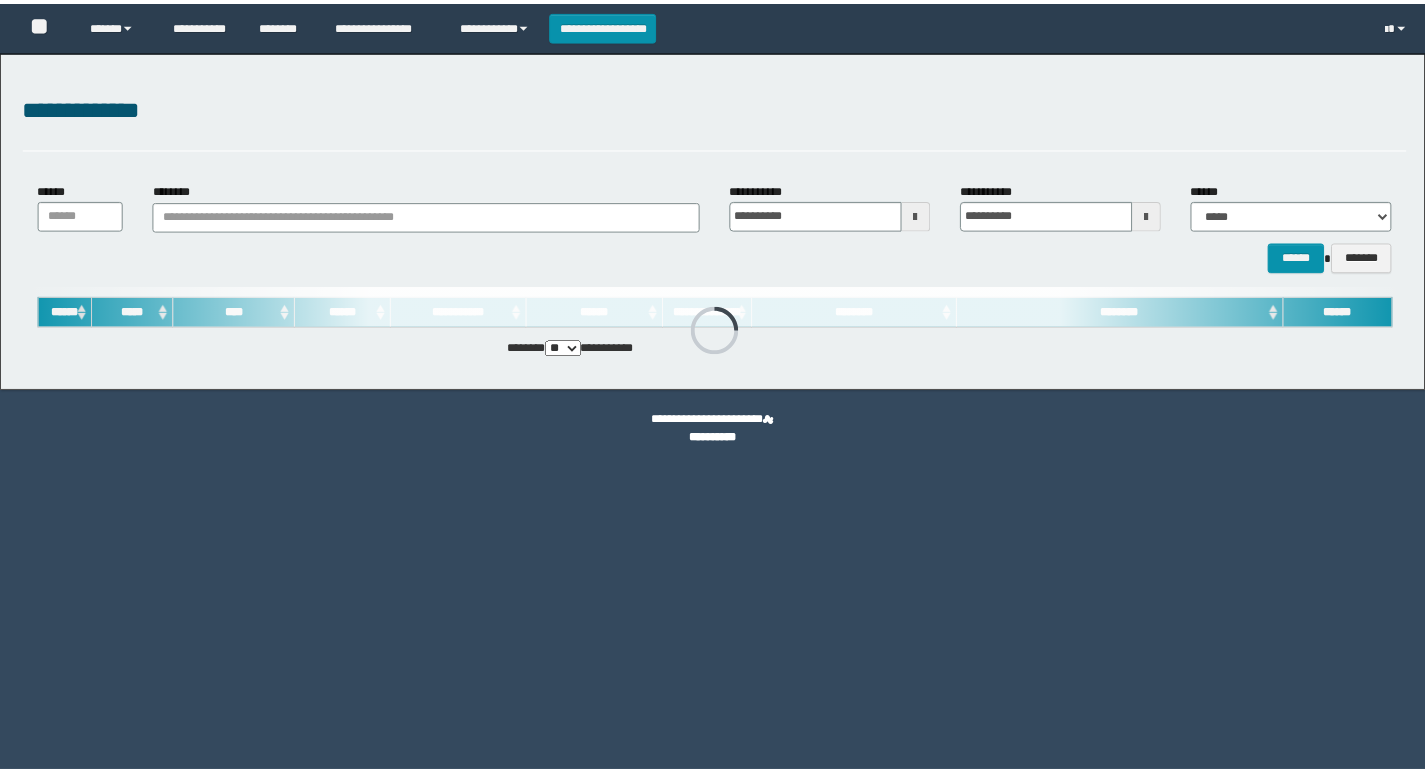 scroll, scrollTop: 0, scrollLeft: 0, axis: both 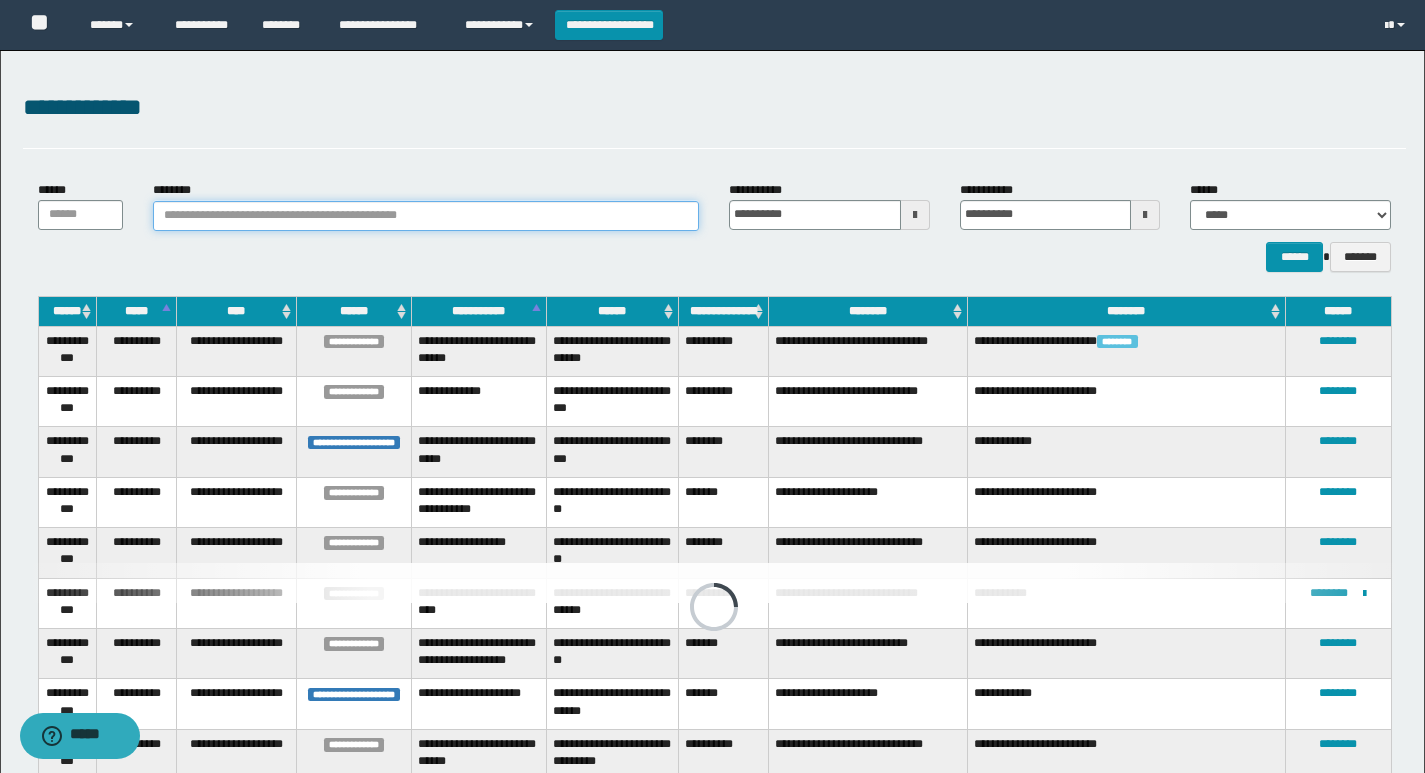 click on "********" at bounding box center [426, 216] 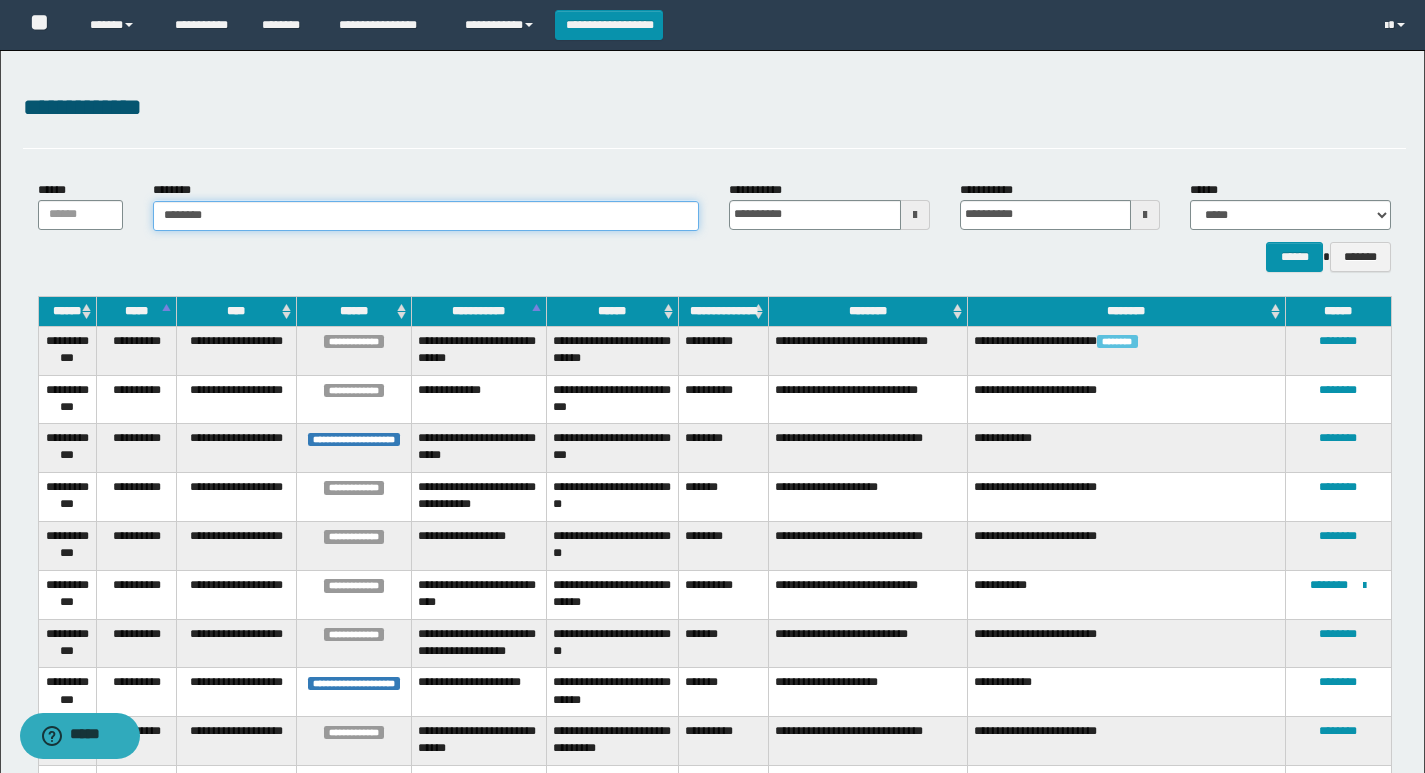 type on "********" 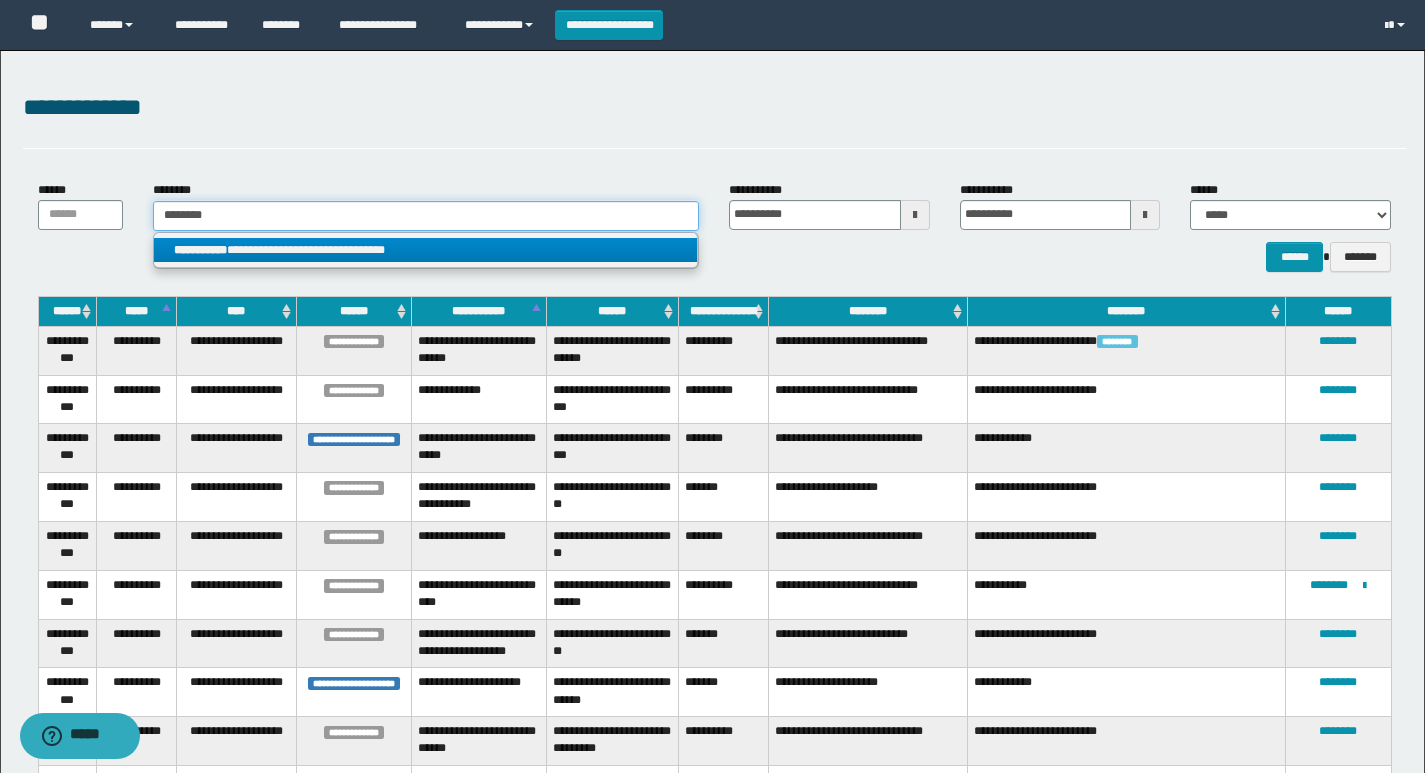 type on "********" 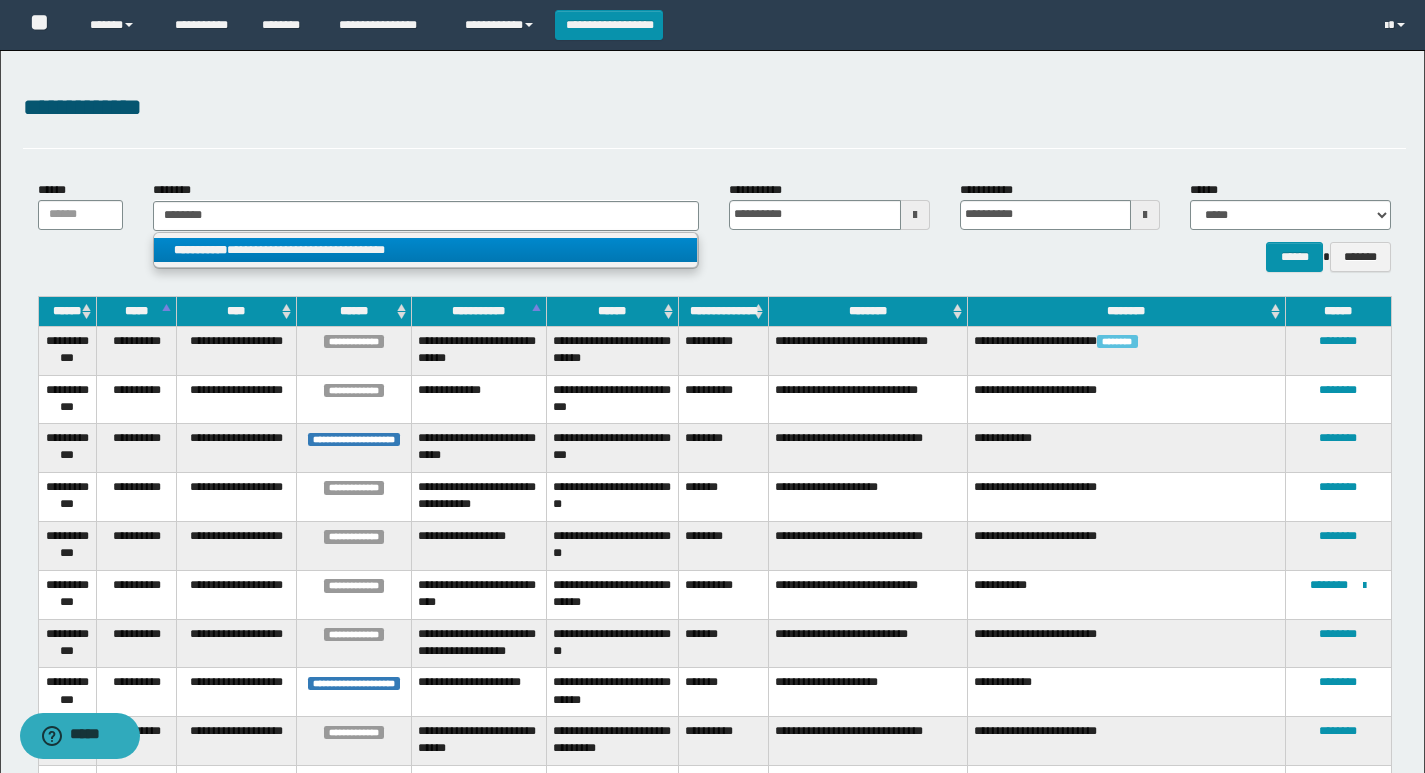 click on "**********" at bounding box center (425, 250) 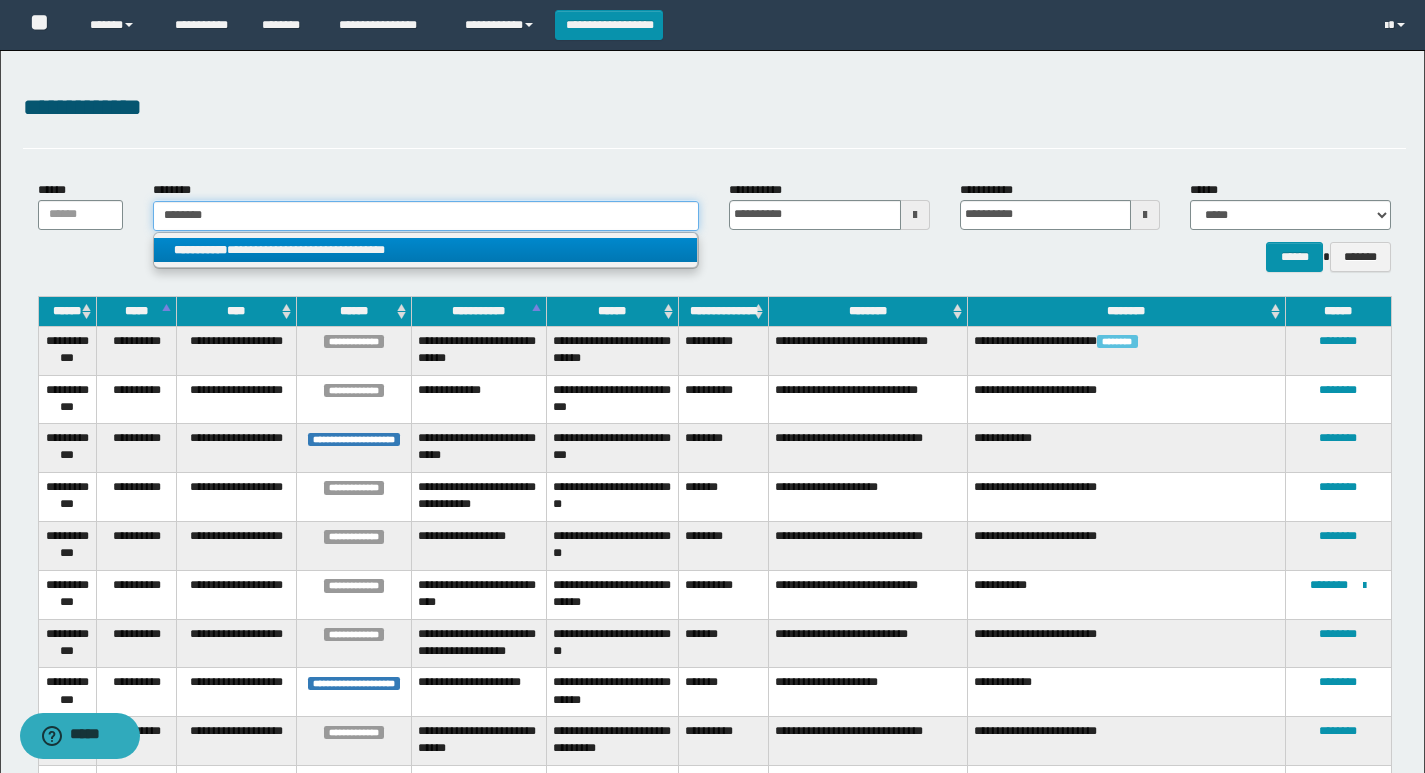 type 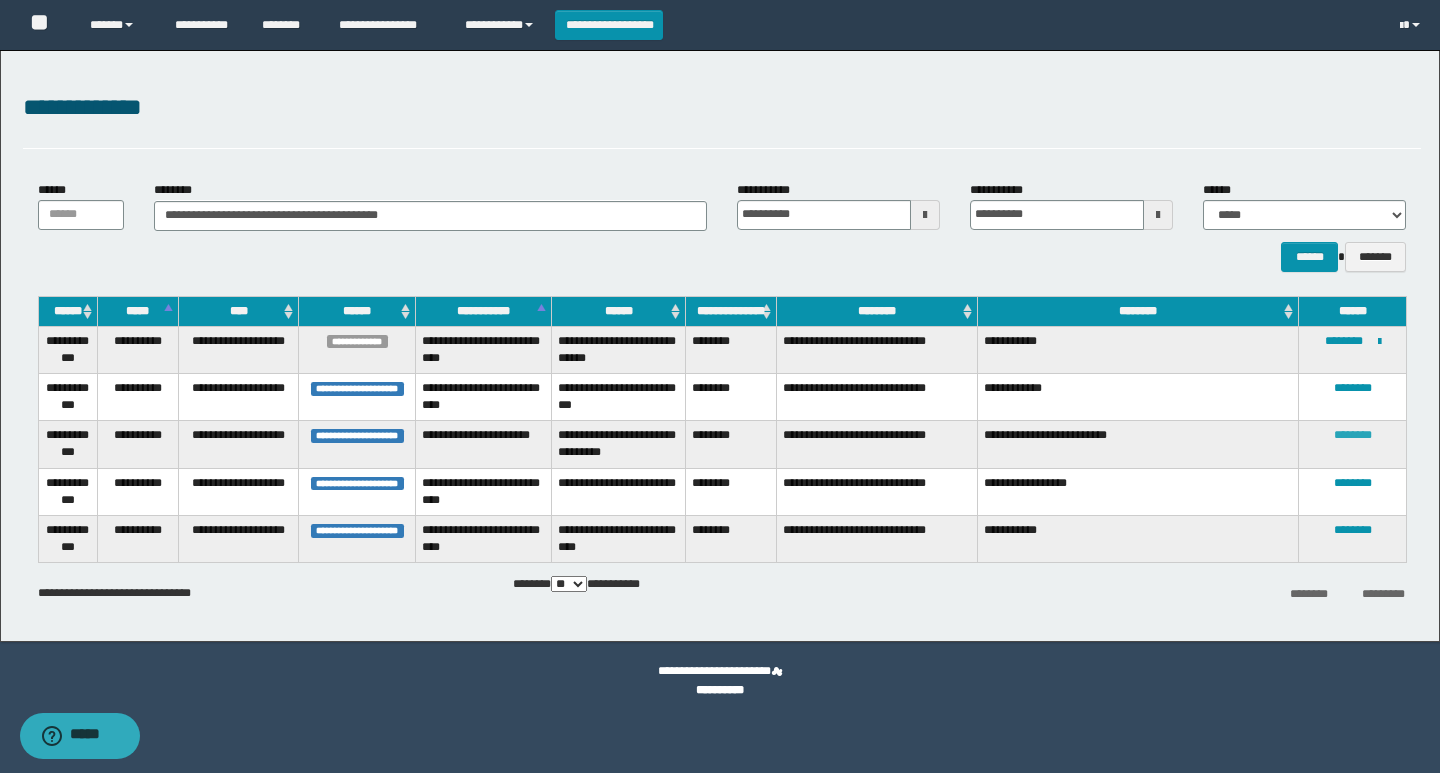 click on "********" at bounding box center (1353, 435) 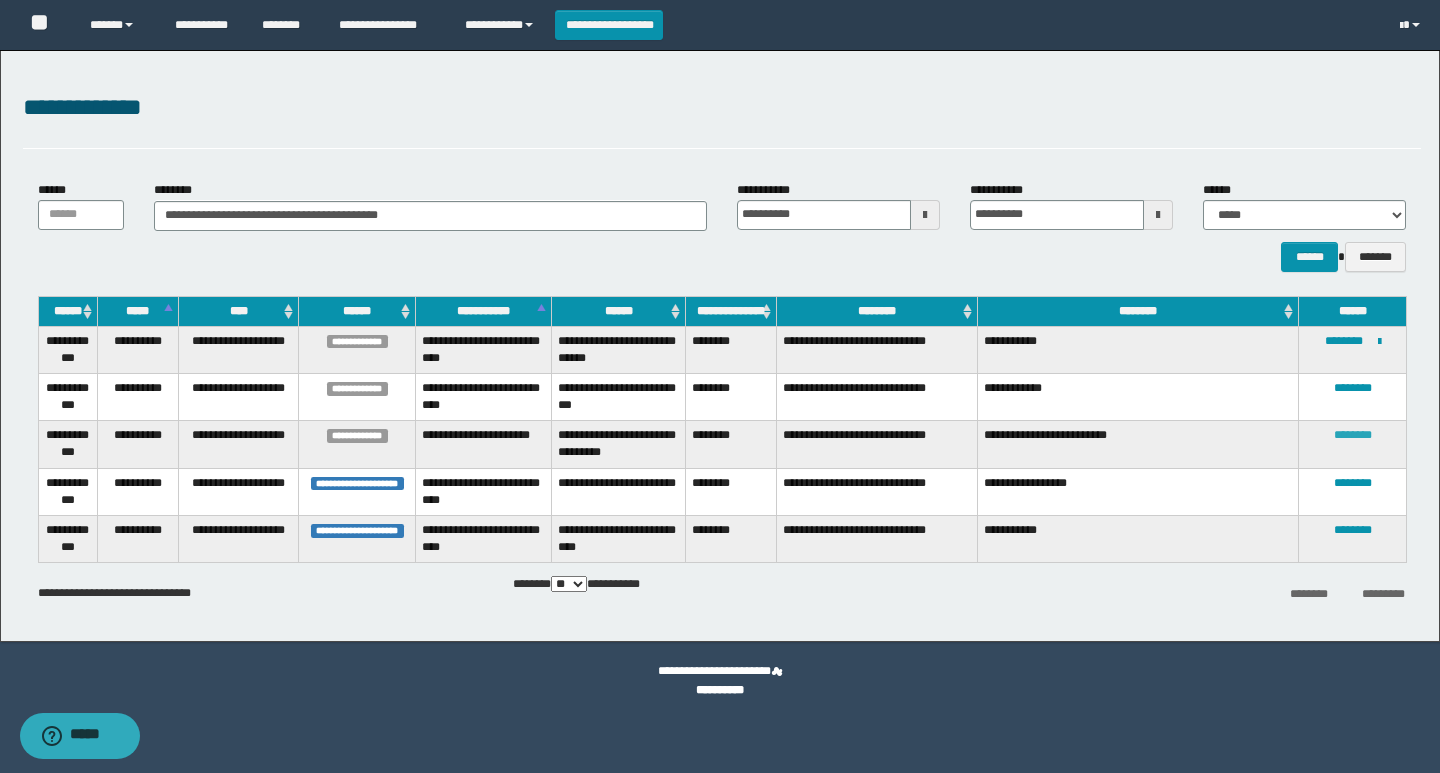 click on "********" at bounding box center (1353, 435) 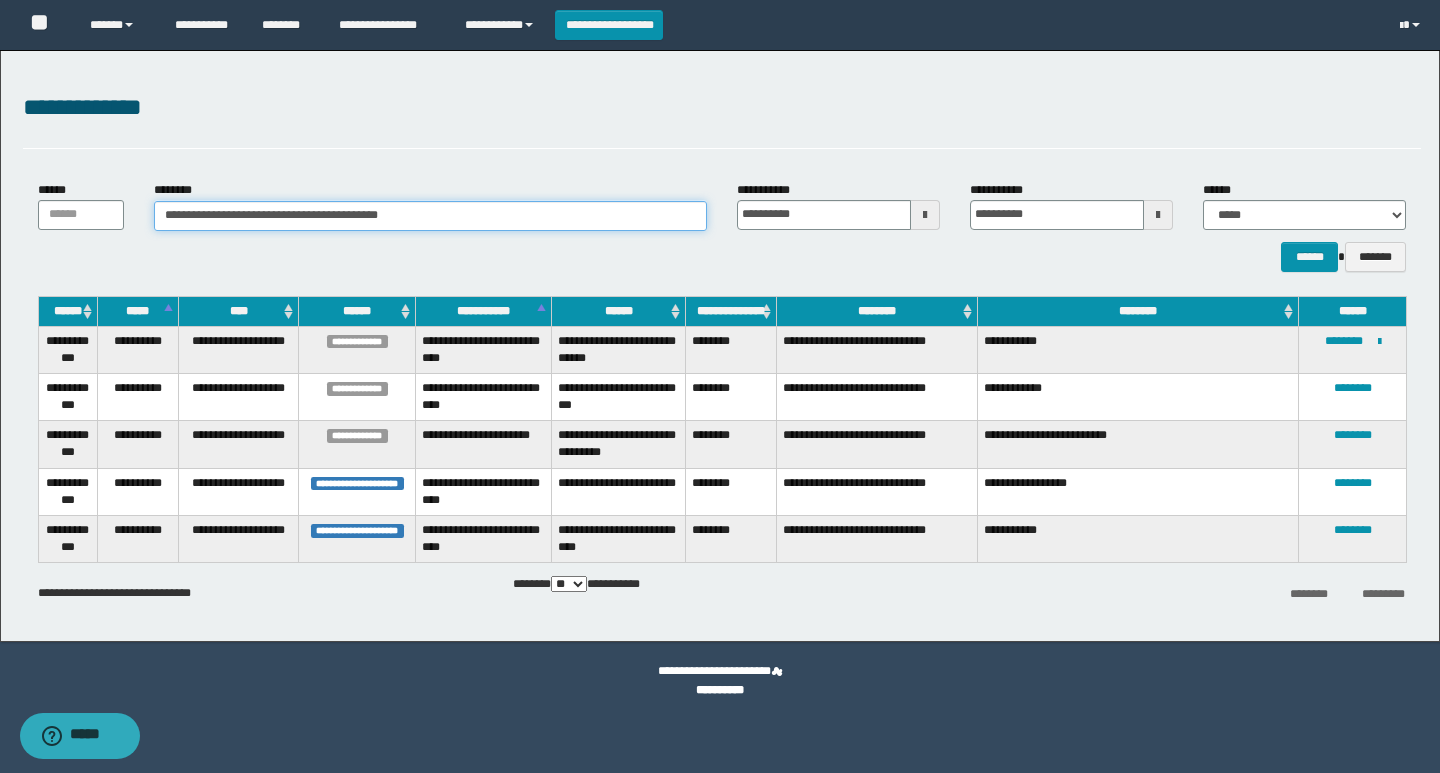 drag, startPoint x: 279, startPoint y: 224, endPoint x: 149, endPoint y: 237, distance: 130.64838 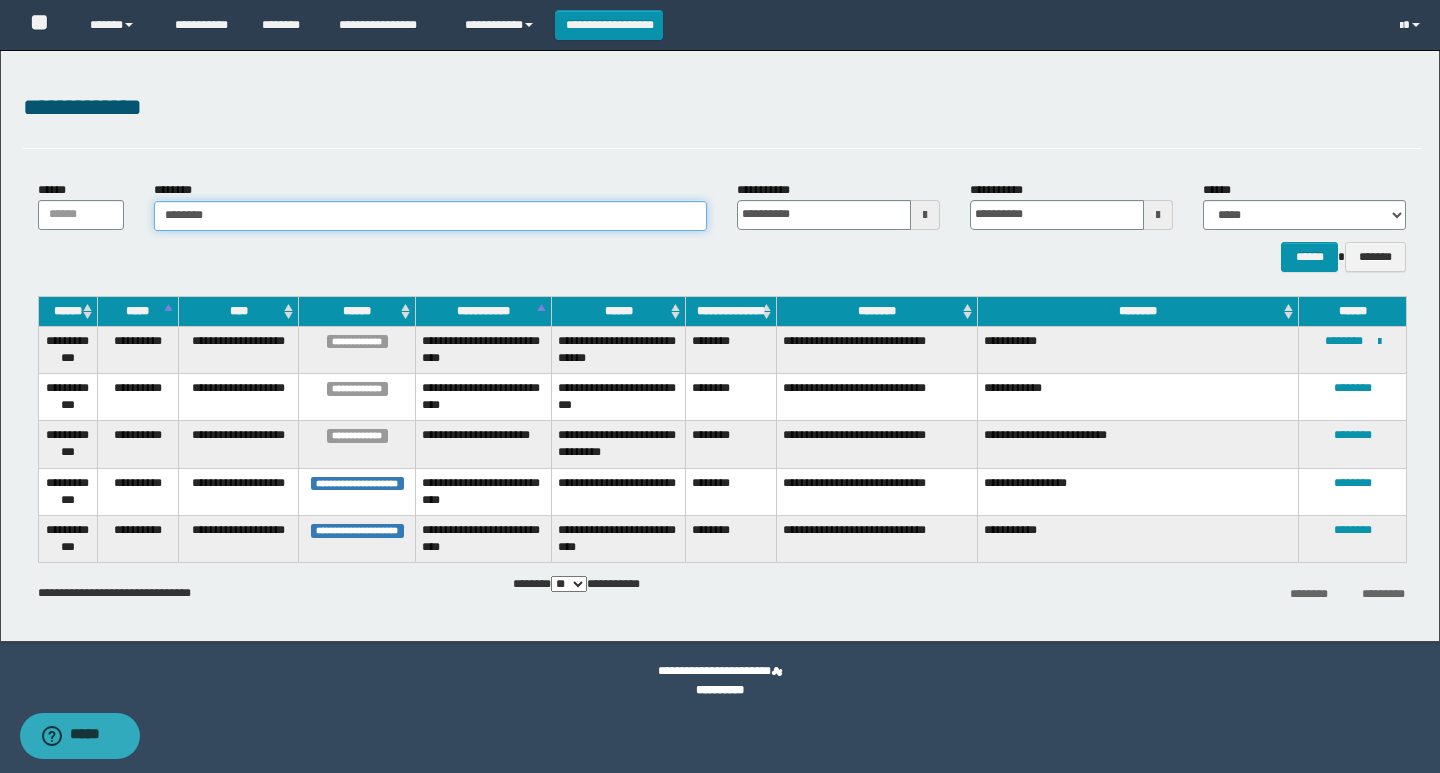 type on "********" 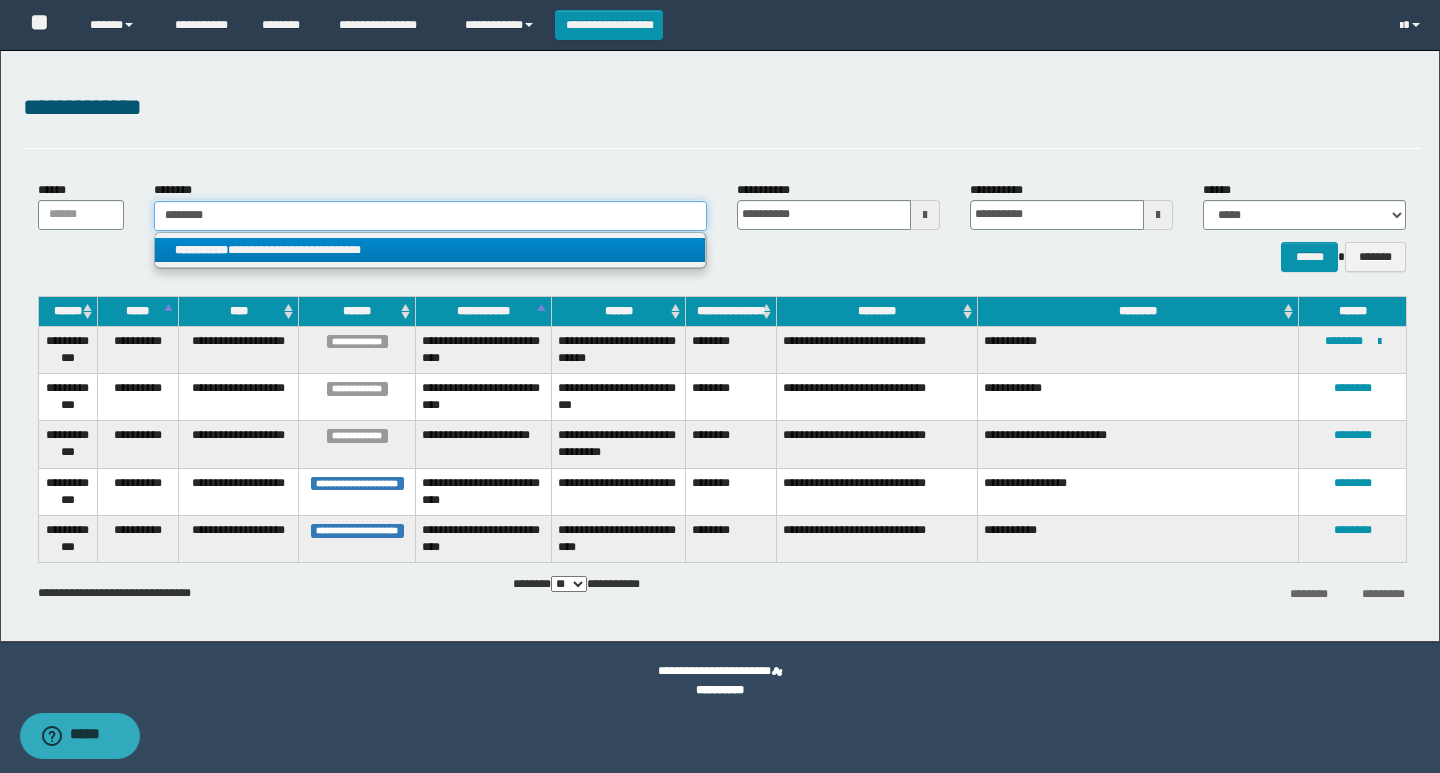 type on "********" 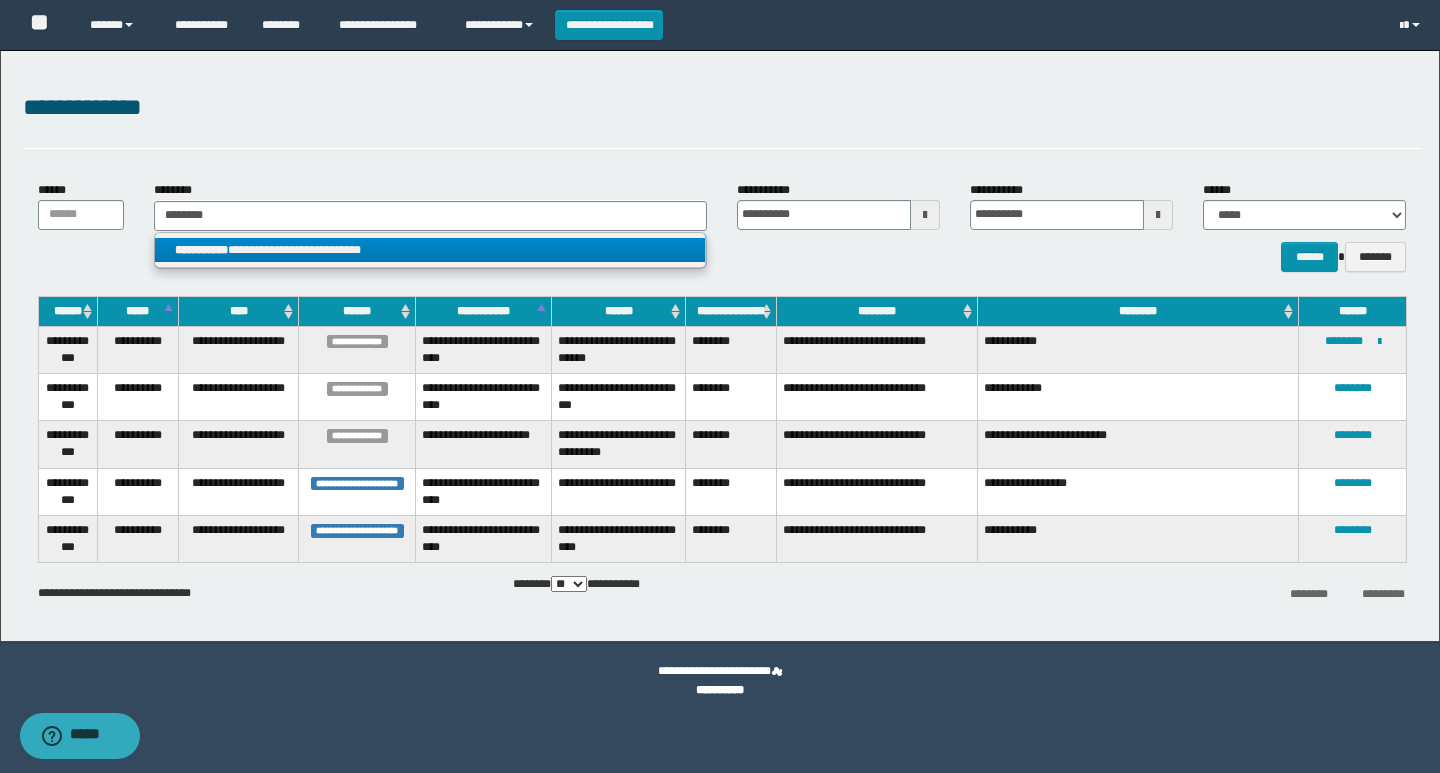 click on "**********" at bounding box center (430, 250) 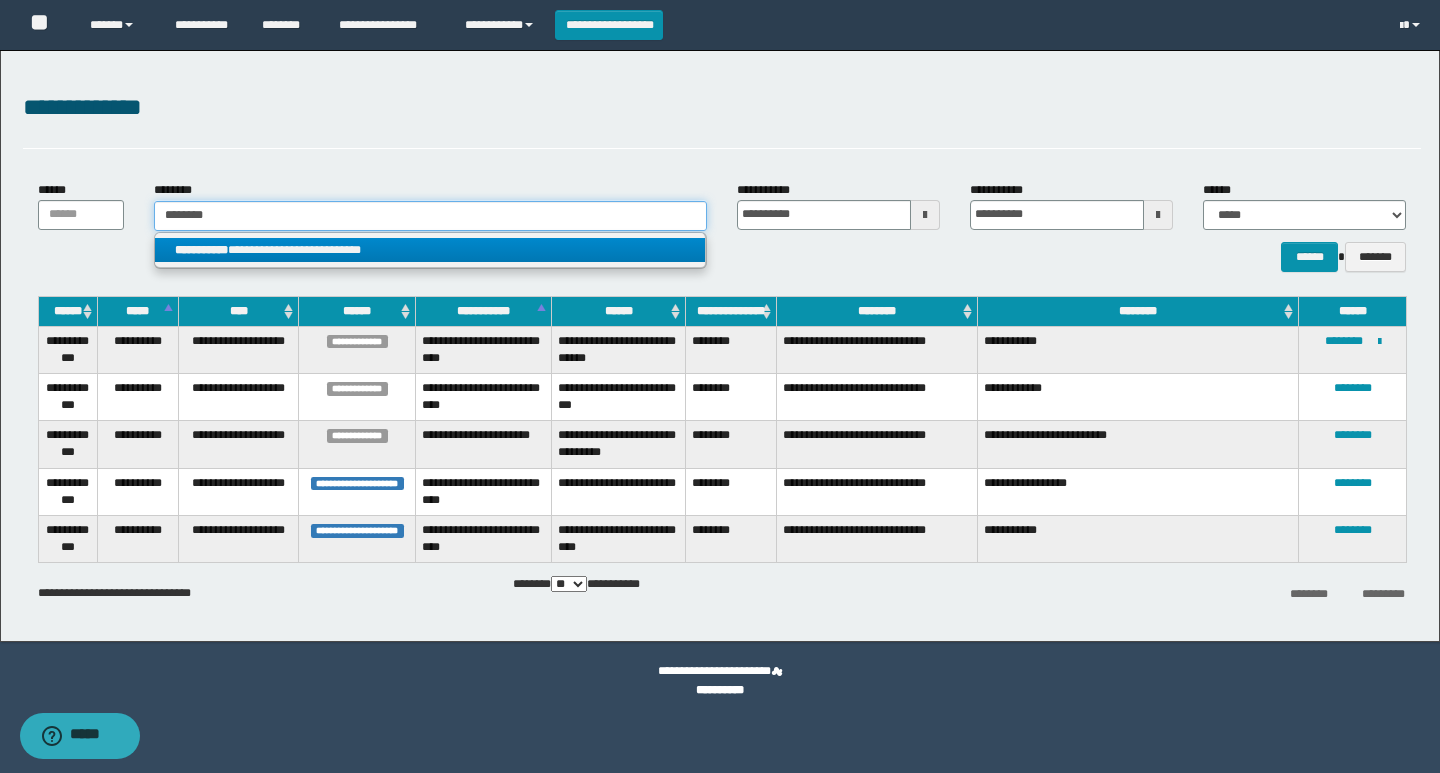 type 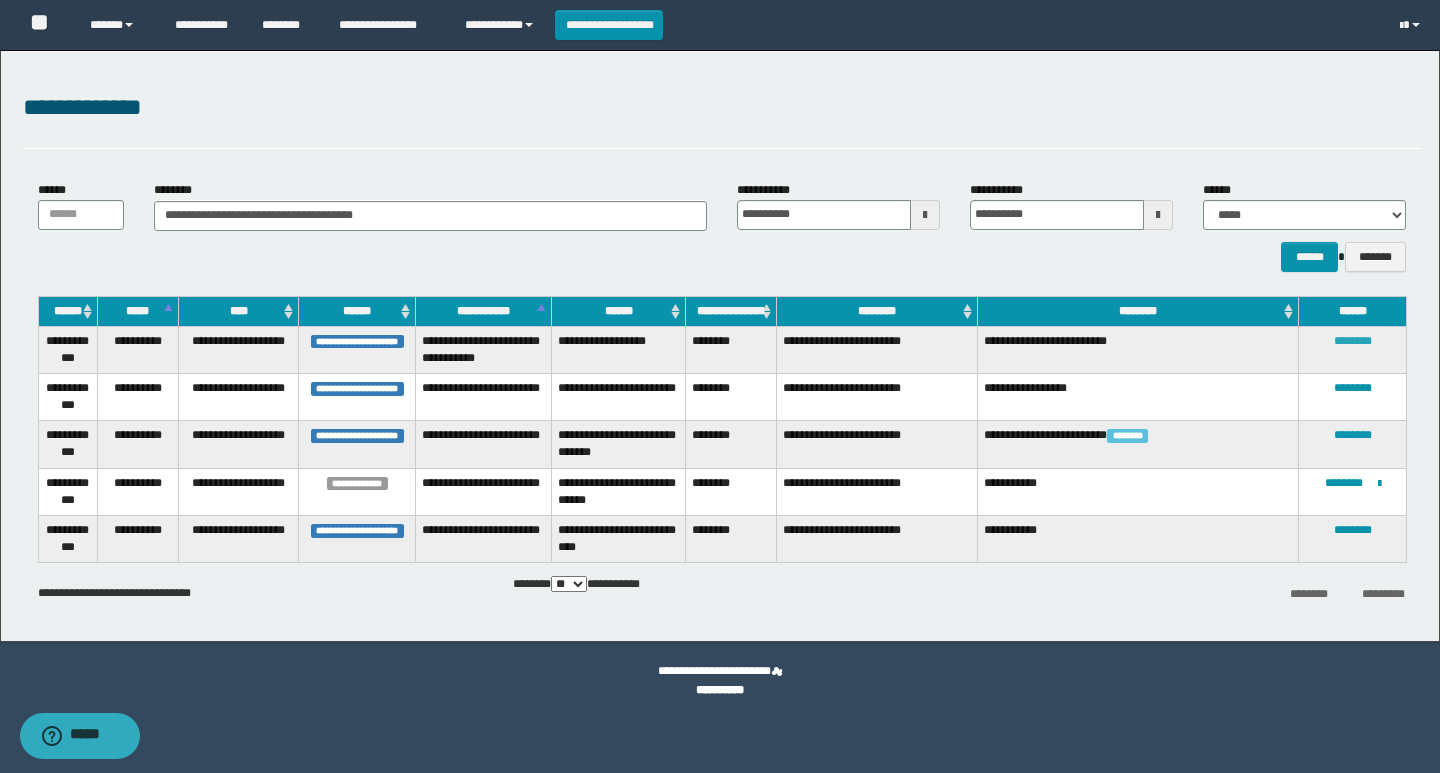 click on "********" at bounding box center [1353, 341] 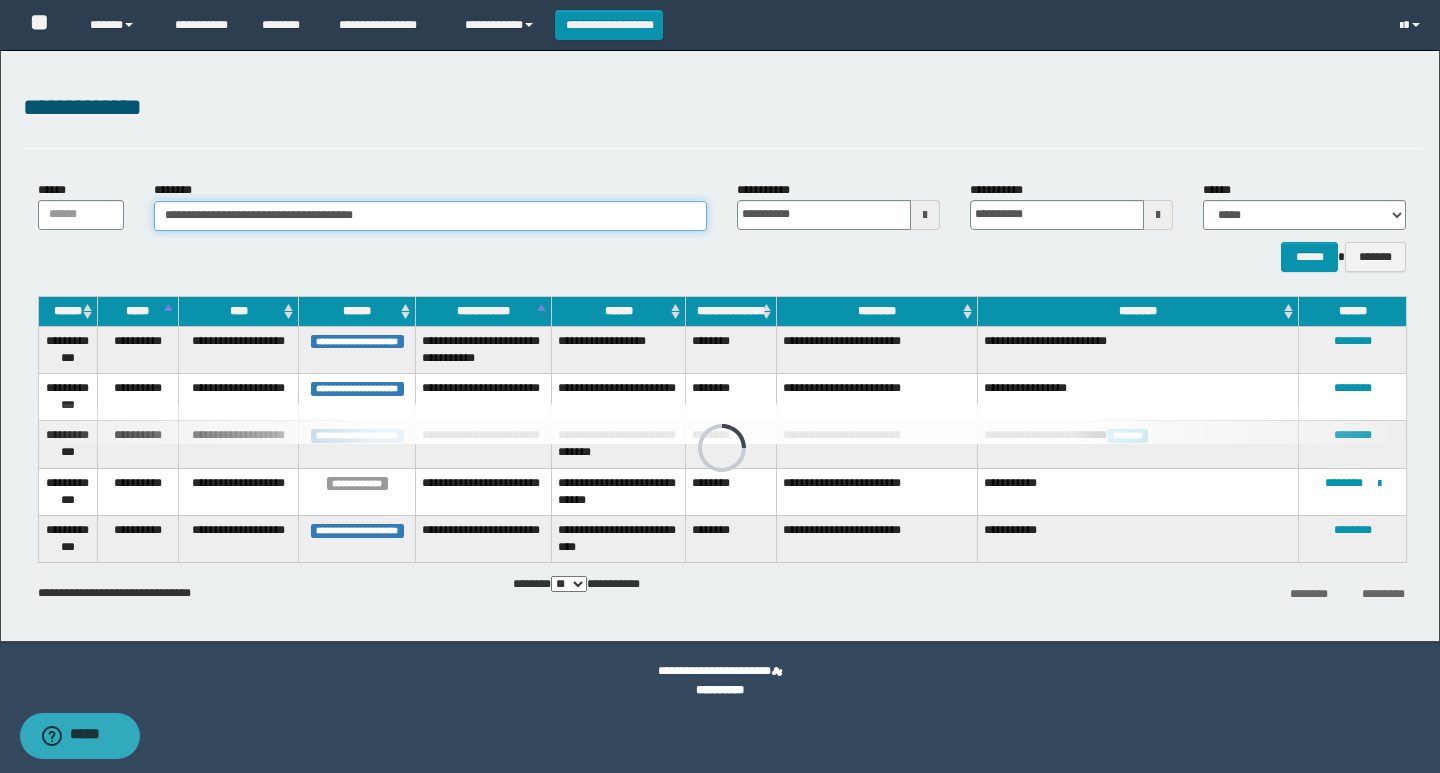 drag, startPoint x: 420, startPoint y: 216, endPoint x: 98, endPoint y: 213, distance: 322.01398 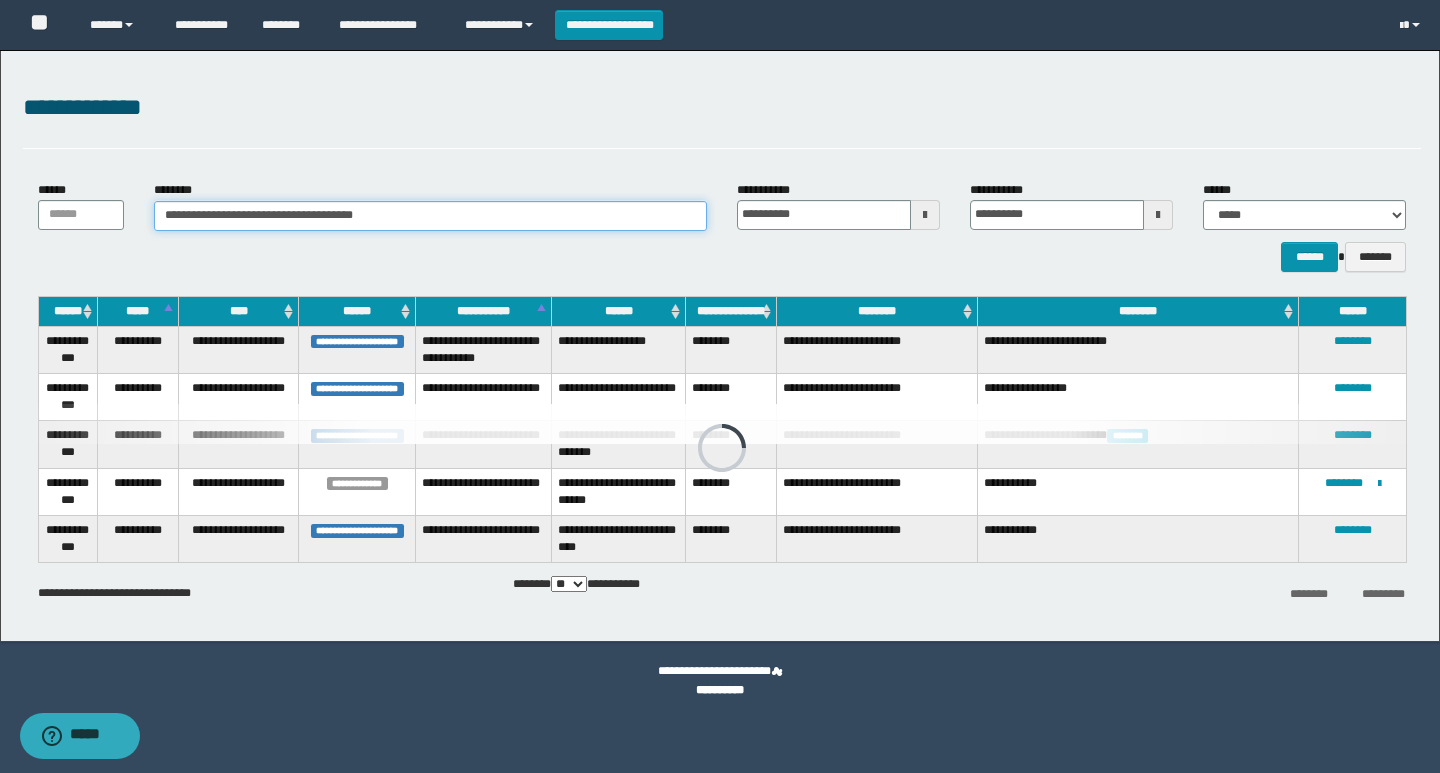click on "**********" at bounding box center (722, 205) 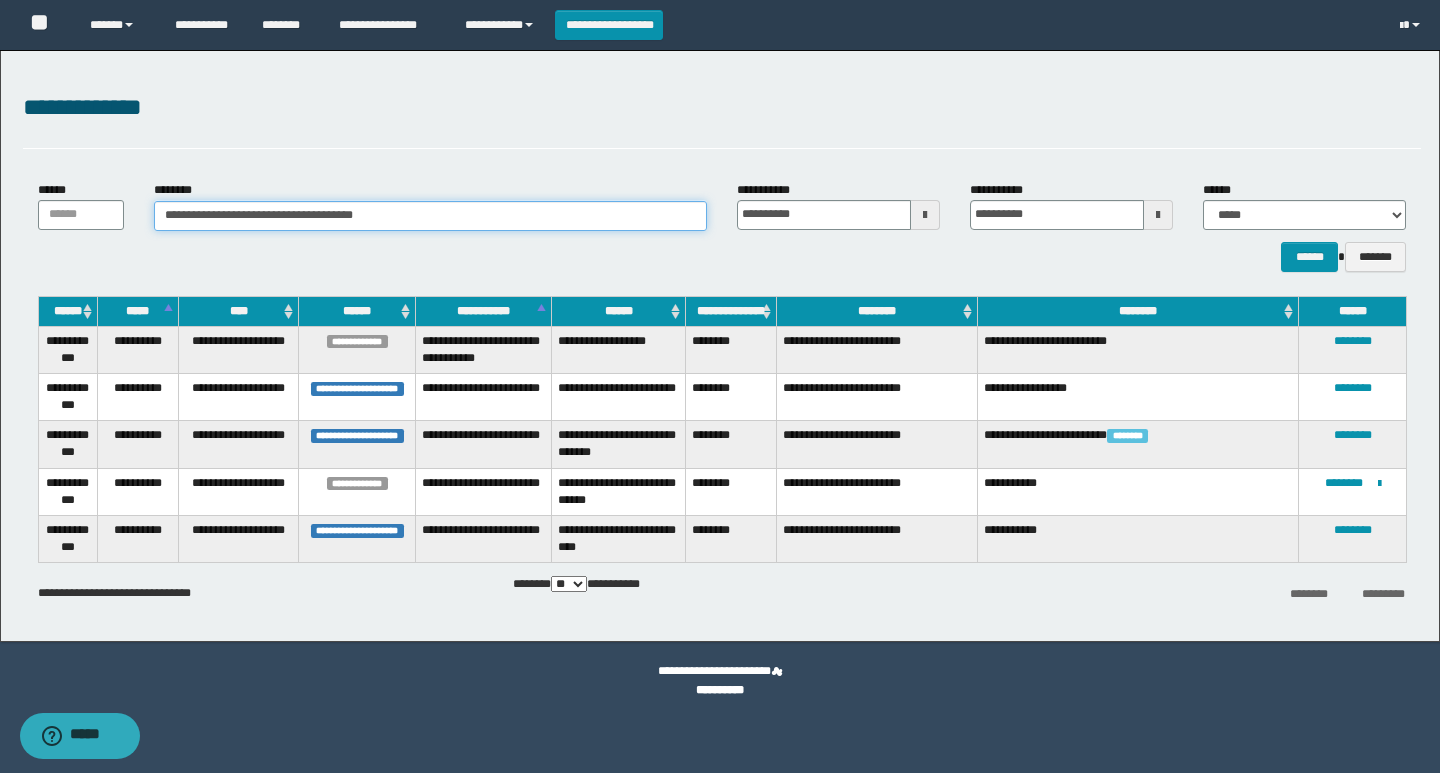 paste 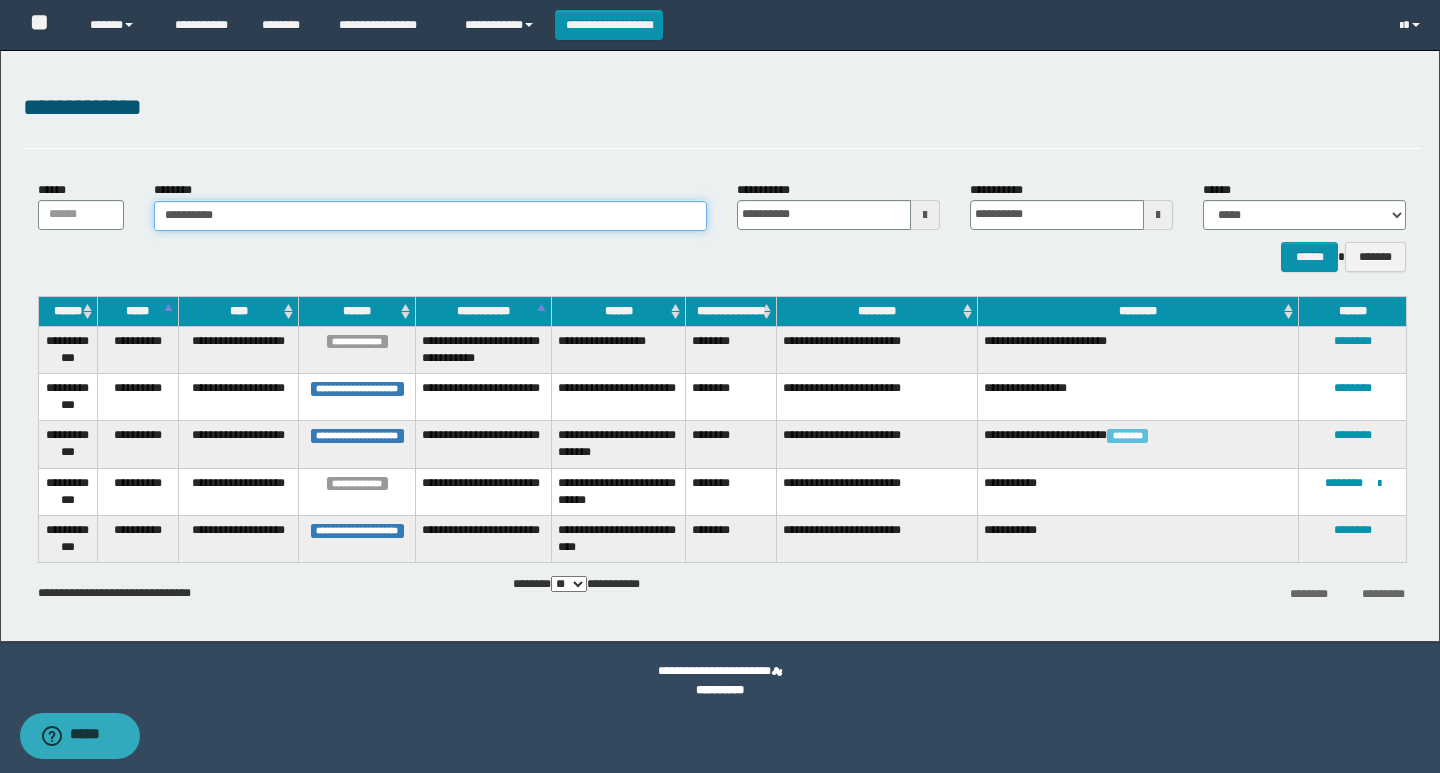 type on "**********" 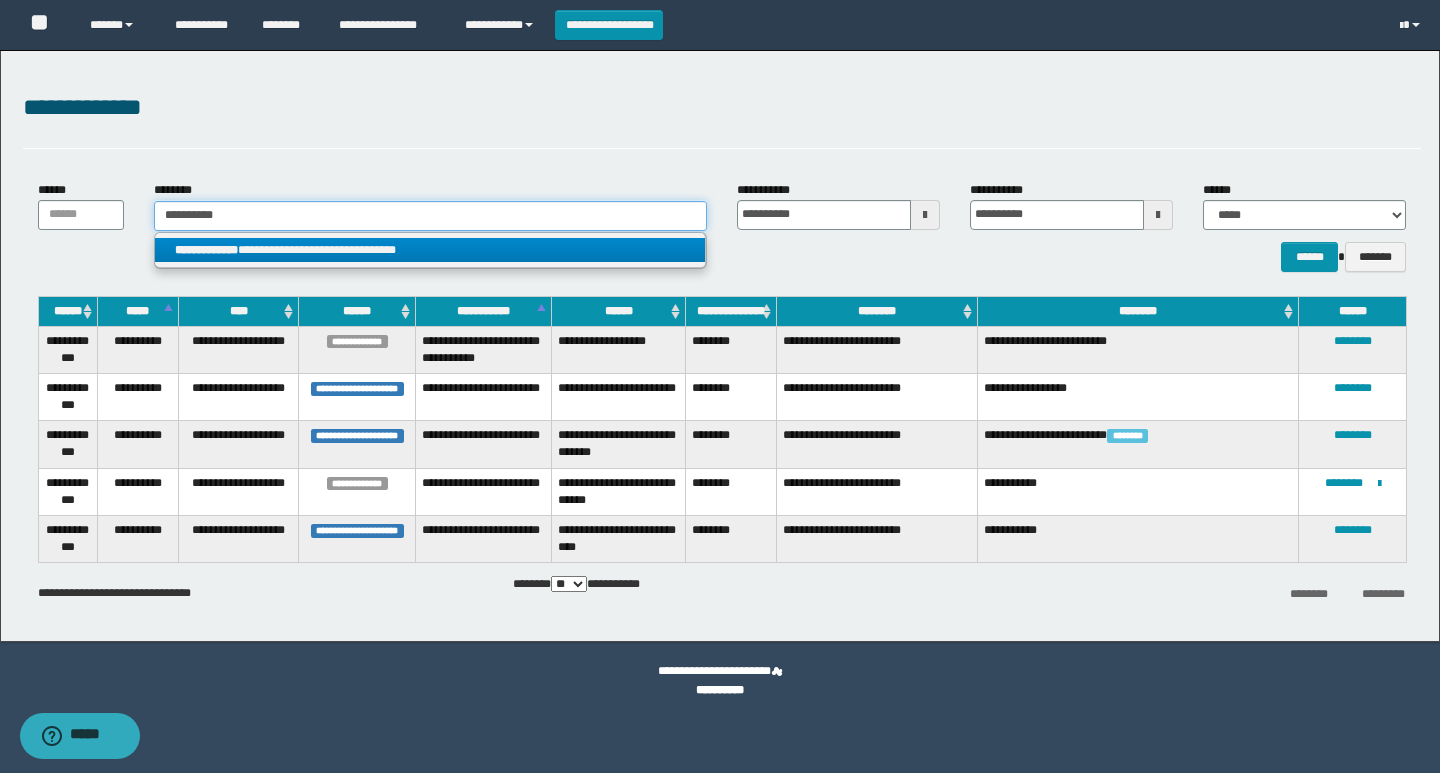 type on "**********" 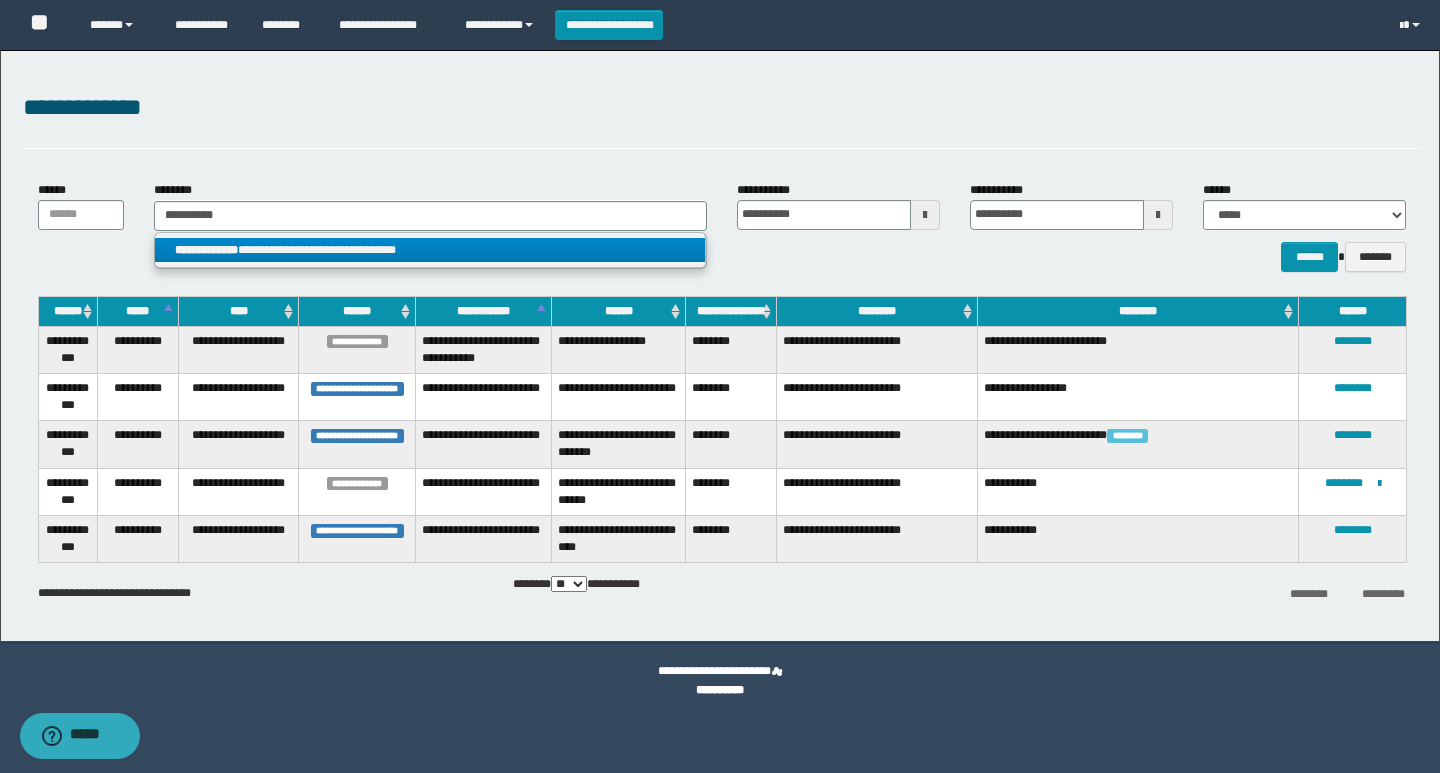 click on "**********" at bounding box center (430, 250) 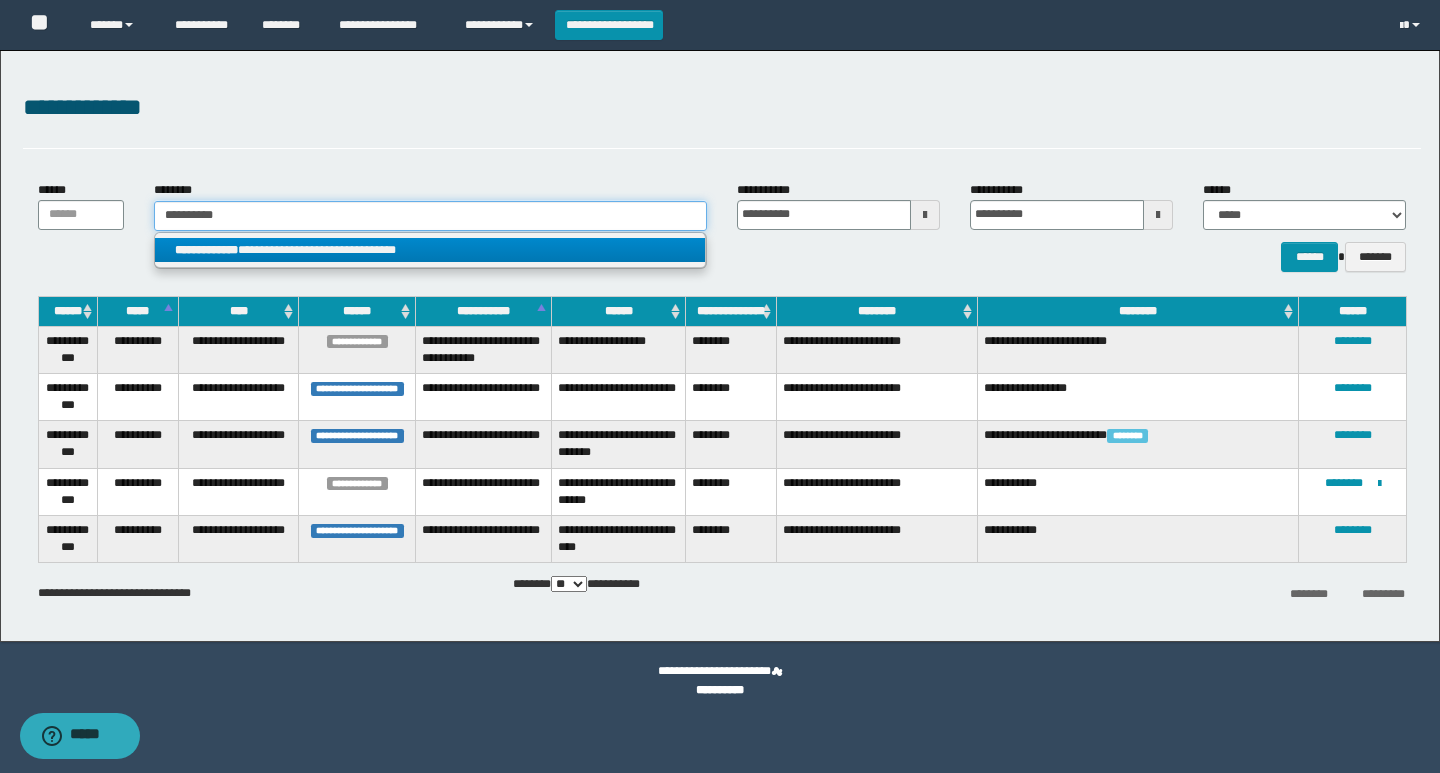 type 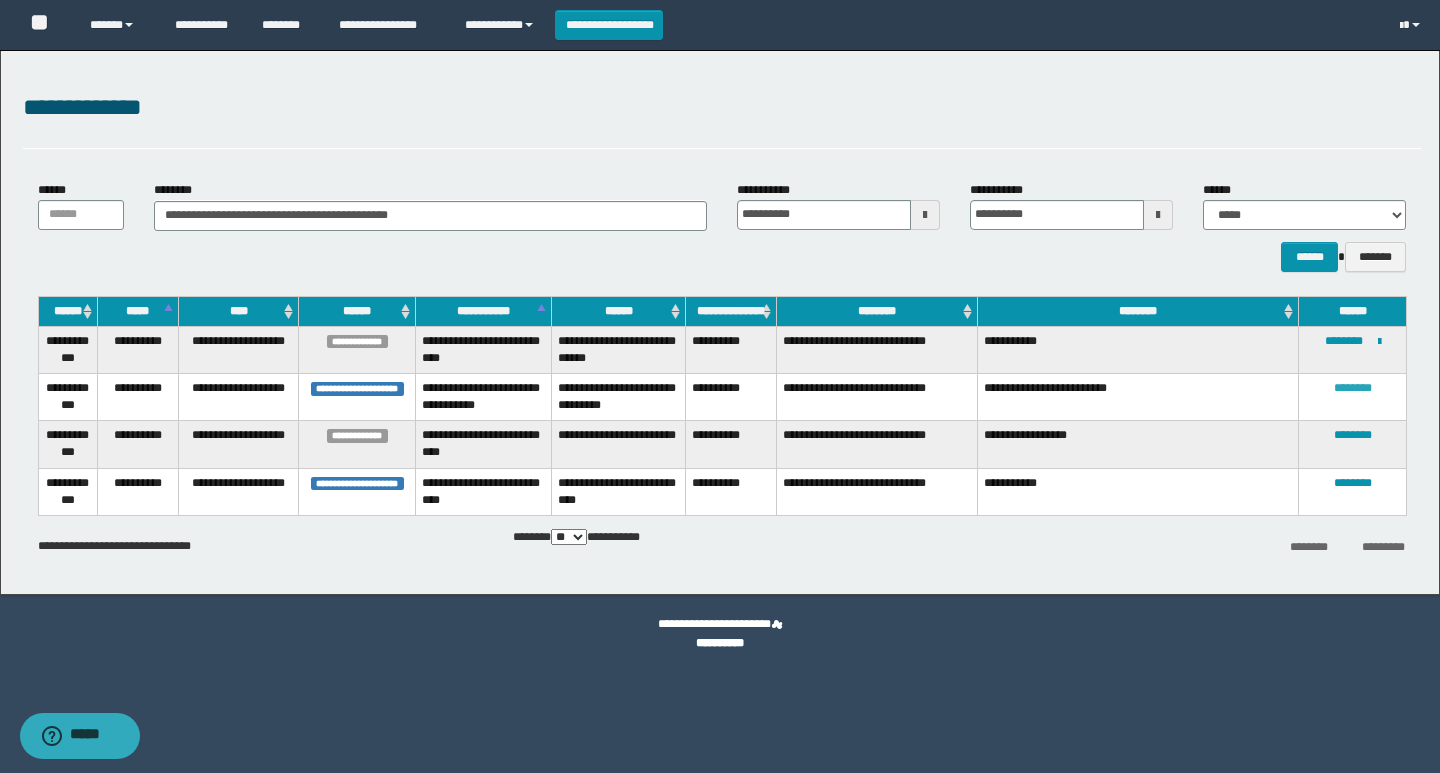click on "********" at bounding box center [1353, 388] 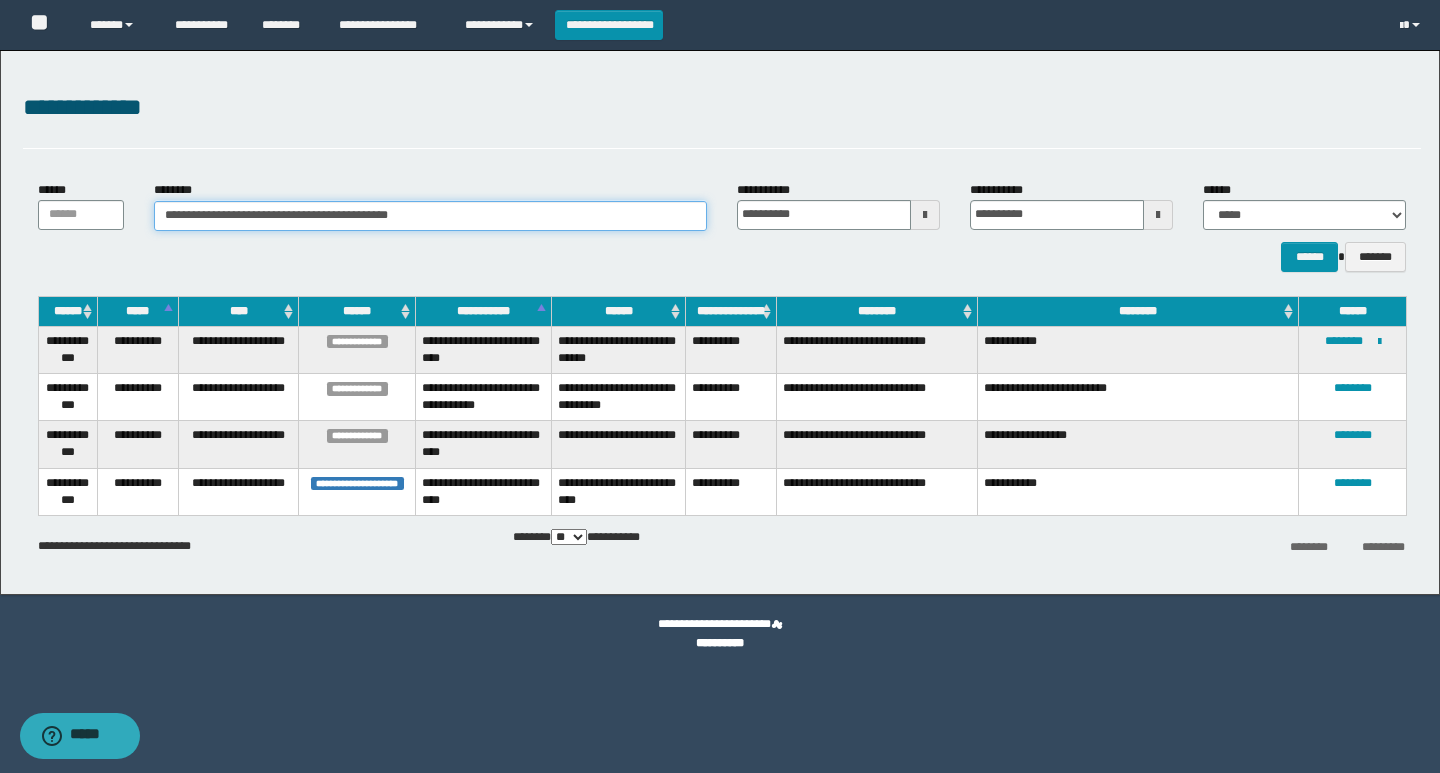 drag, startPoint x: 462, startPoint y: 211, endPoint x: 148, endPoint y: 221, distance: 314.1592 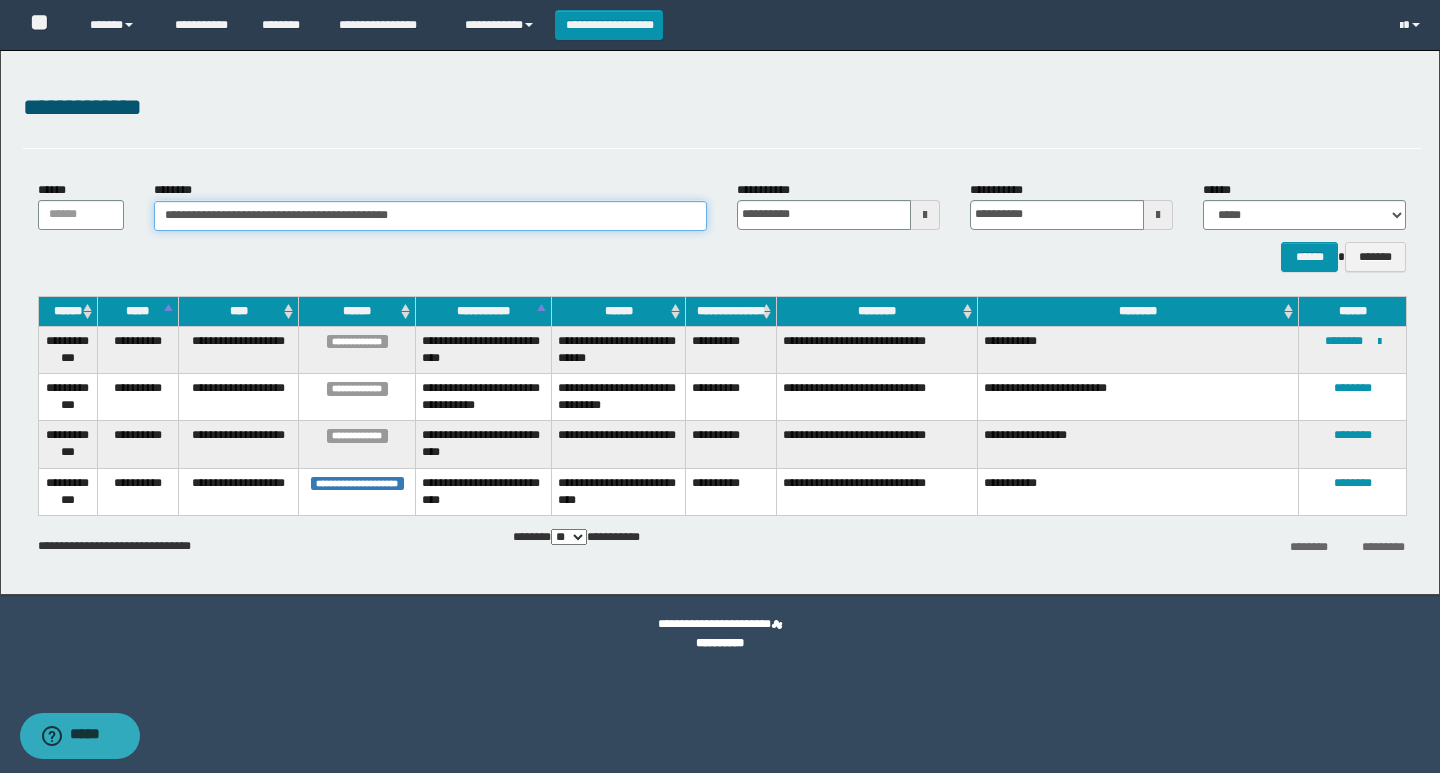 paste 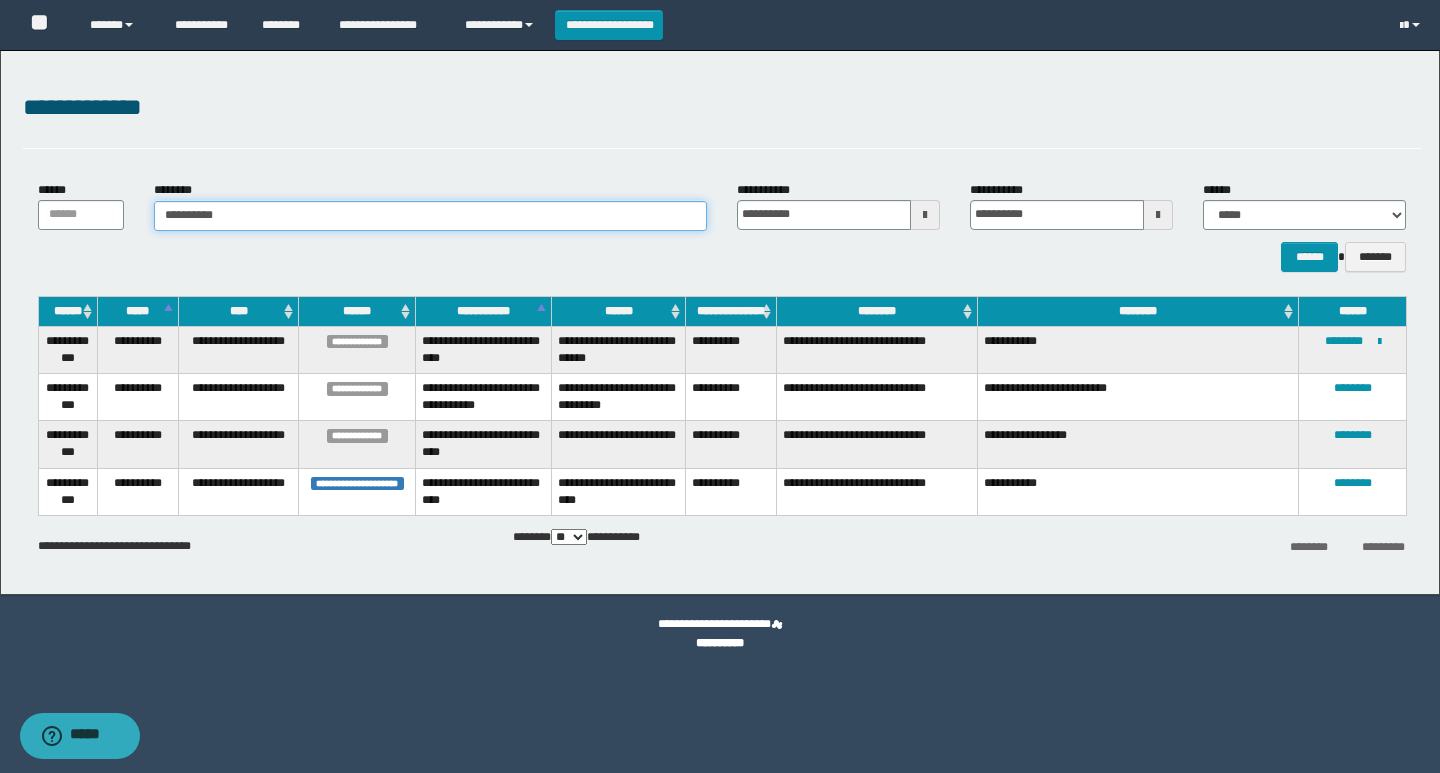 type on "**********" 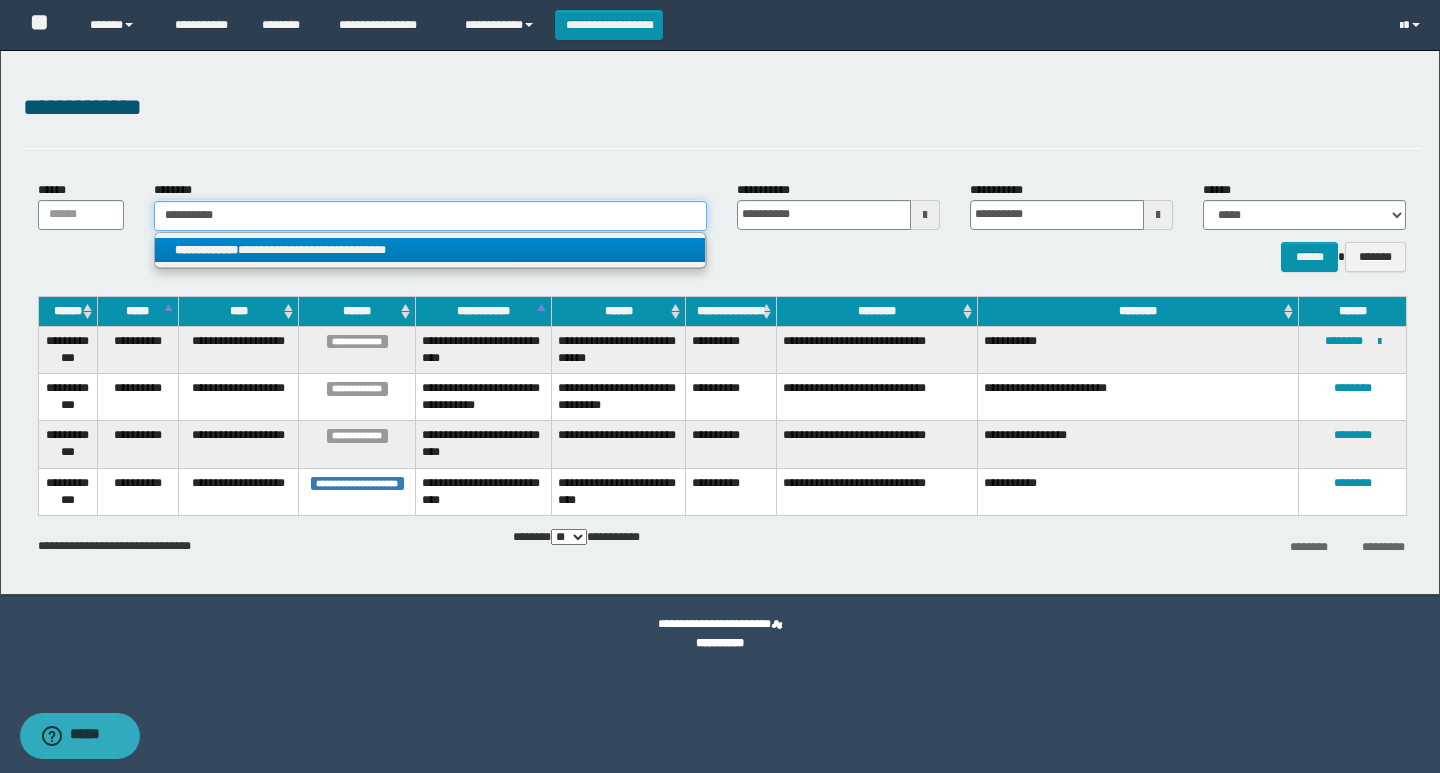 type on "**********" 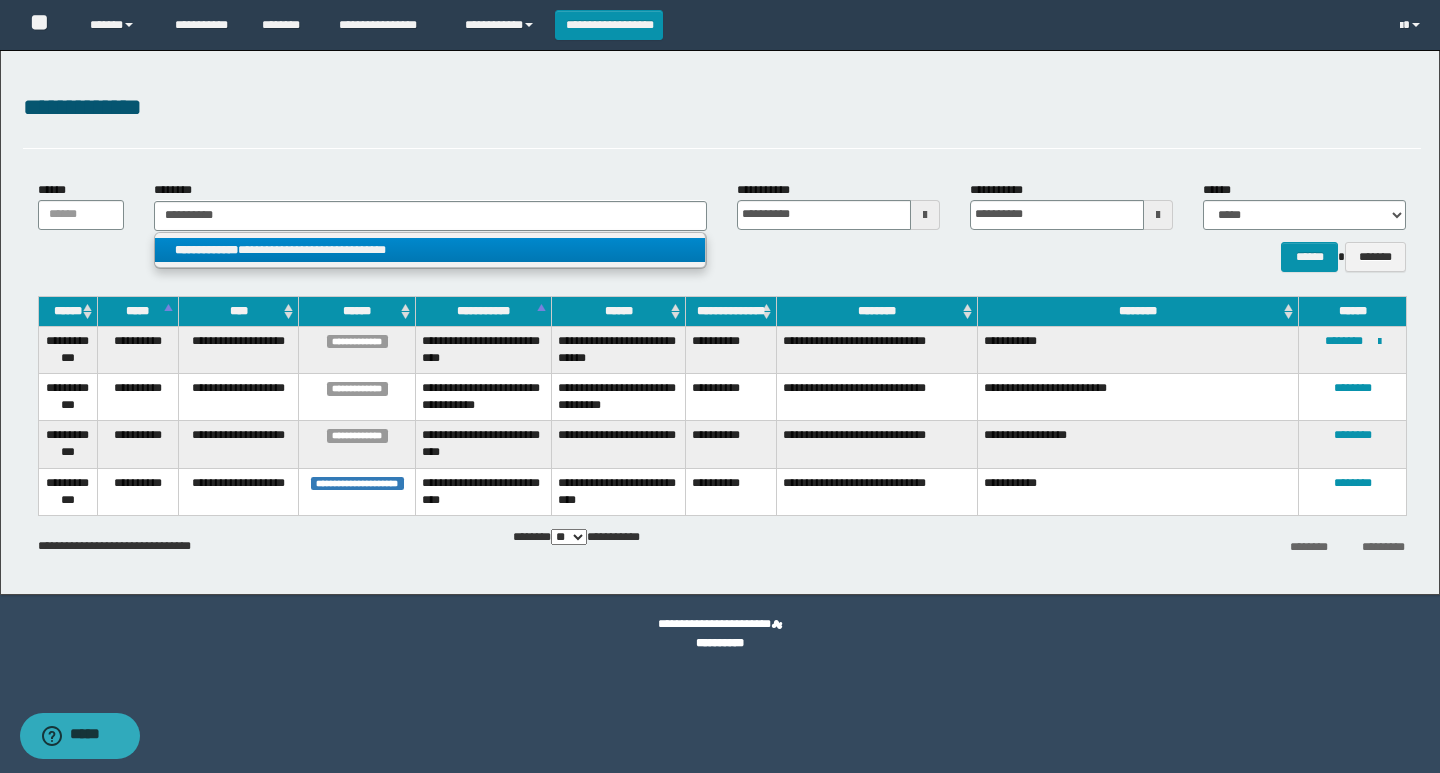click on "**********" at bounding box center (430, 250) 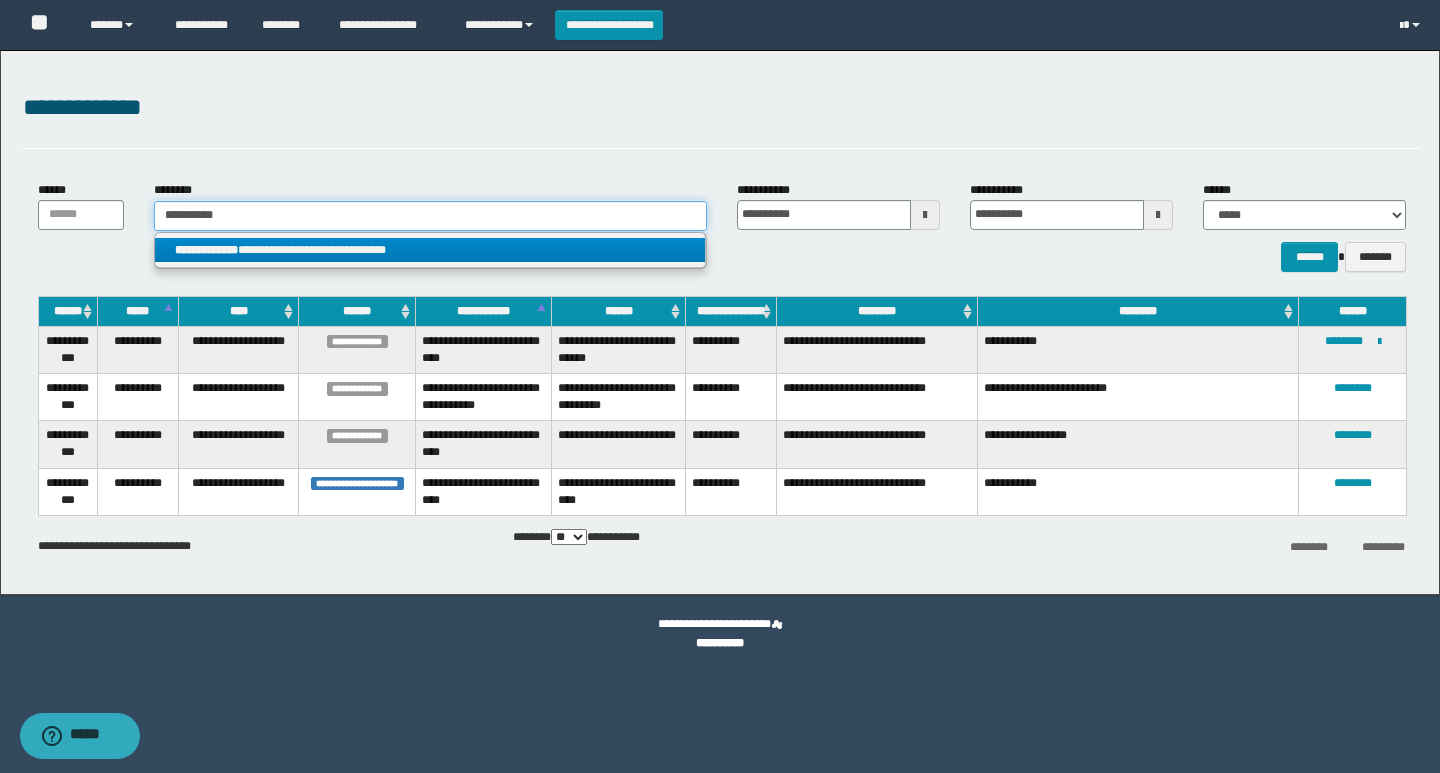type 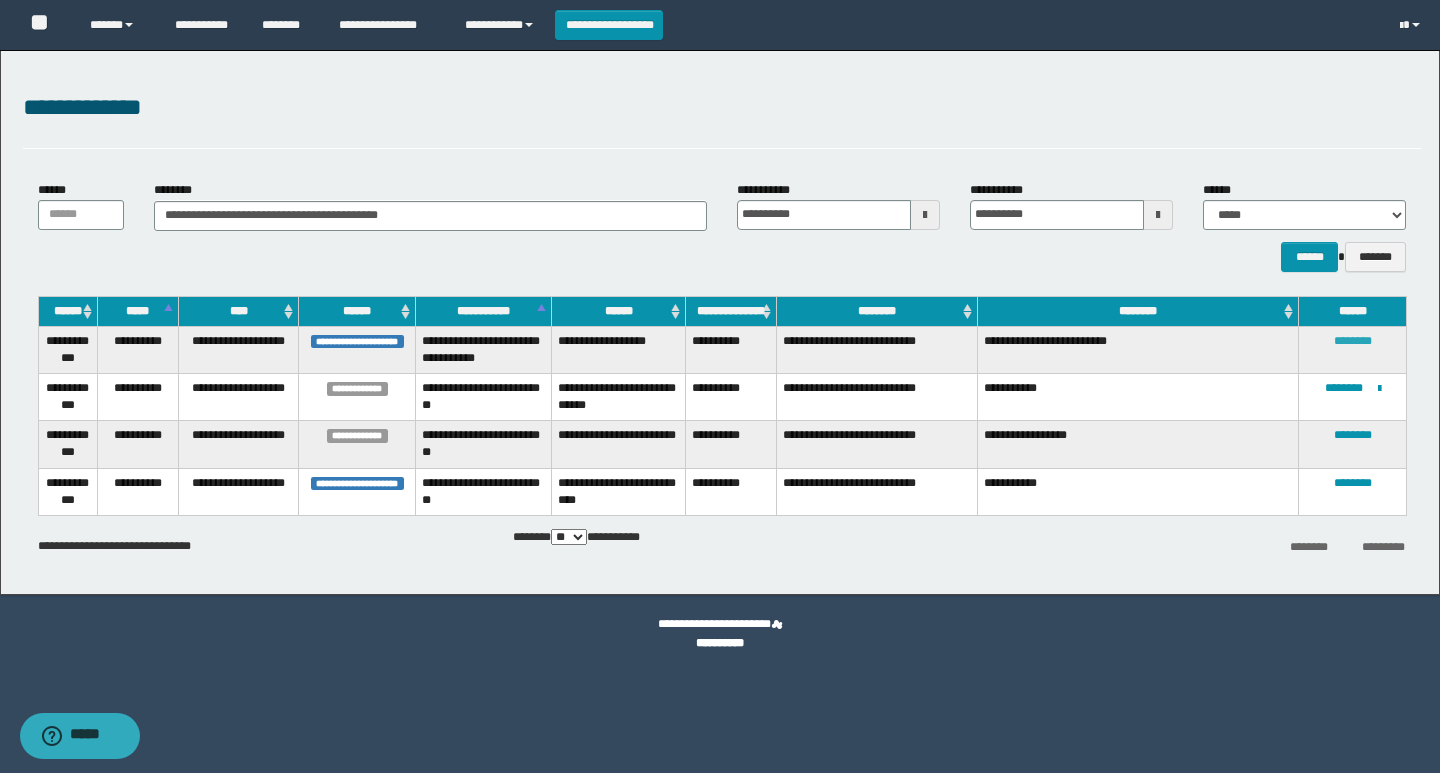 click on "********" at bounding box center [1353, 341] 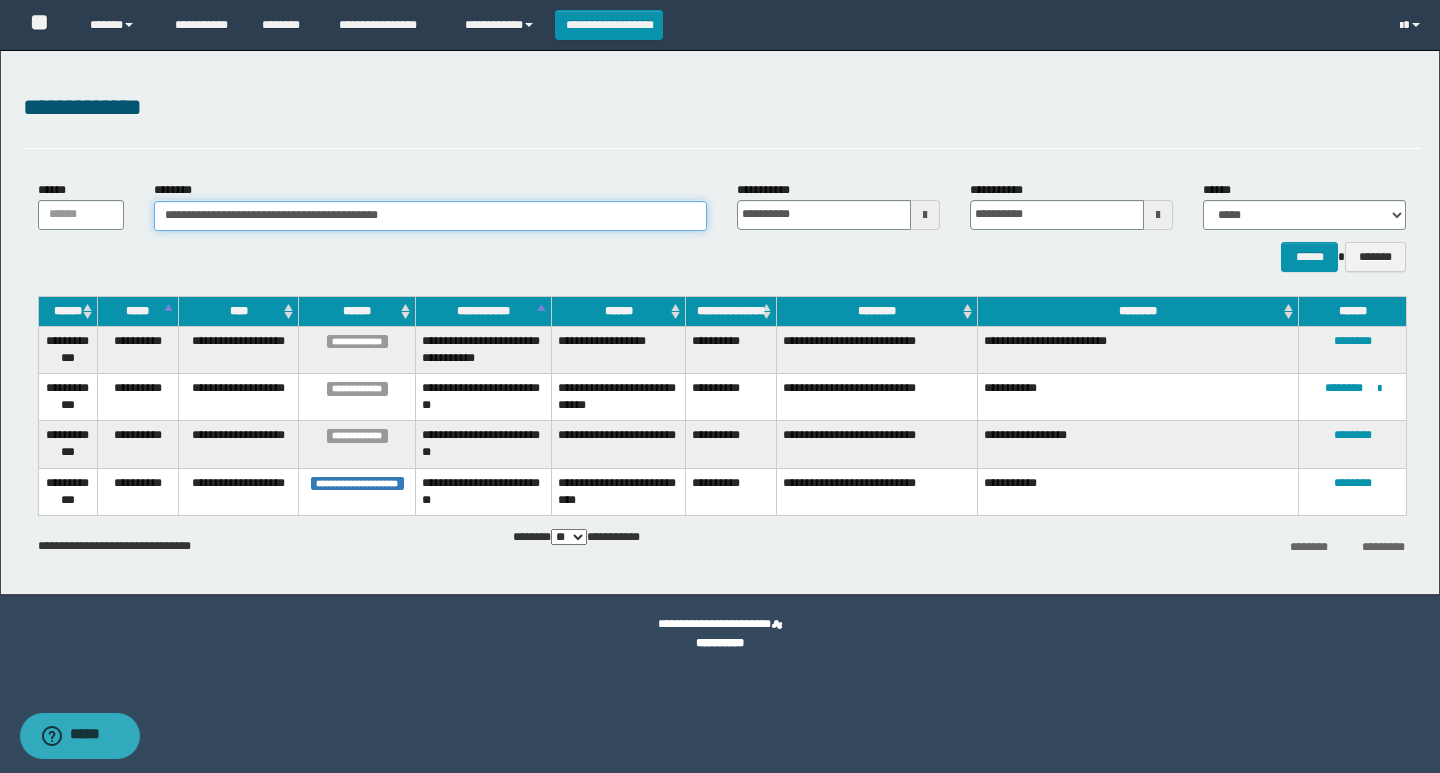 drag, startPoint x: 464, startPoint y: 217, endPoint x: 146, endPoint y: 219, distance: 318.0063 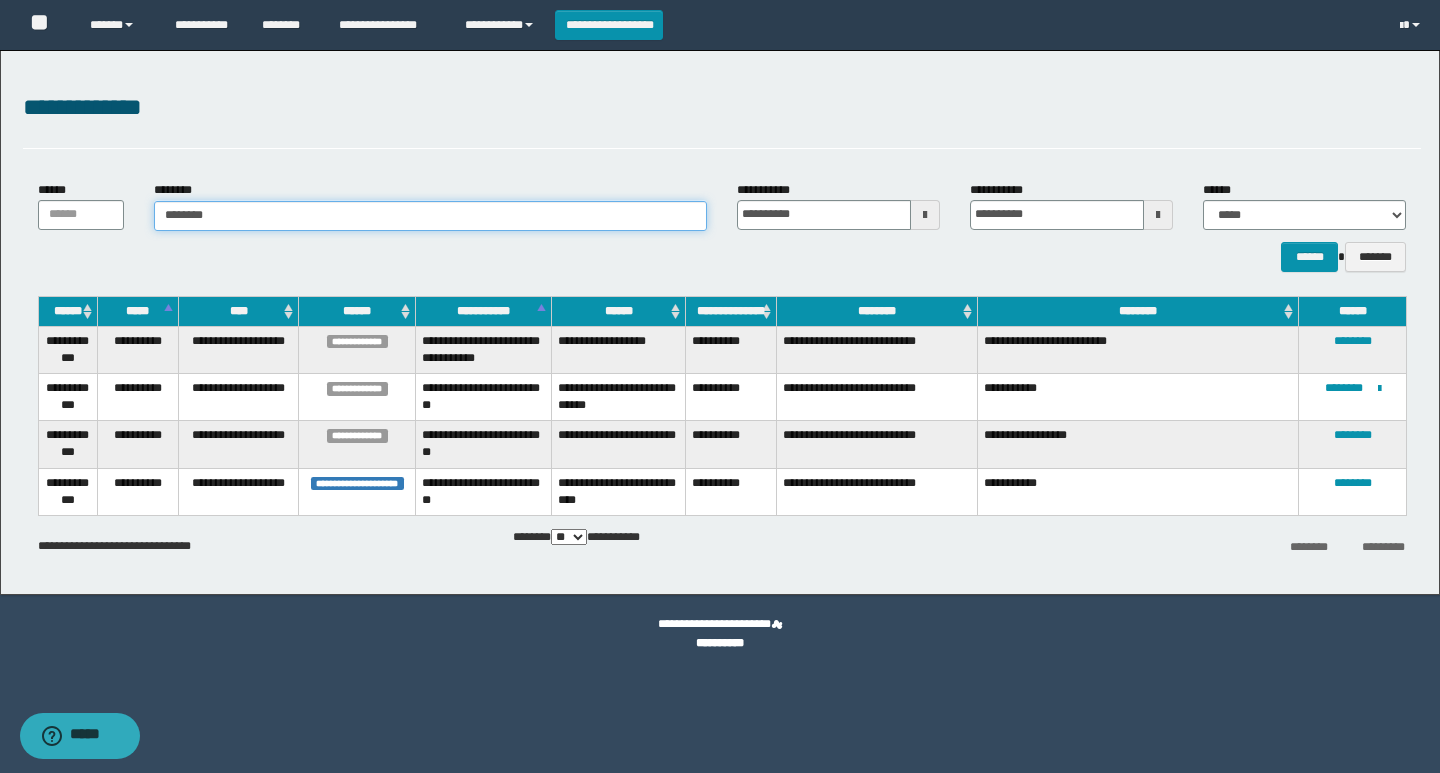 type on "********" 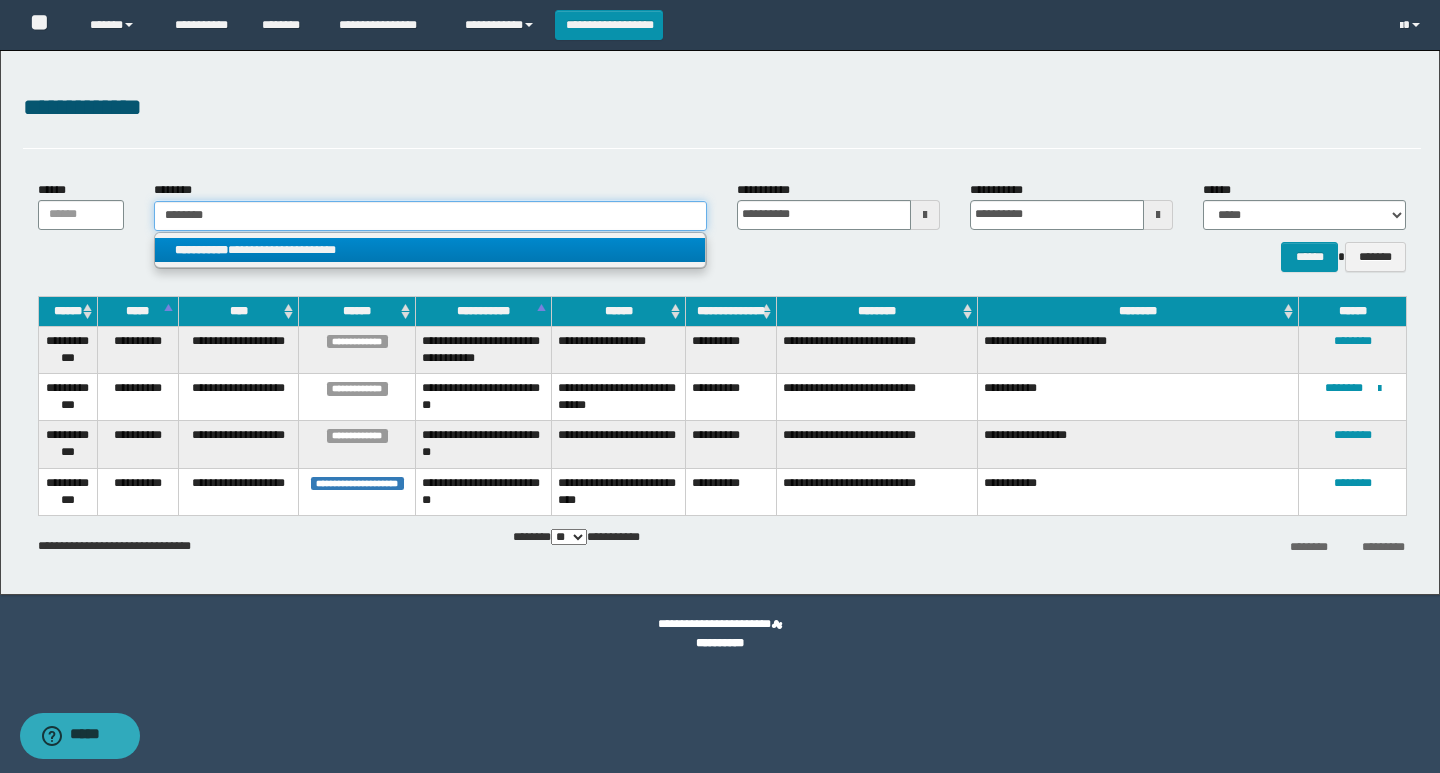 type on "********" 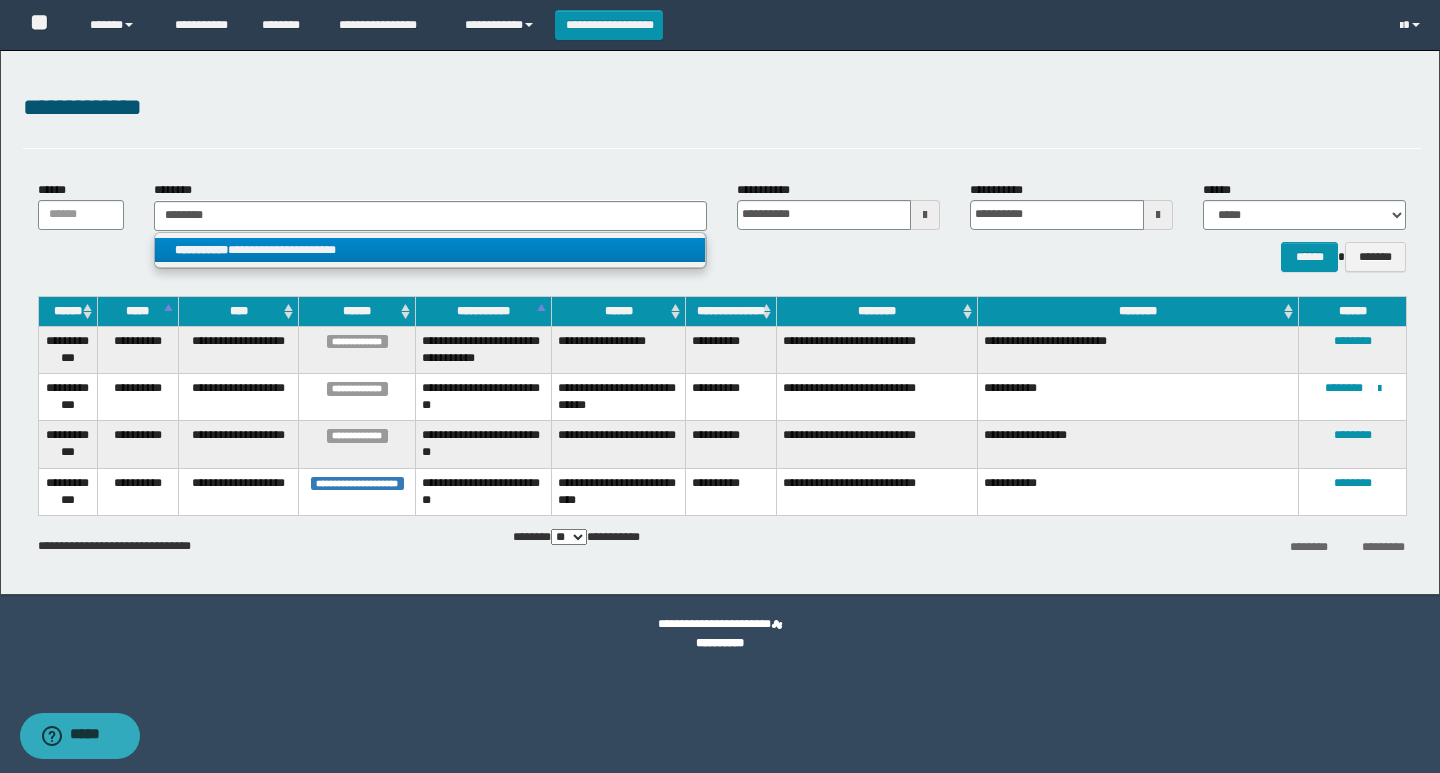 click on "**********" at bounding box center [430, 250] 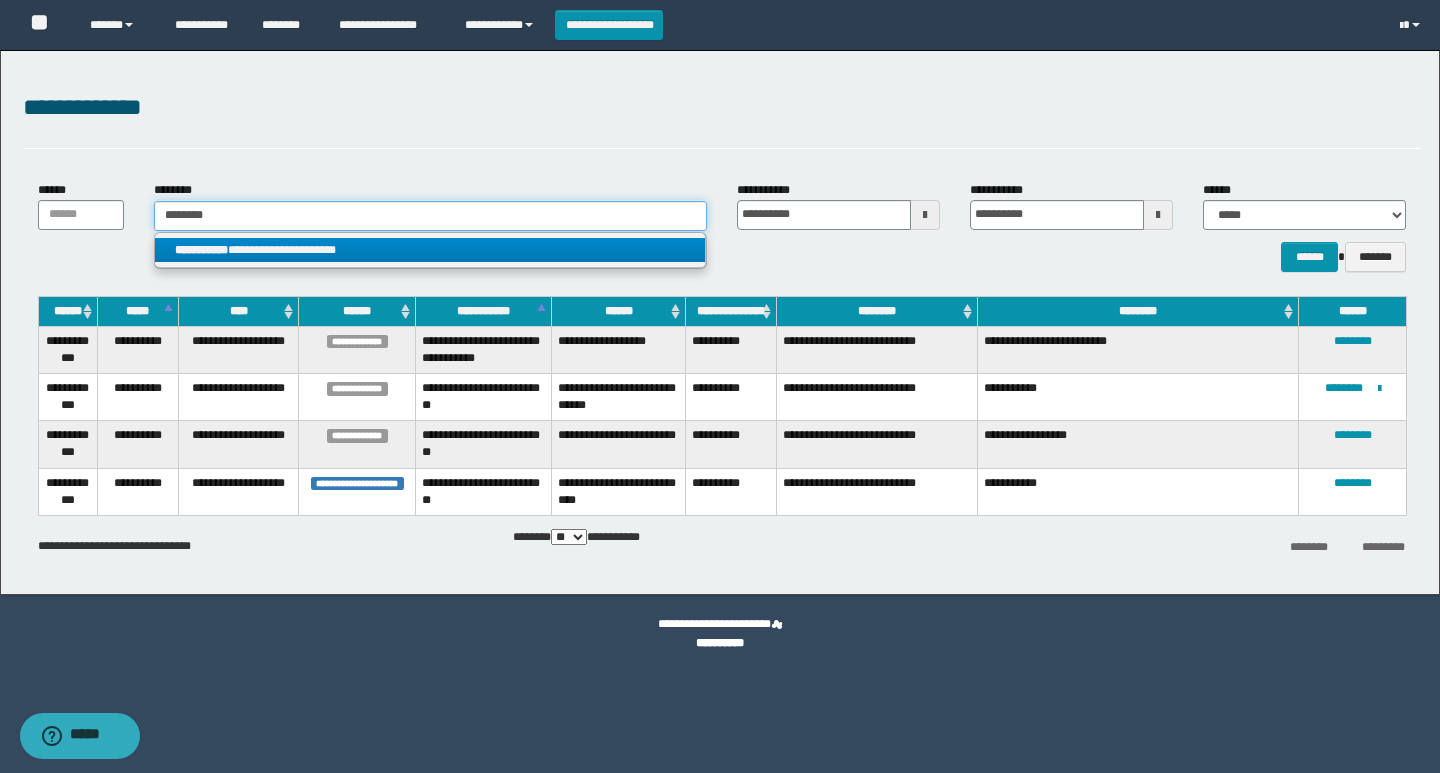 type 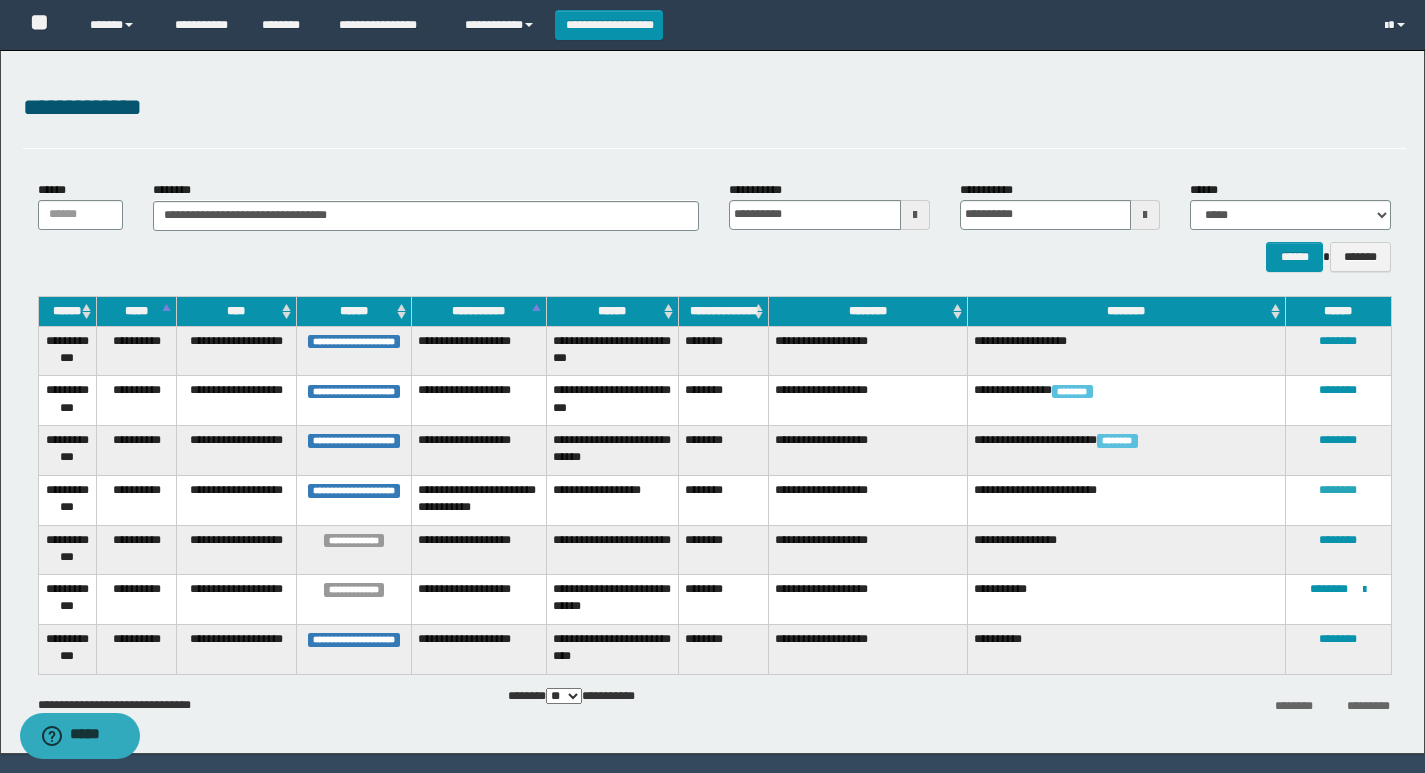click on "********" at bounding box center (1338, 490) 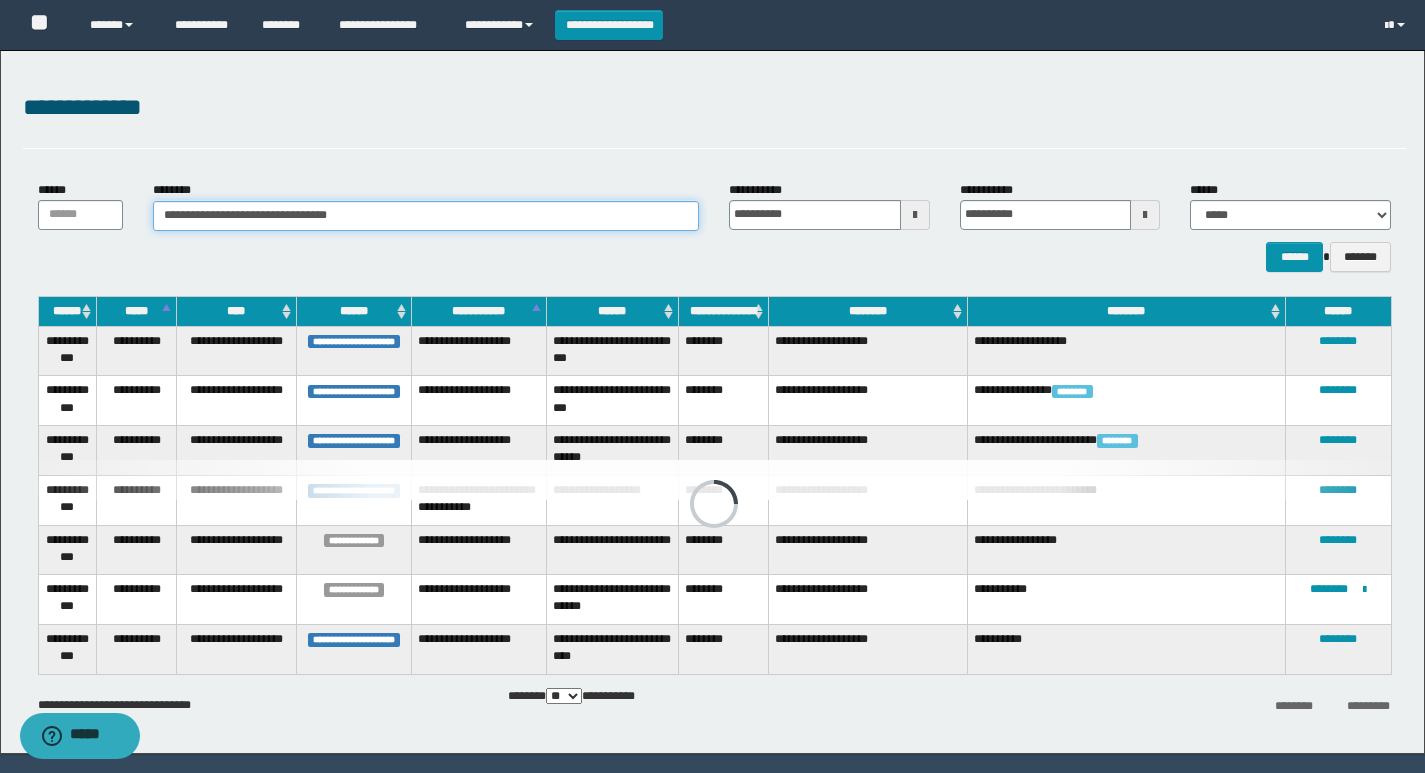 drag, startPoint x: 411, startPoint y: 203, endPoint x: 93, endPoint y: 230, distance: 319.14417 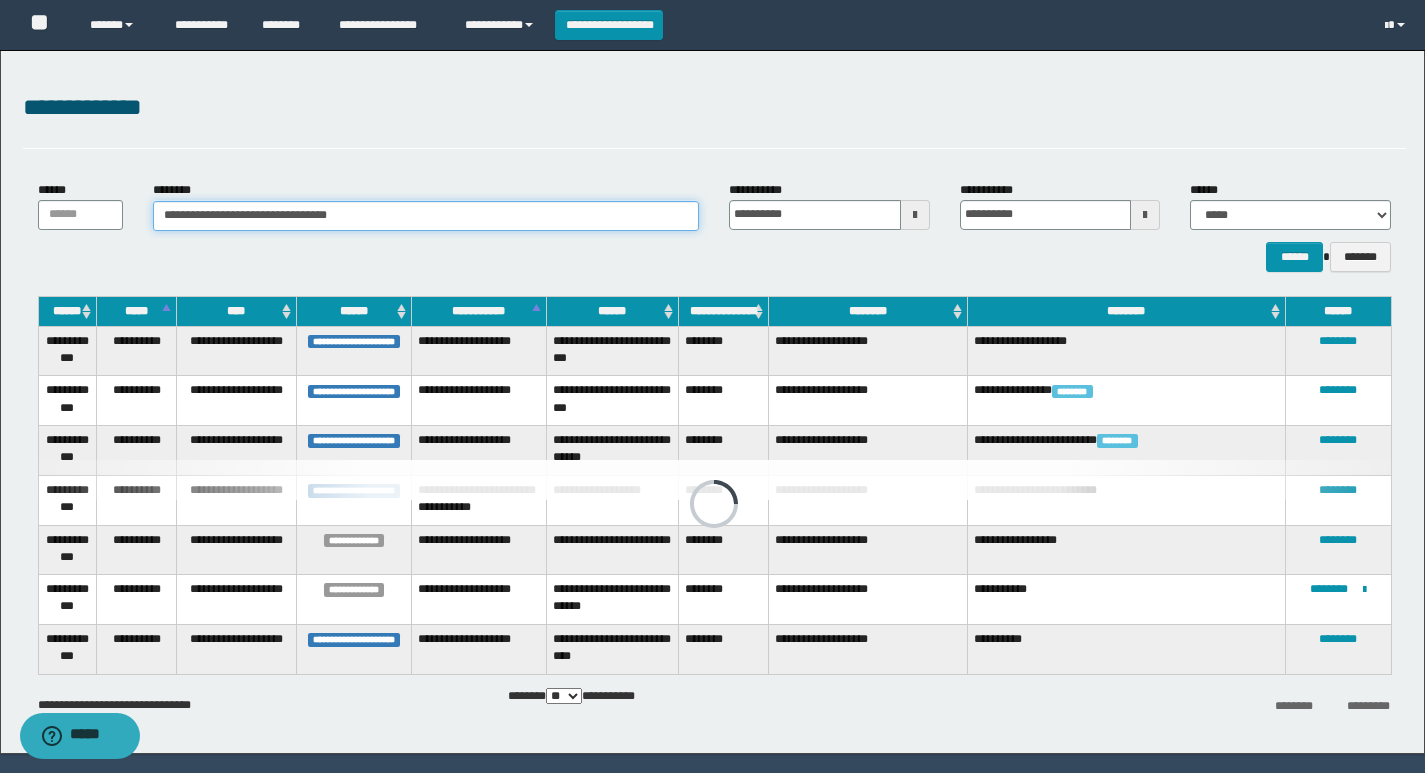 click on "**********" at bounding box center (714, 205) 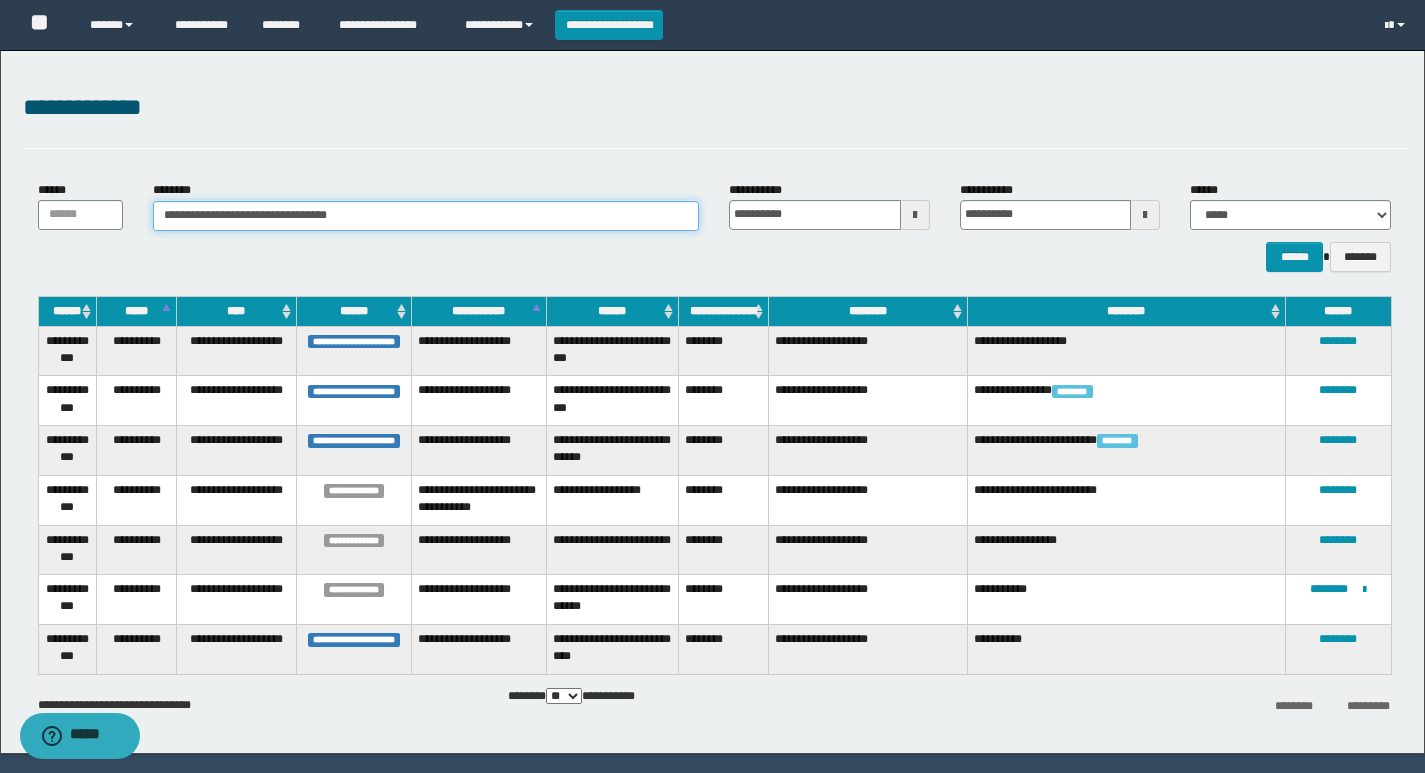 paste 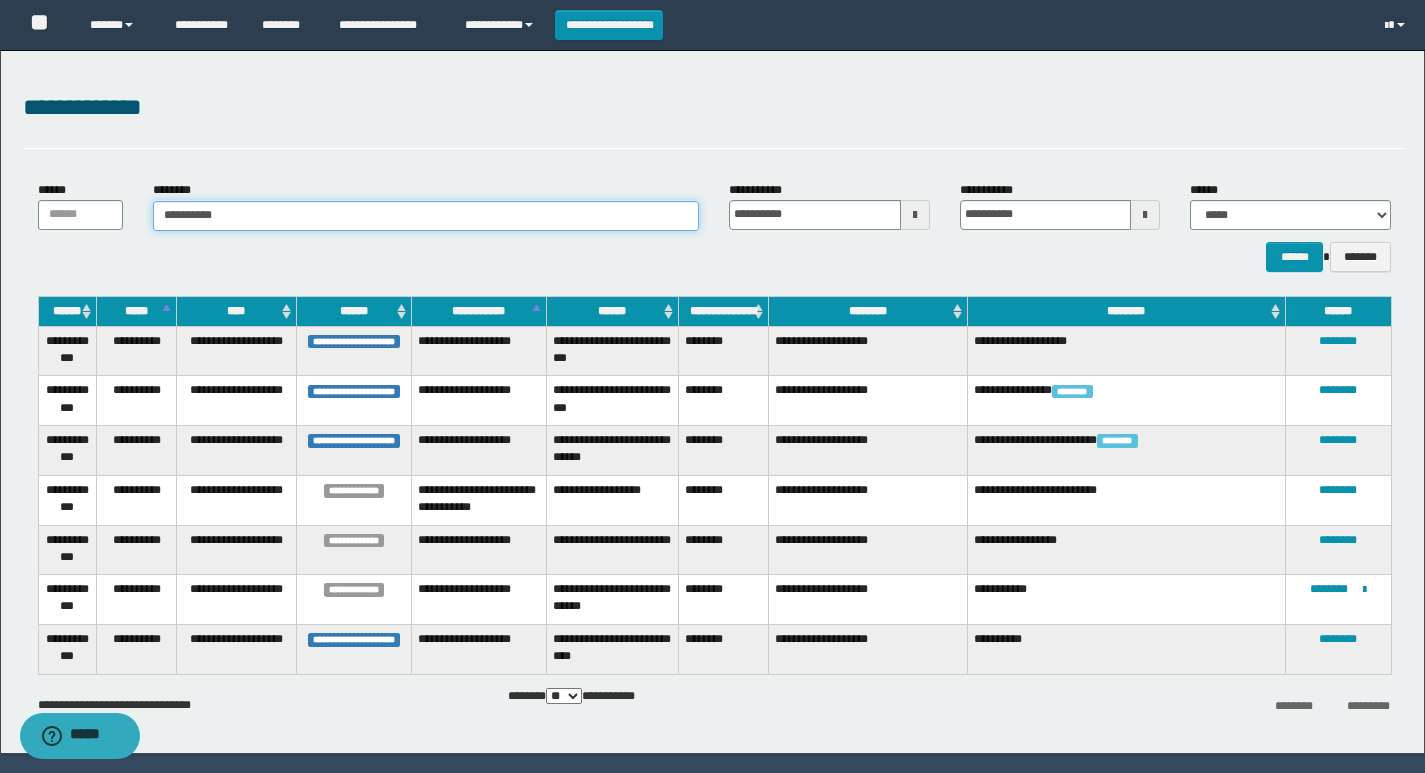 type on "**********" 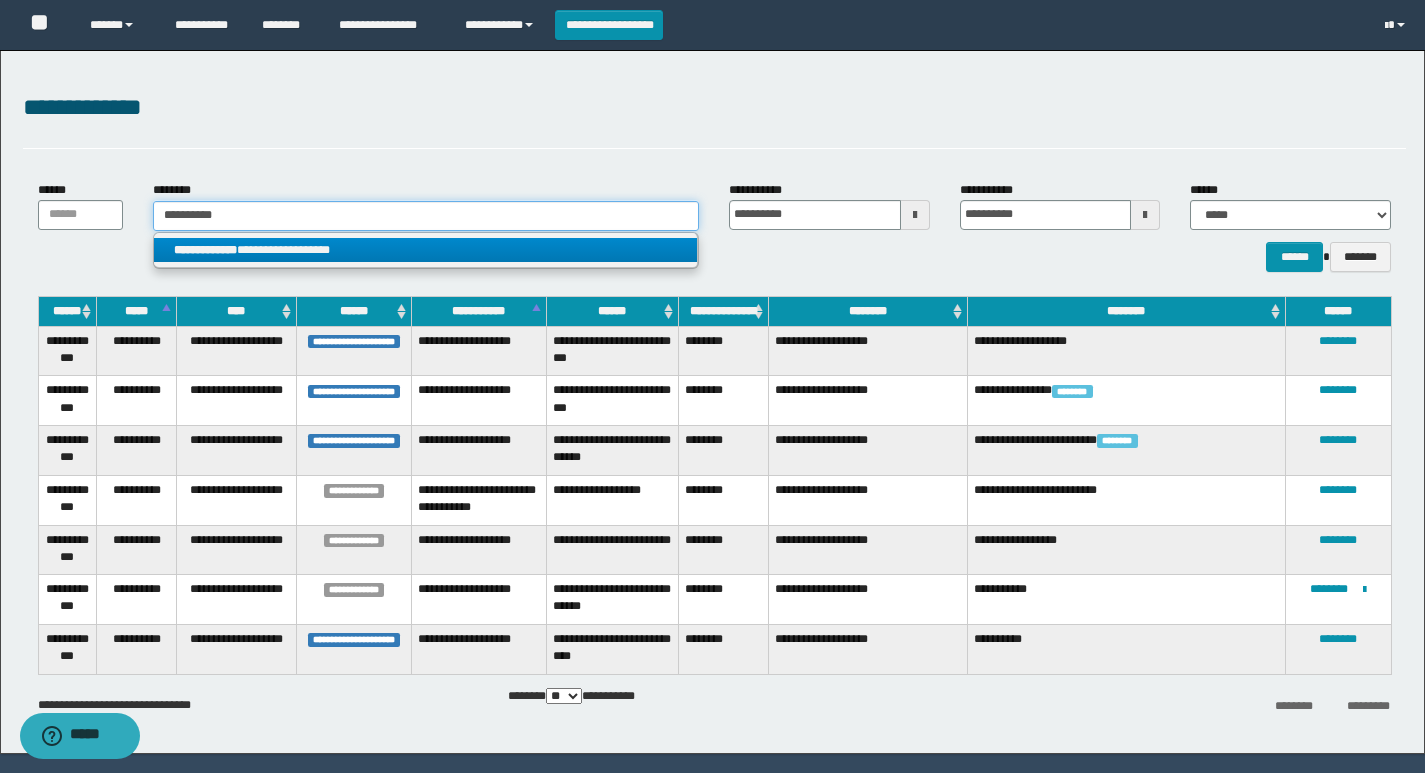 type on "**********" 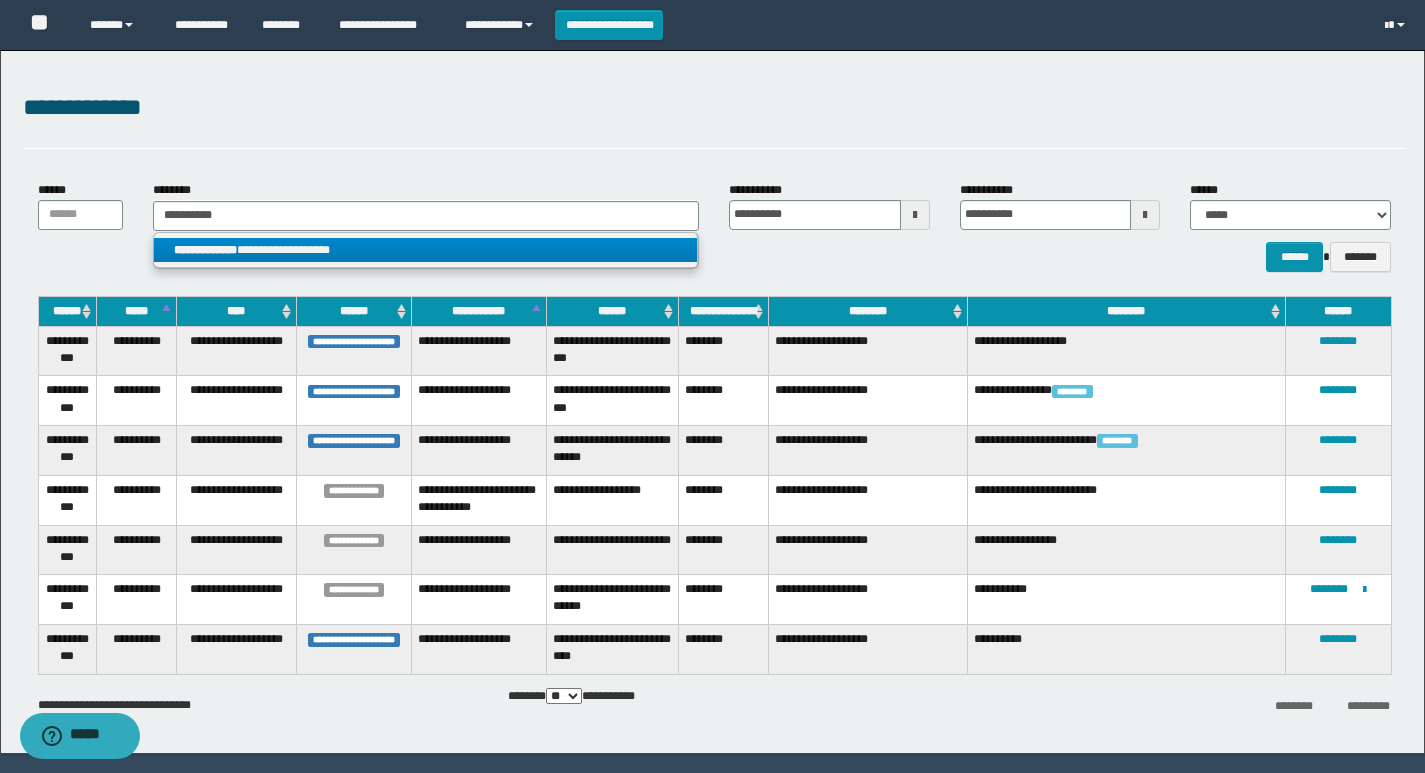 click on "**********" at bounding box center (425, 250) 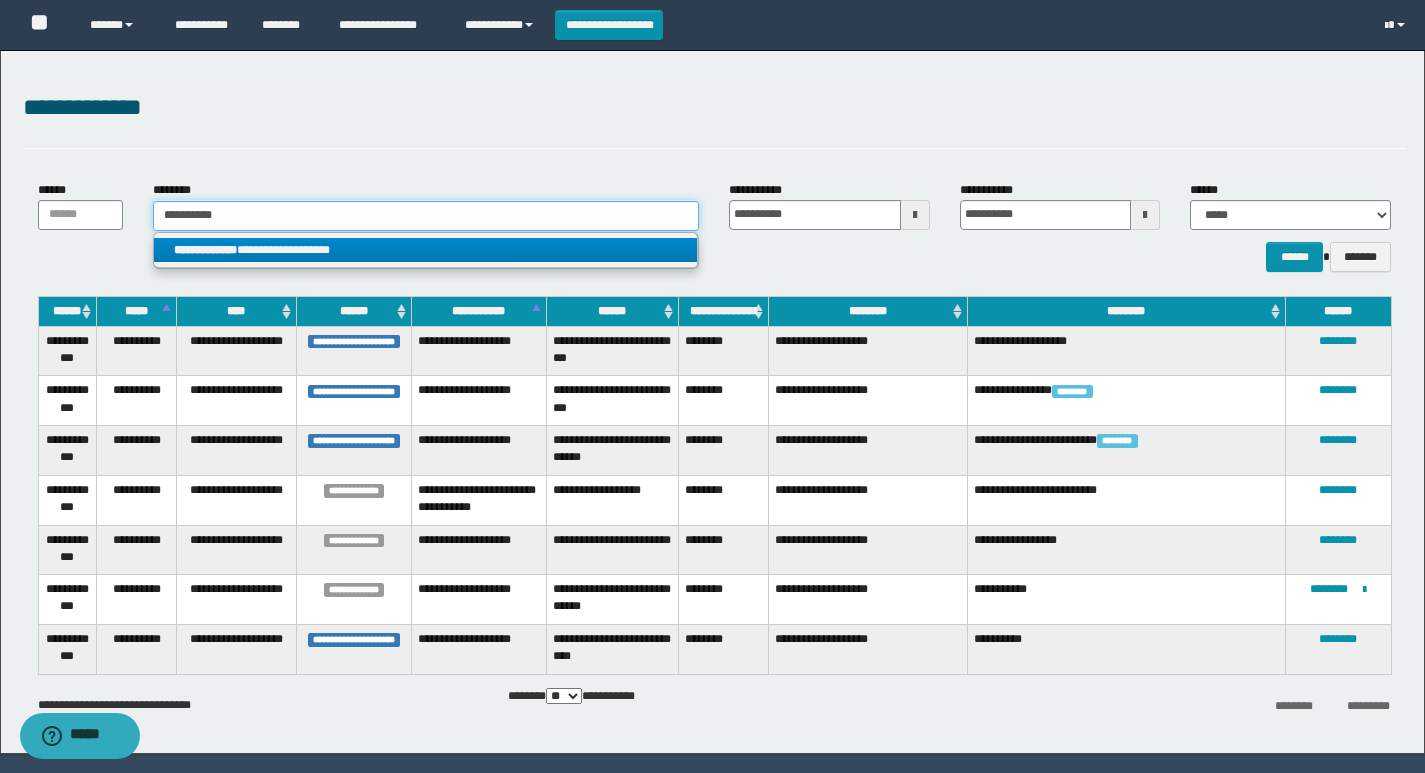 type 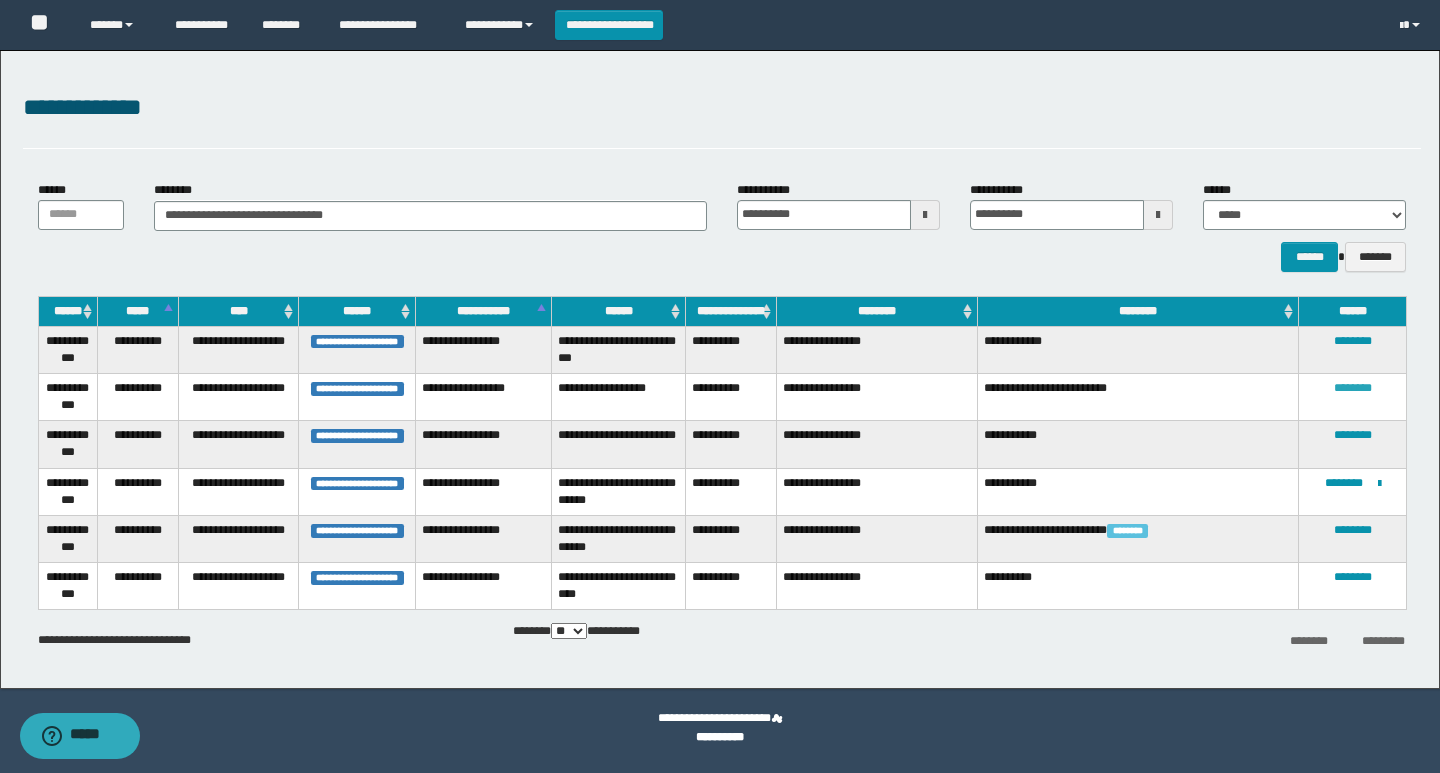 click on "********" at bounding box center (1353, 388) 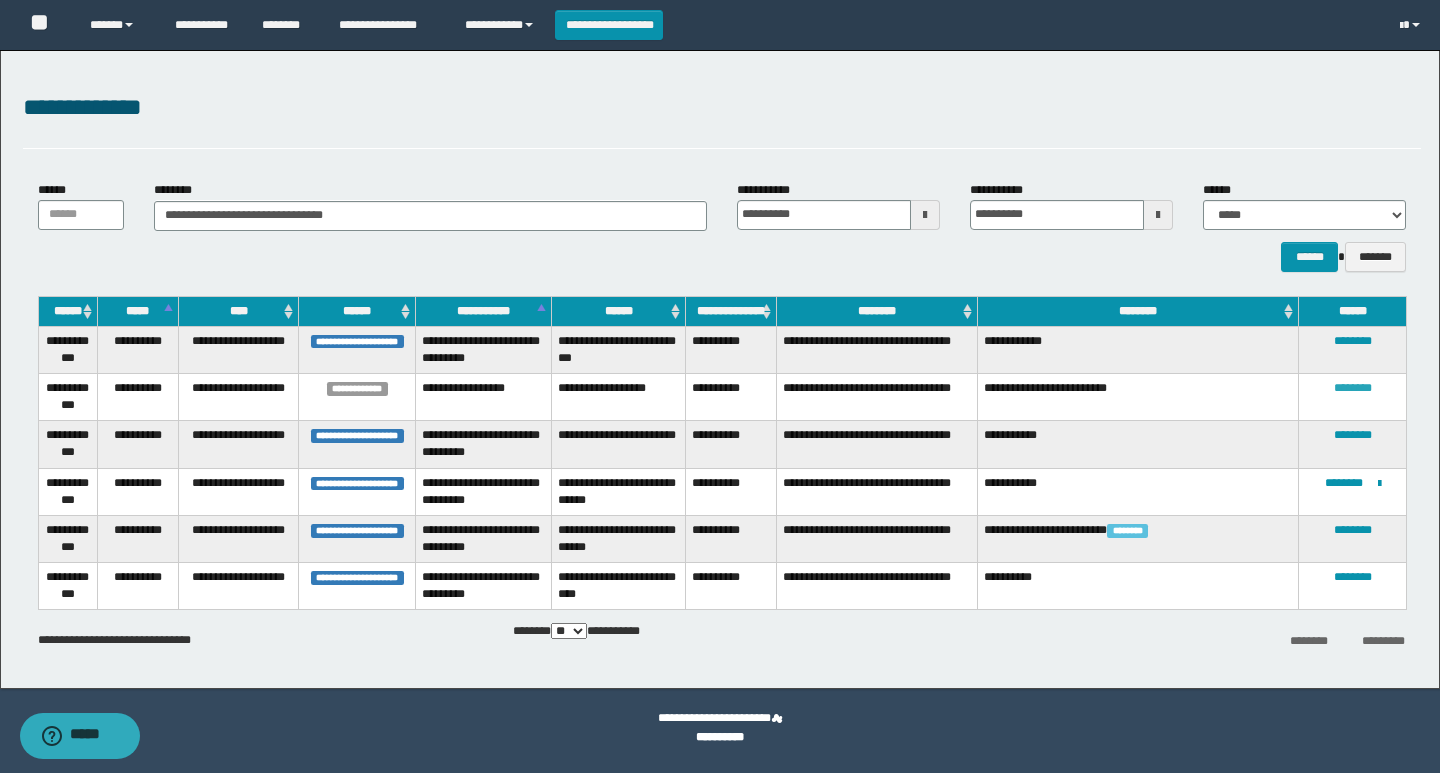 click on "********" at bounding box center [1353, 388] 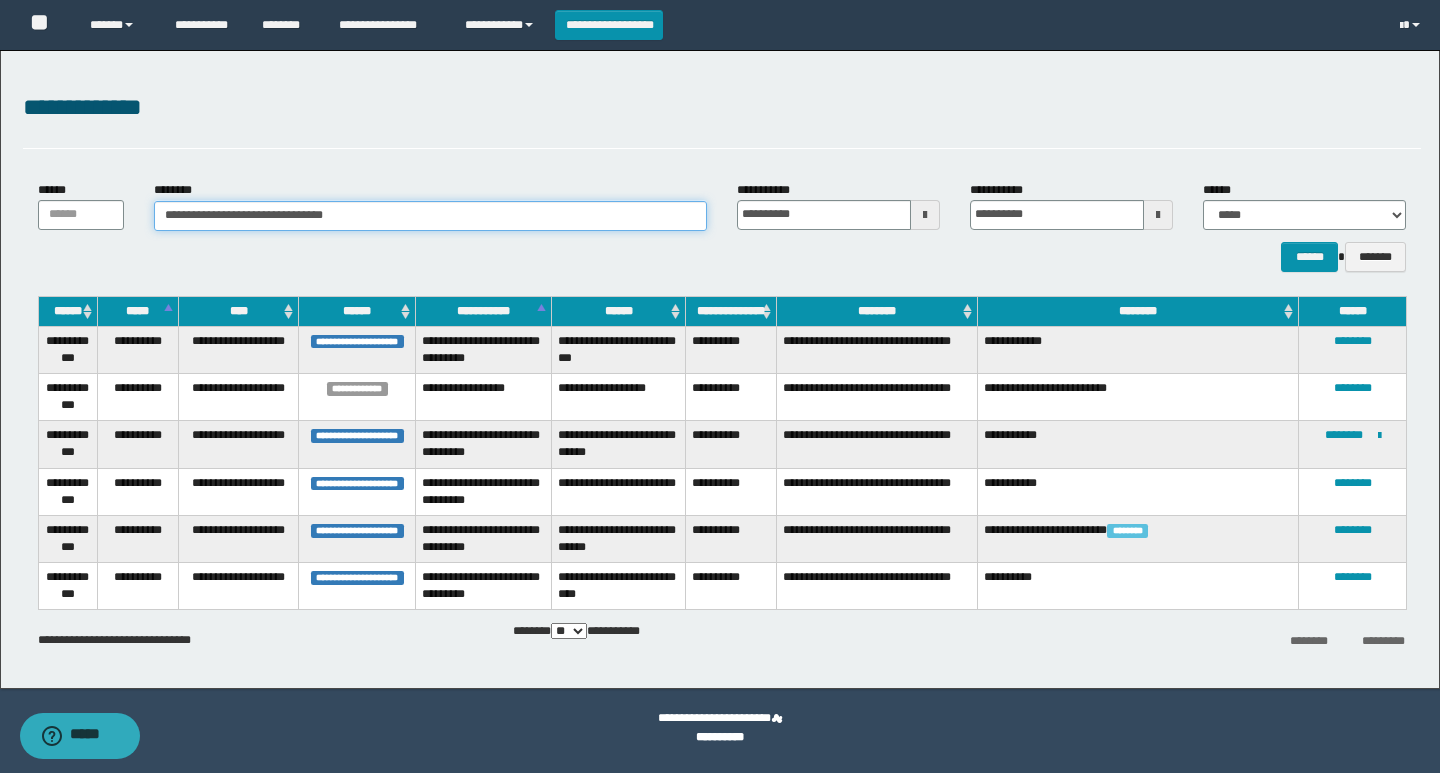 drag, startPoint x: 373, startPoint y: 214, endPoint x: 137, endPoint y: 218, distance: 236.03389 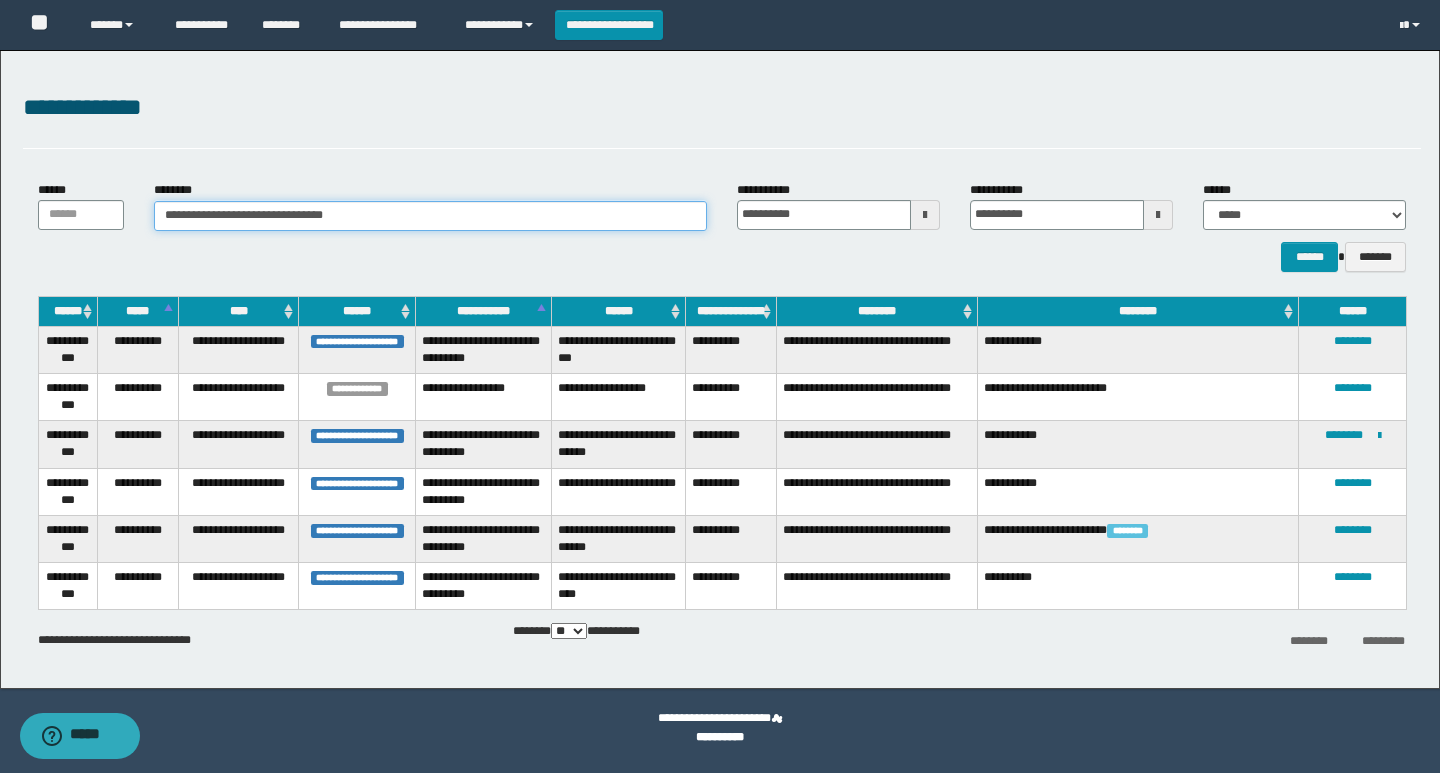 paste 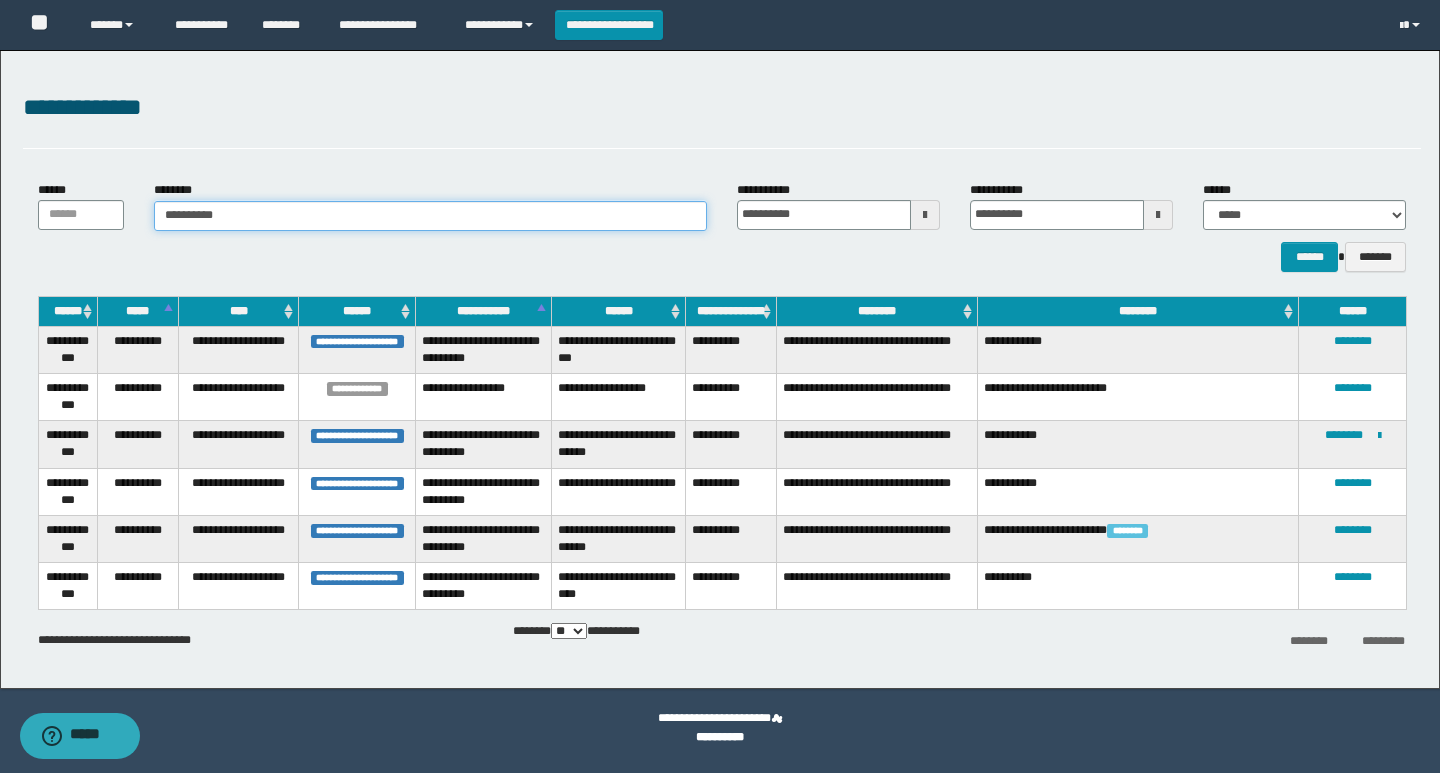 type on "**********" 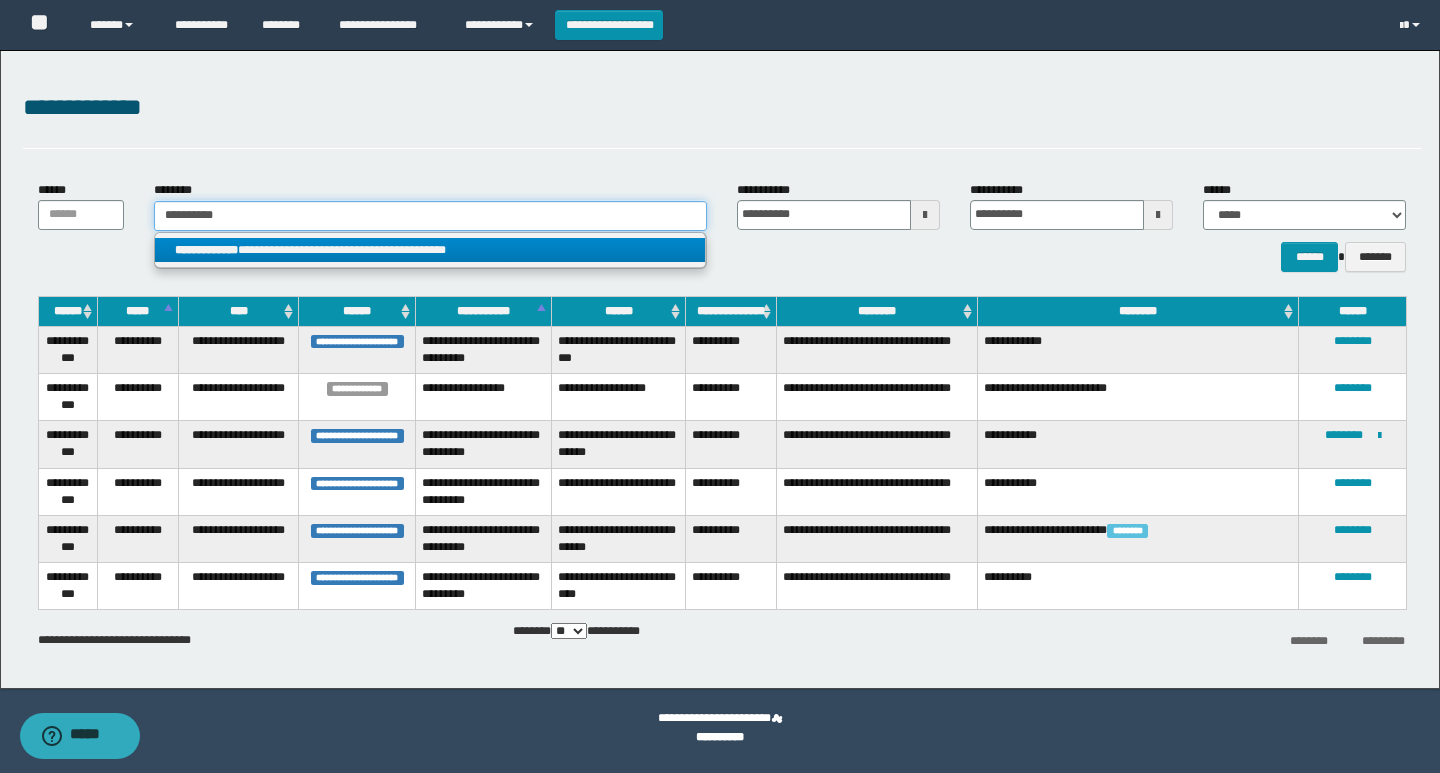 type on "**********" 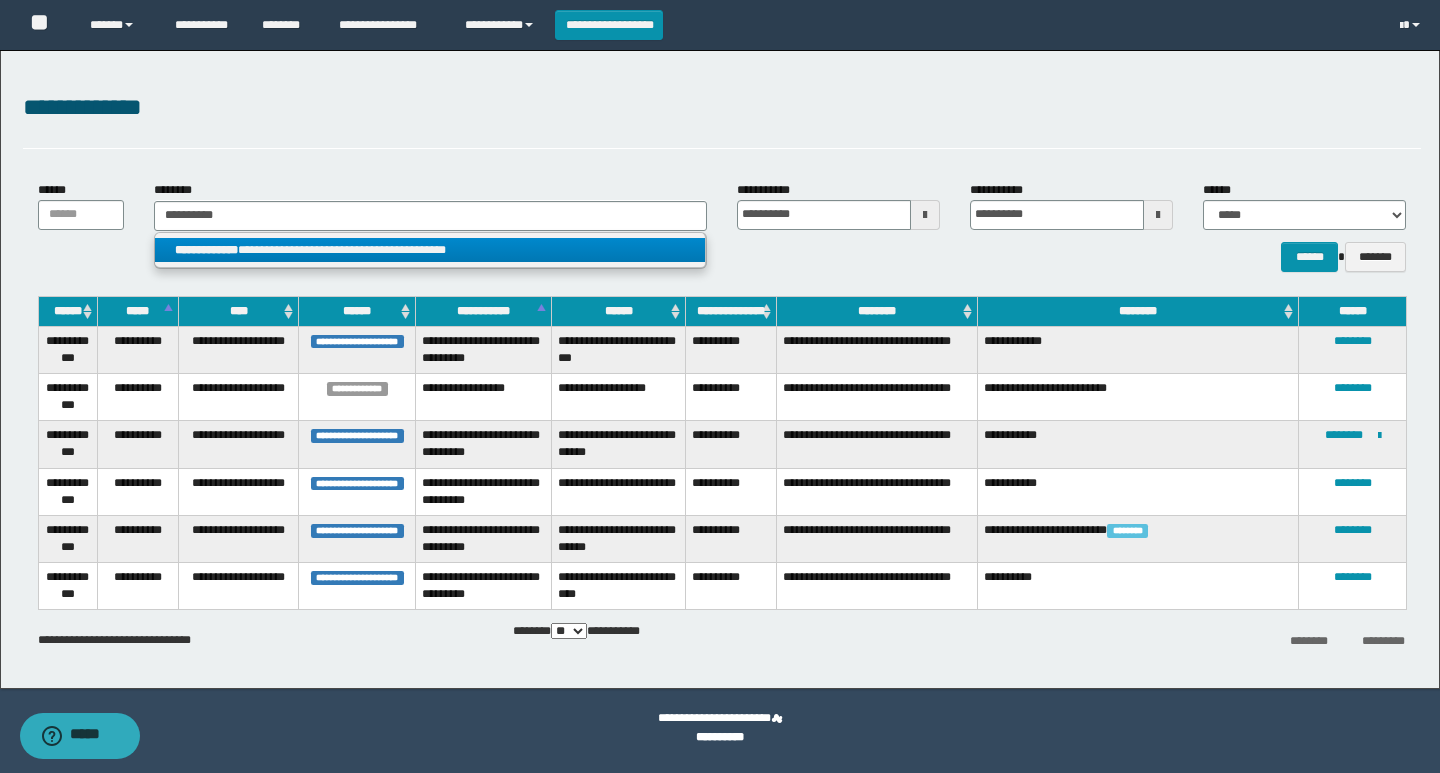 click on "**********" at bounding box center (430, 250) 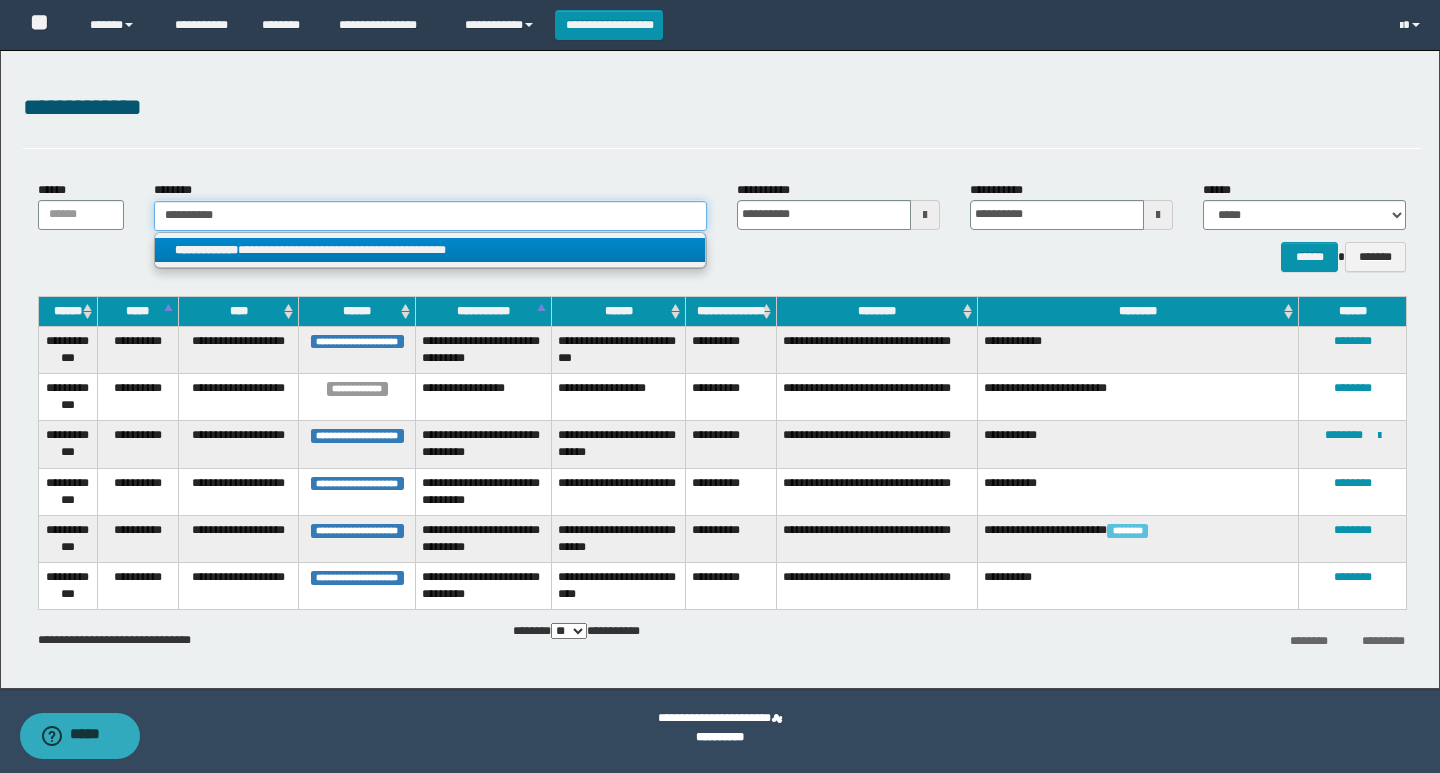 type 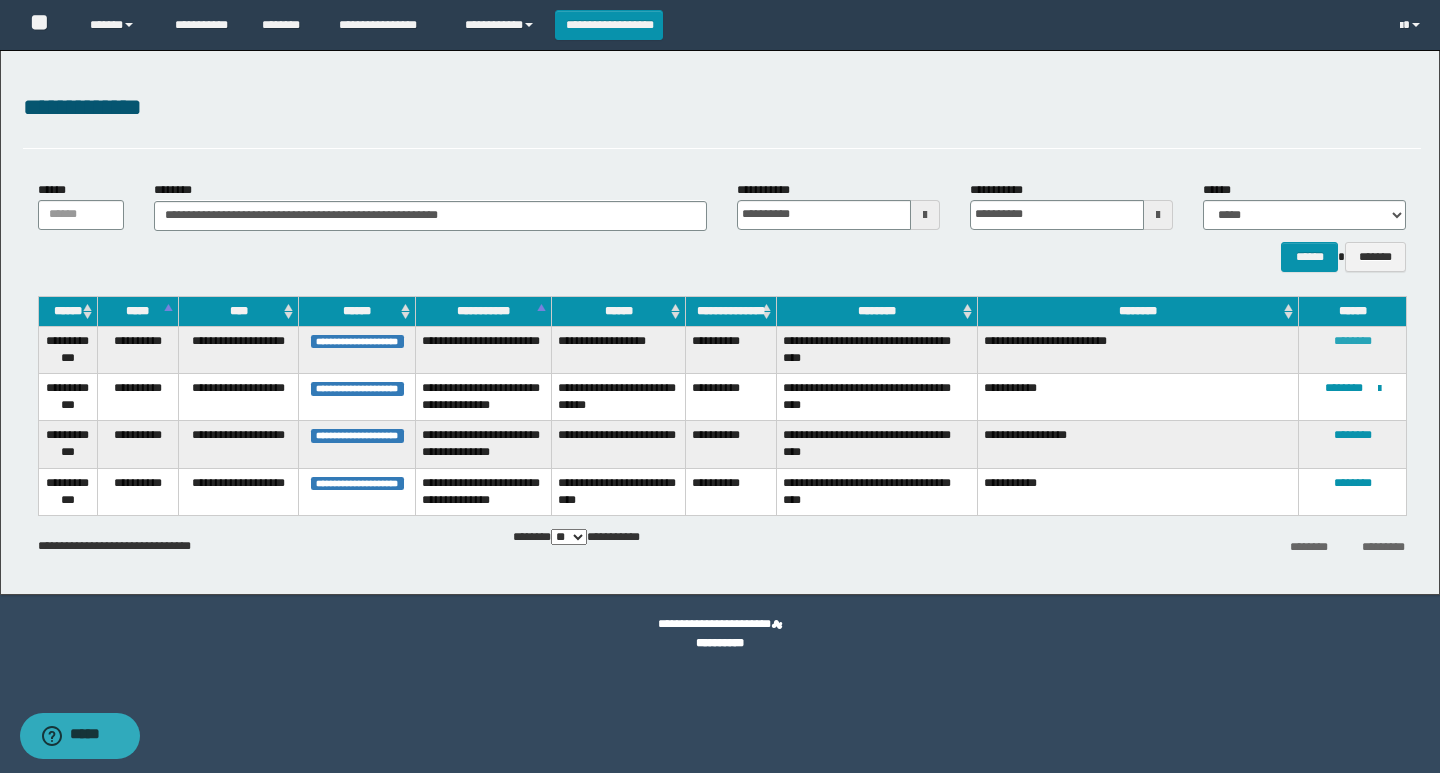 click on "********" at bounding box center [1353, 341] 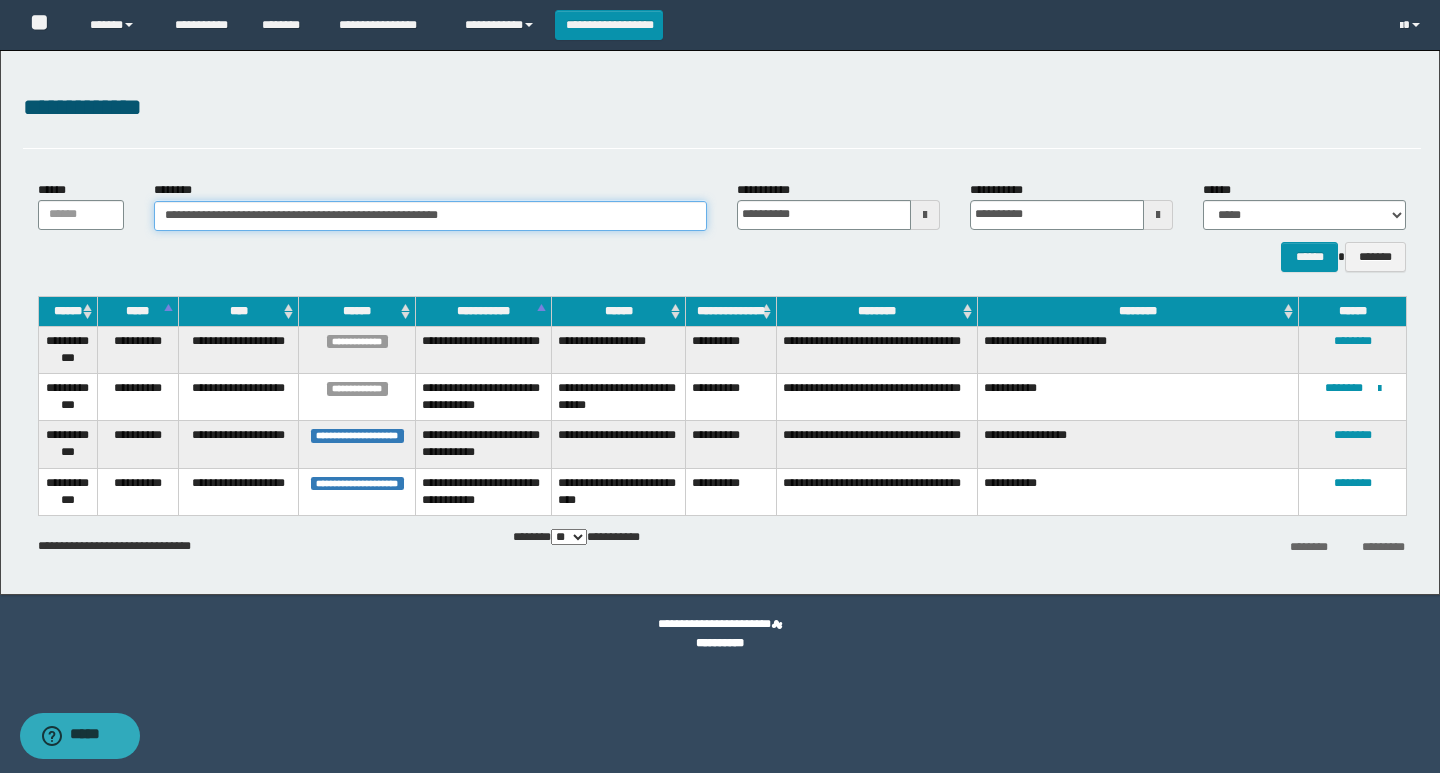 drag, startPoint x: 497, startPoint y: 220, endPoint x: 156, endPoint y: 228, distance: 341.09384 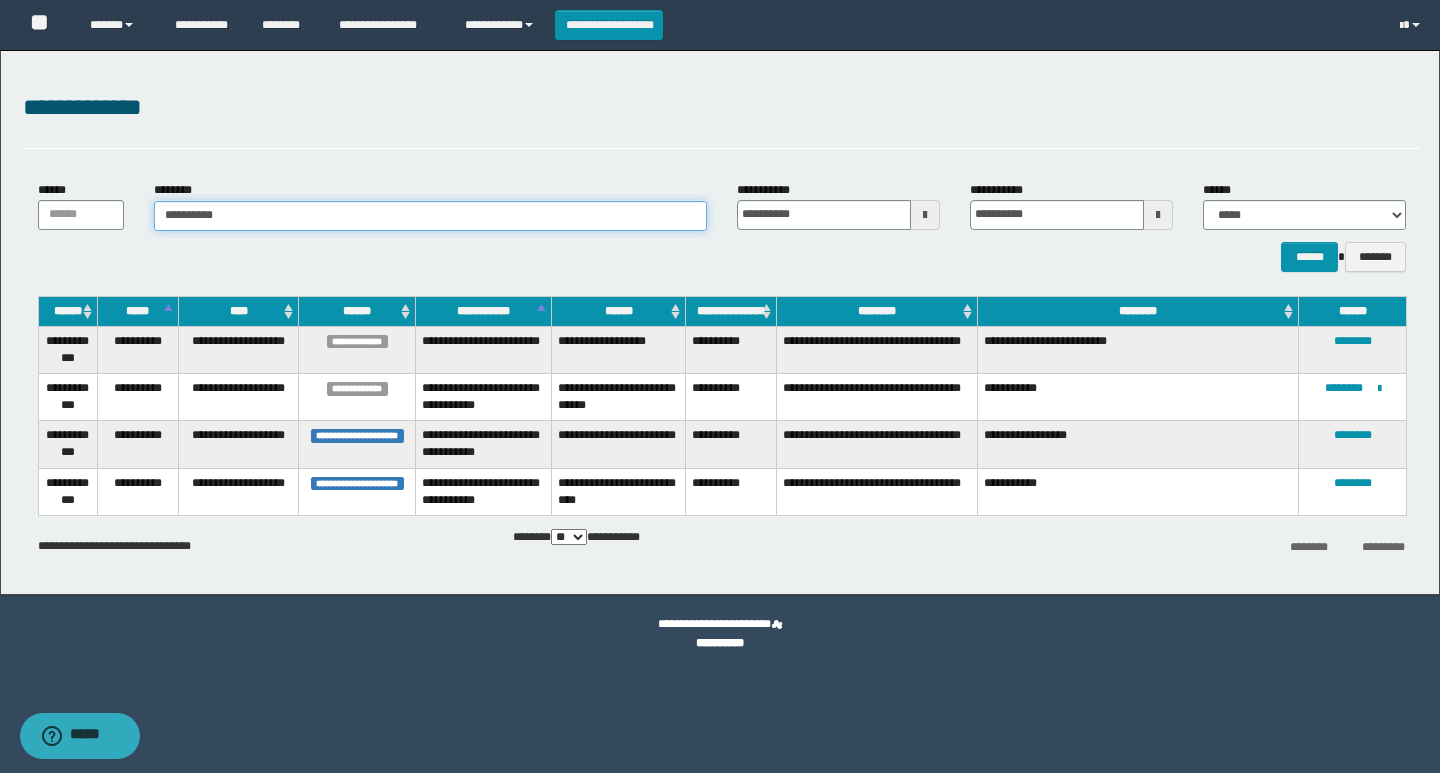 type on "**********" 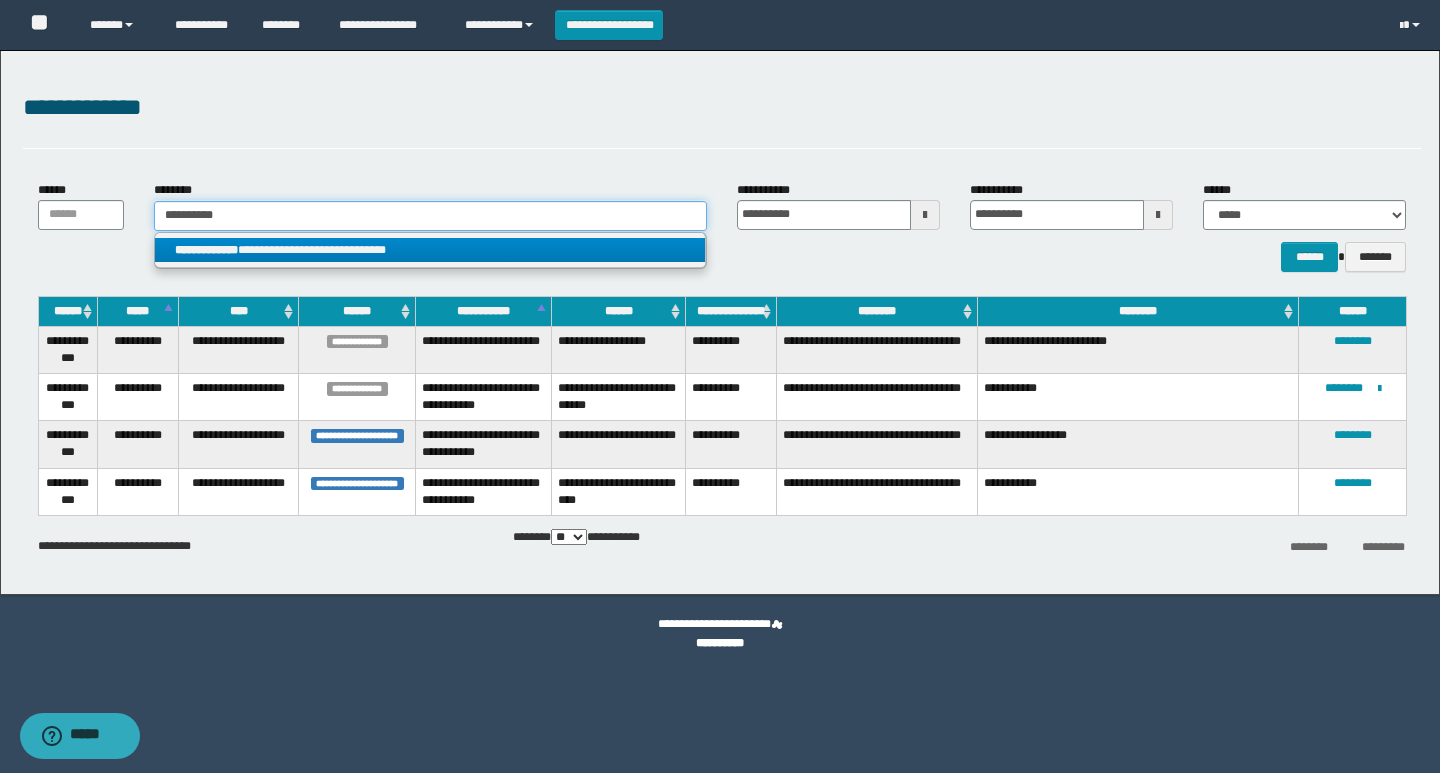 type on "**********" 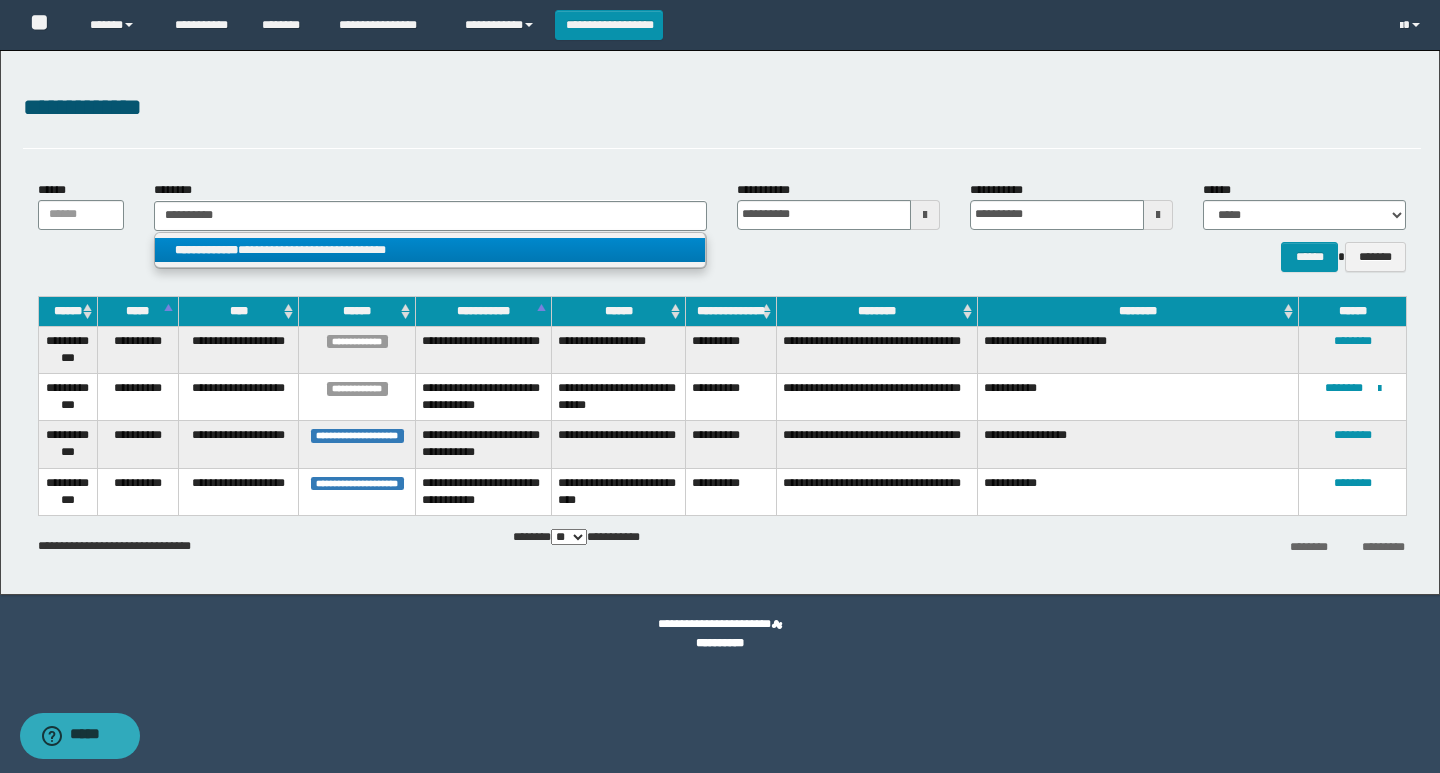 click on "**********" at bounding box center [430, 250] 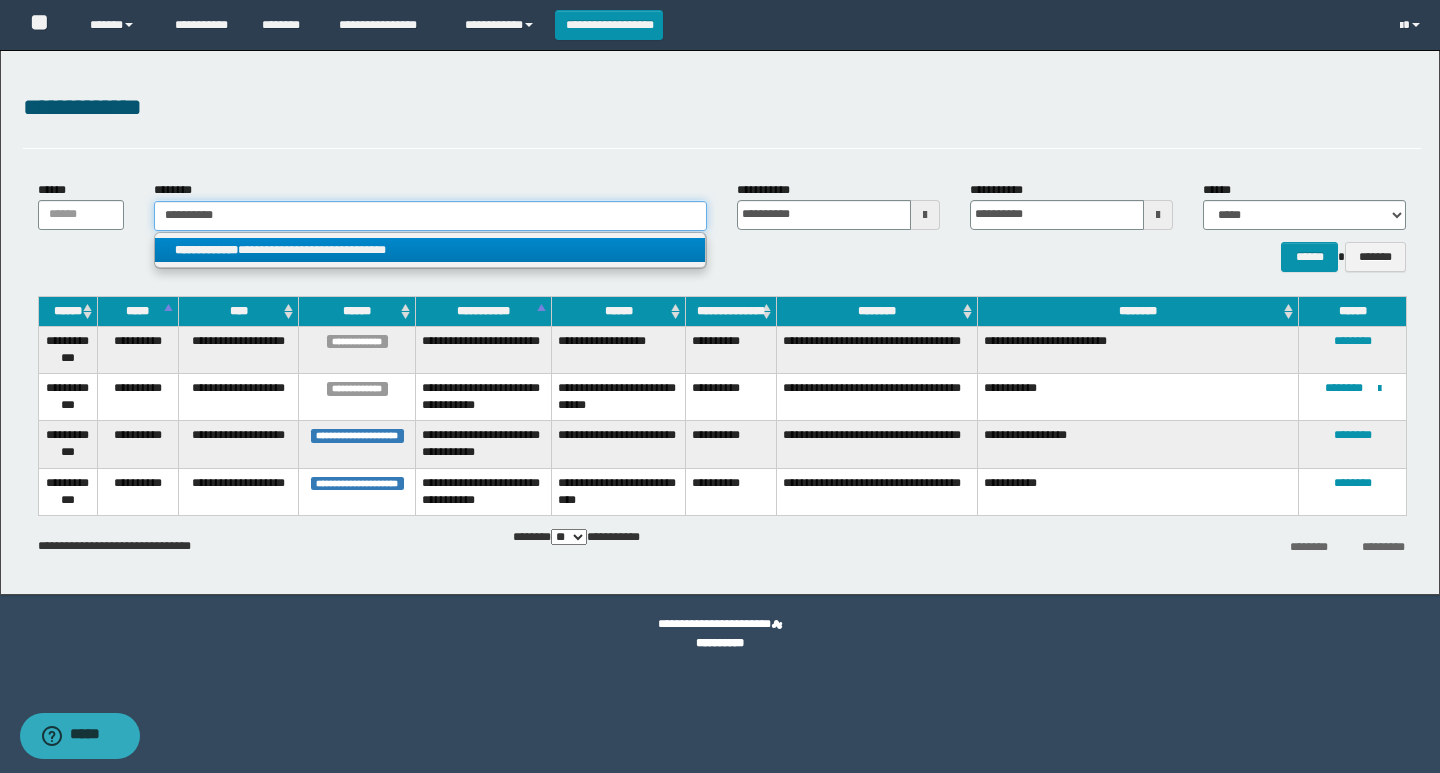 type 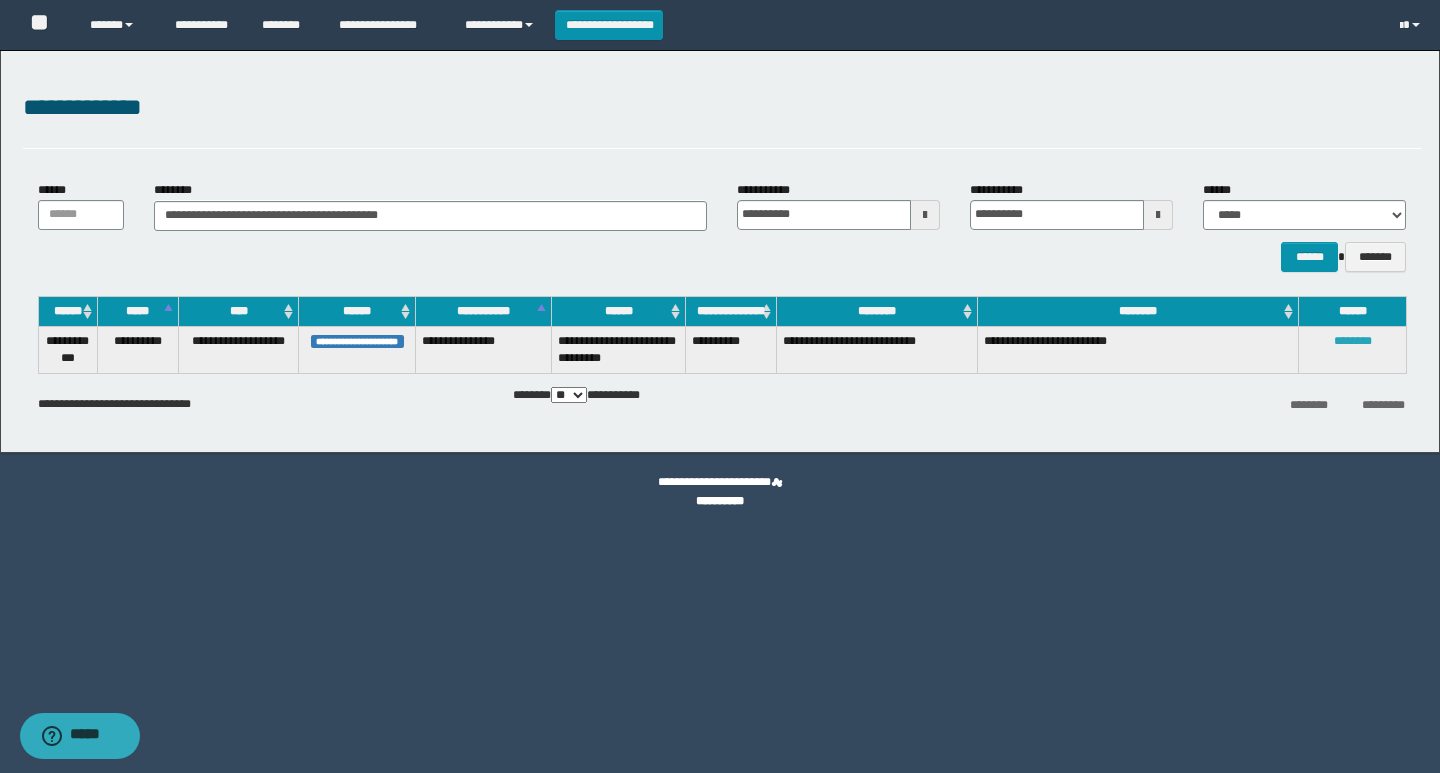 click on "********" at bounding box center [1353, 341] 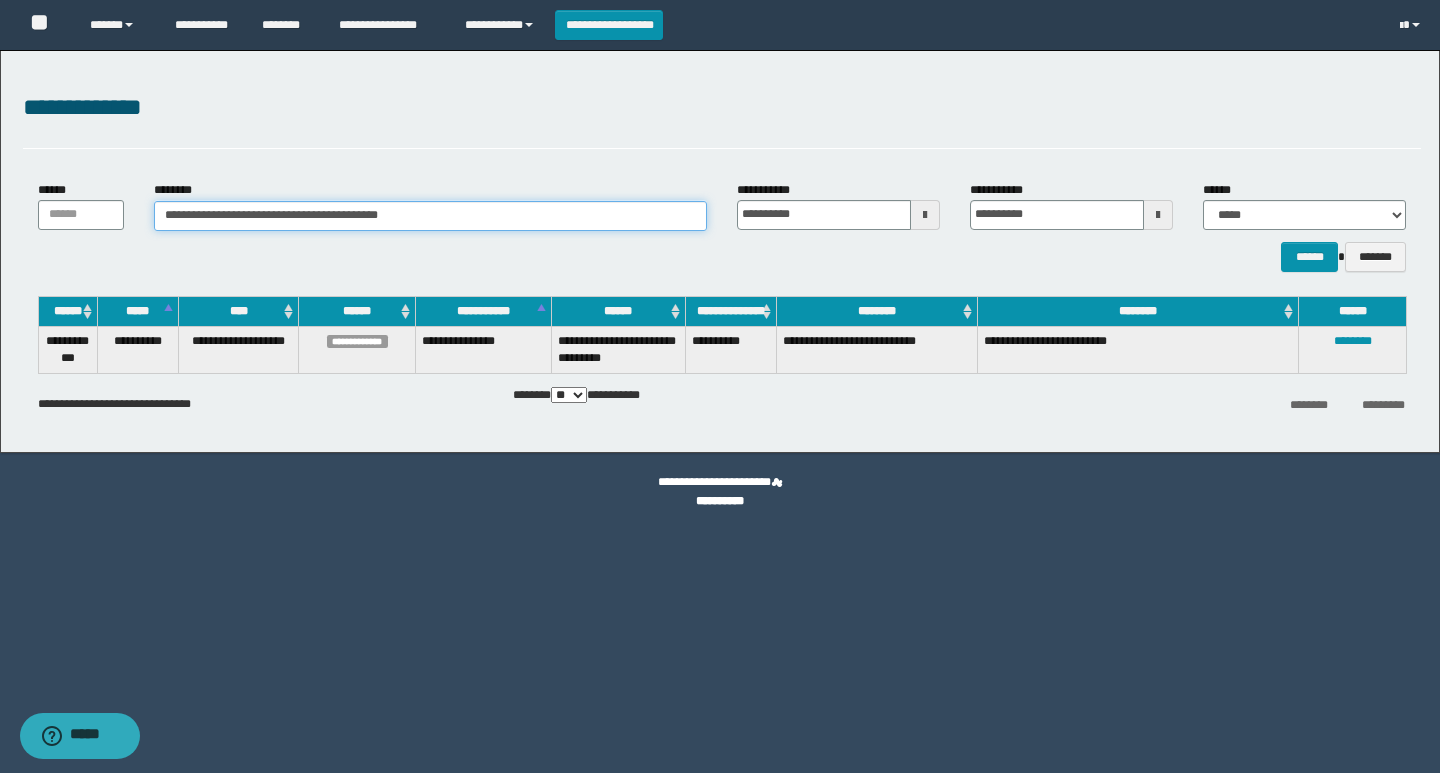 drag, startPoint x: 413, startPoint y: 220, endPoint x: 0, endPoint y: 253, distance: 414.3163 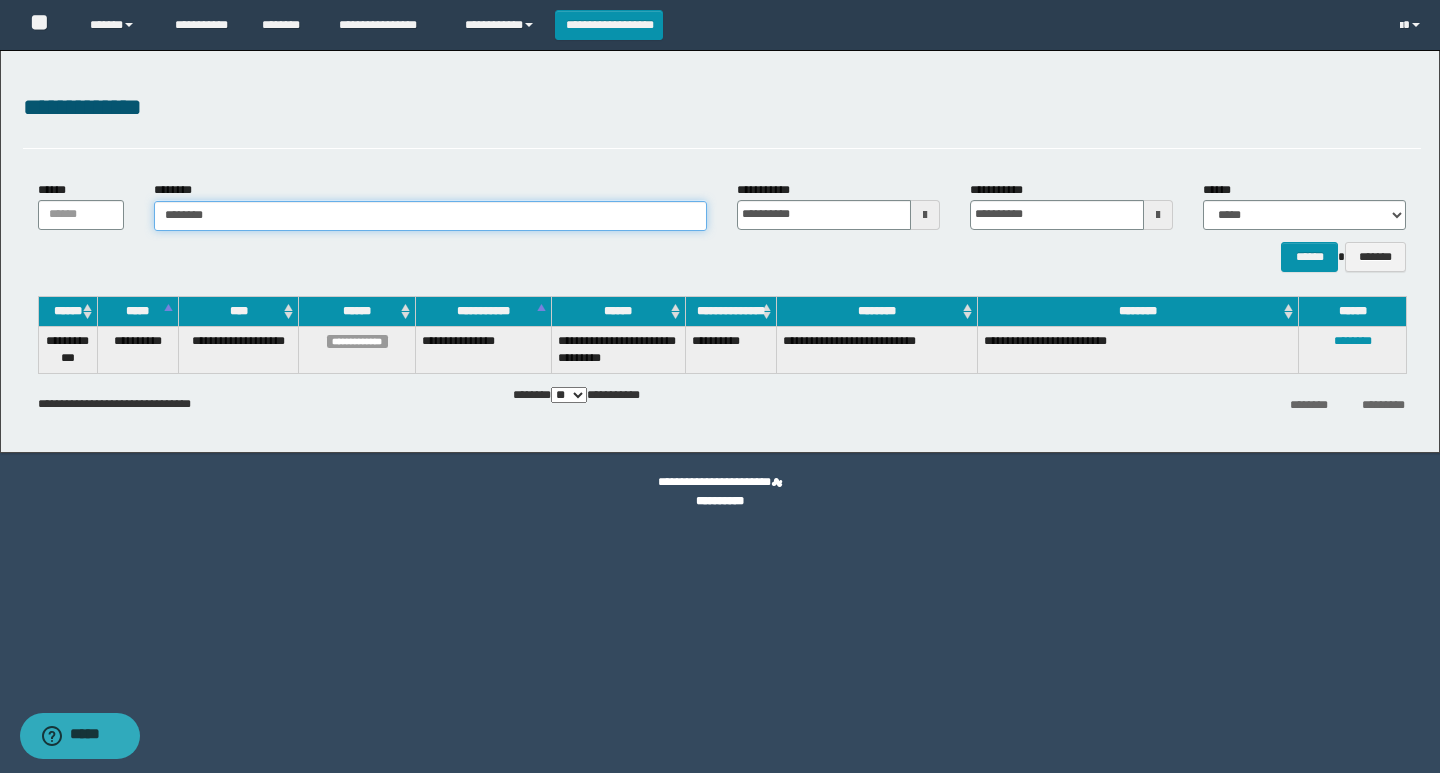 type on "********" 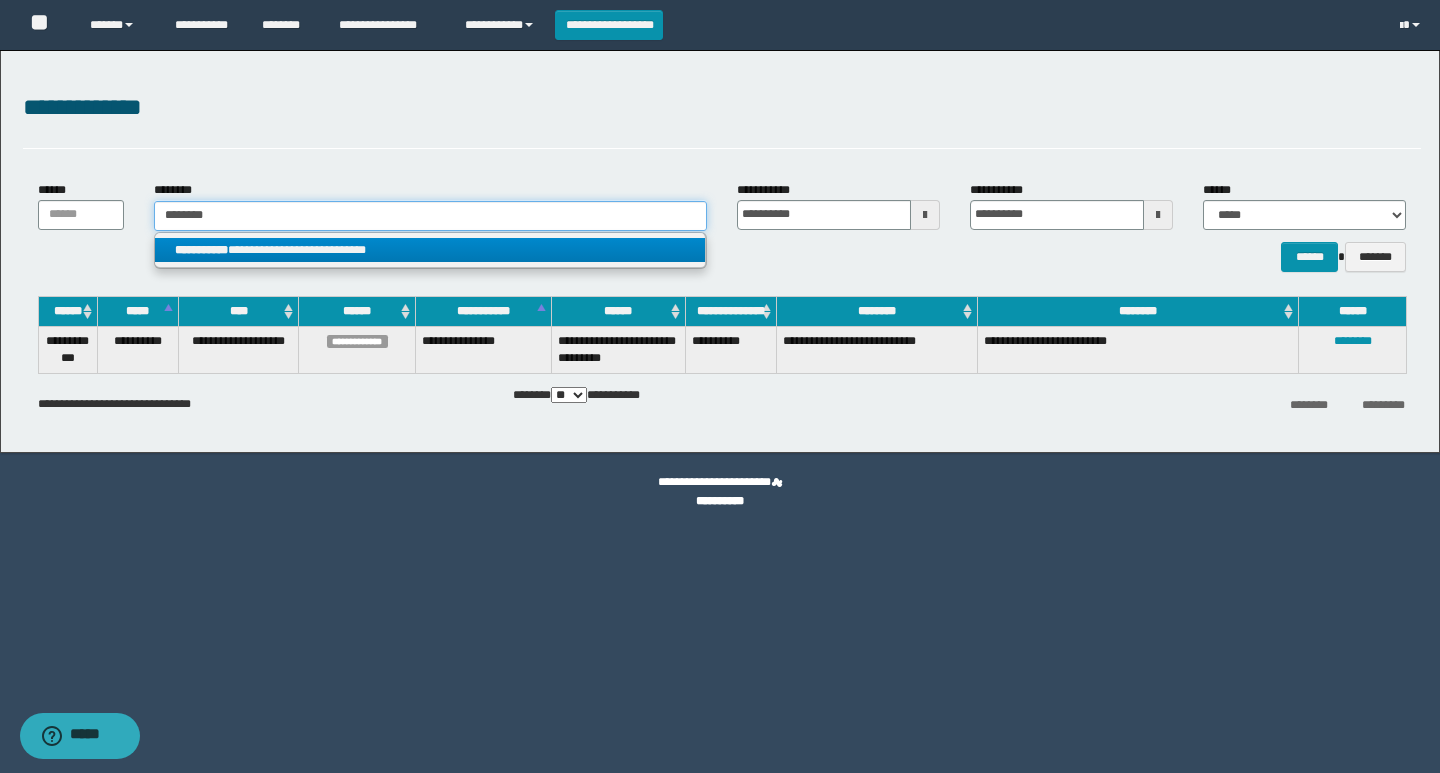 type on "********" 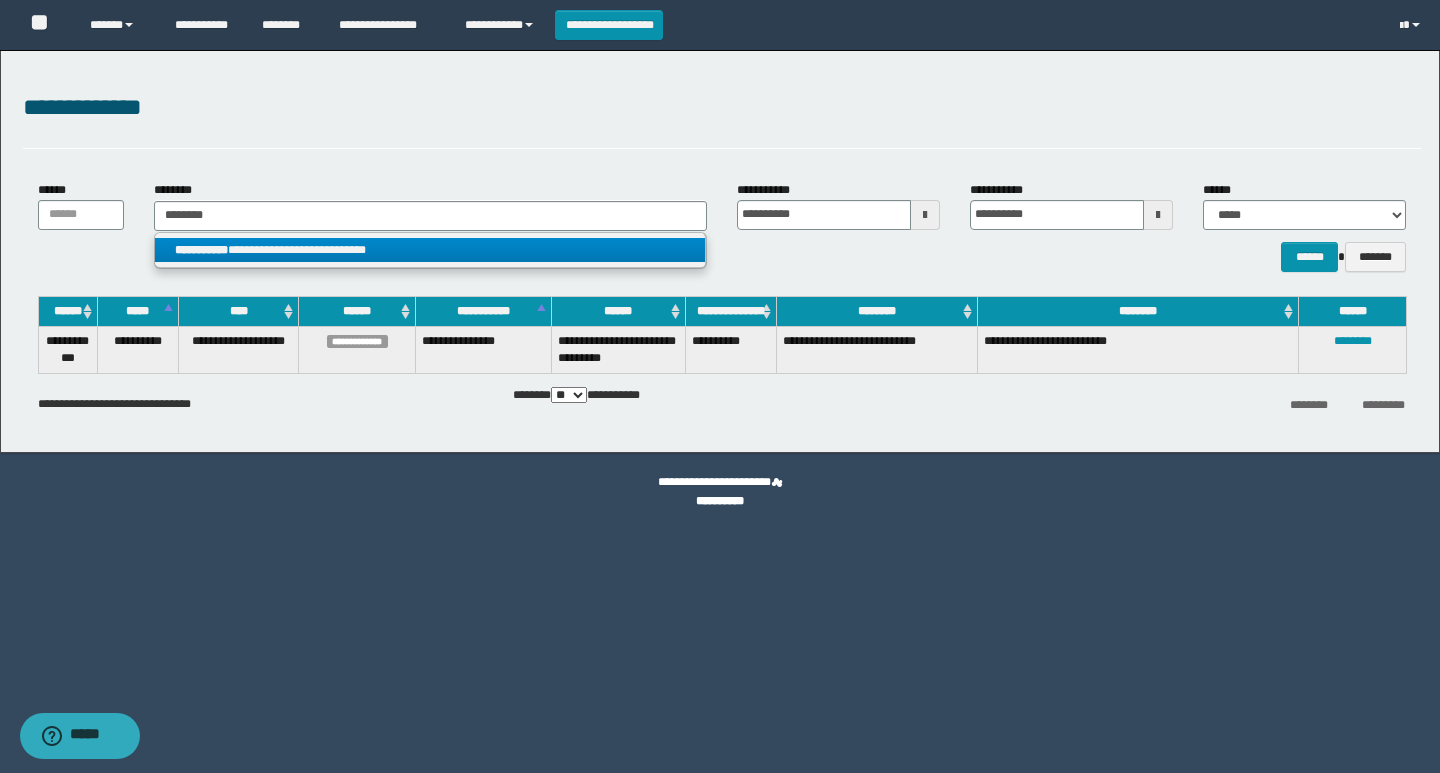 click on "**********" at bounding box center (430, 250) 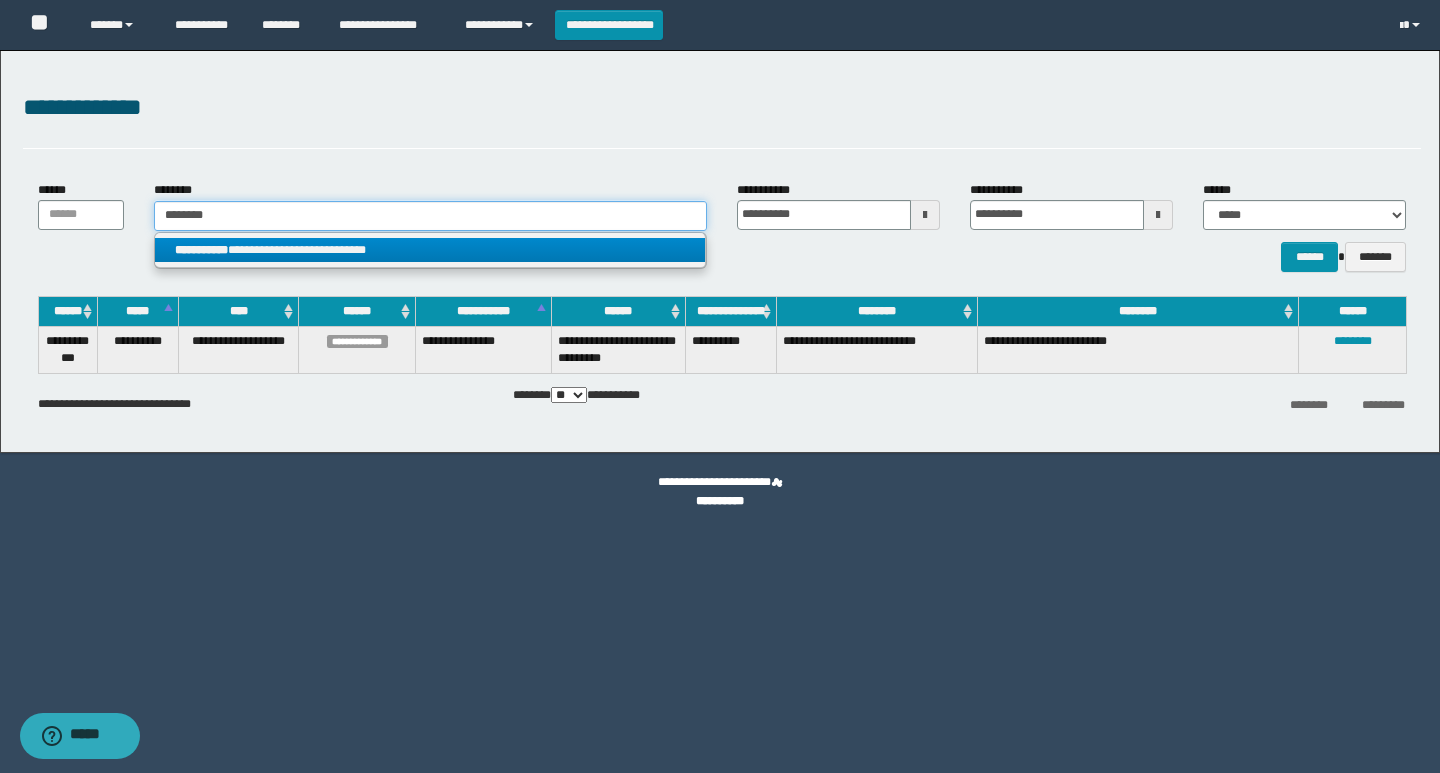 type 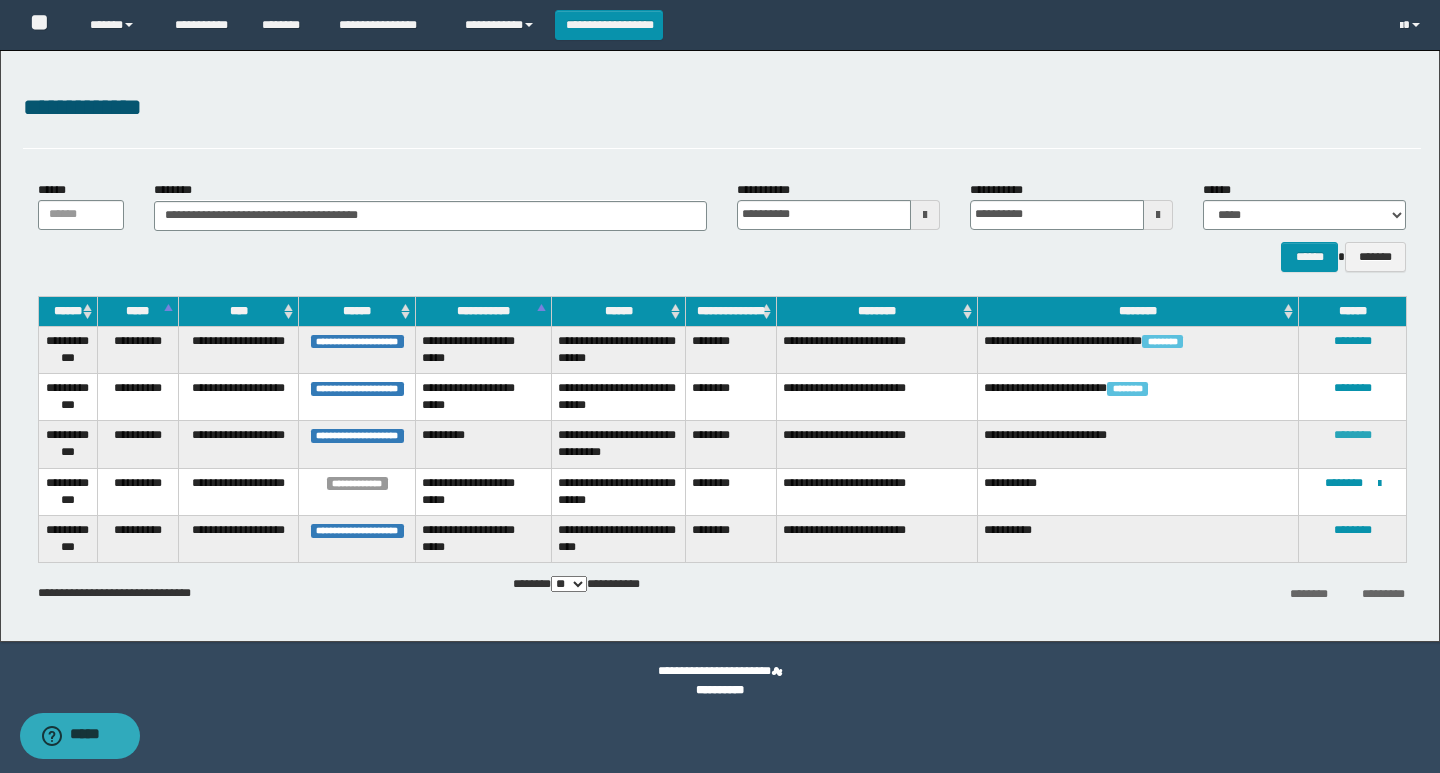 click on "********" at bounding box center (1353, 435) 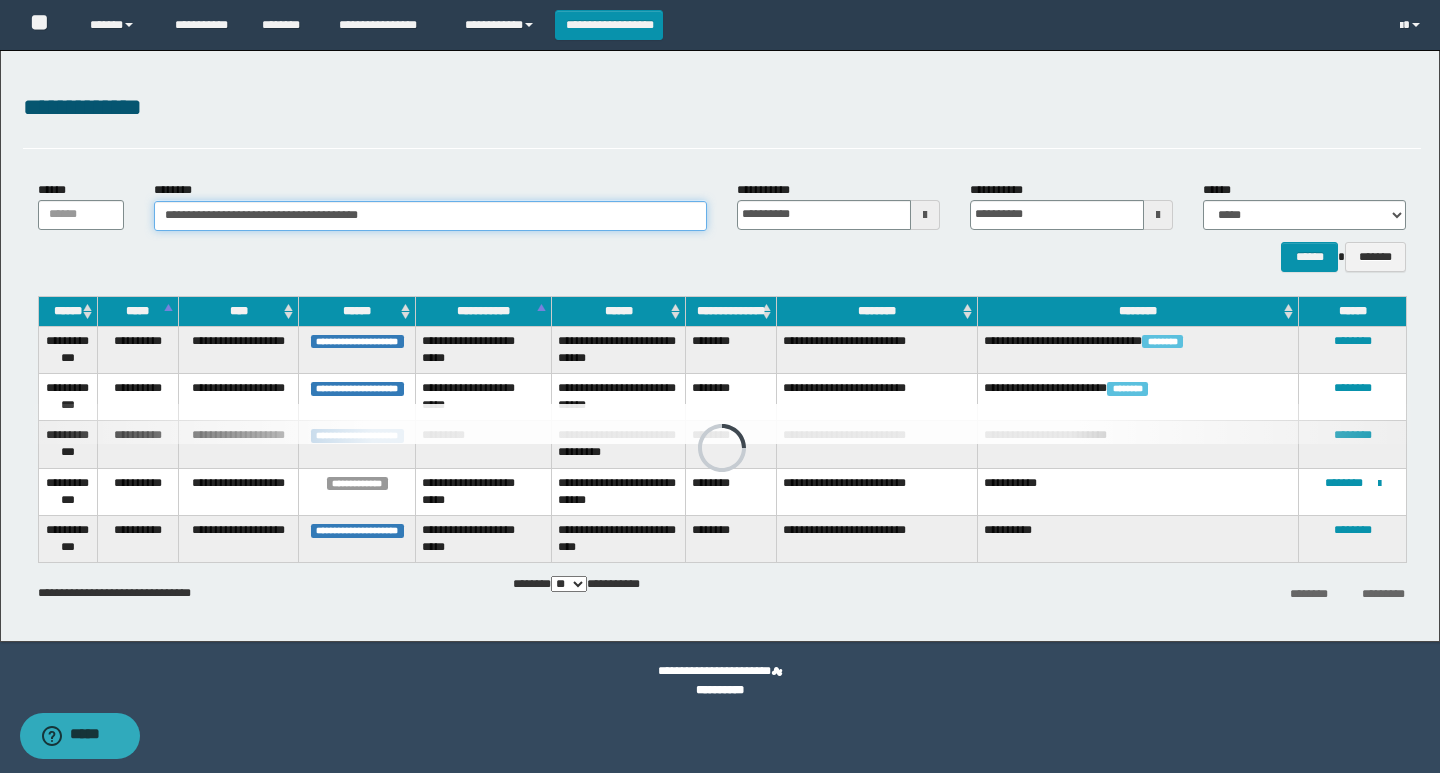 drag, startPoint x: 435, startPoint y: 212, endPoint x: 13, endPoint y: 235, distance: 422.6263 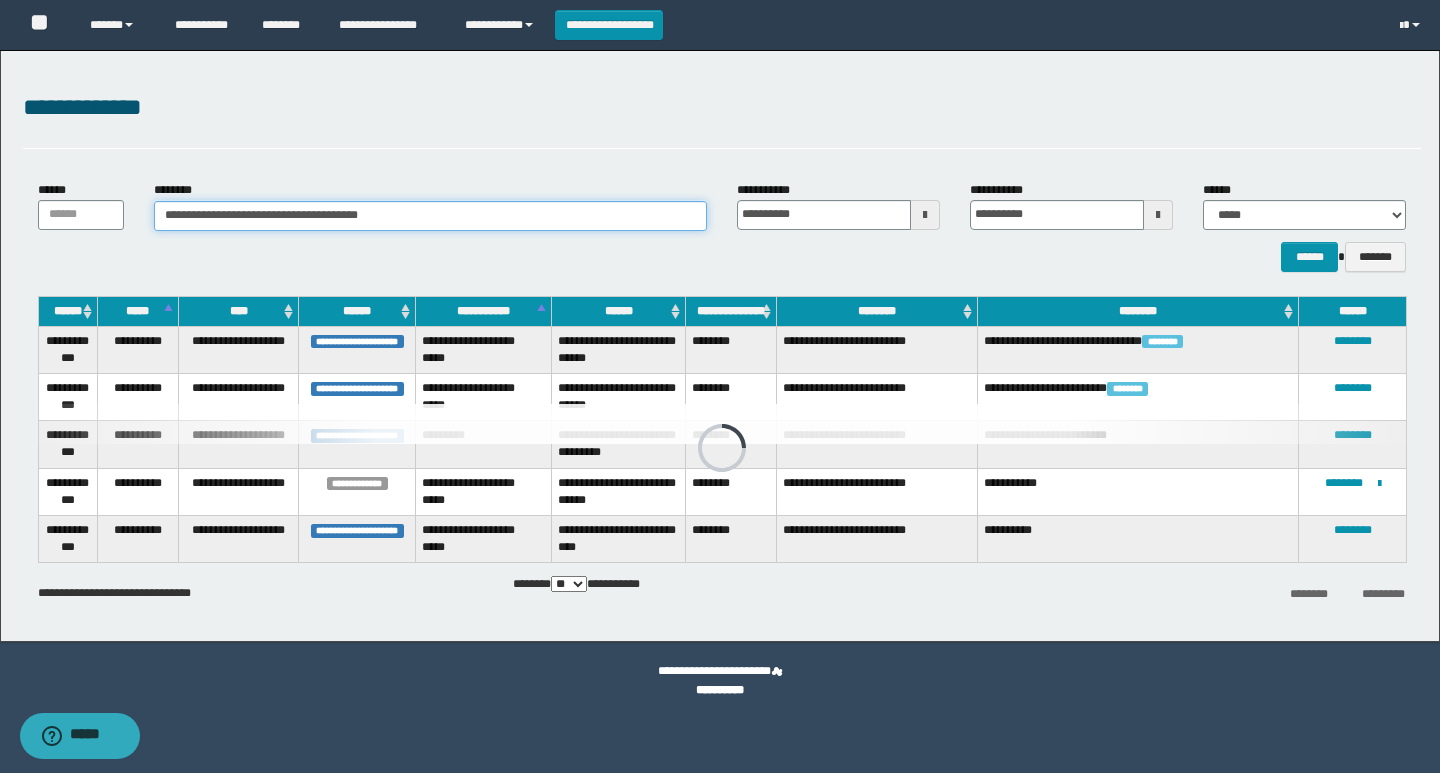 click on "**********" at bounding box center (722, 226) 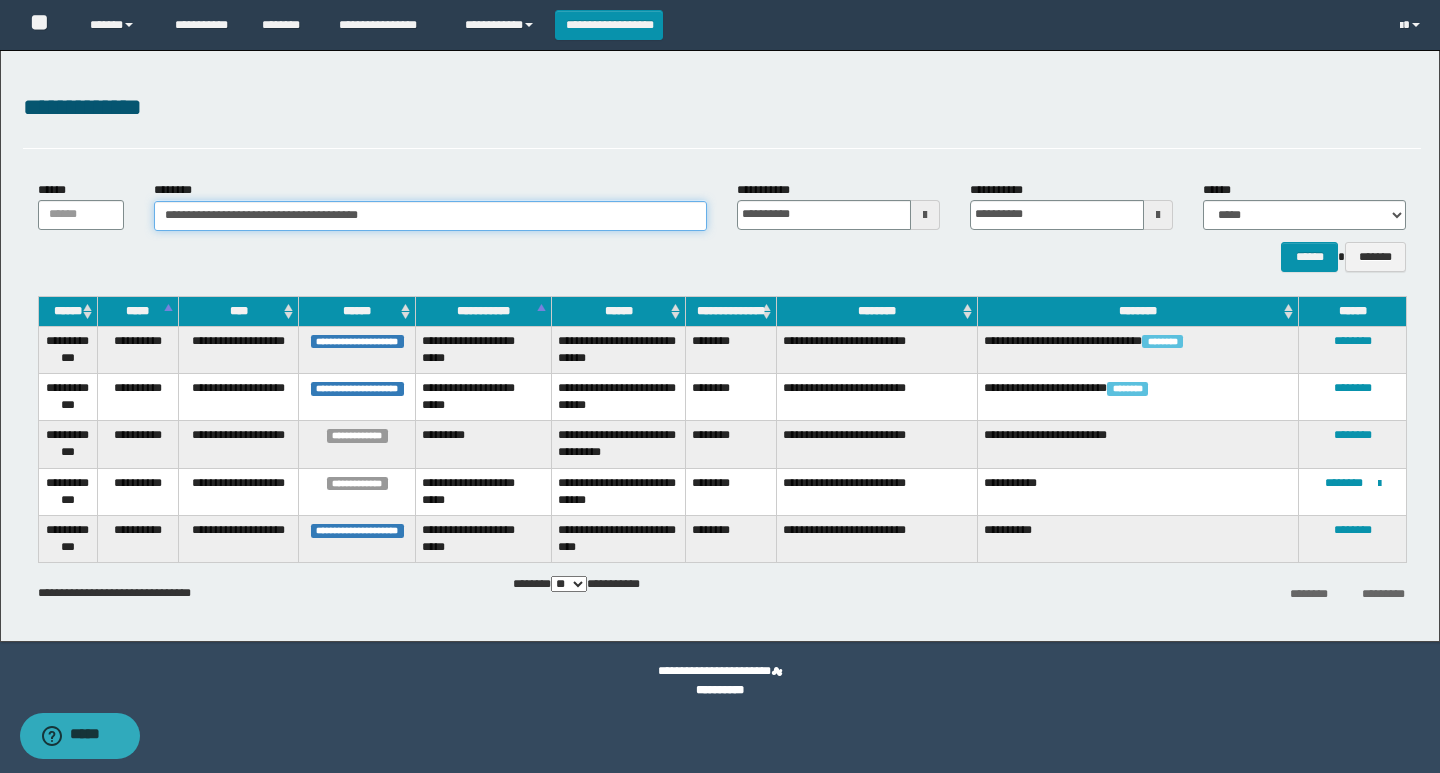 paste 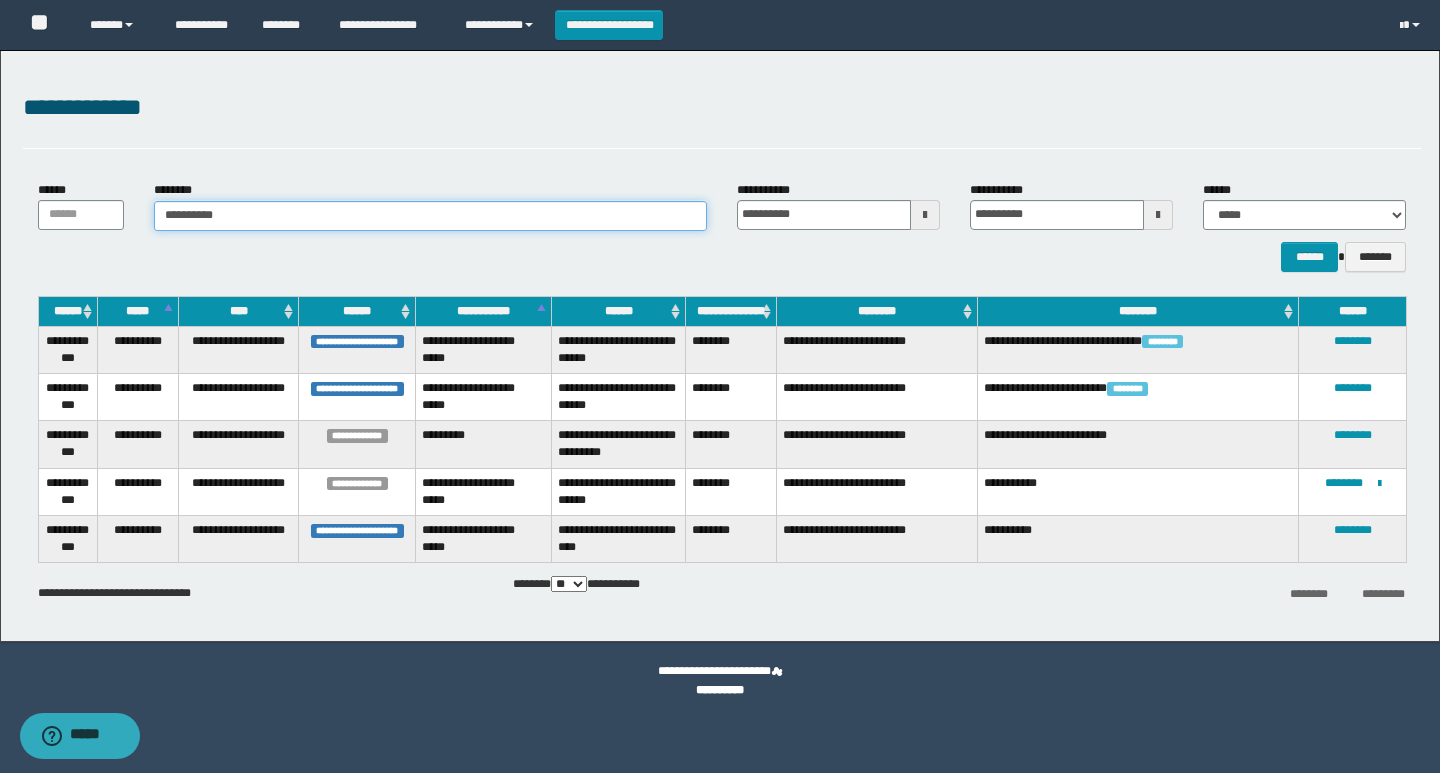 type on "**********" 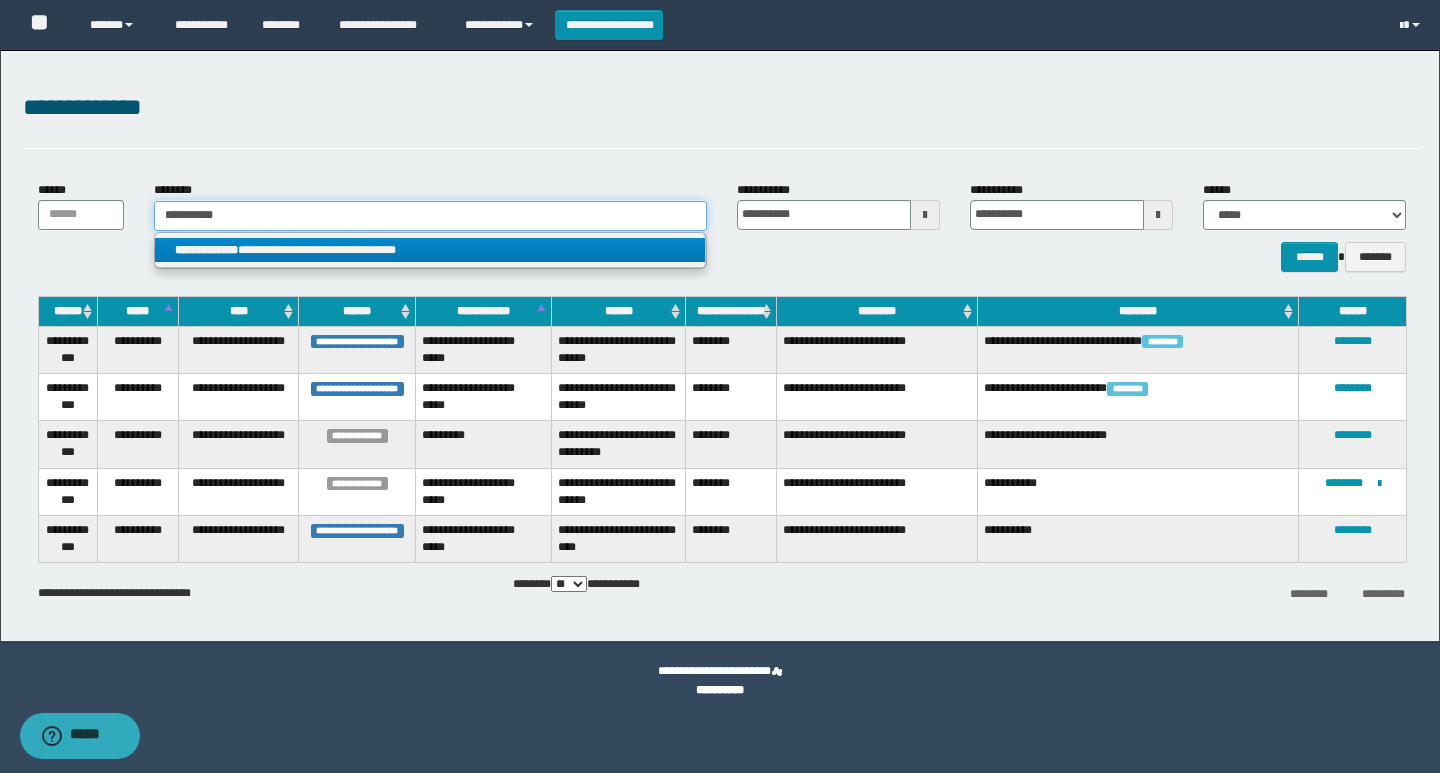 type on "**********" 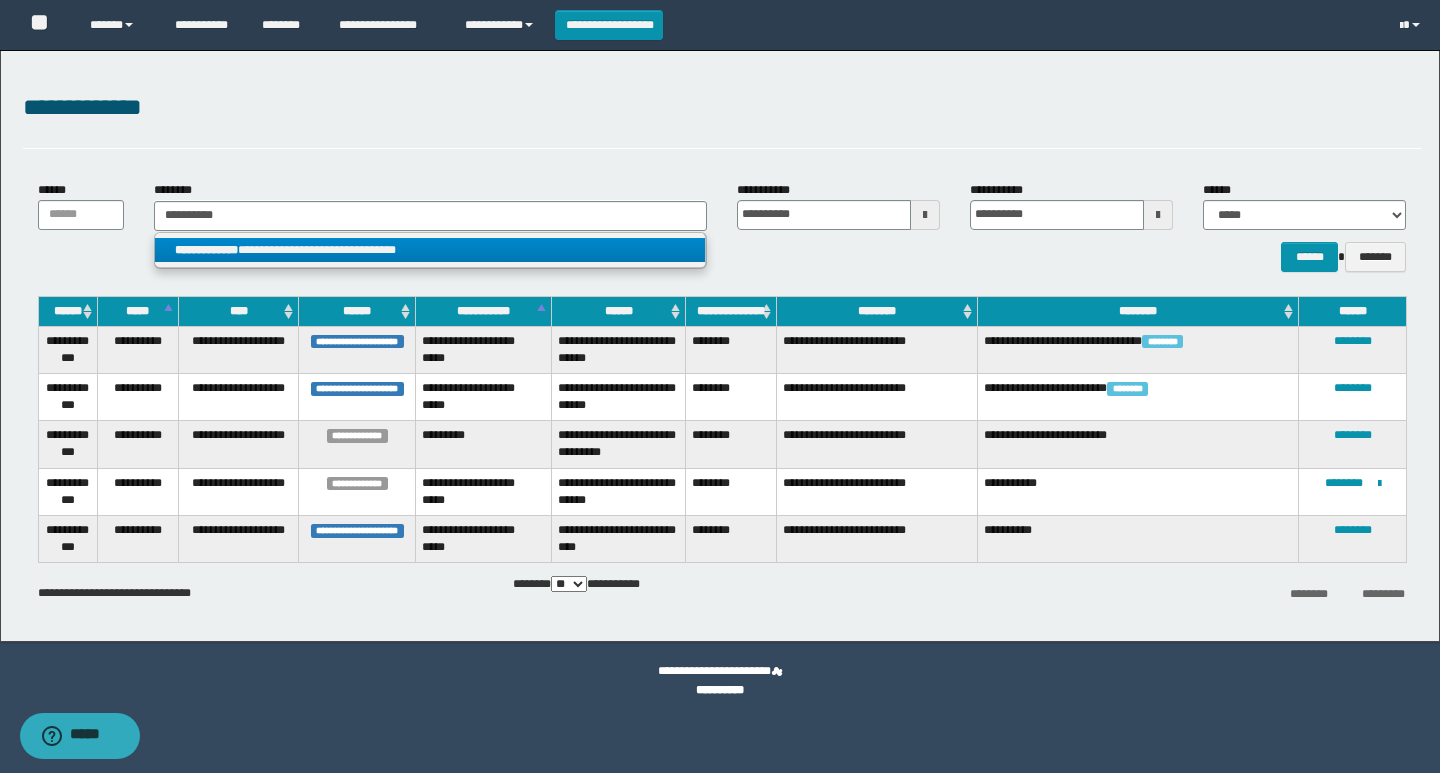 click on "**********" at bounding box center [430, 250] 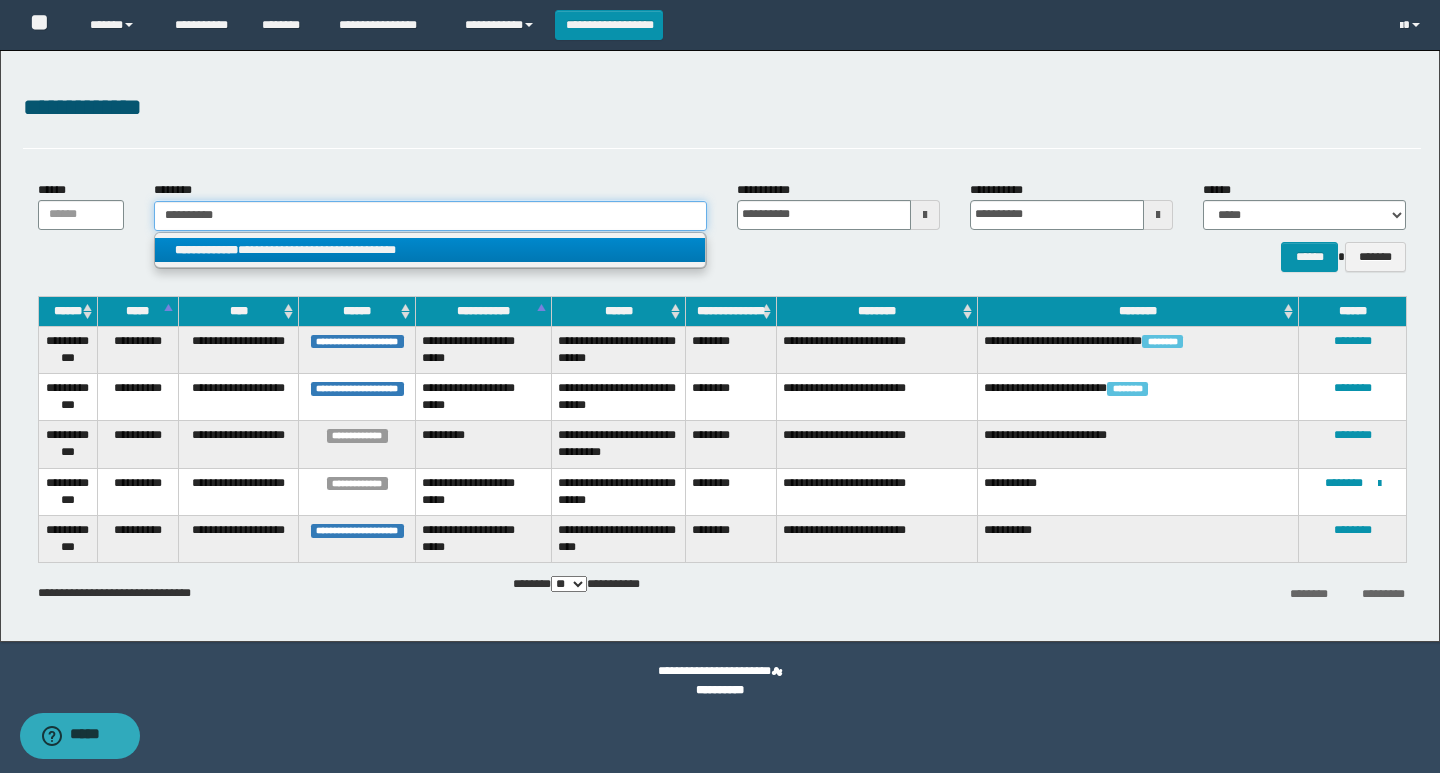 type 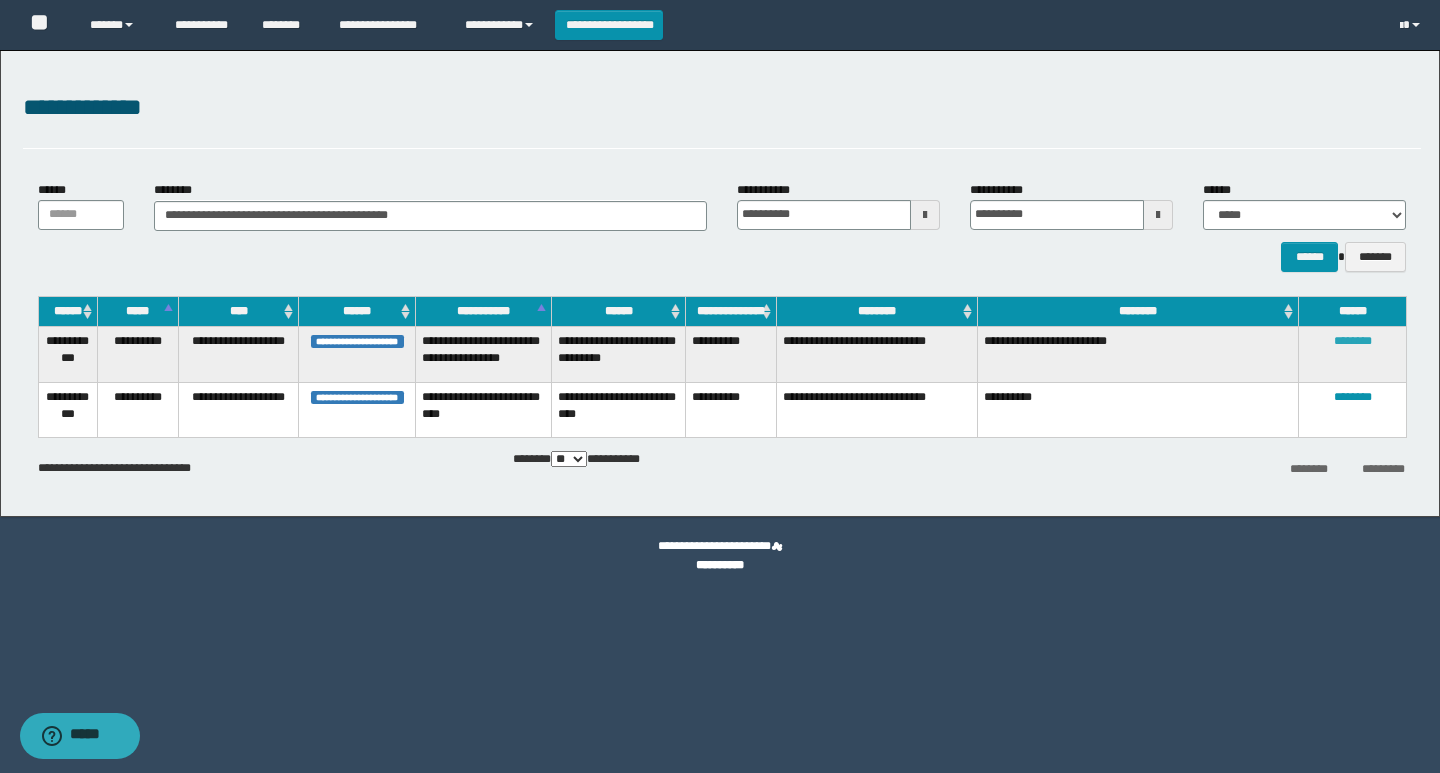 click on "********" at bounding box center [1353, 341] 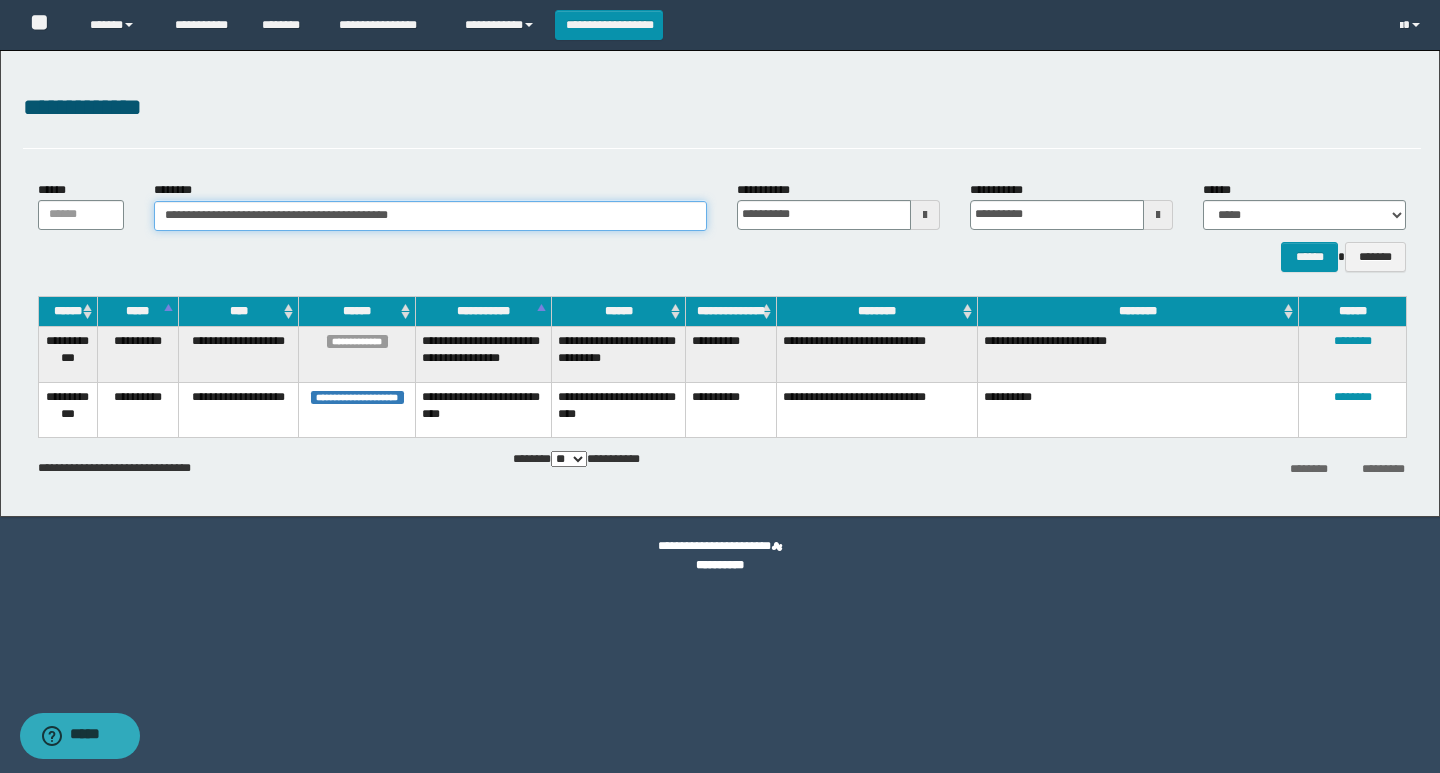 drag, startPoint x: 463, startPoint y: 214, endPoint x: 82, endPoint y: 217, distance: 381.0118 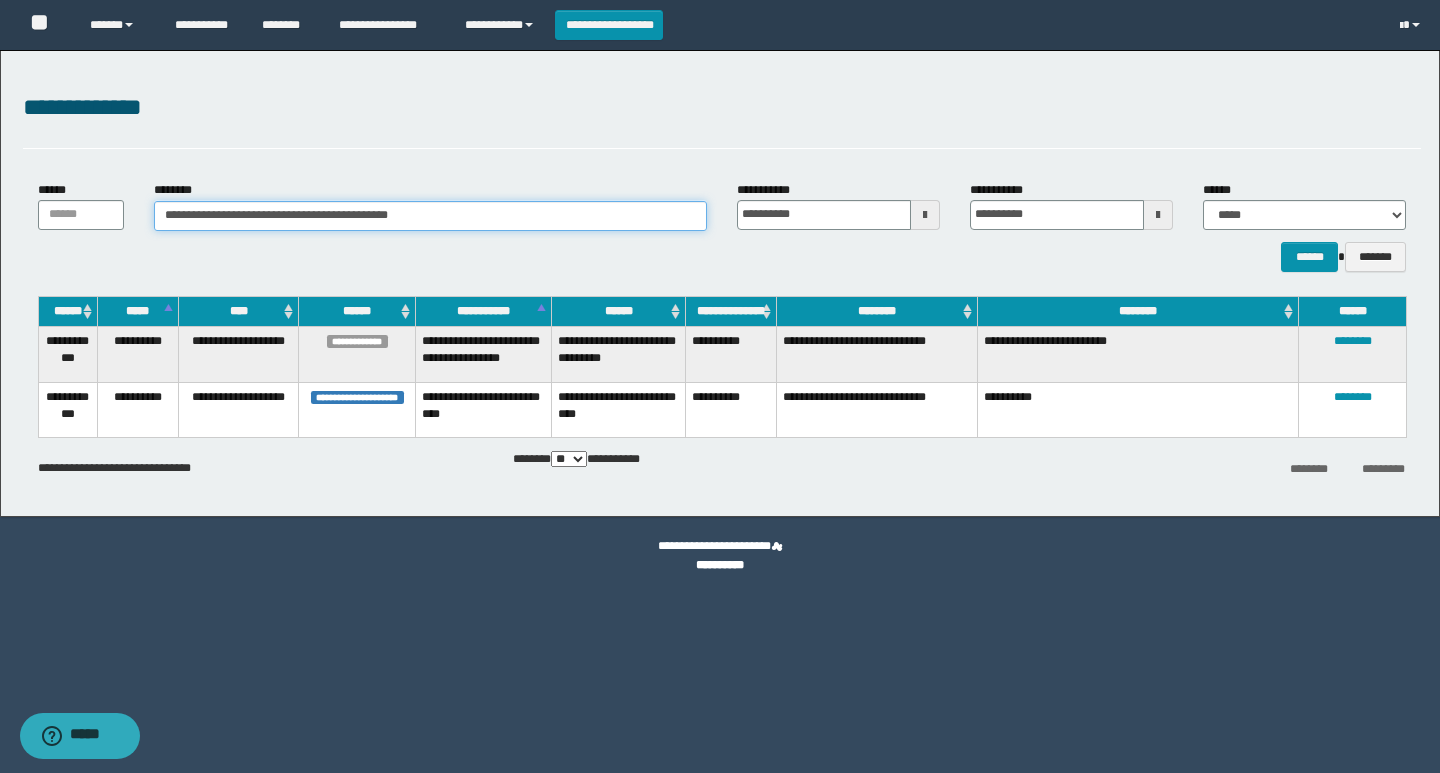 paste 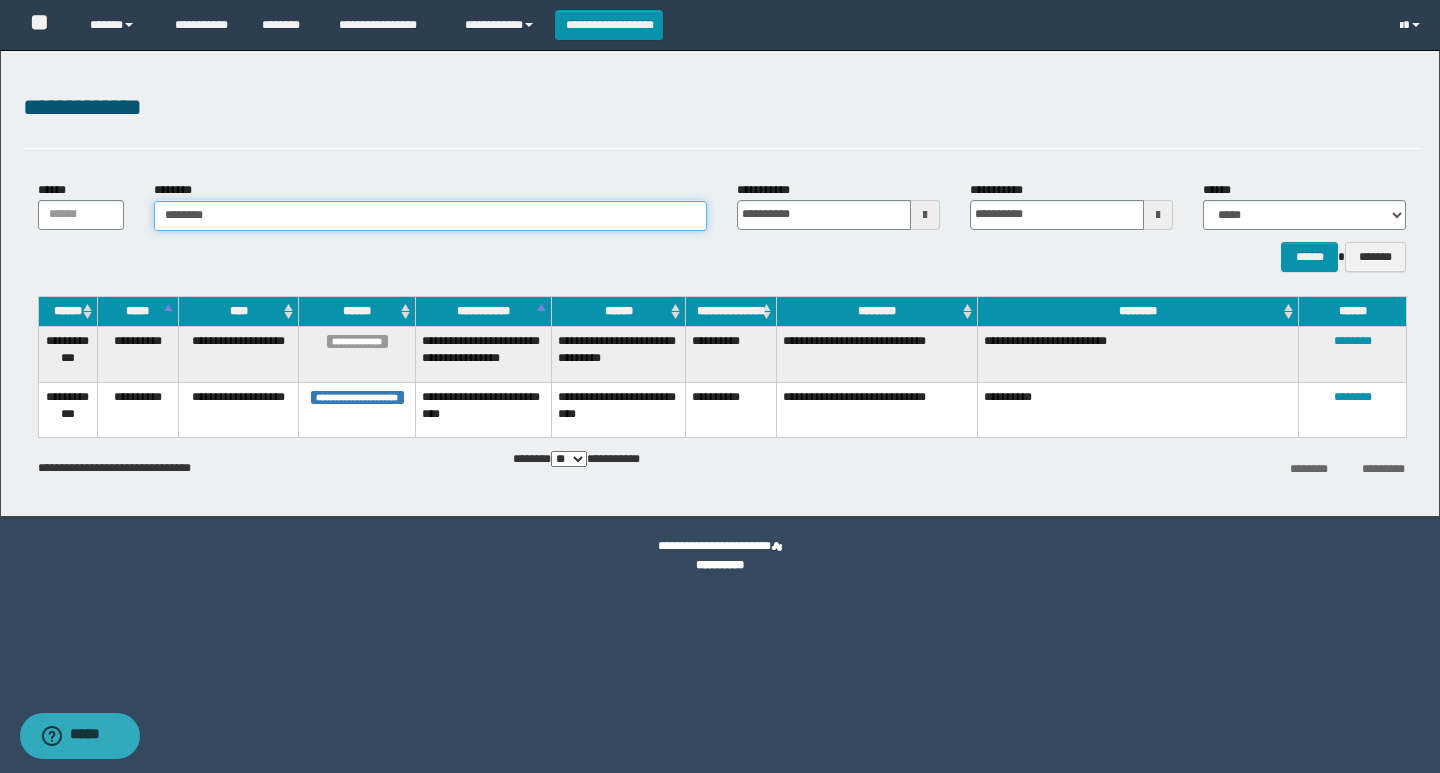 type on "********" 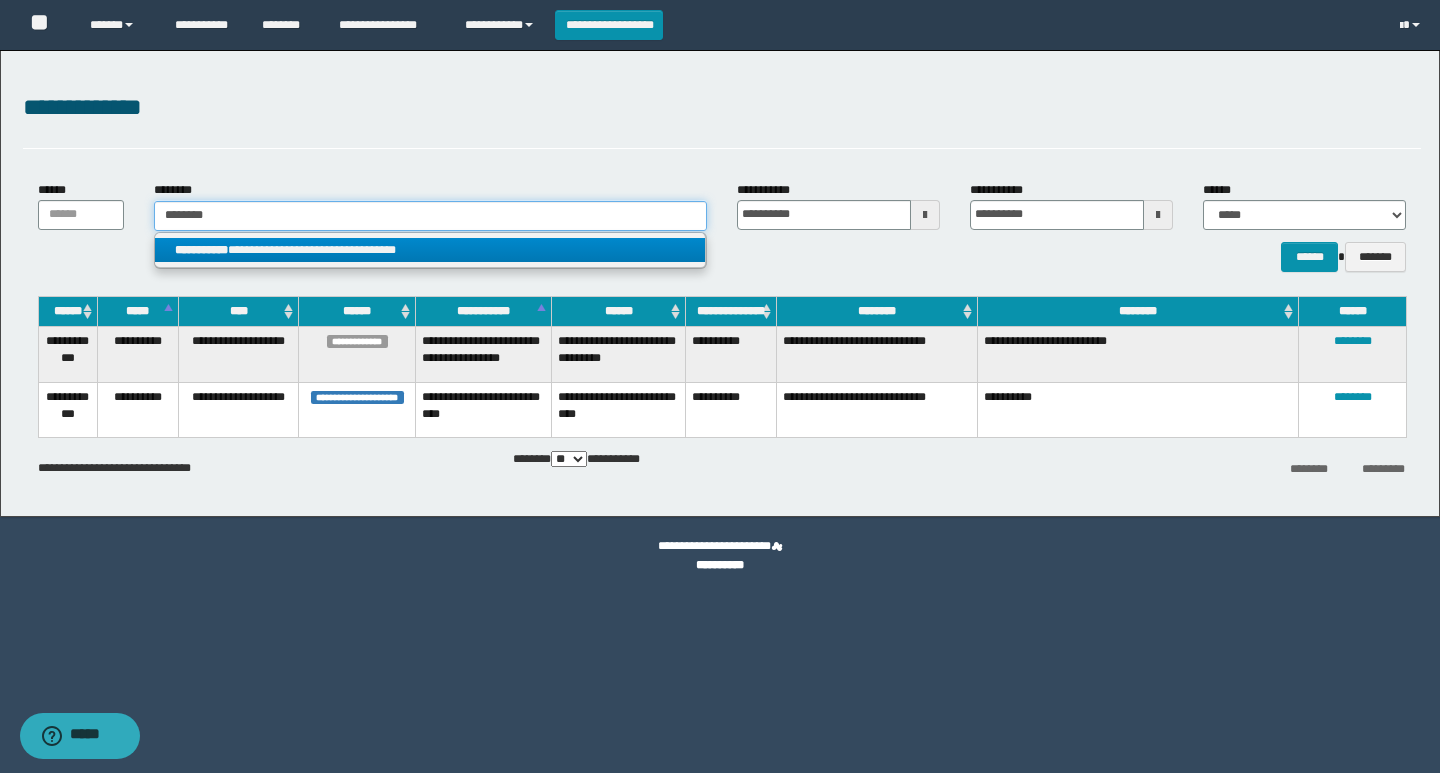 type on "********" 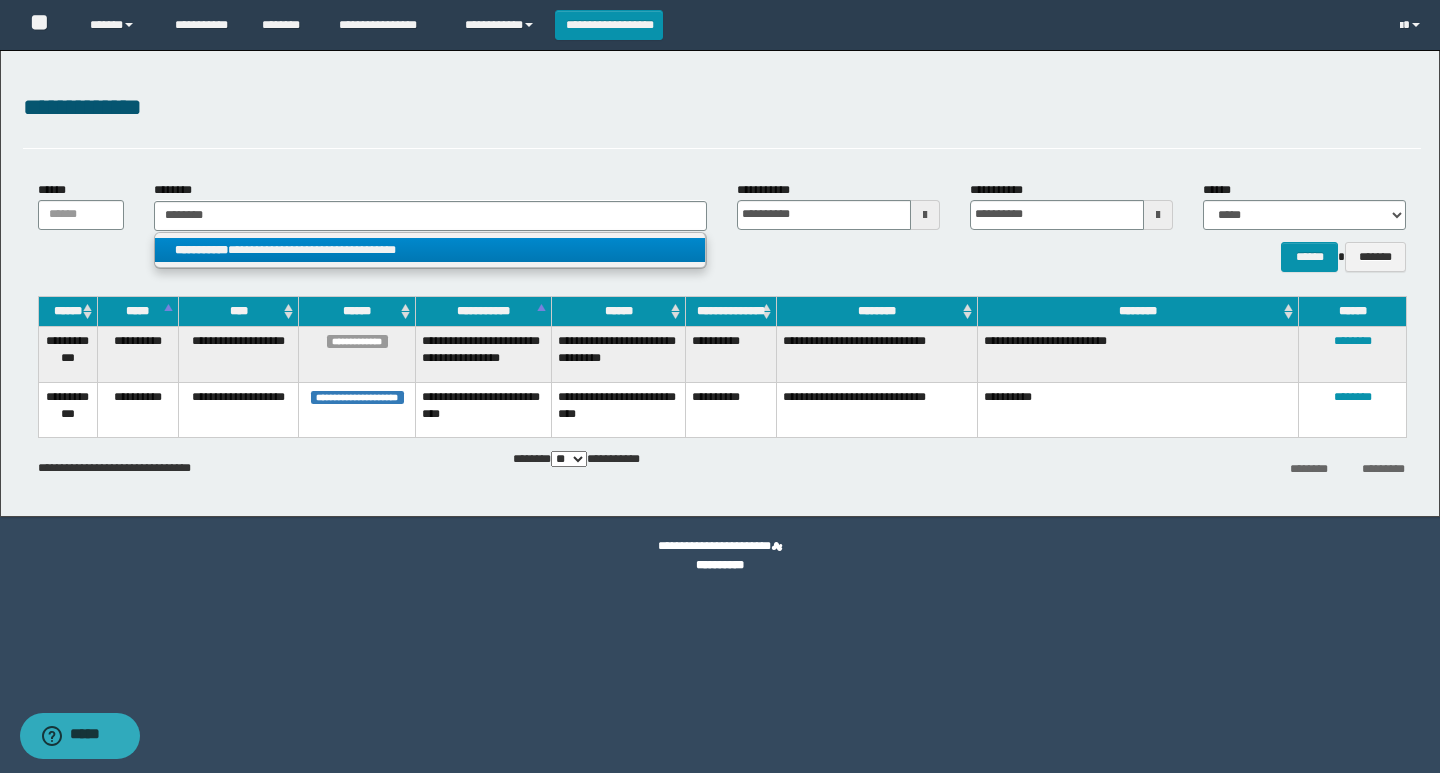 click on "**********" at bounding box center [430, 250] 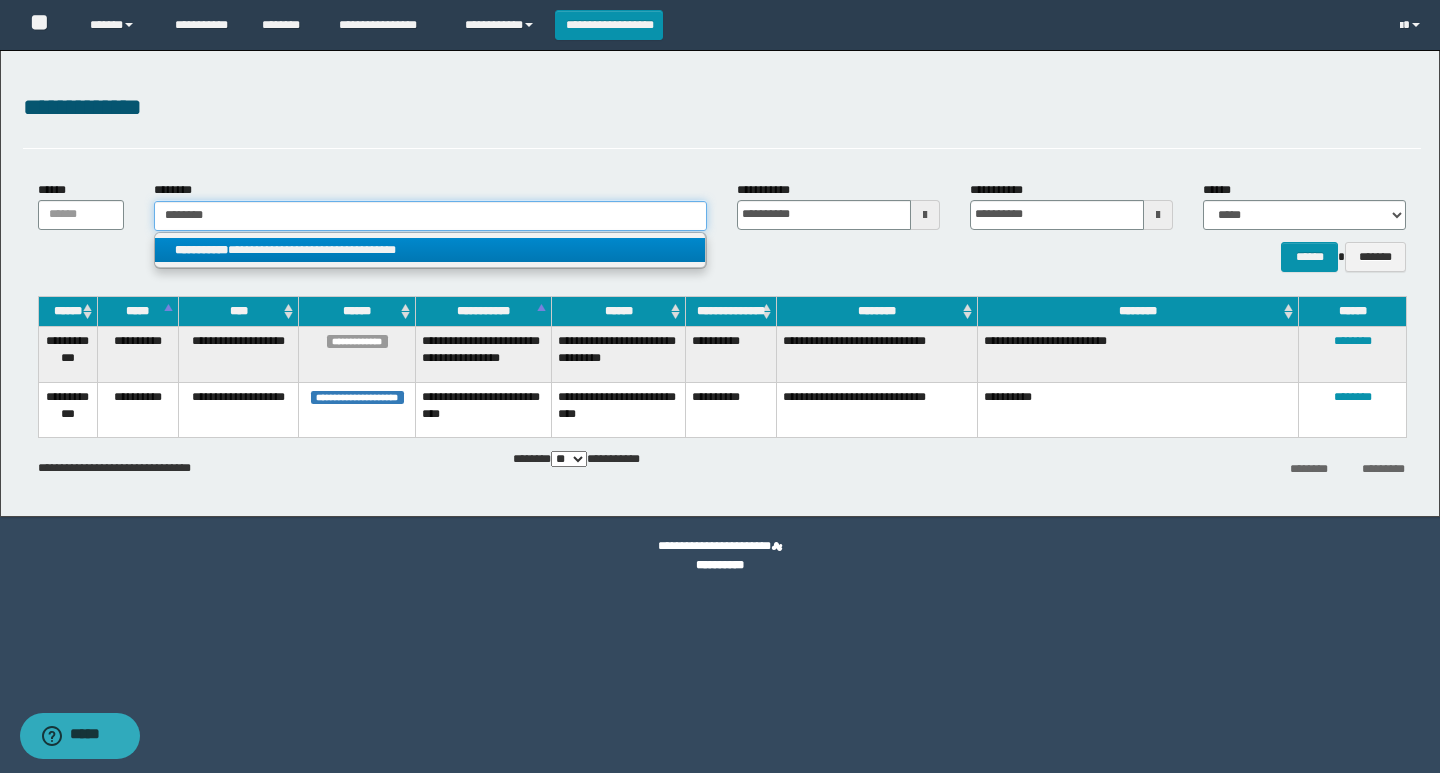 type 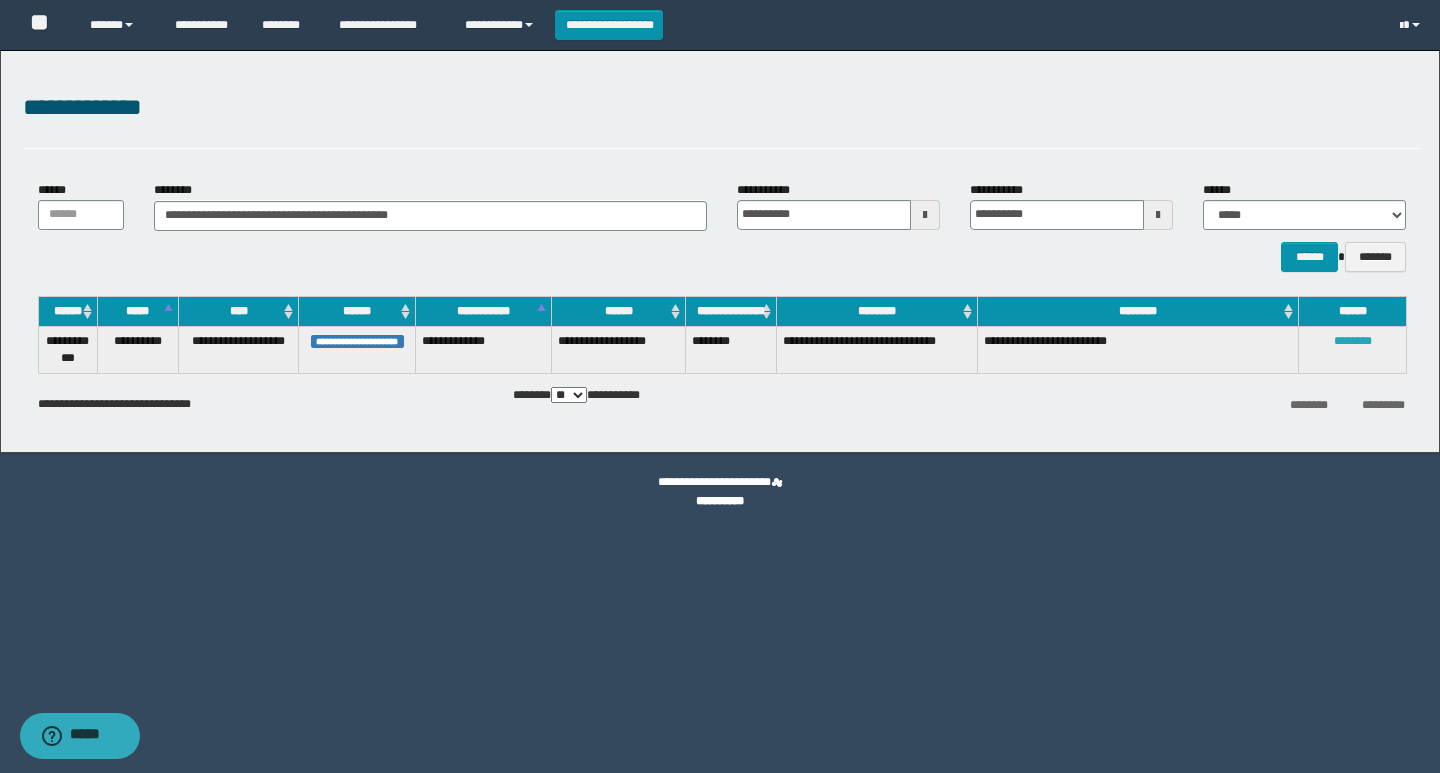 click on "********" at bounding box center (1353, 341) 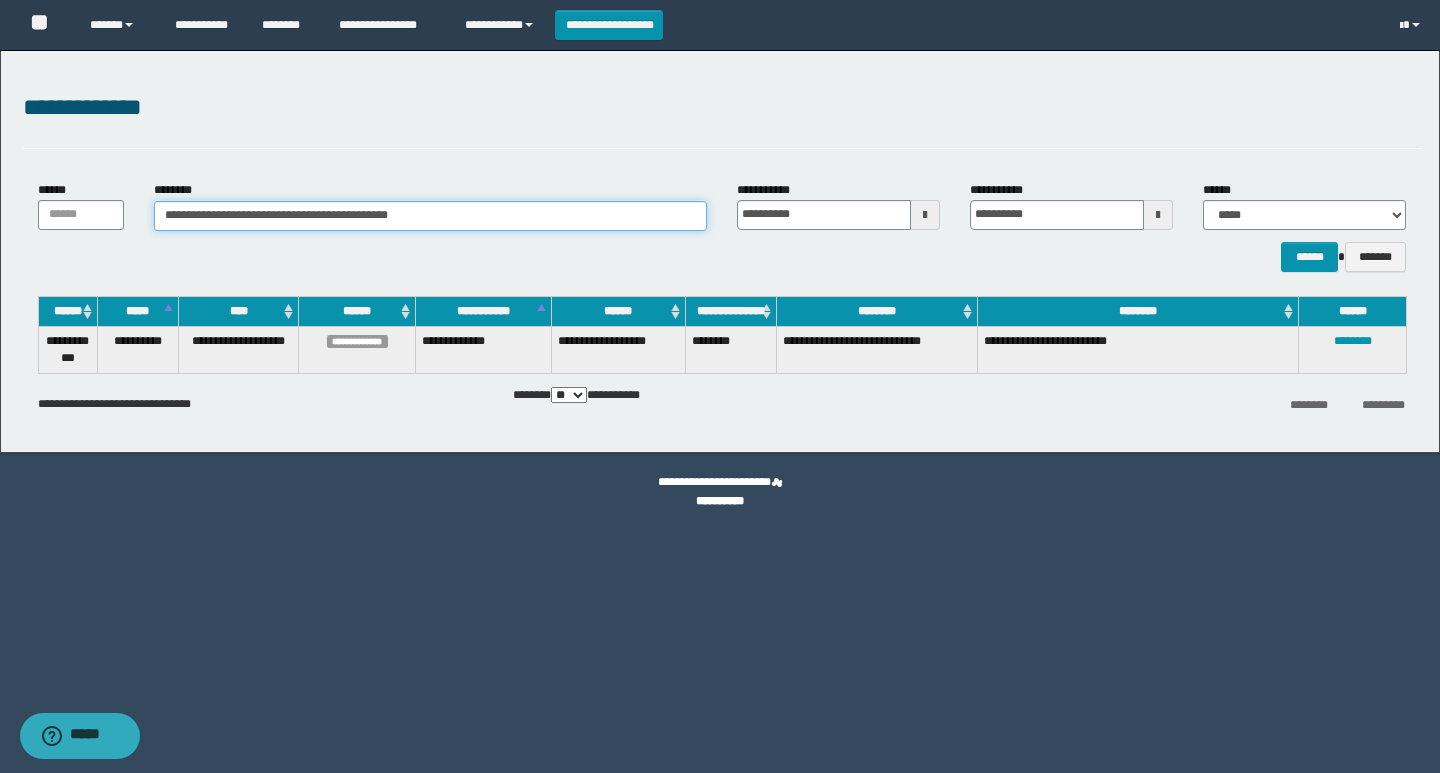 drag, startPoint x: 473, startPoint y: 208, endPoint x: 123, endPoint y: 234, distance: 350.9644 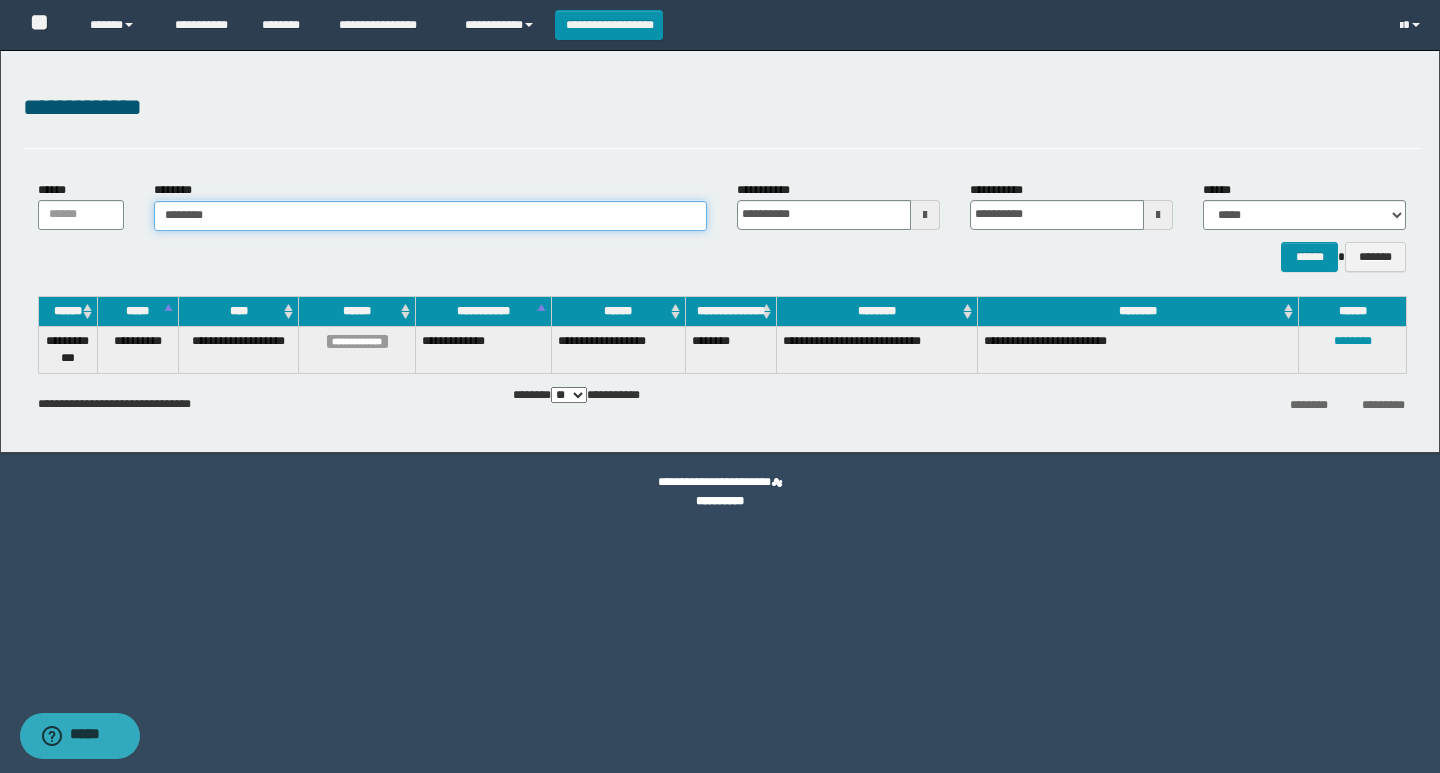 type on "********" 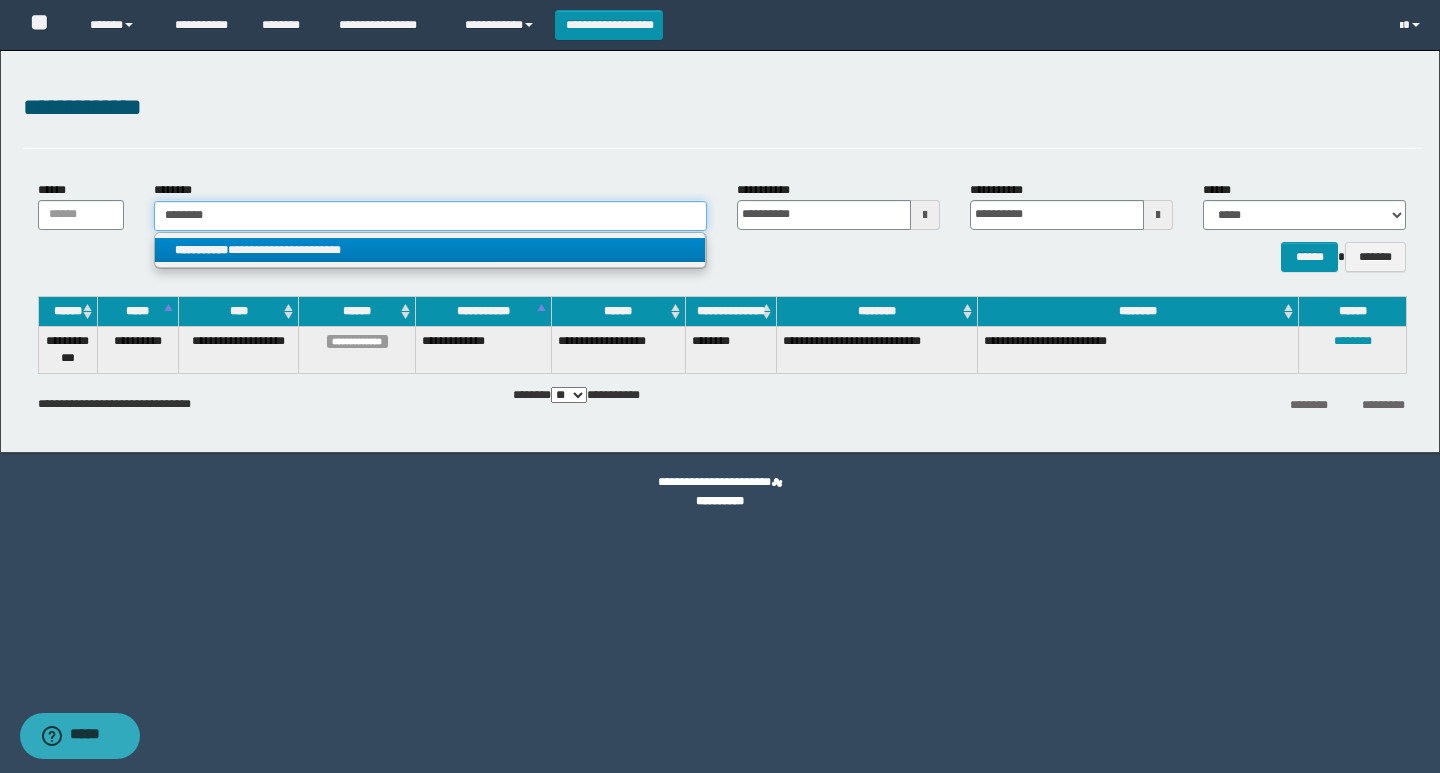 type on "********" 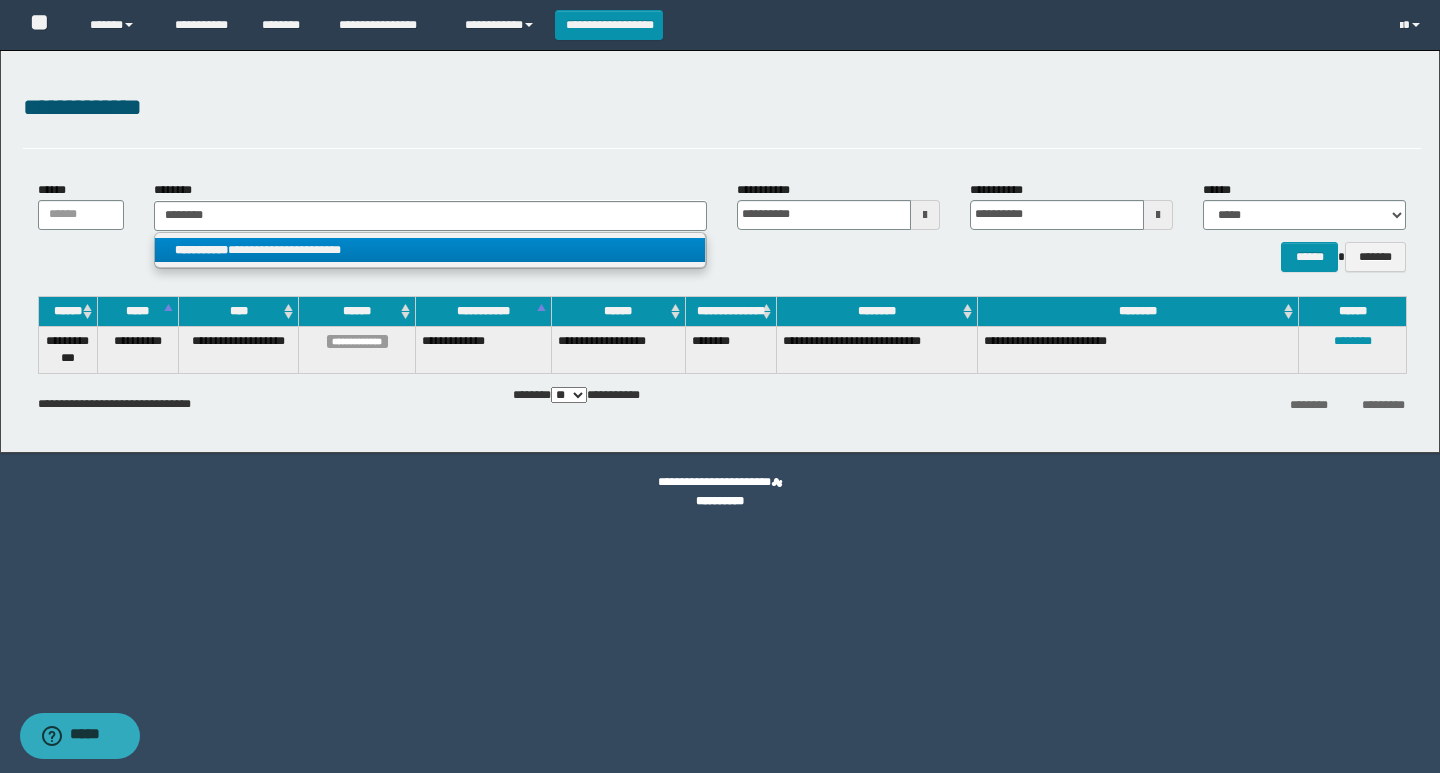 click on "**********" at bounding box center (430, 250) 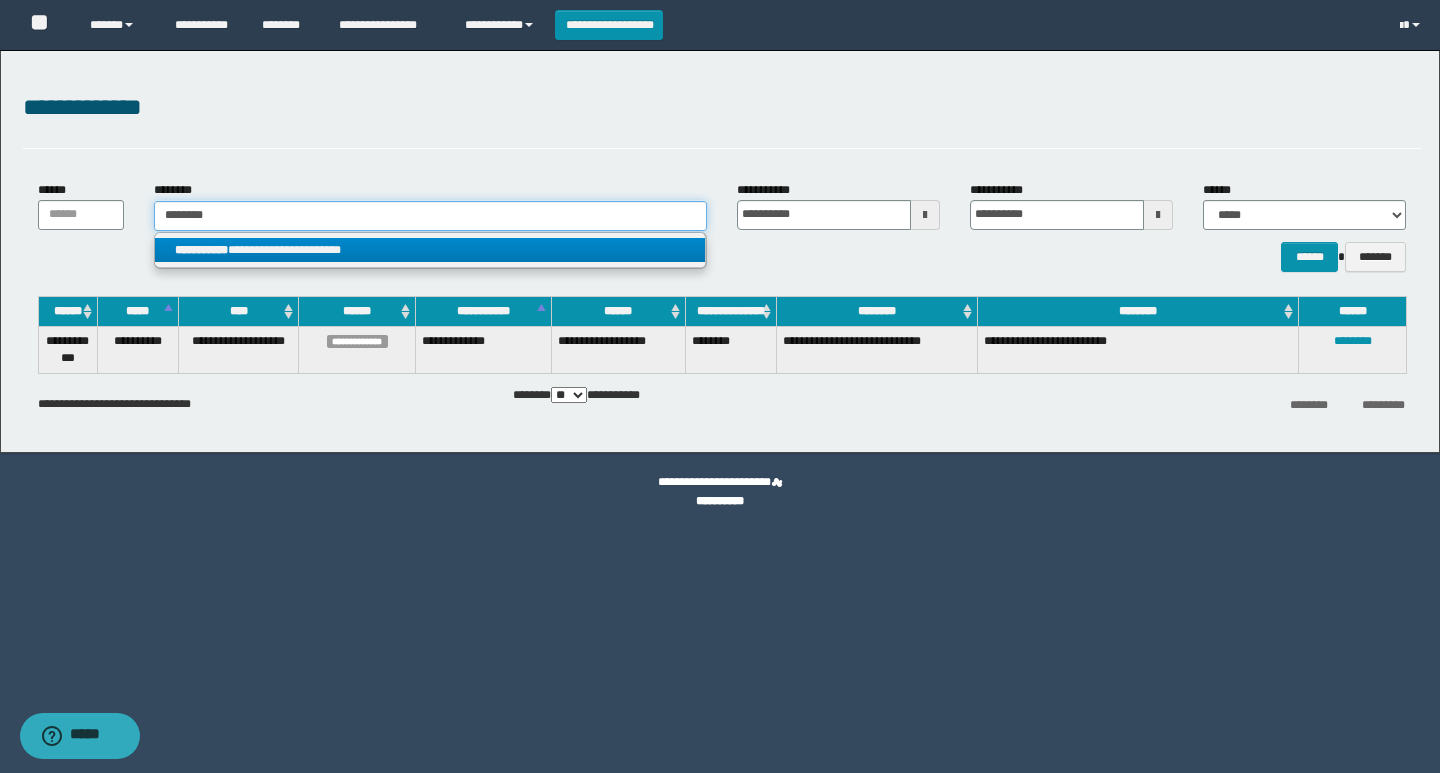 type 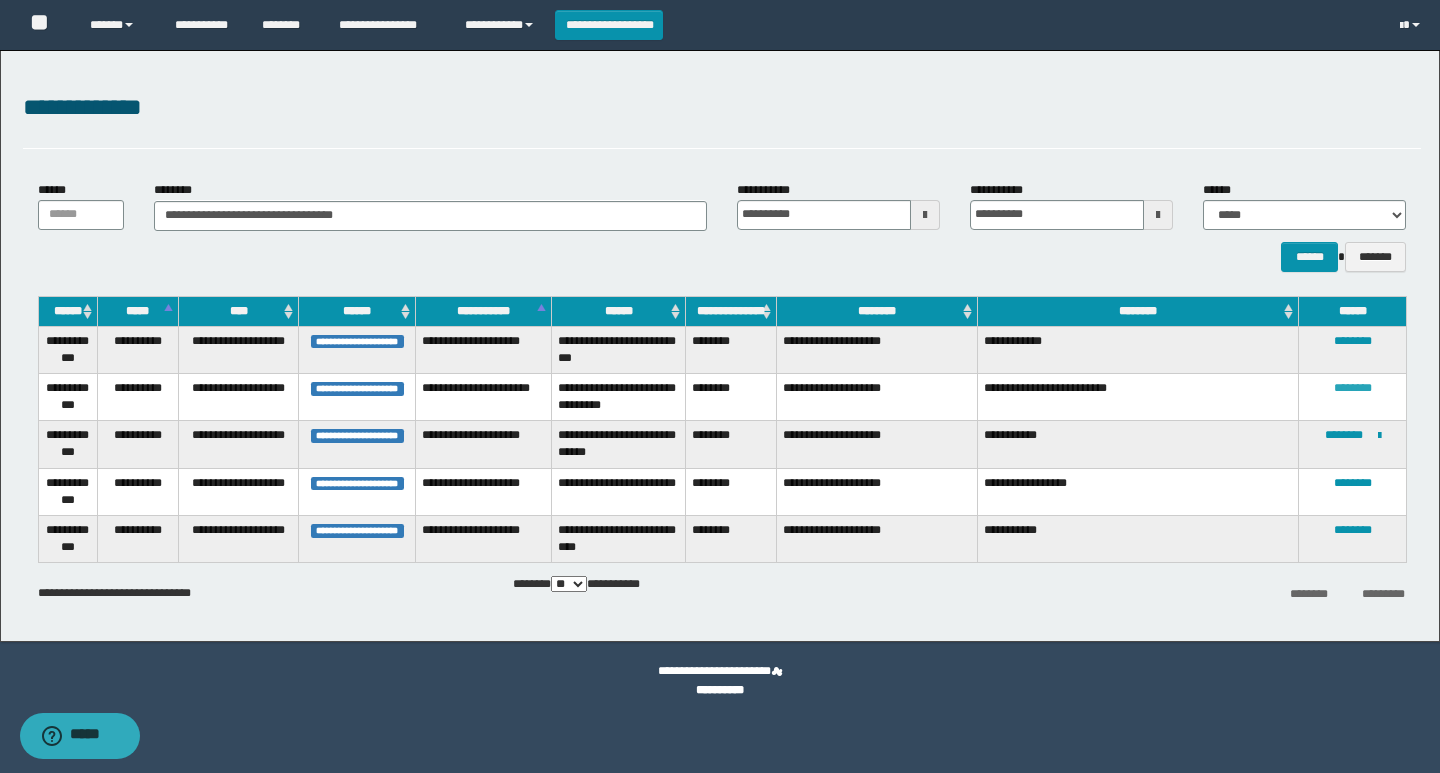 click on "********" at bounding box center (1353, 388) 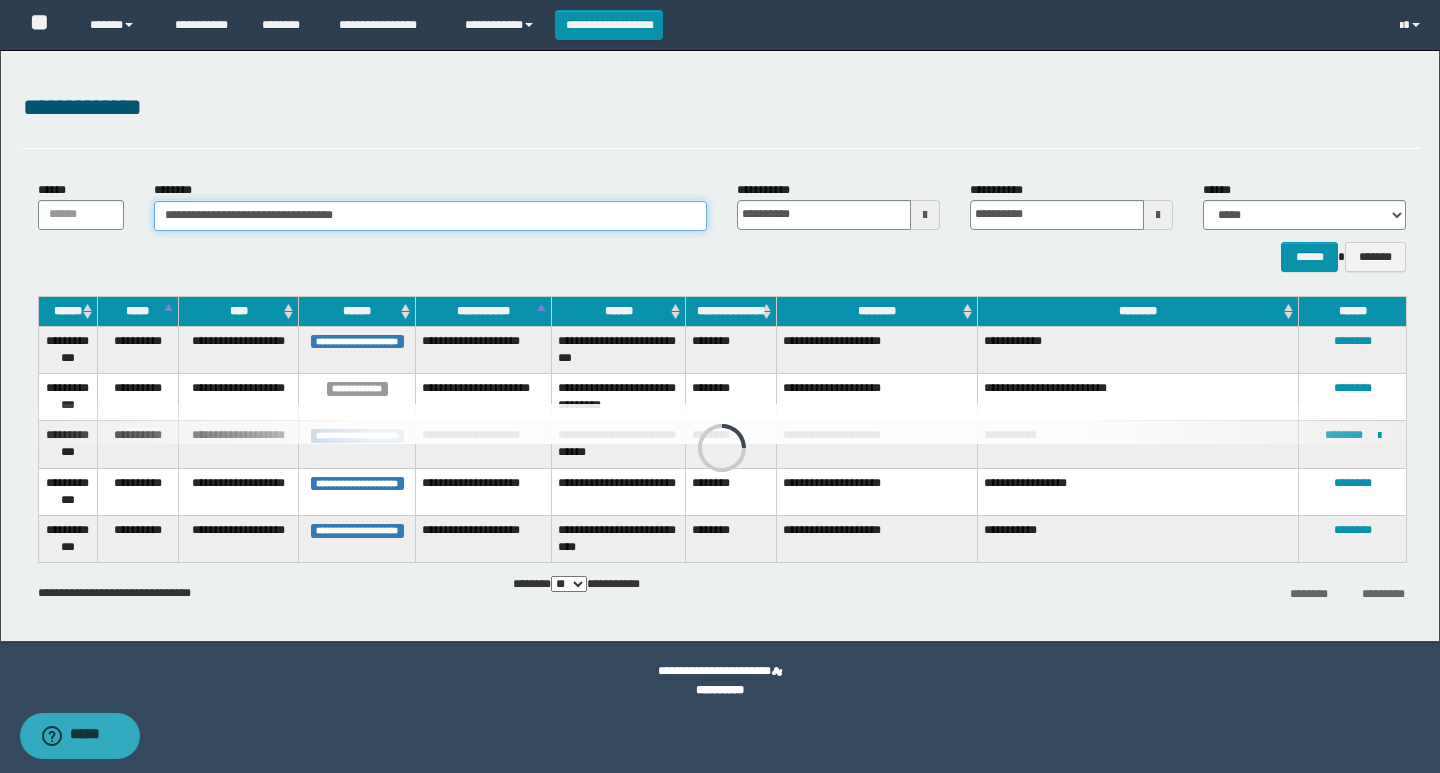 drag, startPoint x: 420, startPoint y: 217, endPoint x: 114, endPoint y: 213, distance: 306.02615 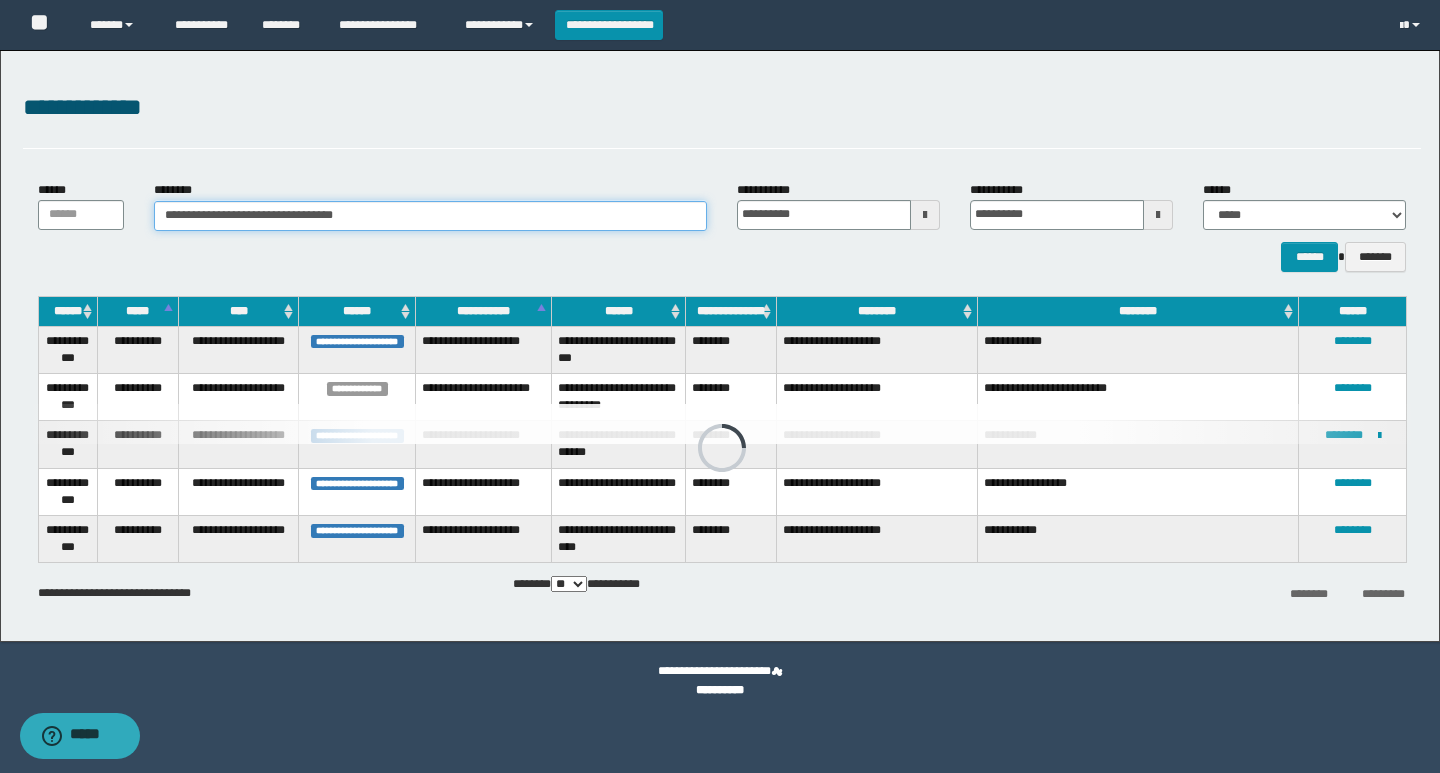 click on "**********" at bounding box center [722, 205] 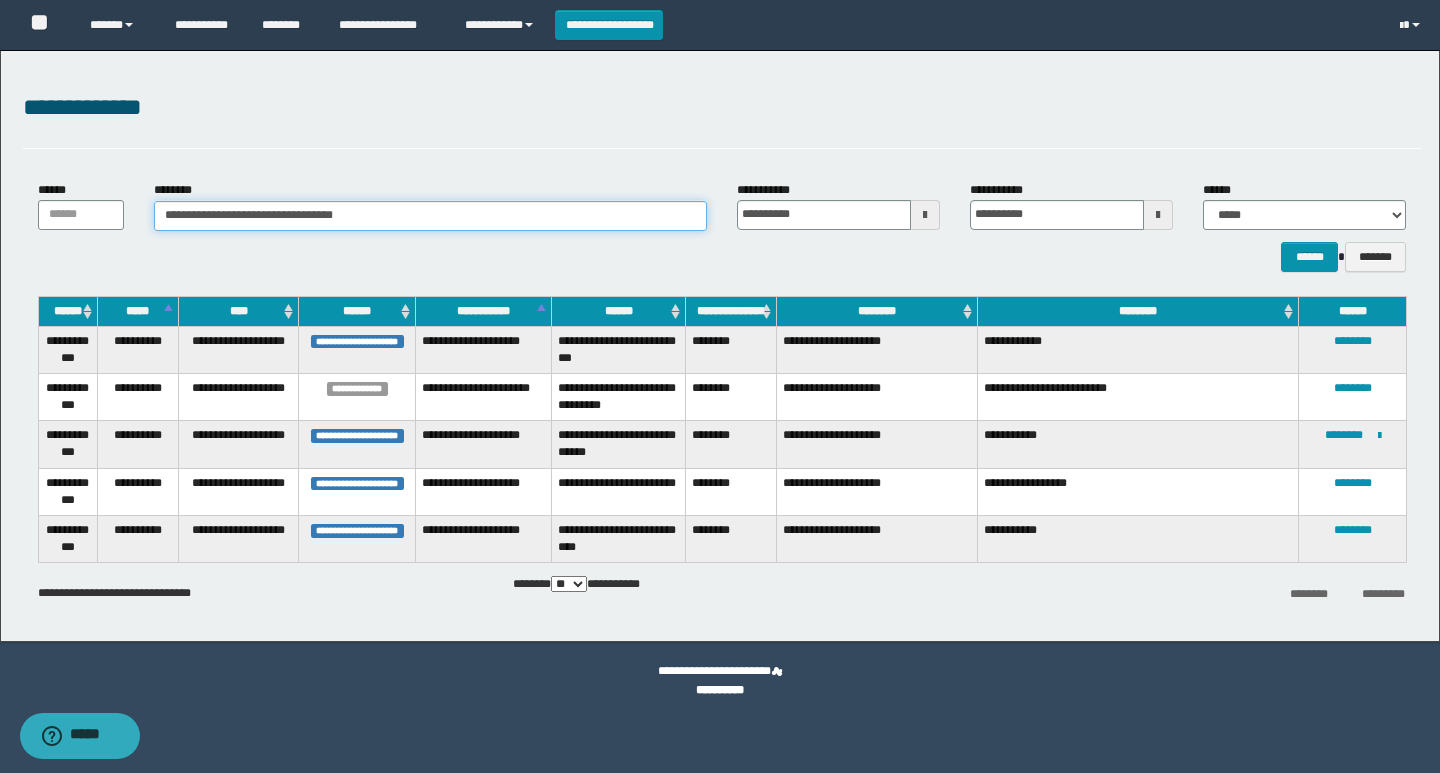 paste 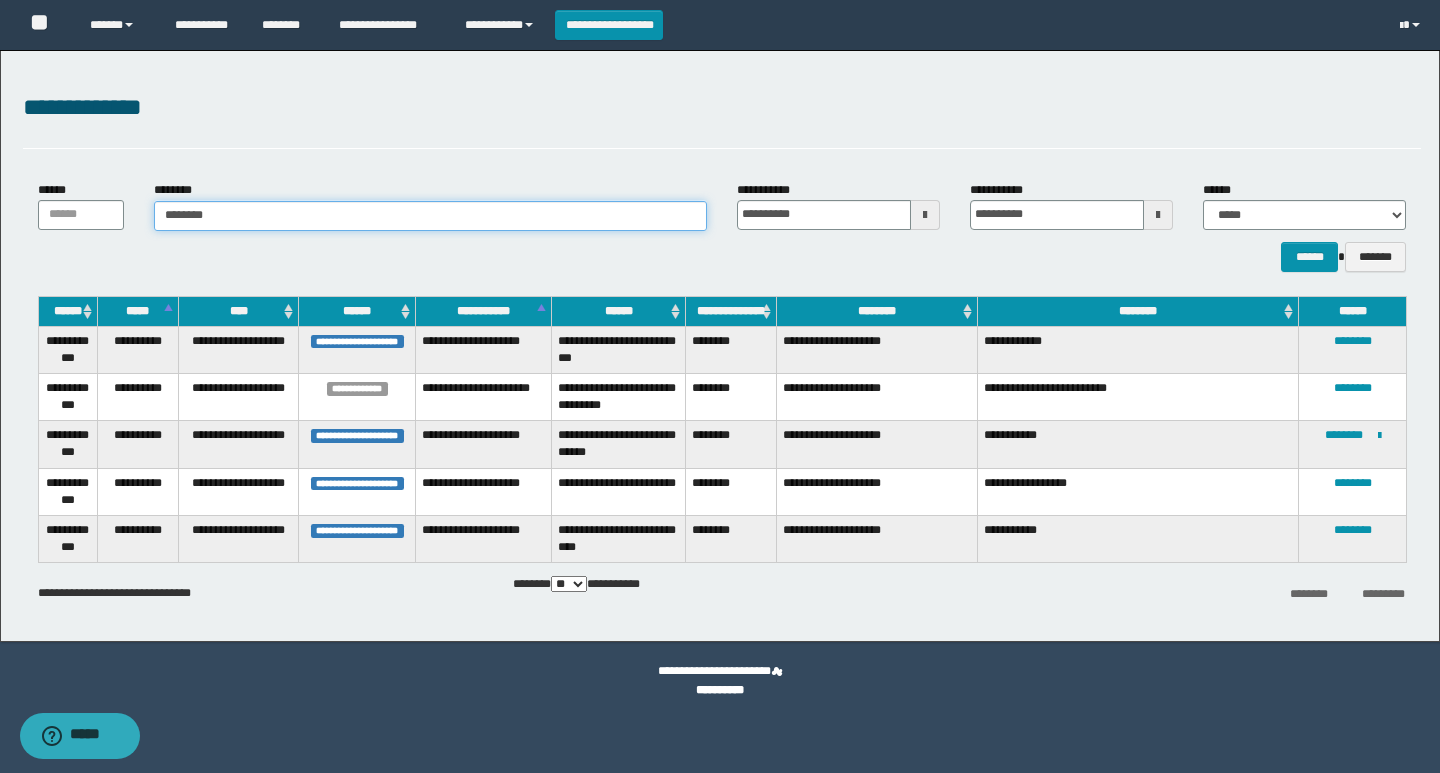type on "********" 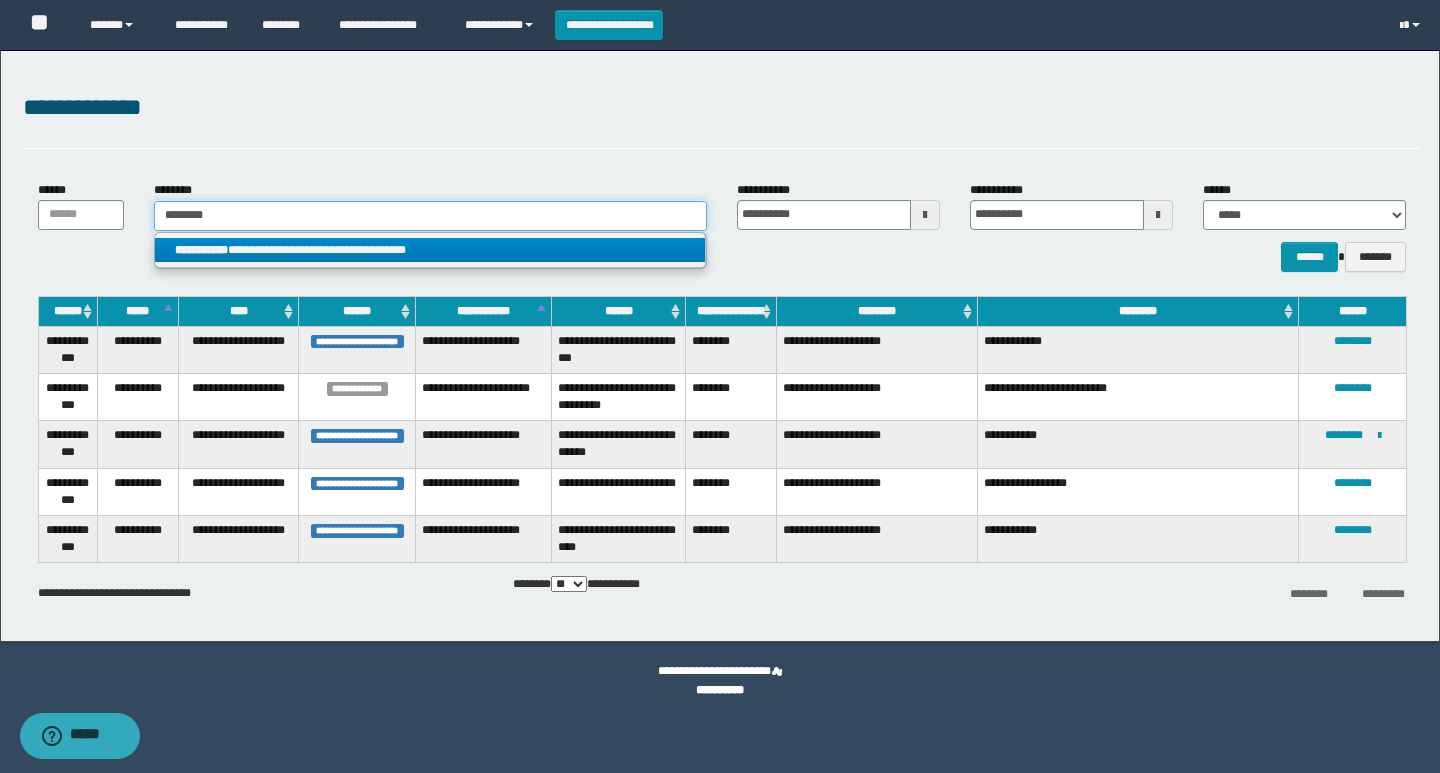 type on "********" 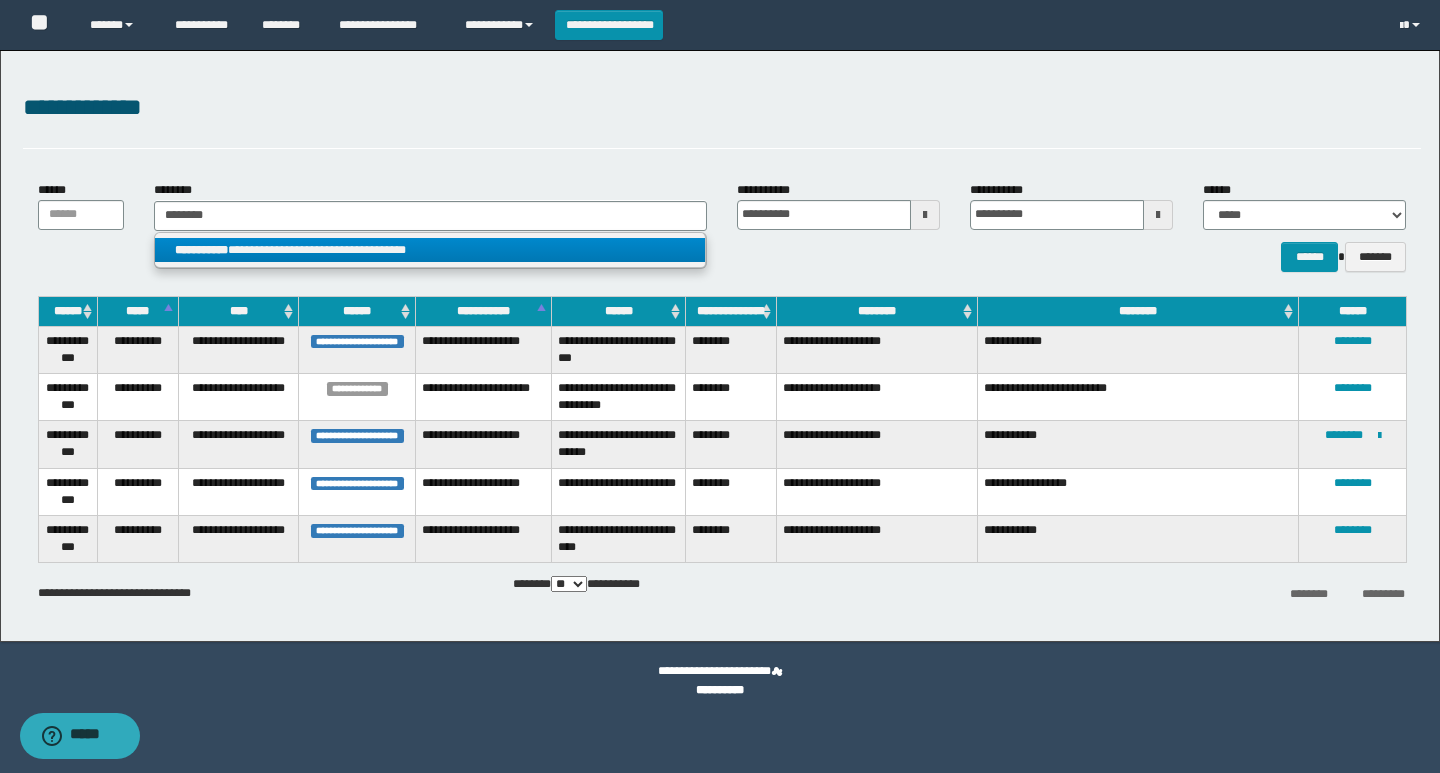 click on "**********" at bounding box center [430, 250] 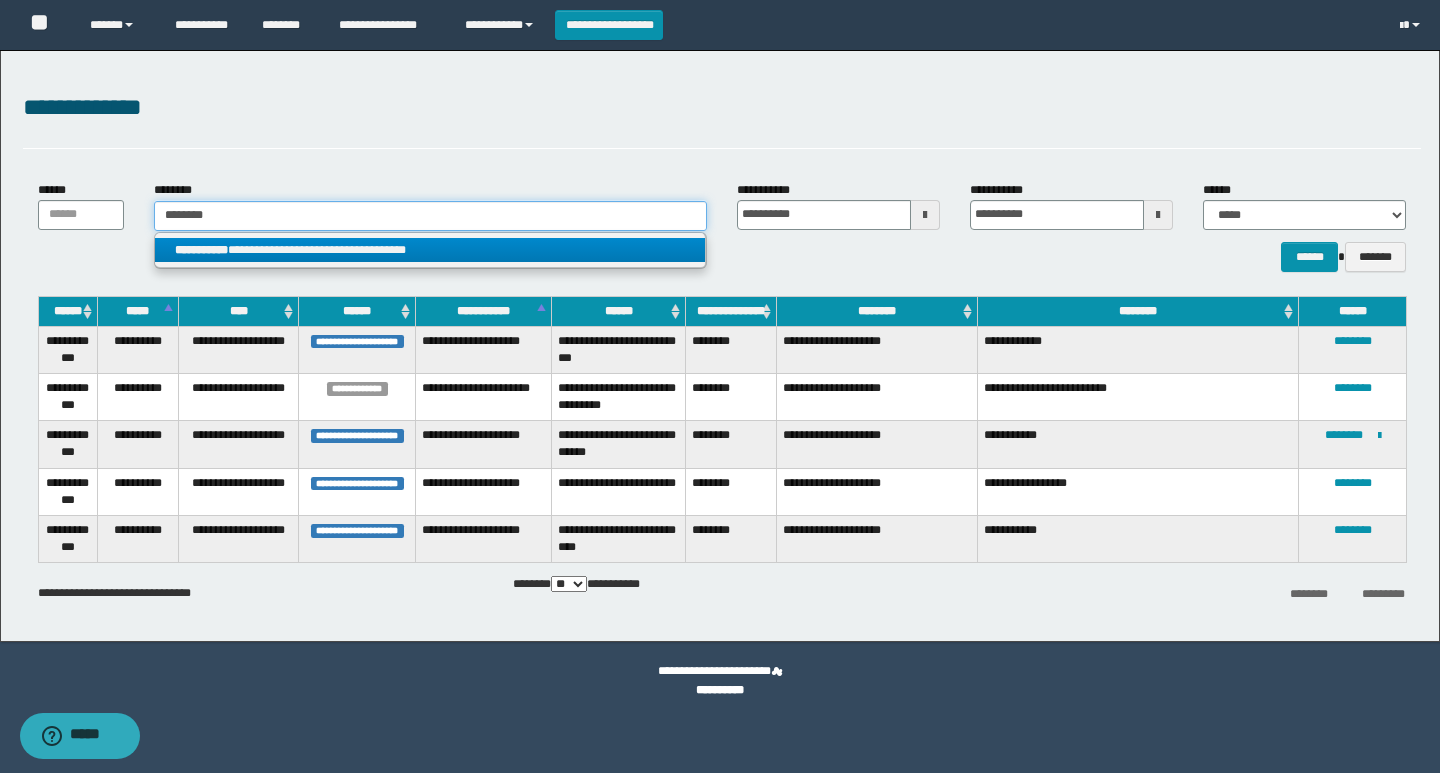 type 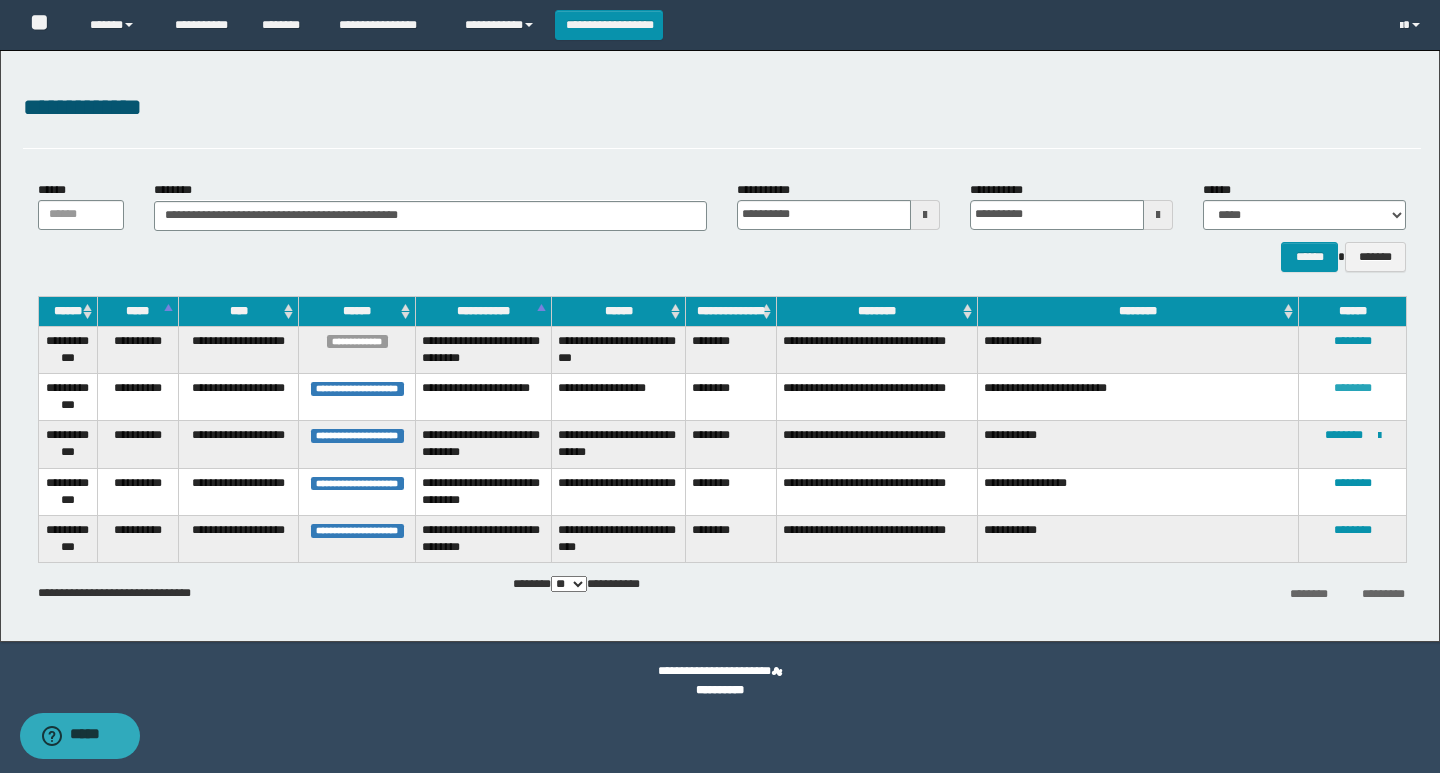 click on "********" at bounding box center [1353, 388] 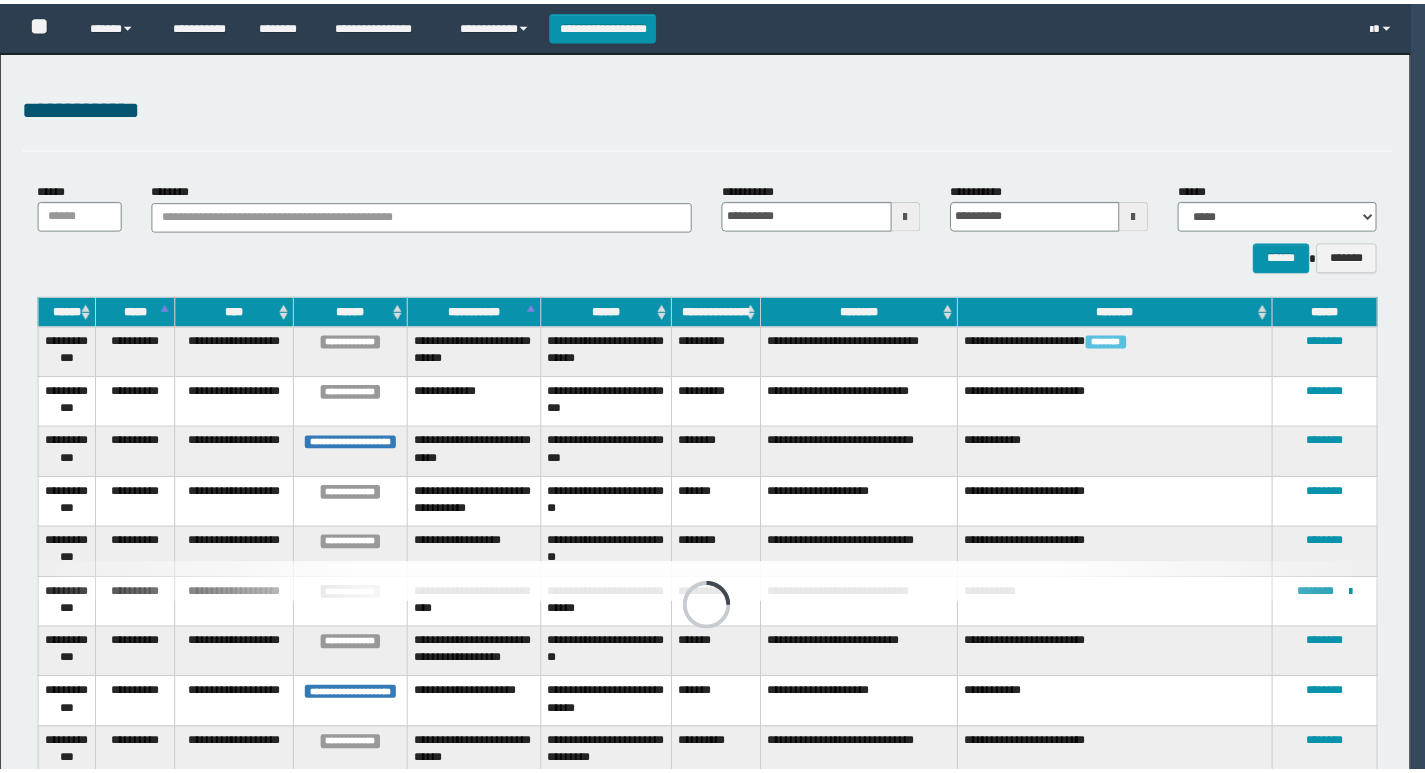scroll, scrollTop: 0, scrollLeft: 0, axis: both 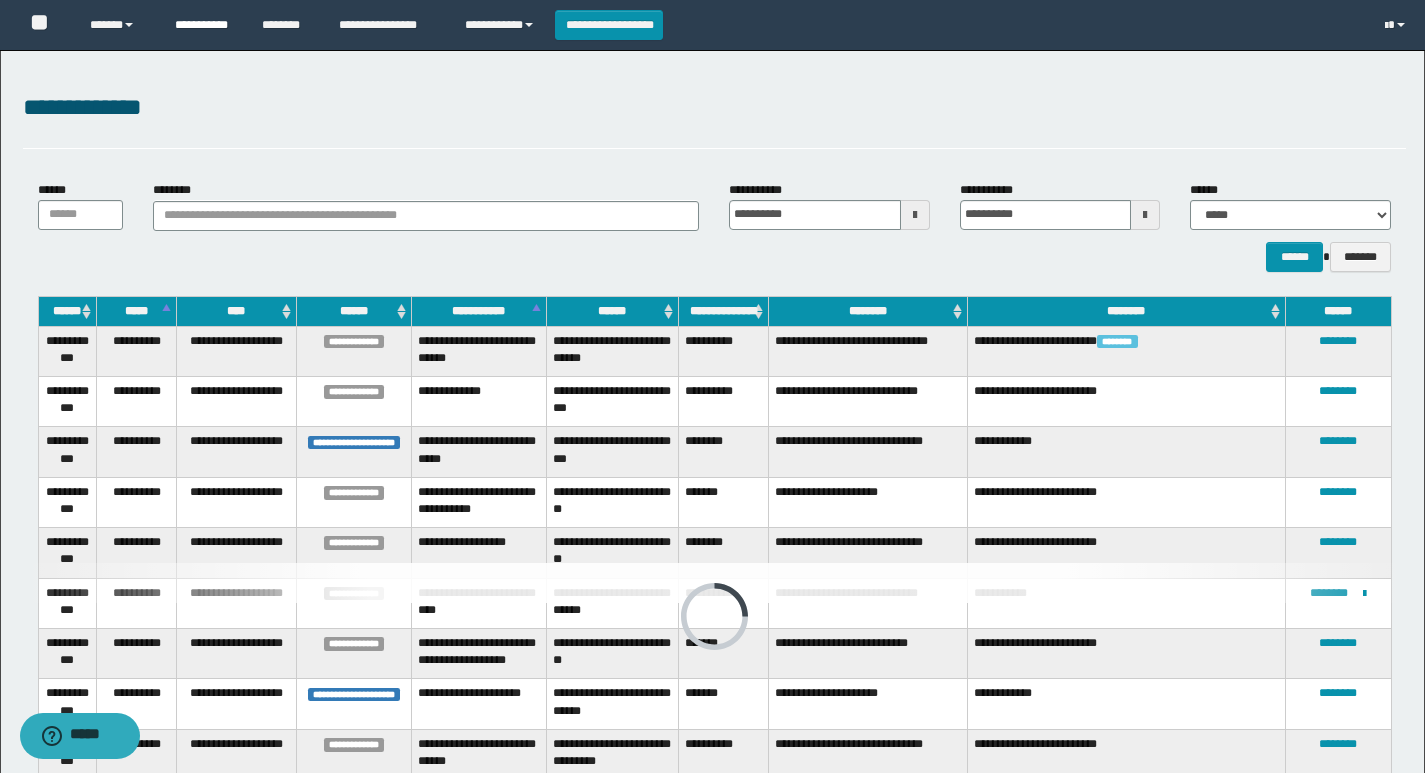 click on "**********" at bounding box center [203, 25] 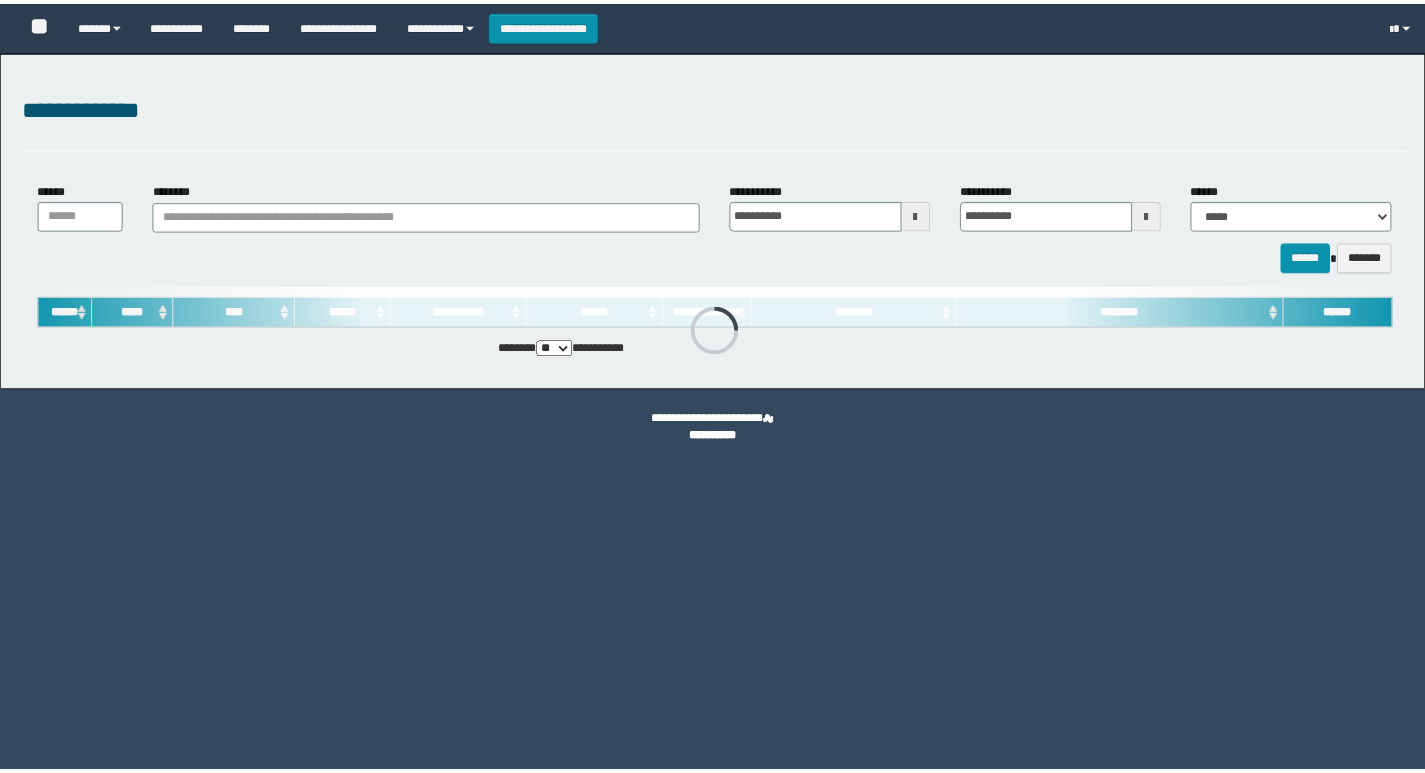 scroll, scrollTop: 0, scrollLeft: 0, axis: both 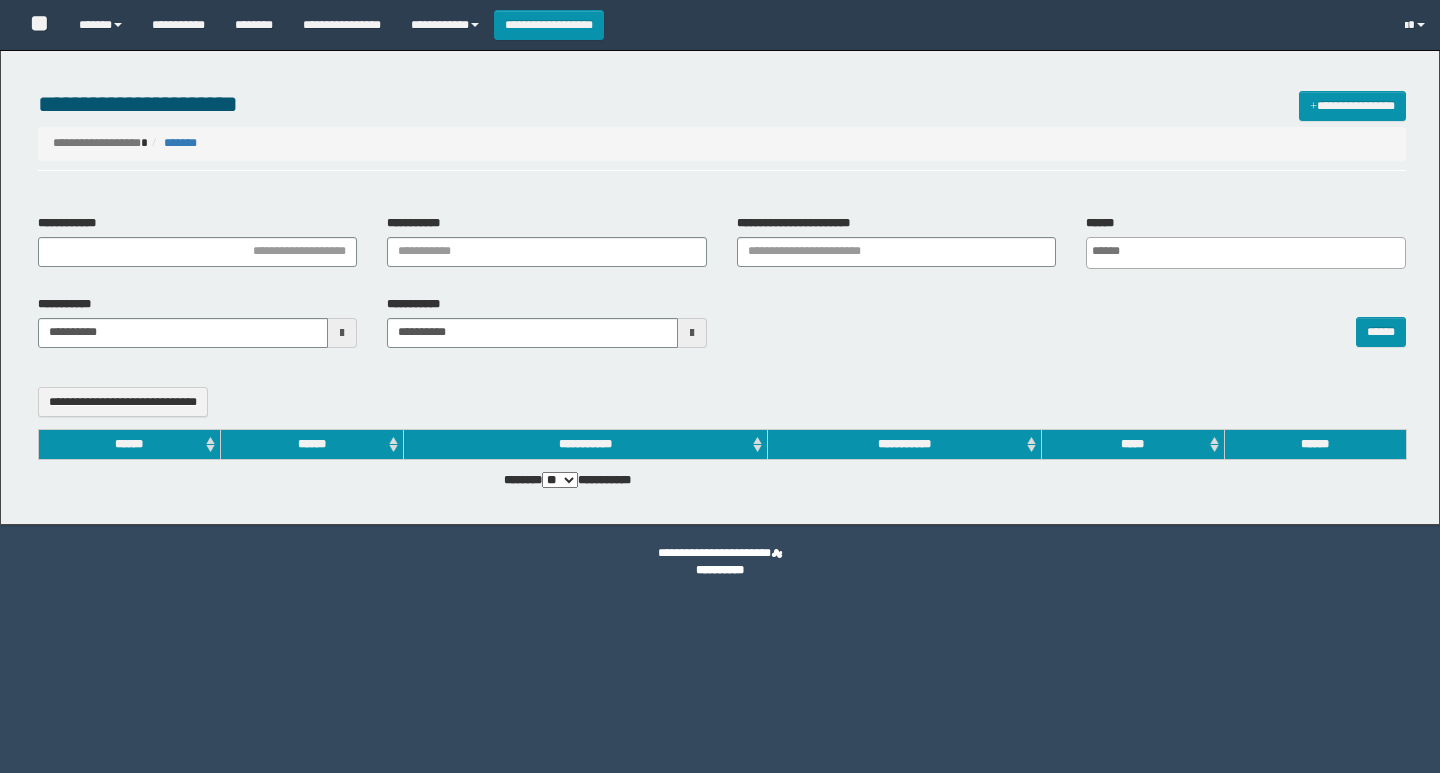 select 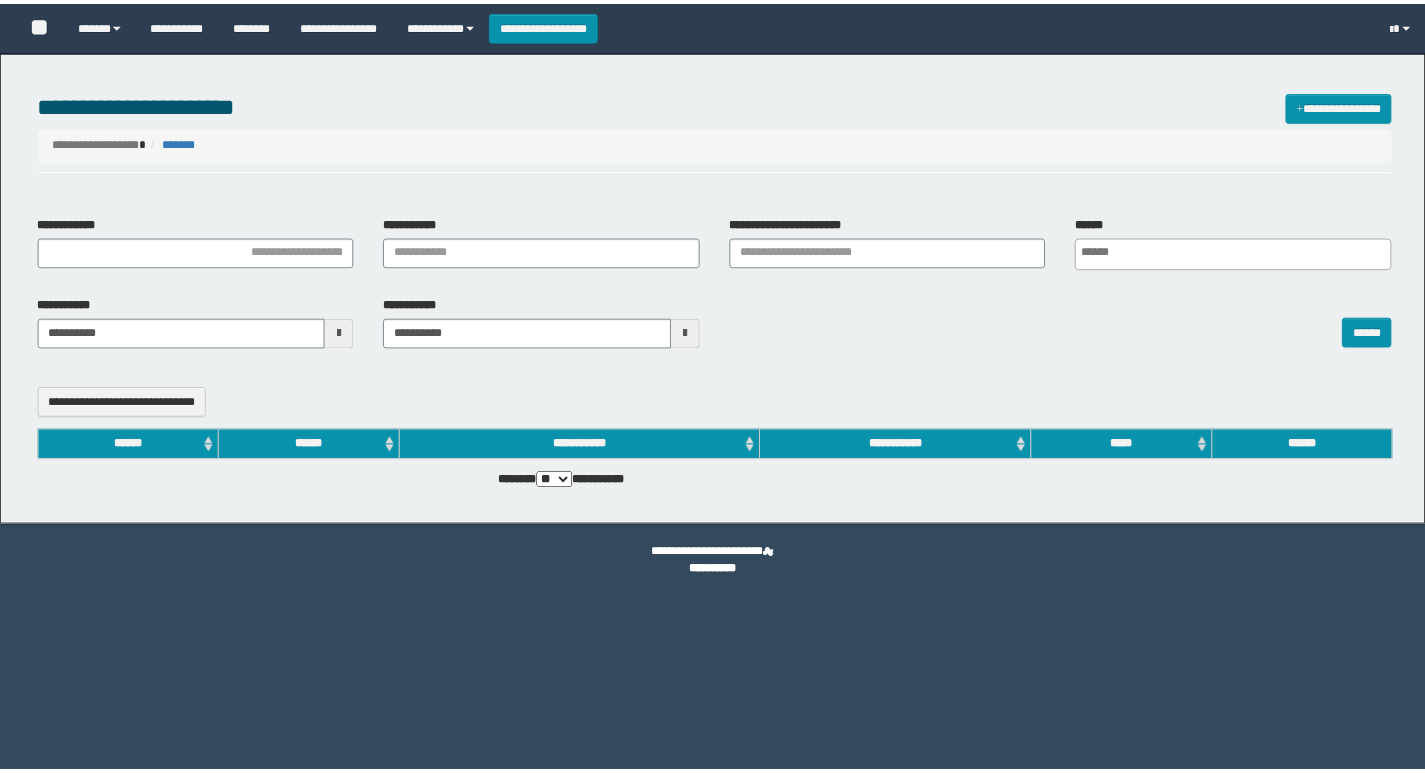 scroll, scrollTop: 0, scrollLeft: 0, axis: both 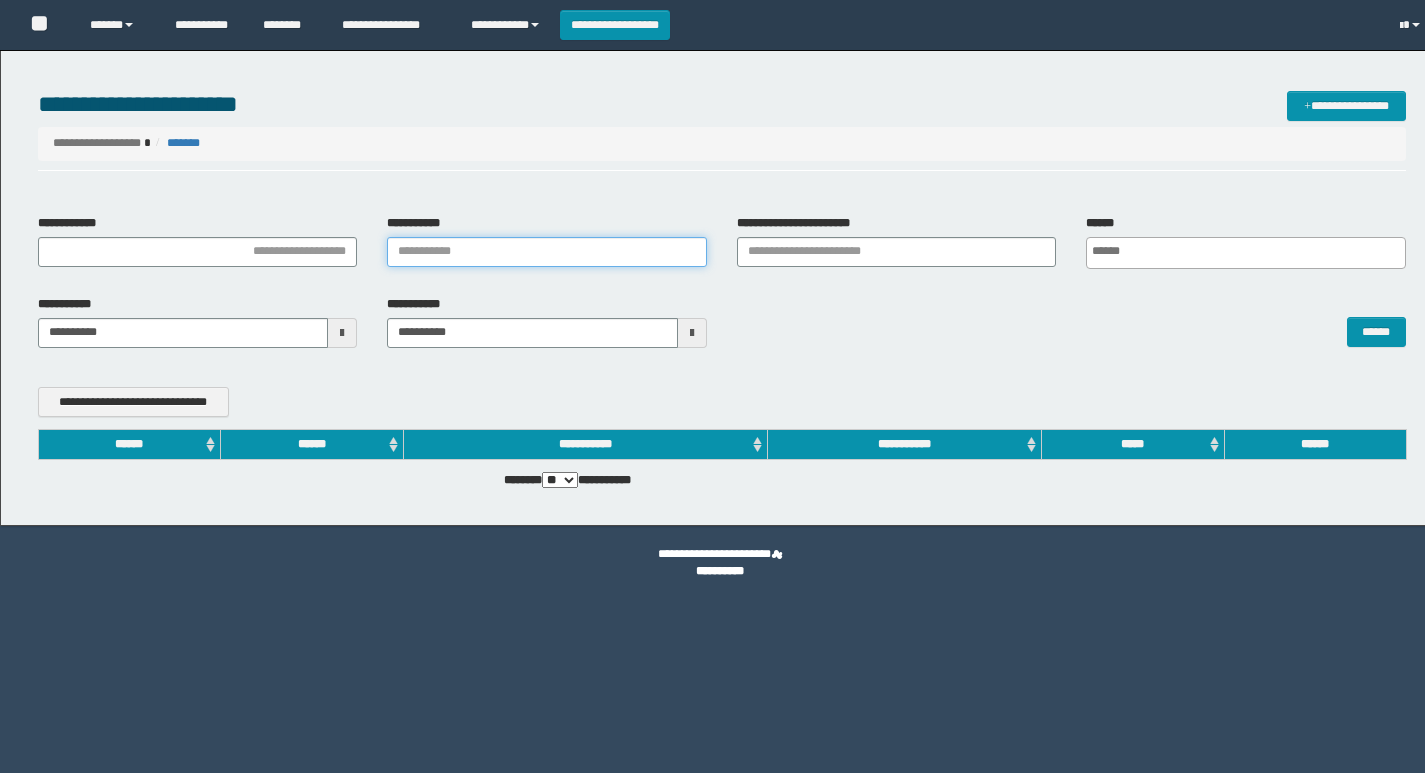 click on "**********" at bounding box center (547, 252) 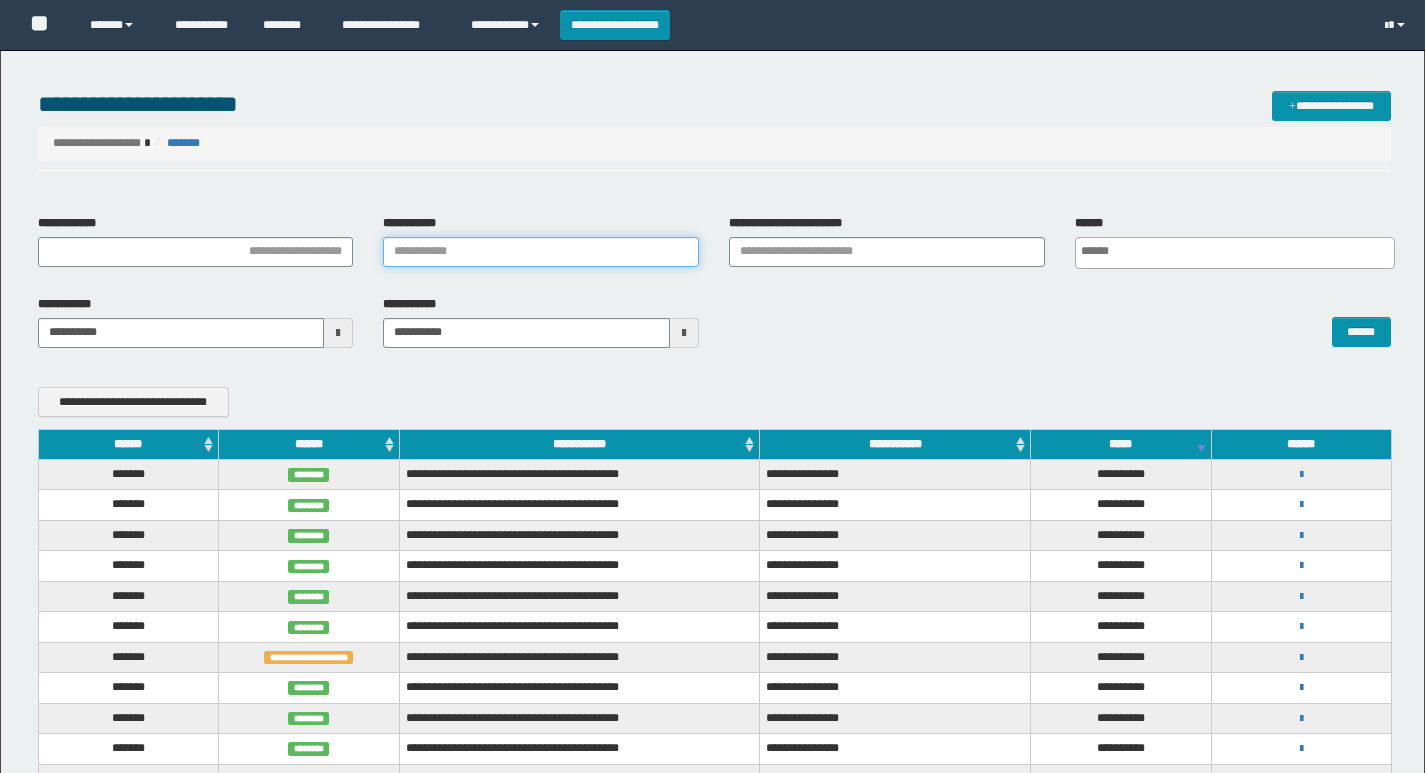 scroll, scrollTop: 0, scrollLeft: 0, axis: both 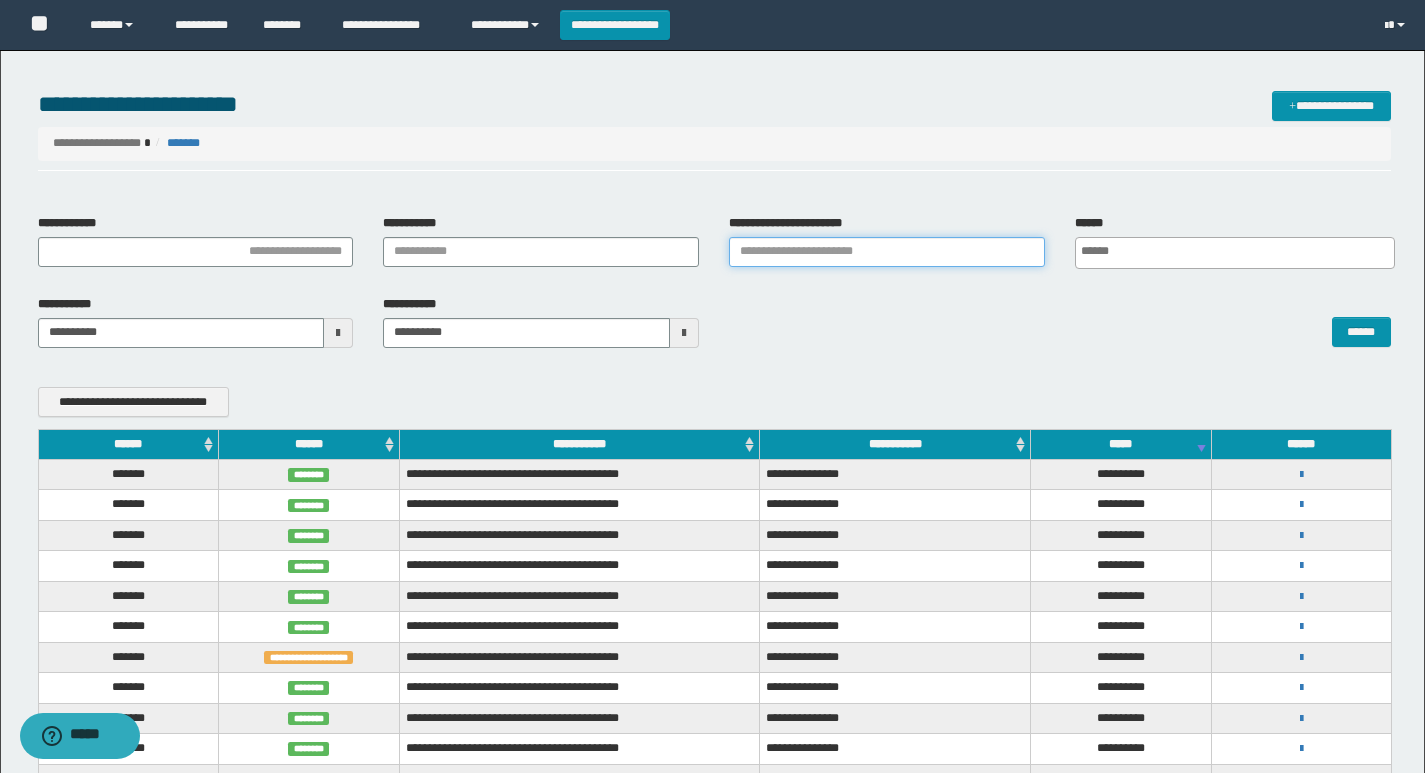 click on "**********" at bounding box center (887, 252) 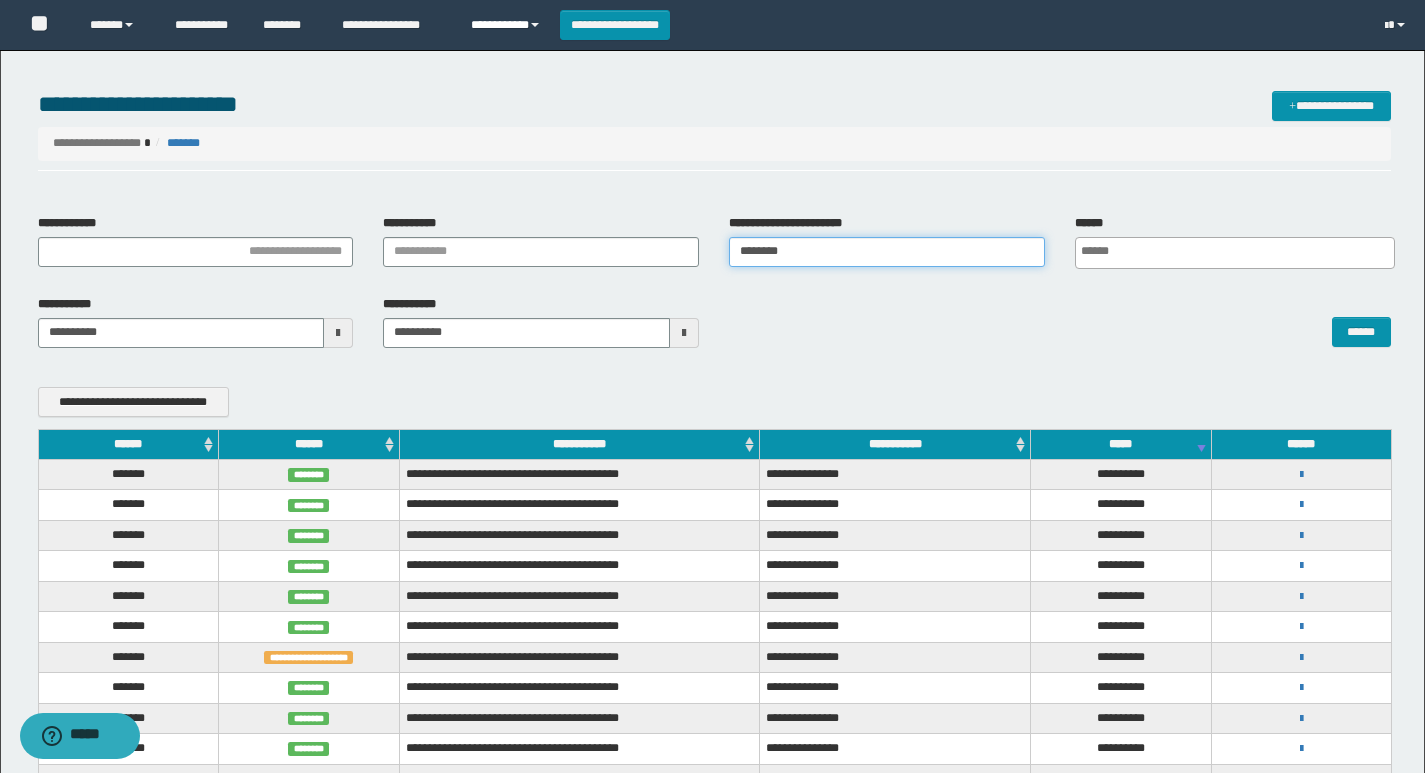 type on "*******" 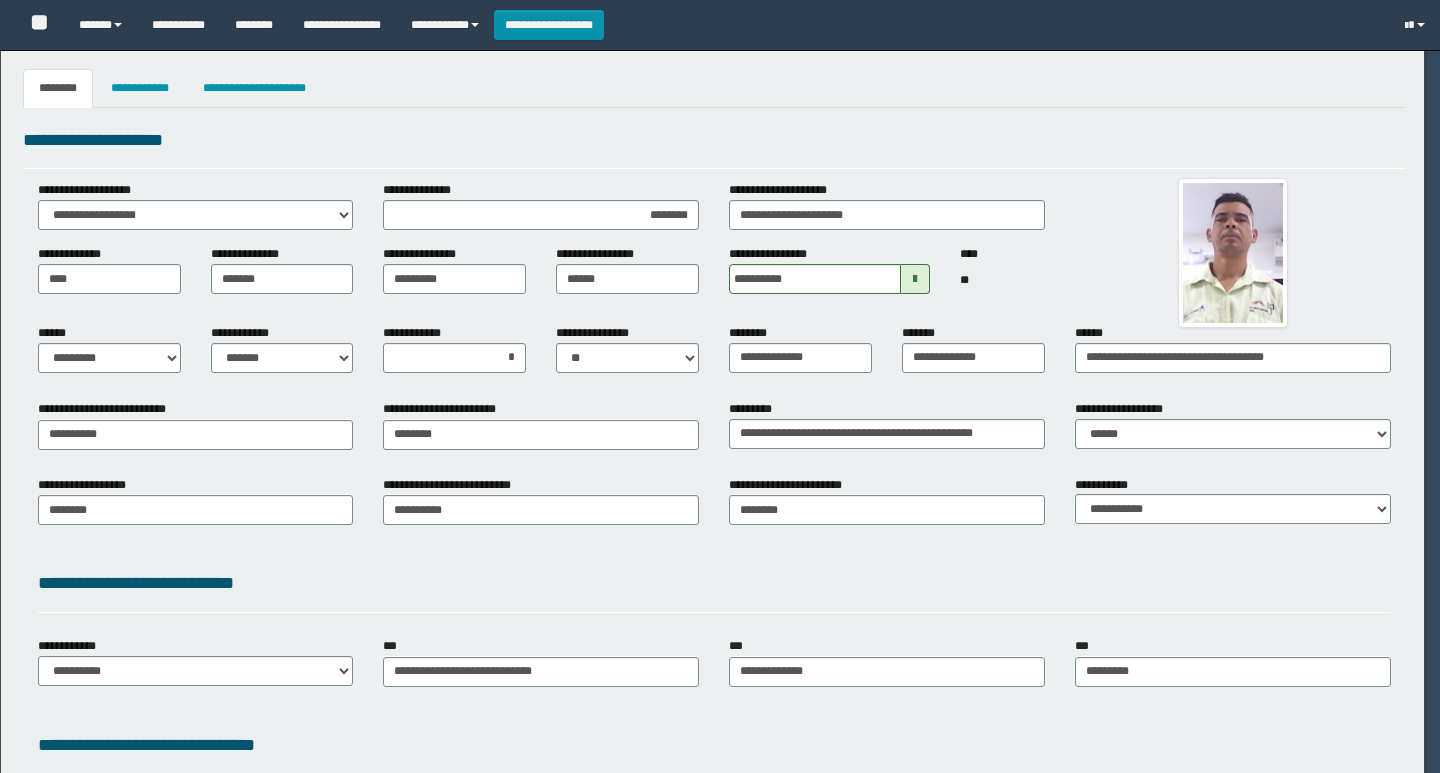select on "*" 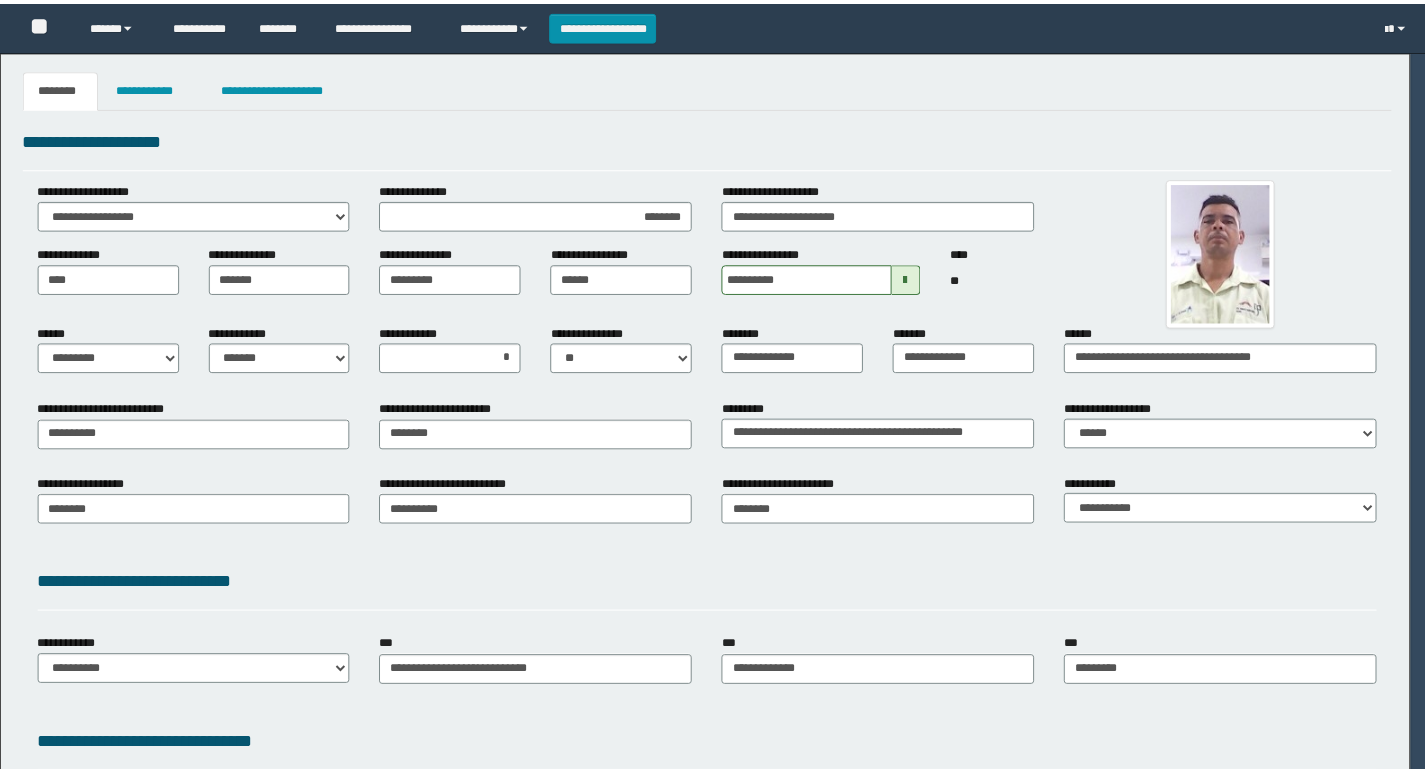 scroll, scrollTop: 0, scrollLeft: 0, axis: both 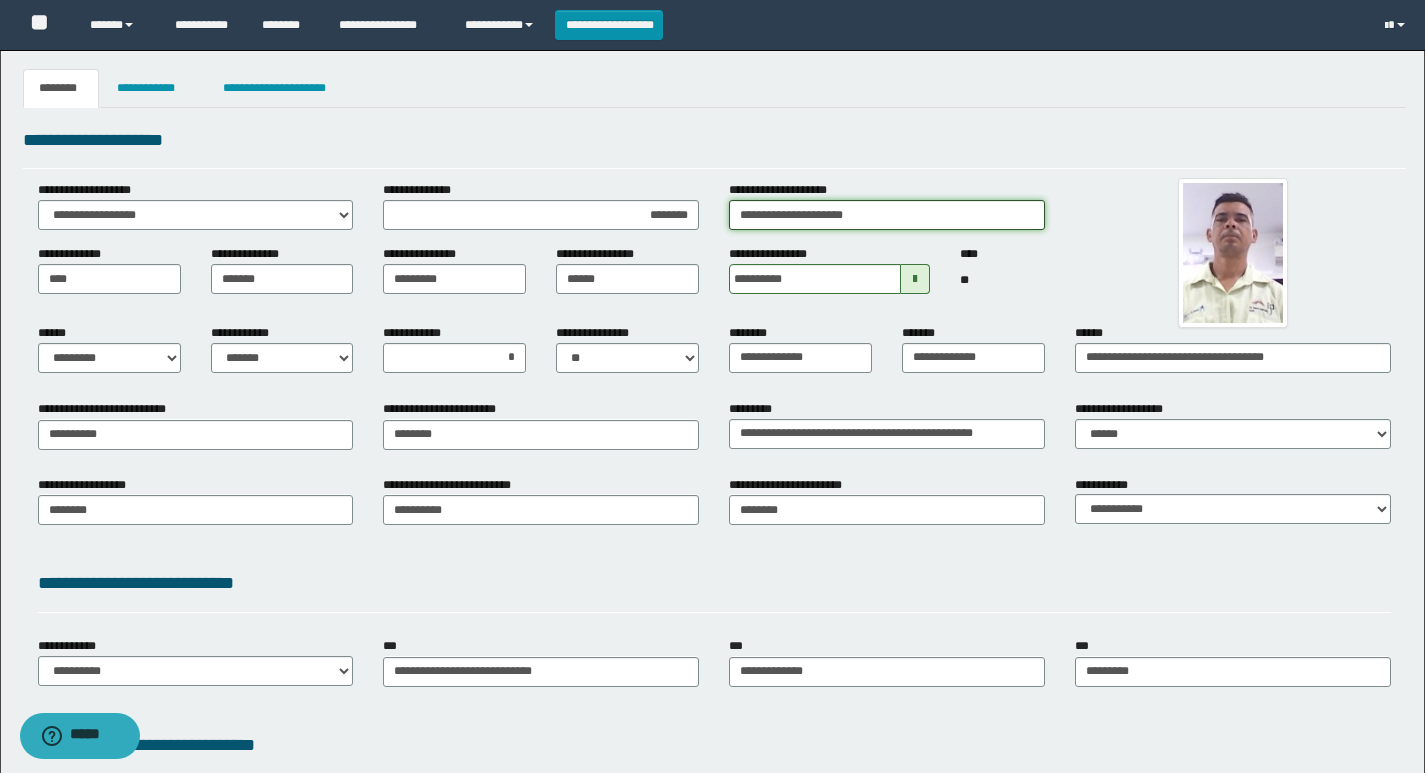 click on "**********" at bounding box center [887, 215] 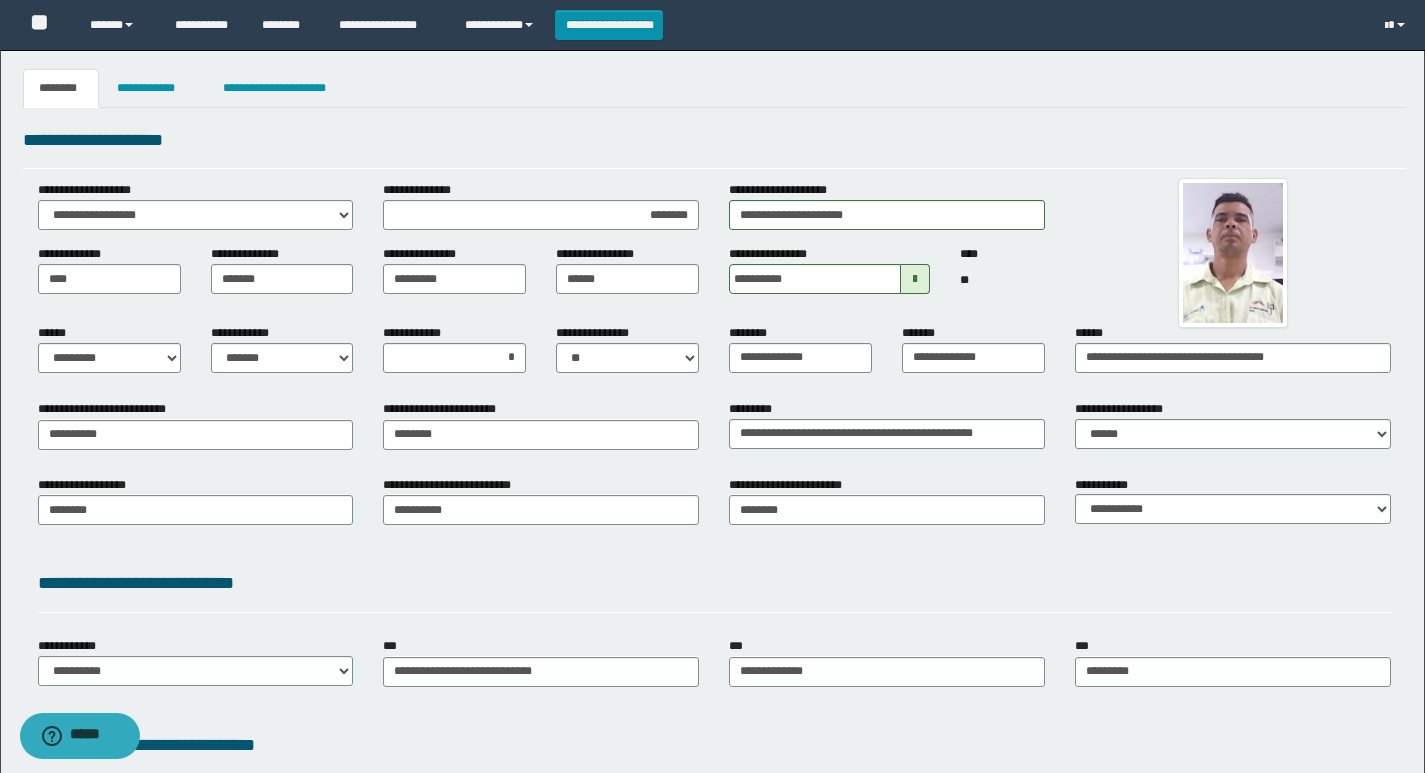 click on "**********" at bounding box center [196, 424] 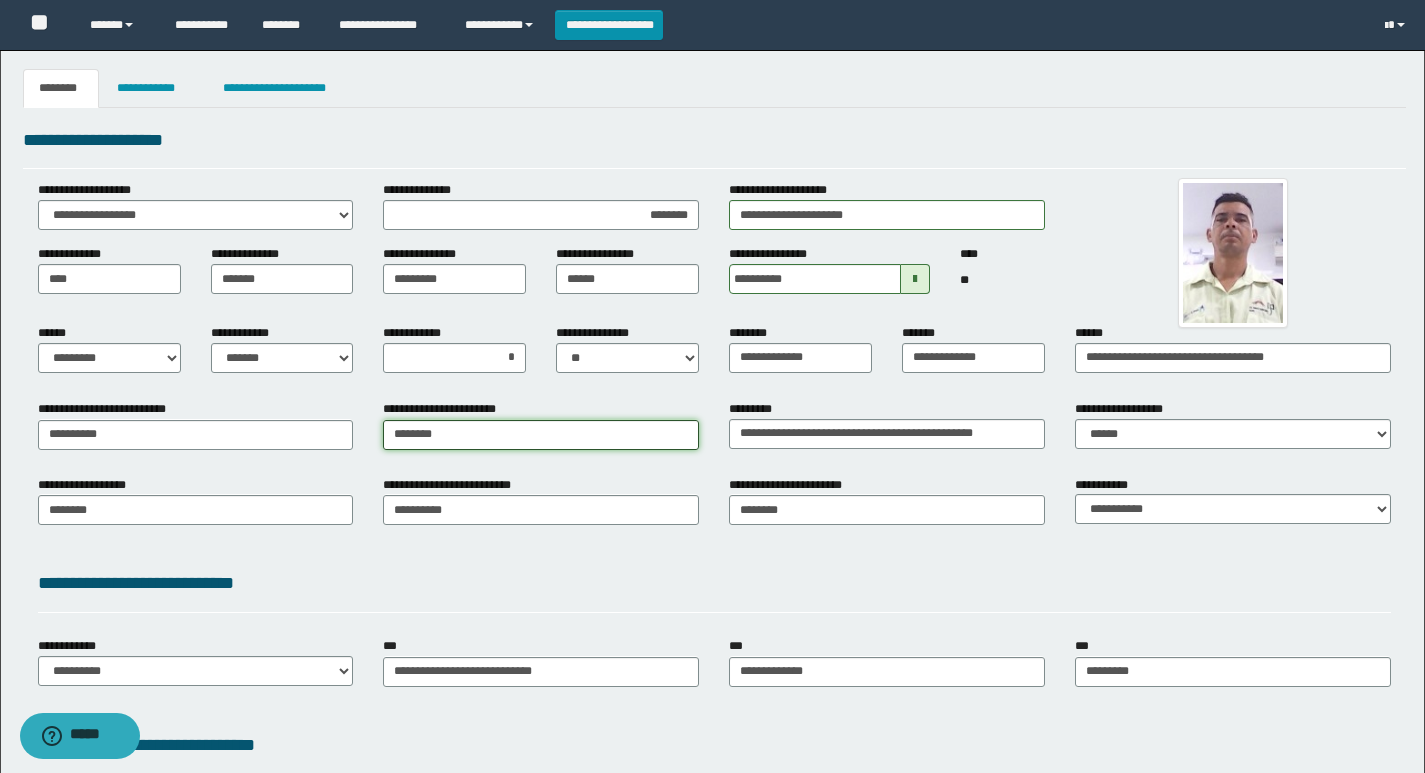 click on "********" at bounding box center [541, 435] 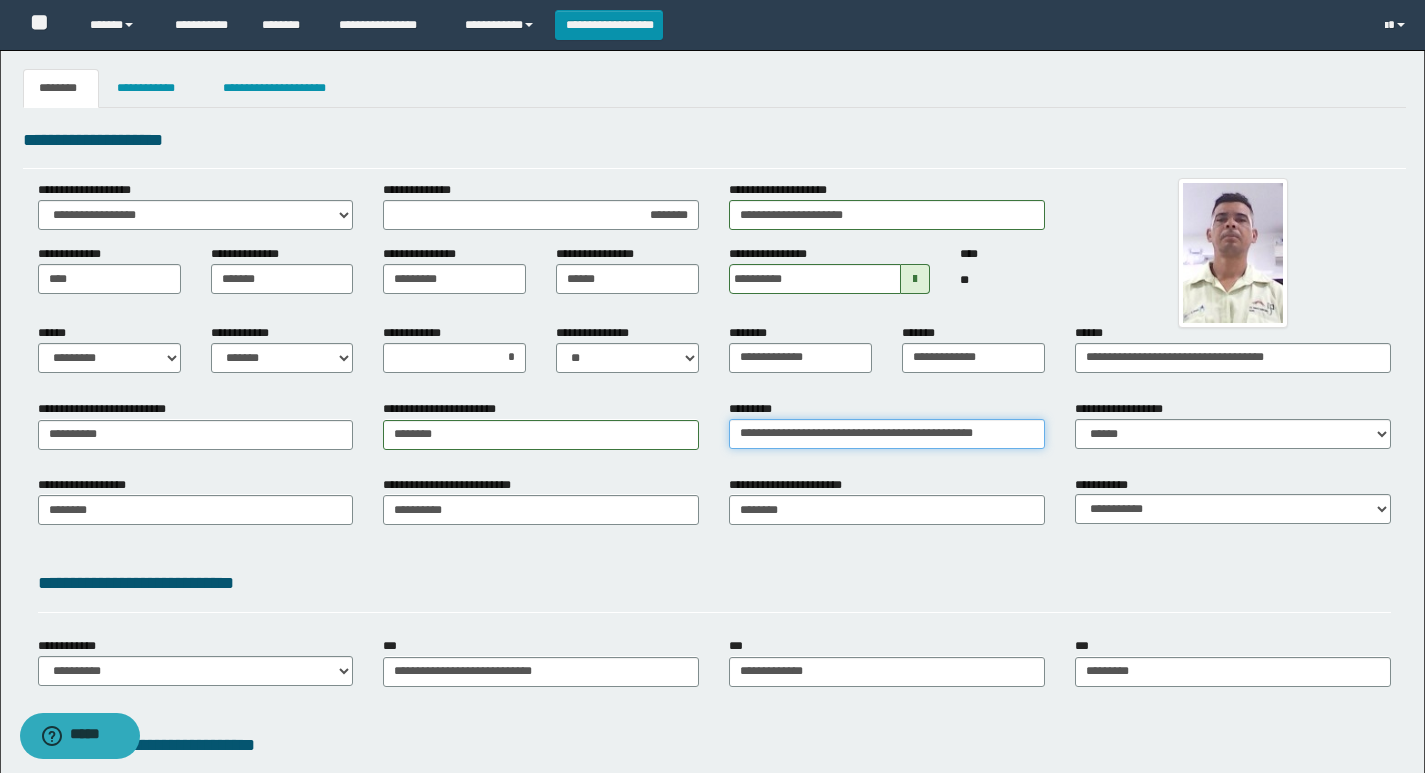 click on "**********" at bounding box center [887, 434] 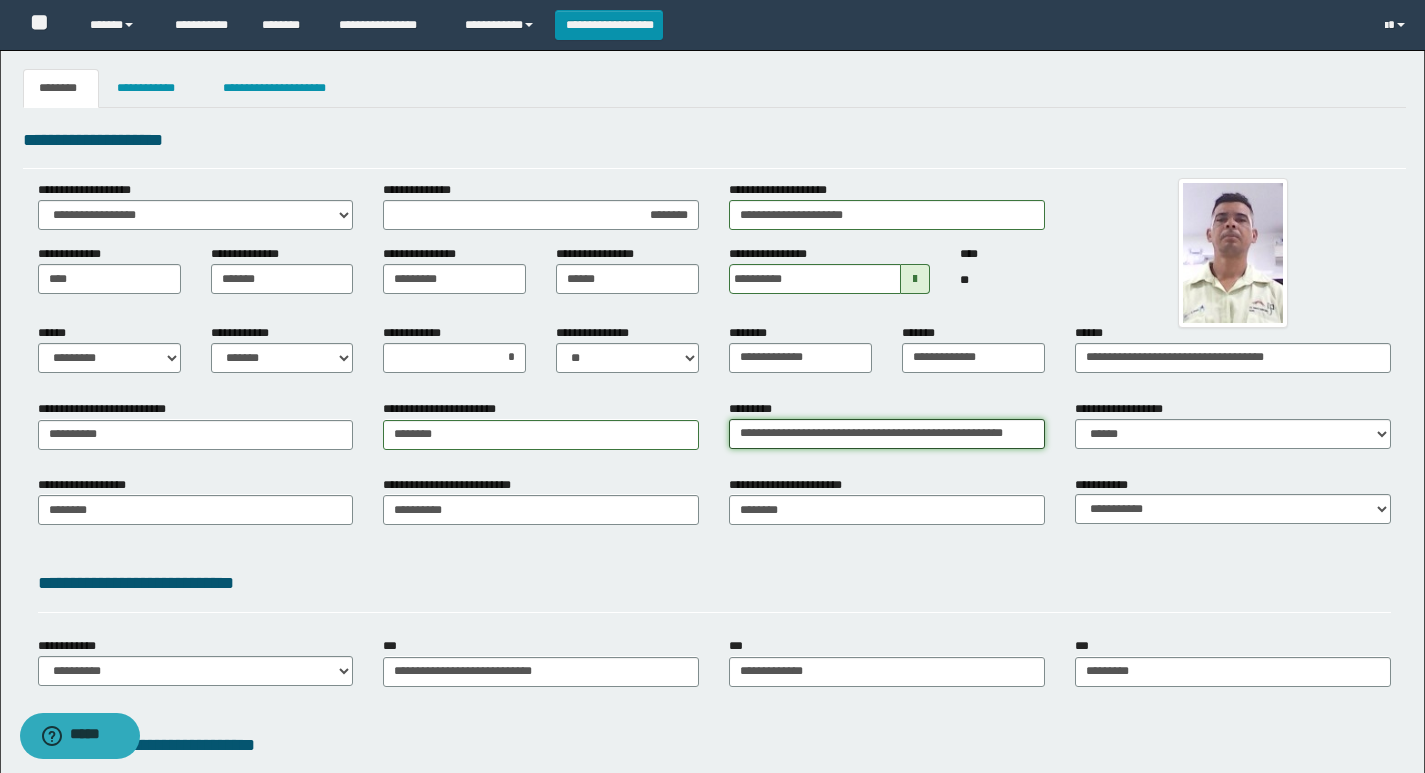 type on "**********" 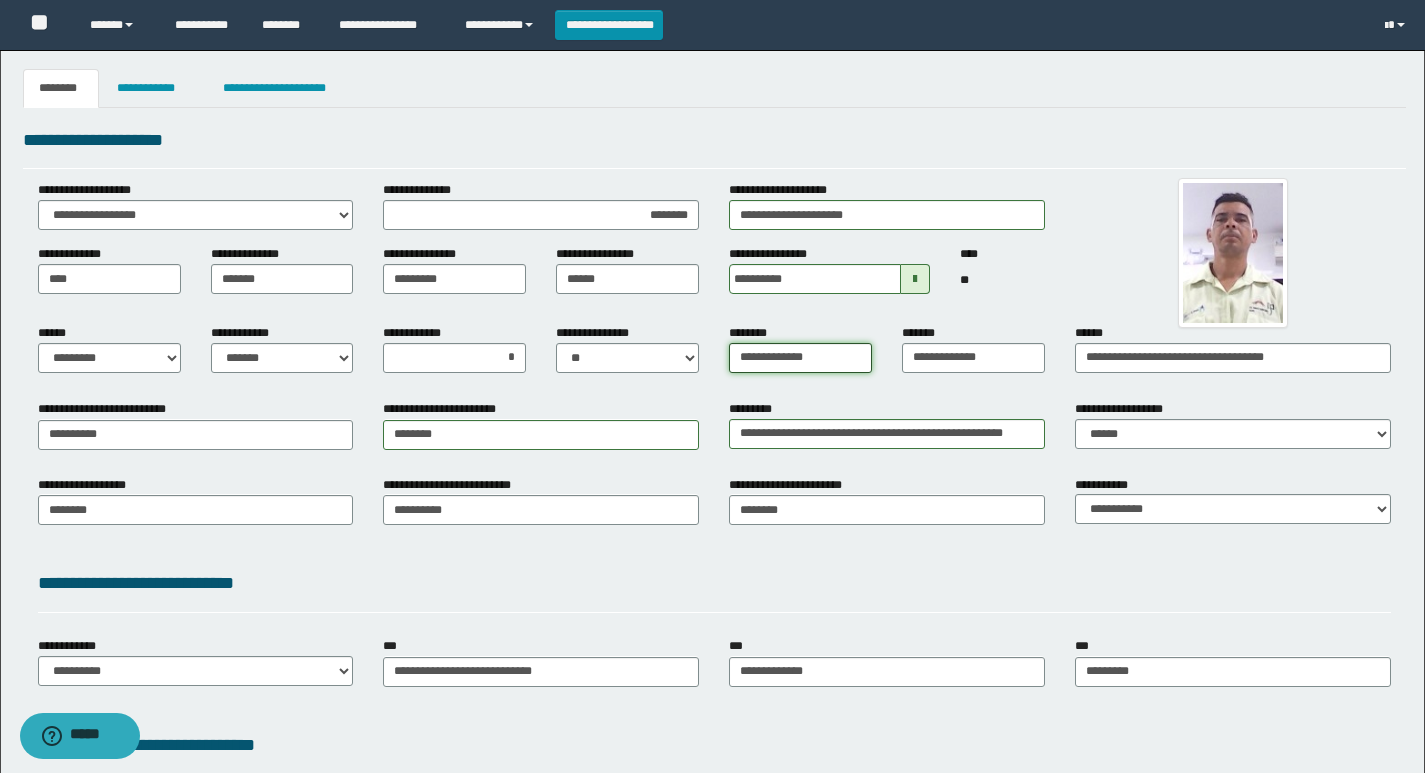 drag, startPoint x: 834, startPoint y: 352, endPoint x: 706, endPoint y: 354, distance: 128.01562 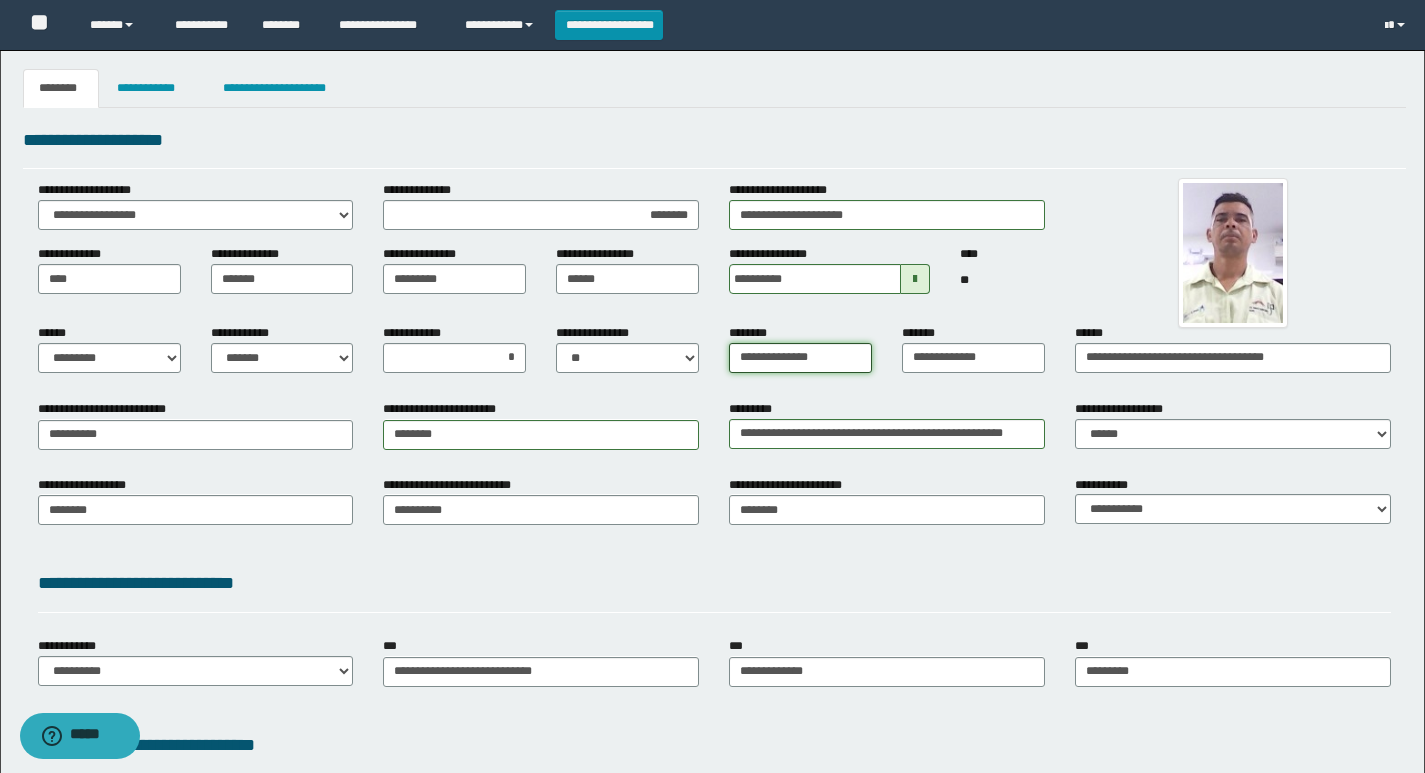 drag, startPoint x: 847, startPoint y: 353, endPoint x: 659, endPoint y: 355, distance: 188.01064 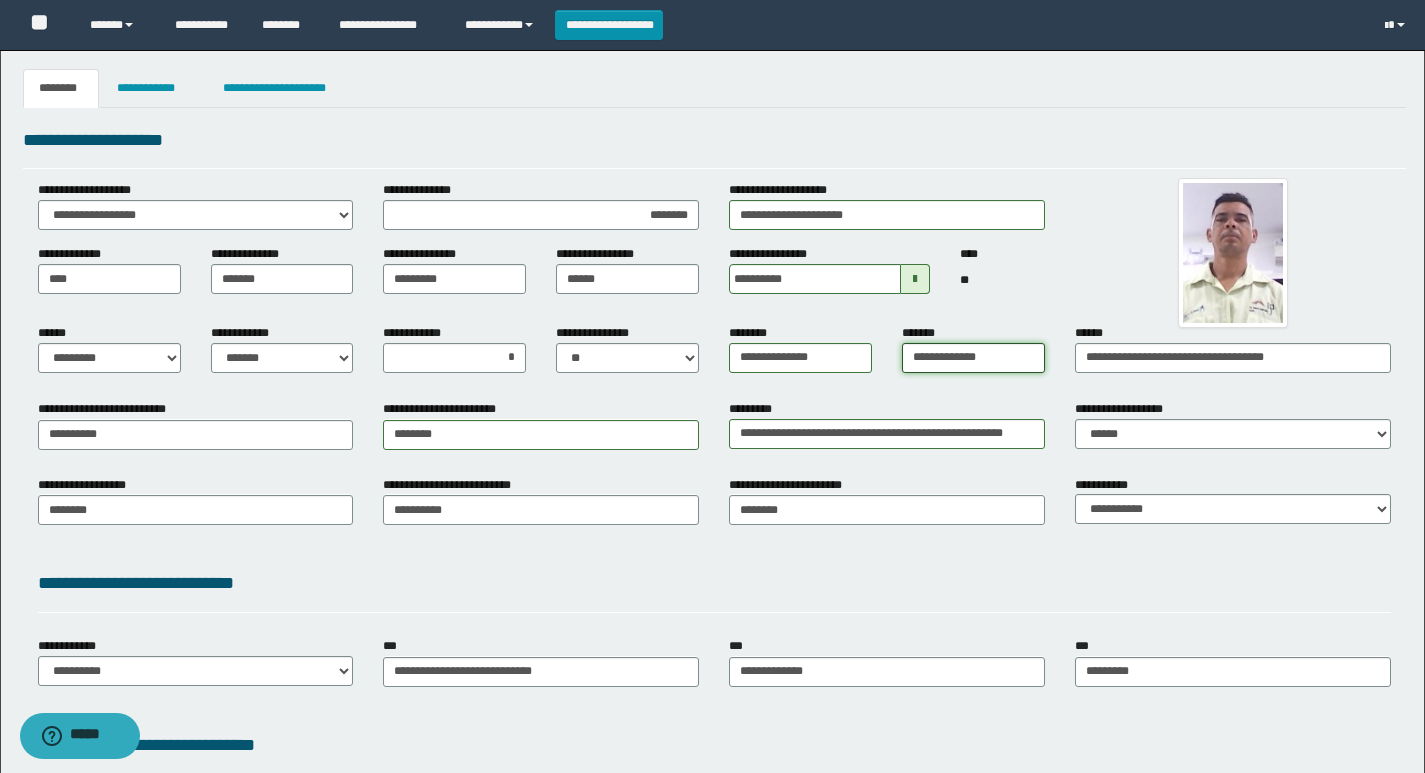 drag, startPoint x: 986, startPoint y: 353, endPoint x: 859, endPoint y: 361, distance: 127.25172 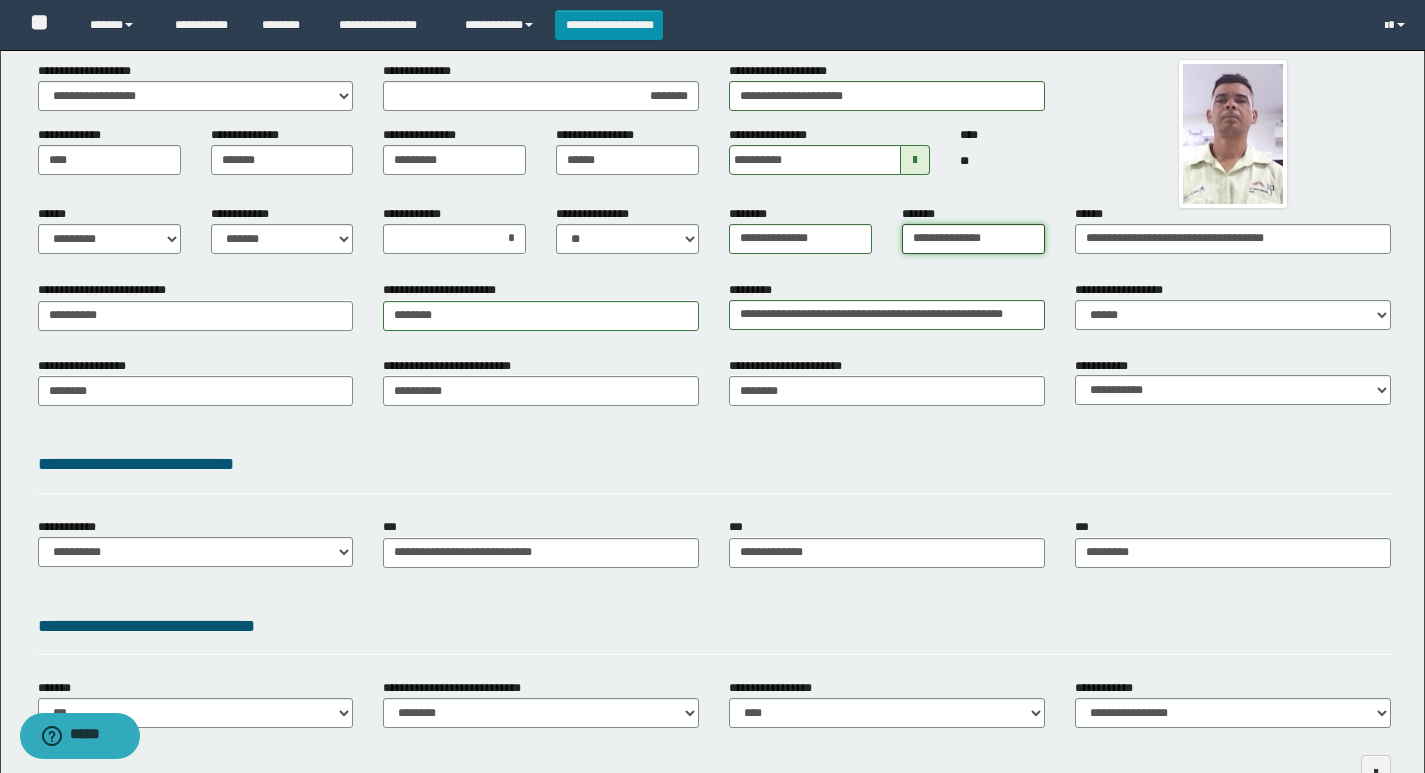 scroll, scrollTop: 200, scrollLeft: 0, axis: vertical 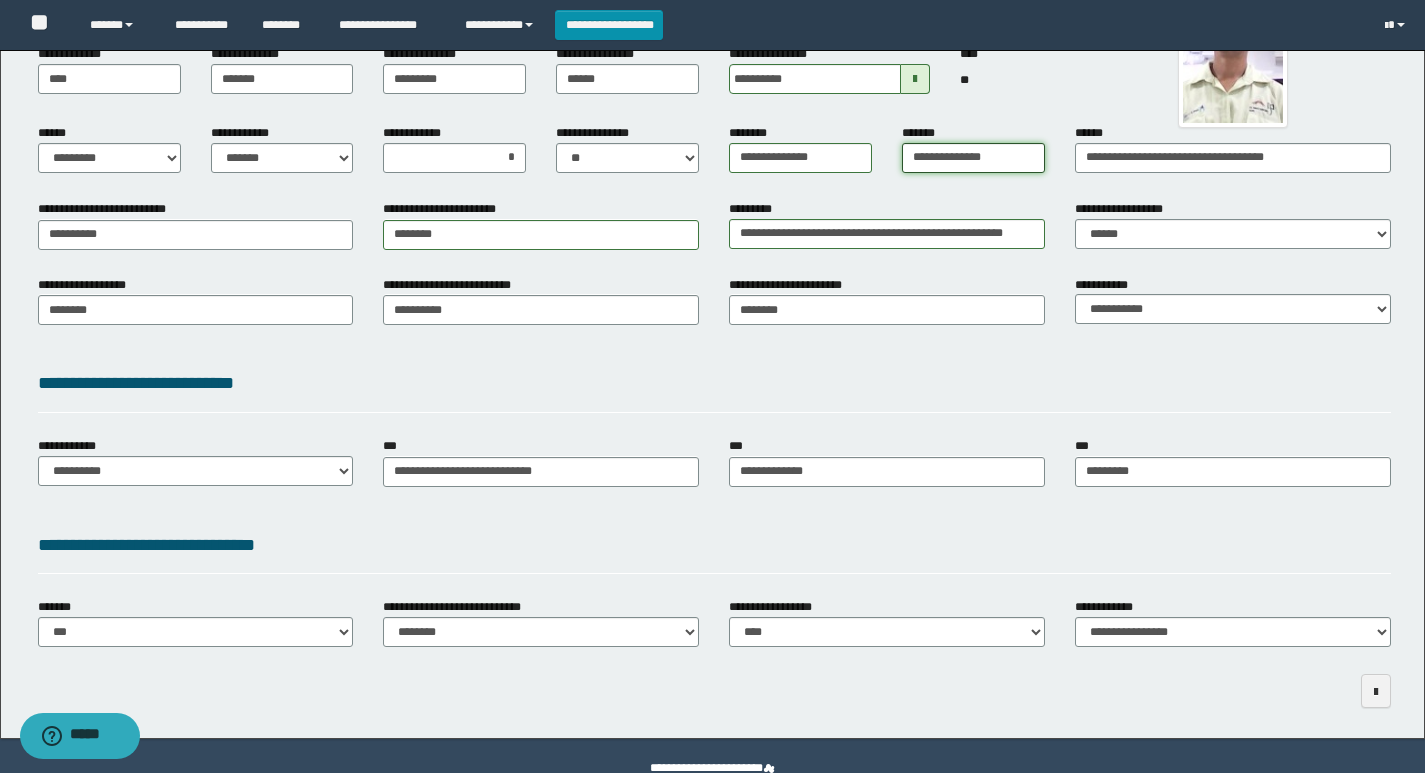 type on "**********" 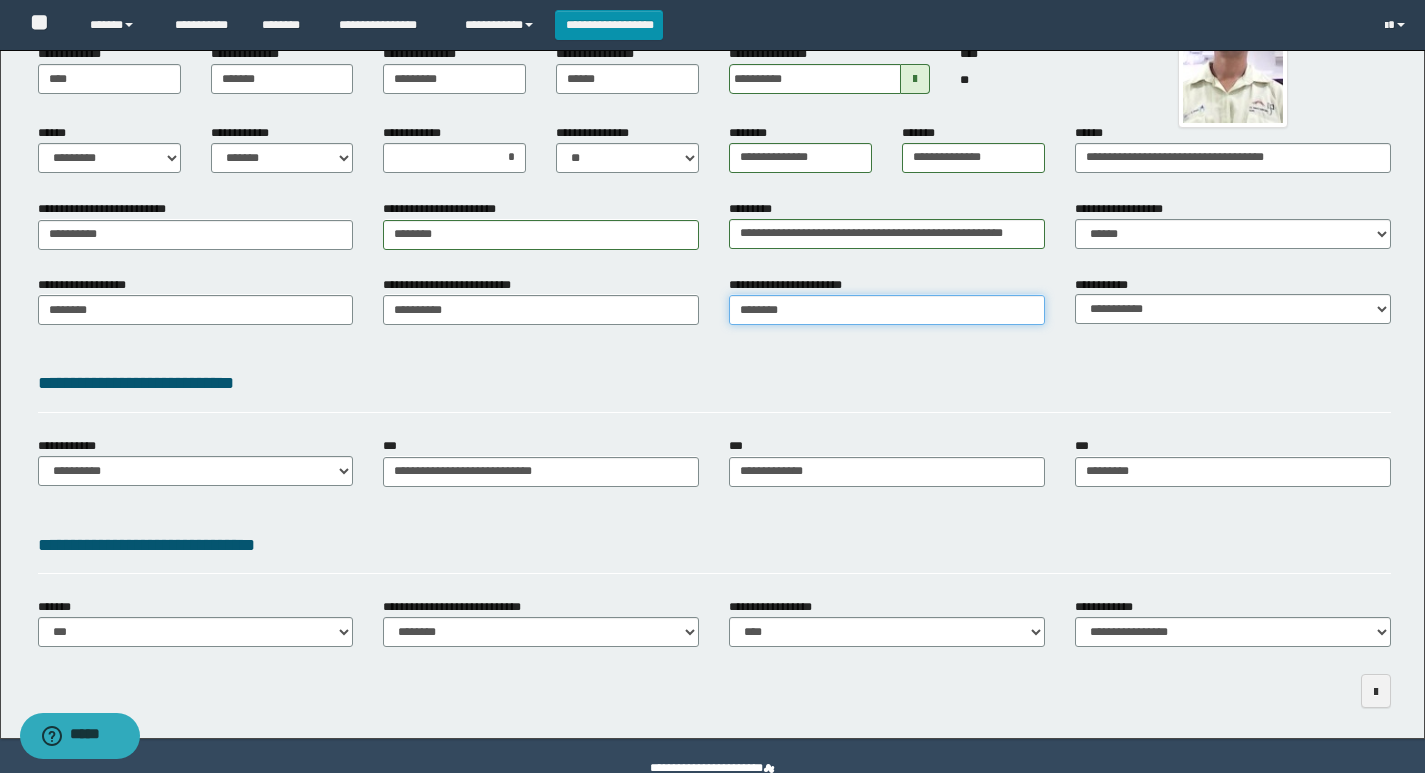 type on "**********" 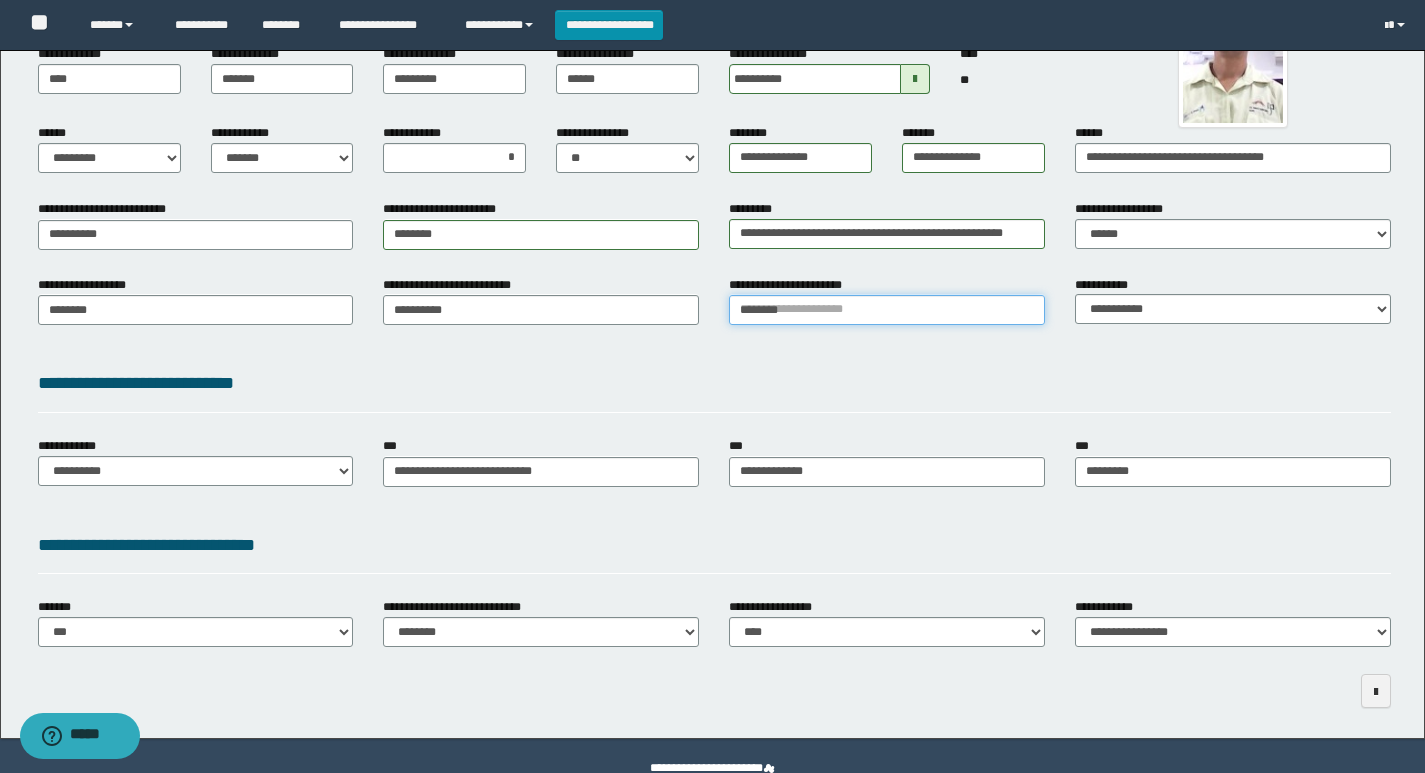 click on "********" at bounding box center (887, 310) 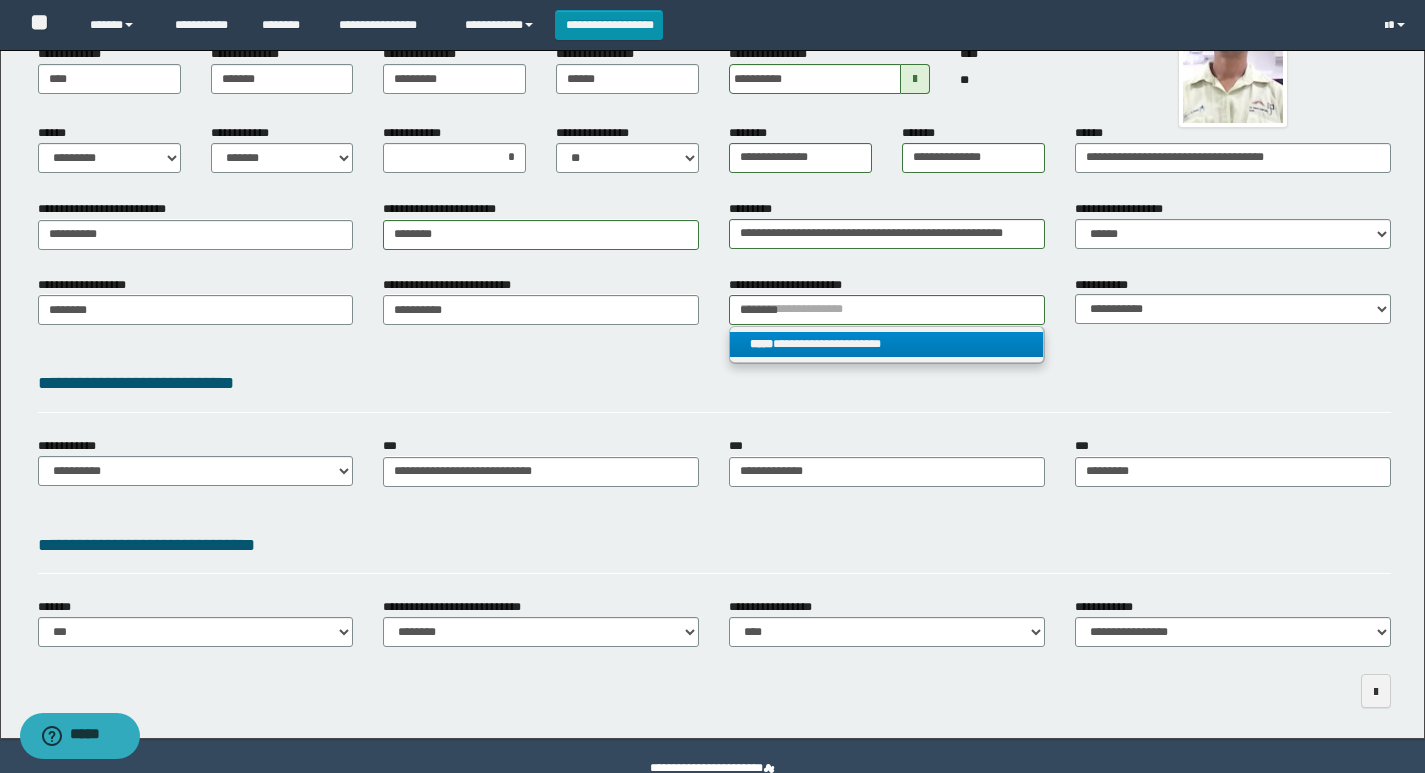 click on "**********" at bounding box center [886, 344] 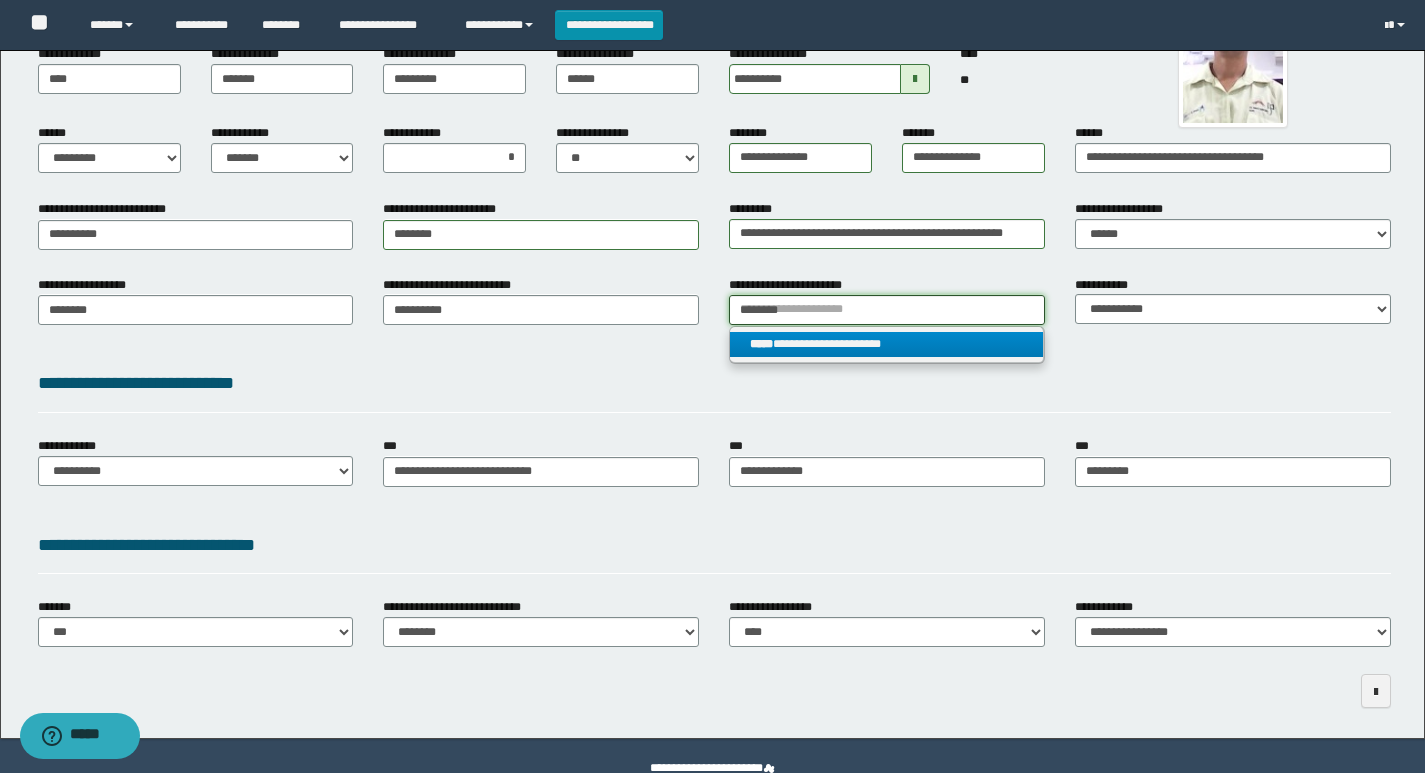 type 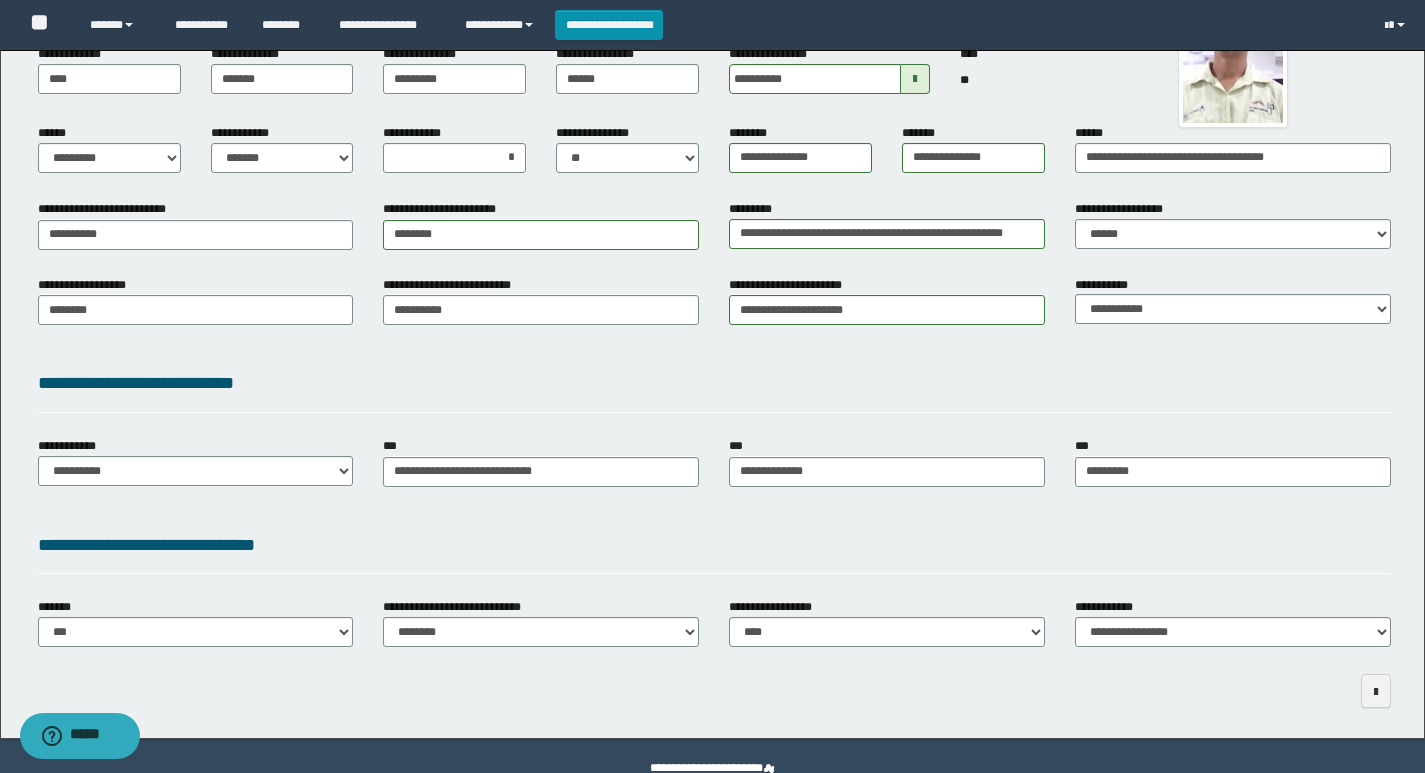 drag, startPoint x: 857, startPoint y: 409, endPoint x: 916, endPoint y: 403, distance: 59.3043 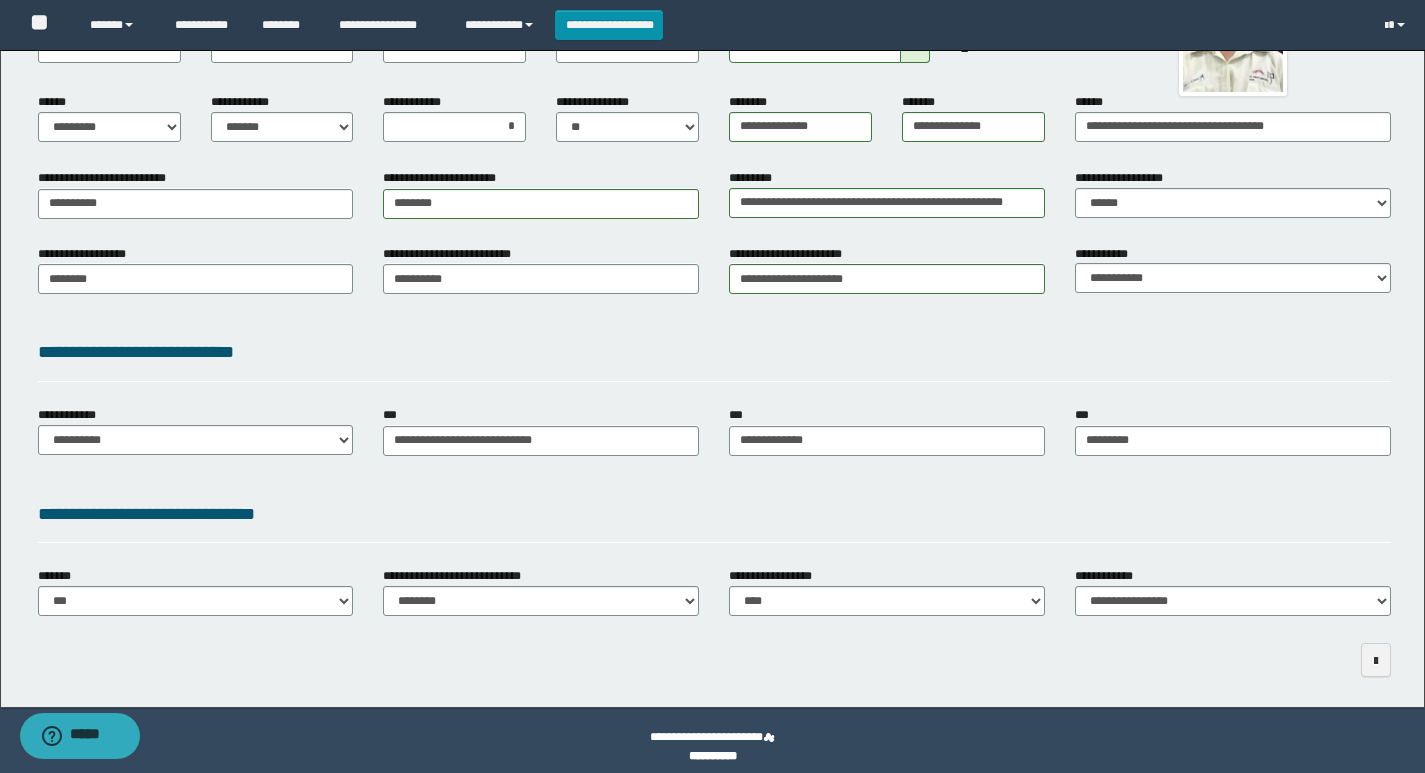 scroll, scrollTop: 243, scrollLeft: 0, axis: vertical 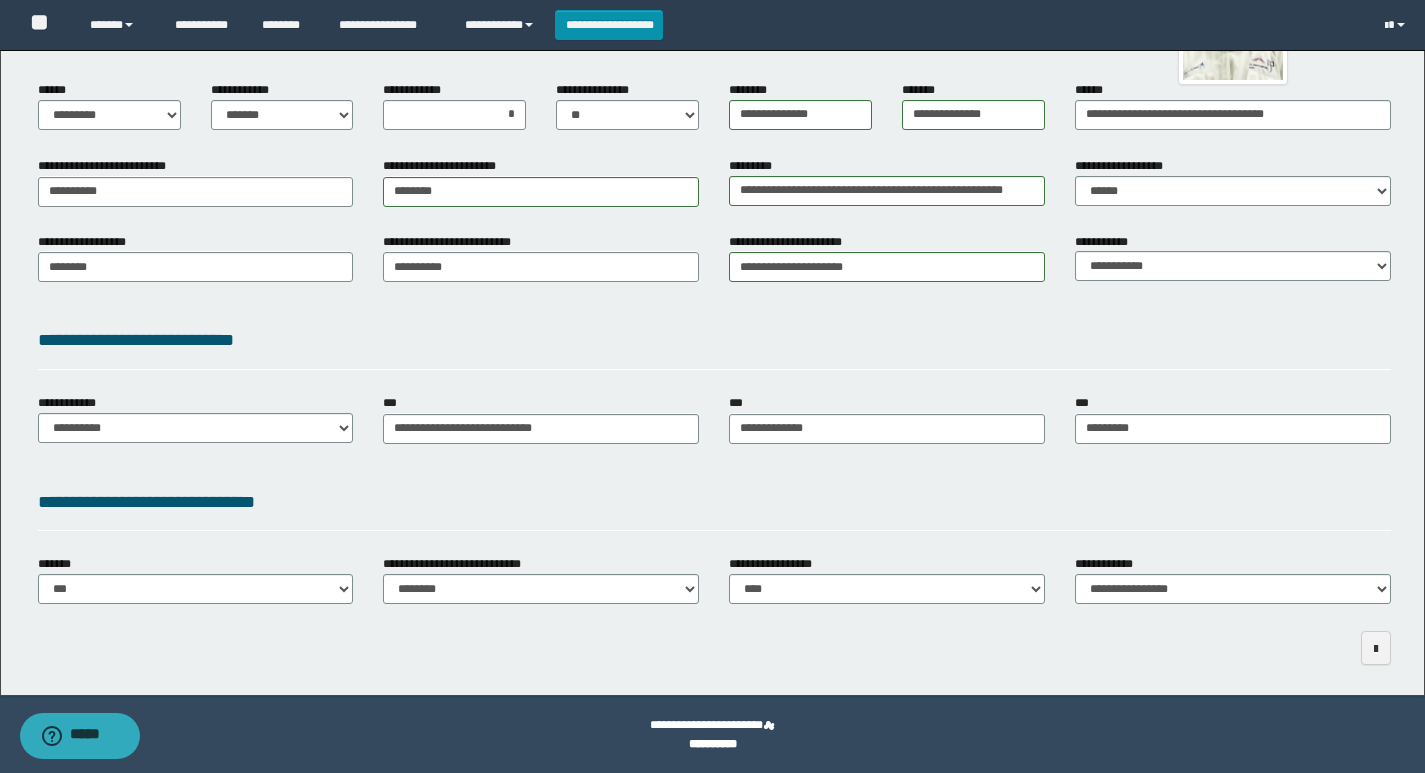 click on "**********" at bounding box center (714, 340) 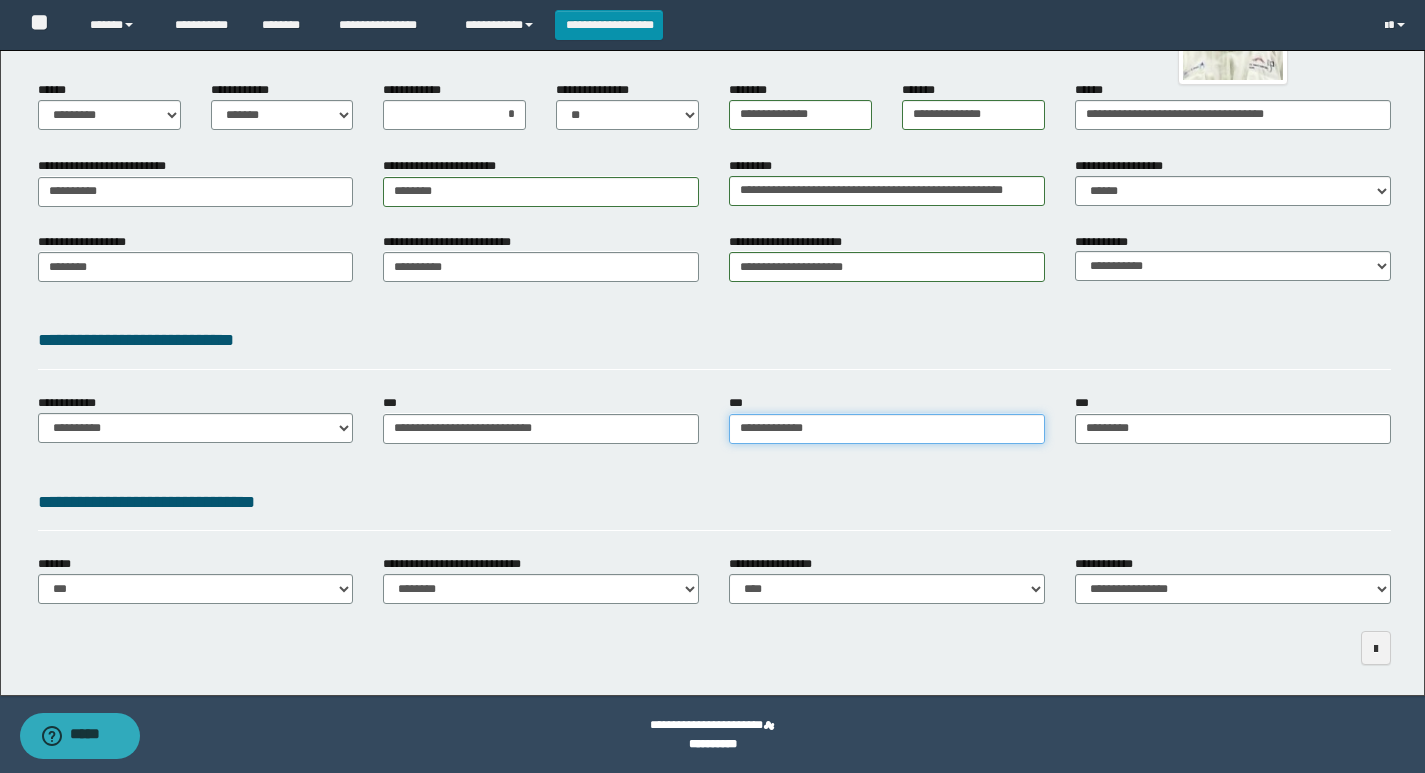 type on "**********" 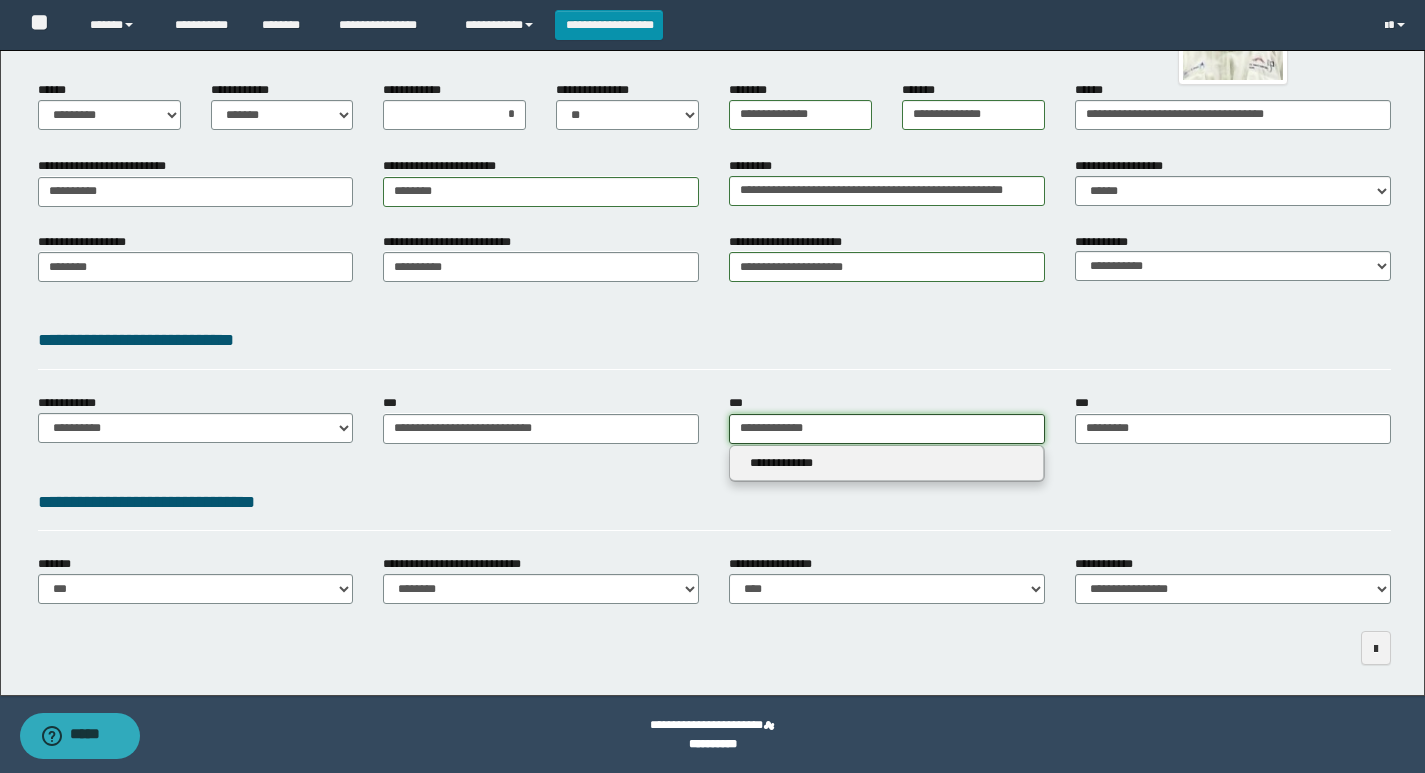 click on "**********" at bounding box center [887, 429] 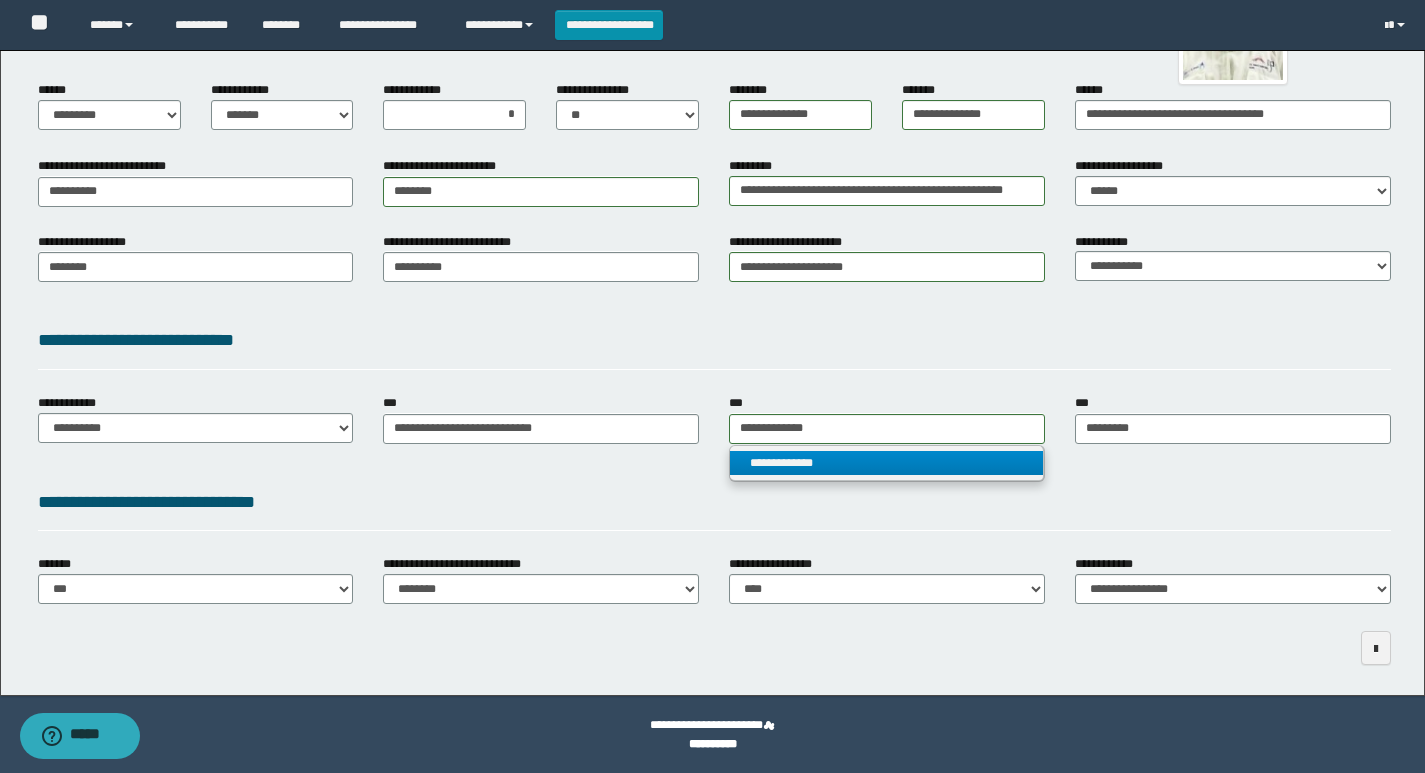 click on "**********" at bounding box center [886, 463] 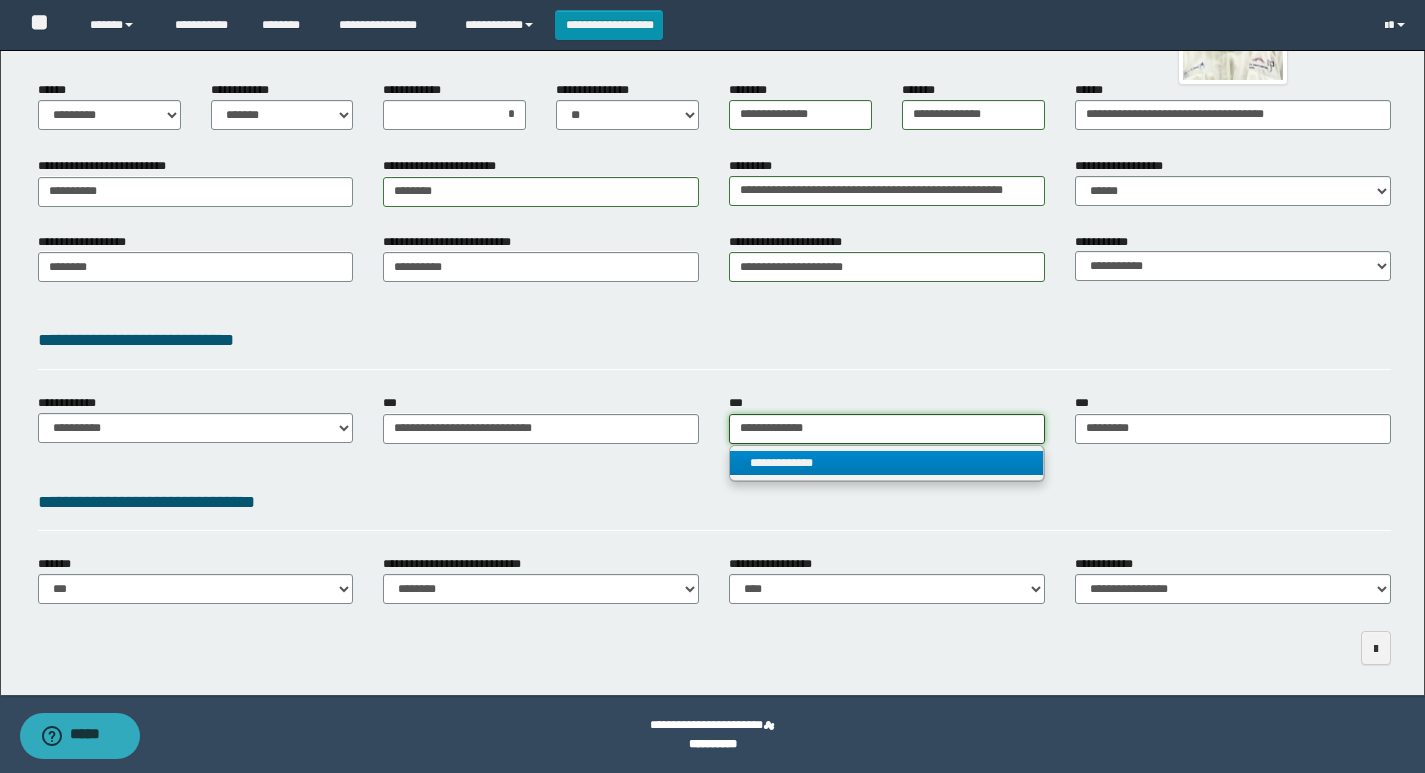 type 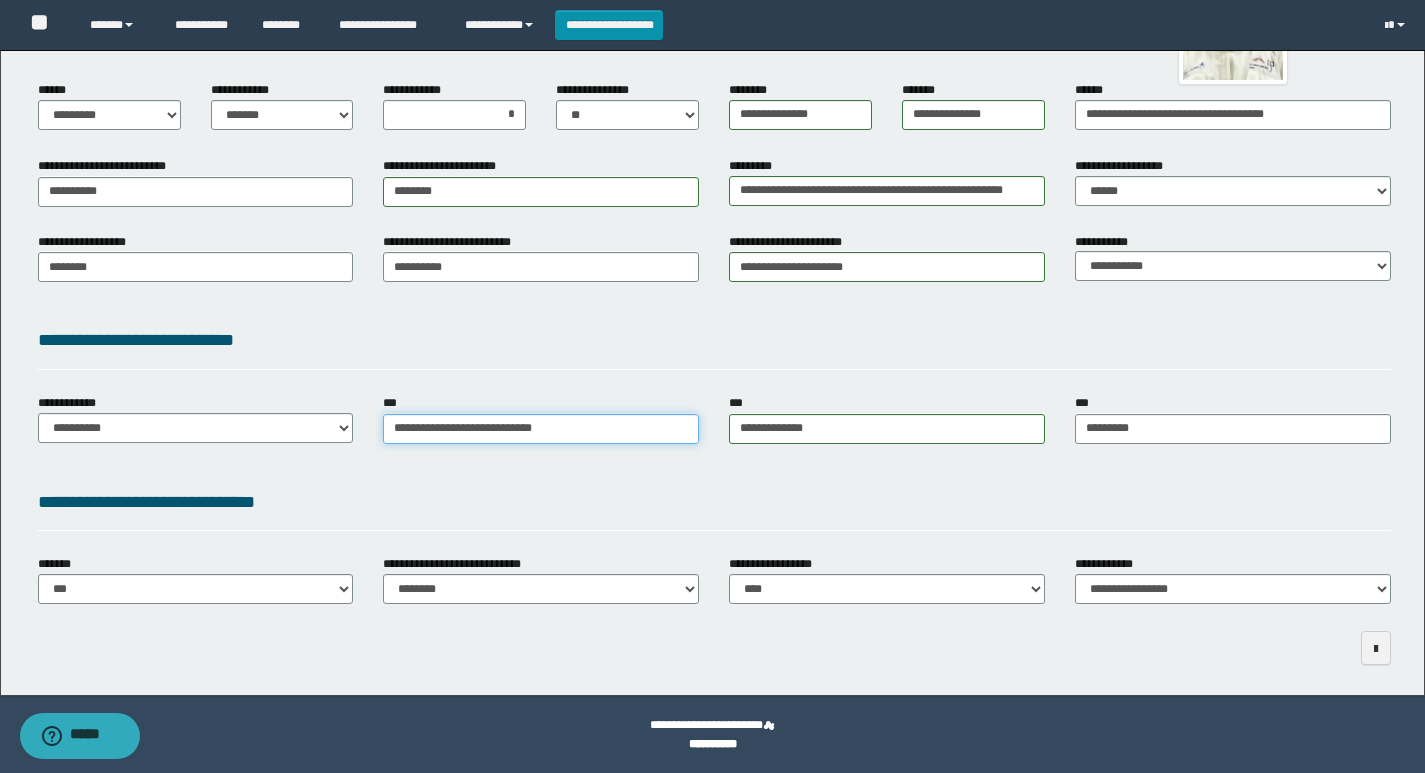 type on "**********" 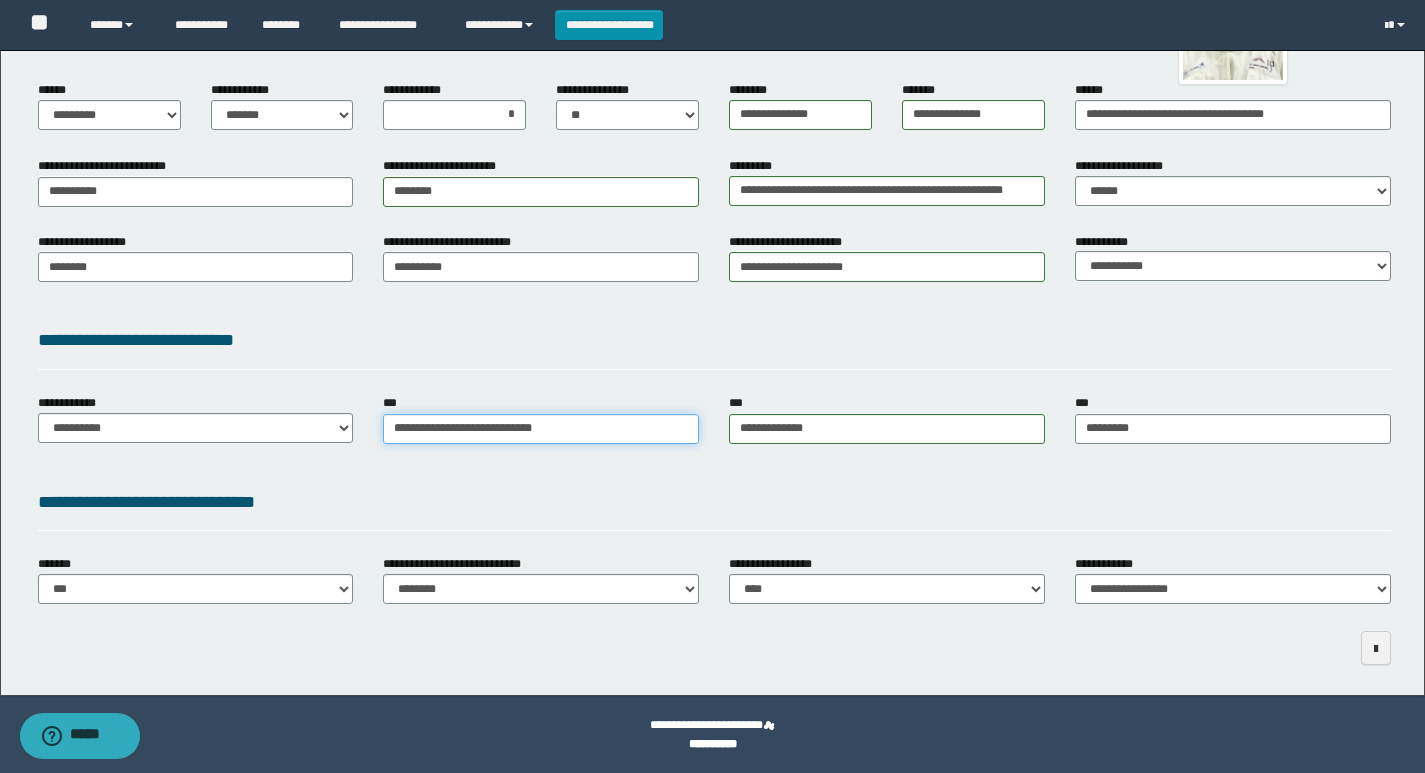 click on "**********" at bounding box center (541, 429) 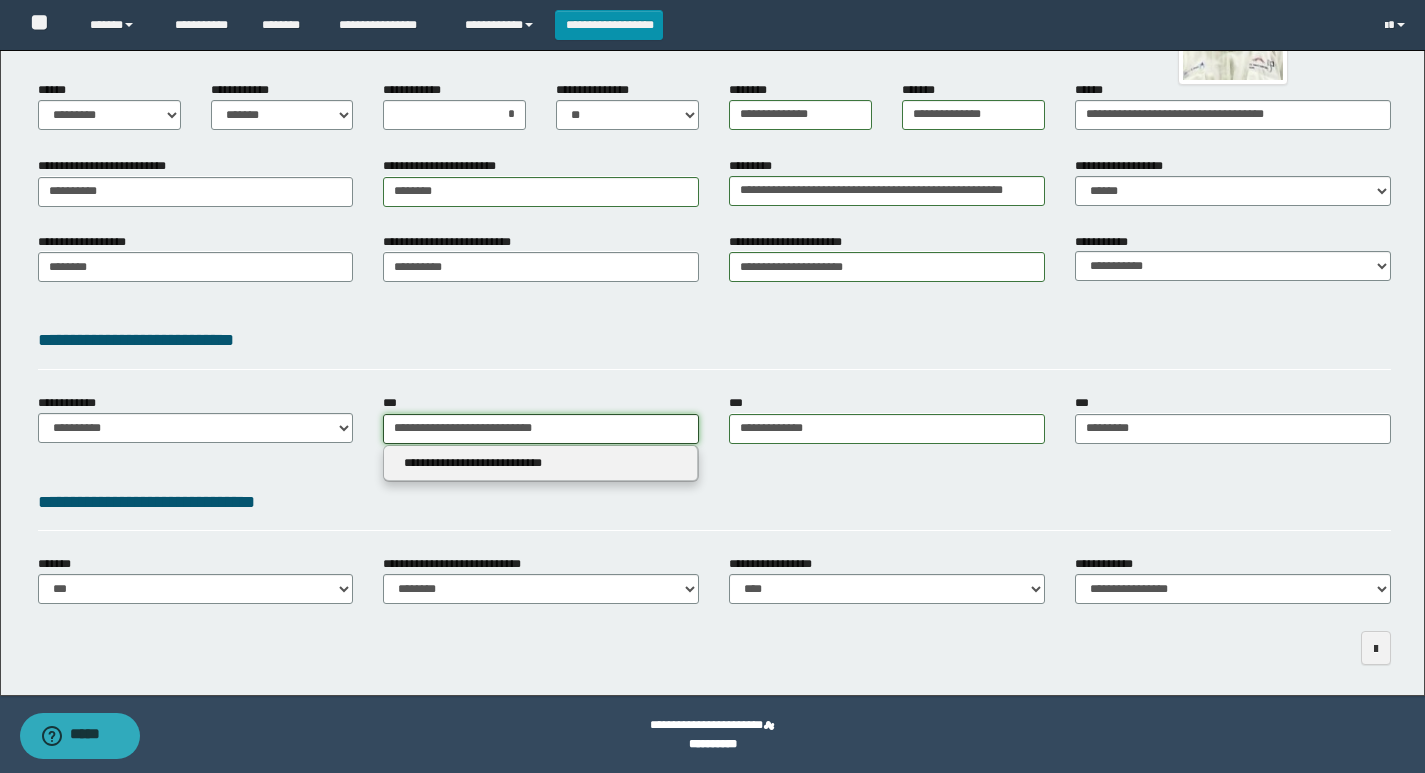 drag, startPoint x: 536, startPoint y: 426, endPoint x: 303, endPoint y: 419, distance: 233.10513 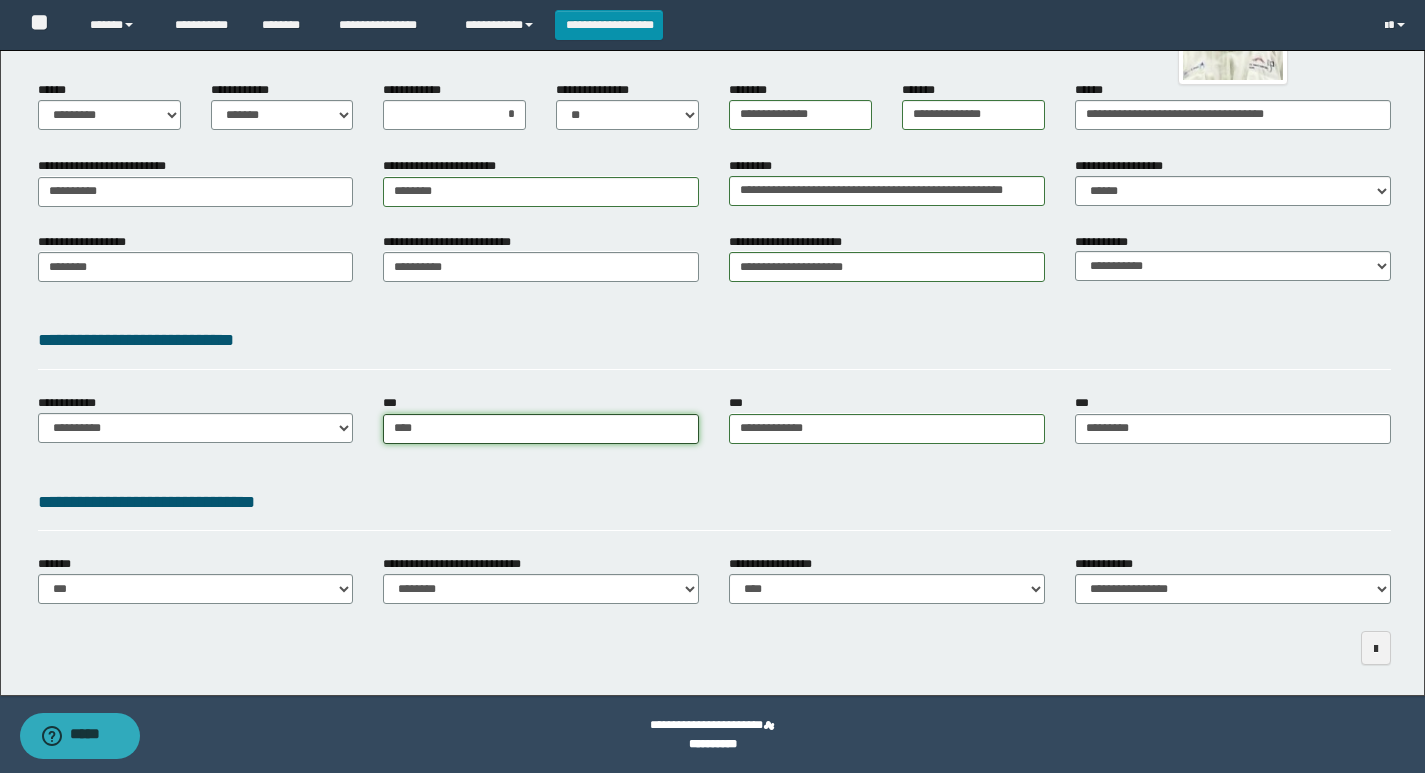 type on "*****" 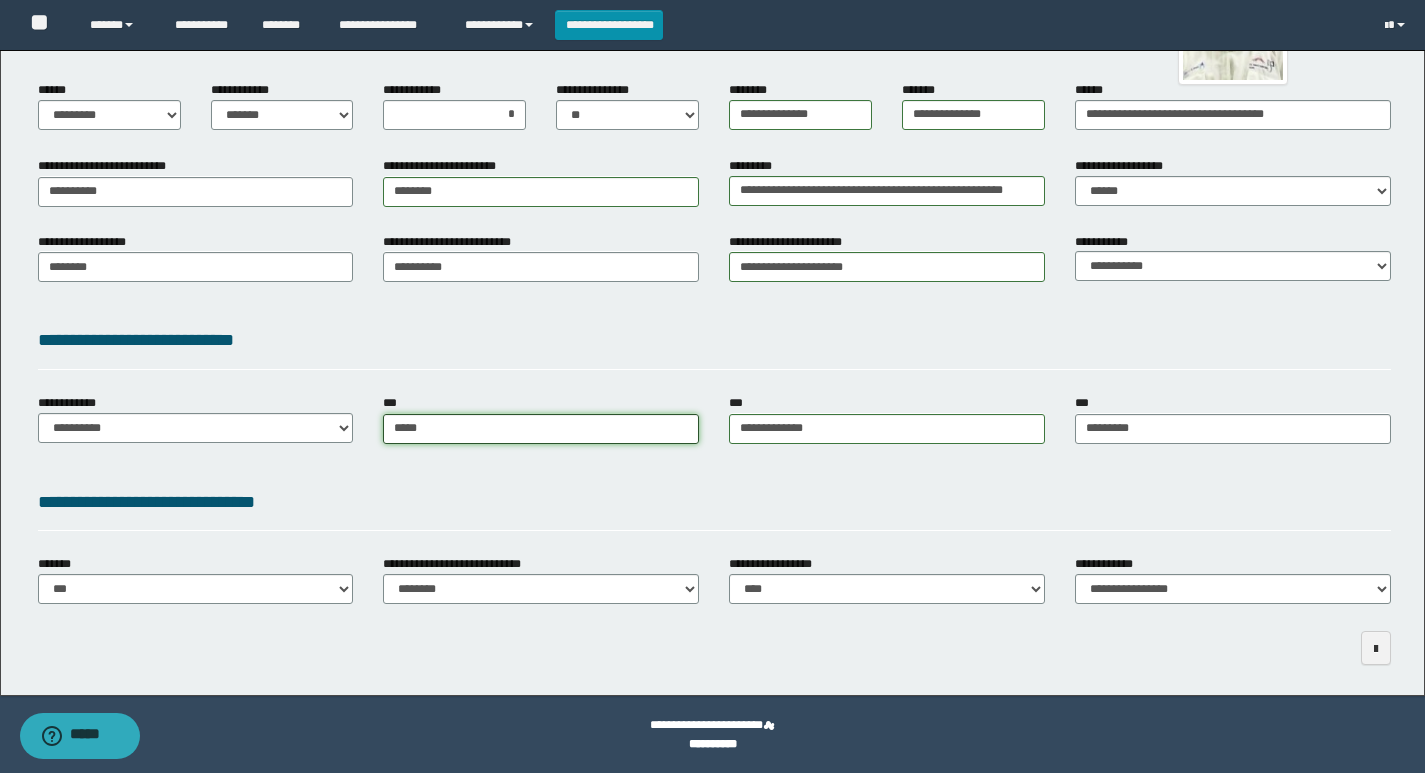 type on "**********" 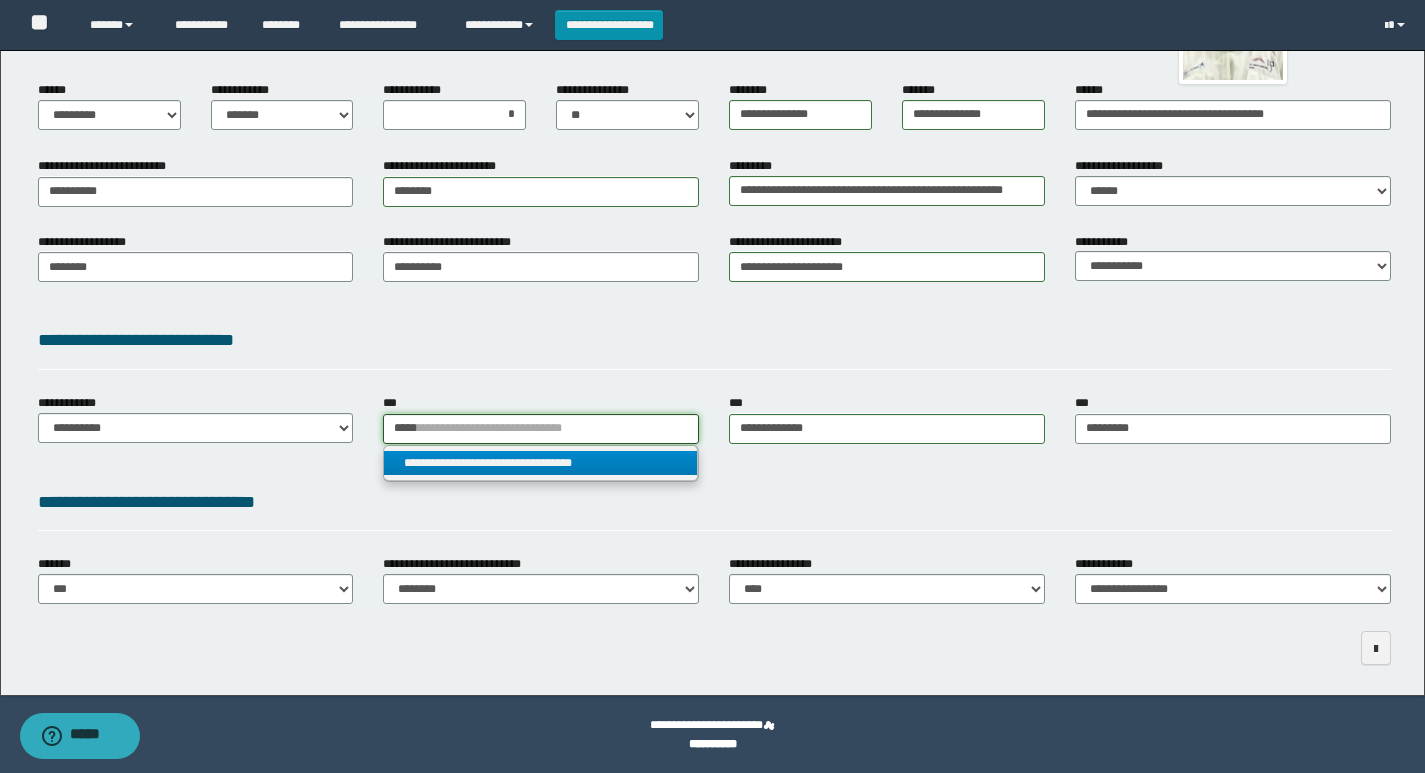 type on "*****" 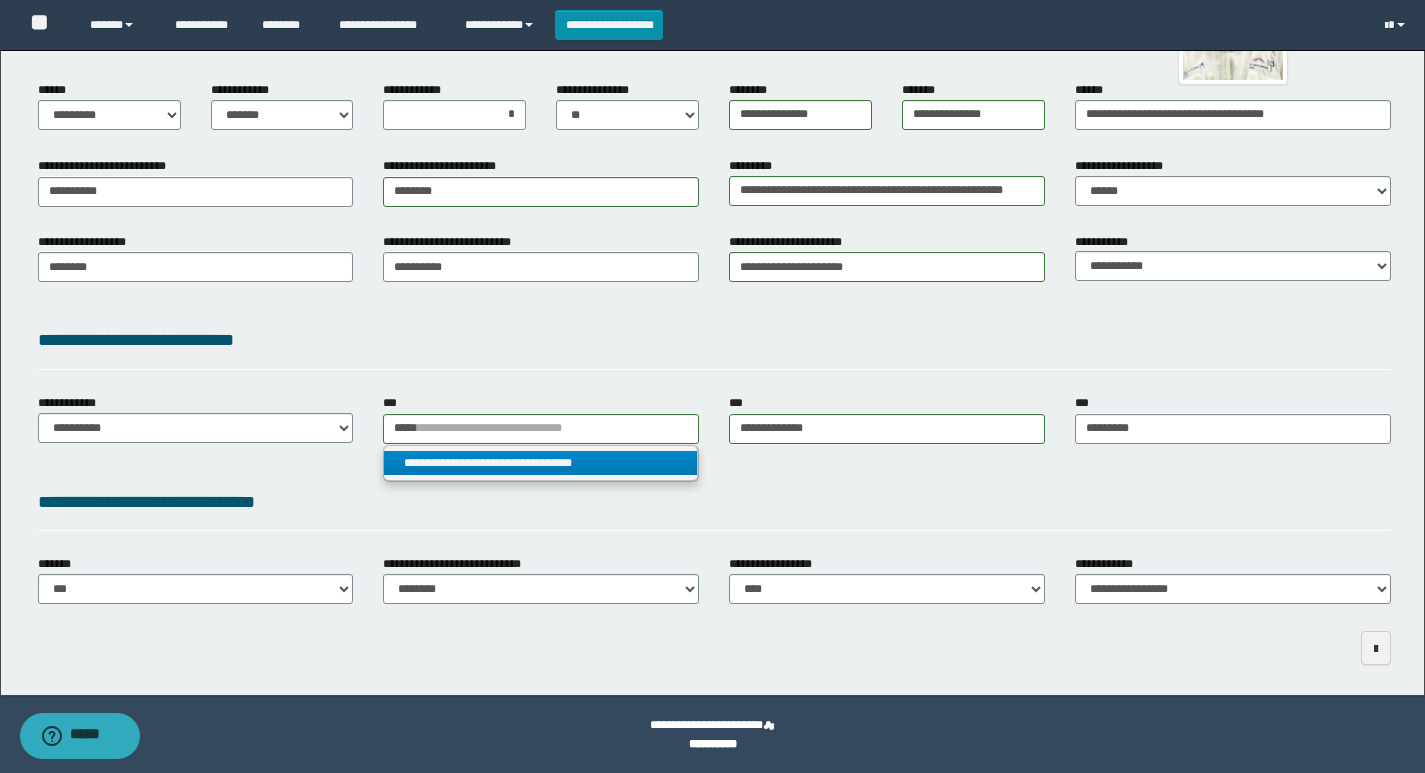 click on "**********" at bounding box center (540, 463) 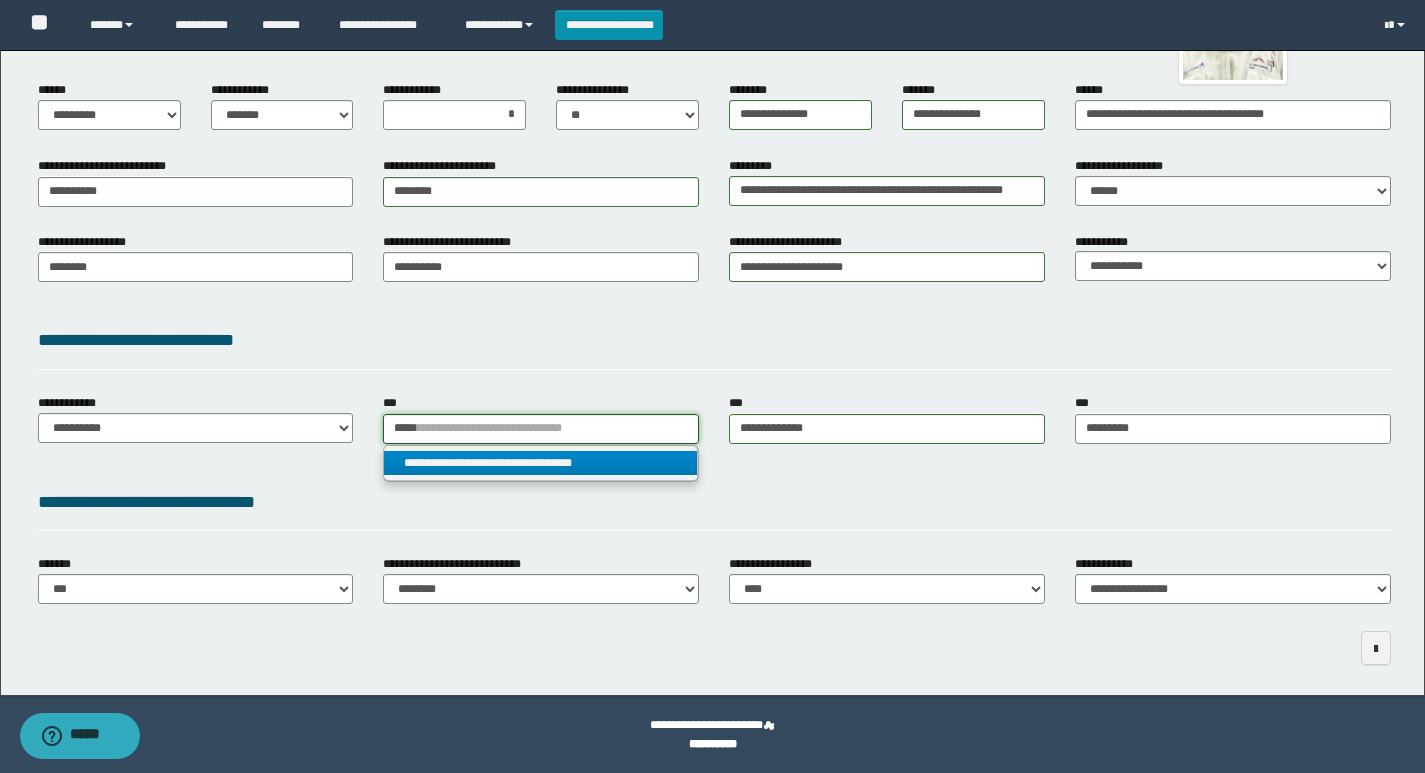 type 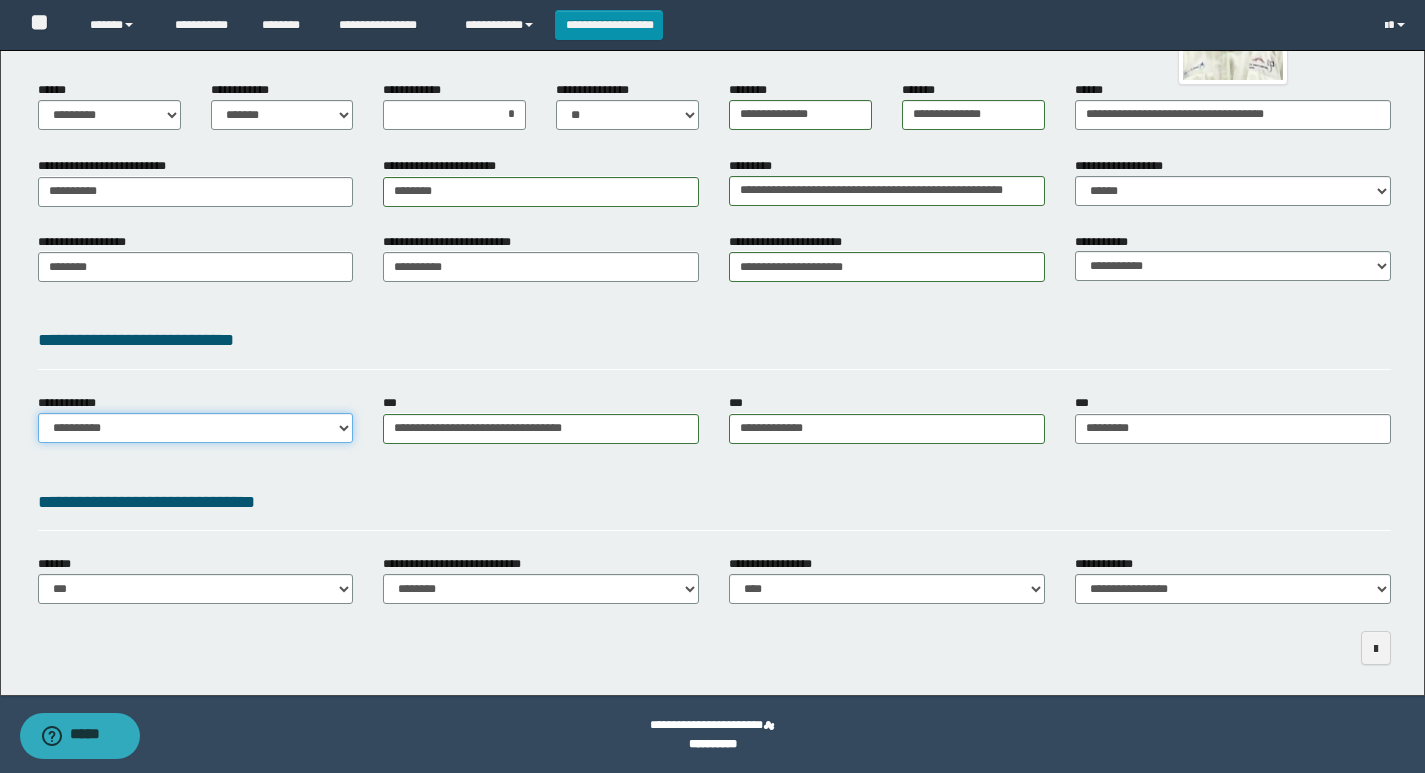 click on "**********" at bounding box center (196, 428) 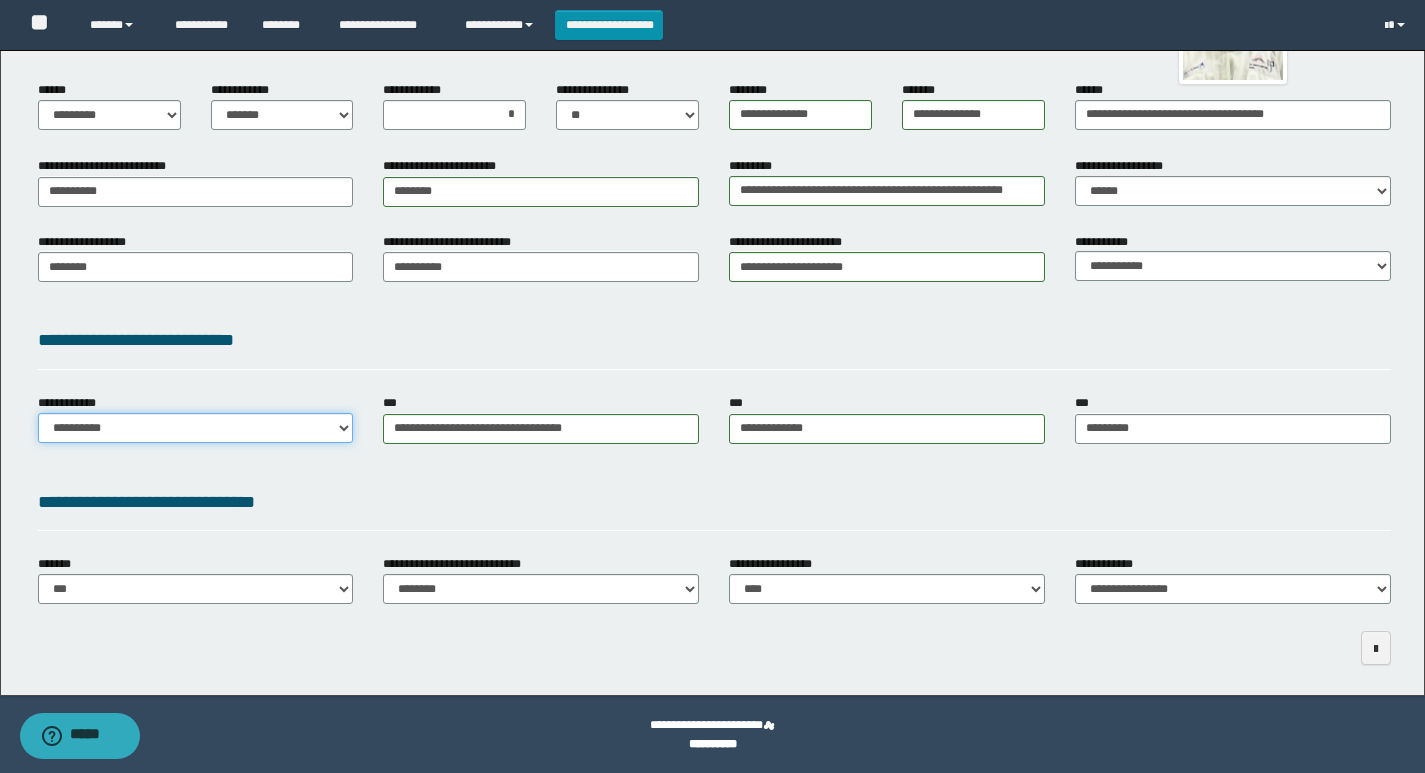 select on "**" 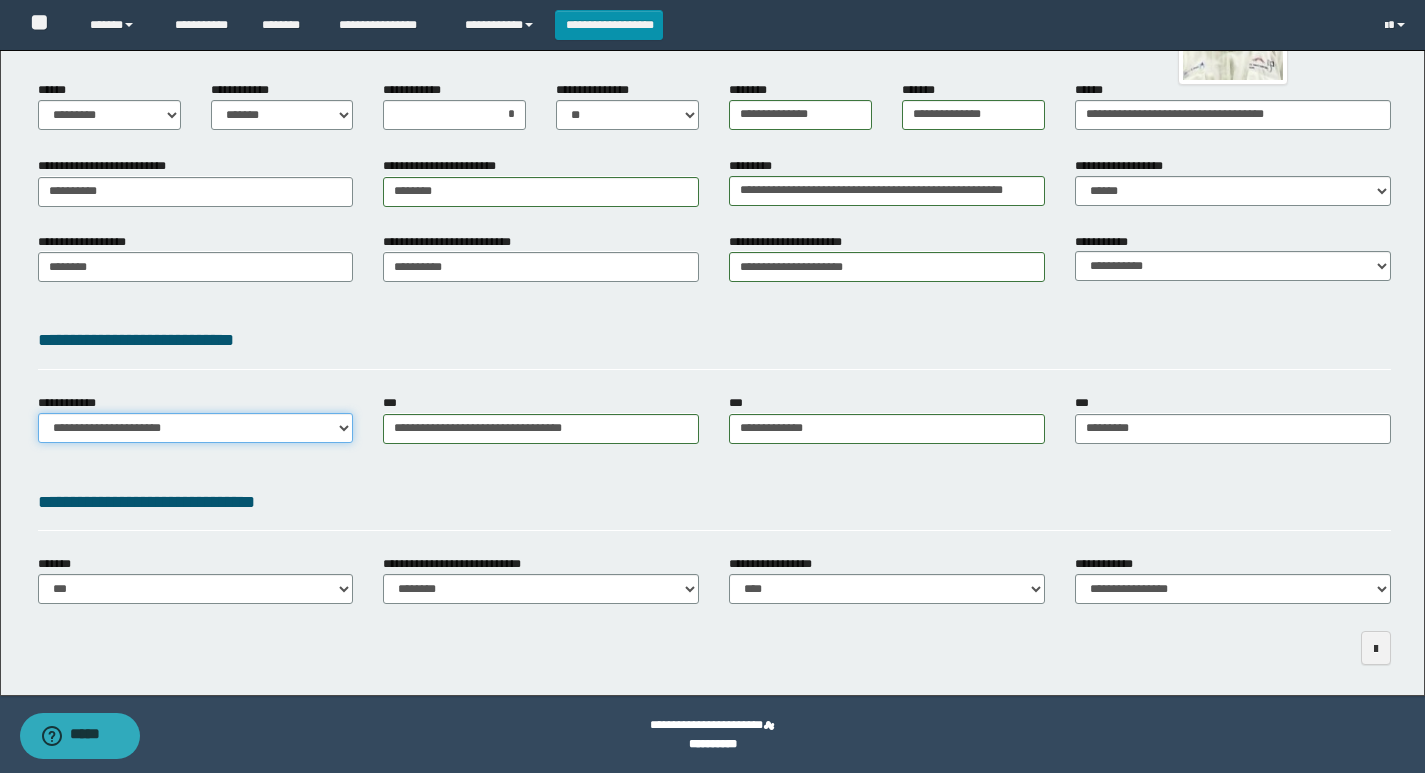 click on "**********" at bounding box center (196, 428) 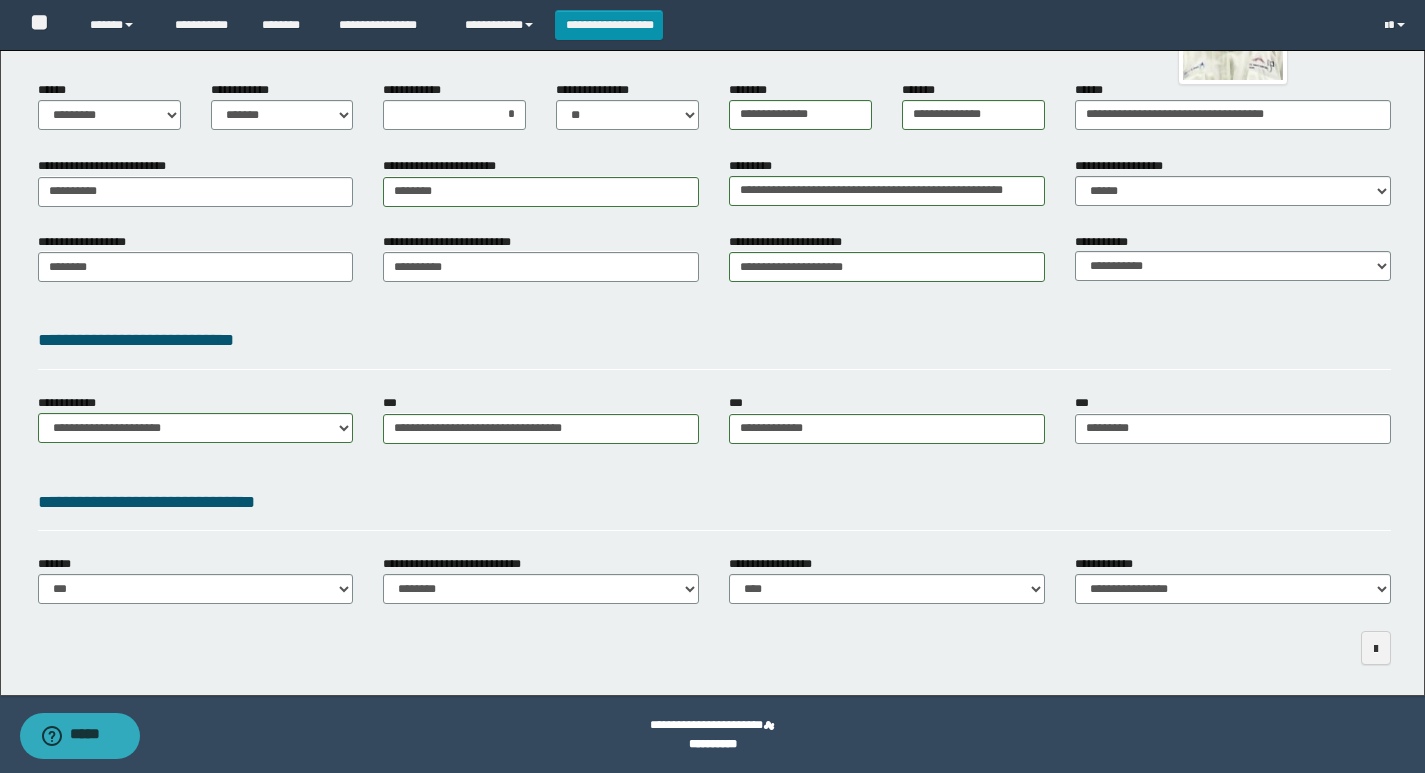 click on "**********" at bounding box center [714, 502] 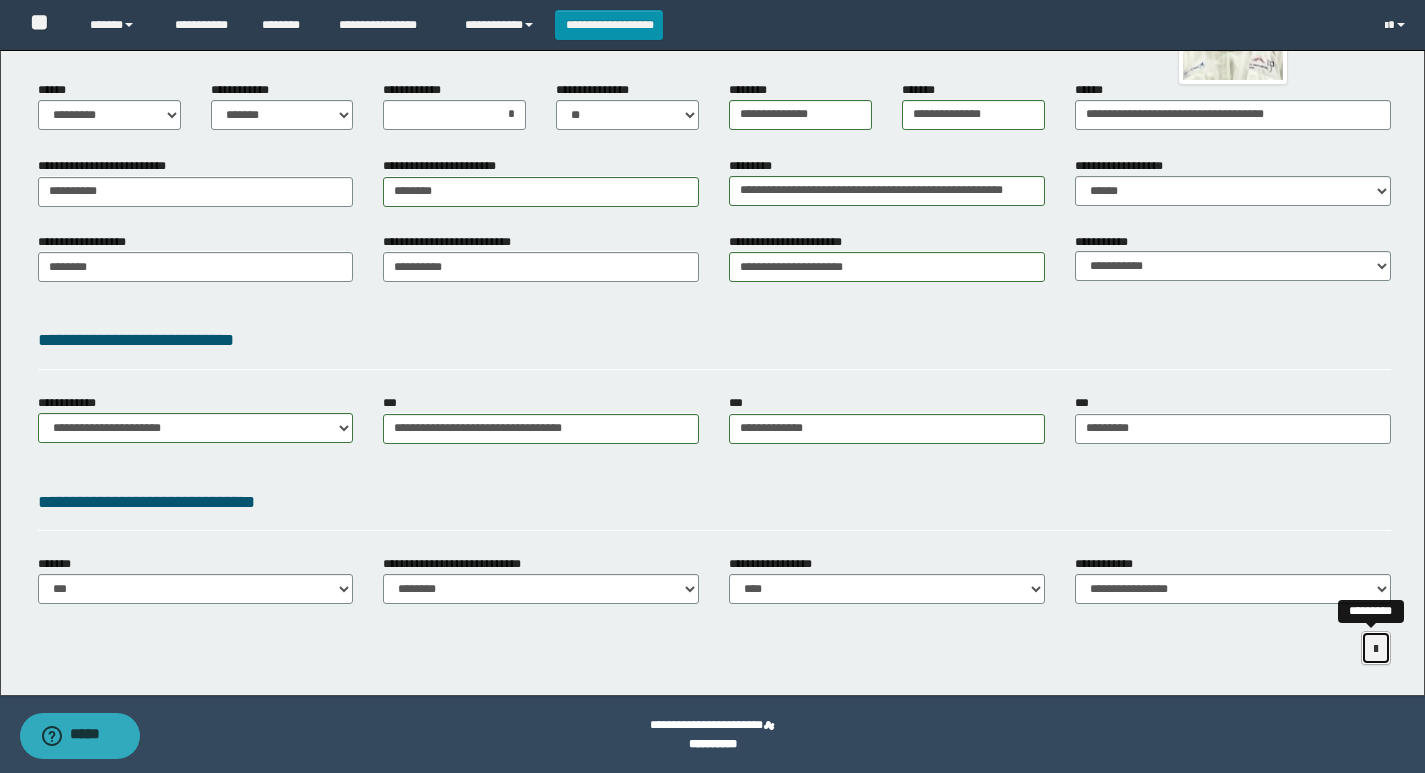 click at bounding box center [1376, 648] 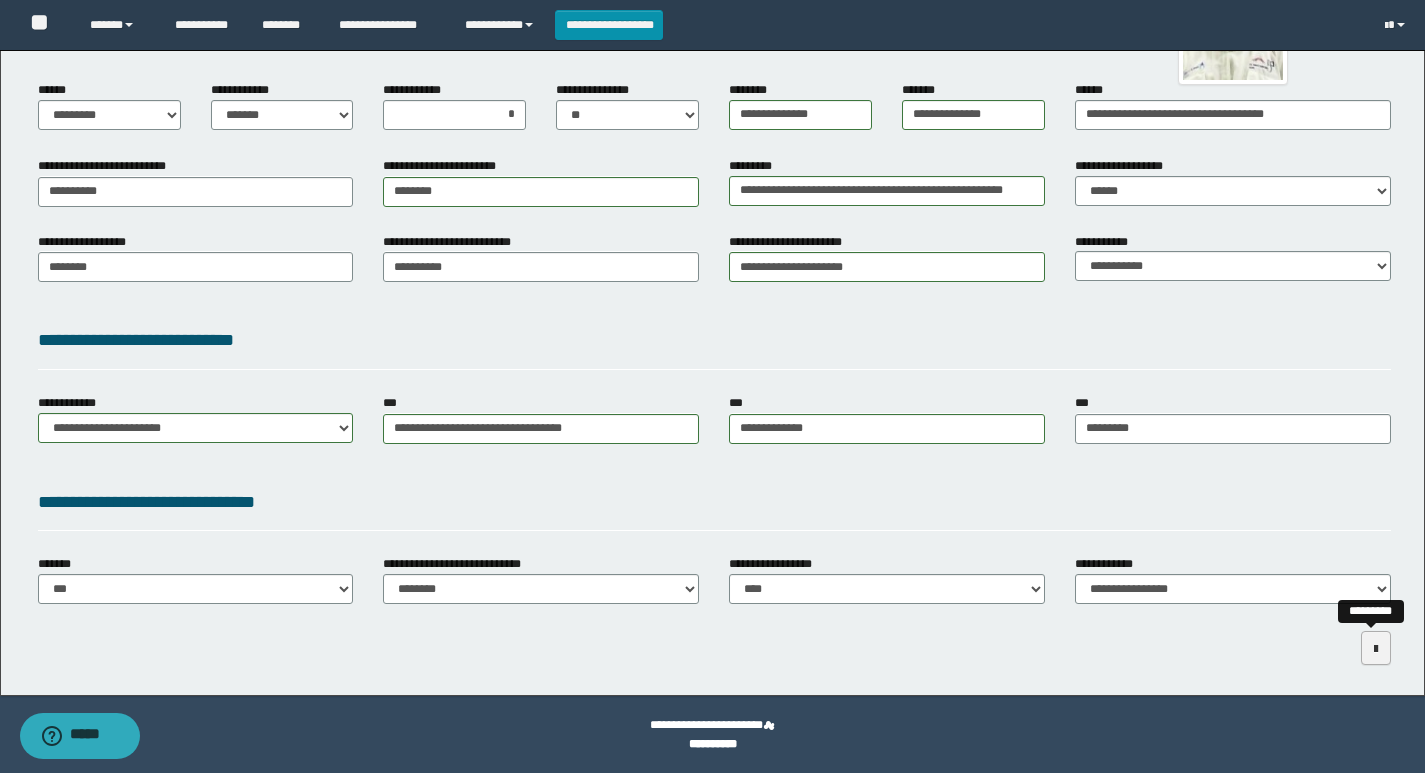 scroll, scrollTop: 0, scrollLeft: 0, axis: both 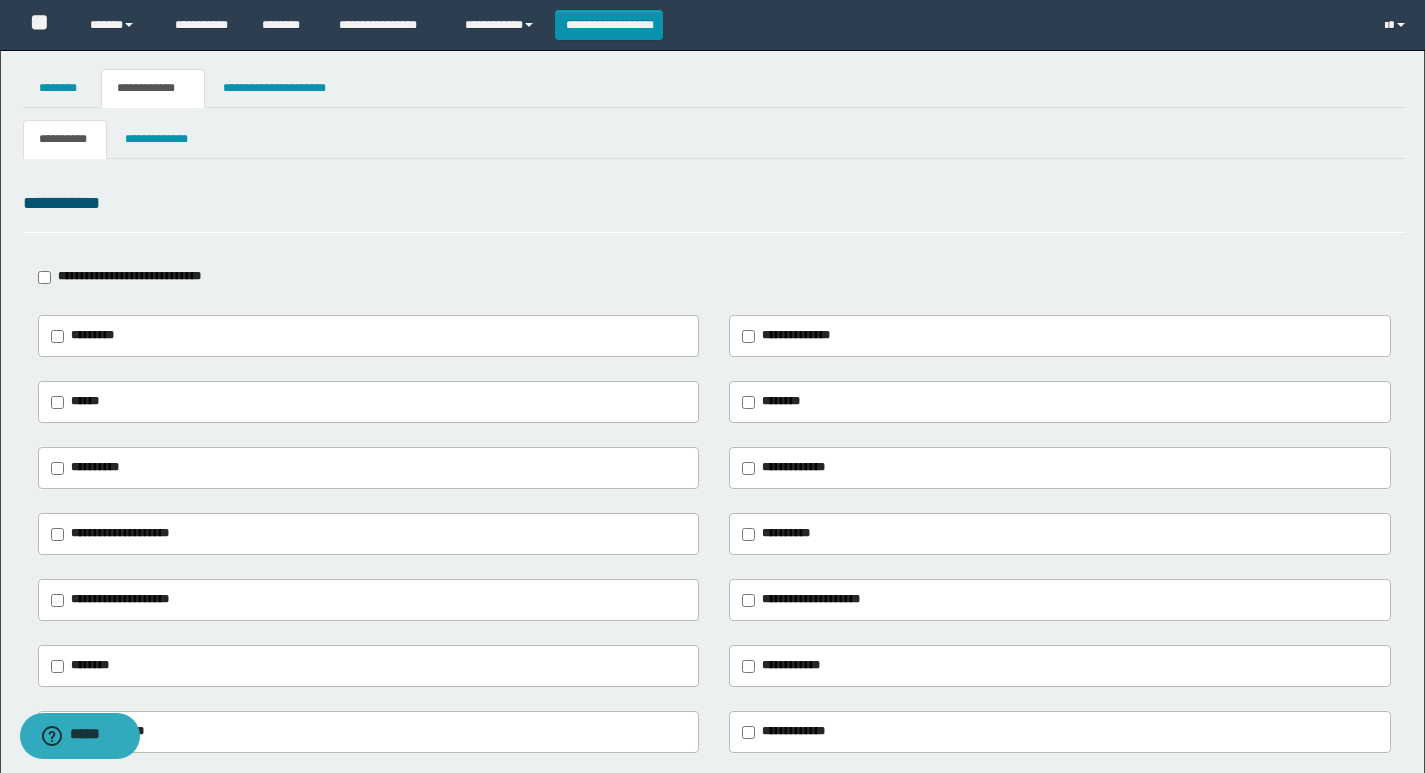 drag, startPoint x: 84, startPoint y: 276, endPoint x: 121, endPoint y: 214, distance: 72.20111 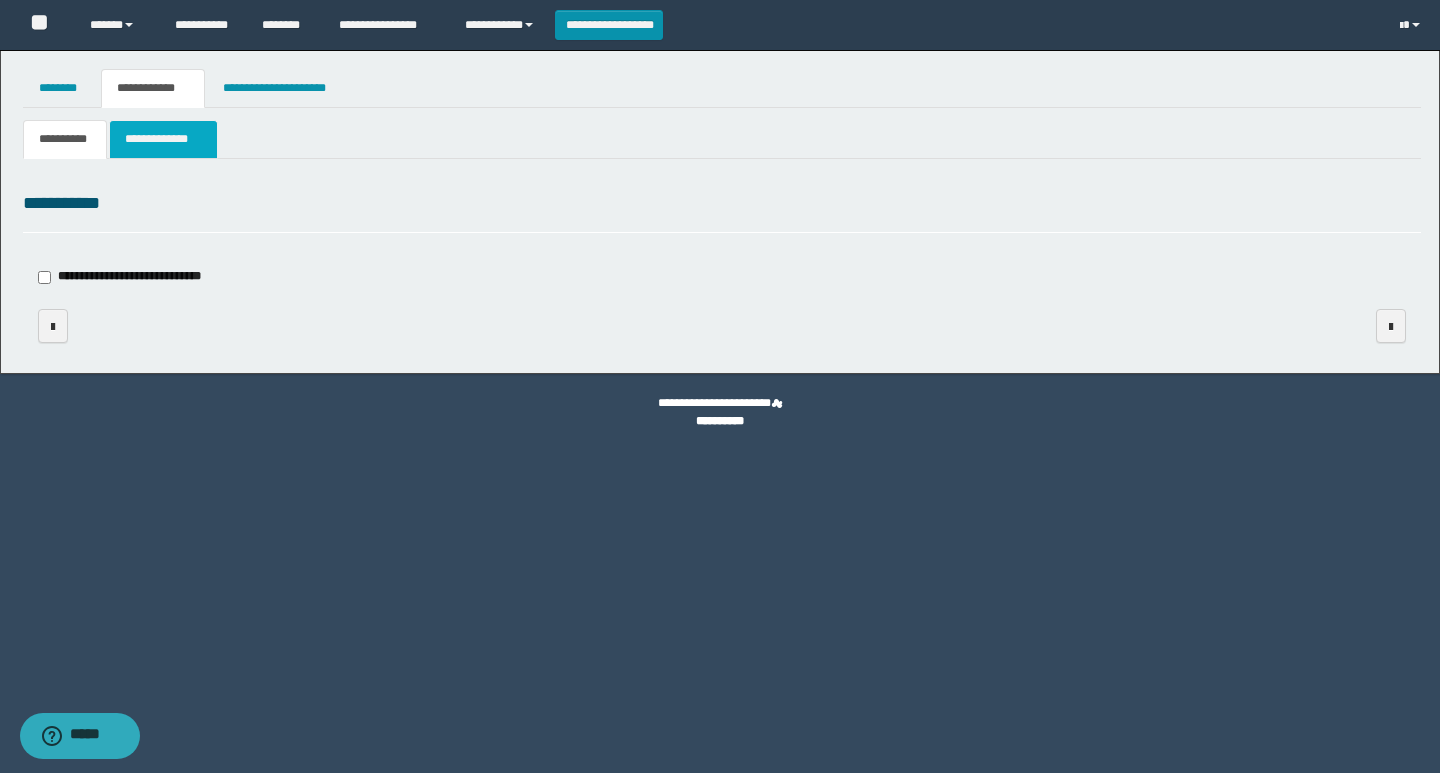 click on "**********" at bounding box center (163, 139) 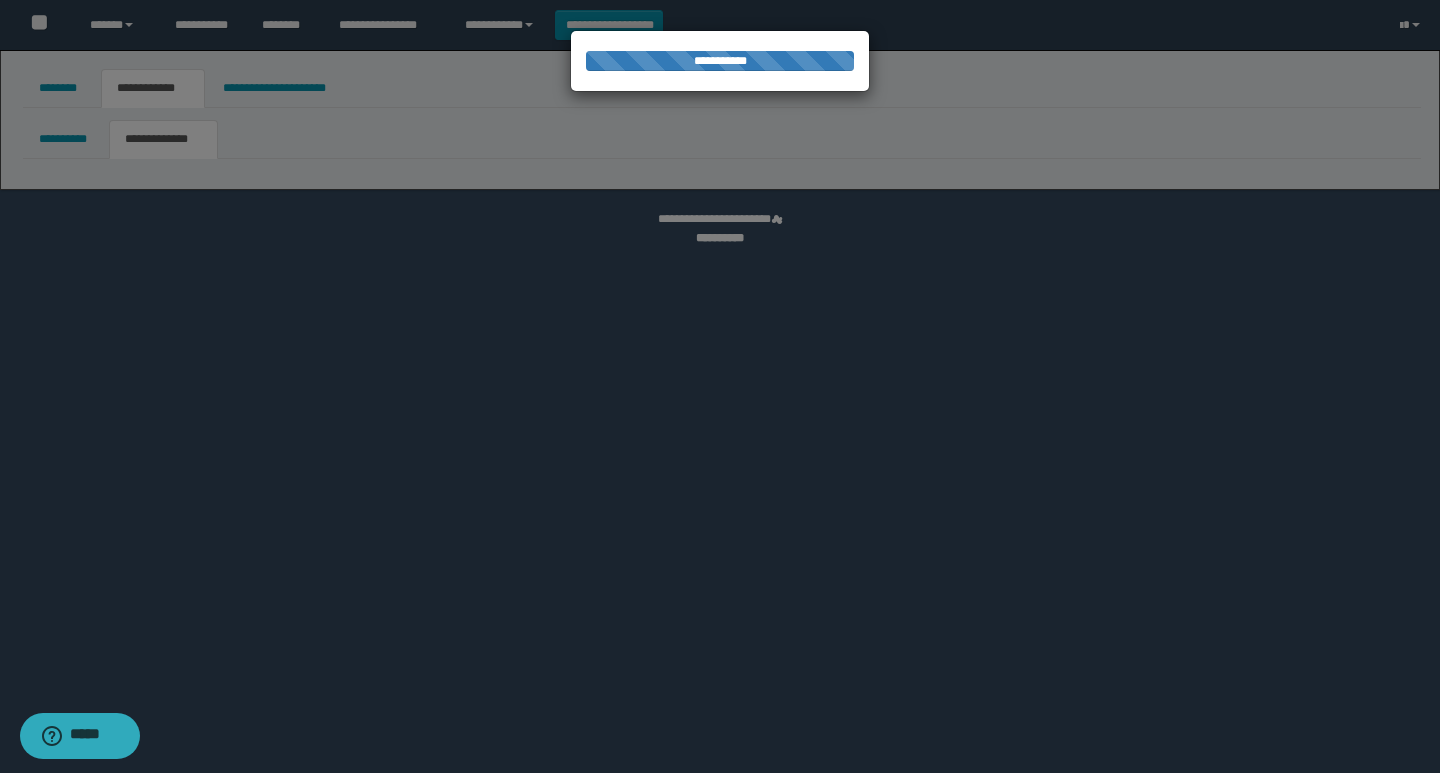 select on "*" 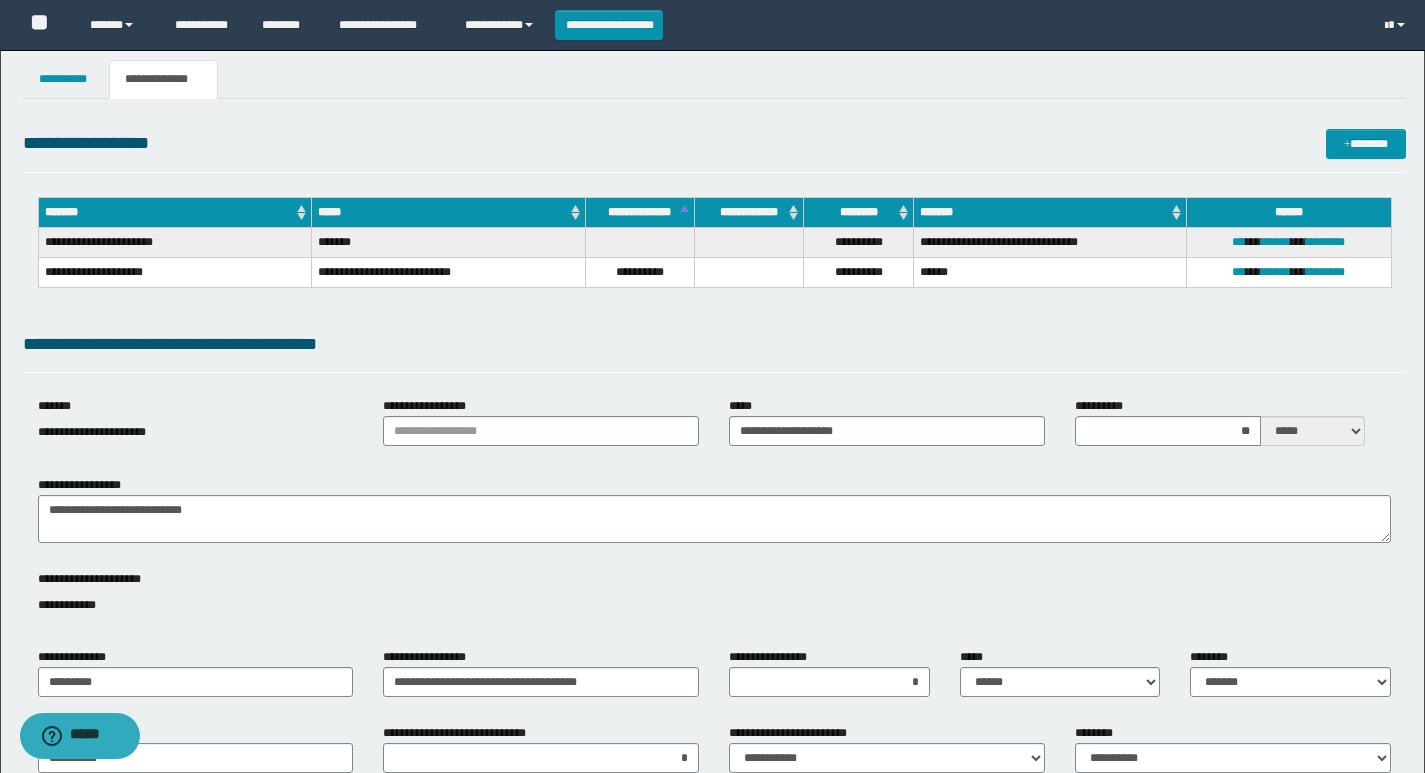 scroll, scrollTop: 100, scrollLeft: 0, axis: vertical 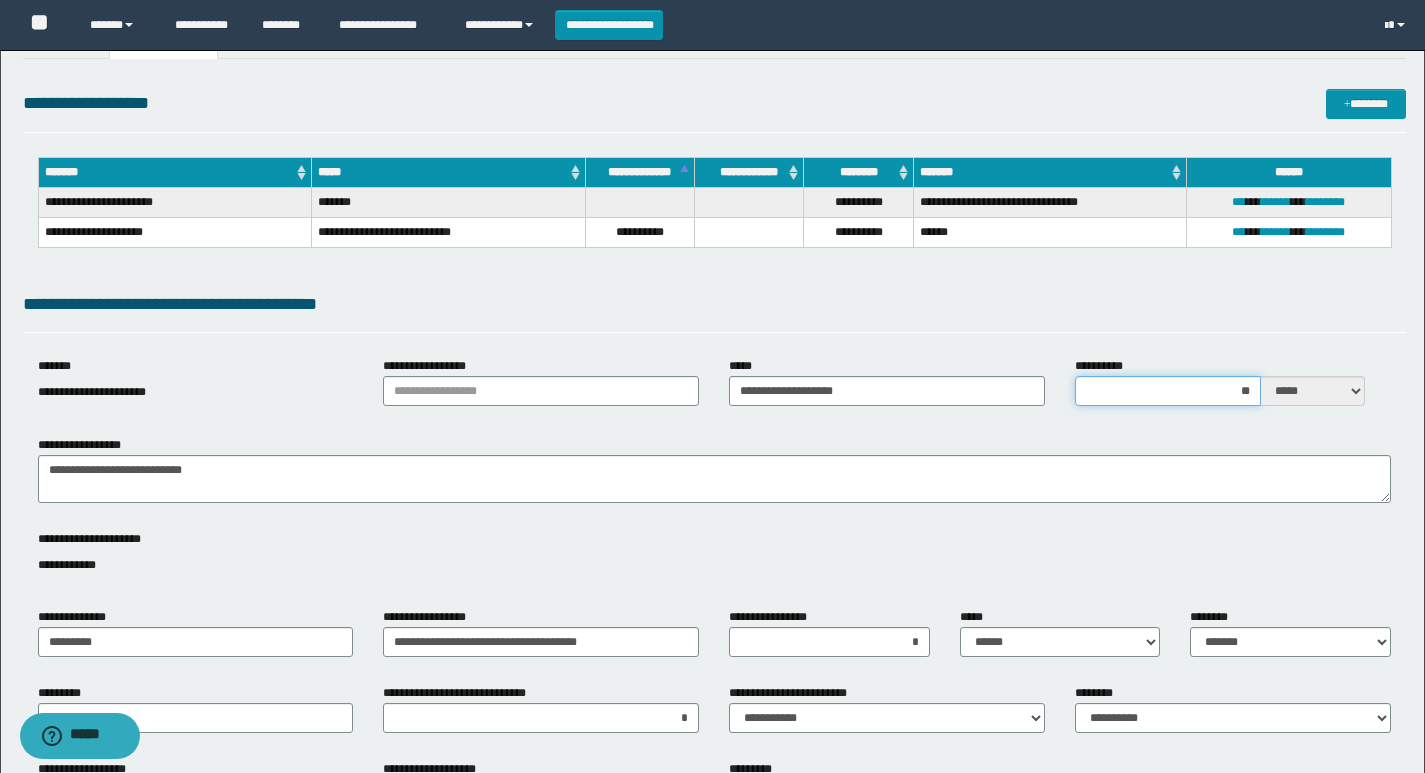drag, startPoint x: 1213, startPoint y: 385, endPoint x: 1261, endPoint y: 391, distance: 48.373547 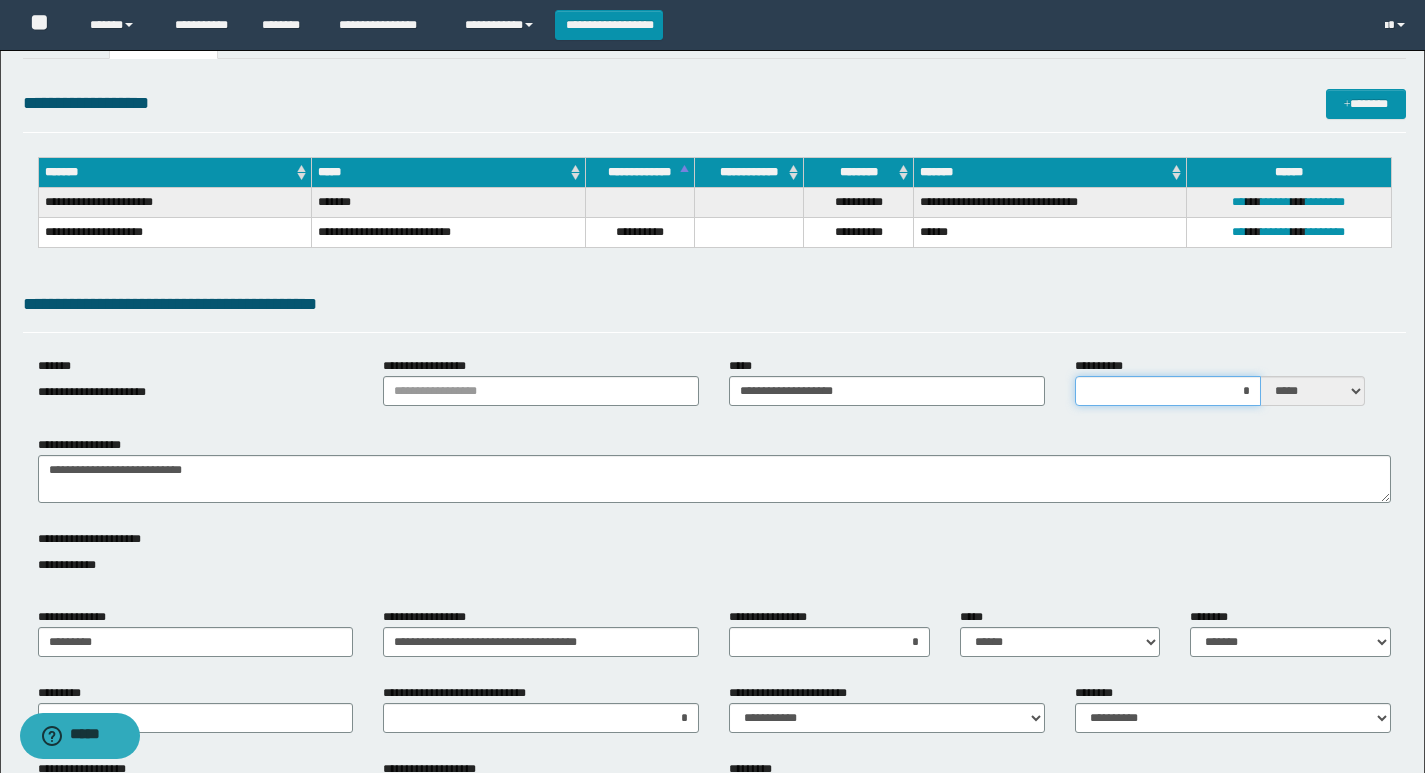 type on "**" 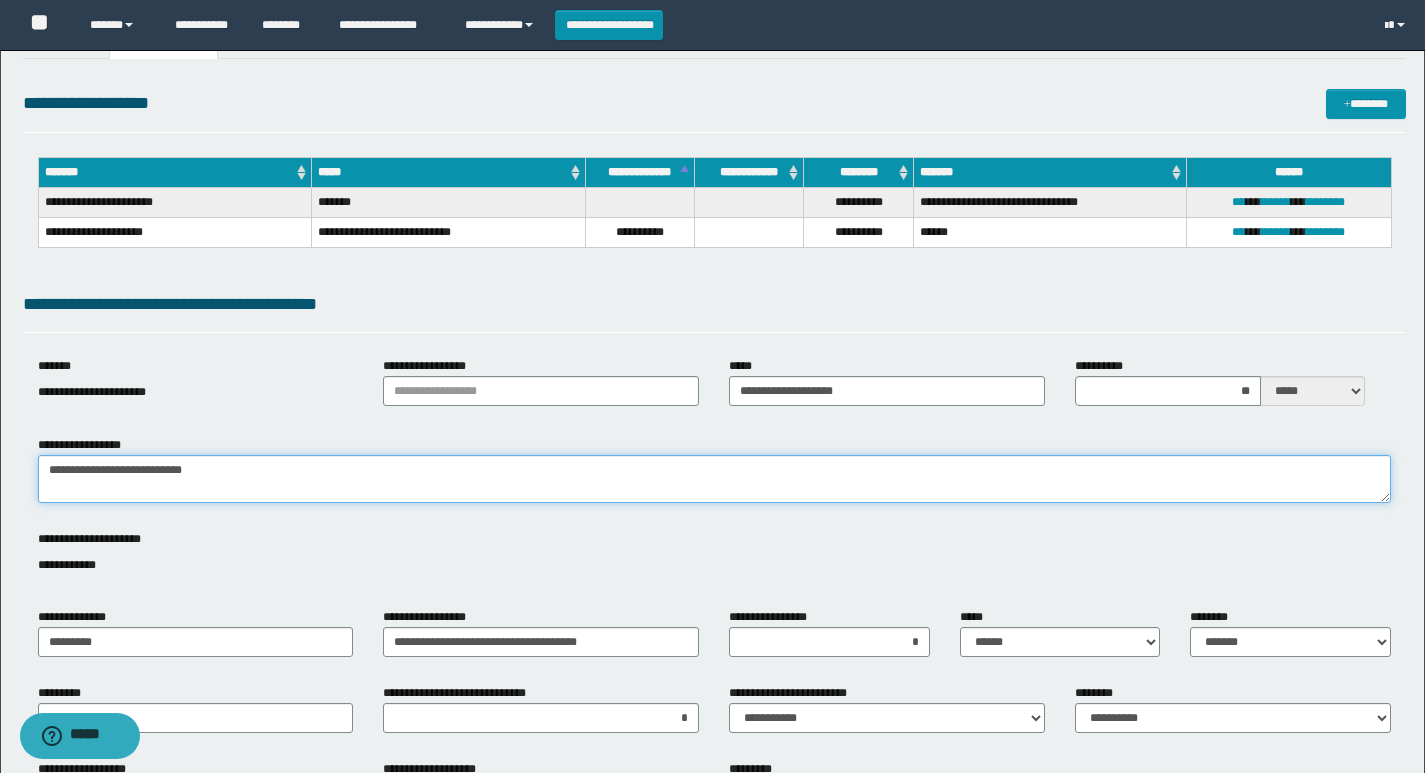 click on "**********" at bounding box center [714, 479] 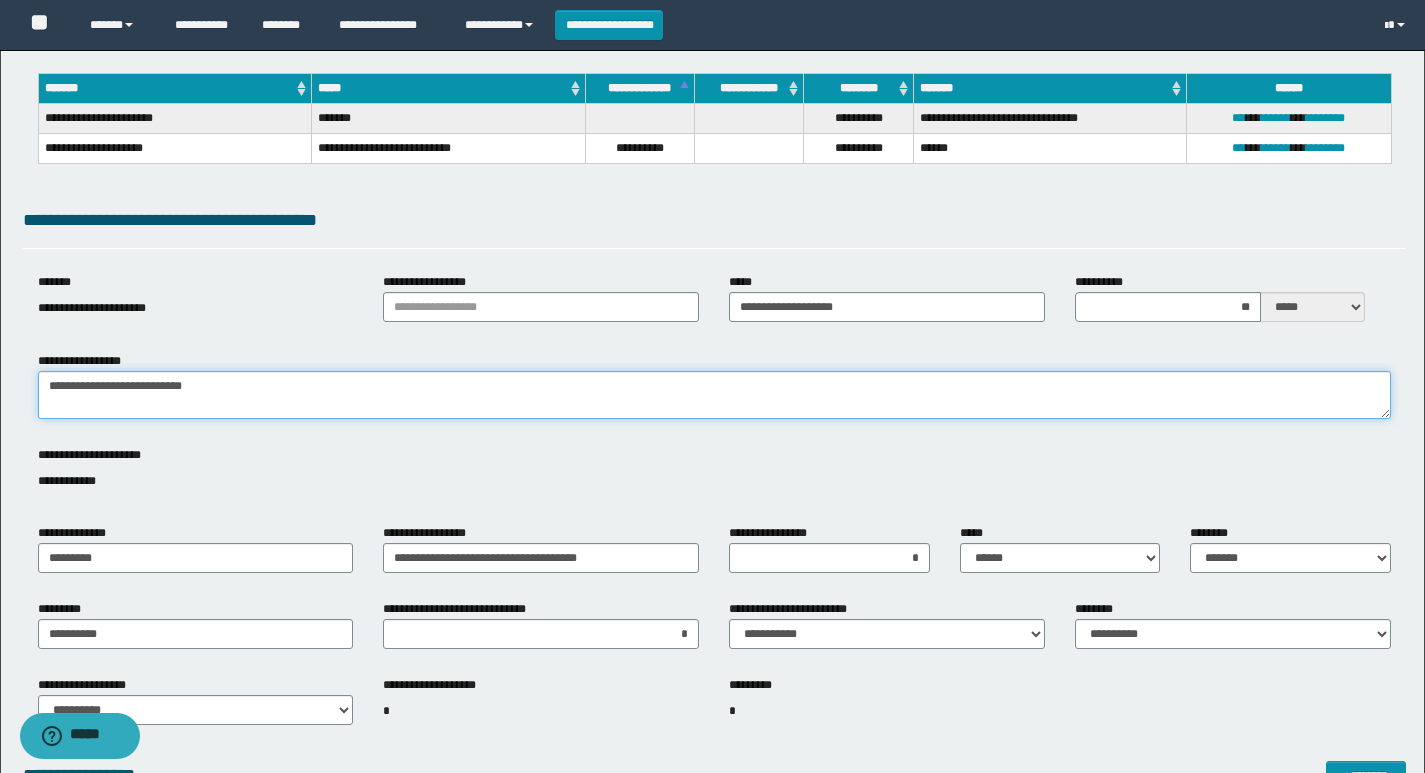 scroll, scrollTop: 300, scrollLeft: 0, axis: vertical 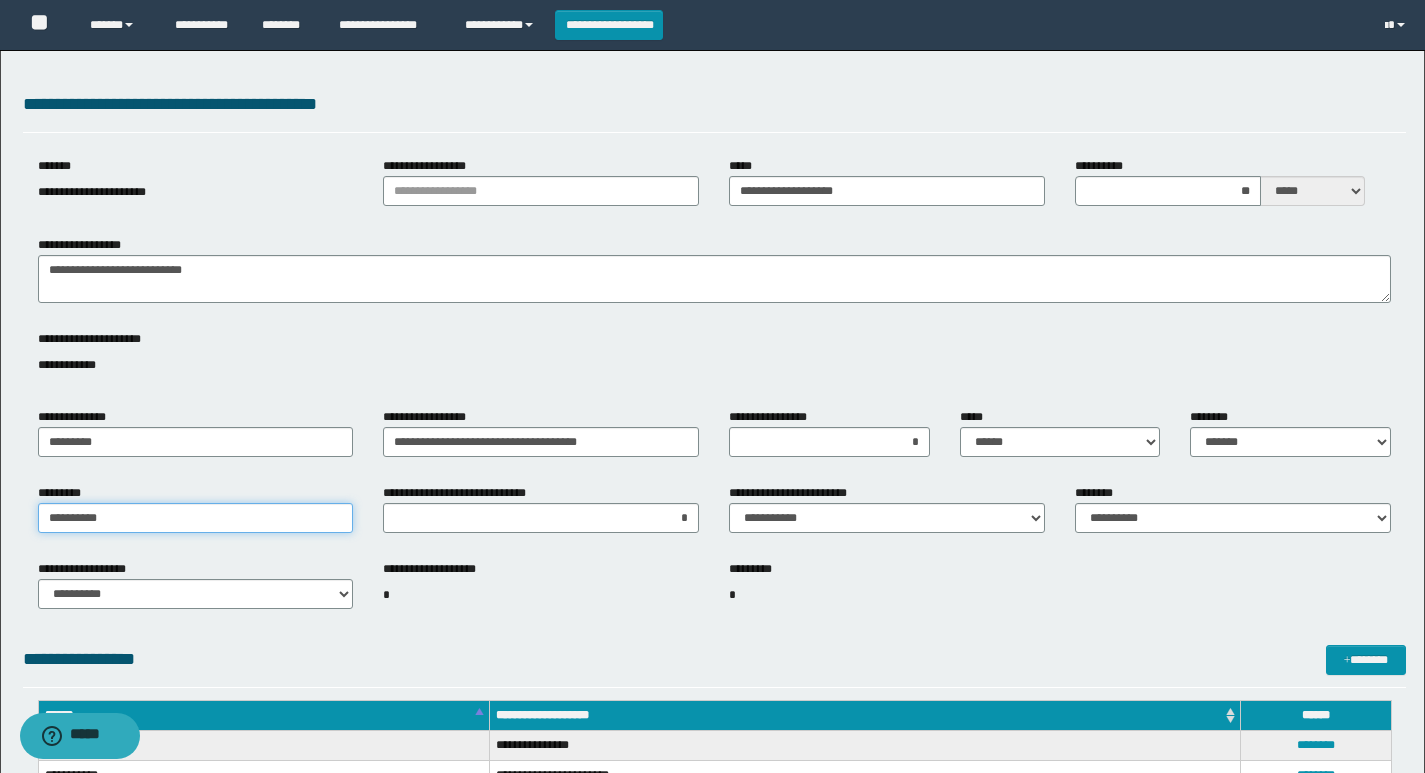 click on "*********" at bounding box center [196, 518] 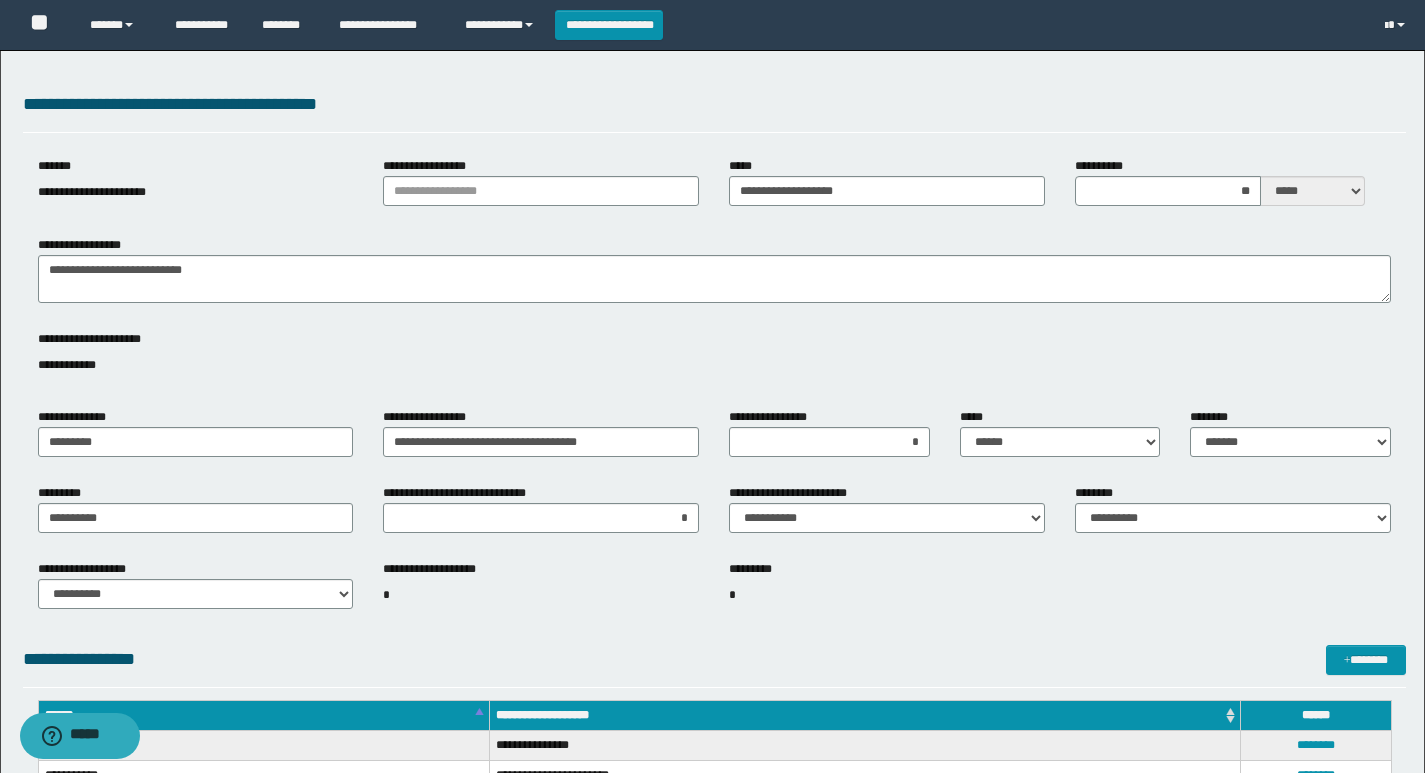click on "*" at bounding box center [541, 595] 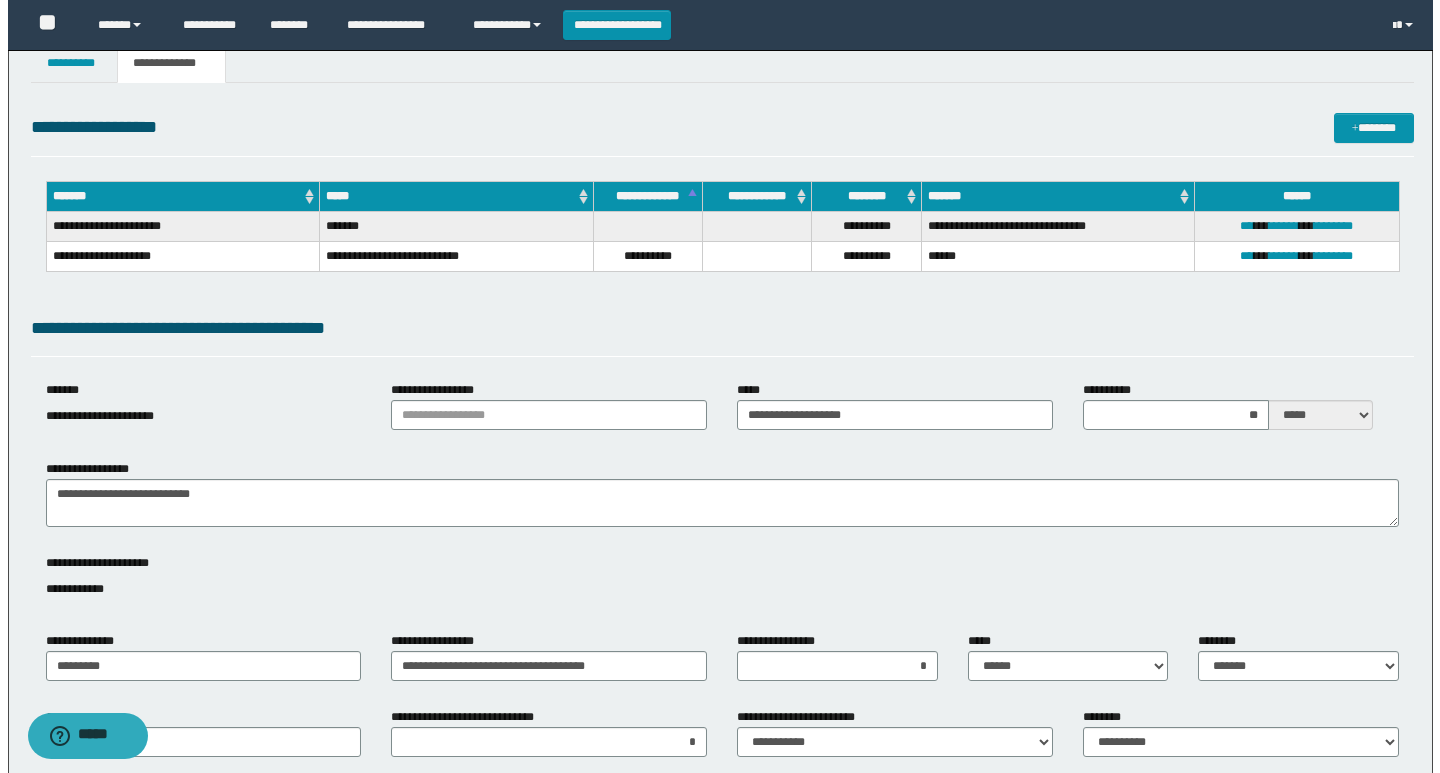 scroll, scrollTop: 0, scrollLeft: 0, axis: both 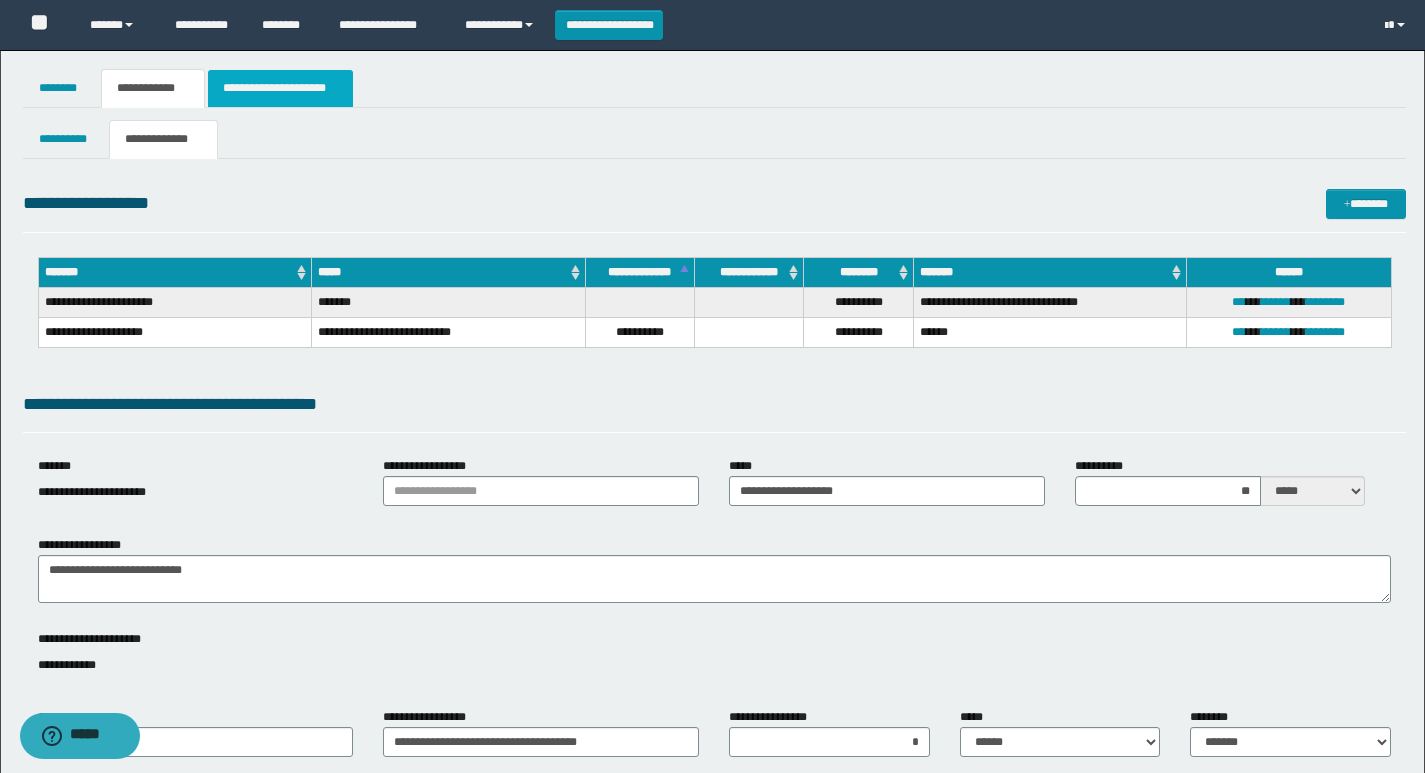 click on "**********" at bounding box center [280, 88] 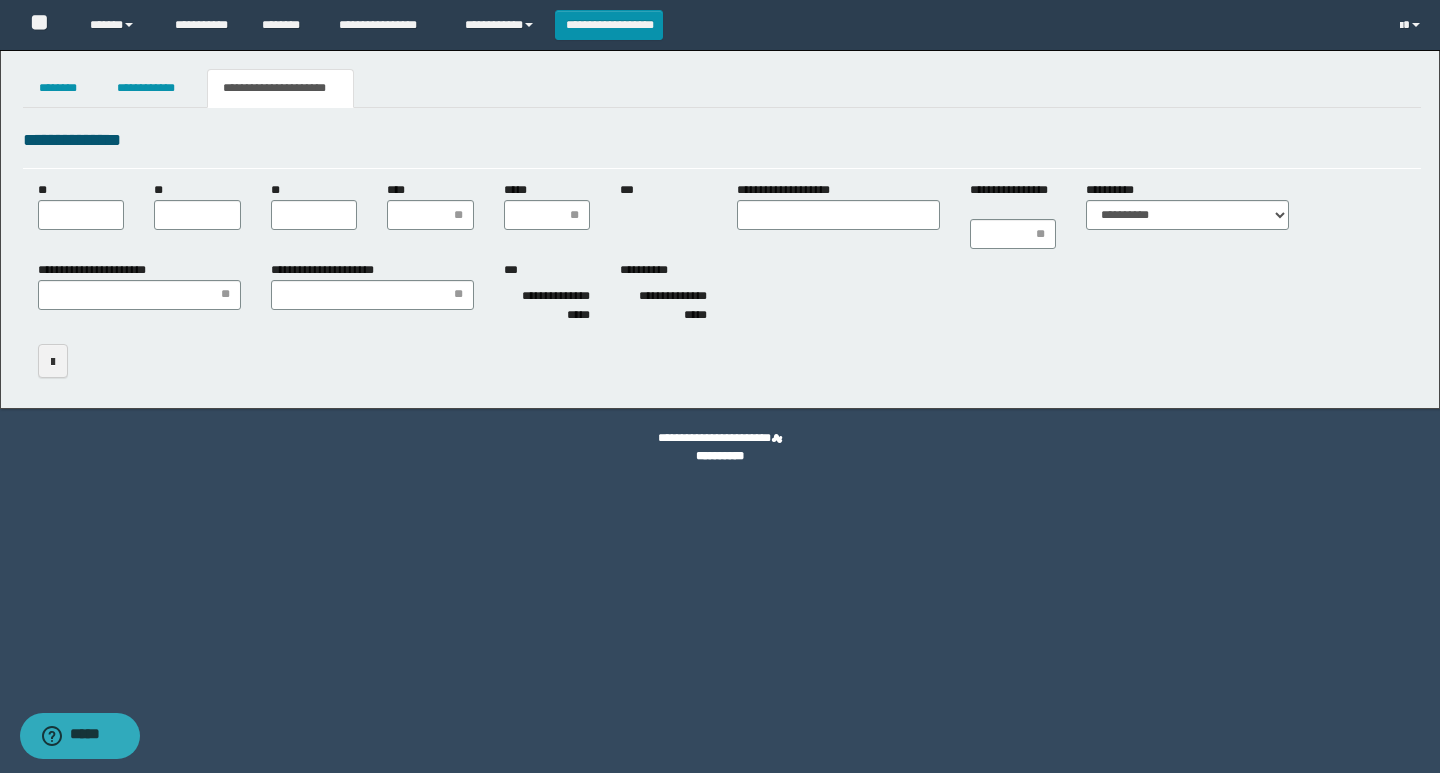 click on "**********" at bounding box center (722, 296) 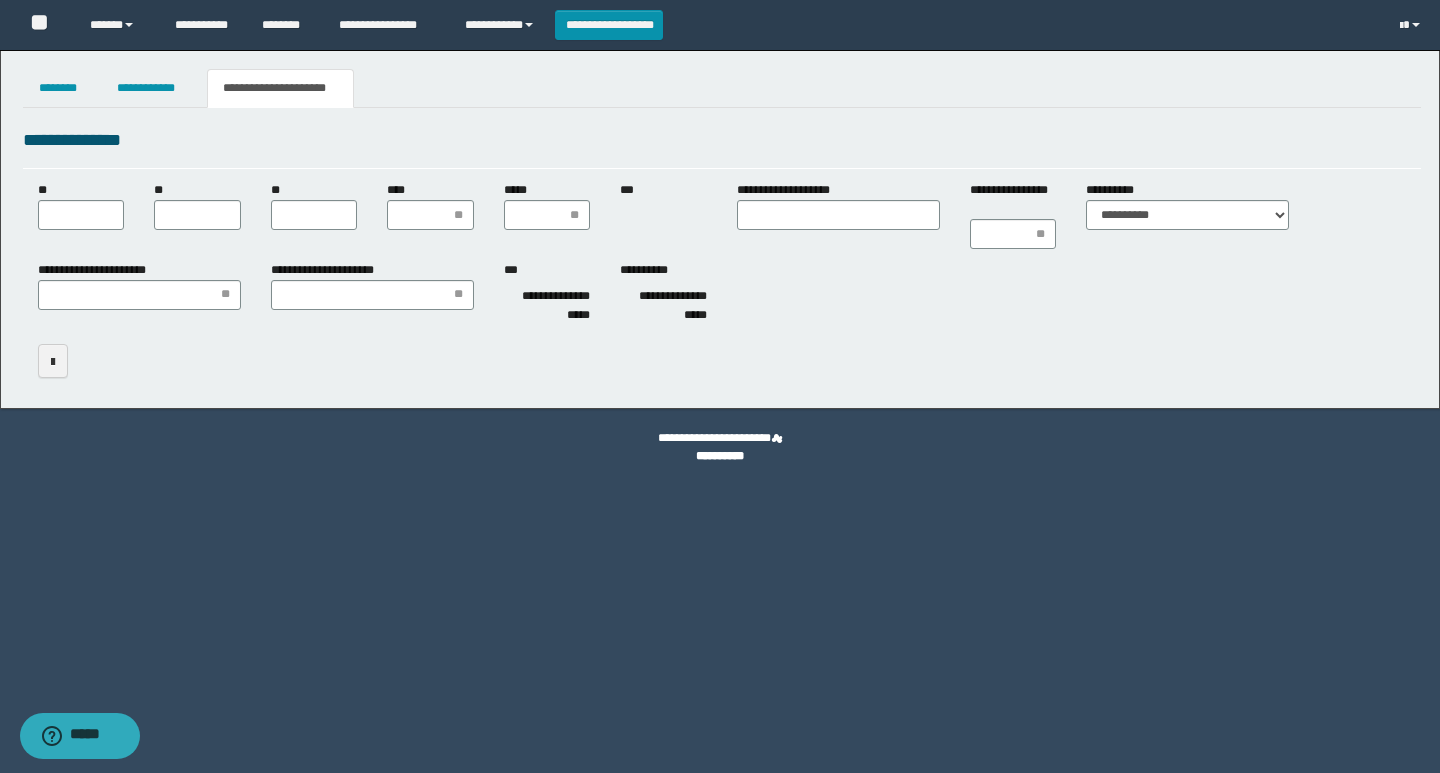 scroll, scrollTop: 0, scrollLeft: 0, axis: both 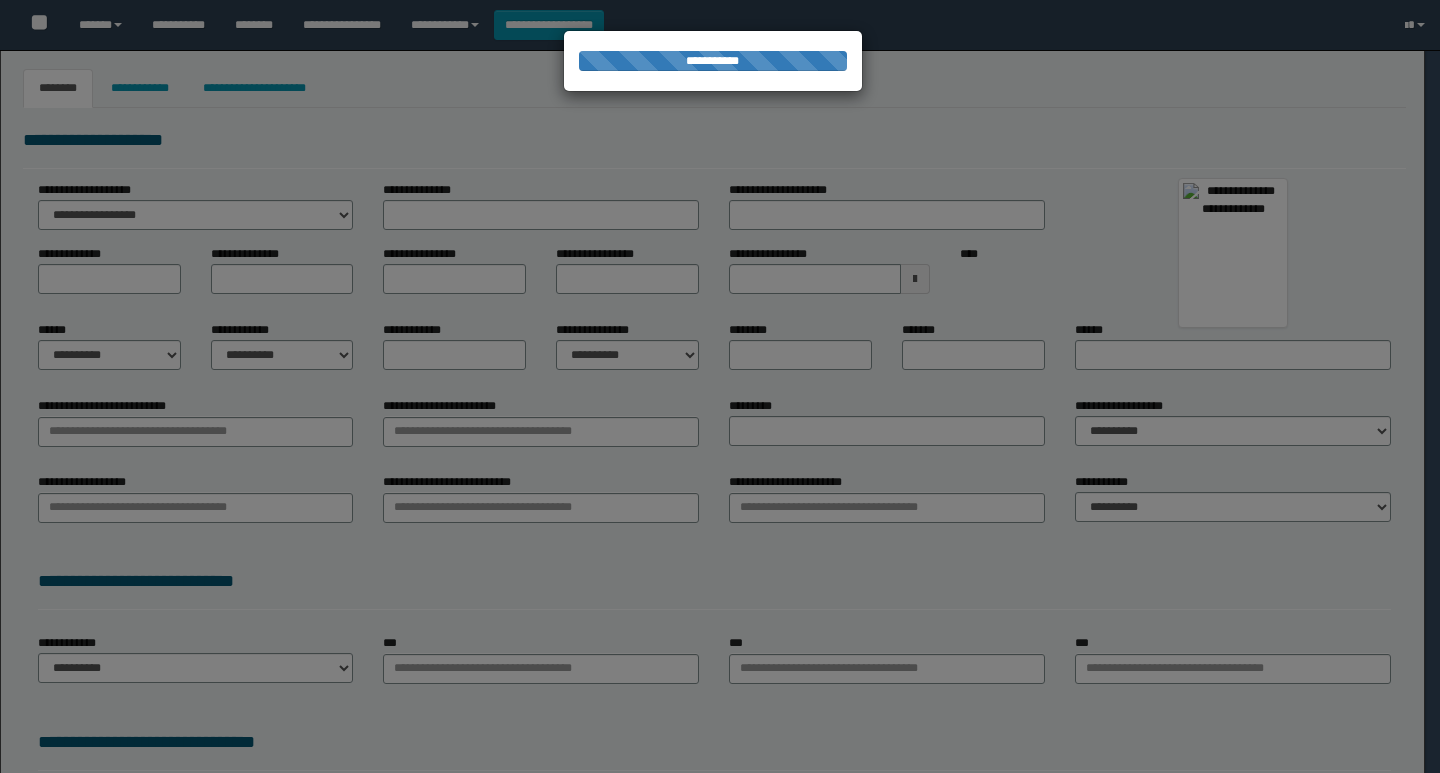 type on "**********" 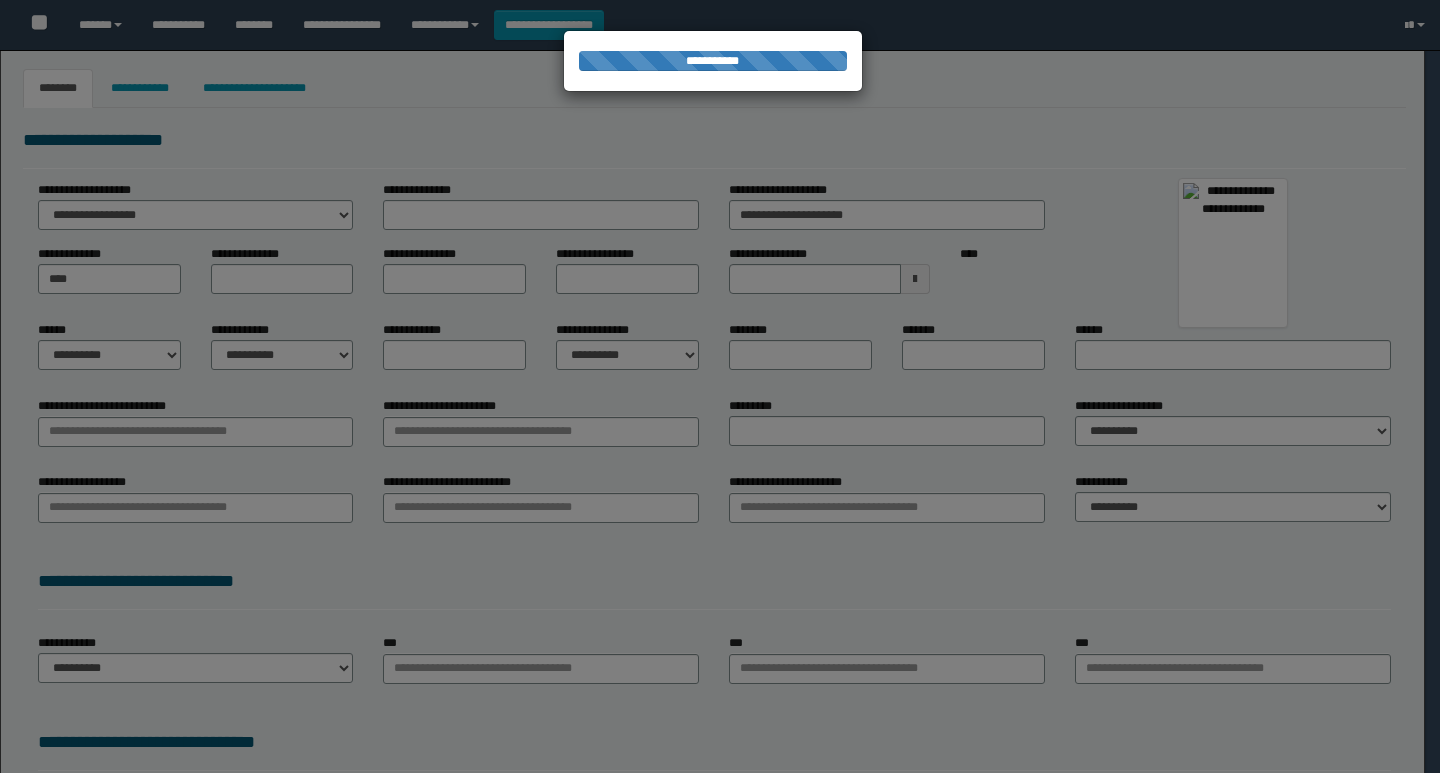 type on "*******" 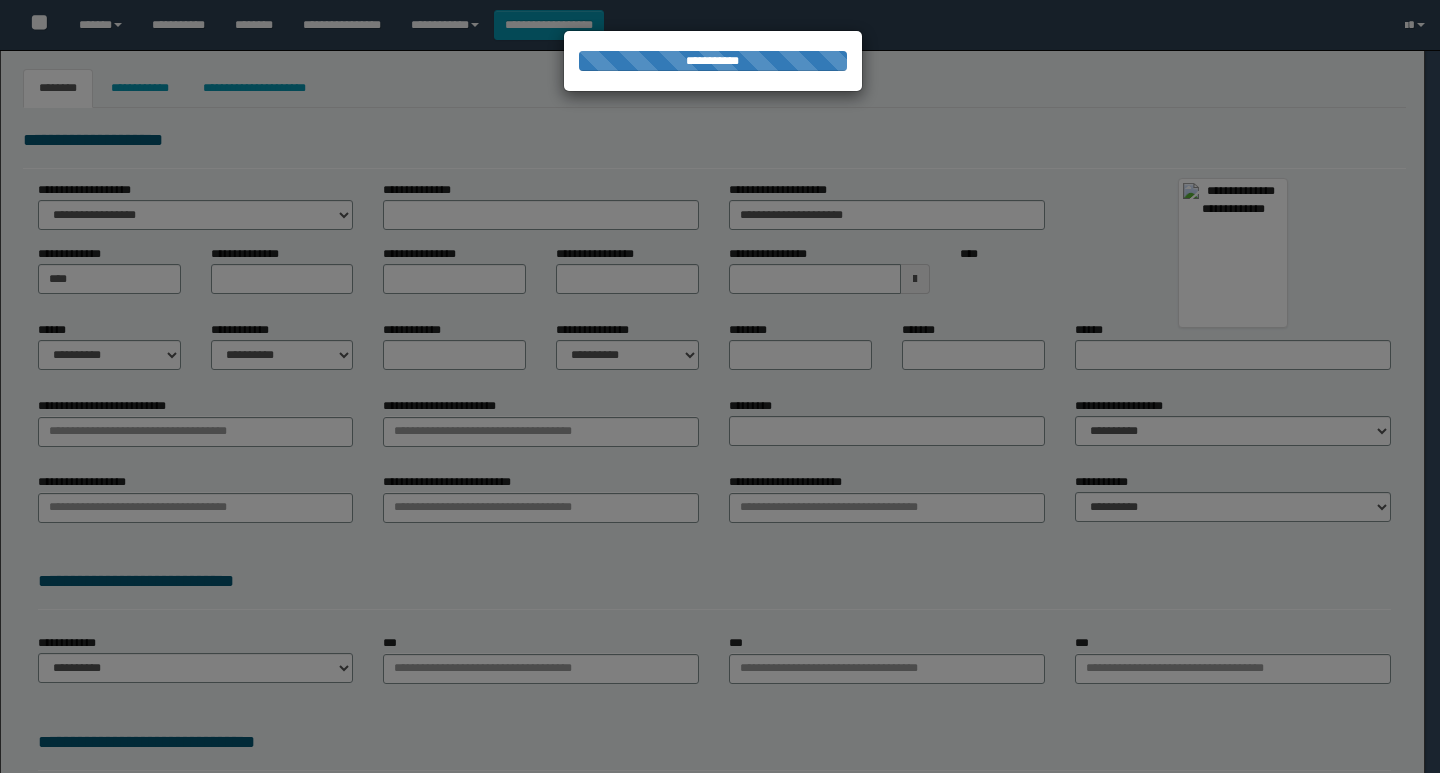 type on "**********" 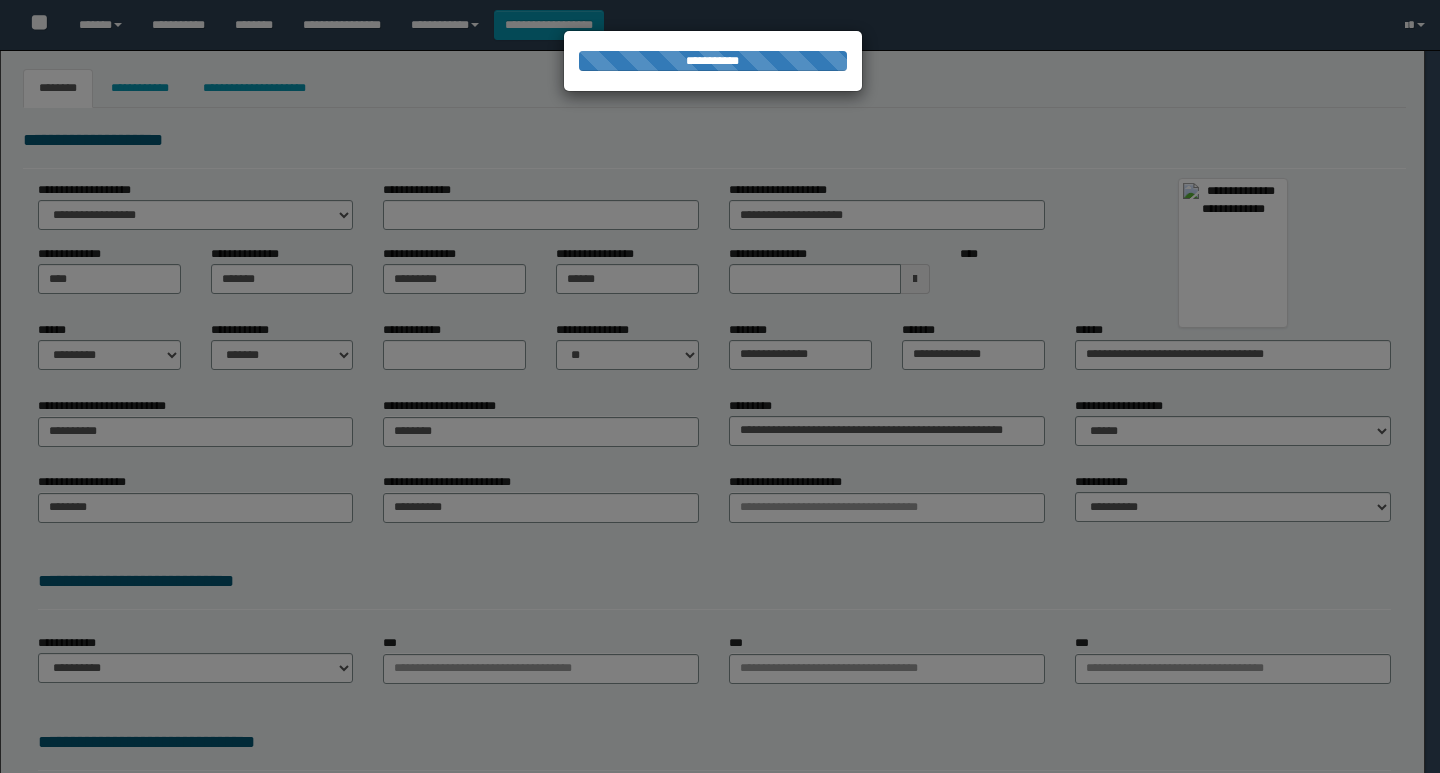 type on "********" 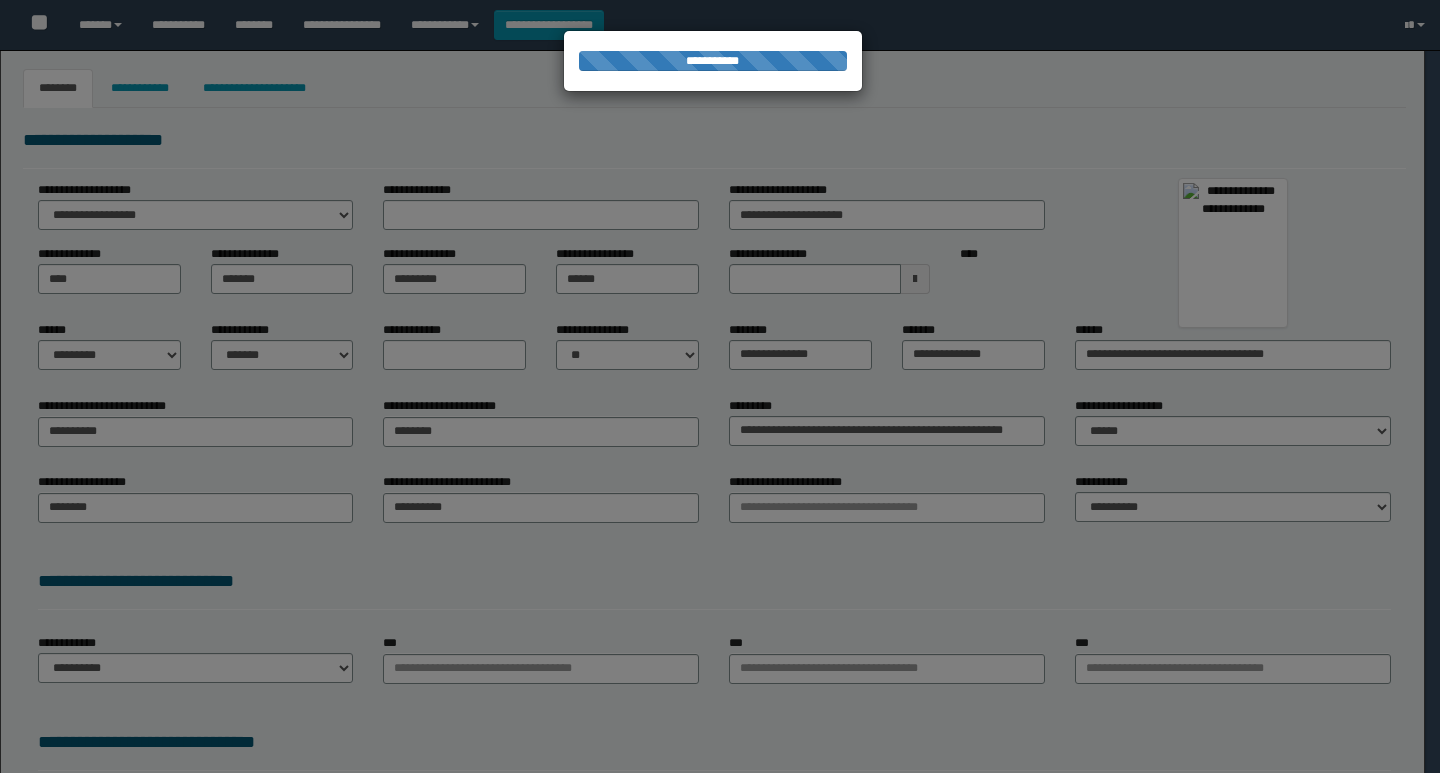 select on "*" 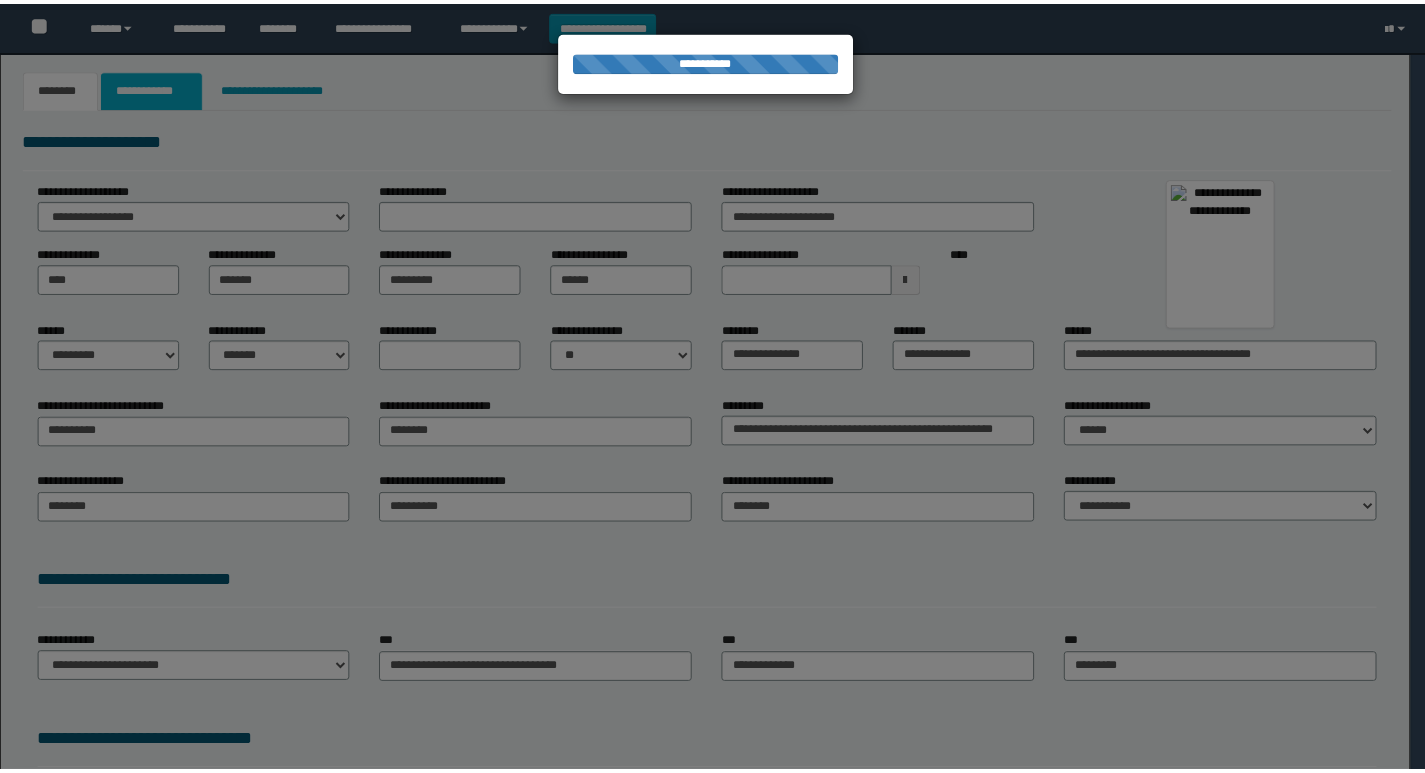 scroll, scrollTop: 0, scrollLeft: 0, axis: both 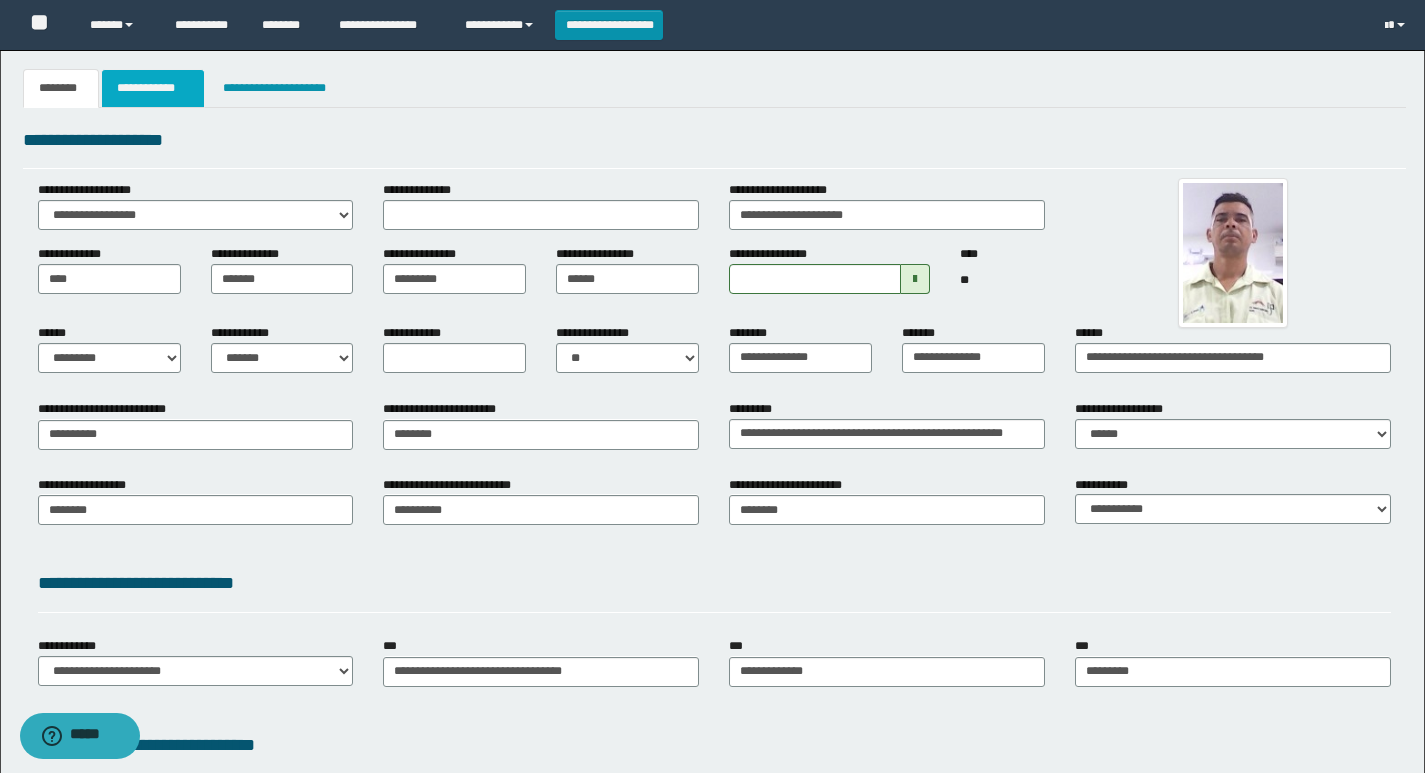 click on "**********" at bounding box center (153, 88) 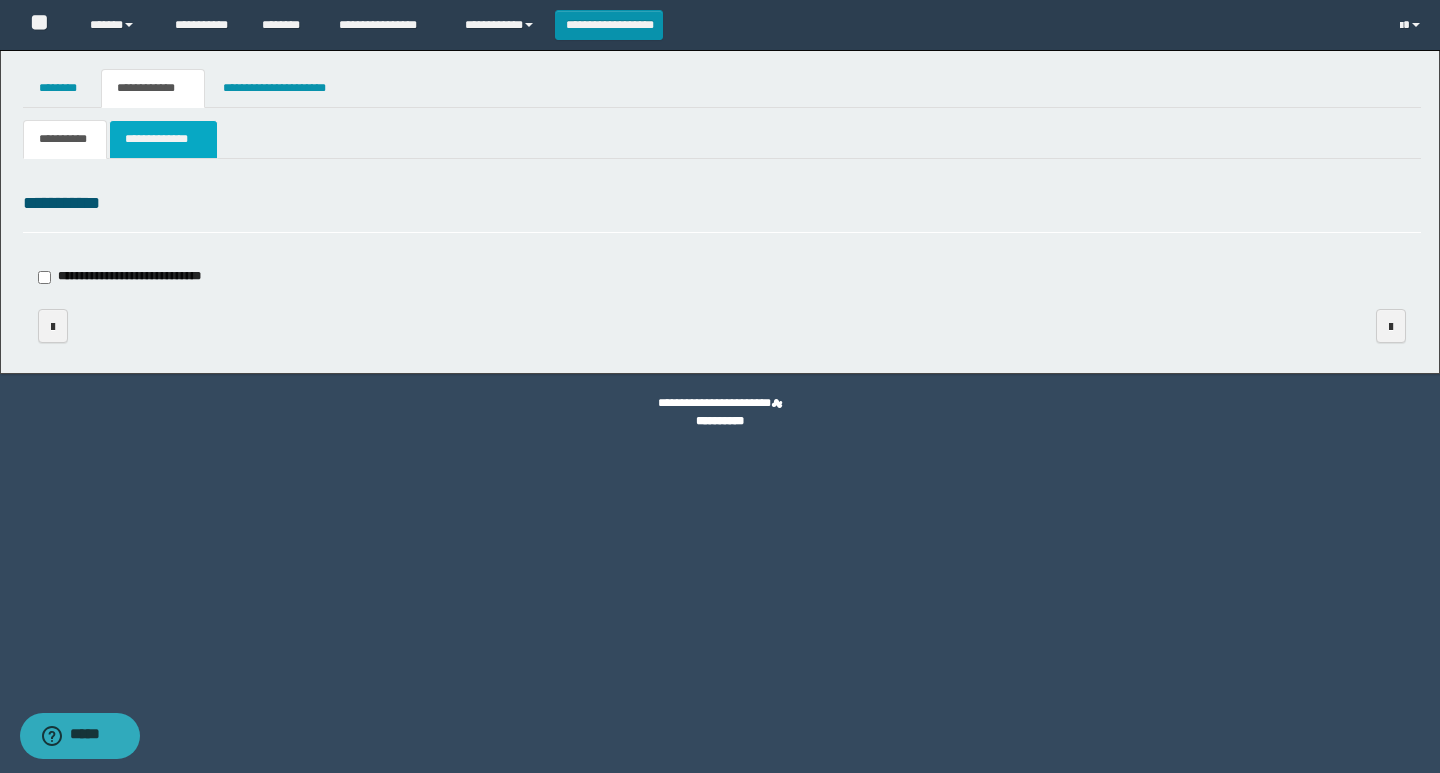click on "**********" at bounding box center (163, 139) 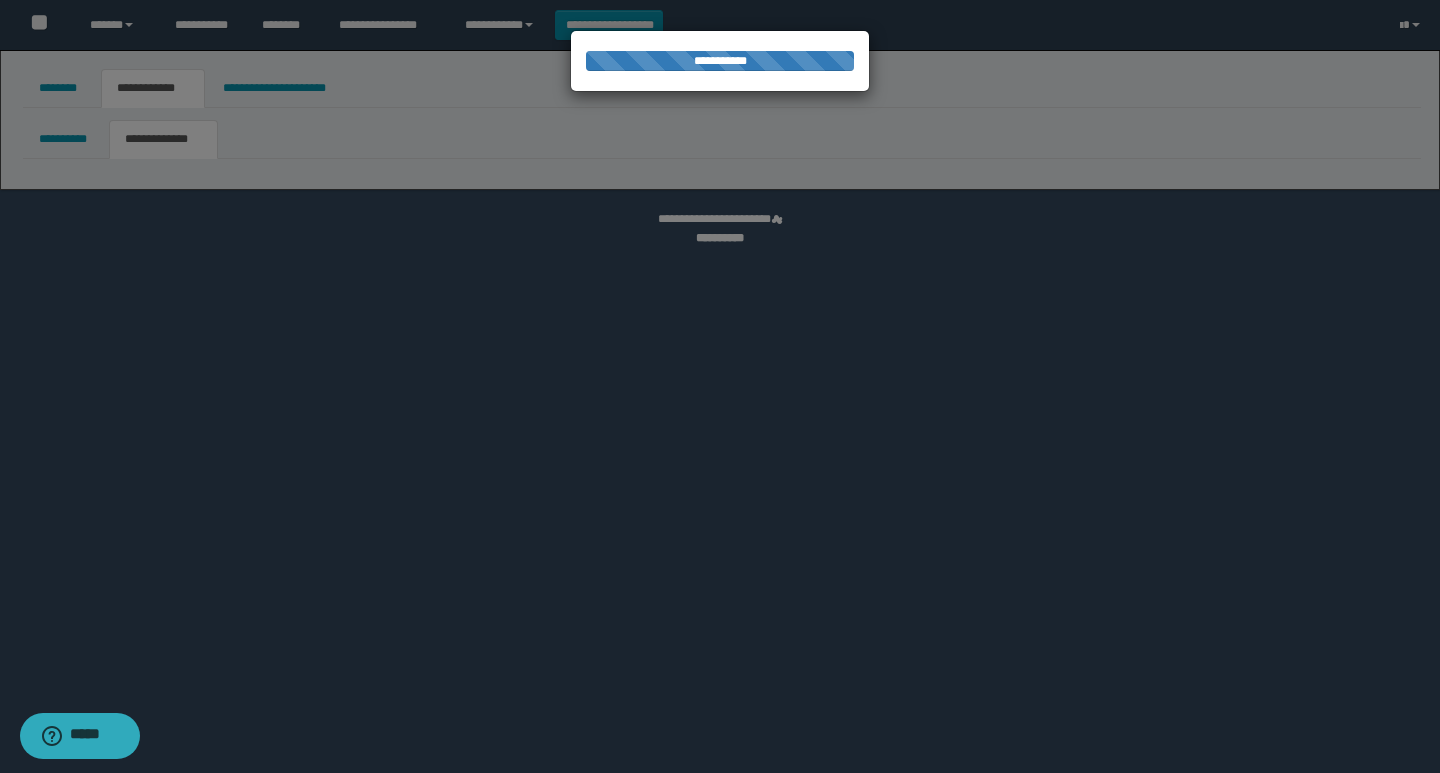 select on "*" 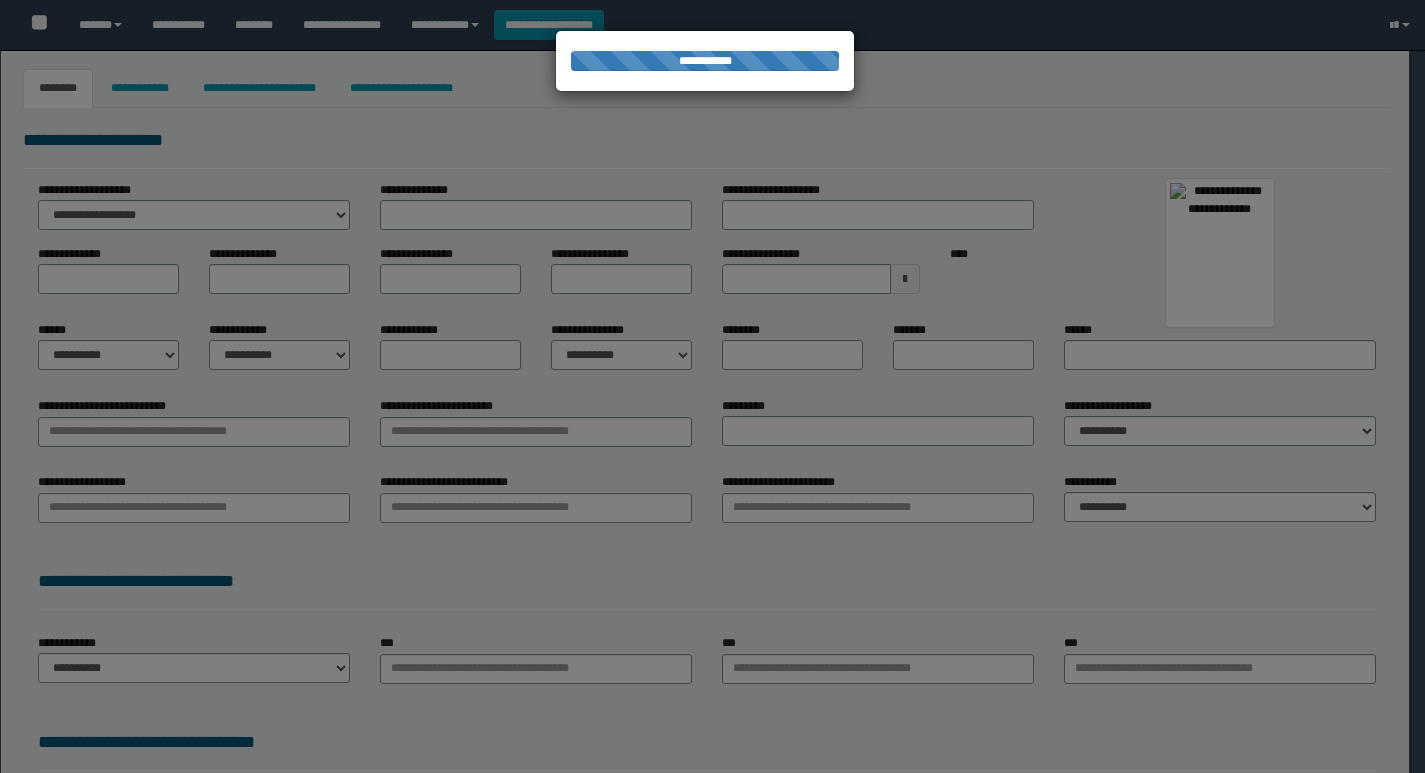 type on "**********" 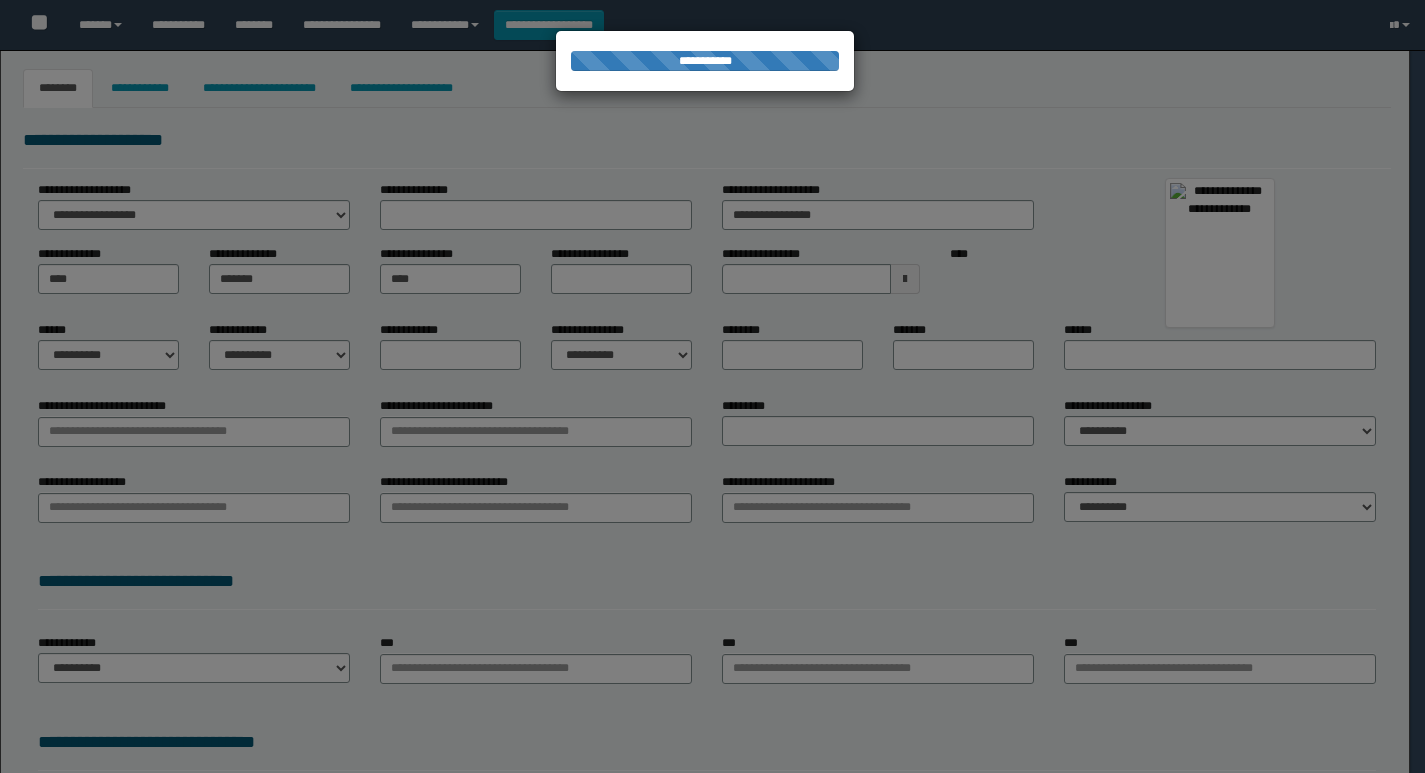 type on "******" 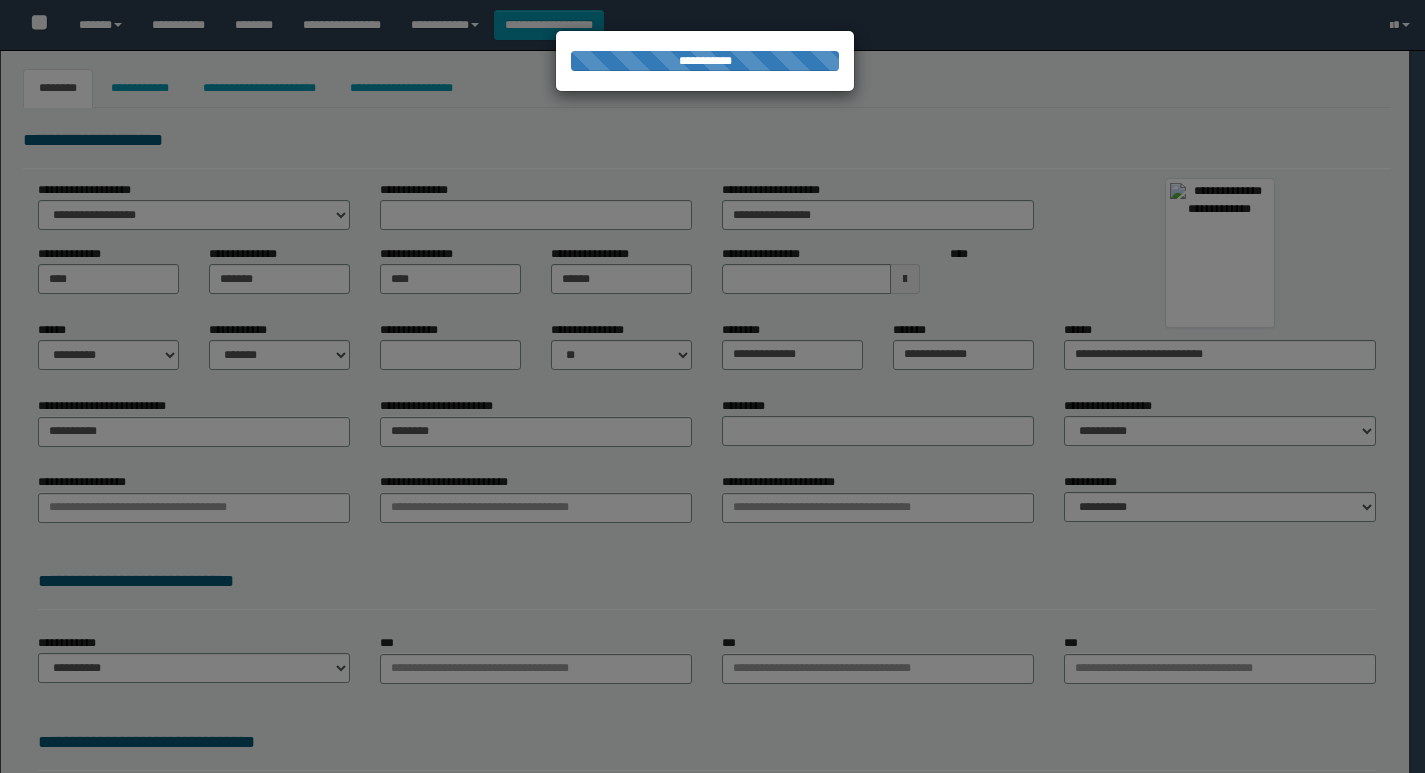 type on "**********" 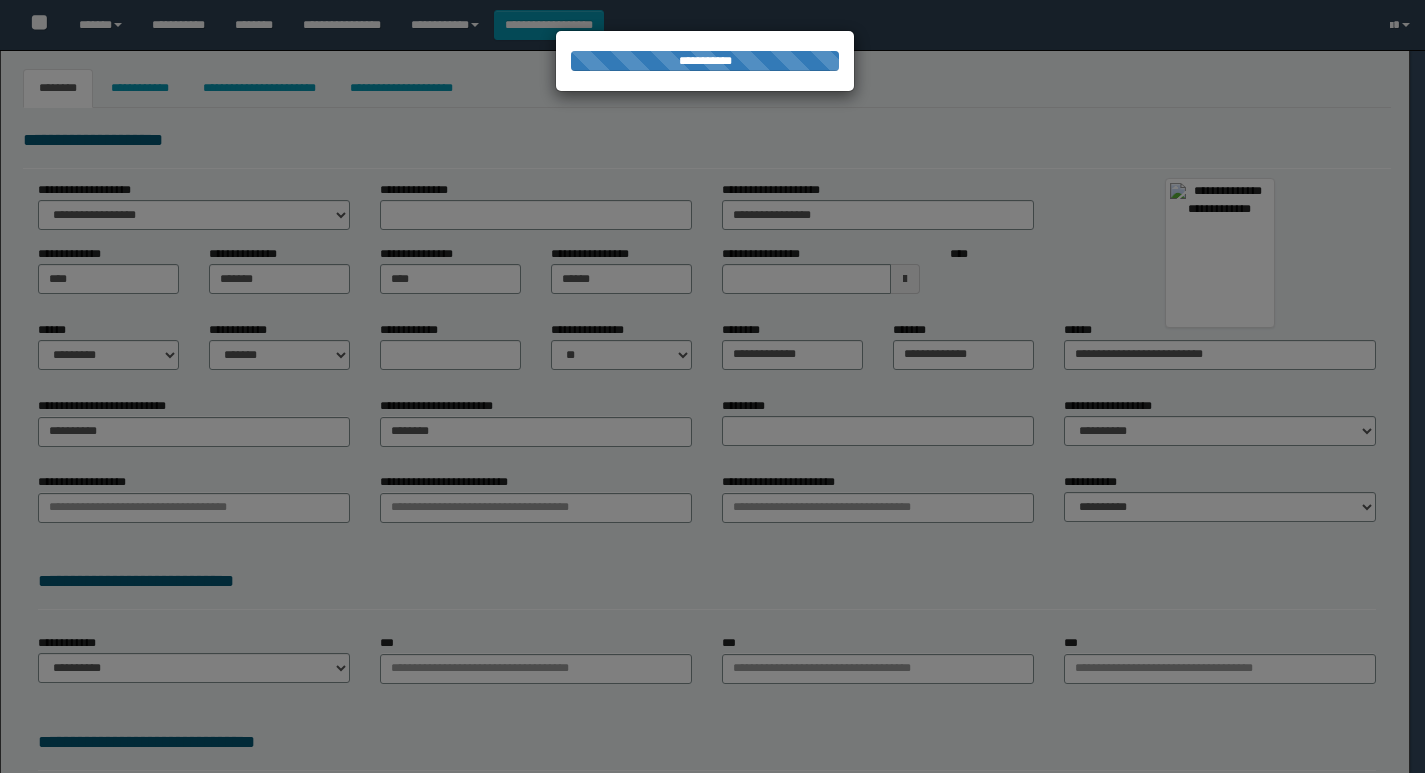 select on "*" 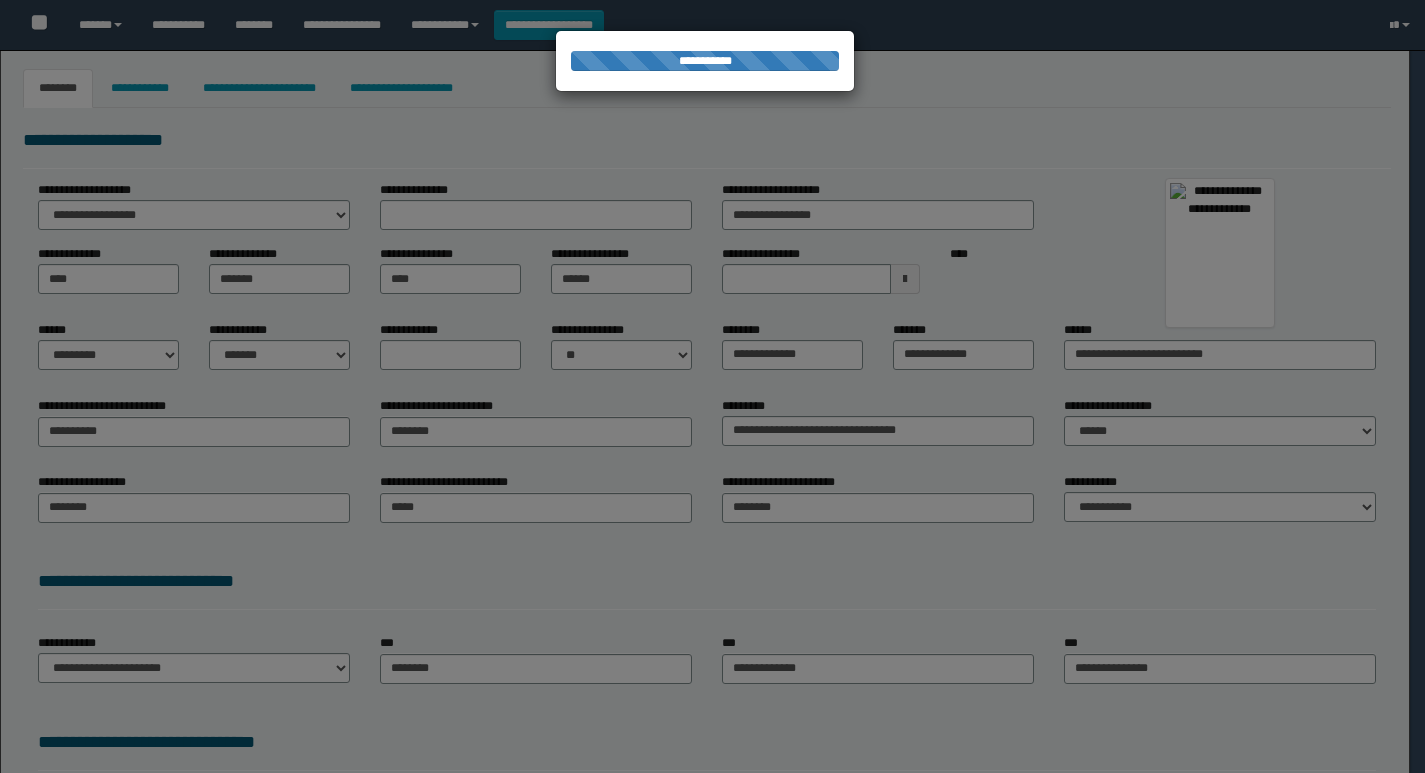 select on "*" 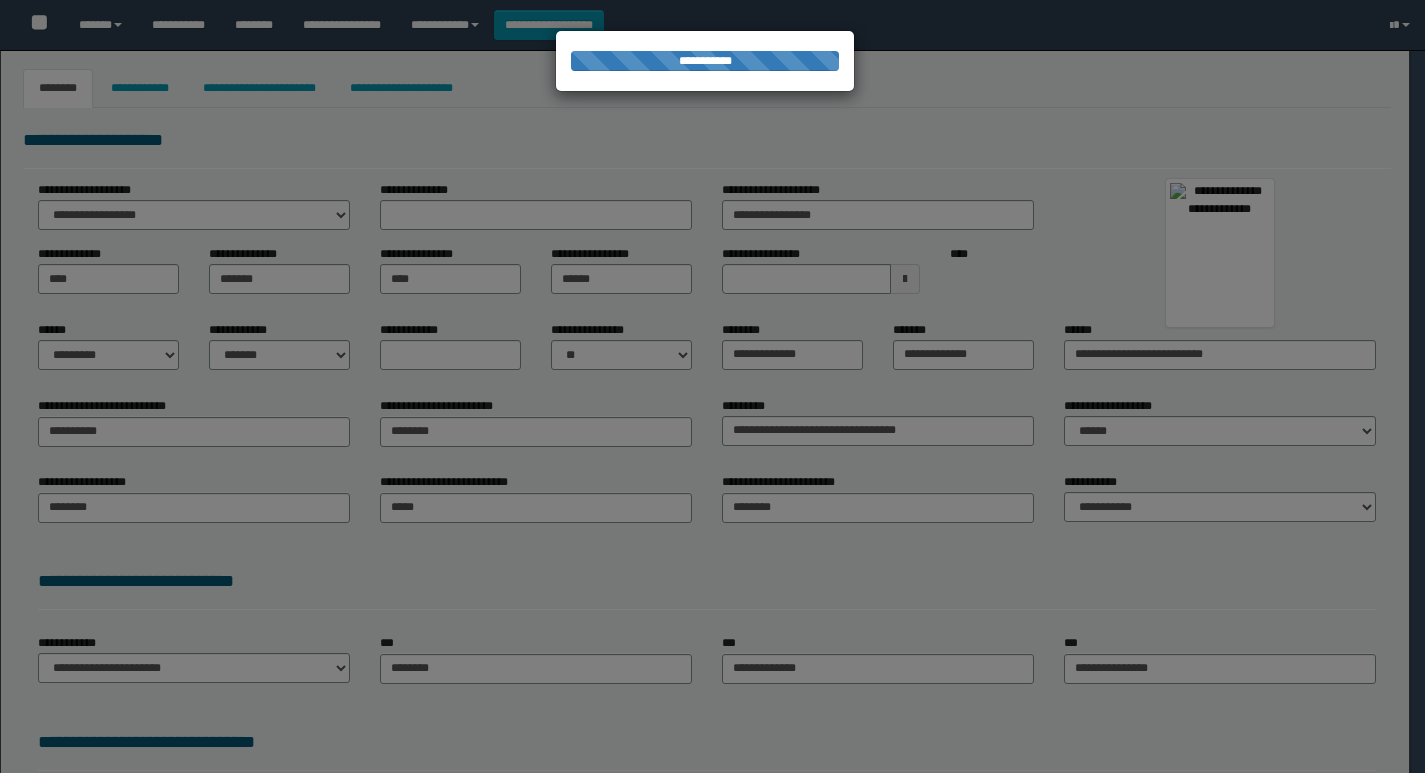 select on "*" 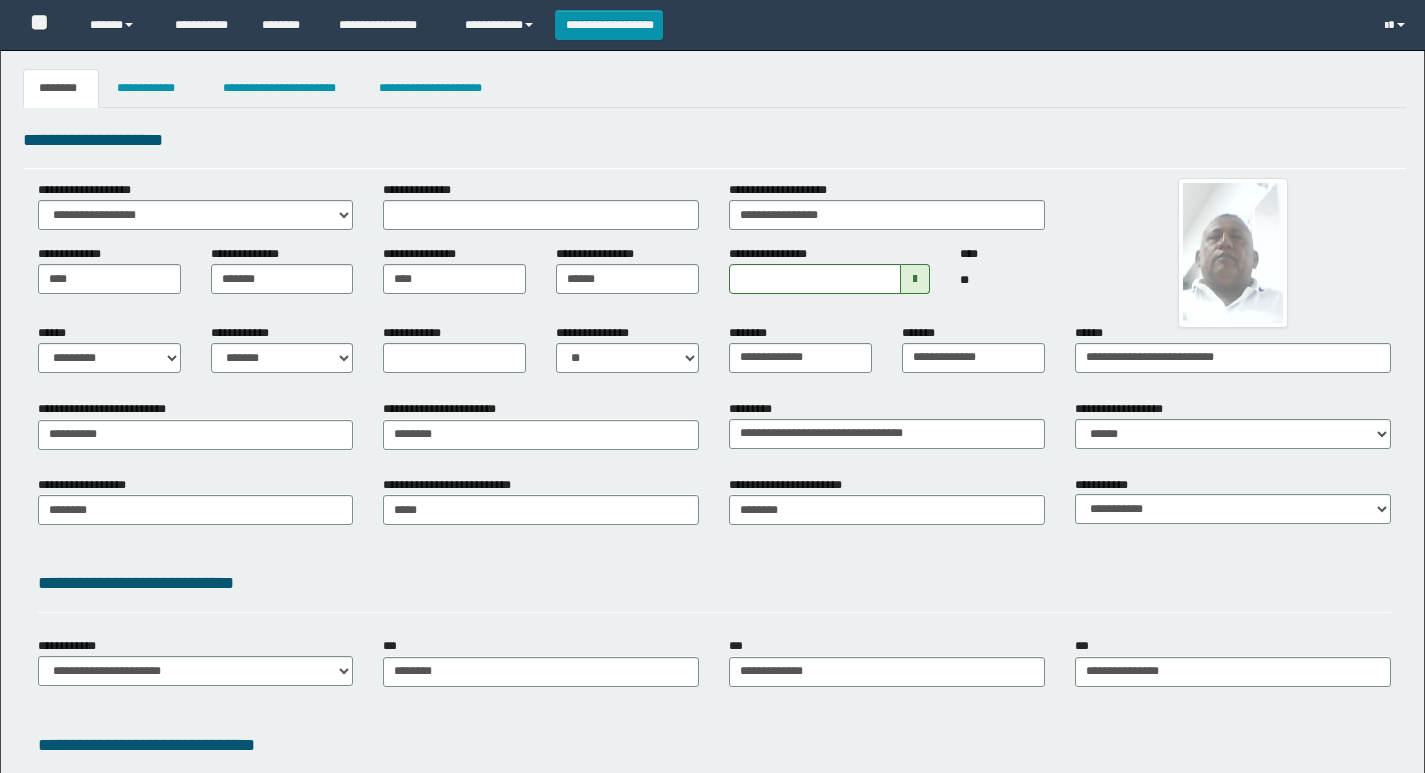 scroll, scrollTop: 0, scrollLeft: 0, axis: both 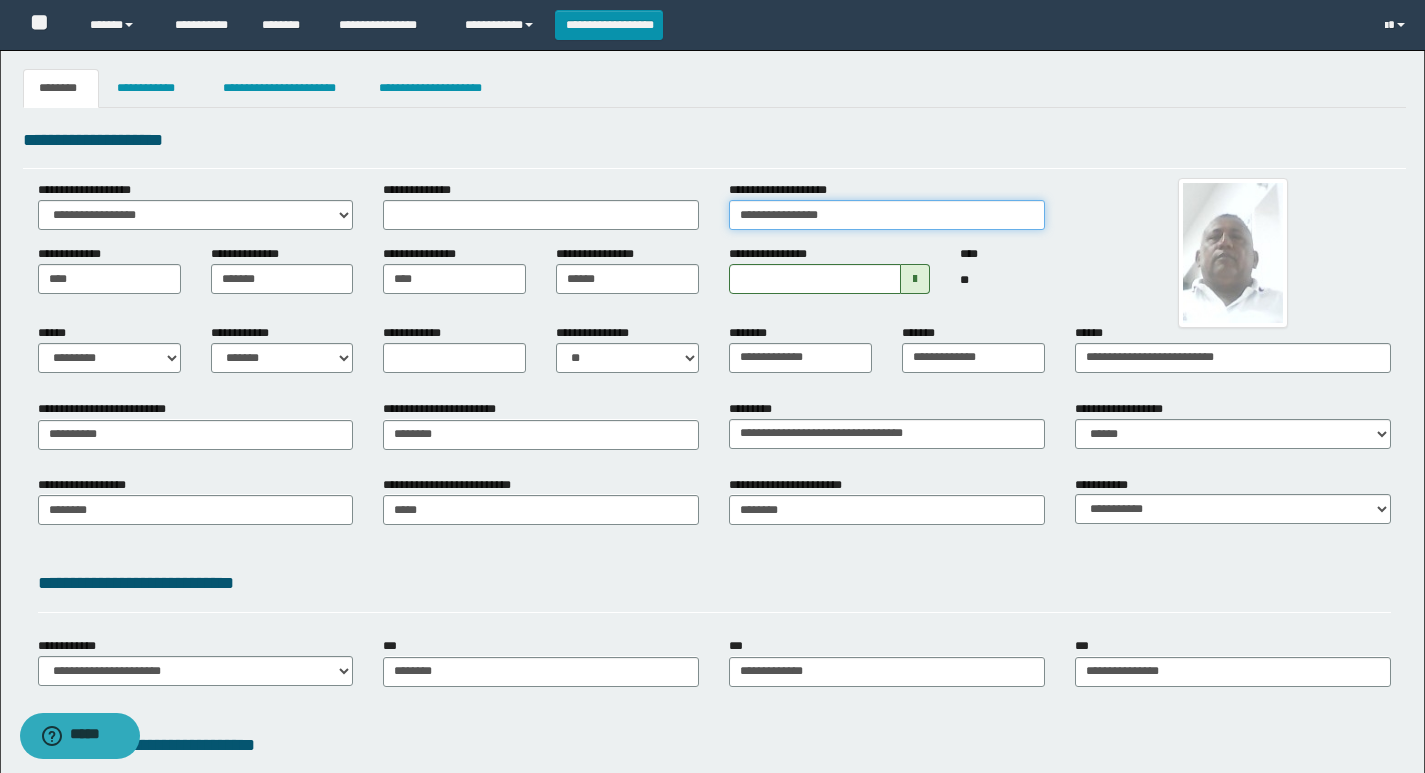 click on "**********" at bounding box center (887, 215) 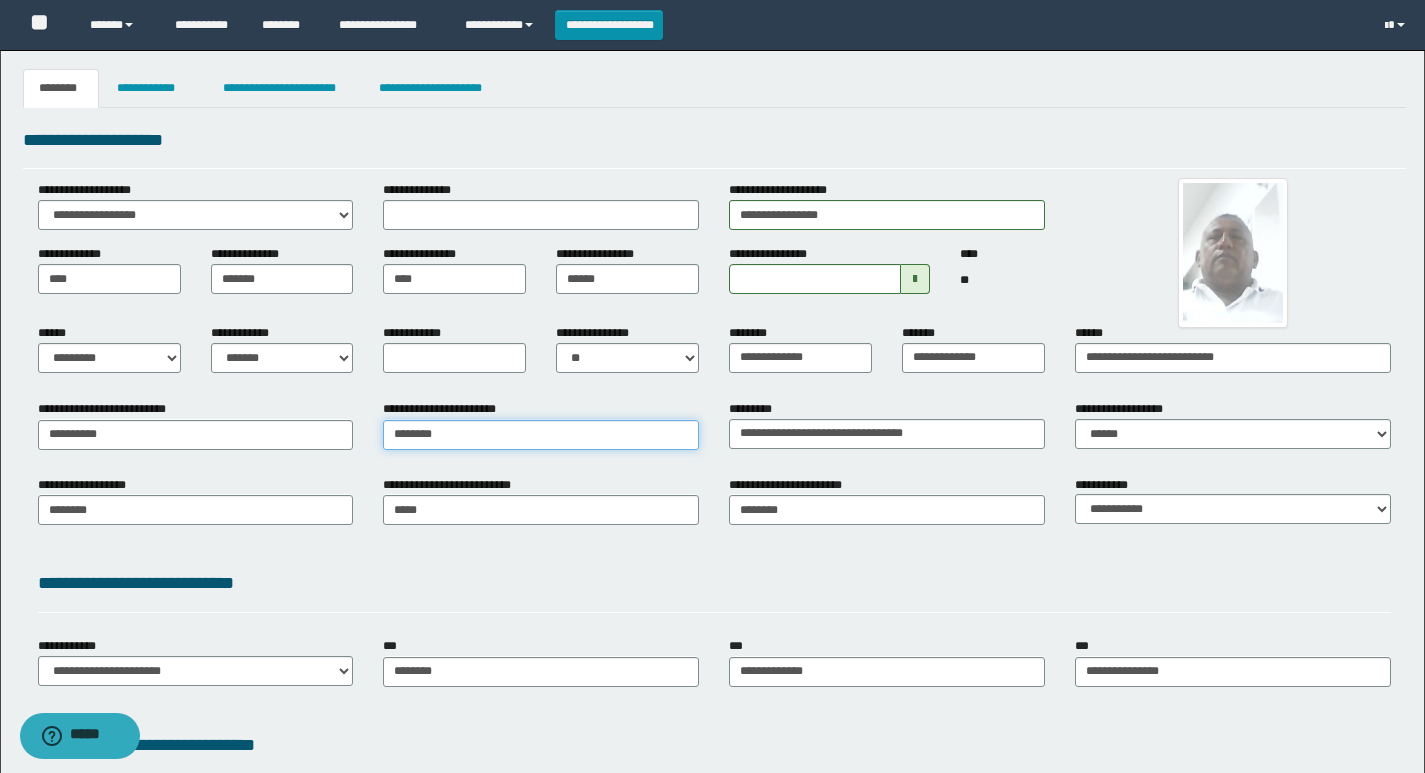 click on "********" at bounding box center (541, 435) 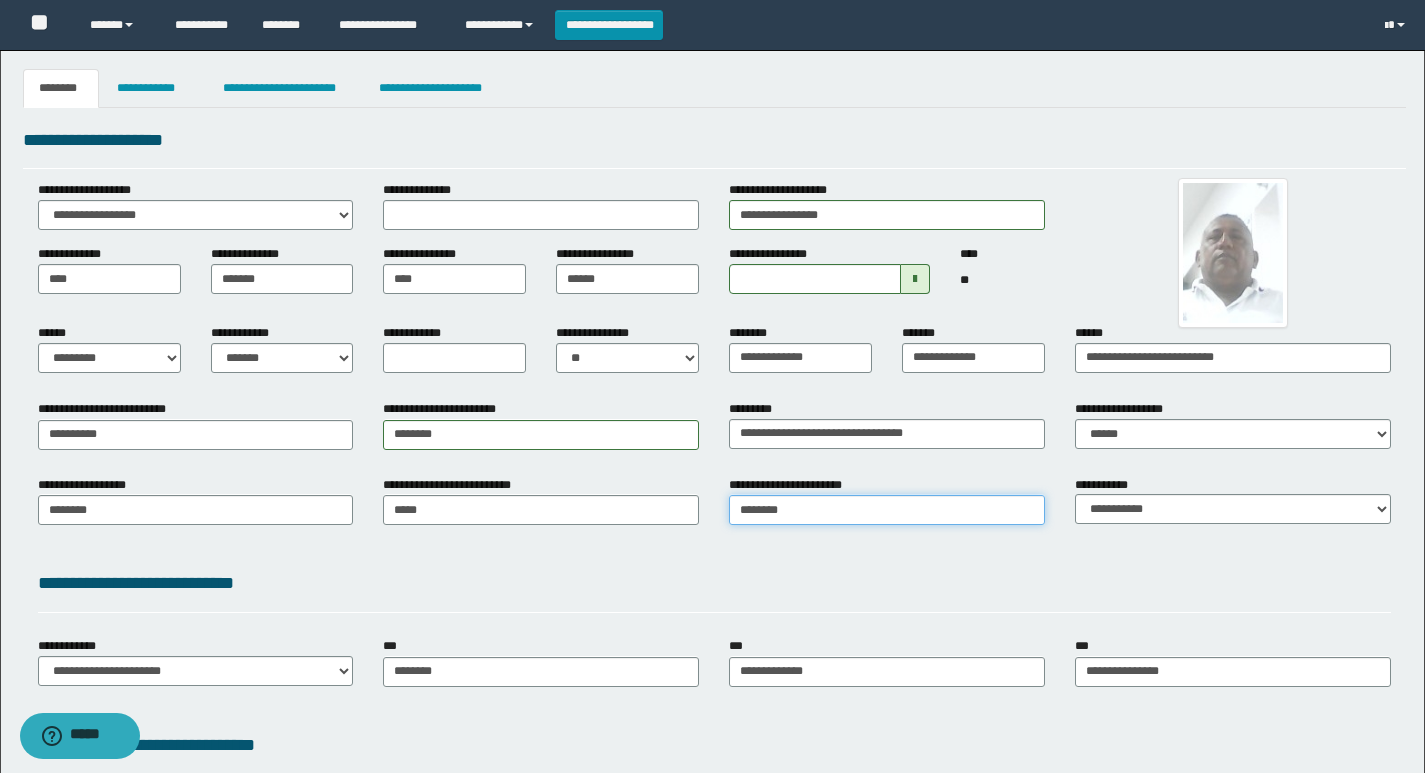 type on "**********" 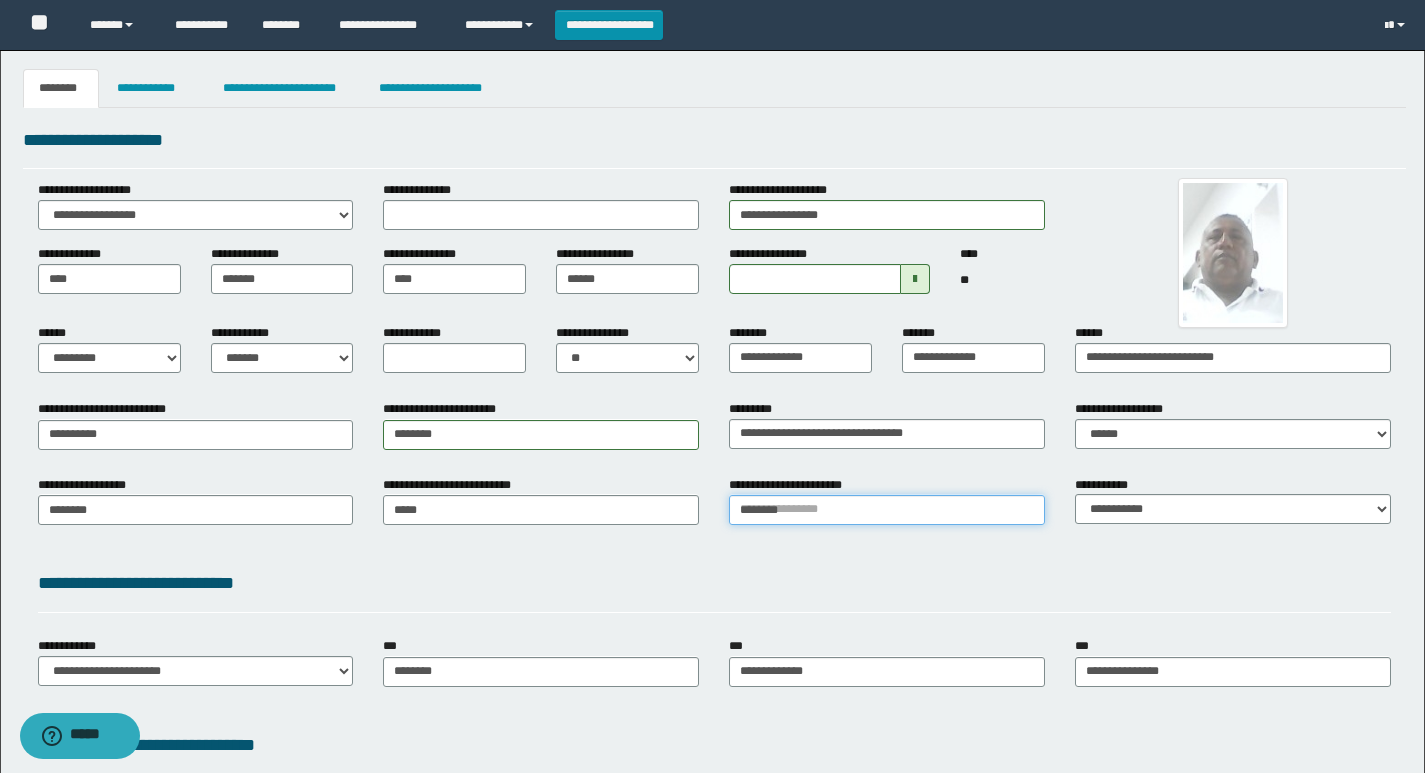 click on "********" at bounding box center [887, 510] 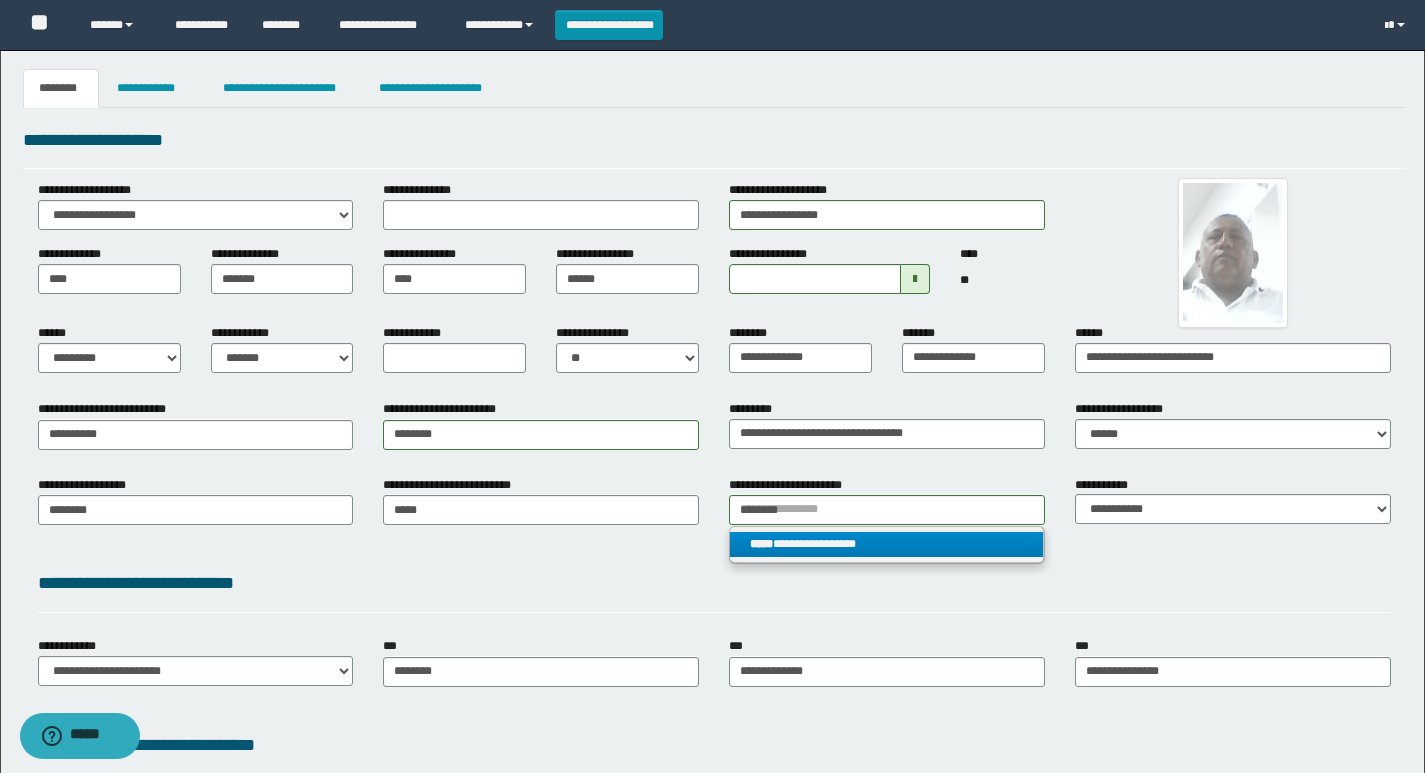 click on "**********" at bounding box center (886, 544) 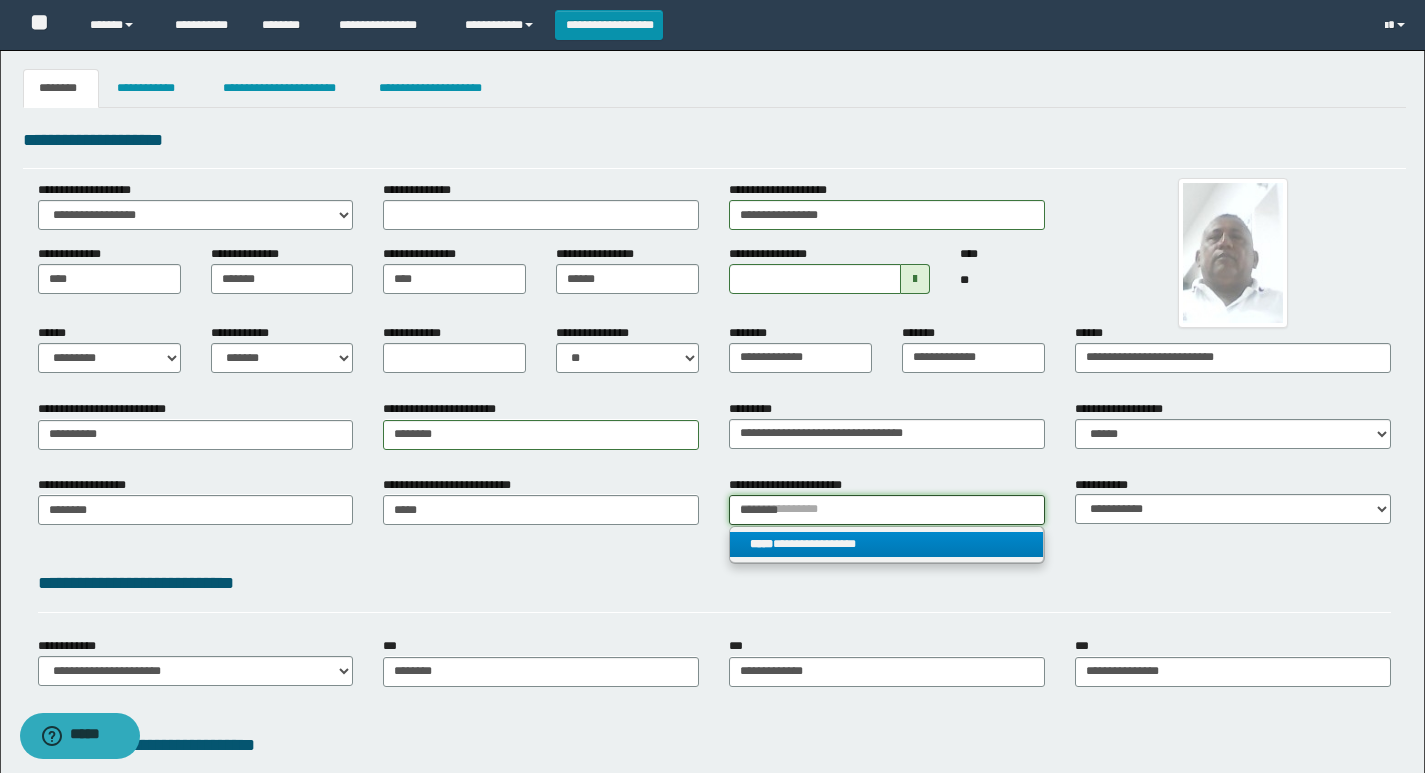 type 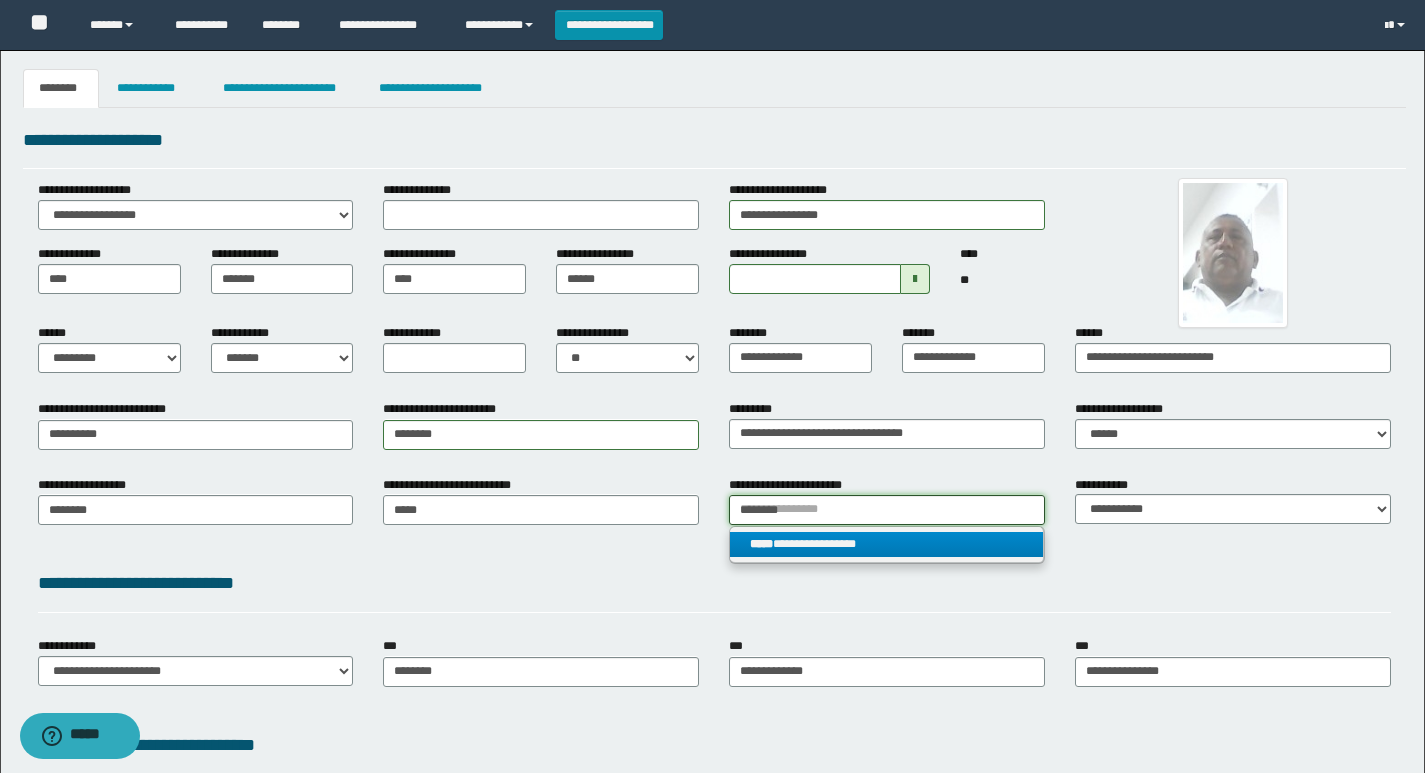 type on "**********" 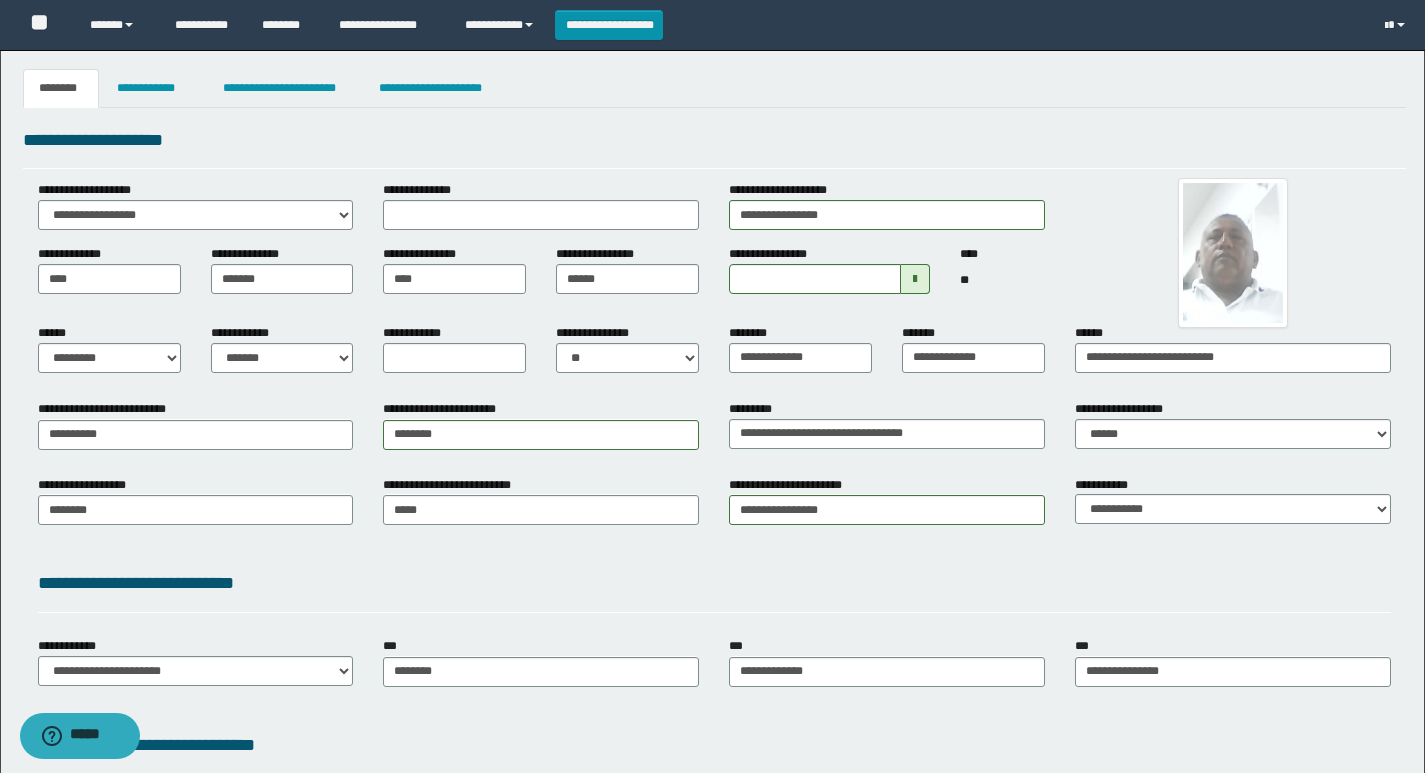 click on "**********" at bounding box center [714, 583] 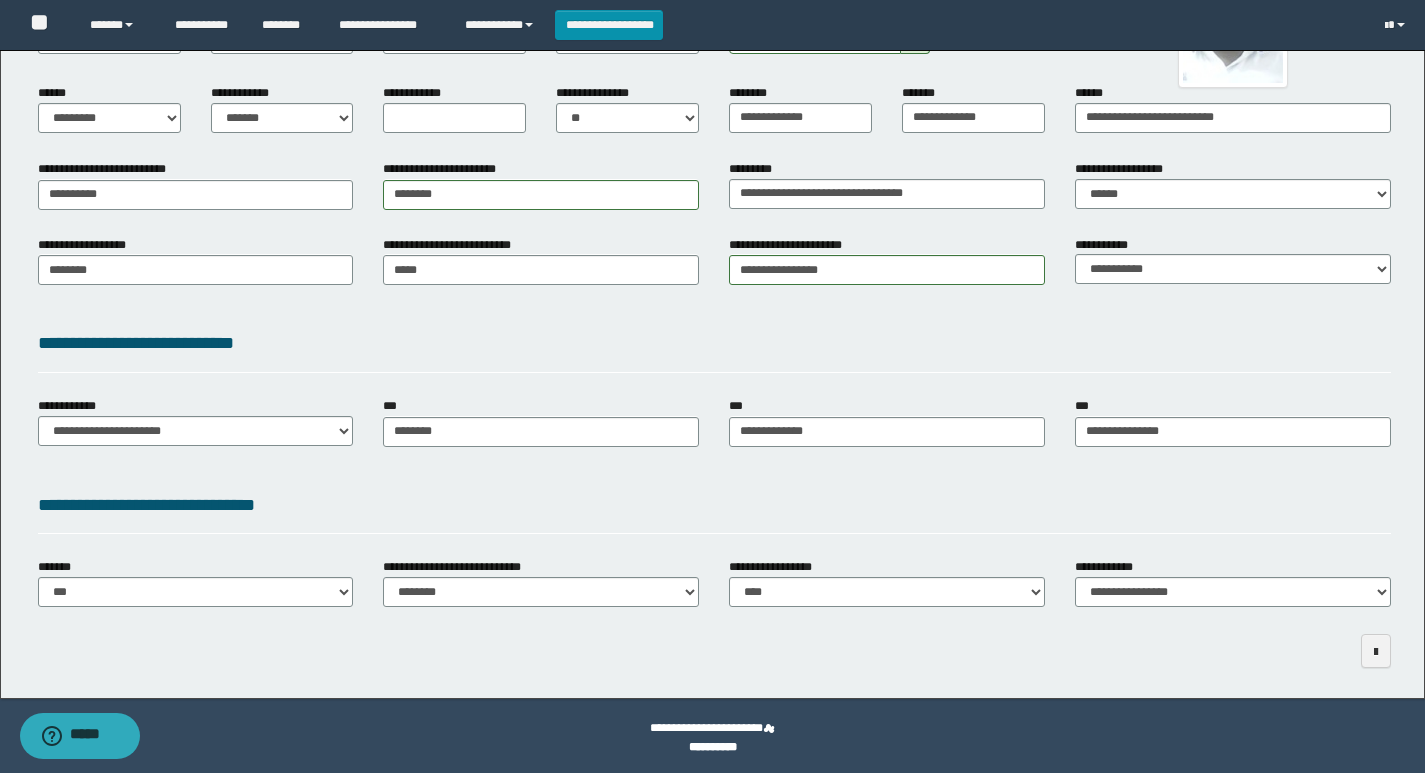 scroll, scrollTop: 243, scrollLeft: 0, axis: vertical 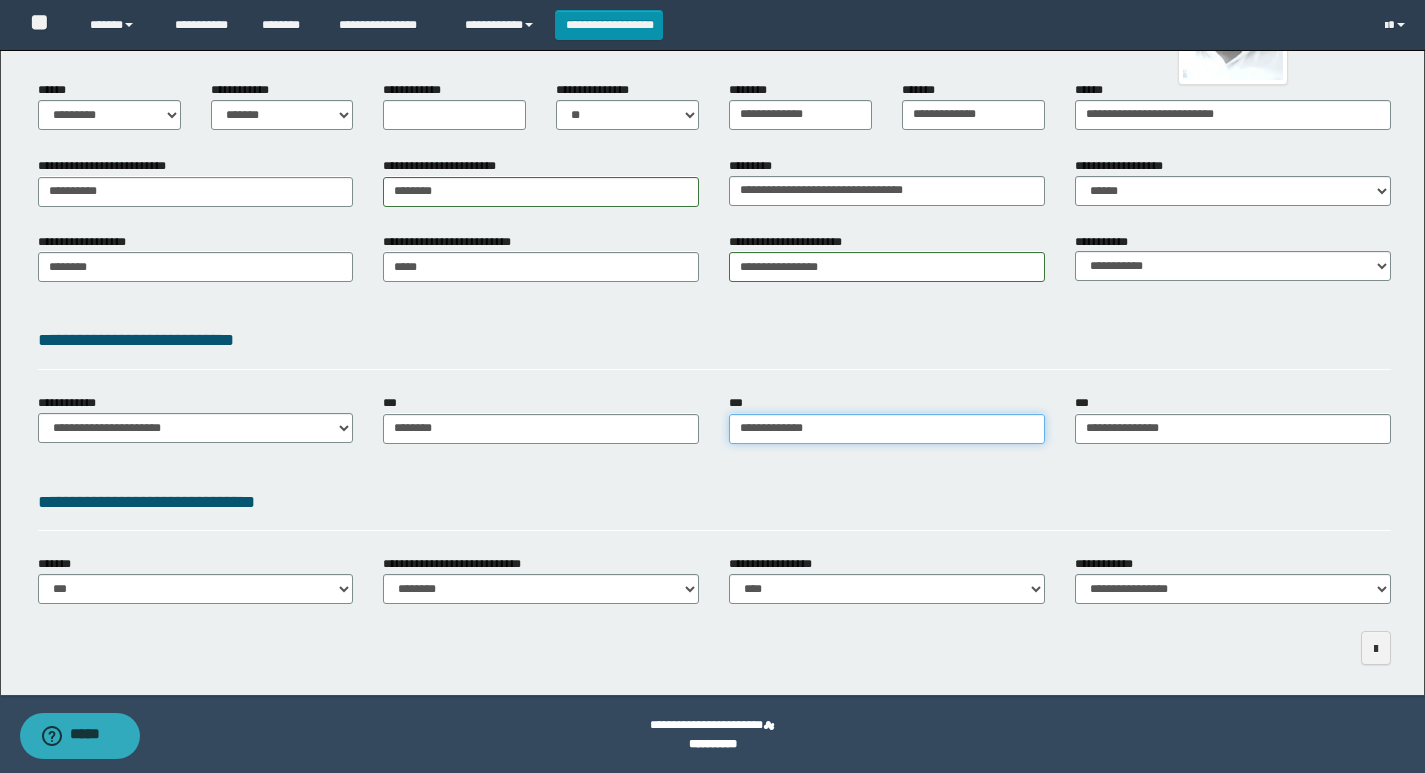 type on "**********" 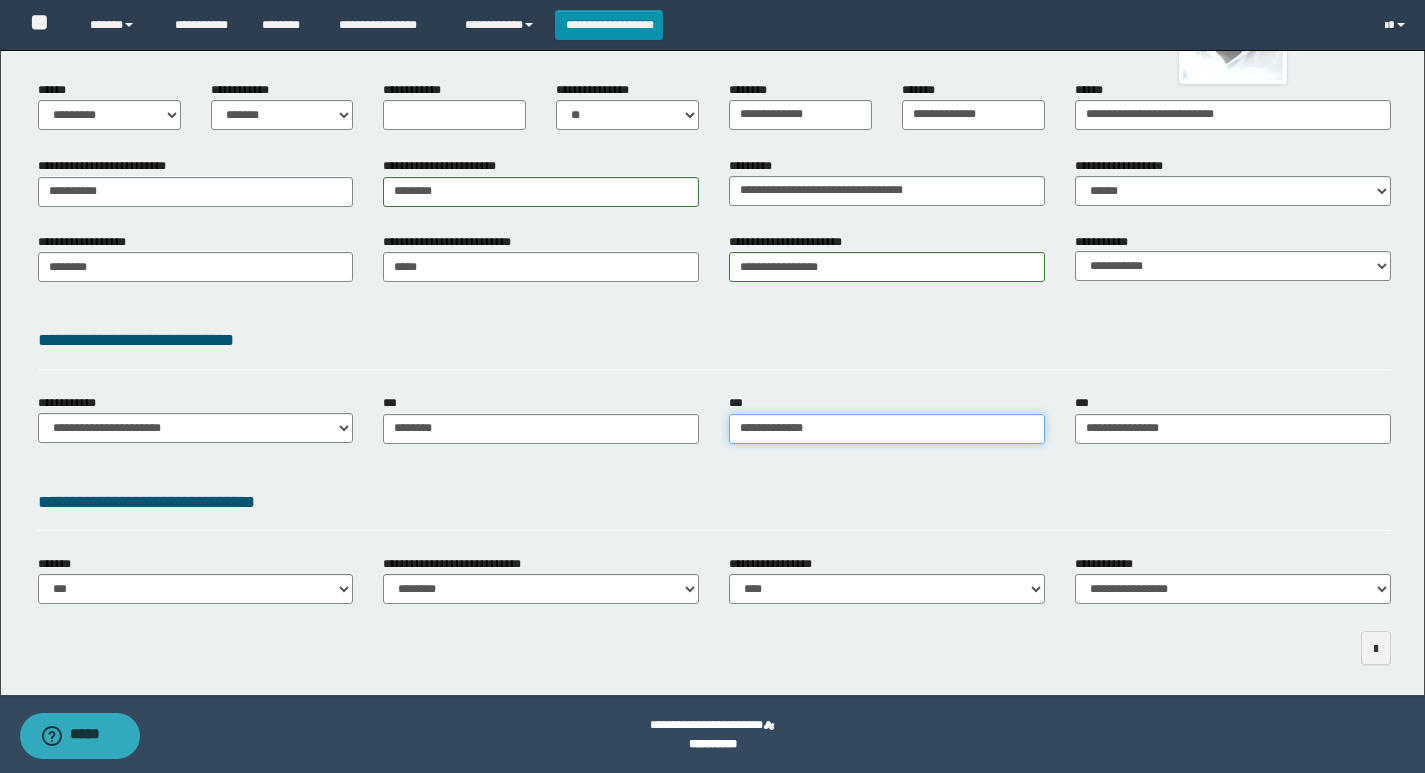 click on "**********" at bounding box center [887, 429] 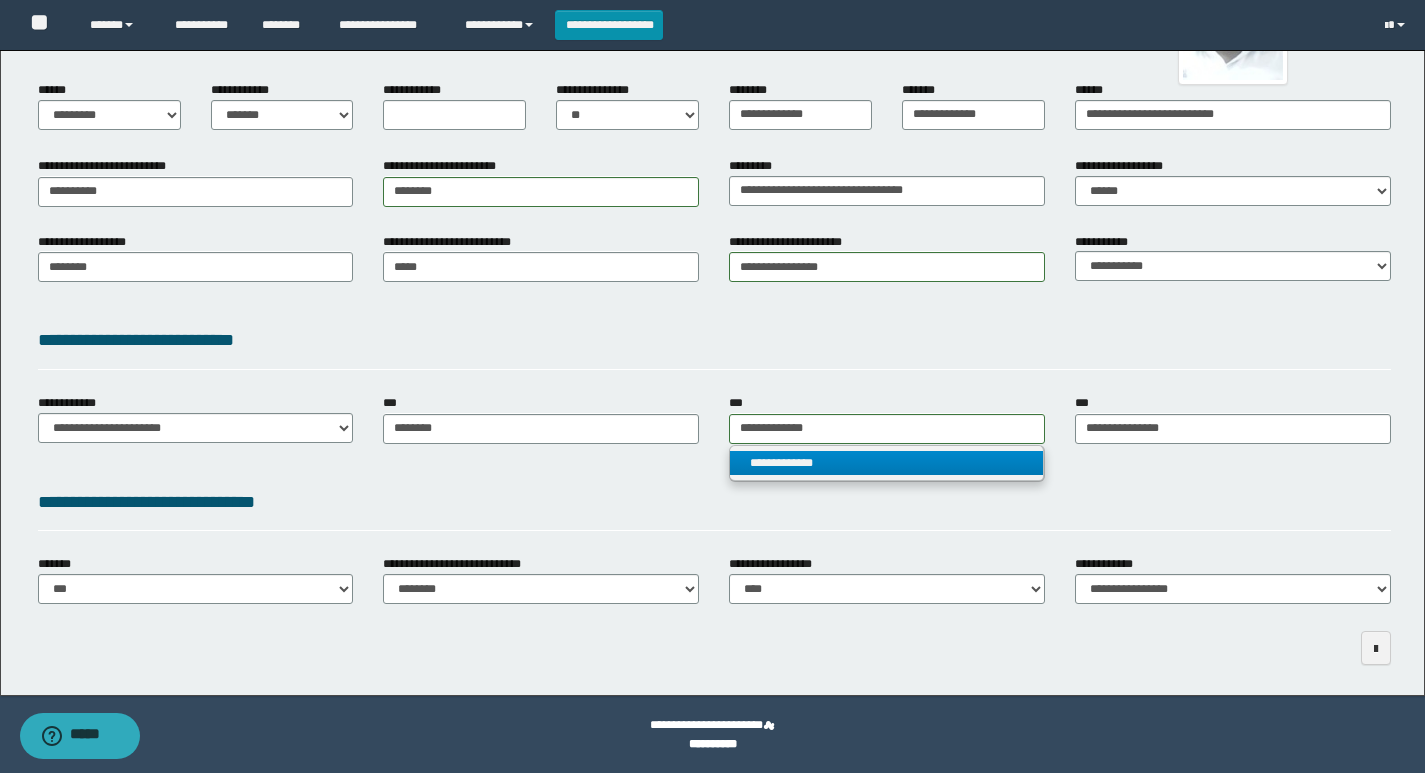 click on "**********" at bounding box center (886, 463) 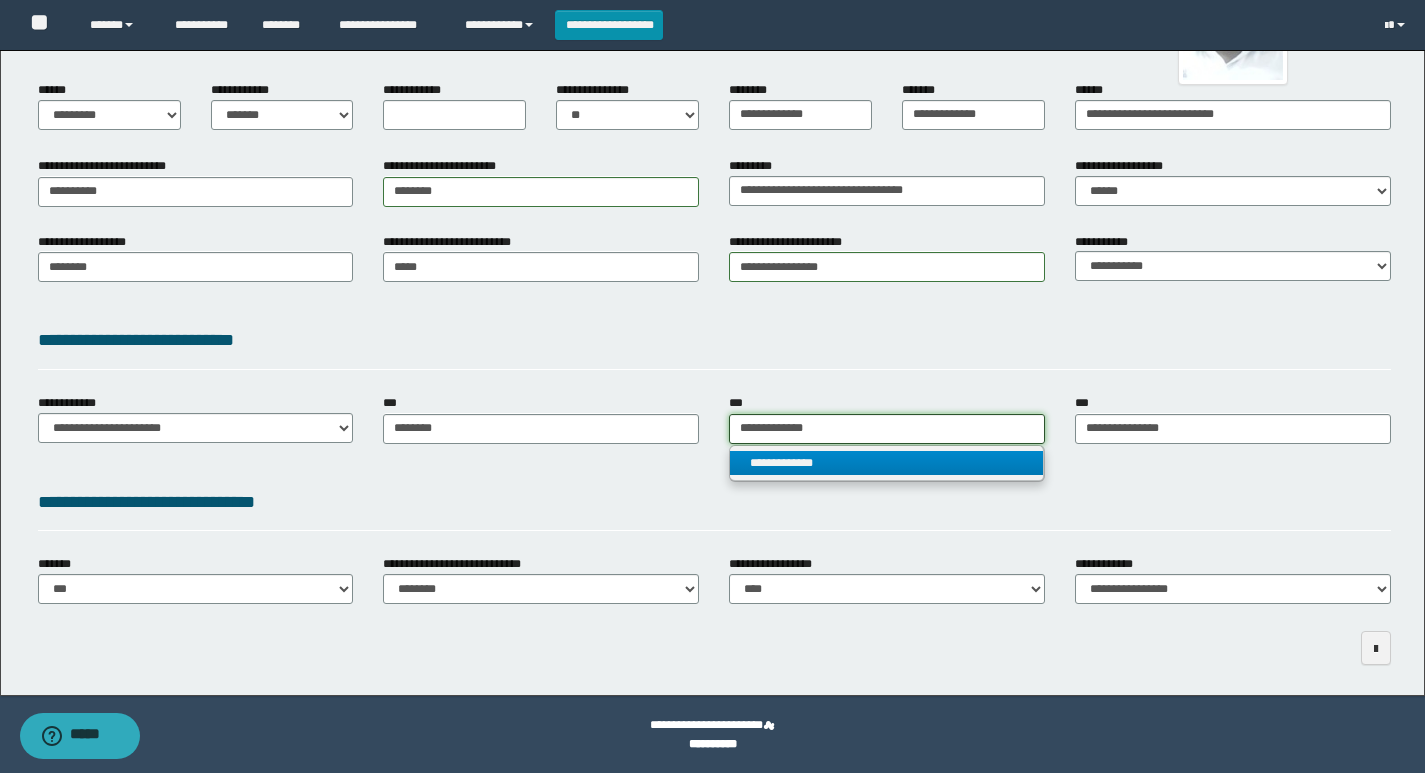 type 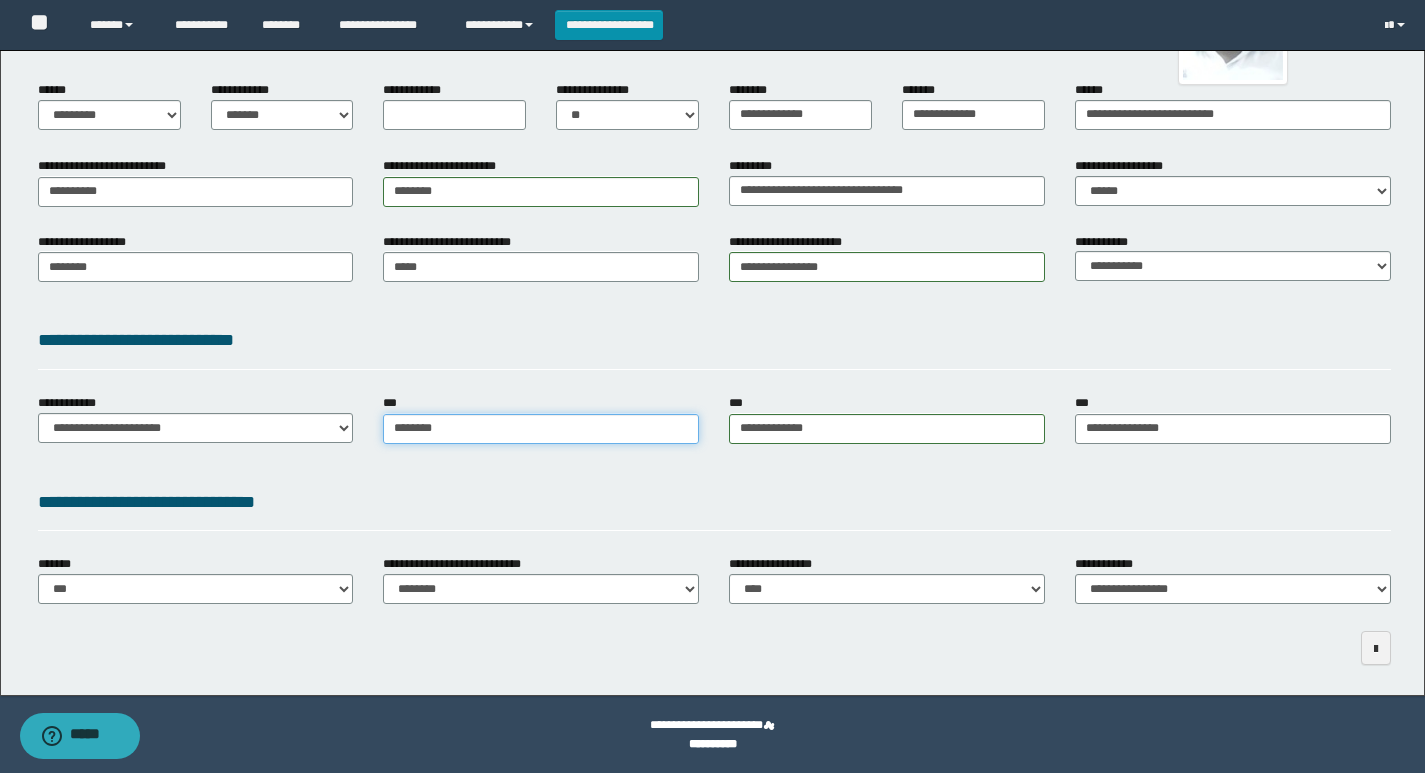 type on "********" 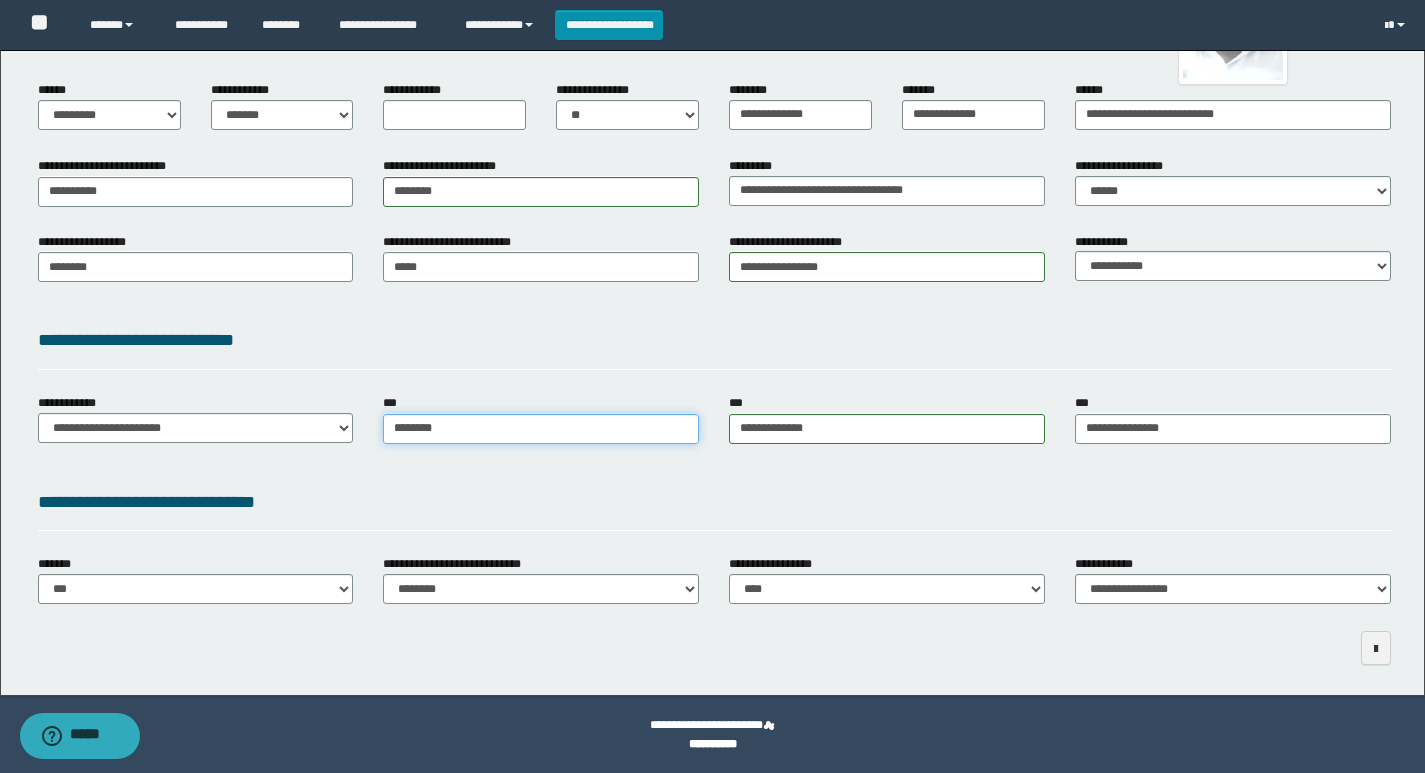 click on "********" at bounding box center (541, 429) 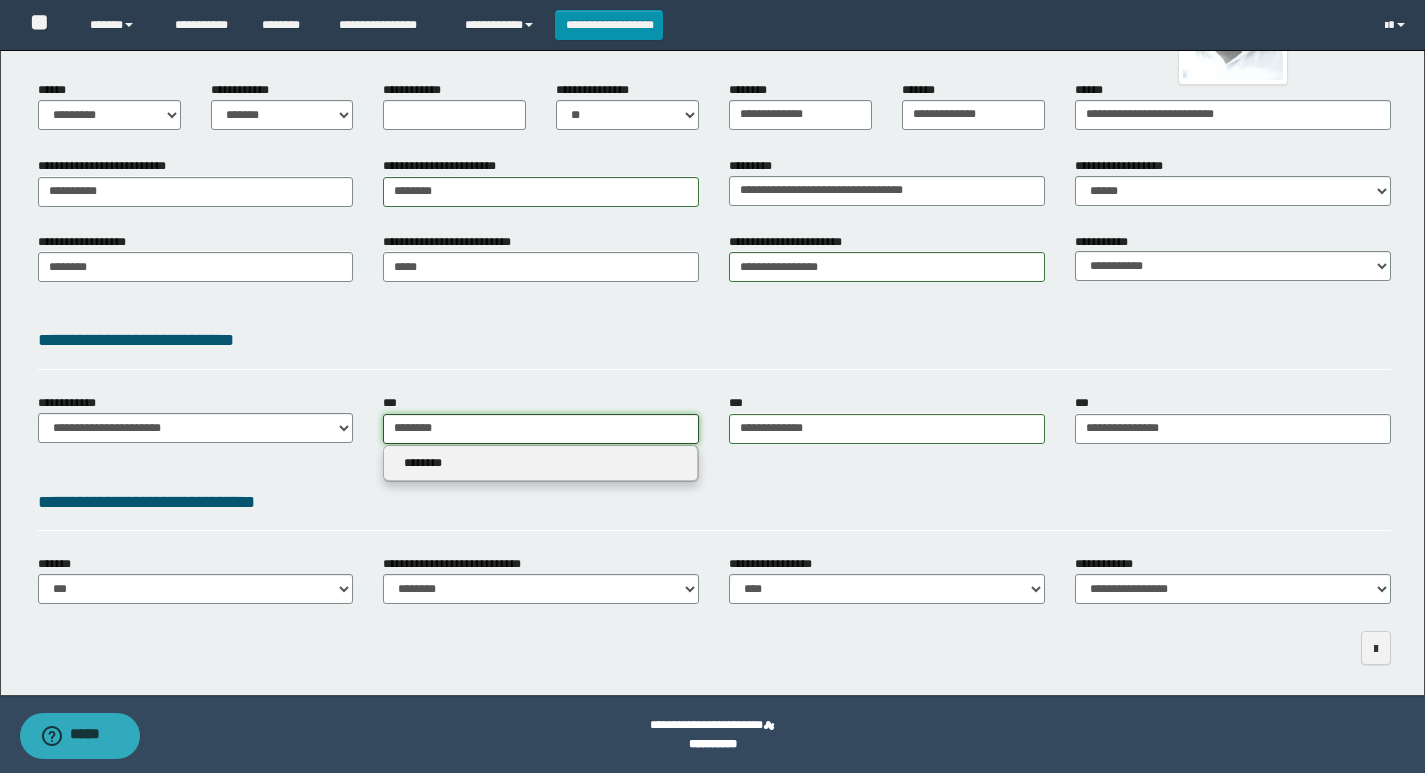 drag, startPoint x: 463, startPoint y: 432, endPoint x: 340, endPoint y: 429, distance: 123.03658 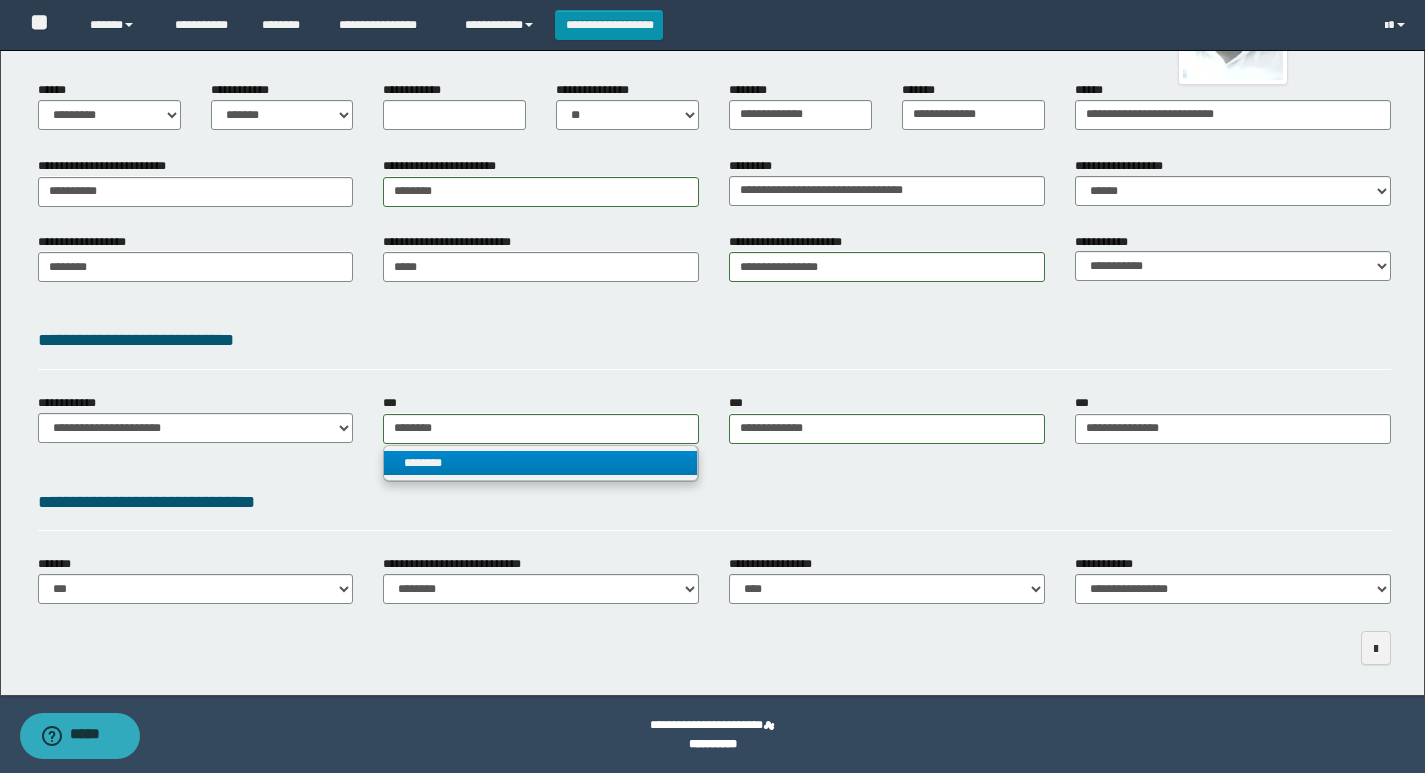 click on "**********" at bounding box center (714, 506) 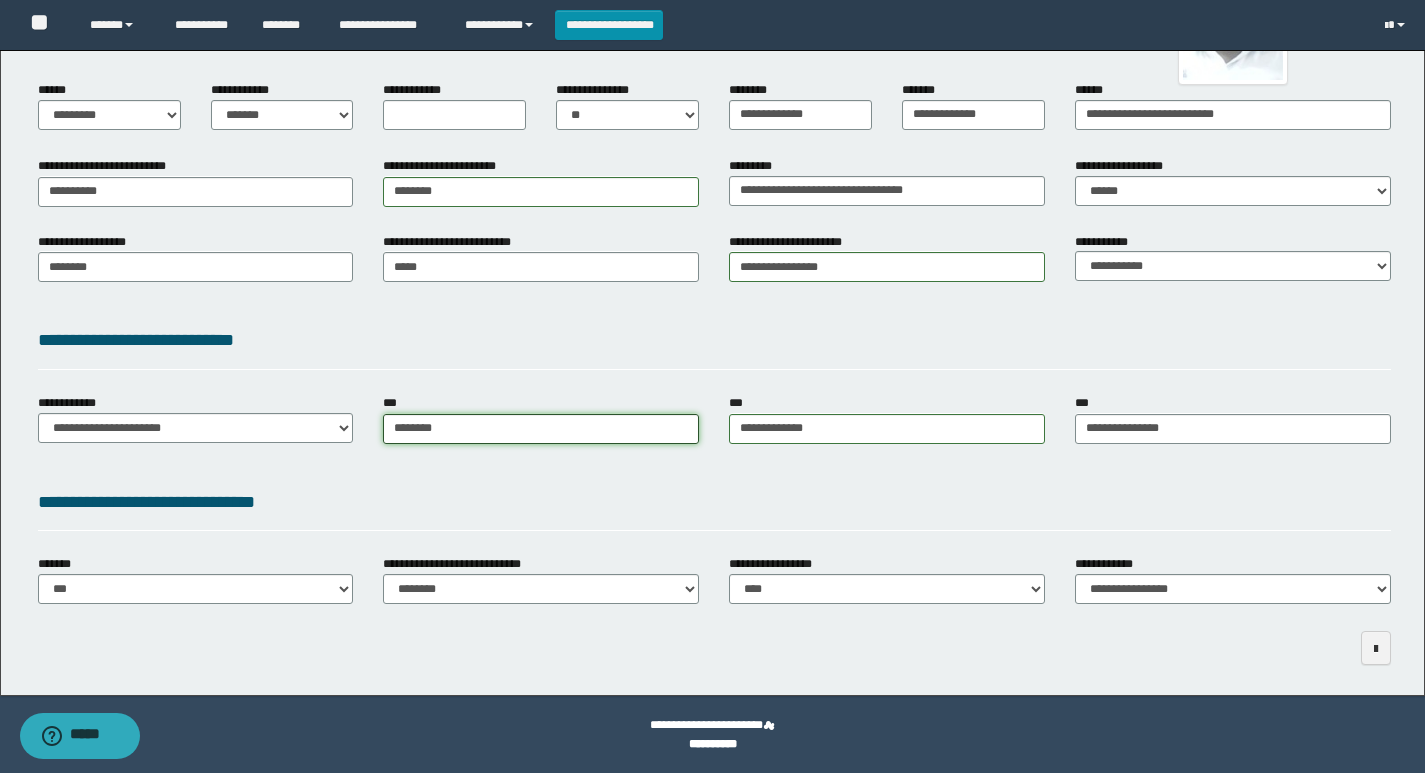 type on "********" 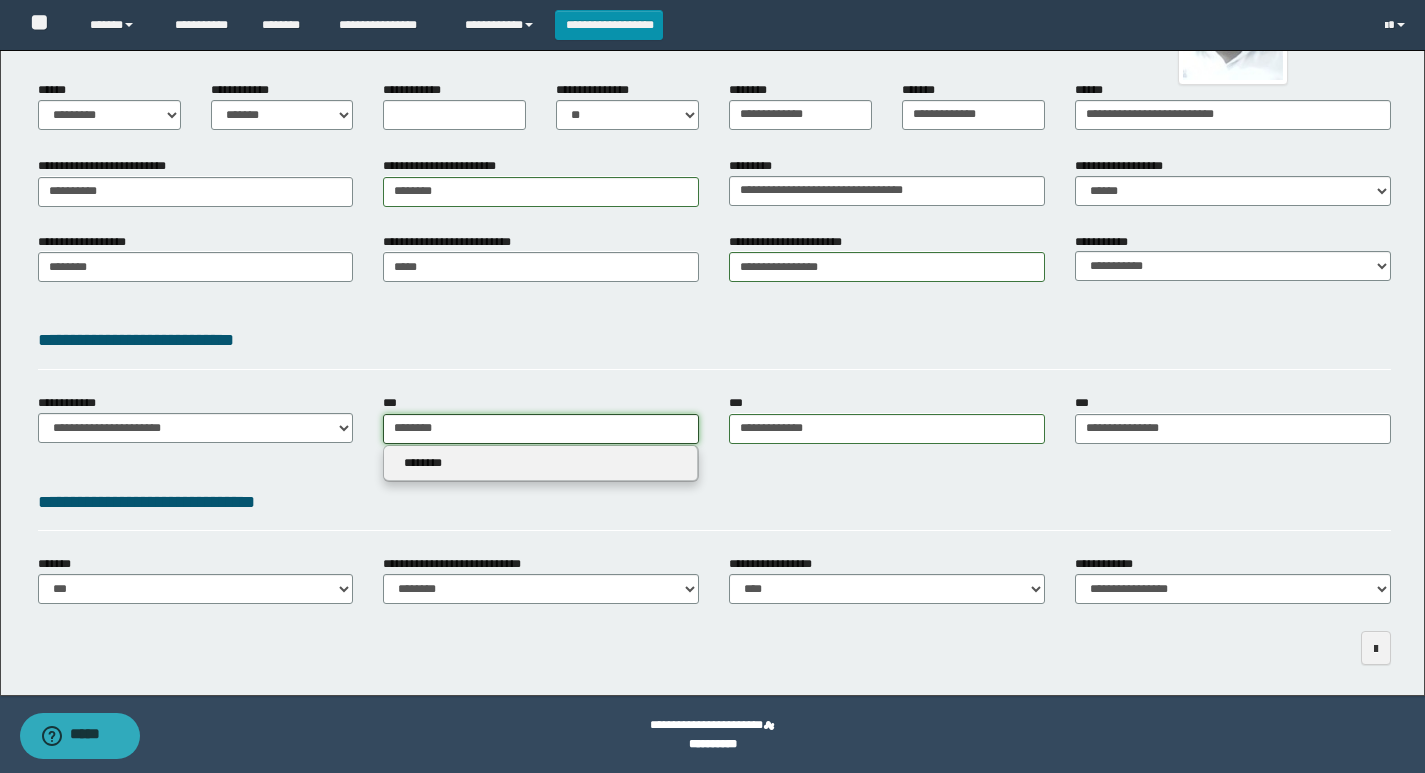 drag, startPoint x: 462, startPoint y: 422, endPoint x: 317, endPoint y: 426, distance: 145.05516 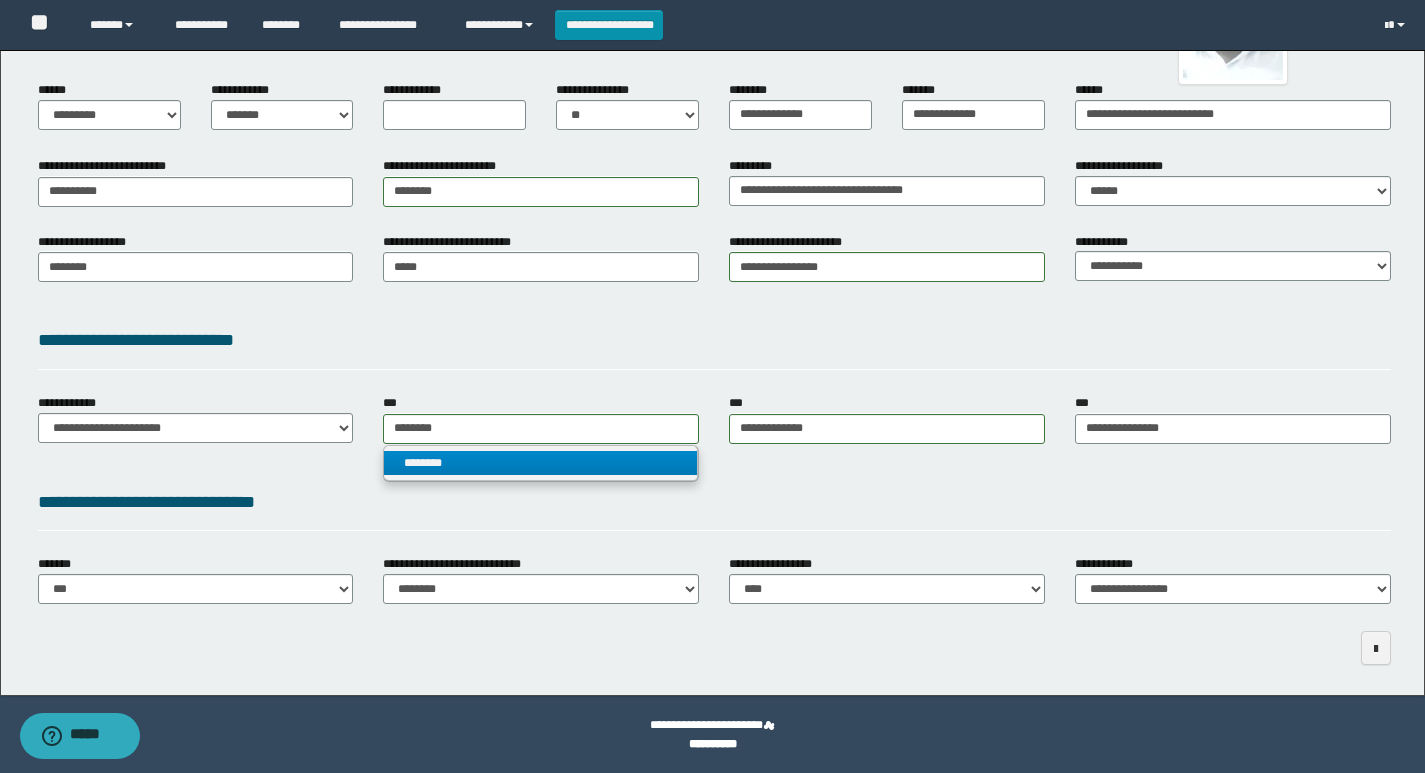 click on "**********" at bounding box center [714, 506] 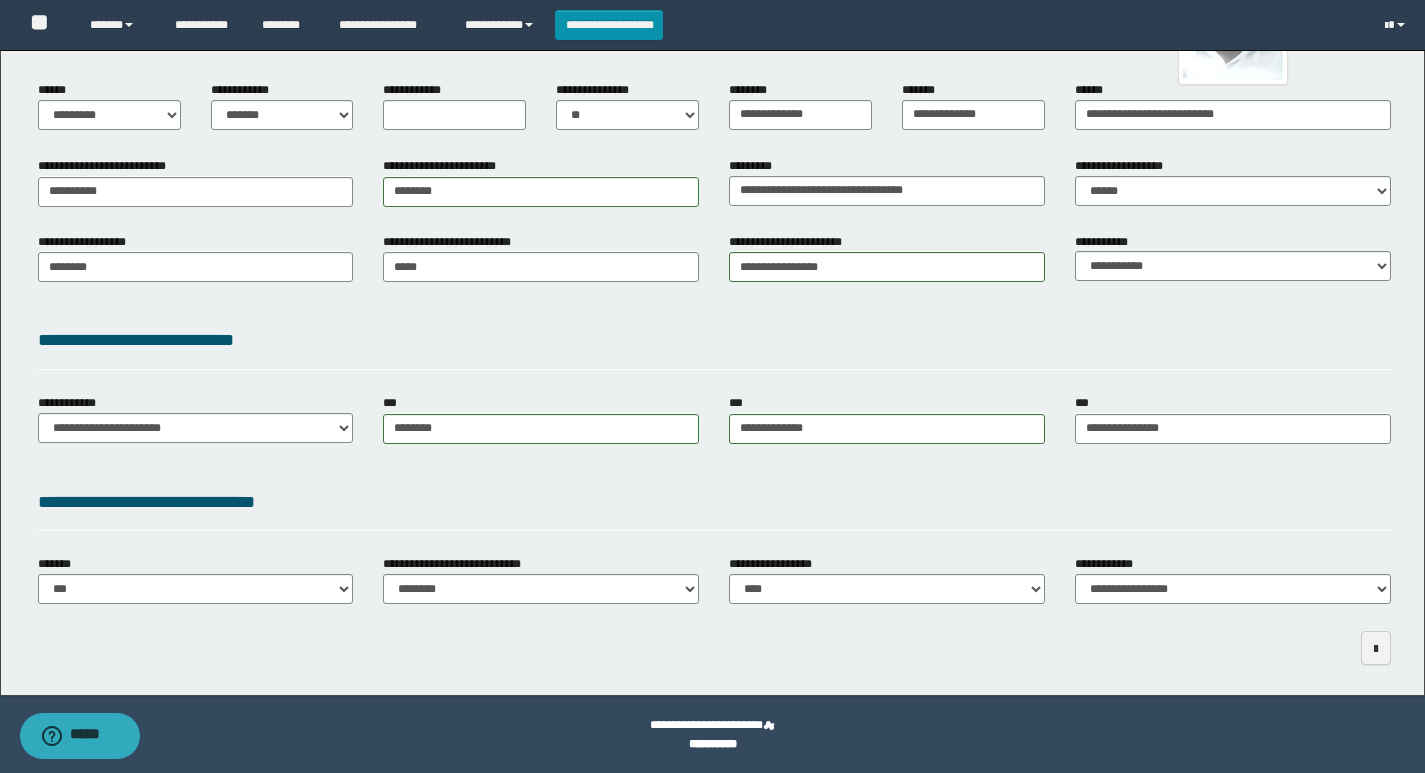 drag, startPoint x: 676, startPoint y: 641, endPoint x: 1233, endPoint y: 656, distance: 557.20197 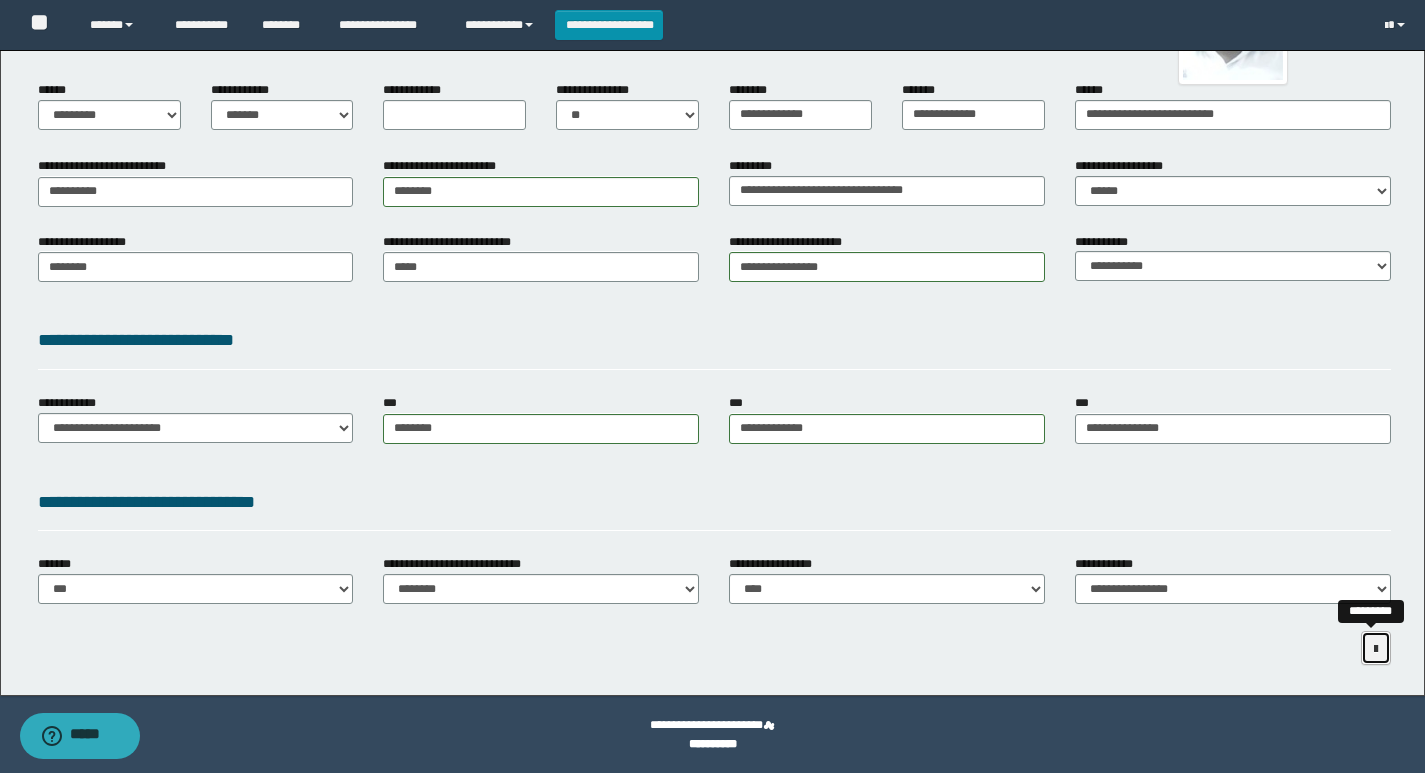 click at bounding box center (1376, 649) 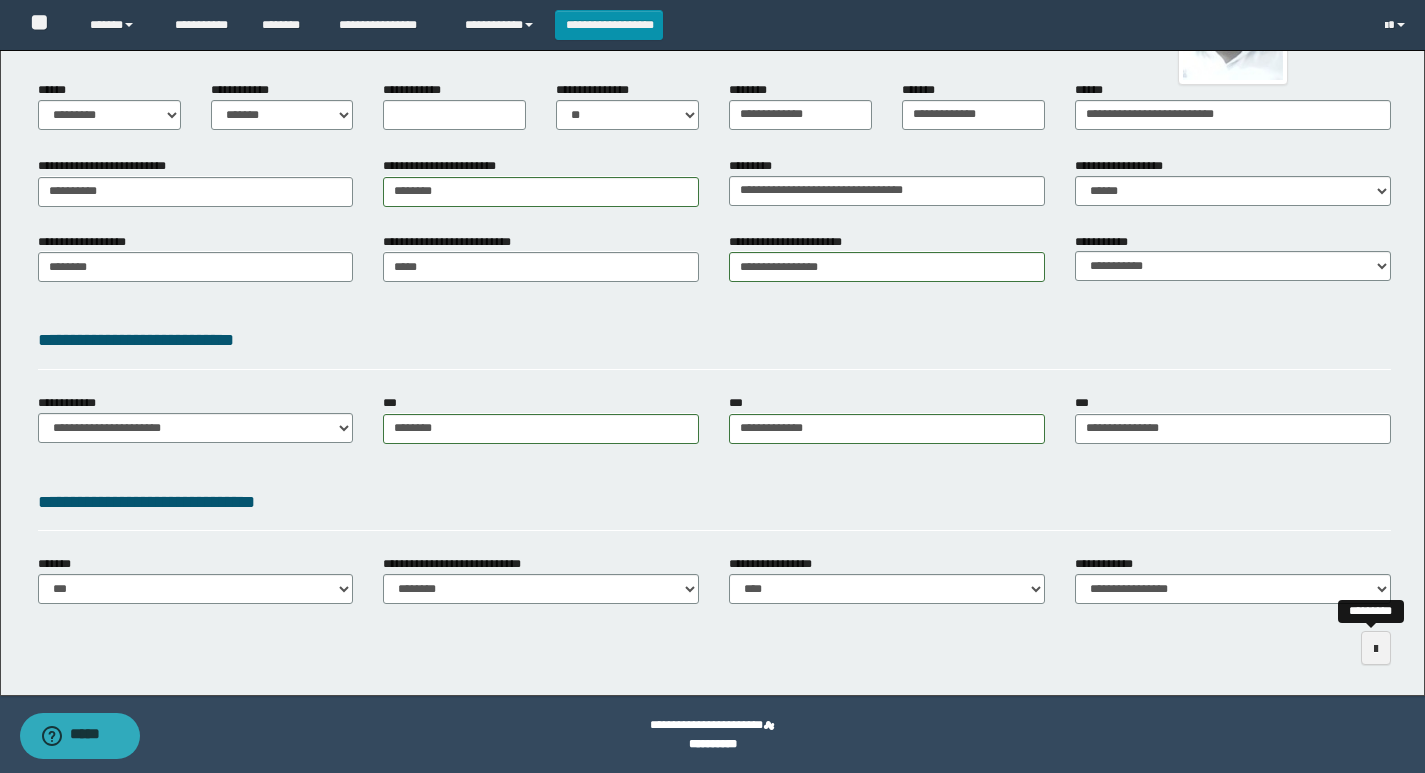 scroll, scrollTop: 0, scrollLeft: 0, axis: both 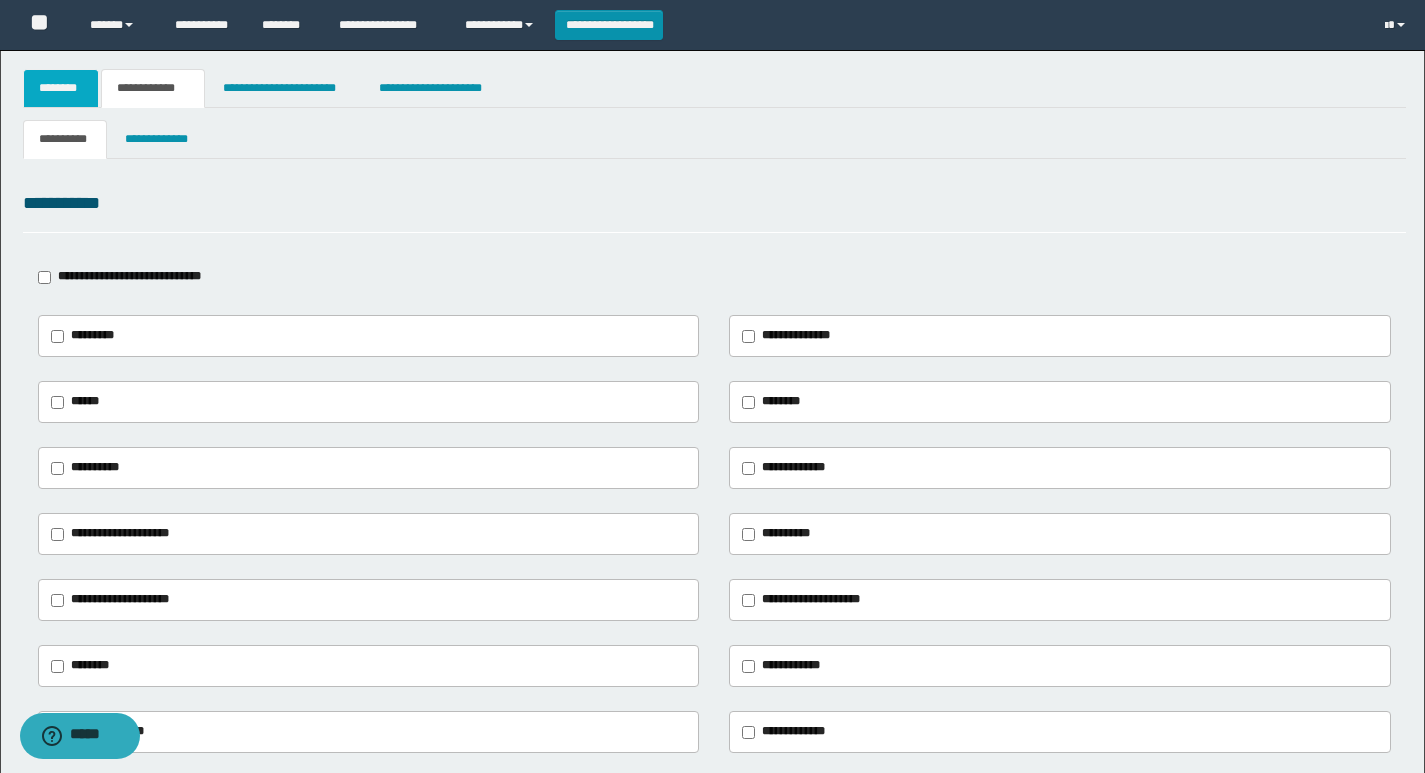 click on "********" at bounding box center (61, 88) 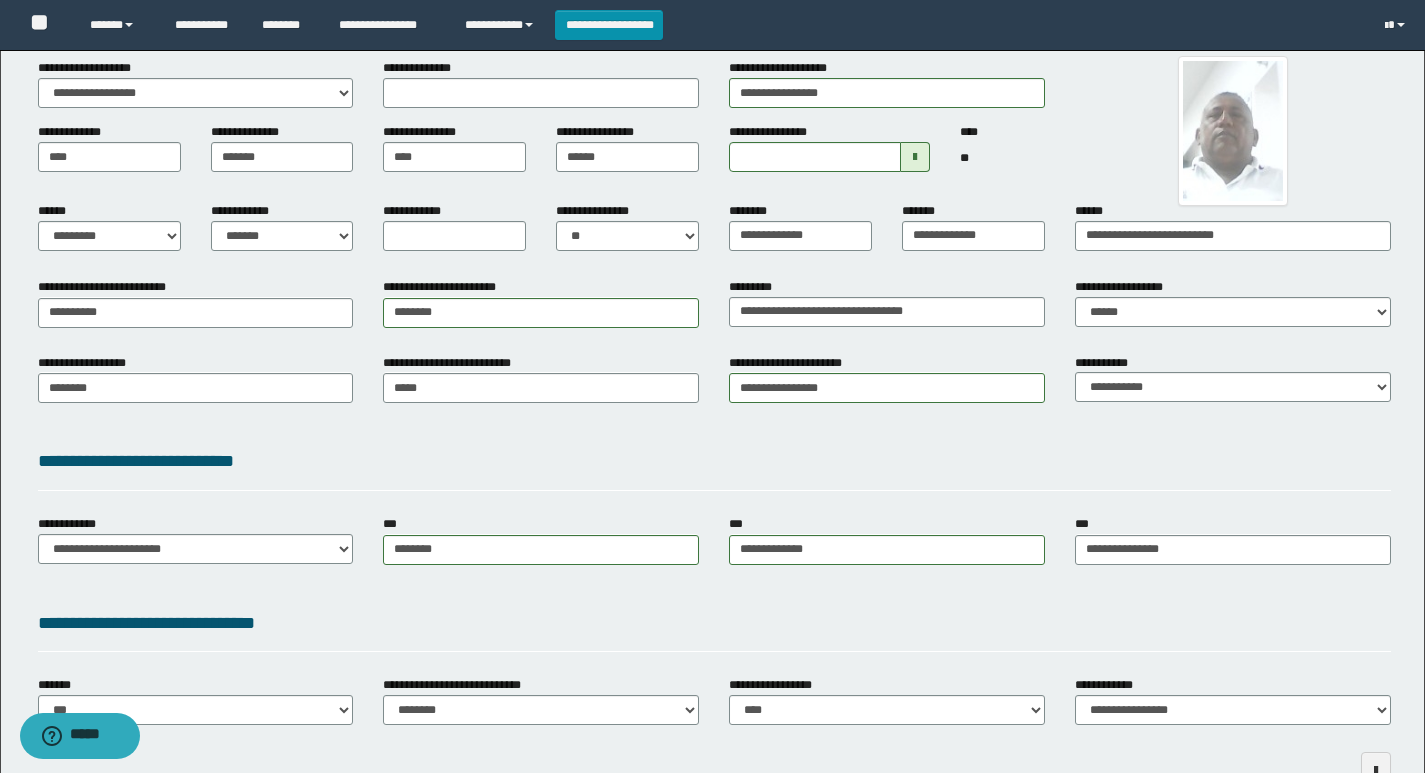 scroll, scrollTop: 200, scrollLeft: 0, axis: vertical 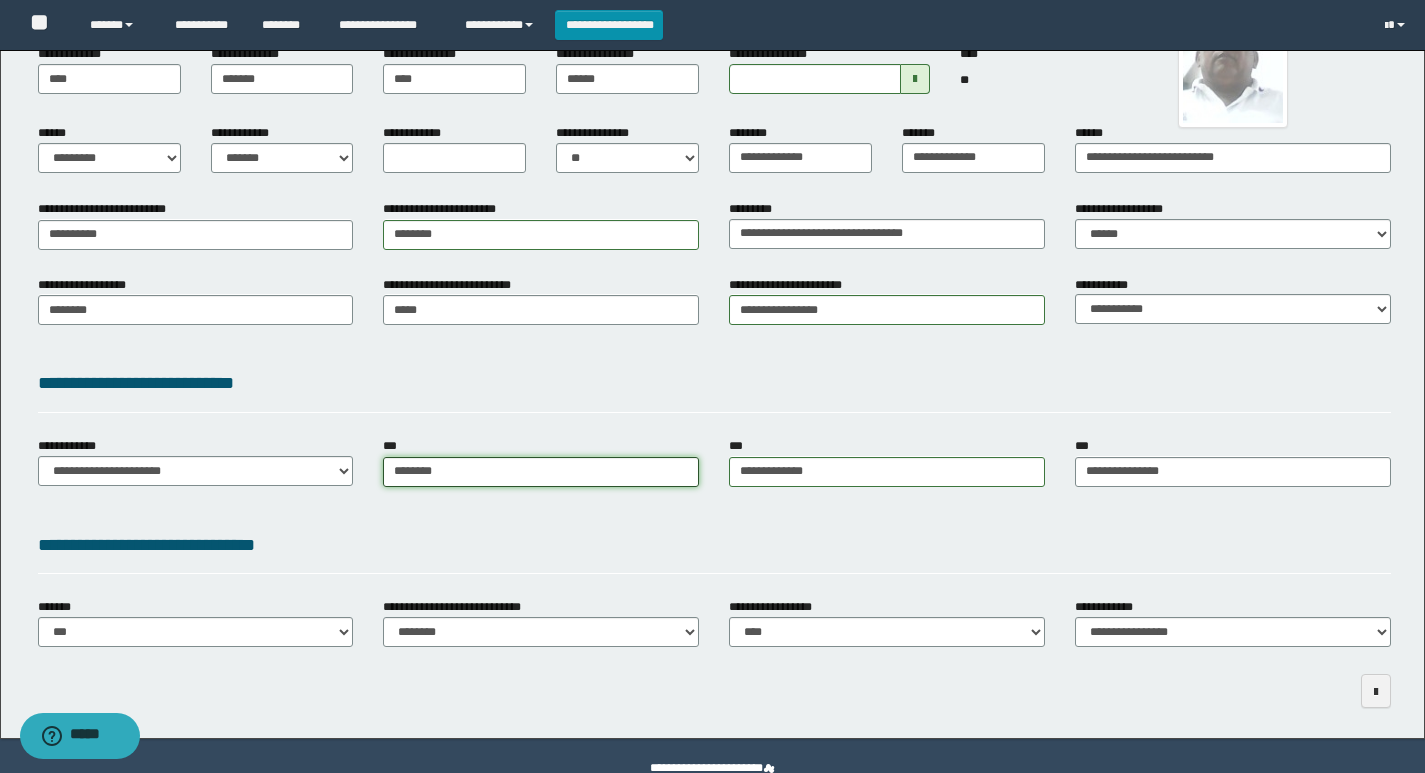 type on "********" 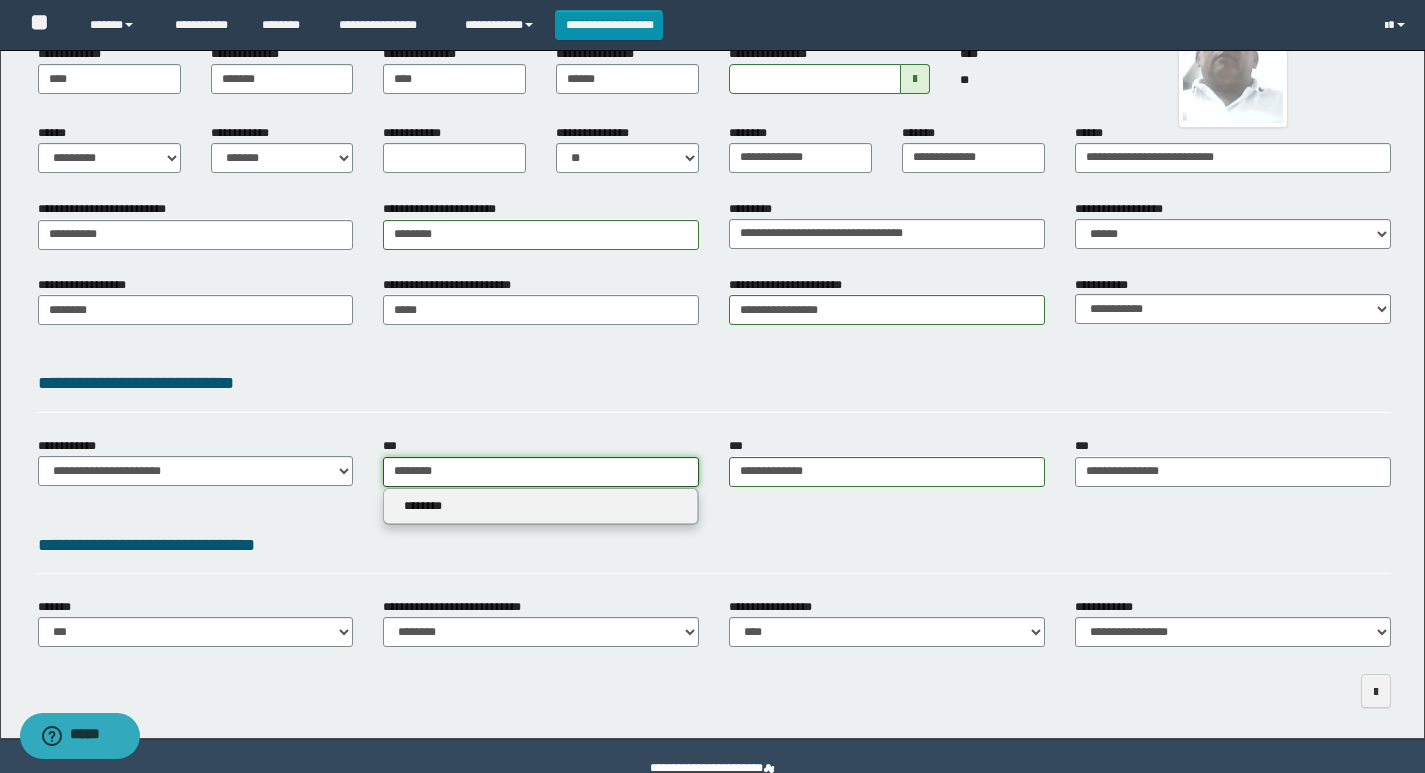 drag, startPoint x: 474, startPoint y: 480, endPoint x: 290, endPoint y: 489, distance: 184.21997 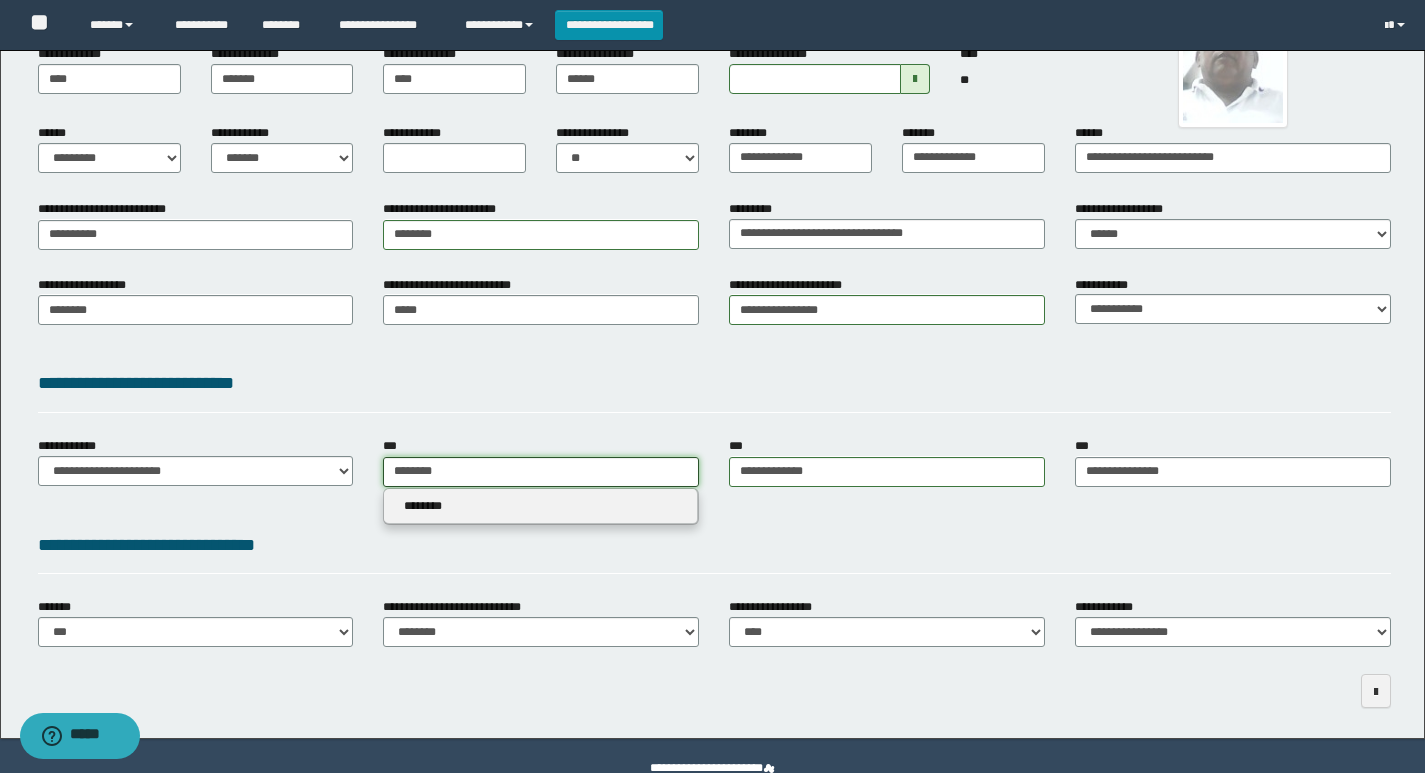 type 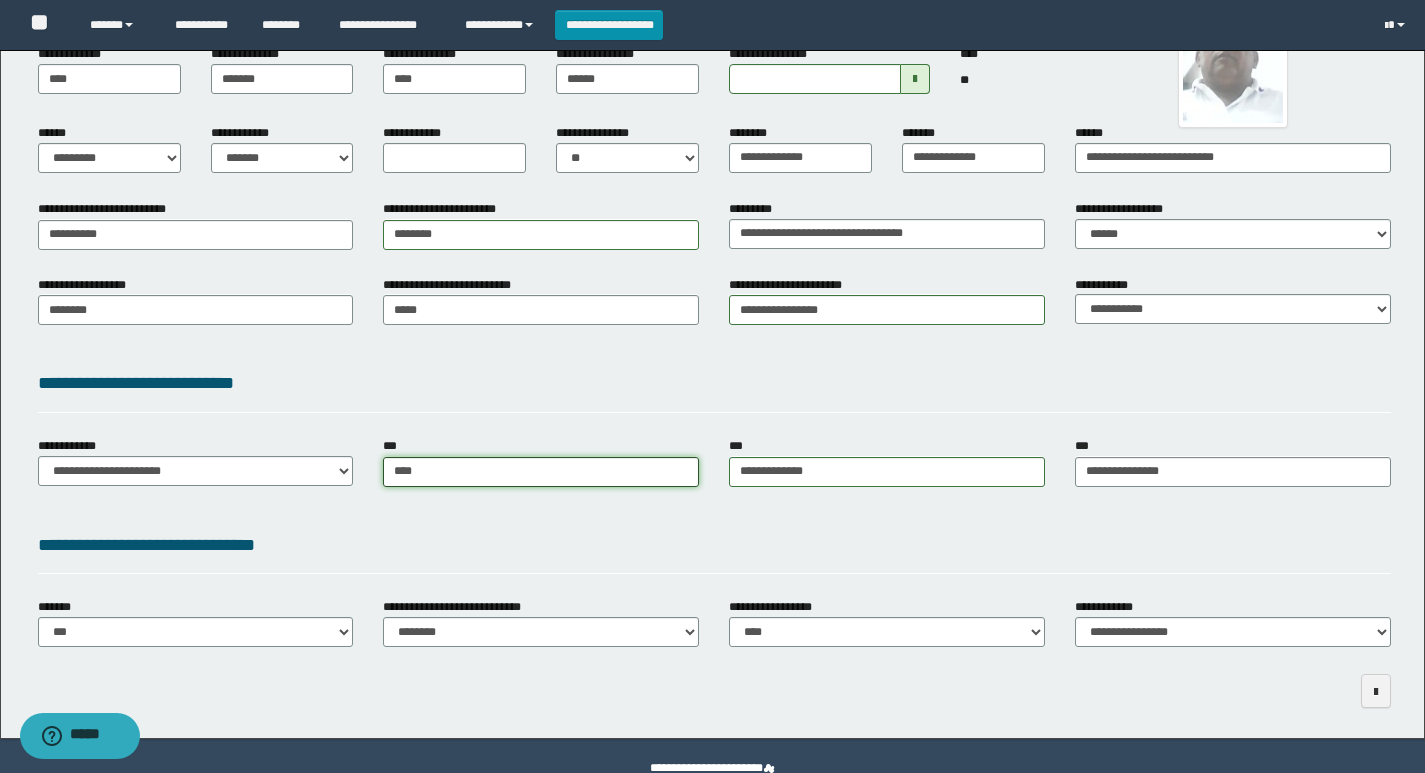 type on "*****" 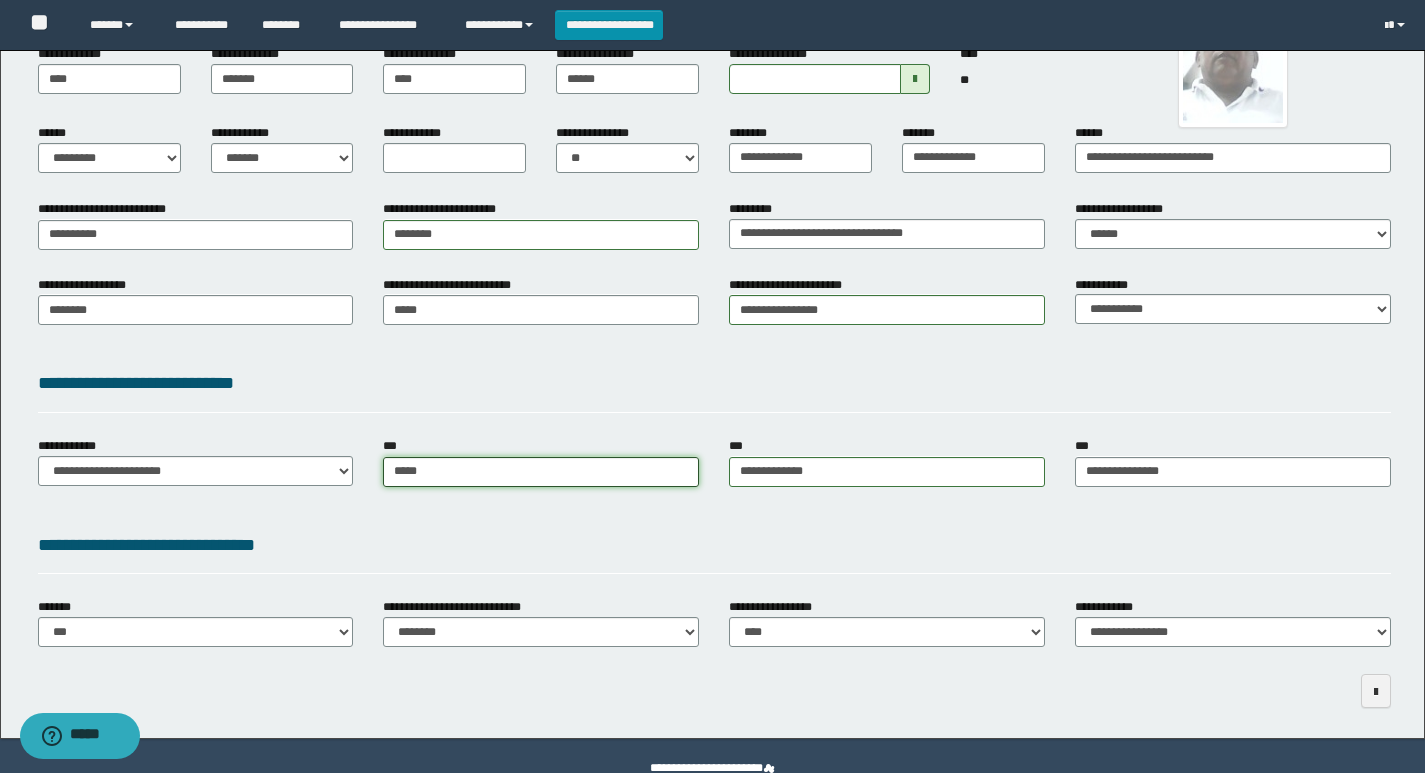 type on "**********" 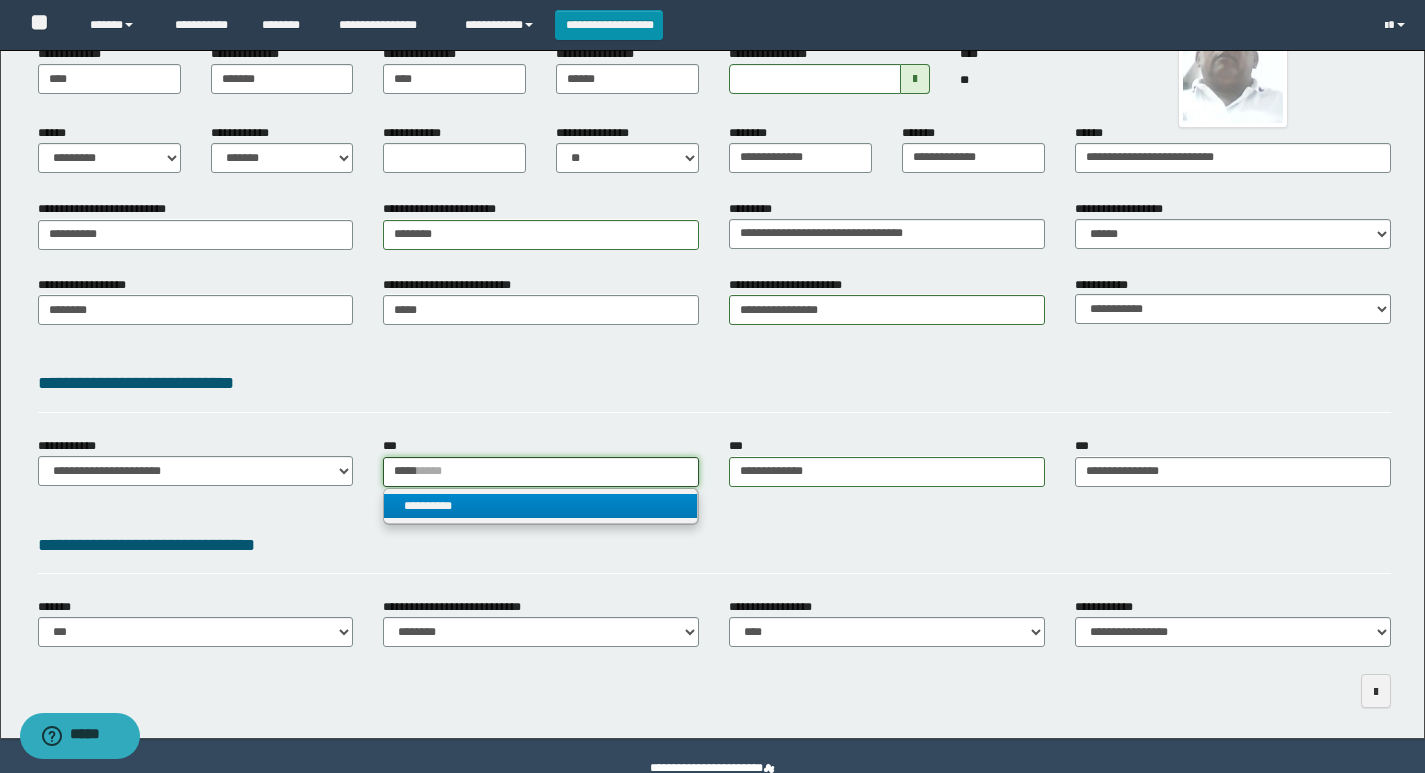 type on "*****" 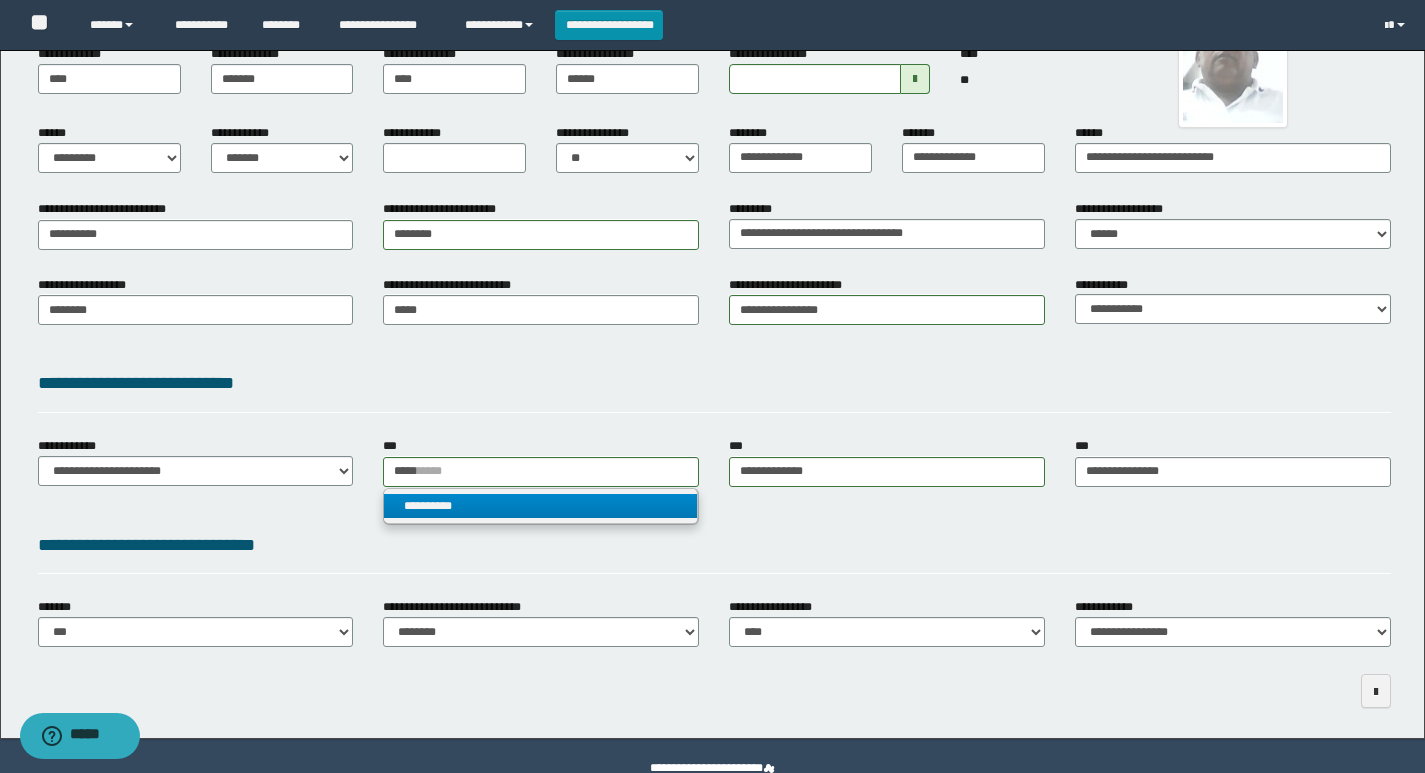 click on "**********" at bounding box center (540, 506) 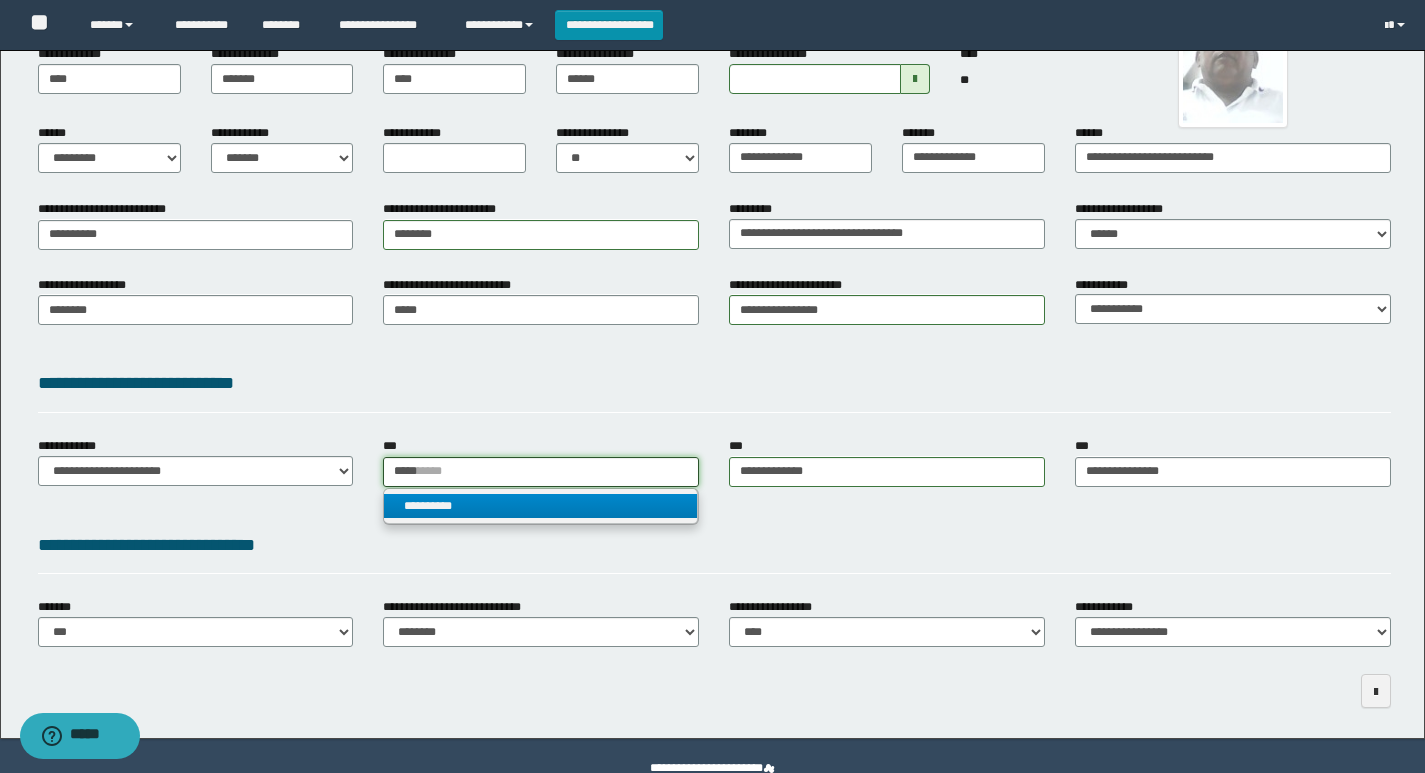 type 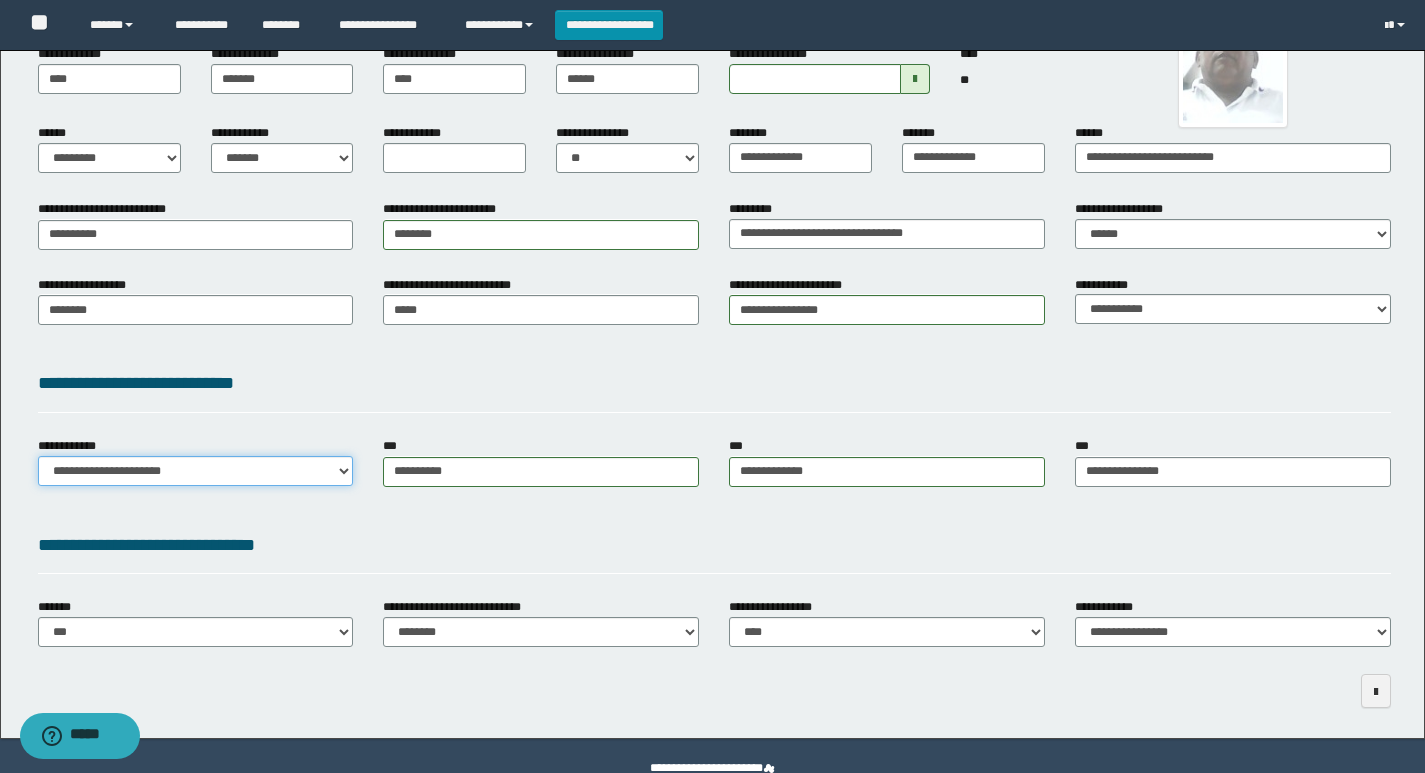 click on "**********" at bounding box center [196, 471] 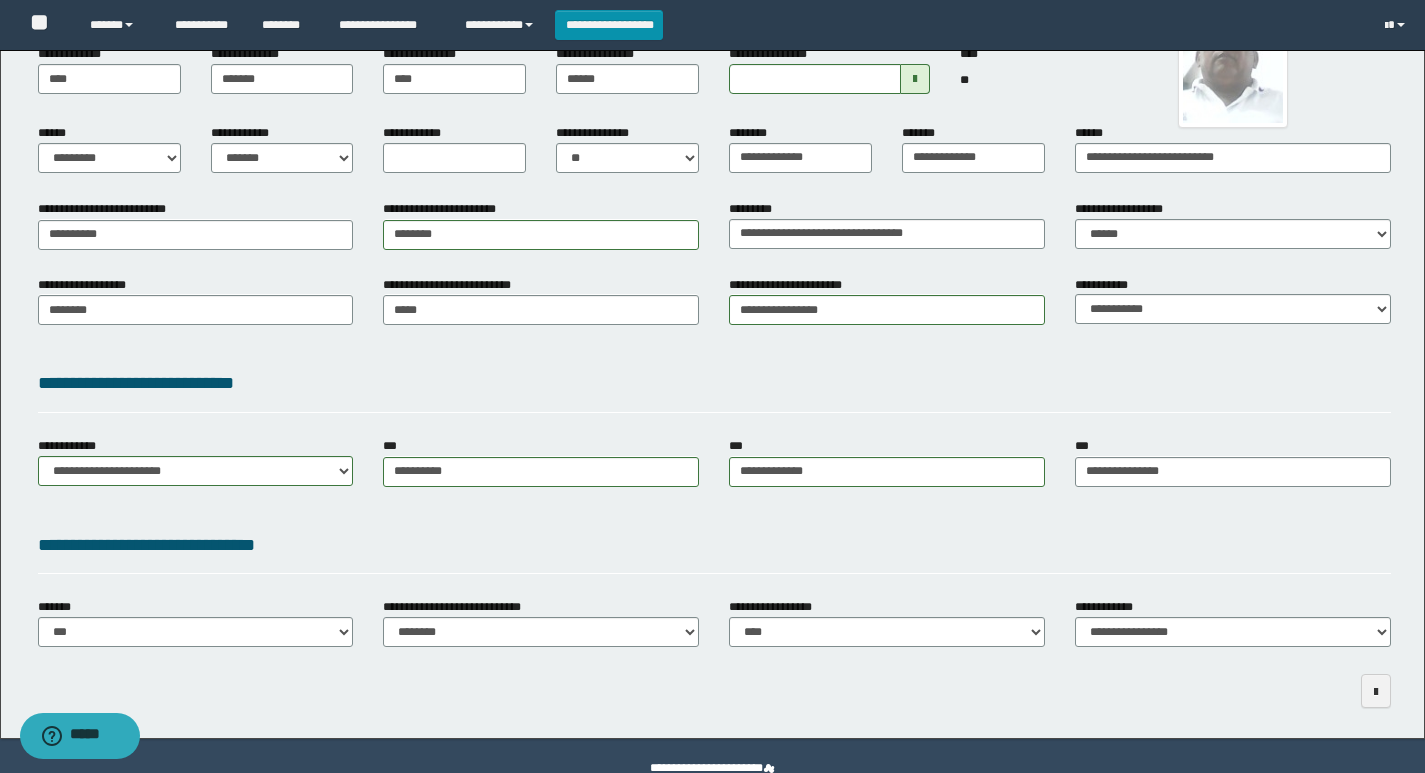 click on "**********" at bounding box center (714, 549) 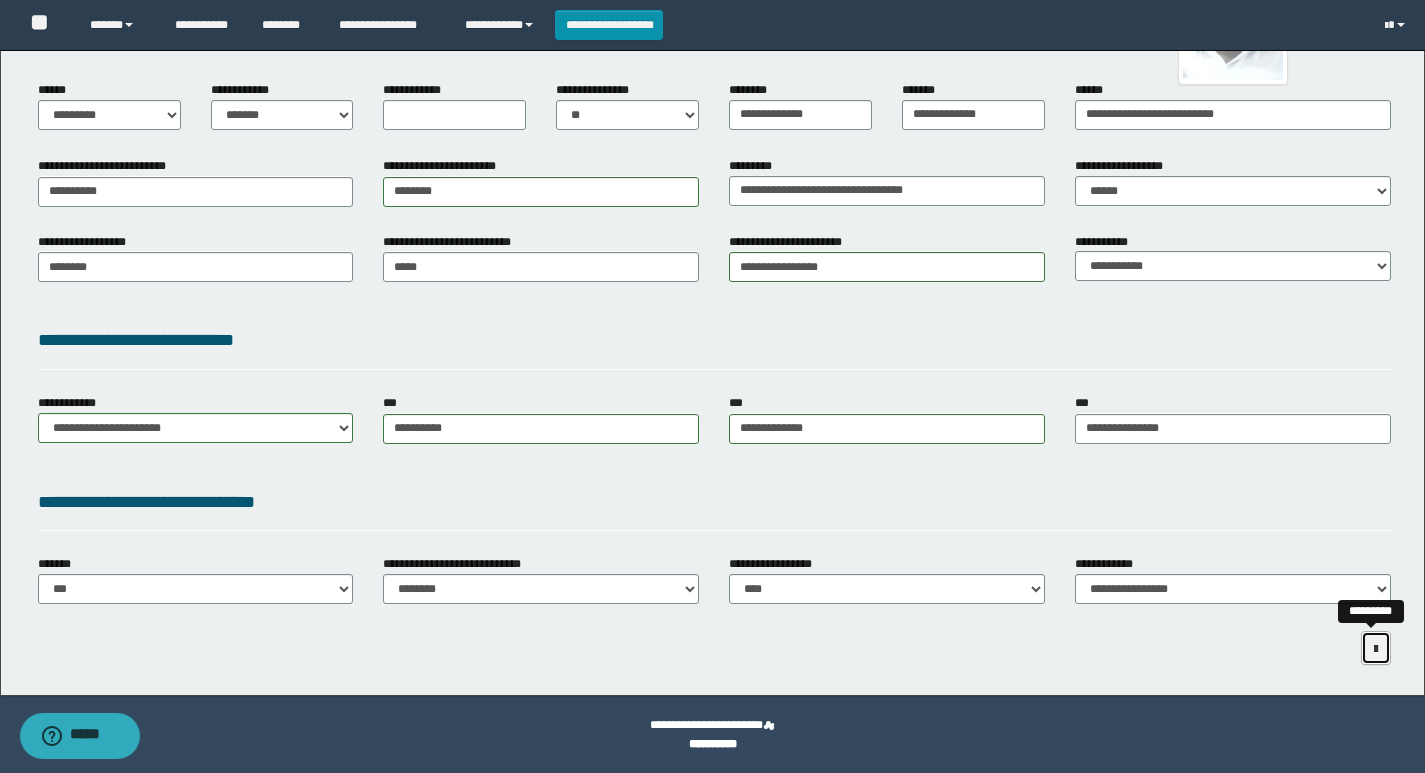 click at bounding box center (1376, 648) 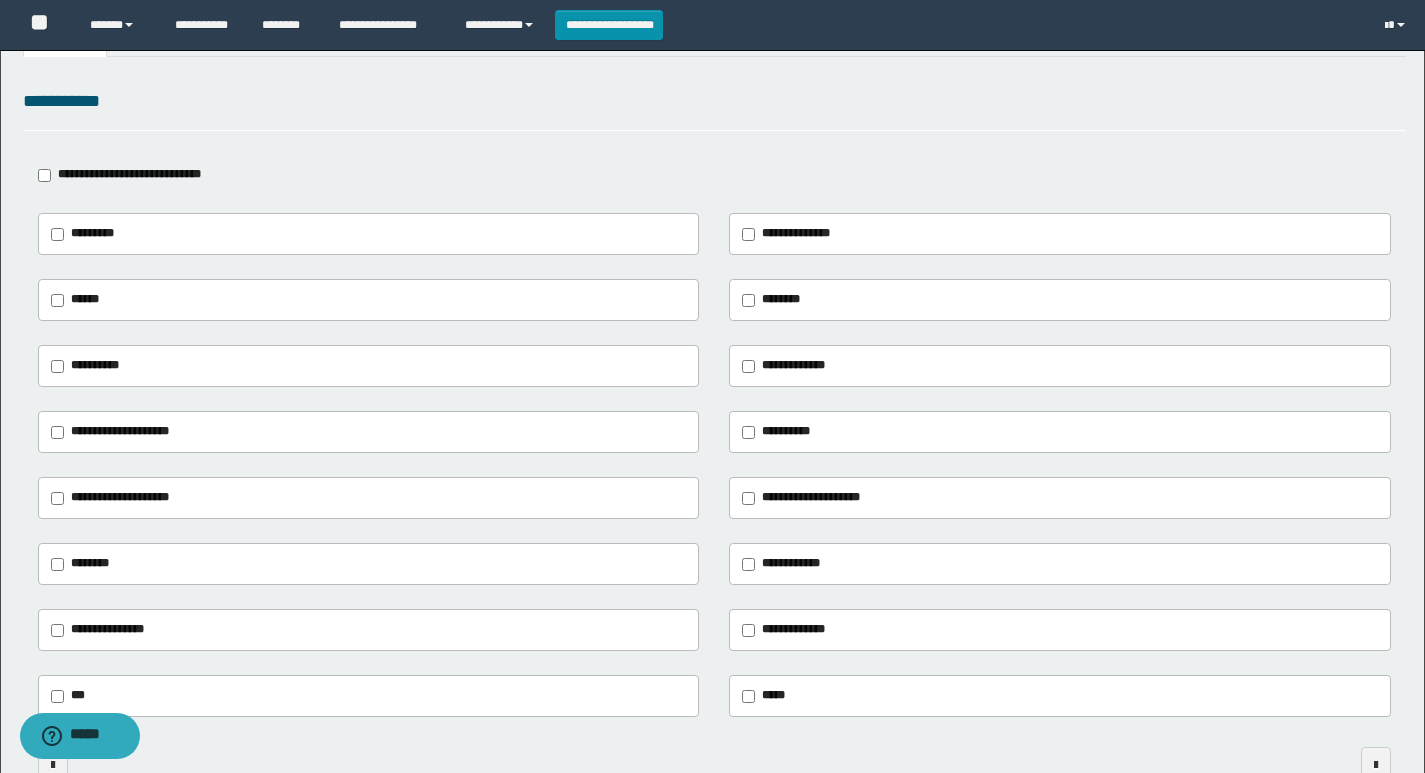 scroll, scrollTop: 0, scrollLeft: 0, axis: both 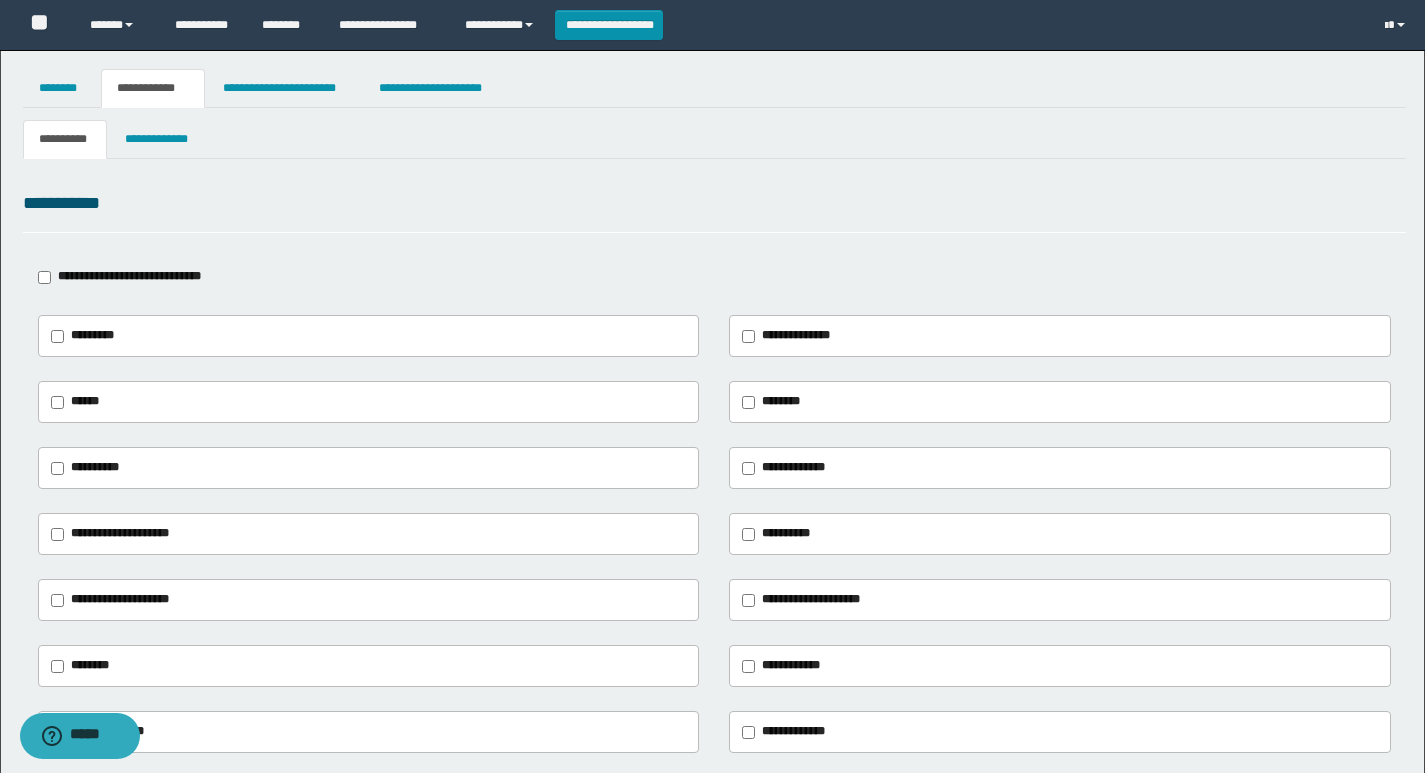 click on "**********" at bounding box center (129, 276) 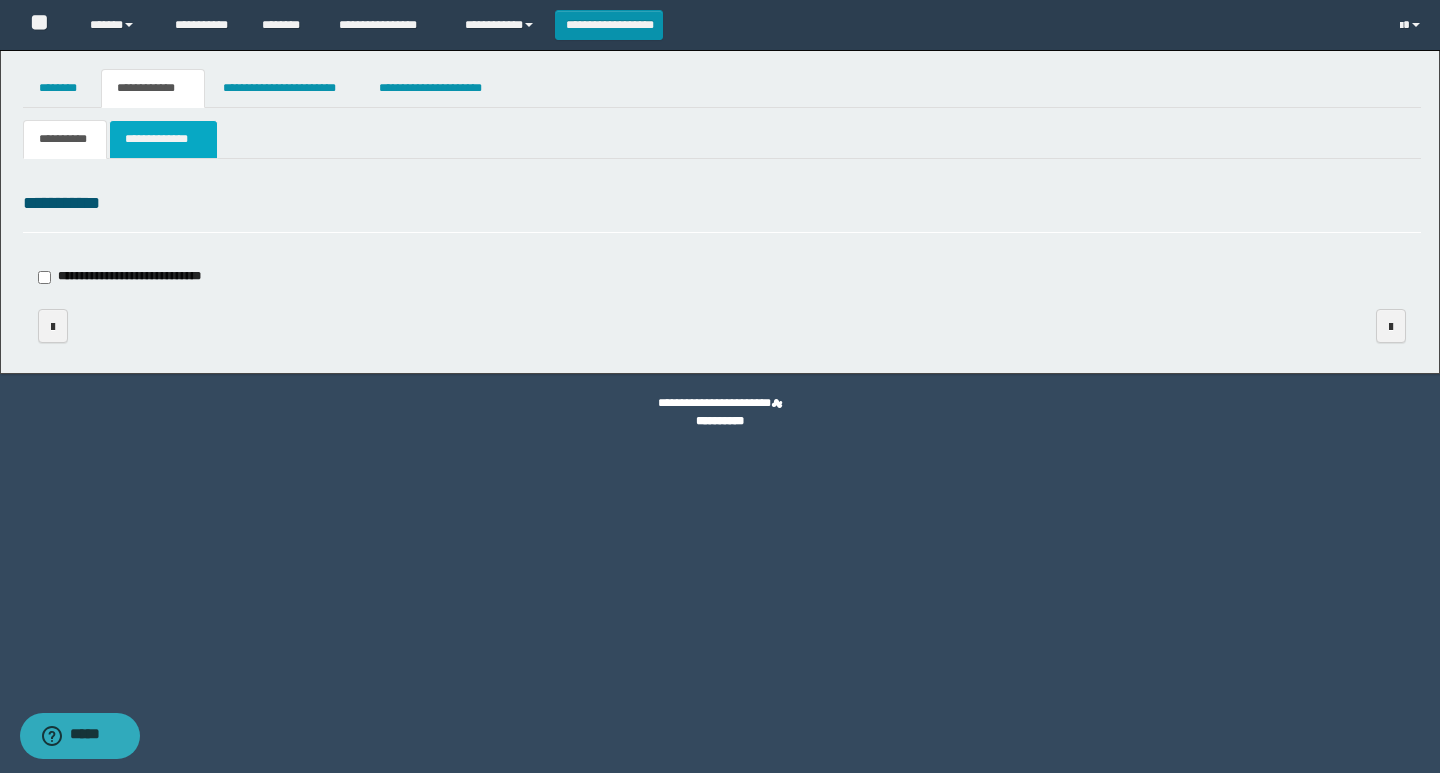 click on "**********" at bounding box center (163, 139) 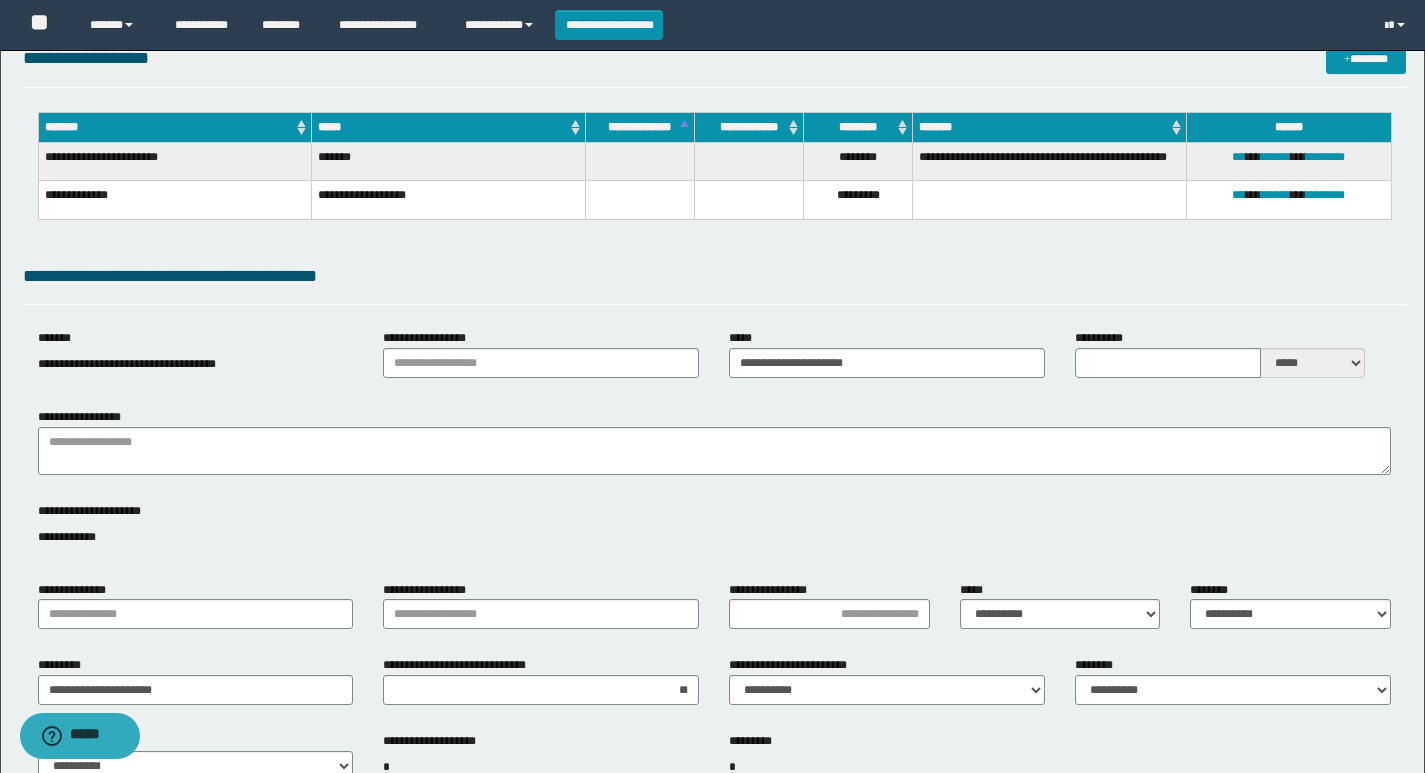 scroll, scrollTop: 0, scrollLeft: 0, axis: both 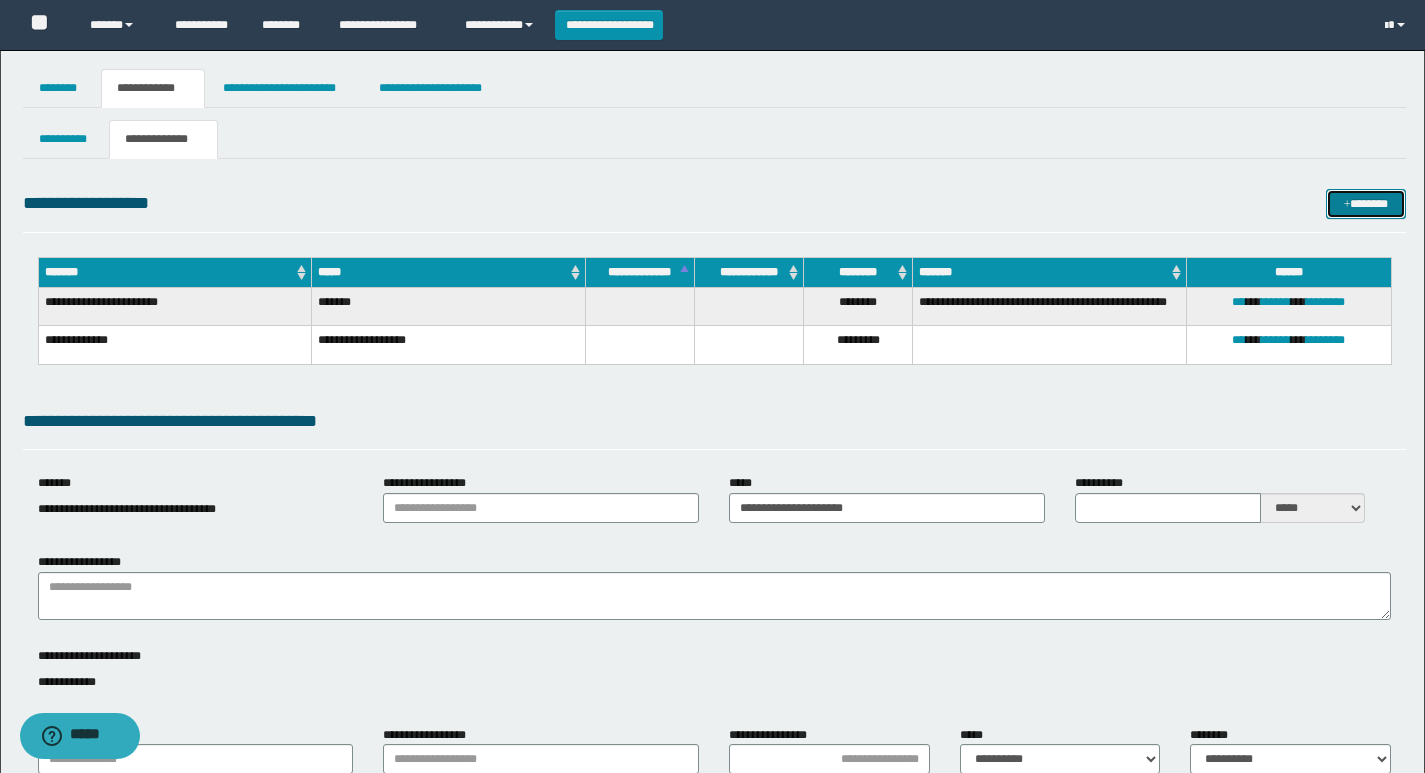 click on "*******" at bounding box center (1366, 204) 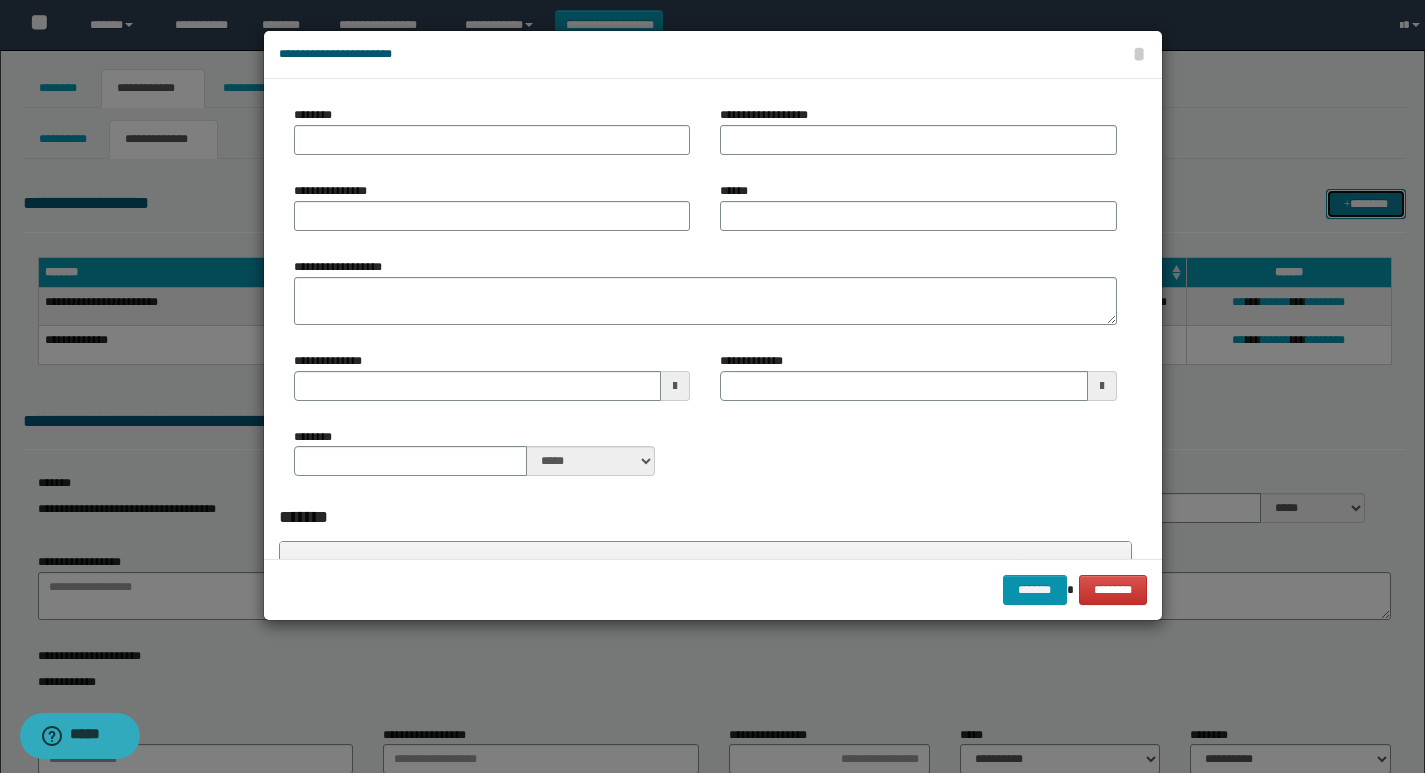 type 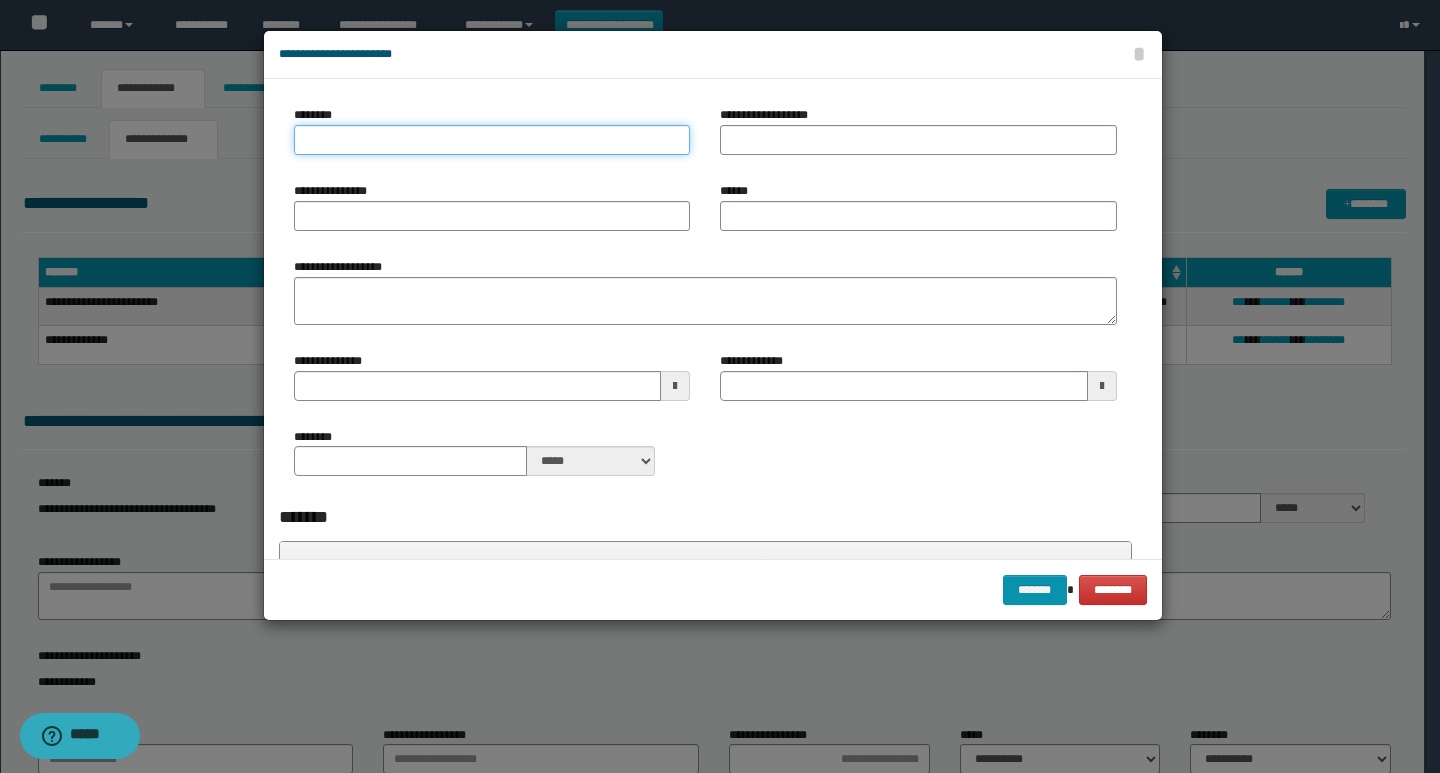 click on "********" at bounding box center [492, 140] 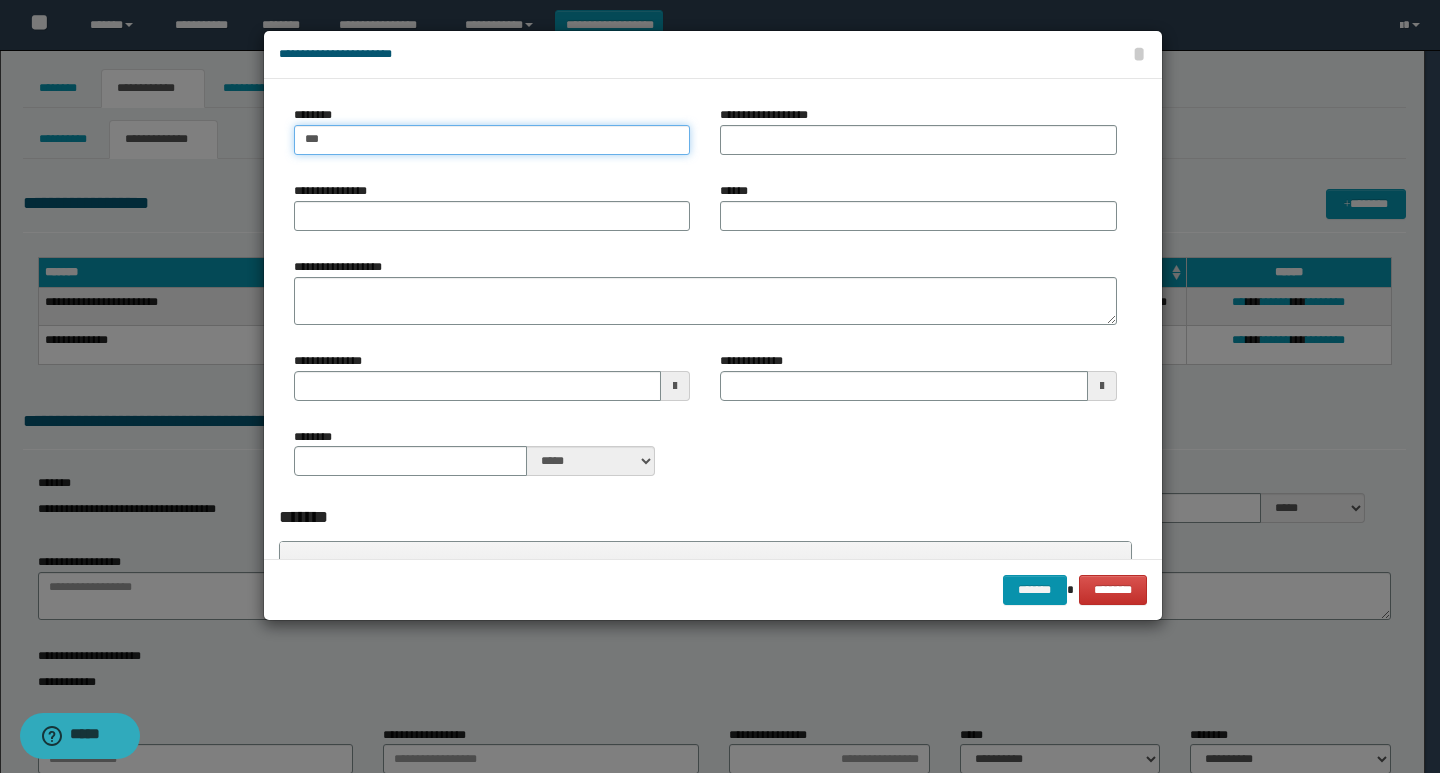 type on "***" 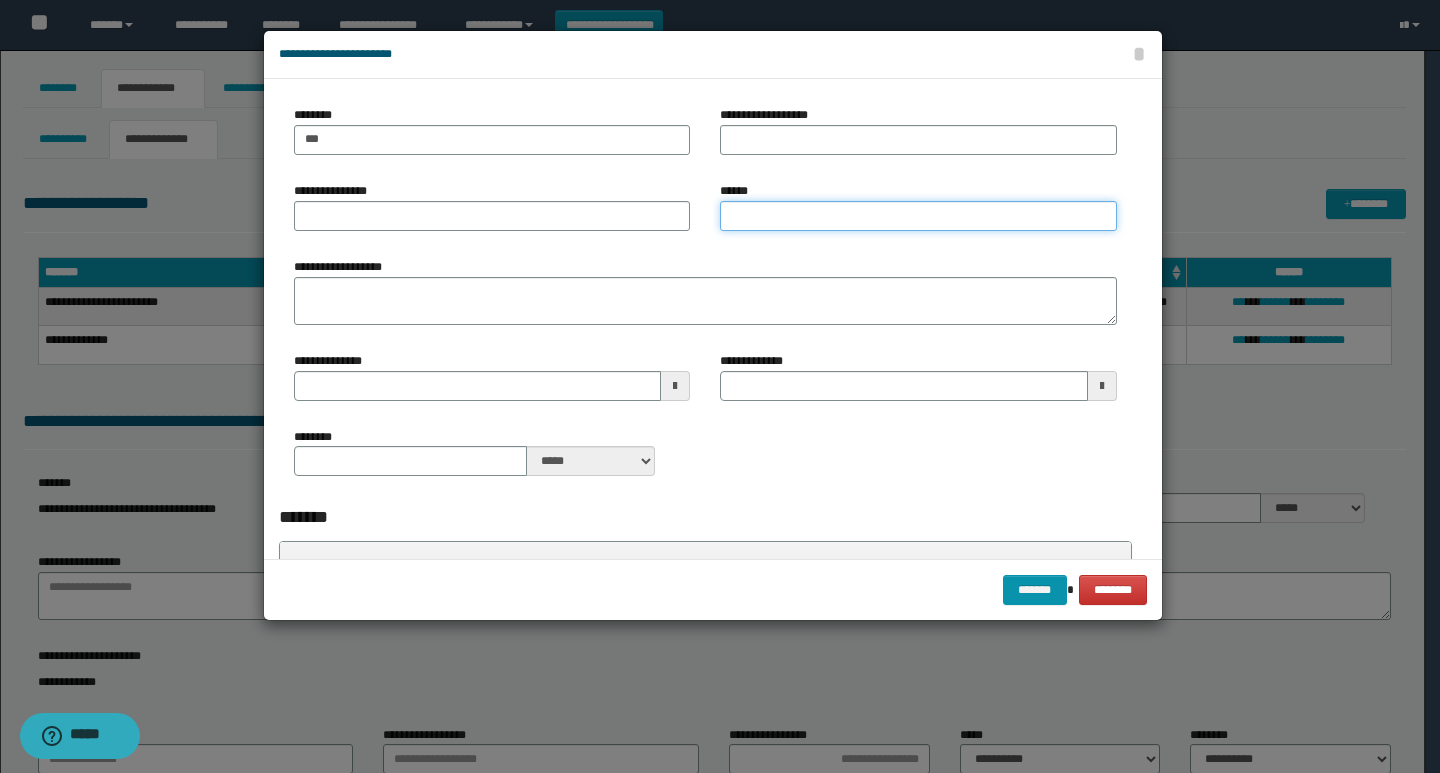 click on "******" at bounding box center [918, 216] 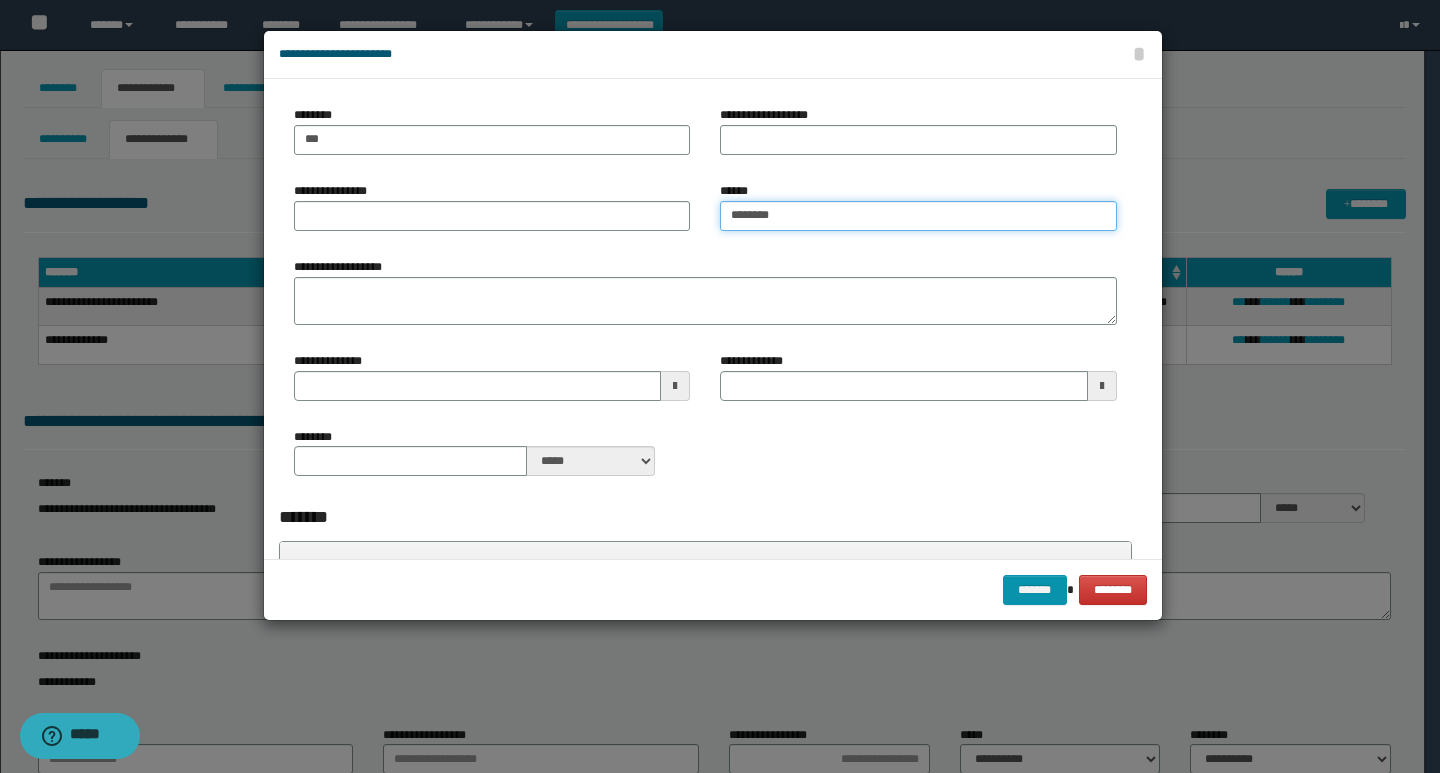 type on "*******" 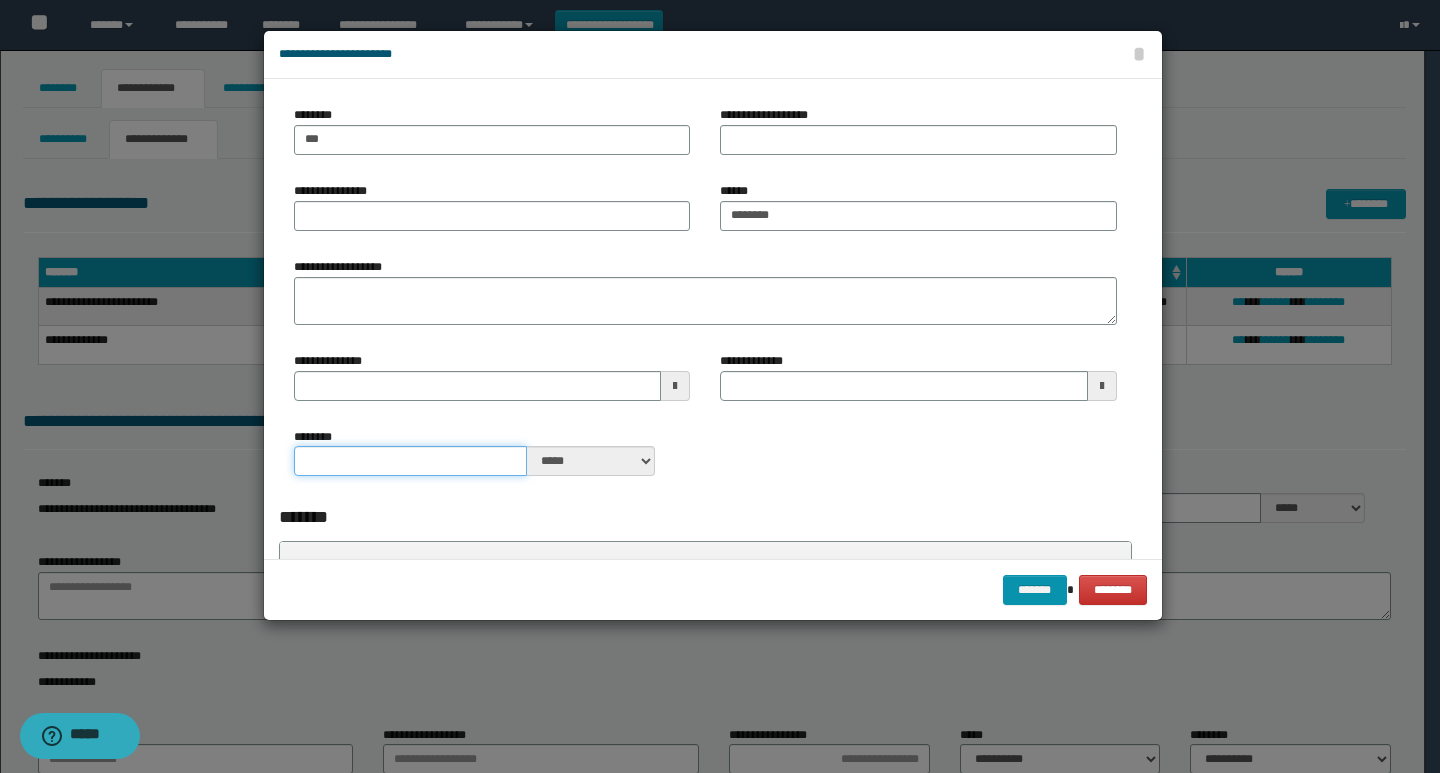 click on "********" at bounding box center (411, 461) 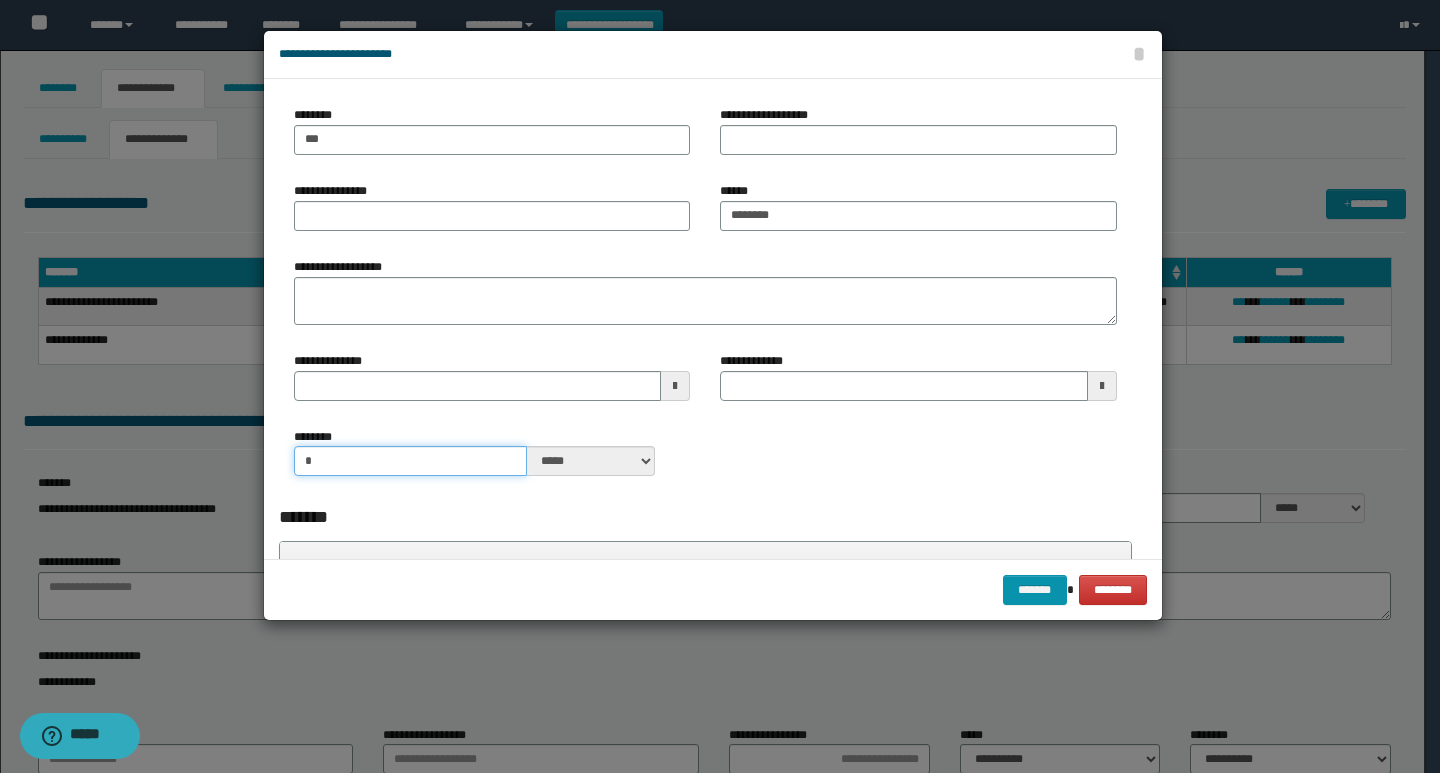 type on "*" 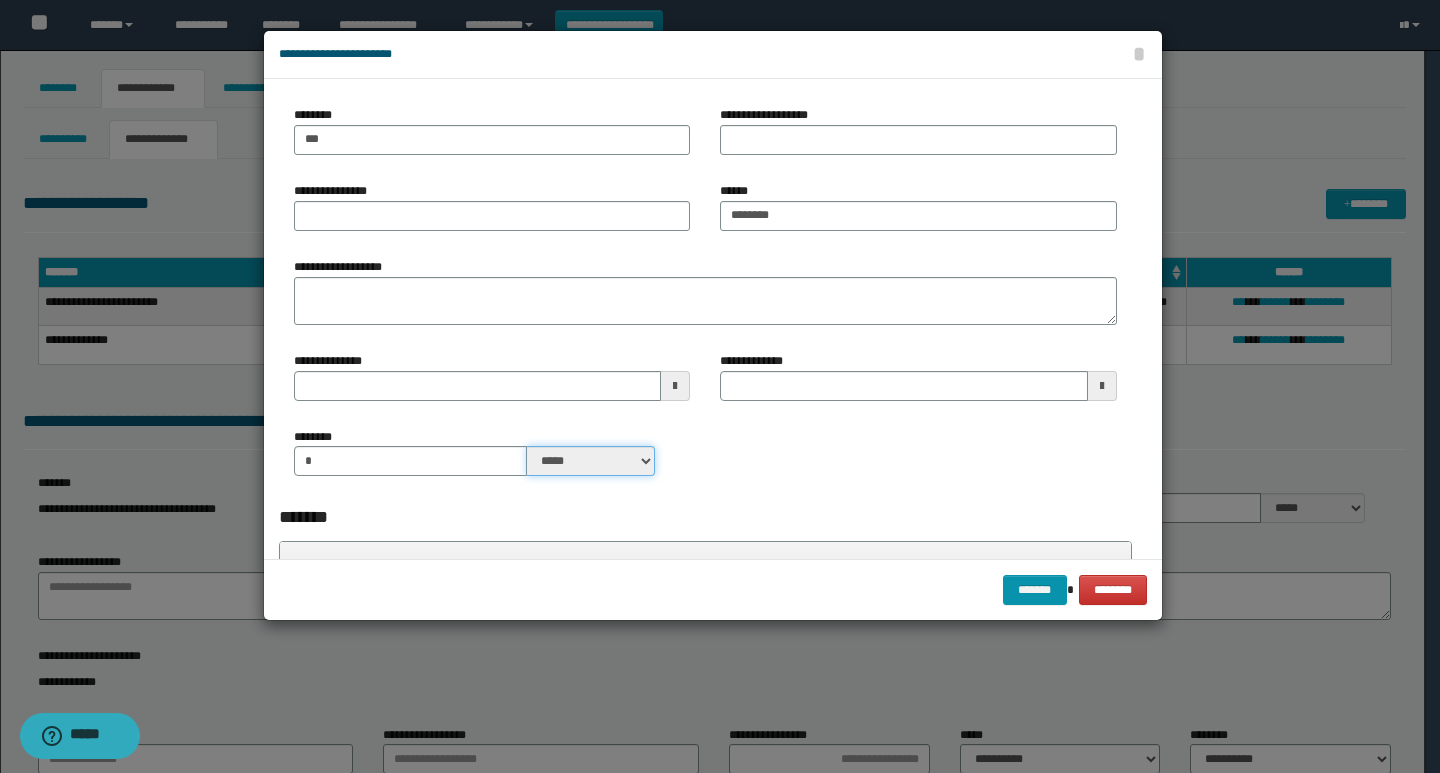click on "*****
****" at bounding box center (591, 461) 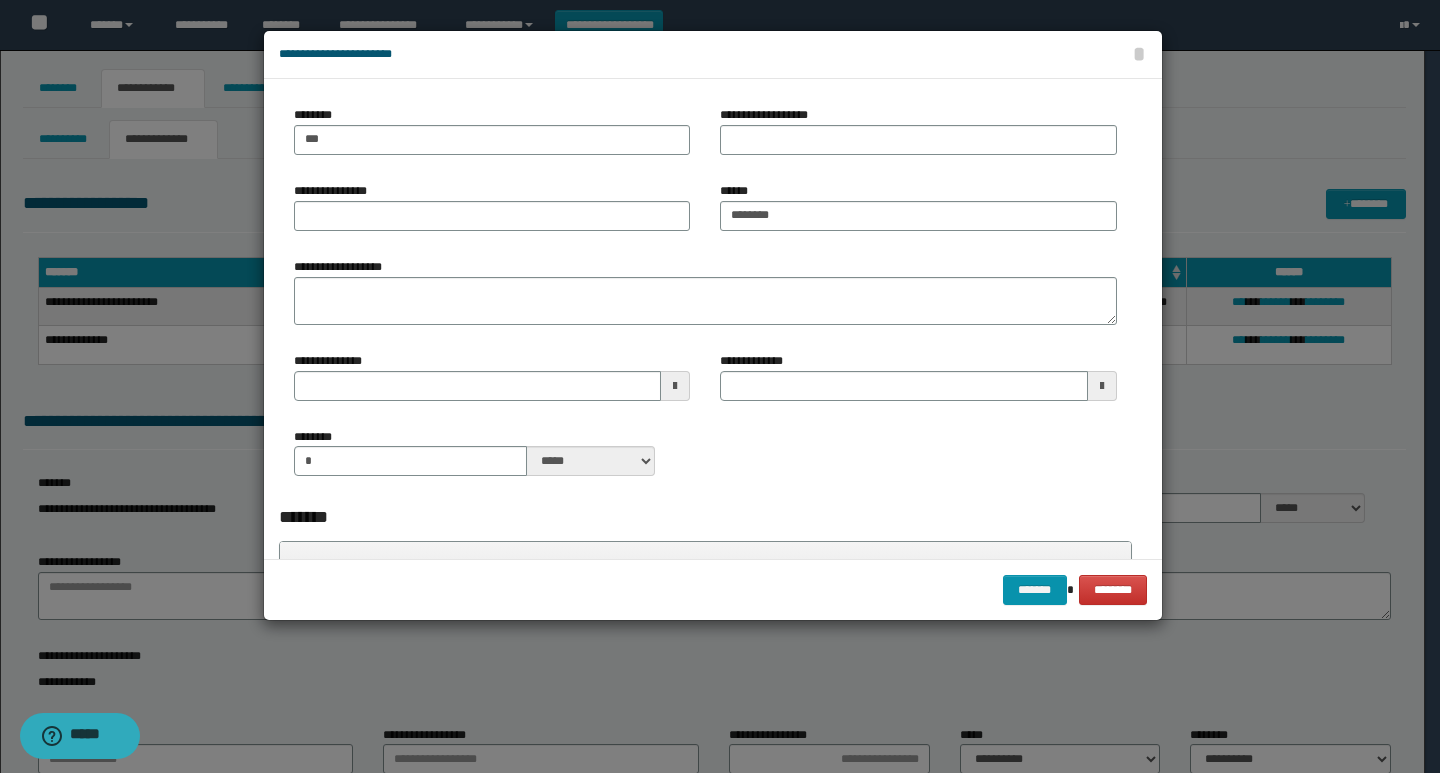 click on "**********" at bounding box center [705, 298] 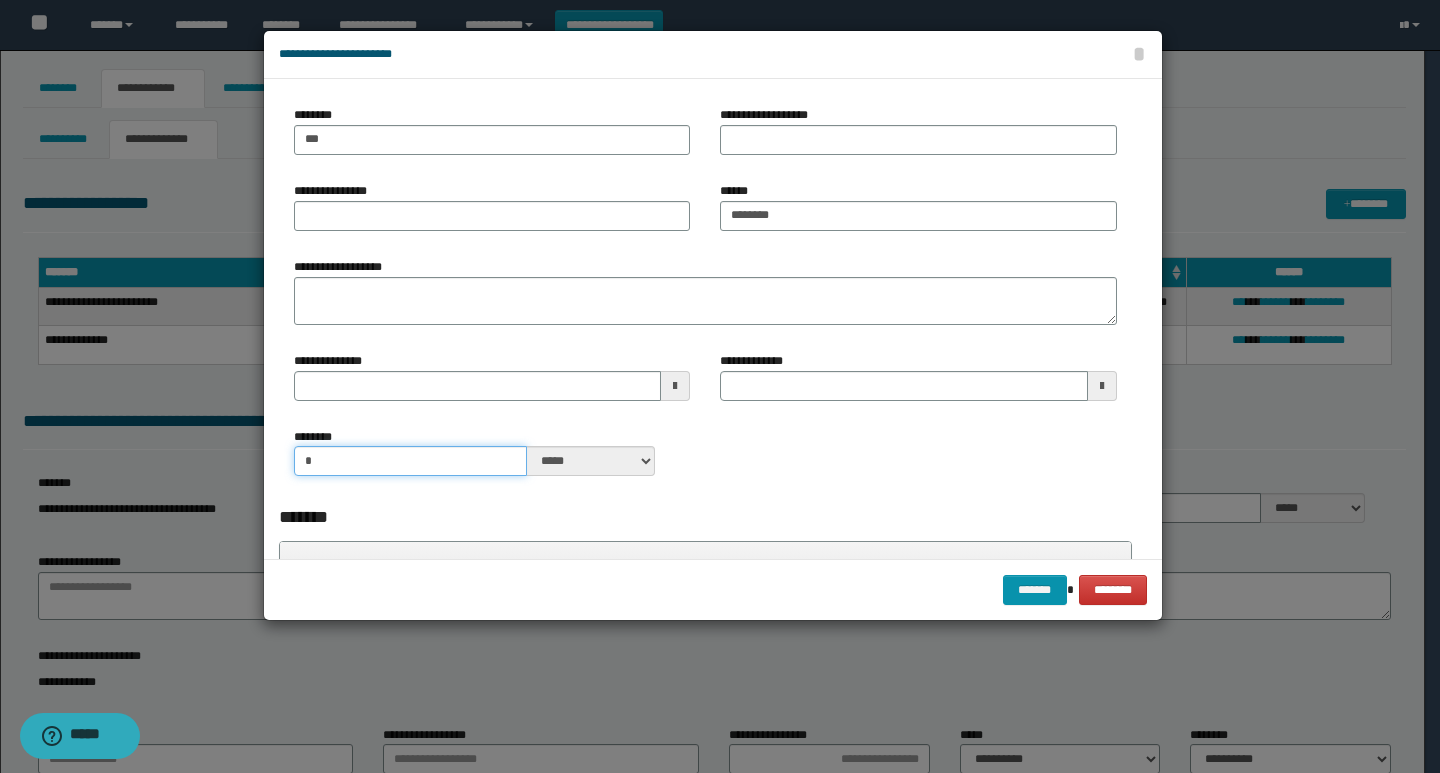 drag, startPoint x: 400, startPoint y: 457, endPoint x: 259, endPoint y: 458, distance: 141.00354 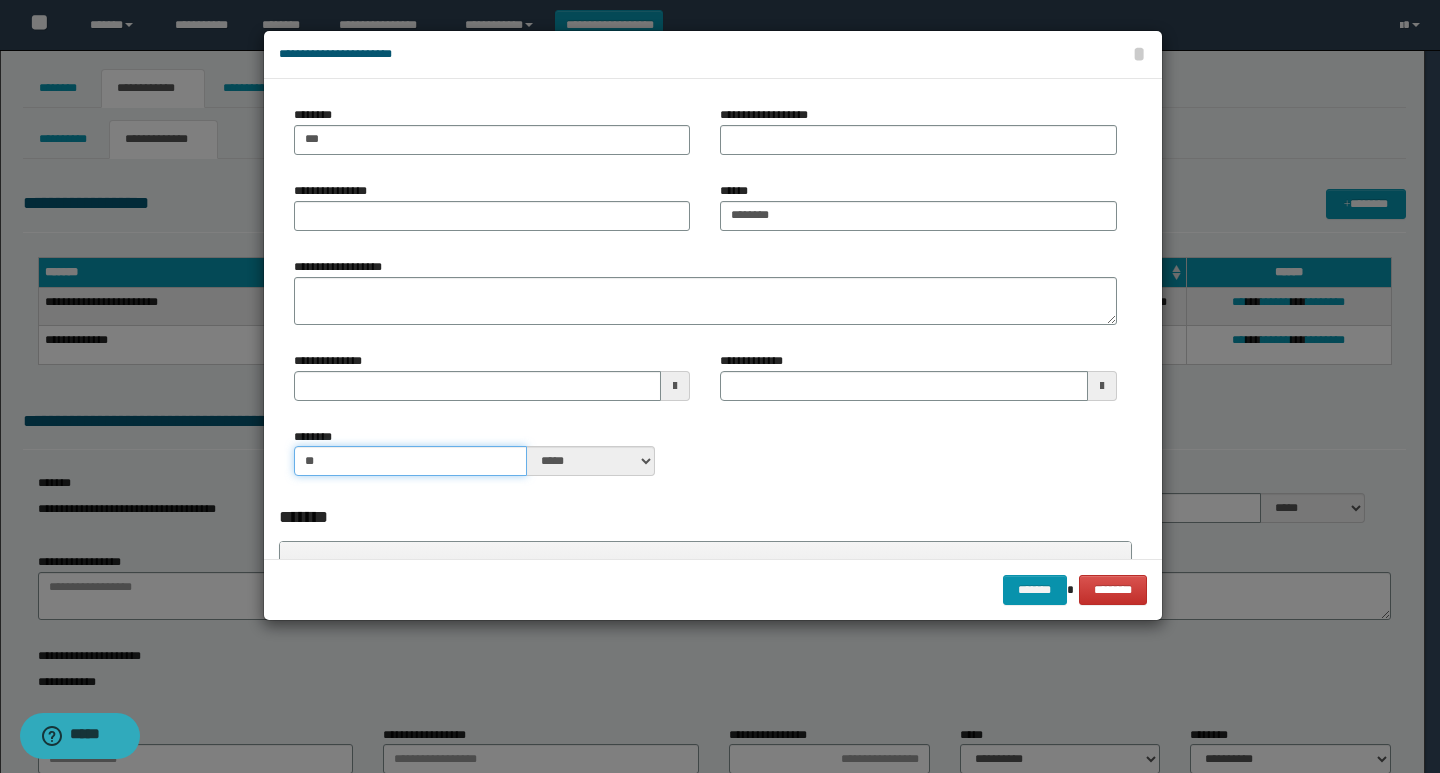 type on "**" 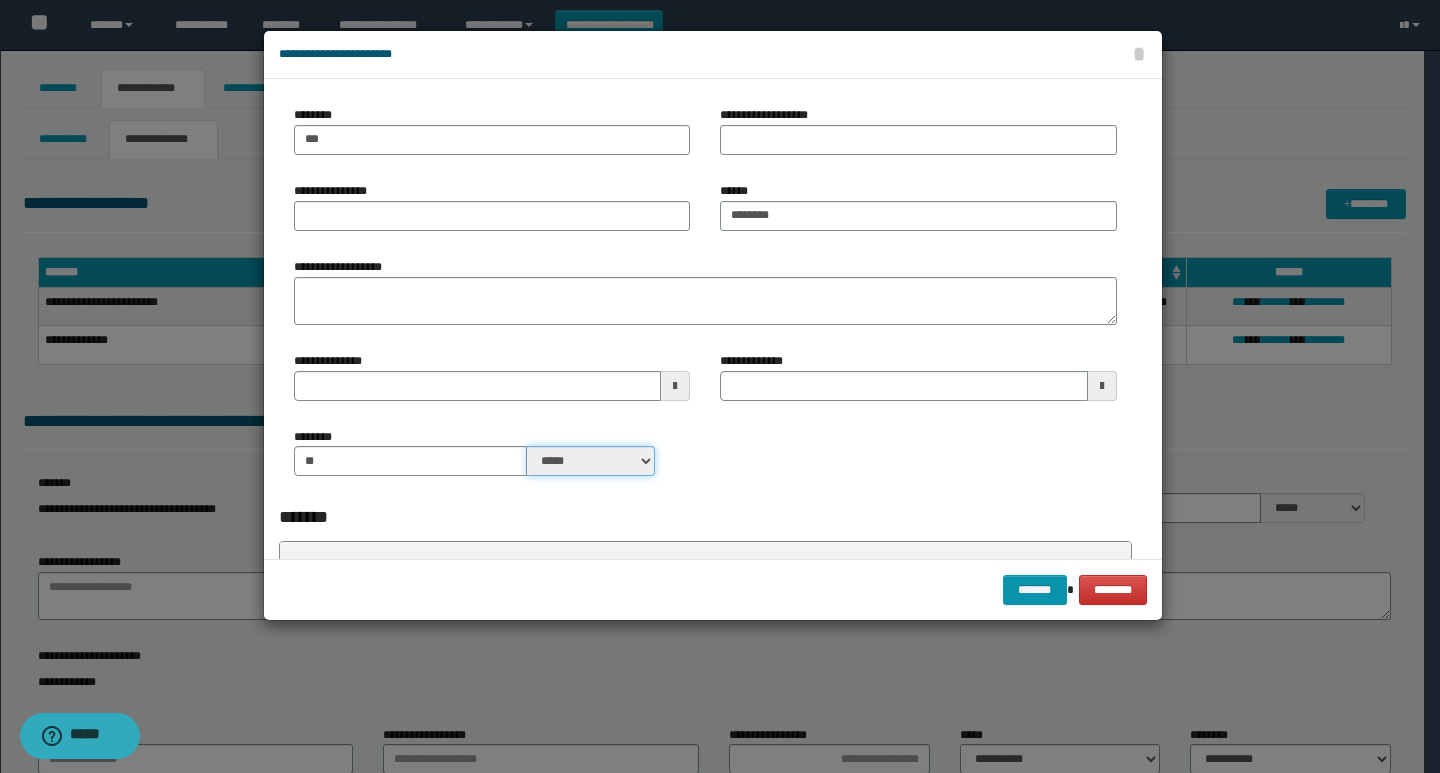 click on "*****
****" at bounding box center (591, 461) 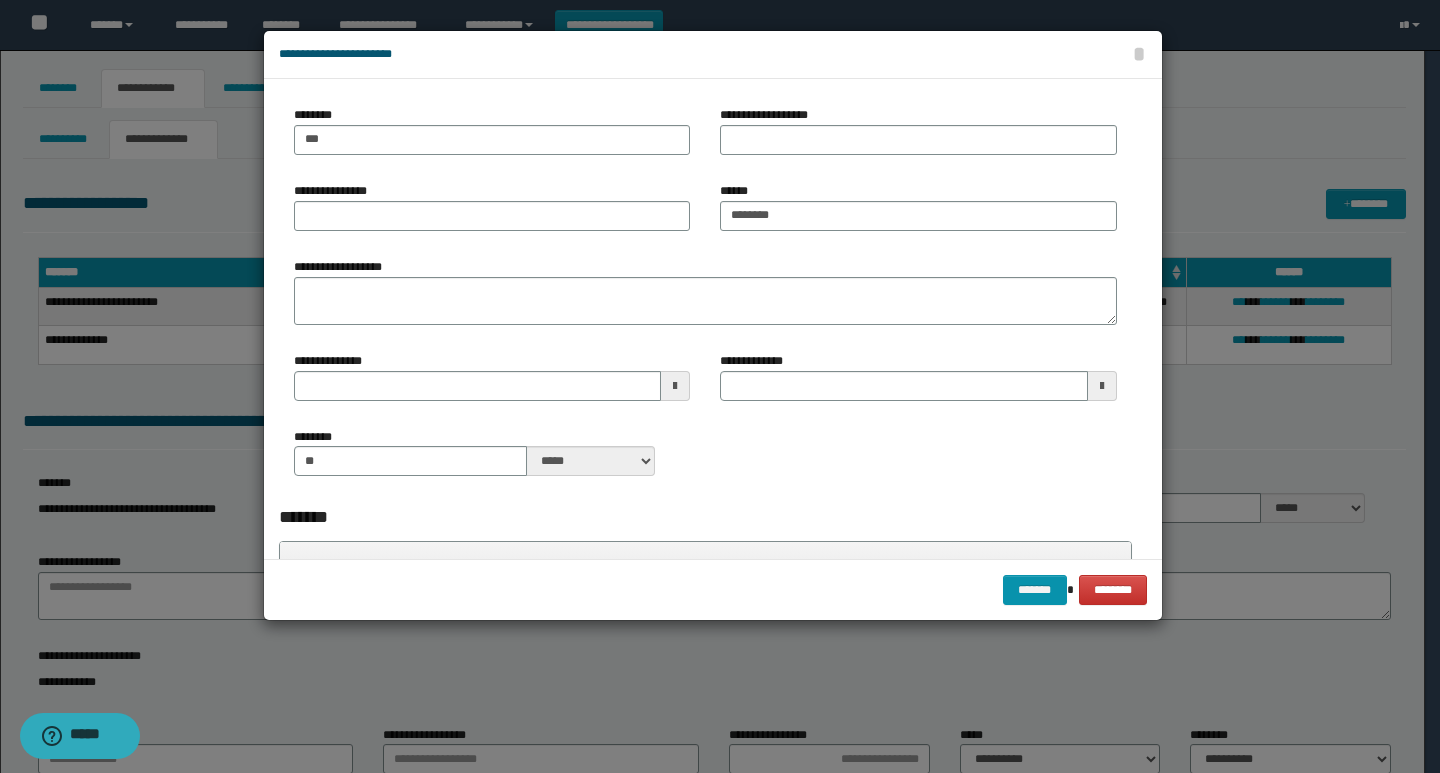 click on "*******" at bounding box center [705, 517] 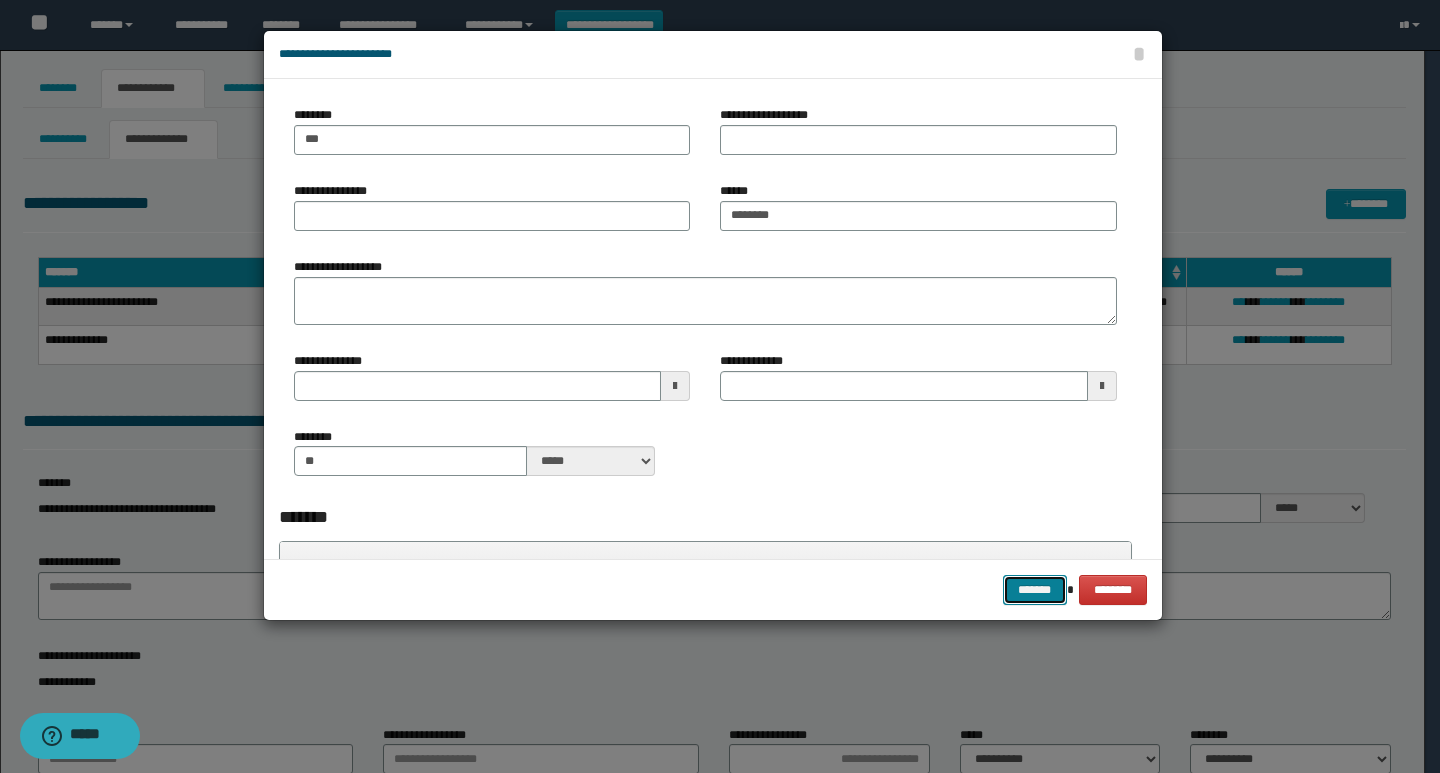 click on "*******" at bounding box center [1035, 590] 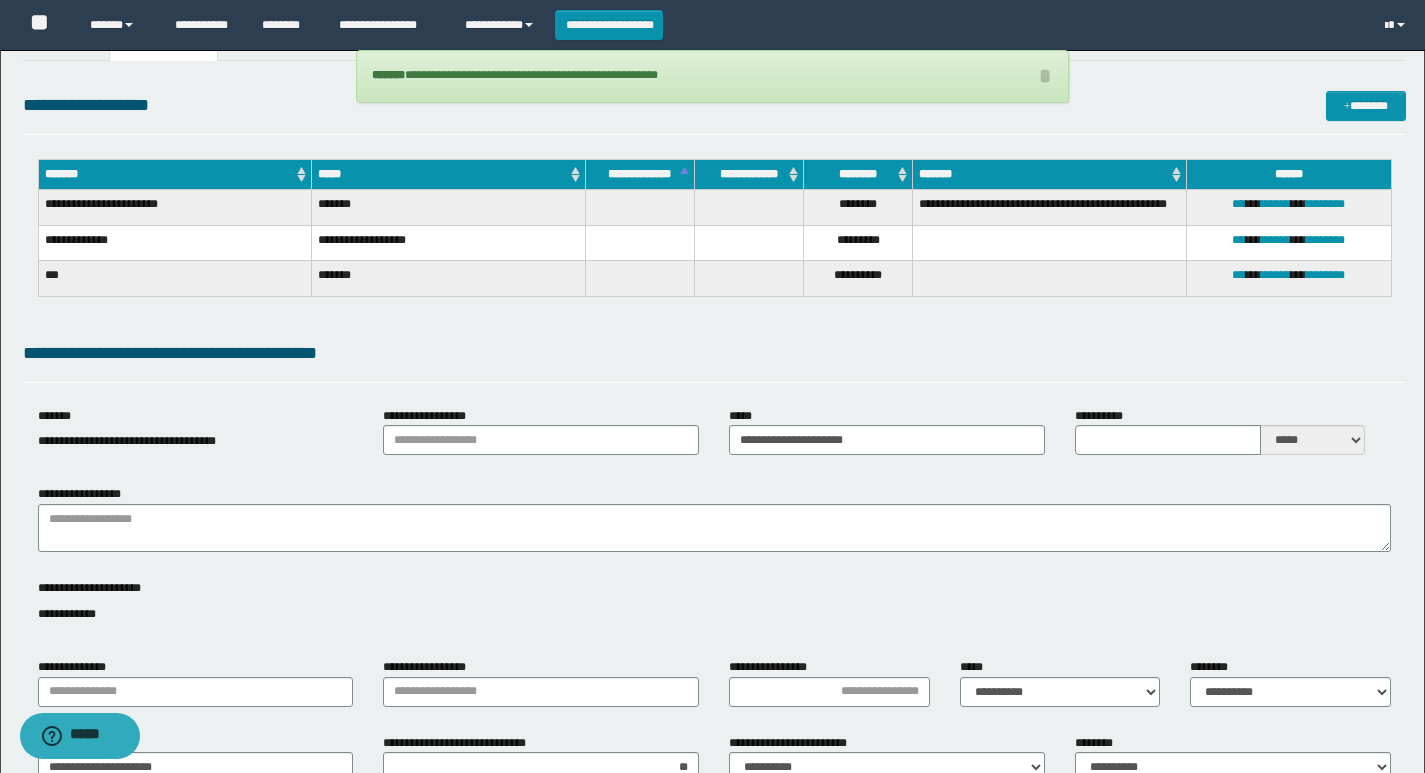 scroll, scrollTop: 200, scrollLeft: 0, axis: vertical 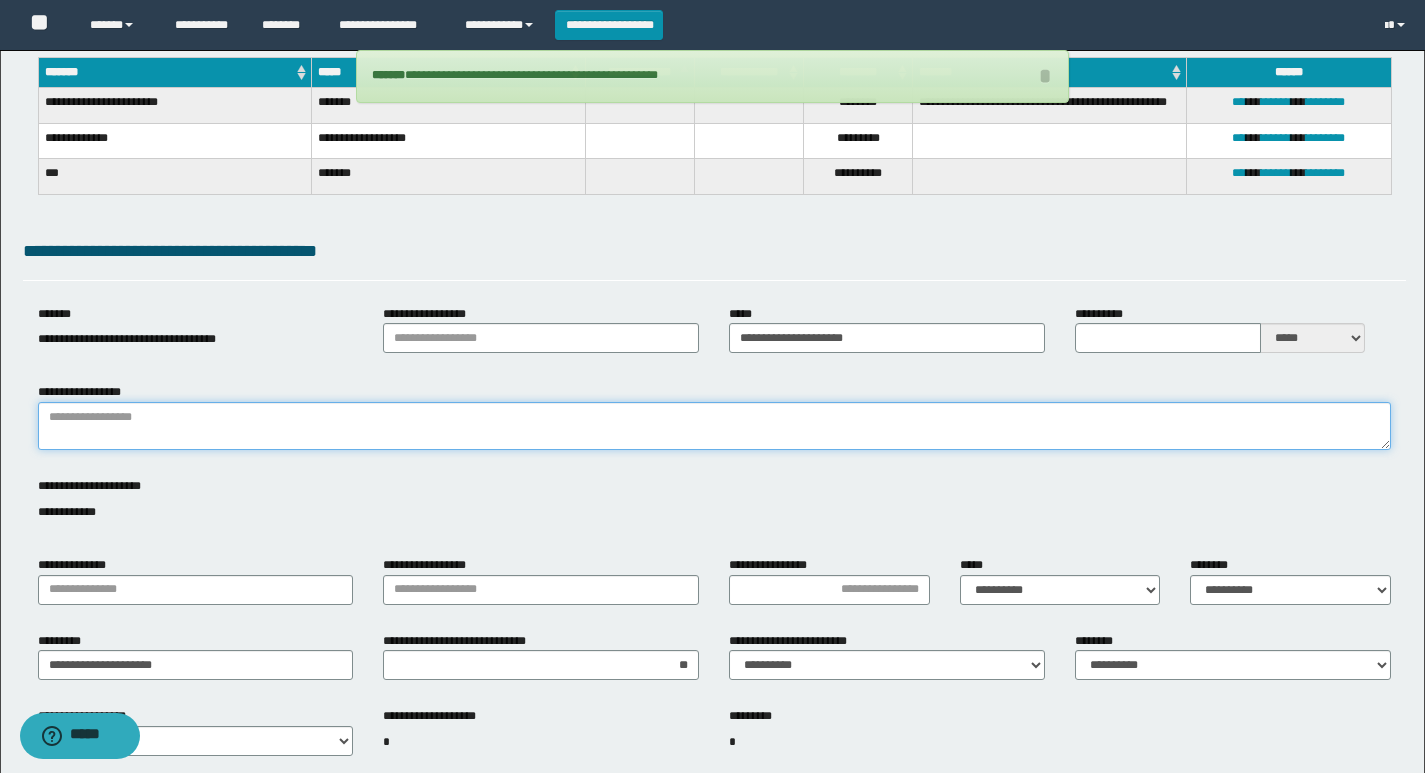 click on "**********" at bounding box center [714, 426] 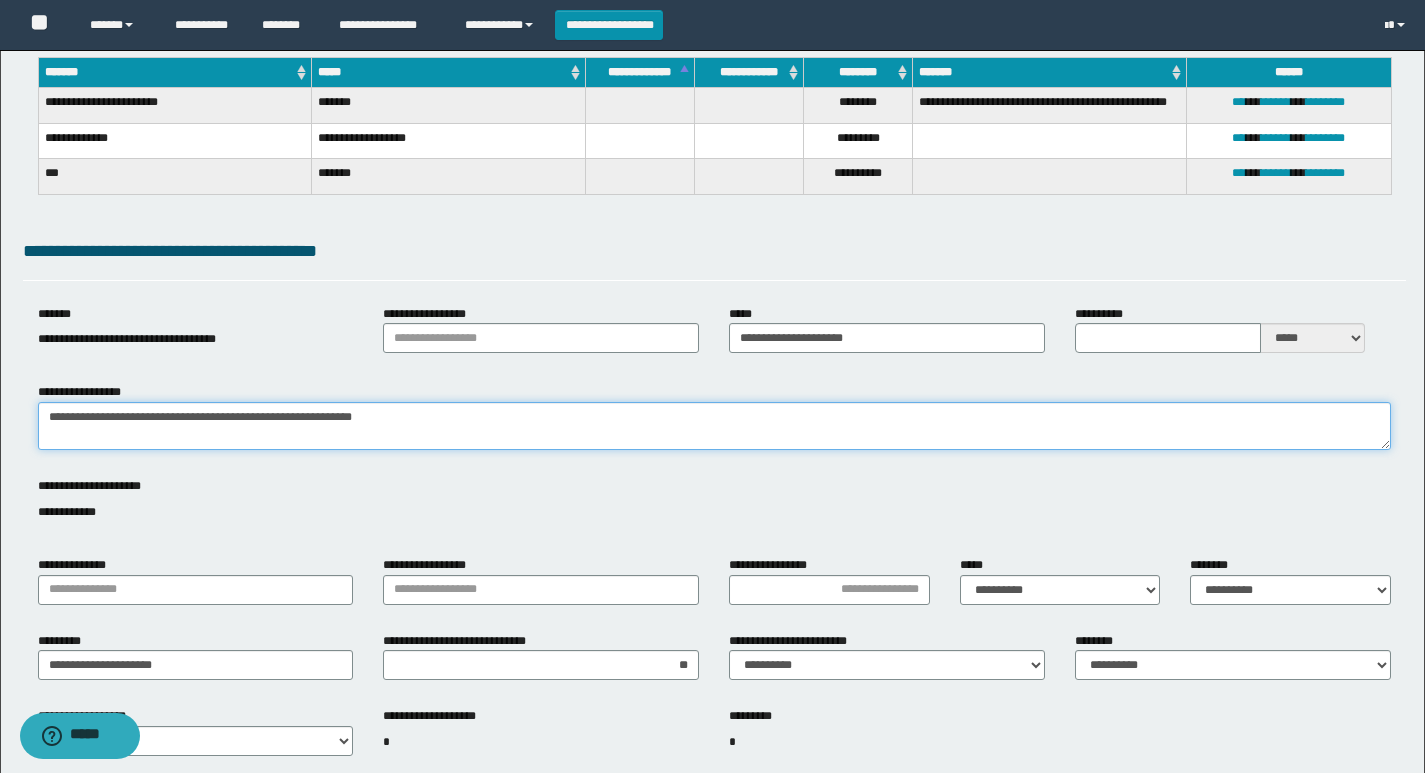 scroll, scrollTop: 300, scrollLeft: 0, axis: vertical 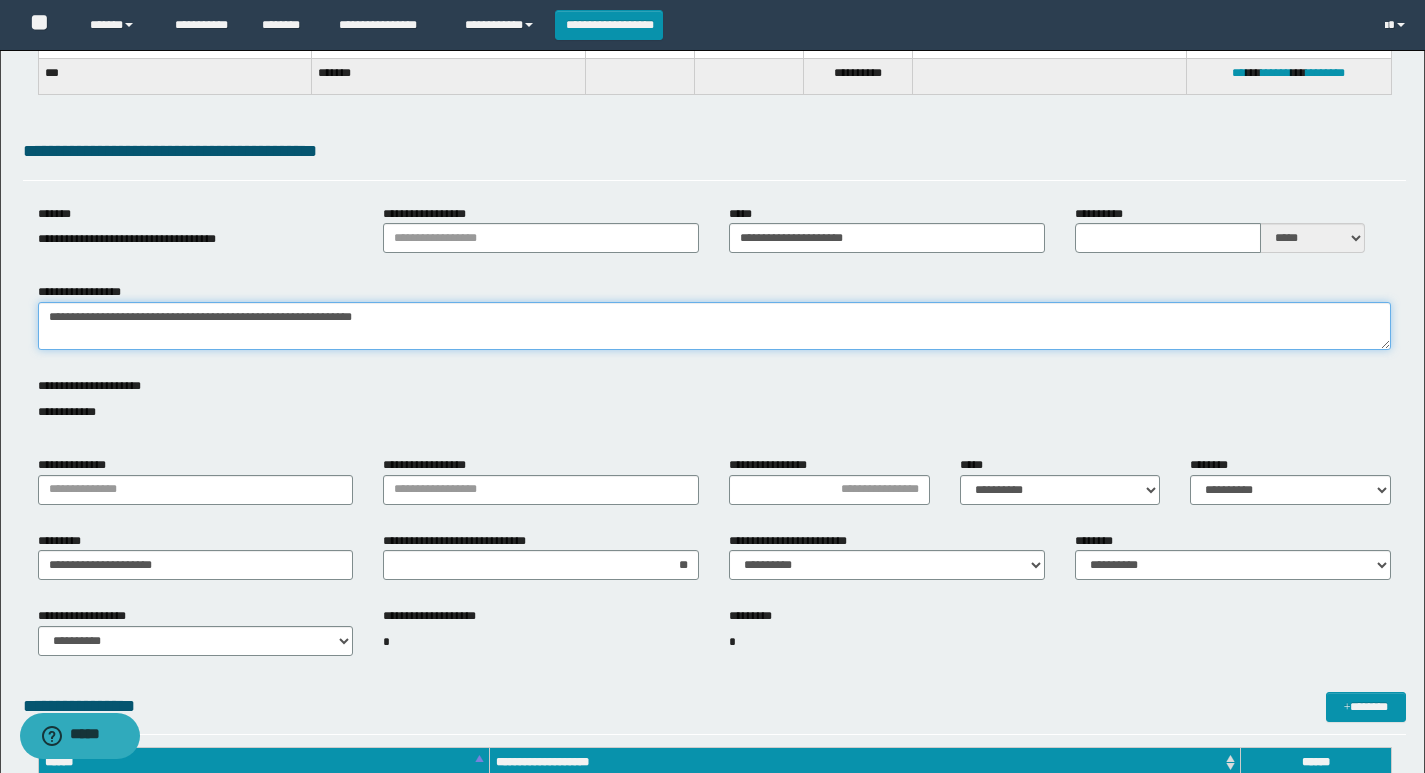 type on "**********" 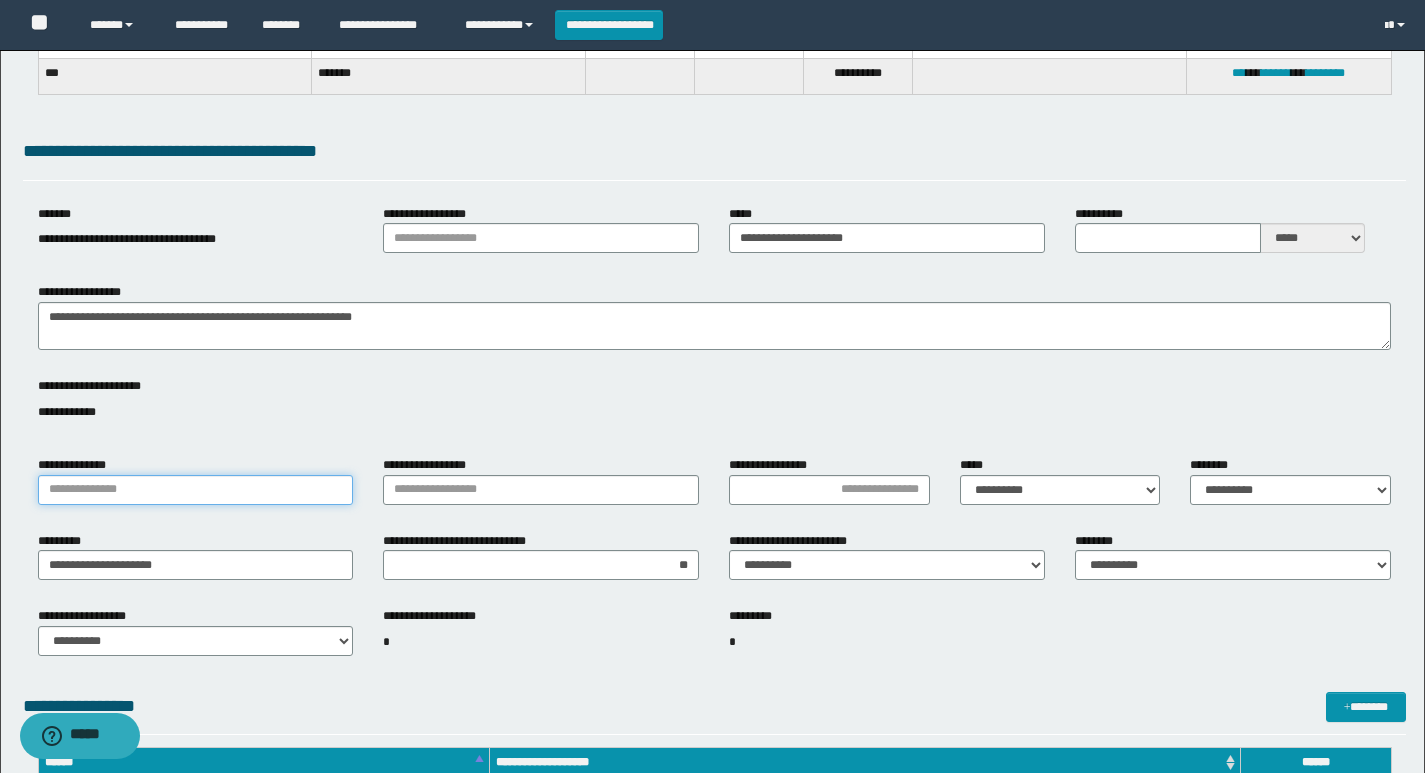 click on "**********" at bounding box center [196, 490] 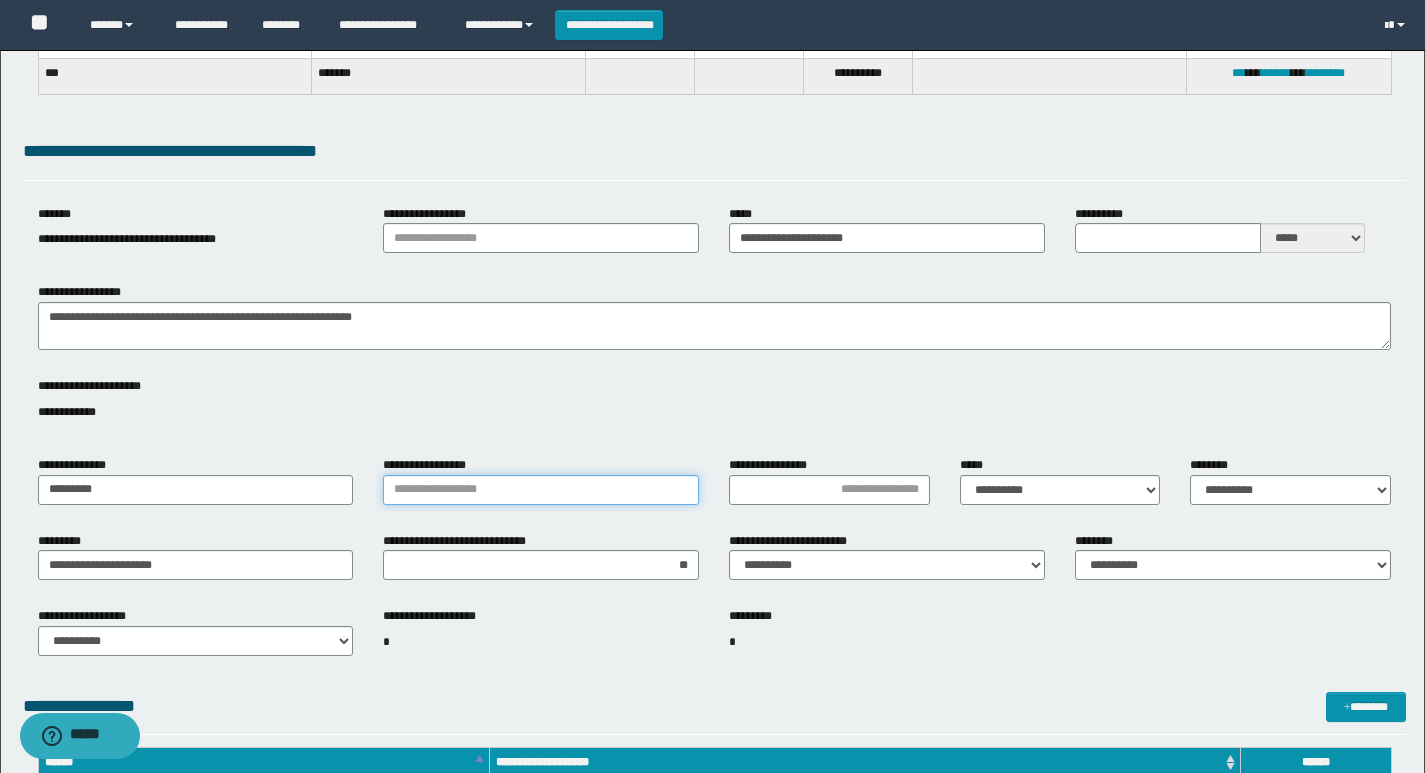click on "**********" at bounding box center [541, 490] 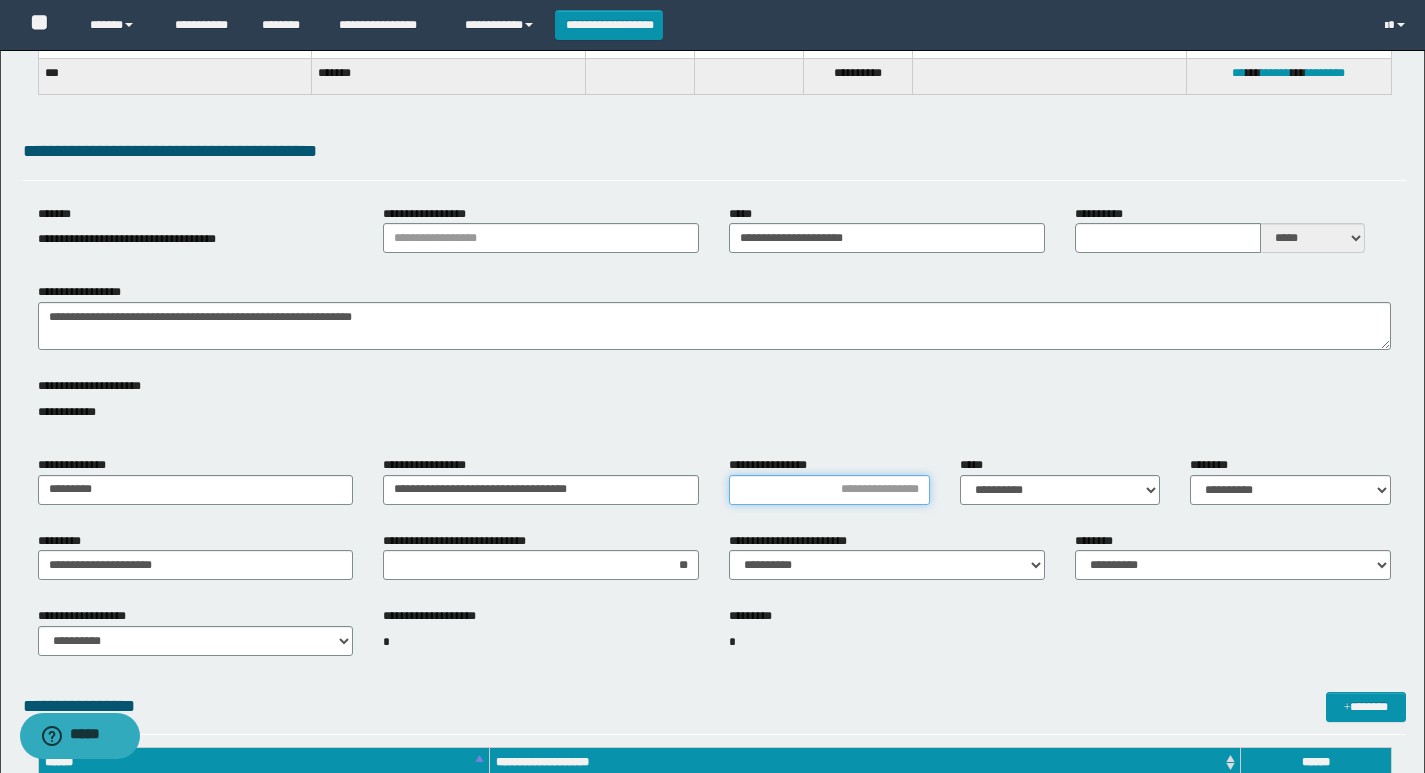 click on "**********" at bounding box center (829, 490) 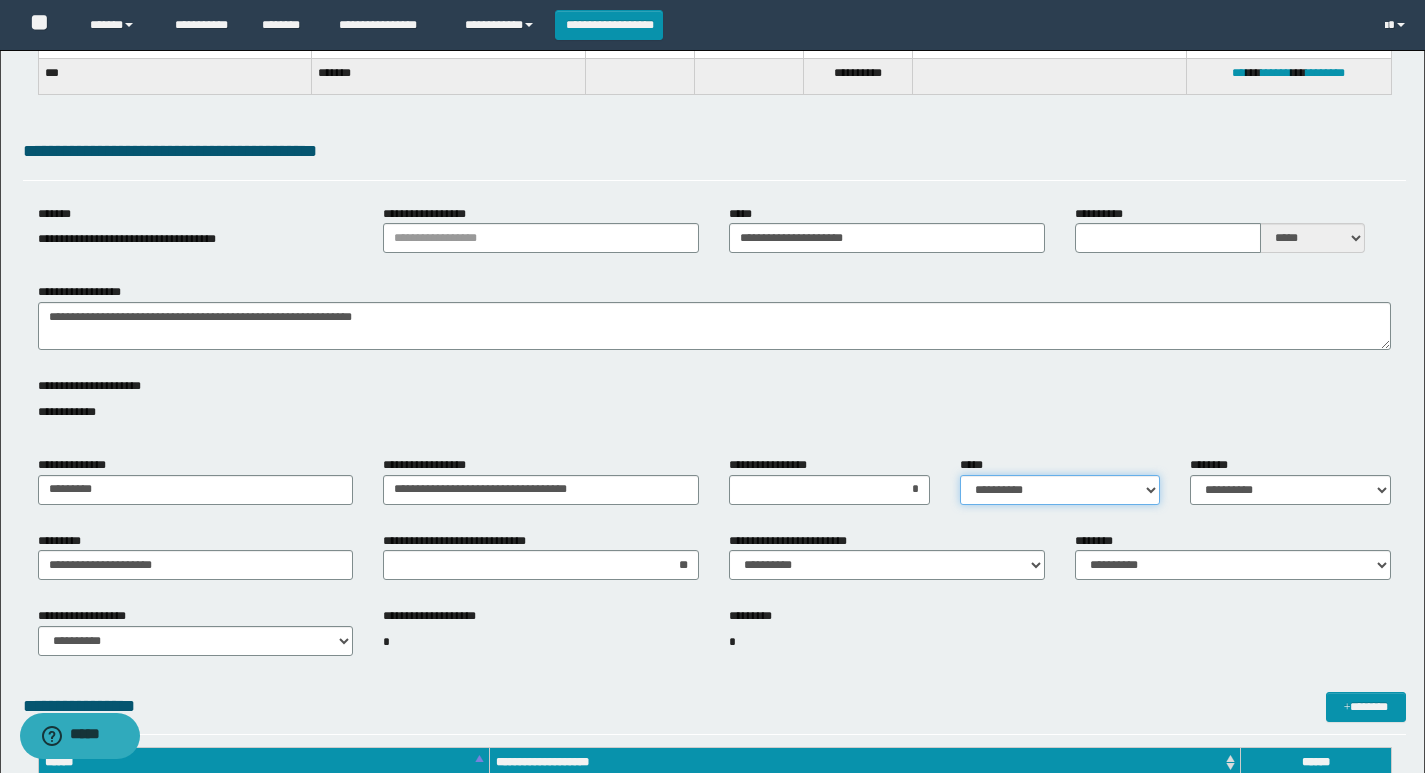 click on "**********" at bounding box center (1060, 490) 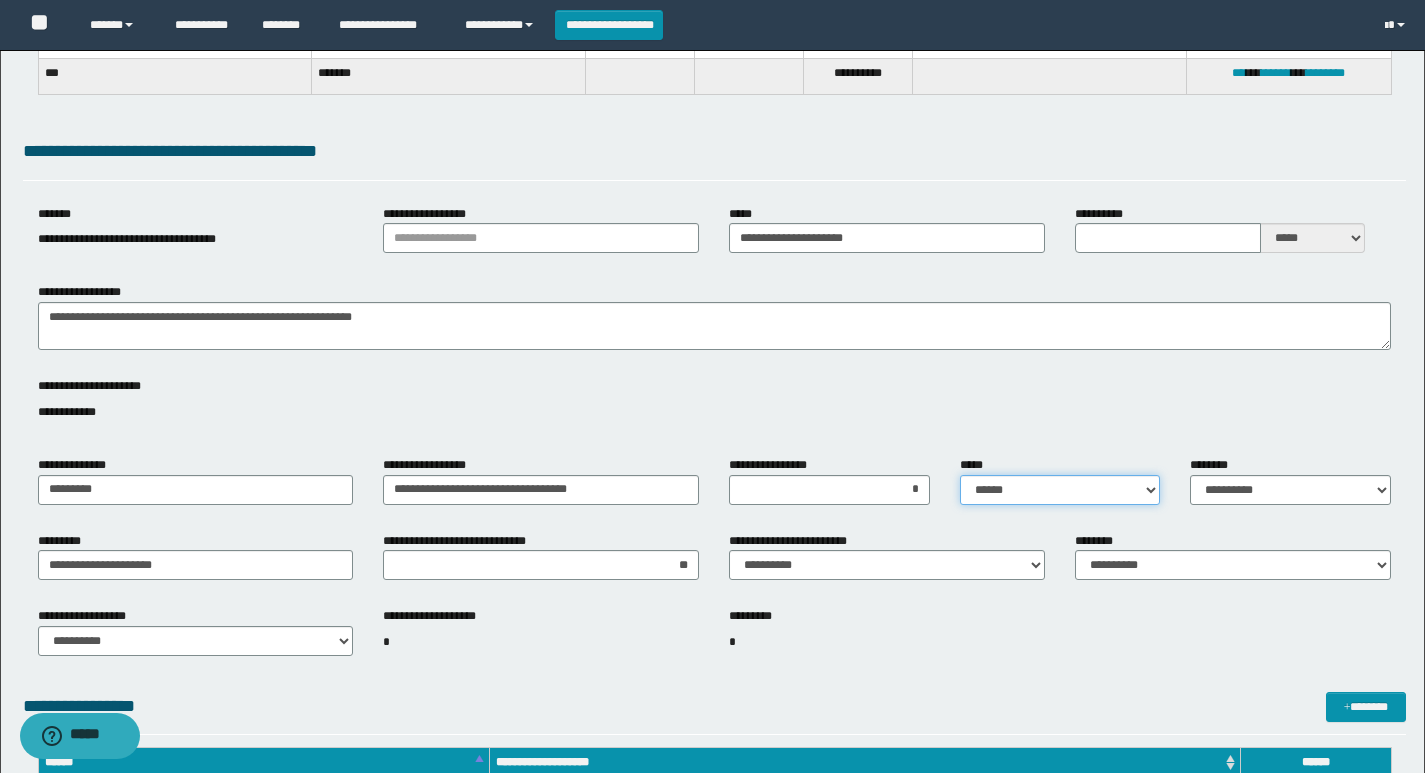 click on "**********" at bounding box center [1060, 490] 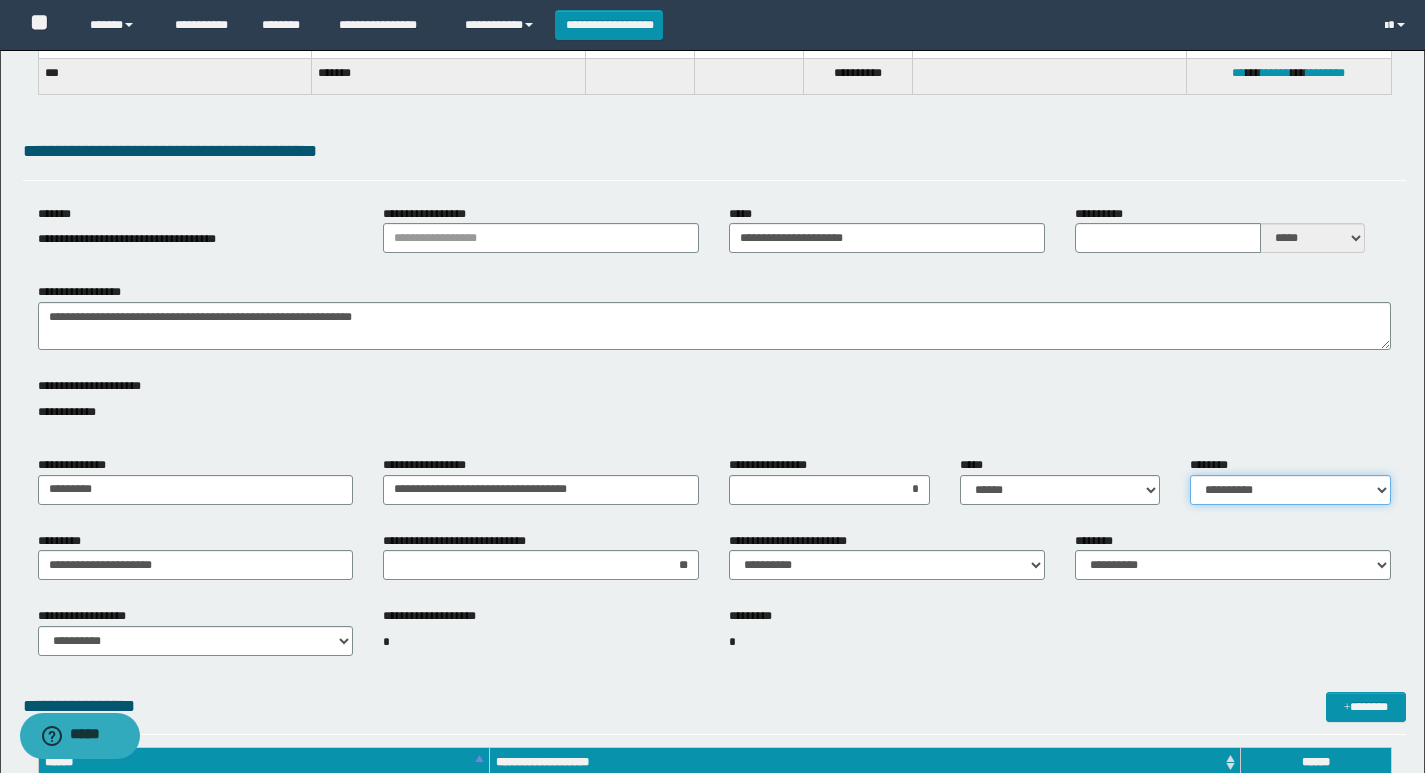 drag, startPoint x: 1223, startPoint y: 482, endPoint x: 1230, endPoint y: 501, distance: 20.248457 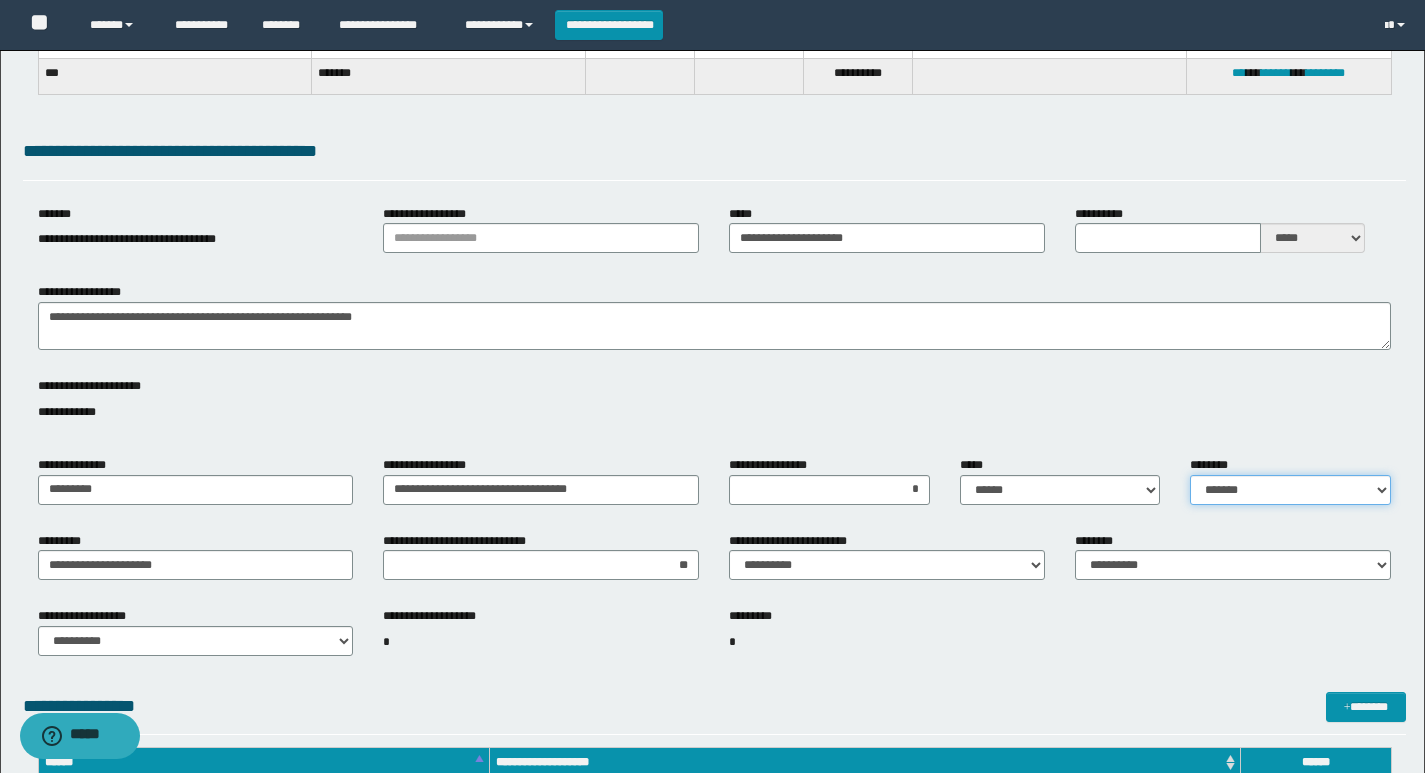 click on "**********" at bounding box center [1290, 490] 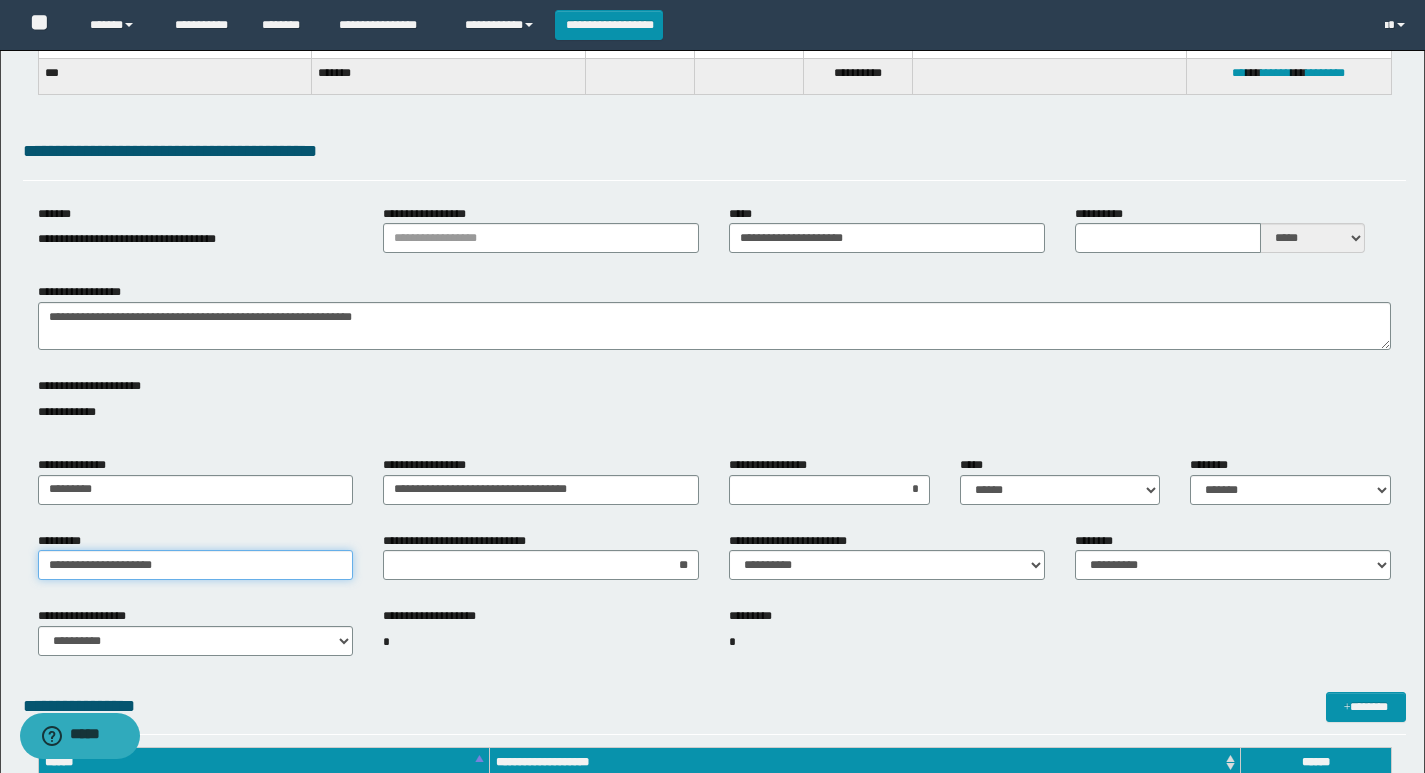 click on "**********" at bounding box center (196, 565) 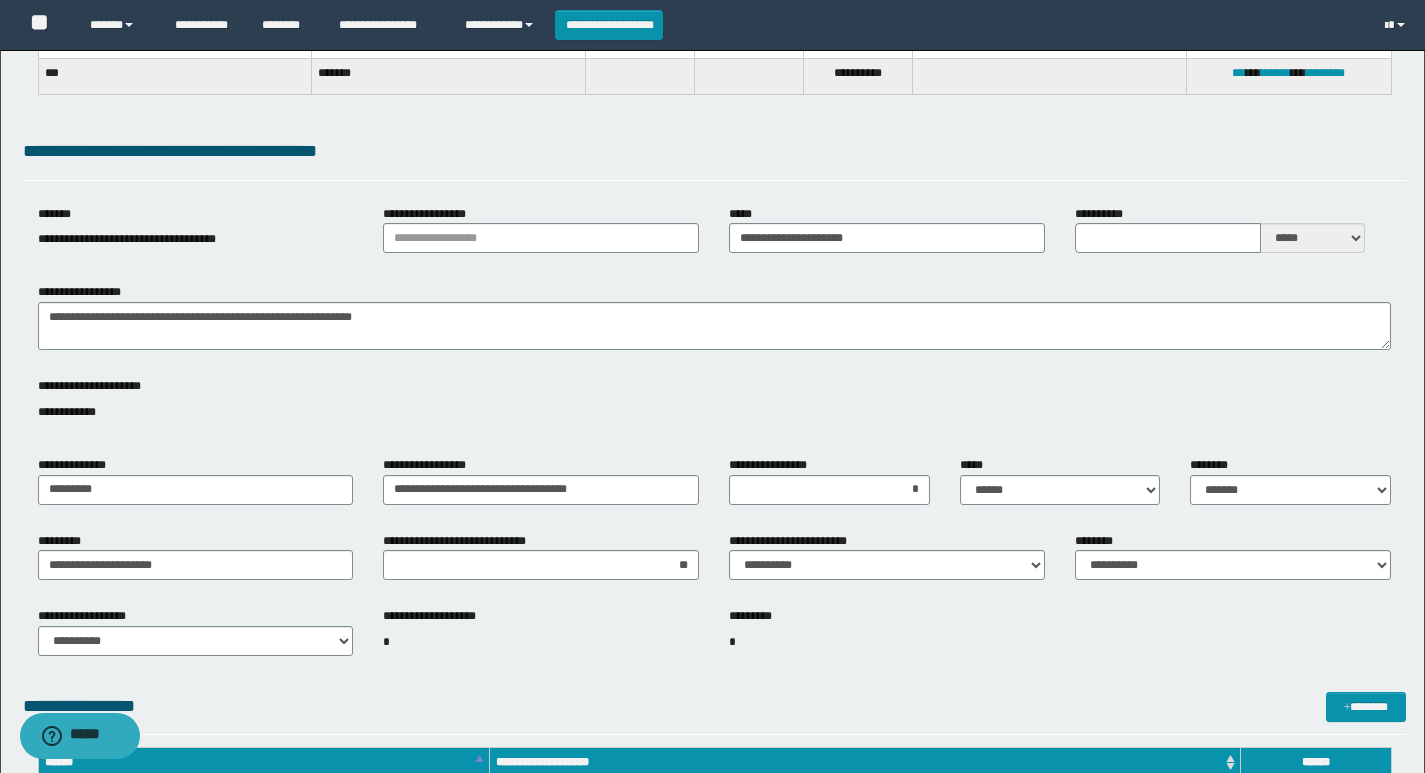 click on "*" at bounding box center [541, 642] 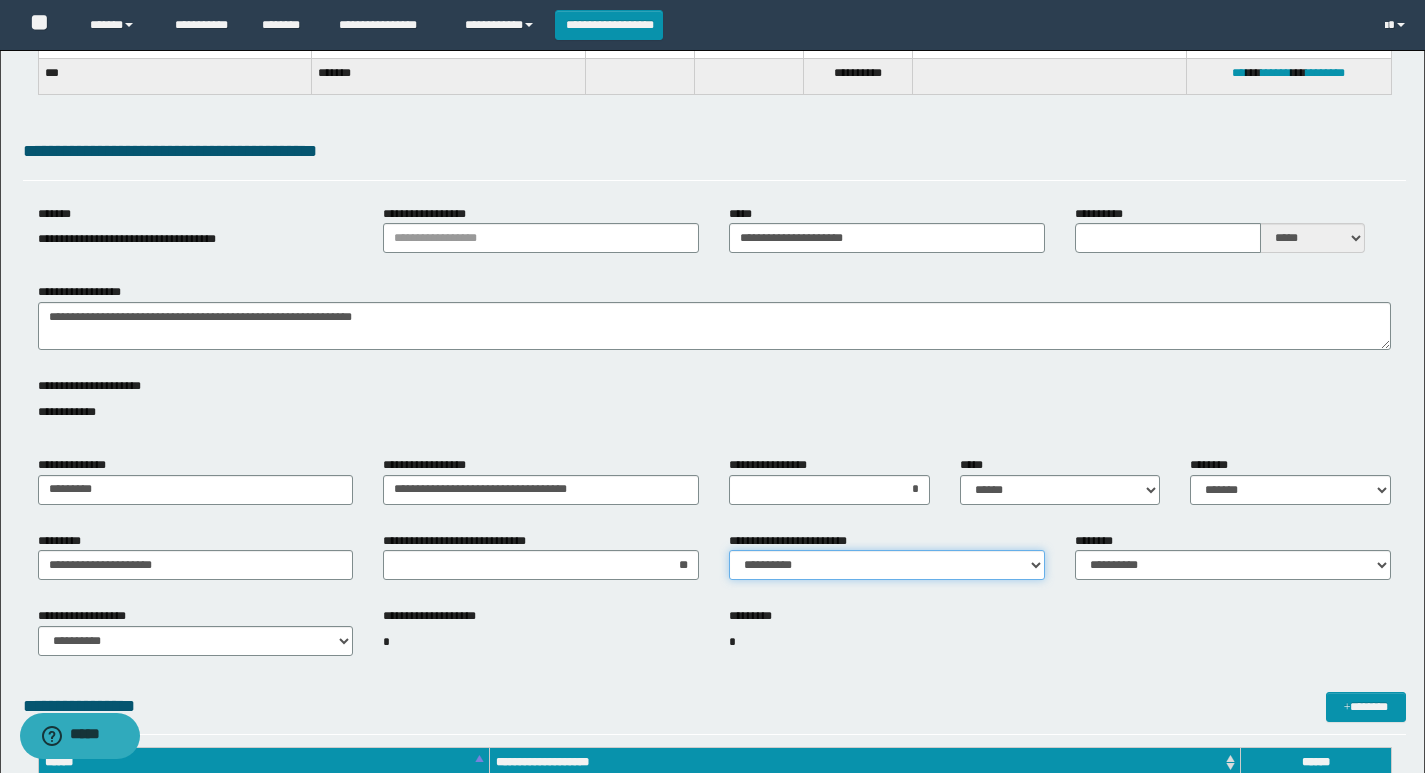 click on "**********" at bounding box center [887, 565] 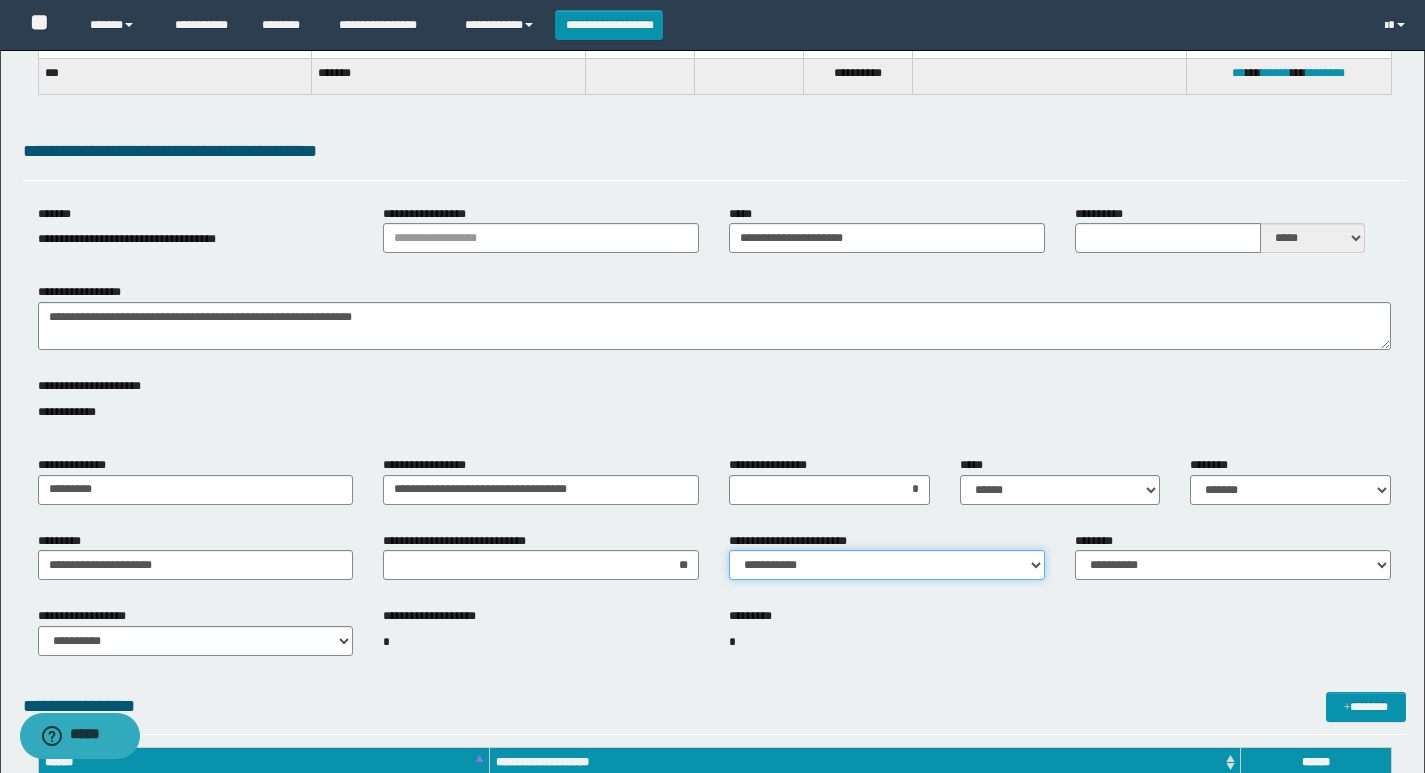 click on "**********" at bounding box center (887, 565) 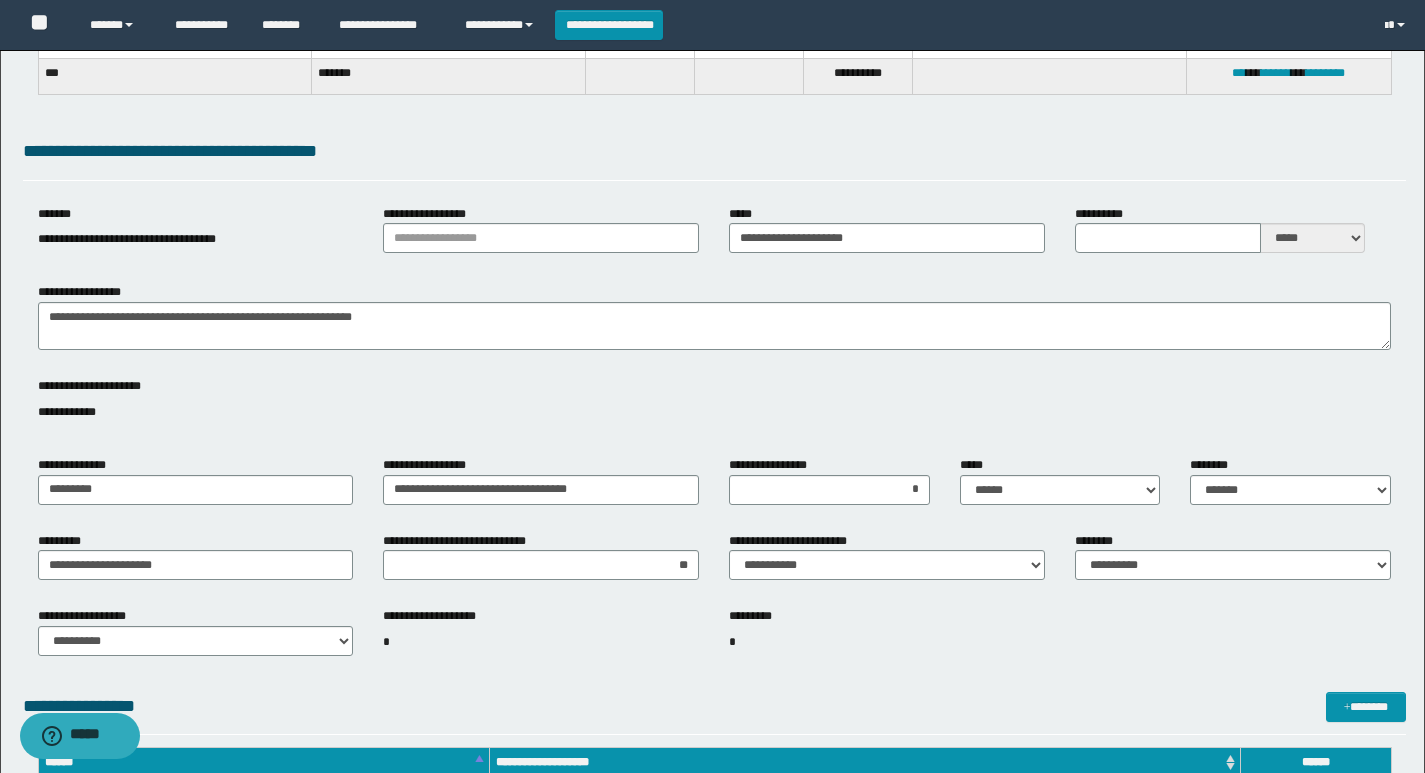 click on "*" at bounding box center [541, 642] 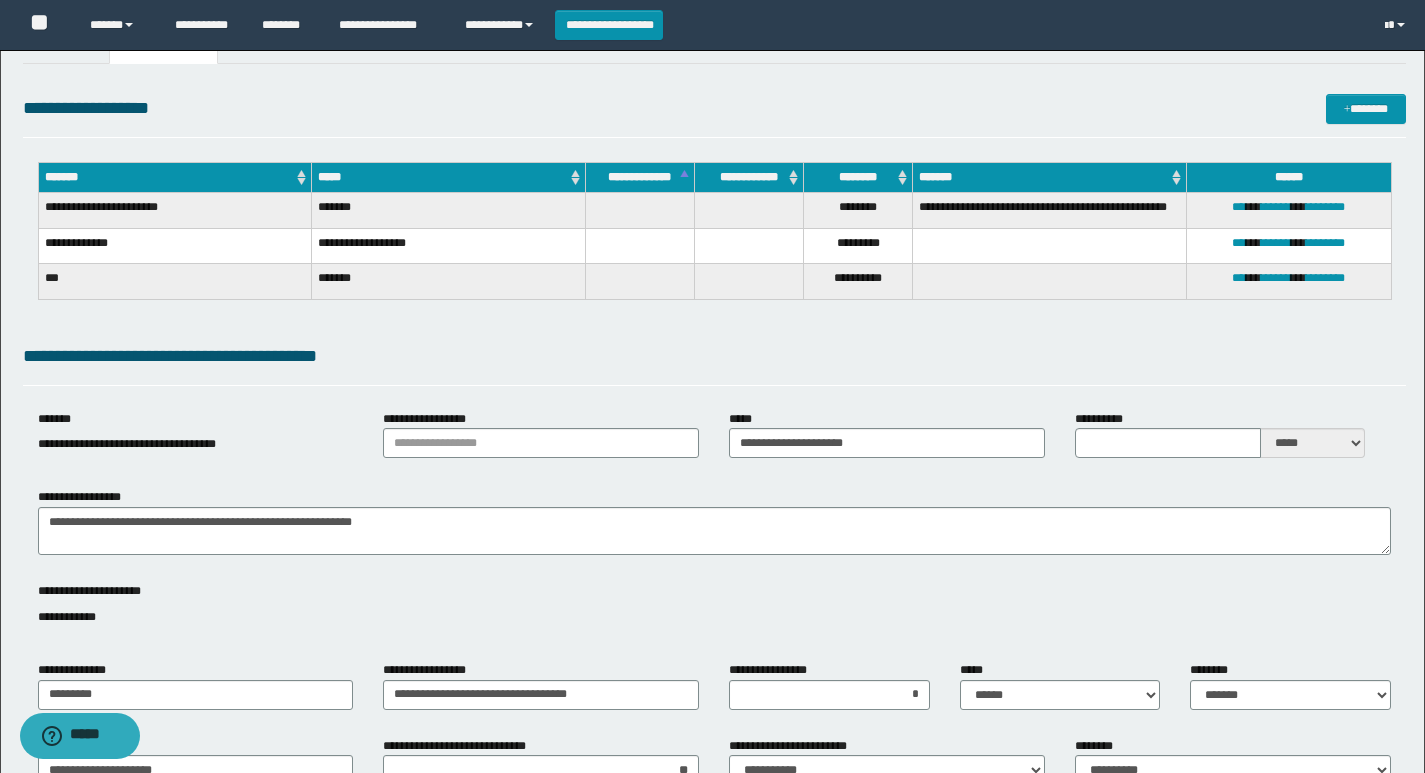 scroll, scrollTop: 400, scrollLeft: 0, axis: vertical 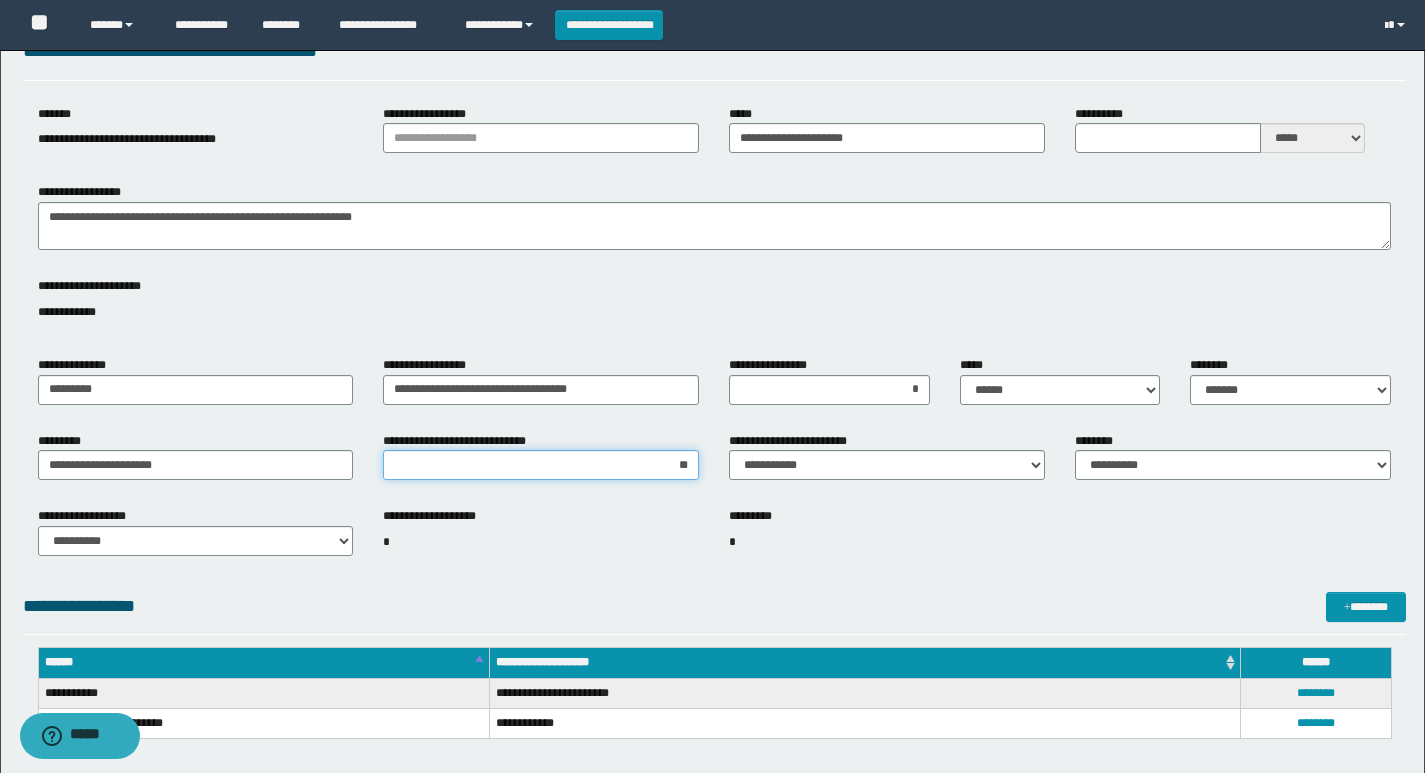 drag, startPoint x: 647, startPoint y: 460, endPoint x: 739, endPoint y: 472, distance: 92.779305 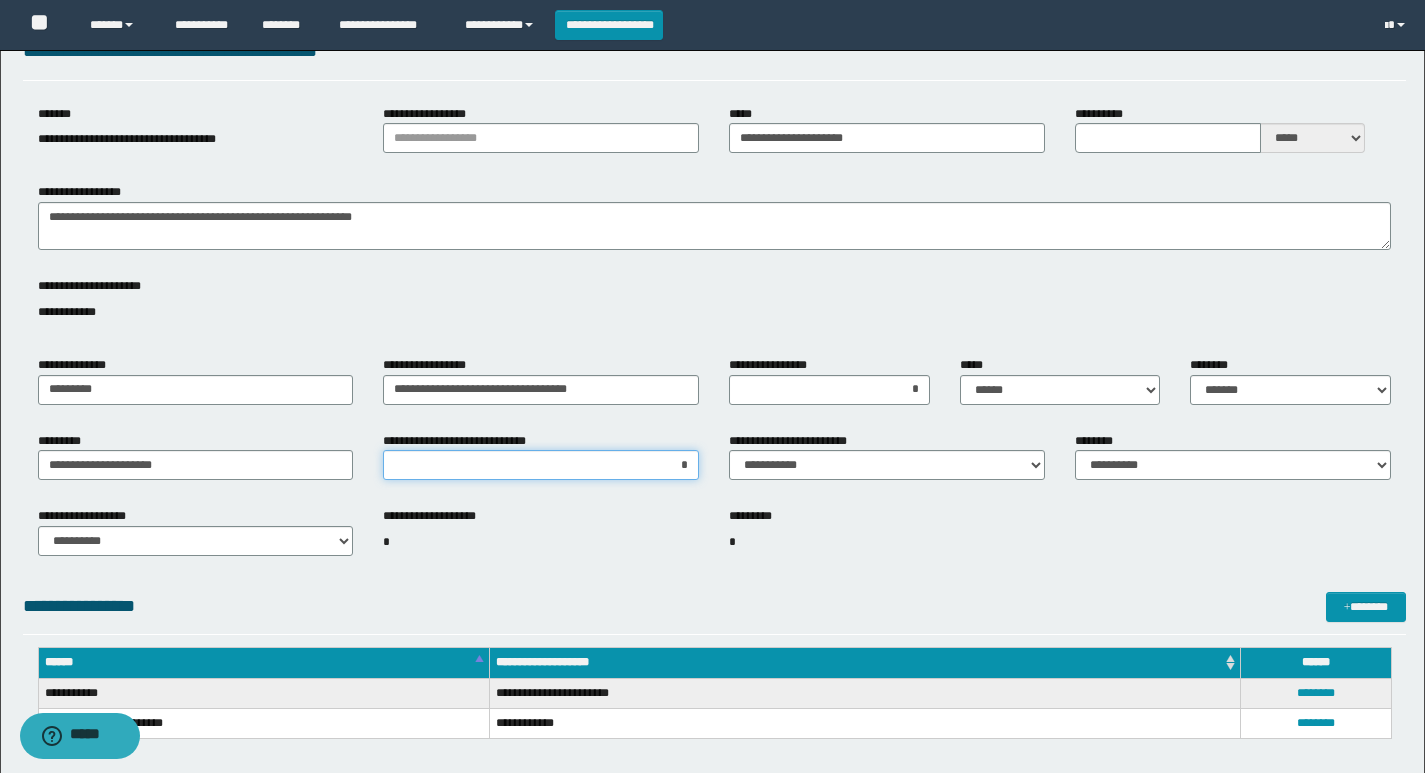 type on "**" 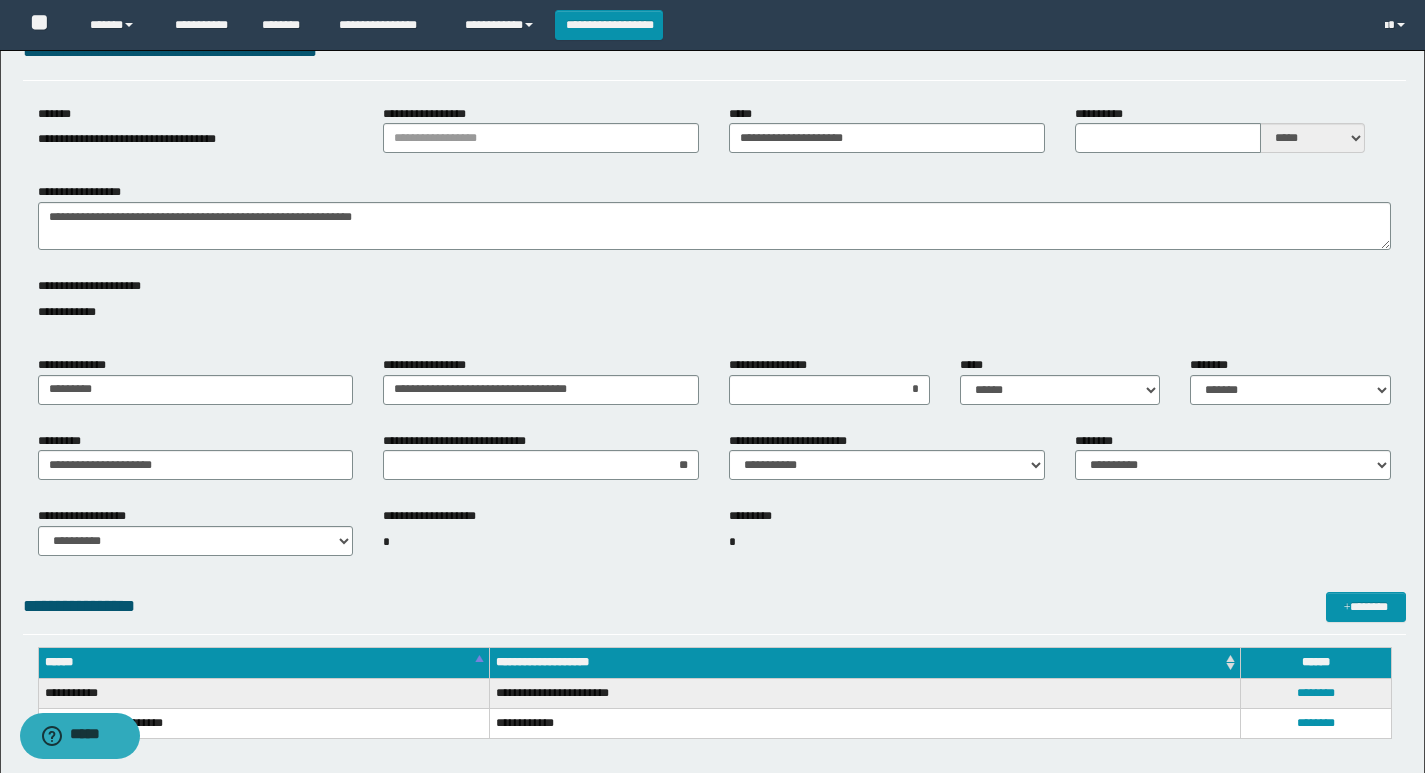 click on "*" at bounding box center [541, 542] 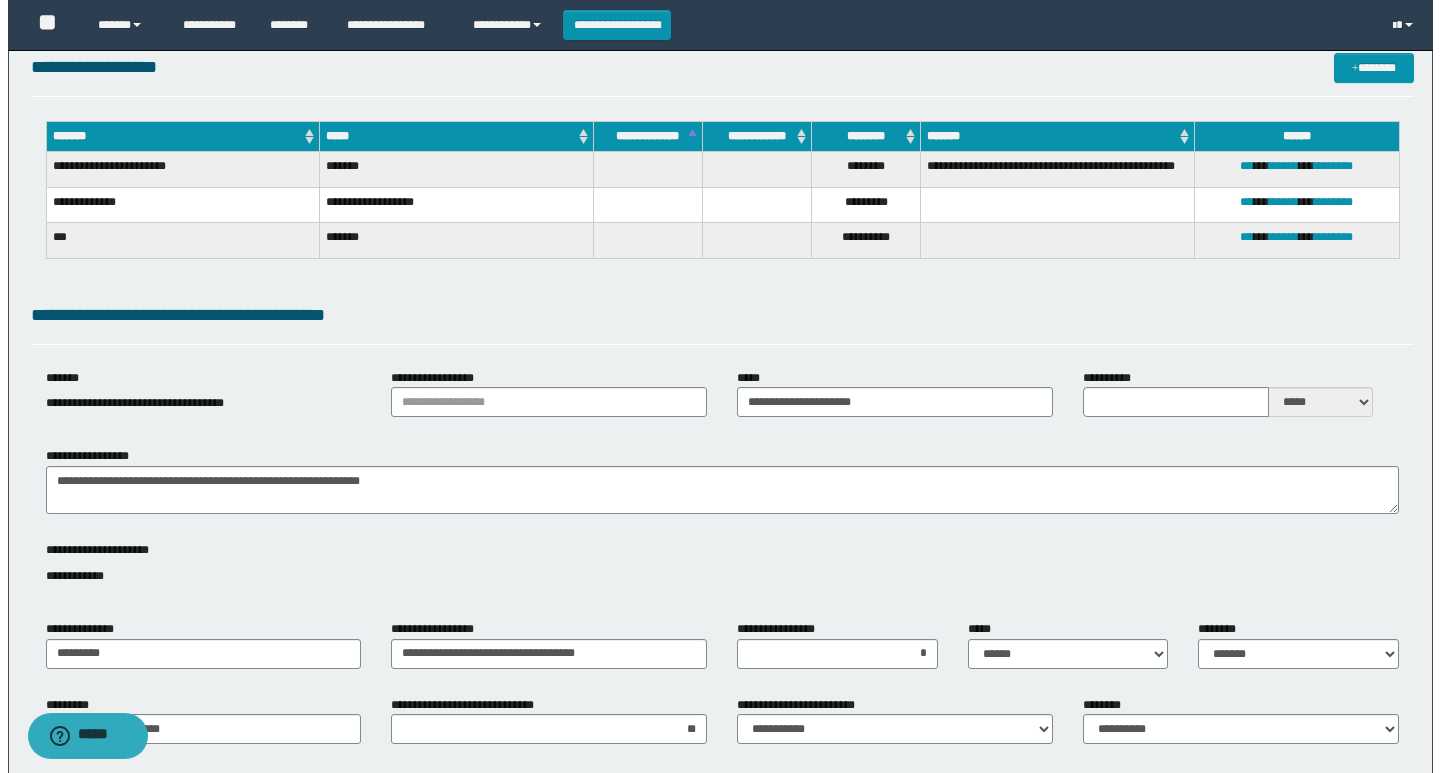 scroll, scrollTop: 0, scrollLeft: 0, axis: both 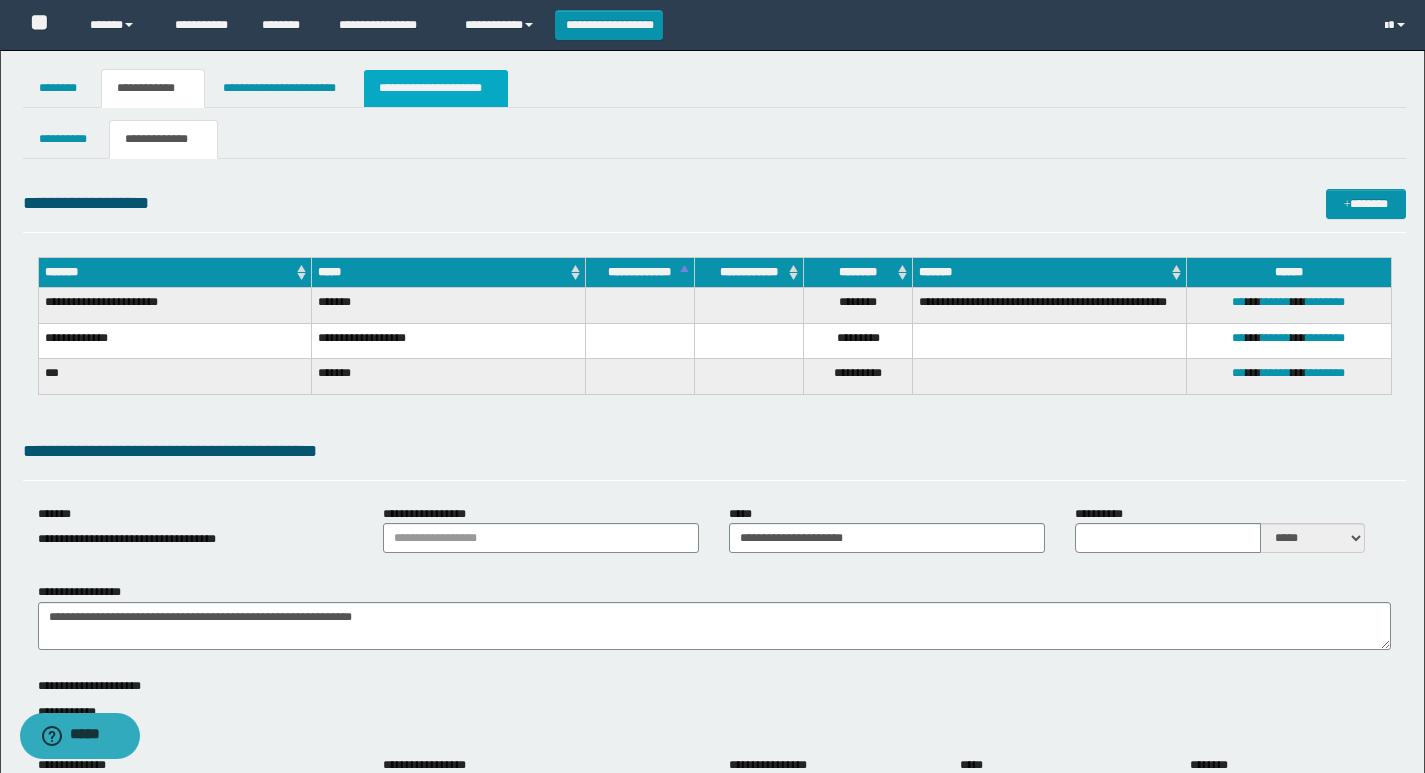 click on "**********" at bounding box center (436, 88) 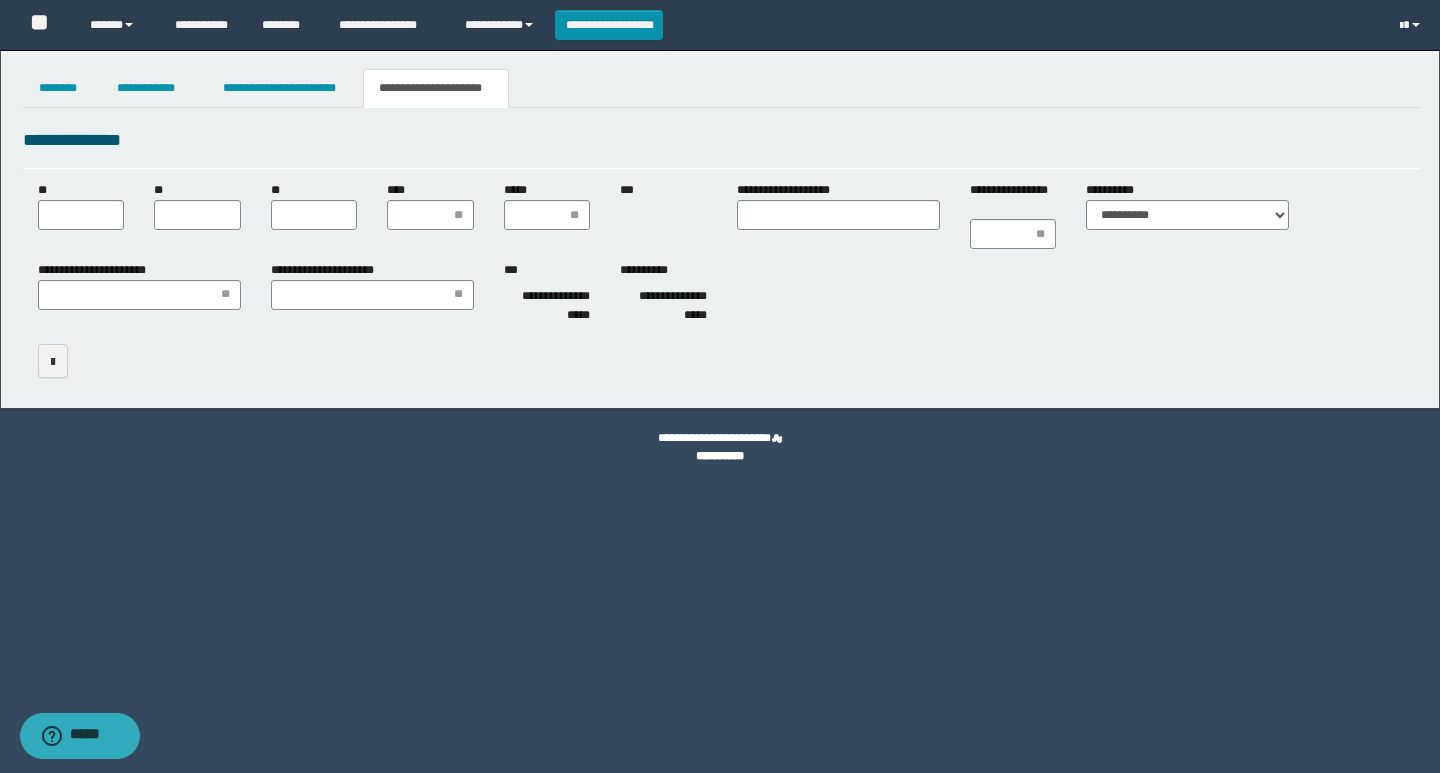 click on "**********" at bounding box center [722, 252] 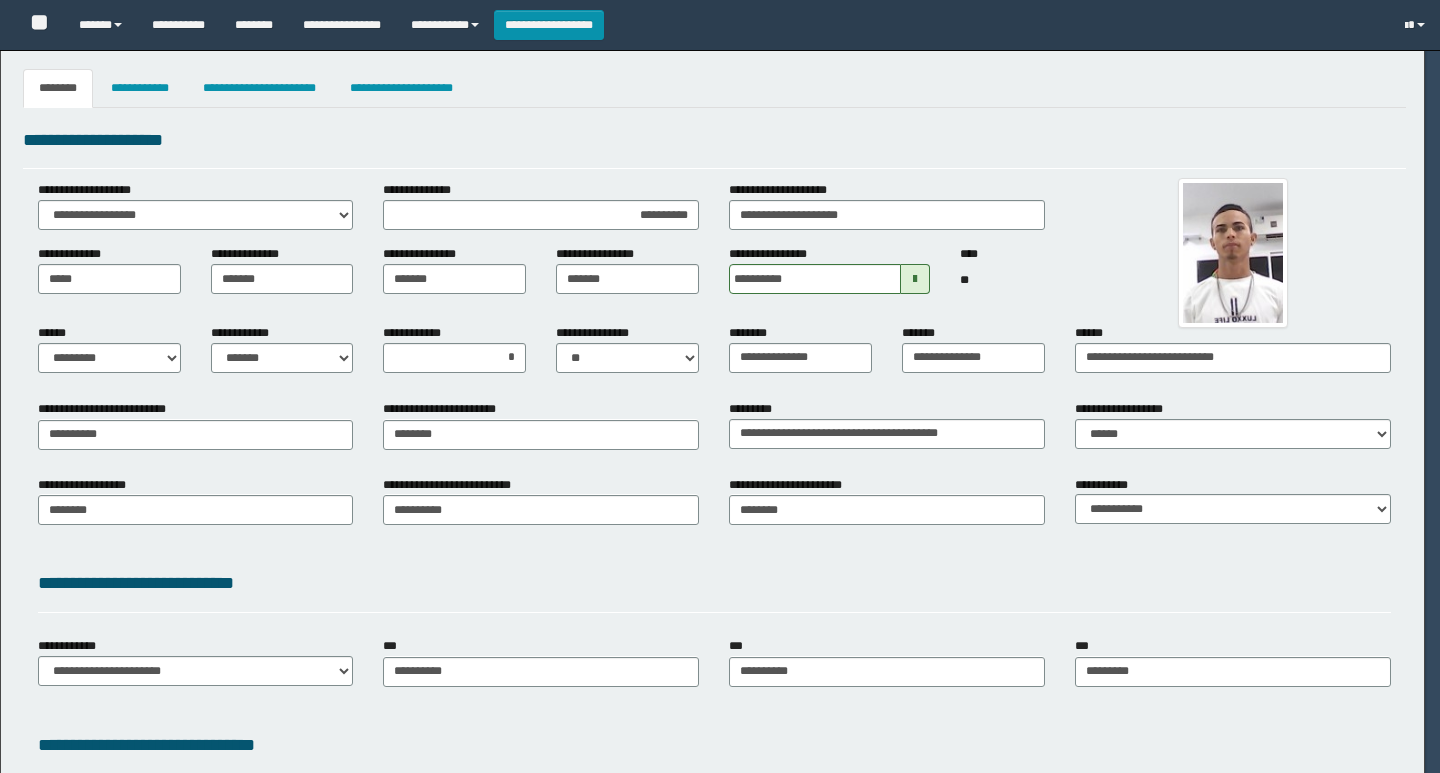 select on "*" 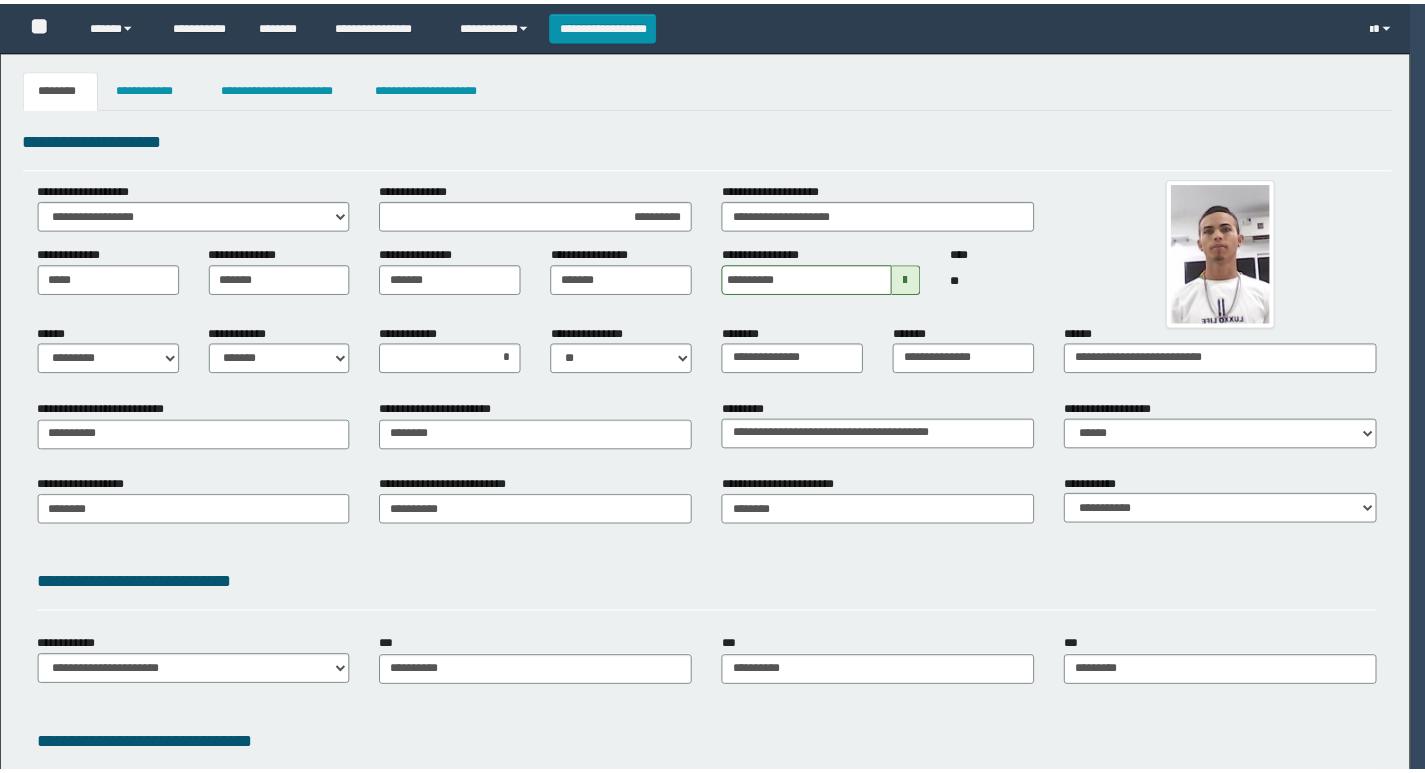 scroll, scrollTop: 0, scrollLeft: 0, axis: both 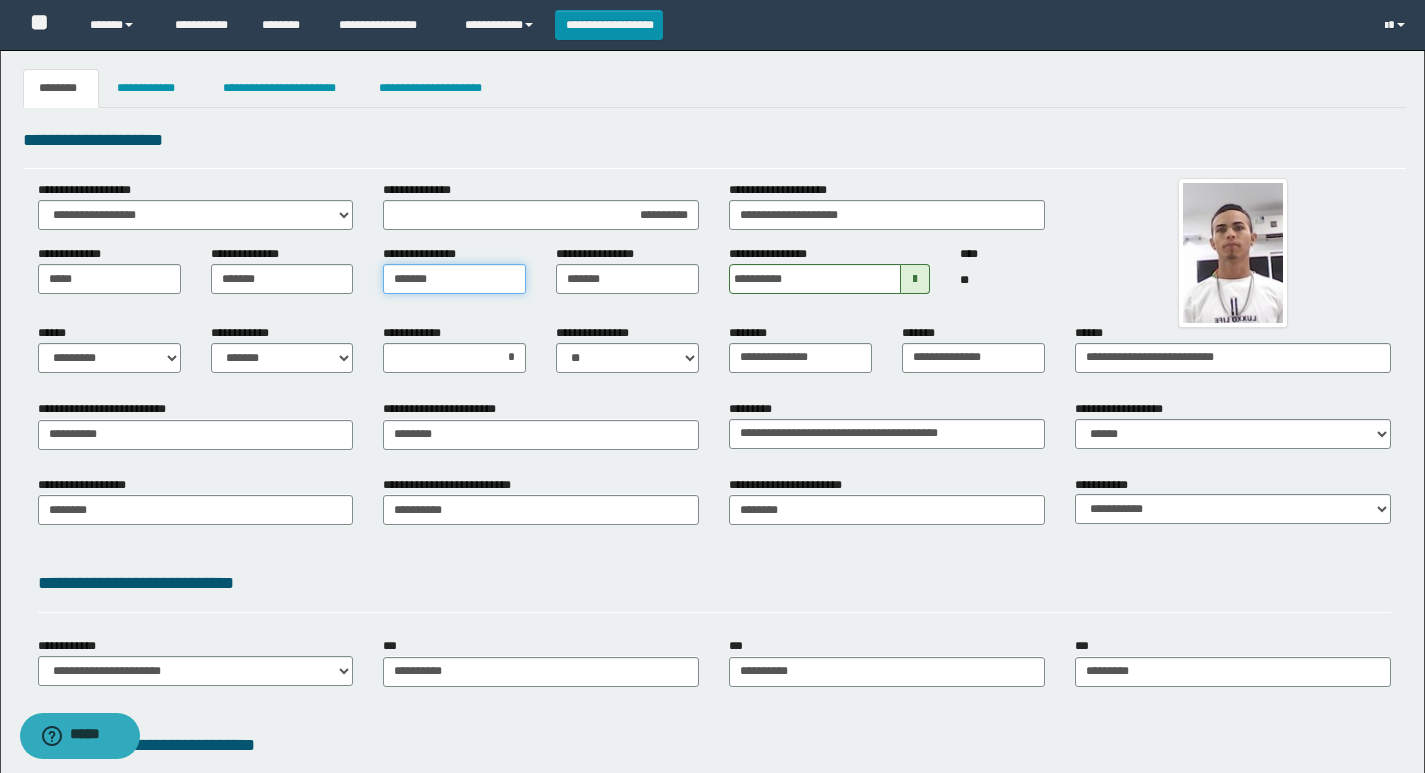 click on "*******" at bounding box center [454, 279] 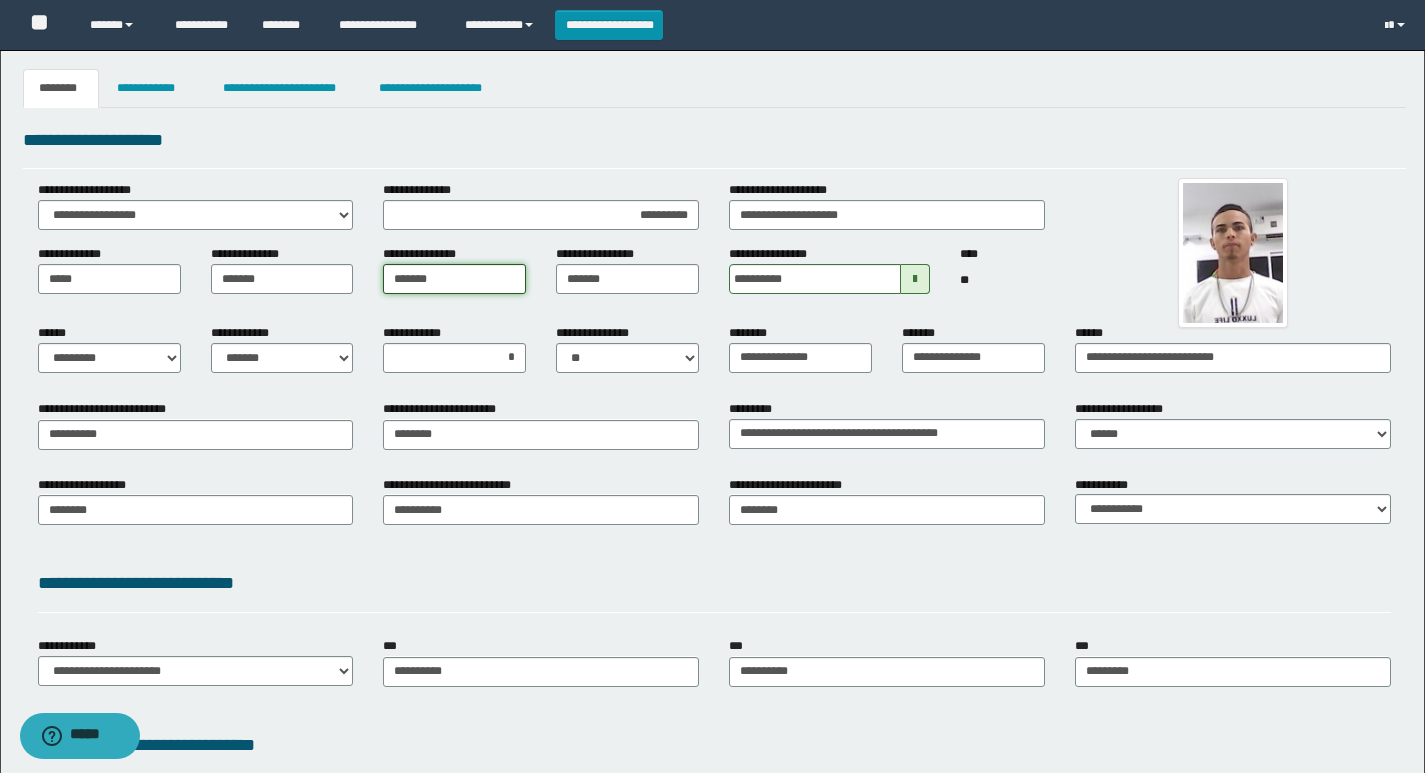 type on "*******" 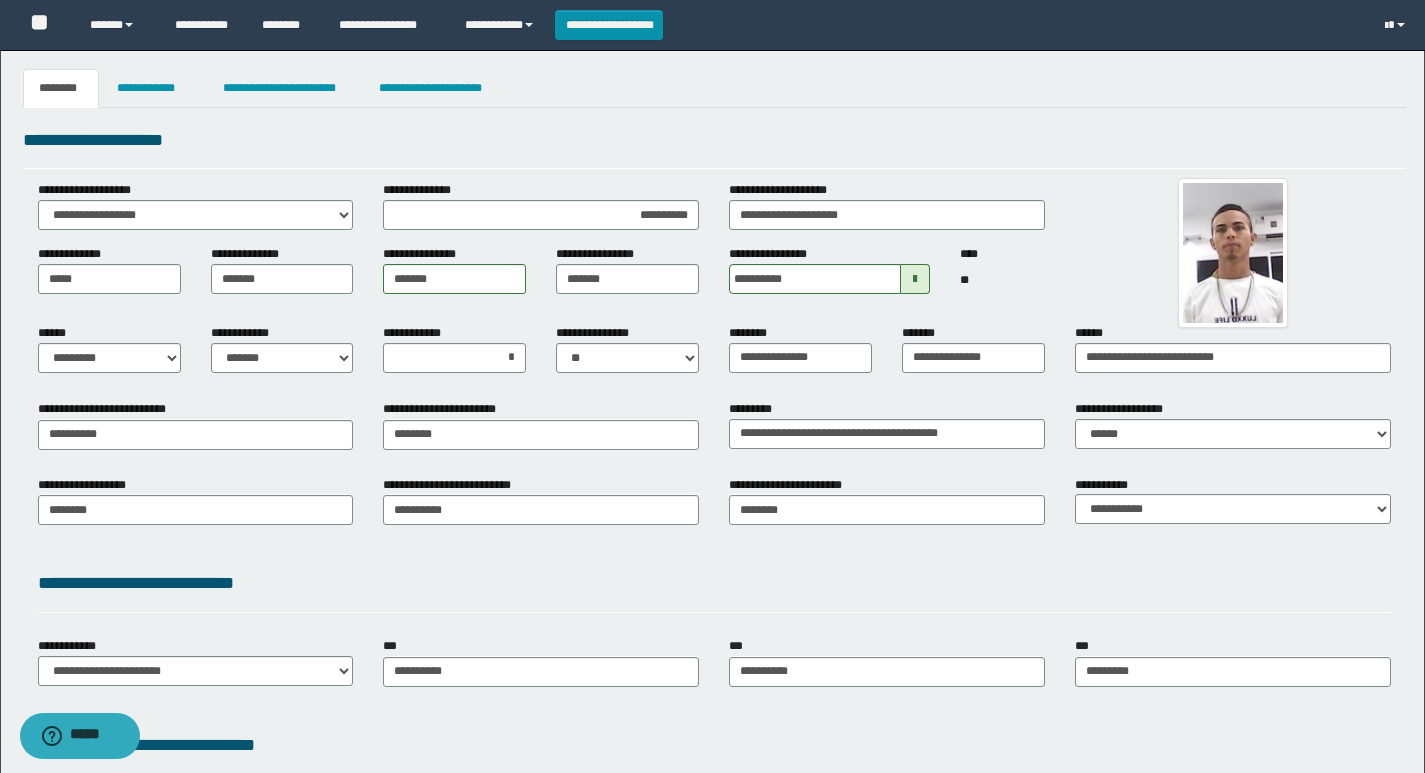 click on "**********" at bounding box center (627, 348) 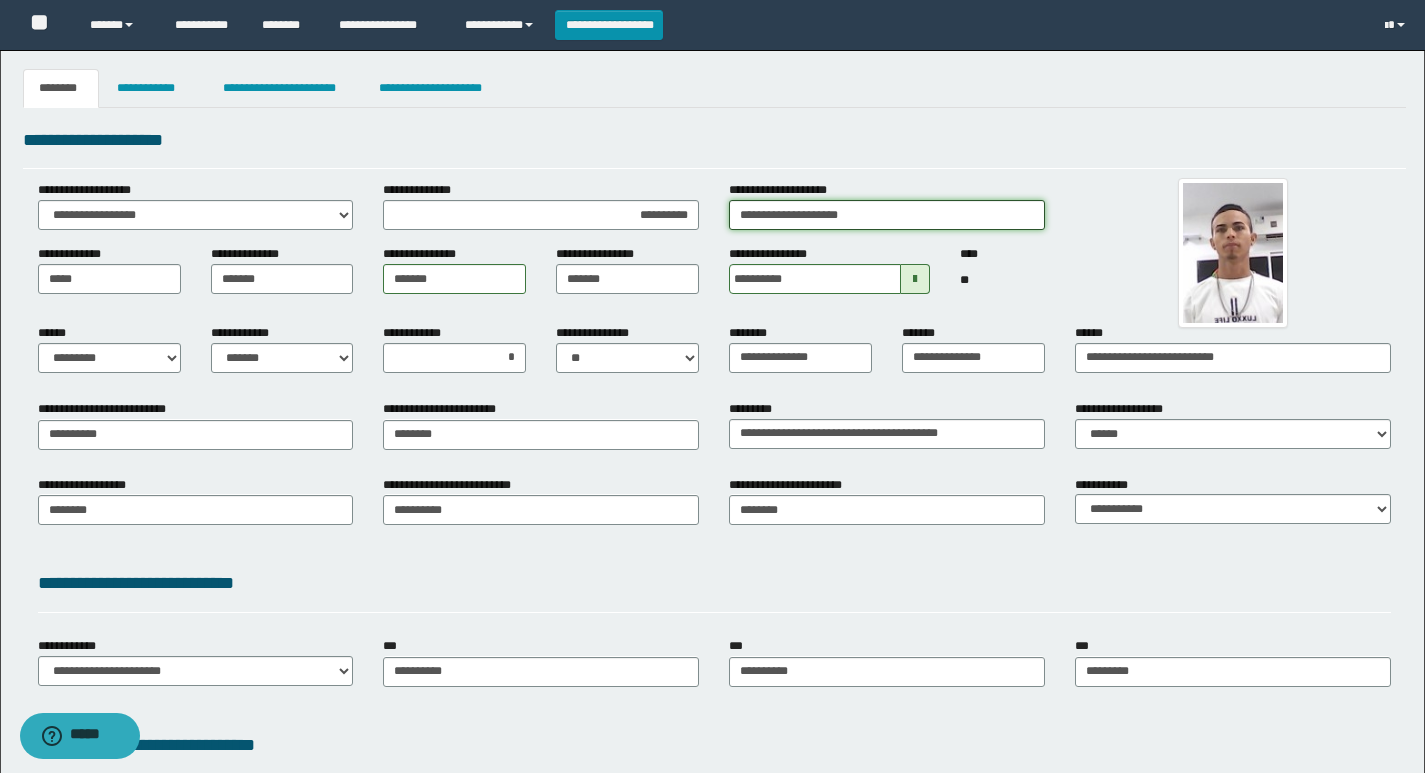 click on "**********" at bounding box center (887, 215) 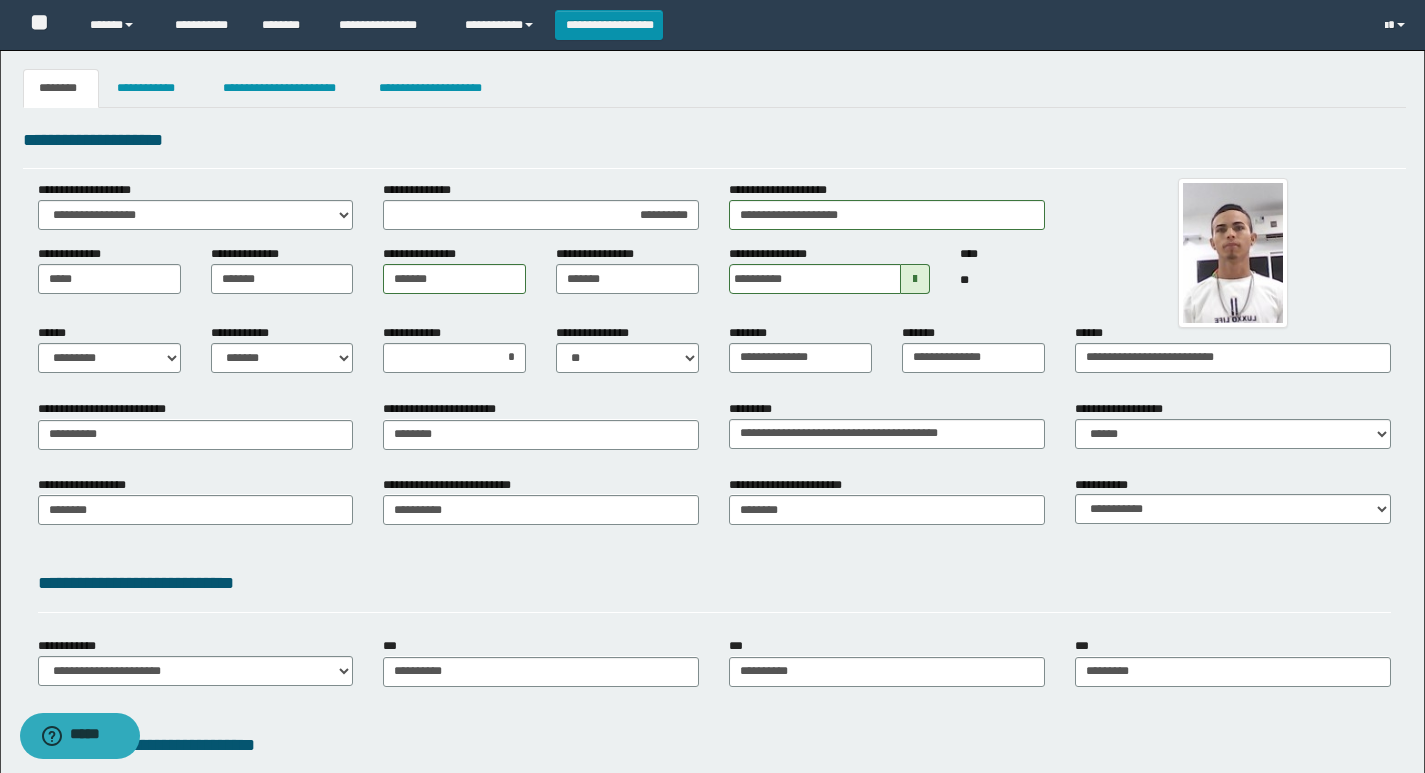 click on "**********" at bounding box center (541, 424) 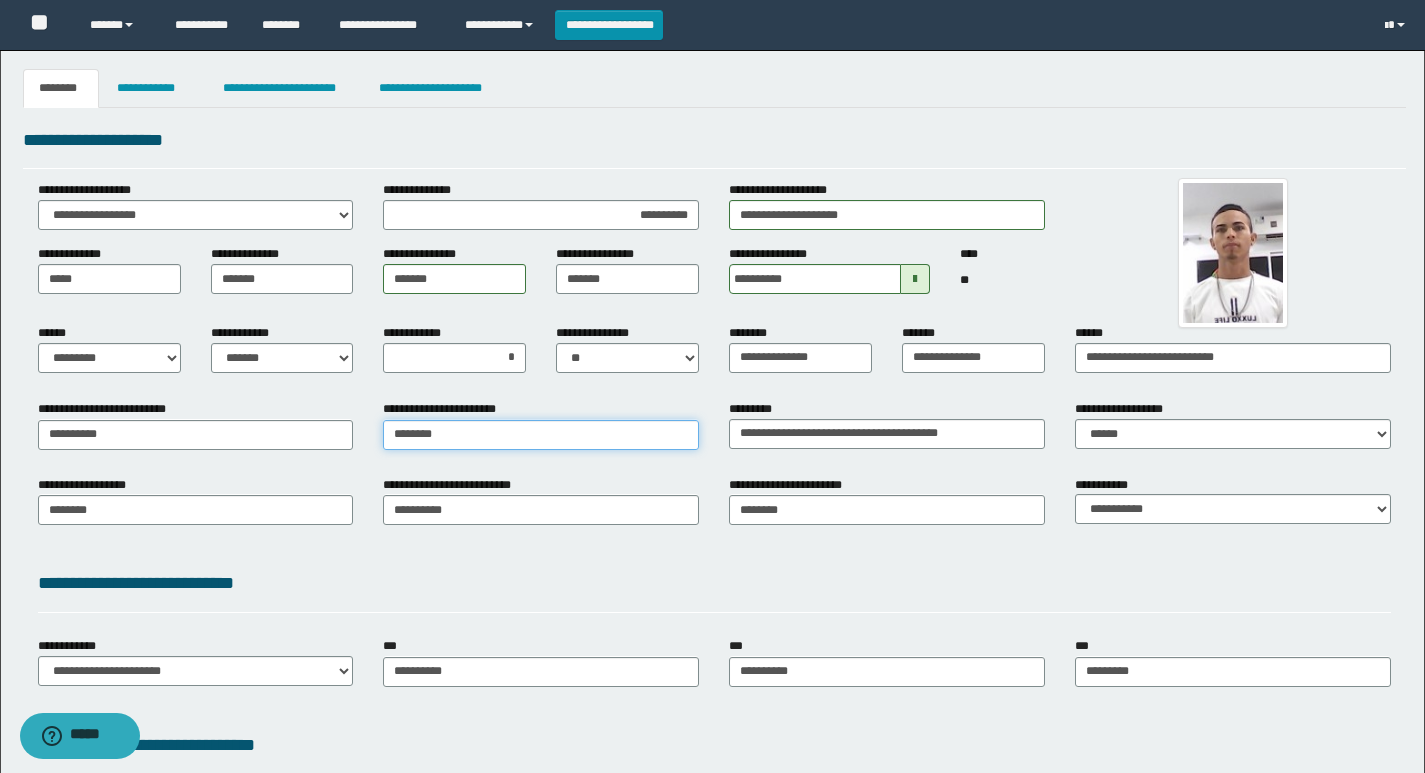 click on "********" at bounding box center [541, 435] 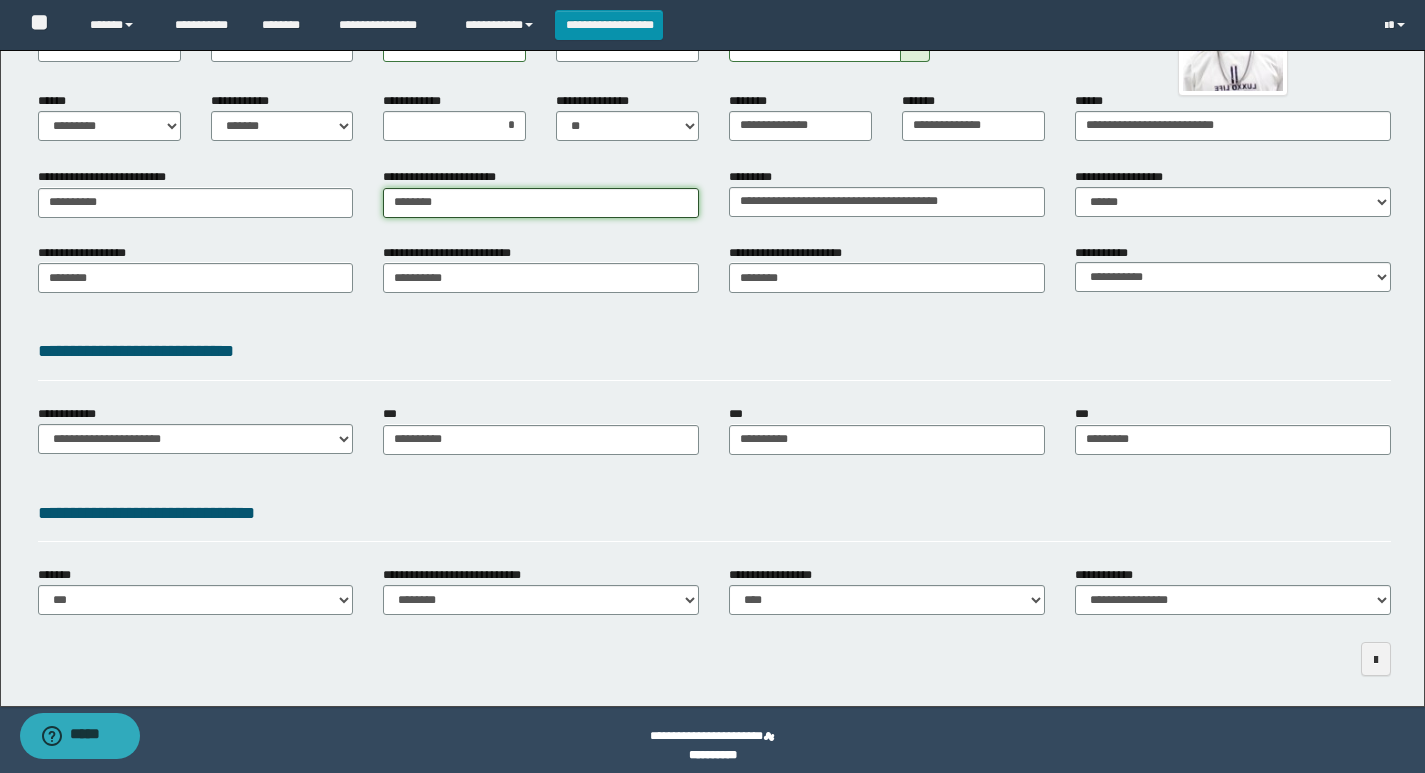 scroll, scrollTop: 243, scrollLeft: 0, axis: vertical 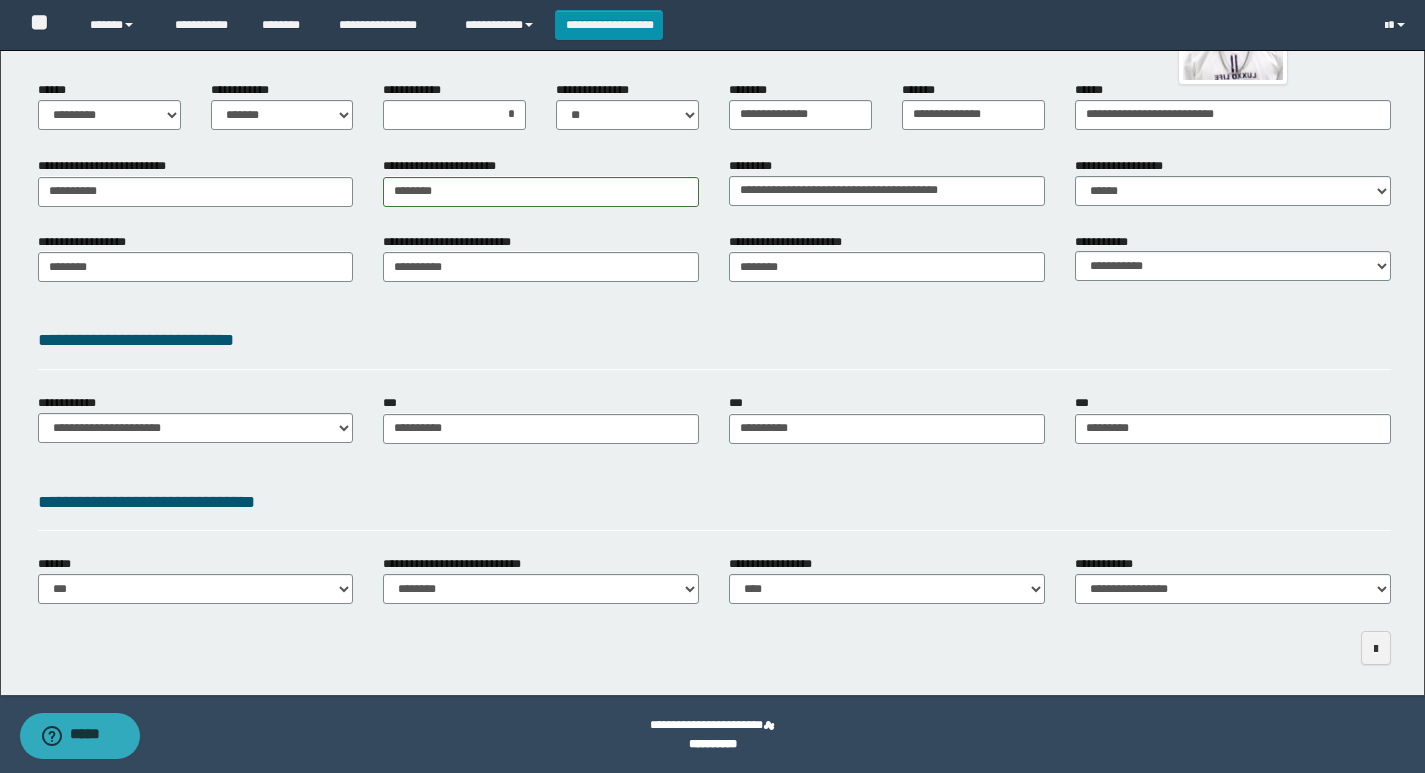 click on "**********" at bounding box center (714, 347) 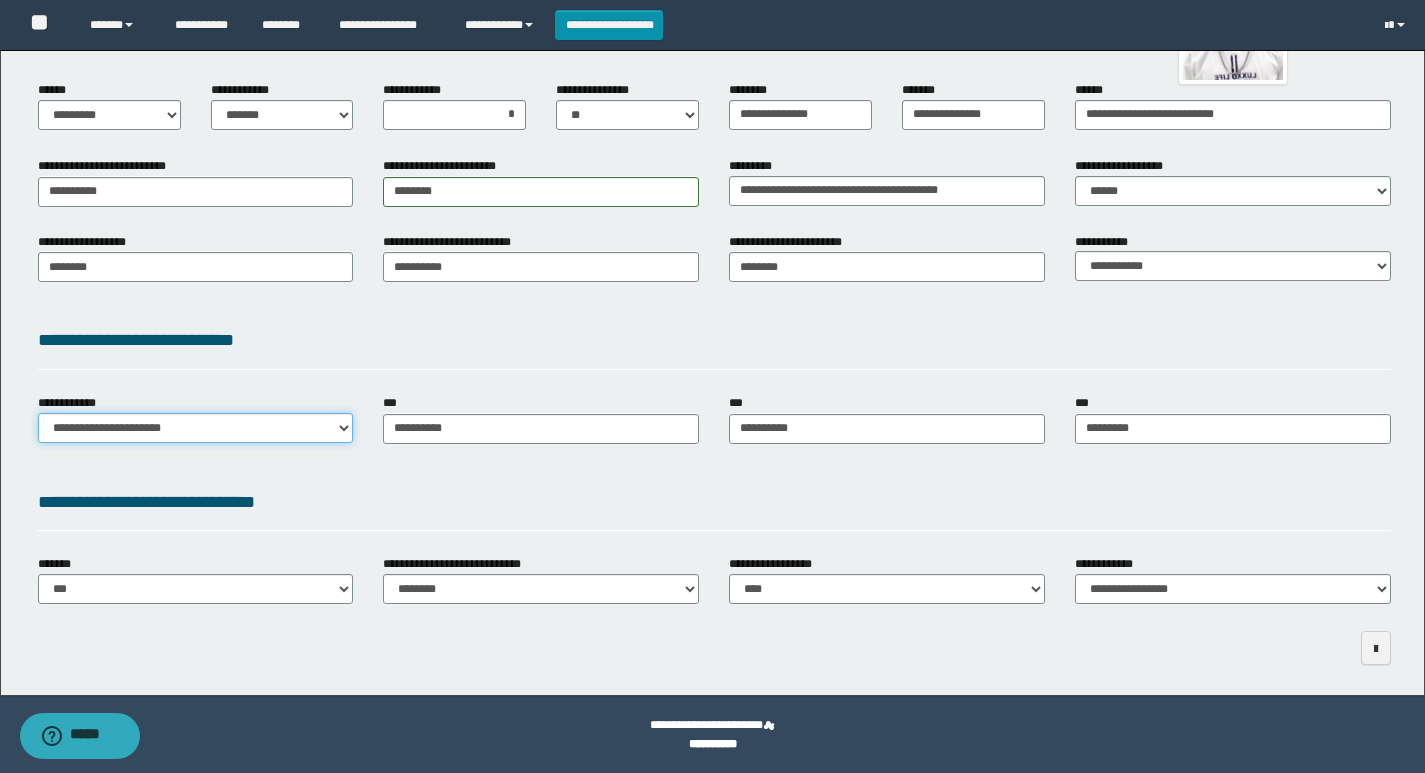 click on "**********" at bounding box center [196, 428] 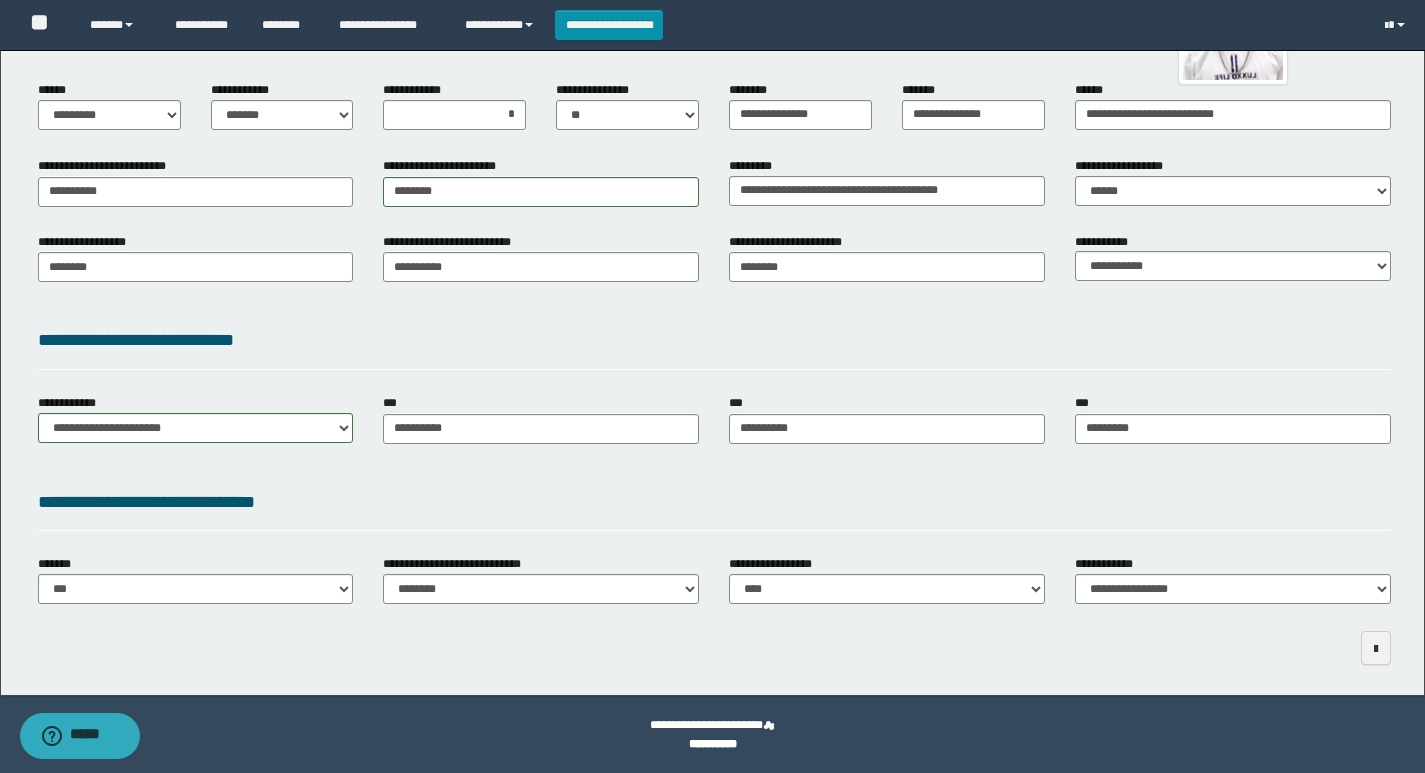 click on "**********" at bounding box center (714, 344) 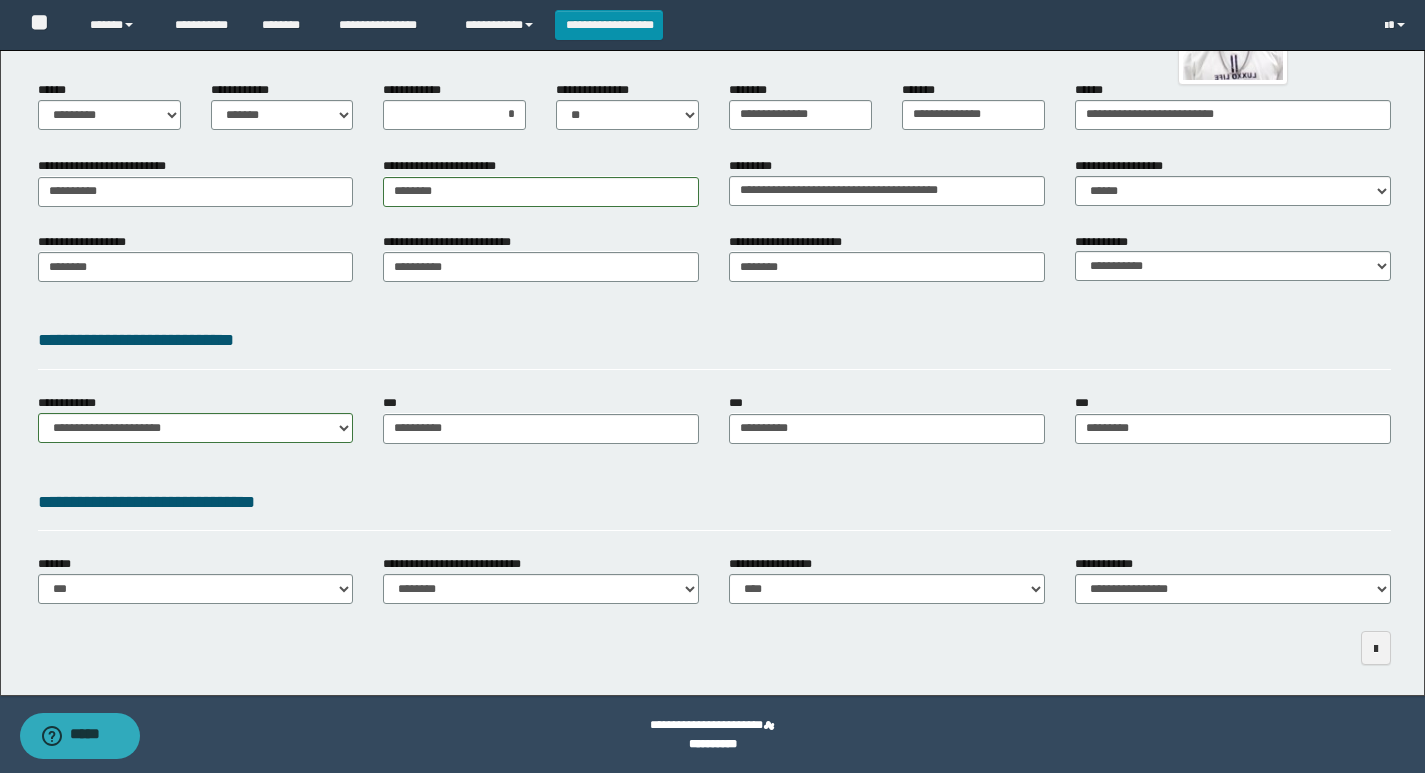 drag, startPoint x: 863, startPoint y: 646, endPoint x: 1175, endPoint y: 621, distance: 313 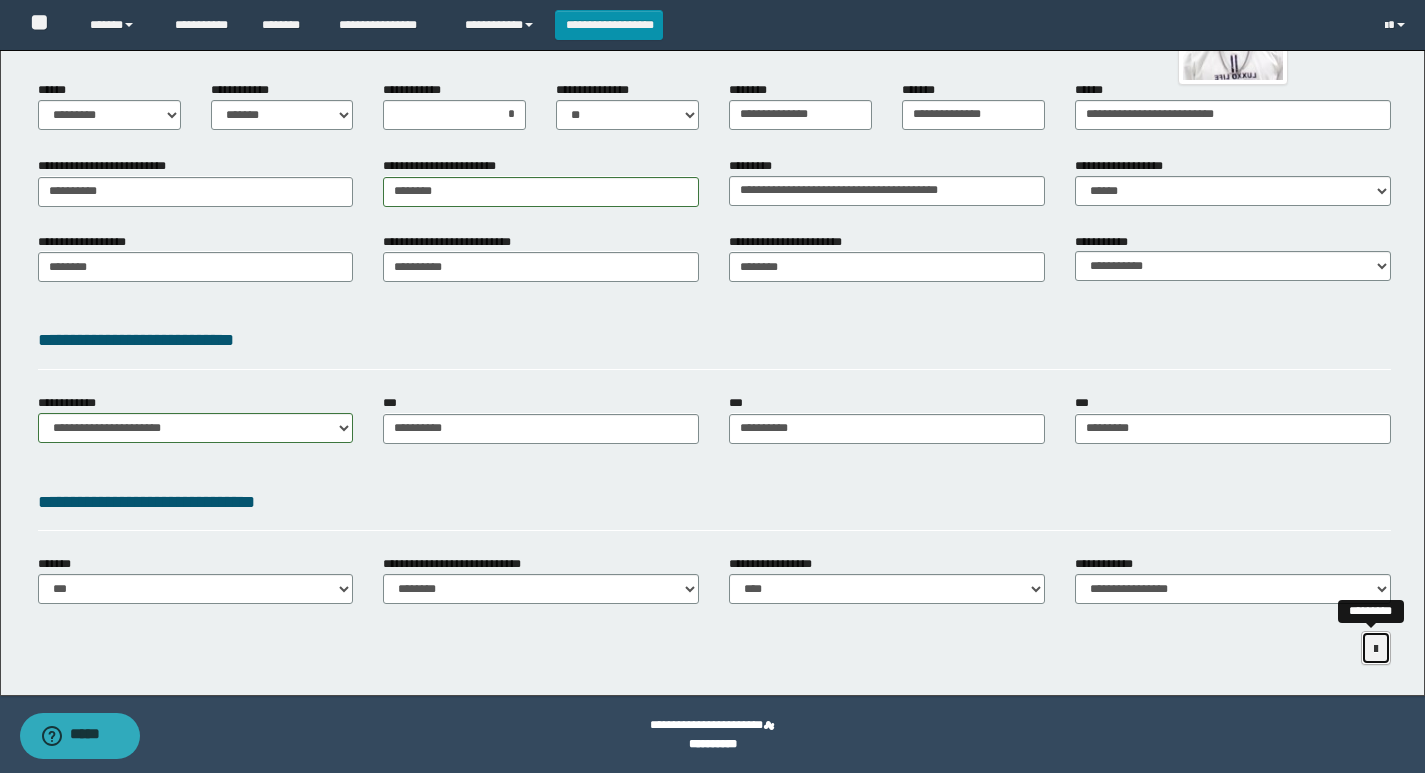 click at bounding box center (1376, 649) 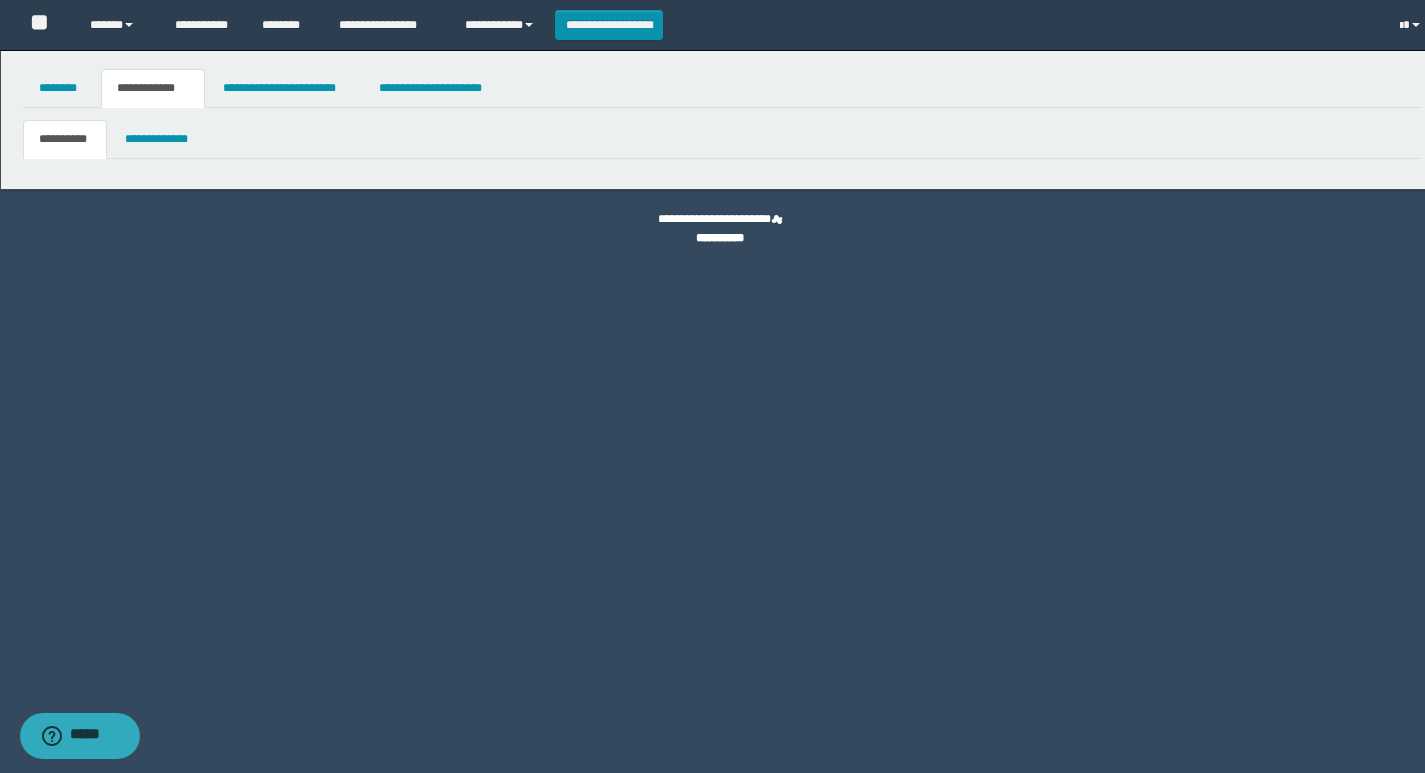 scroll, scrollTop: 0, scrollLeft: 0, axis: both 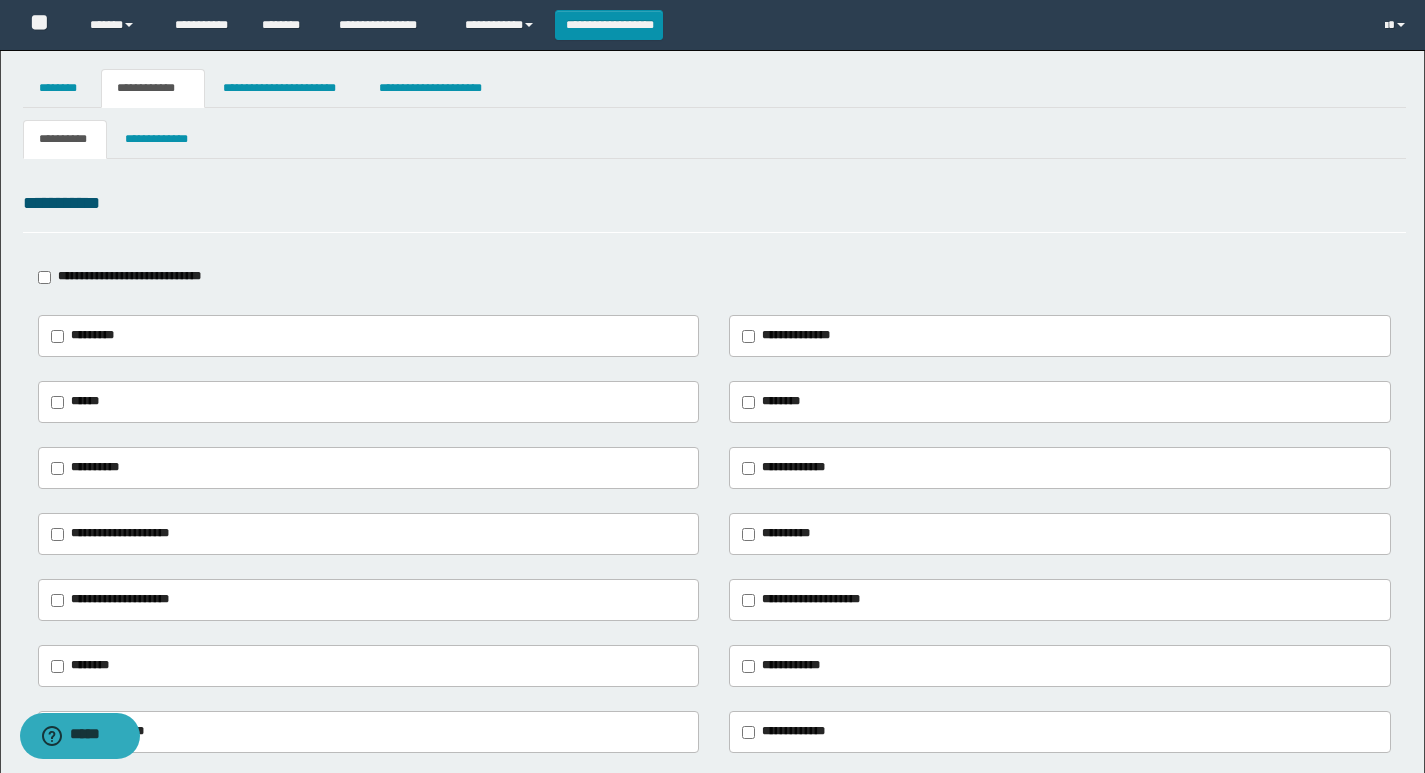 click on "**********" at bounding box center [129, 276] 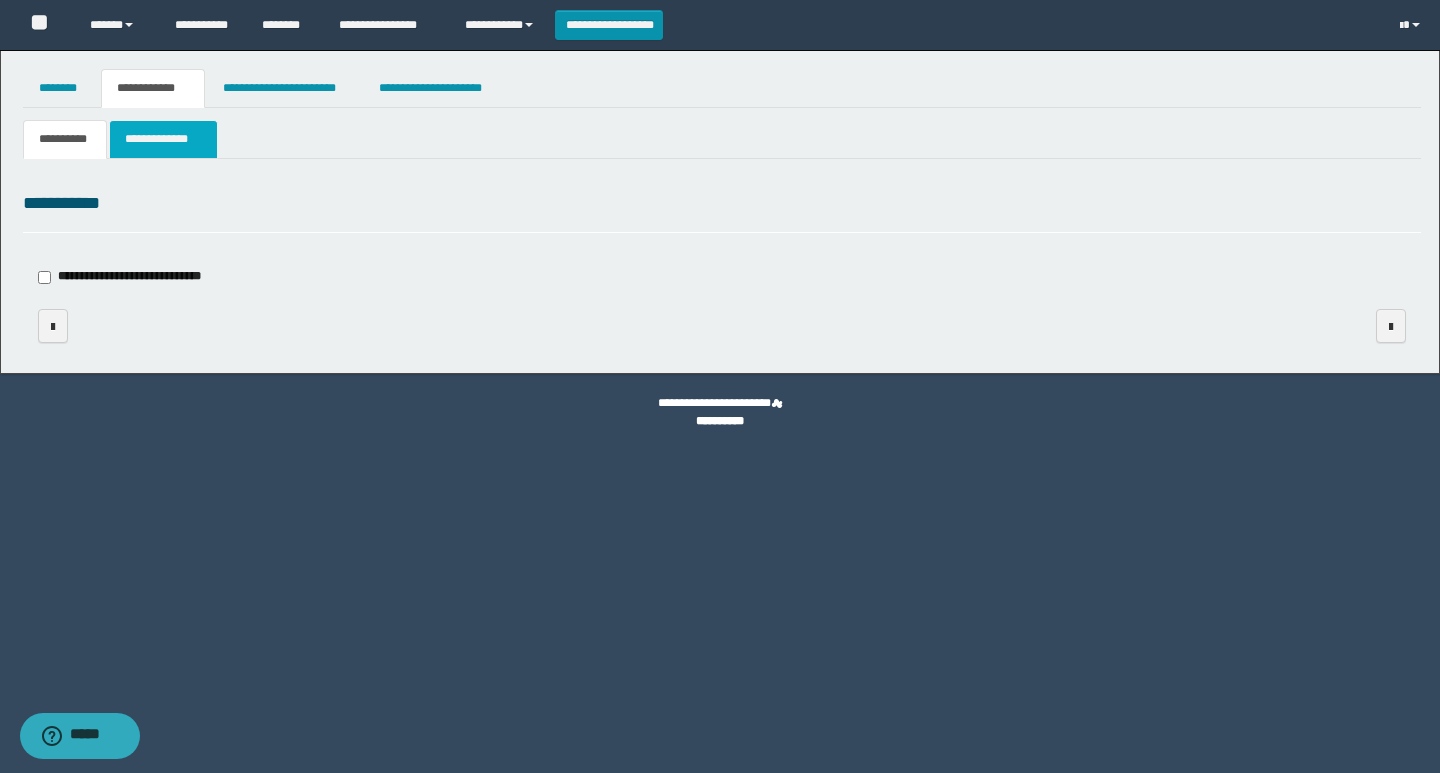 click on "**********" at bounding box center (163, 139) 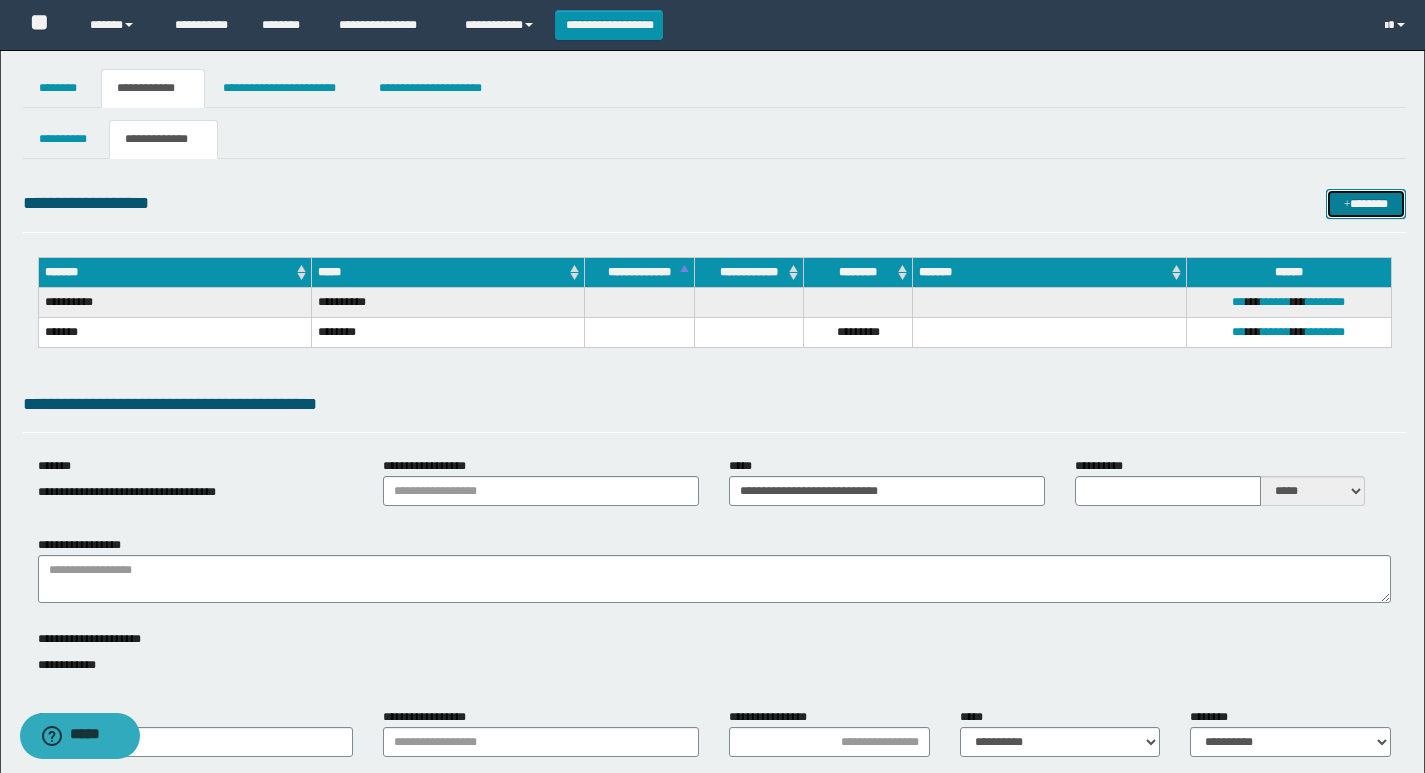 click on "*******" at bounding box center (1366, 204) 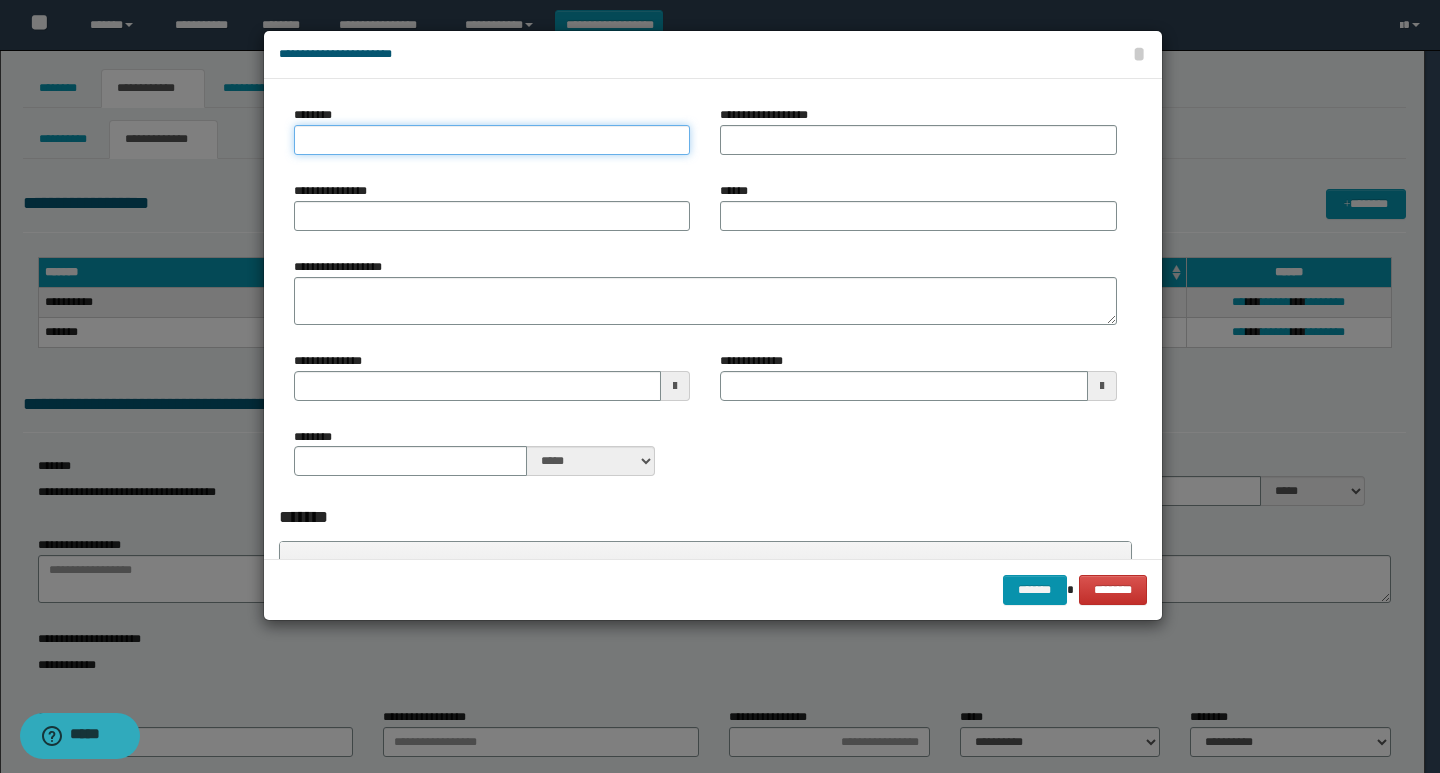 click on "********" at bounding box center [492, 140] 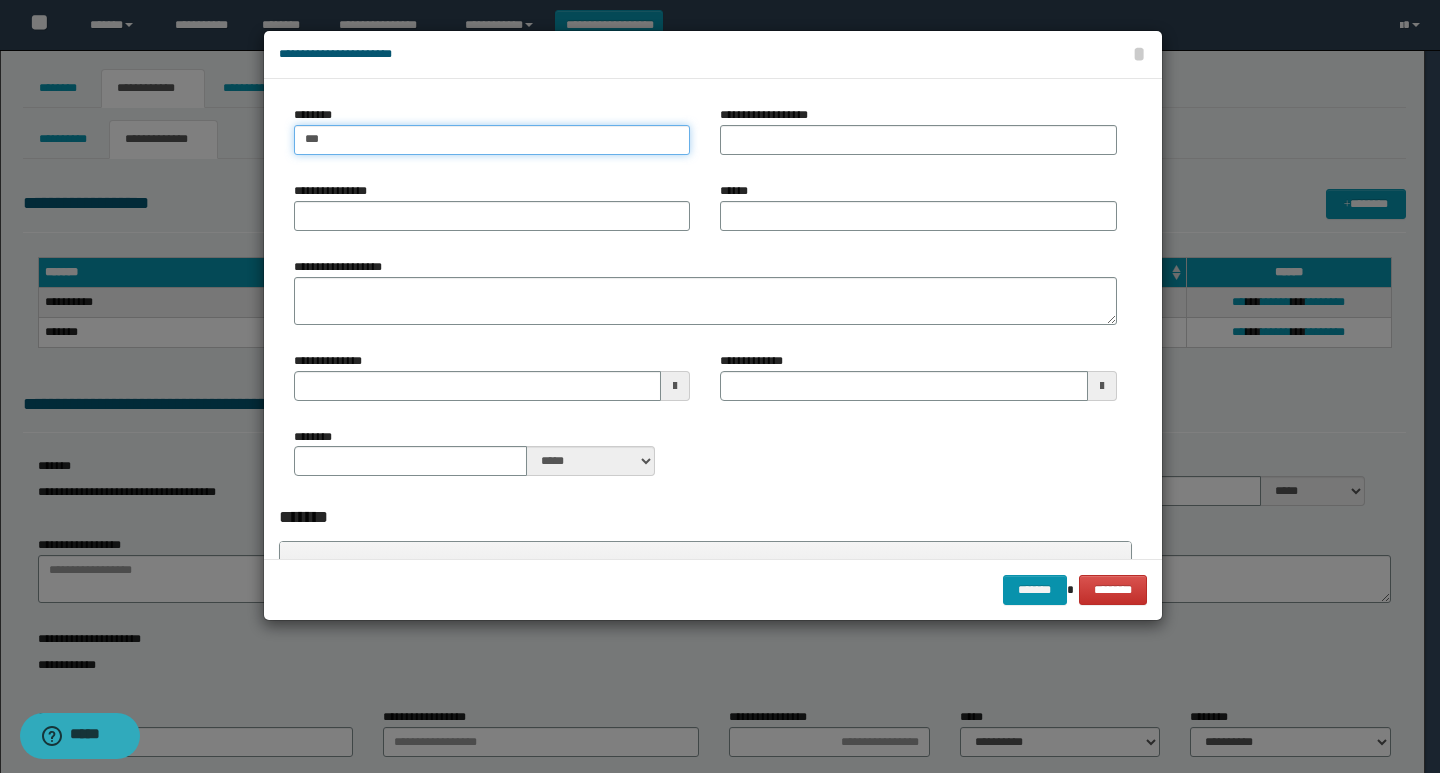 type on "***" 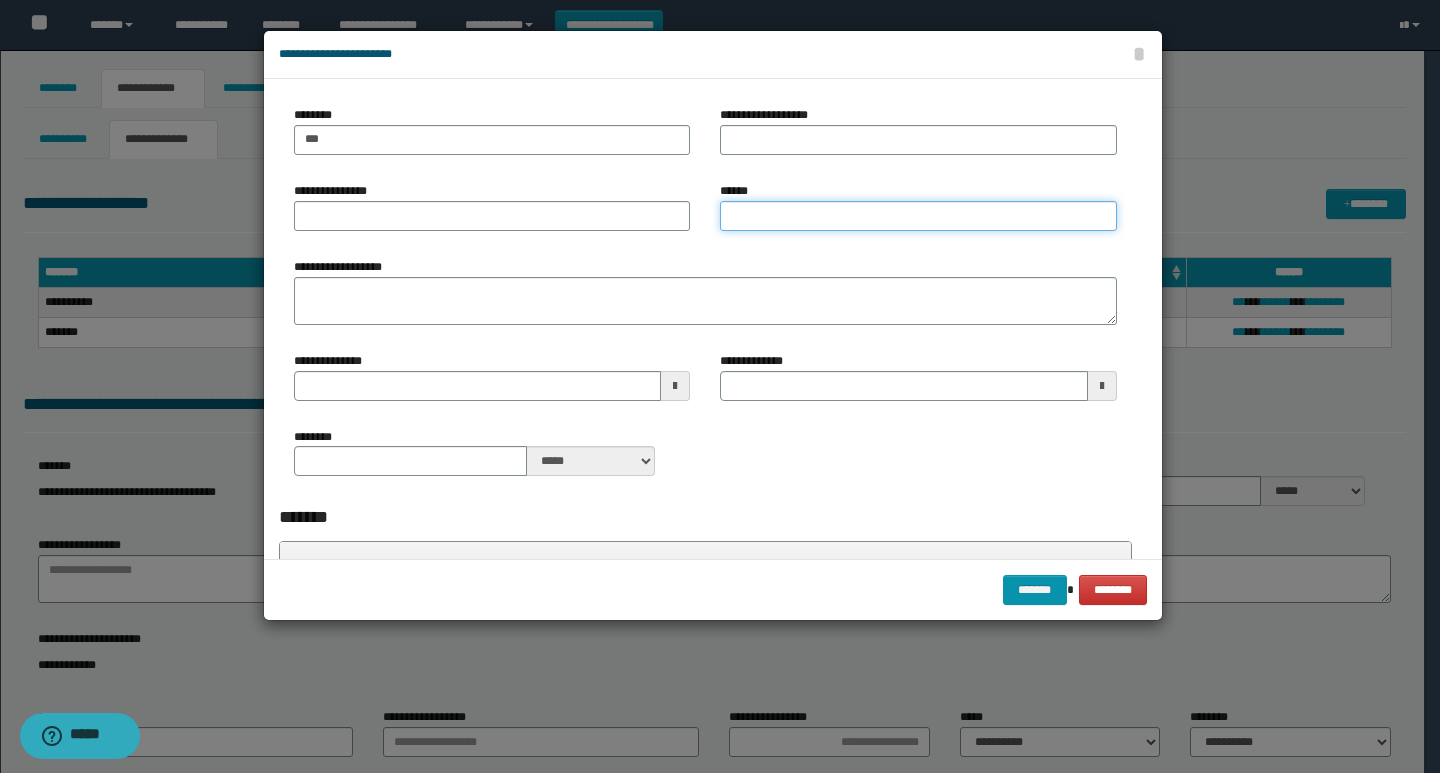 click on "******" at bounding box center [918, 216] 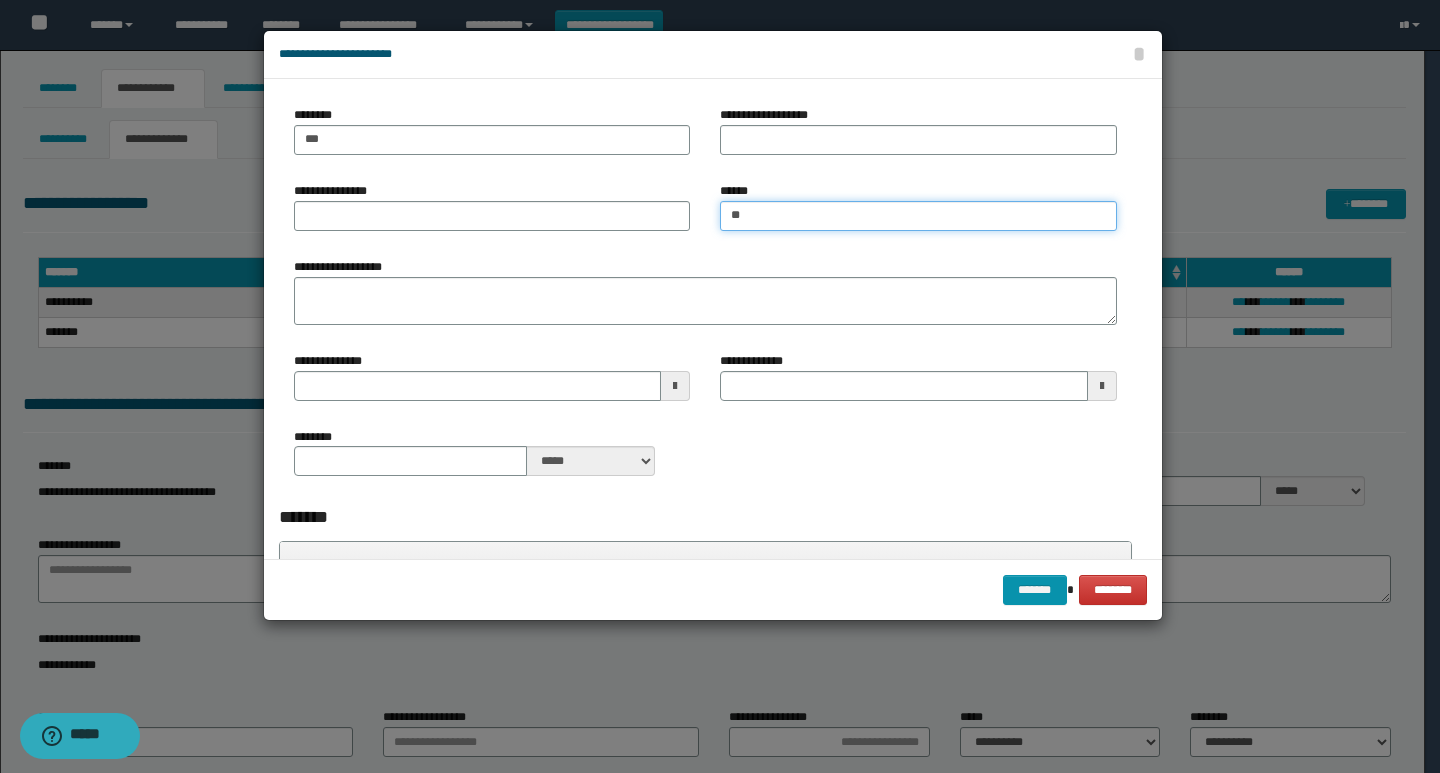 type on "*" 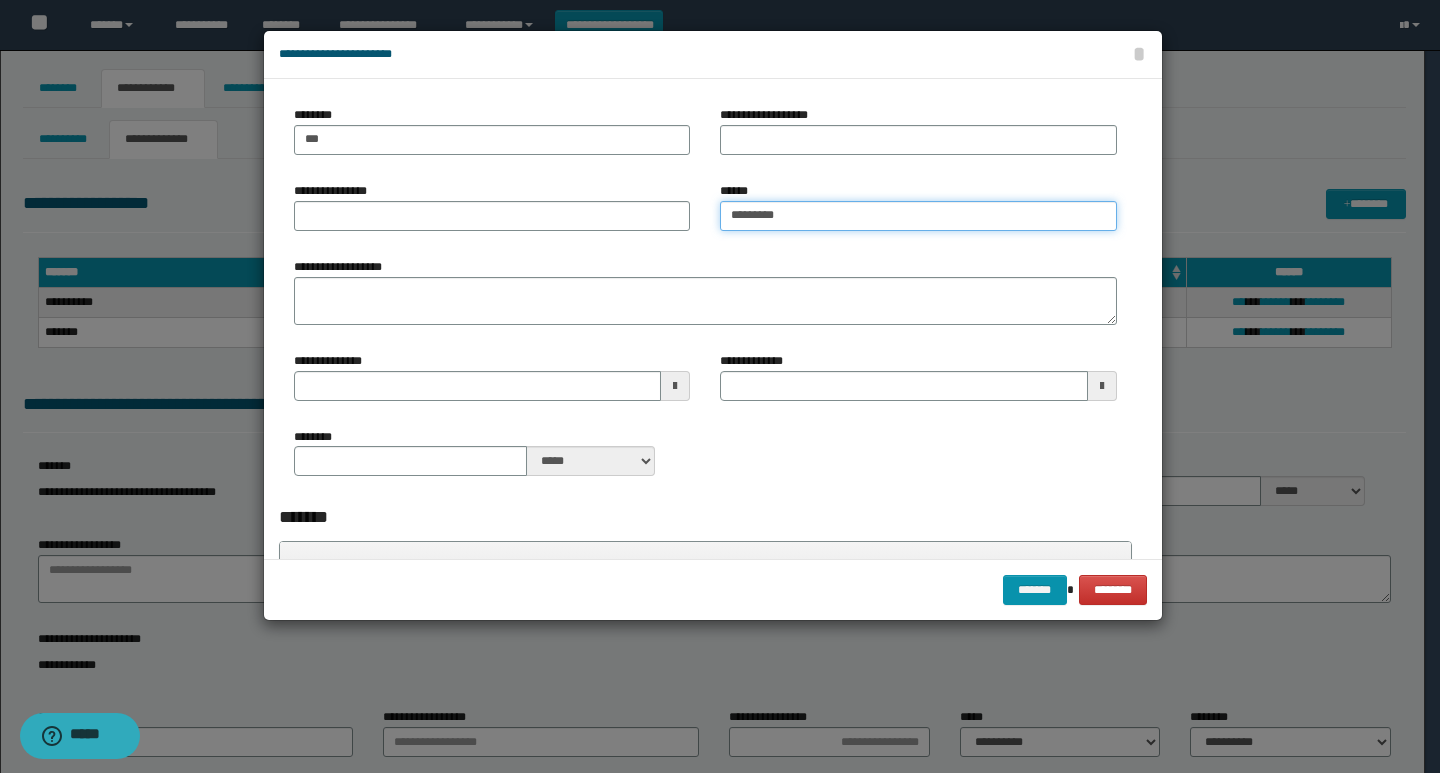 type on "********" 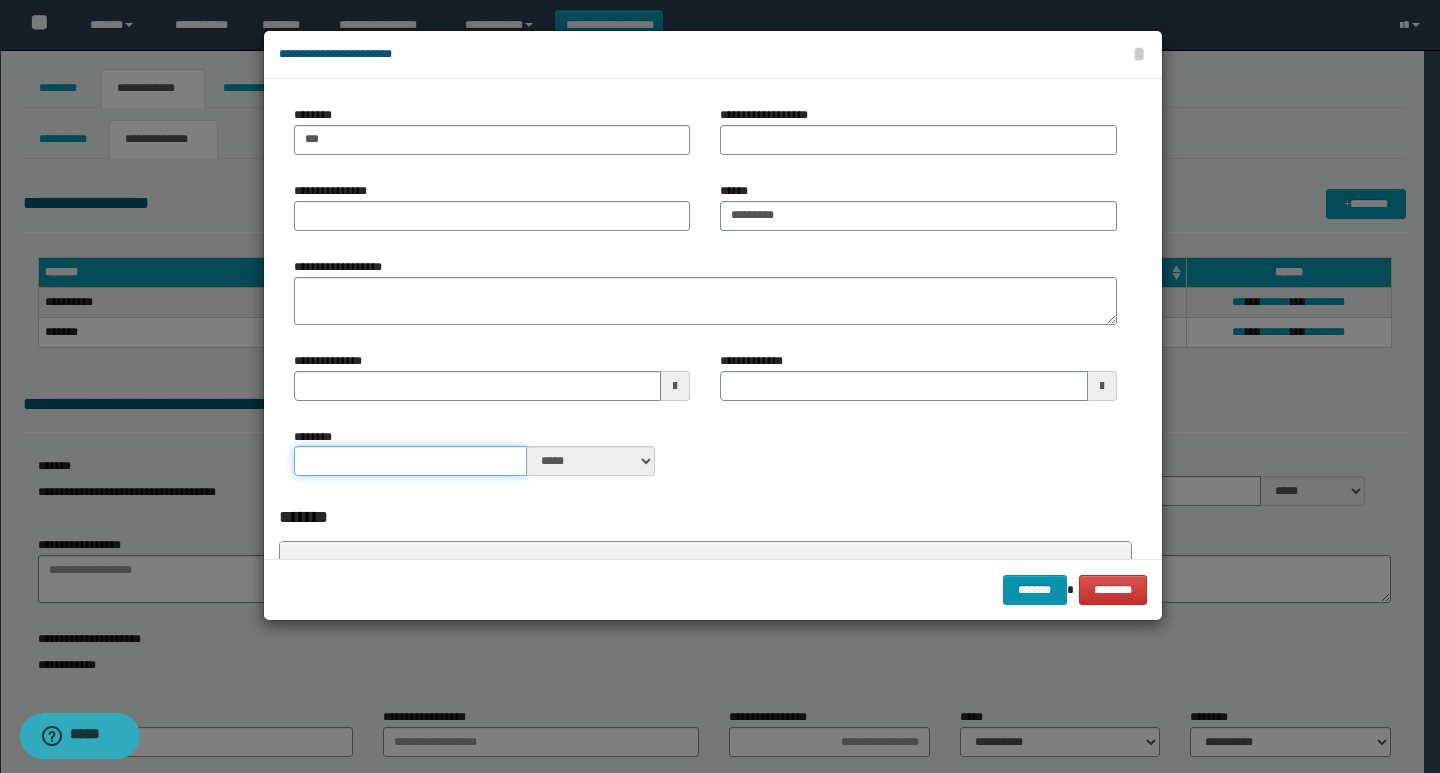 click on "********" at bounding box center (411, 461) 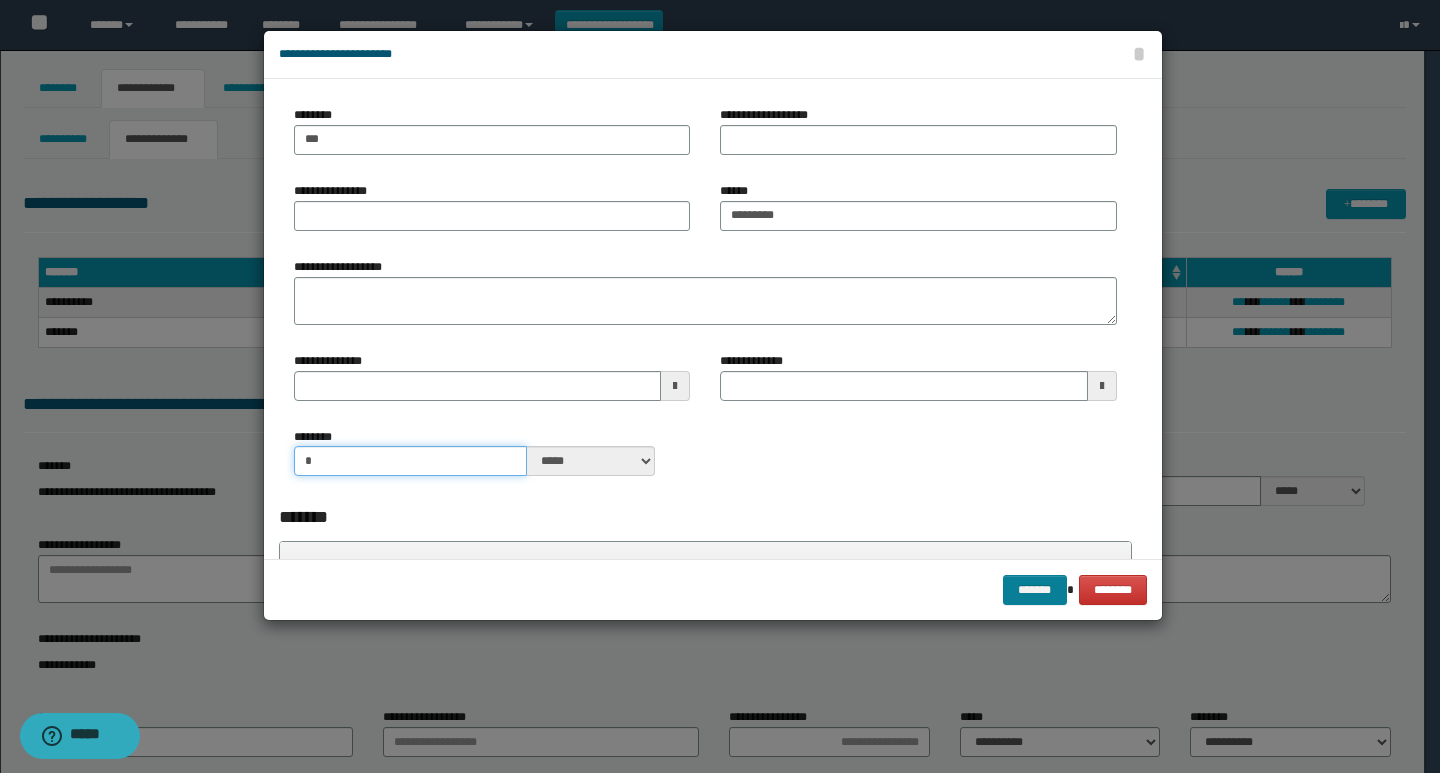 type on "*" 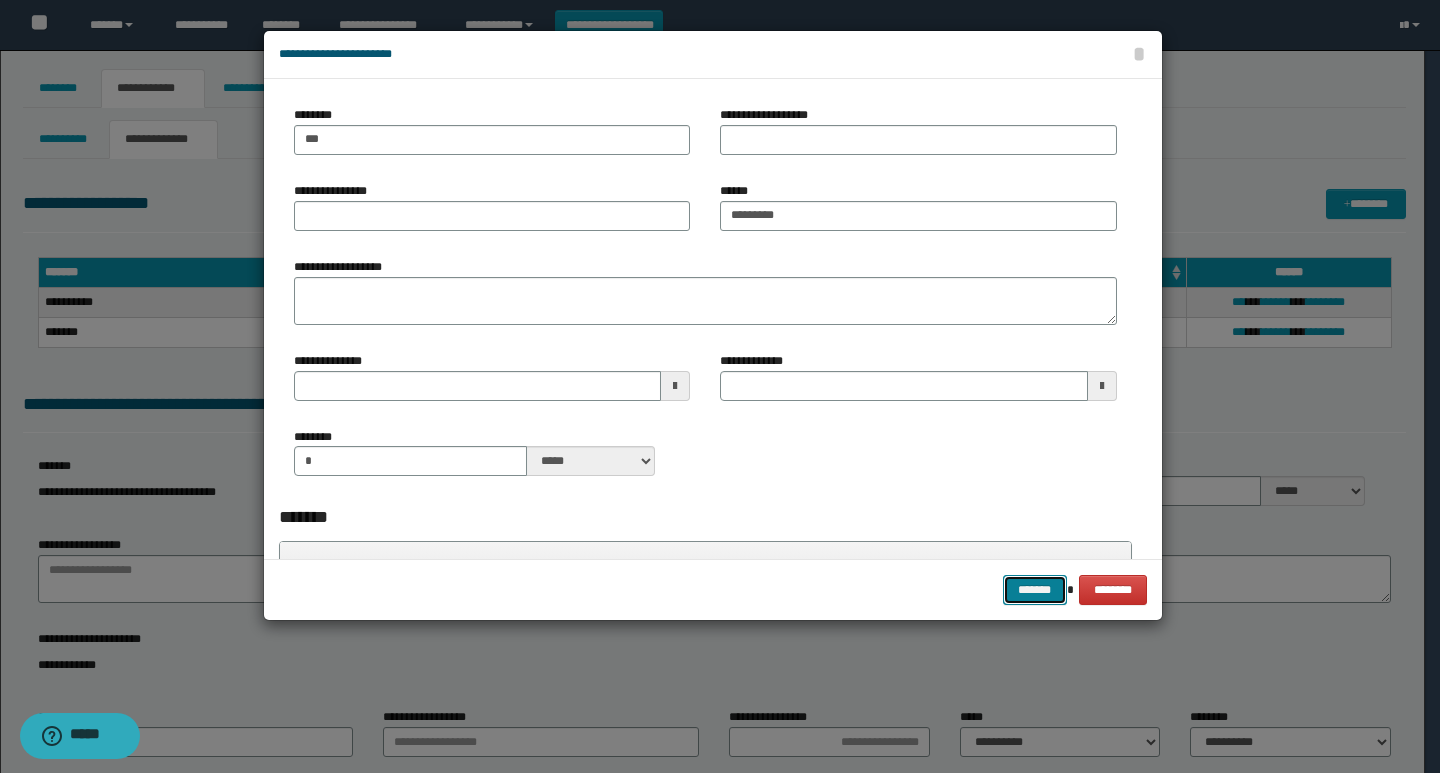 click on "*******" at bounding box center [1035, 590] 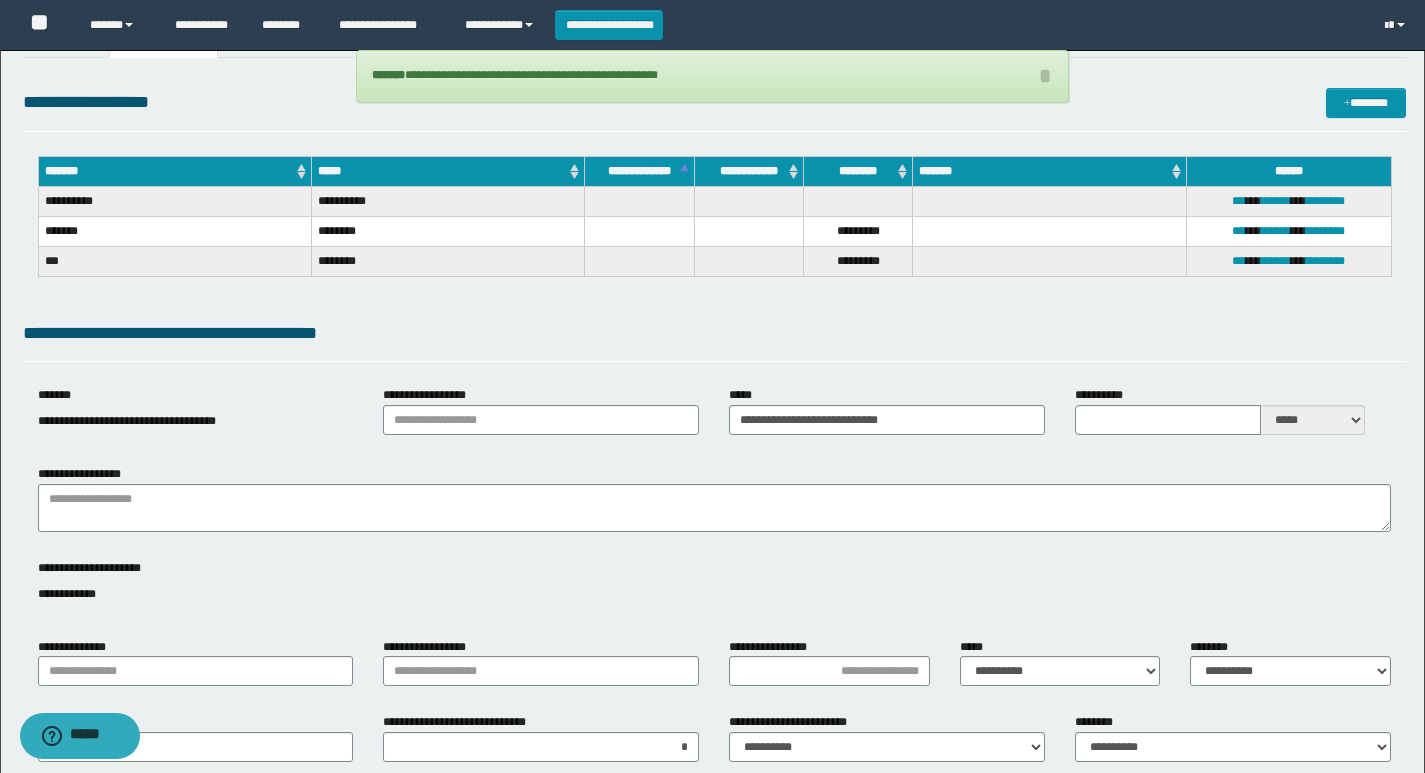 scroll, scrollTop: 200, scrollLeft: 0, axis: vertical 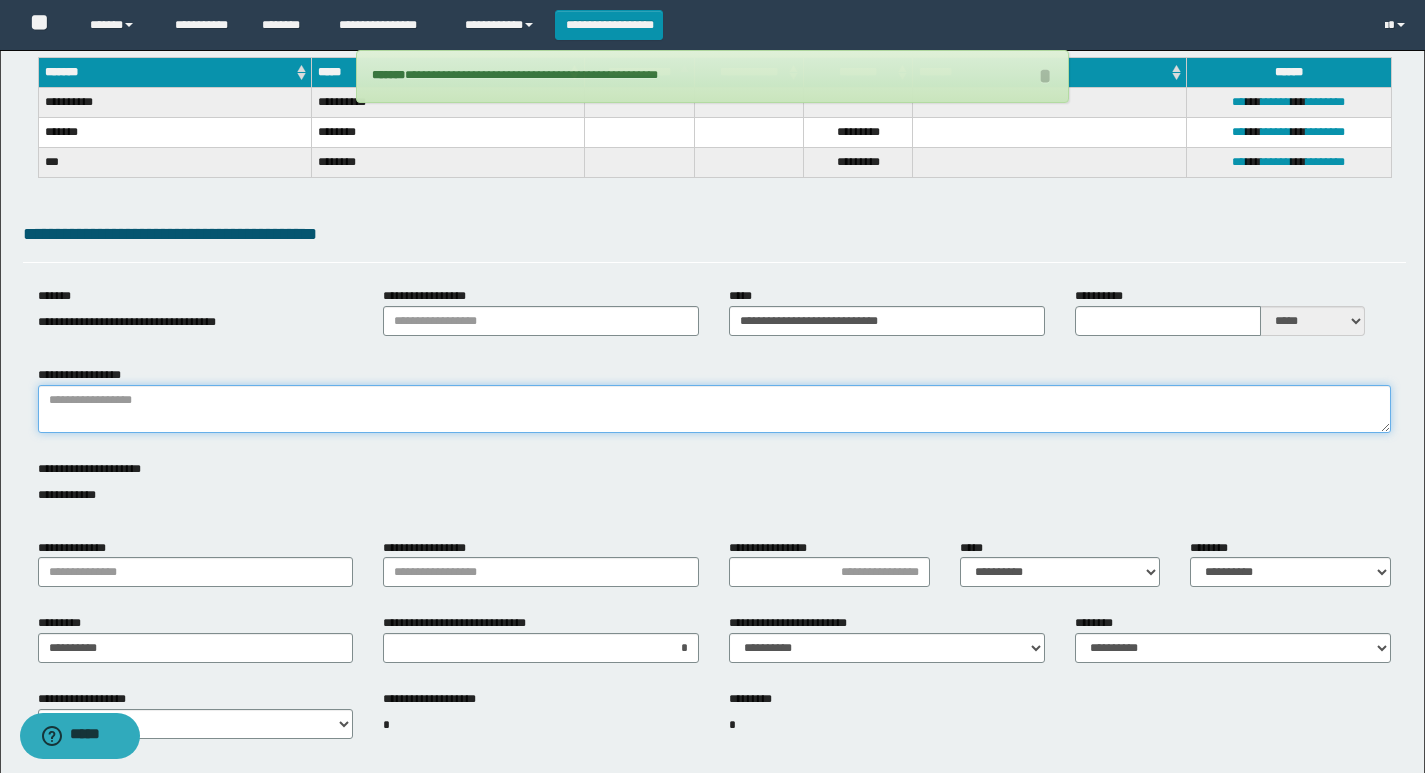 click on "**********" at bounding box center [714, 409] 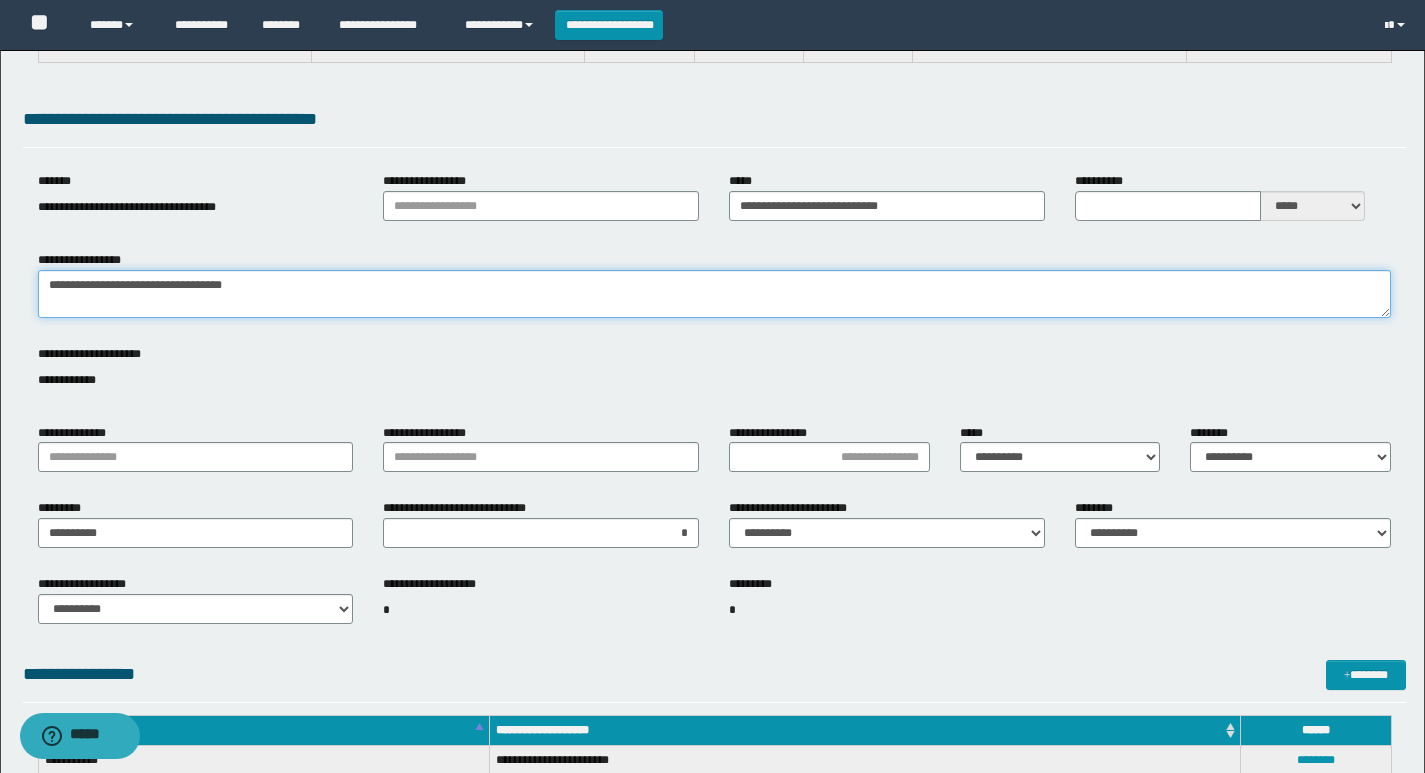 scroll, scrollTop: 500, scrollLeft: 0, axis: vertical 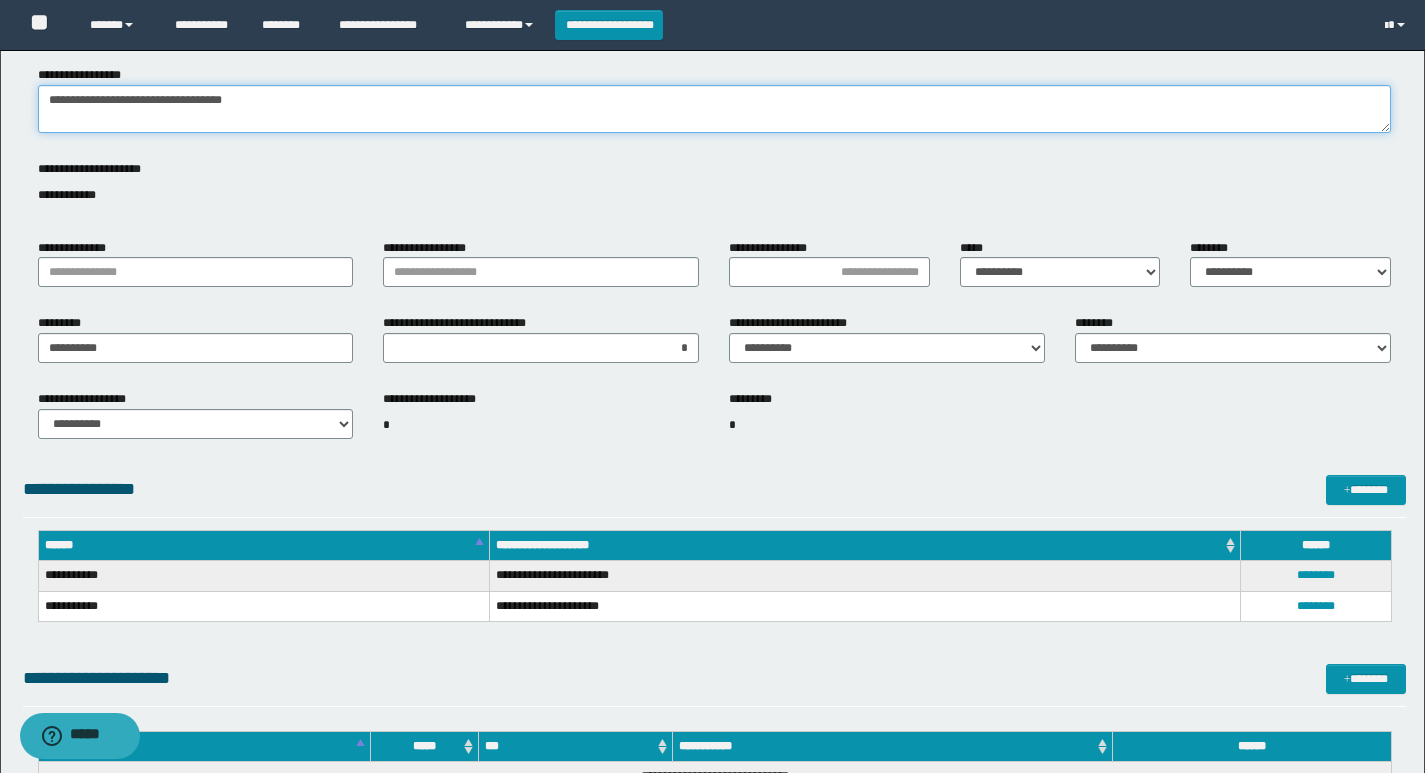 type on "**********" 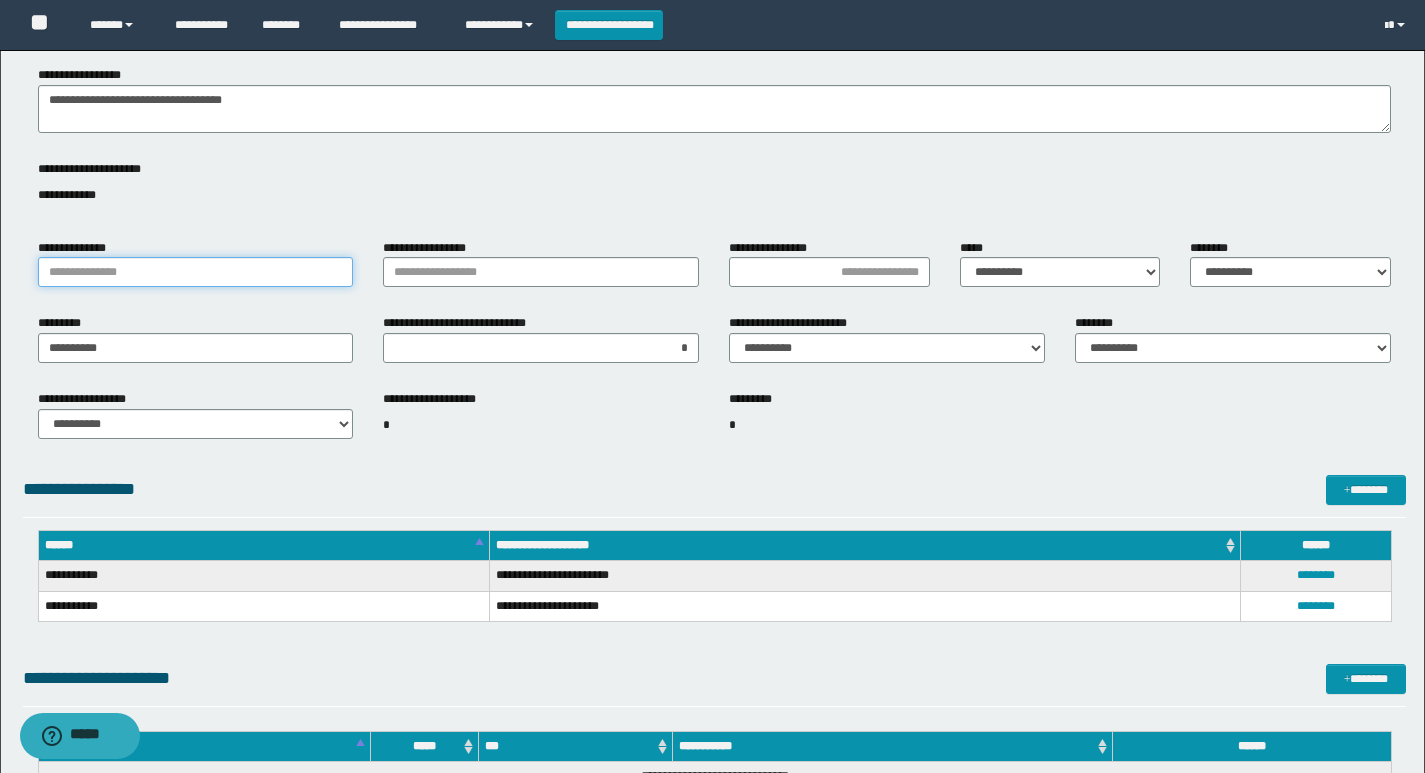 click on "**********" at bounding box center [196, 272] 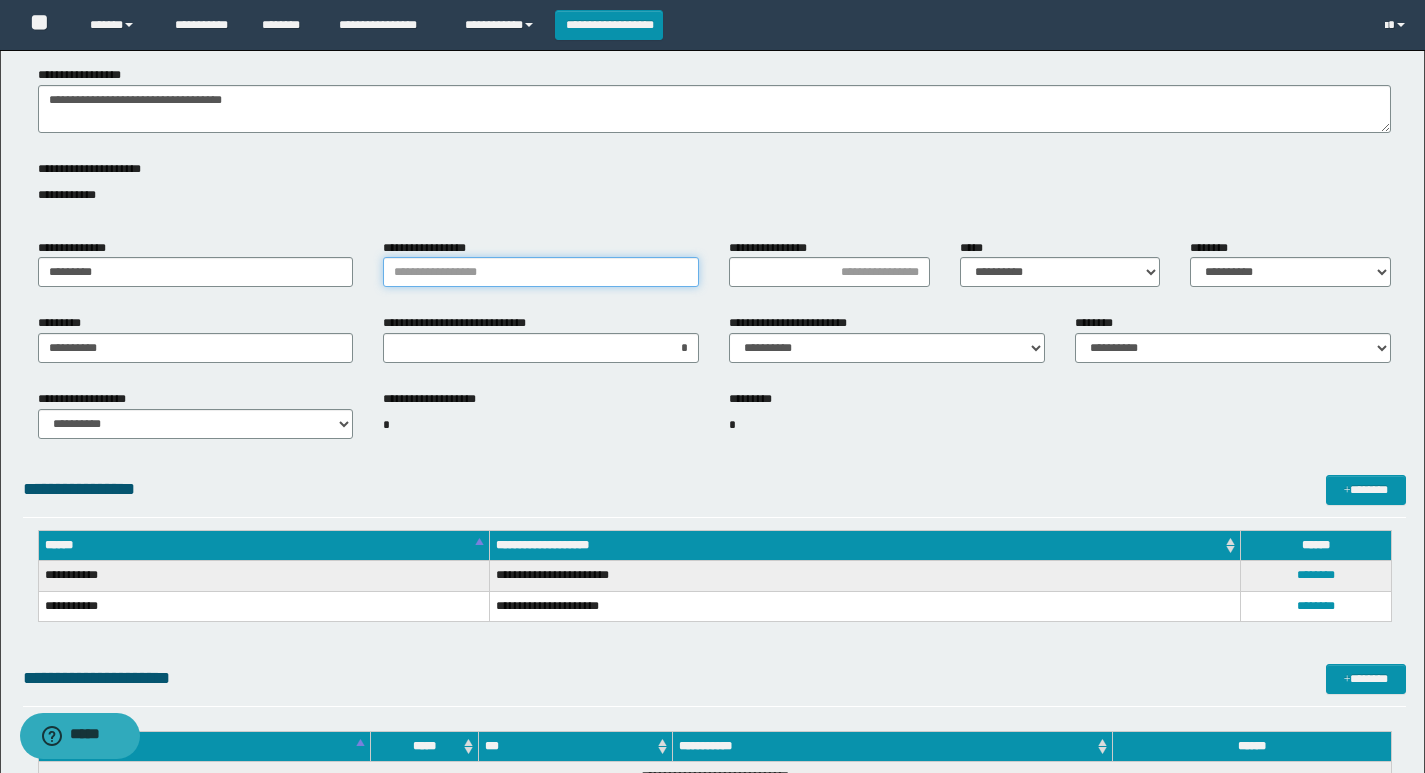 click on "**********" at bounding box center [541, 272] 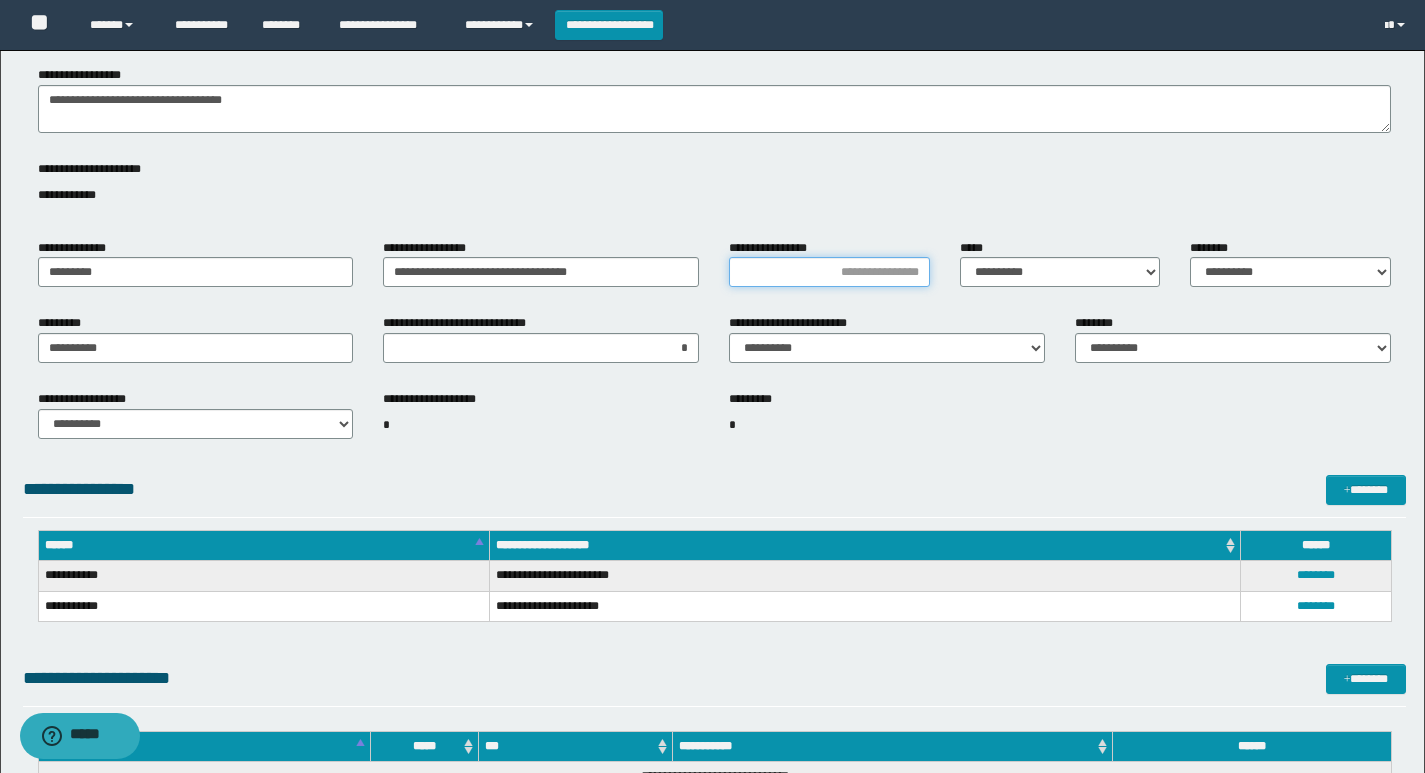 click on "**********" at bounding box center (829, 272) 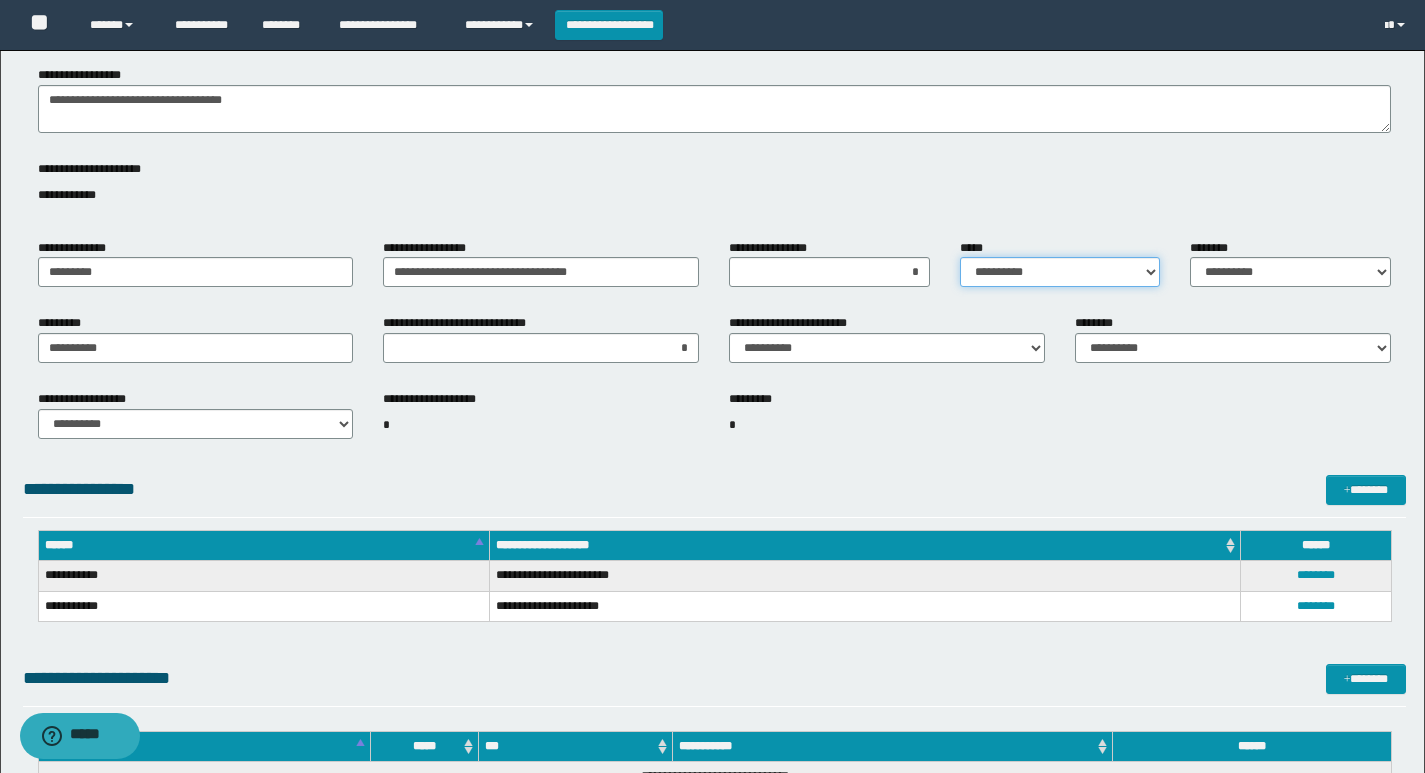 click on "**********" at bounding box center (1060, 272) 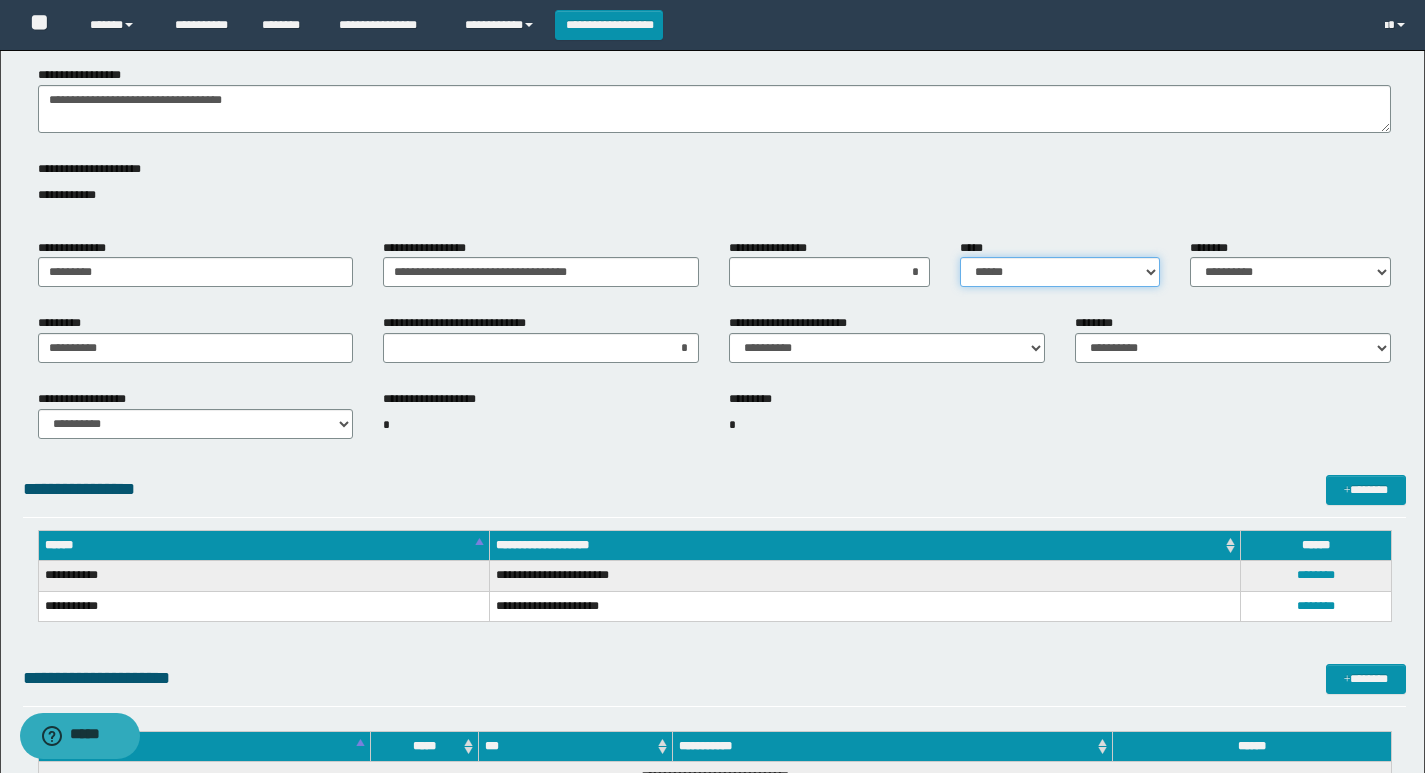 click on "**********" at bounding box center (1060, 272) 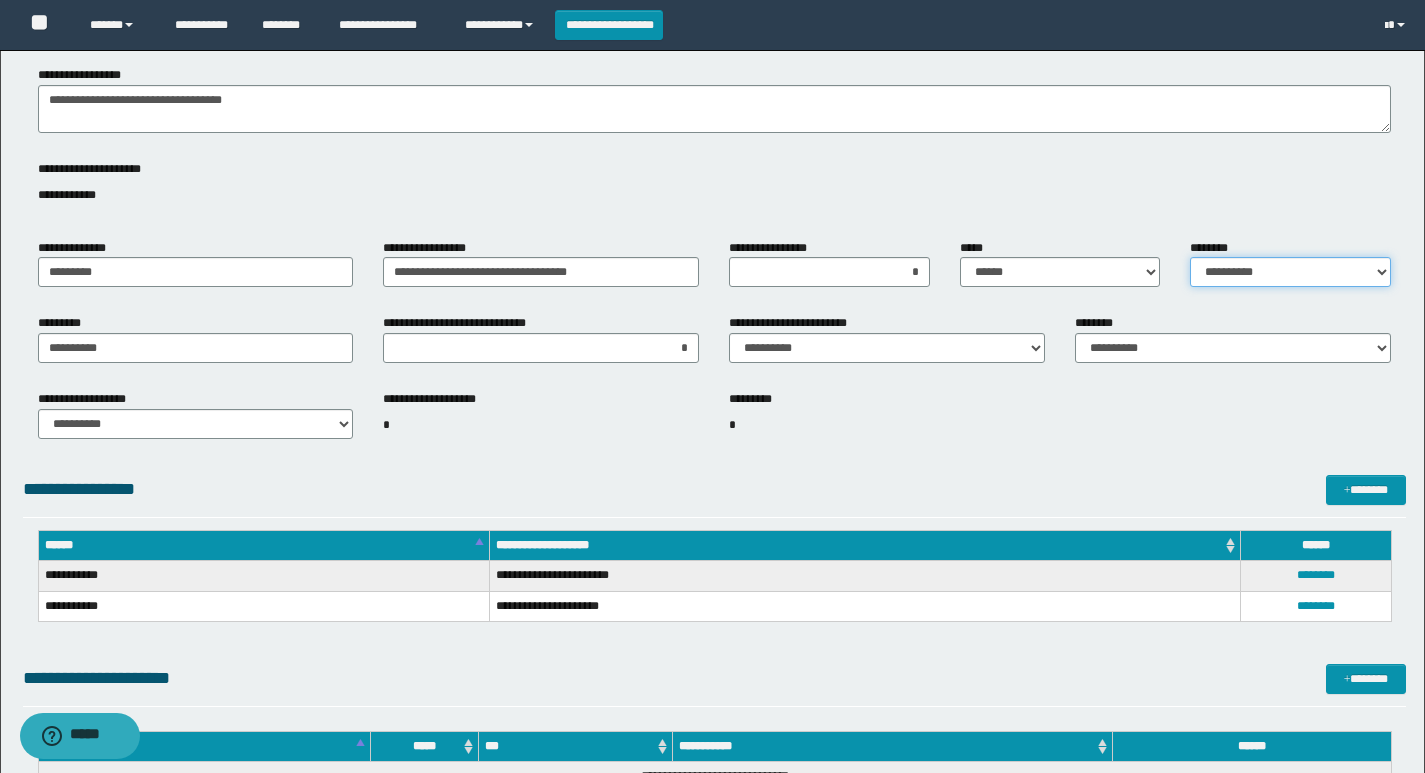 click on "**********" at bounding box center [1290, 272] 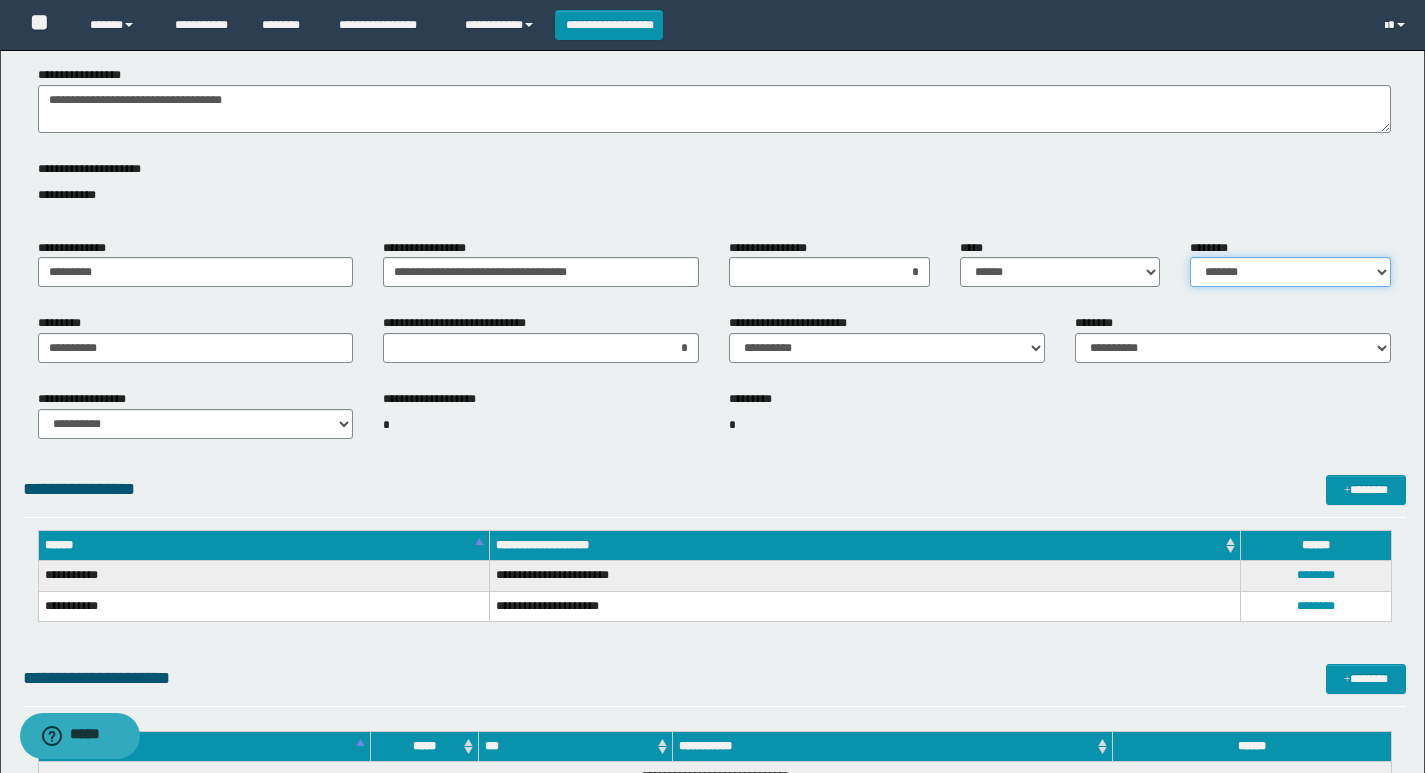 click on "**********" at bounding box center (1290, 272) 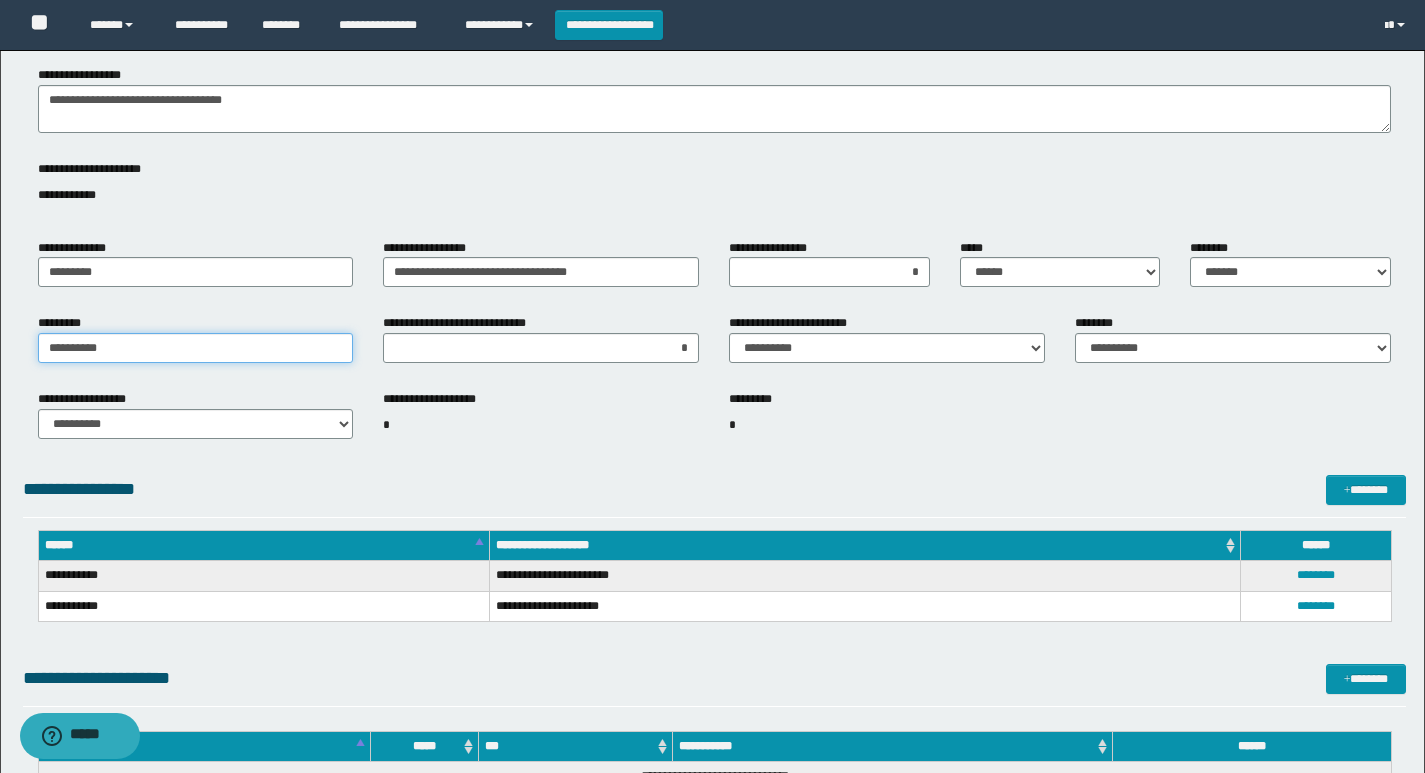 drag, startPoint x: 150, startPoint y: 358, endPoint x: 194, endPoint y: 354, distance: 44.181442 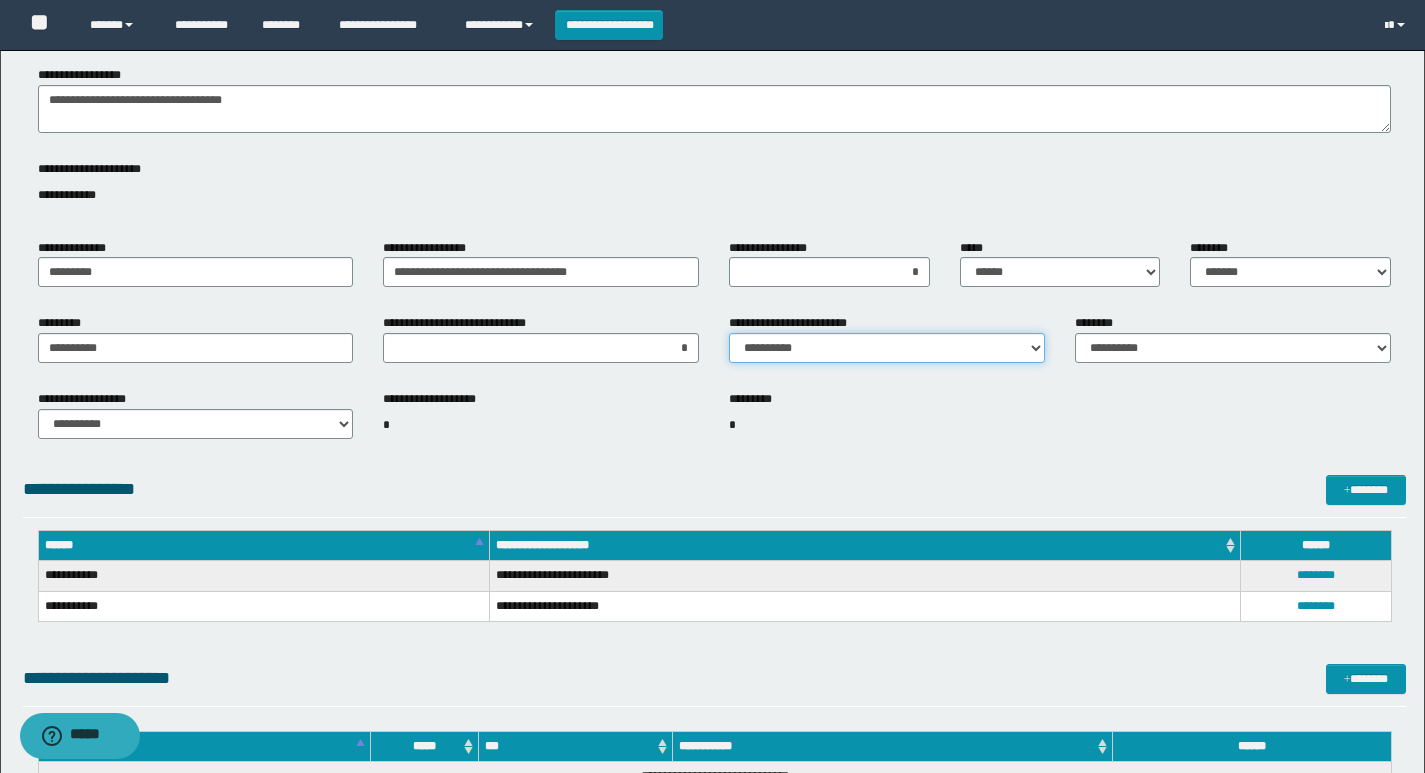 drag, startPoint x: 773, startPoint y: 350, endPoint x: 783, endPoint y: 362, distance: 15.6205 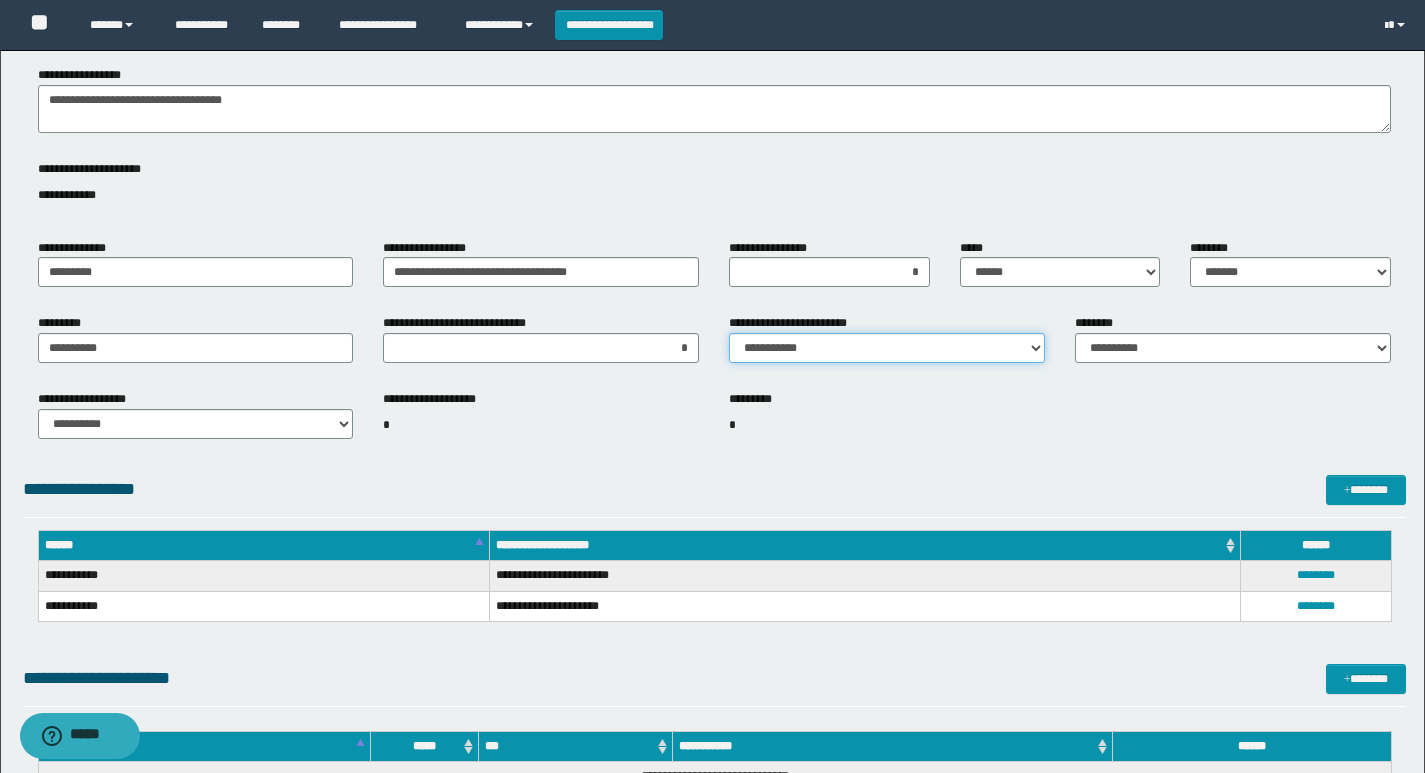 click on "**********" at bounding box center (887, 348) 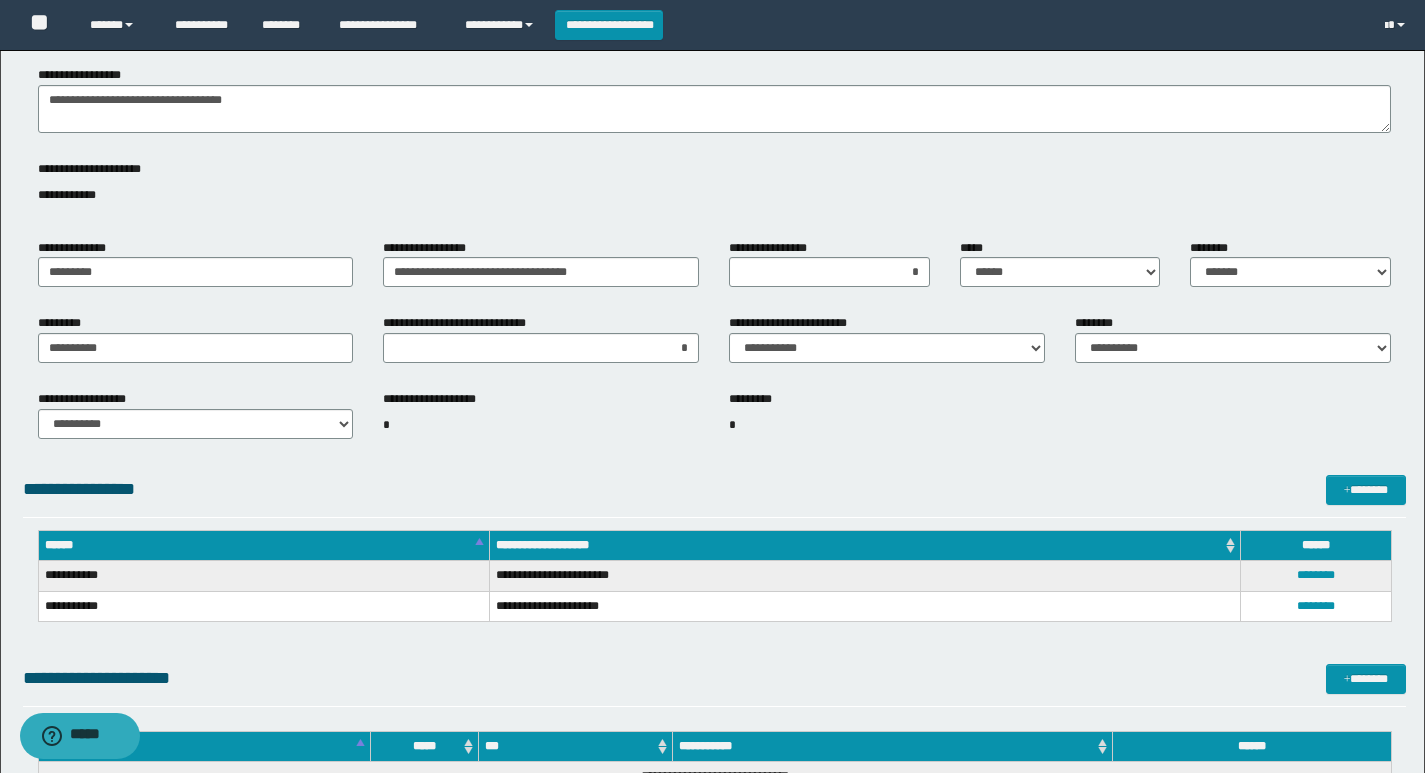 click on "*" at bounding box center [541, 425] 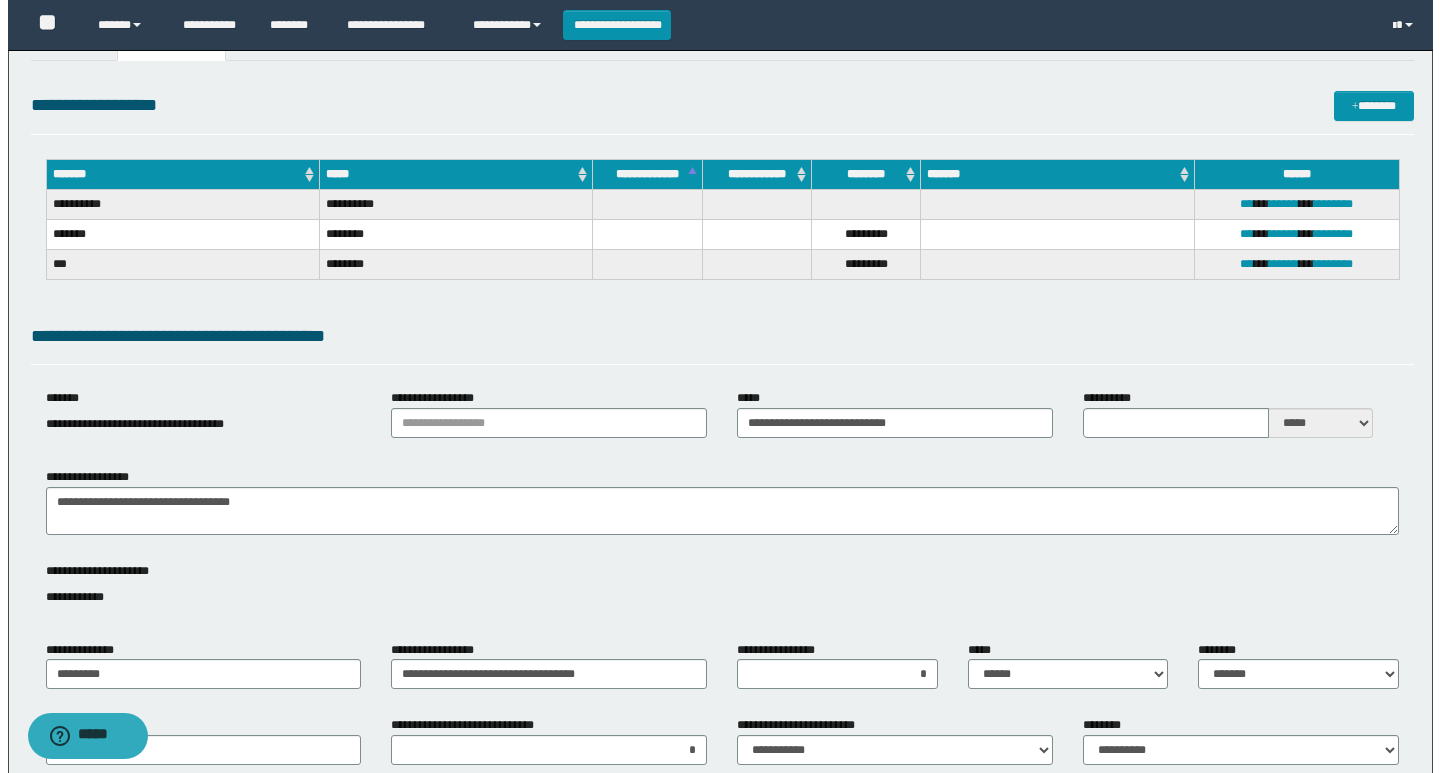 scroll, scrollTop: 0, scrollLeft: 0, axis: both 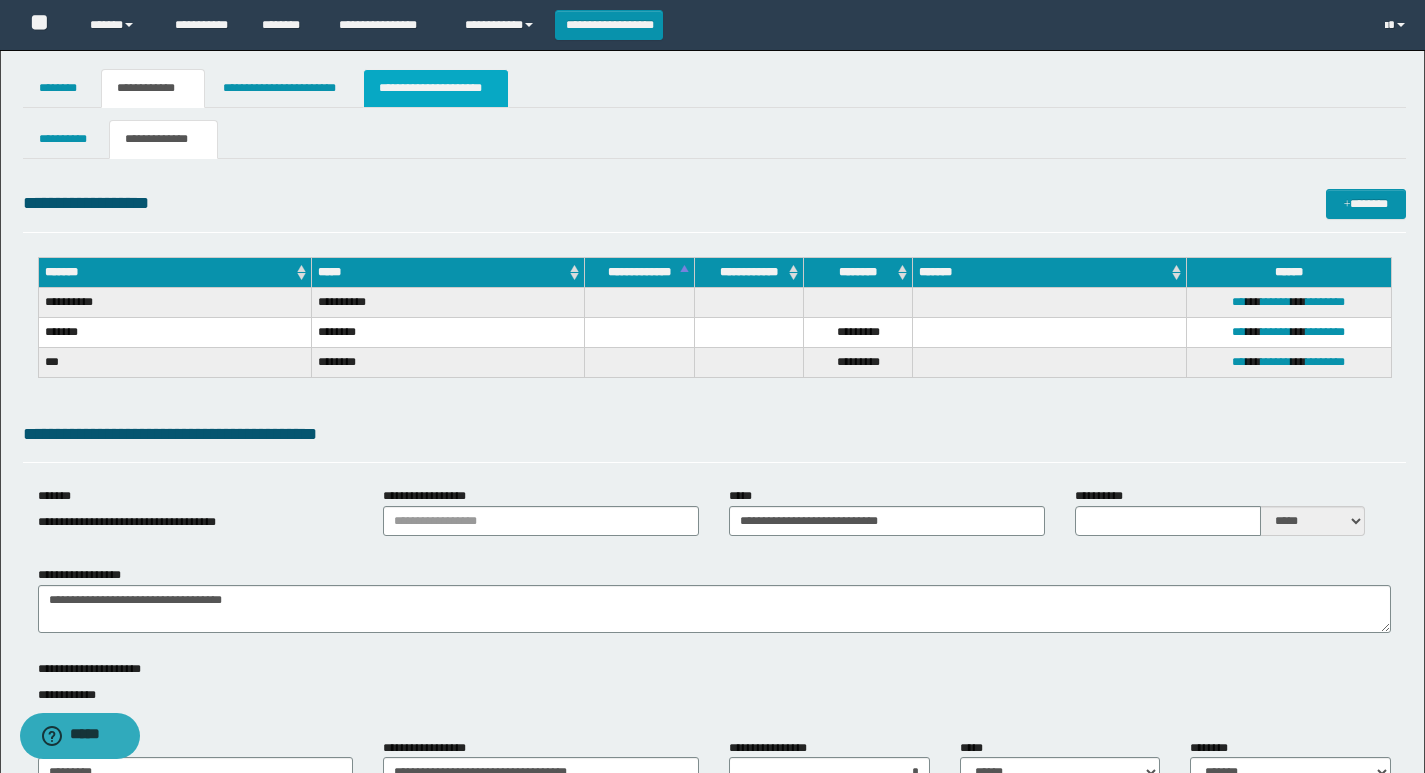 click on "**********" at bounding box center [436, 88] 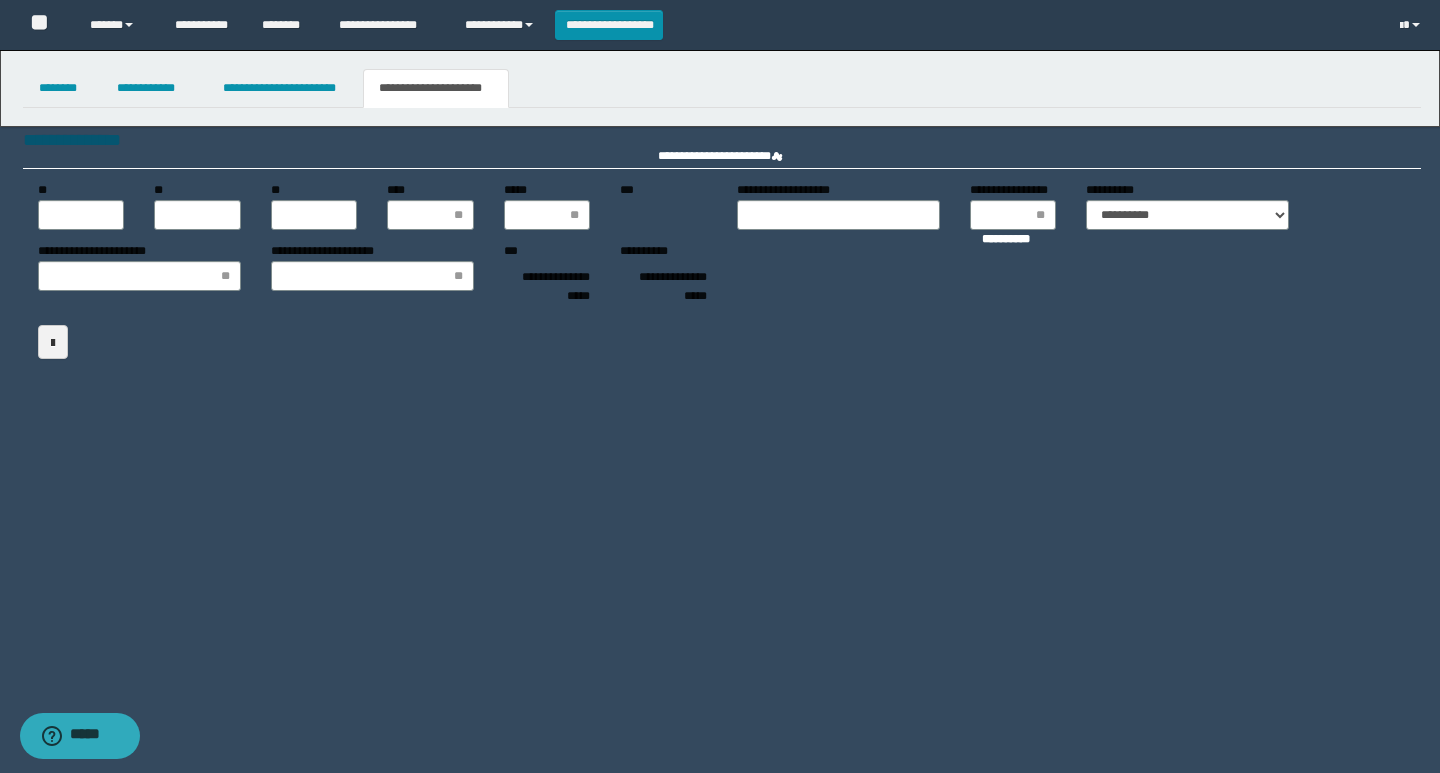 click on "**********" at bounding box center (720, 386) 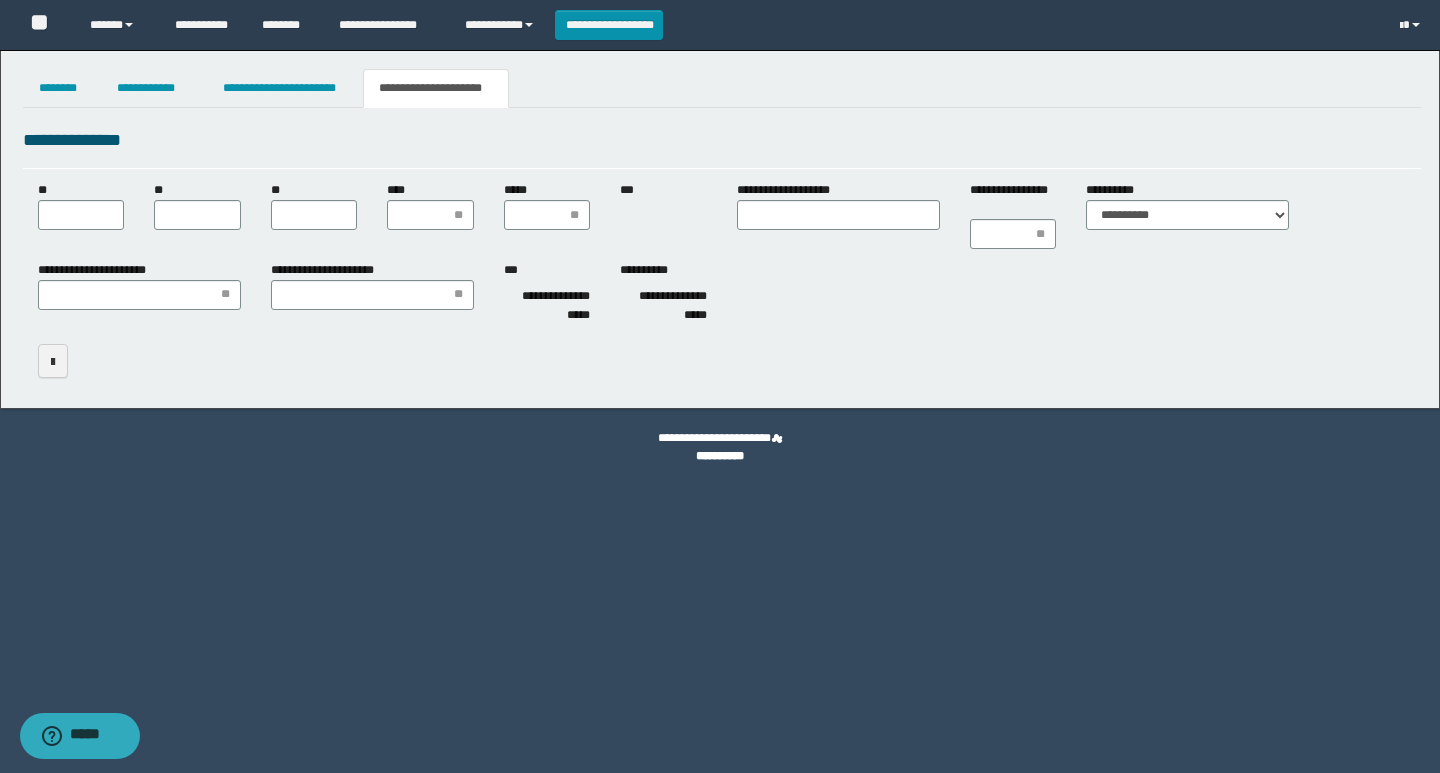 scroll, scrollTop: 0, scrollLeft: 0, axis: both 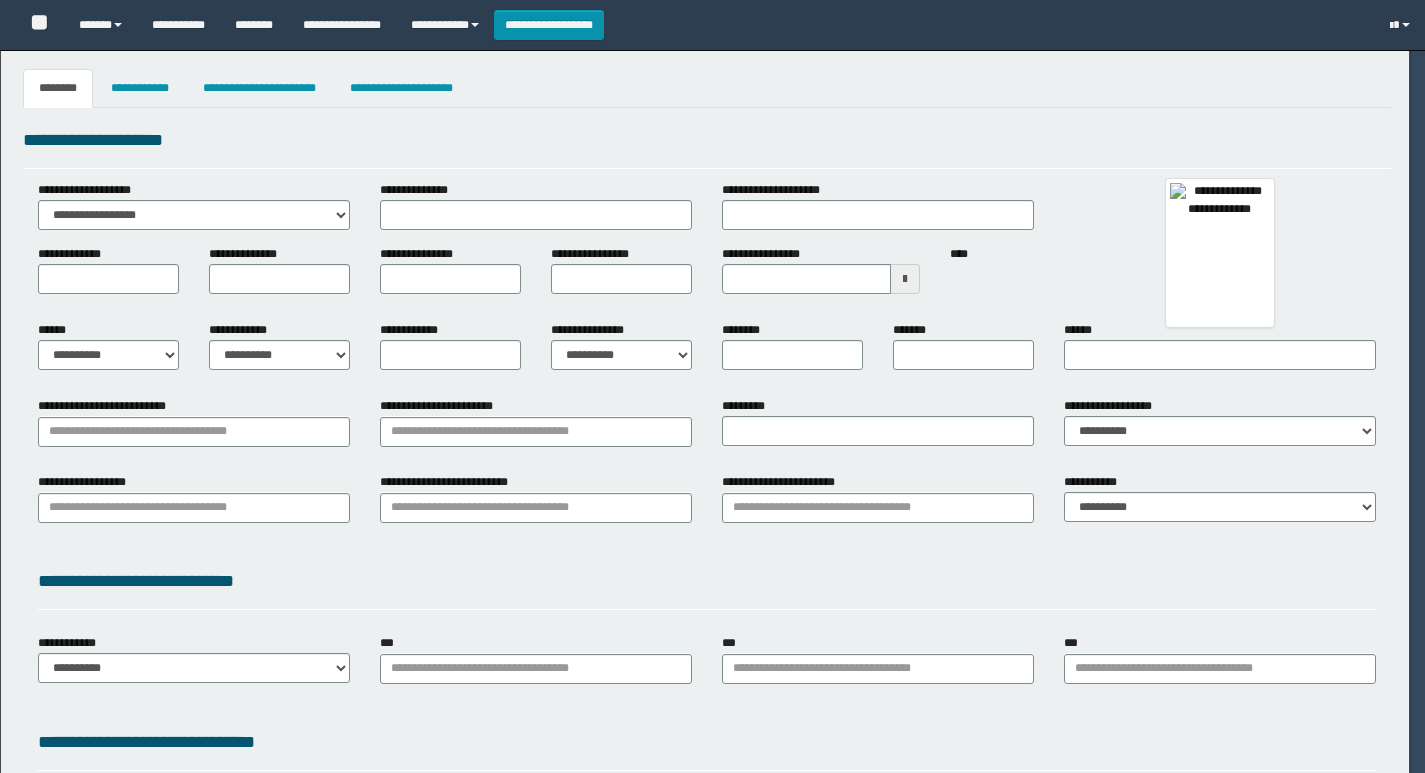 type on "**********" 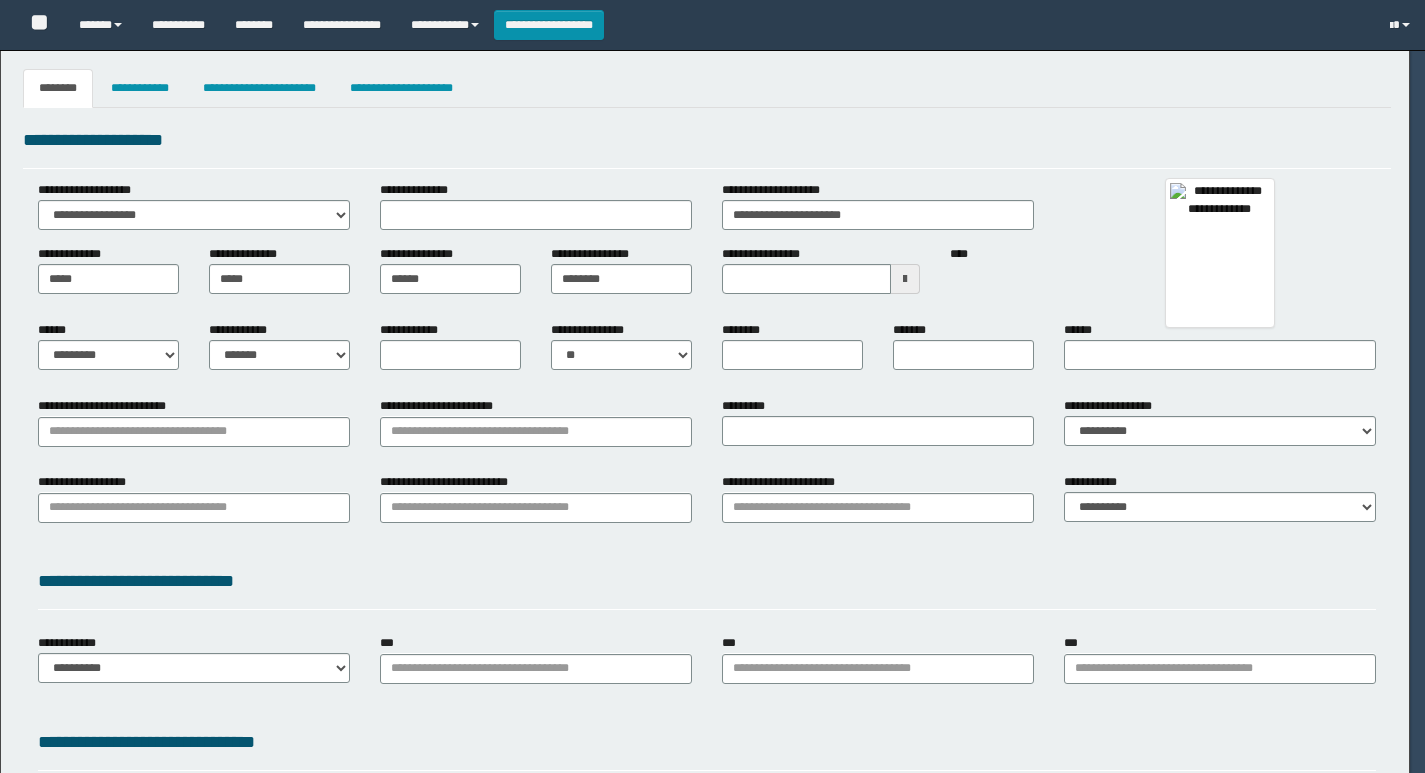 type on "**********" 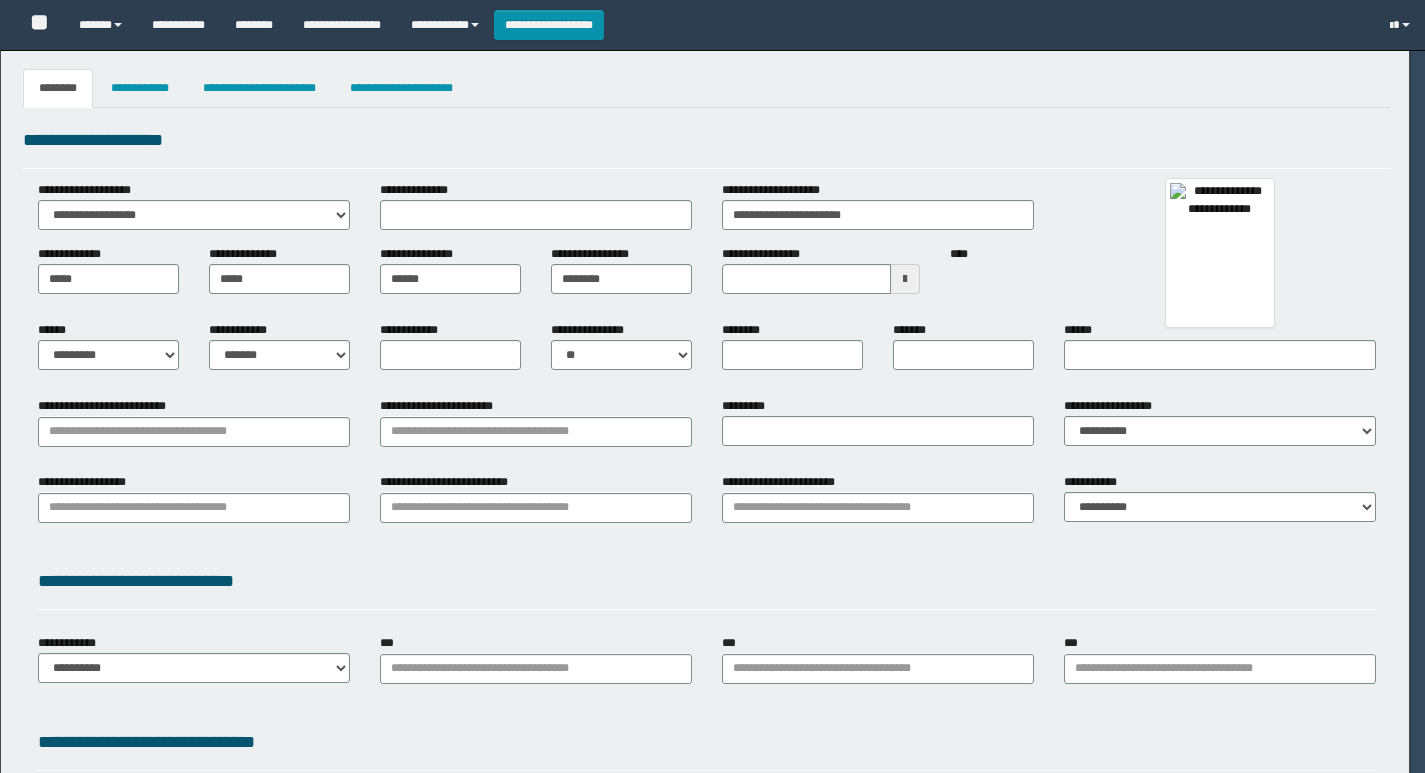 type on "**********" 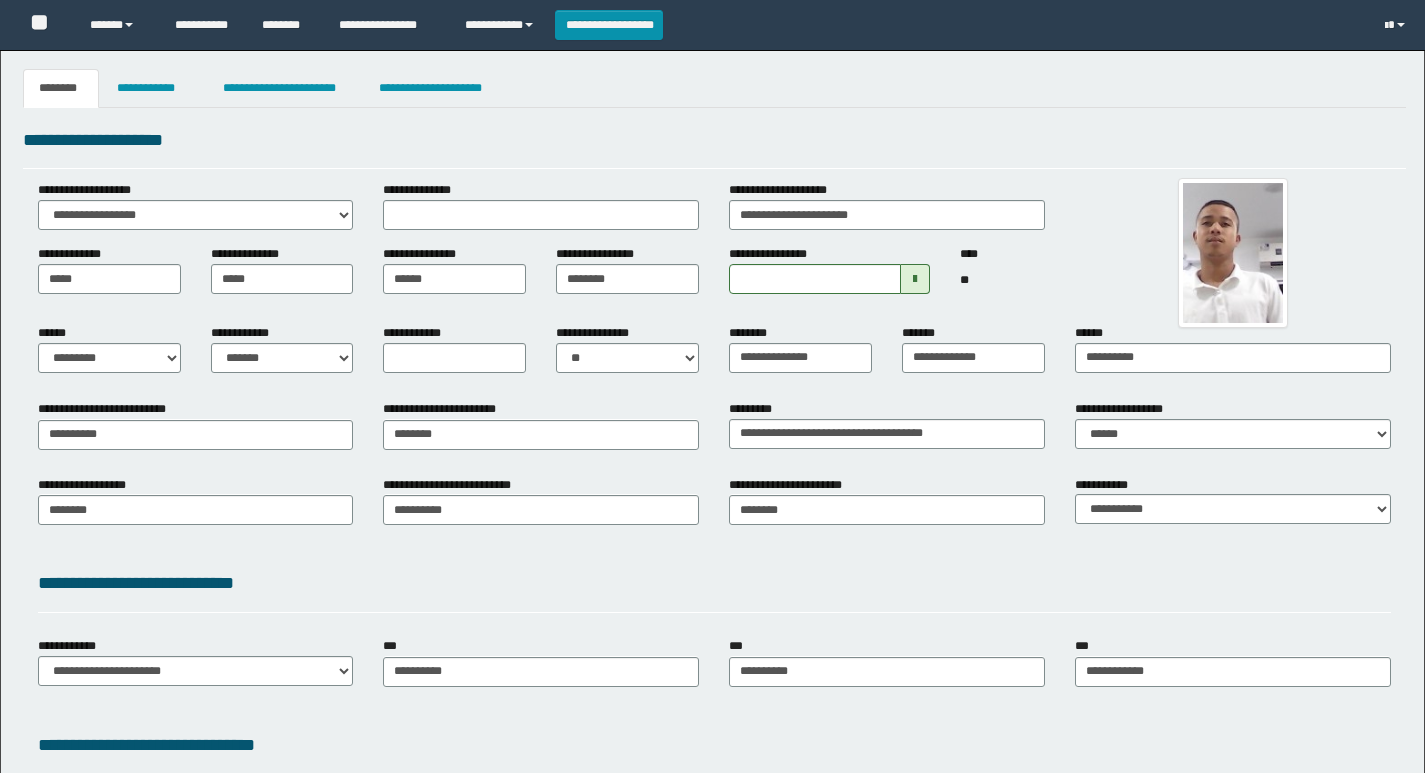 scroll, scrollTop: 0, scrollLeft: 0, axis: both 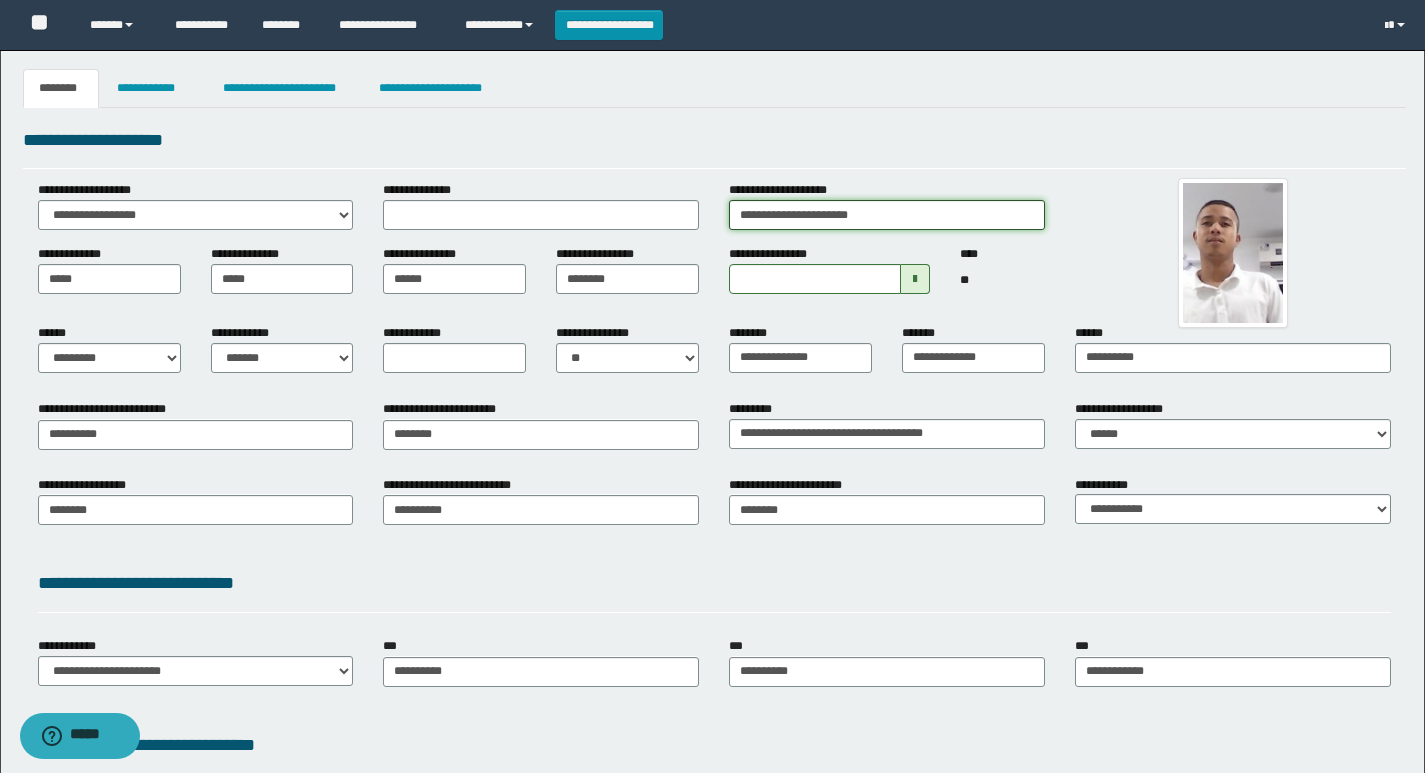 click on "**********" at bounding box center (887, 215) 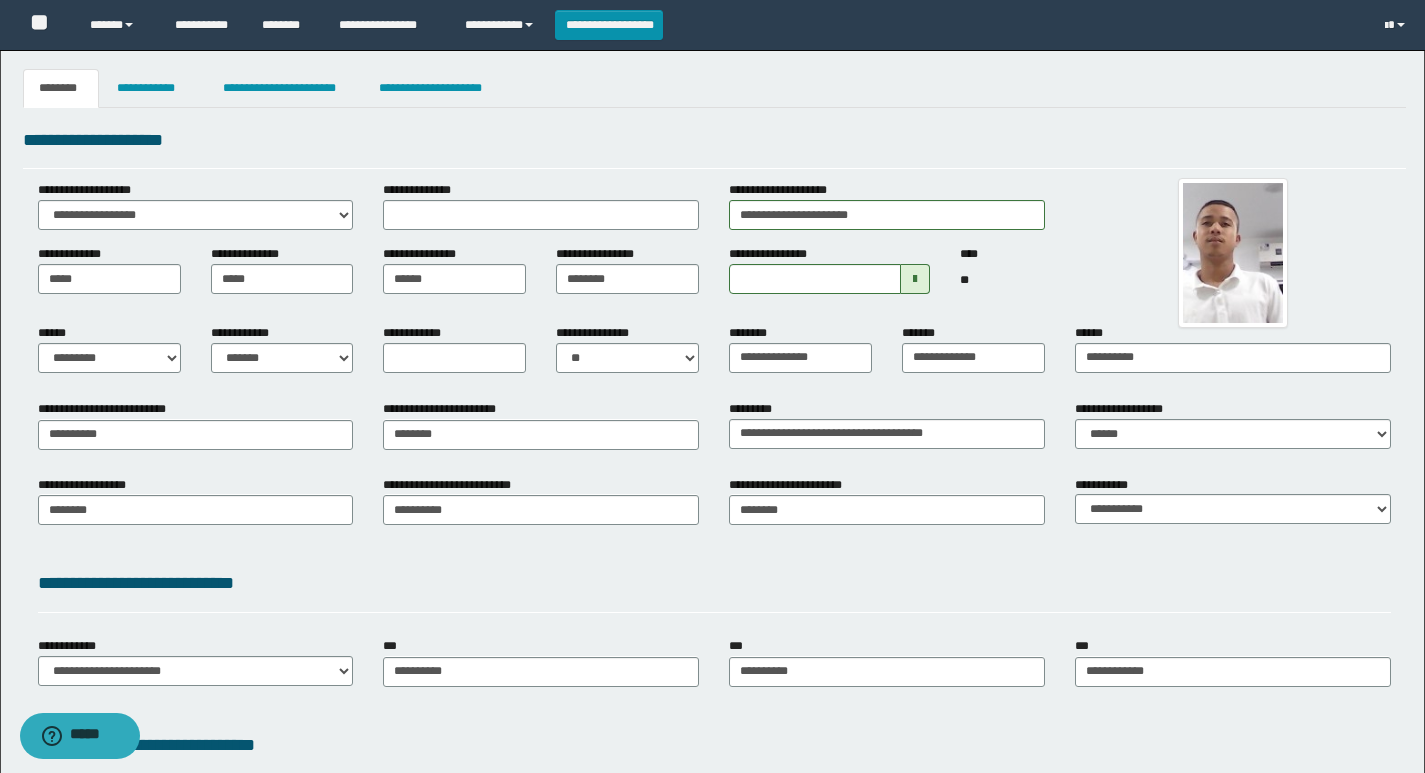 click on "**********" at bounding box center (714, 140) 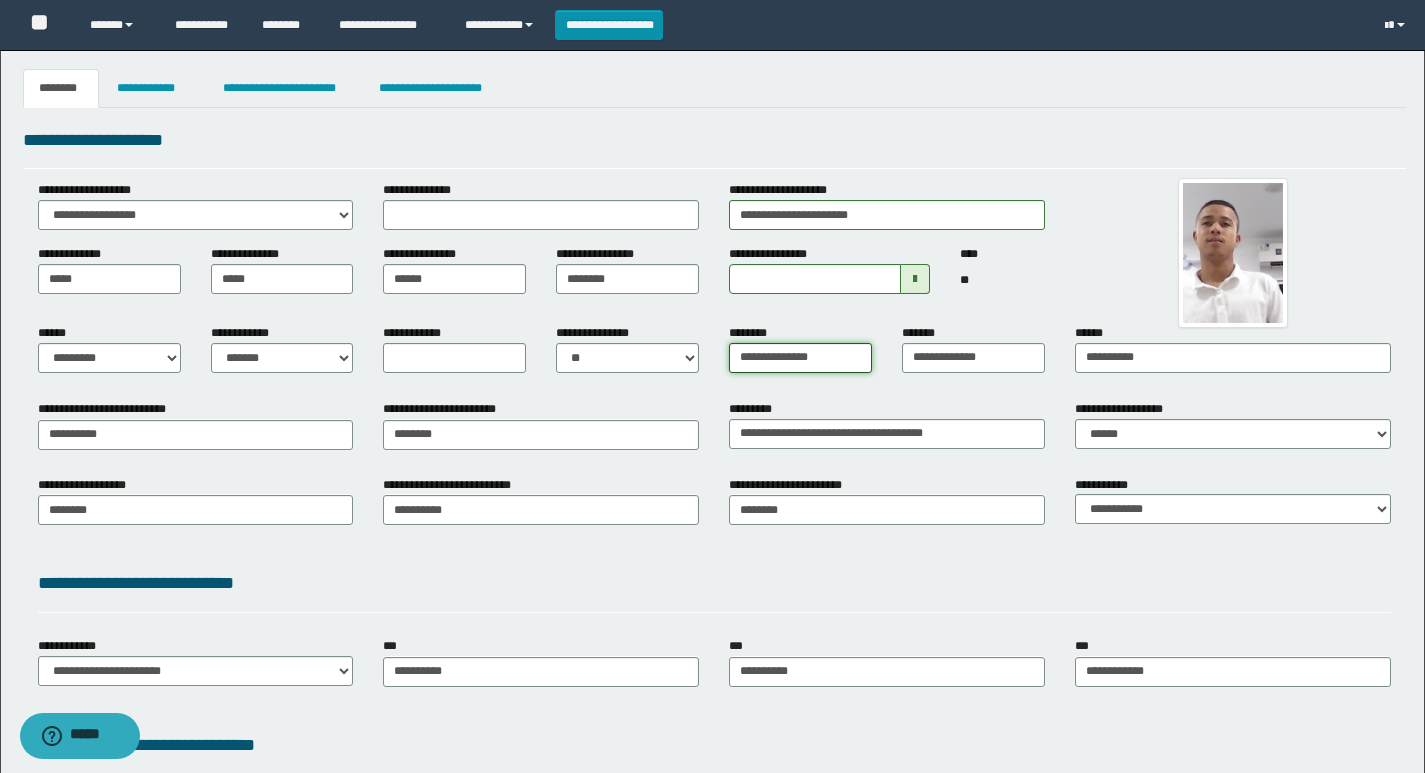 drag, startPoint x: 835, startPoint y: 359, endPoint x: 595, endPoint y: 359, distance: 240 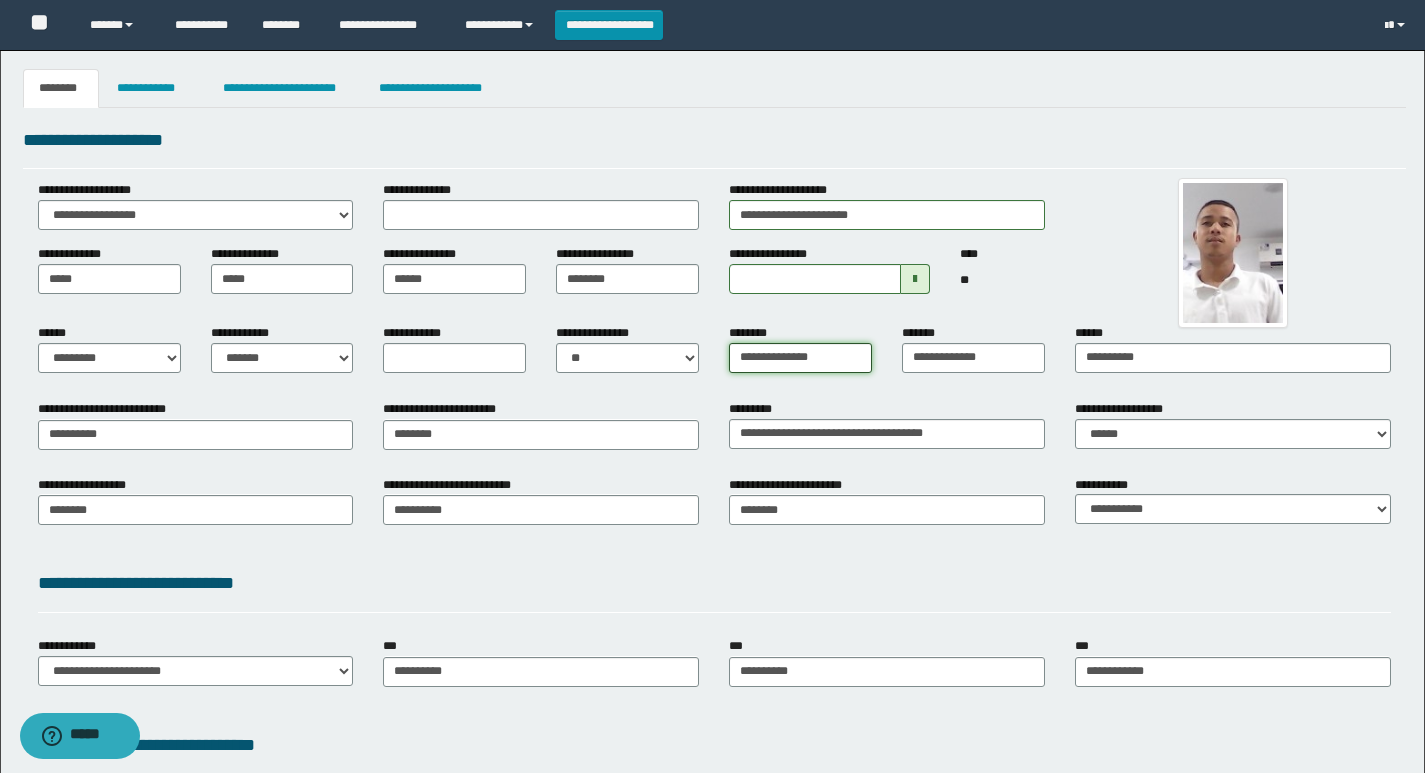 drag, startPoint x: 815, startPoint y: 362, endPoint x: 600, endPoint y: 372, distance: 215.23244 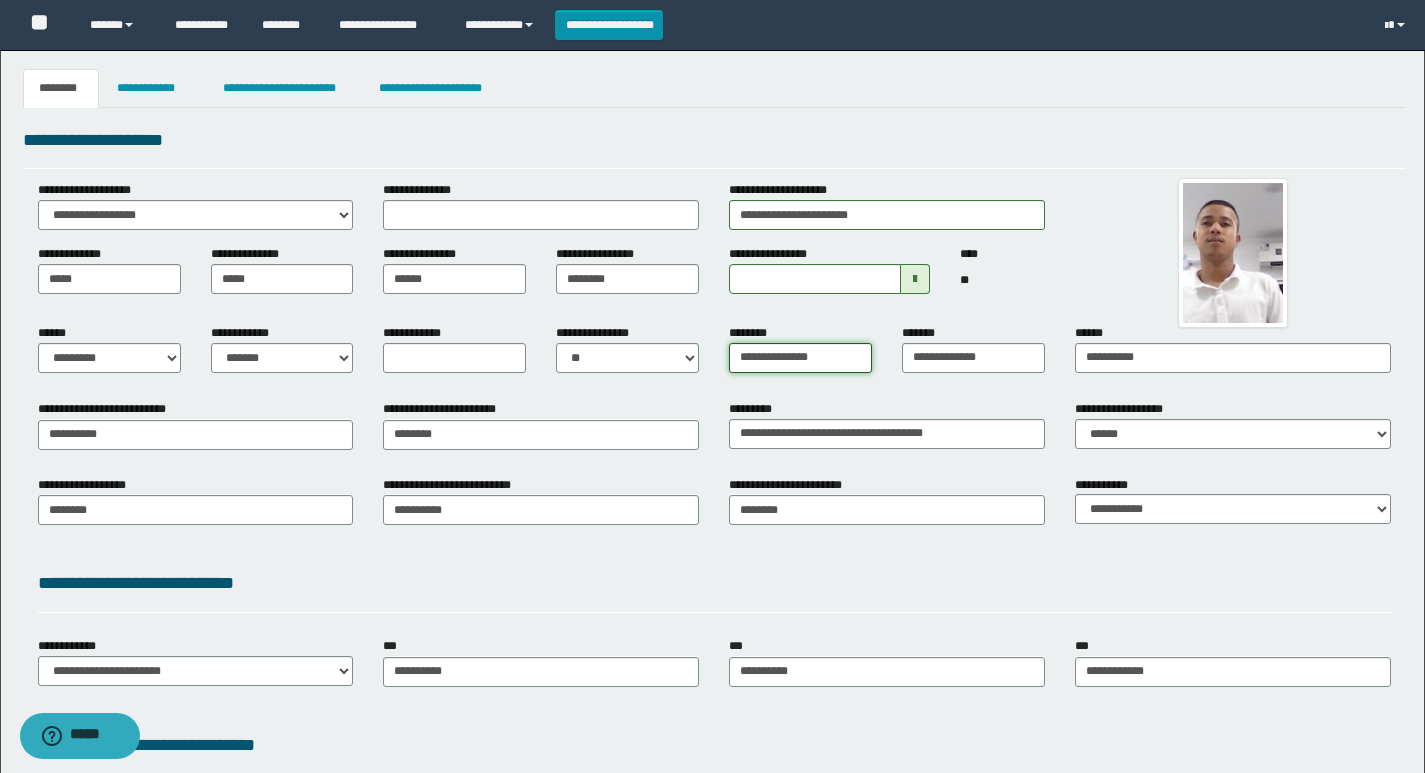 click on "**********" at bounding box center (714, 356) 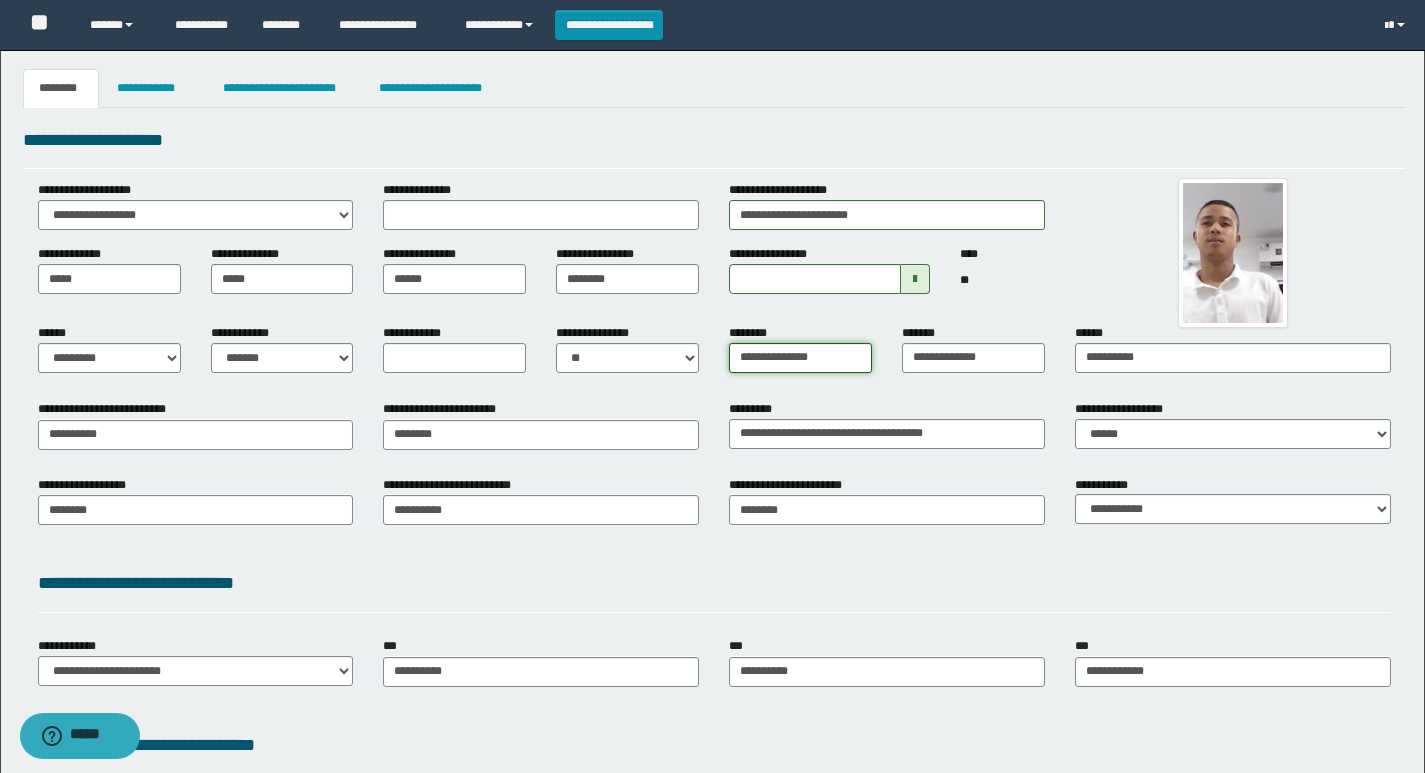 type on "**********" 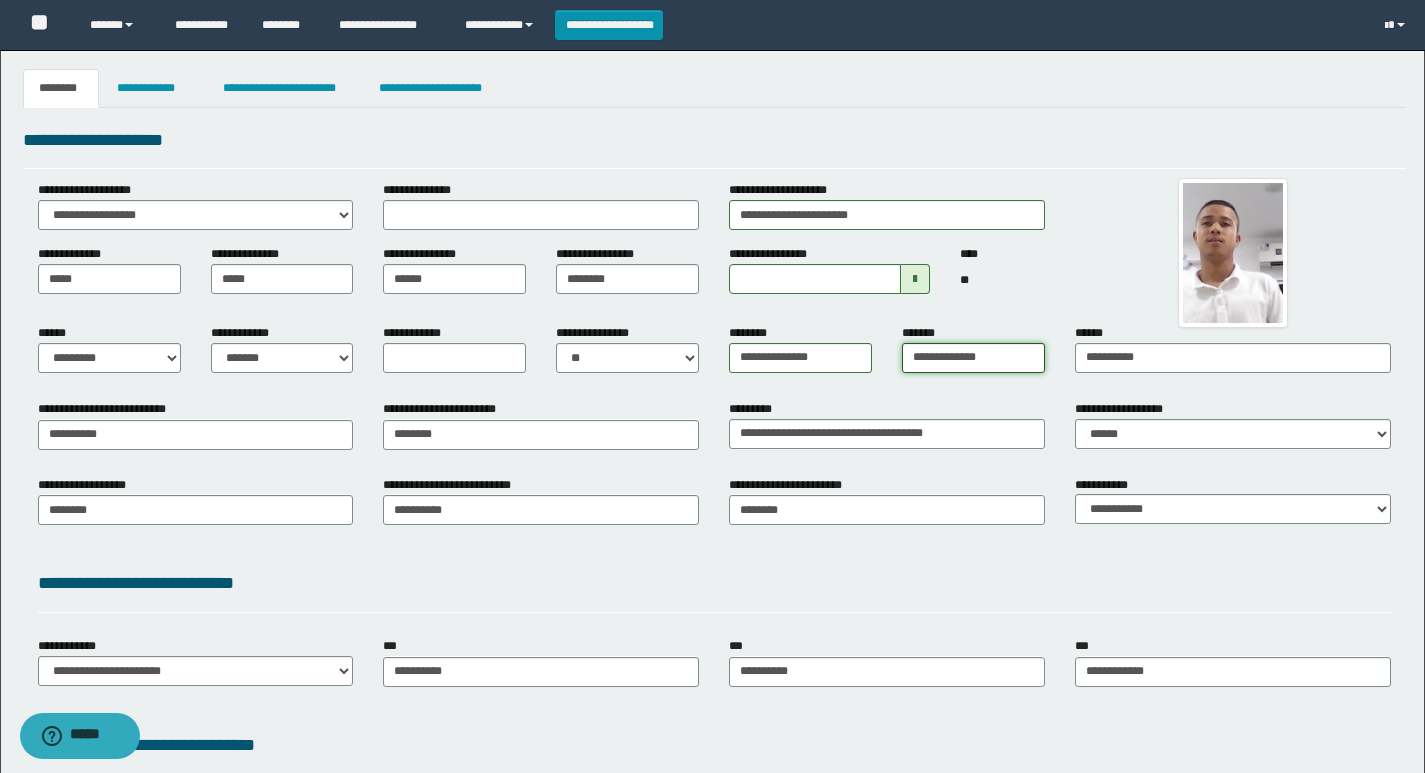 drag, startPoint x: 998, startPoint y: 361, endPoint x: 800, endPoint y: 373, distance: 198.3633 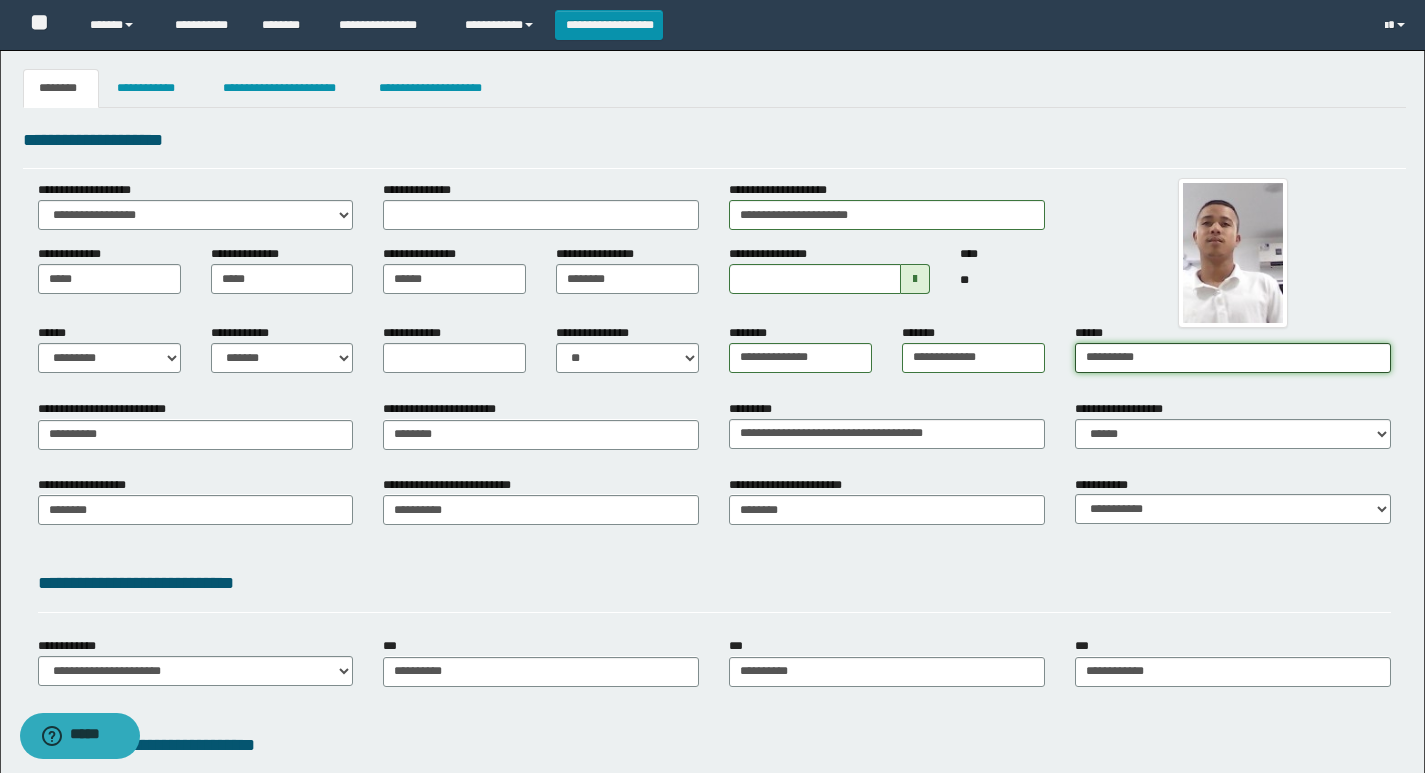 drag, startPoint x: 1187, startPoint y: 358, endPoint x: 1021, endPoint y: 370, distance: 166.43317 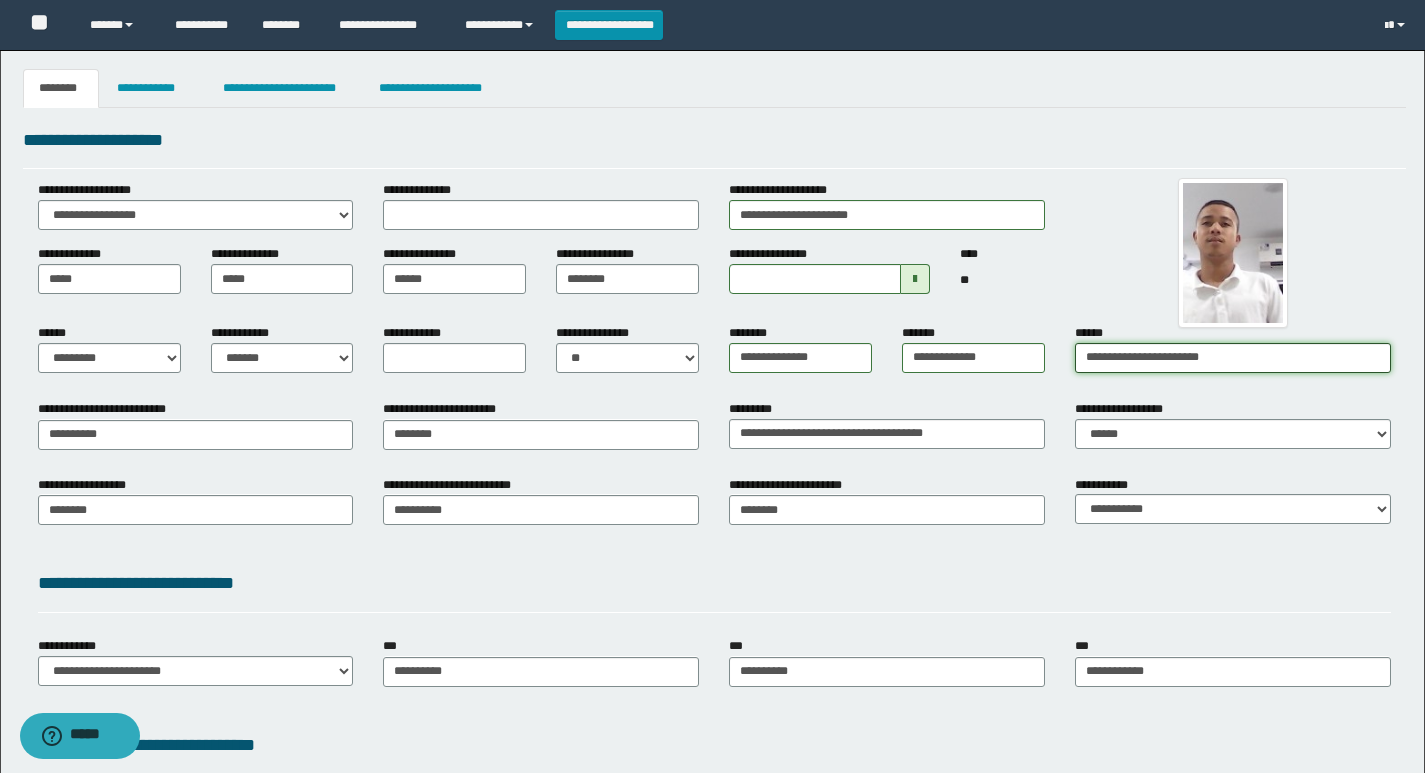 click on "**********" at bounding box center (1233, 358) 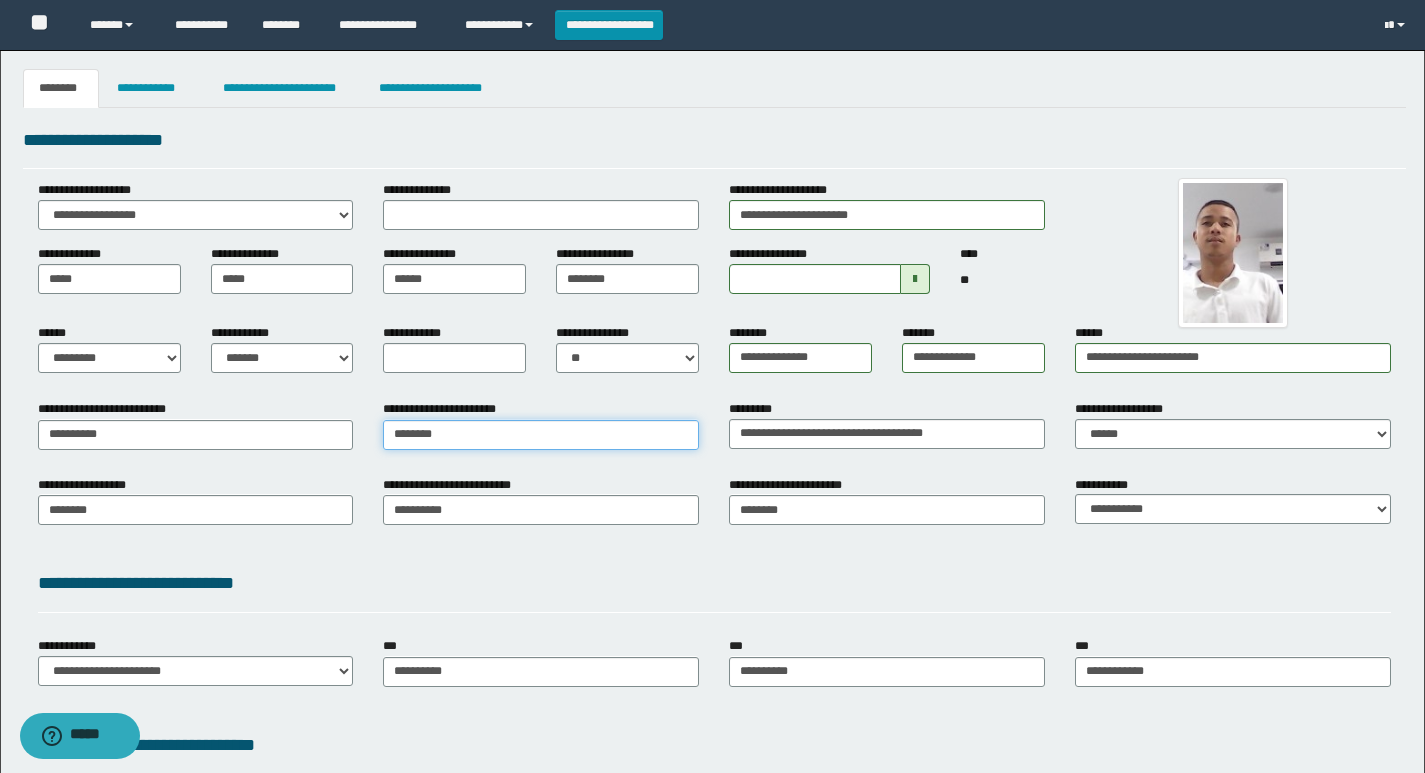 drag, startPoint x: 472, startPoint y: 441, endPoint x: 584, endPoint y: 458, distance: 113.28283 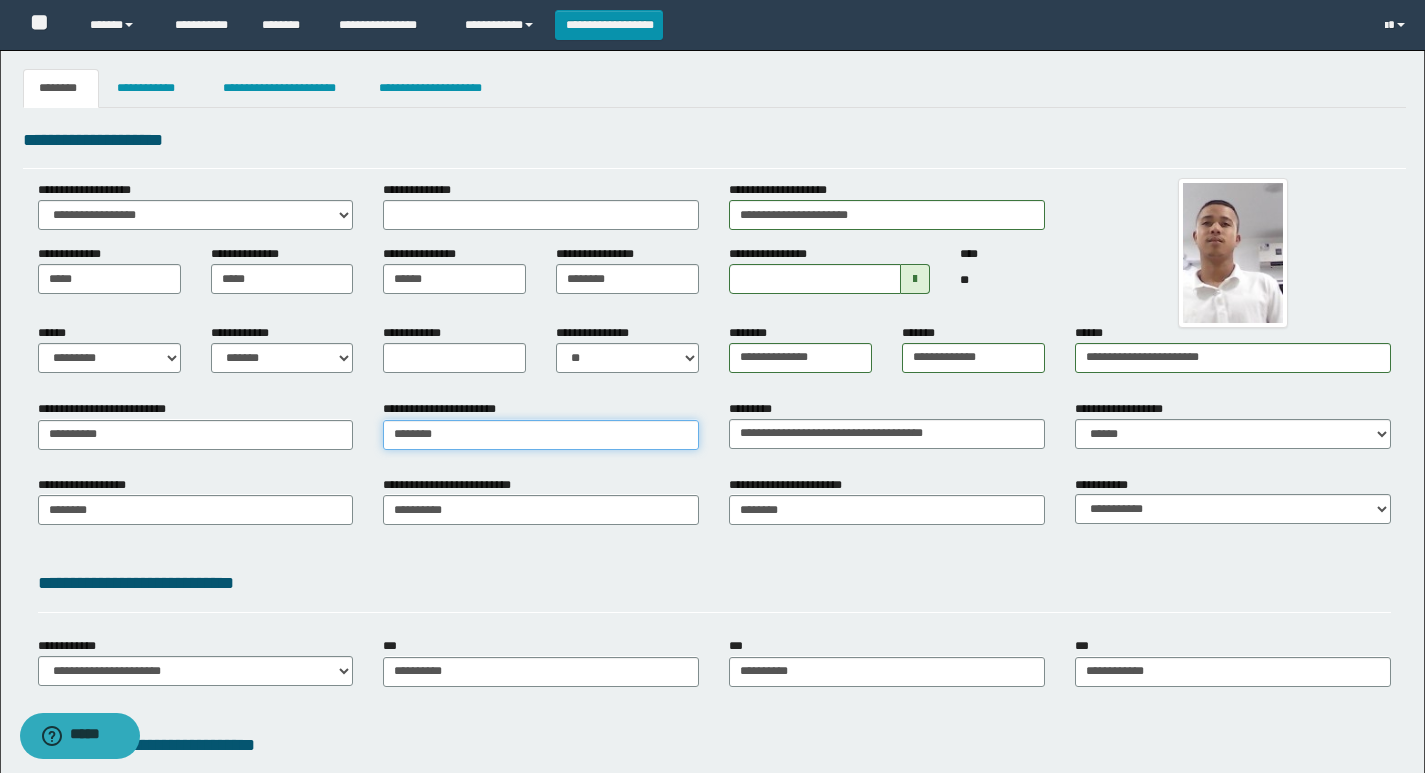 click on "********" at bounding box center [541, 435] 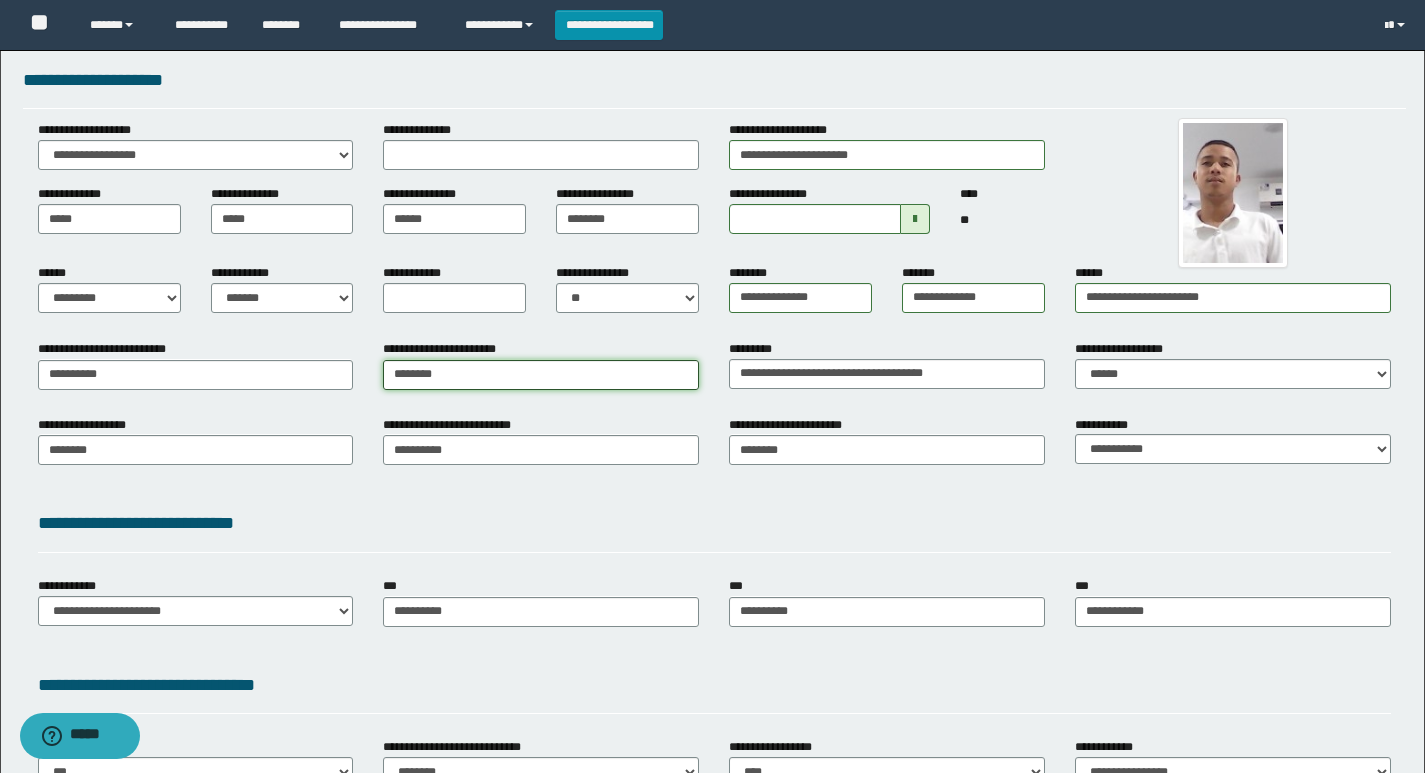 scroll, scrollTop: 100, scrollLeft: 0, axis: vertical 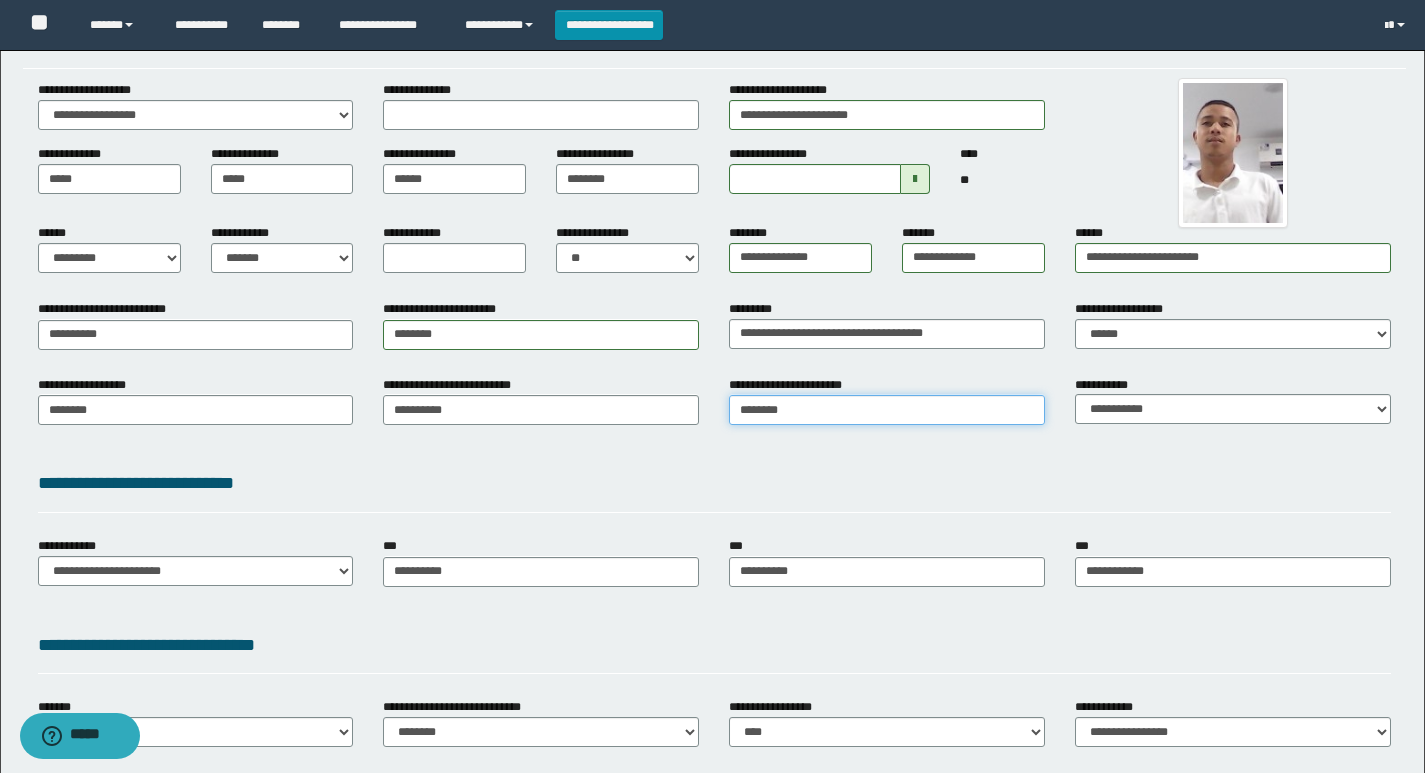 type on "**********" 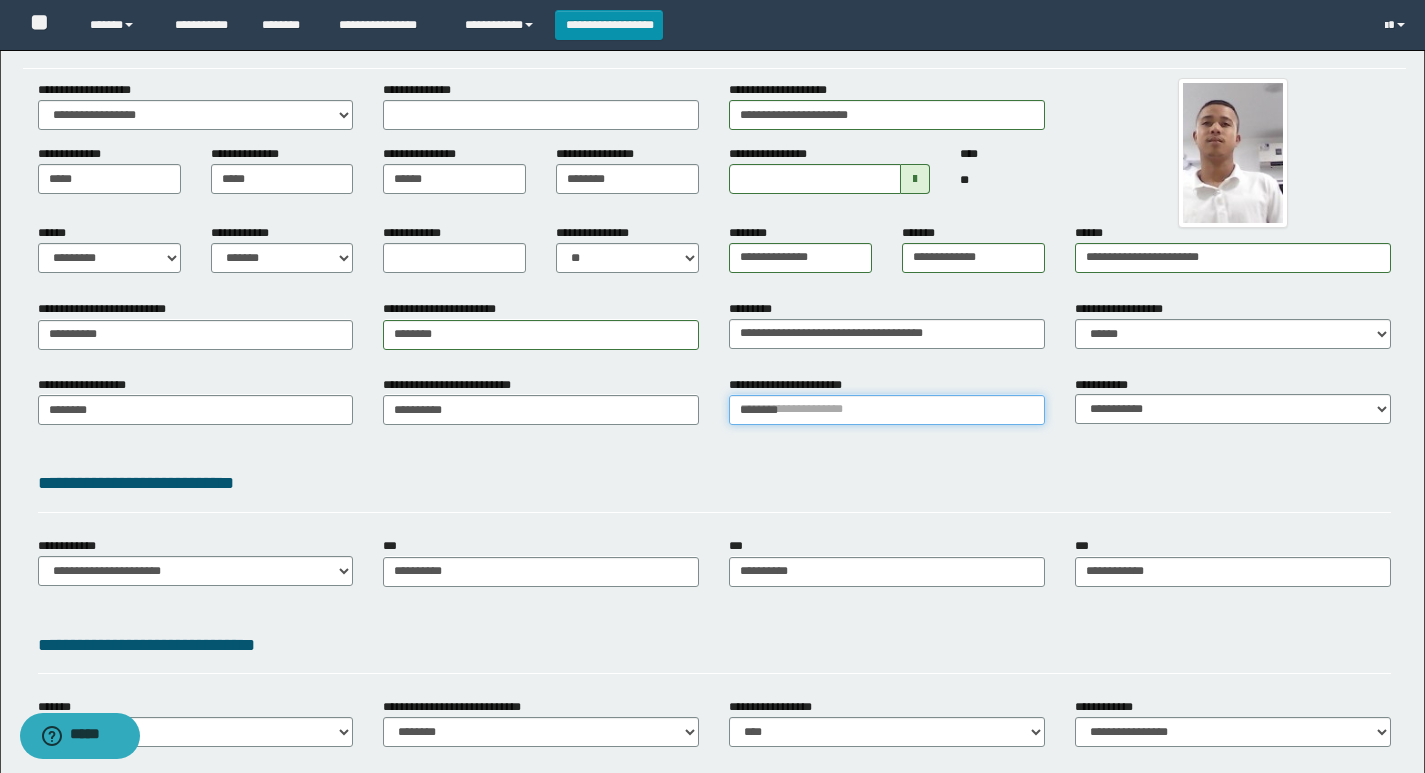 click on "********" at bounding box center (887, 410) 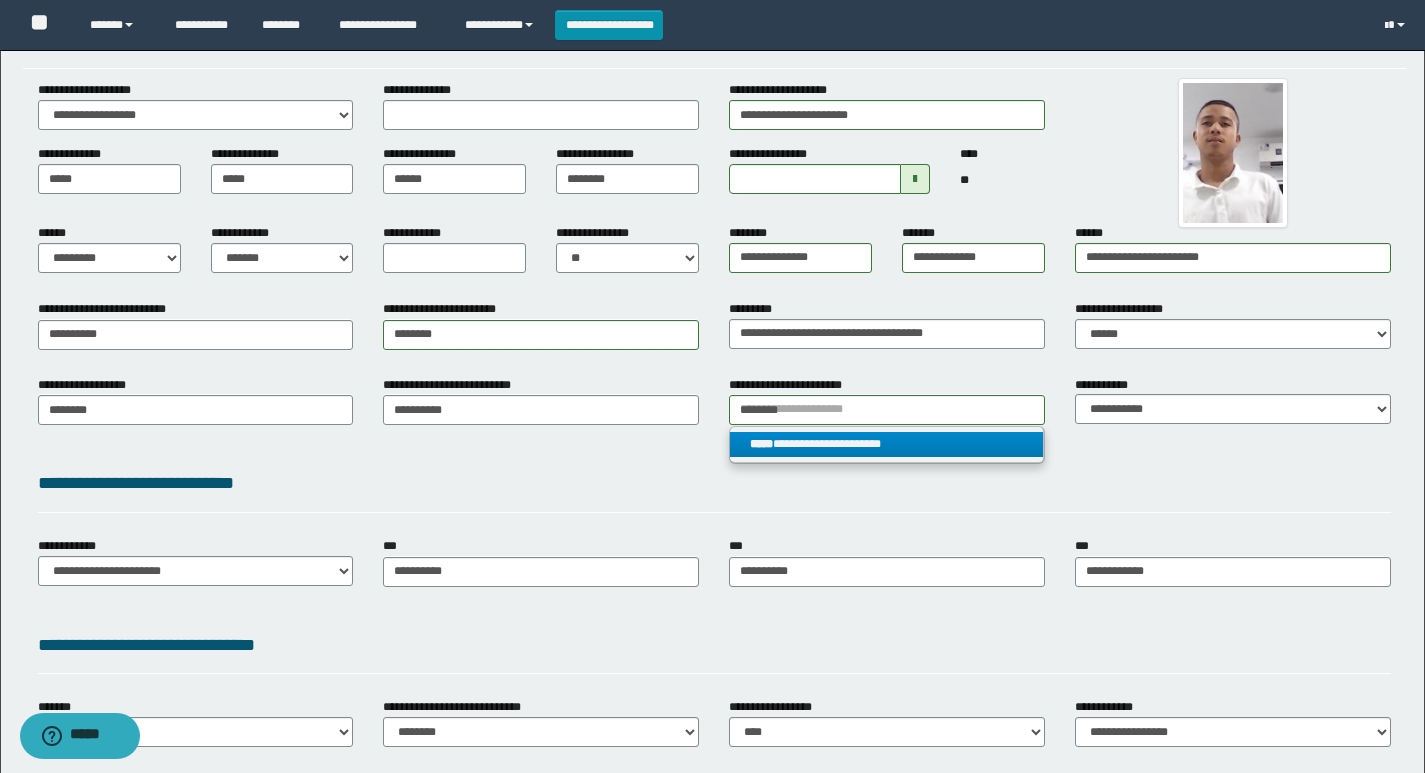 click on "**********" at bounding box center [886, 444] 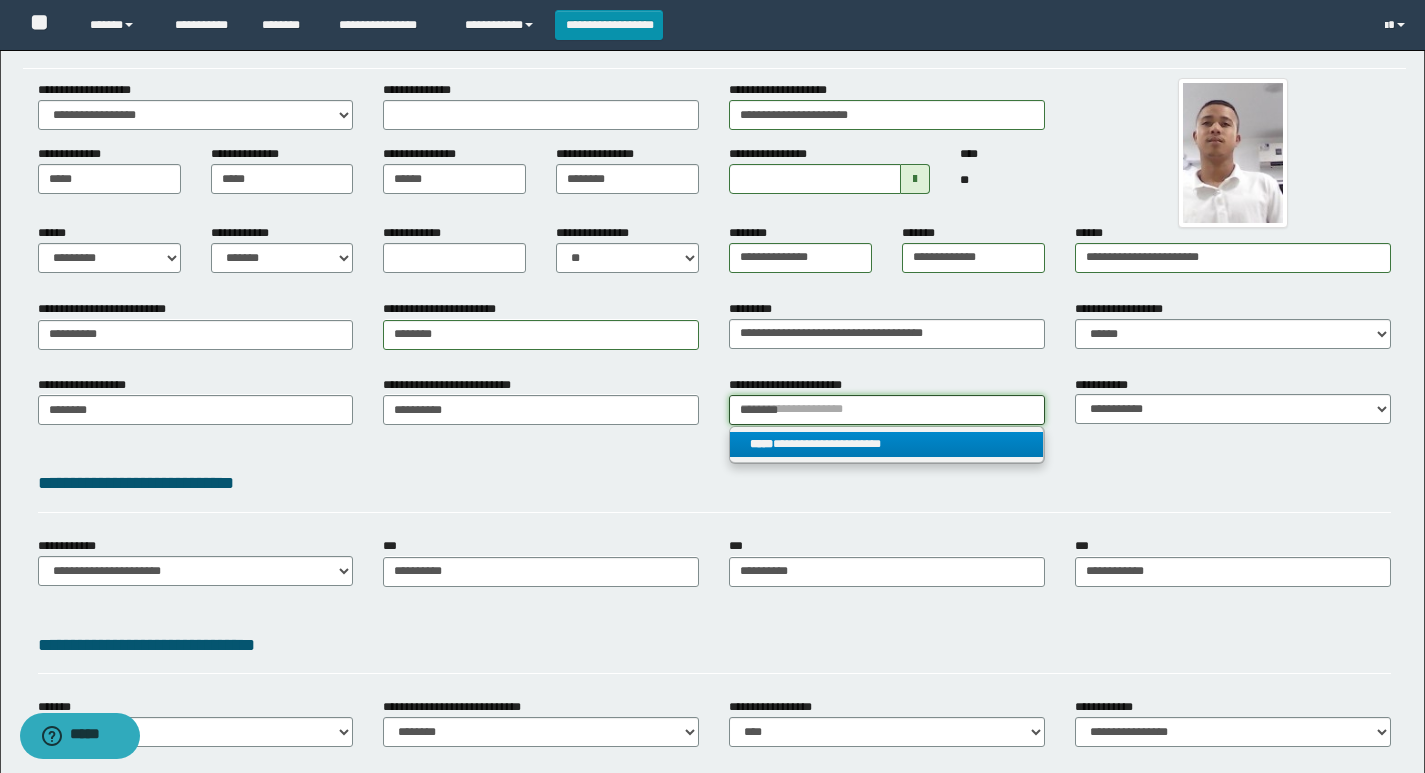 type 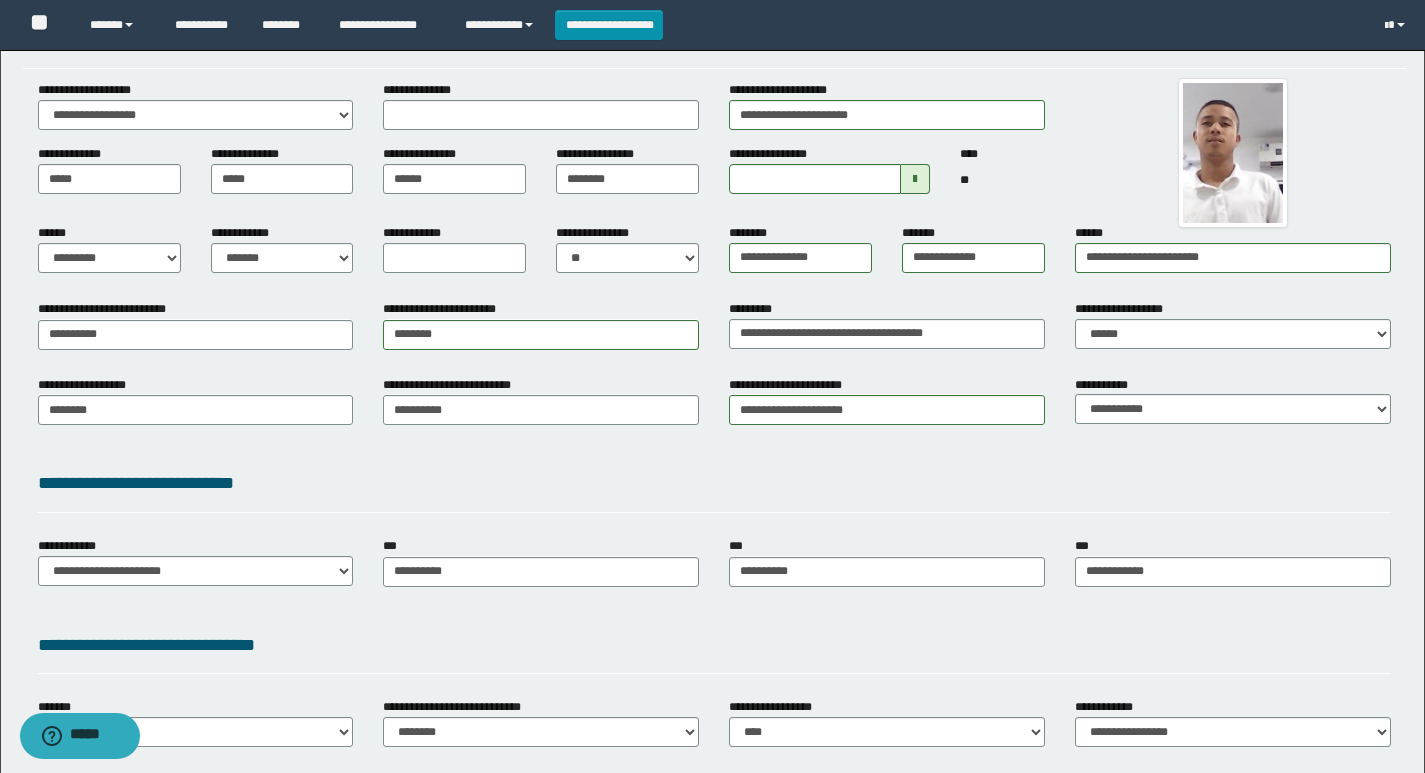 click on "**********" at bounding box center [714, 483] 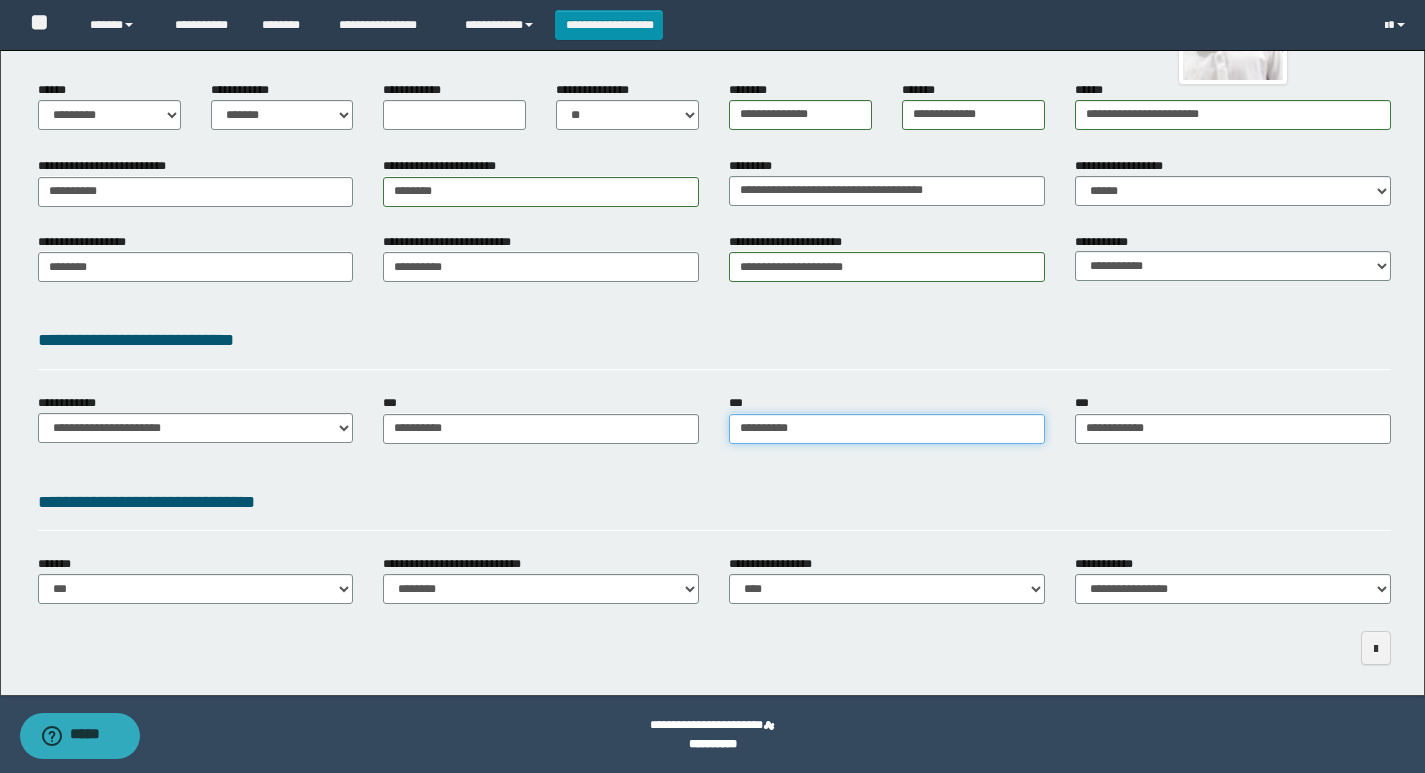 type on "**********" 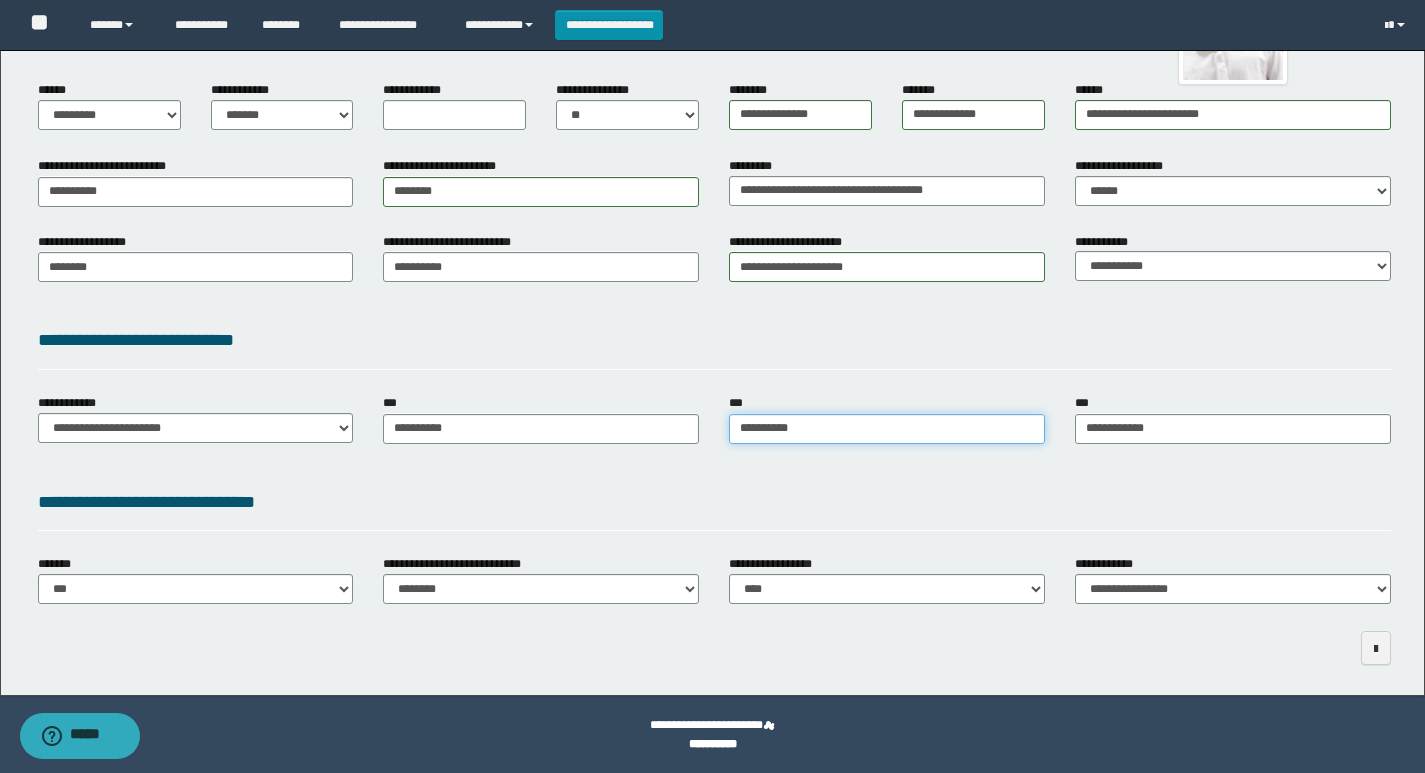 click on "**********" at bounding box center [887, 429] 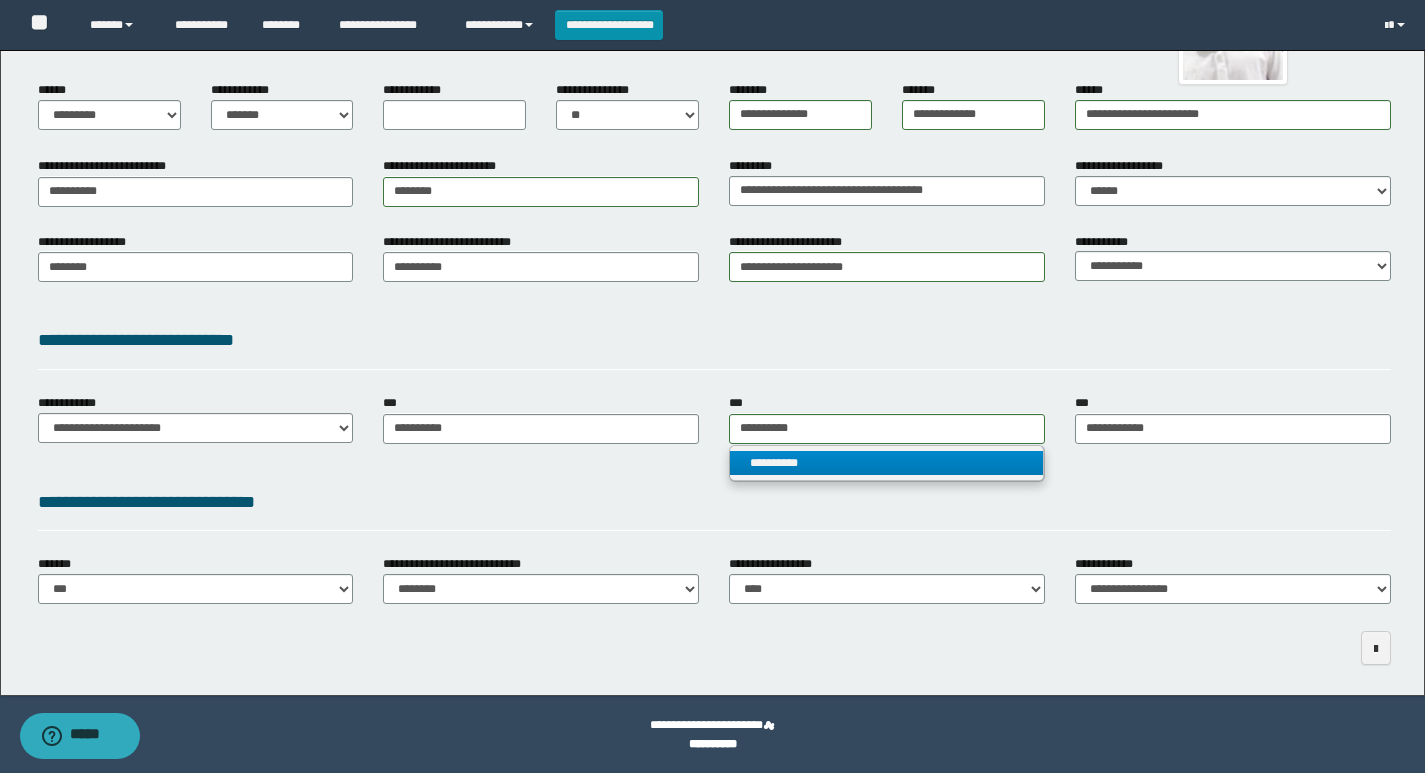 click on "**********" at bounding box center [886, 463] 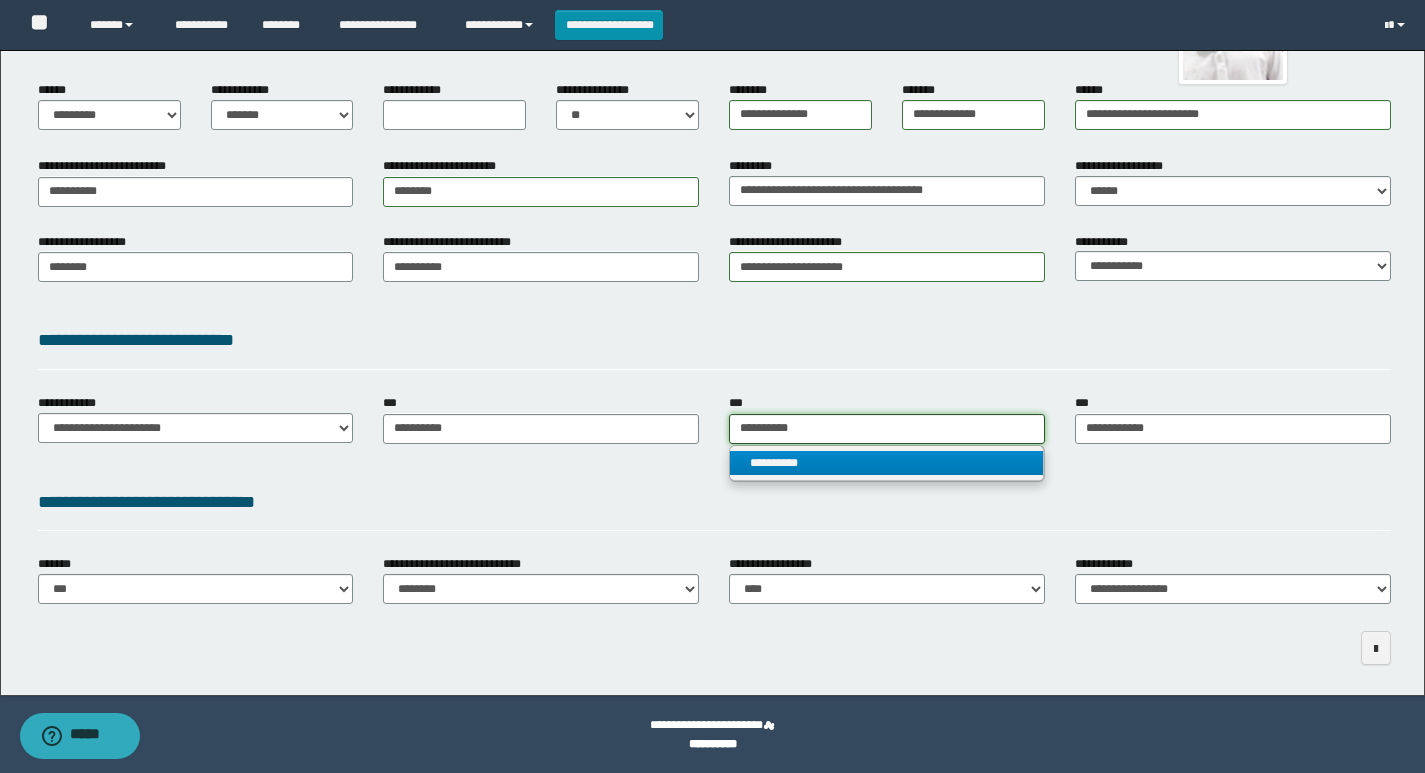 type 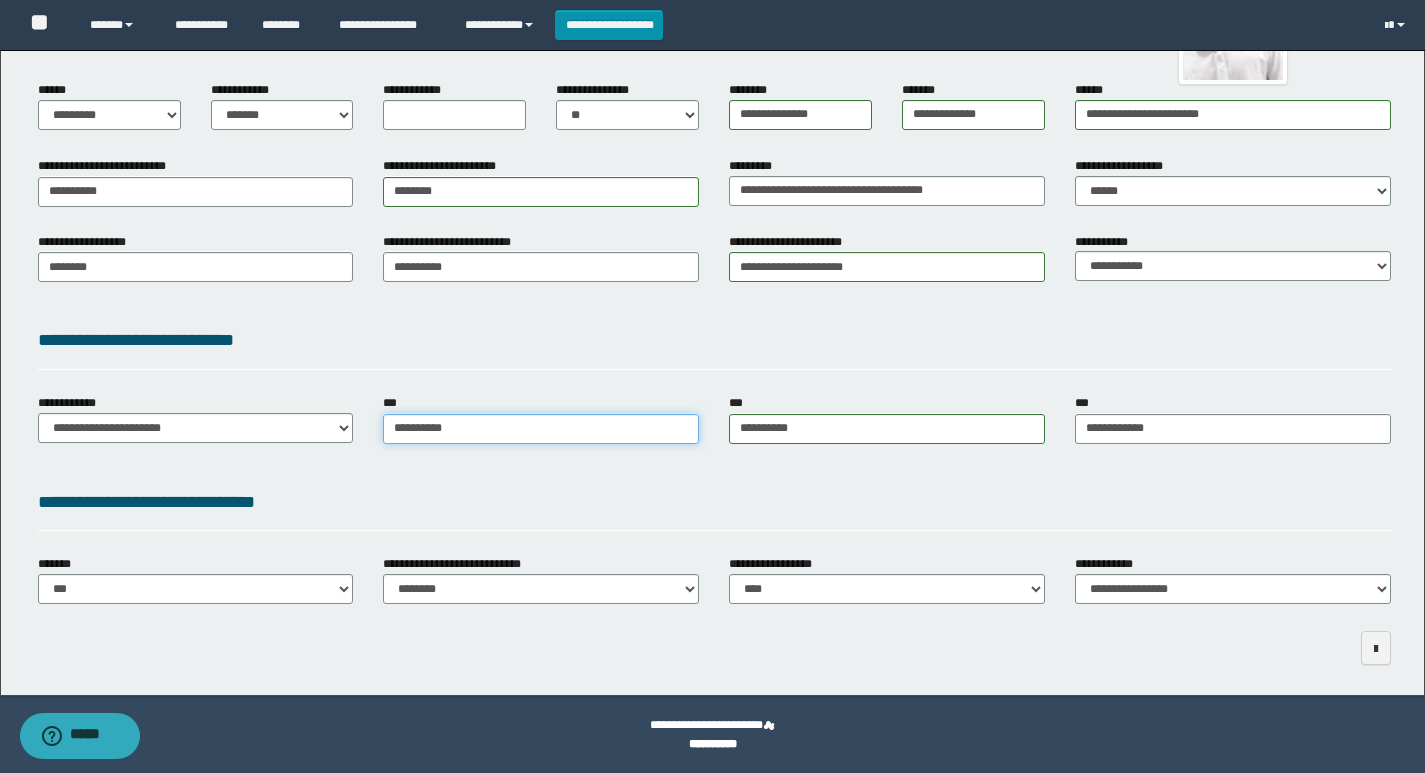 type on "**********" 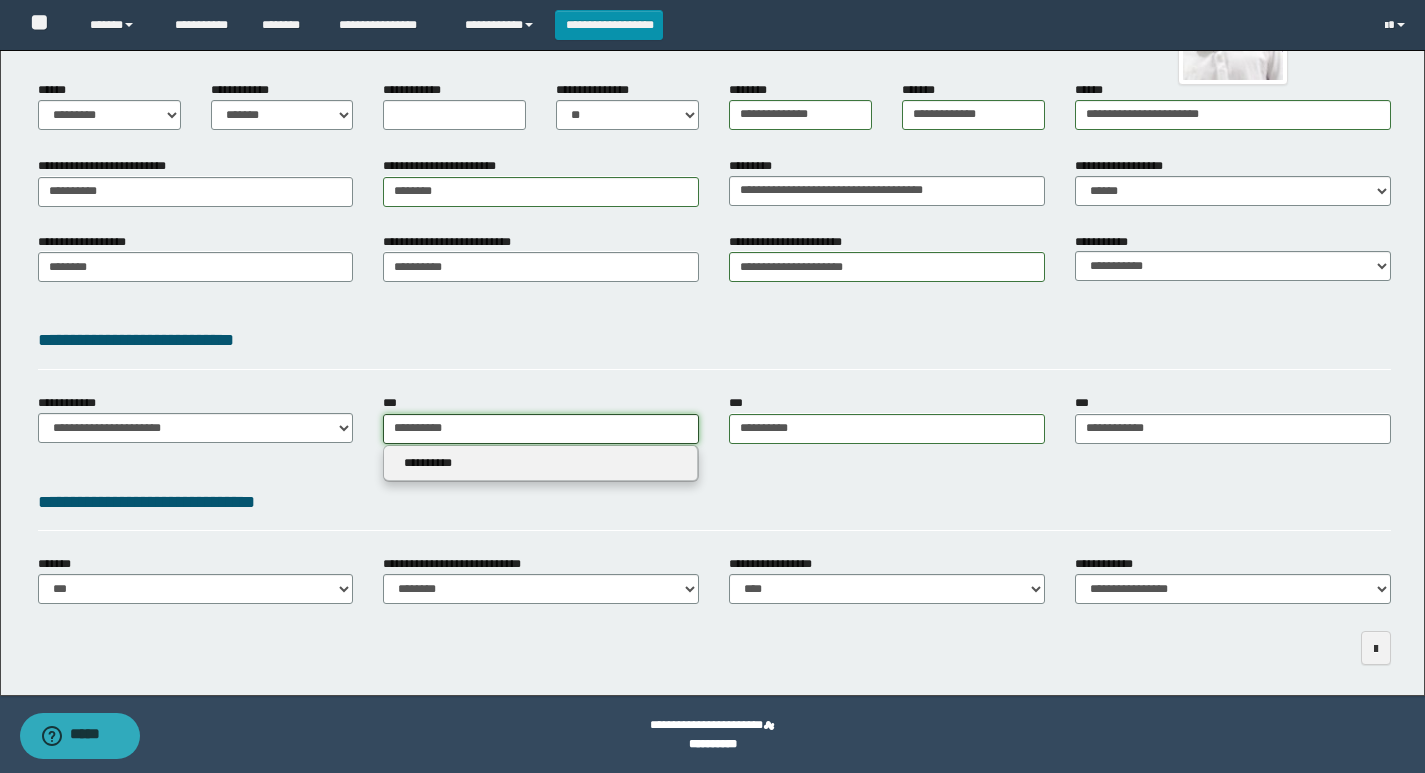 click on "**********" at bounding box center (541, 429) 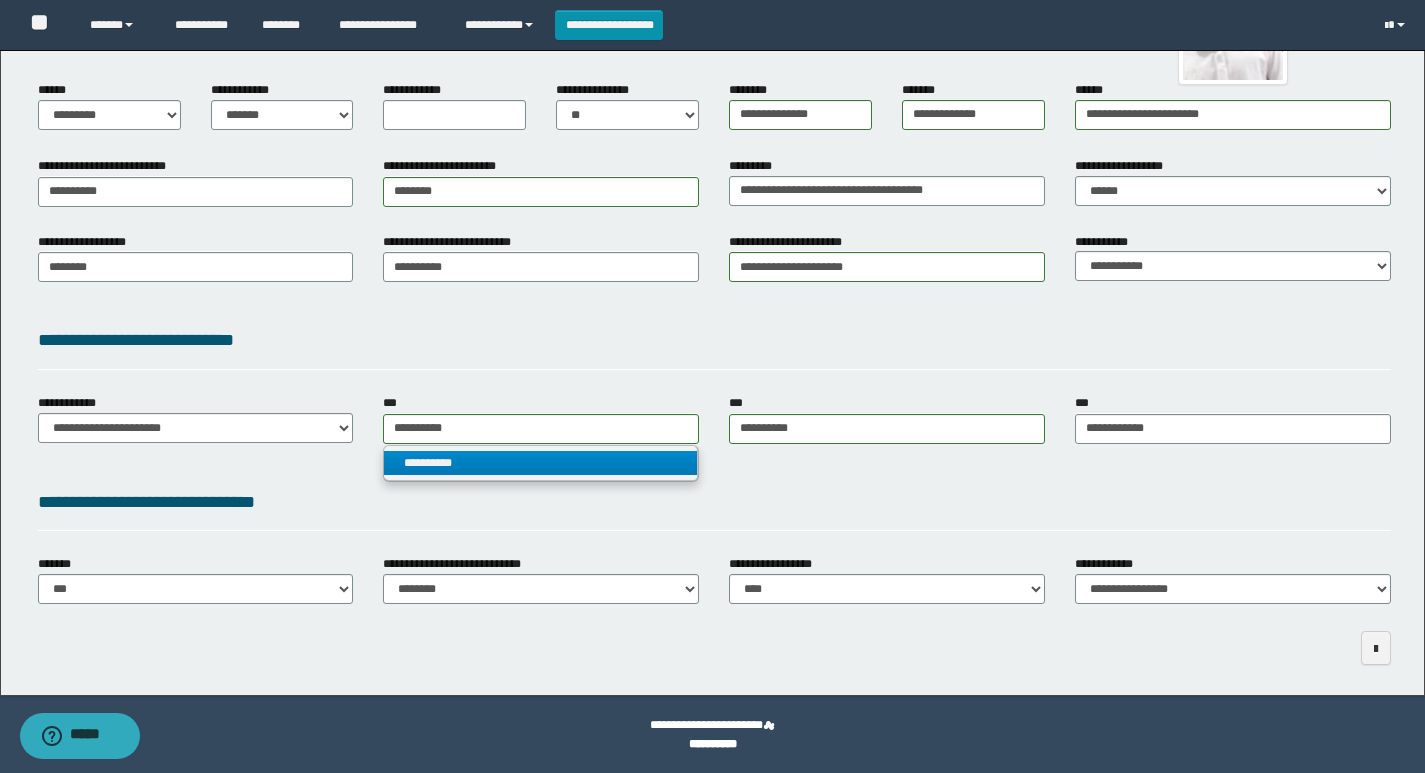 click on "**********" at bounding box center [540, 463] 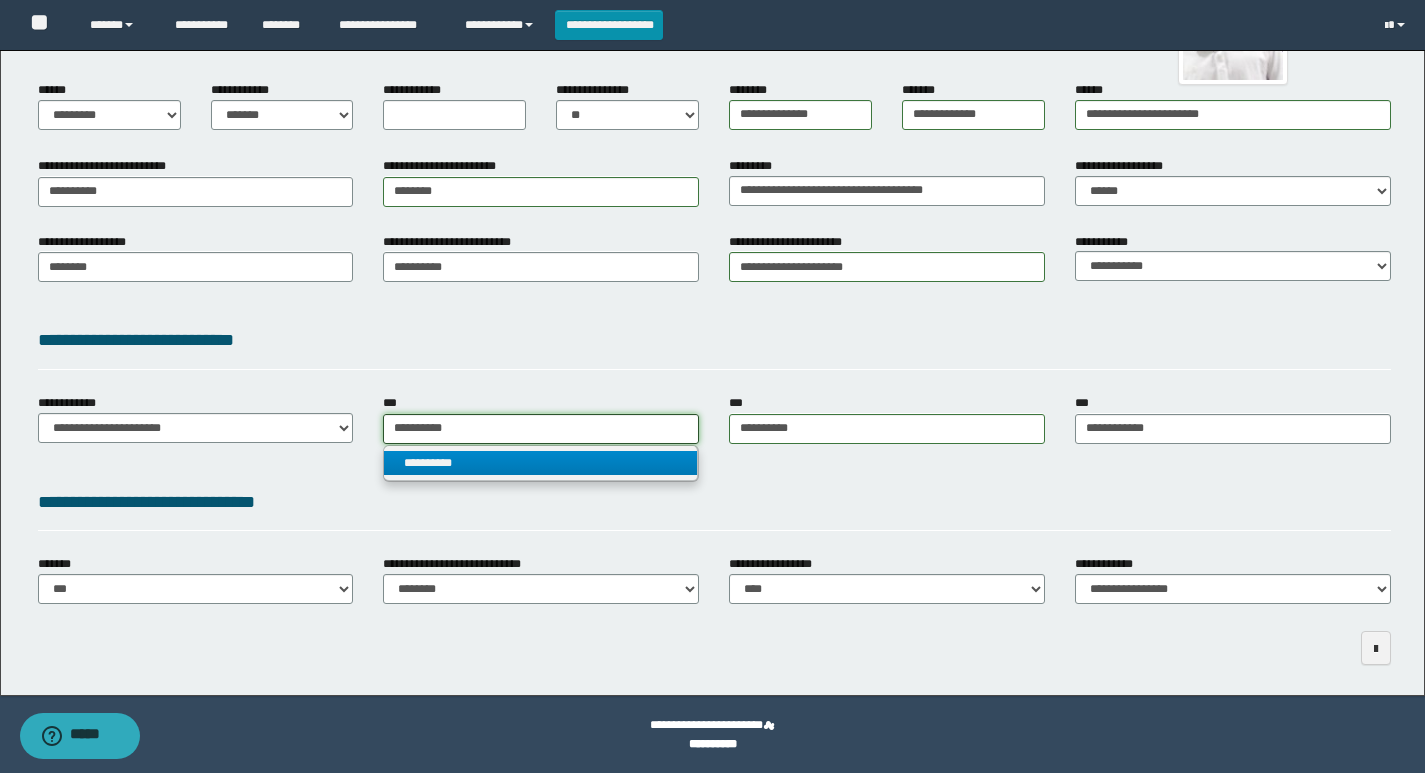 type 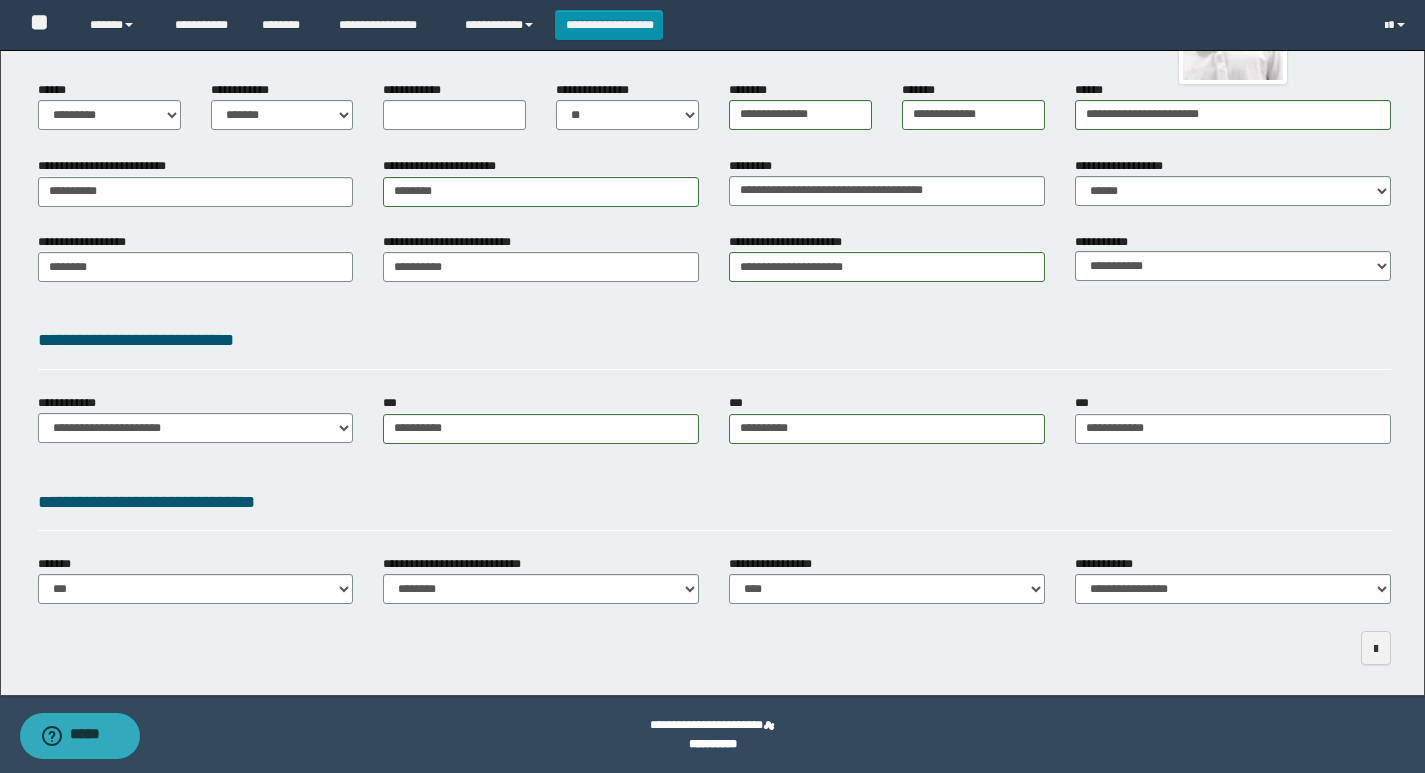 click on "**********" at bounding box center (714, 509) 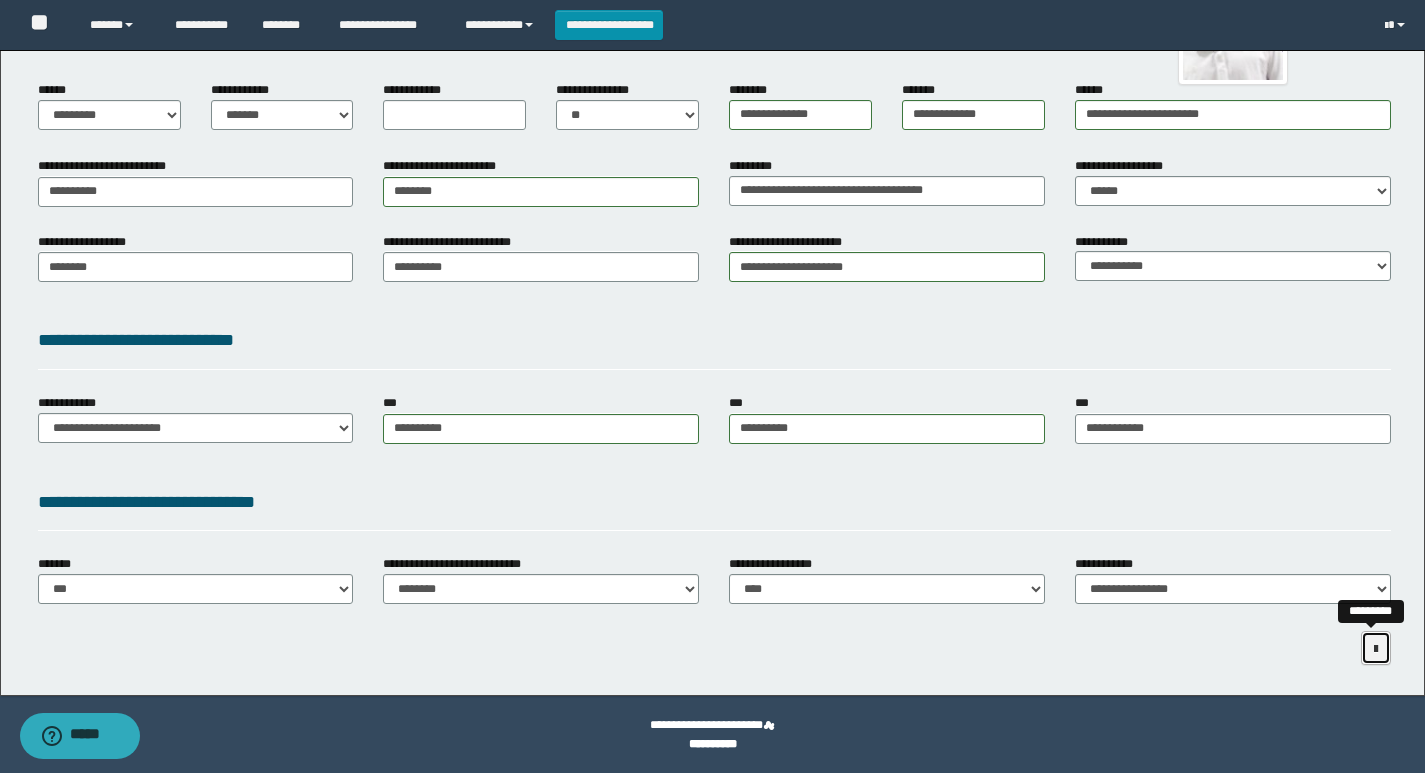 click at bounding box center (1376, 649) 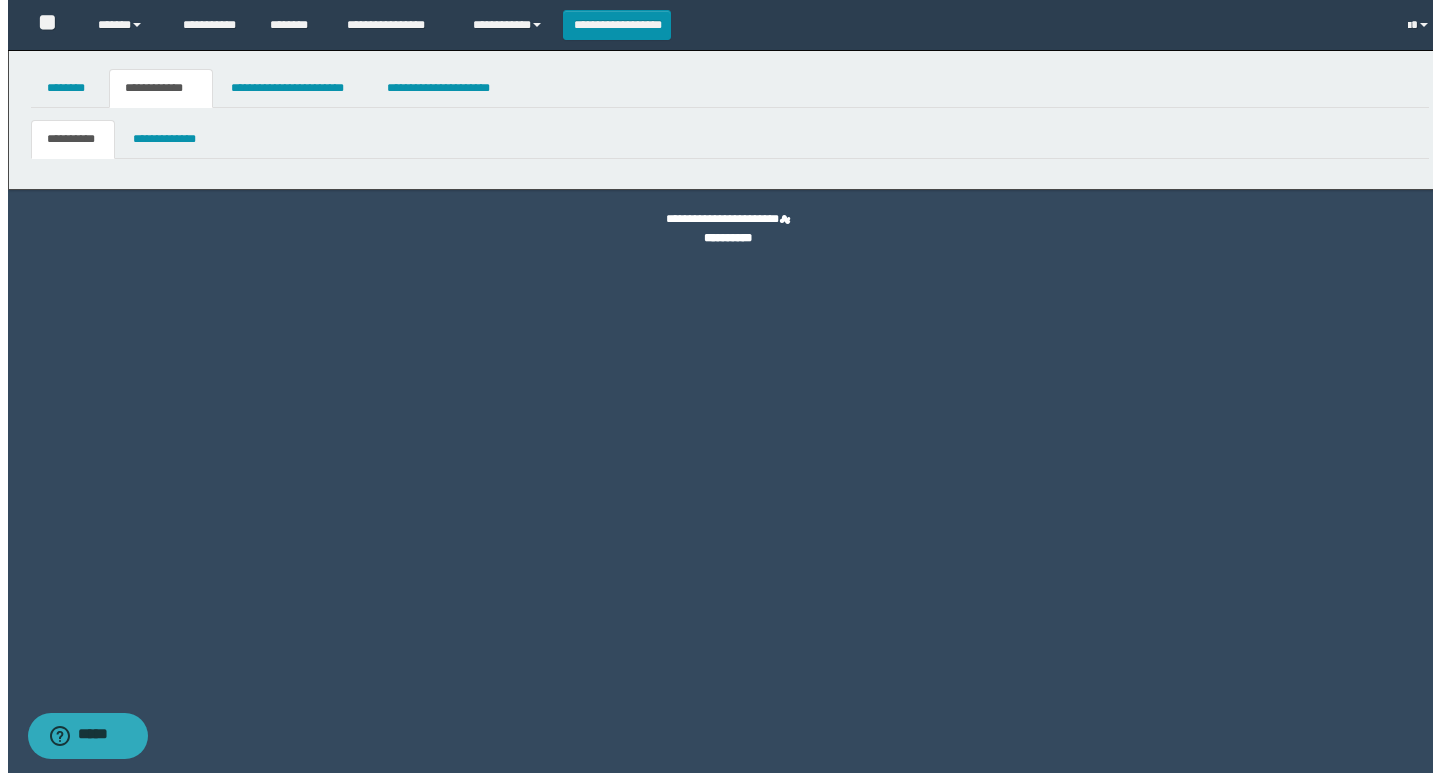 scroll, scrollTop: 0, scrollLeft: 0, axis: both 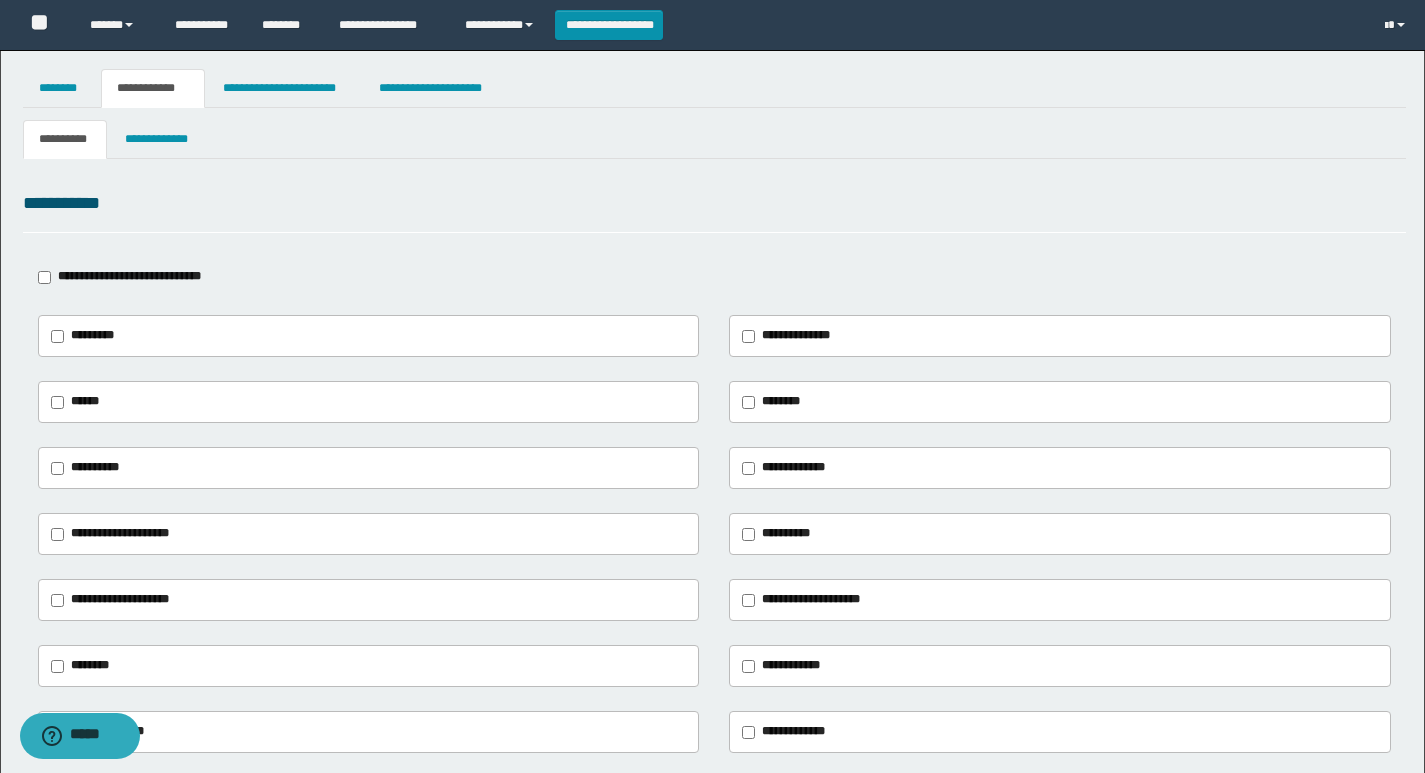 click on "**********" at bounding box center [129, 276] 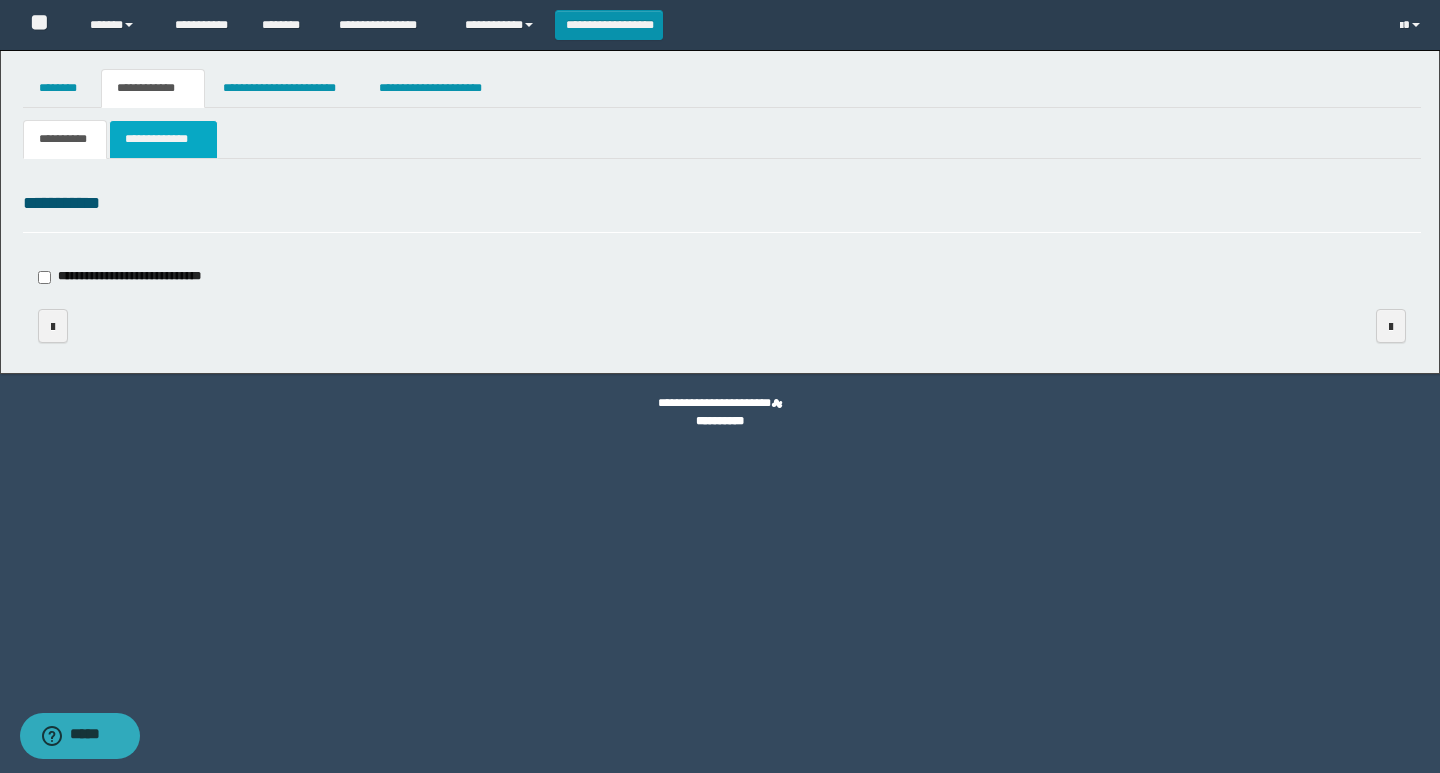 click on "**********" at bounding box center (163, 139) 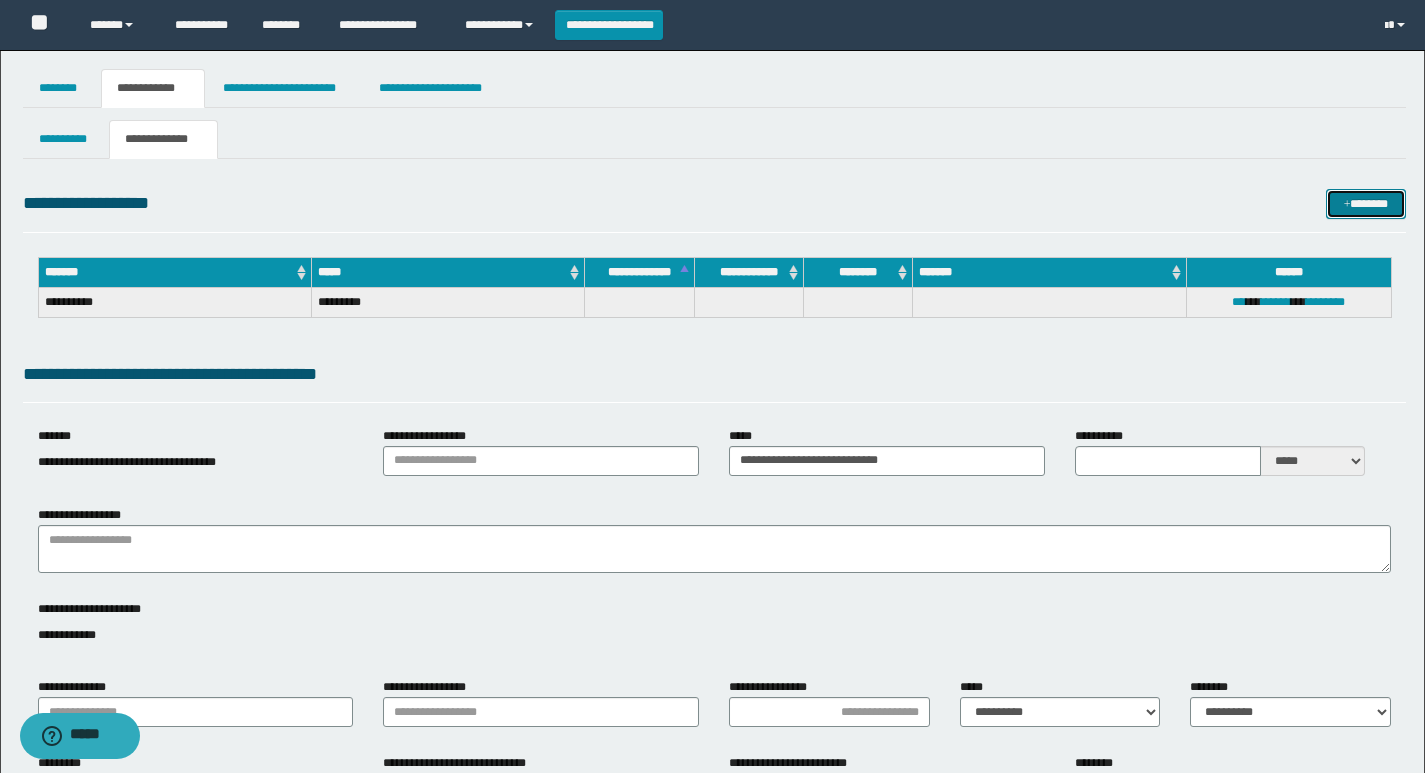 click on "*******" at bounding box center [1366, 204] 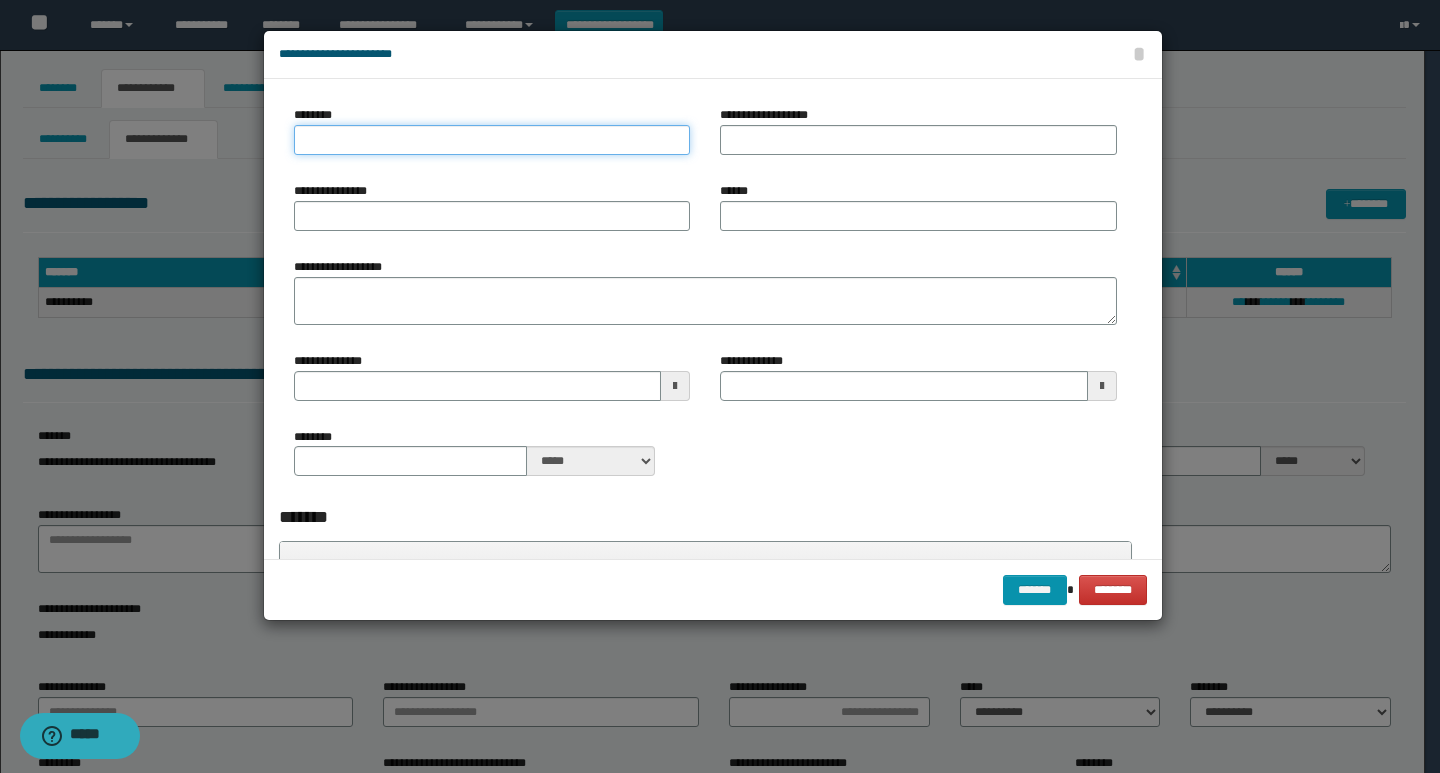 click on "********" at bounding box center [492, 140] 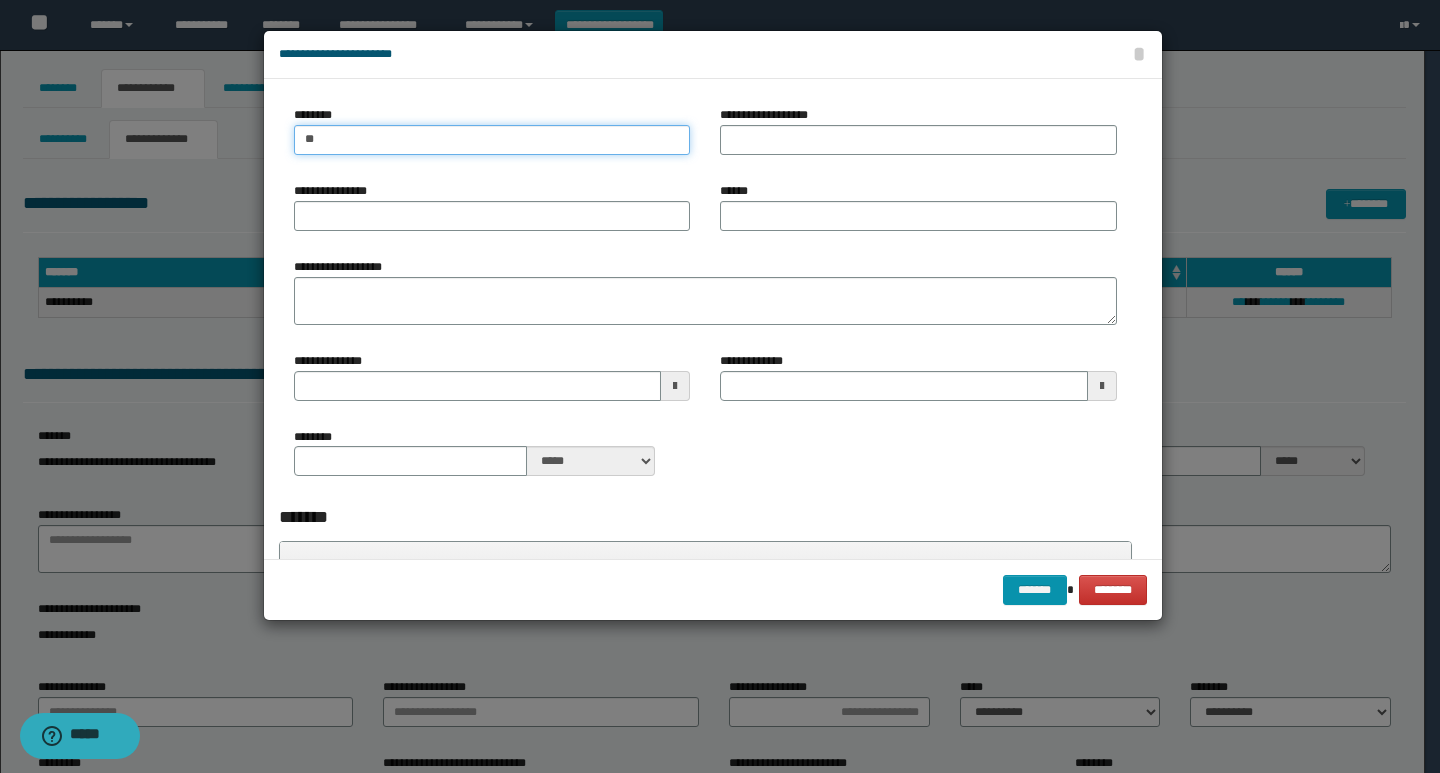 type on "*" 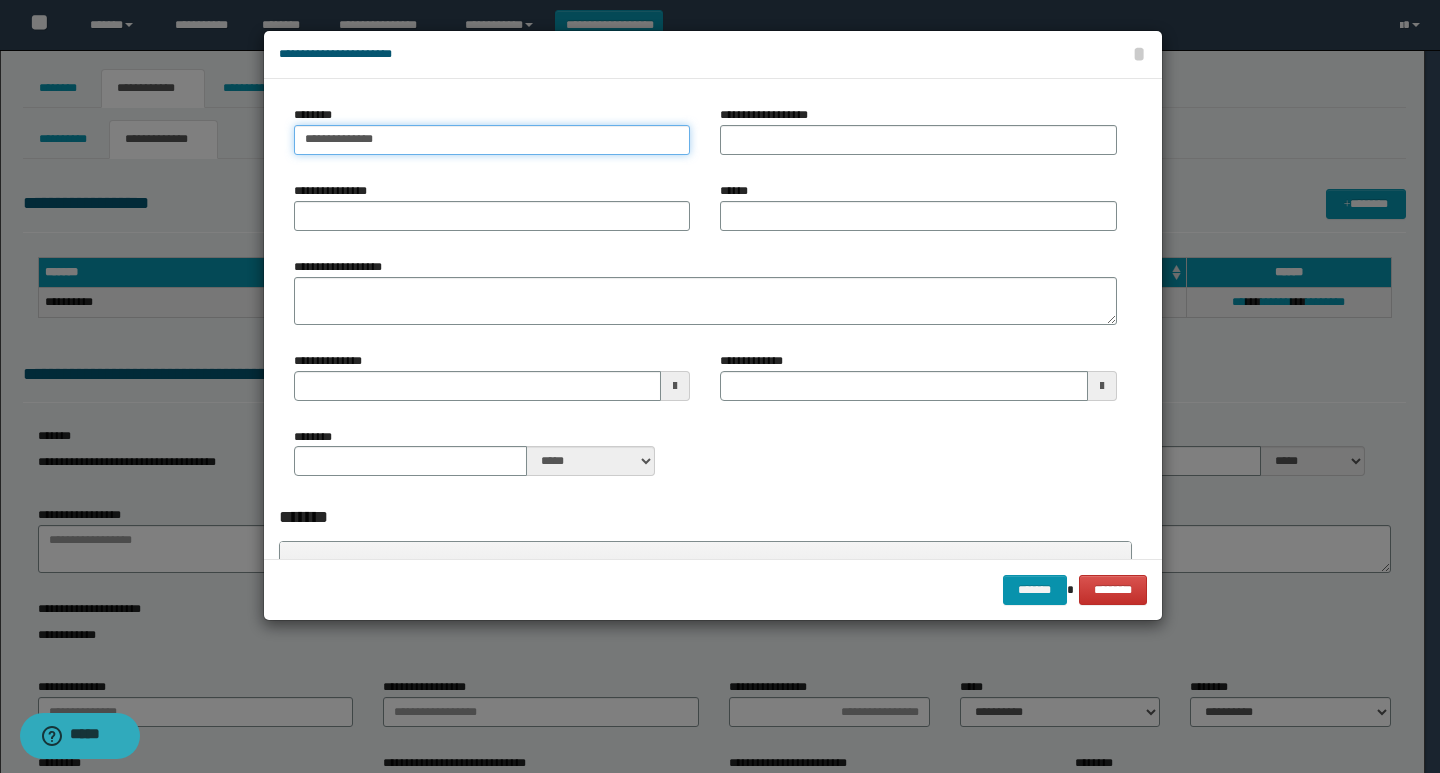 type on "**********" 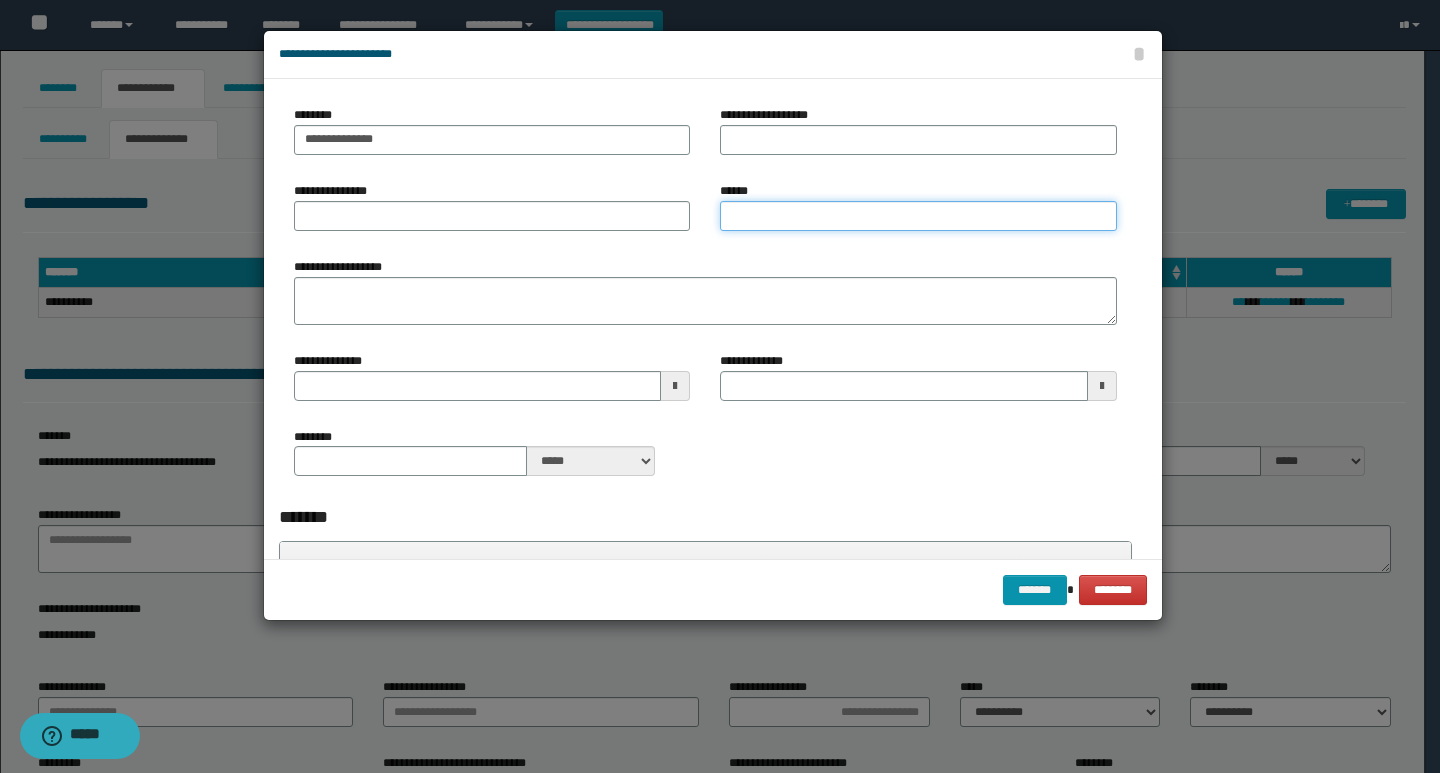 click on "******" at bounding box center [918, 216] 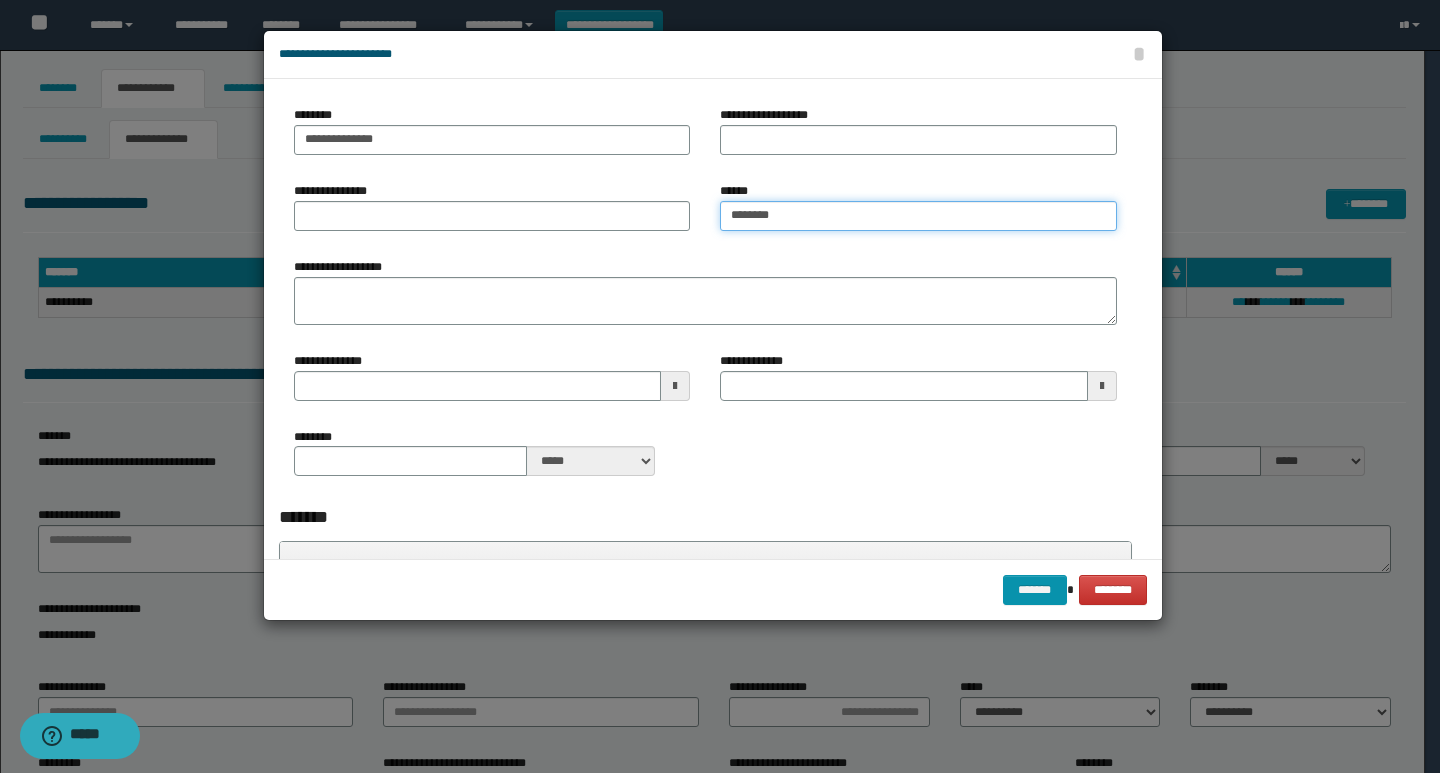 type on "********" 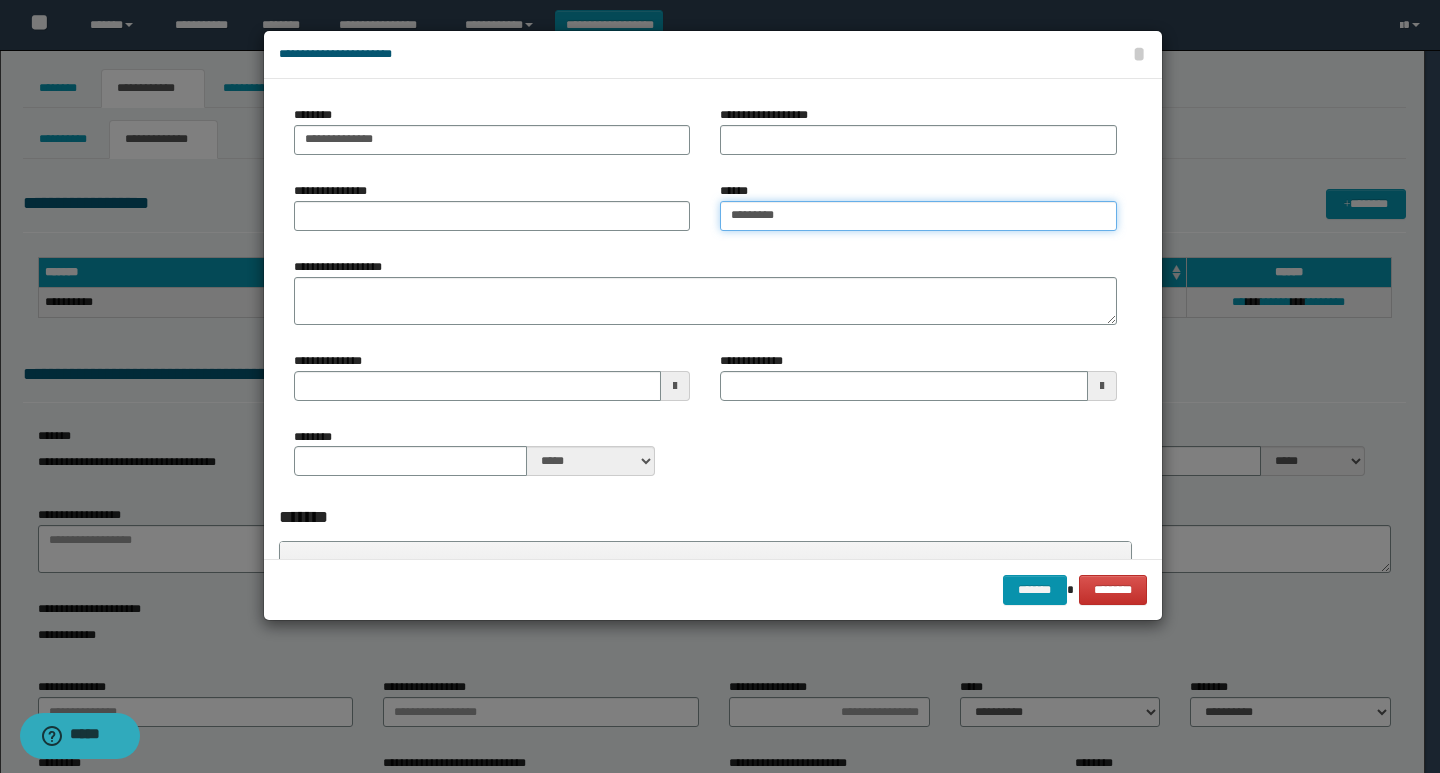 type 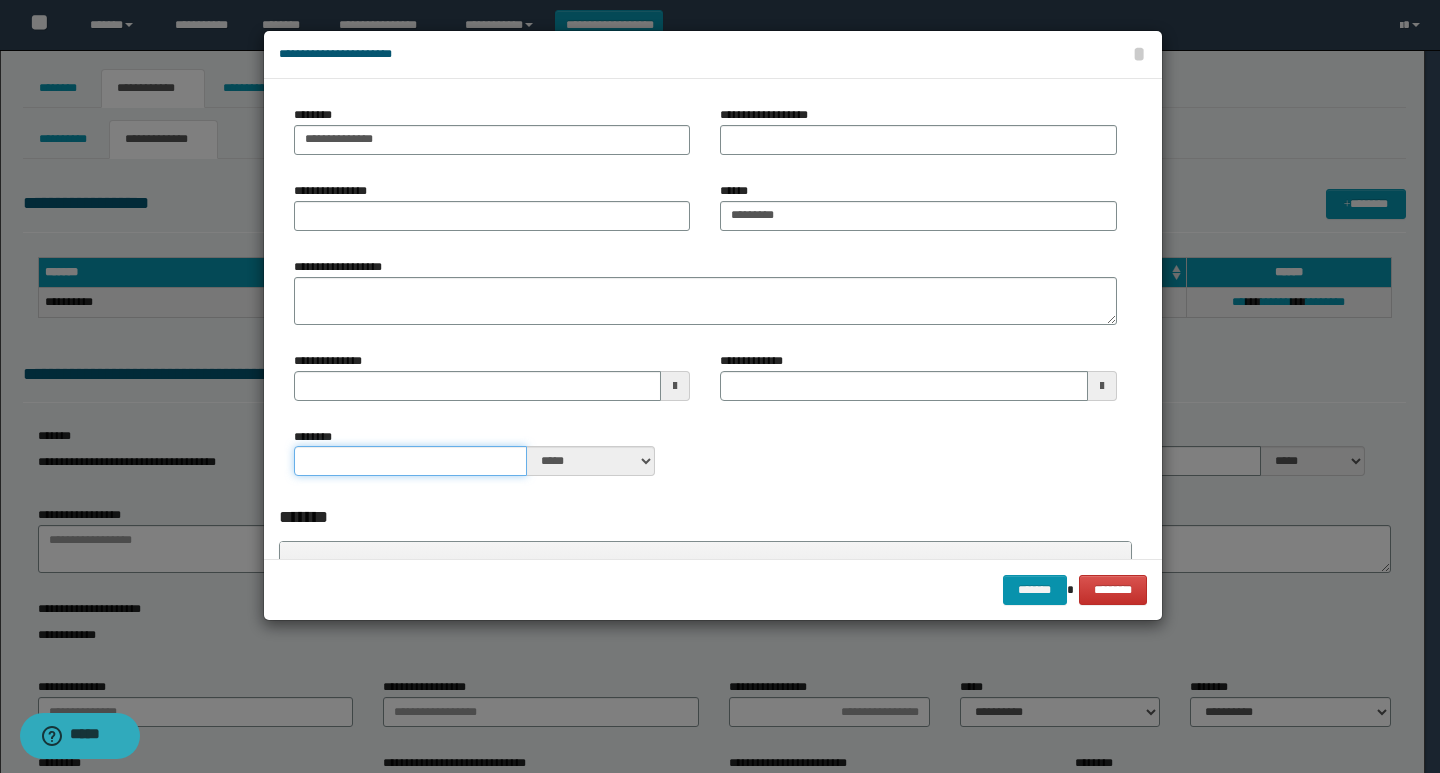 drag, startPoint x: 448, startPoint y: 453, endPoint x: 457, endPoint y: 447, distance: 10.816654 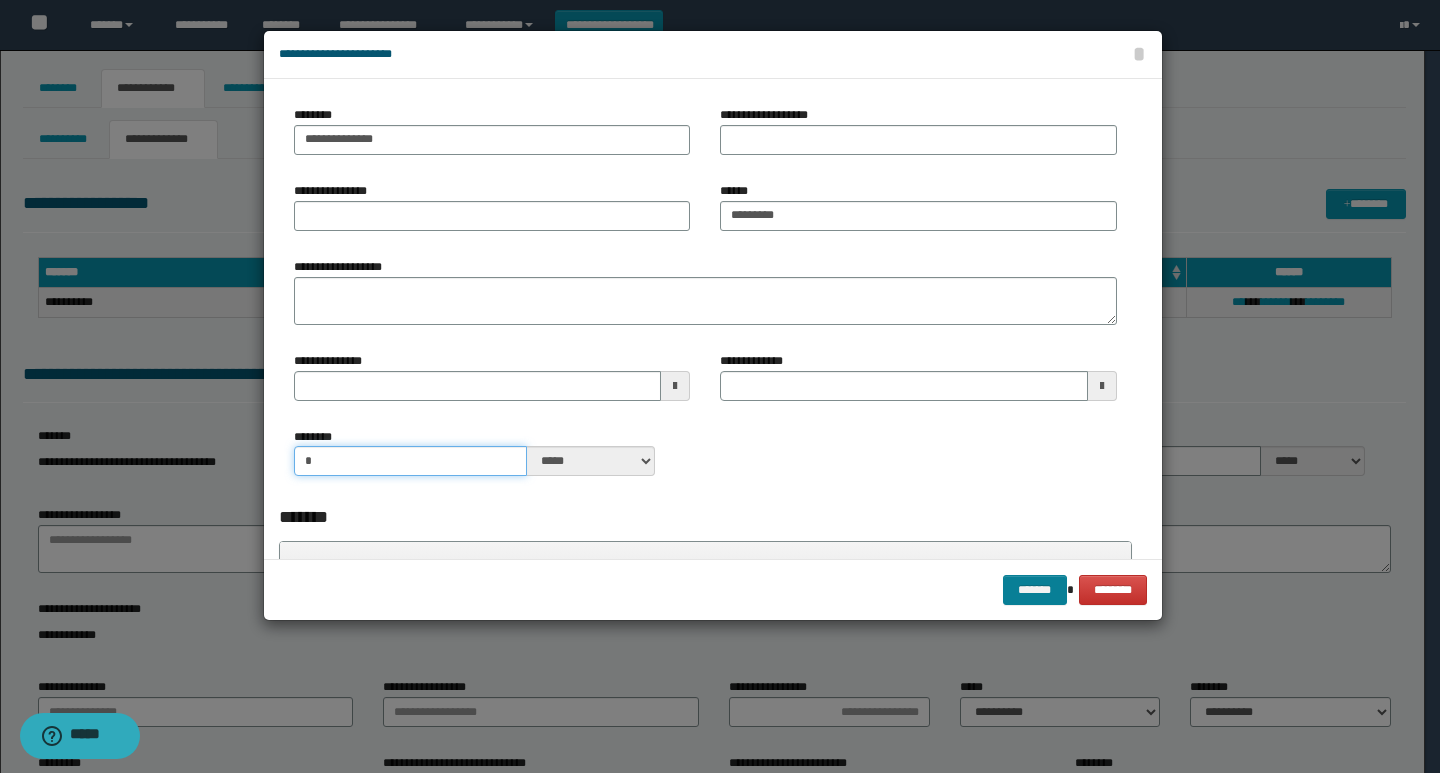 type on "*" 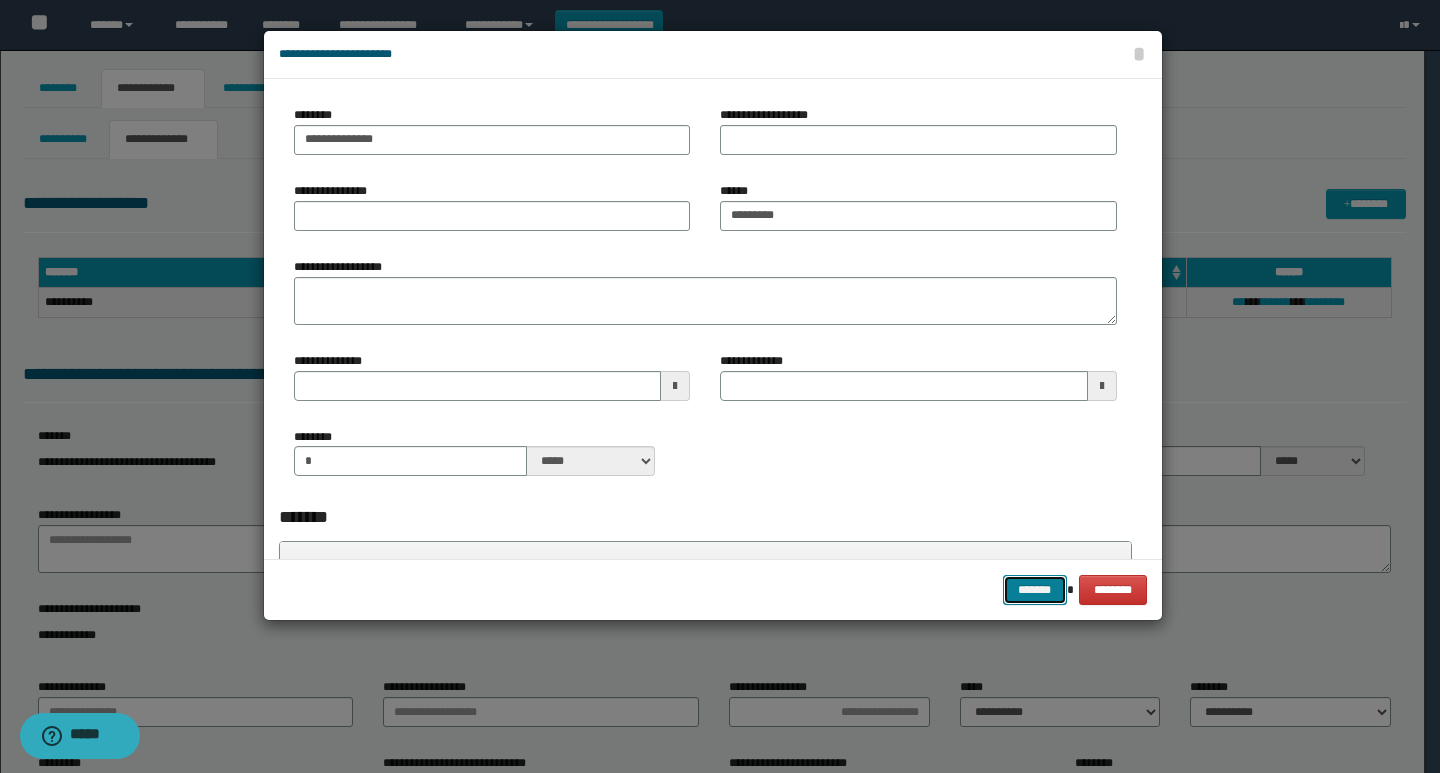 click on "*******" at bounding box center (1035, 590) 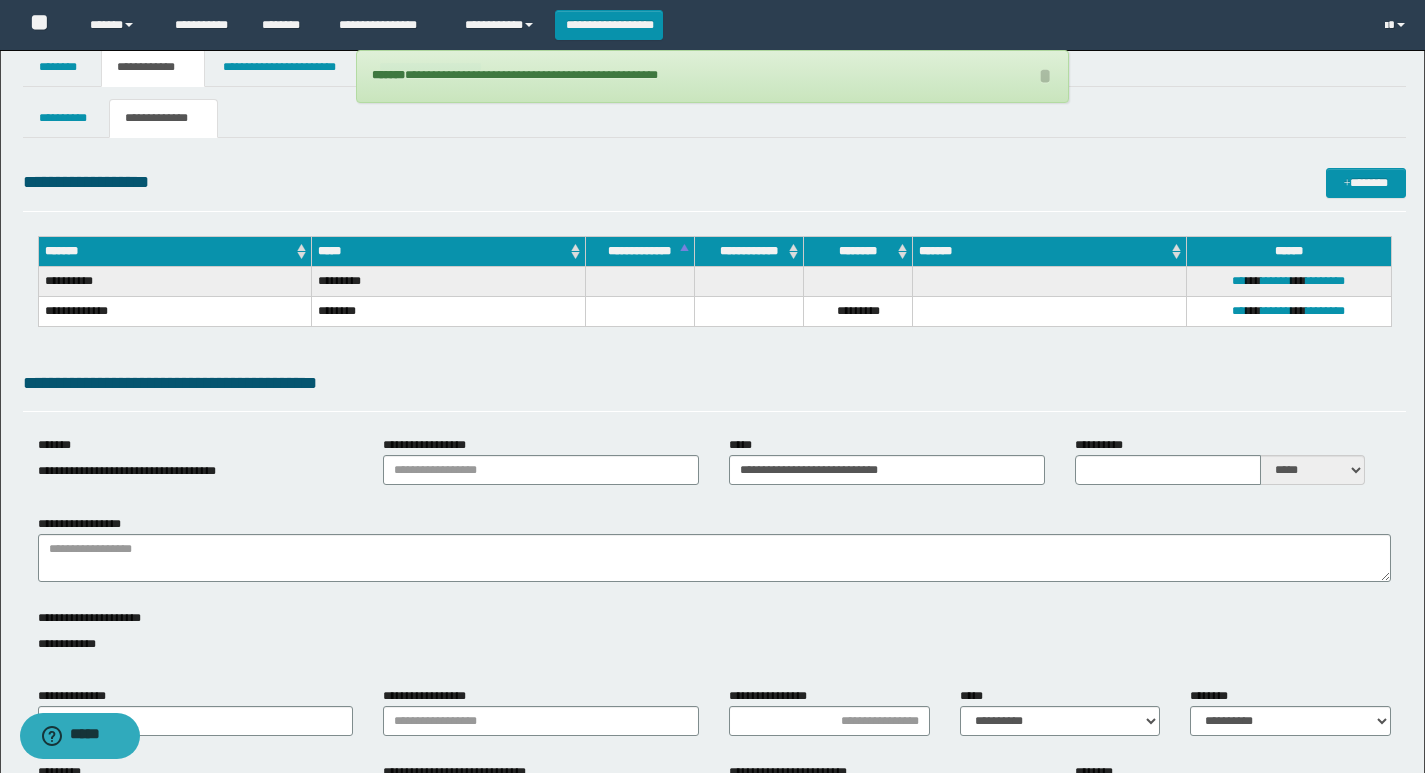 scroll, scrollTop: 200, scrollLeft: 0, axis: vertical 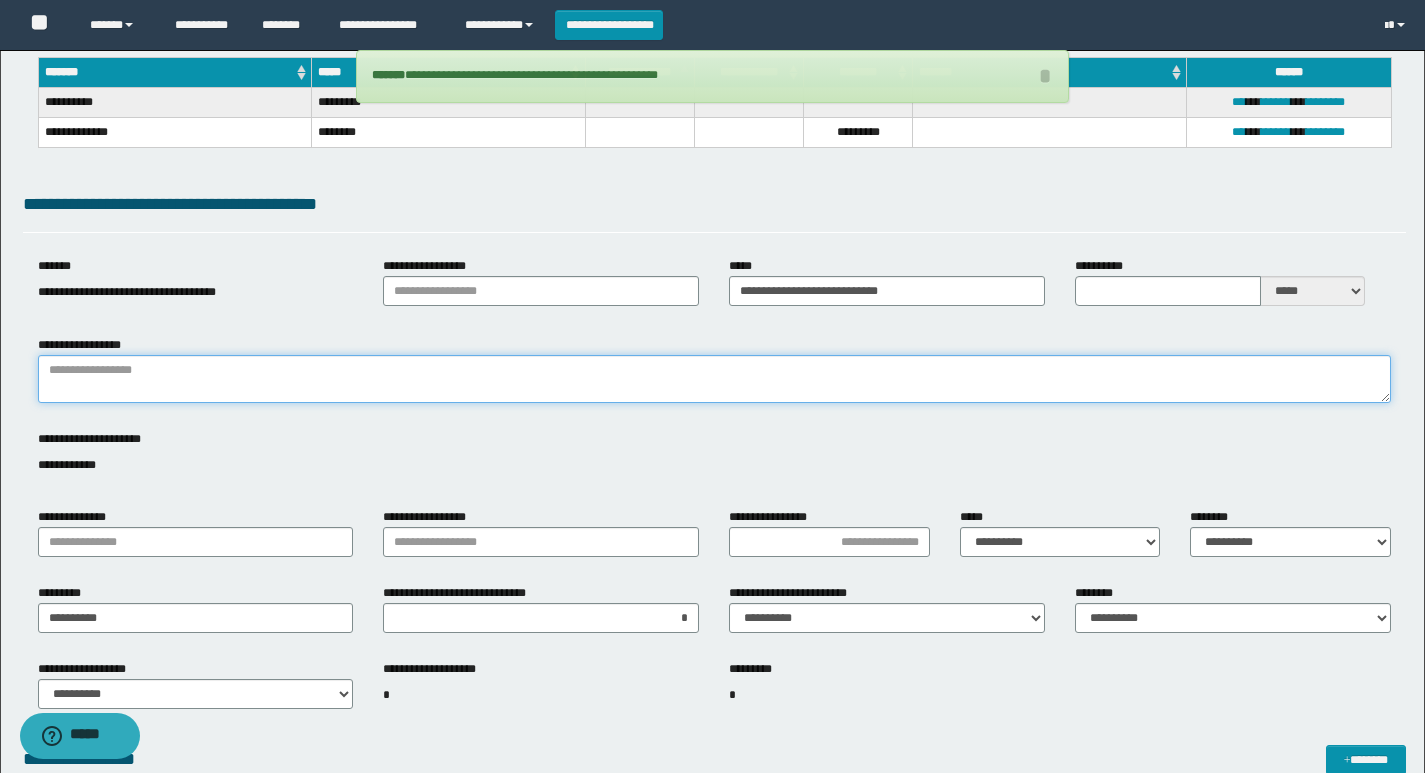 click on "**********" at bounding box center [714, 379] 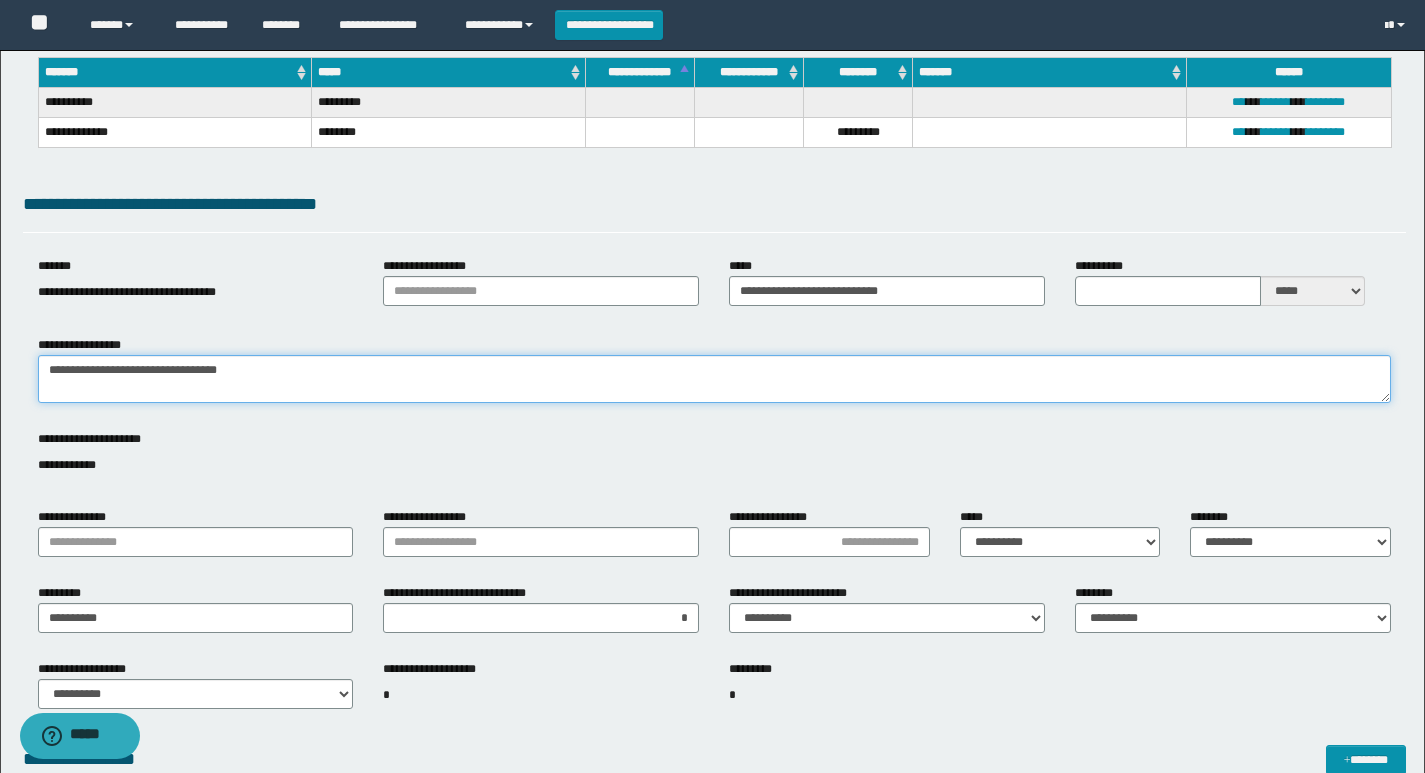 scroll, scrollTop: 400, scrollLeft: 0, axis: vertical 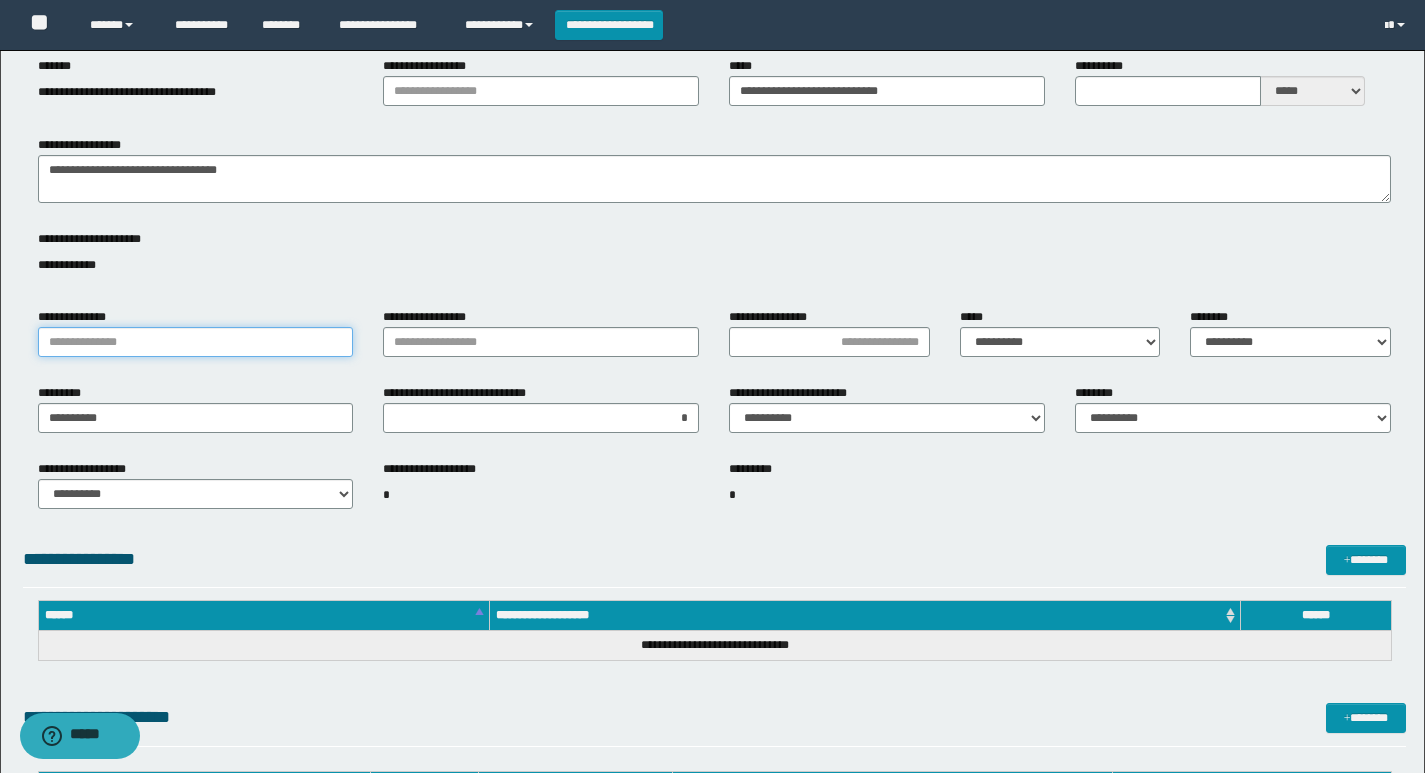 click on "**********" at bounding box center (196, 342) 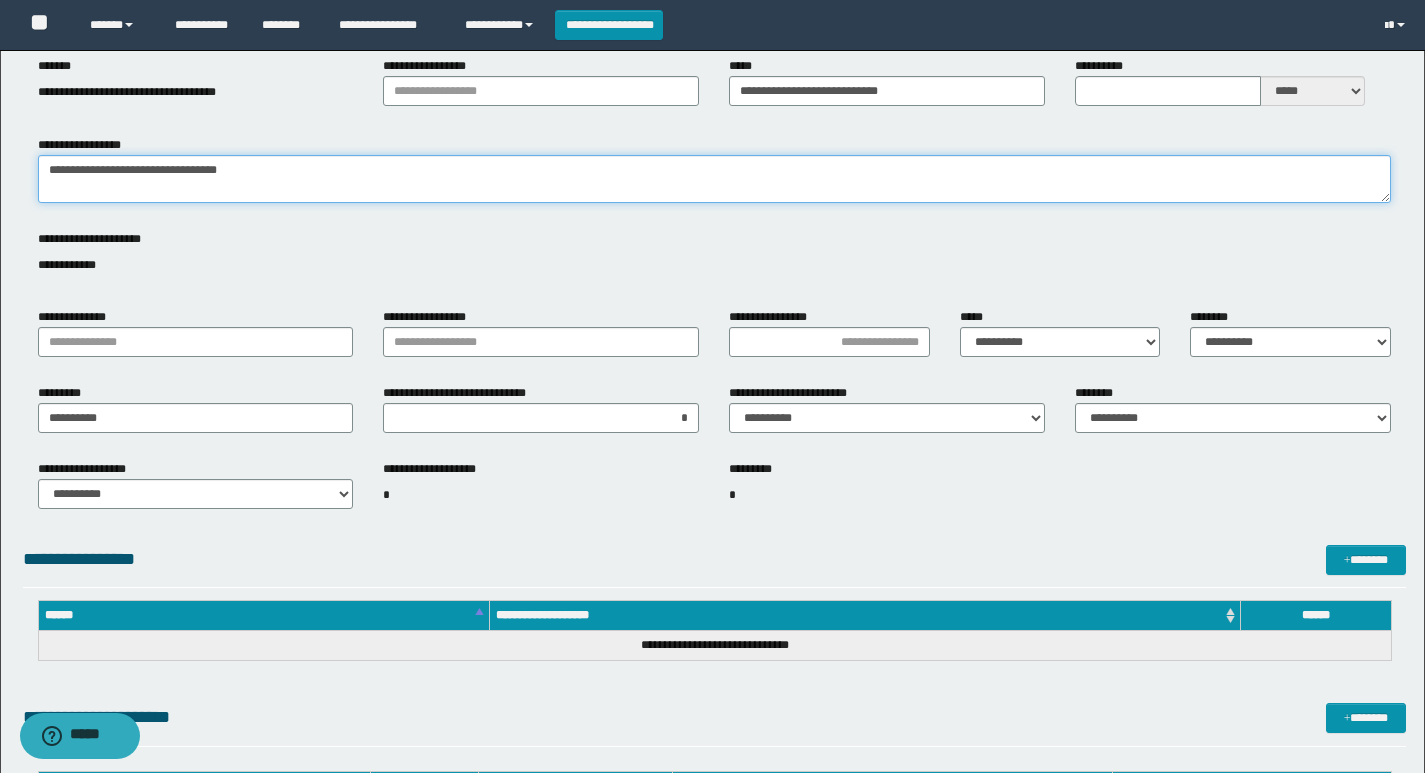 click on "**********" at bounding box center [714, 179] 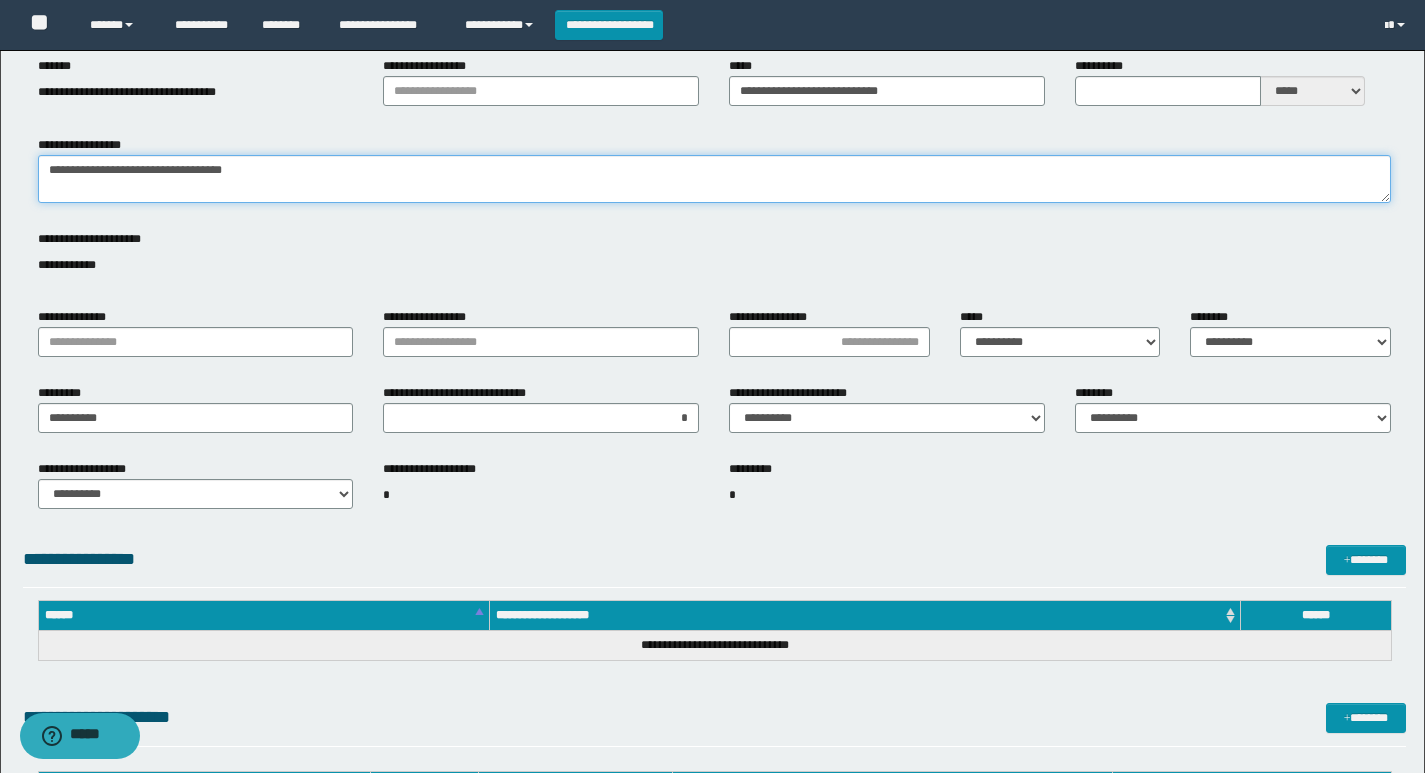 type on "**********" 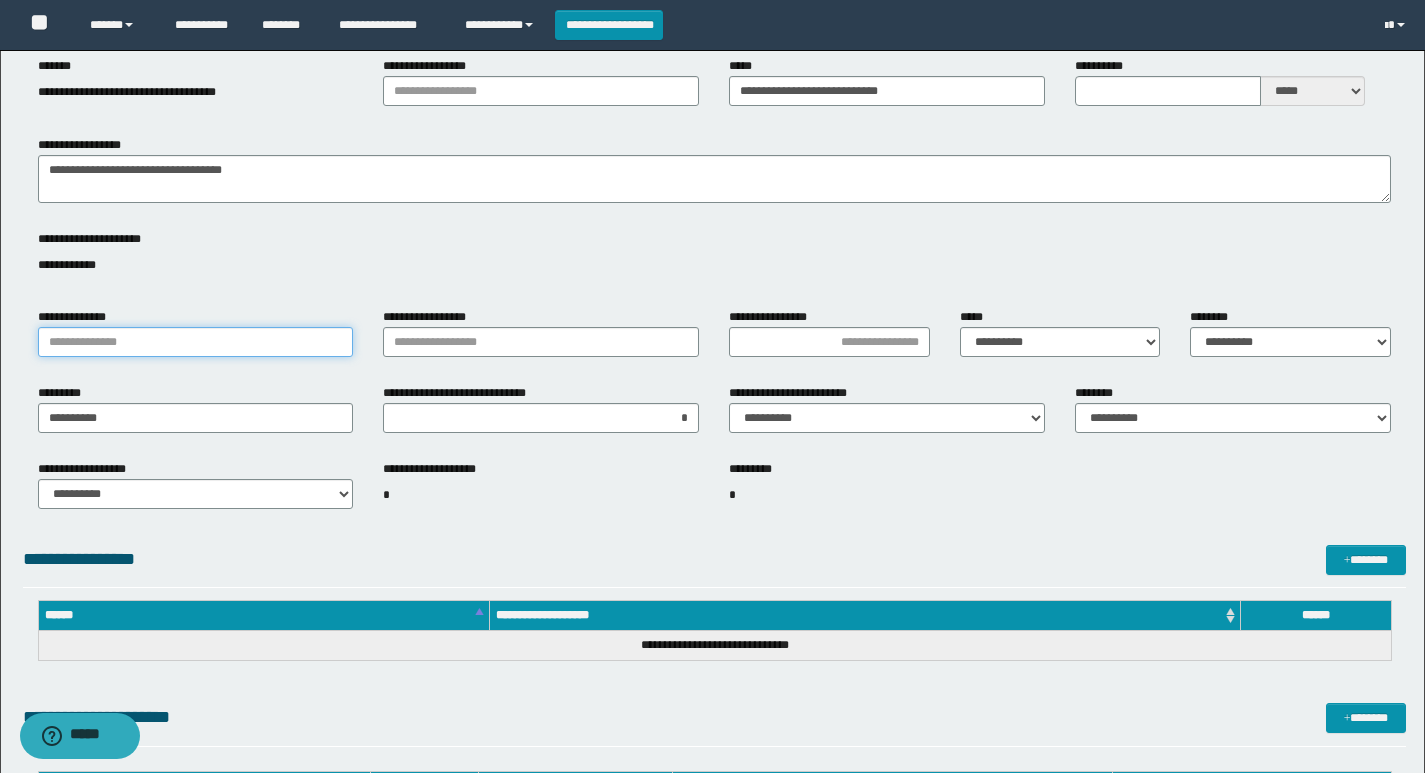click on "**********" at bounding box center [196, 342] 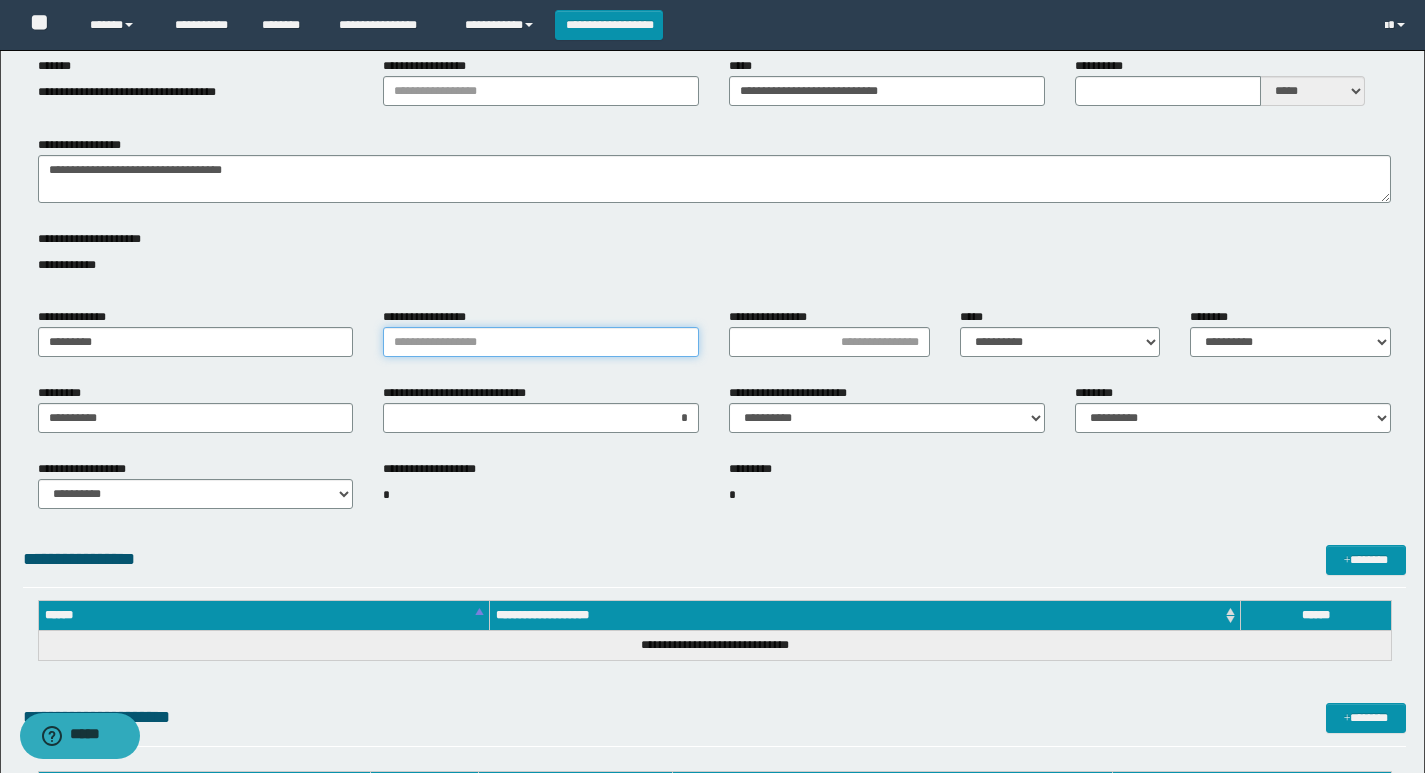 click on "**********" at bounding box center [541, 342] 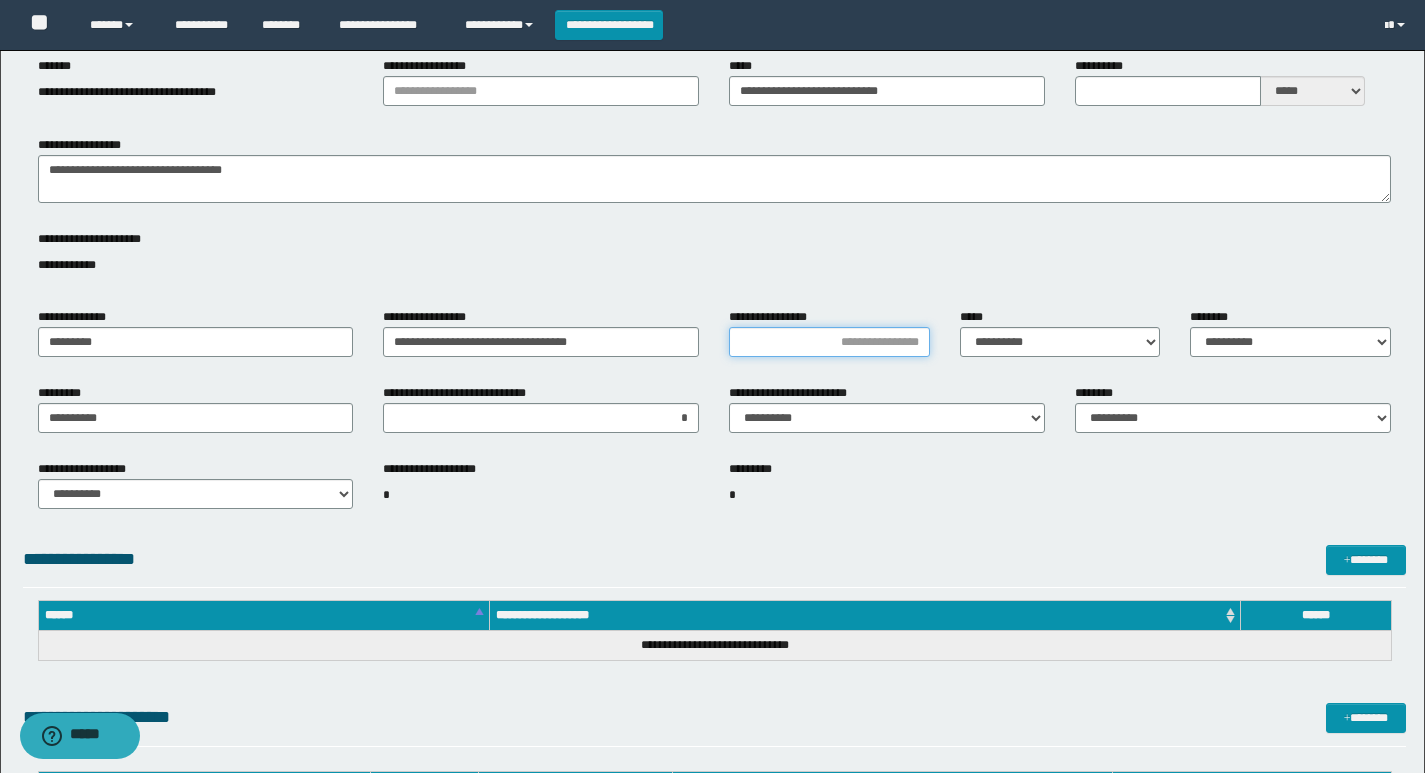 click on "**********" at bounding box center [829, 342] 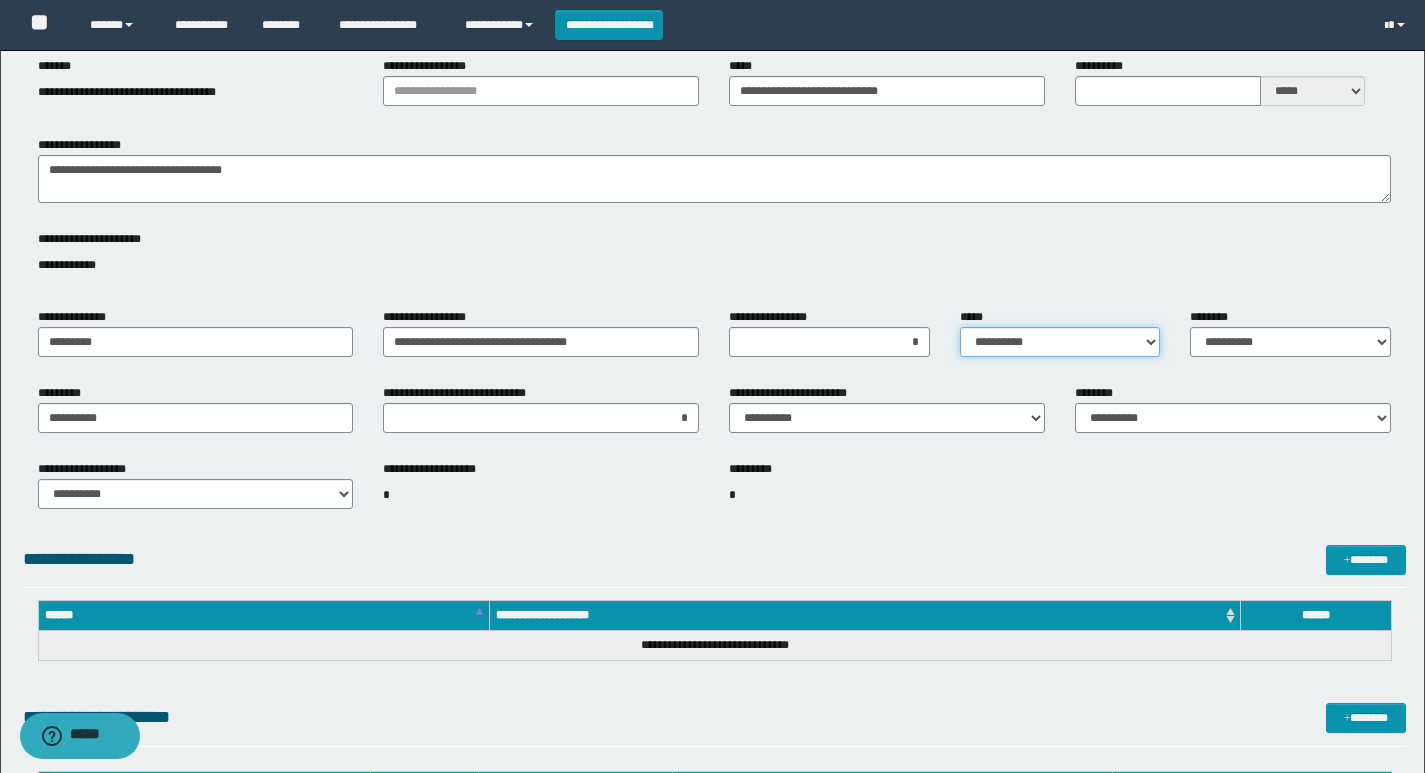click on "**********" at bounding box center [1060, 342] 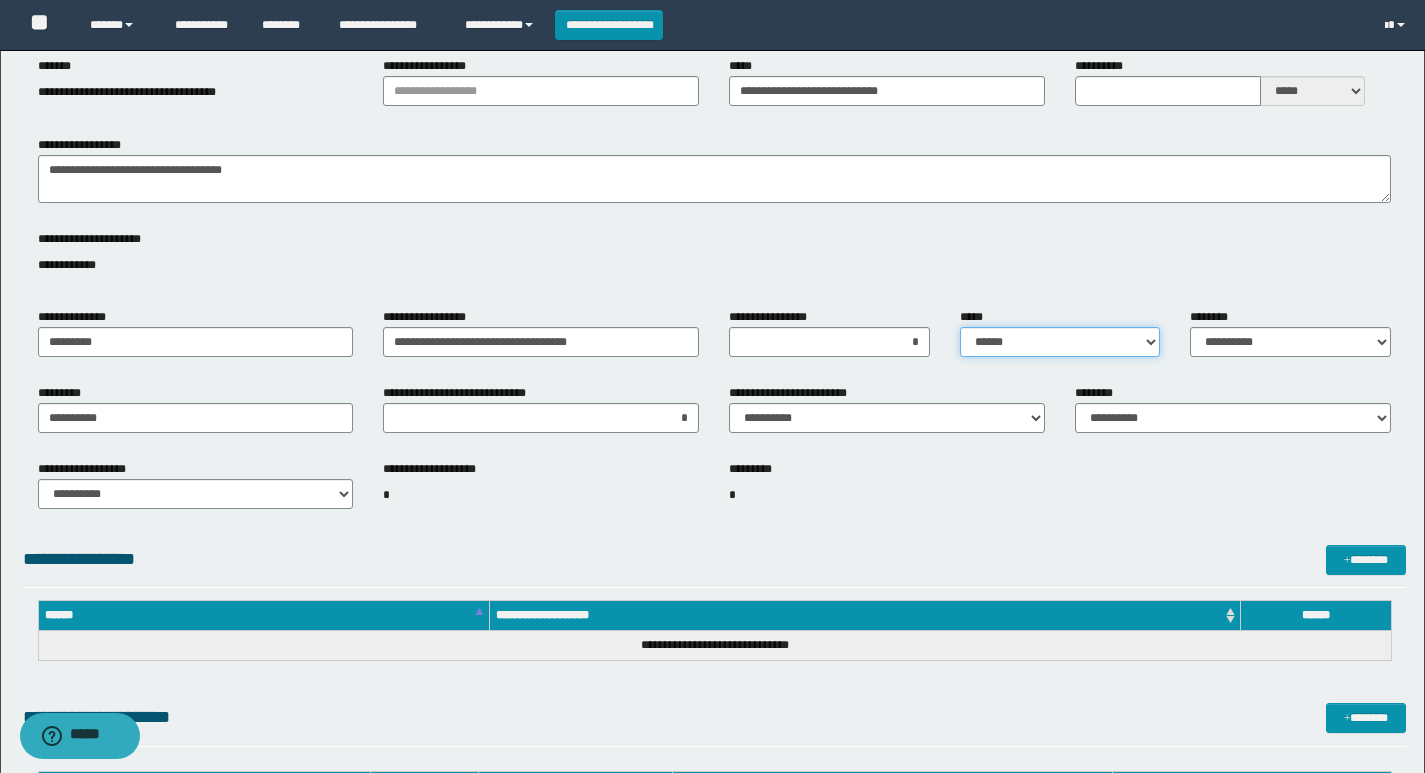 click on "**********" at bounding box center (1060, 342) 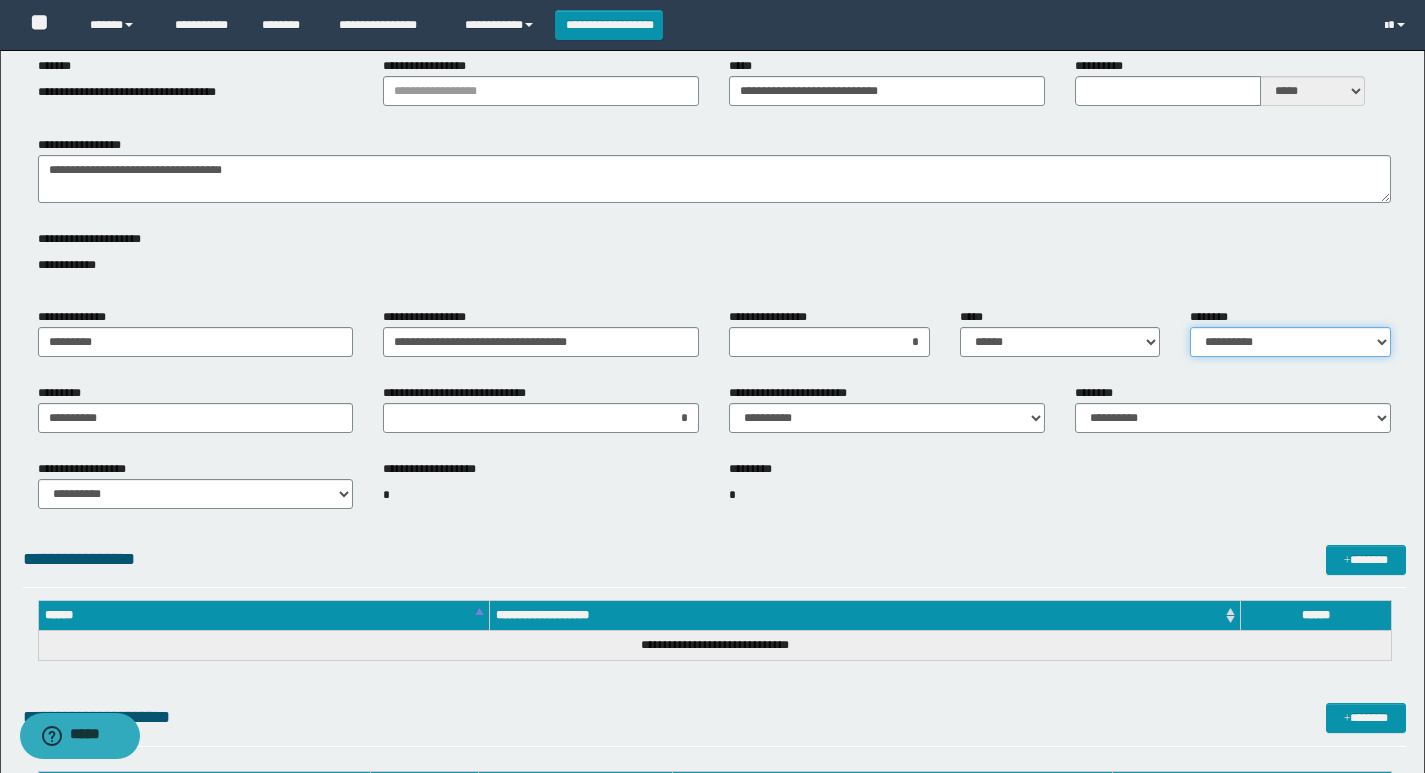 click on "**********" at bounding box center [1290, 342] 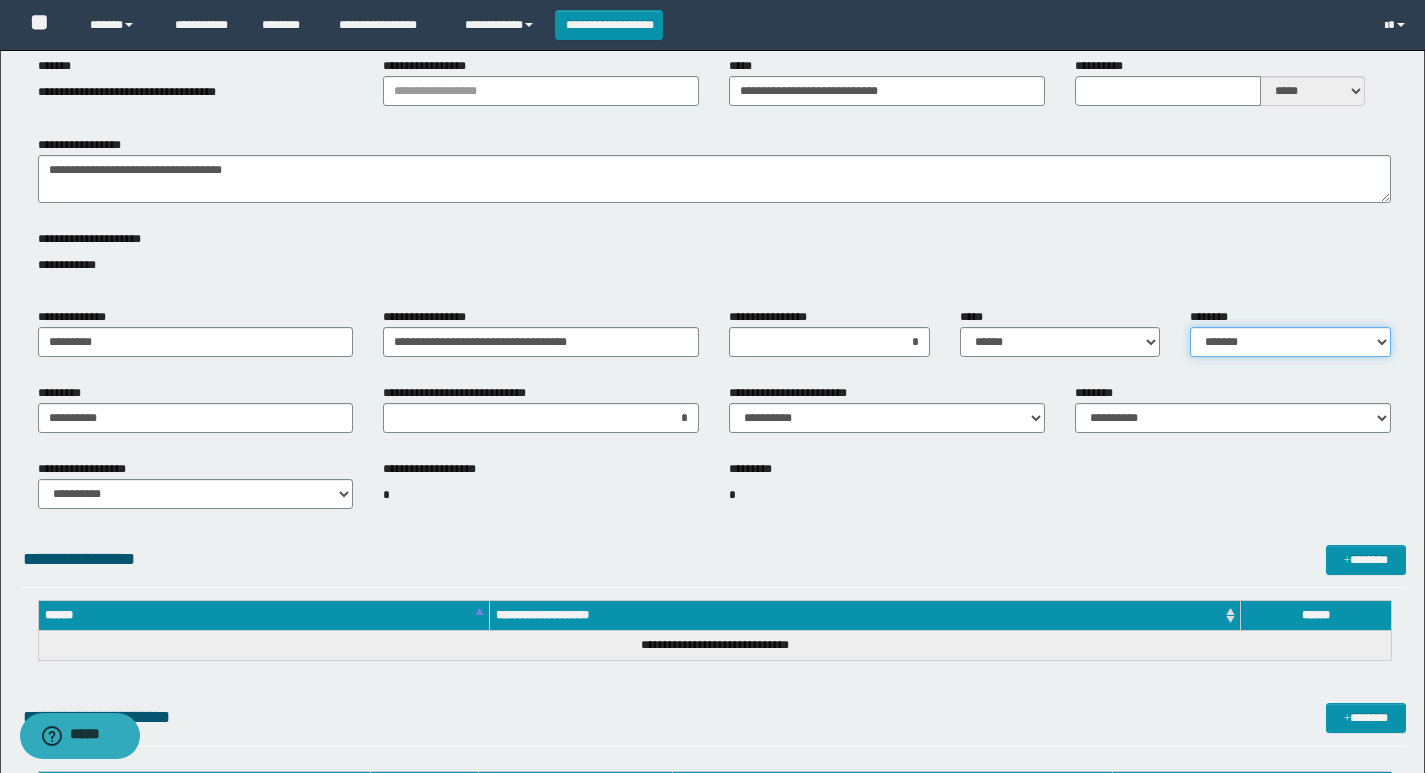 click on "**********" at bounding box center (1290, 342) 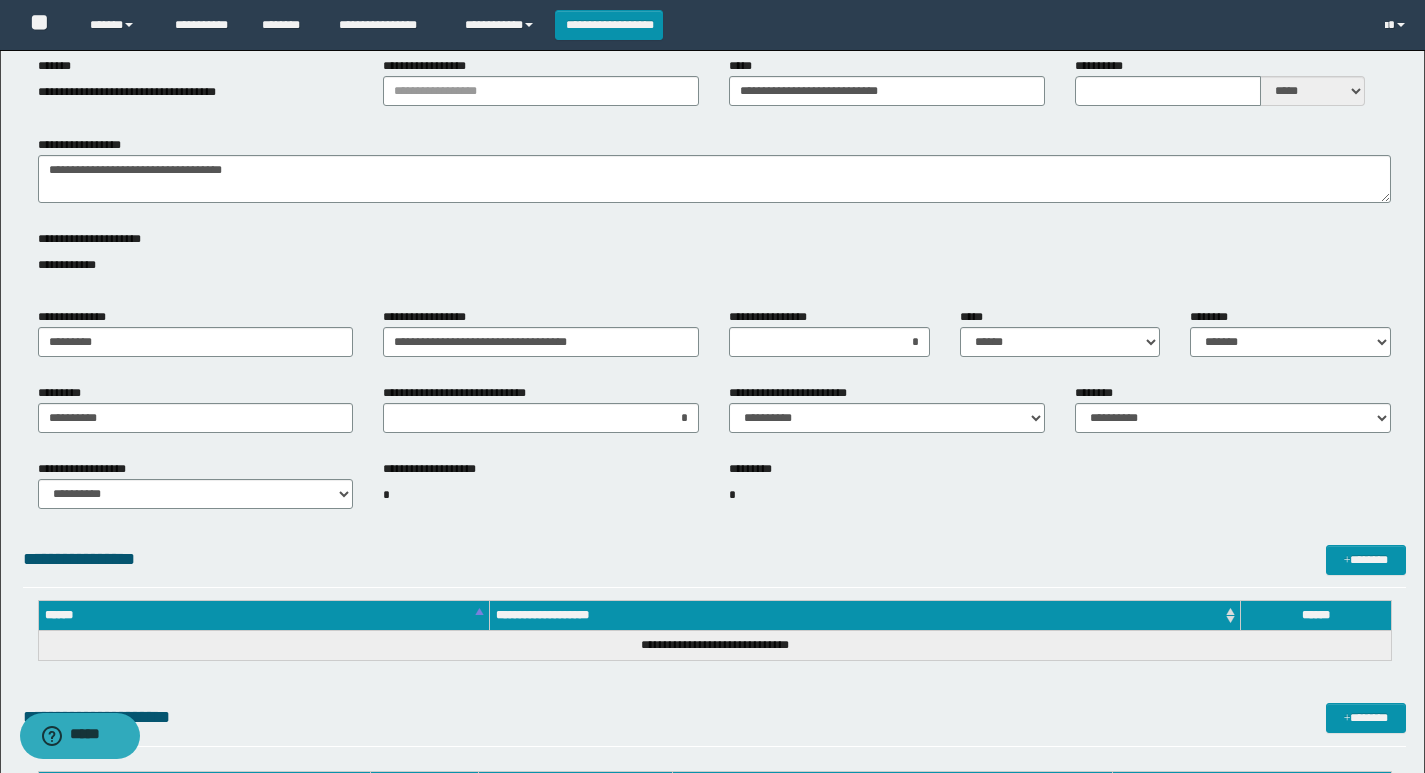 drag, startPoint x: 1033, startPoint y: 493, endPoint x: 798, endPoint y: 463, distance: 236.90715 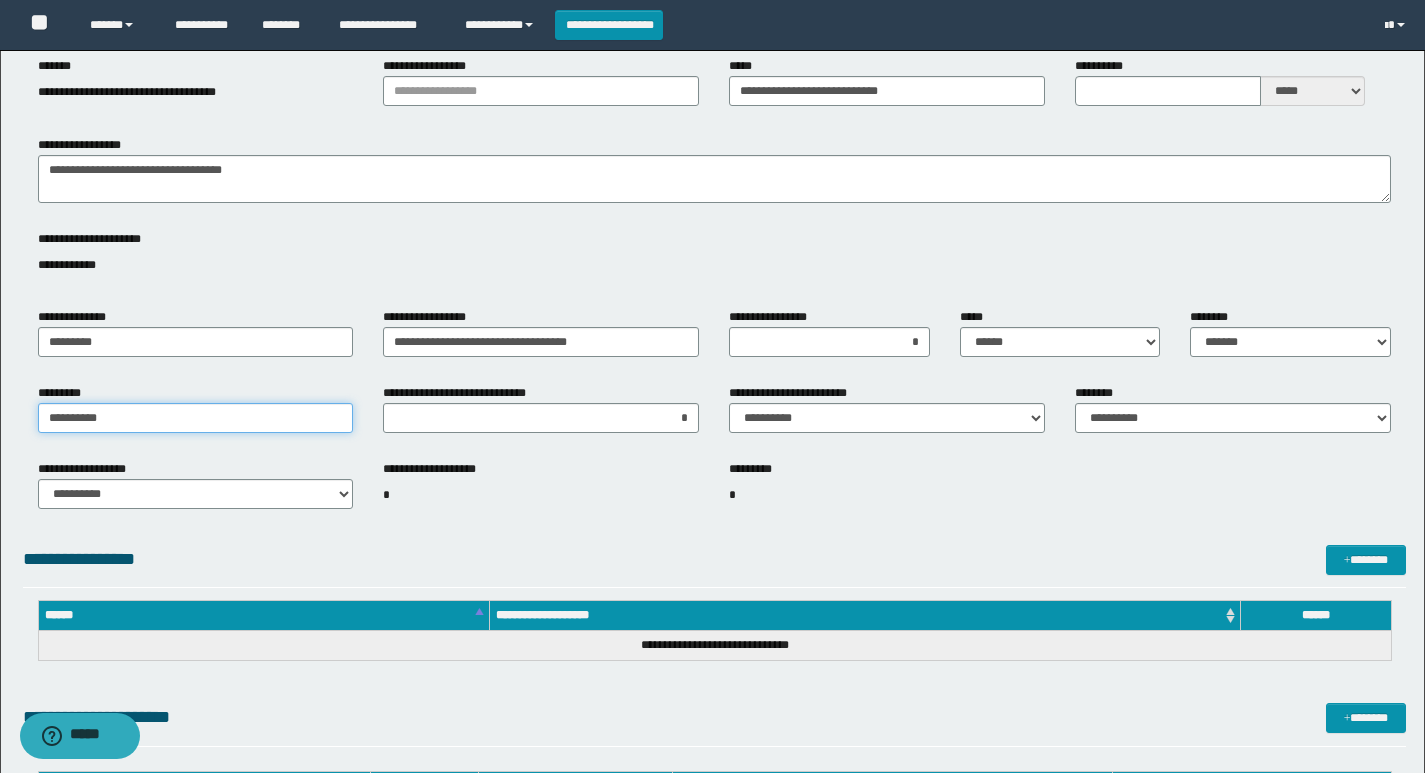 click on "*********" at bounding box center (196, 418) 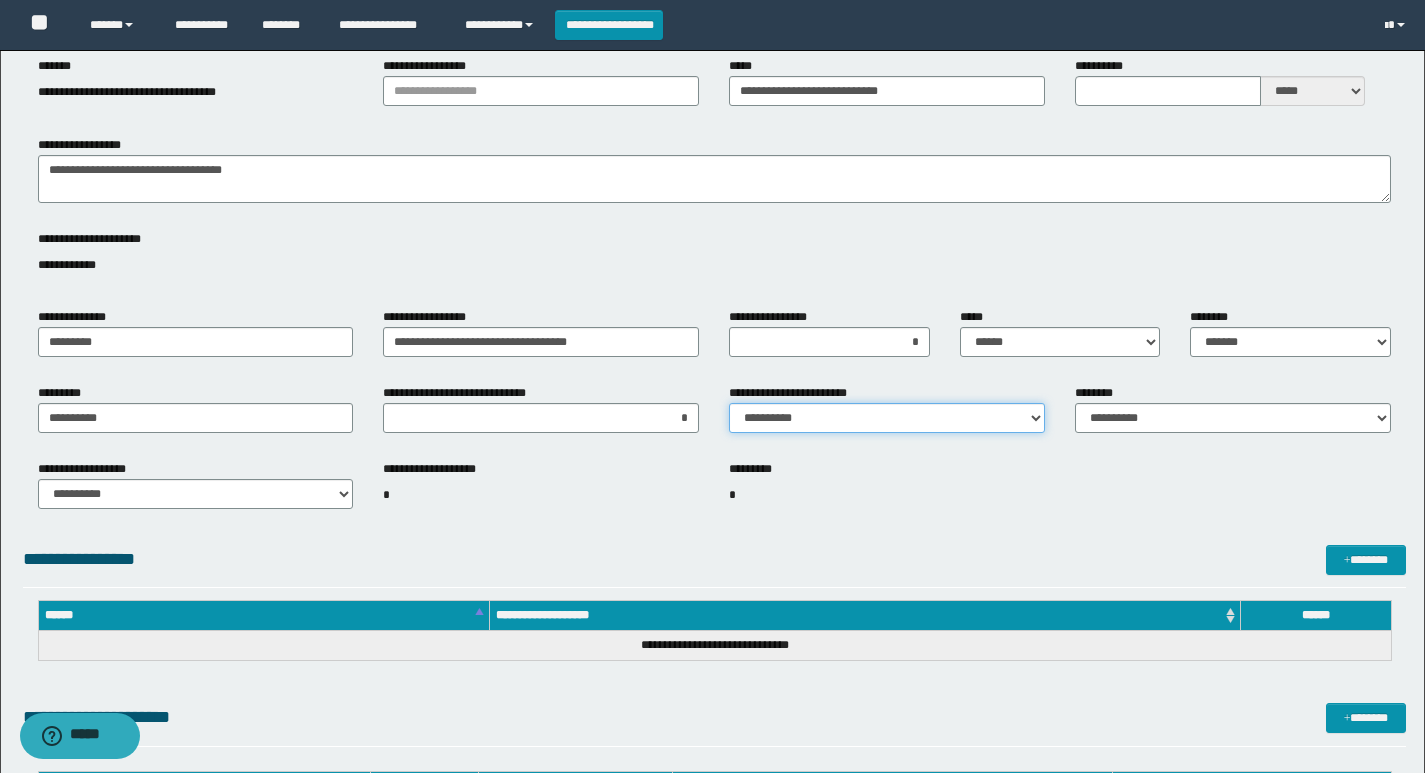drag, startPoint x: 783, startPoint y: 421, endPoint x: 808, endPoint y: 430, distance: 26.57066 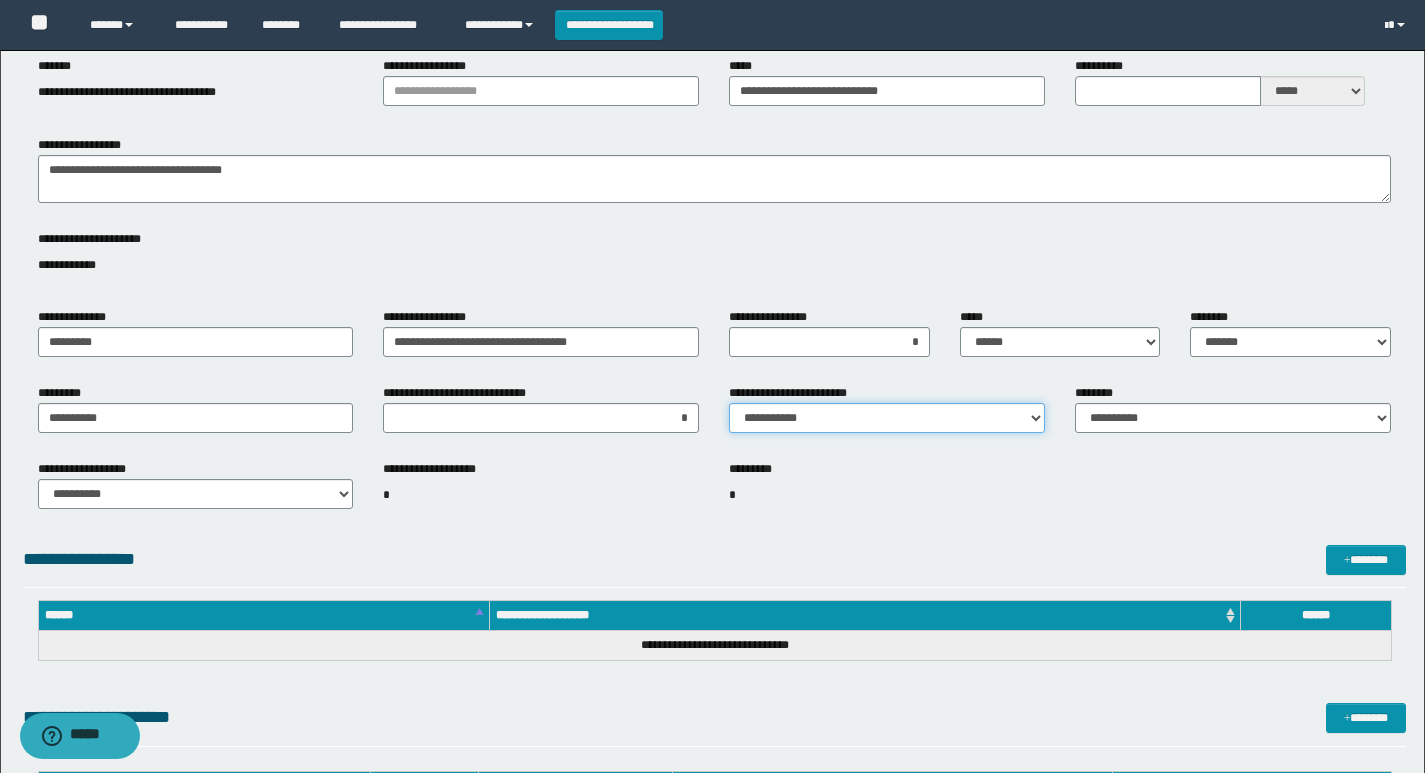 click on "**********" at bounding box center [887, 418] 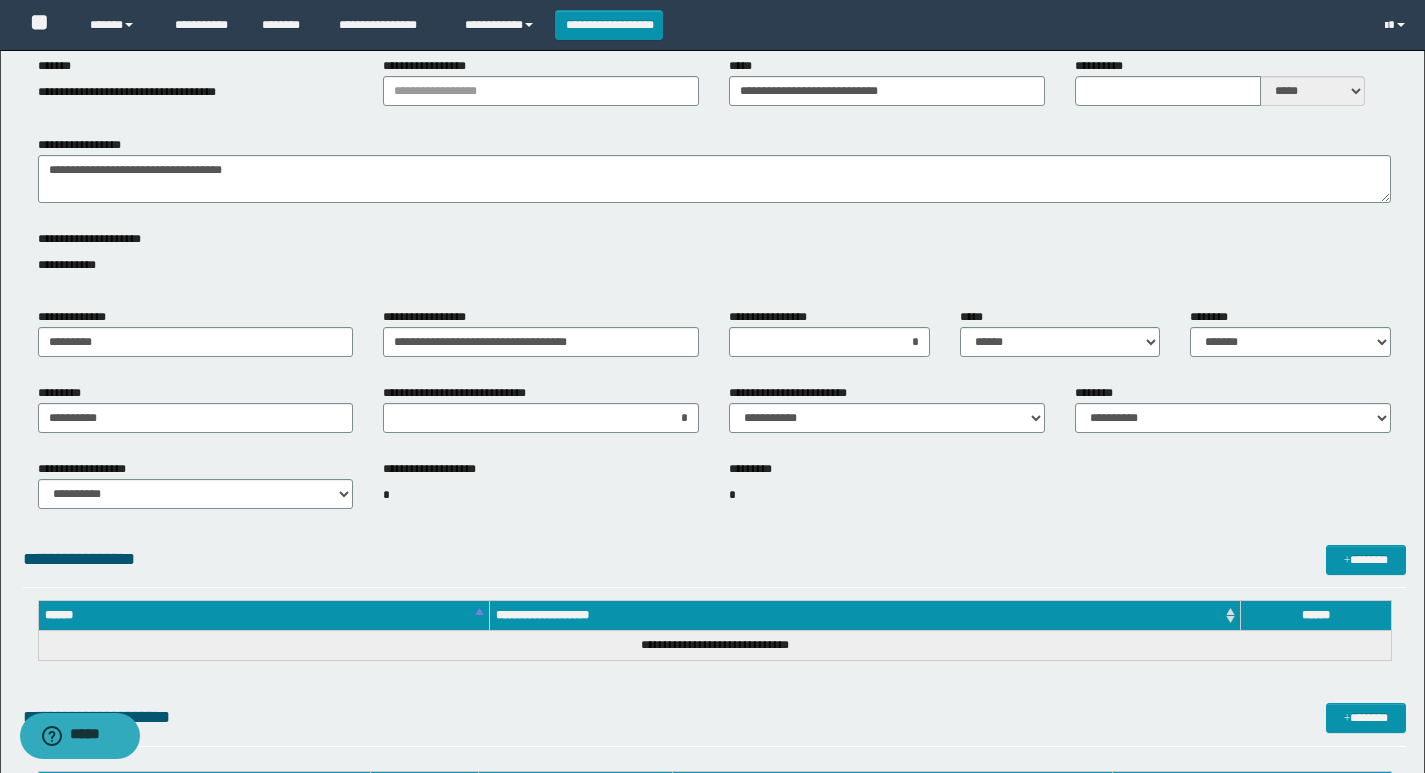 click on "*" at bounding box center [541, 495] 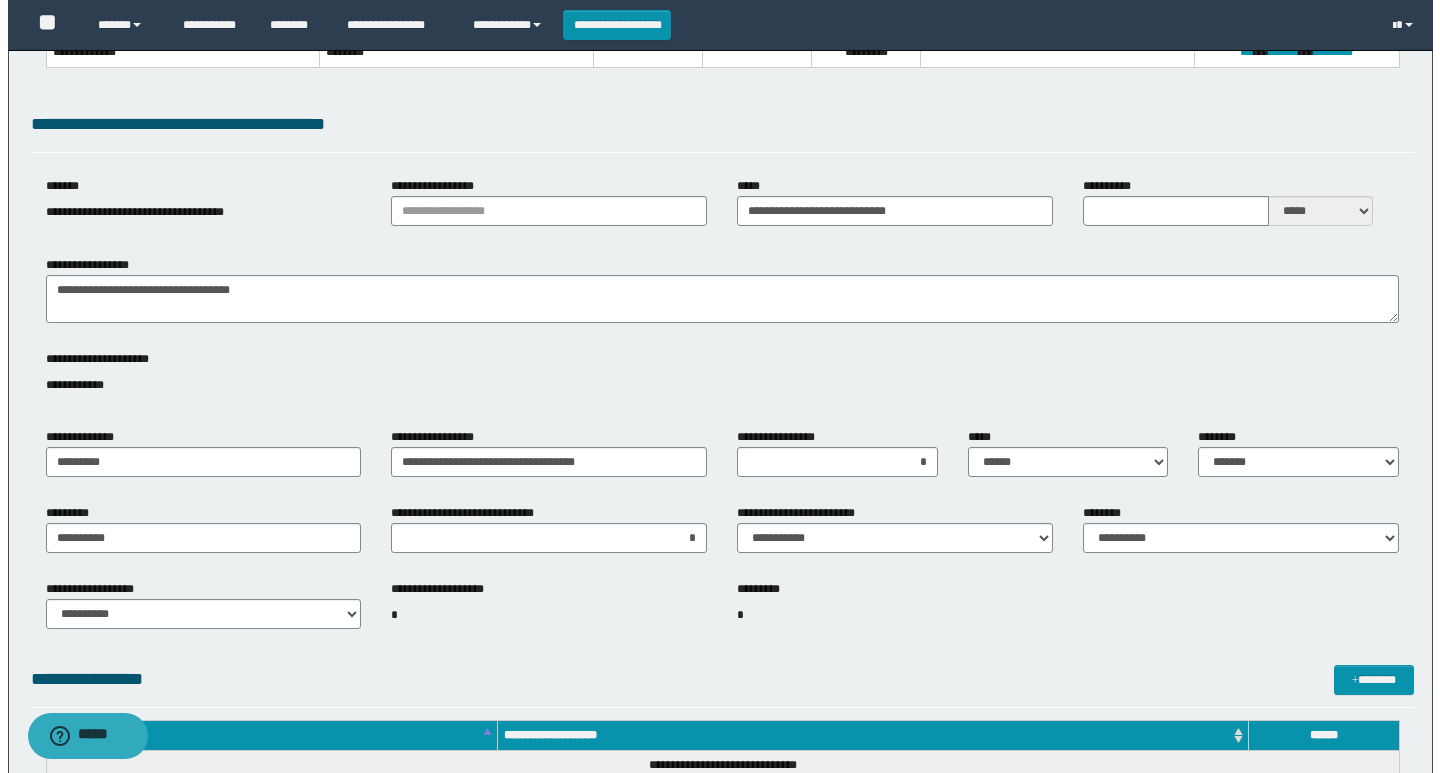 scroll, scrollTop: 0, scrollLeft: 0, axis: both 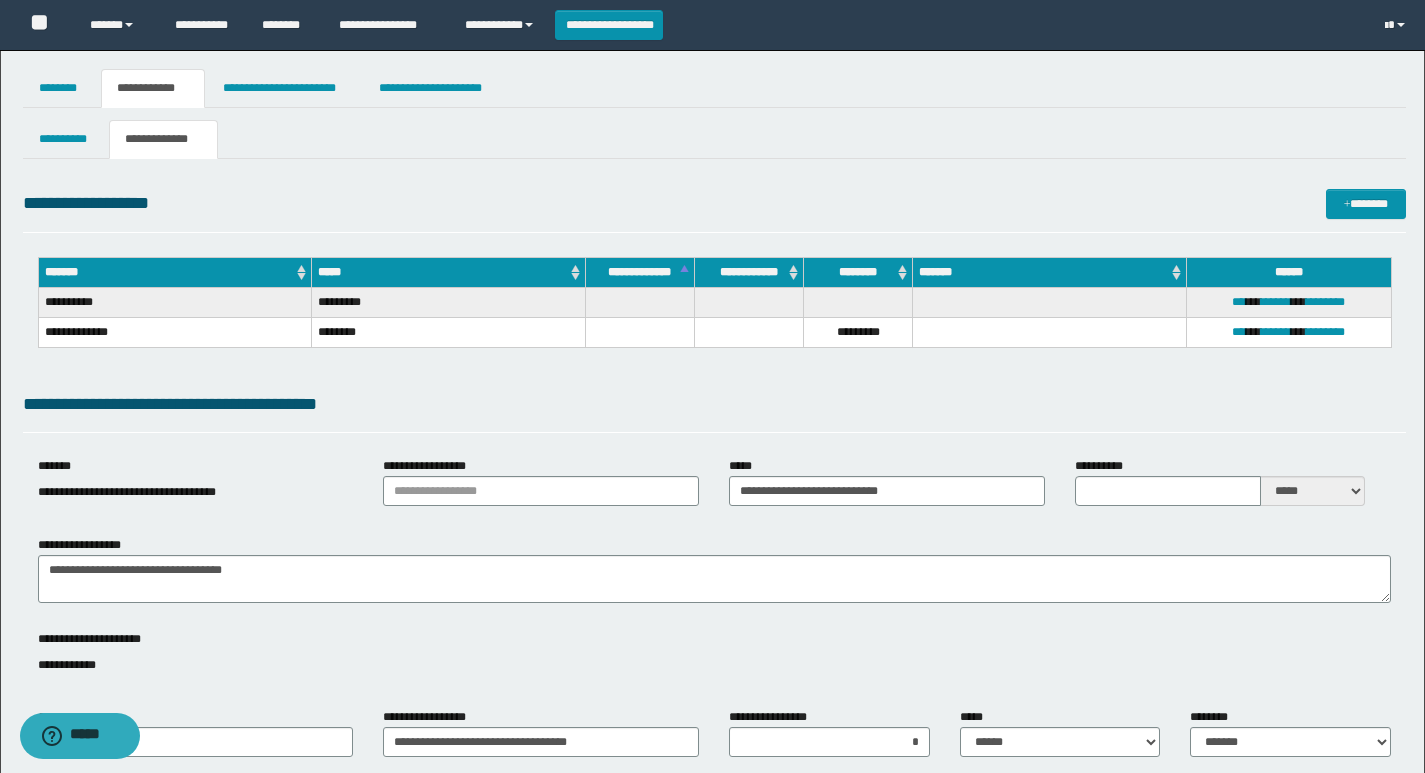 drag, startPoint x: 441, startPoint y: 188, endPoint x: 421, endPoint y: 123, distance: 68.007355 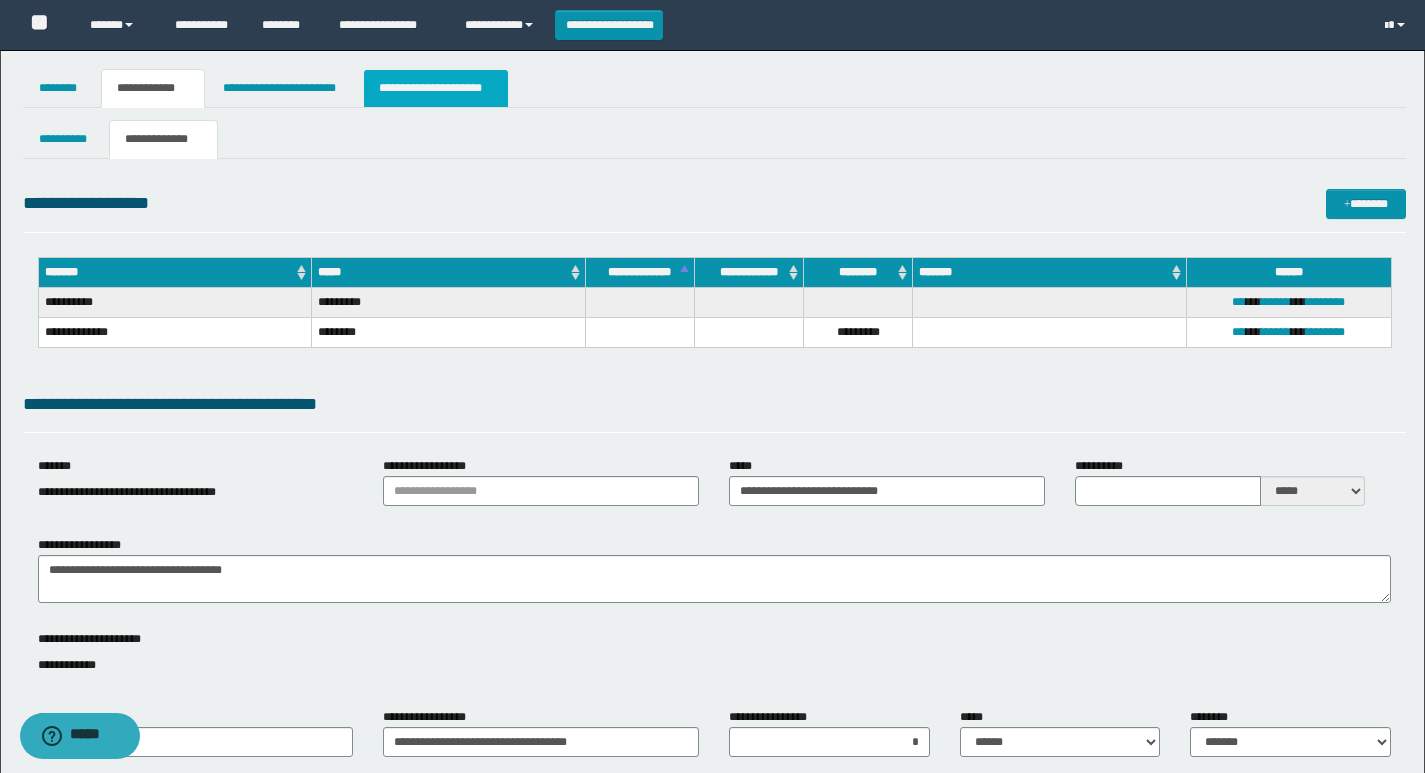 click on "**********" at bounding box center [436, 88] 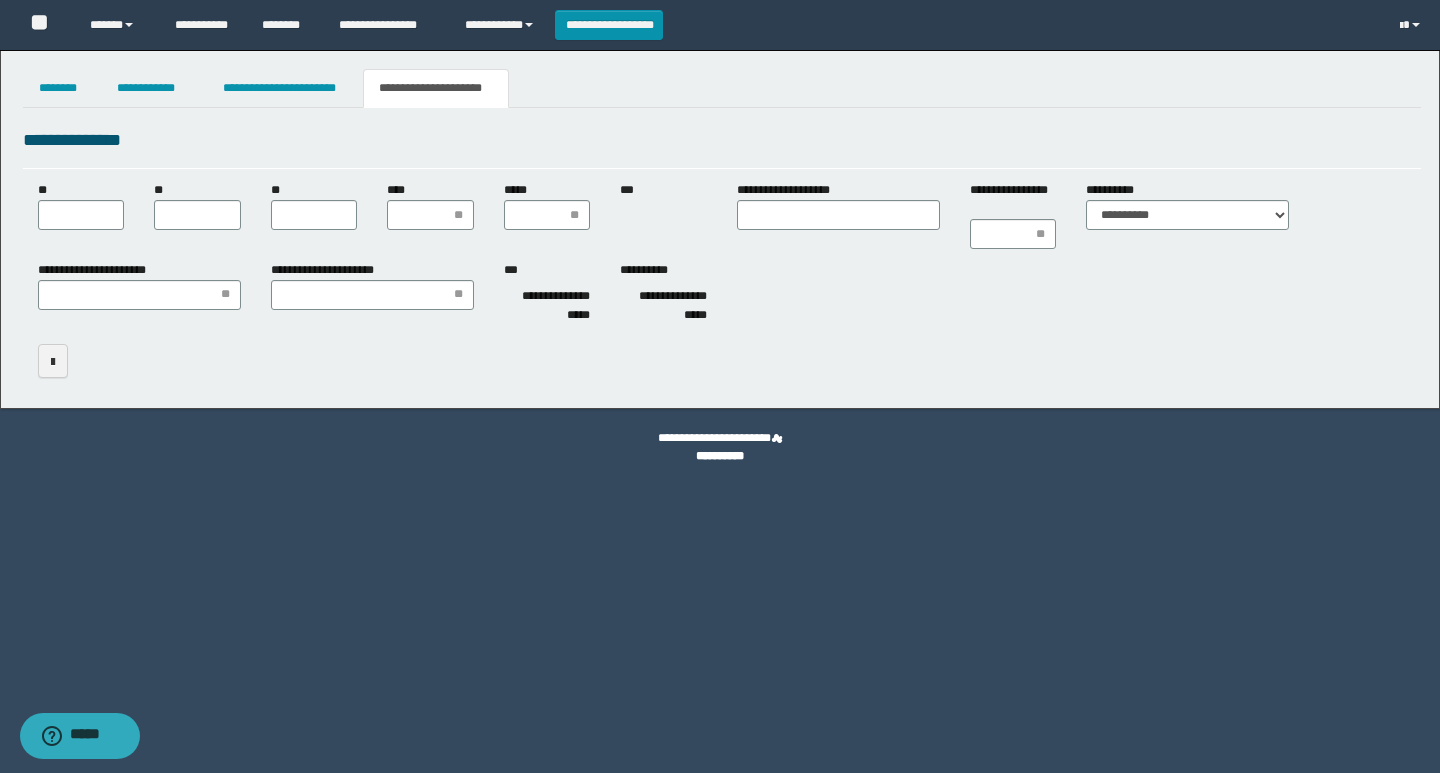 click on "**********" at bounding box center (722, 296) 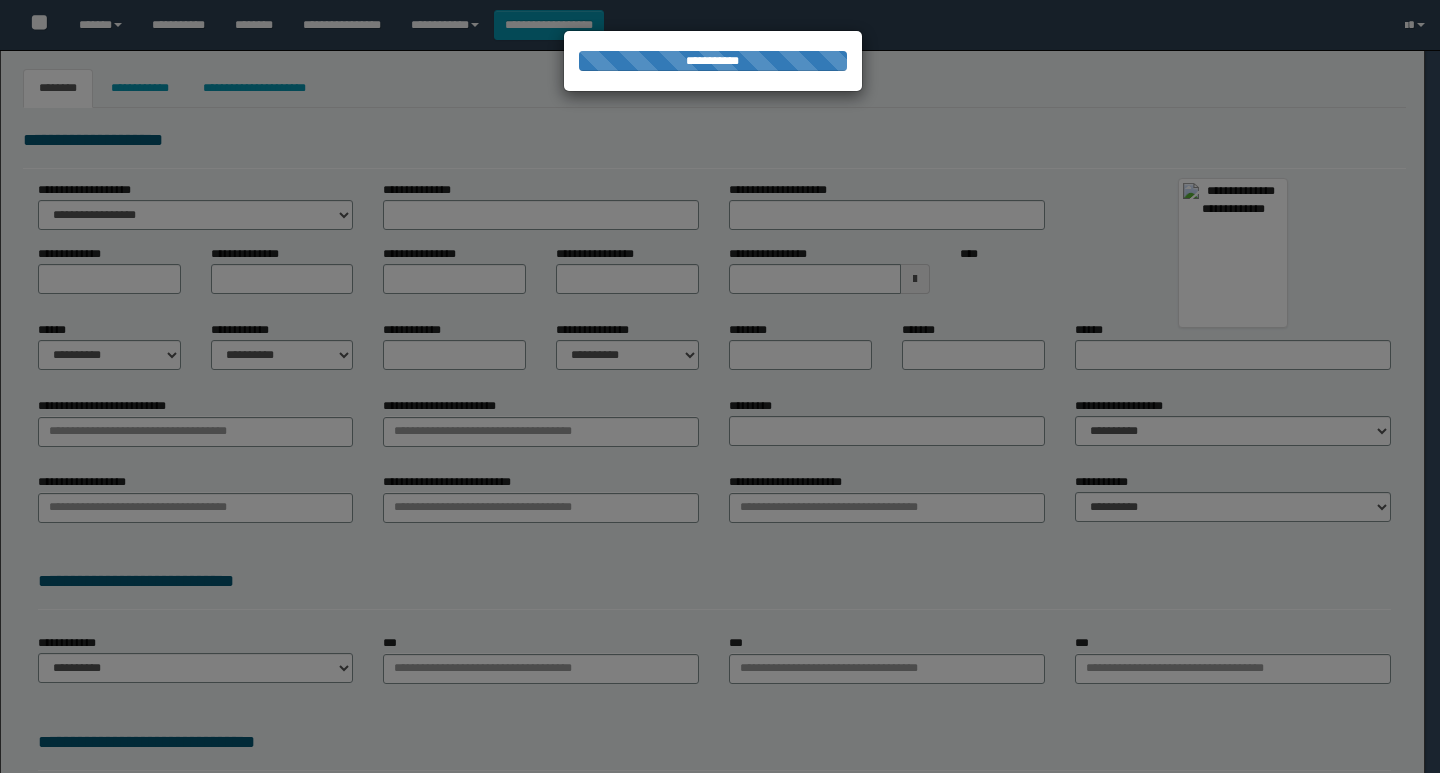 type on "**********" 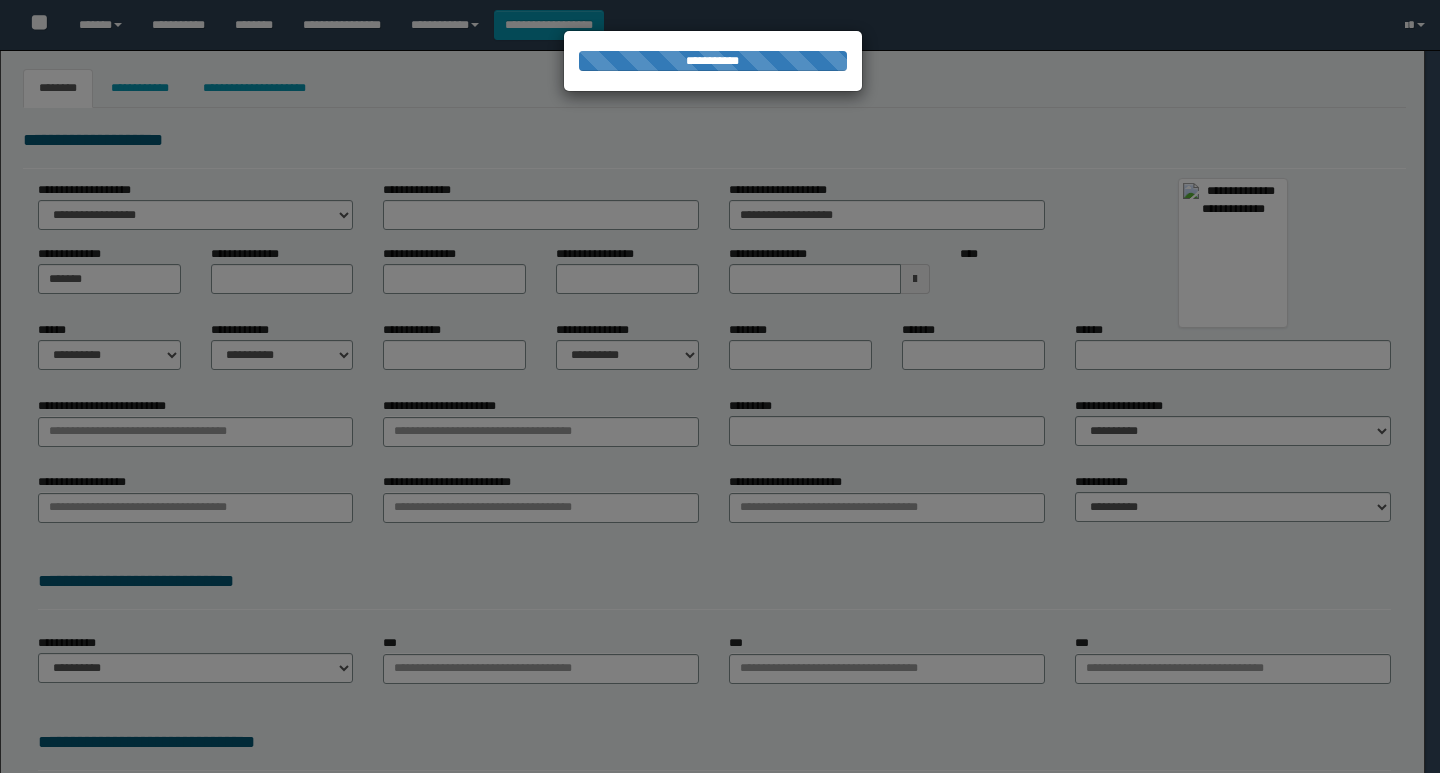 type on "******" 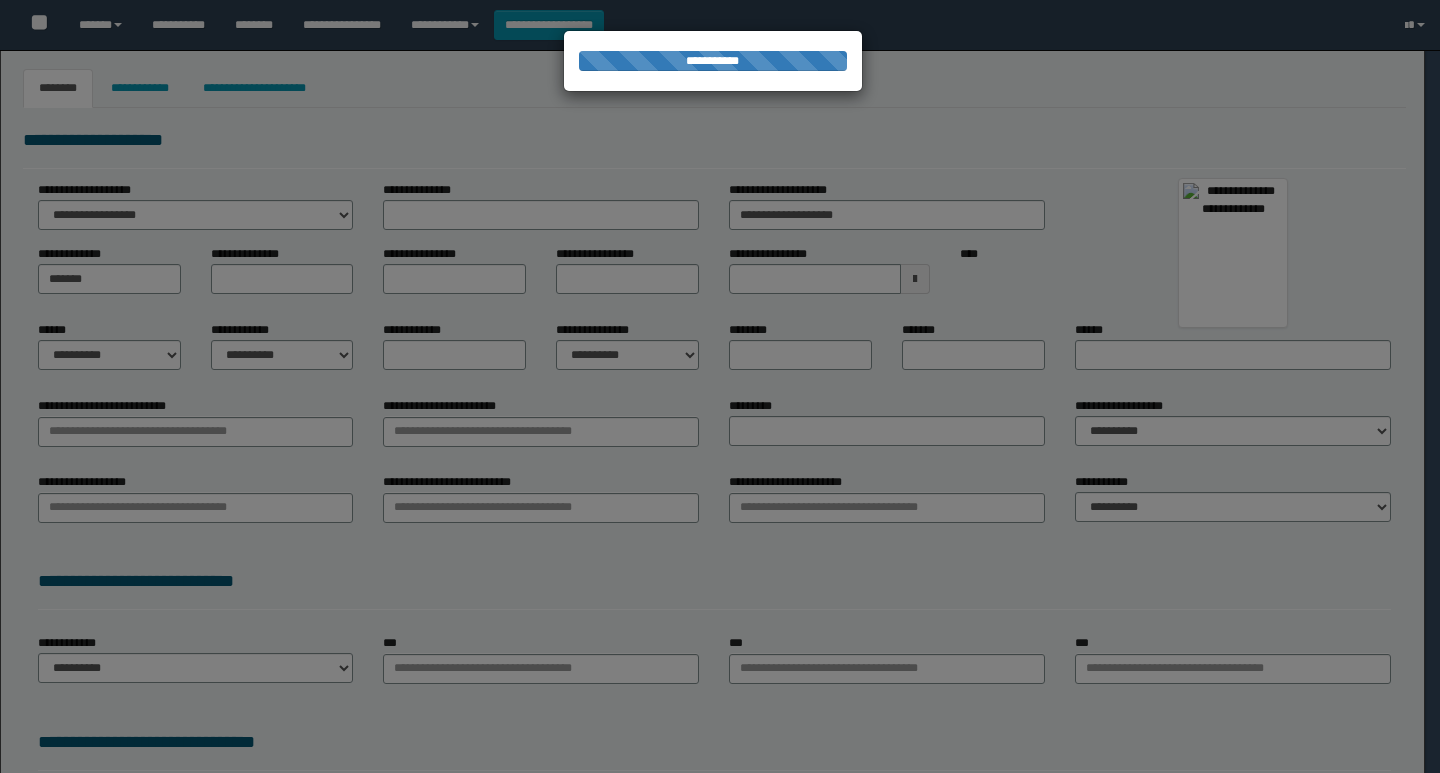 type on "****" 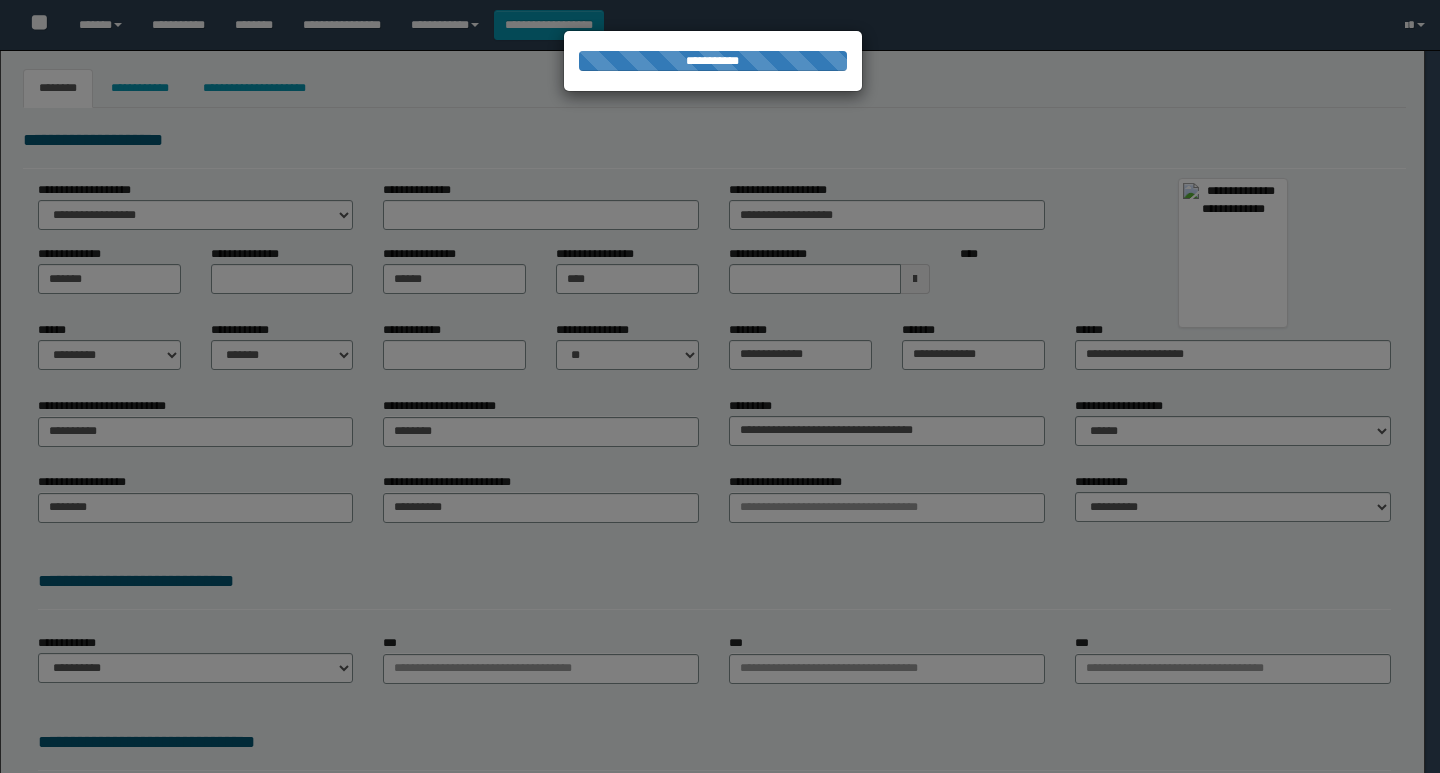 type on "********" 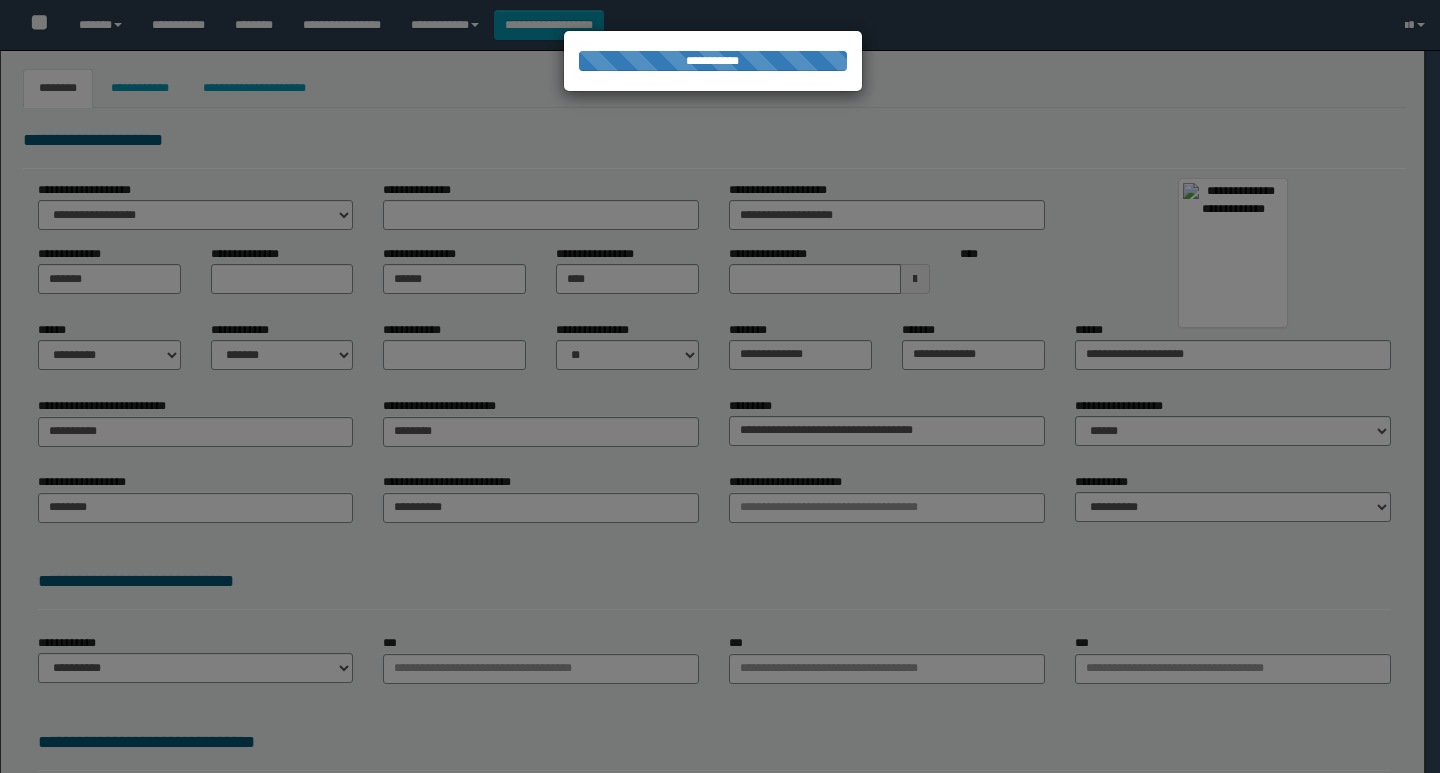 select on "*" 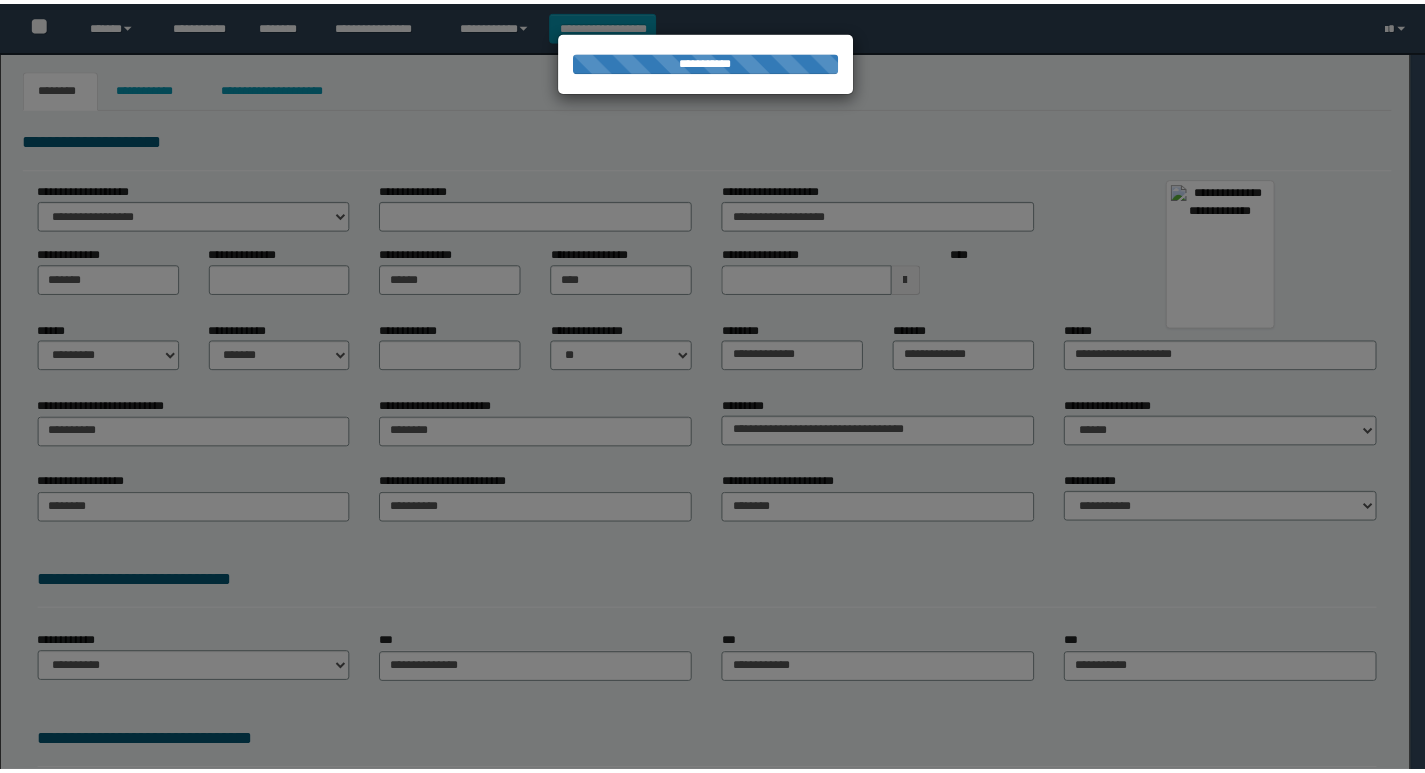 scroll, scrollTop: 0, scrollLeft: 0, axis: both 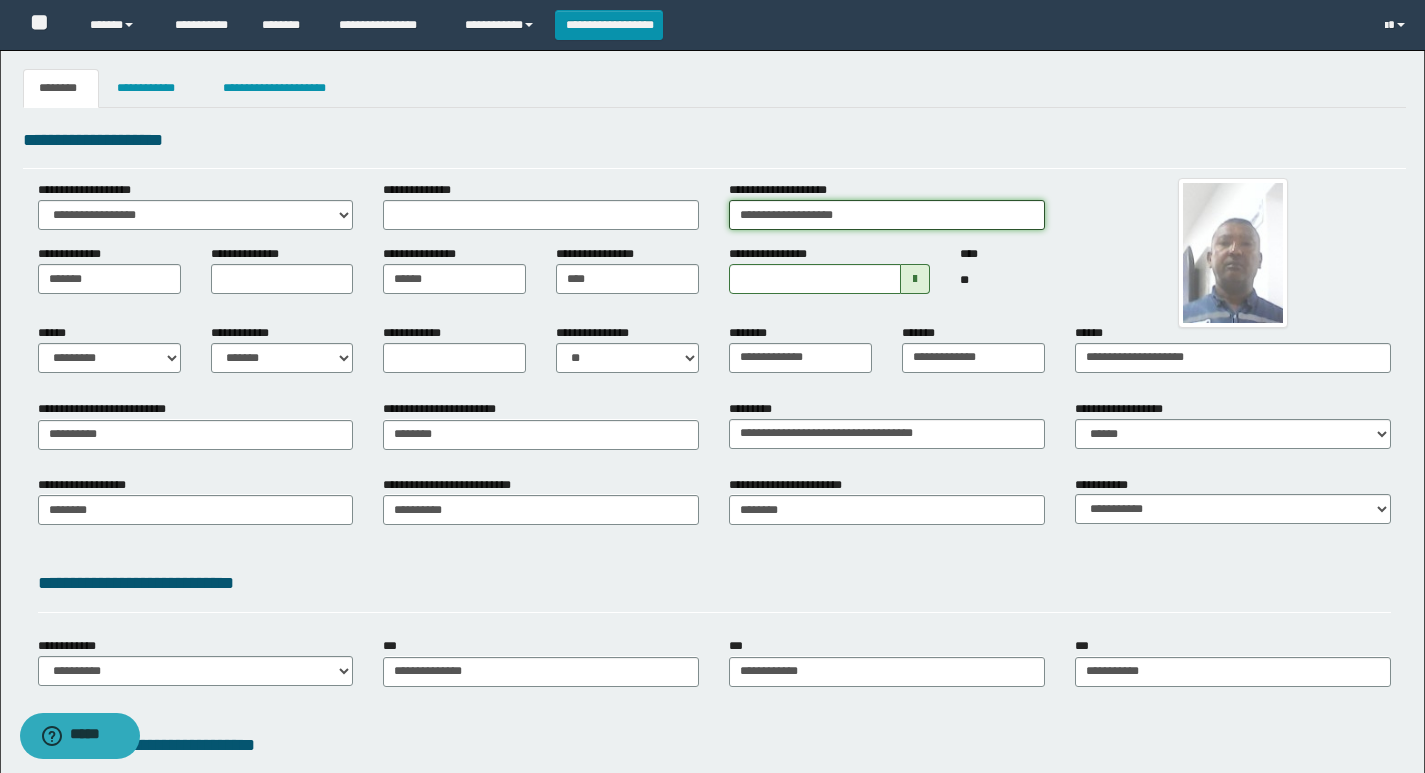 click on "**********" at bounding box center [887, 215] 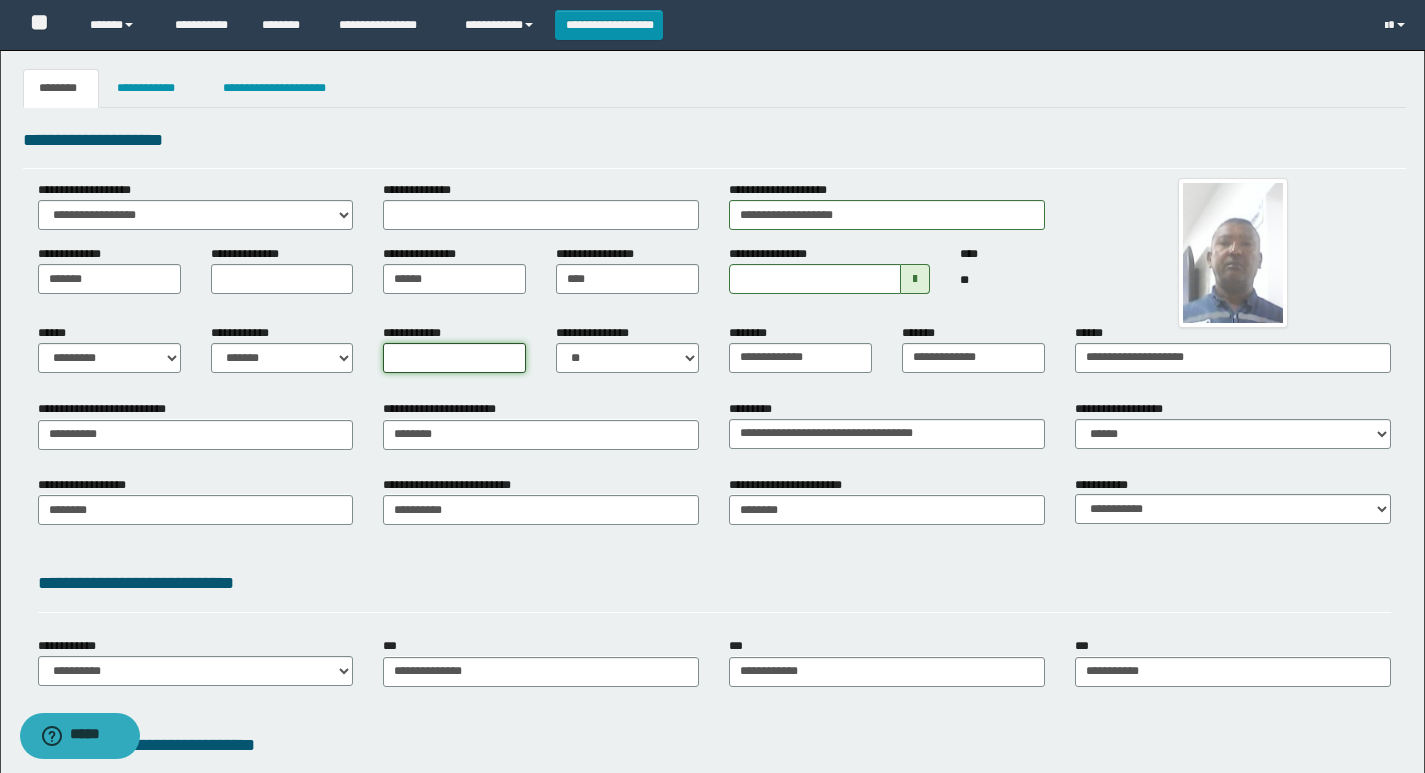 drag, startPoint x: 508, startPoint y: 356, endPoint x: 534, endPoint y: 354, distance: 26.076809 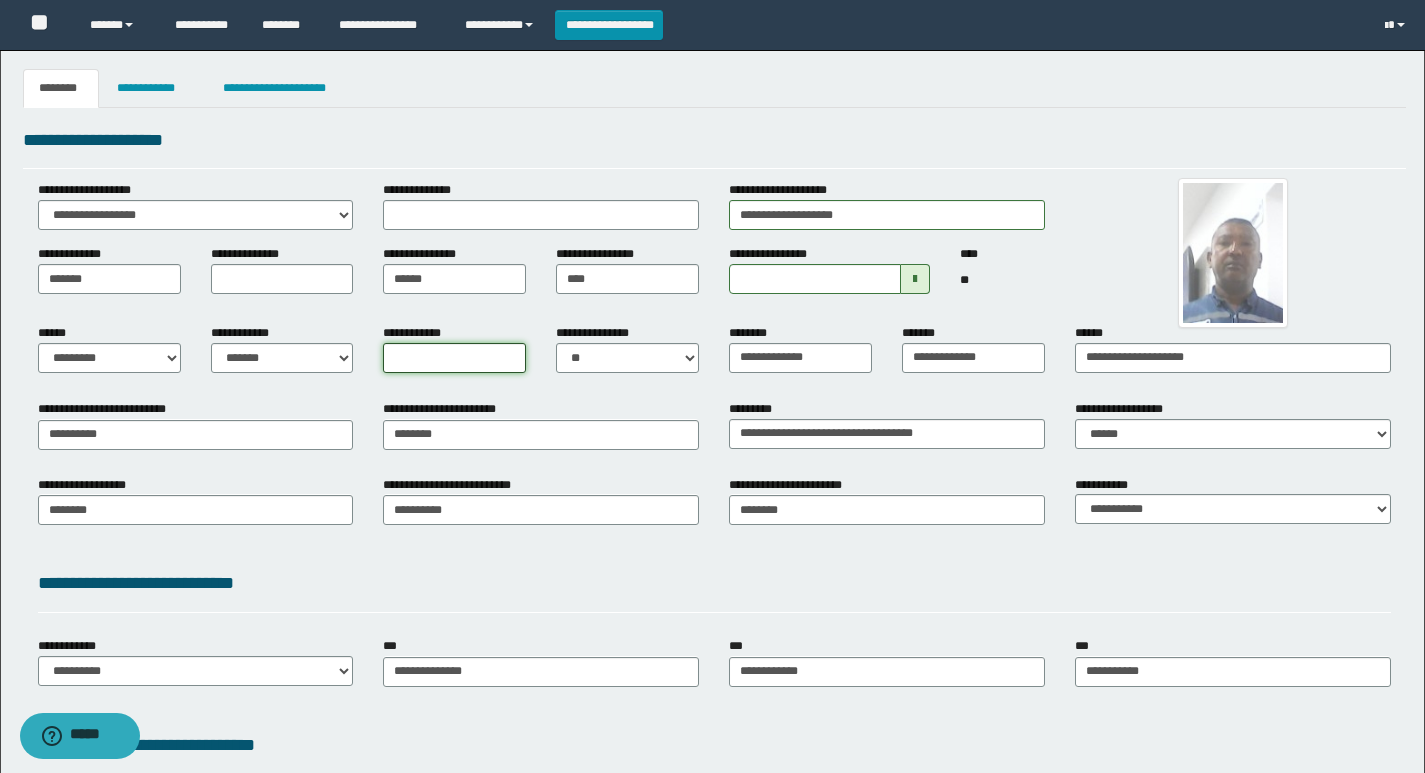 click on "**********" at bounding box center (454, 356) 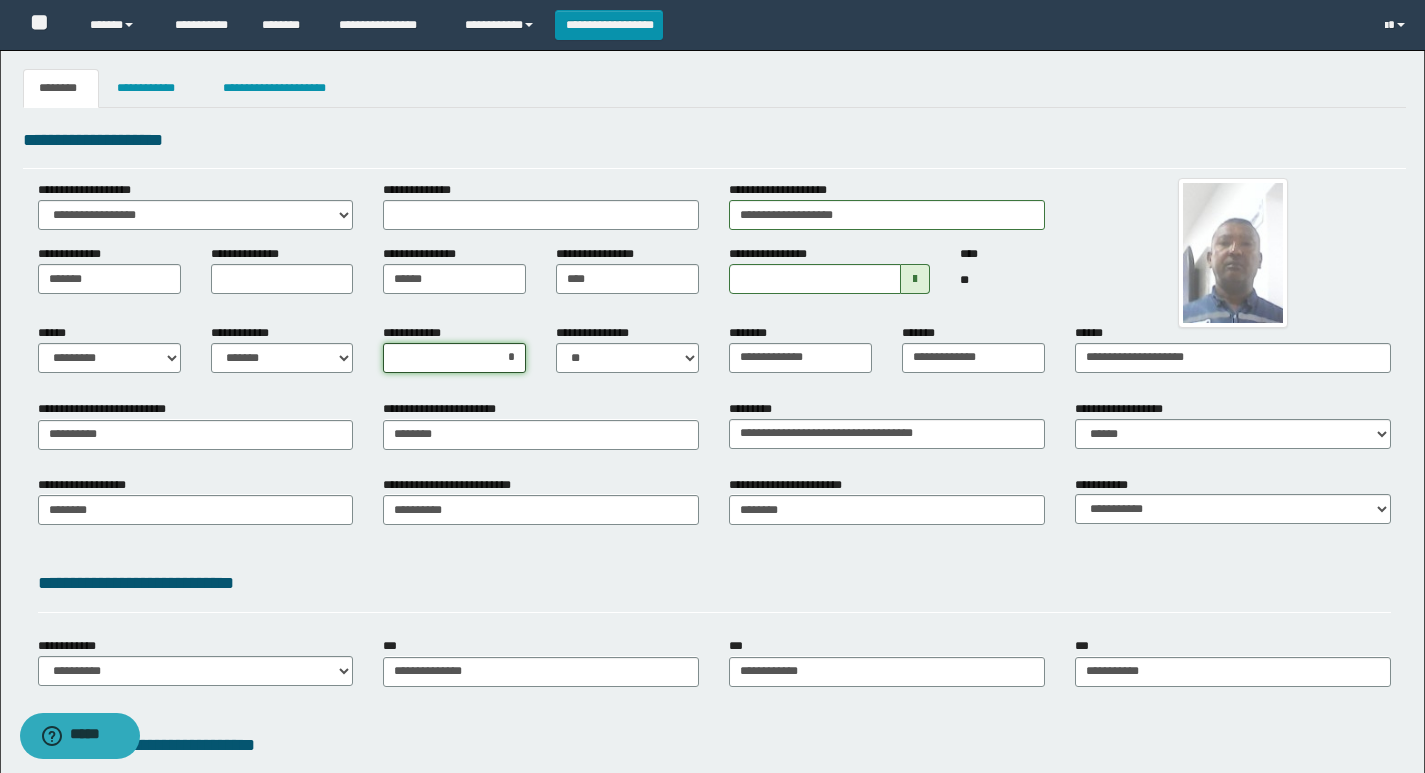 type on "*" 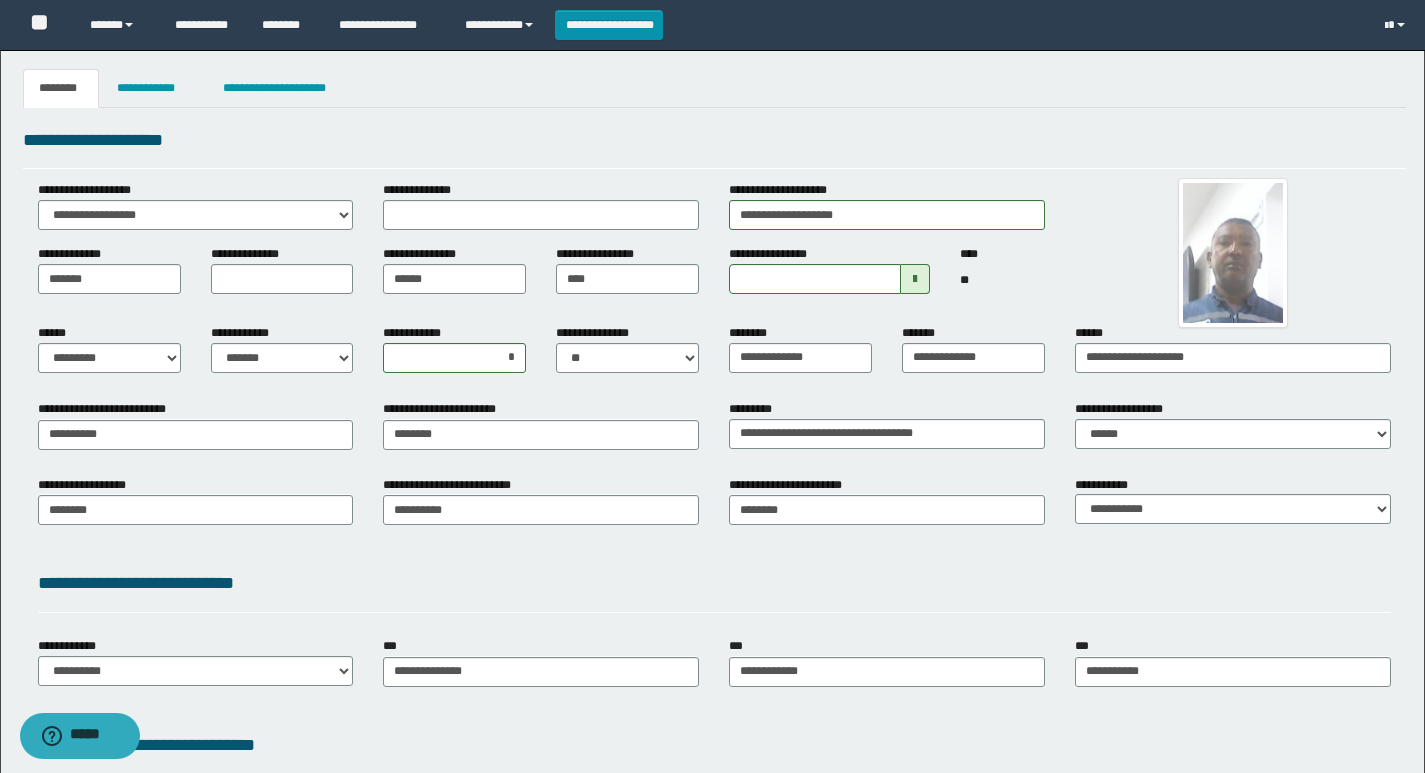 click on "**********" at bounding box center (541, 424) 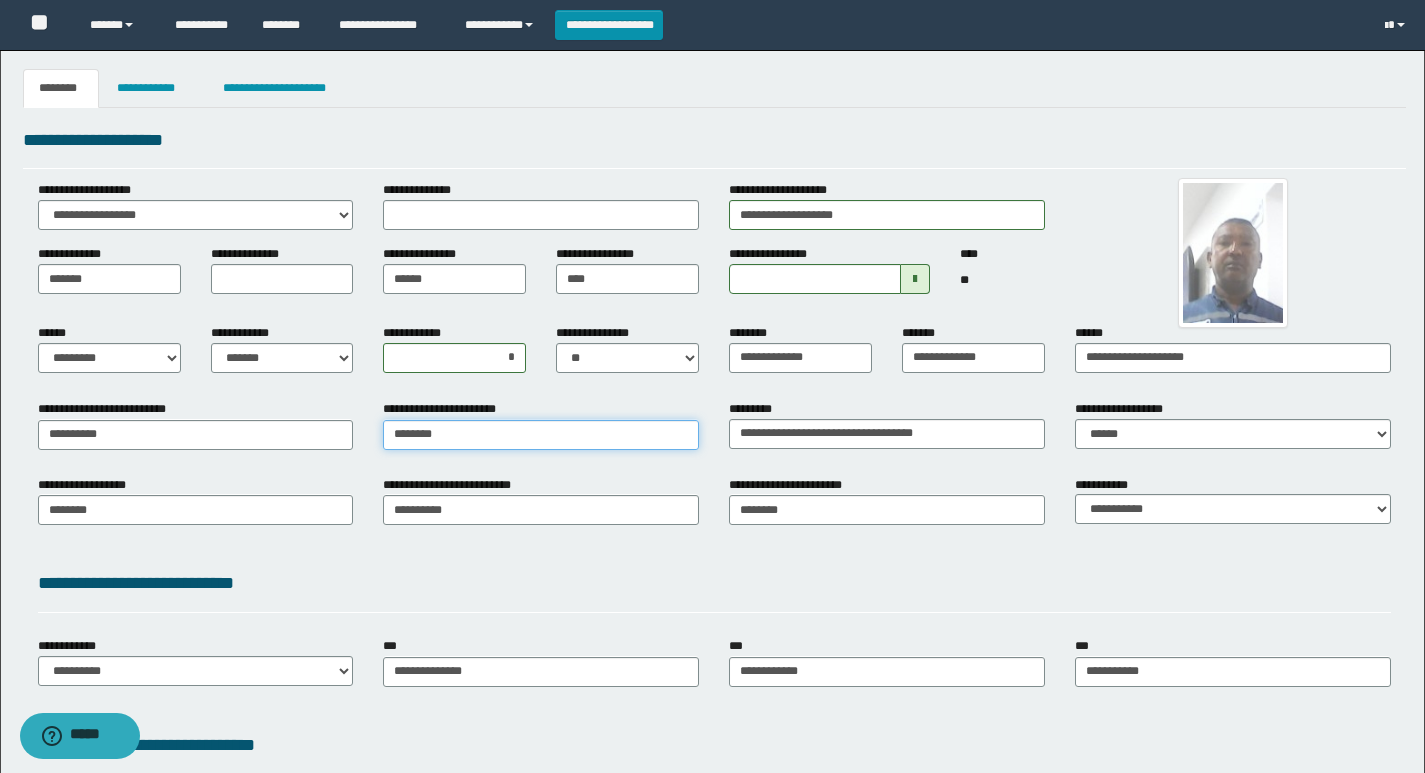 click on "********" at bounding box center (541, 435) 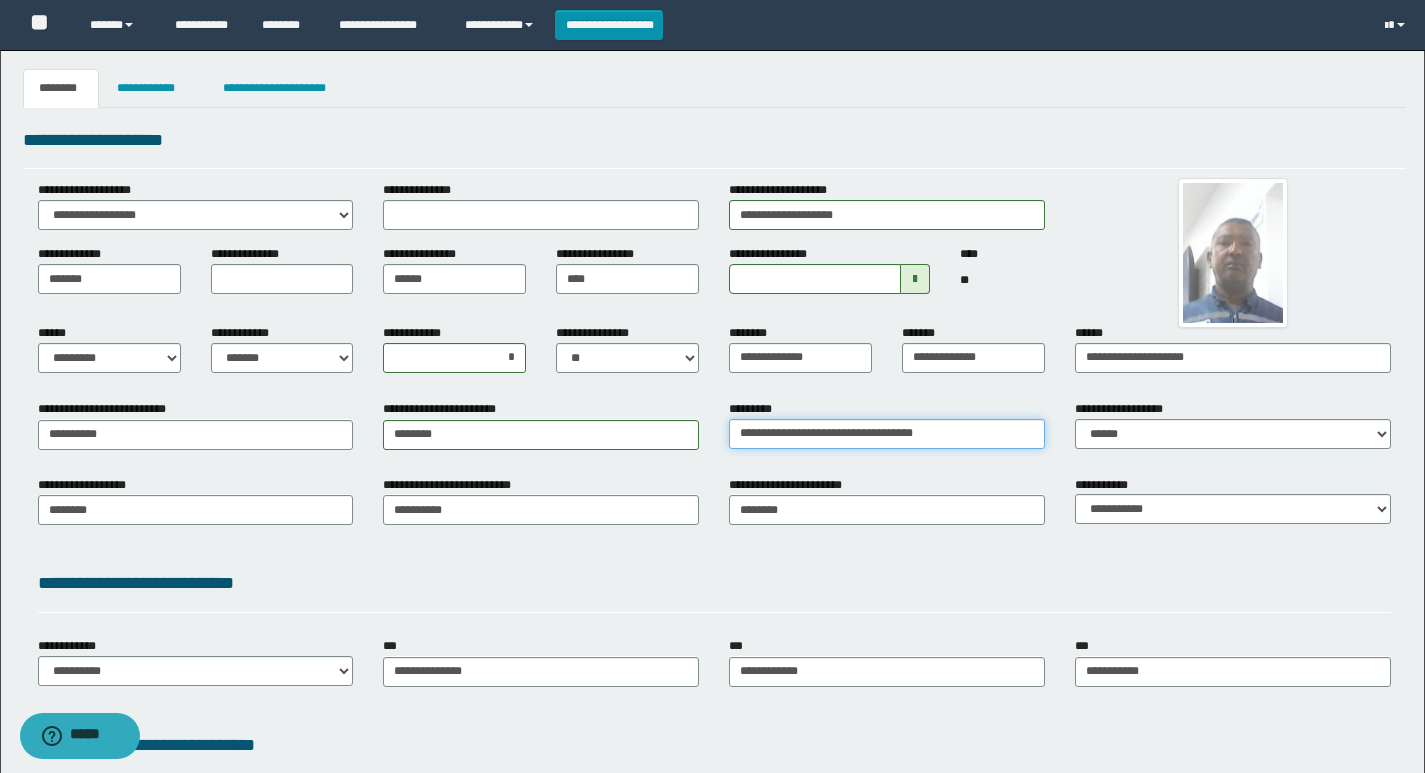click on "**********" at bounding box center [887, 434] 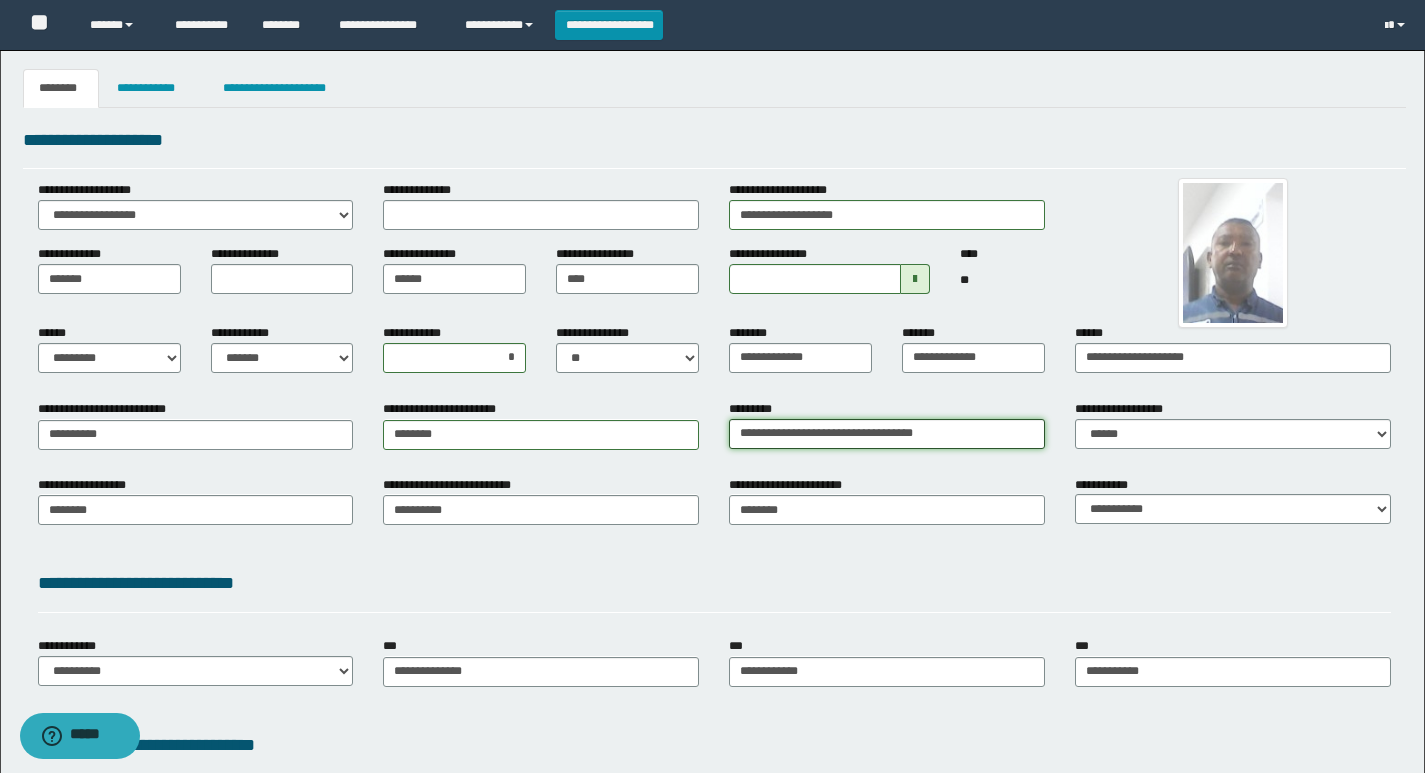 type on "**********" 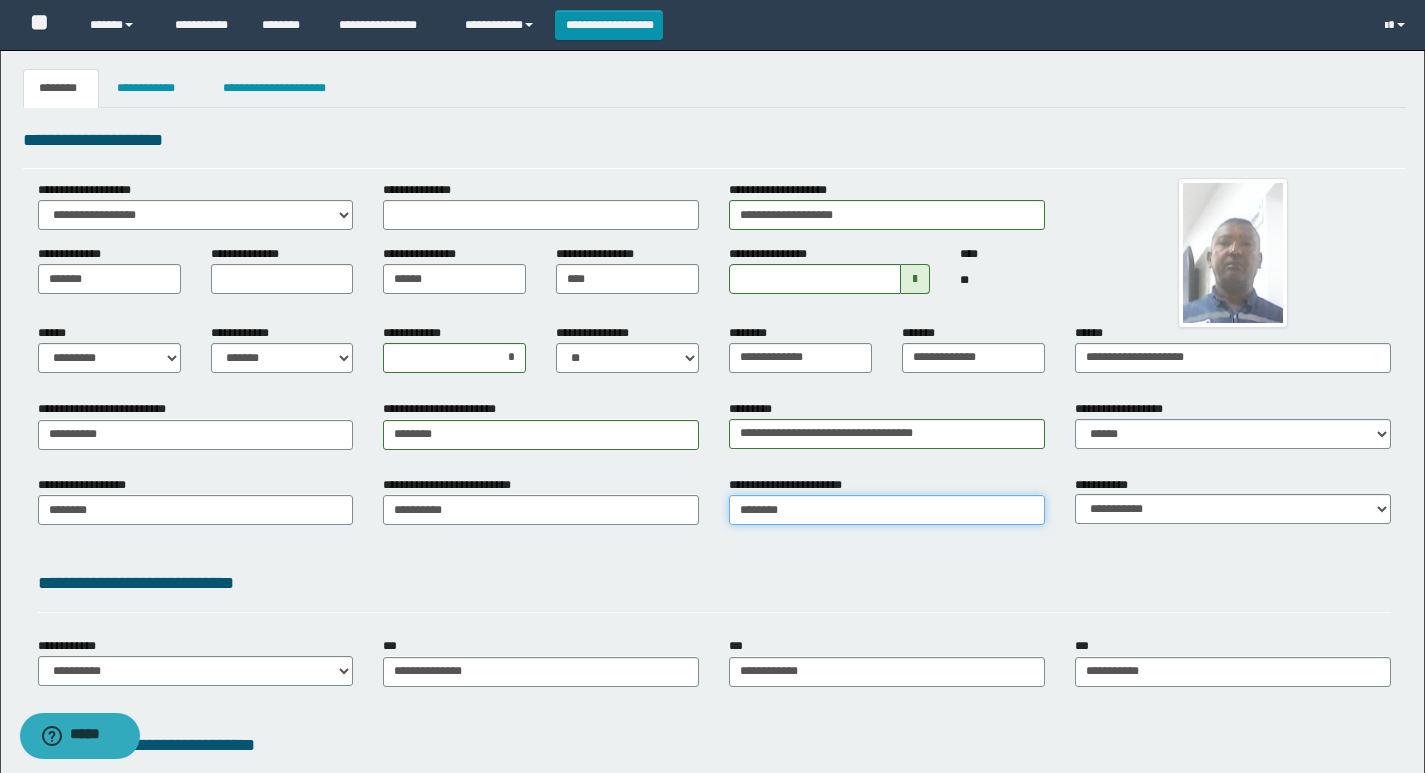 type on "**********" 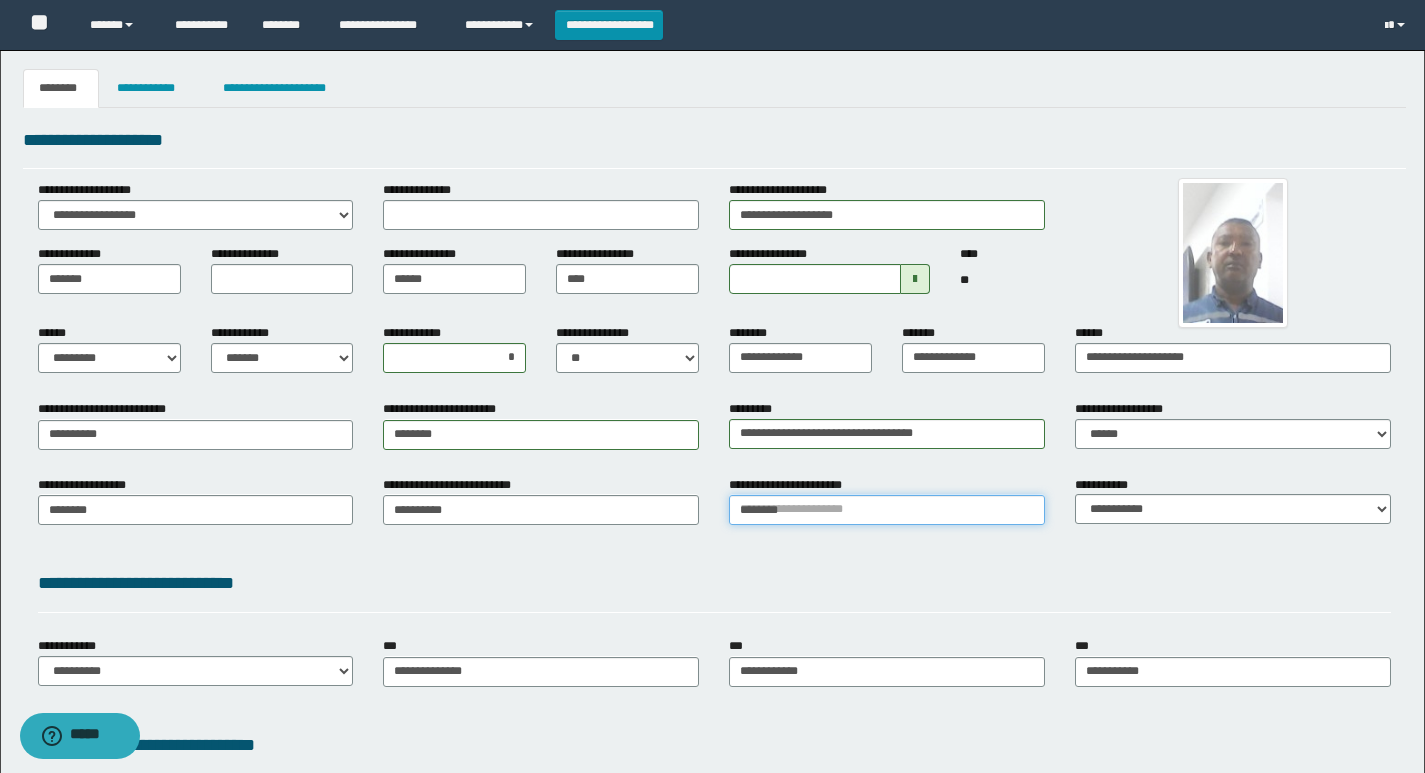 click on "********" at bounding box center (887, 510) 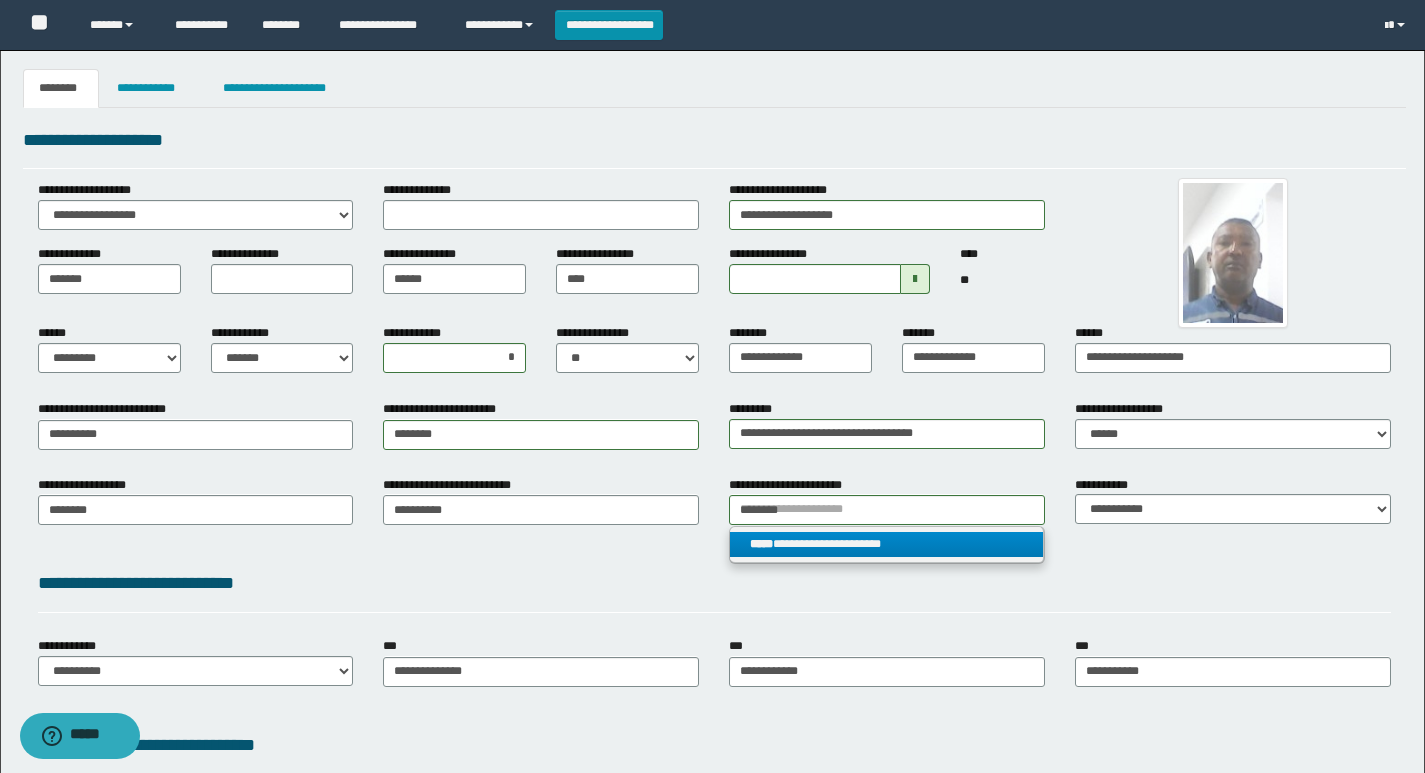 click on "**********" at bounding box center [886, 544] 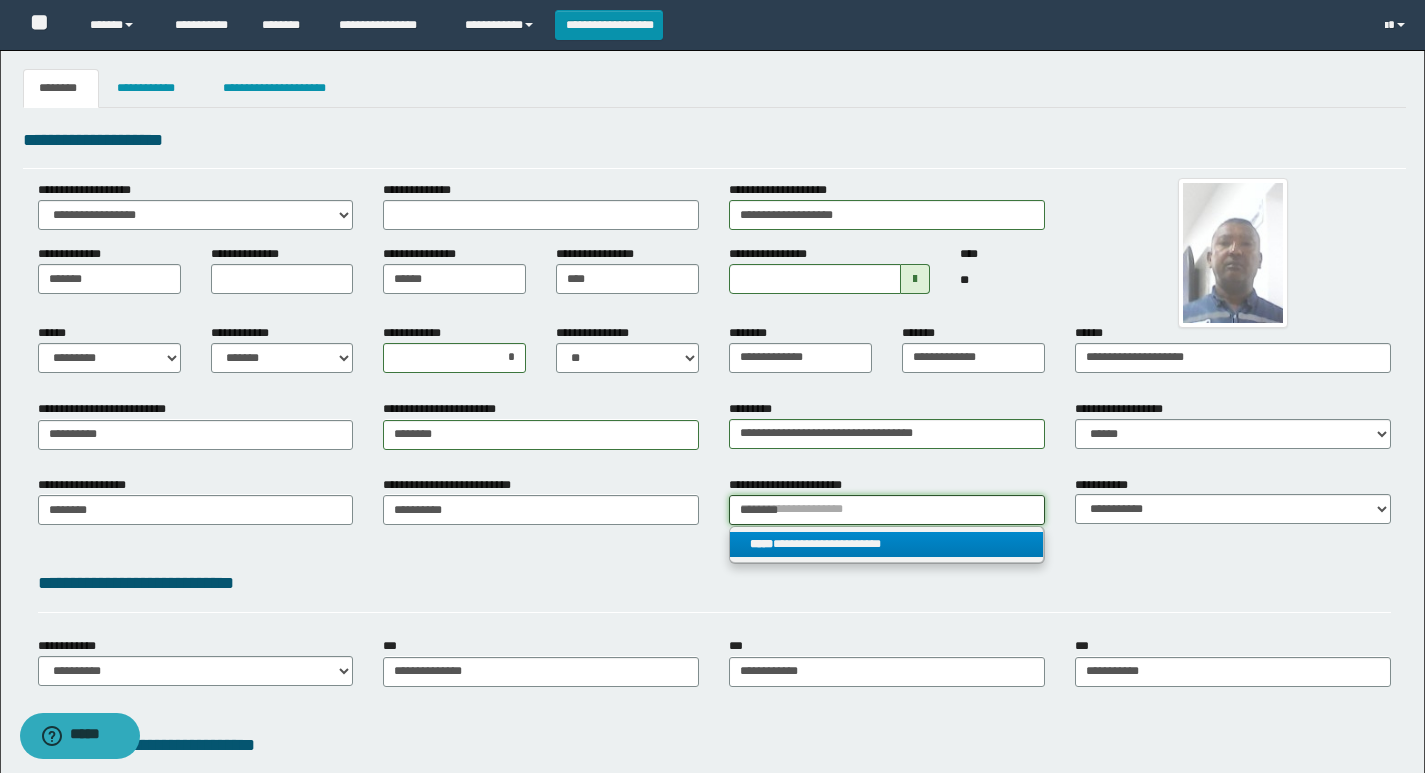 type 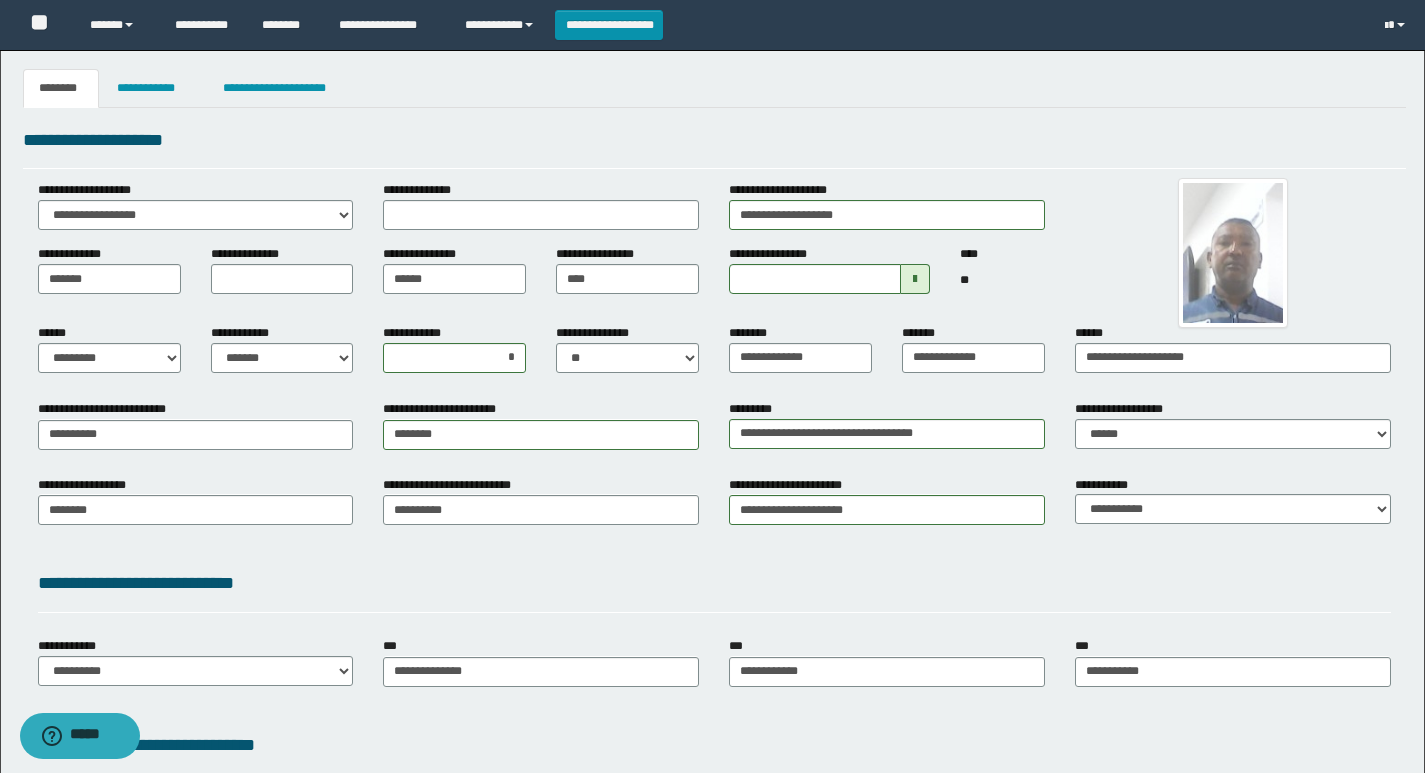 drag, startPoint x: 861, startPoint y: 576, endPoint x: 986, endPoint y: 590, distance: 125.781555 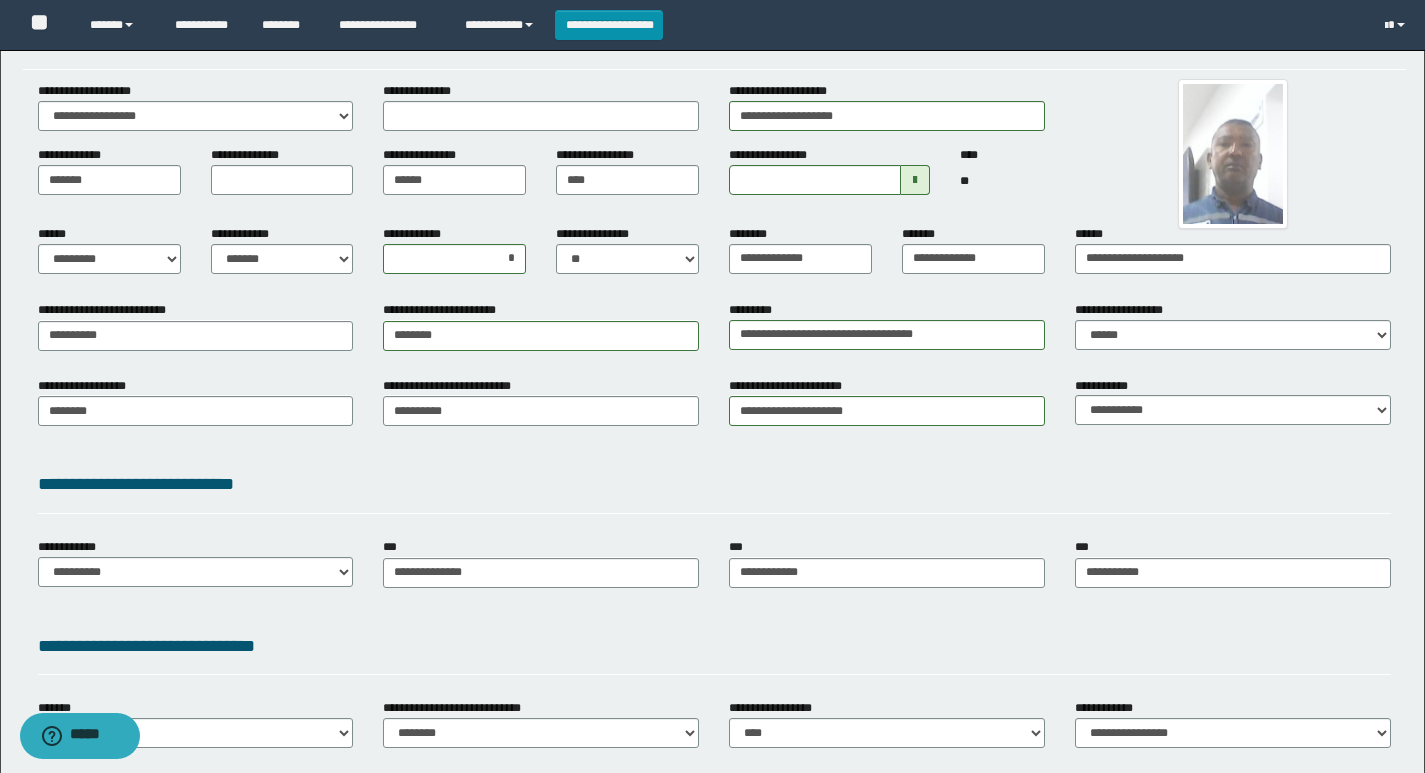 scroll, scrollTop: 200, scrollLeft: 0, axis: vertical 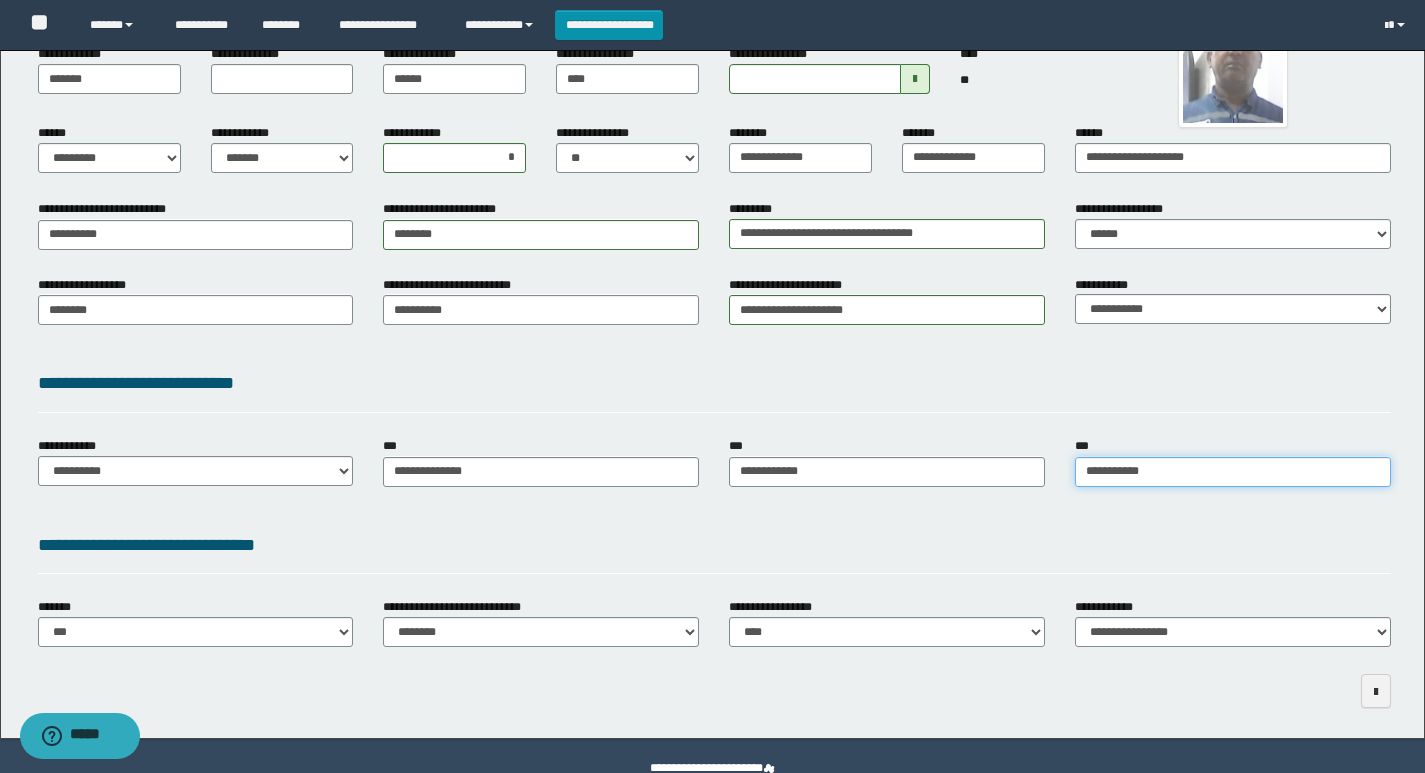 type on "**********" 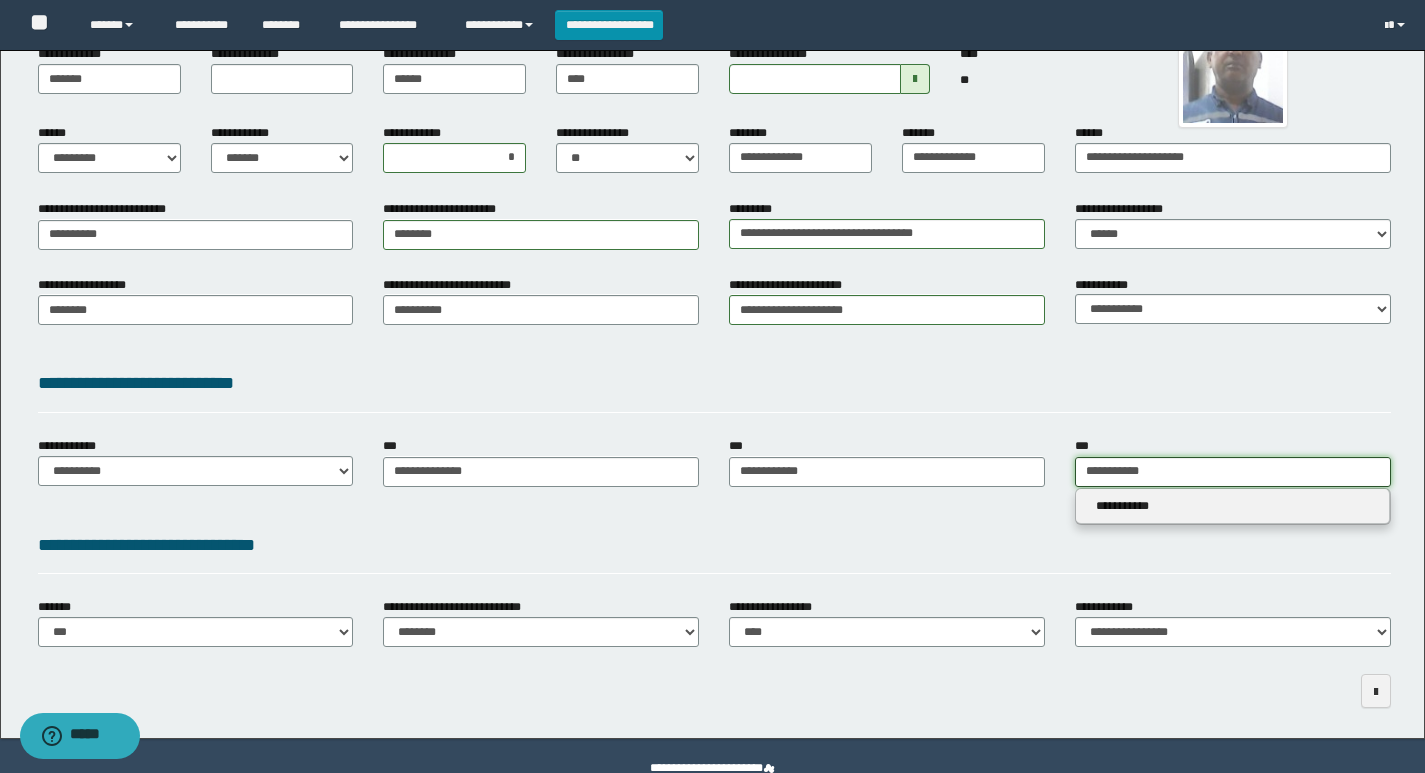 click on "**********" at bounding box center [1233, 472] 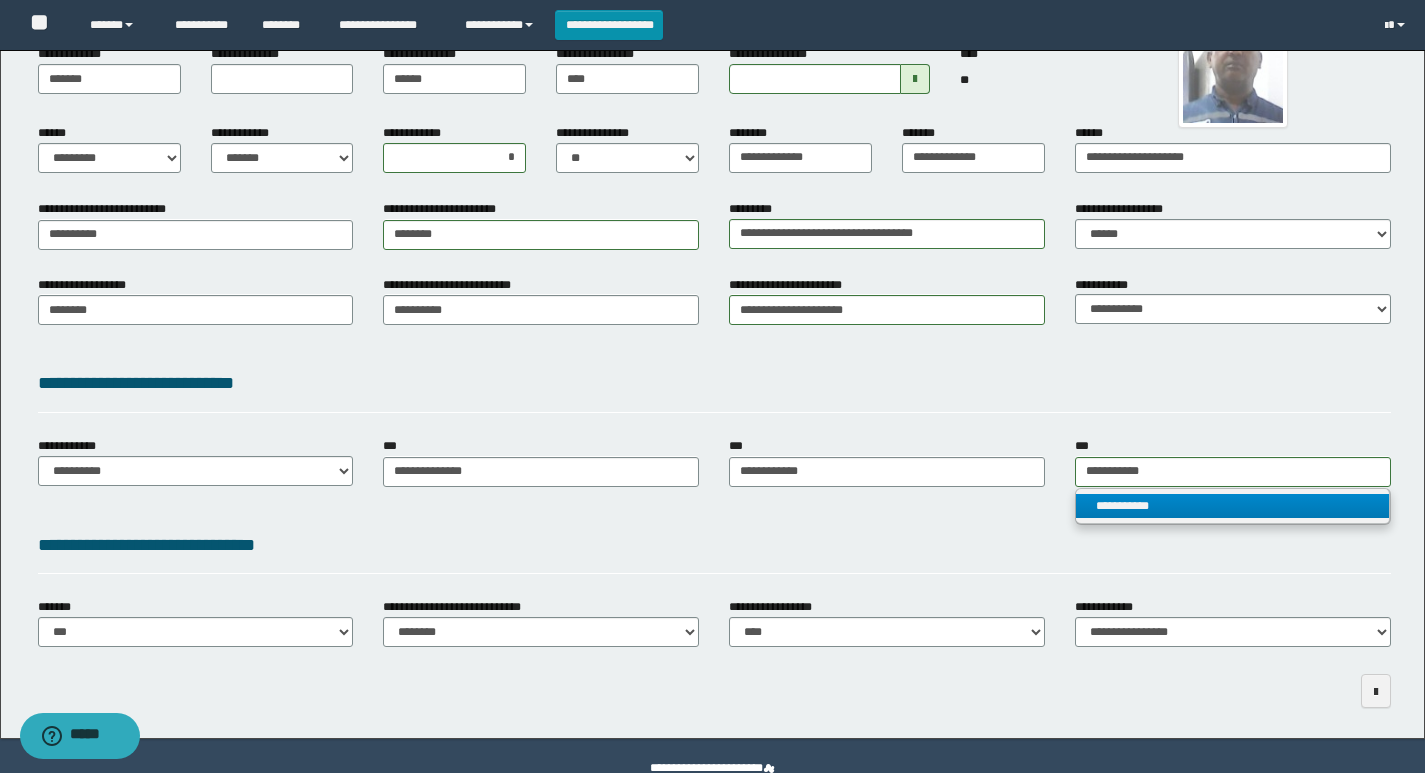 click on "**********" at bounding box center [1232, 506] 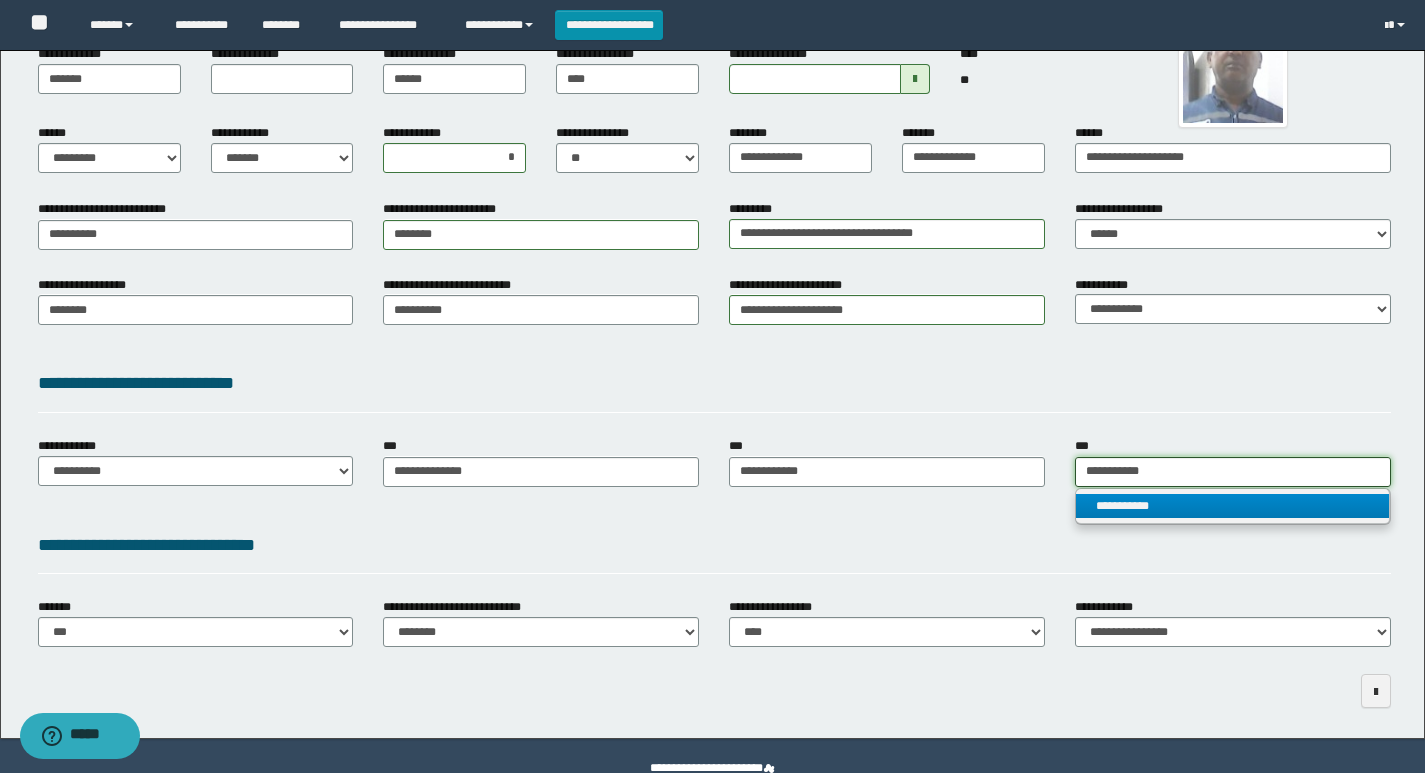 type 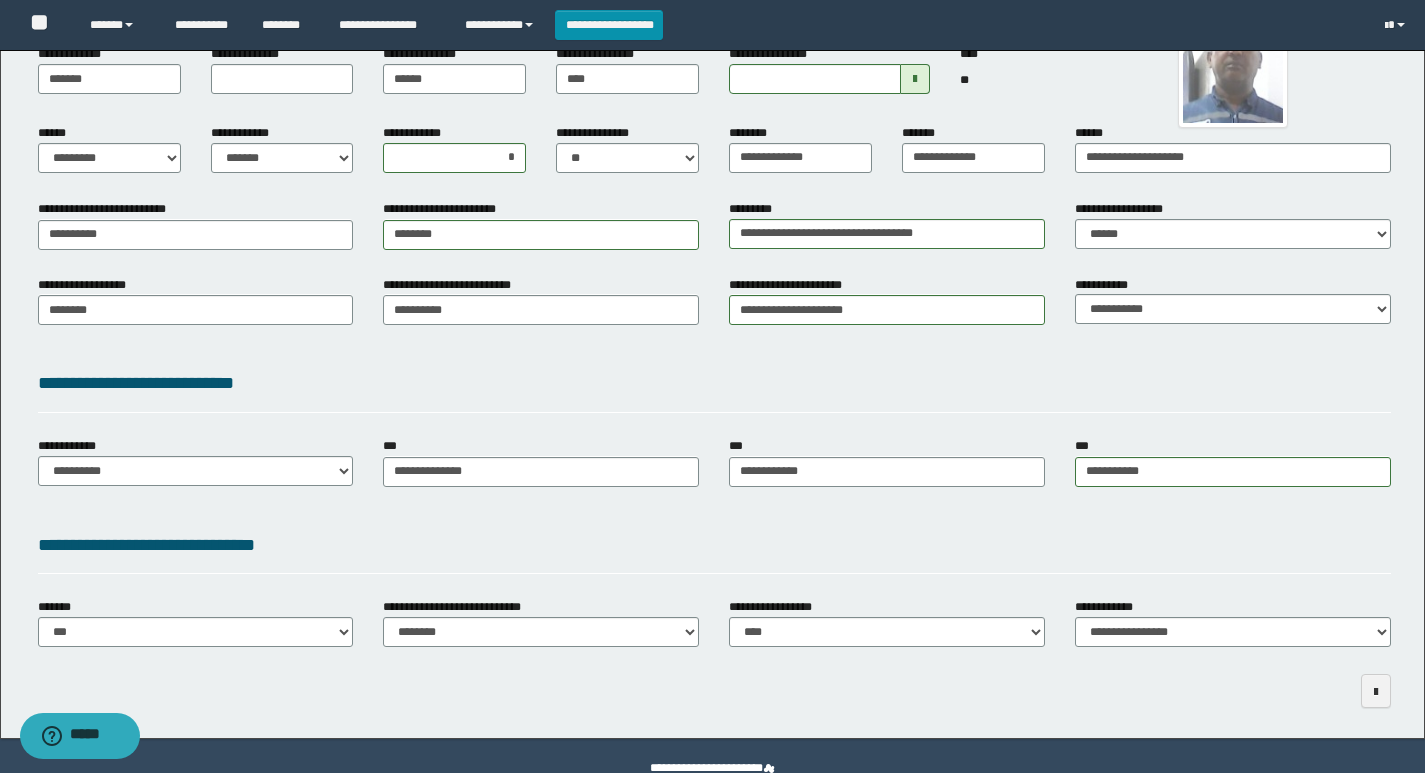 drag, startPoint x: 999, startPoint y: 540, endPoint x: 928, endPoint y: 515, distance: 75.272835 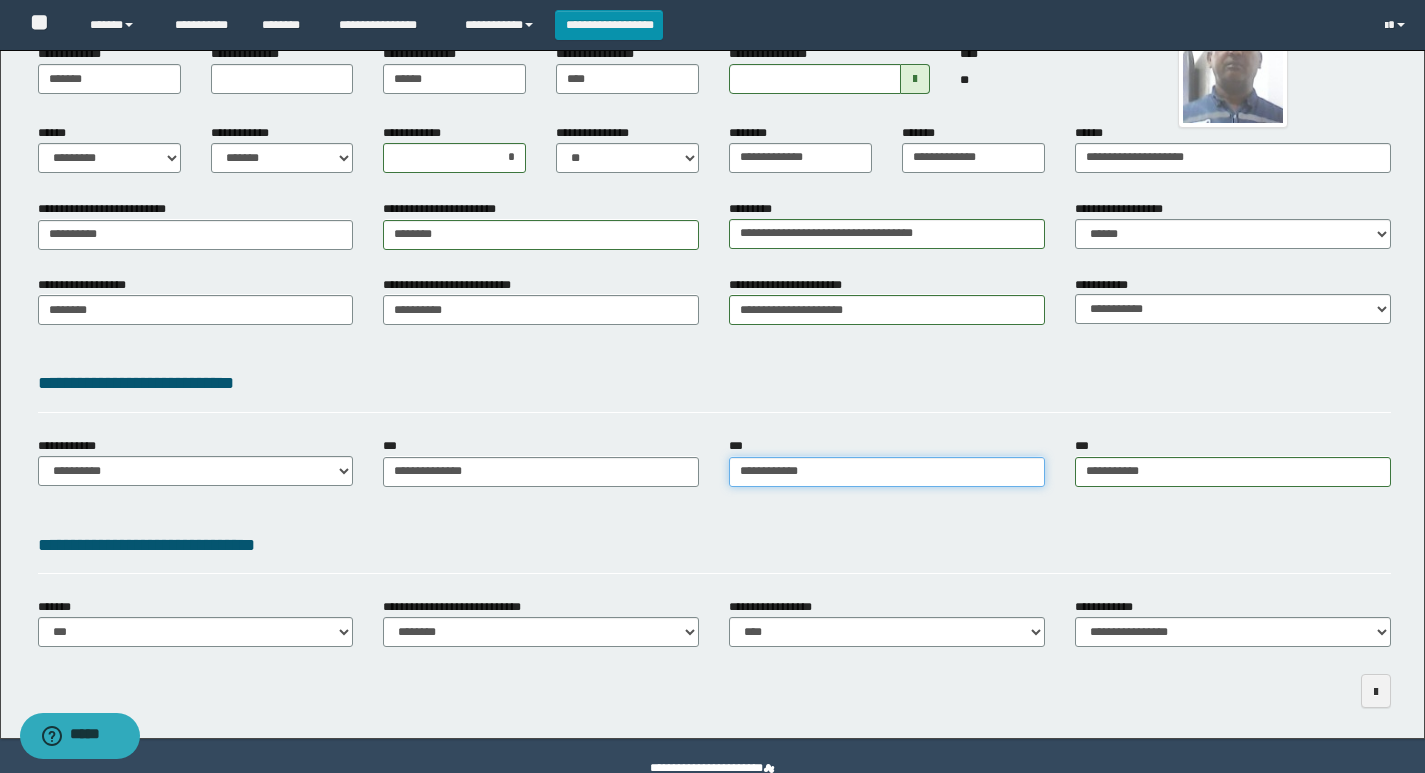 type on "**********" 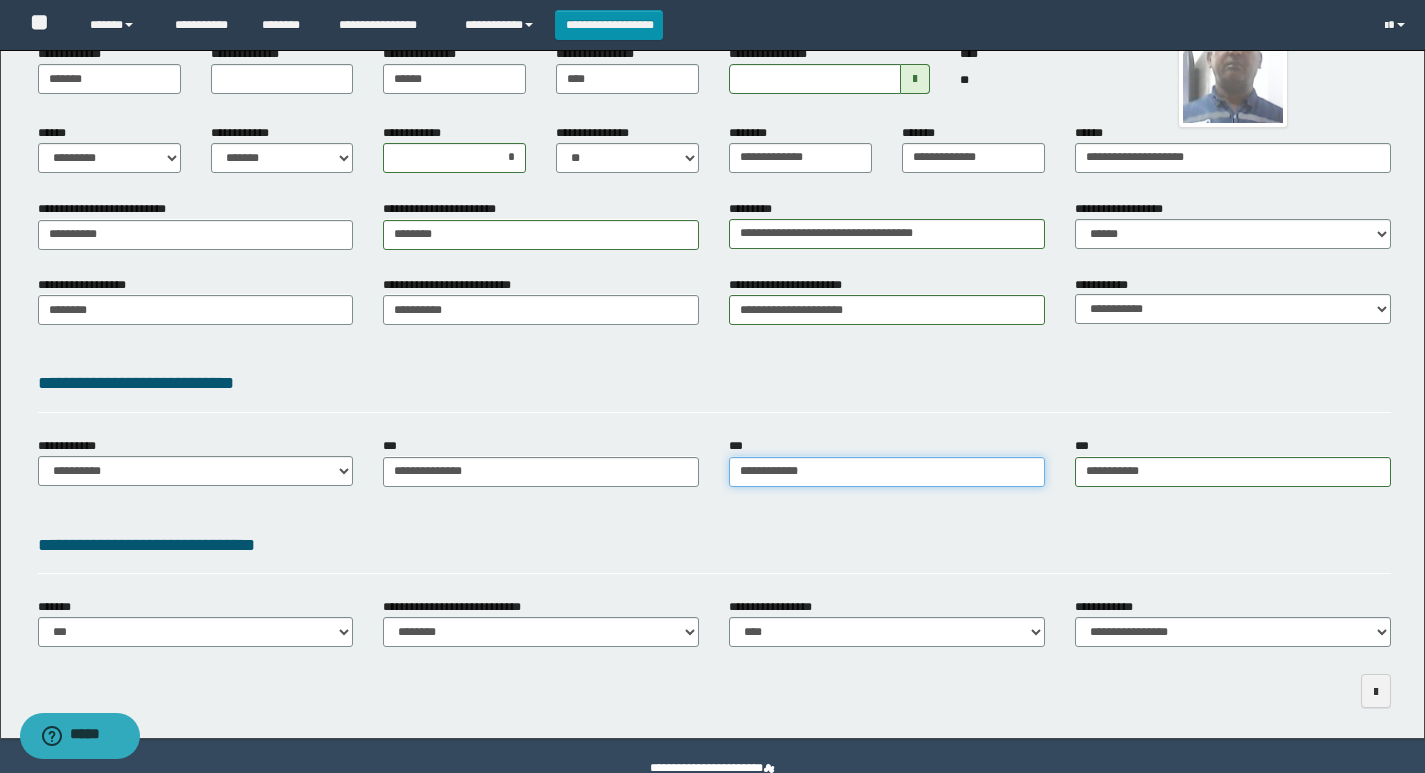 click on "**********" at bounding box center (887, 472) 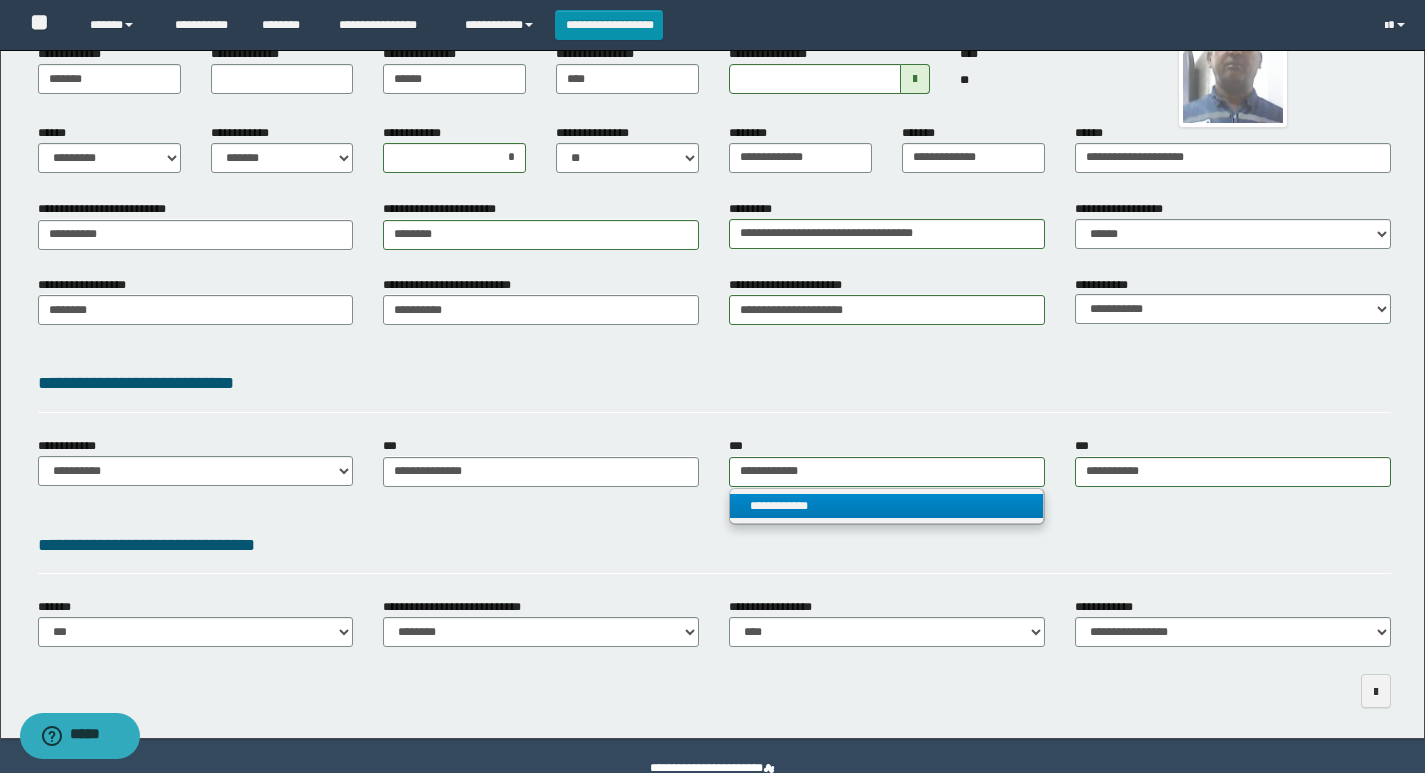 click on "**********" at bounding box center (886, 506) 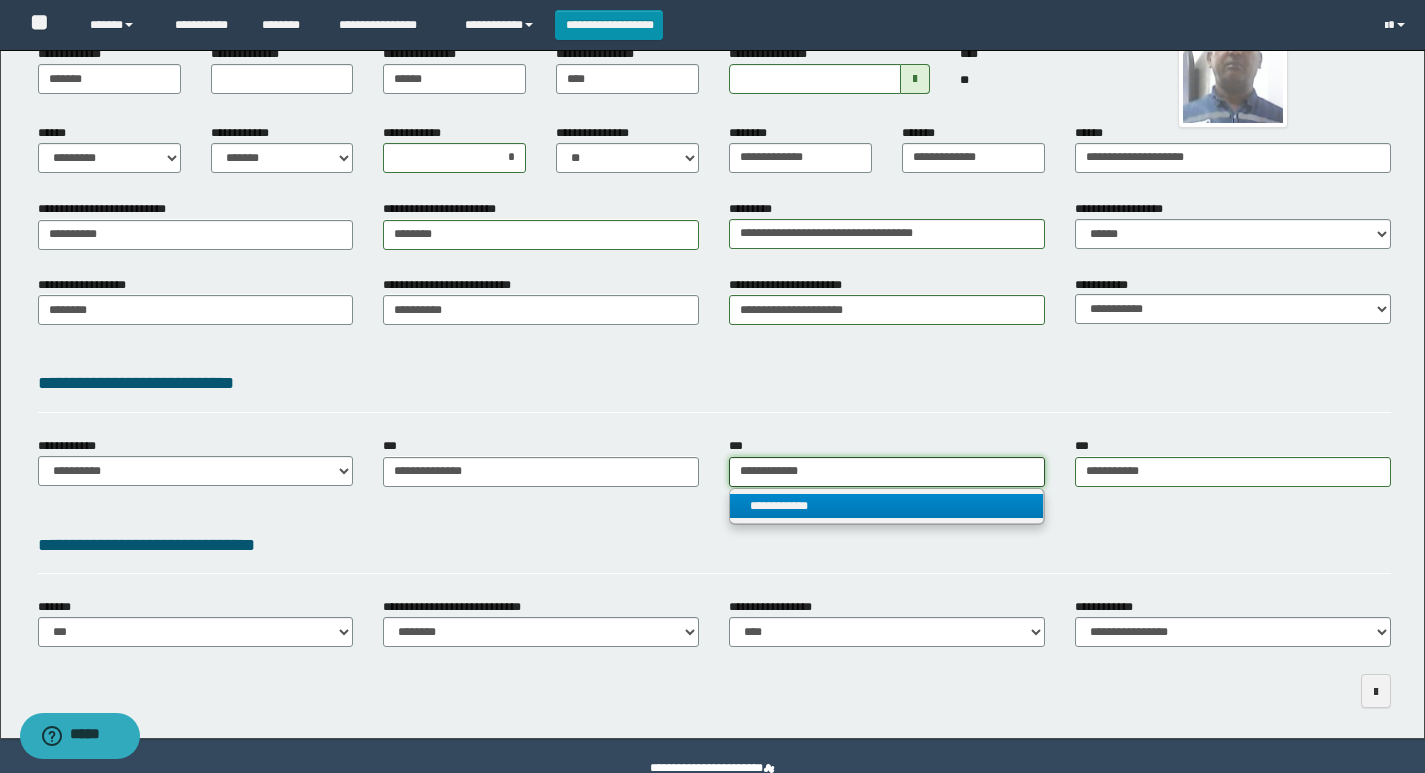 type 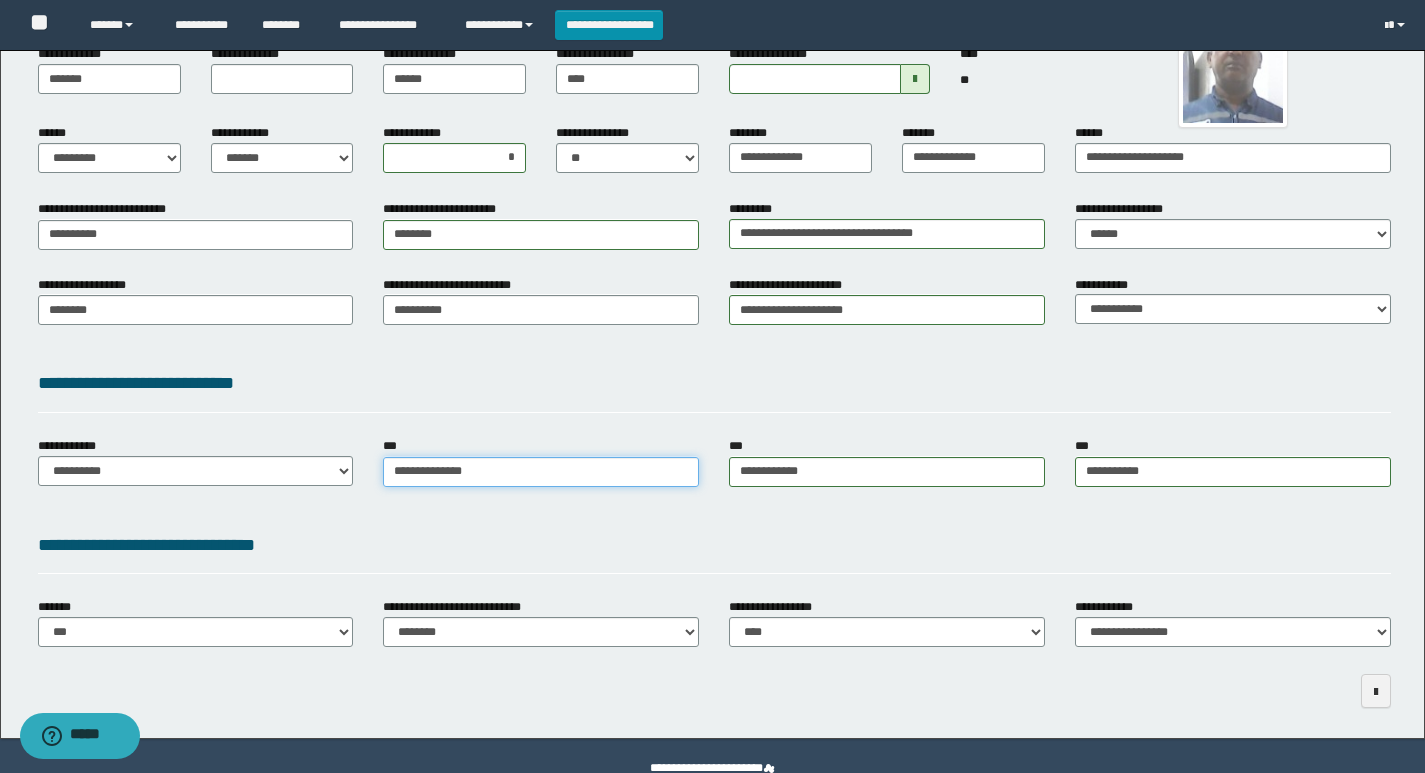 type on "**********" 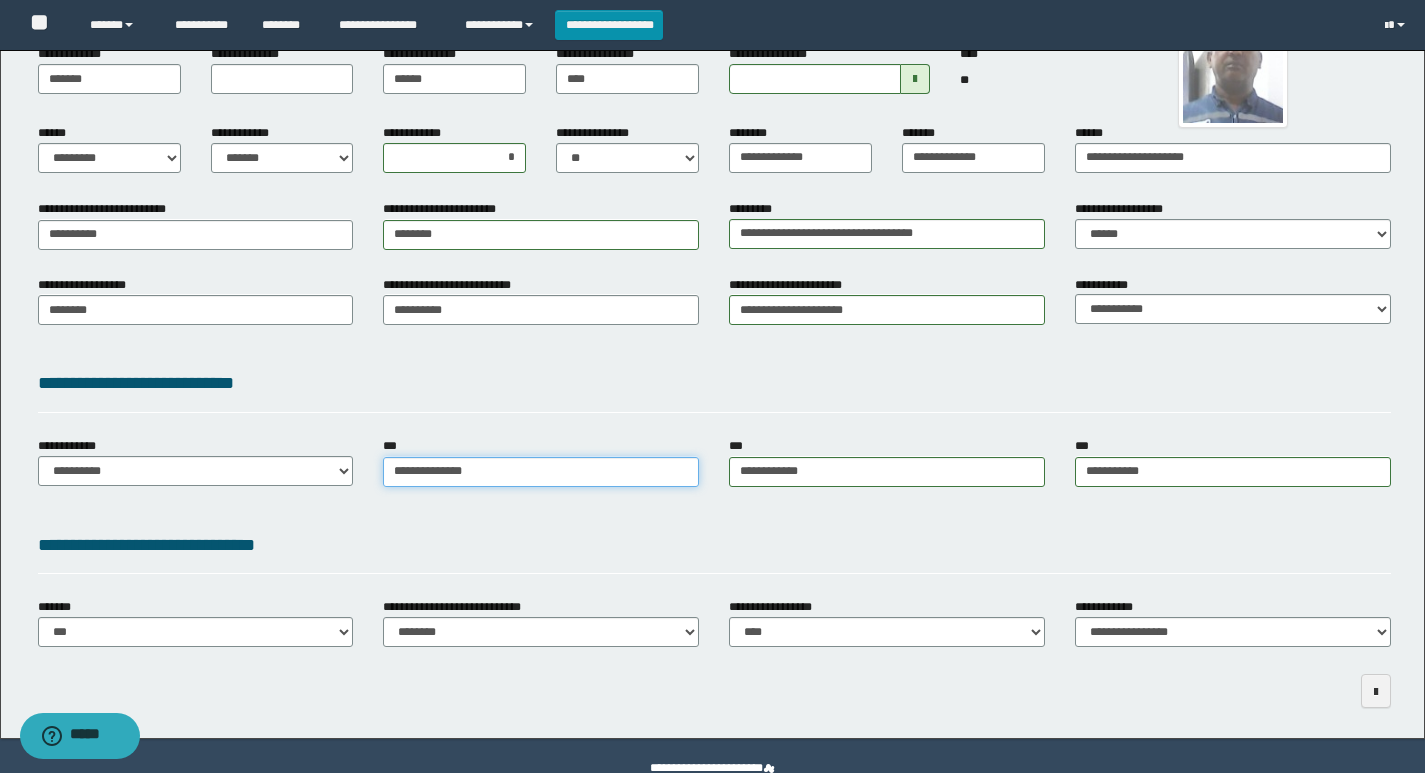 click on "**********" at bounding box center (541, 472) 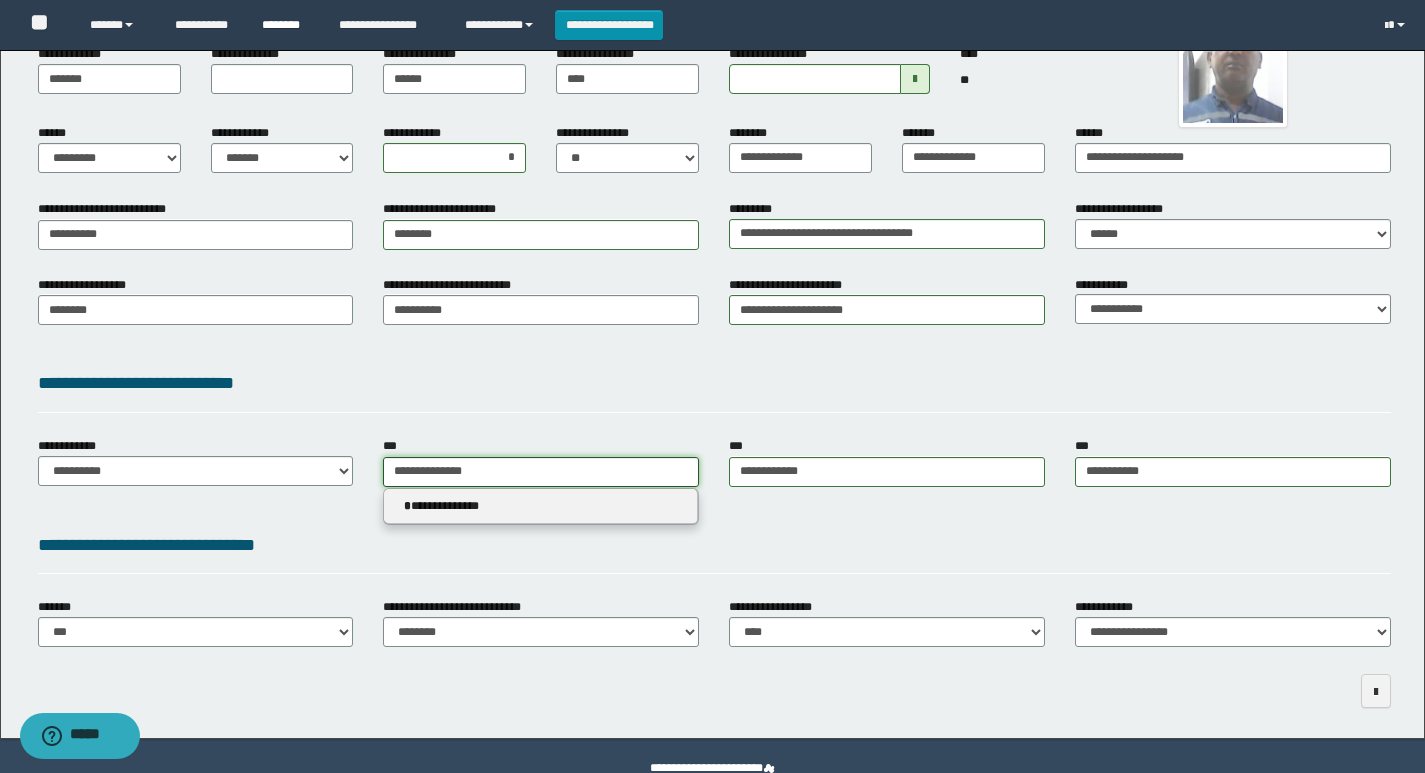 type on "**********" 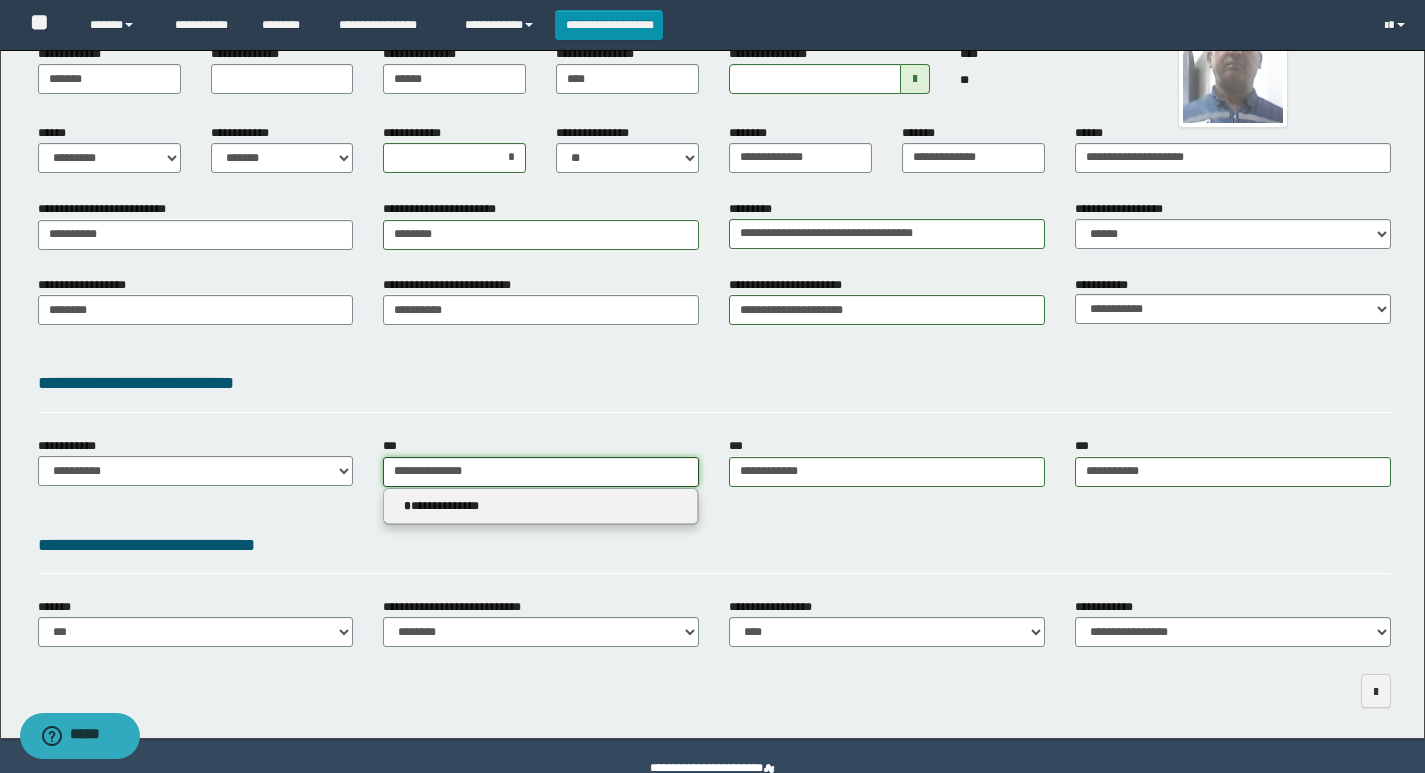 drag, startPoint x: 460, startPoint y: 468, endPoint x: 337, endPoint y: 471, distance: 123.03658 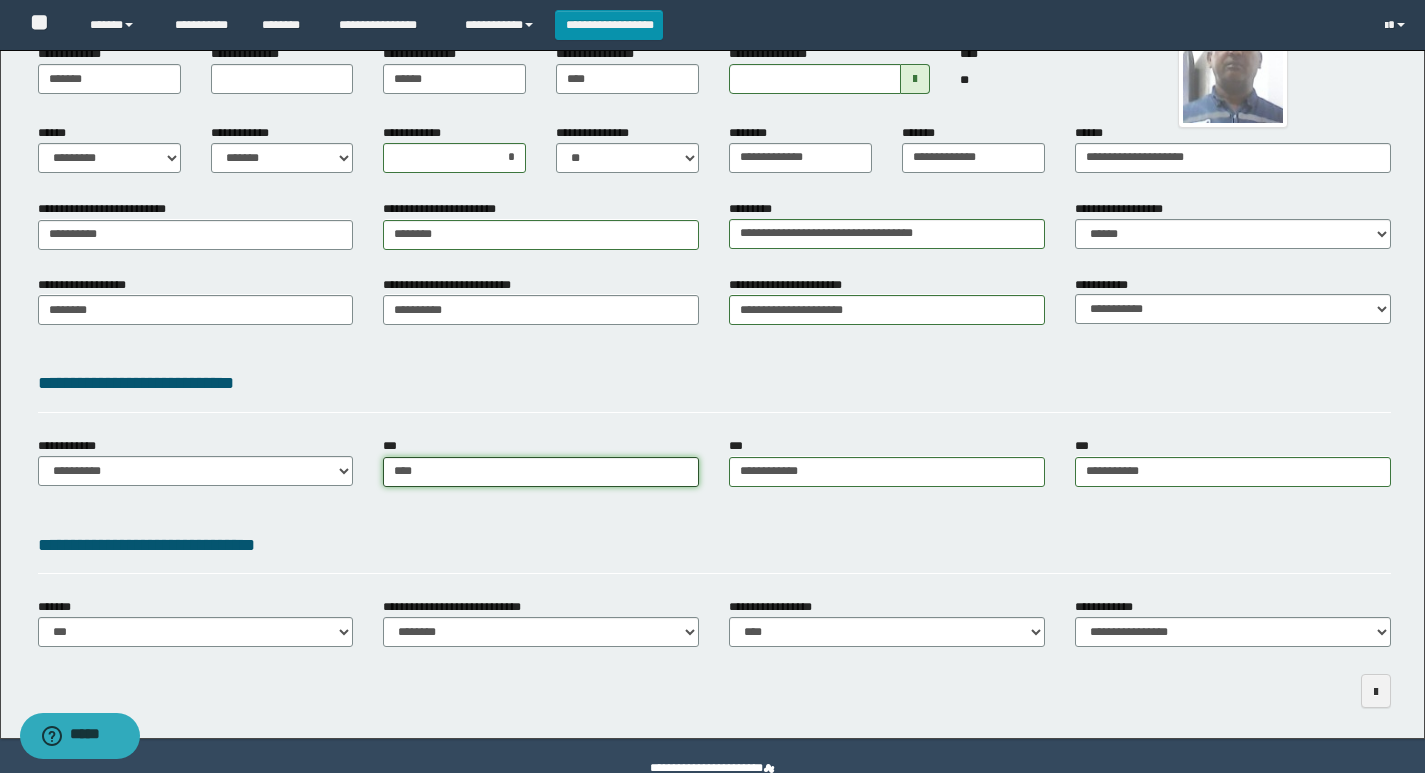 type on "*****" 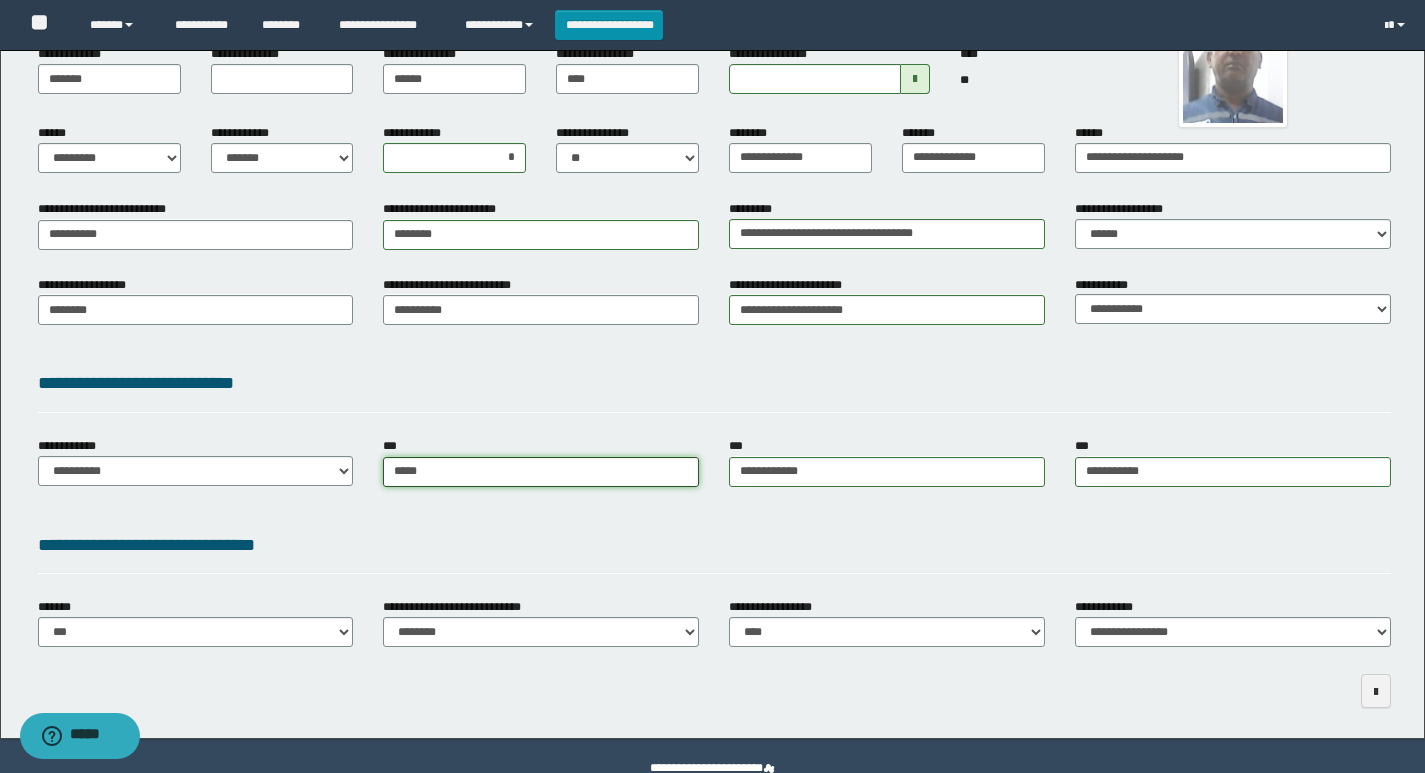 type on "**********" 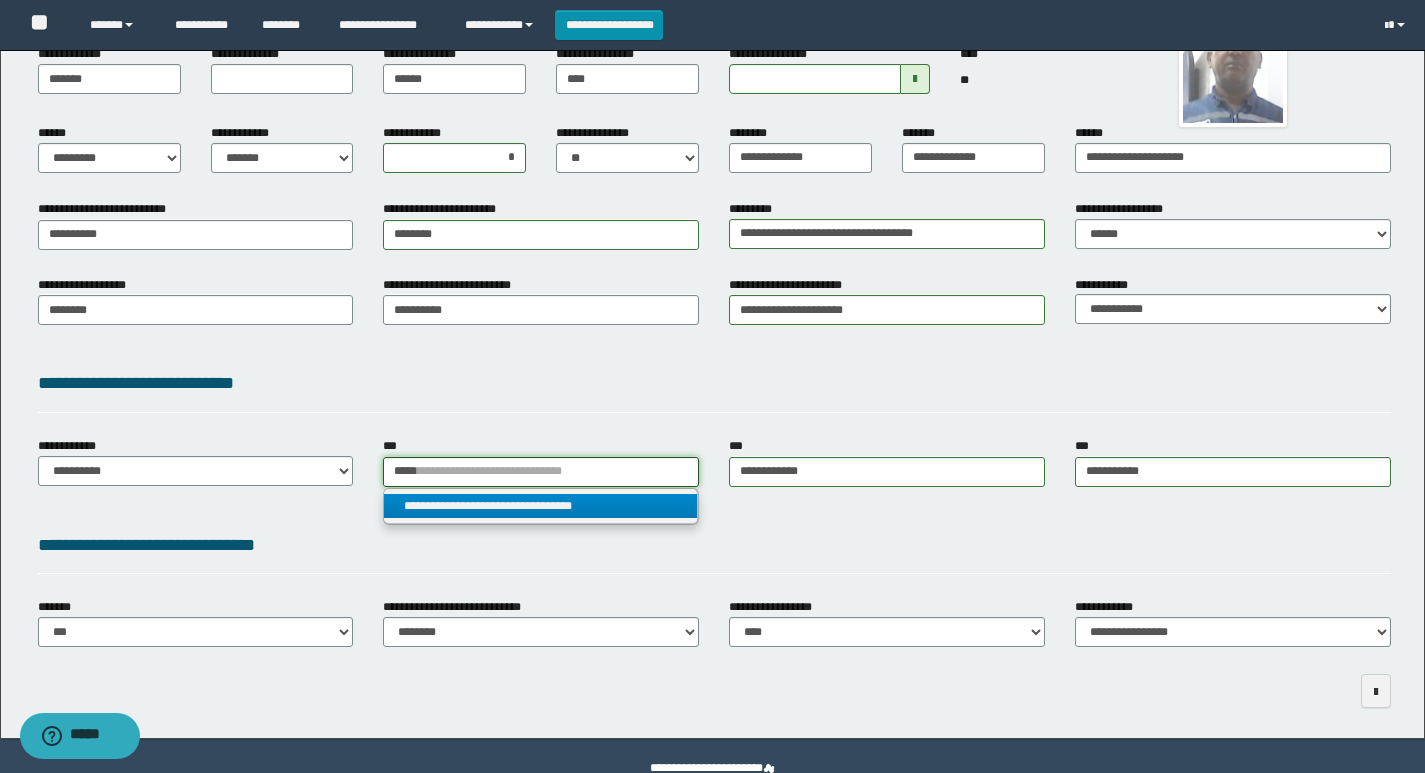 type on "*****" 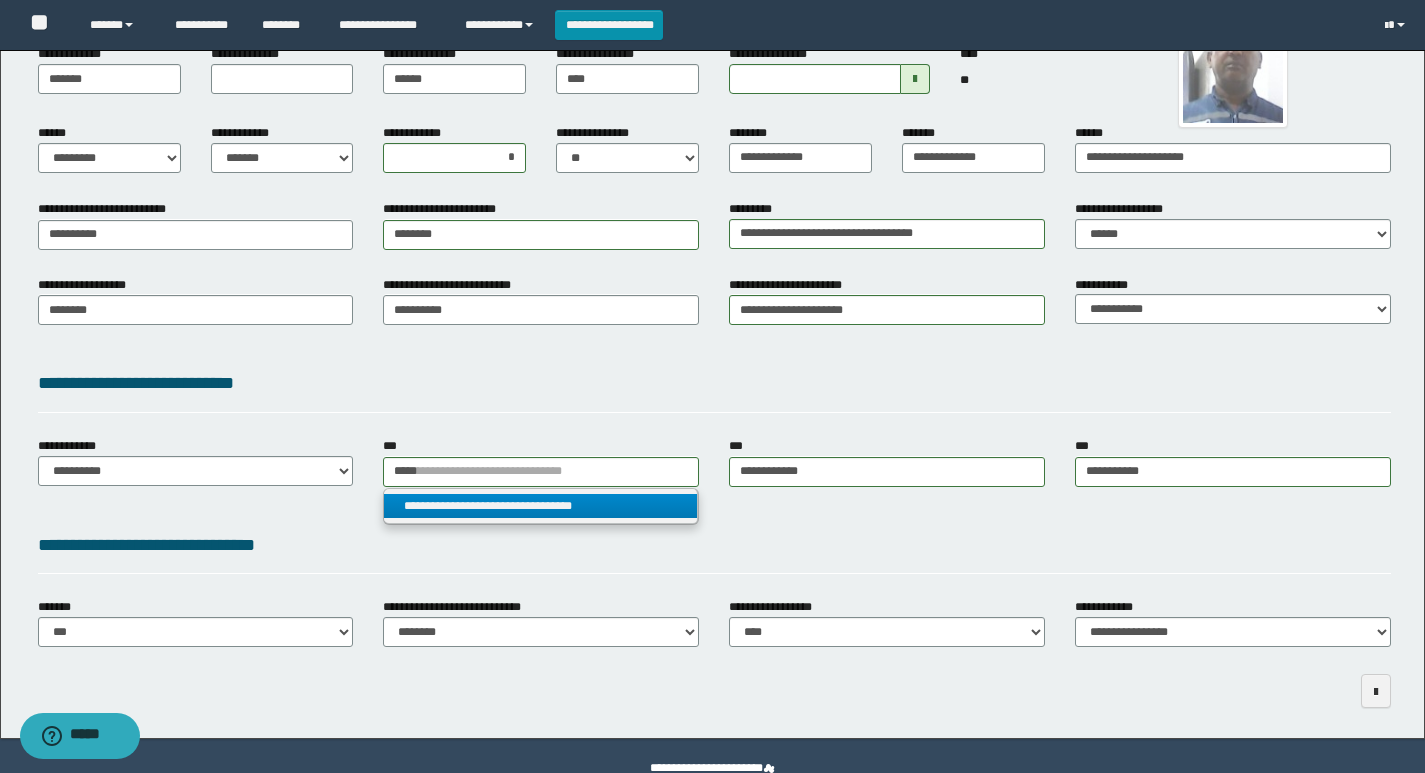 click on "**********" at bounding box center [540, 506] 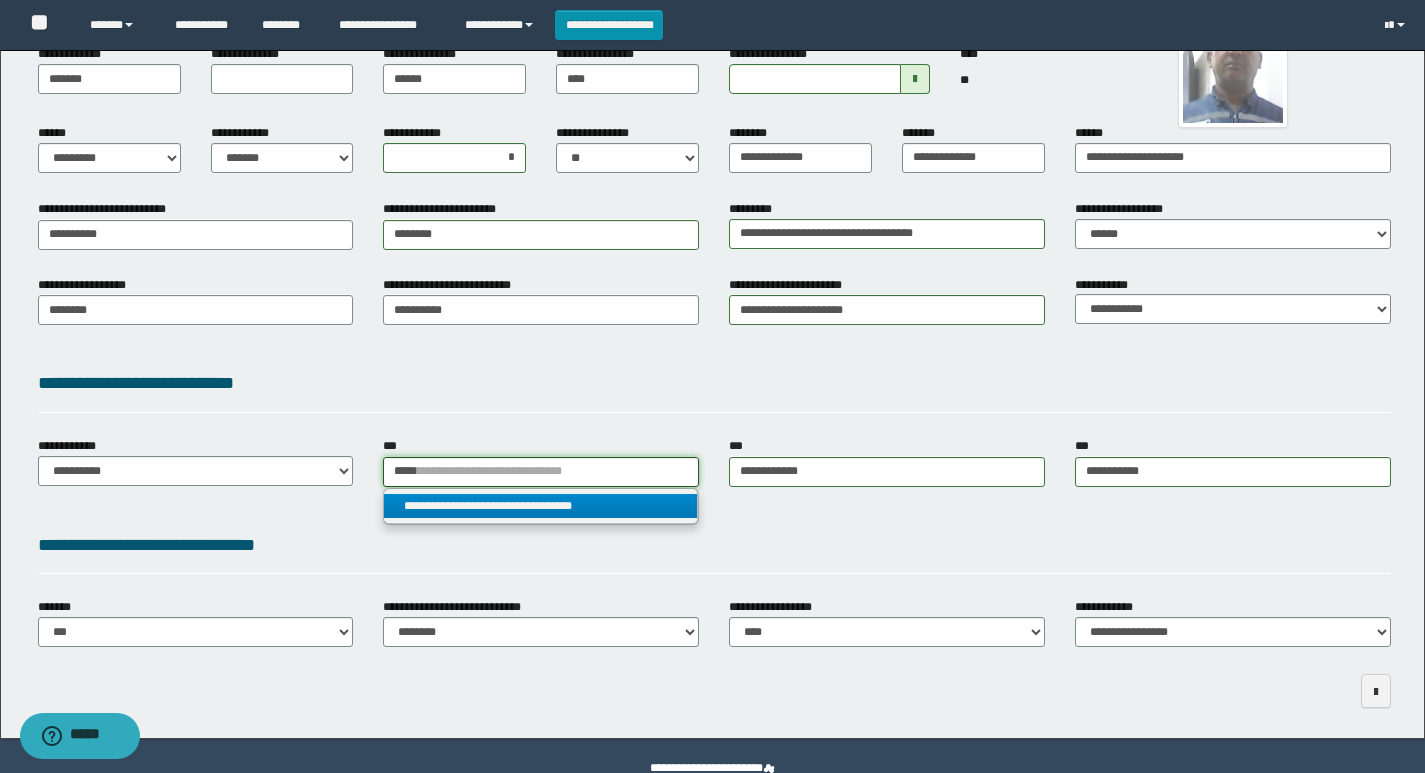 type 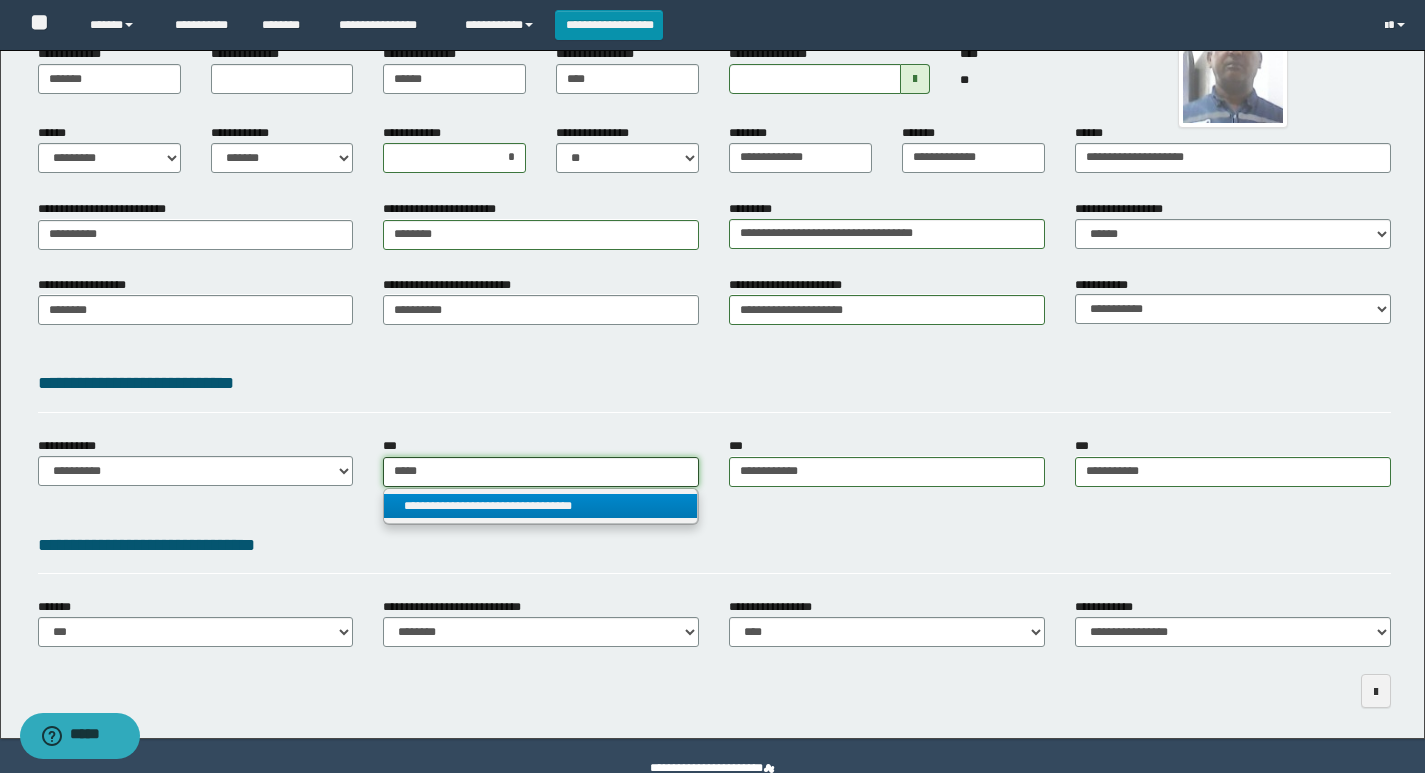 type on "**********" 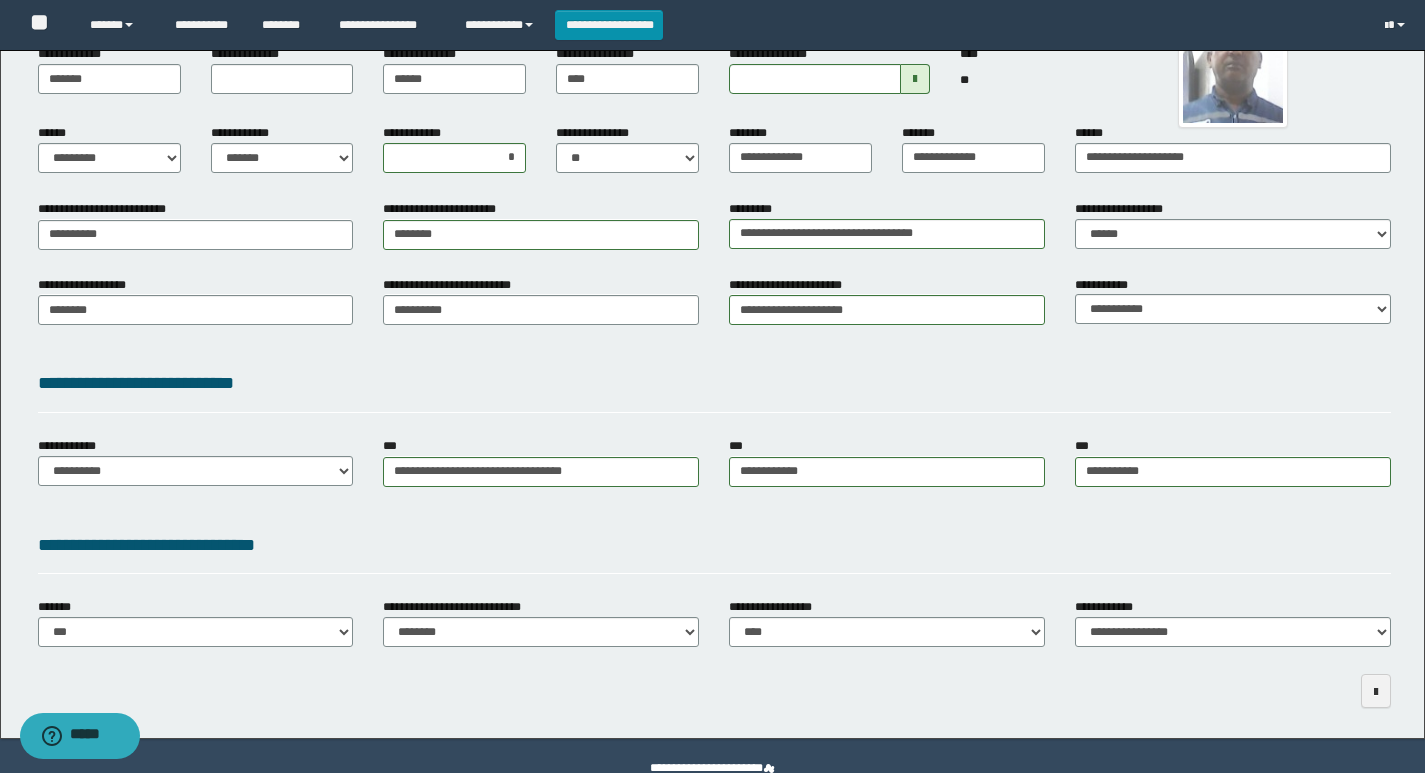 click on "**********" at bounding box center (714, 545) 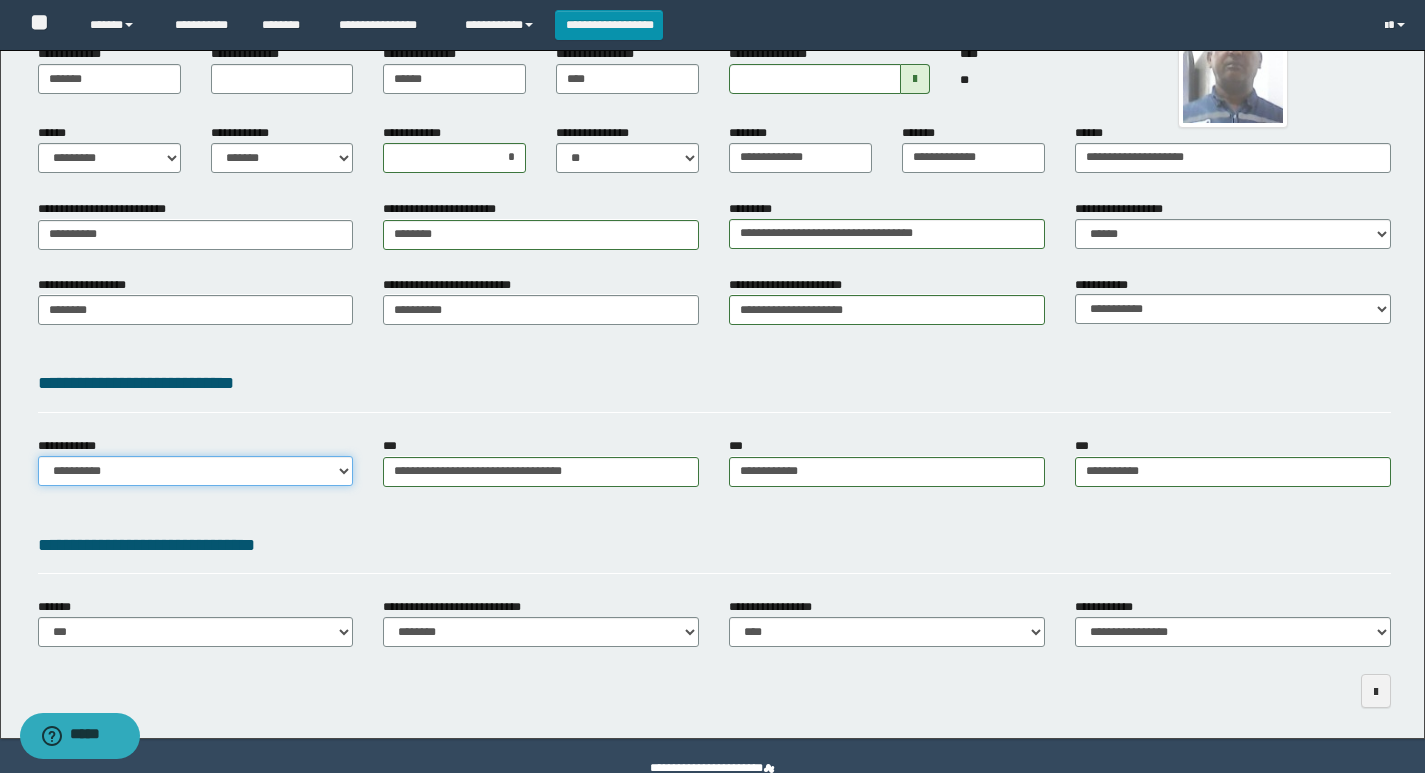 click on "**********" at bounding box center [196, 471] 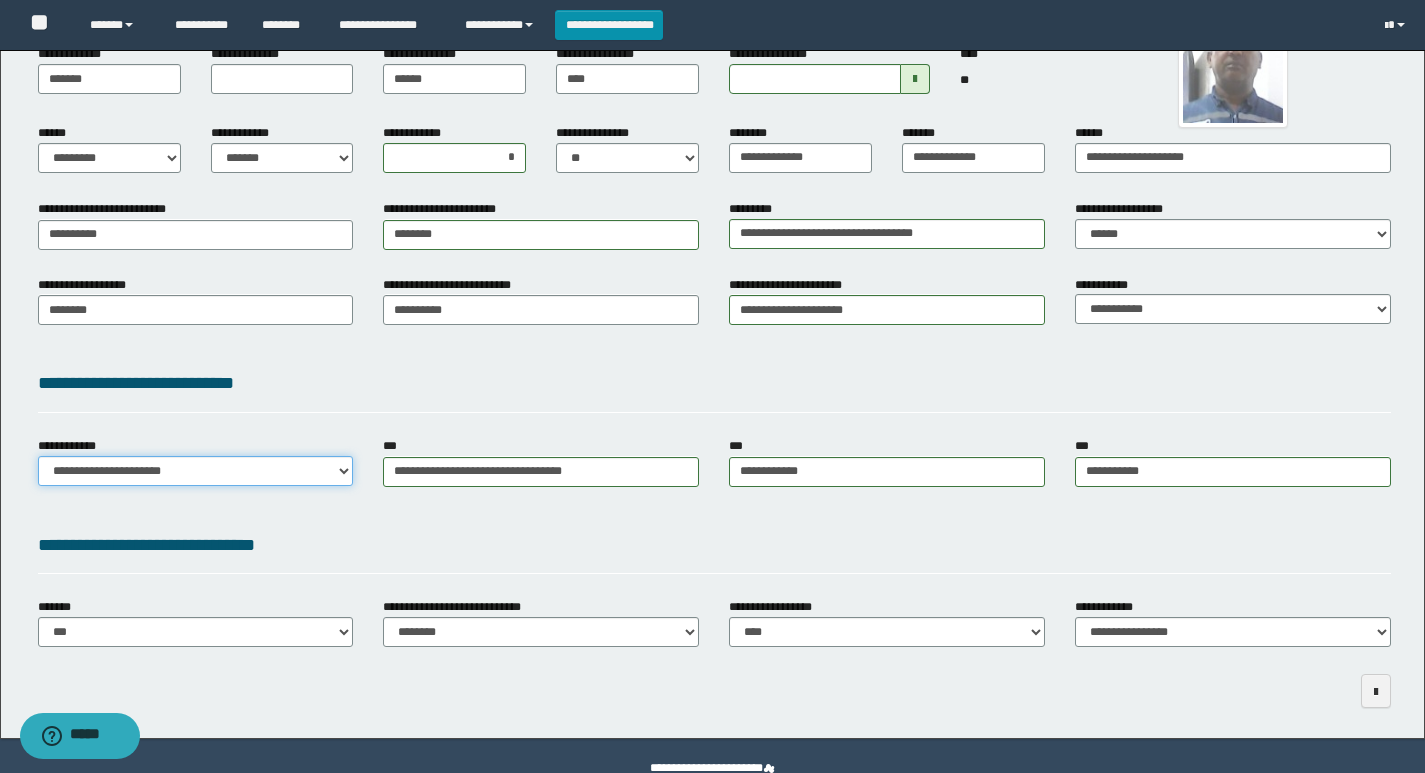 click on "**********" at bounding box center (196, 471) 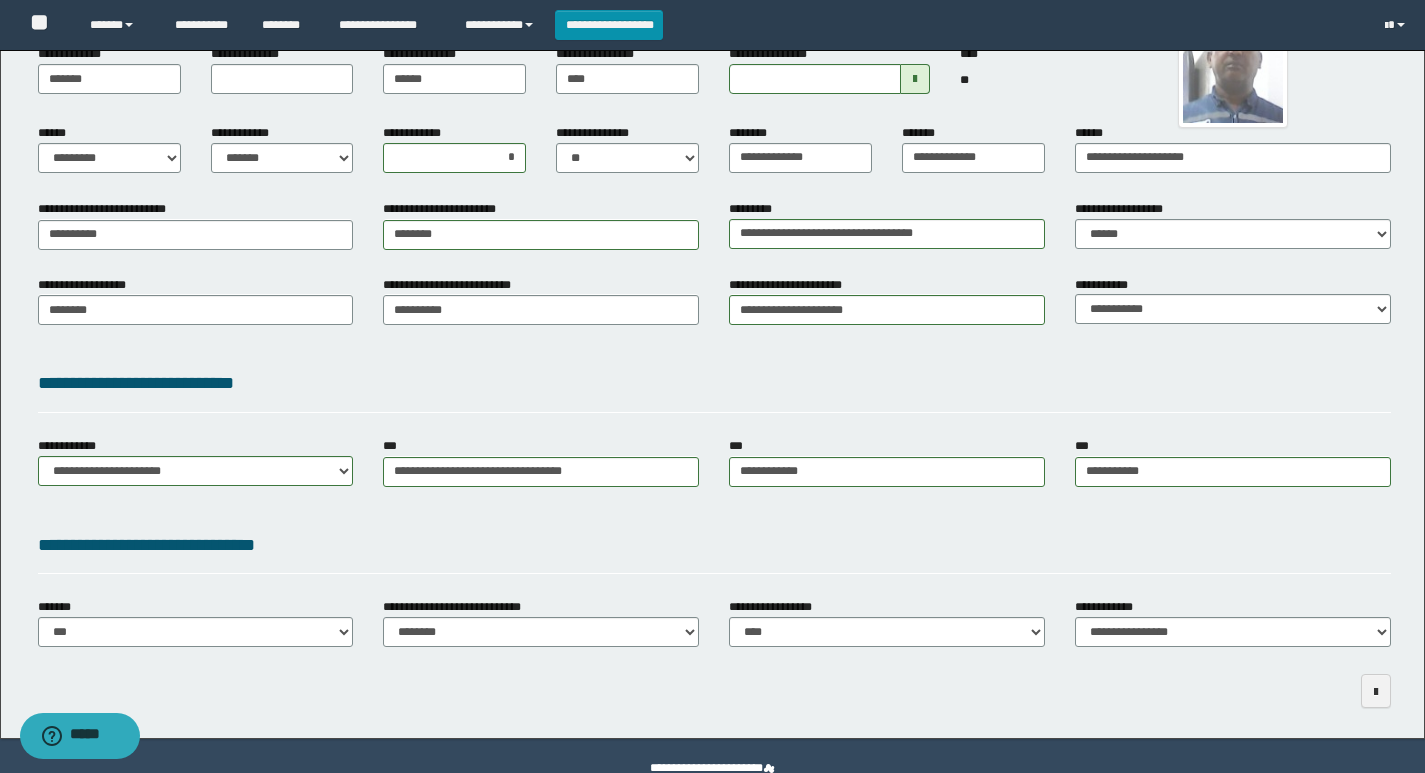 click on "**********" at bounding box center [714, 383] 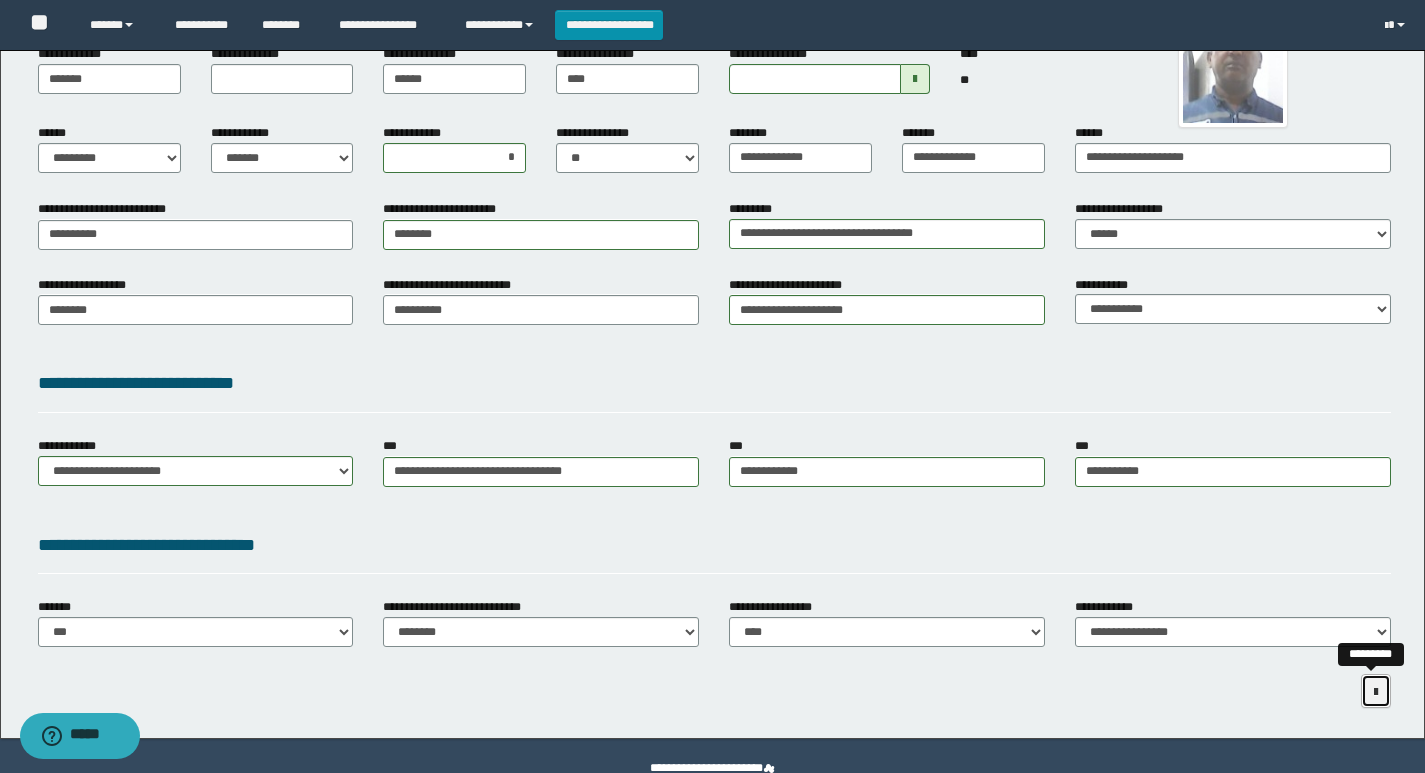 click at bounding box center (1376, 691) 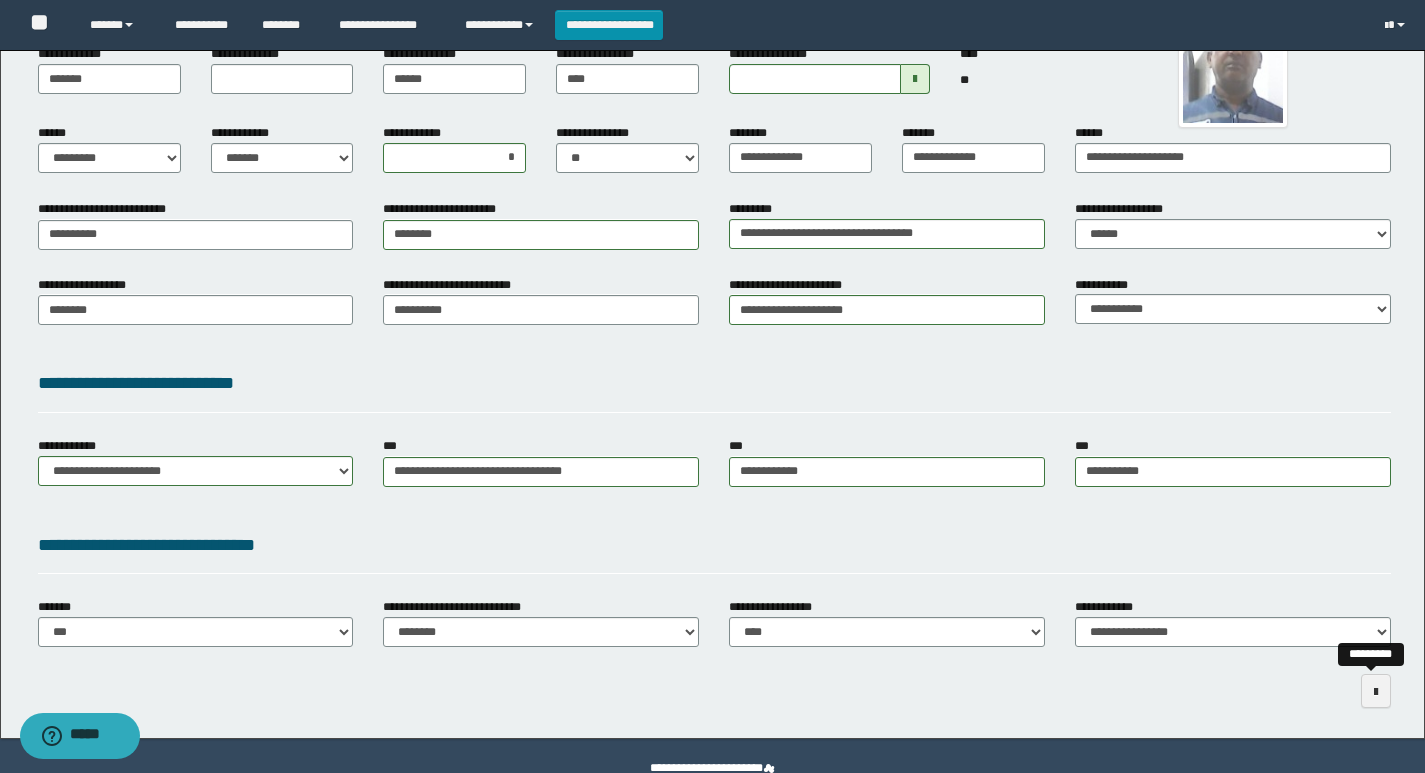 scroll, scrollTop: 0, scrollLeft: 0, axis: both 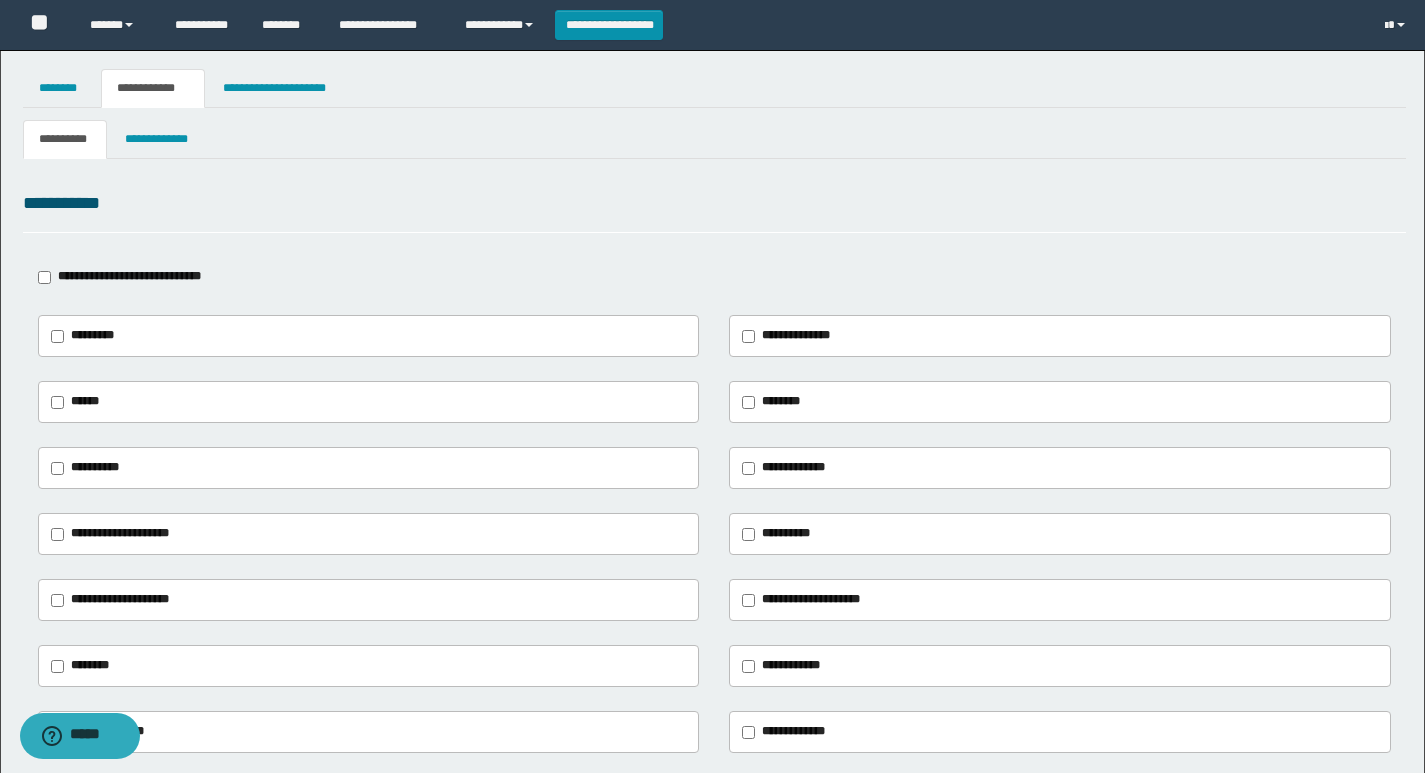 click on "**********" at bounding box center [129, 276] 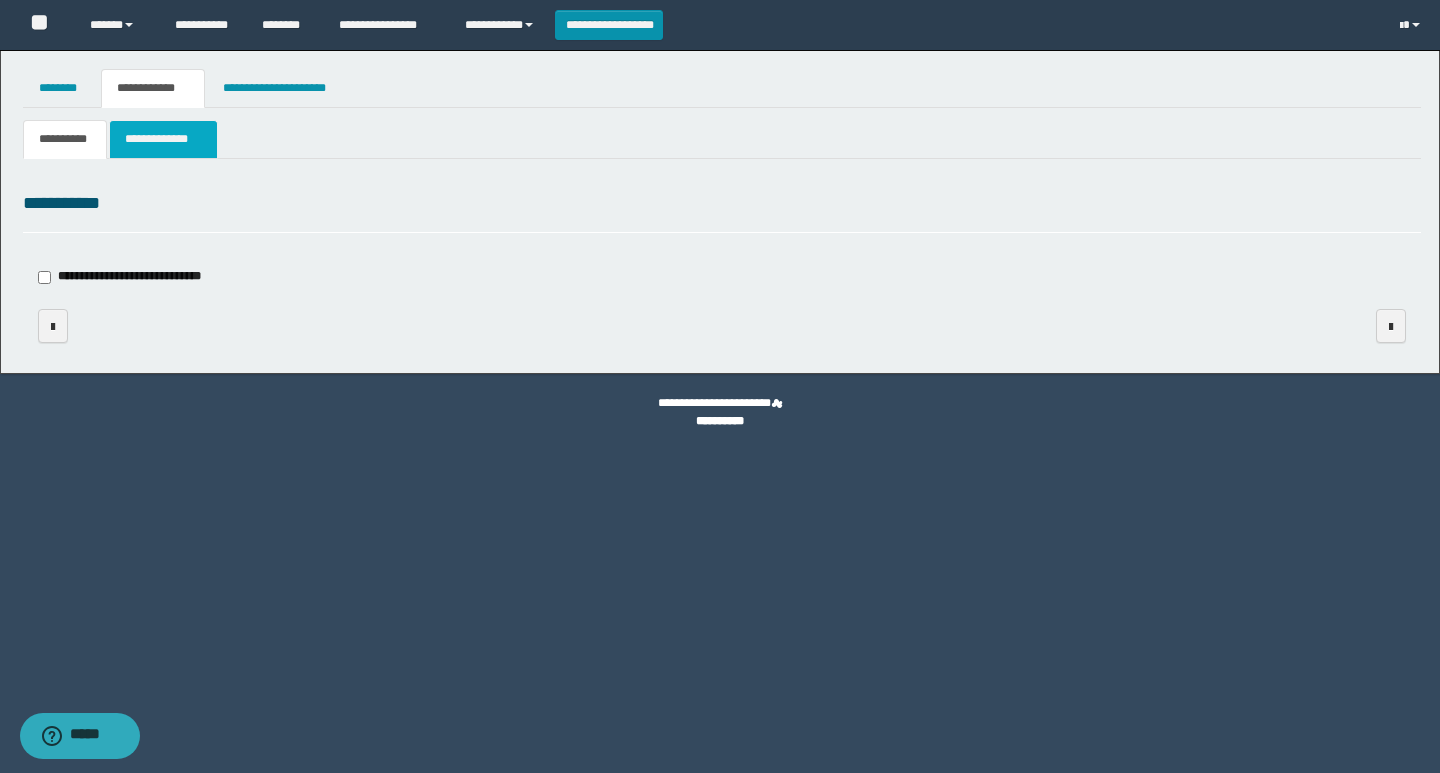 click on "**********" at bounding box center (163, 139) 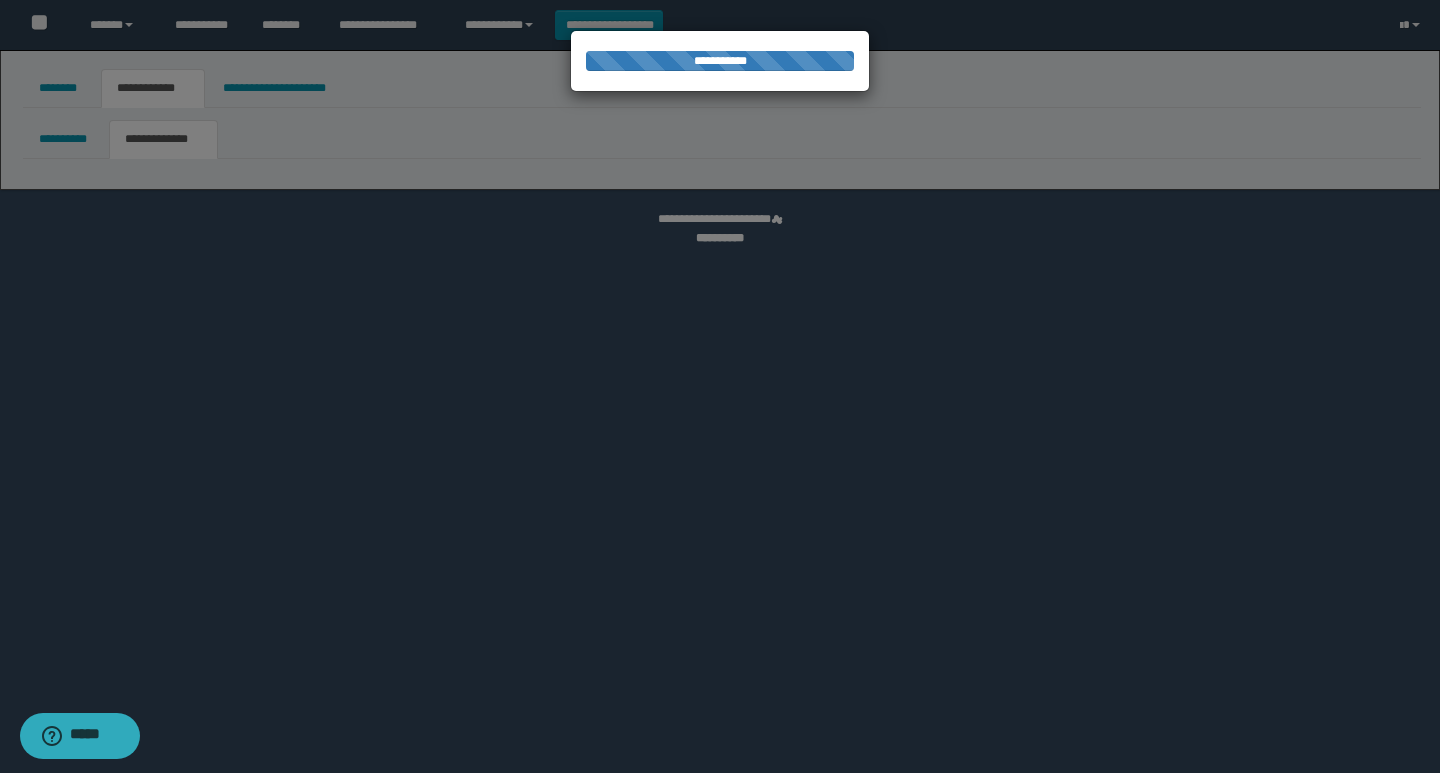 select on "*" 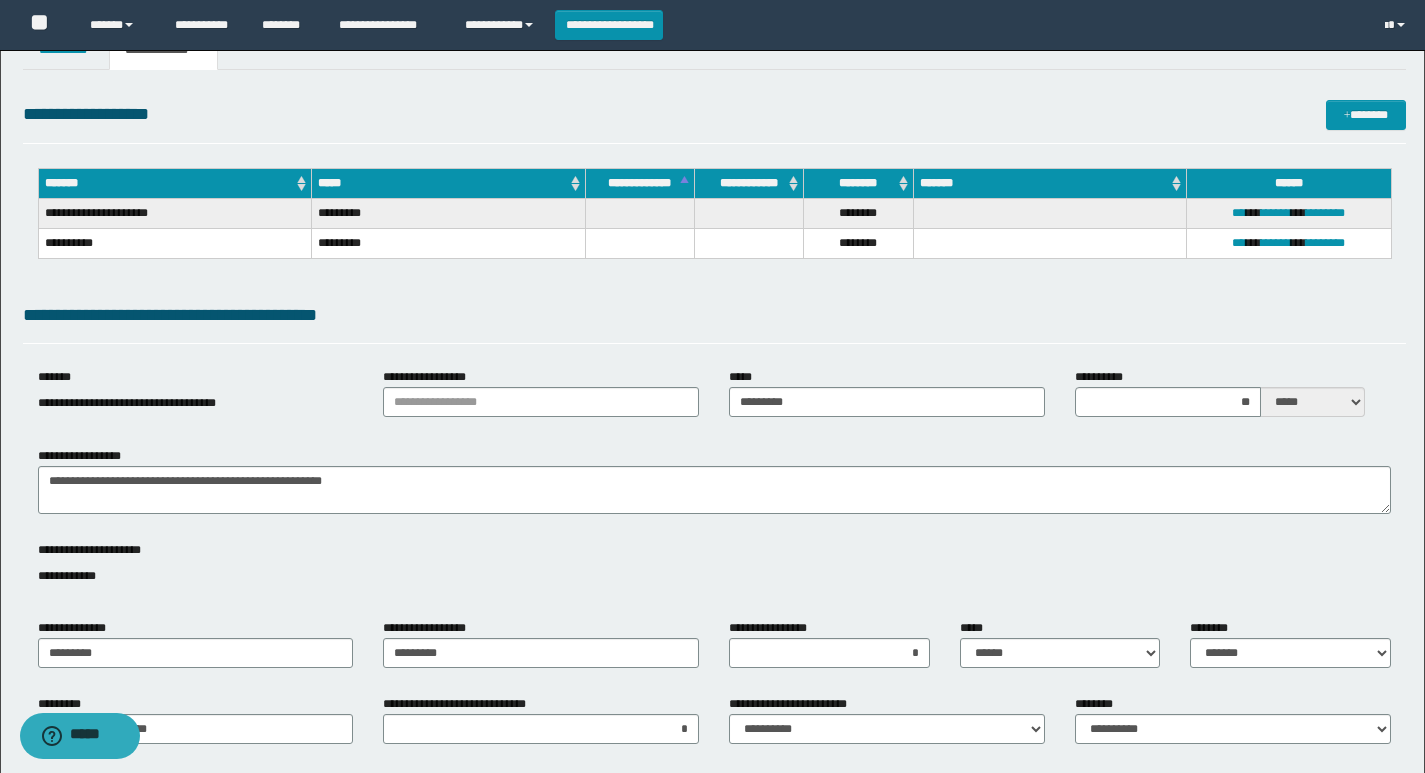 scroll, scrollTop: 200, scrollLeft: 0, axis: vertical 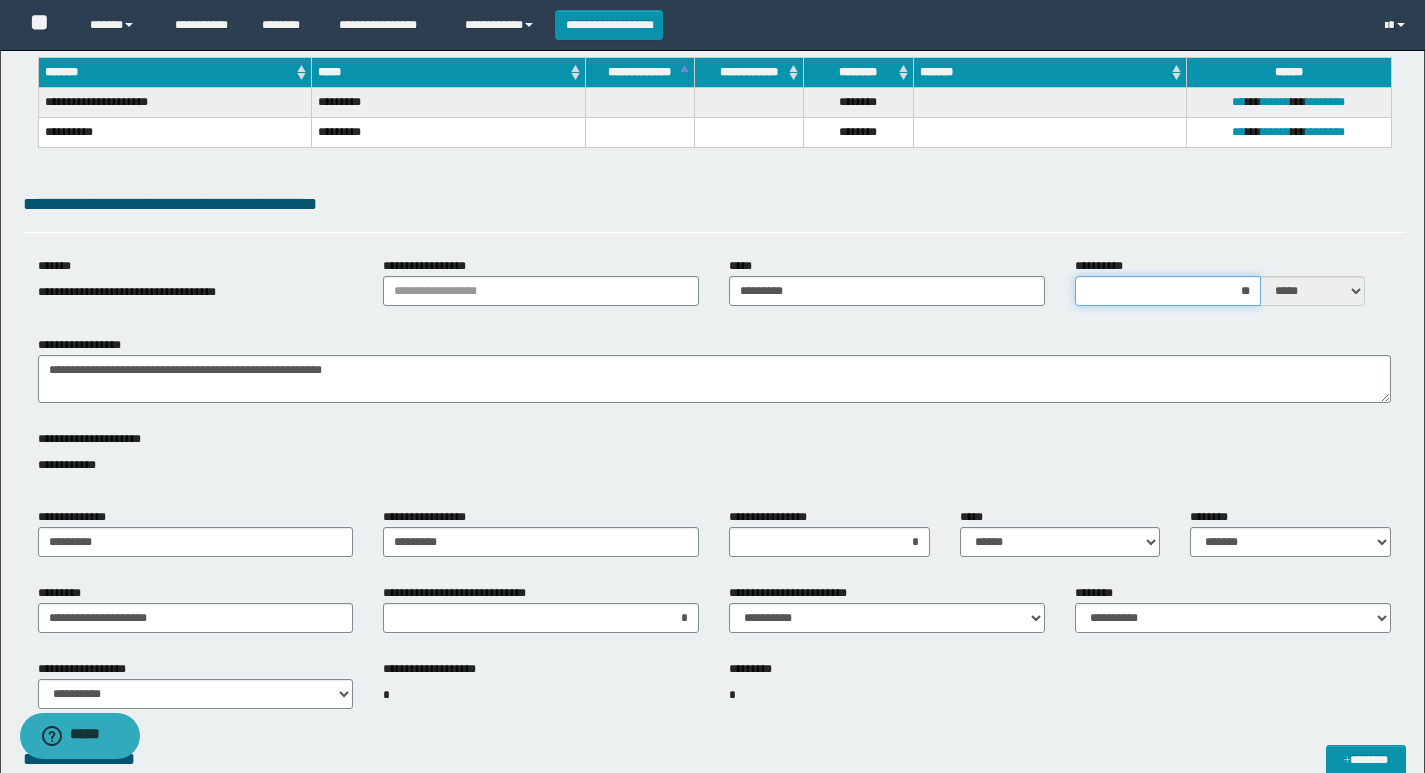drag, startPoint x: 1221, startPoint y: 283, endPoint x: 1153, endPoint y: 250, distance: 75.58439 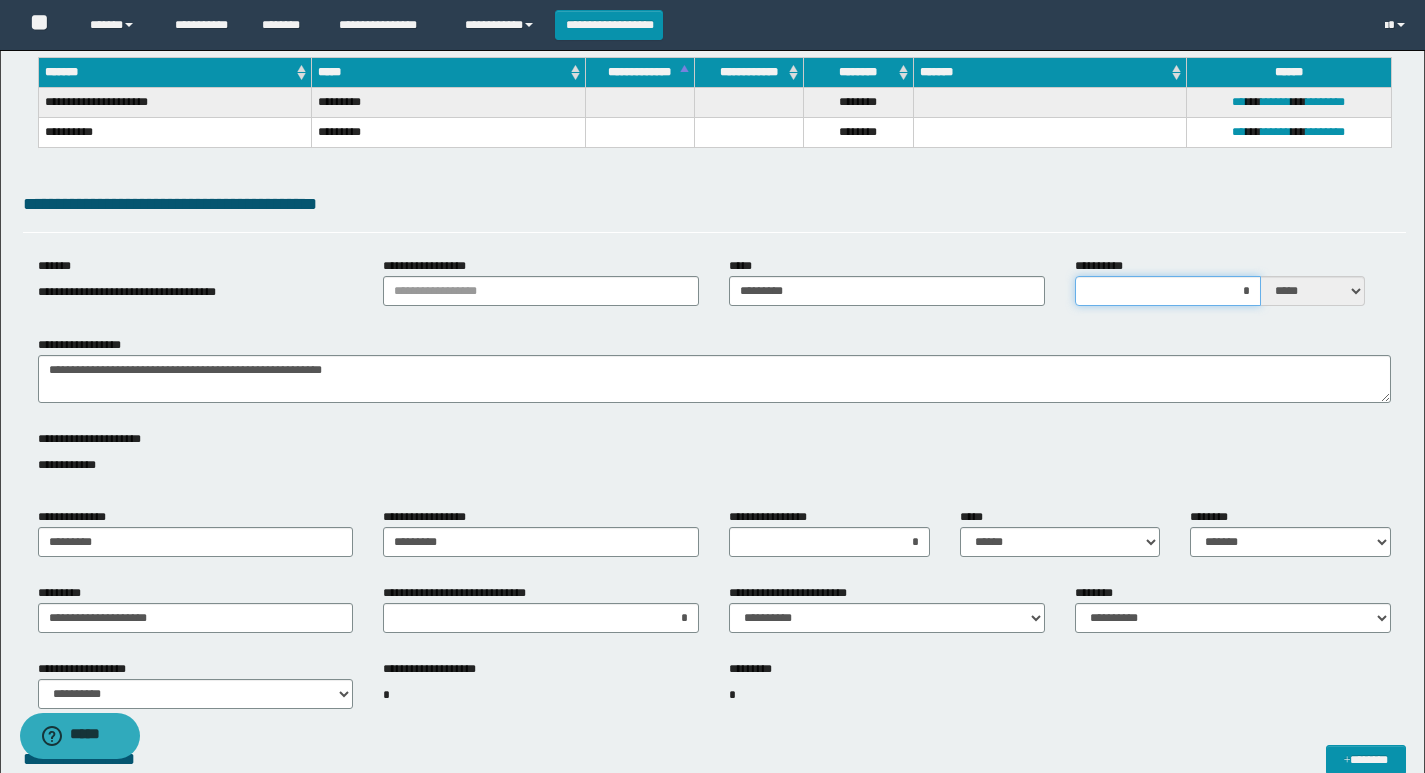 type on "**" 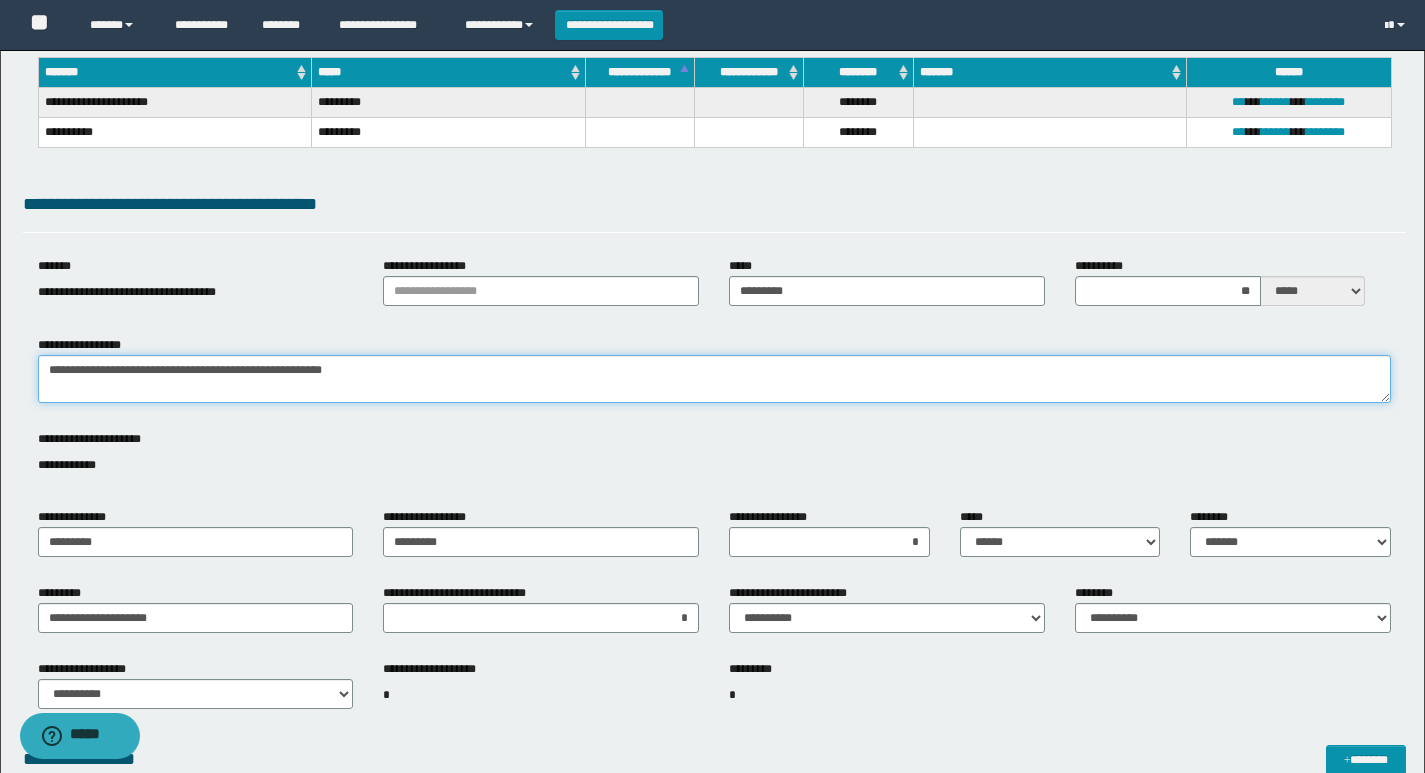 click on "**********" at bounding box center (714, 379) 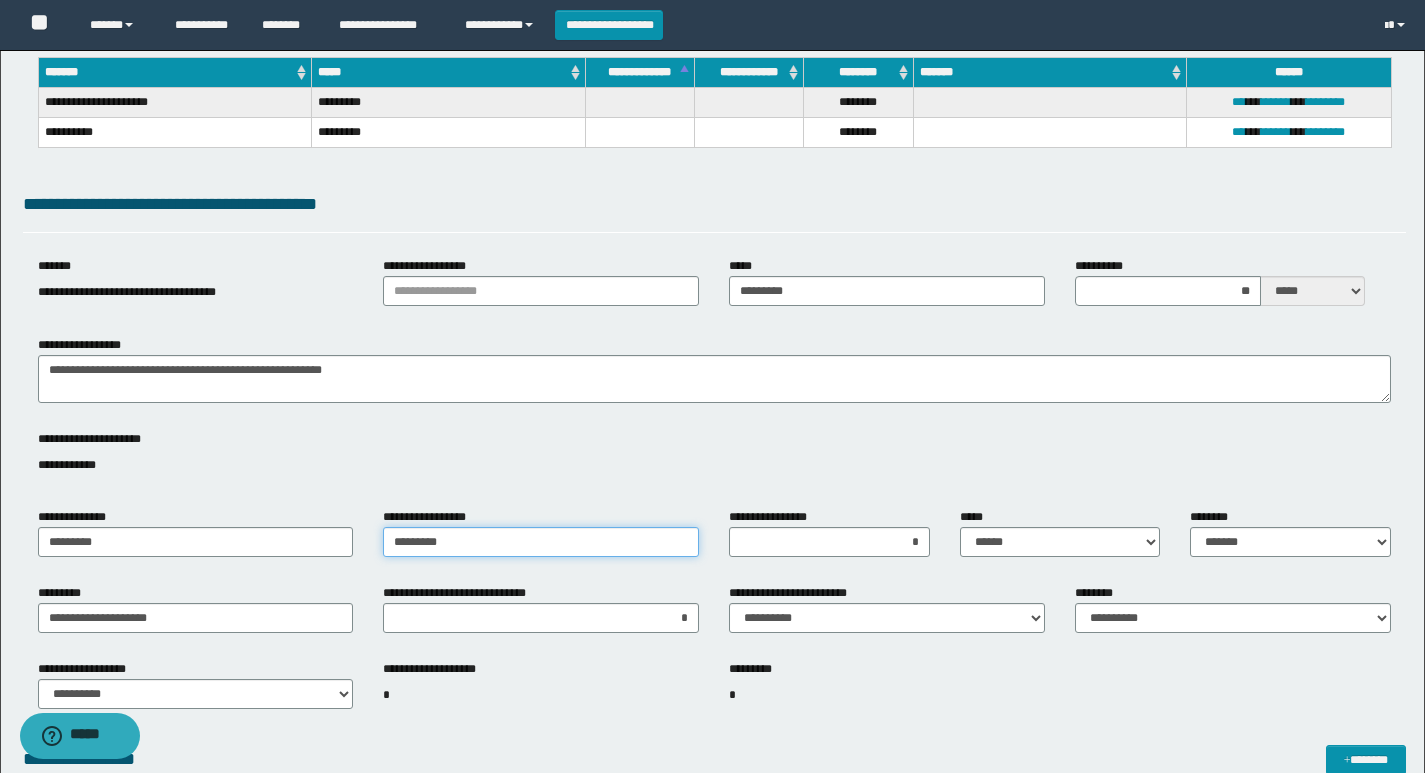 click on "*********" at bounding box center (541, 542) 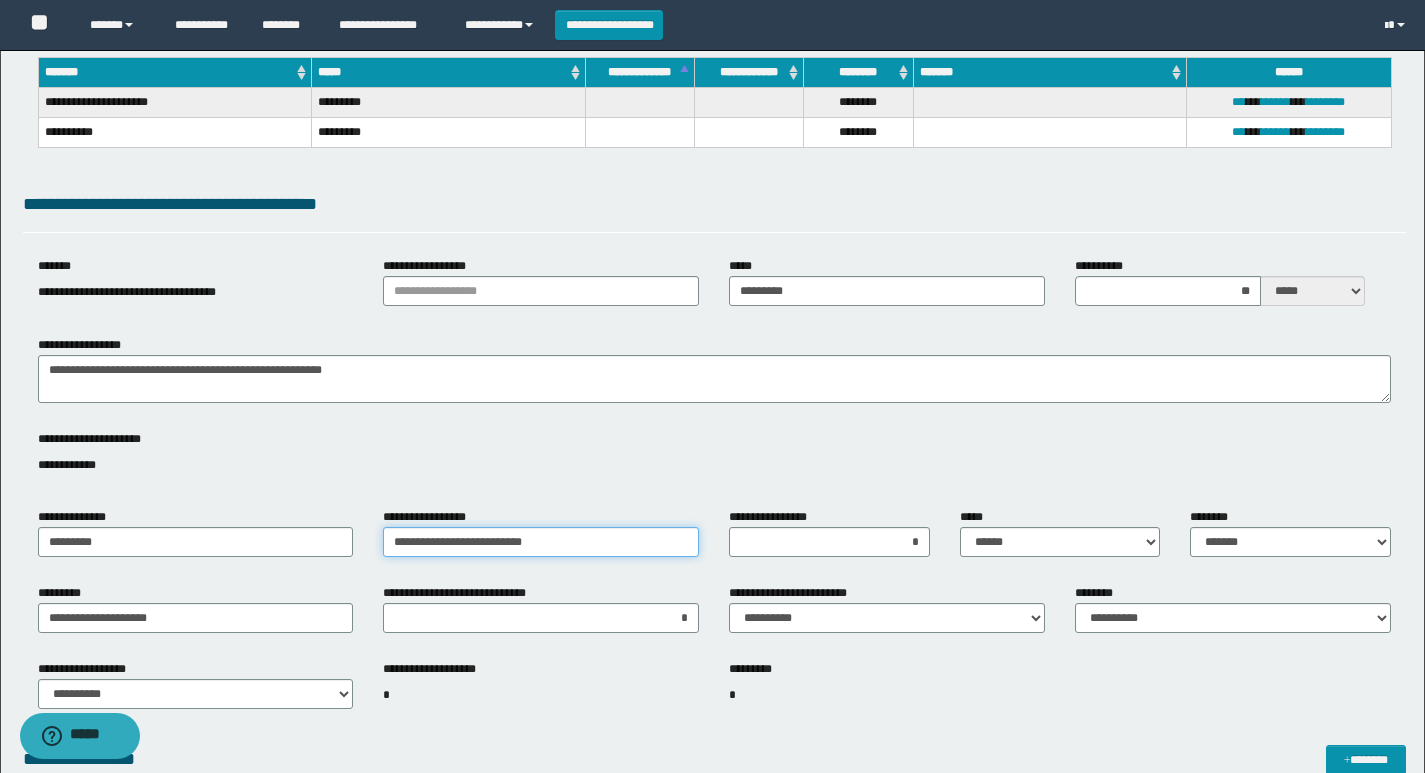 type on "**********" 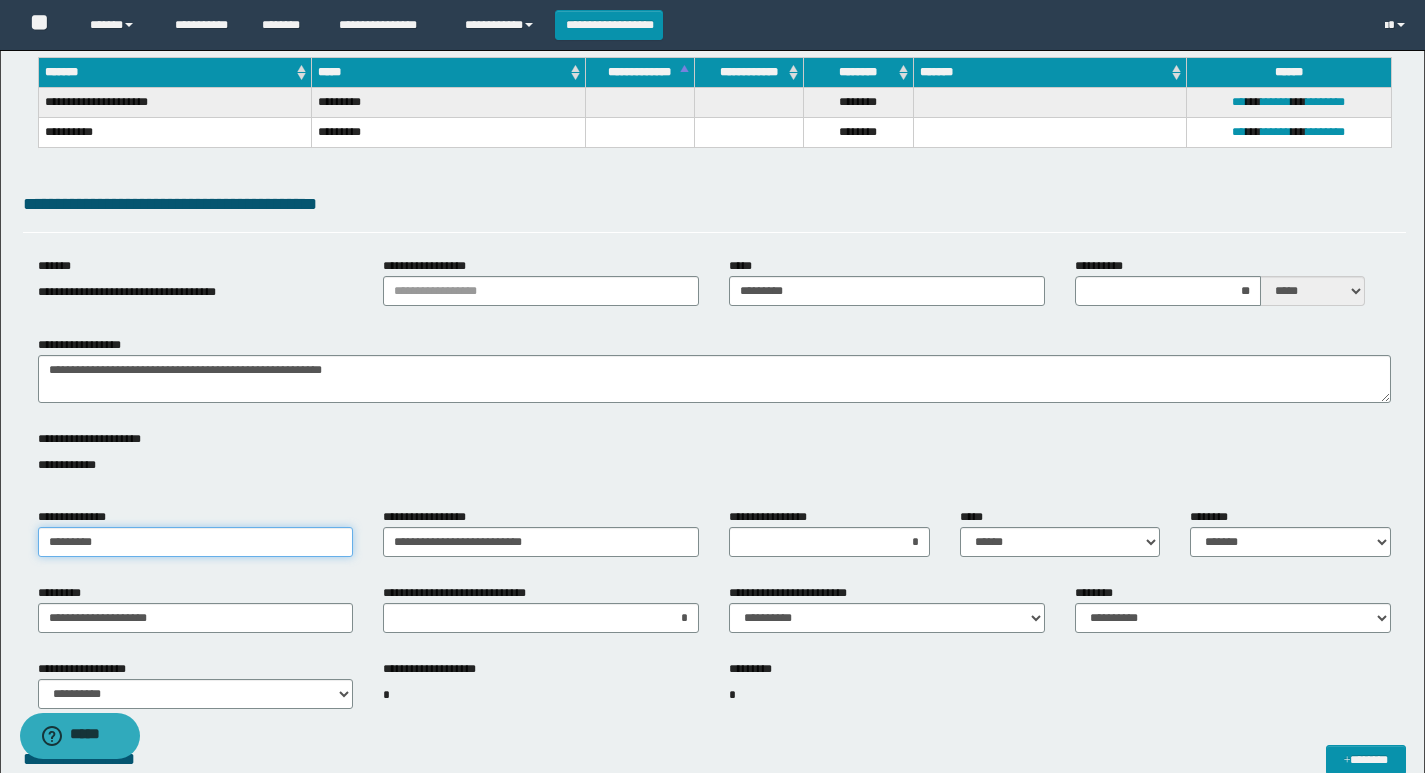 click on "*********" at bounding box center [196, 542] 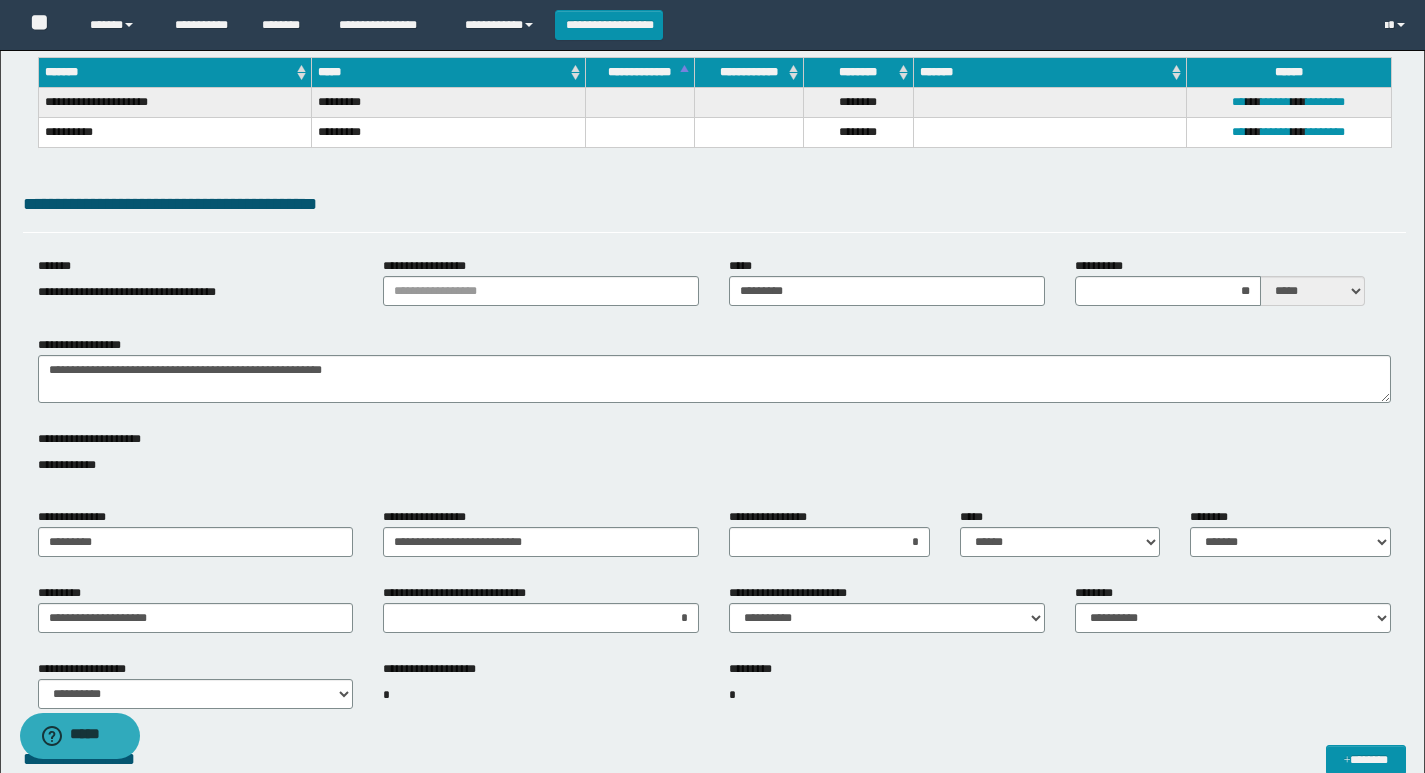 drag, startPoint x: 966, startPoint y: 575, endPoint x: 1019, endPoint y: 559, distance: 55.362442 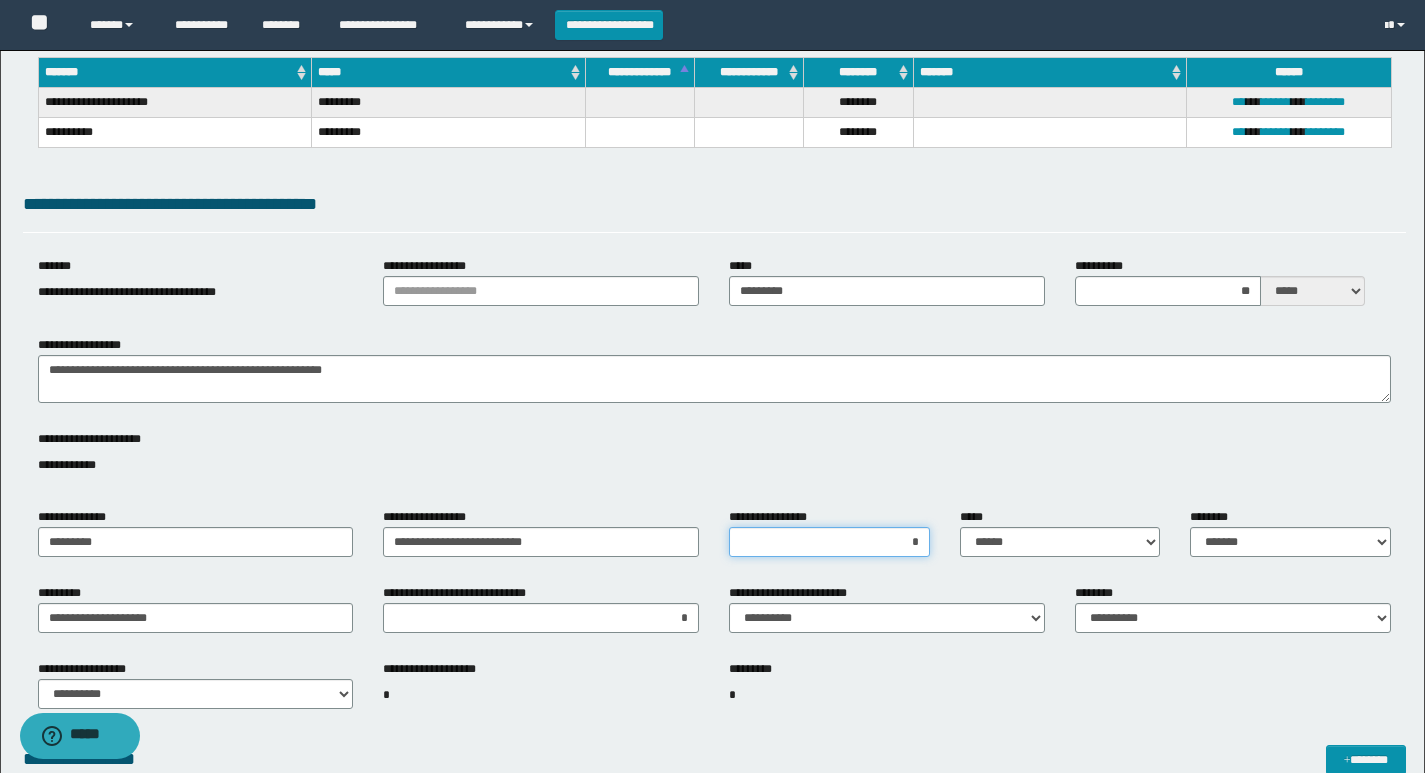 drag, startPoint x: 882, startPoint y: 556, endPoint x: 1008, endPoint y: 555, distance: 126.00397 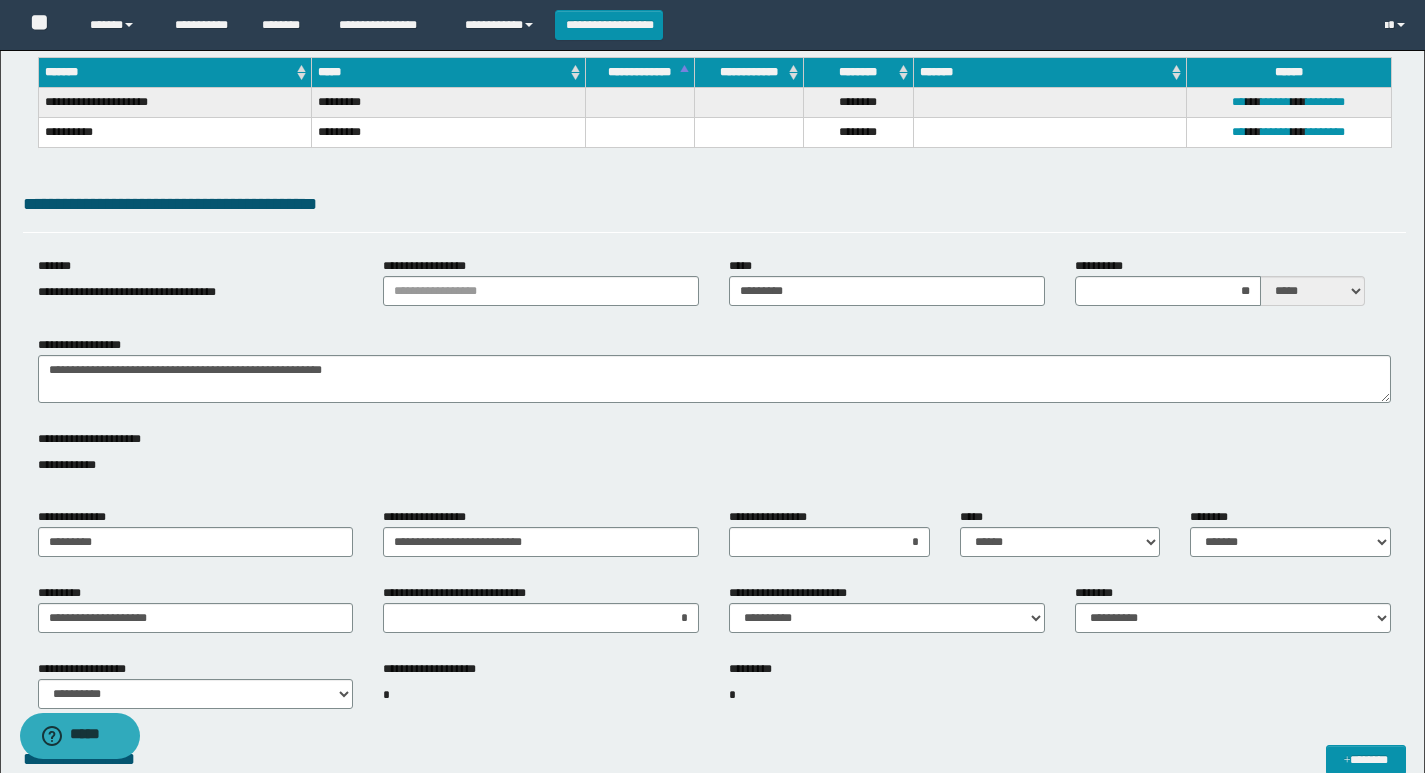 click on "**********" at bounding box center (1060, 540) 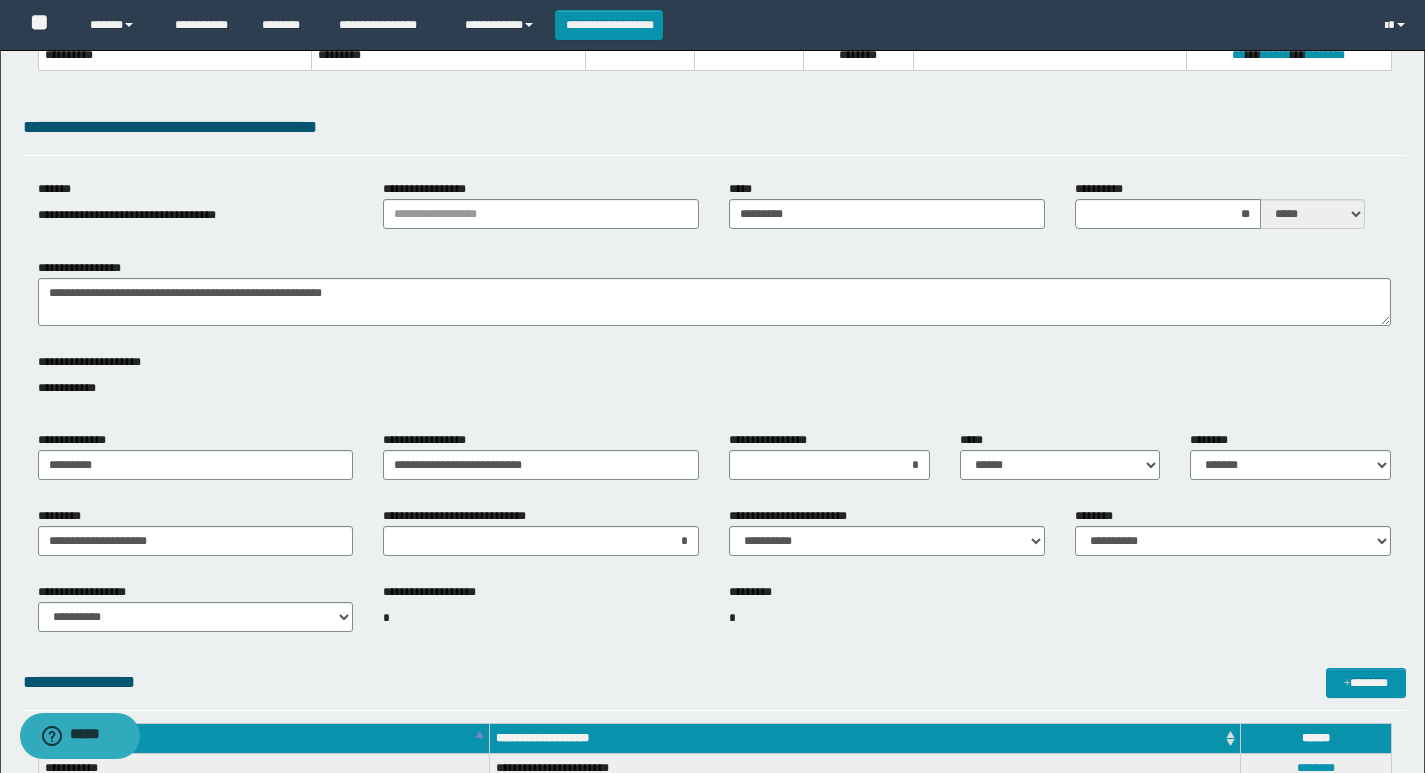 scroll, scrollTop: 400, scrollLeft: 0, axis: vertical 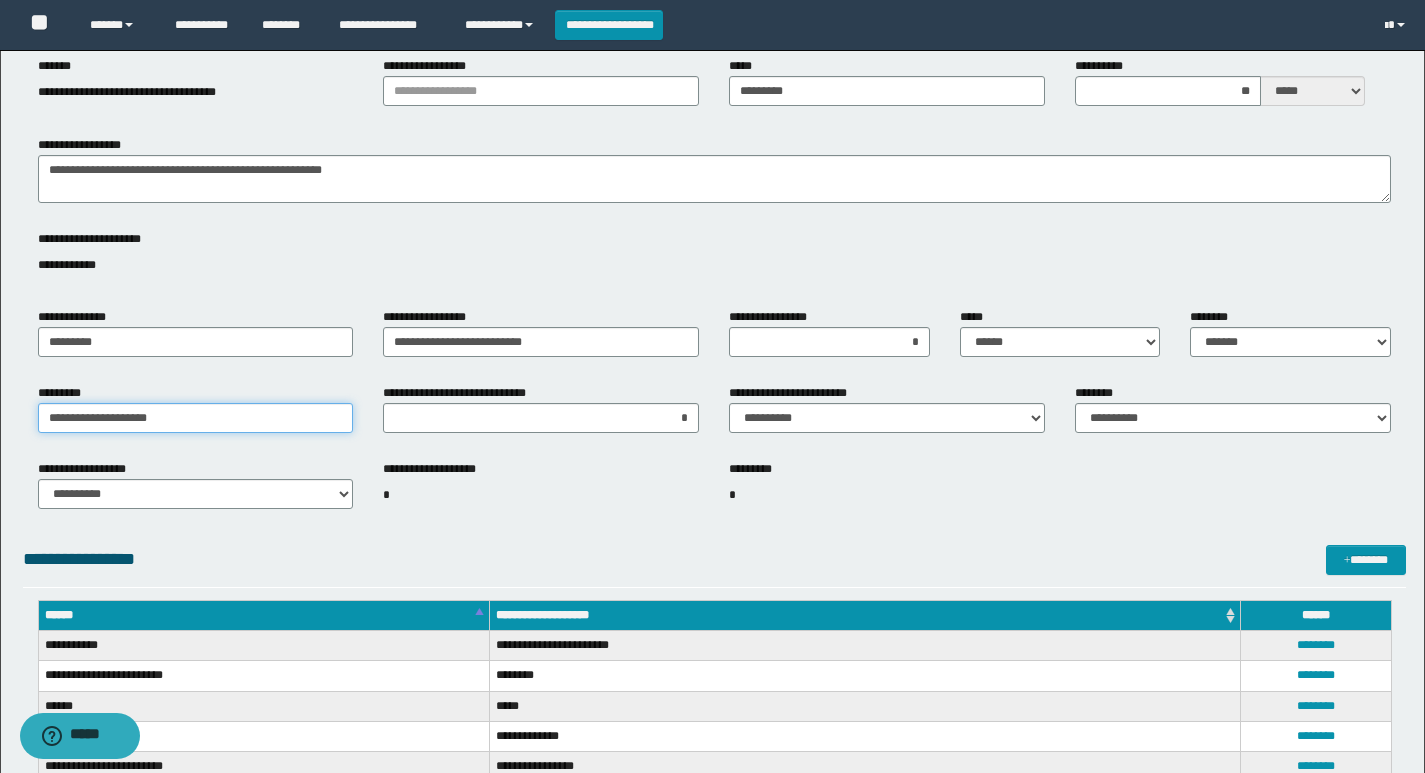 click on "**********" at bounding box center [196, 418] 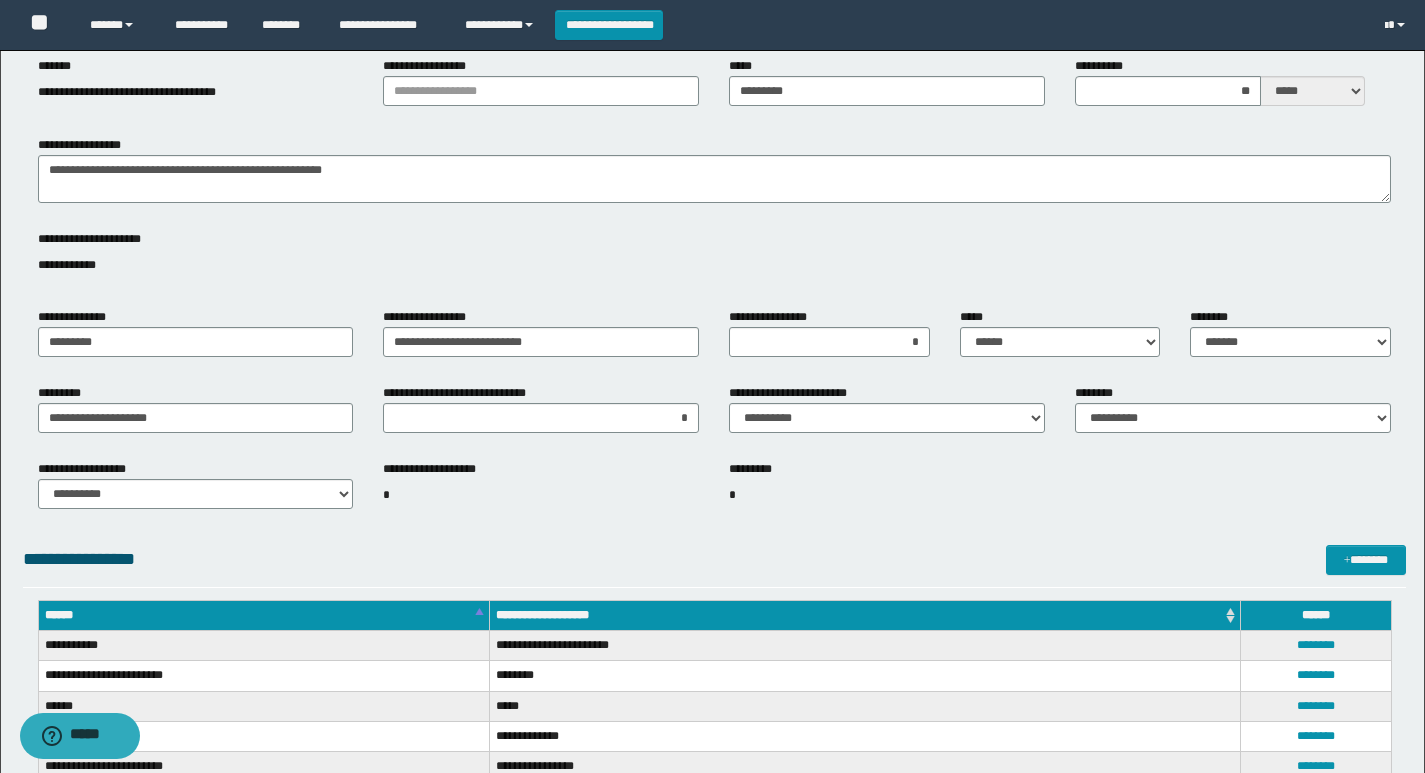 click on "**********" at bounding box center [714, 567] 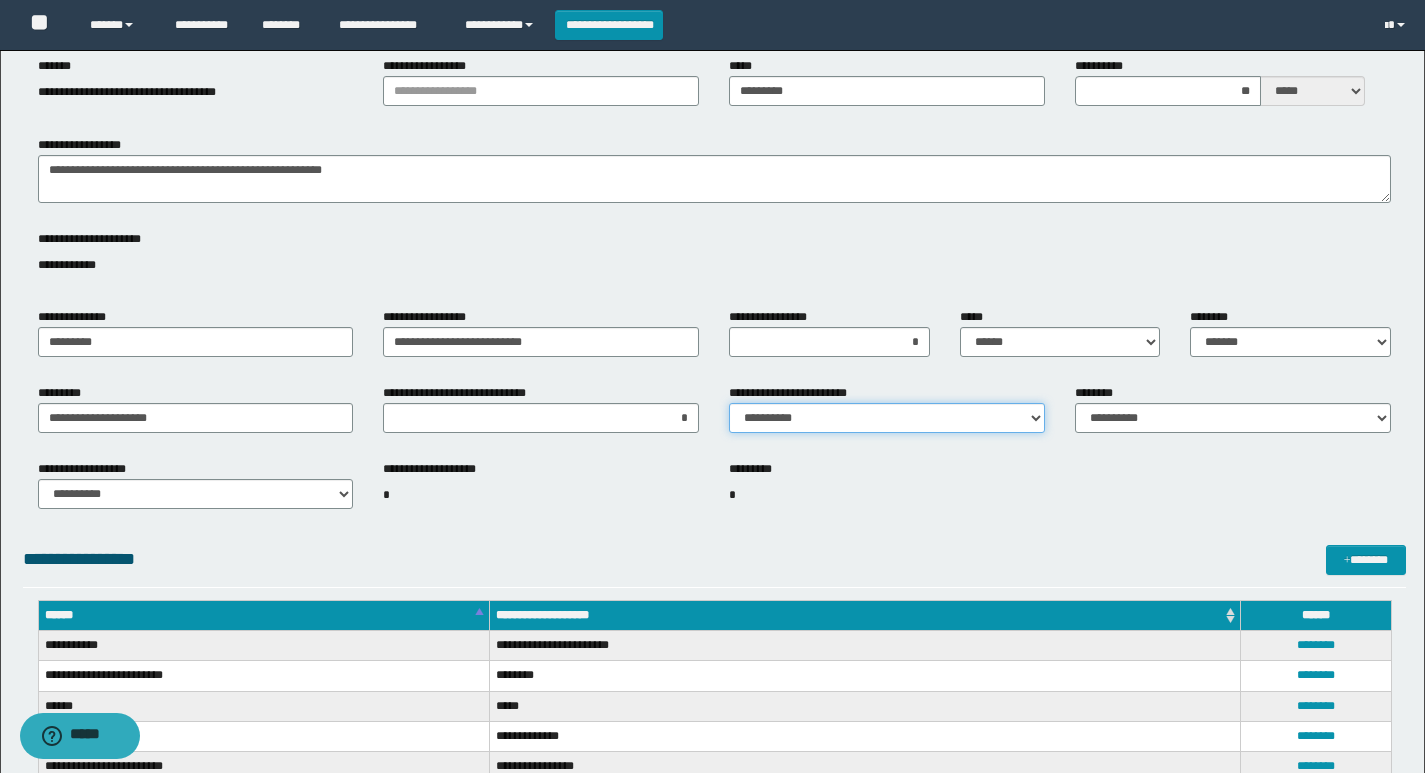 click on "**********" at bounding box center [887, 418] 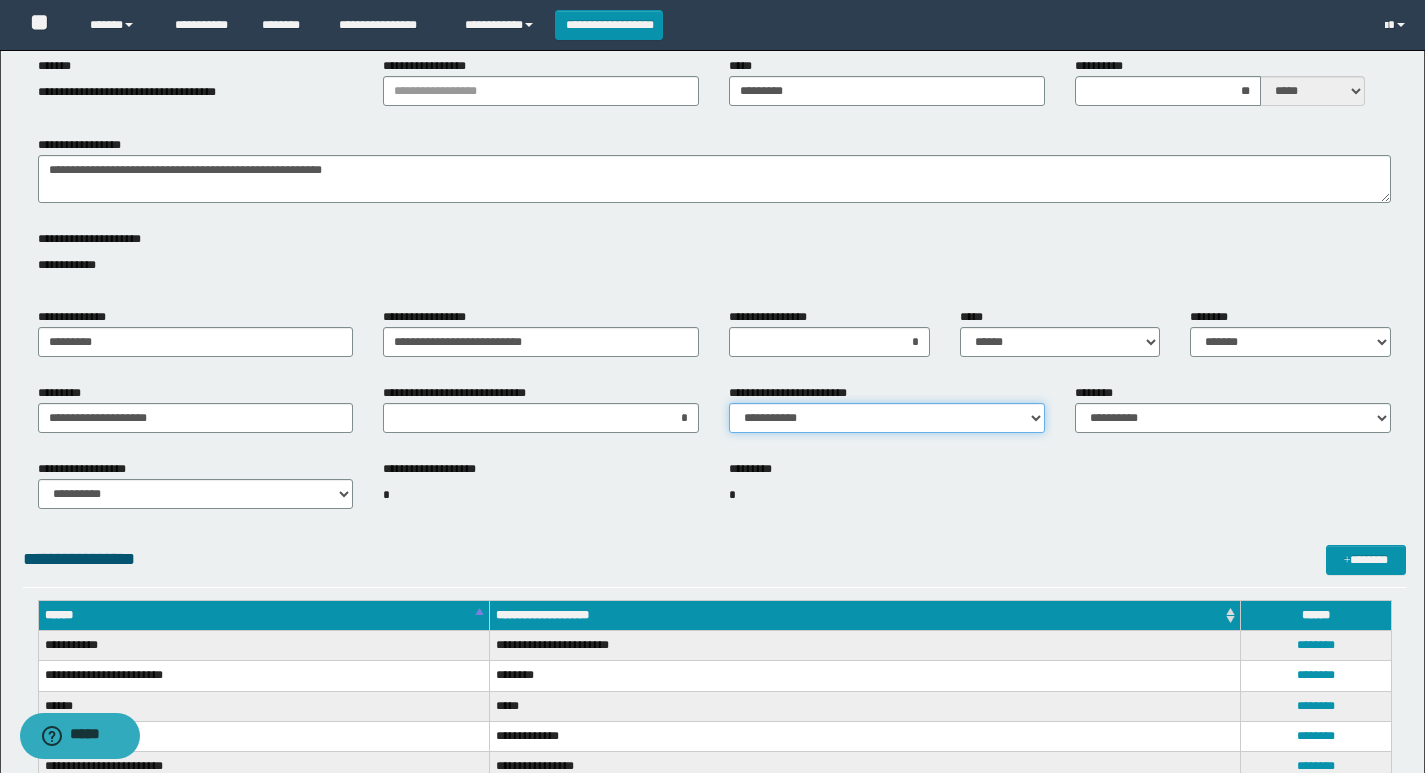 click on "**********" at bounding box center [887, 418] 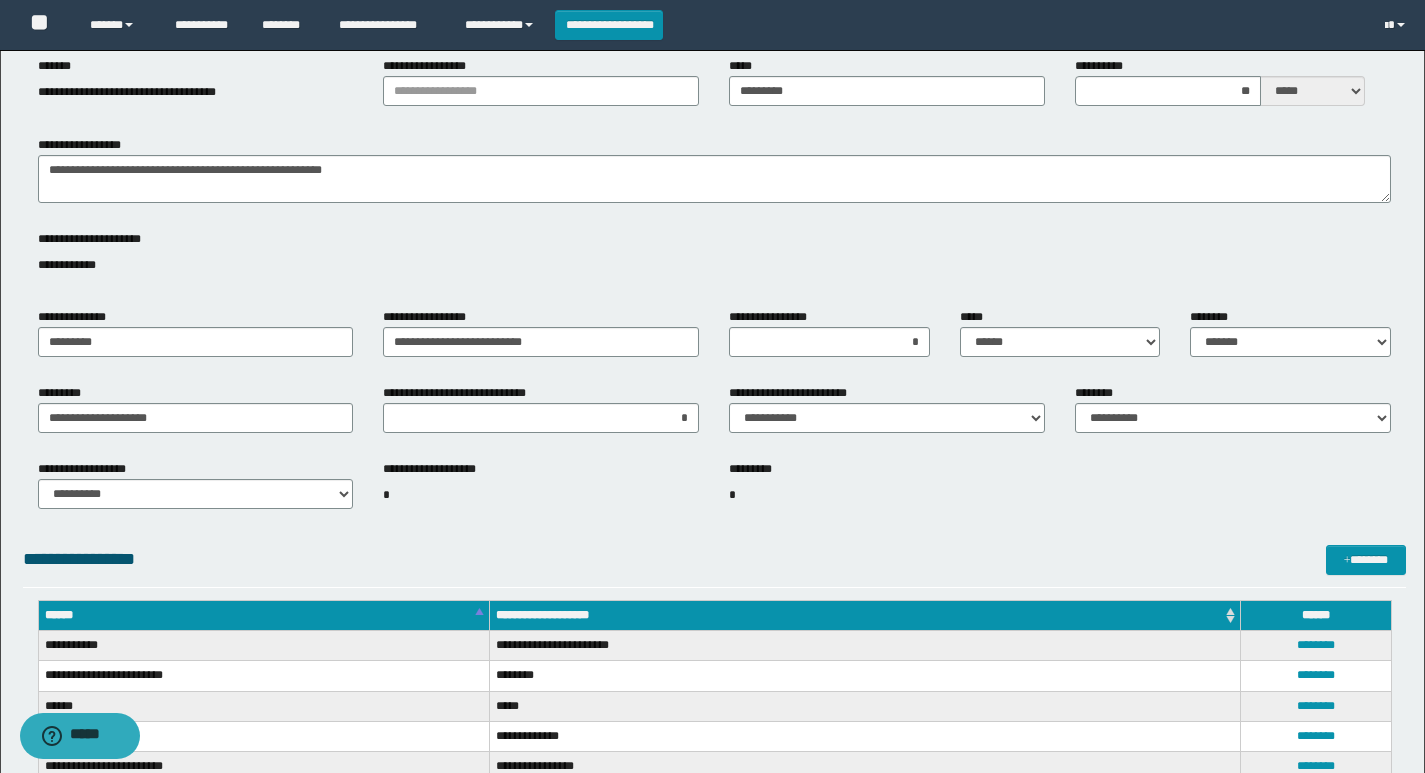 click on "*" at bounding box center [541, 495] 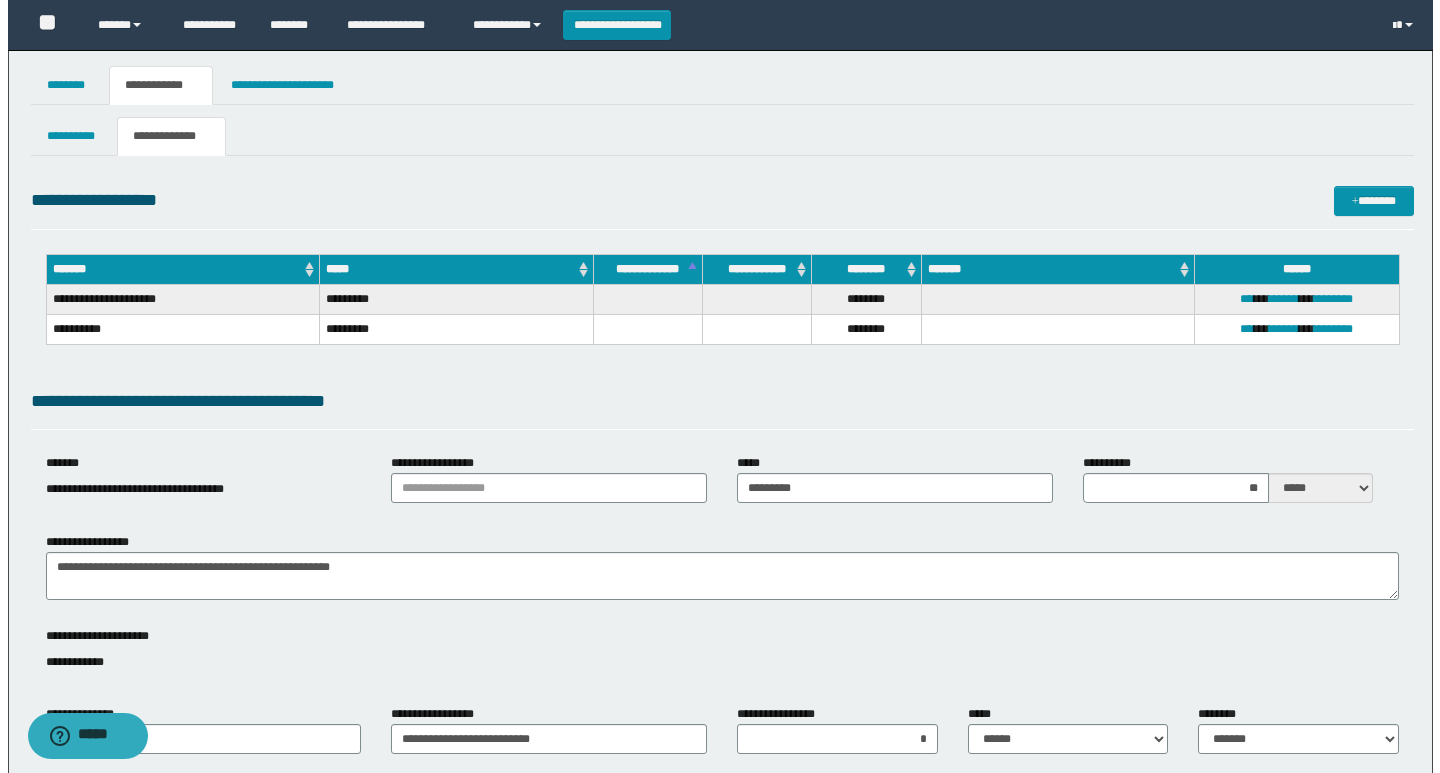 scroll, scrollTop: 0, scrollLeft: 0, axis: both 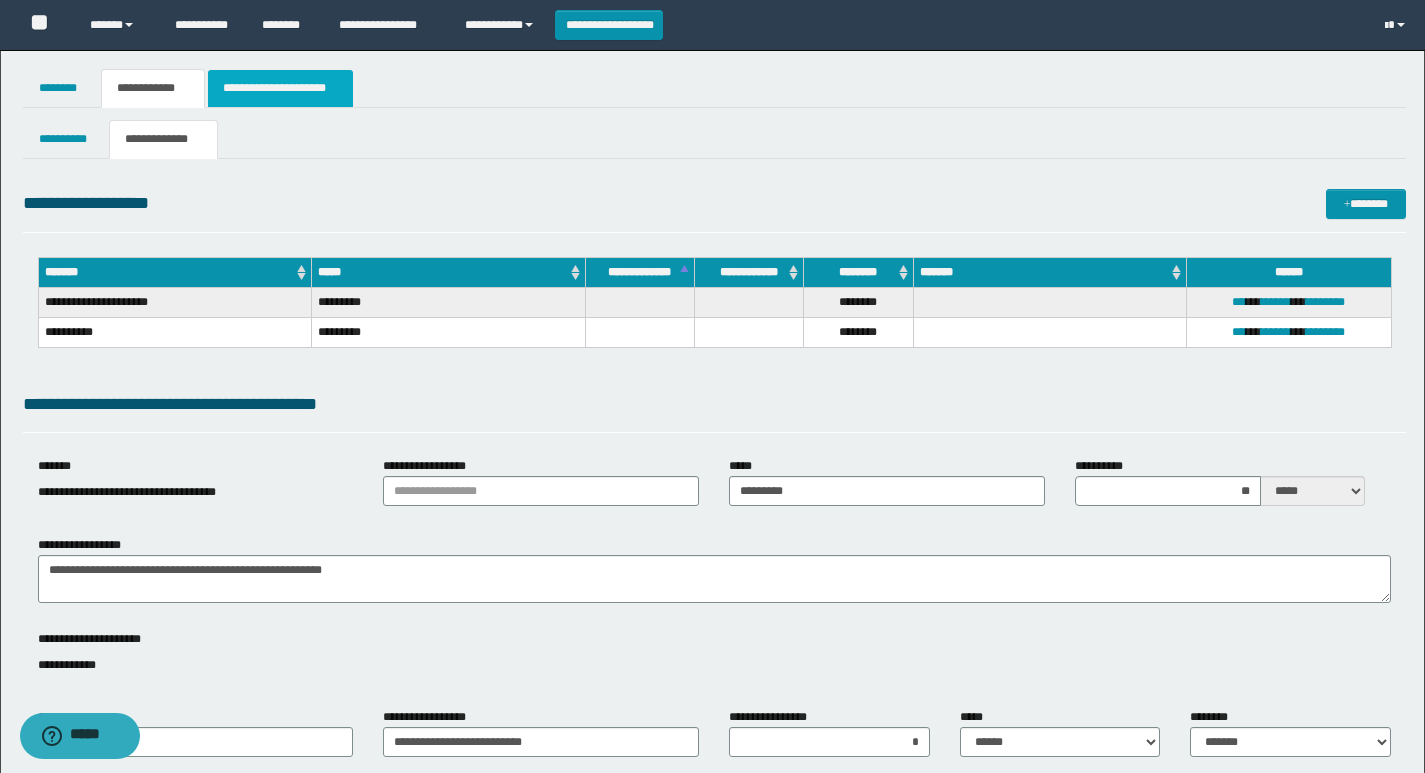 click on "**********" at bounding box center [280, 88] 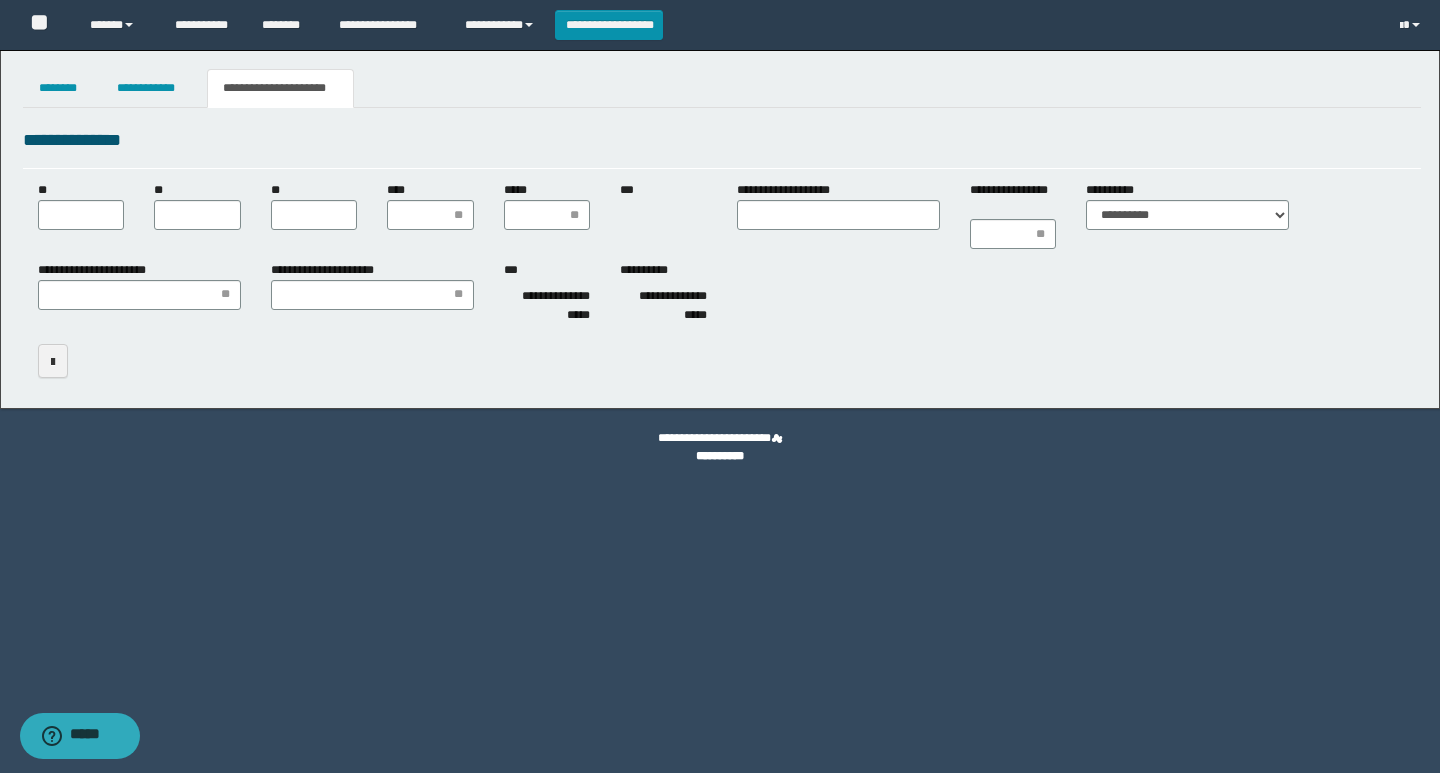 click at bounding box center (722, 361) 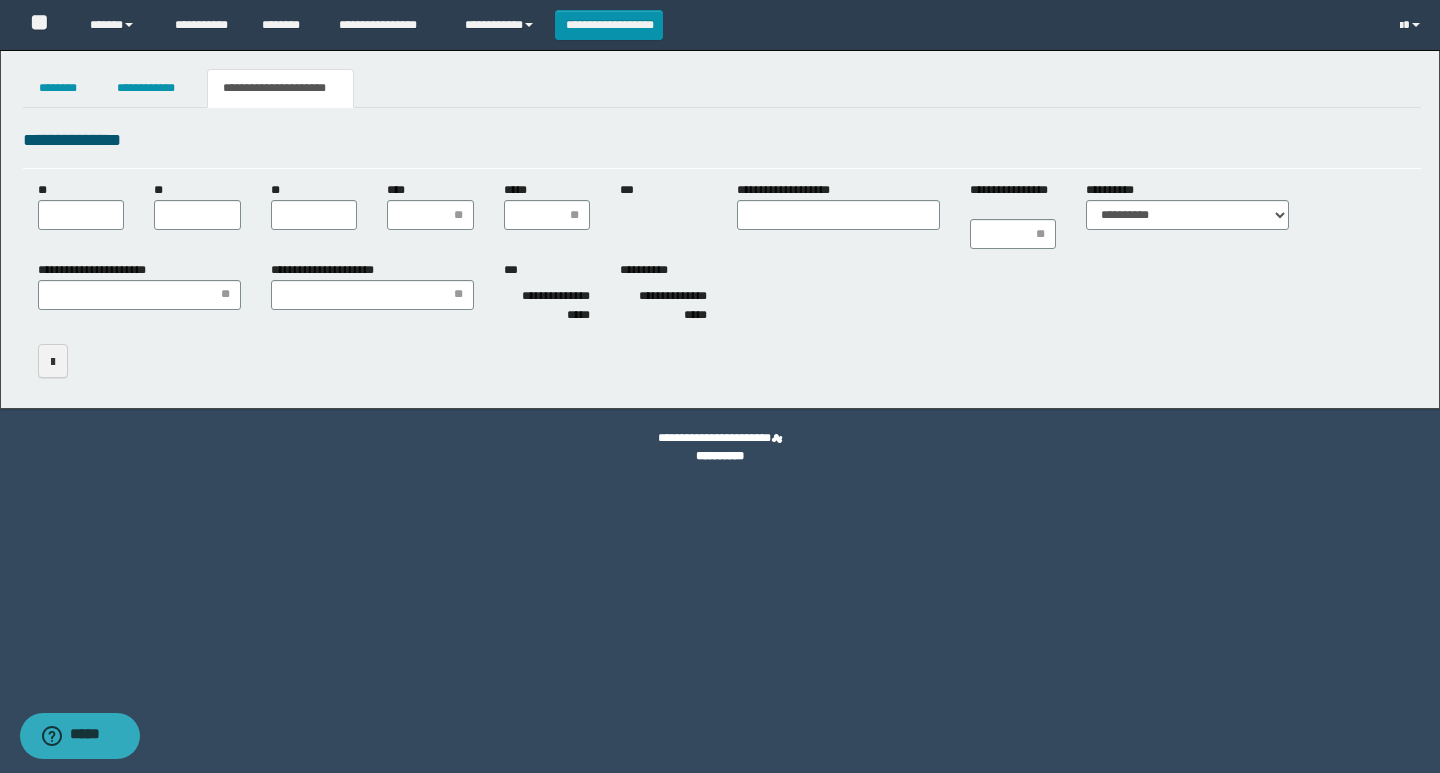 scroll, scrollTop: 0, scrollLeft: 0, axis: both 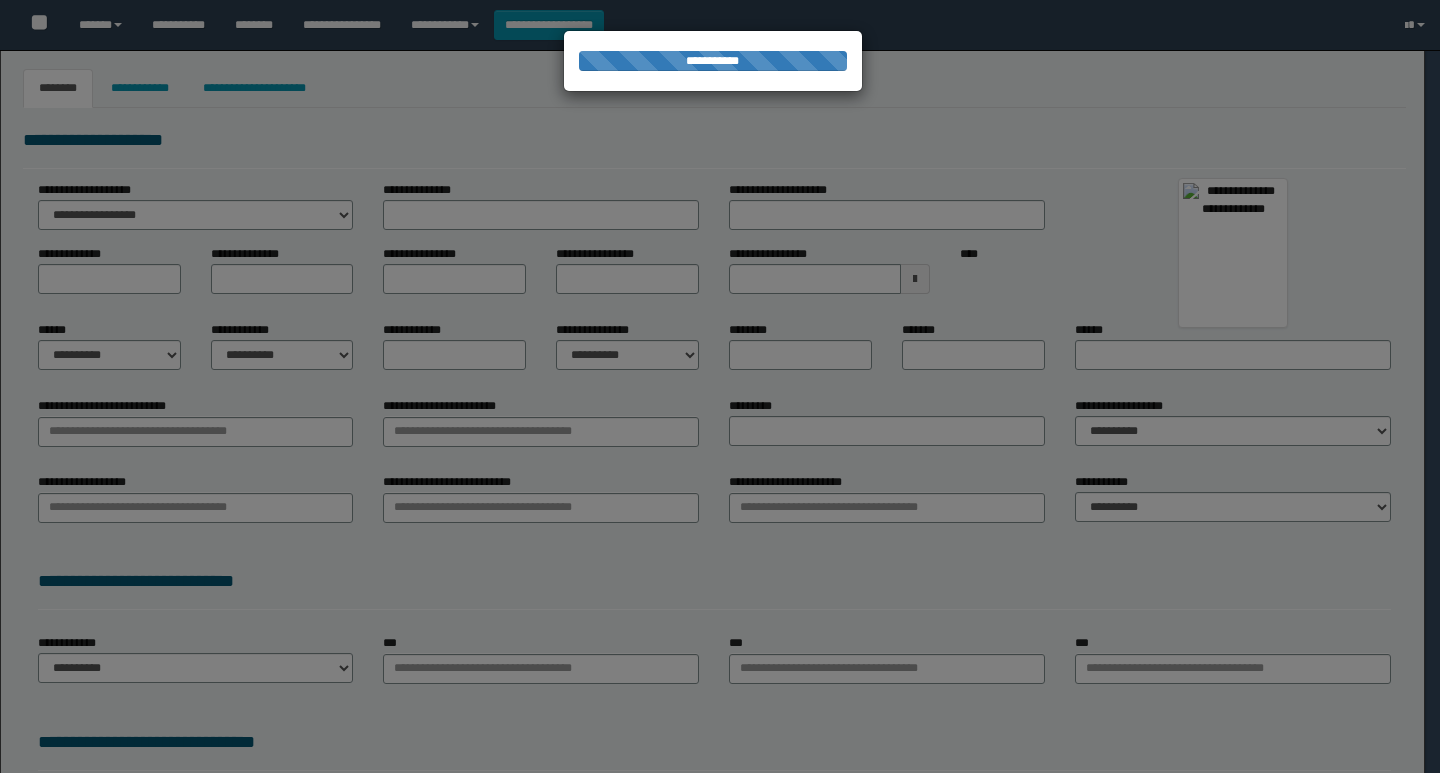 type on "********" 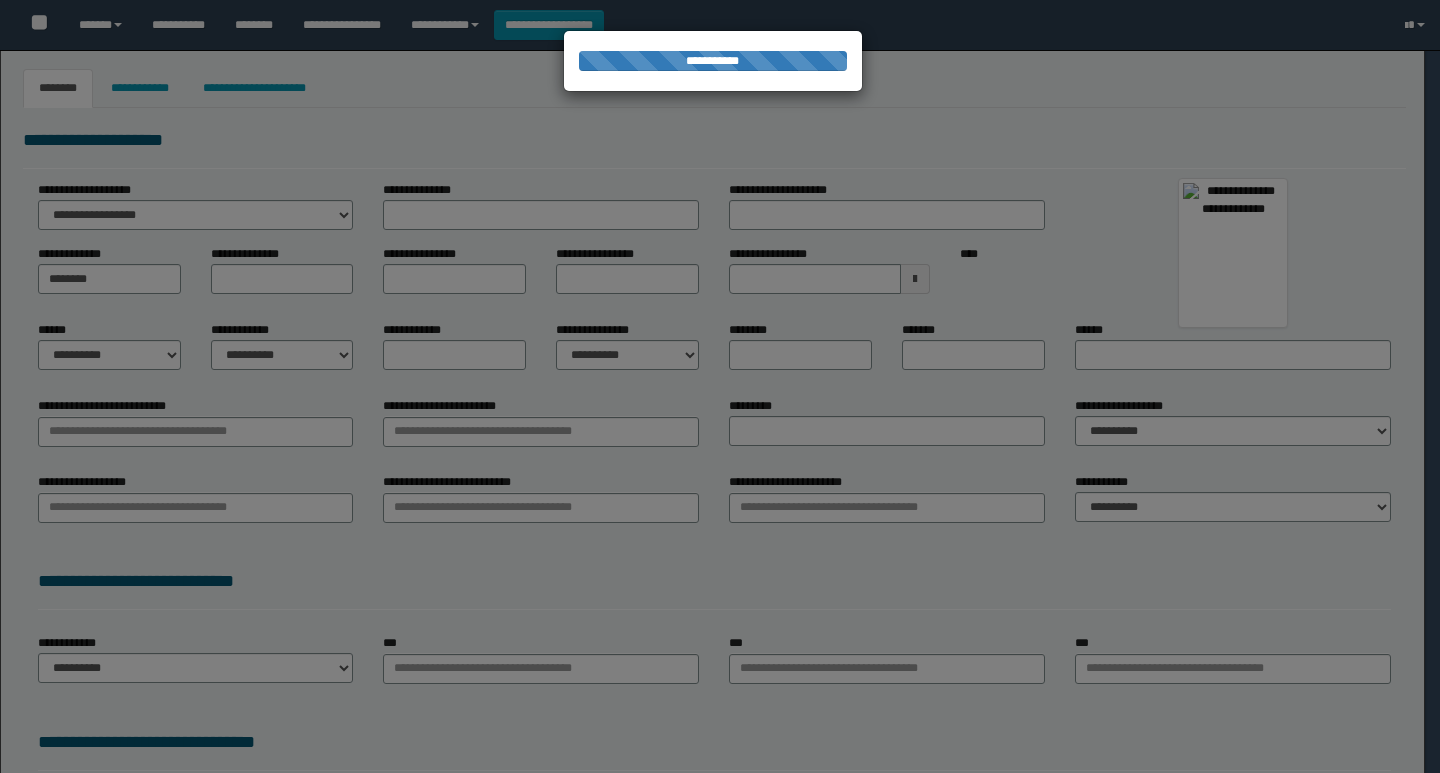 type on "*******" 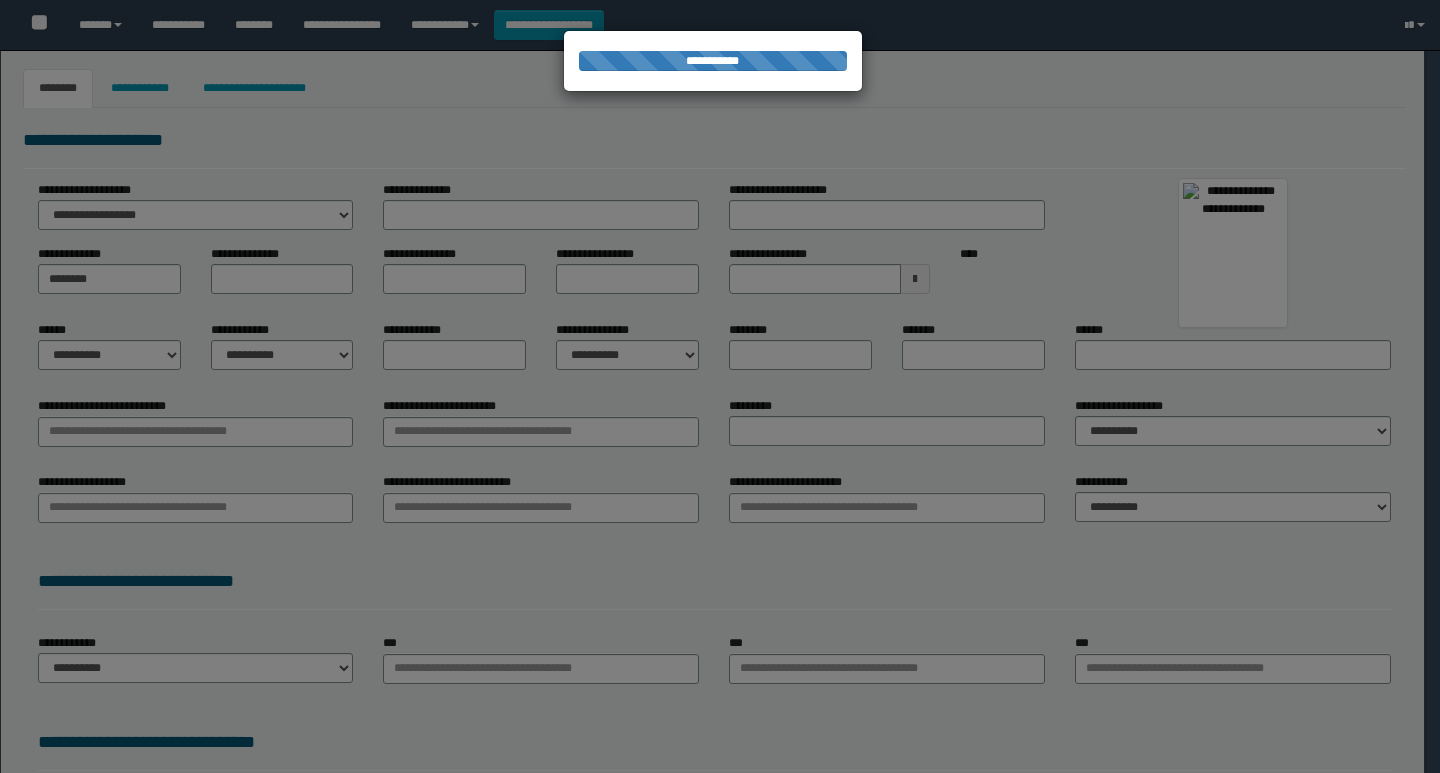 select on "*" 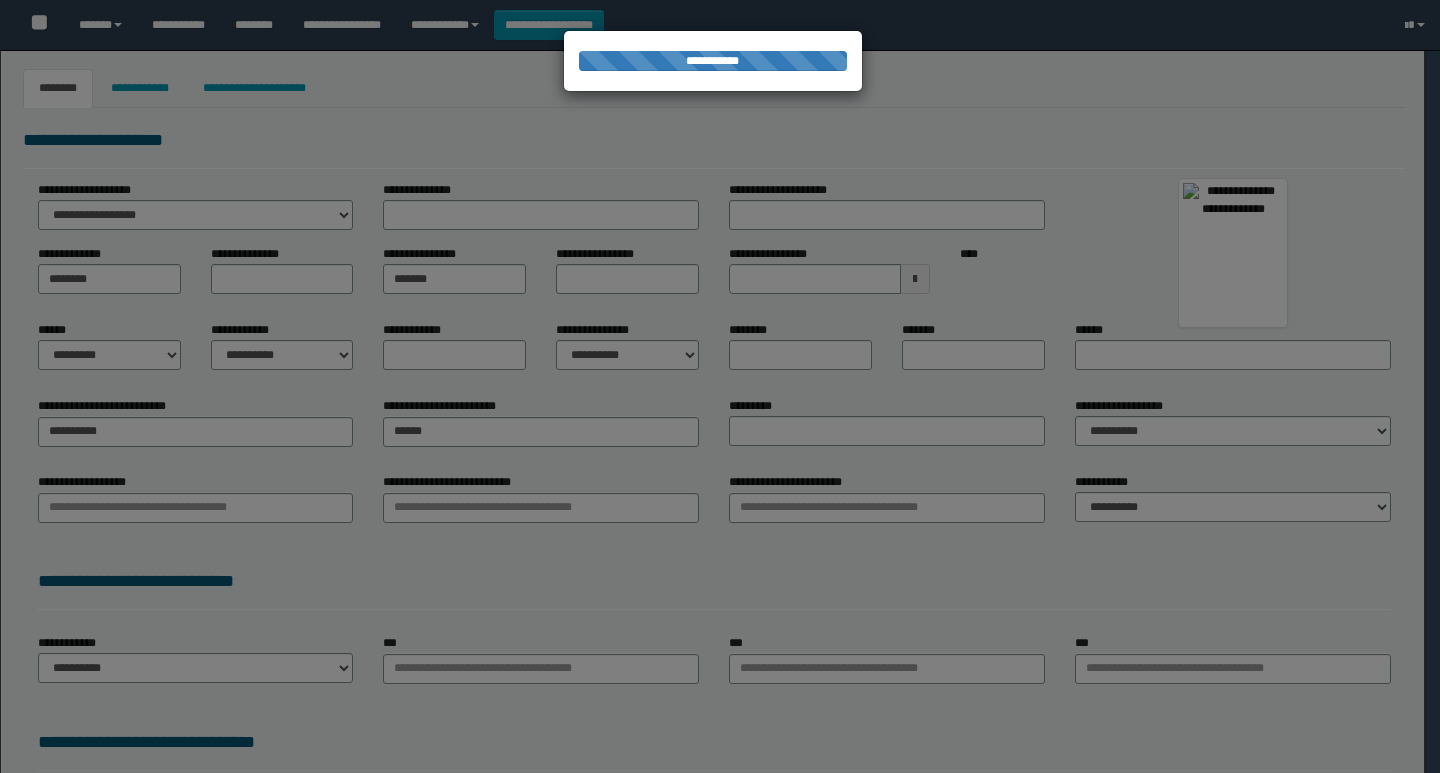 select on "*" 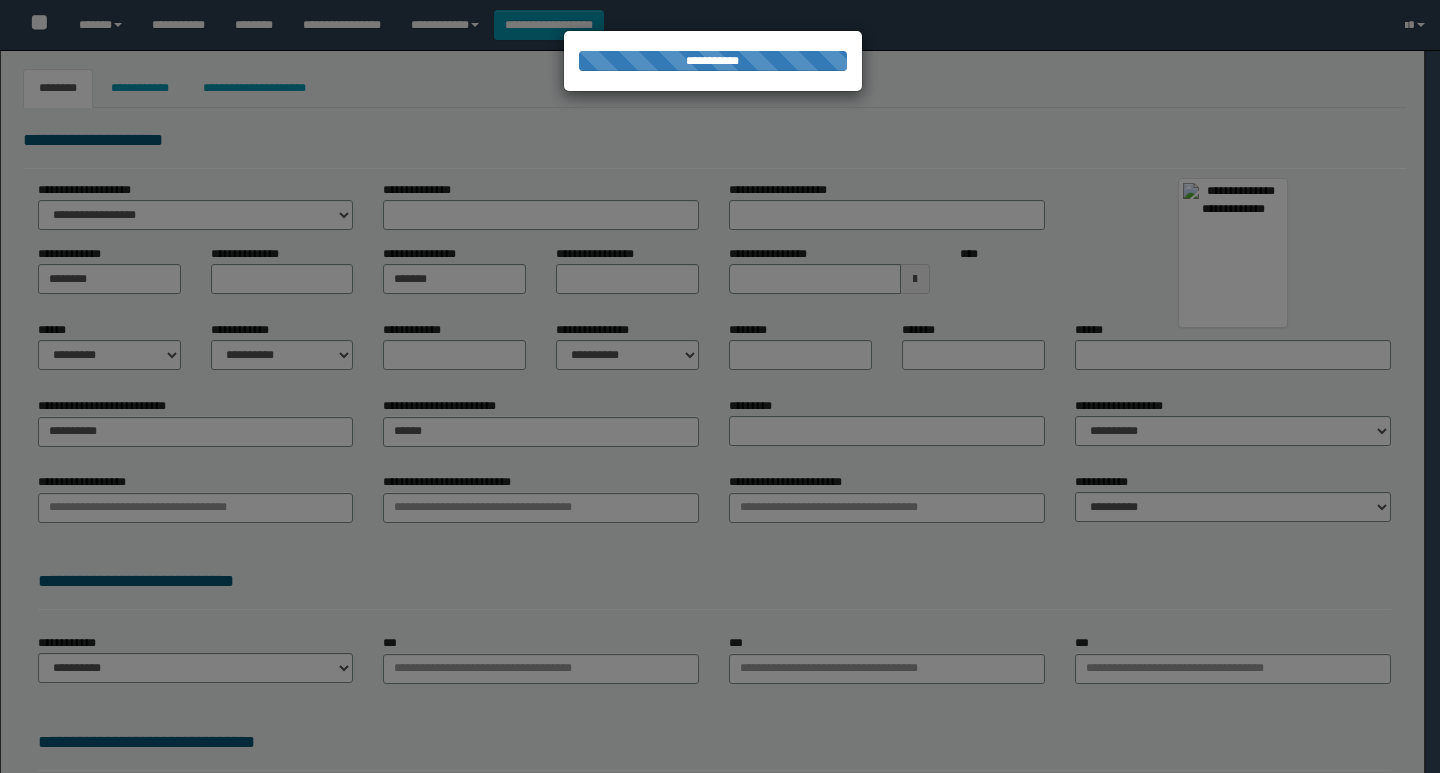 type on "********" 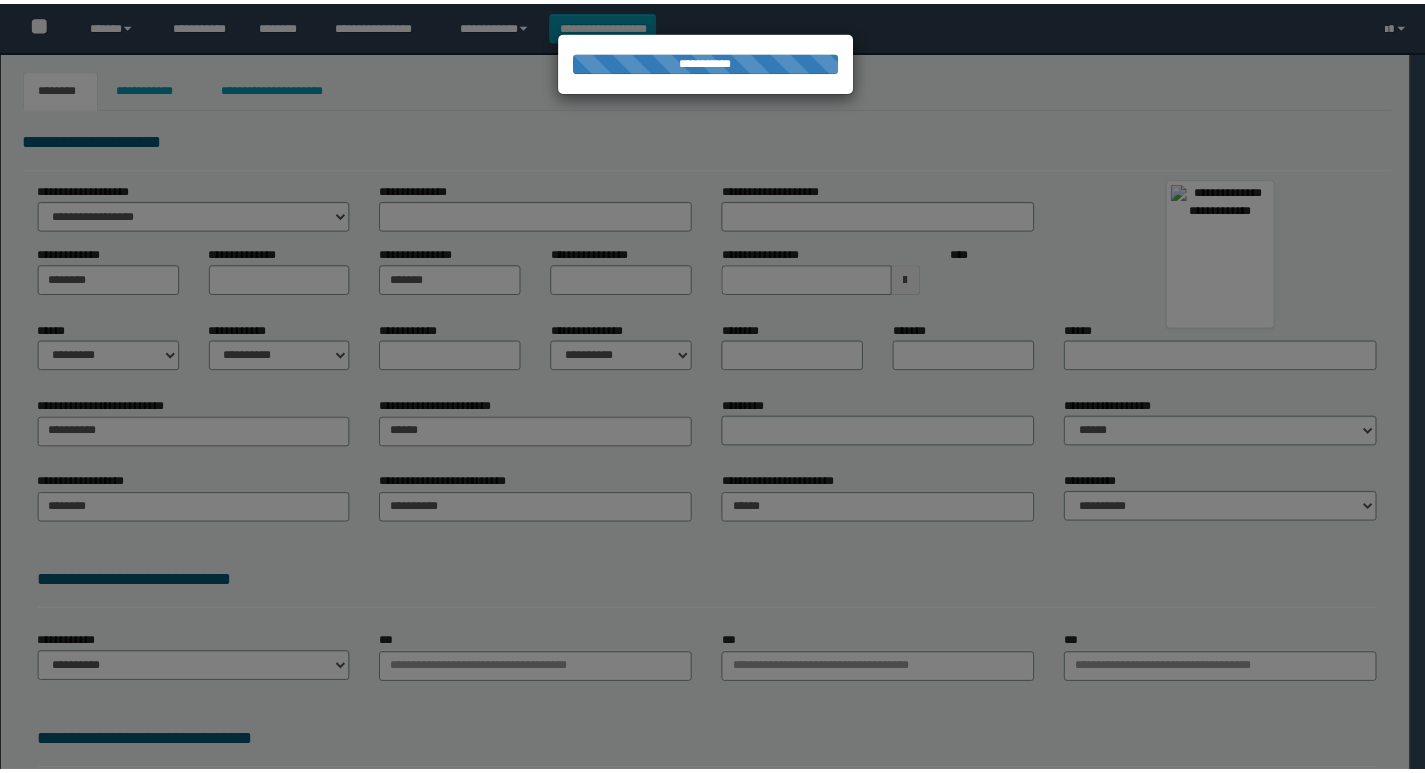 scroll, scrollTop: 0, scrollLeft: 0, axis: both 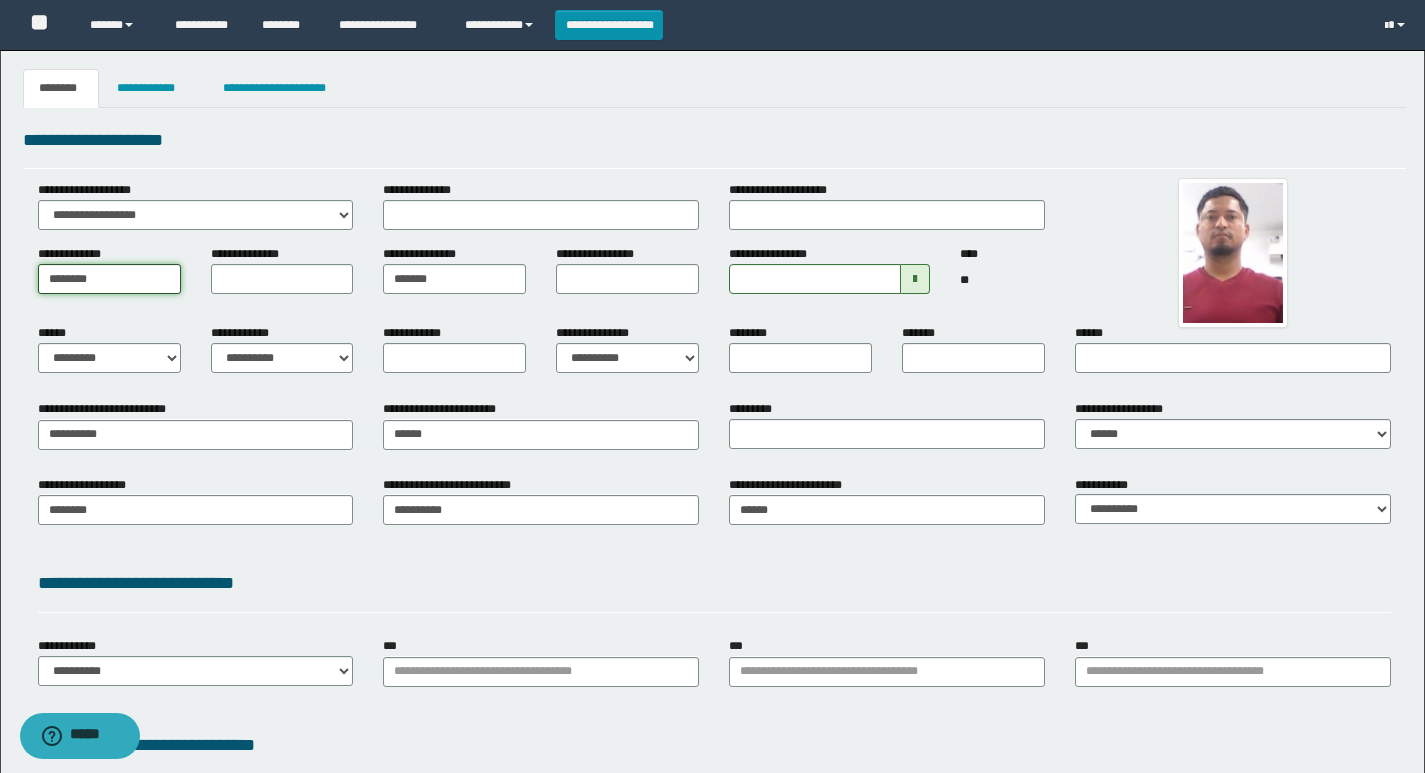drag, startPoint x: 106, startPoint y: 284, endPoint x: 14, endPoint y: 266, distance: 93.74433 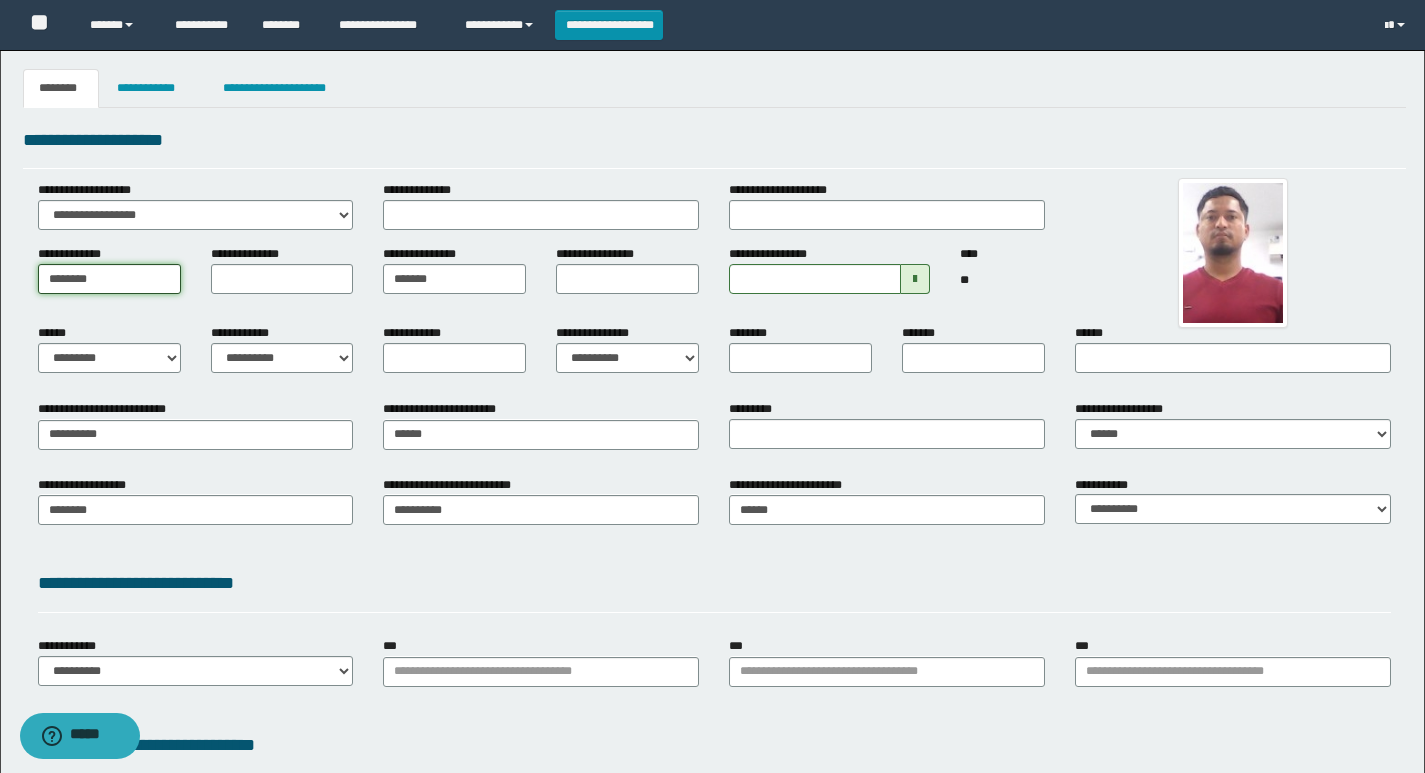 type on "********" 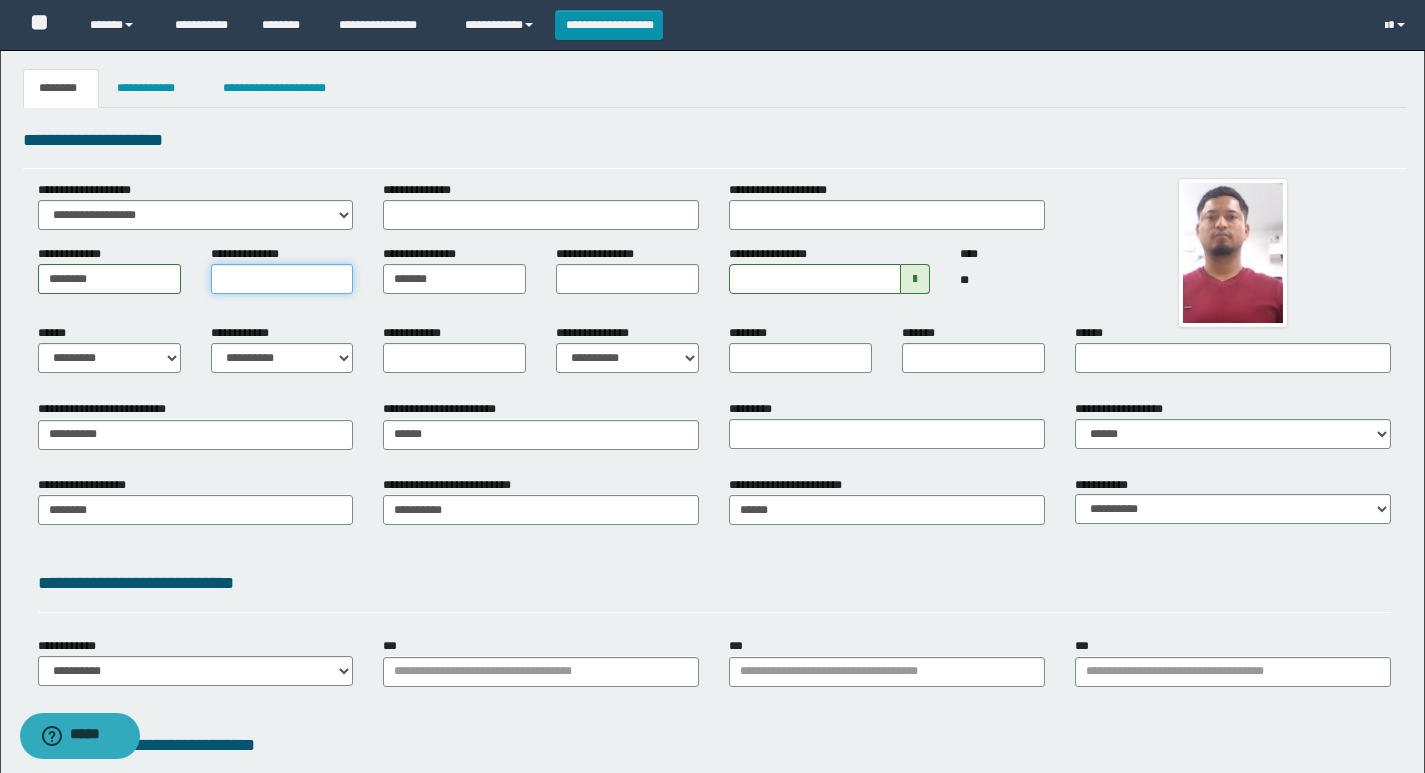 click on "**********" at bounding box center (282, 279) 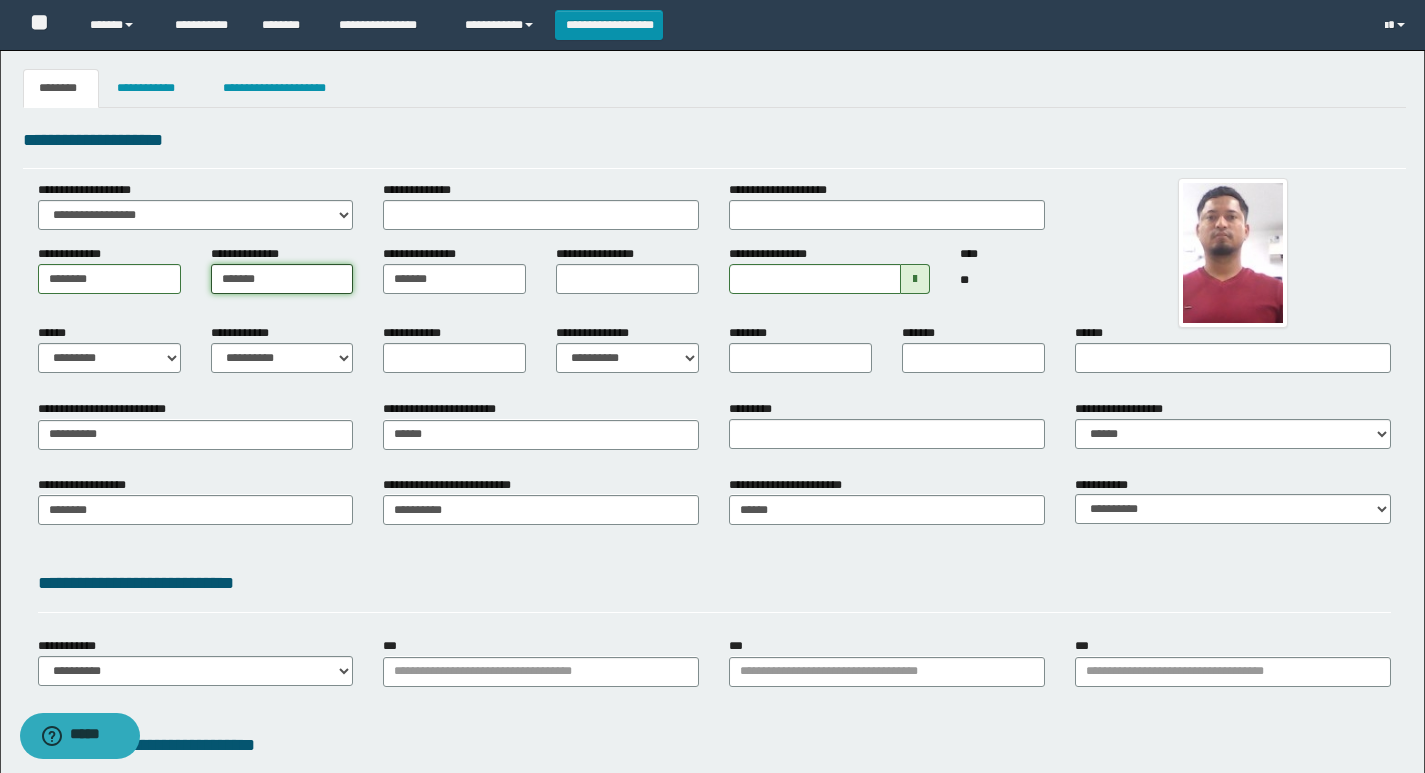 type on "*******" 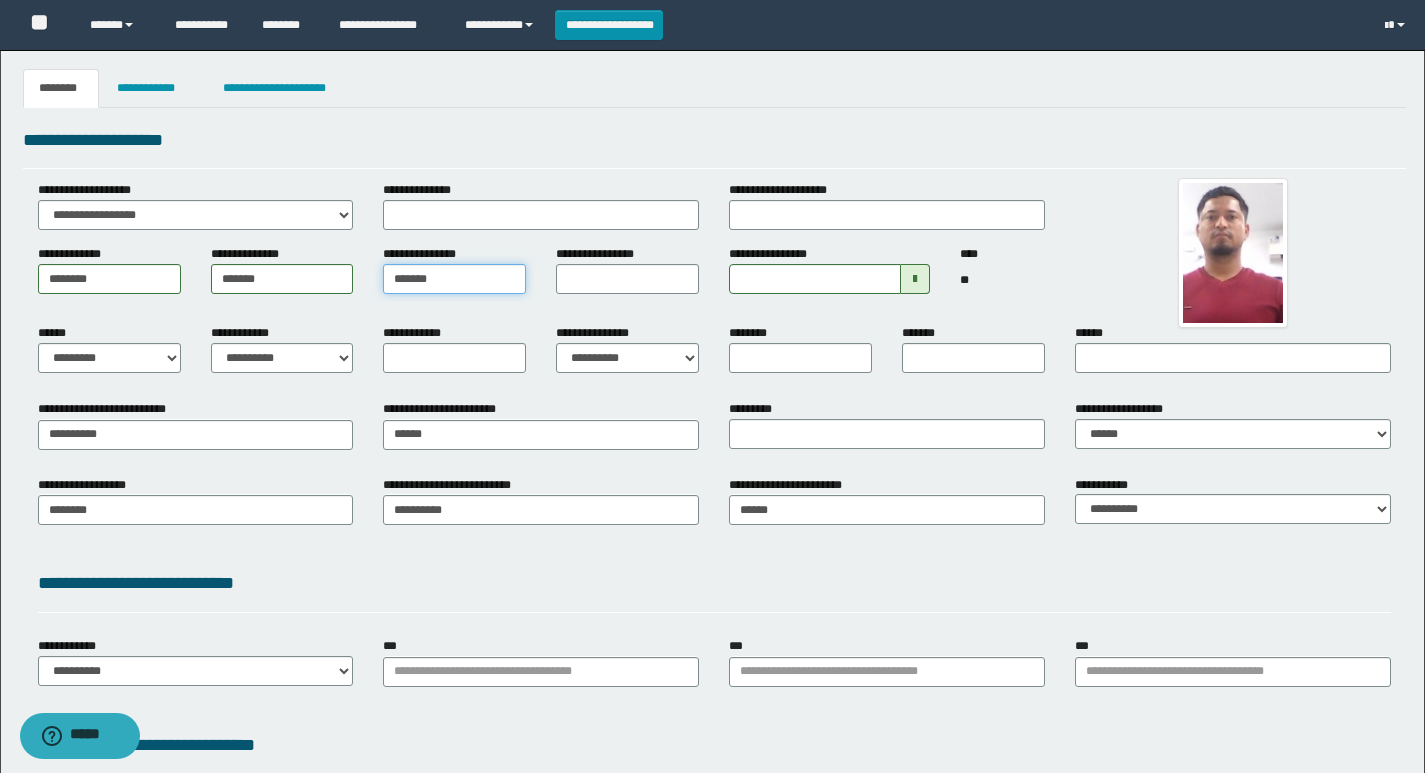 drag, startPoint x: 437, startPoint y: 285, endPoint x: 371, endPoint y: 287, distance: 66.0303 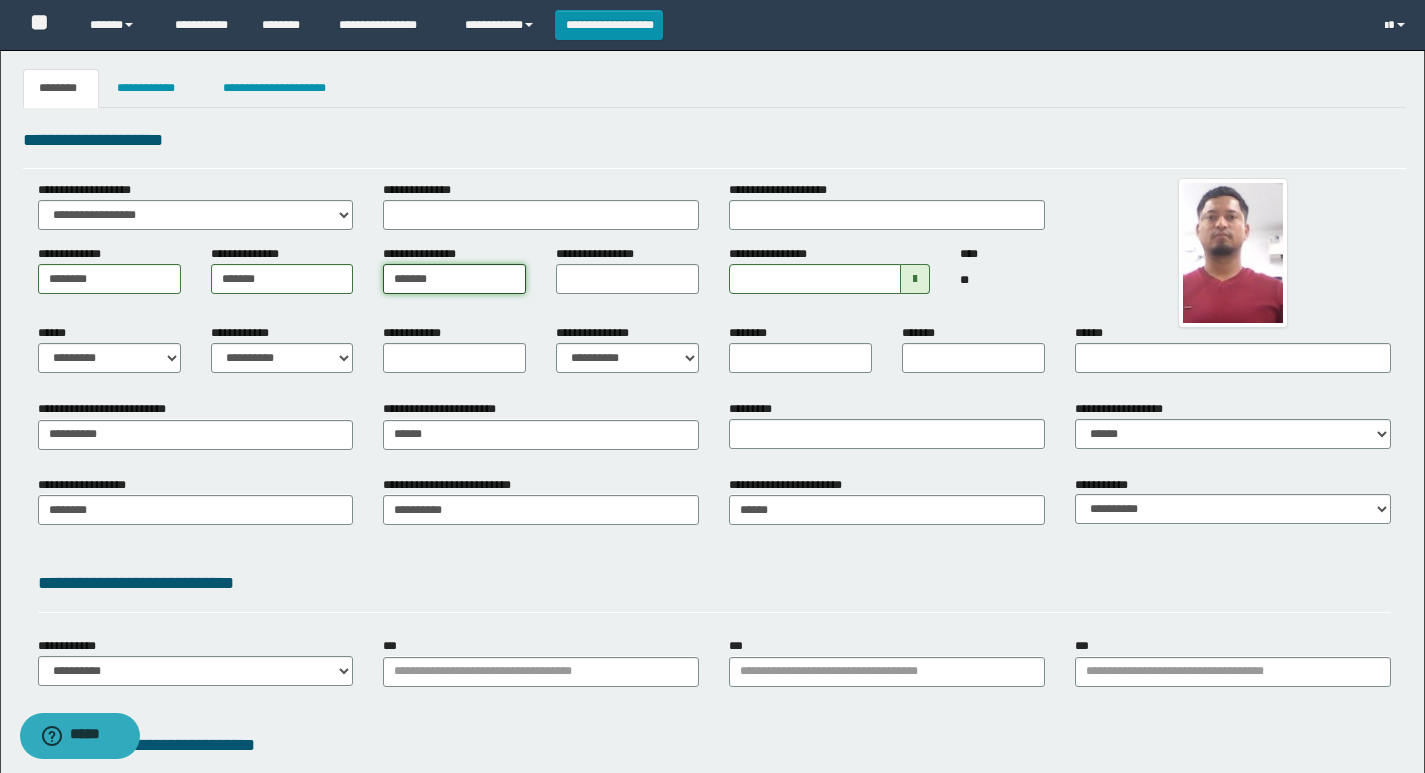 type on "*******" 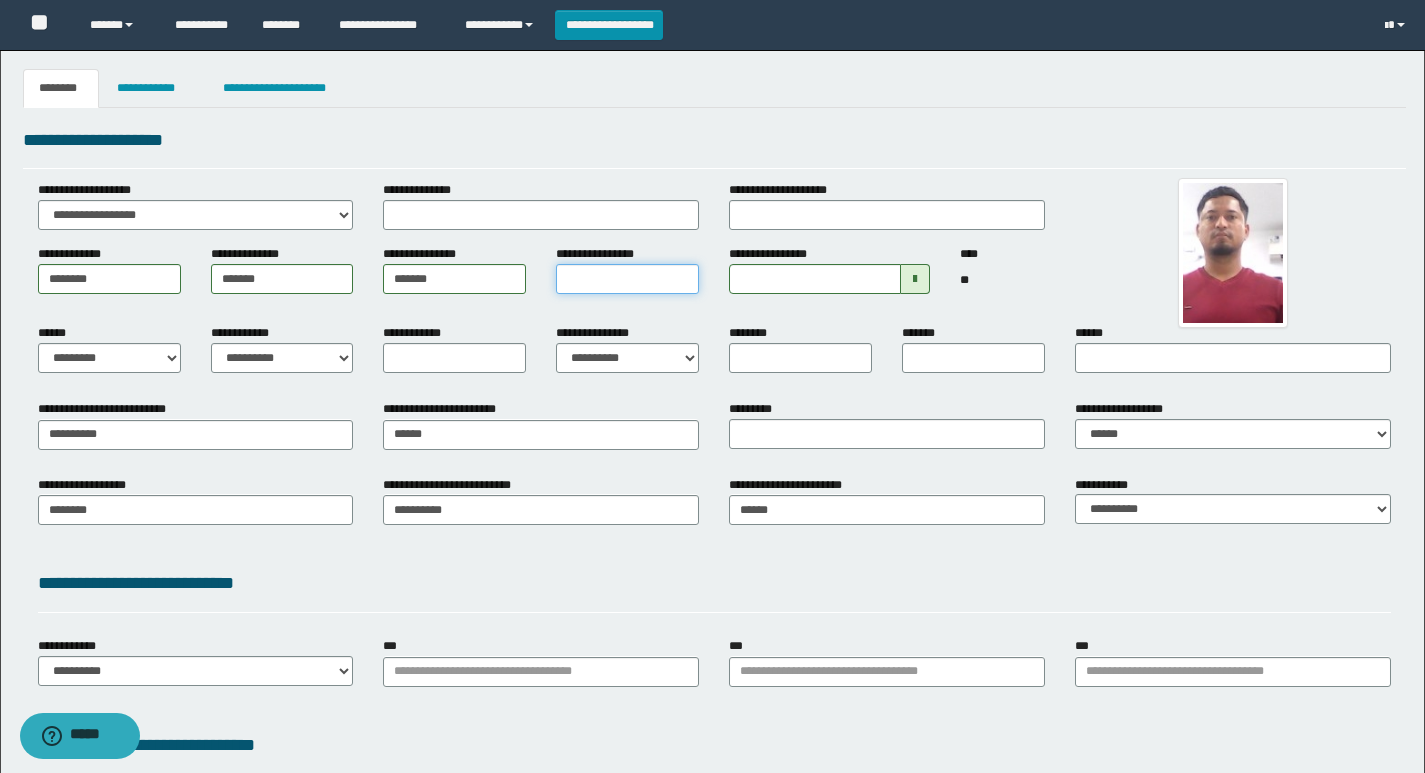 click on "**********" at bounding box center (627, 279) 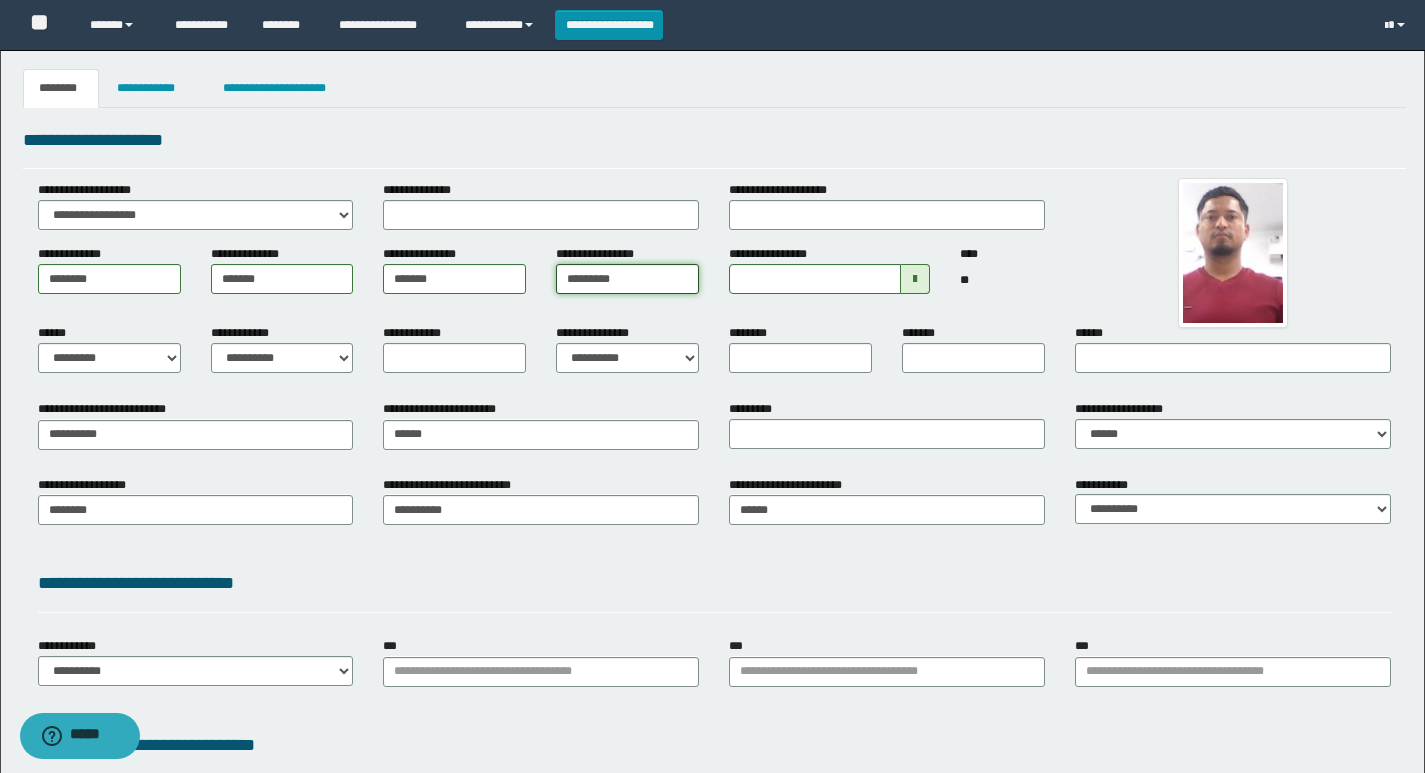type on "*********" 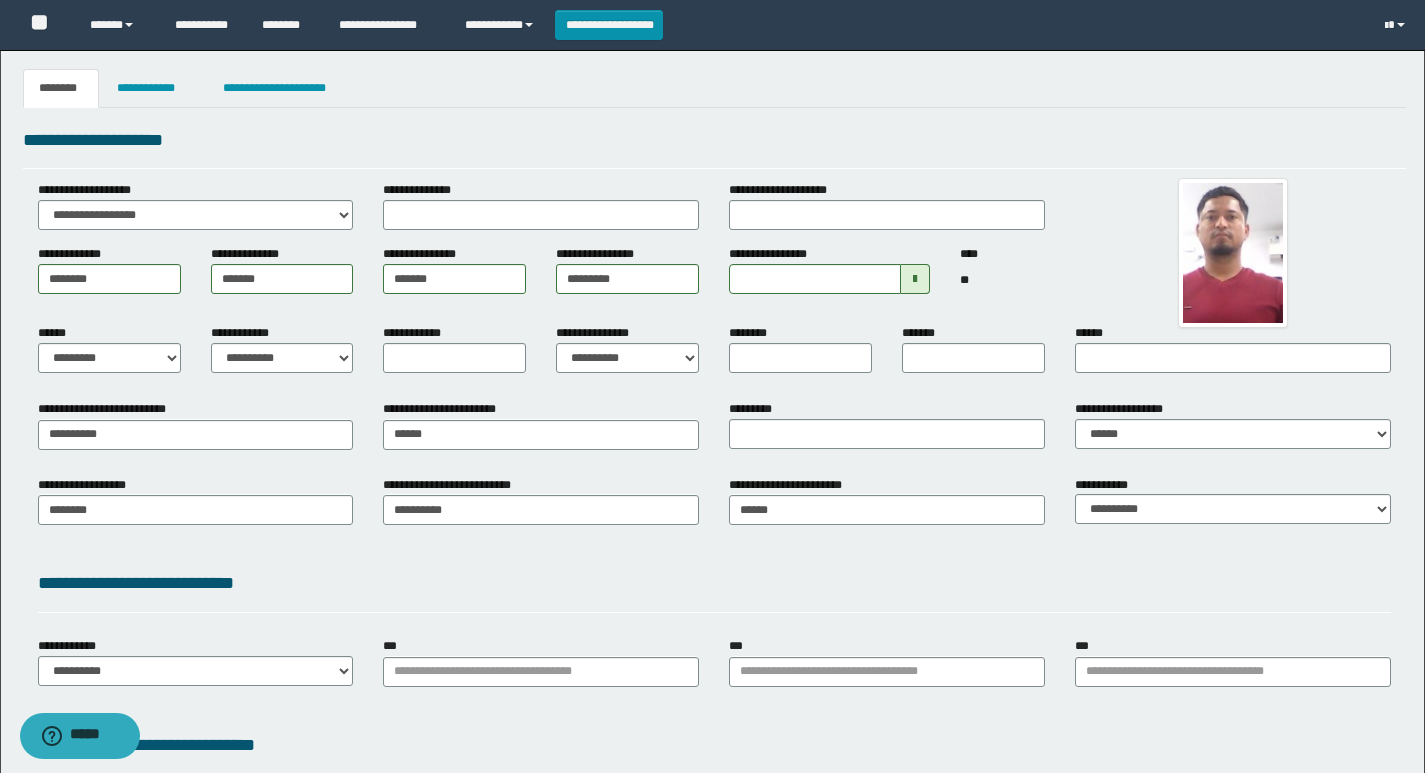 click on "**********" at bounding box center [714, 517] 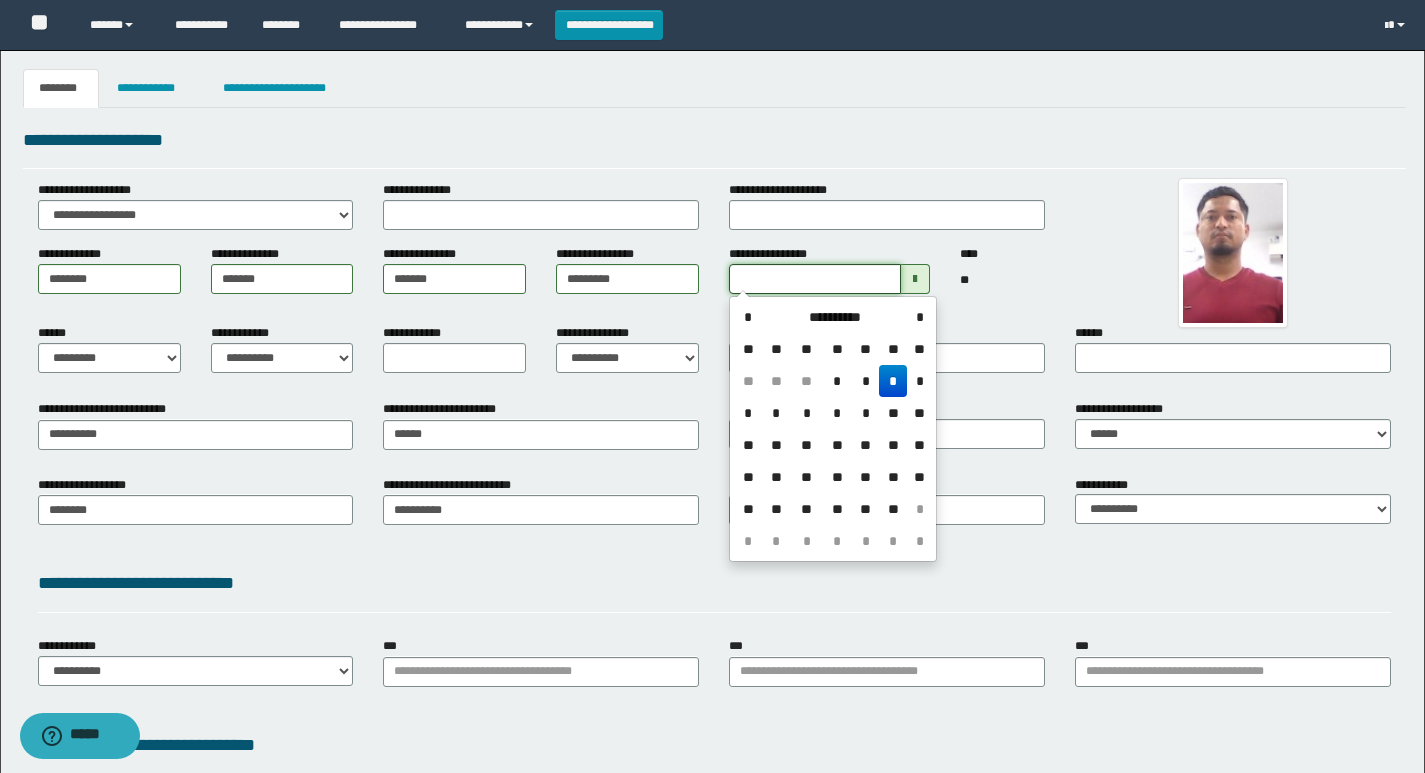 drag, startPoint x: 816, startPoint y: 275, endPoint x: 671, endPoint y: 275, distance: 145 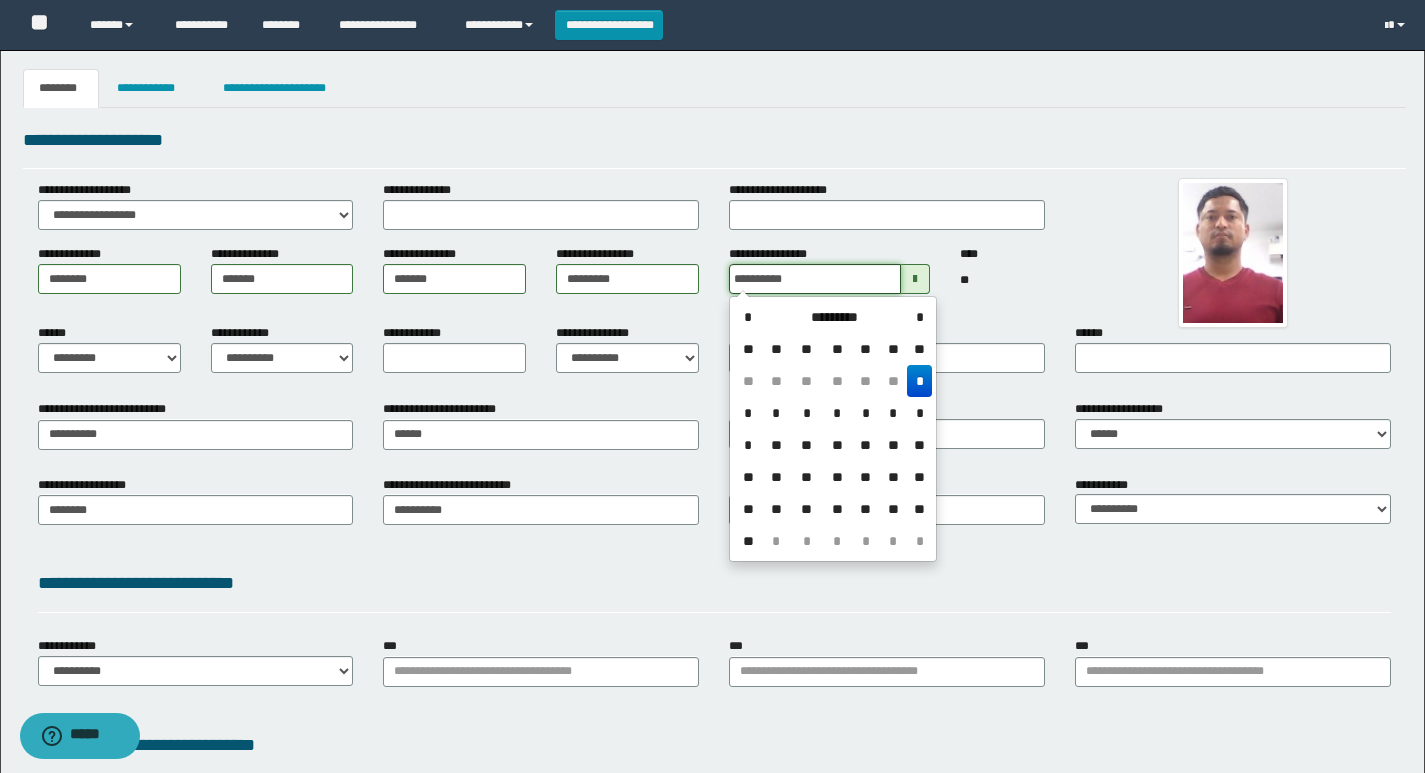 type on "**********" 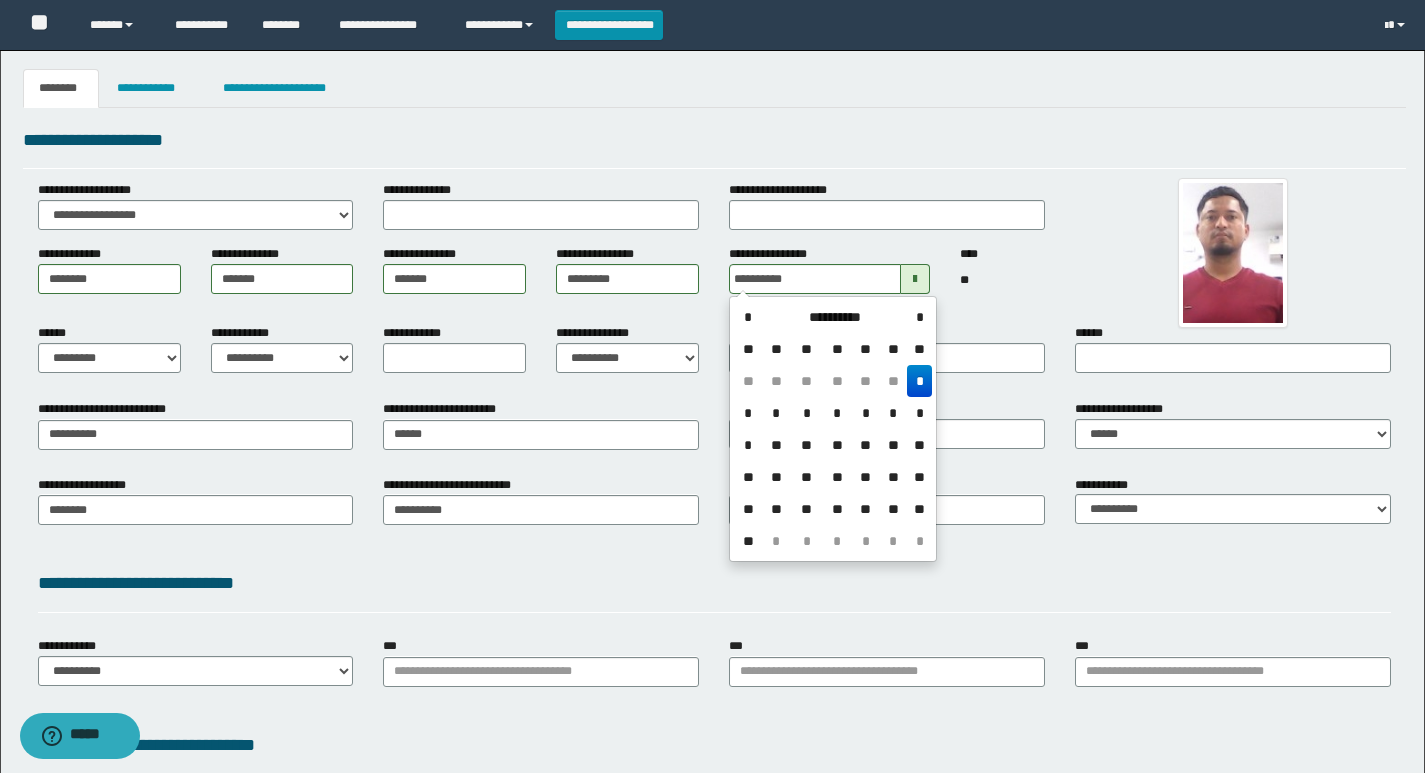 click on "**********" at bounding box center [714, 140] 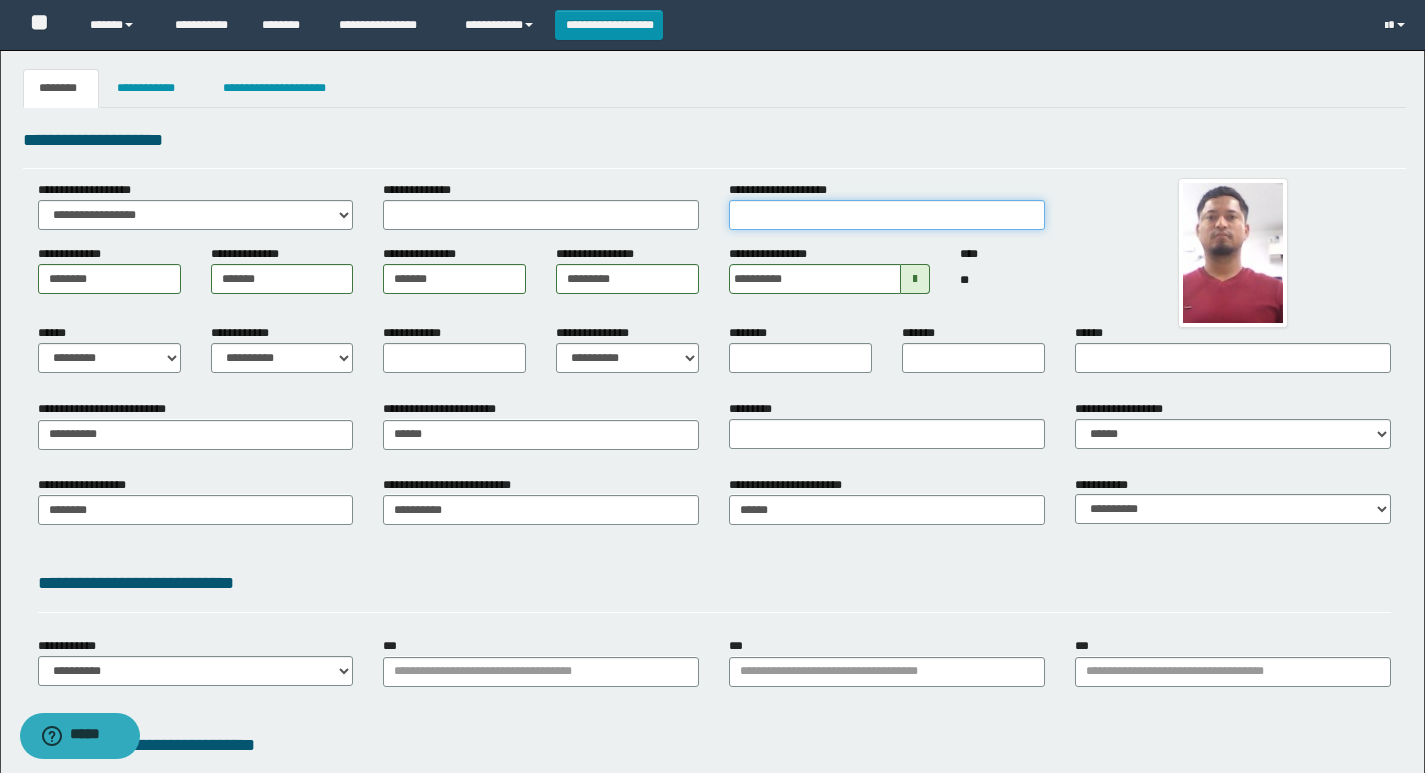 click on "**********" at bounding box center [887, 215] 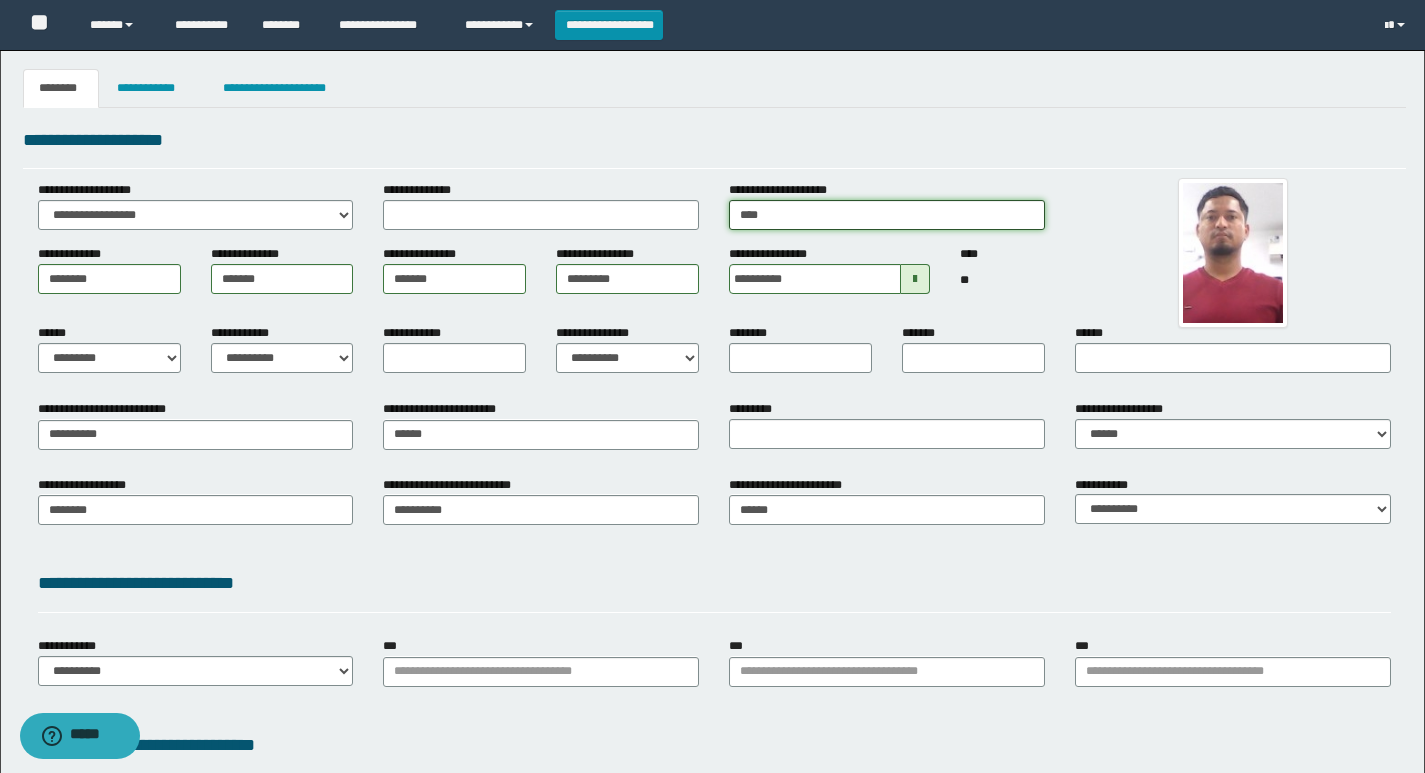 type on "**********" 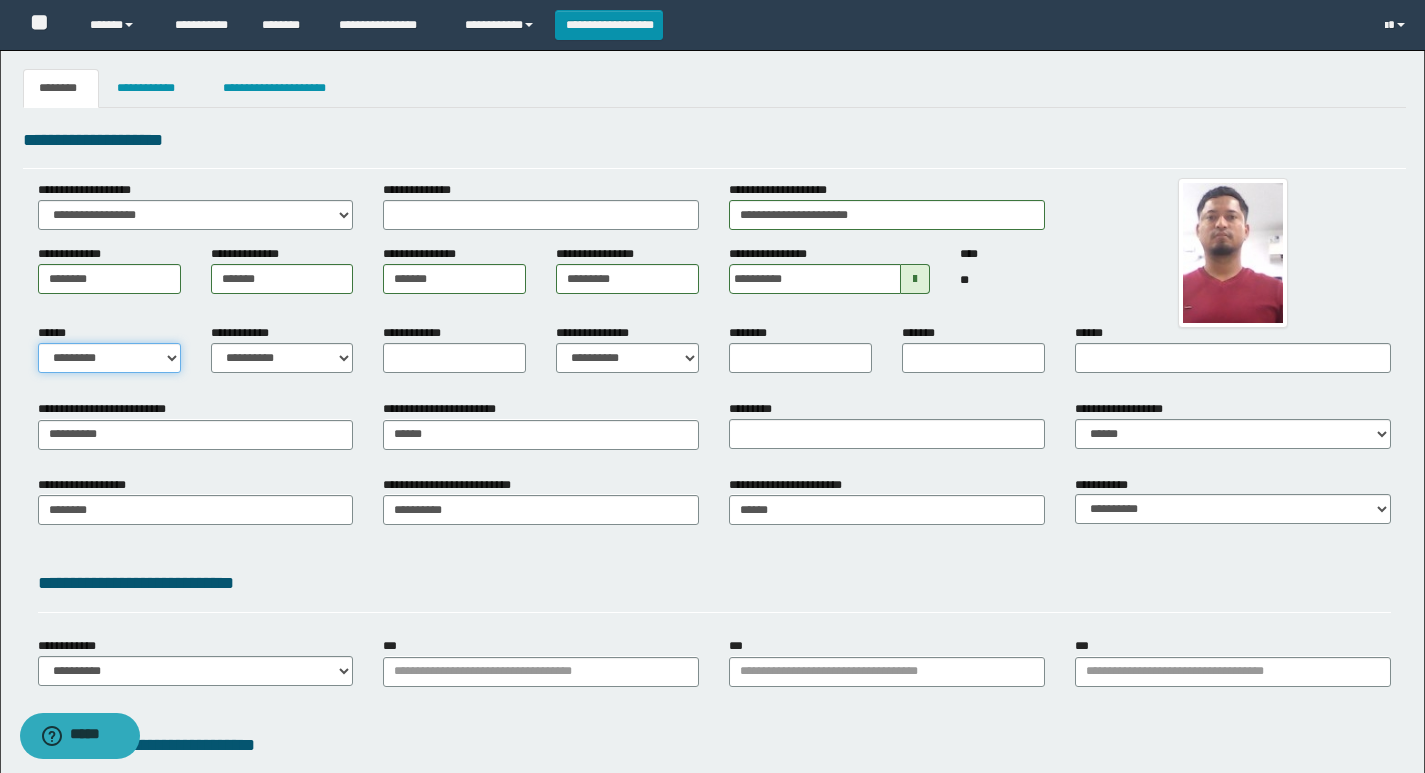 click on "**********" at bounding box center [109, 358] 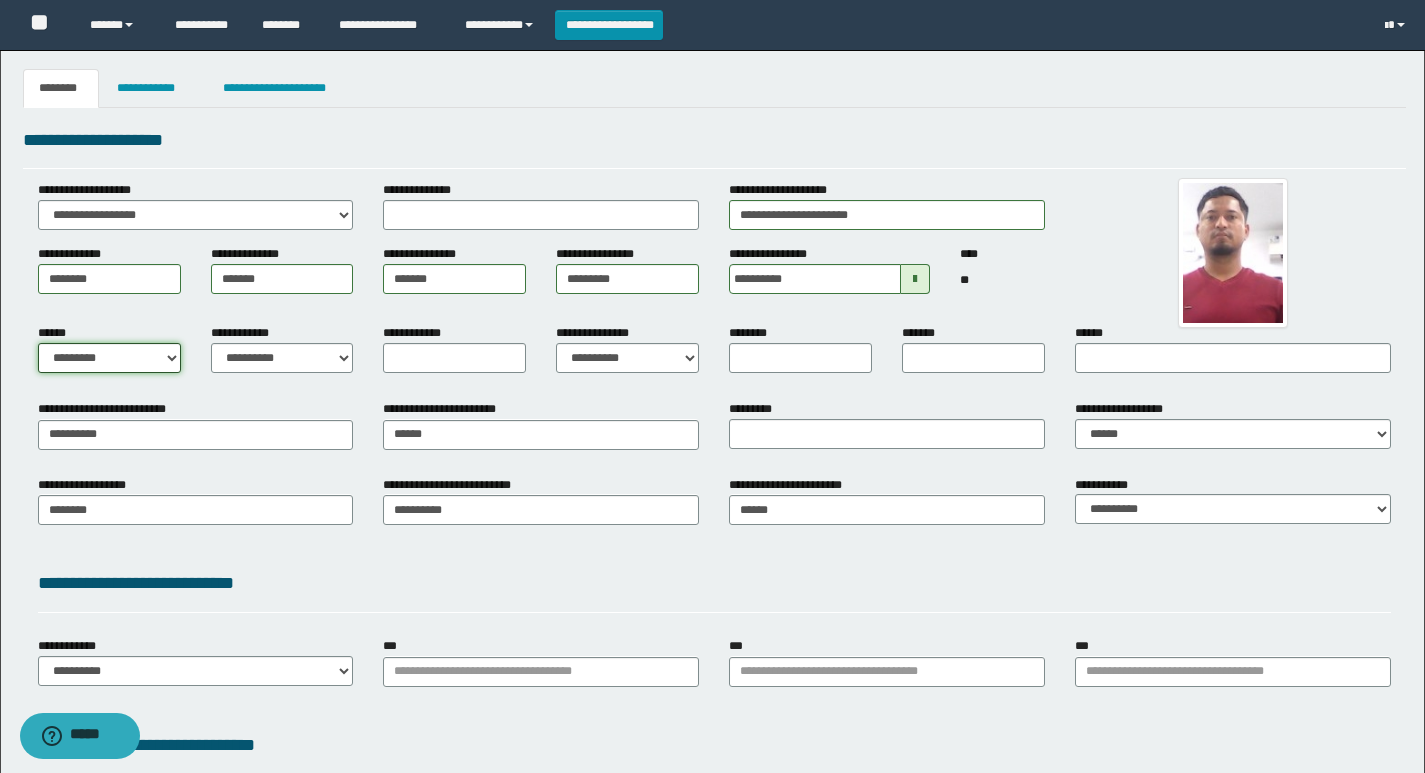 click on "**********" at bounding box center [109, 358] 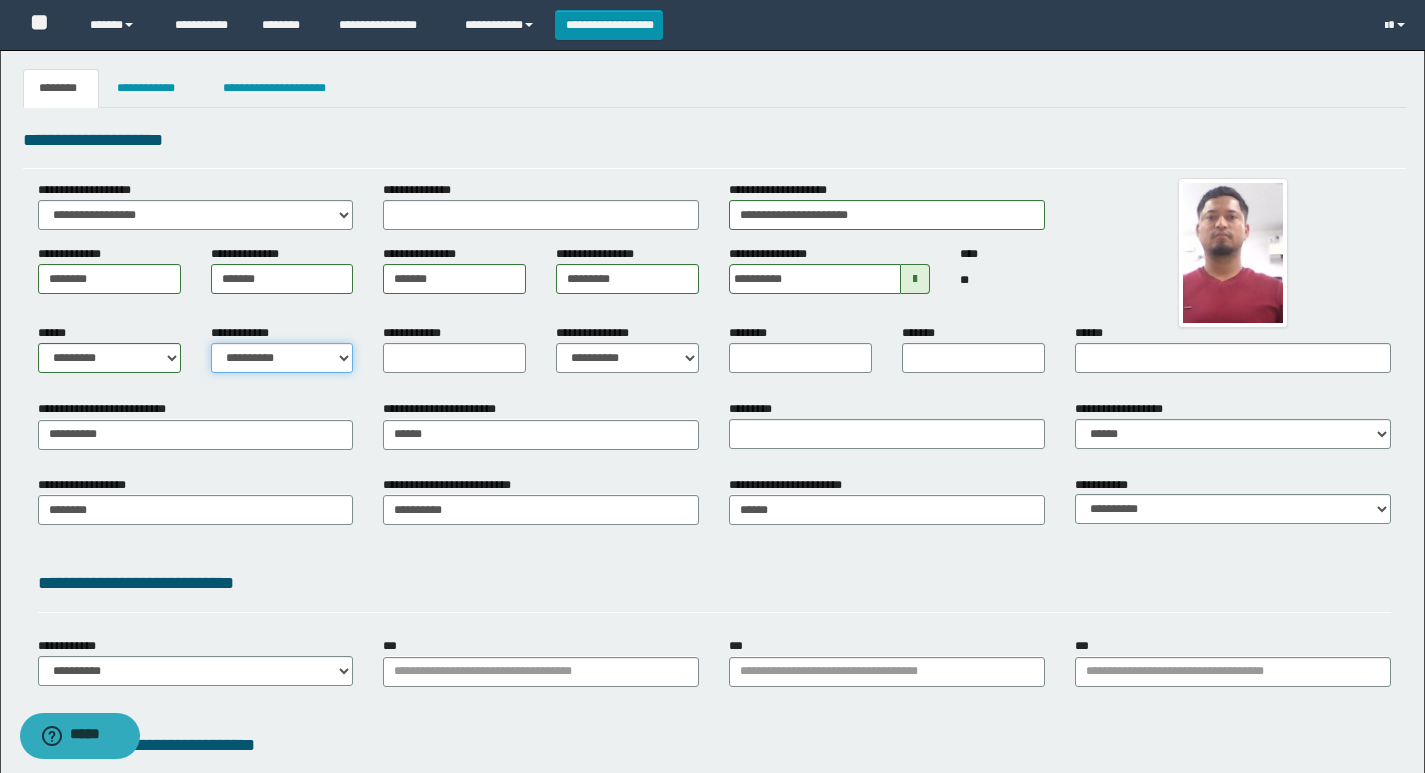 drag, startPoint x: 270, startPoint y: 359, endPoint x: 291, endPoint y: 369, distance: 23.259407 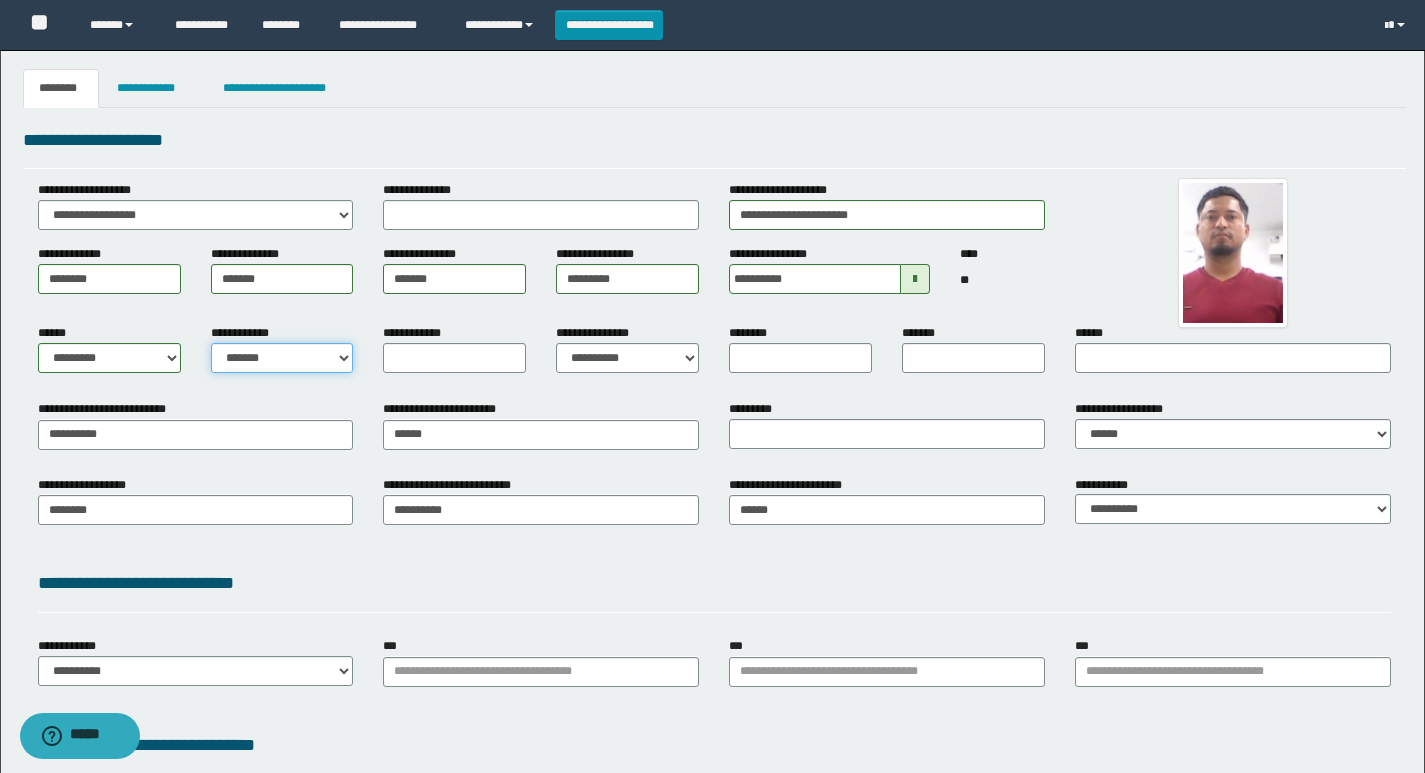 click on "**********" at bounding box center [282, 358] 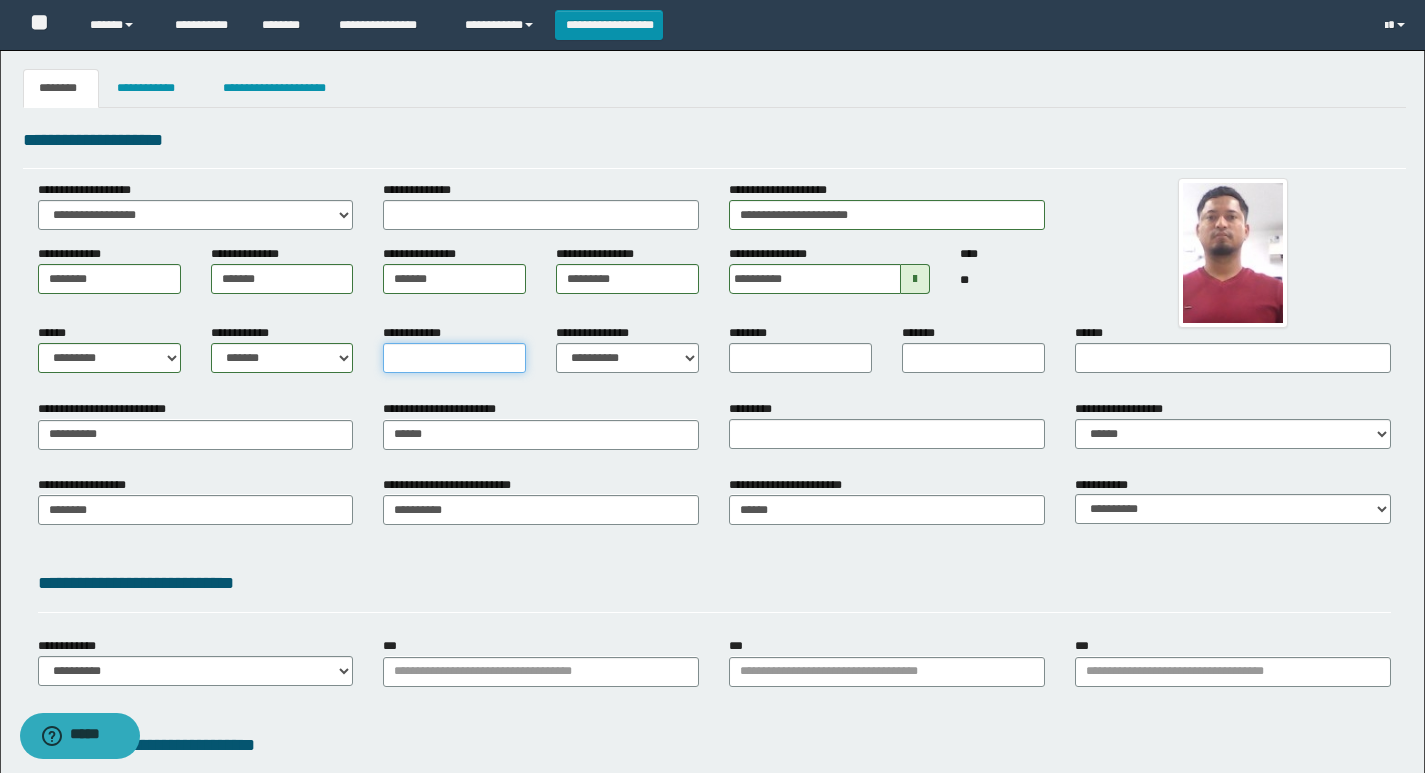 click on "**********" at bounding box center (454, 358) 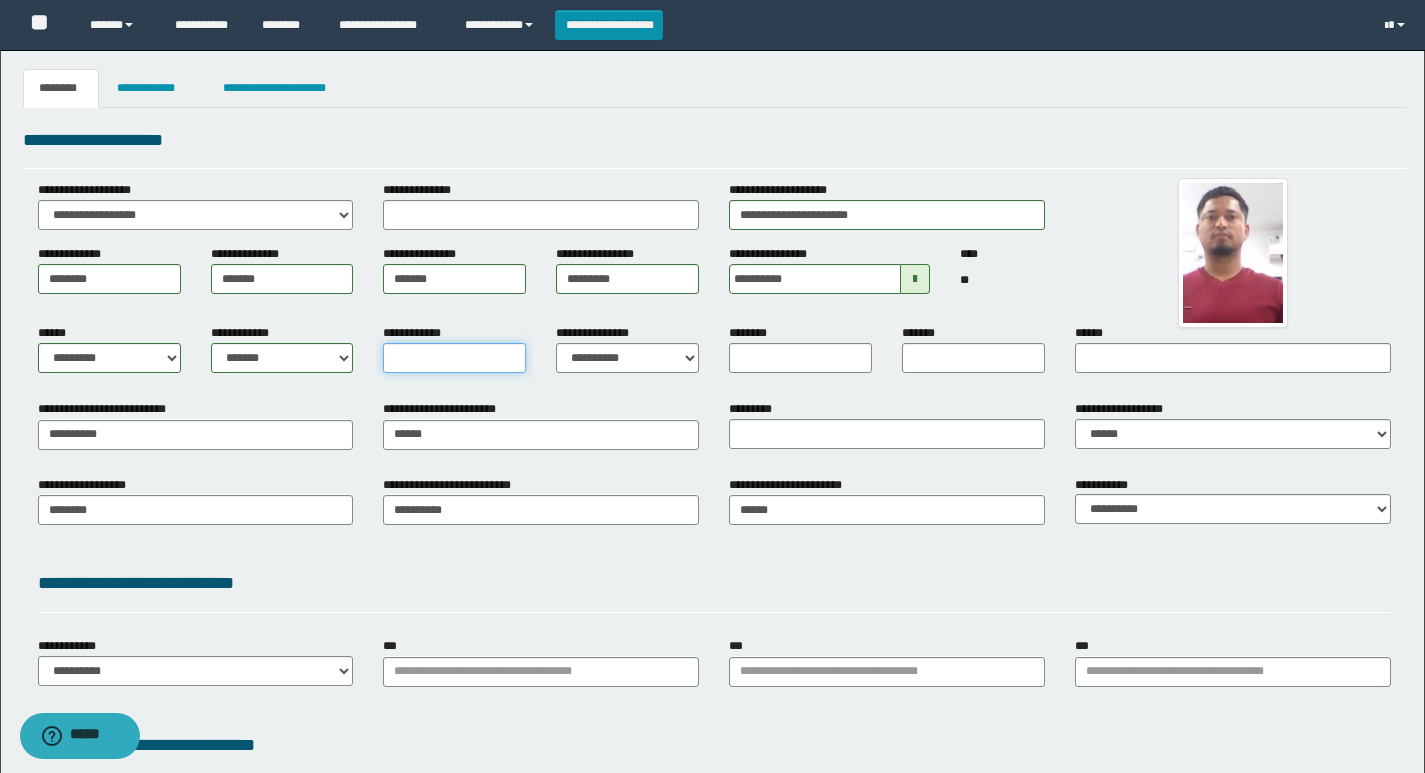 type on "*" 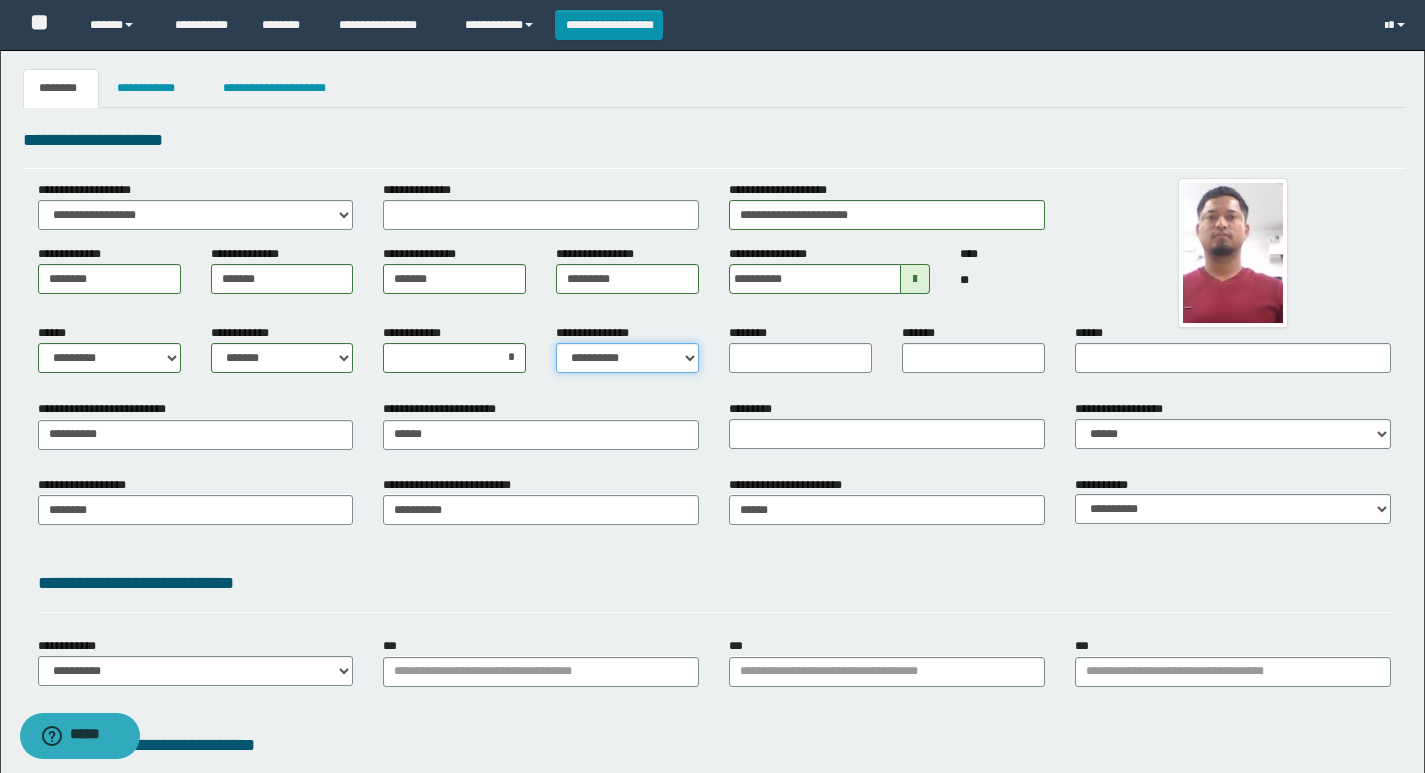 click on "**********" at bounding box center (627, 358) 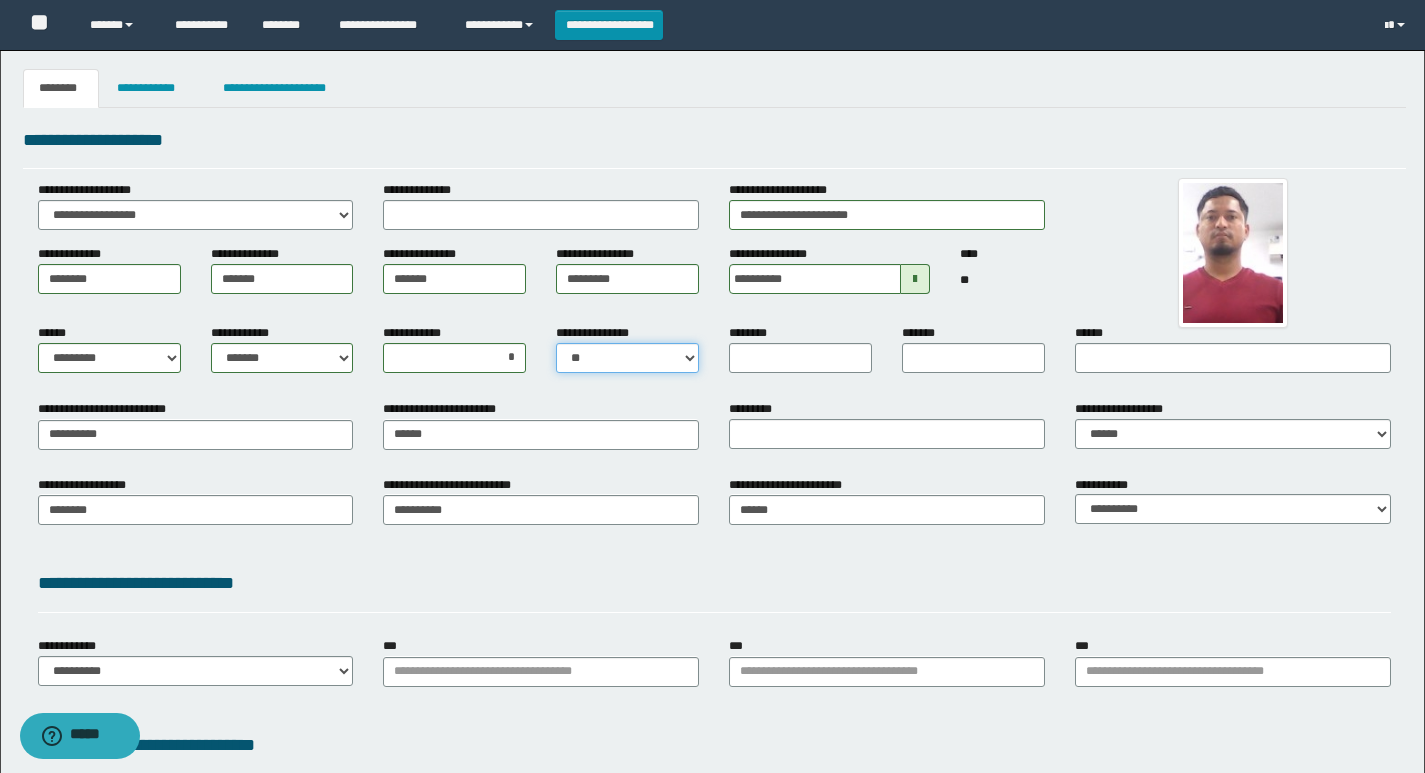 click on "**********" at bounding box center (627, 358) 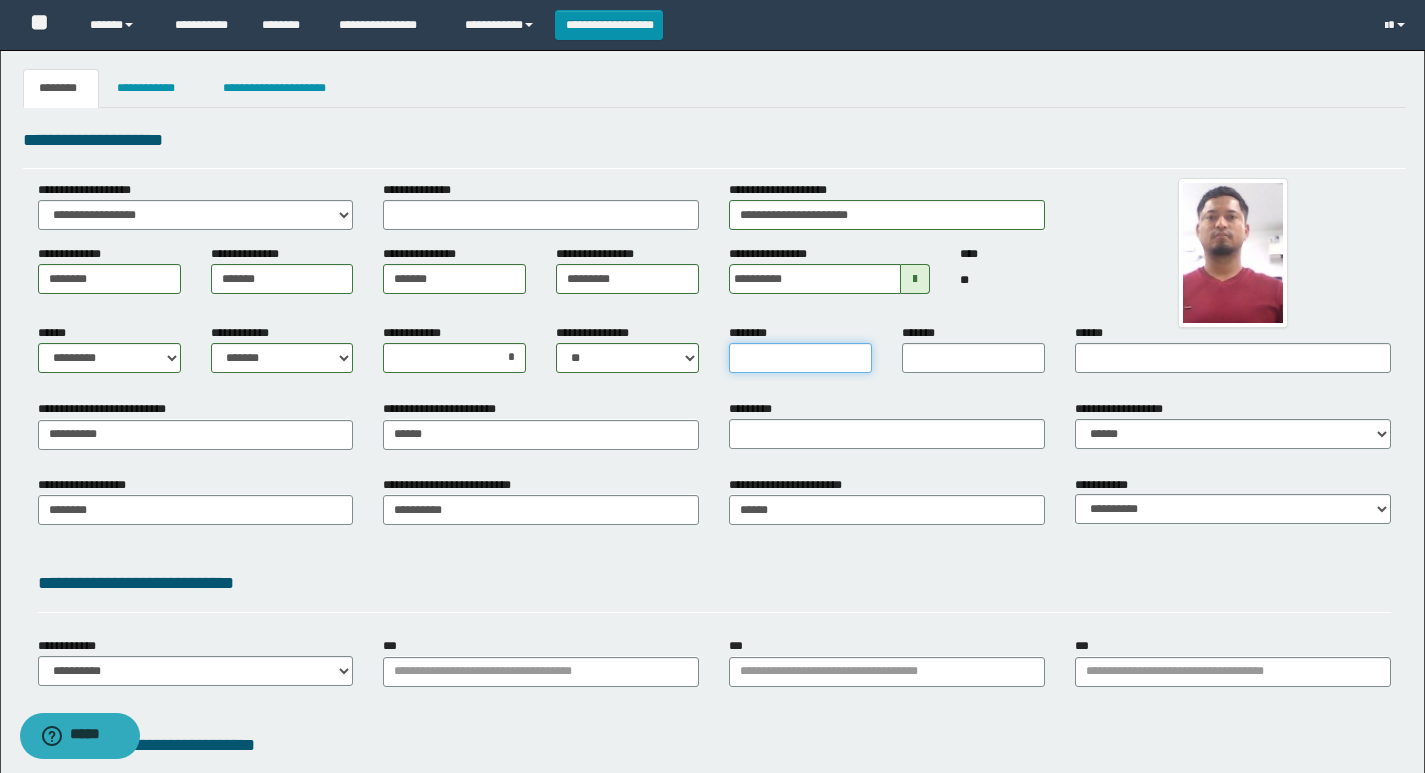 click on "********" at bounding box center (800, 358) 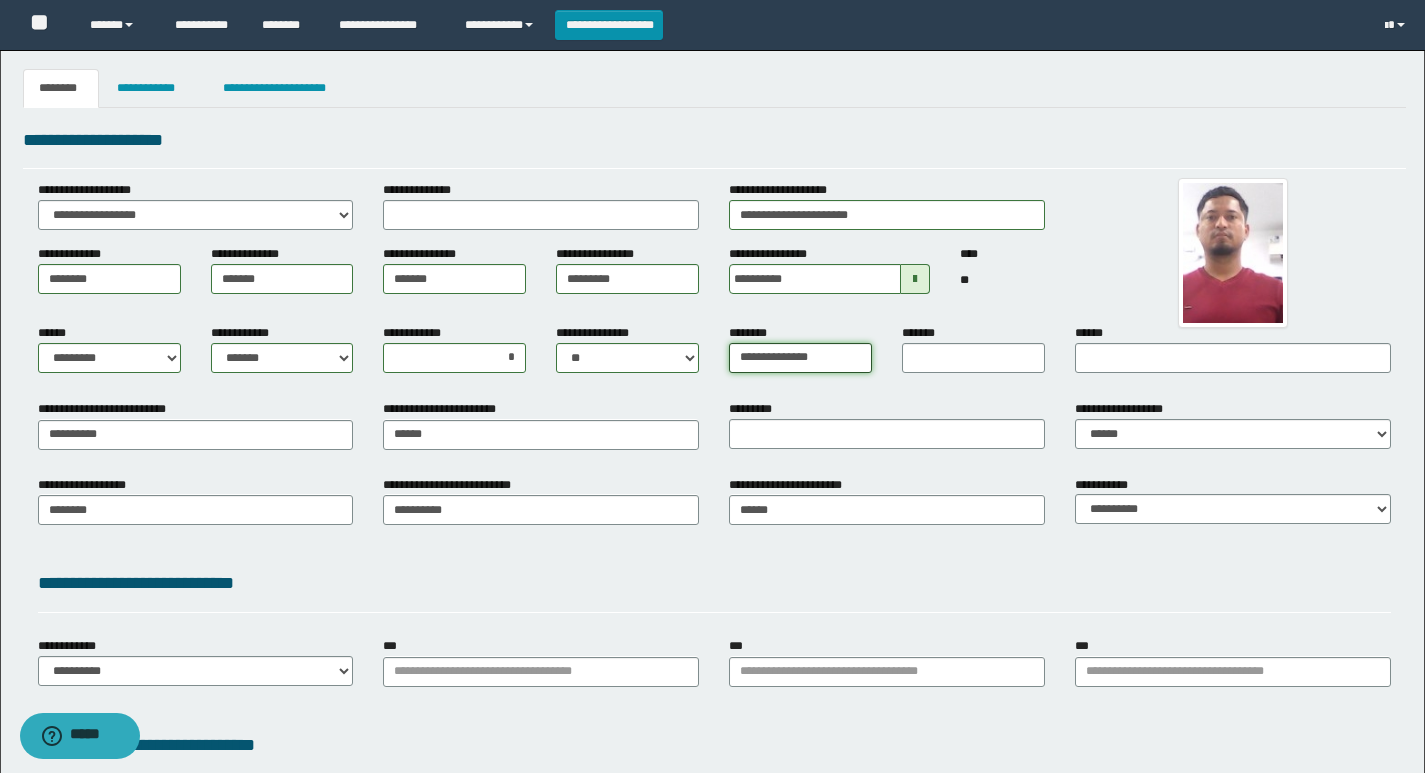drag, startPoint x: 833, startPoint y: 359, endPoint x: 650, endPoint y: 367, distance: 183.17477 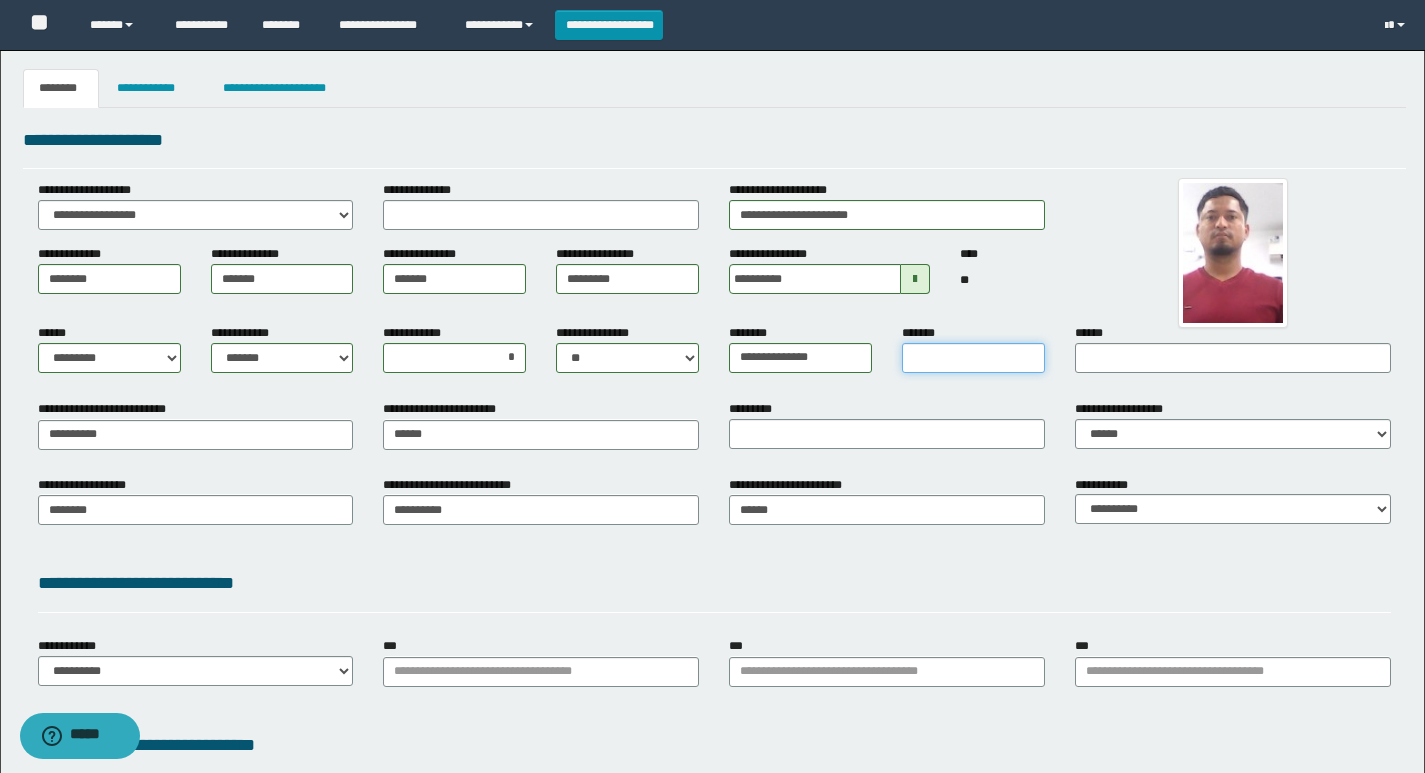 click on "*******" at bounding box center (973, 358) 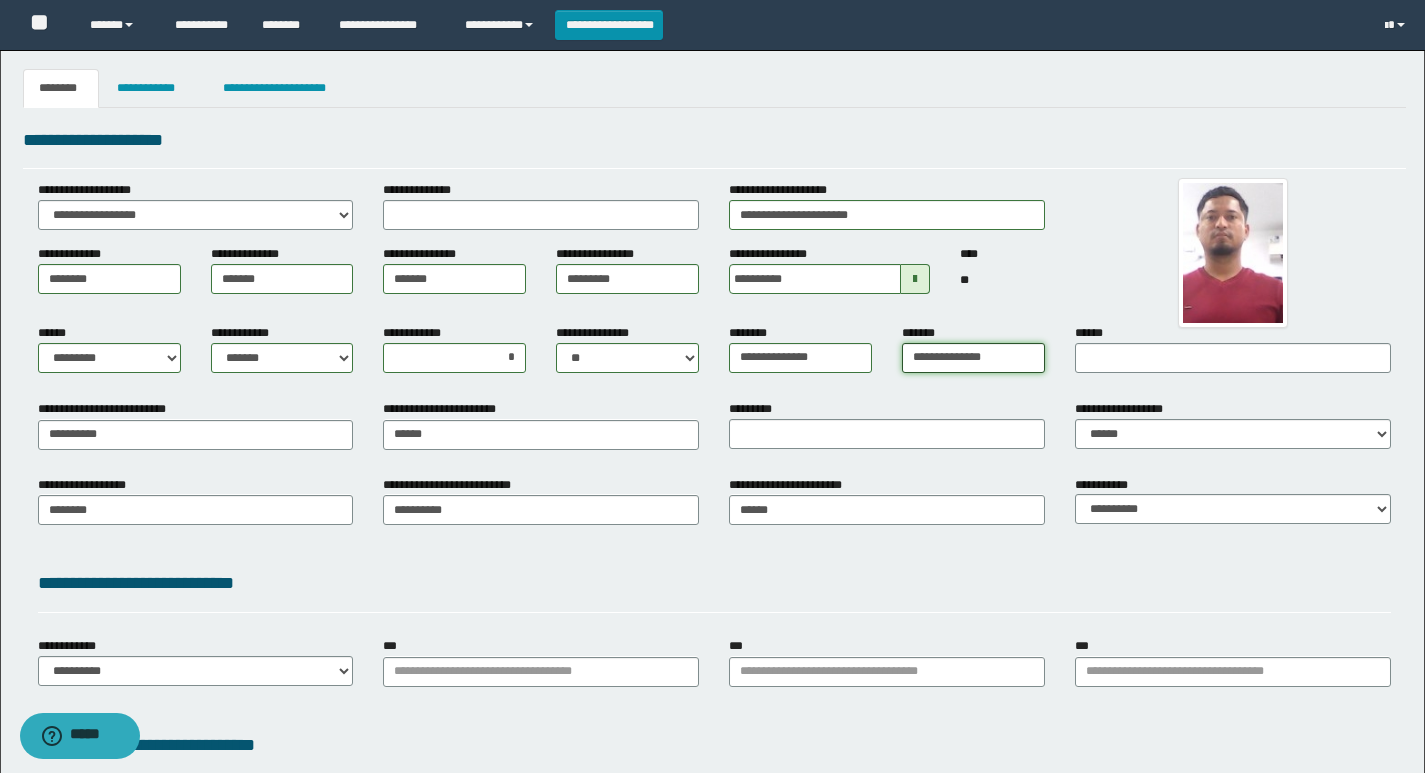 type on "**********" 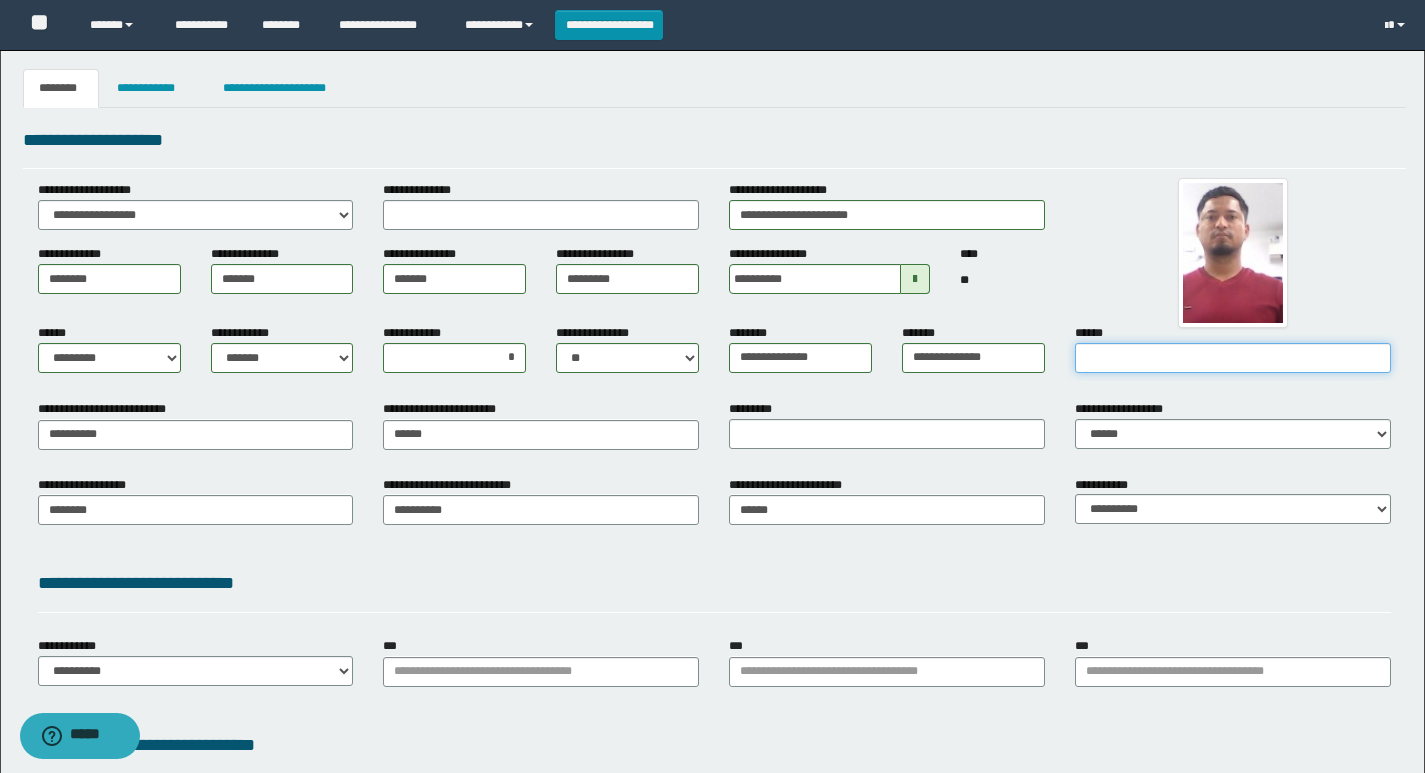 click on "******" at bounding box center (1233, 358) 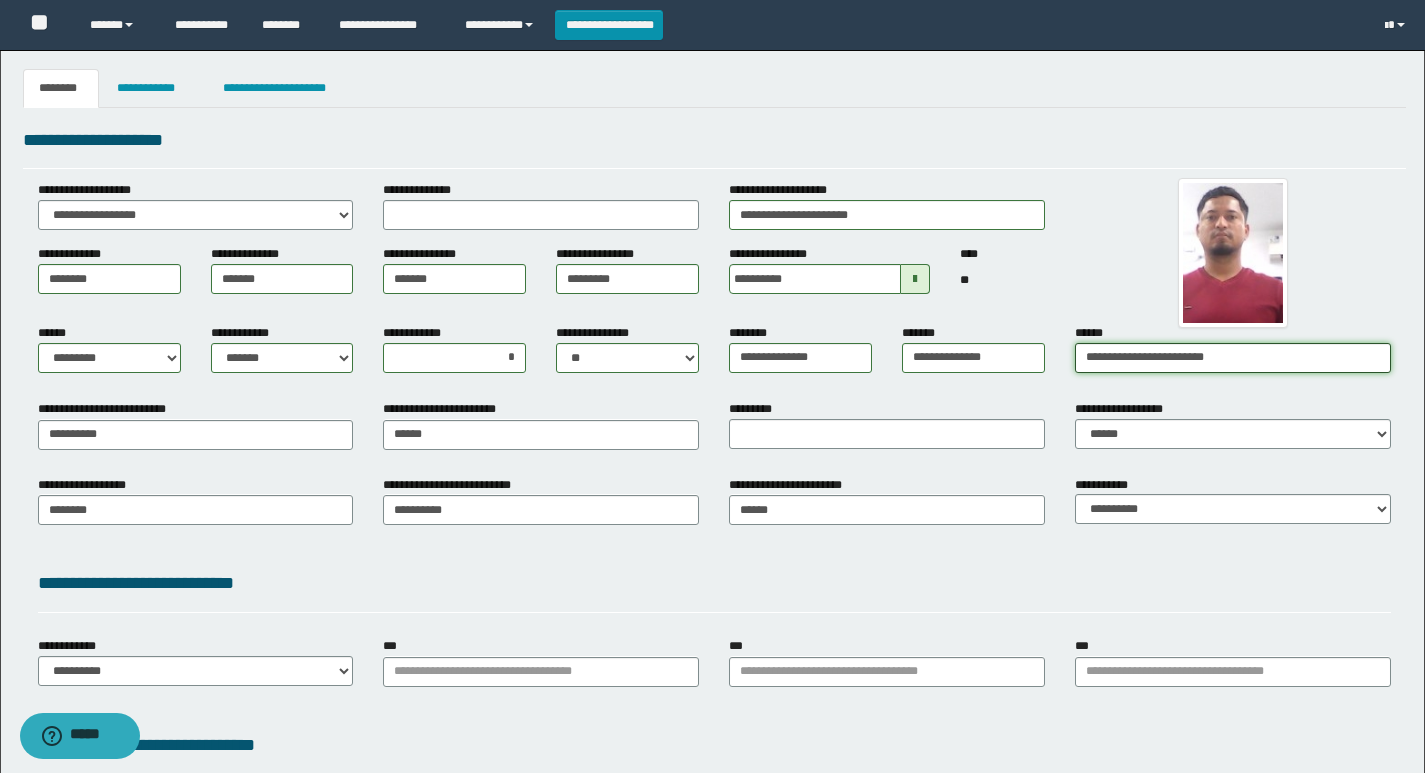 type on "**********" 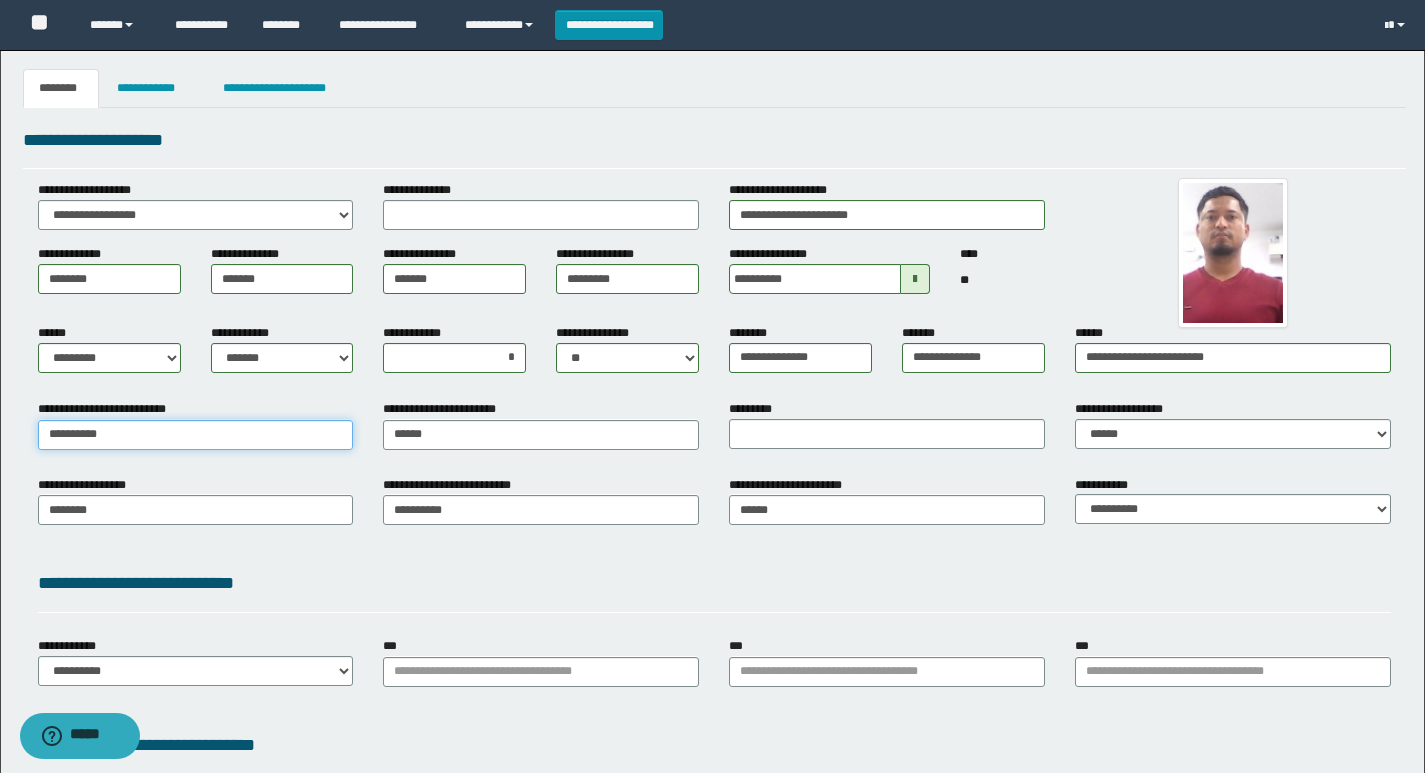 click on "**********" at bounding box center [196, 435] 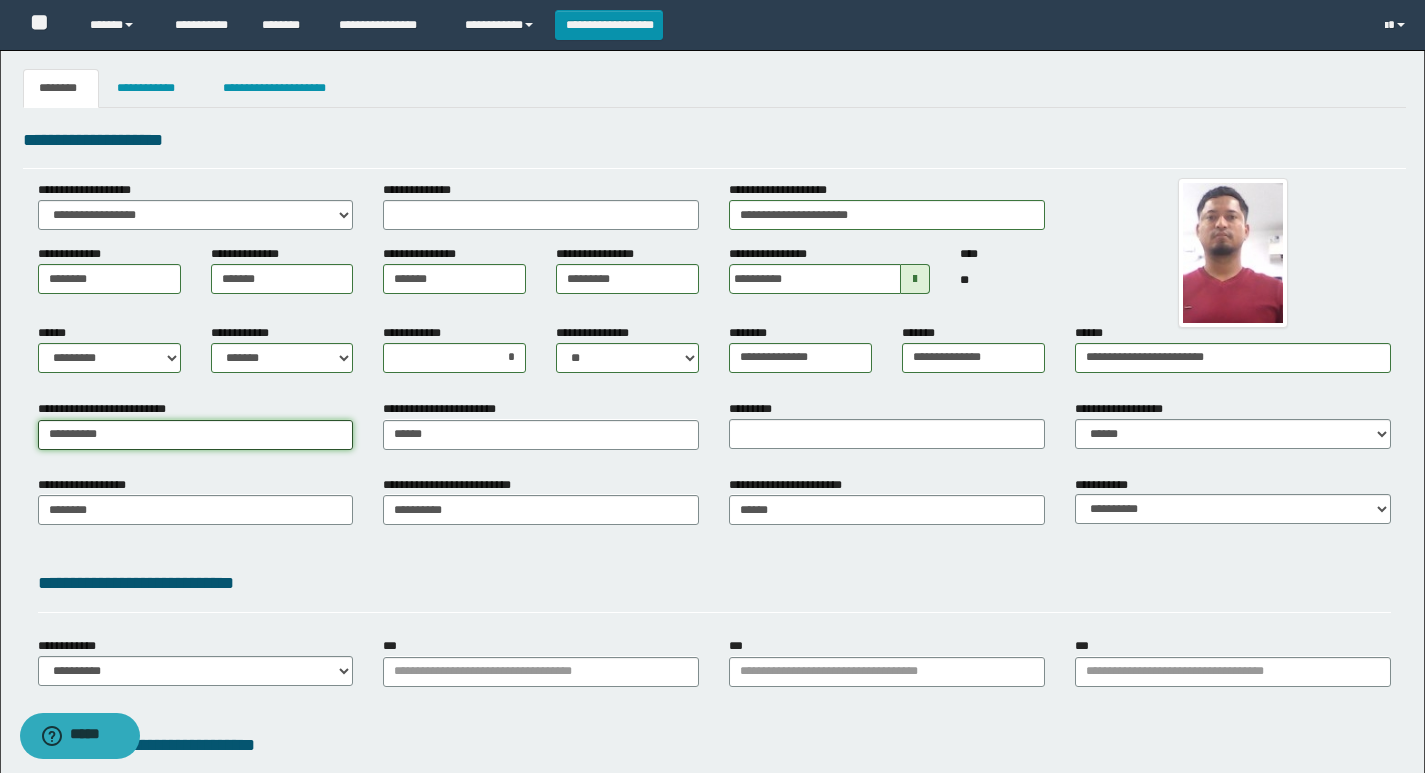 click on "**********" at bounding box center [196, 435] 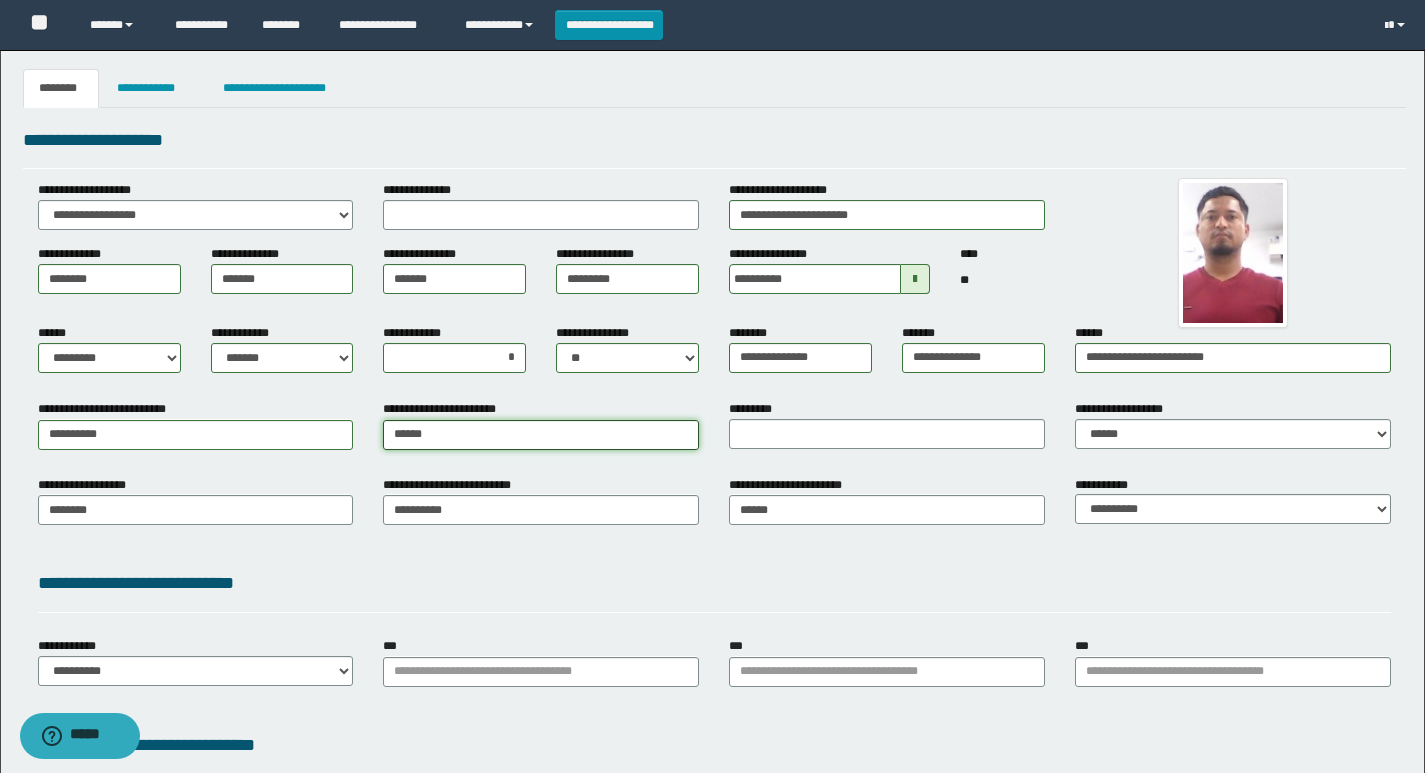 click on "******" at bounding box center [541, 435] 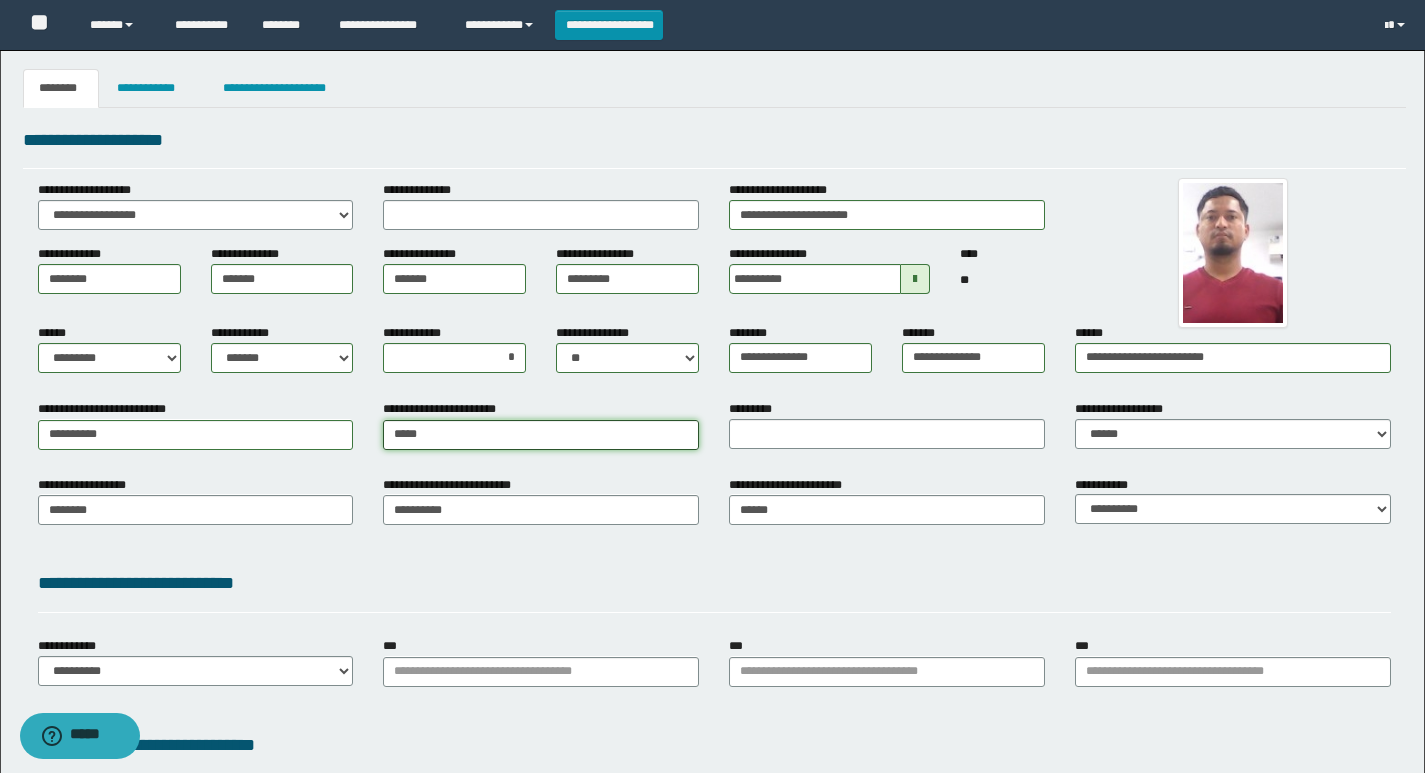 type on "**********" 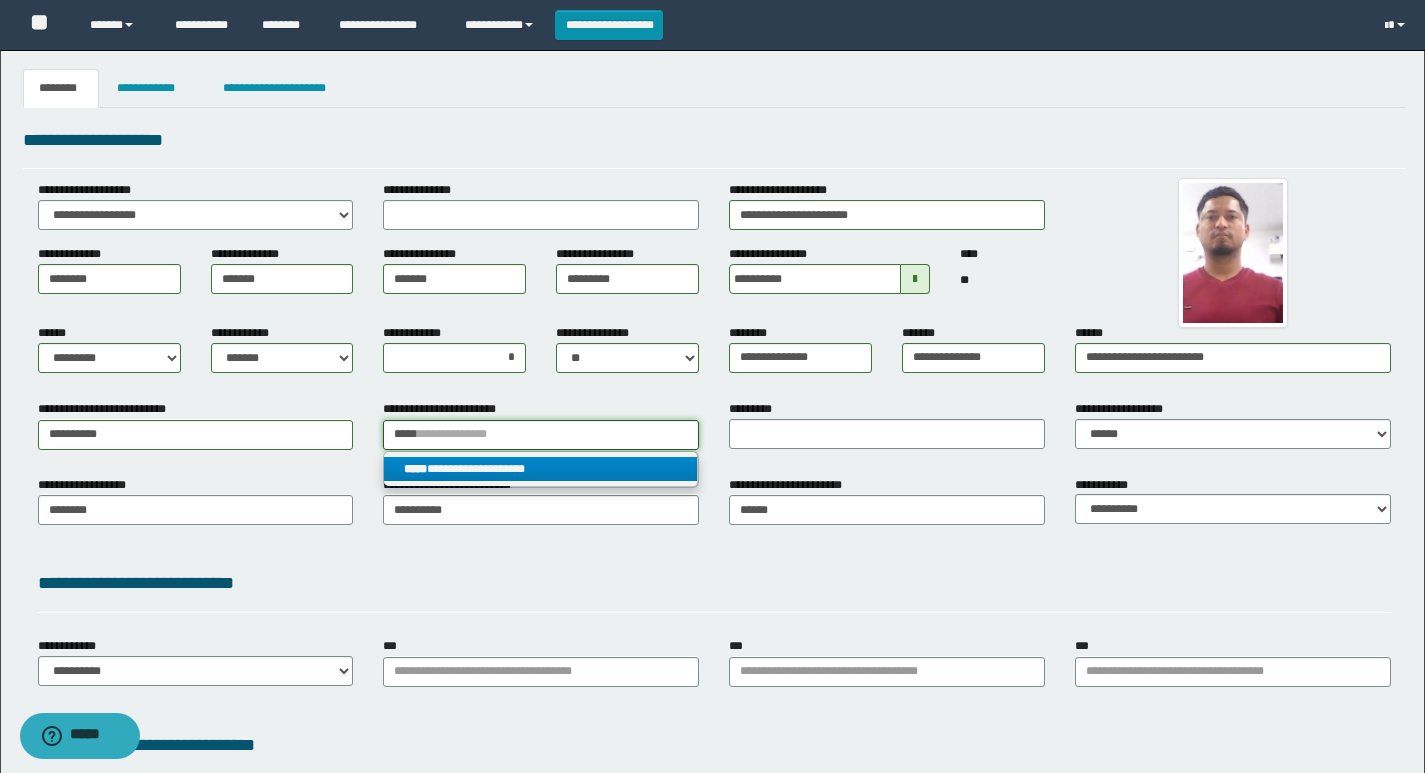 type on "*****" 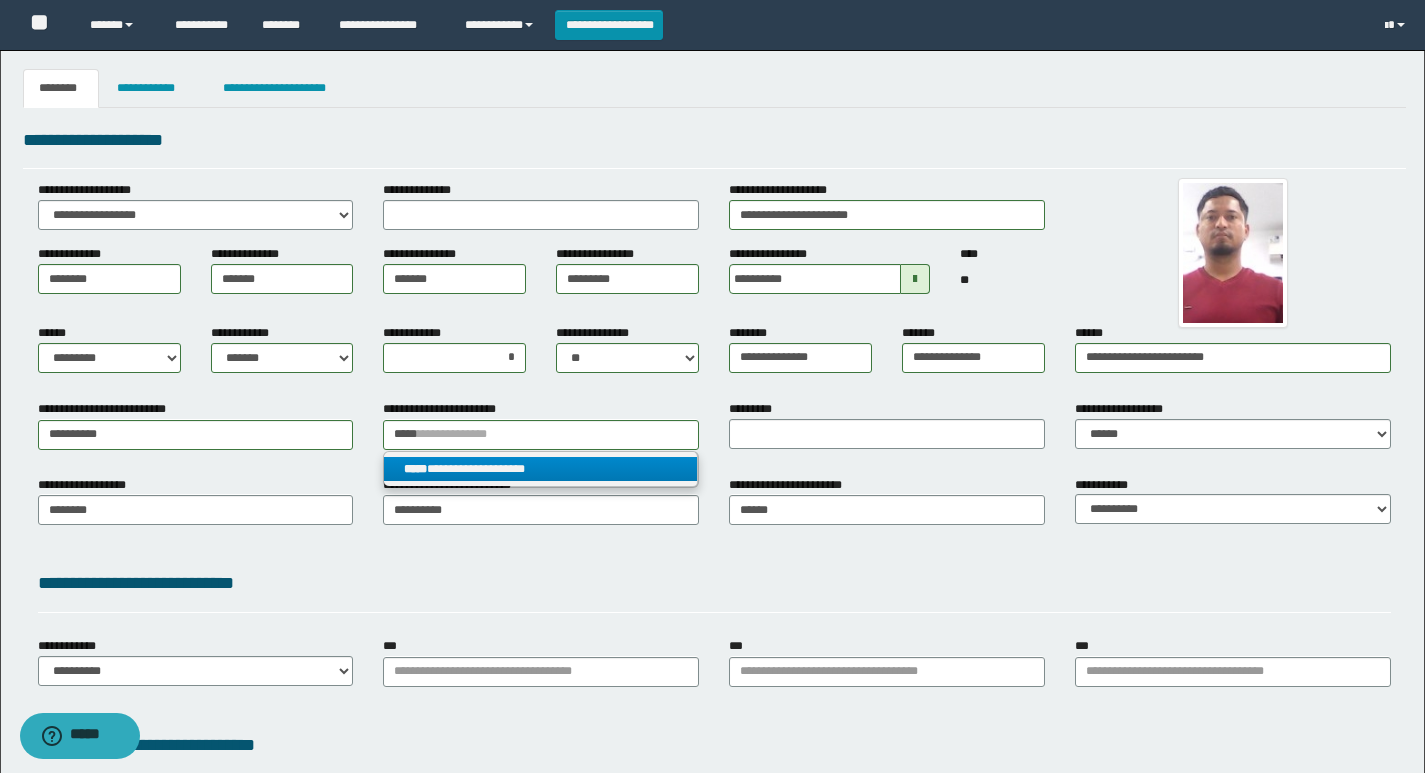 click on "**********" at bounding box center (540, 469) 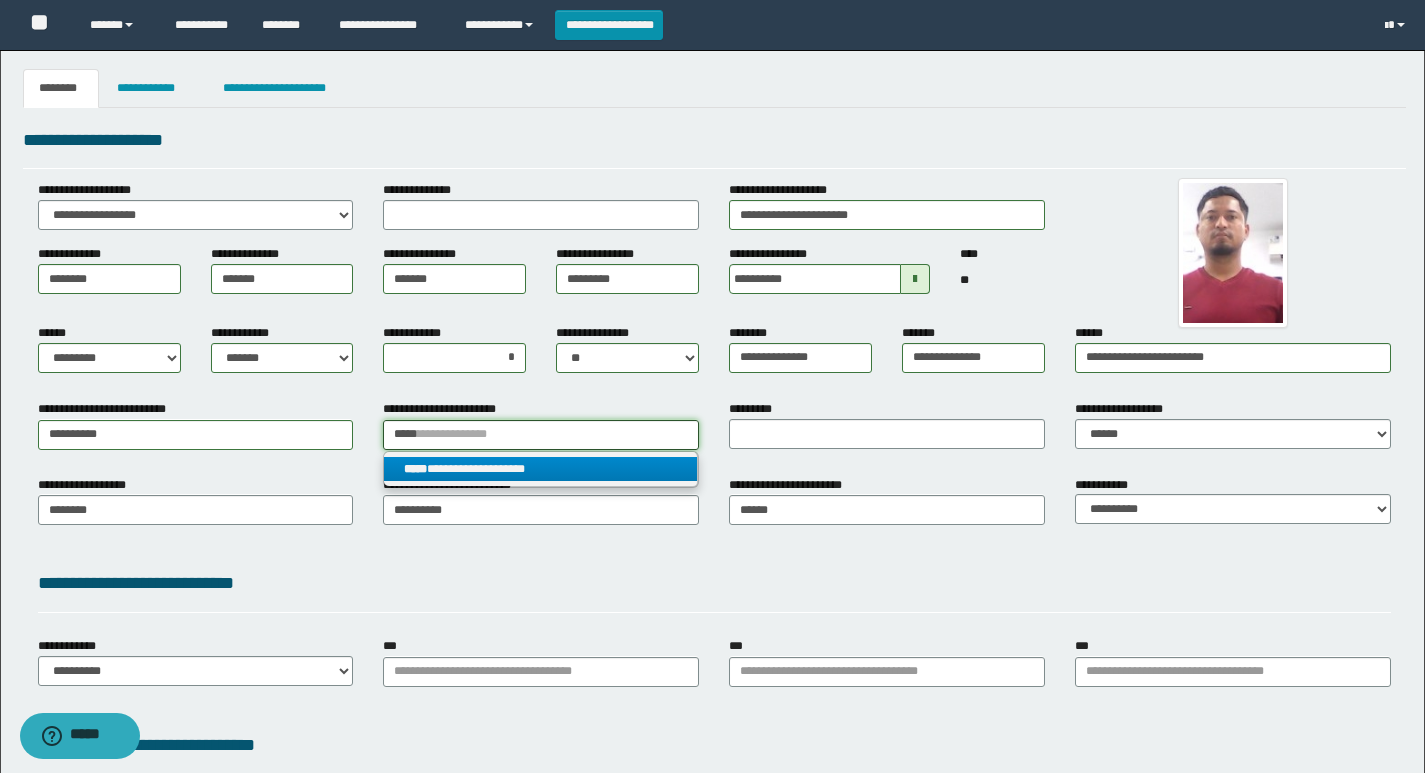 type 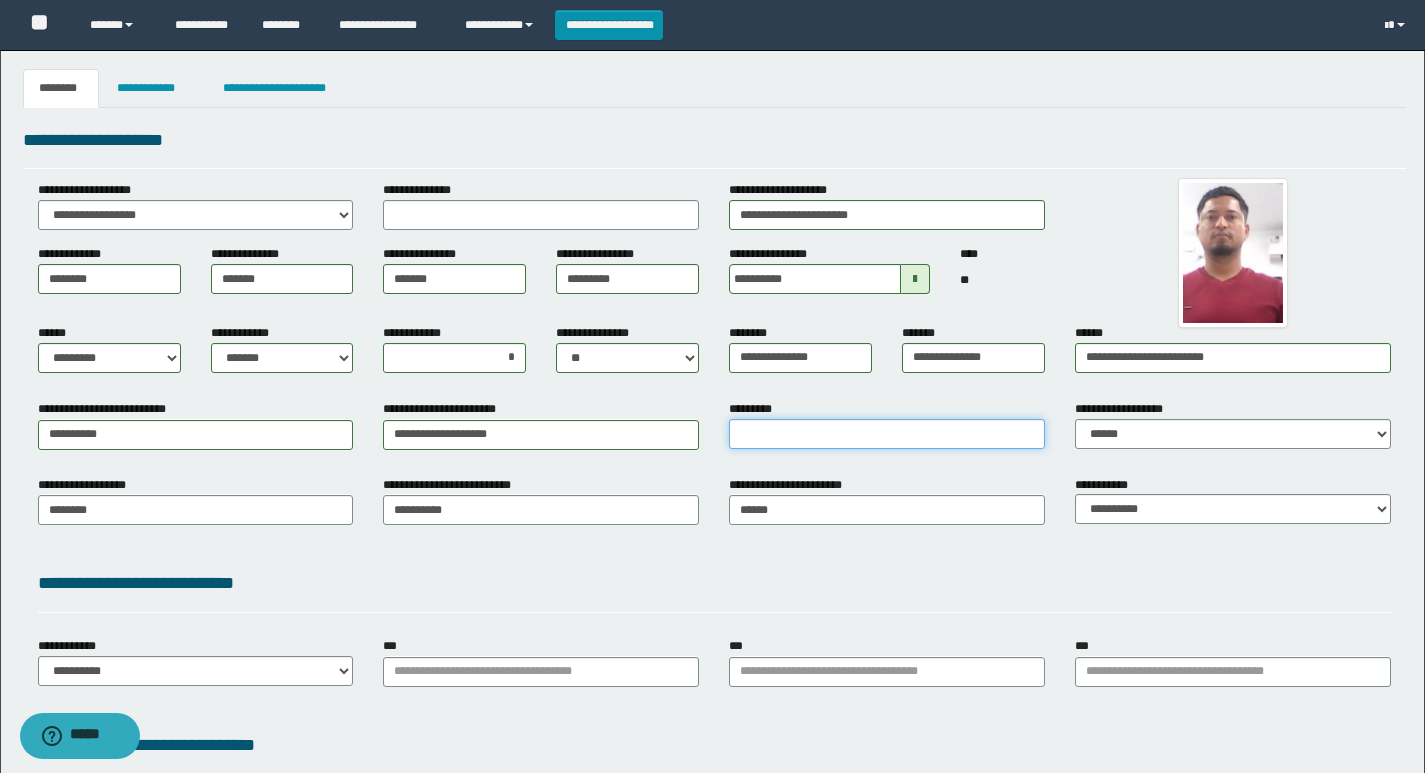 click on "*********" at bounding box center (887, 434) 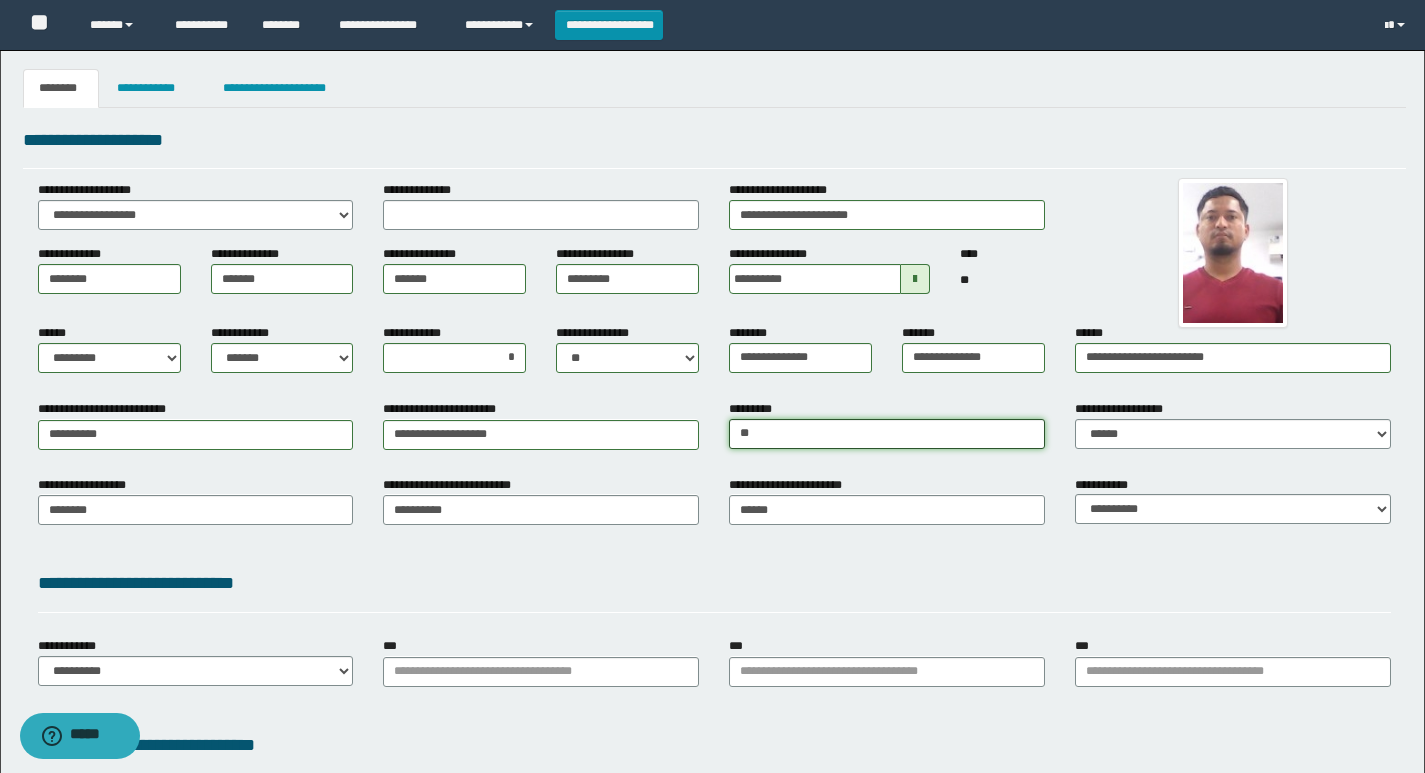 type on "*" 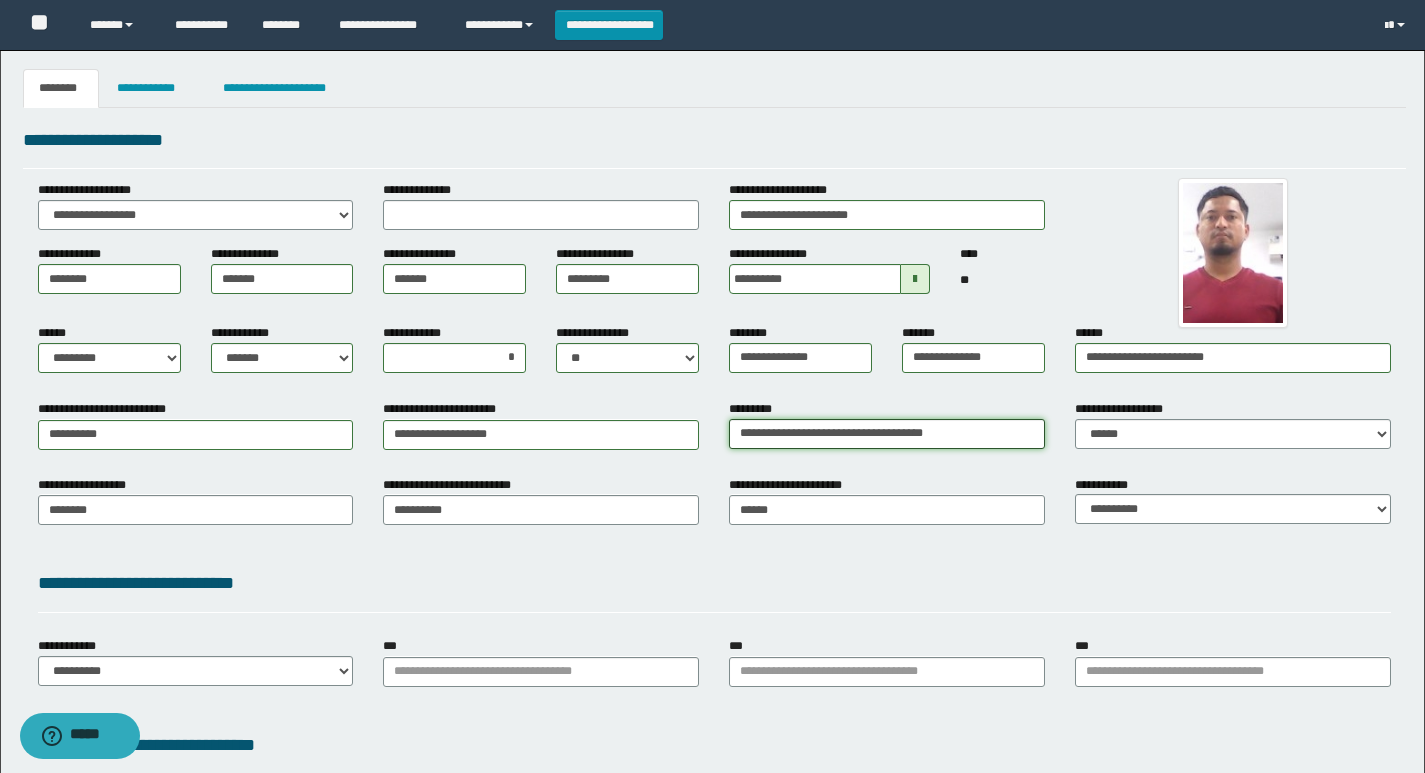type on "**********" 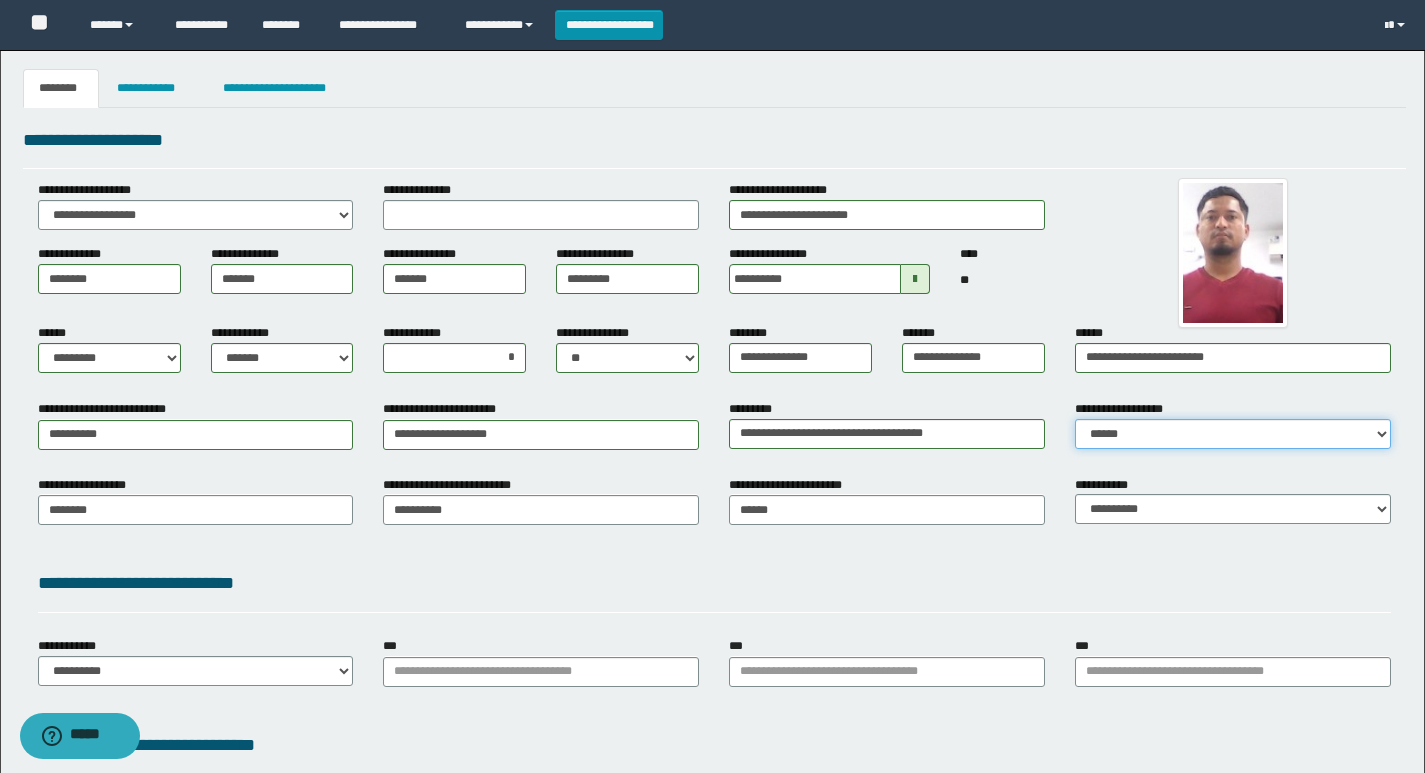 click on "**********" at bounding box center [1233, 434] 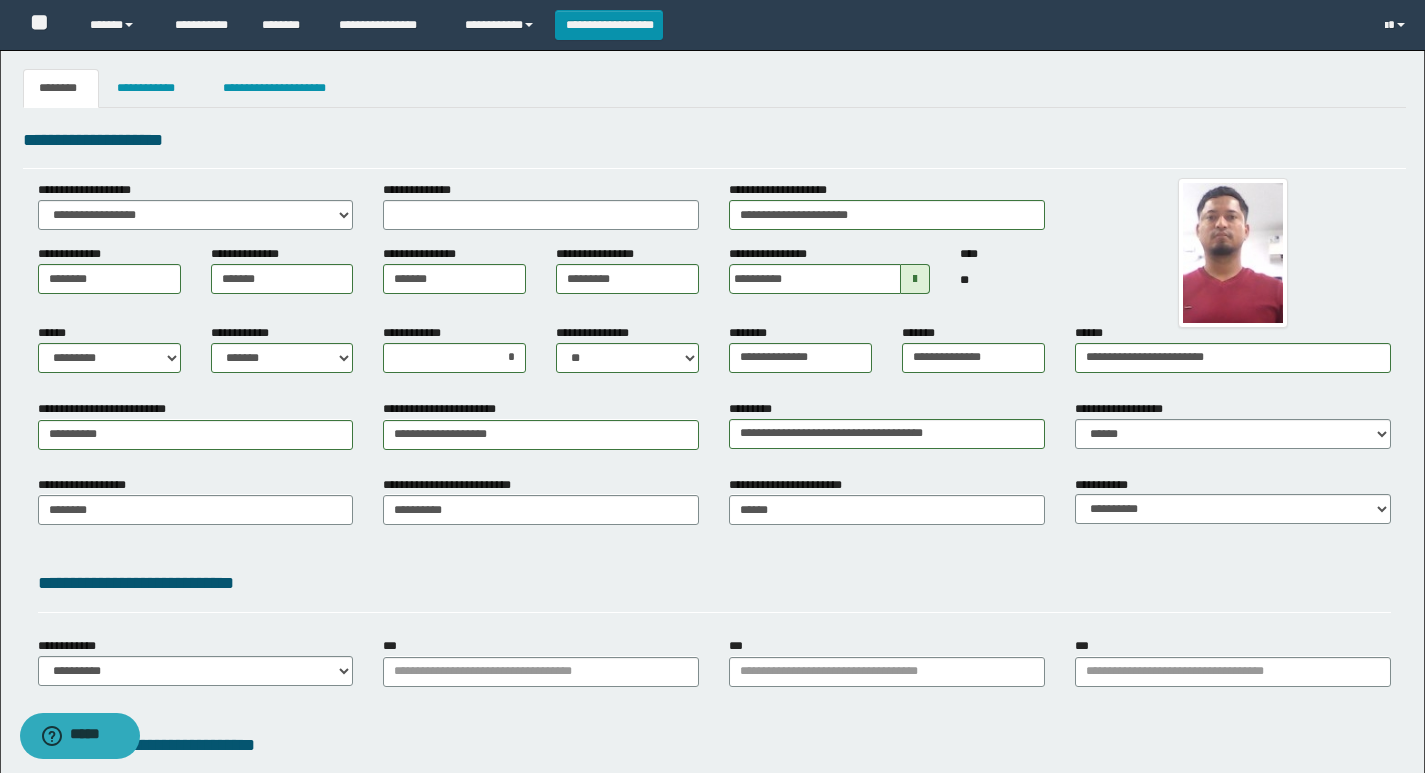 drag, startPoint x: 998, startPoint y: 543, endPoint x: 874, endPoint y: 550, distance: 124.197426 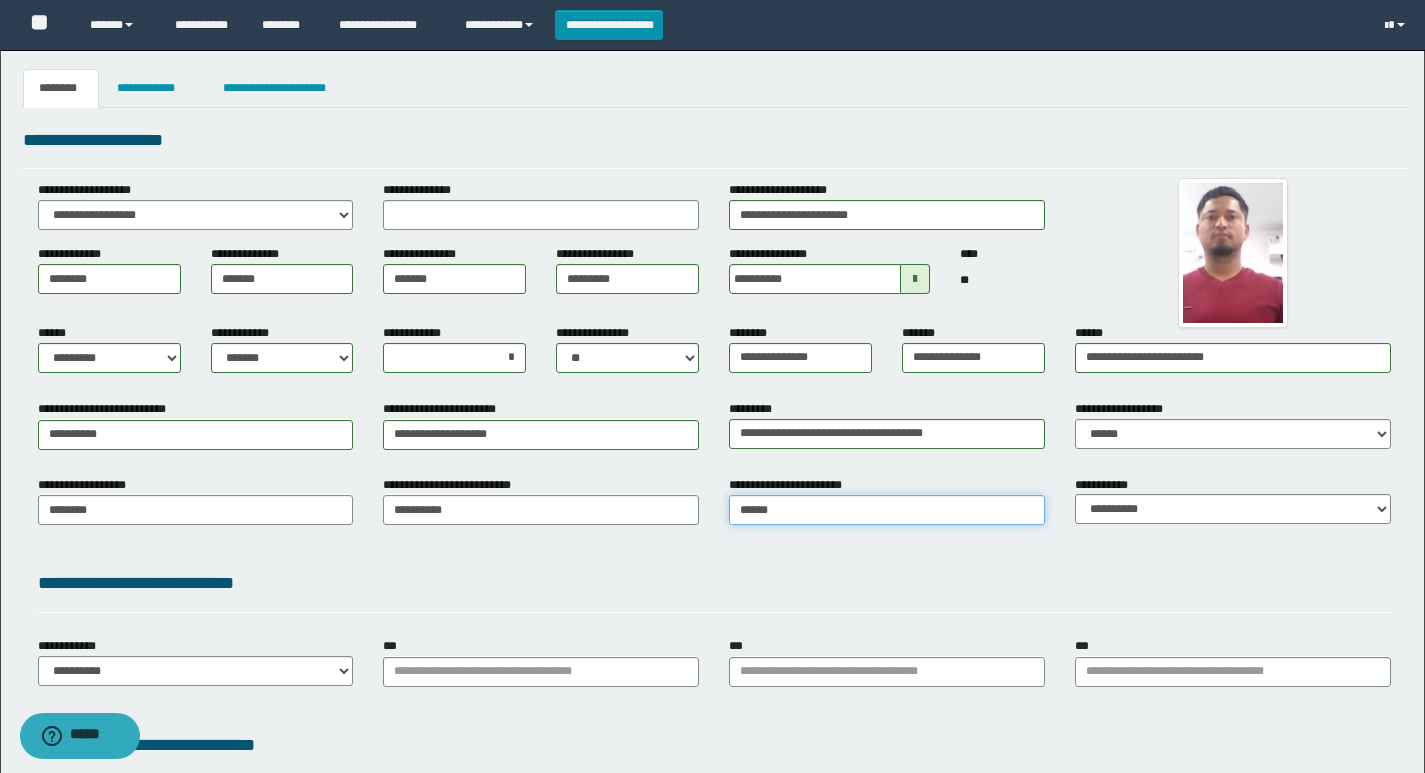 type on "**********" 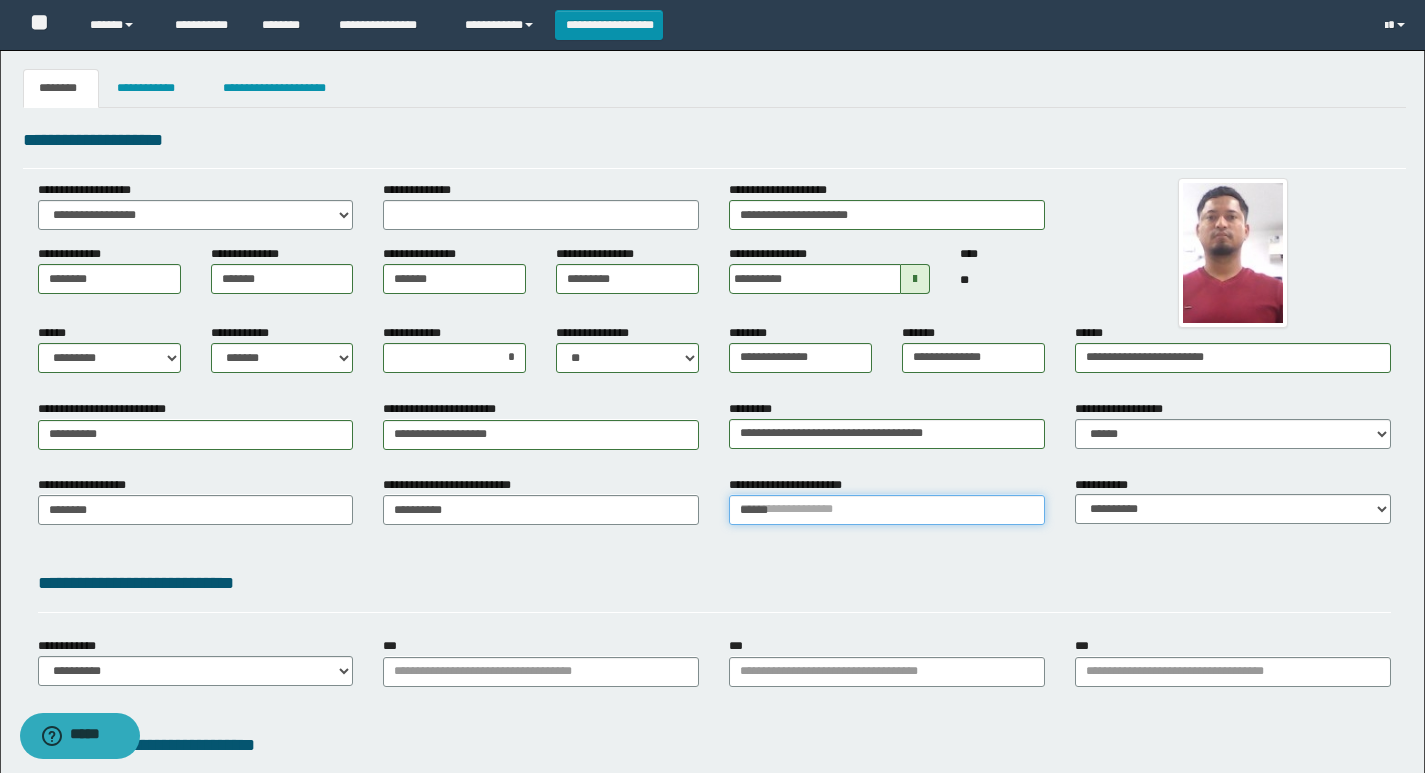 click on "******" at bounding box center [887, 510] 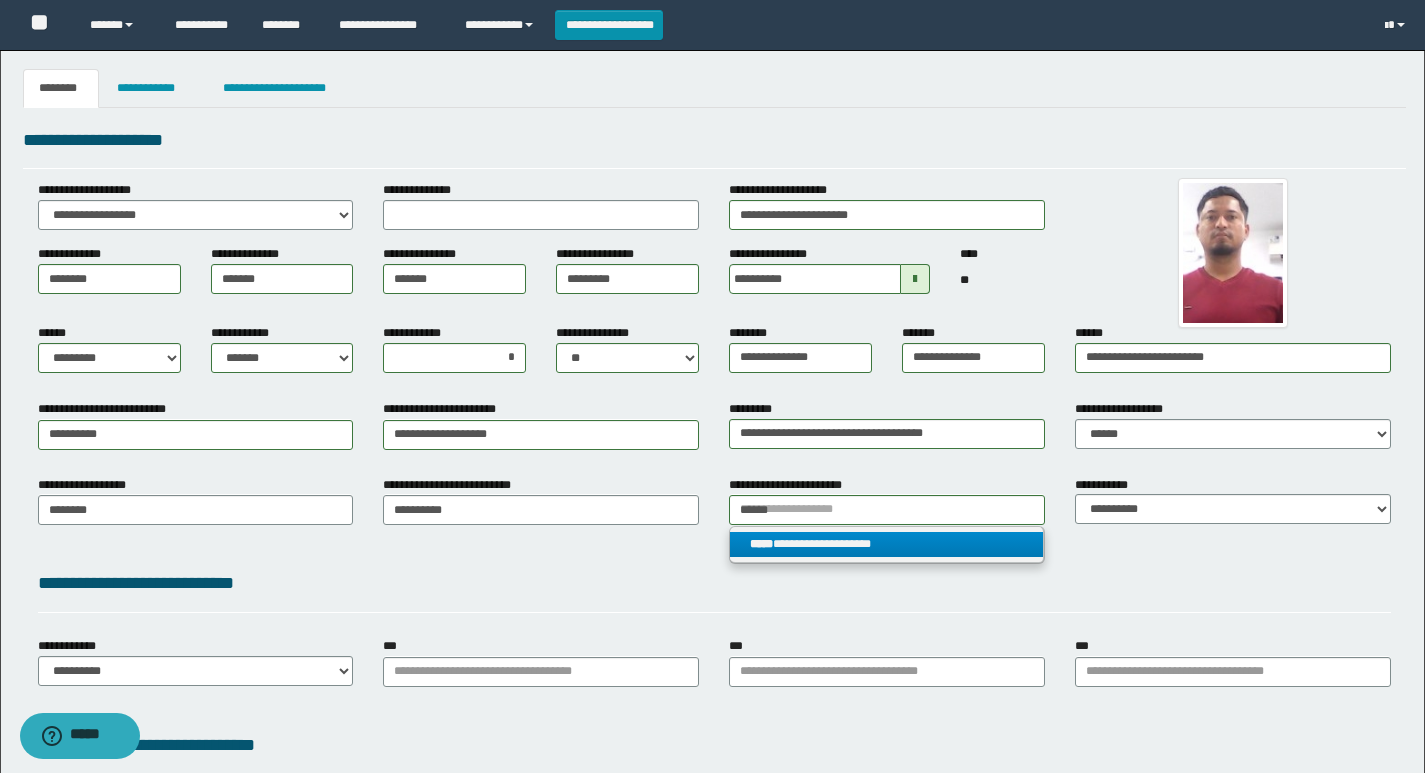 click on "**********" at bounding box center [886, 544] 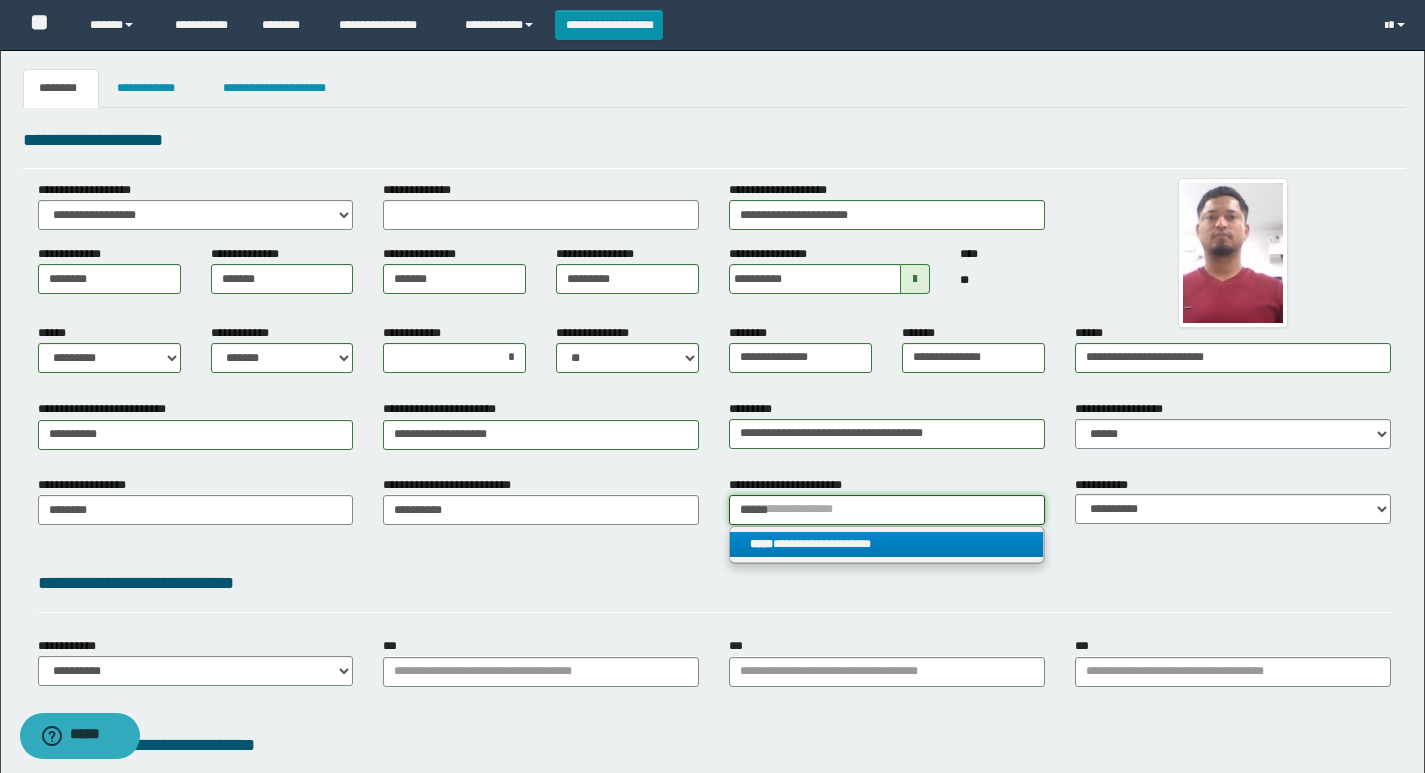 type 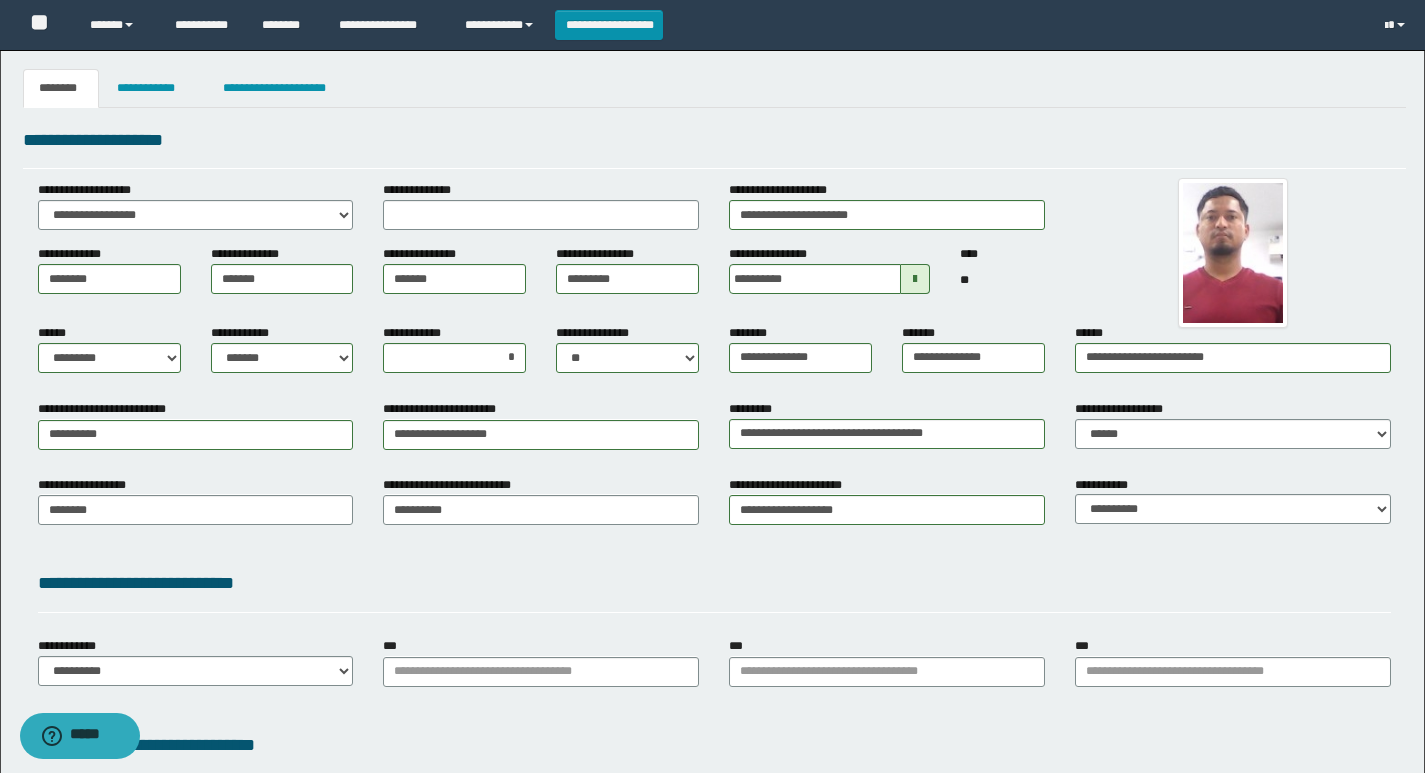 click on "**********" at bounding box center [714, 587] 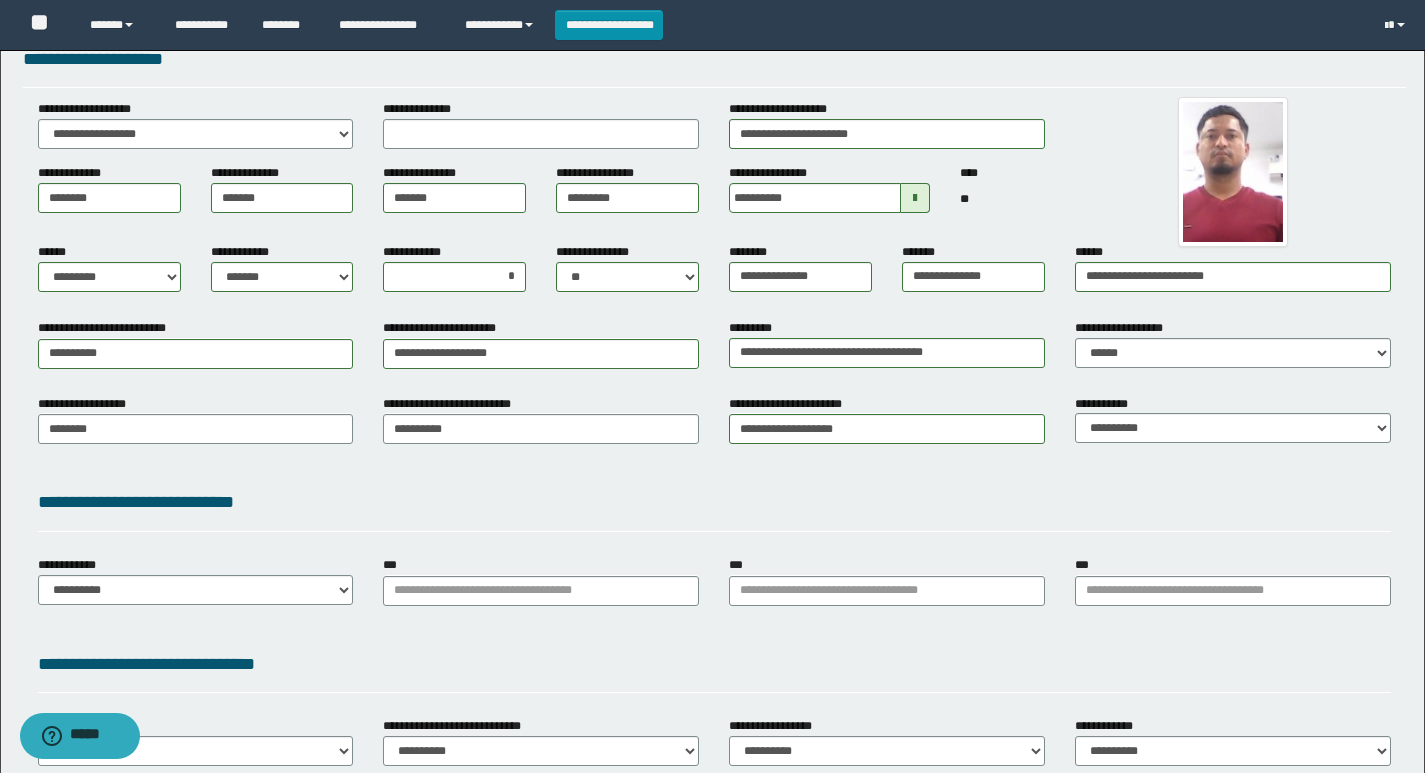 scroll, scrollTop: 200, scrollLeft: 0, axis: vertical 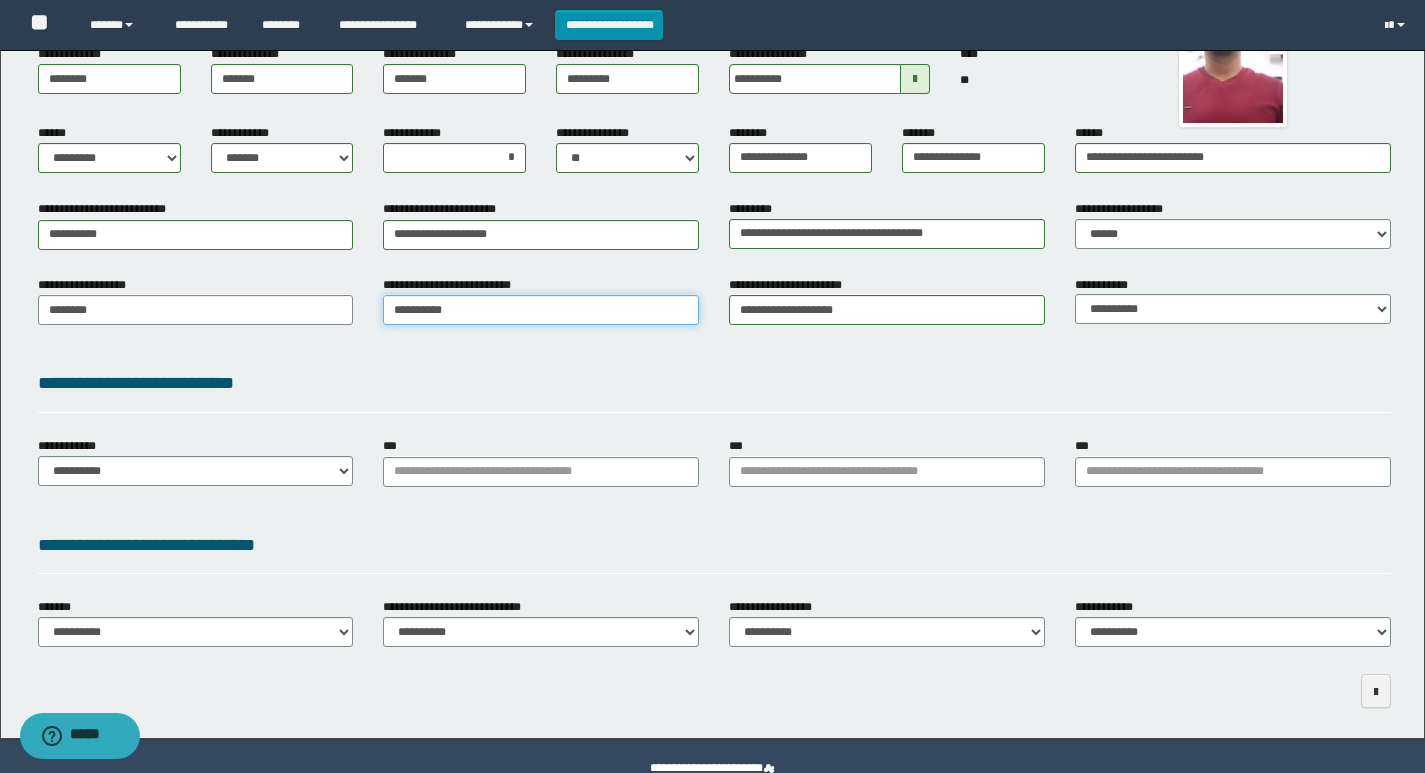 type on "**********" 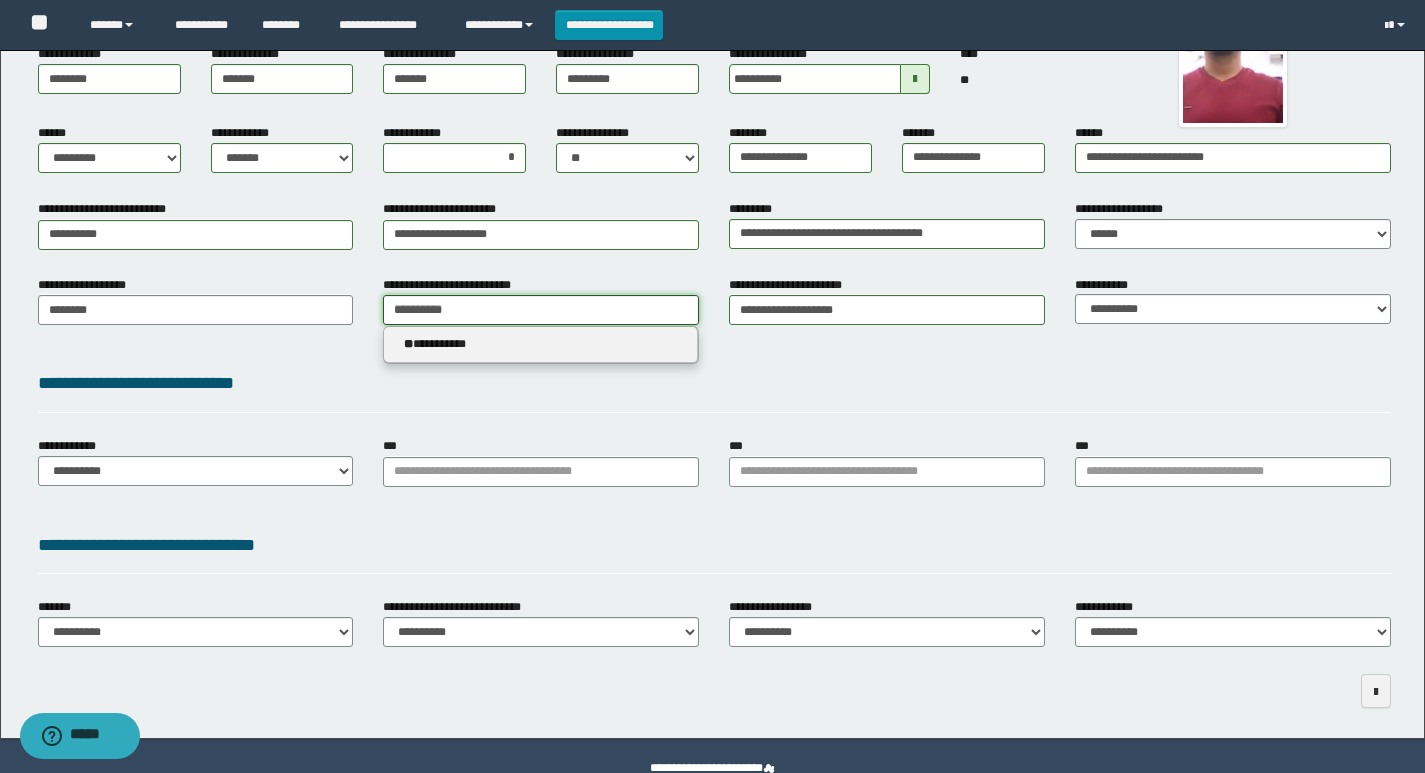 drag, startPoint x: 422, startPoint y: 317, endPoint x: 390, endPoint y: 316, distance: 32.01562 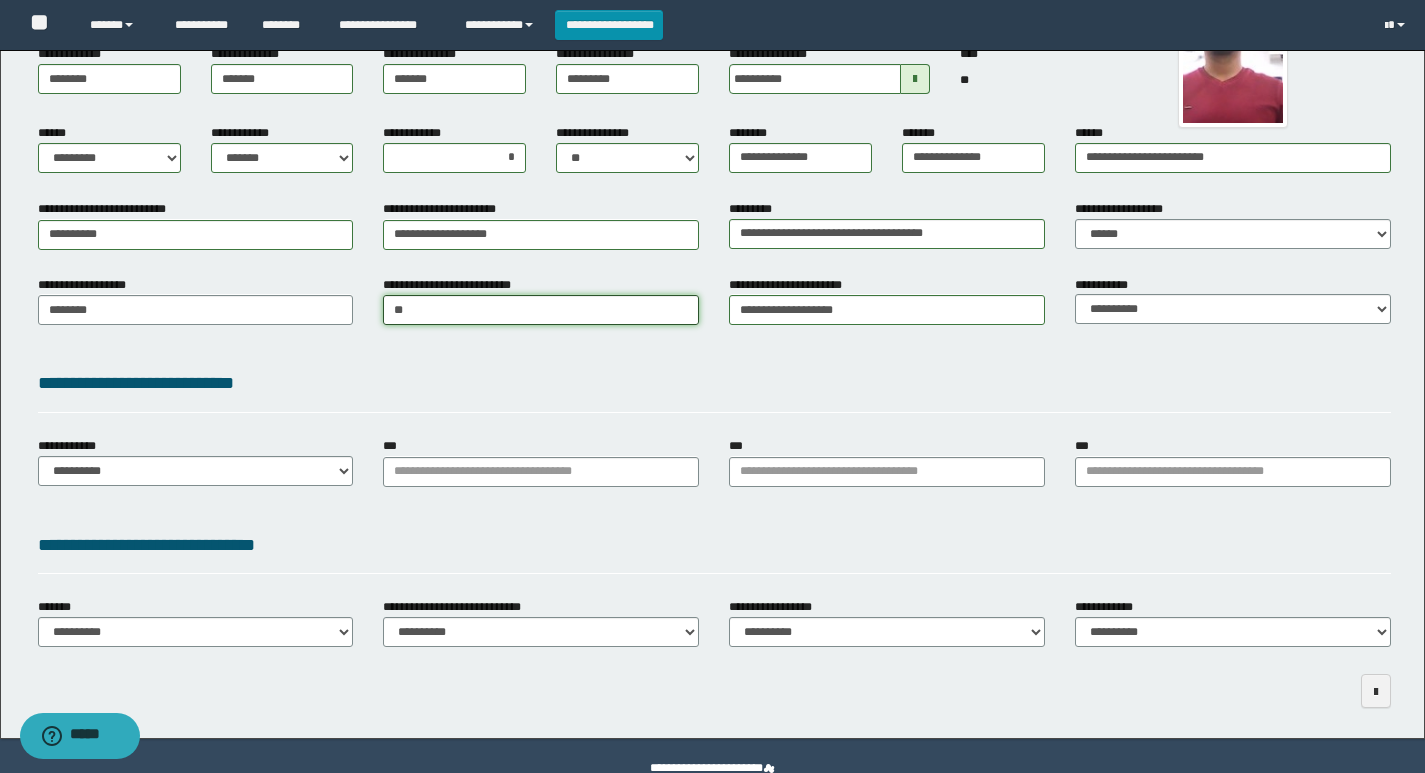 type on "*" 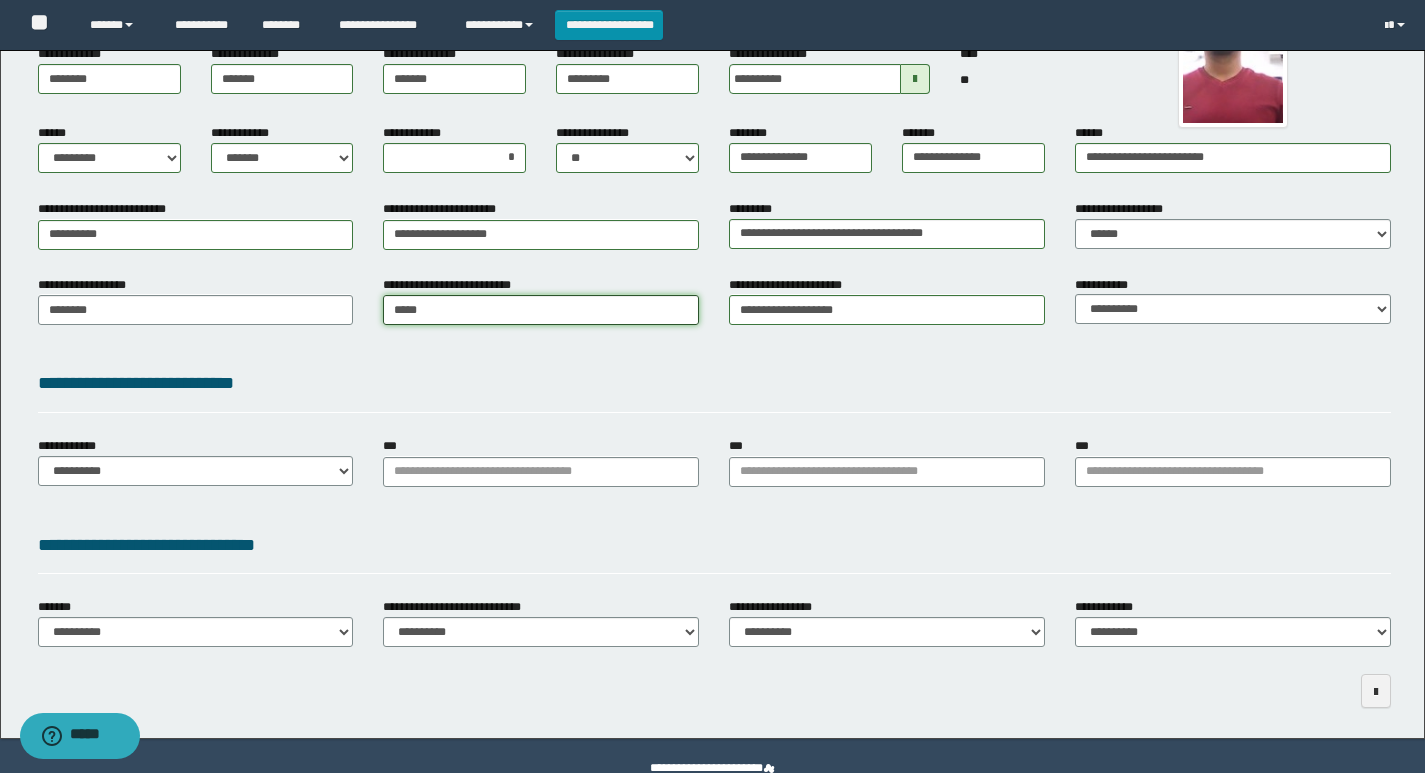 type on "****" 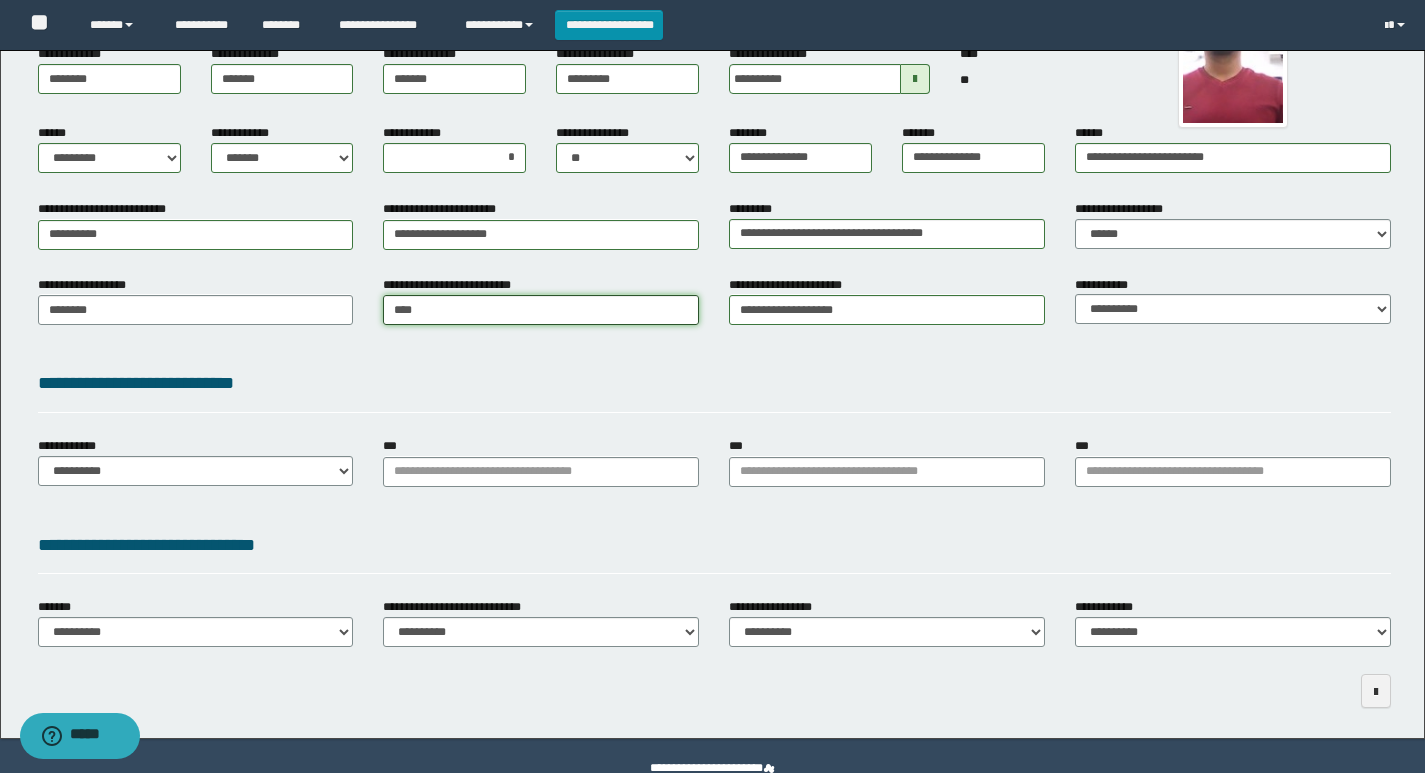 type on "****" 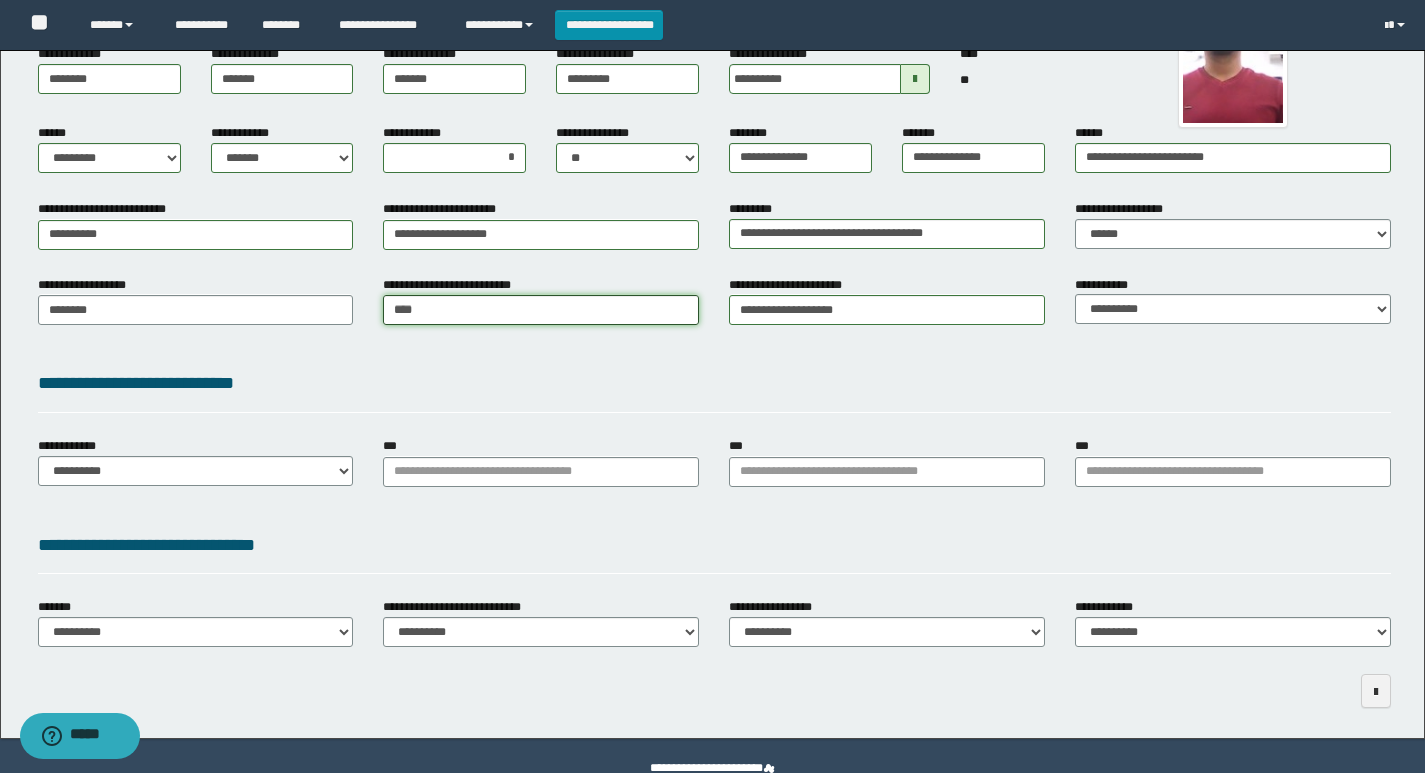 type 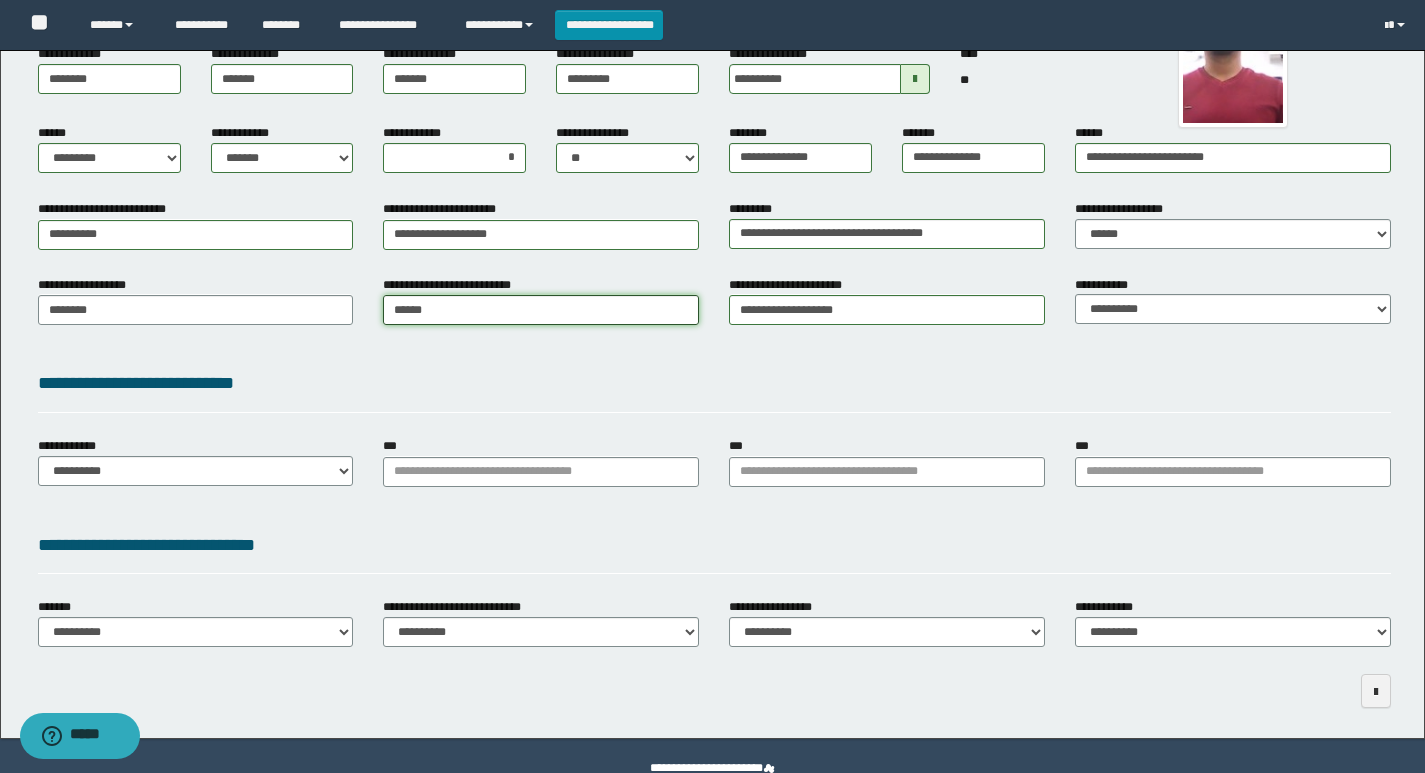 type on "*******" 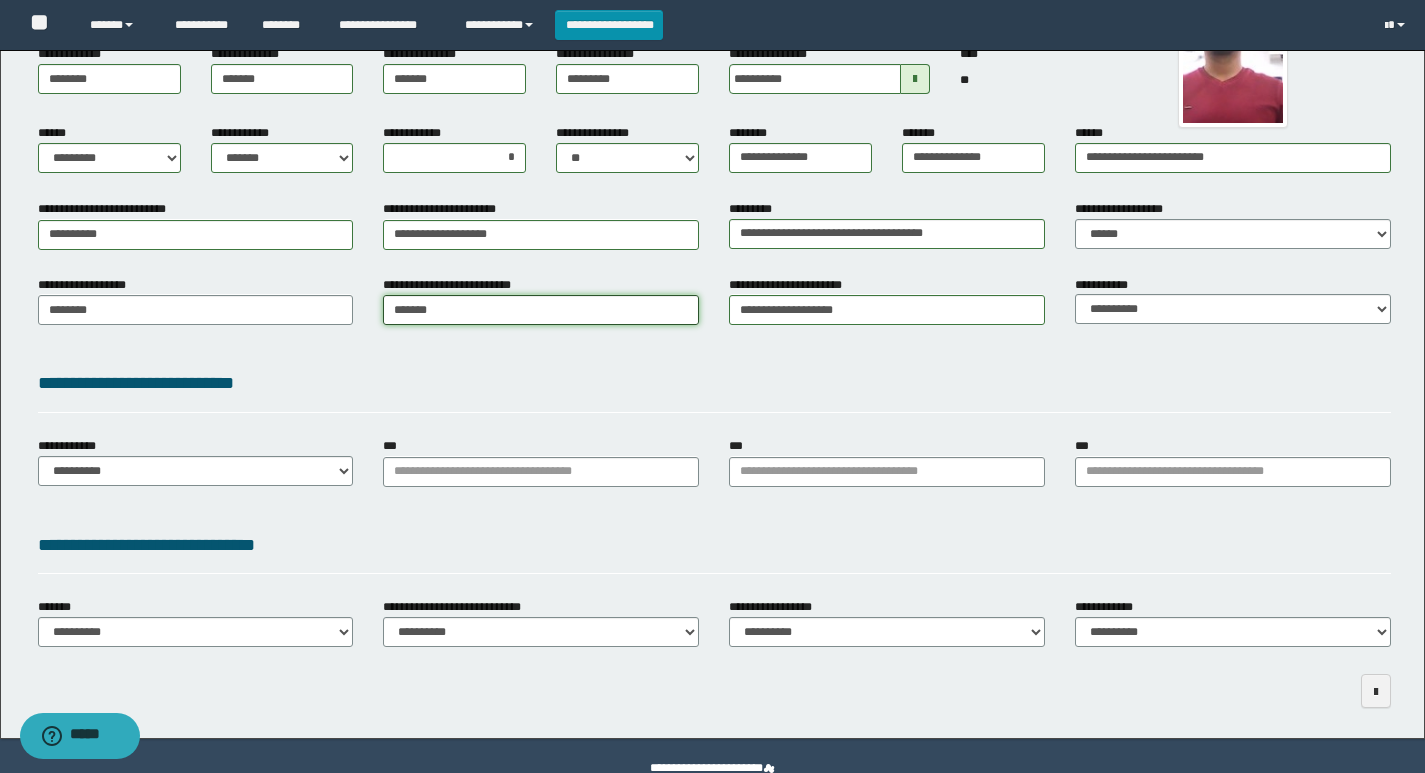 type on "*******" 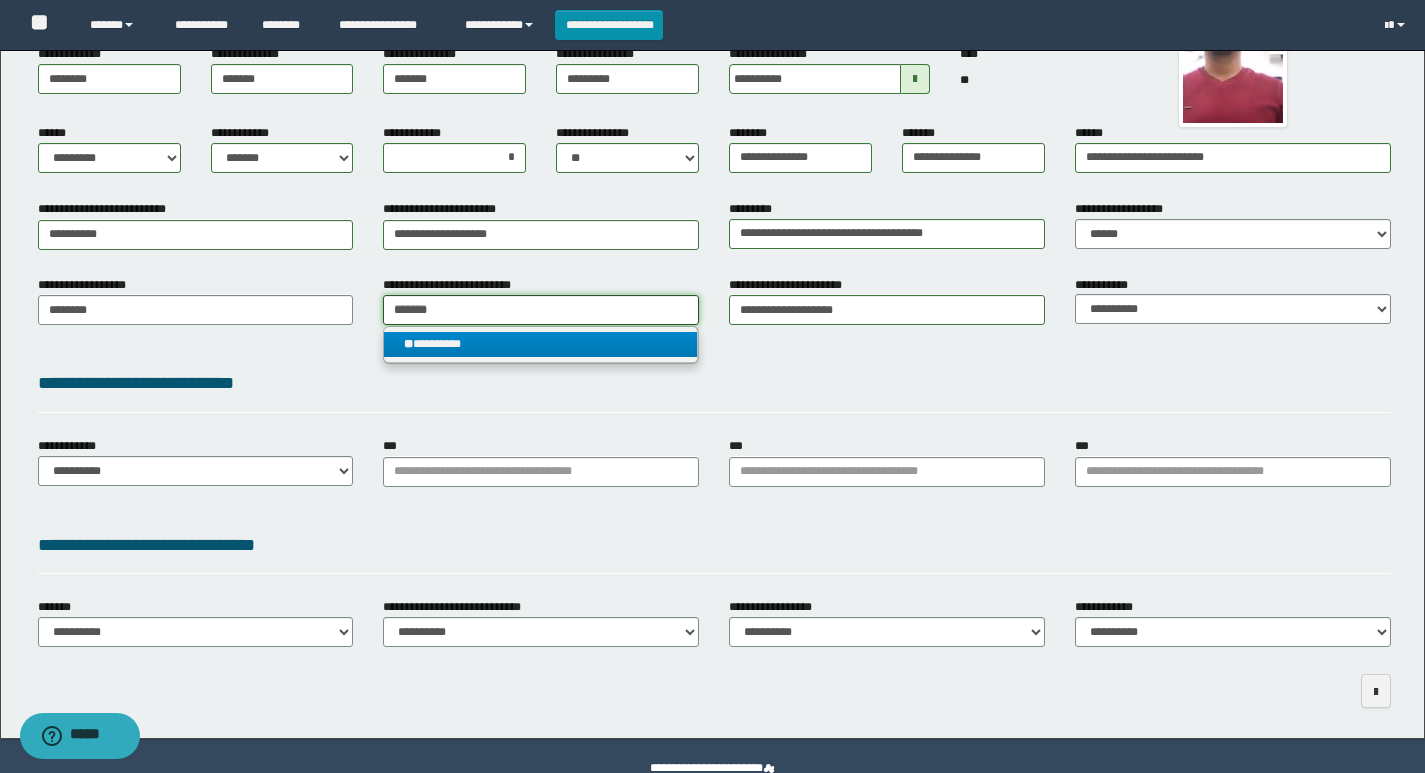 type on "*******" 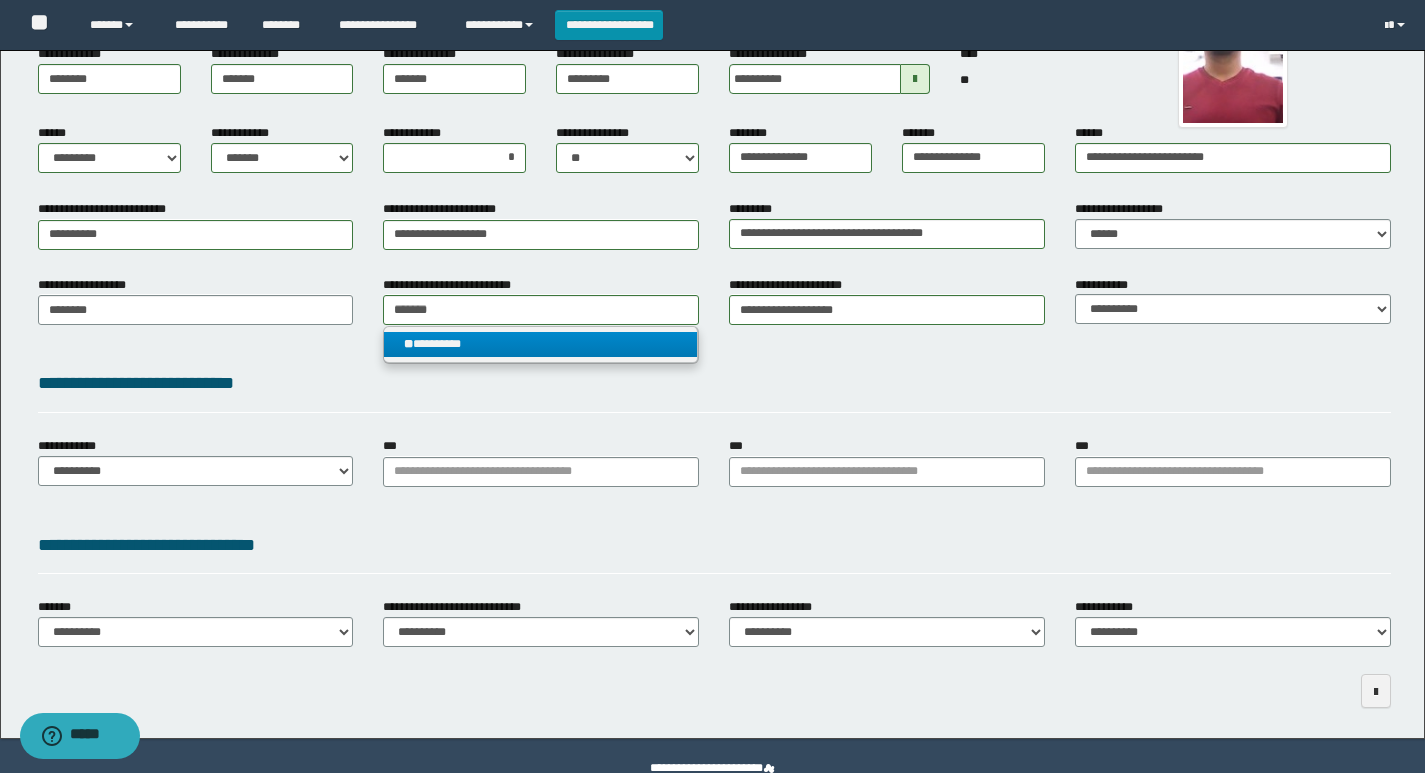 click on "** *********" at bounding box center (540, 344) 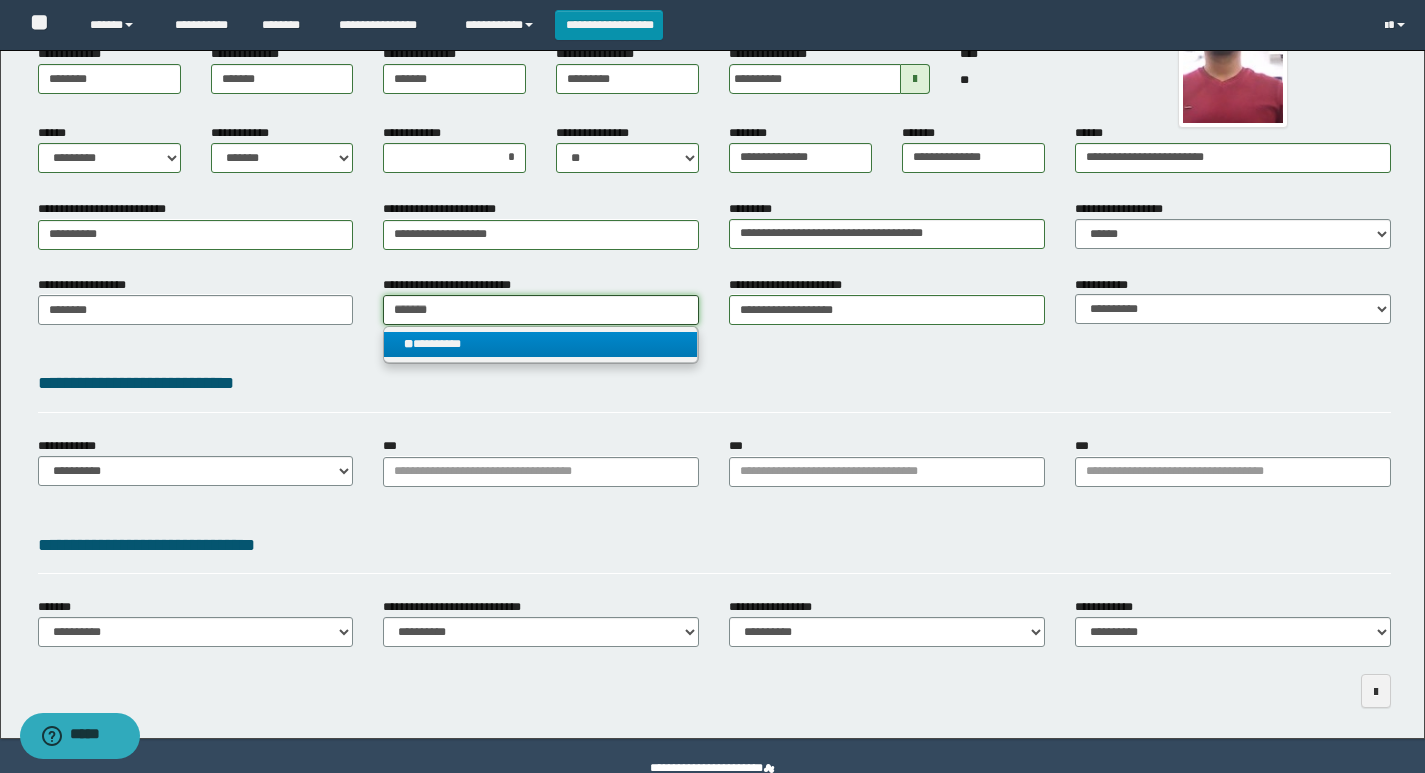 type 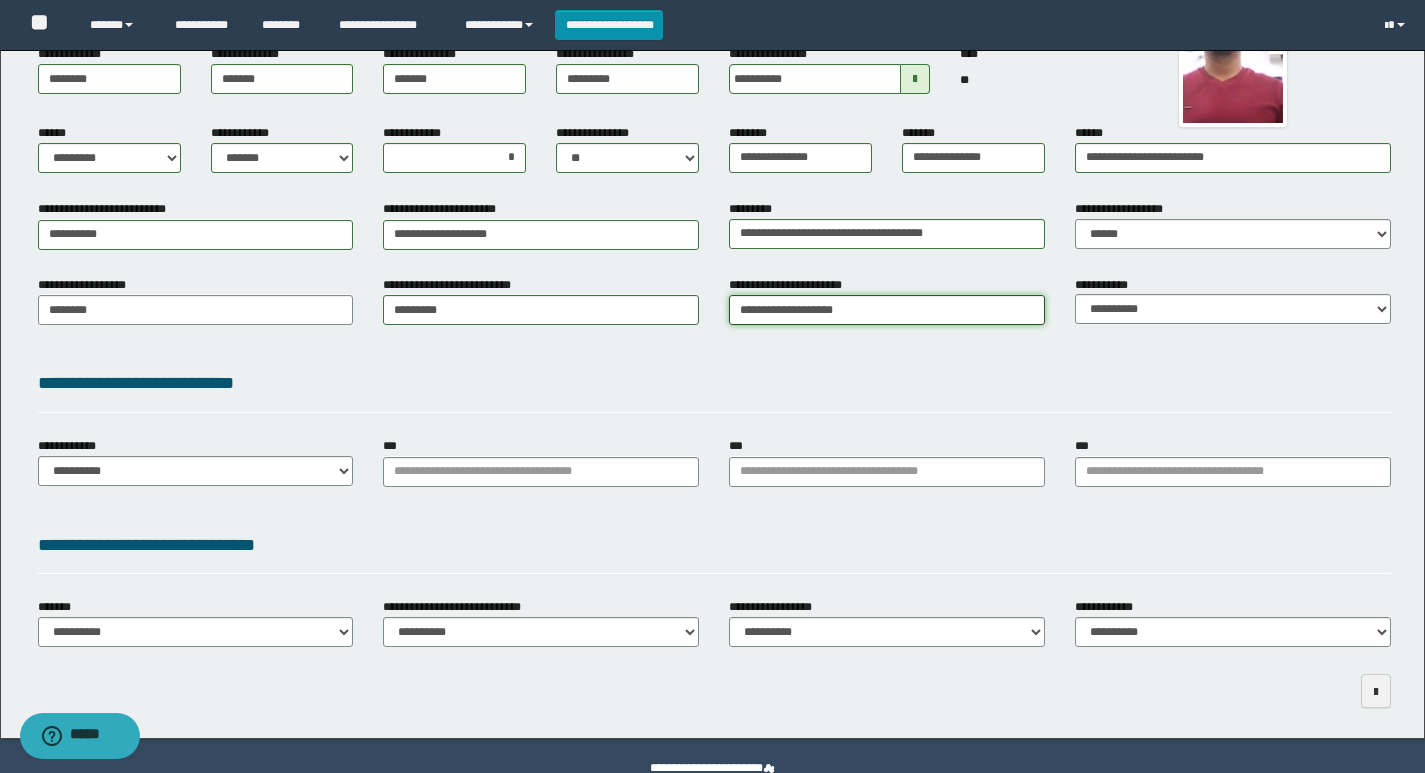 drag, startPoint x: 769, startPoint y: 306, endPoint x: 824, endPoint y: 318, distance: 56.293873 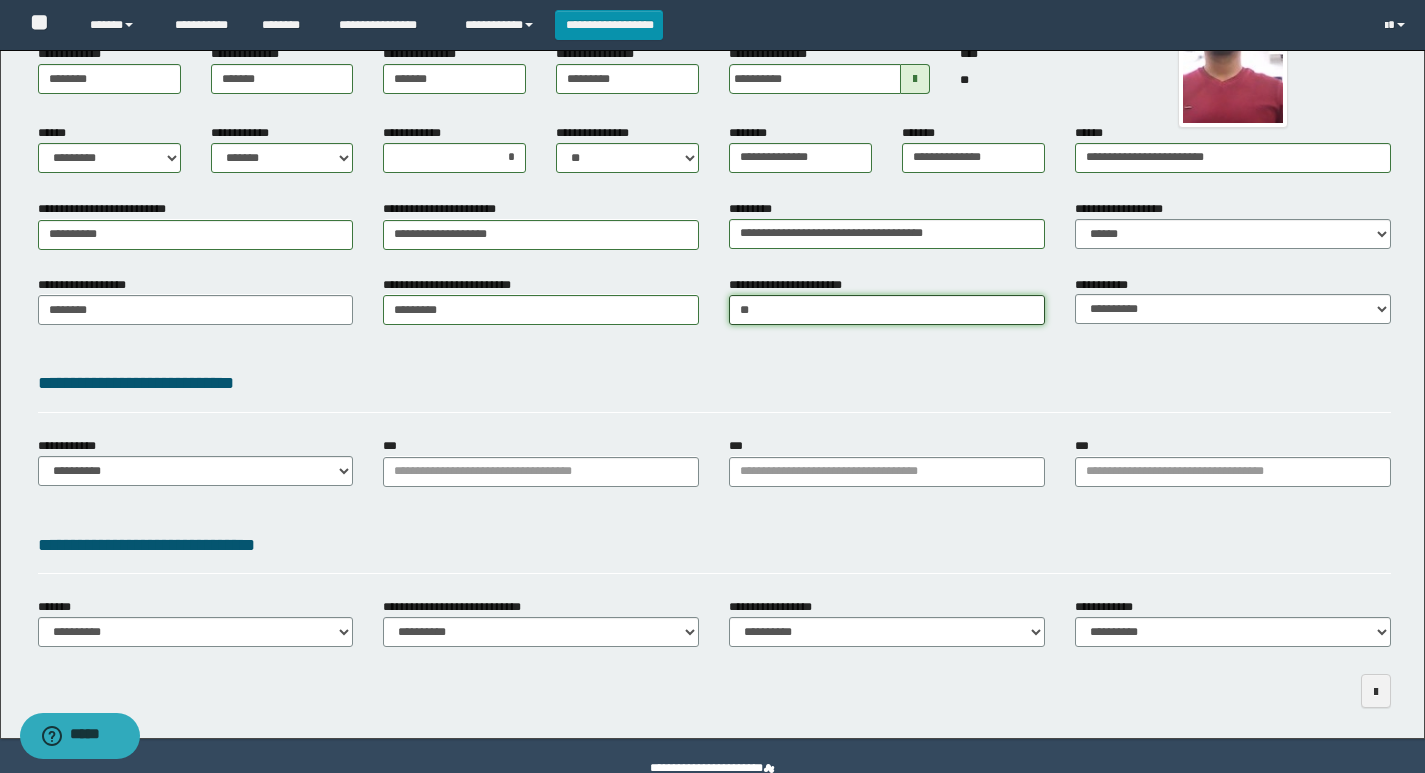 type on "***" 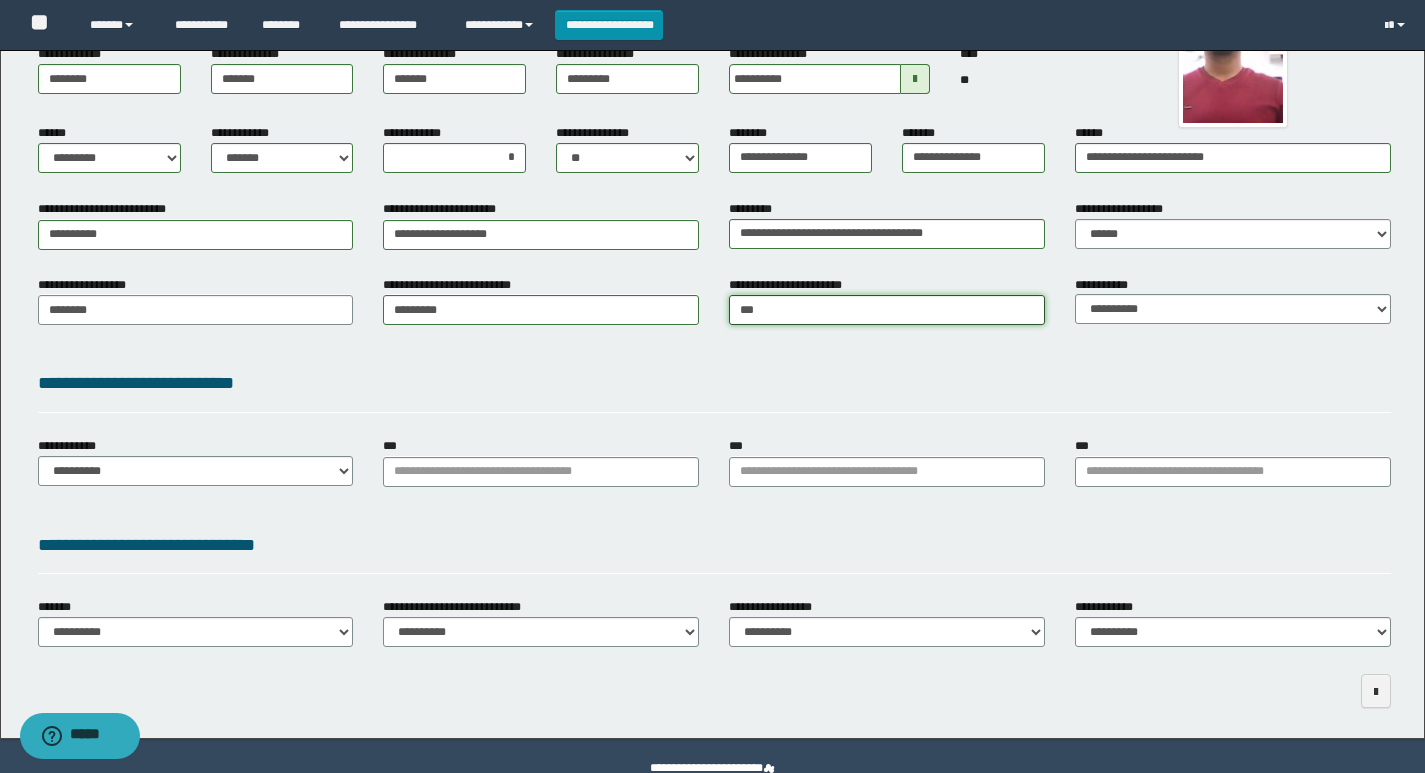 type 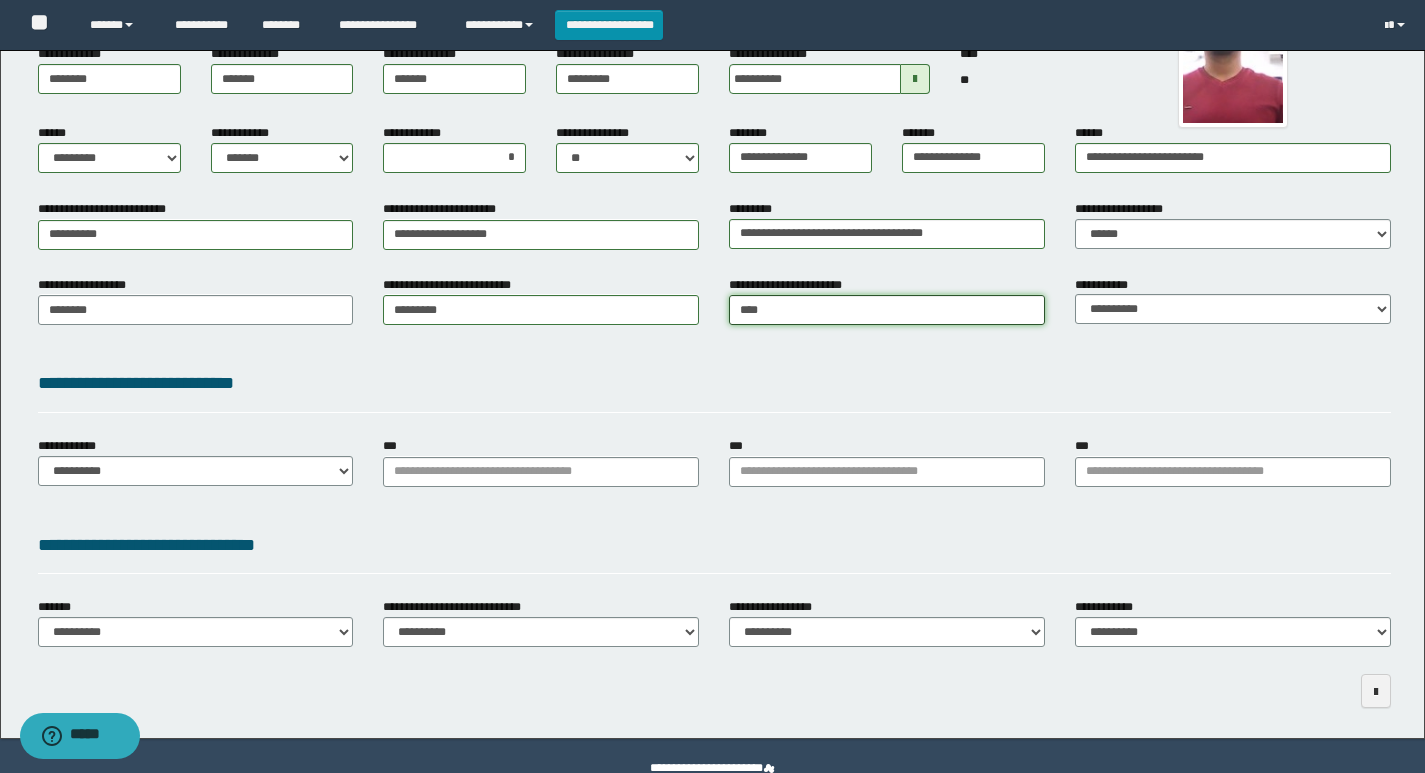 type on "****" 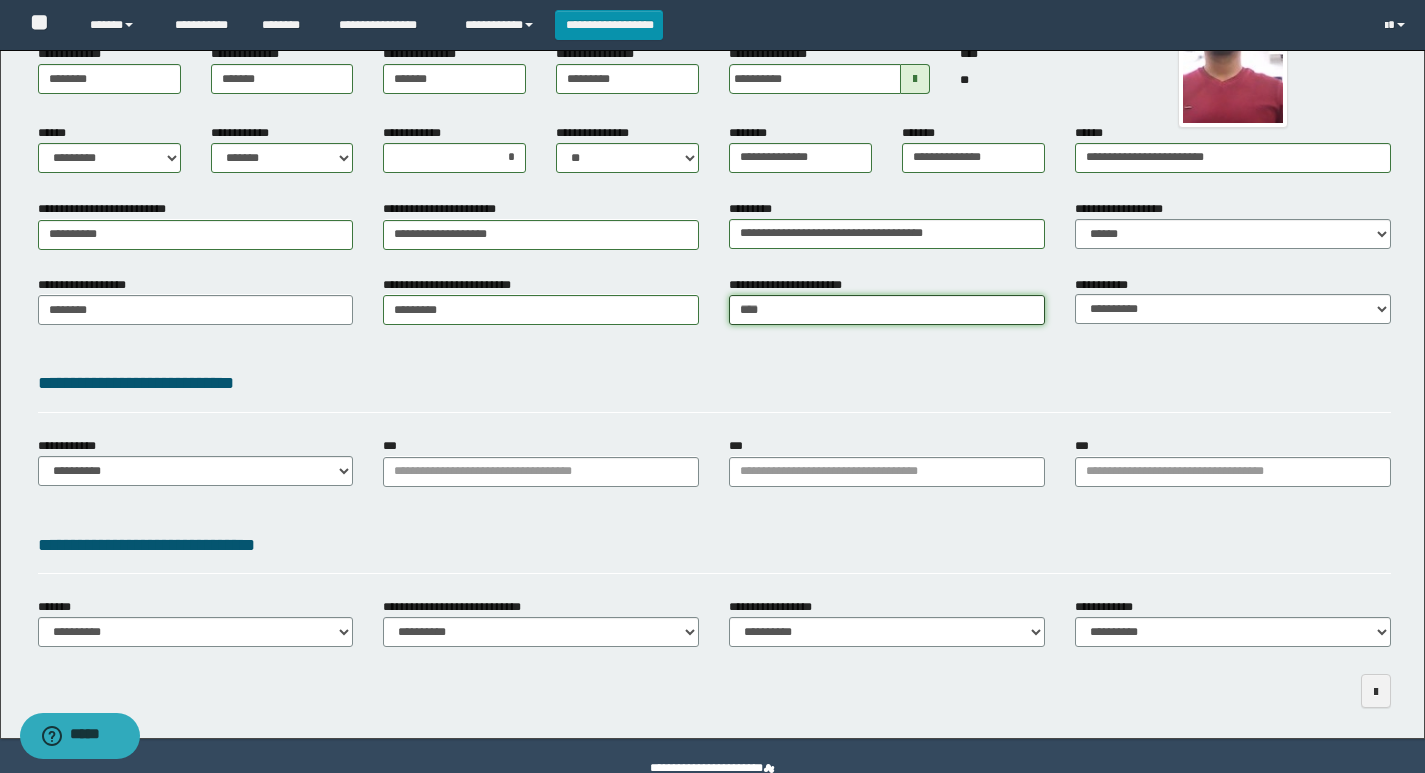 type 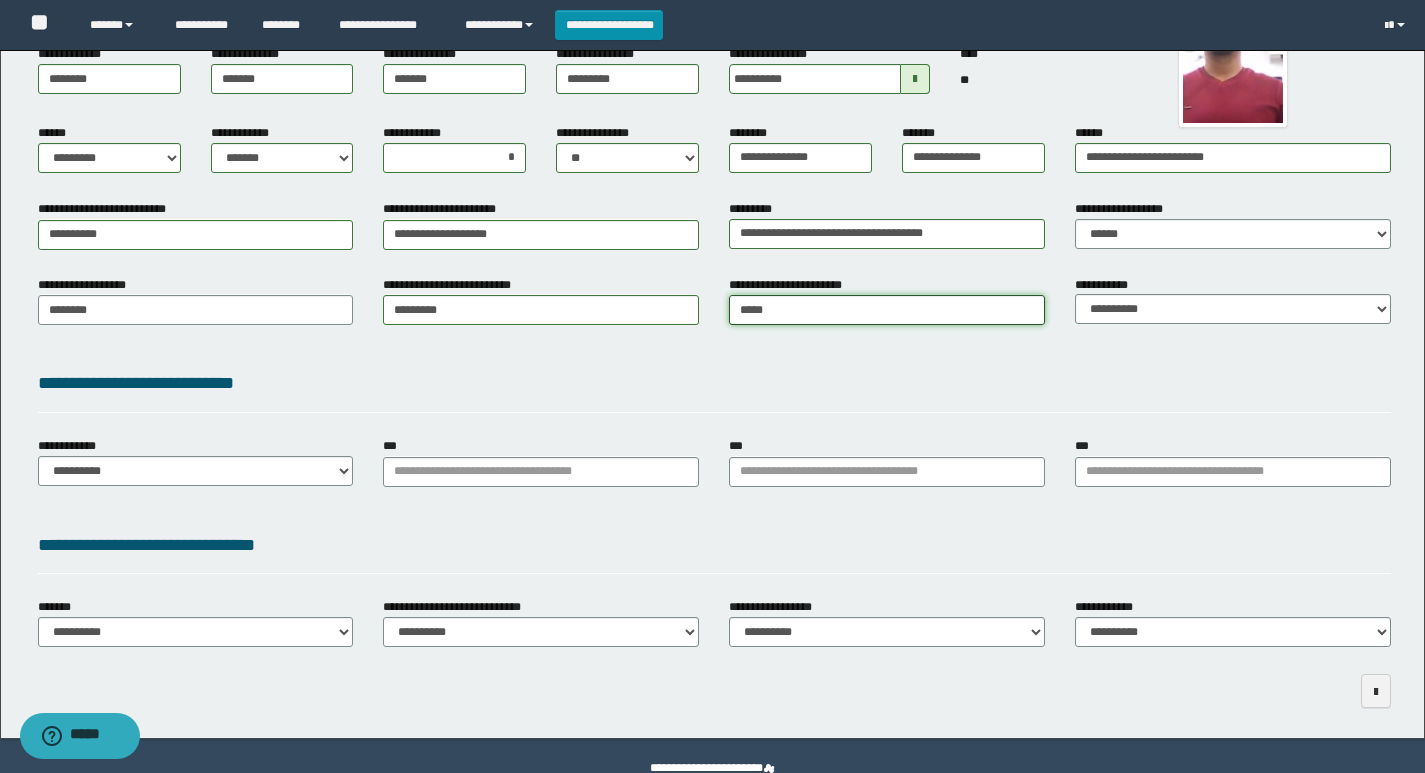 type on "******" 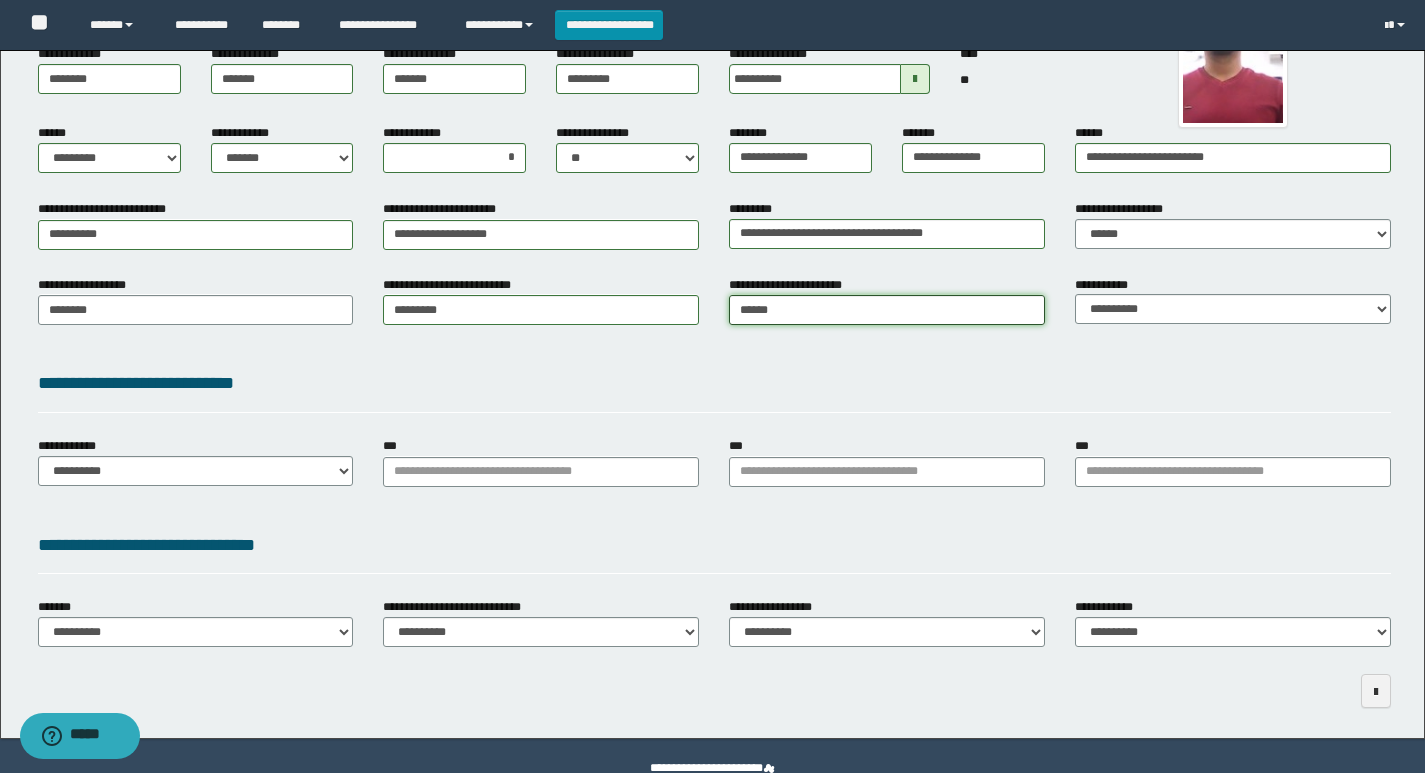 type on "******" 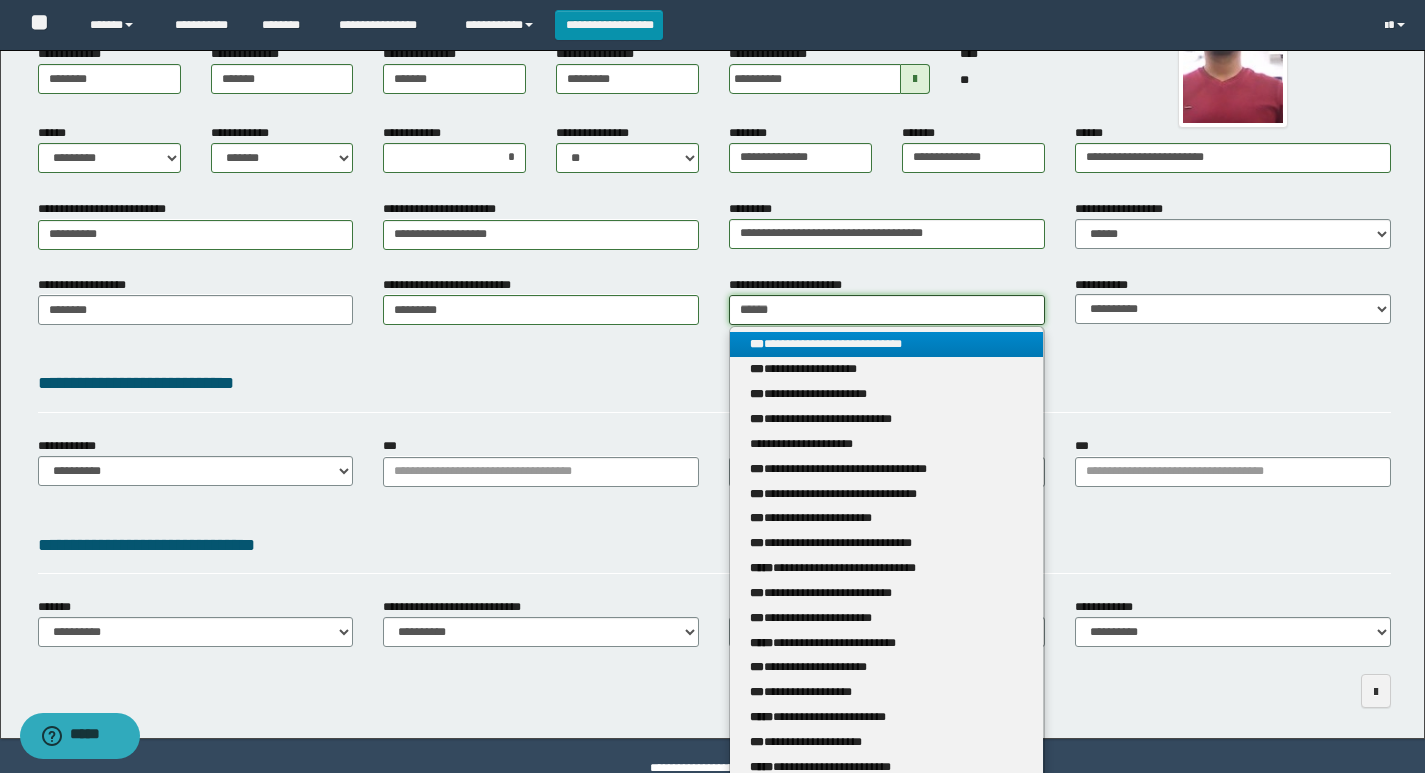 type 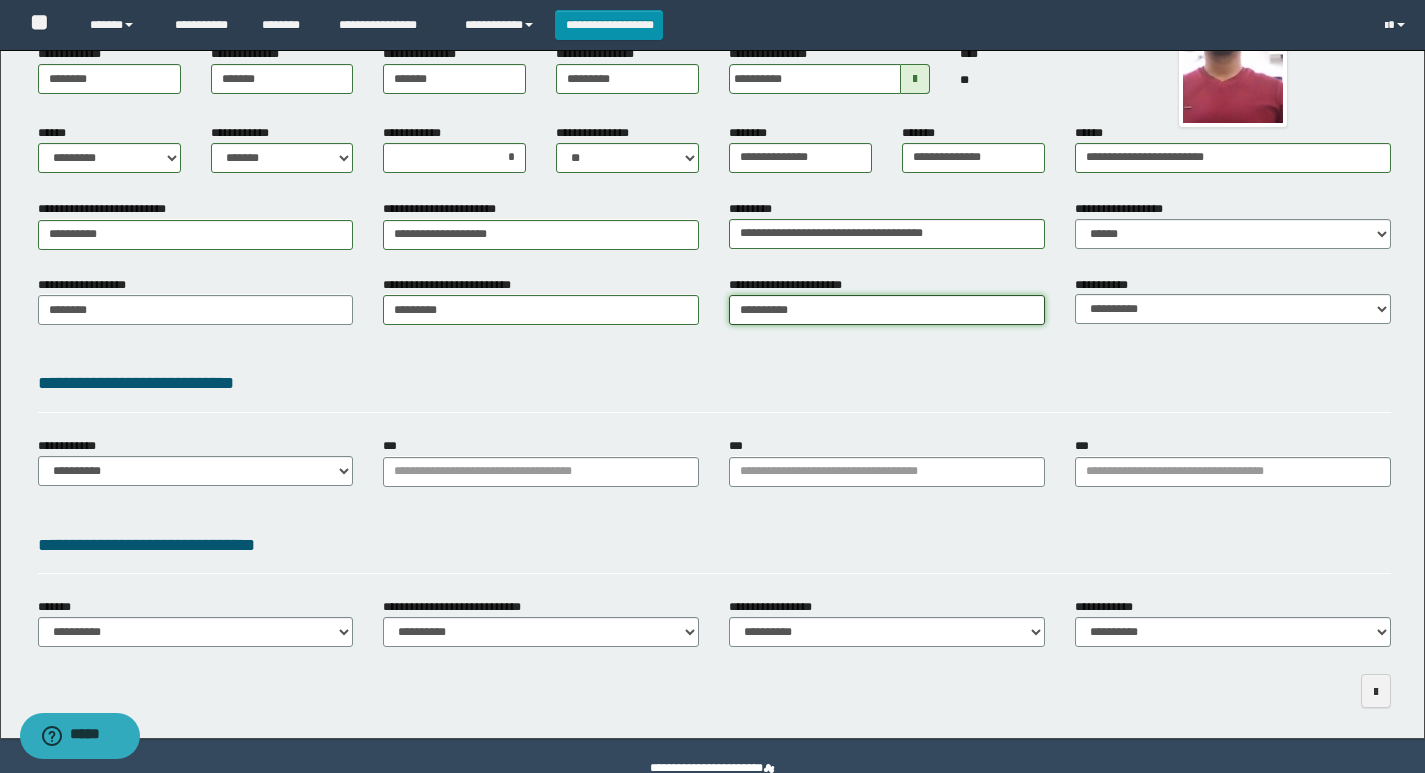 type on "**********" 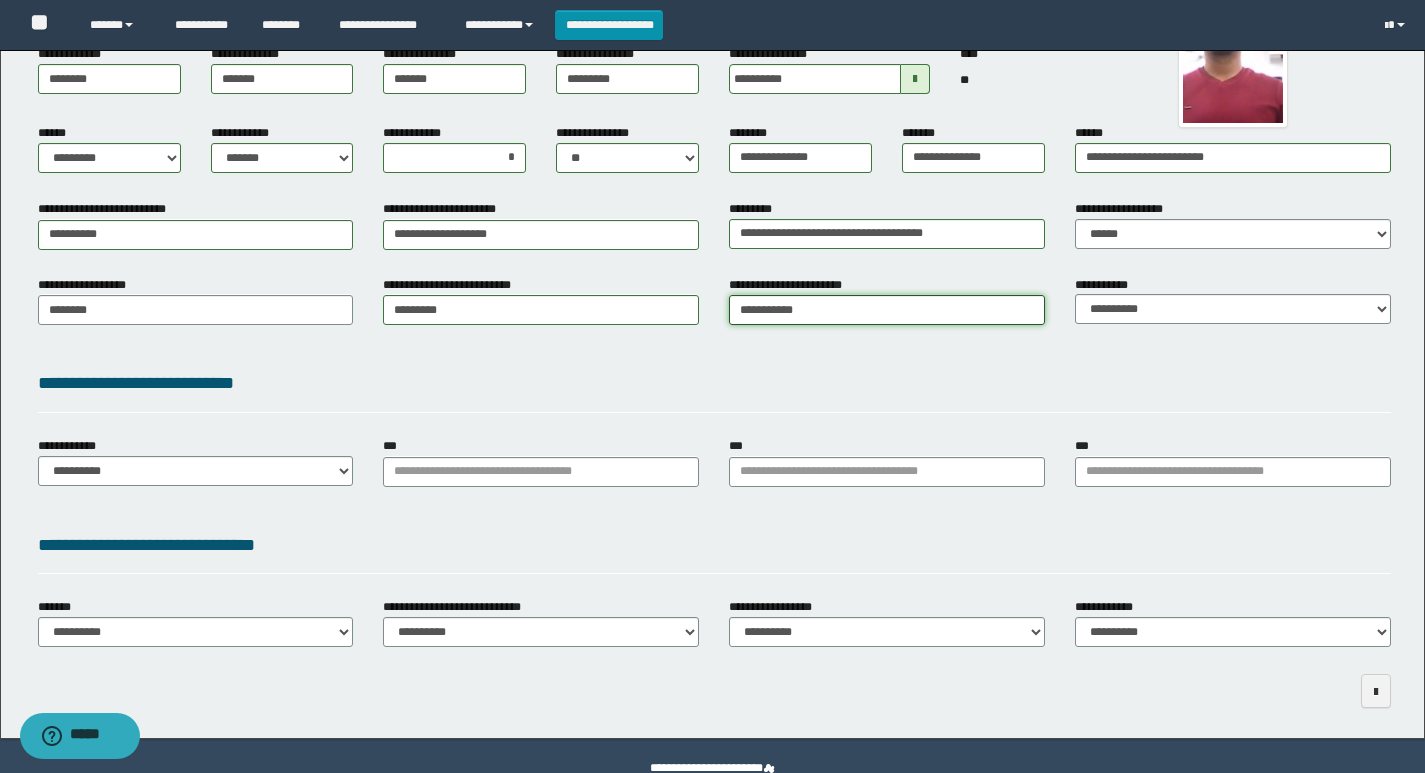 type on "**********" 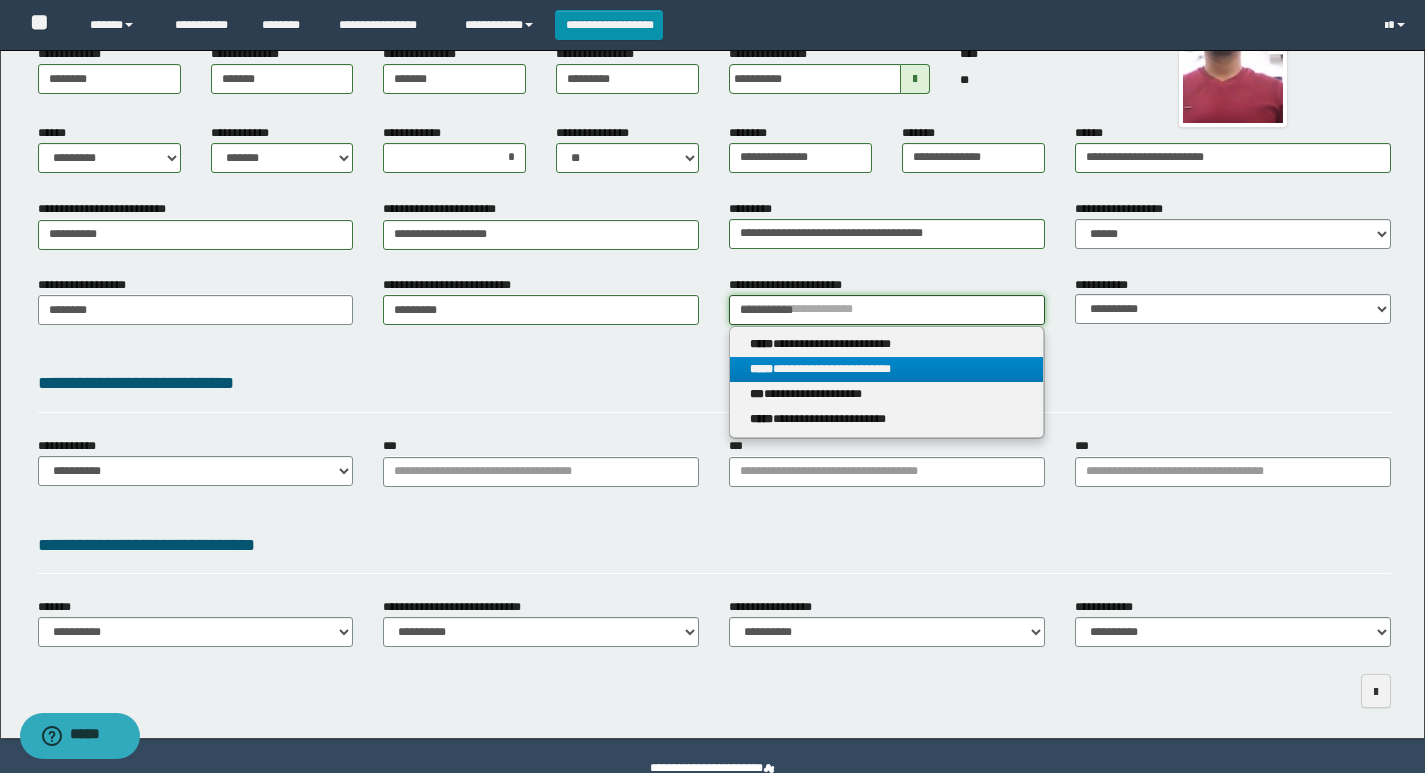 type on "**********" 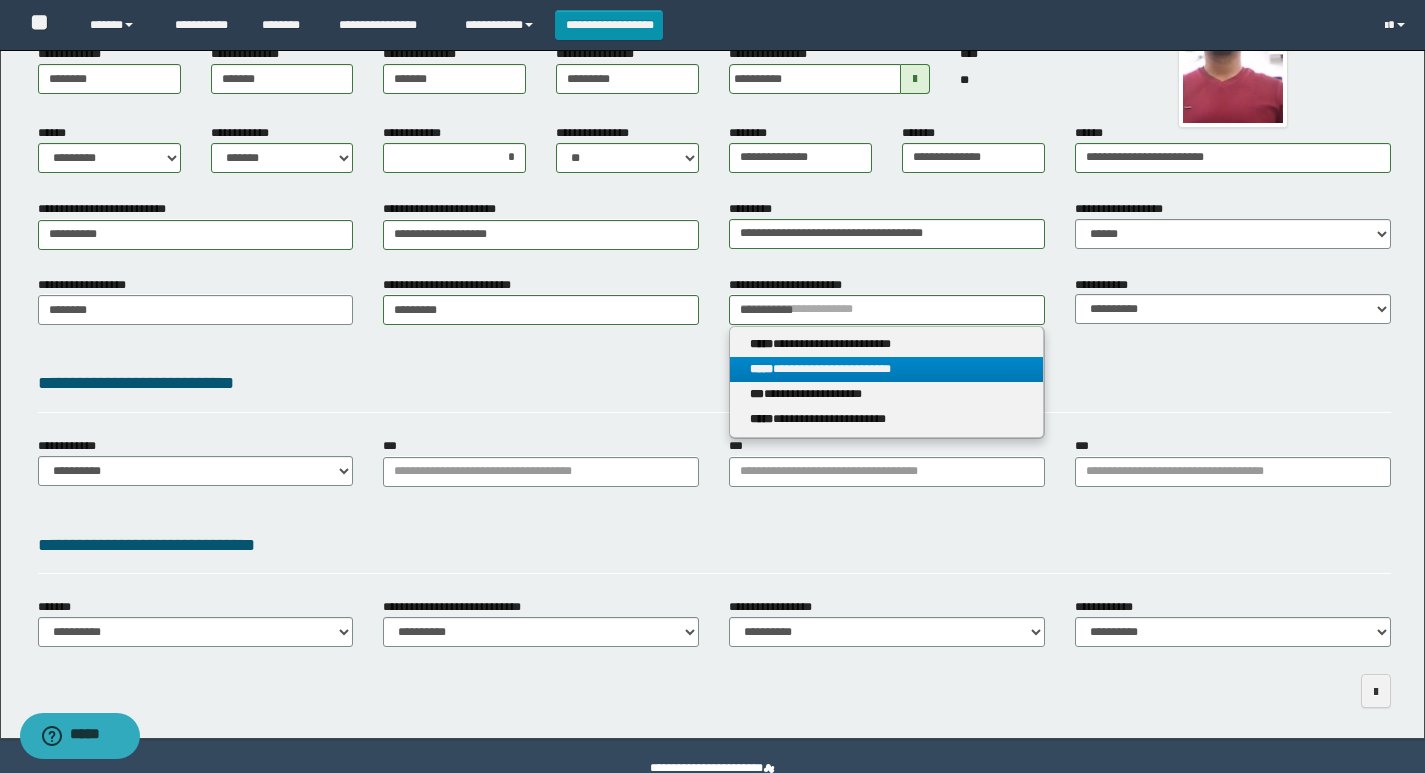 click on "**********" at bounding box center (886, 369) 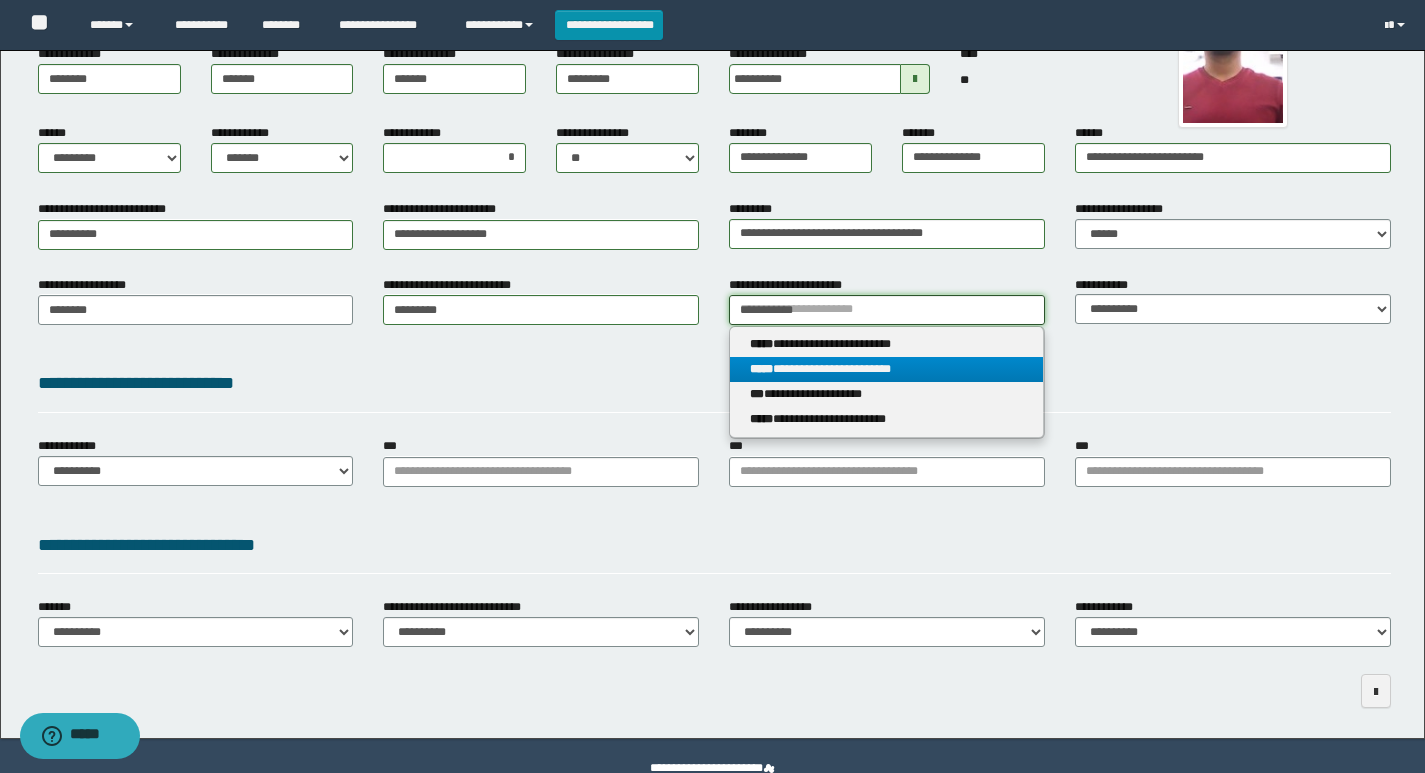 type 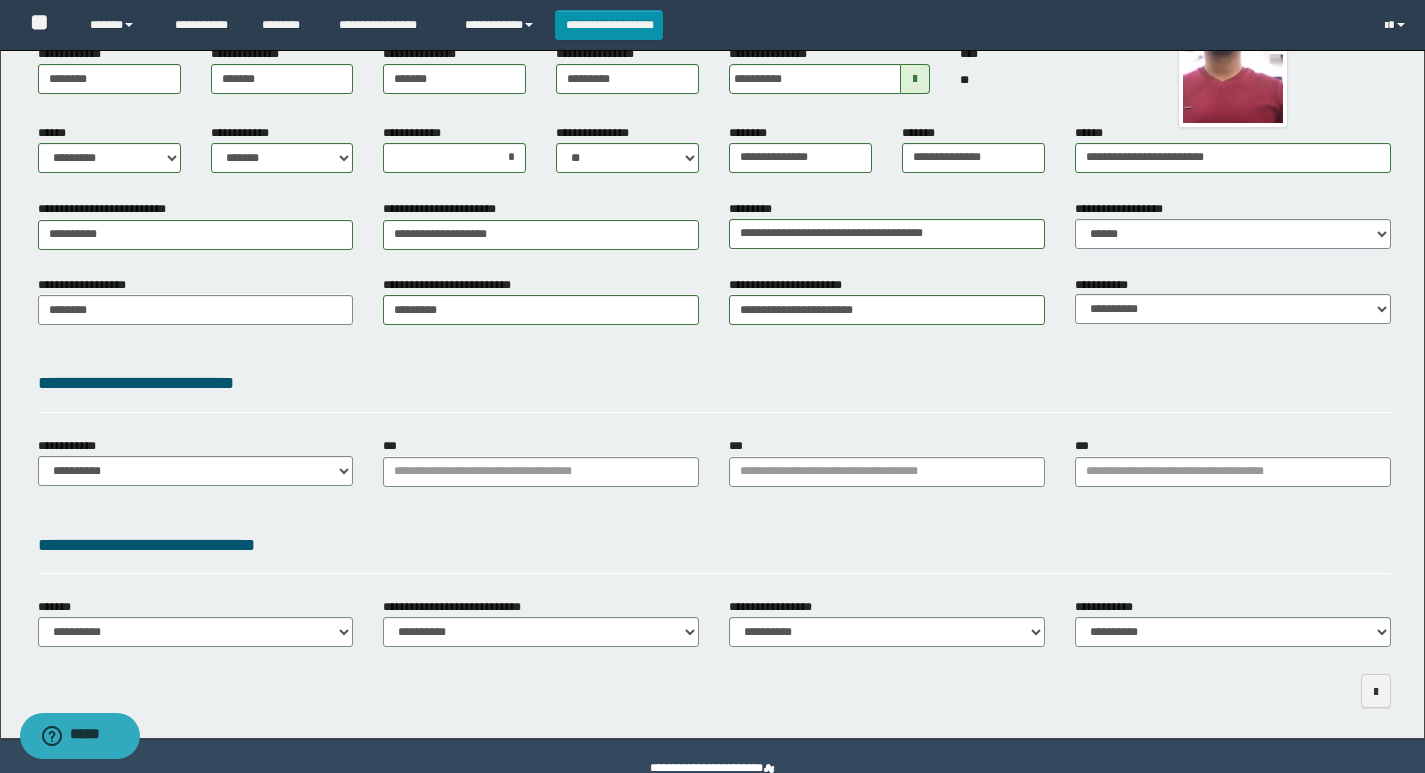 click on "**********" at bounding box center [714, 383] 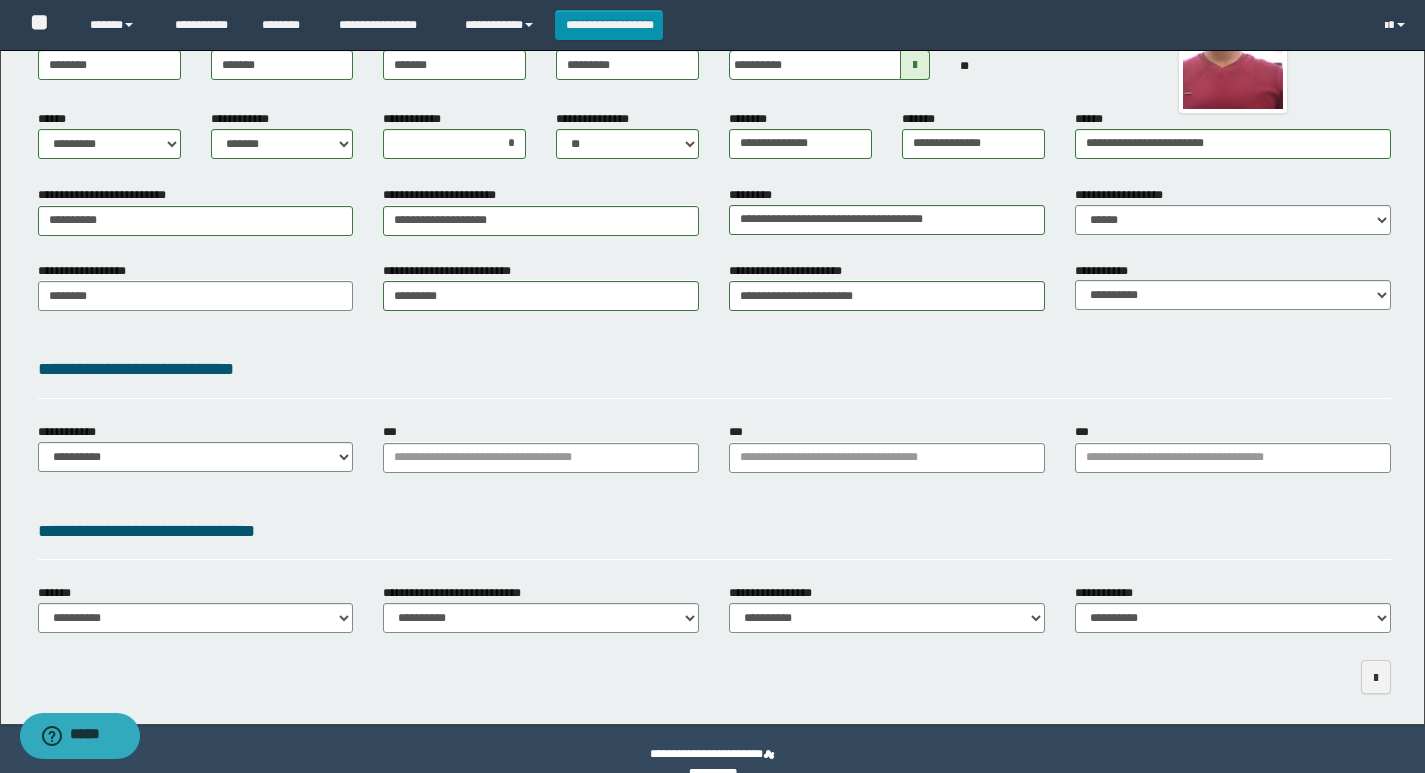 scroll, scrollTop: 243, scrollLeft: 0, axis: vertical 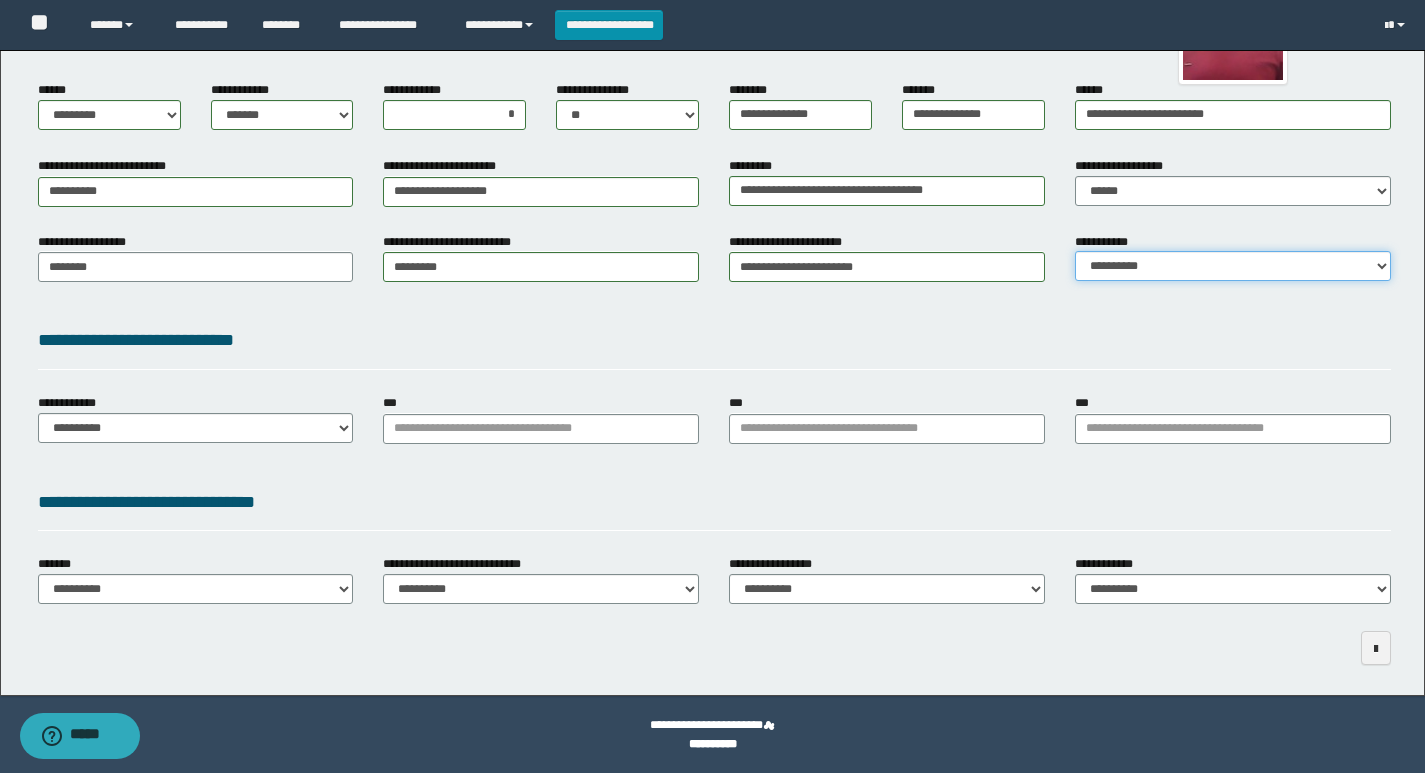 click on "**********" at bounding box center [1233, 266] 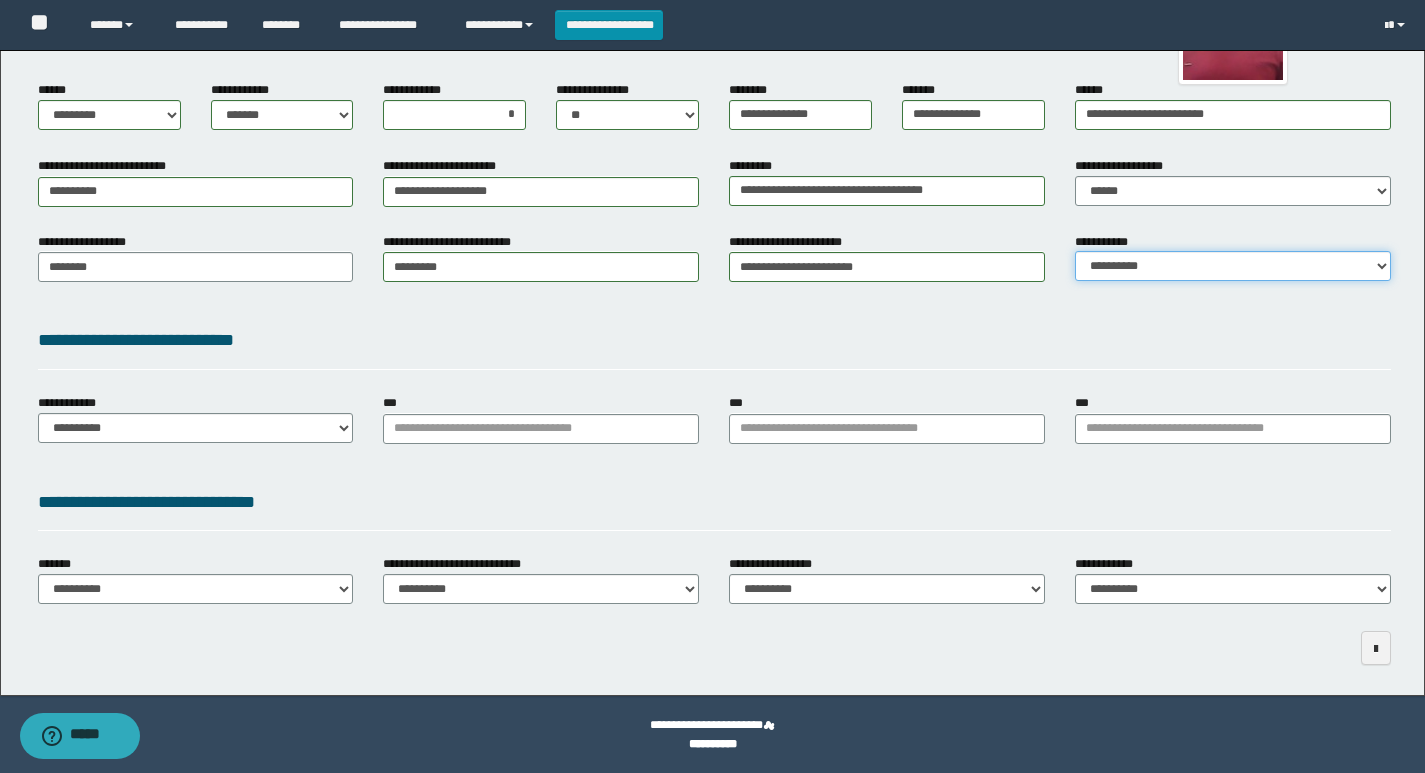 select on "*" 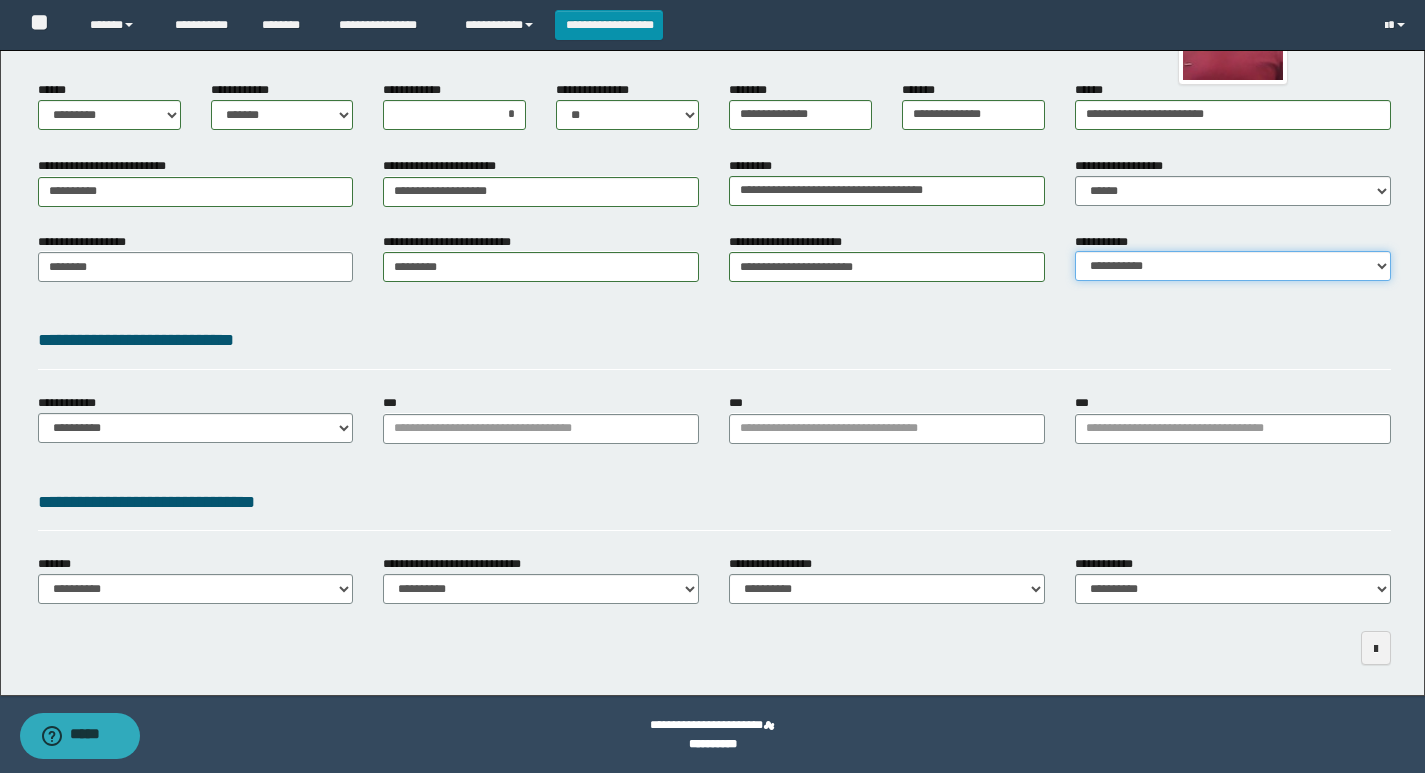 click on "**********" at bounding box center [1233, 266] 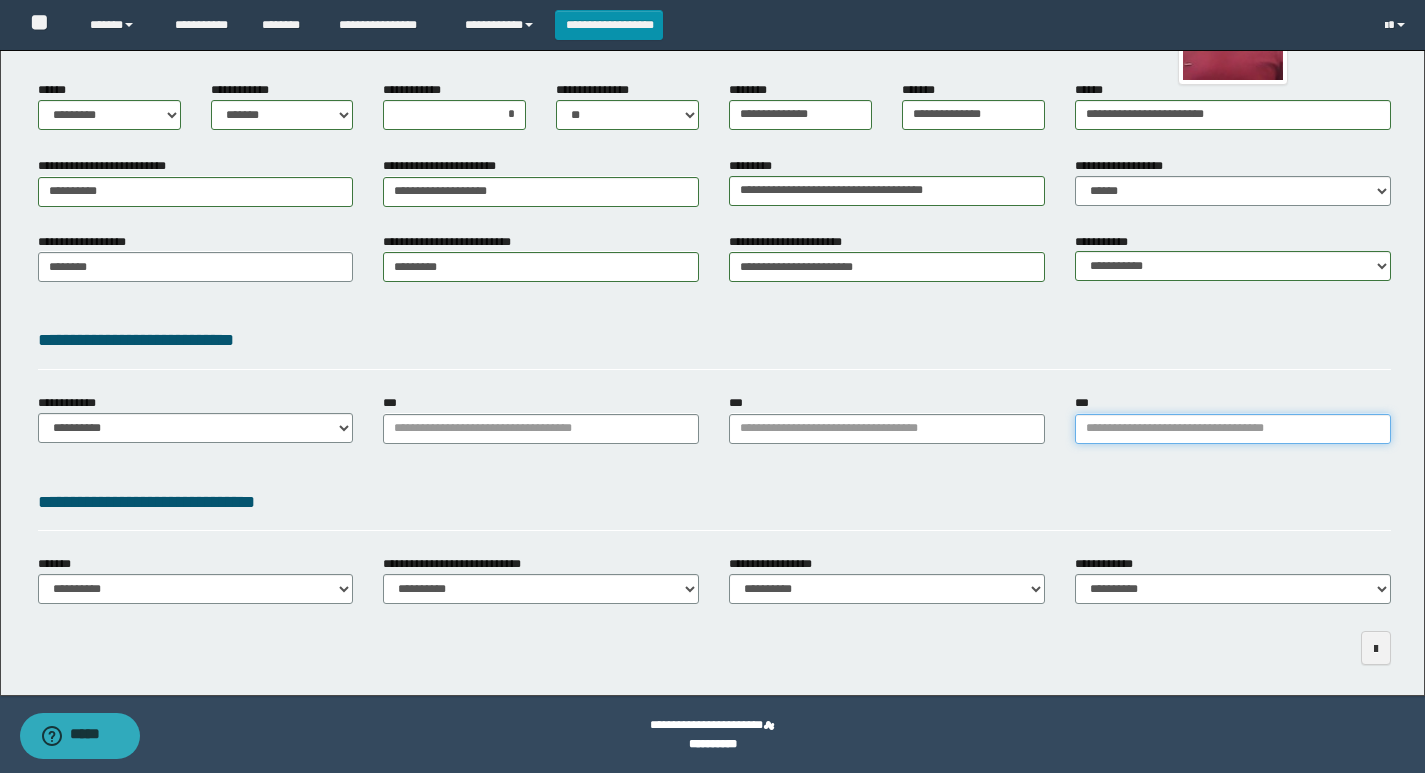 click on "***" at bounding box center [1233, 429] 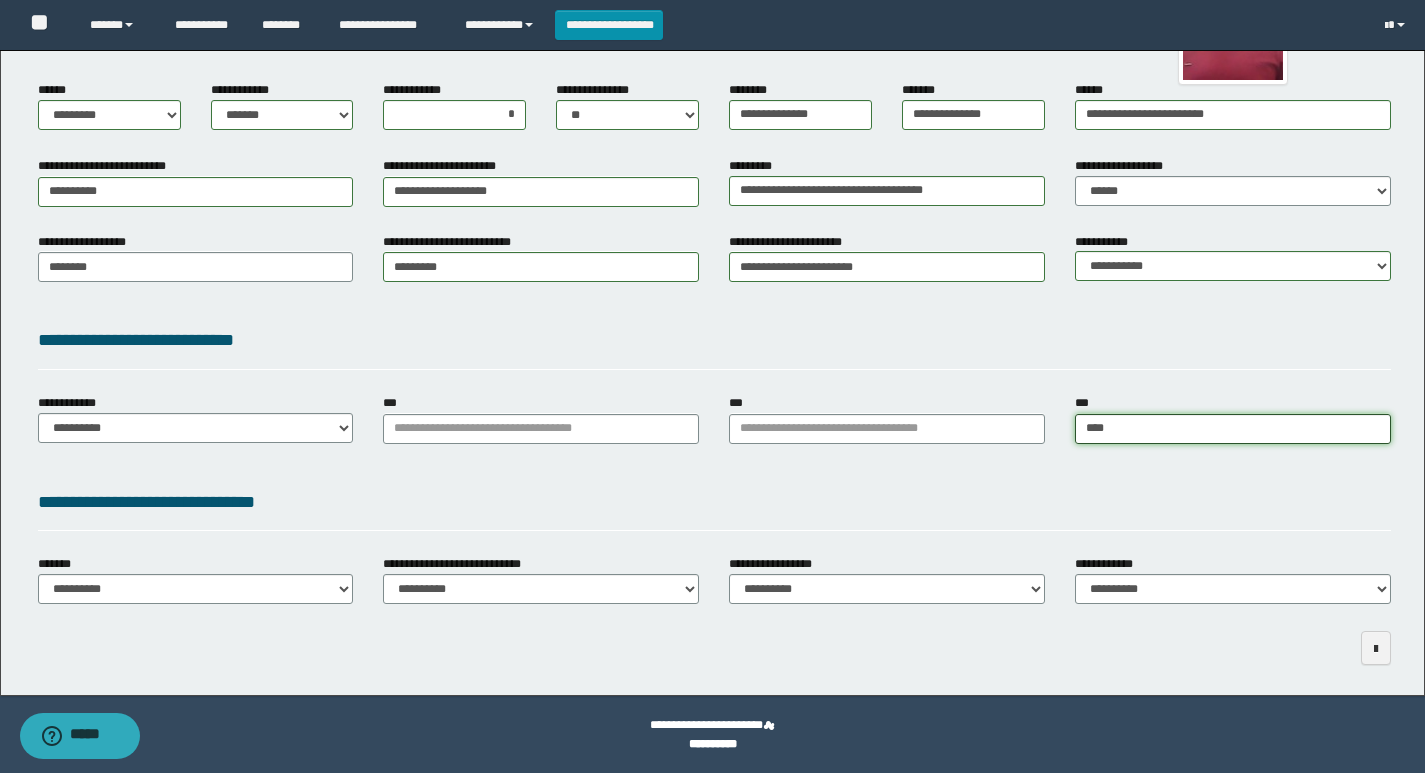 type on "*****" 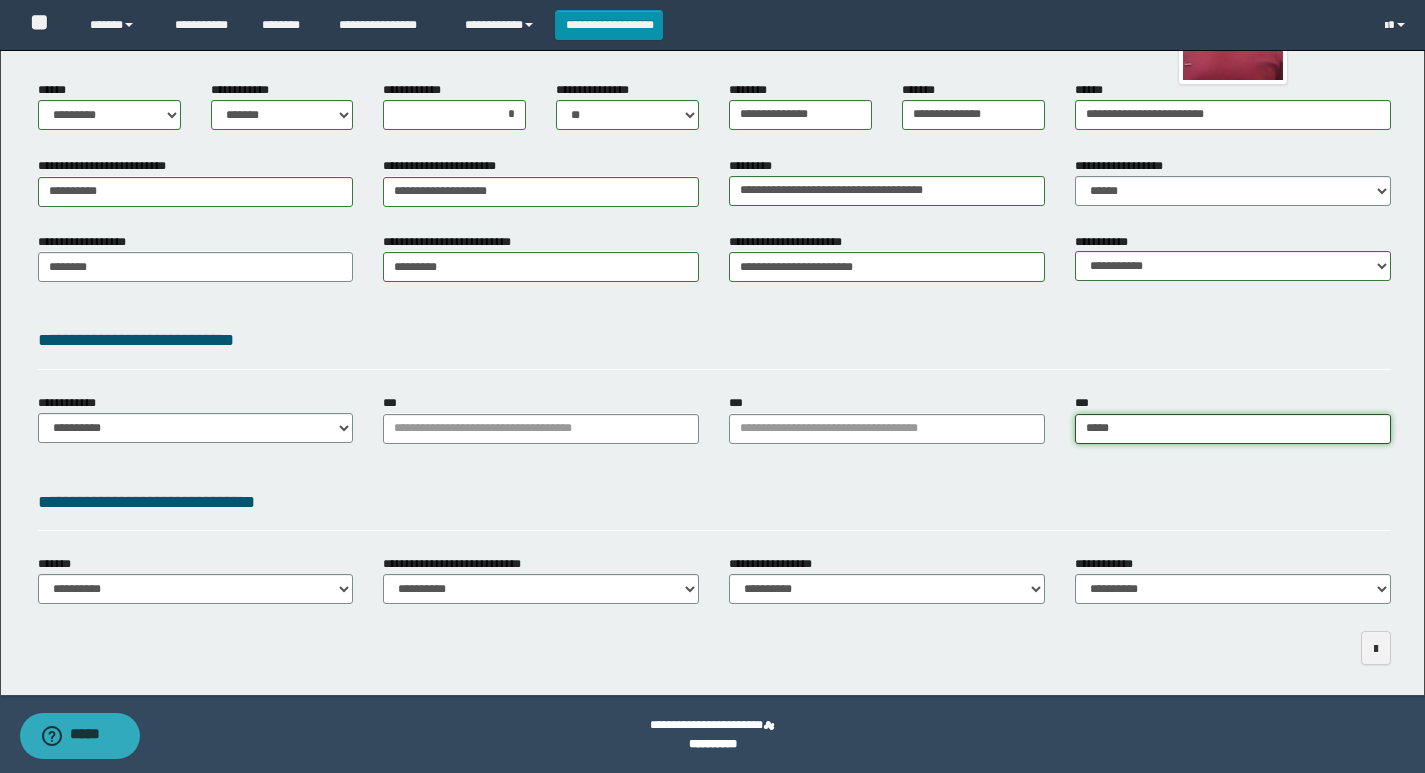 type on "**********" 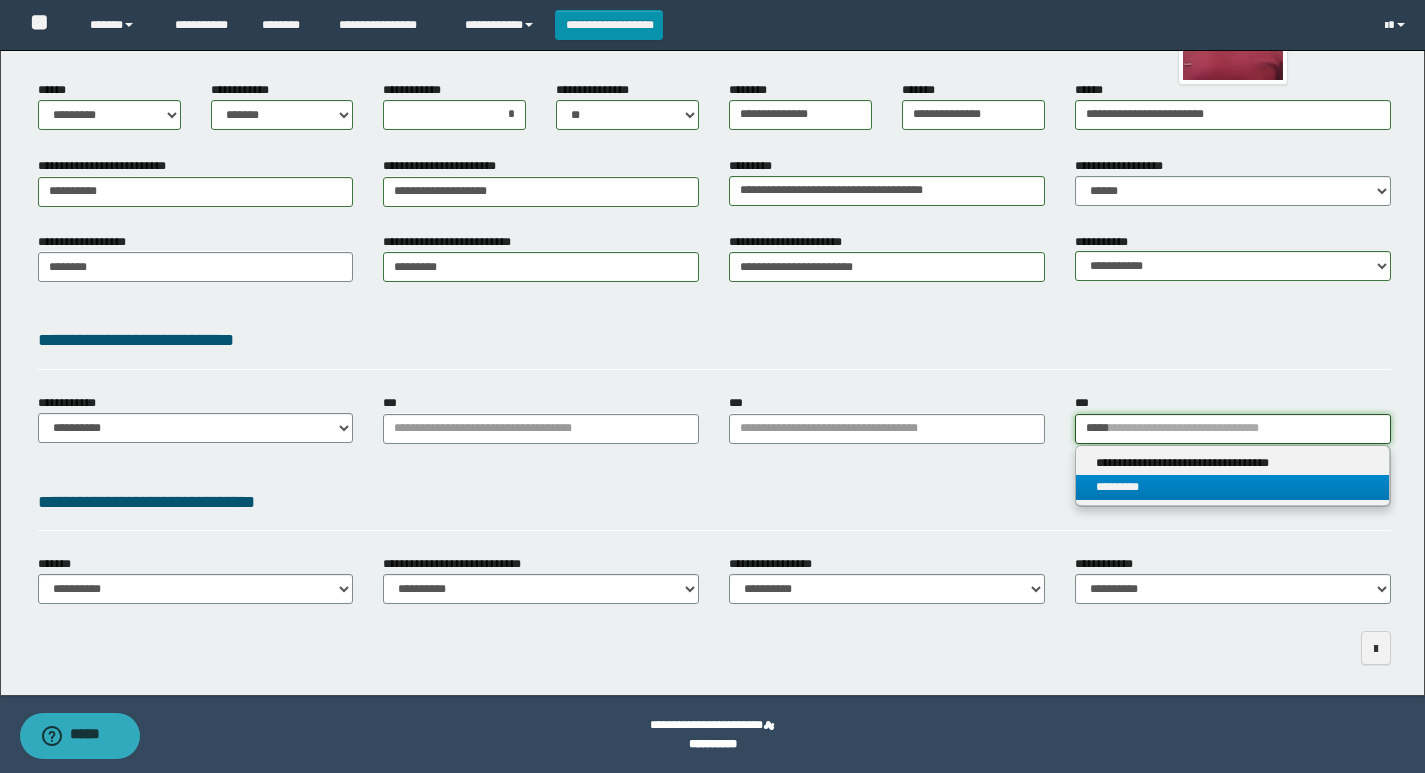 type on "*****" 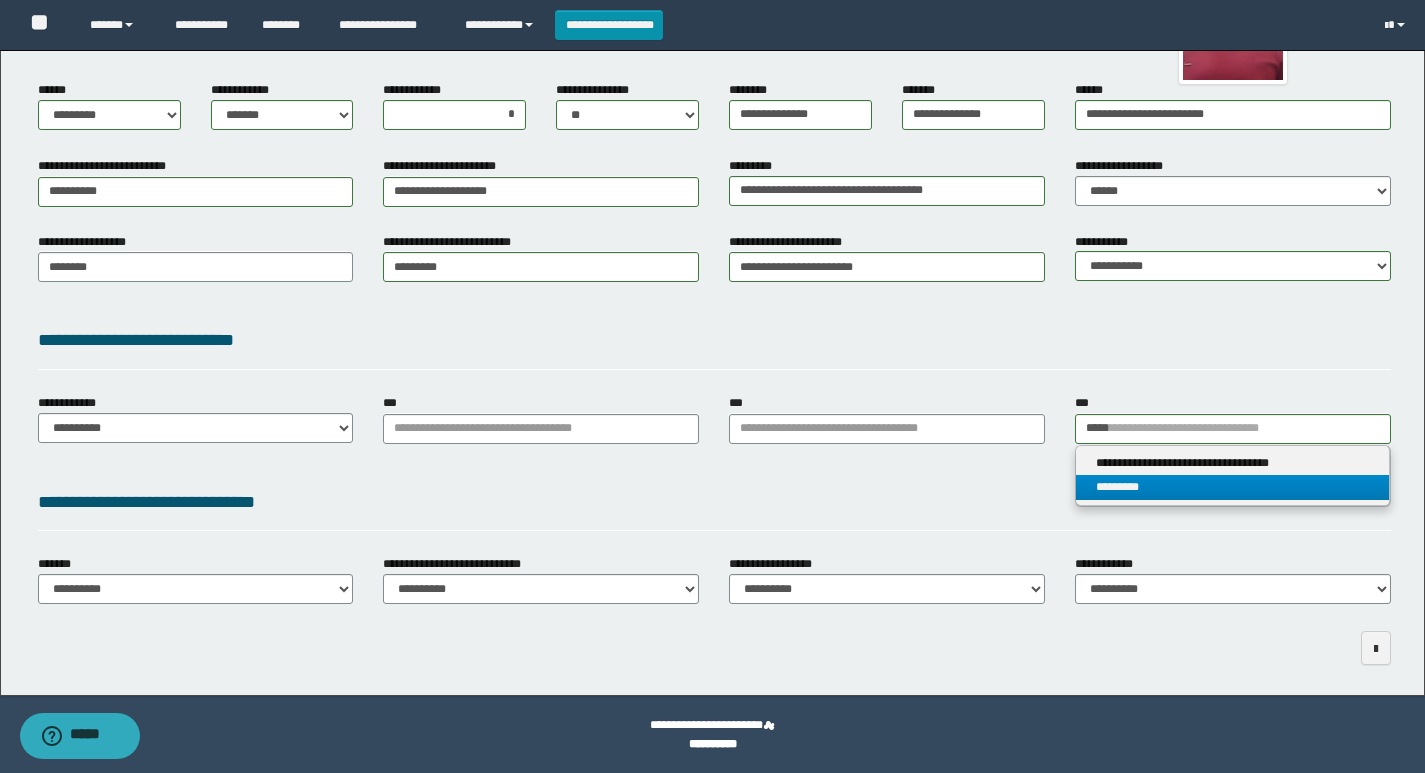 click on "*********" at bounding box center (1232, 487) 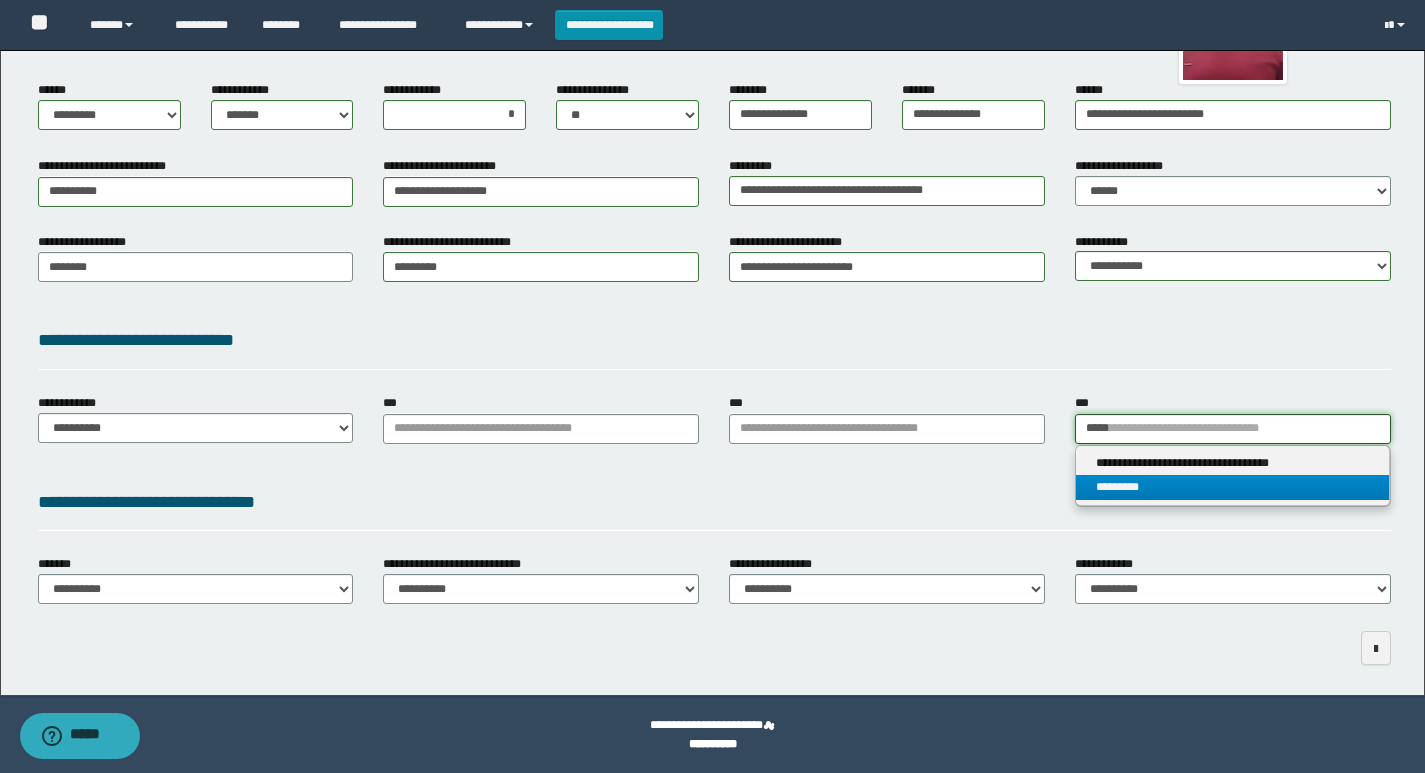 type 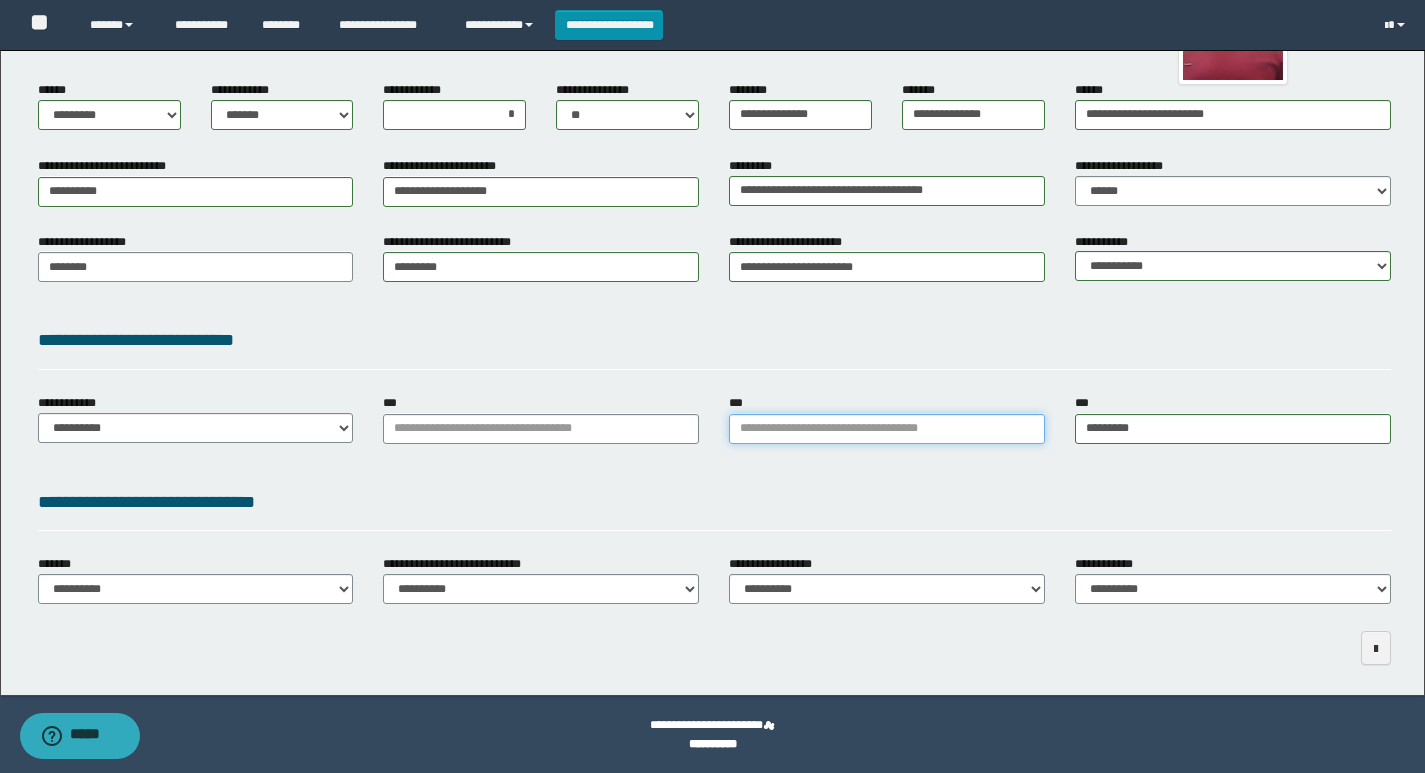 click on "***" at bounding box center (887, 429) 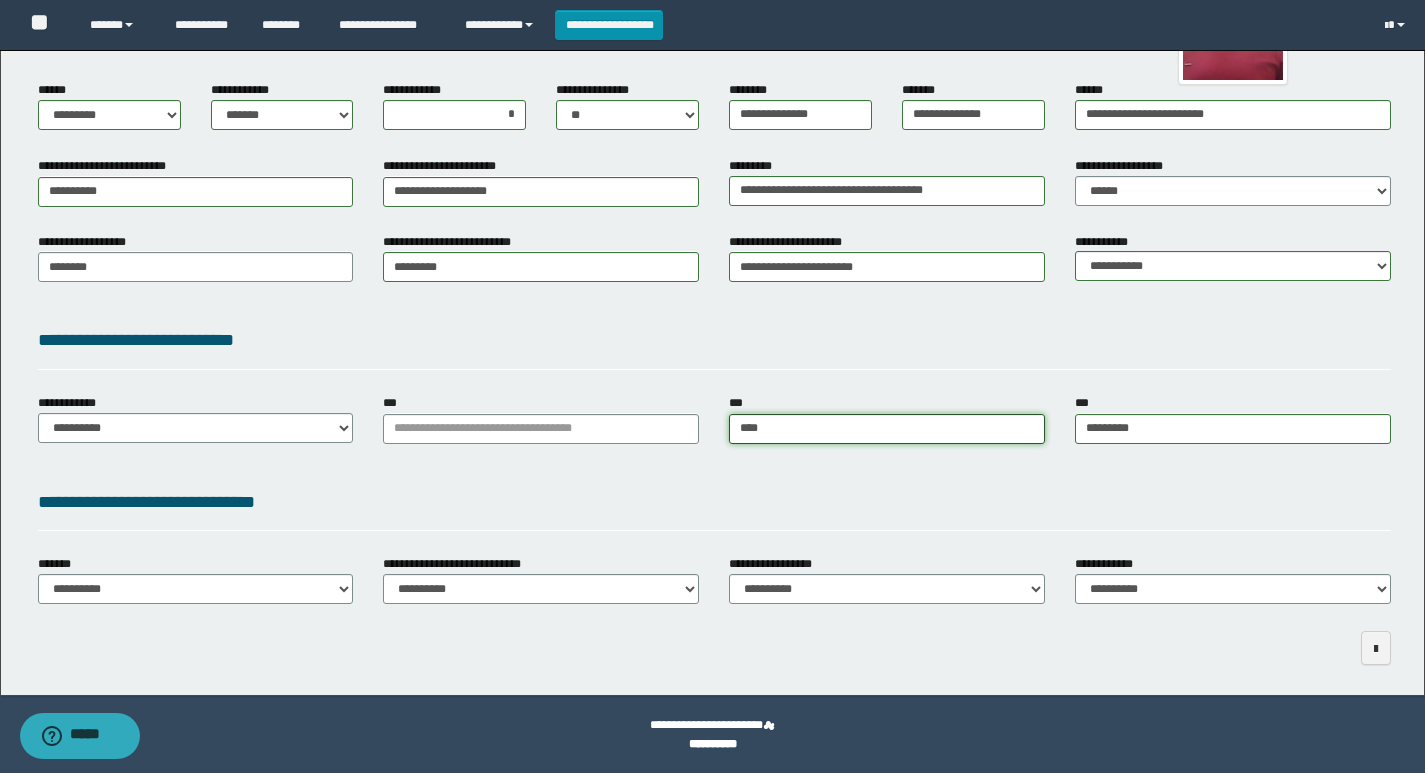 type on "*****" 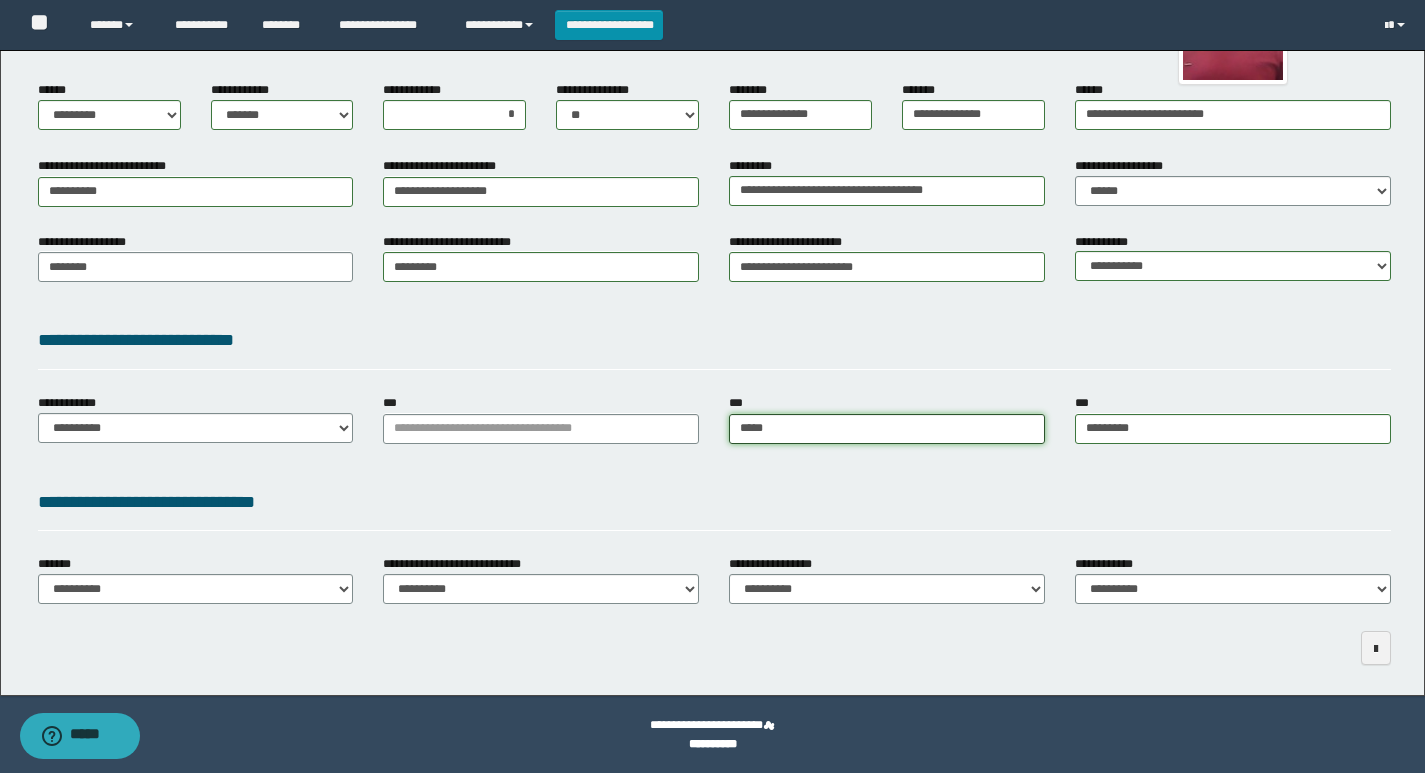 type on "**********" 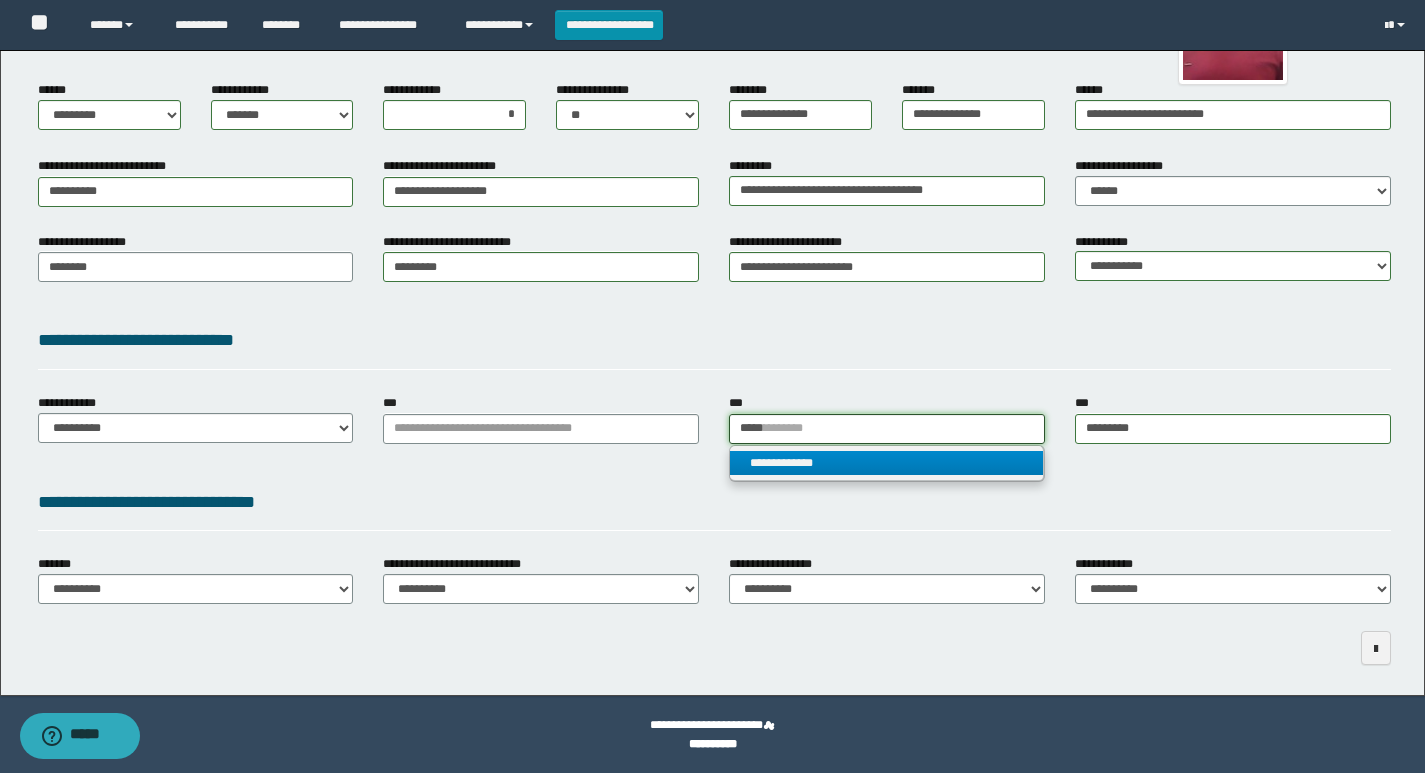 type on "*****" 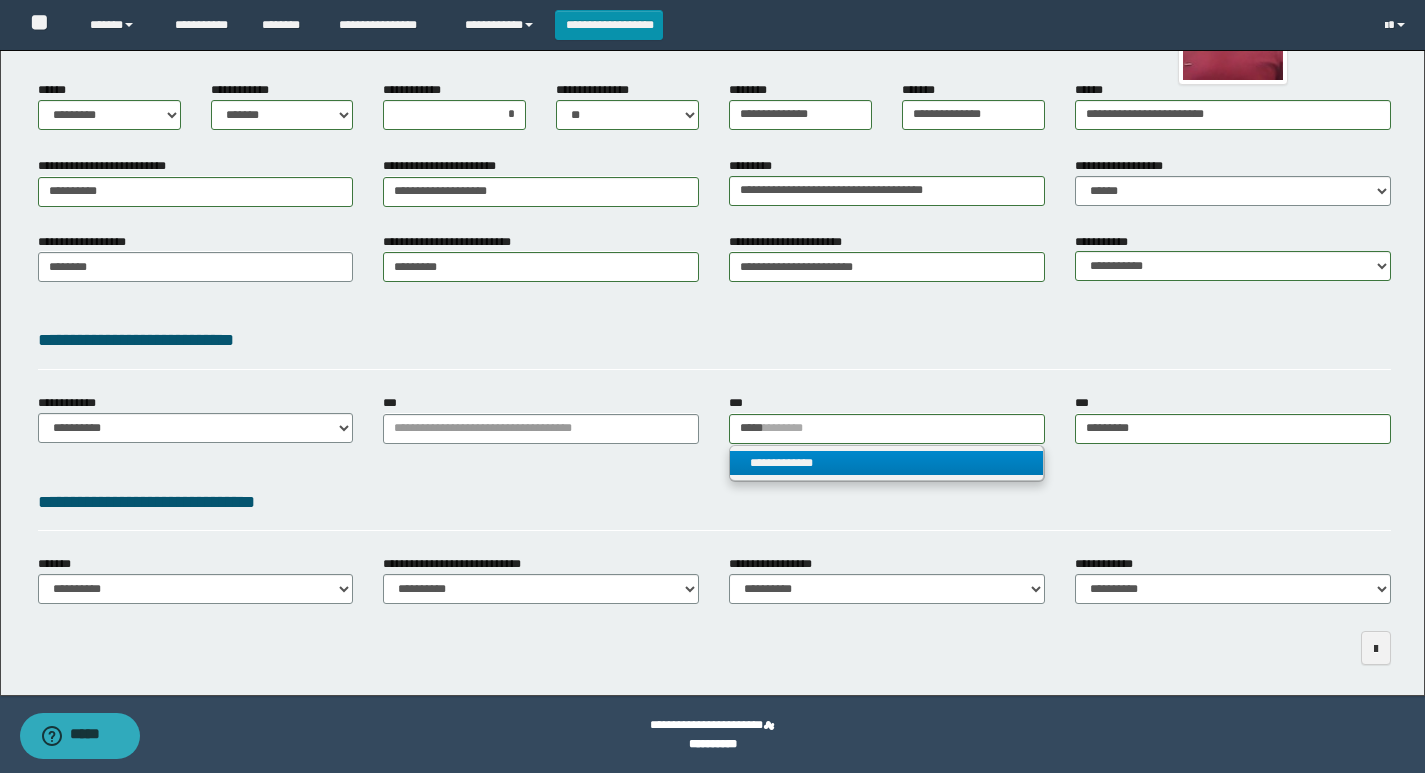 click on "**********" at bounding box center (886, 463) 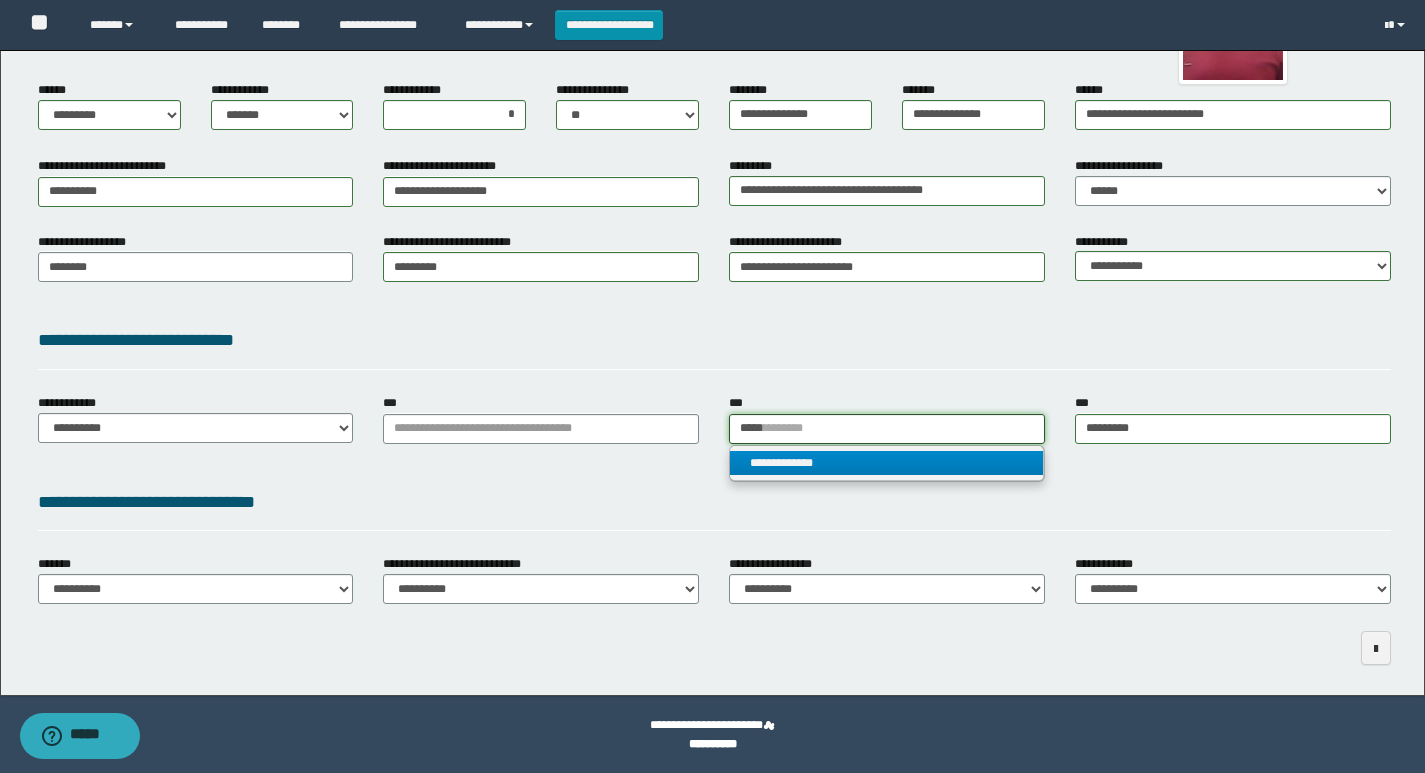 type 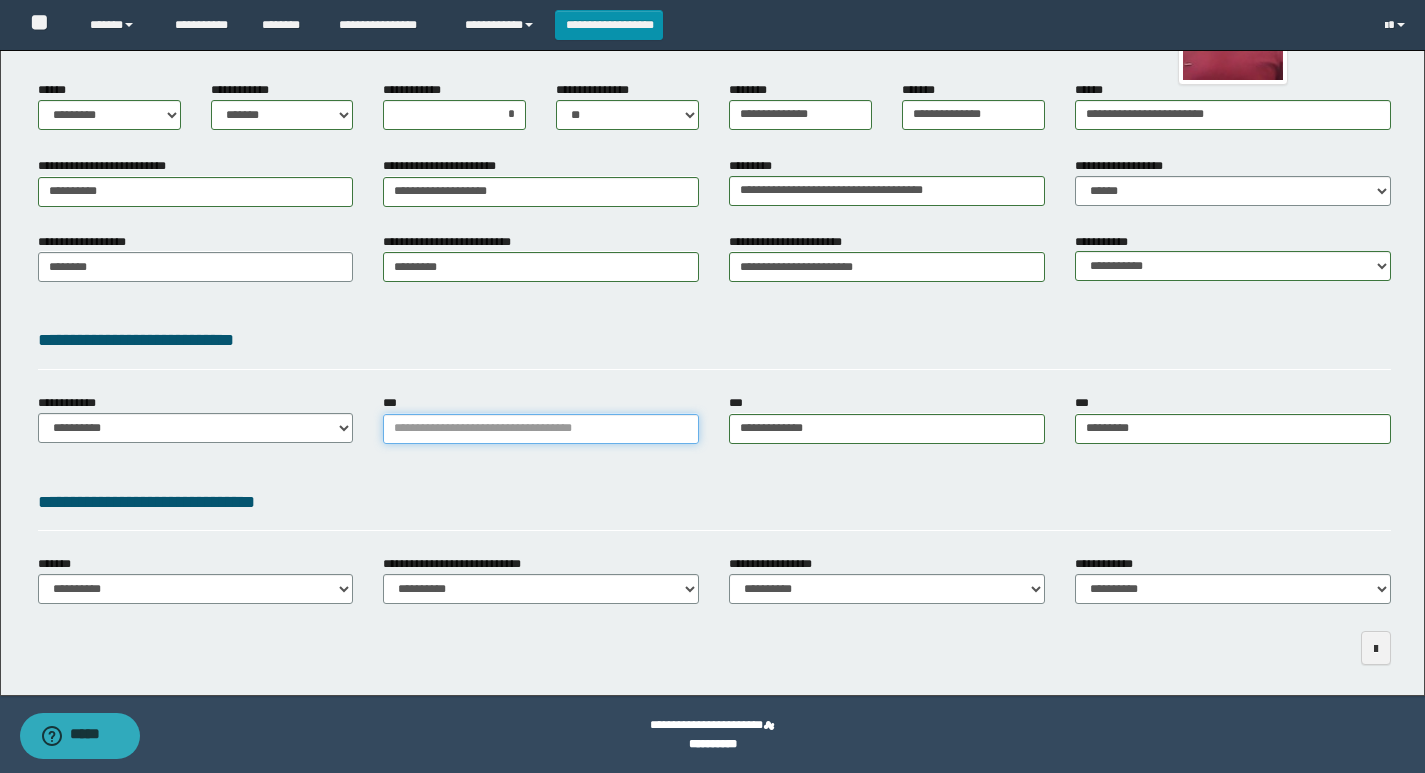 click on "***" at bounding box center [541, 429] 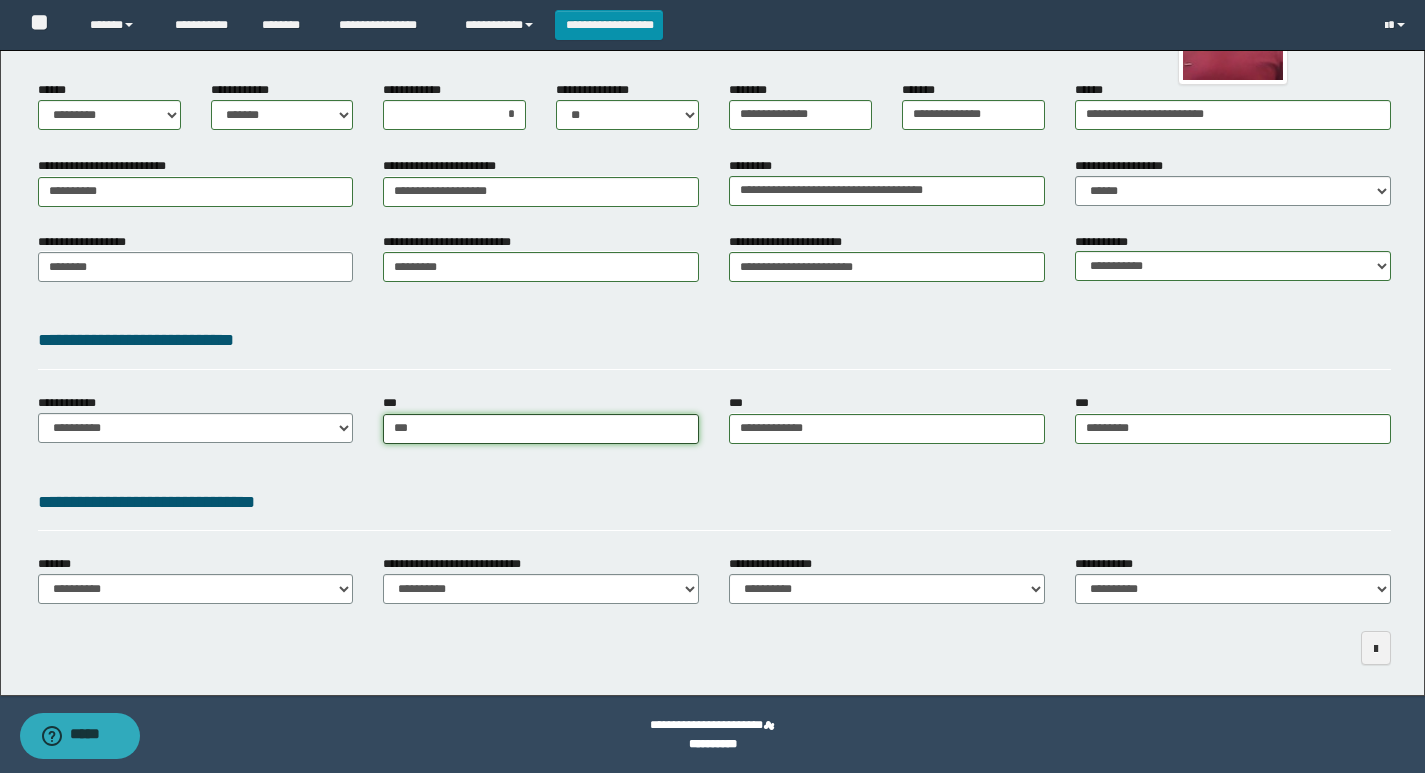 type on "****" 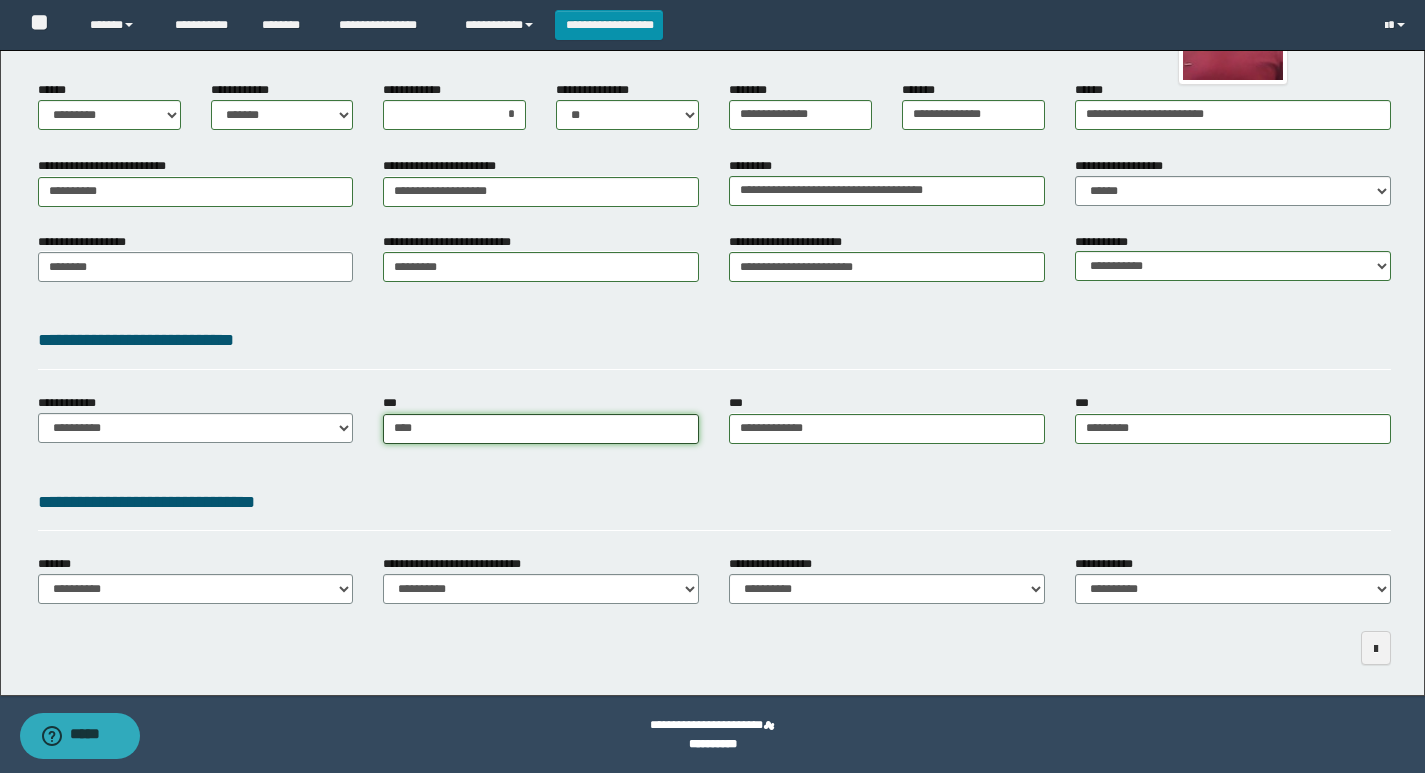 type on "****" 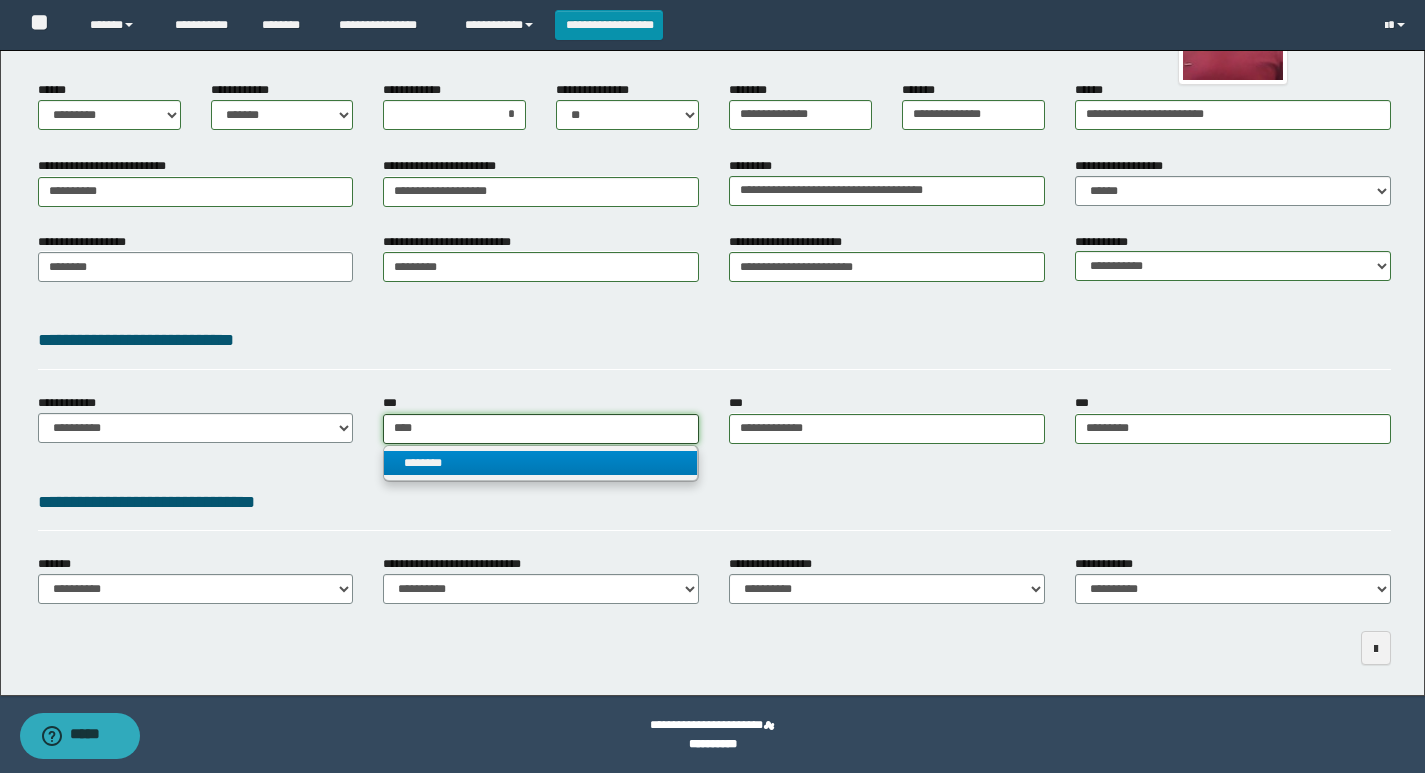 type on "****" 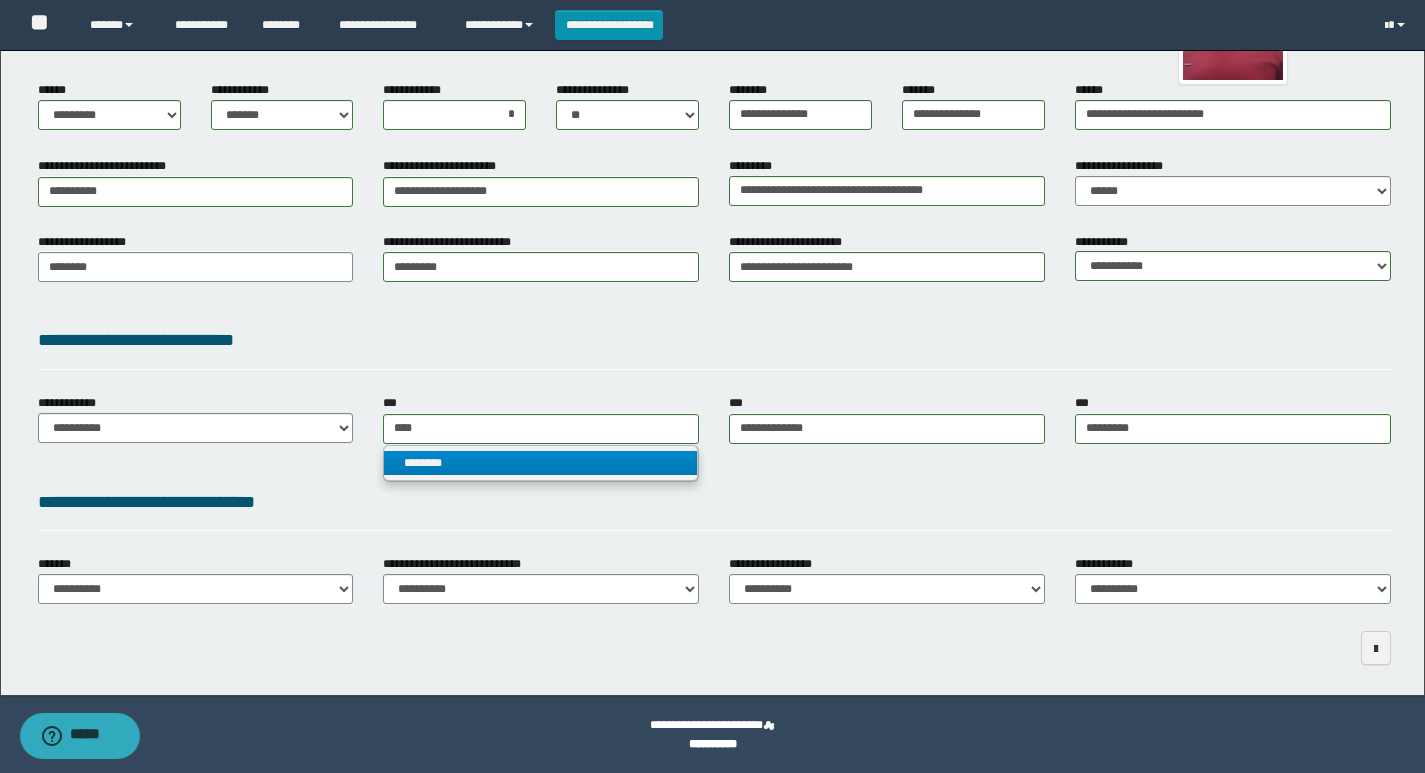 drag, startPoint x: 510, startPoint y: 458, endPoint x: 480, endPoint y: 458, distance: 30 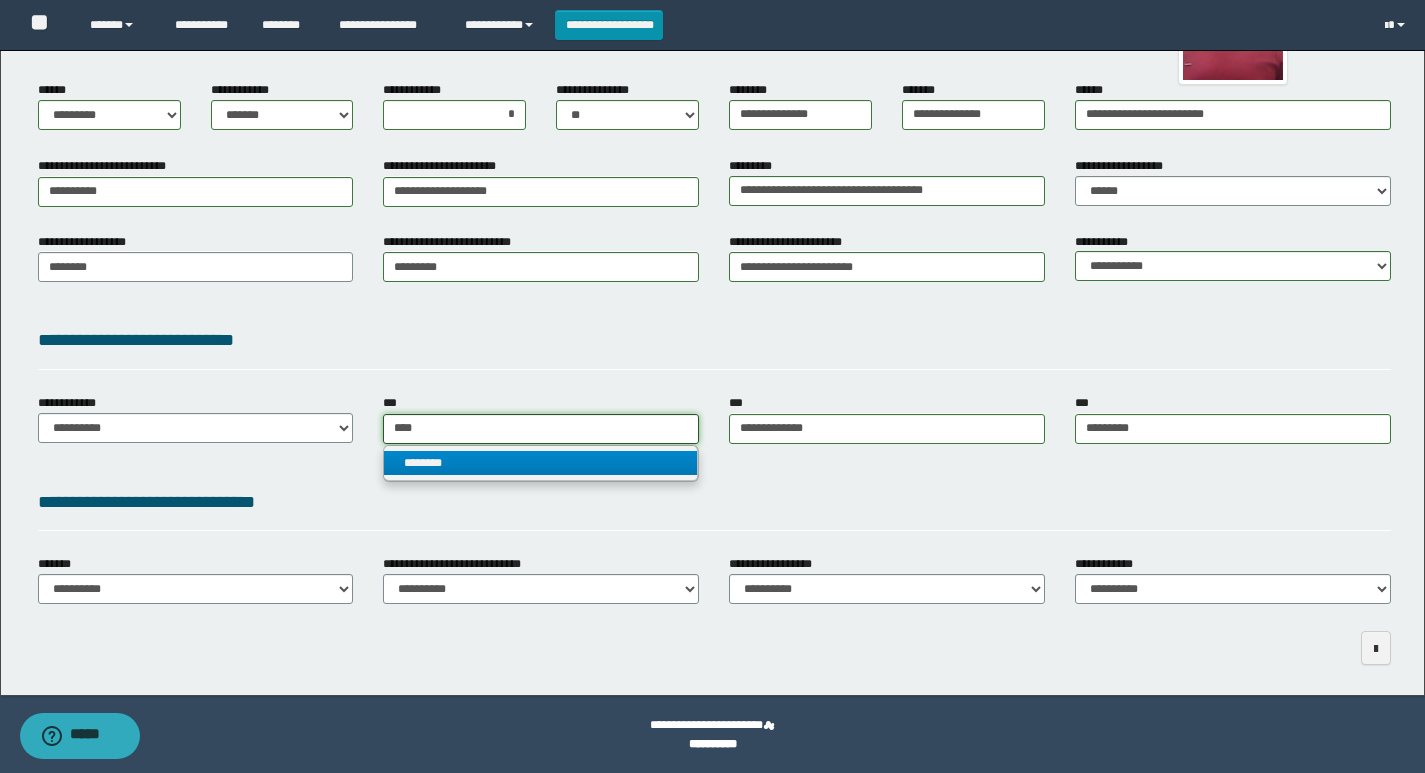 type 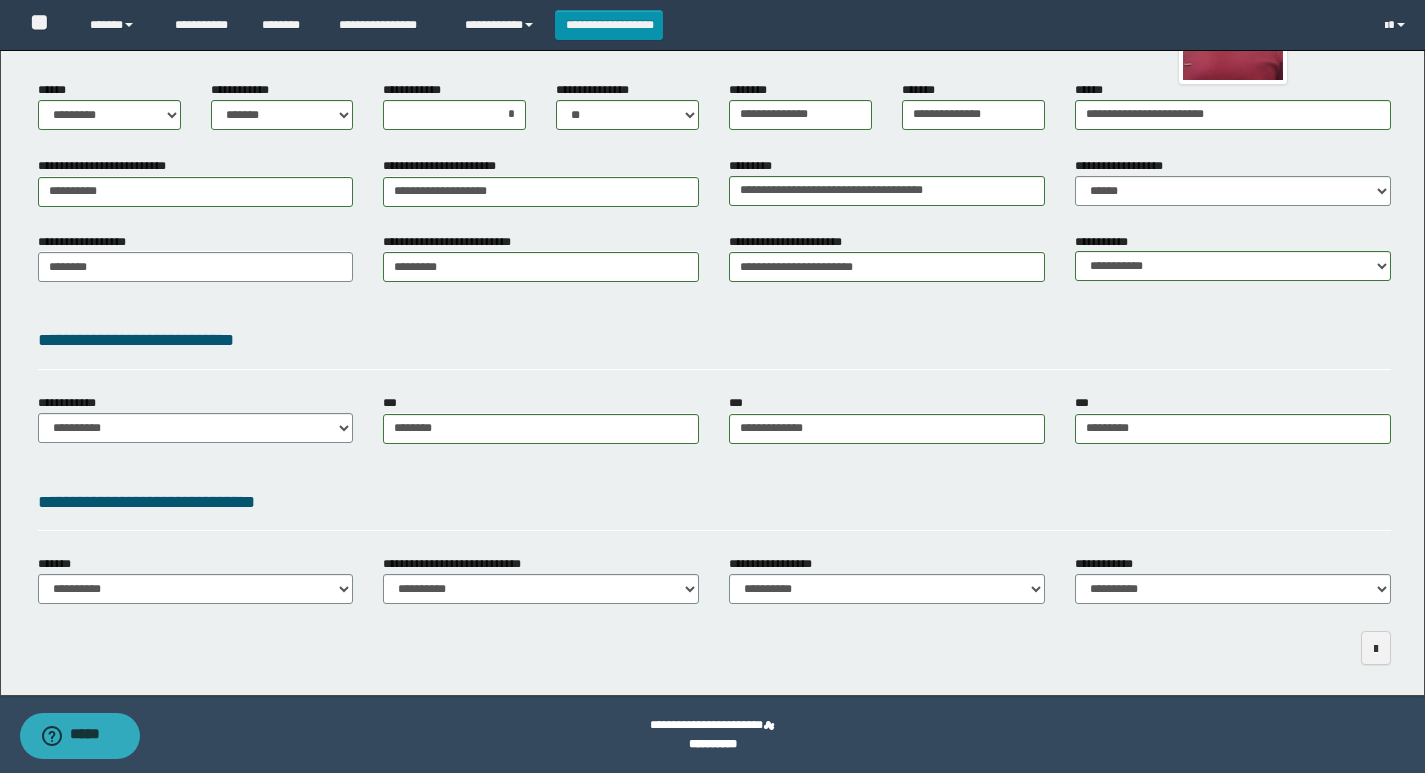 click on "**********" at bounding box center (196, 426) 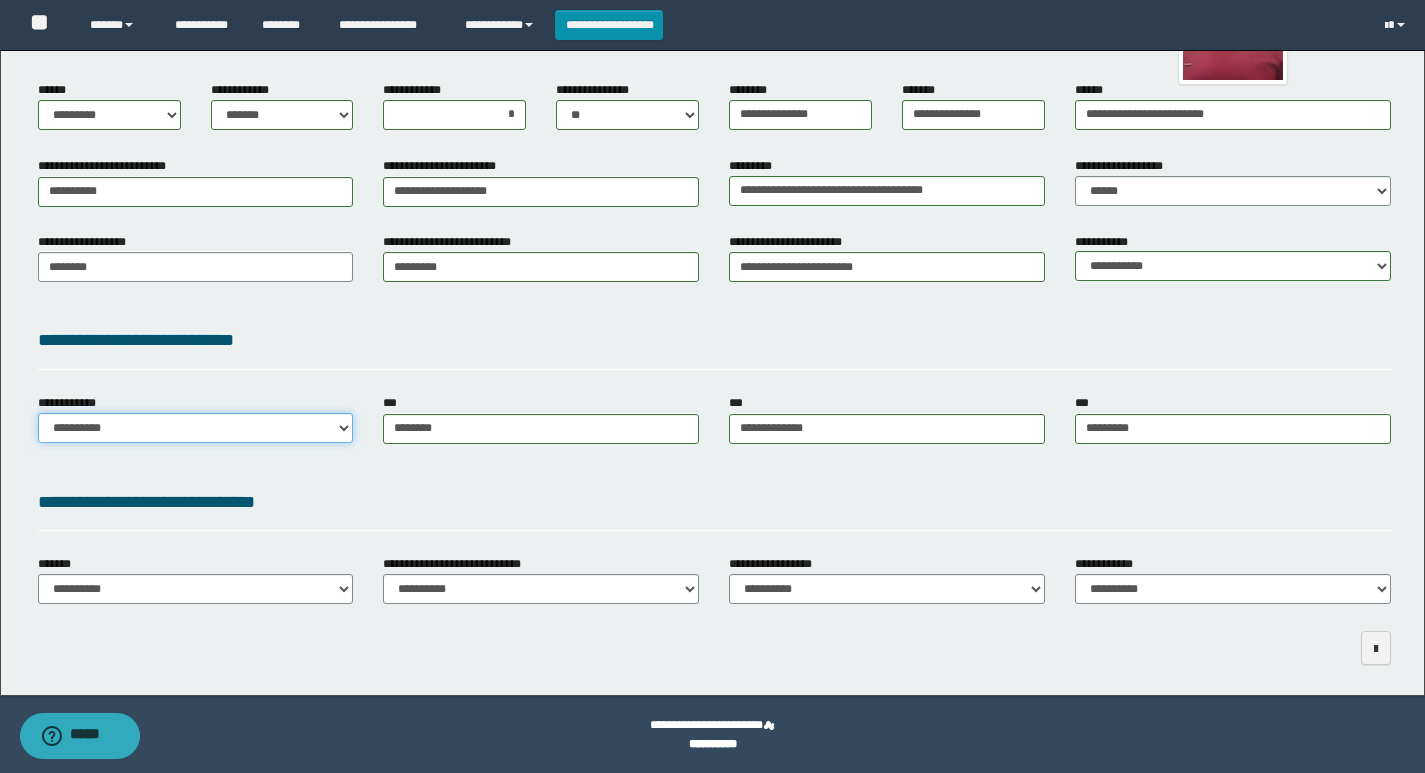 click on "**********" at bounding box center (196, 428) 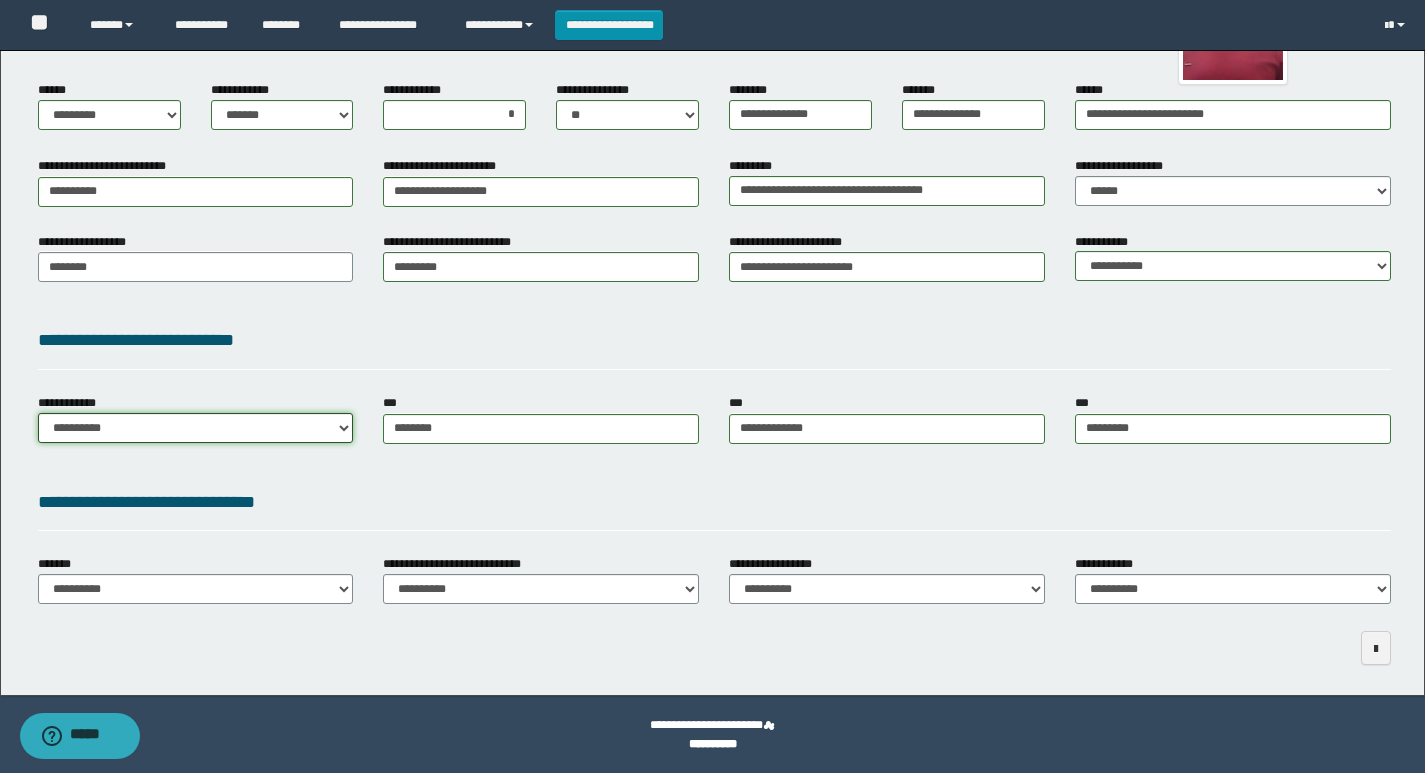 select on "**" 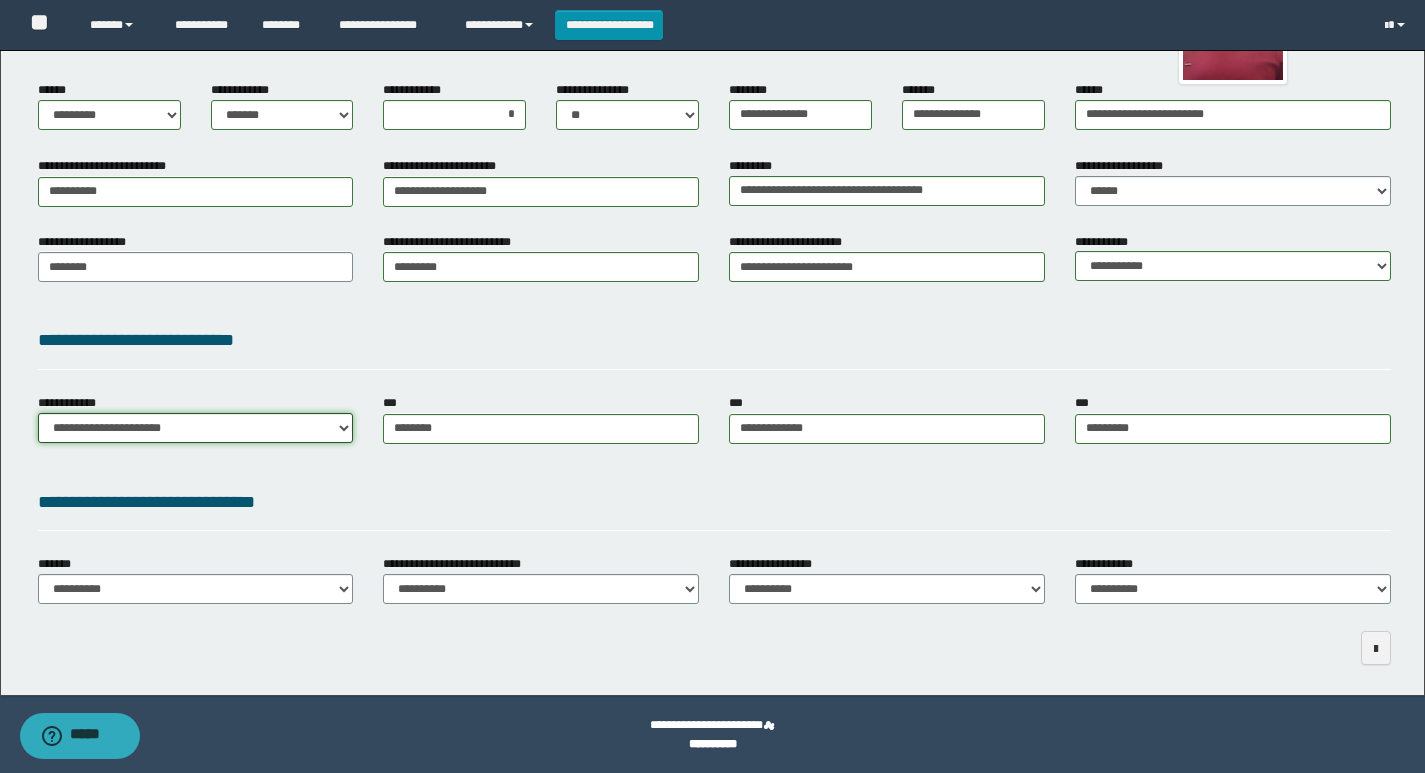 click on "**********" at bounding box center [196, 428] 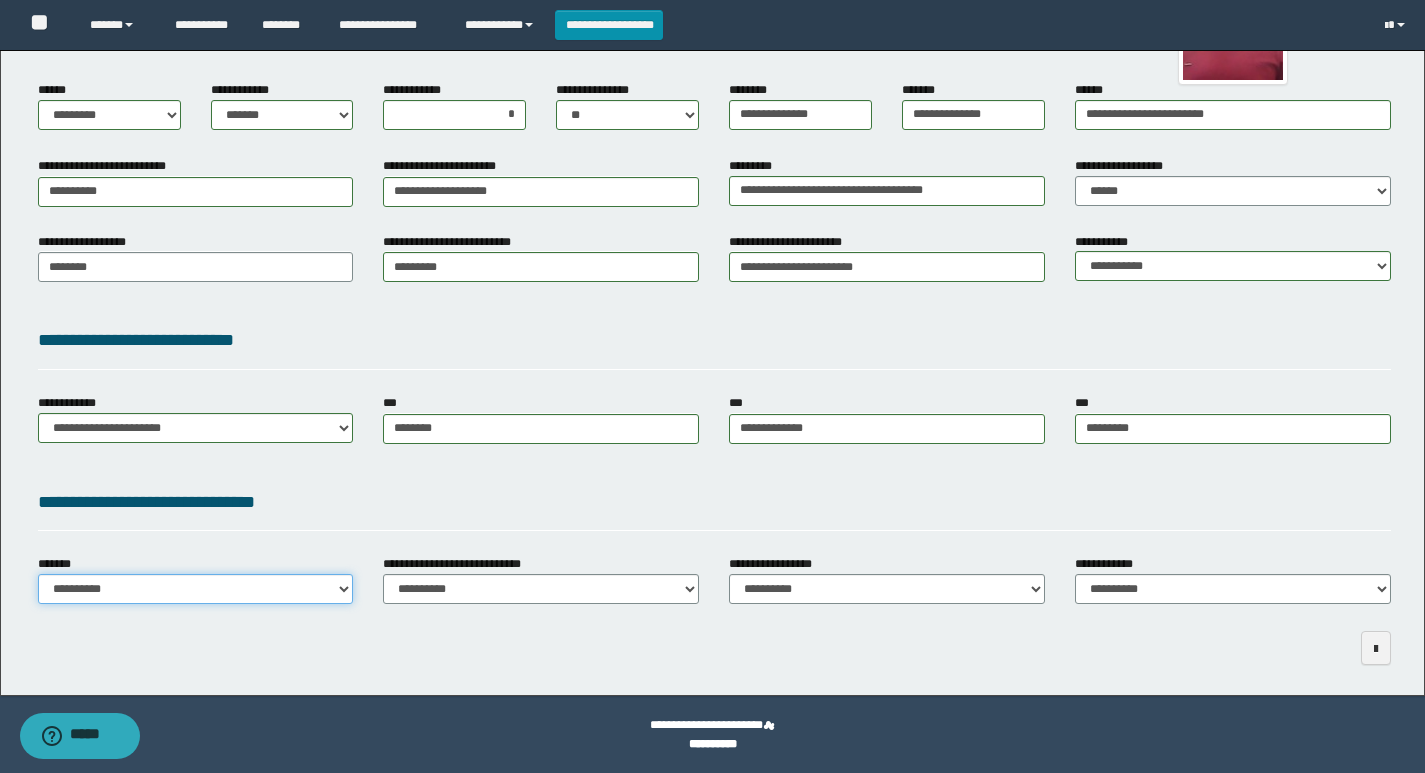 click on "**********" at bounding box center [196, 589] 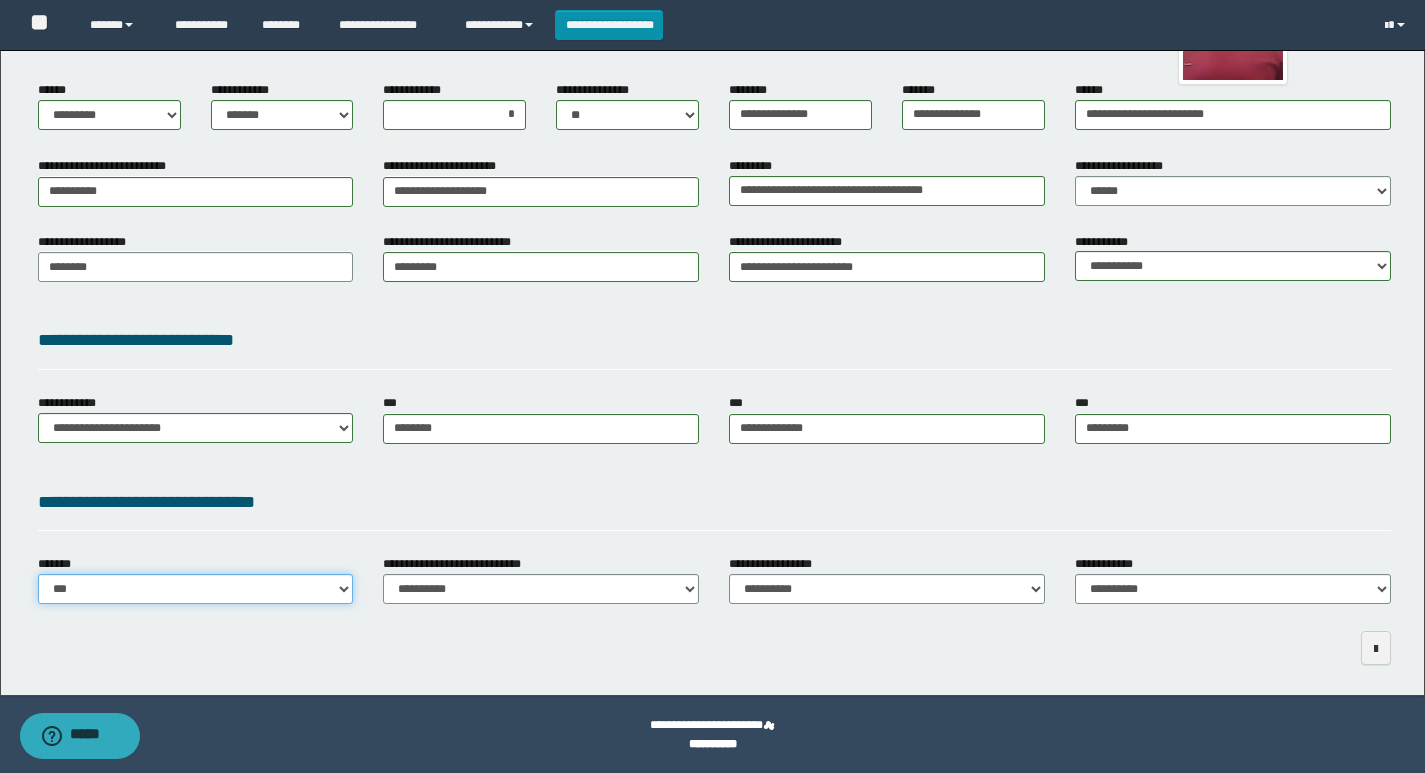click on "**********" at bounding box center (196, 589) 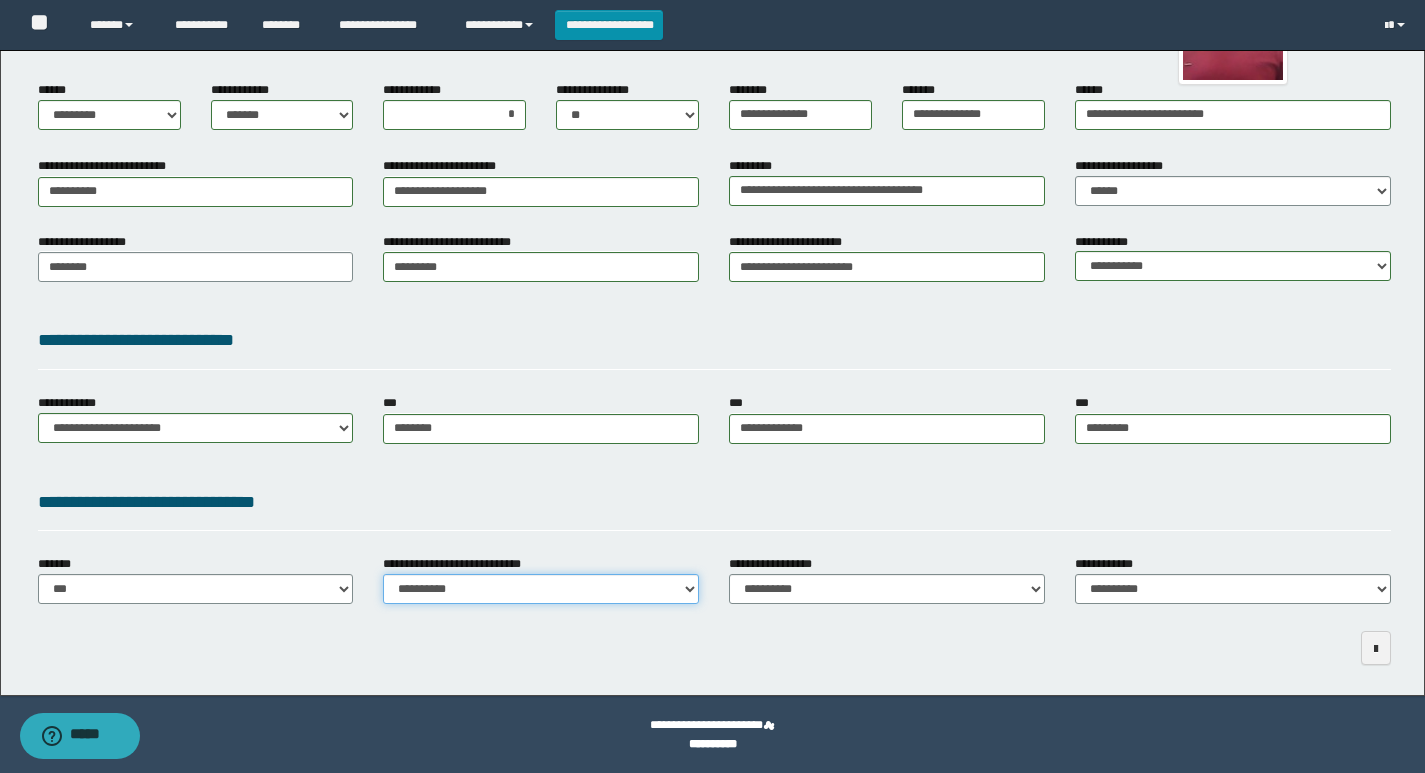 click on "**********" at bounding box center (541, 589) 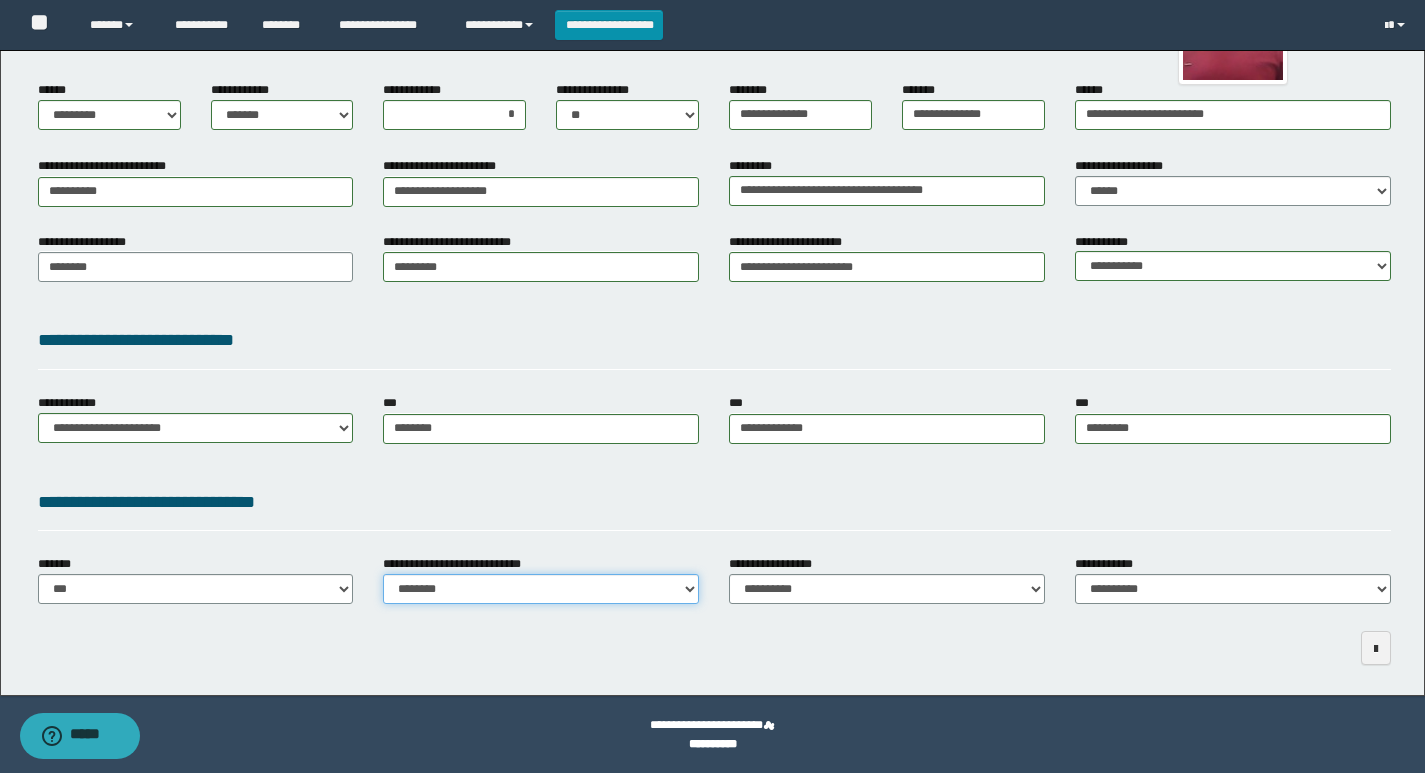 click on "**********" at bounding box center (541, 589) 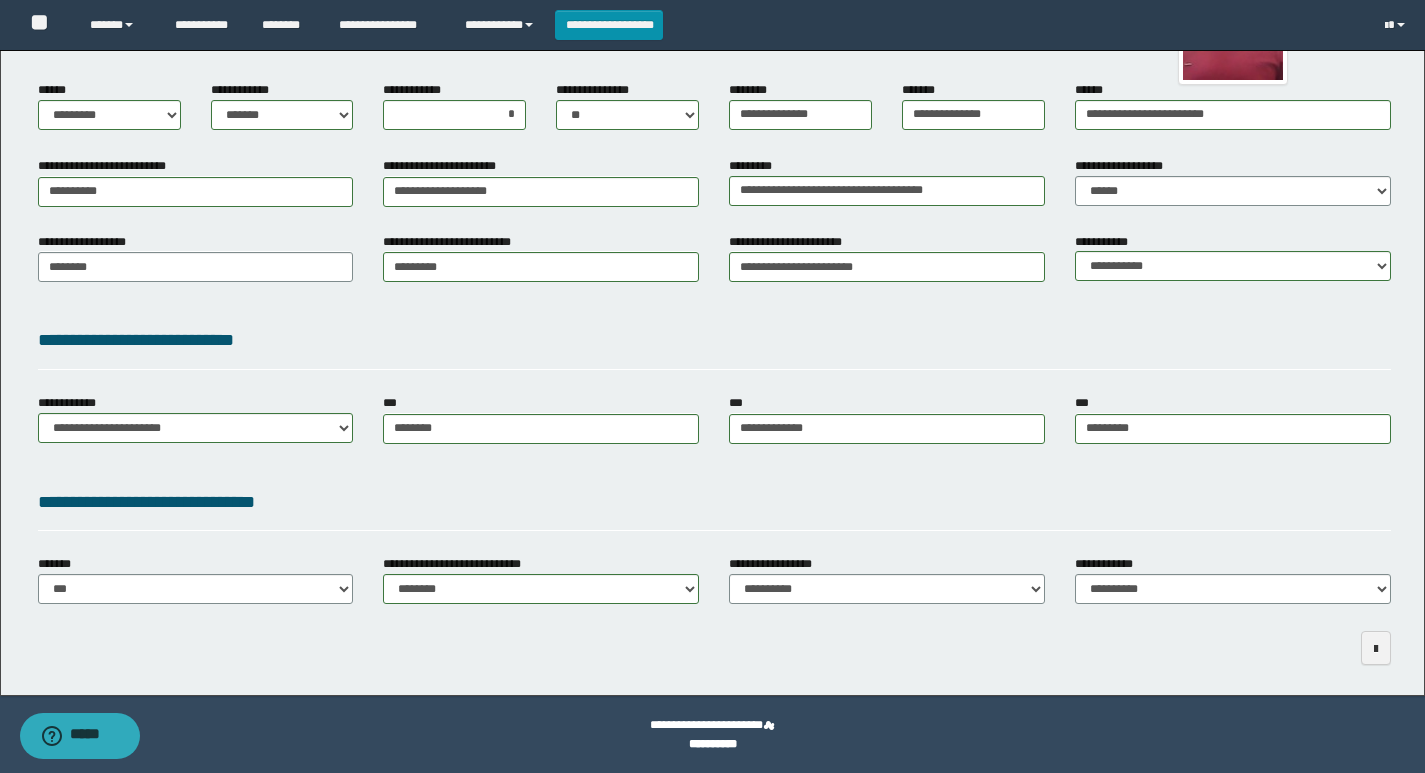 click on "**********" at bounding box center (714, 502) 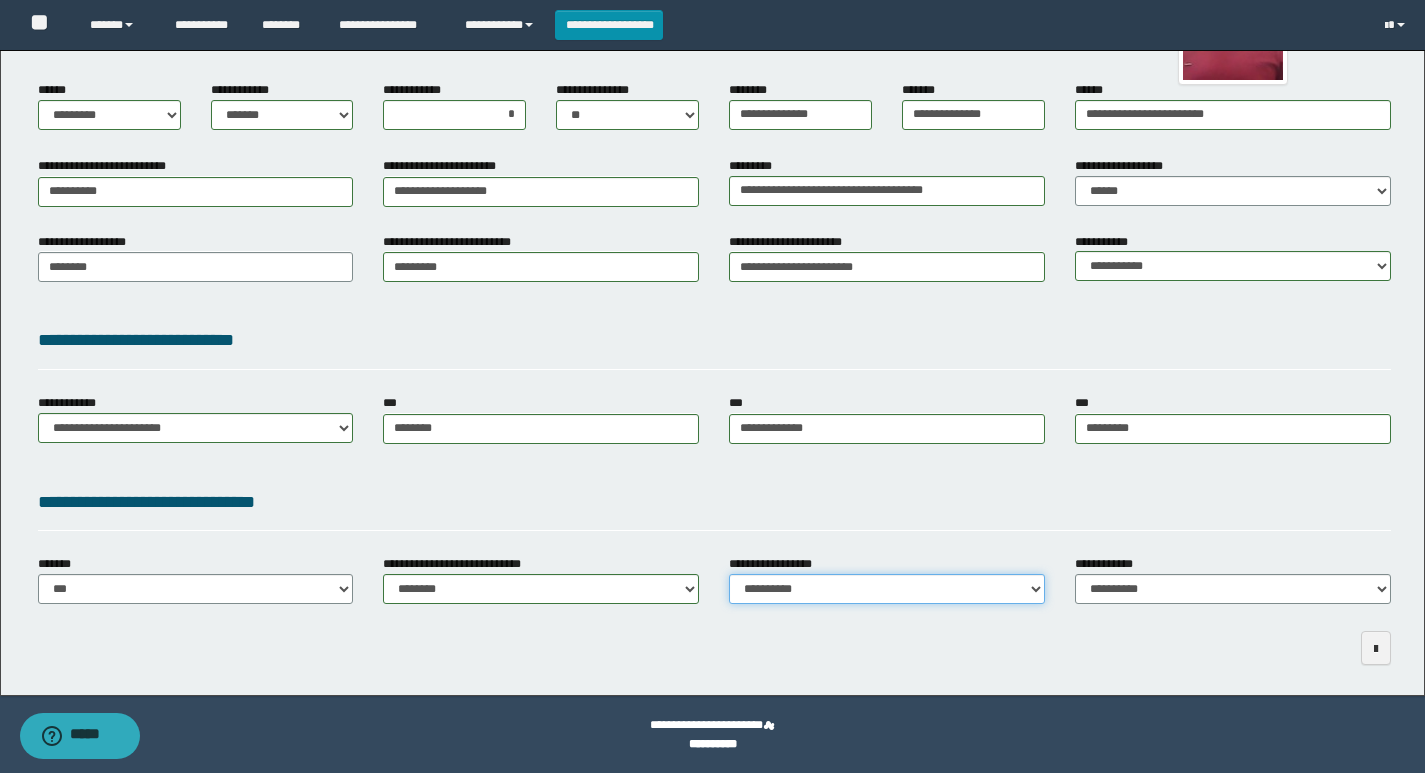 click on "**********" at bounding box center (887, 589) 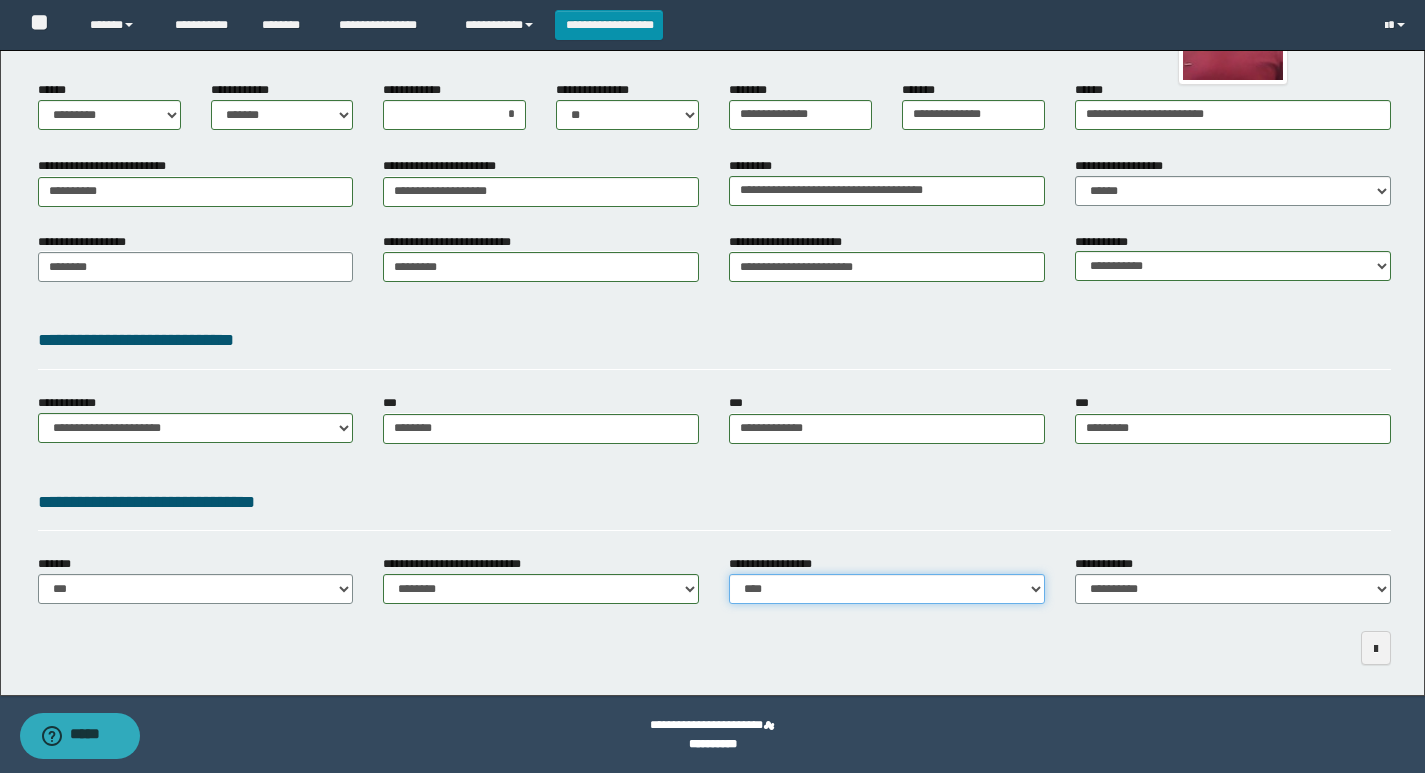 click on "**********" at bounding box center (887, 589) 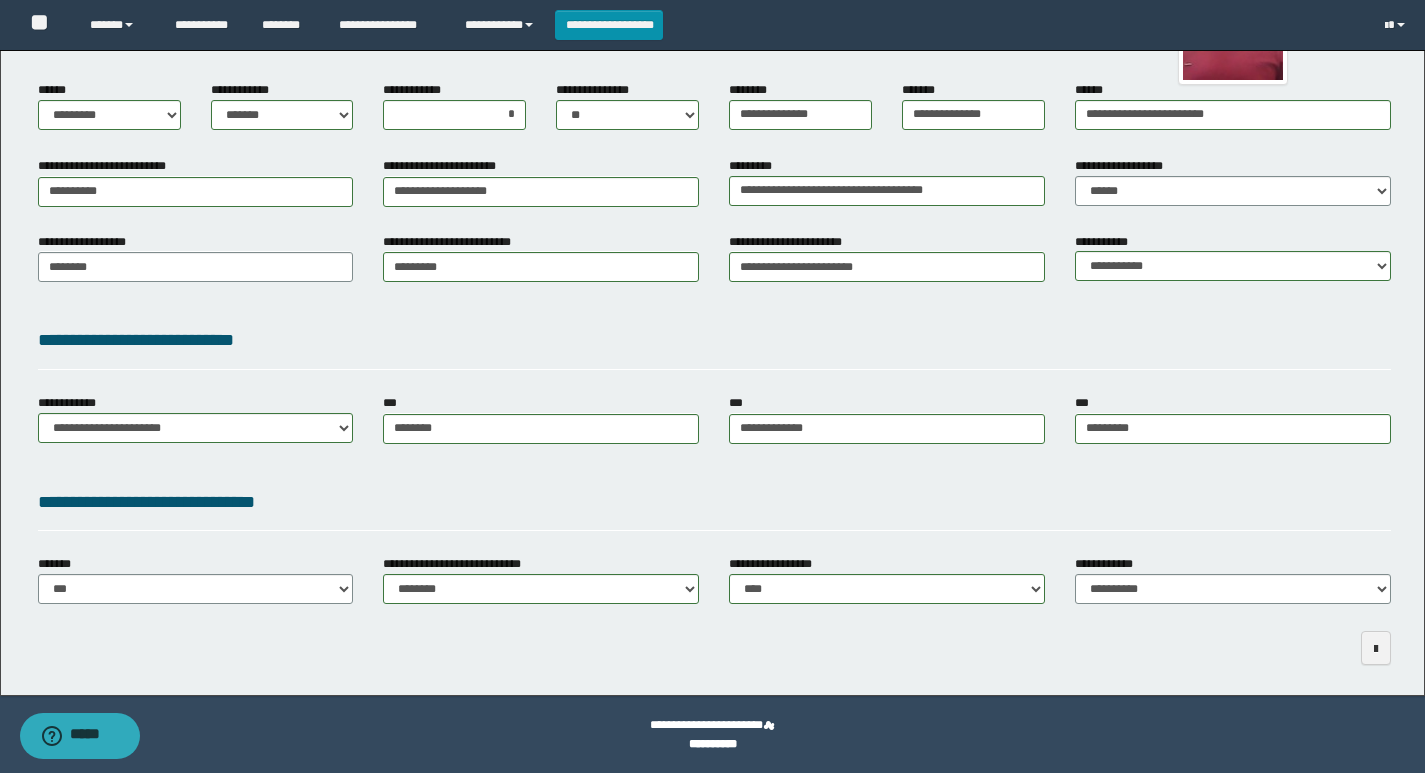 click on "**********" at bounding box center [714, 502] 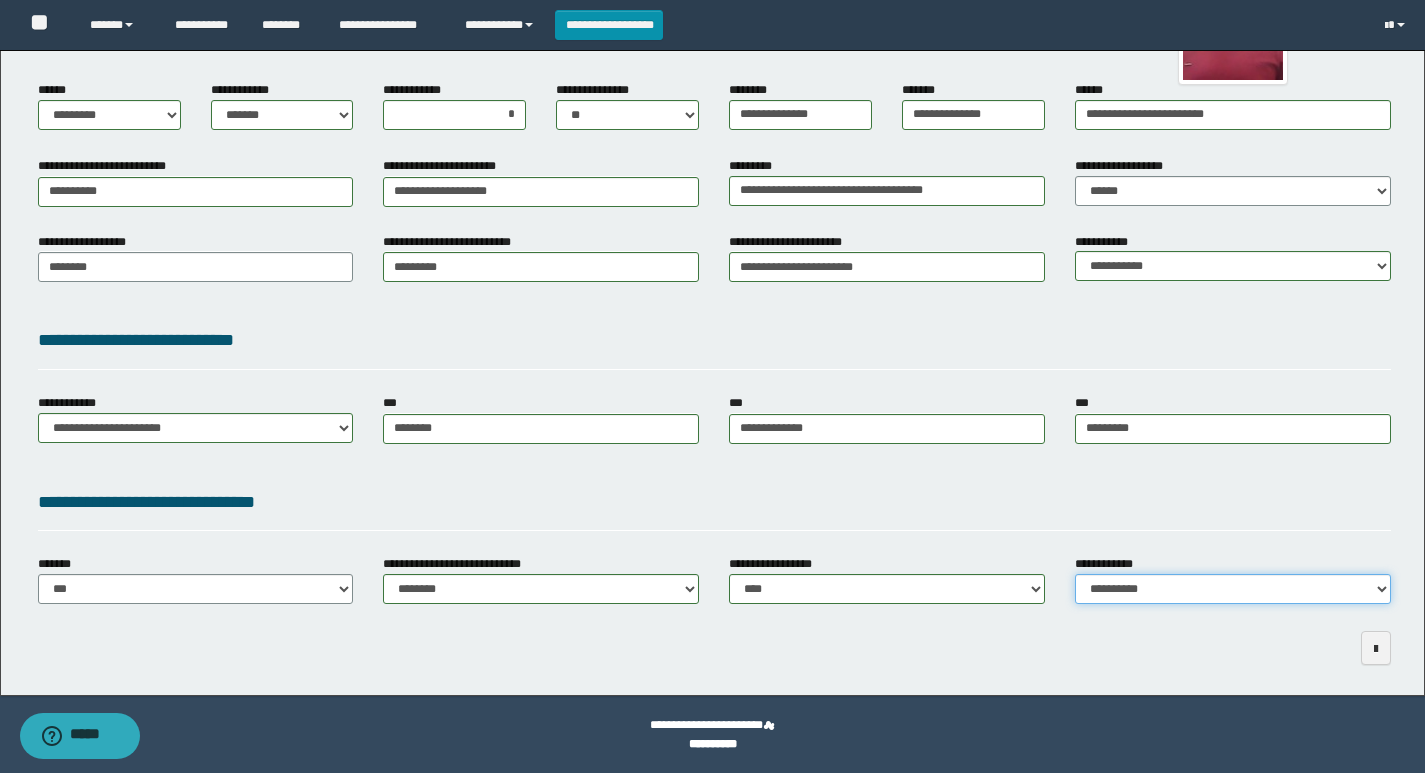 drag, startPoint x: 1099, startPoint y: 595, endPoint x: 1108, endPoint y: 577, distance: 20.12461 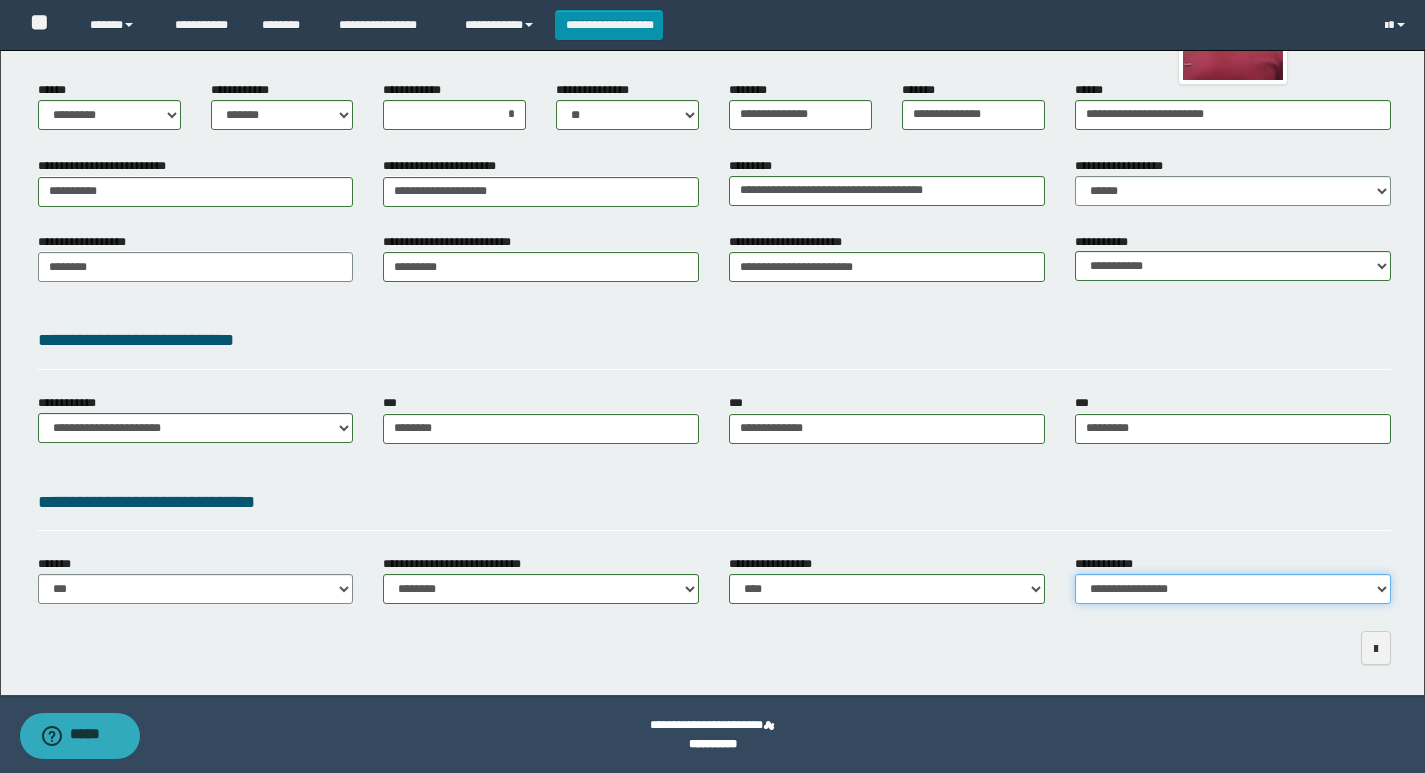 click on "**********" at bounding box center [1233, 589] 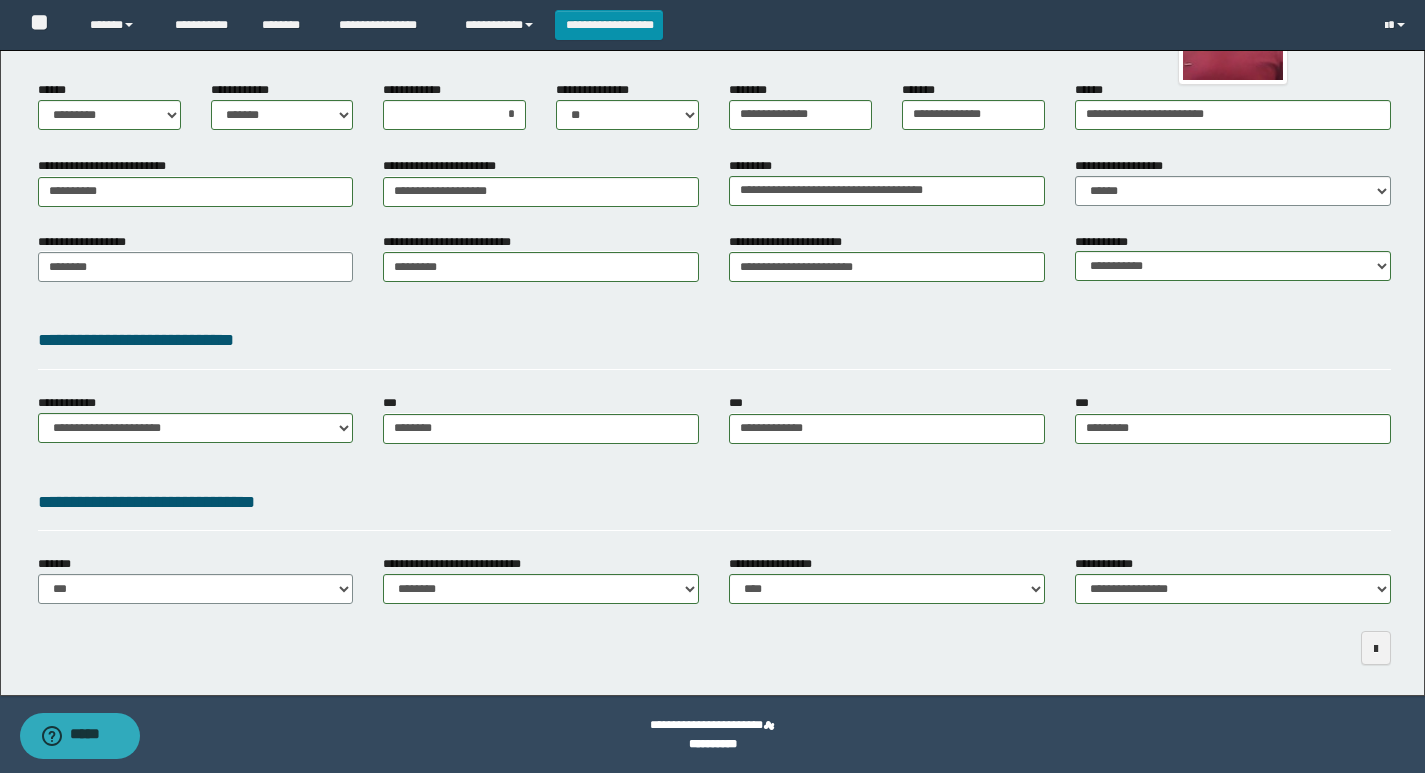 click on "**********" at bounding box center [714, 502] 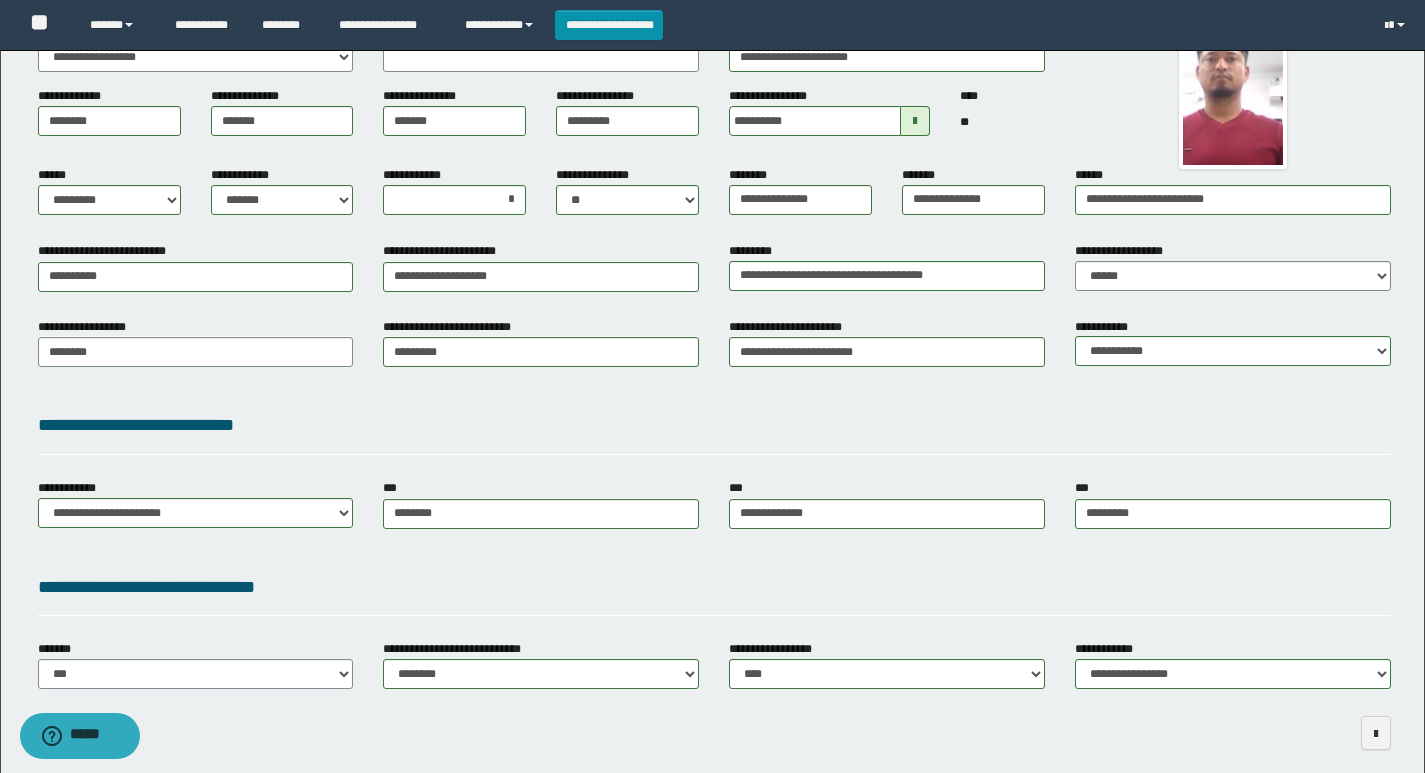 scroll, scrollTop: 243, scrollLeft: 0, axis: vertical 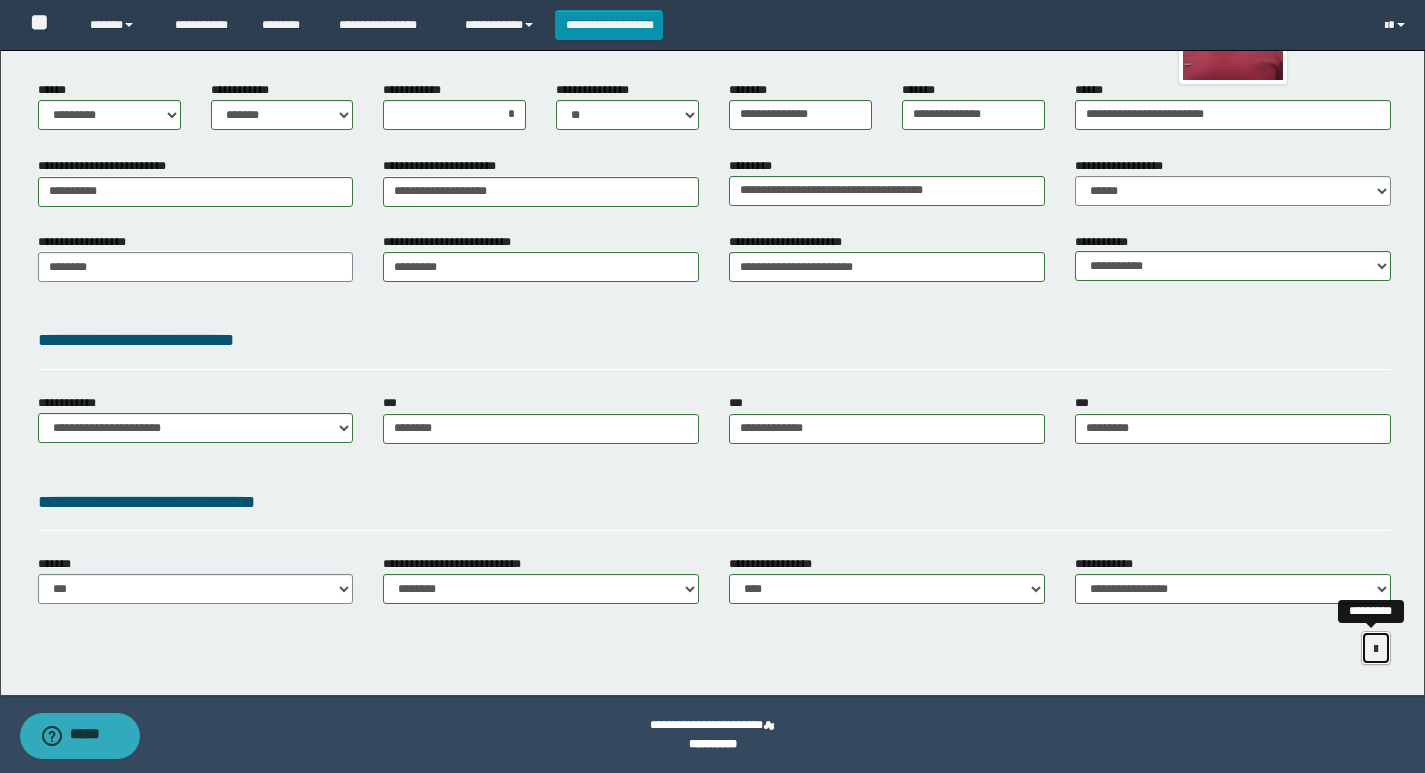 drag, startPoint x: 1385, startPoint y: 648, endPoint x: 1336, endPoint y: 638, distance: 50.01 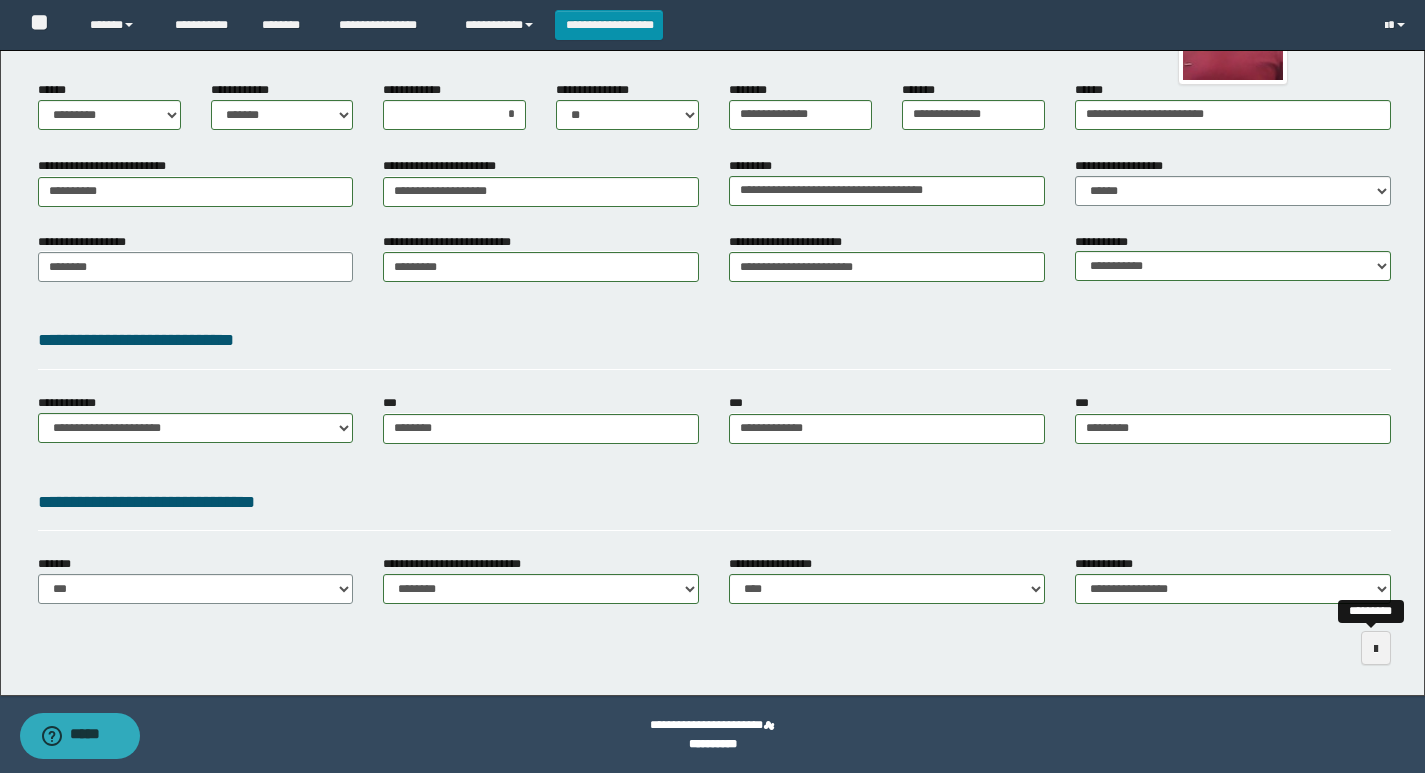 scroll, scrollTop: 0, scrollLeft: 0, axis: both 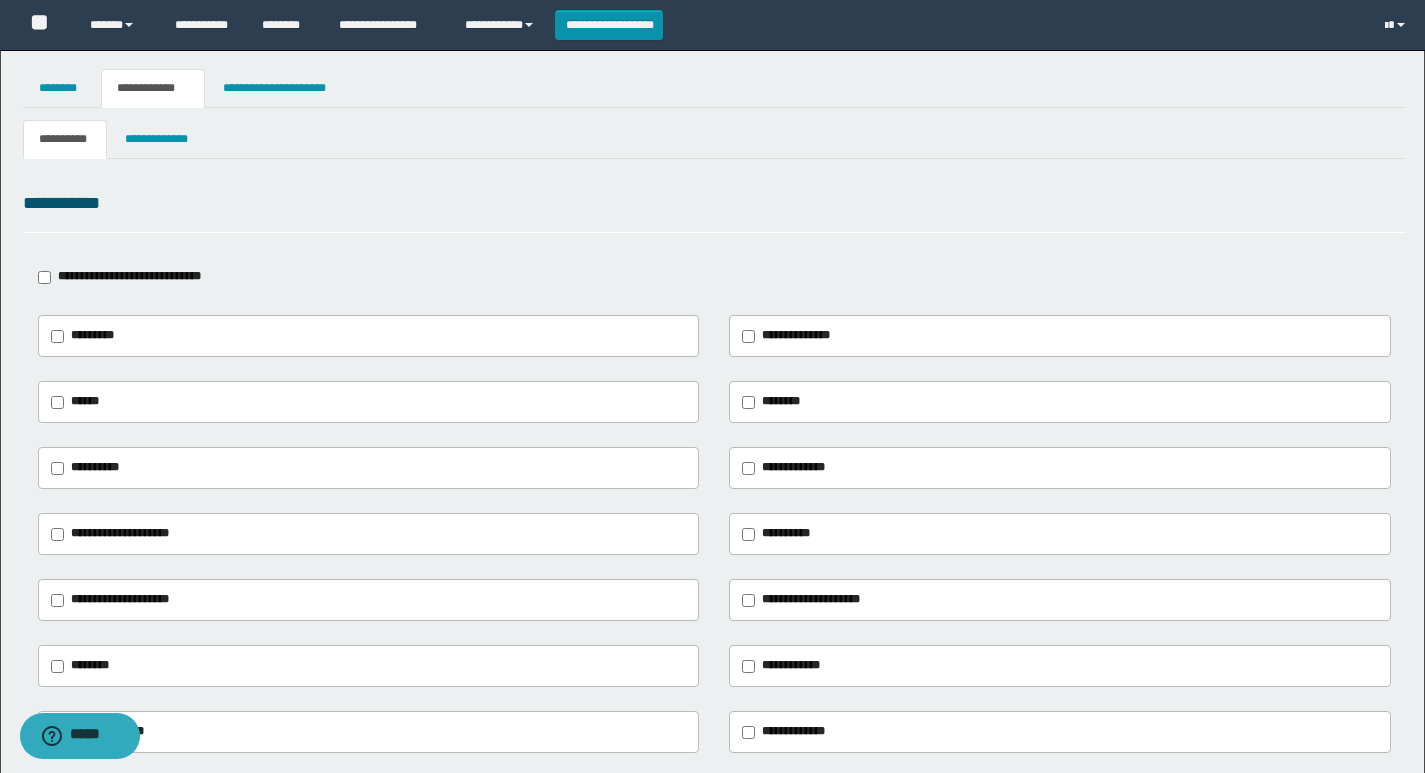 click on "**********" at bounding box center (129, 276) 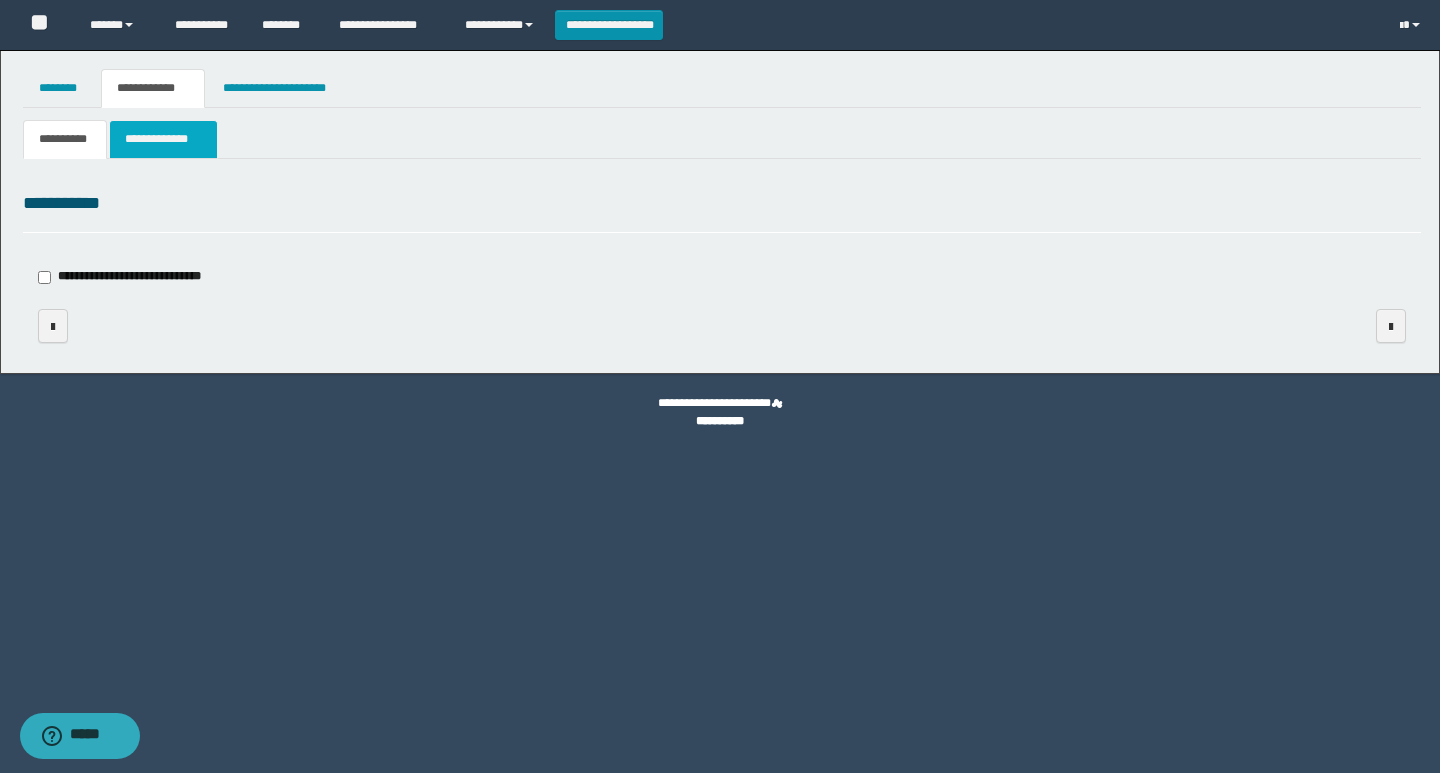 click on "**********" at bounding box center (163, 139) 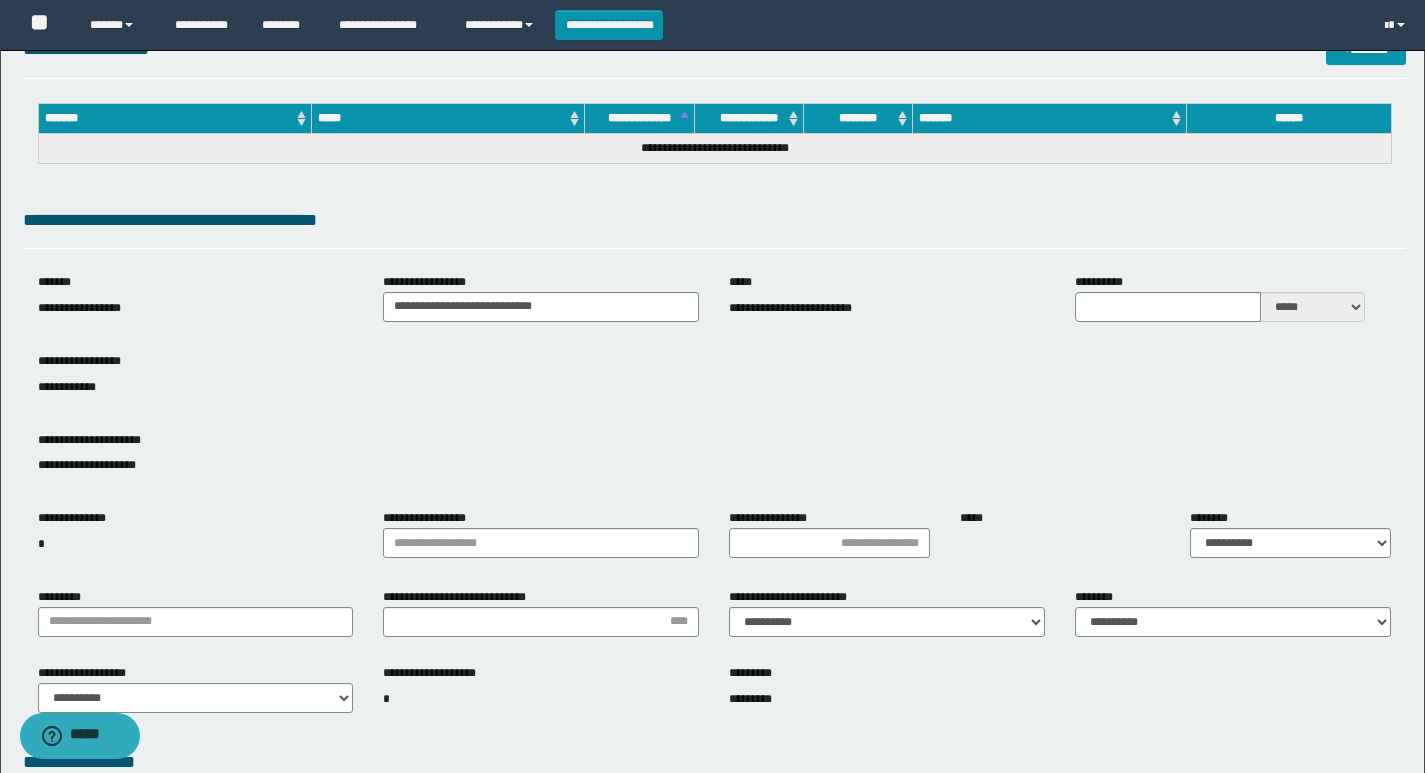 scroll, scrollTop: 100, scrollLeft: 0, axis: vertical 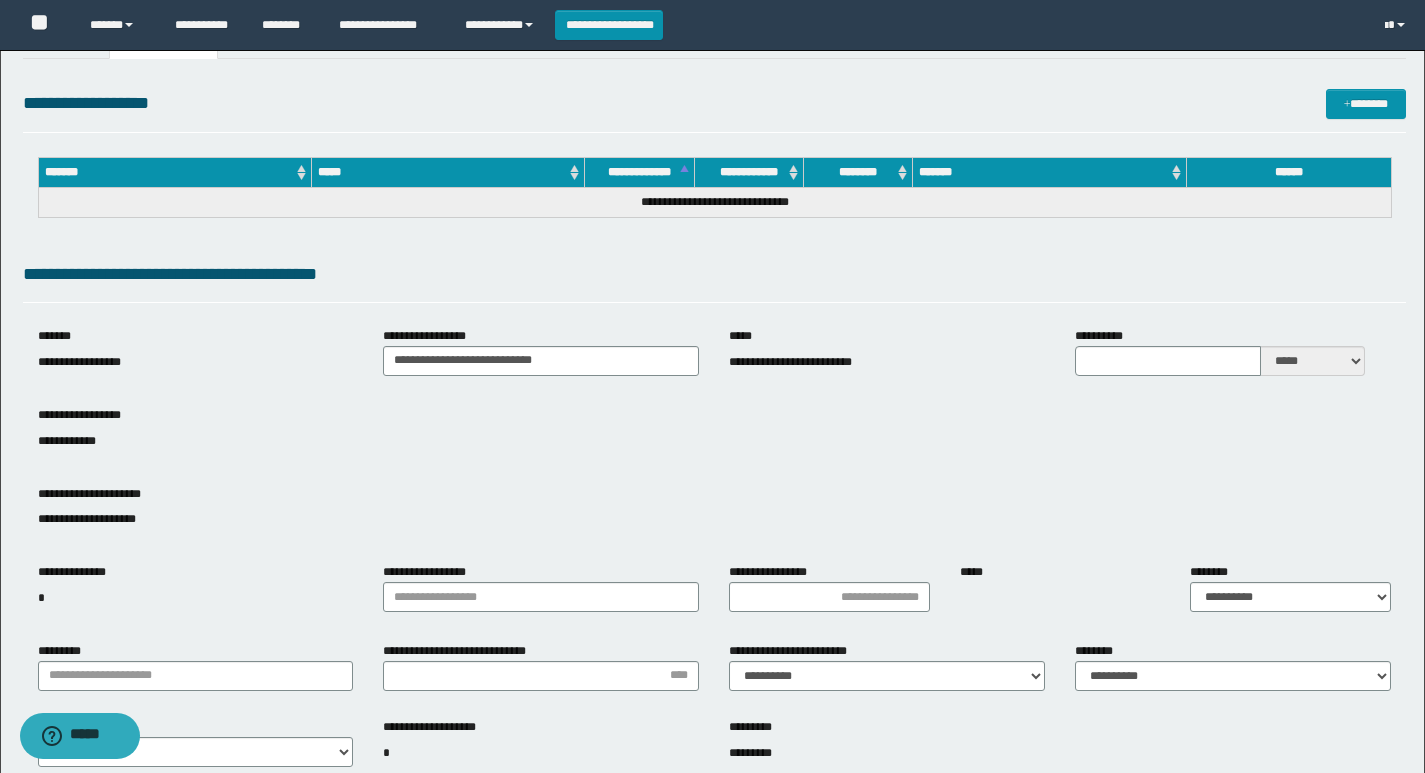 click on "**********" at bounding box center (67, 441) 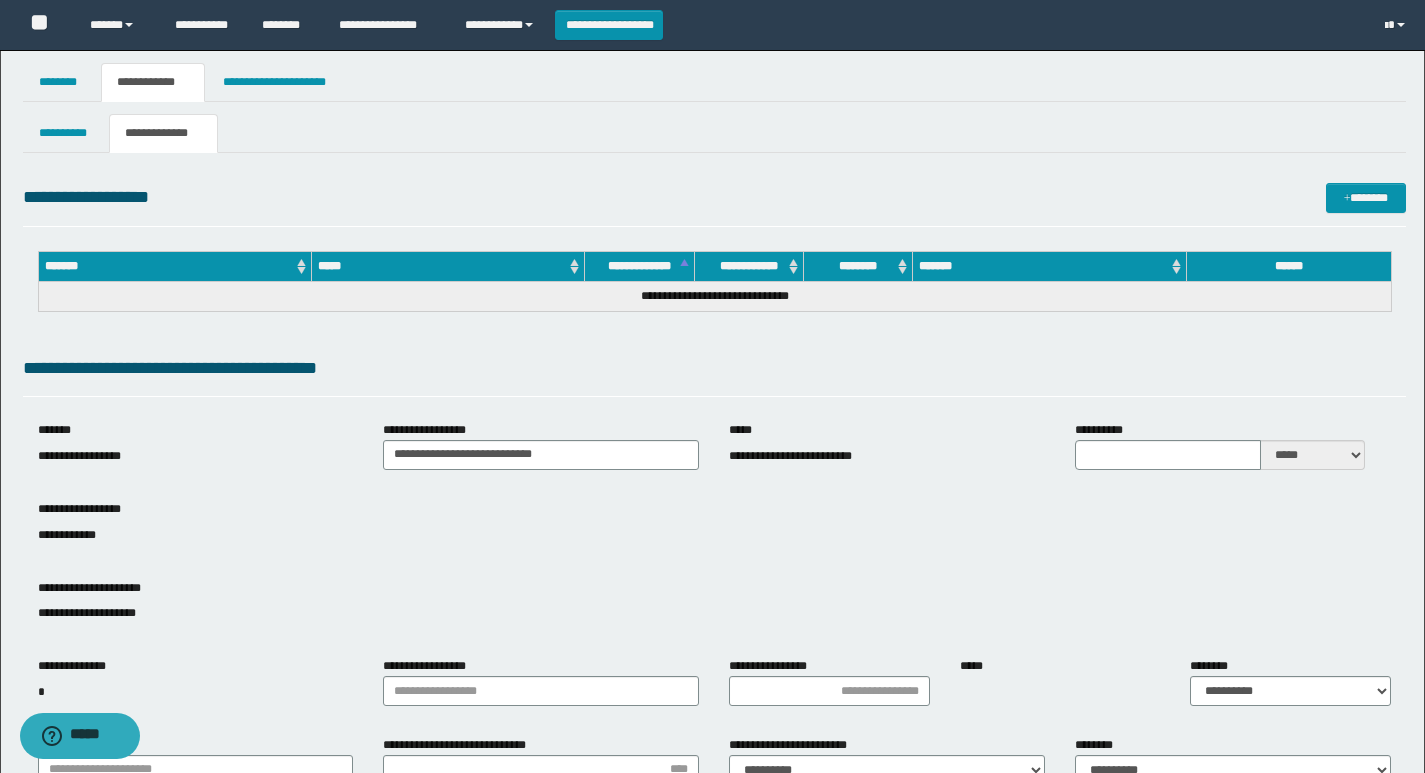 scroll, scrollTop: 0, scrollLeft: 0, axis: both 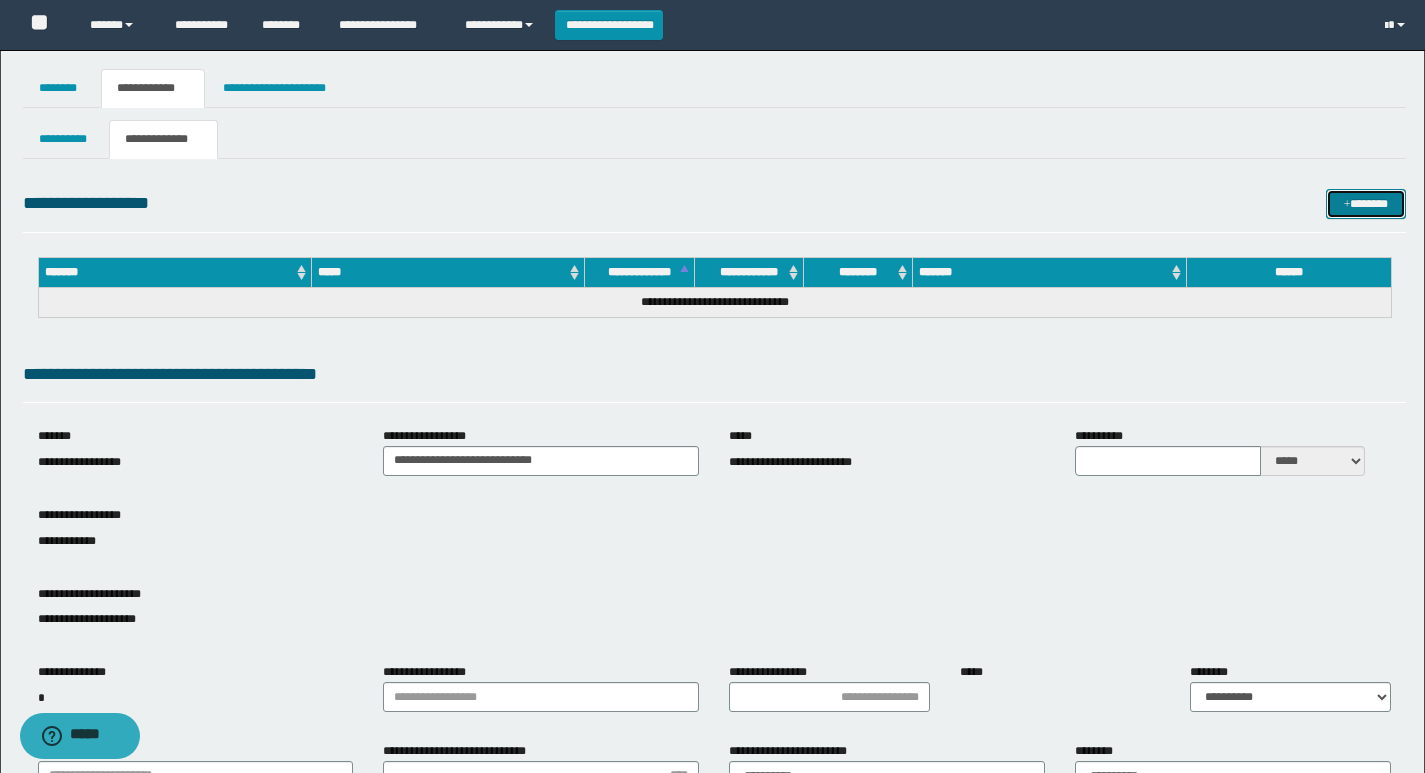 click on "*******" at bounding box center [1366, 204] 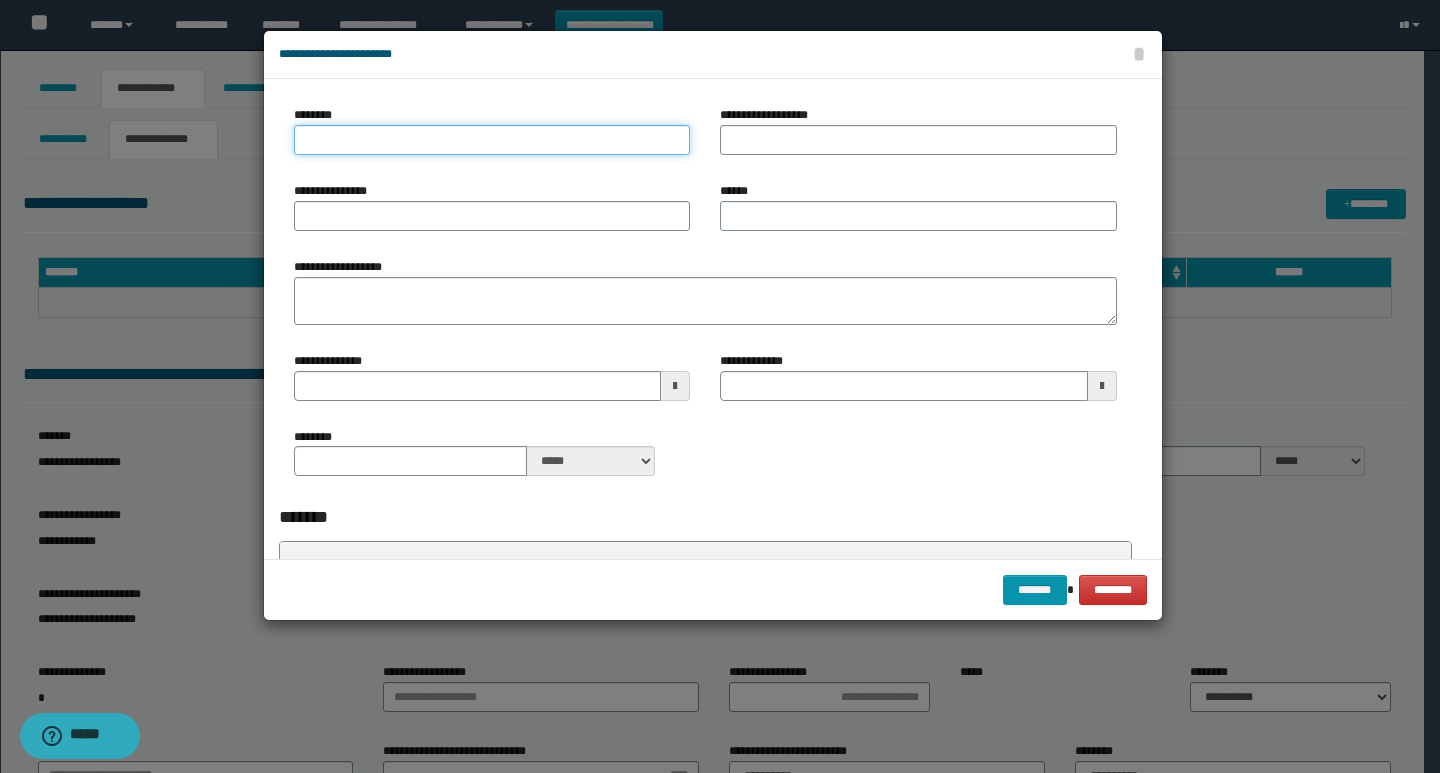 click on "********" at bounding box center [492, 140] 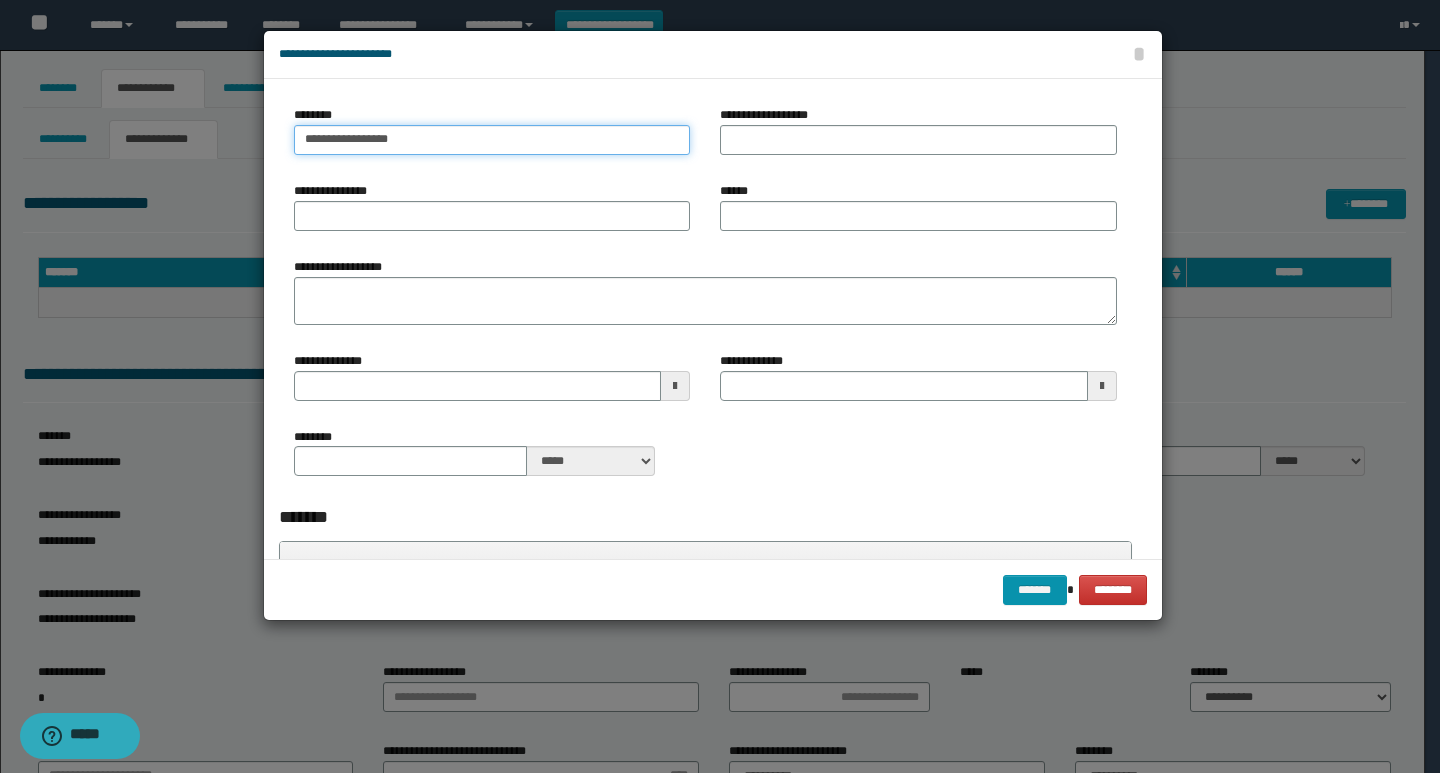 type on "**********" 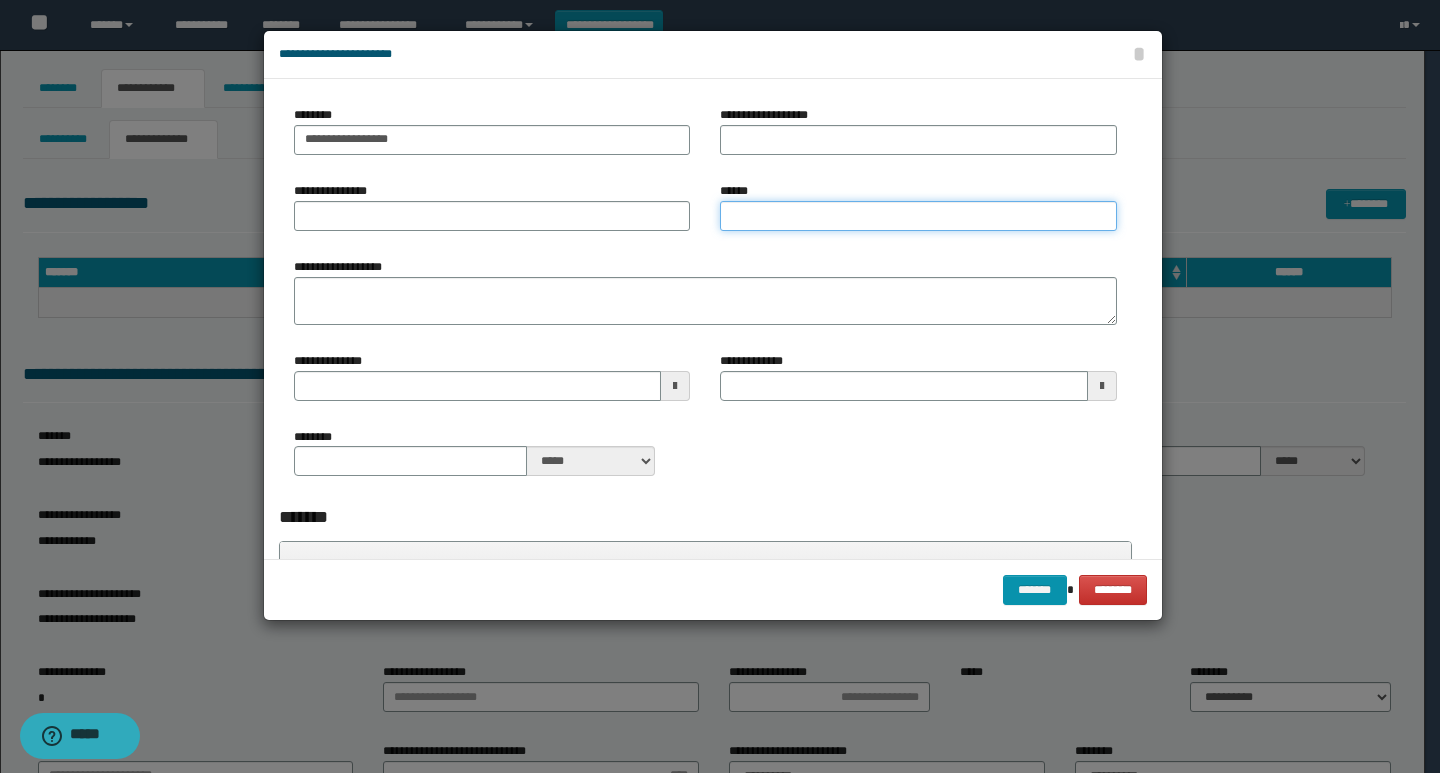 click on "******" at bounding box center [918, 216] 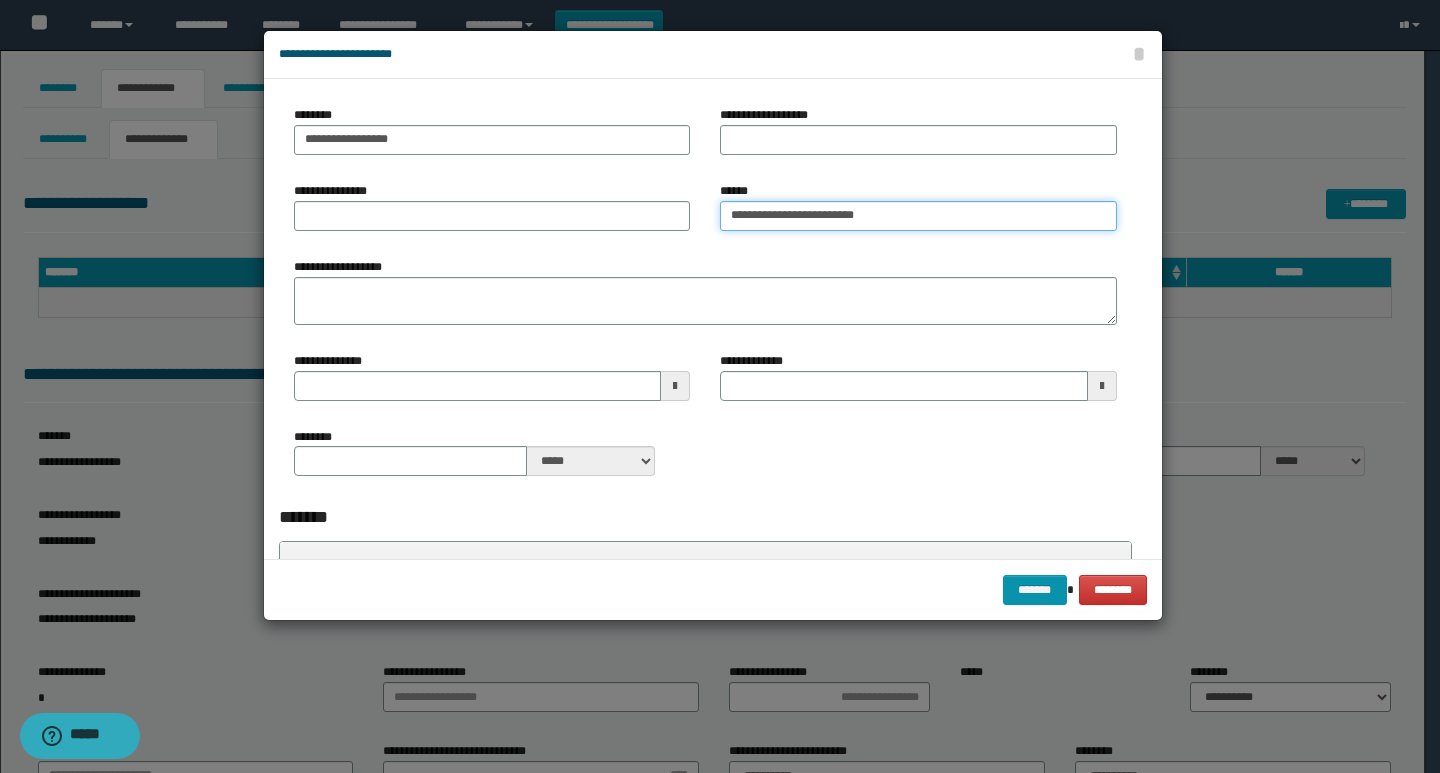 type on "**********" 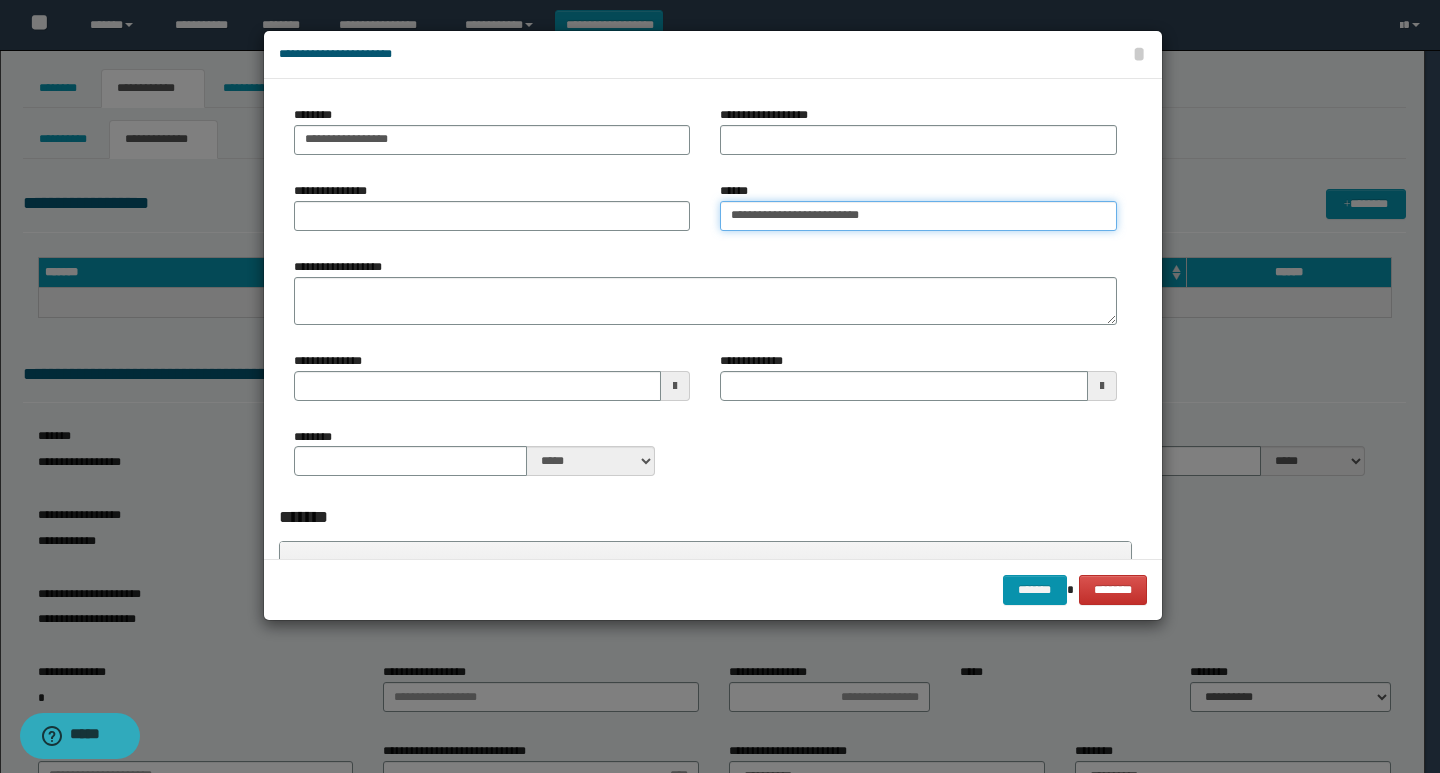 type 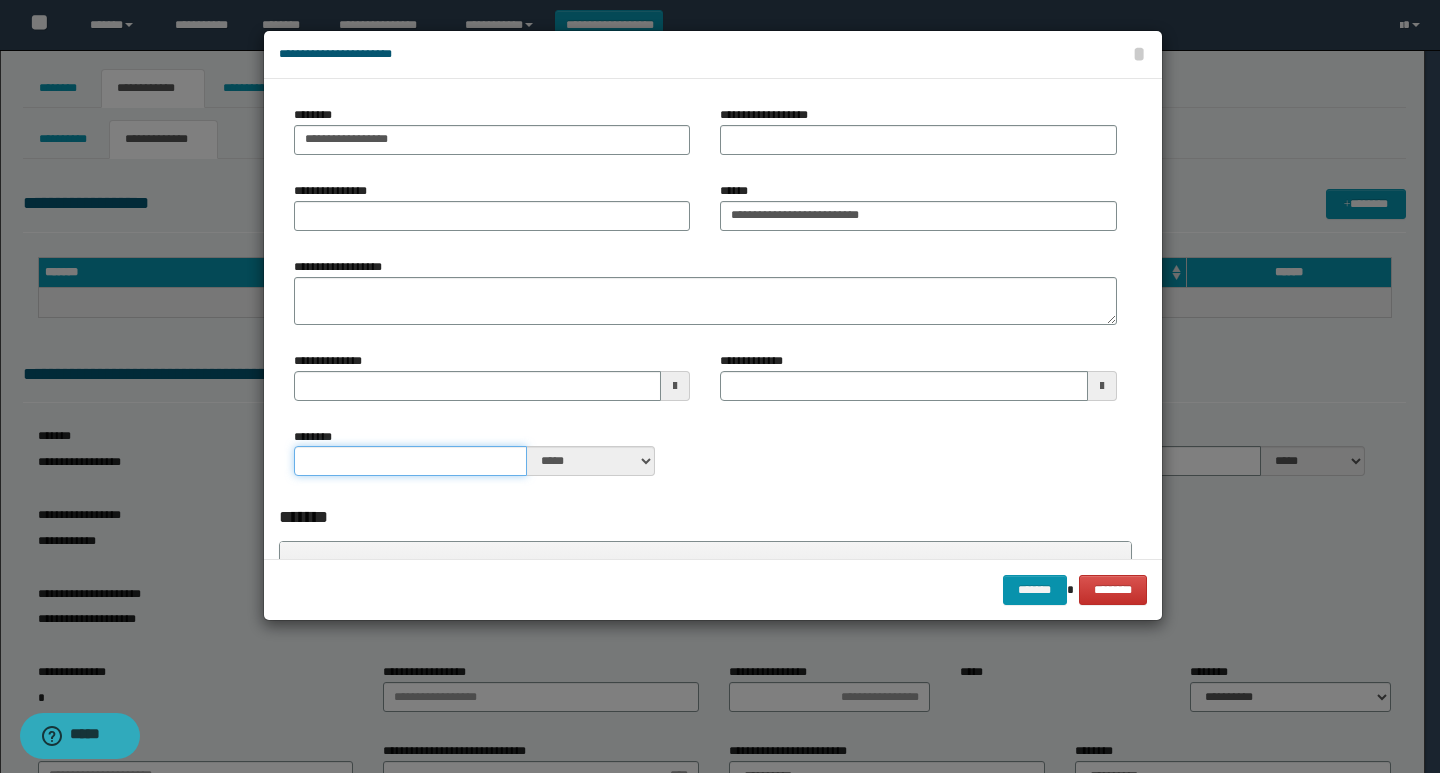 click on "********" at bounding box center [411, 461] 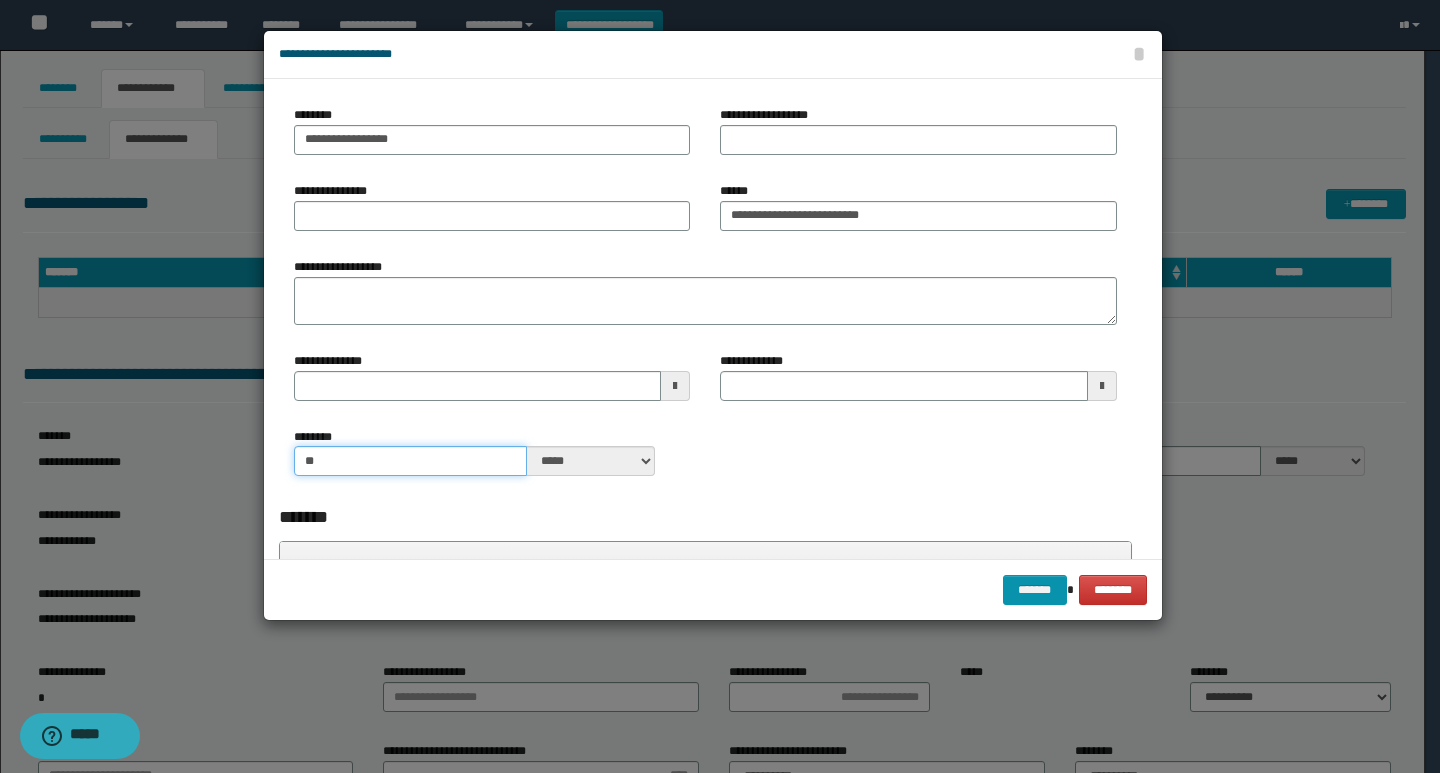 type on "**" 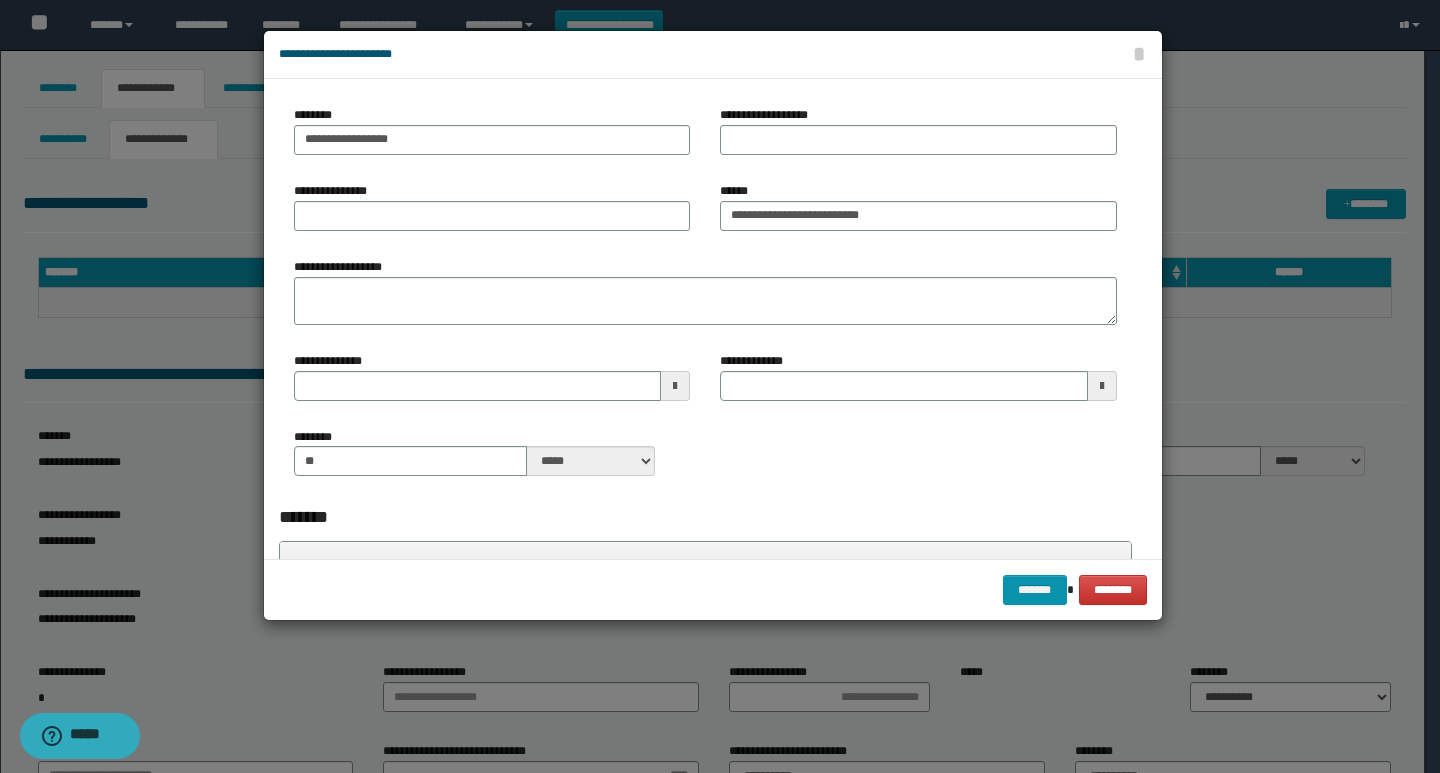 click on "********
**
*****
****" at bounding box center (705, 460) 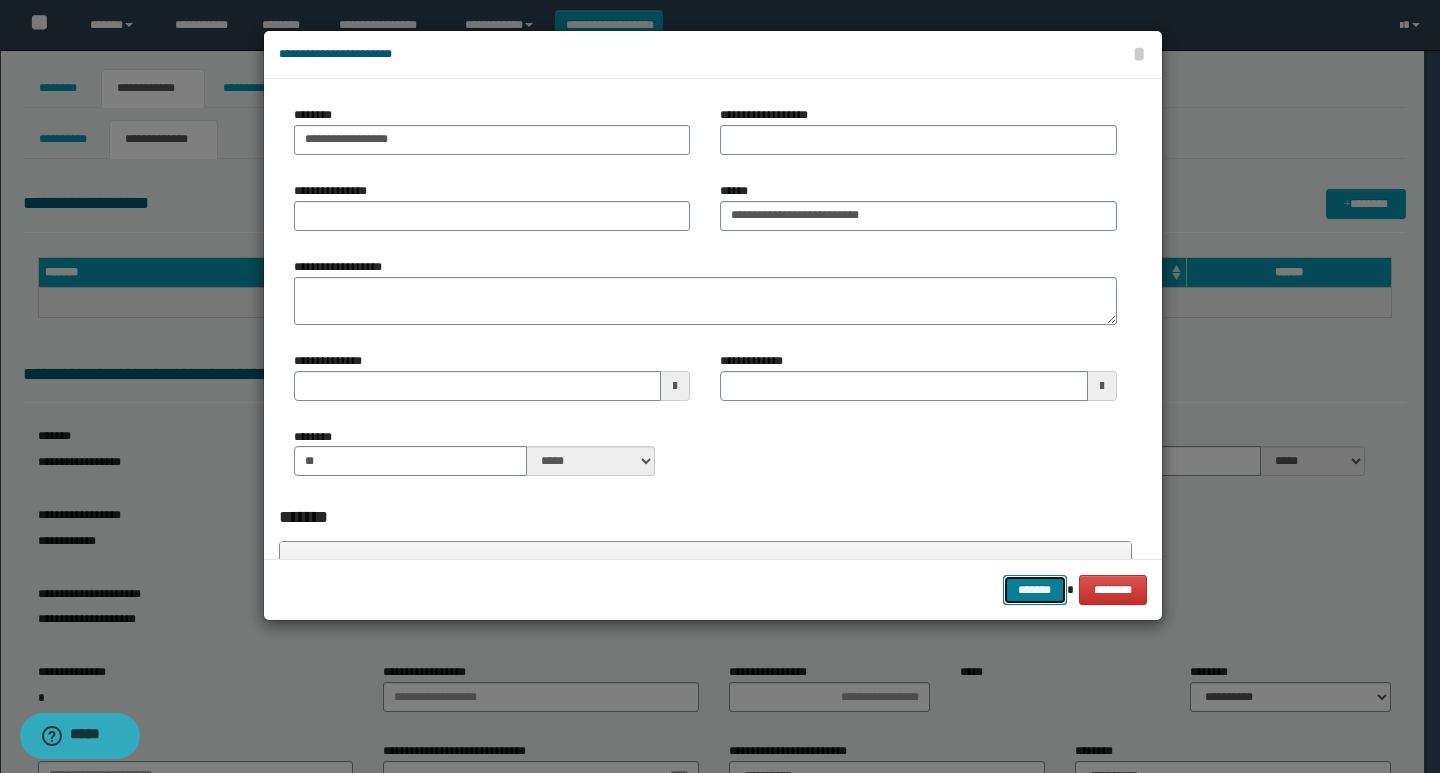 click on "*******" at bounding box center (1035, 590) 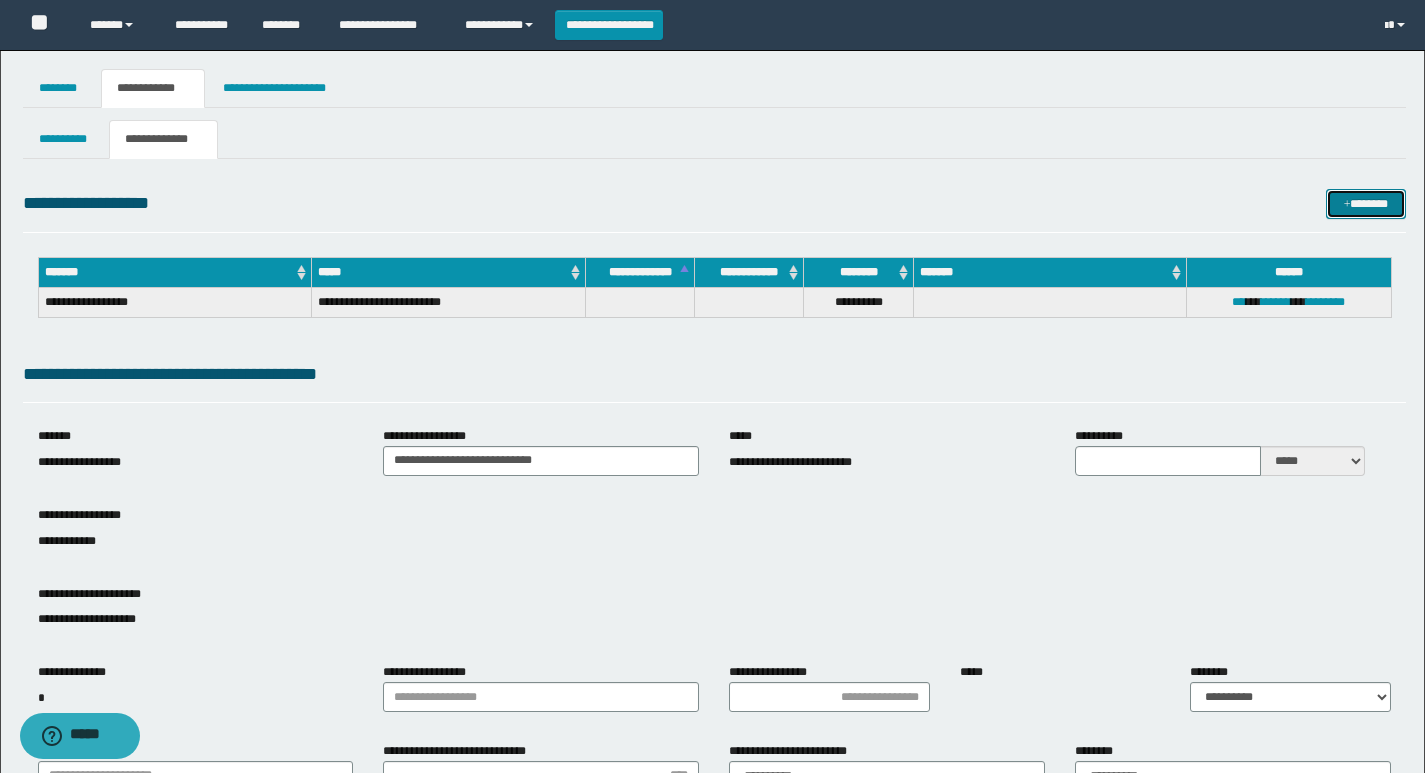 click on "*******" at bounding box center (1366, 204) 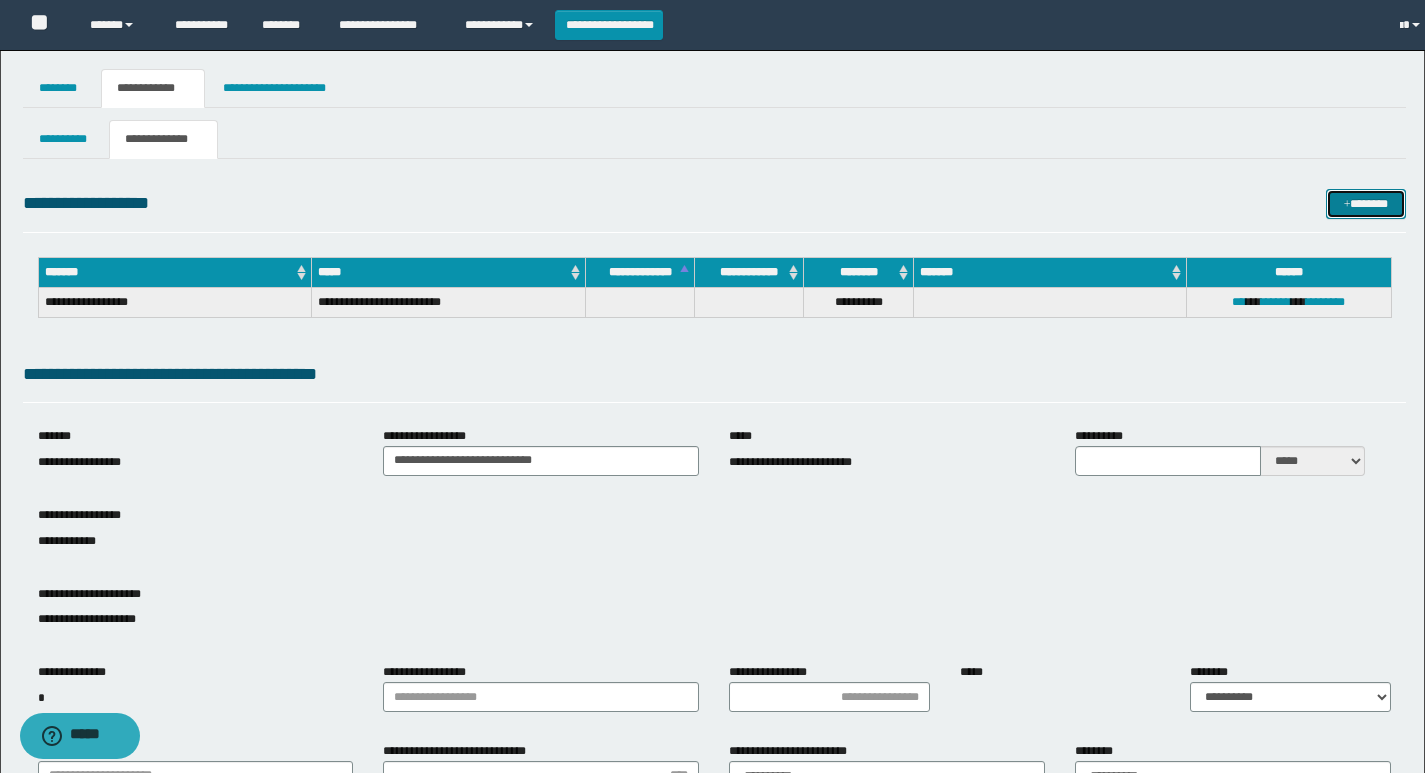 type 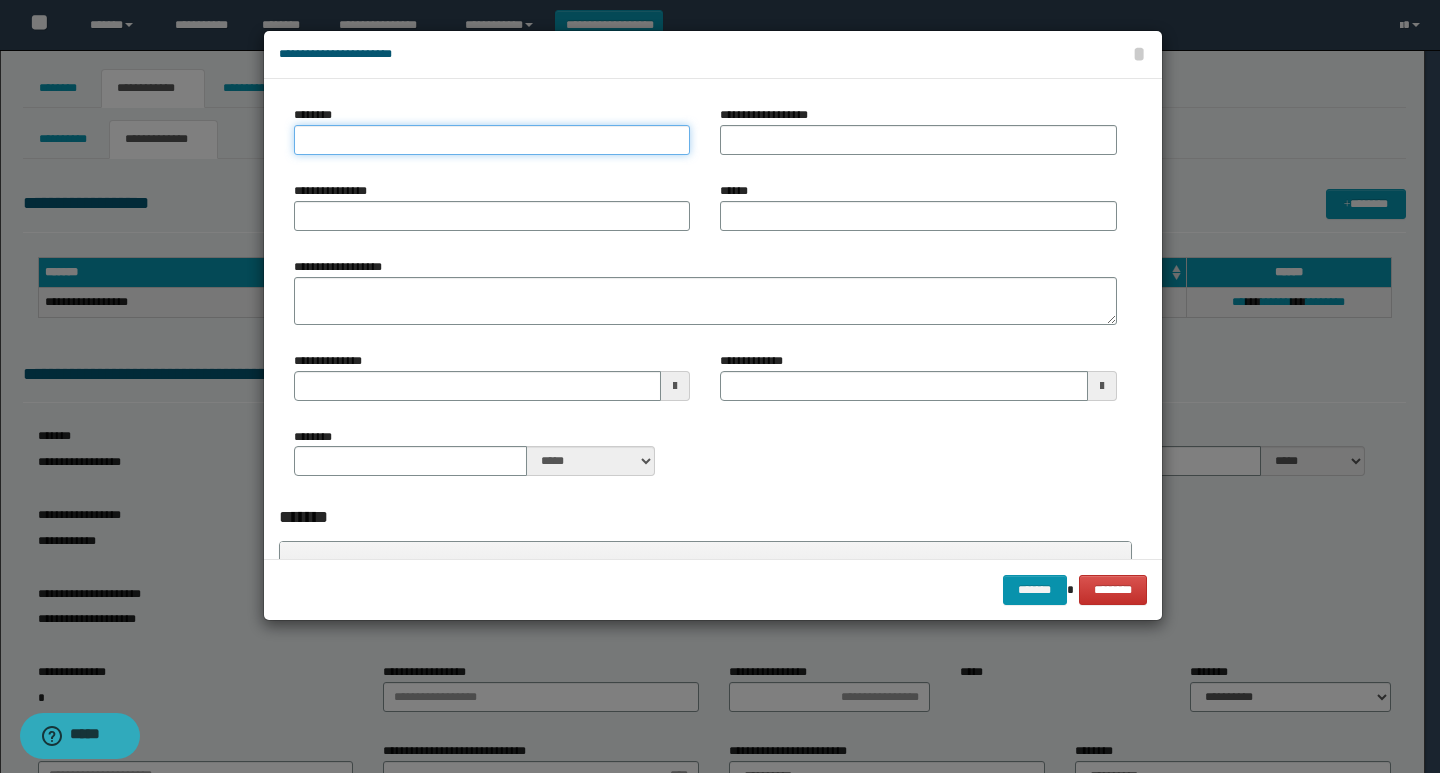 click on "********" at bounding box center [492, 140] 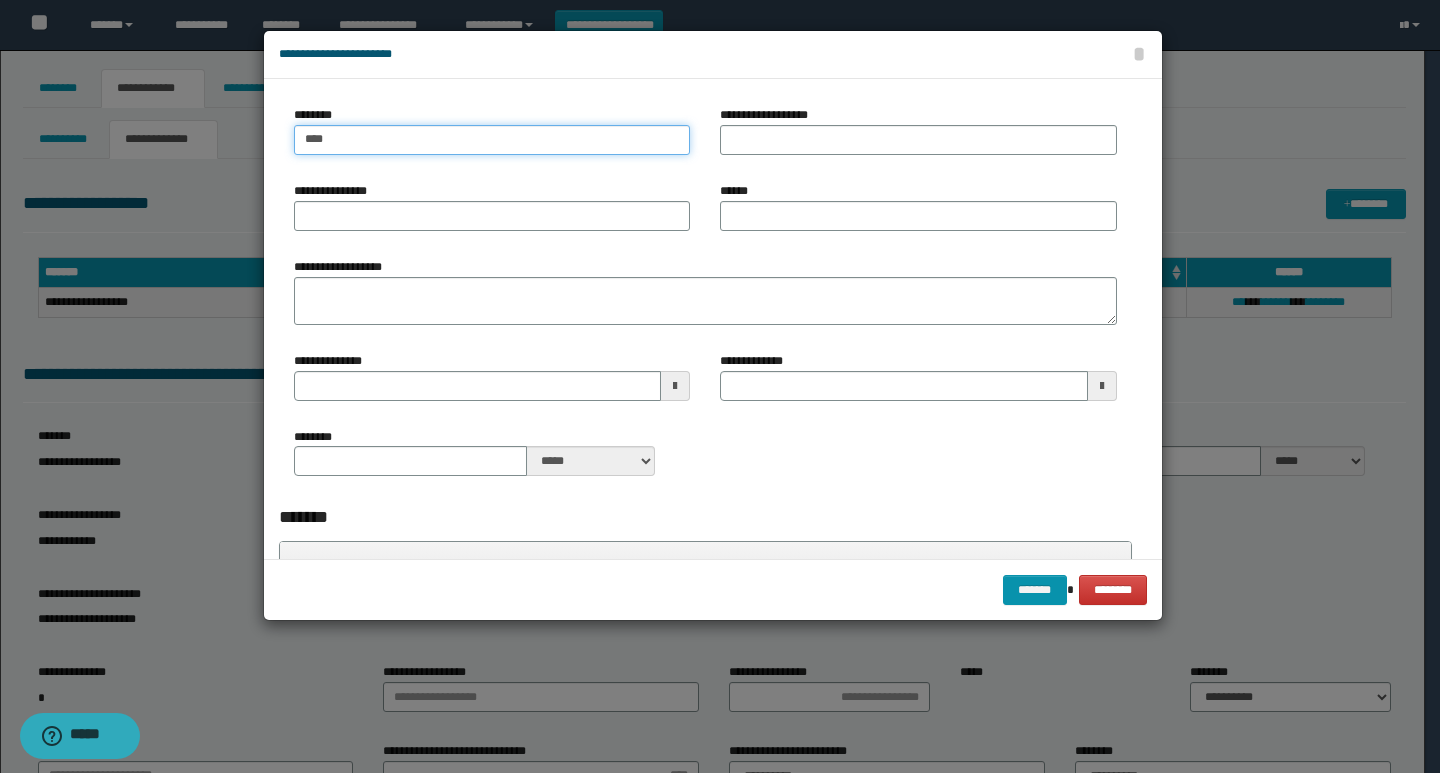 type on "***" 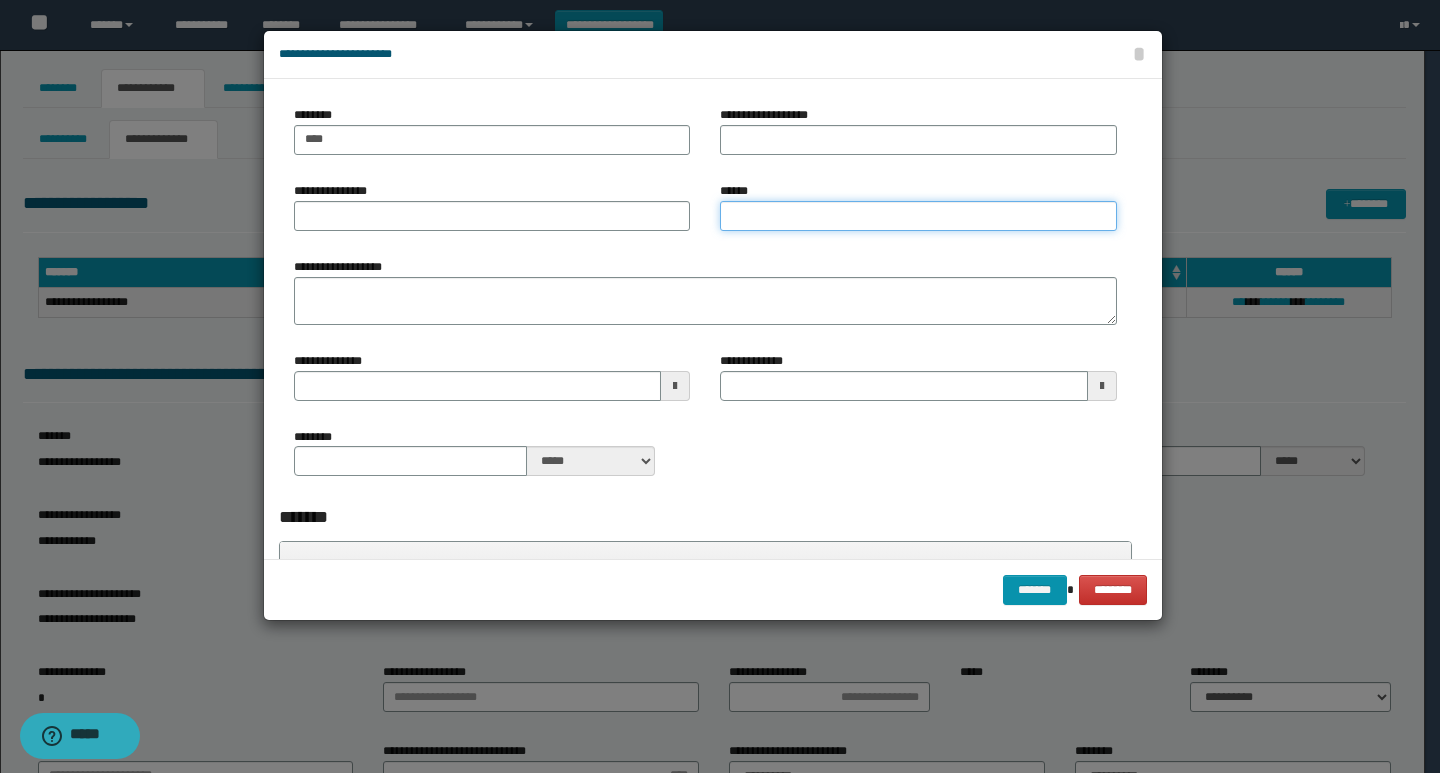 click on "******" at bounding box center (918, 216) 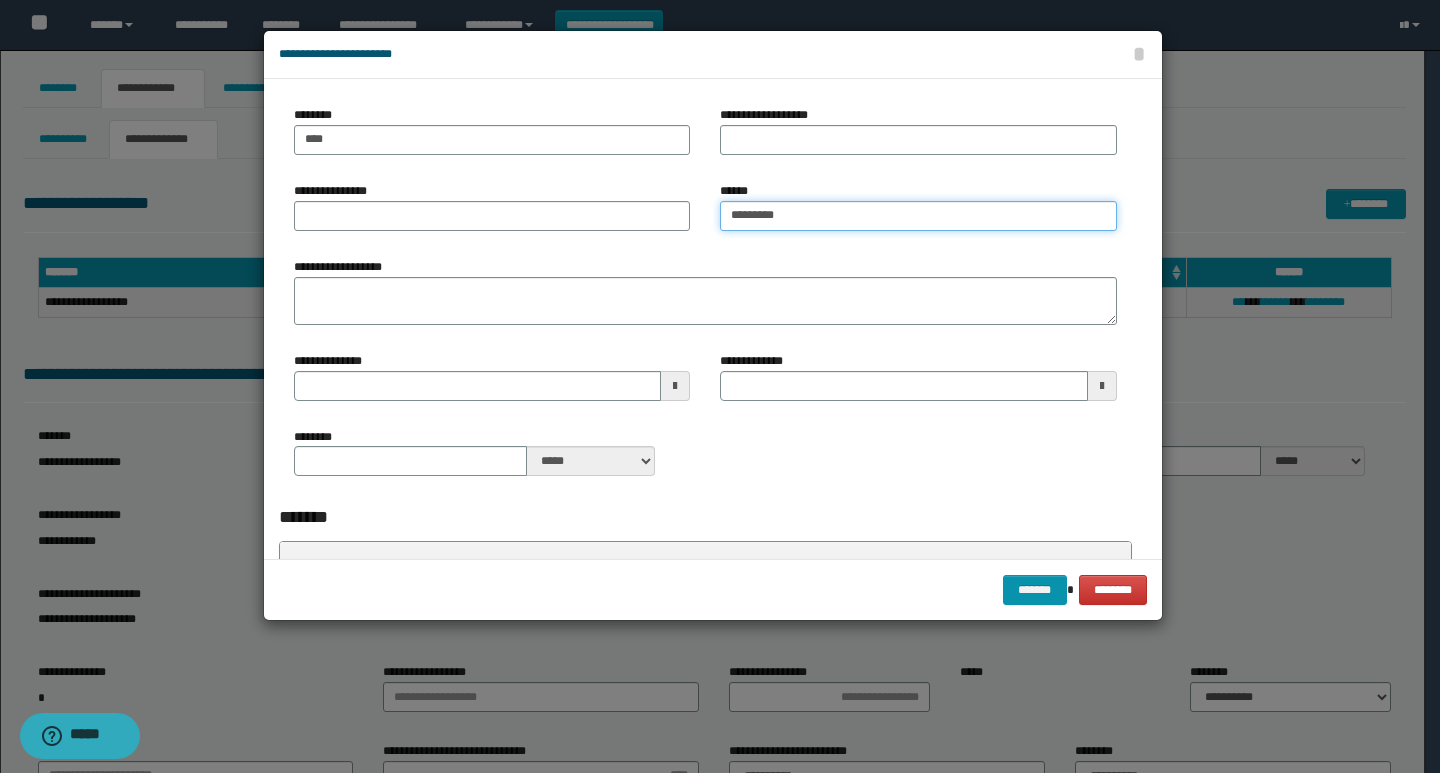 type on "********" 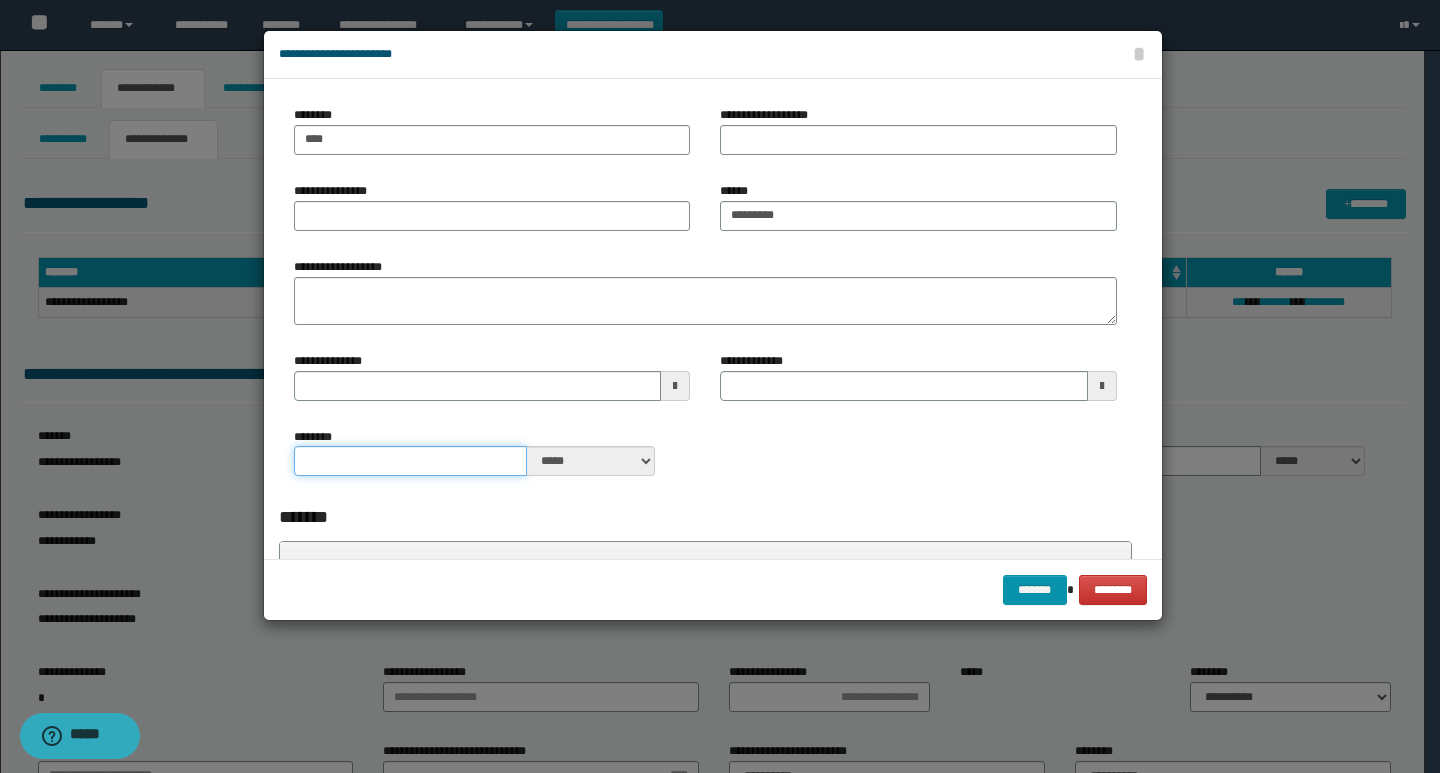 click on "********" at bounding box center [411, 461] 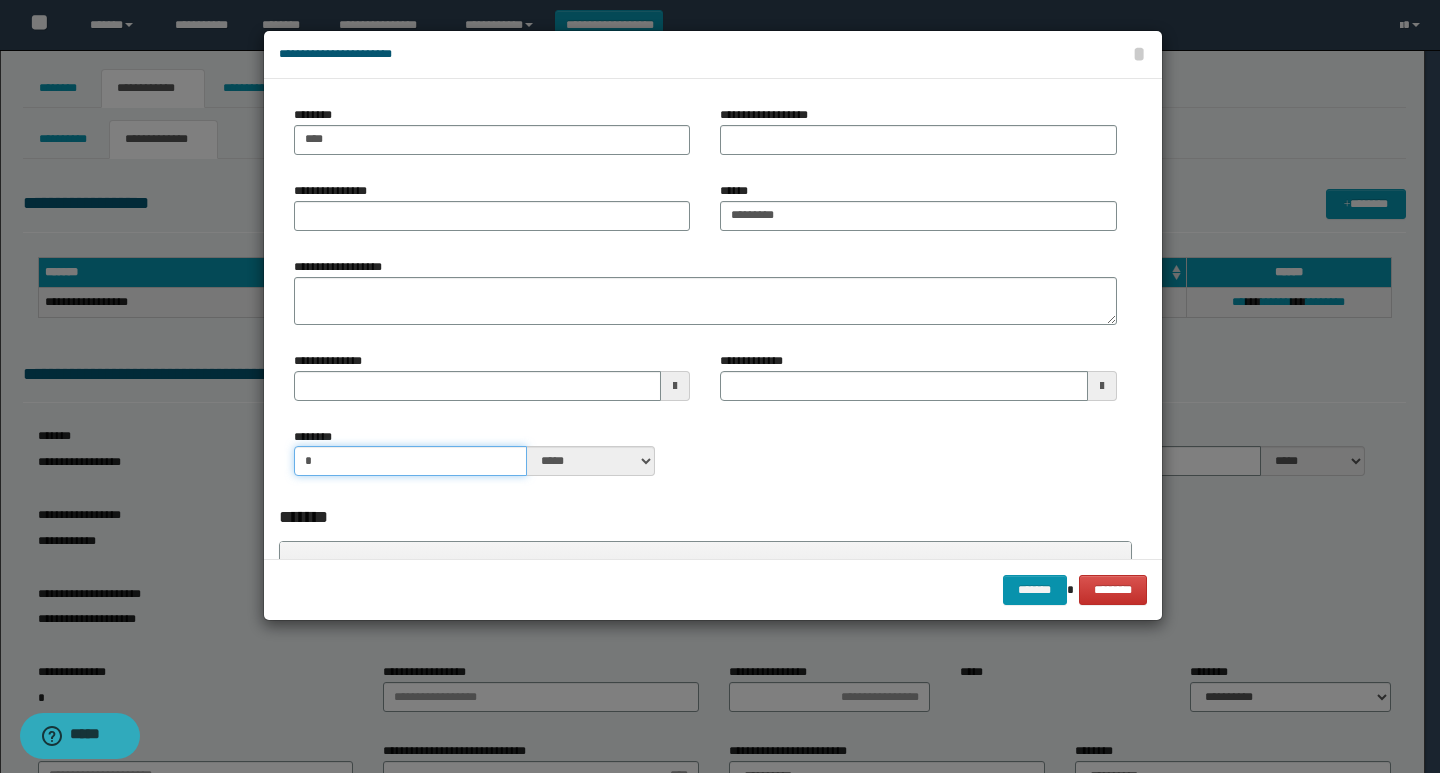 type on "*" 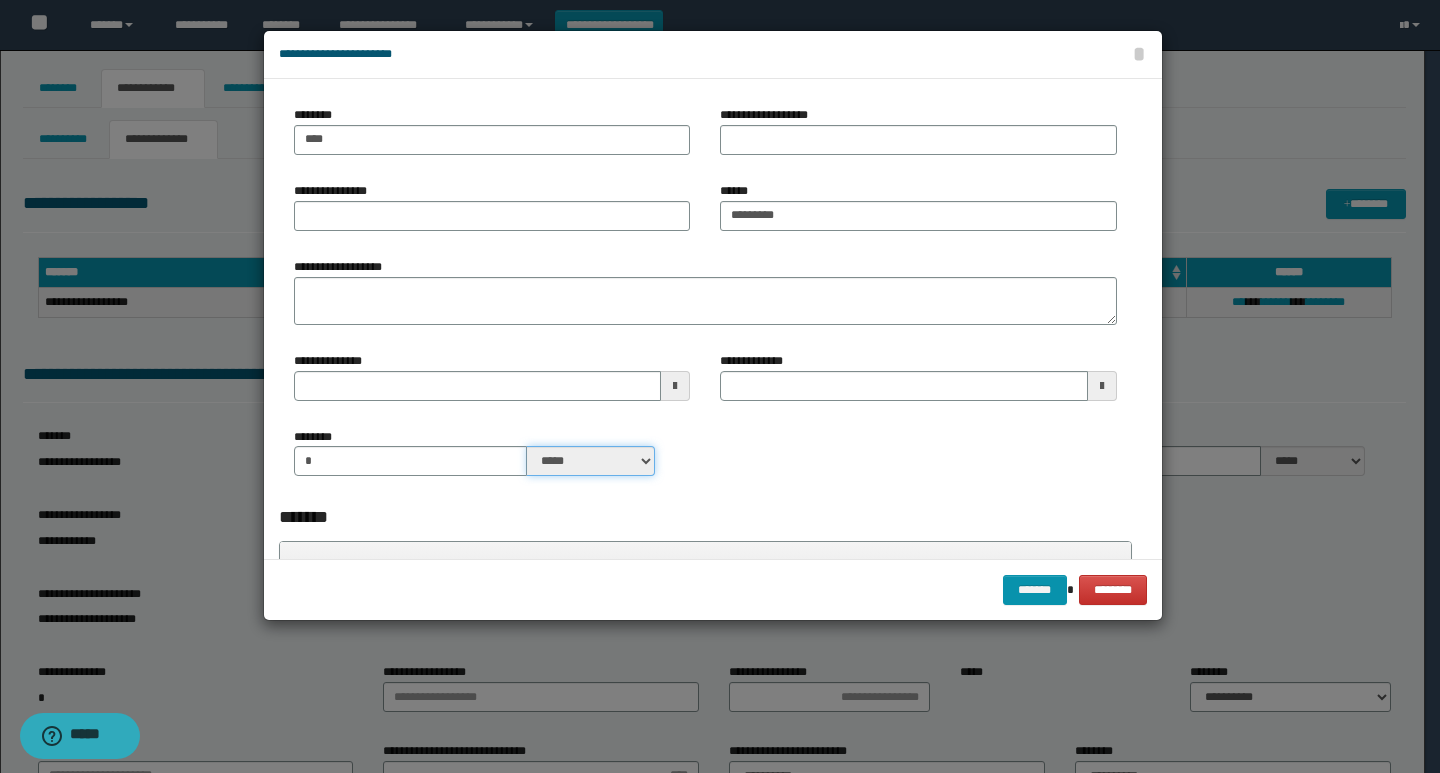 drag, startPoint x: 587, startPoint y: 466, endPoint x: 592, endPoint y: 475, distance: 10.29563 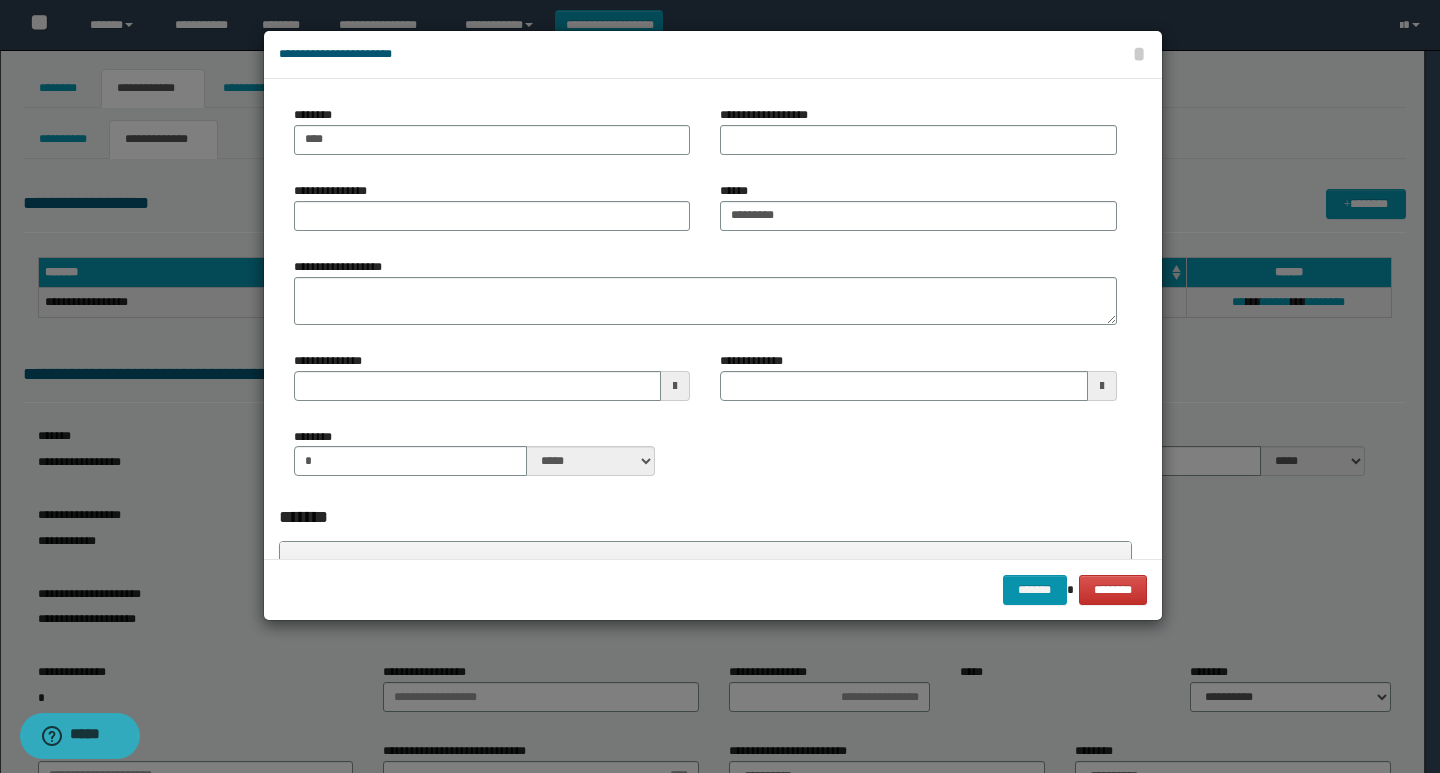 drag, startPoint x: 789, startPoint y: 484, endPoint x: 815, endPoint y: 491, distance: 26.925823 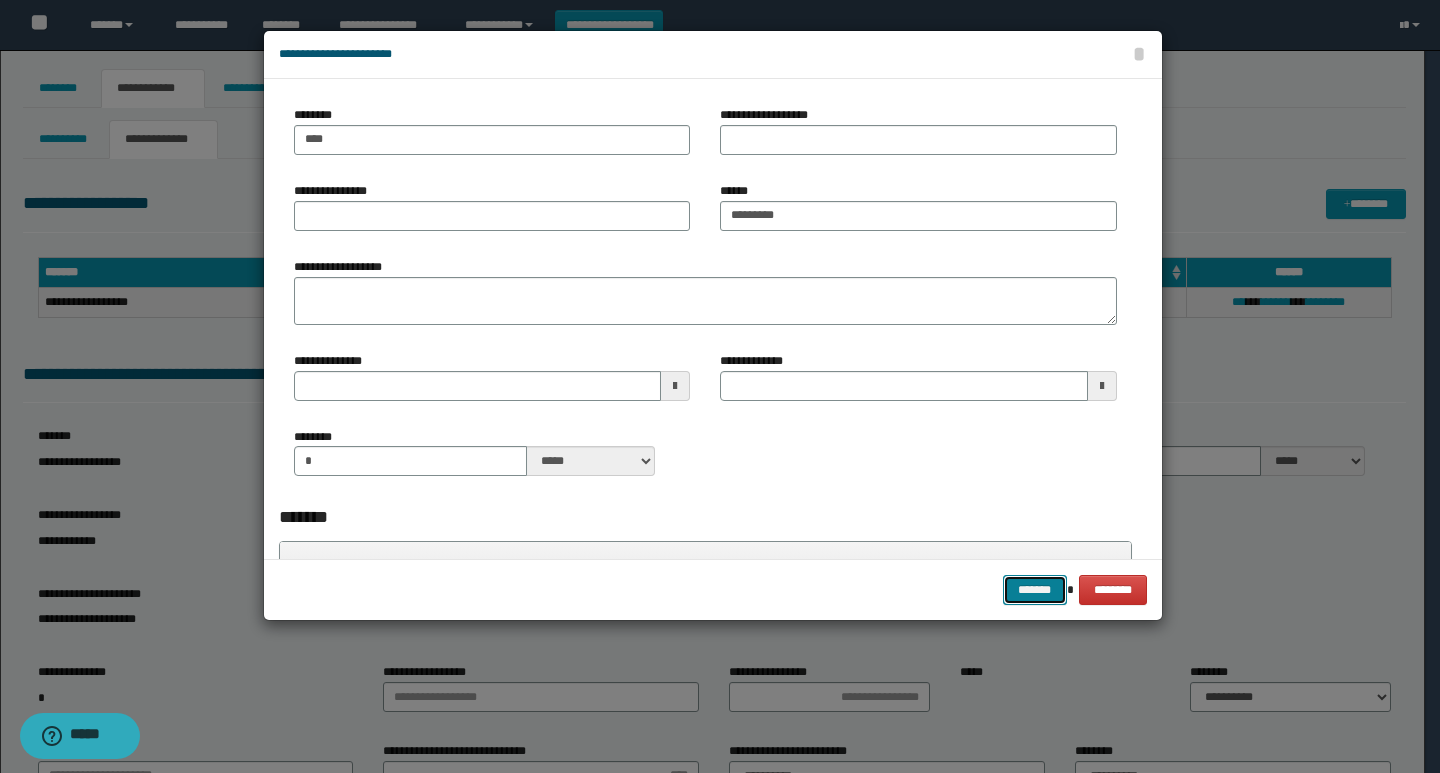 click on "*******" at bounding box center (1035, 590) 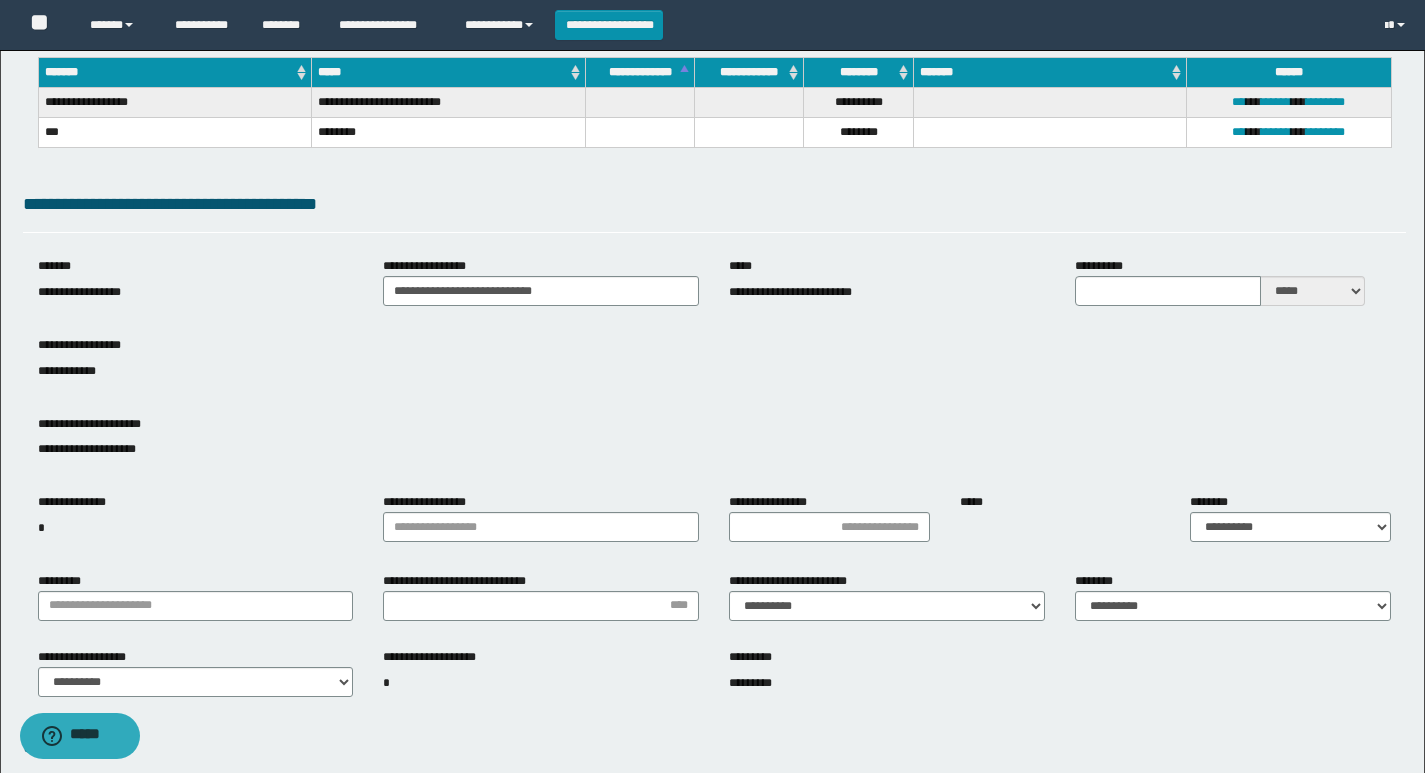 scroll, scrollTop: 0, scrollLeft: 0, axis: both 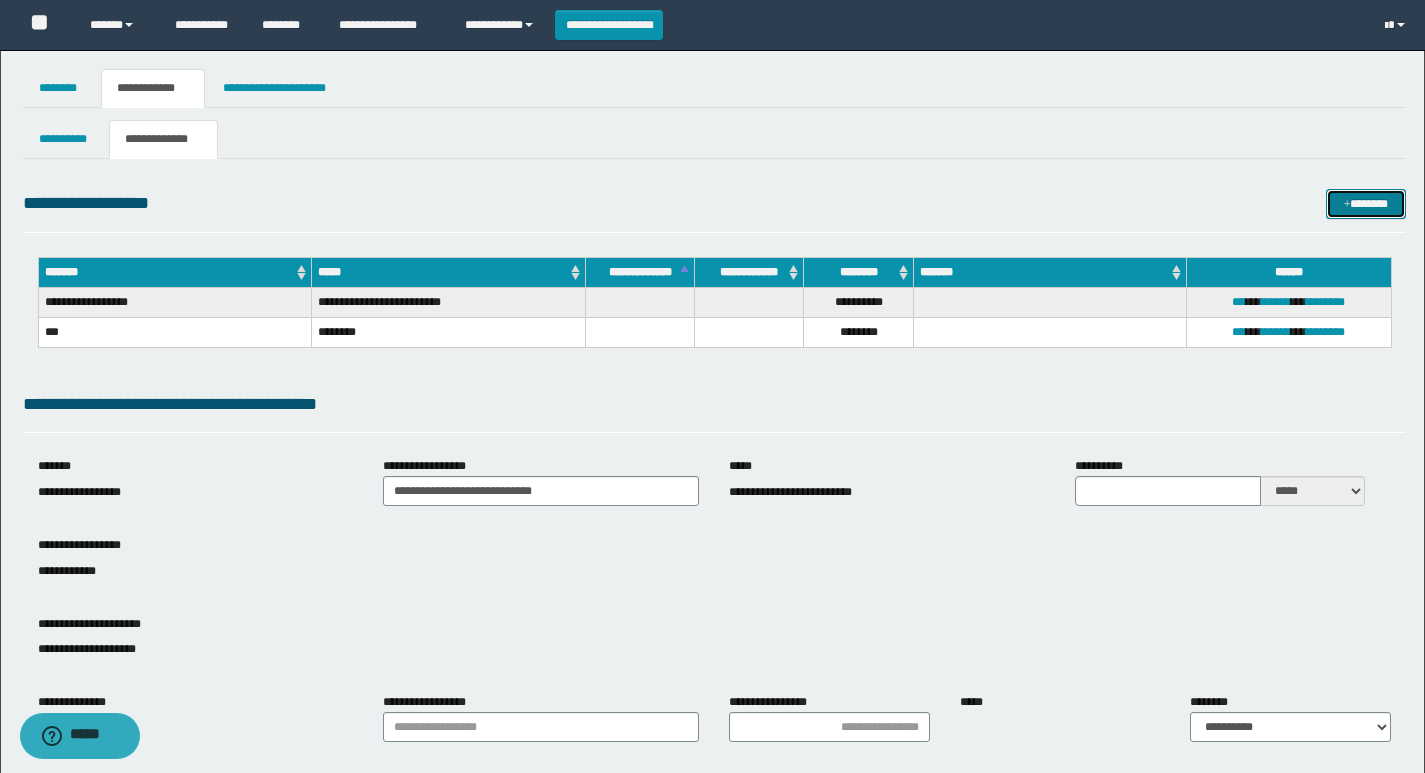 click on "*******" at bounding box center (1366, 204) 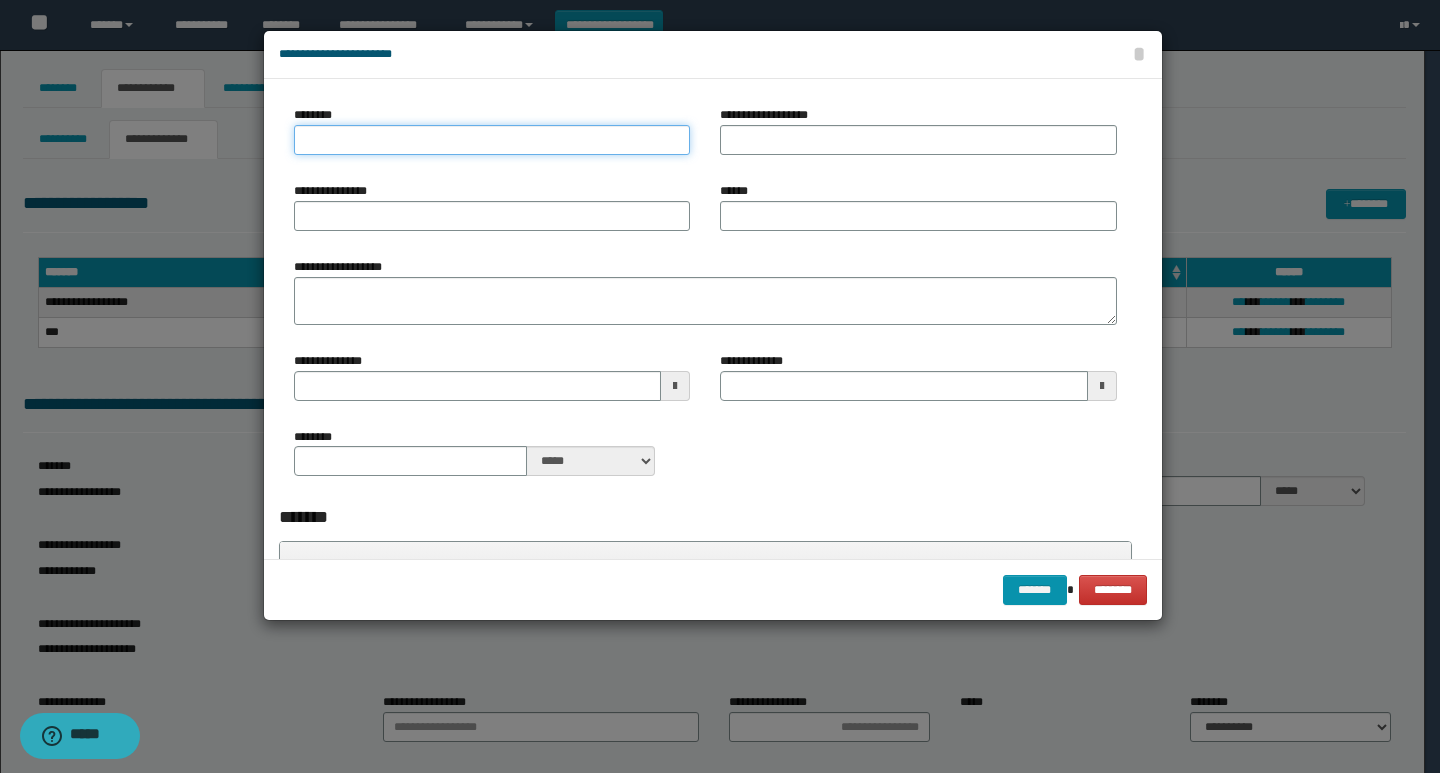 click on "********" at bounding box center [492, 140] 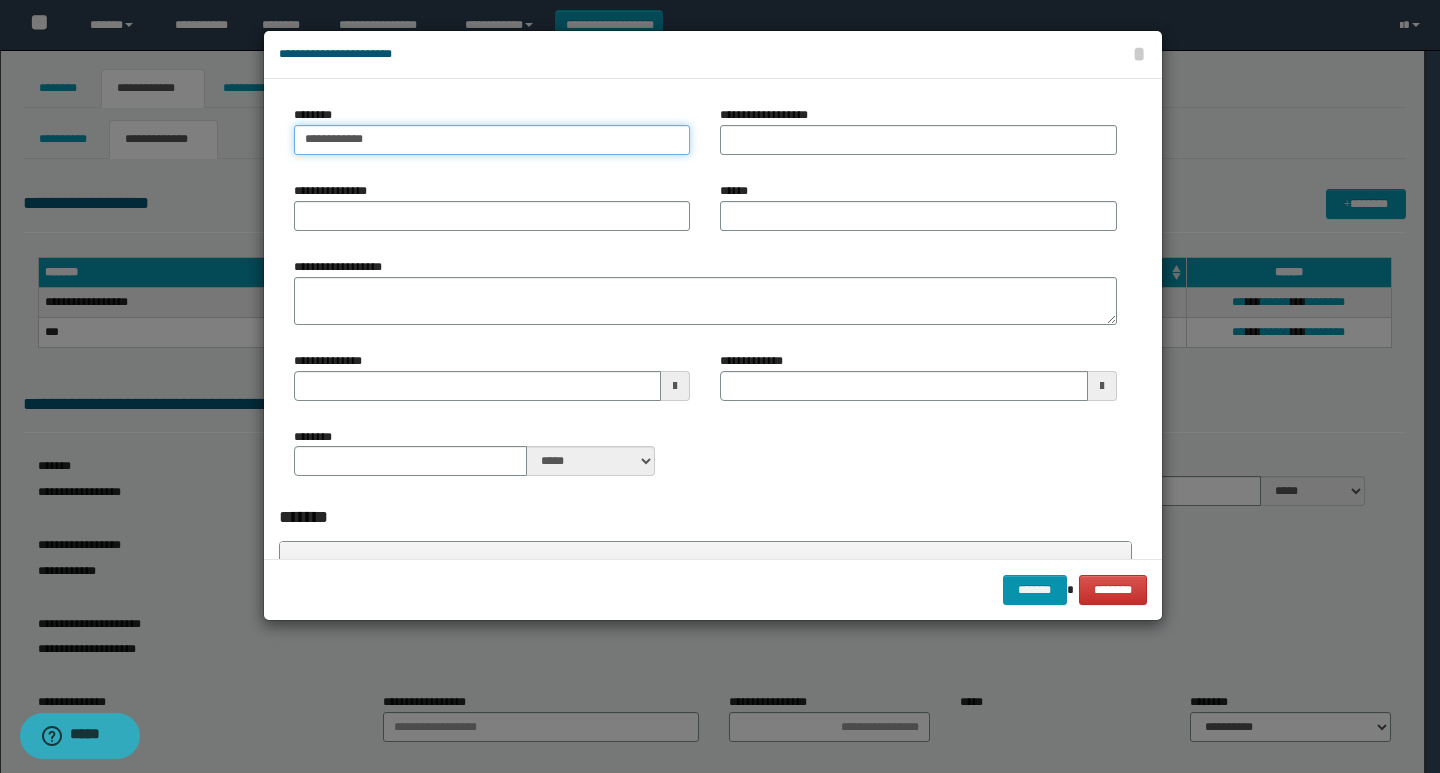 type on "**********" 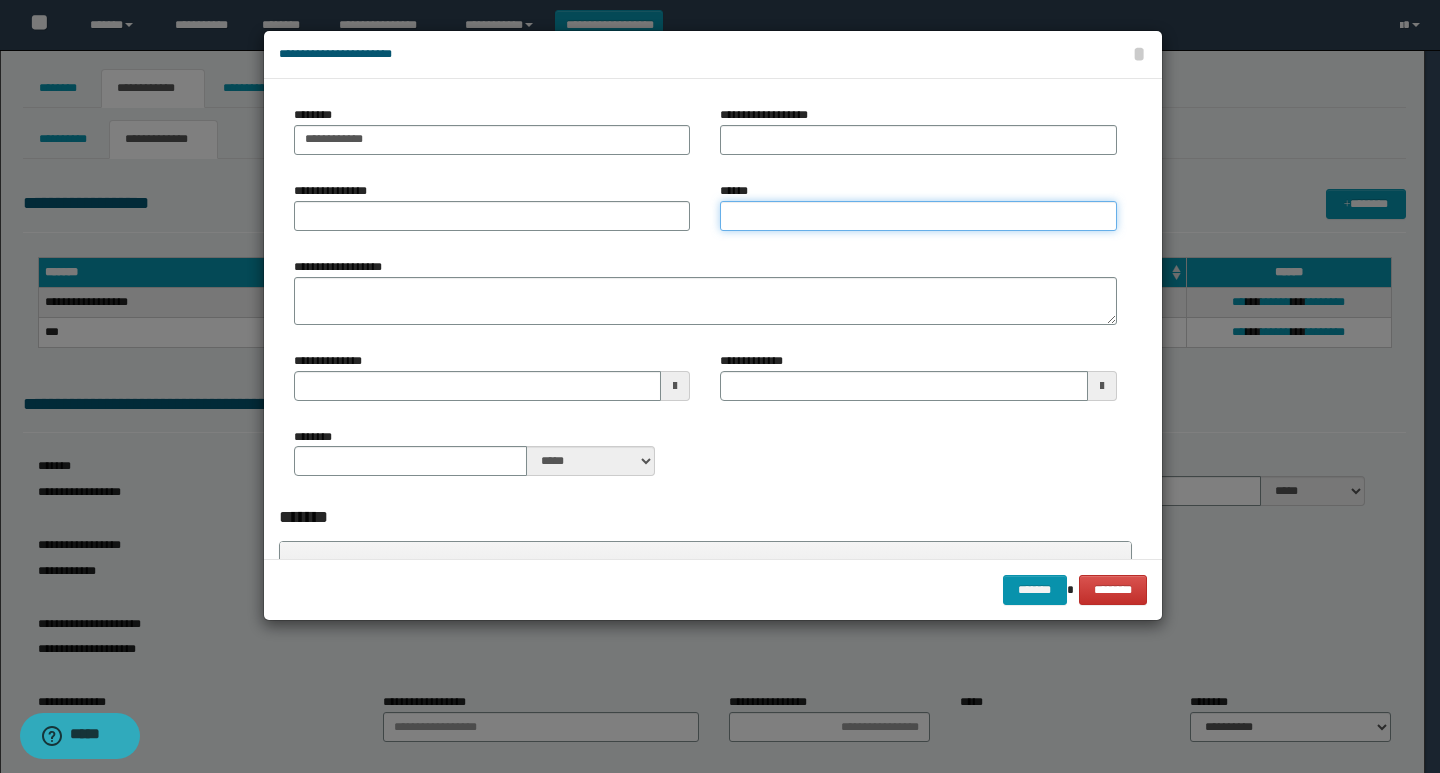 click on "******" at bounding box center (918, 216) 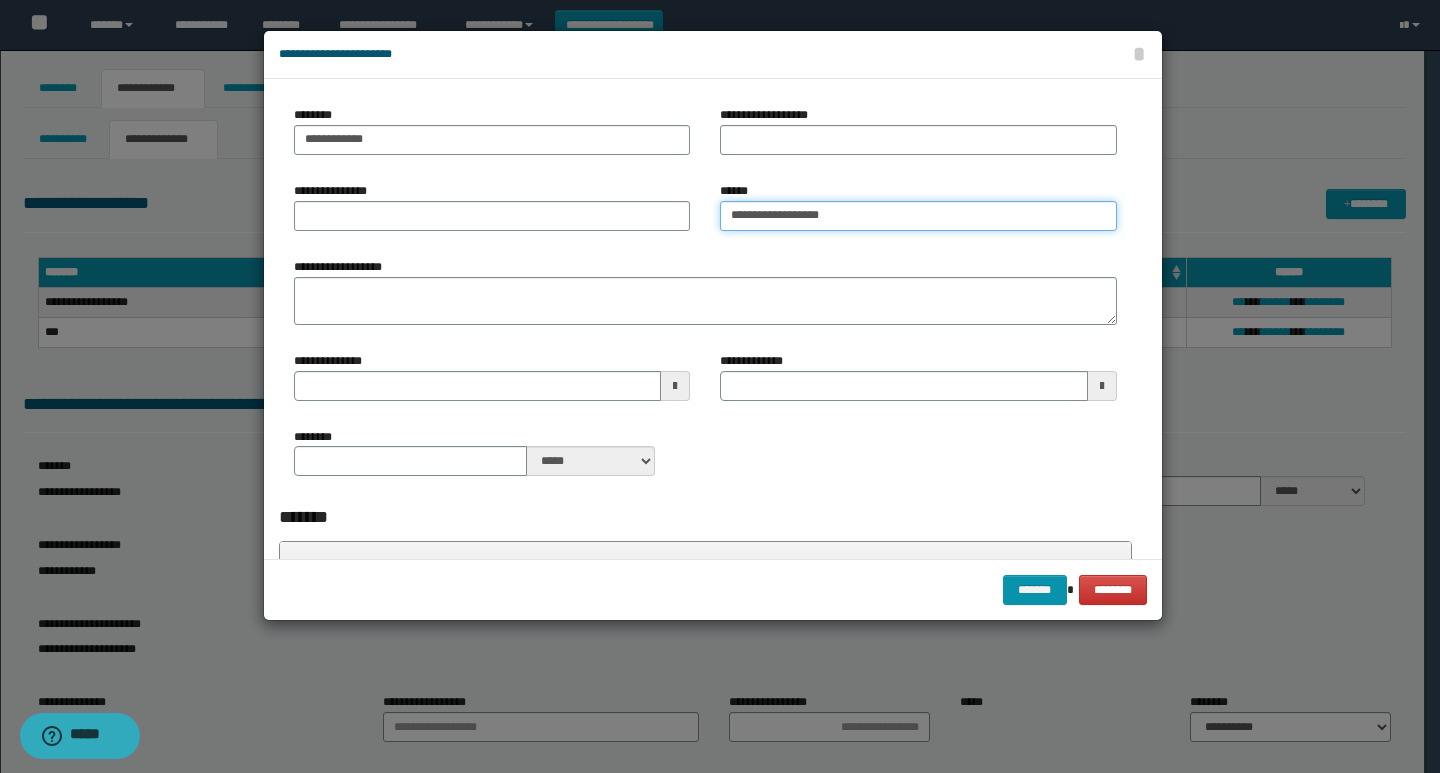 type on "**********" 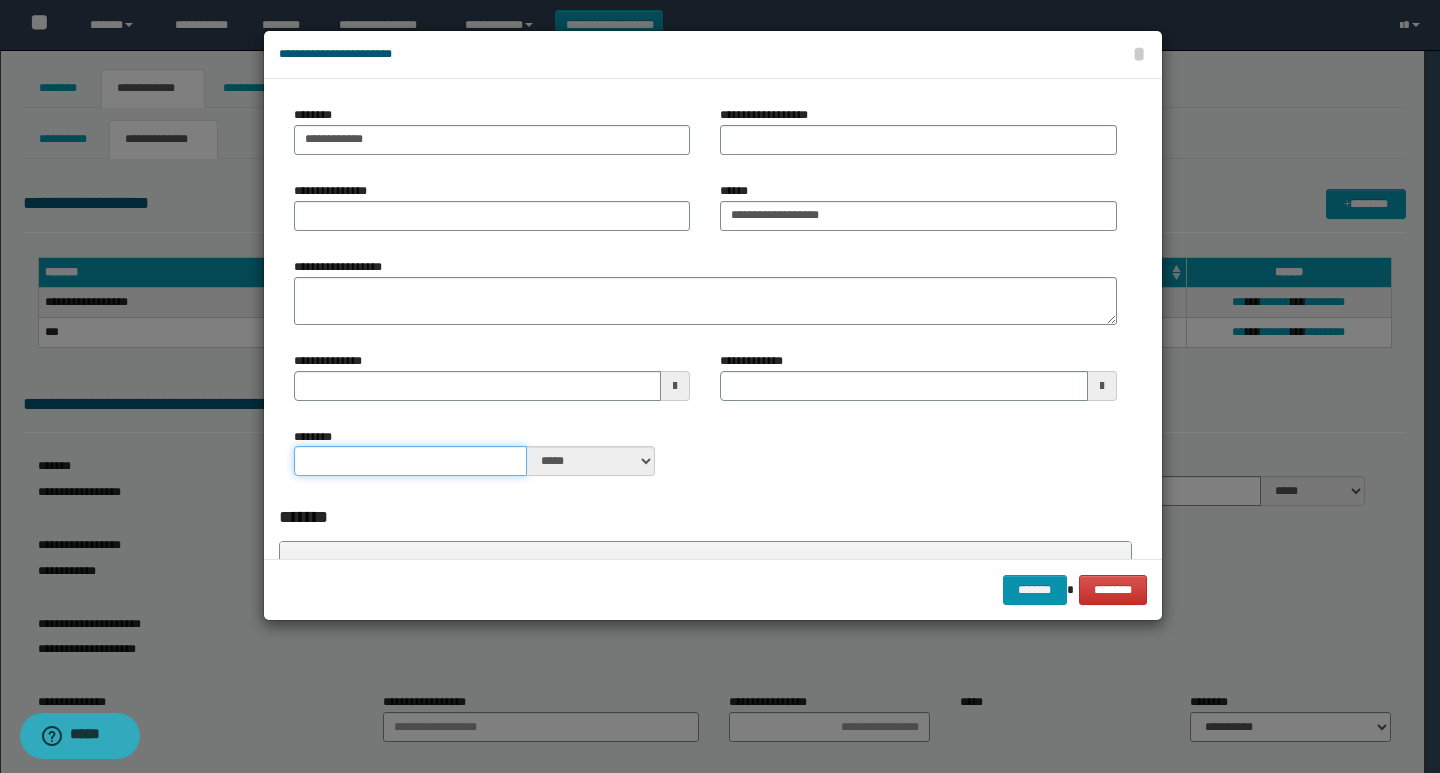 click on "********" at bounding box center (411, 461) 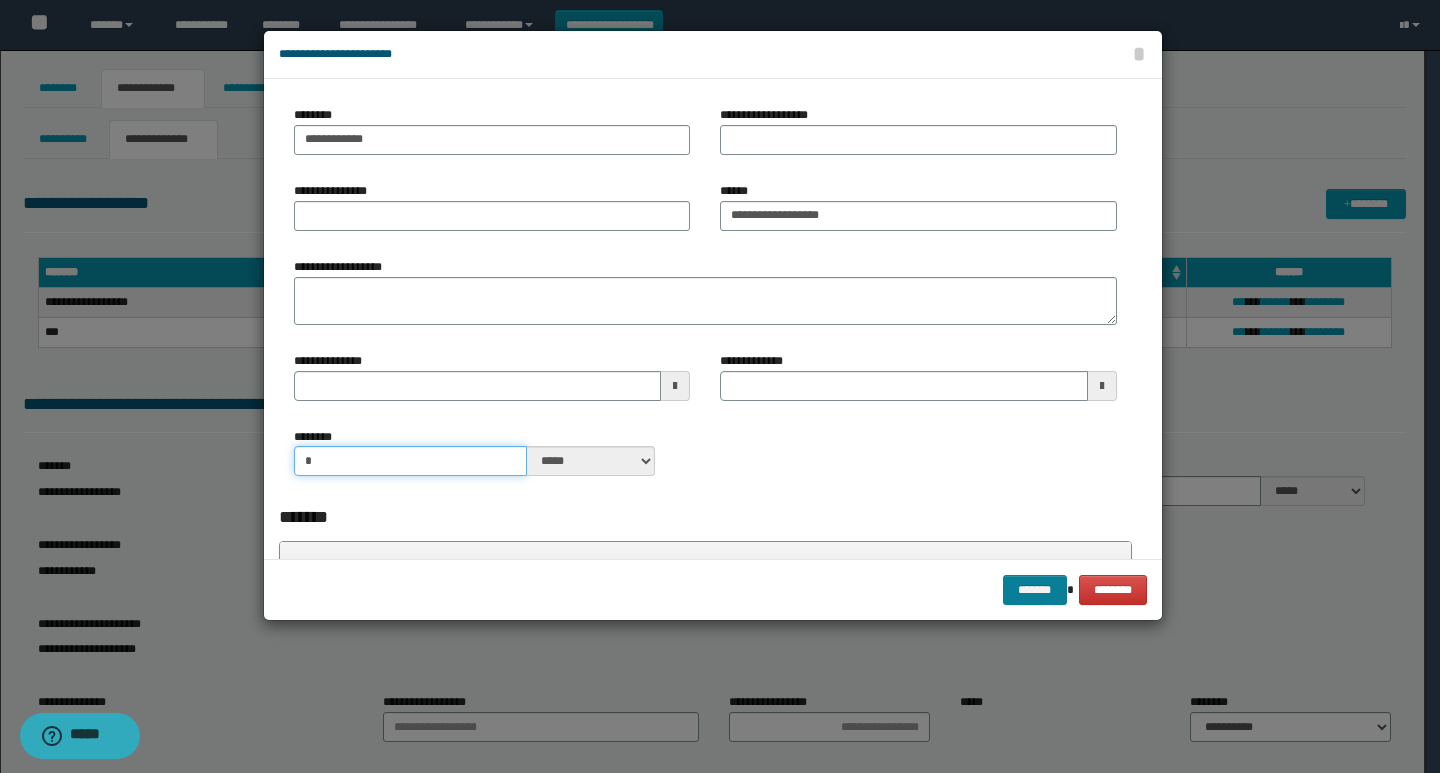 type on "*" 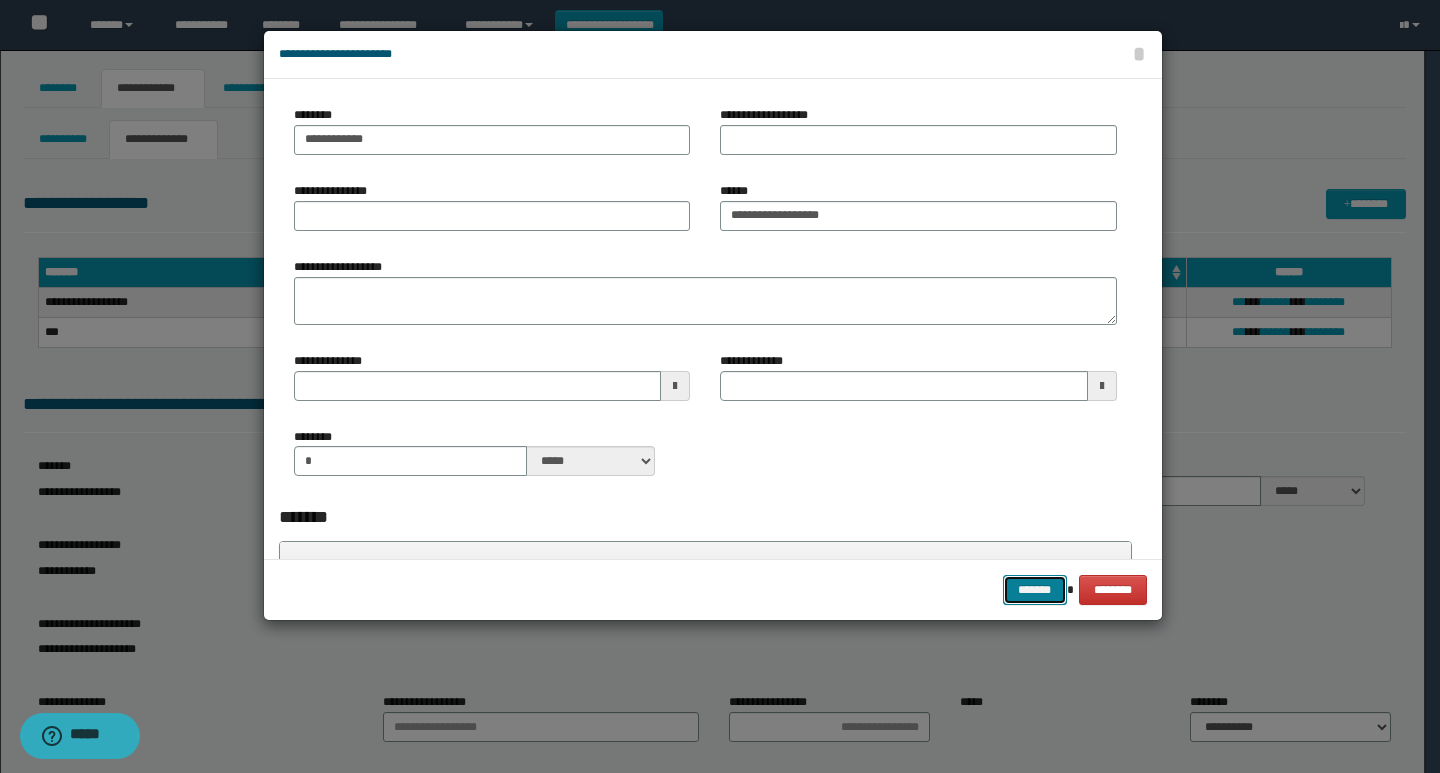 click on "*******" at bounding box center [1035, 590] 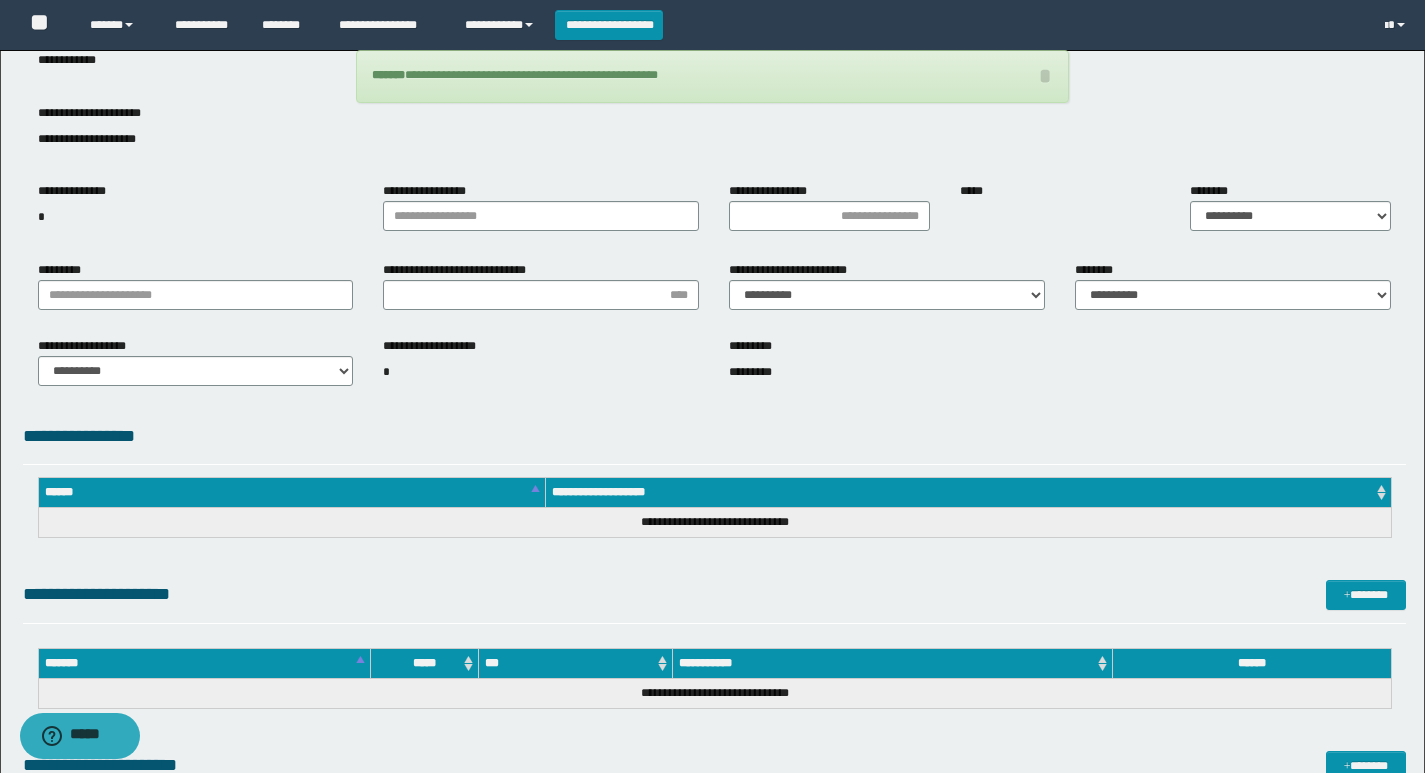 scroll, scrollTop: 500, scrollLeft: 0, axis: vertical 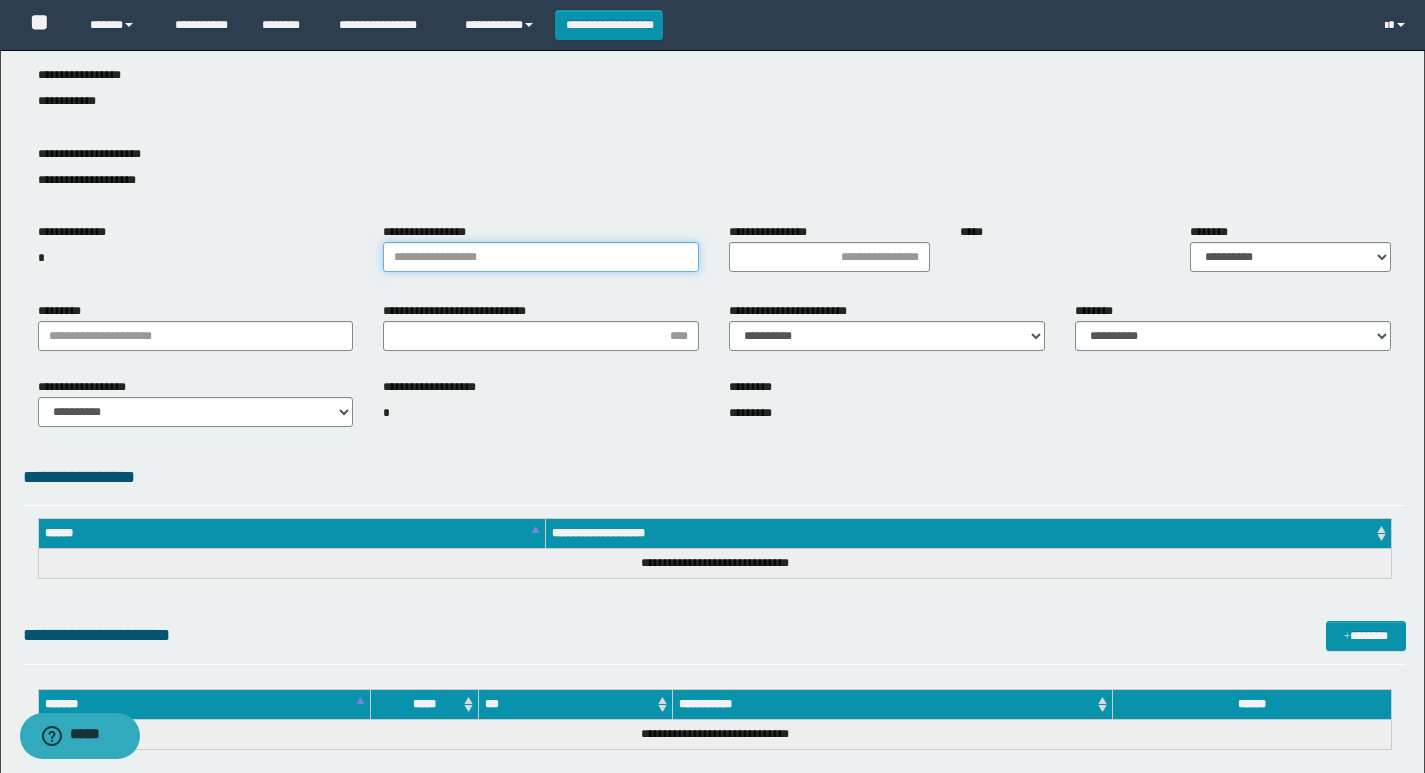 click on "**********" at bounding box center (541, 257) 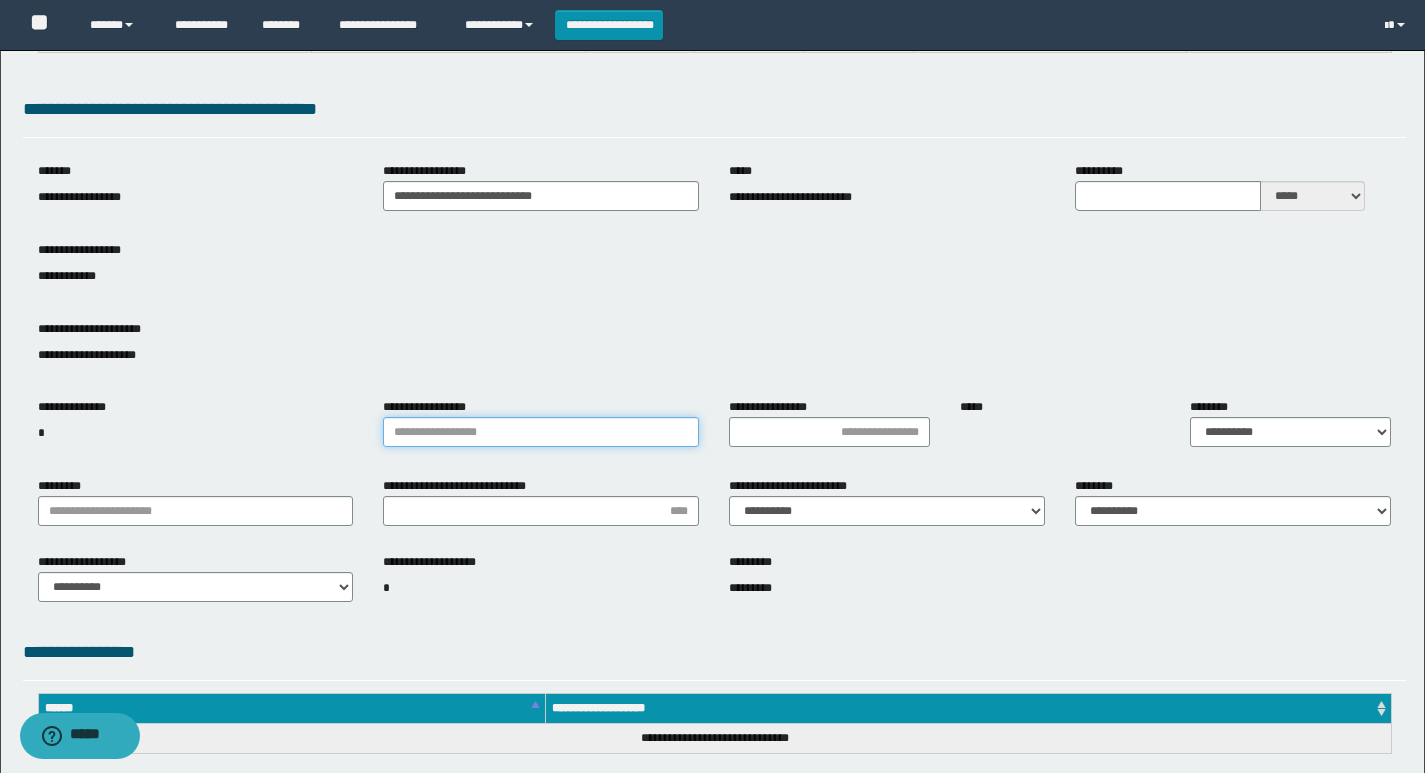 scroll, scrollTop: 300, scrollLeft: 0, axis: vertical 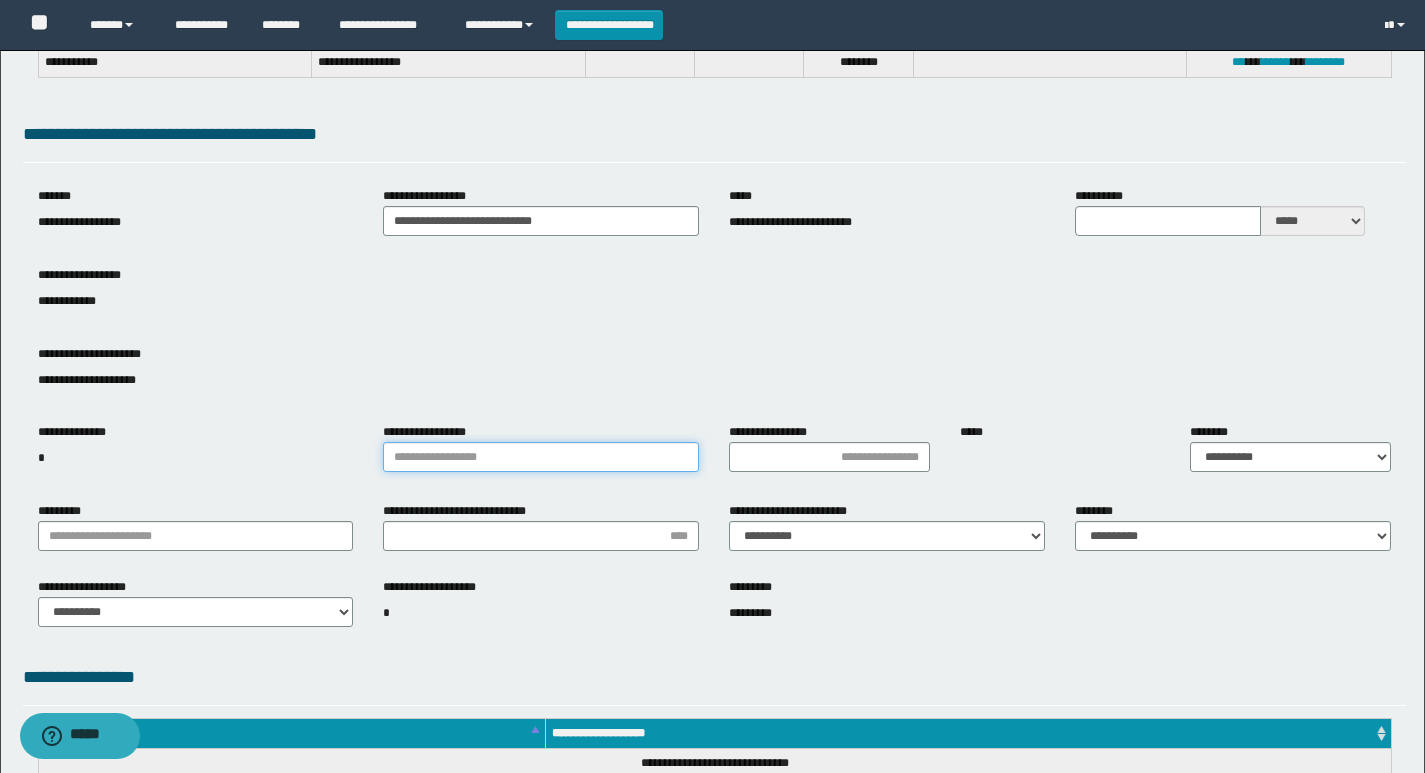 click on "**********" at bounding box center [541, 457] 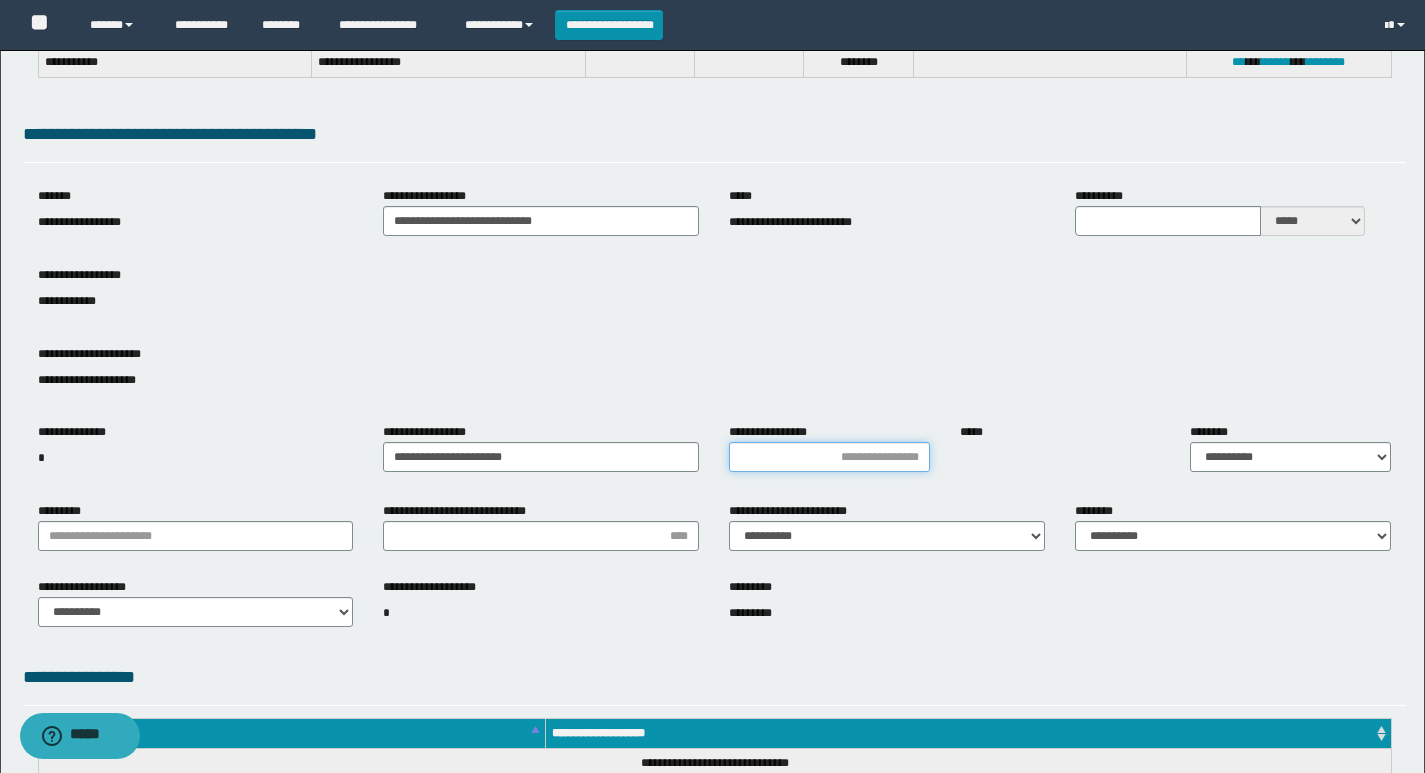 click on "**********" at bounding box center (829, 457) 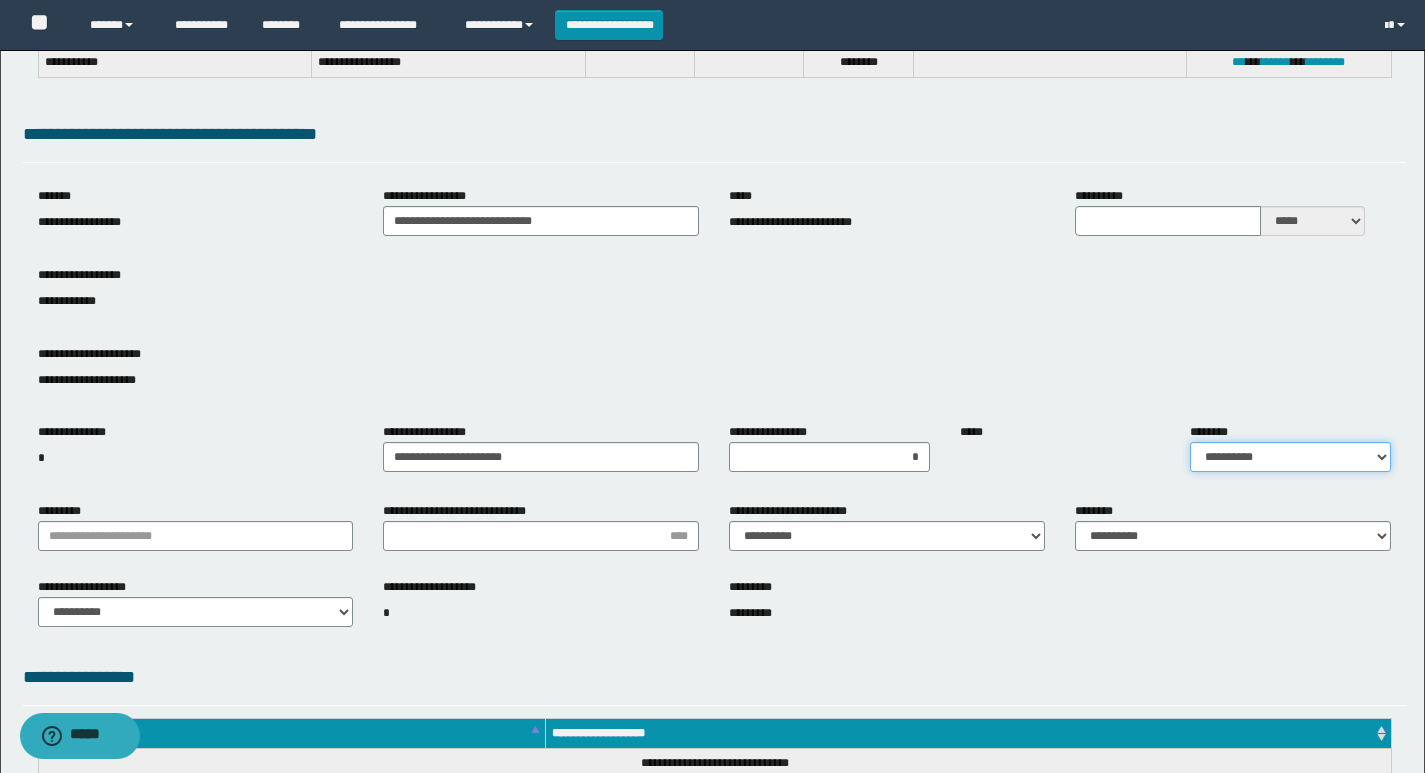 drag, startPoint x: 1222, startPoint y: 448, endPoint x: 1227, endPoint y: 471, distance: 23.537205 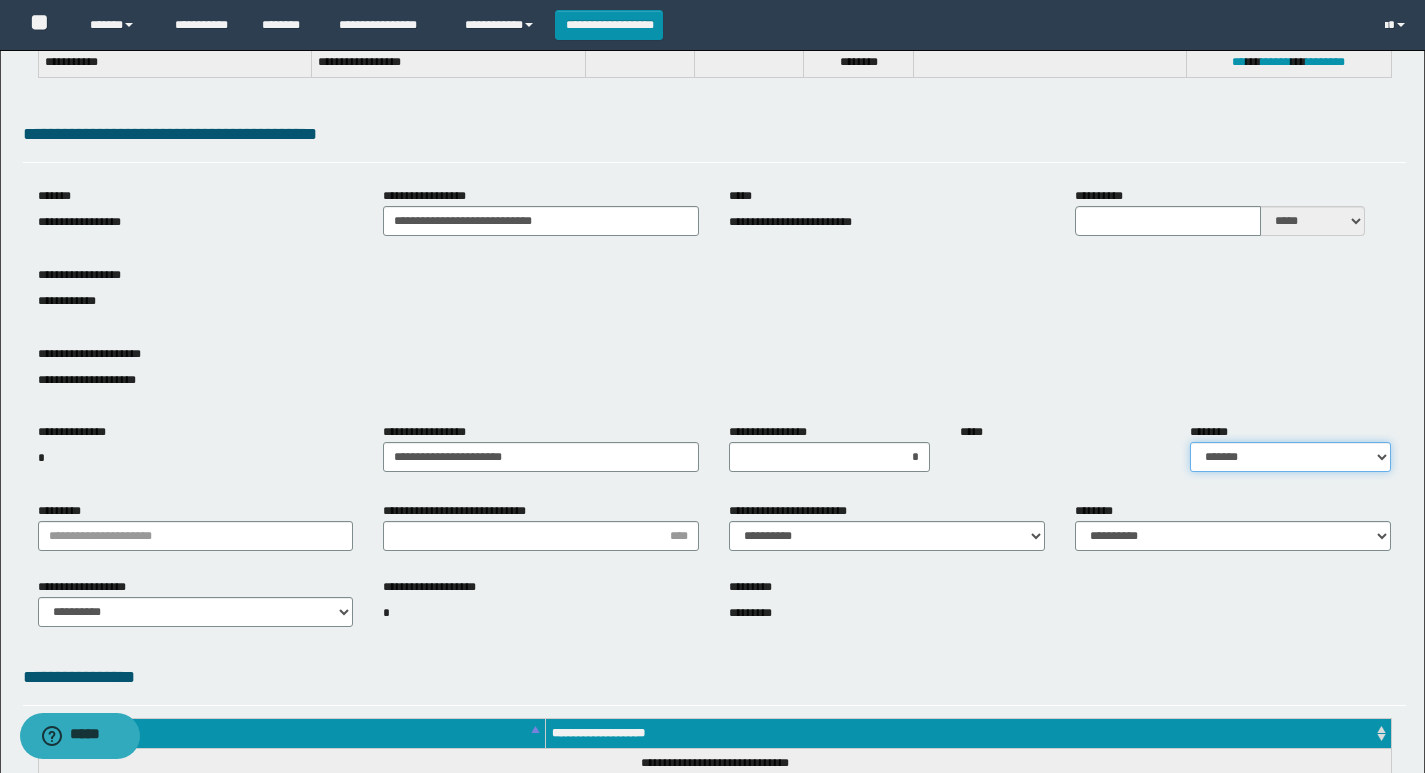 click on "**********" at bounding box center [1290, 457] 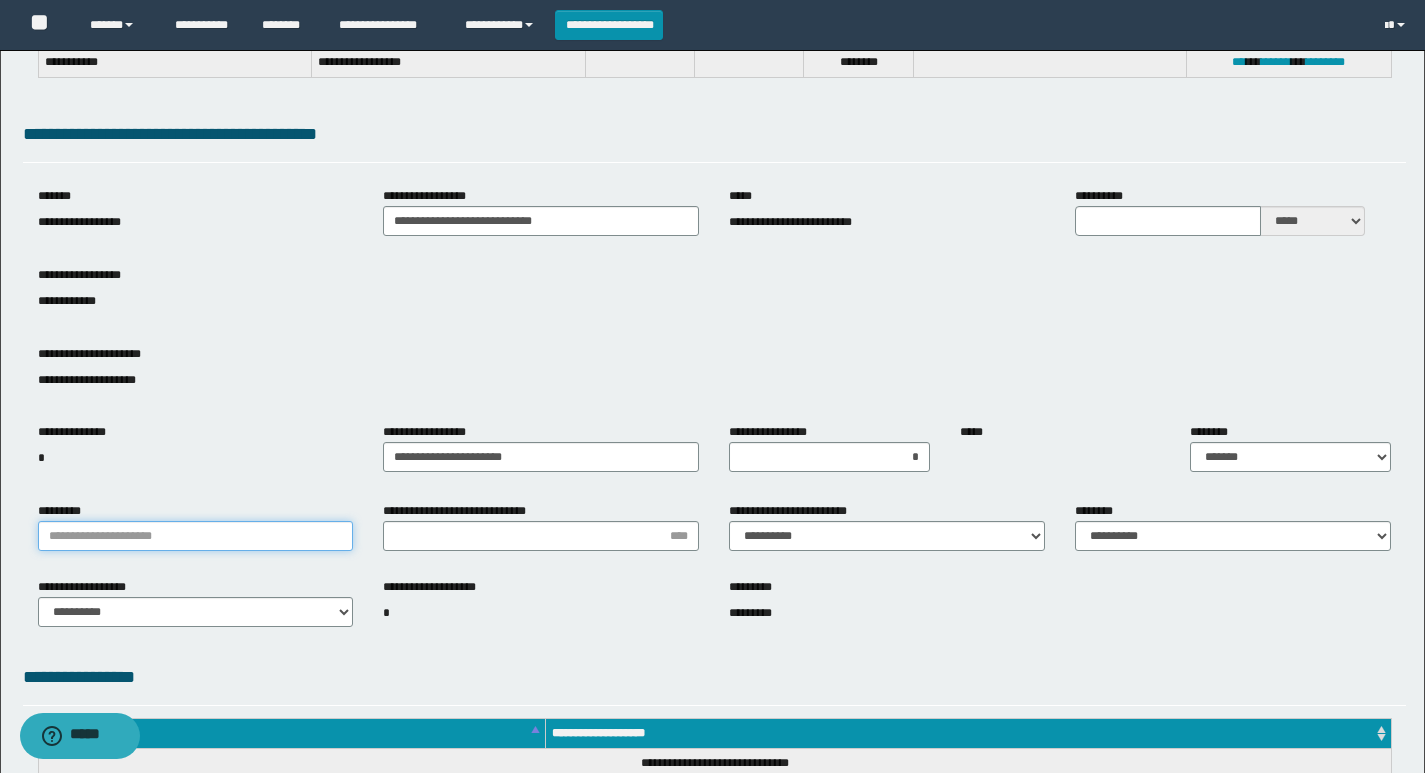 click on "*********" at bounding box center [196, 536] 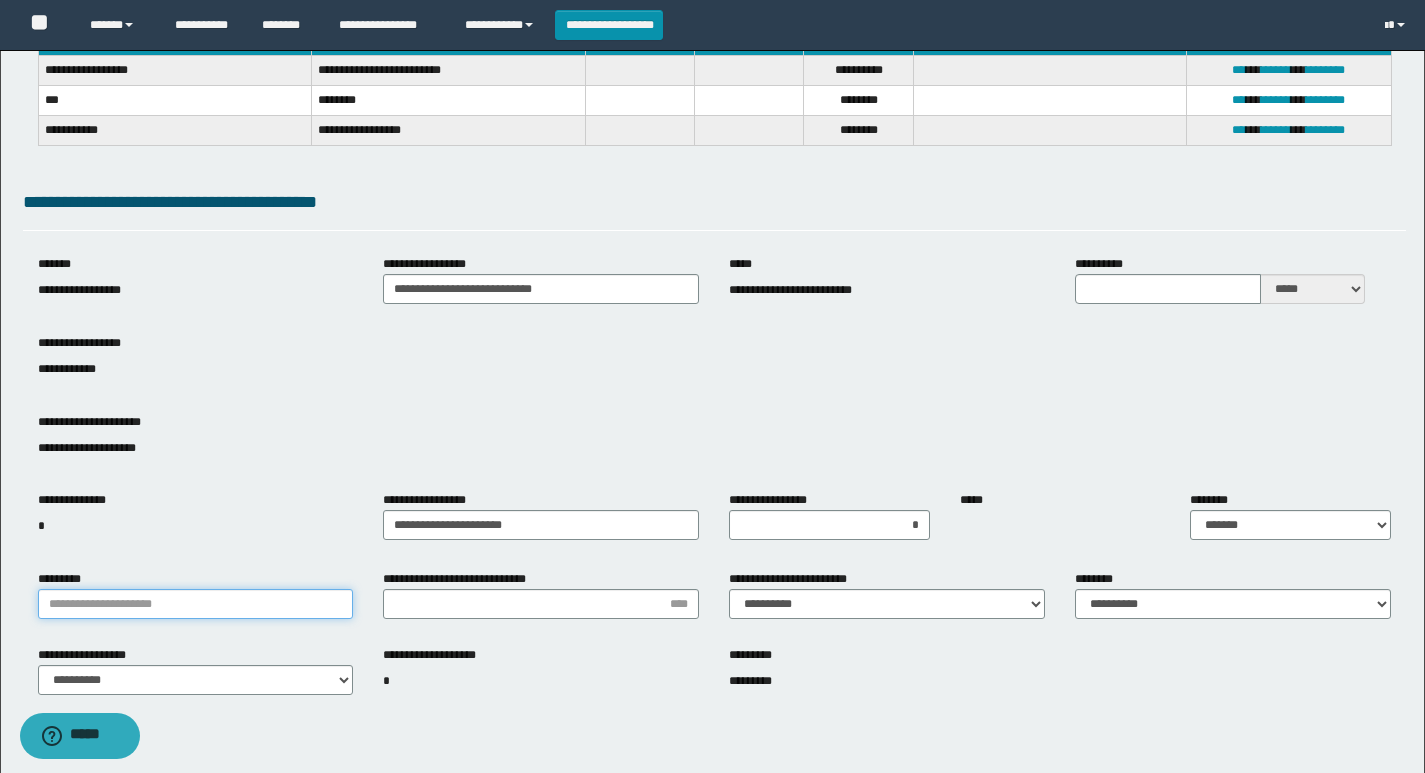 scroll, scrollTop: 0, scrollLeft: 0, axis: both 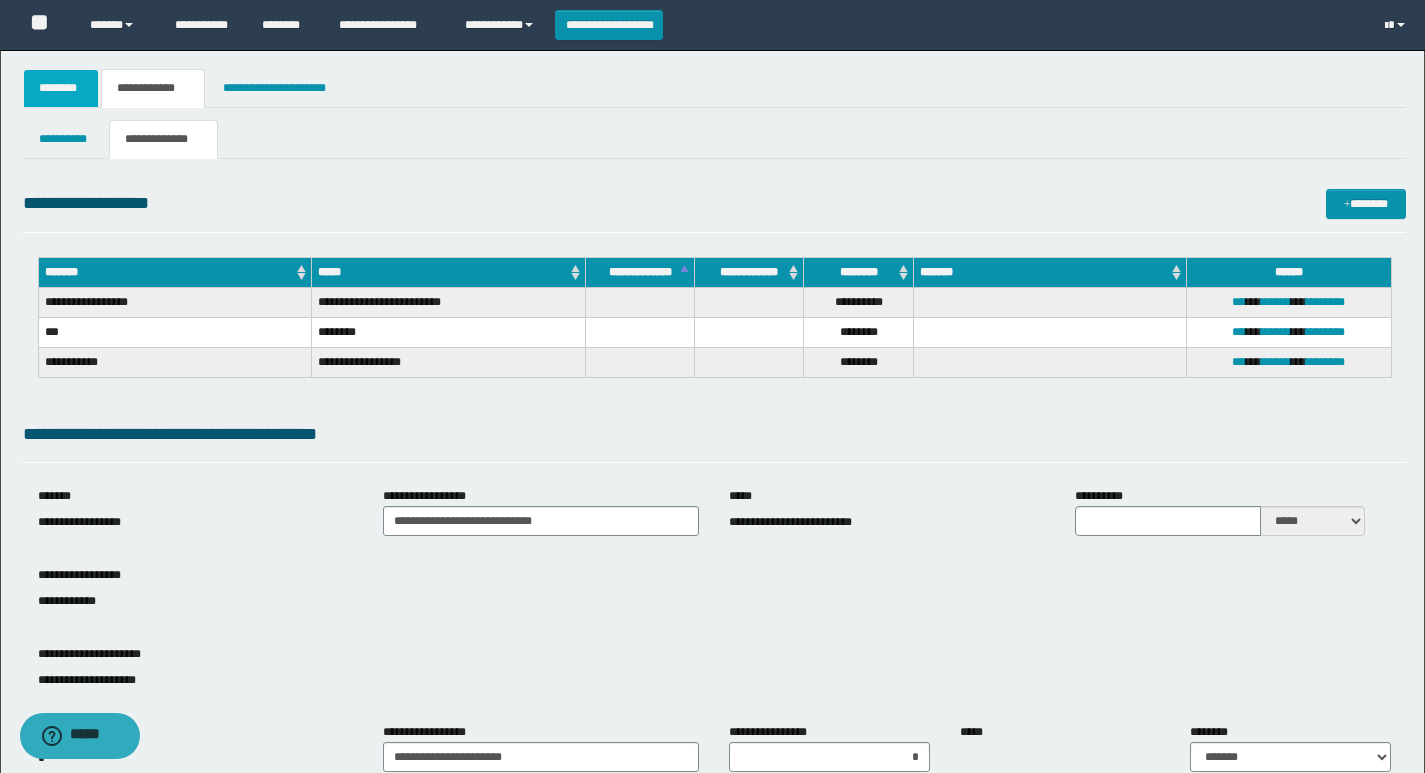 click on "********" at bounding box center (61, 88) 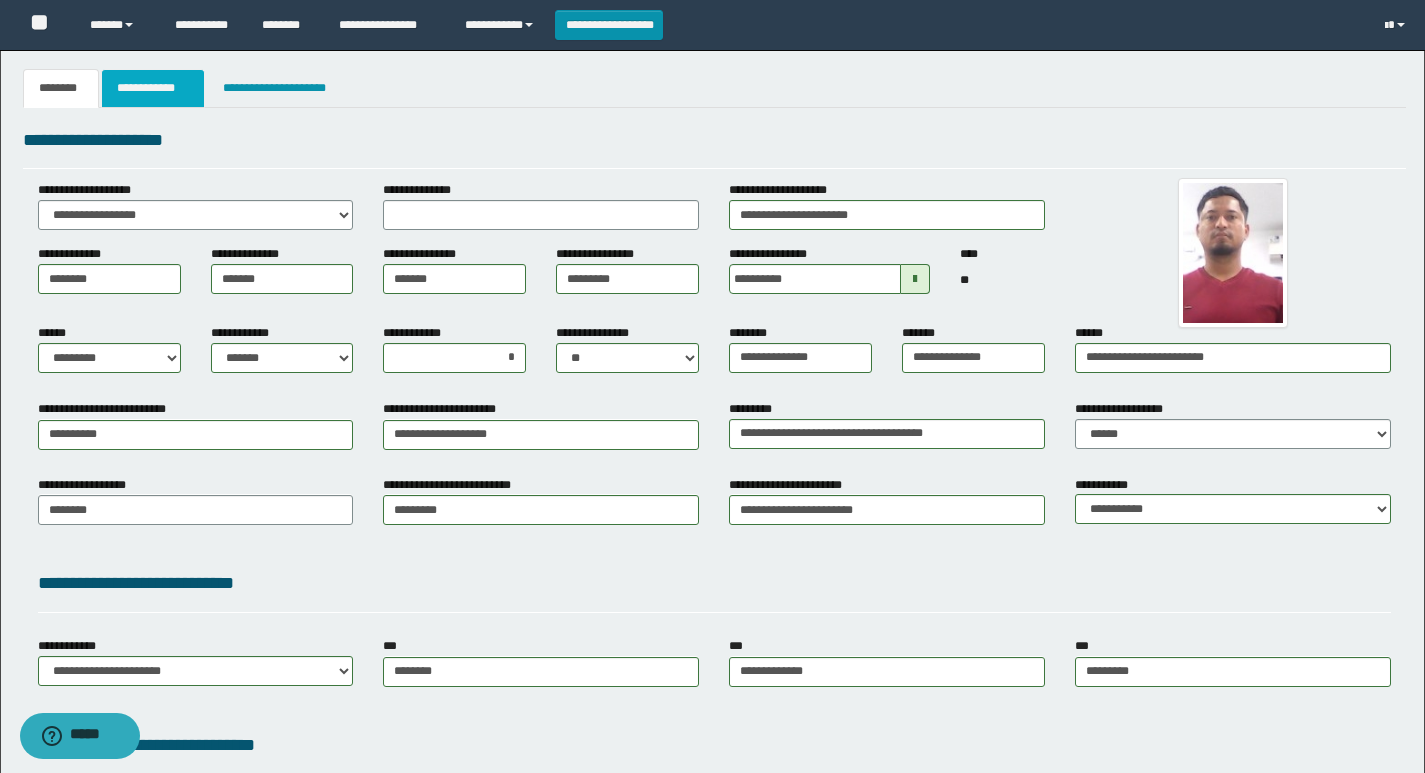 click on "**********" at bounding box center [153, 88] 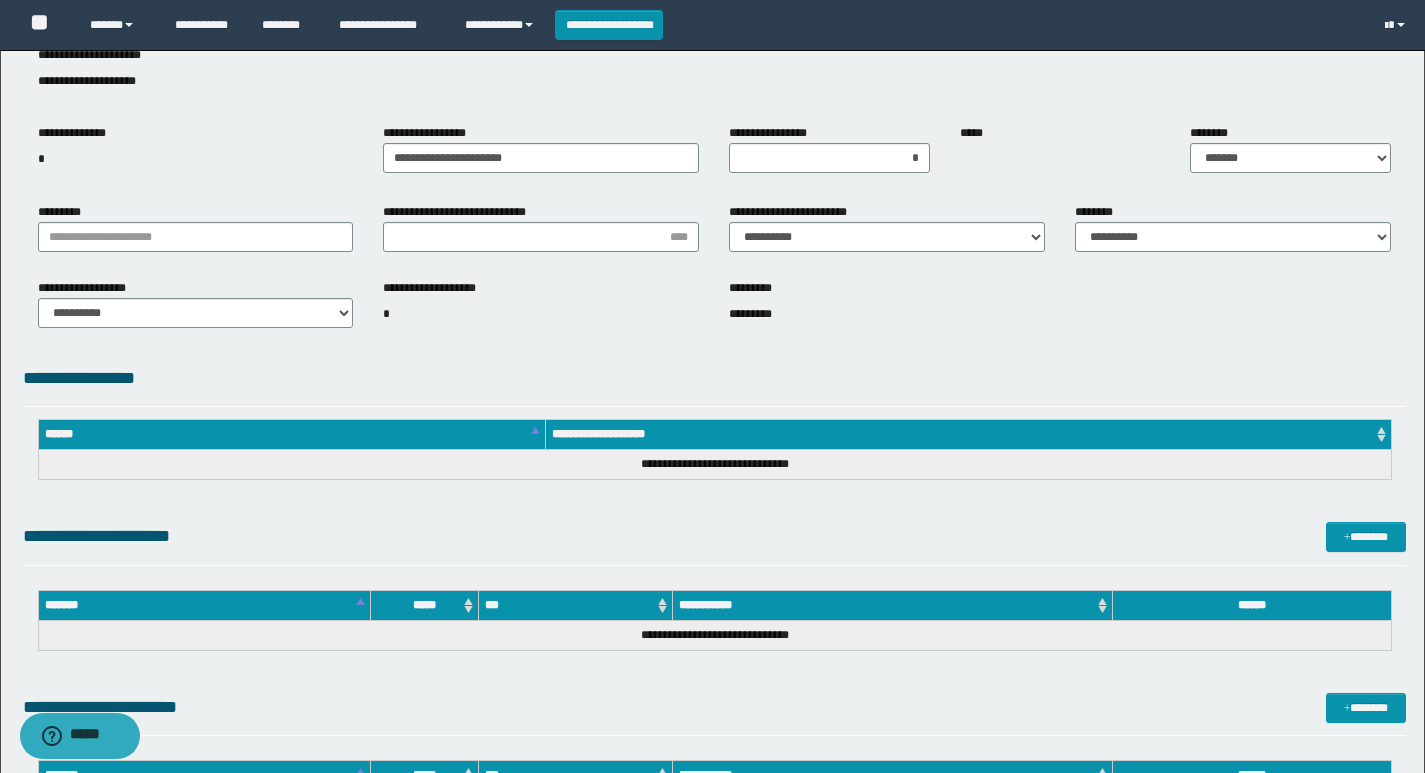 scroll, scrollTop: 600, scrollLeft: 0, axis: vertical 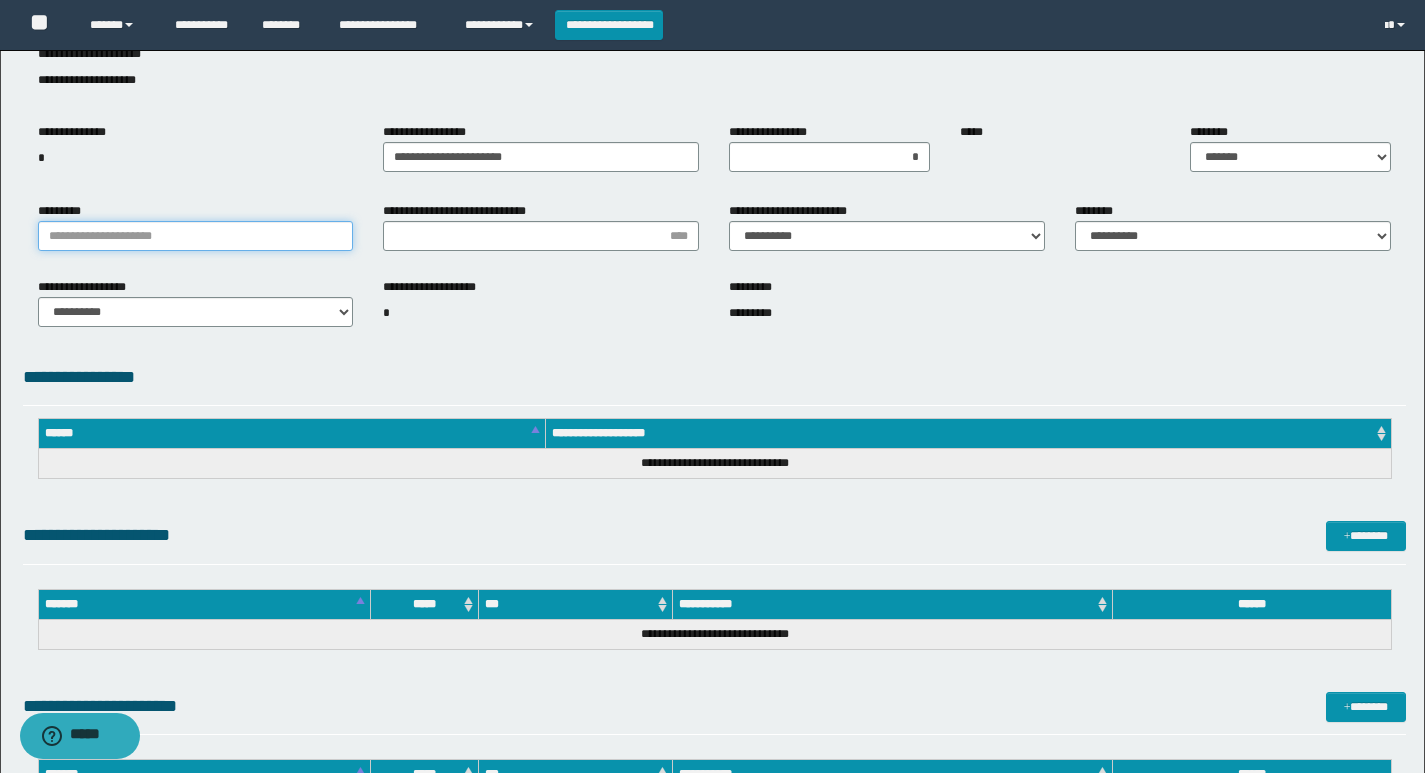 click on "*********" at bounding box center (196, 236) 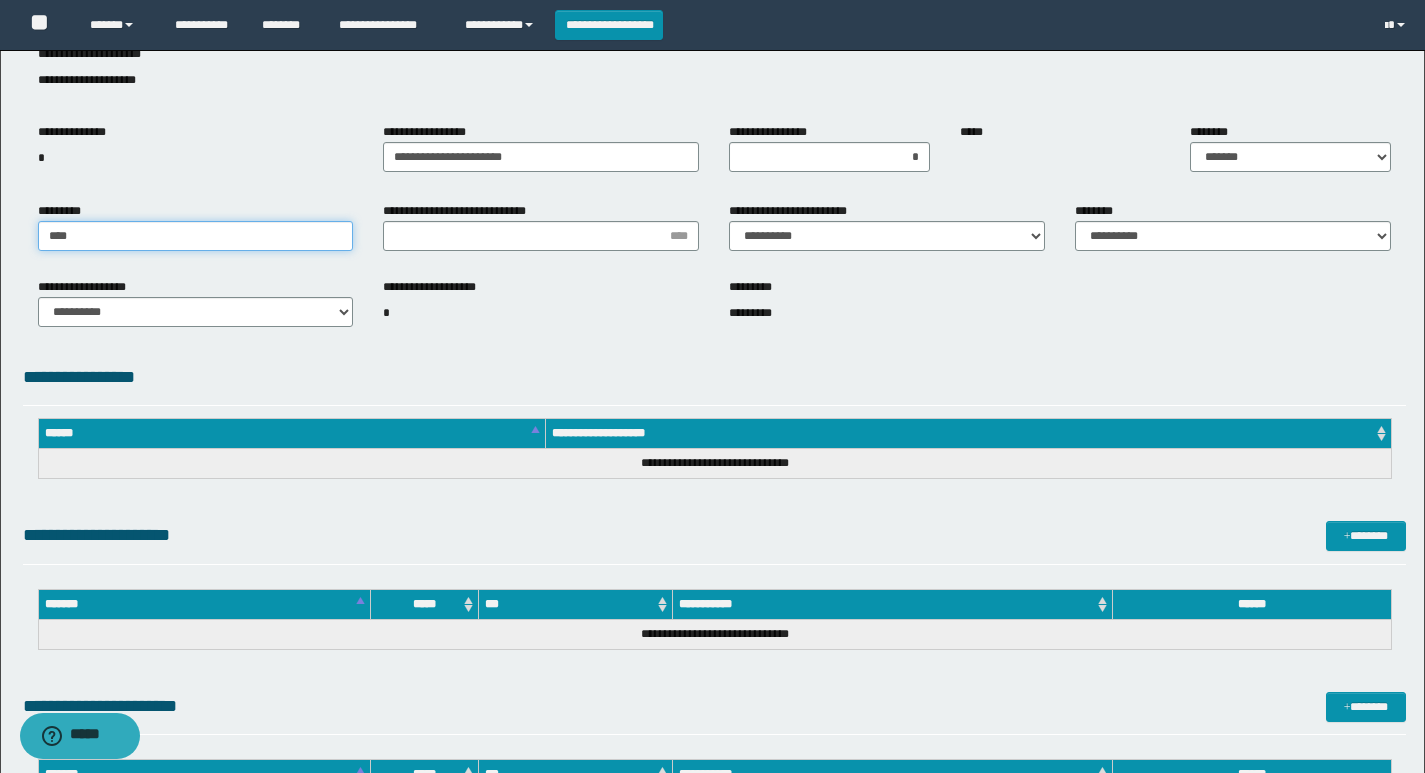 type on "*********" 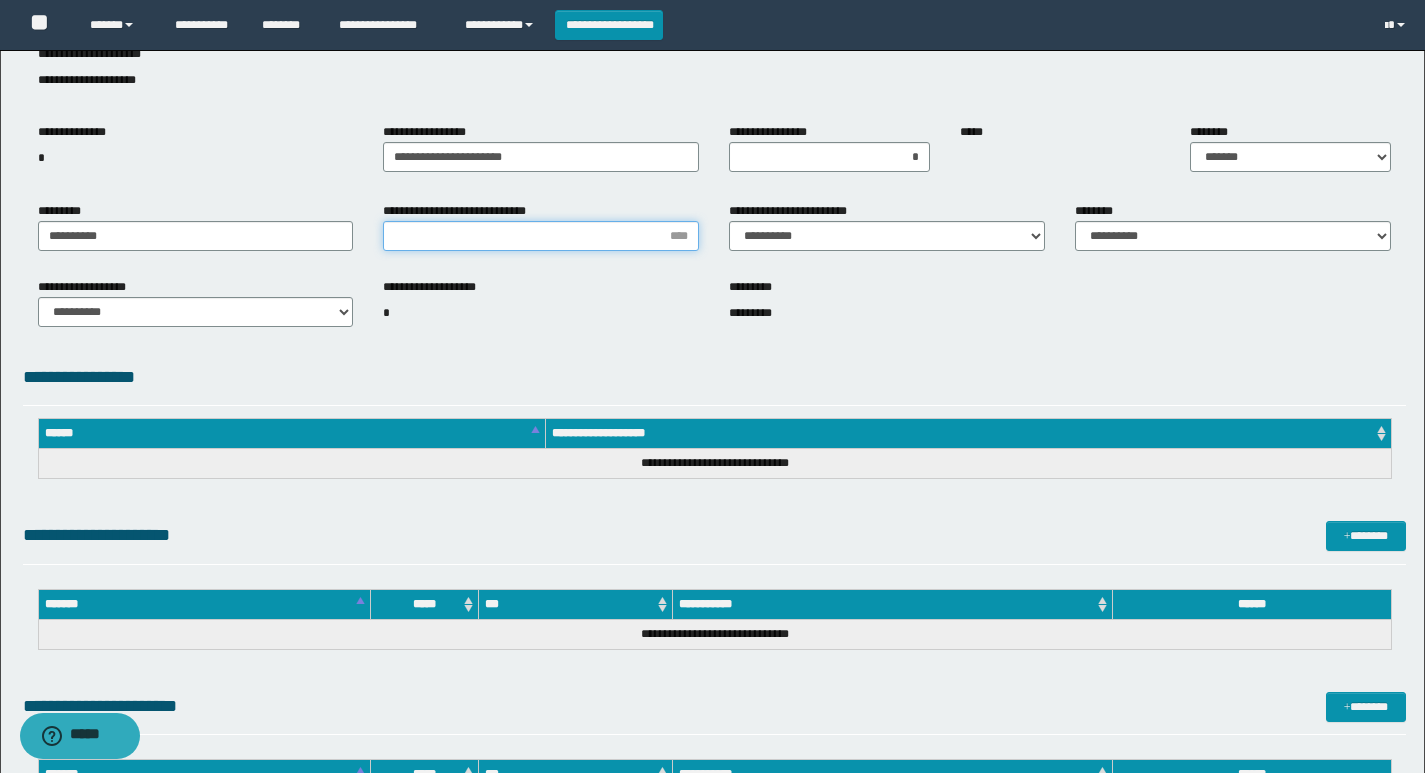 click on "**********" at bounding box center [541, 236] 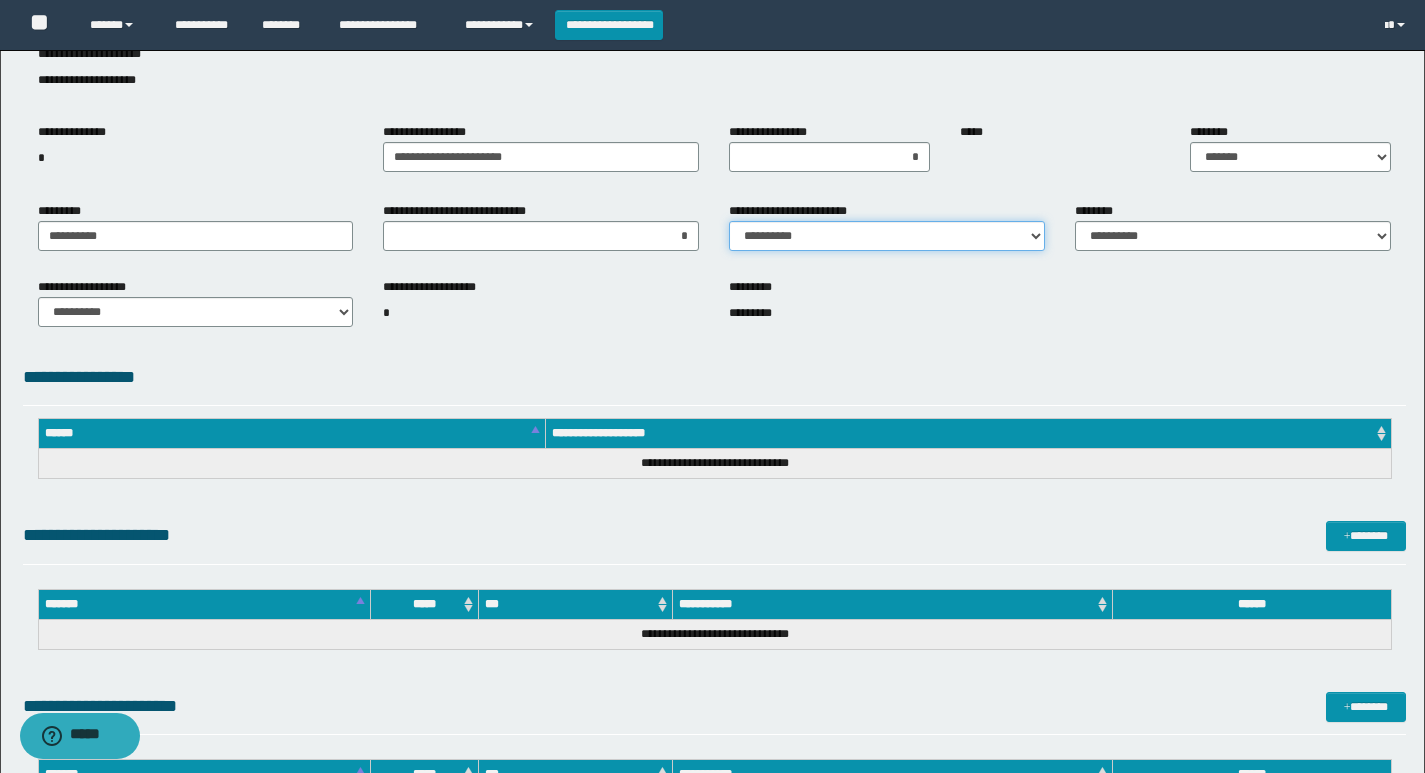 drag, startPoint x: 815, startPoint y: 230, endPoint x: 815, endPoint y: 244, distance: 14 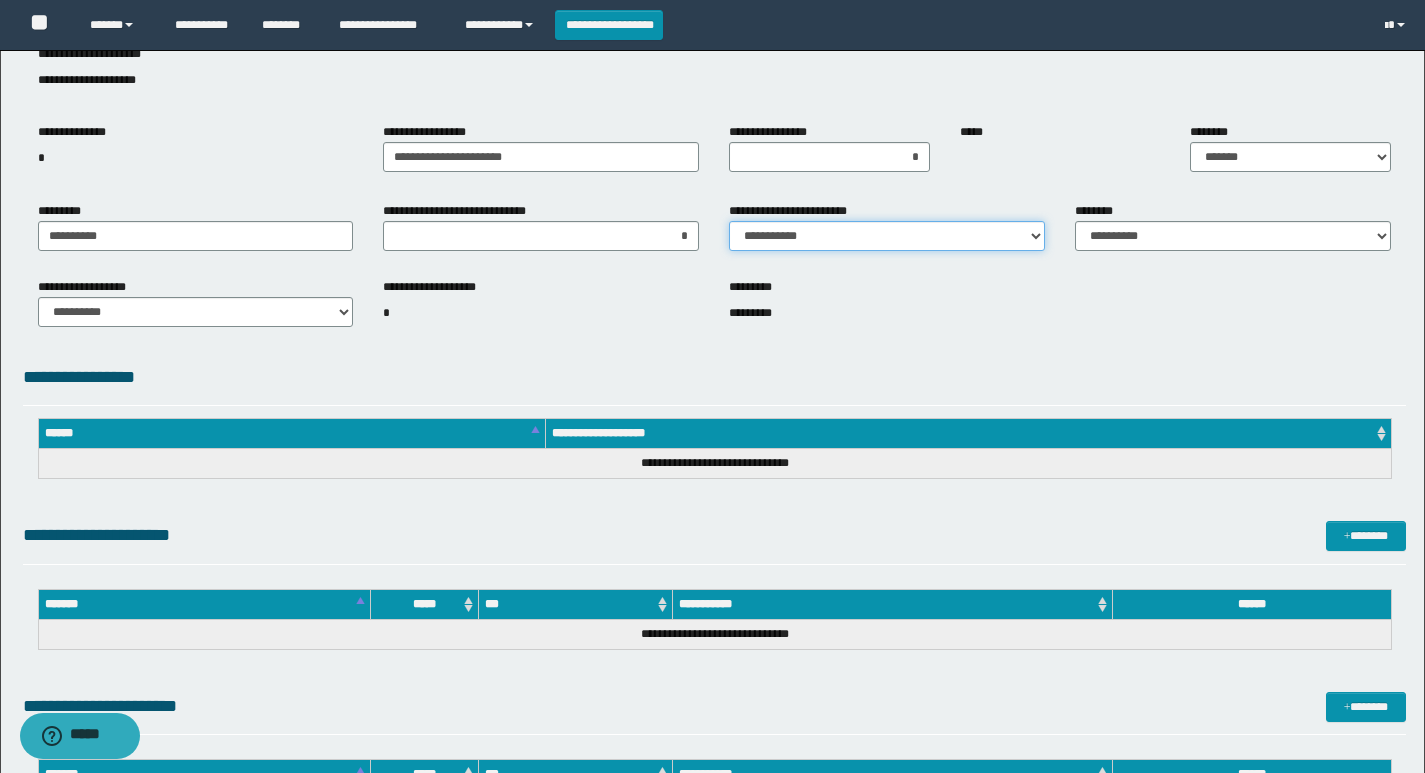 click on "**********" at bounding box center (887, 236) 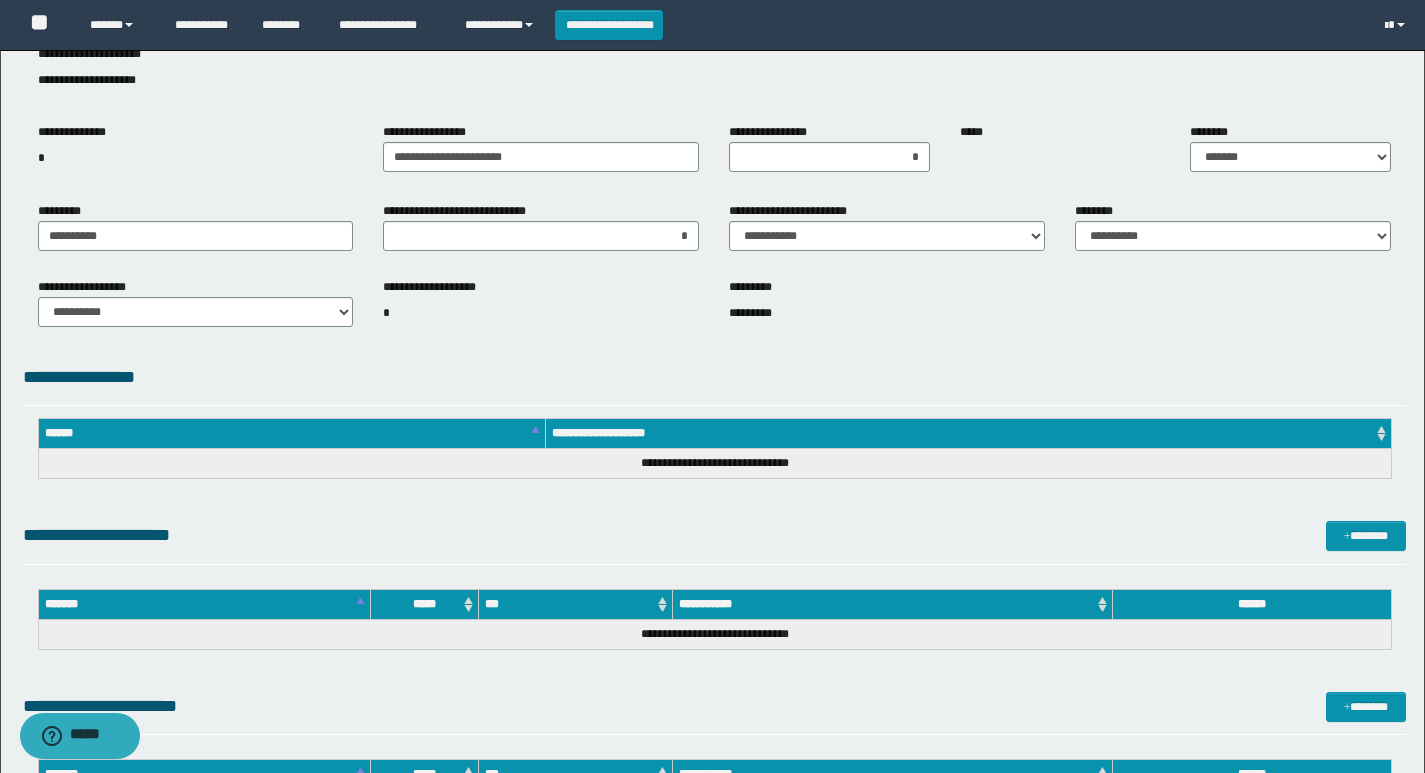 click on "**********" at bounding box center (714, 377) 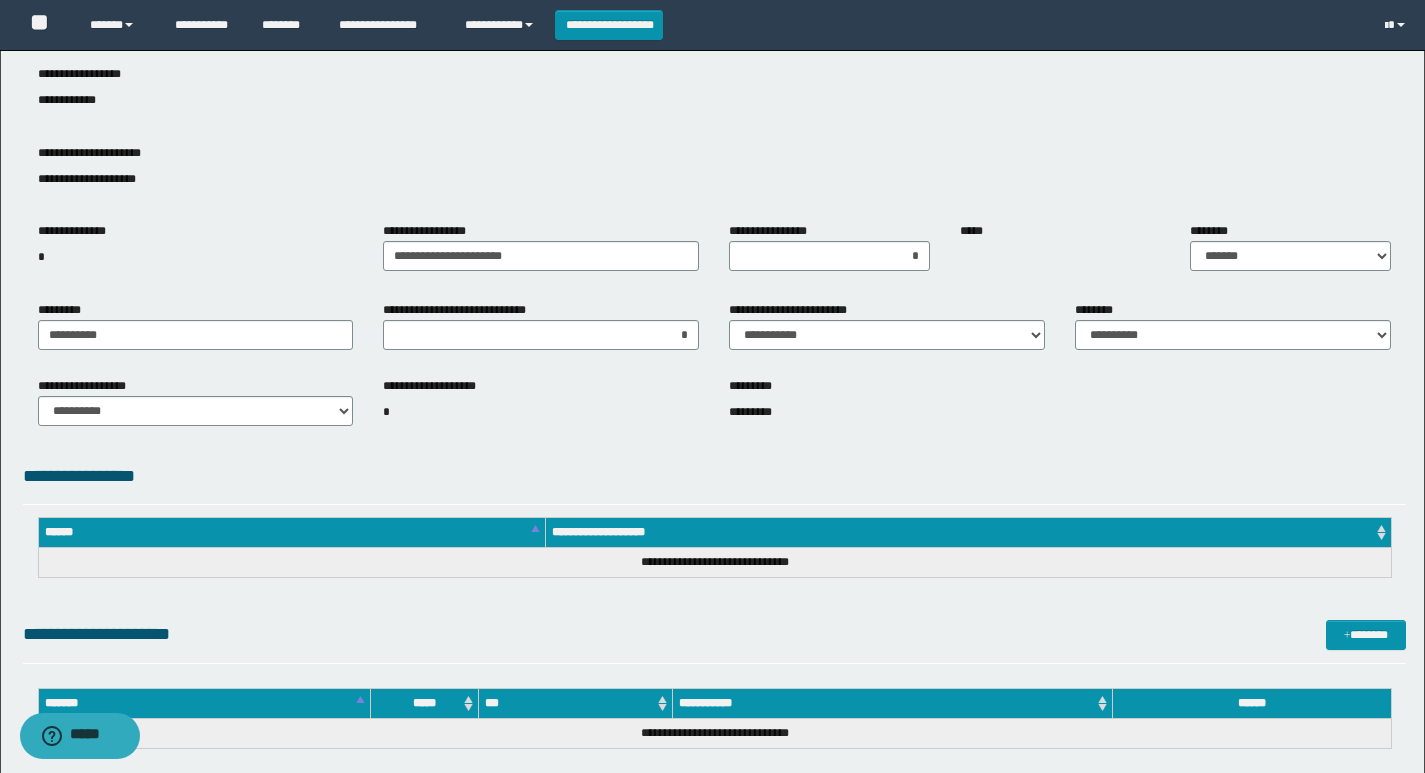 scroll, scrollTop: 600, scrollLeft: 0, axis: vertical 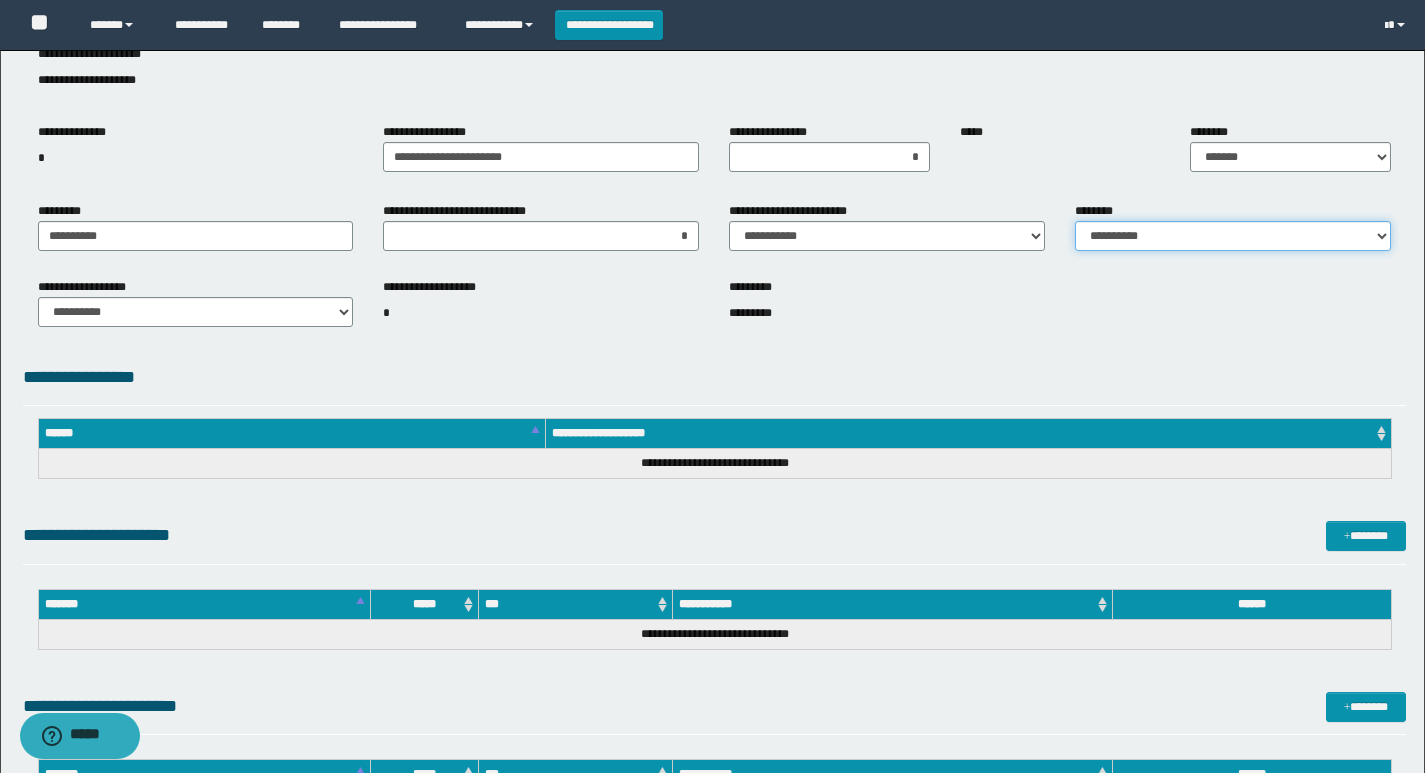 click on "**********" at bounding box center [1233, 236] 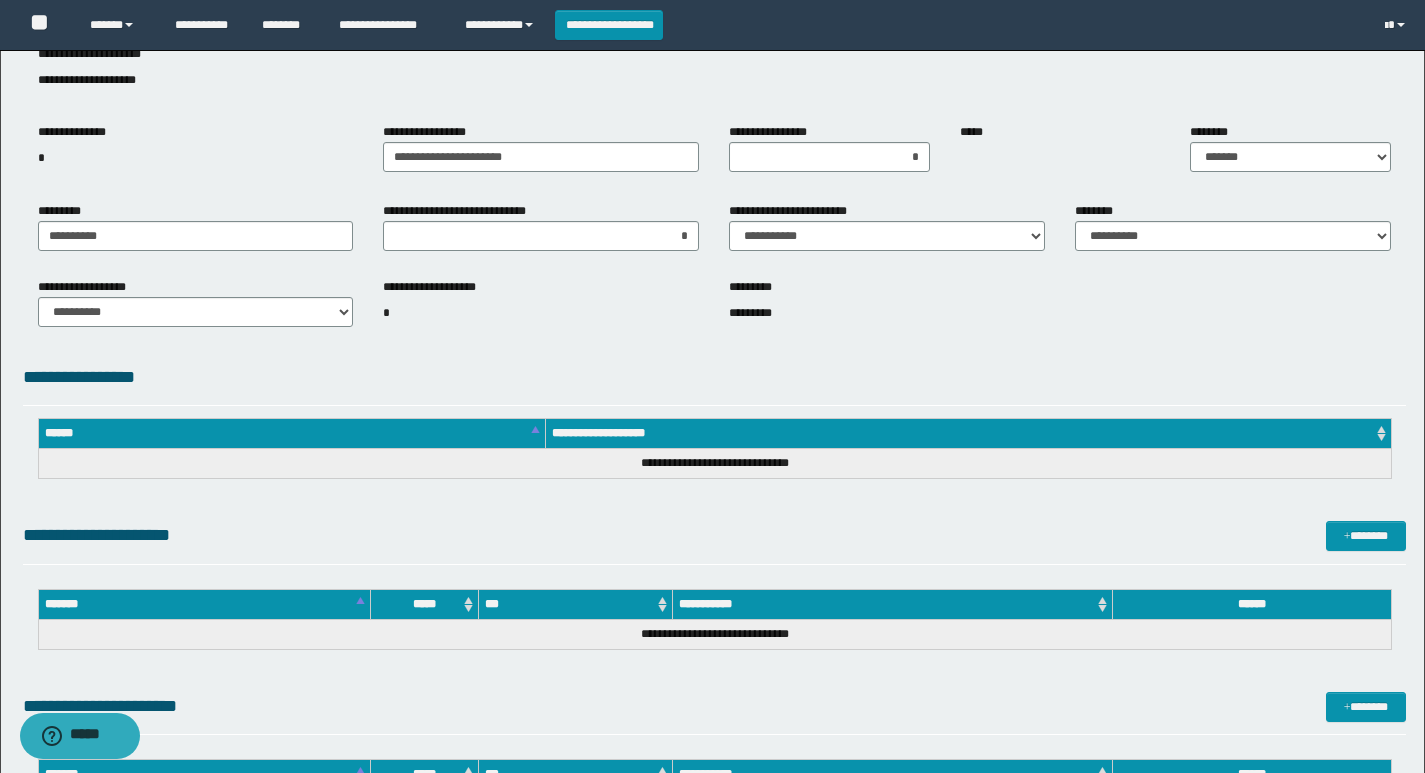 drag, startPoint x: 1035, startPoint y: 350, endPoint x: 865, endPoint y: 266, distance: 189.62067 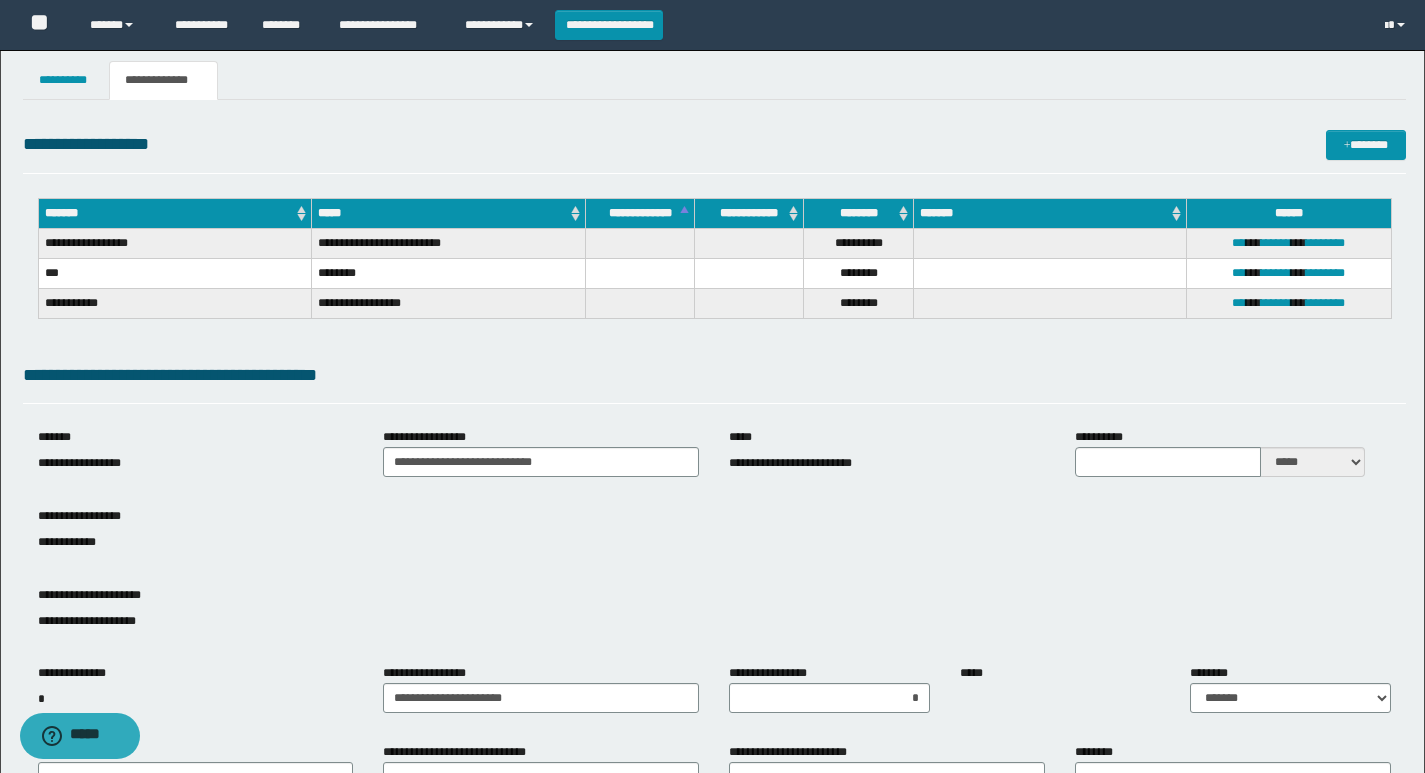 scroll, scrollTop: 0, scrollLeft: 0, axis: both 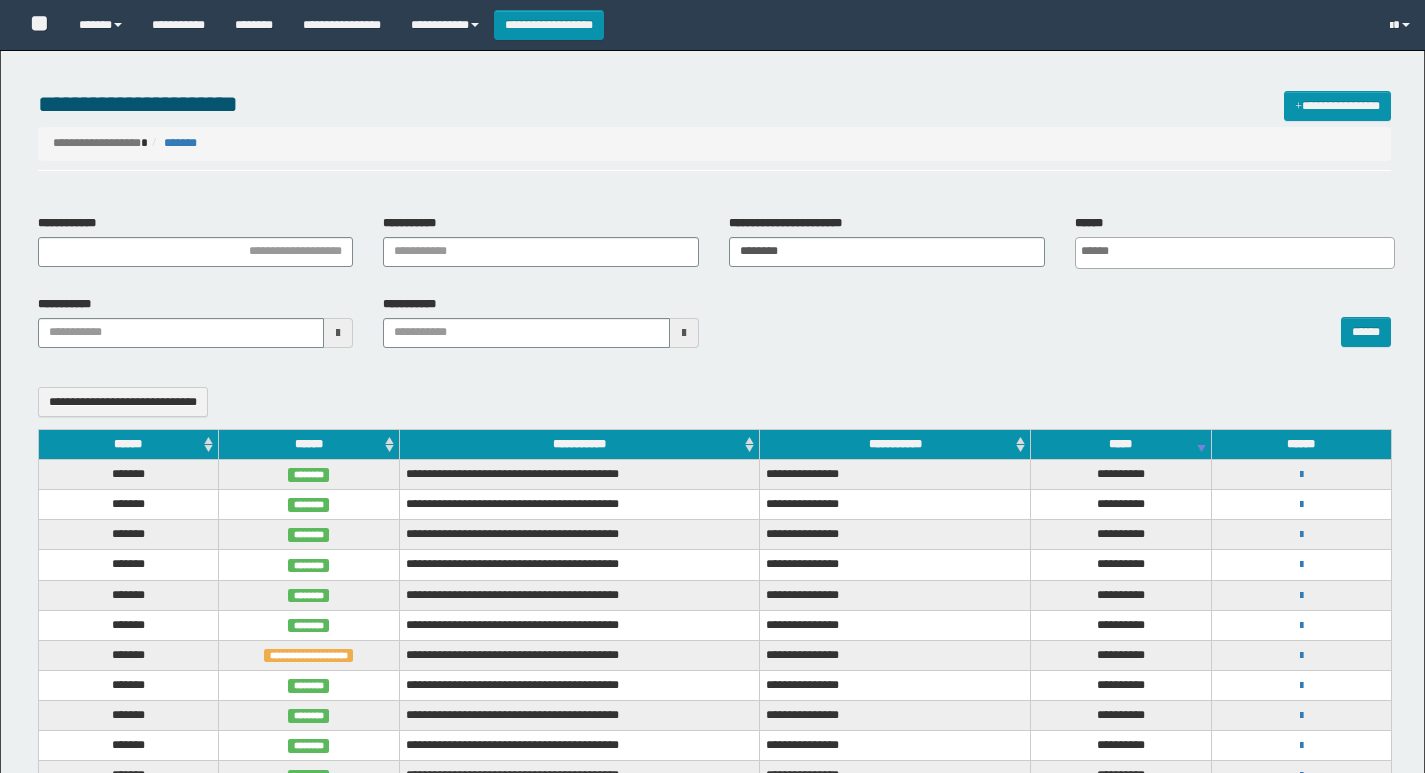 select 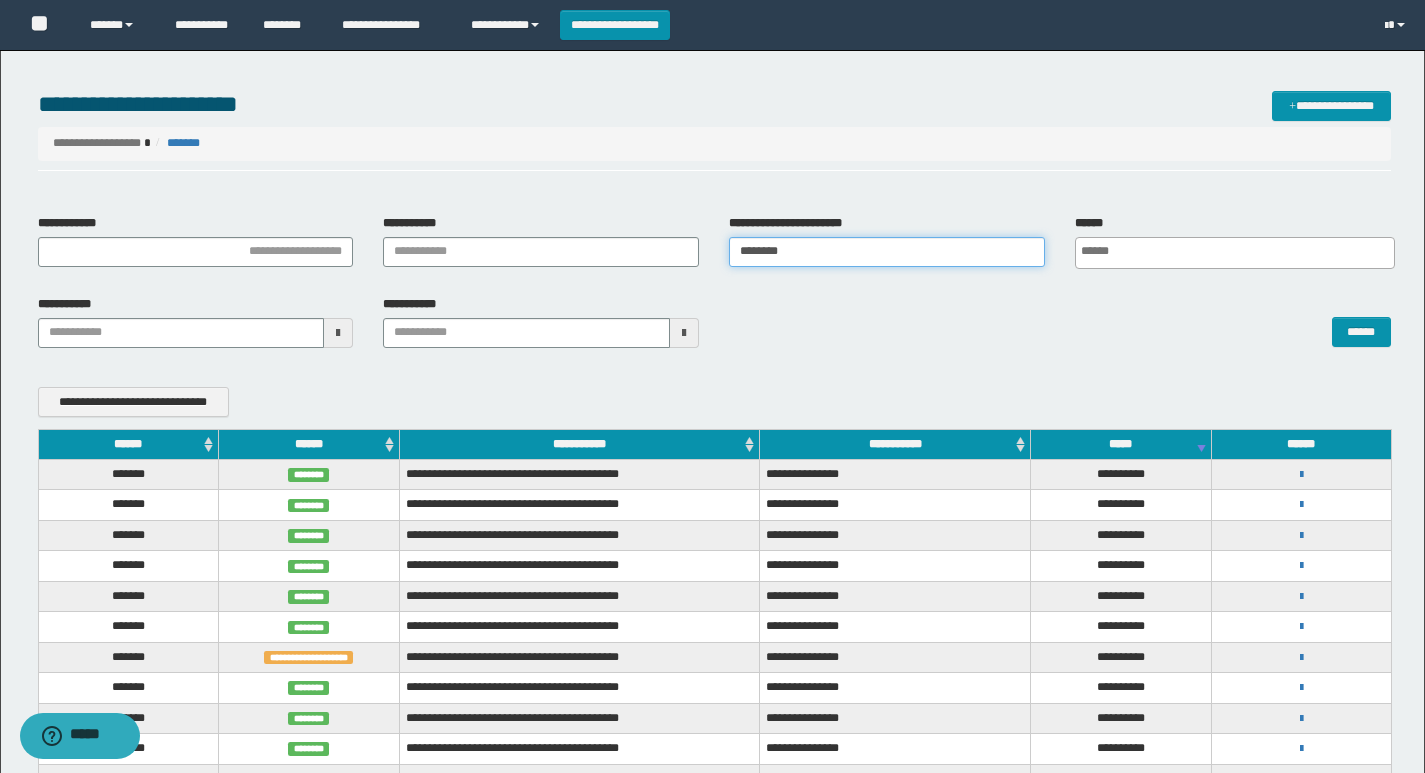 scroll, scrollTop: 0, scrollLeft: 0, axis: both 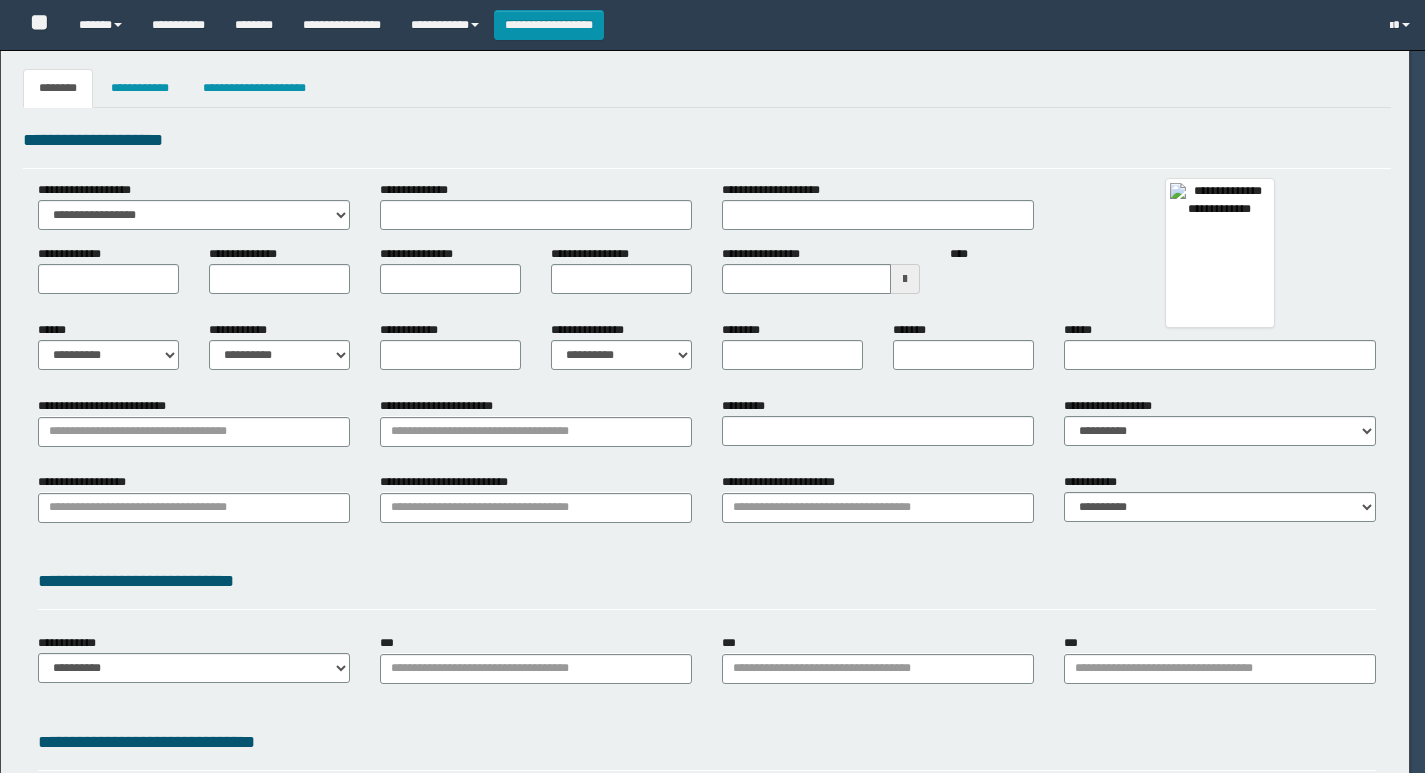 type on "**********" 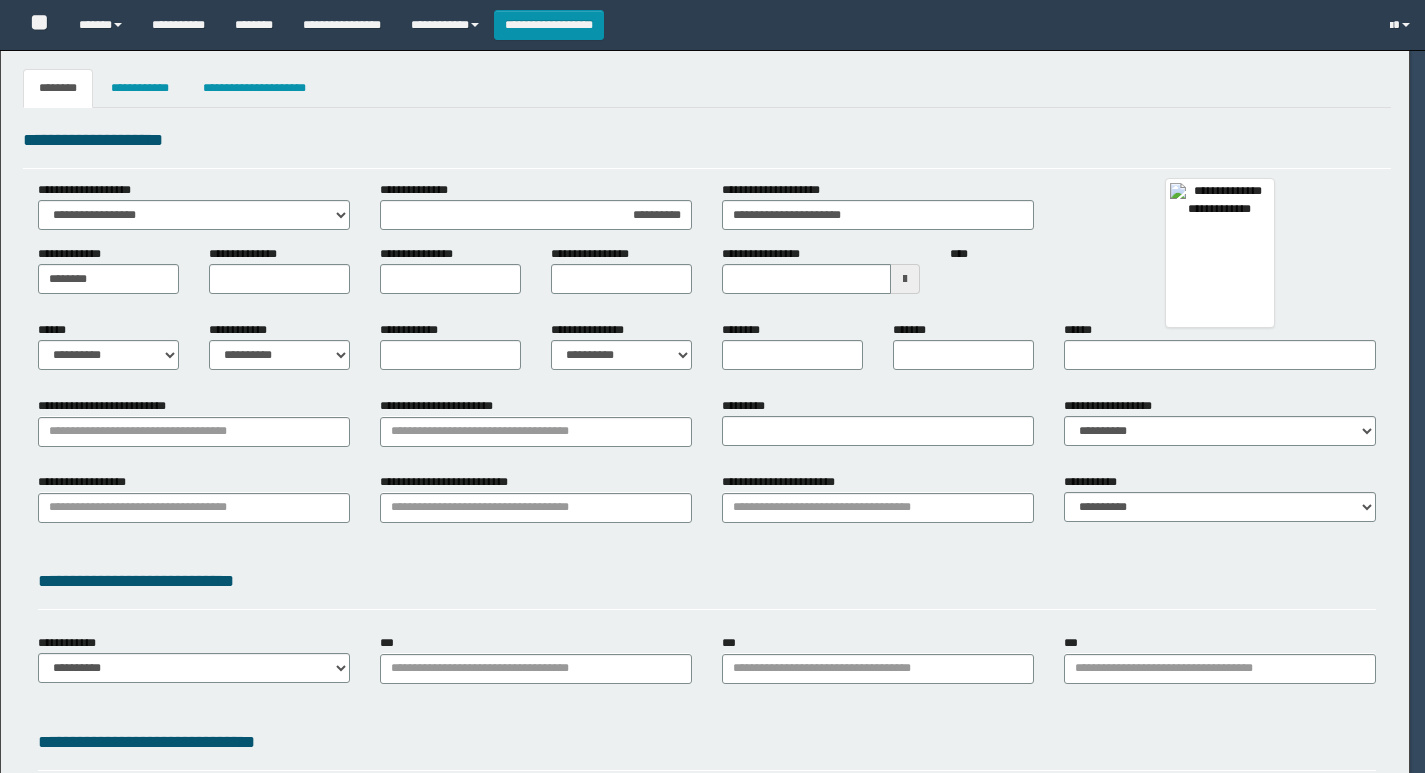 type on "*******" 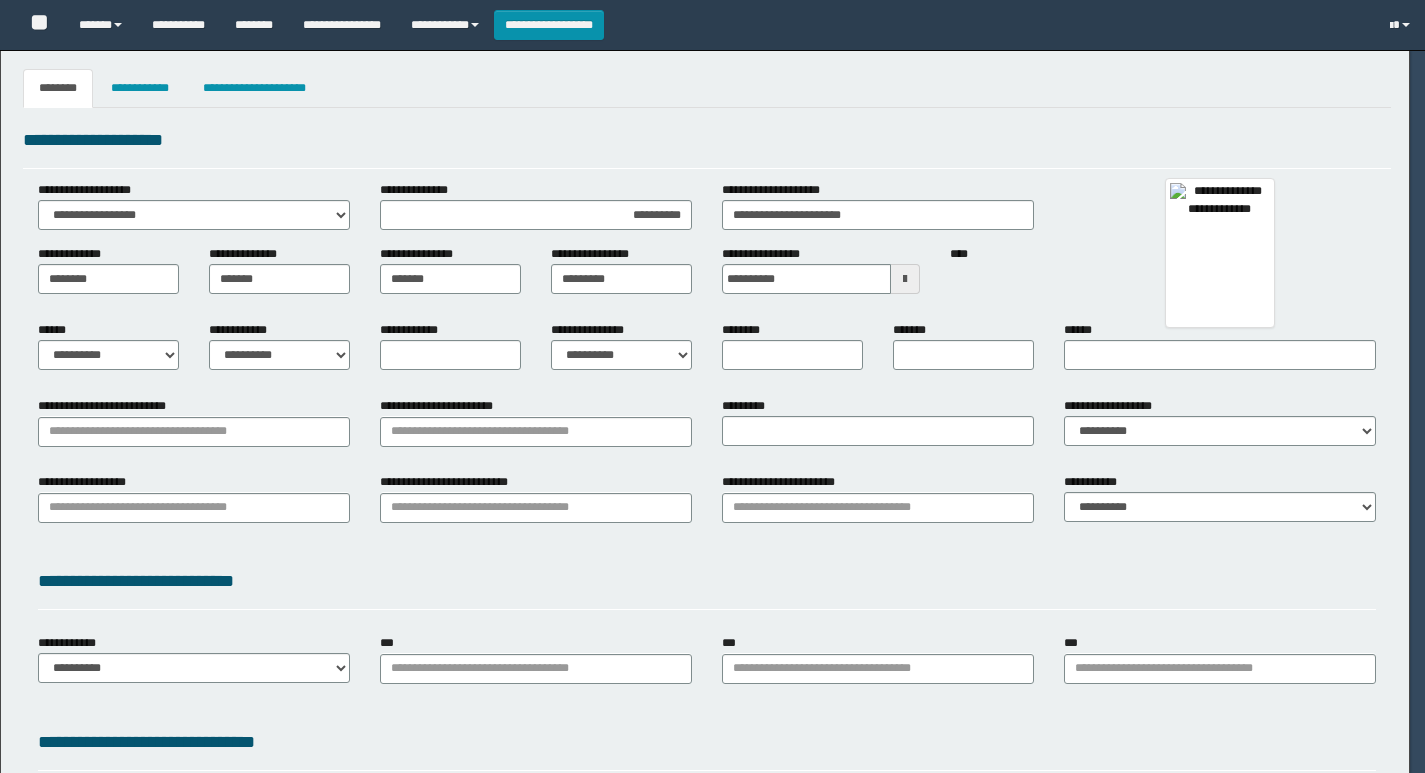 select on "*" 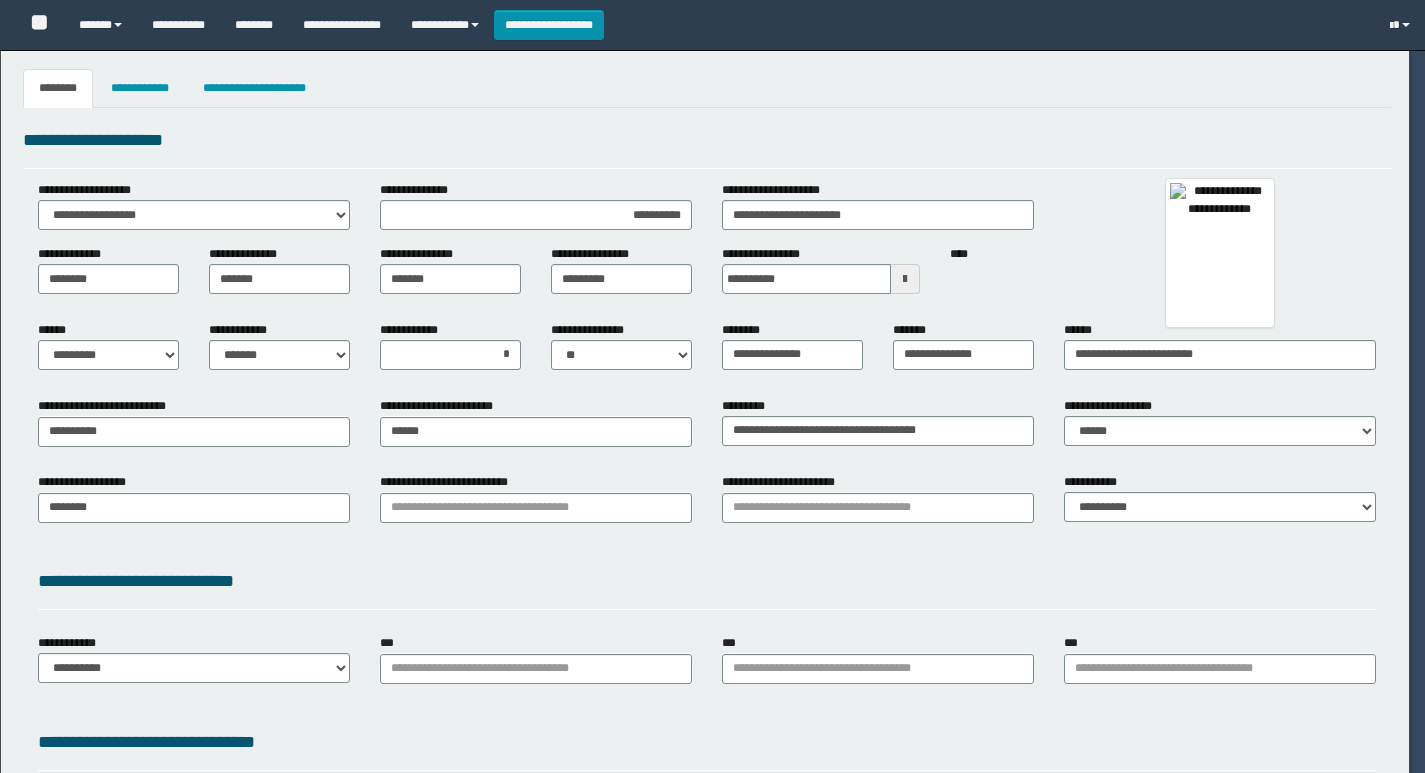 type on "*********" 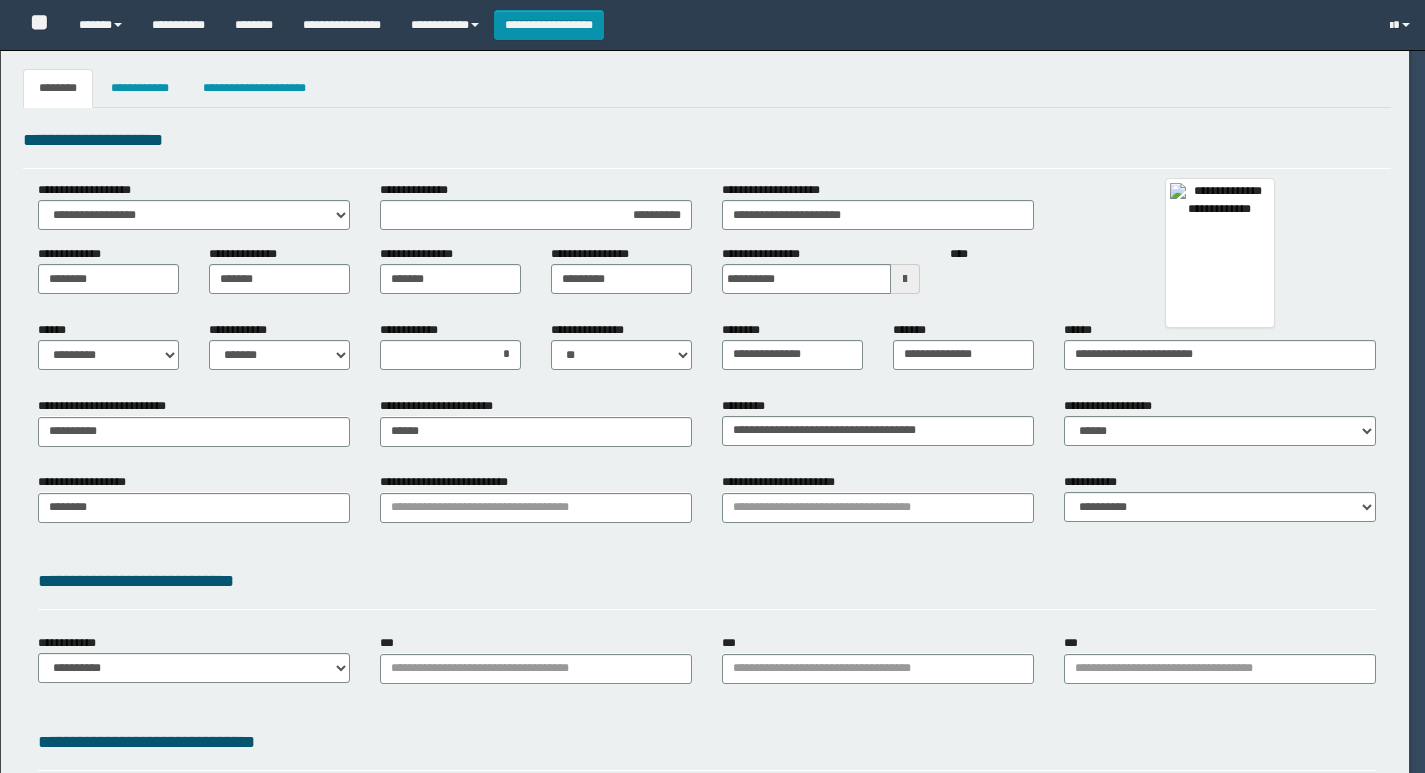 type on "**********" 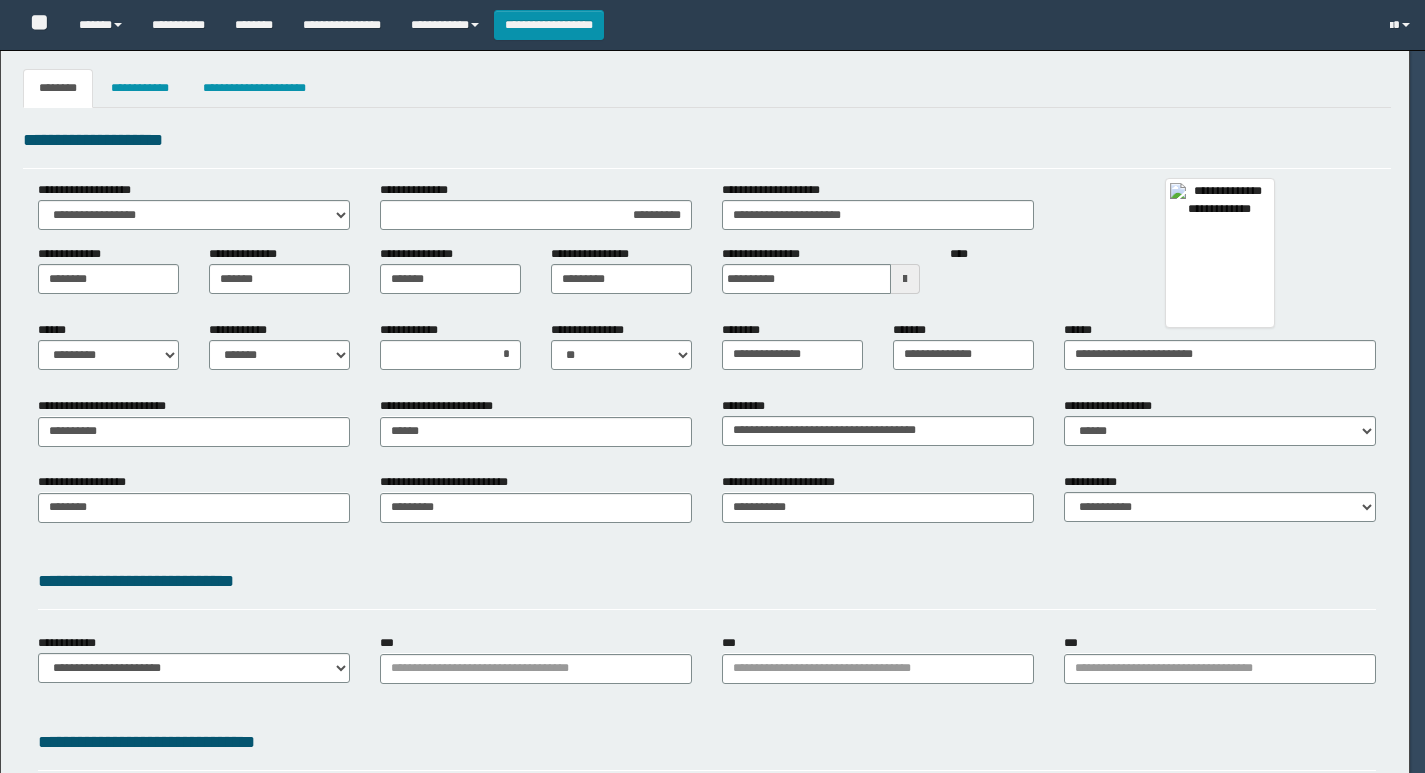 type on "********" 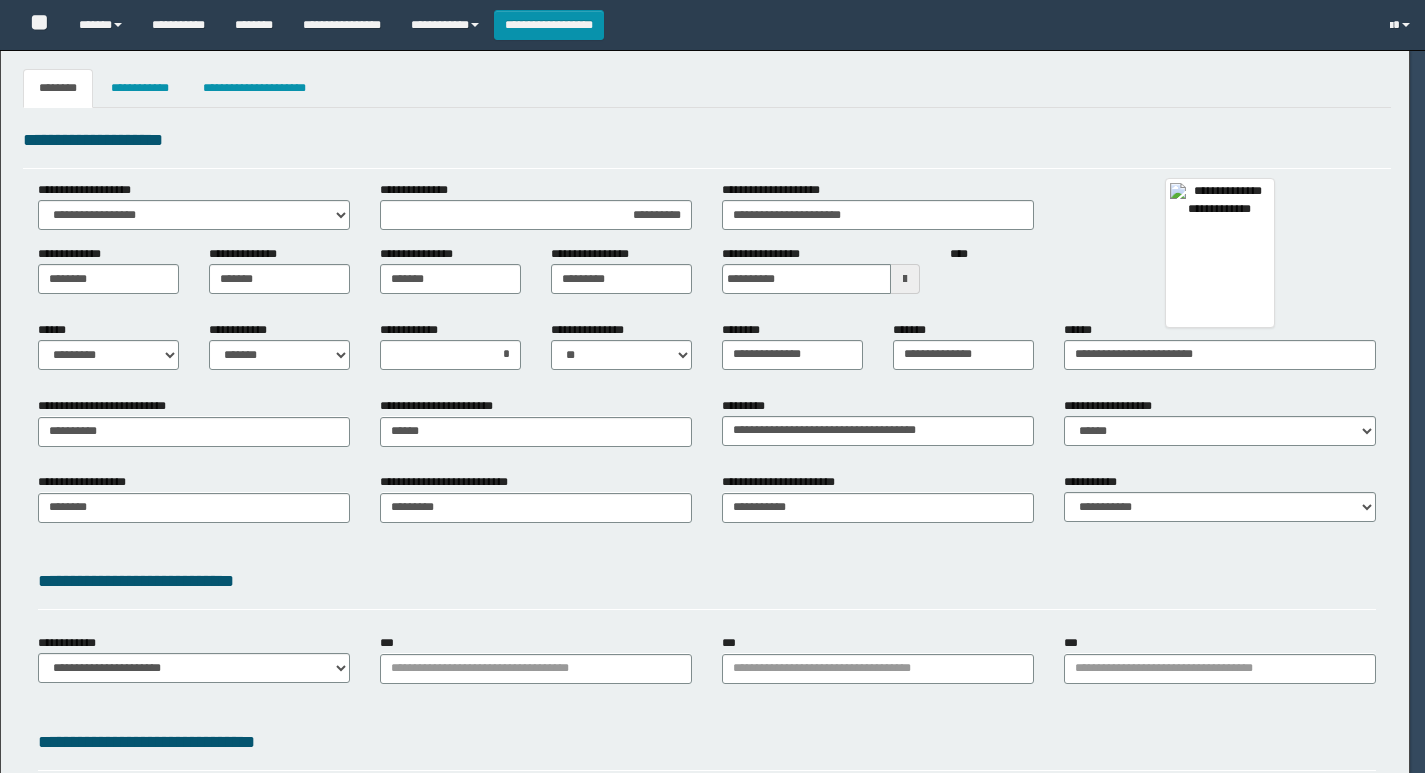 type on "**********" 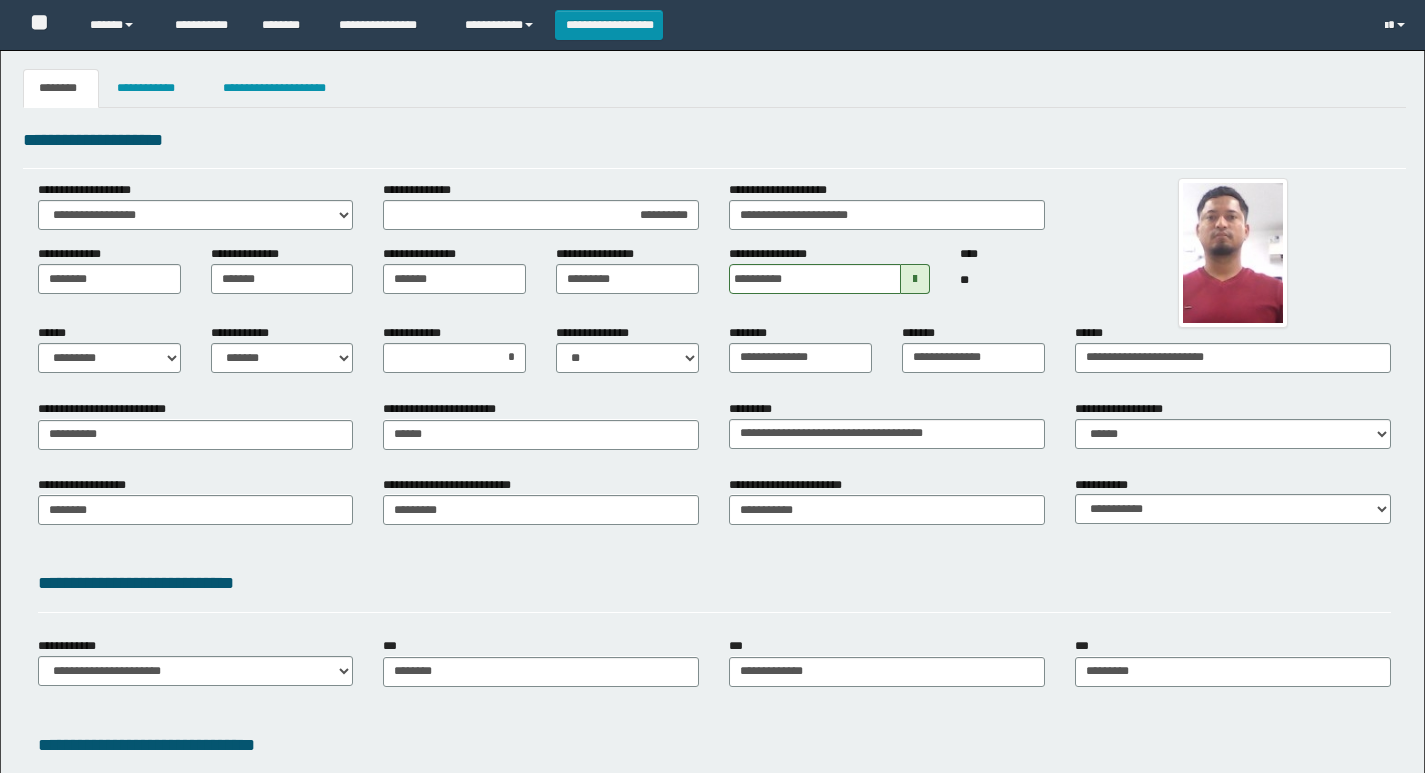 scroll, scrollTop: 0, scrollLeft: 0, axis: both 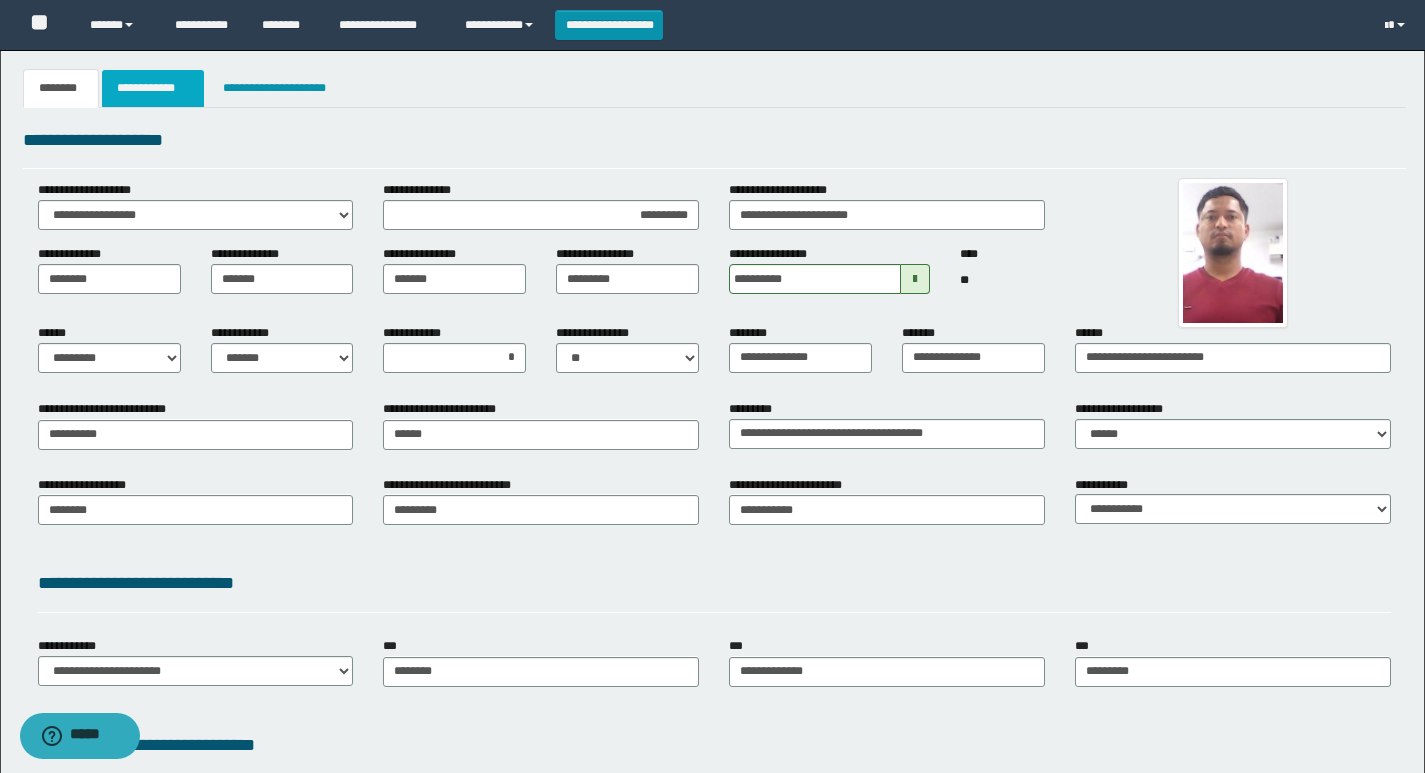 click on "**********" at bounding box center (153, 88) 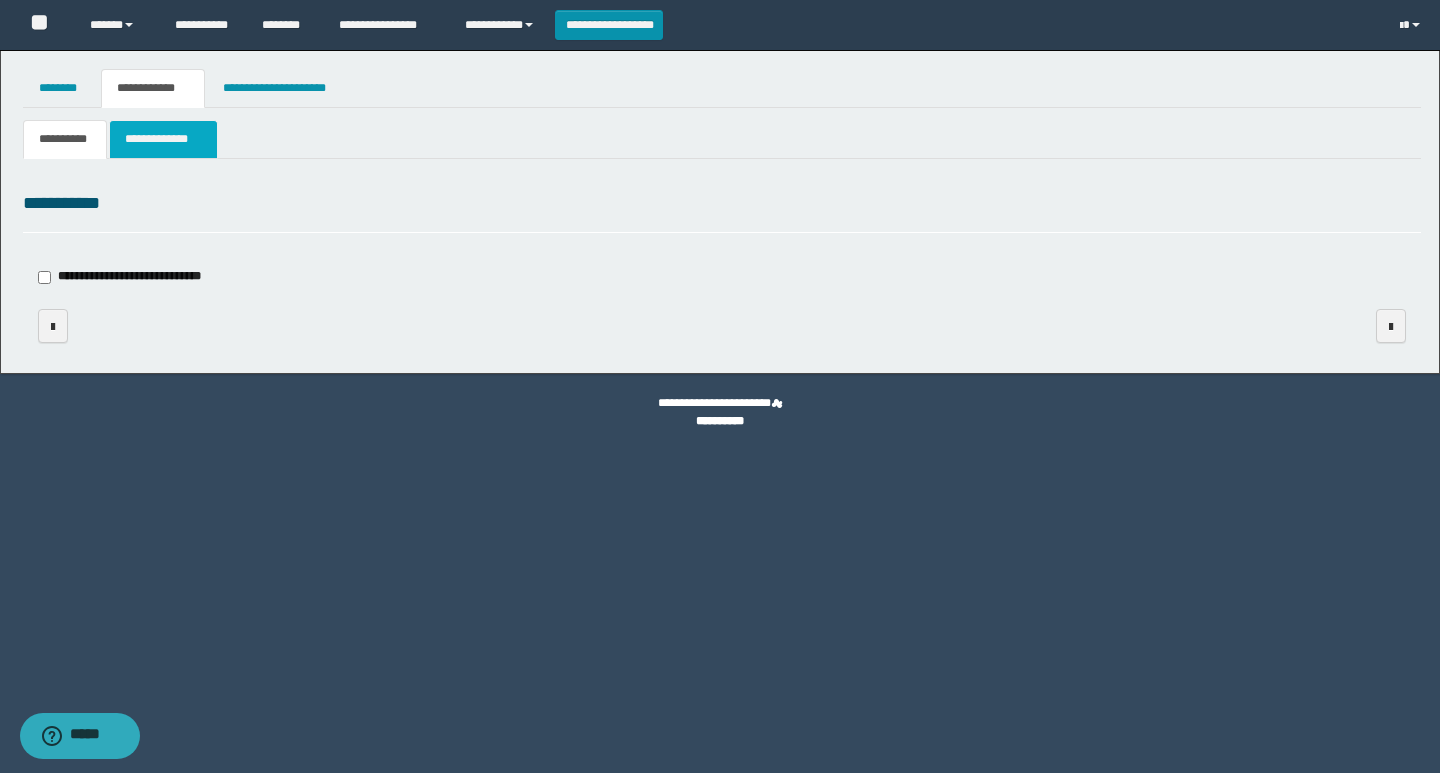 click on "**********" at bounding box center [163, 139] 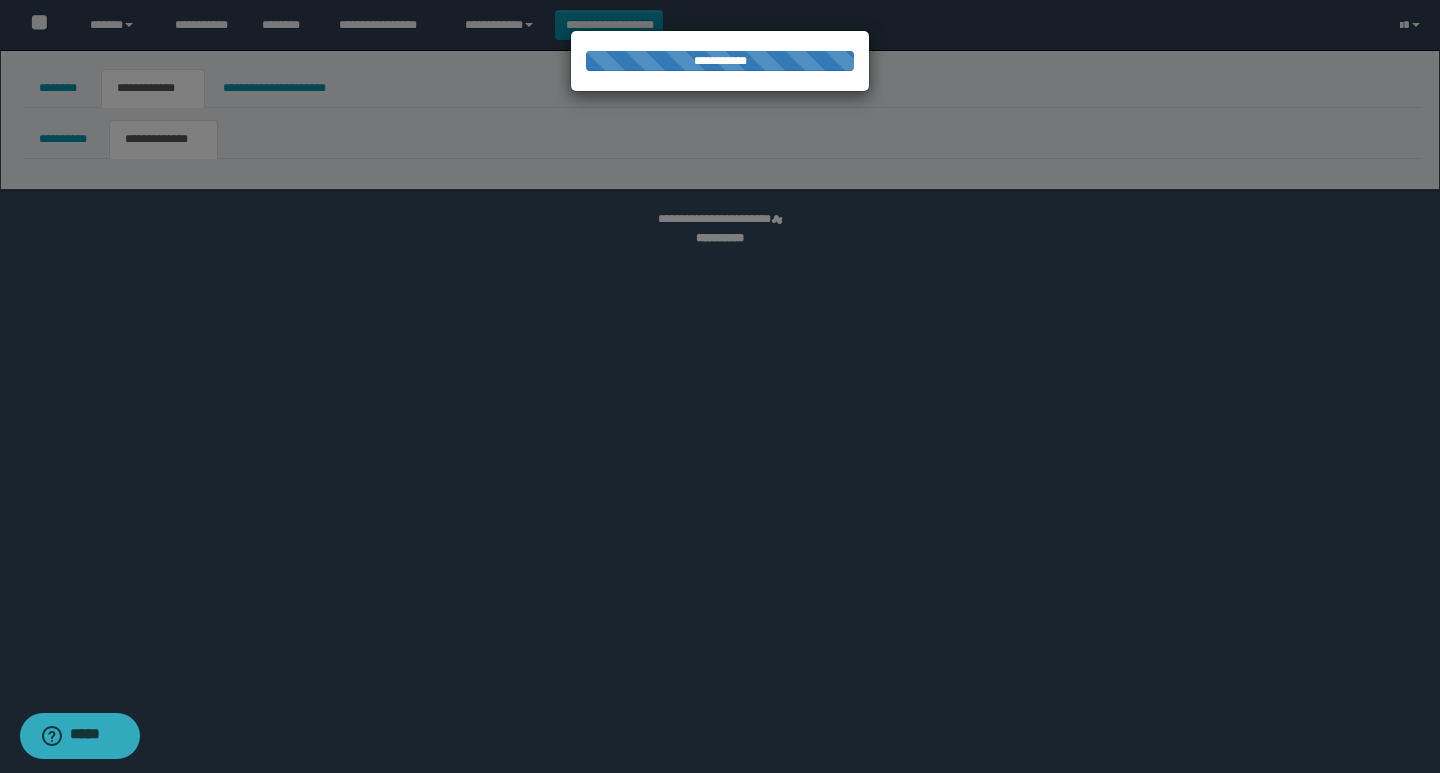 select on "*" 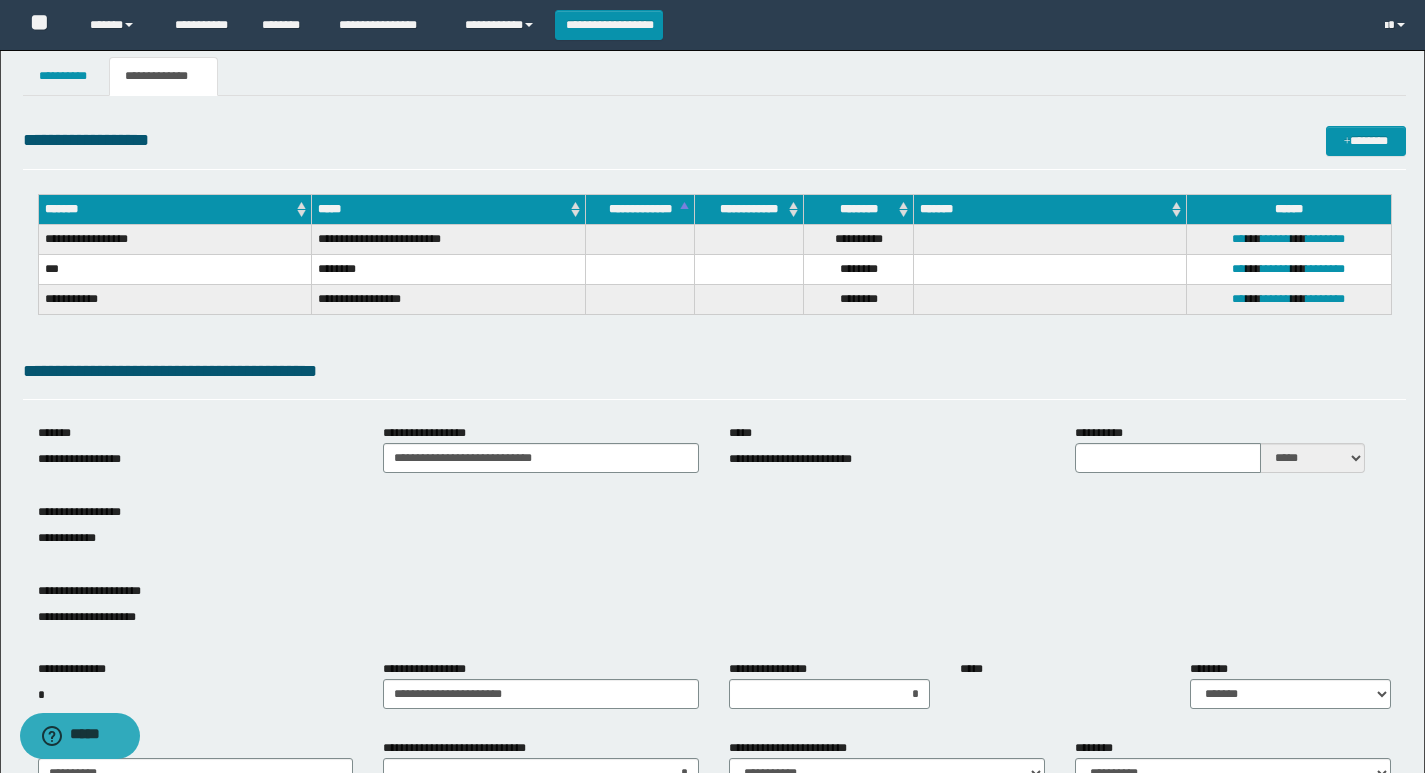 scroll, scrollTop: 200, scrollLeft: 0, axis: vertical 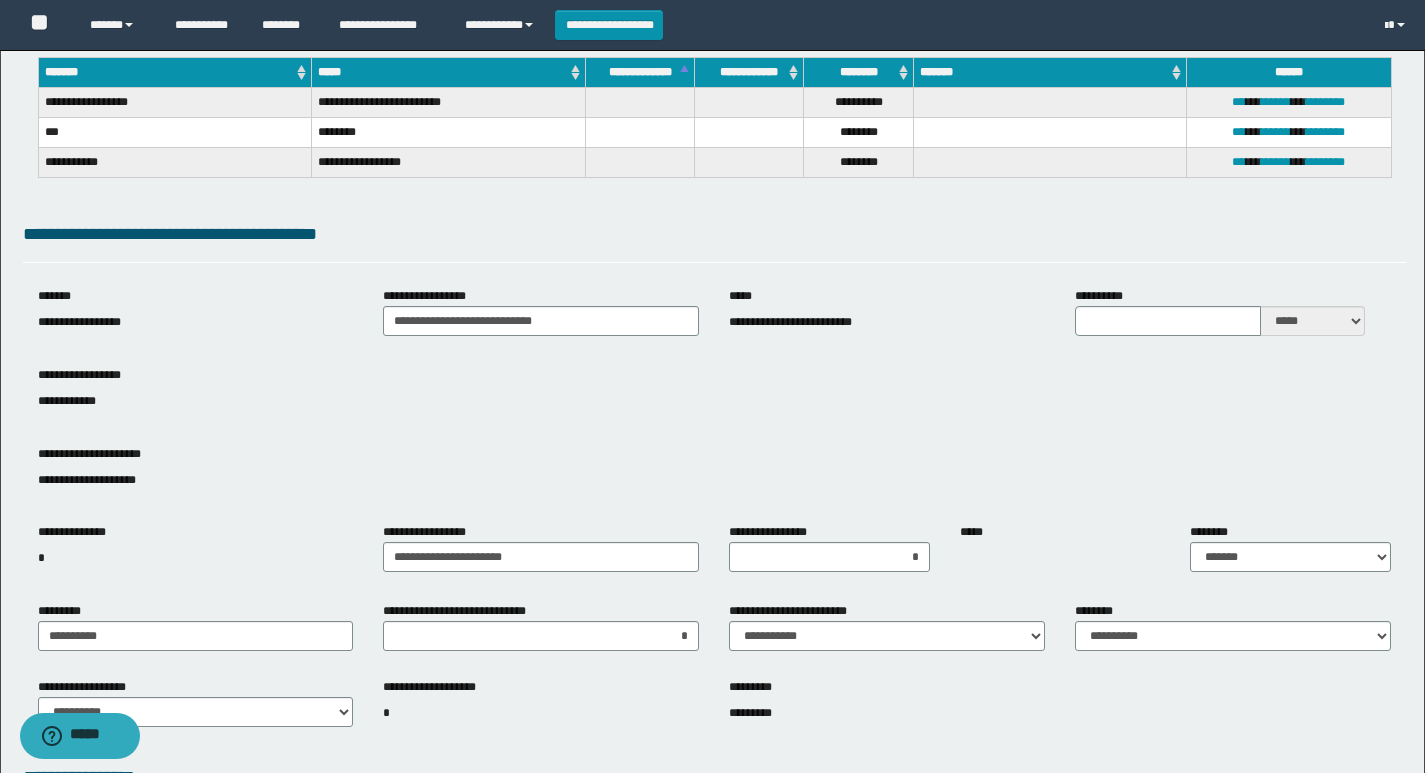 click on "**********" at bounding box center (714, 399) 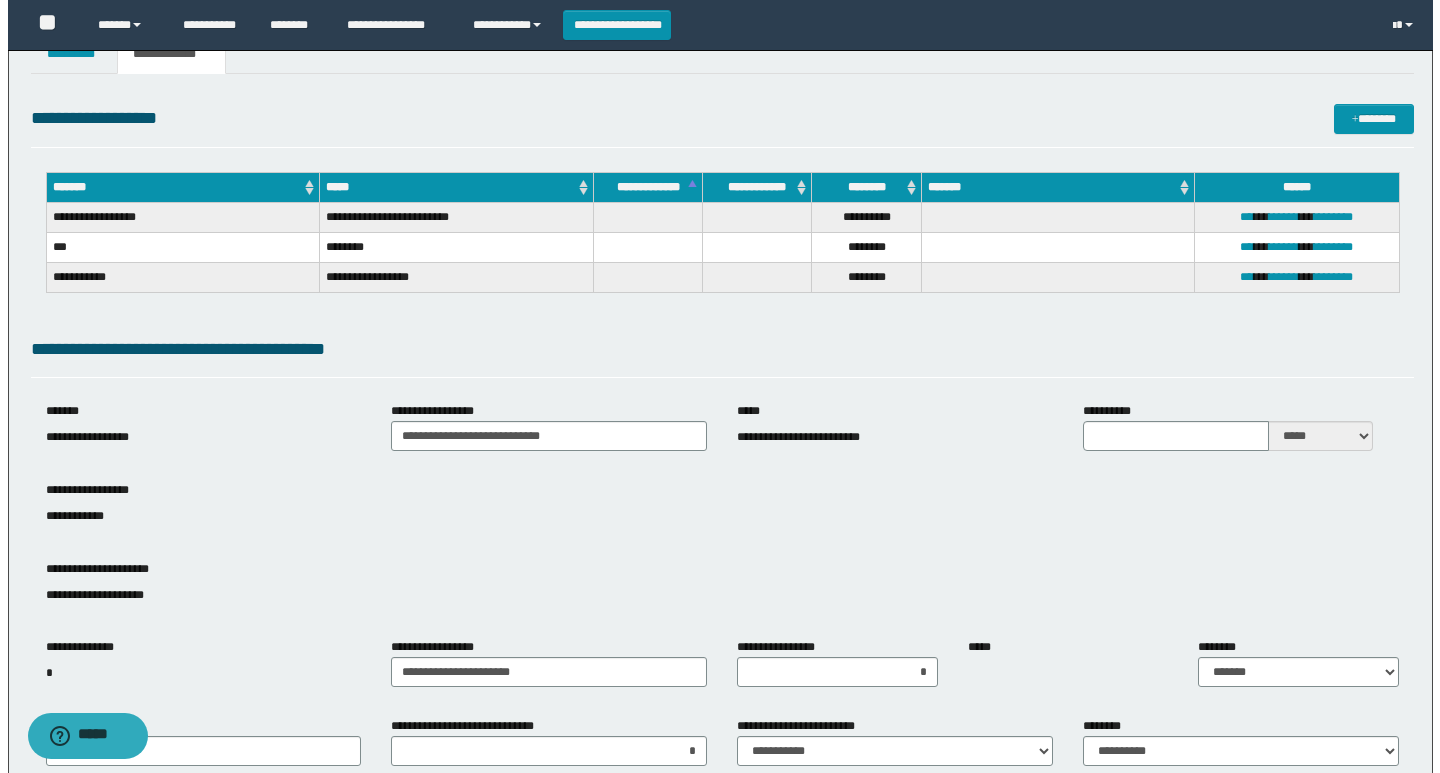scroll, scrollTop: 0, scrollLeft: 0, axis: both 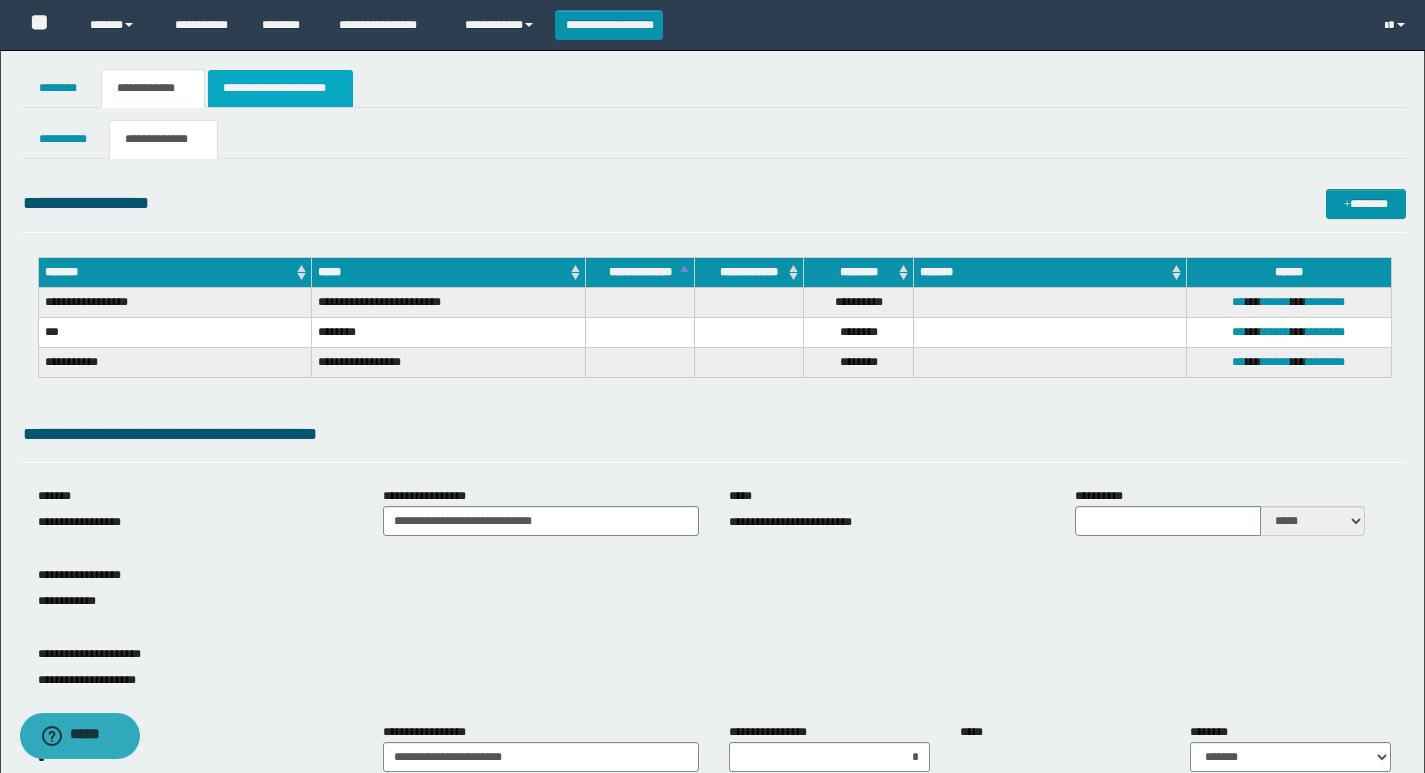click on "**********" at bounding box center [280, 88] 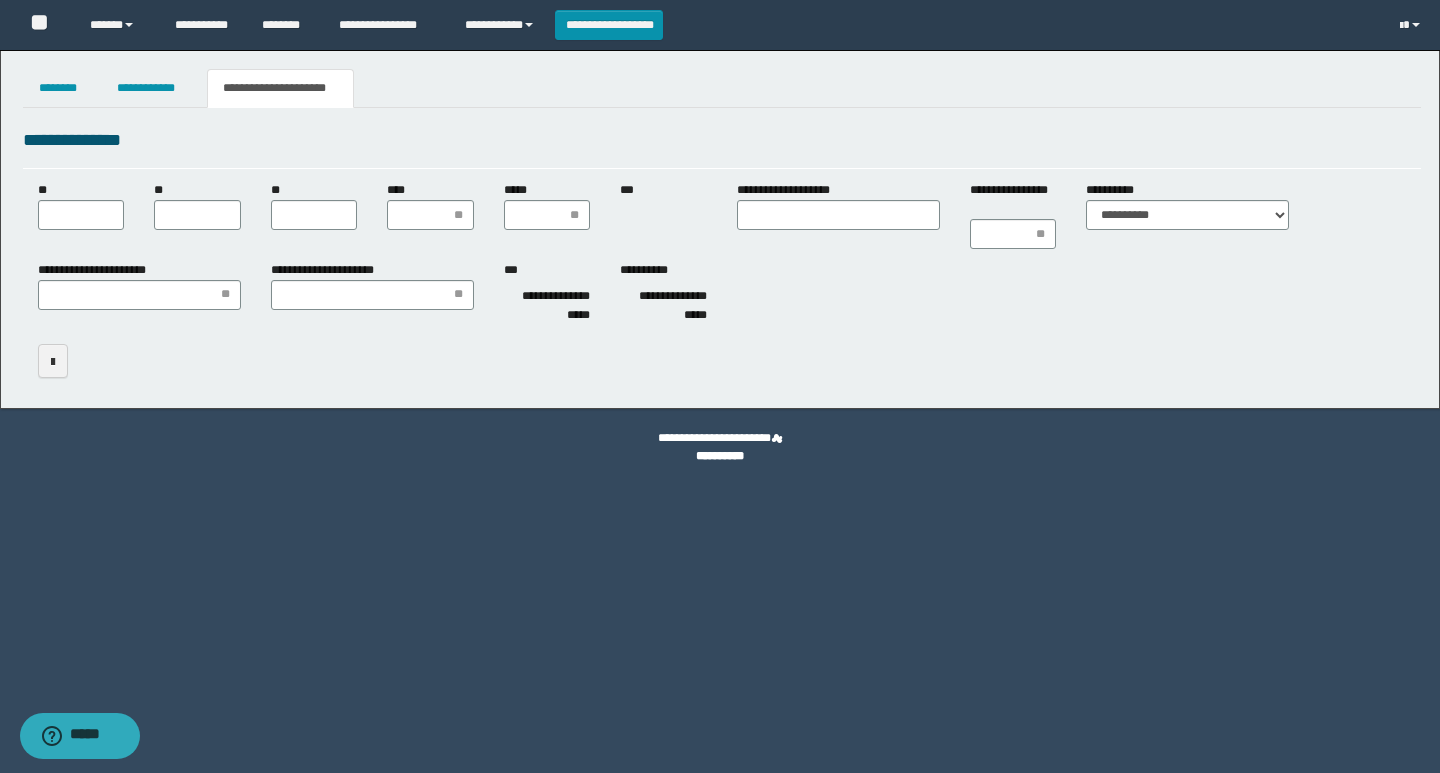 click on "**********" at bounding box center [722, 296] 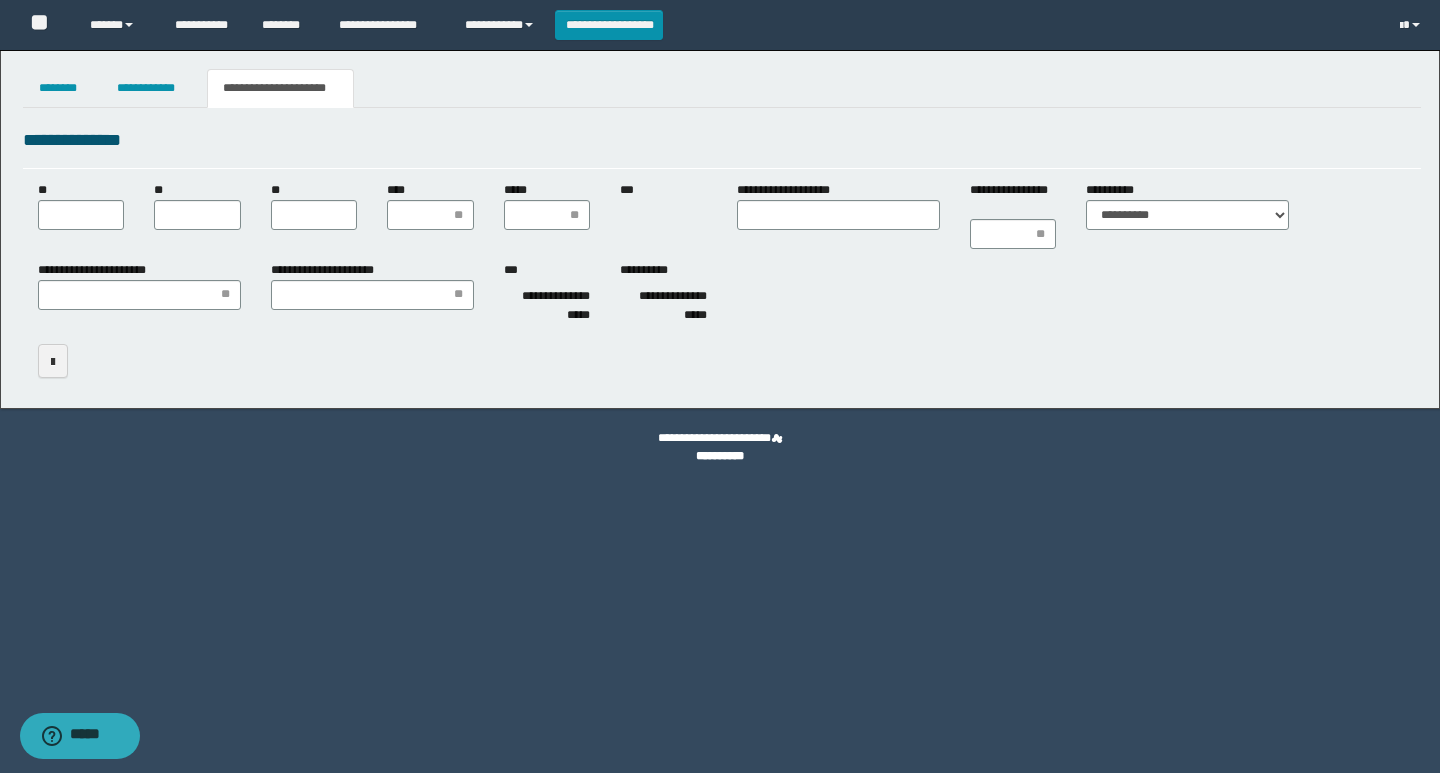 scroll, scrollTop: 0, scrollLeft: 0, axis: both 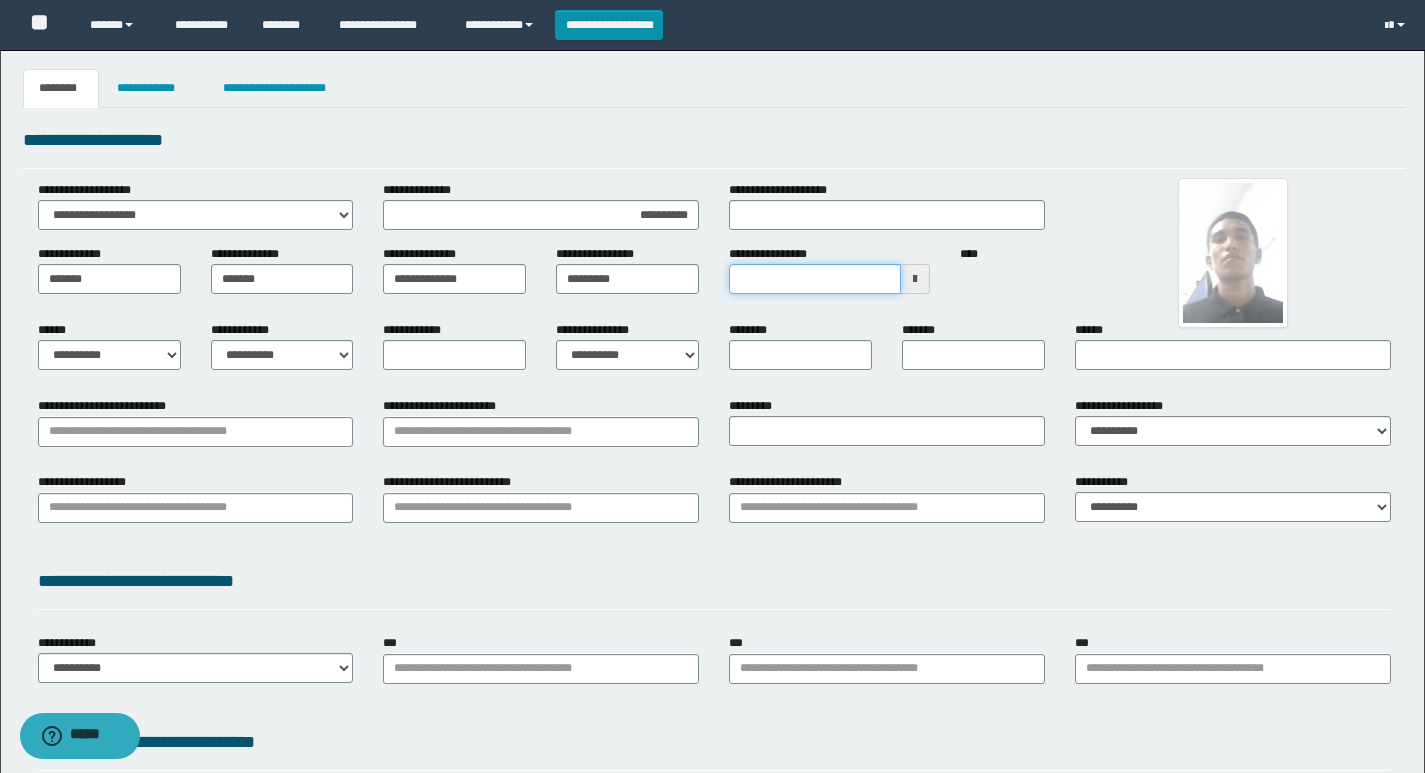 click on "**********" at bounding box center (815, 279) 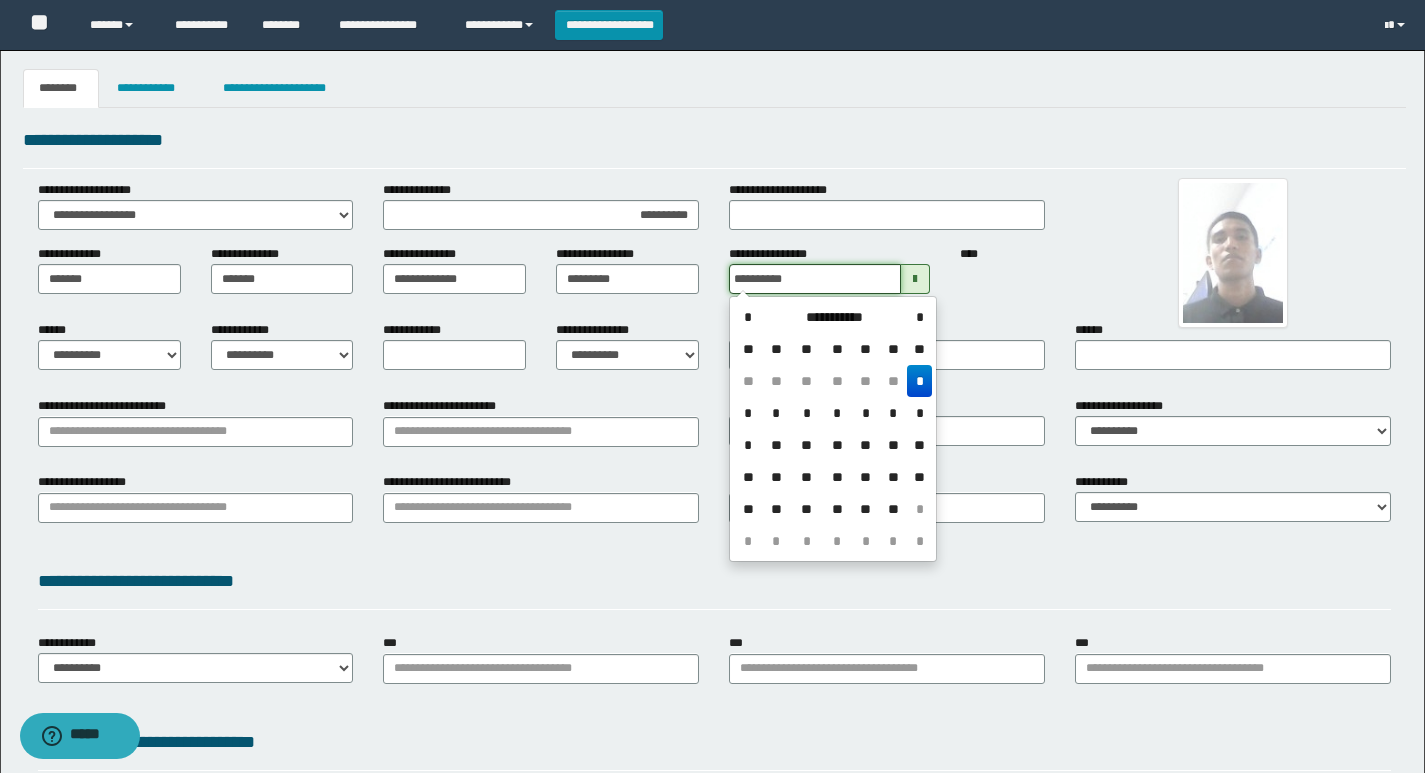 type on "**********" 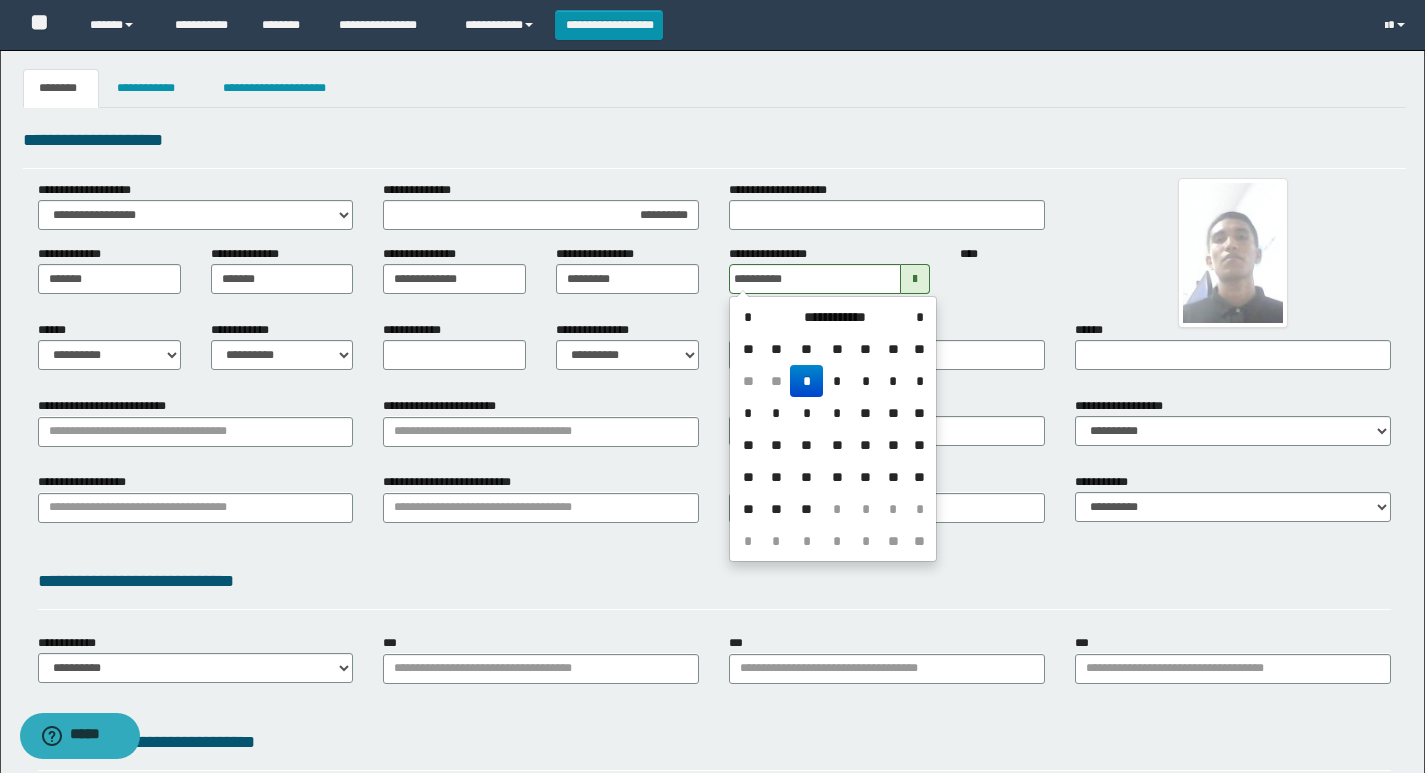 click on "**********" at bounding box center (714, 88) 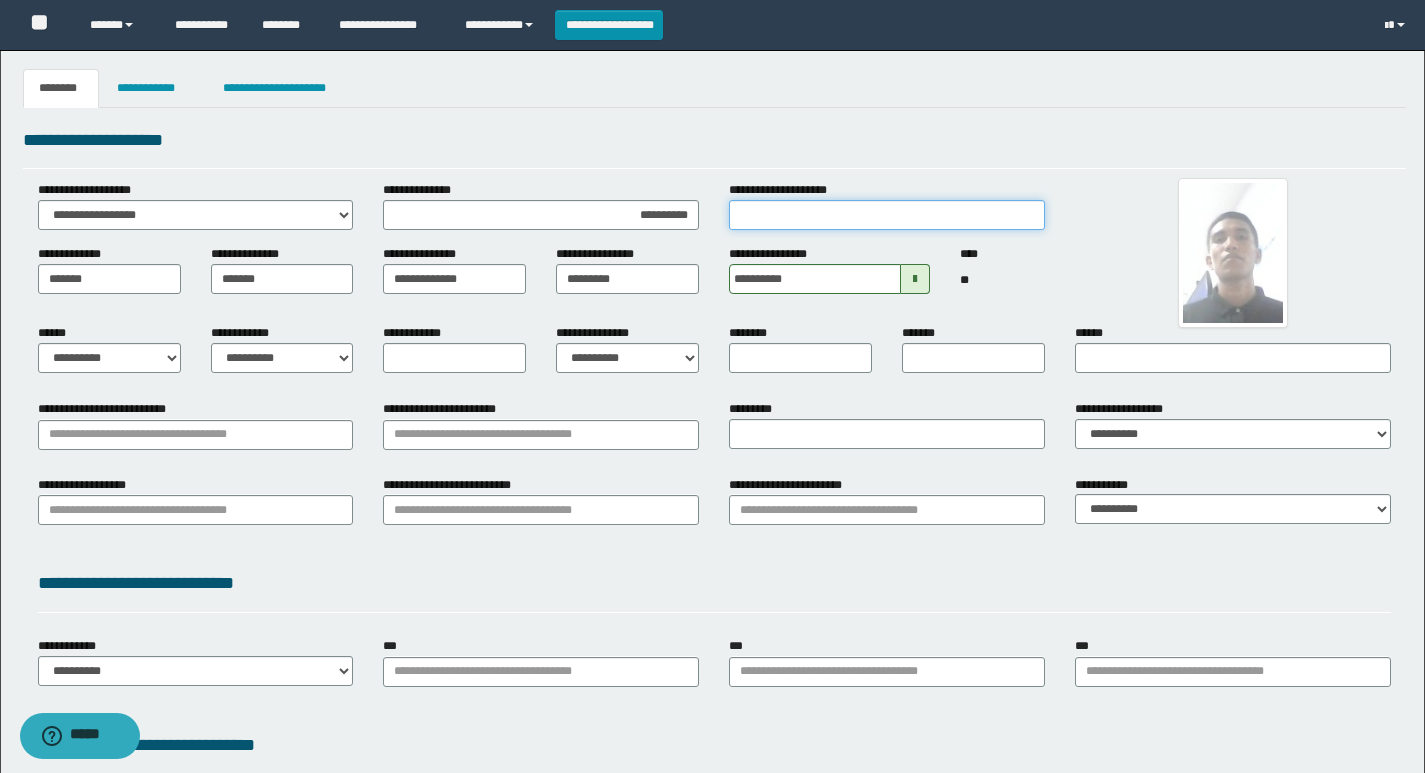 click on "**********" at bounding box center (887, 215) 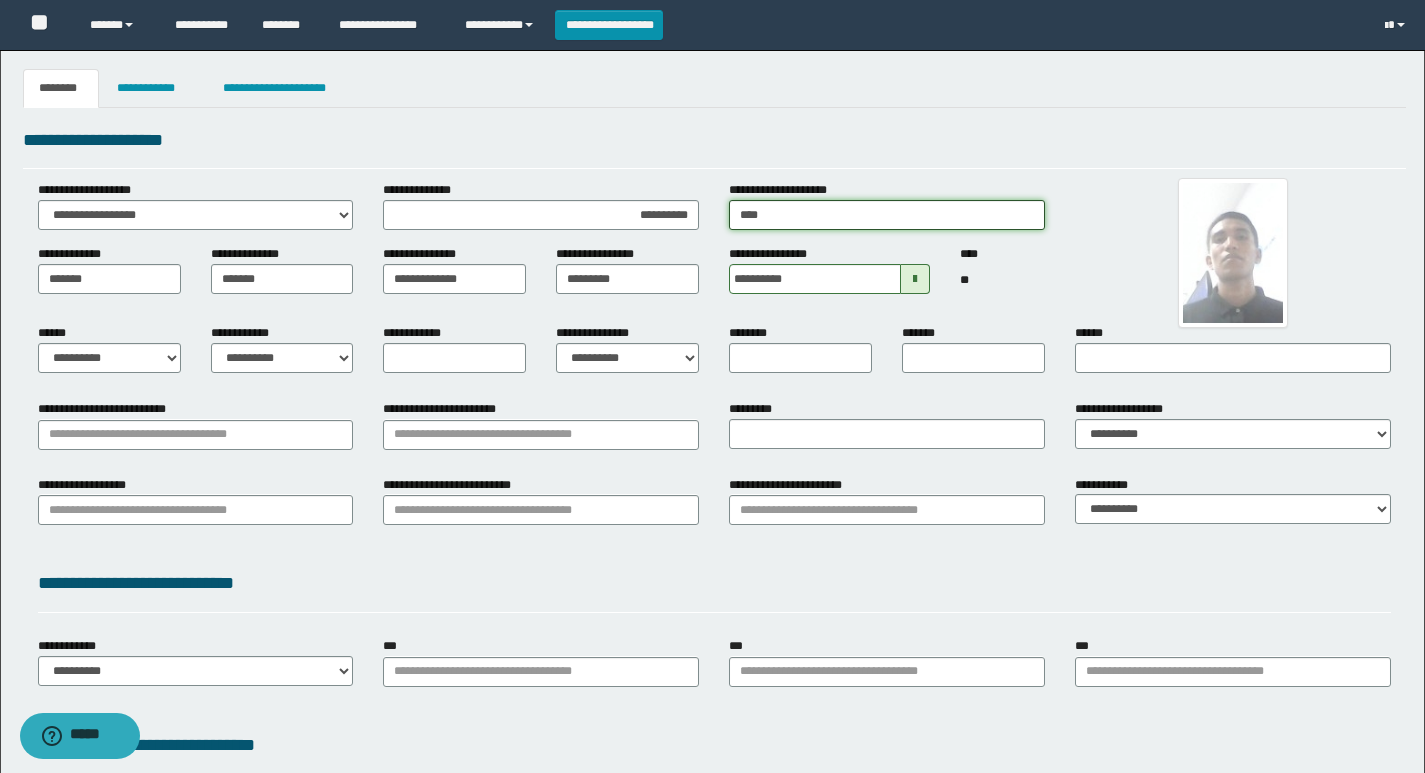 type on "**********" 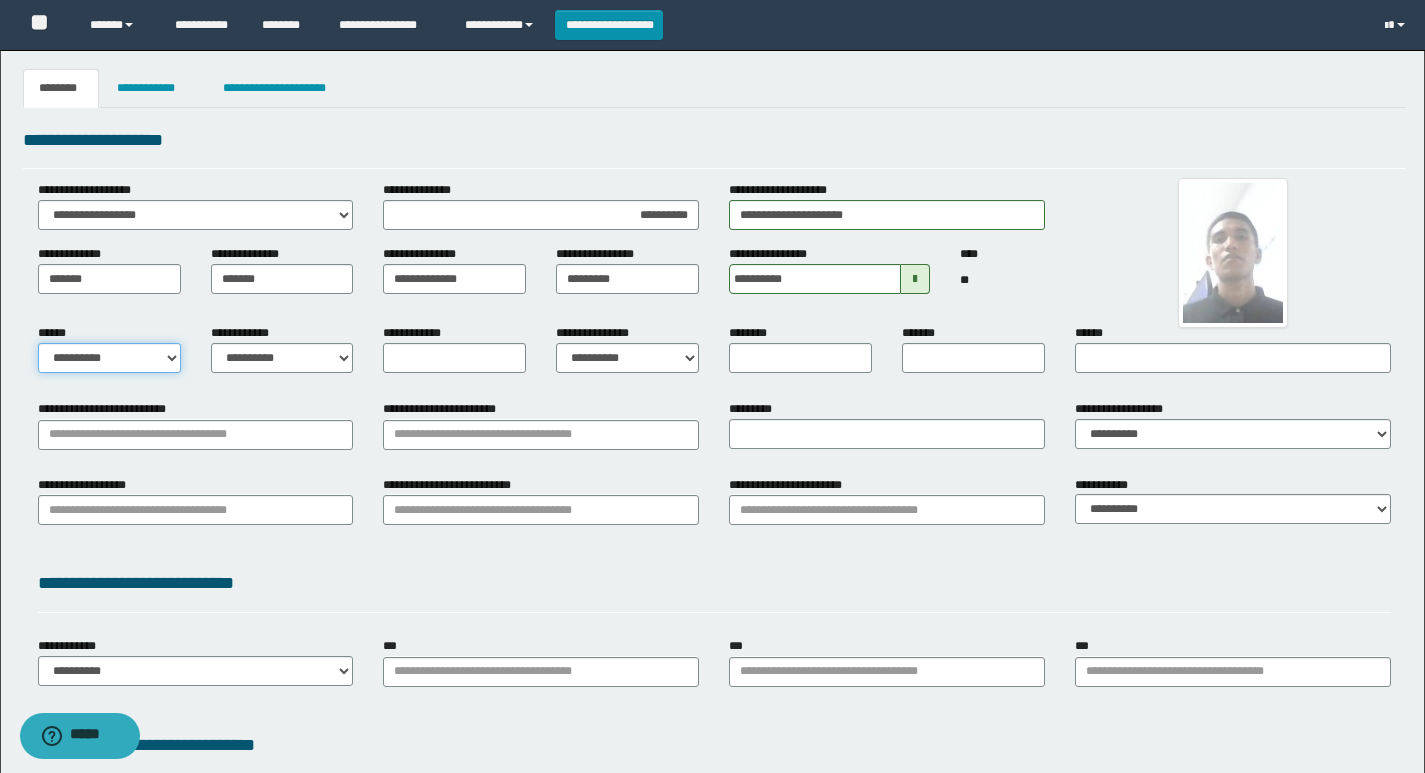 click on "**********" at bounding box center [109, 358] 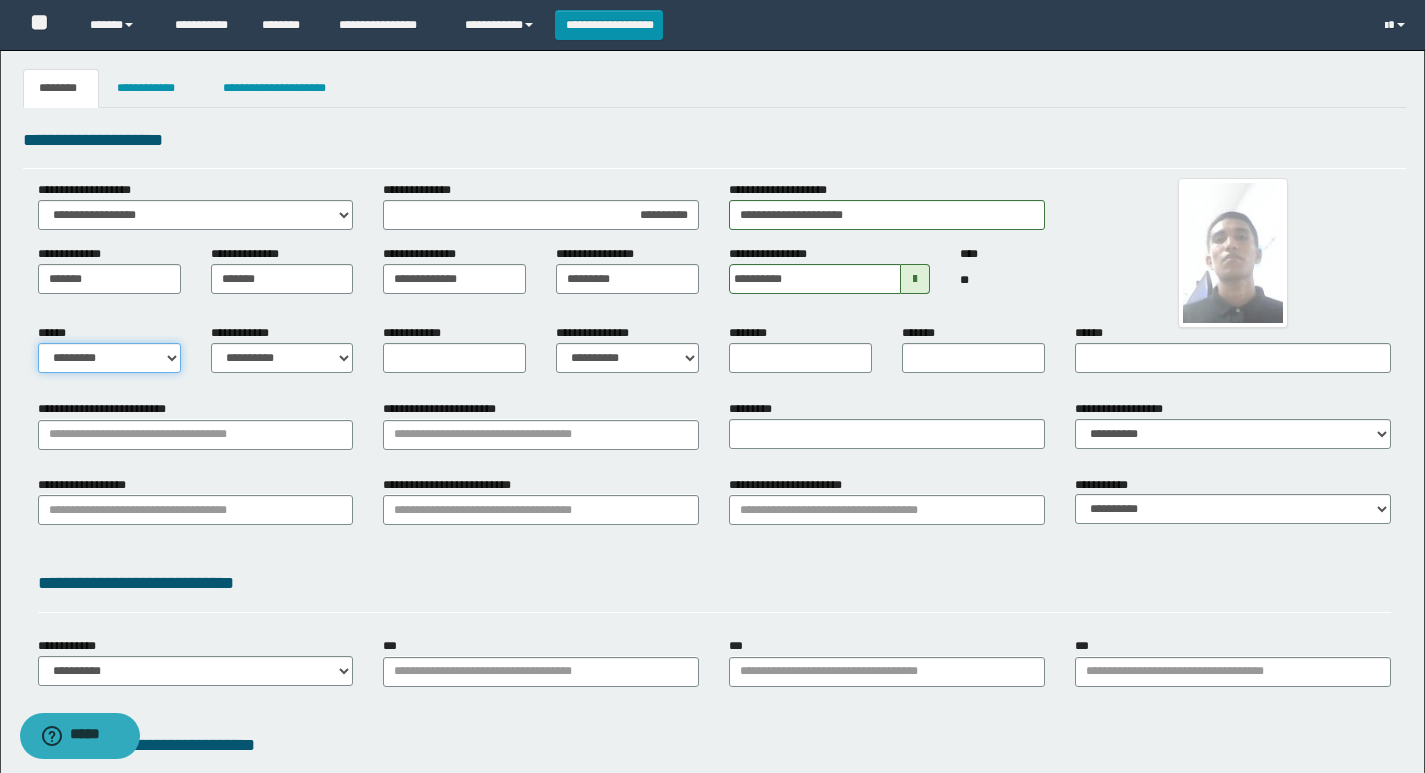 click on "**********" at bounding box center (109, 358) 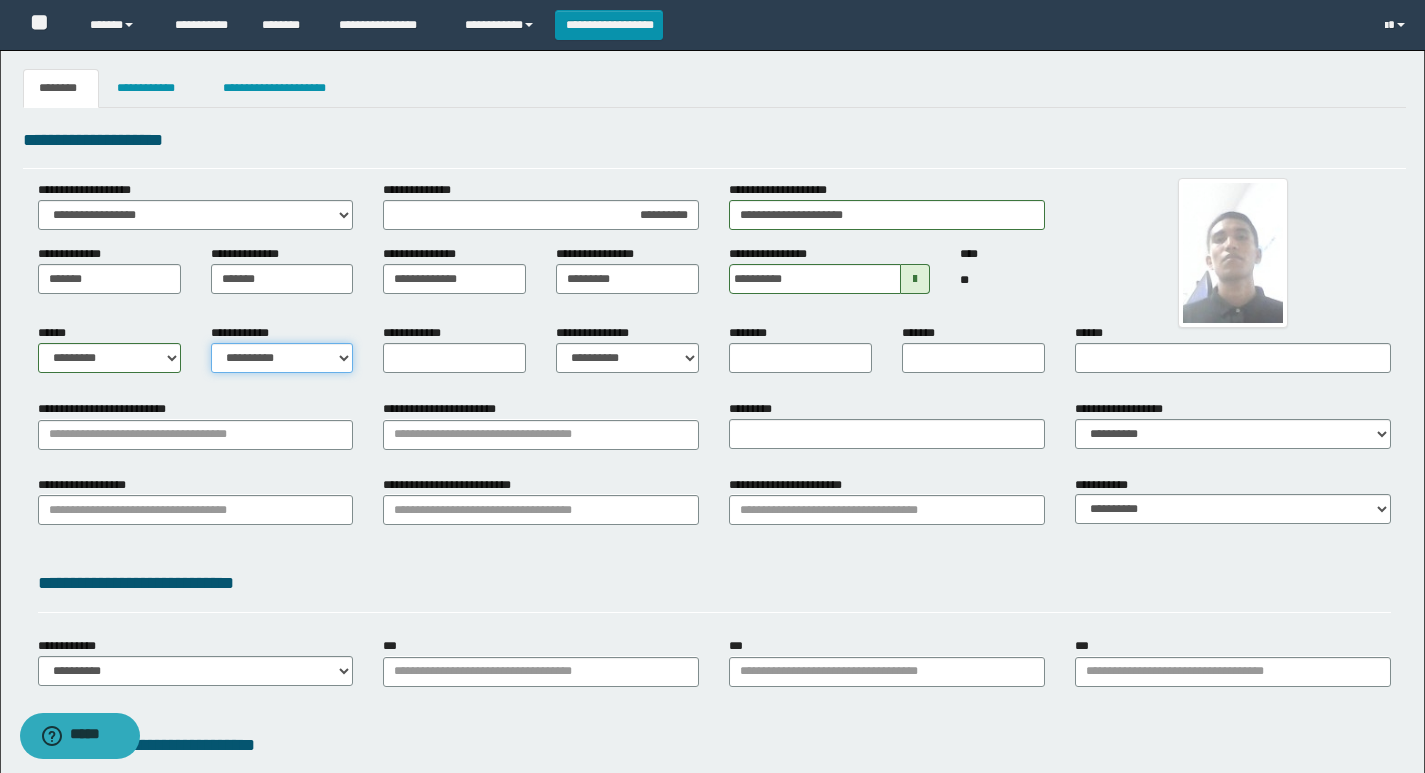 drag, startPoint x: 282, startPoint y: 358, endPoint x: 292, endPoint y: 372, distance: 17.20465 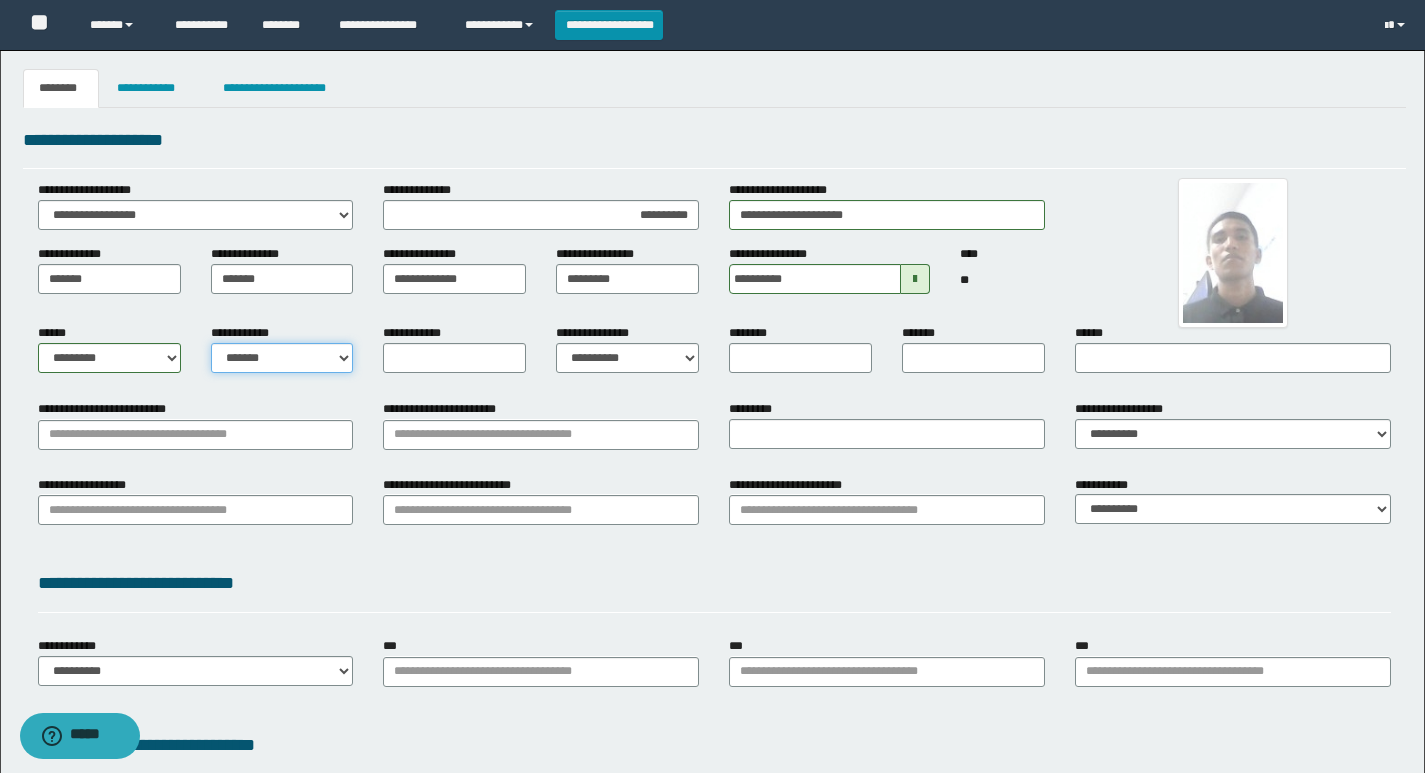 click on "**********" at bounding box center [282, 358] 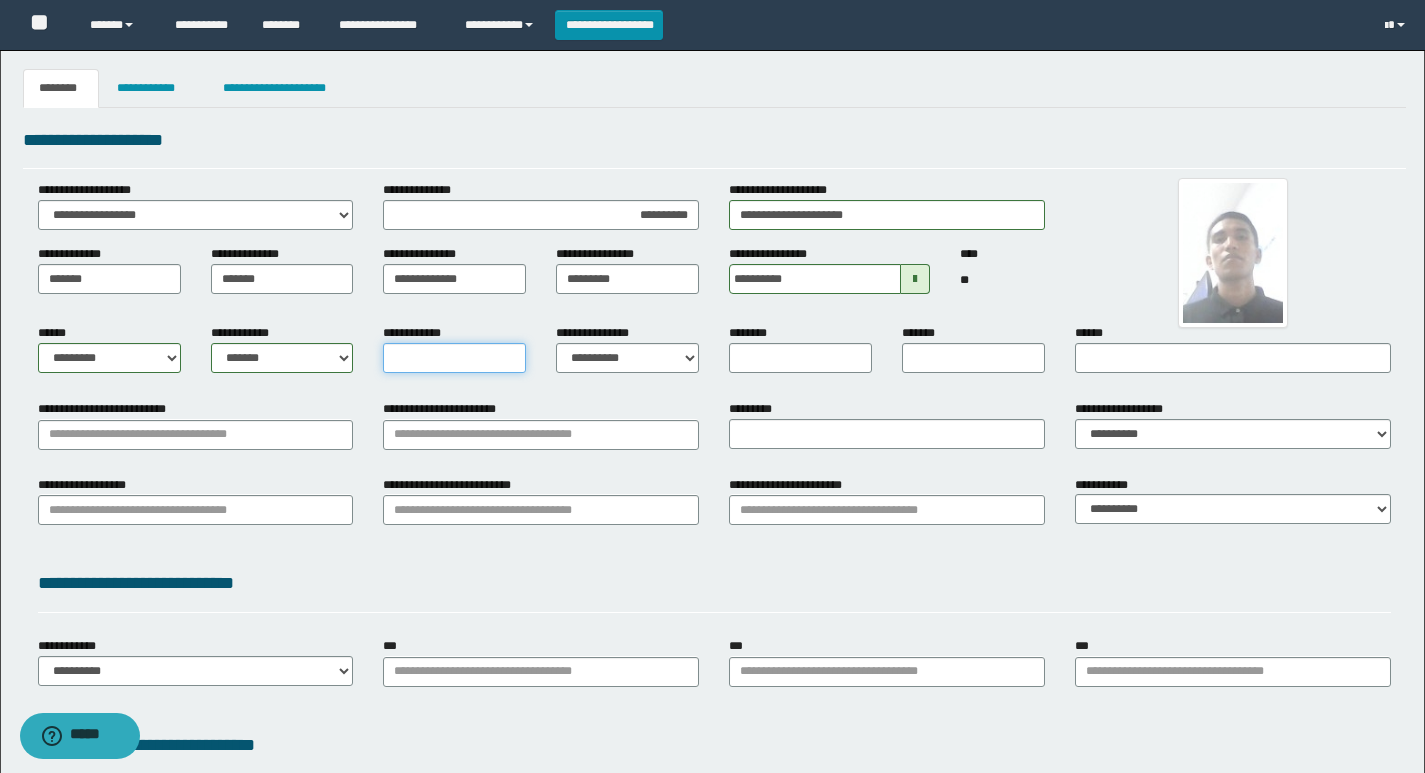 click on "**********" at bounding box center [454, 358] 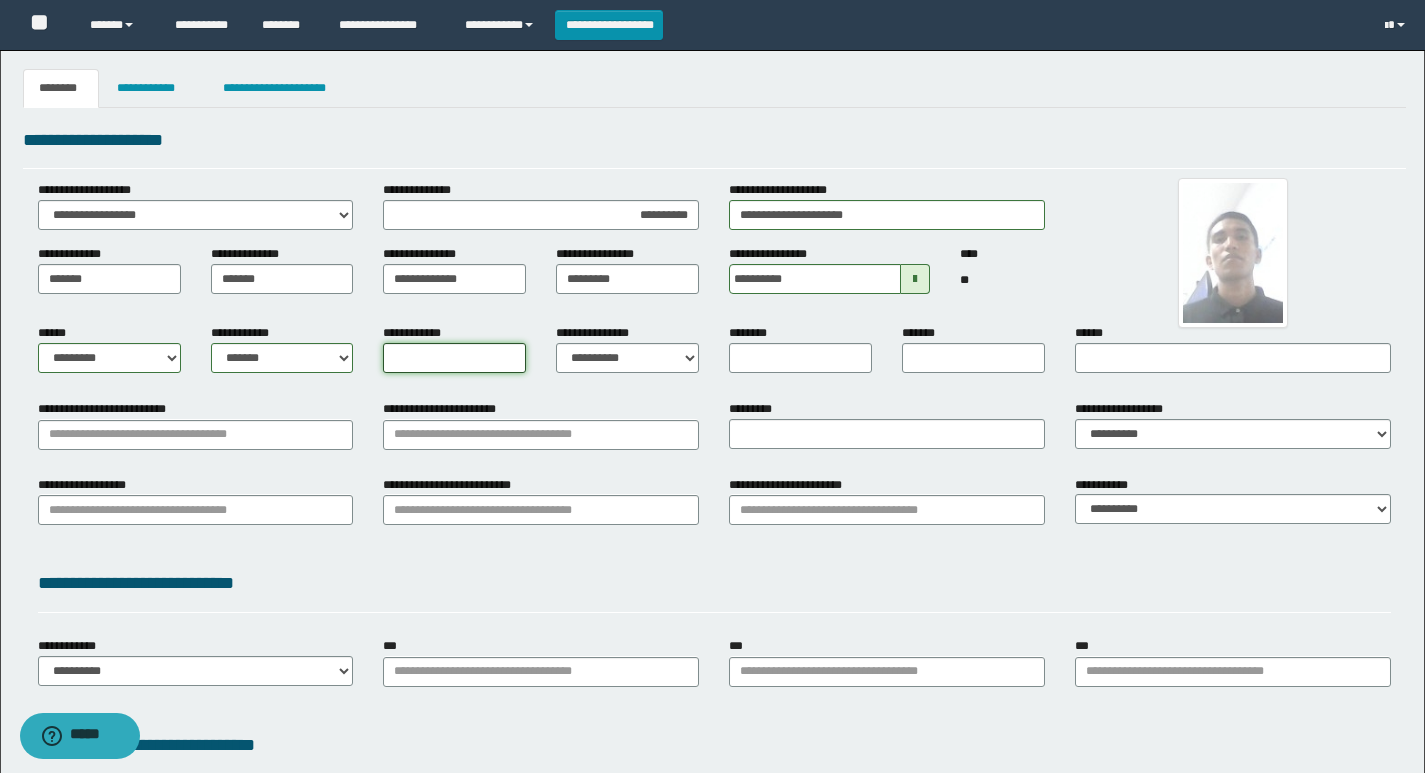 type on "*" 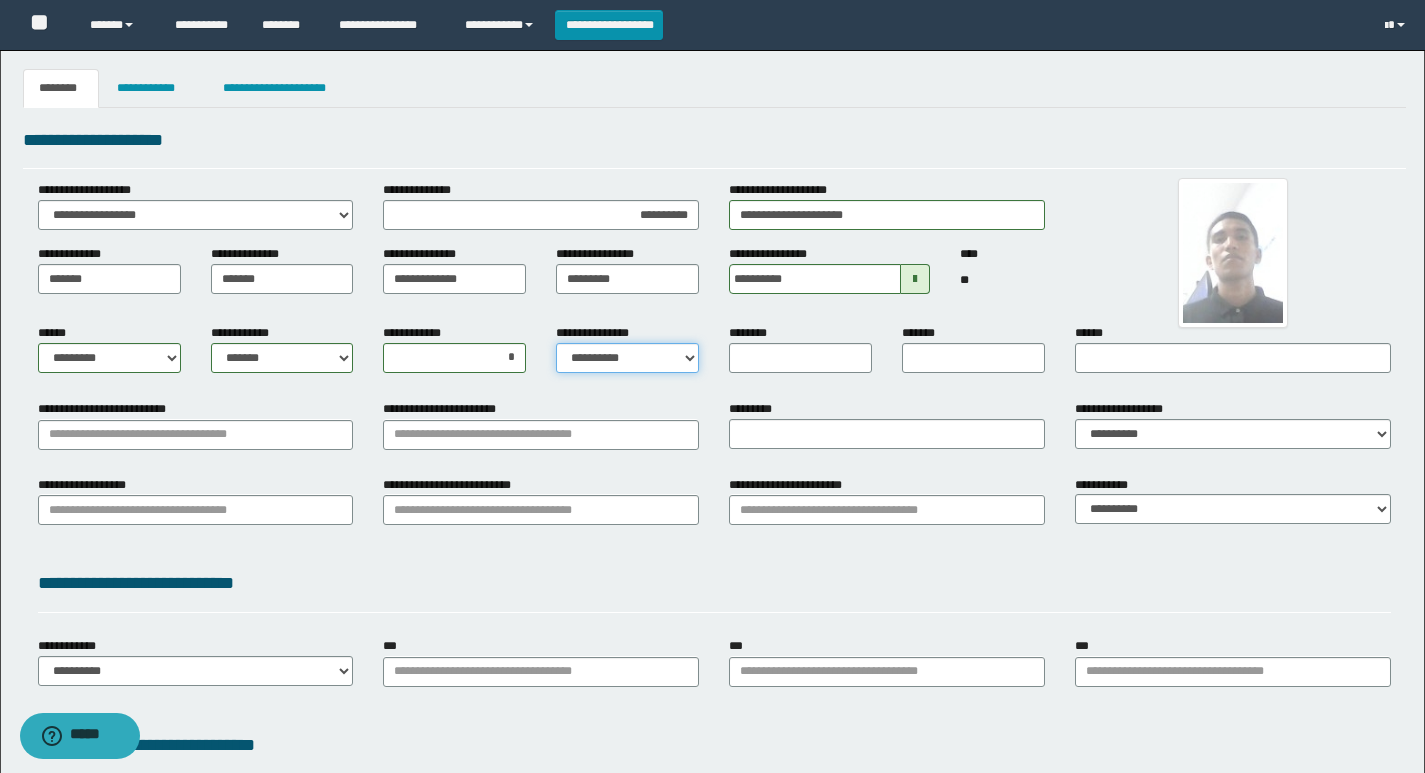 click on "**********" at bounding box center (627, 358) 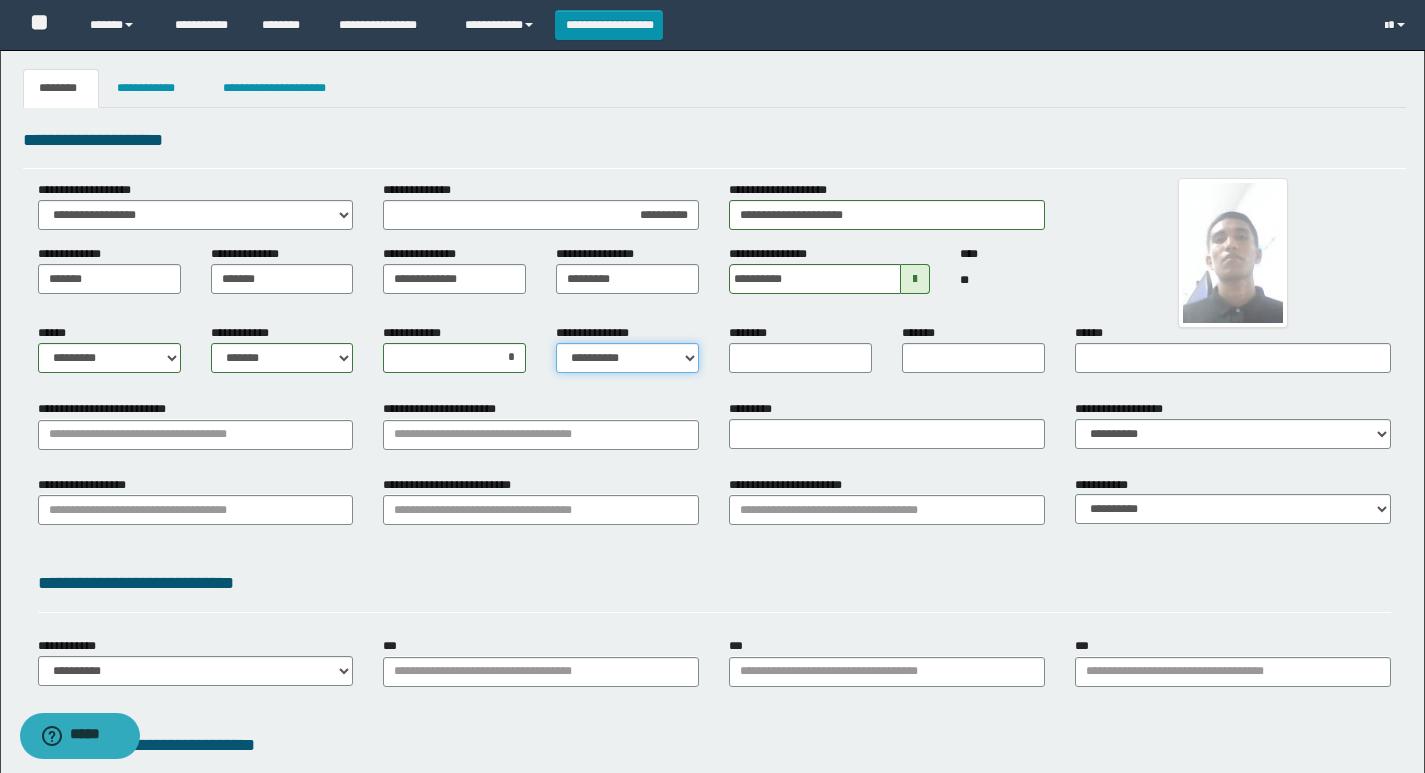 select on "*" 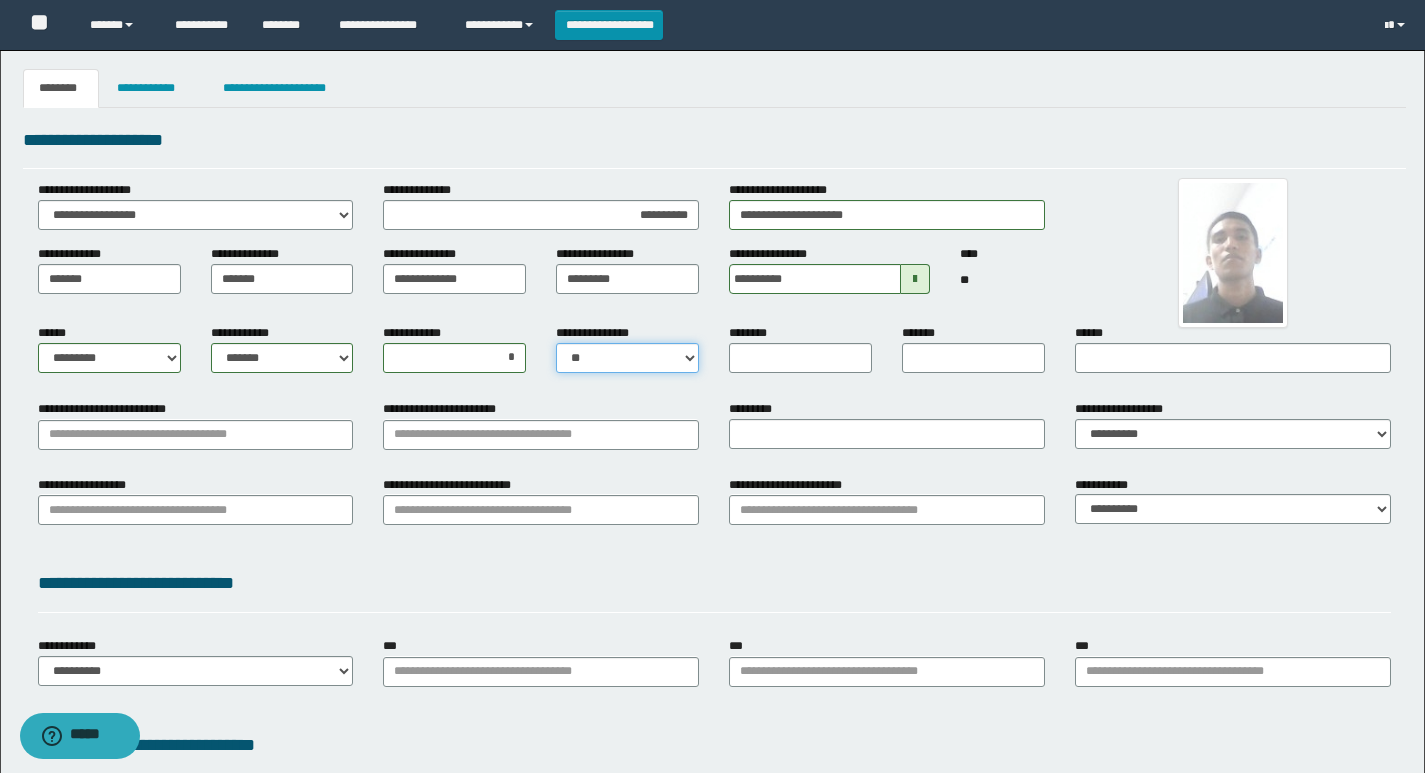 click on "**********" at bounding box center [627, 358] 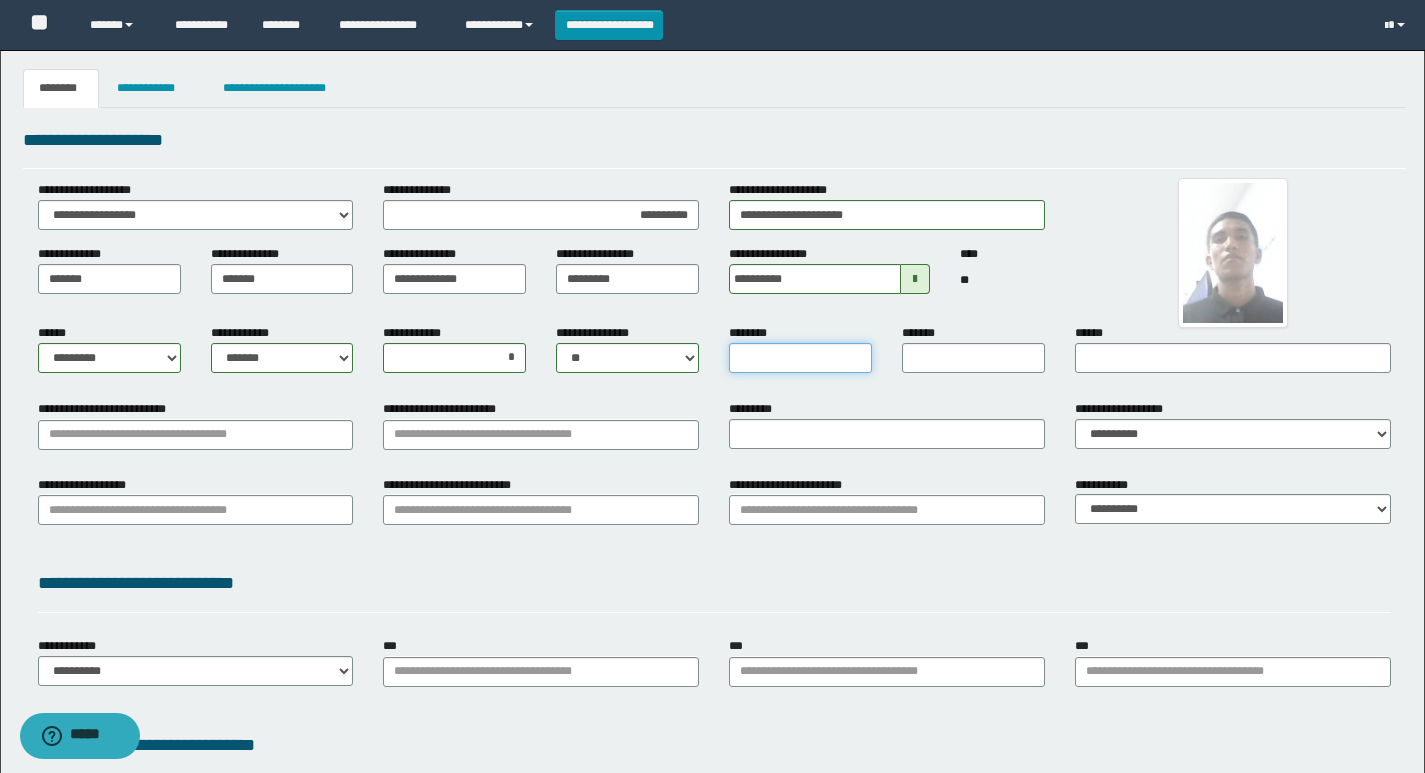 click on "********" at bounding box center [800, 358] 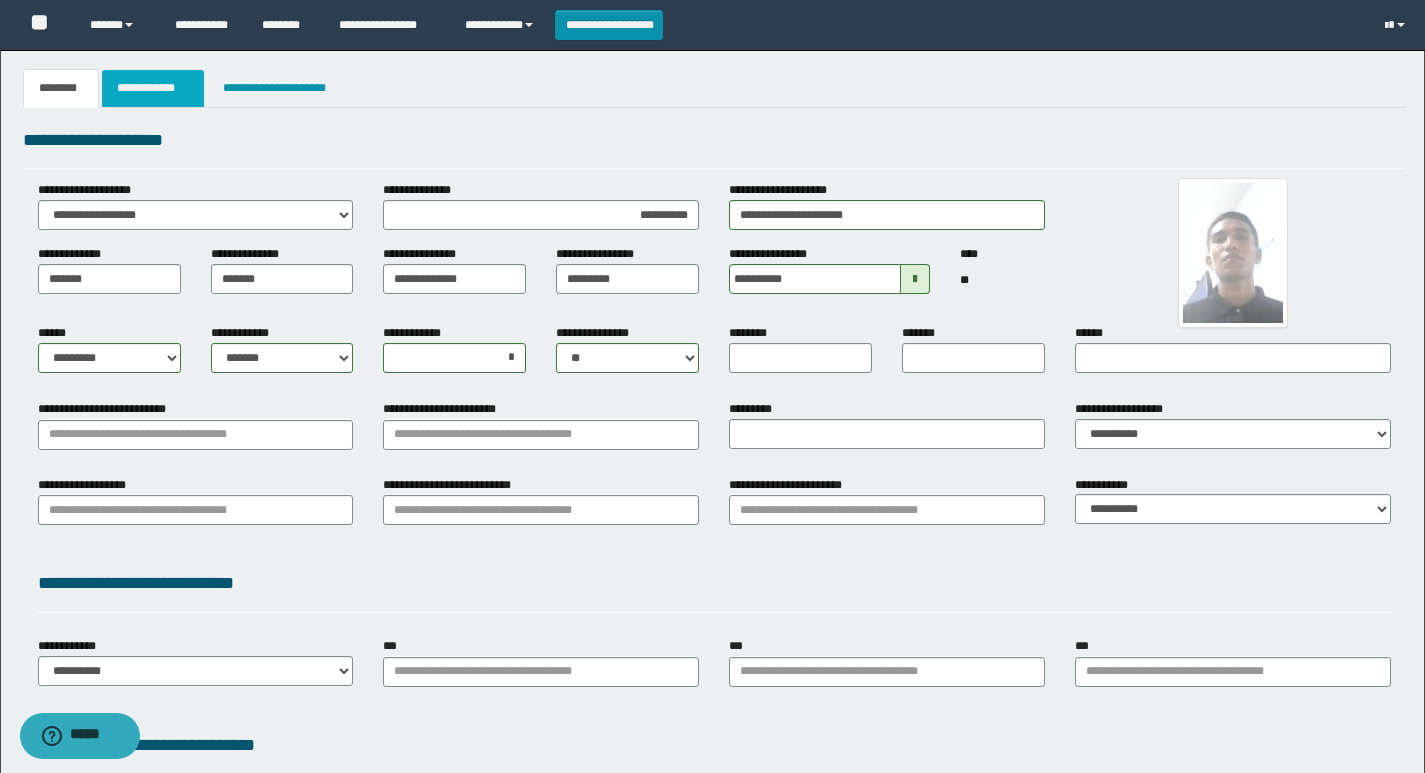 click on "**********" at bounding box center [153, 88] 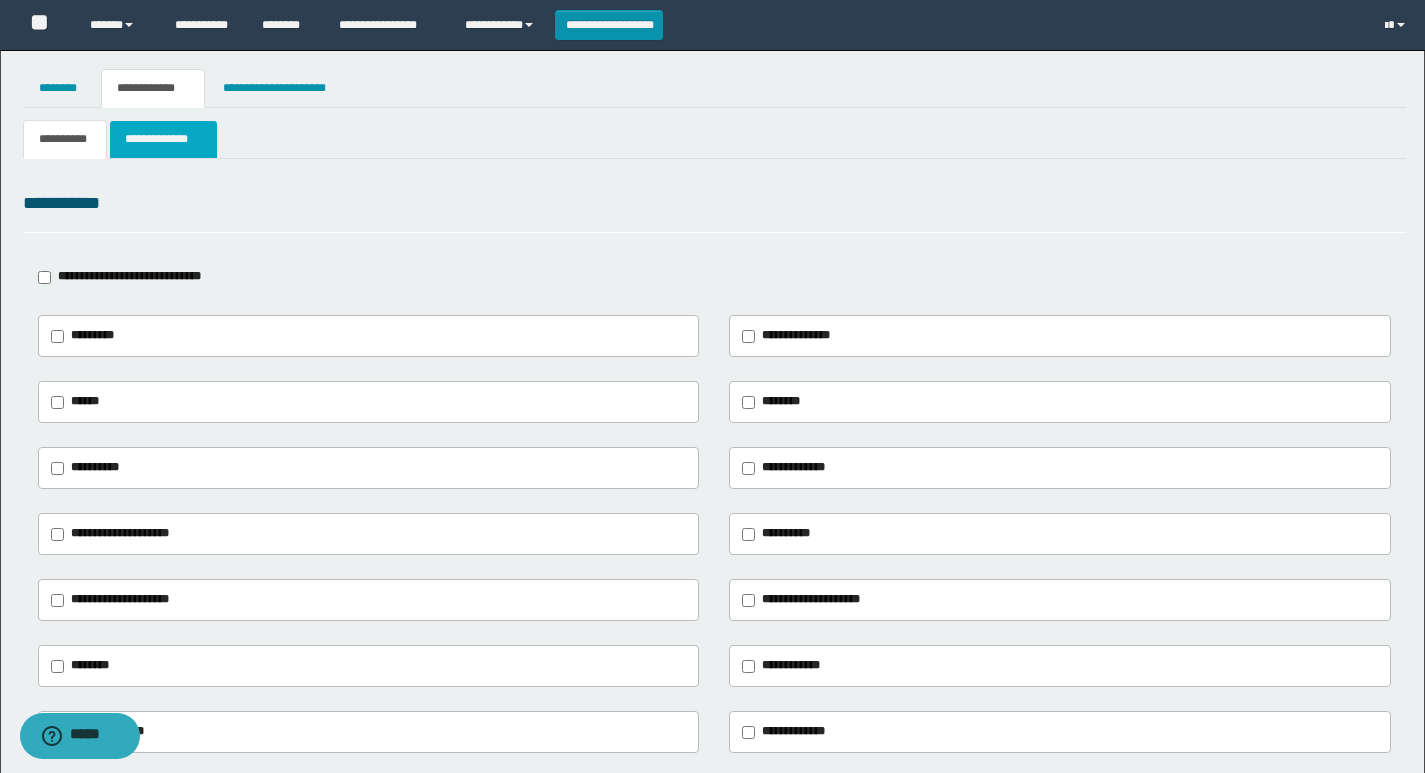 click on "**********" at bounding box center (163, 139) 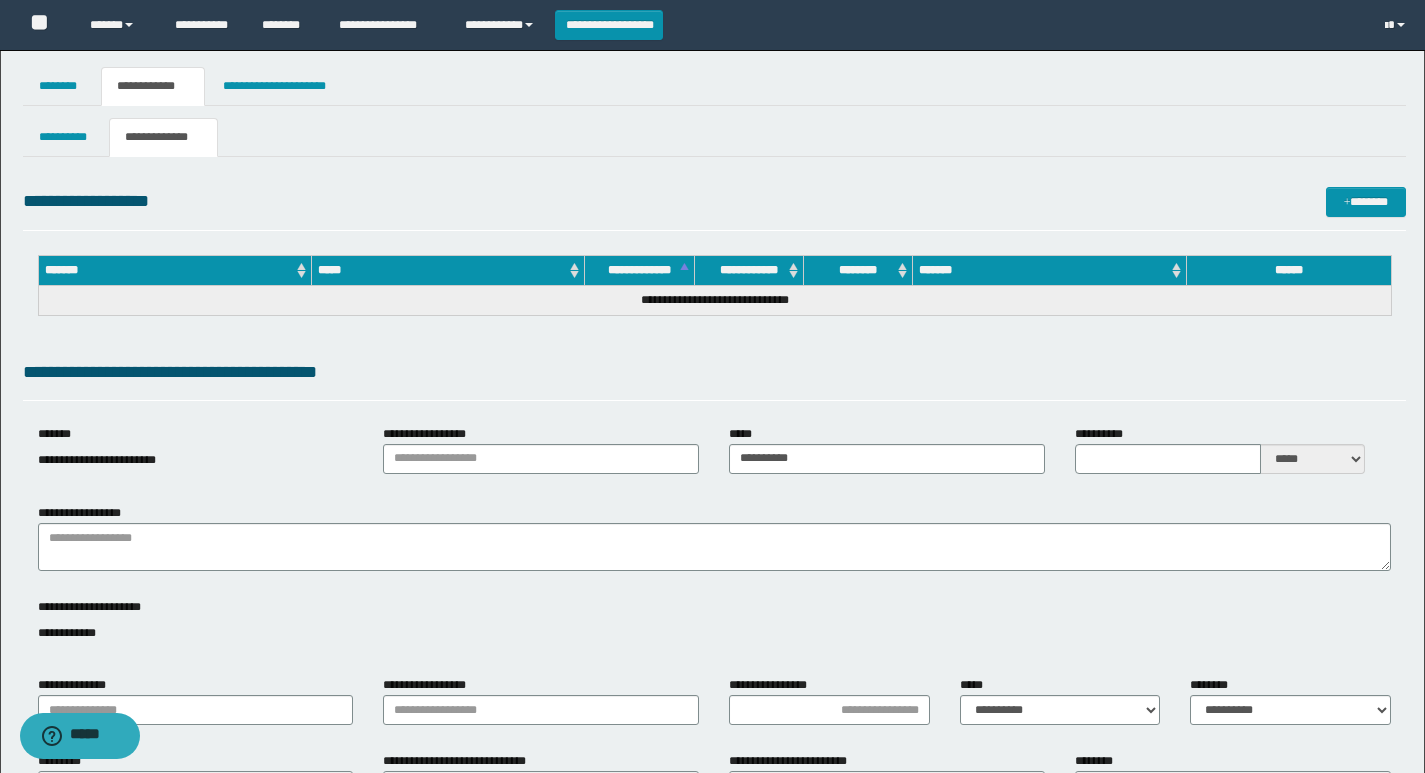 scroll, scrollTop: 0, scrollLeft: 0, axis: both 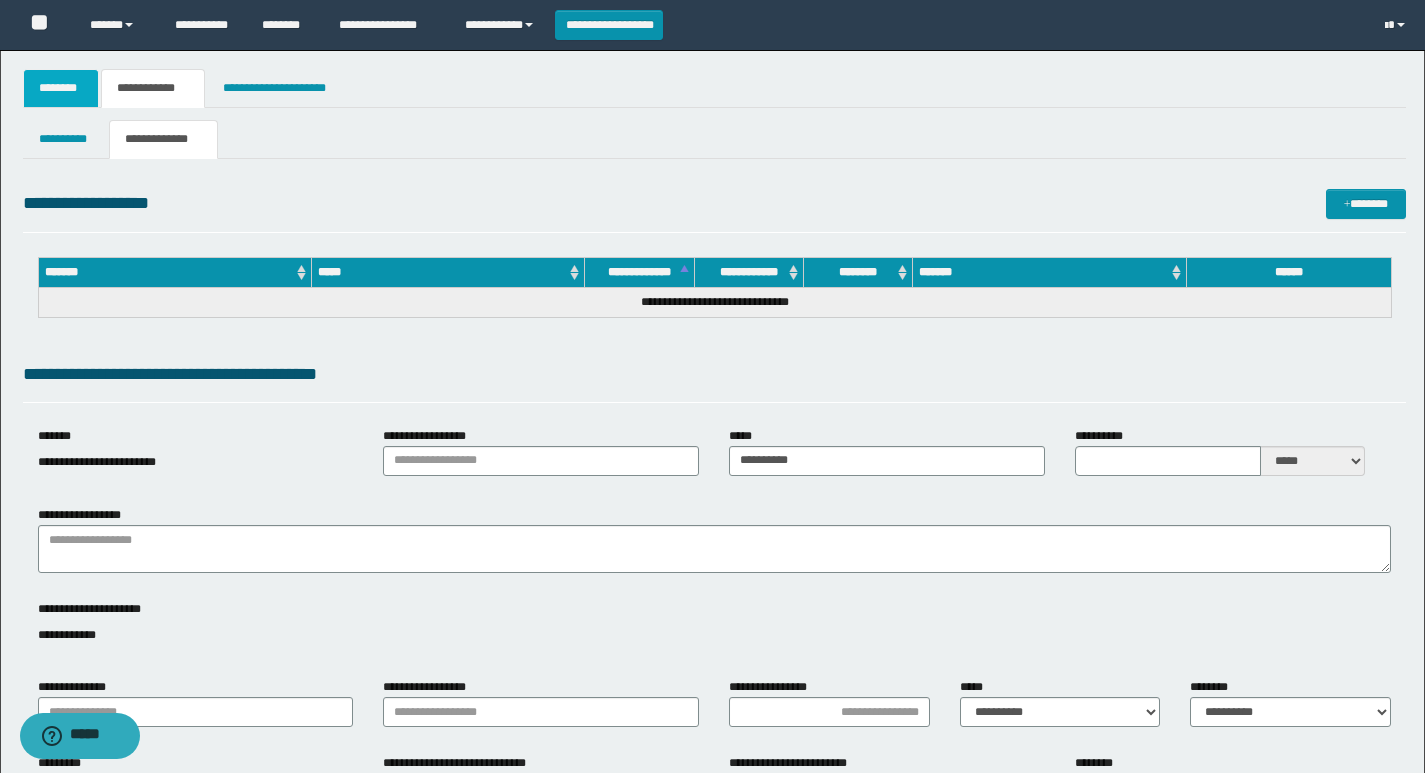 click on "********" at bounding box center (61, 88) 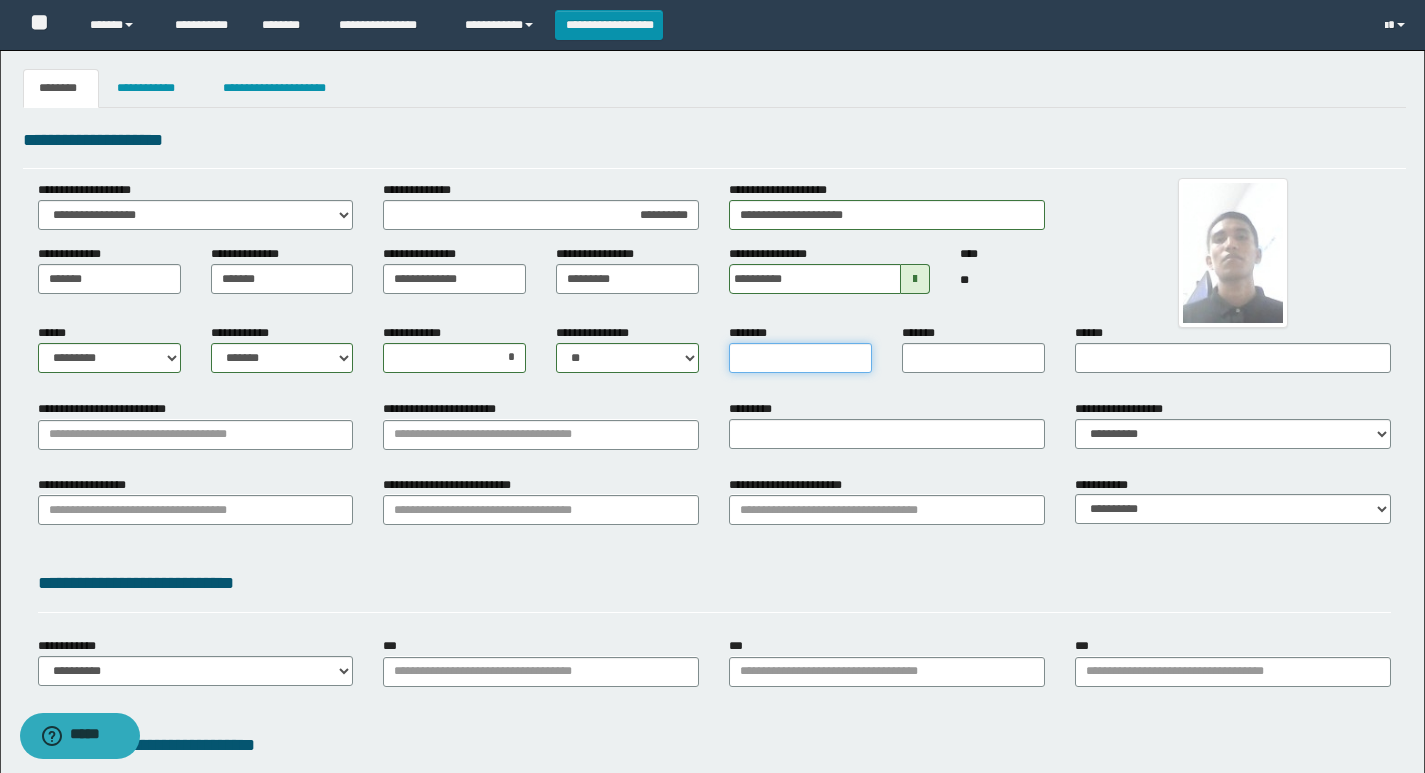 click on "********" at bounding box center (800, 358) 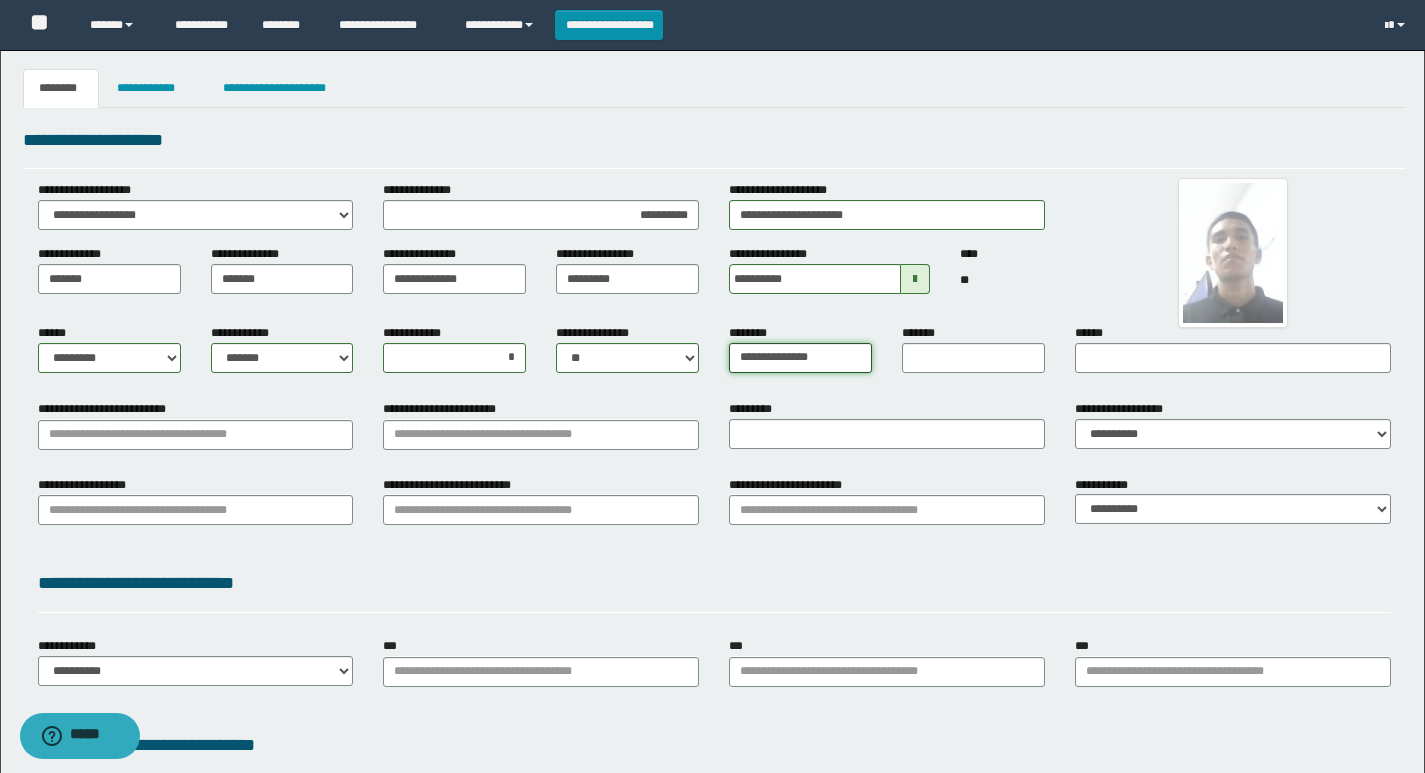 drag, startPoint x: 828, startPoint y: 357, endPoint x: 660, endPoint y: 372, distance: 168.66832 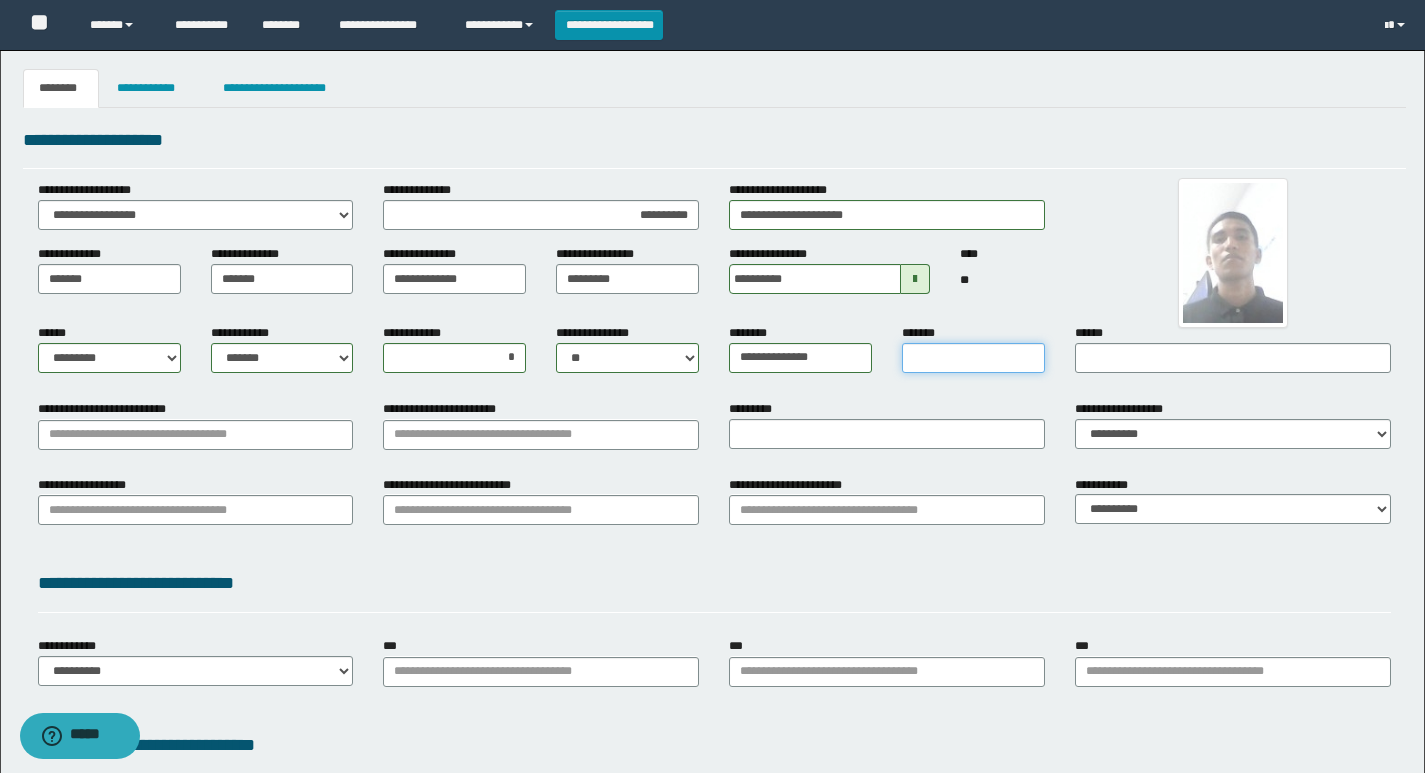 click on "*******" at bounding box center (973, 358) 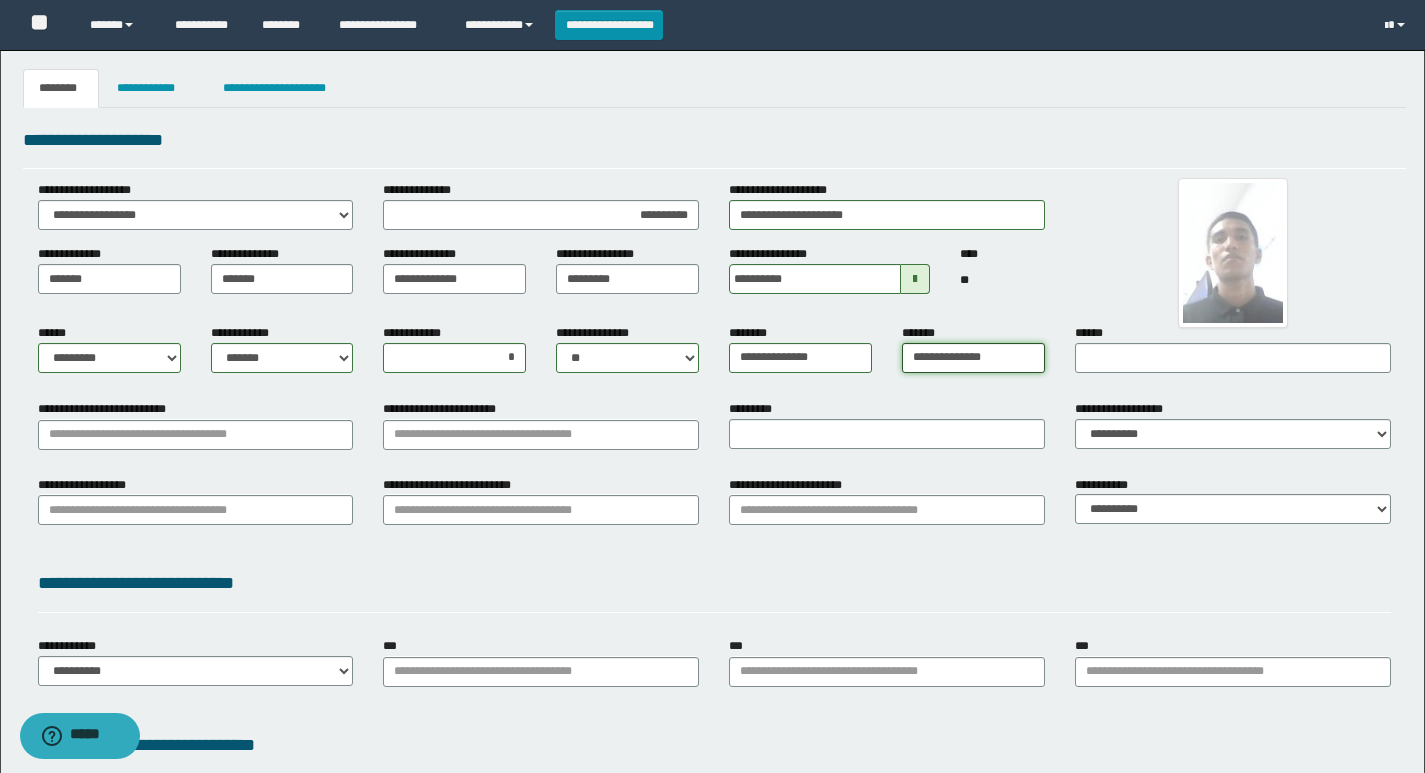 type on "**********" 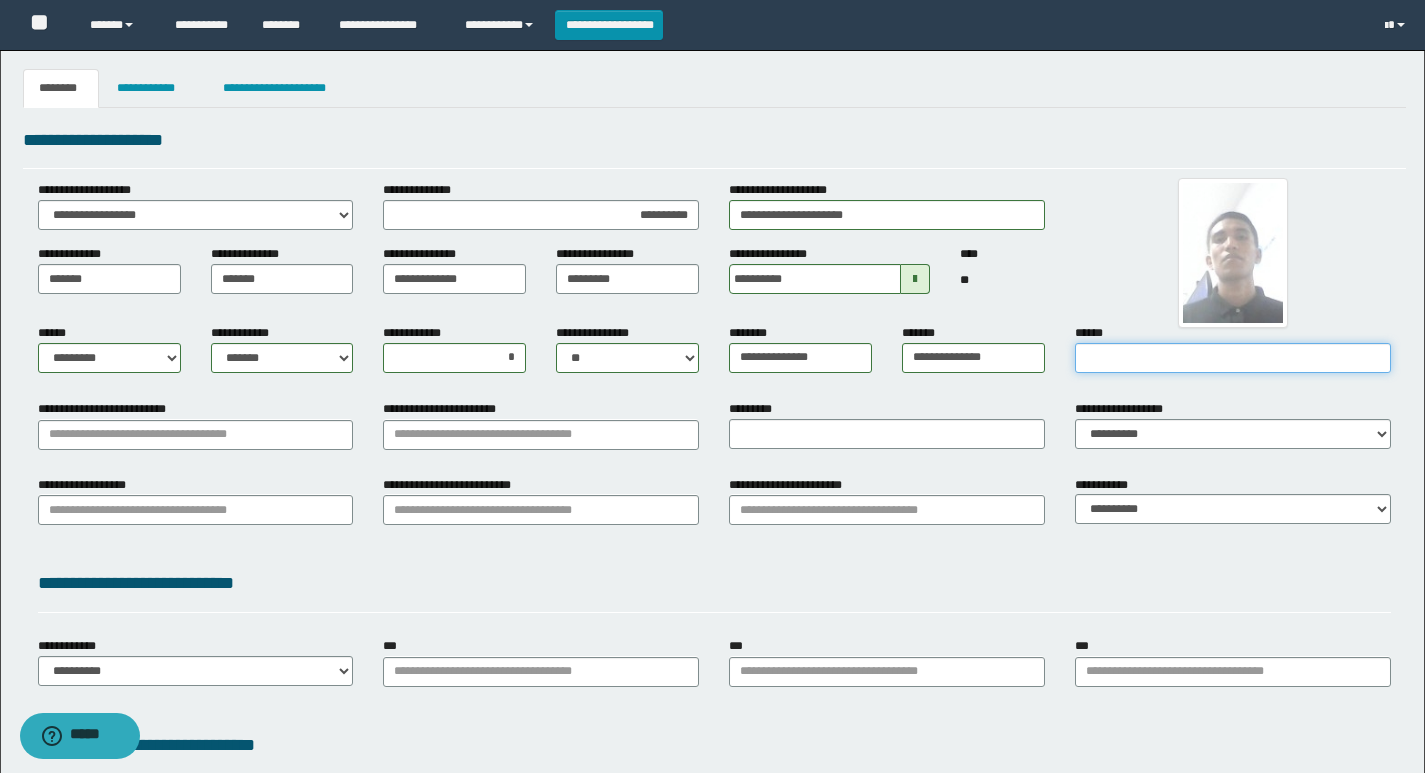 click on "******" at bounding box center [1233, 358] 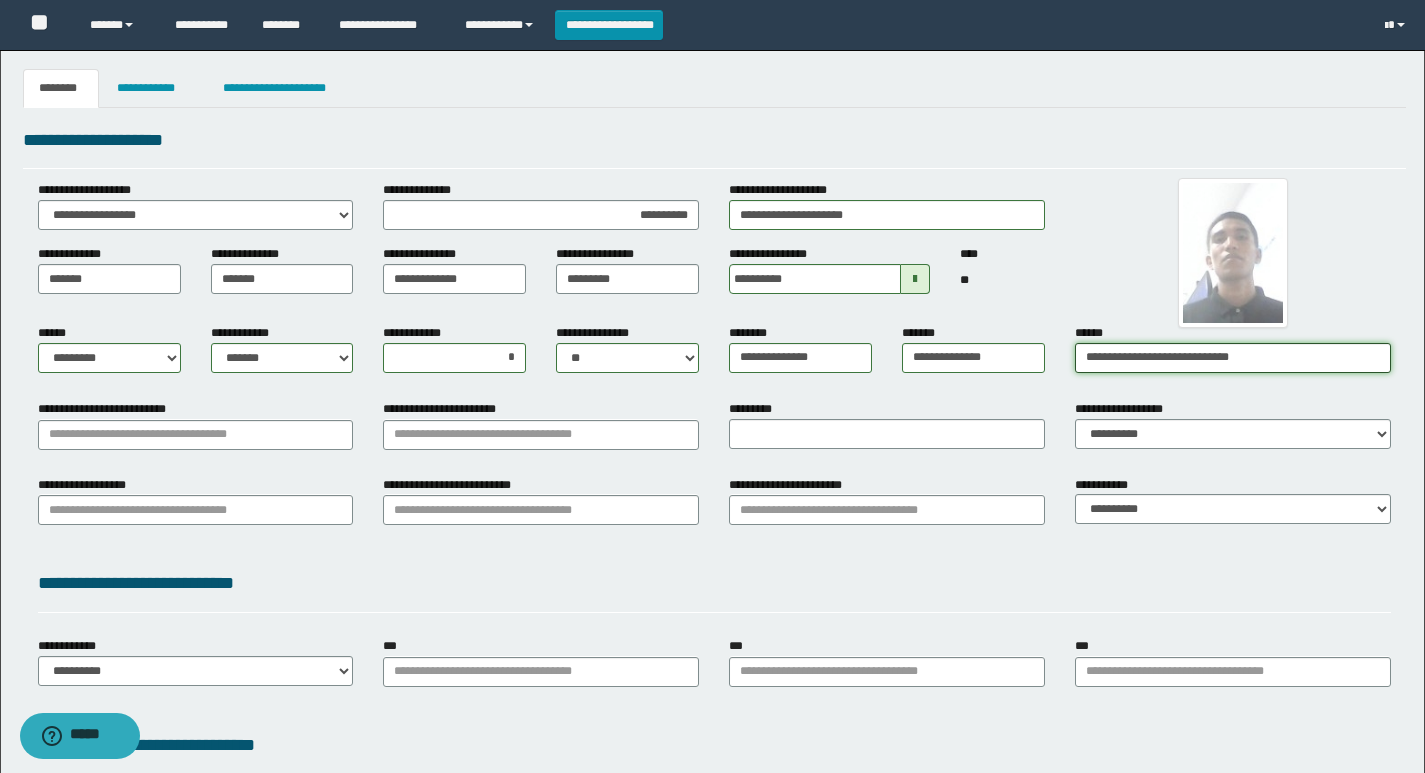type on "**********" 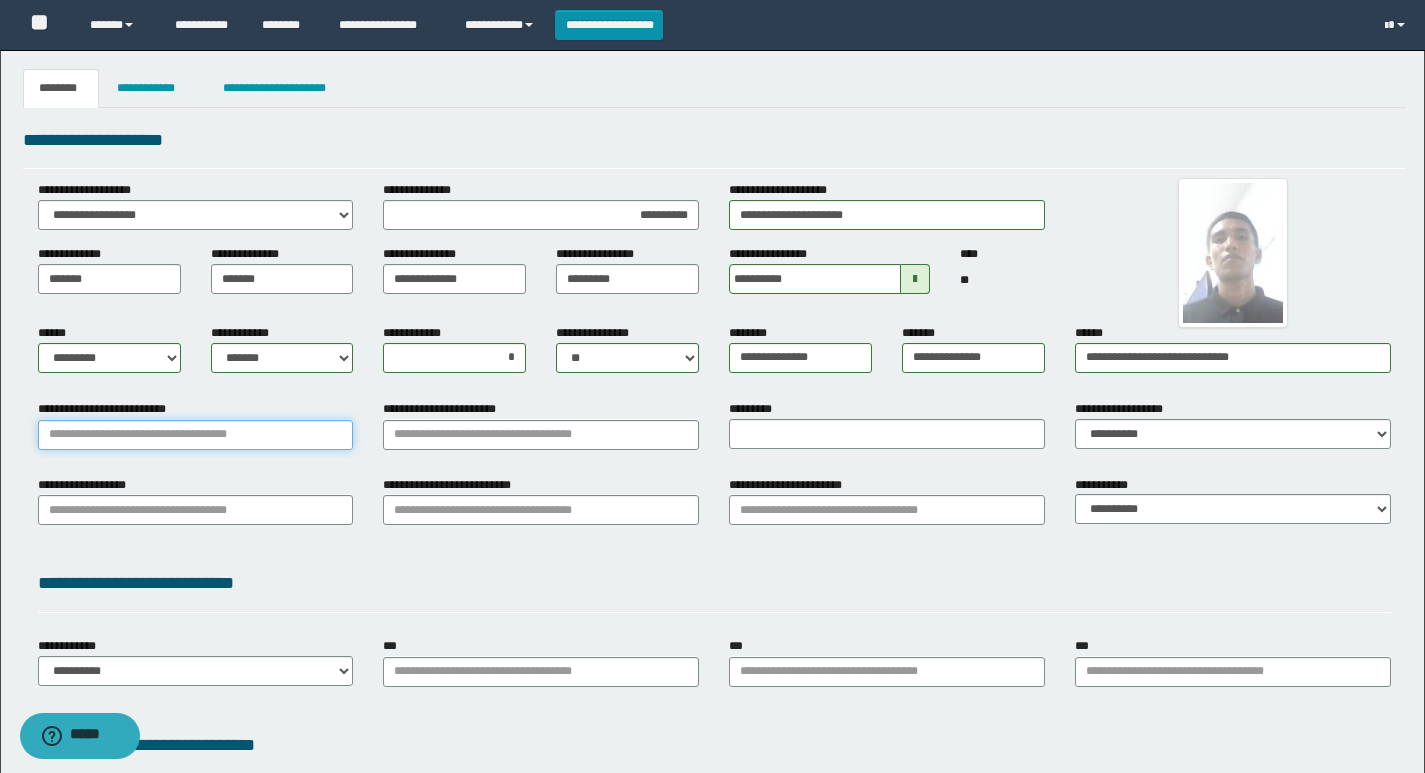 click on "**********" at bounding box center [196, 435] 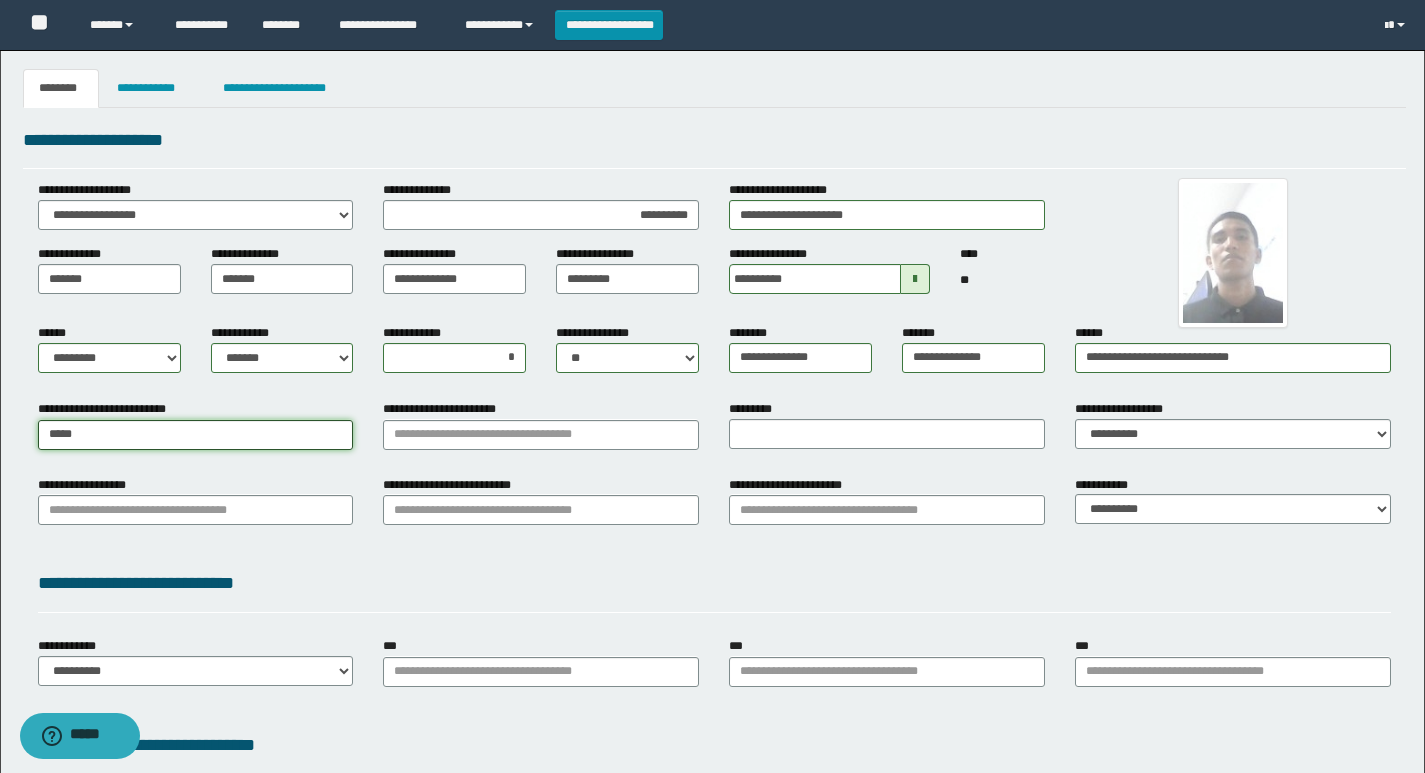 type on "******" 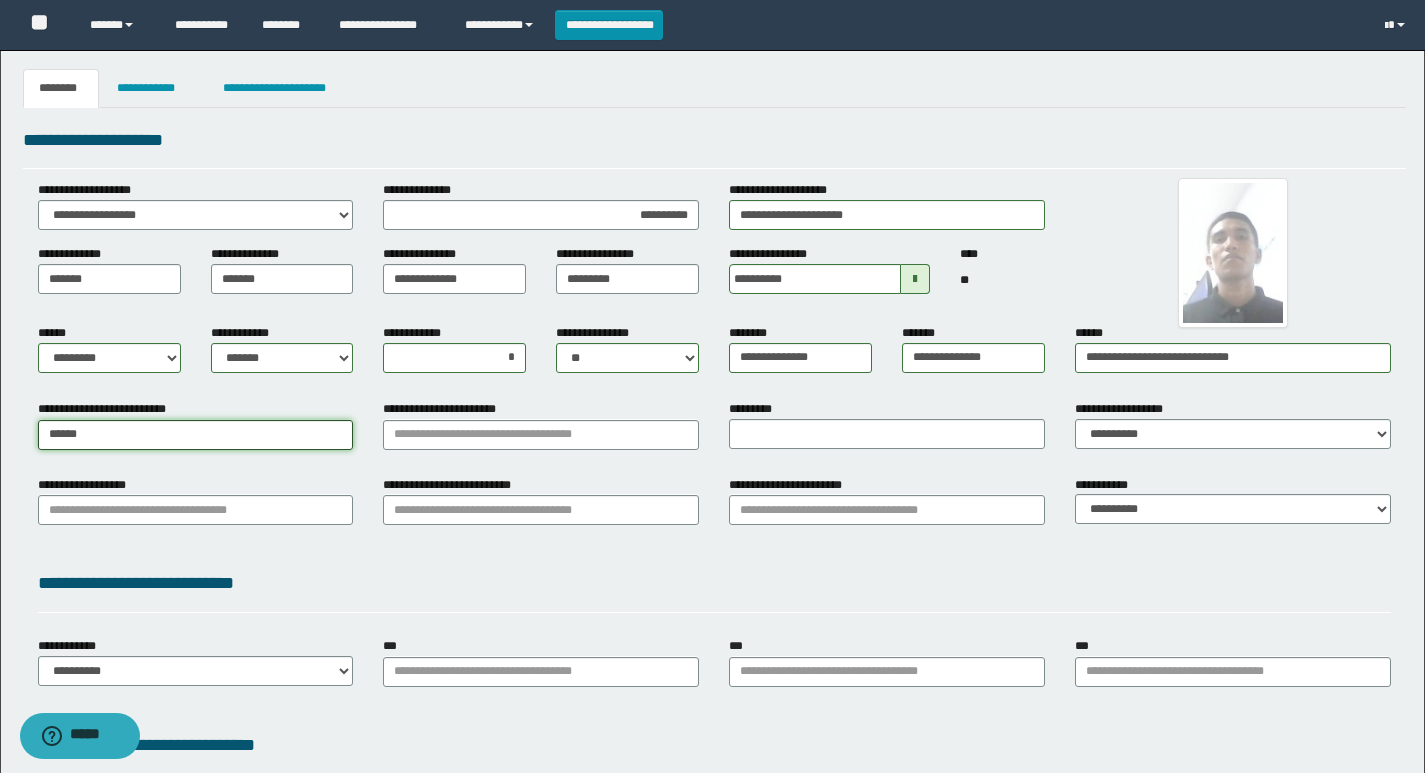 type on "**********" 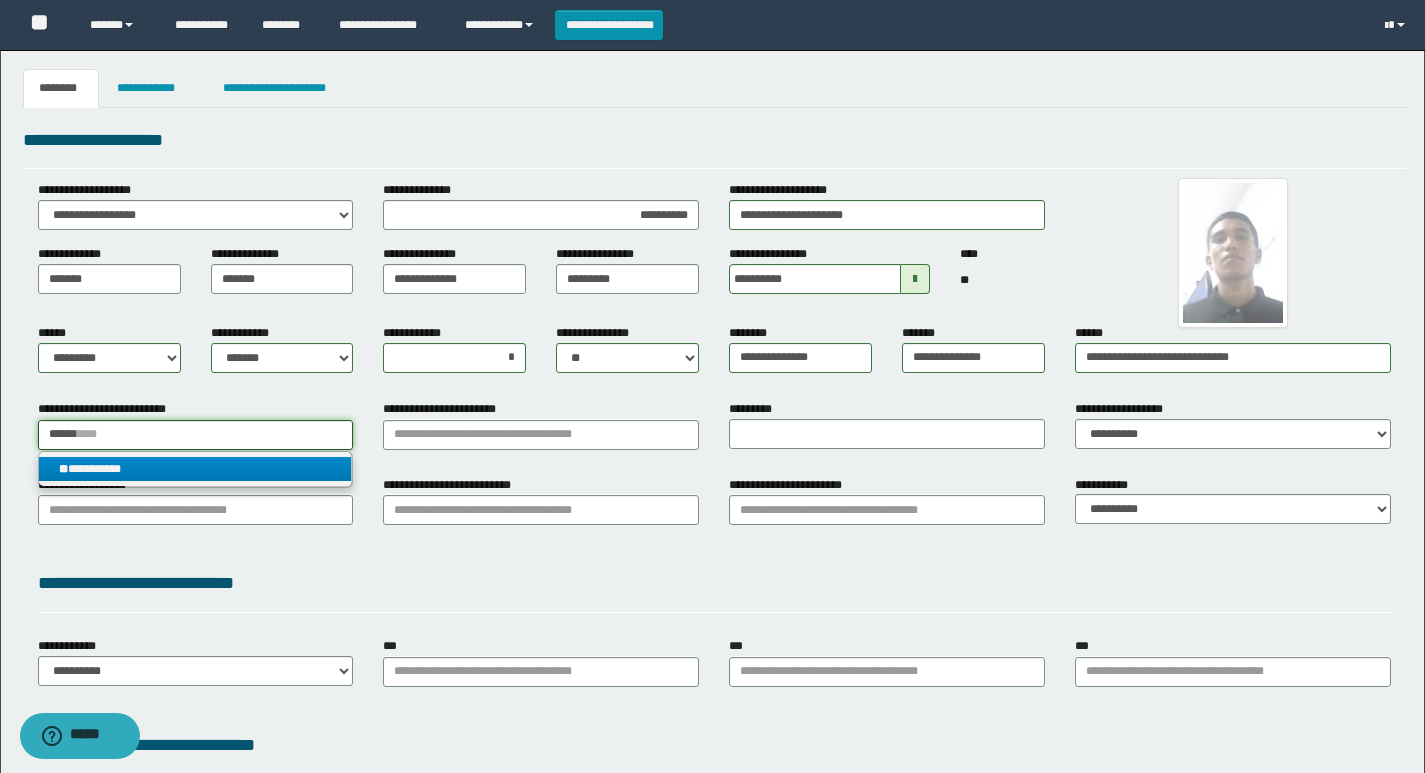 type on "******" 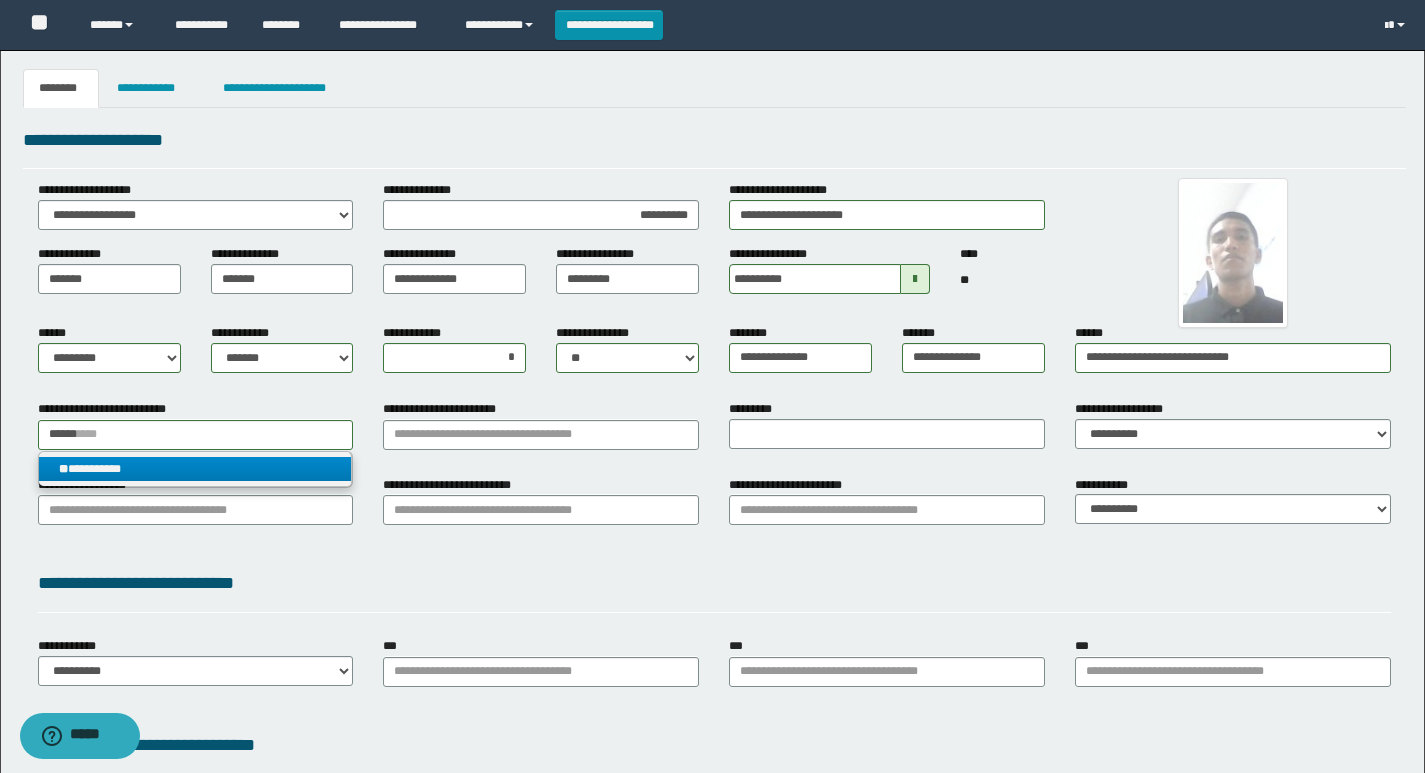 click on "**********" at bounding box center [195, 469] 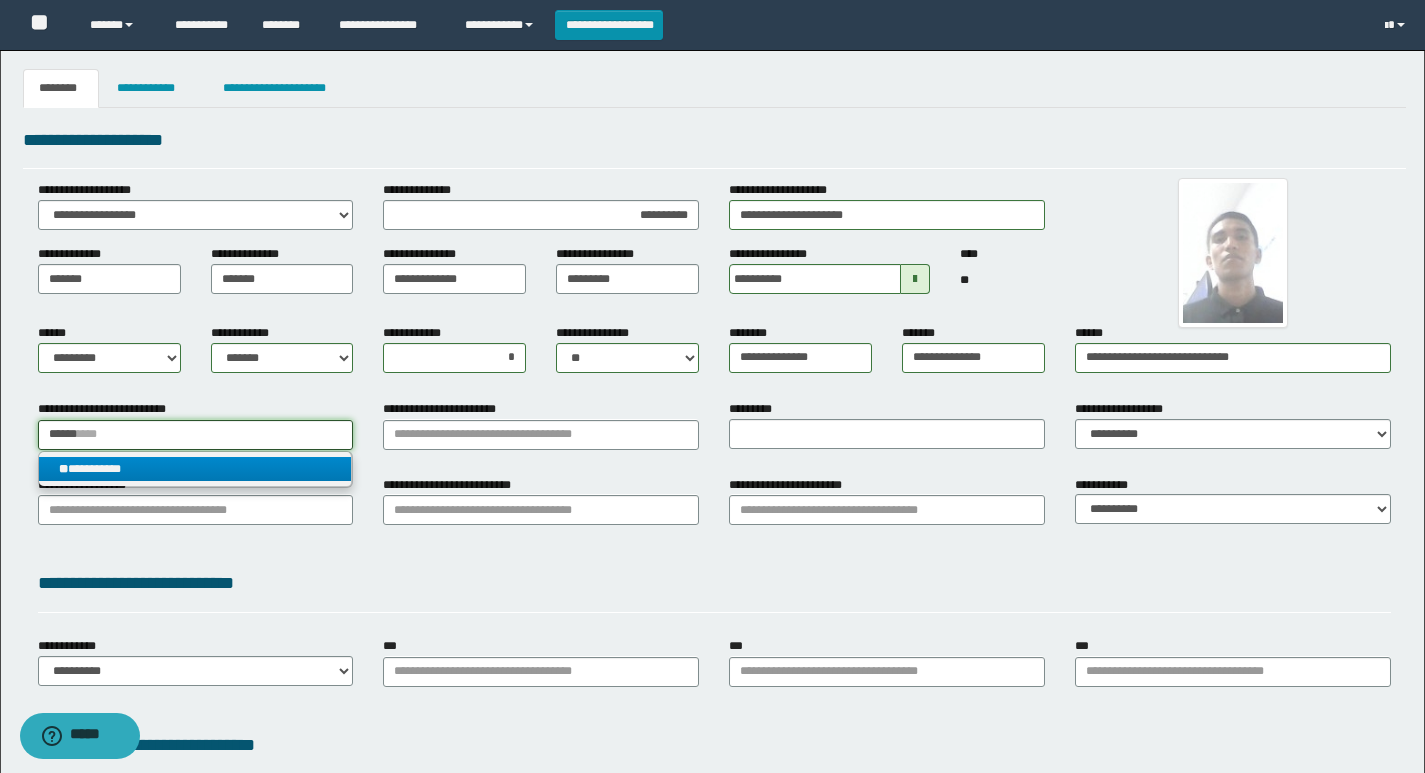 type 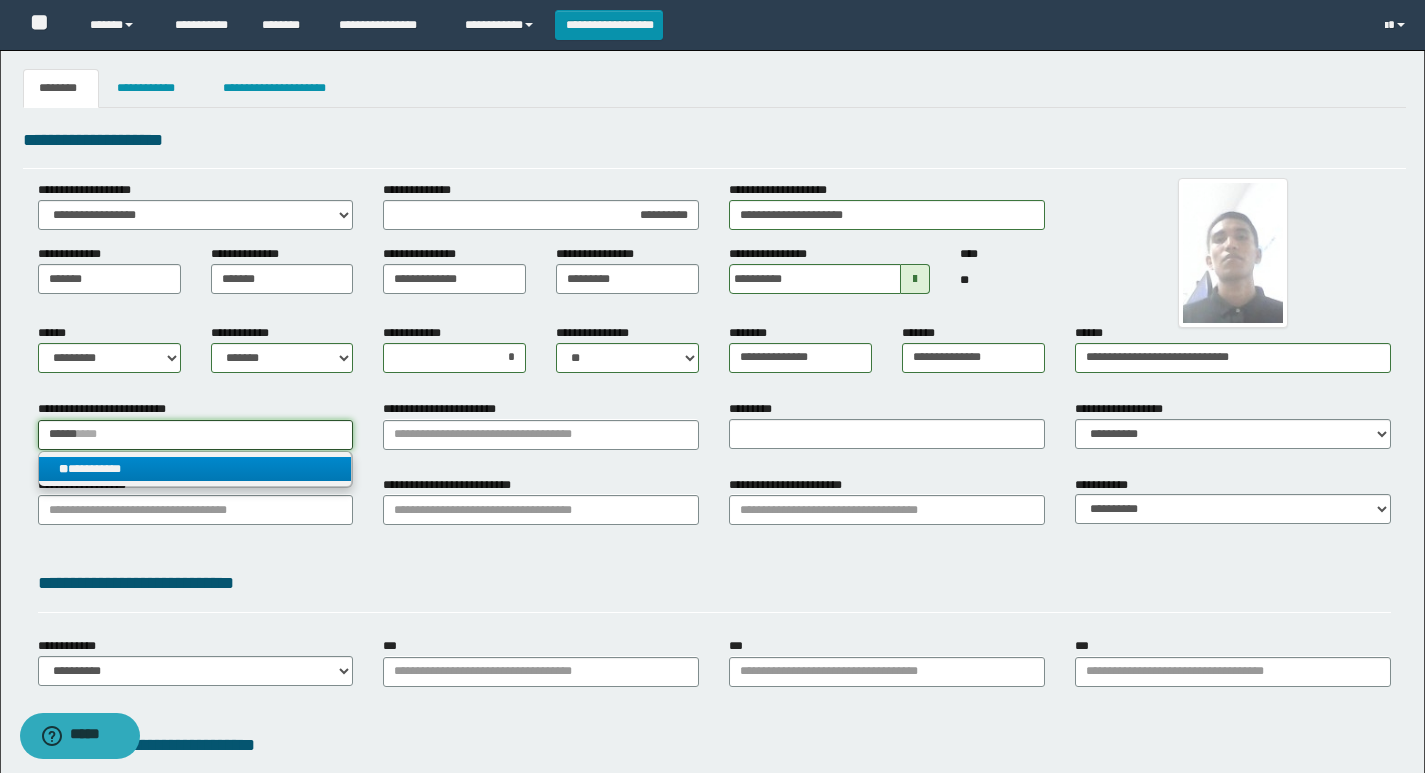 type on "**********" 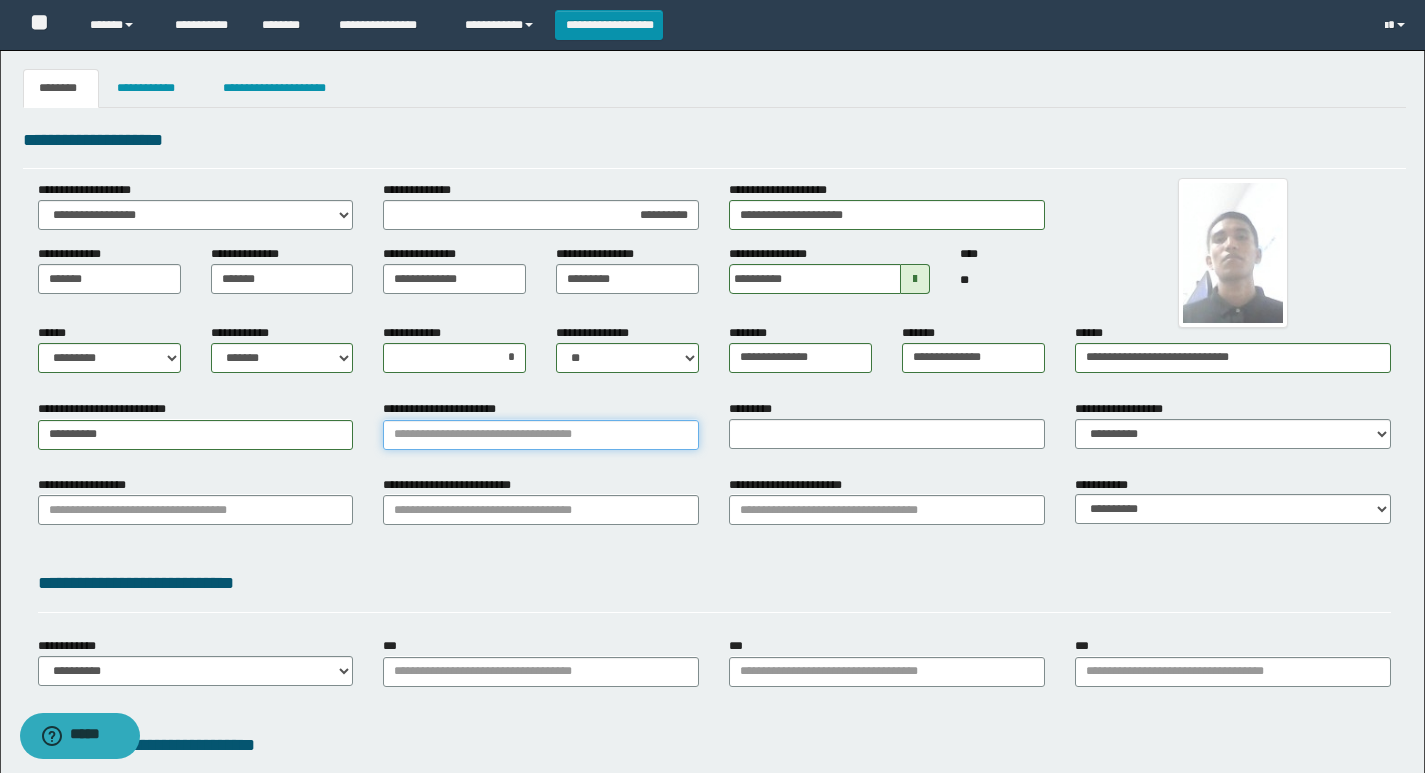 click on "**********" at bounding box center (541, 435) 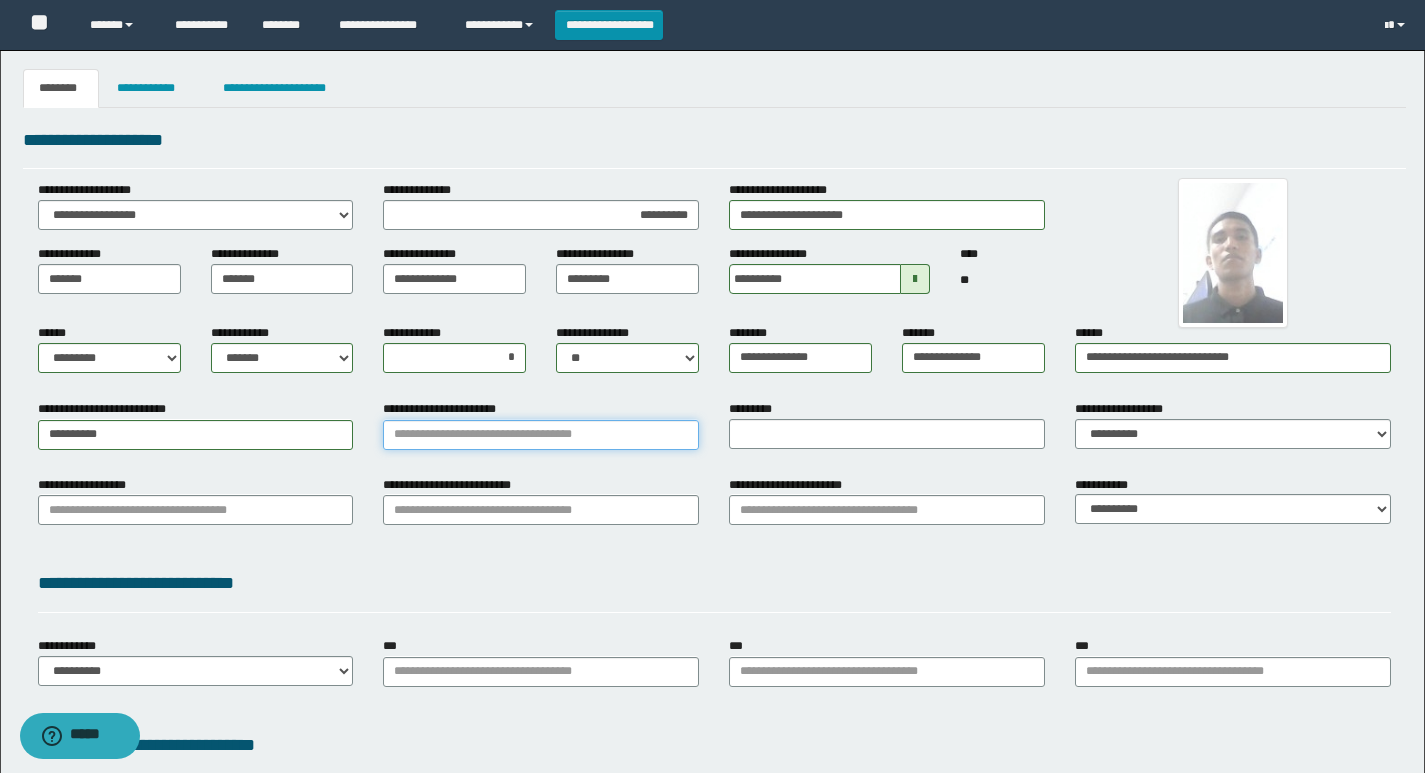 type on "*" 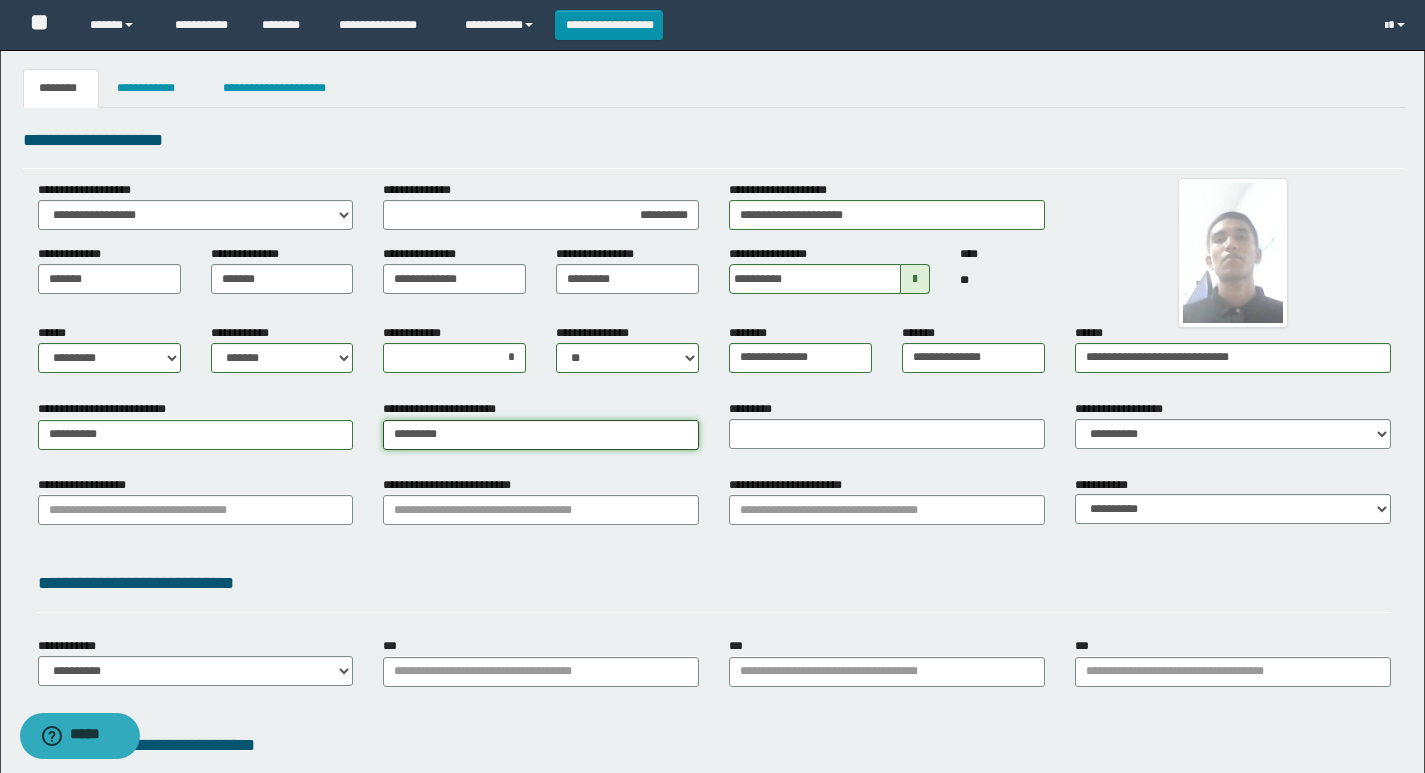 type on "*********" 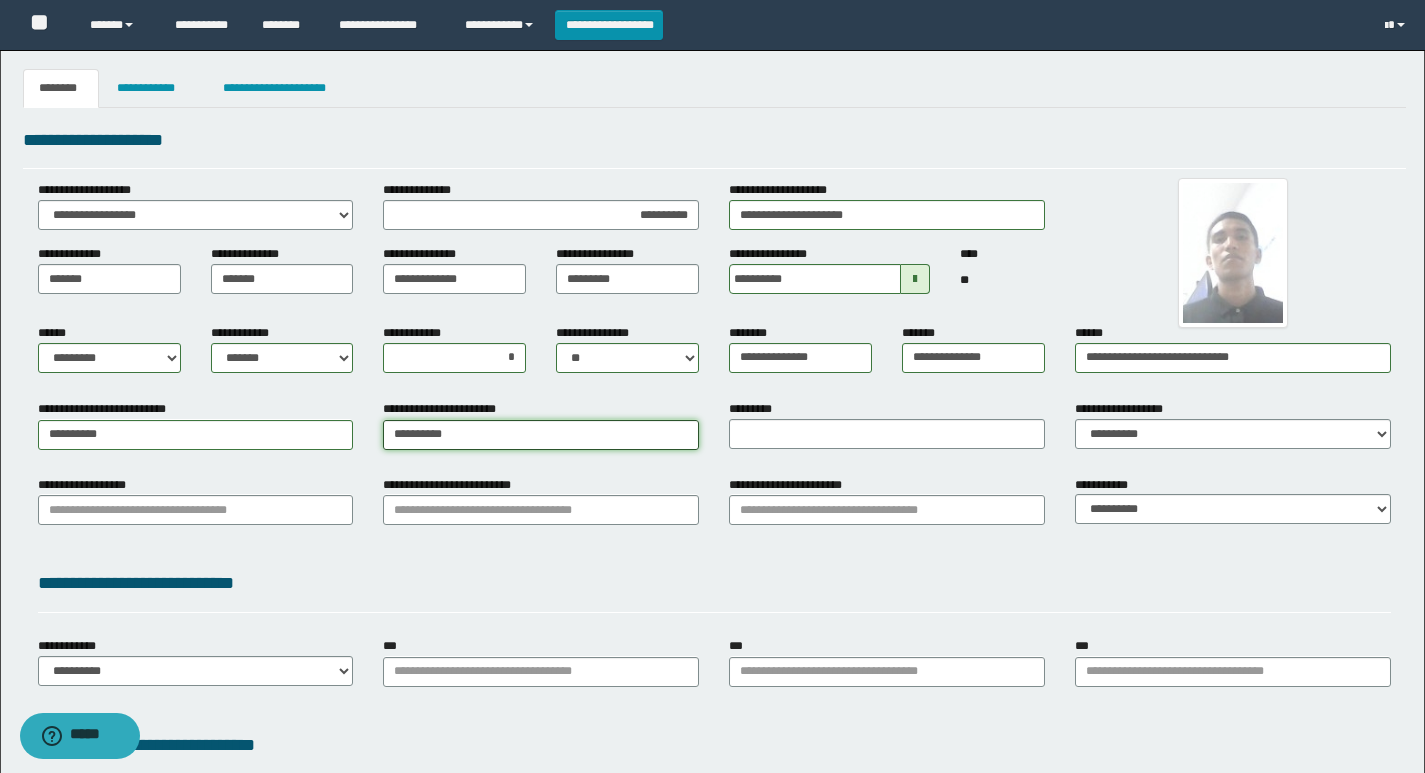 type on "*********" 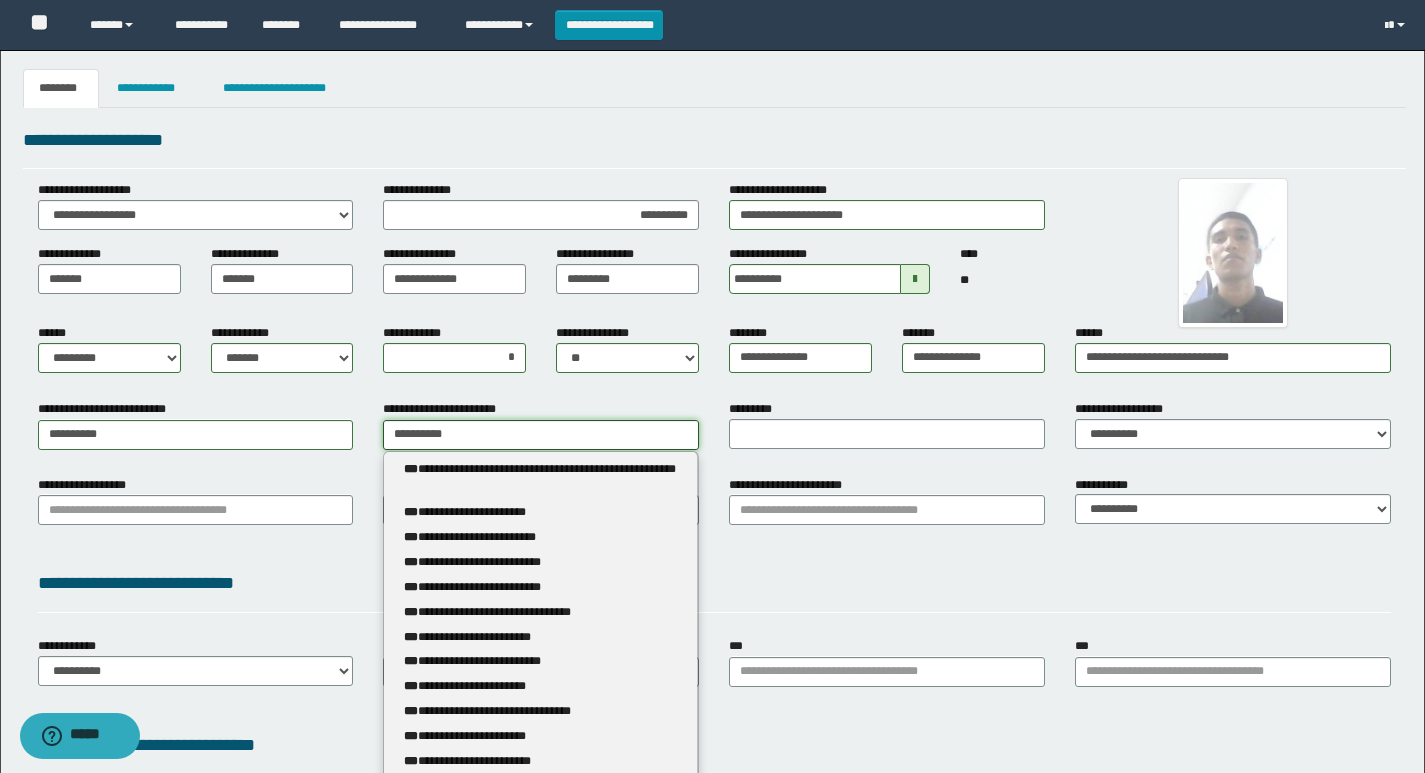 type 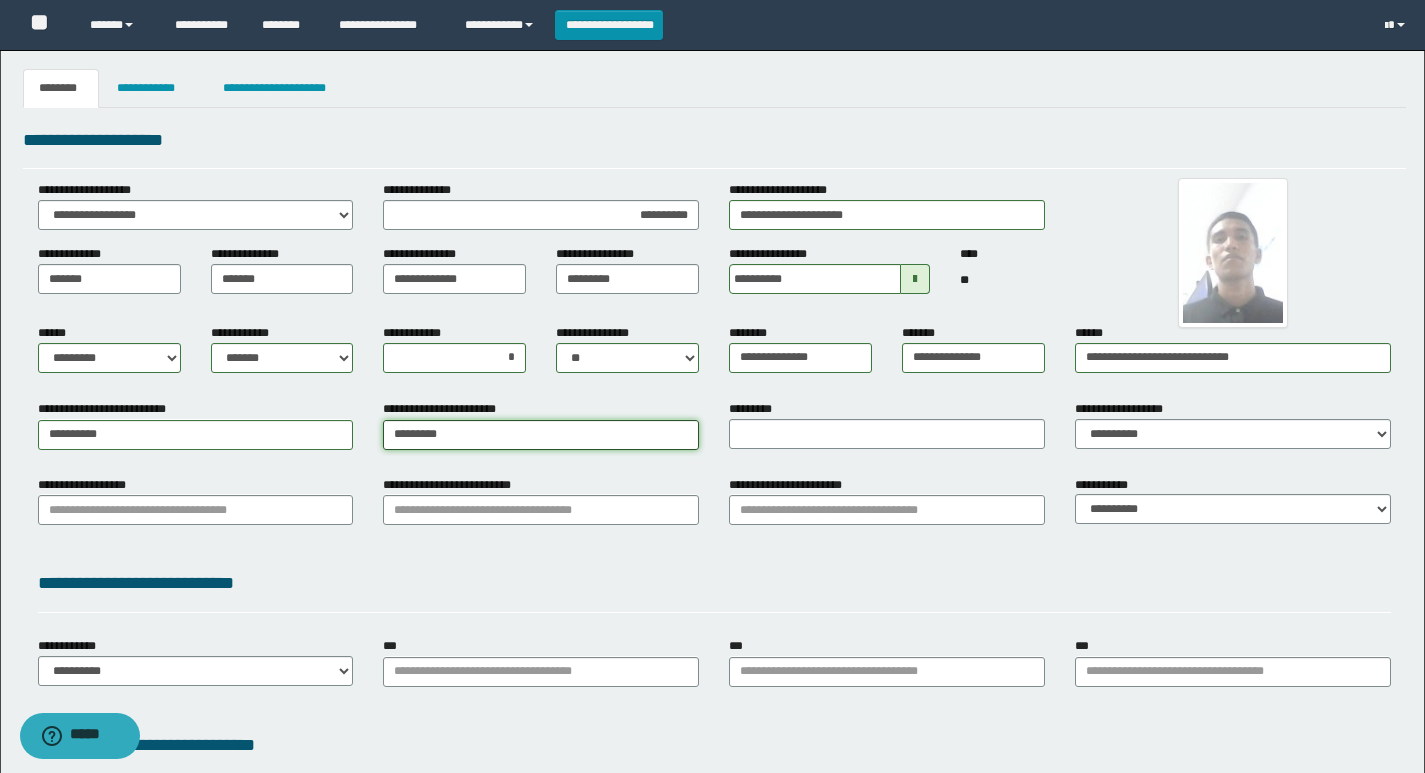 type on "********" 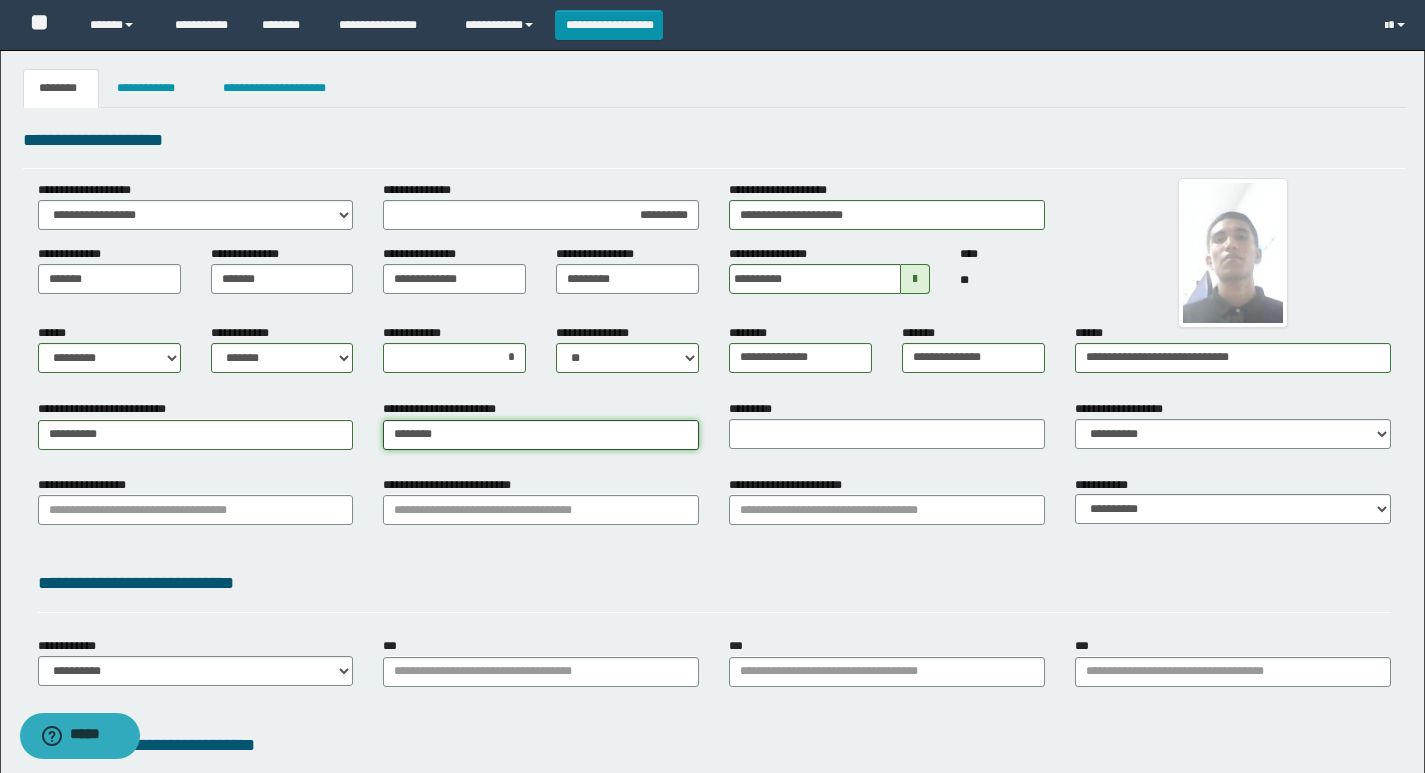 type 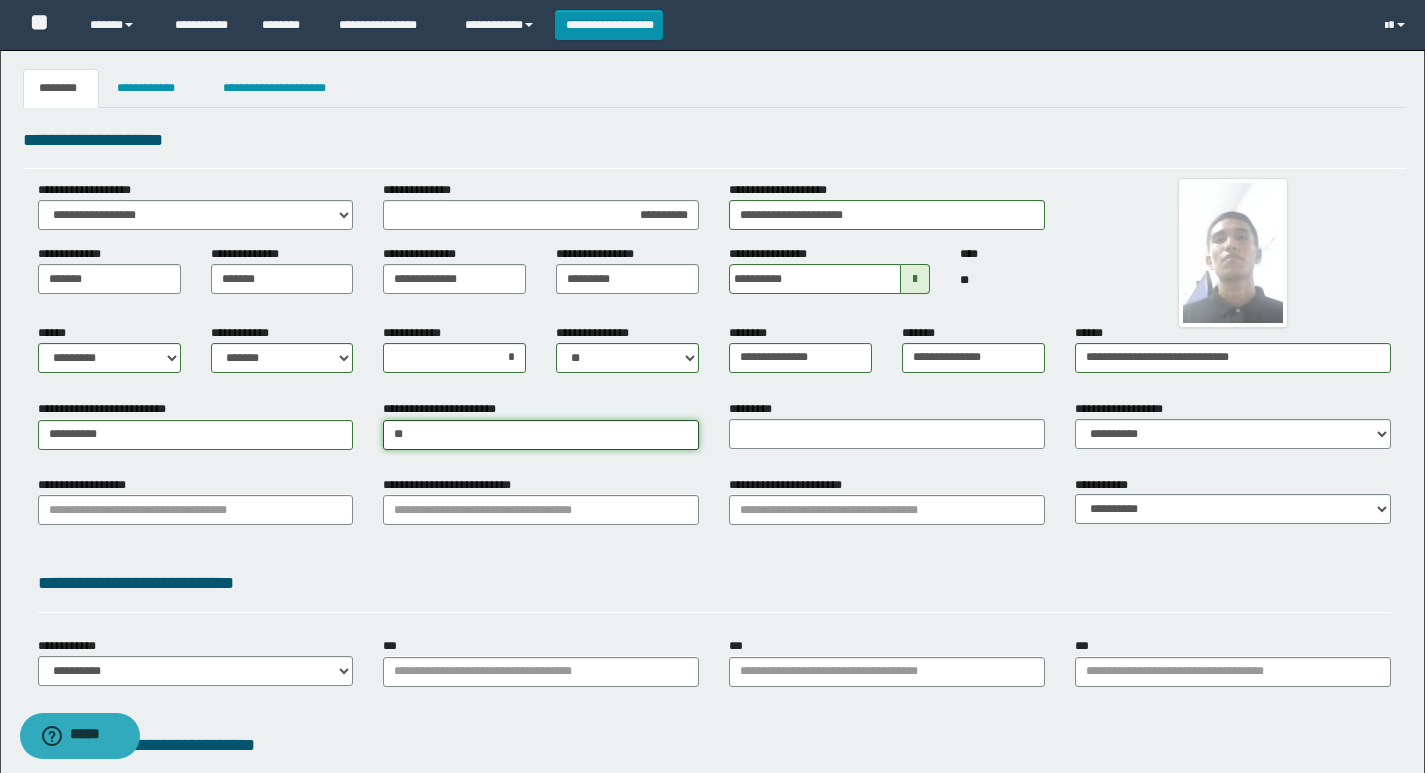 type on "*" 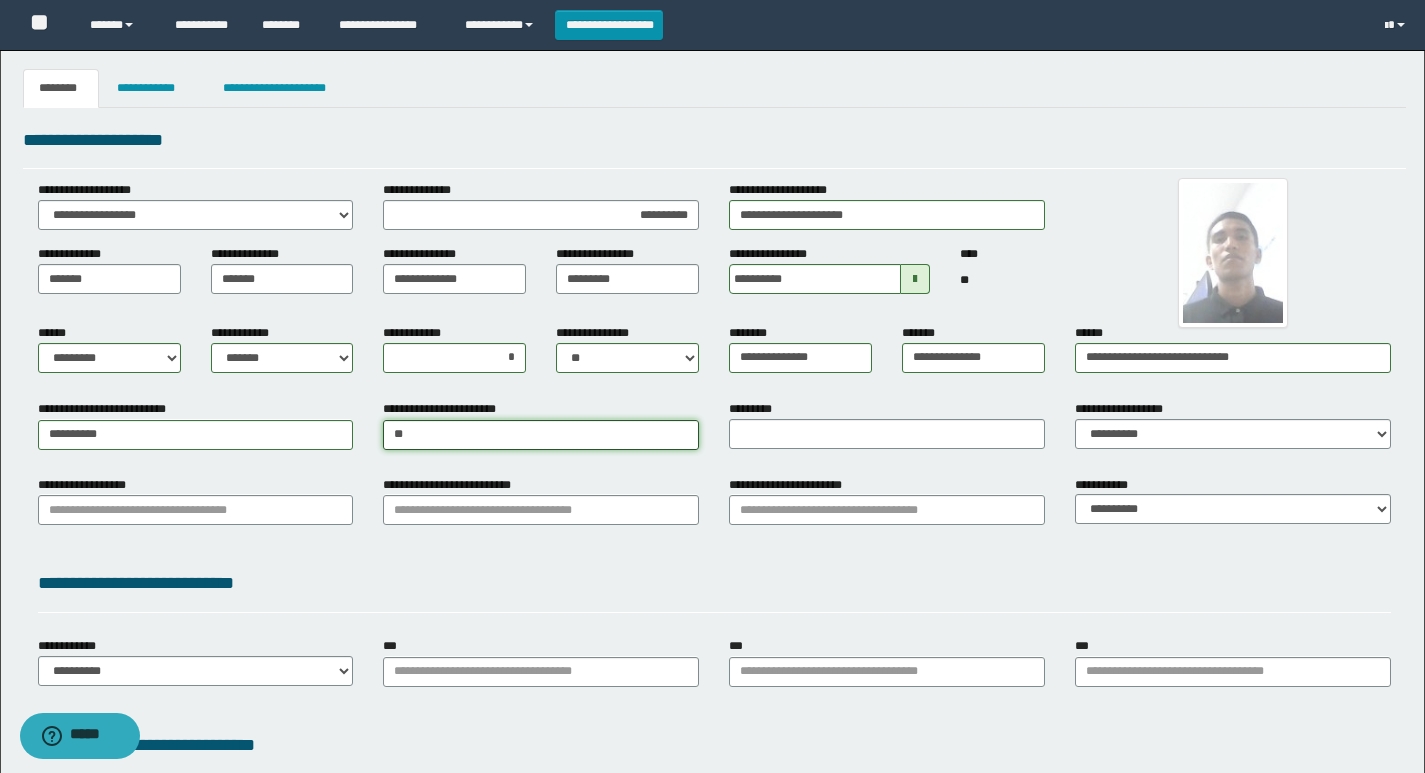 type on "*" 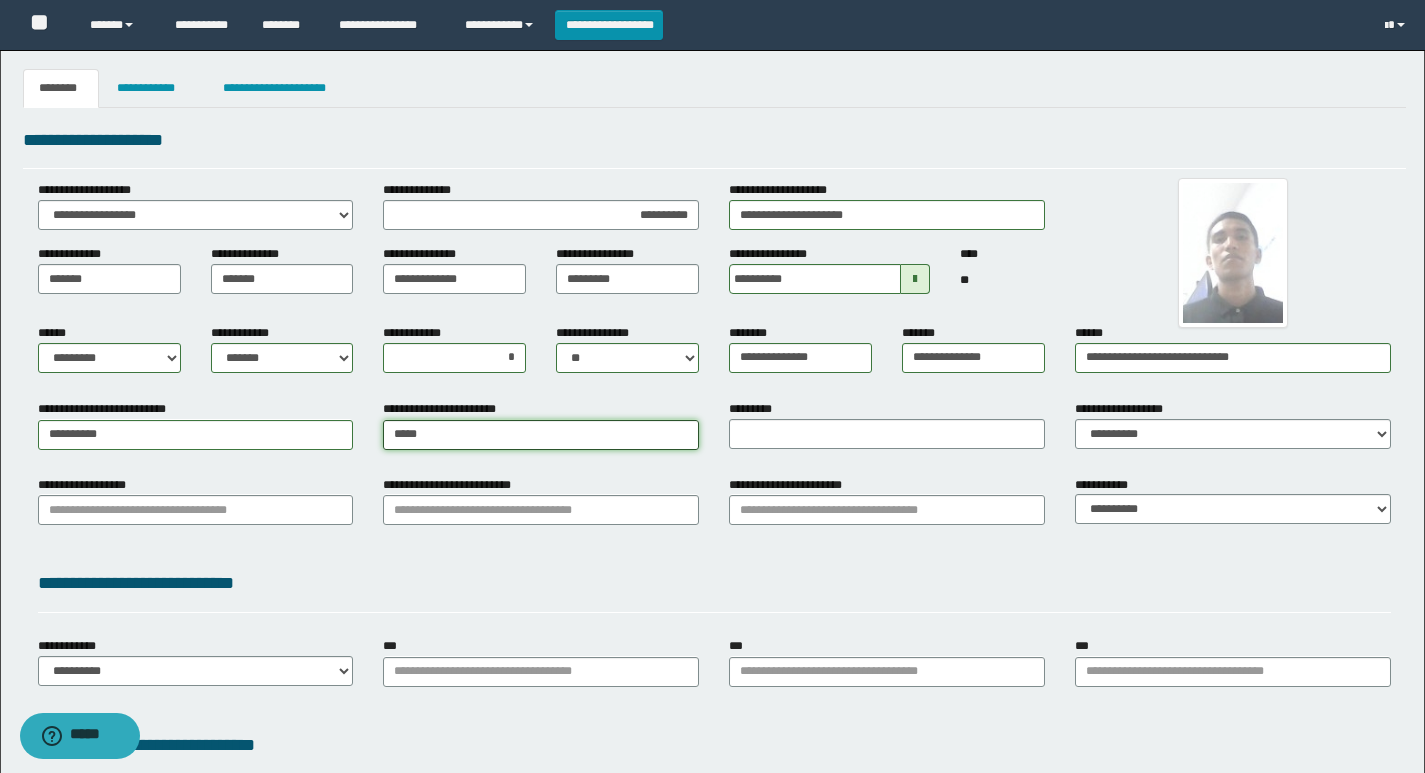 type on "******" 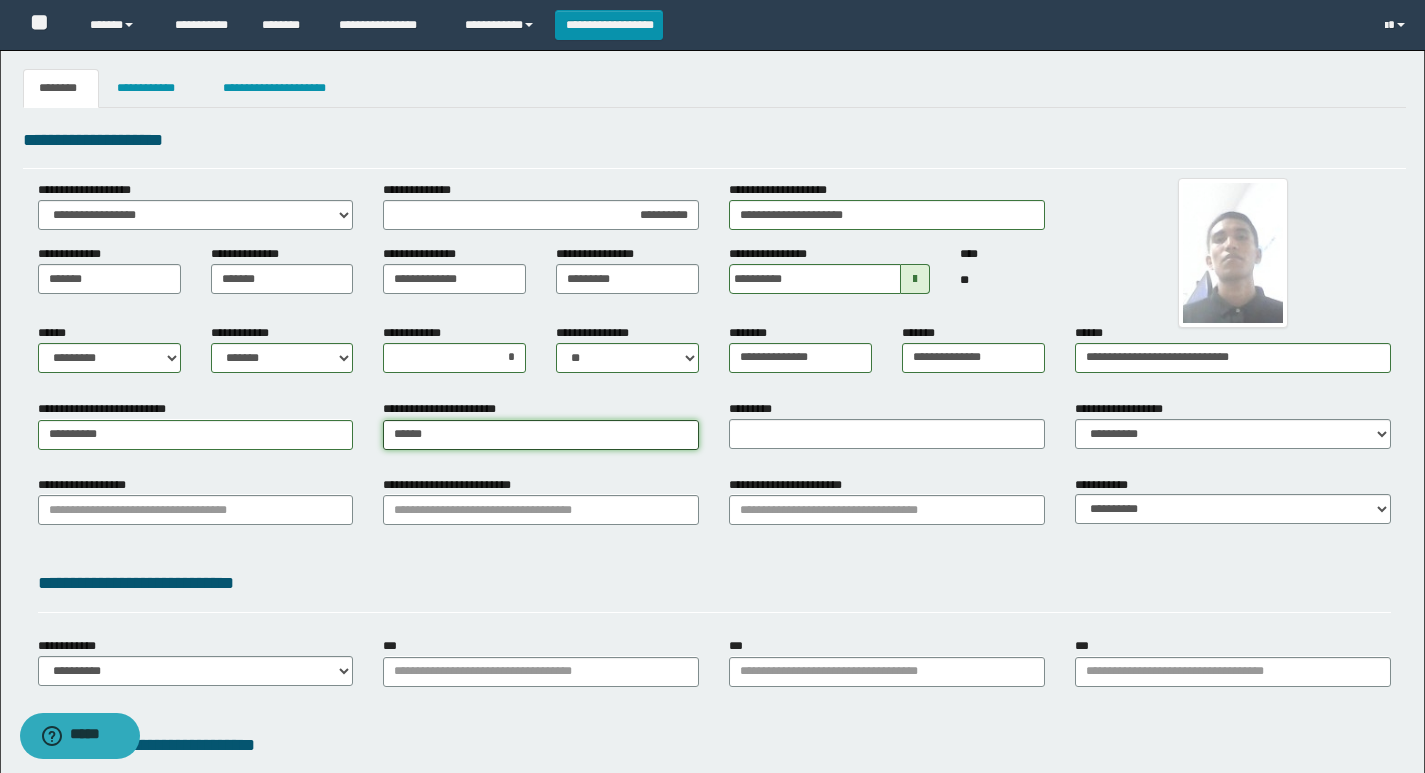 type on "**********" 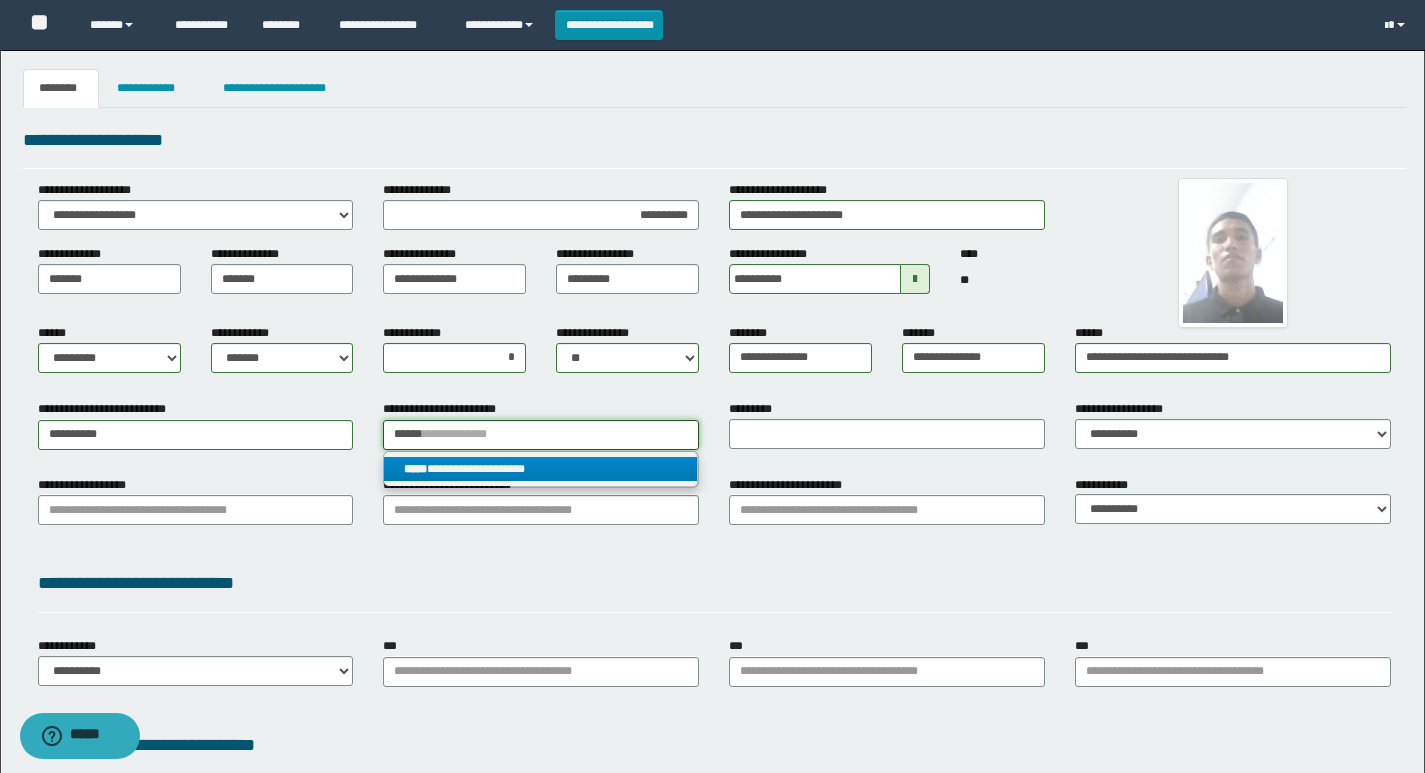 type on "******" 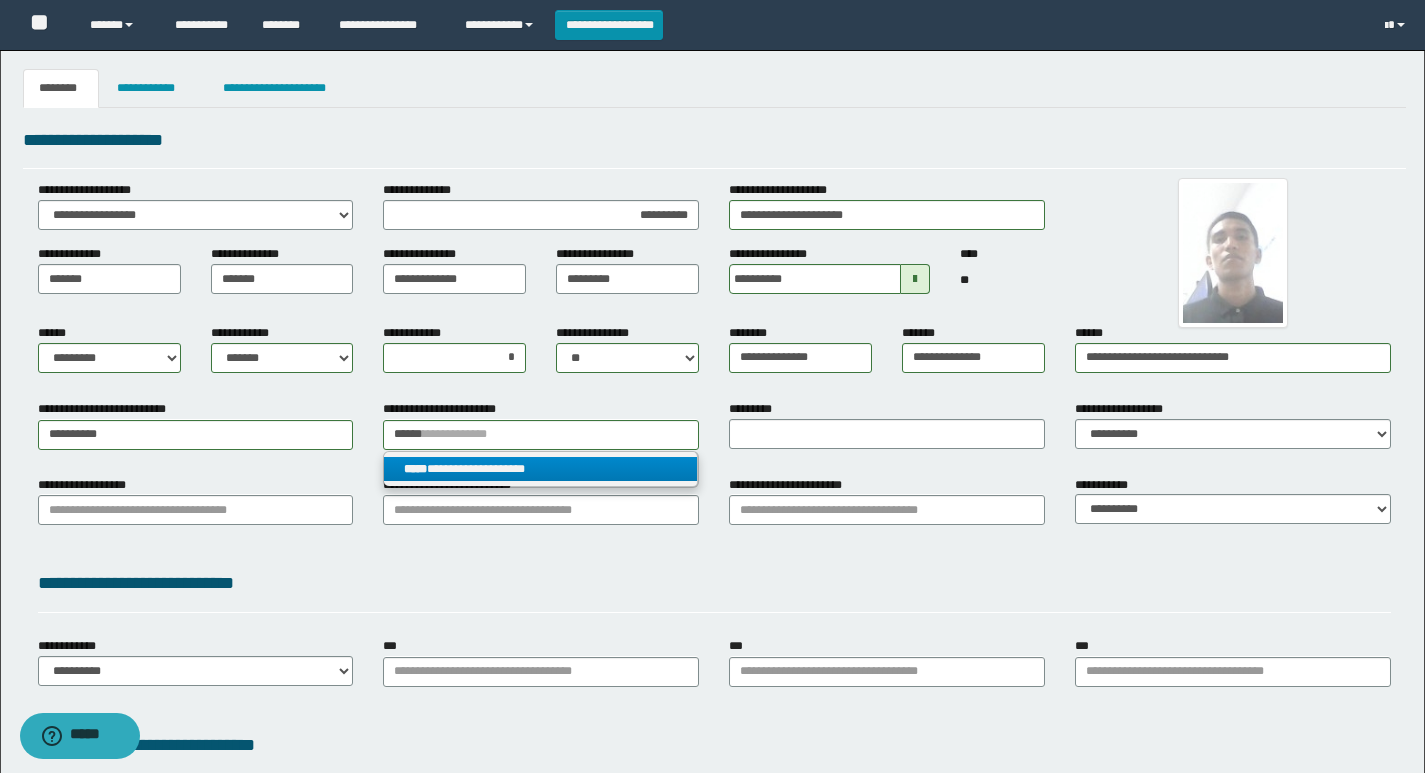click on "**********" at bounding box center [540, 469] 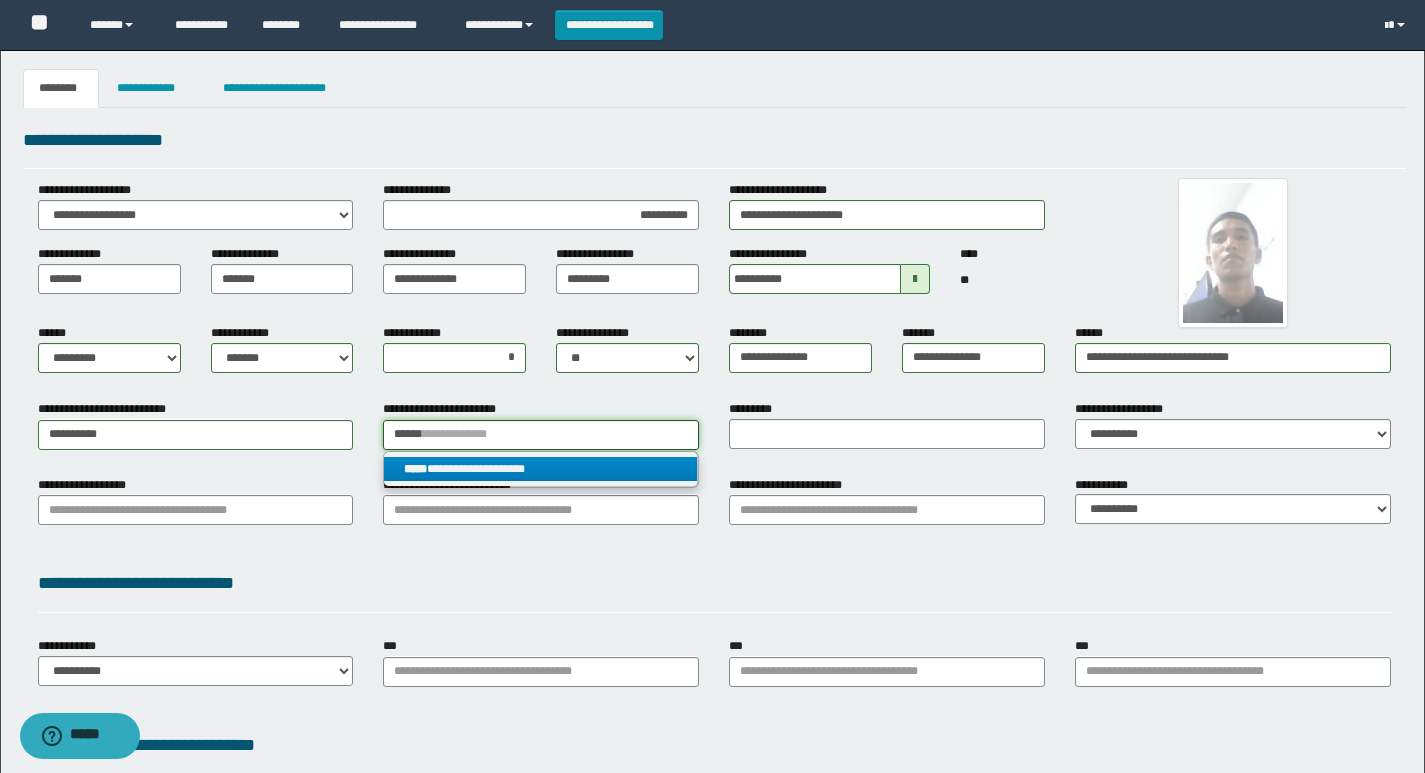 type 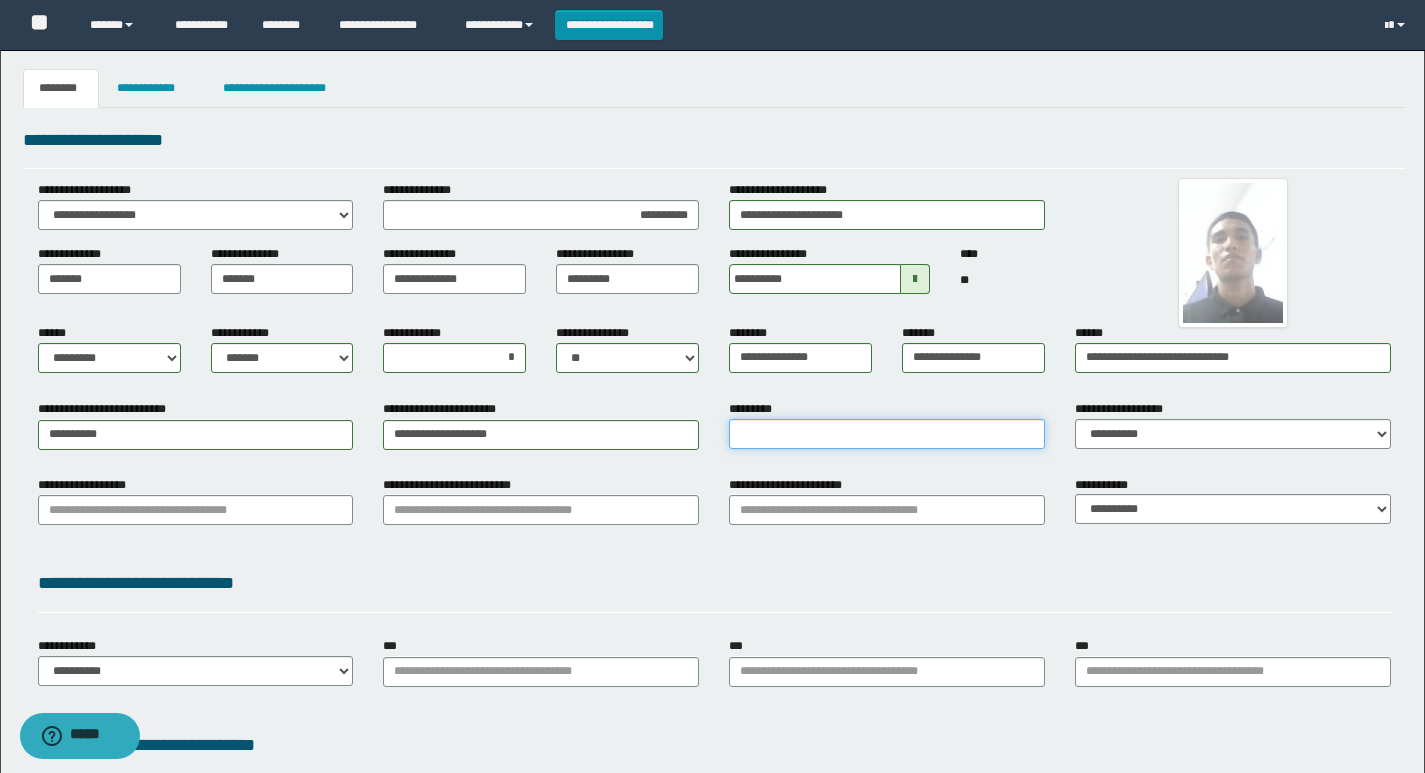 click on "*********" at bounding box center [887, 434] 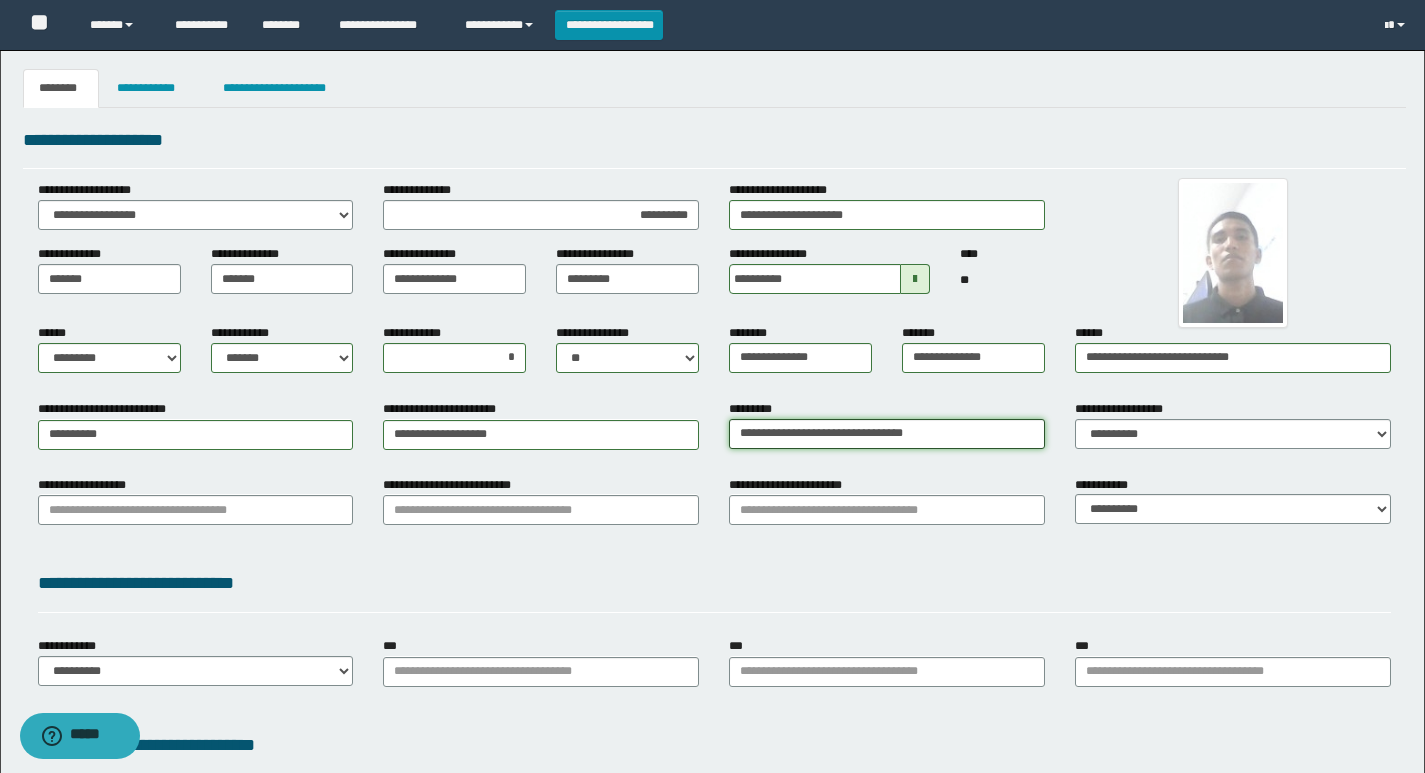 type on "**********" 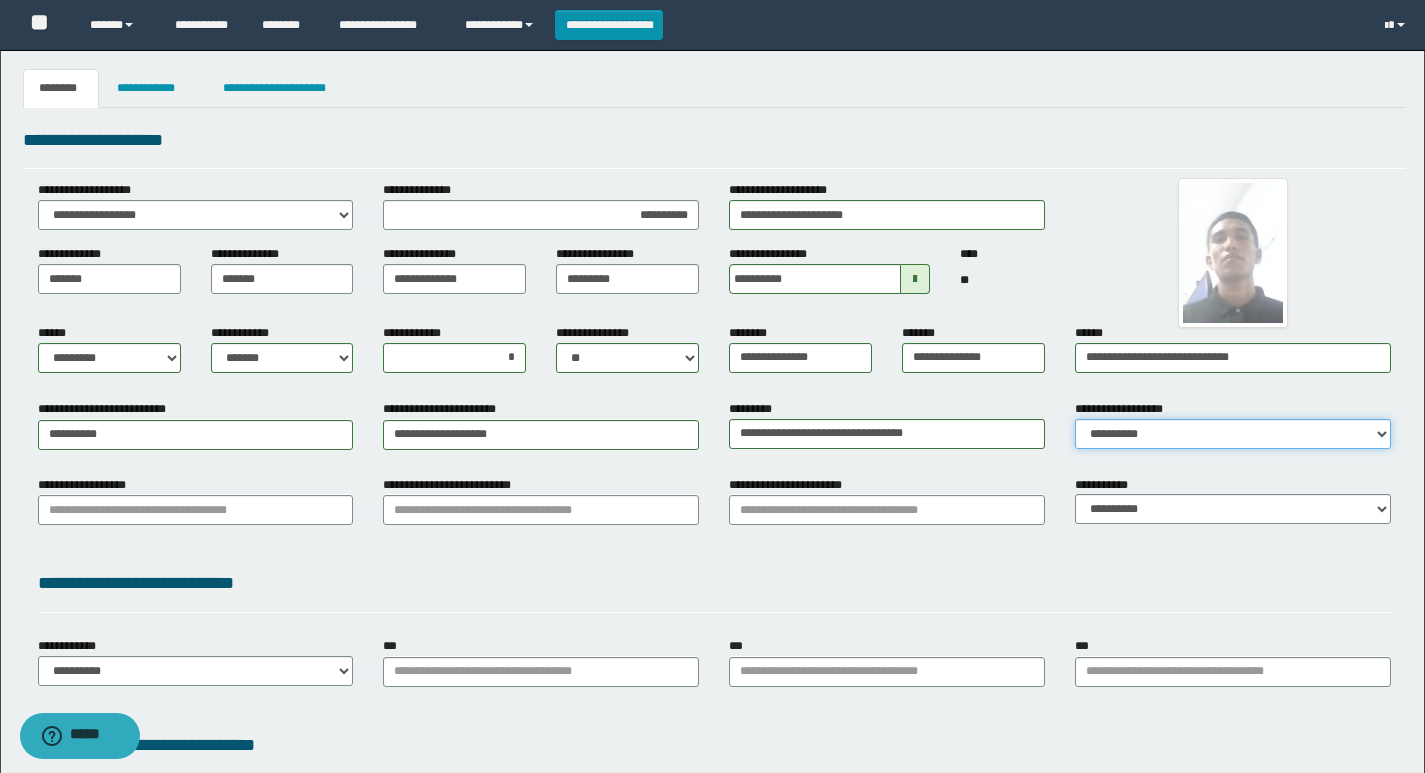 drag, startPoint x: 1142, startPoint y: 428, endPoint x: 1129, endPoint y: 447, distance: 23.021729 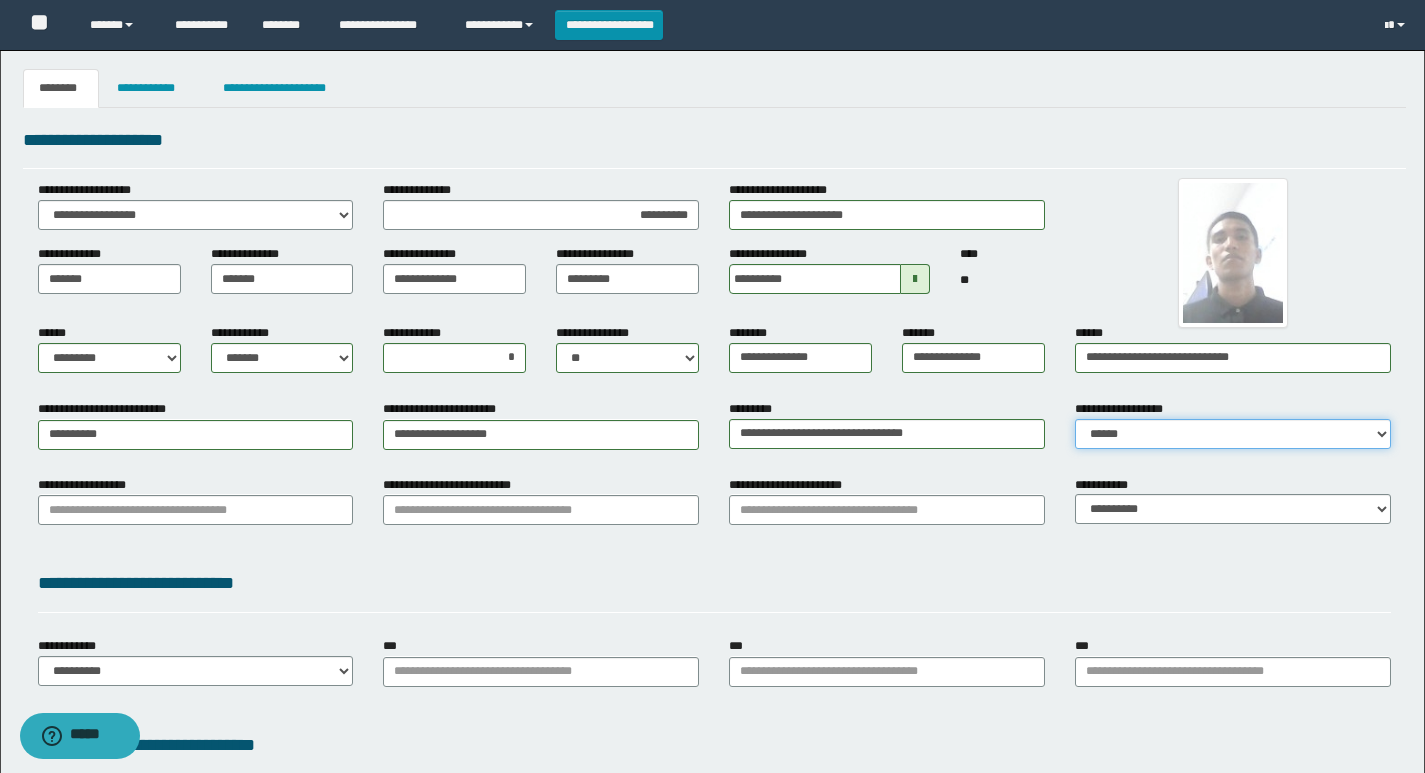 click on "**********" at bounding box center [1233, 434] 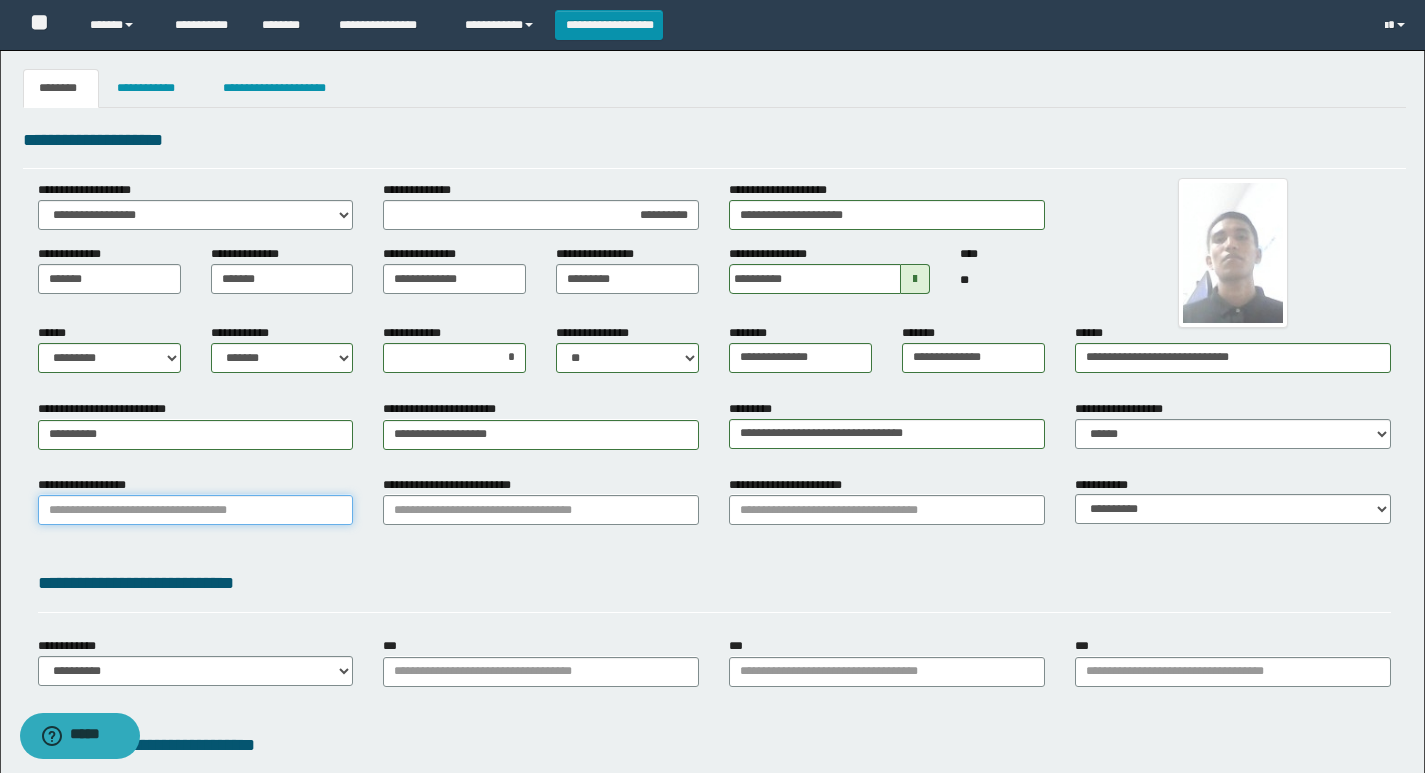 click on "**********" at bounding box center (196, 510) 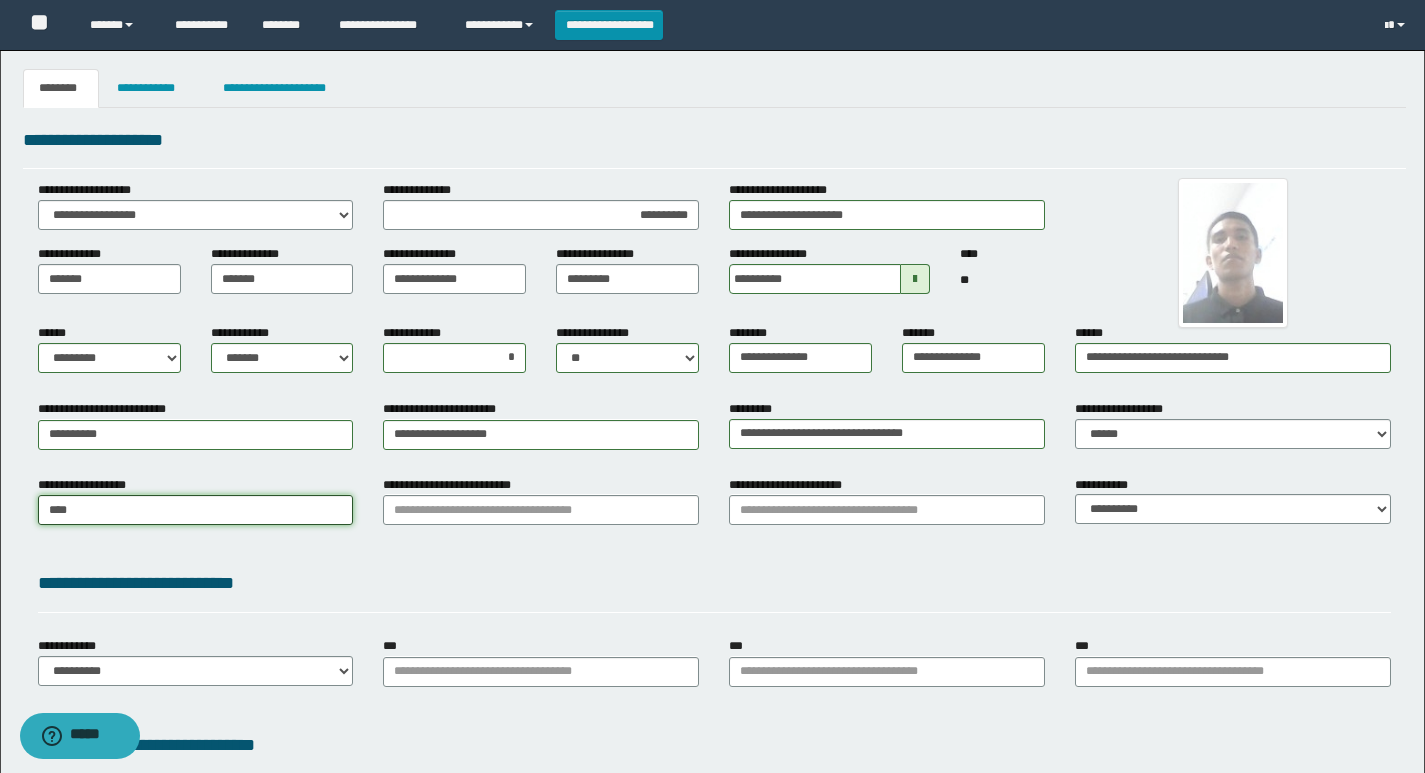 type on "*****" 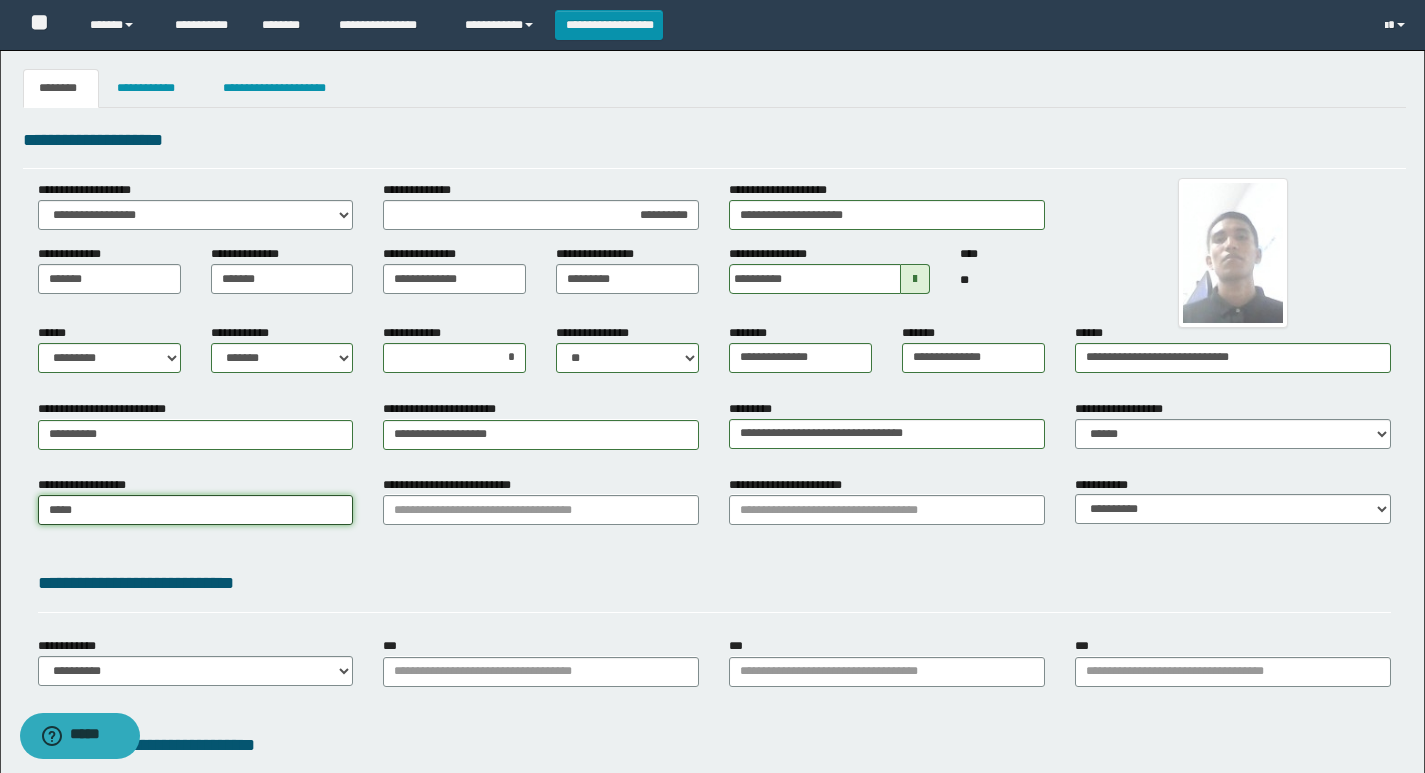 type on "********" 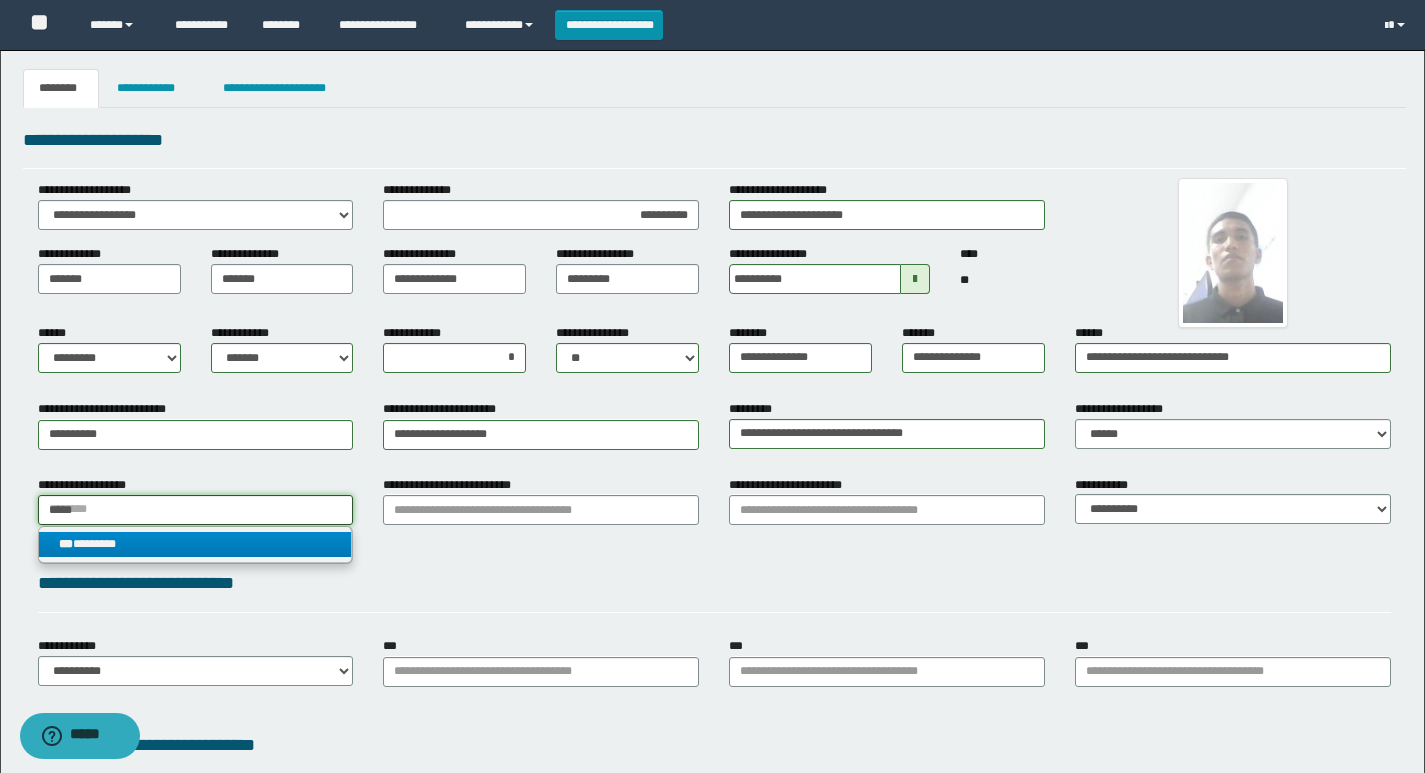 type on "*****" 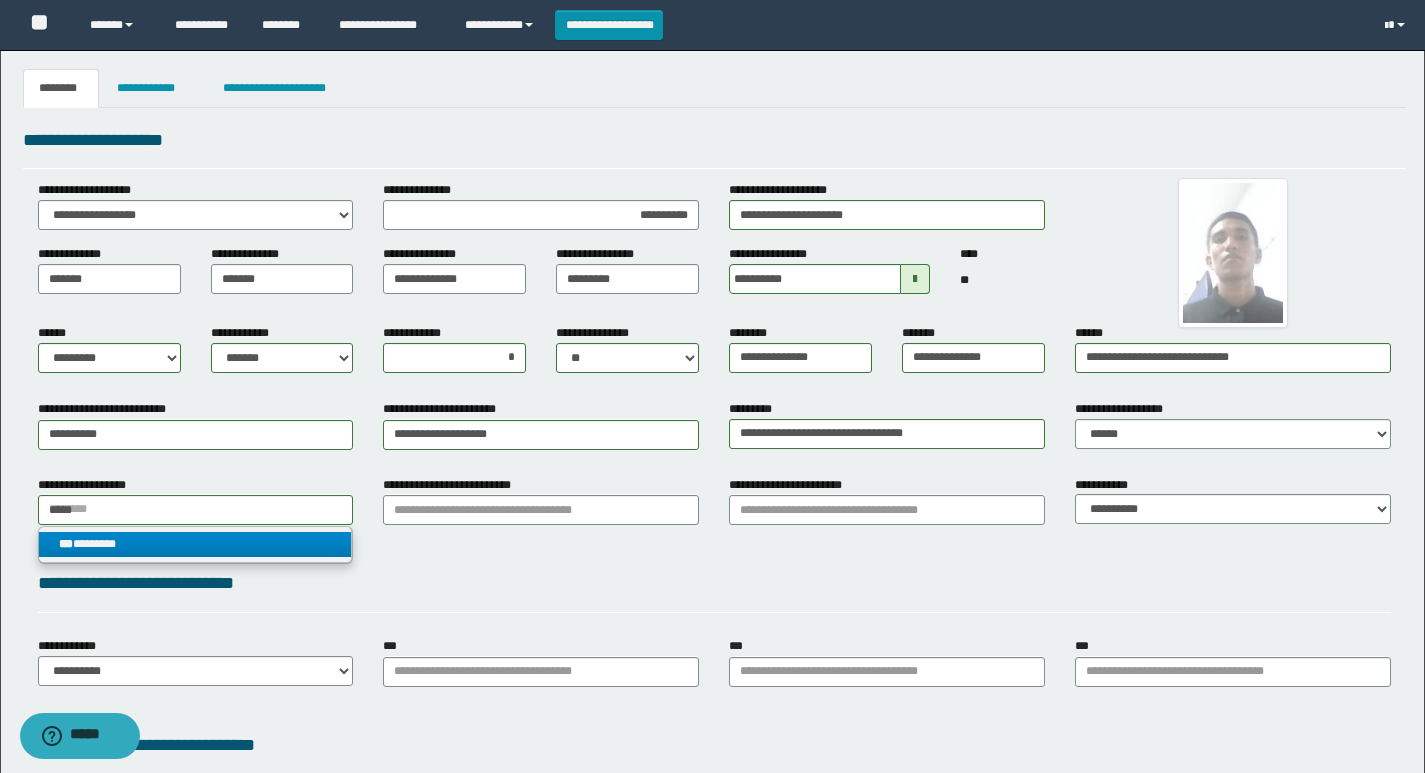click on "*** ********" at bounding box center (195, 544) 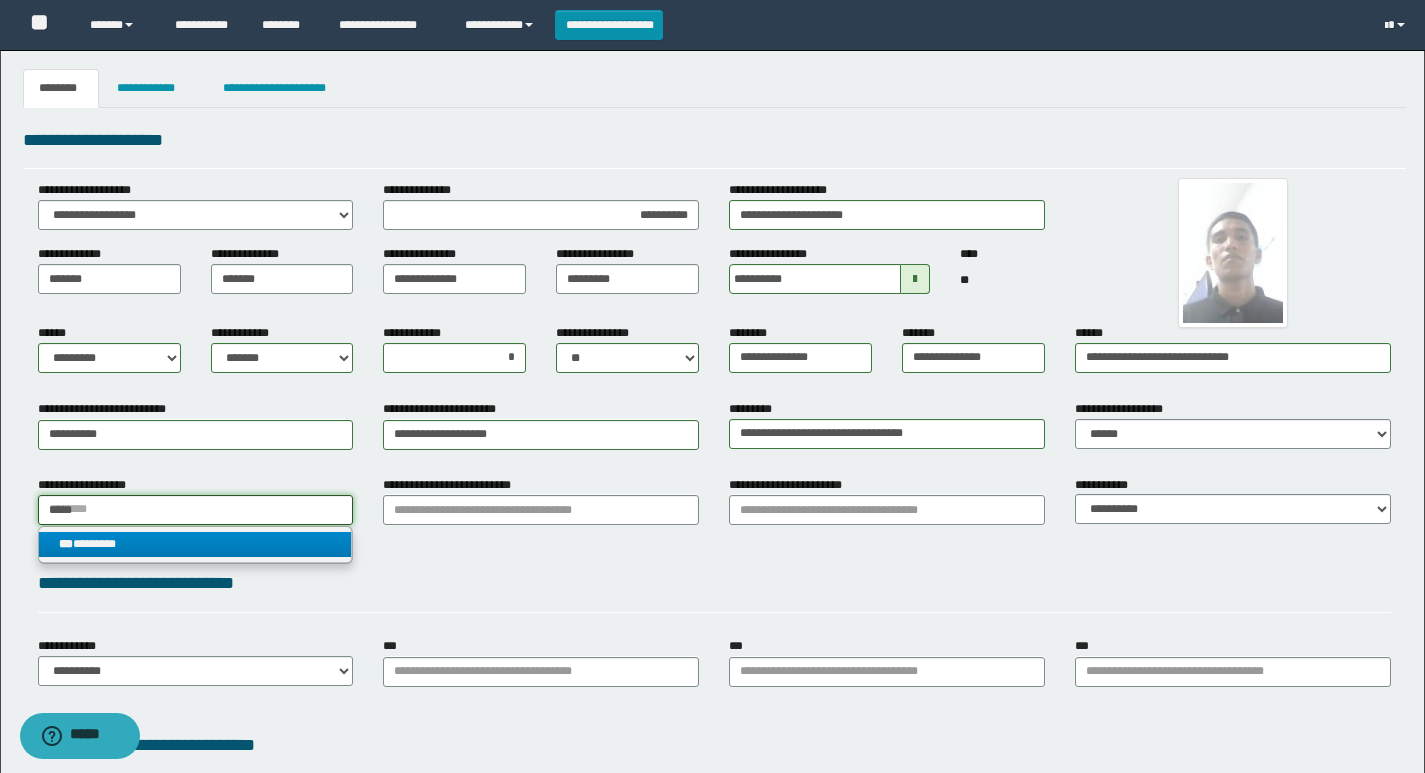 type 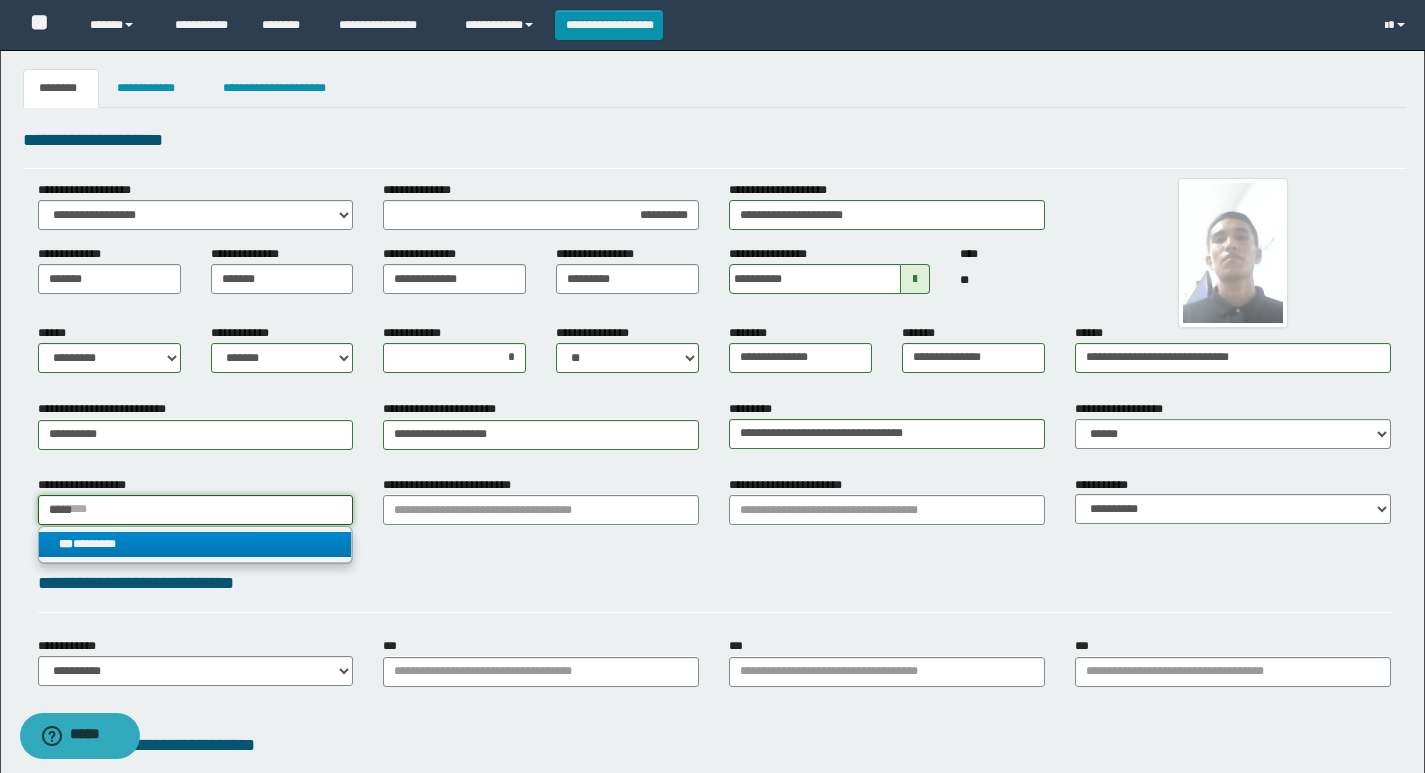 type on "********" 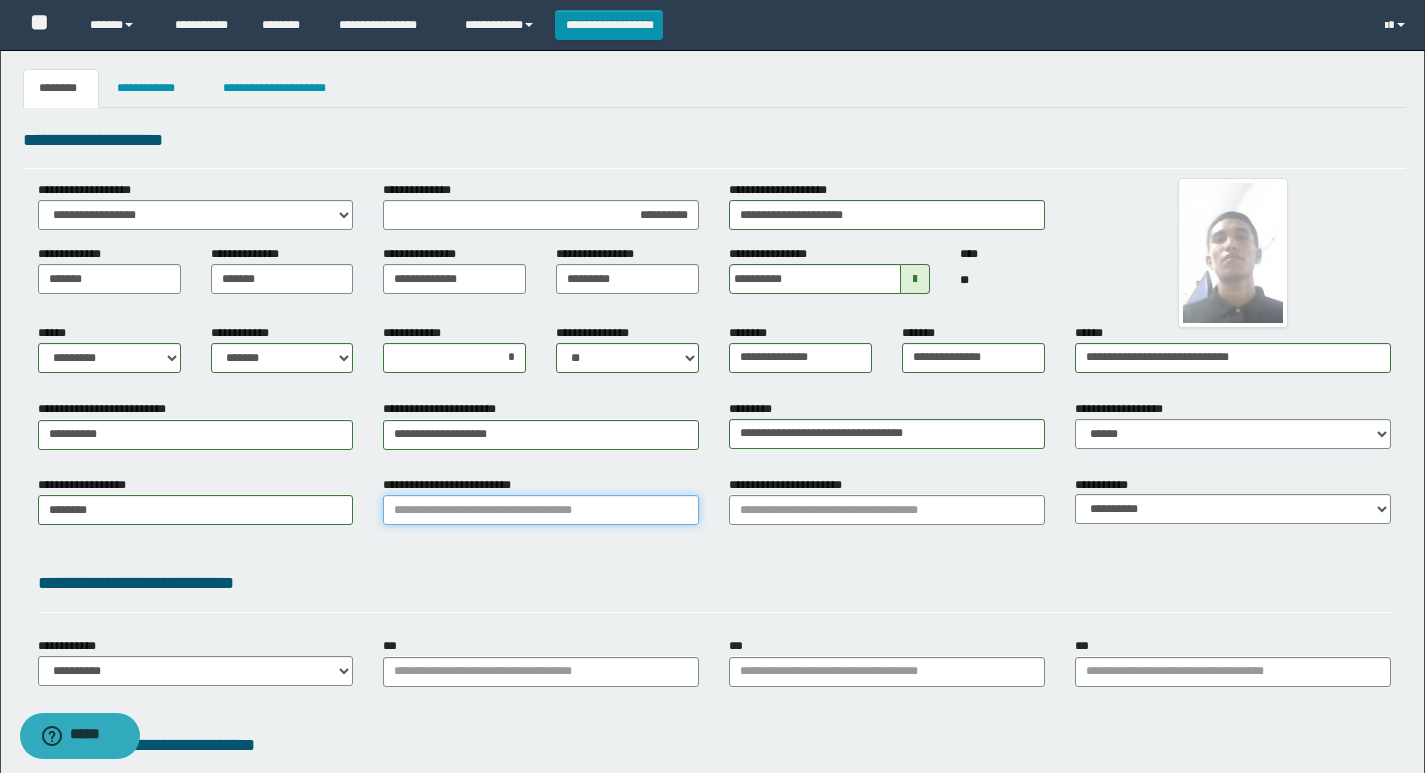 click on "**********" at bounding box center [541, 510] 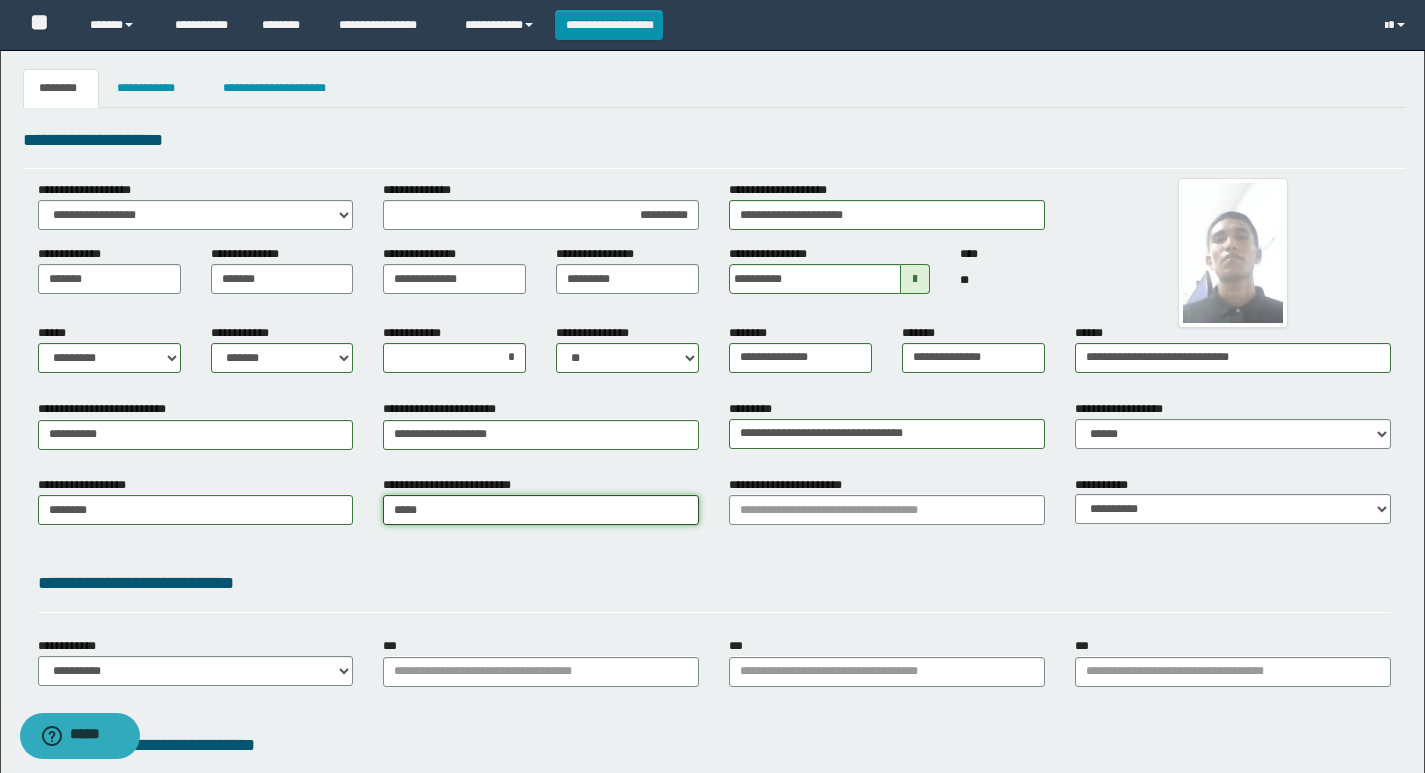 type on "******" 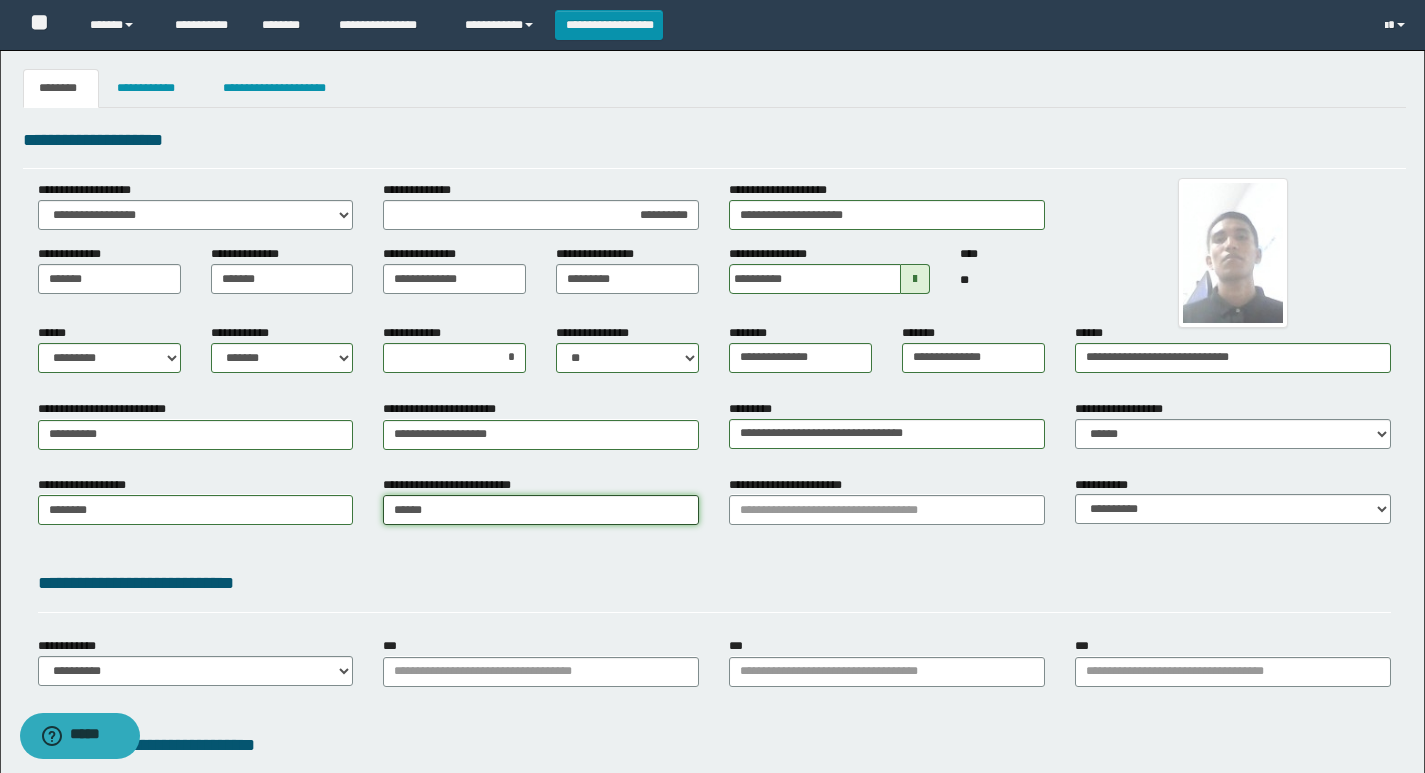 type on "**********" 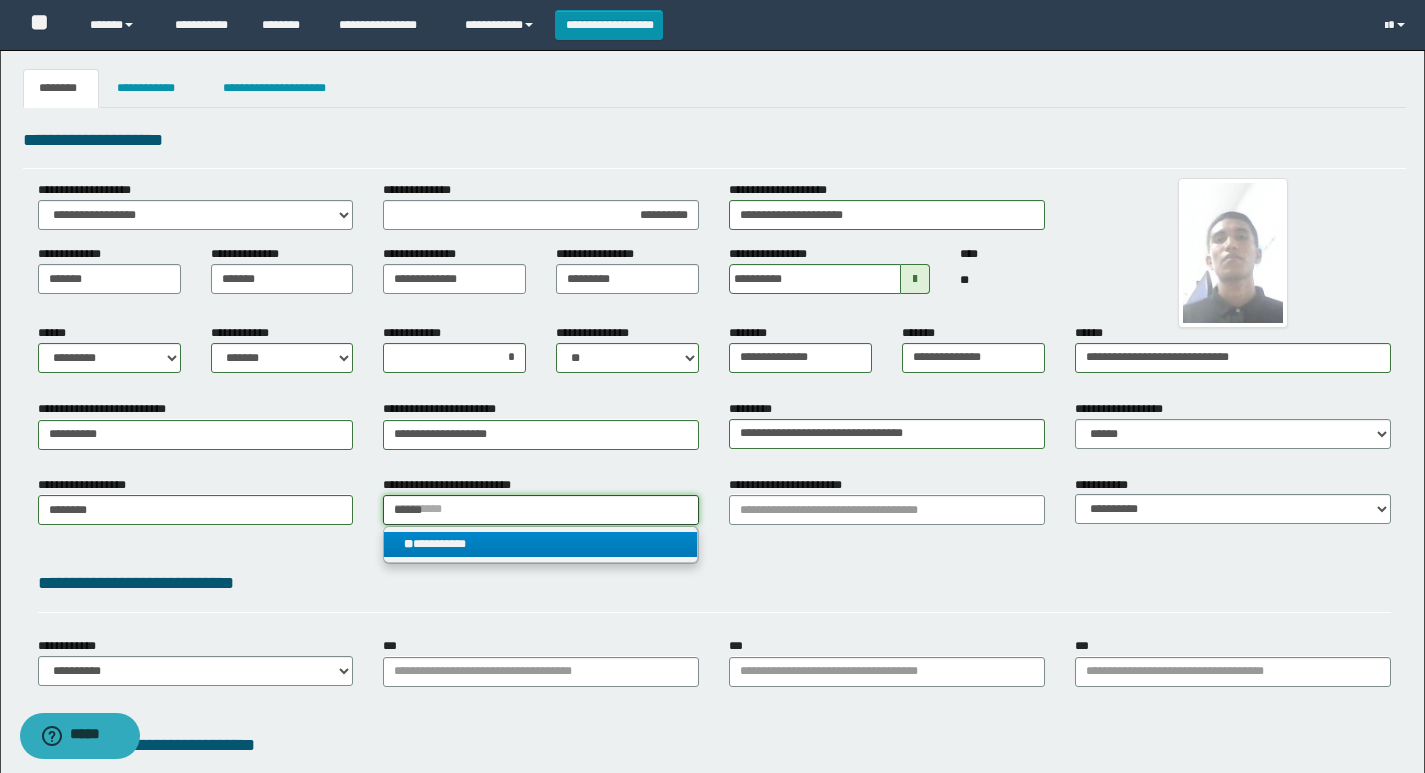 type on "******" 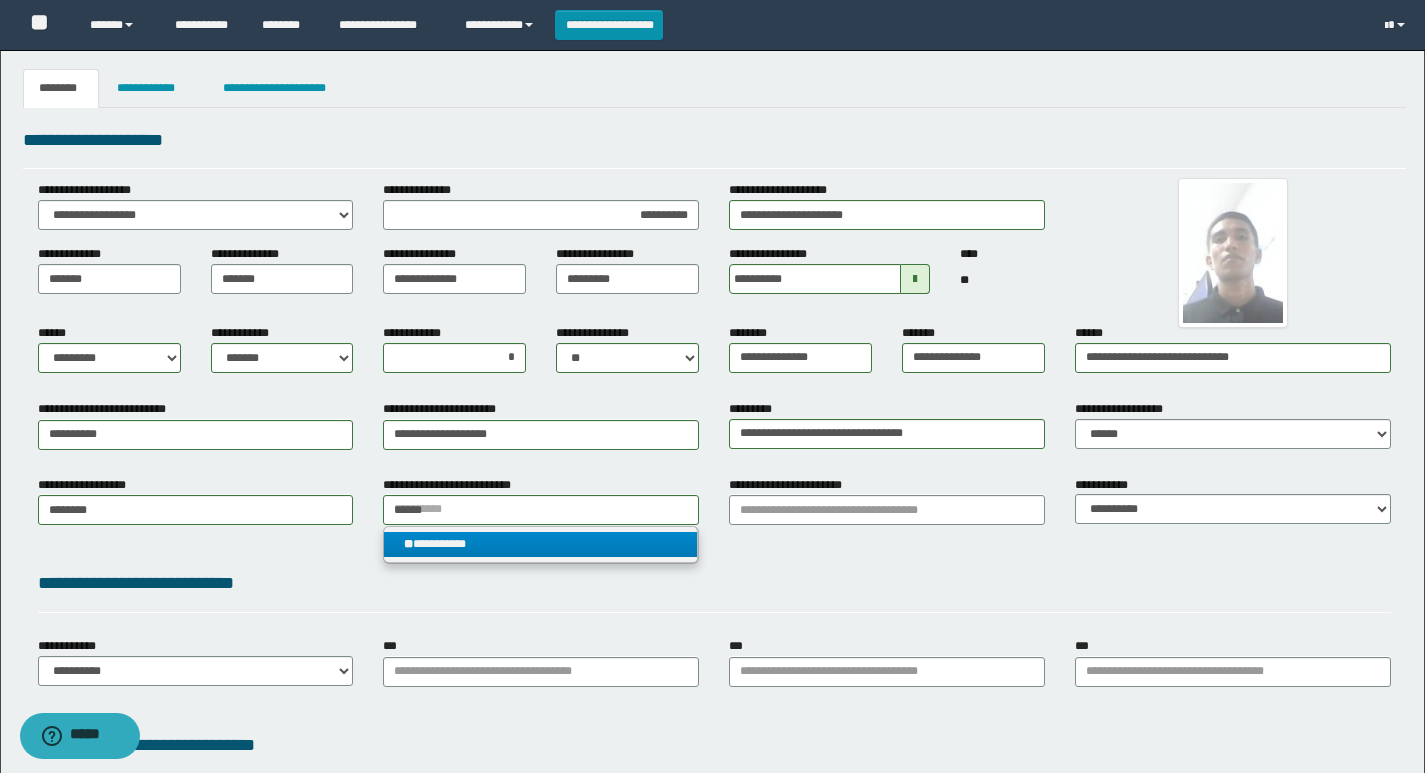 click on "**********" at bounding box center (540, 544) 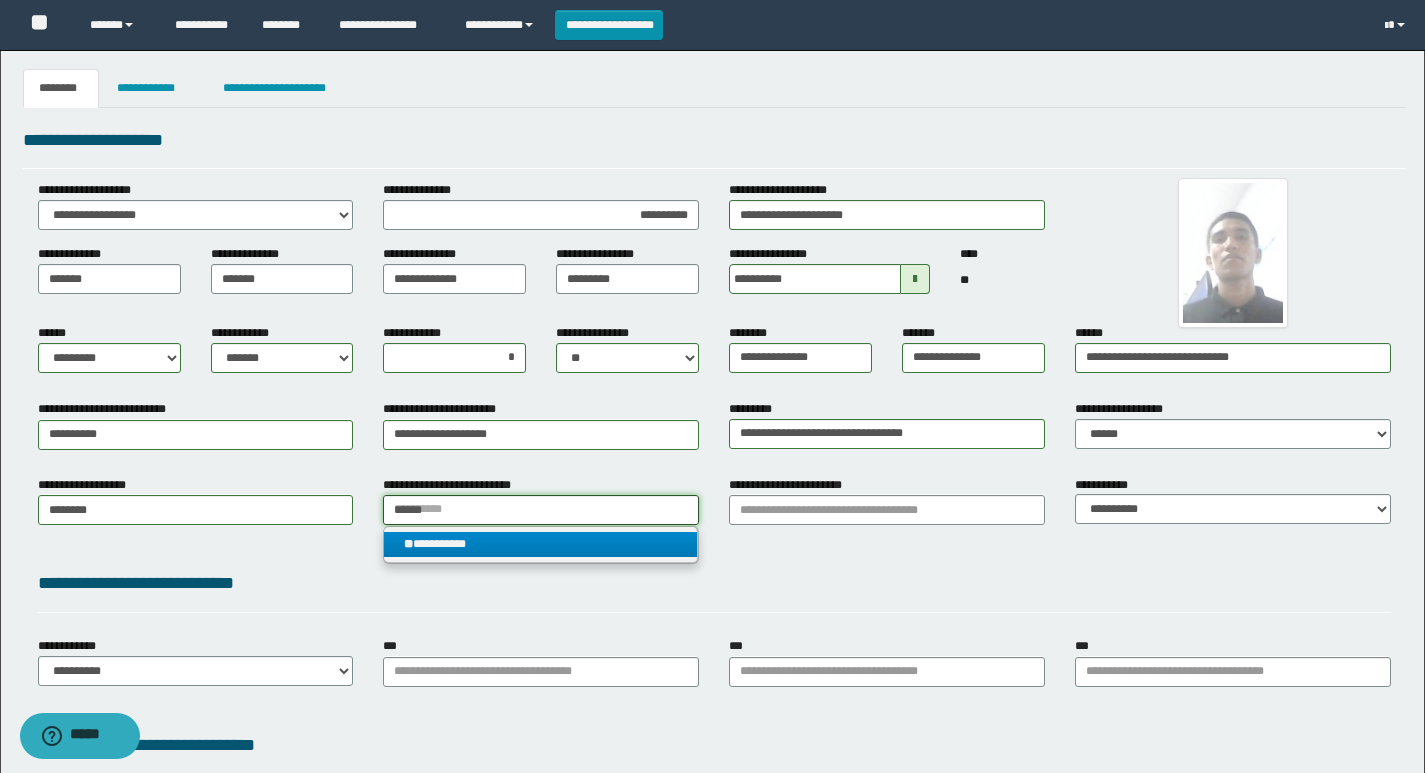 type 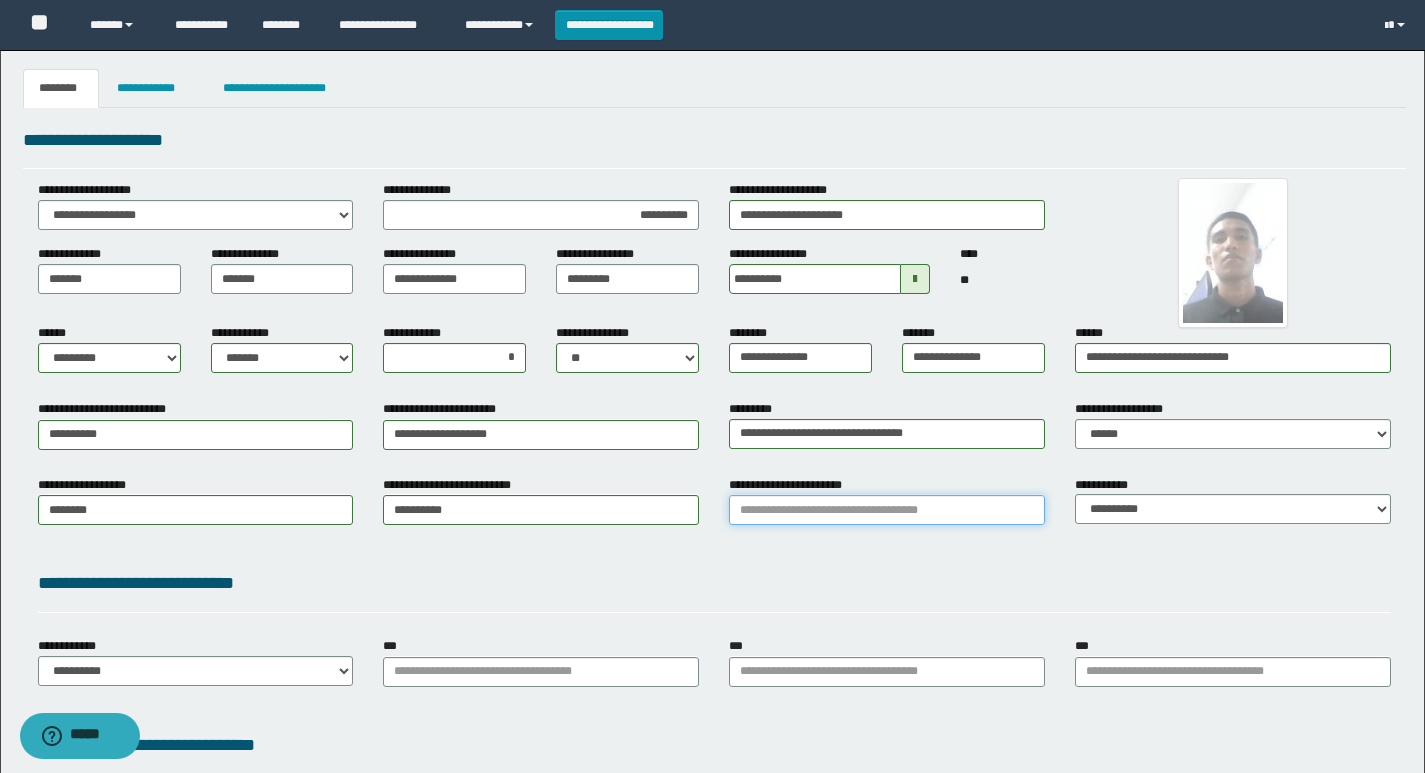 click on "**********" at bounding box center [887, 510] 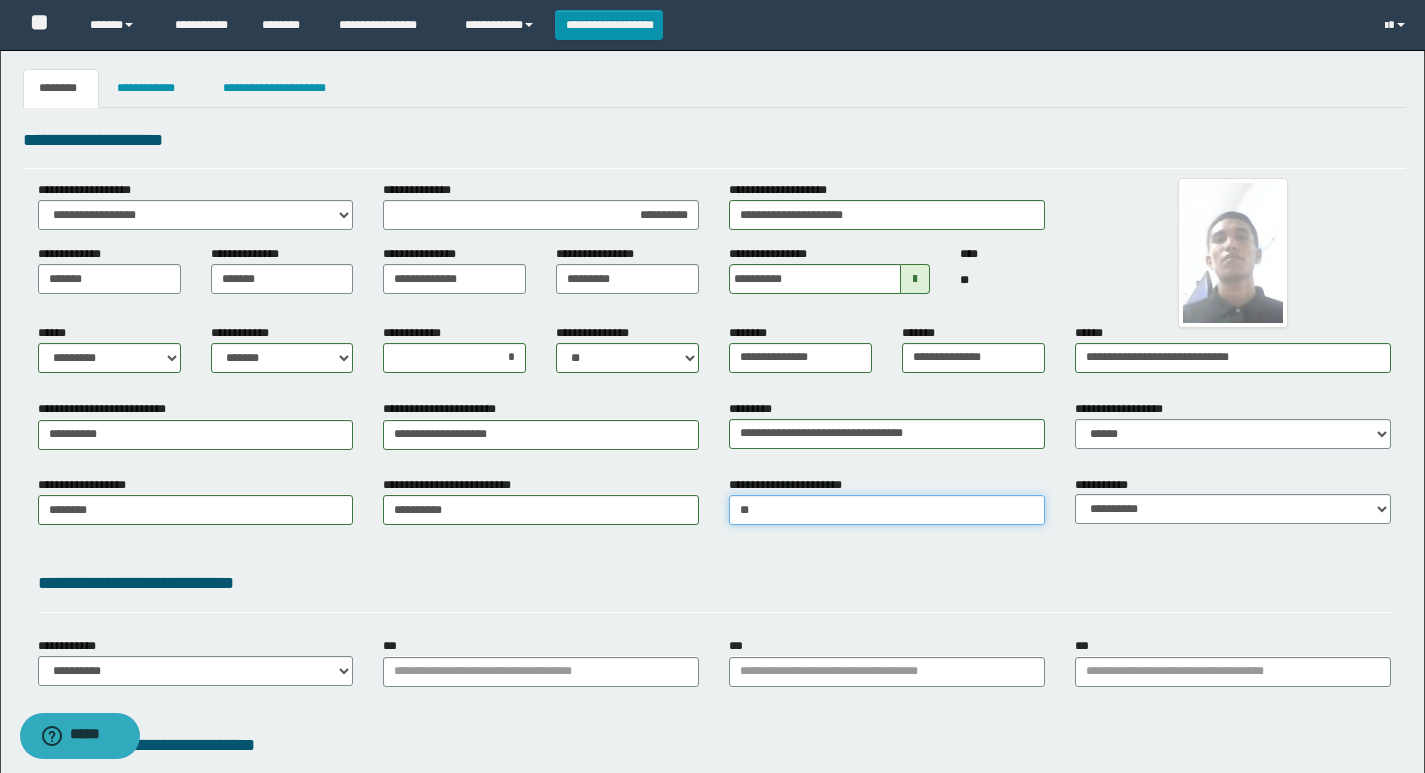 type on "***" 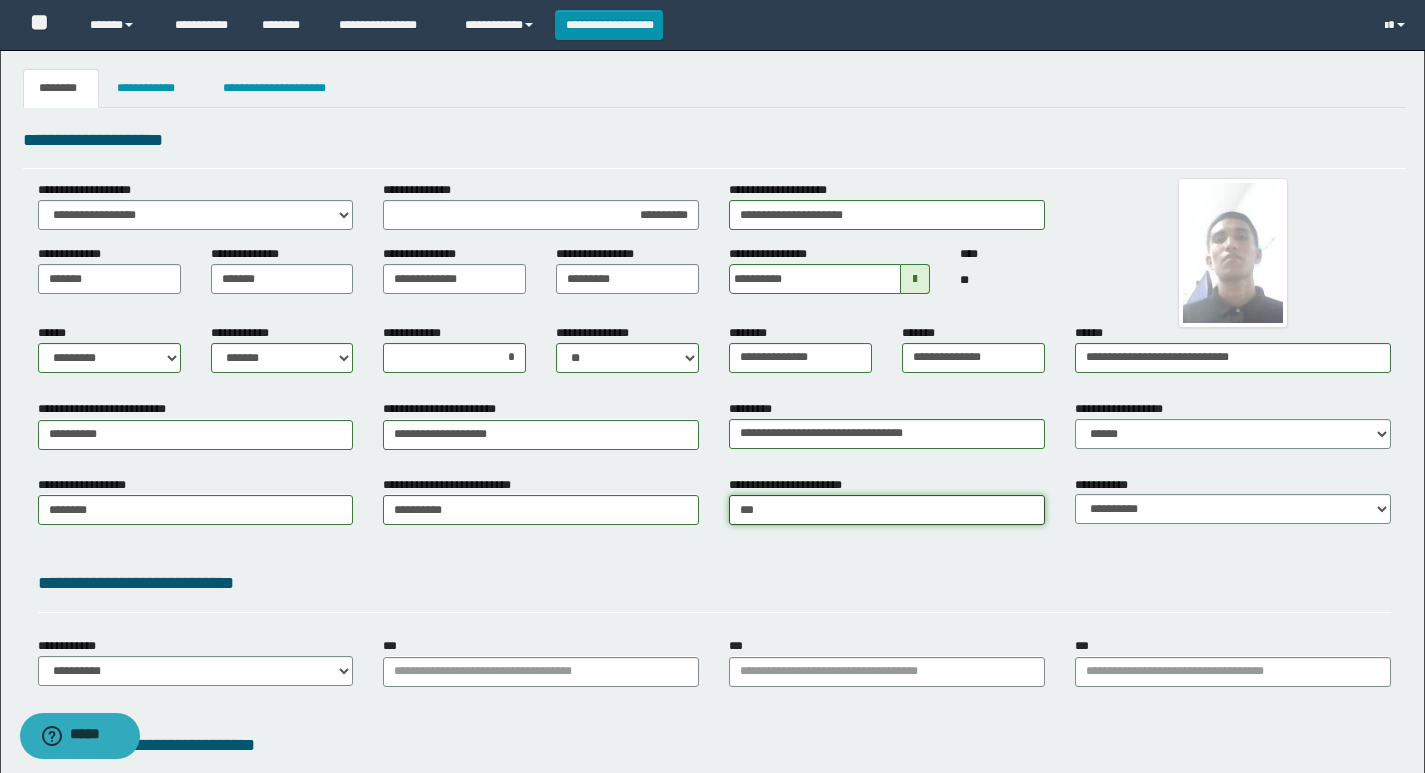 type 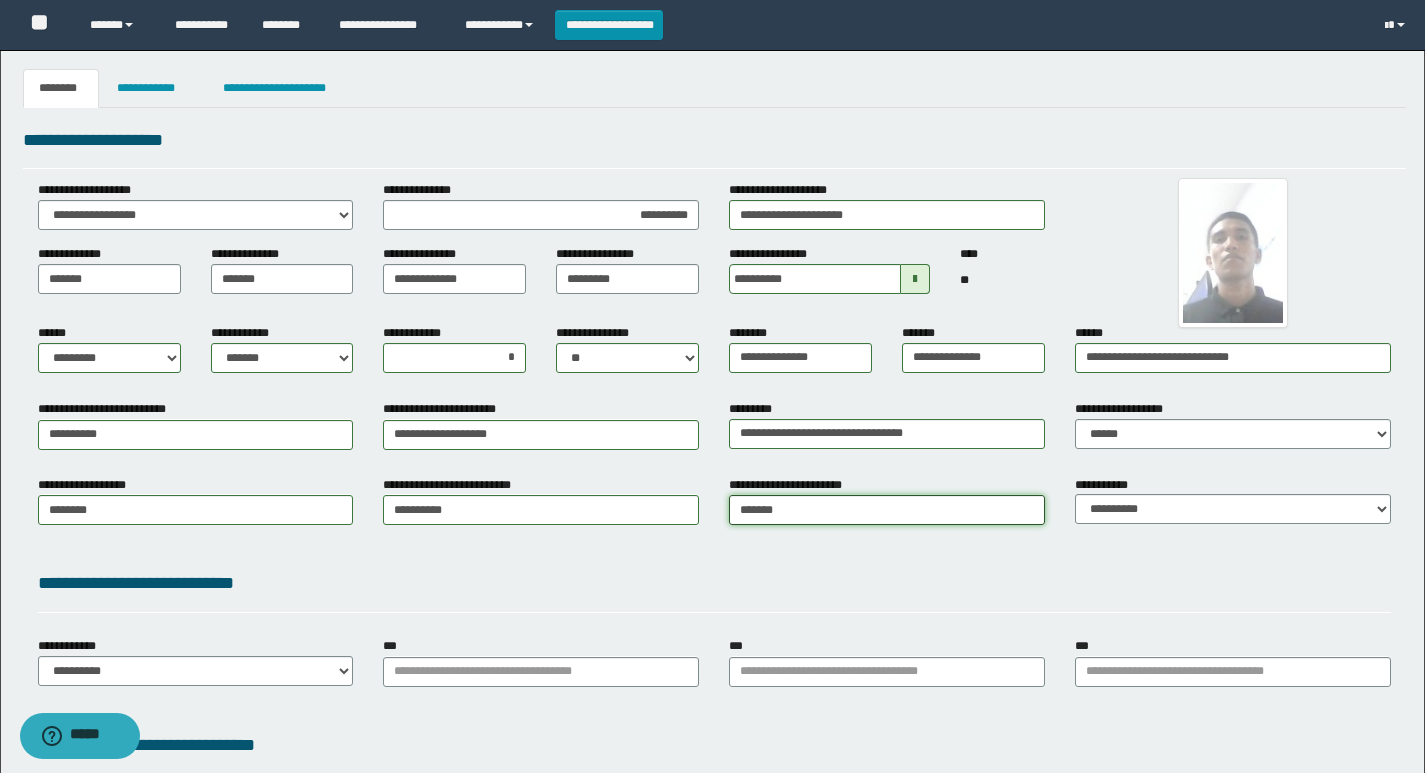 type on "********" 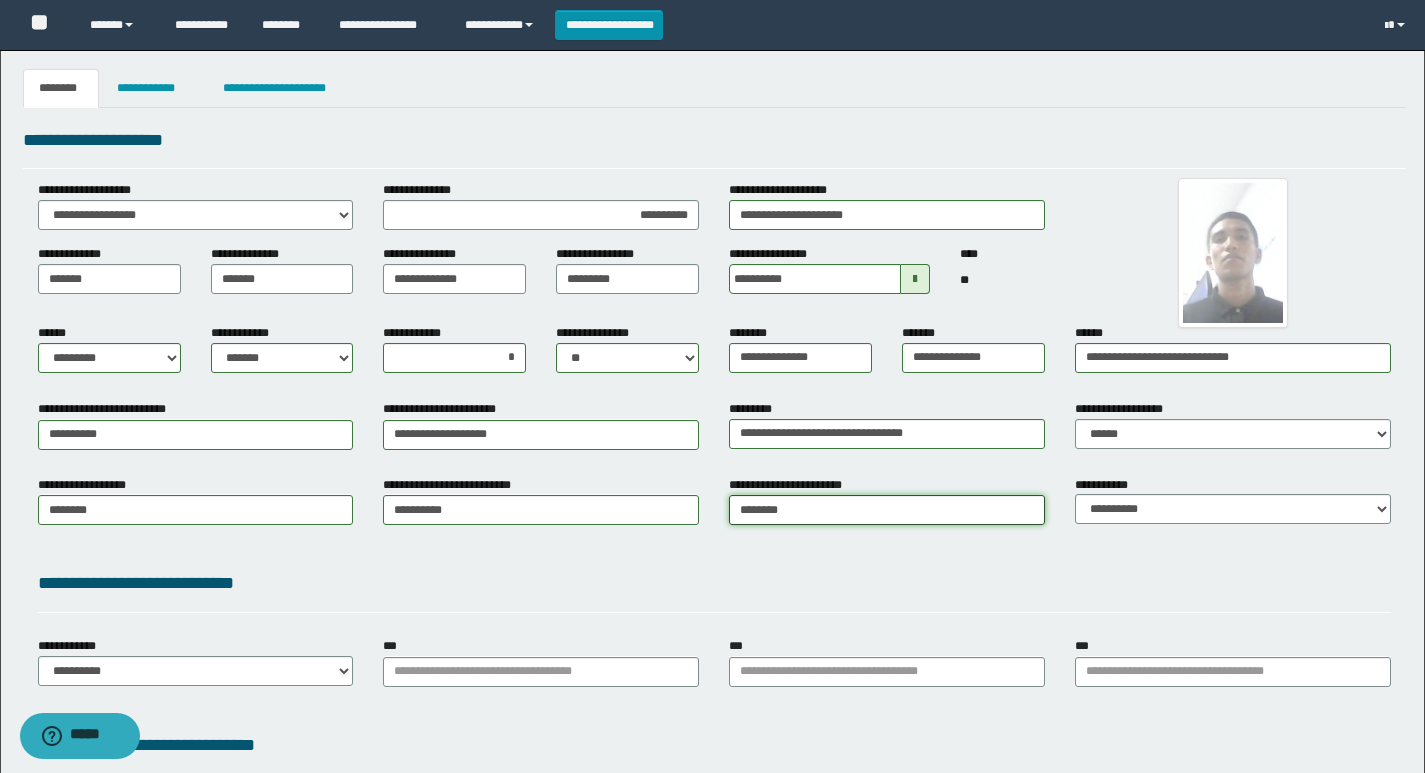 type on "**********" 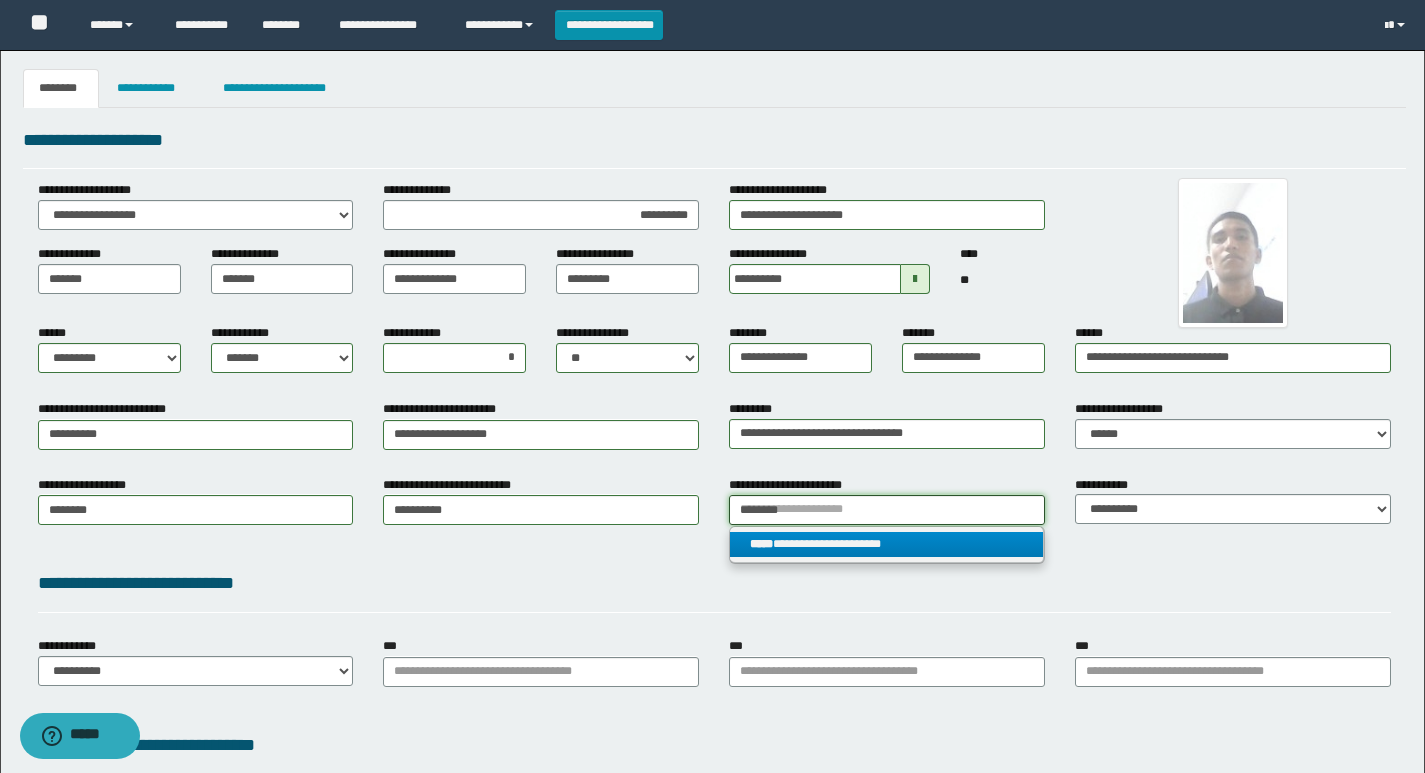type on "********" 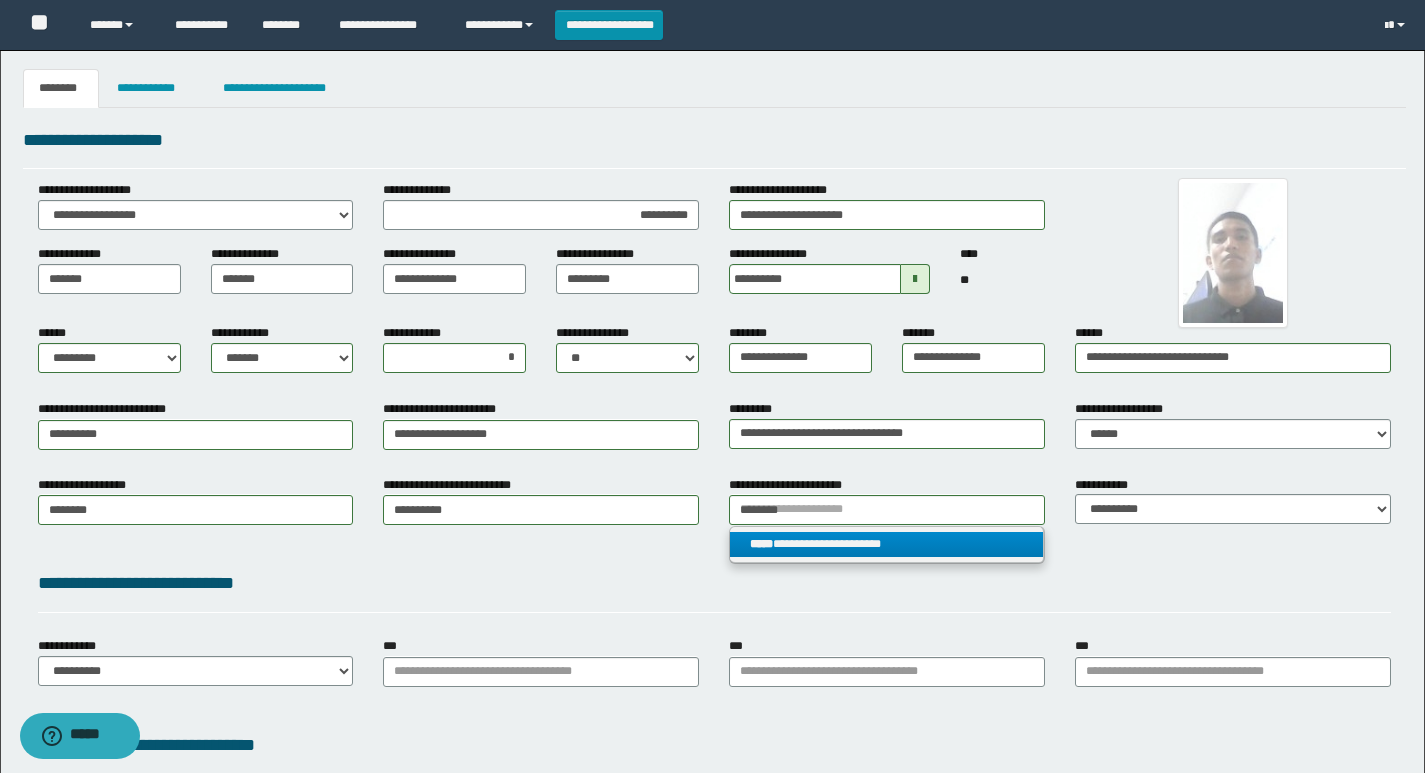 click on "**********" at bounding box center [886, 544] 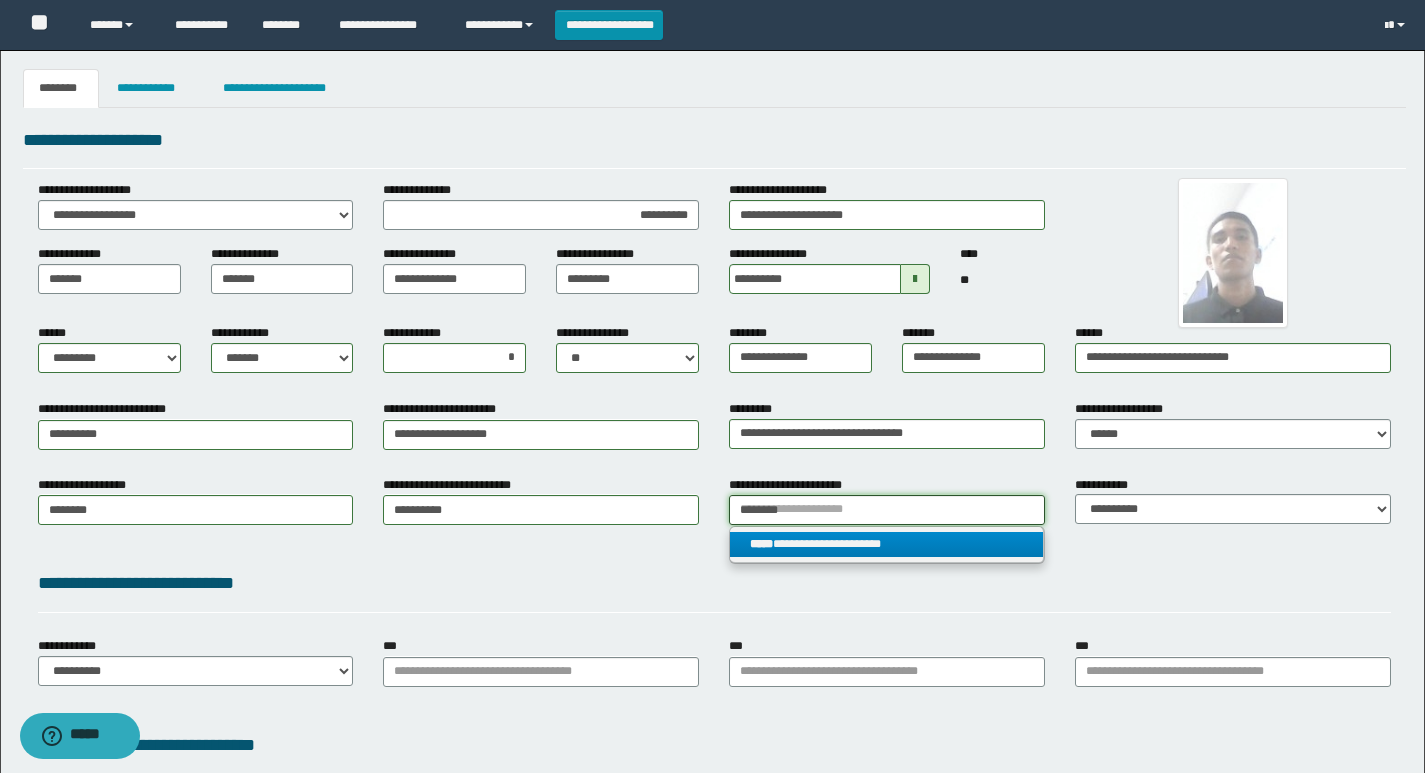 type 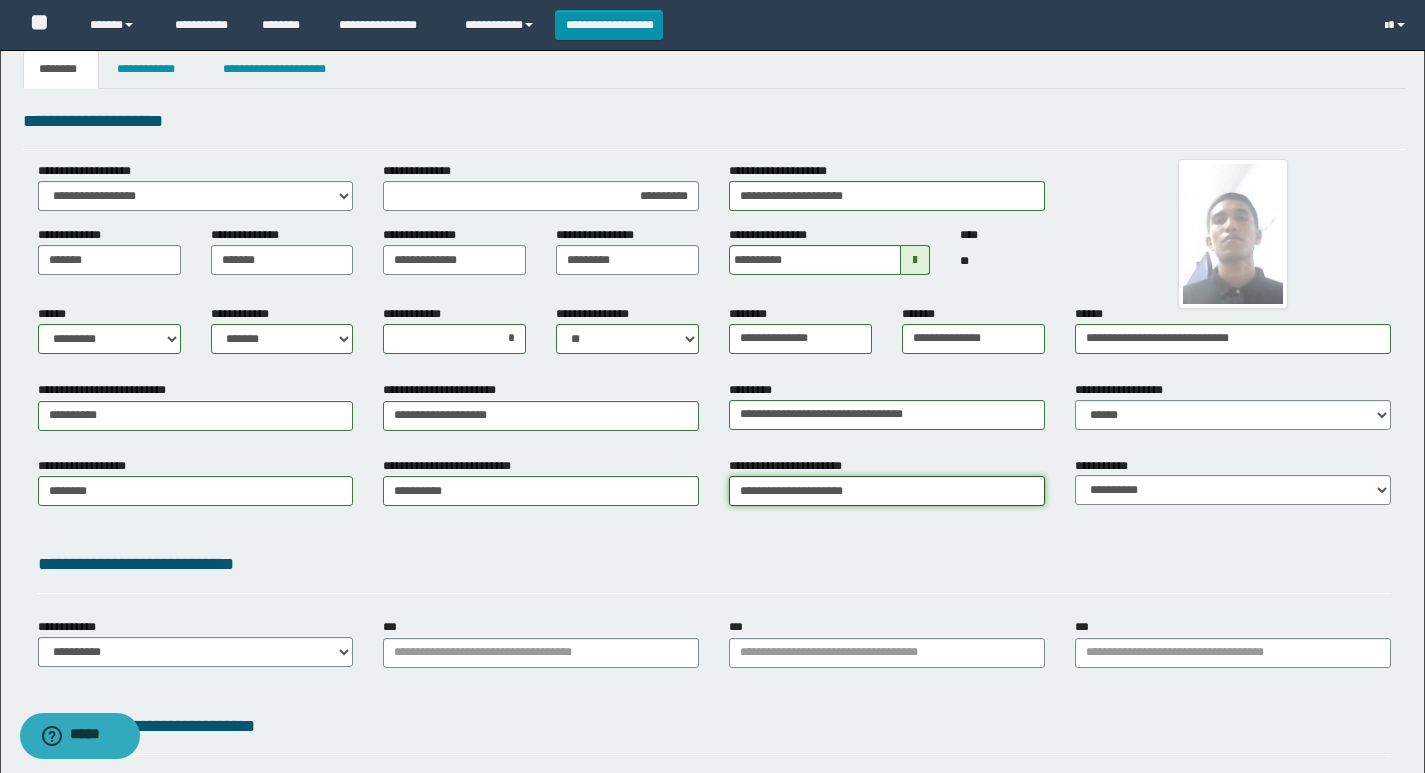 scroll, scrollTop: 243, scrollLeft: 0, axis: vertical 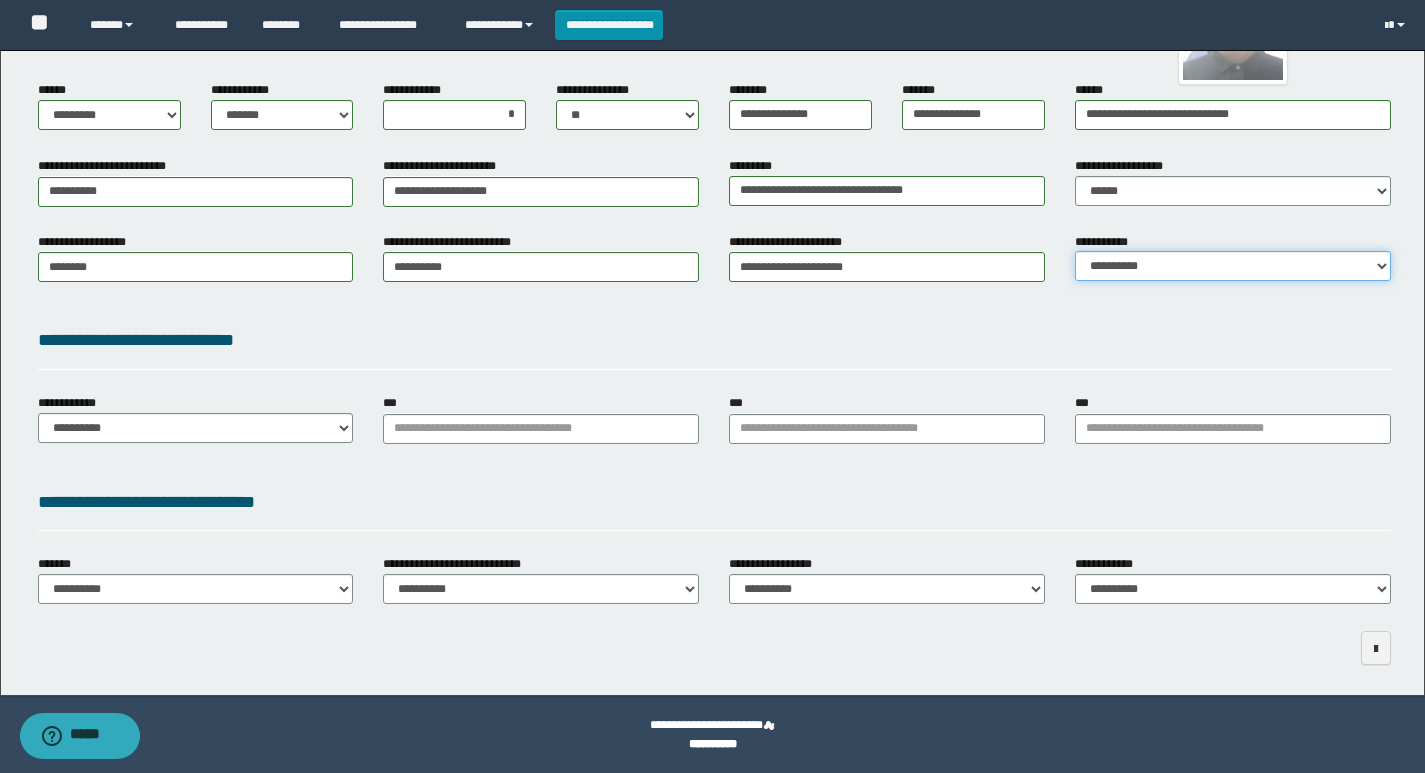 click on "**********" at bounding box center (1233, 266) 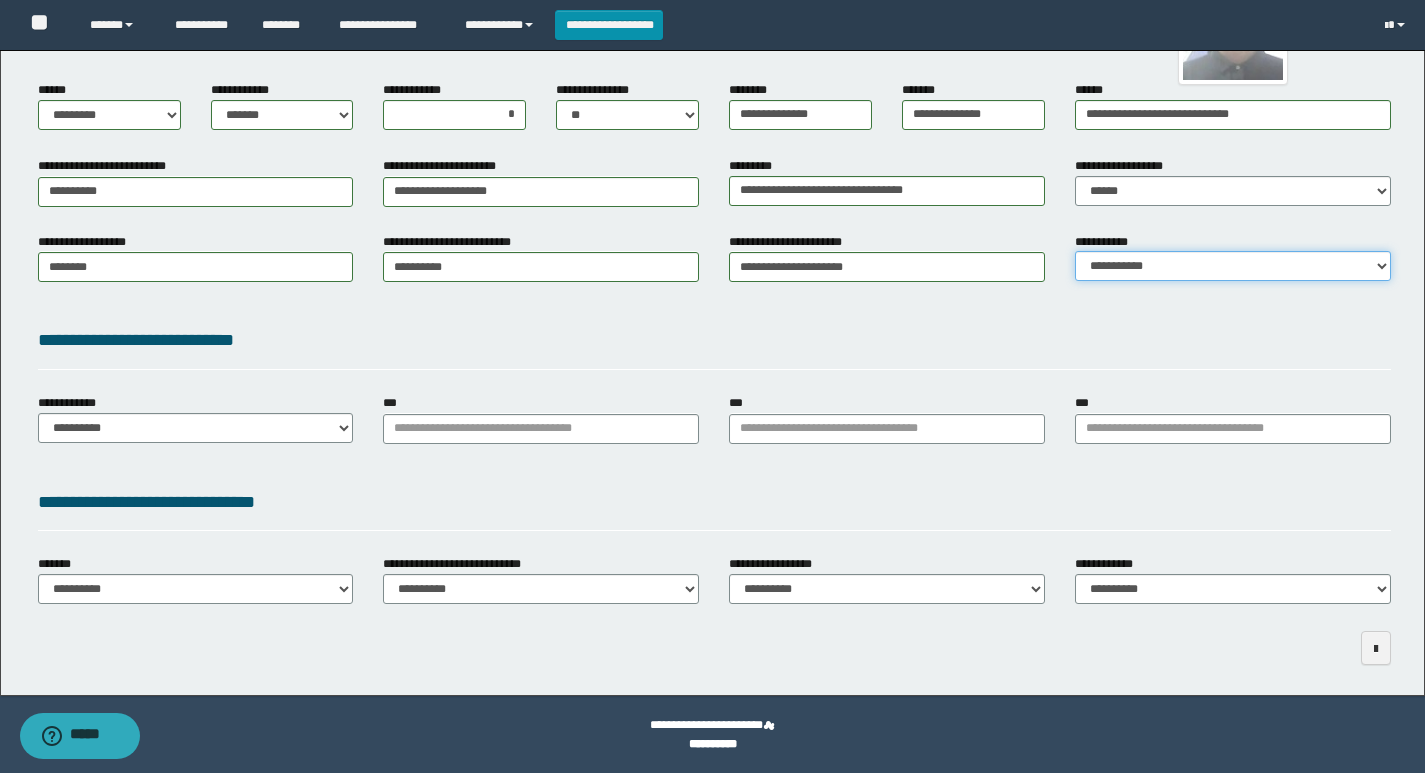click on "**********" at bounding box center [1233, 266] 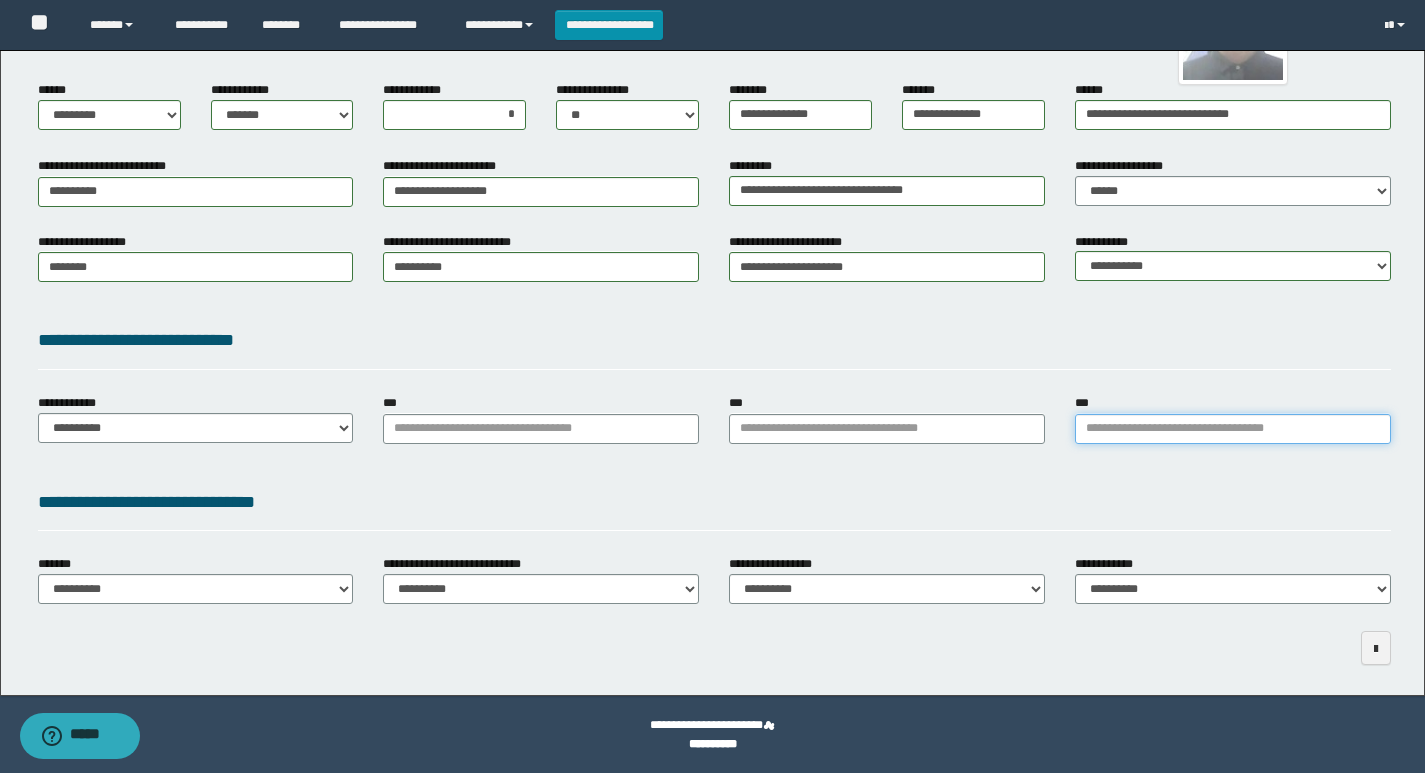 click on "***" at bounding box center [1233, 429] 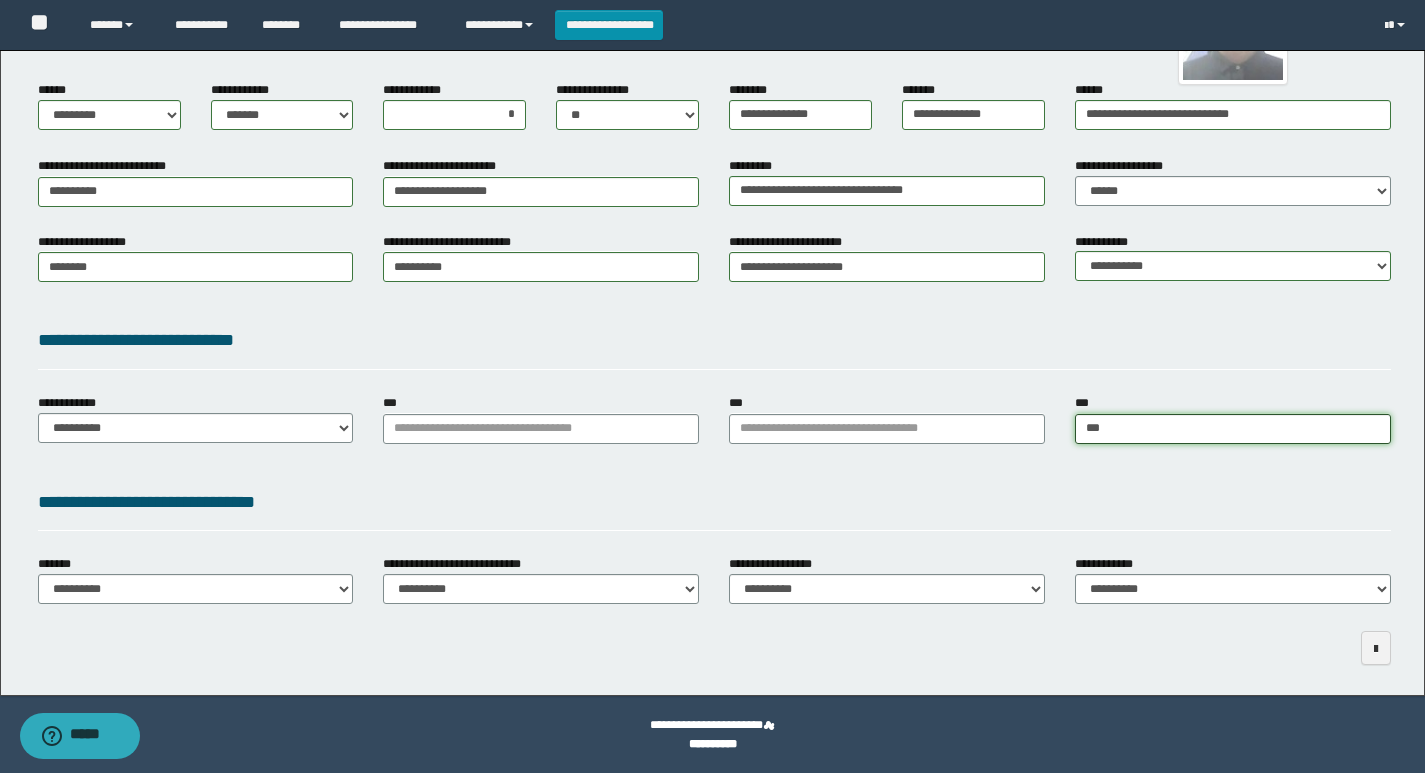 type on "****" 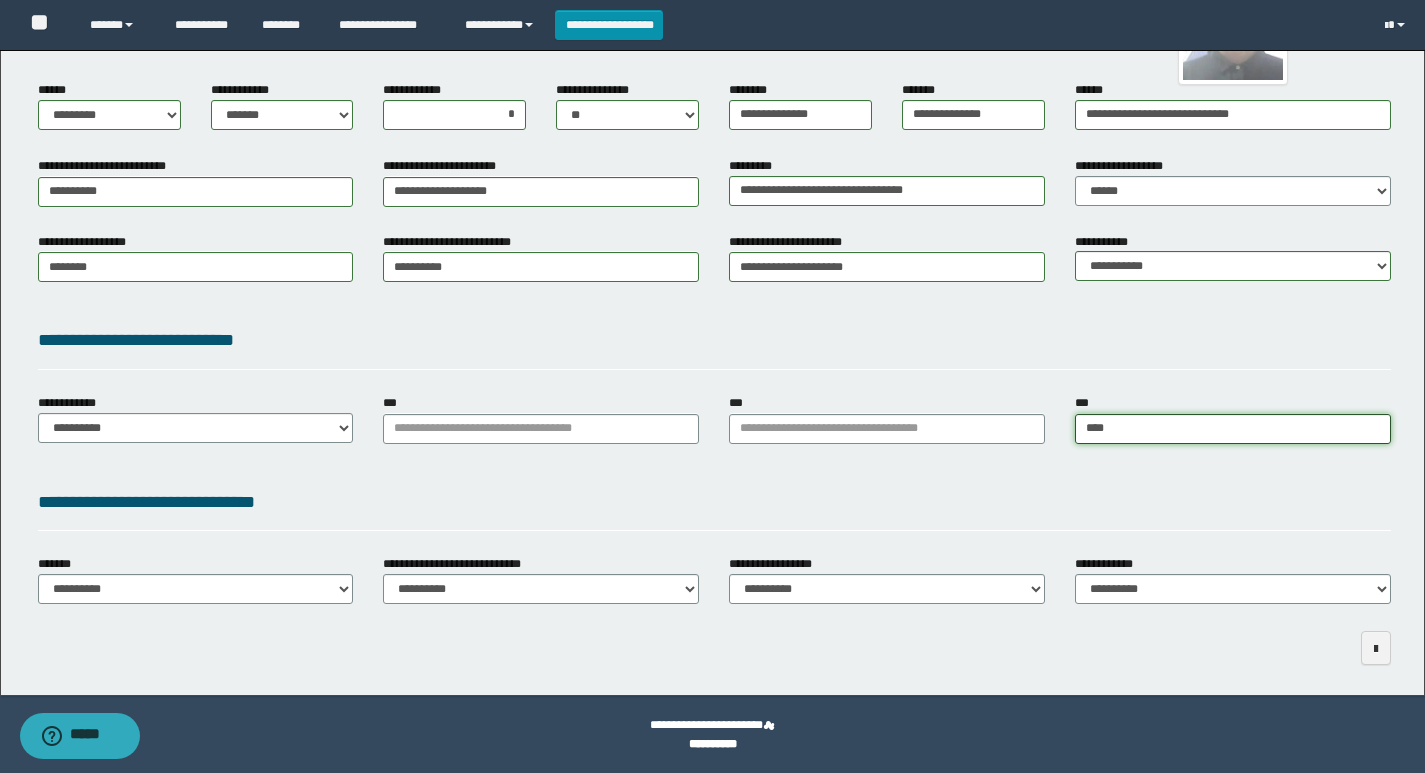 type on "****" 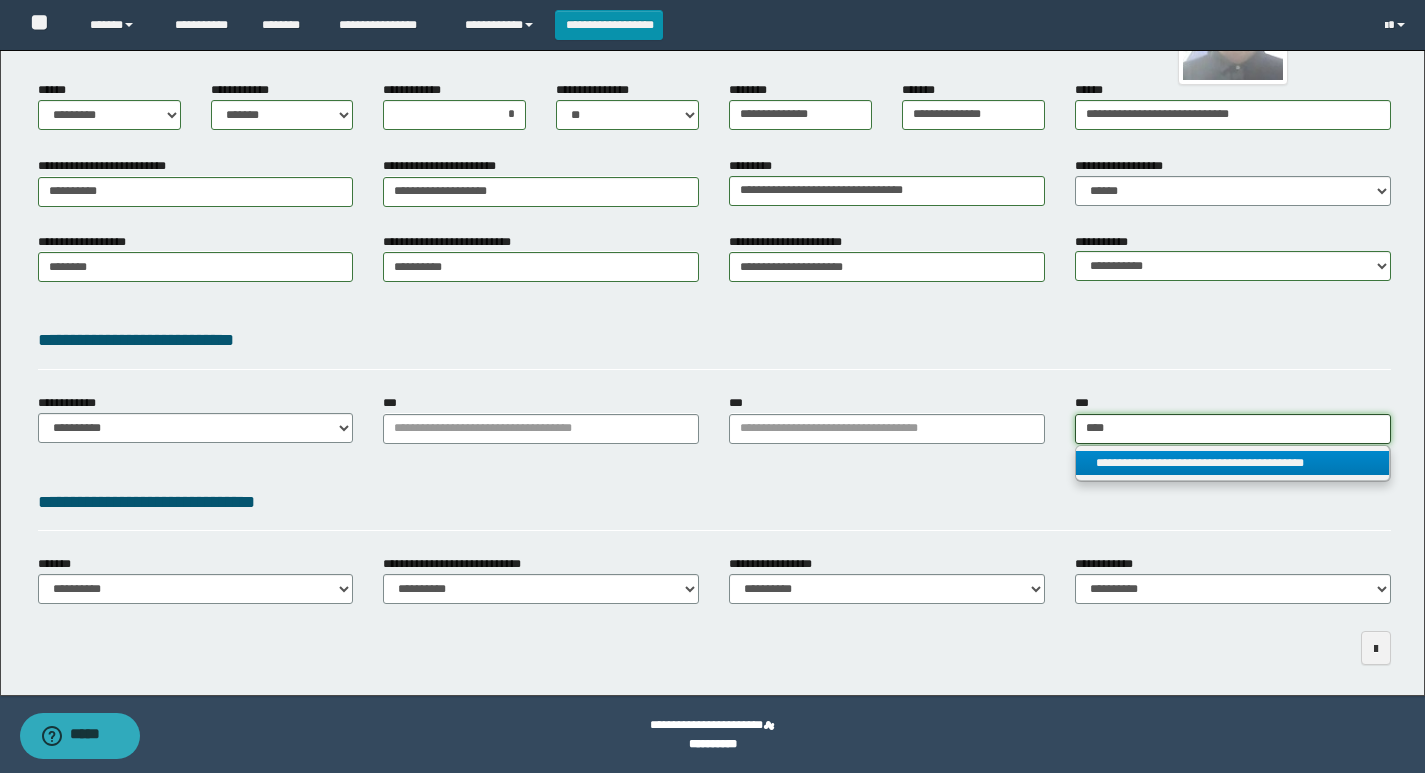 type on "****" 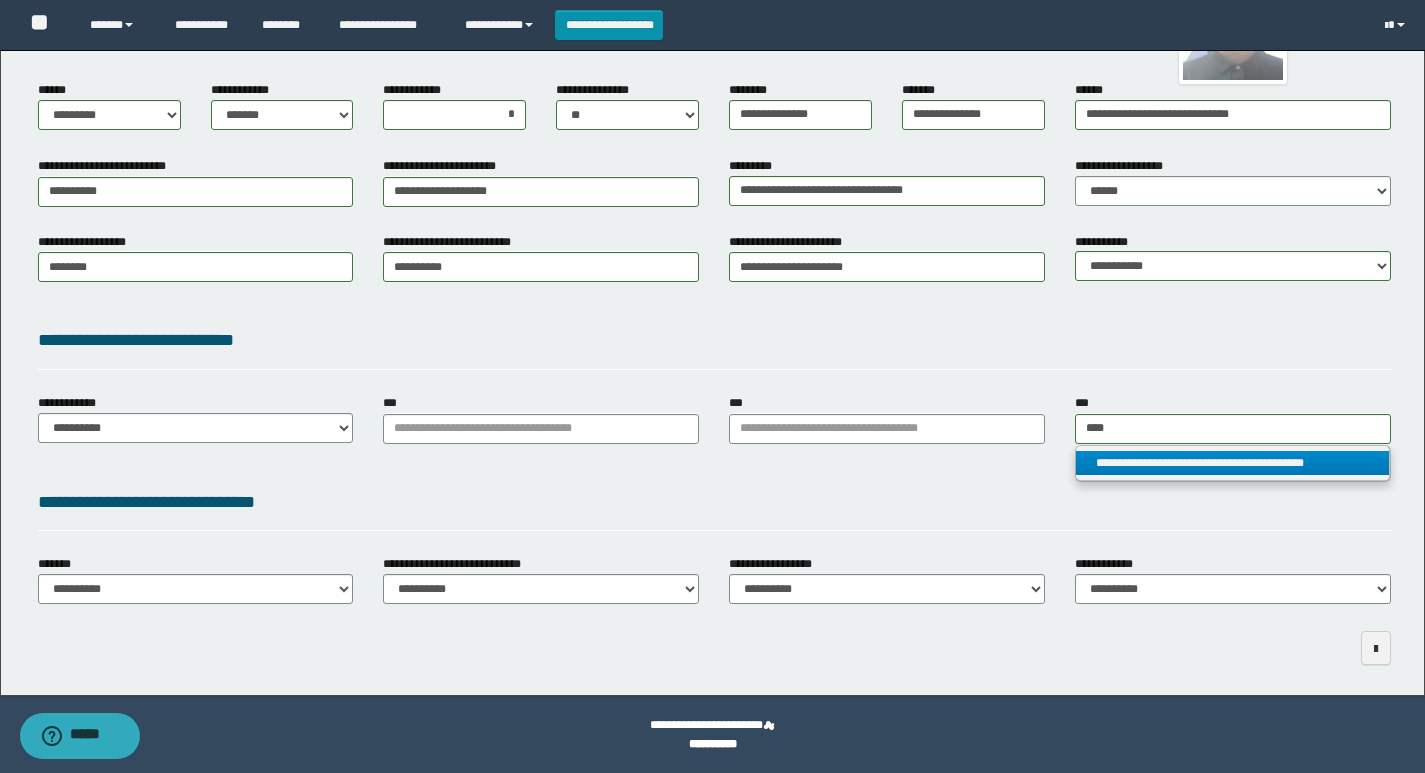 click on "**********" at bounding box center [1232, 463] 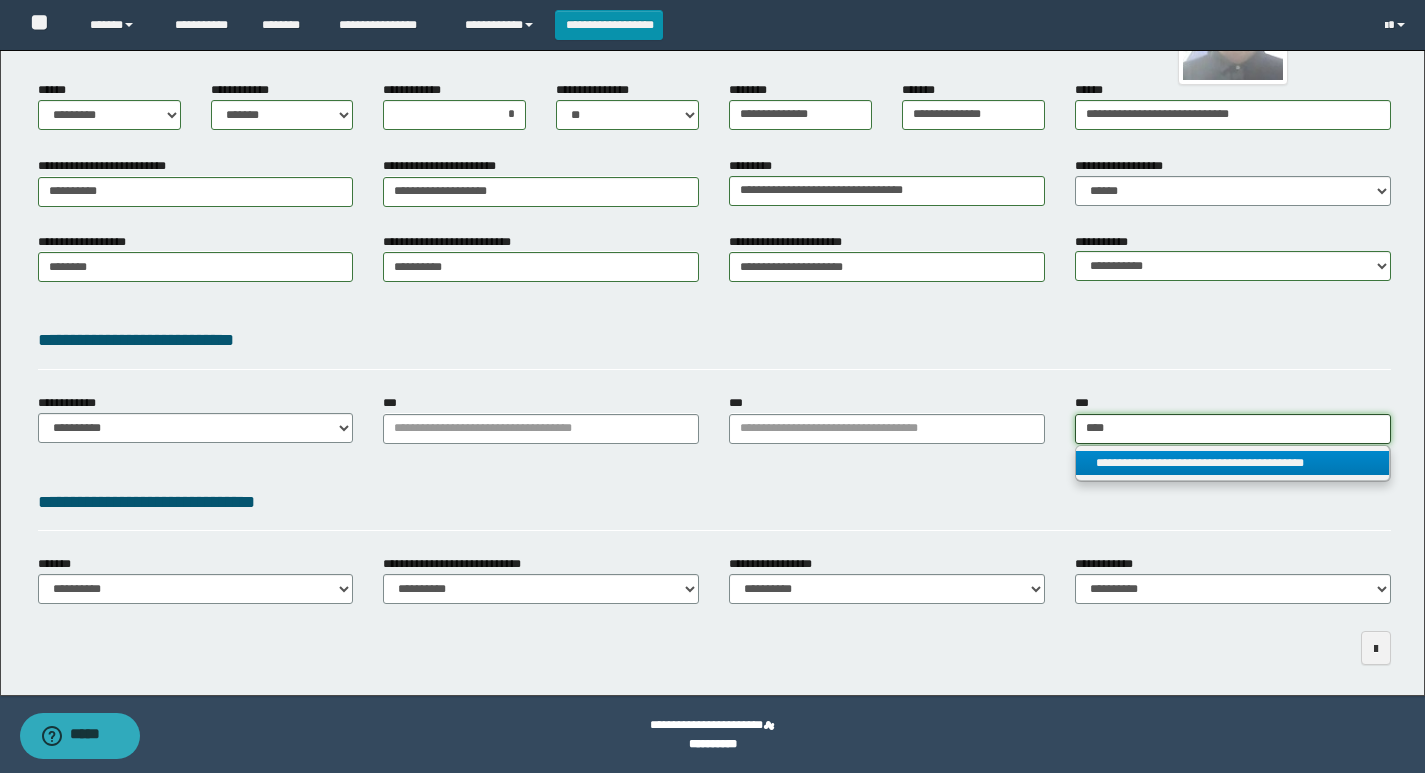 type 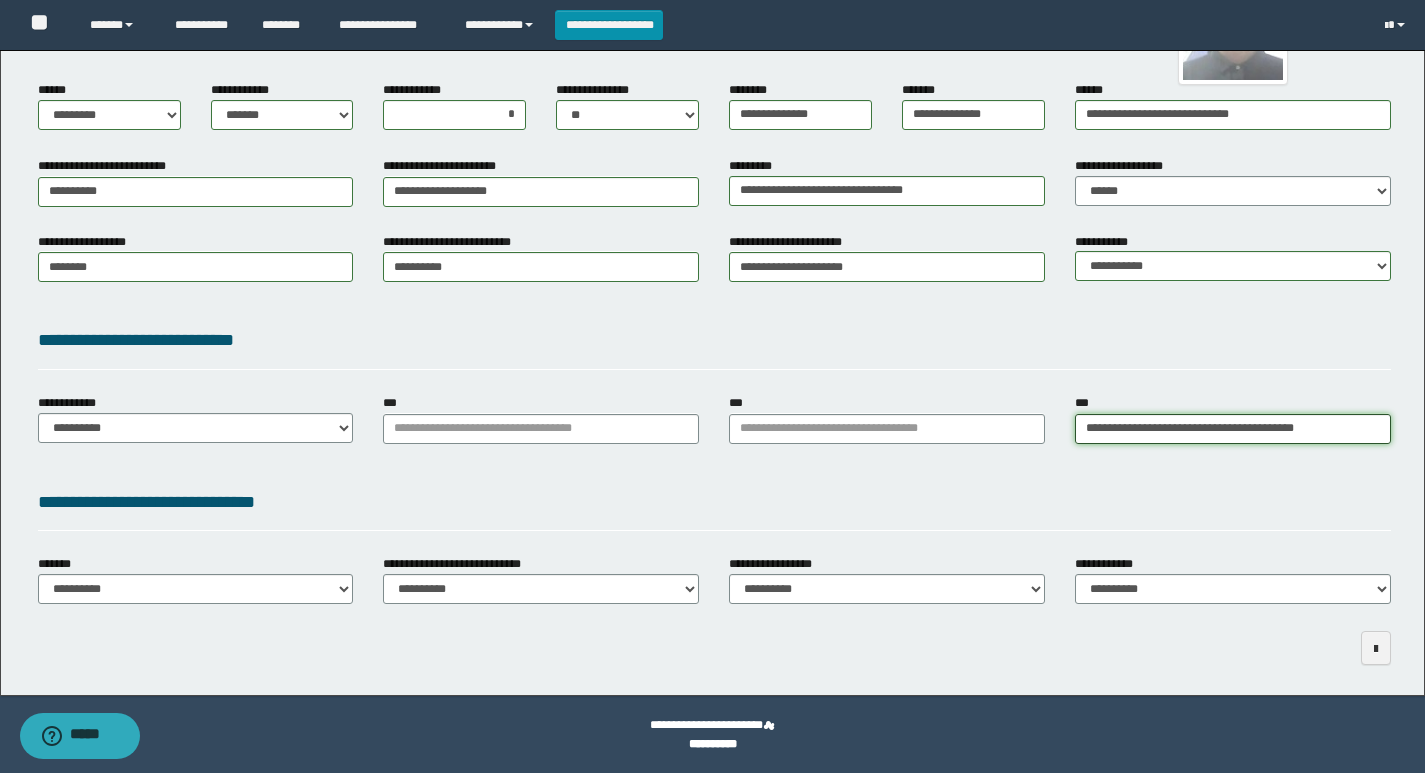 type on "**********" 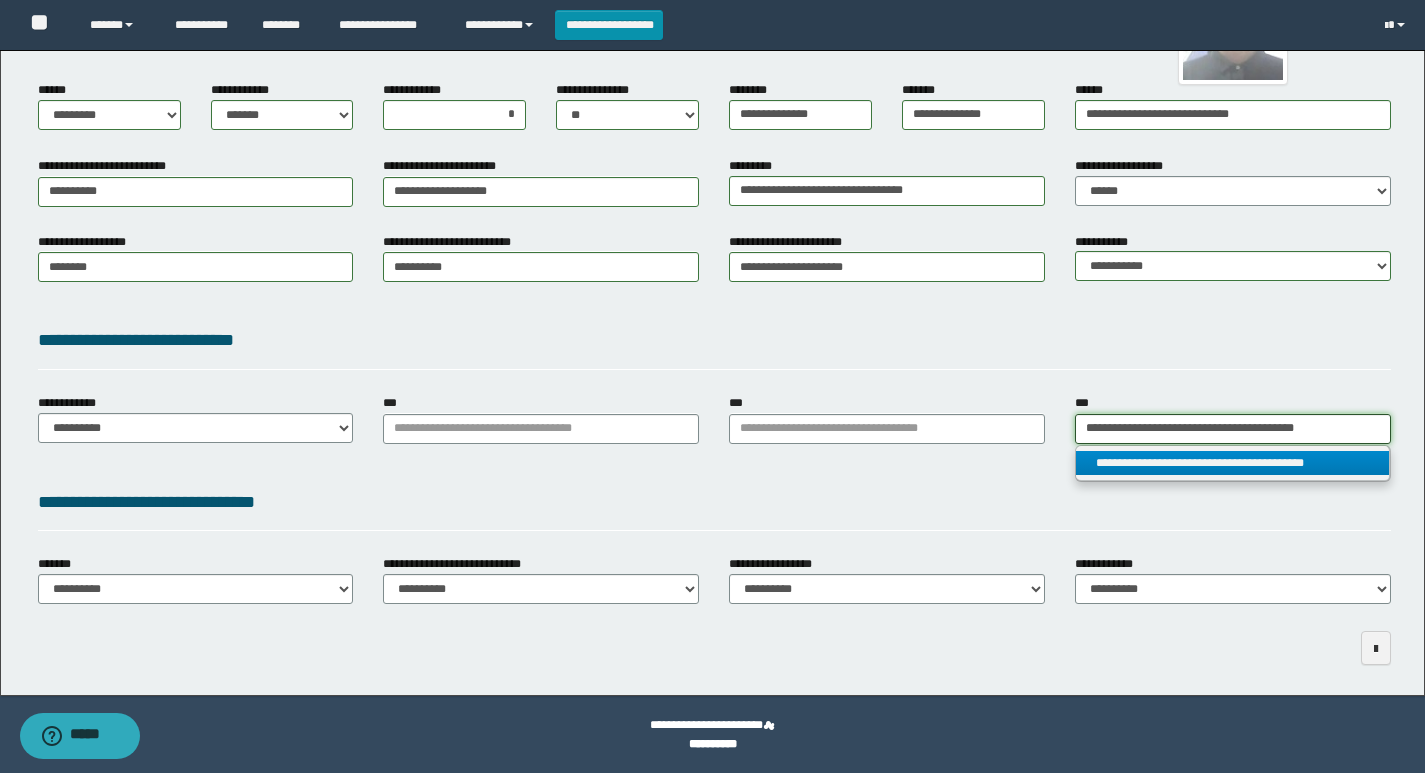 drag, startPoint x: 1340, startPoint y: 434, endPoint x: 967, endPoint y: 459, distance: 373.83685 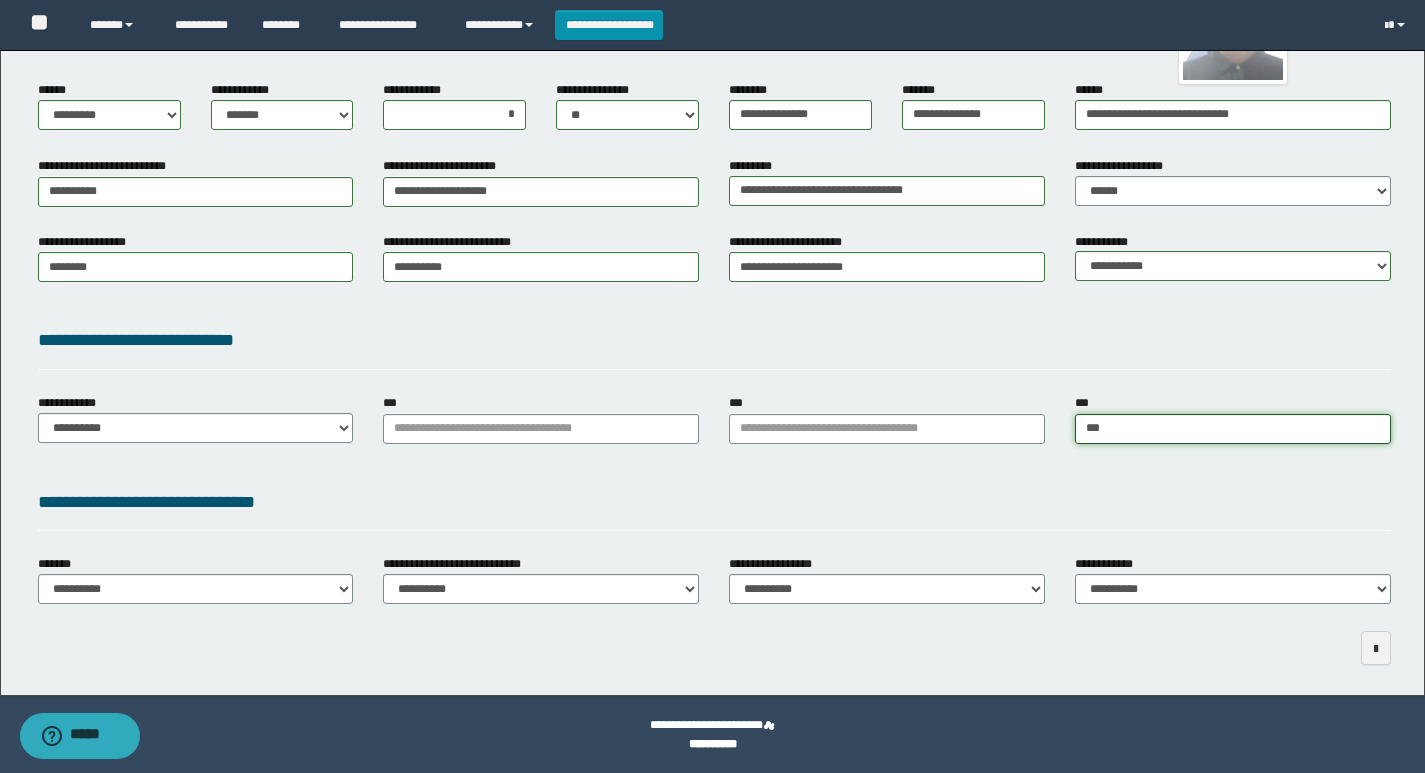 type on "****" 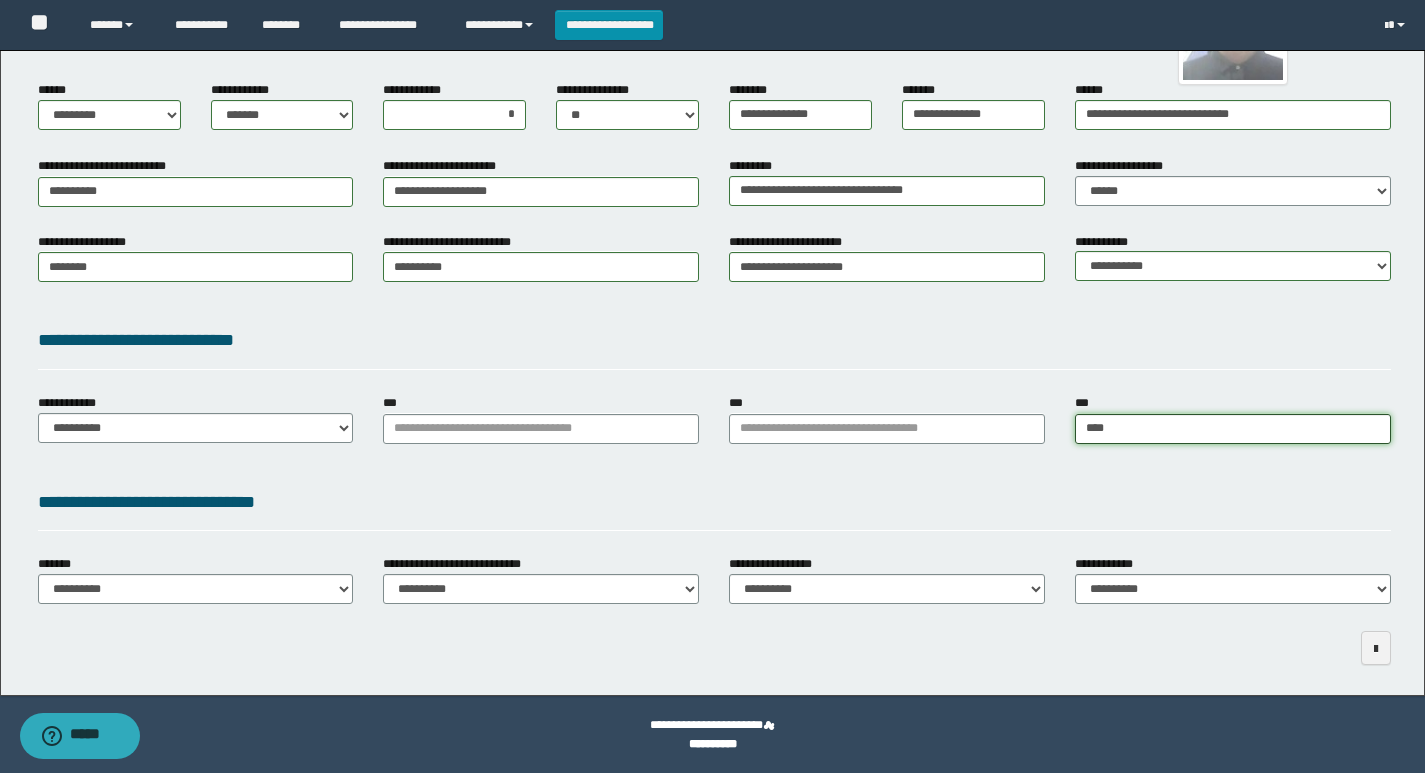 type on "**********" 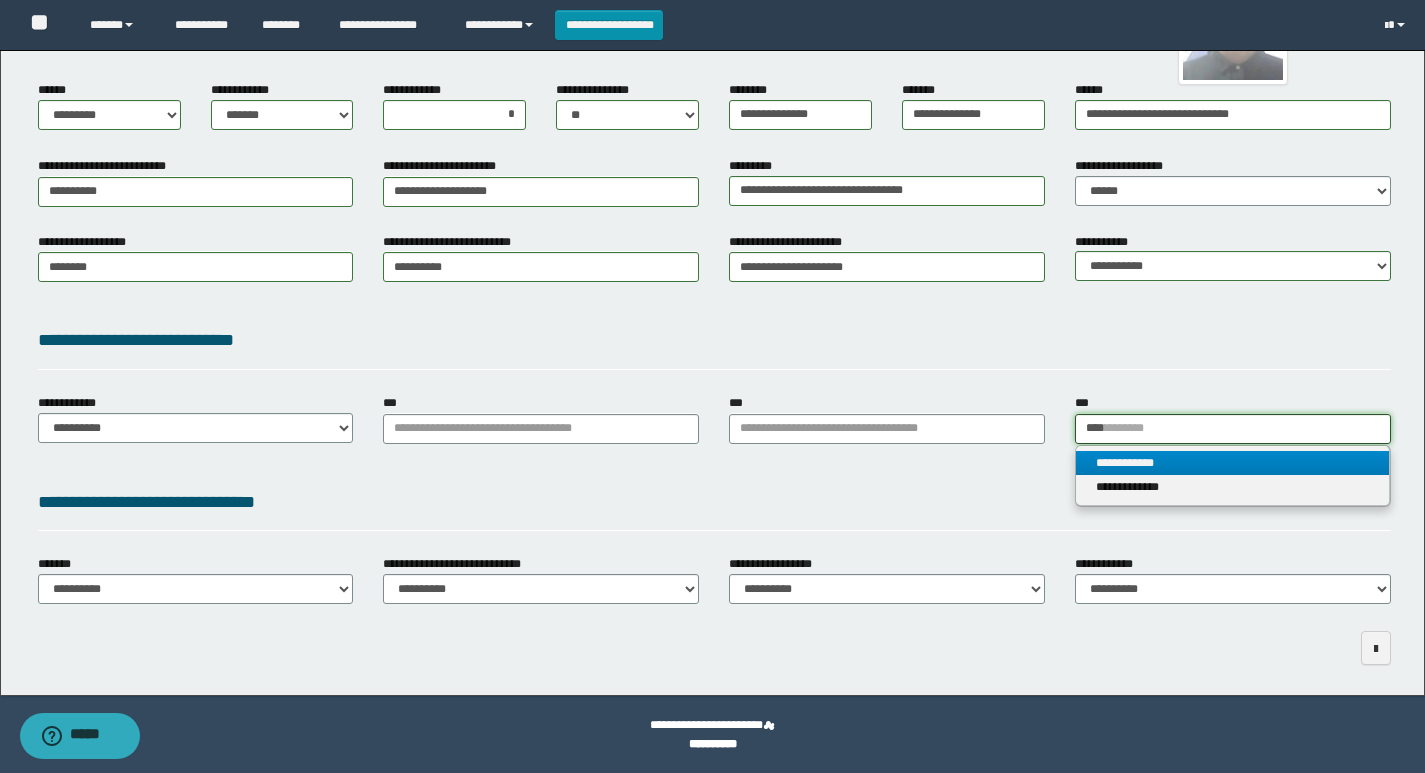 type on "****" 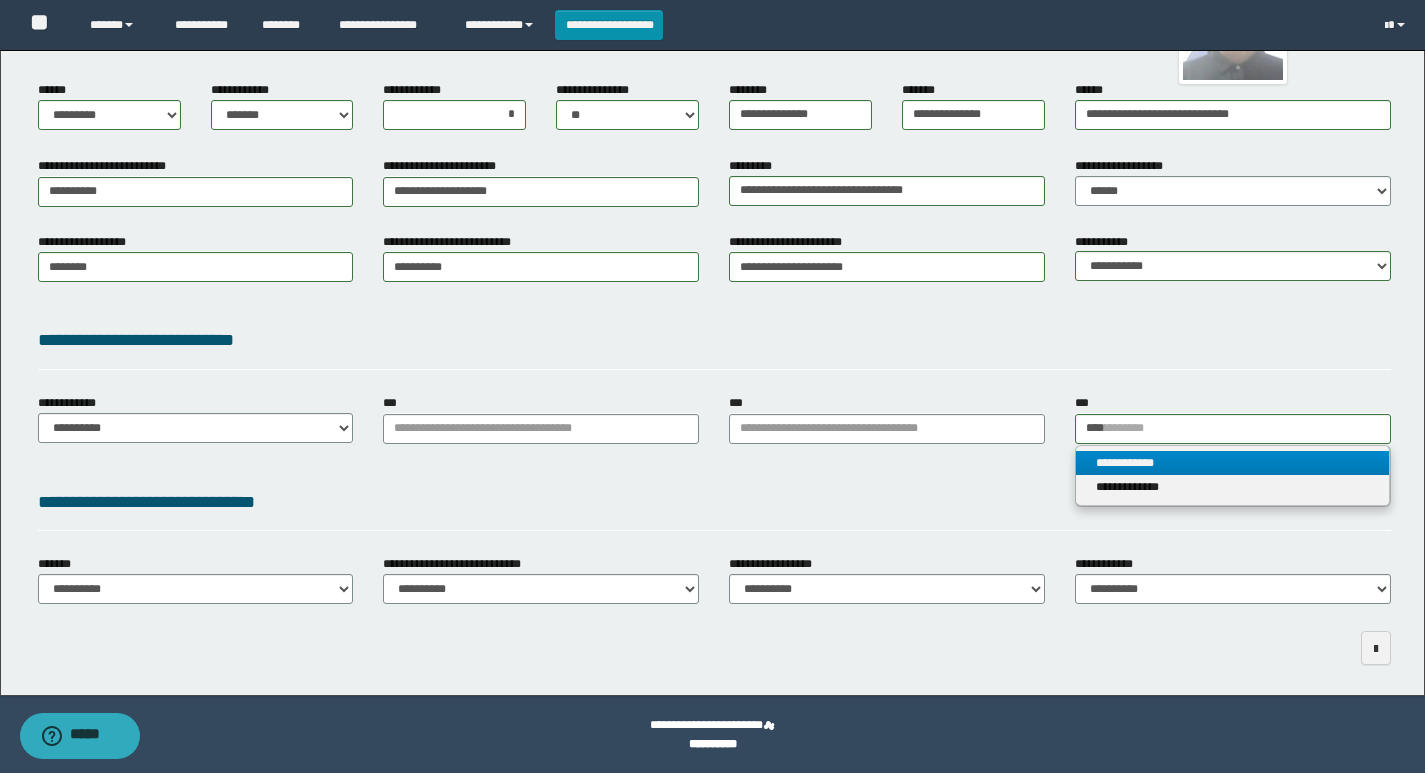 click on "**********" at bounding box center (1232, 463) 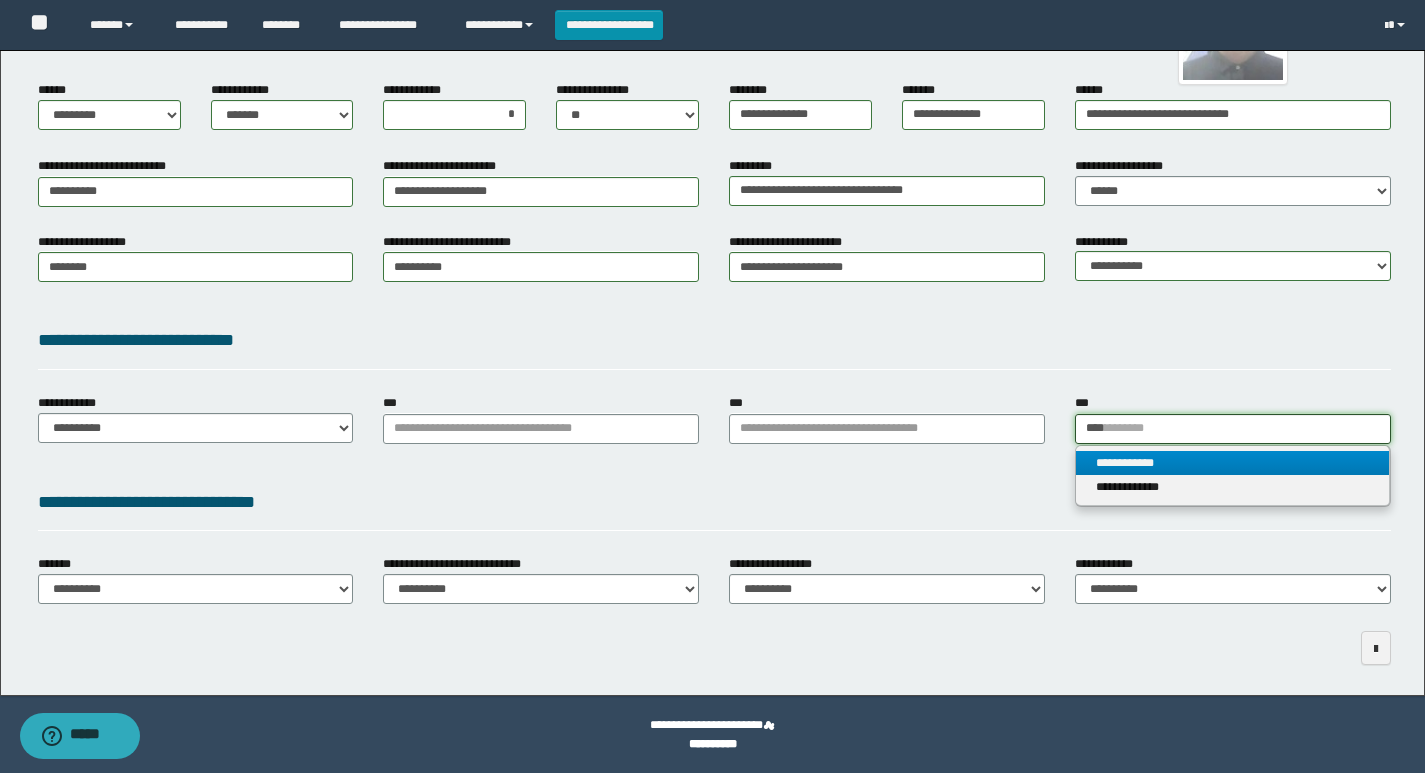 type 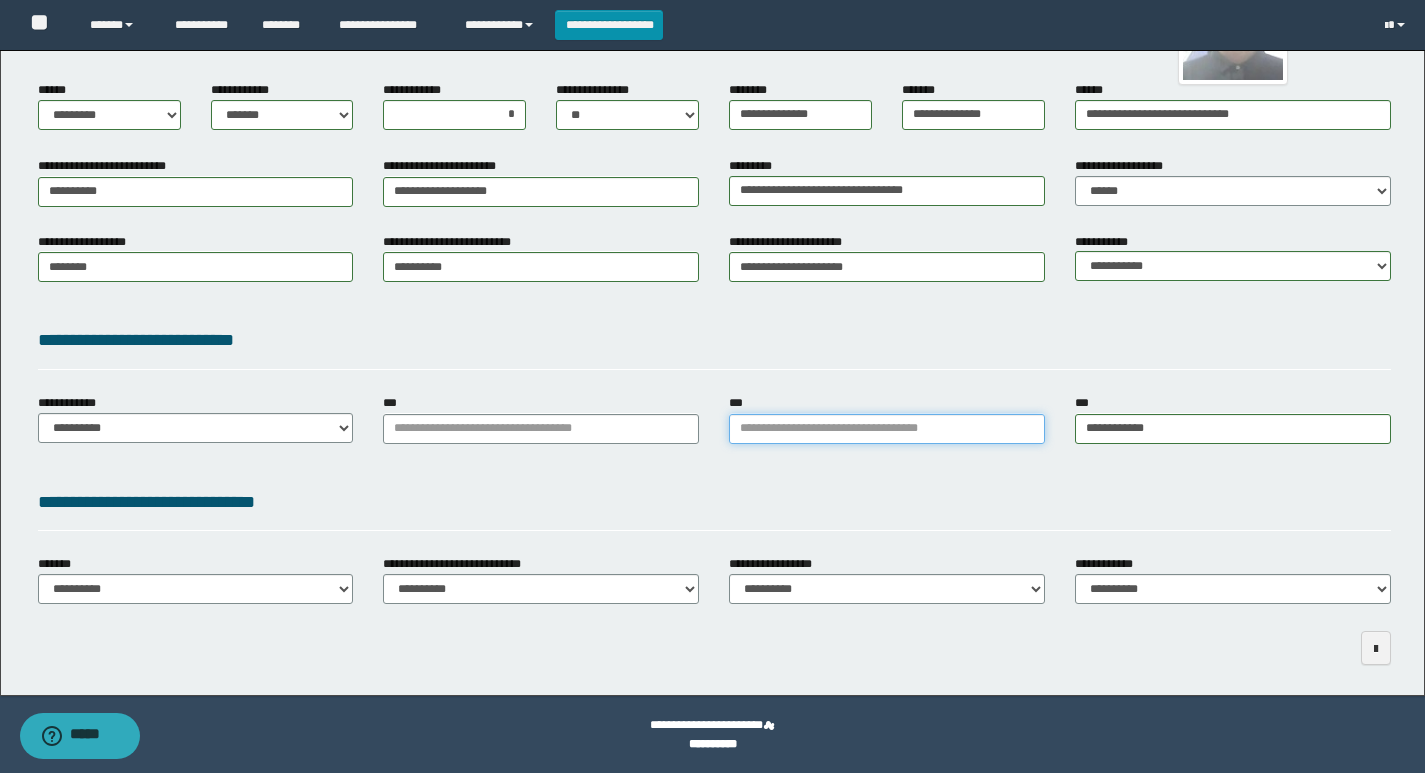 click on "***" at bounding box center (887, 429) 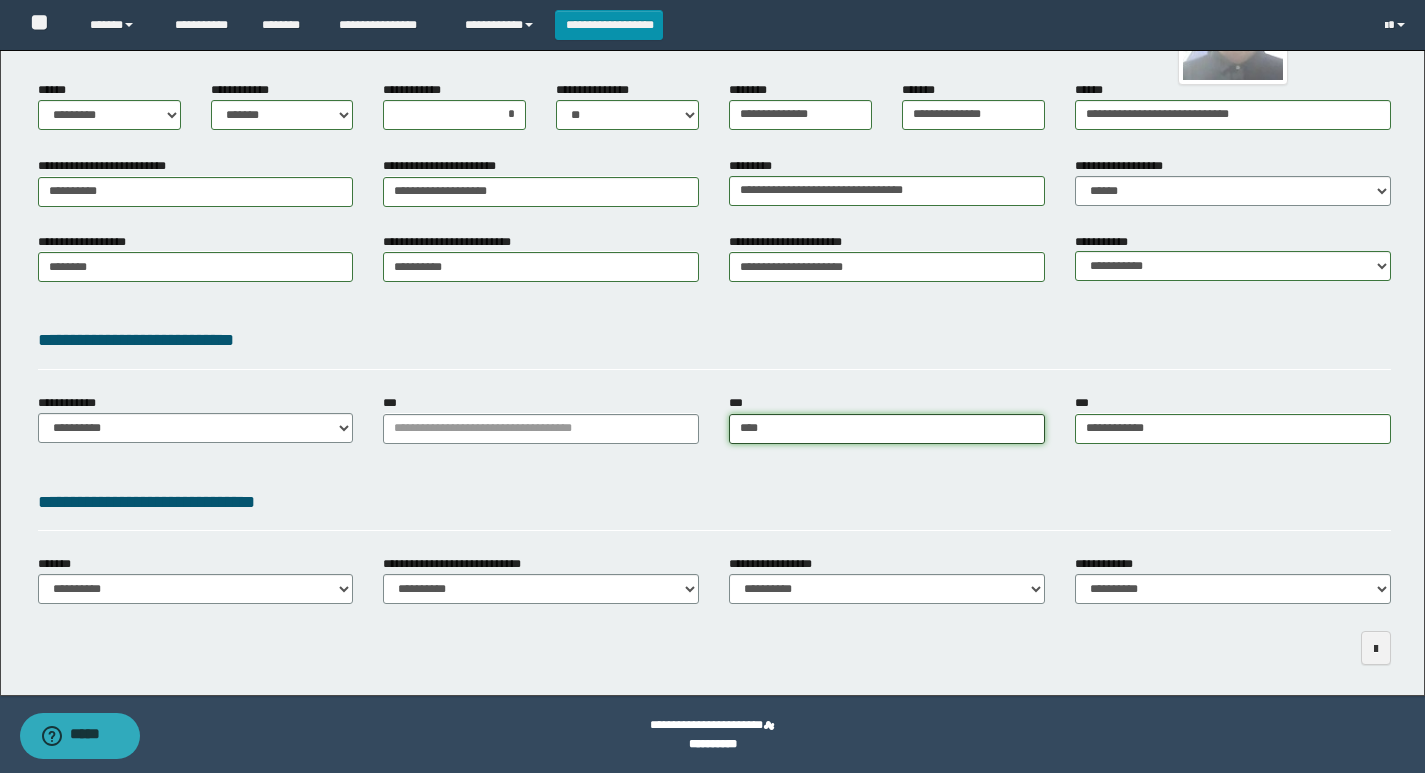type on "*****" 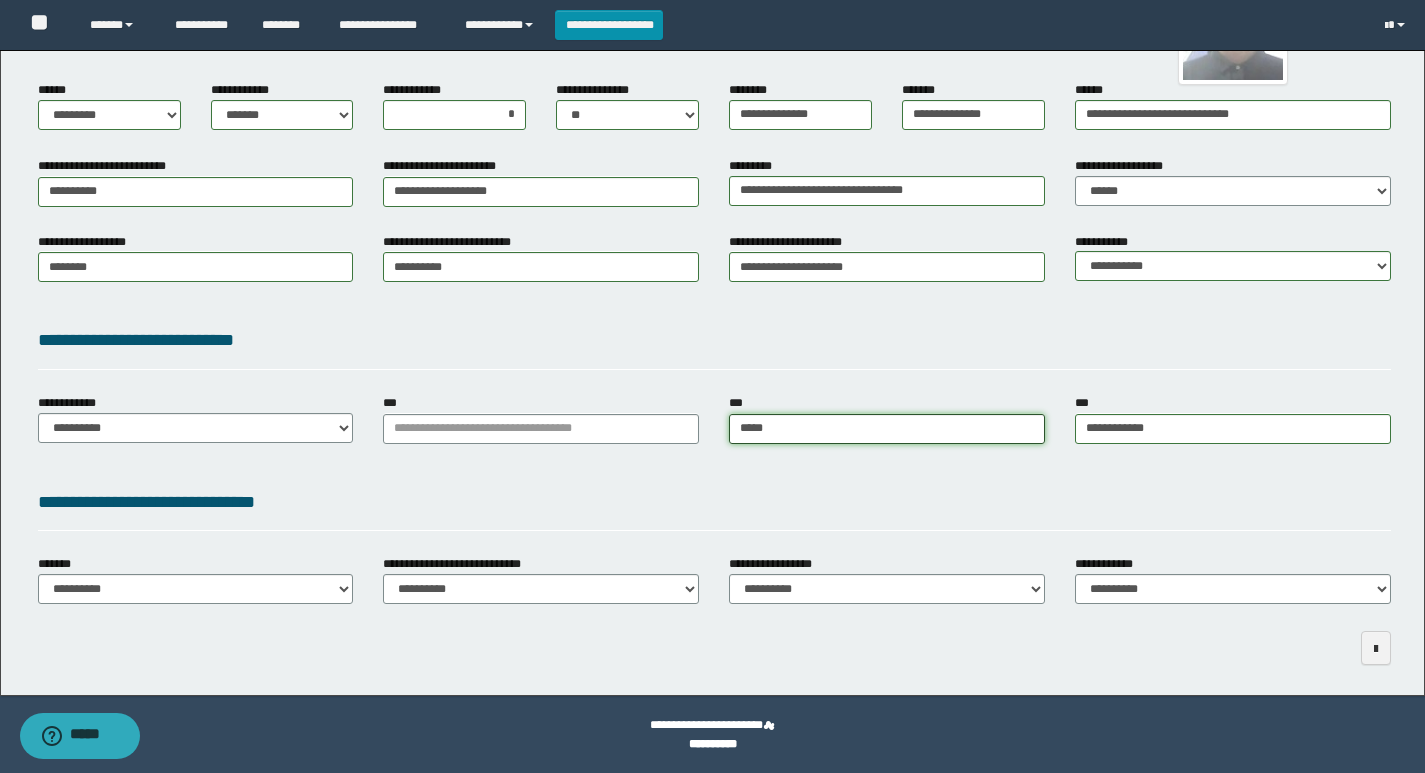 type on "**********" 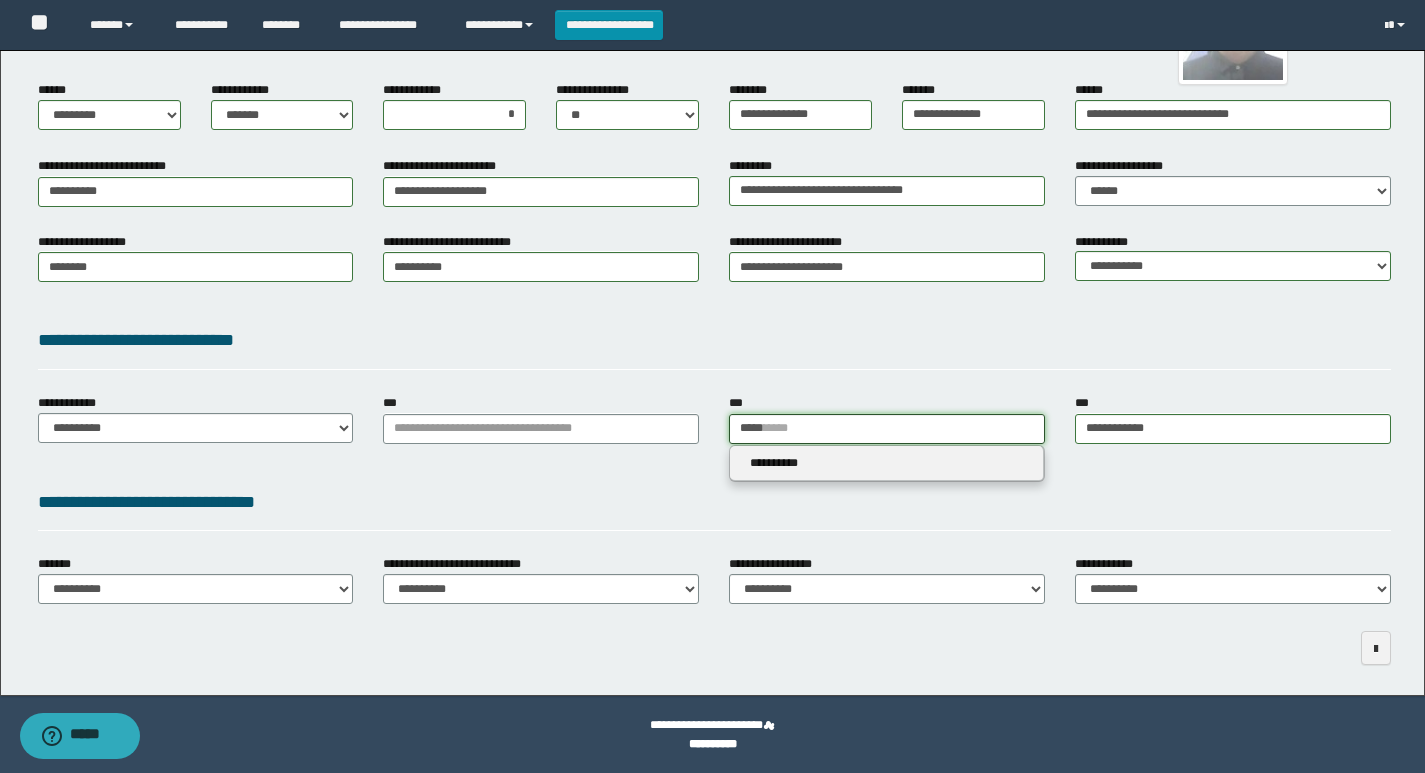 type on "*****" 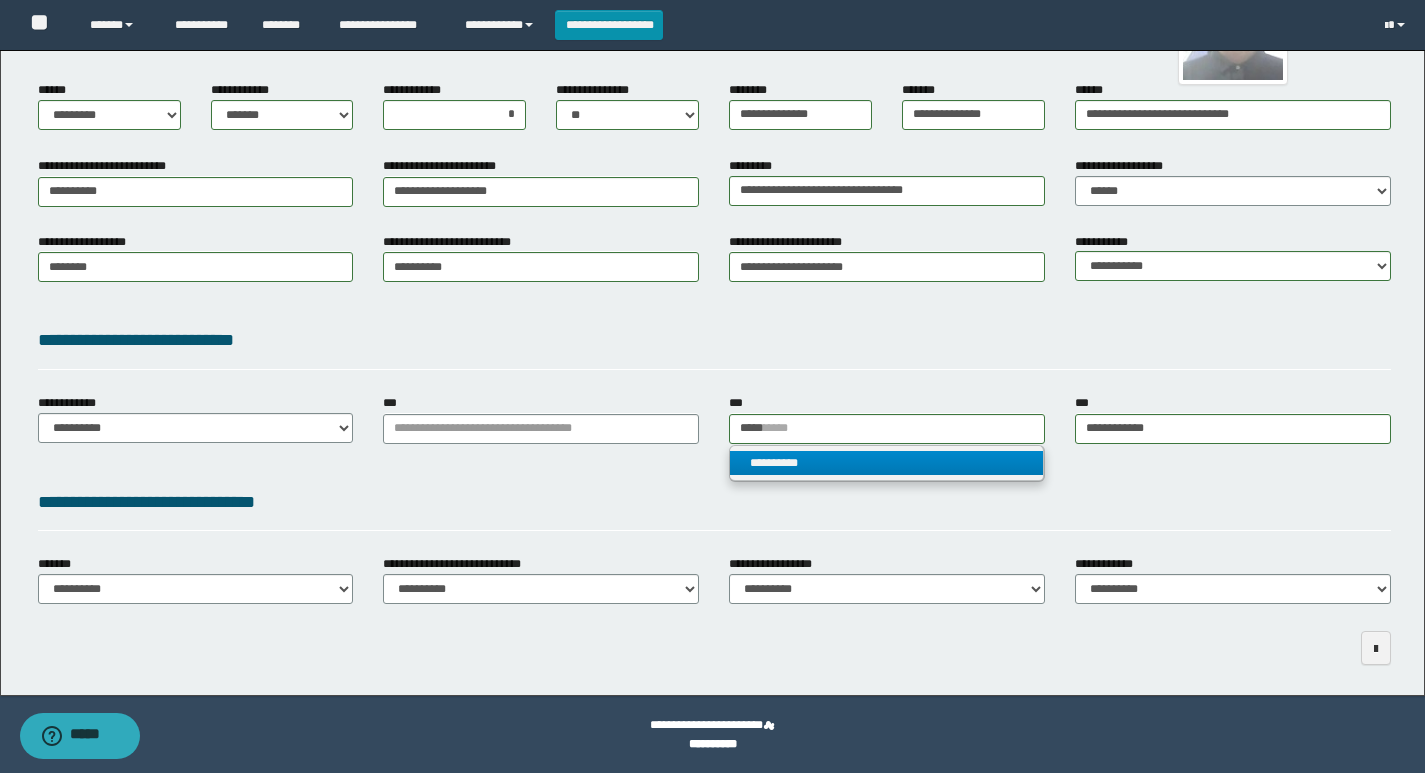 click on "**********" at bounding box center [886, 463] 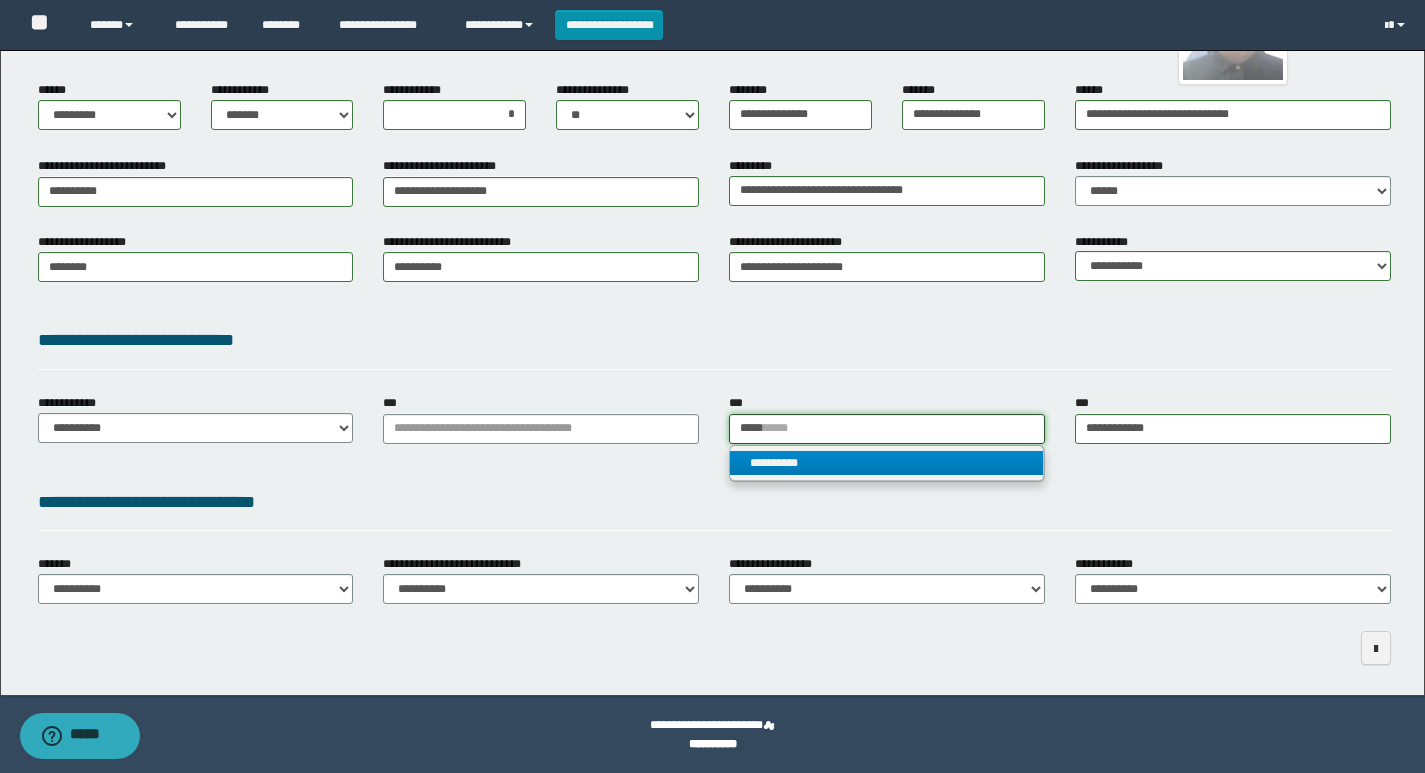 type 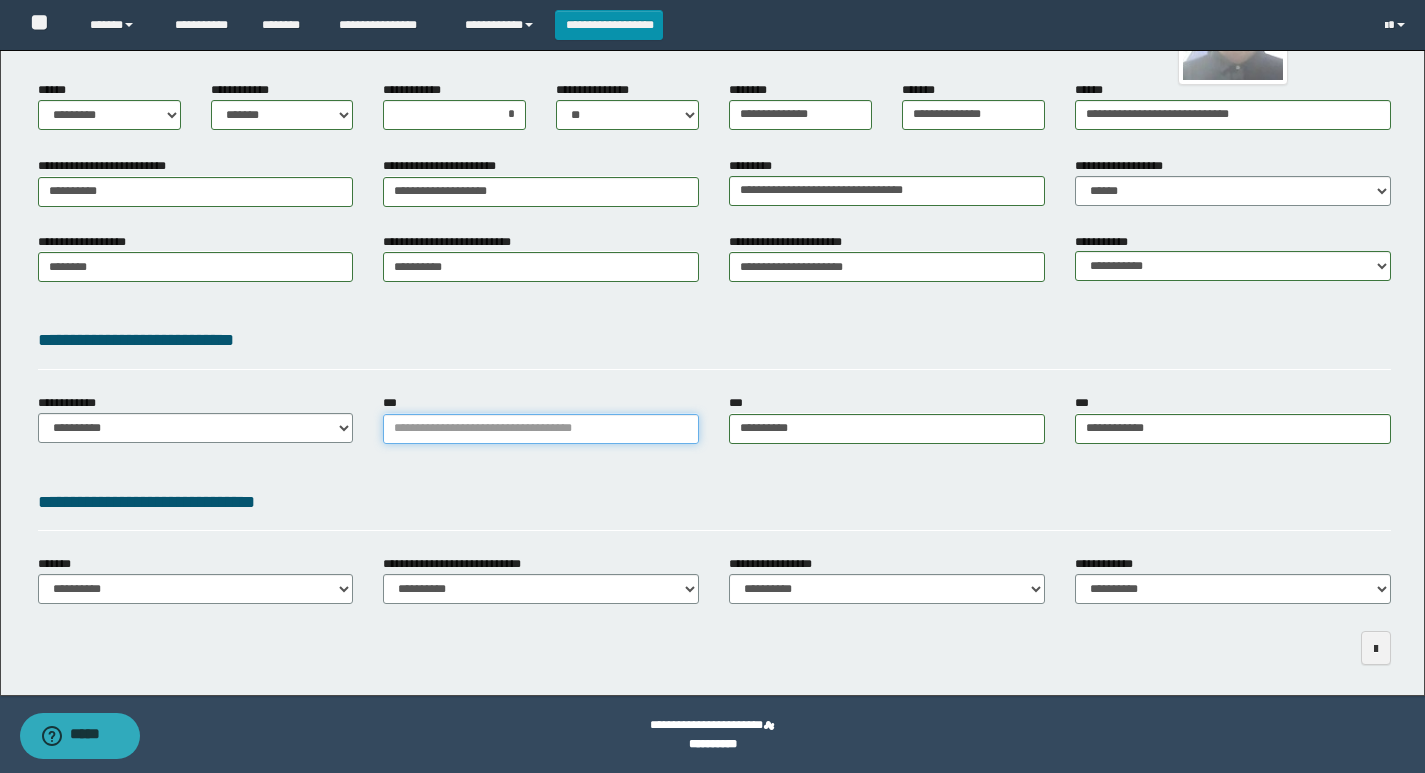 click on "***" at bounding box center (541, 429) 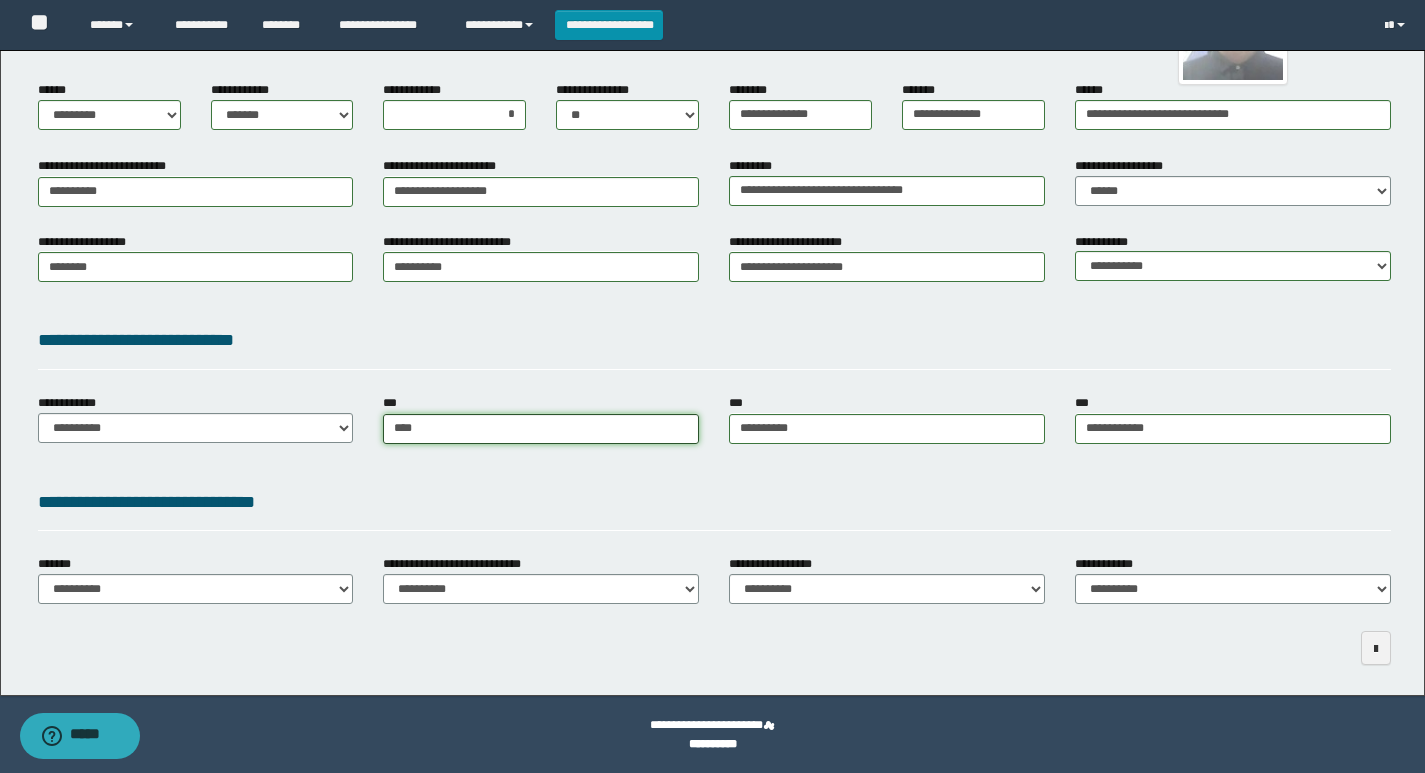 type on "*****" 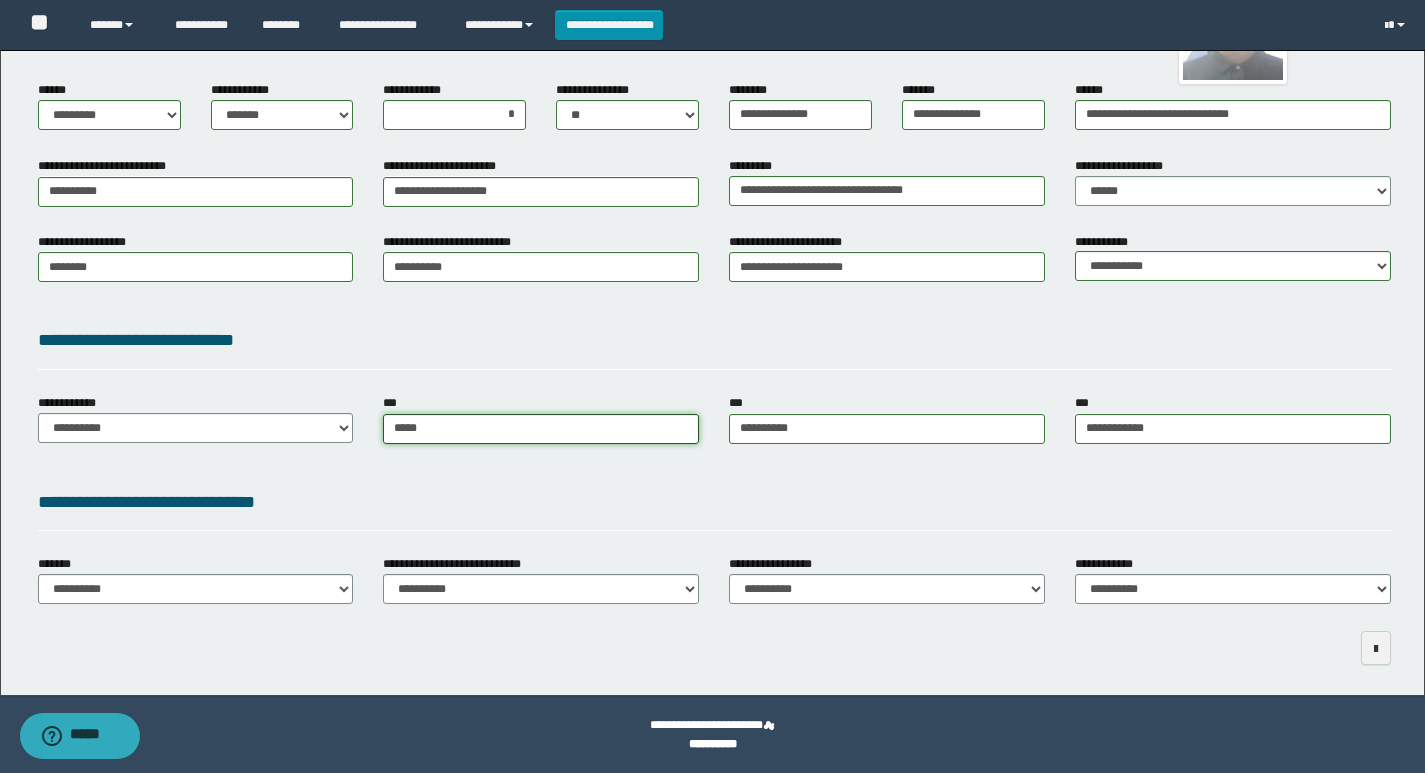 type on "**********" 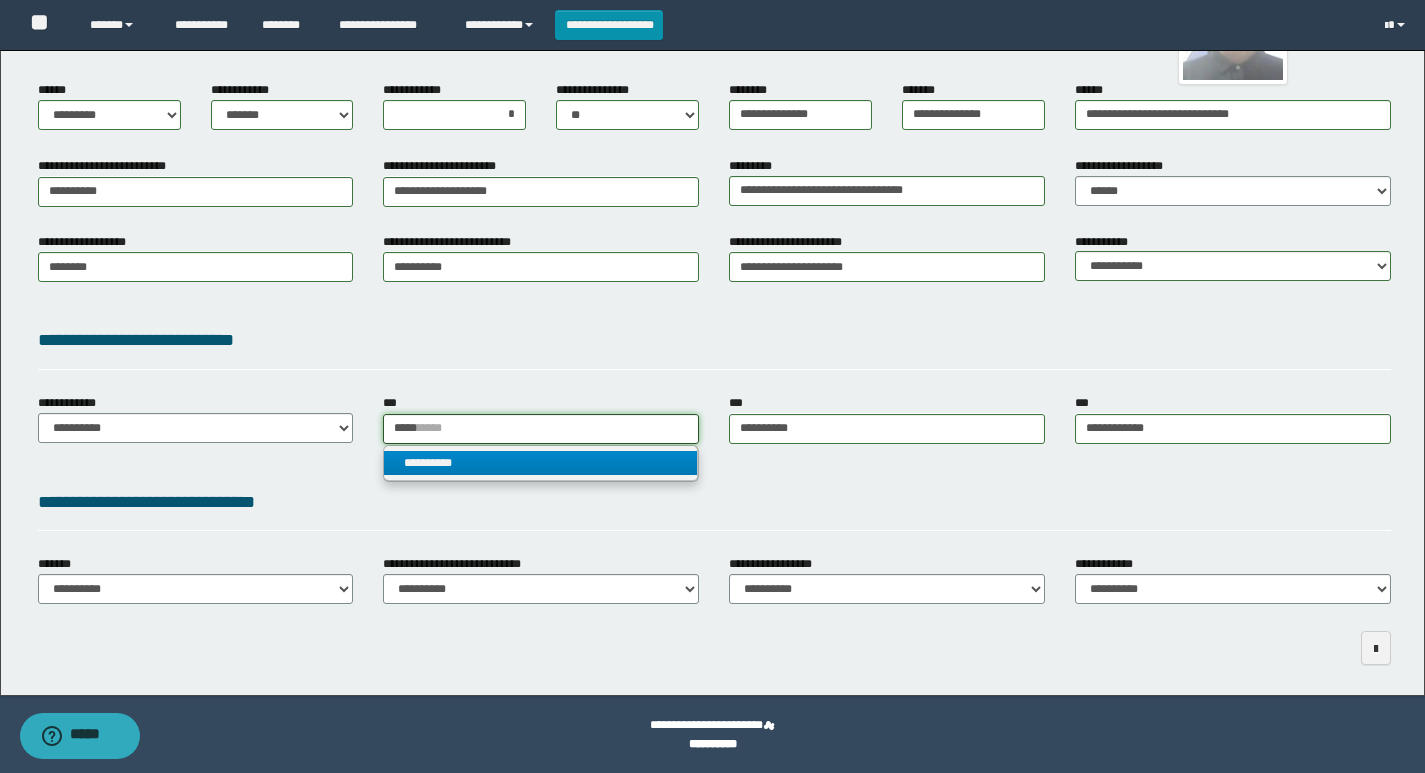type on "*****" 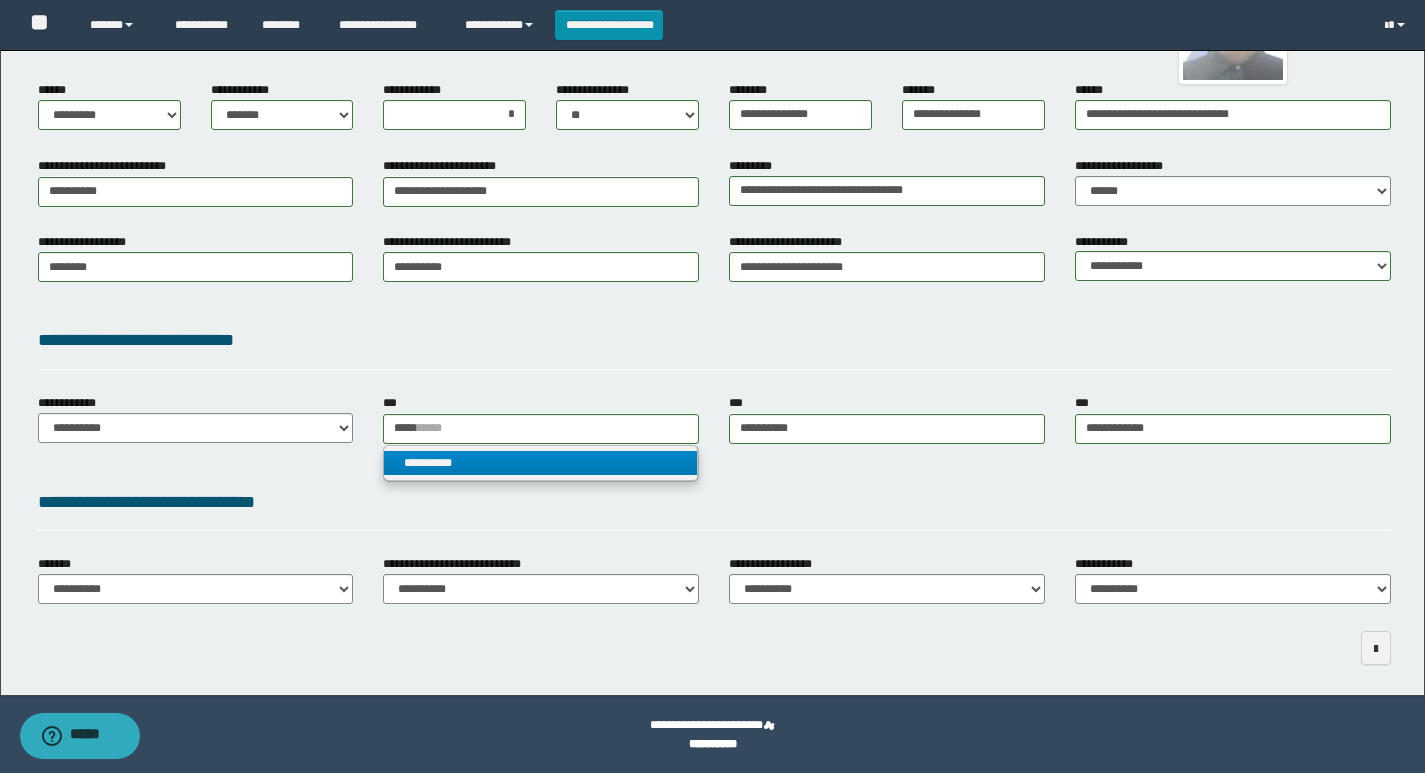 click on "**********" at bounding box center [540, 463] 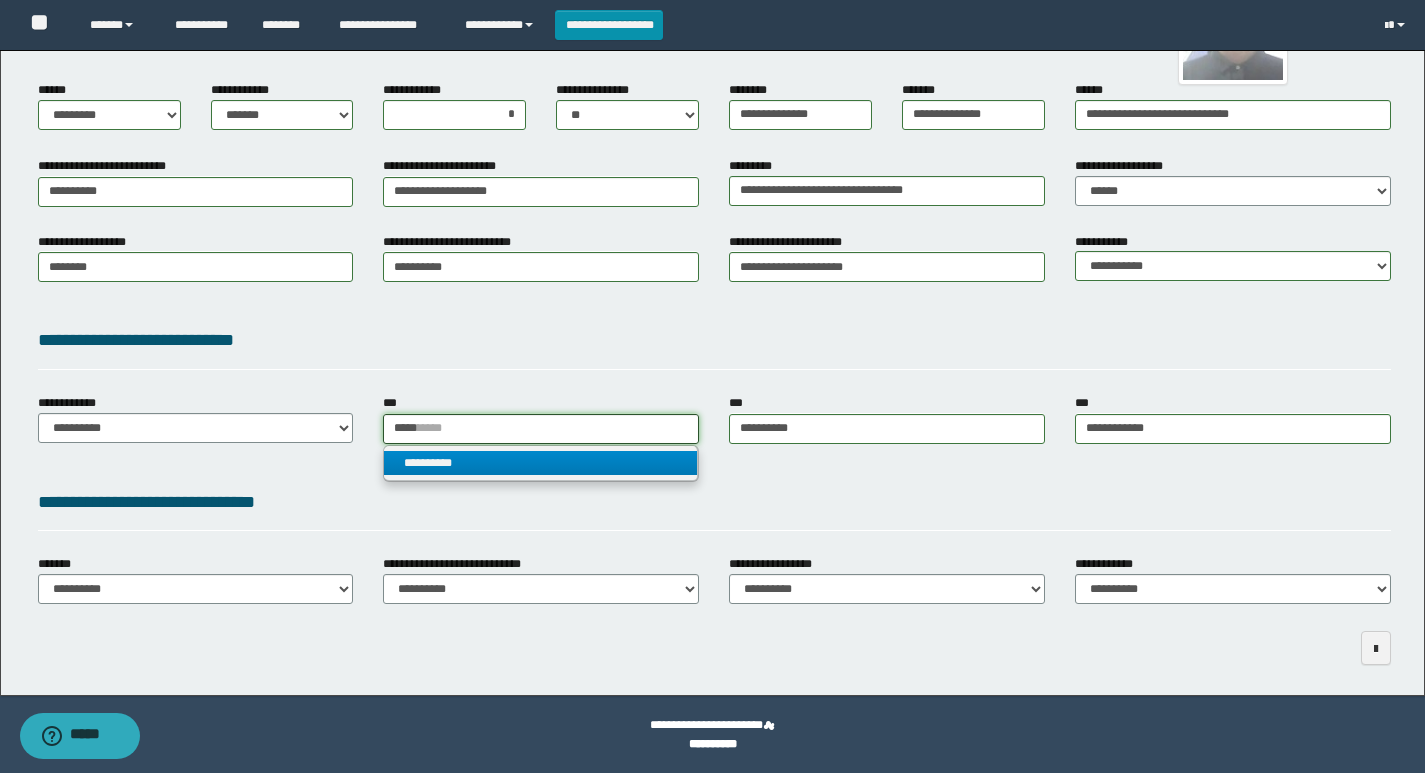 type 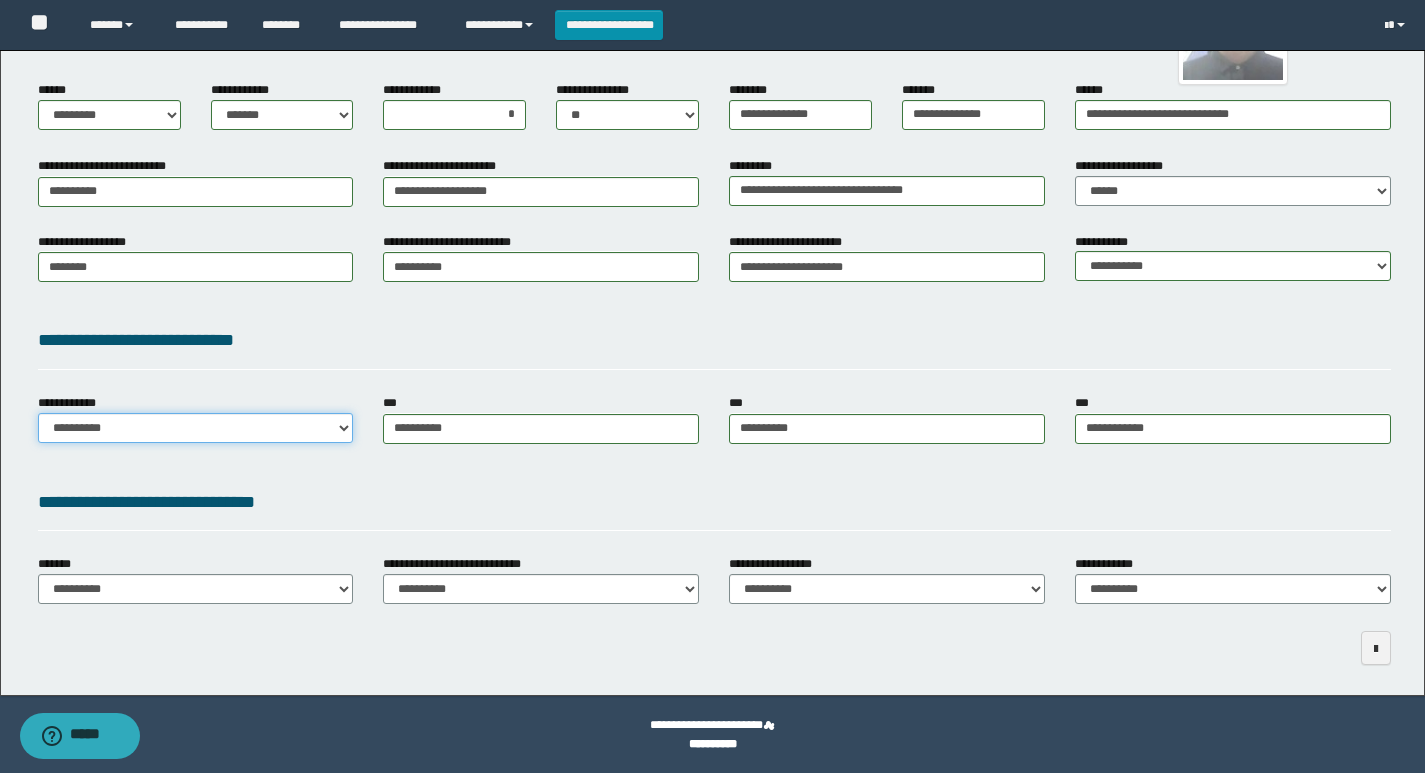 click on "**********" at bounding box center (196, 428) 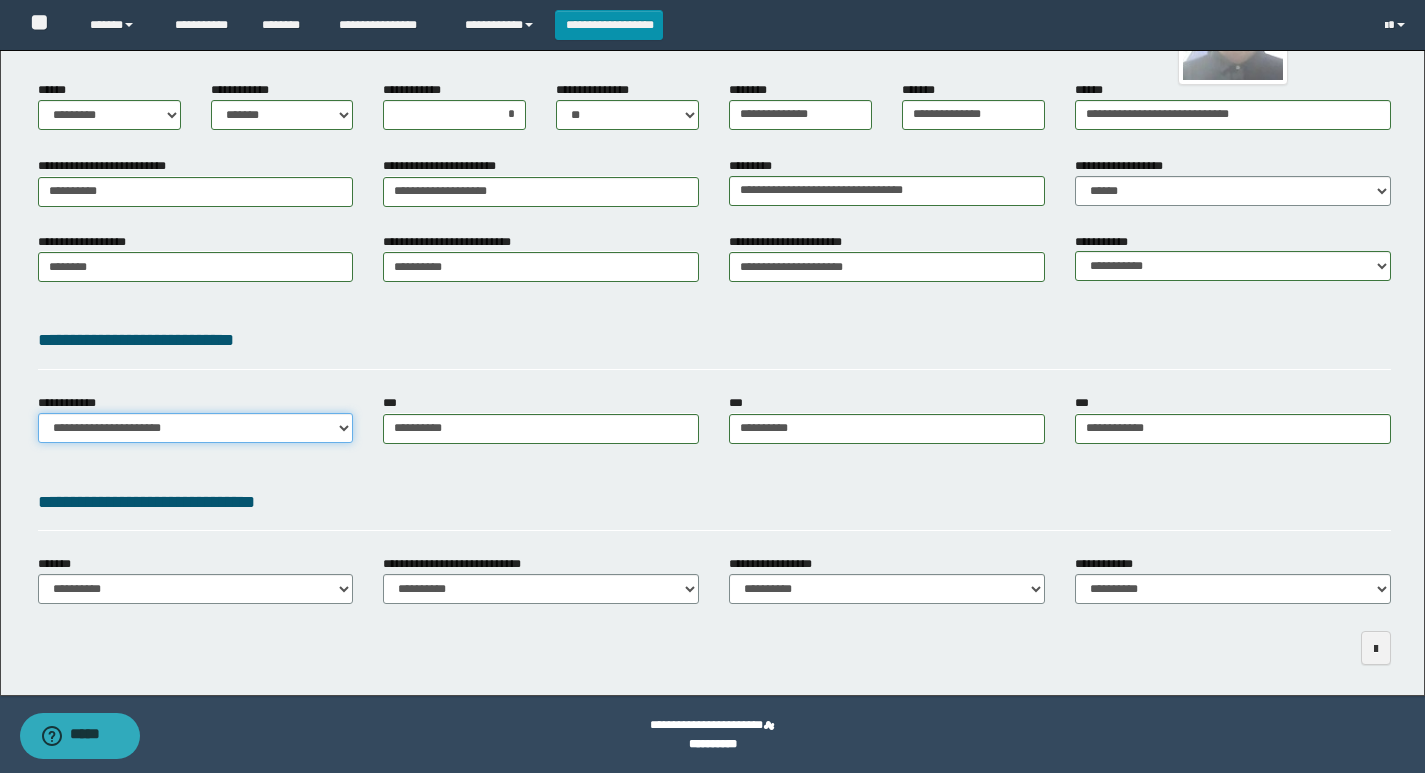 click on "**********" at bounding box center (196, 428) 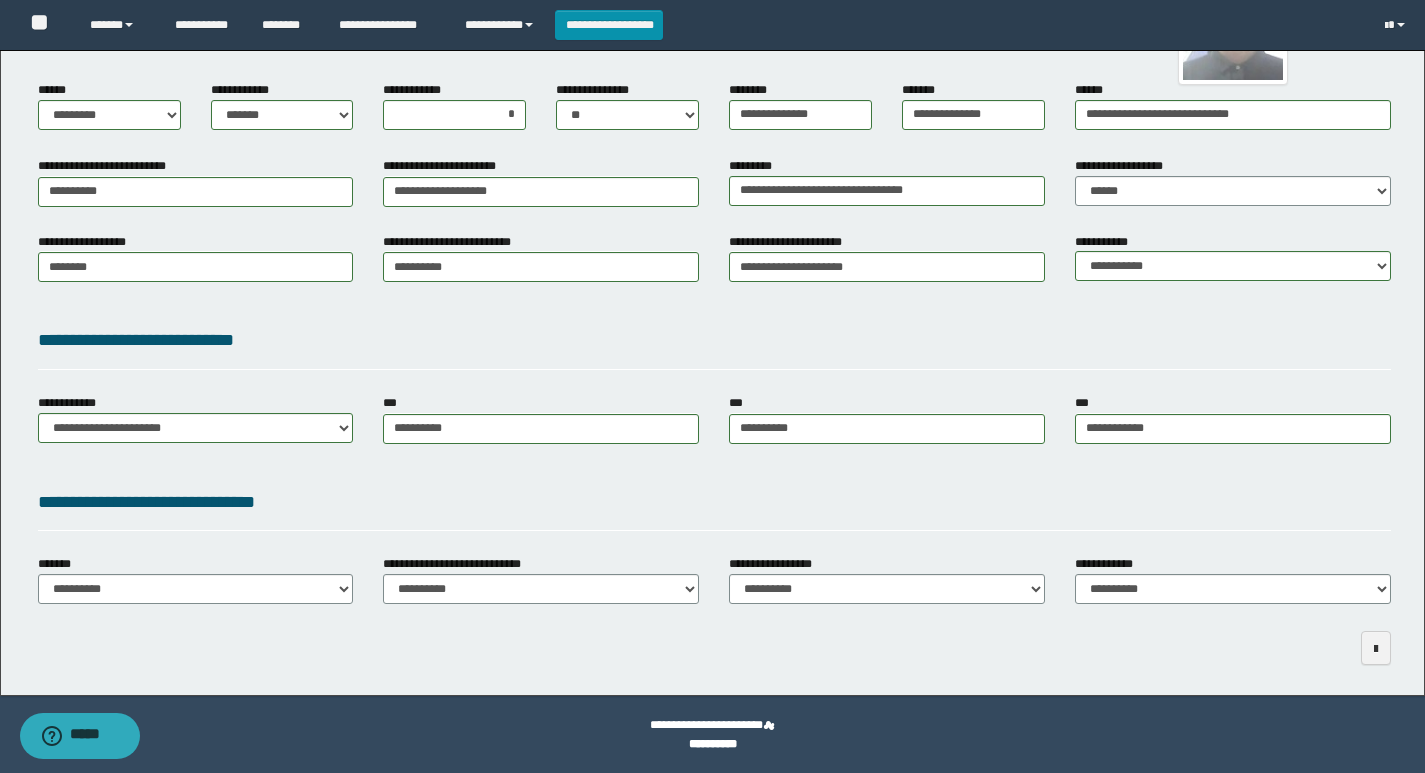 click on "**********" at bounding box center [714, 340] 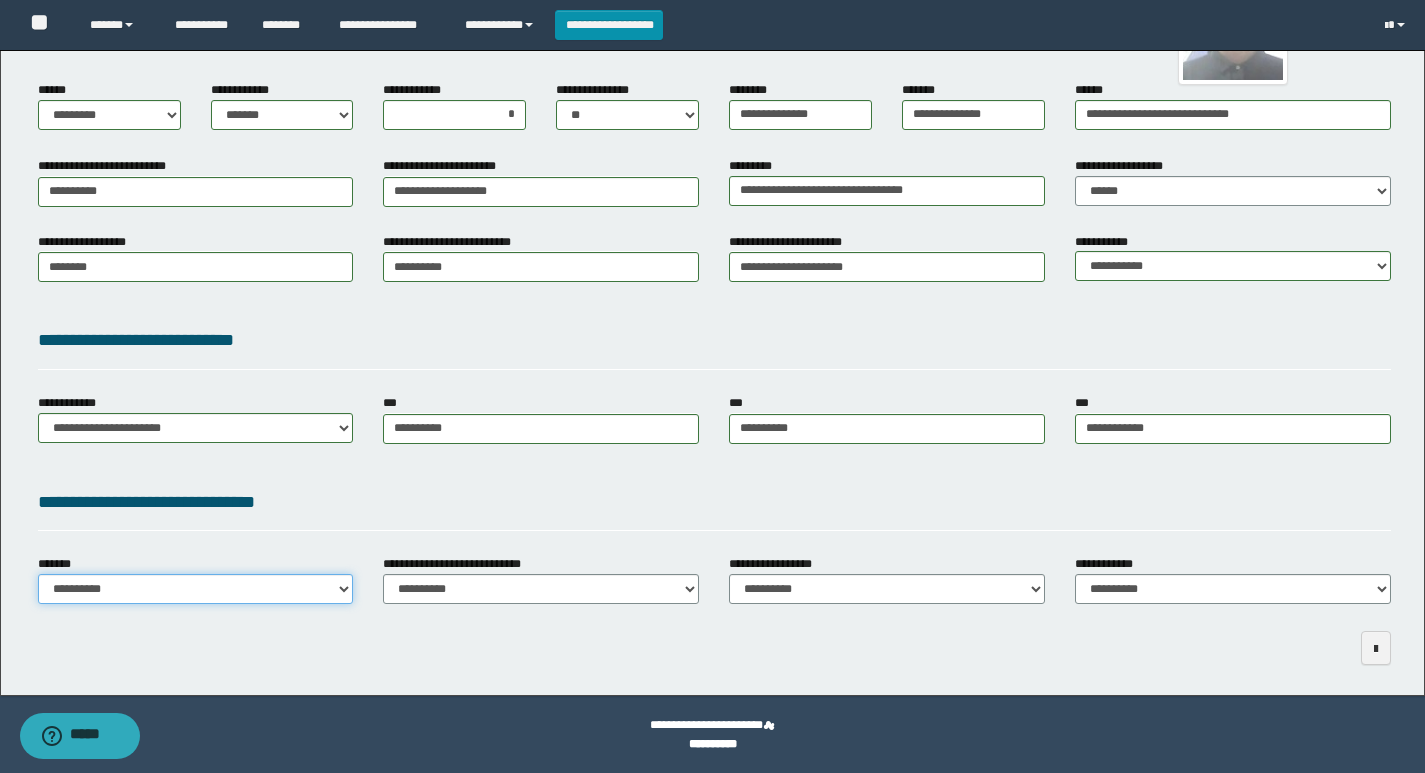 click on "**********" at bounding box center [196, 589] 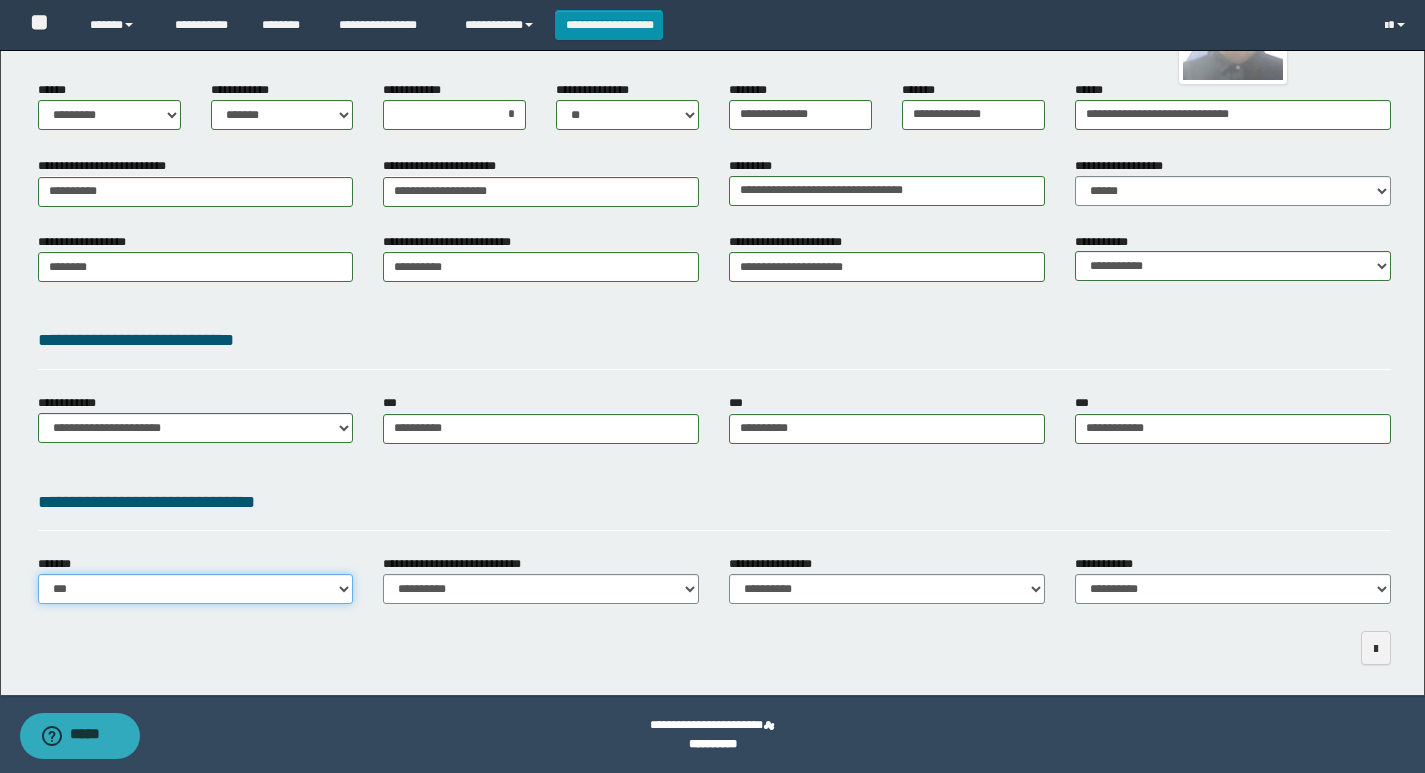 click on "**********" at bounding box center [196, 589] 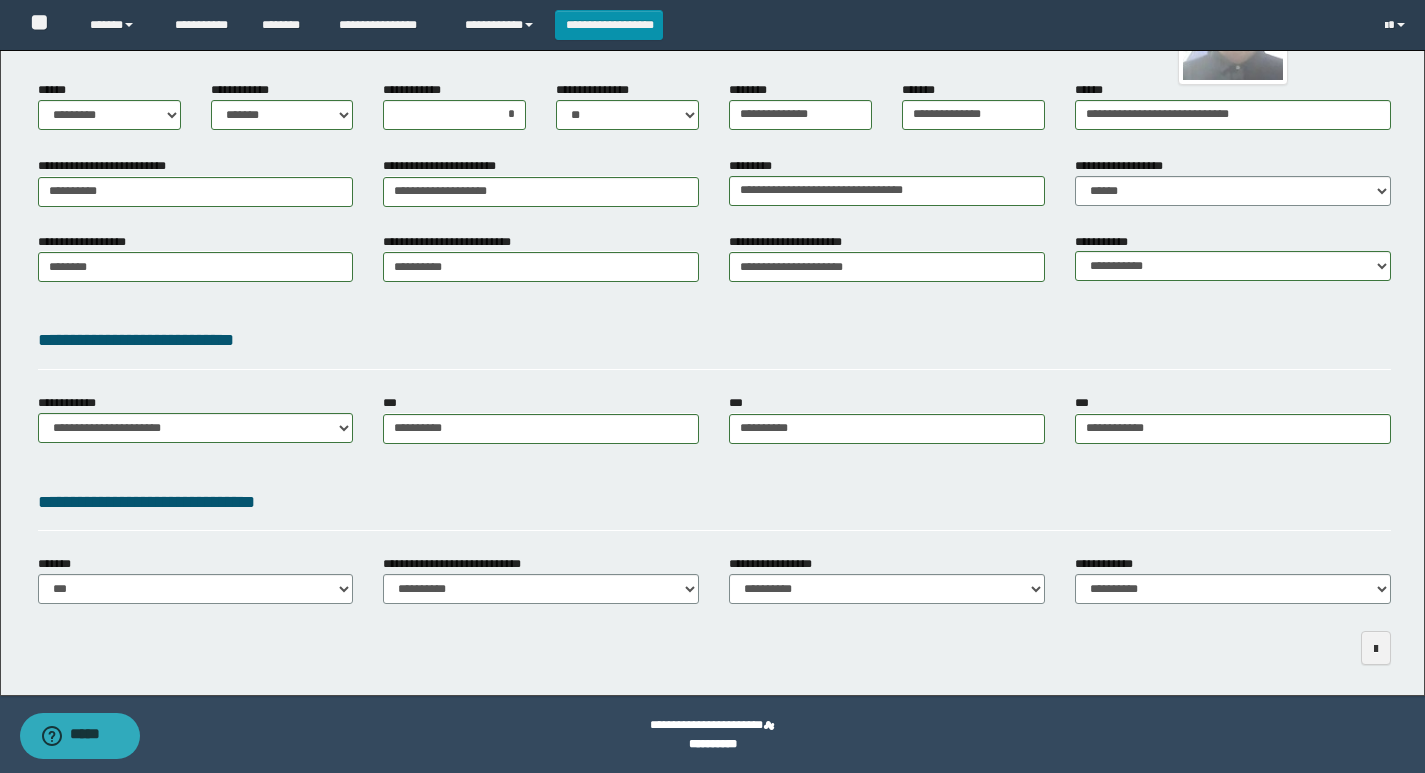 click on "**********" at bounding box center (714, 502) 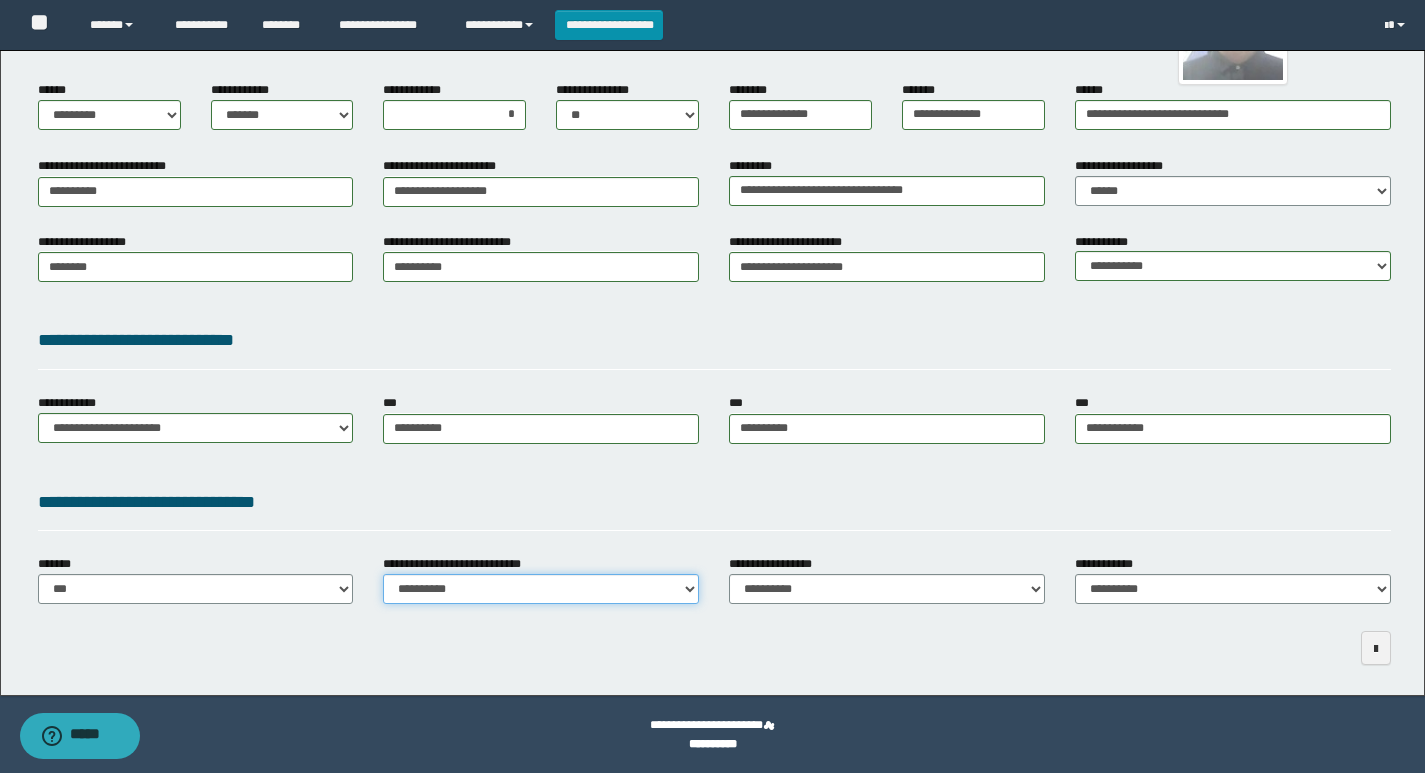 click on "**********" at bounding box center [541, 589] 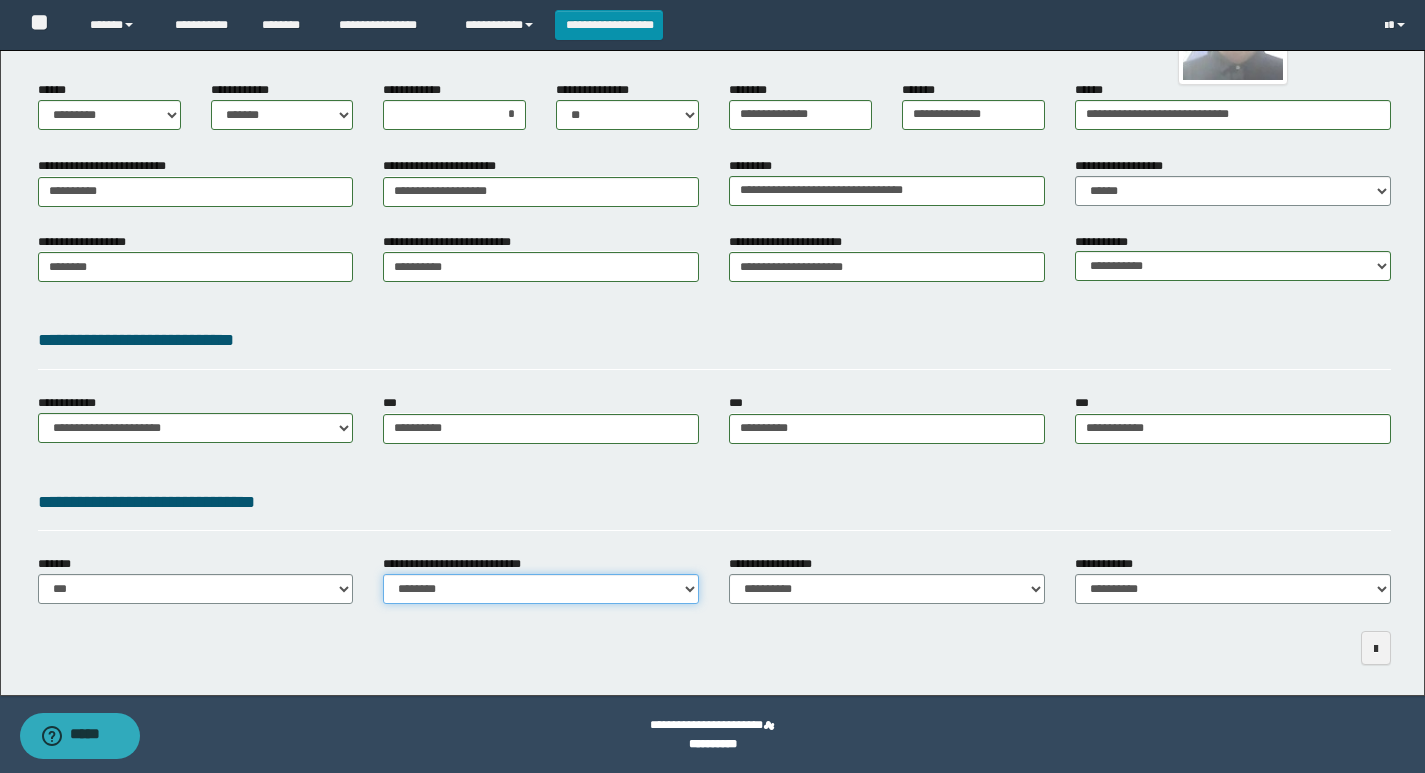 click on "**********" at bounding box center (541, 589) 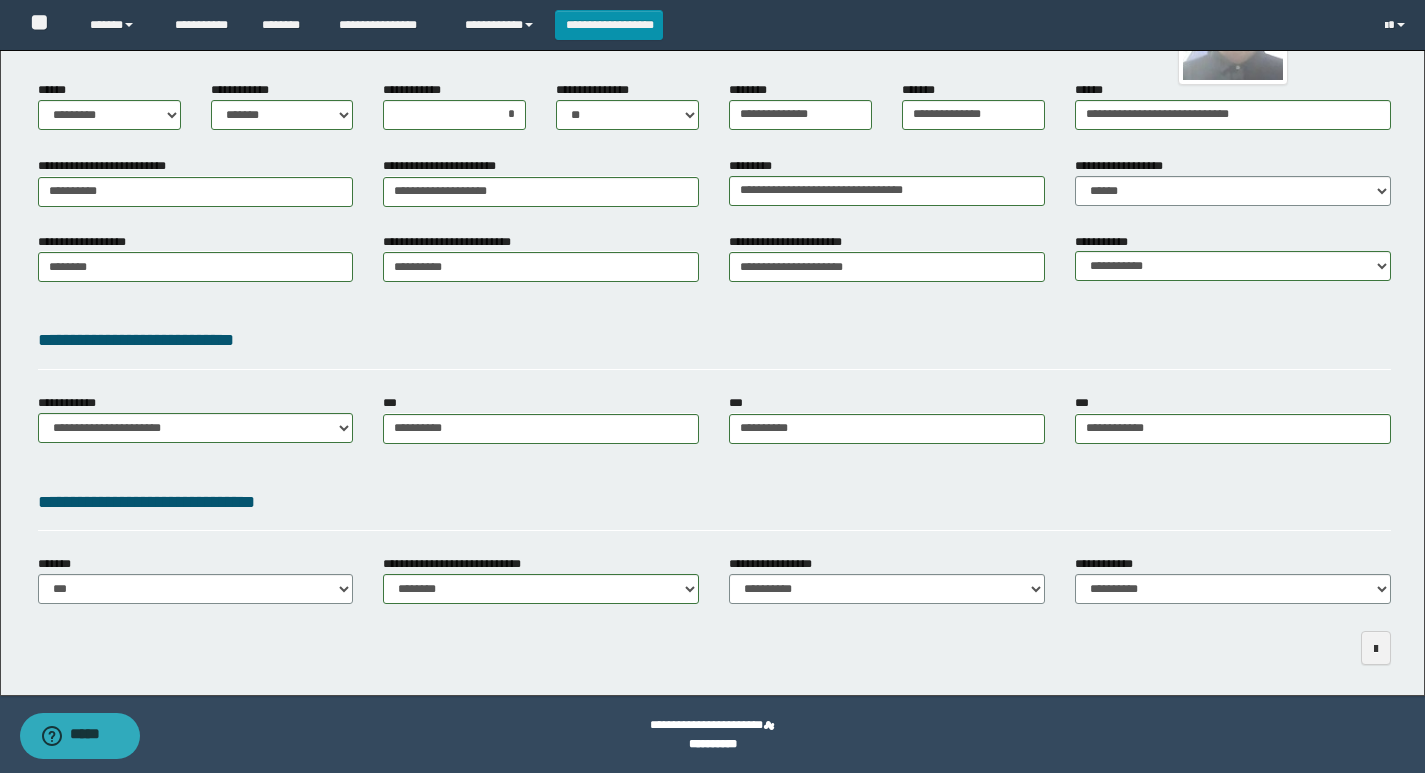 drag, startPoint x: 542, startPoint y: 481, endPoint x: 570, endPoint y: 508, distance: 38.8973 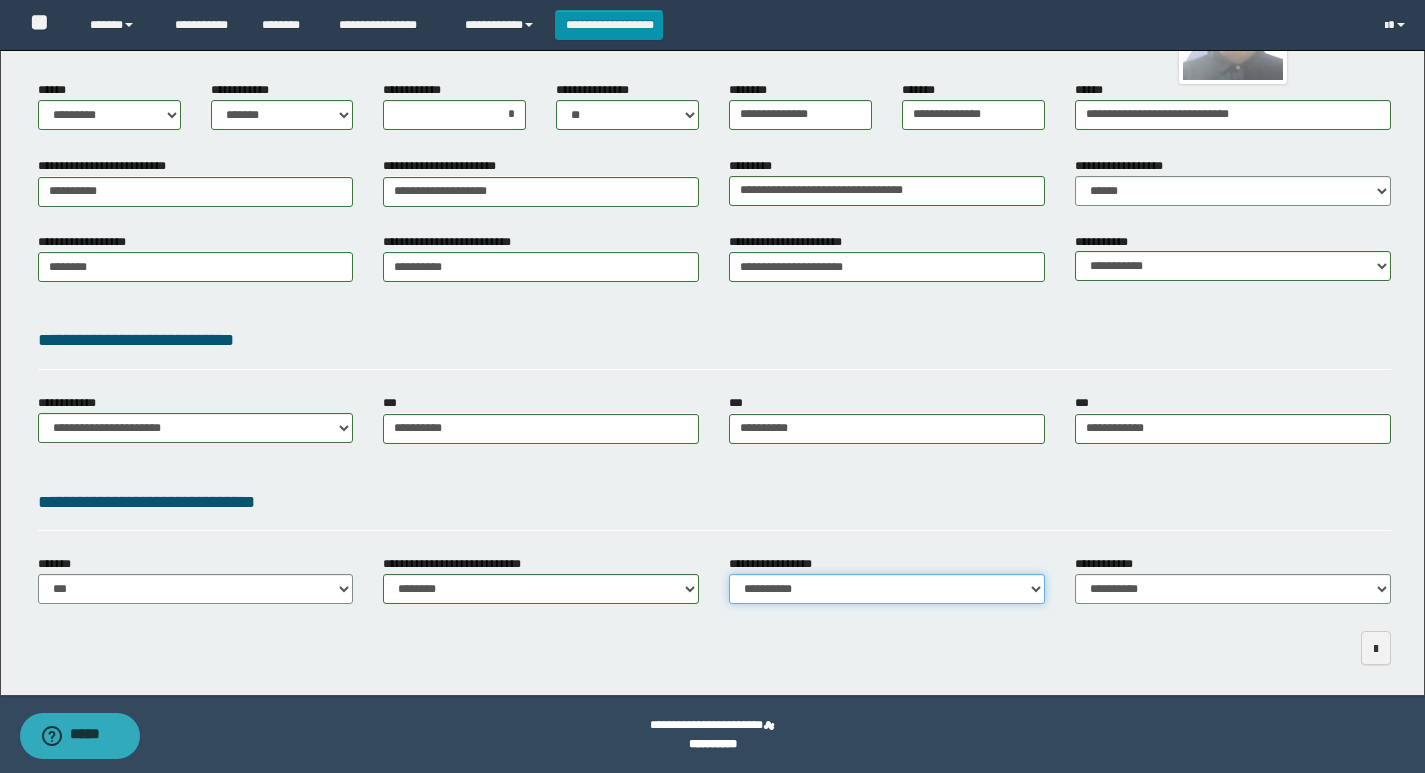 click on "**********" at bounding box center [887, 589] 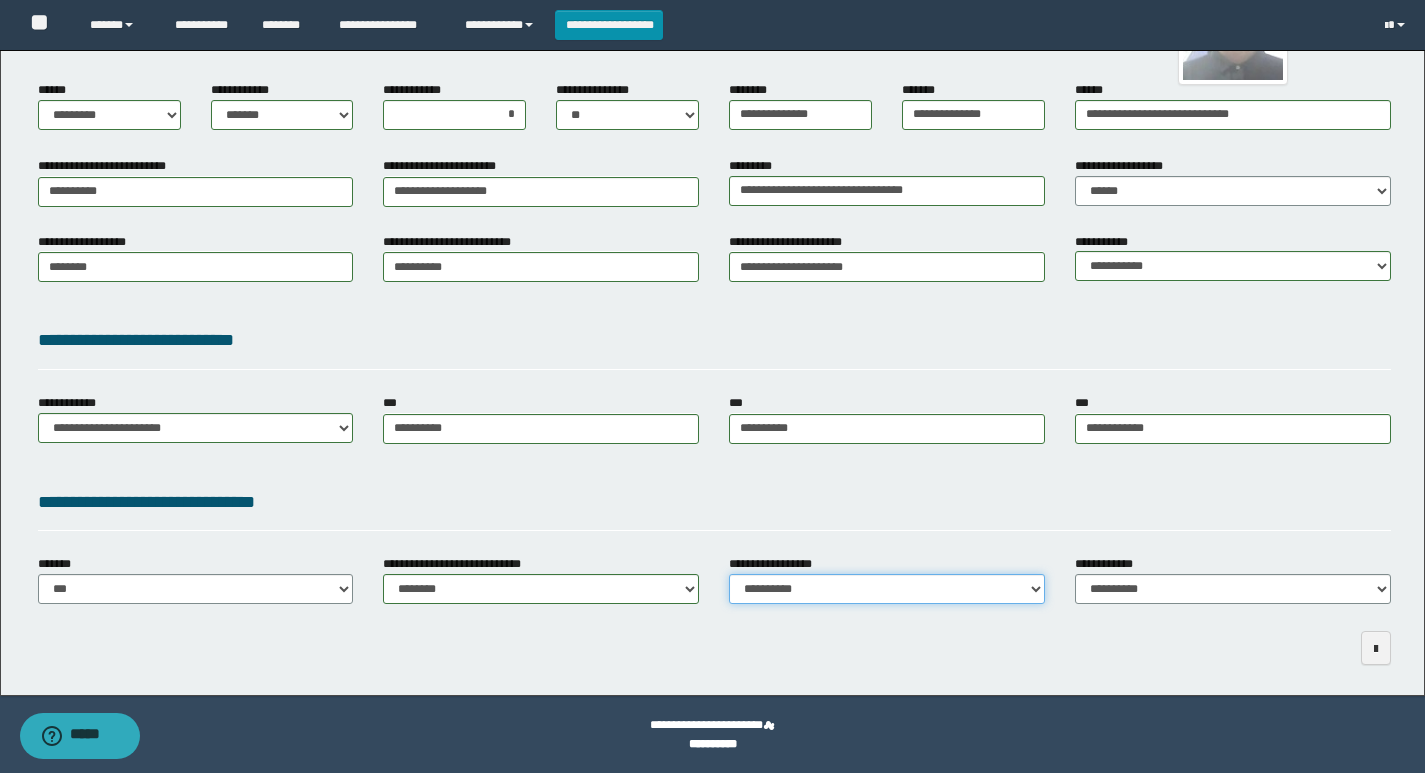 select on "*" 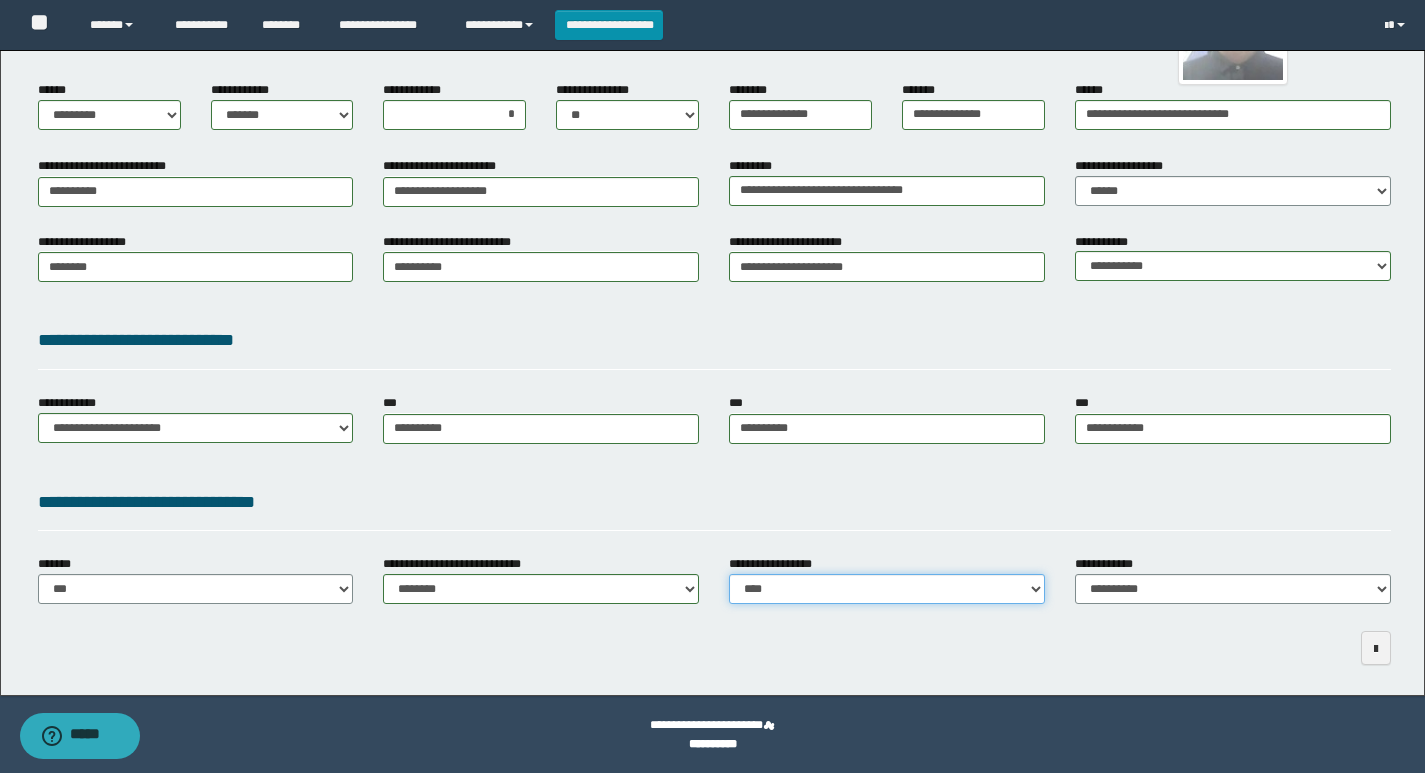 click on "**********" at bounding box center (887, 589) 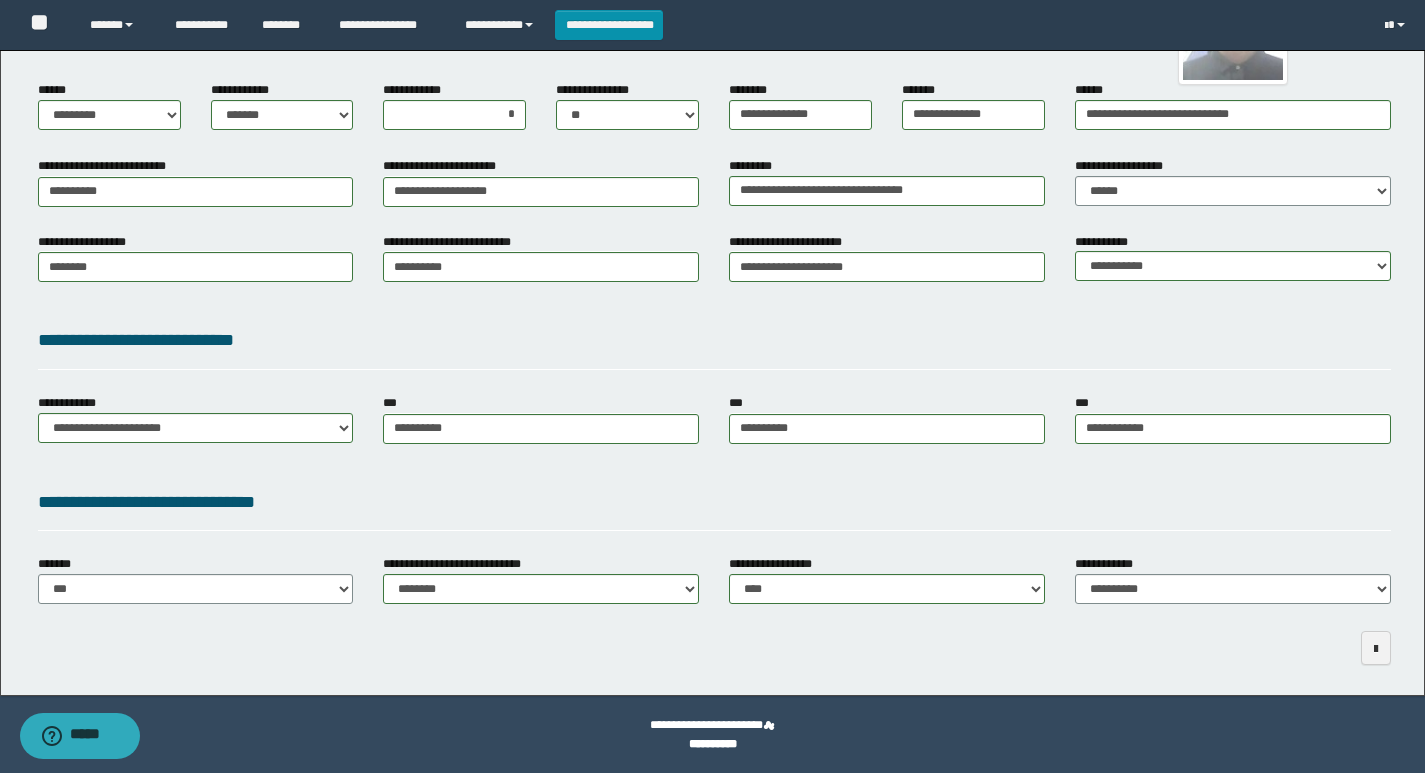 click on "**********" at bounding box center (714, 502) 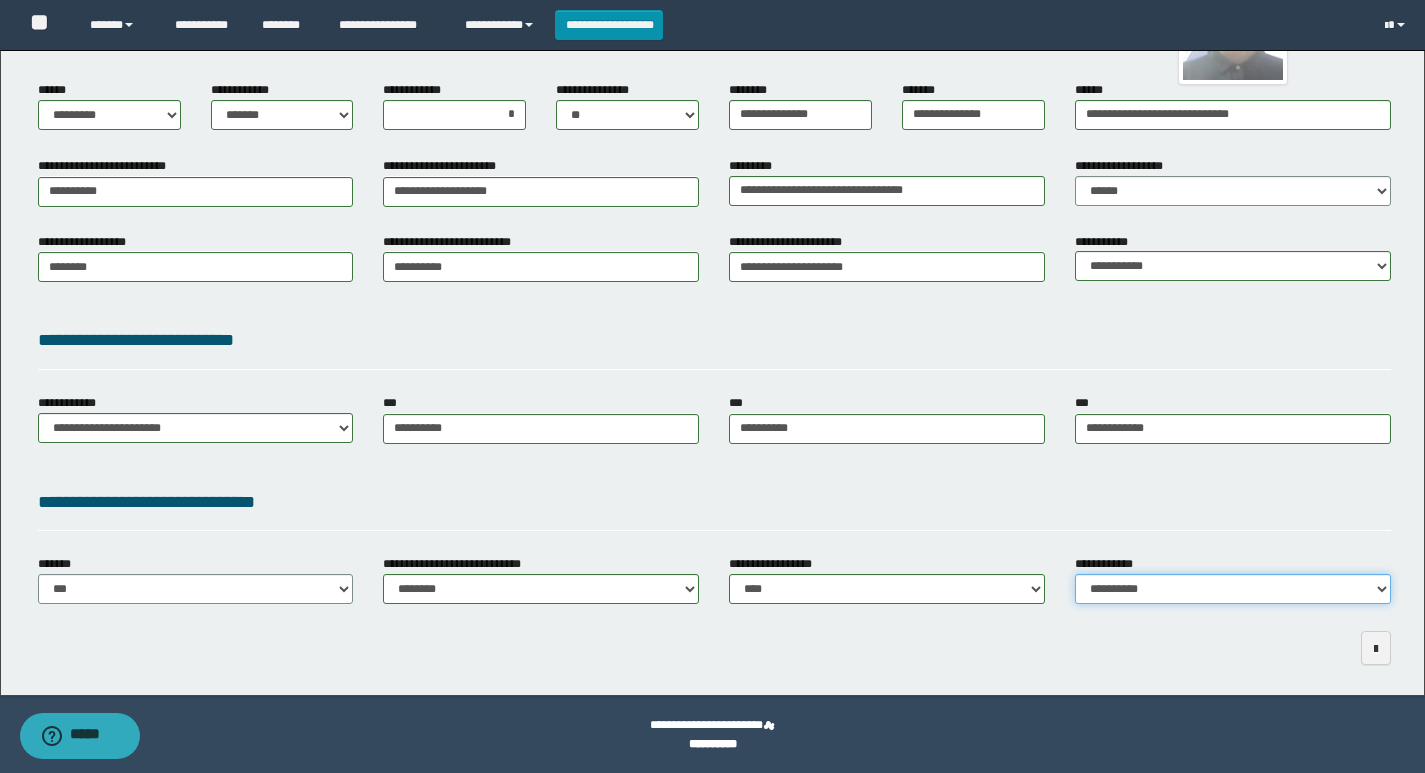 click on "**********" at bounding box center (1233, 589) 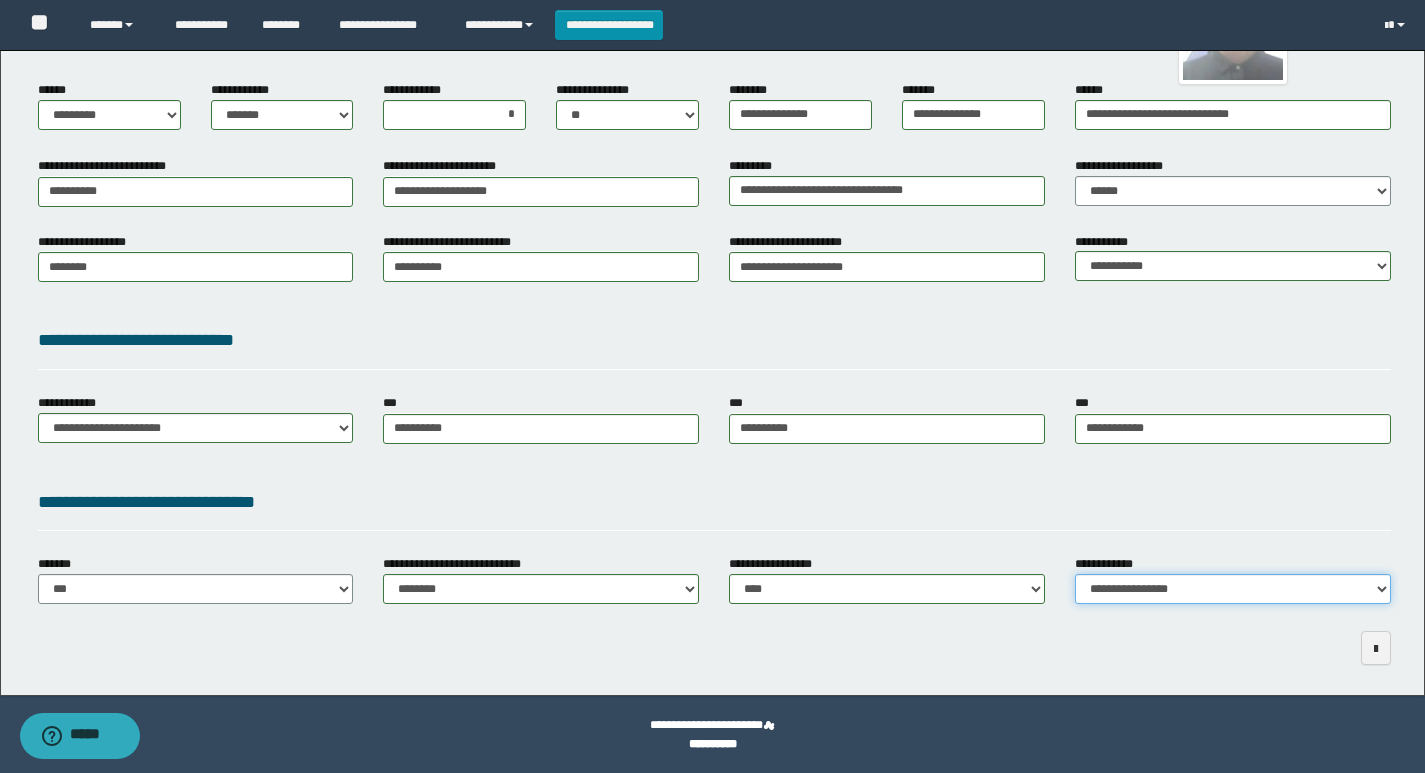 click on "**********" at bounding box center (1233, 589) 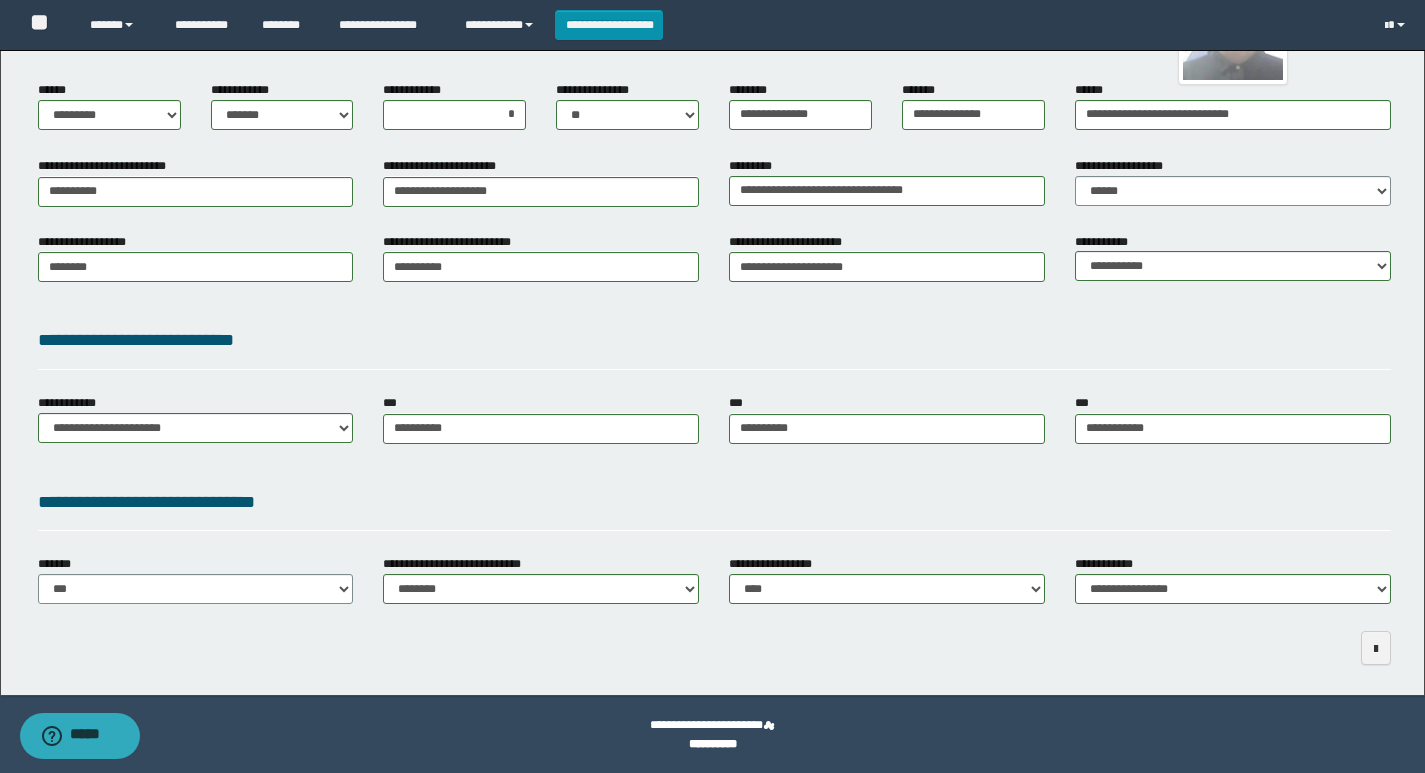 click on "**********" at bounding box center [714, 274] 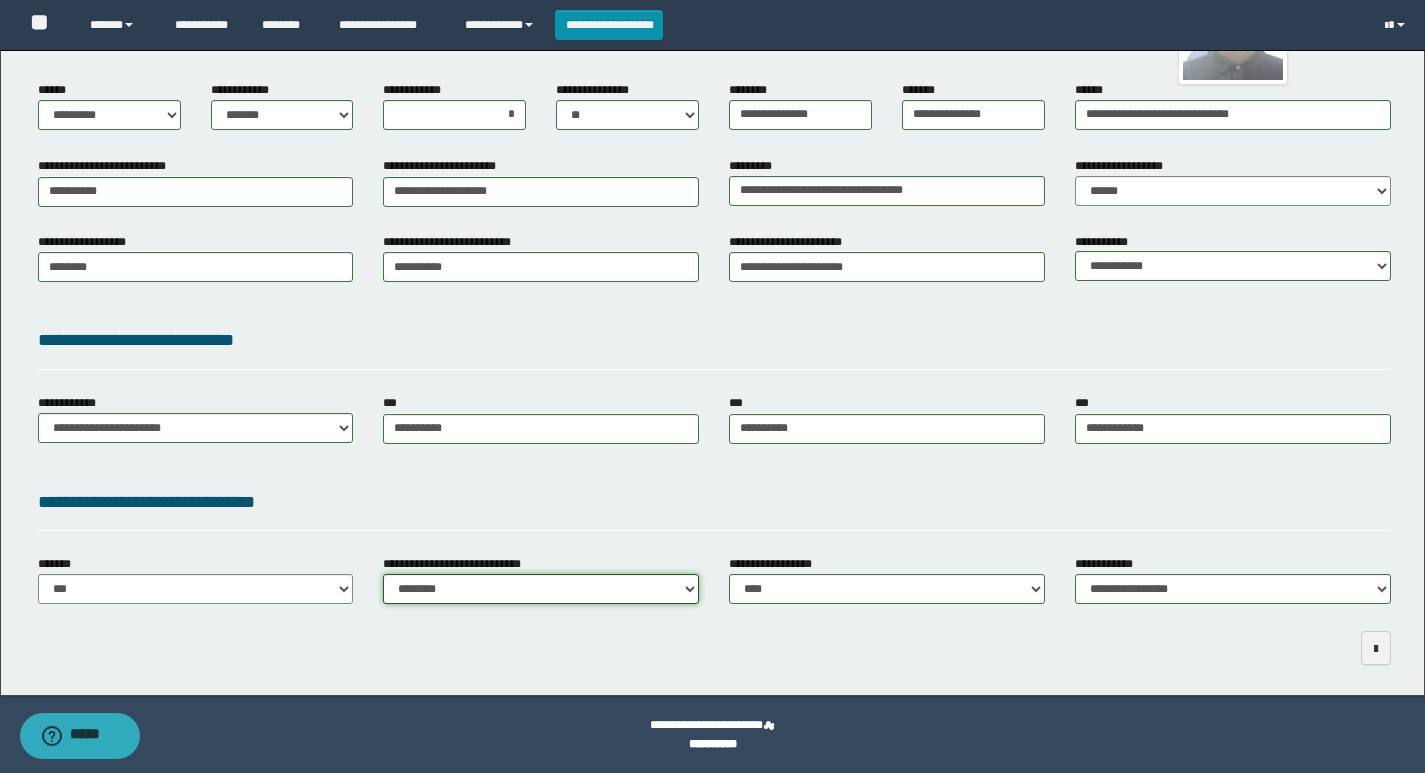 click on "**********" at bounding box center [541, 589] 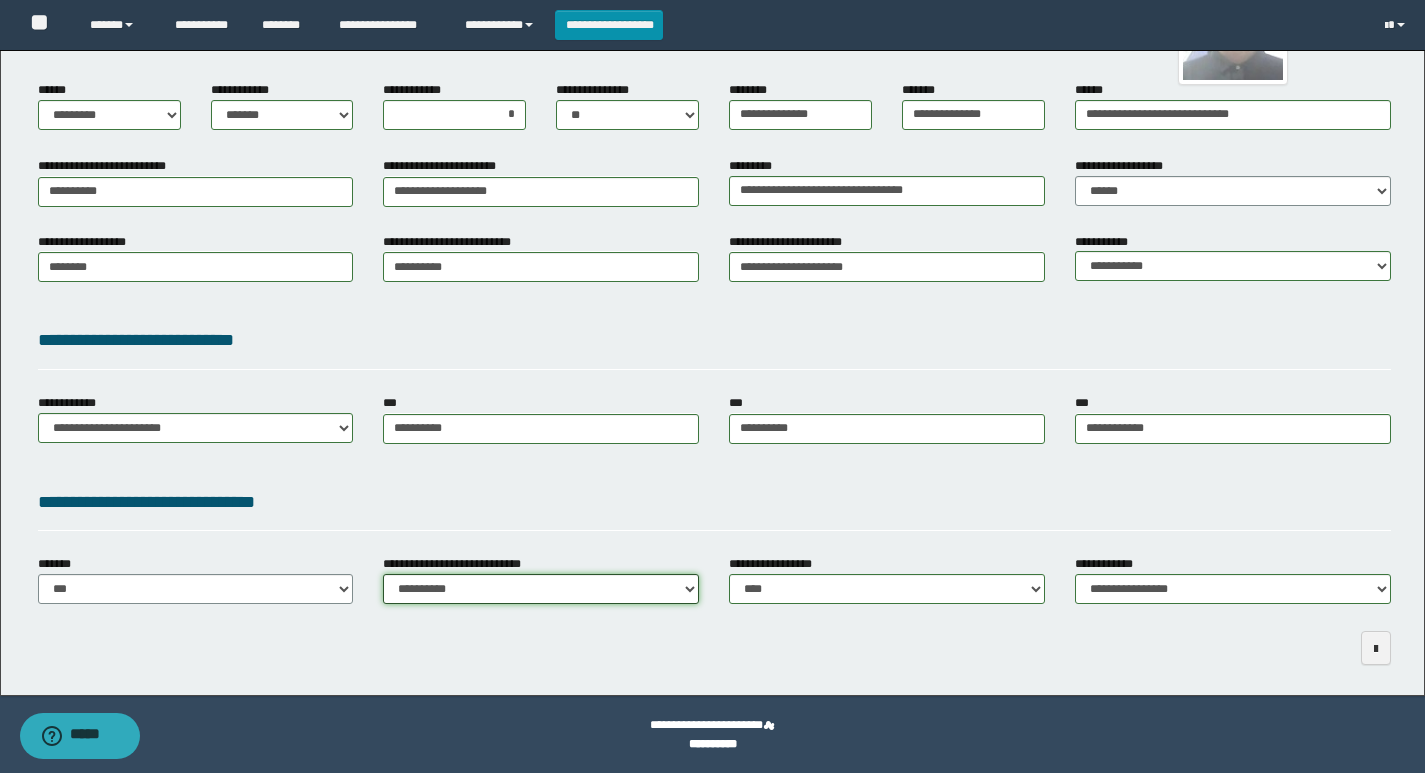 click on "**********" at bounding box center [541, 589] 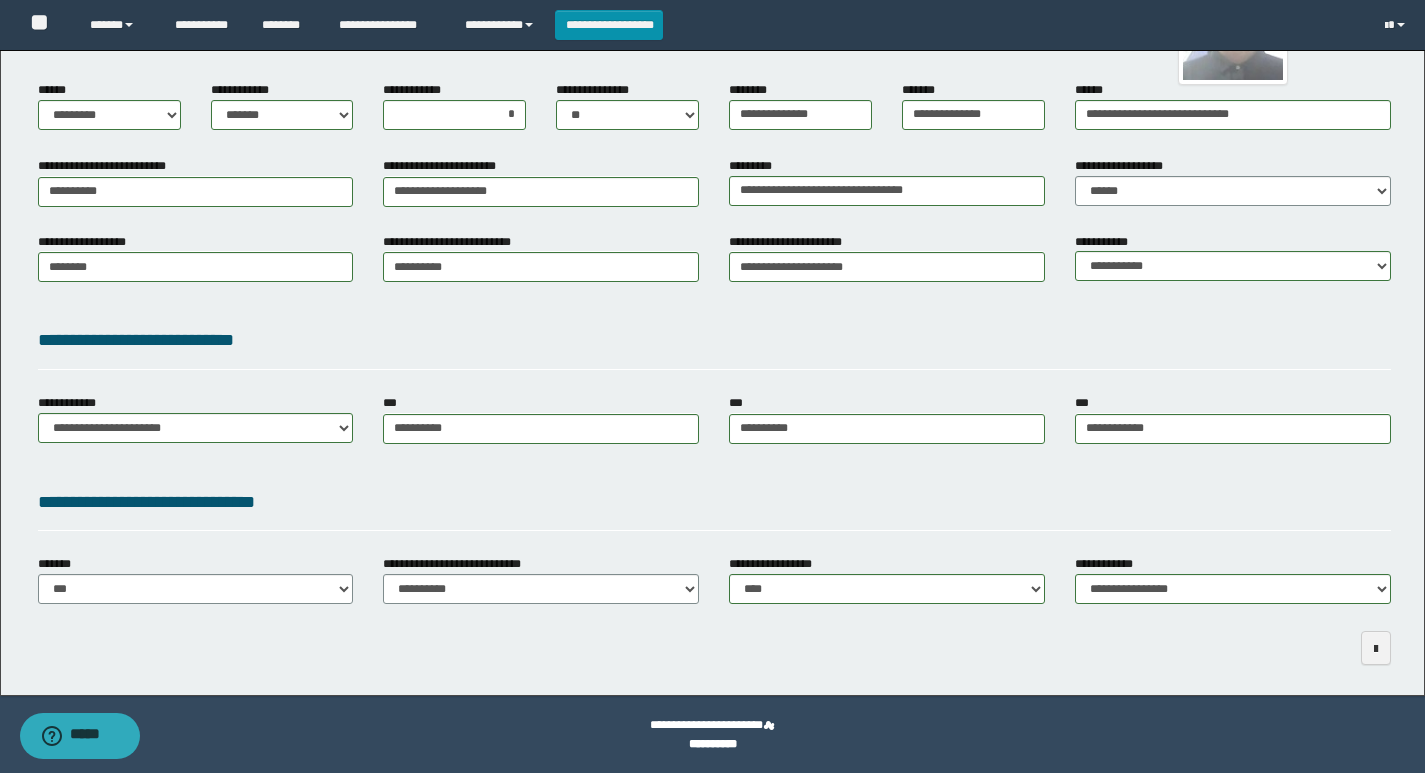 click on "**********" at bounding box center [714, 509] 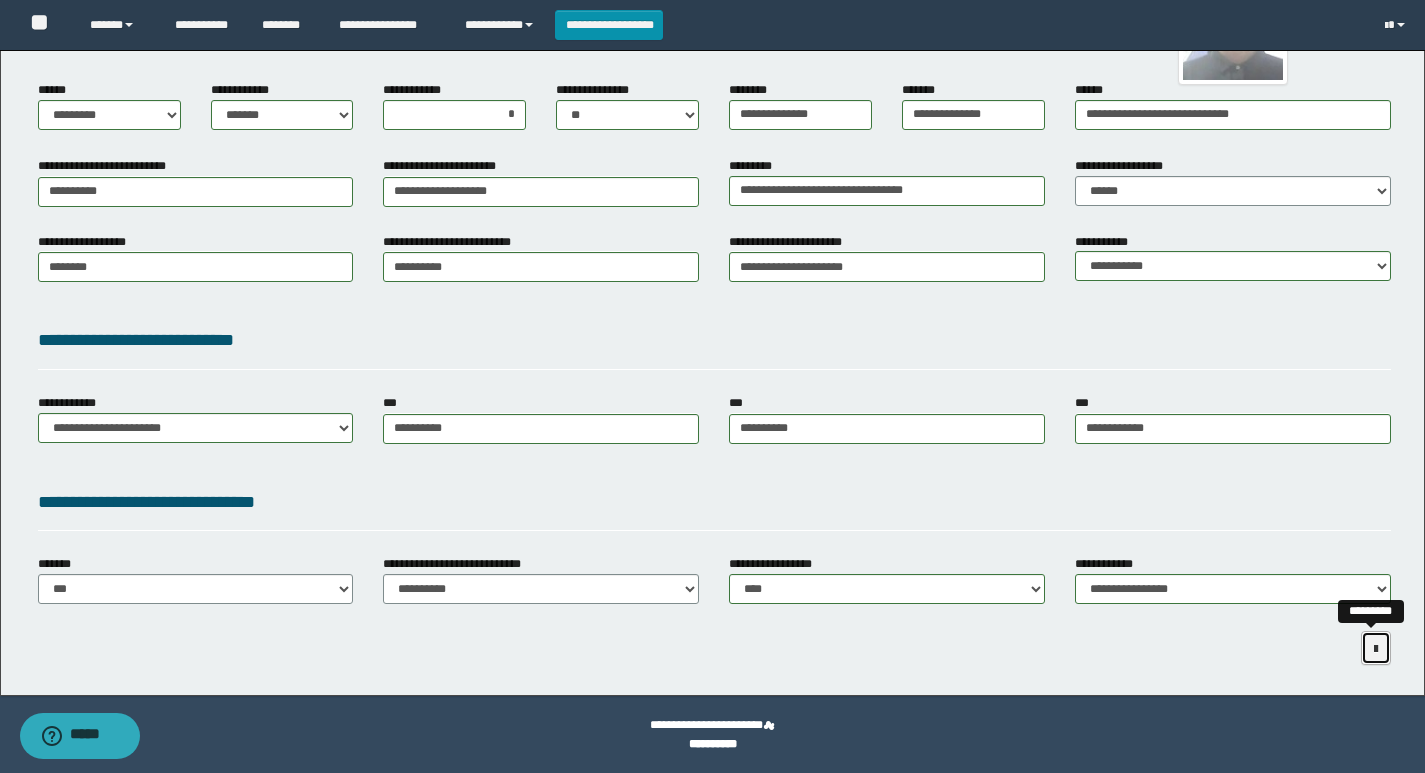 click at bounding box center [1376, 649] 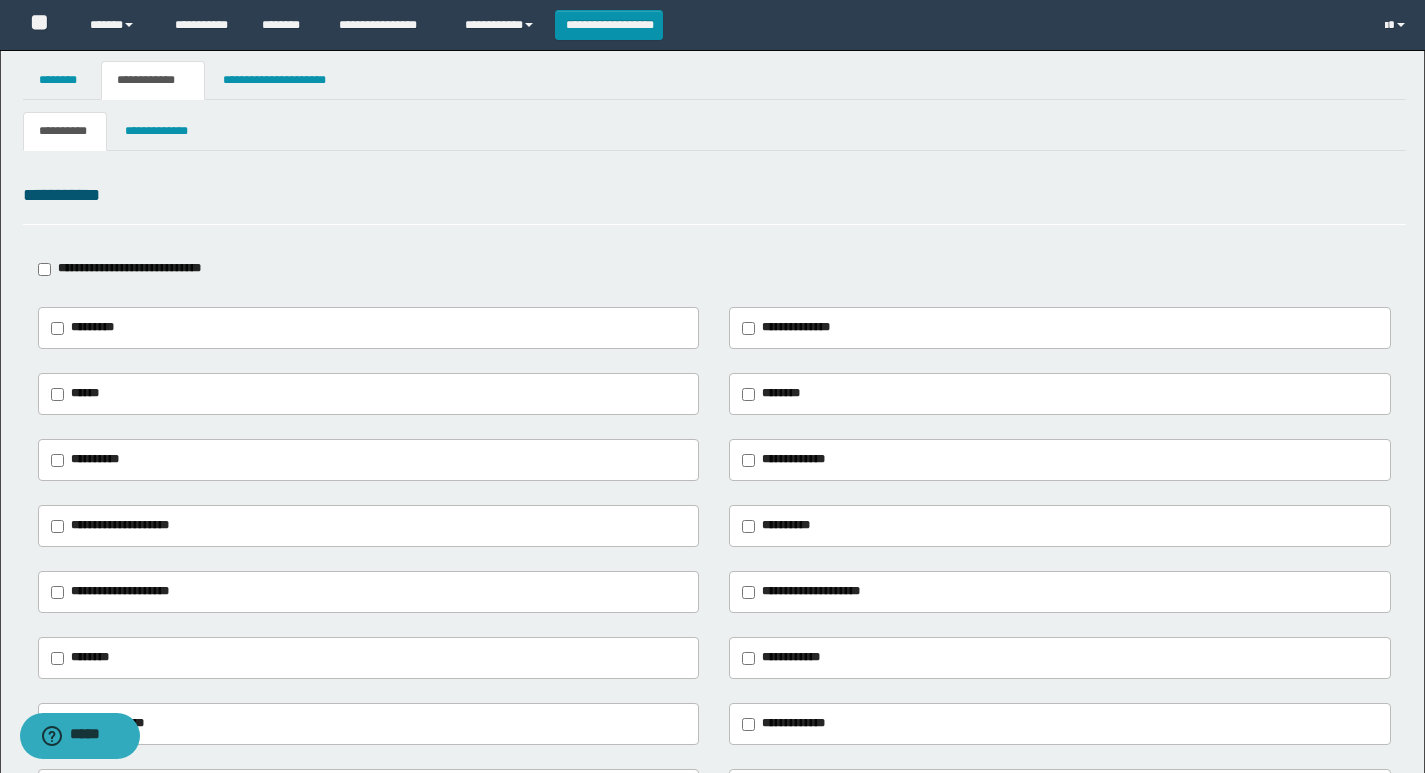 scroll, scrollTop: 0, scrollLeft: 0, axis: both 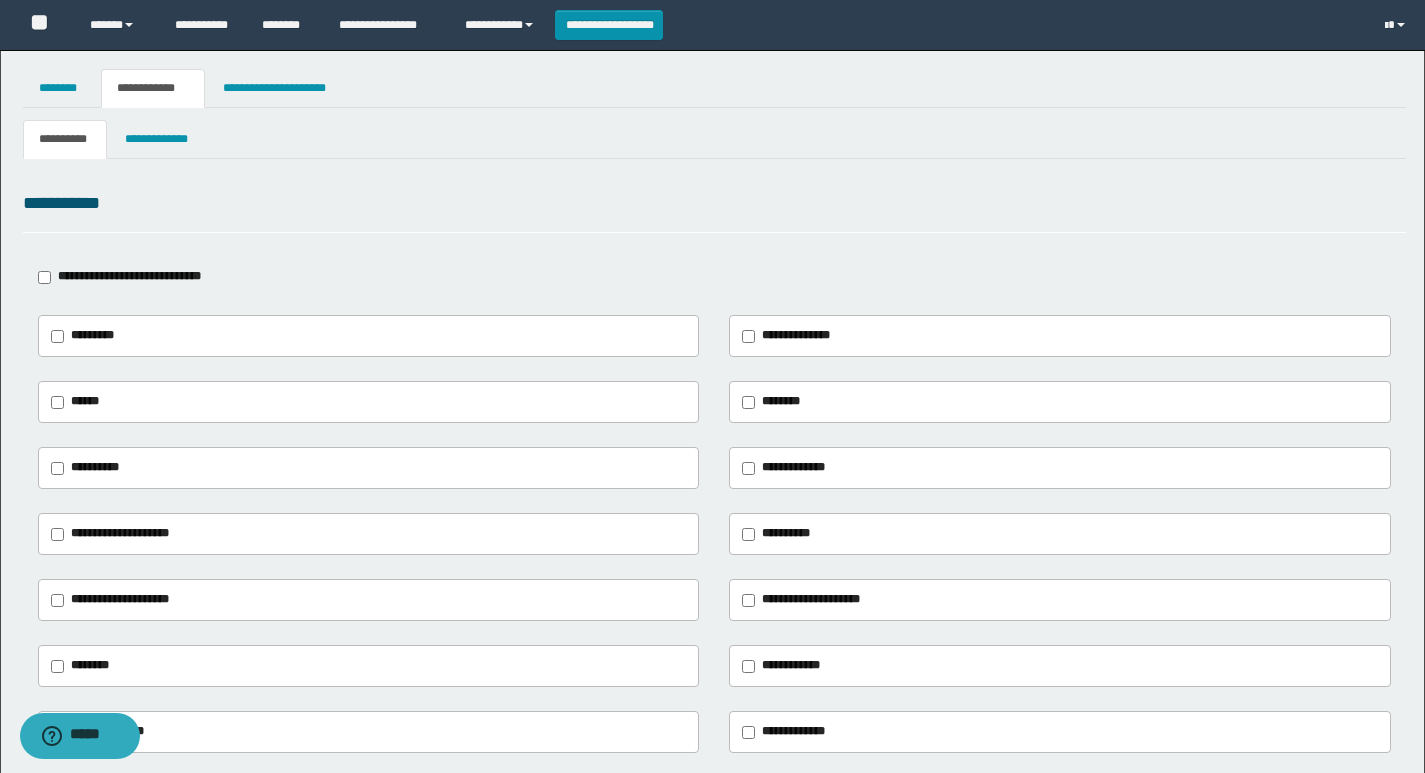 click on "**********" at bounding box center (129, 276) 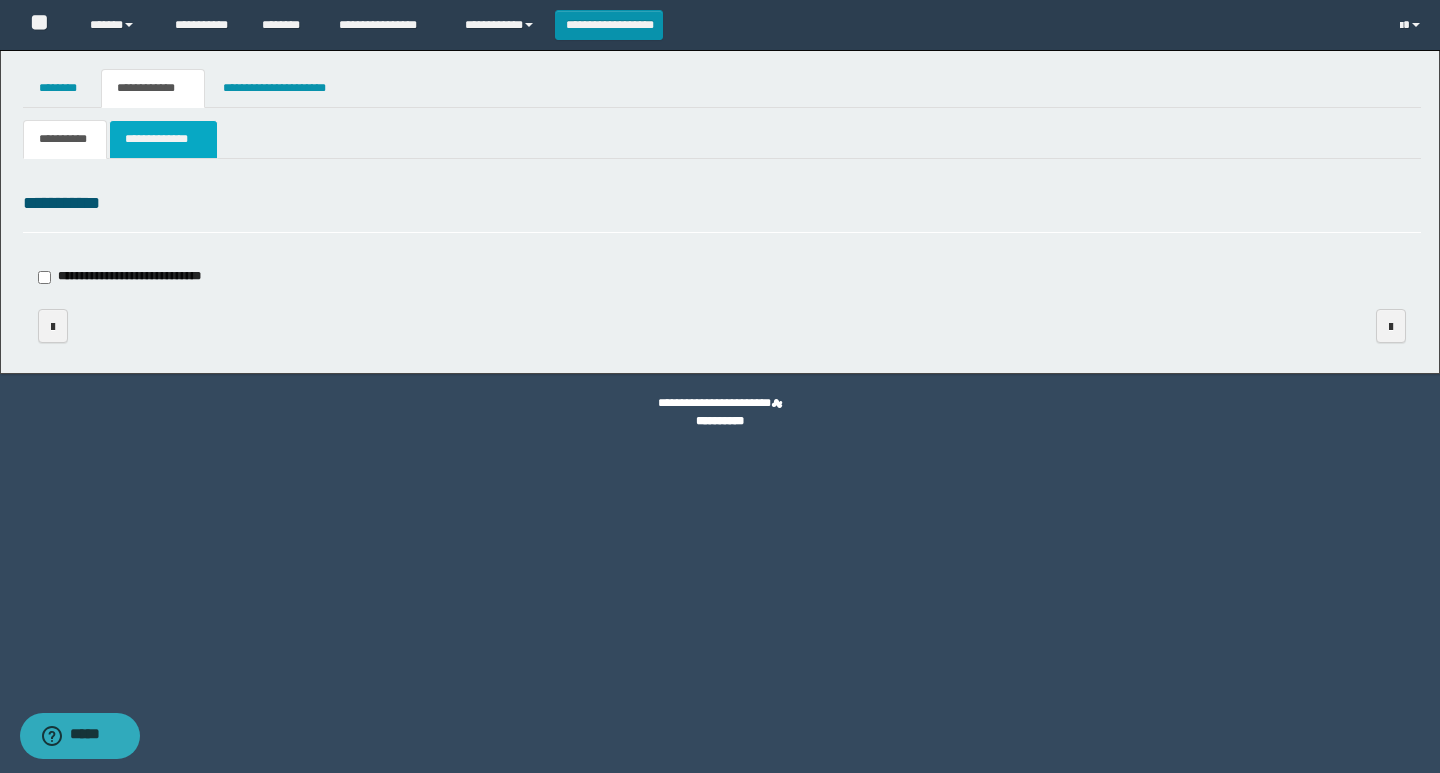 click on "**********" at bounding box center (163, 139) 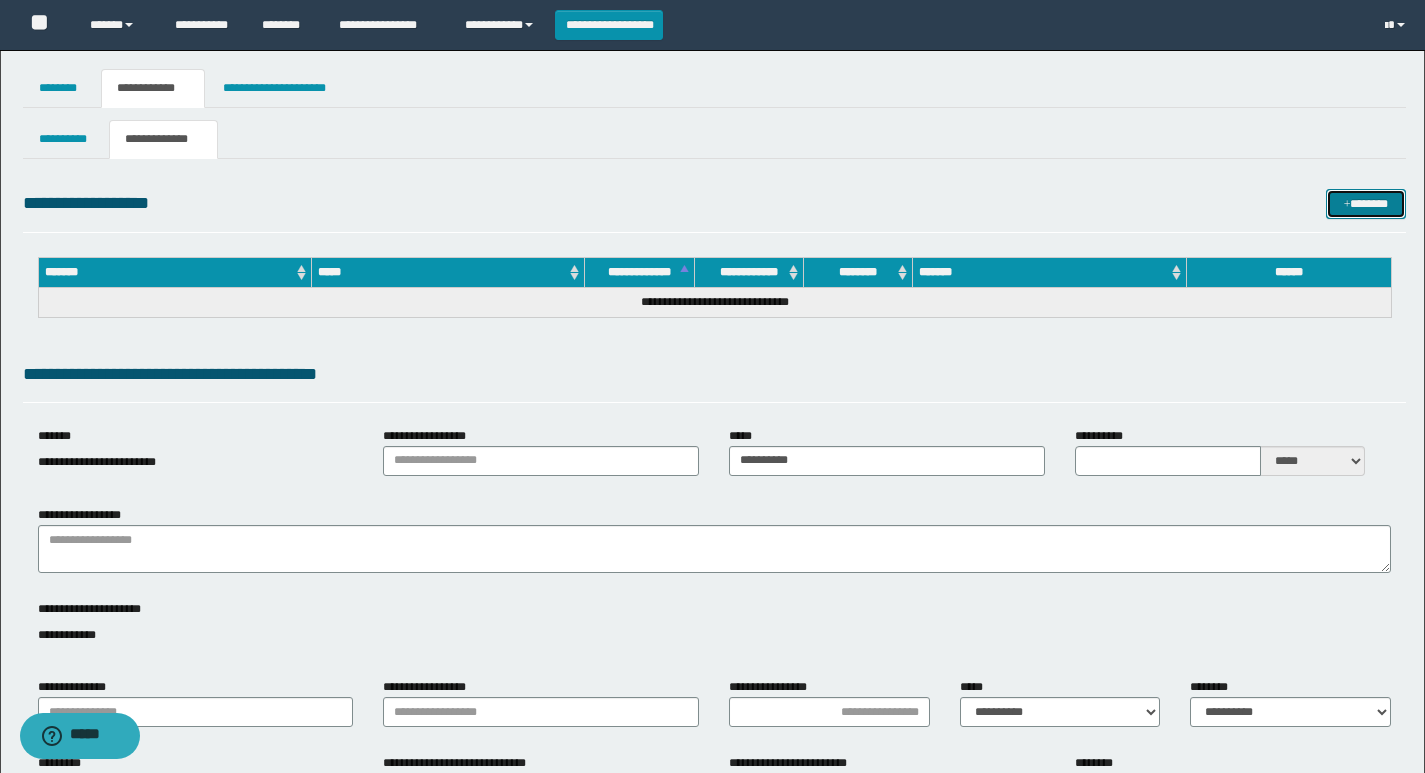click on "*******" at bounding box center (1366, 204) 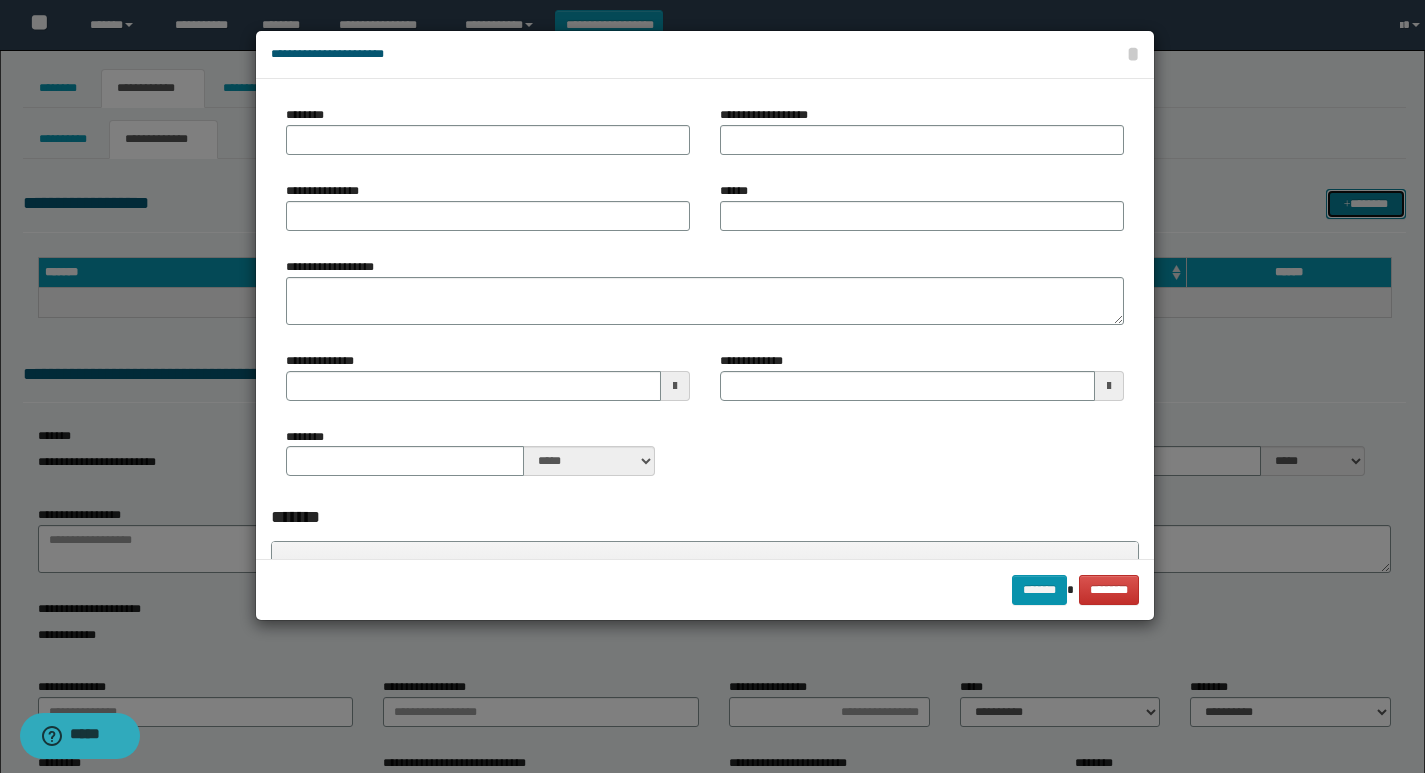 type 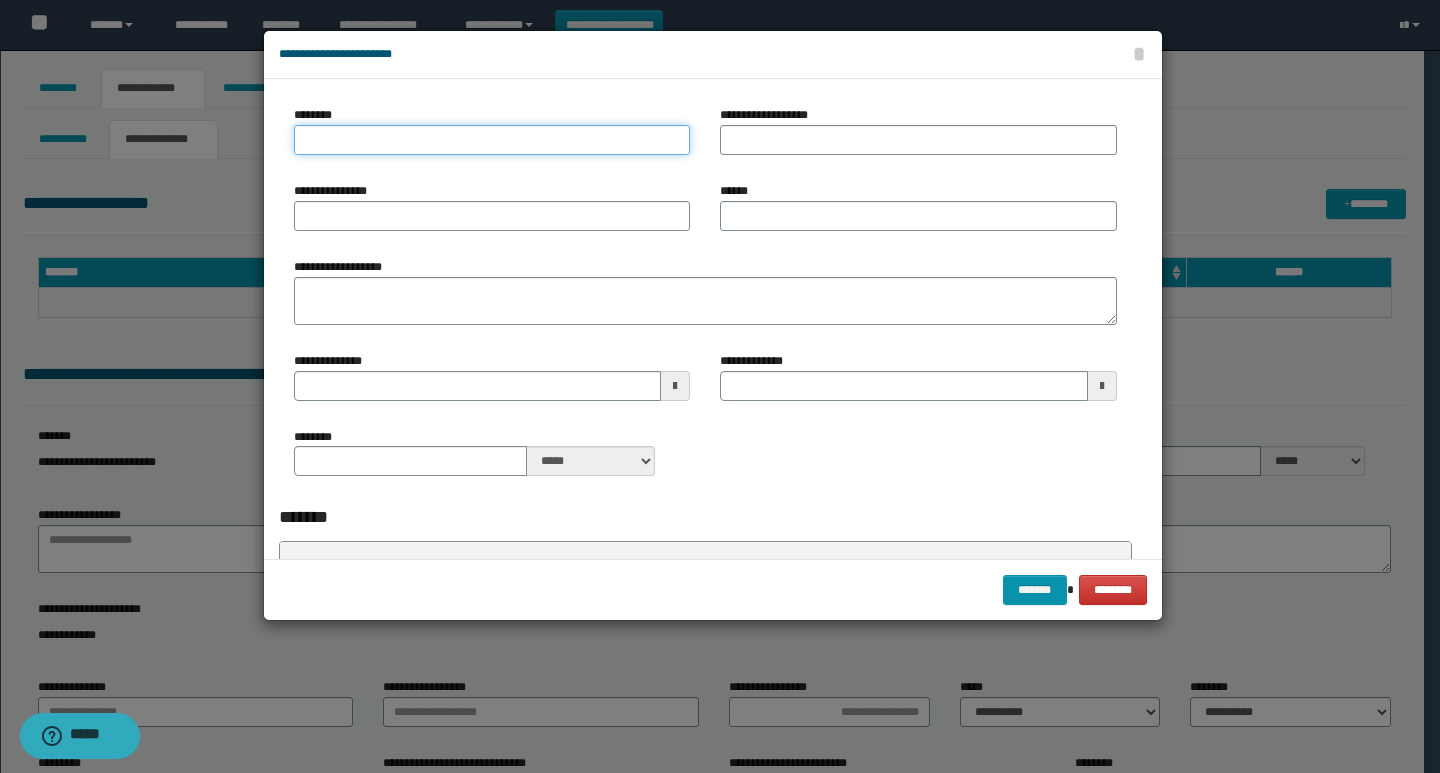 click on "********" at bounding box center [492, 140] 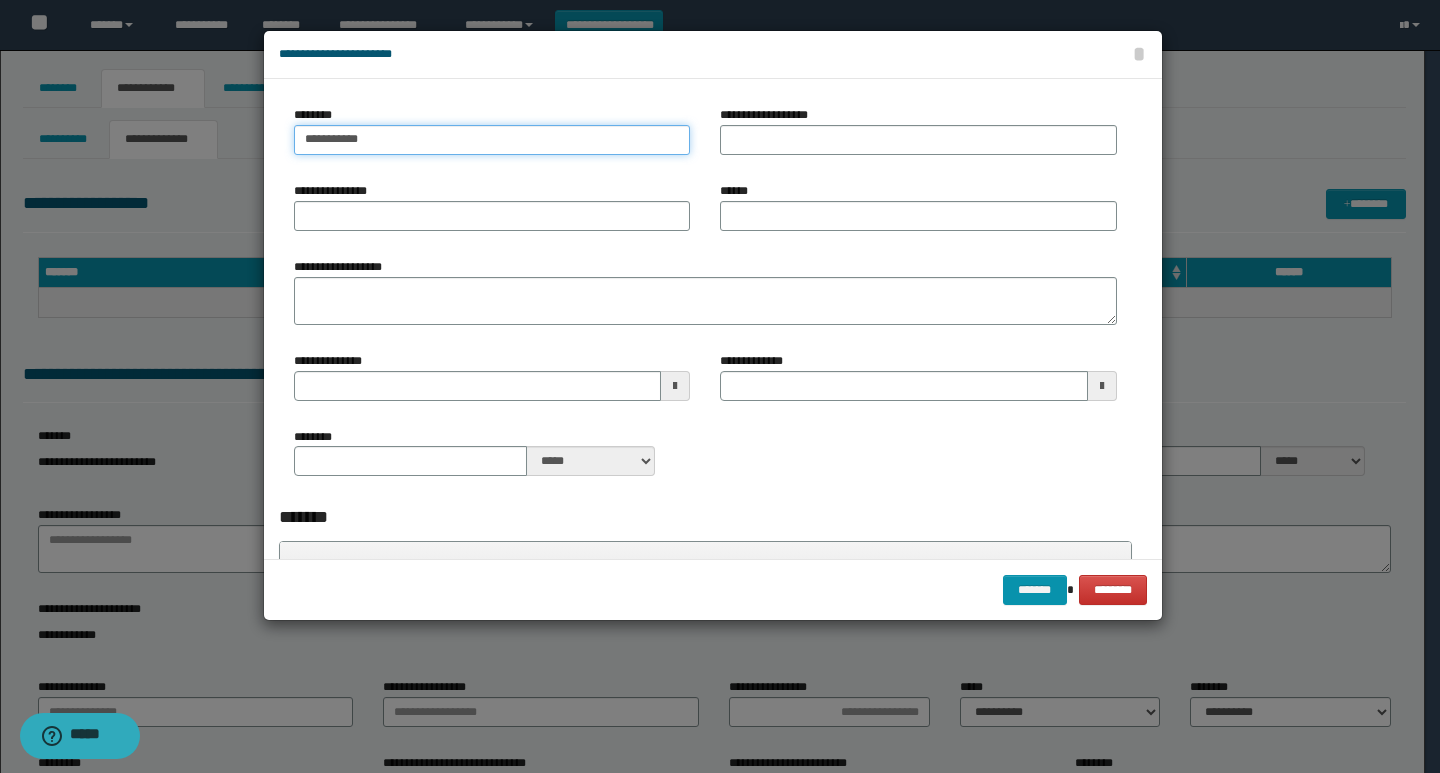 type on "**********" 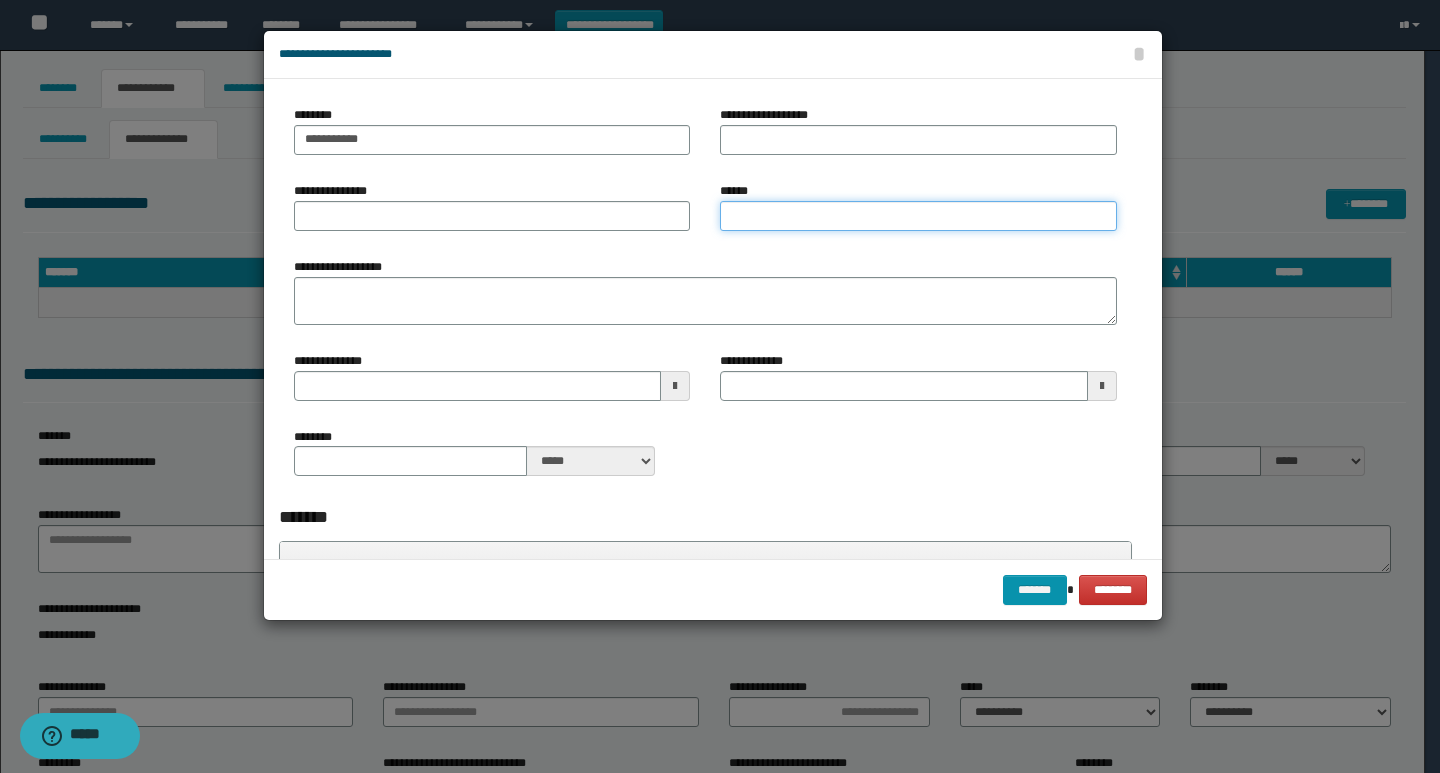 click on "******" at bounding box center (918, 216) 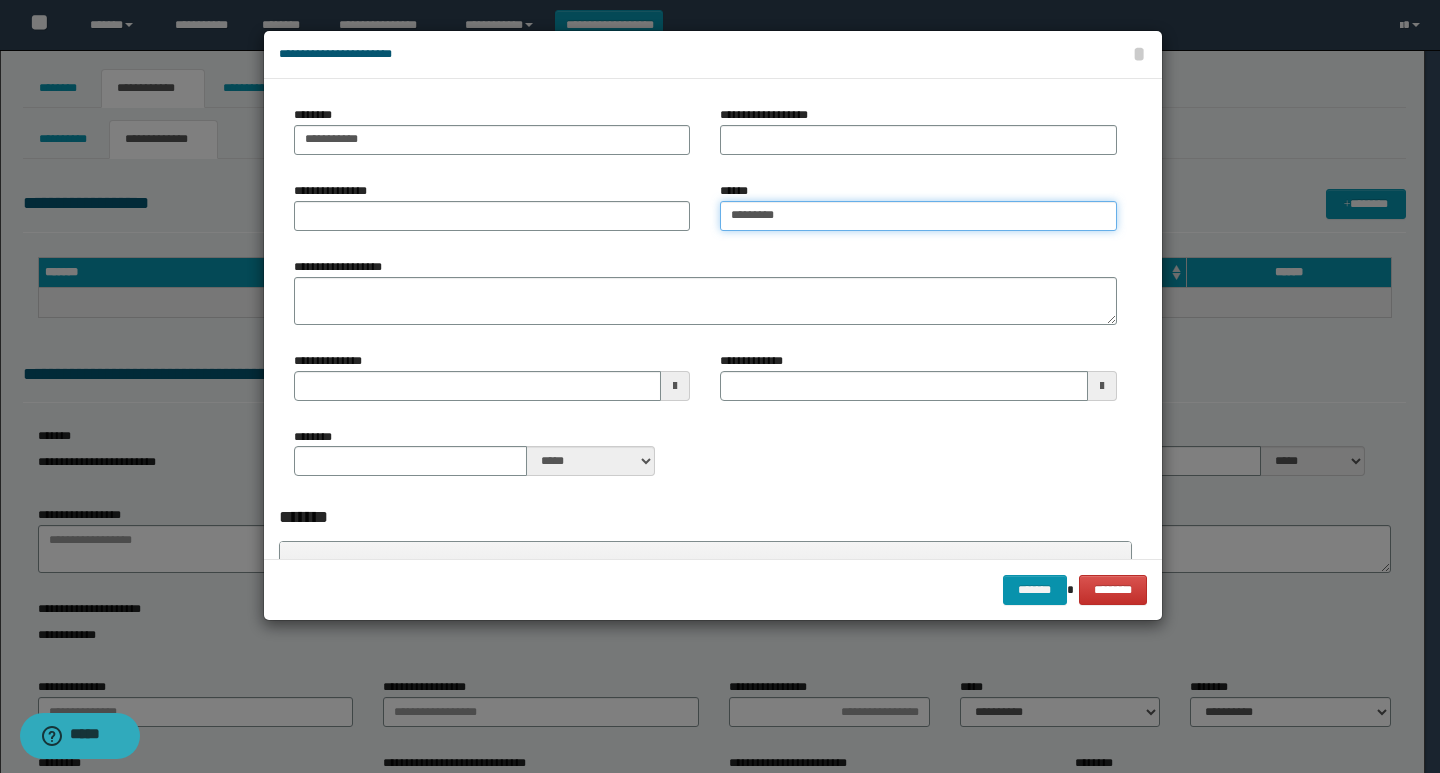 type on "*********" 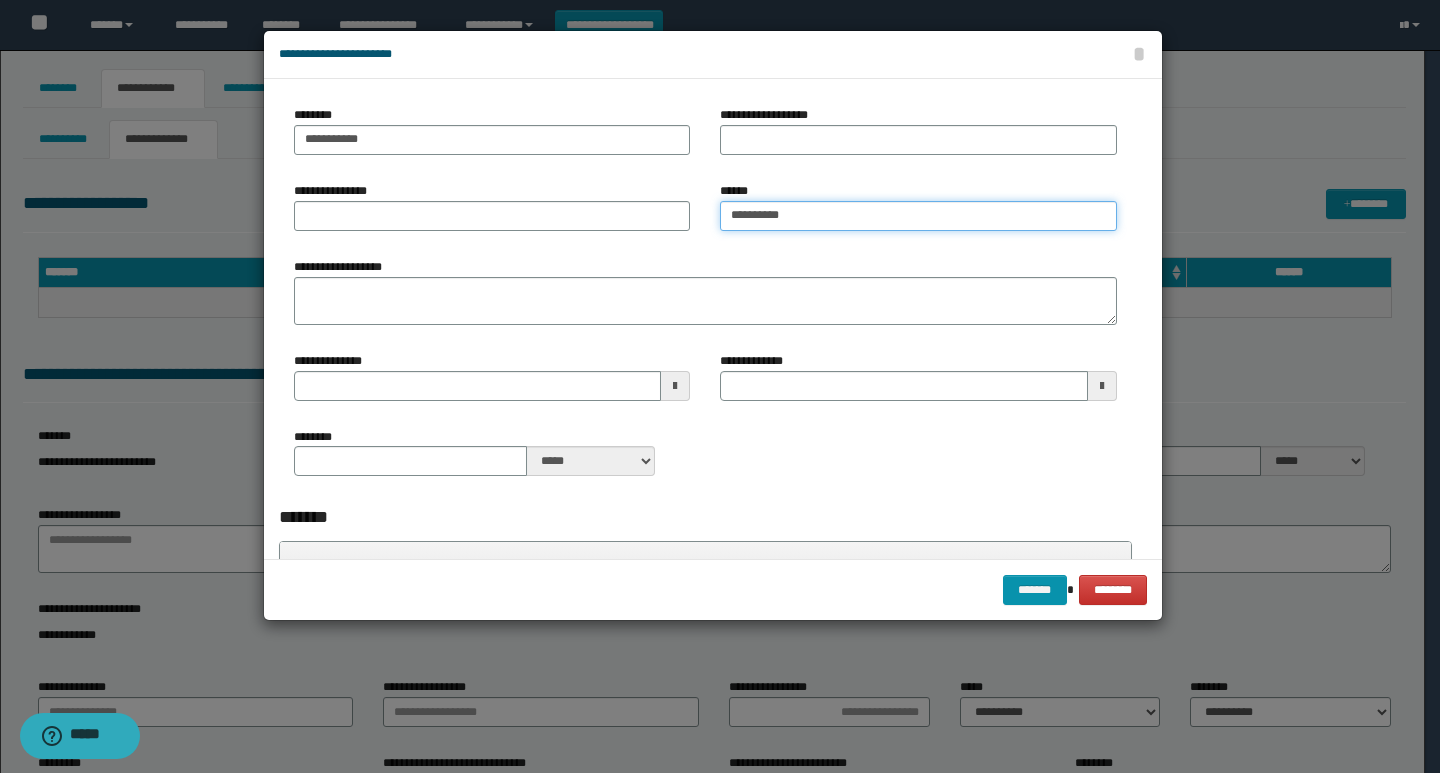 type 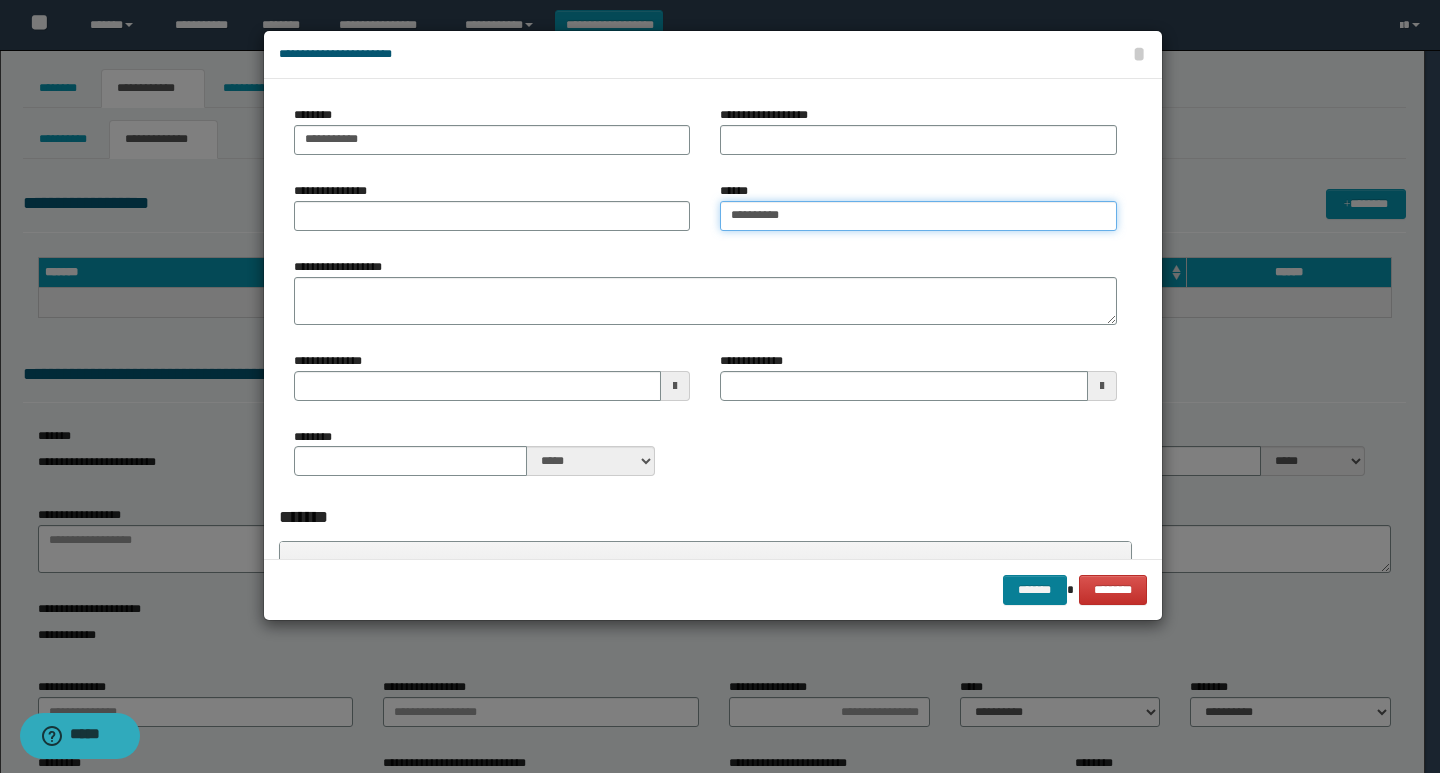 type on "*********" 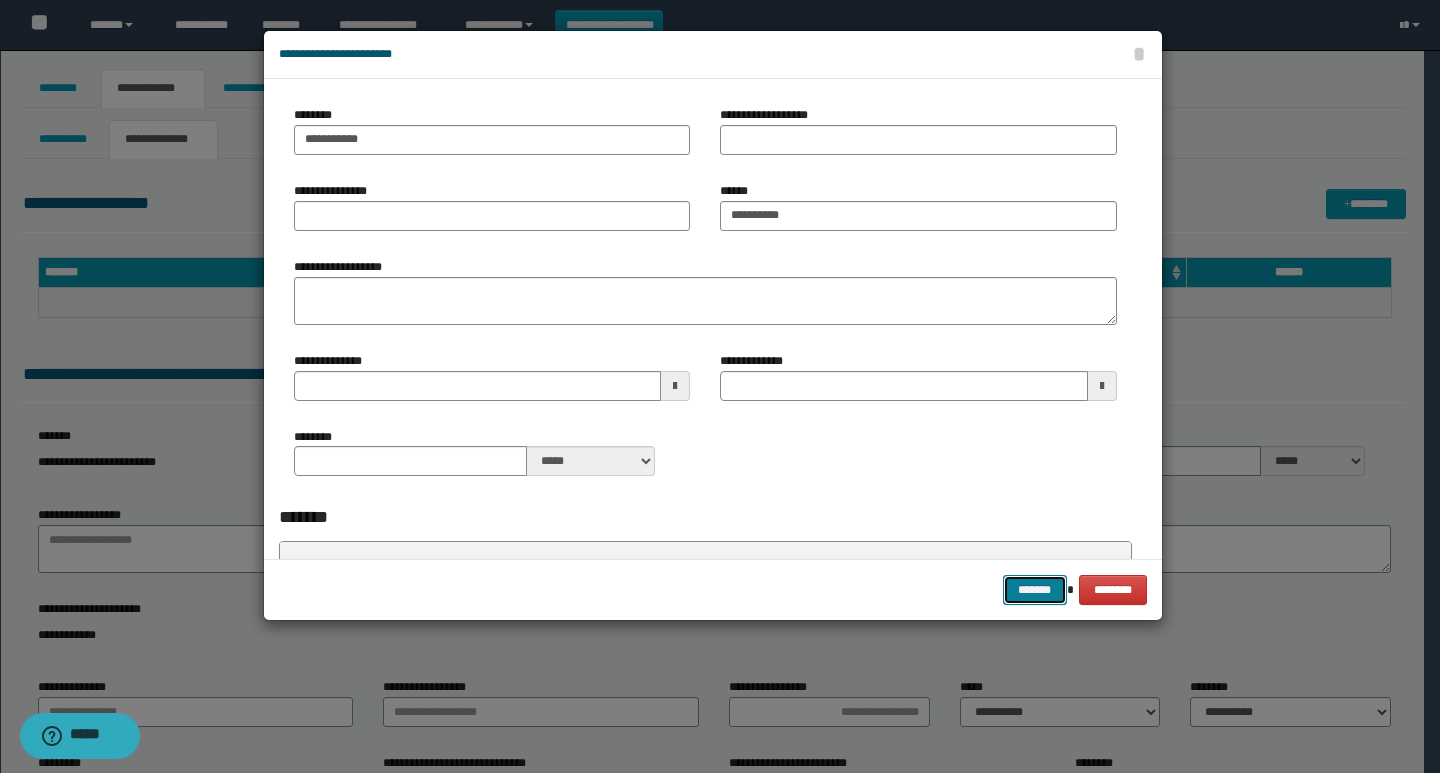 click on "*******" at bounding box center [1035, 590] 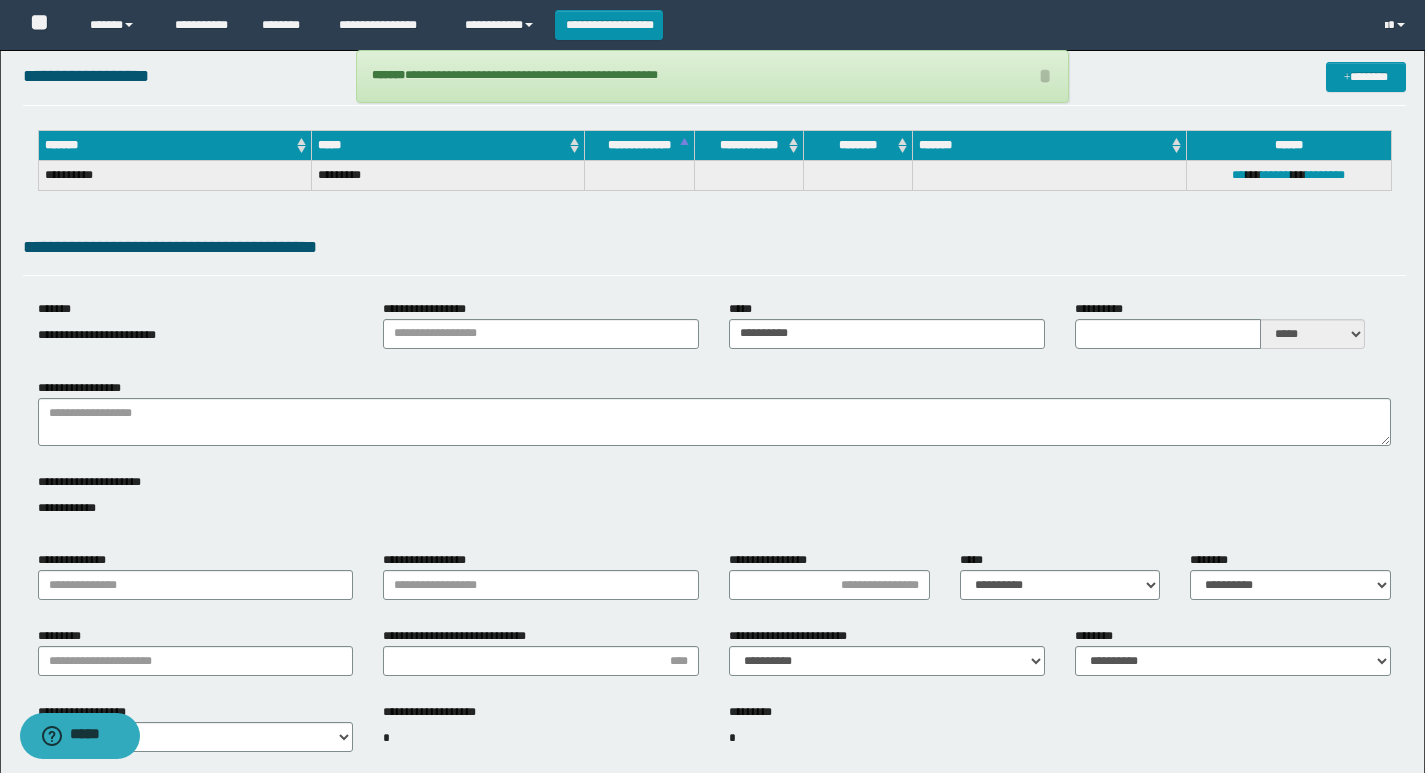 scroll, scrollTop: 200, scrollLeft: 0, axis: vertical 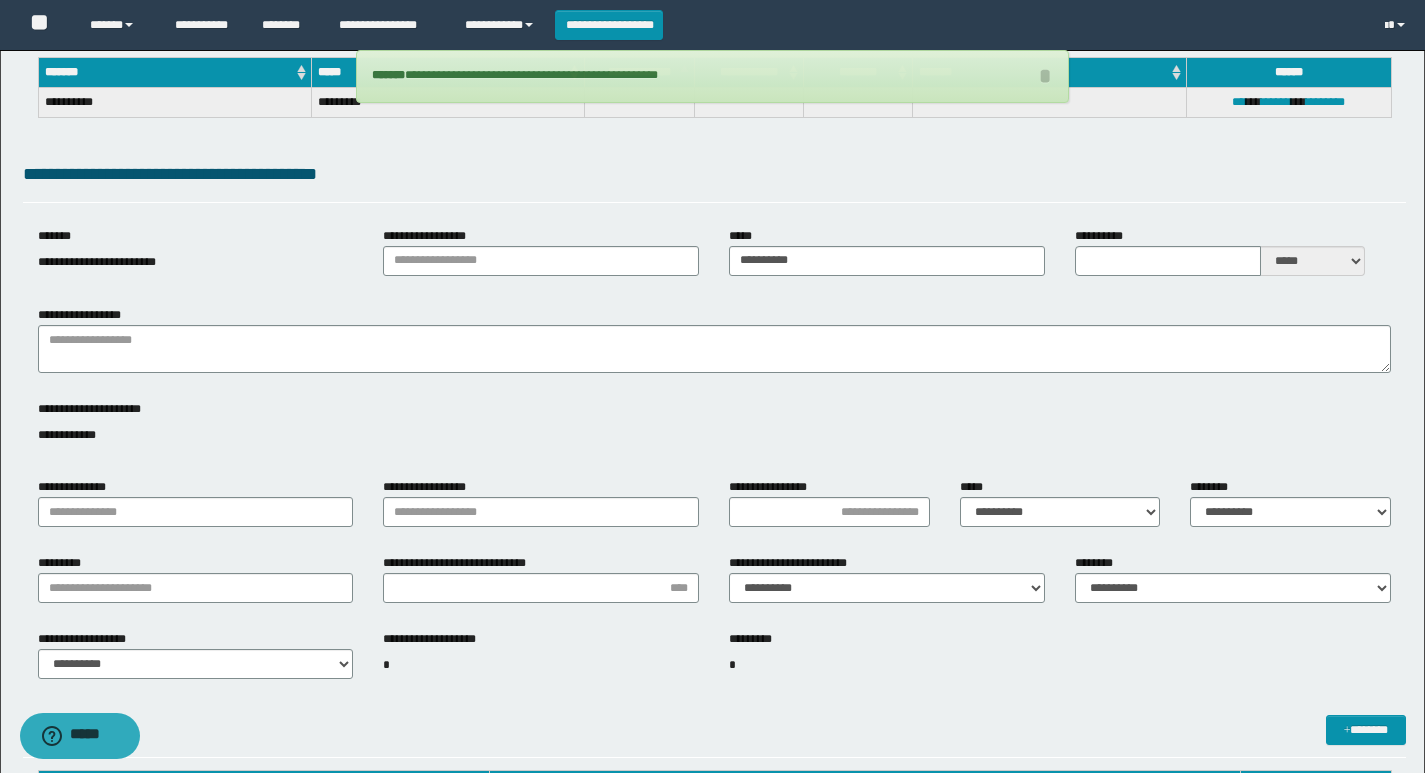 click on "**********" at bounding box center (714, 347) 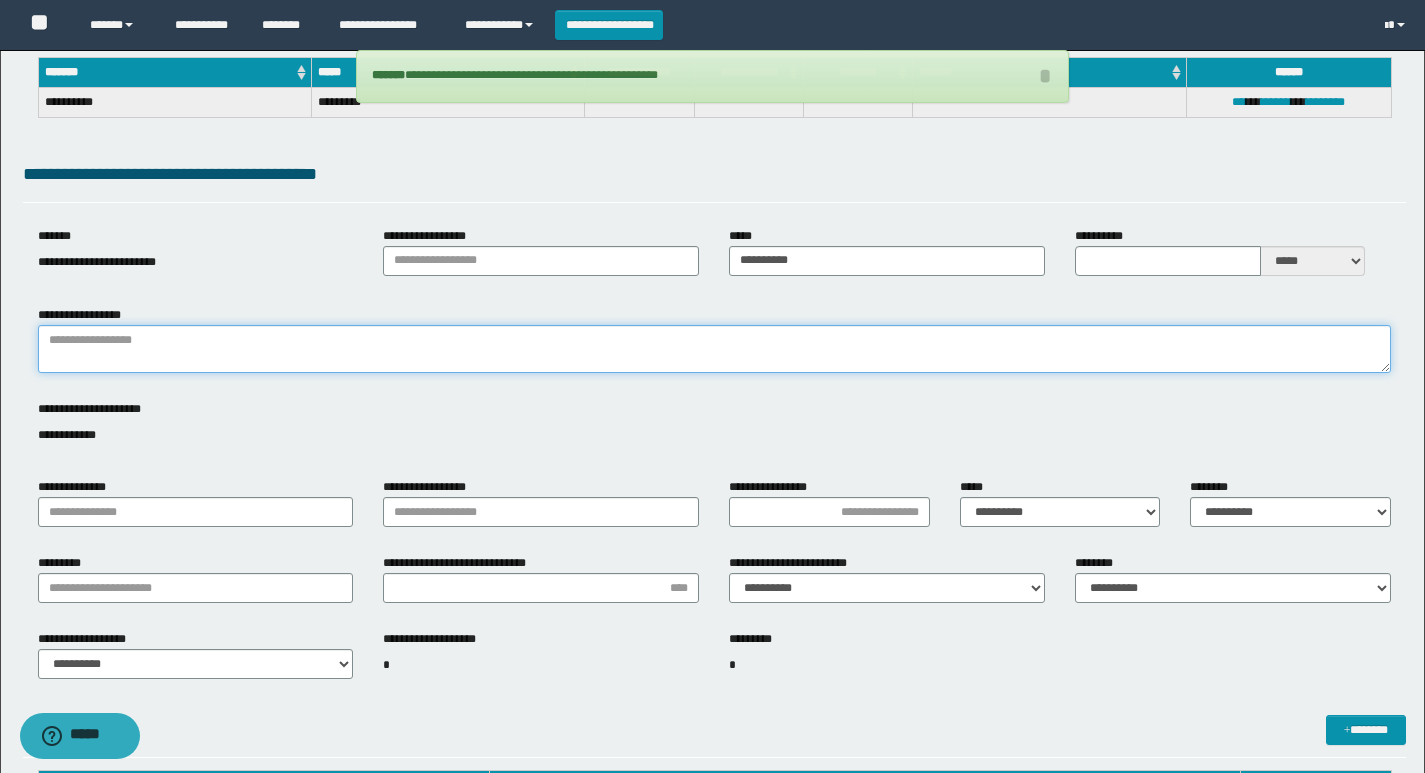 click on "**********" at bounding box center (714, 349) 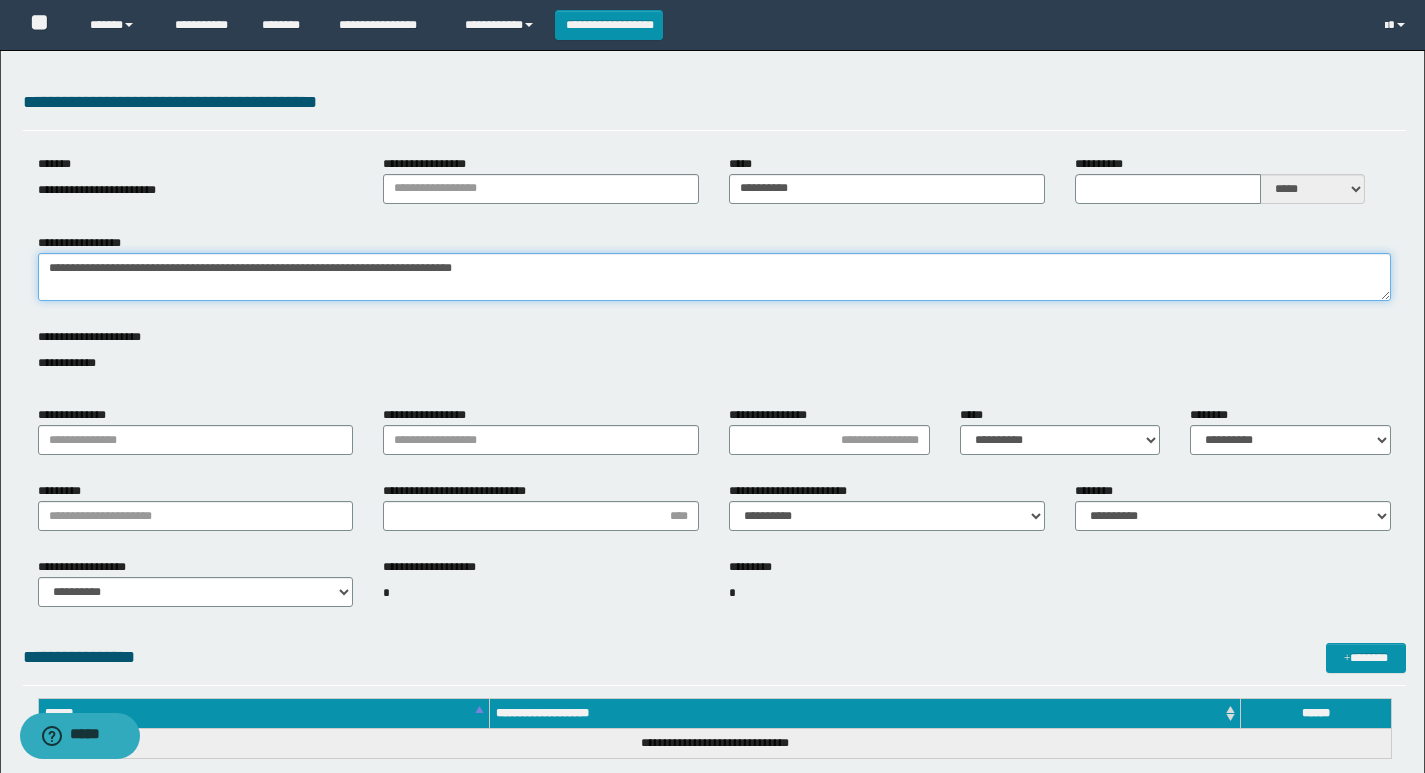 scroll, scrollTop: 300, scrollLeft: 0, axis: vertical 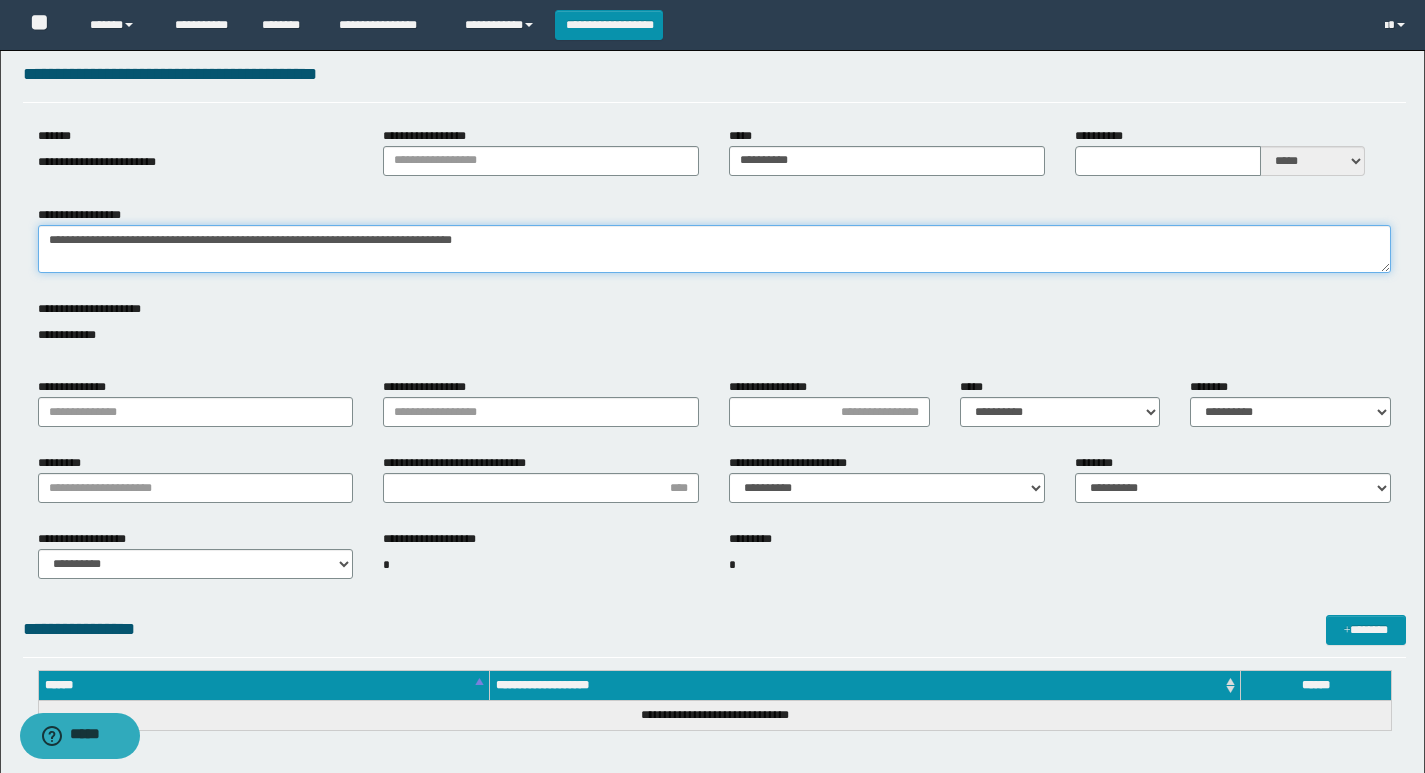 type on "**********" 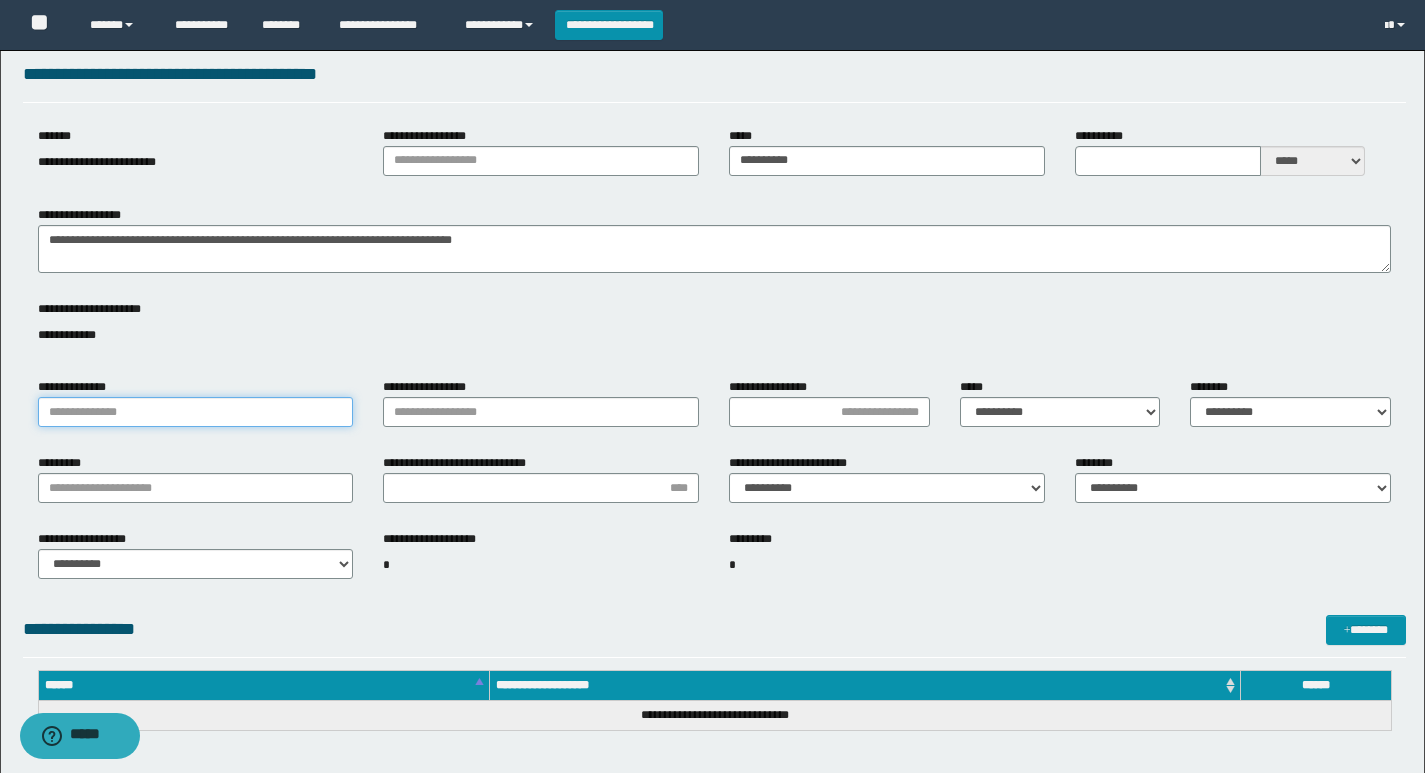 click on "**********" at bounding box center [196, 412] 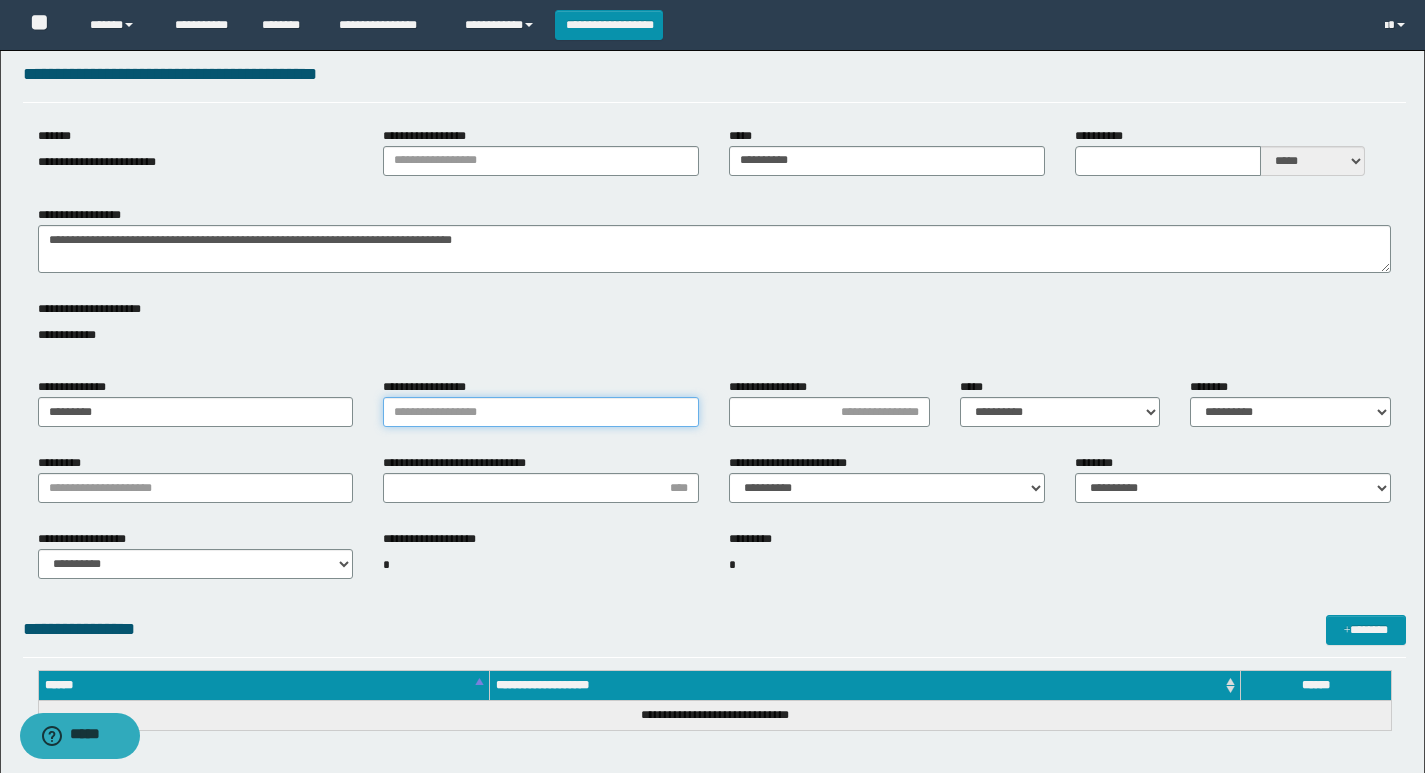 click on "**********" at bounding box center (541, 412) 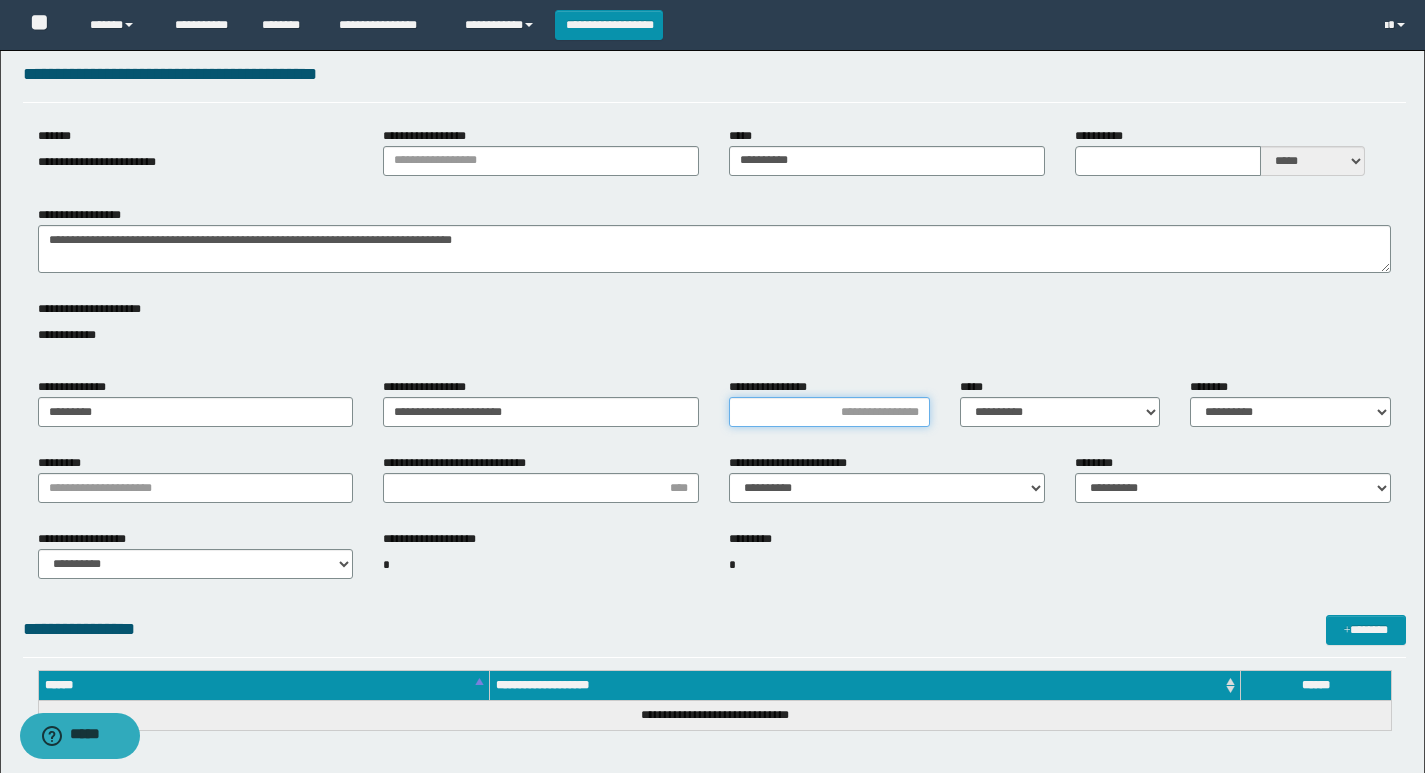 click on "**********" at bounding box center [829, 412] 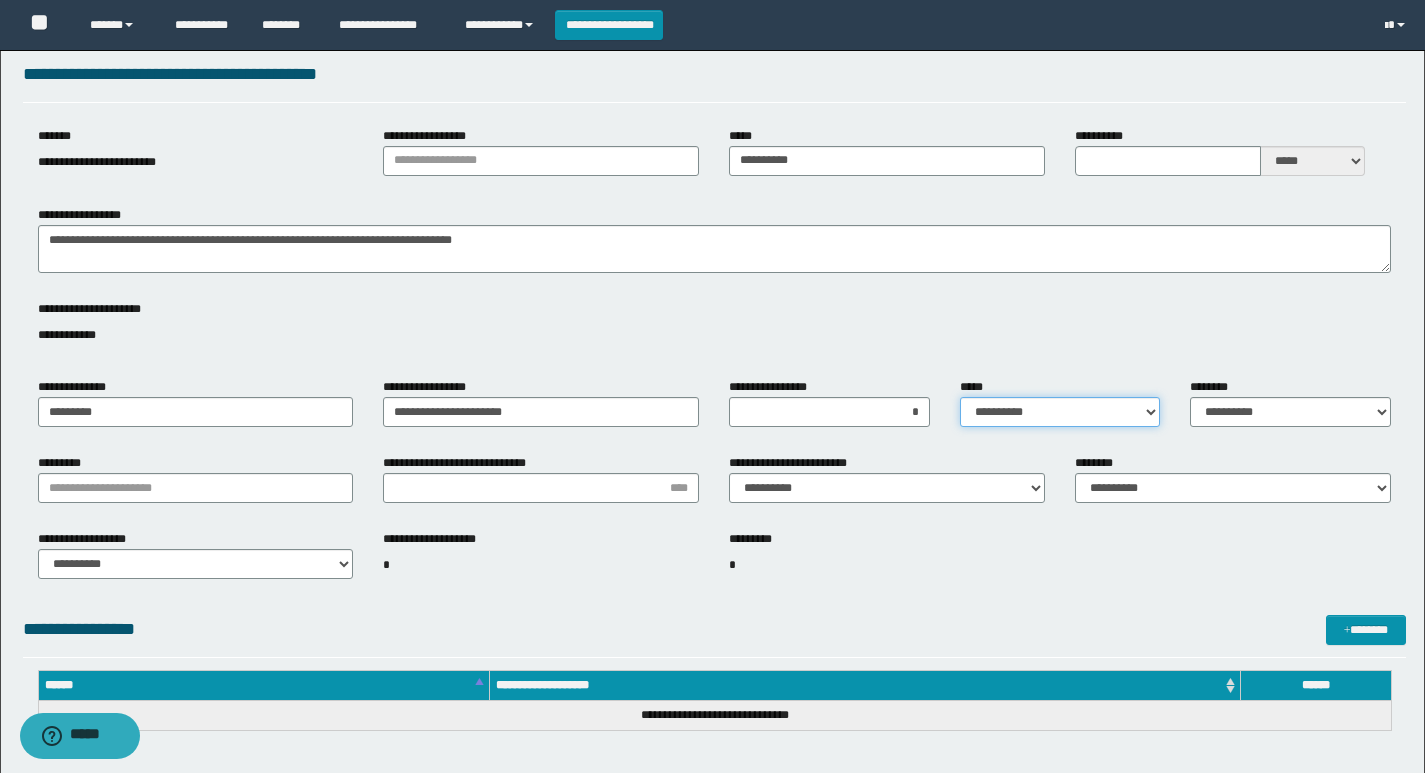 click on "**********" at bounding box center [1060, 412] 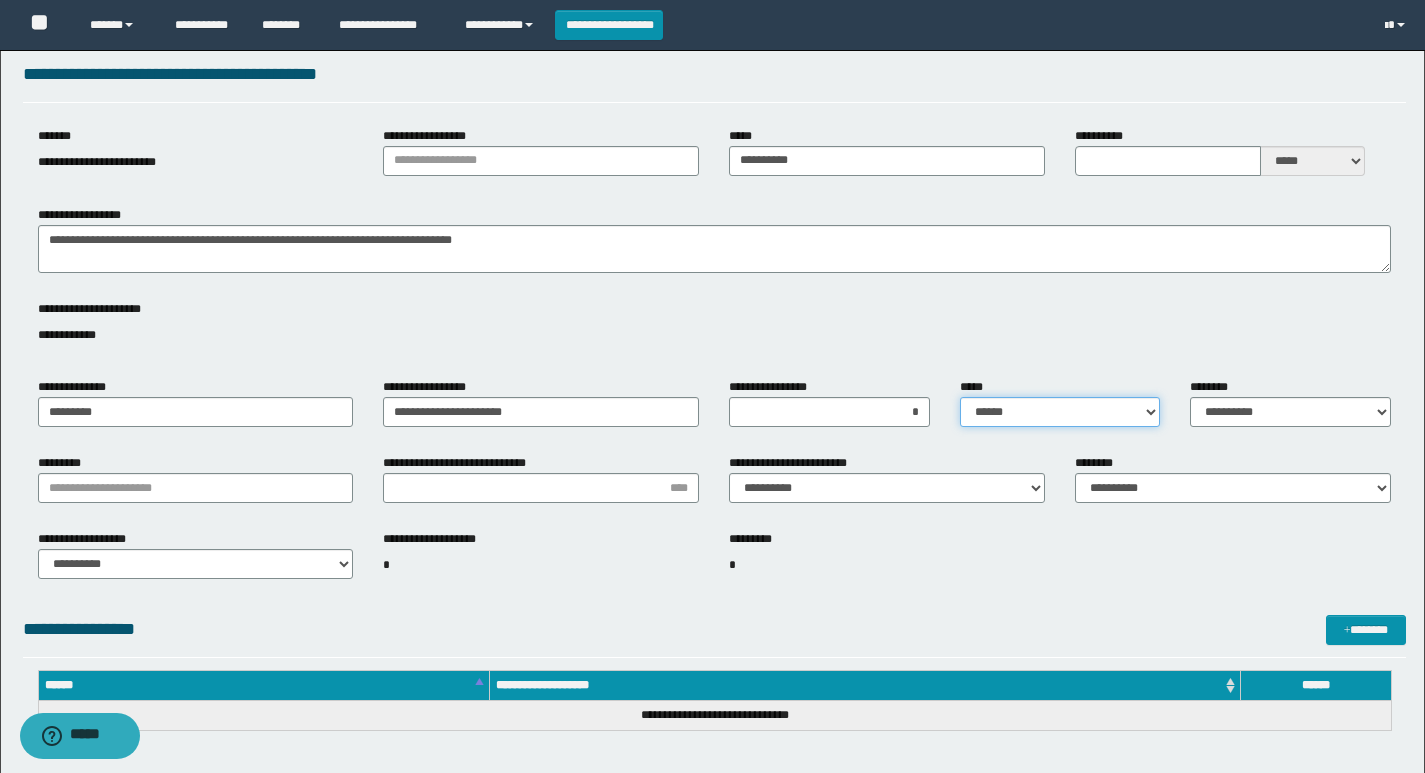 click on "**********" at bounding box center (1060, 412) 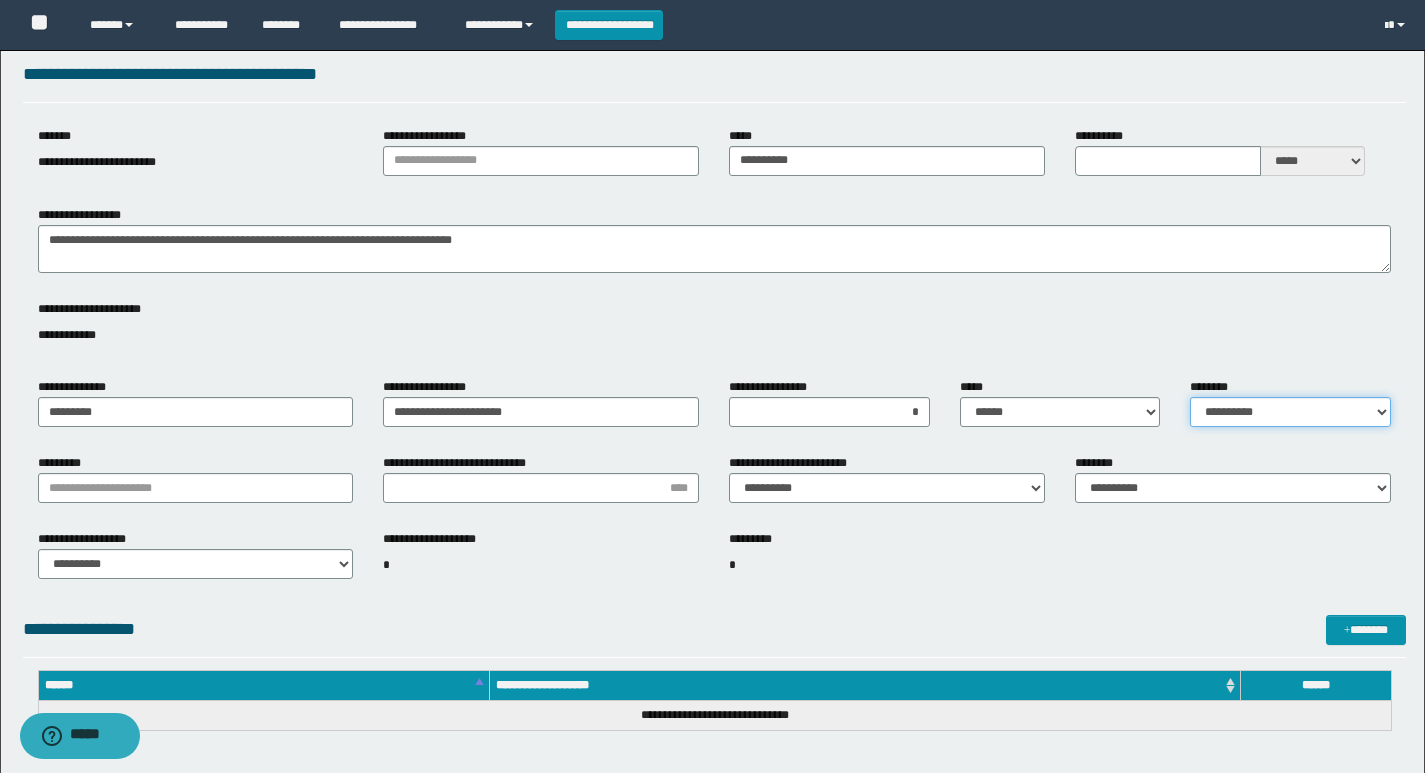 drag, startPoint x: 1254, startPoint y: 412, endPoint x: 1256, endPoint y: 424, distance: 12.165525 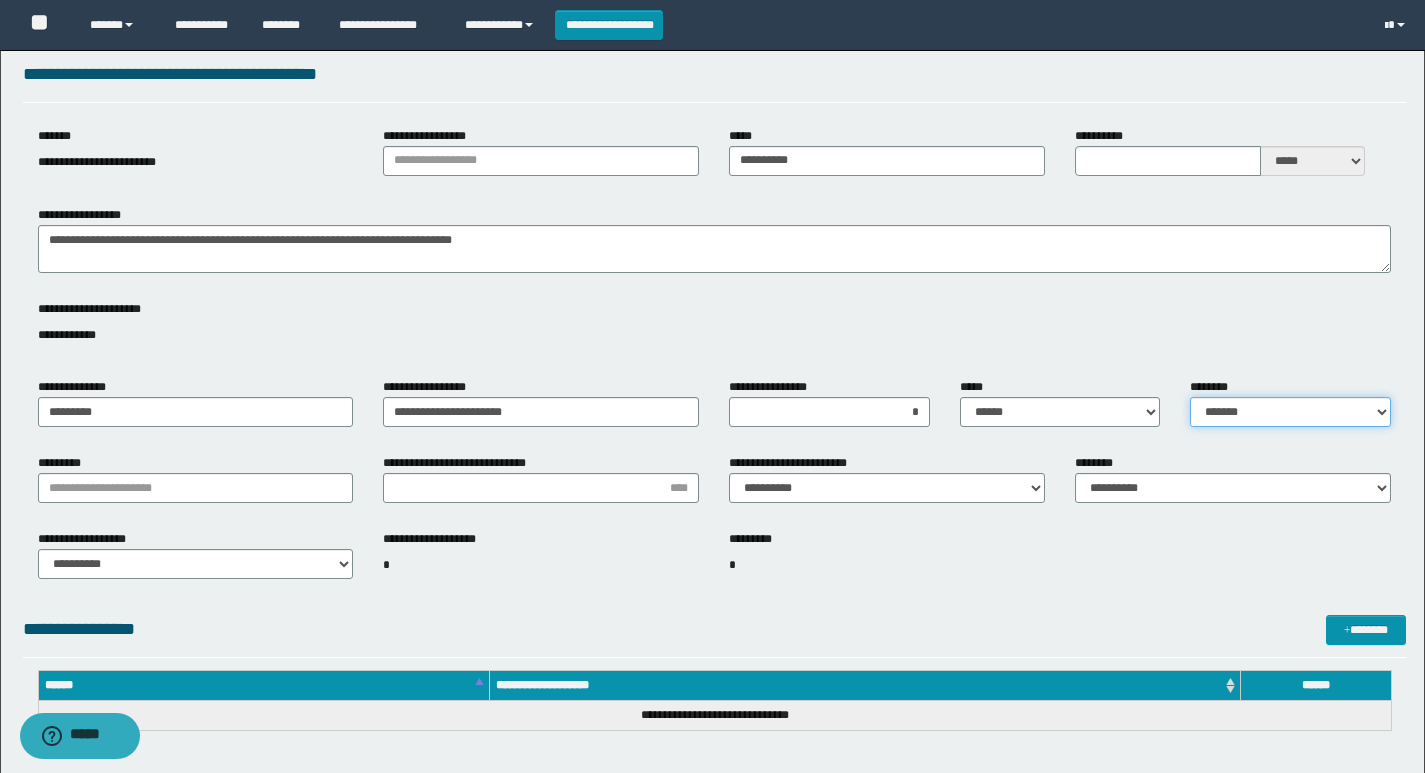 click on "**********" at bounding box center (1290, 412) 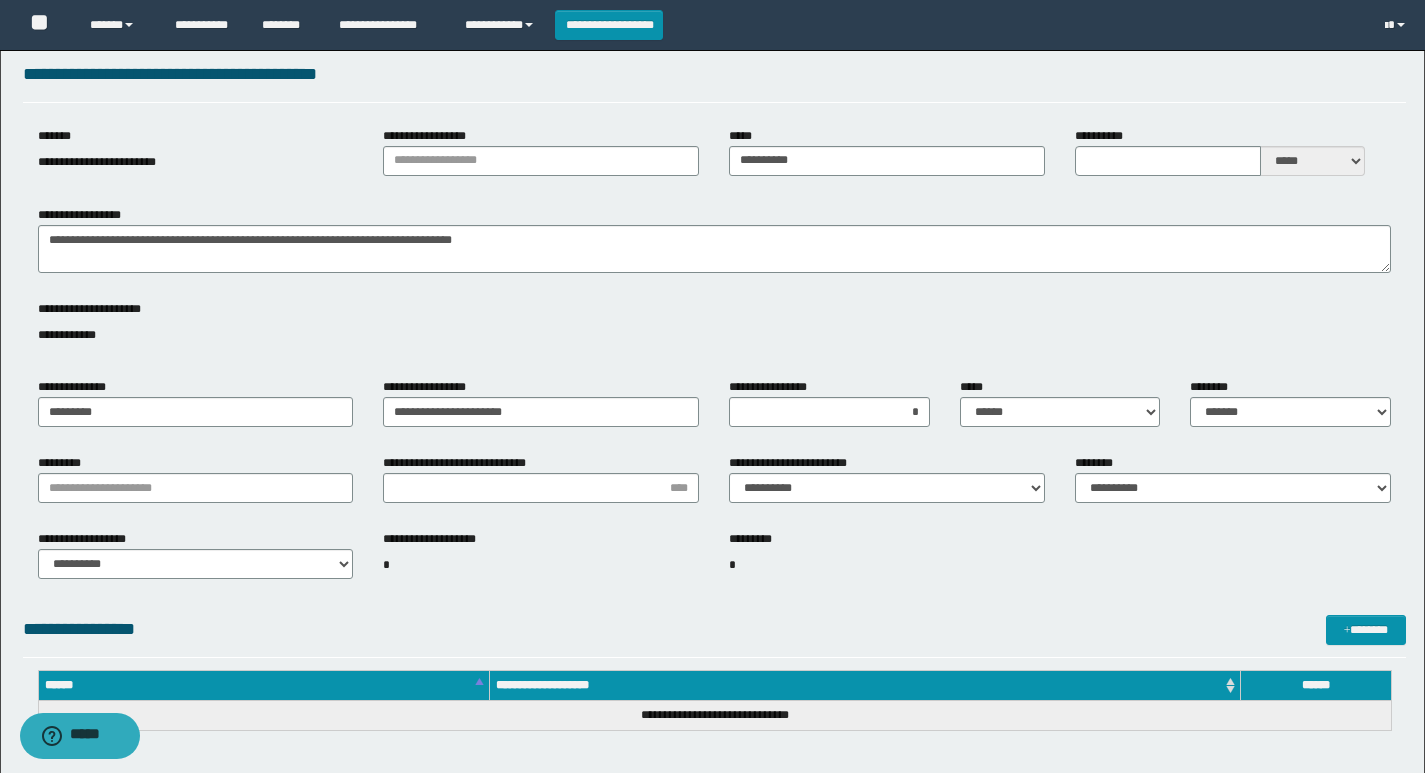 drag, startPoint x: 970, startPoint y: 555, endPoint x: 411, endPoint y: 523, distance: 559.91516 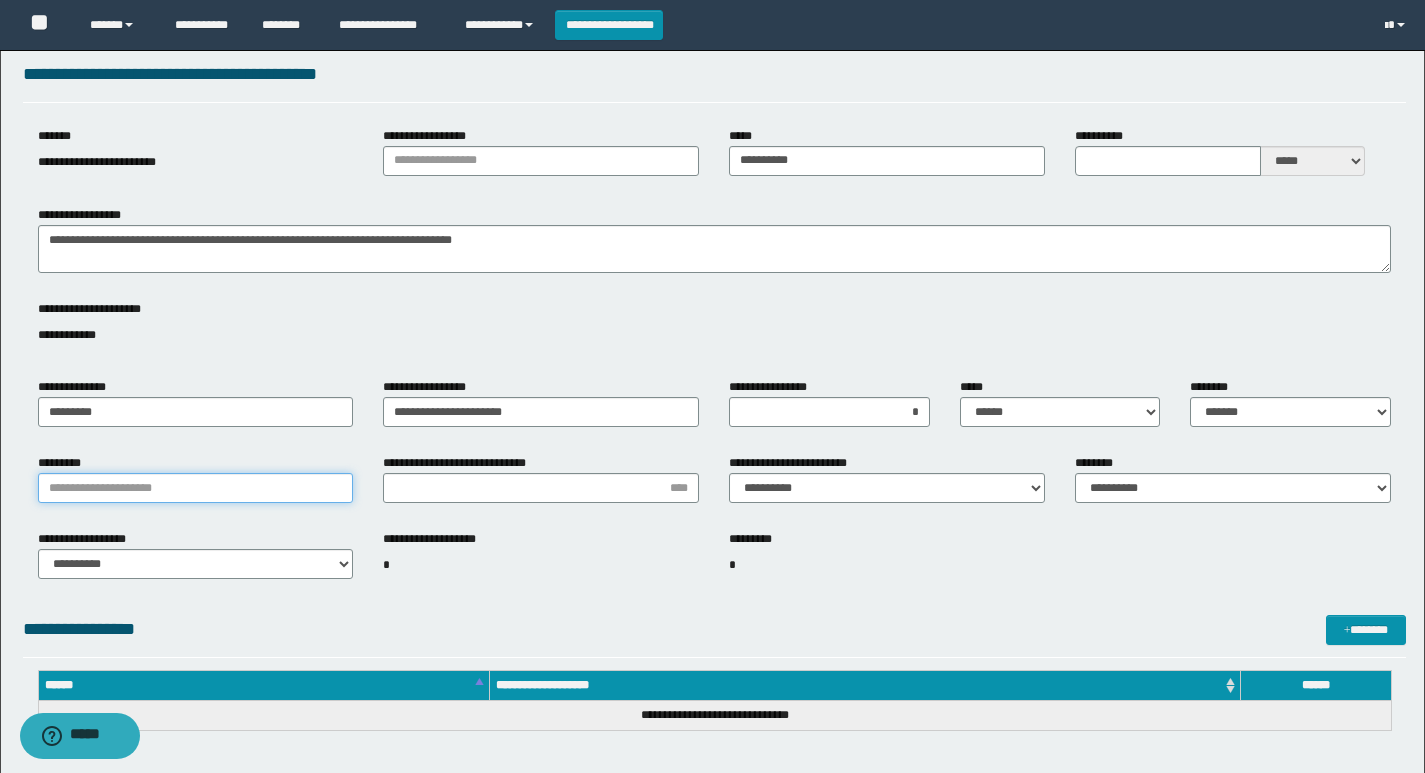 click on "*********" at bounding box center (196, 488) 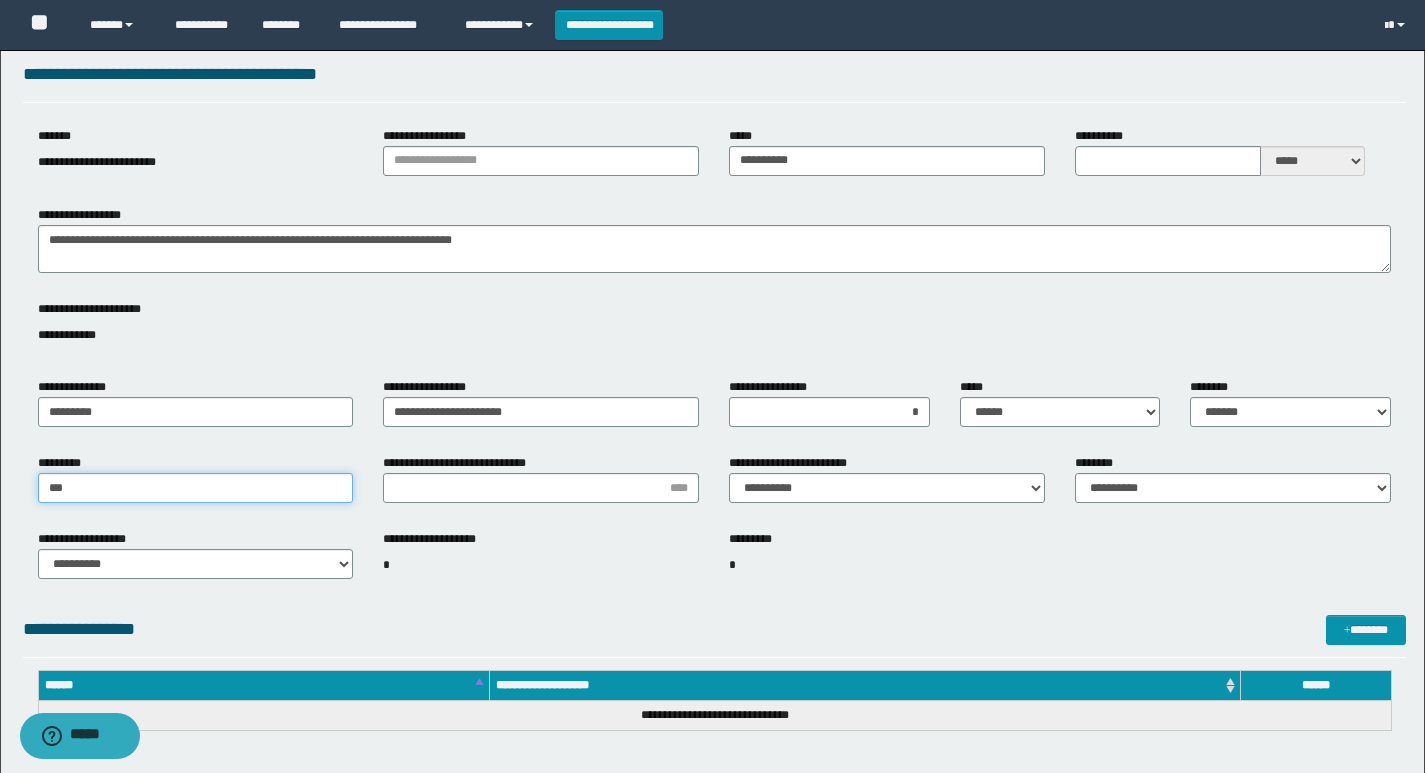 type on "*********" 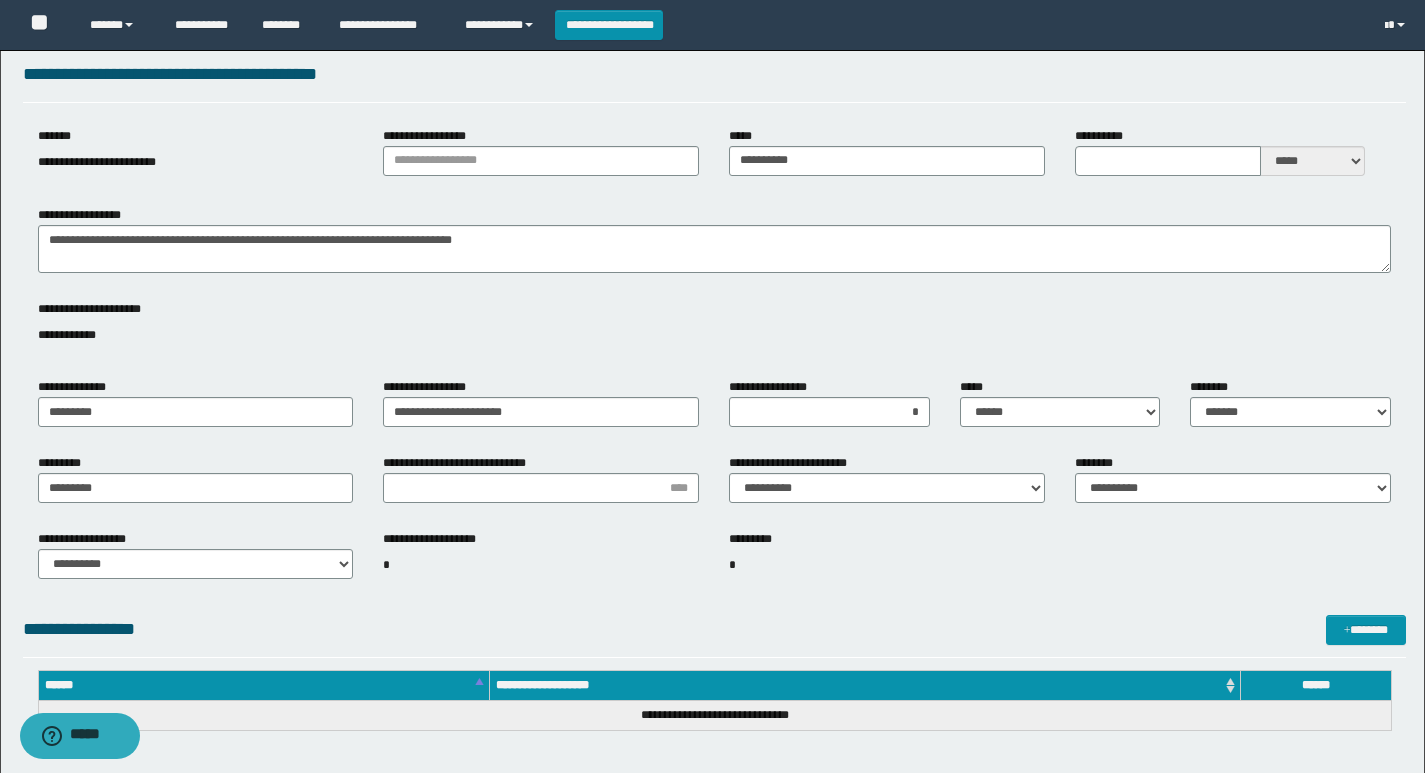click on "**********" at bounding box center [541, 486] 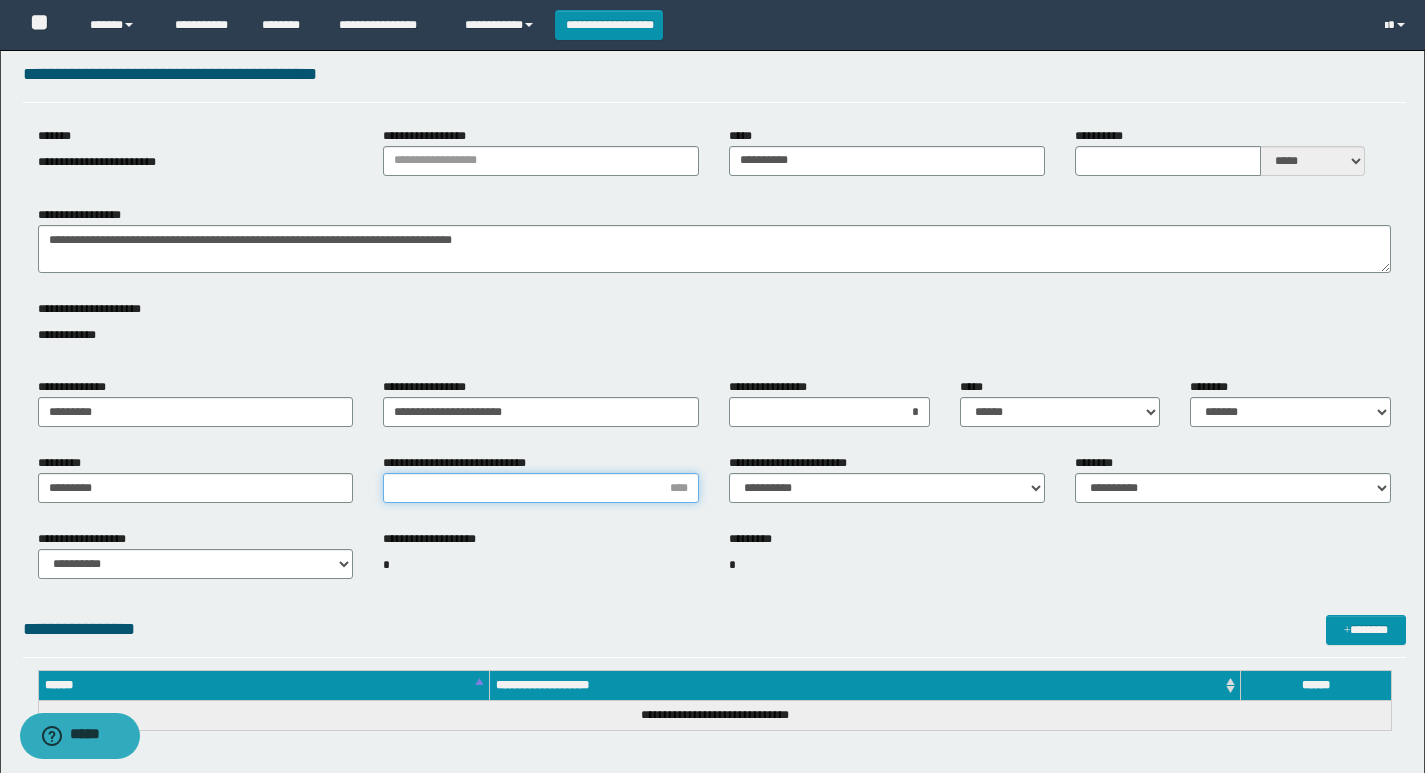 drag, startPoint x: 582, startPoint y: 500, endPoint x: 617, endPoint y: 495, distance: 35.35534 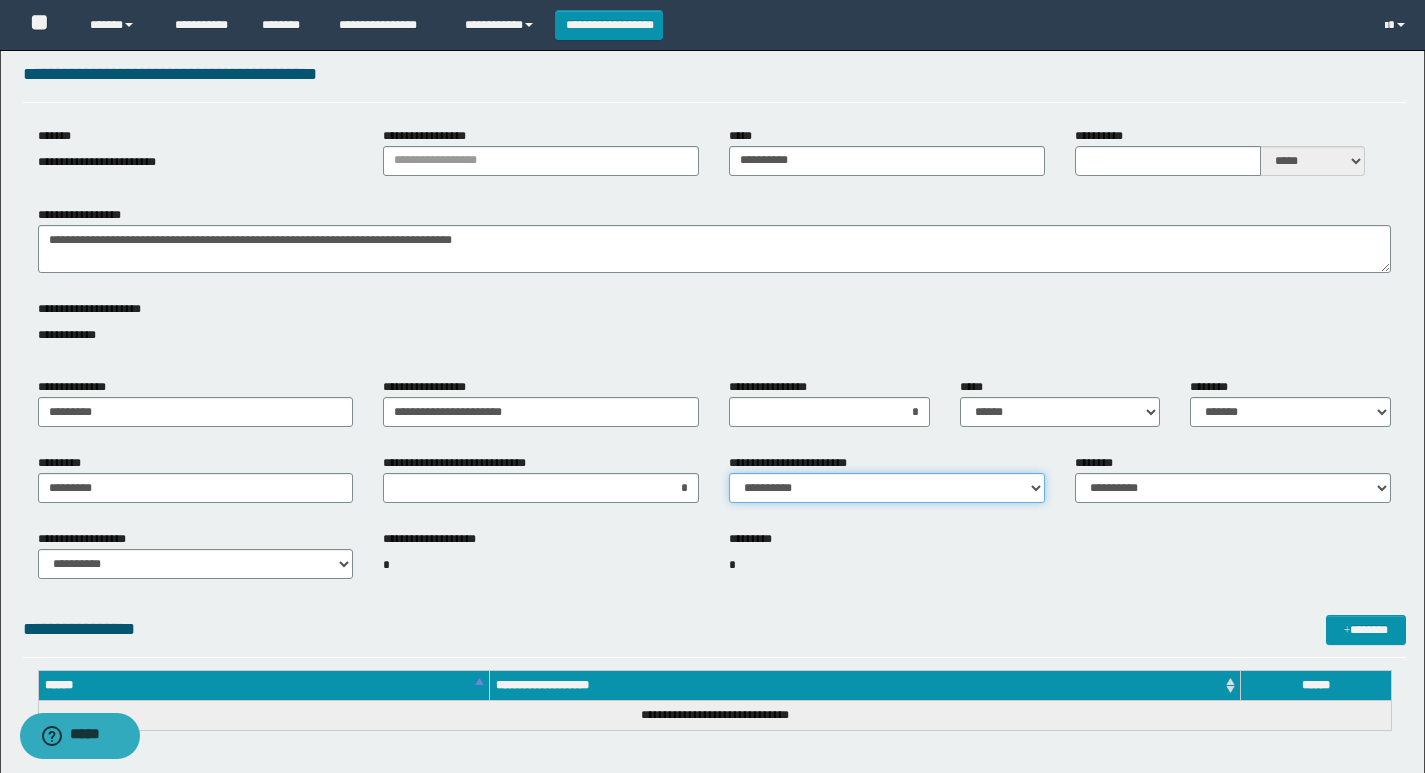 drag, startPoint x: 828, startPoint y: 484, endPoint x: 834, endPoint y: 499, distance: 16.155495 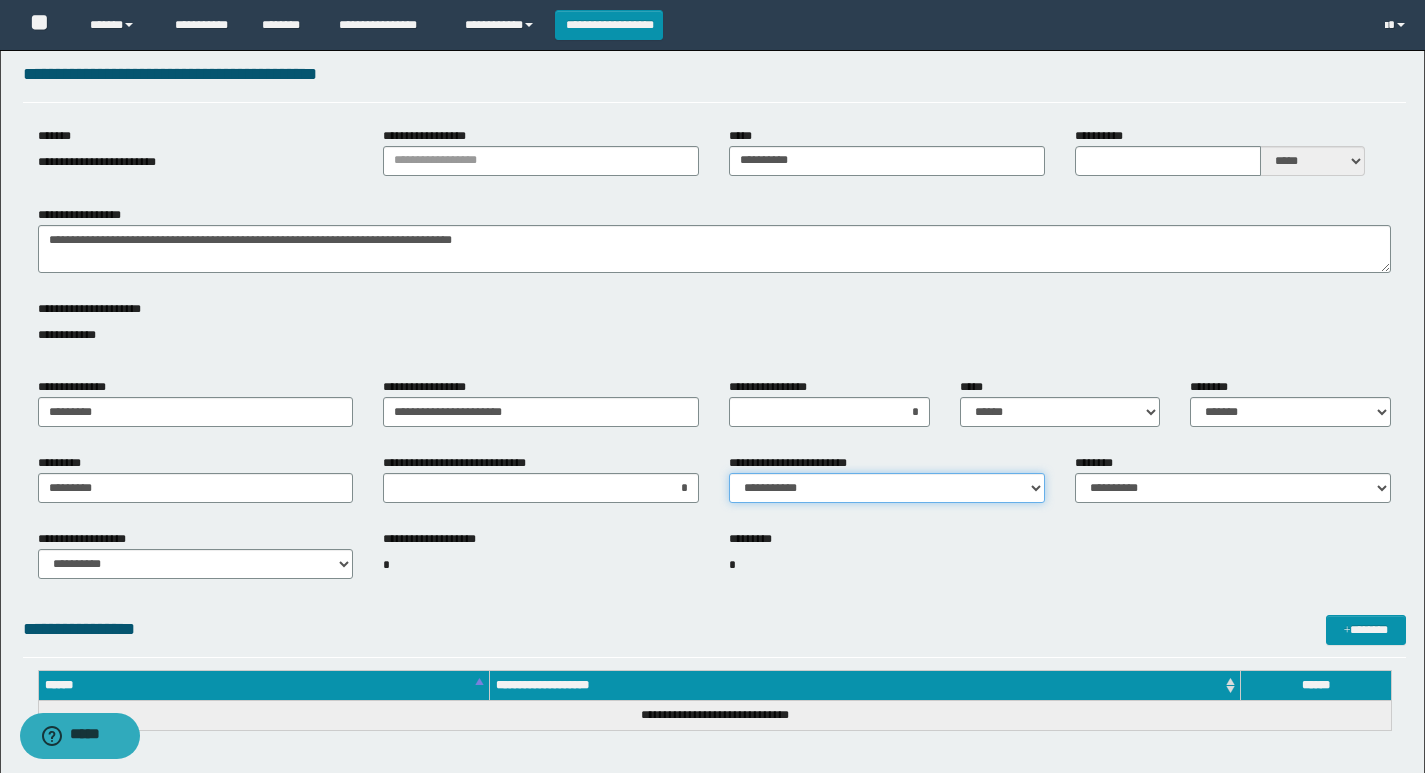 click on "**********" at bounding box center (887, 488) 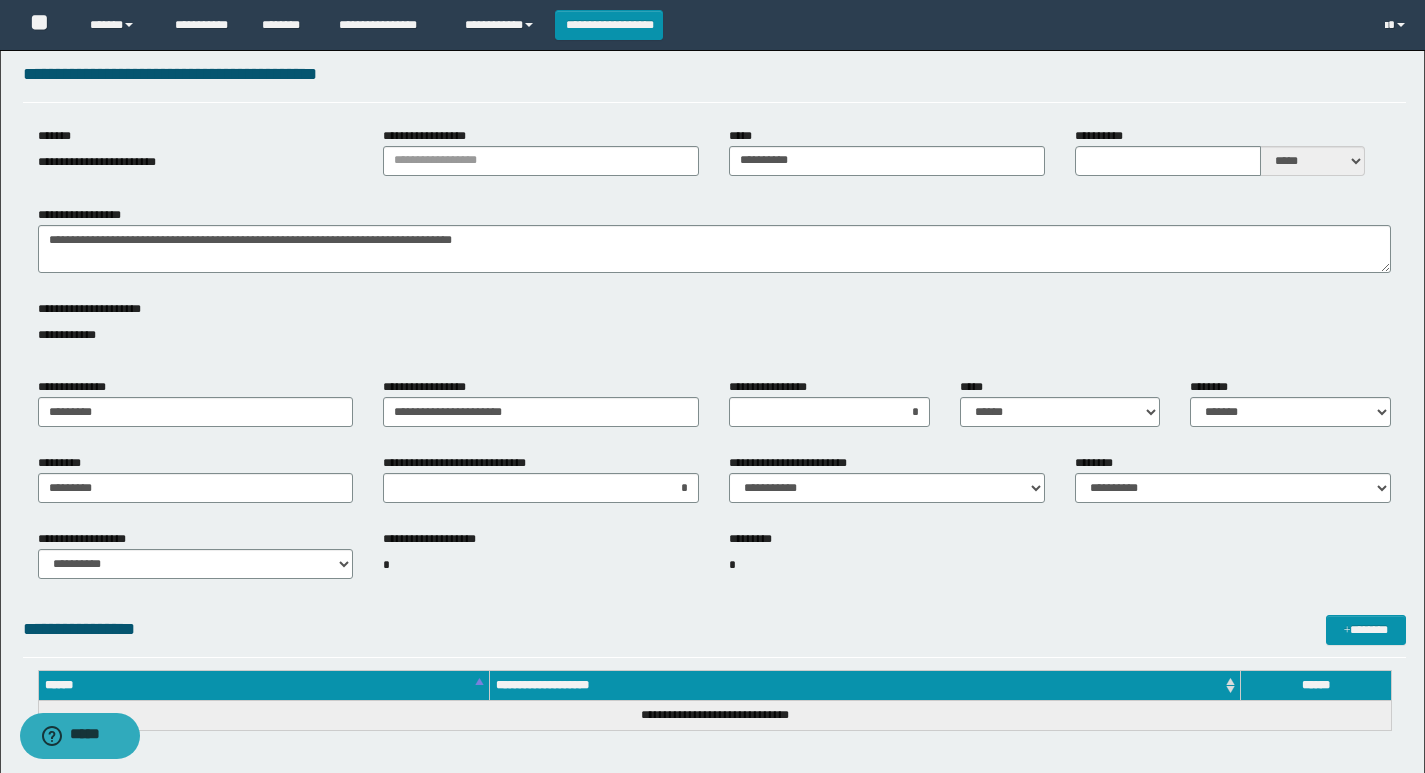 click on "*" at bounding box center [541, 565] 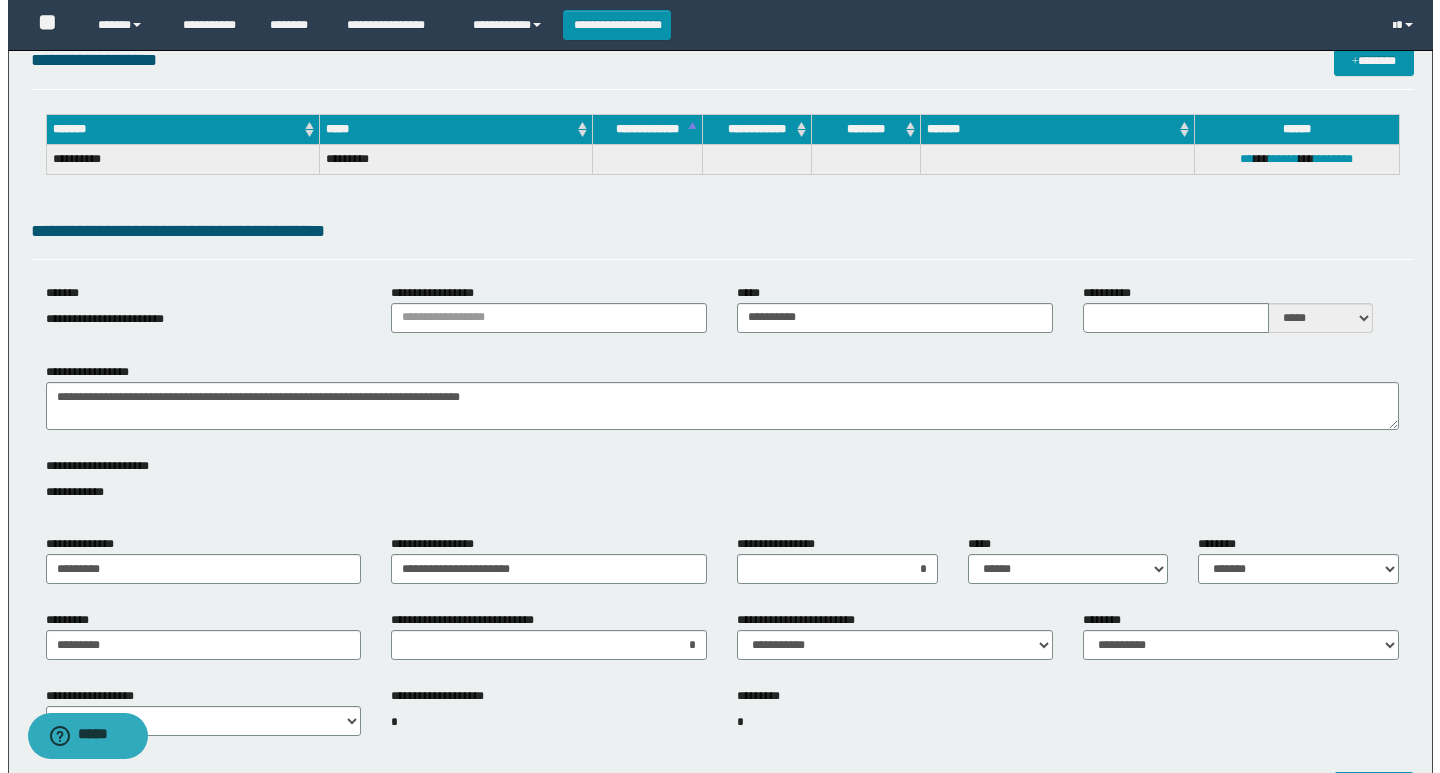 scroll, scrollTop: 0, scrollLeft: 0, axis: both 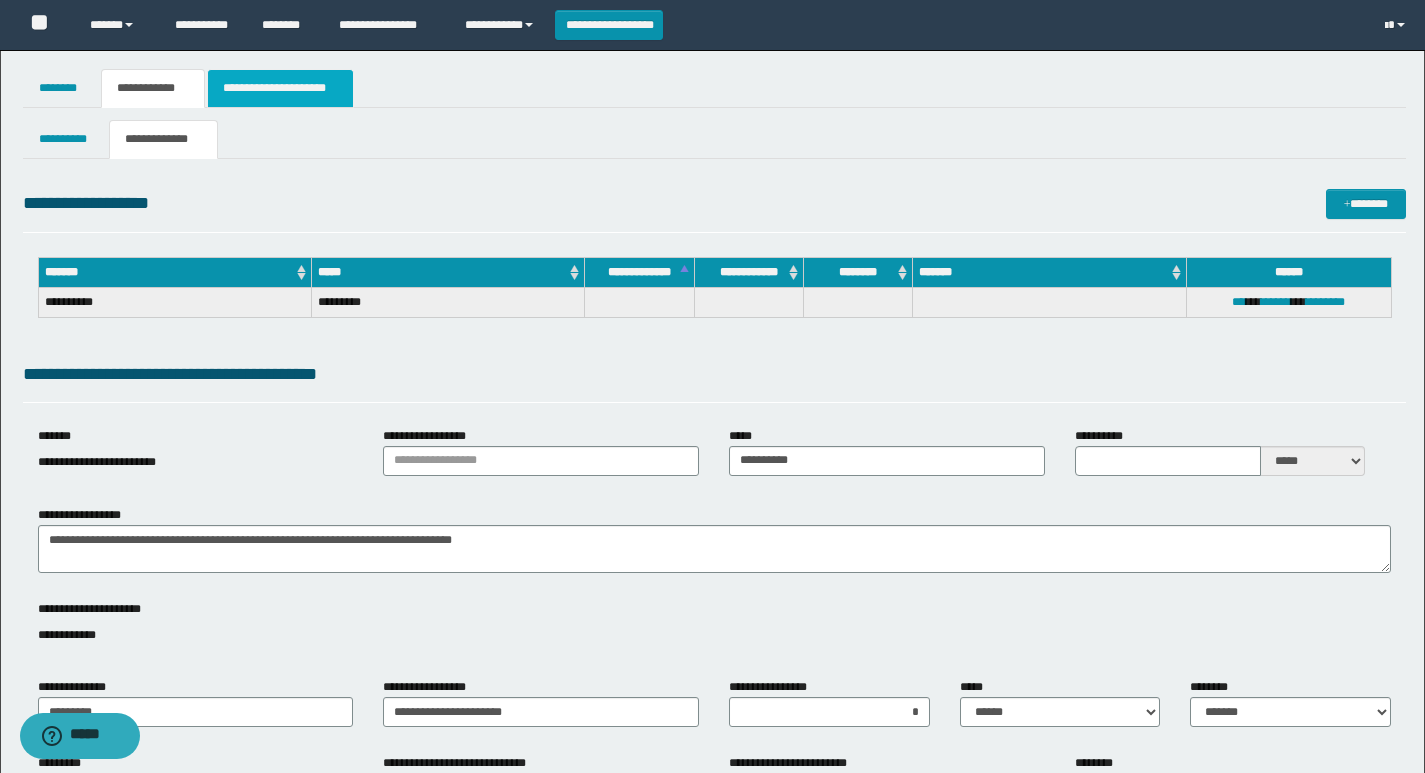 click on "**********" at bounding box center [280, 88] 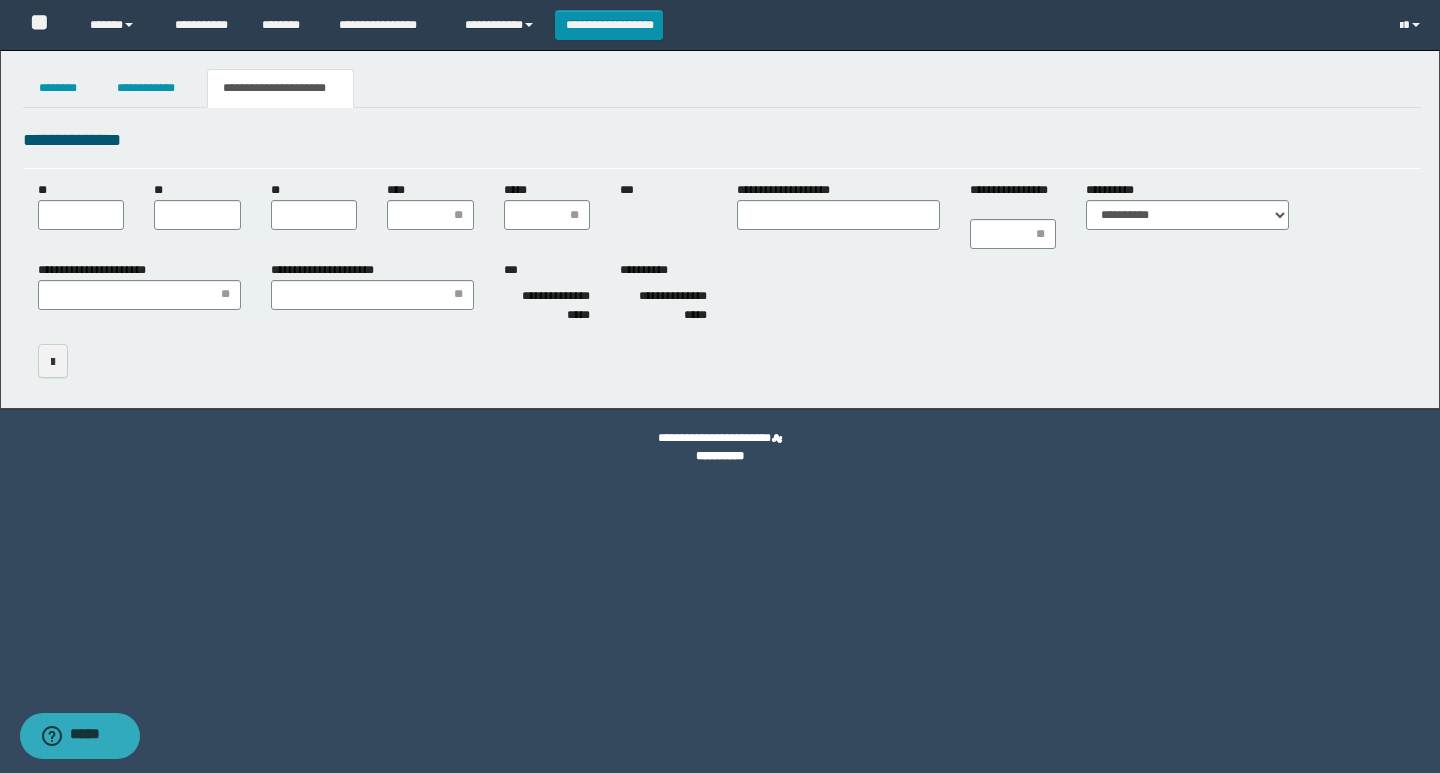 drag, startPoint x: 917, startPoint y: 335, endPoint x: 811, endPoint y: 113, distance: 246.00813 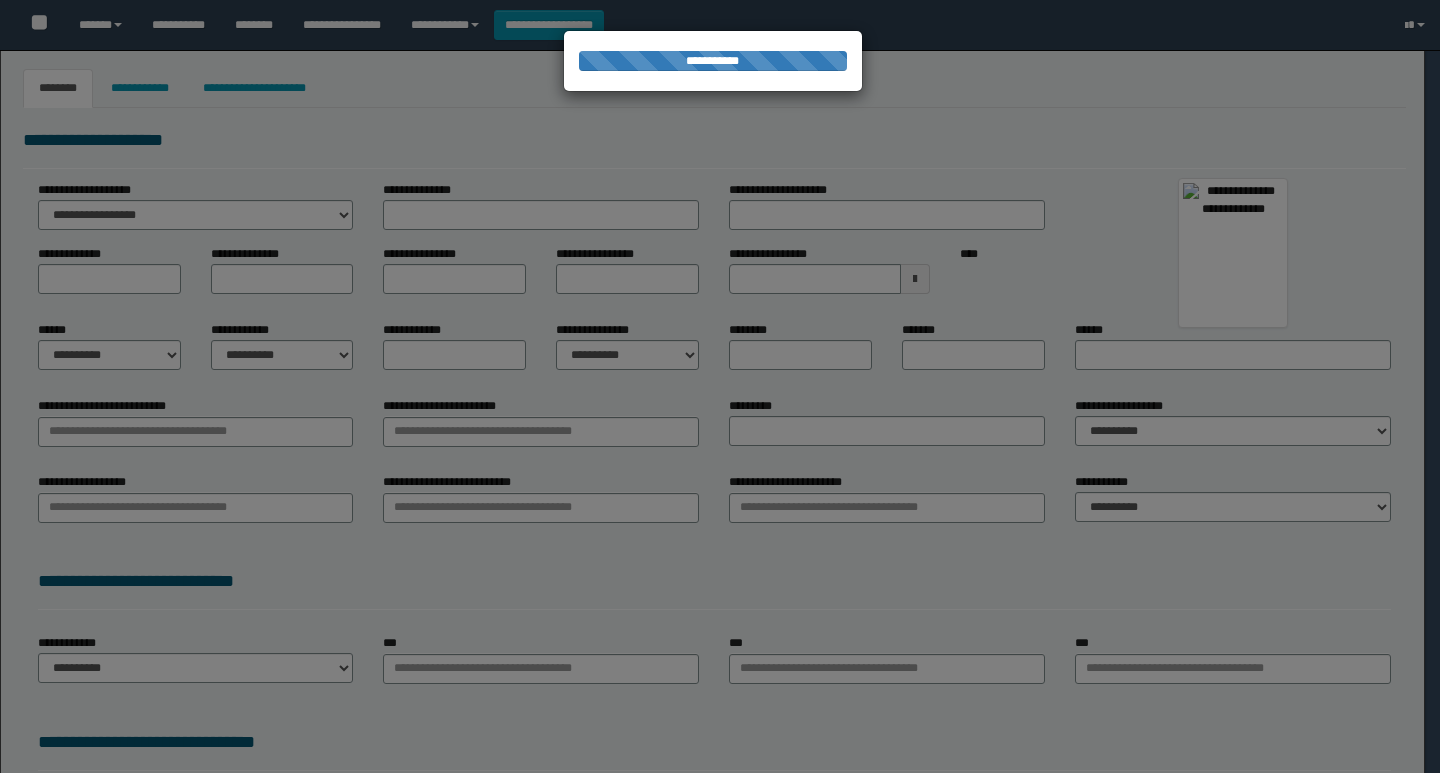type on "**********" 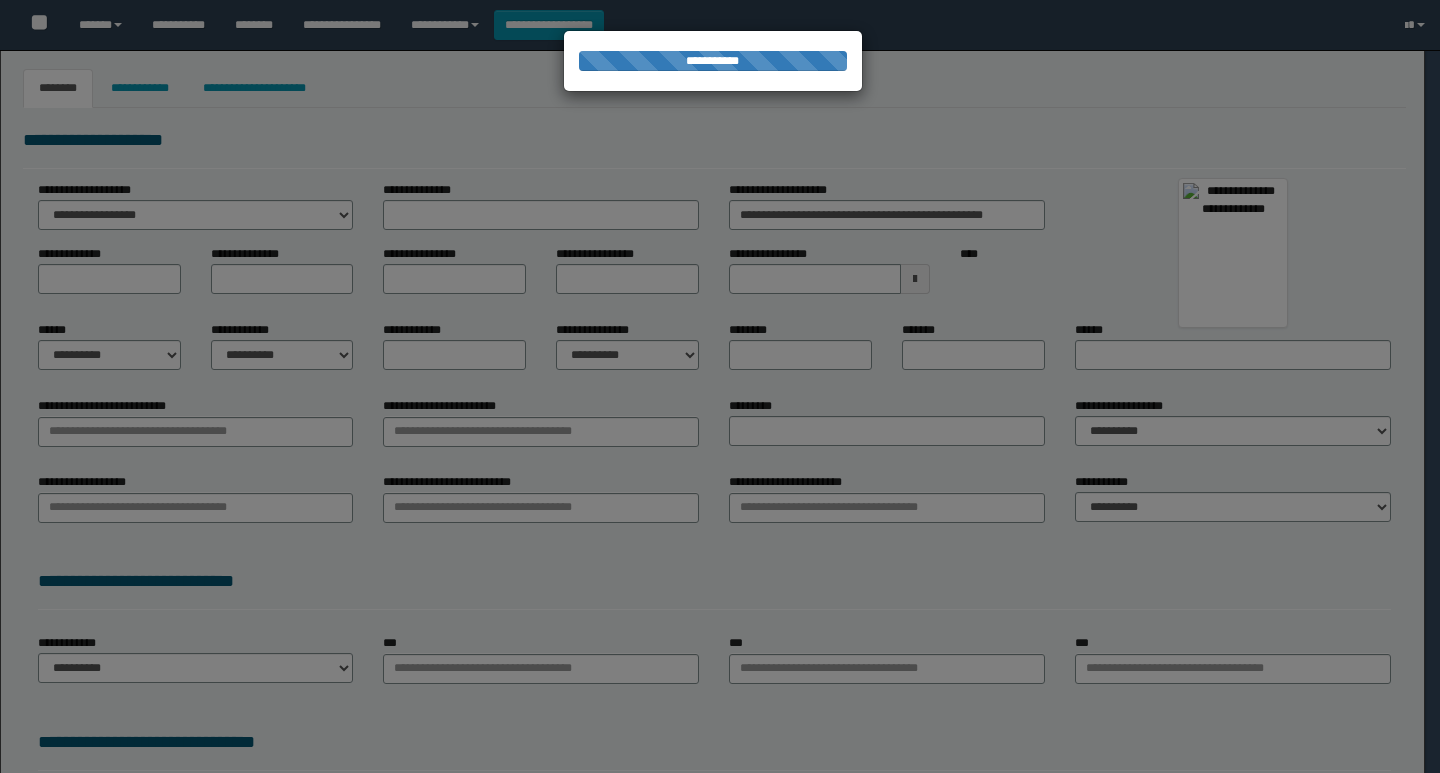 type on "******" 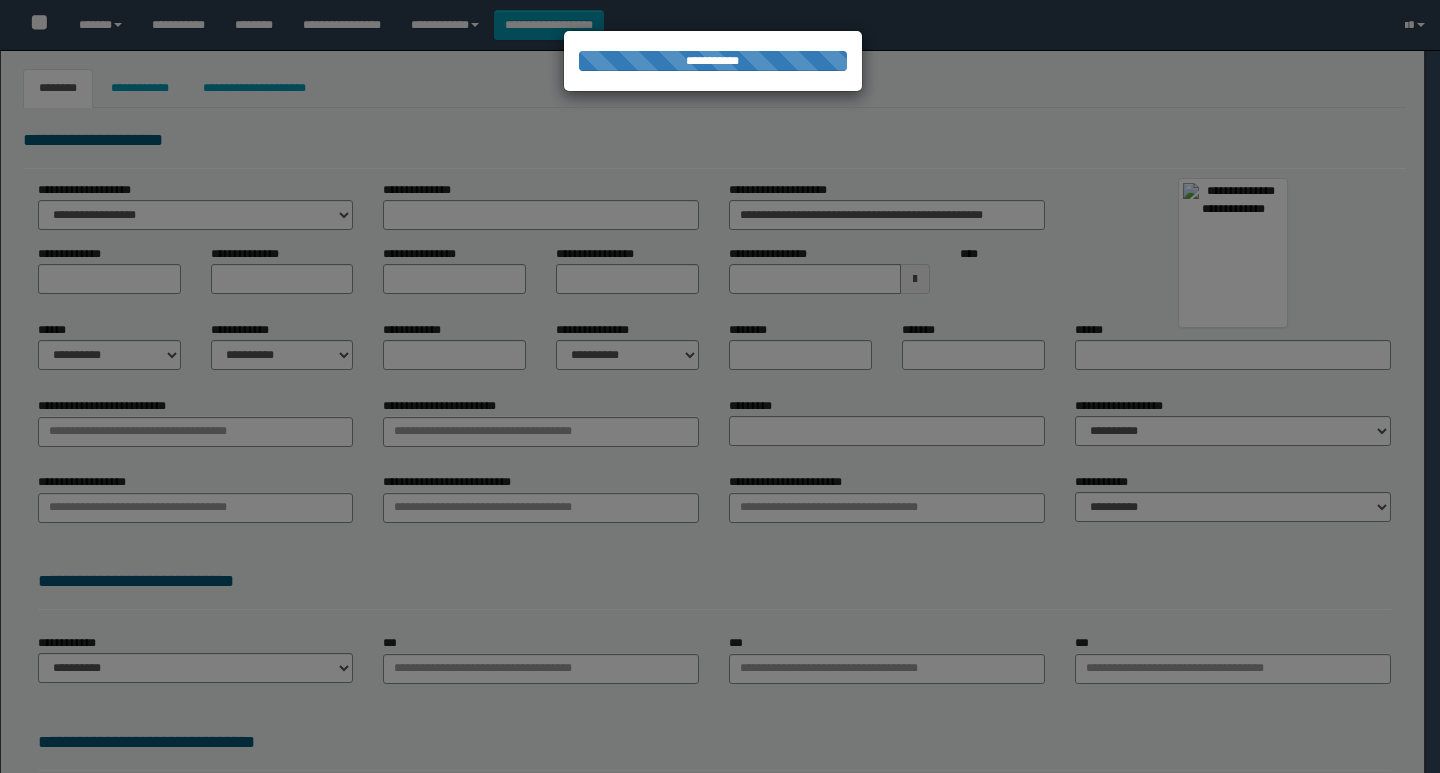 select on "*" 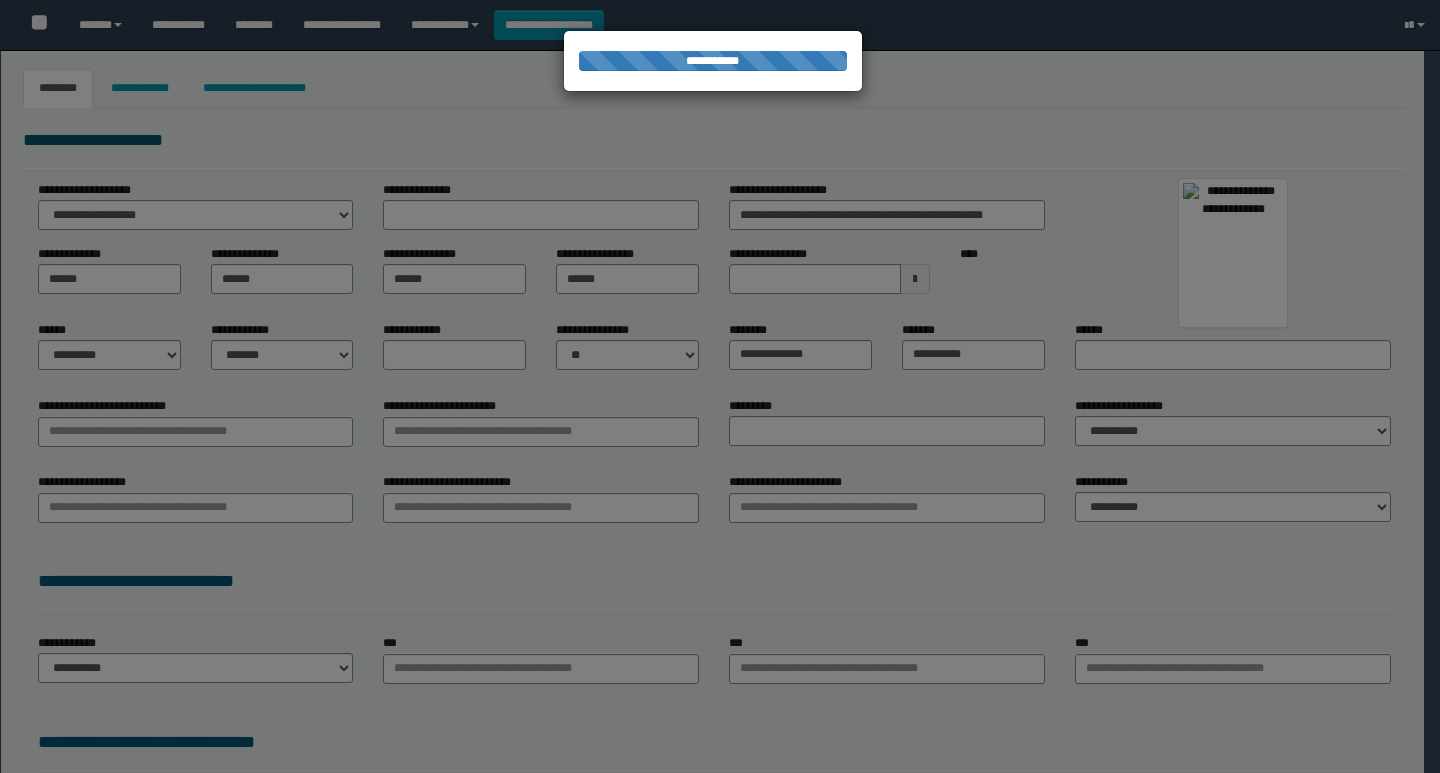 type on "**********" 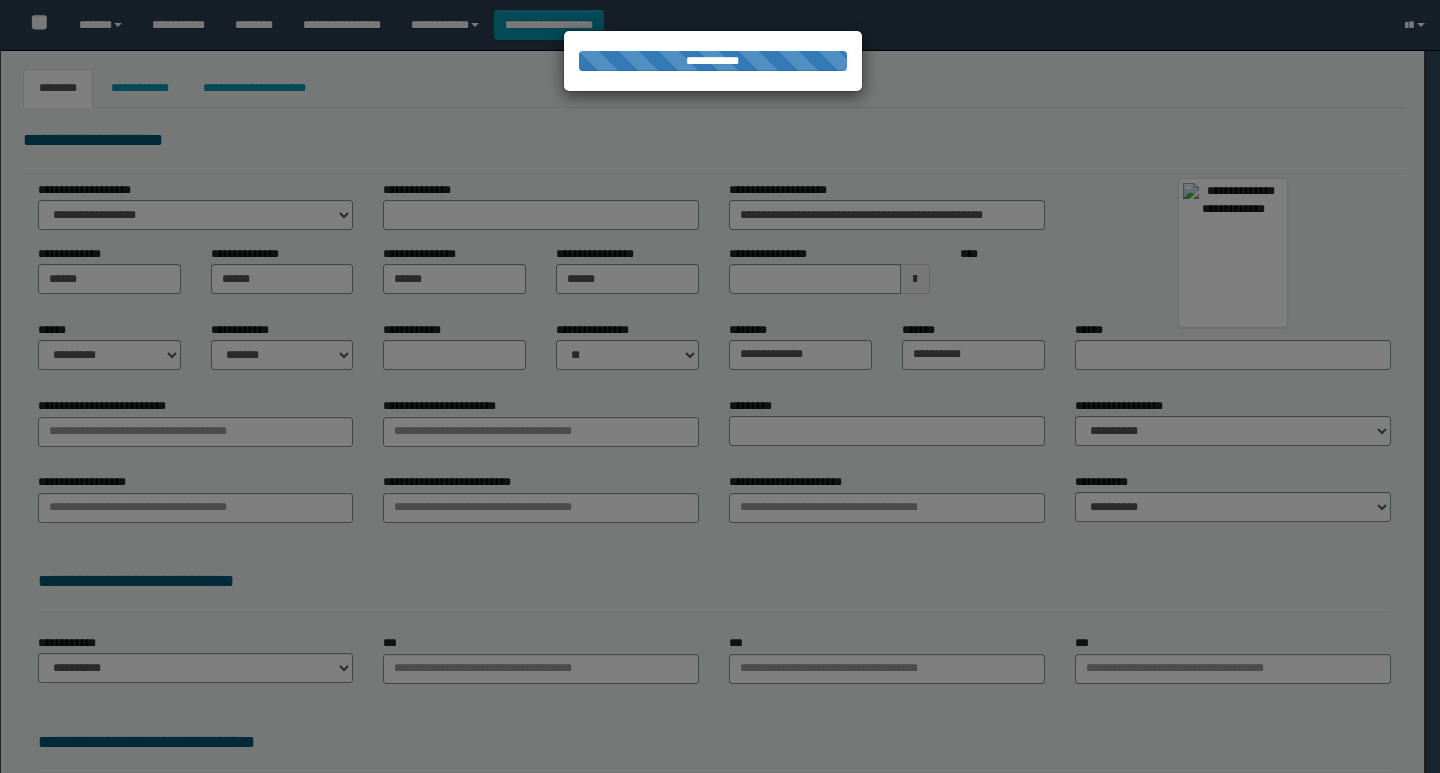 type on "**********" 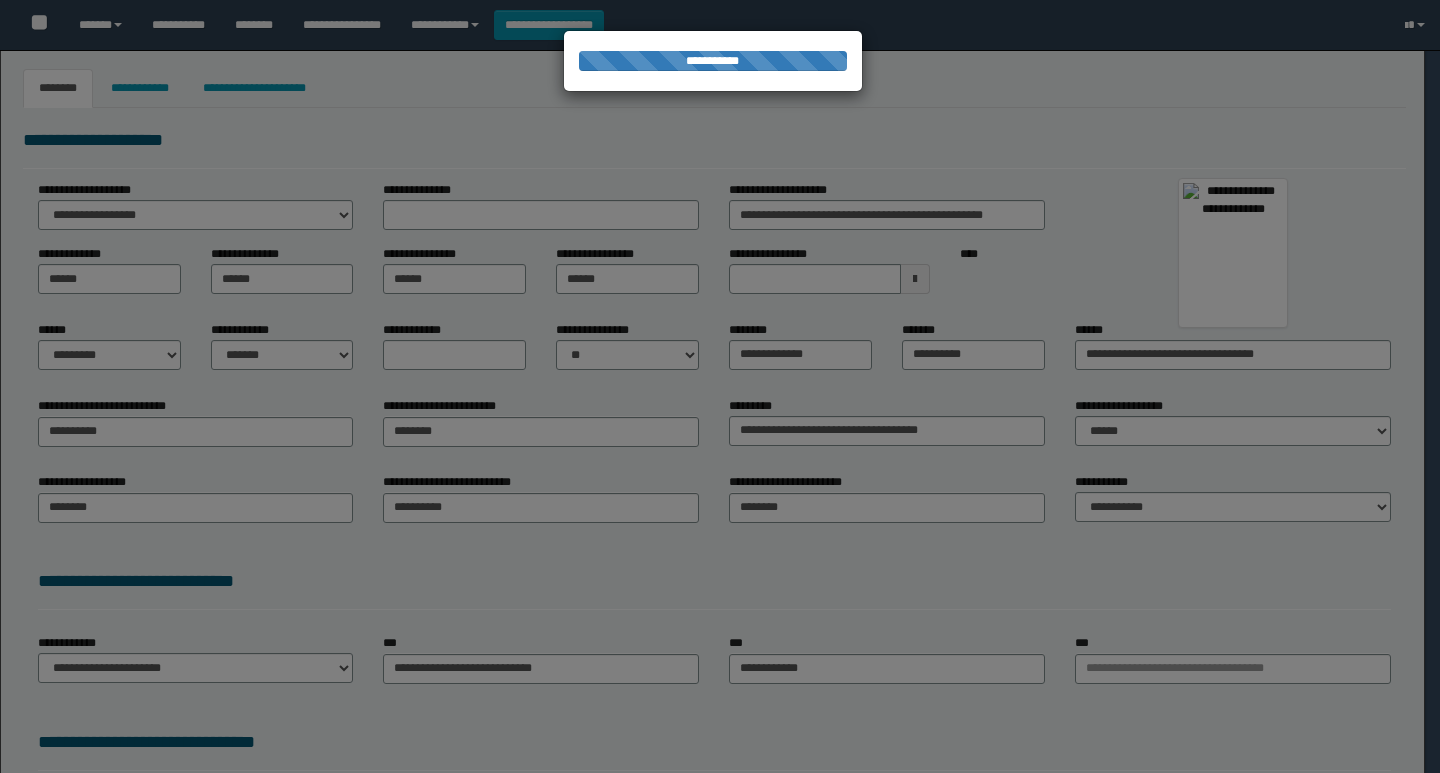 type on "**********" 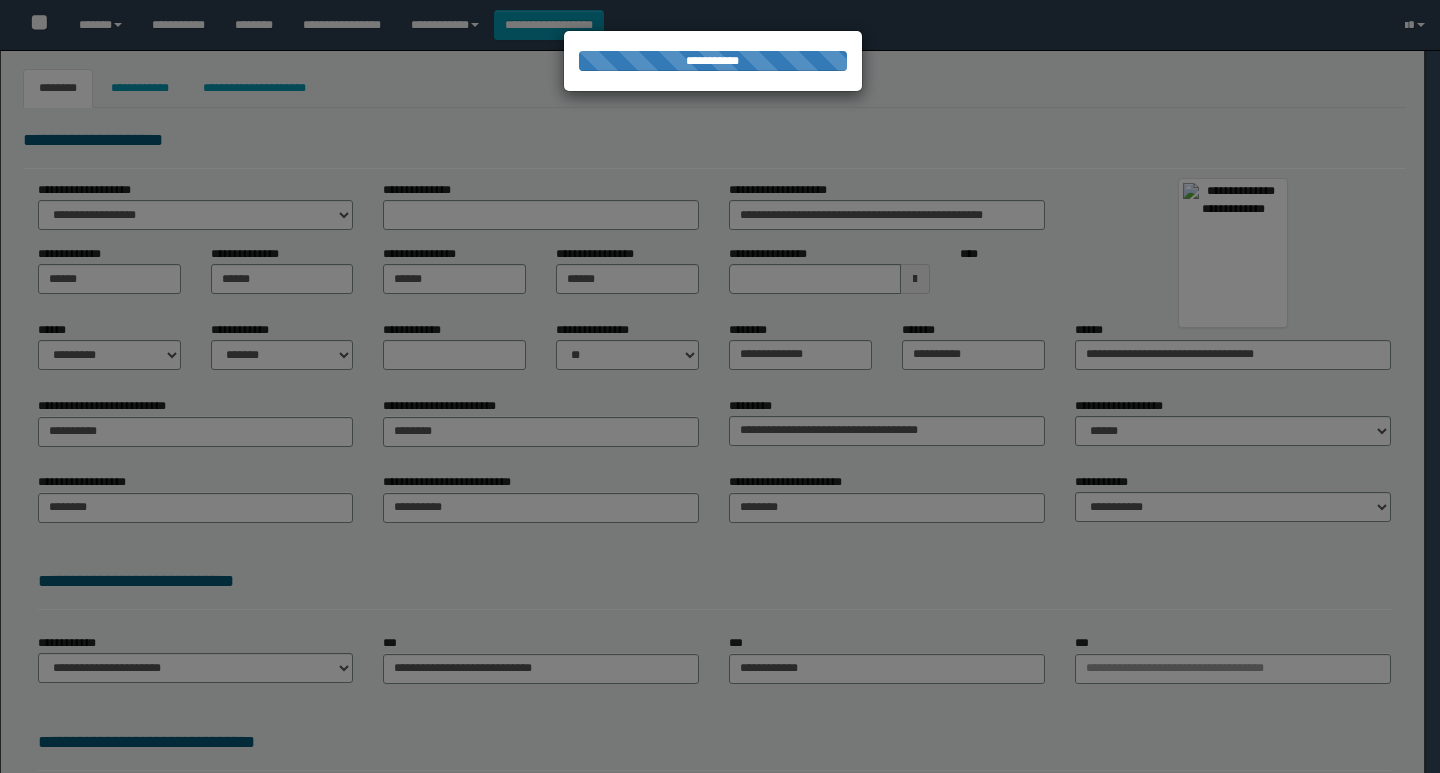 select on "*" 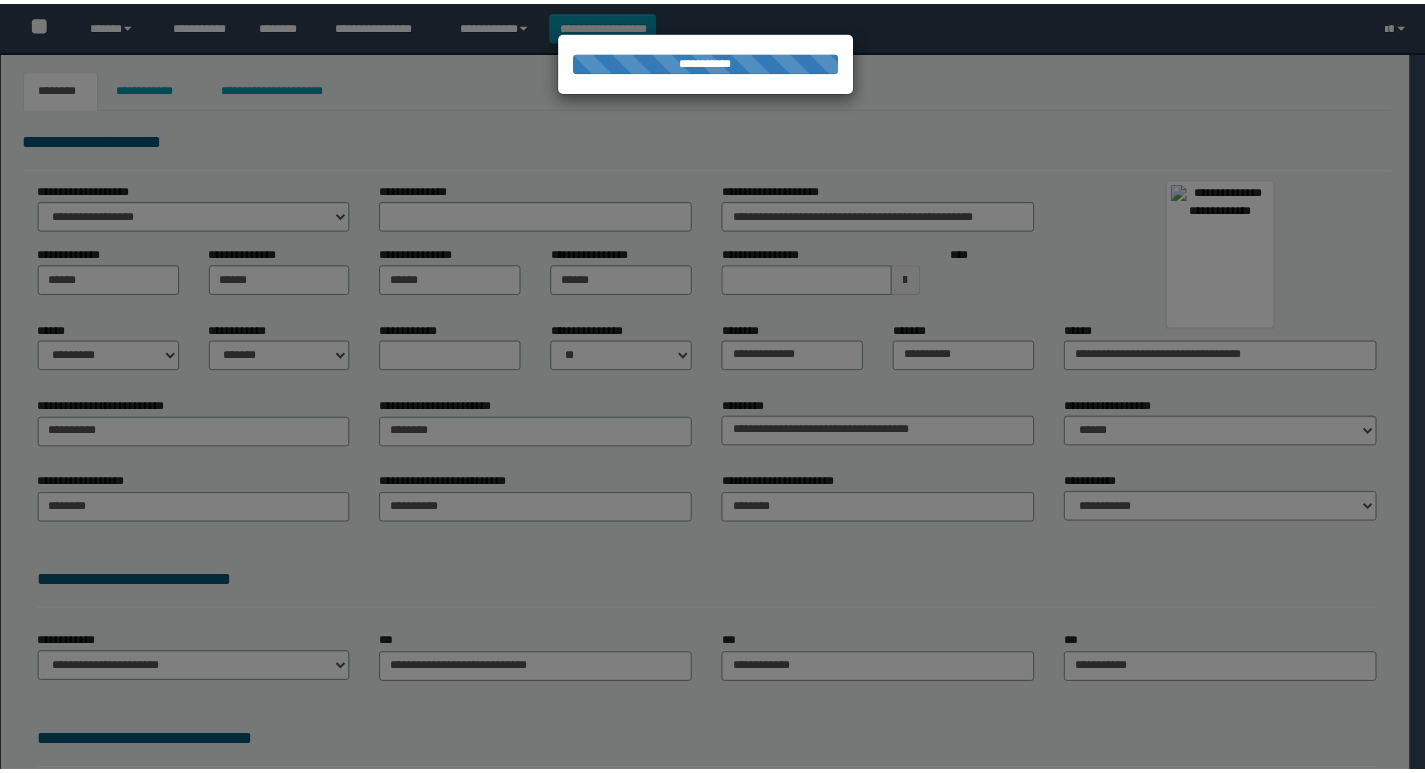 scroll, scrollTop: 0, scrollLeft: 0, axis: both 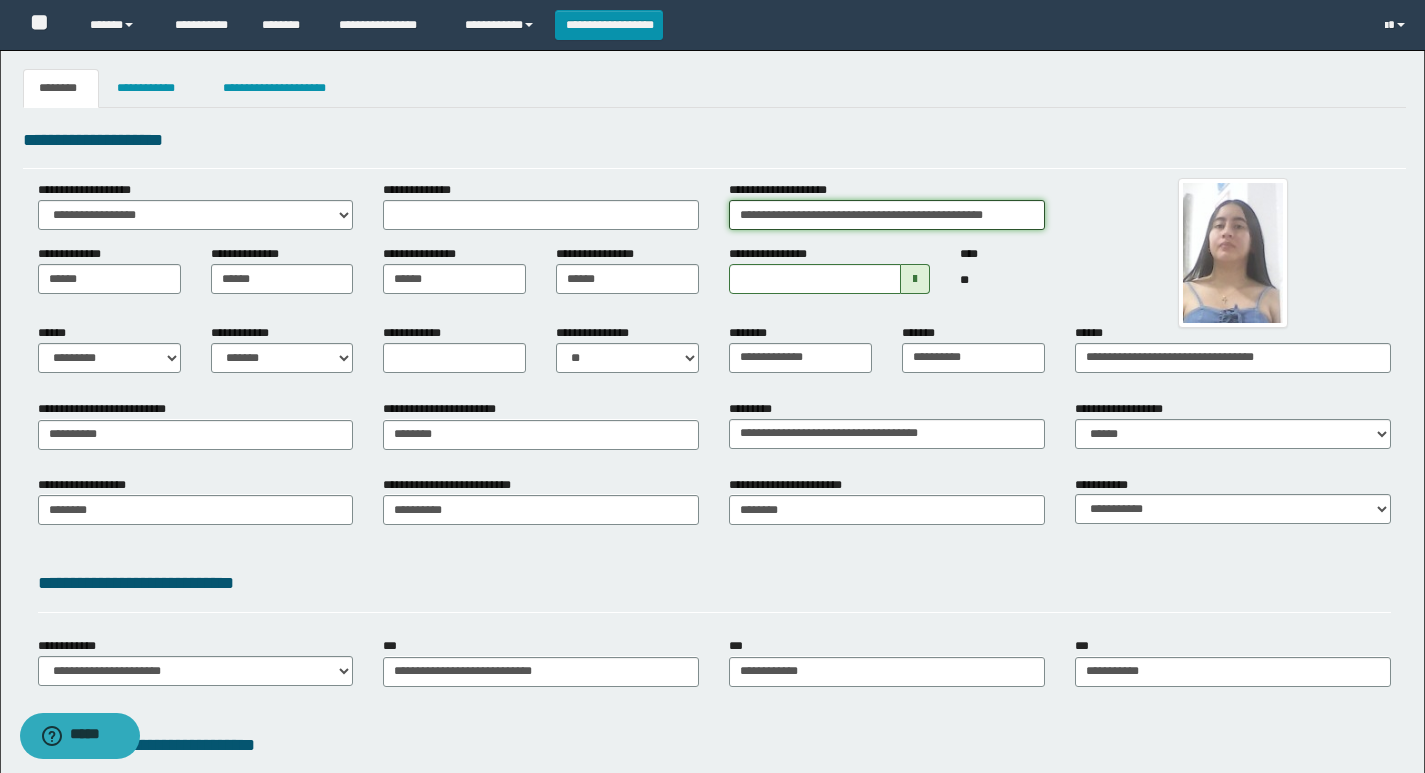 click on "**********" at bounding box center [887, 215] 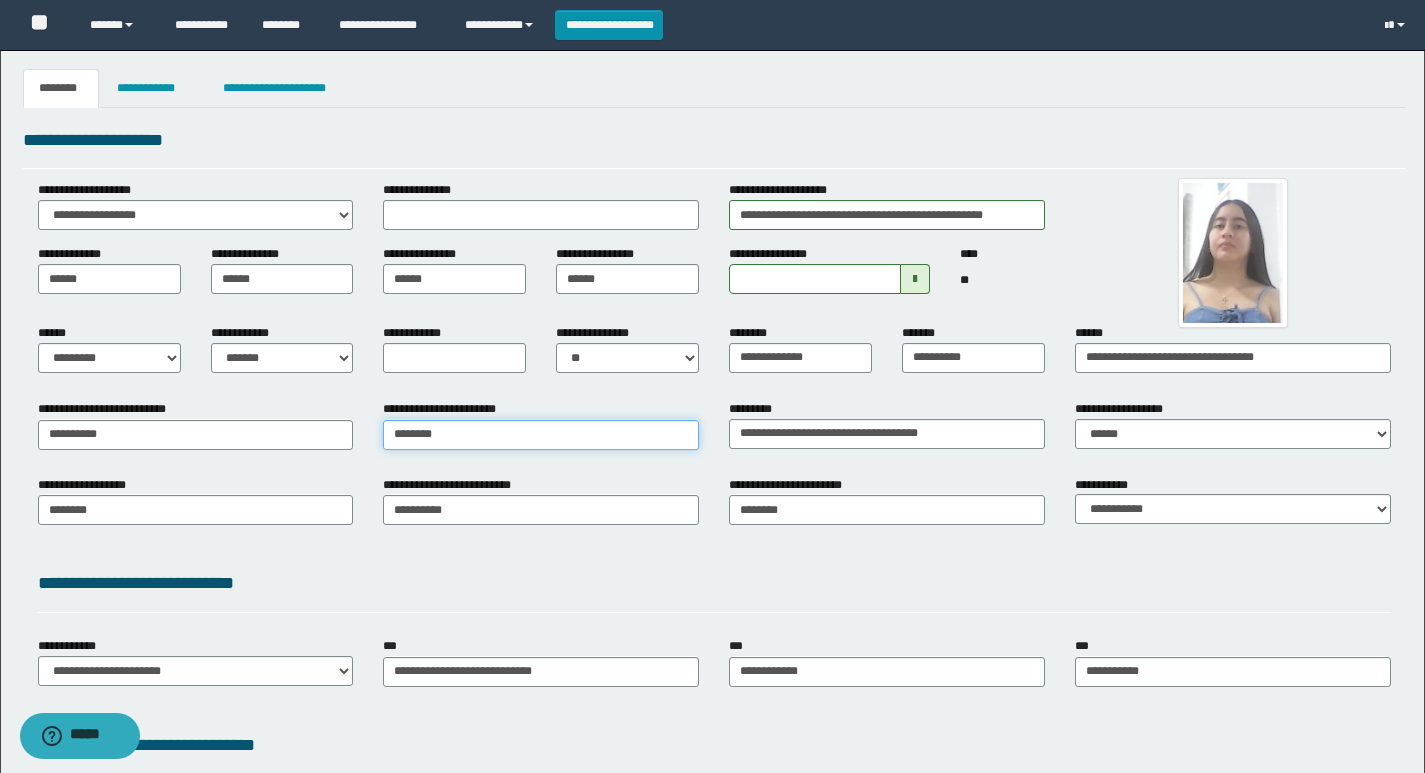 click on "********" at bounding box center [541, 435] 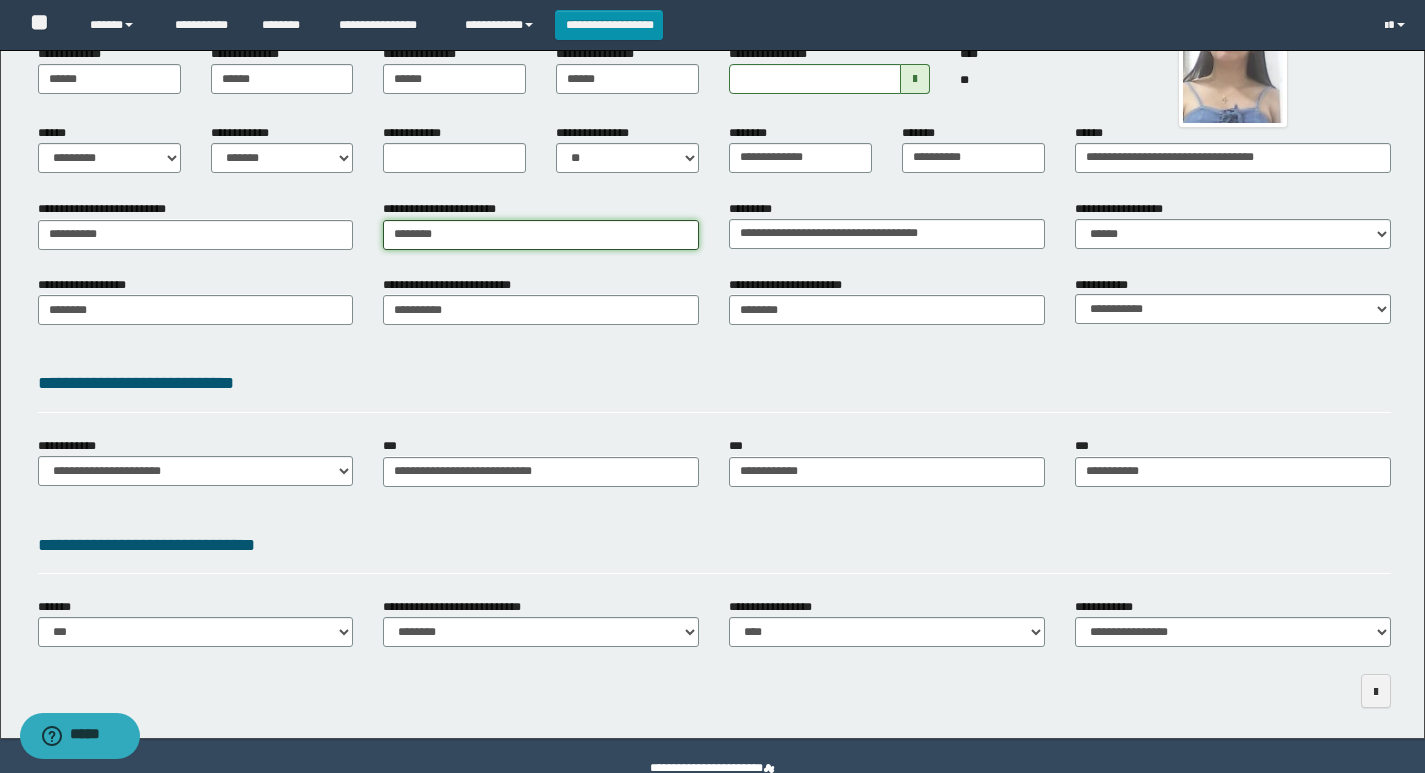 scroll, scrollTop: 243, scrollLeft: 0, axis: vertical 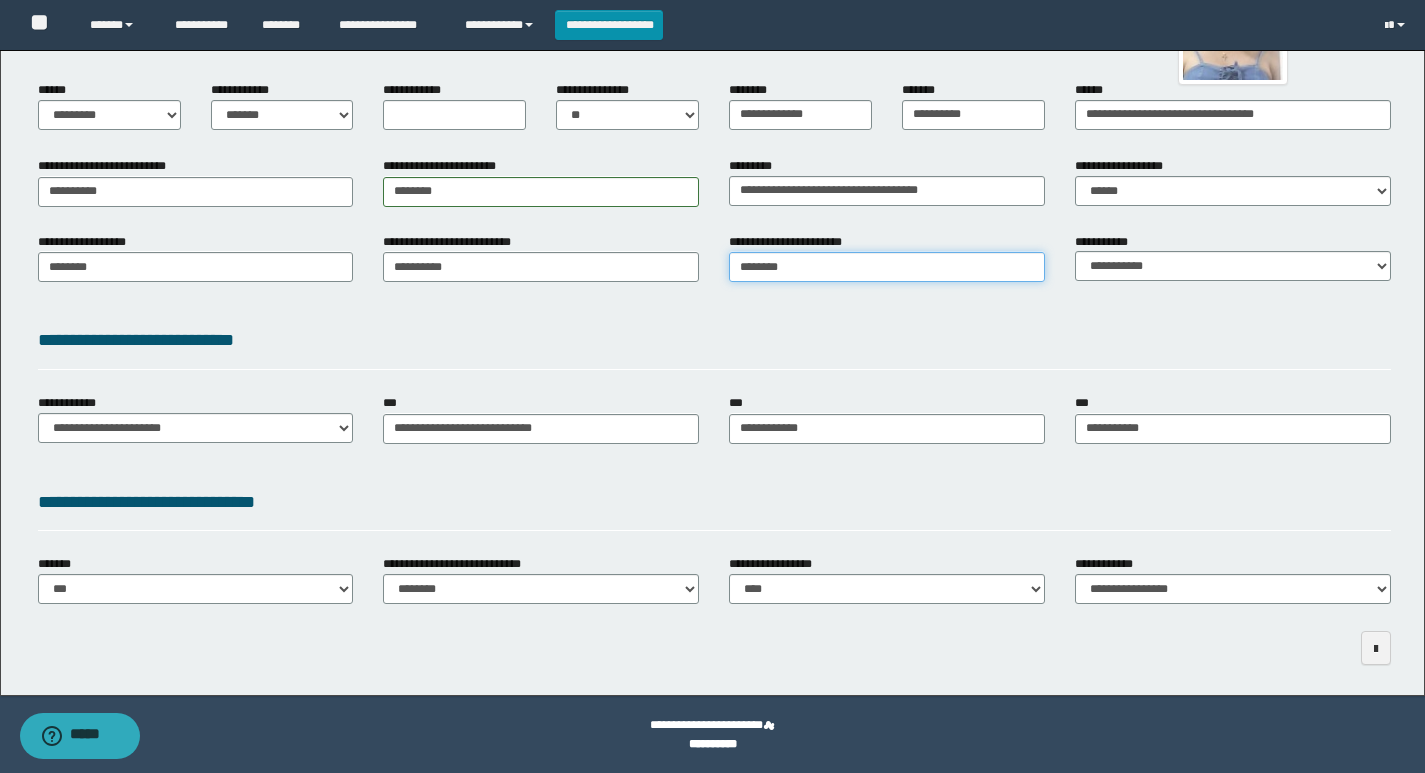 type on "**********" 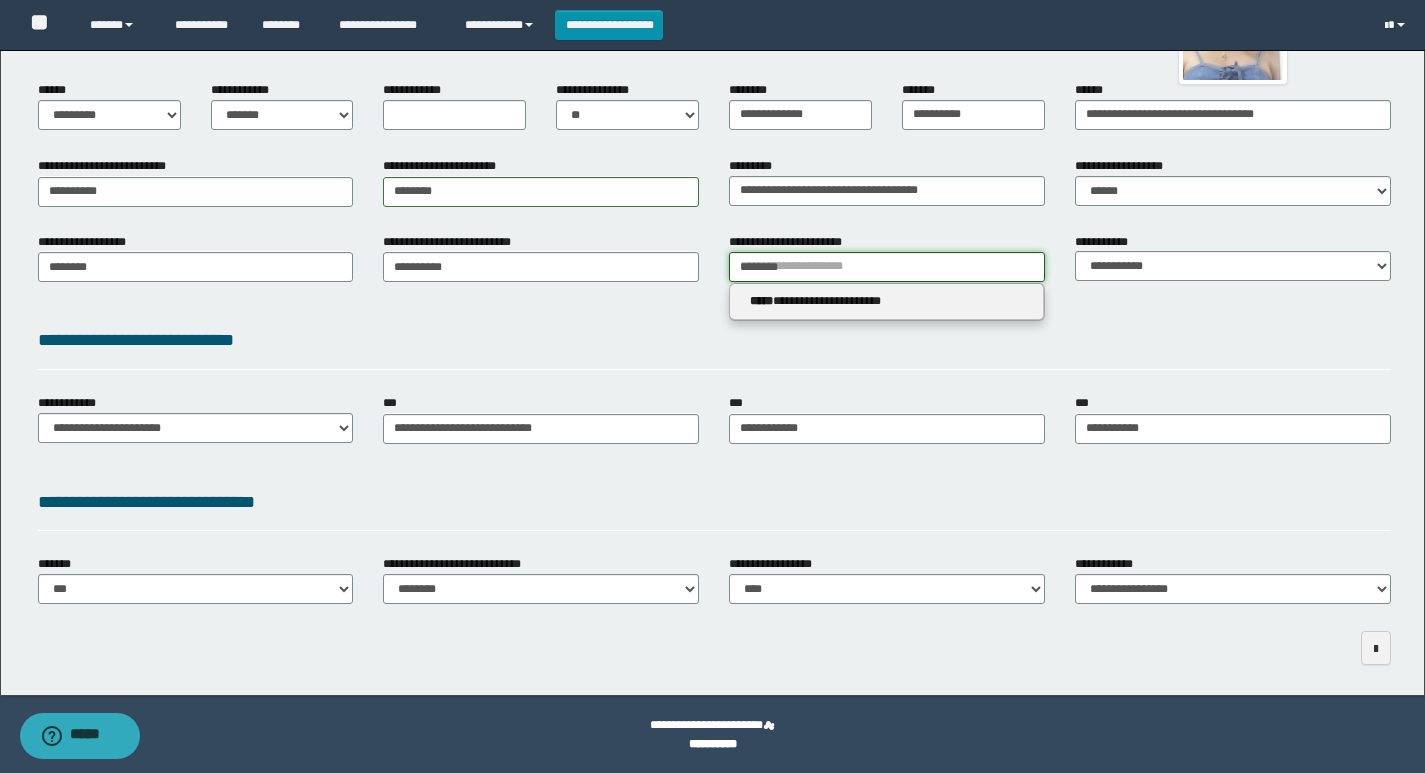 click on "********" at bounding box center (887, 267) 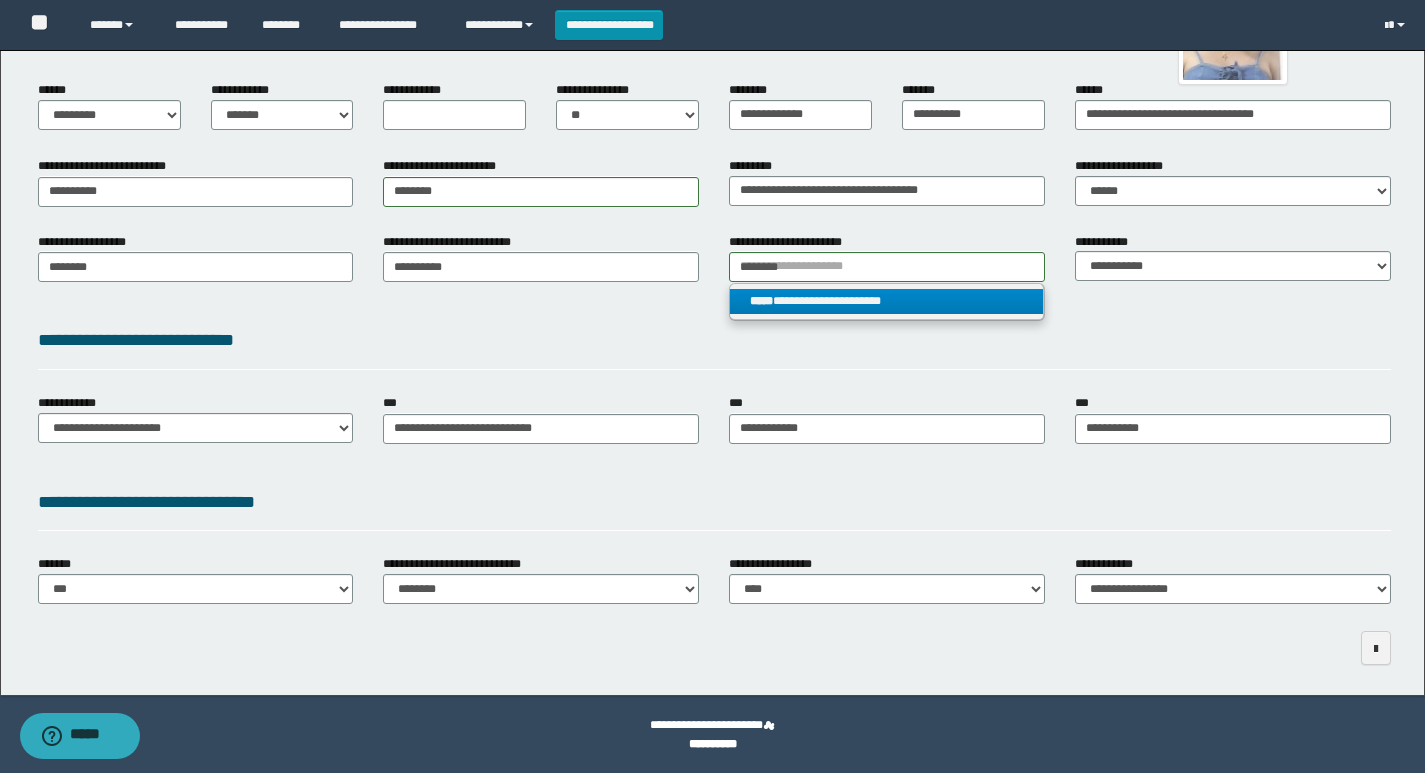 click on "**********" at bounding box center (886, 301) 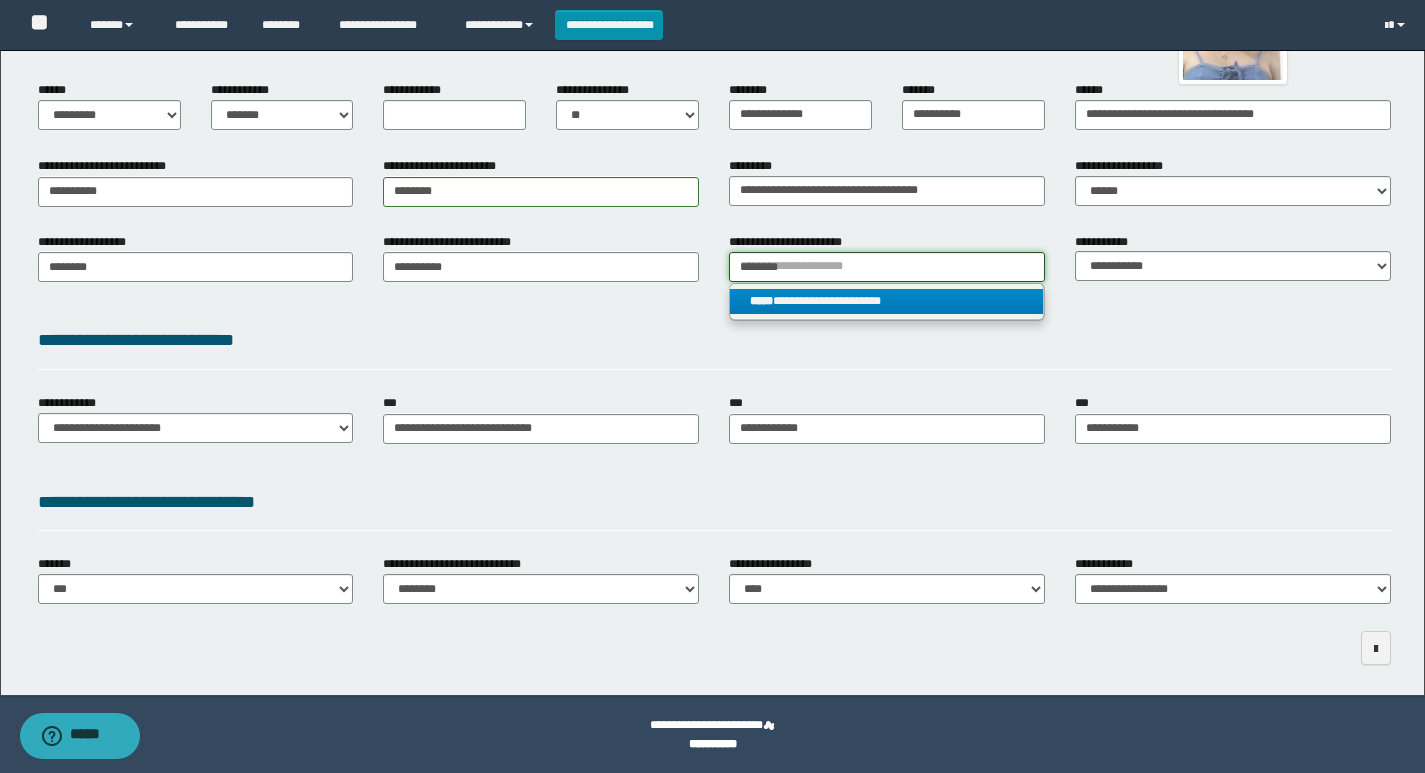 type 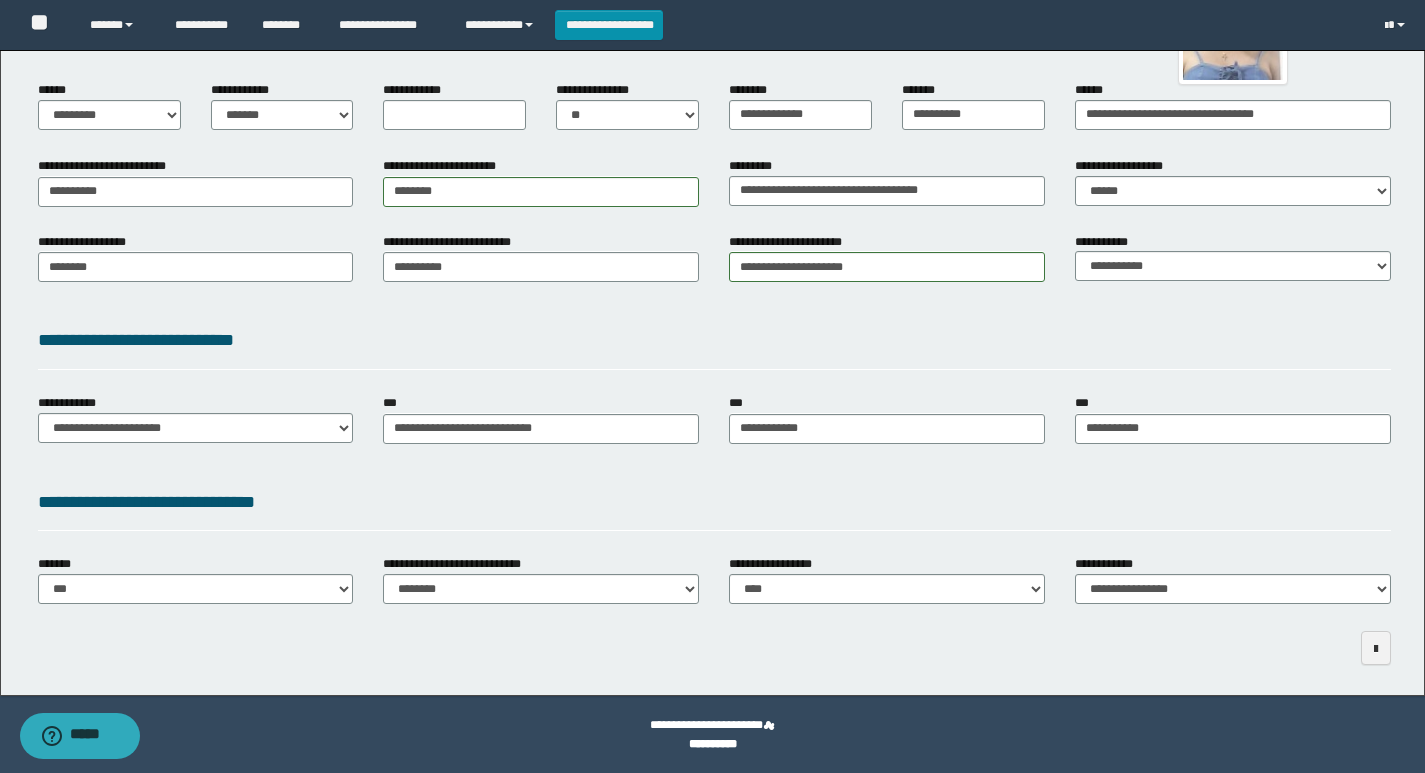 click on "**********" at bounding box center (714, 340) 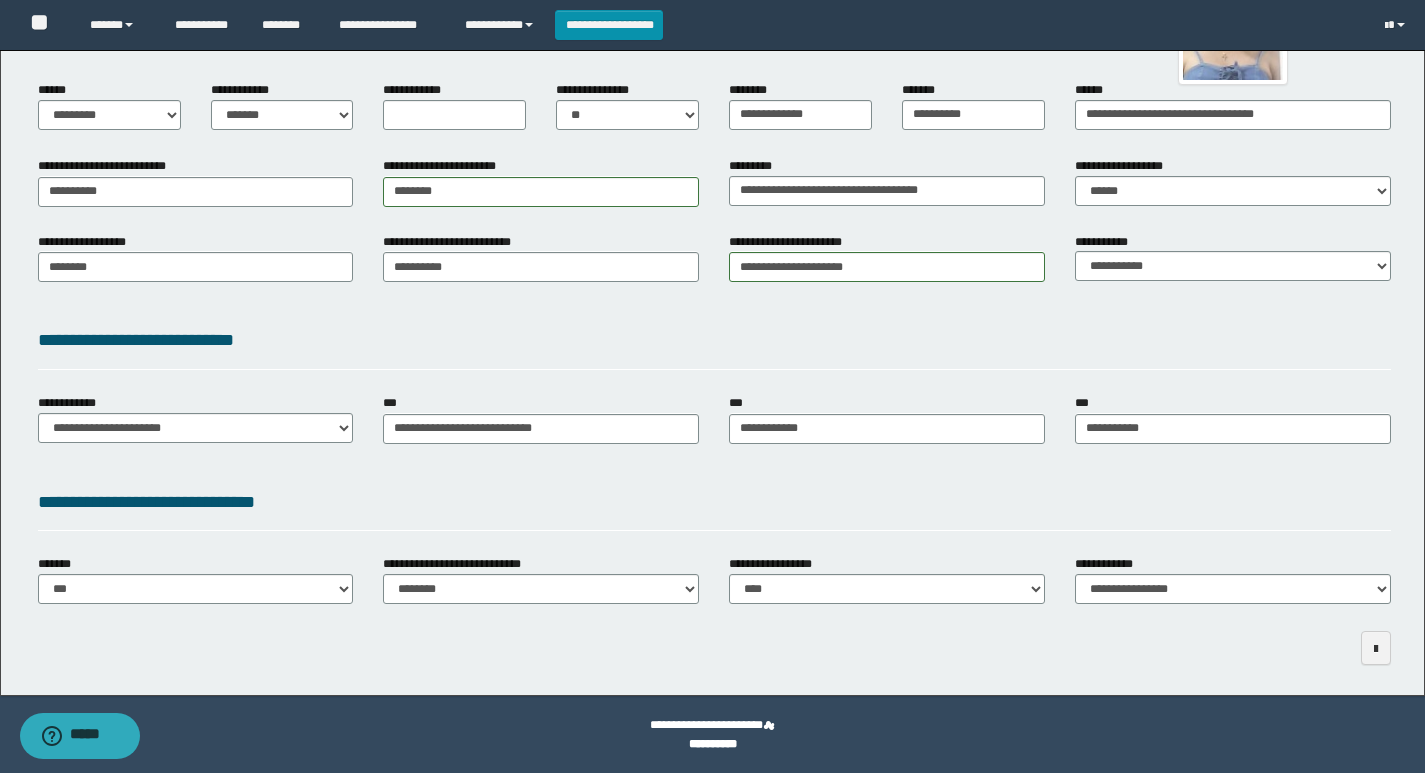 click on "**********" at bounding box center (714, 502) 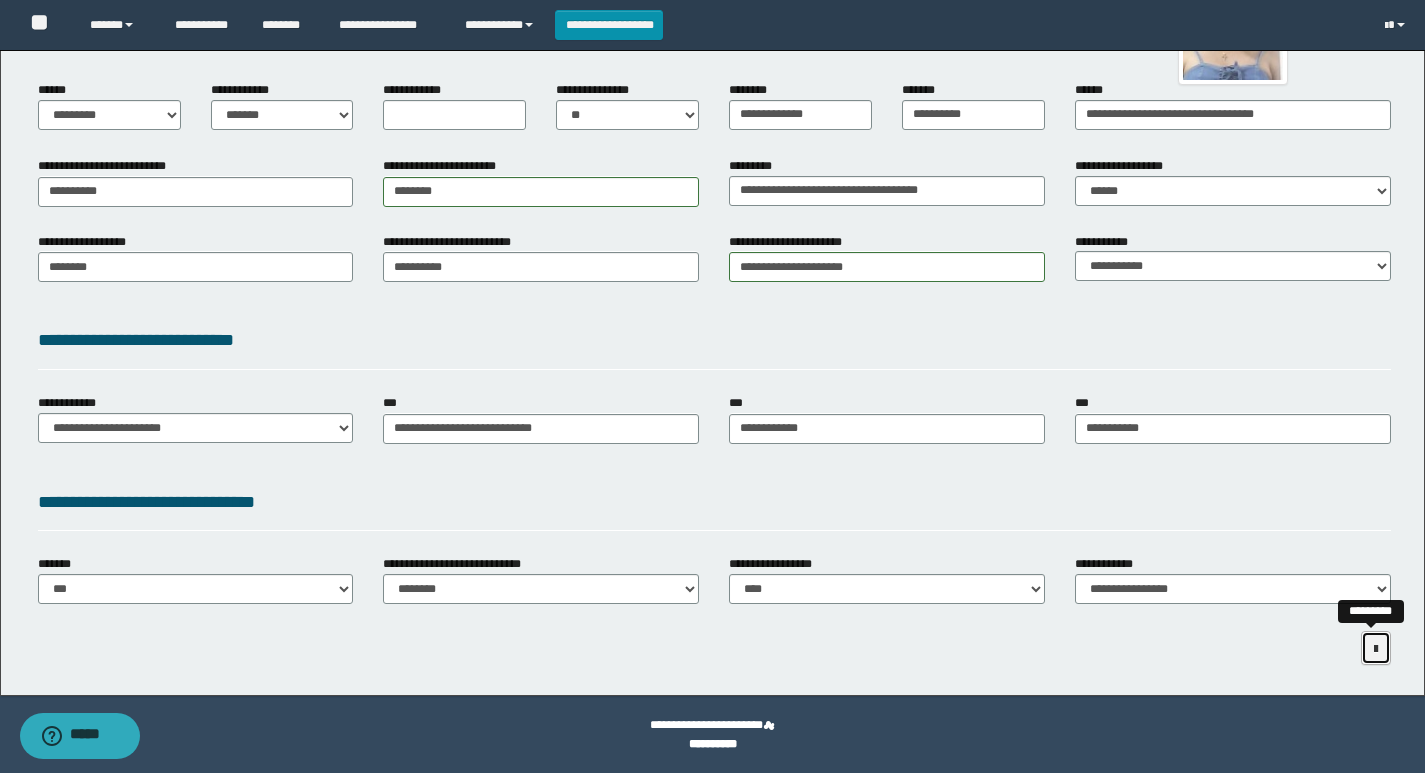 click at bounding box center (1376, 648) 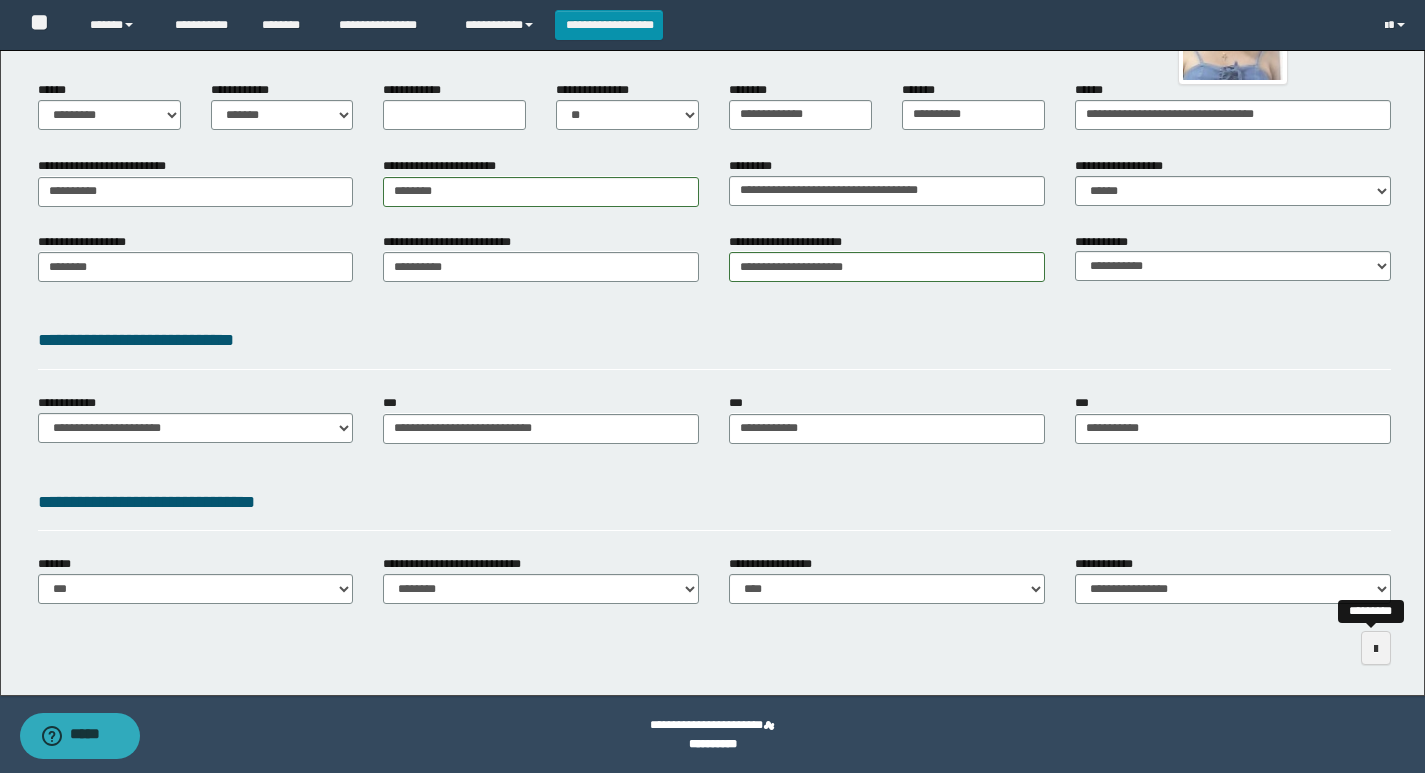 scroll, scrollTop: 0, scrollLeft: 0, axis: both 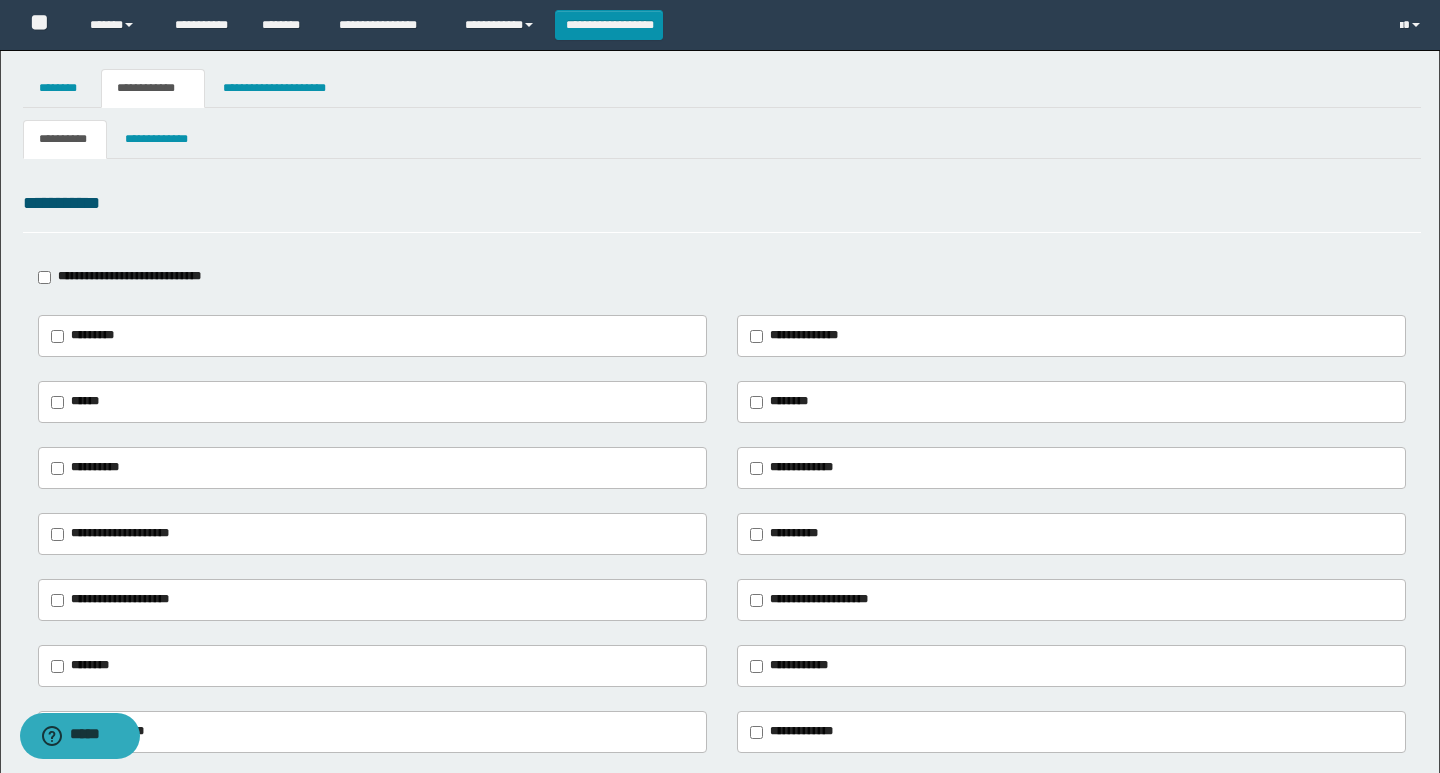 type on "**********" 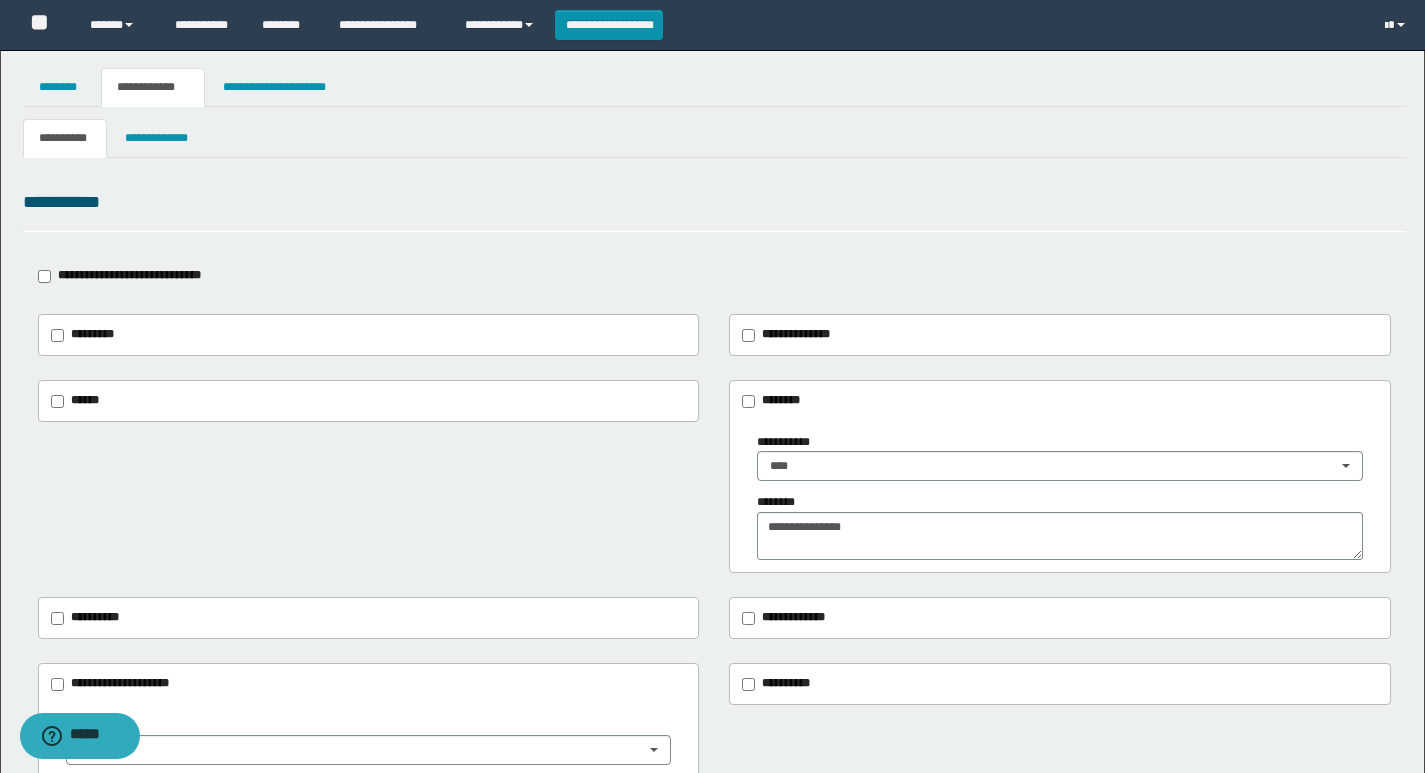 scroll, scrollTop: 0, scrollLeft: 0, axis: both 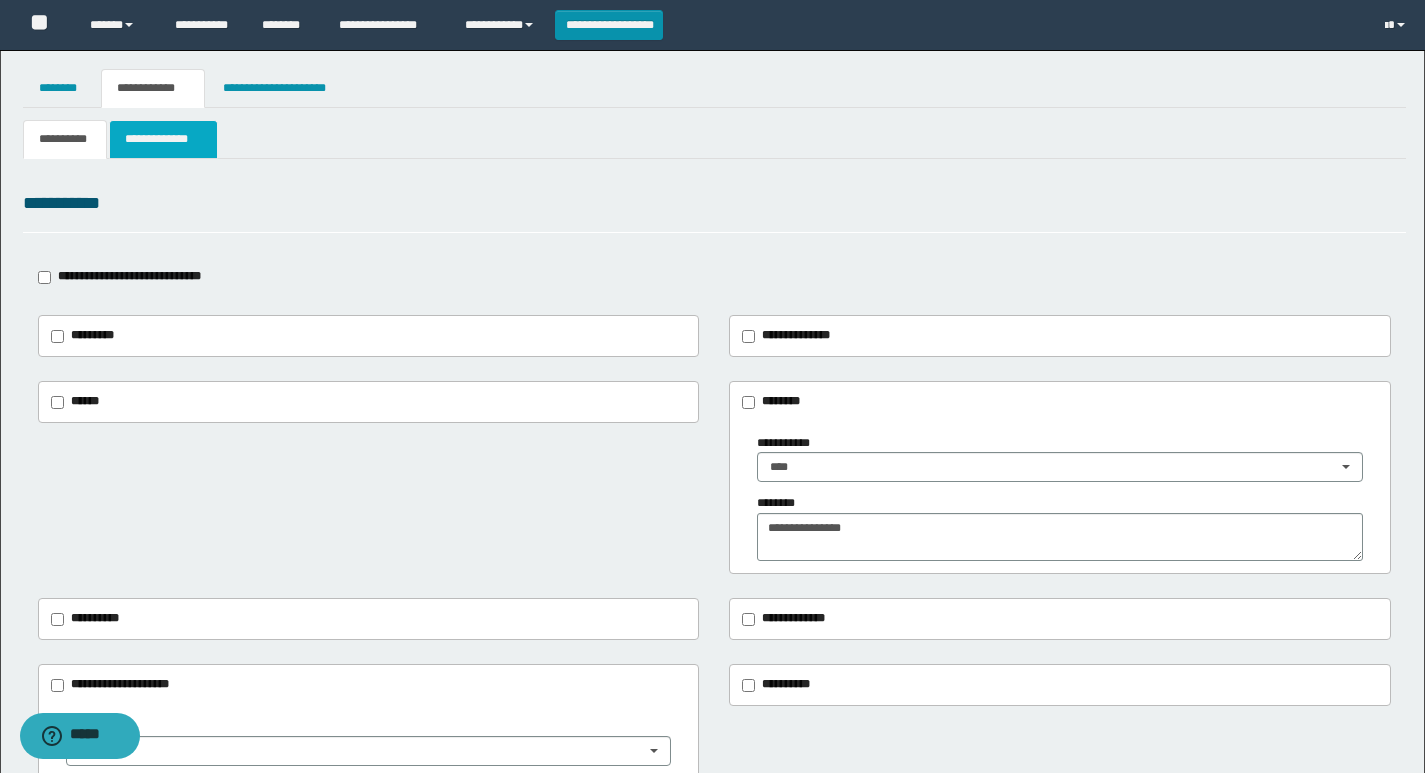 click on "**********" at bounding box center [163, 139] 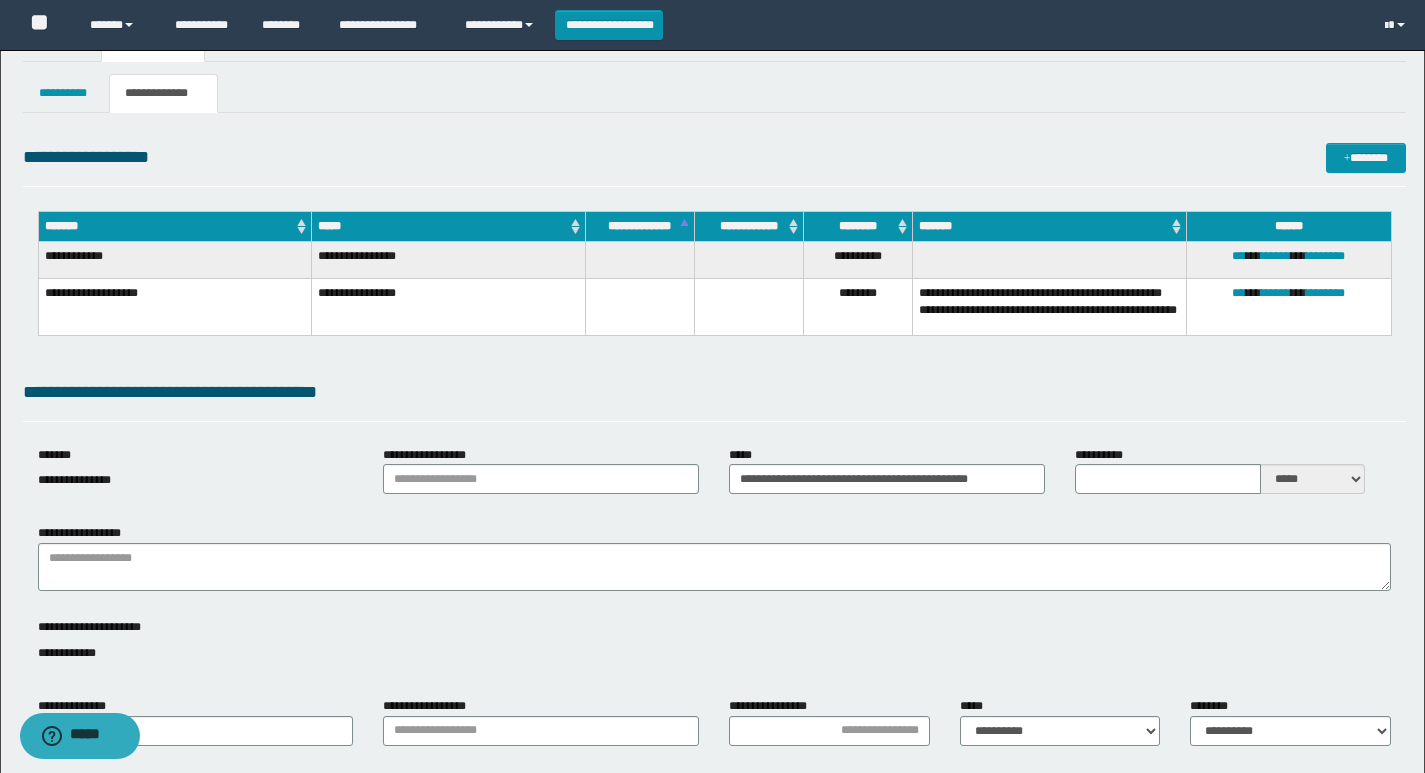 scroll, scrollTop: 100, scrollLeft: 0, axis: vertical 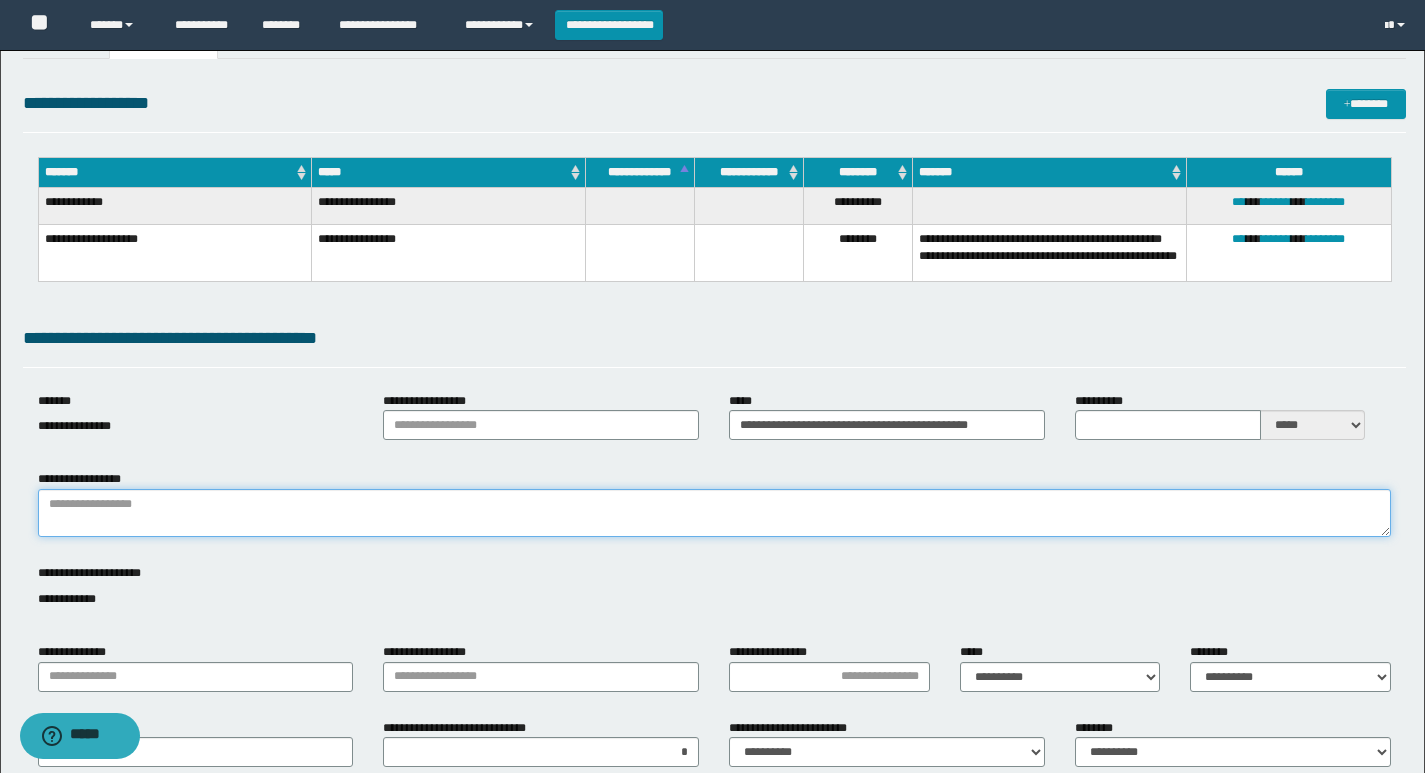 click on "**********" at bounding box center [714, 513] 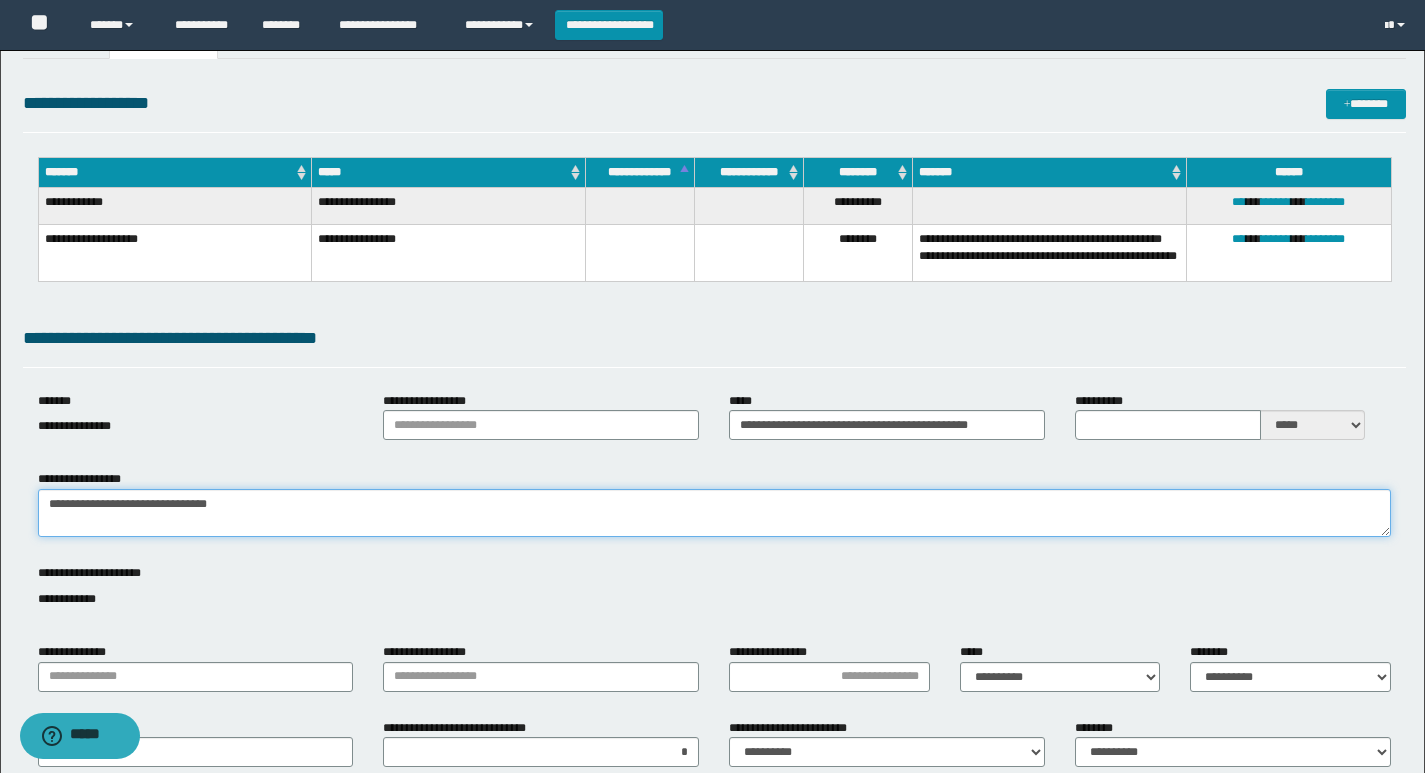 type on "**********" 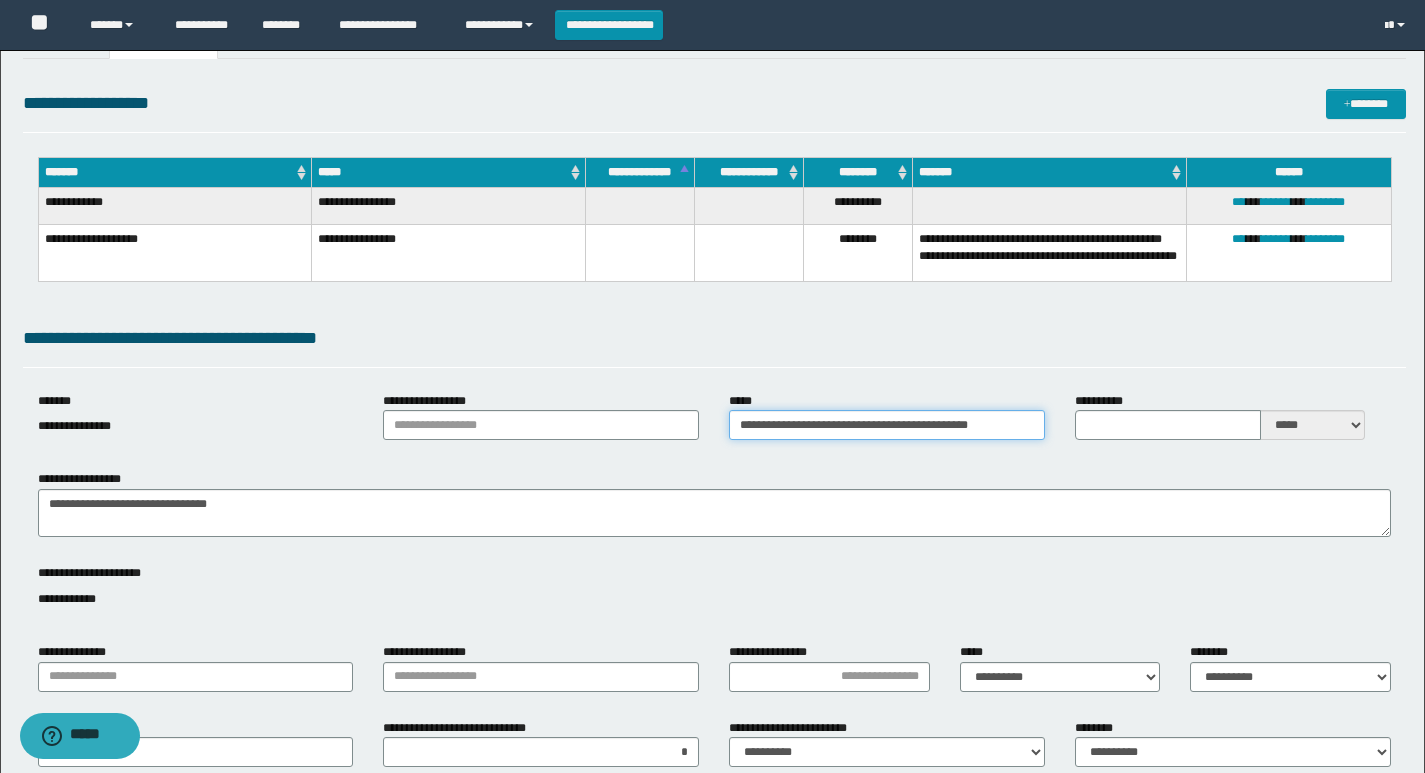drag, startPoint x: 738, startPoint y: 425, endPoint x: 1071, endPoint y: 453, distance: 334.1751 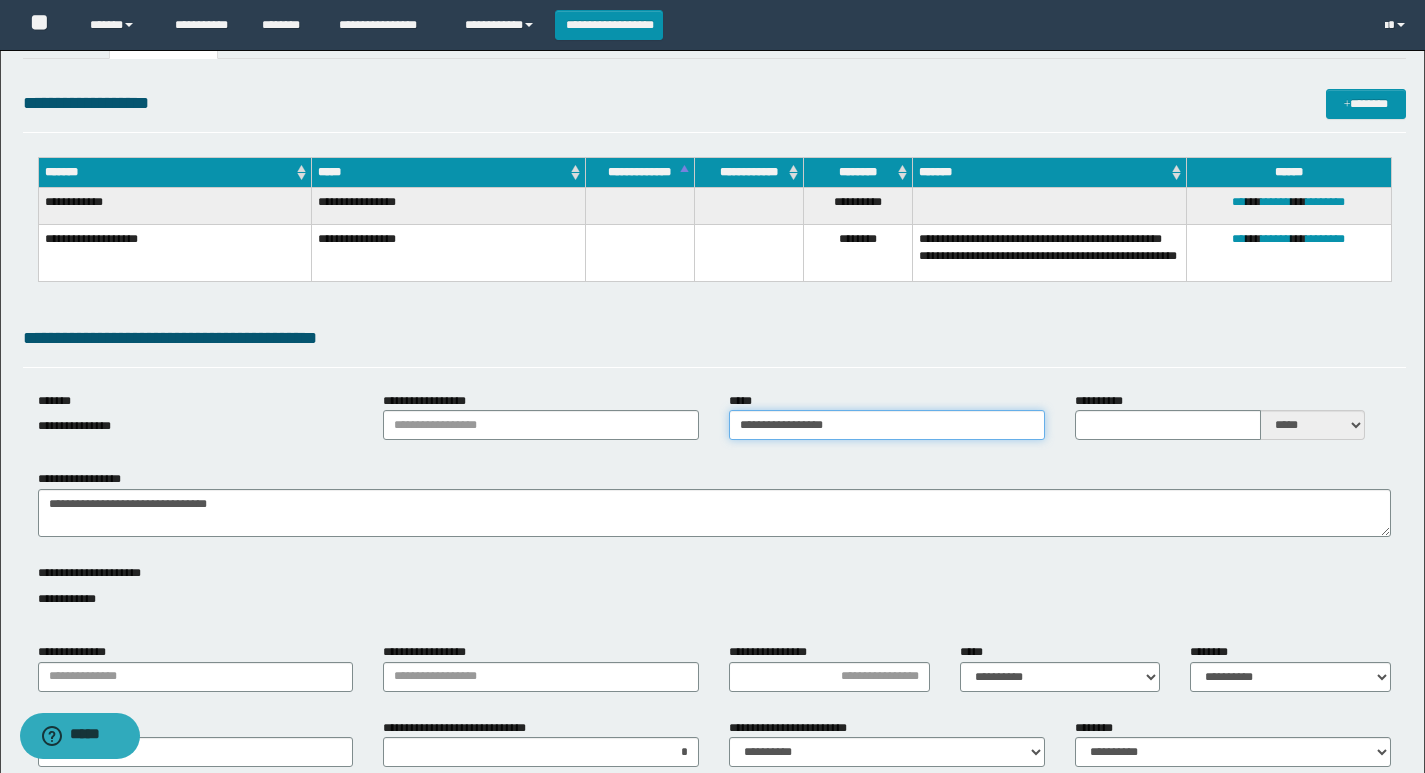 type on "**********" 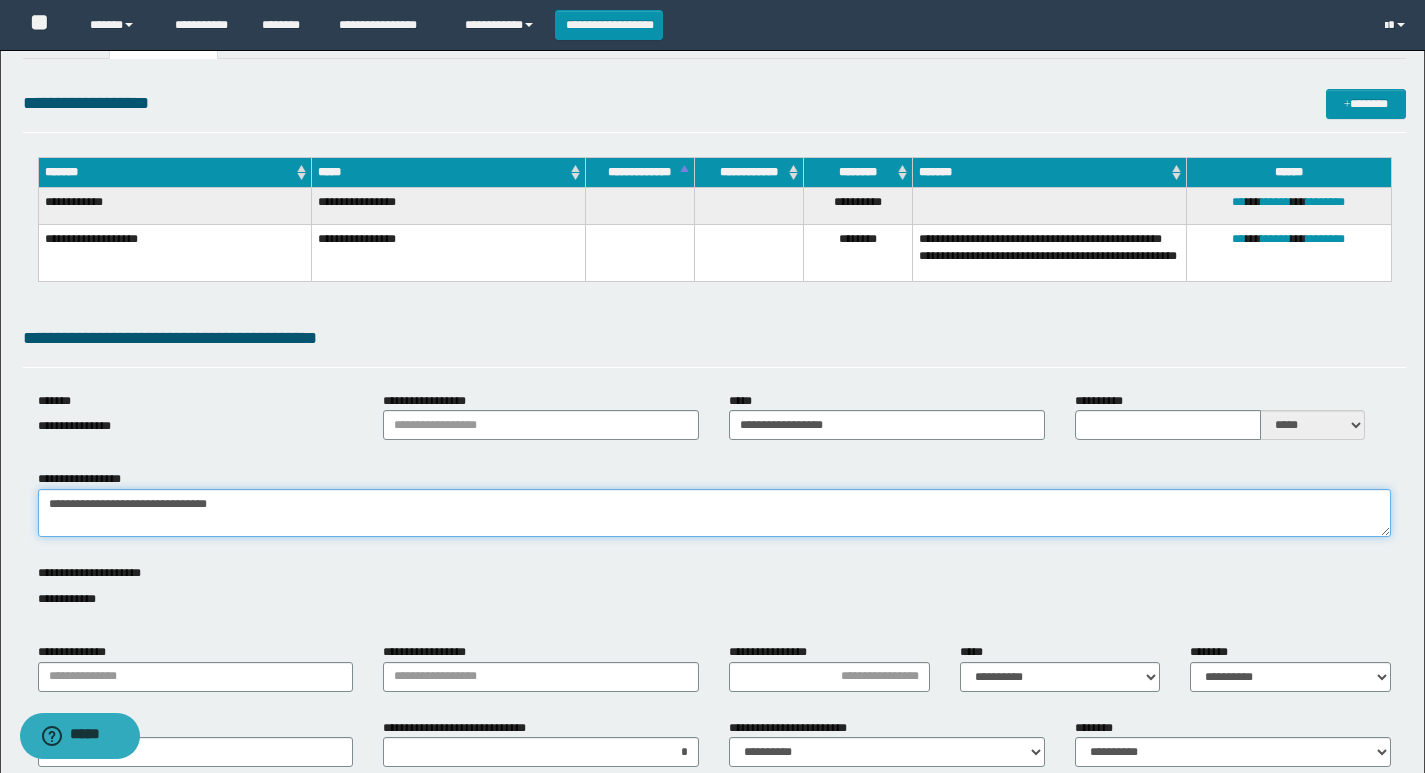 click on "**********" at bounding box center (714, 513) 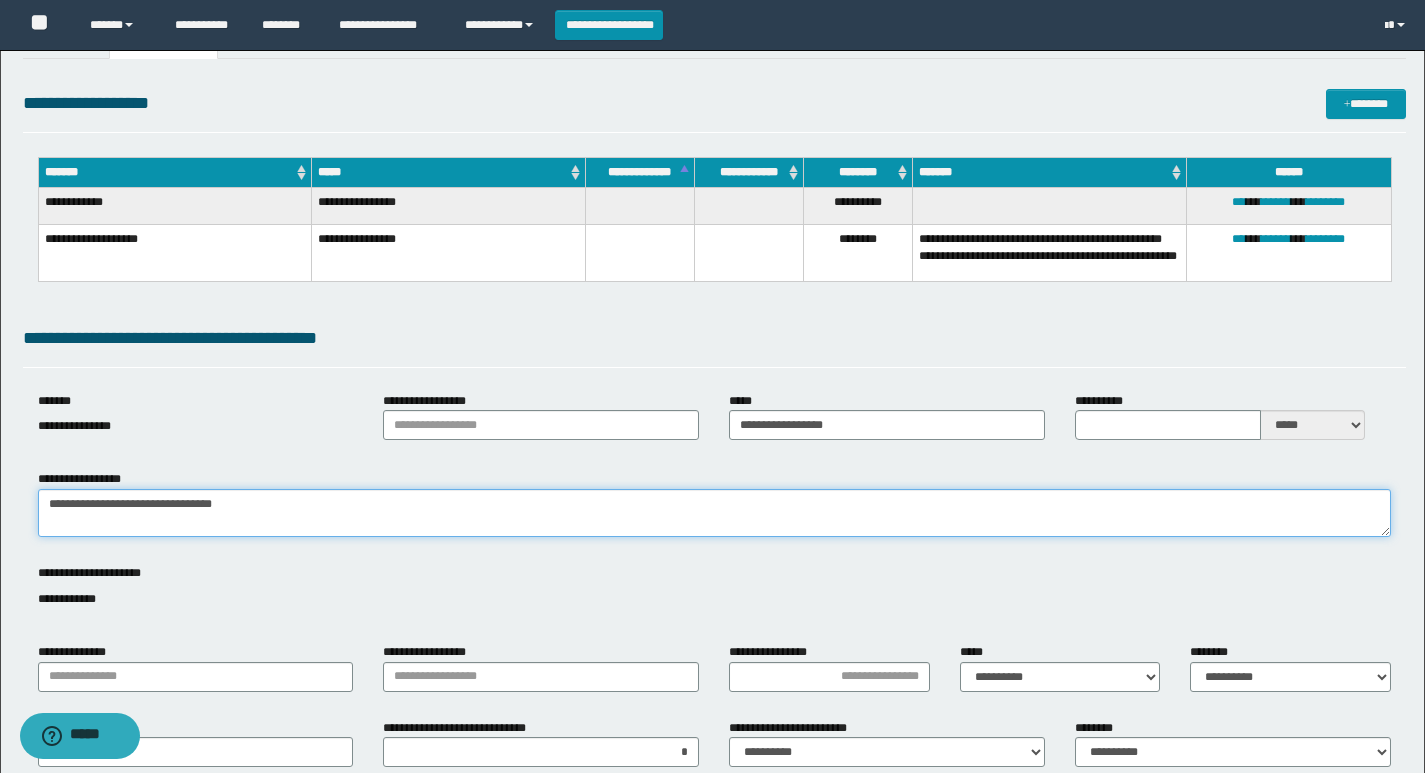 click on "**********" at bounding box center (714, 513) 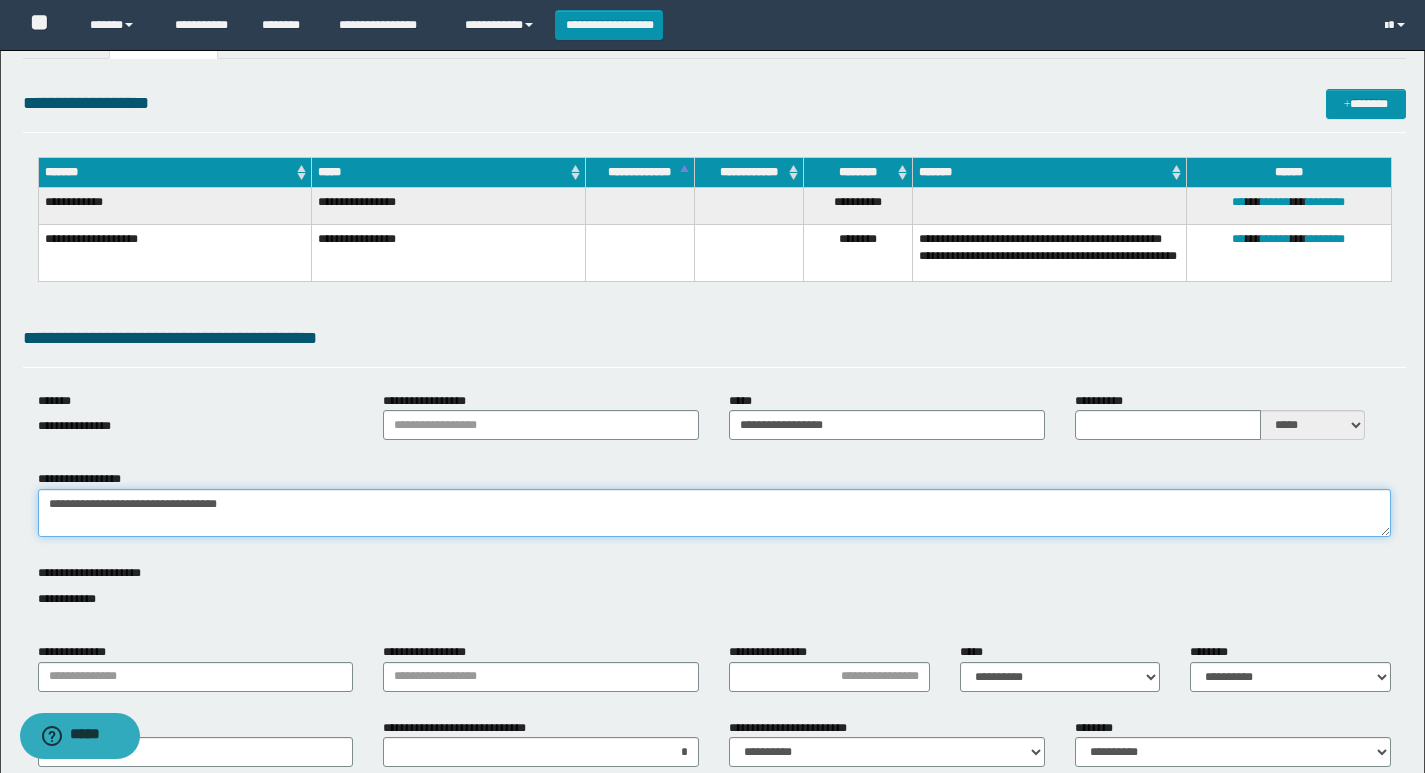 click on "**********" at bounding box center [714, 513] 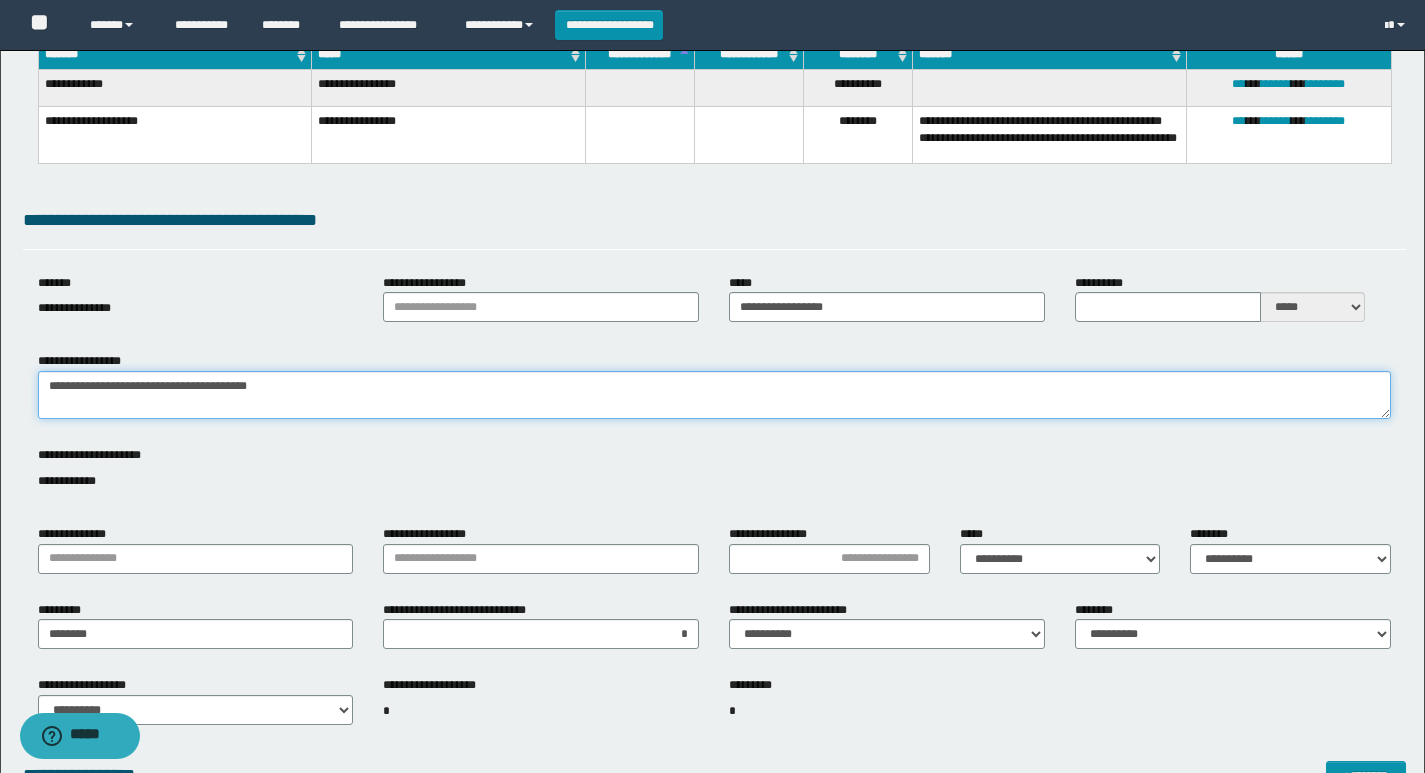 scroll, scrollTop: 400, scrollLeft: 0, axis: vertical 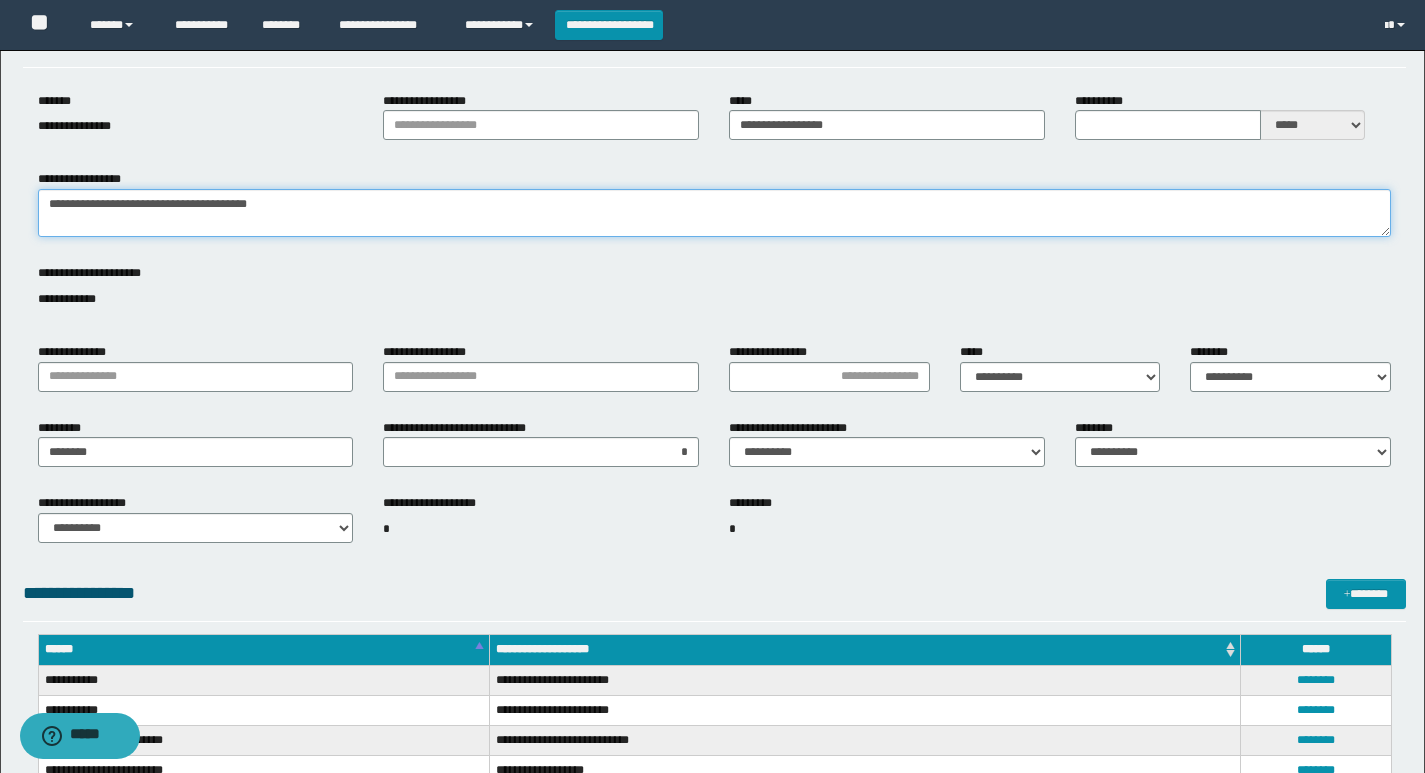 type on "**********" 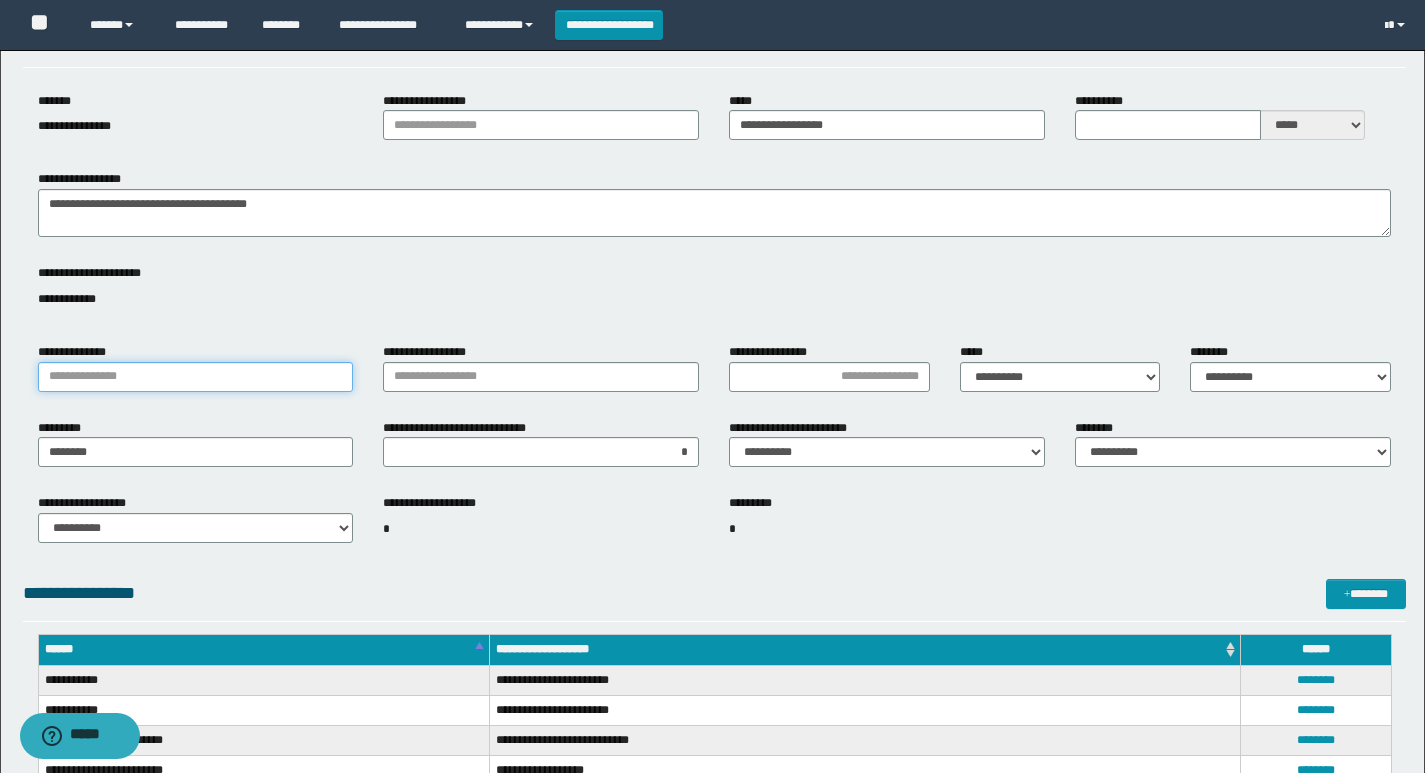 click on "**********" at bounding box center [196, 377] 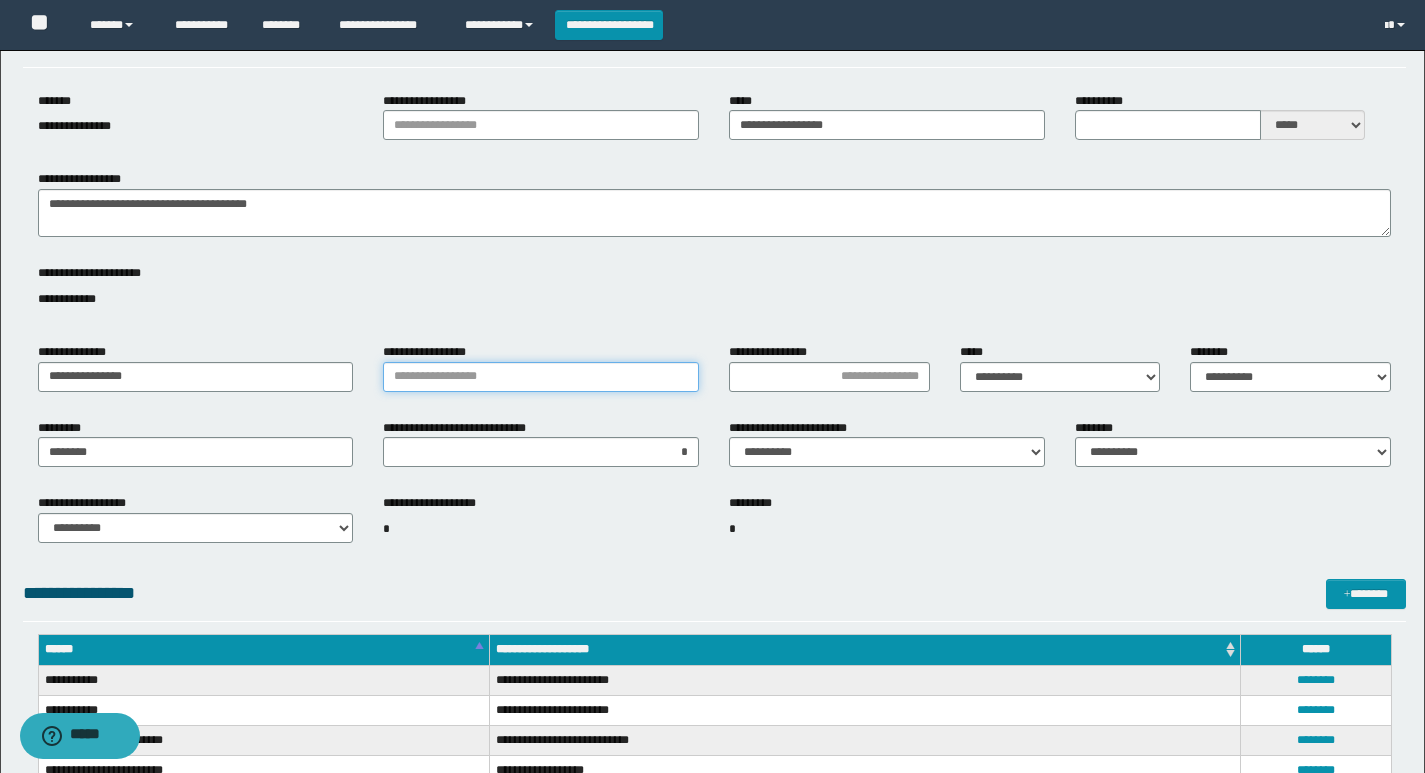 drag, startPoint x: 521, startPoint y: 376, endPoint x: 679, endPoint y: 397, distance: 159.38947 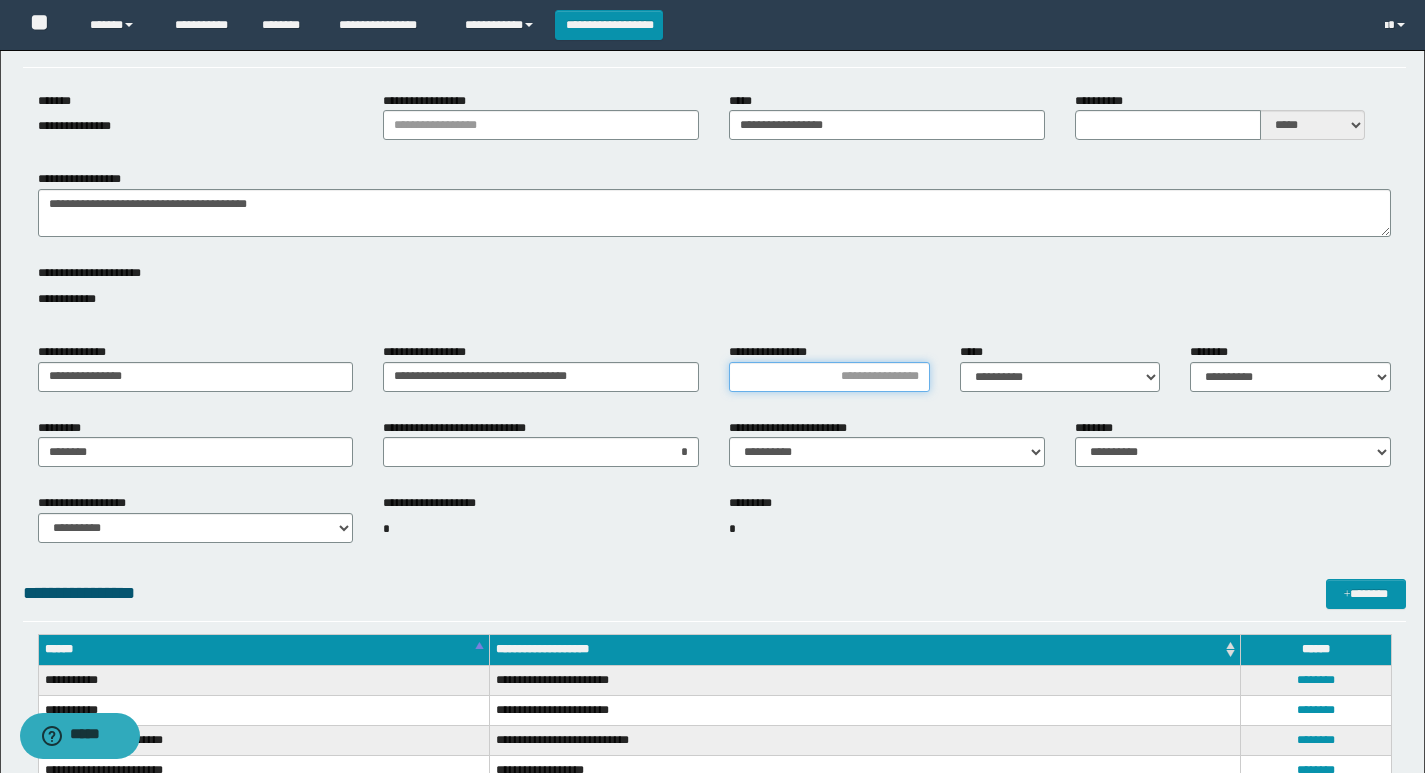 click on "**********" at bounding box center [829, 377] 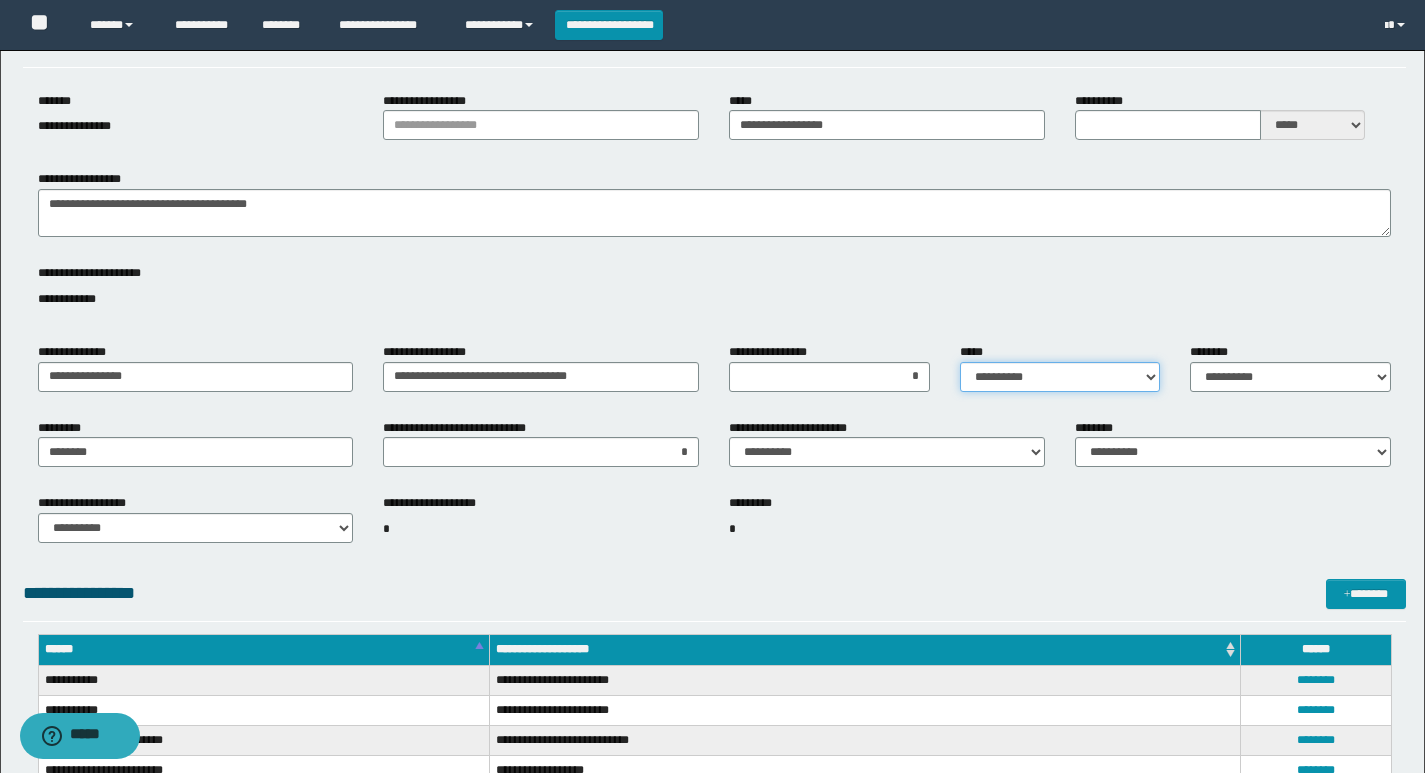 drag, startPoint x: 1027, startPoint y: 376, endPoint x: 1034, endPoint y: 391, distance: 16.552946 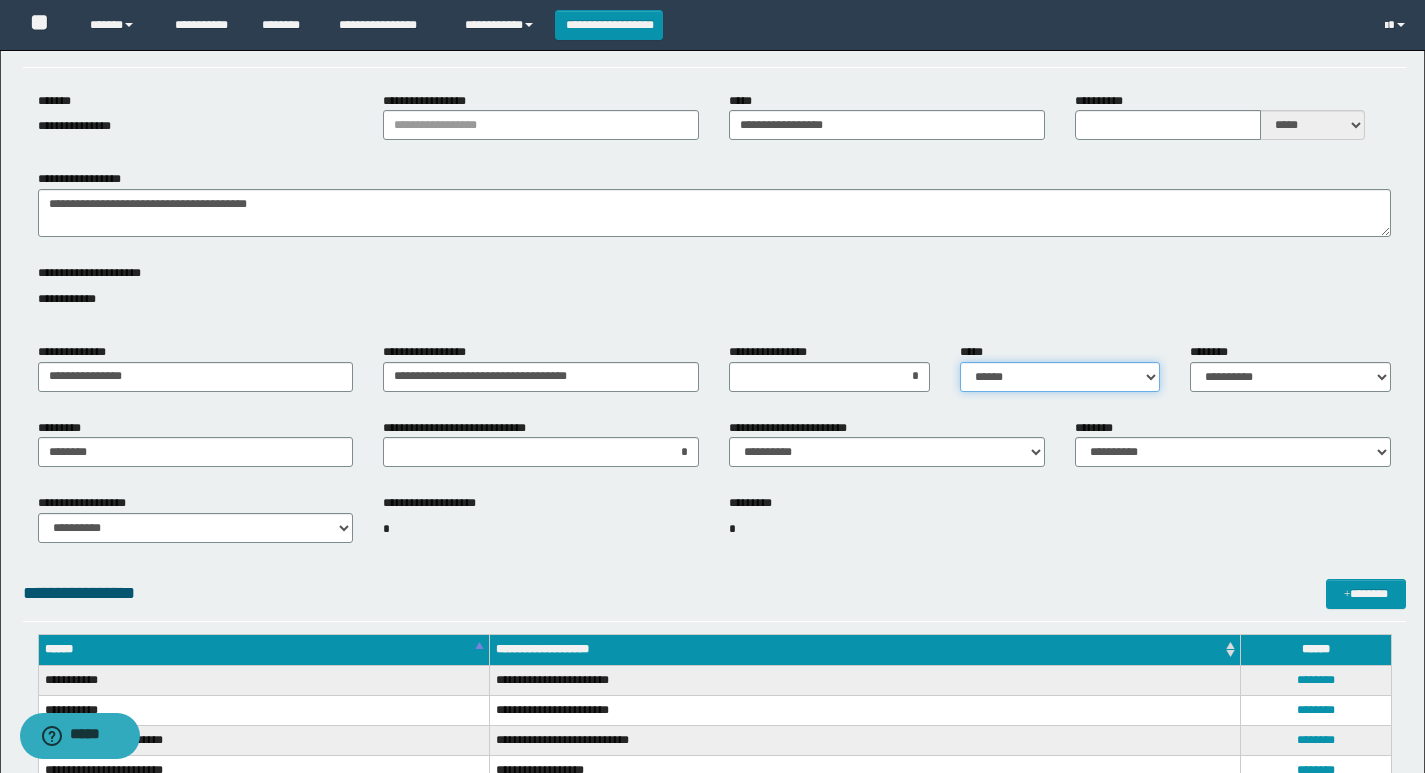 click on "**********" at bounding box center [1060, 377] 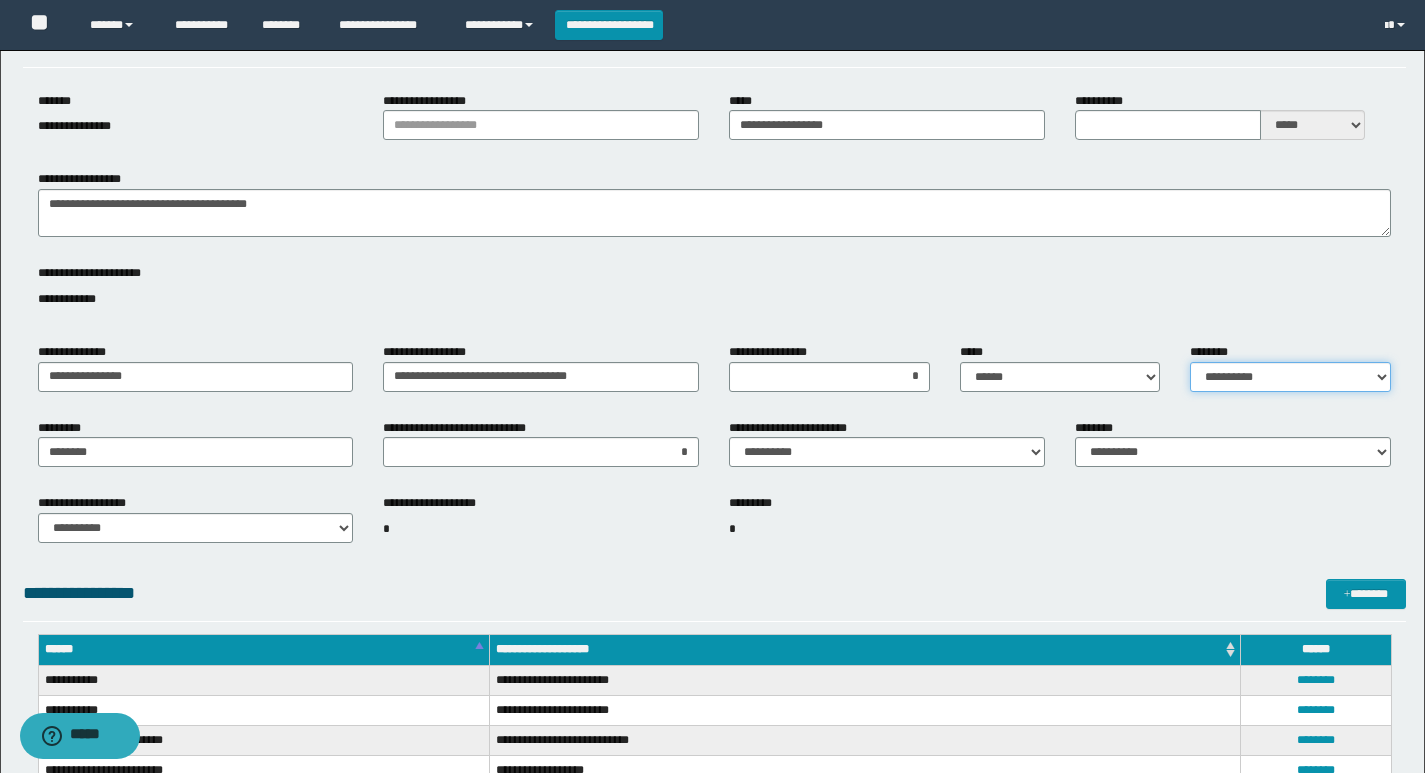 click on "**********" at bounding box center (1290, 377) 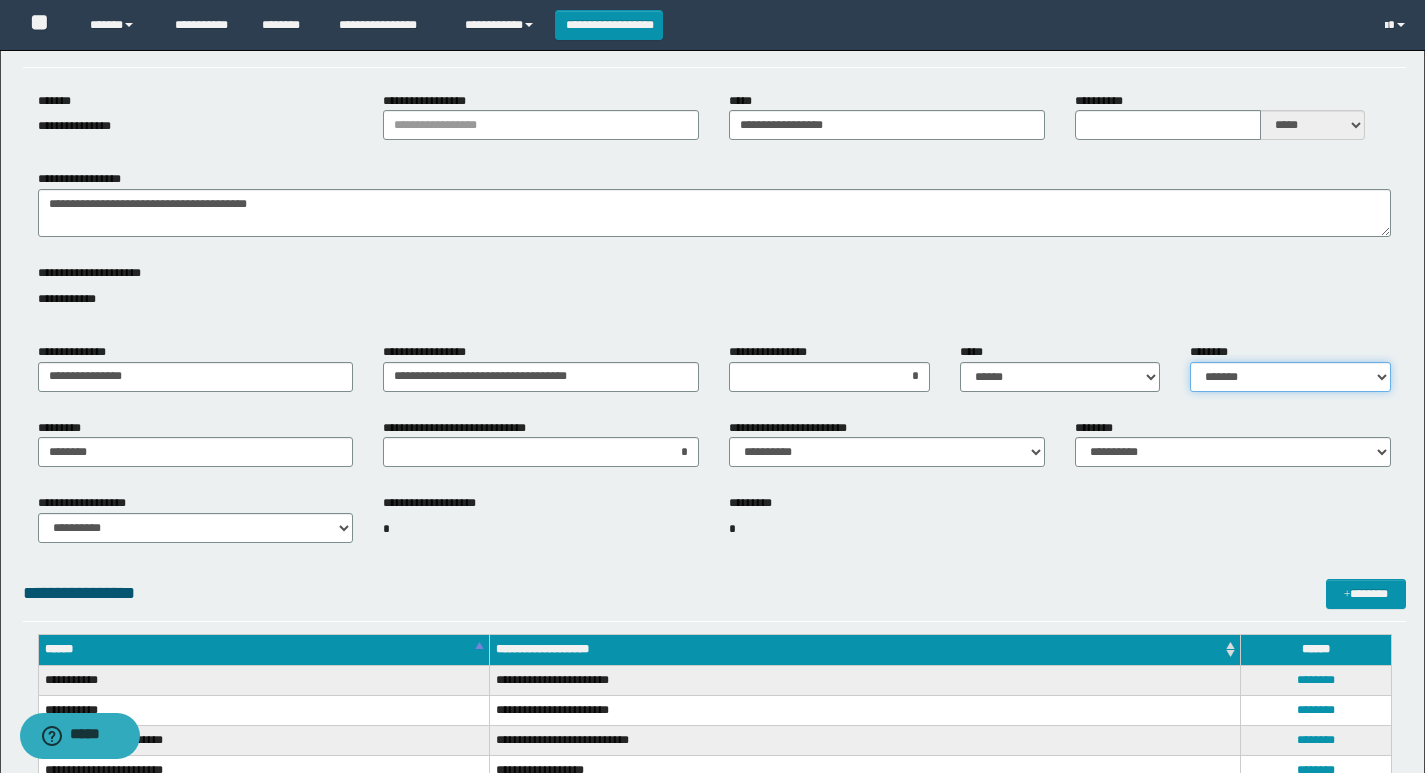 click on "**********" at bounding box center [1290, 377] 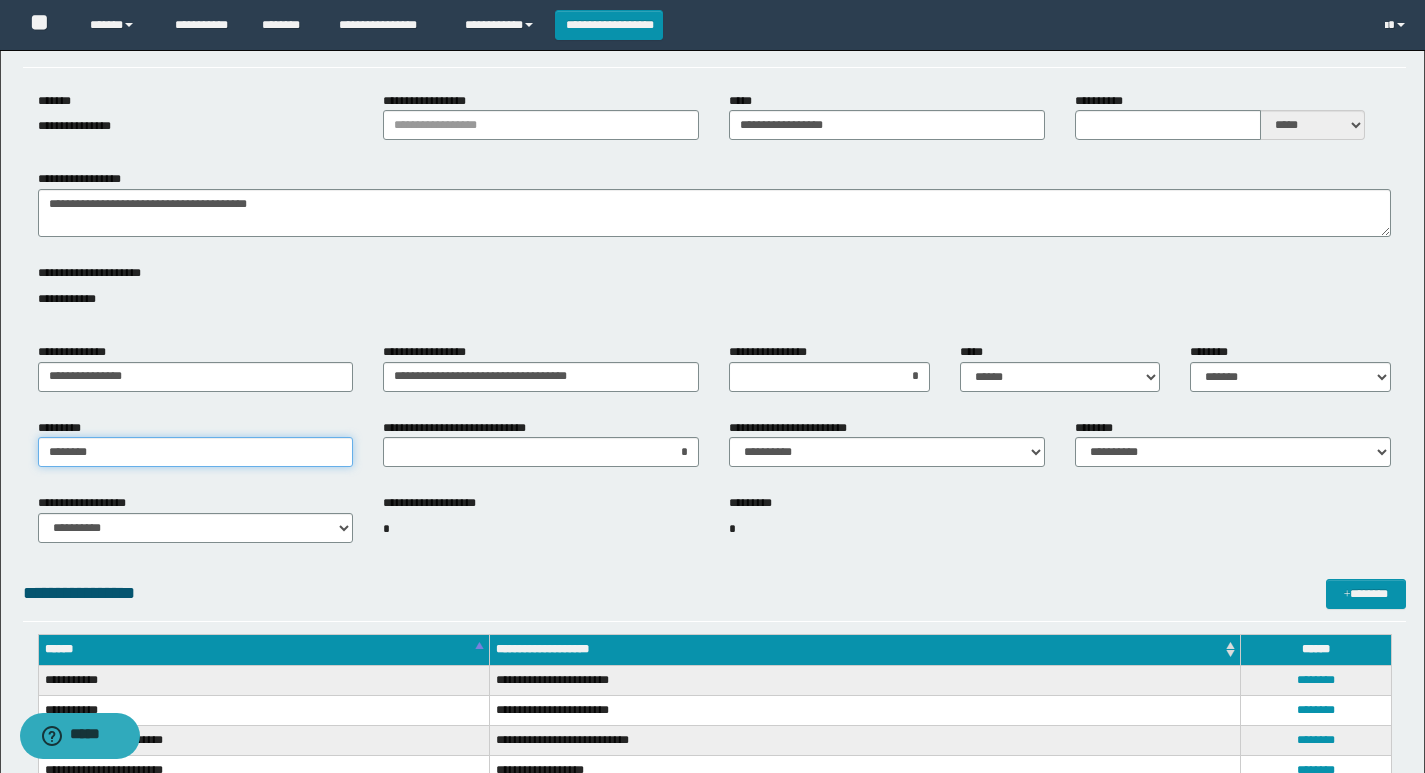 click on "********" at bounding box center [196, 452] 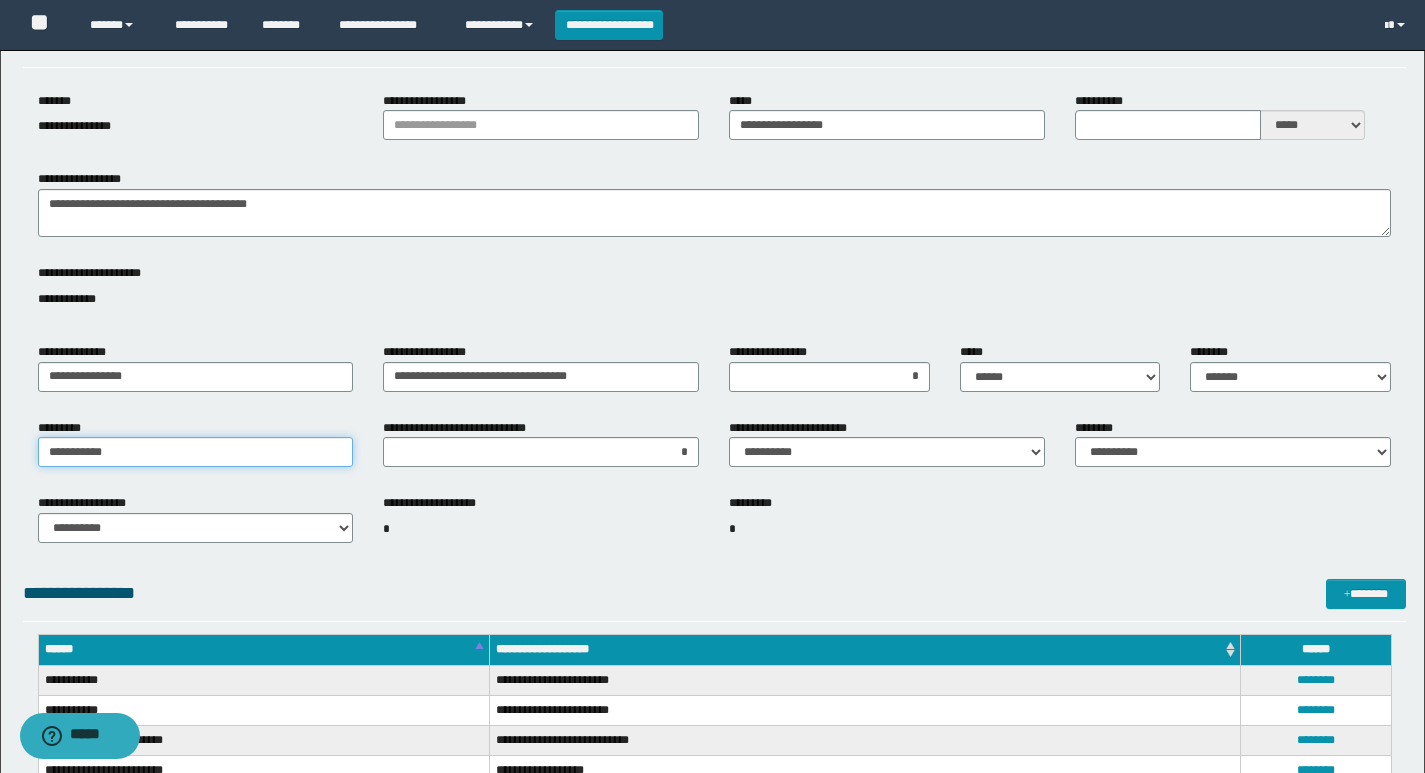 type on "**********" 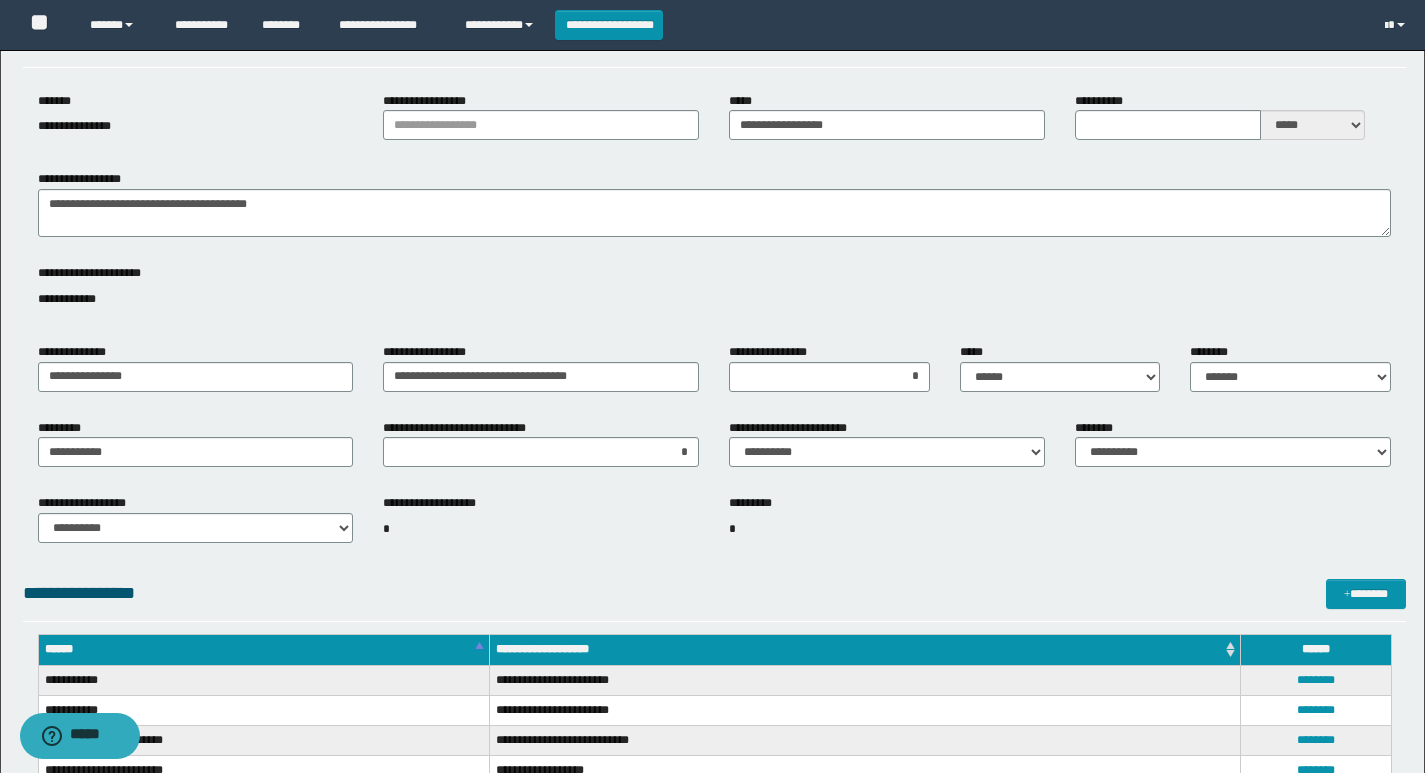 click on "*" at bounding box center (541, 529) 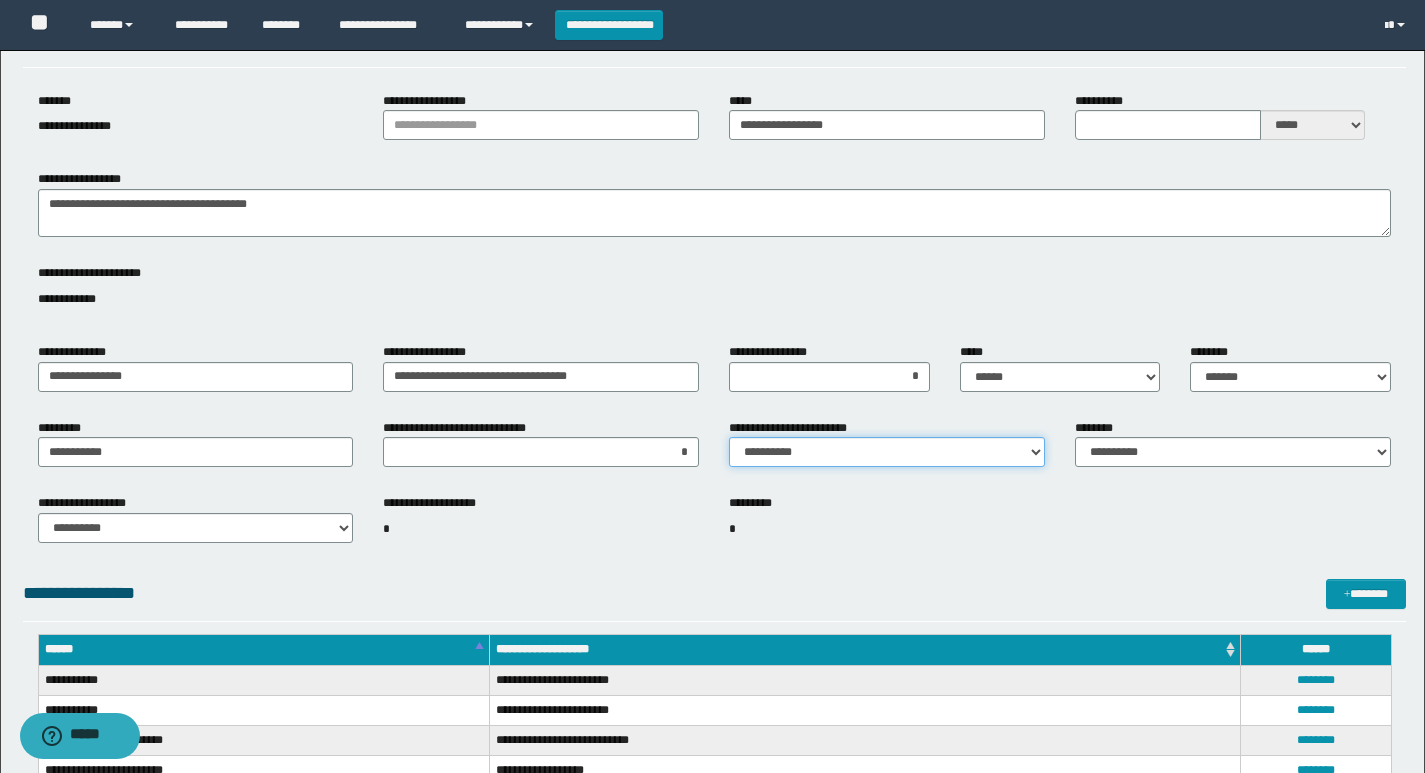 click on "**********" at bounding box center (887, 452) 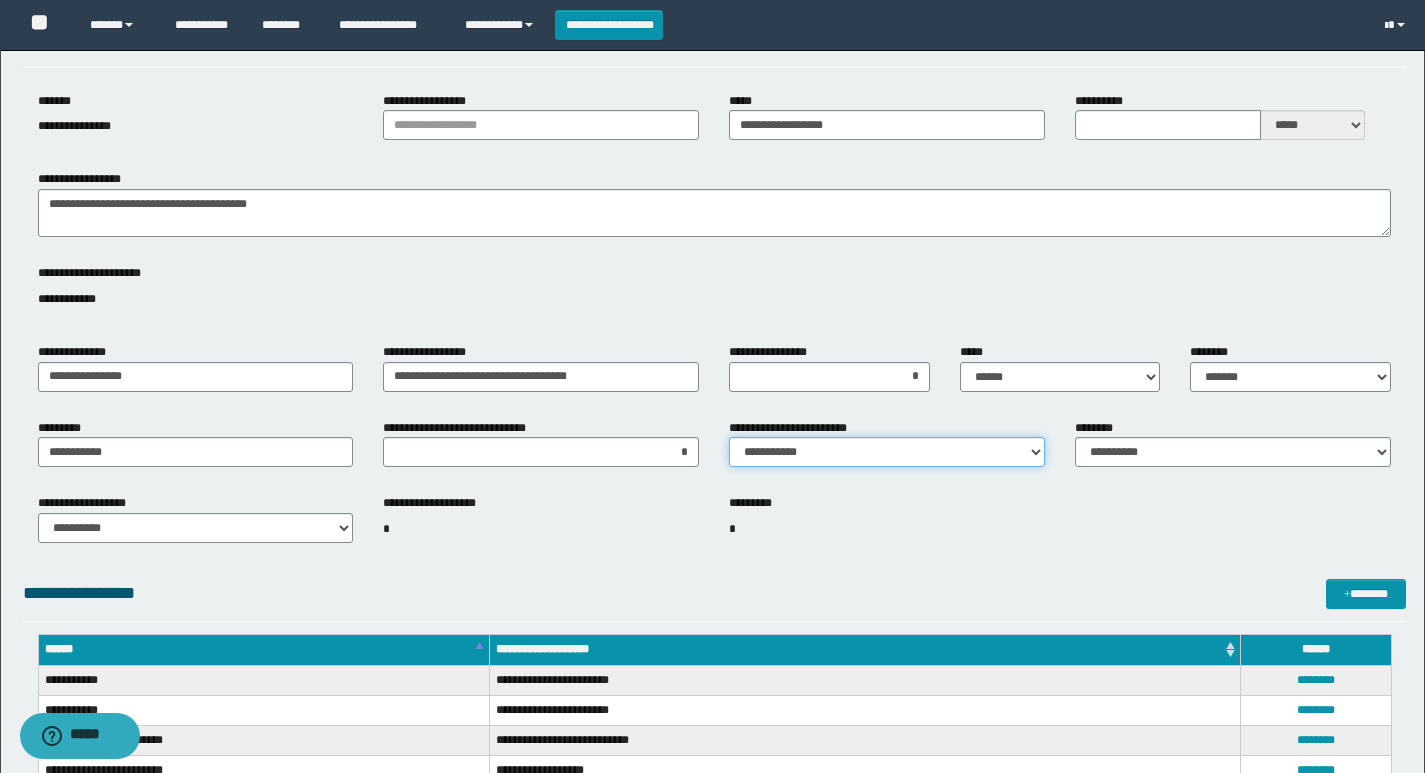 click on "**********" at bounding box center [887, 452] 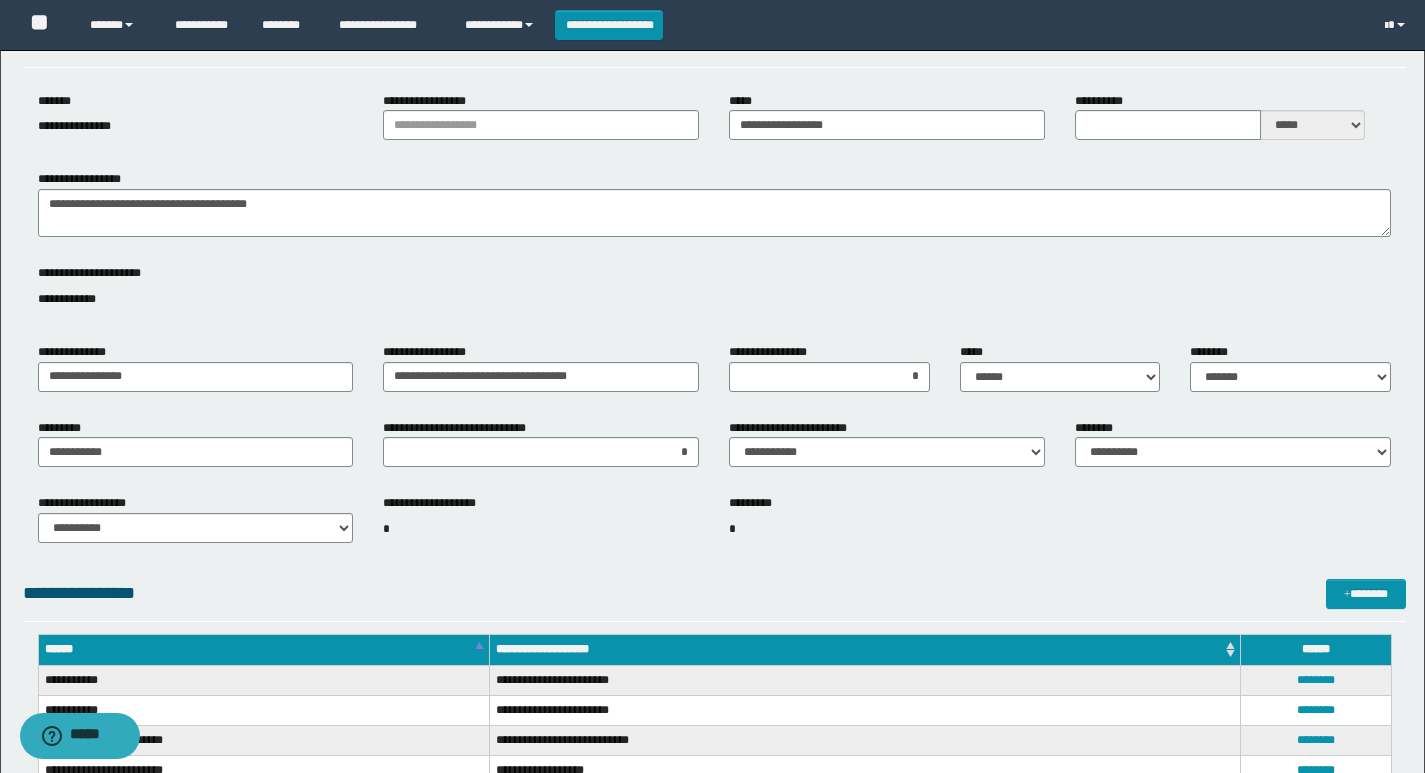 click on "*" at bounding box center (541, 529) 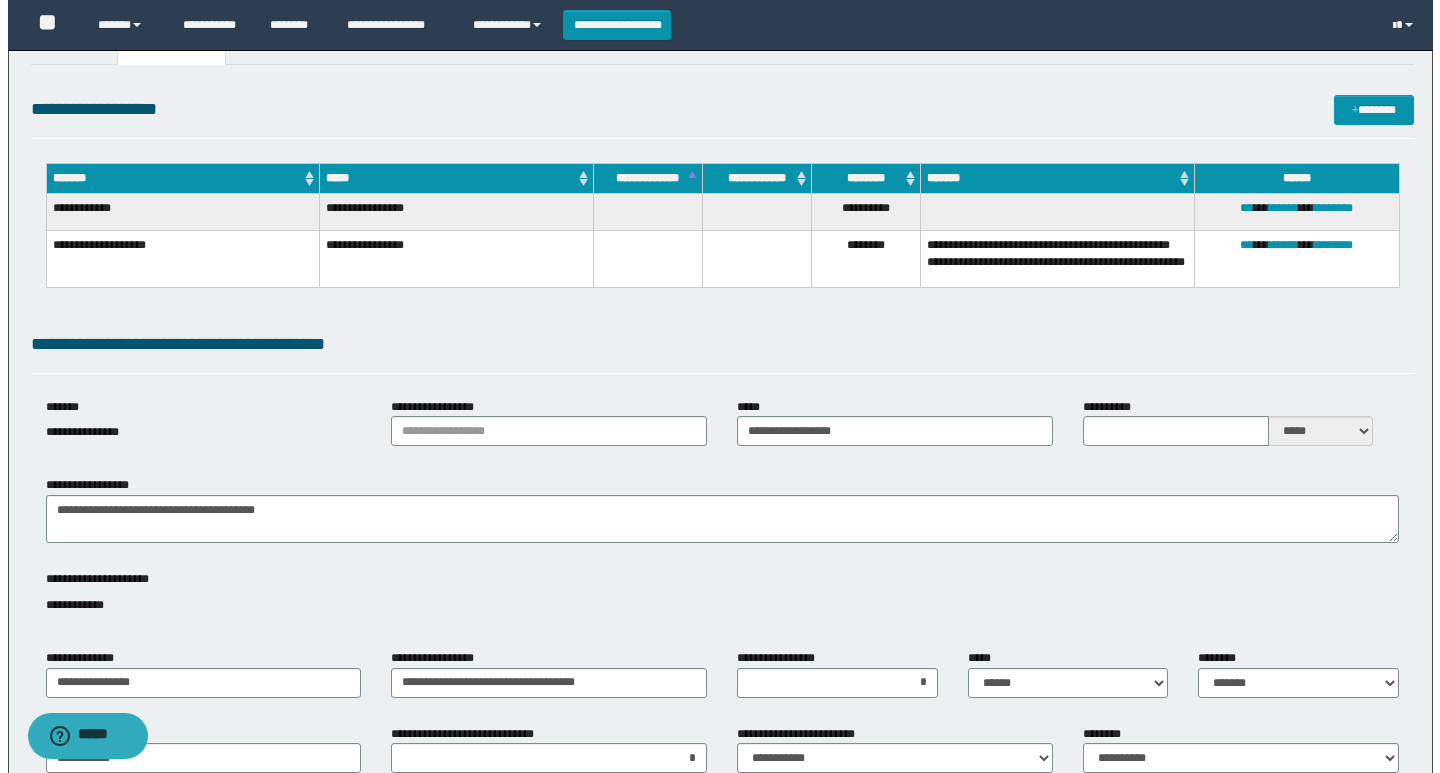 scroll, scrollTop: 0, scrollLeft: 0, axis: both 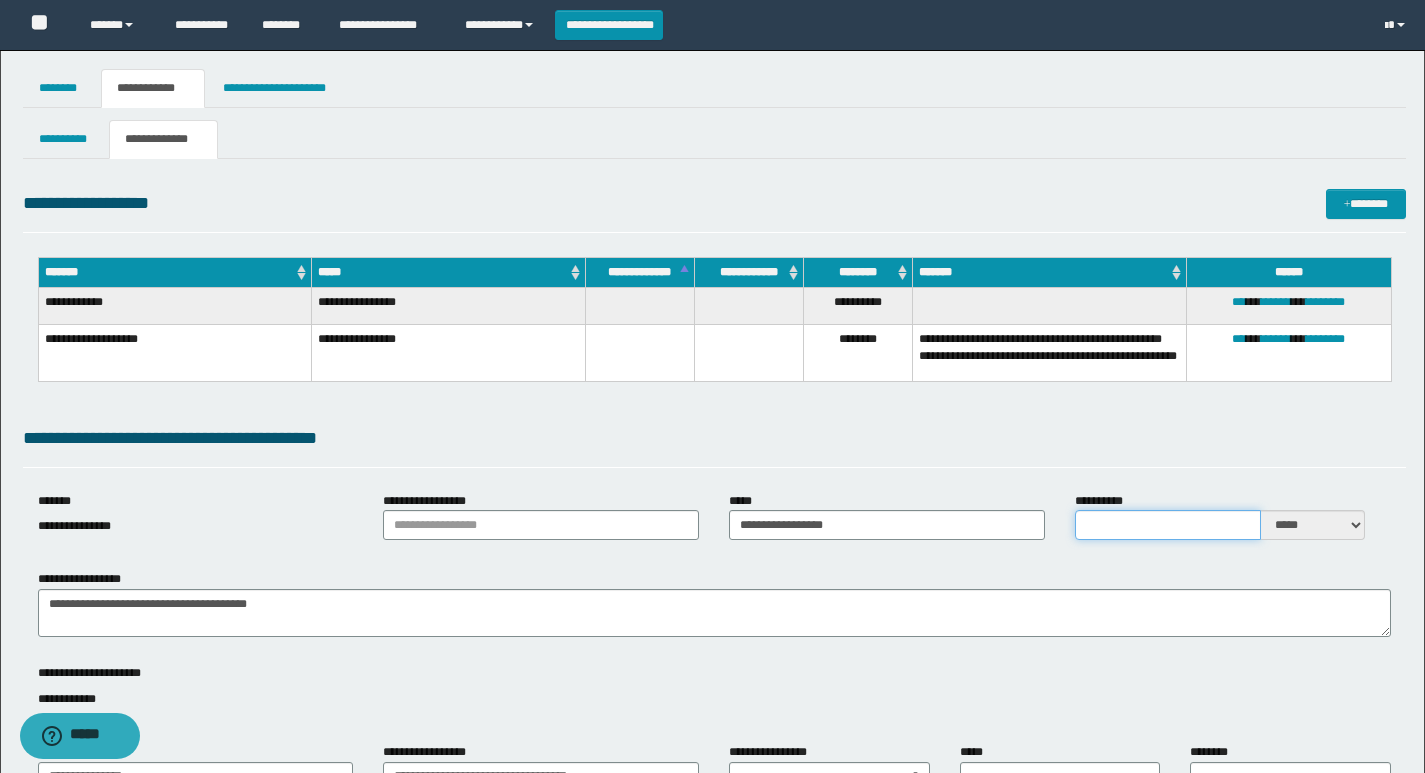 click on "**********" at bounding box center [1168, 525] 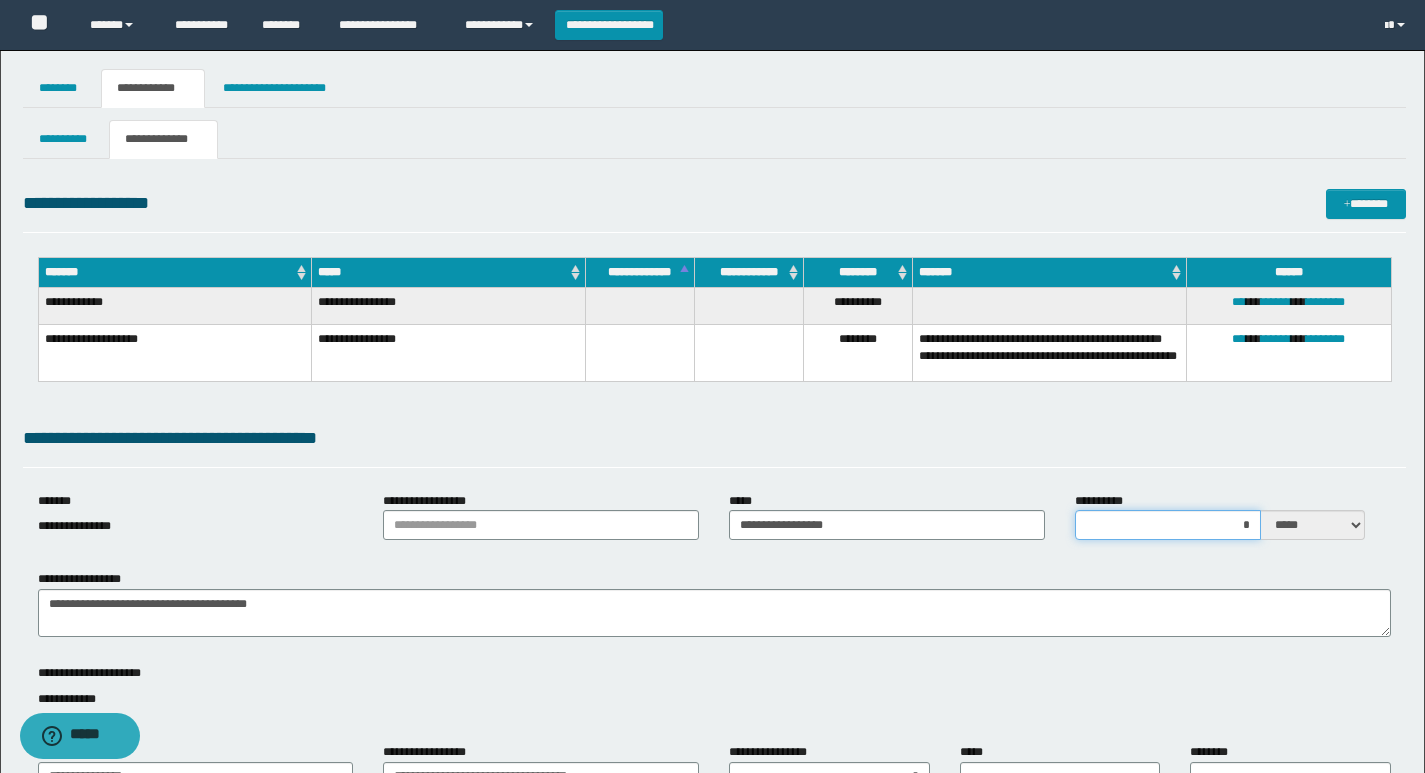 type on "**" 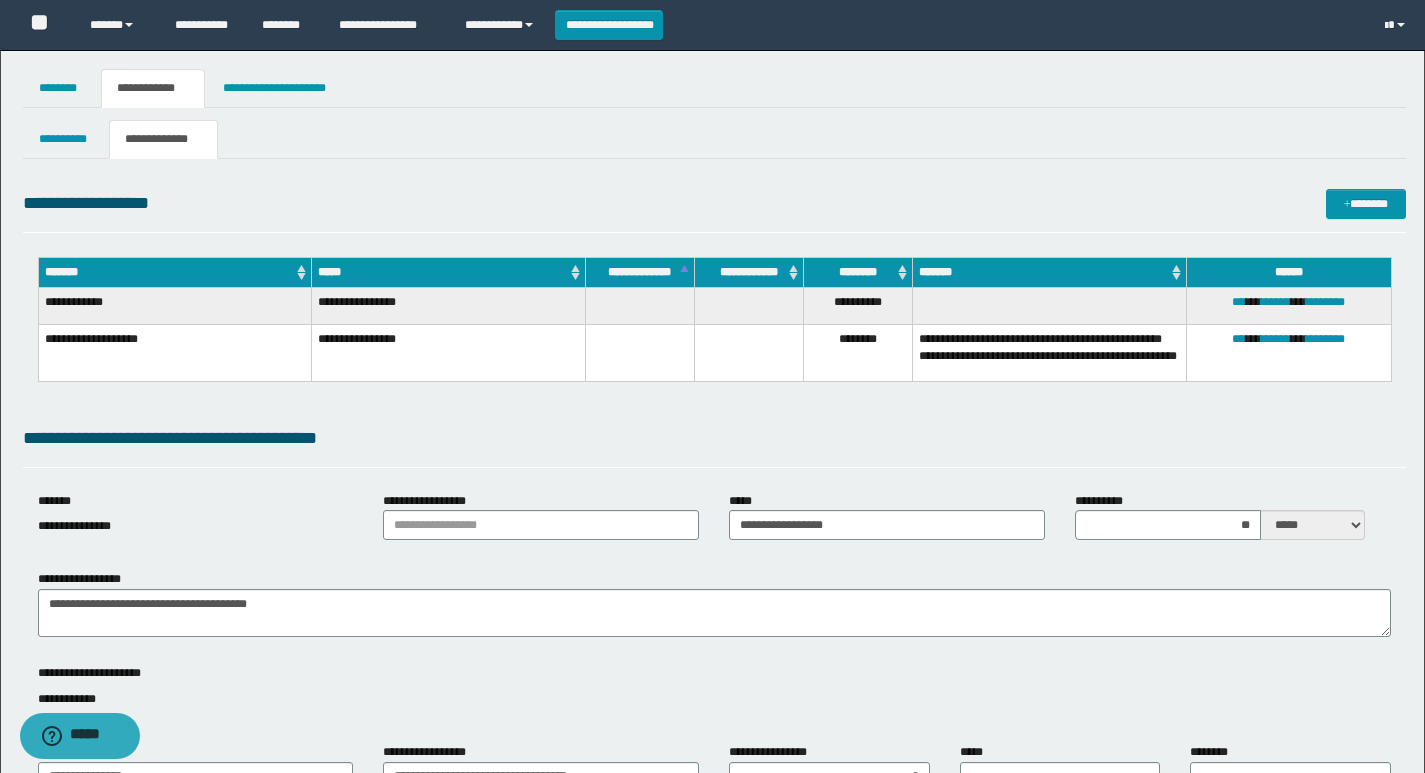 click on "**********" at bounding box center (714, 1014) 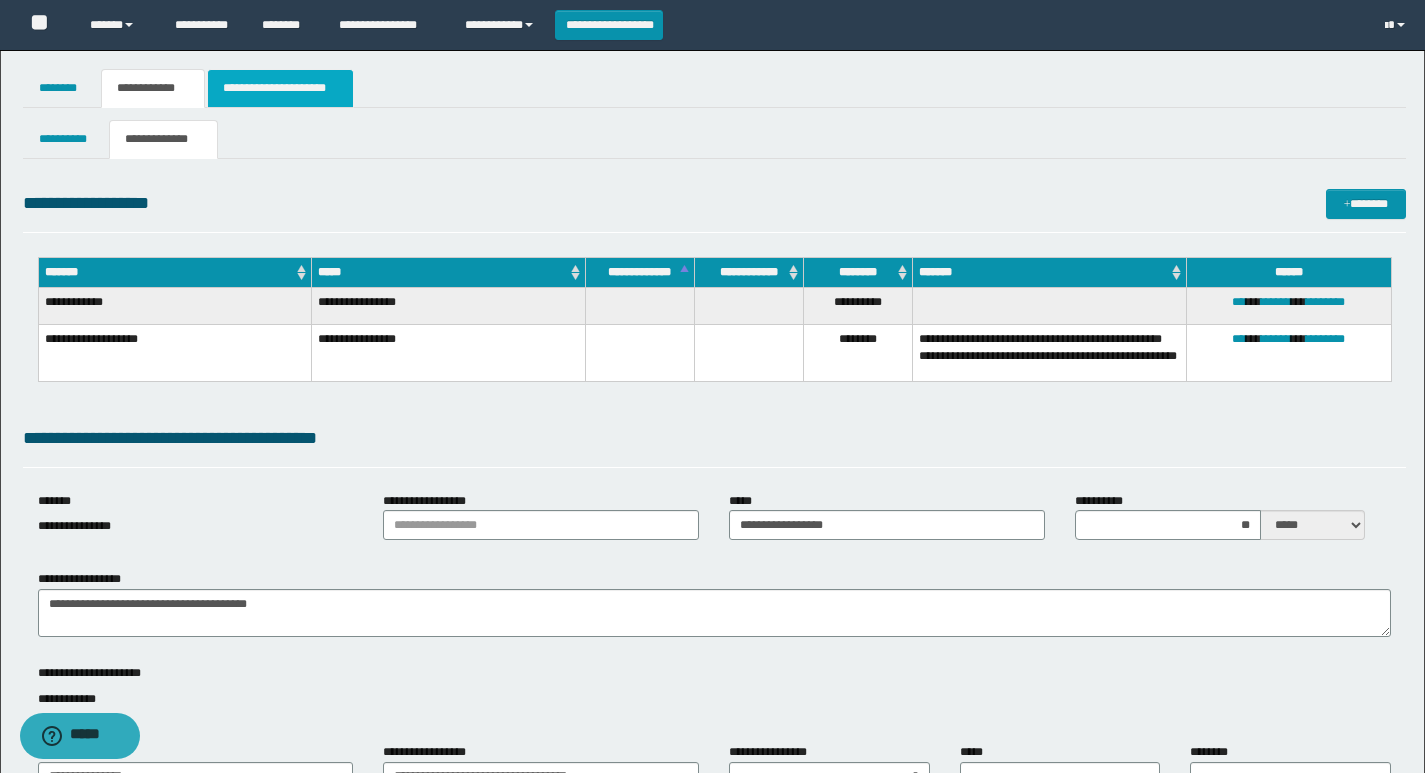 click on "**********" at bounding box center [280, 88] 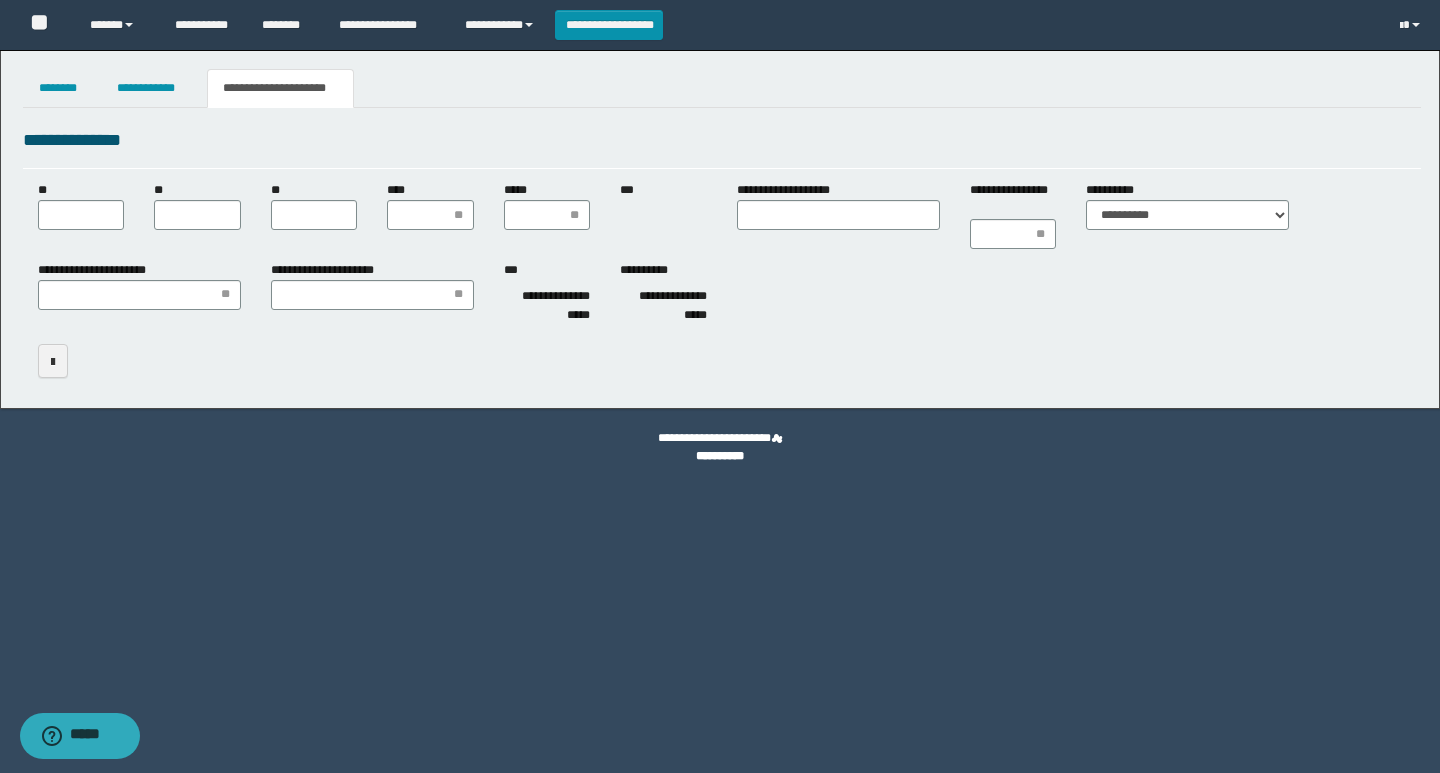click on "**********" at bounding box center [722, 296] 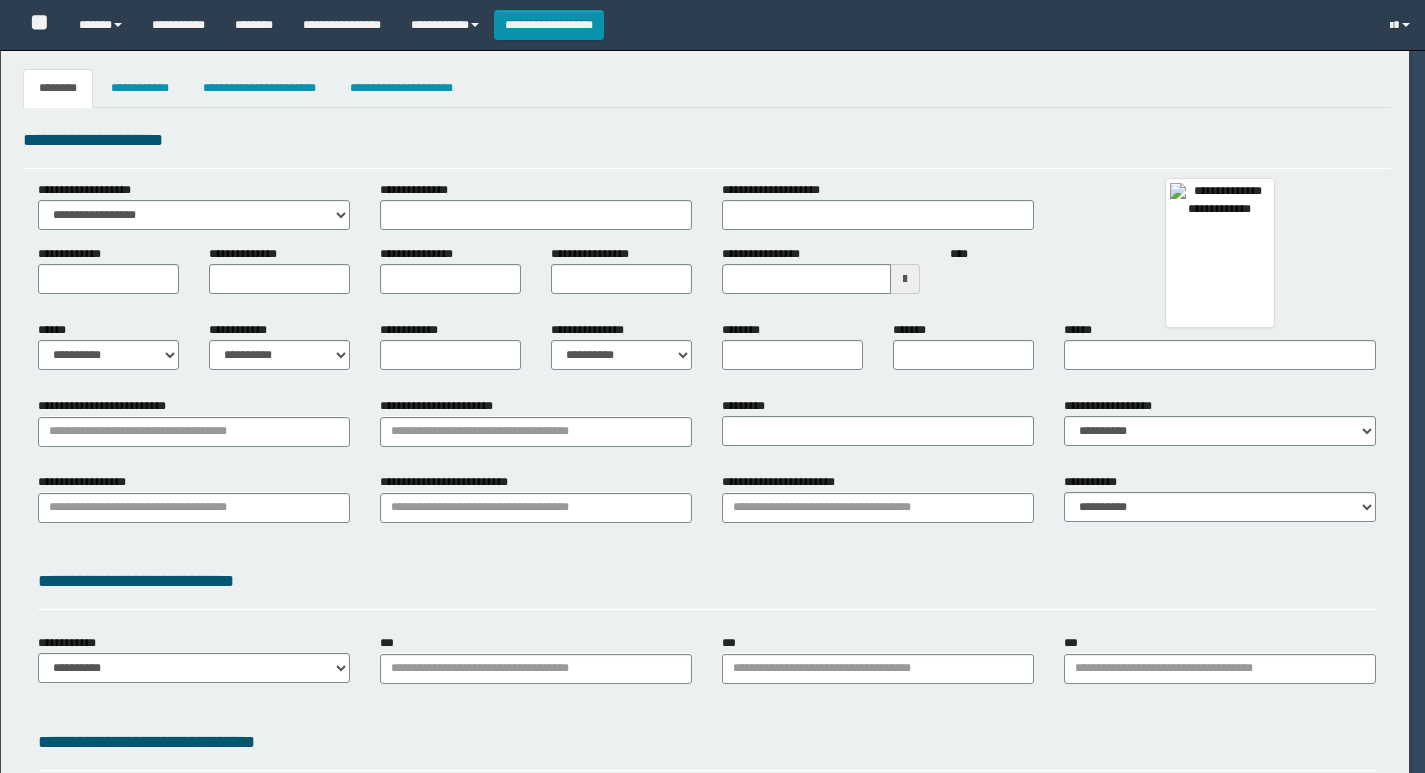scroll, scrollTop: 0, scrollLeft: 0, axis: both 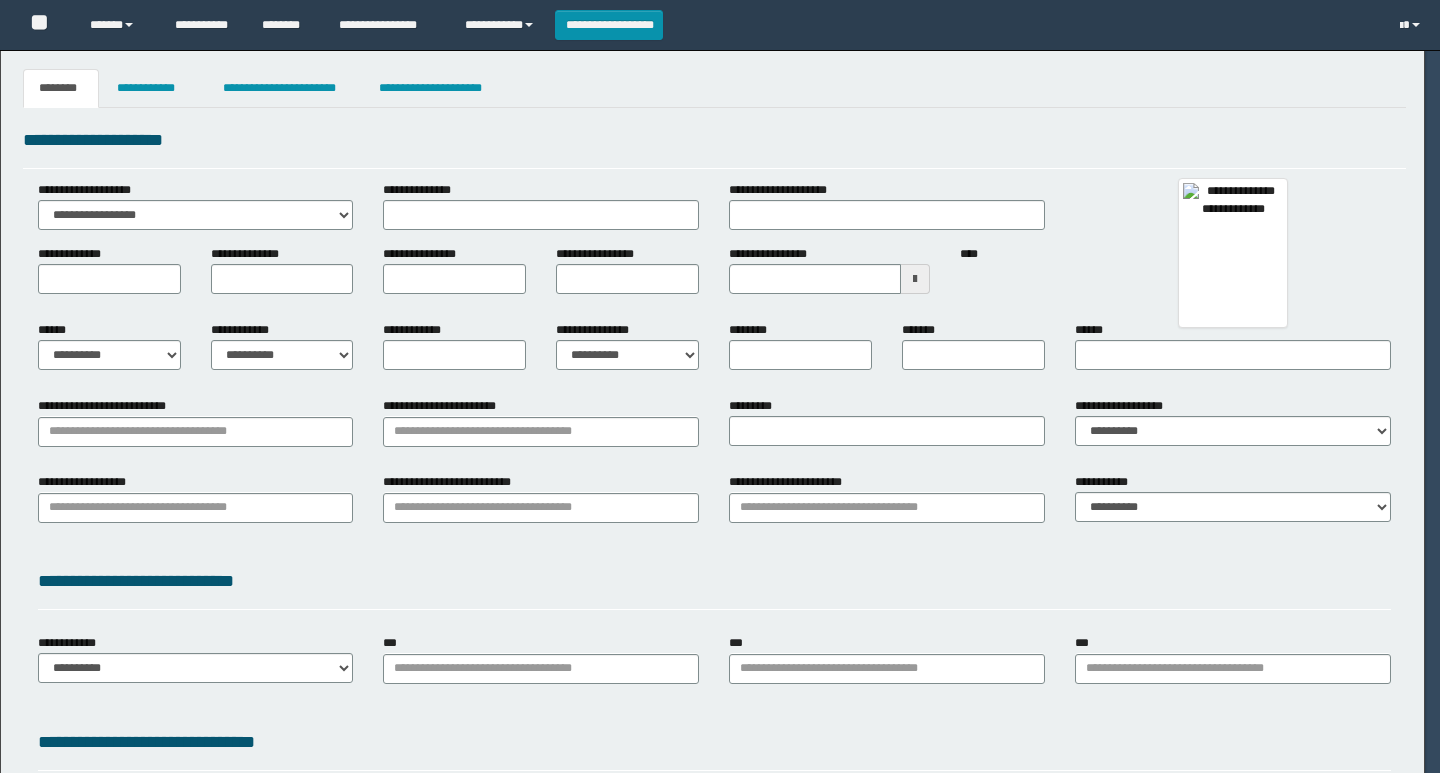 type on "**********" 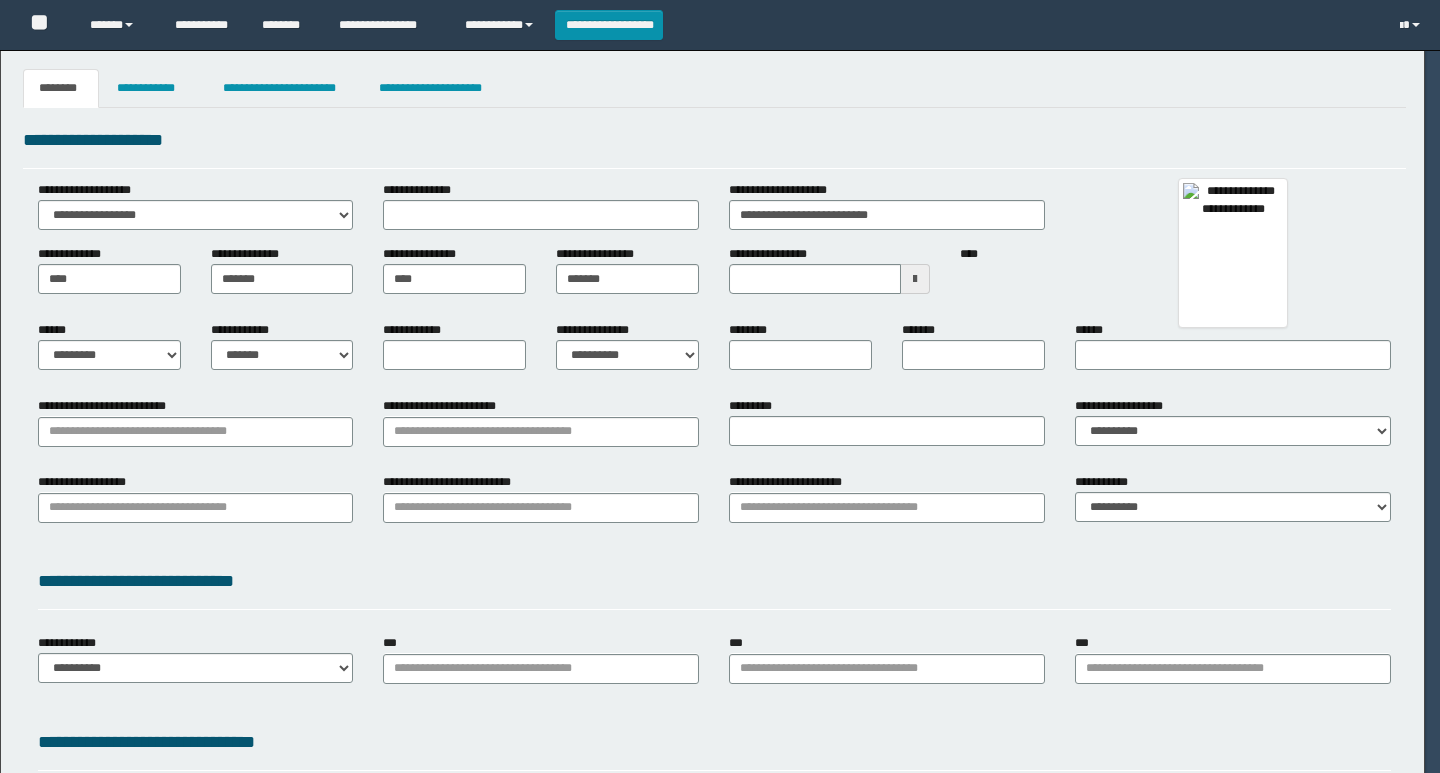 select on "*" 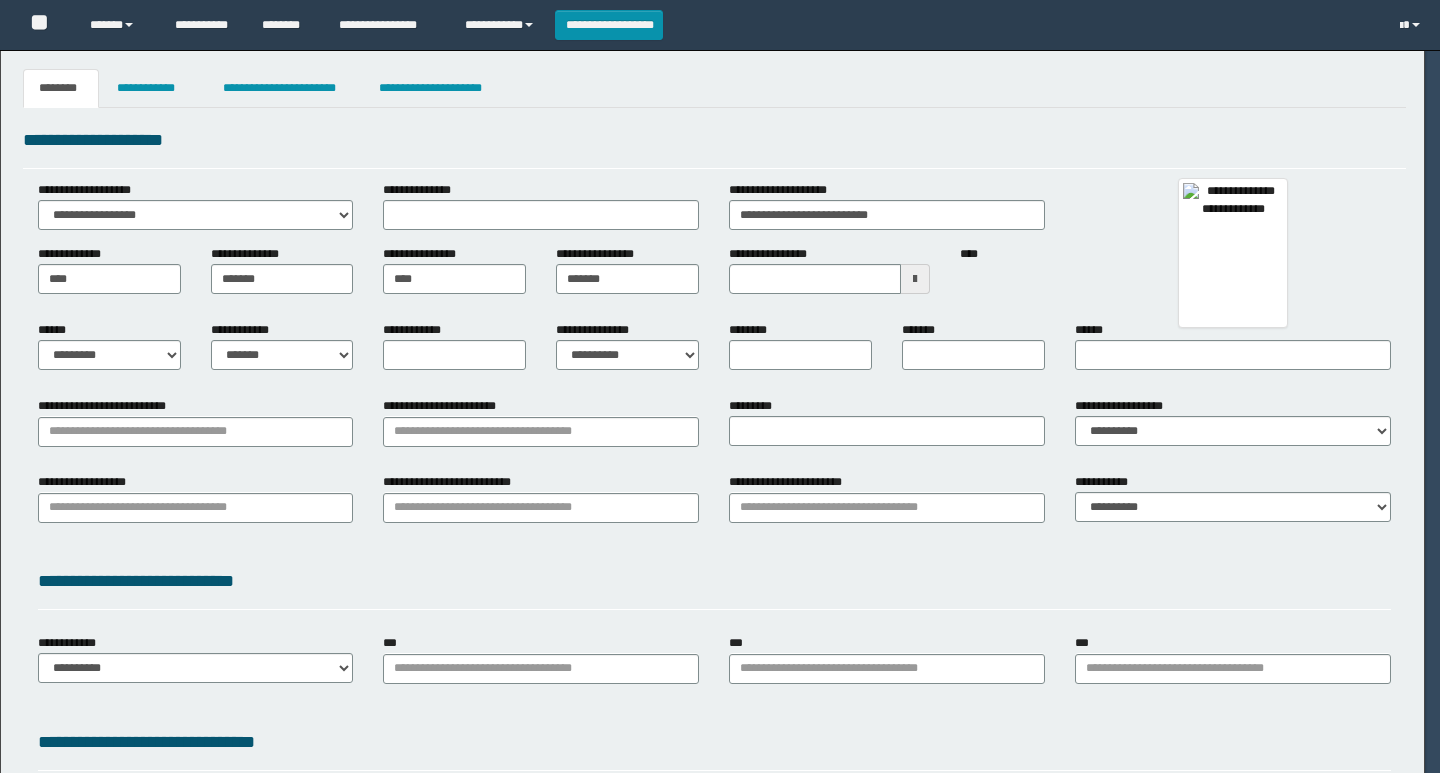 type on "**********" 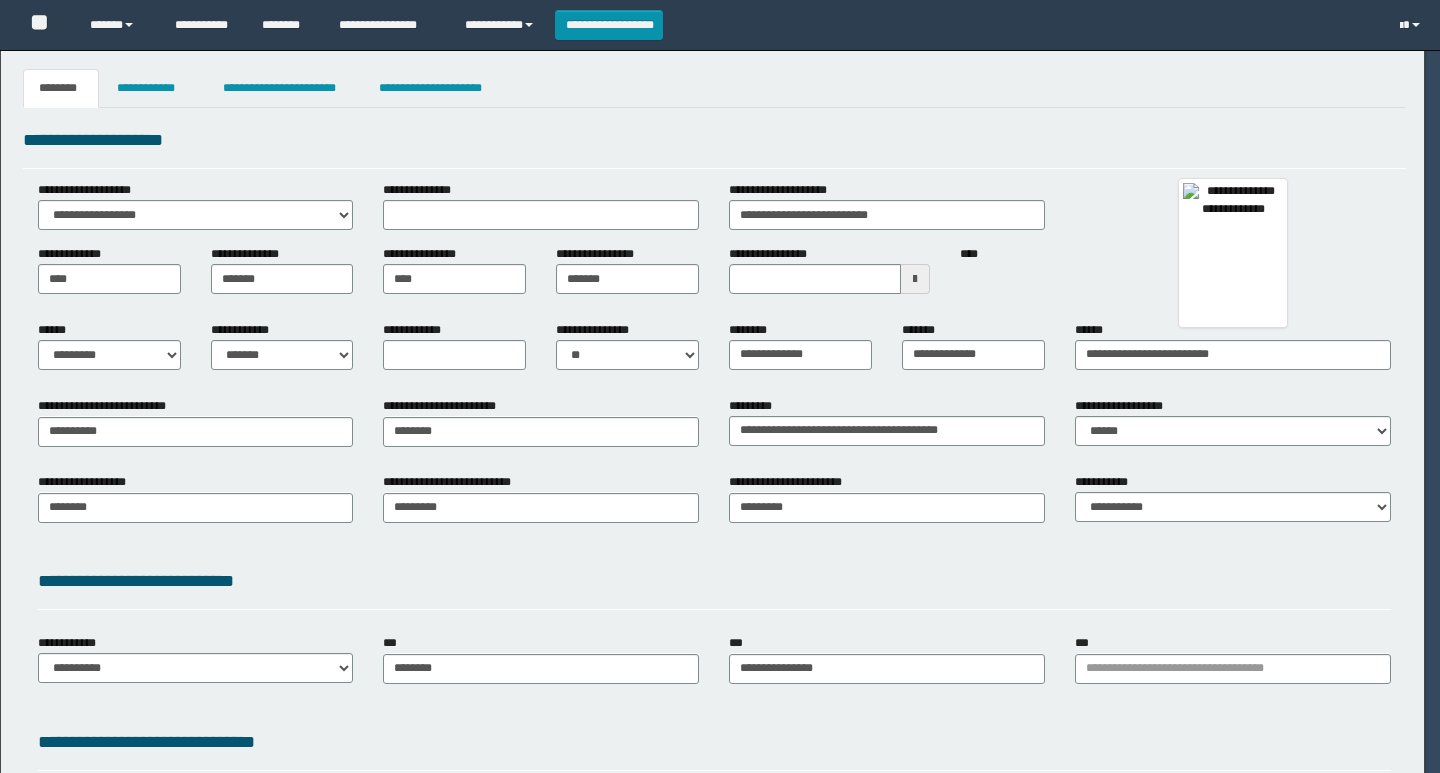 type on "**********" 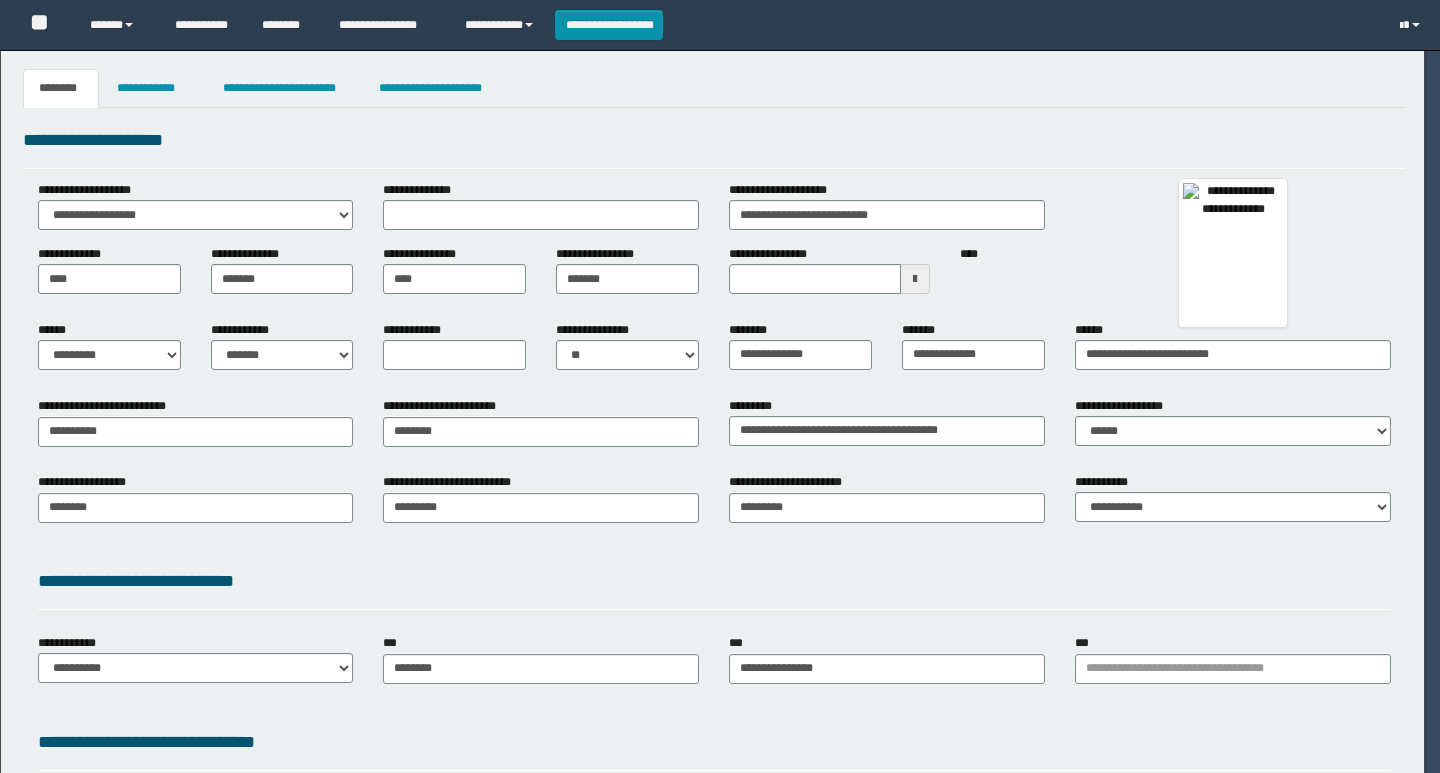 select on "*" 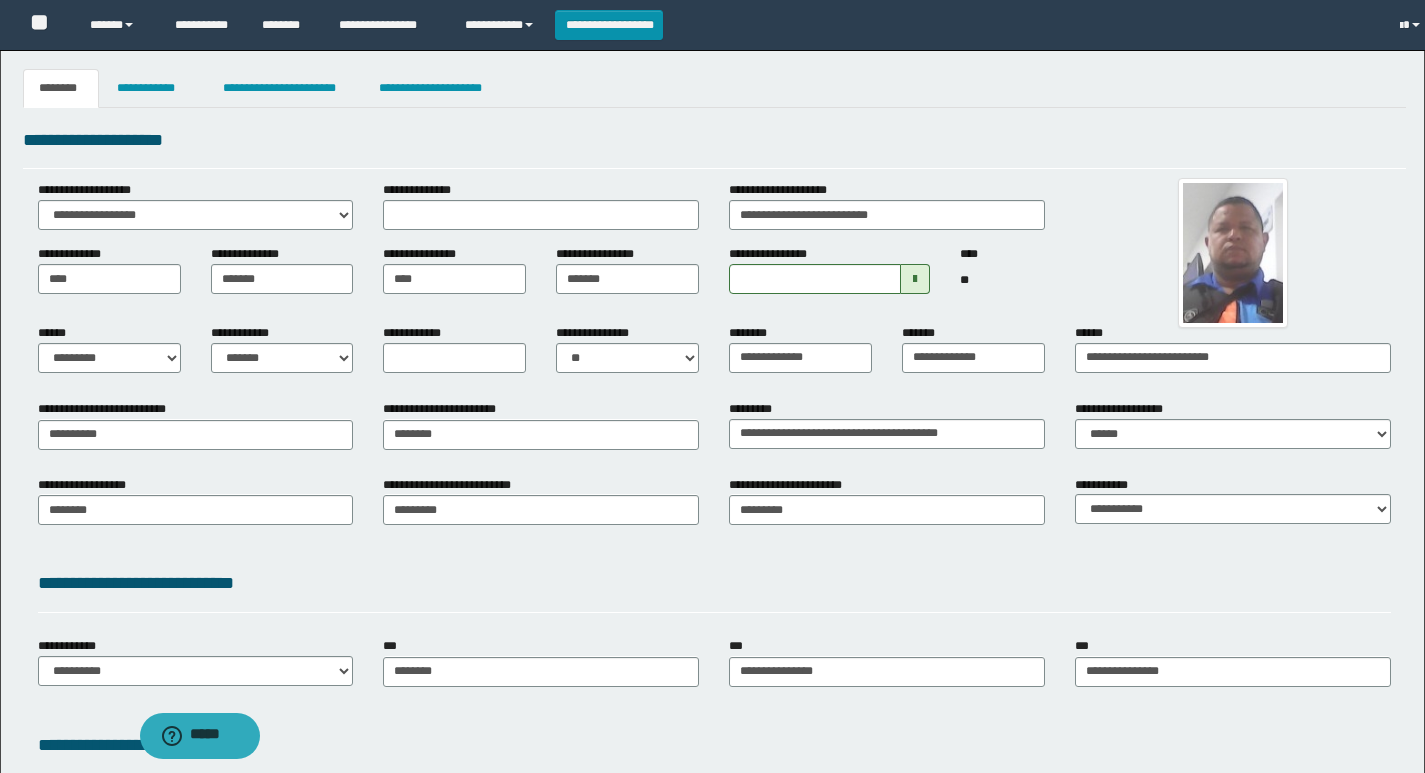 scroll, scrollTop: 0, scrollLeft: 0, axis: both 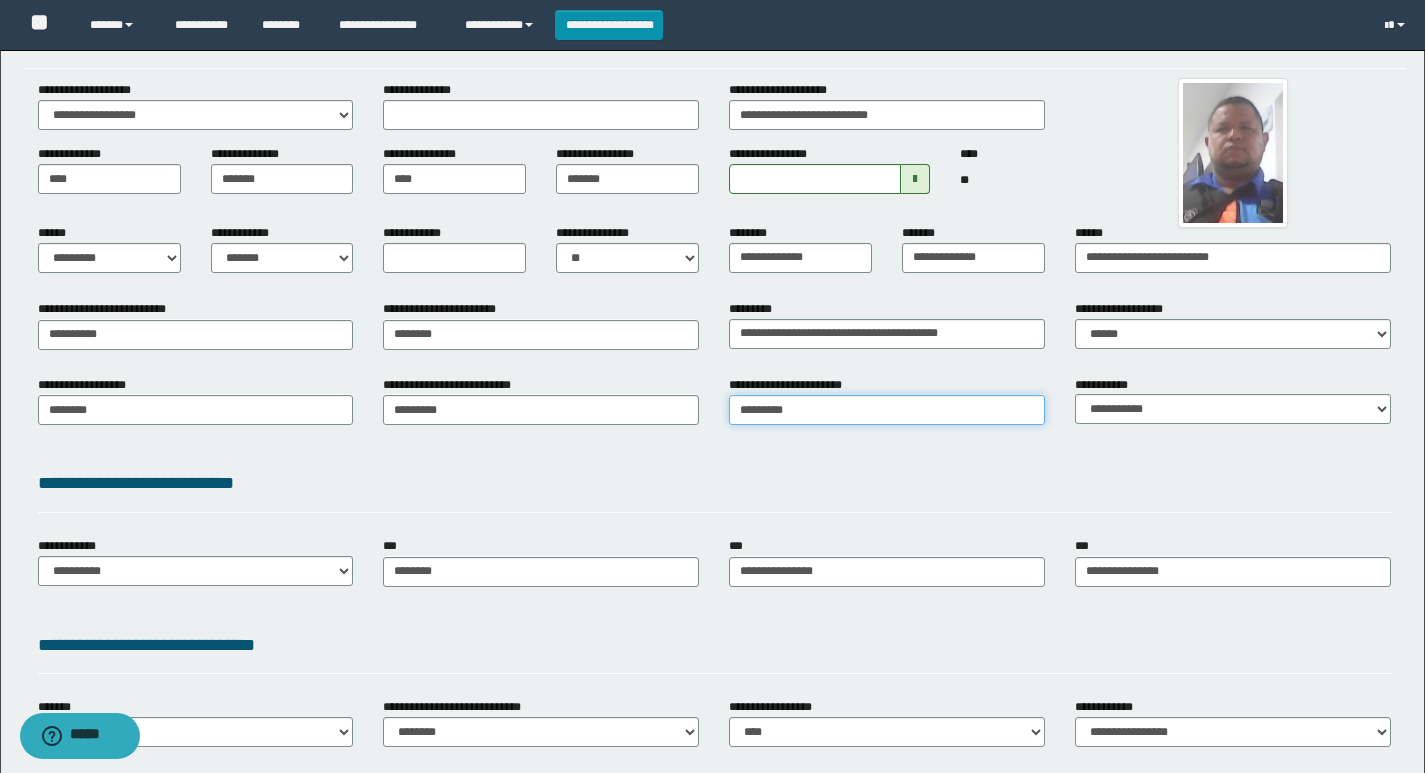 type on "**********" 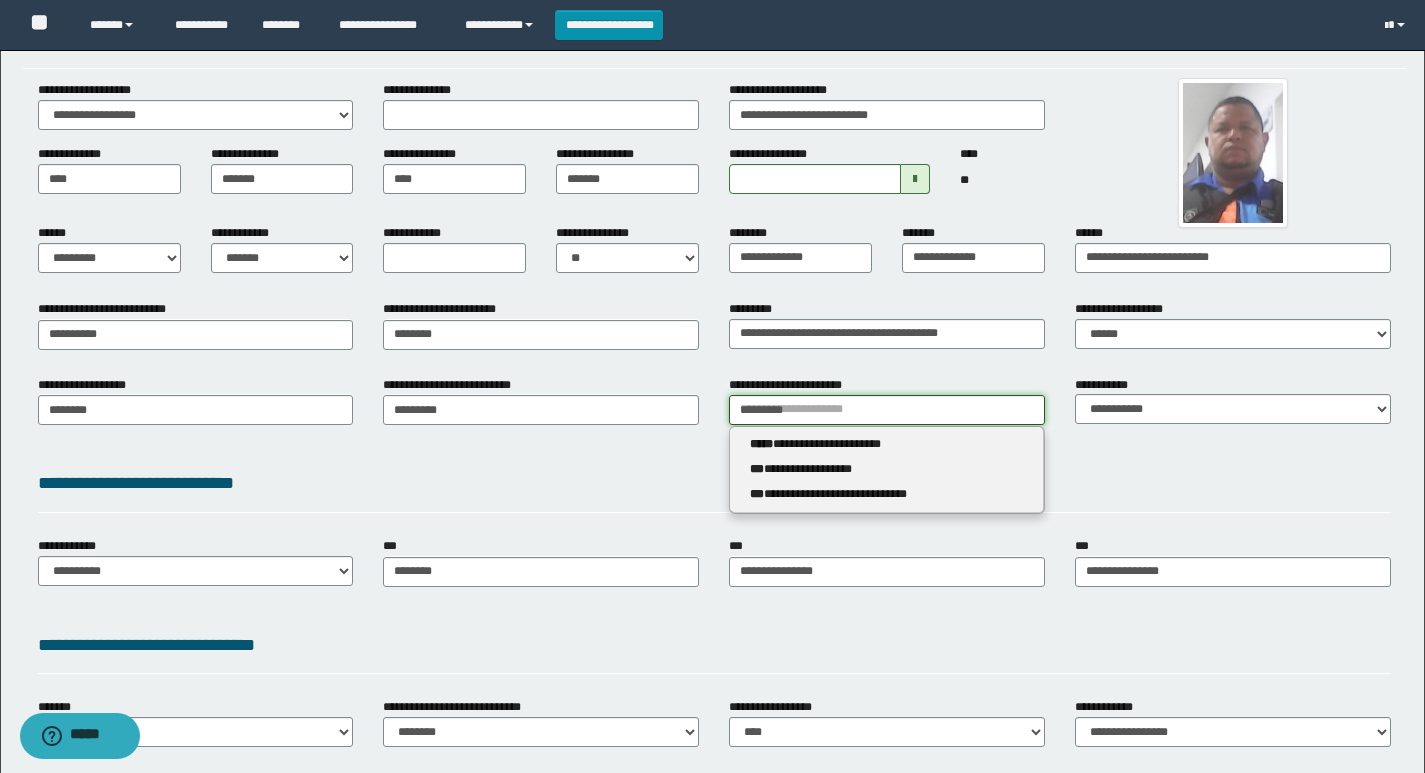 click on "*********" at bounding box center [887, 410] 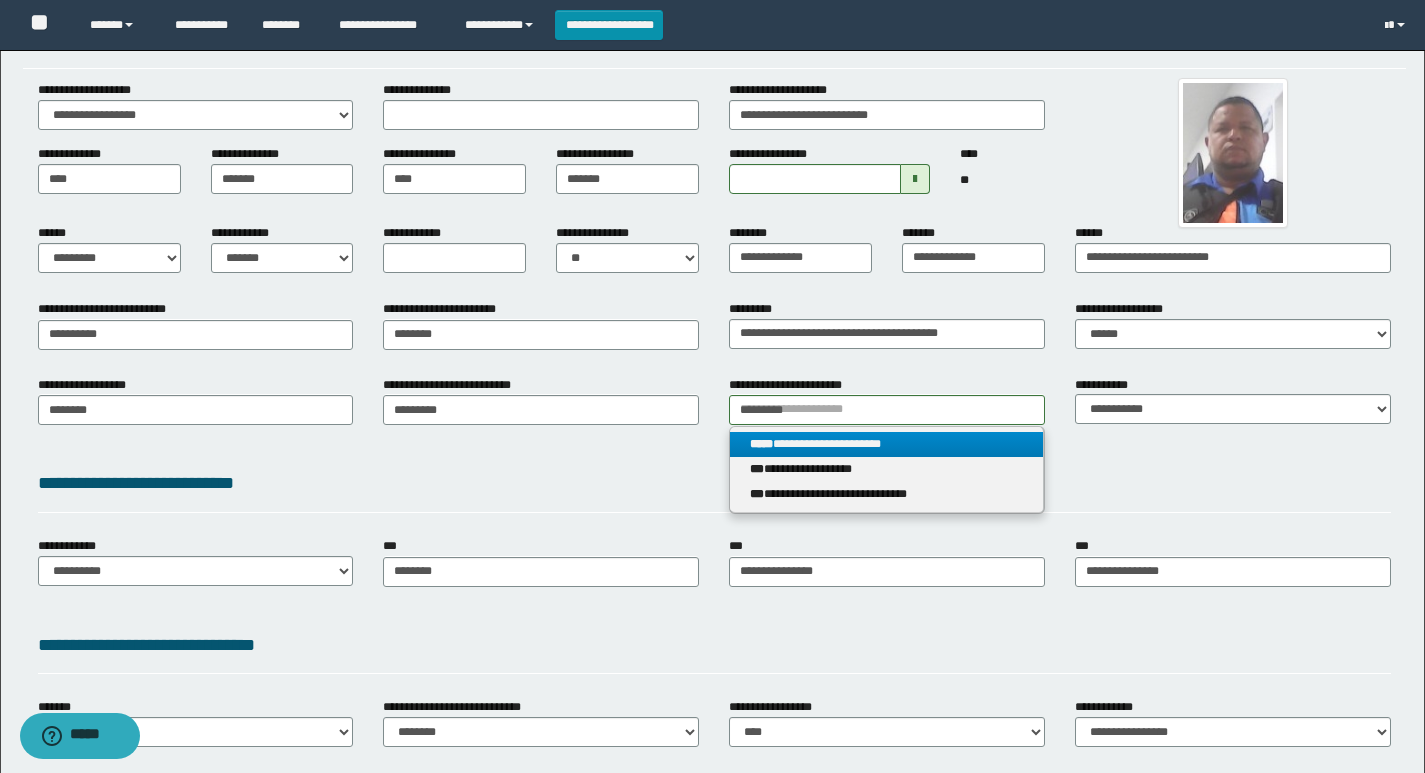 click on "**********" at bounding box center (886, 444) 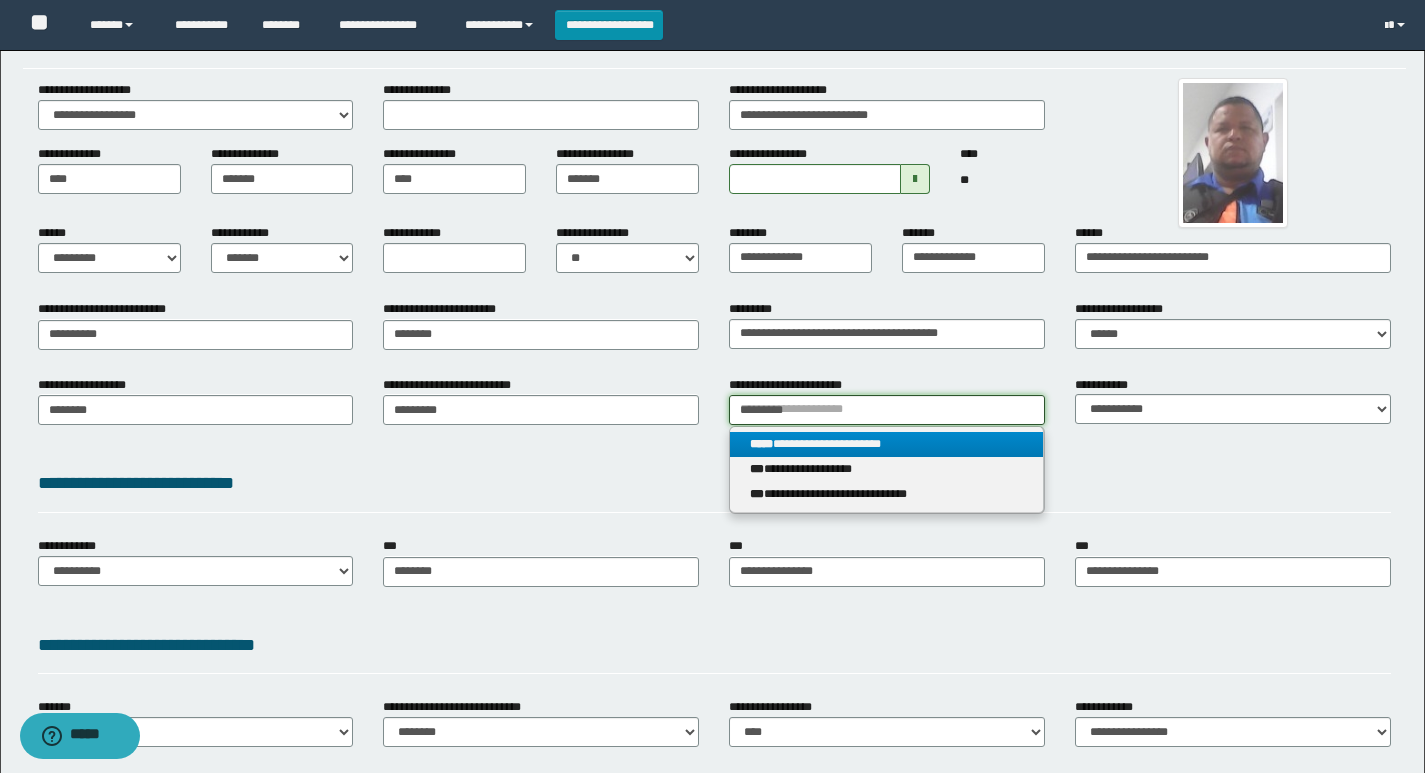 type 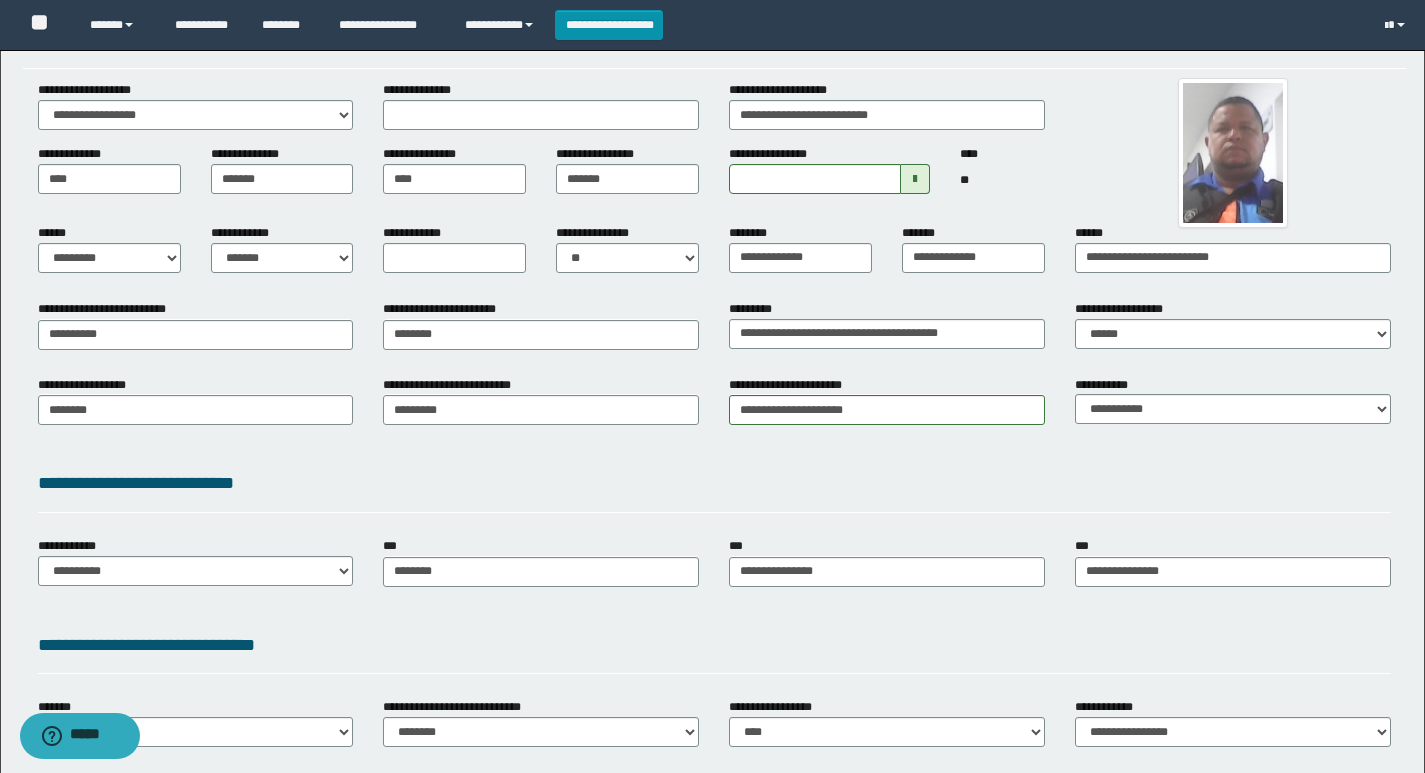click on "**********" at bounding box center [714, 483] 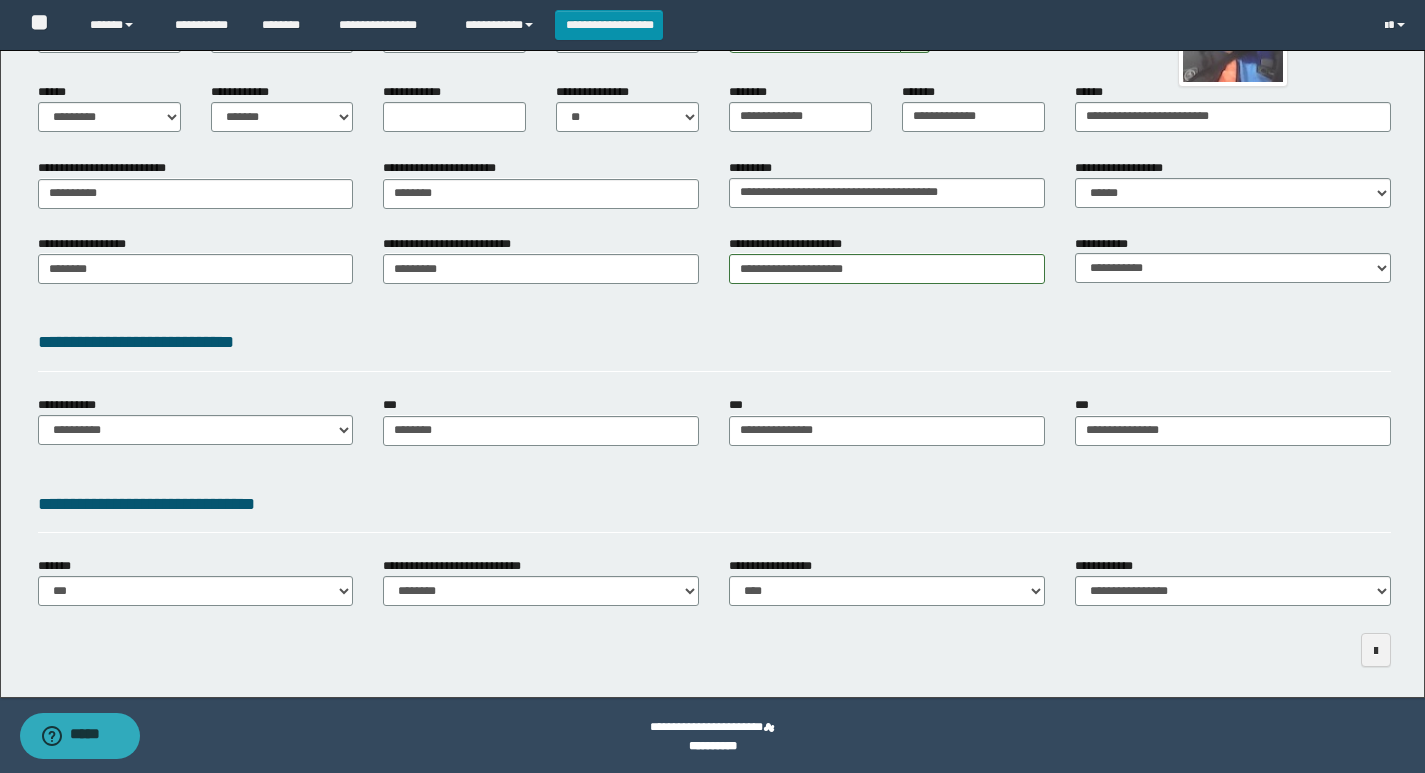 scroll, scrollTop: 243, scrollLeft: 0, axis: vertical 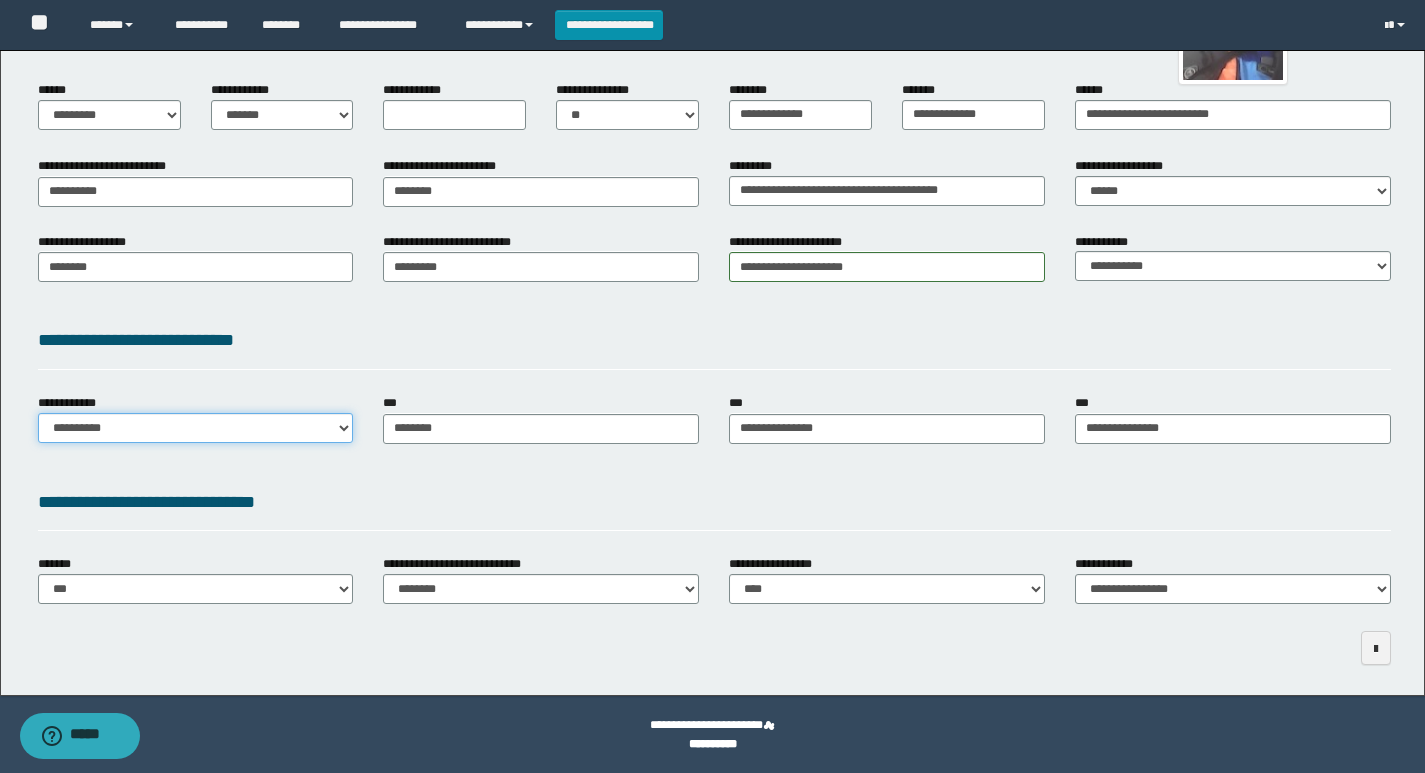 click on "**********" at bounding box center (196, 428) 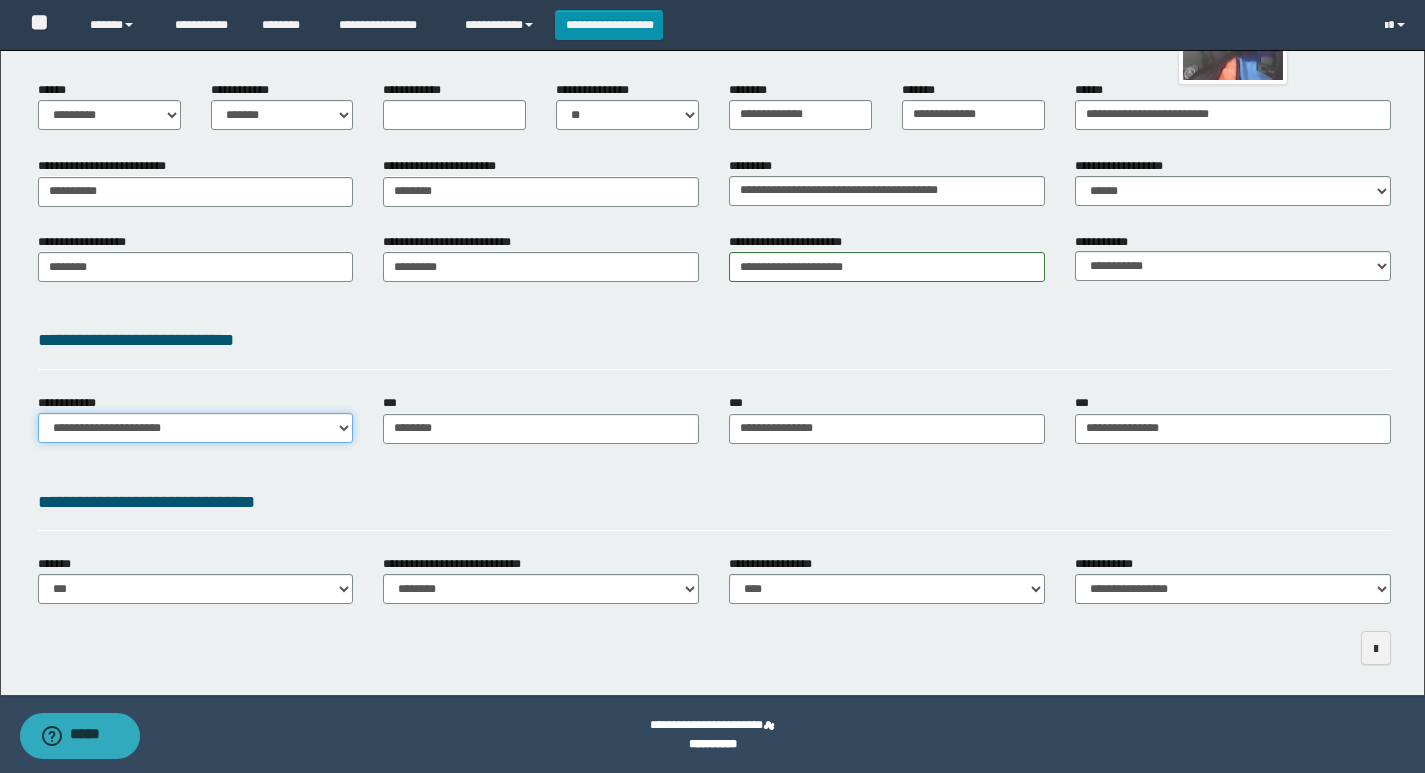 click on "**********" at bounding box center (196, 428) 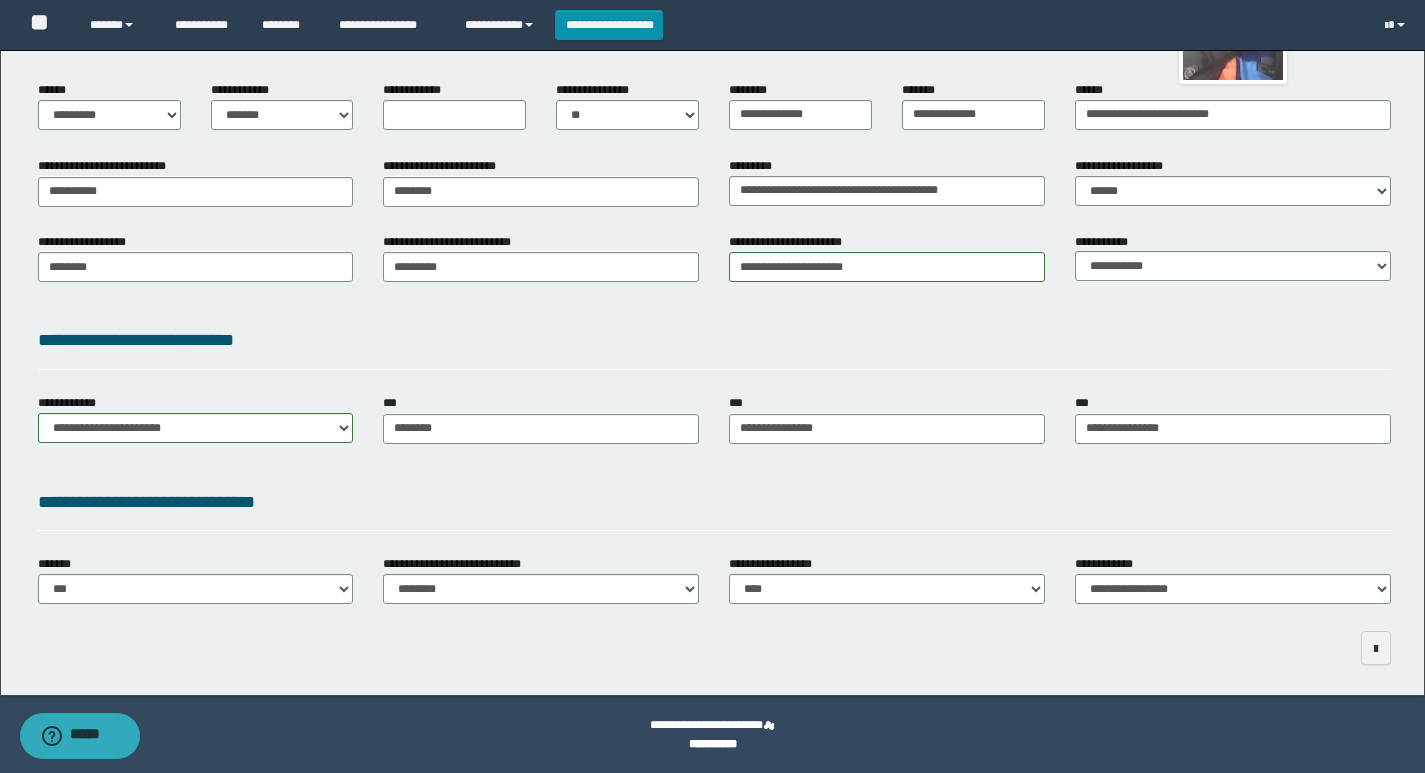 drag, startPoint x: 548, startPoint y: 366, endPoint x: 588, endPoint y: 458, distance: 100.31949 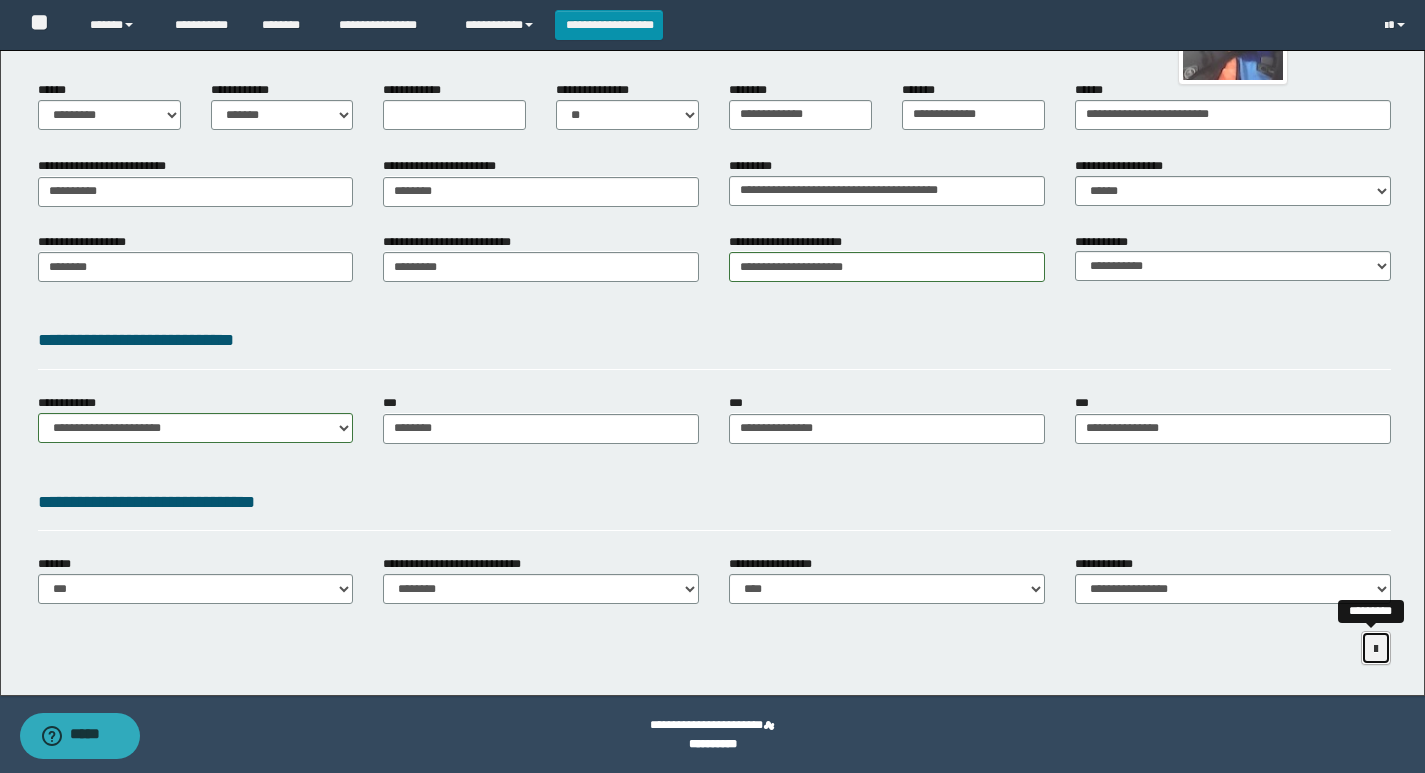 click at bounding box center (1376, 648) 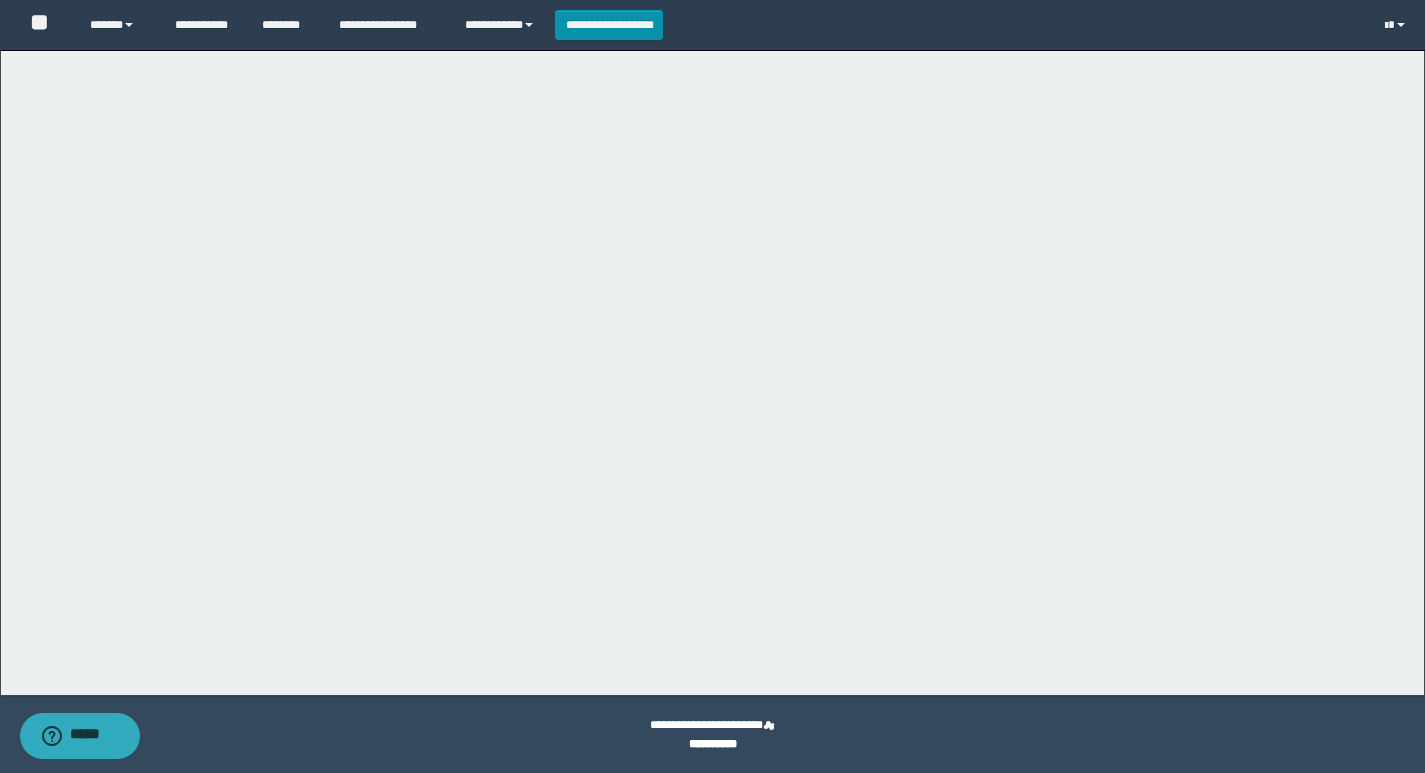 scroll, scrollTop: 0, scrollLeft: 0, axis: both 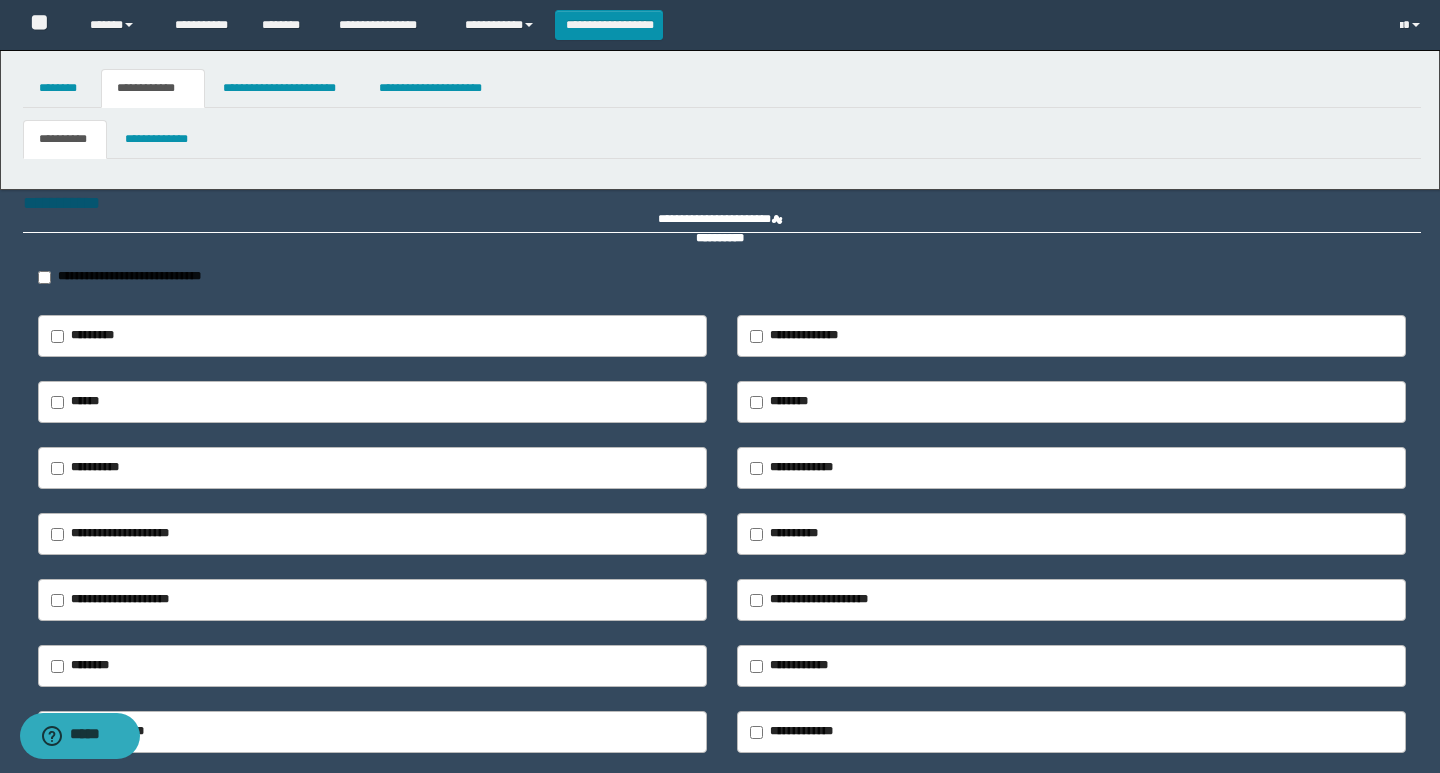 type on "*********" 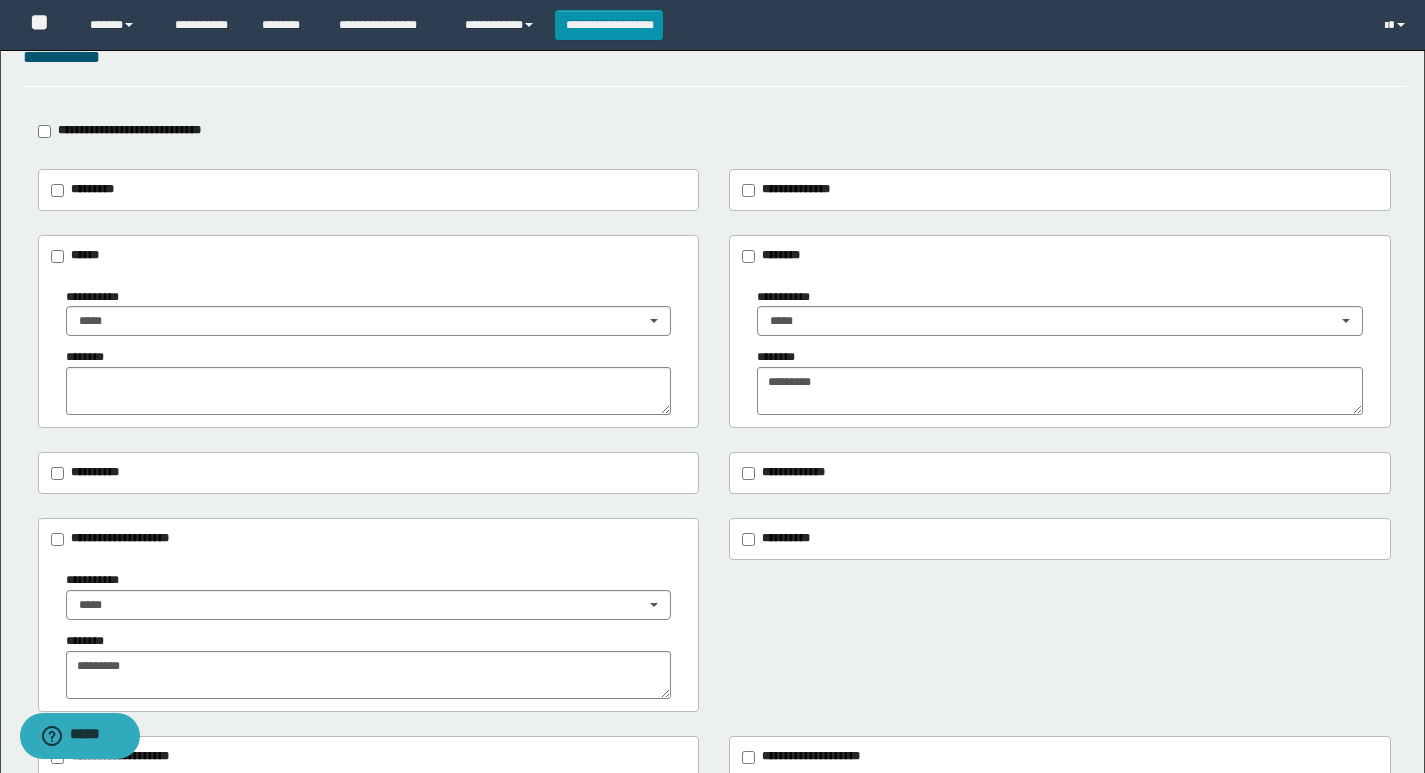 scroll, scrollTop: 200, scrollLeft: 0, axis: vertical 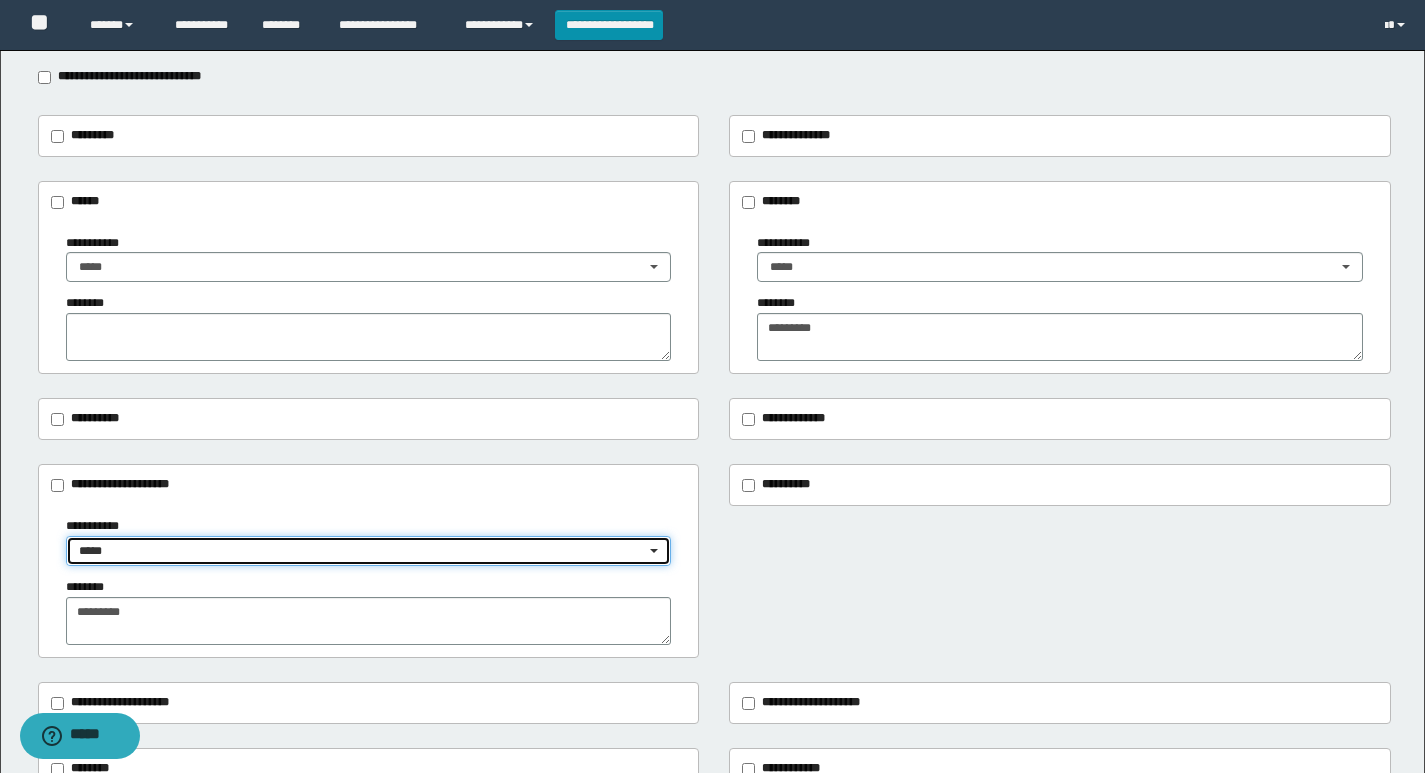 click on "*****" at bounding box center [362, 551] 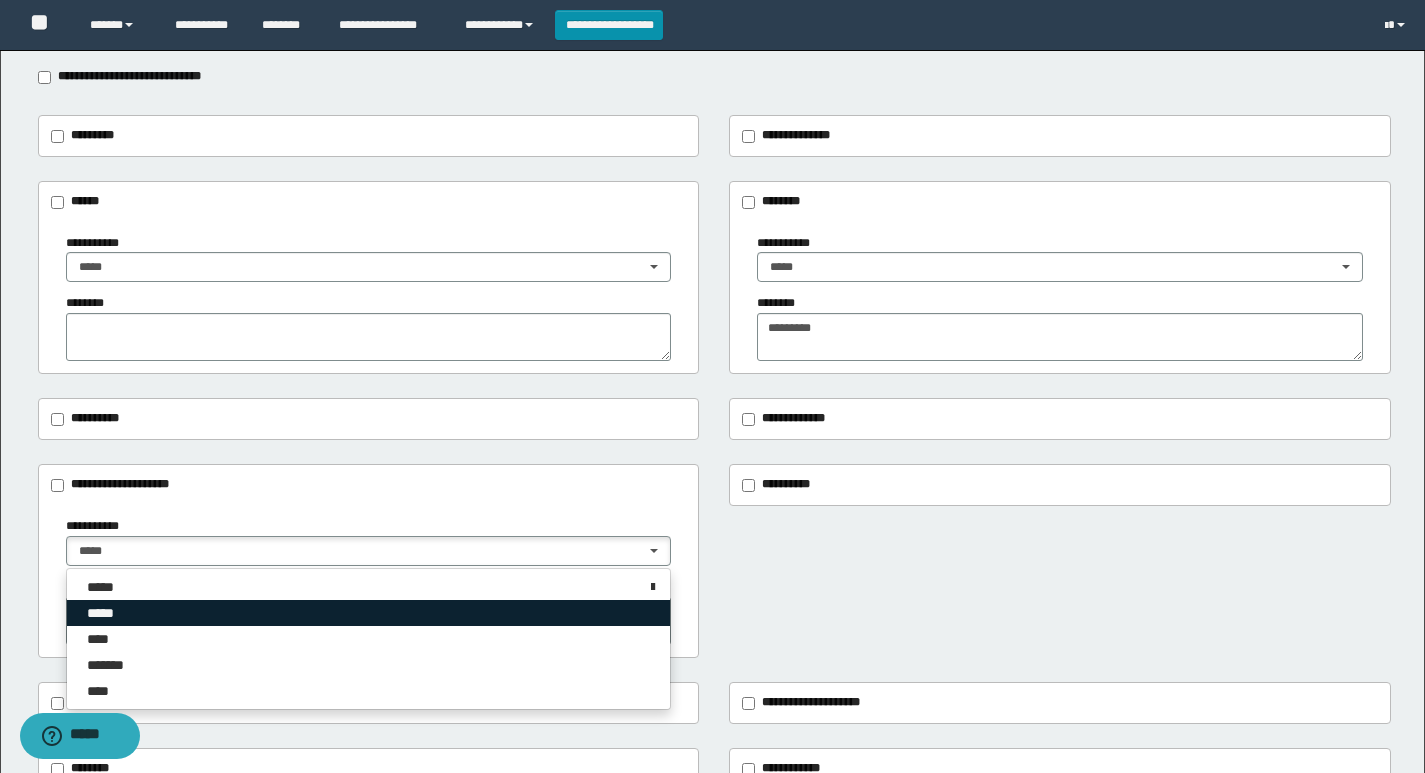 click on "*****" at bounding box center (369, 613) 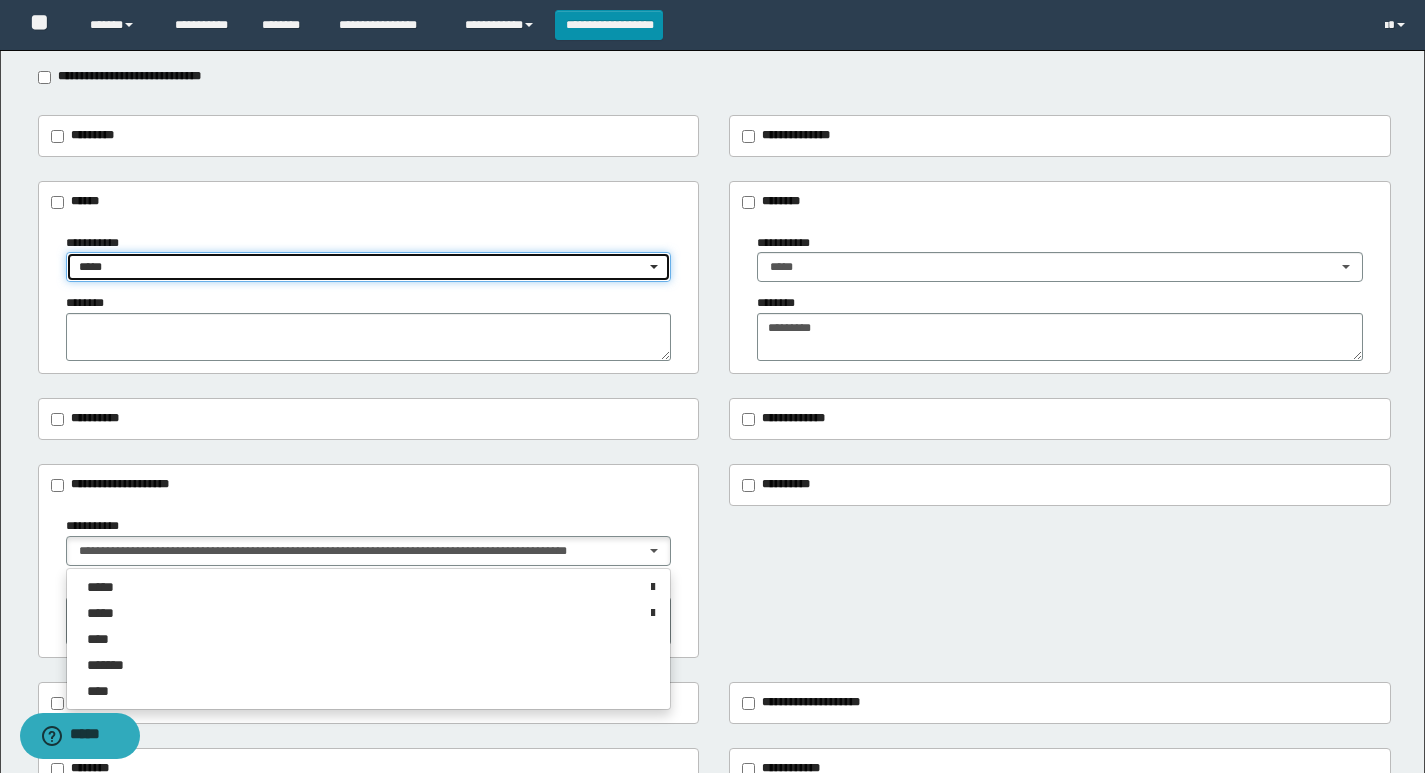 click on "*****" at bounding box center [369, 267] 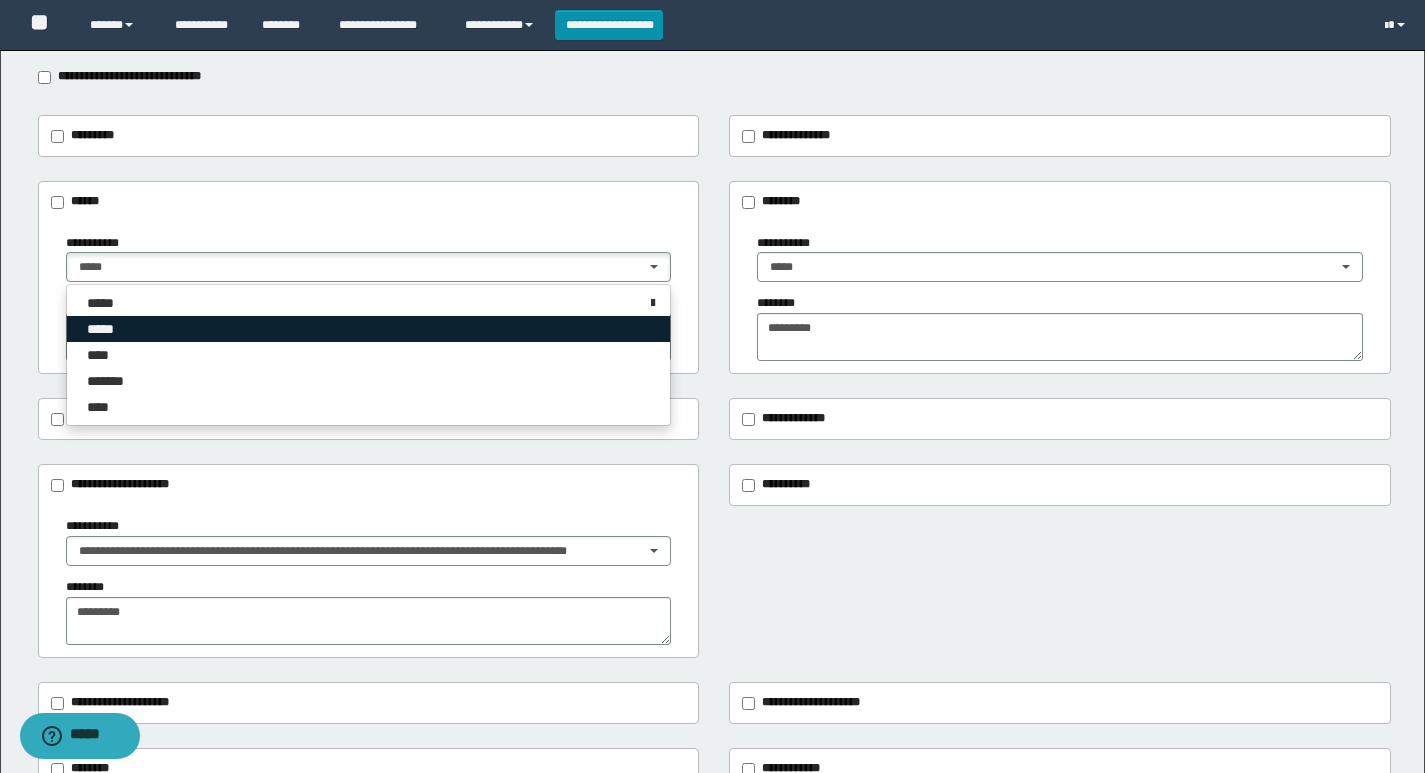 click on "*****" at bounding box center (369, 329) 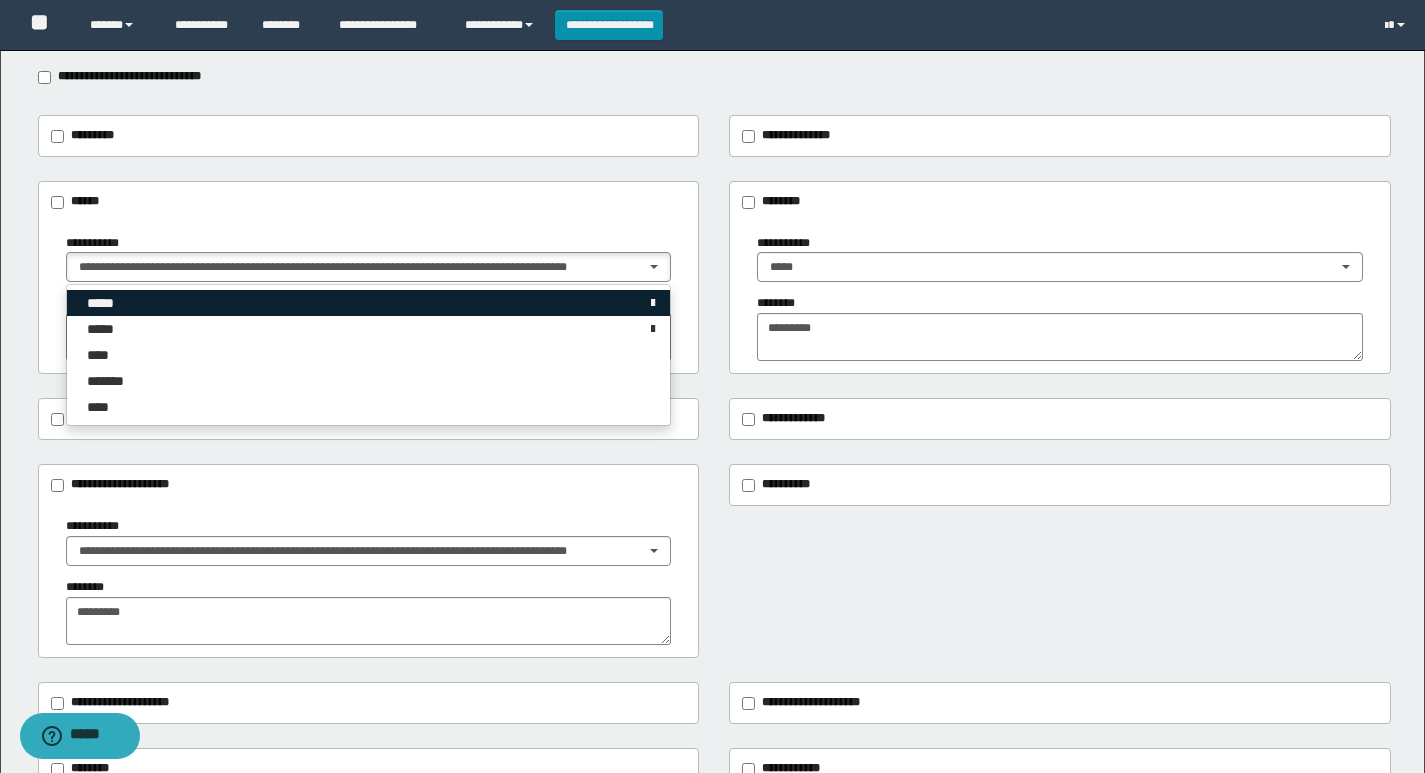 click on "*****" at bounding box center [104, 303] 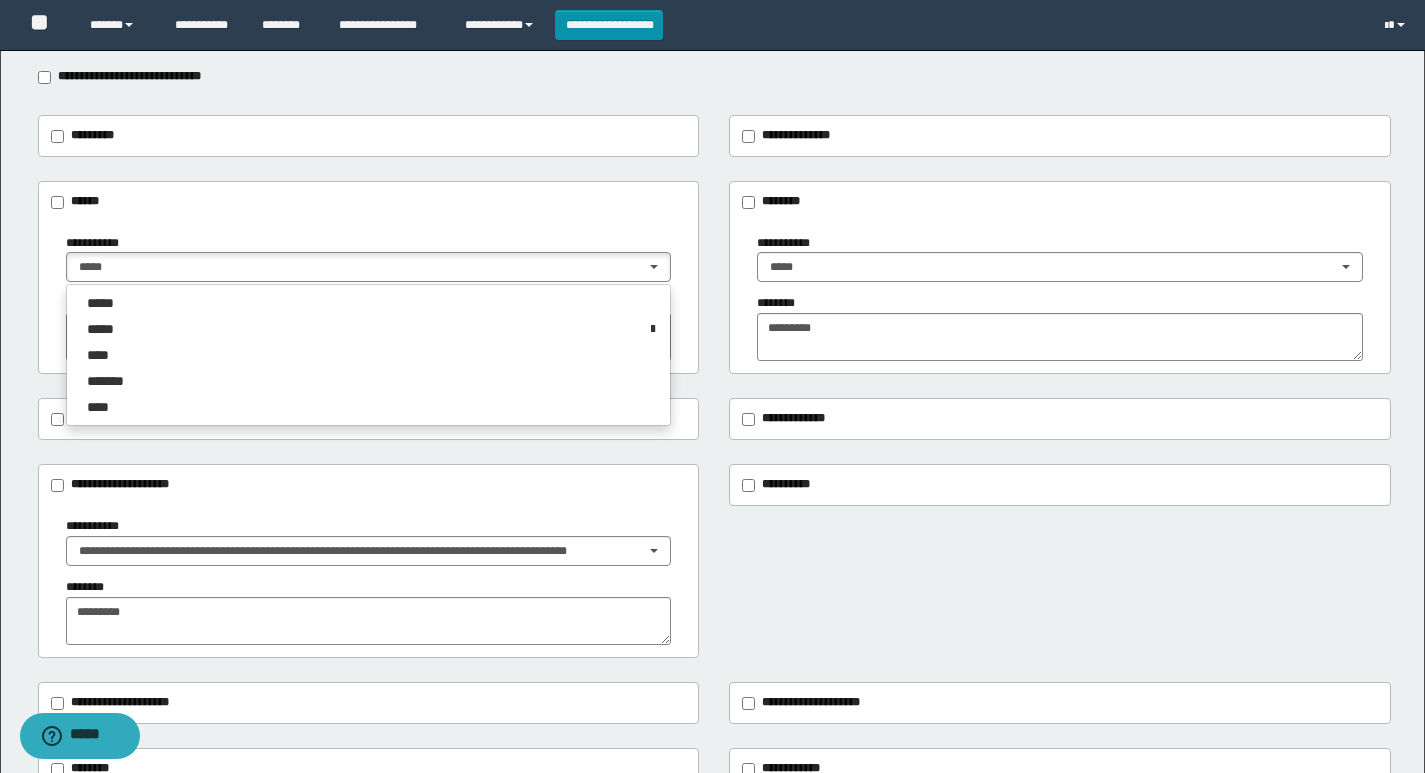 click on "**********" at bounding box center [714, 561] 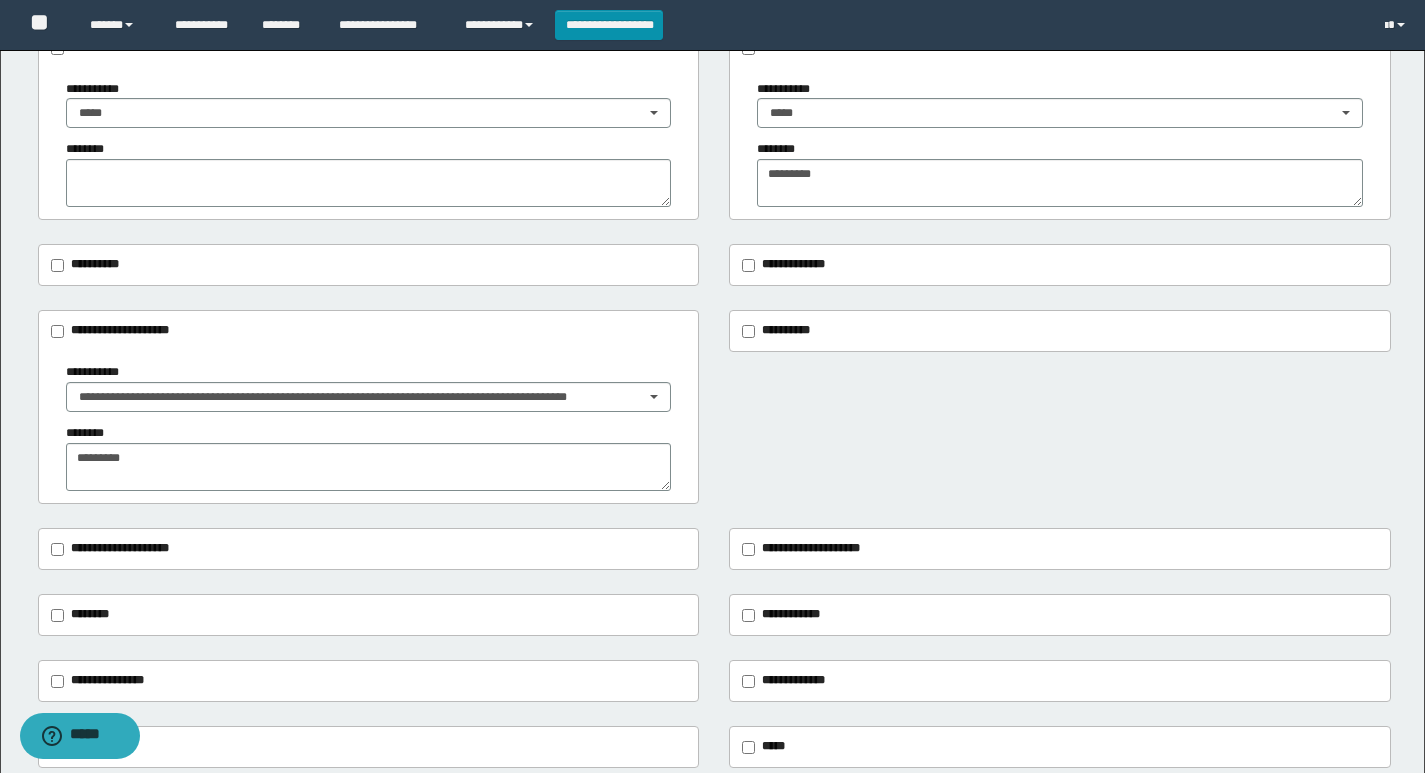 scroll, scrollTop: 300, scrollLeft: 0, axis: vertical 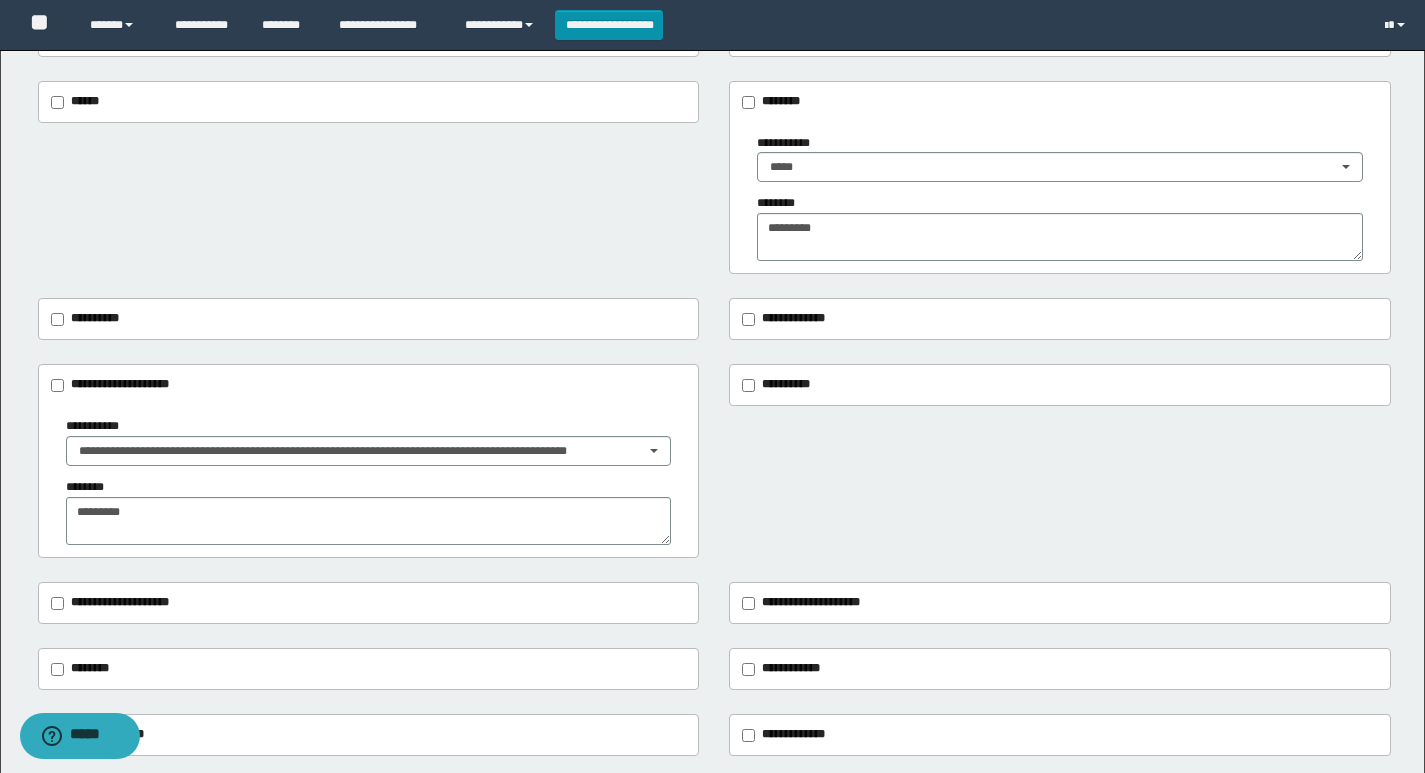 click on "**********" at bounding box center (714, 178) 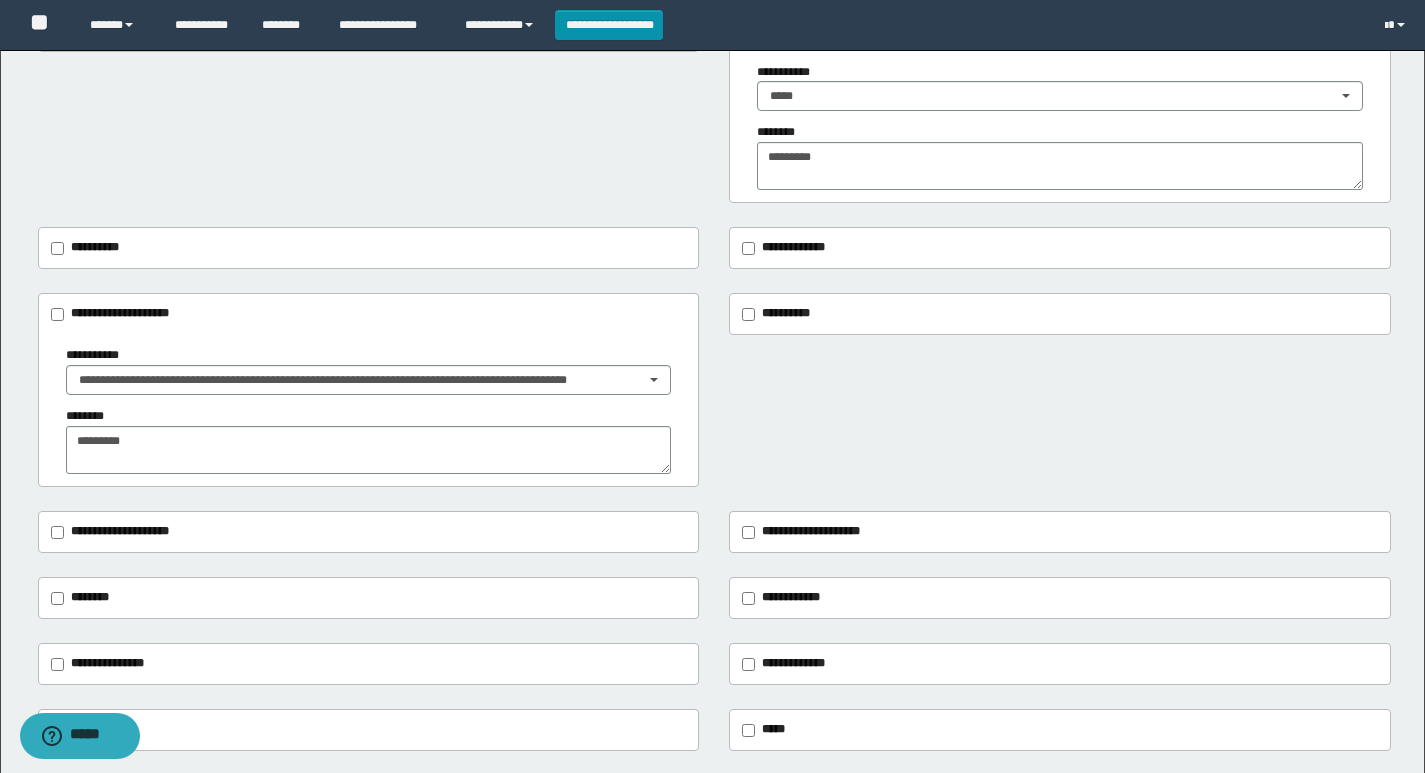 scroll, scrollTop: 400, scrollLeft: 0, axis: vertical 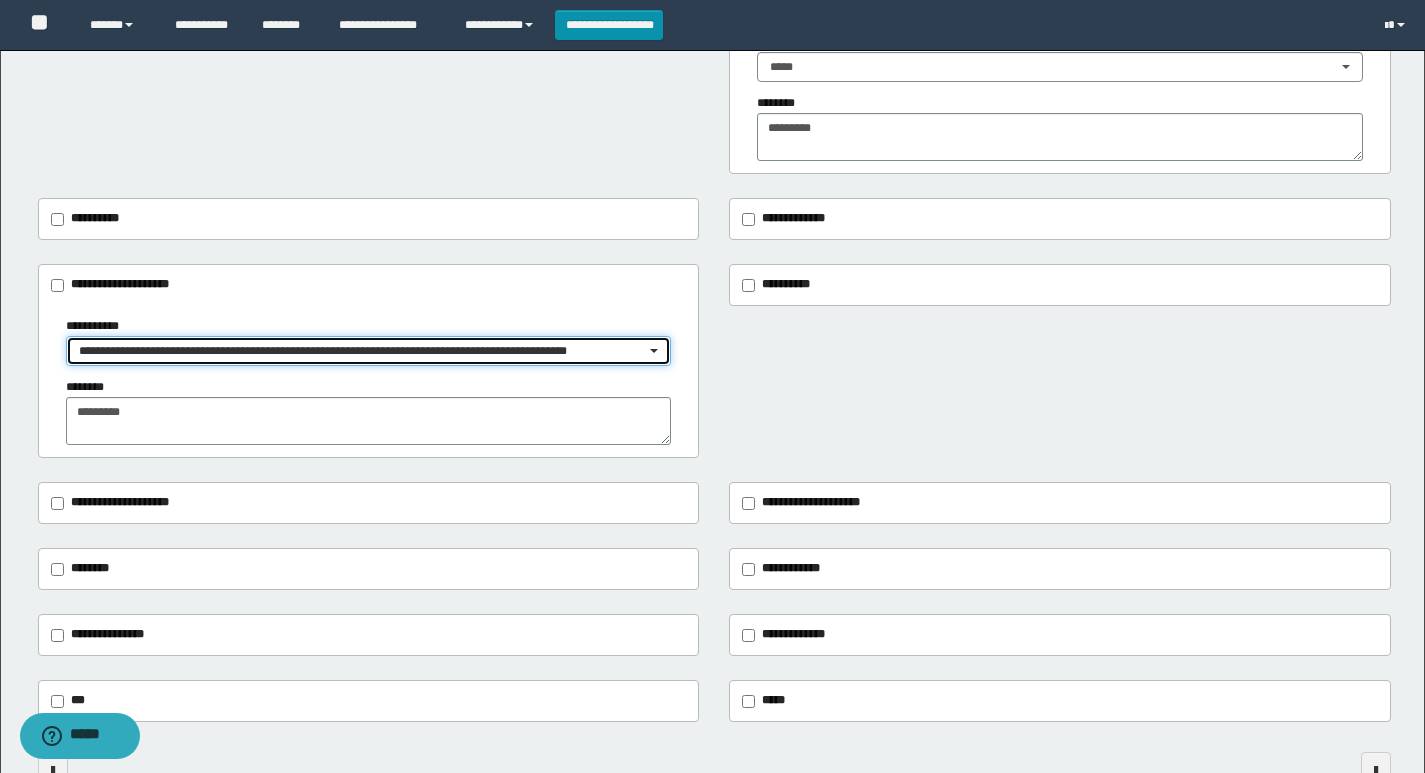 click on "**********" at bounding box center (362, 351) 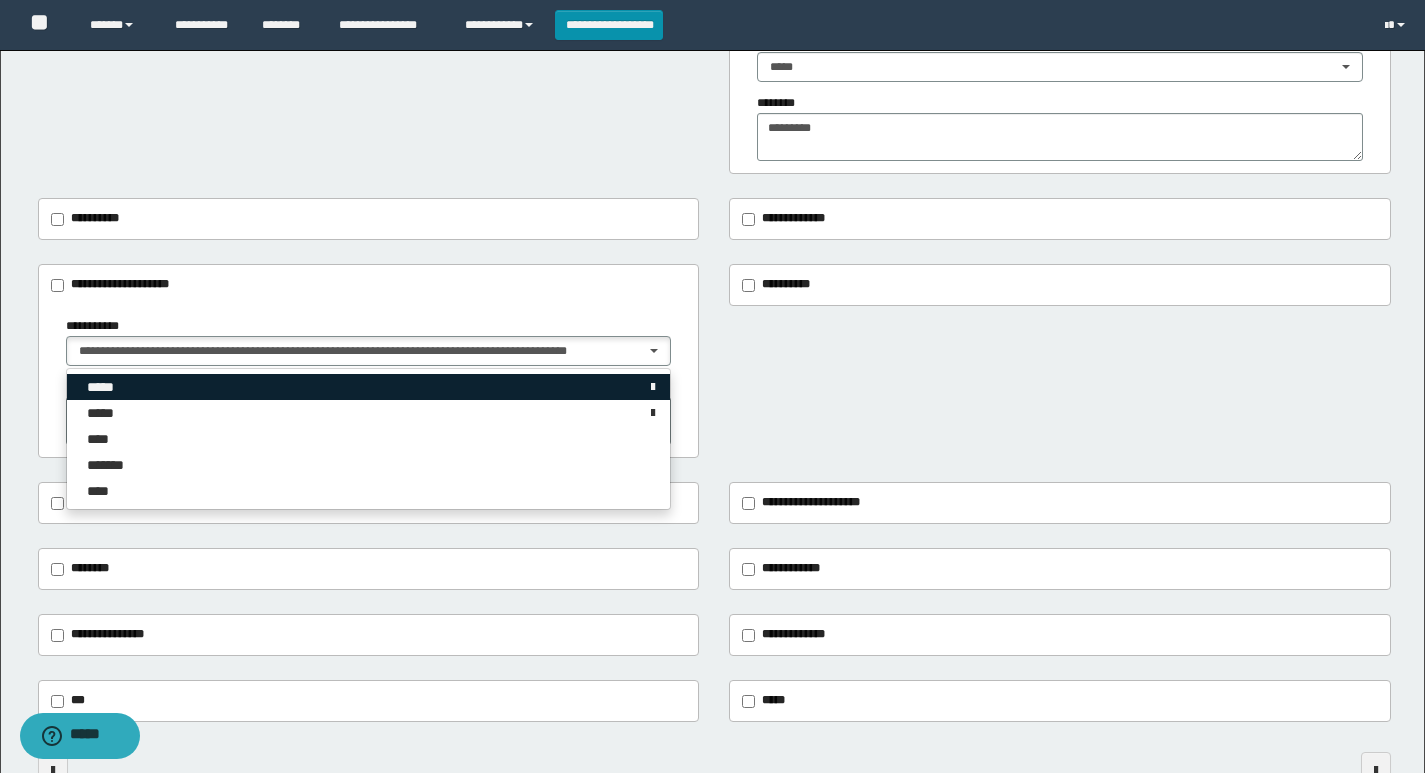 click on "*****" at bounding box center (369, 387) 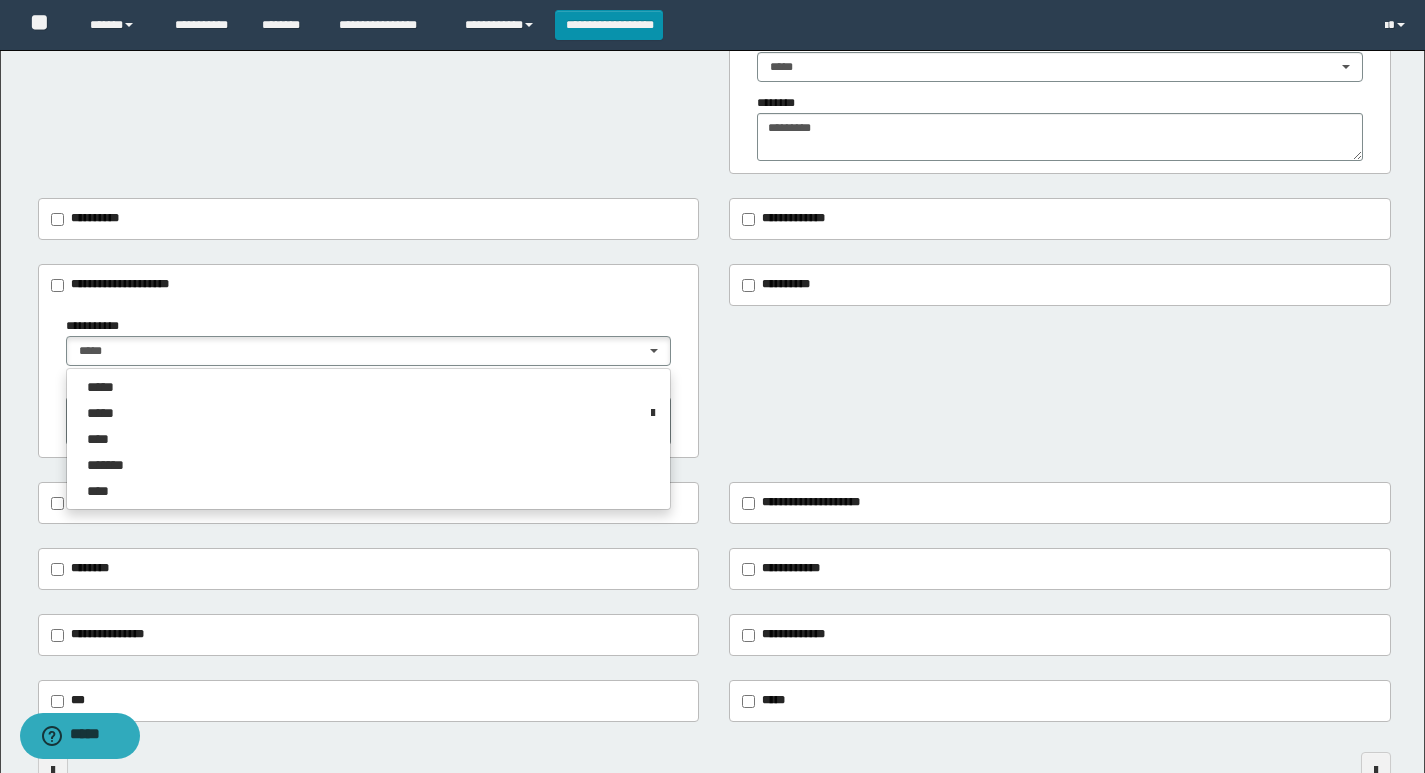 click on "**********" at bounding box center [714, 78] 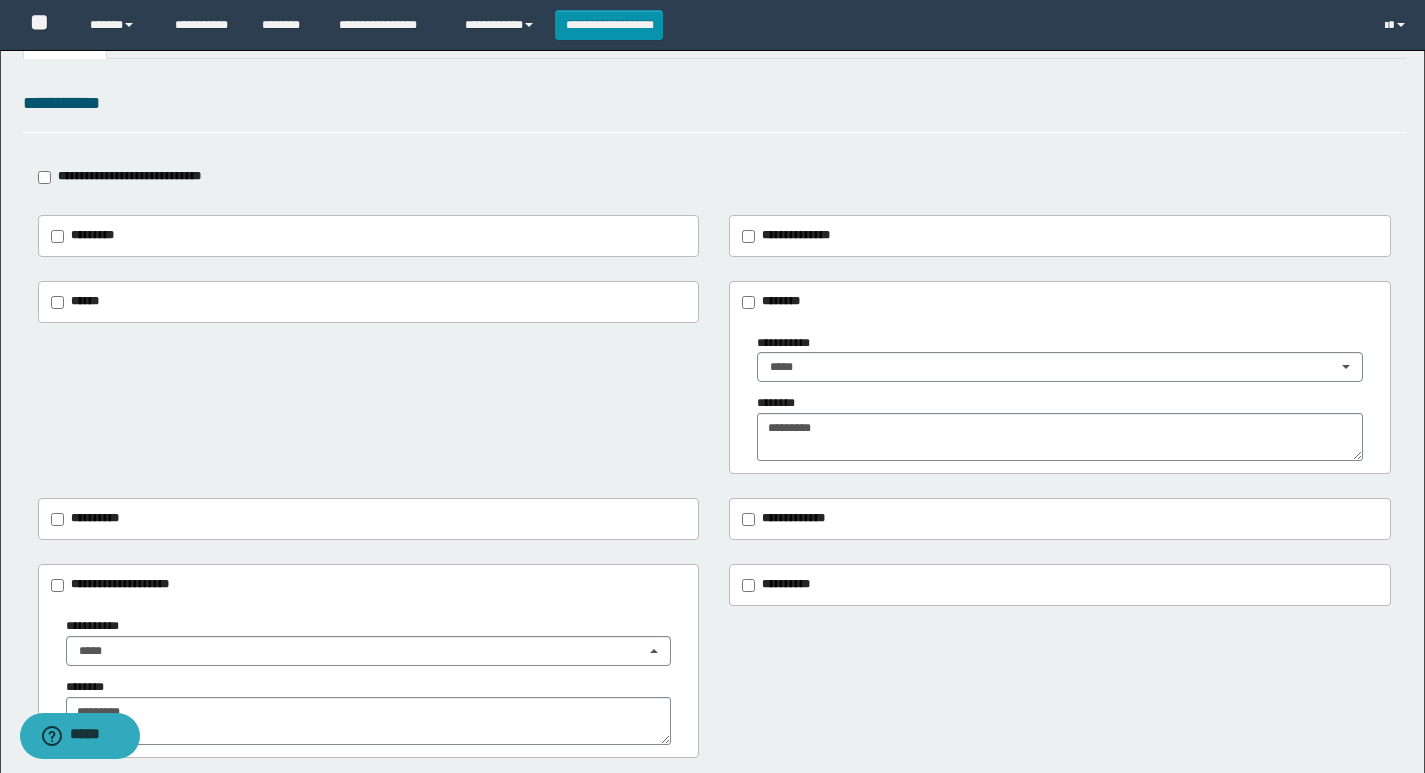 scroll, scrollTop: 0, scrollLeft: 0, axis: both 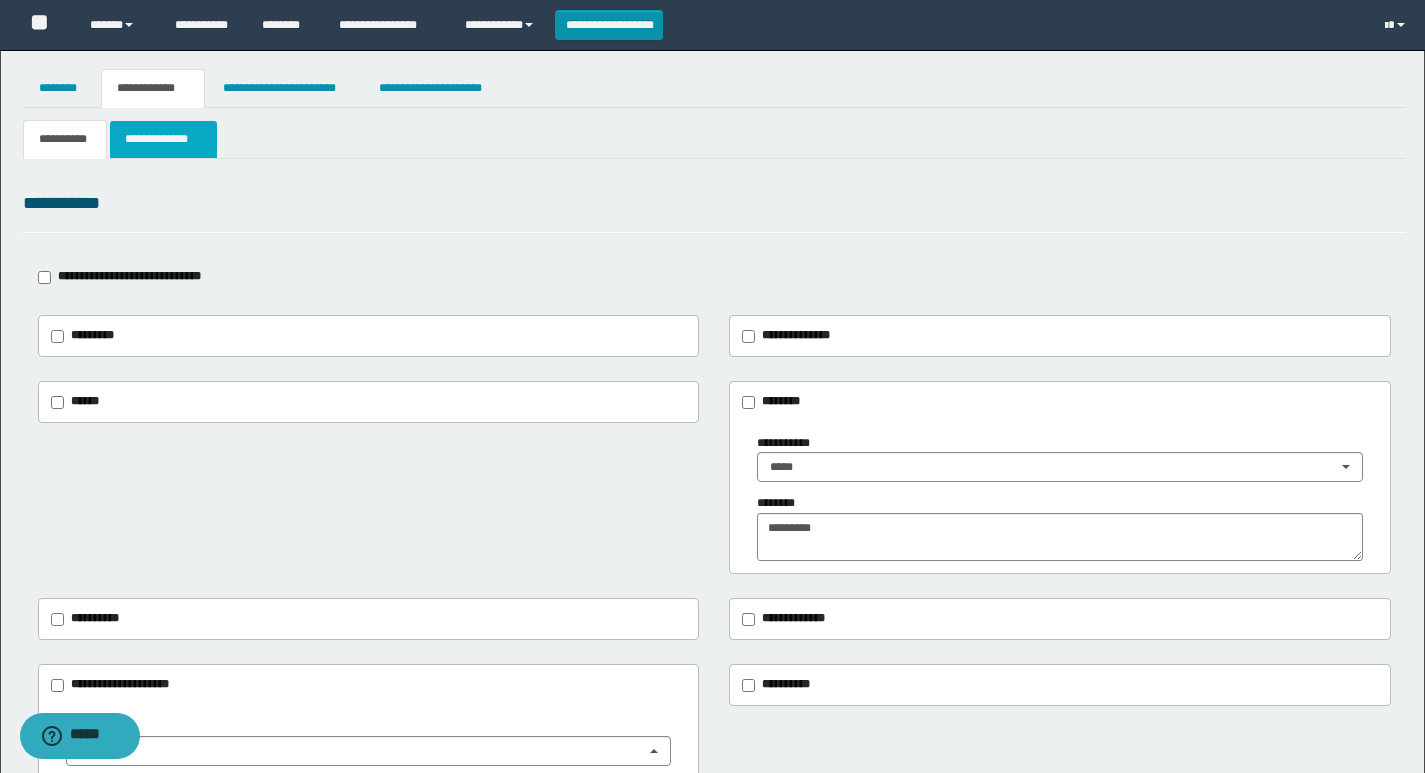 click on "**********" at bounding box center [163, 139] 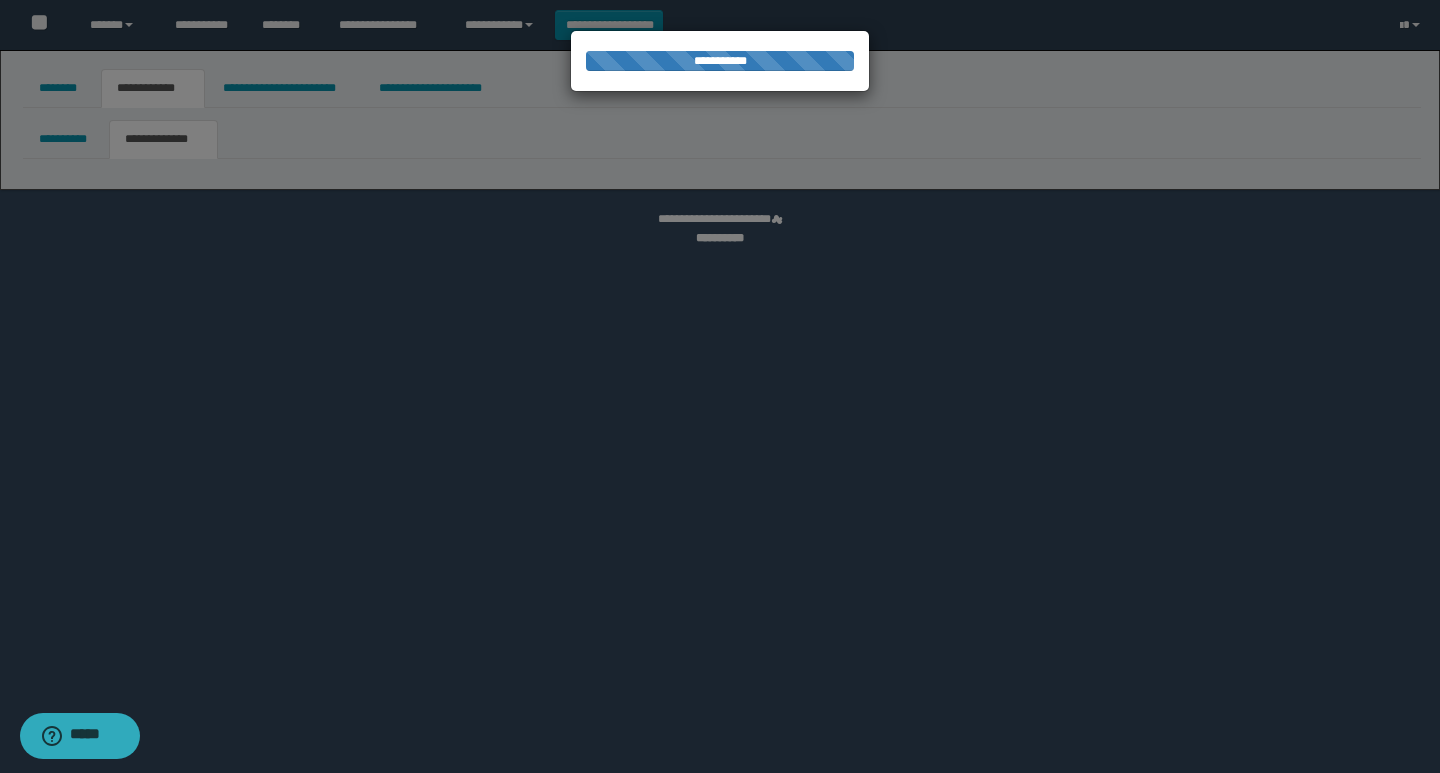 select on "*" 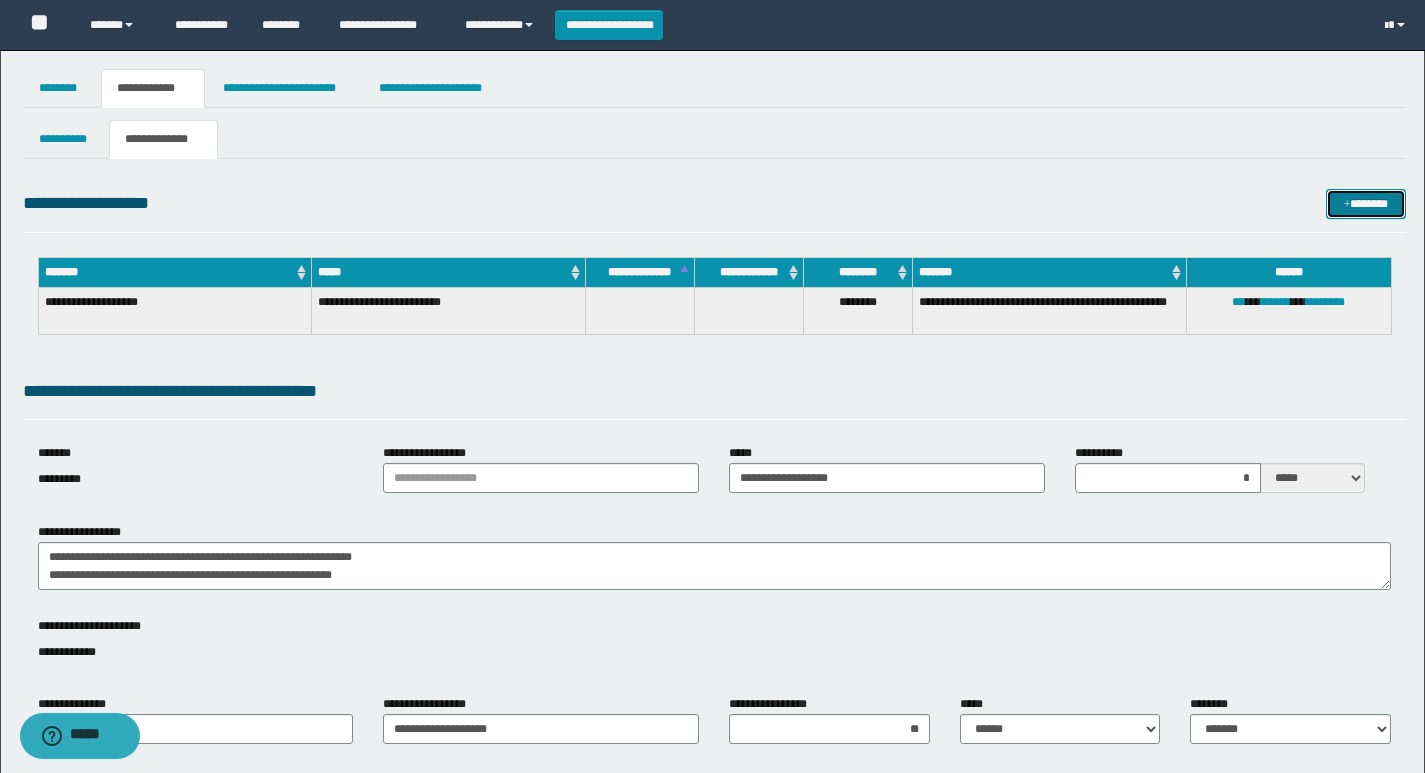 click on "*******" at bounding box center (1366, 204) 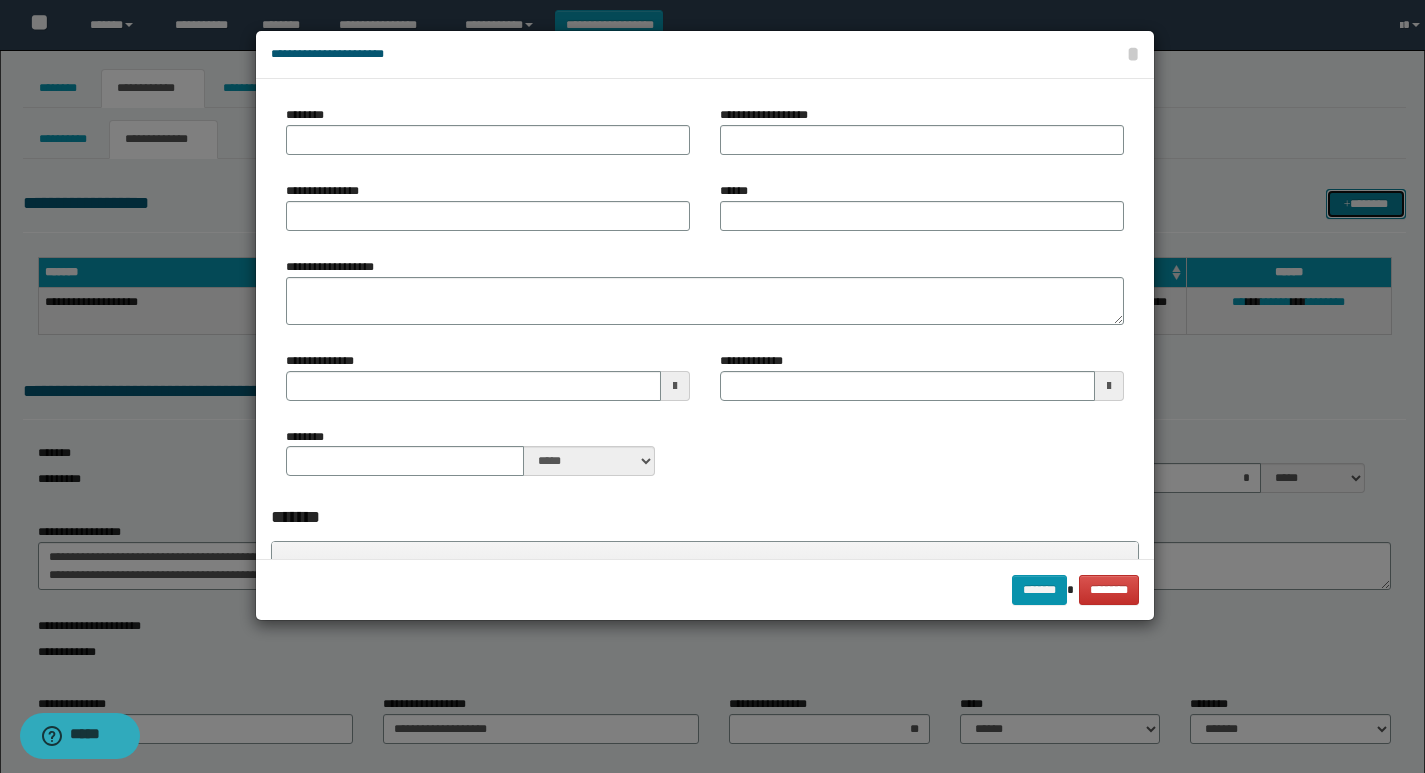 type 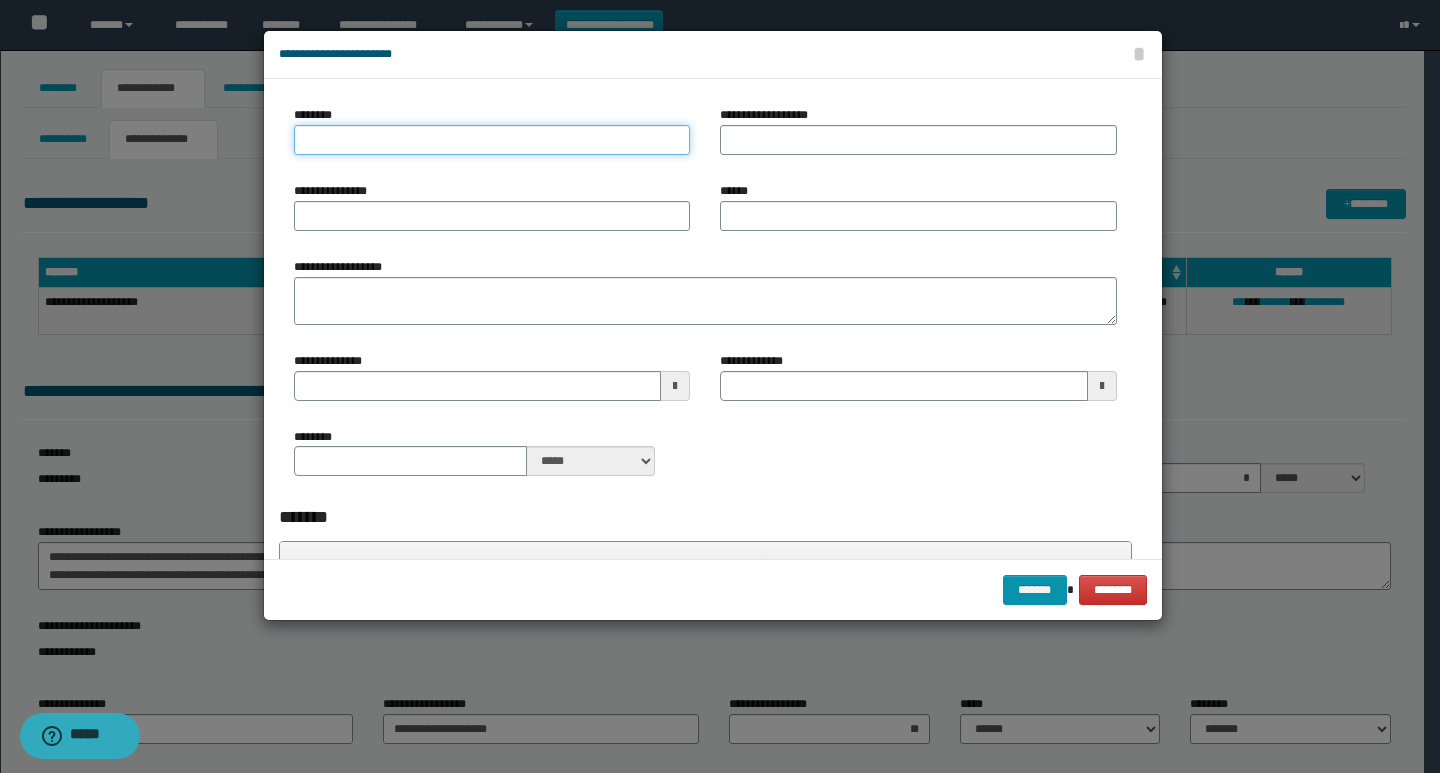 click on "********" at bounding box center [492, 140] 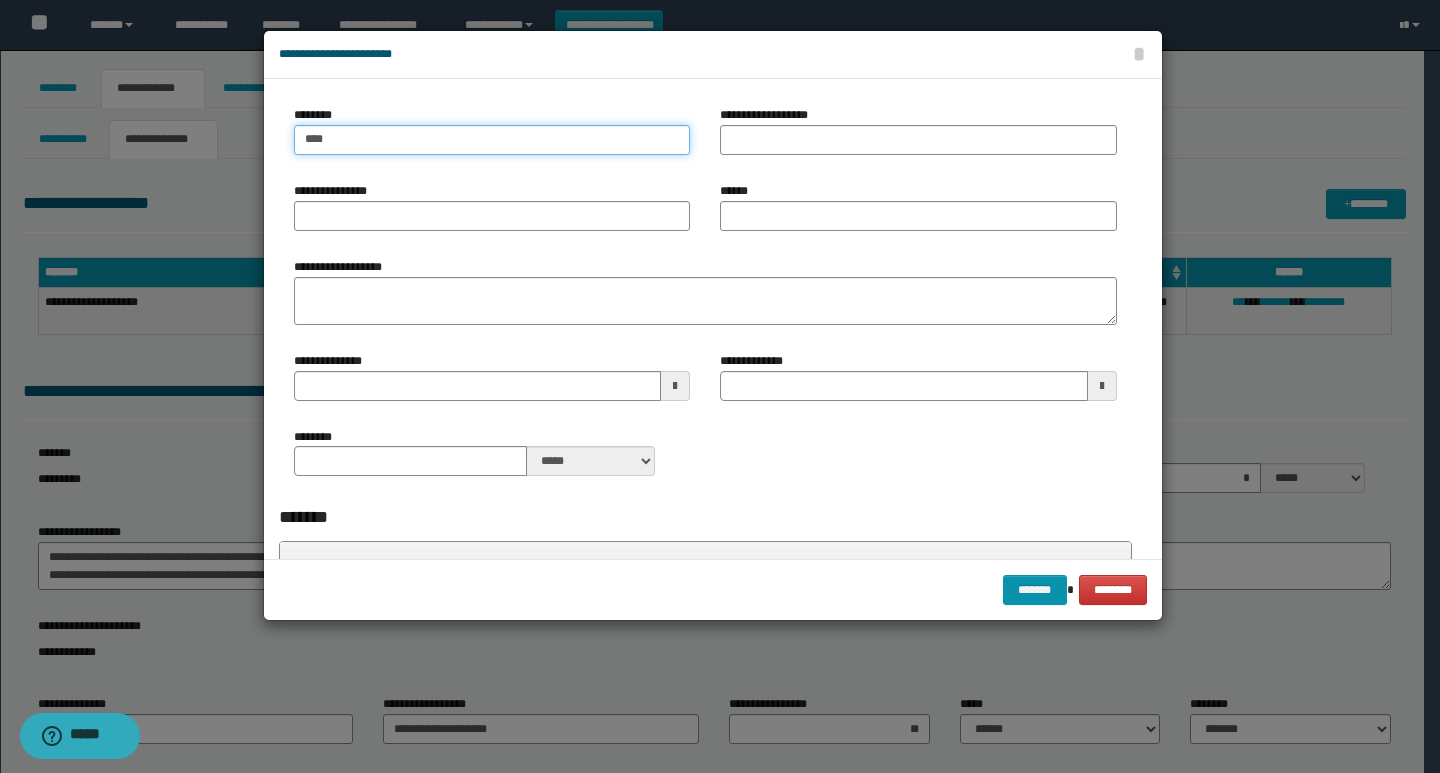 type on "***" 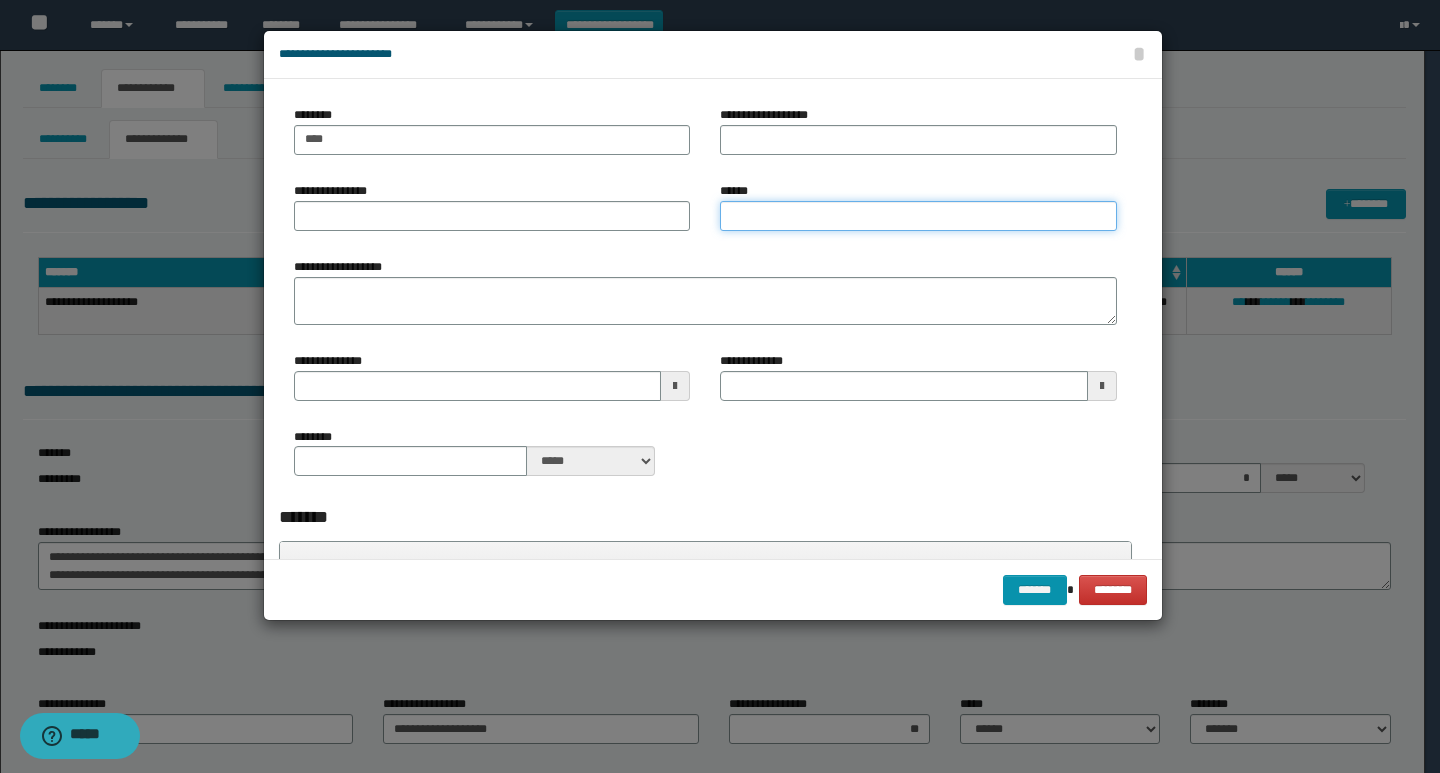 click on "******" at bounding box center [918, 216] 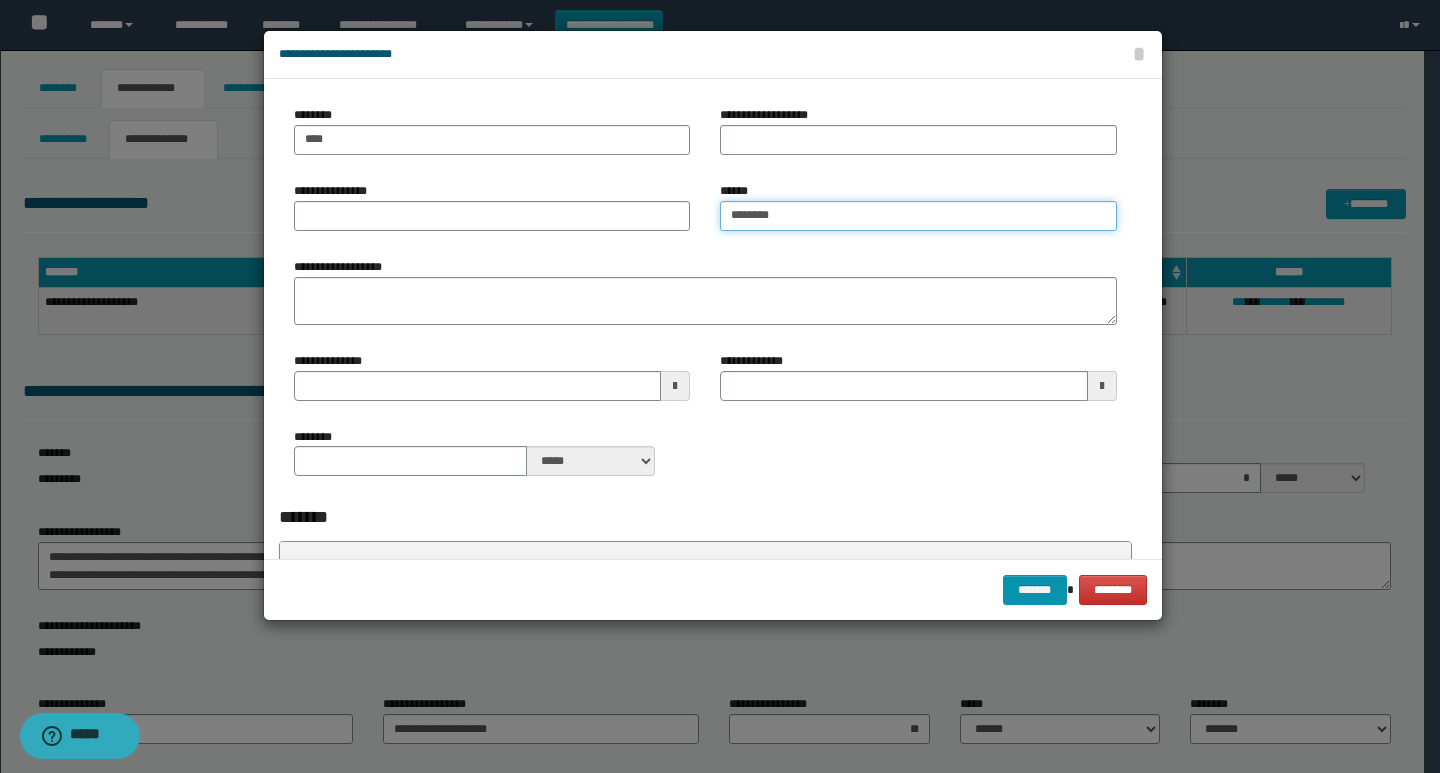 type on "********" 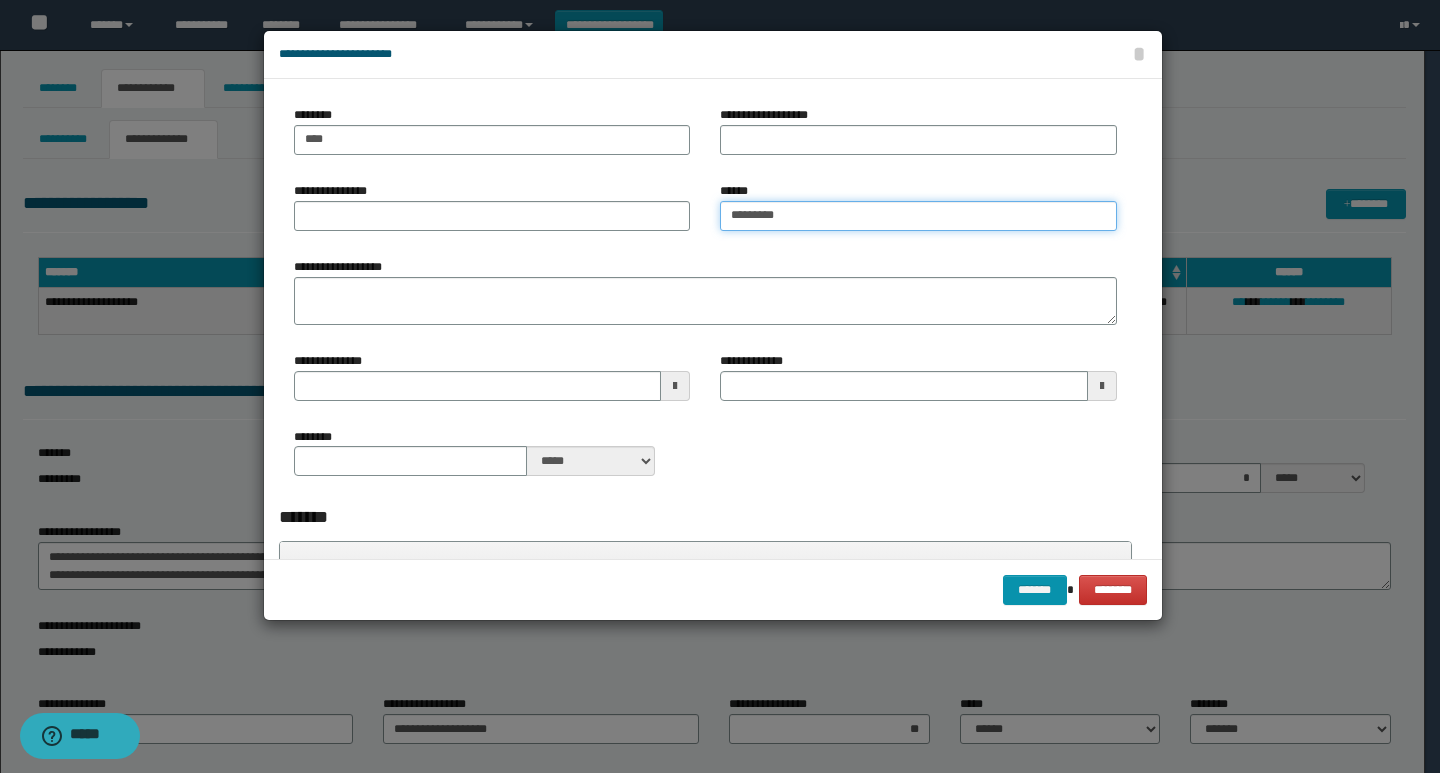 type 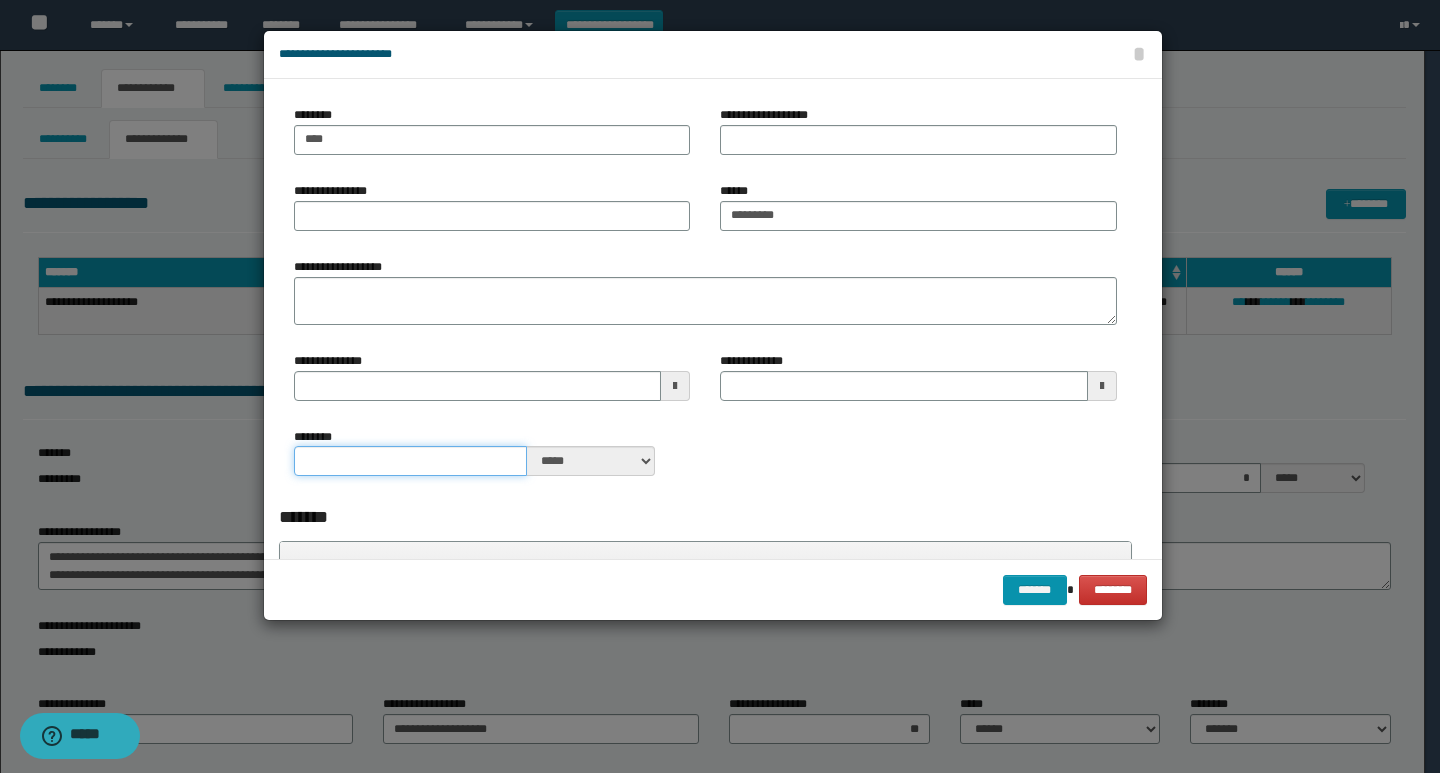 click on "********" at bounding box center [411, 461] 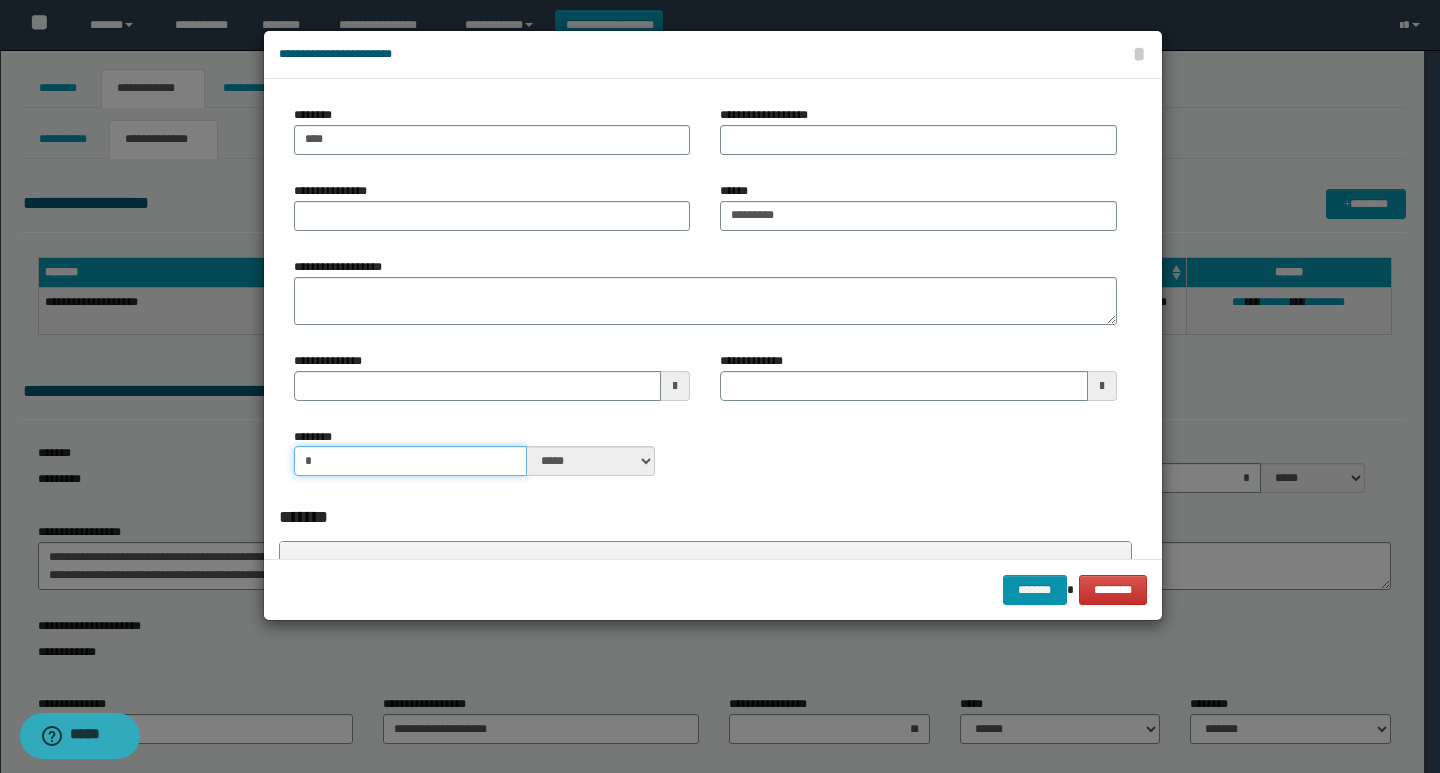 type on "*" 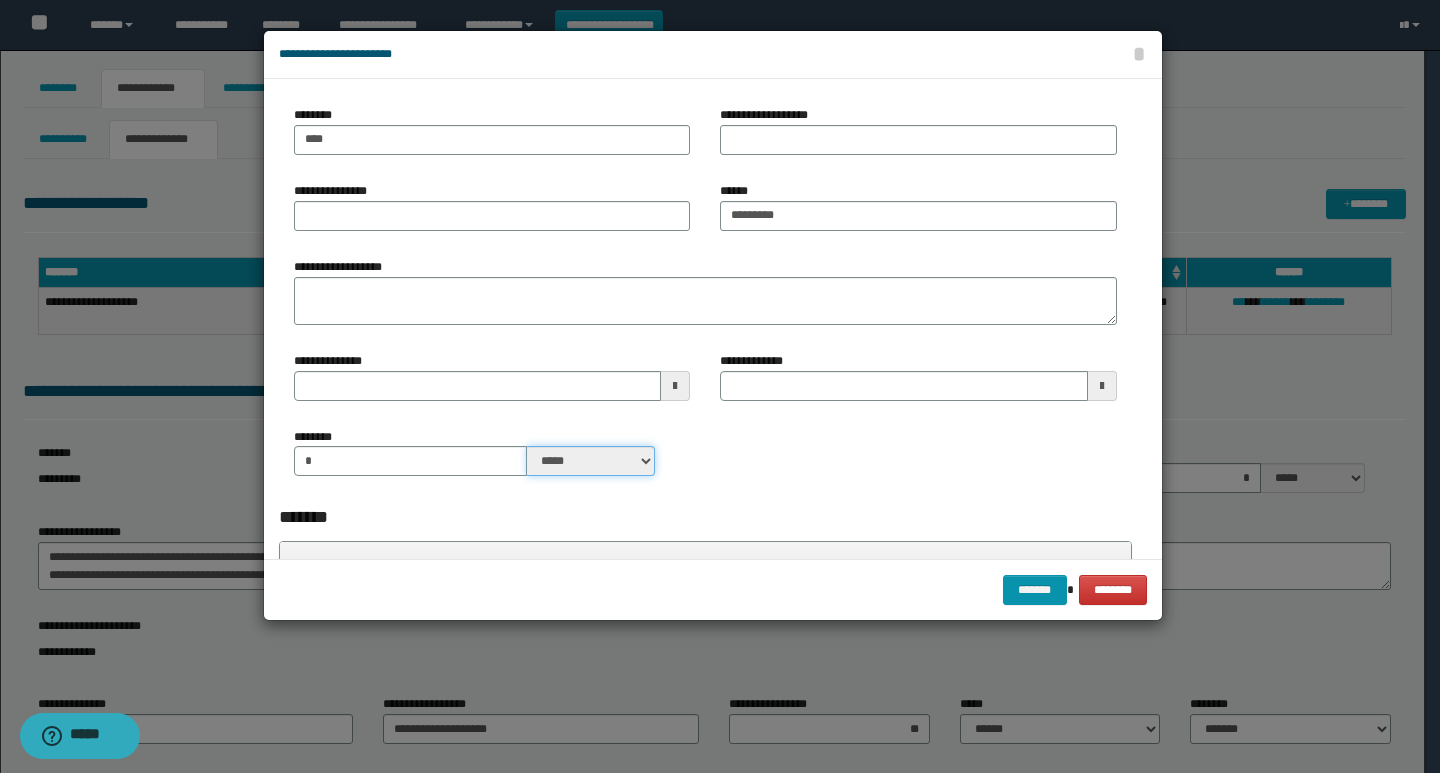 click on "*****
****" at bounding box center (591, 461) 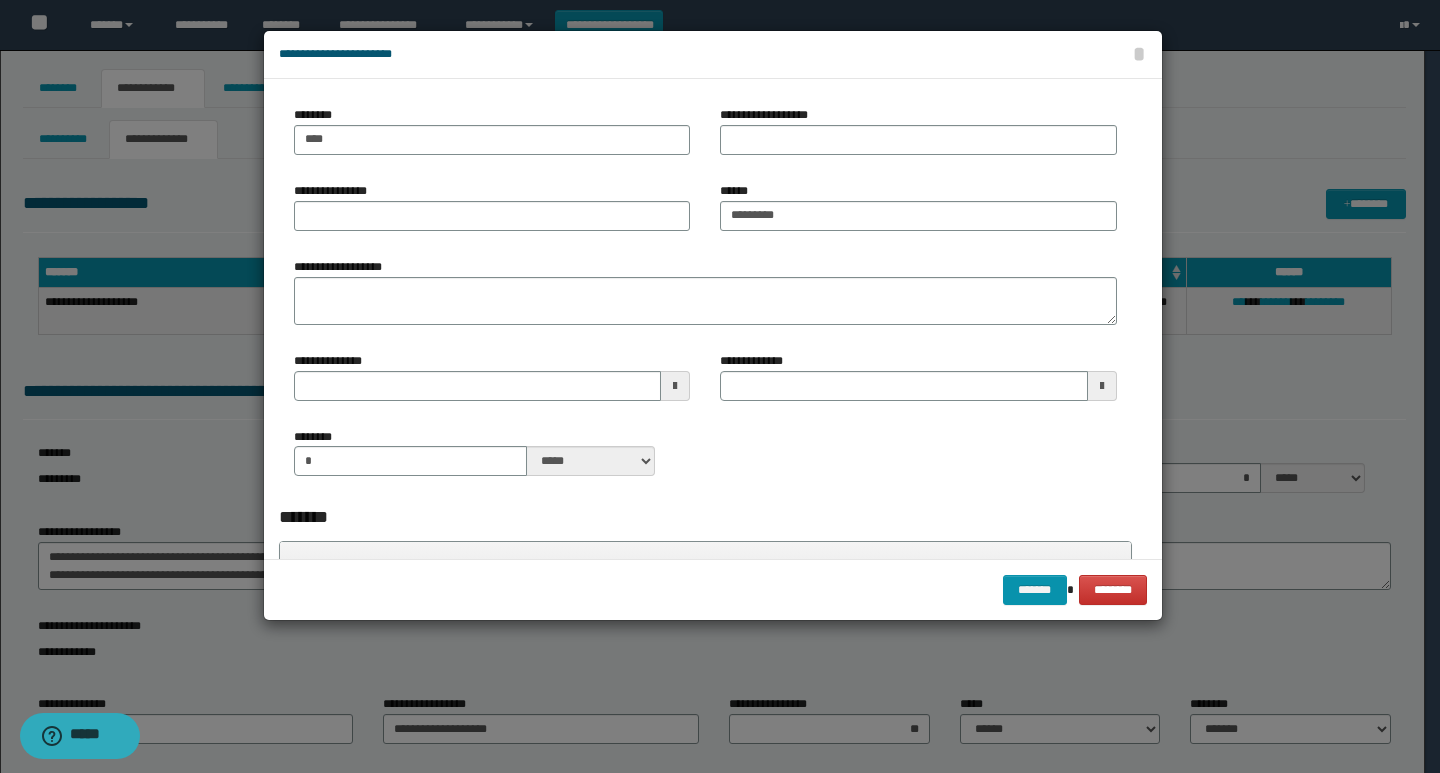 drag, startPoint x: 815, startPoint y: 499, endPoint x: 834, endPoint y: 503, distance: 19.416489 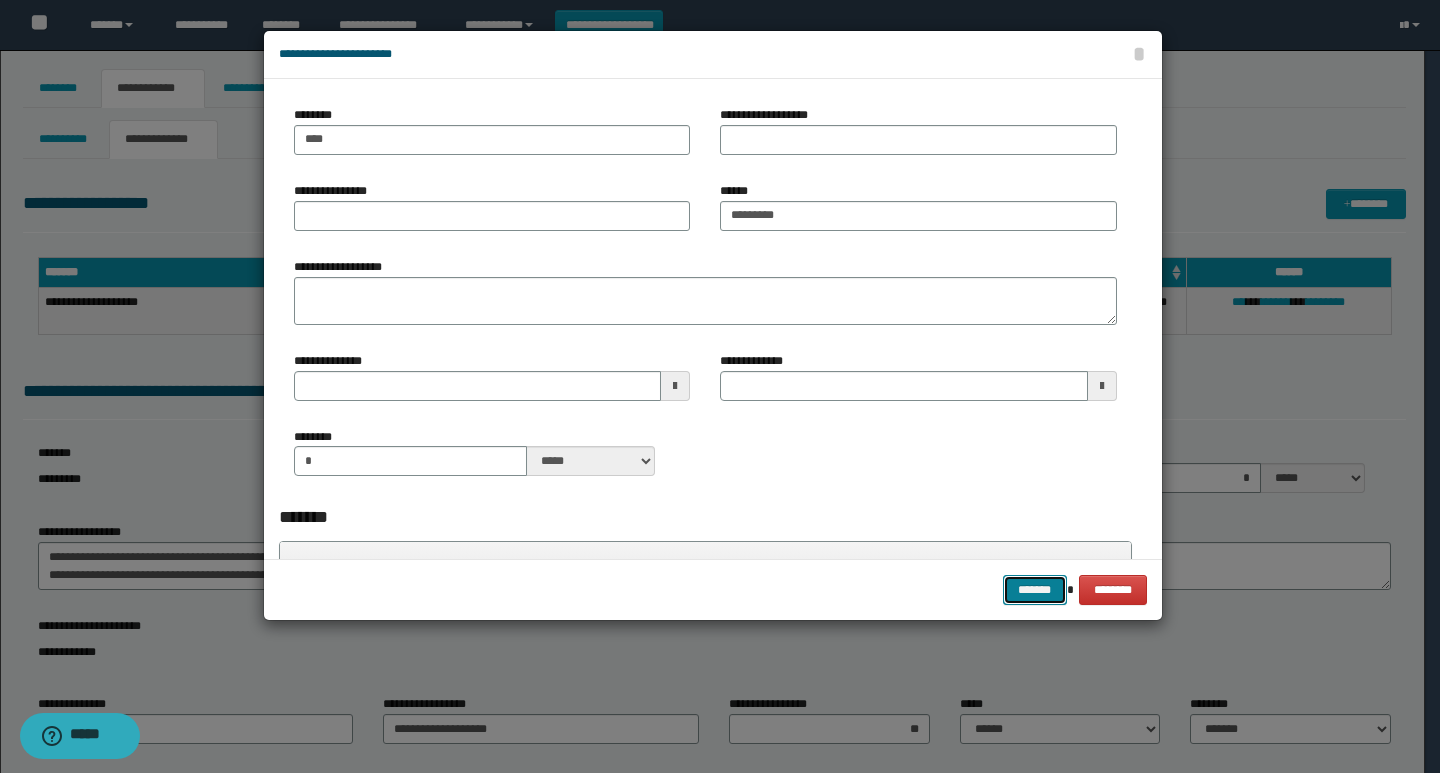 click on "*******" at bounding box center (1035, 590) 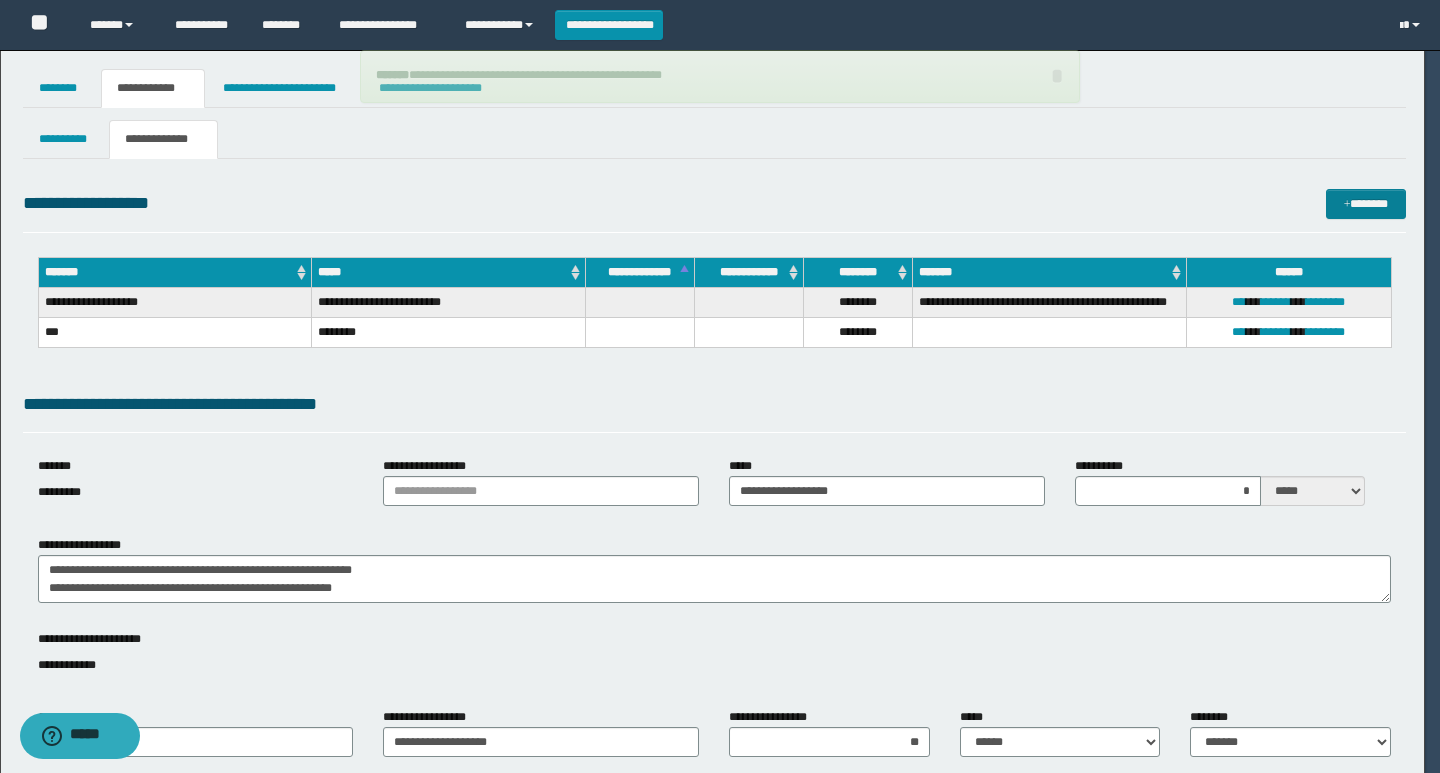type 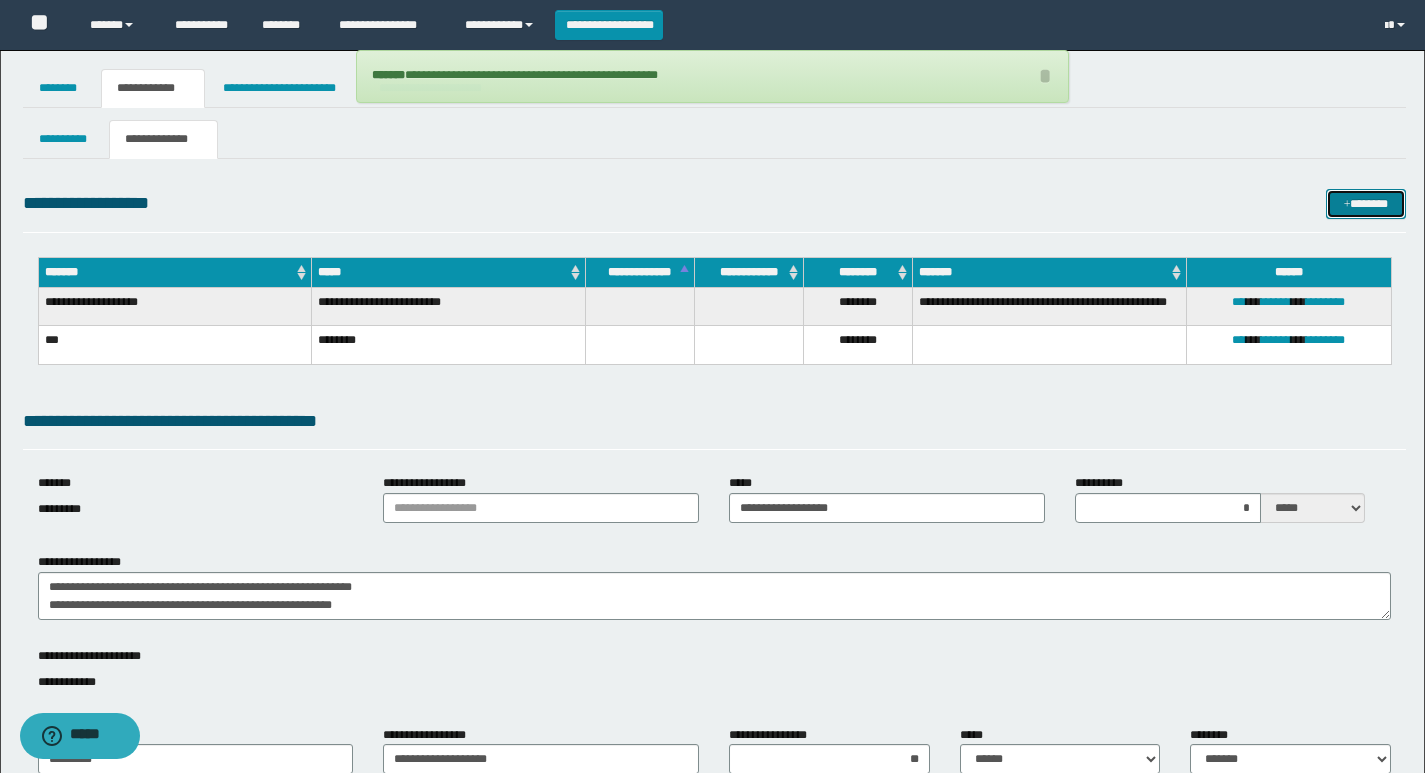 click on "*******" at bounding box center [1366, 204] 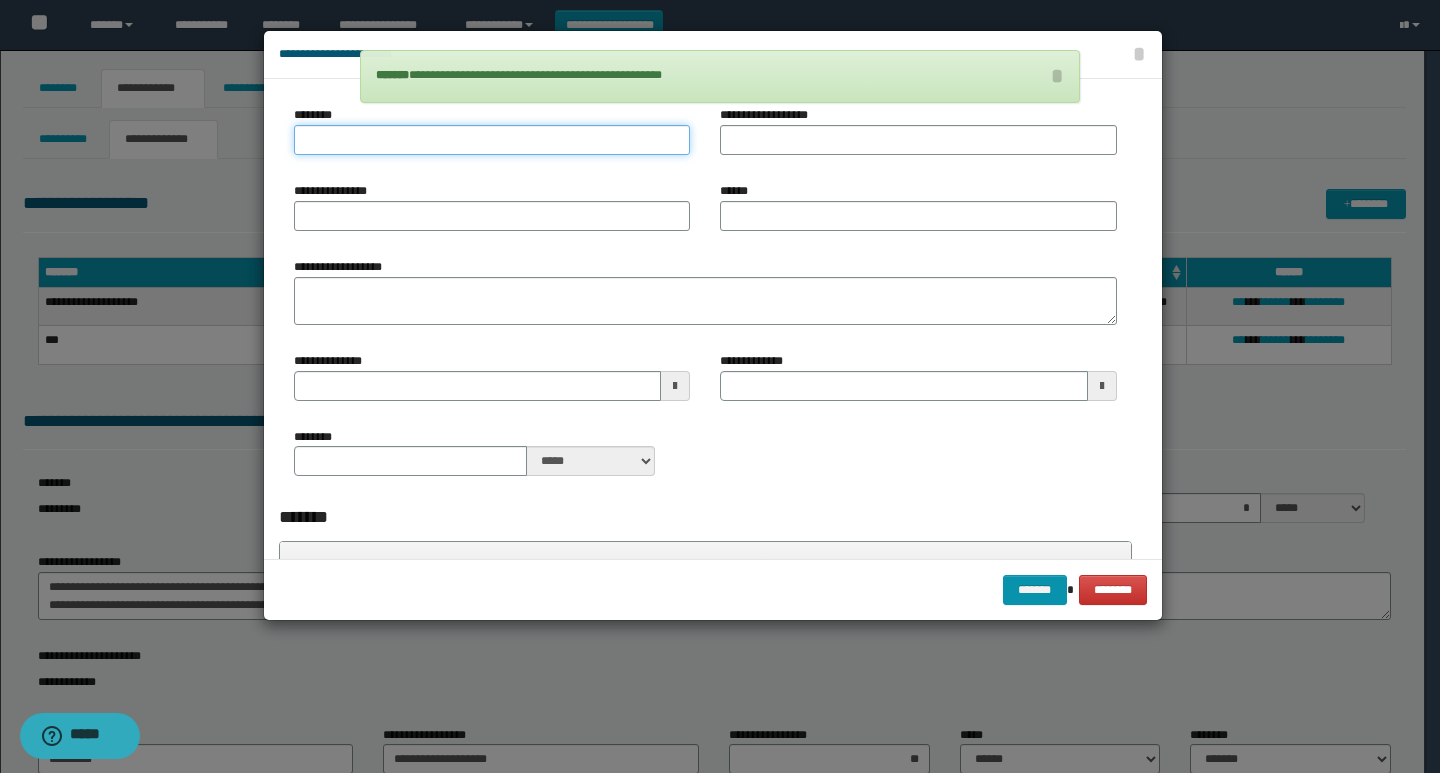 click on "********" at bounding box center (492, 140) 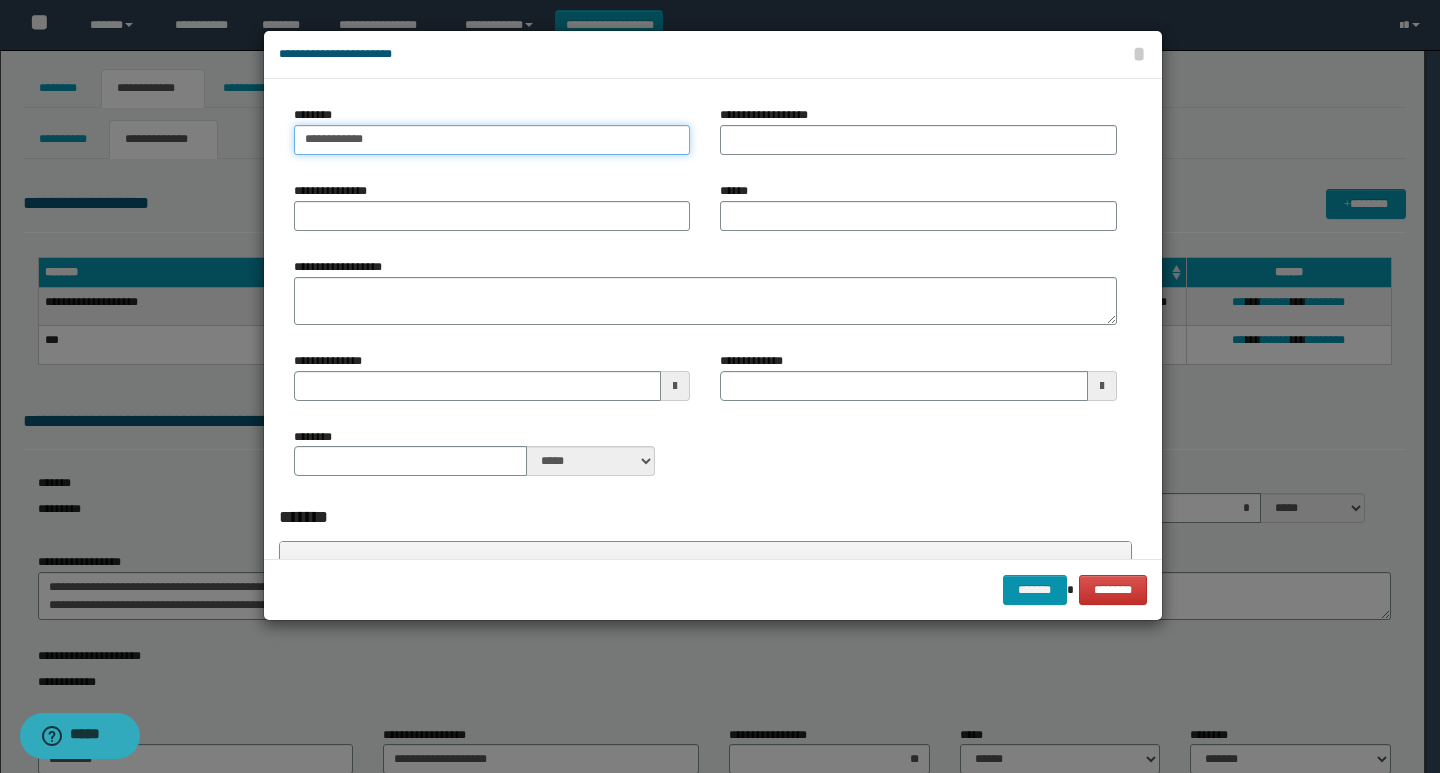type on "**********" 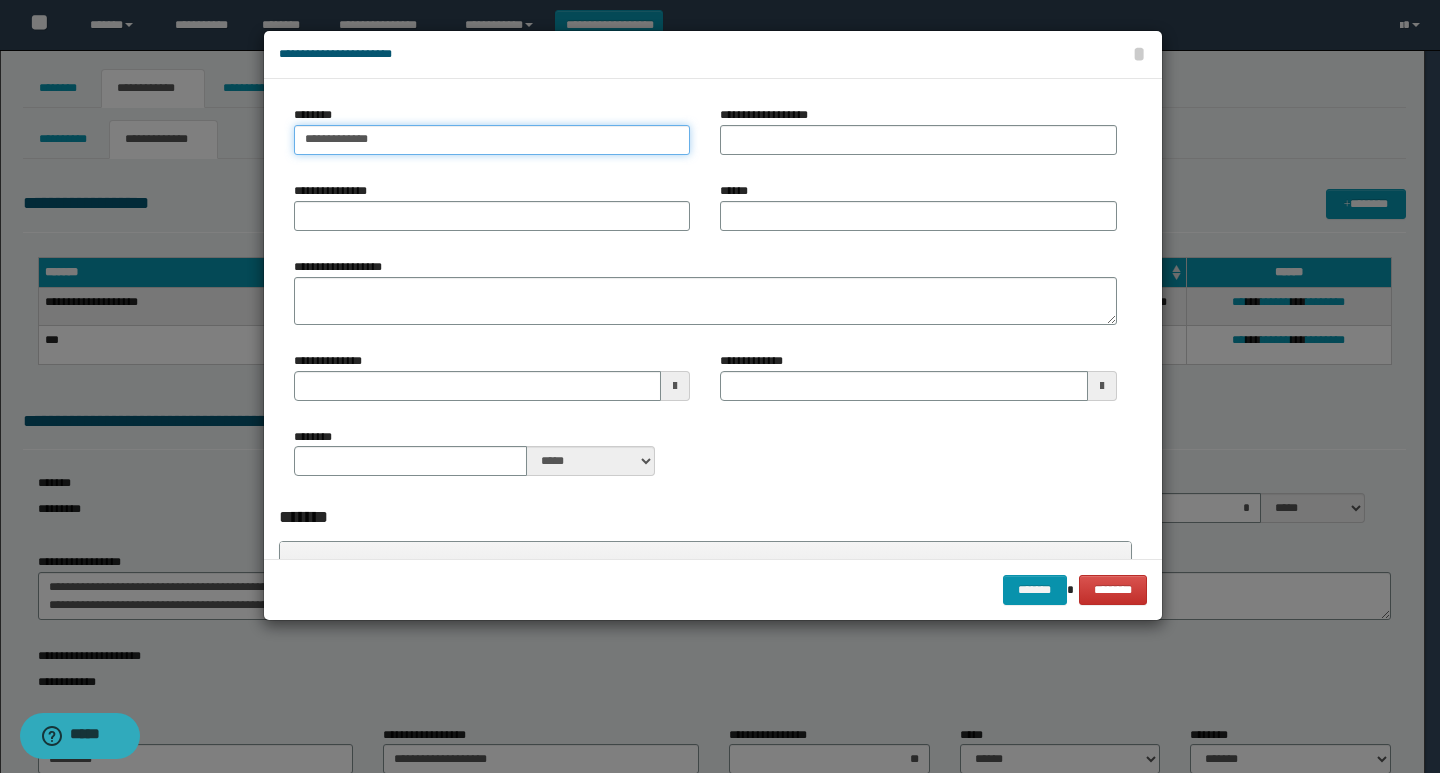type 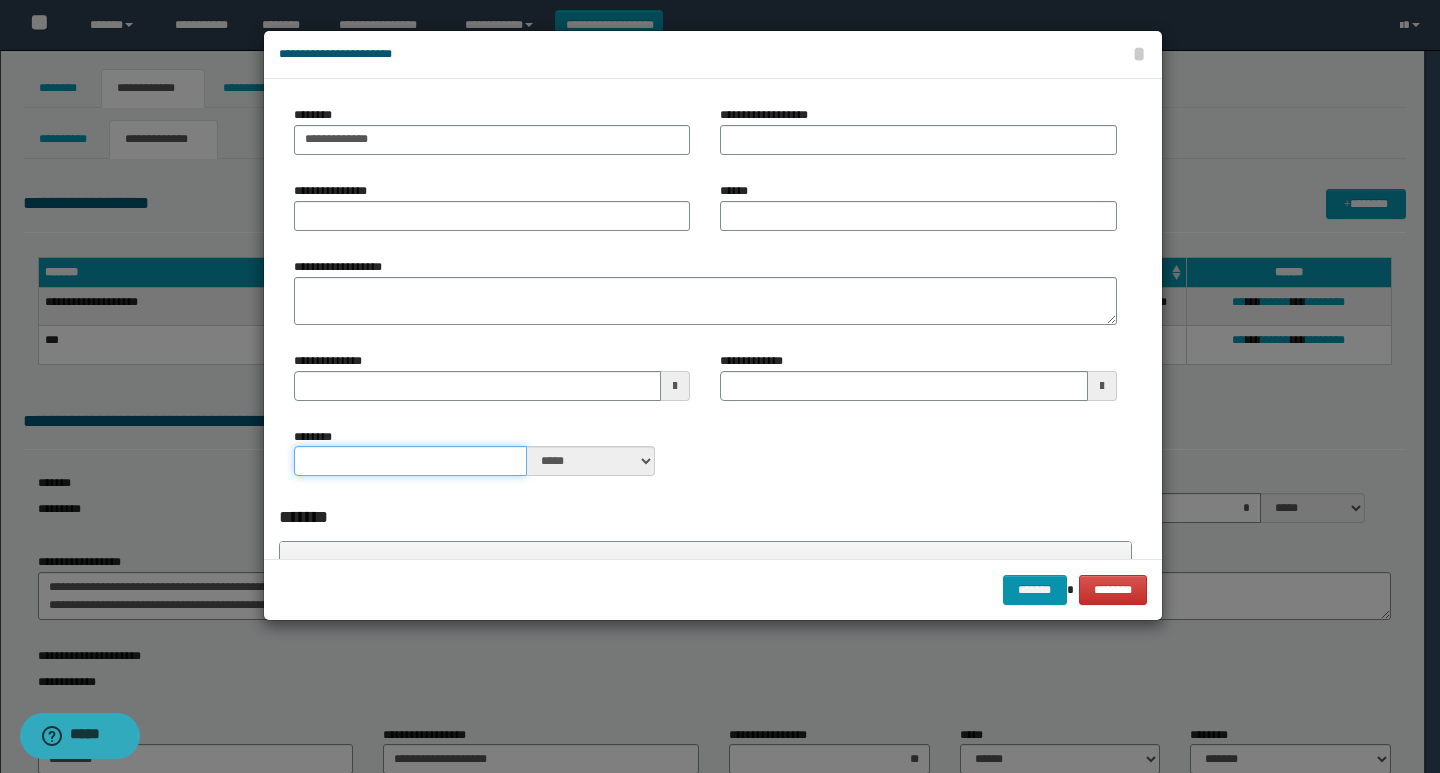 click on "********" at bounding box center (411, 461) 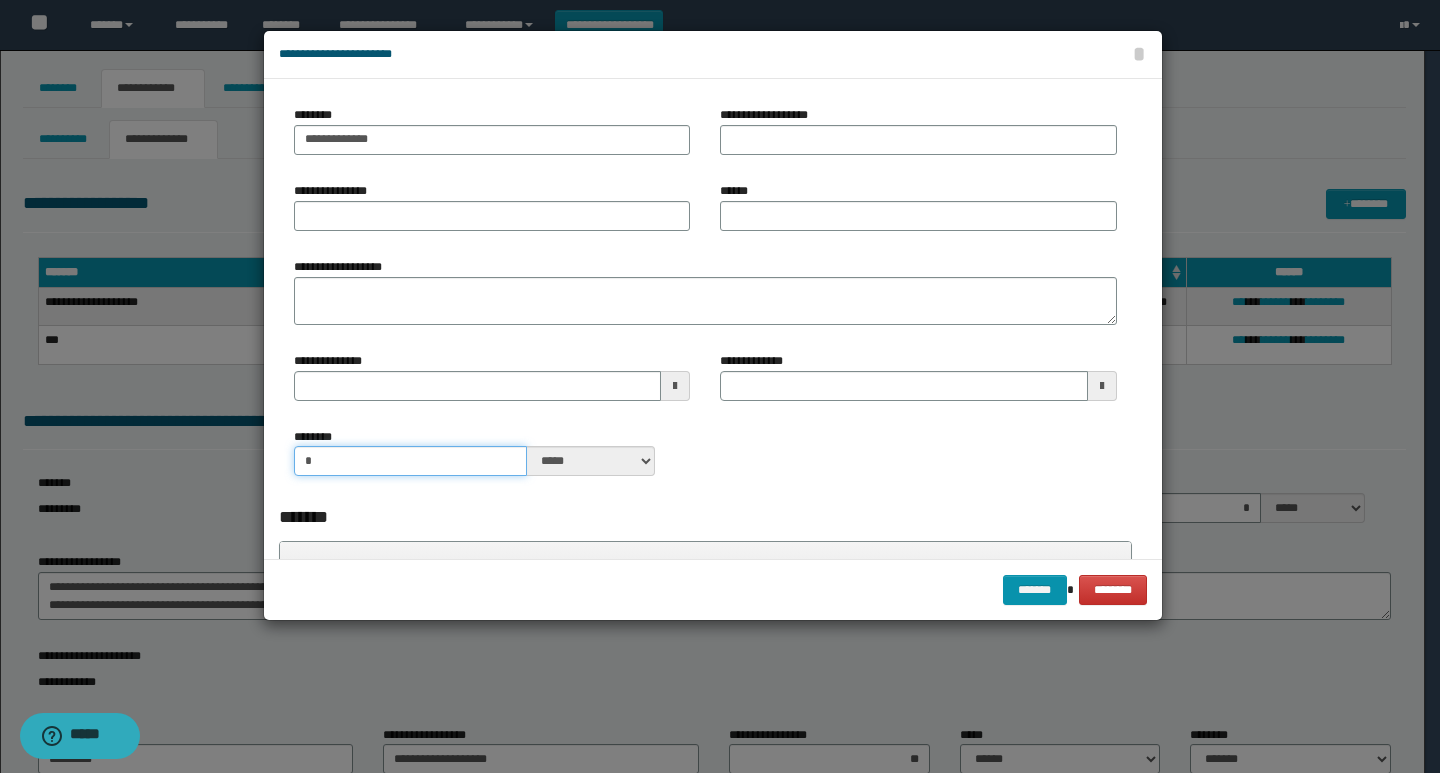 type on "*" 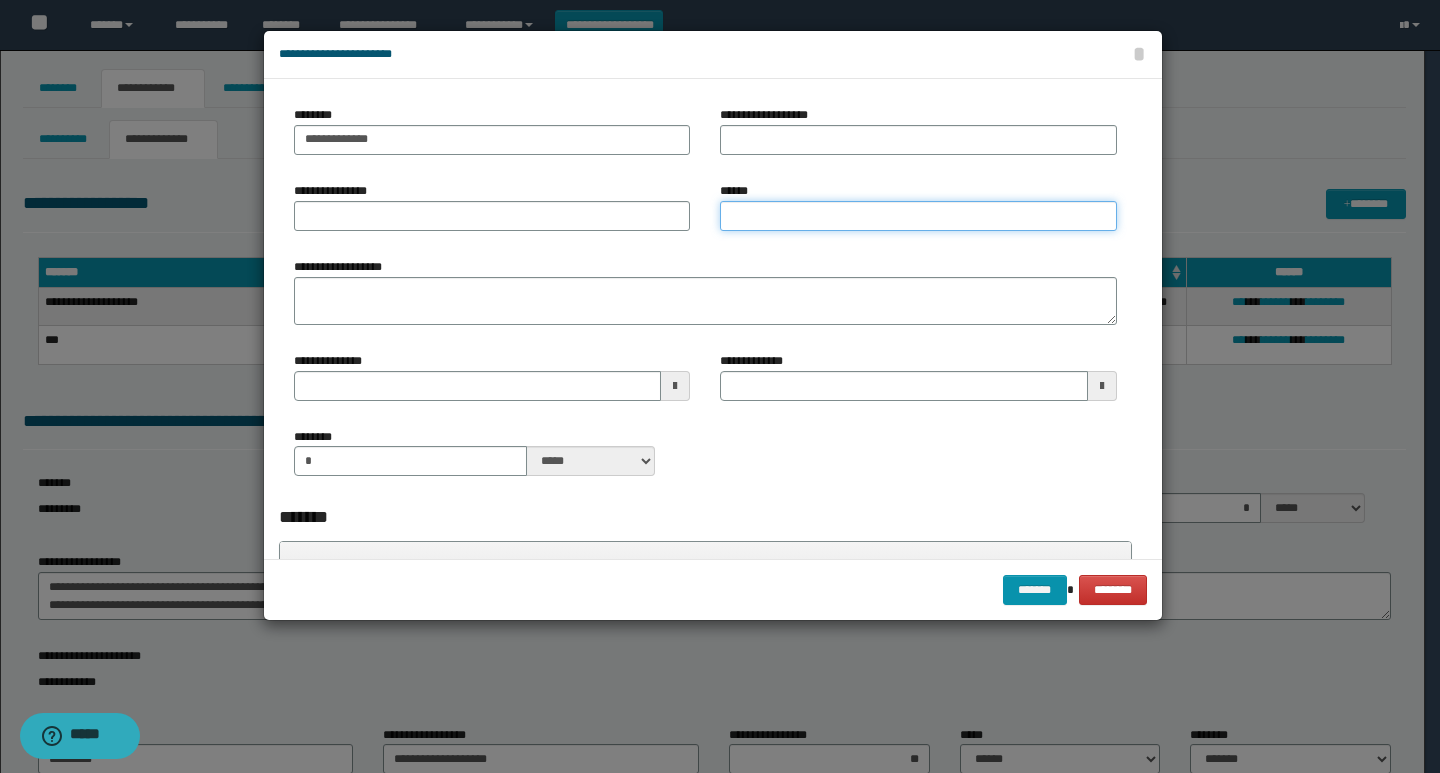 click on "******" at bounding box center [918, 216] 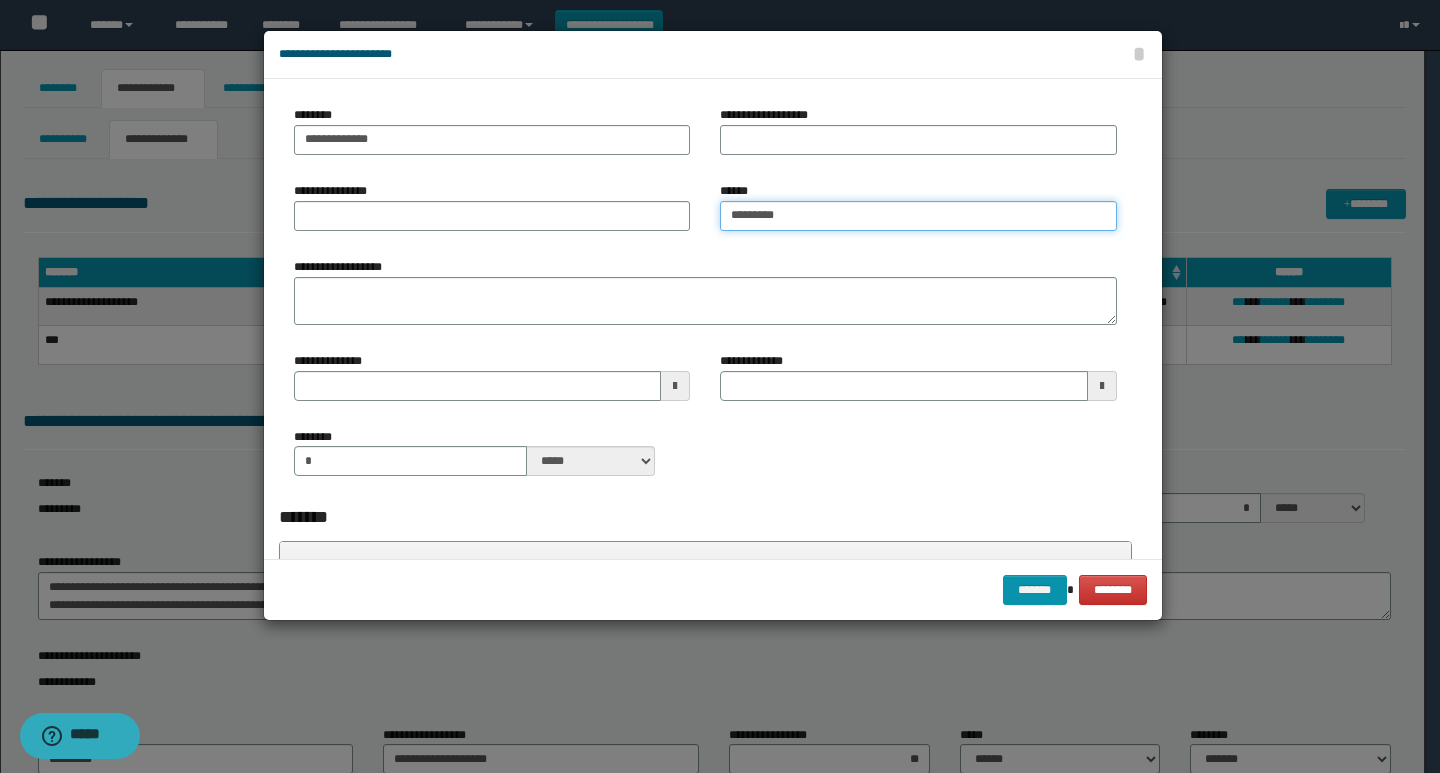 type on "*********" 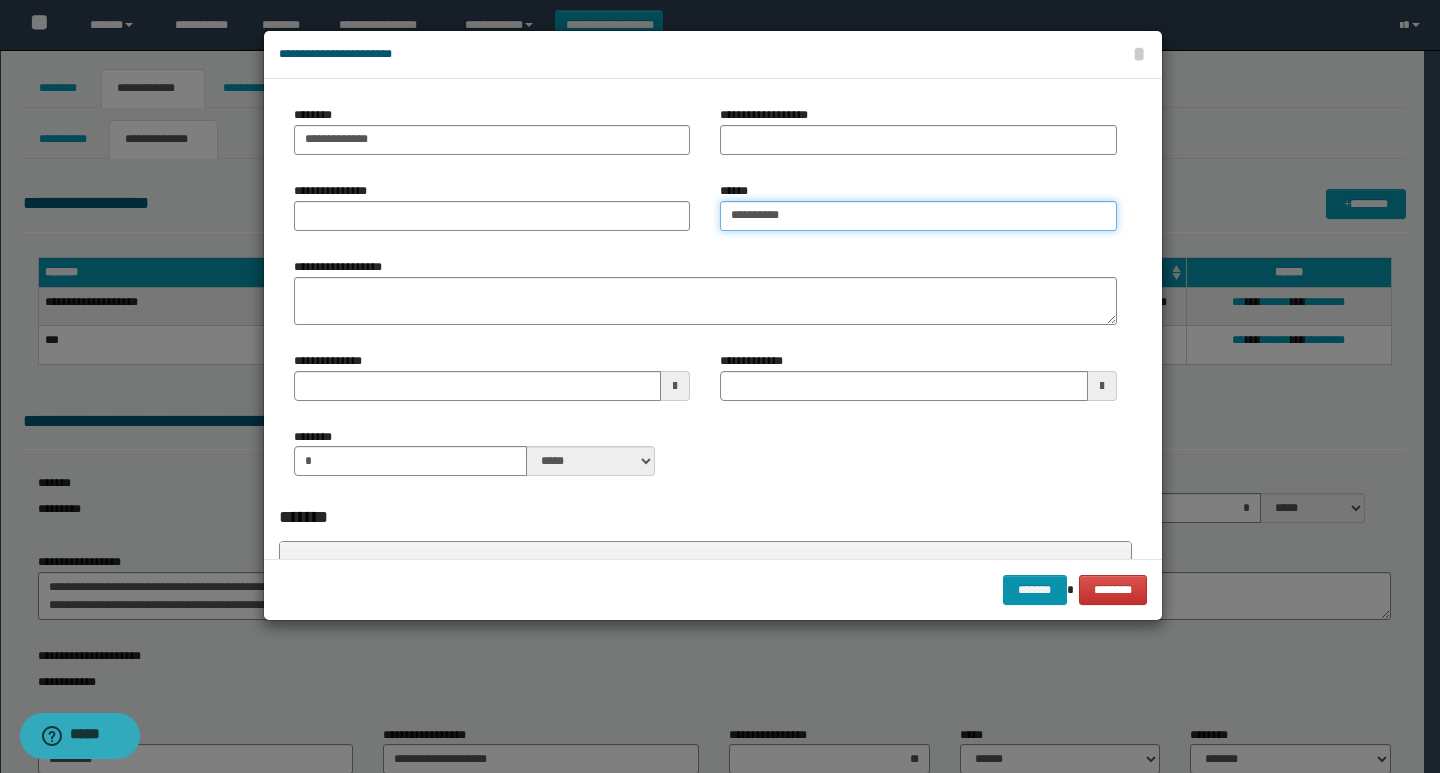 type 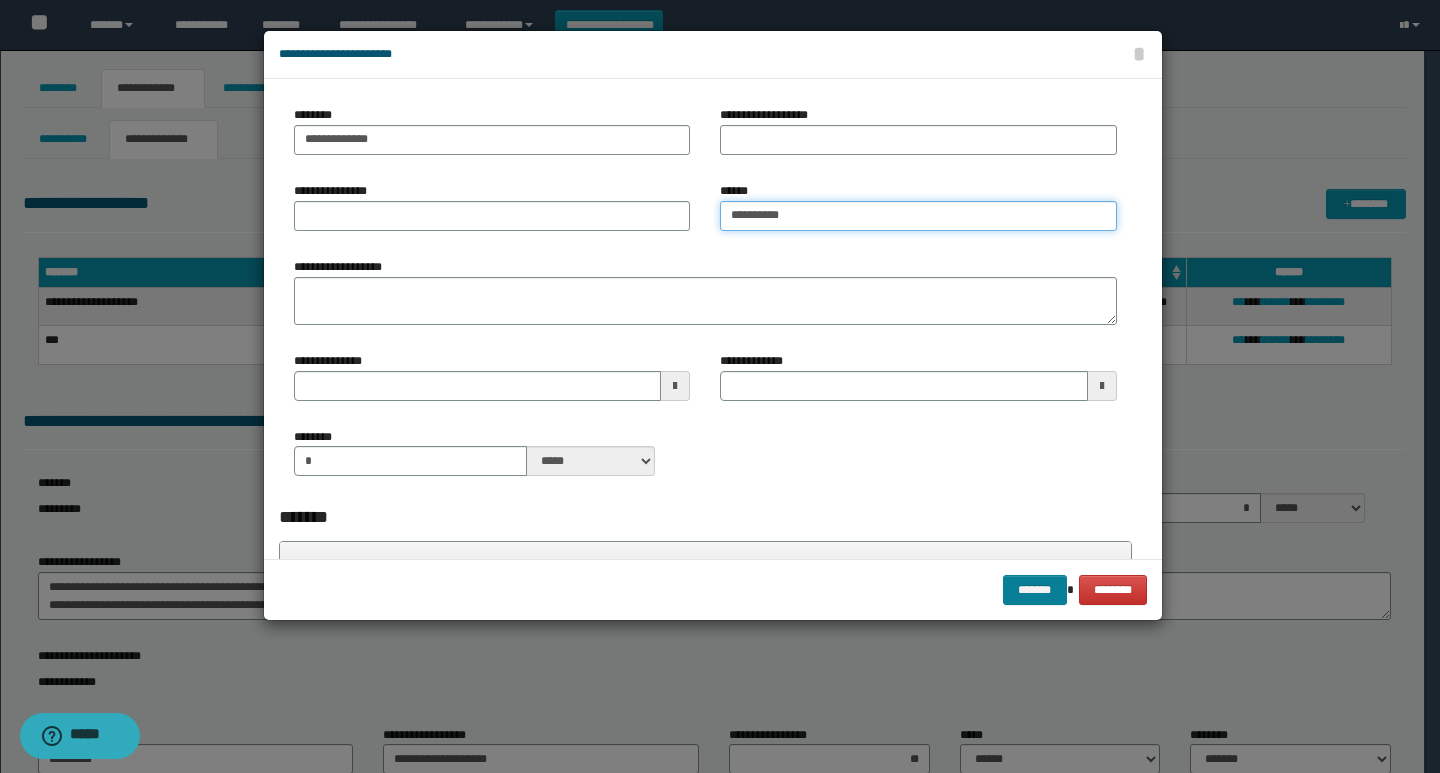 type on "*********" 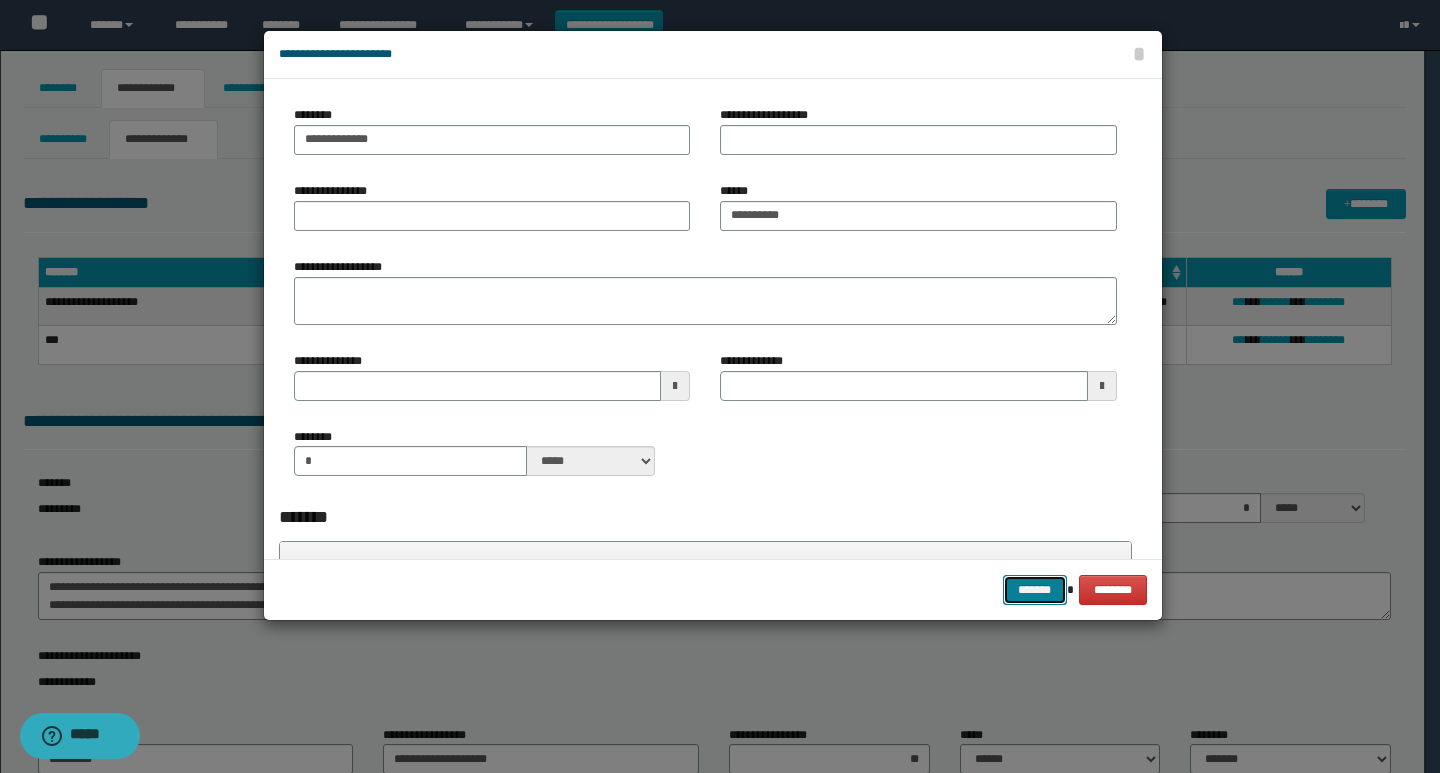 click on "*******" at bounding box center (1035, 590) 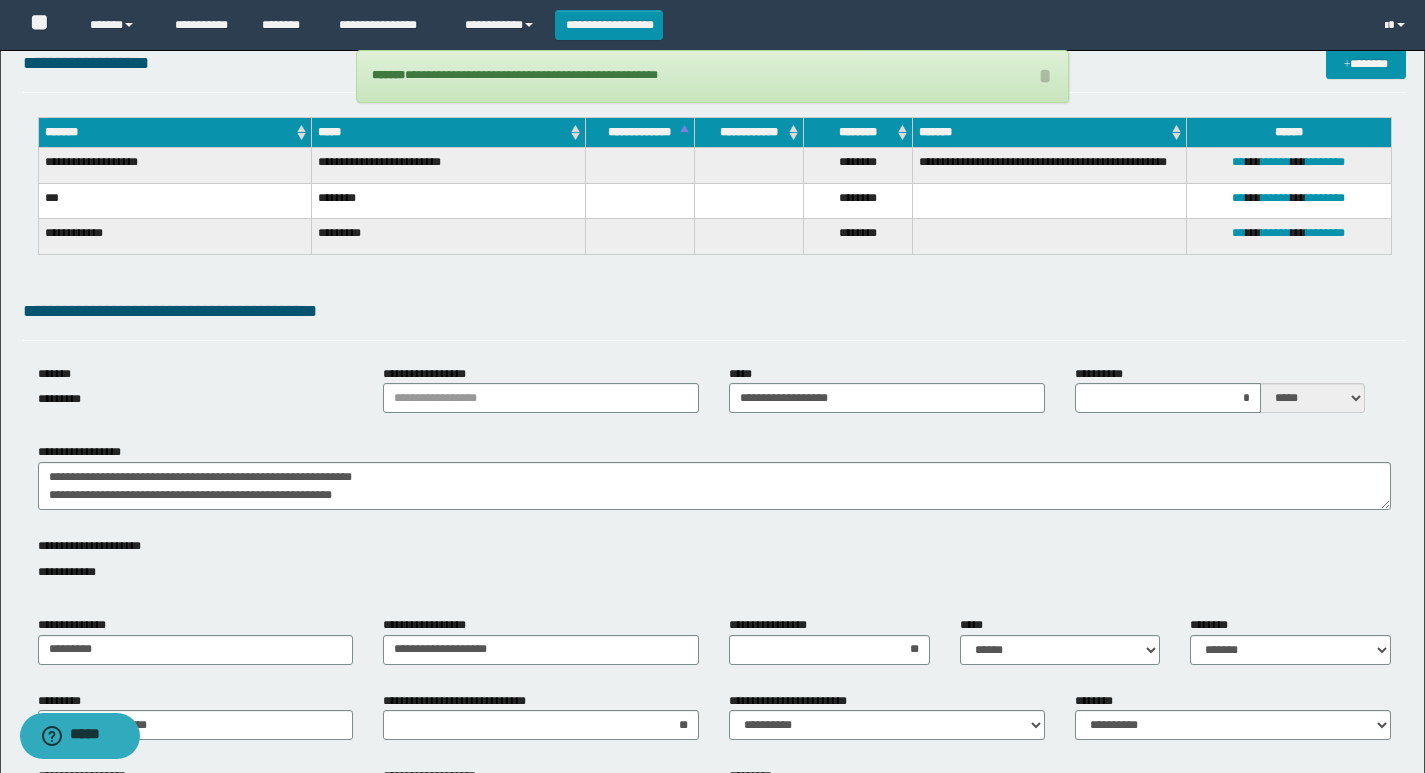 scroll, scrollTop: 200, scrollLeft: 0, axis: vertical 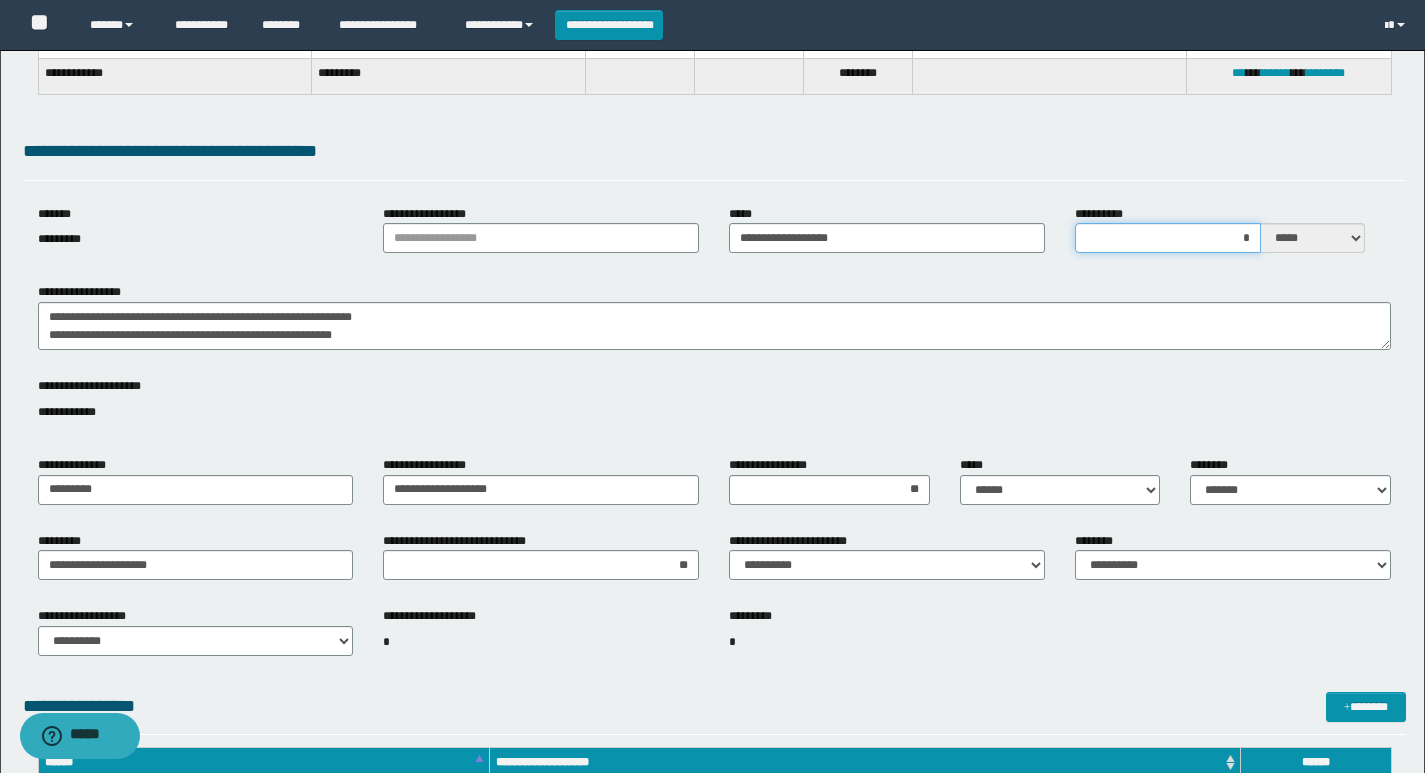 drag, startPoint x: 1232, startPoint y: 246, endPoint x: 1256, endPoint y: 242, distance: 24.33105 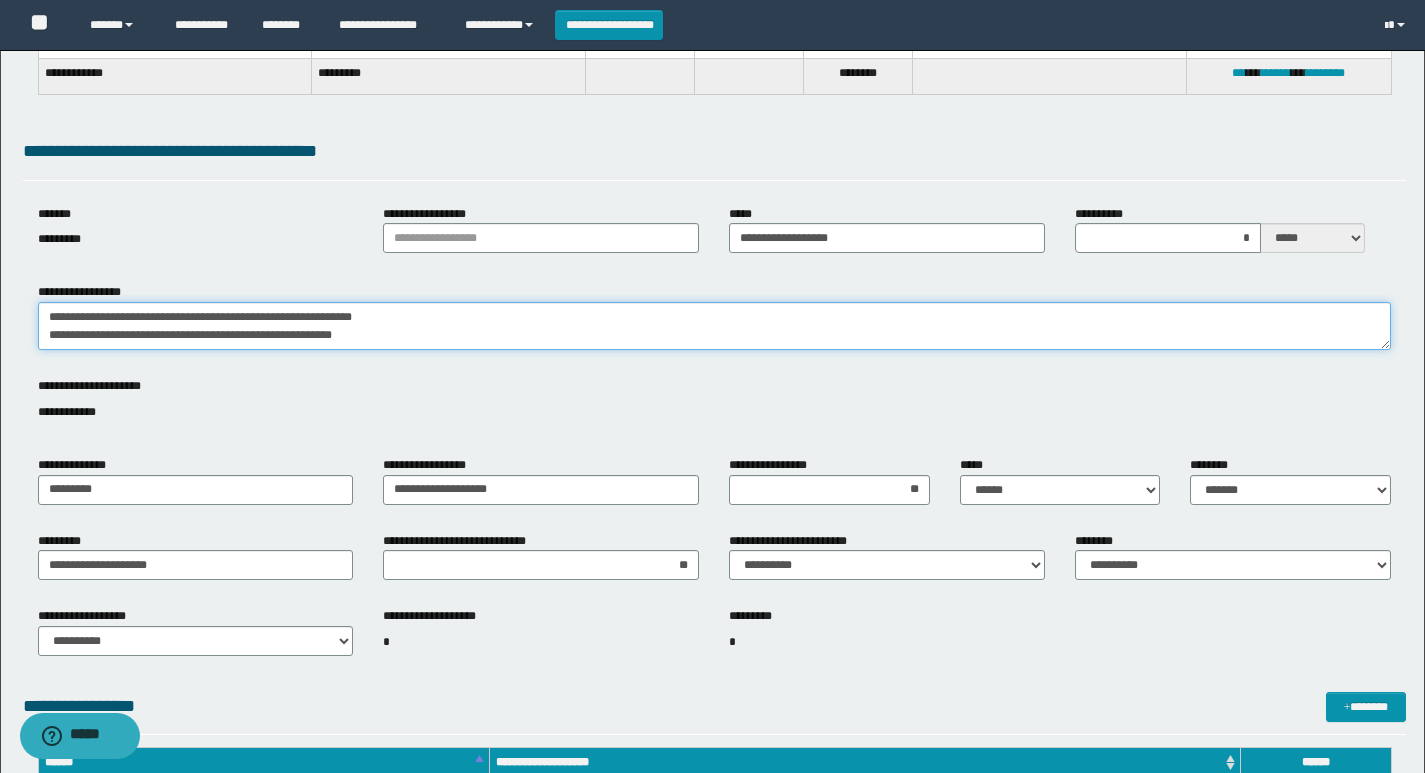 click on "**********" at bounding box center (714, 326) 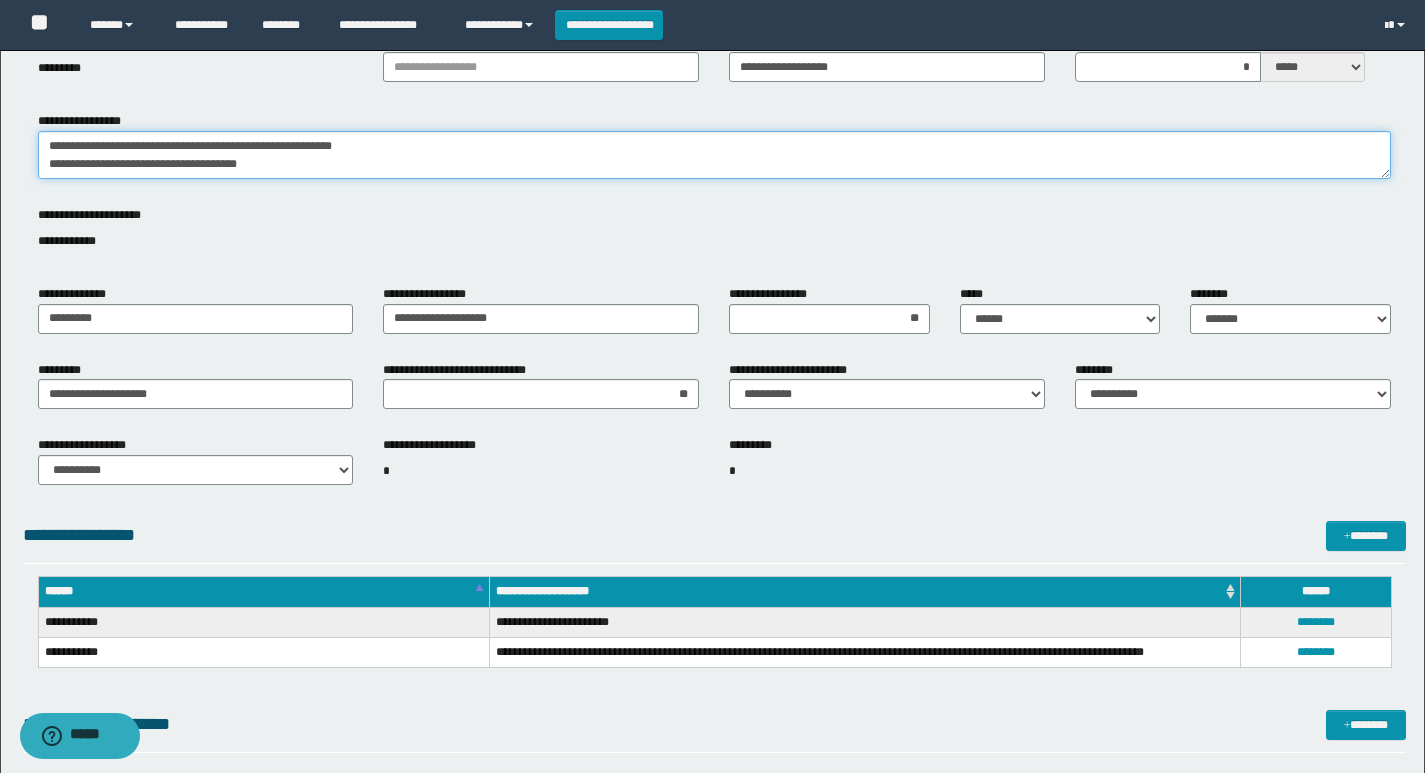 scroll, scrollTop: 500, scrollLeft: 0, axis: vertical 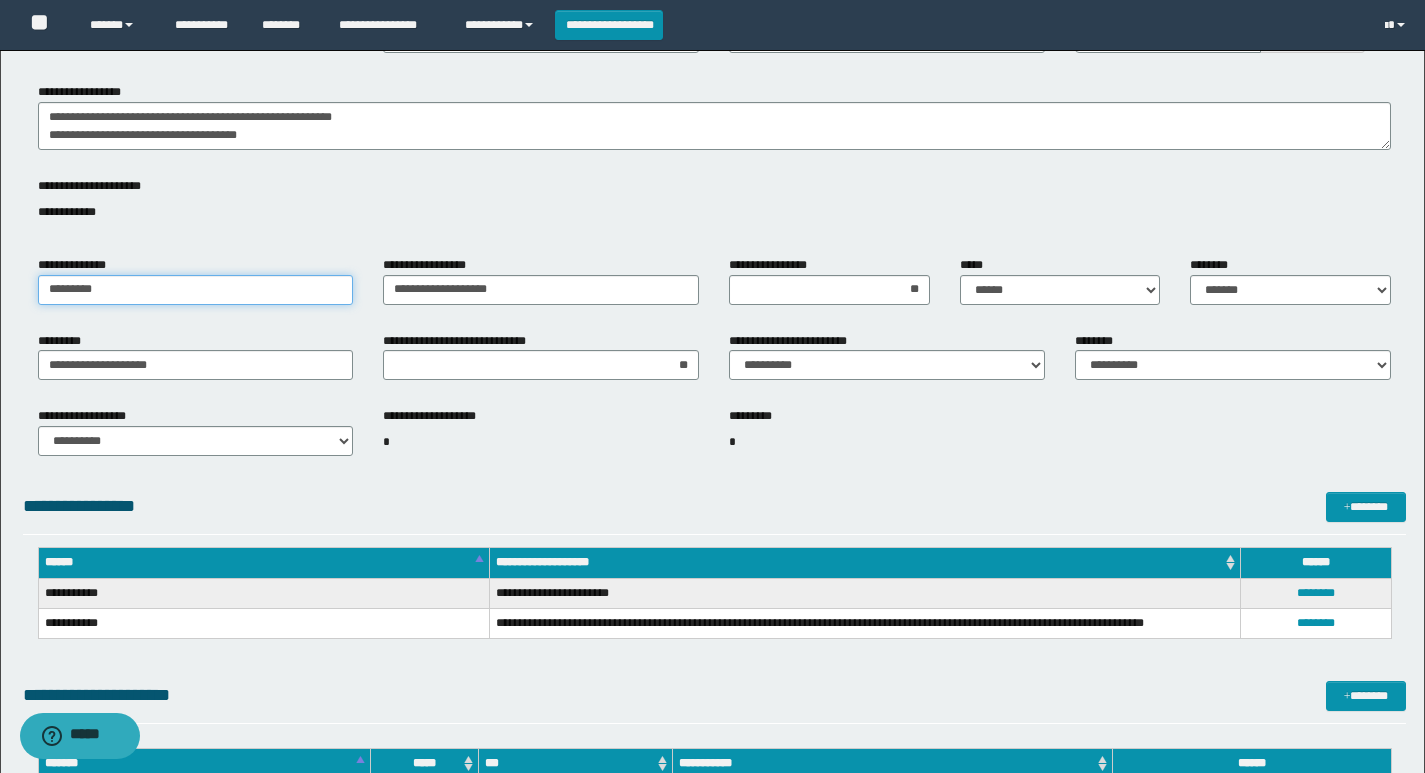 click on "*********" at bounding box center [196, 290] 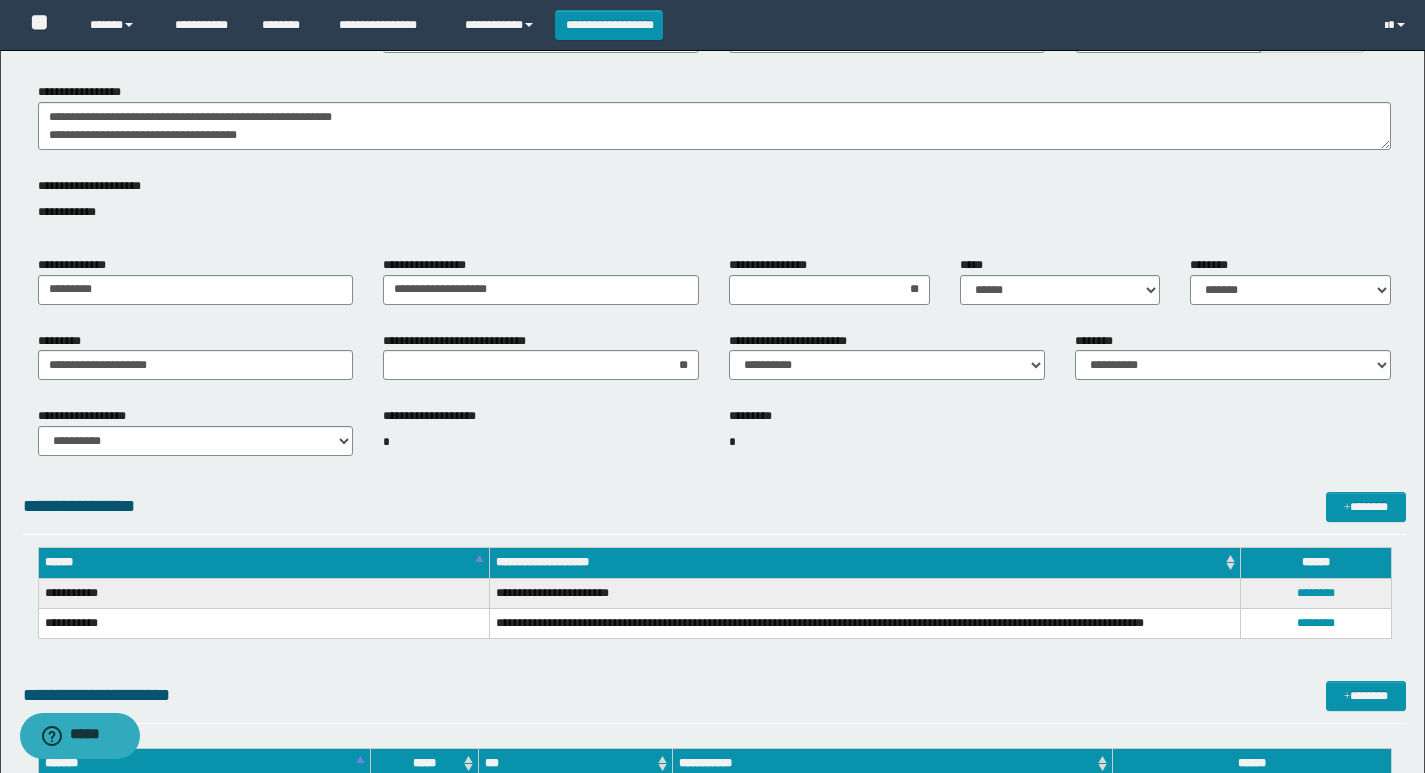 click on "*" at bounding box center [541, 442] 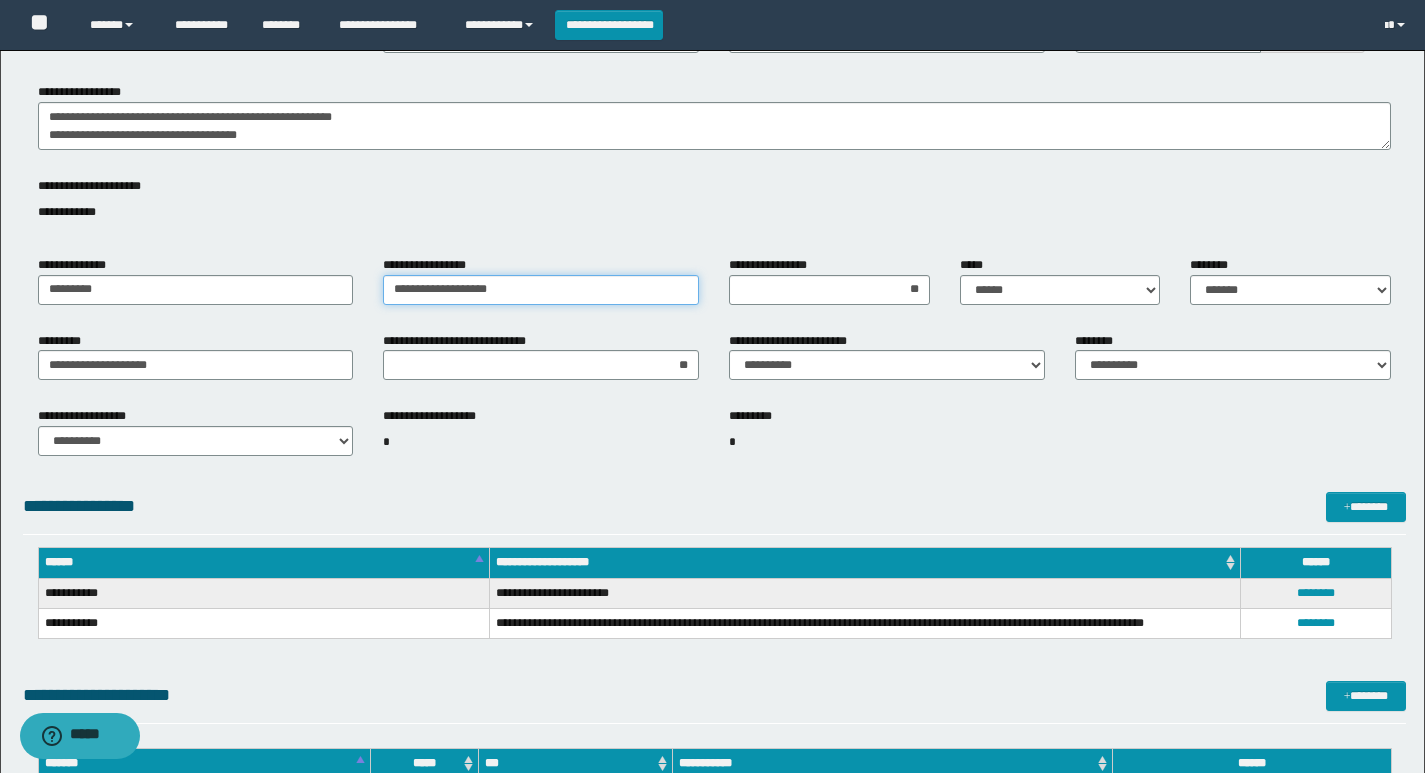 drag, startPoint x: 606, startPoint y: 283, endPoint x: 287, endPoint y: 285, distance: 319.00626 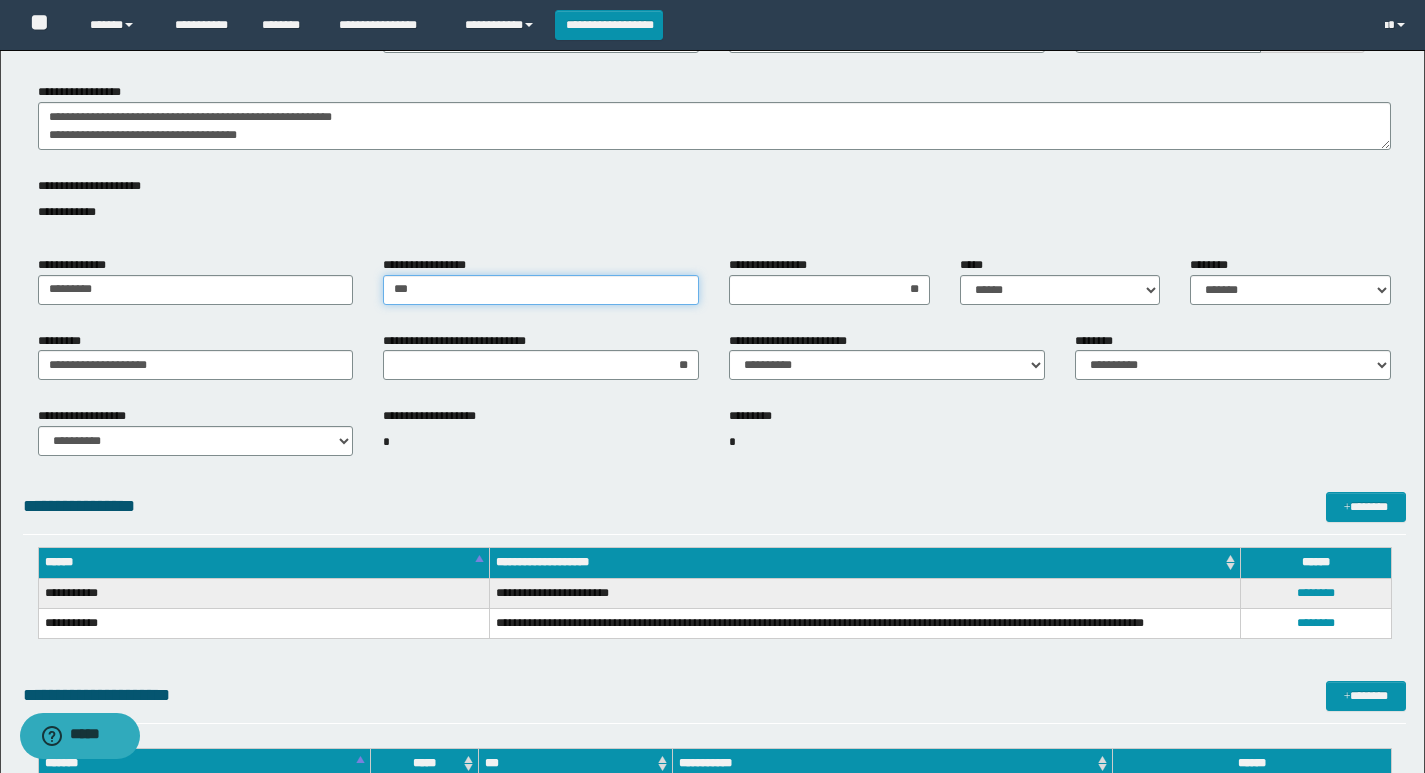 type on "**********" 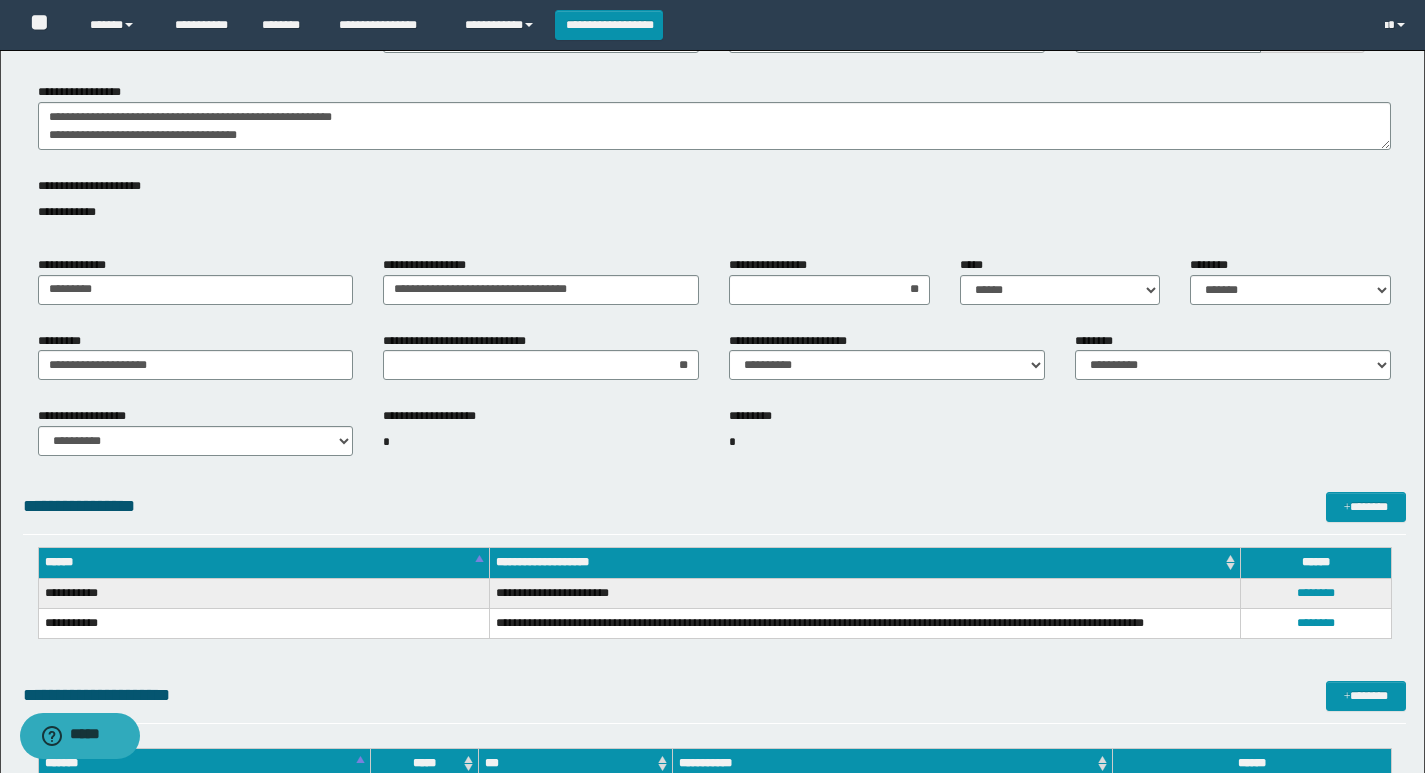 drag, startPoint x: 1146, startPoint y: 487, endPoint x: 1129, endPoint y: 441, distance: 49.0408 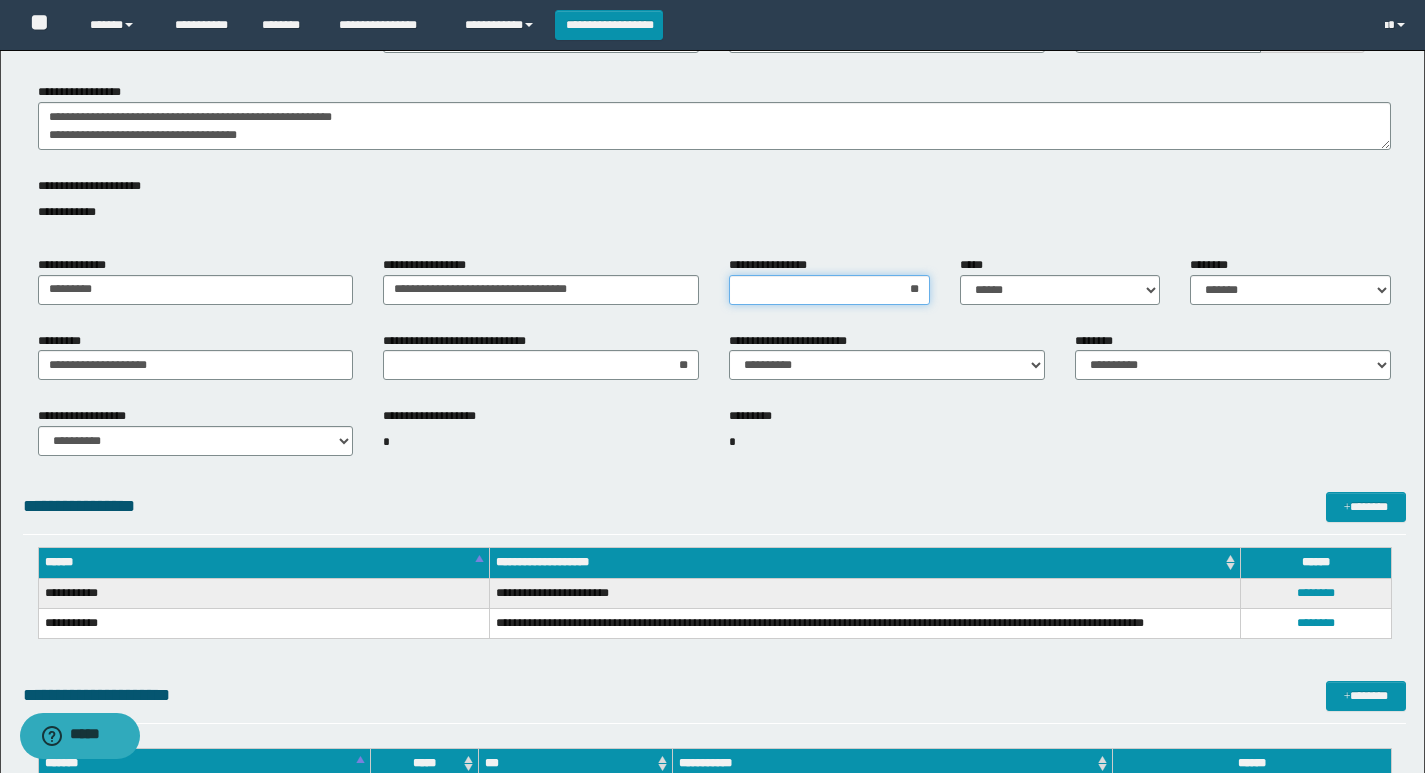 drag, startPoint x: 881, startPoint y: 284, endPoint x: 947, endPoint y: 285, distance: 66.007576 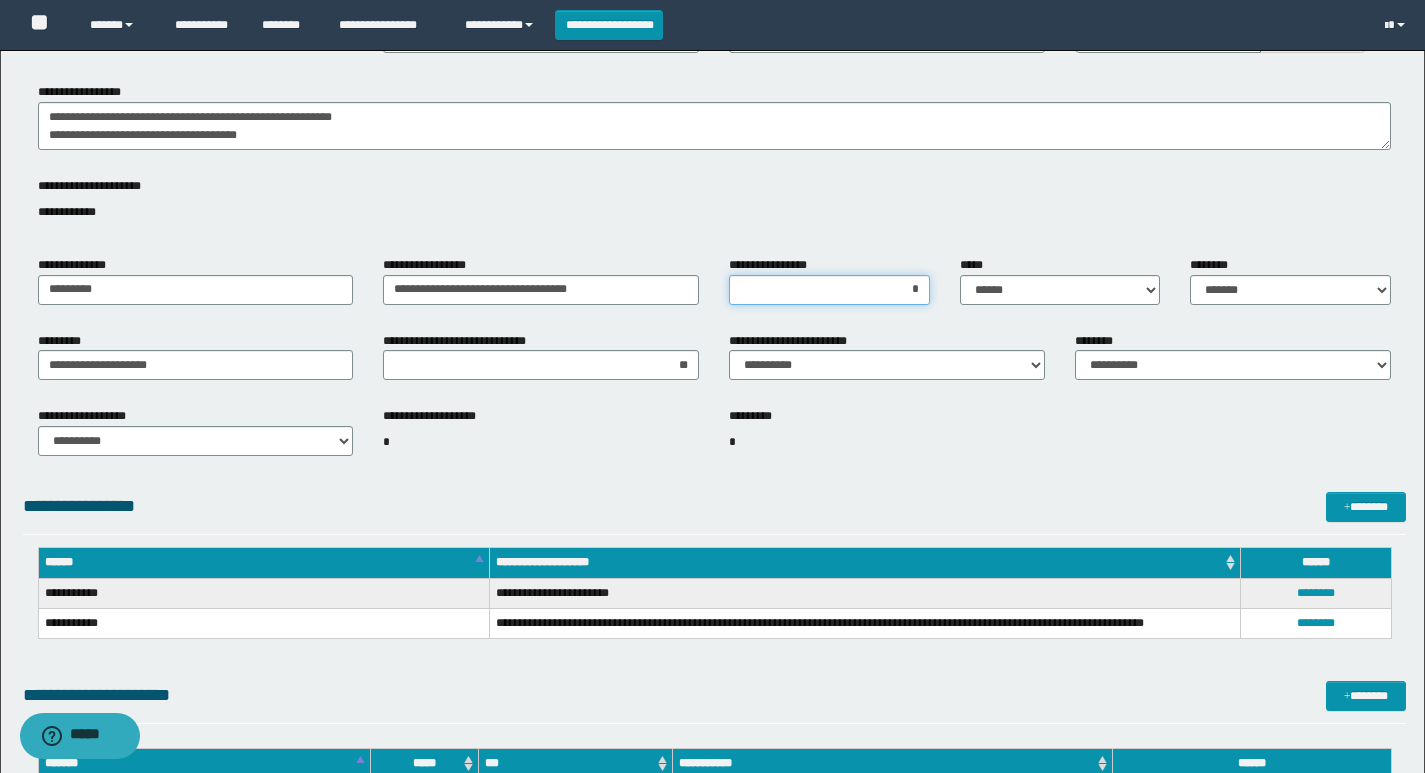 type 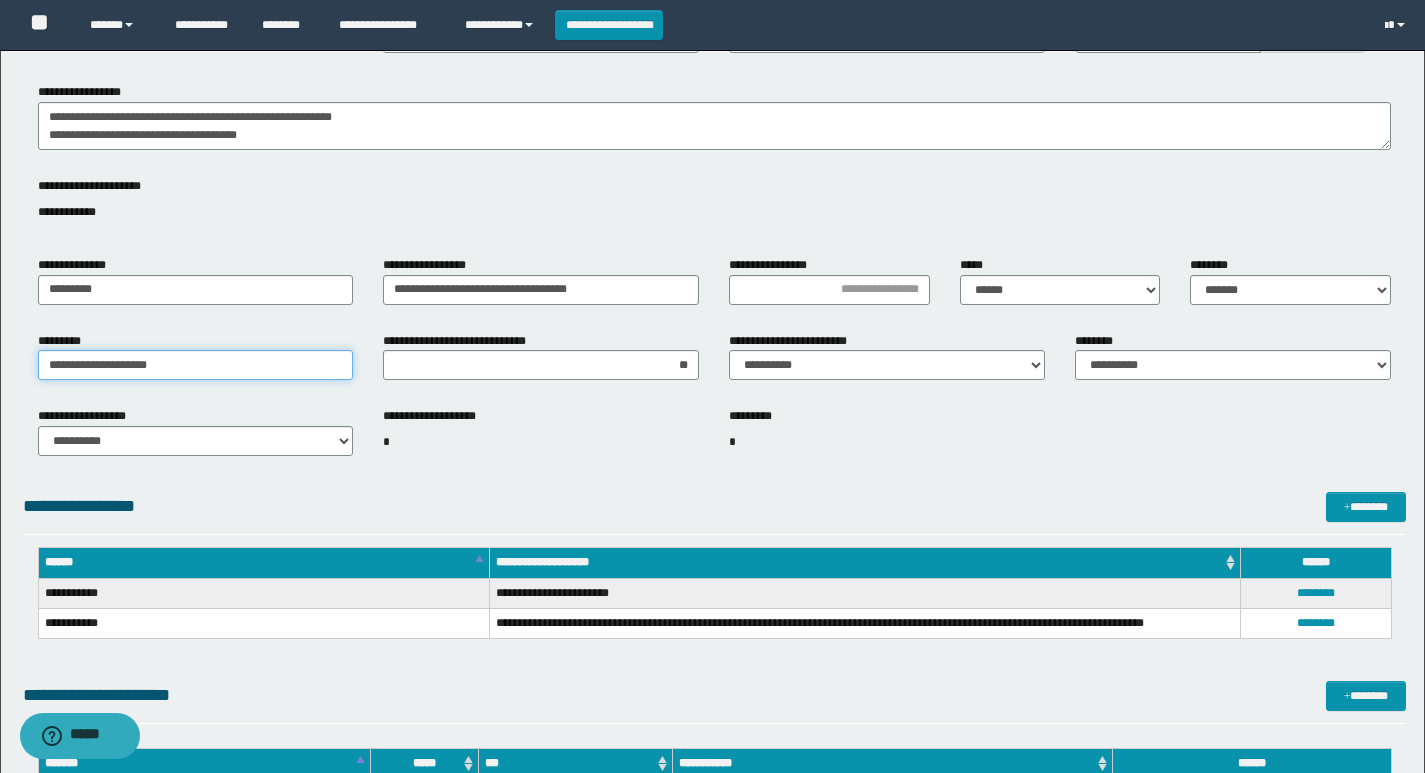 click on "**********" at bounding box center (196, 365) 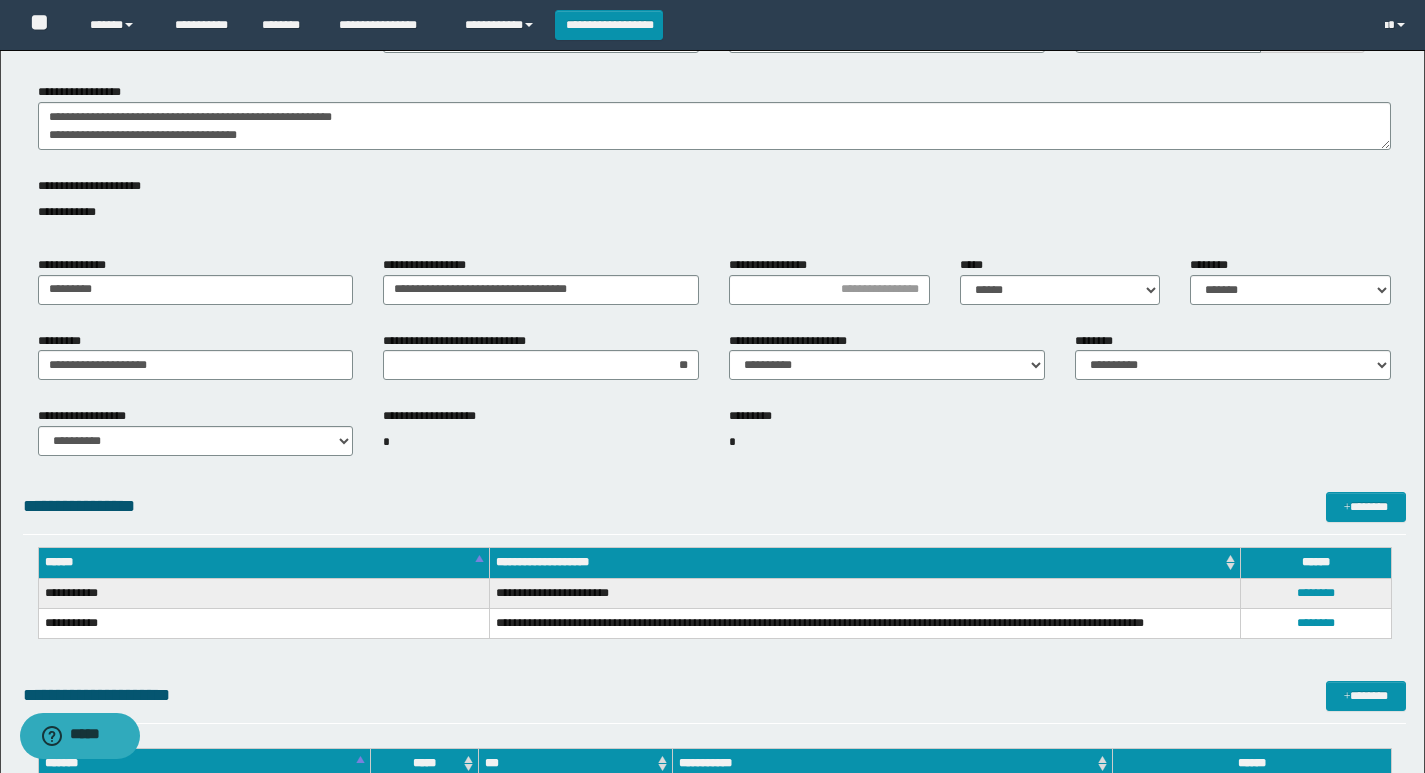 click on "**********" at bounding box center [714, 445] 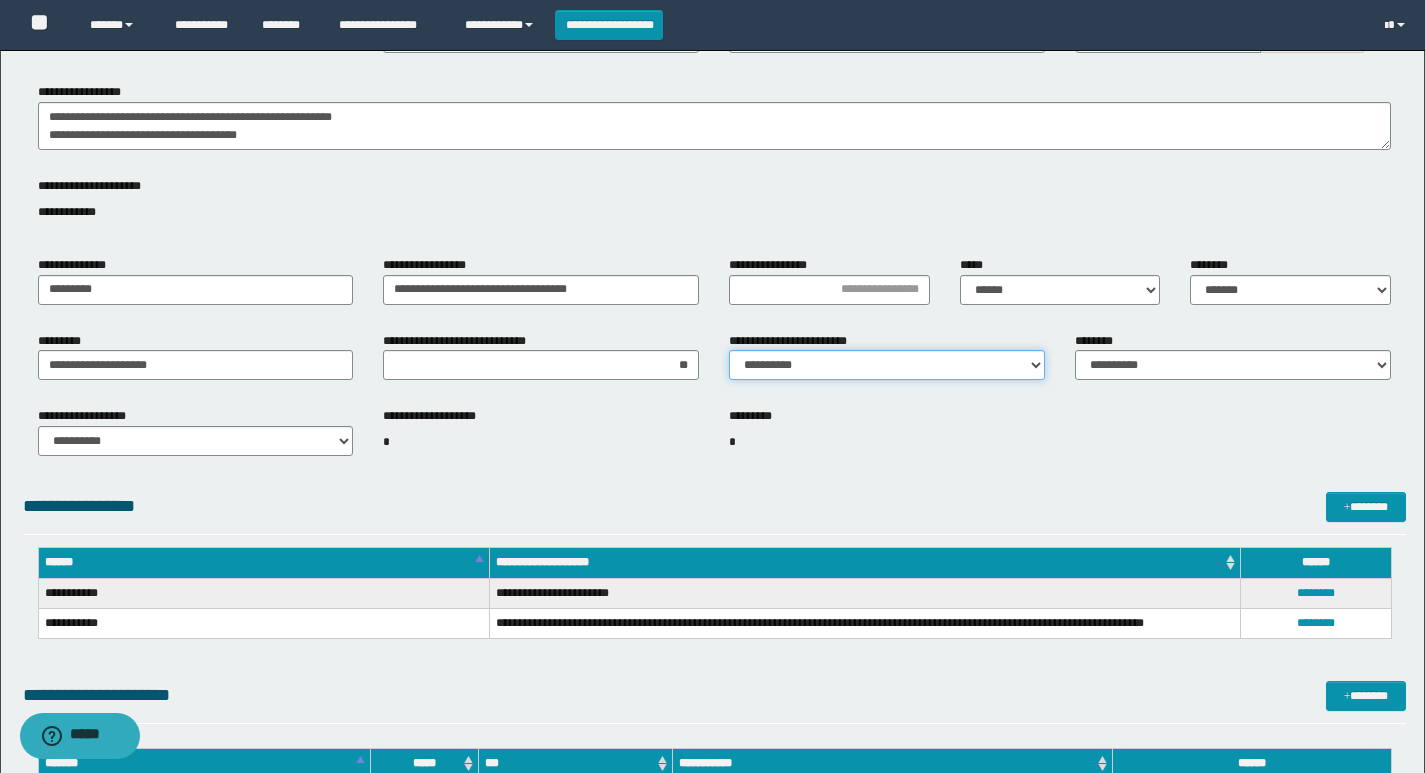 click on "**********" at bounding box center [887, 365] 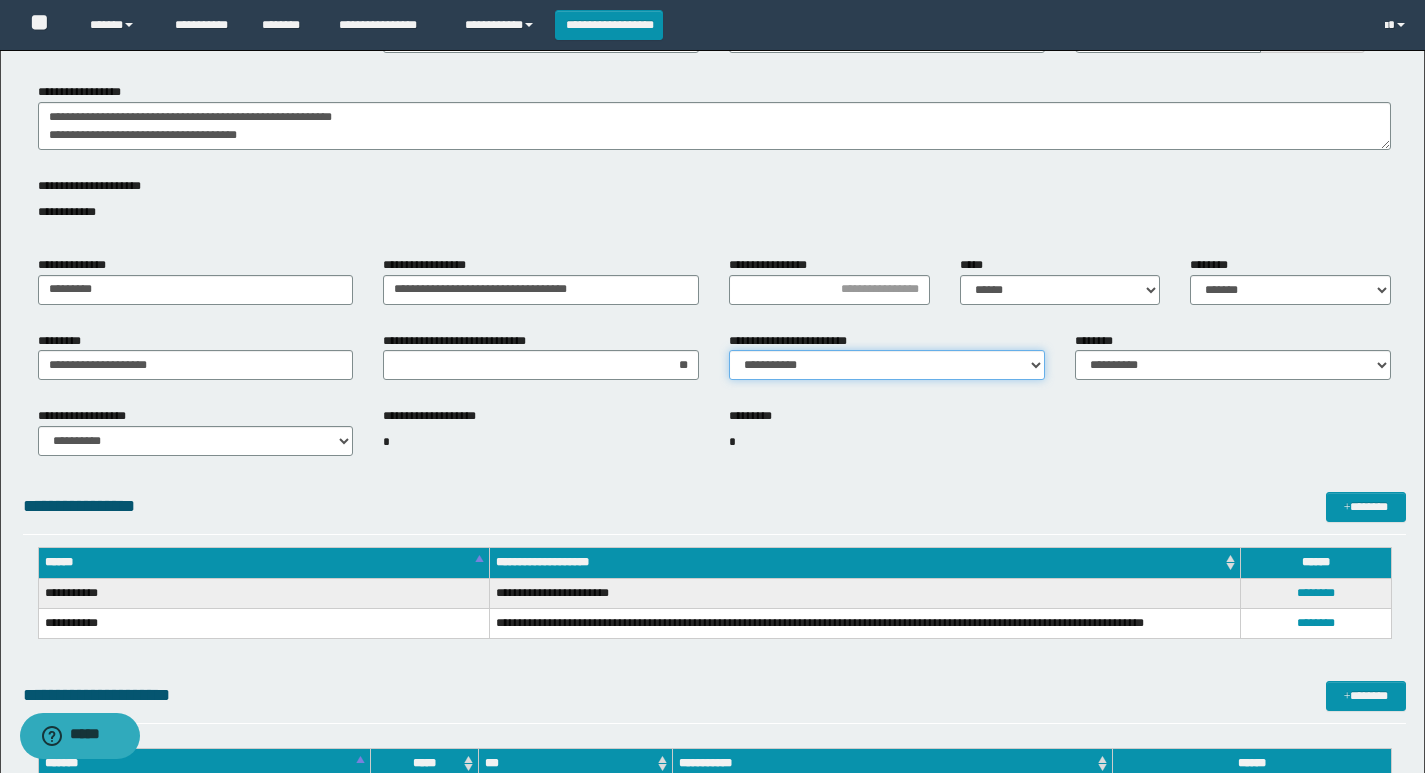 click on "**********" at bounding box center (887, 365) 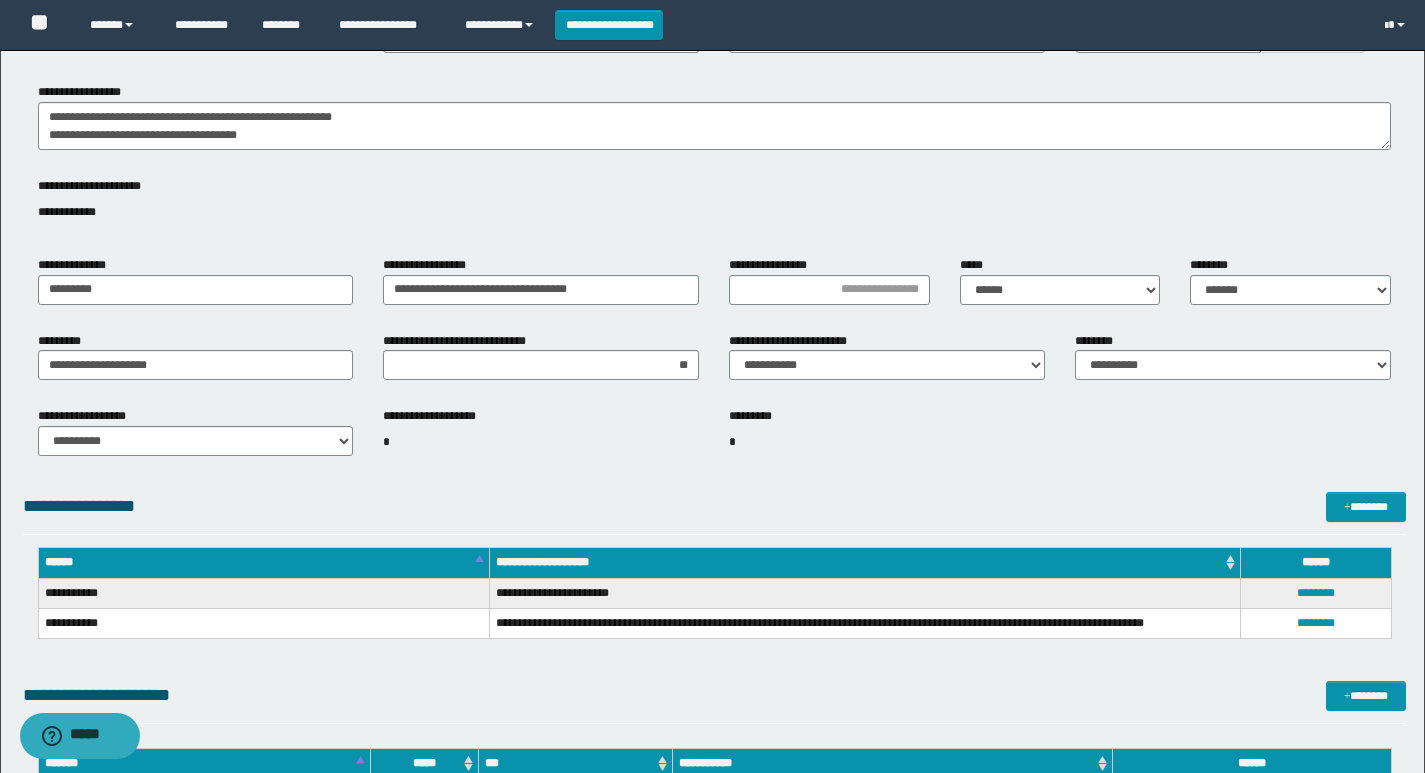 click on "*" at bounding box center [541, 442] 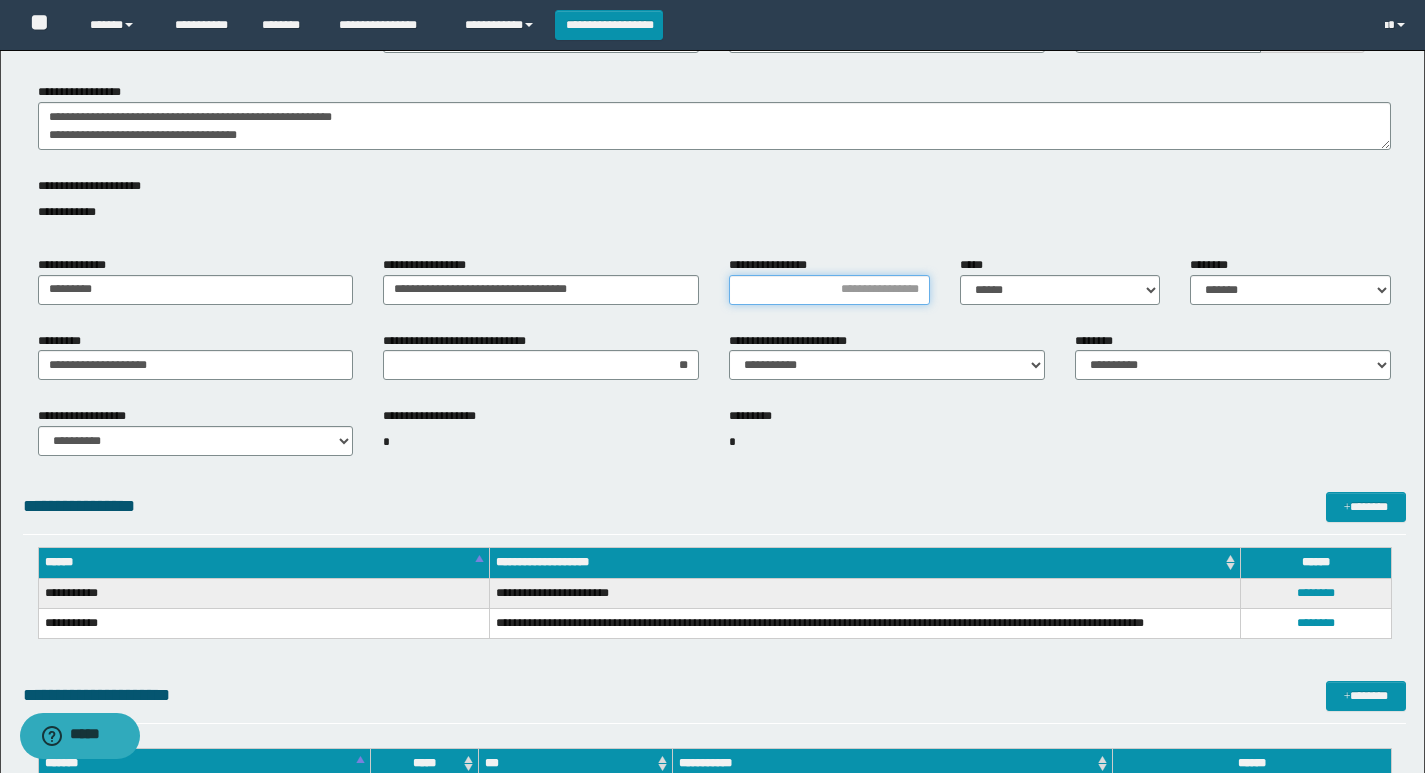 click on "**********" at bounding box center (829, 290) 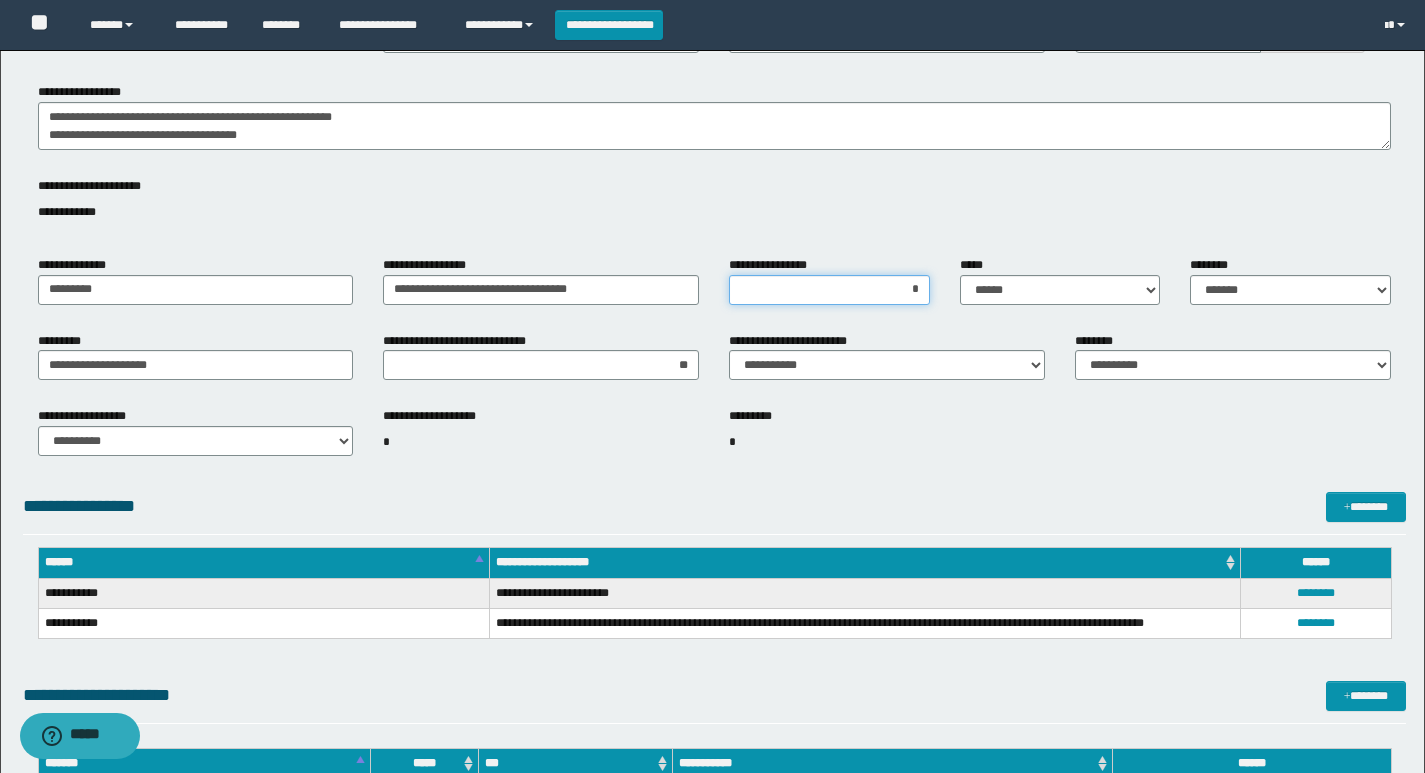 type on "**" 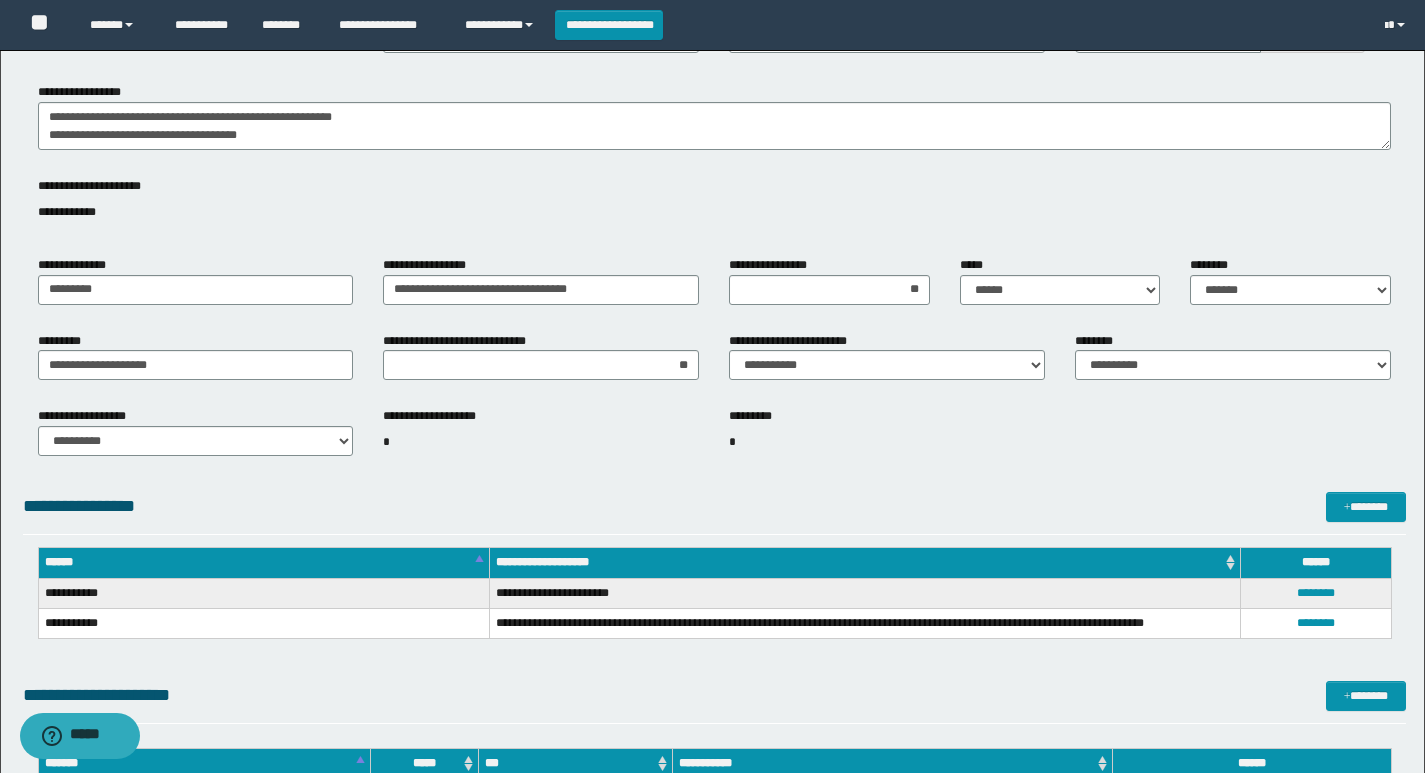 click on "**********" at bounding box center (714, 506) 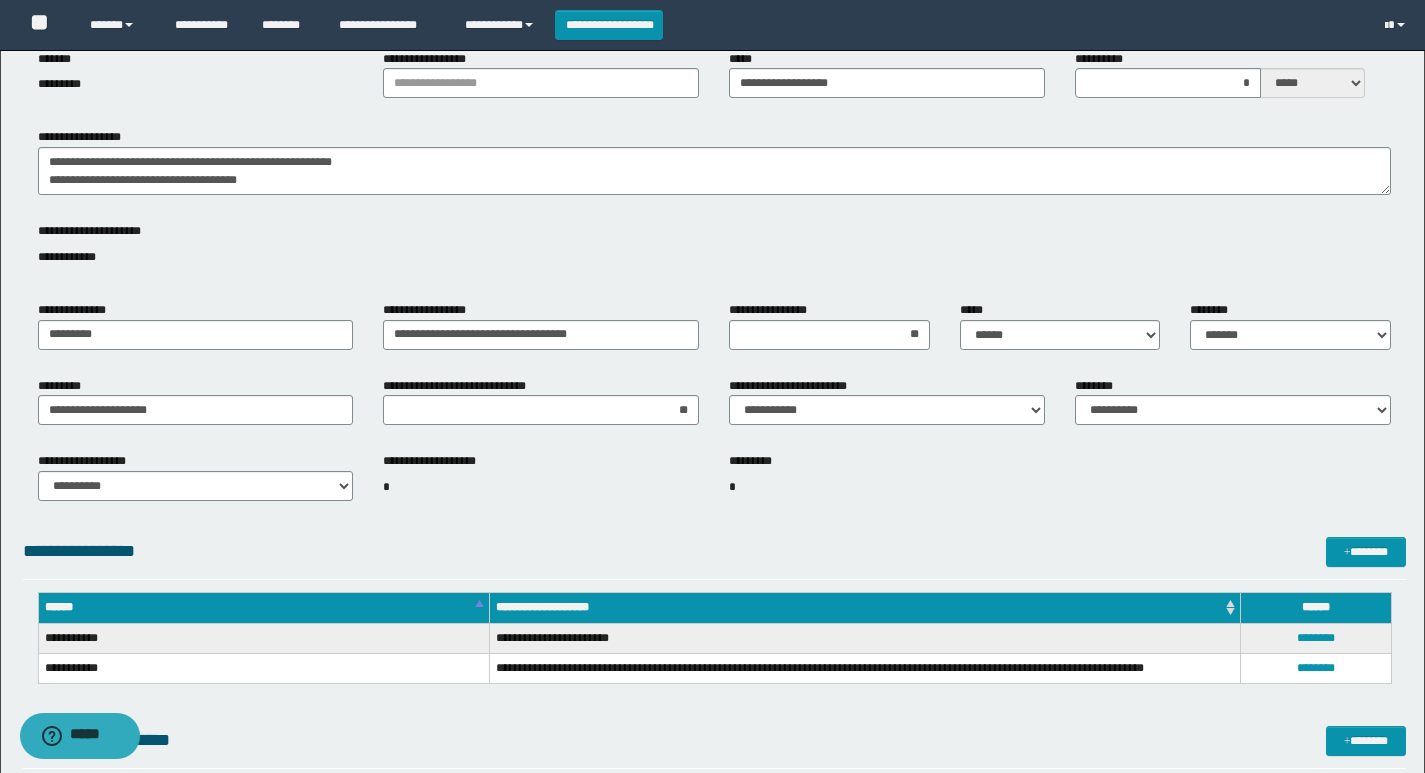 scroll, scrollTop: 400, scrollLeft: 0, axis: vertical 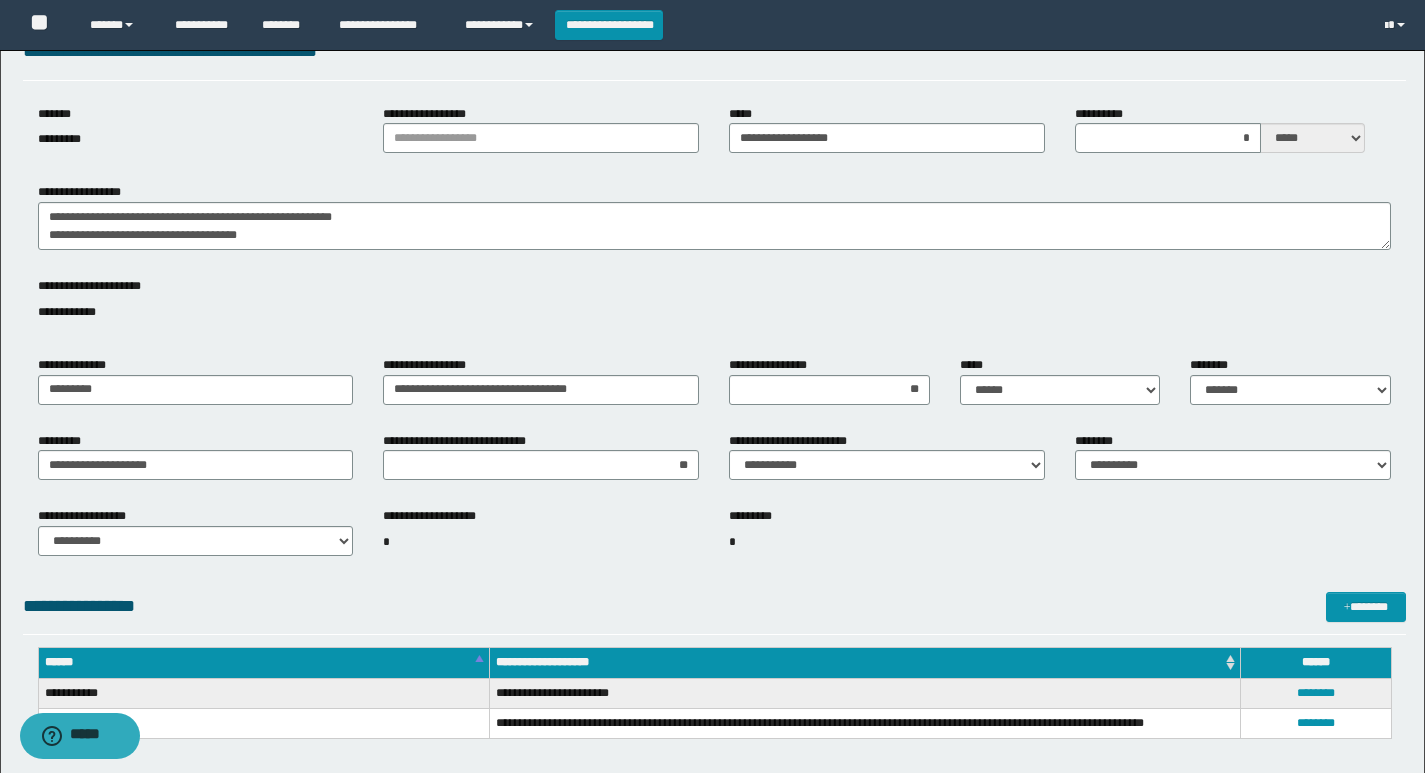 click on "*********
*" at bounding box center (887, 533) 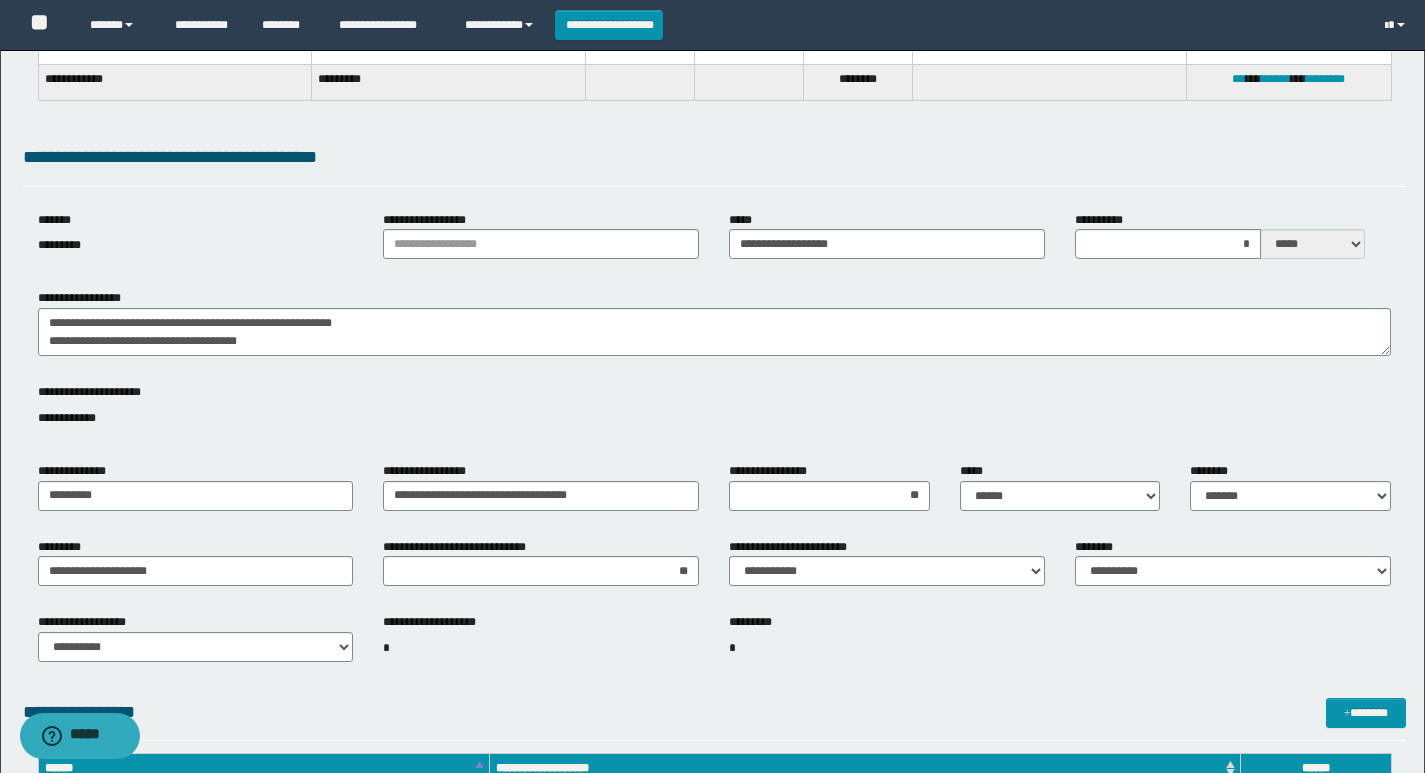 scroll, scrollTop: 300, scrollLeft: 0, axis: vertical 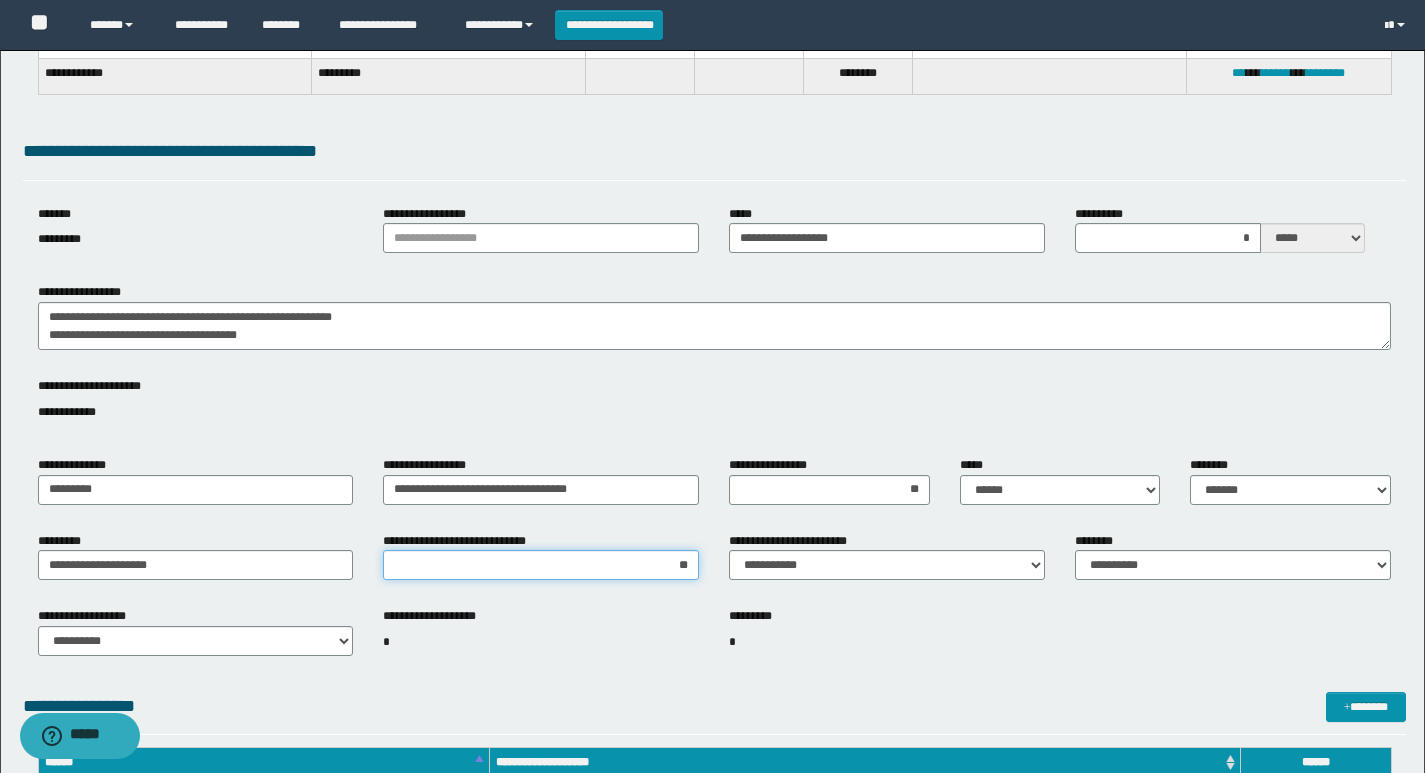 drag, startPoint x: 646, startPoint y: 569, endPoint x: 700, endPoint y: 569, distance: 54 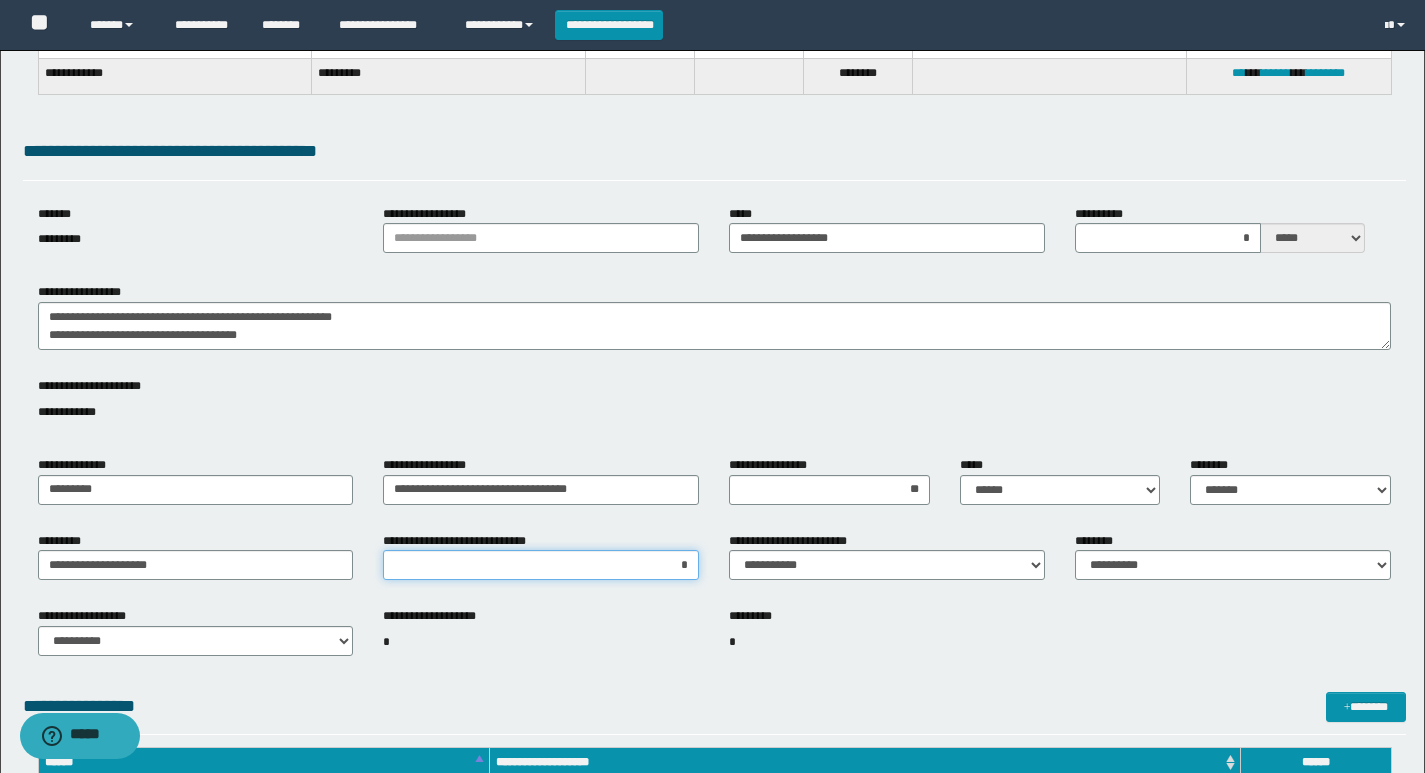 type on "**" 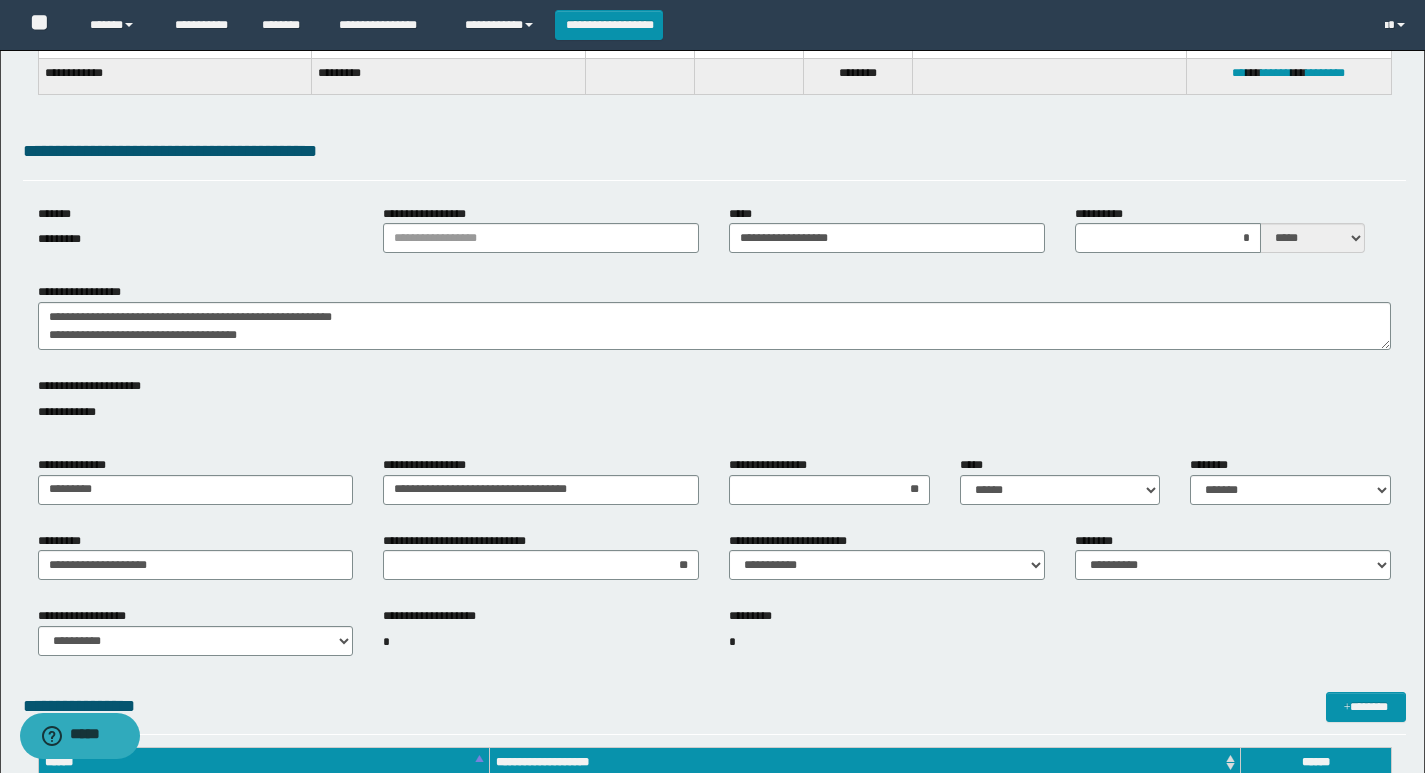 click on "*********
*" at bounding box center [887, 640] 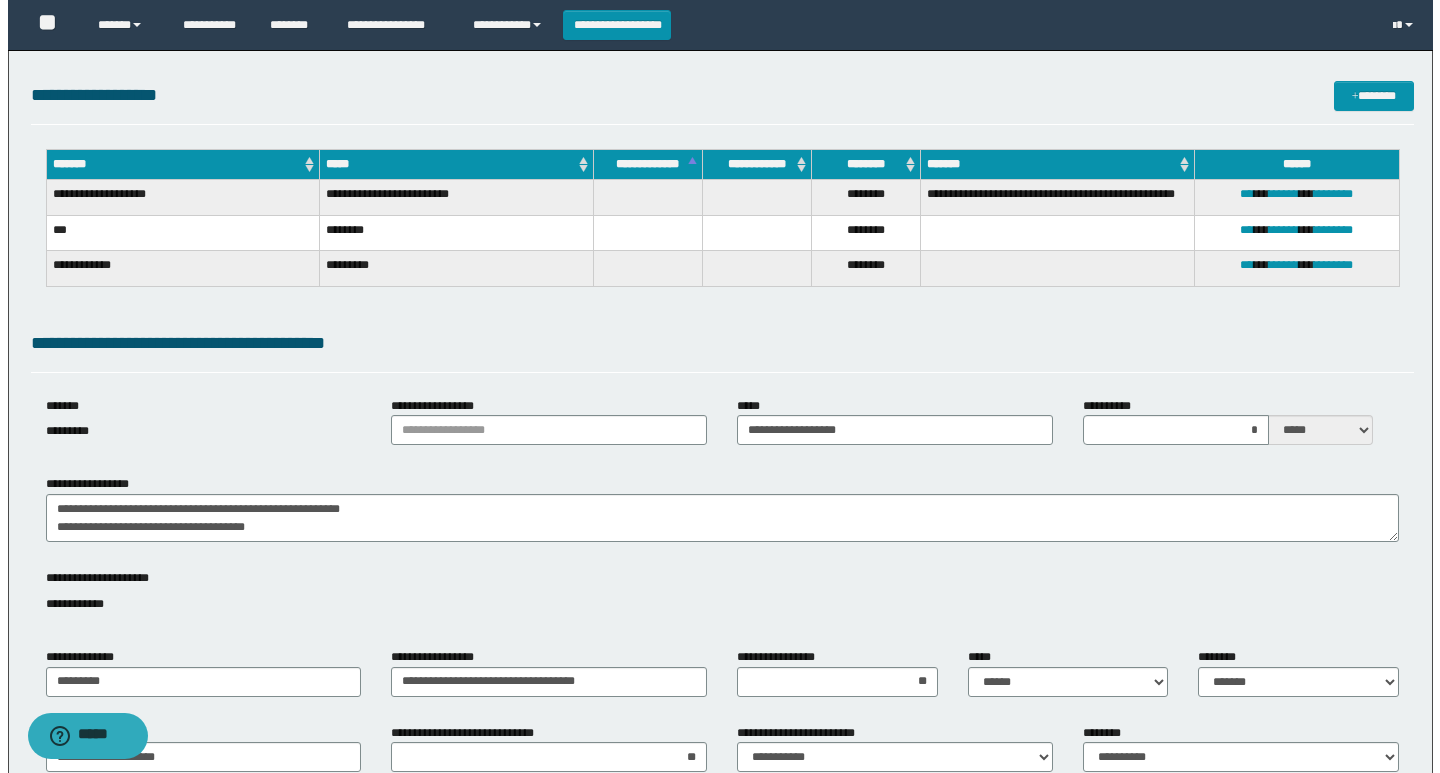 scroll, scrollTop: 0, scrollLeft: 0, axis: both 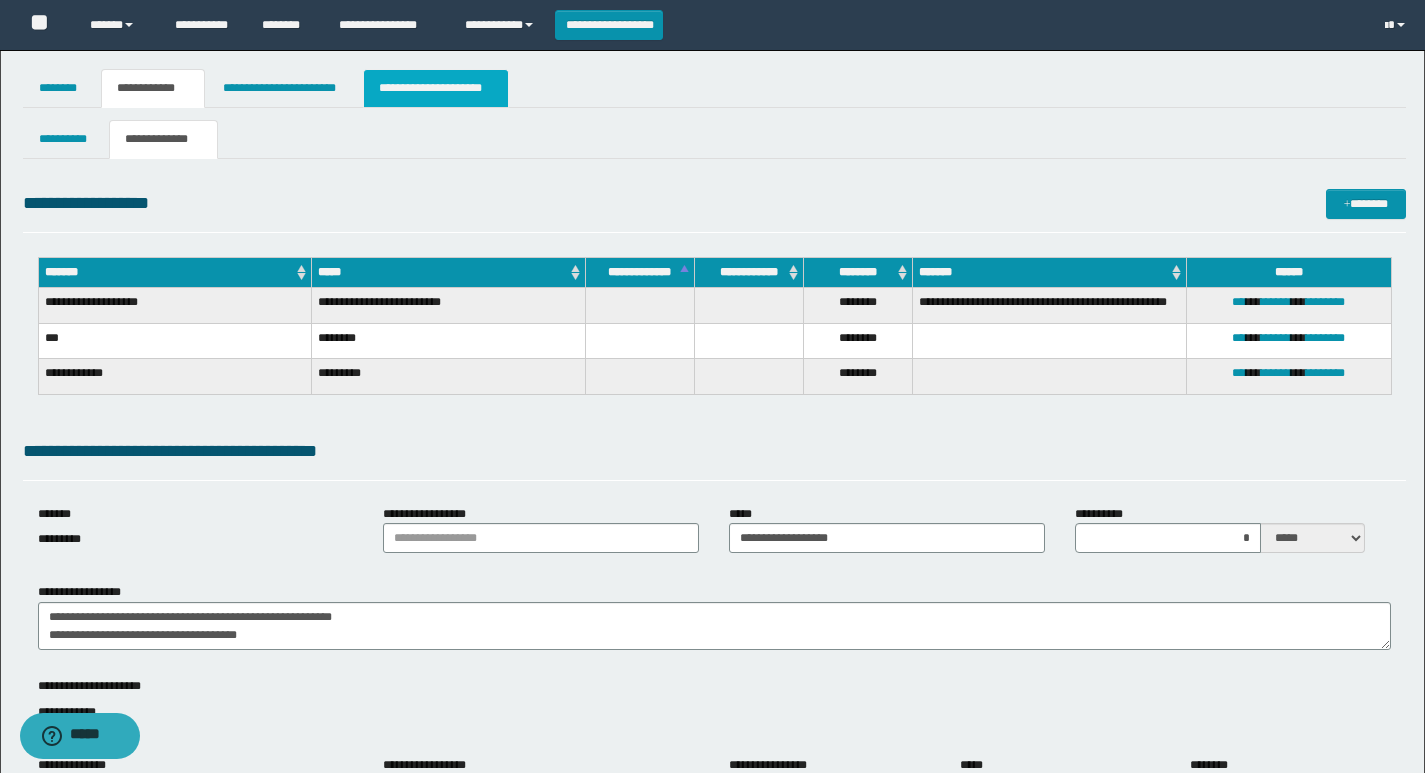click on "**********" at bounding box center (436, 88) 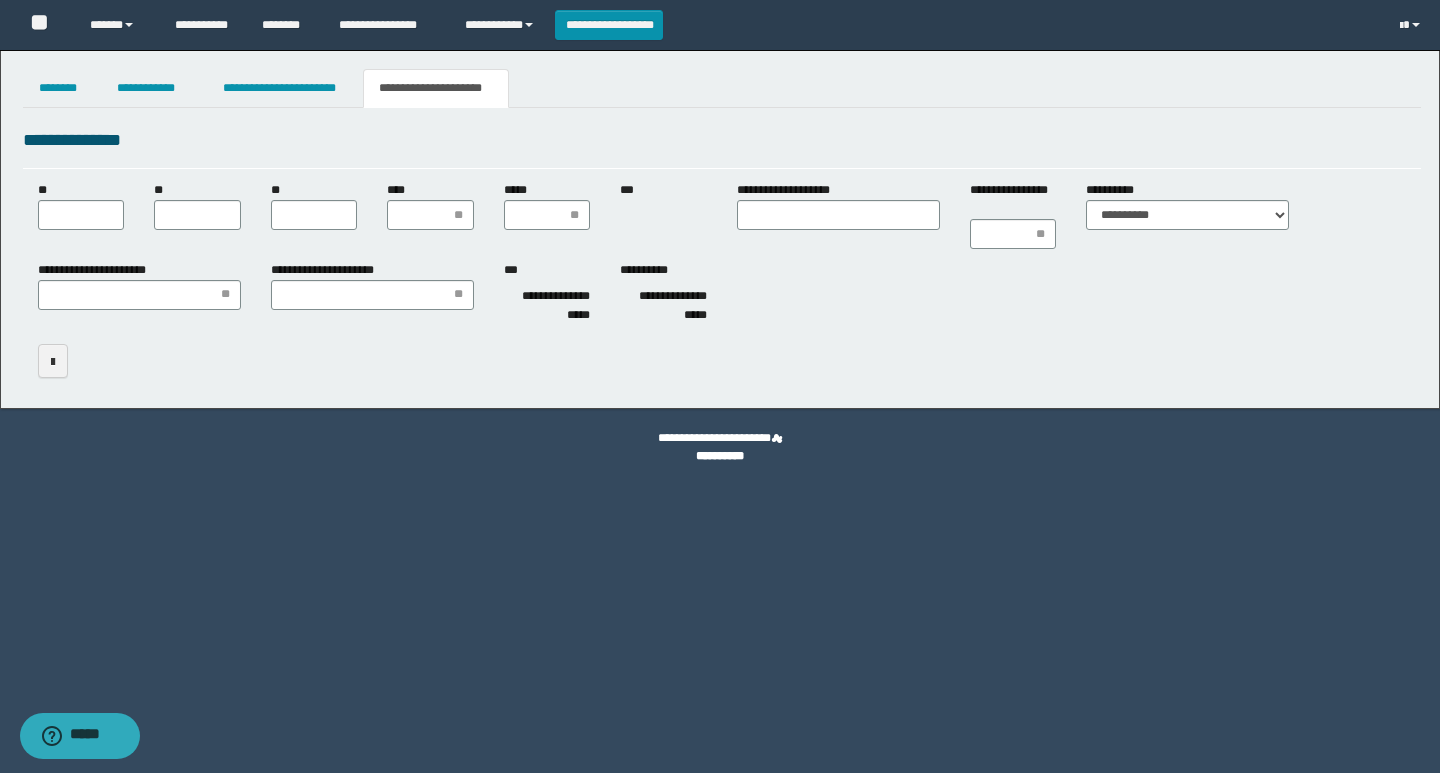 click on "**********" at bounding box center [722, 296] 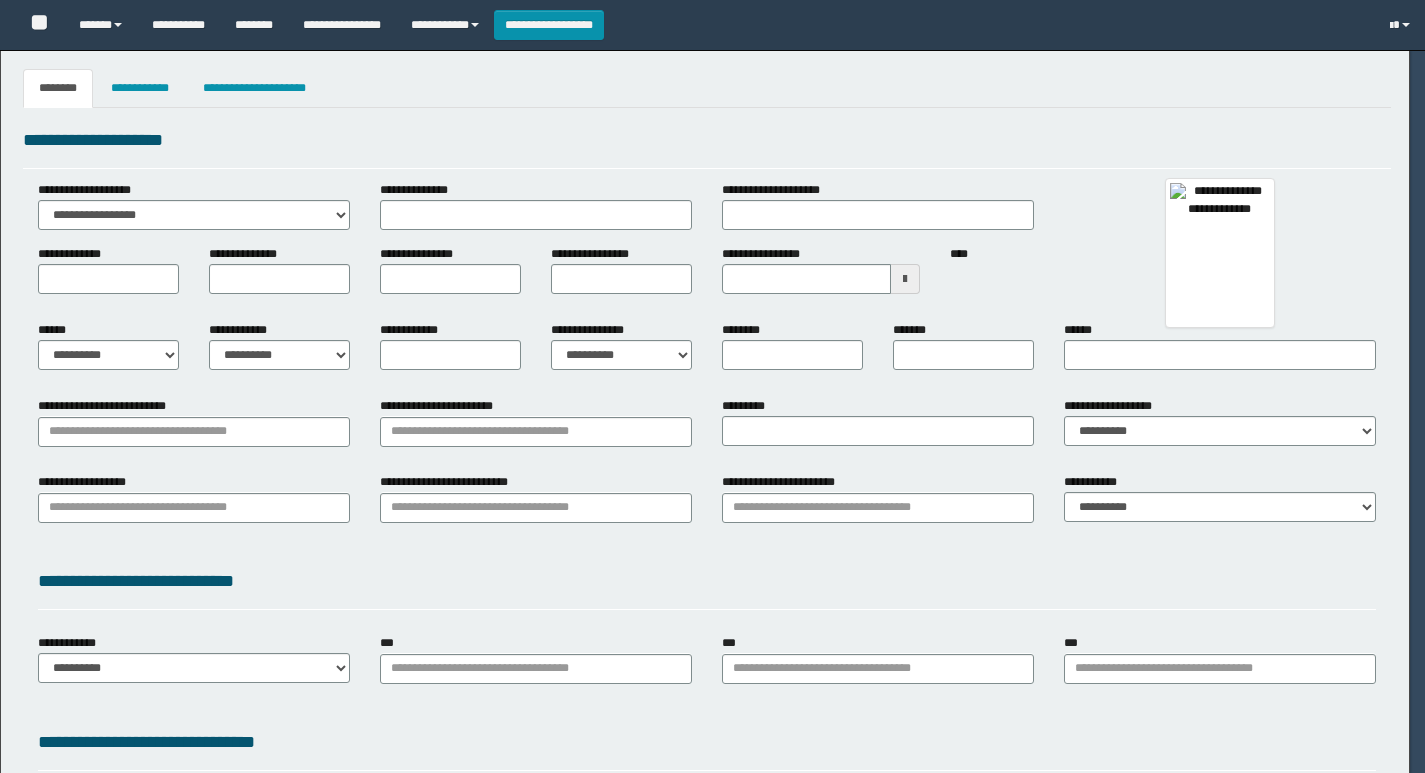 type on "**********" 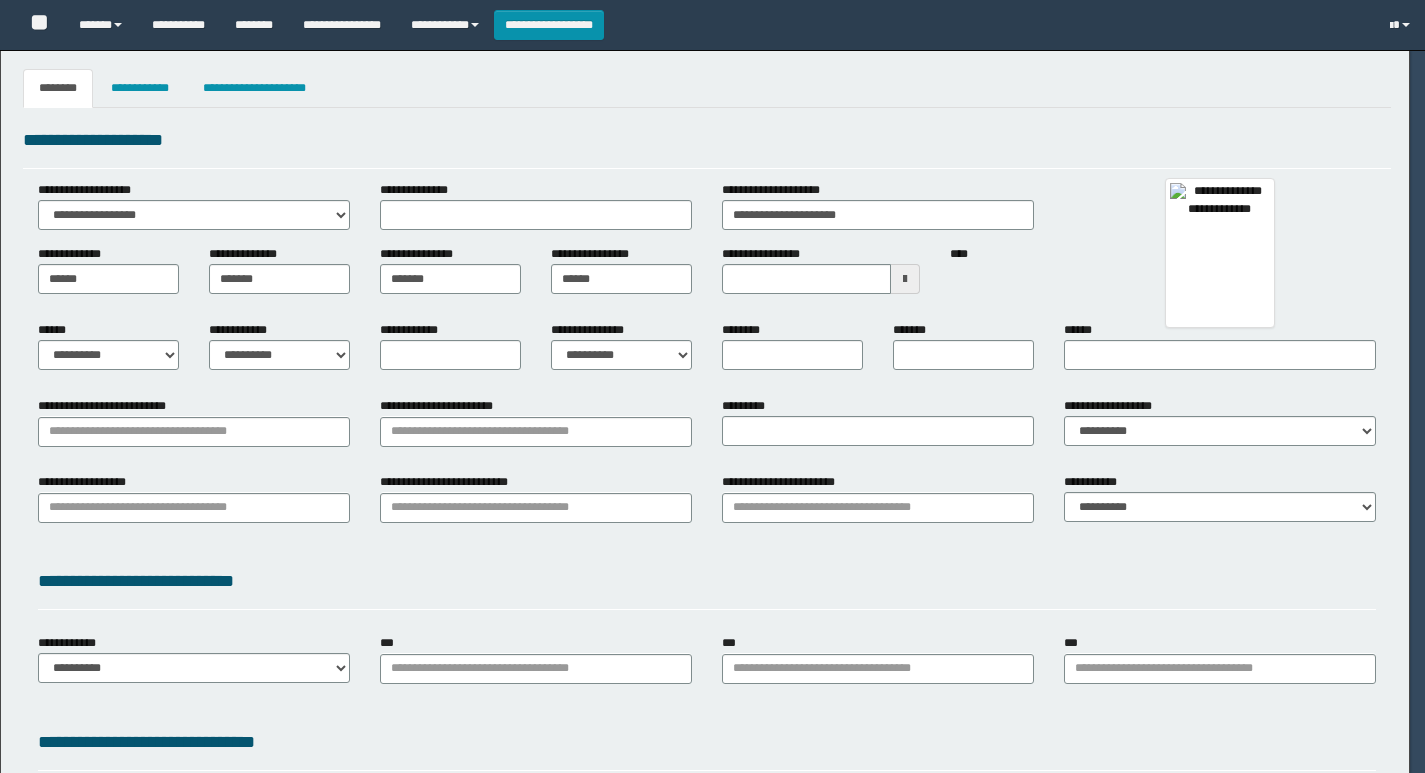 select on "*" 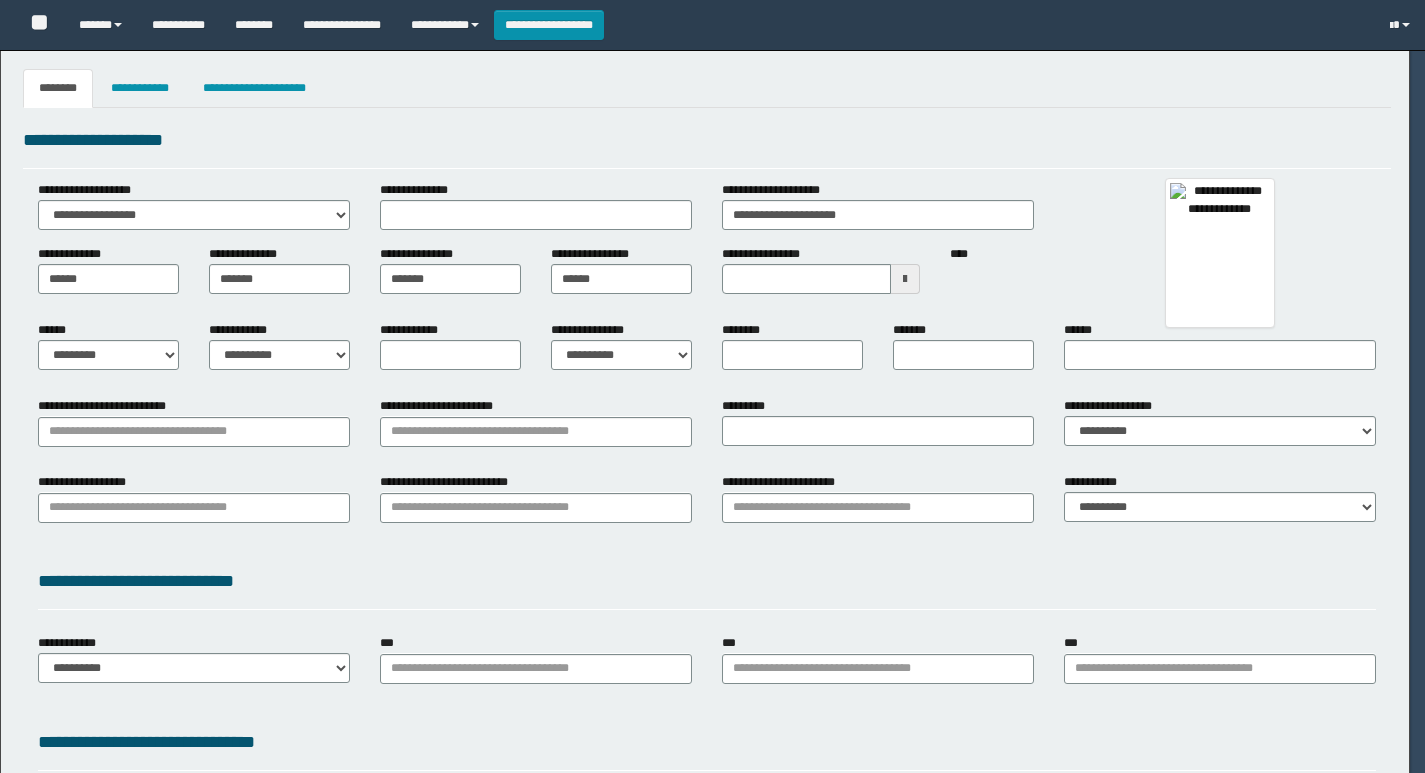 select on "*" 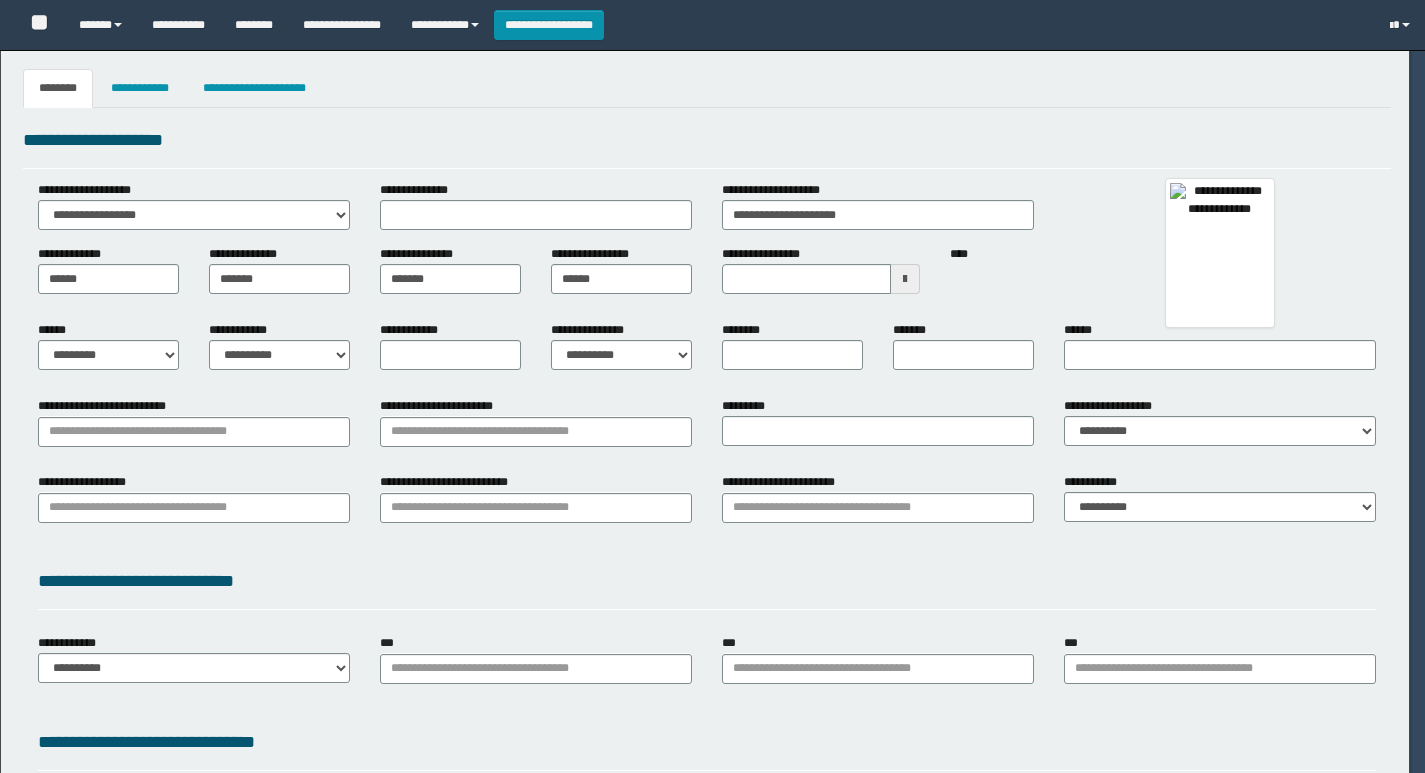 select on "*" 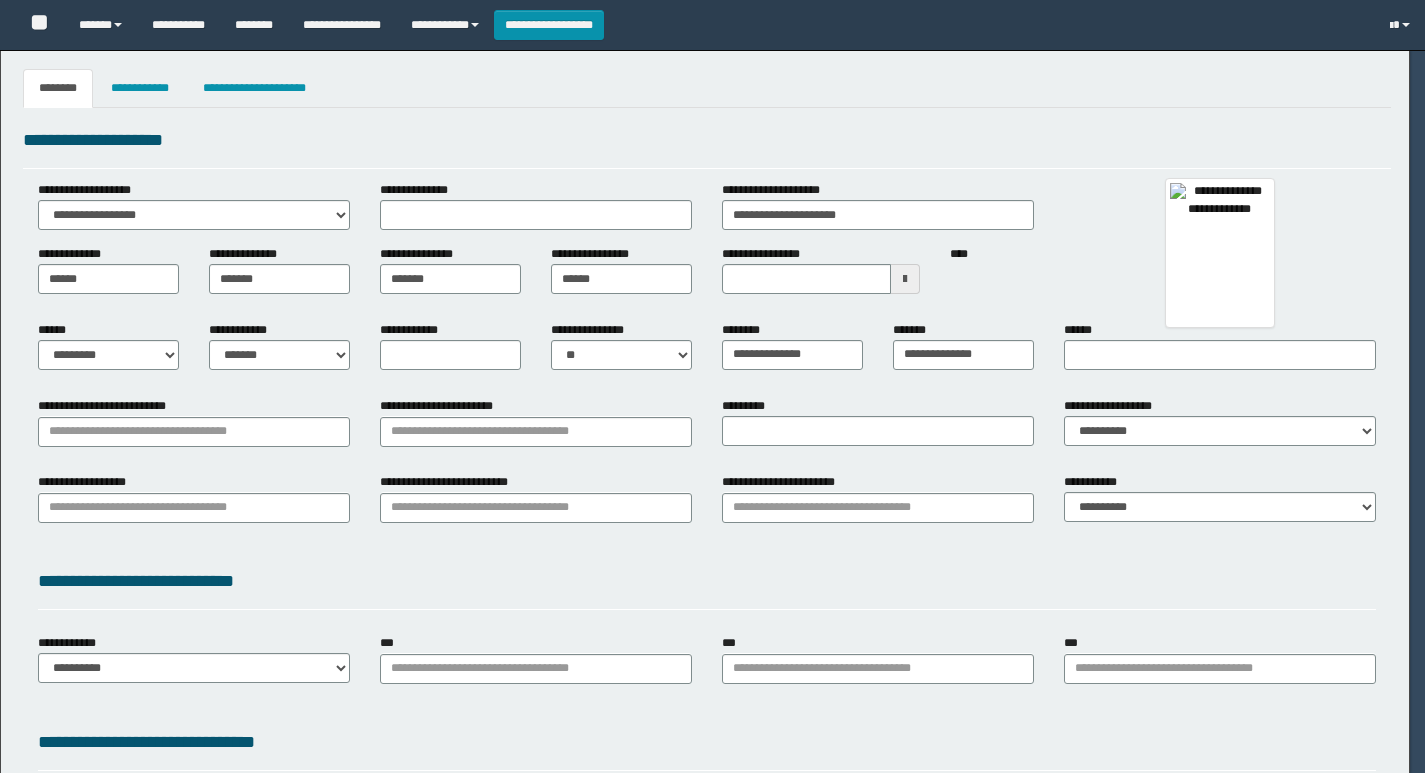 type on "**********" 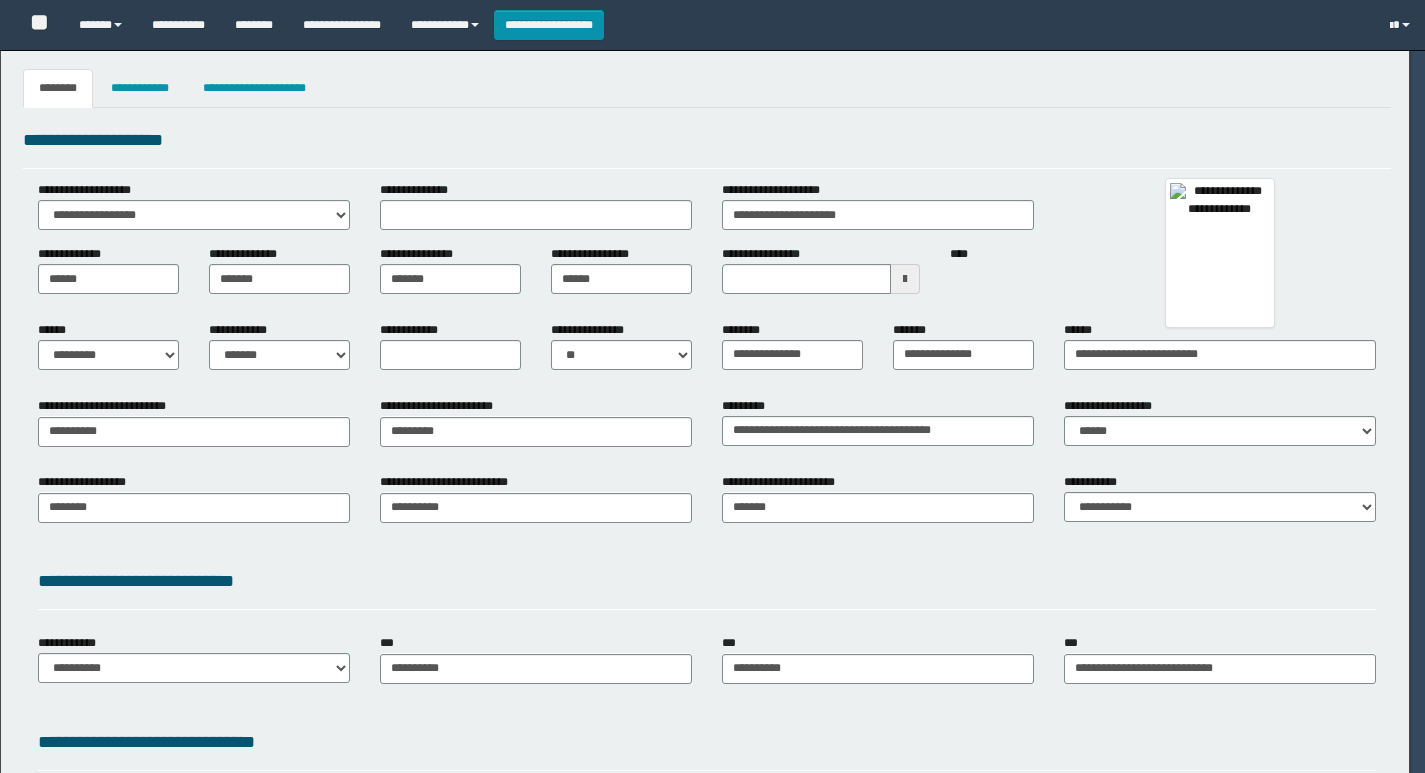 select on "*" 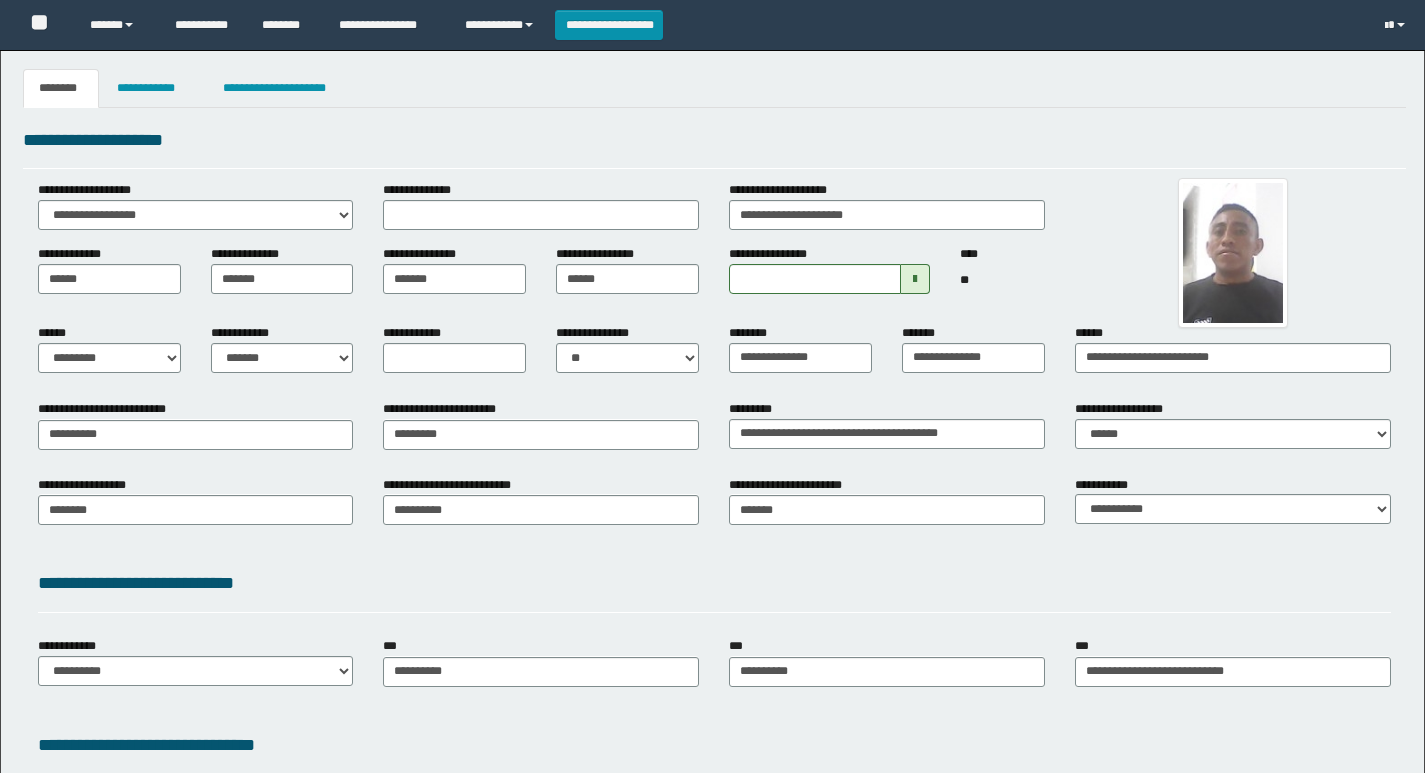 scroll, scrollTop: 0, scrollLeft: 0, axis: both 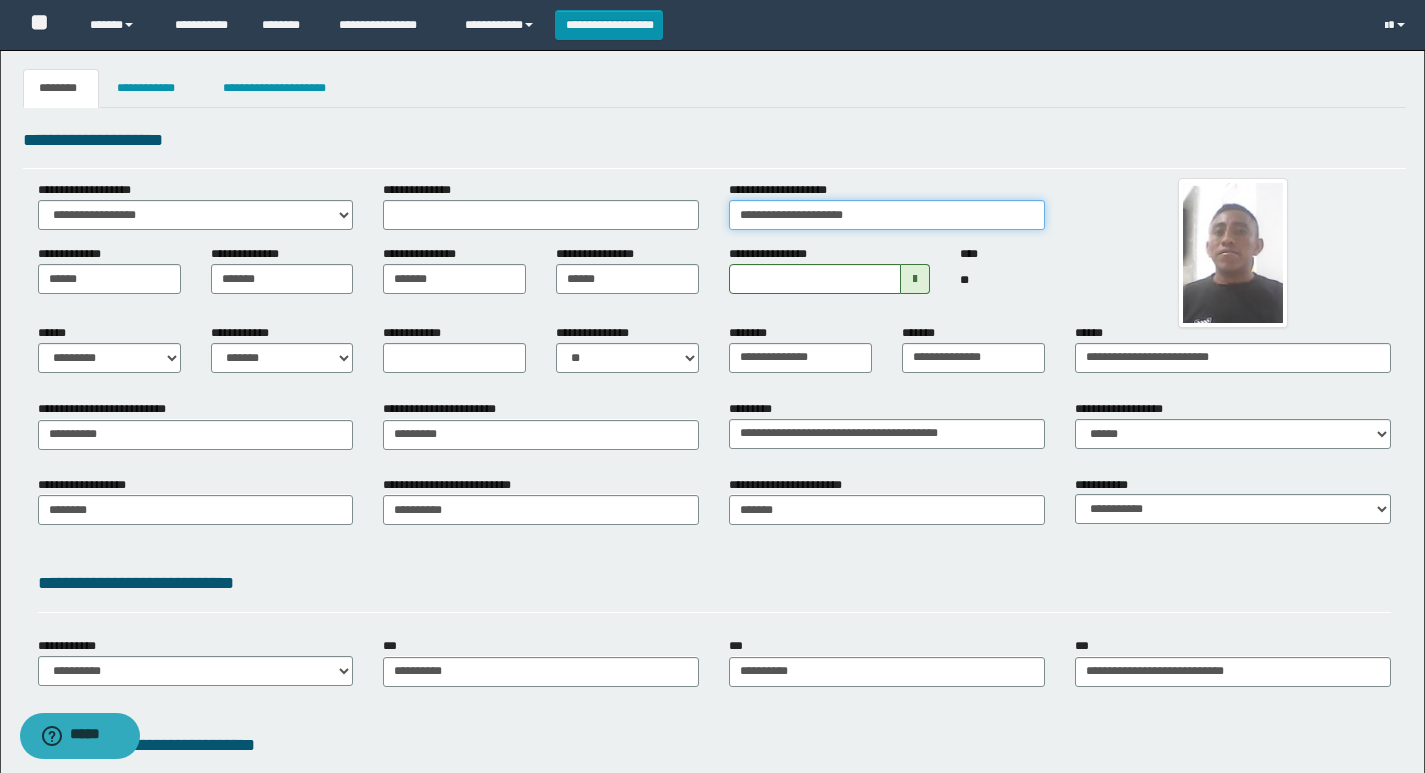 click on "**********" at bounding box center (887, 215) 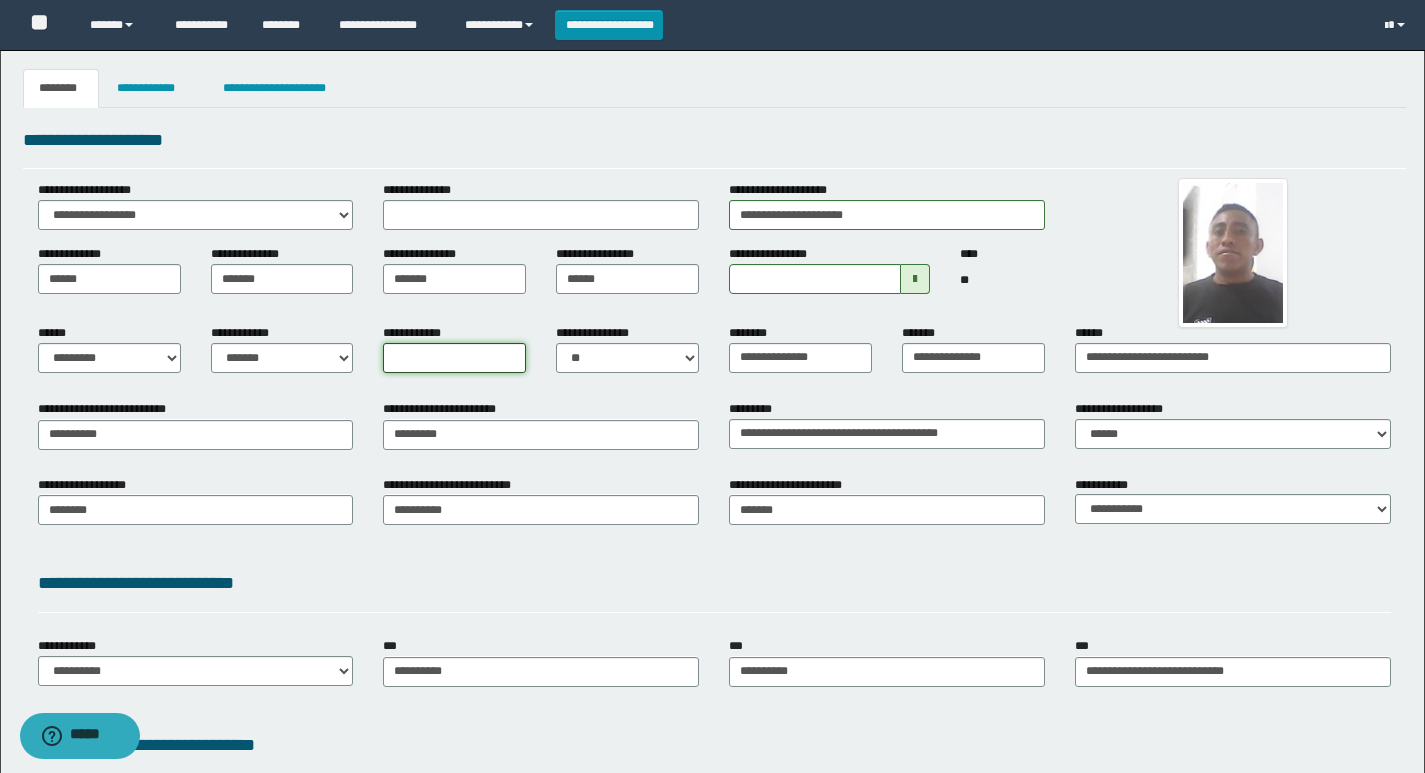 drag, startPoint x: 540, startPoint y: 366, endPoint x: 567, endPoint y: 369, distance: 27.166155 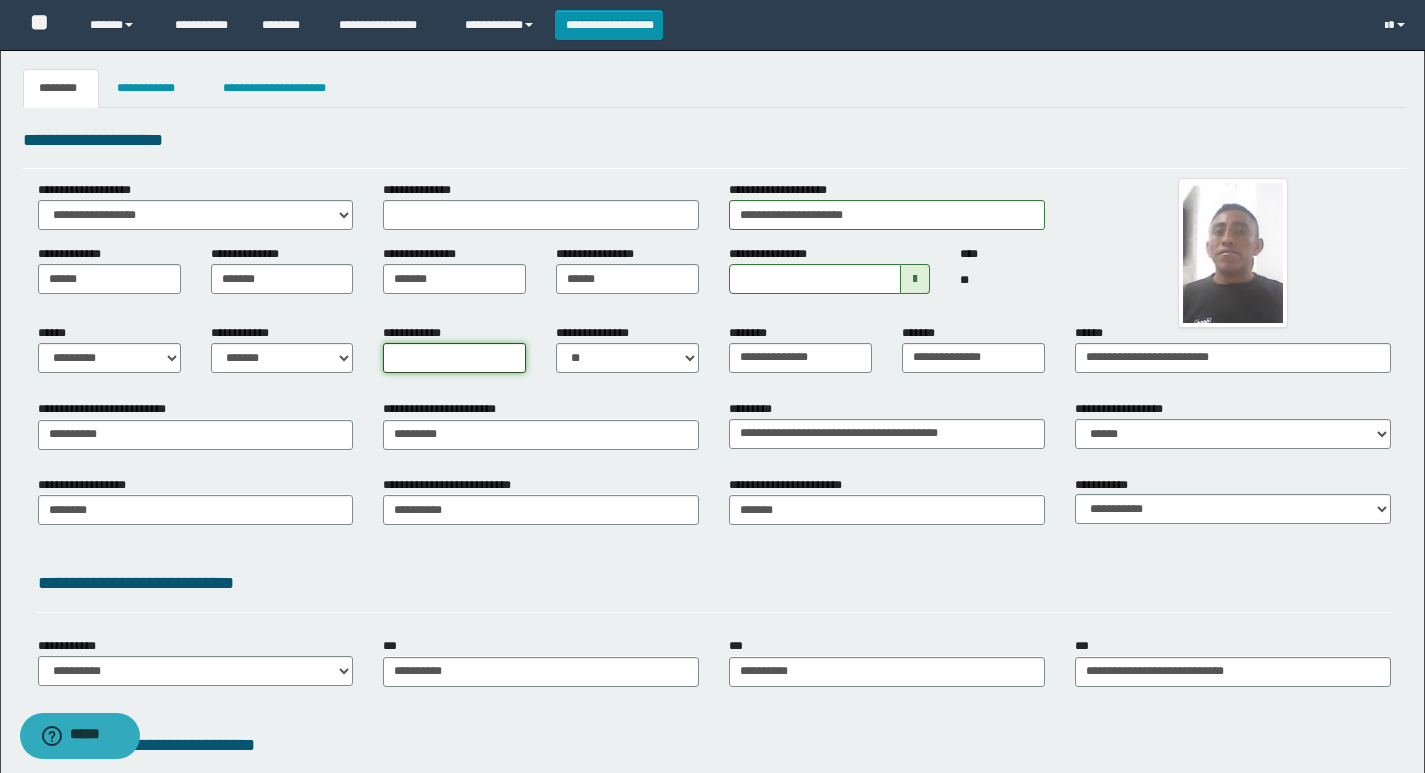 click on "**********" at bounding box center (541, 356) 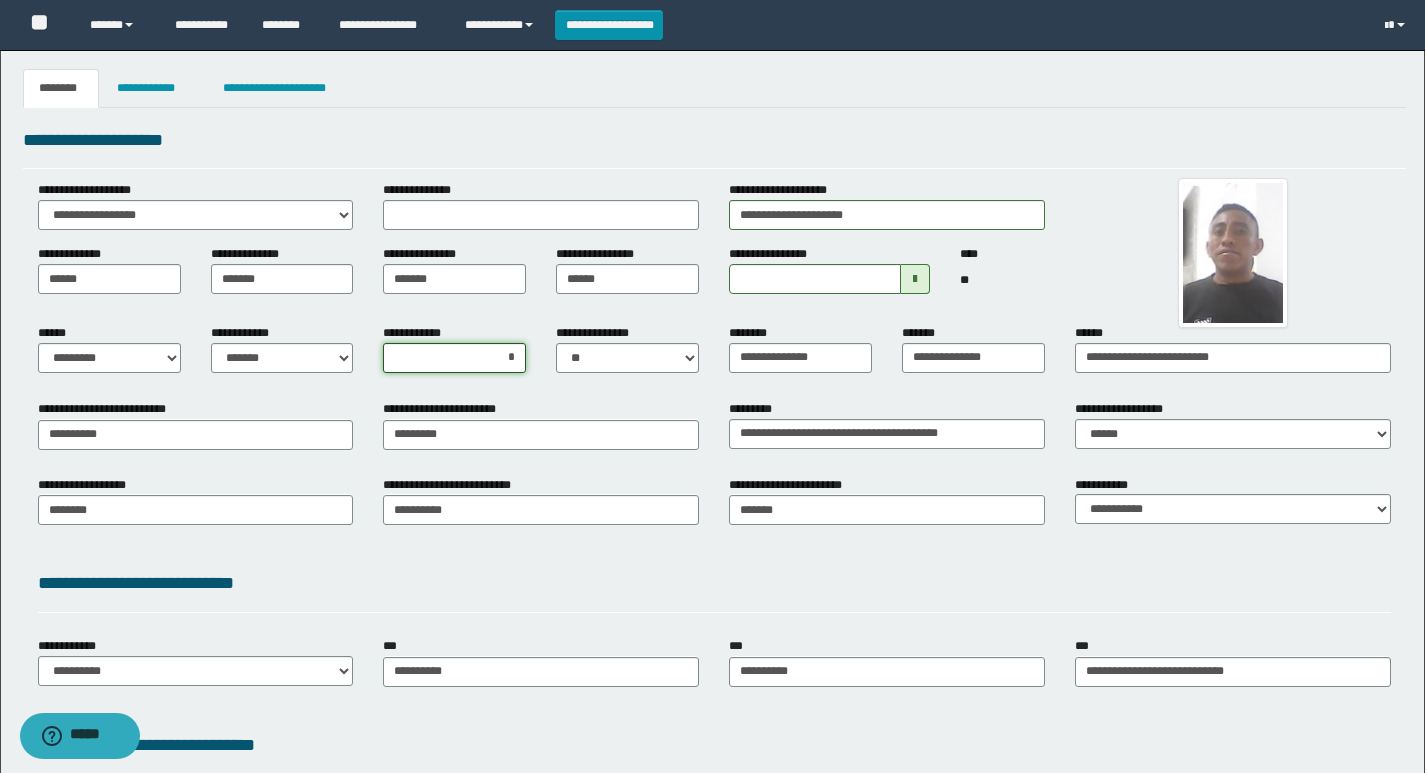 type on "*" 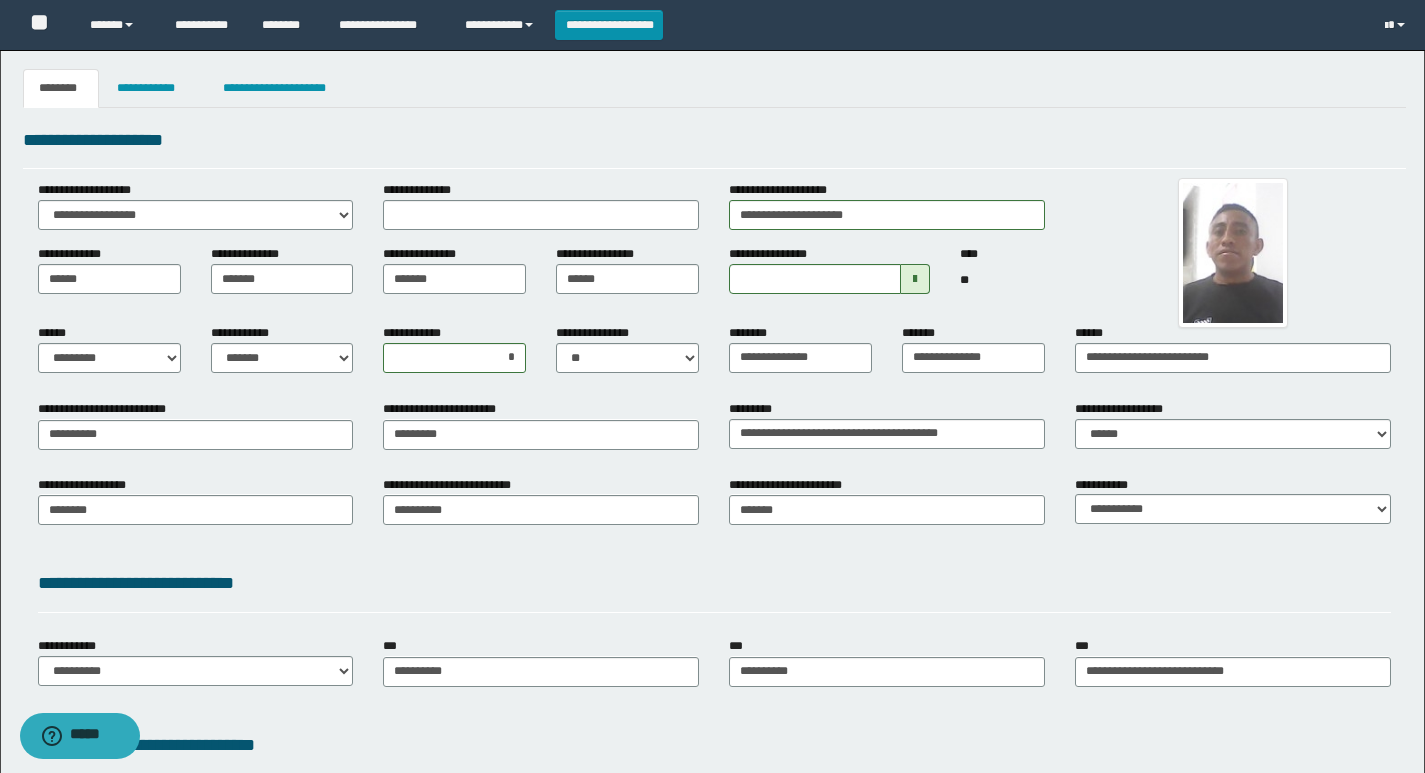 click on "**********" at bounding box center (714, 517) 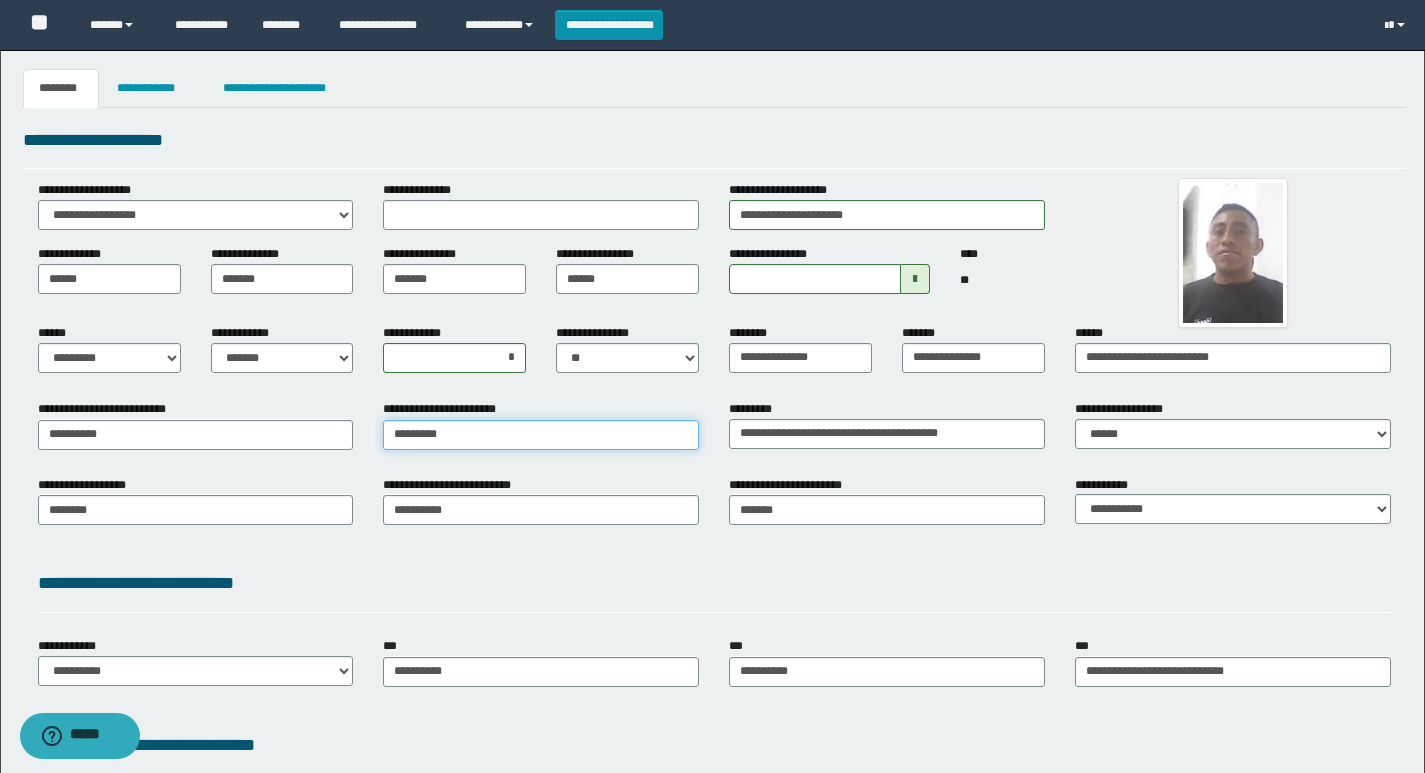 click on "*********" at bounding box center [541, 435] 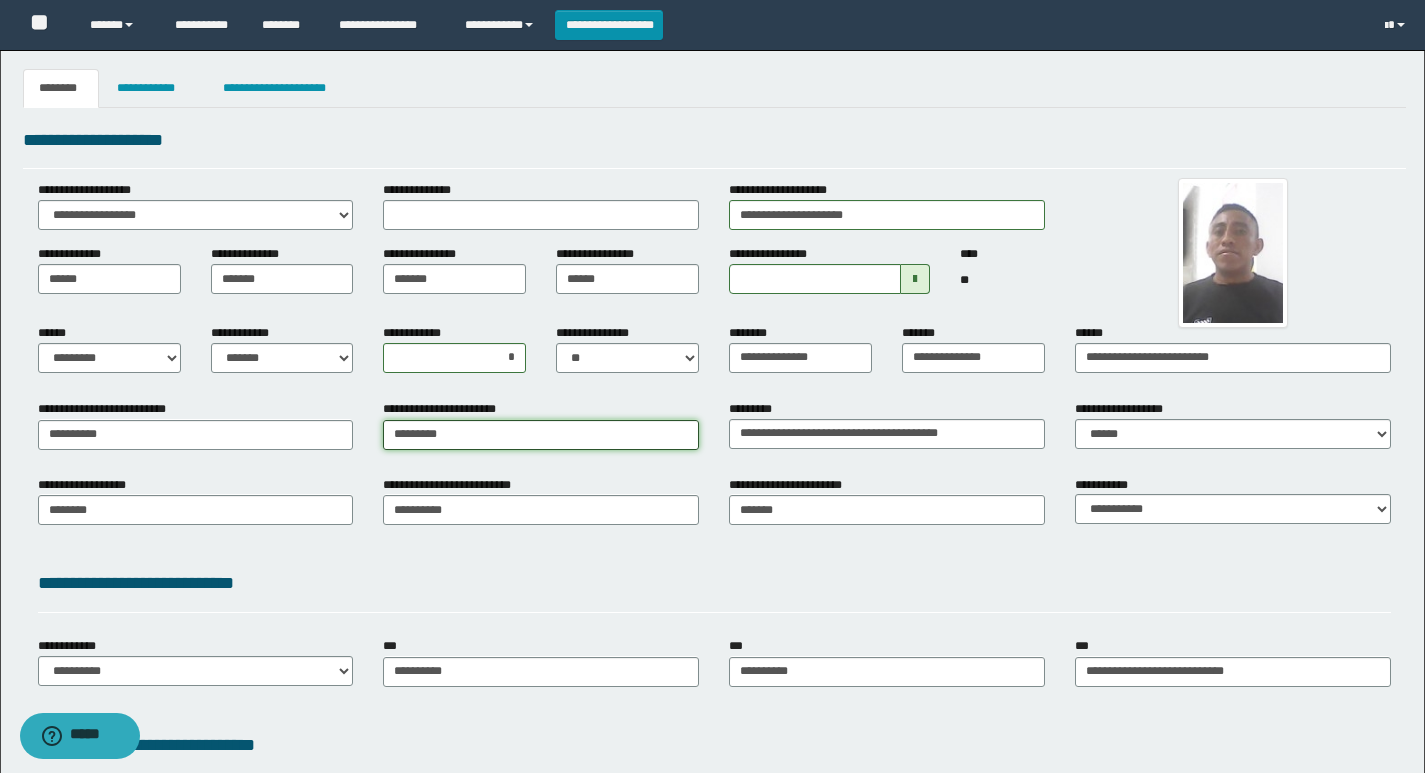 type on "********" 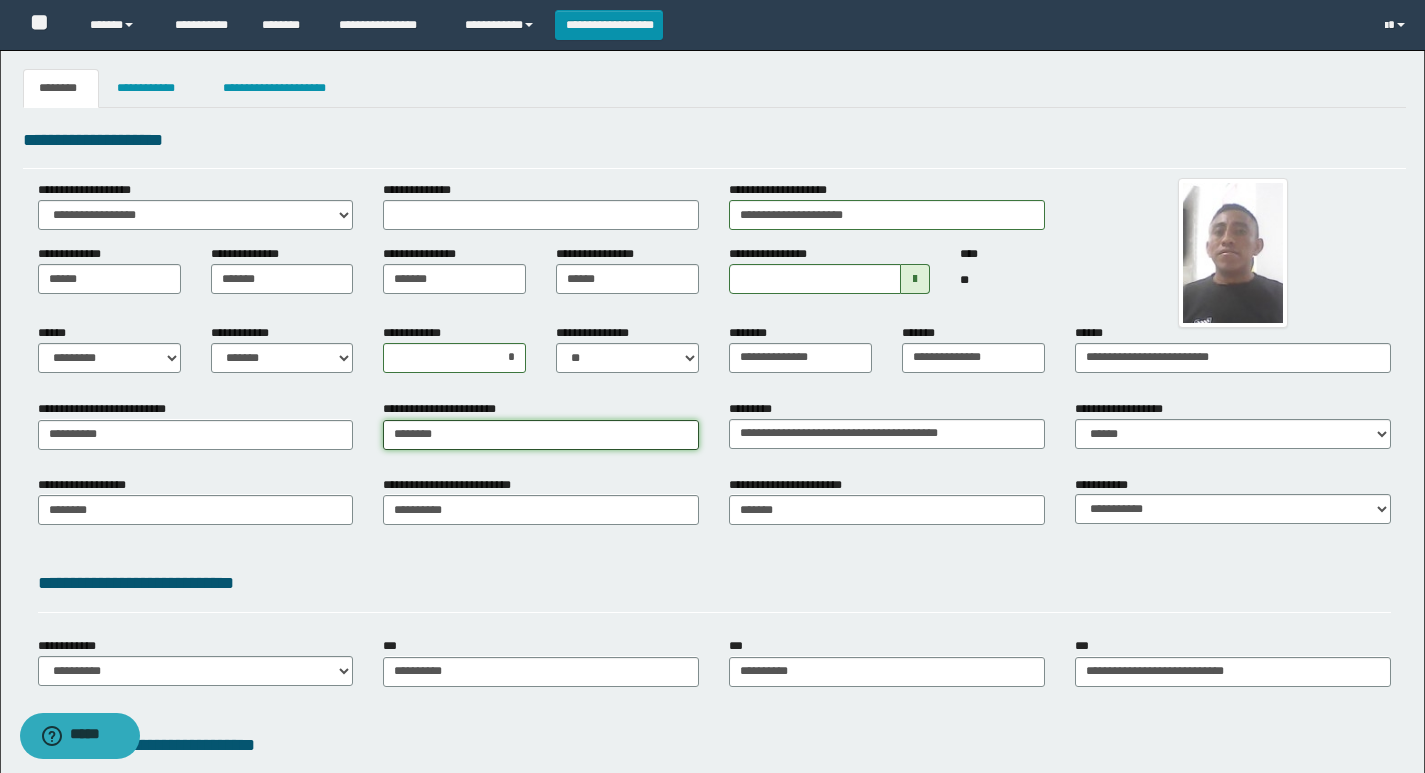 type on "**********" 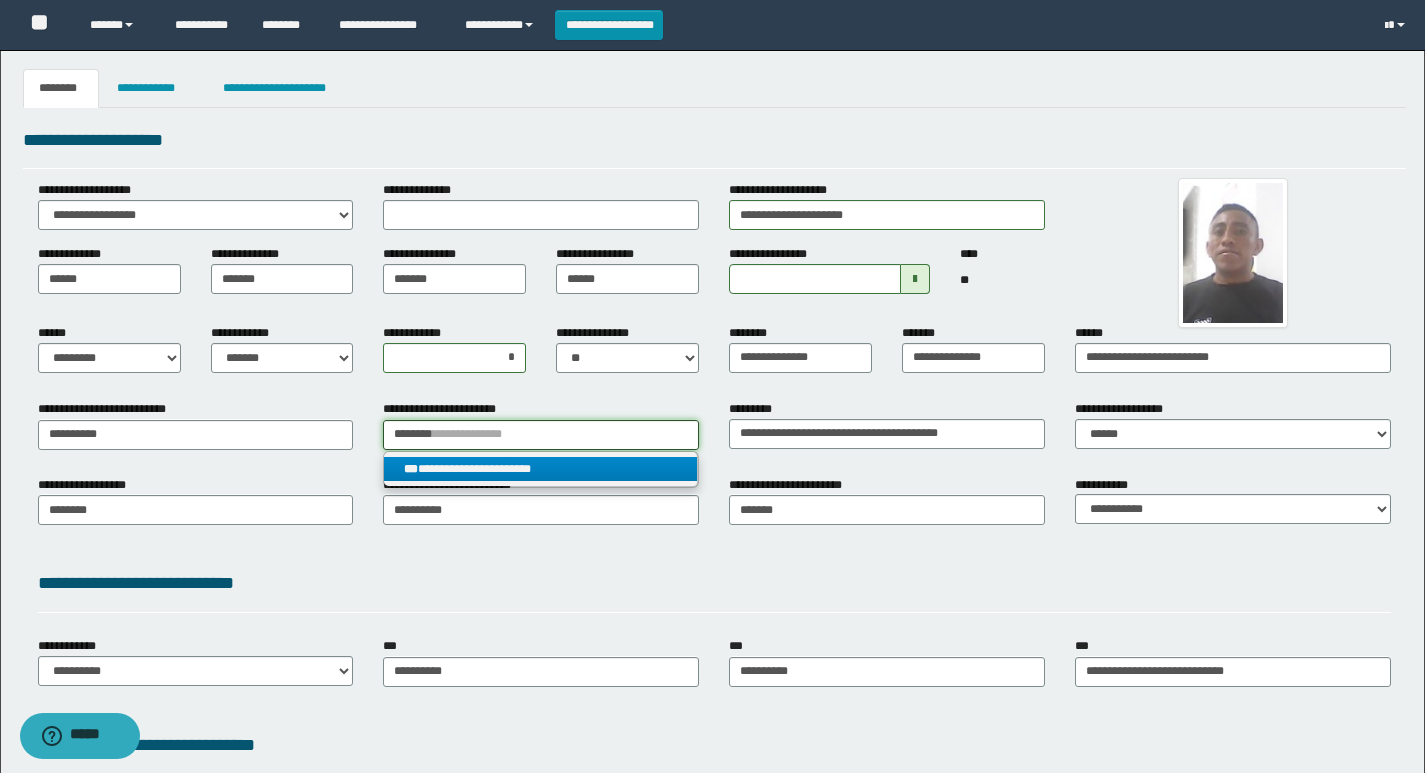 type on "********" 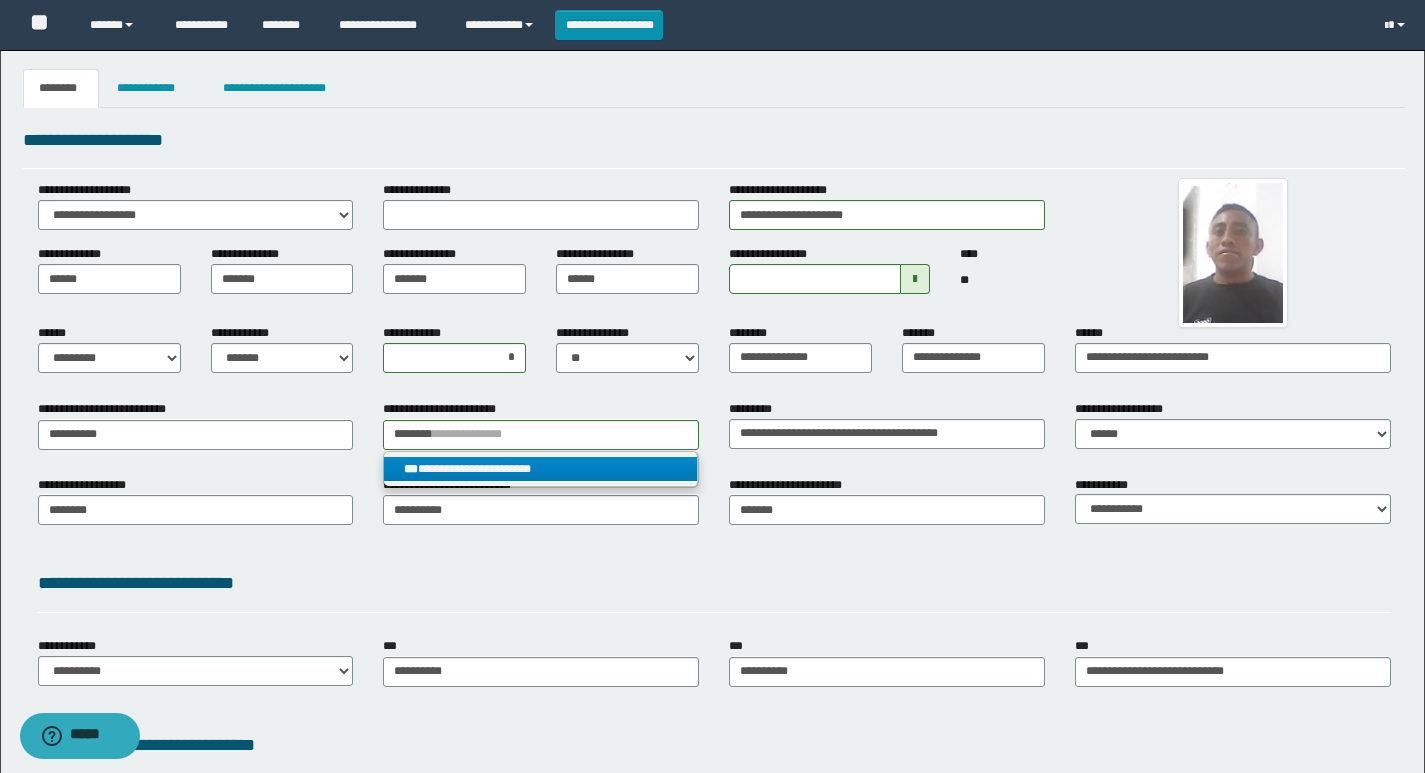 click on "**********" at bounding box center [540, 469] 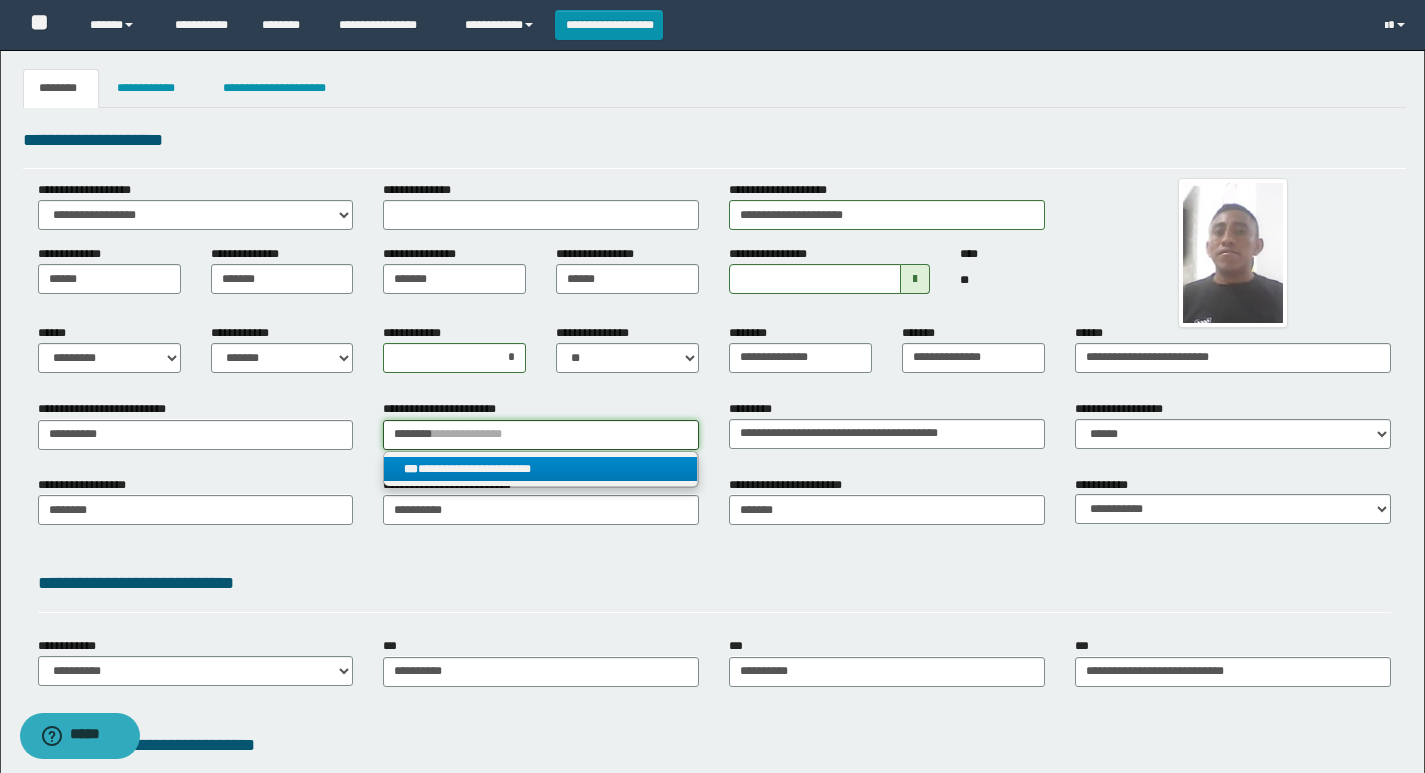 type 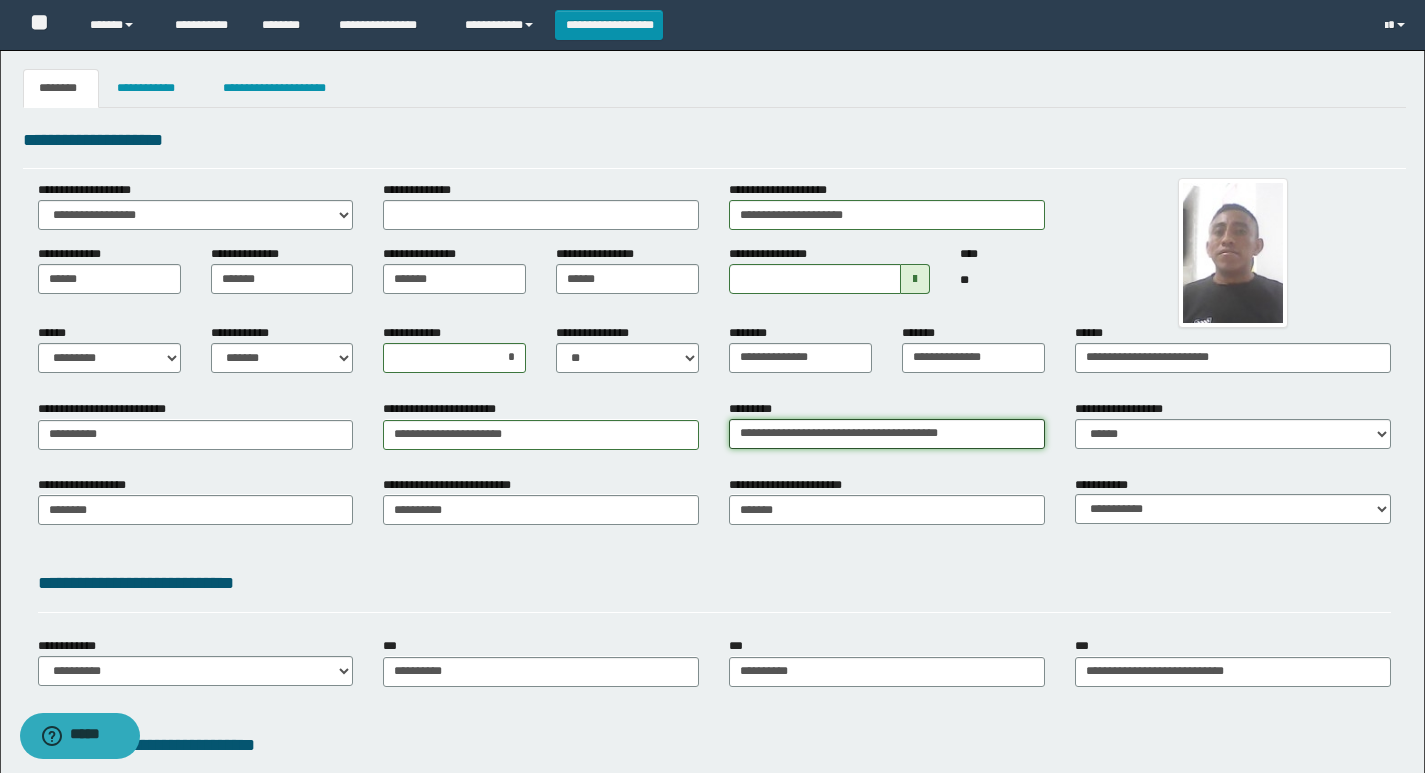 click on "**********" at bounding box center [887, 434] 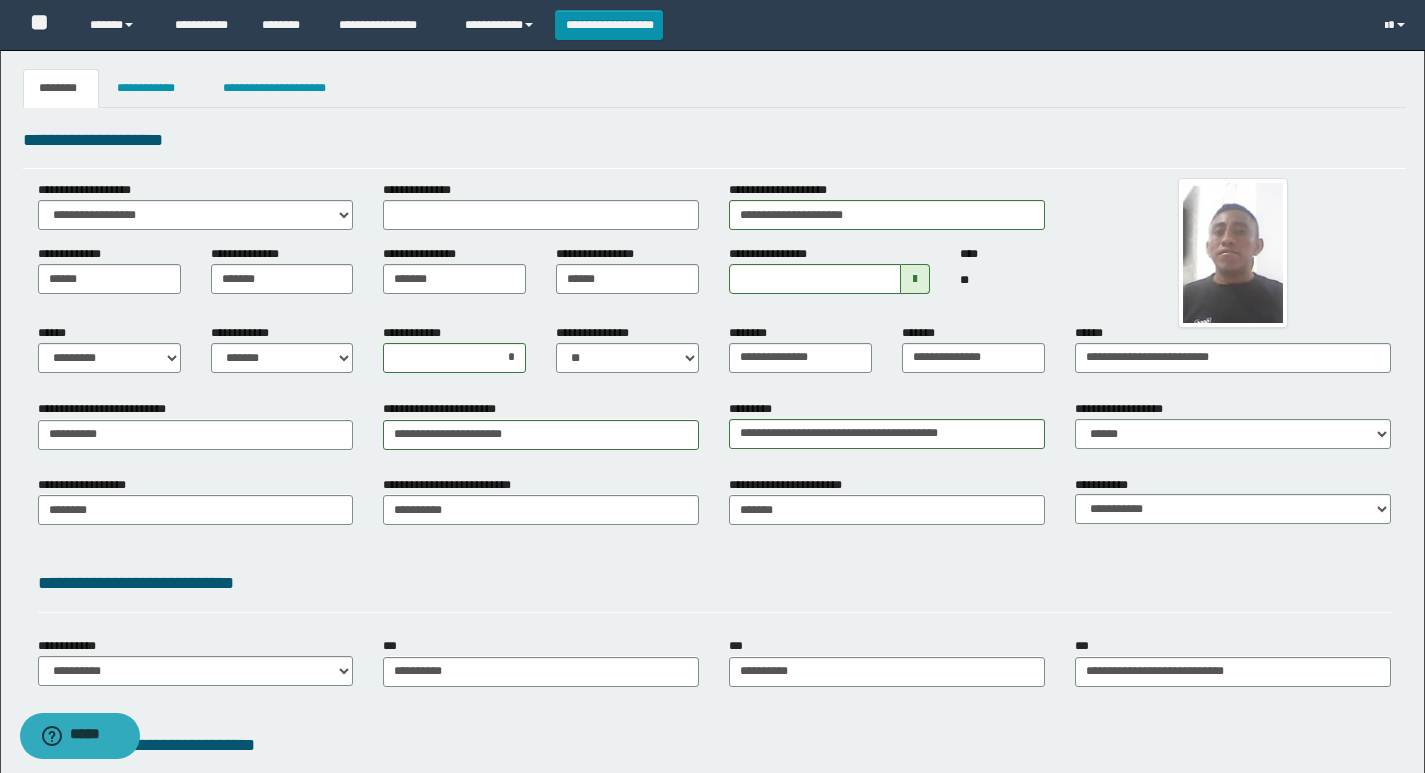 click on "**********" at bounding box center [714, 583] 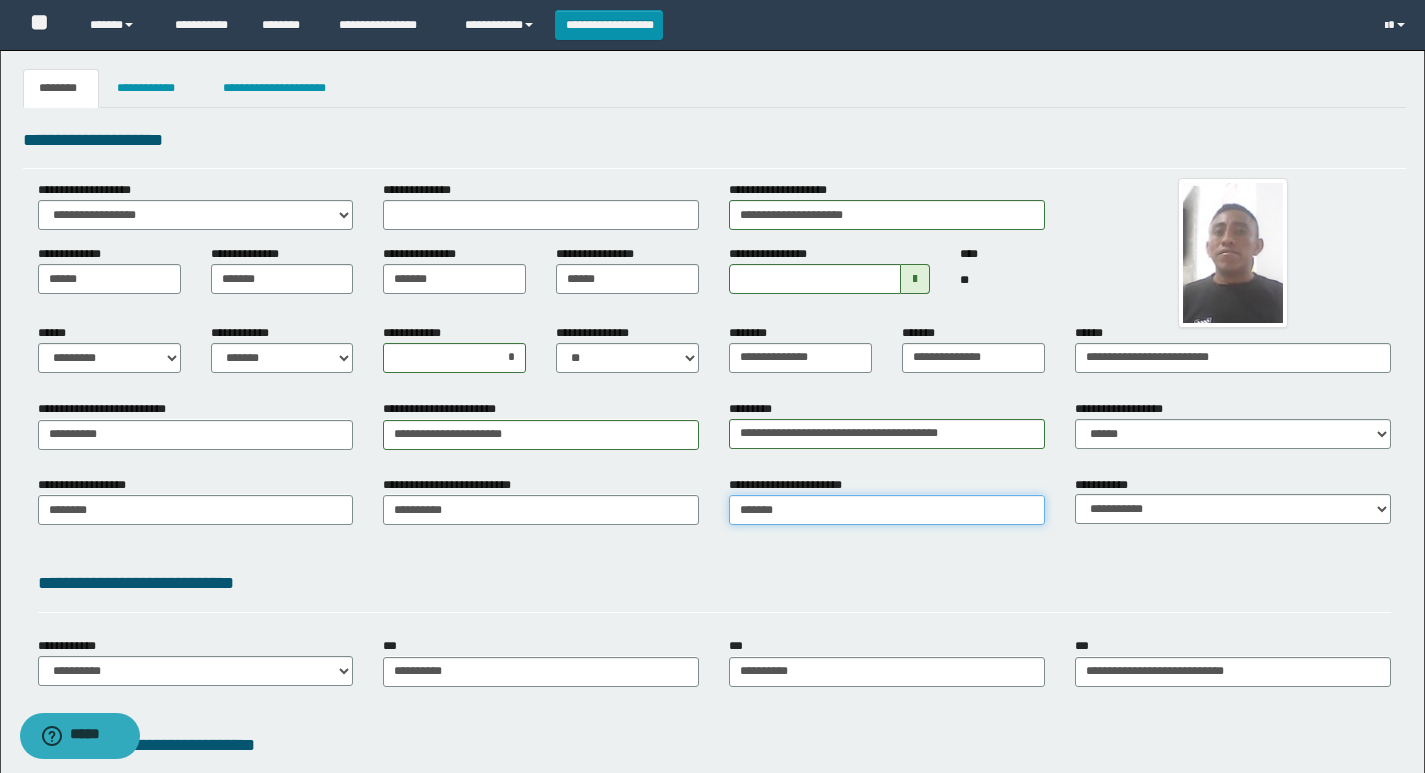 type on "*******" 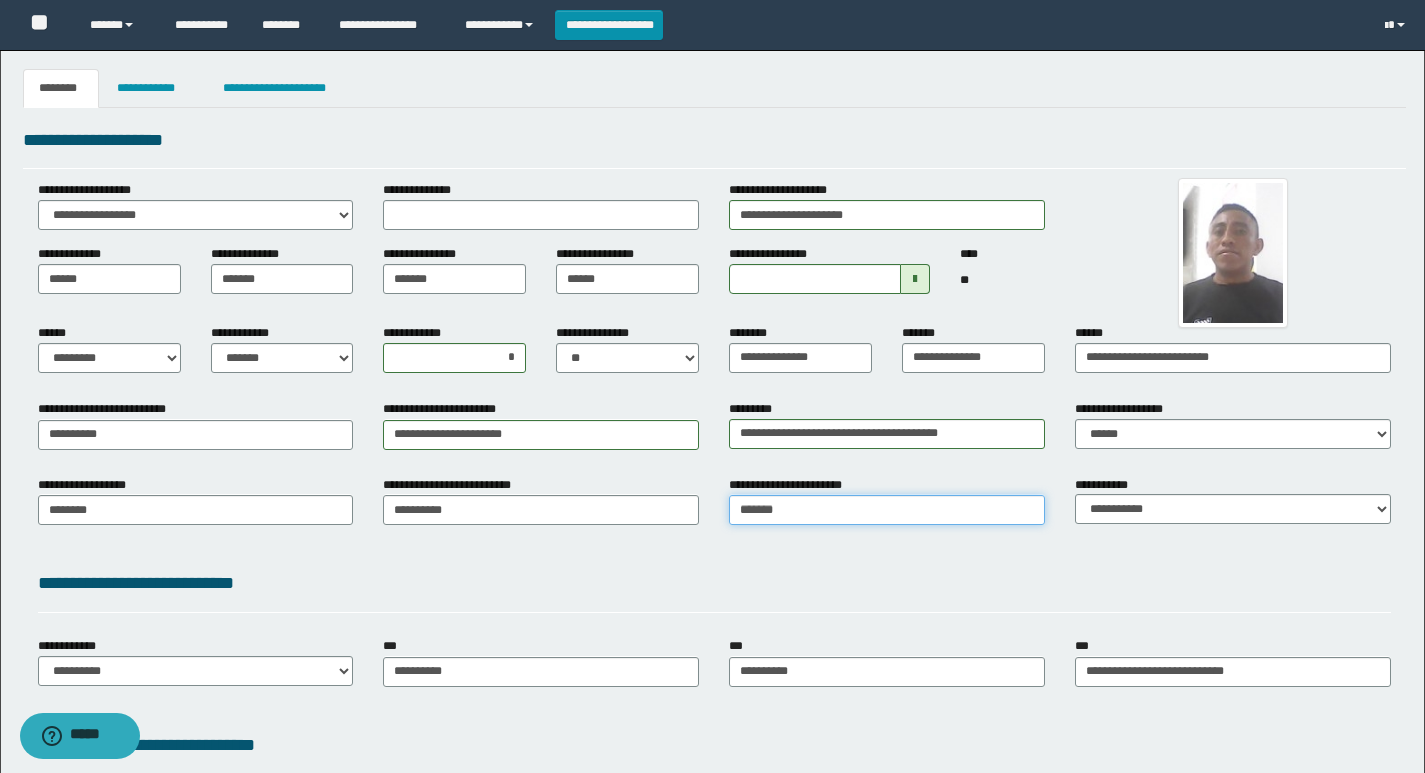 click on "*******" at bounding box center [887, 510] 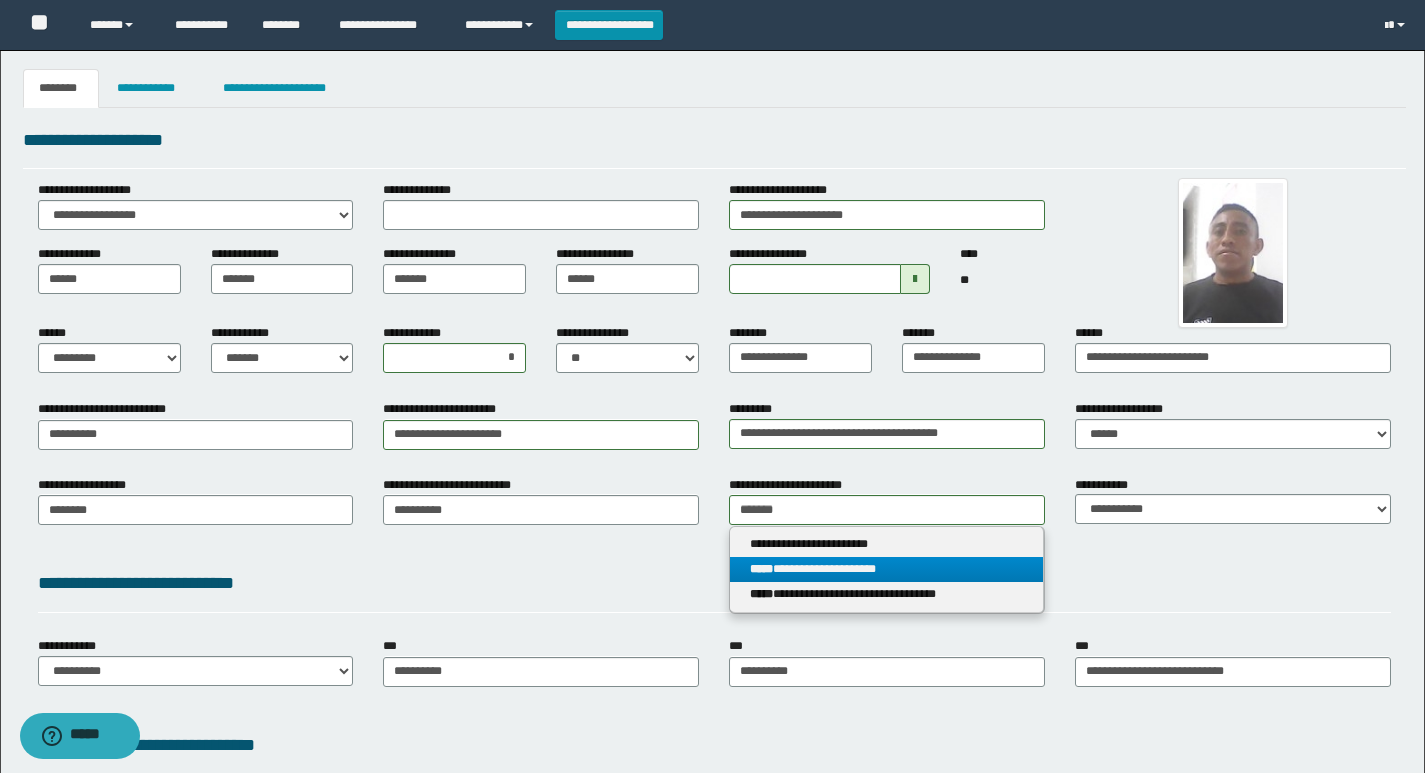 click on "**********" at bounding box center (886, 569) 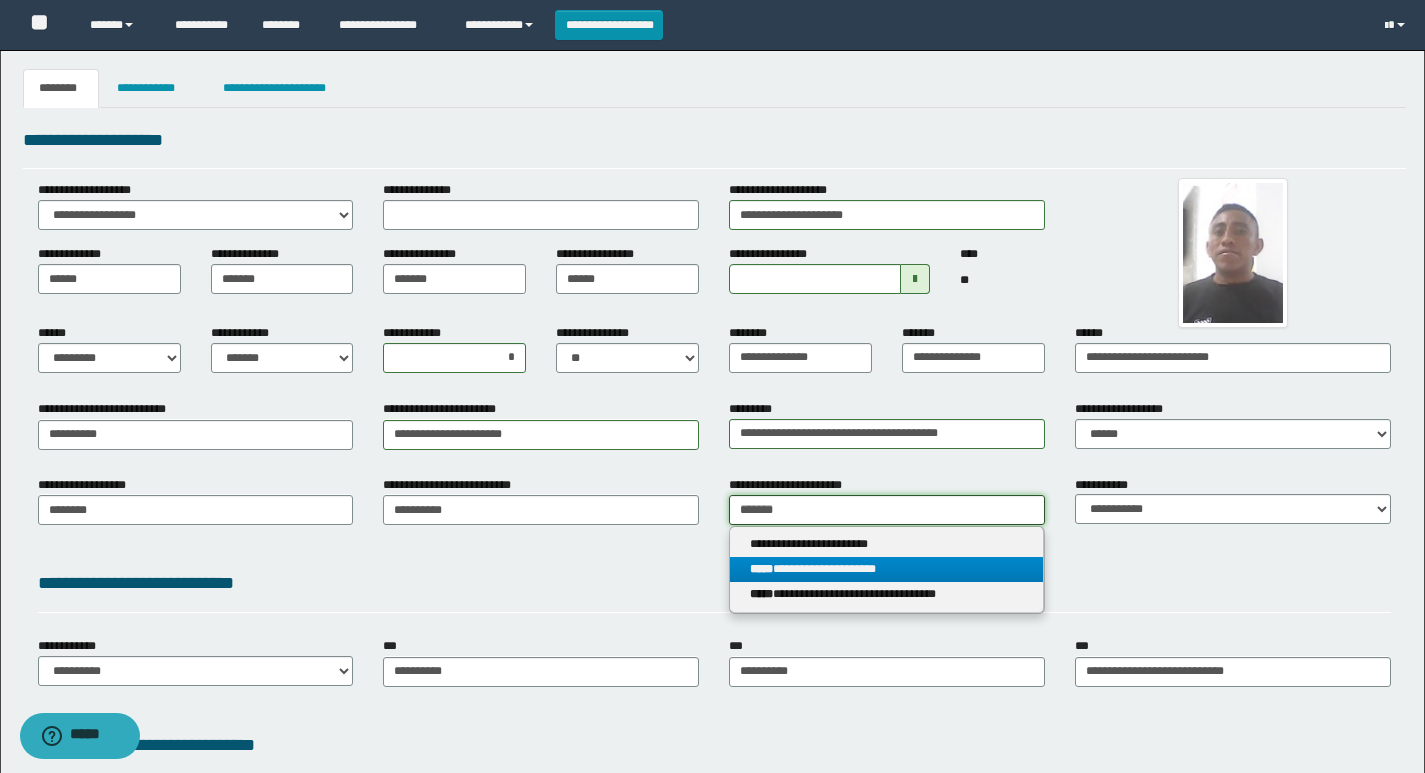 type 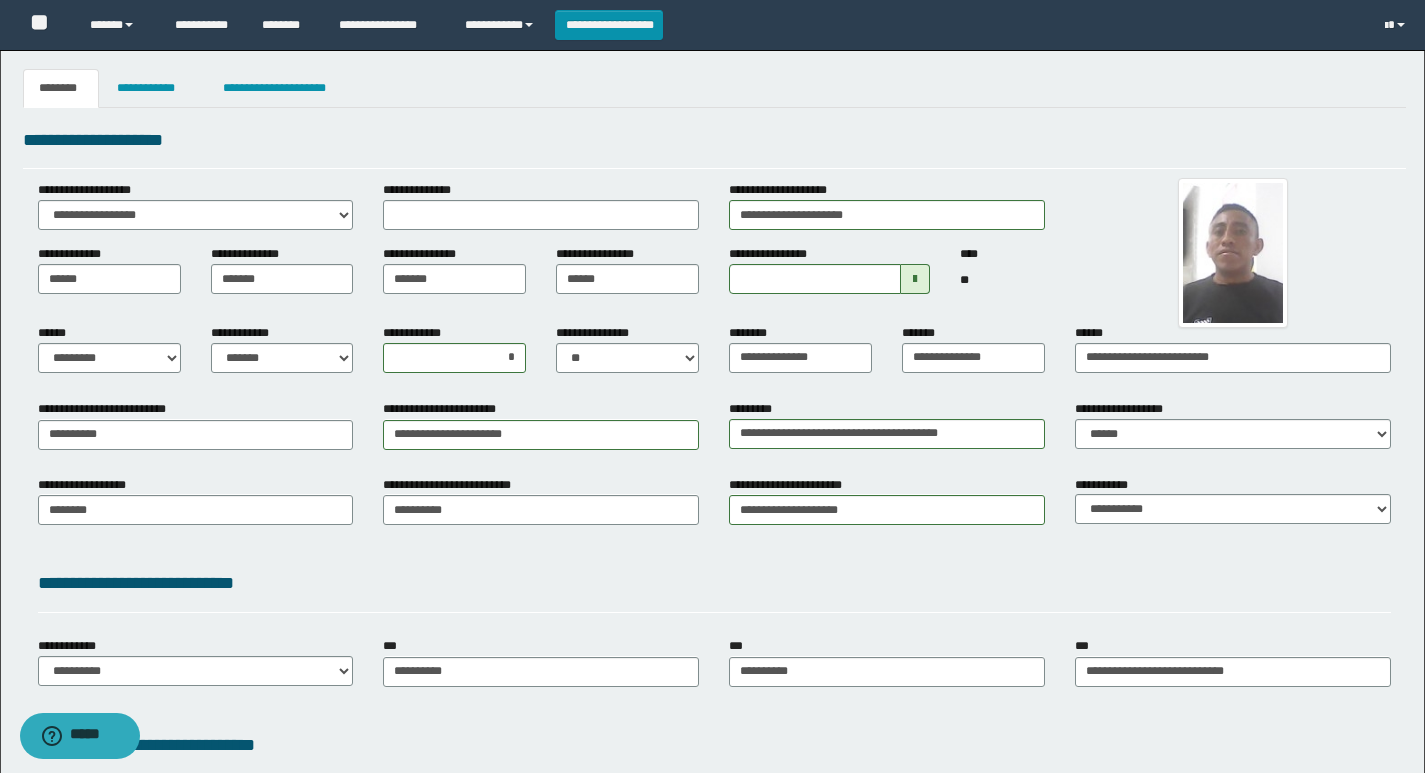 click on "**********" at bounding box center (714, 590) 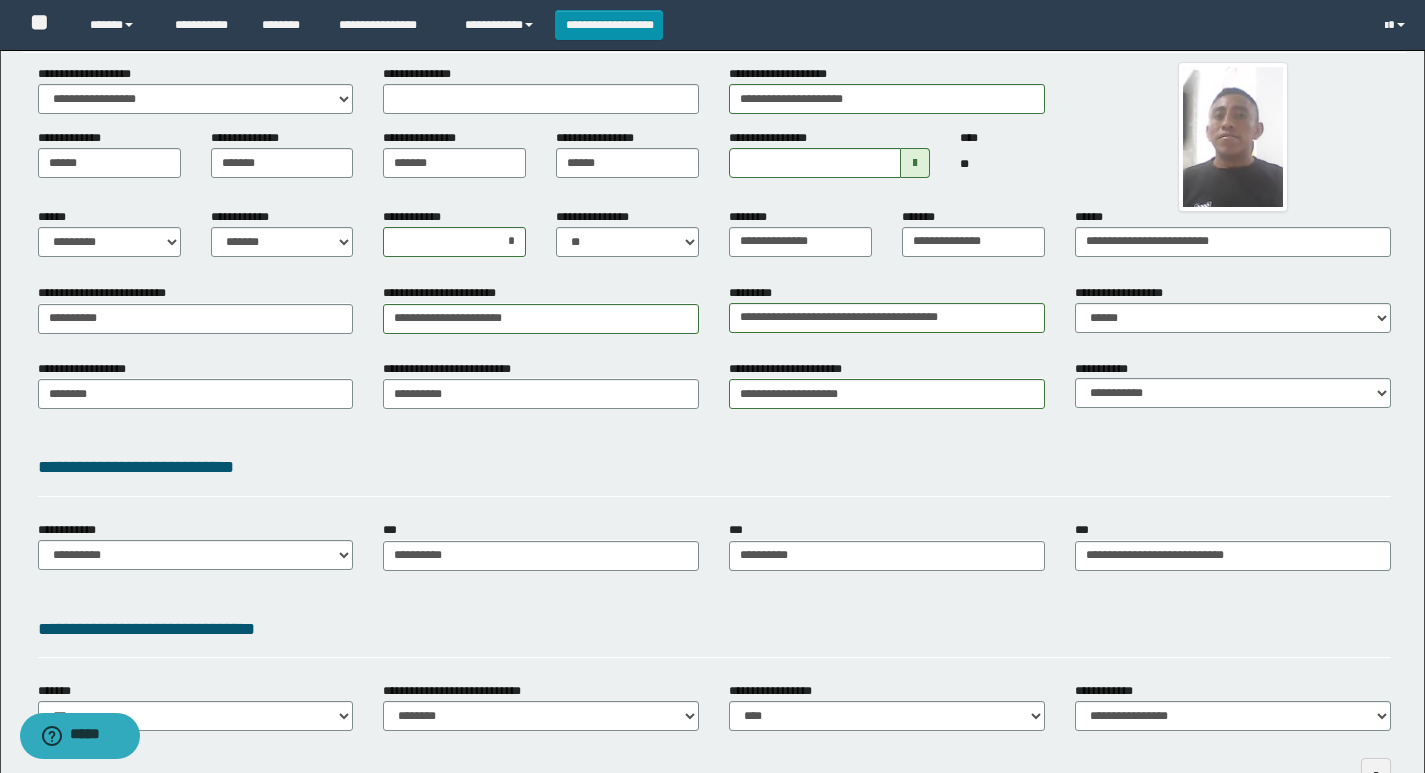 scroll, scrollTop: 200, scrollLeft: 0, axis: vertical 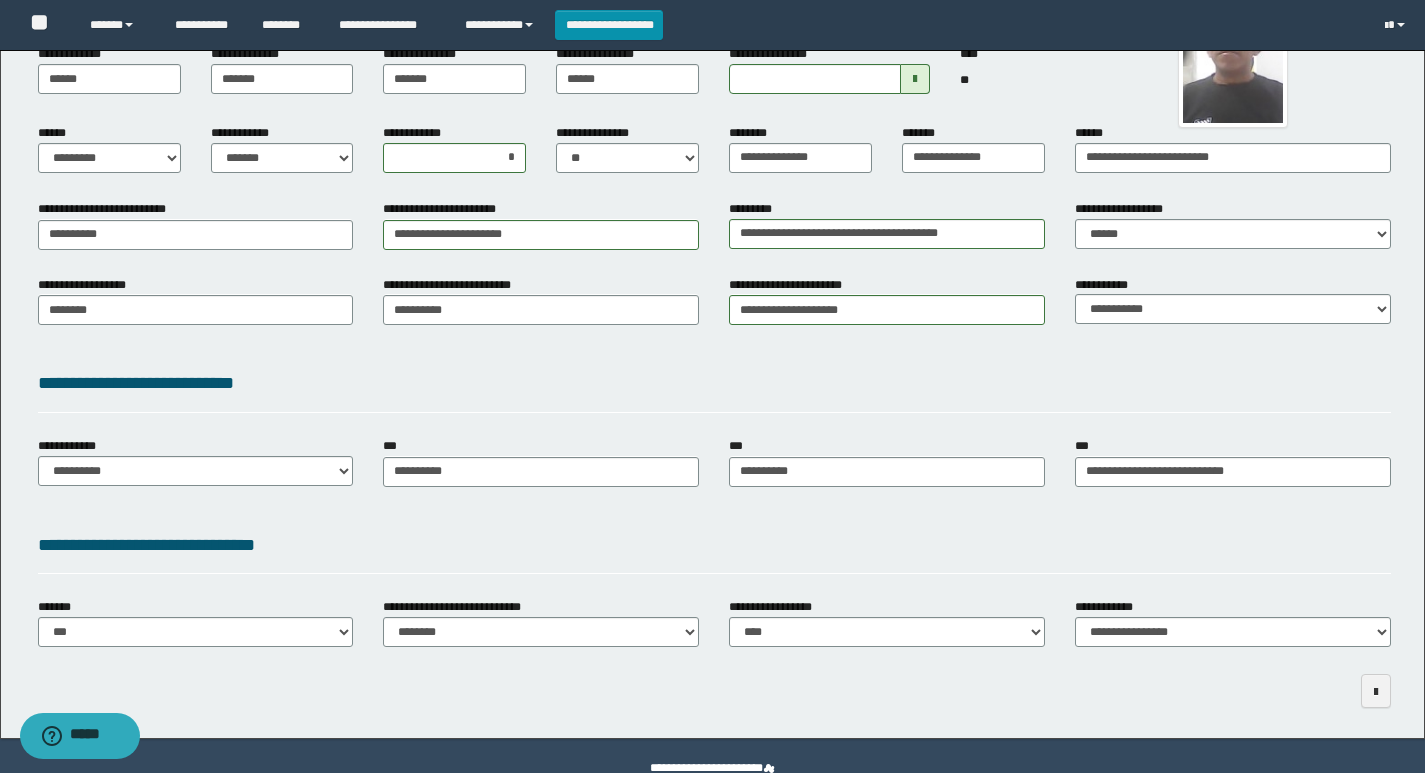 click on "**********" at bounding box center (714, 545) 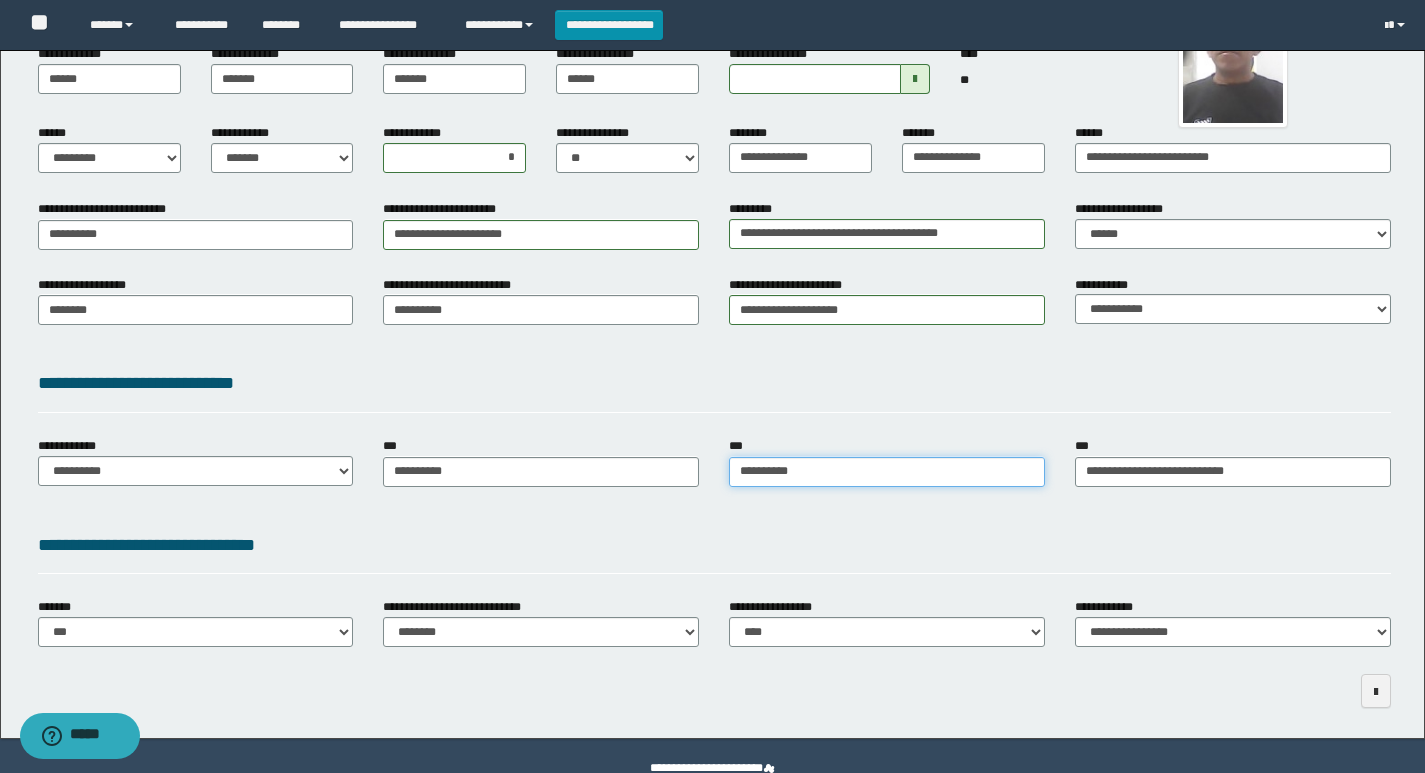 type on "**********" 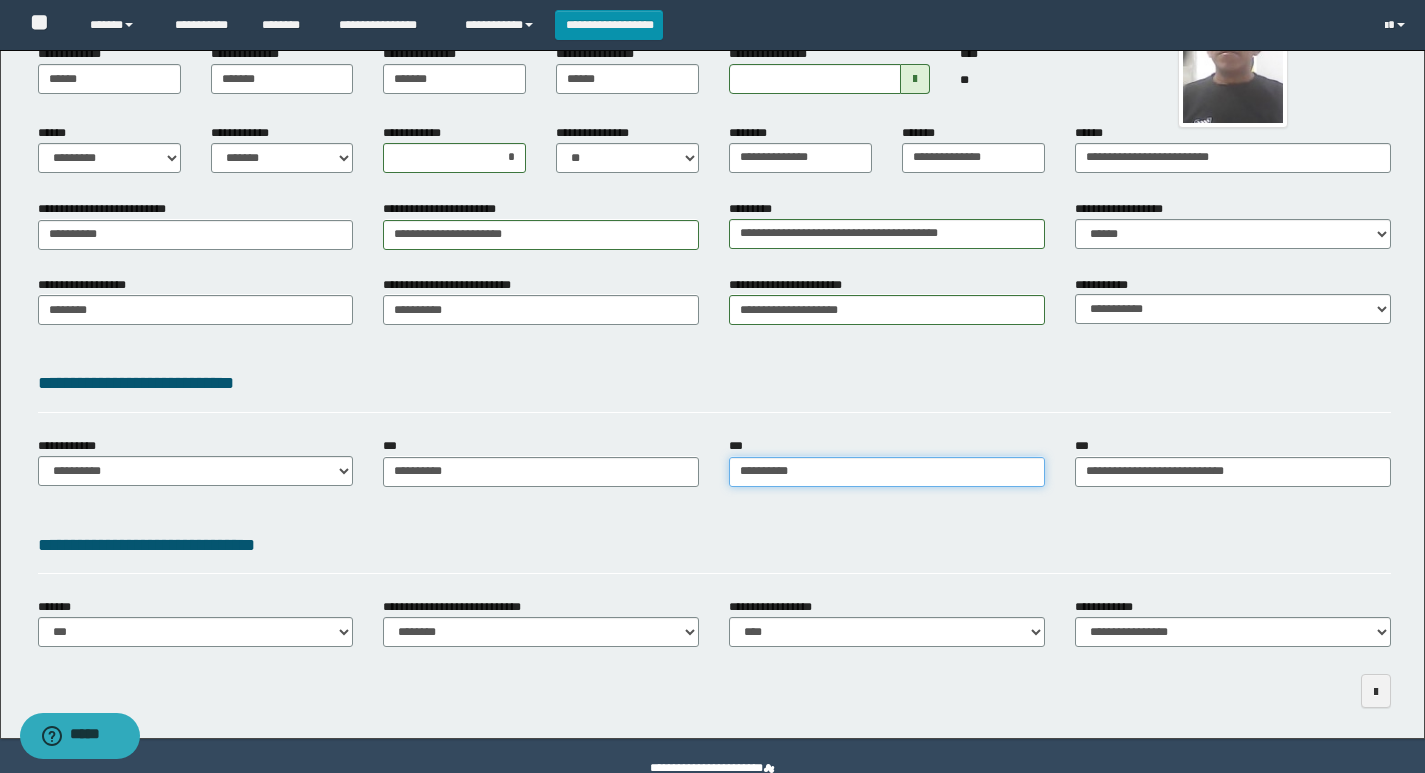 click on "**********" at bounding box center [887, 472] 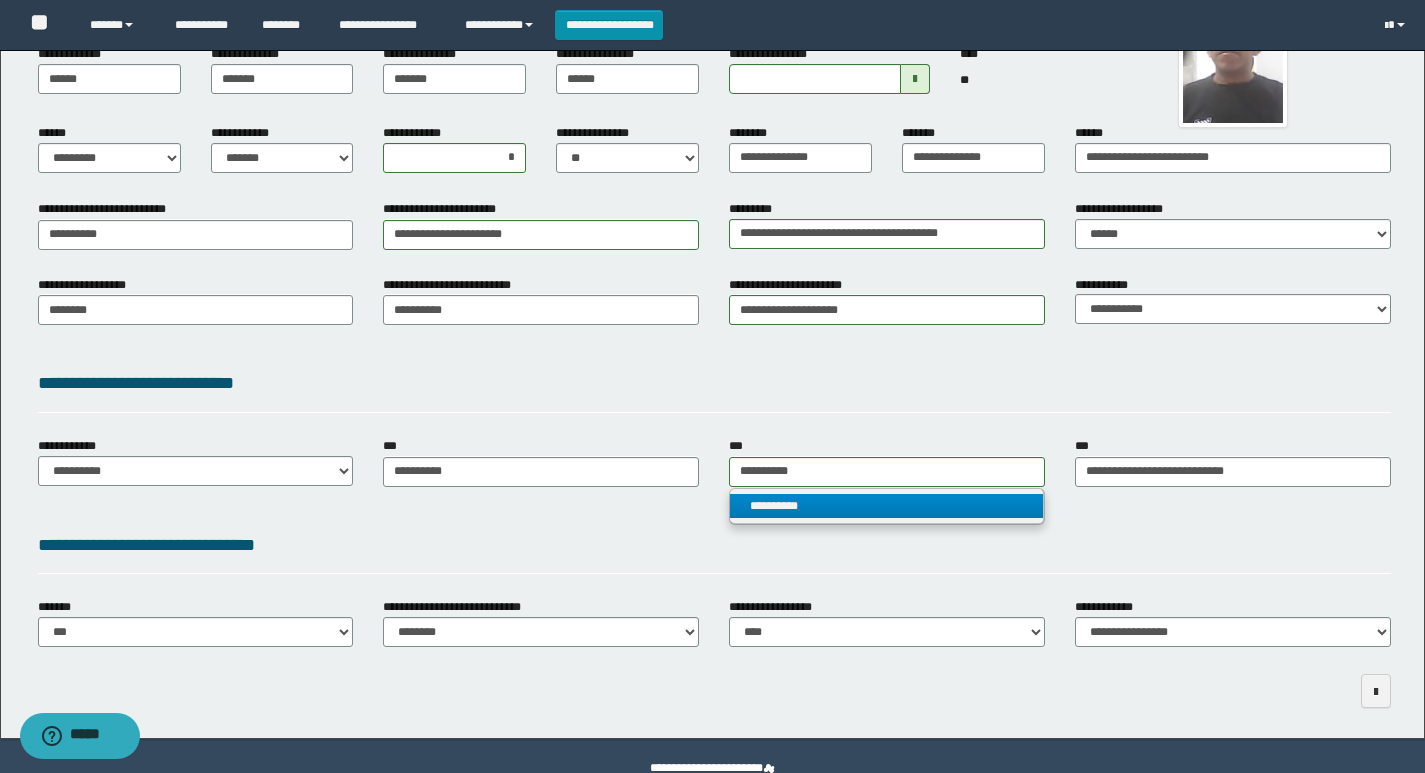 click on "**********" at bounding box center [886, 506] 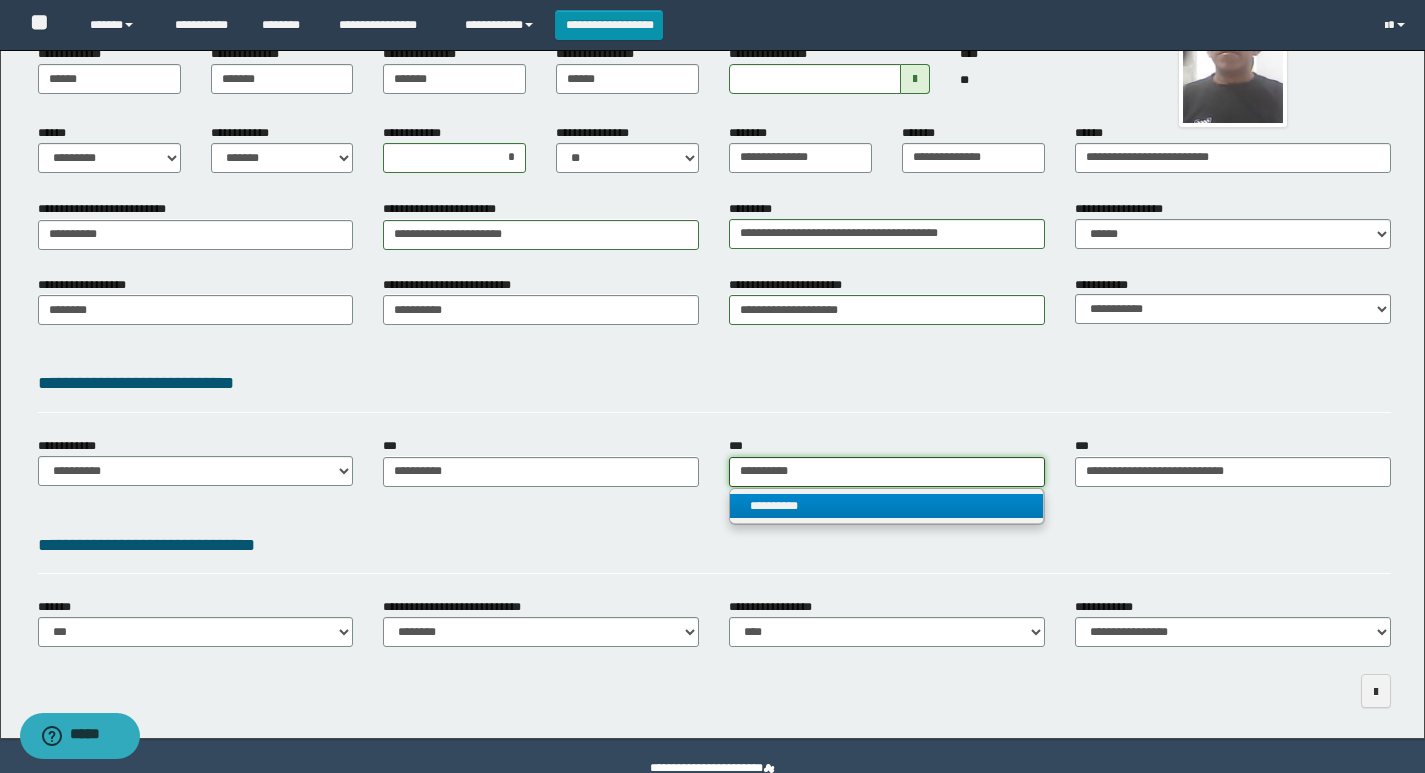 type 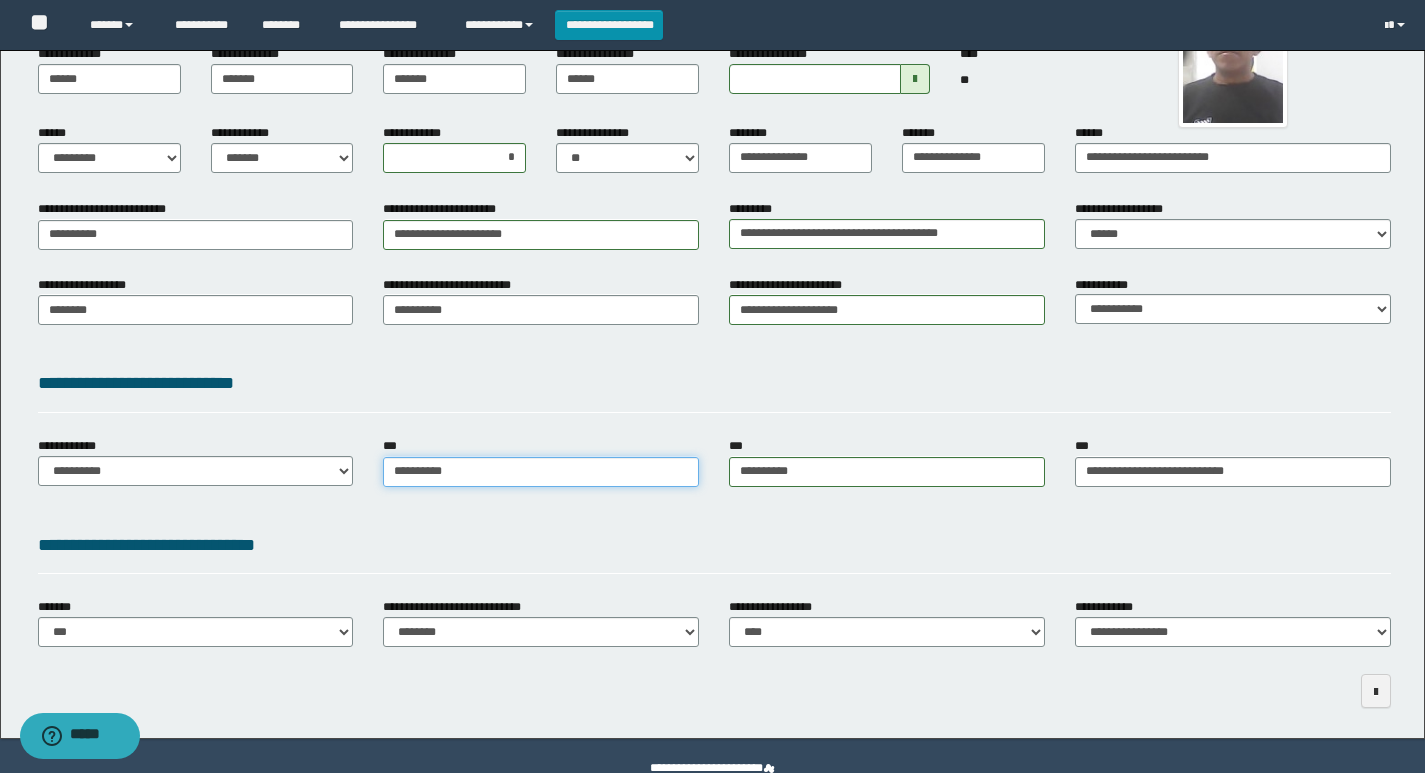 type on "**********" 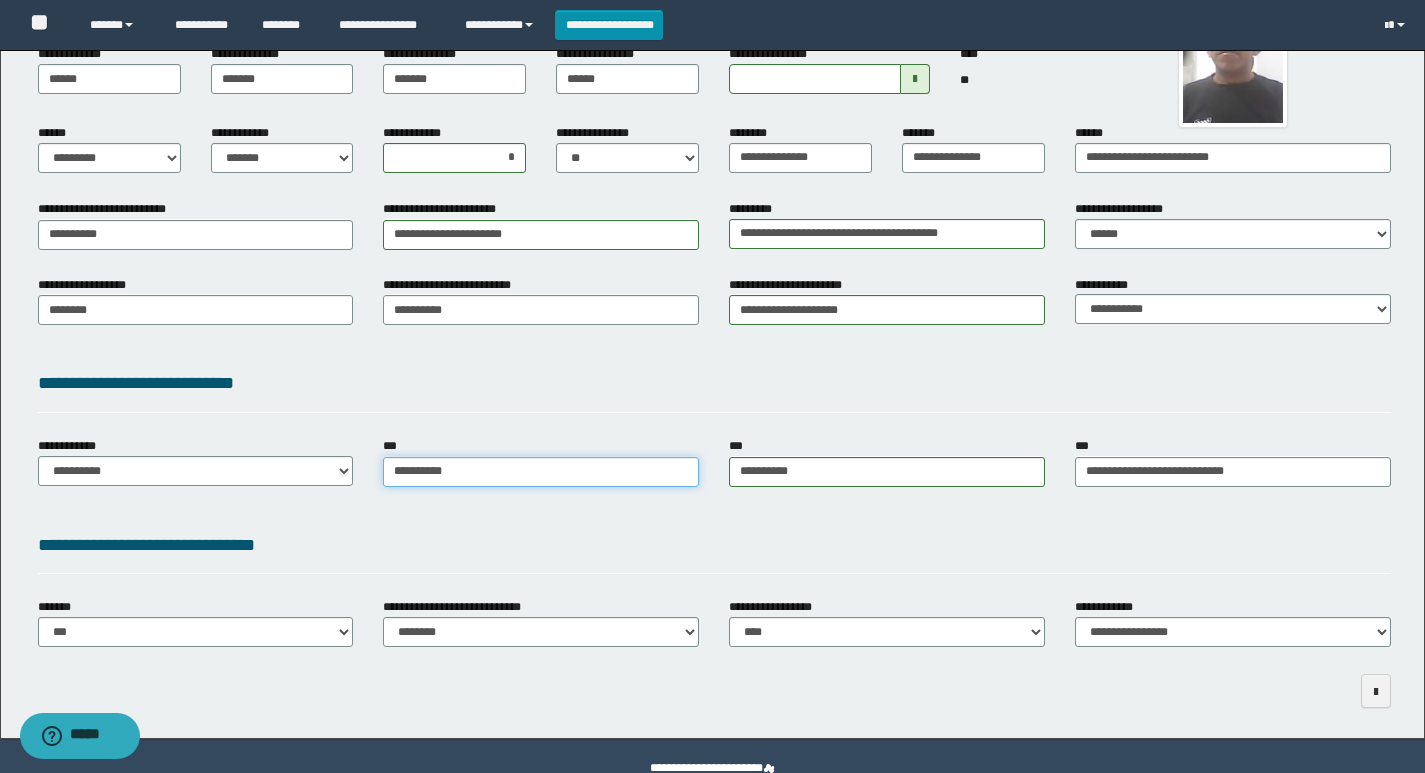 click on "**********" at bounding box center [541, 472] 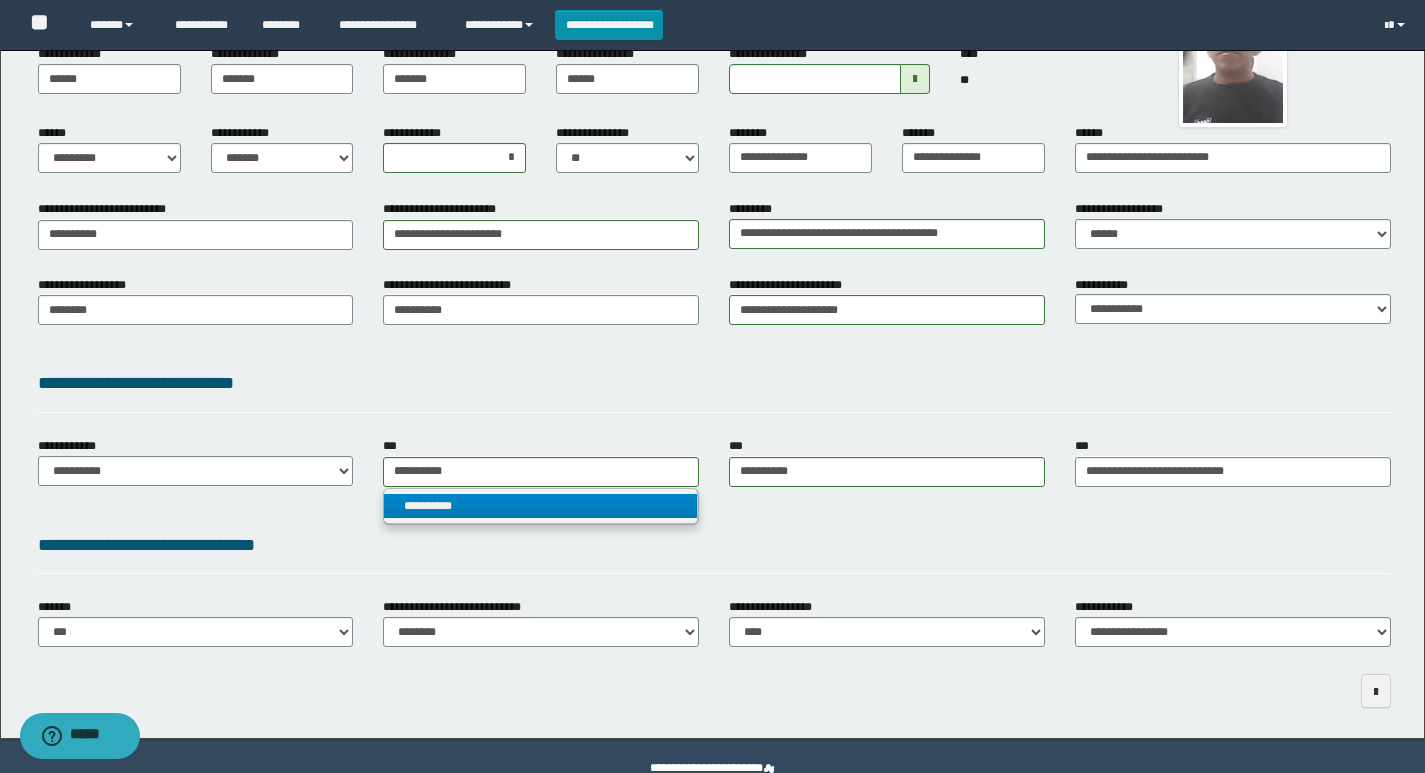 click on "**********" at bounding box center [540, 506] 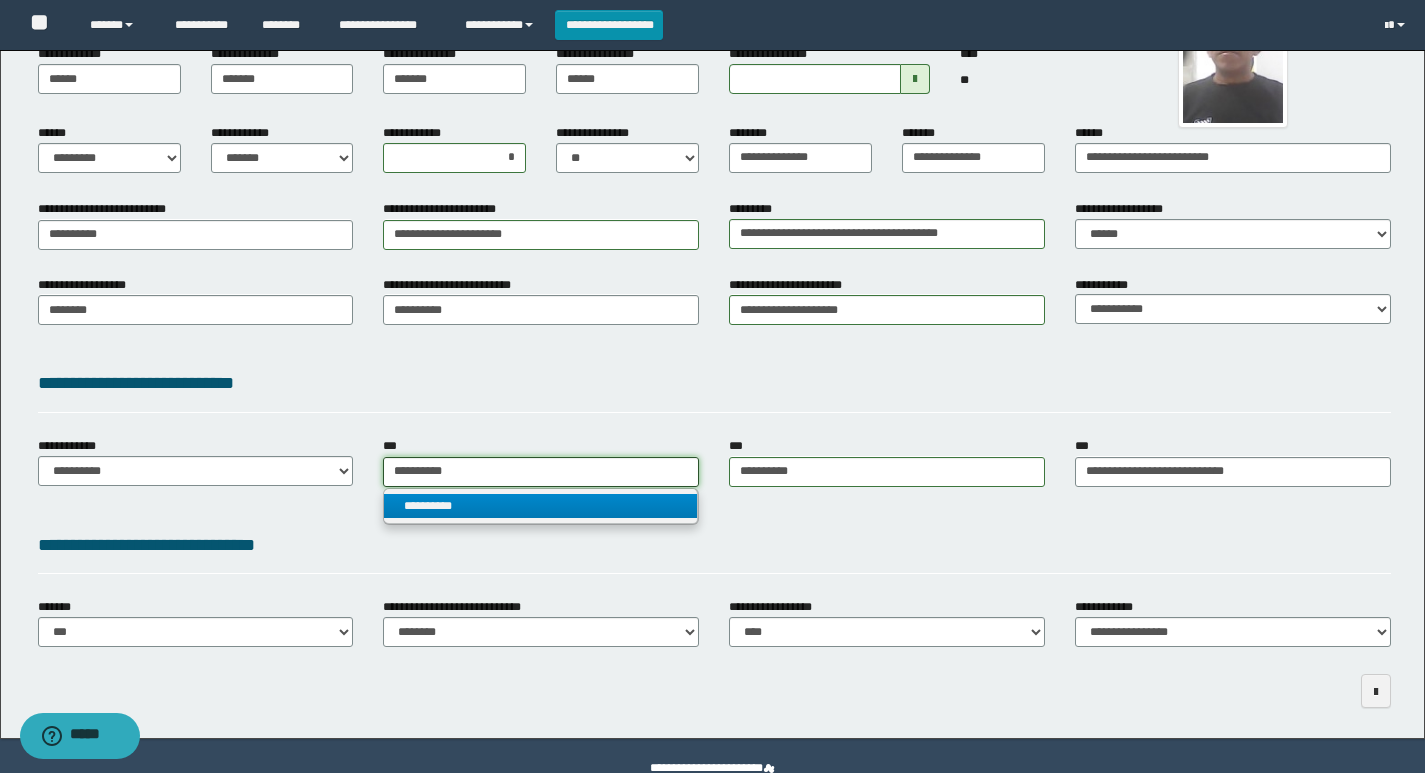 type 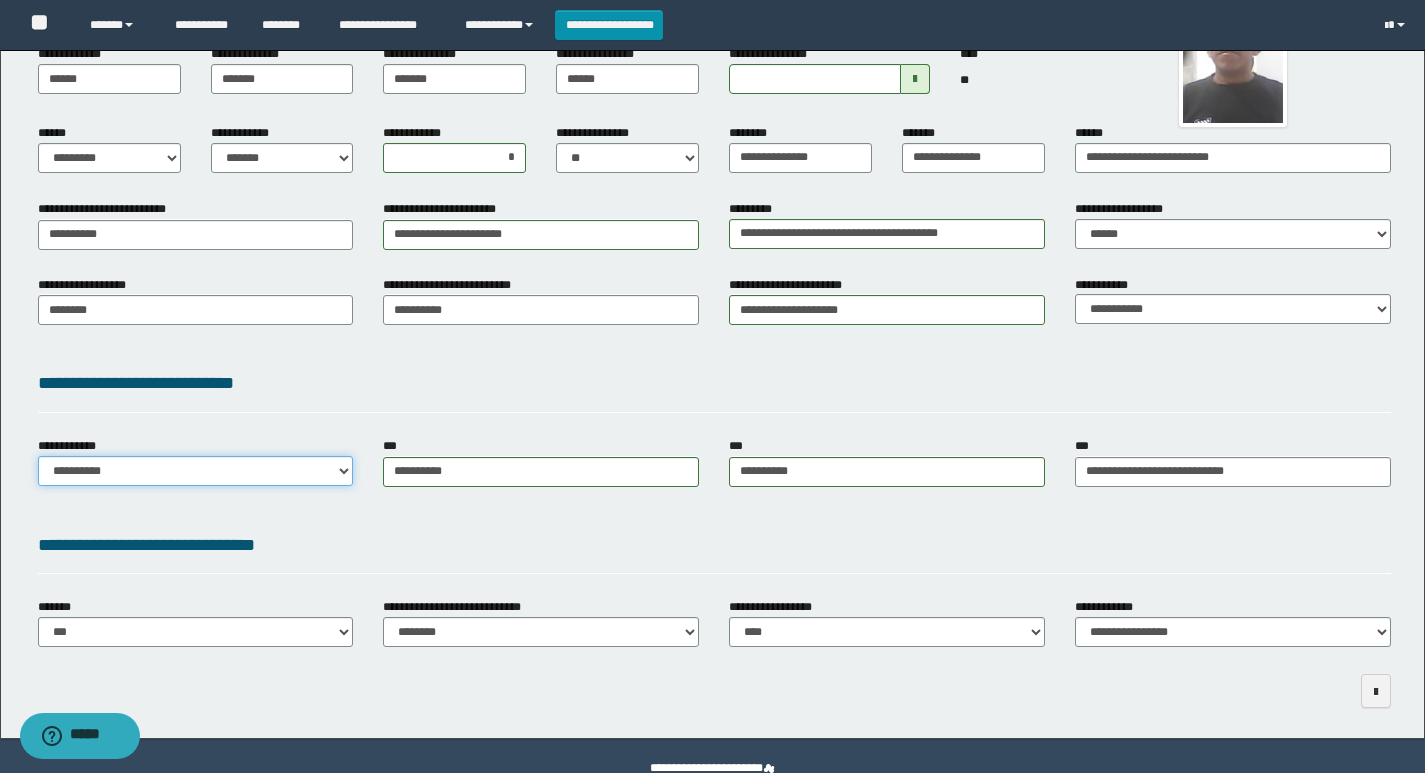 drag, startPoint x: 97, startPoint y: 478, endPoint x: 102, endPoint y: 458, distance: 20.615528 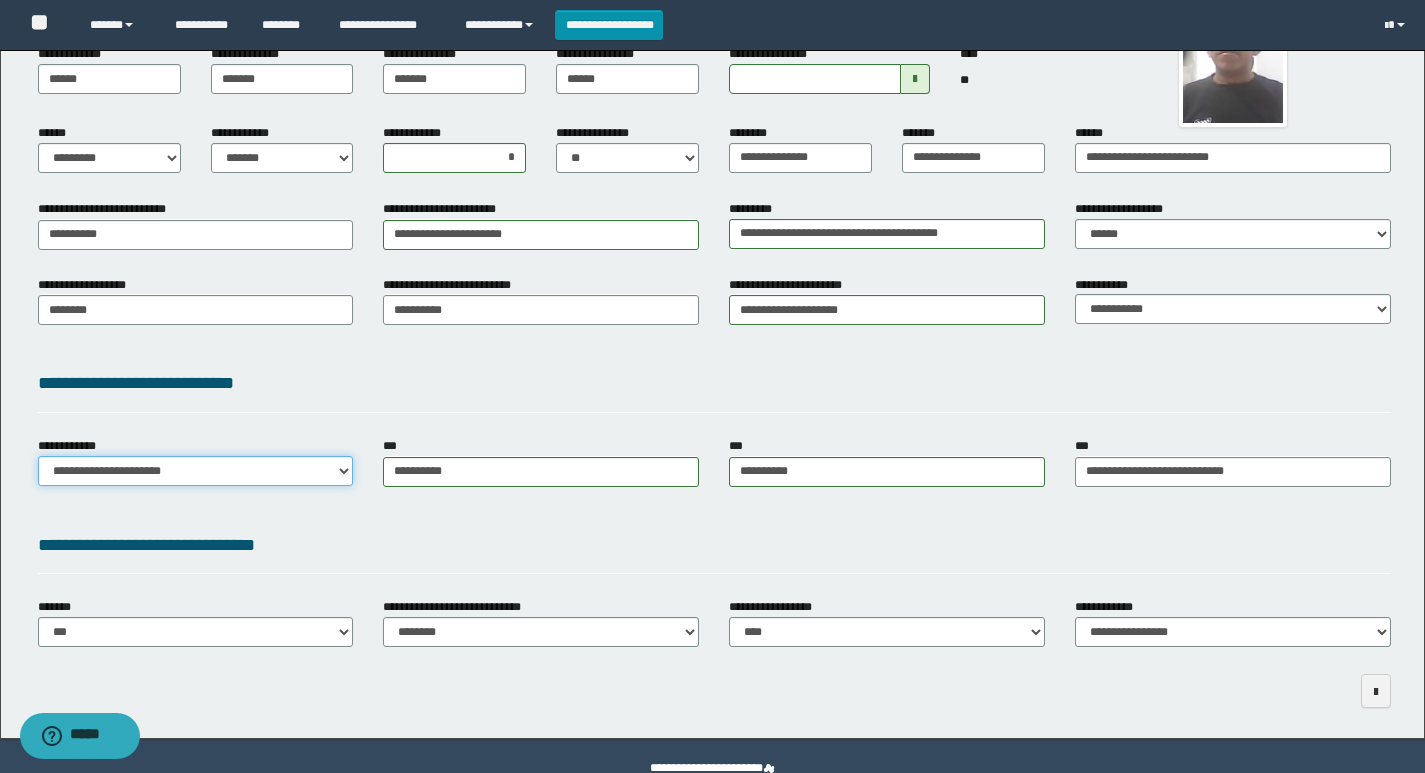 click on "**********" at bounding box center [196, 471] 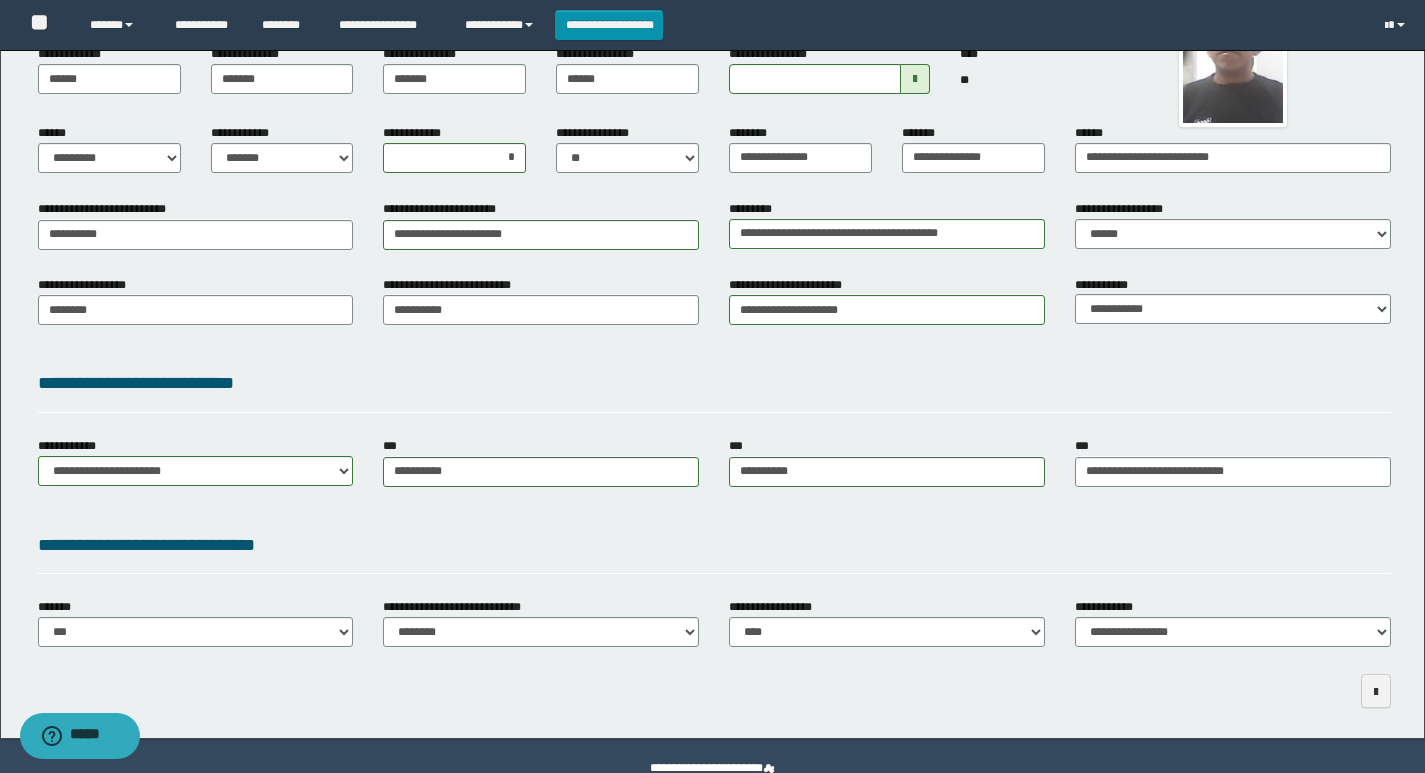 click on "**********" at bounding box center (714, 387) 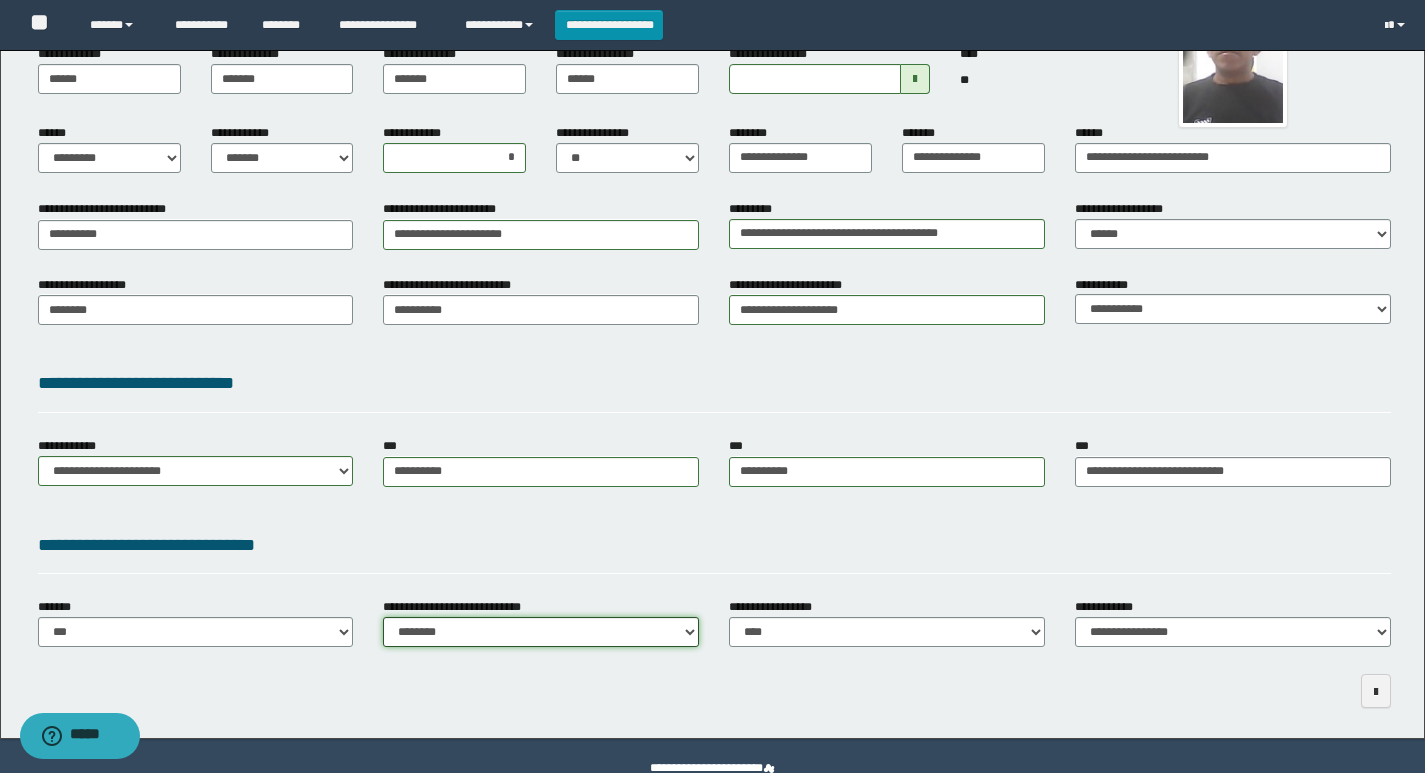 click on "**********" at bounding box center (541, 632) 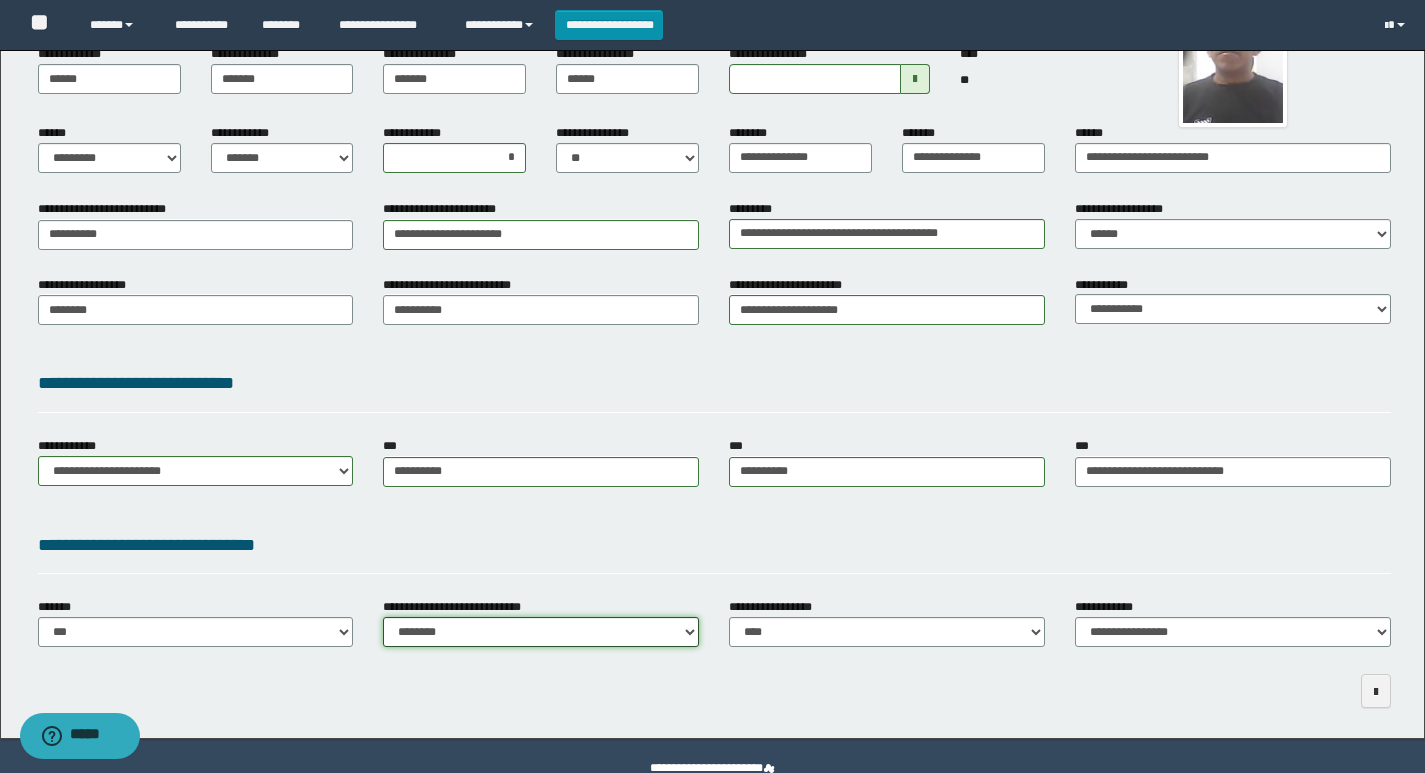 select 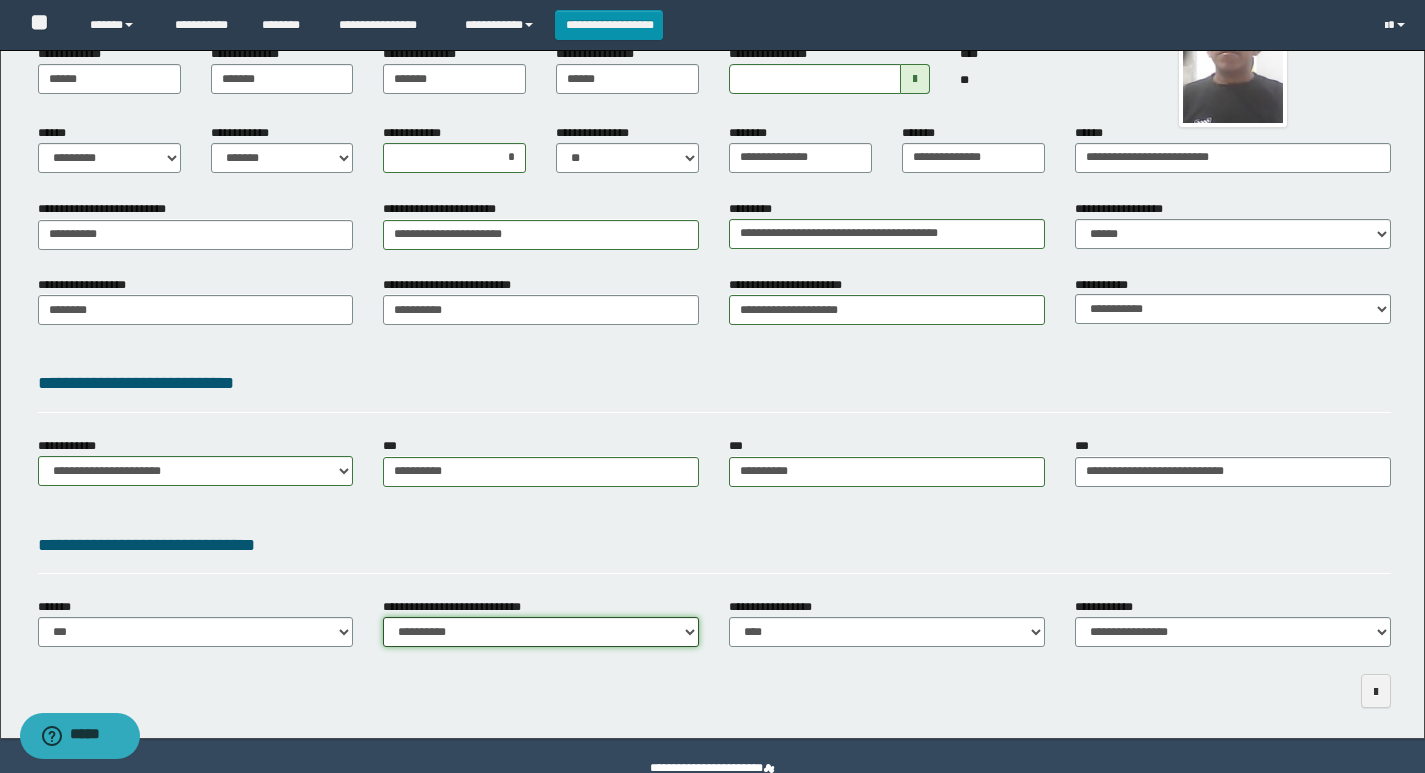 click on "**********" at bounding box center [541, 632] 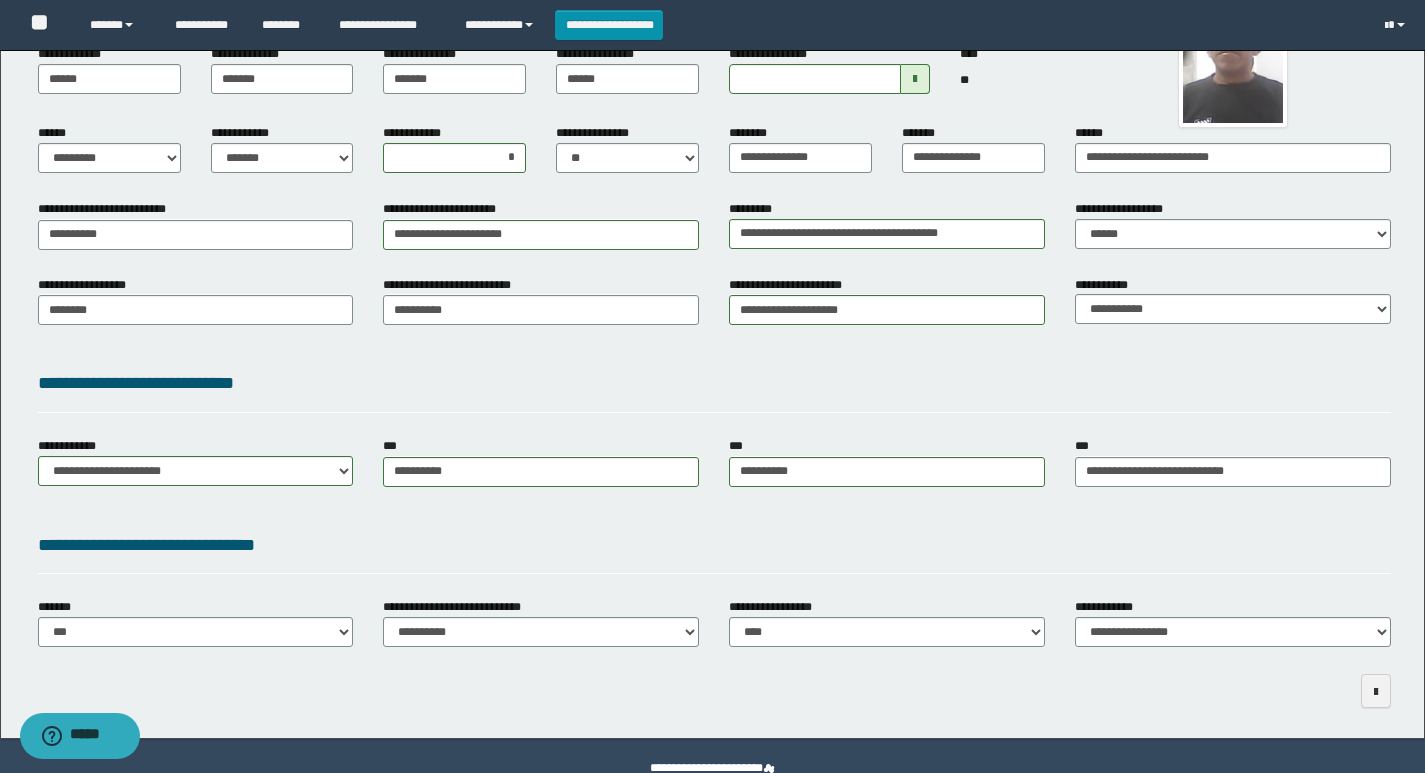 click on "**********" at bounding box center [714, 545] 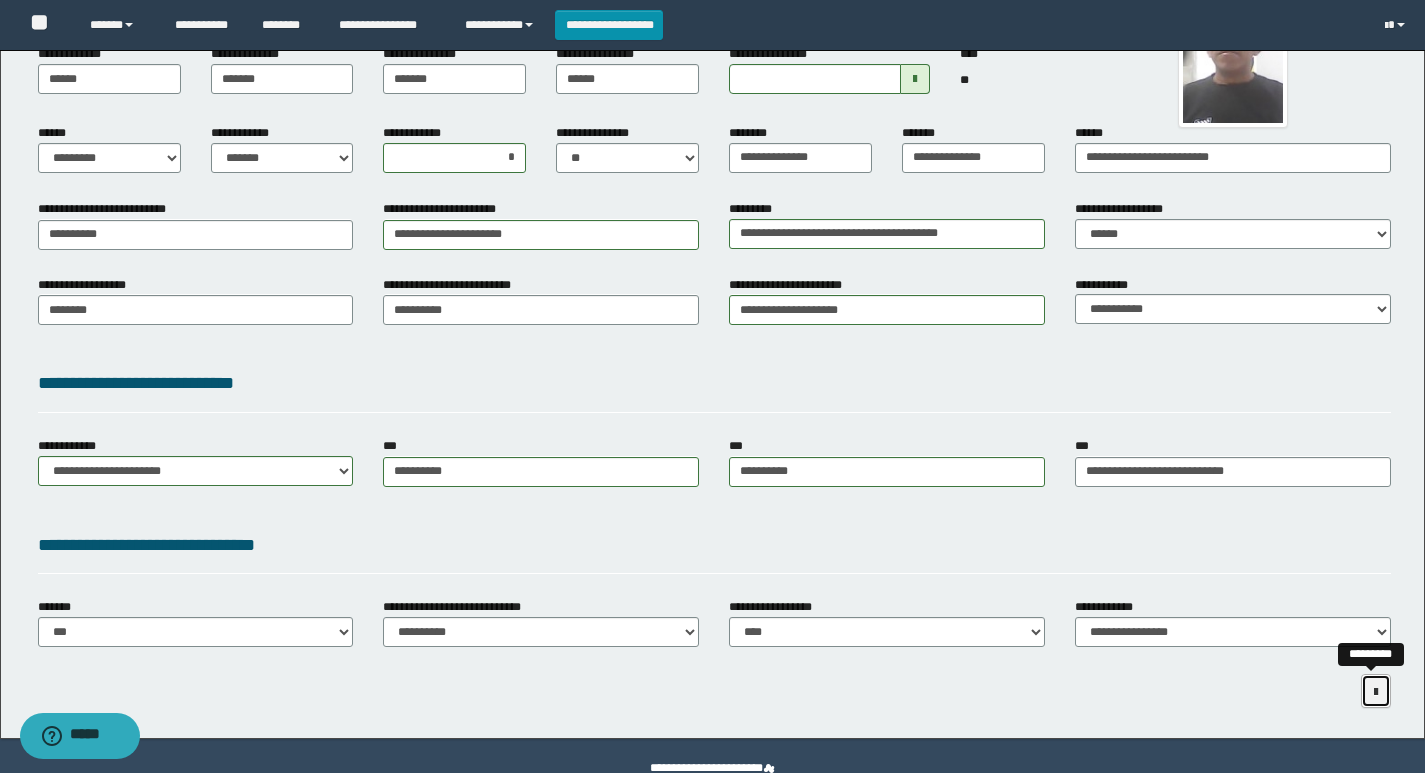 drag, startPoint x: 1379, startPoint y: 695, endPoint x: 1360, endPoint y: 675, distance: 27.58623 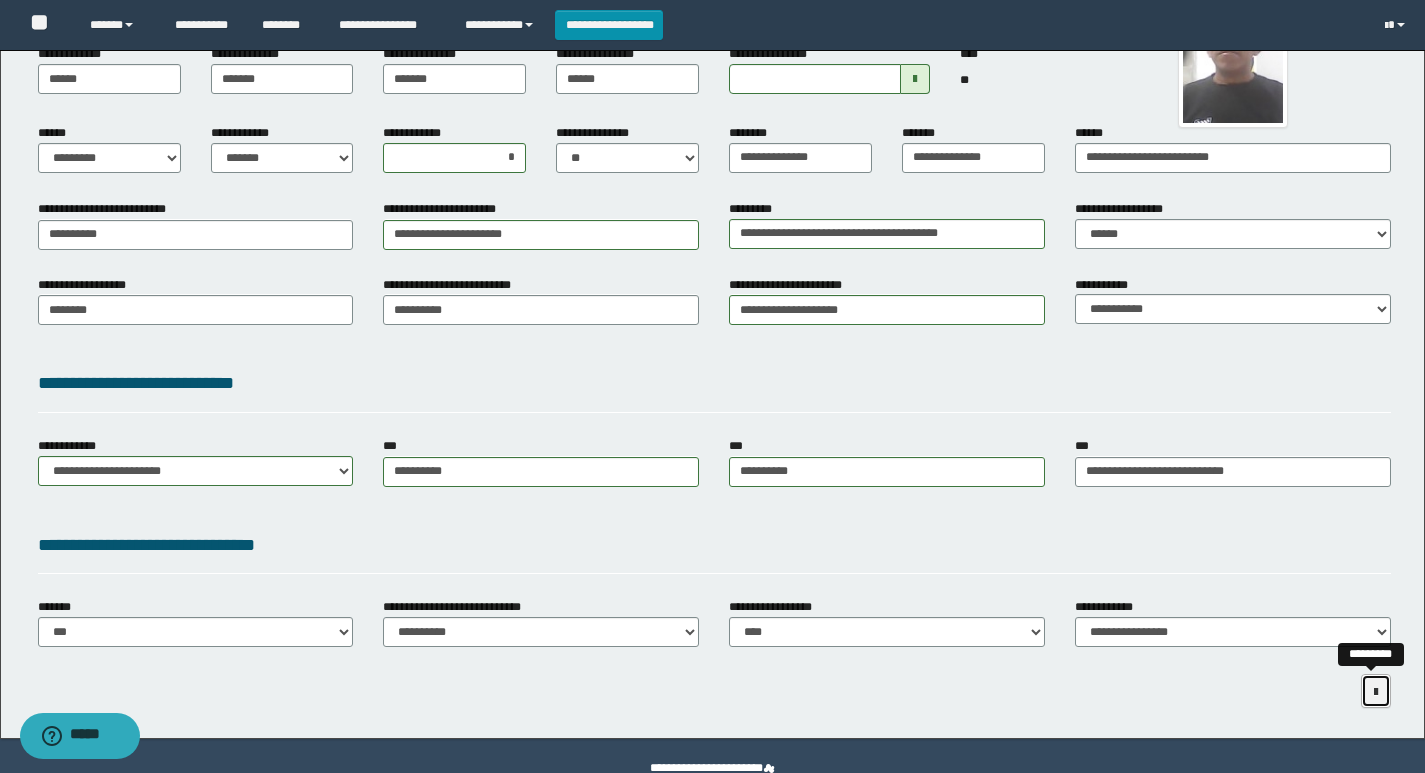 click at bounding box center (1376, 691) 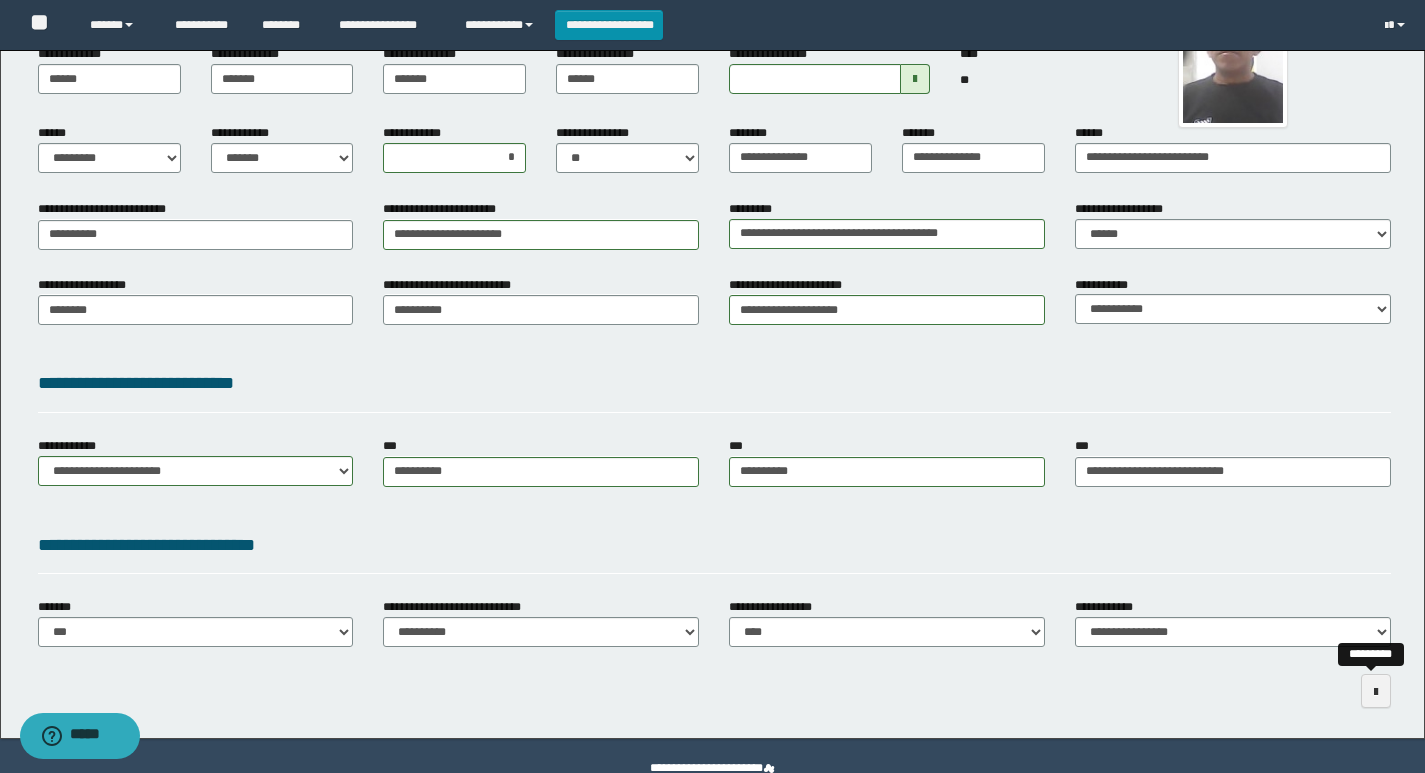 scroll, scrollTop: 0, scrollLeft: 0, axis: both 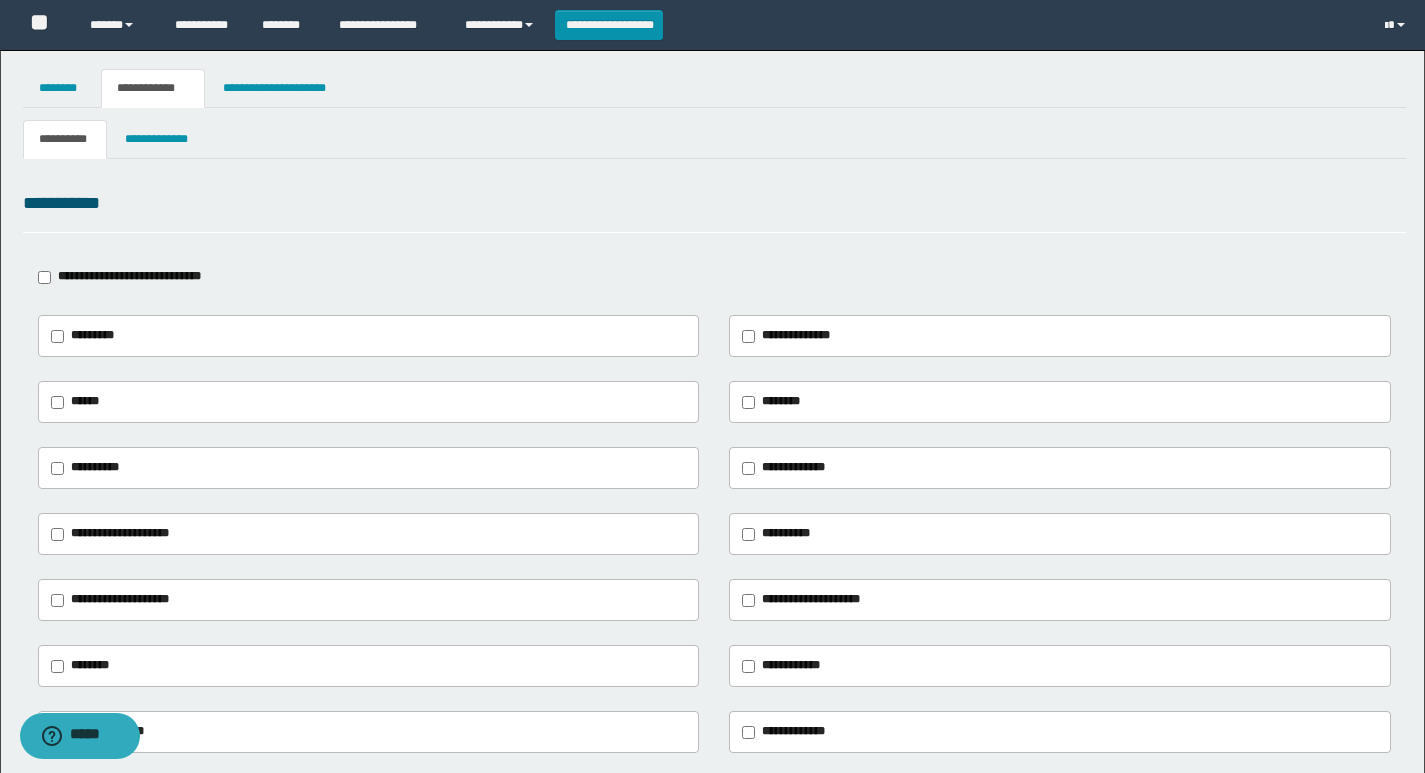 click on "**********" at bounding box center (129, 276) 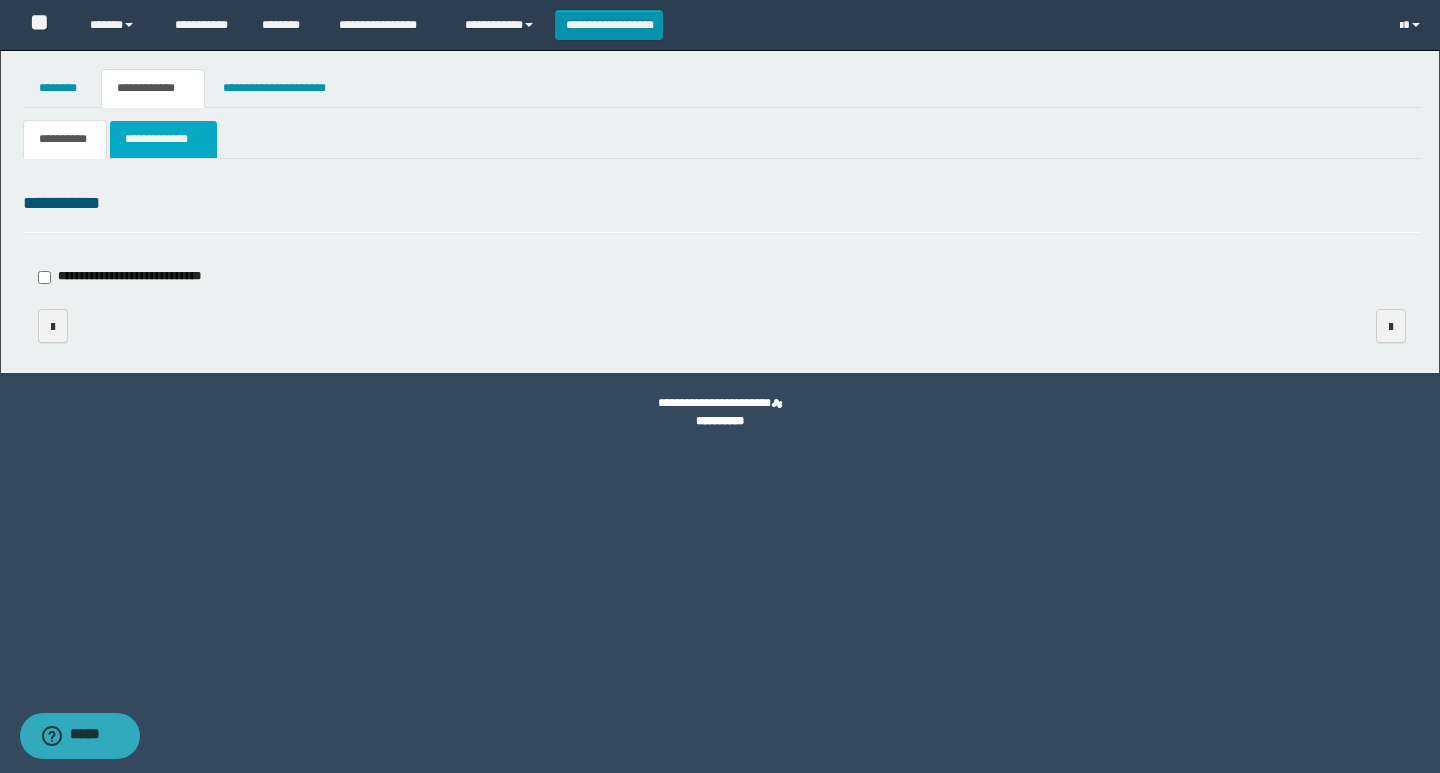 click on "**********" at bounding box center [163, 139] 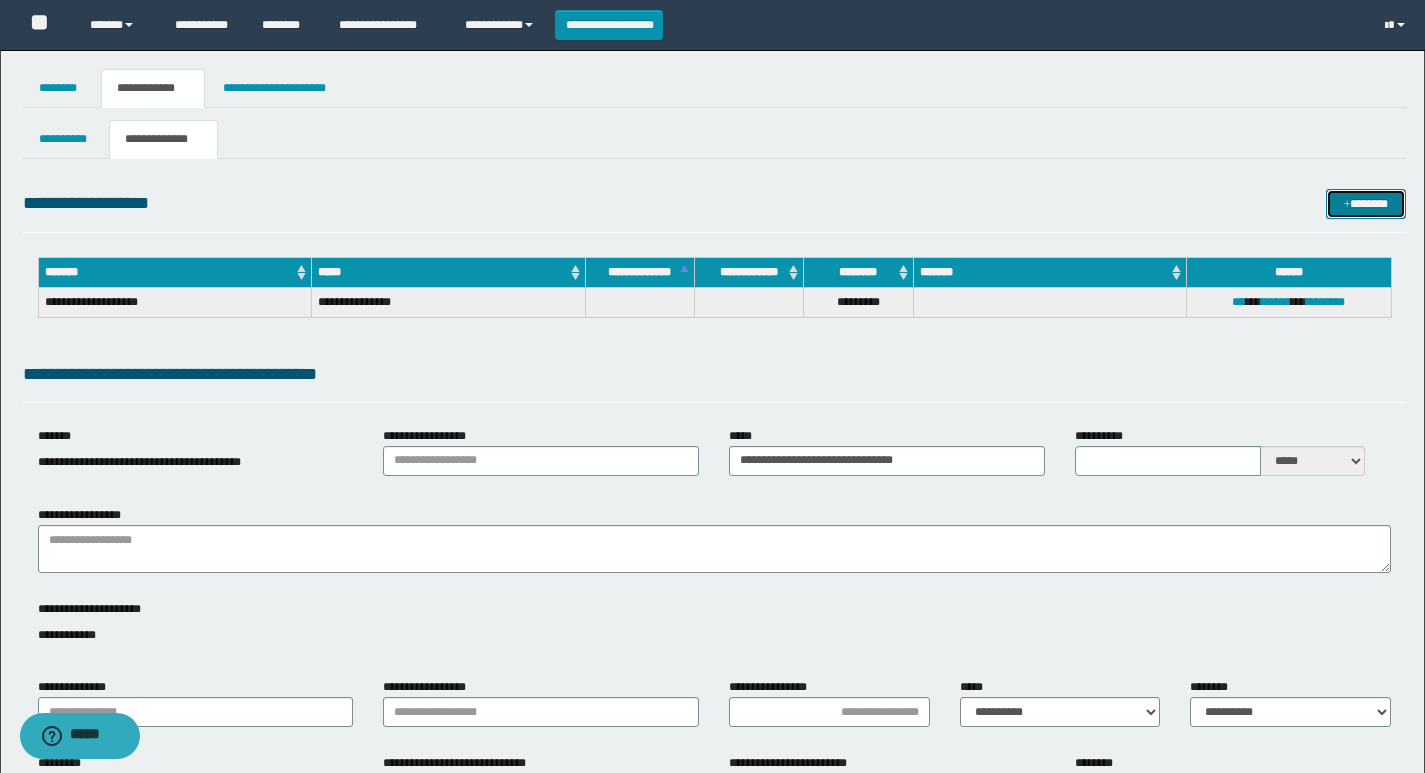 click on "*******" at bounding box center (1366, 204) 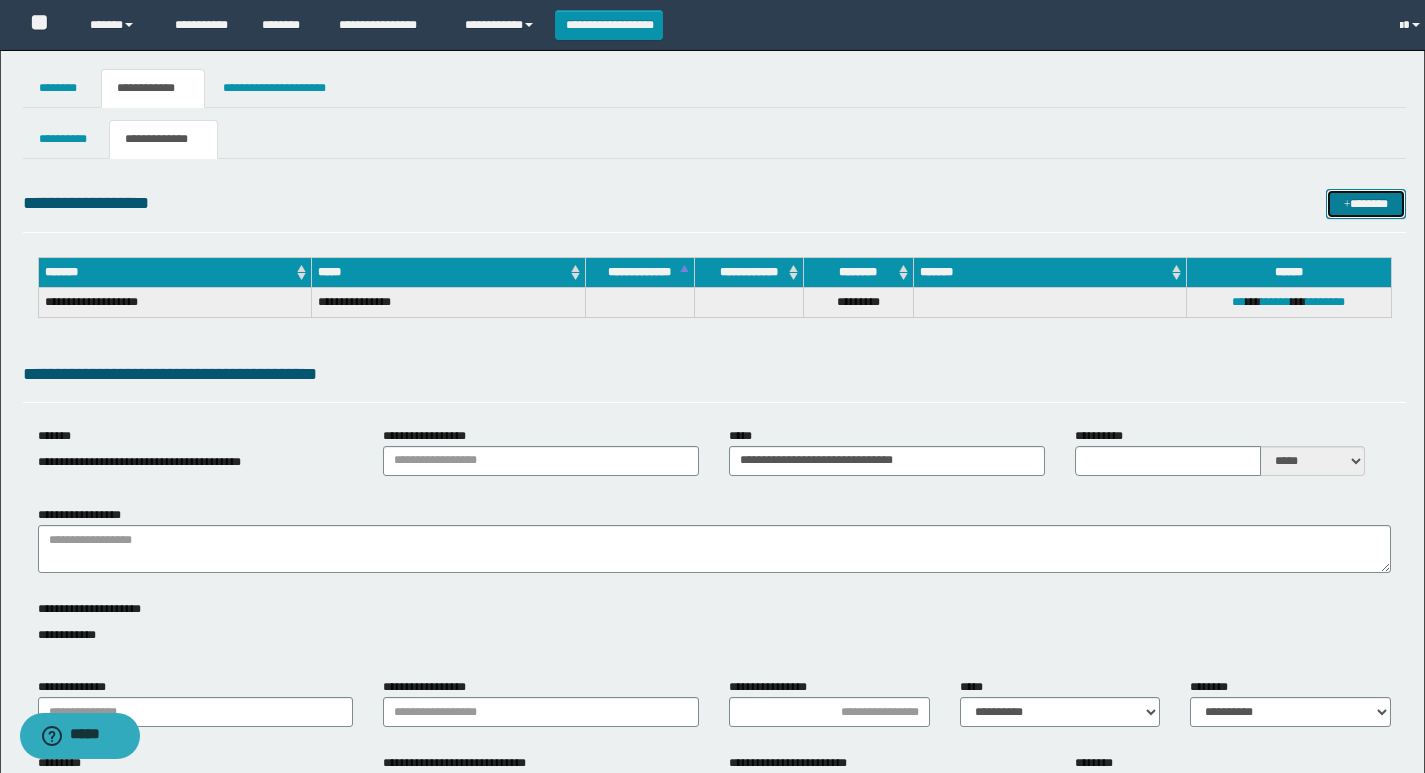 type 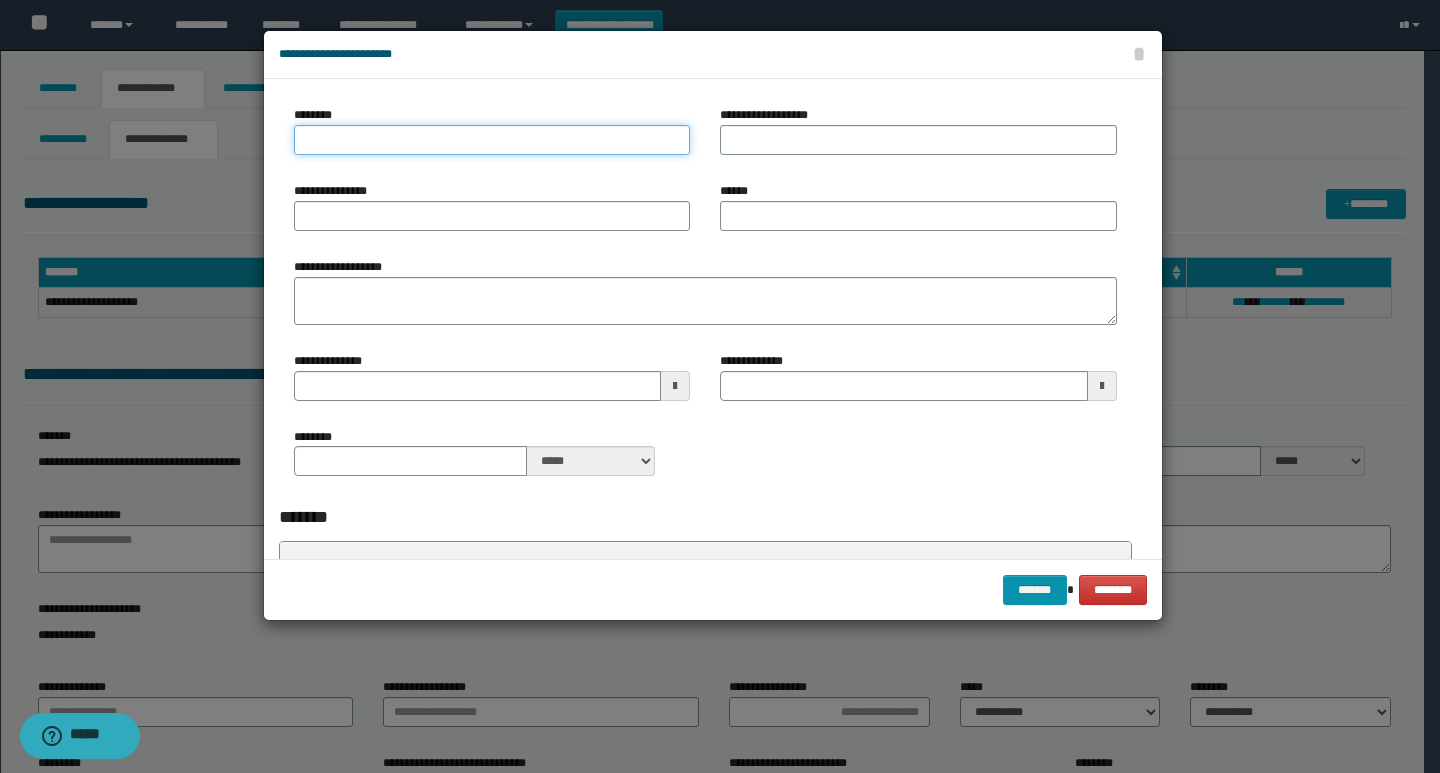 click on "********" at bounding box center (492, 140) 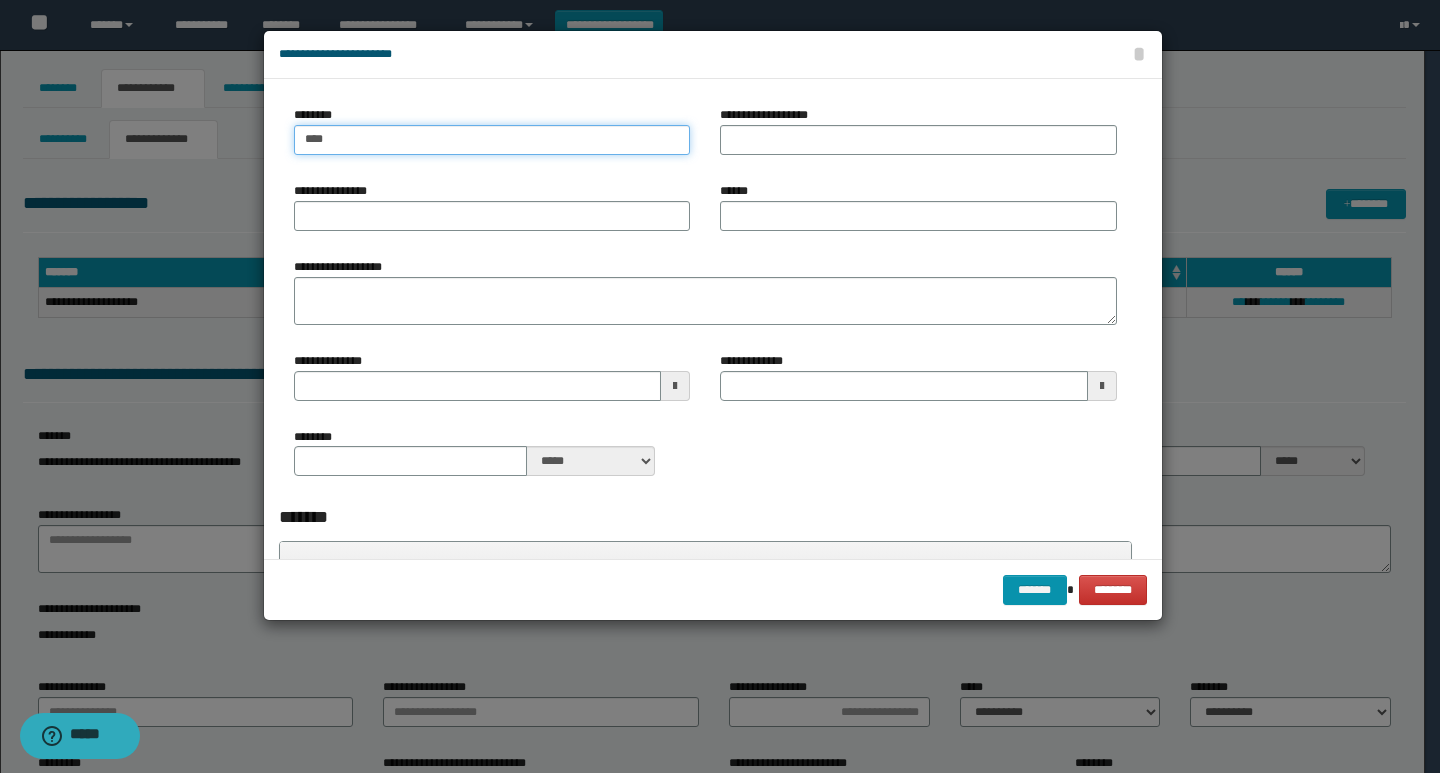 type on "****" 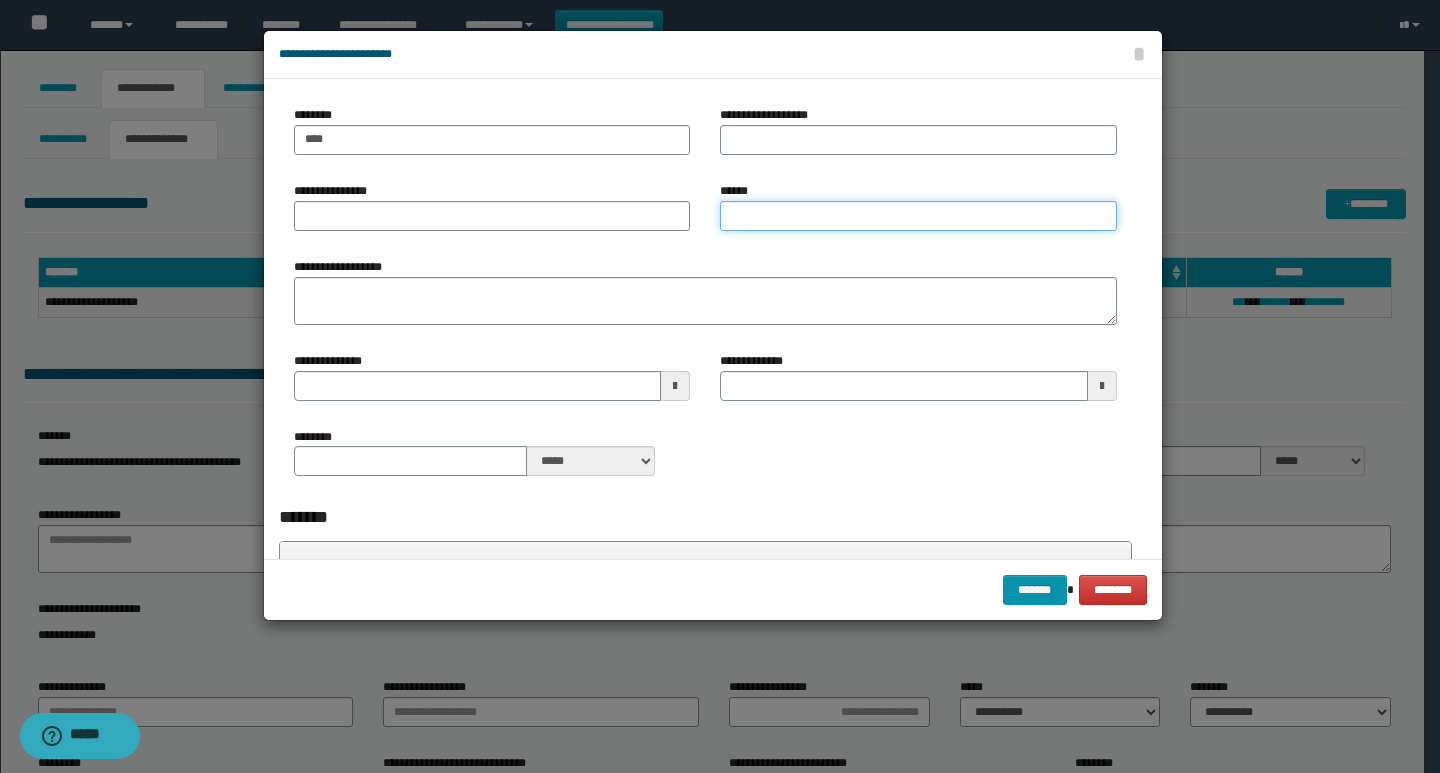 click on "******" at bounding box center [918, 216] 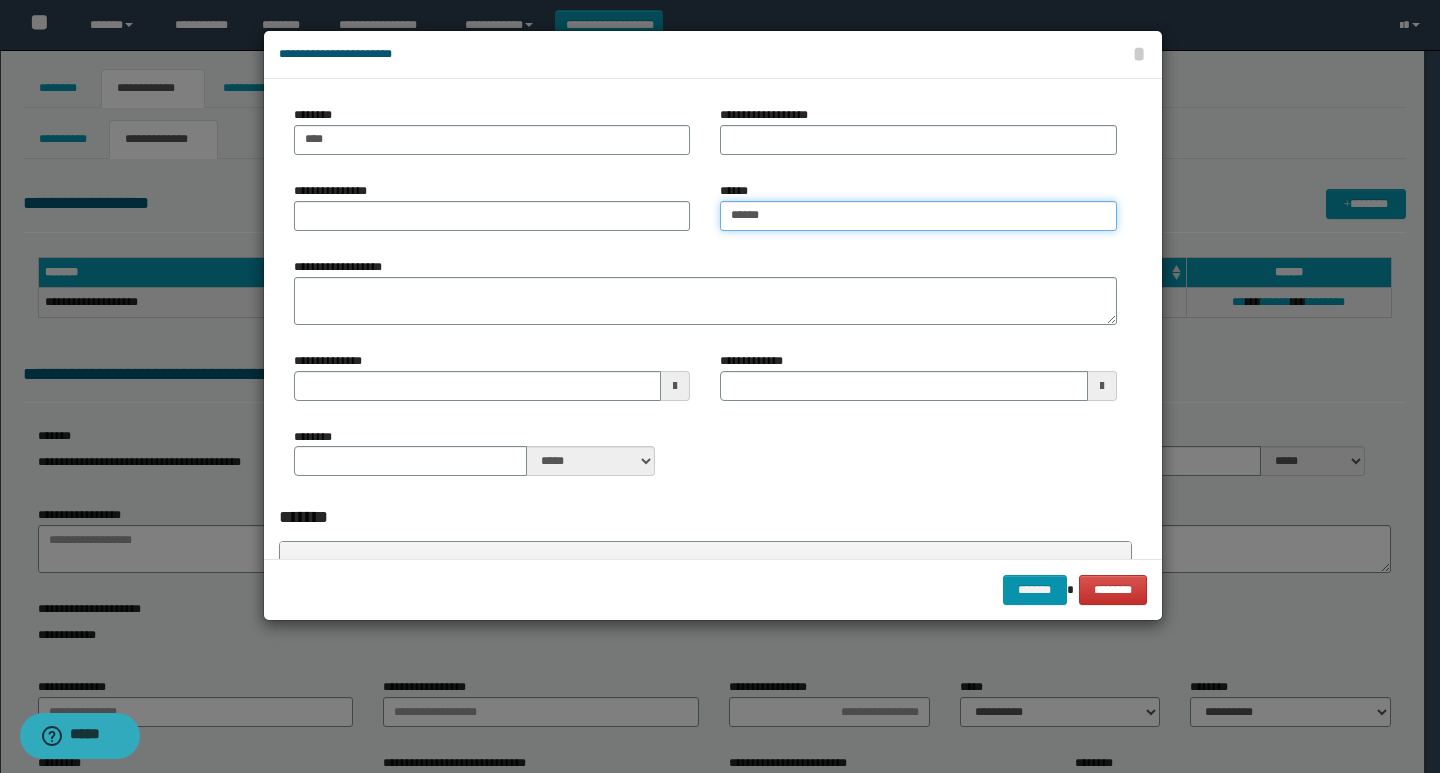 type on "******" 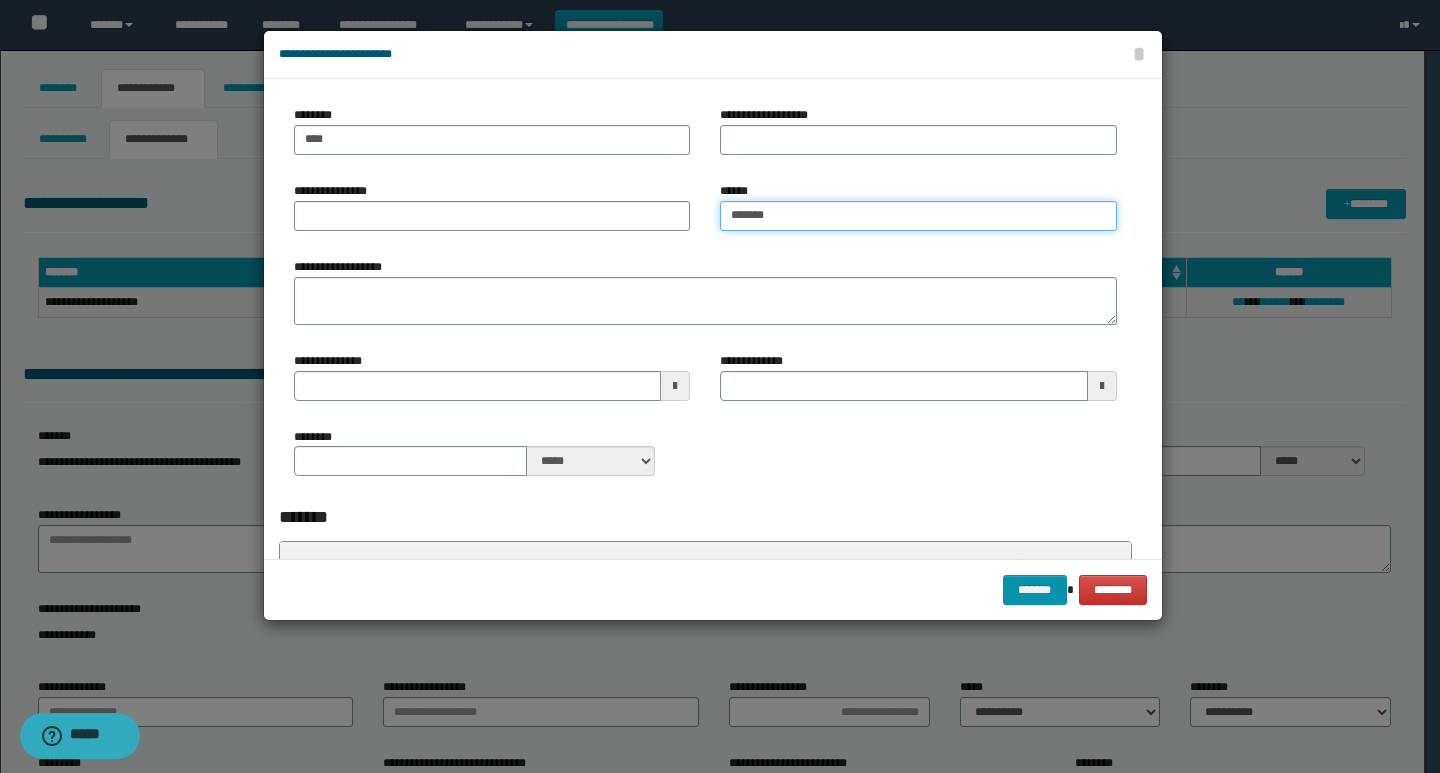 type 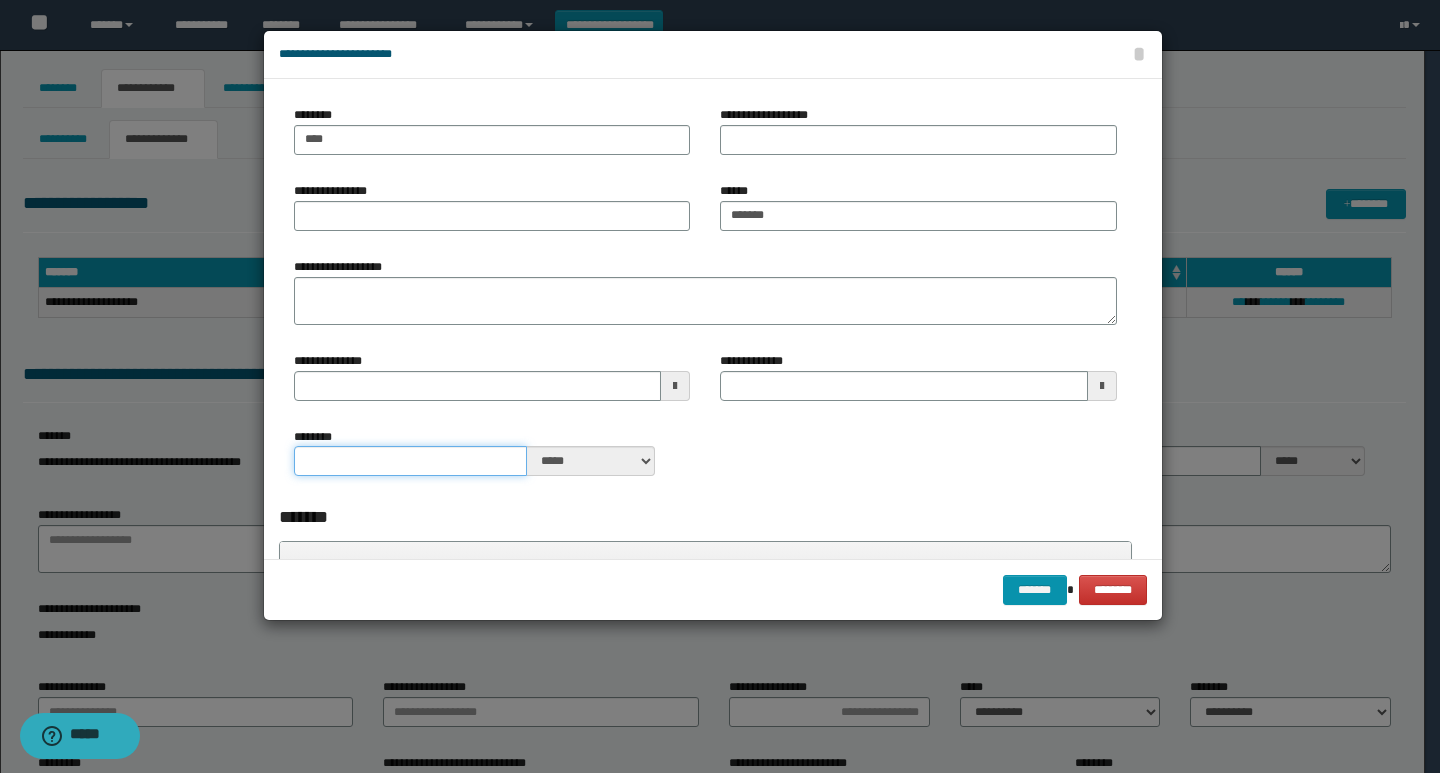 click on "********" at bounding box center (411, 461) 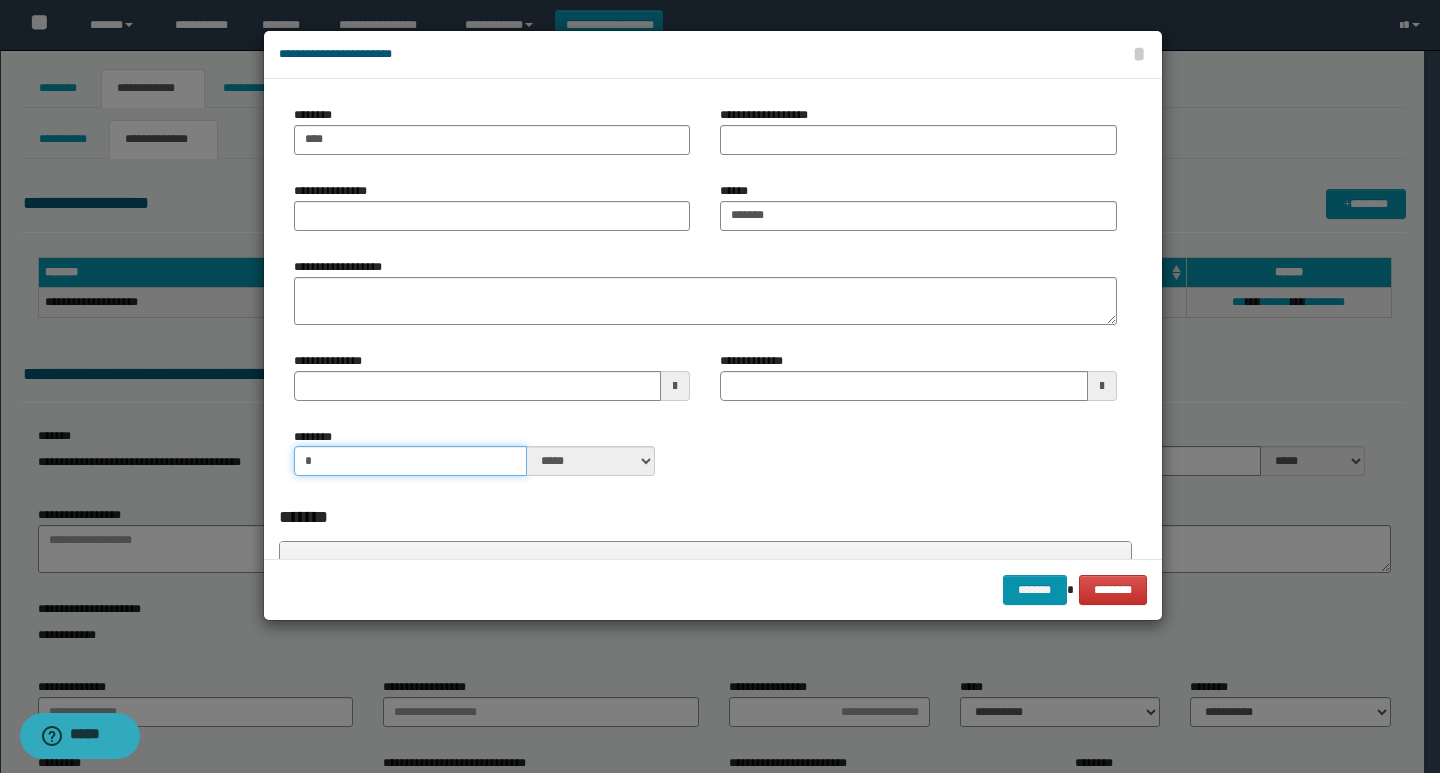 type on "*" 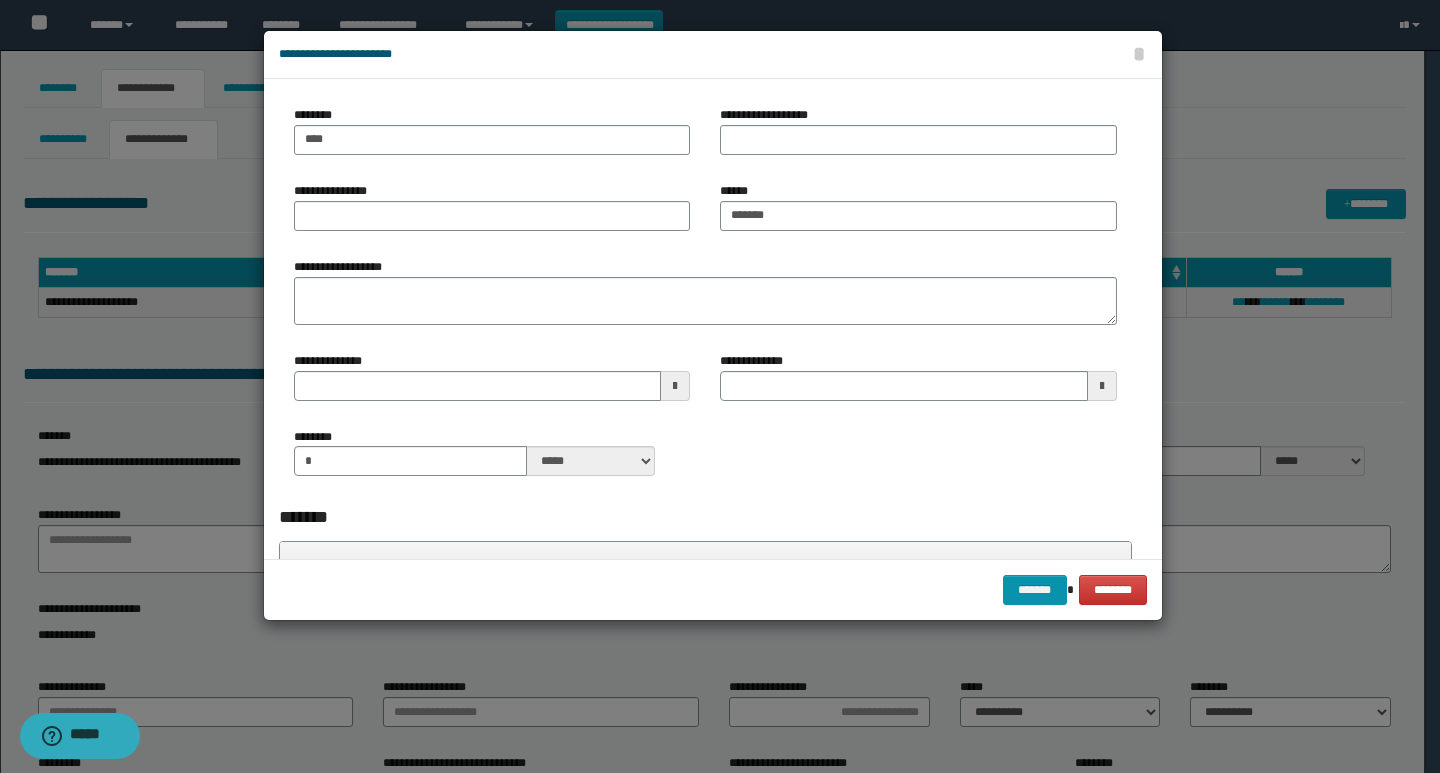 click on "********
*
*****
****" at bounding box center (705, 460) 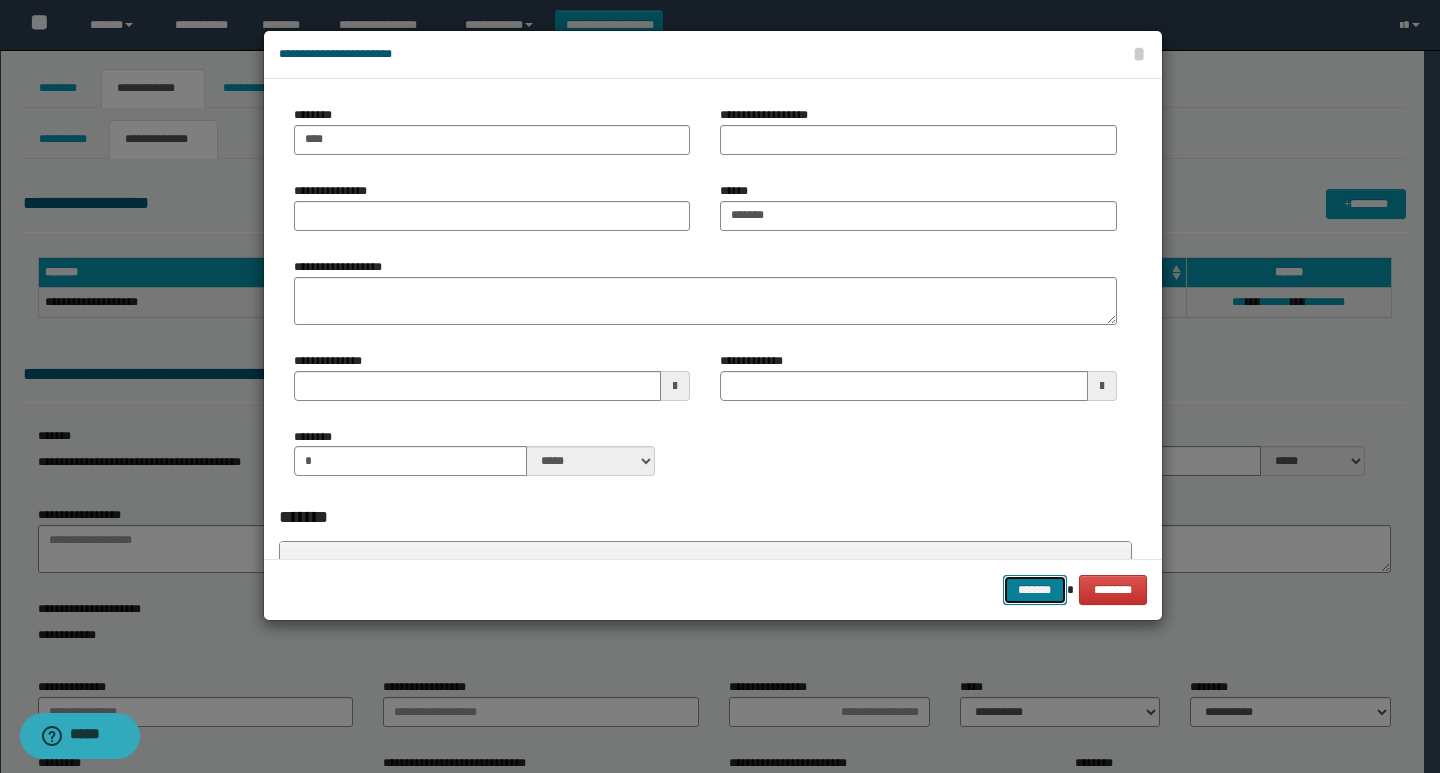 click on "*******" at bounding box center (1035, 590) 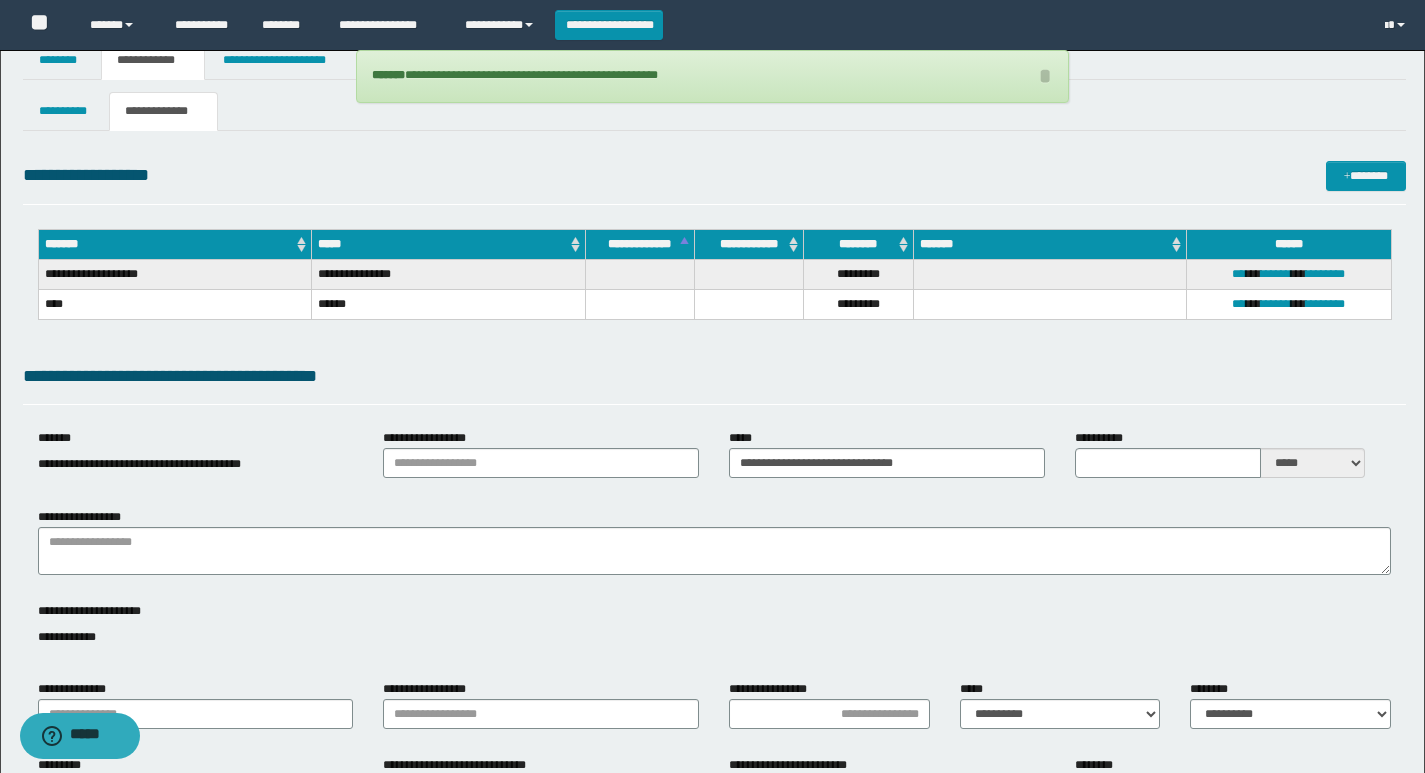 scroll, scrollTop: 0, scrollLeft: 0, axis: both 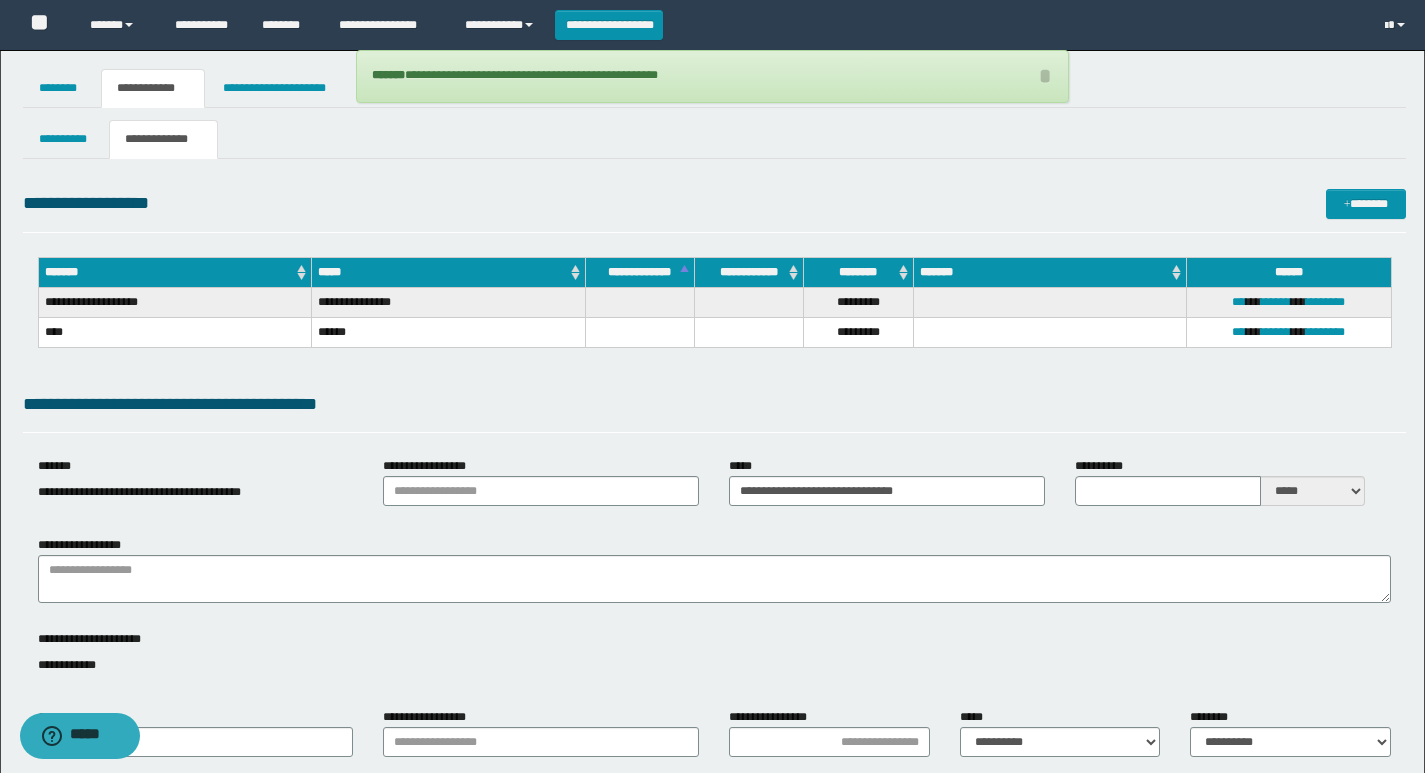 click on "**********" at bounding box center [714, 210] 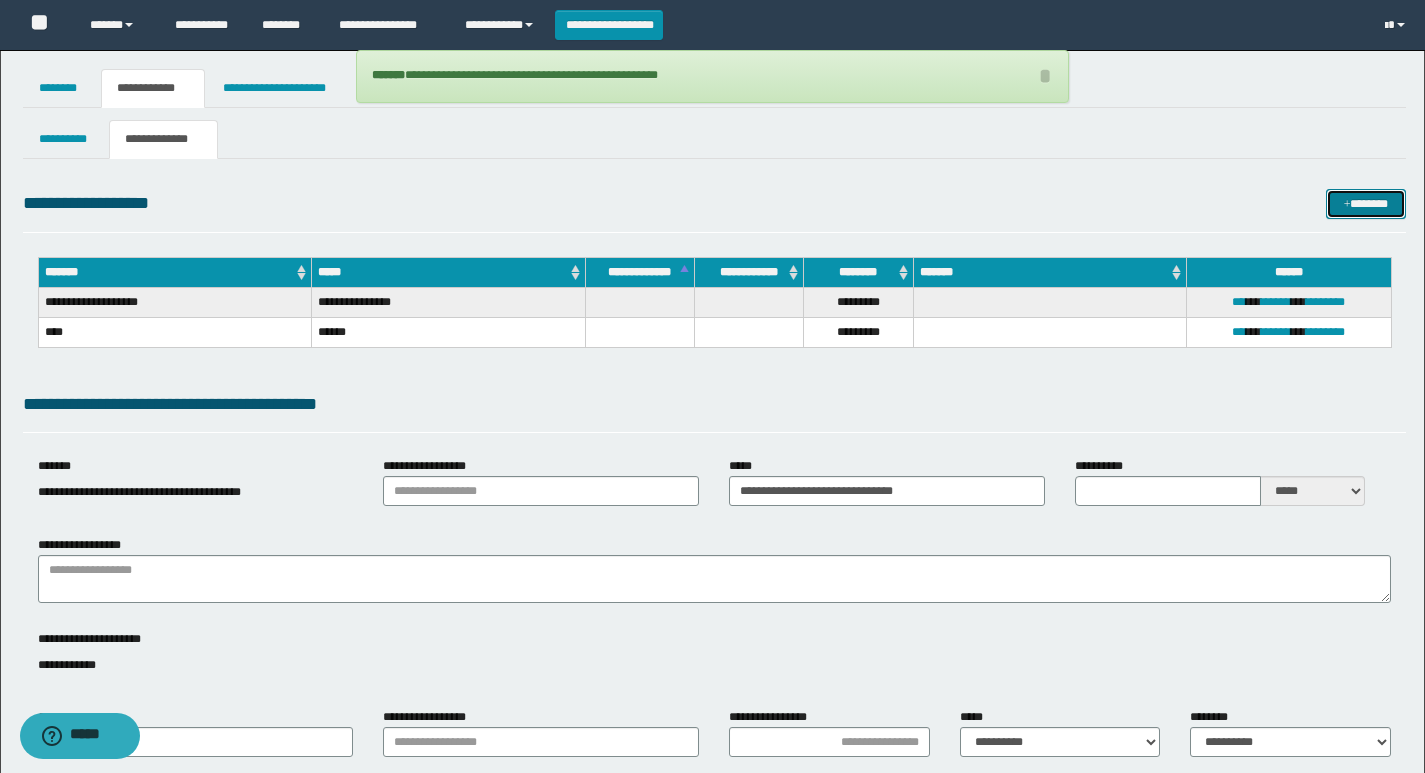 click on "*******" at bounding box center [1366, 204] 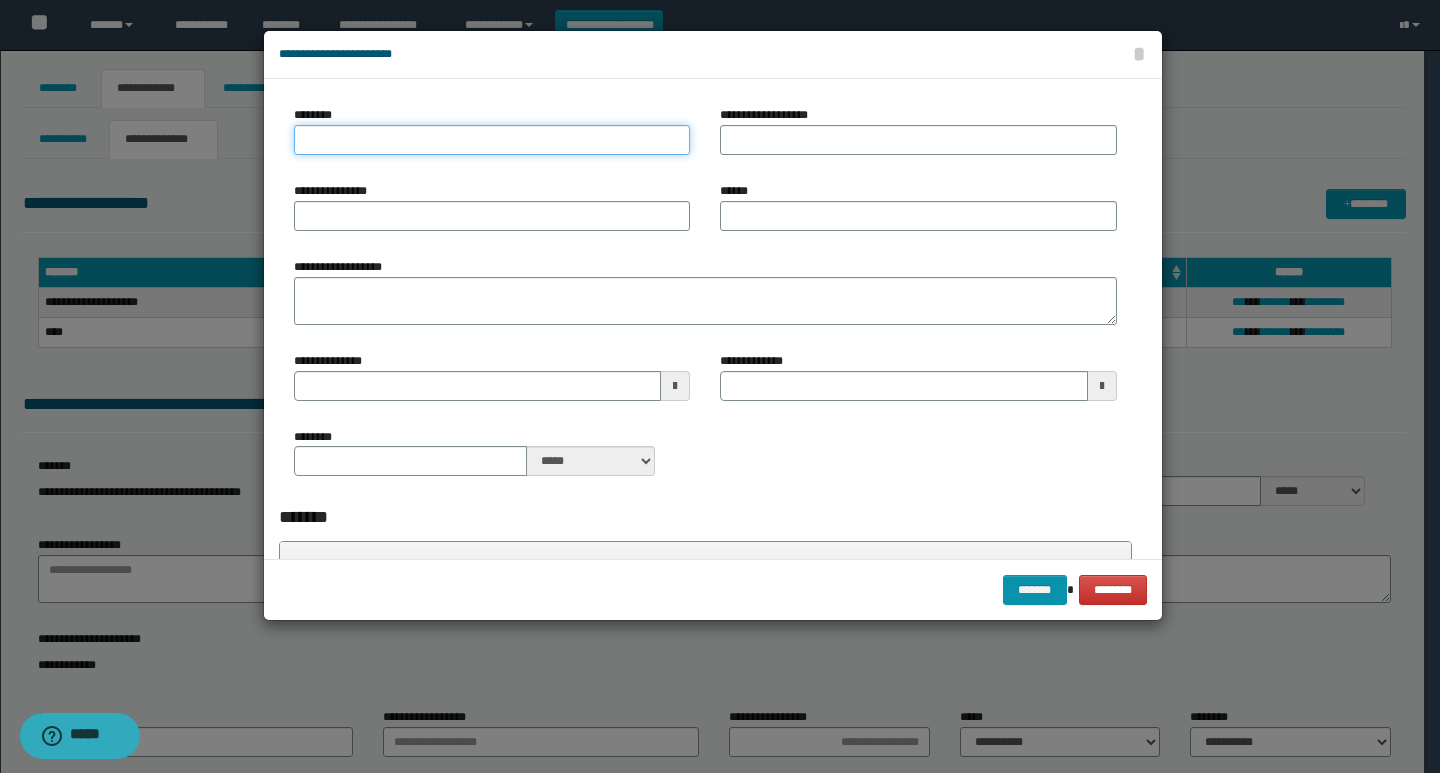 click on "********" at bounding box center (492, 140) 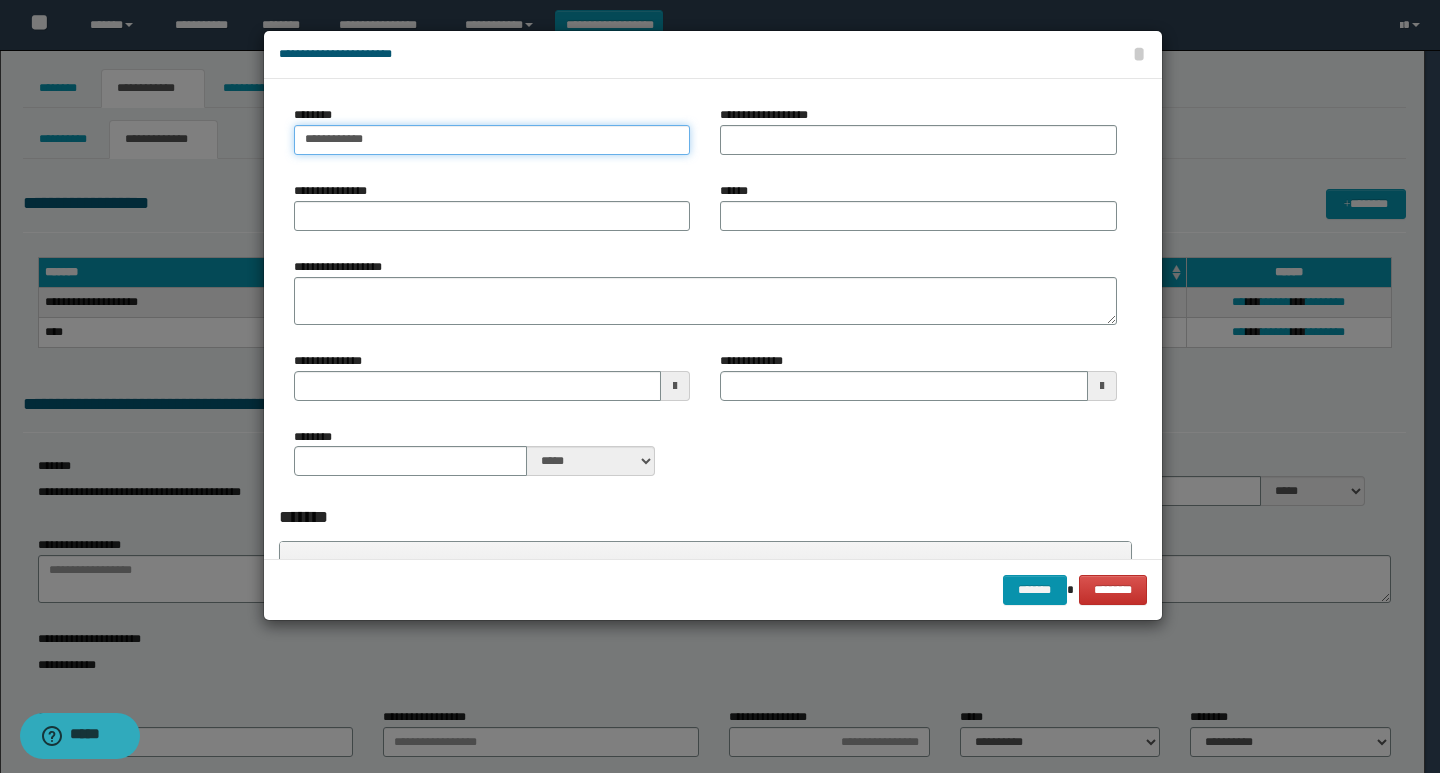 type on "**********" 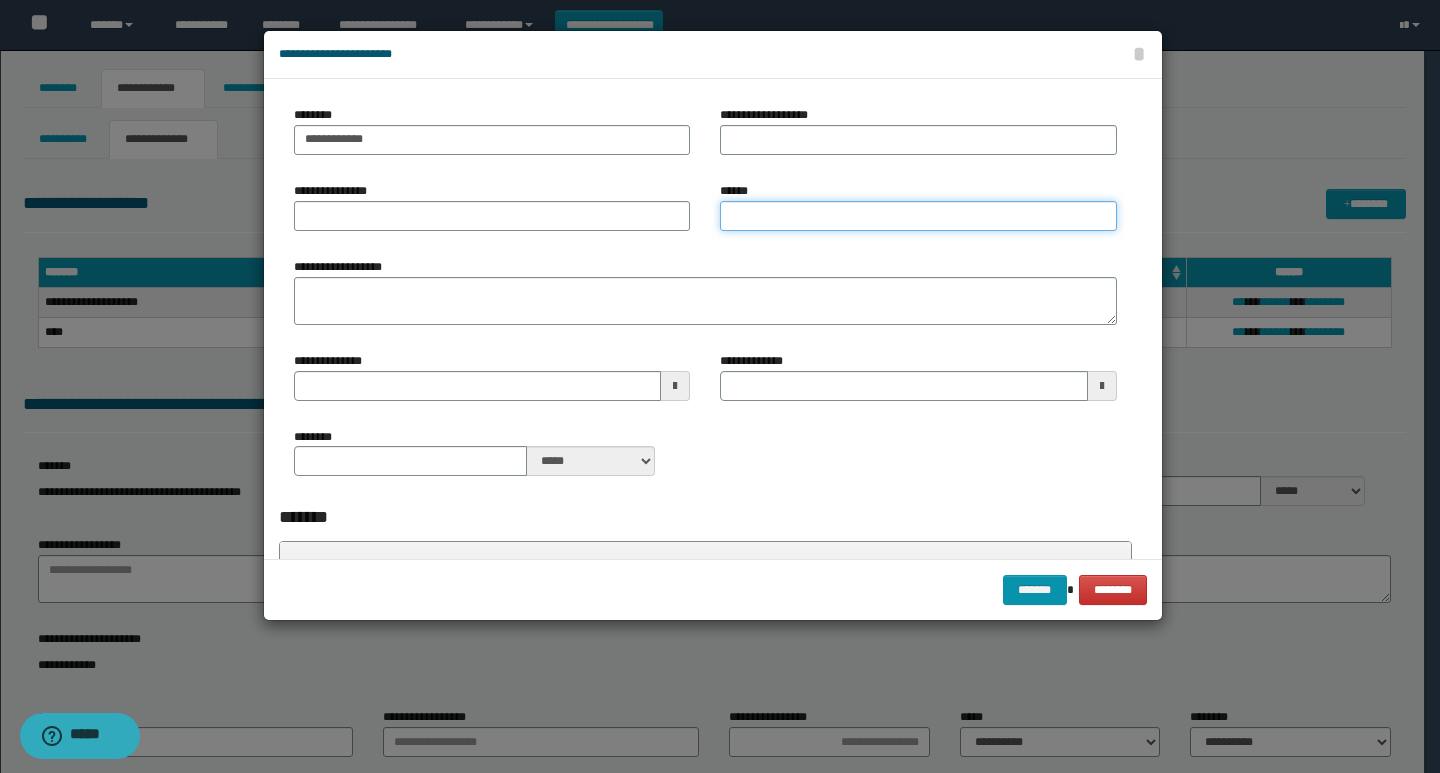 click on "******" at bounding box center [918, 216] 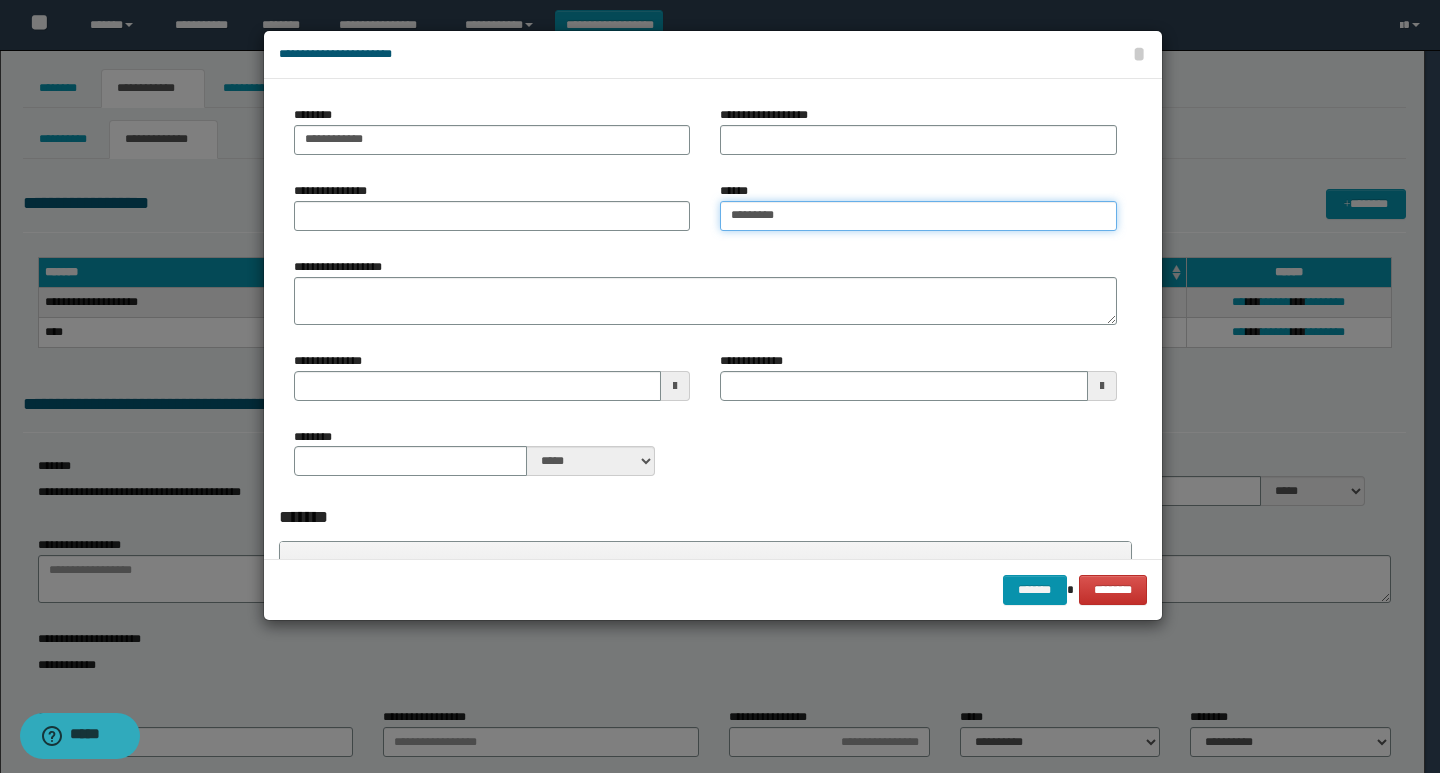 type on "********" 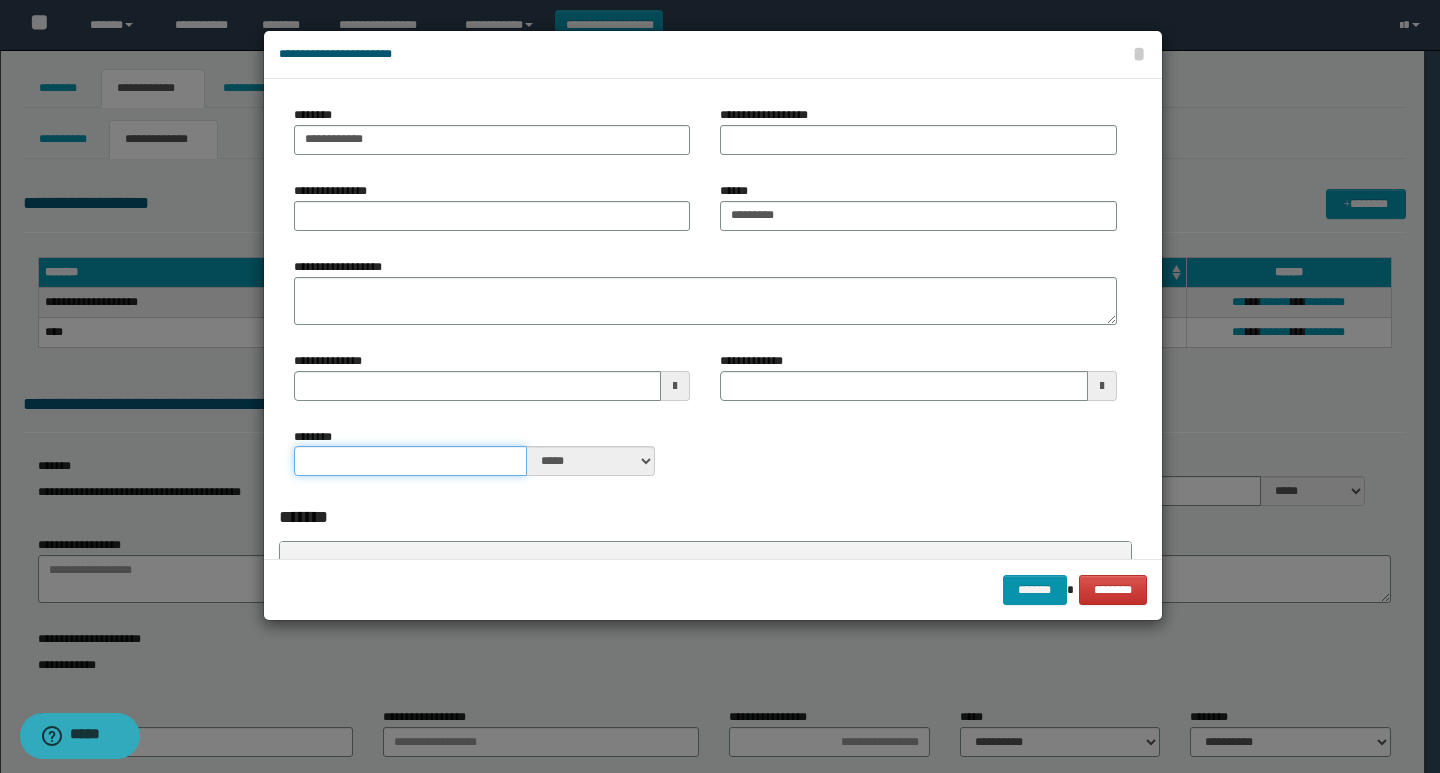 click on "********" at bounding box center (411, 461) 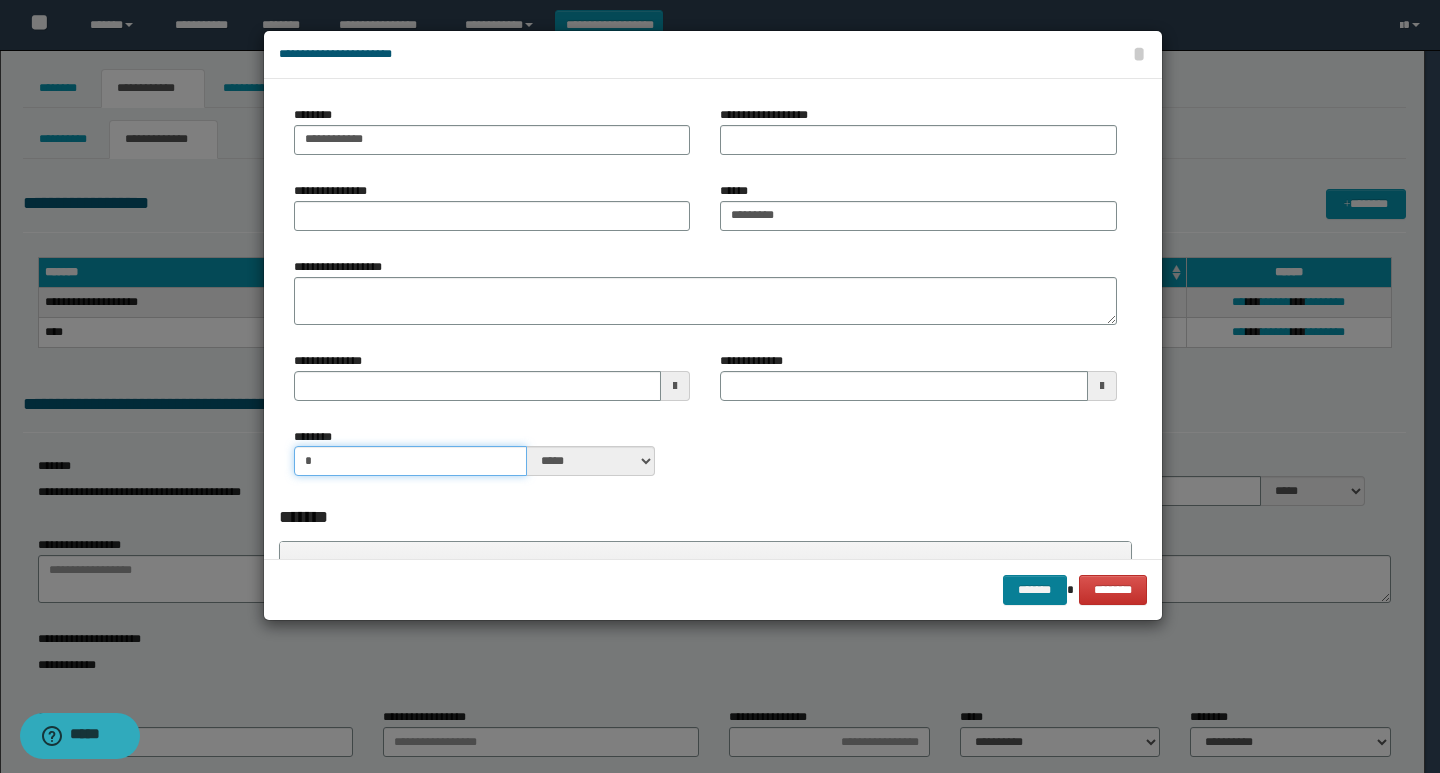type on "*" 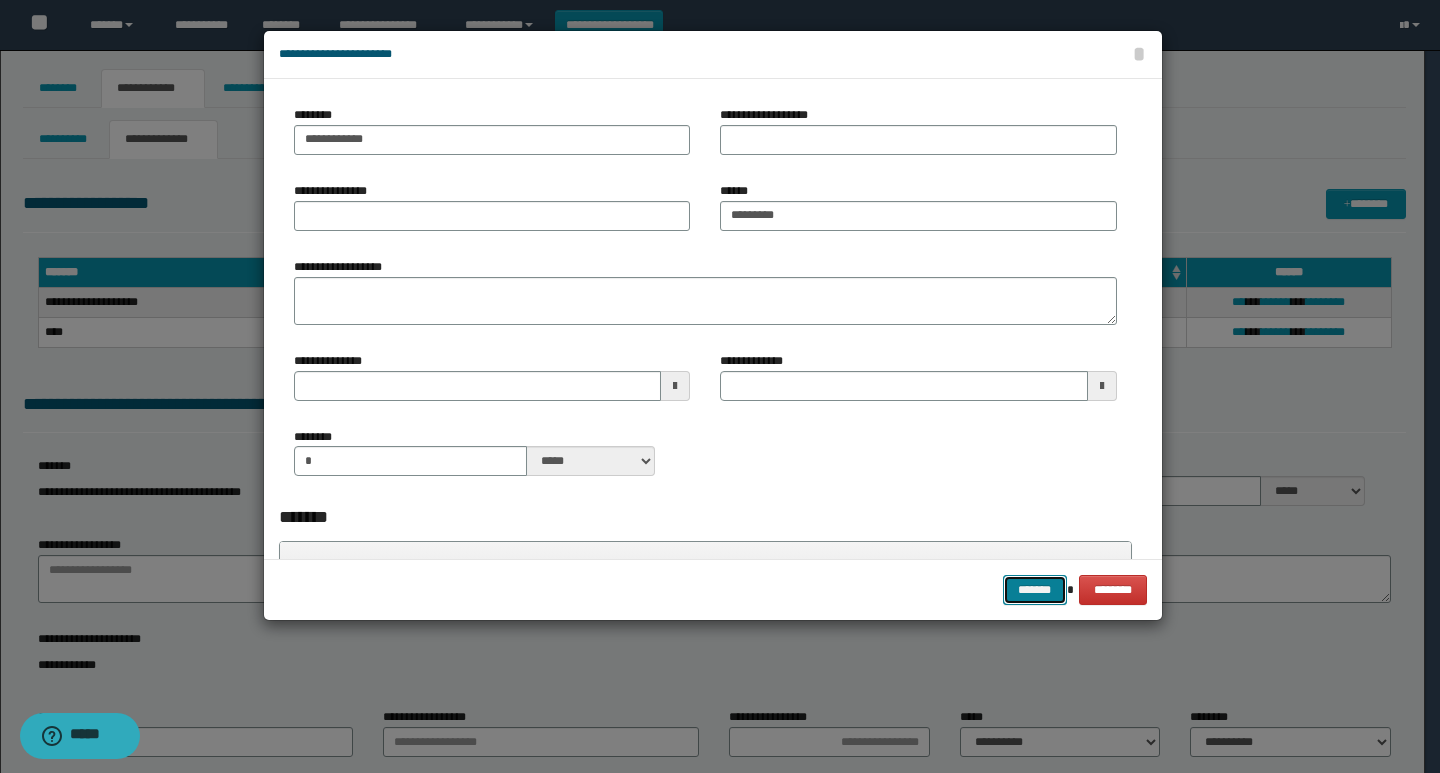 click on "*******" at bounding box center (1035, 590) 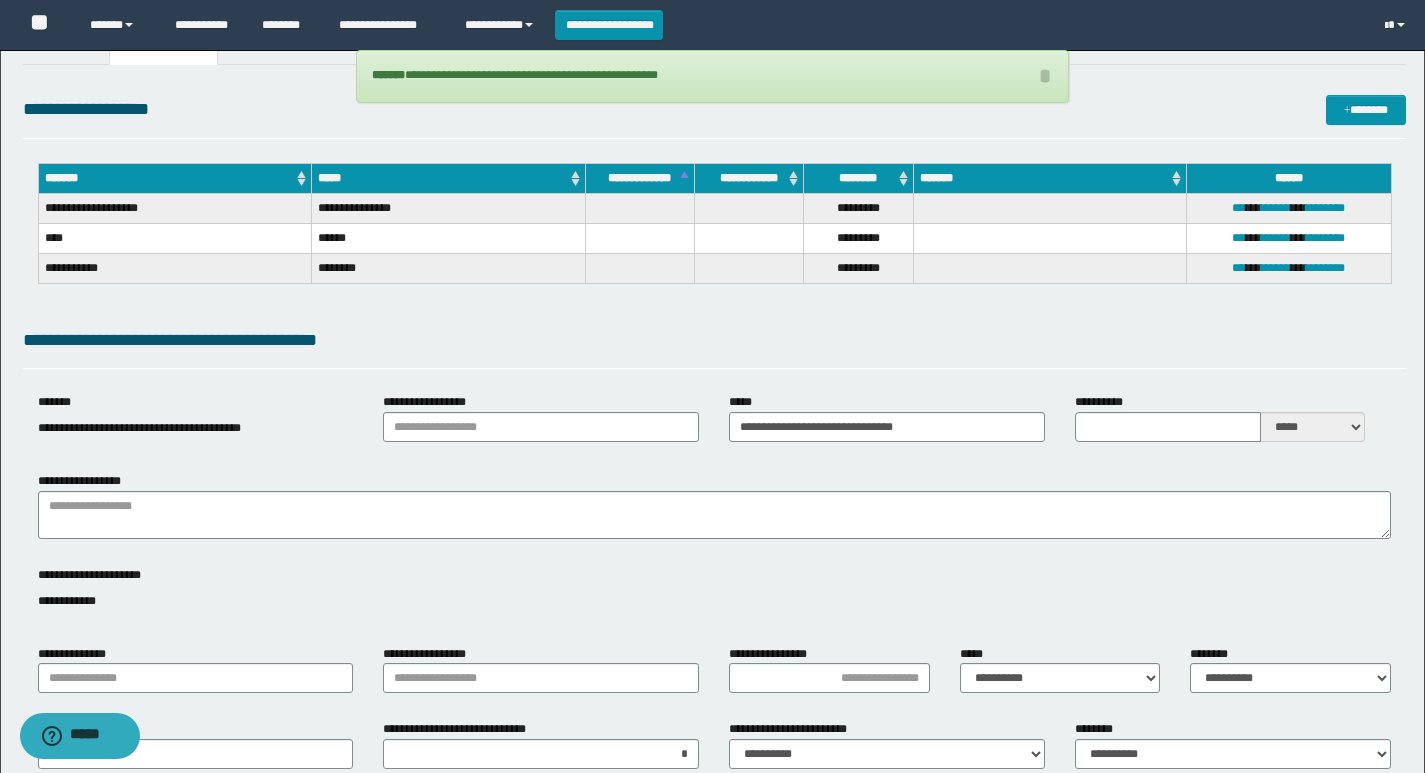 scroll, scrollTop: 200, scrollLeft: 0, axis: vertical 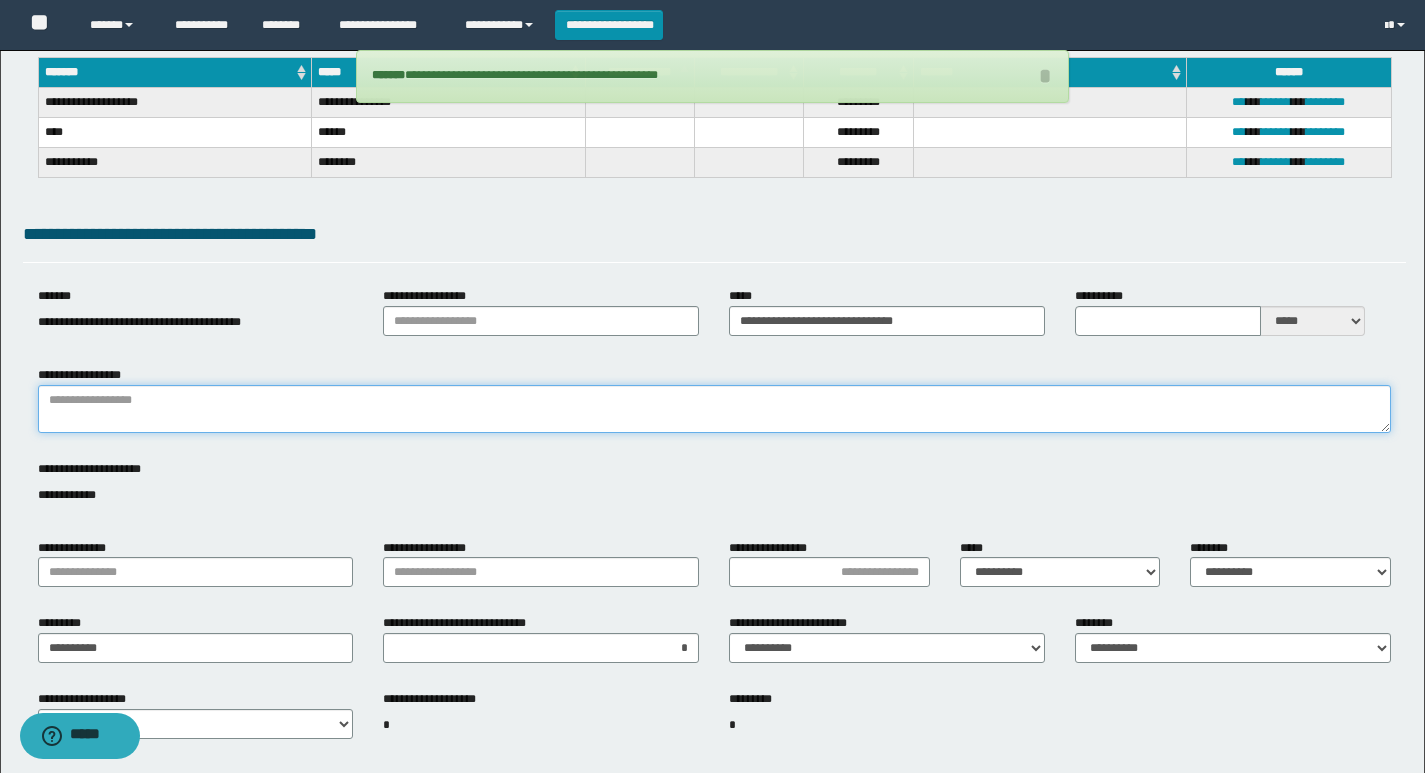click on "**********" at bounding box center [714, 409] 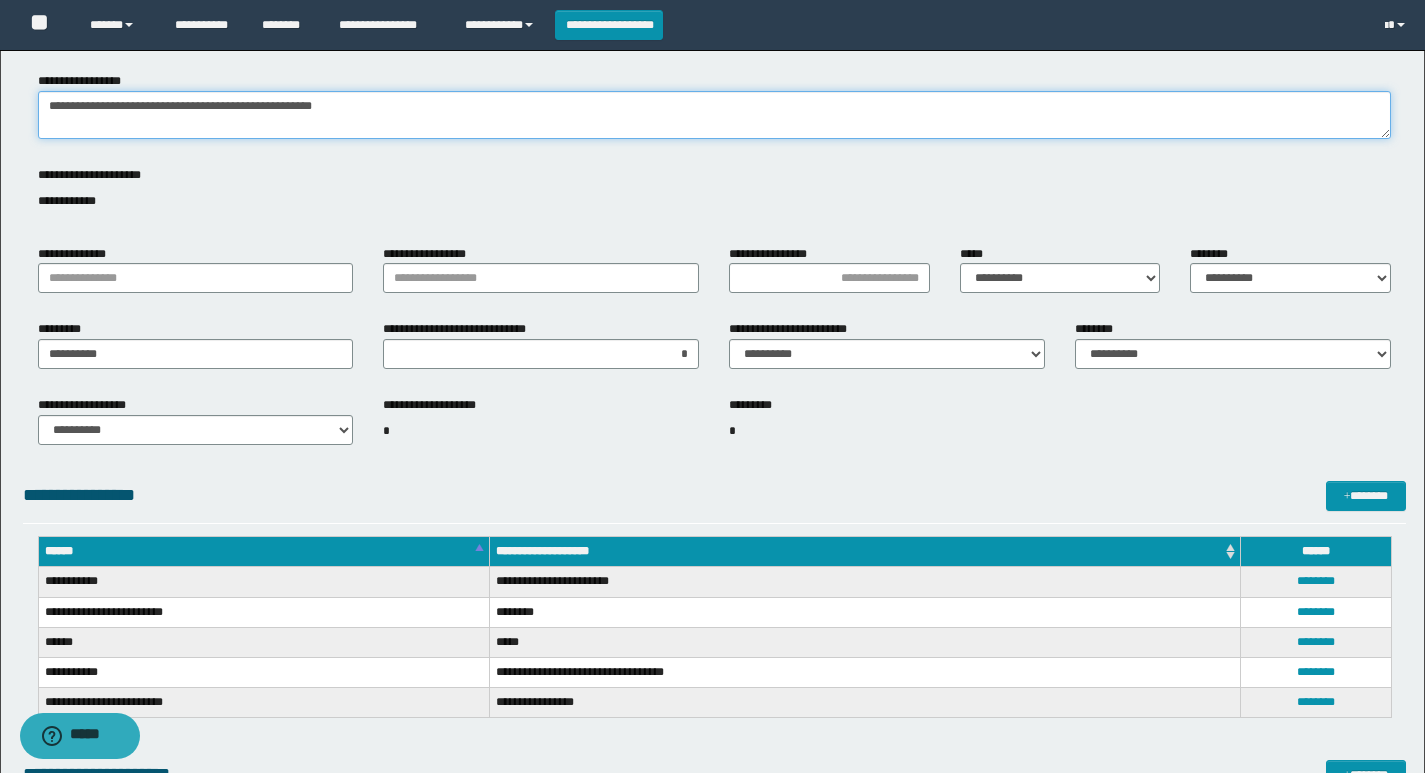 scroll, scrollTop: 500, scrollLeft: 0, axis: vertical 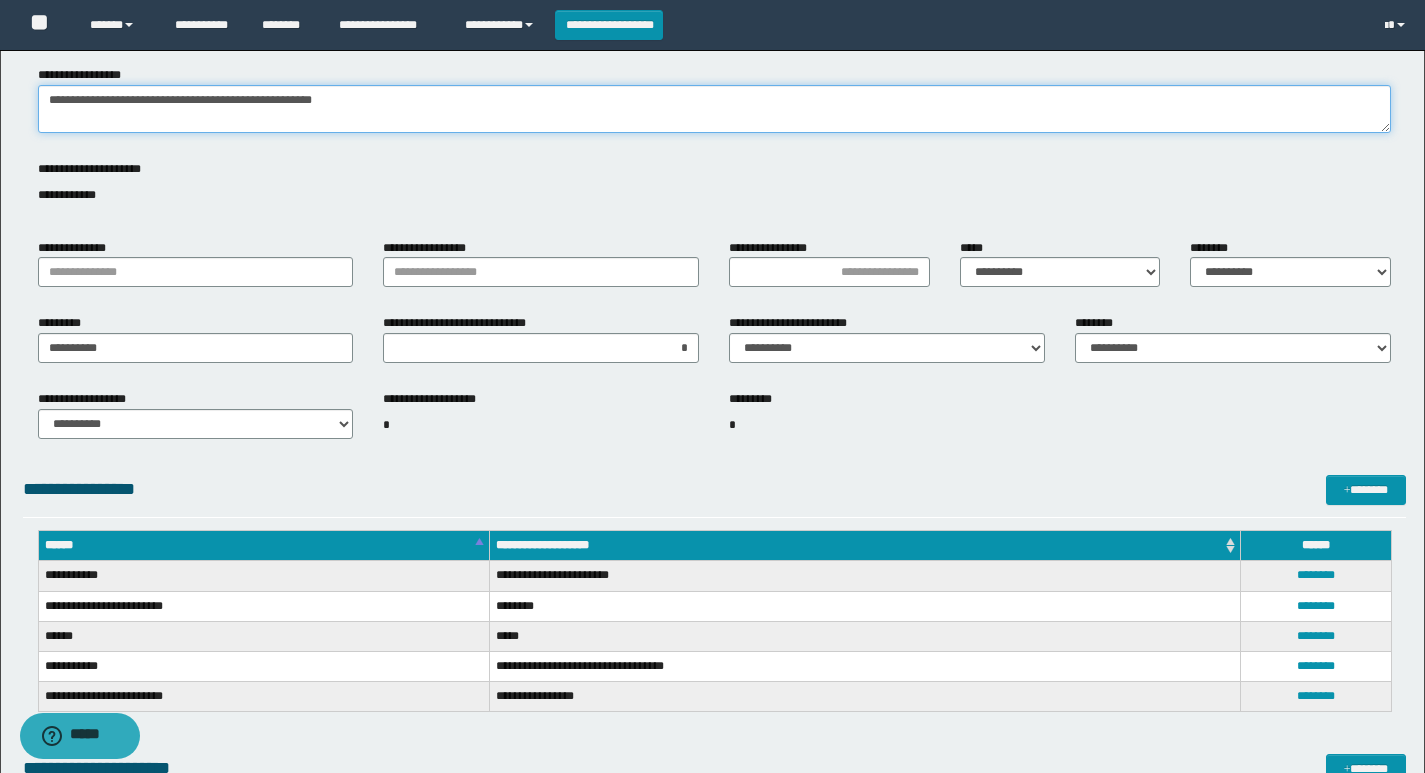 type on "**********" 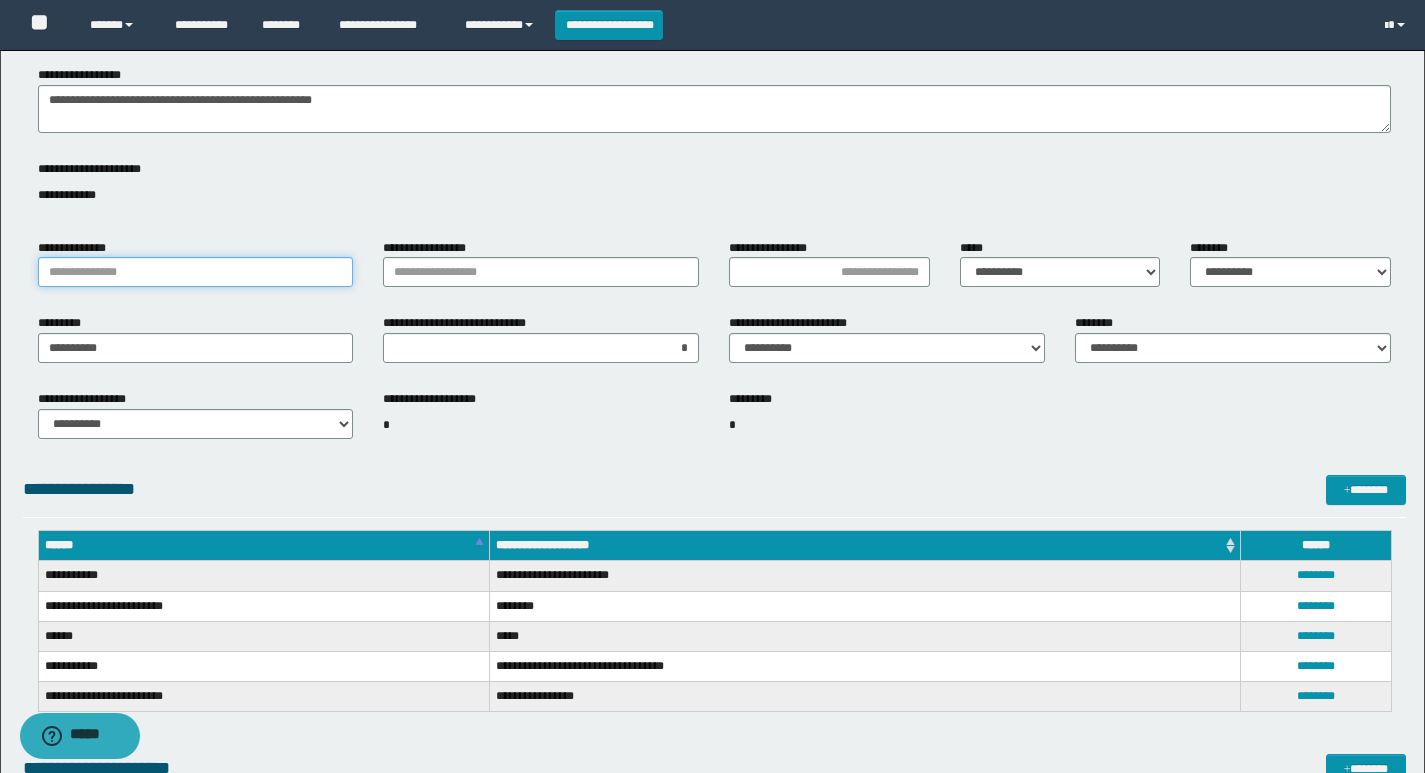 click on "**********" at bounding box center [196, 272] 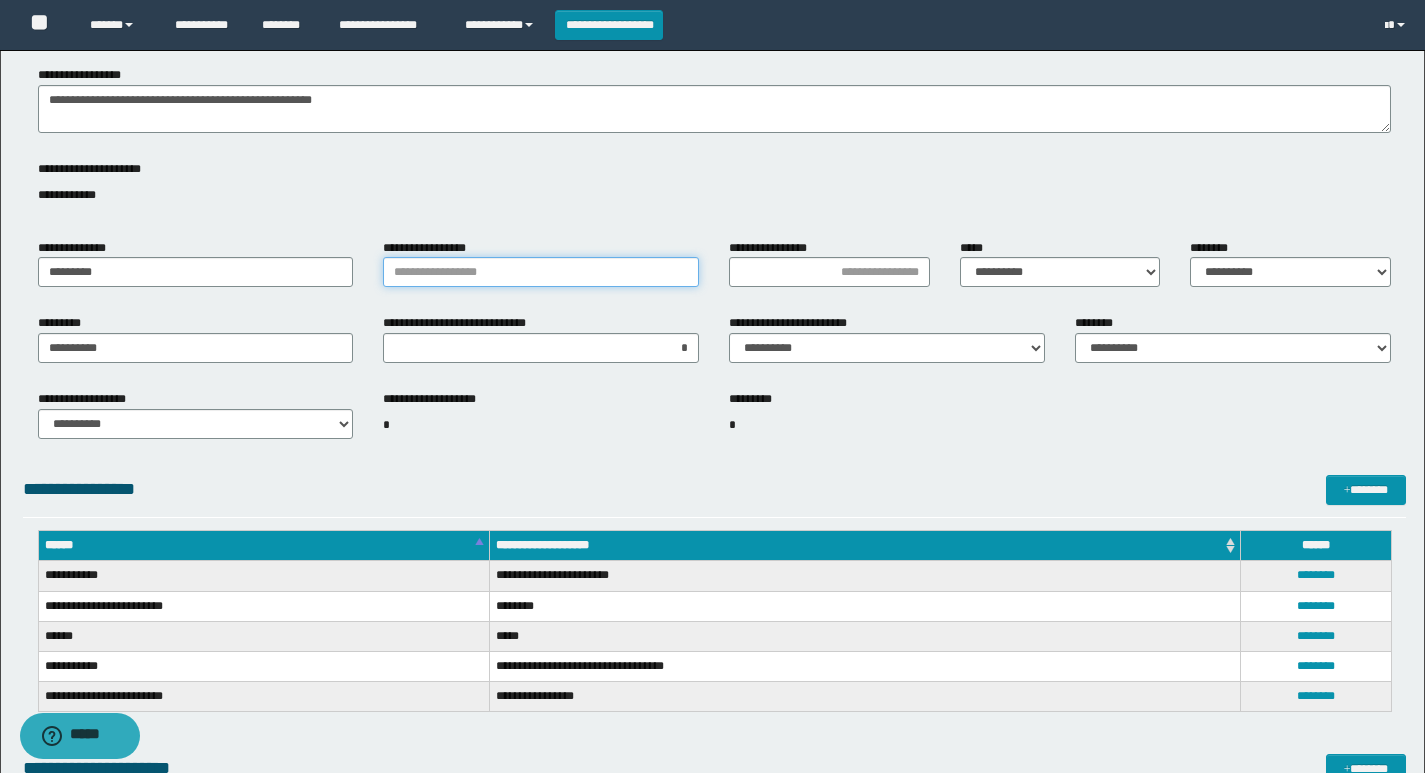 click on "**********" at bounding box center (541, 272) 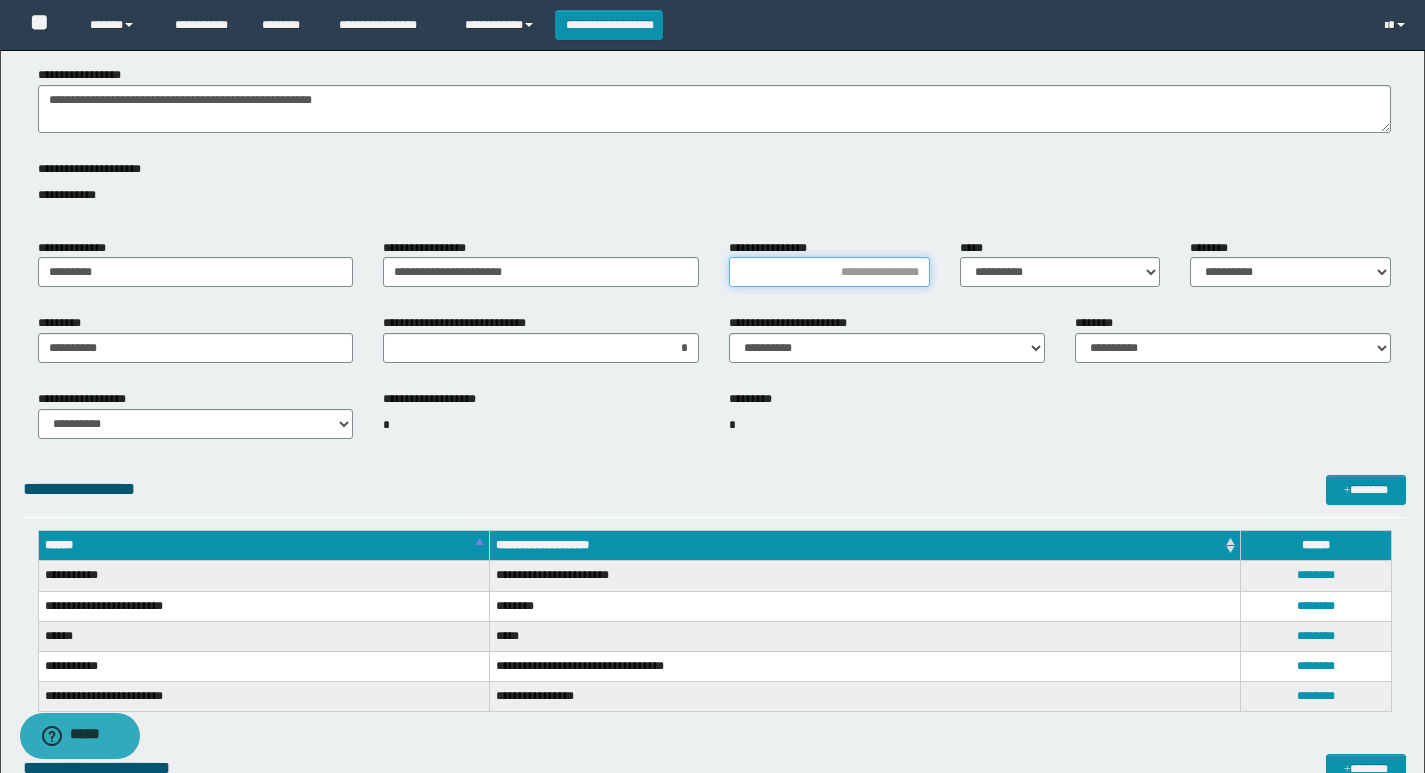 click on "**********" at bounding box center (829, 272) 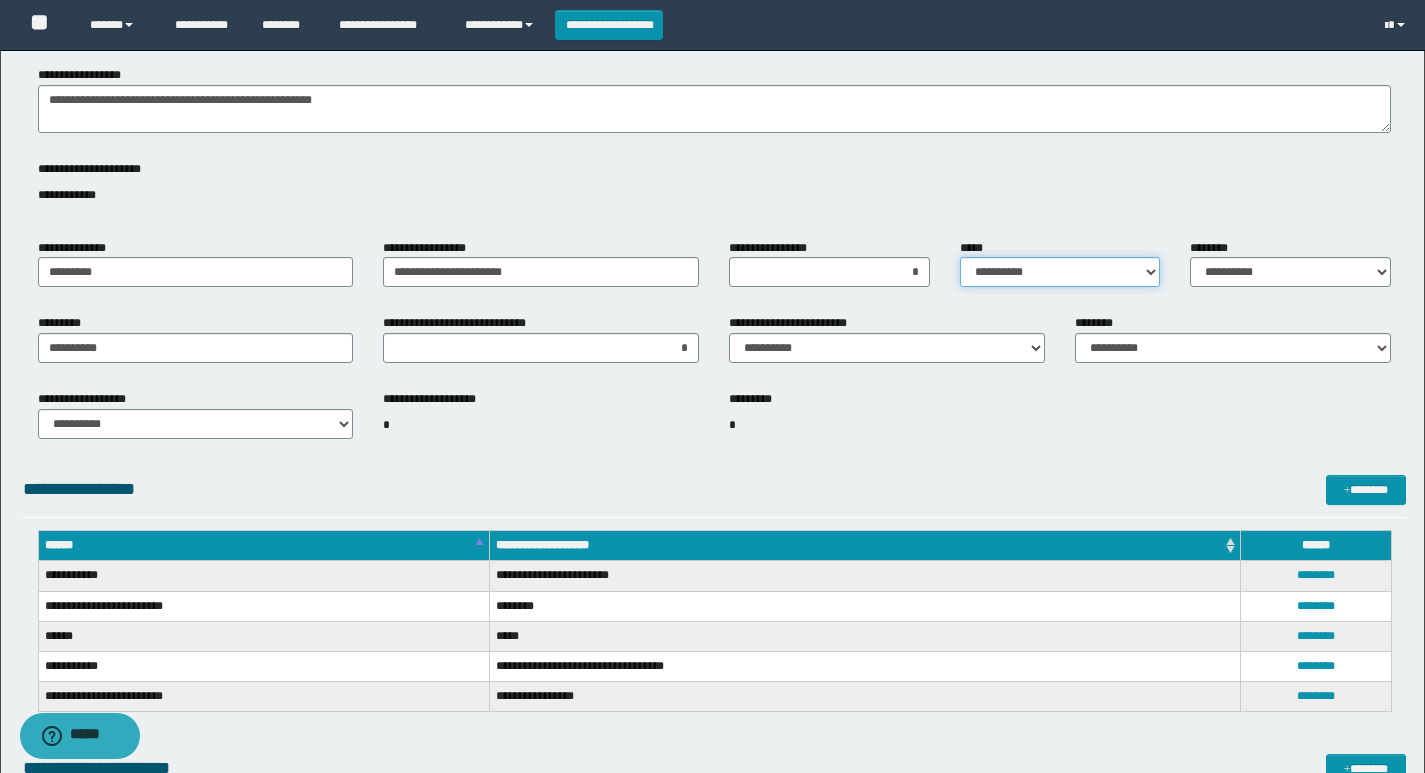 click on "**********" at bounding box center (1060, 272) 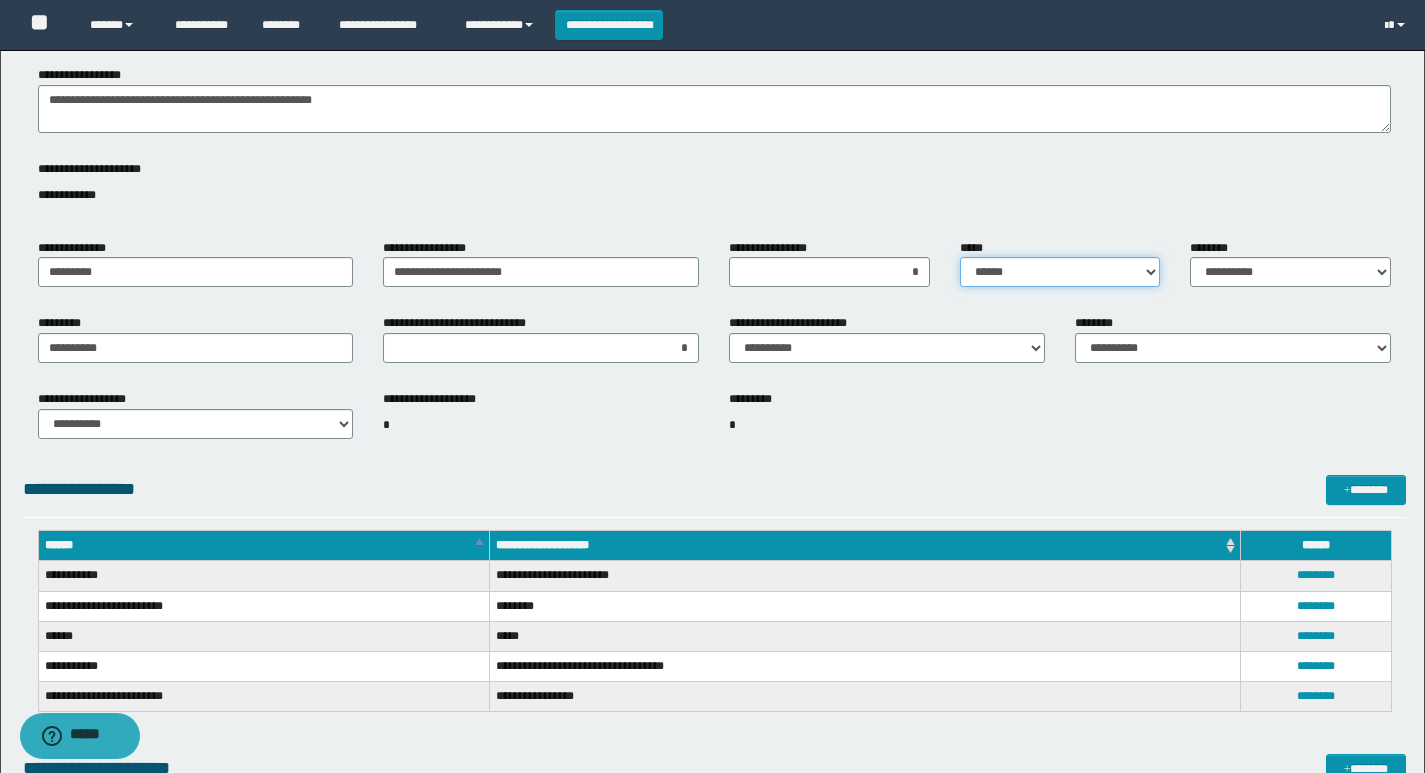 click on "**********" at bounding box center (1060, 272) 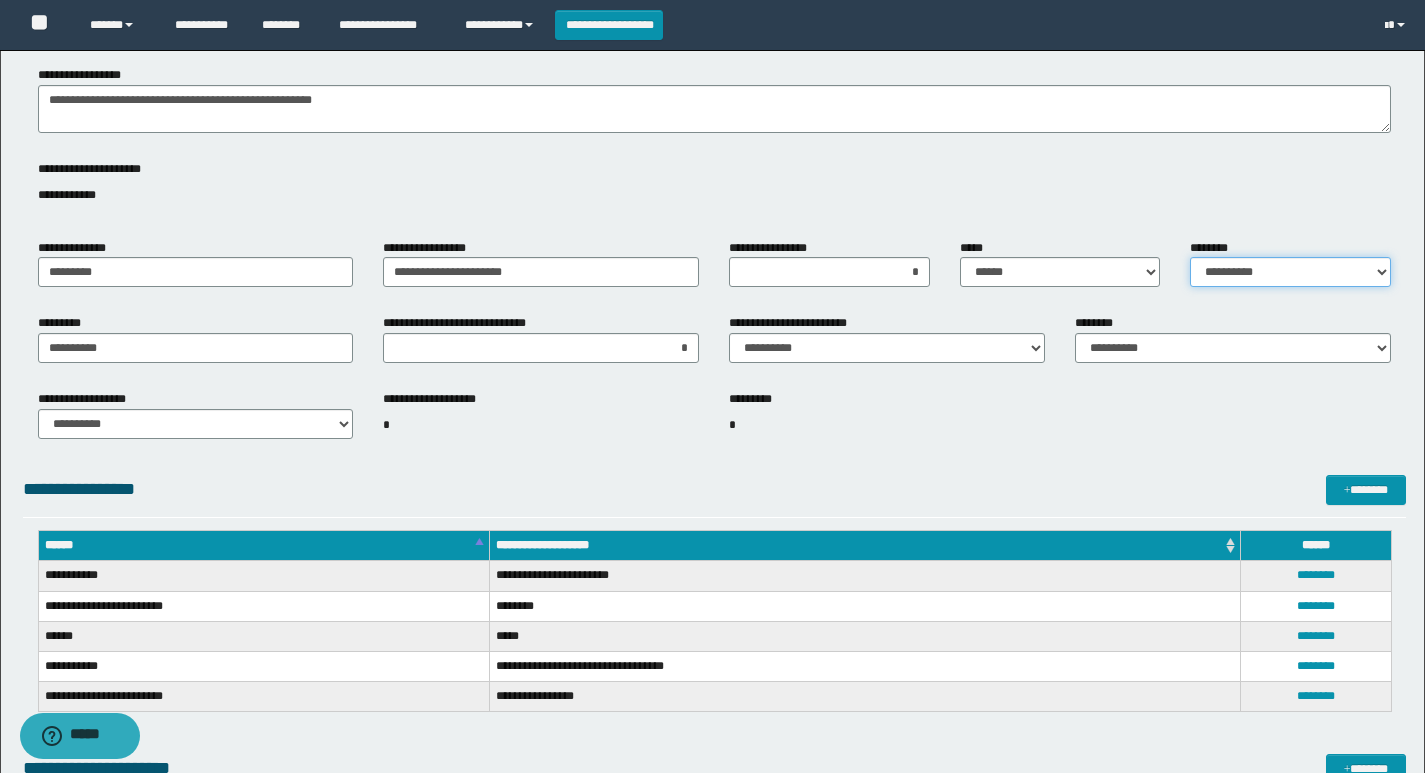 click on "**********" at bounding box center (1290, 272) 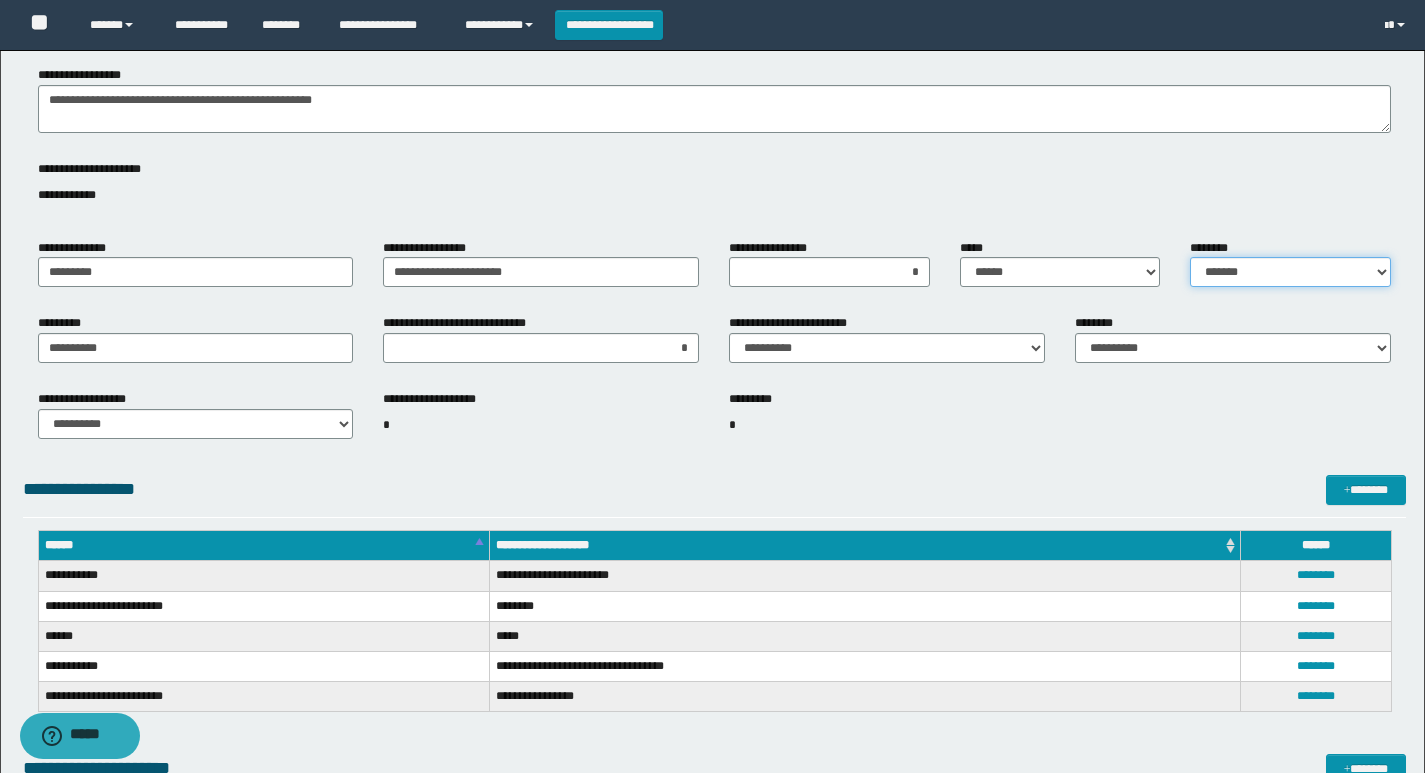 click on "**********" at bounding box center [1290, 272] 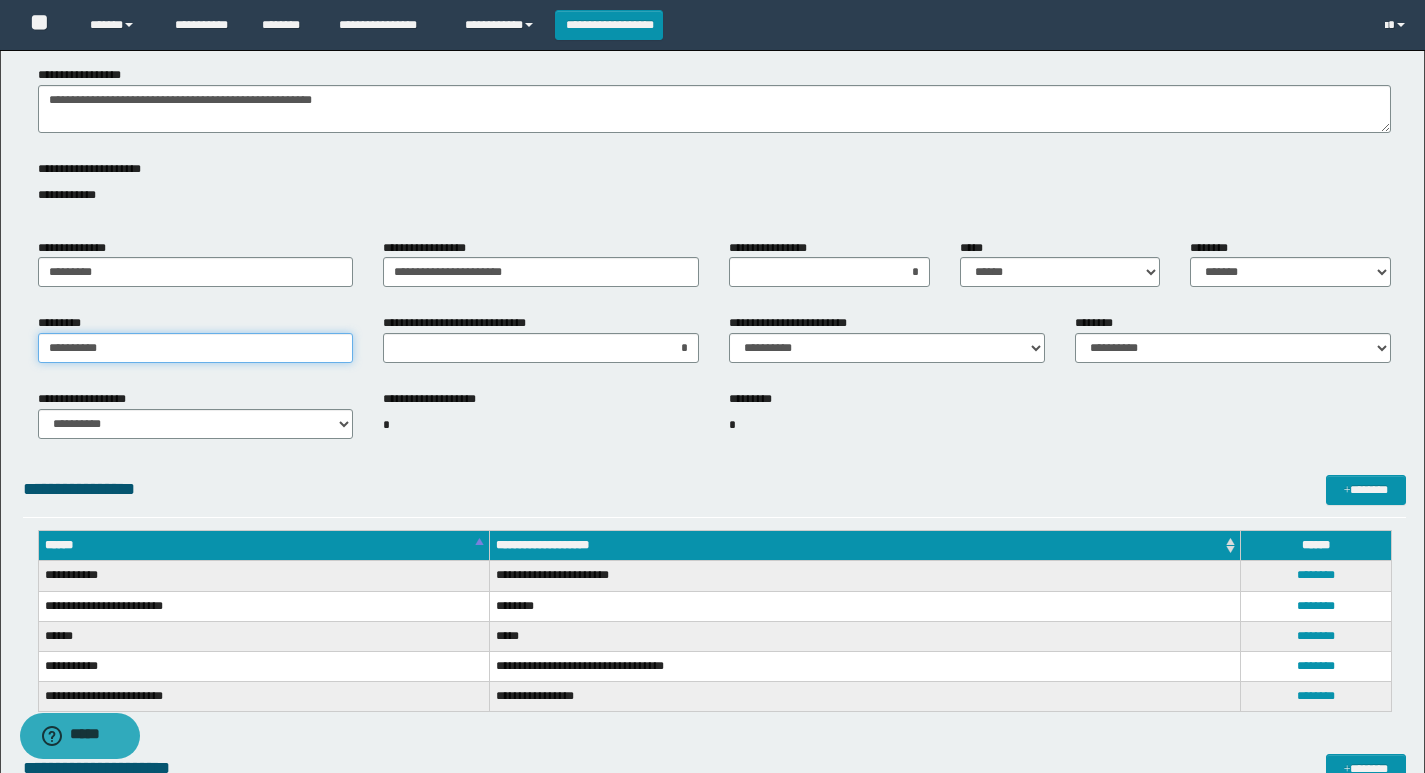 click on "*********" at bounding box center [196, 348] 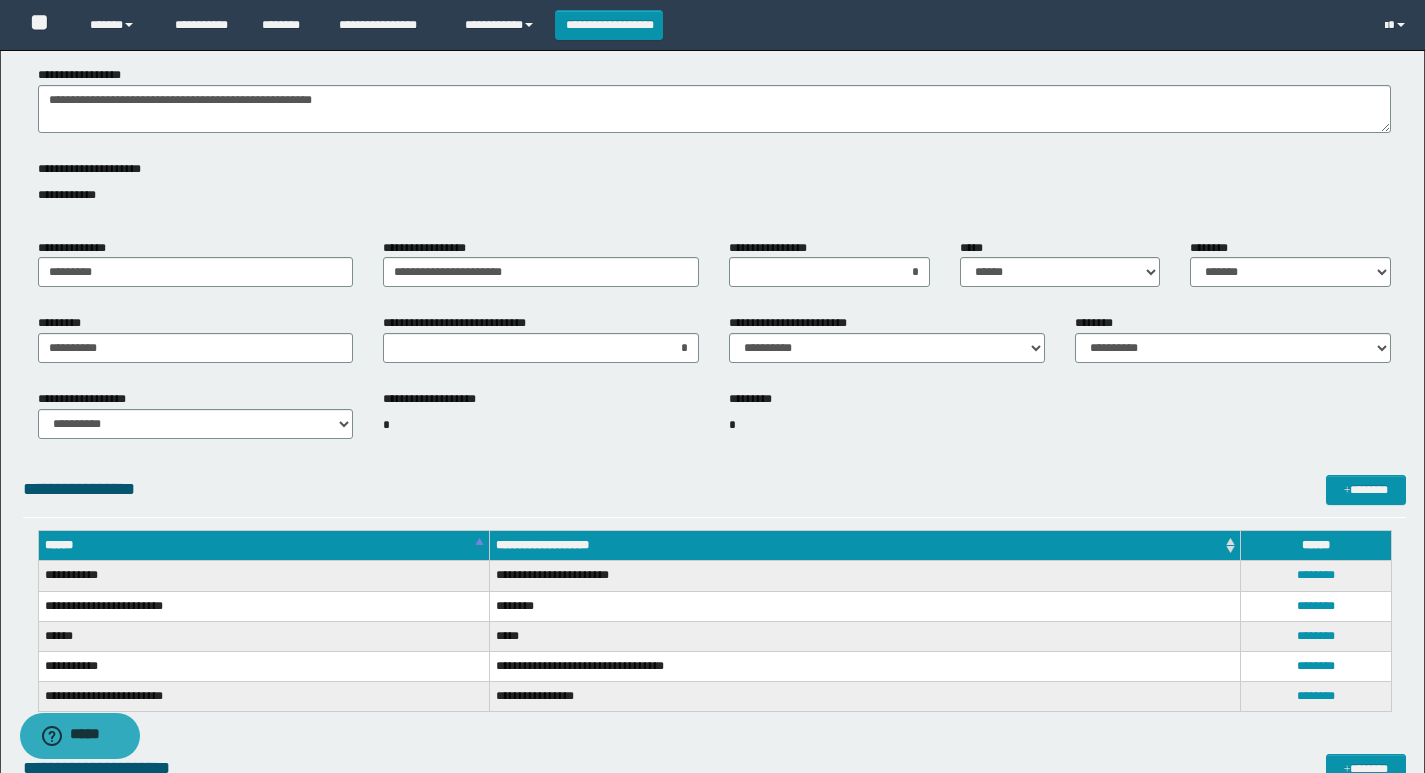 click on "*" at bounding box center [541, 425] 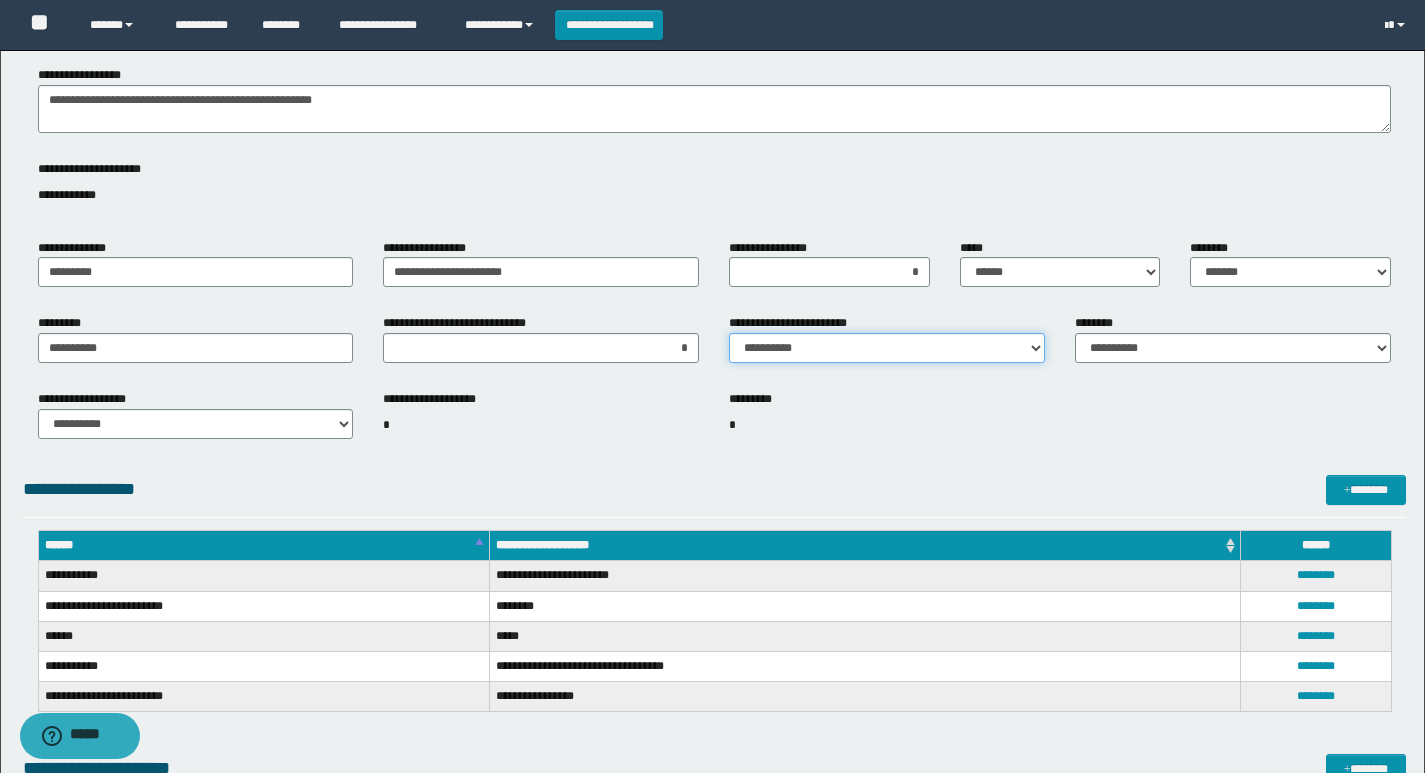 click on "**********" at bounding box center [887, 348] 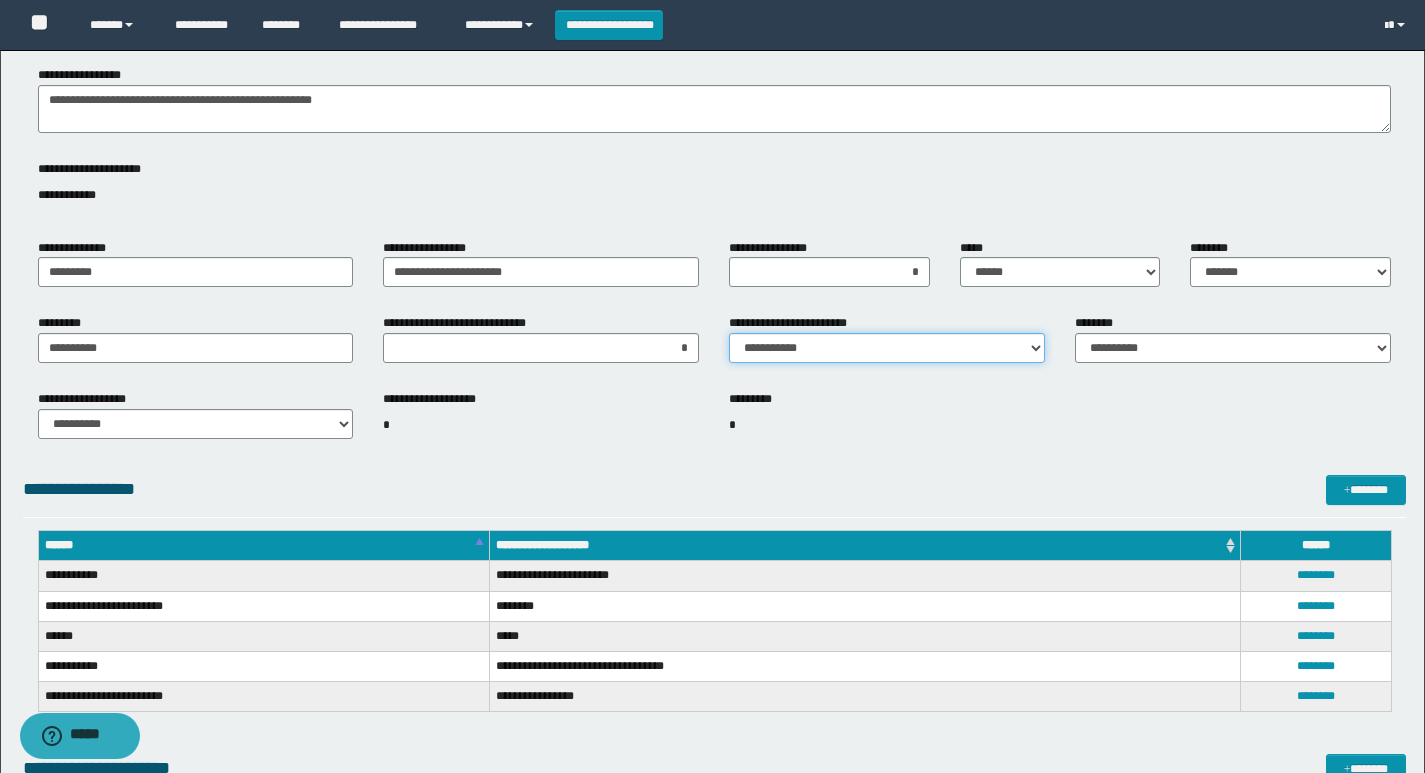 click on "**********" at bounding box center [887, 348] 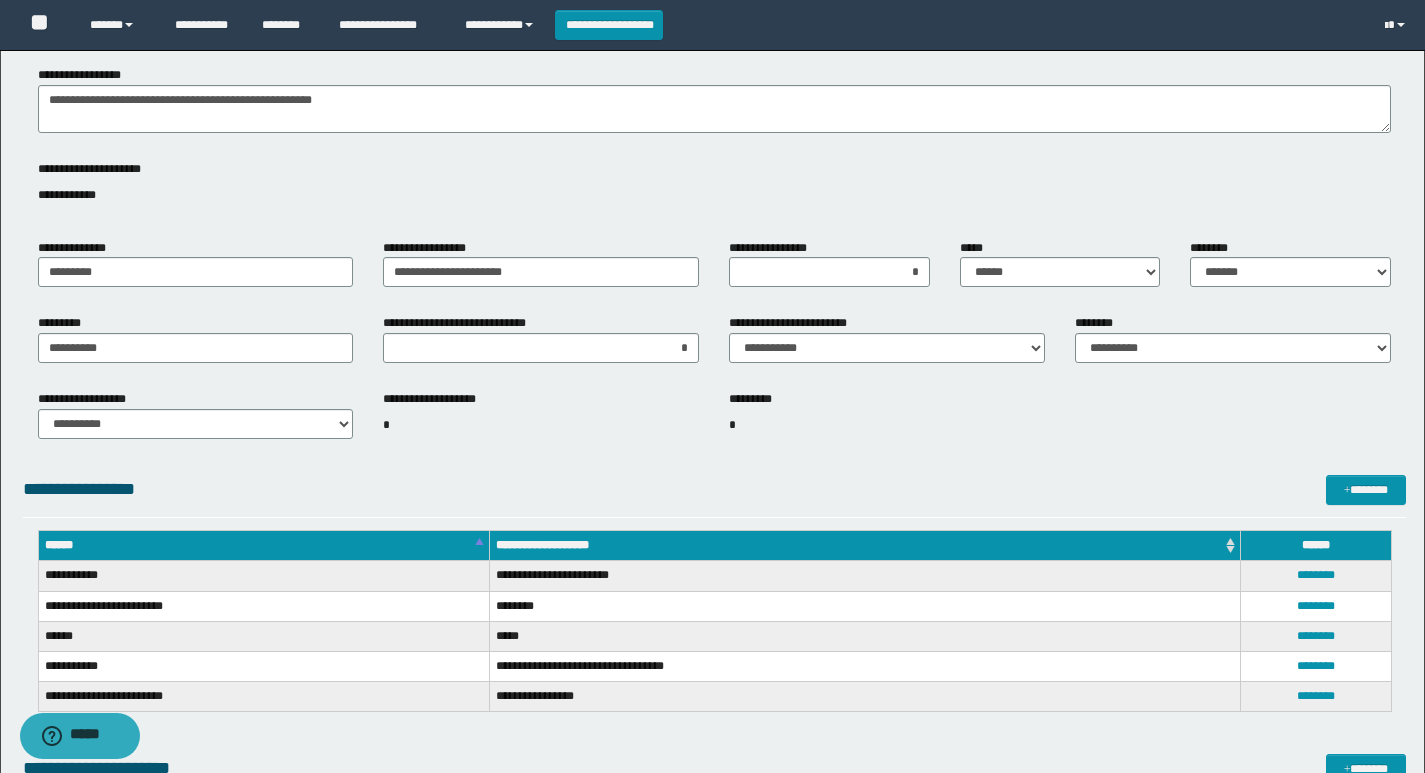 click on "**********" at bounding box center [541, 423] 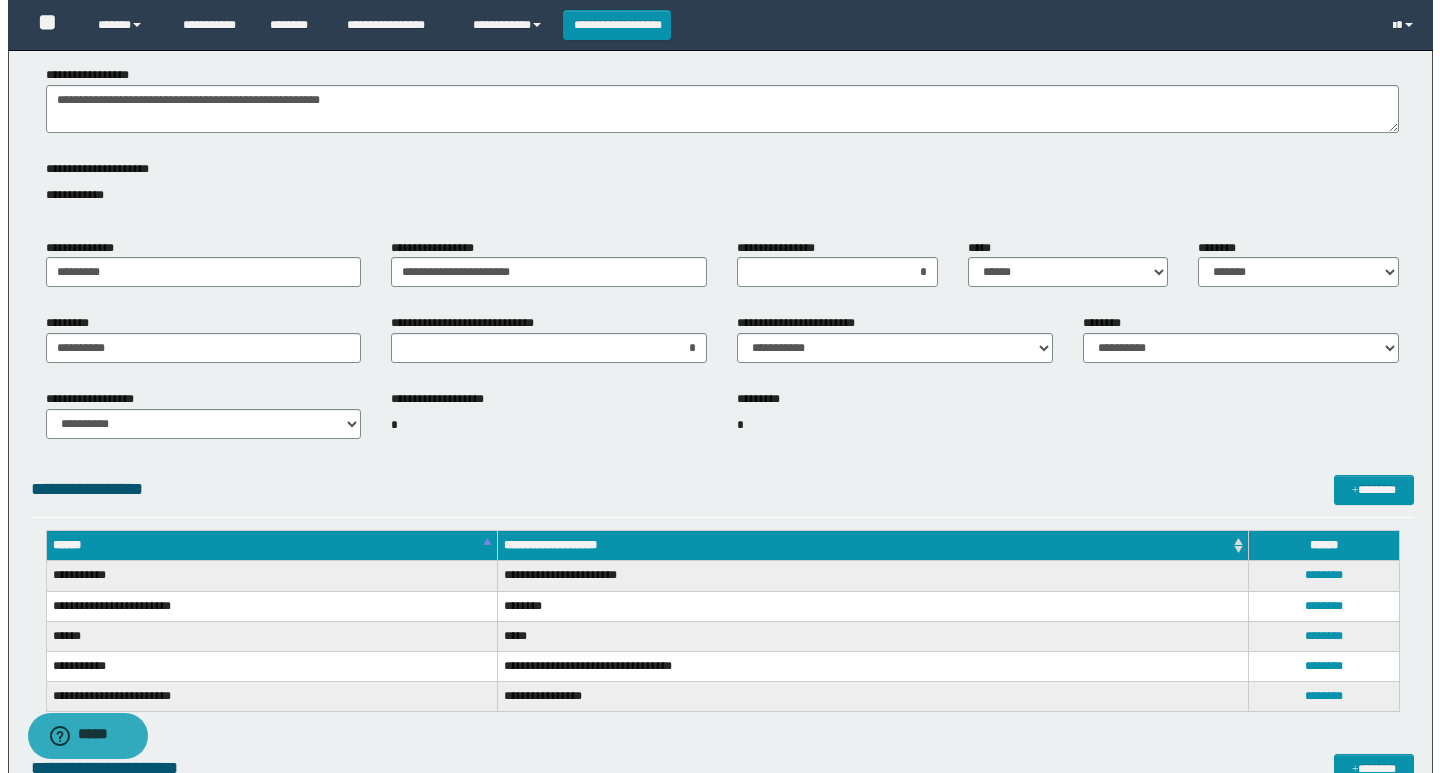 scroll, scrollTop: 0, scrollLeft: 0, axis: both 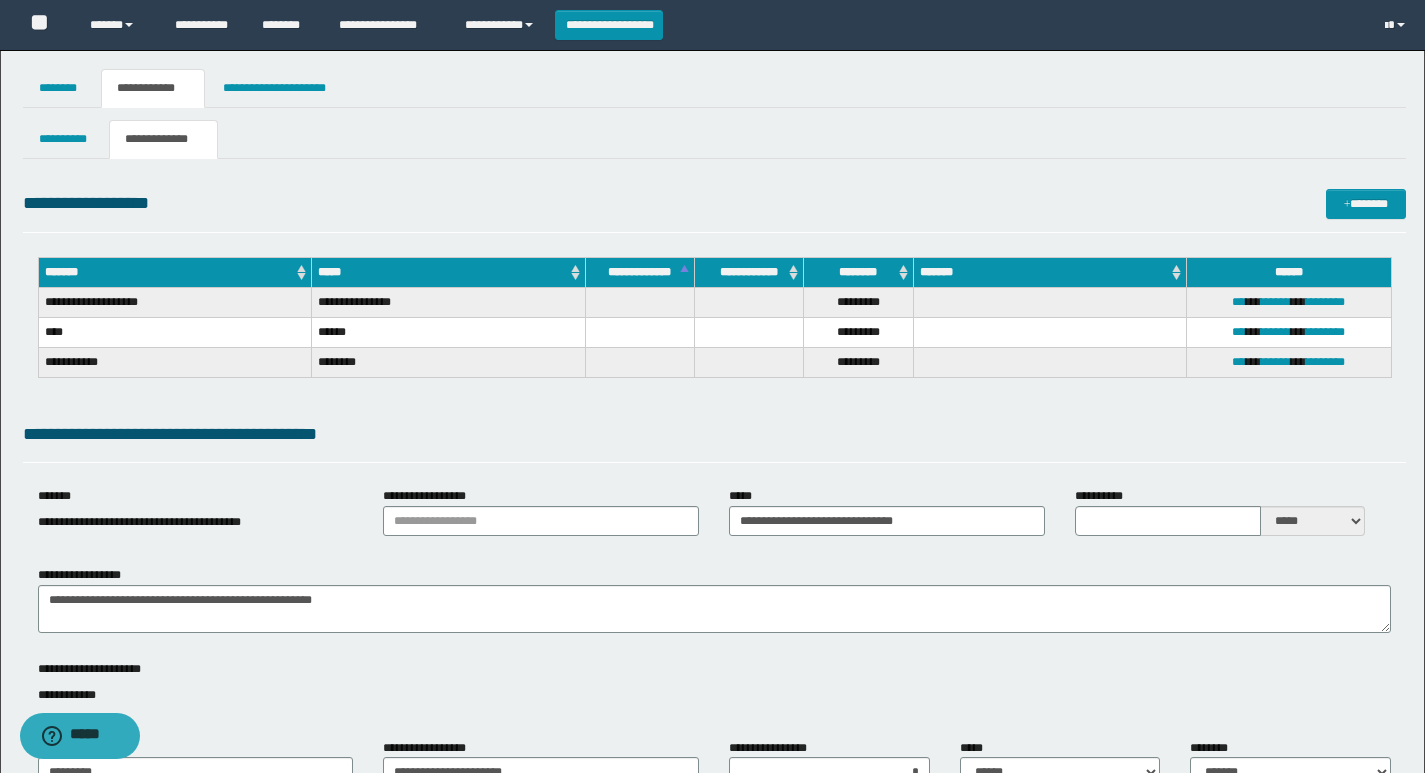 drag, startPoint x: 548, startPoint y: 182, endPoint x: 438, endPoint y: 104, distance: 134.84807 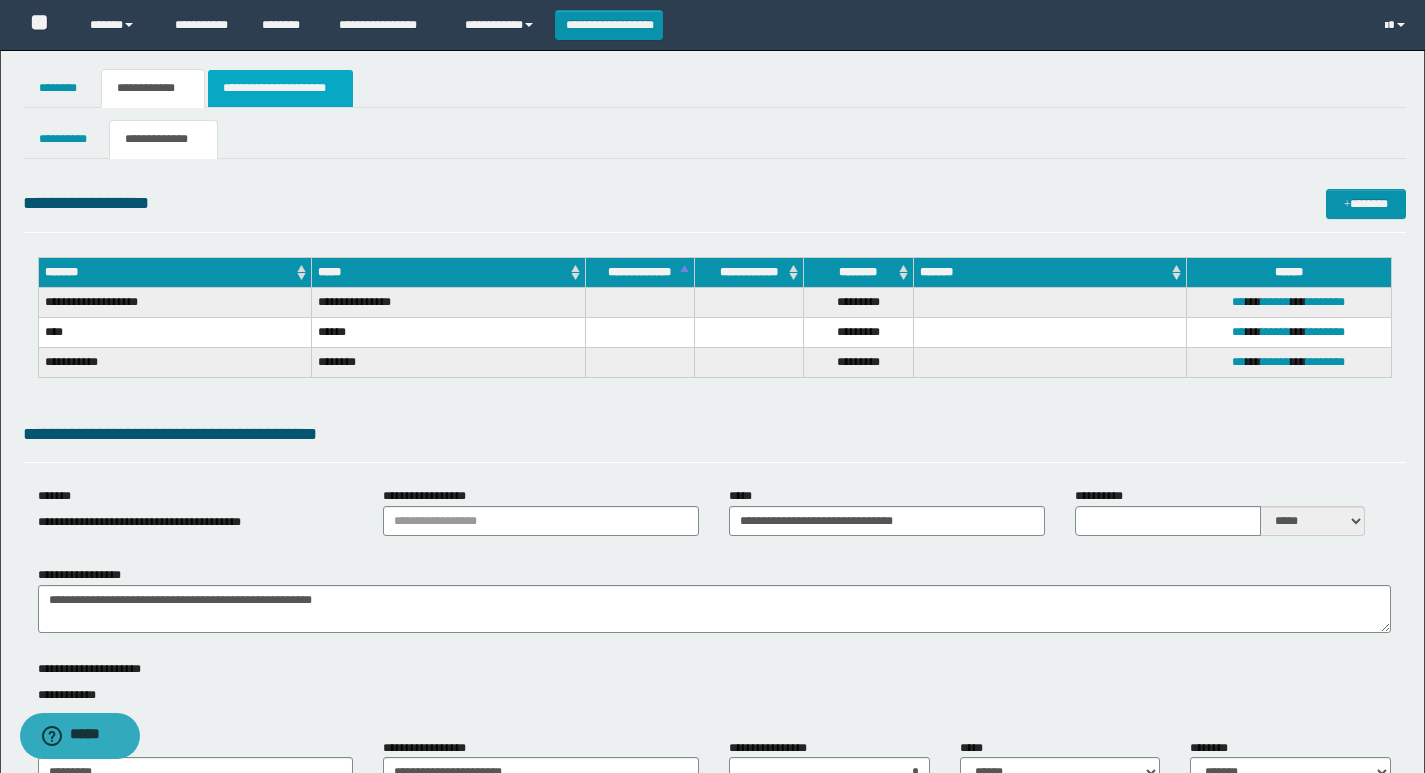 click on "**********" at bounding box center [280, 88] 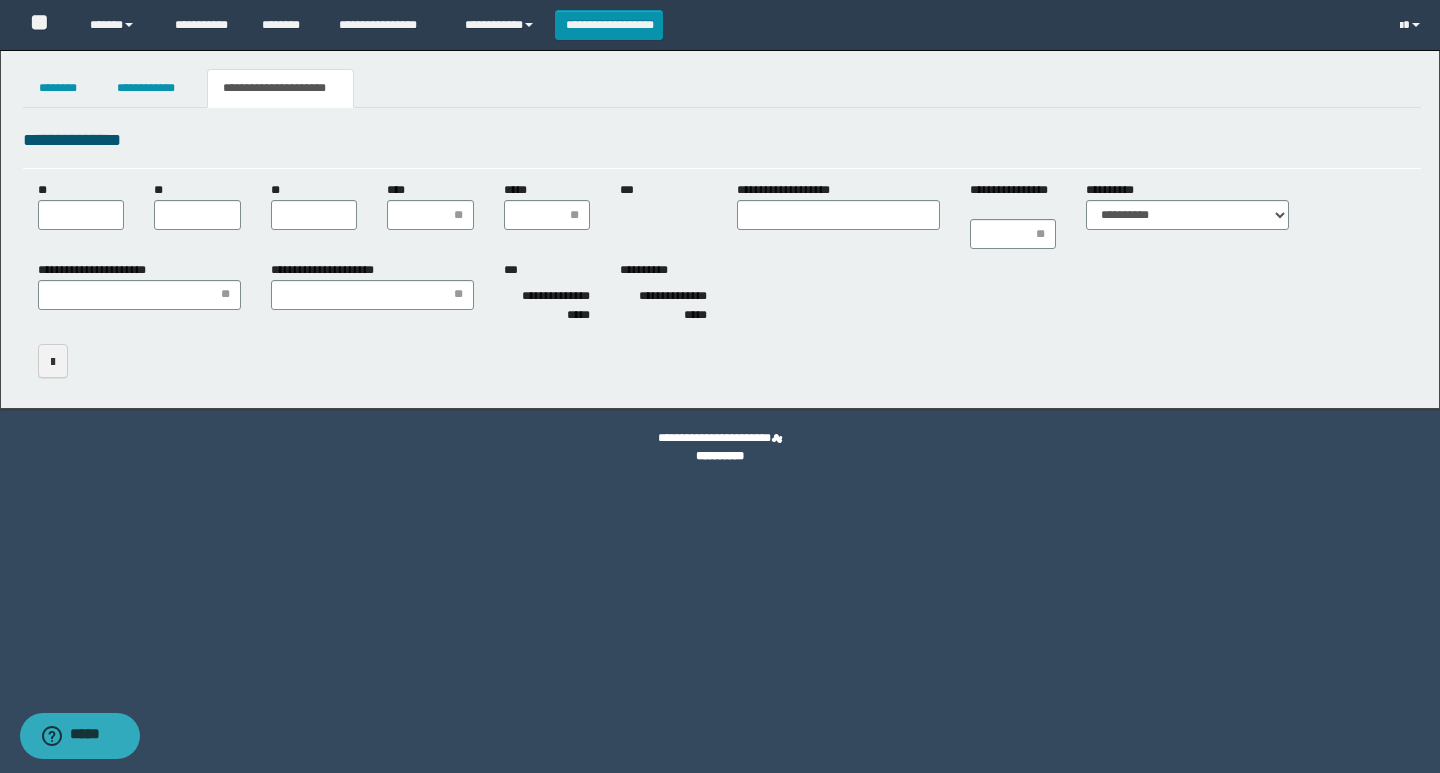 click on "**********" at bounding box center (722, 296) 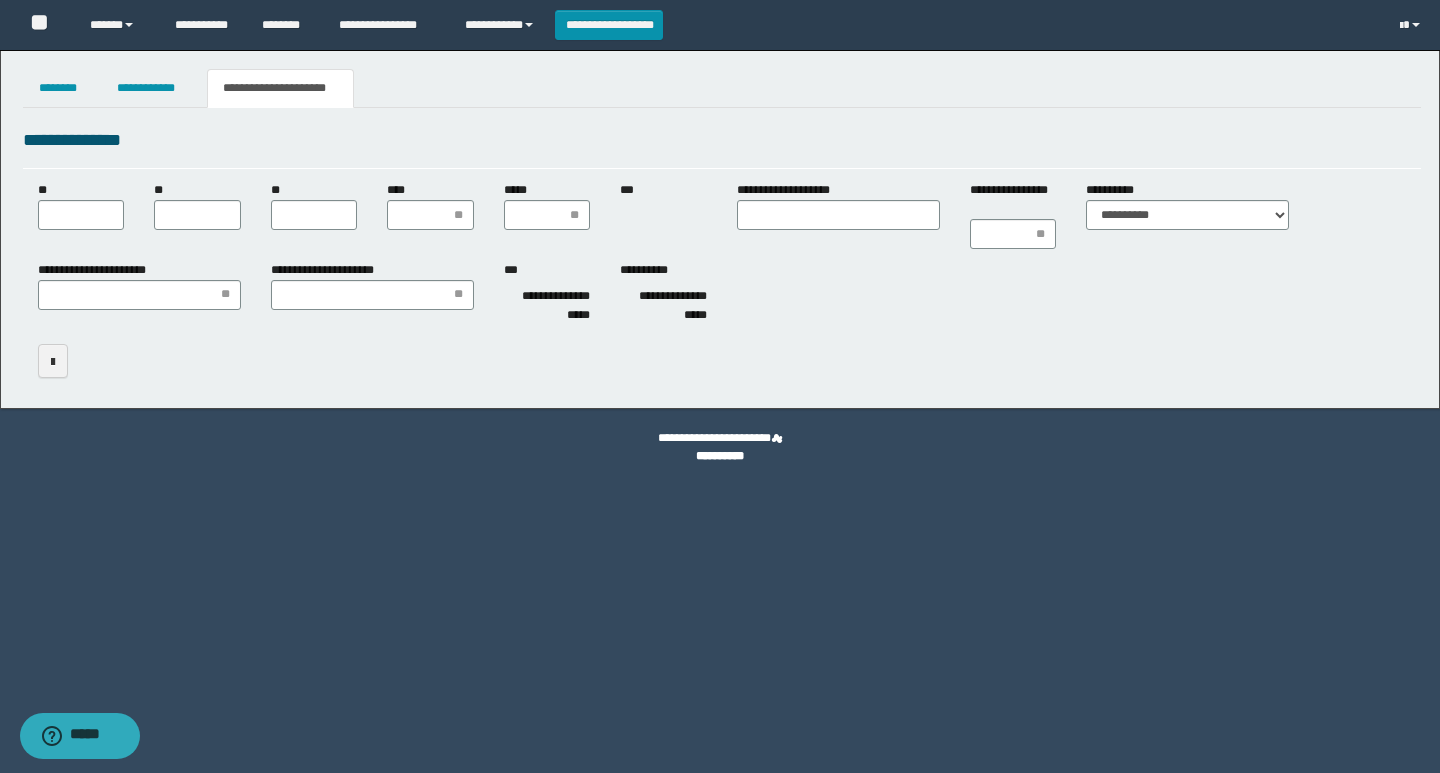 scroll, scrollTop: 0, scrollLeft: 0, axis: both 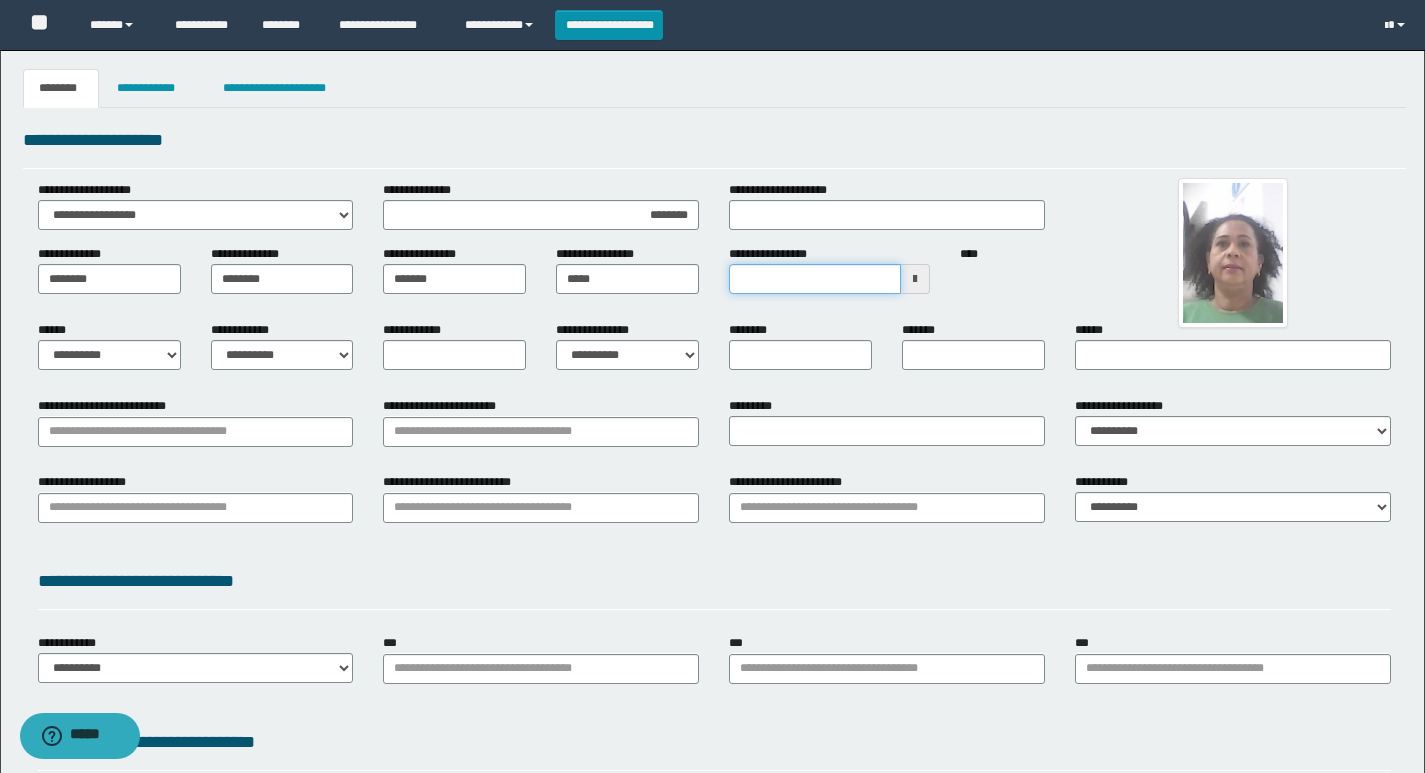 click on "**********" at bounding box center [815, 279] 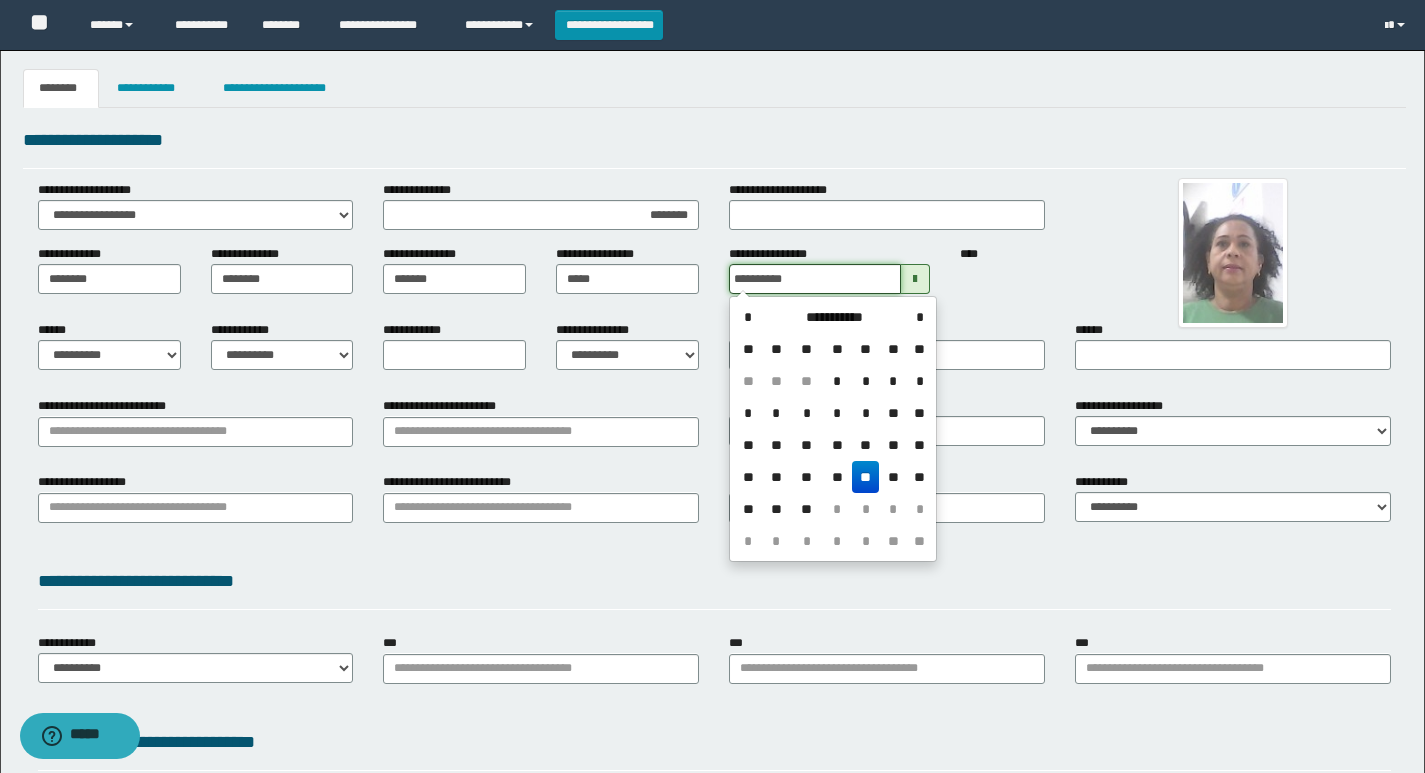 type on "**********" 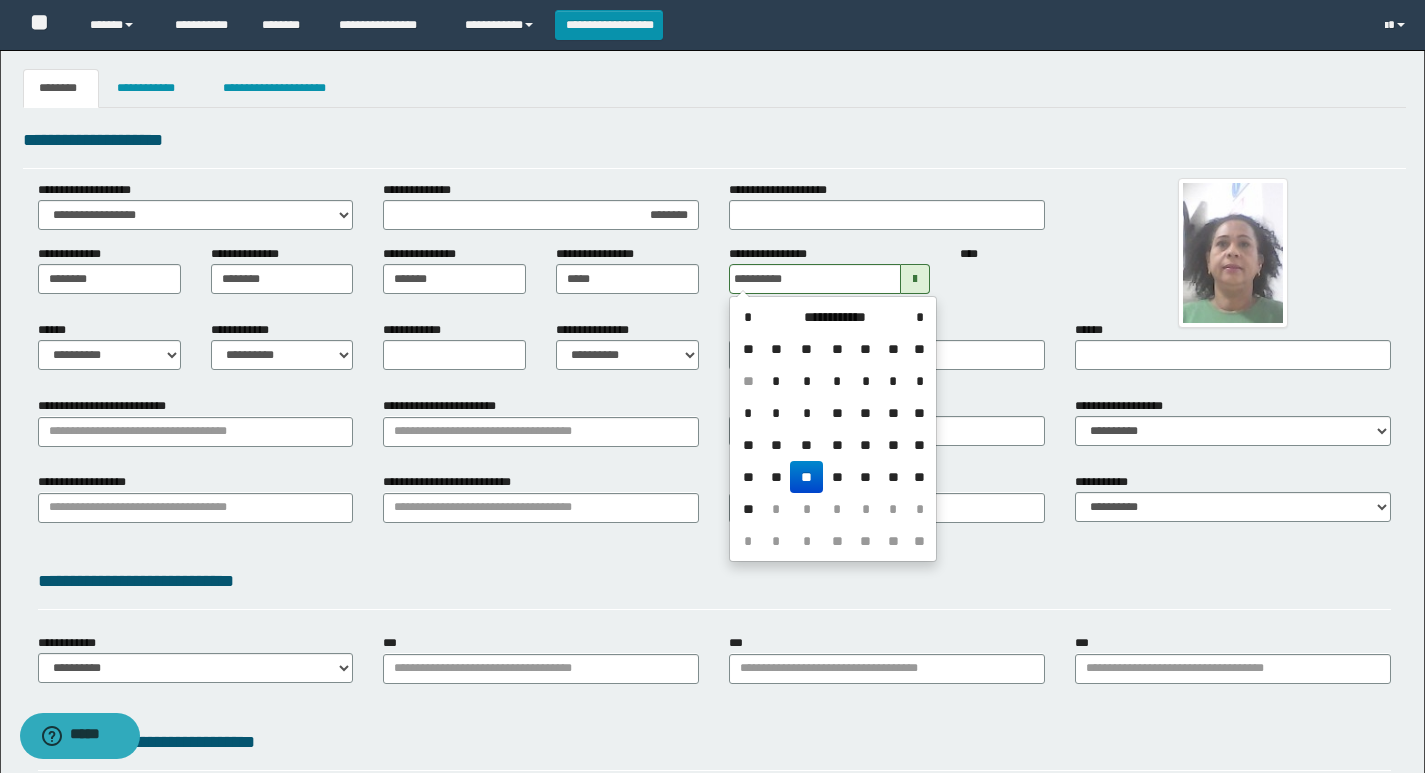 click on "**********" at bounding box center [714, 140] 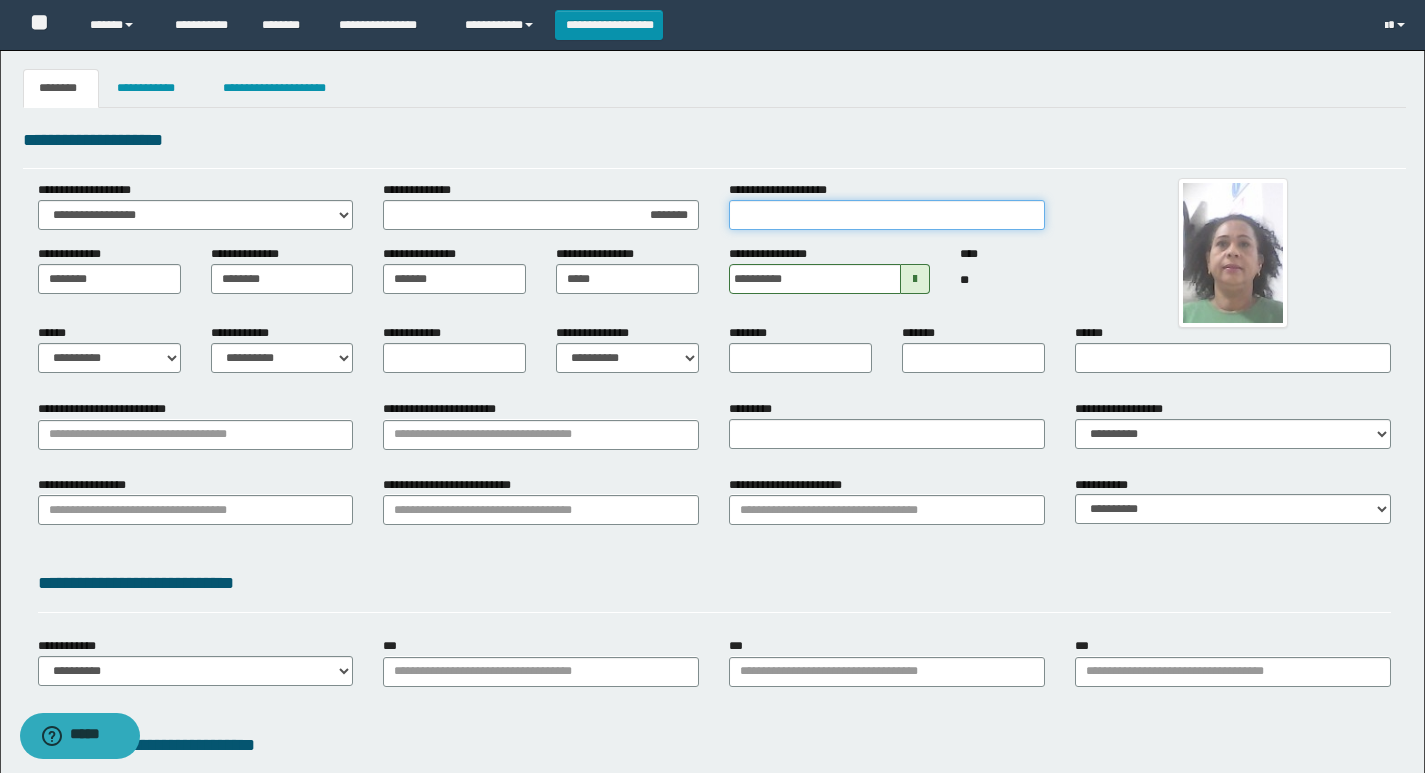 click on "**********" at bounding box center [887, 215] 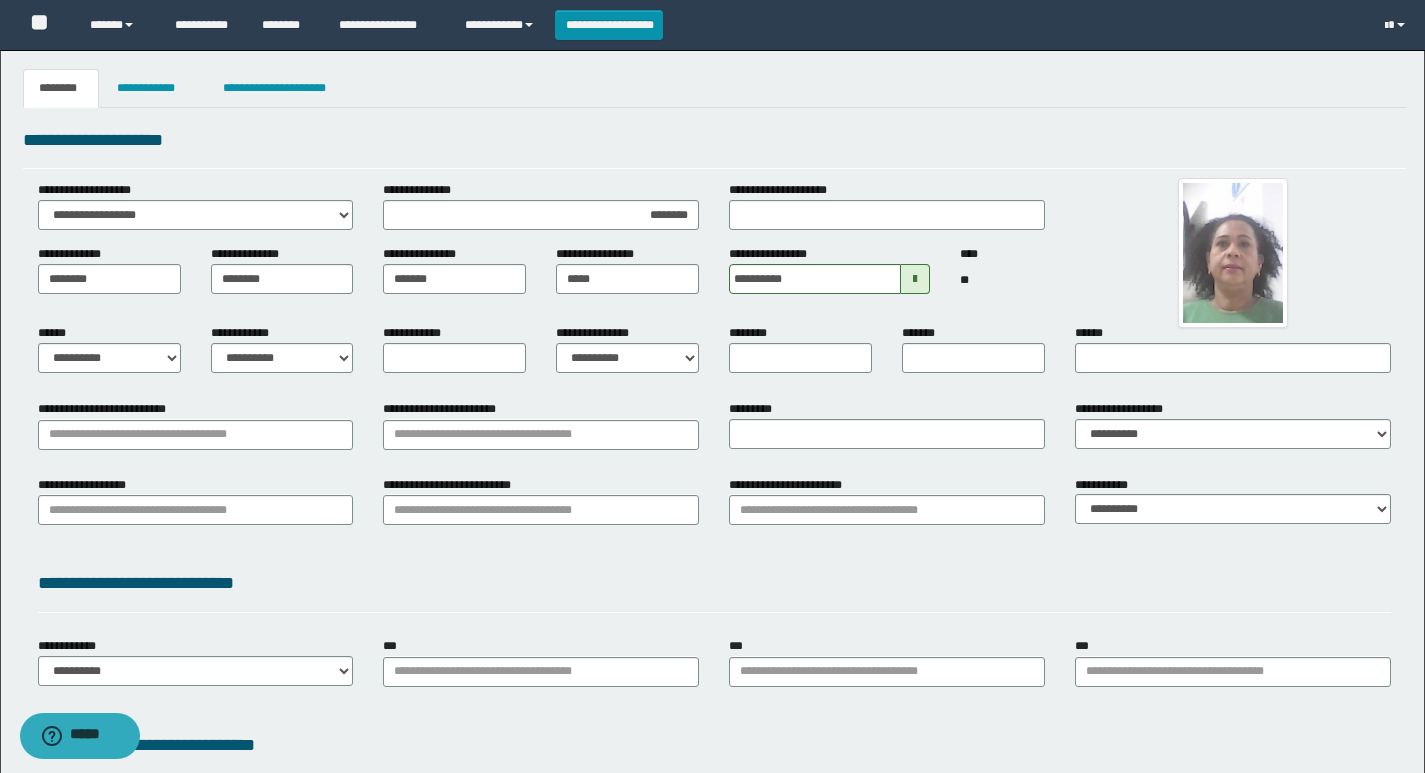 click on "**********" at bounding box center (714, 147) 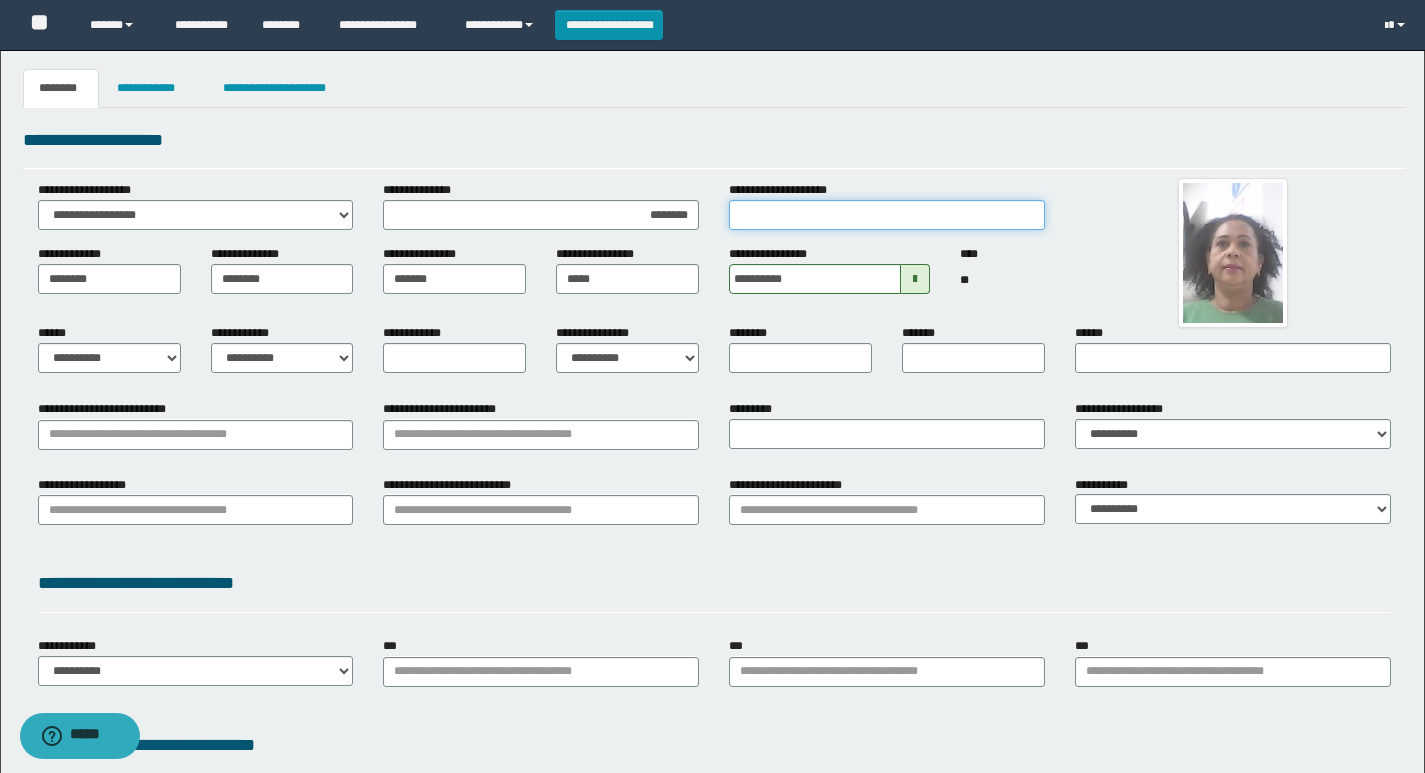 click on "**********" at bounding box center [887, 215] 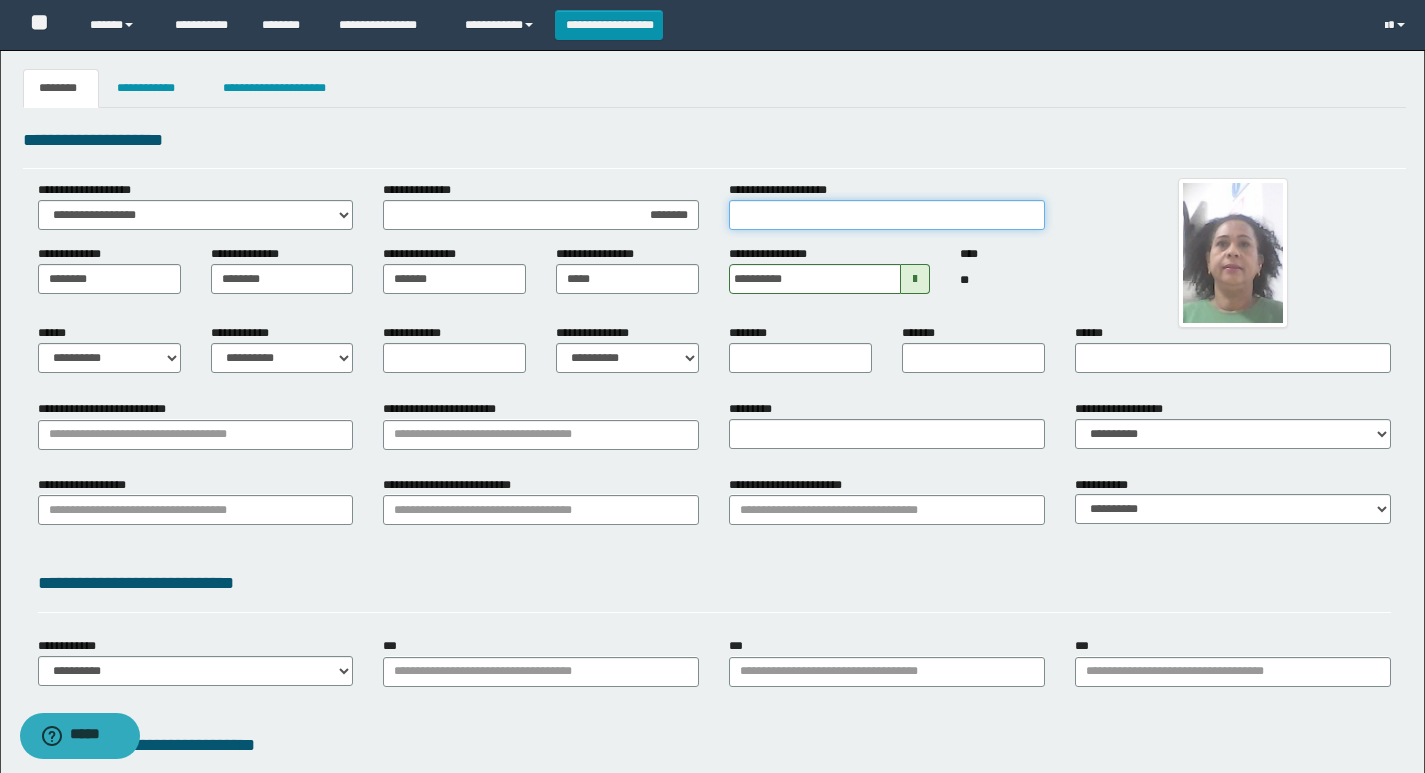 type on "**********" 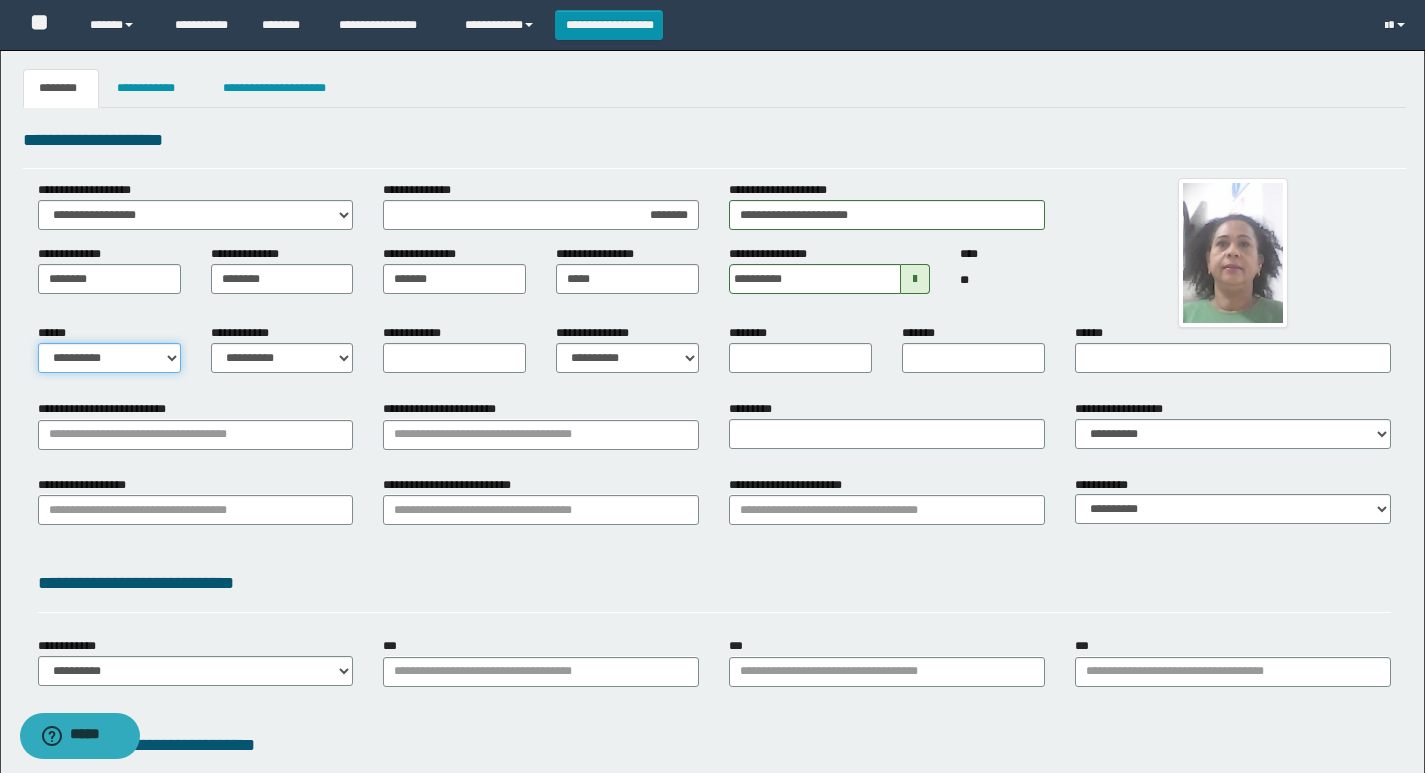 click on "**********" at bounding box center (109, 358) 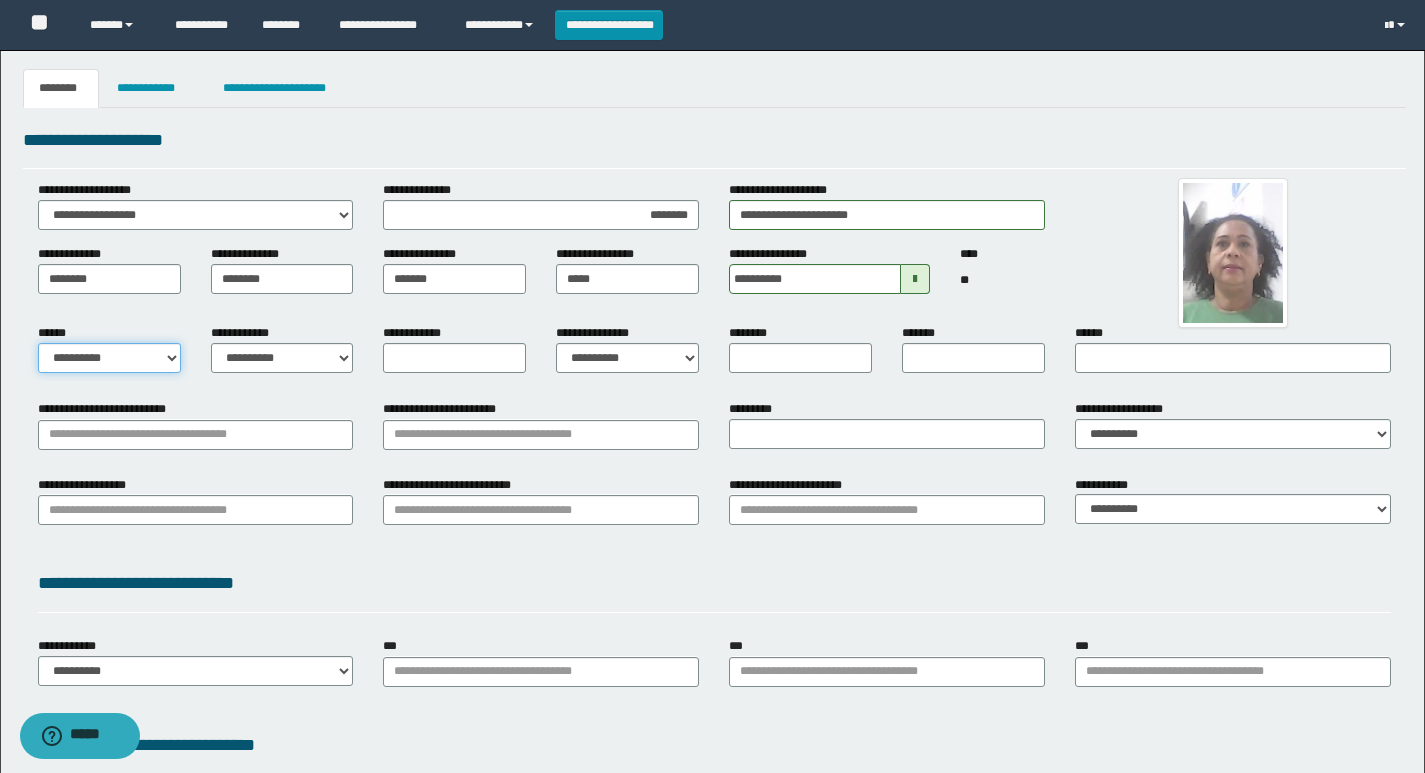 select on "*" 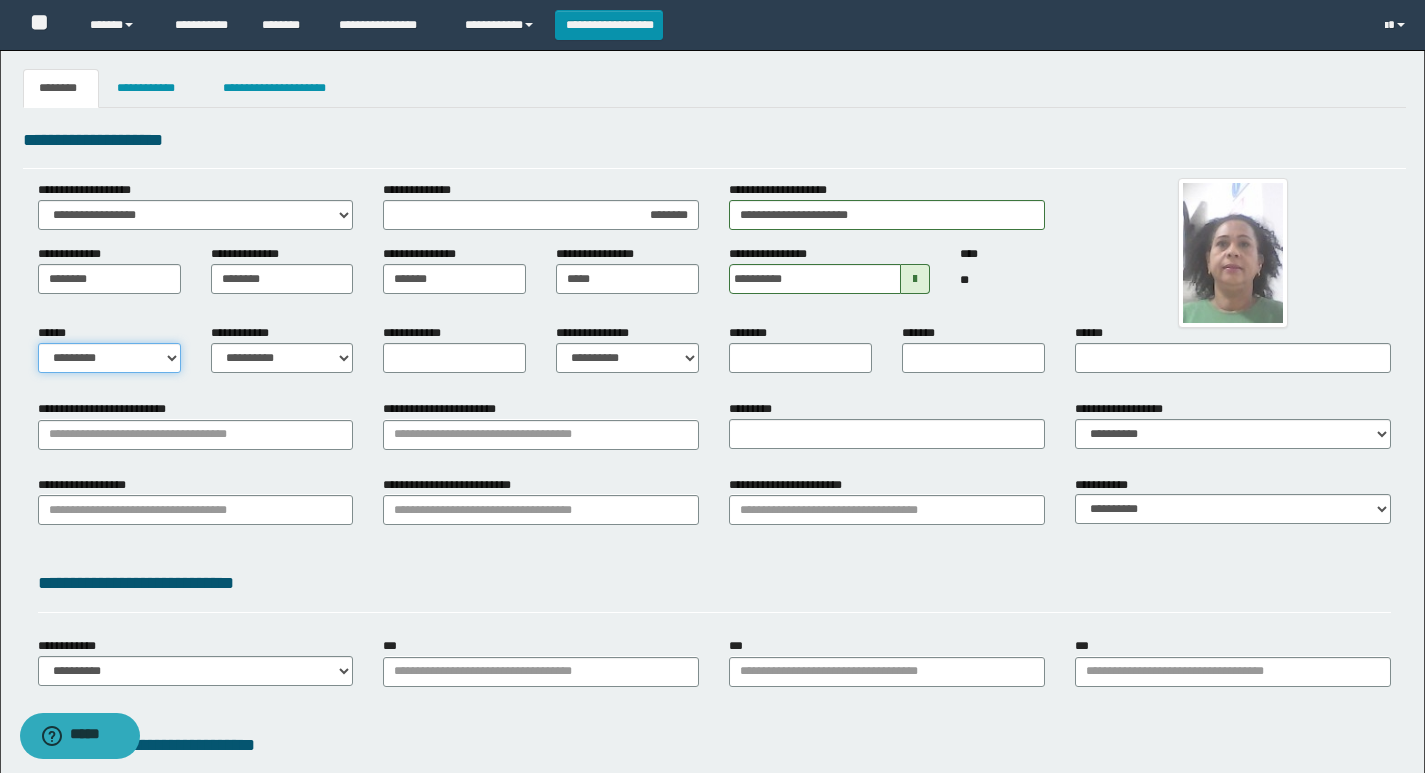 click on "**********" at bounding box center [109, 358] 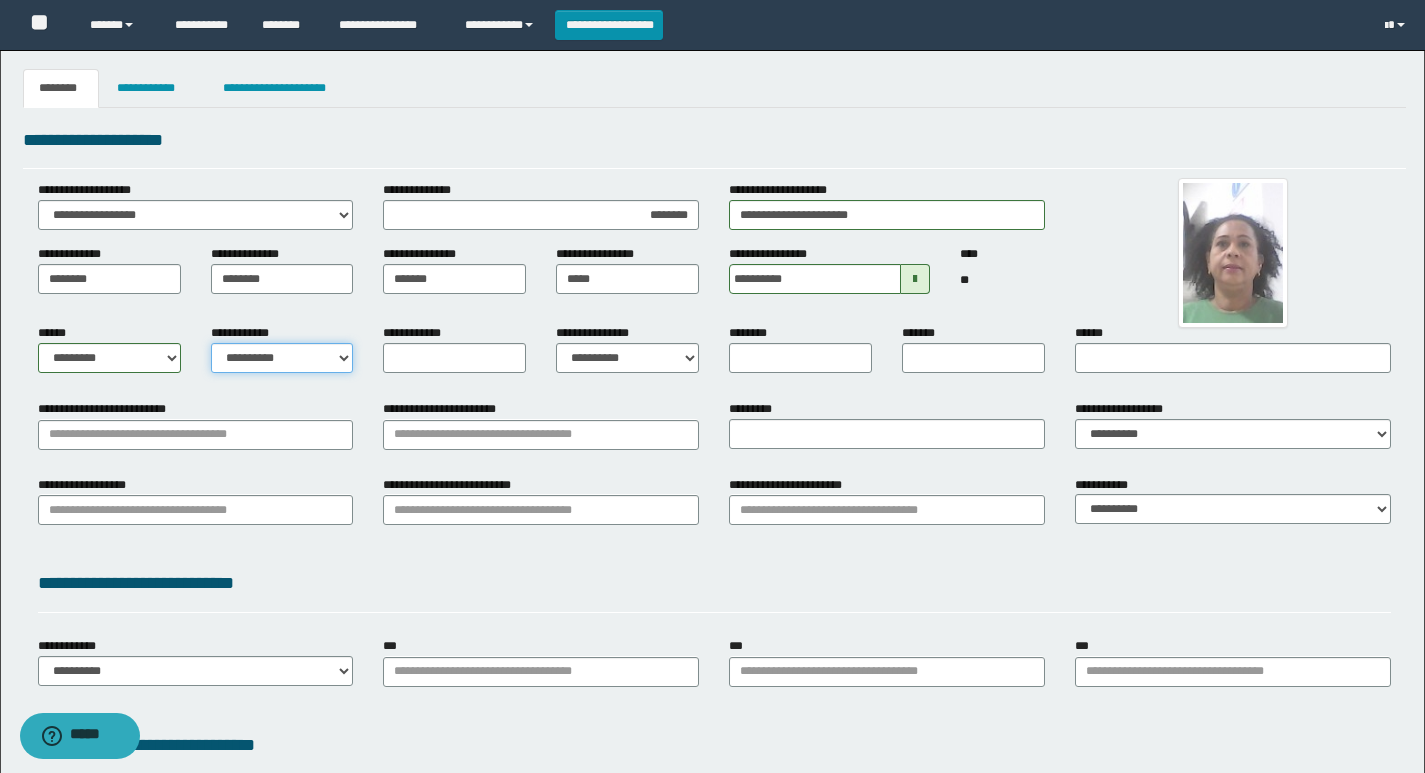 click on "**********" at bounding box center (282, 358) 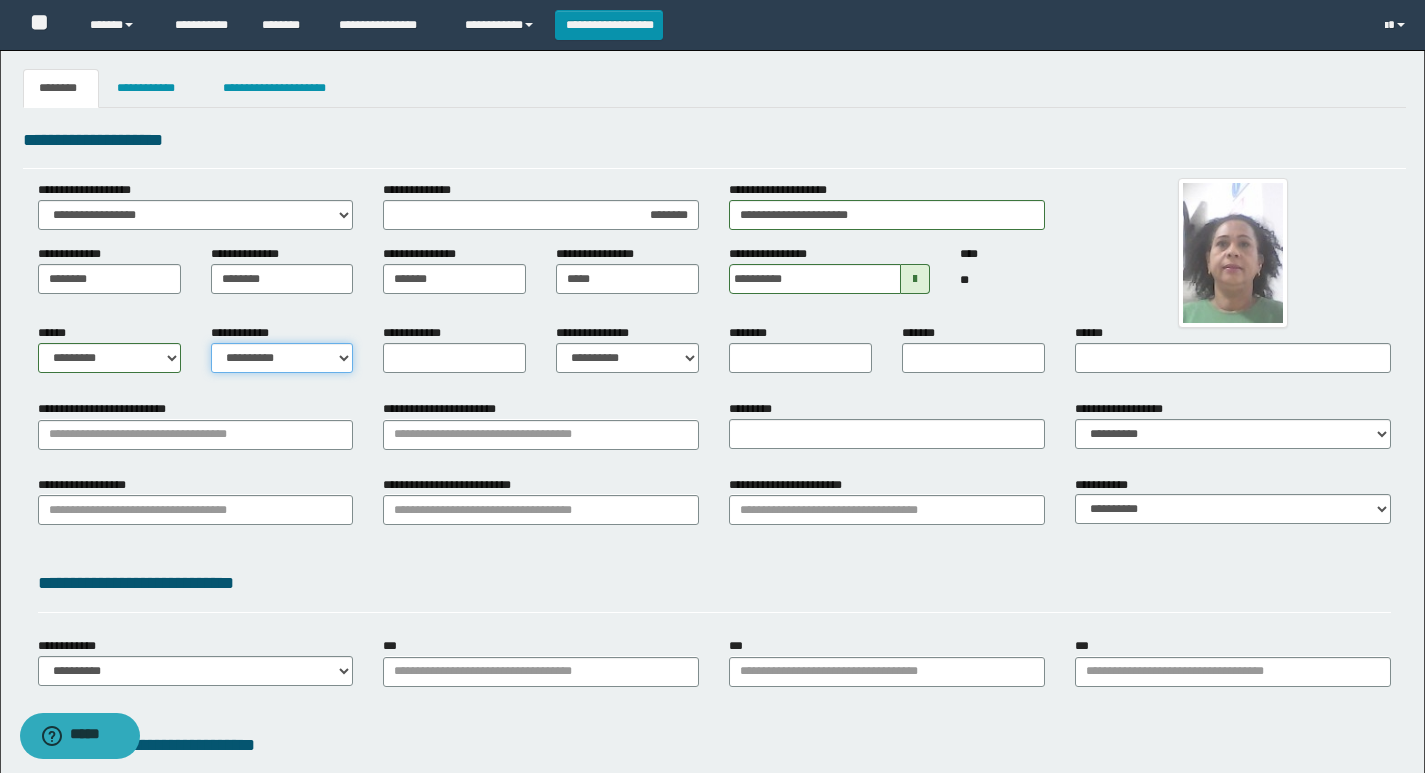 select on "*" 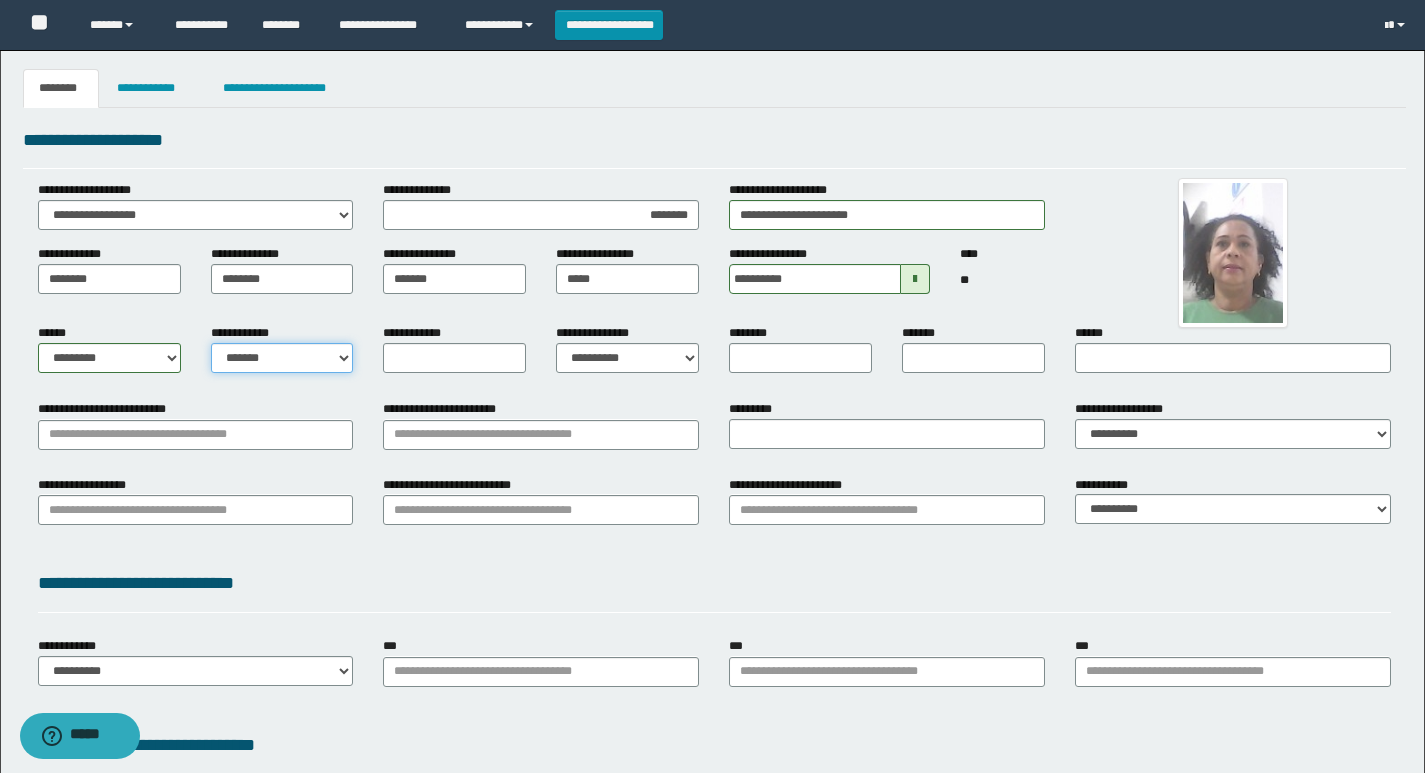 click on "**********" at bounding box center (282, 358) 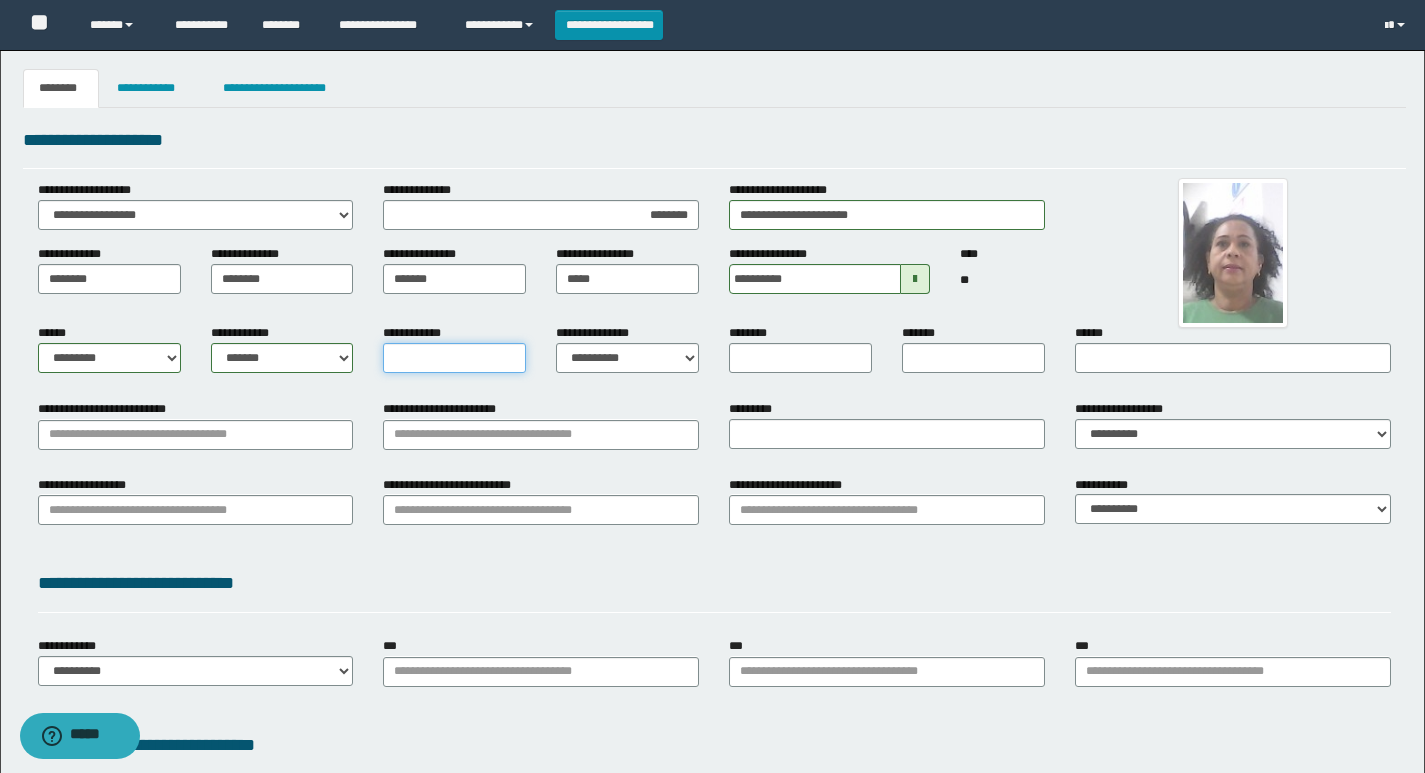 click on "**********" at bounding box center (454, 358) 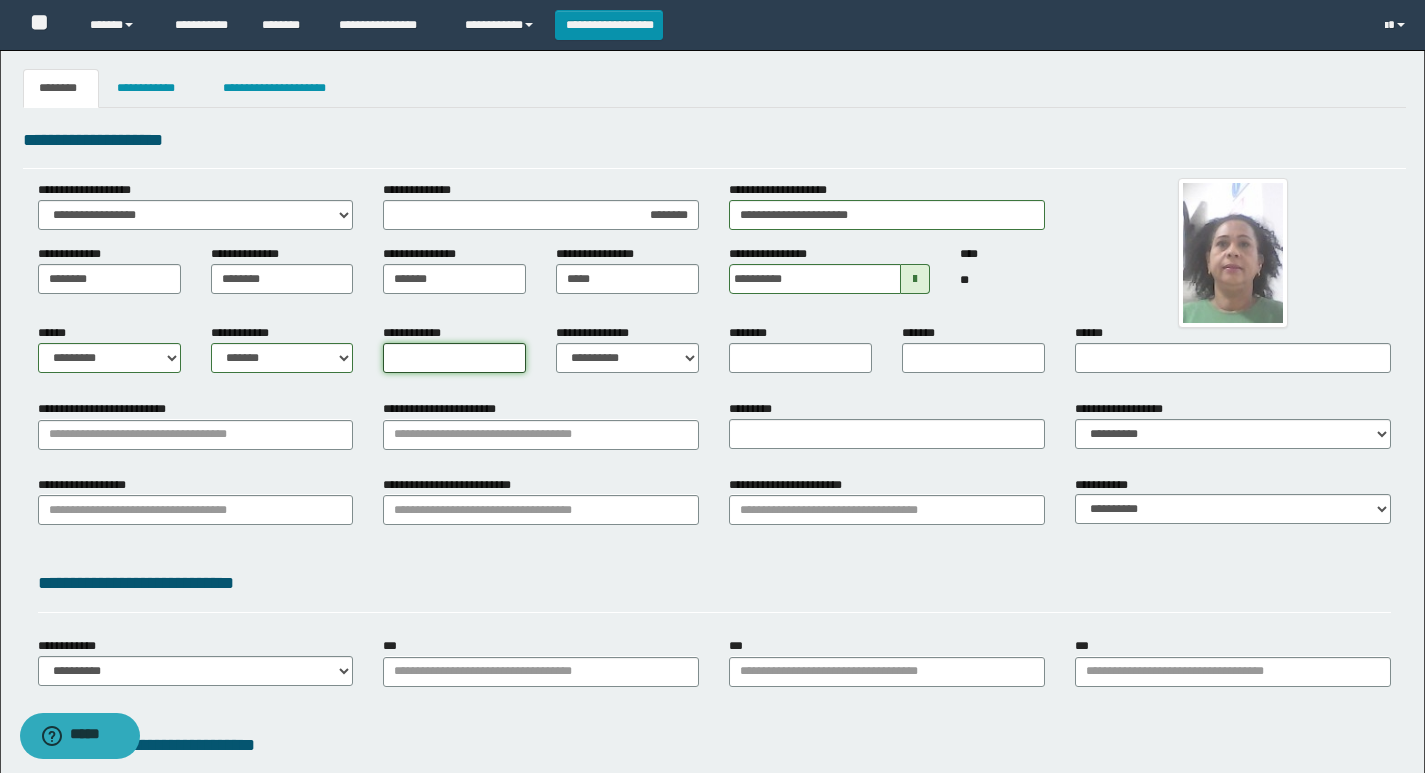 type on "*" 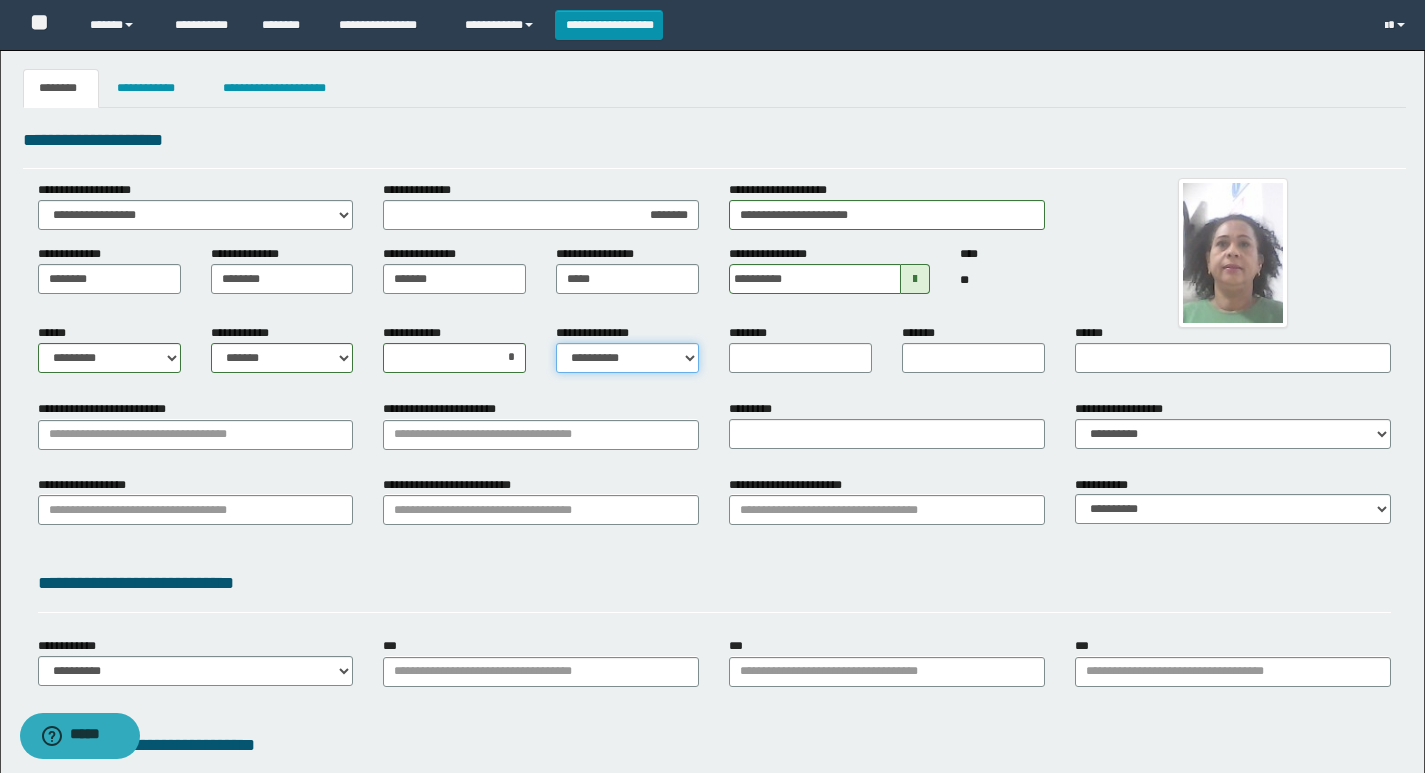 click on "**********" at bounding box center (627, 358) 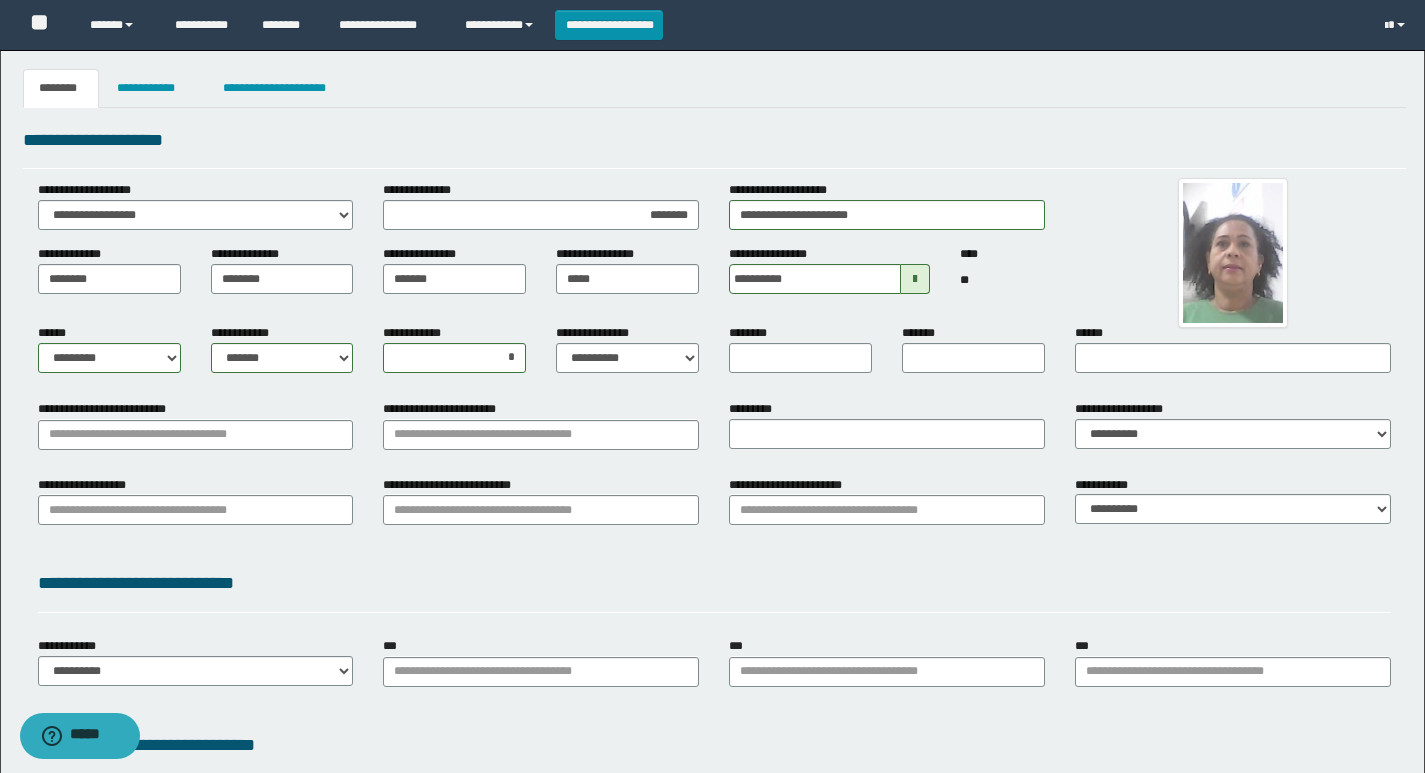drag, startPoint x: 892, startPoint y: 590, endPoint x: 885, endPoint y: 637, distance: 47.518417 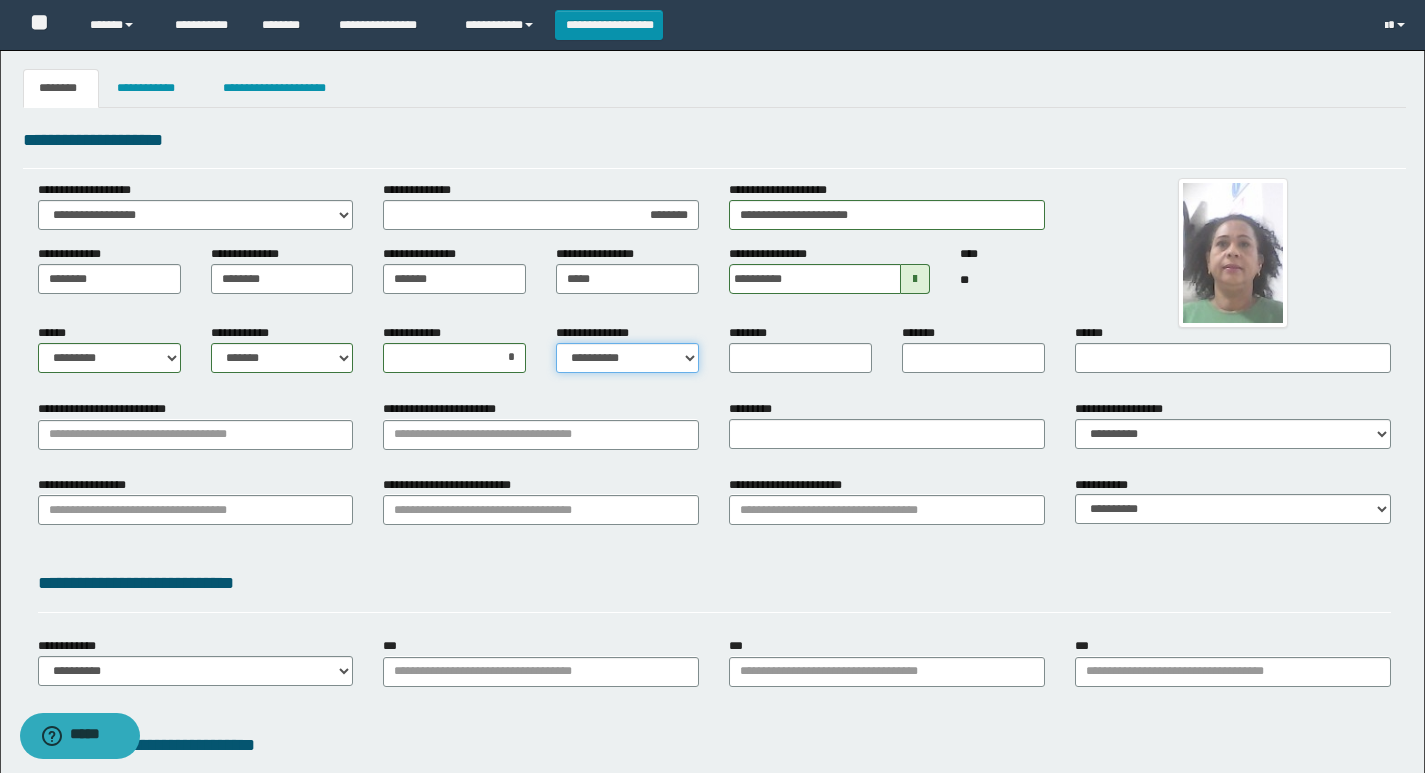 drag, startPoint x: 614, startPoint y: 356, endPoint x: 618, endPoint y: 369, distance: 13.601471 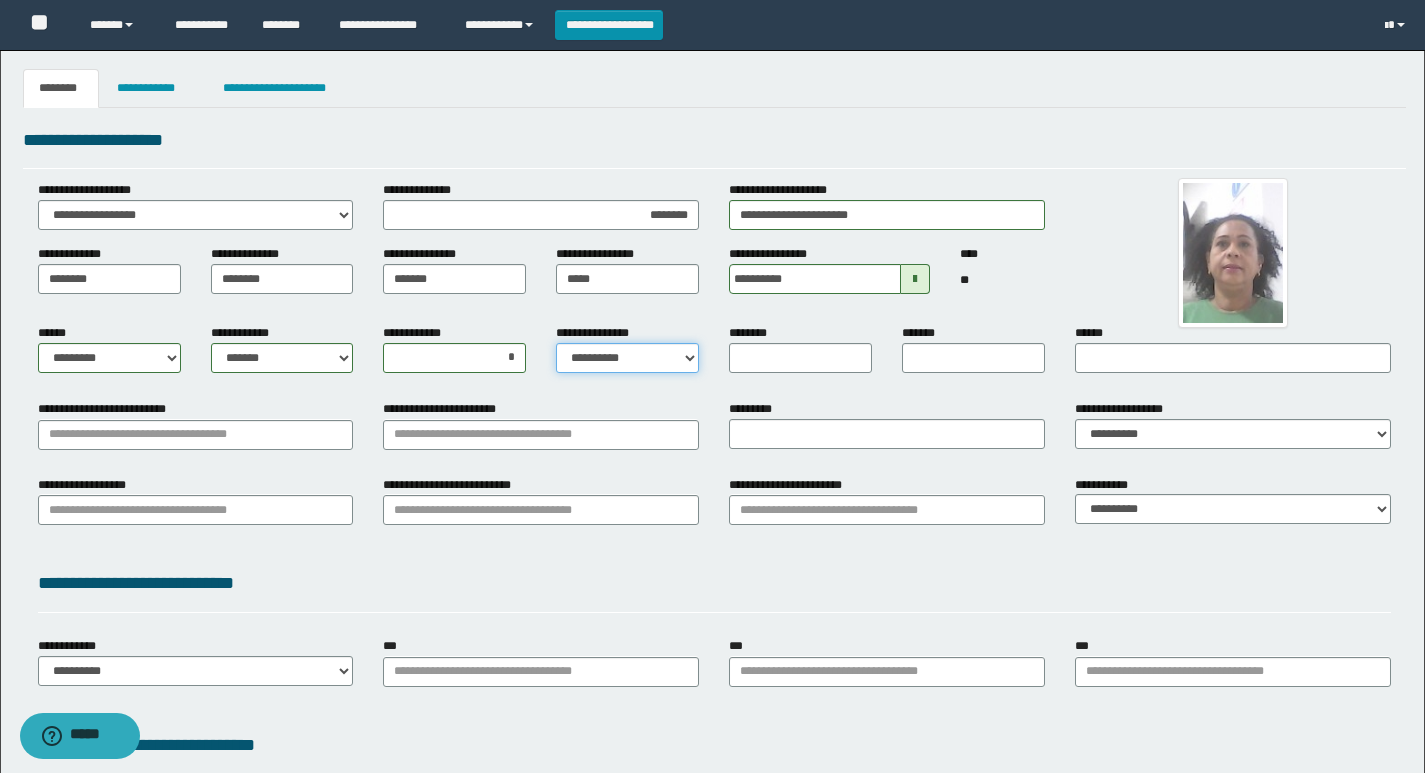select on "*" 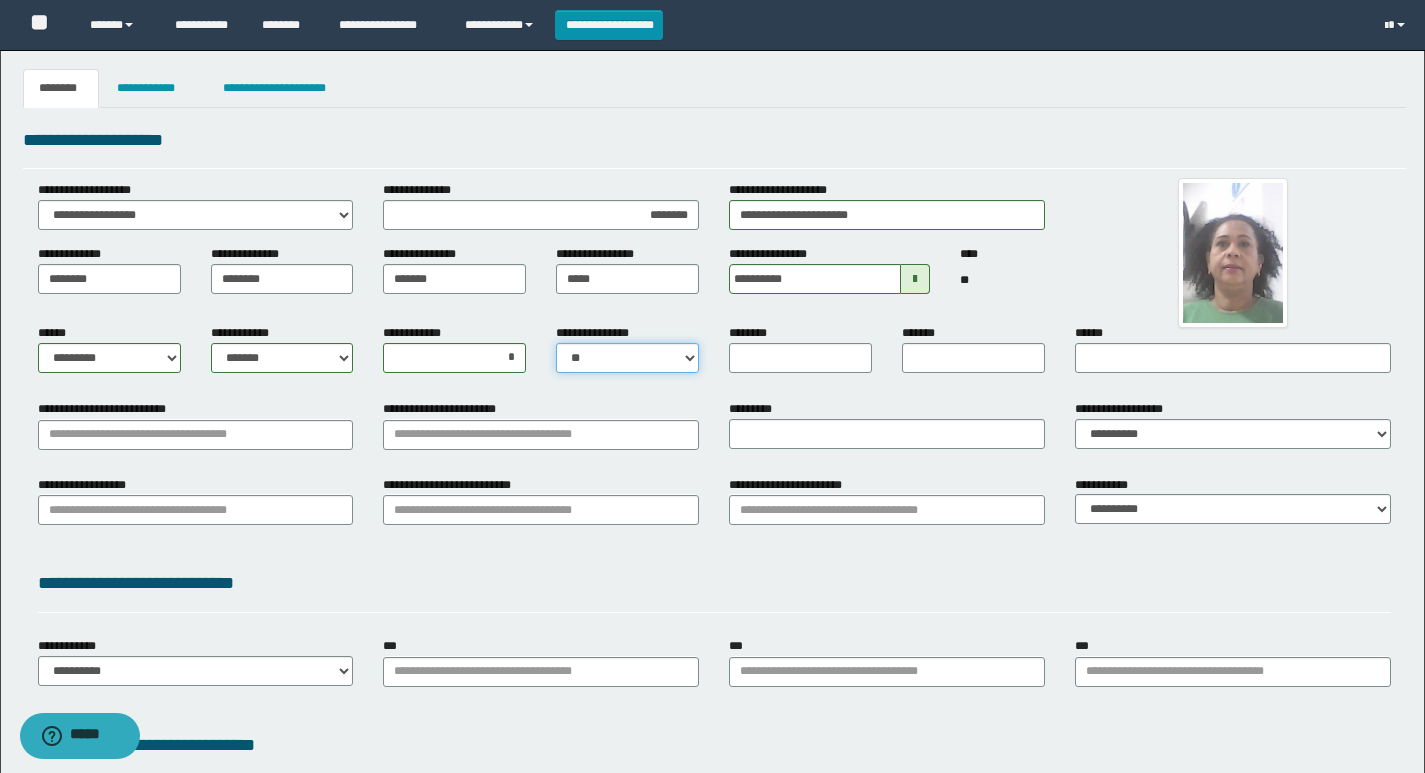 click on "**********" at bounding box center (627, 358) 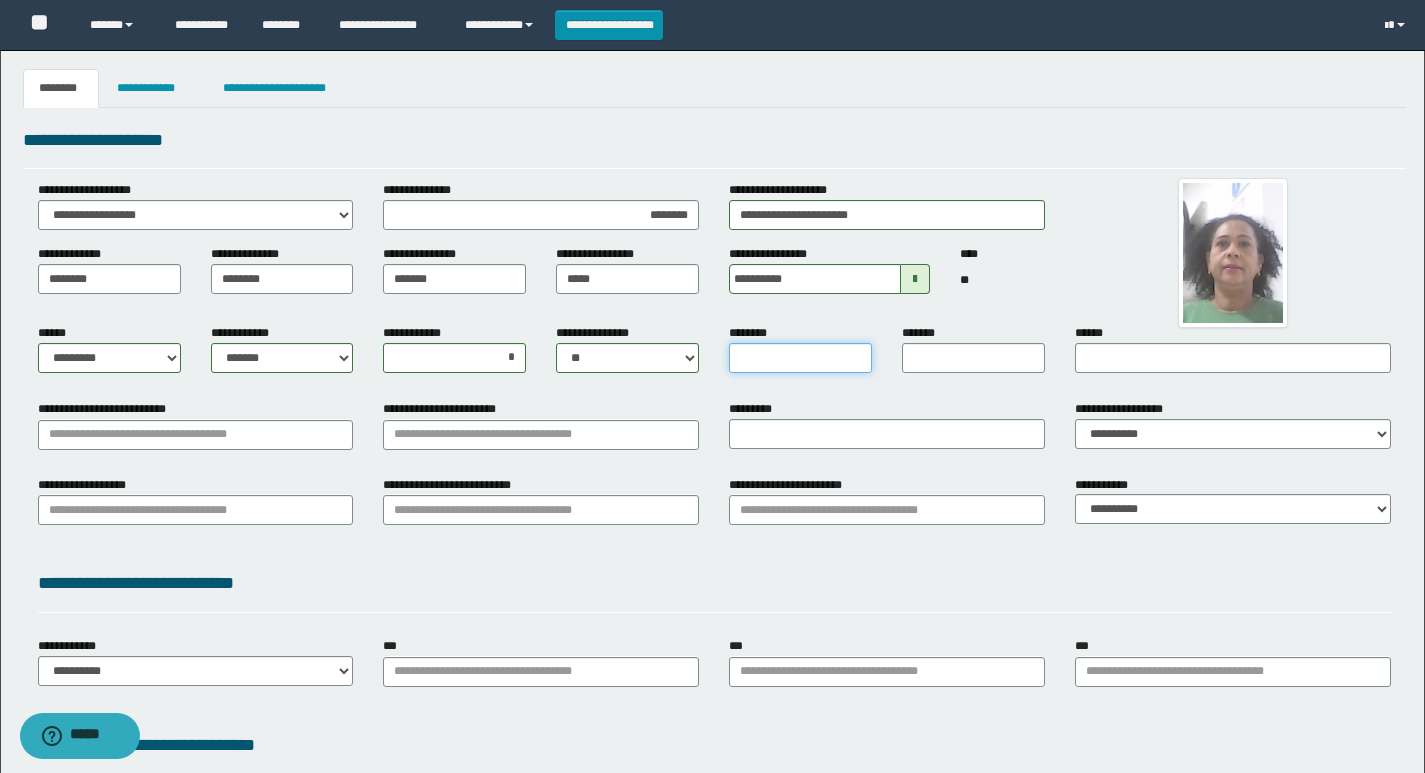 click on "********" at bounding box center (800, 358) 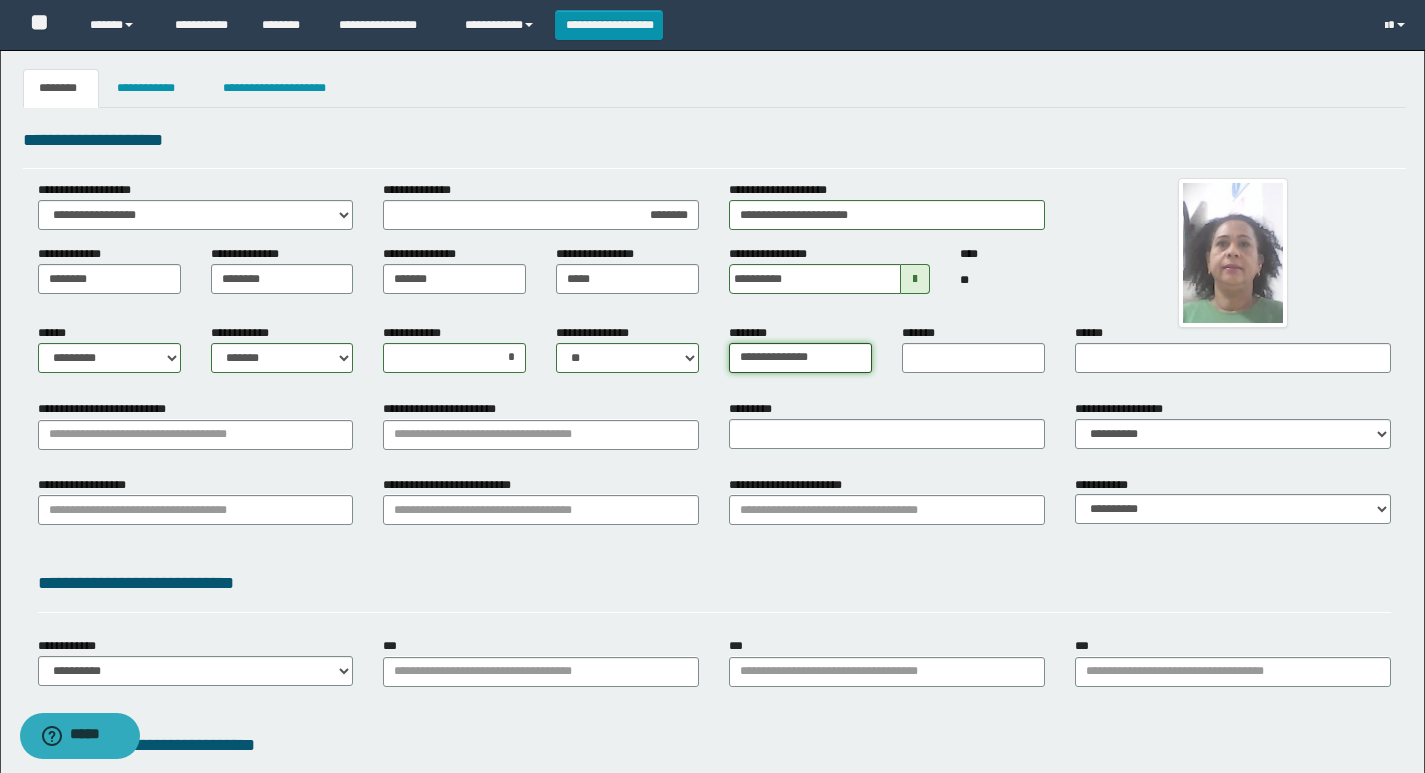 drag, startPoint x: 829, startPoint y: 353, endPoint x: 417, endPoint y: 335, distance: 412.393 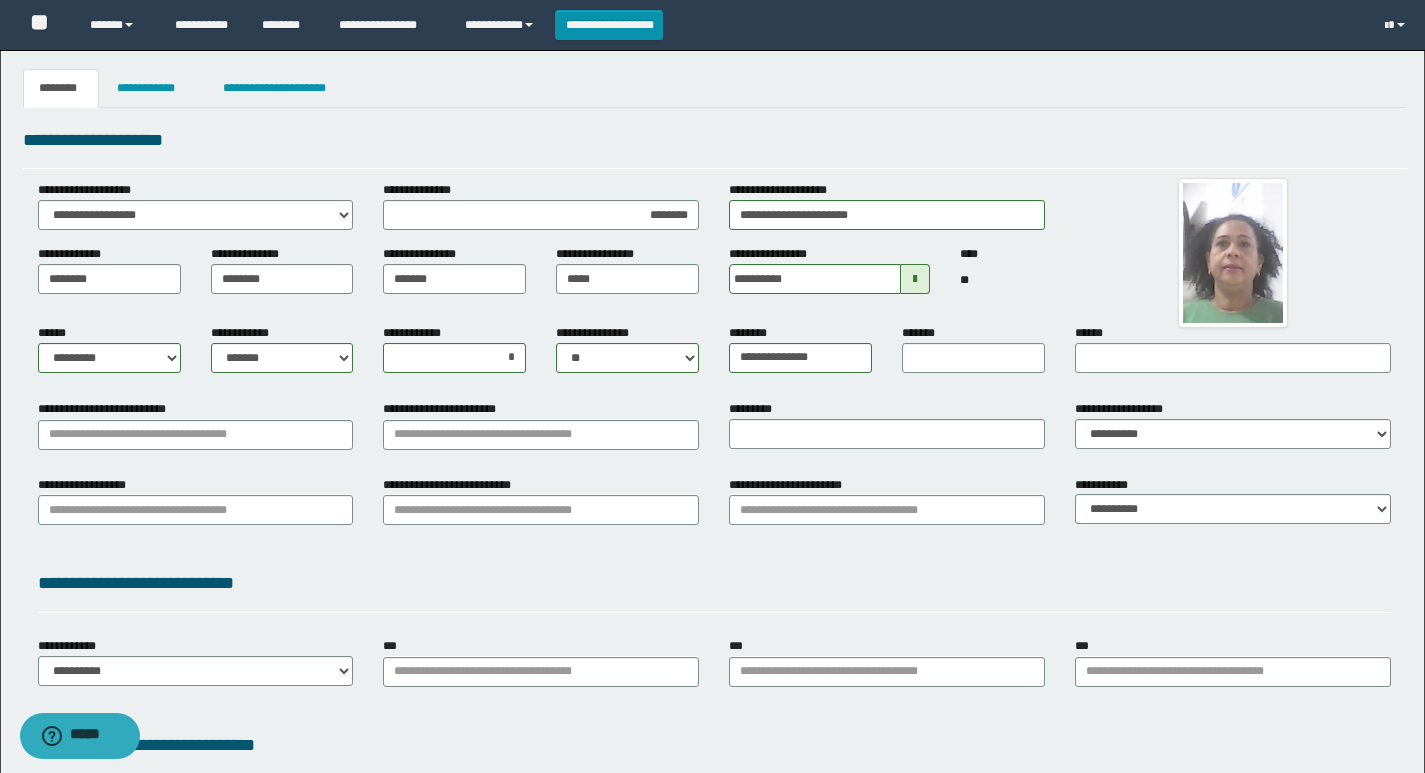 click on "*******" at bounding box center (973, 356) 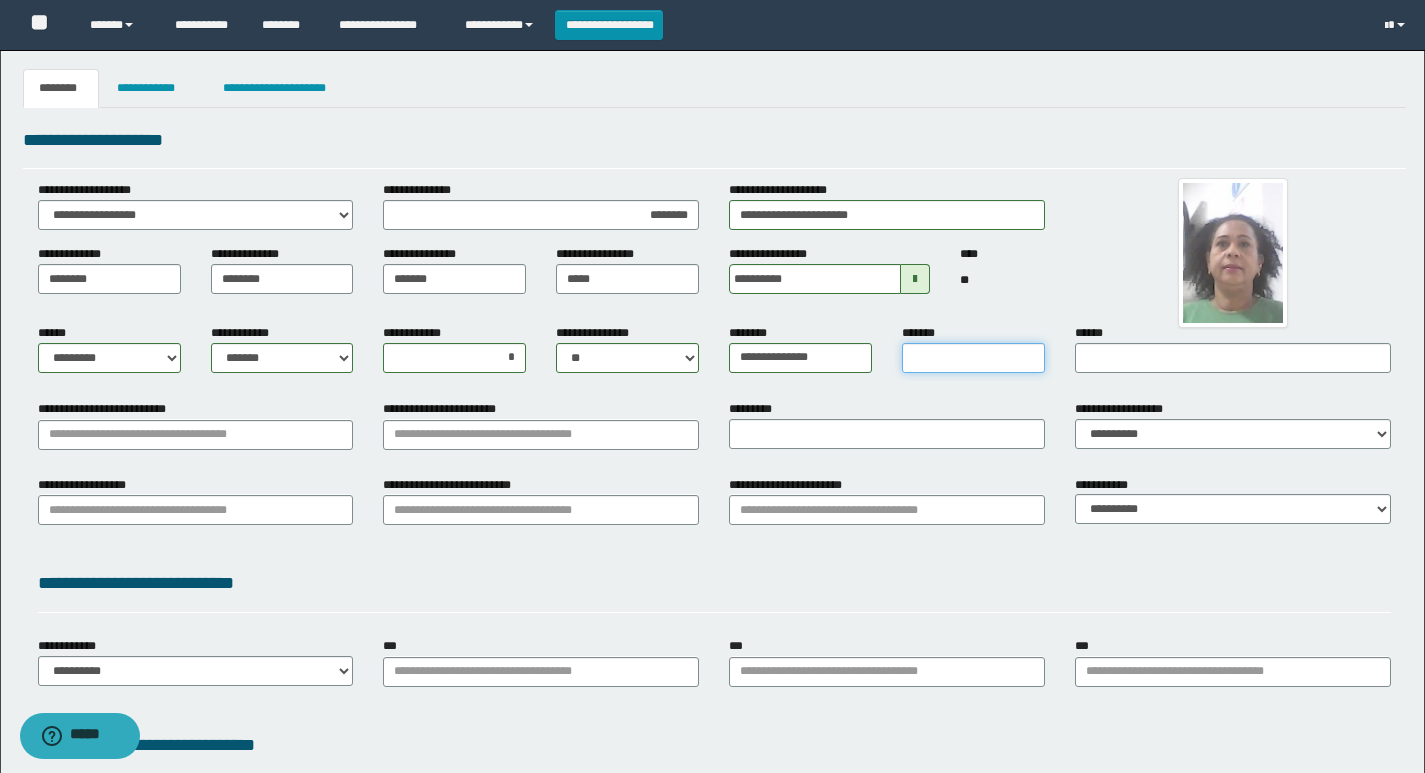 click on "*******" at bounding box center [973, 358] 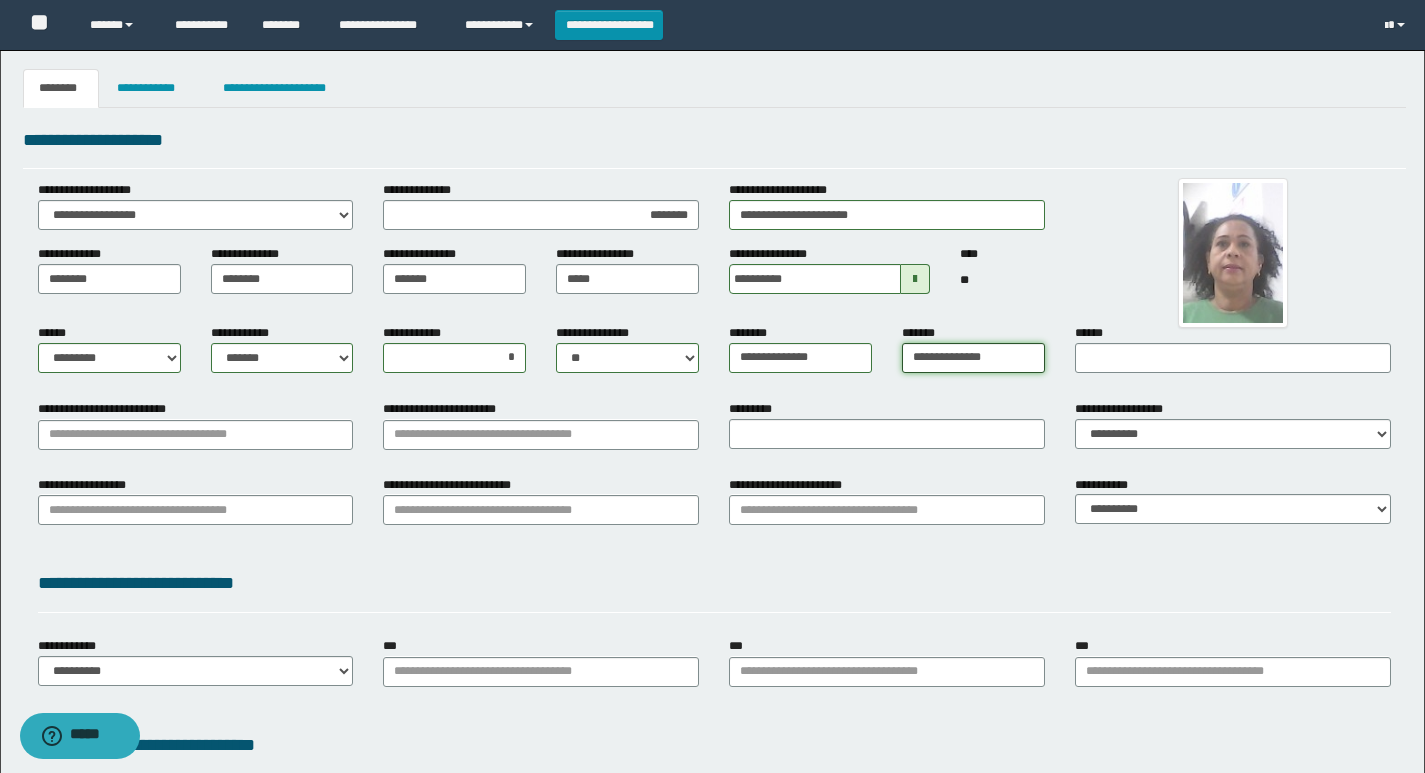 type on "**********" 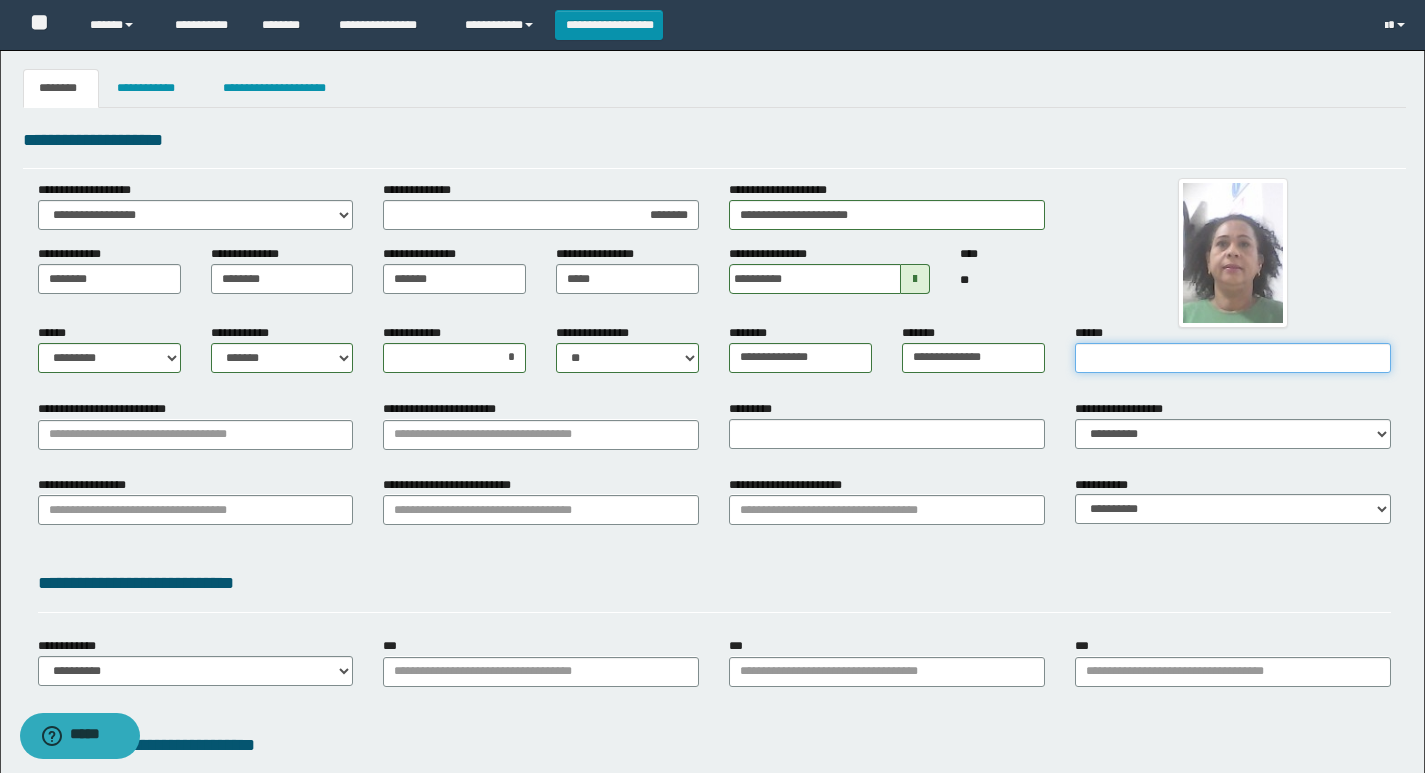 drag, startPoint x: 1146, startPoint y: 362, endPoint x: 1121, endPoint y: 369, distance: 25.96151 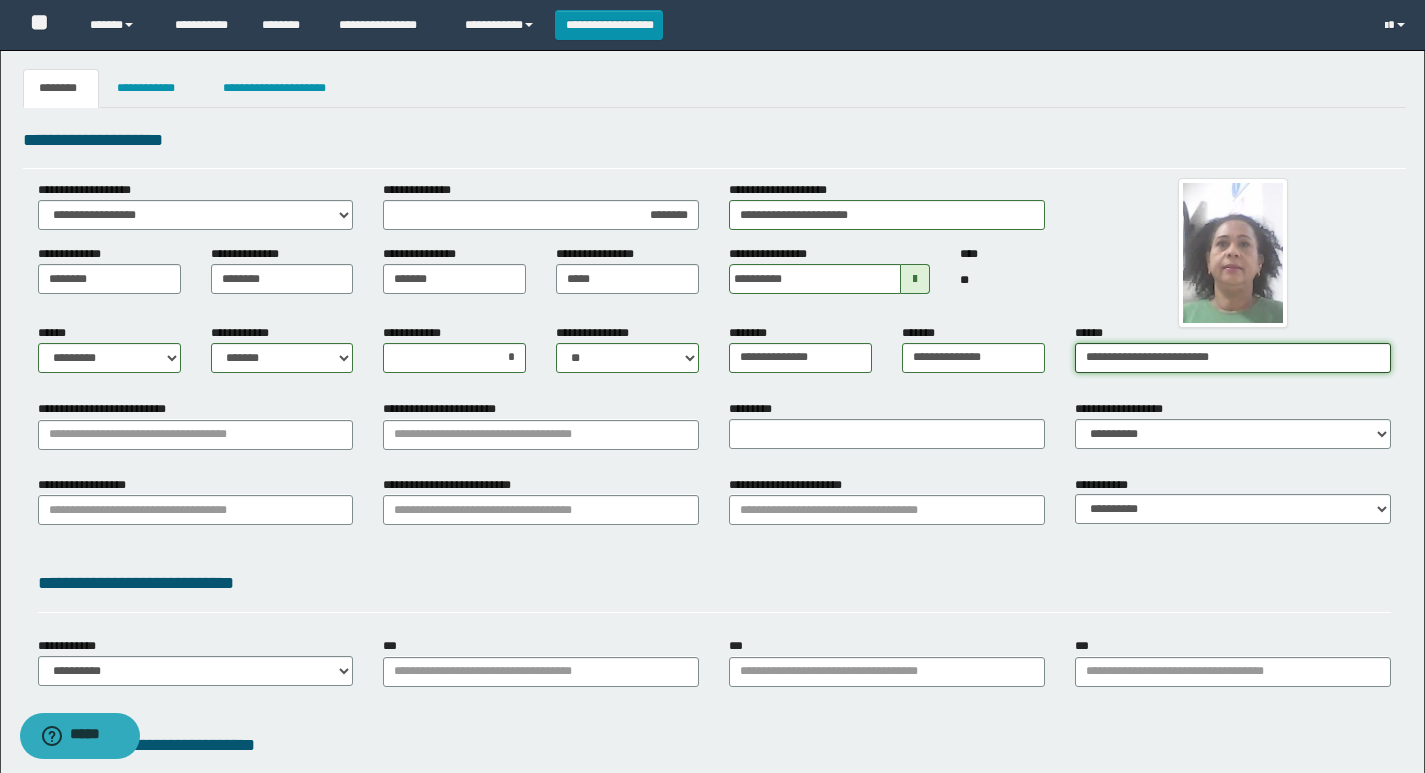 type on "**********" 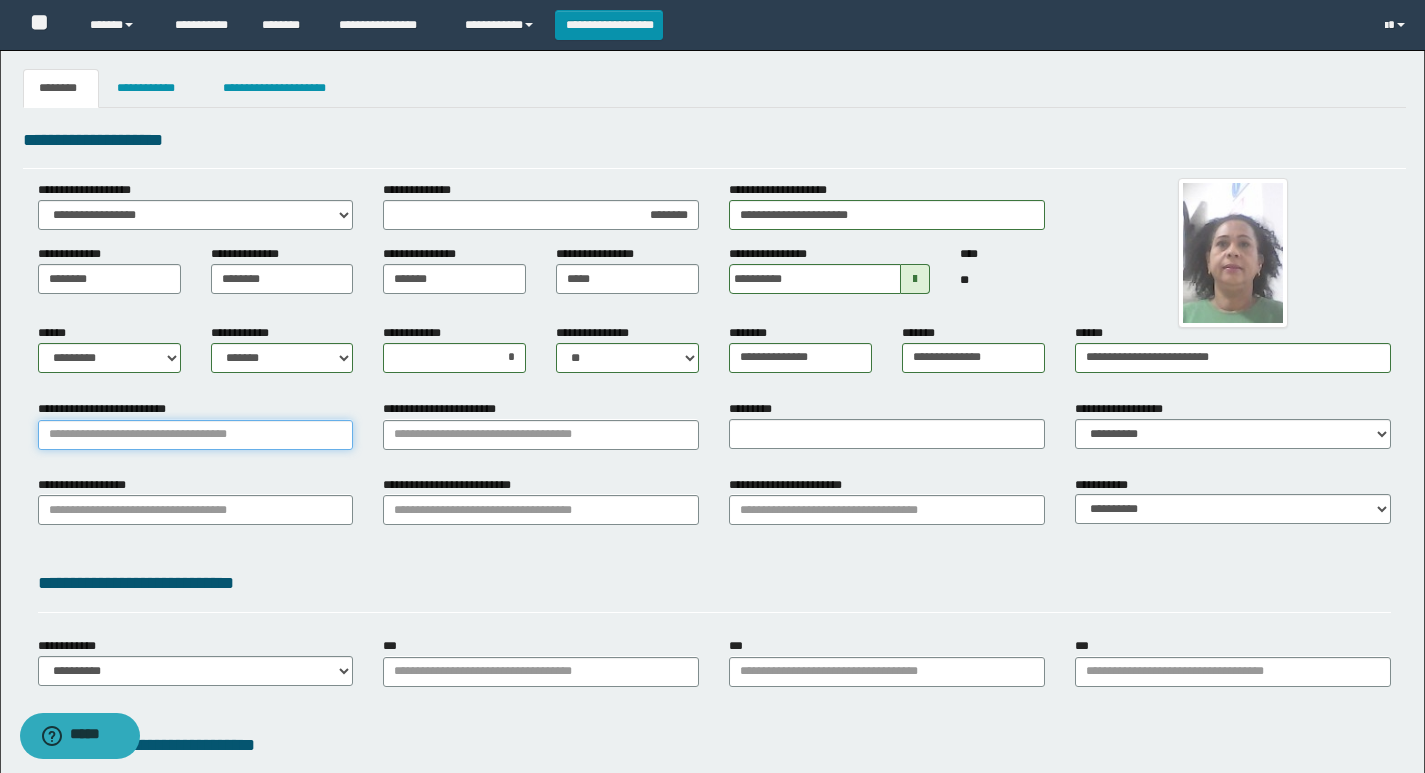 click on "**********" at bounding box center (196, 435) 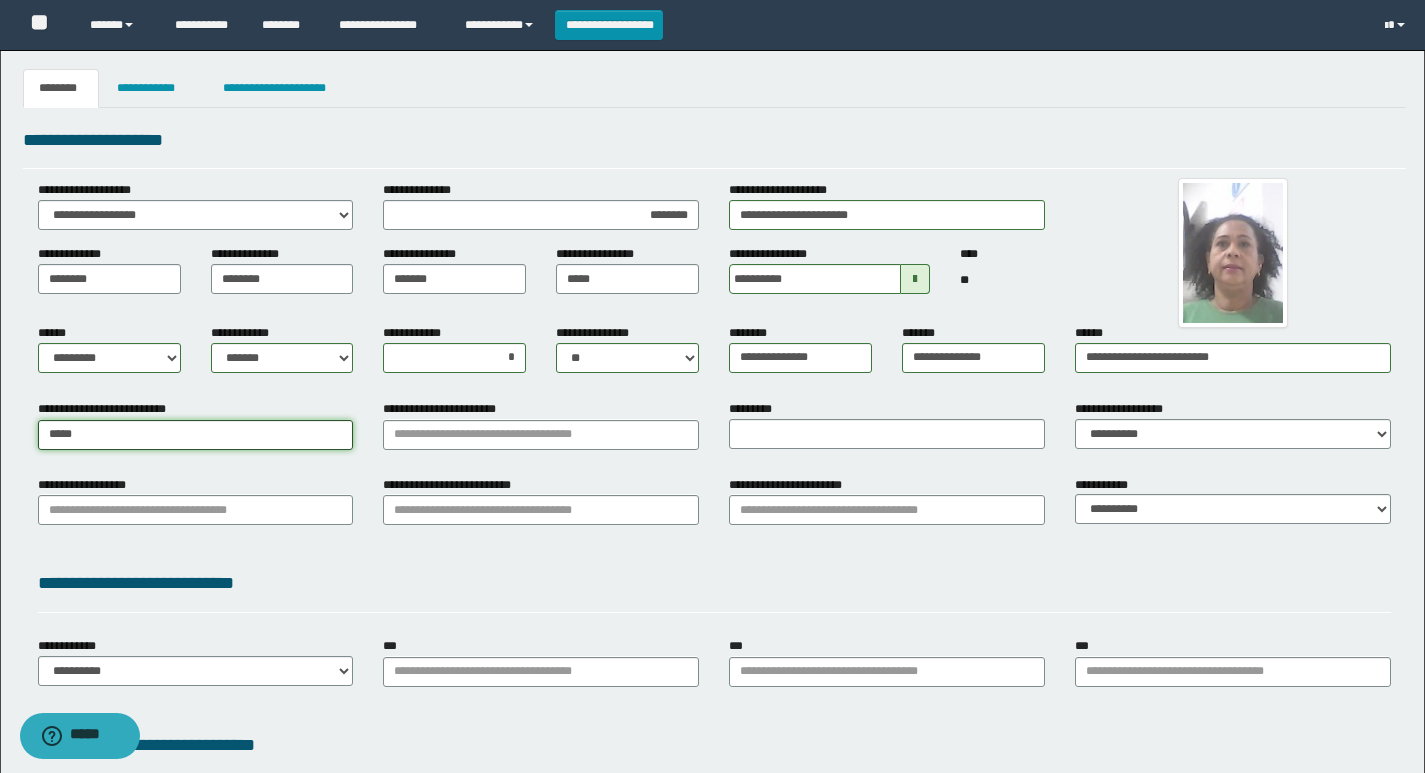 type on "******" 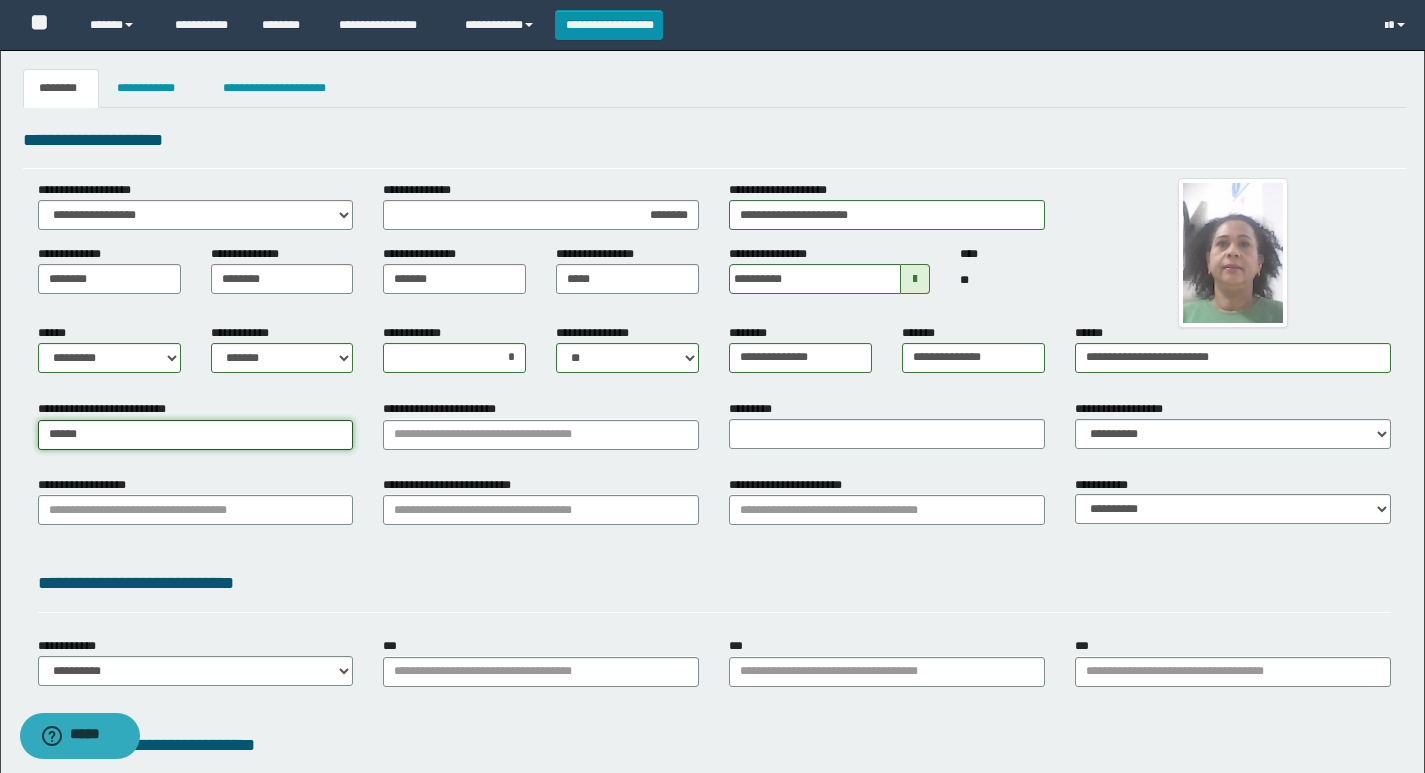 type on "**********" 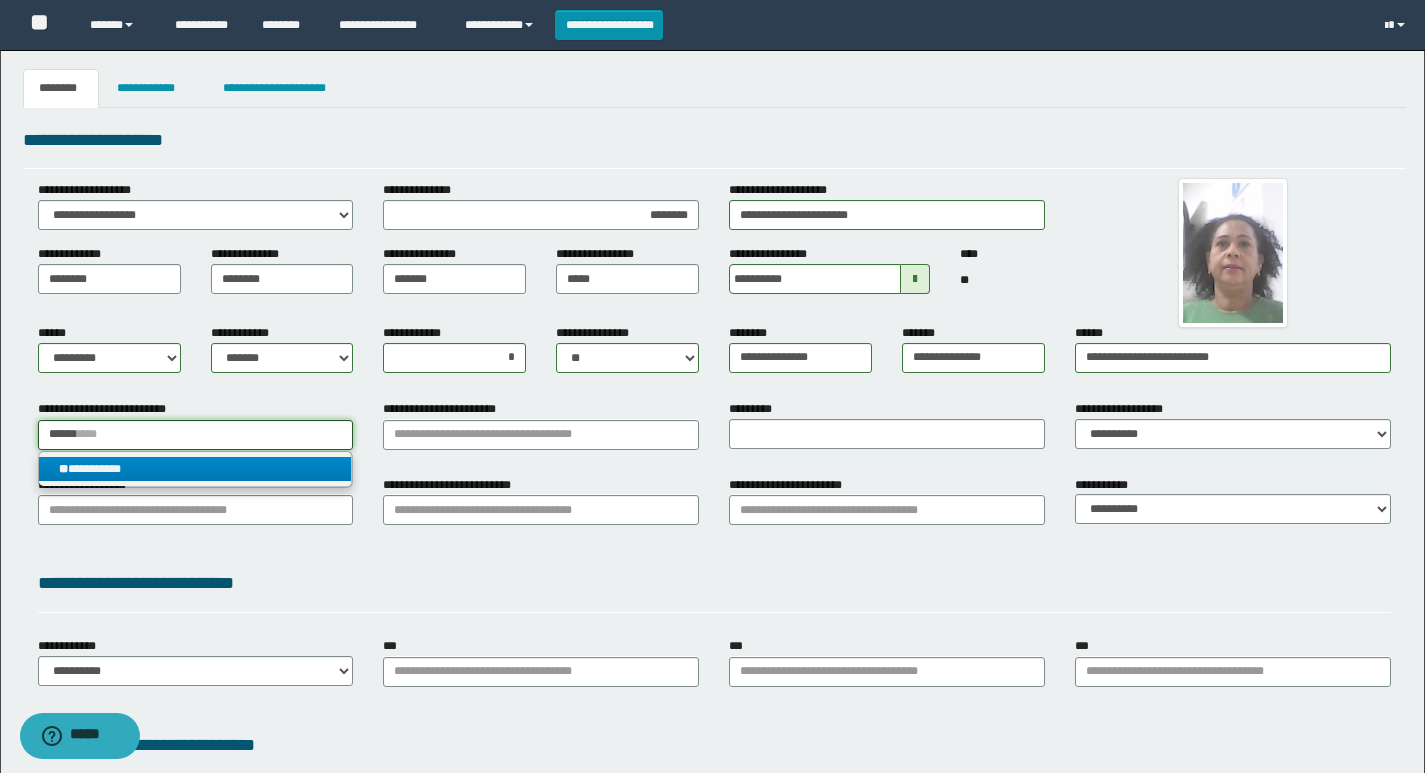 type on "******" 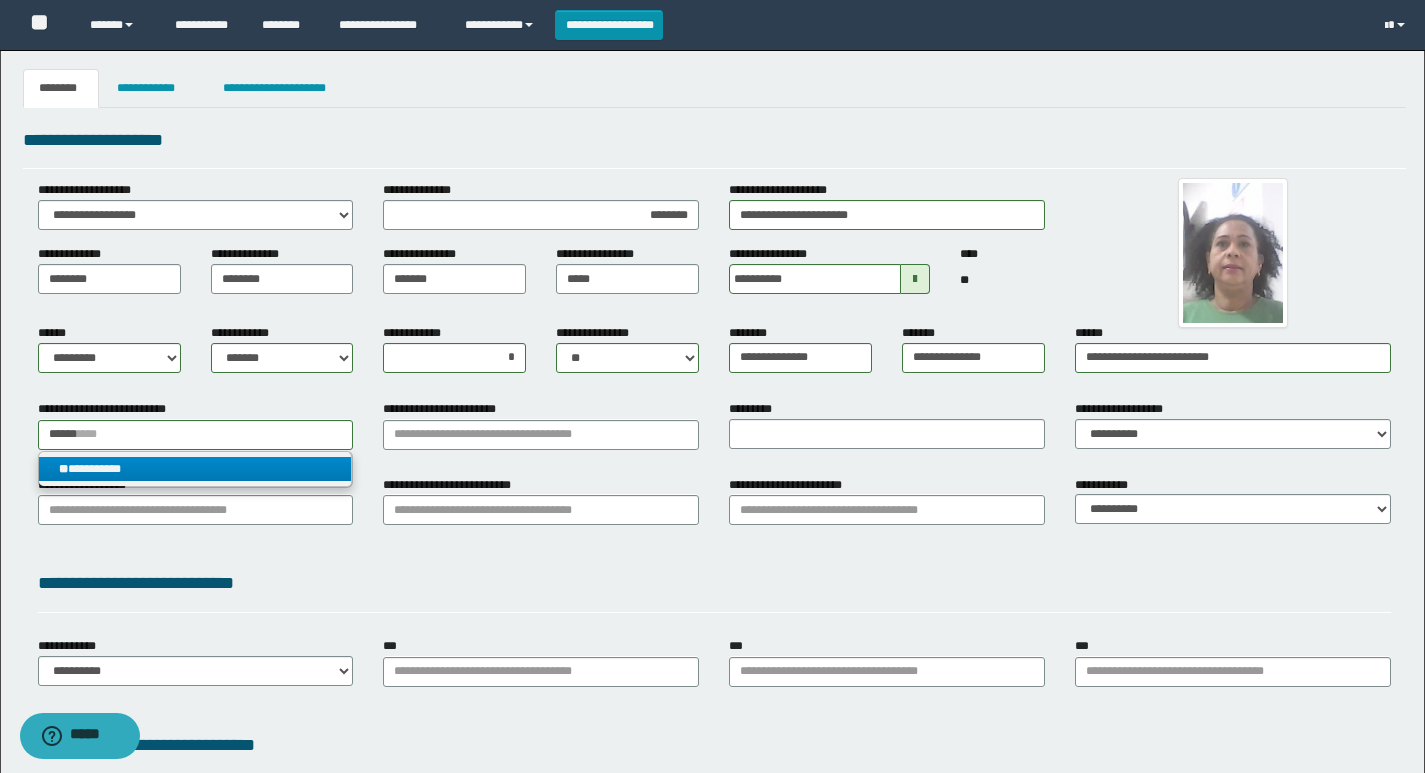 click on "**********" at bounding box center (195, 469) 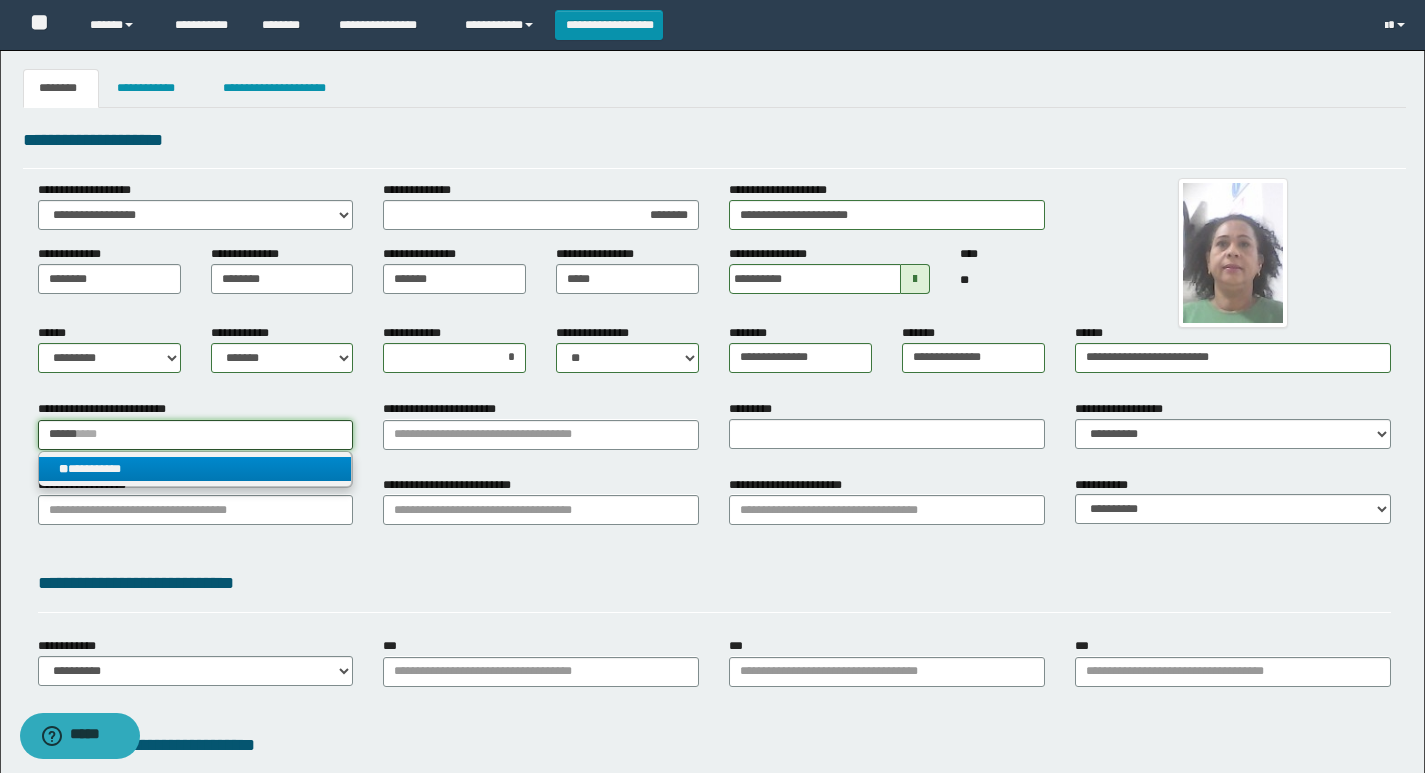 type 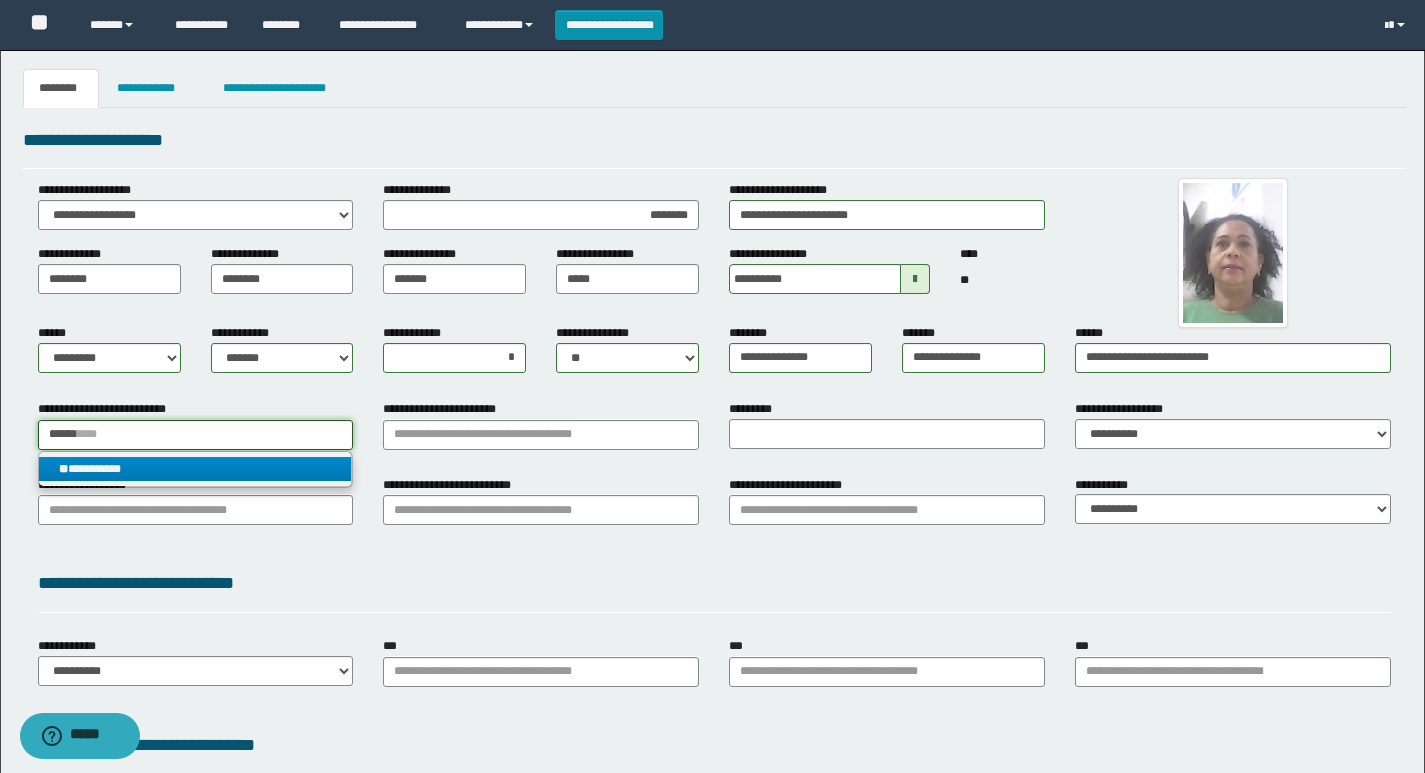 type on "**********" 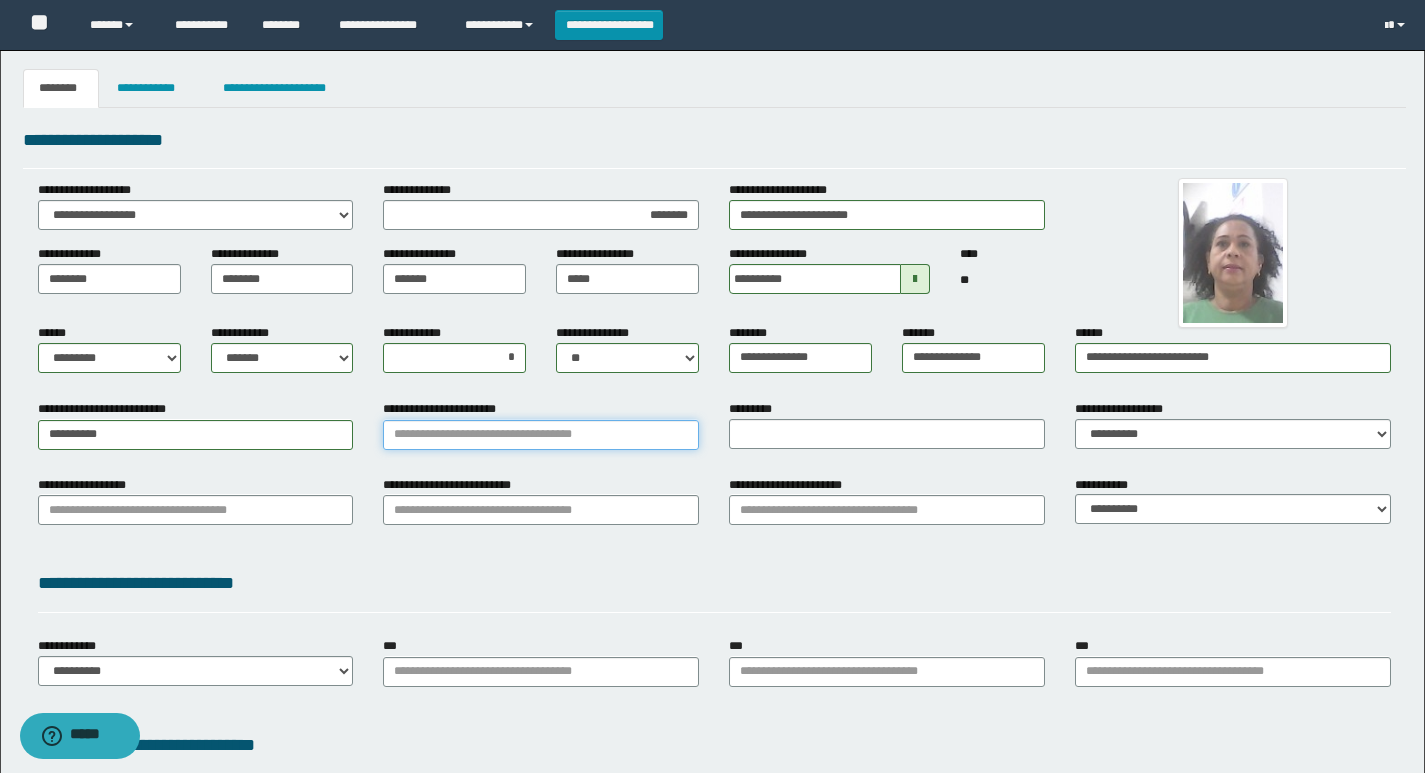 click on "**********" at bounding box center (541, 435) 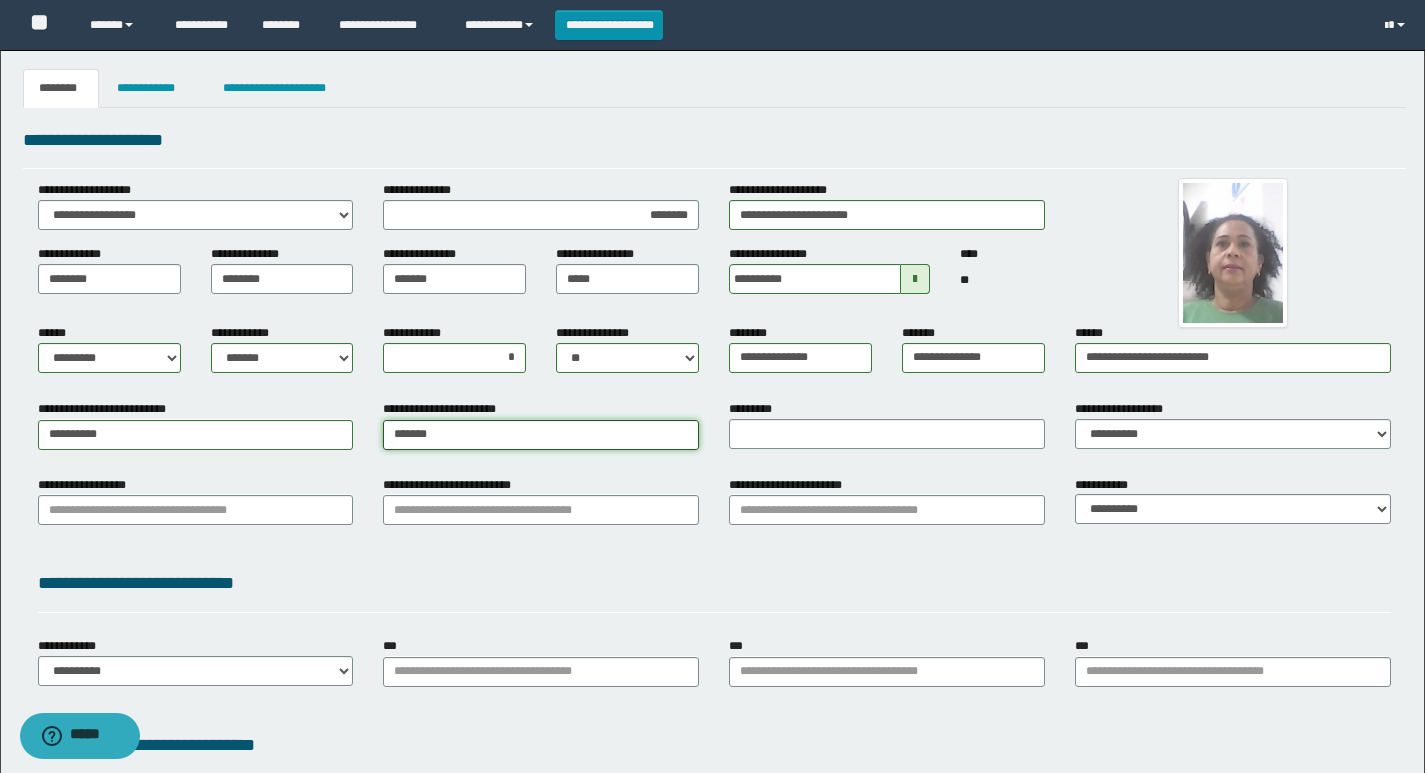 type on "********" 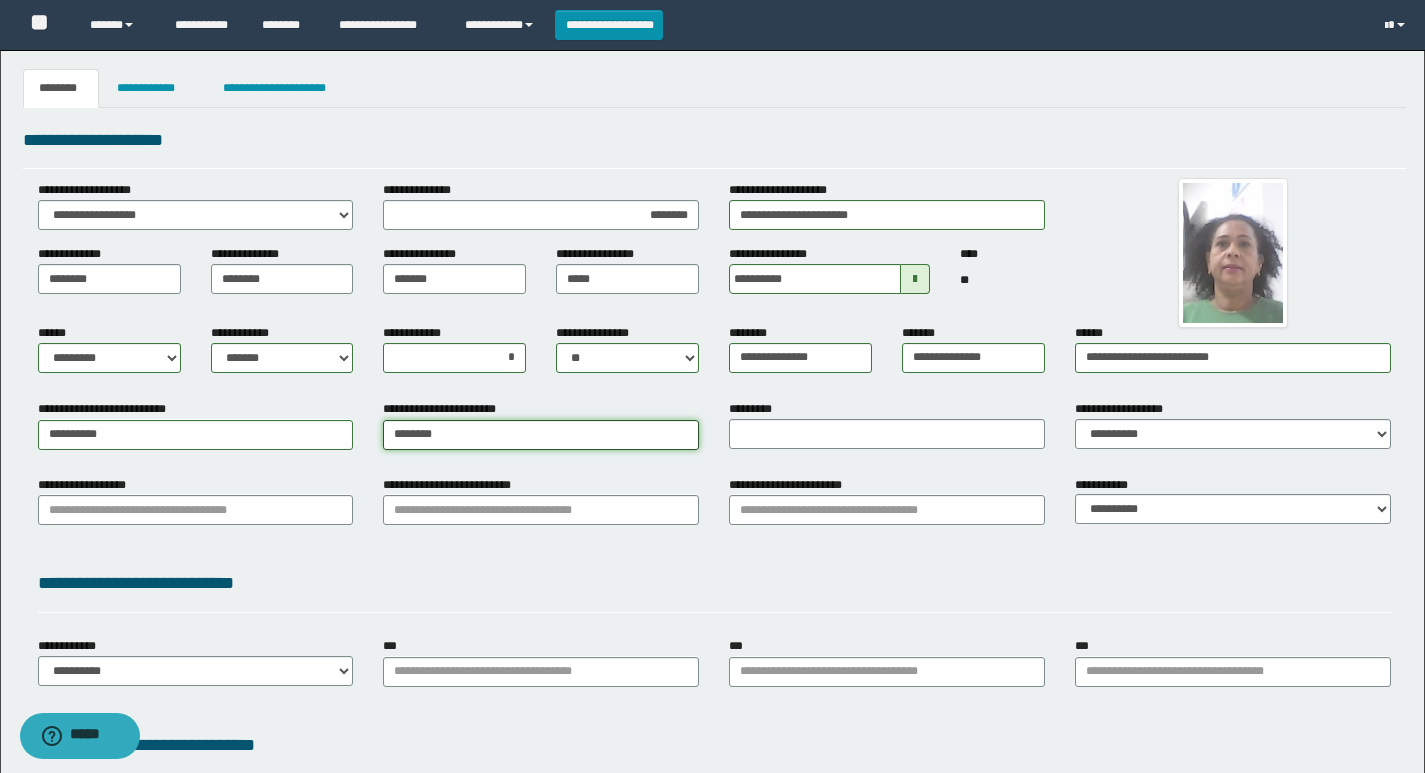 type on "**********" 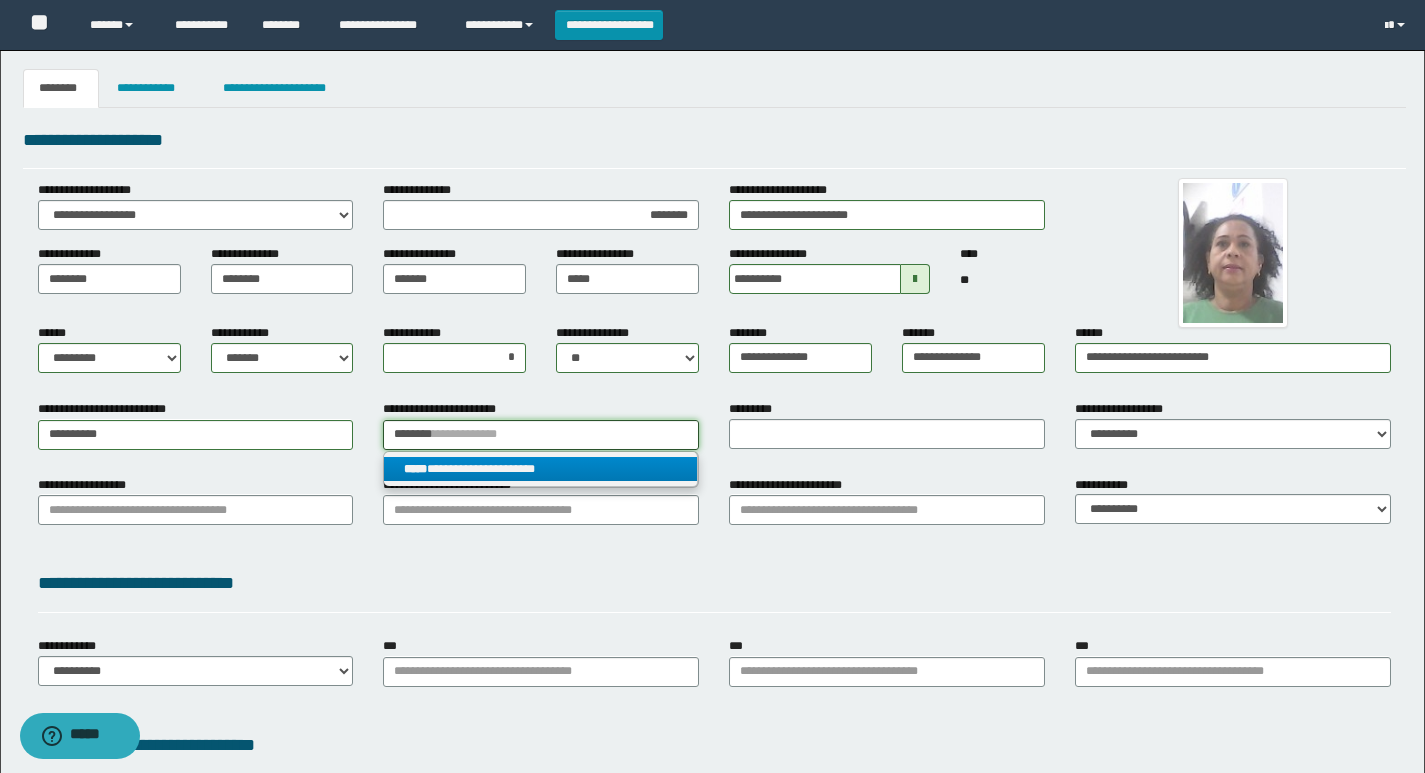 type on "********" 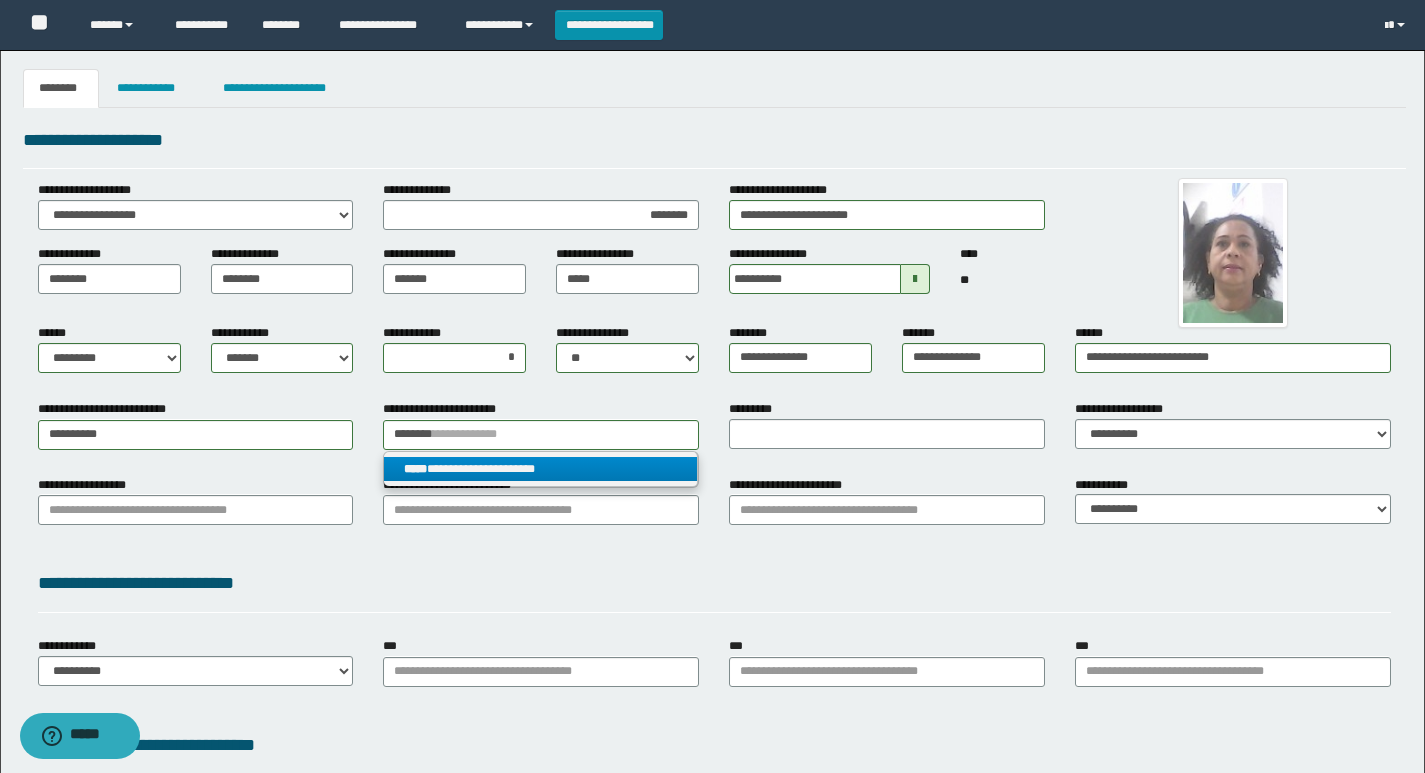 click on "**********" at bounding box center (540, 469) 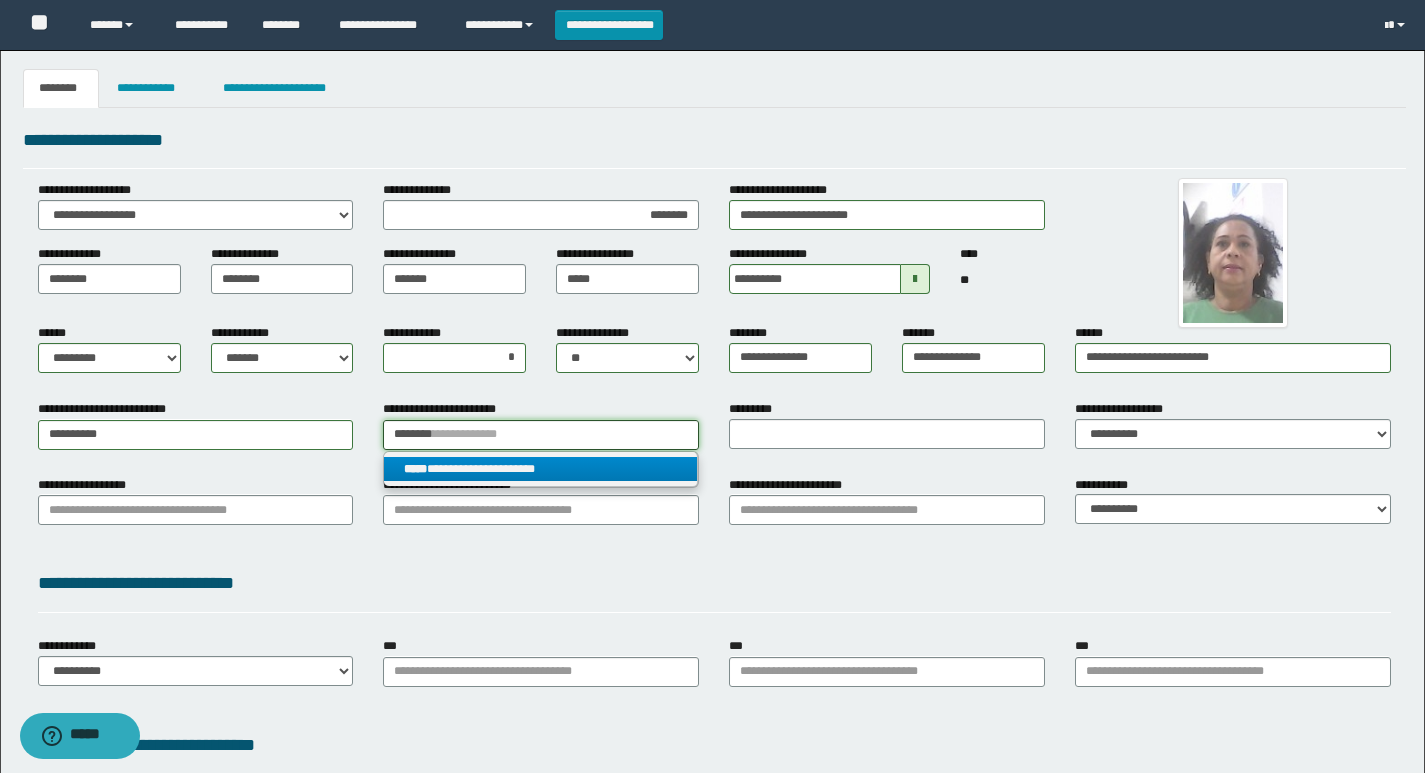 type 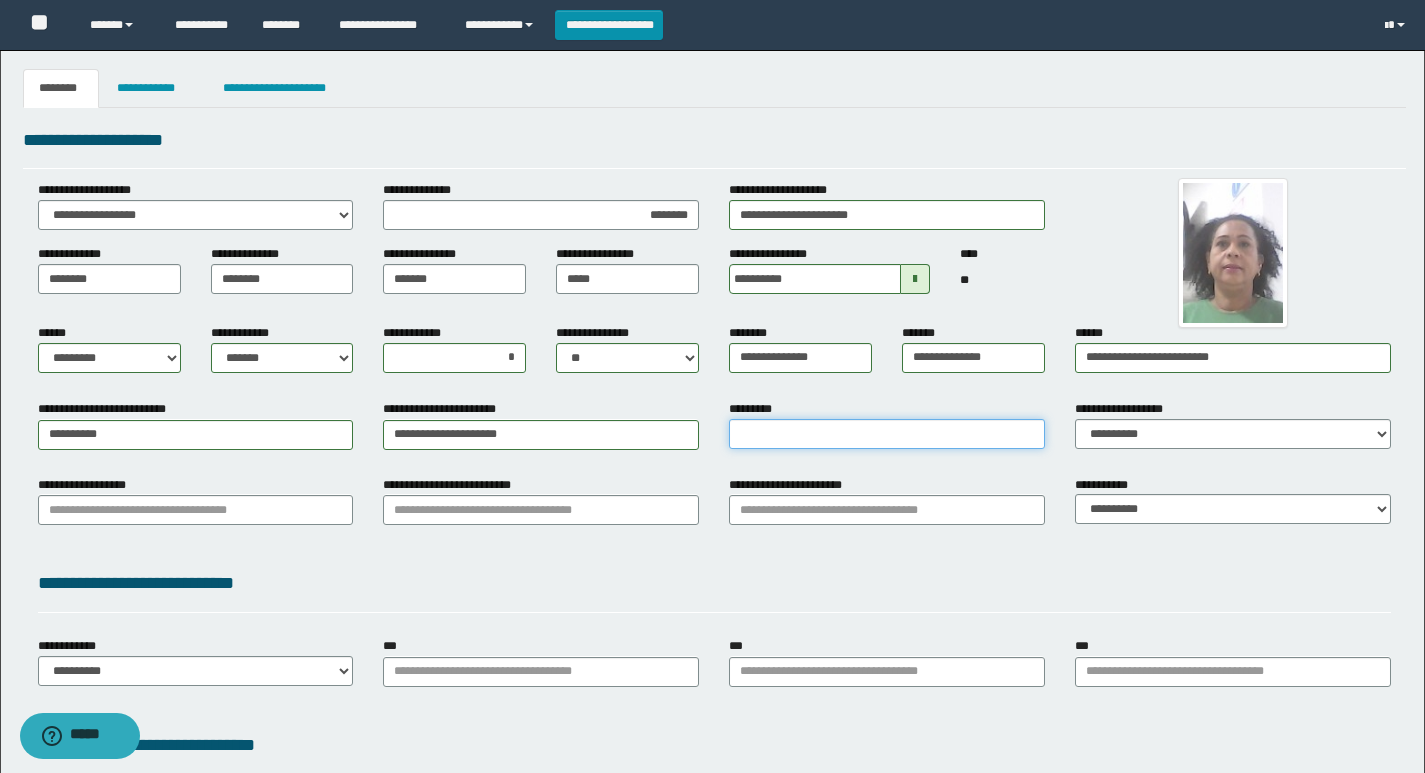 click on "*********" at bounding box center (887, 434) 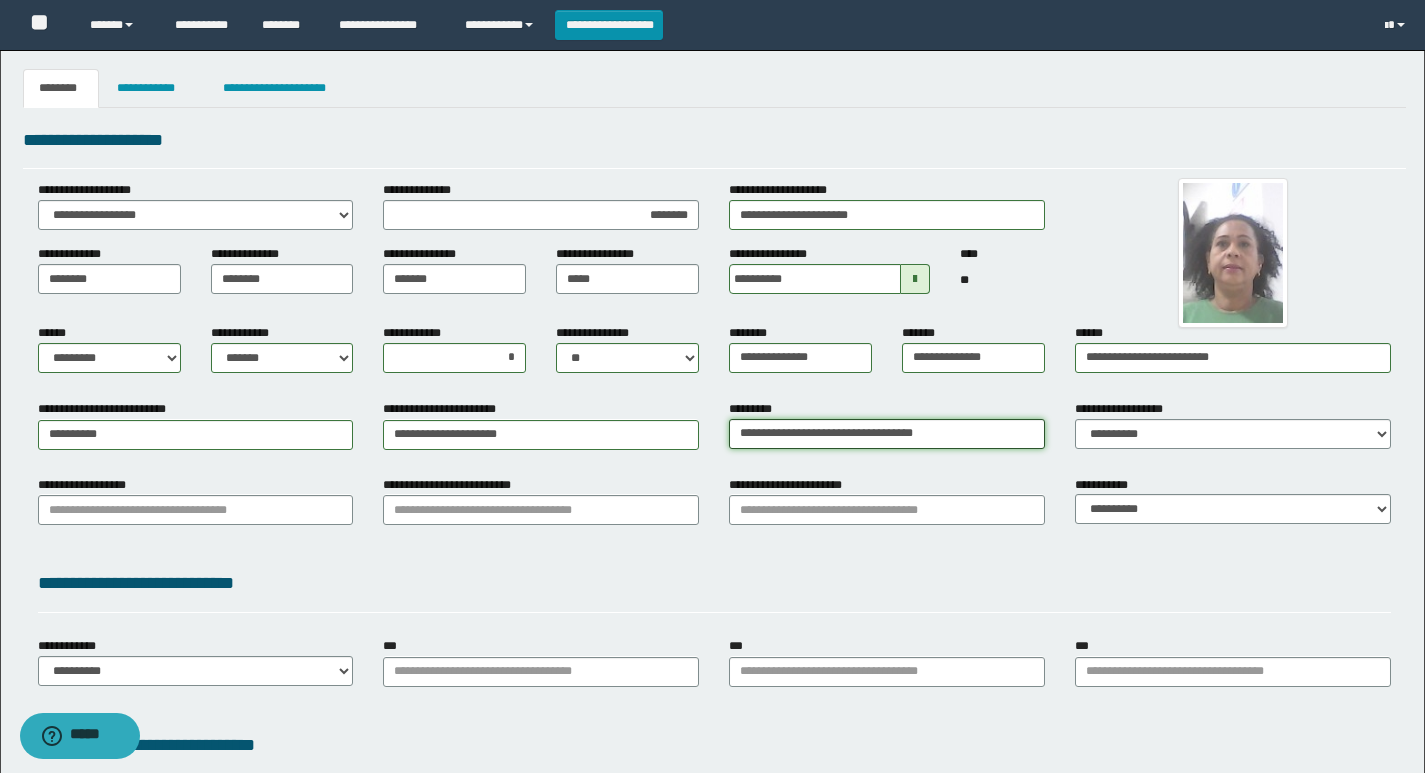 click on "**********" at bounding box center (887, 434) 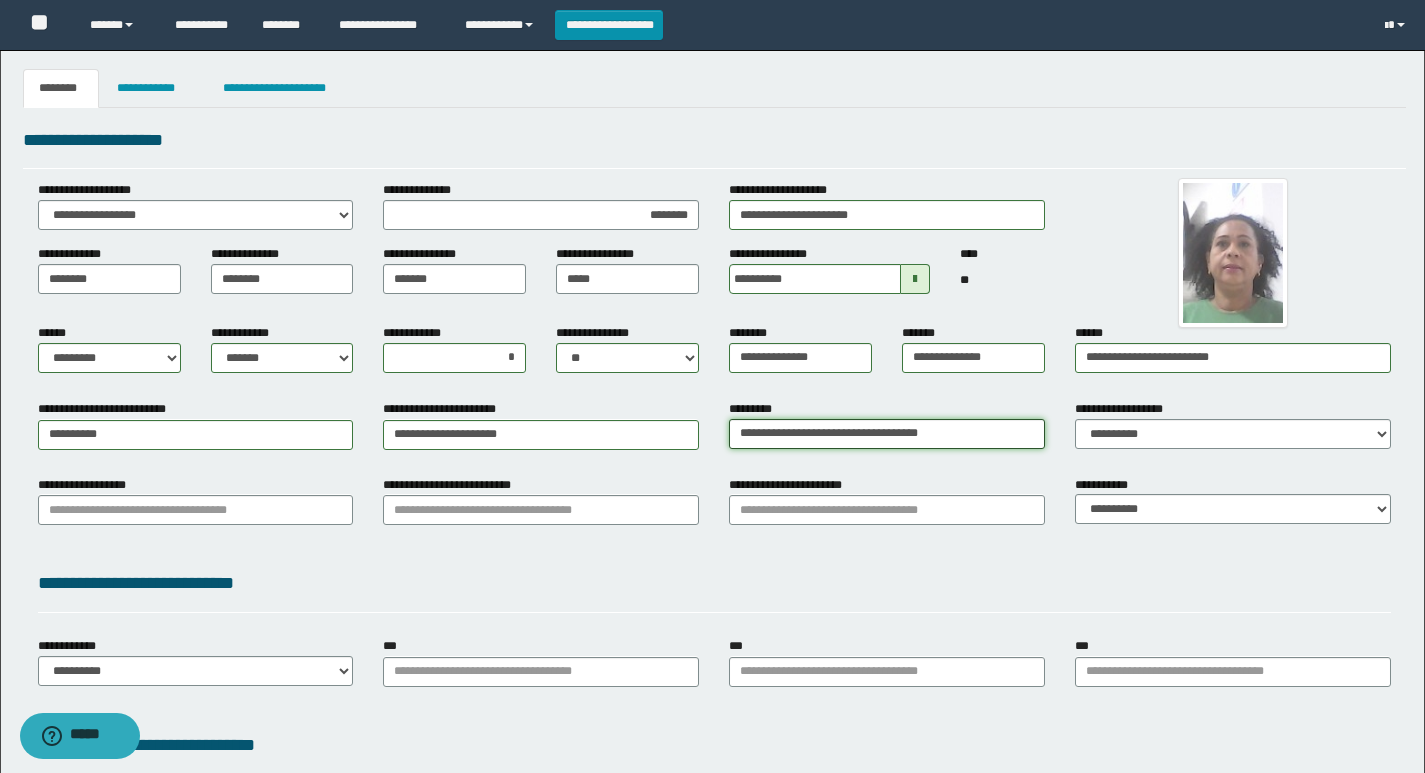 type on "**********" 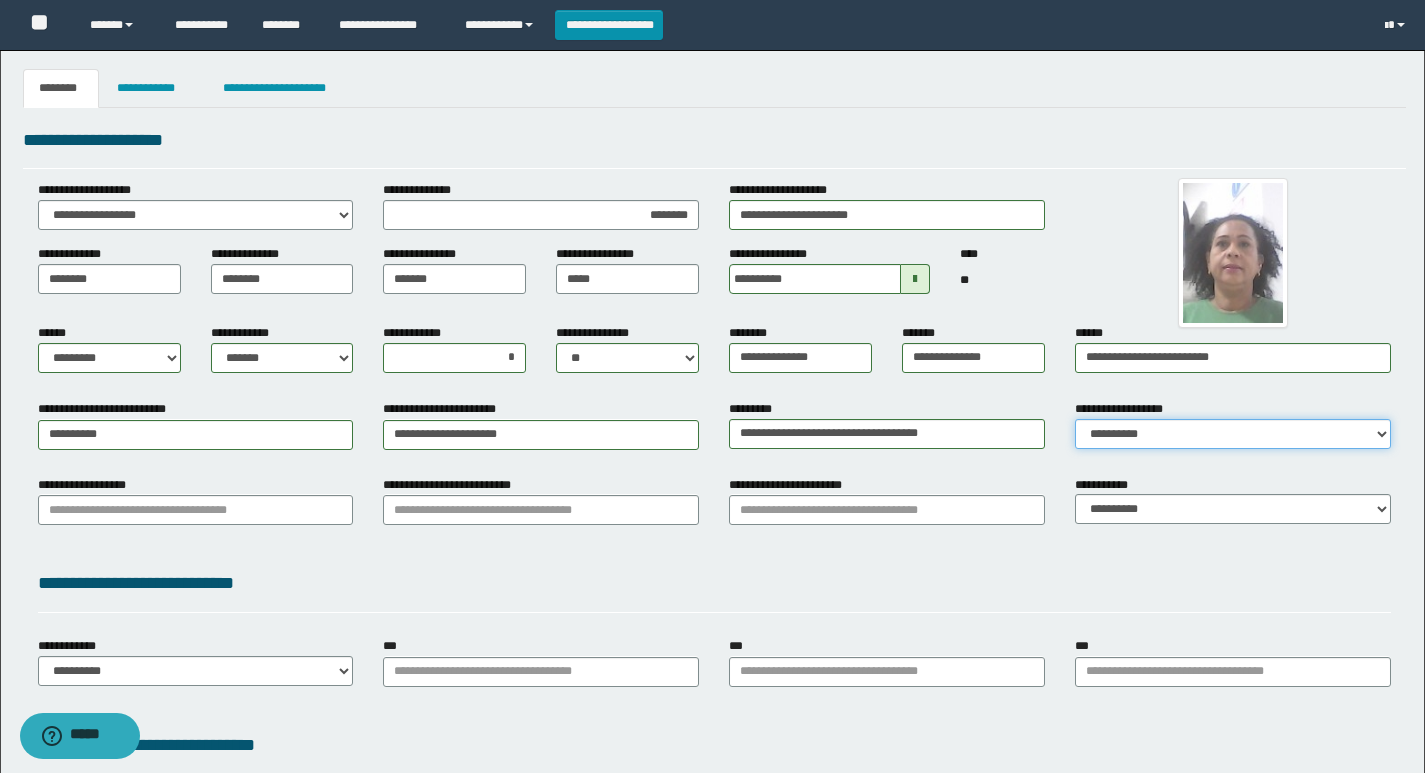 click on "**********" at bounding box center [1233, 434] 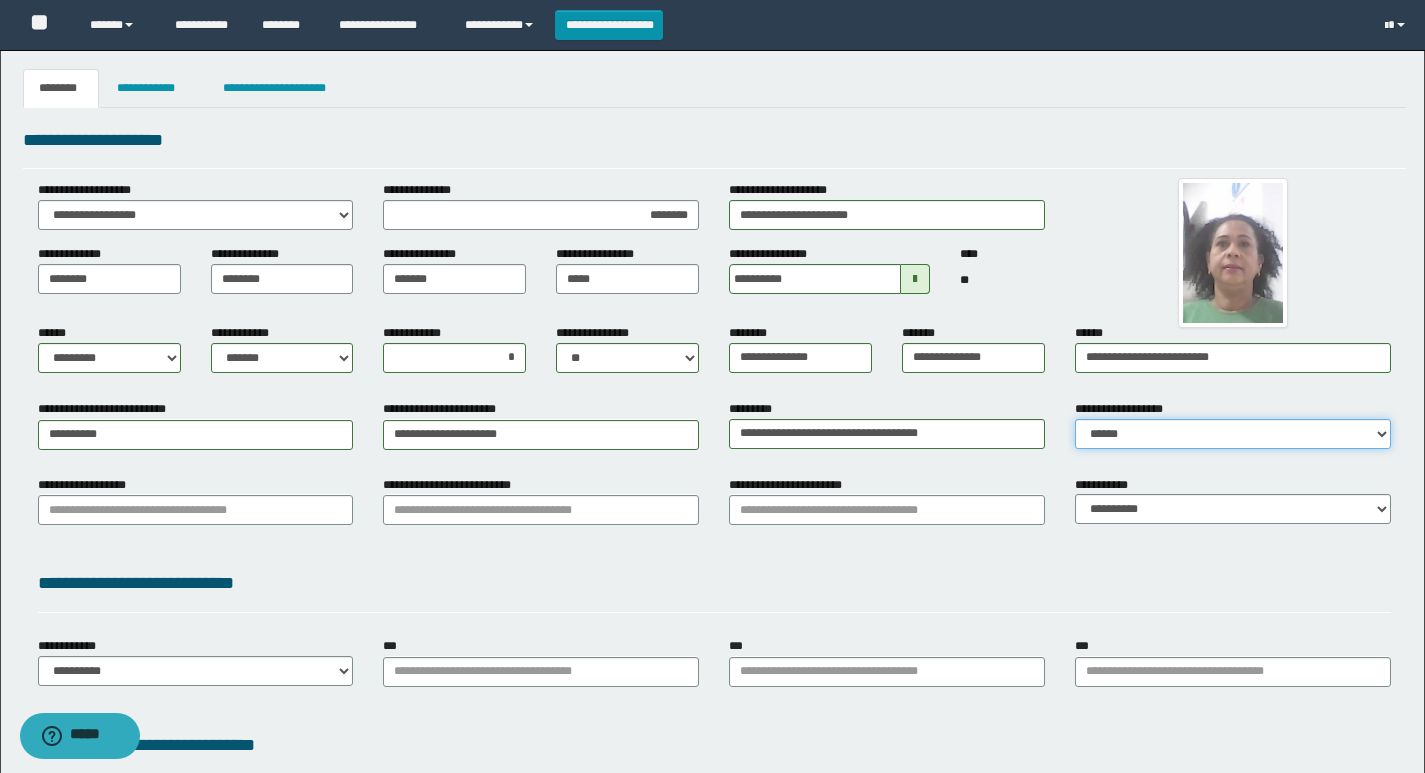 click on "**********" at bounding box center (1233, 434) 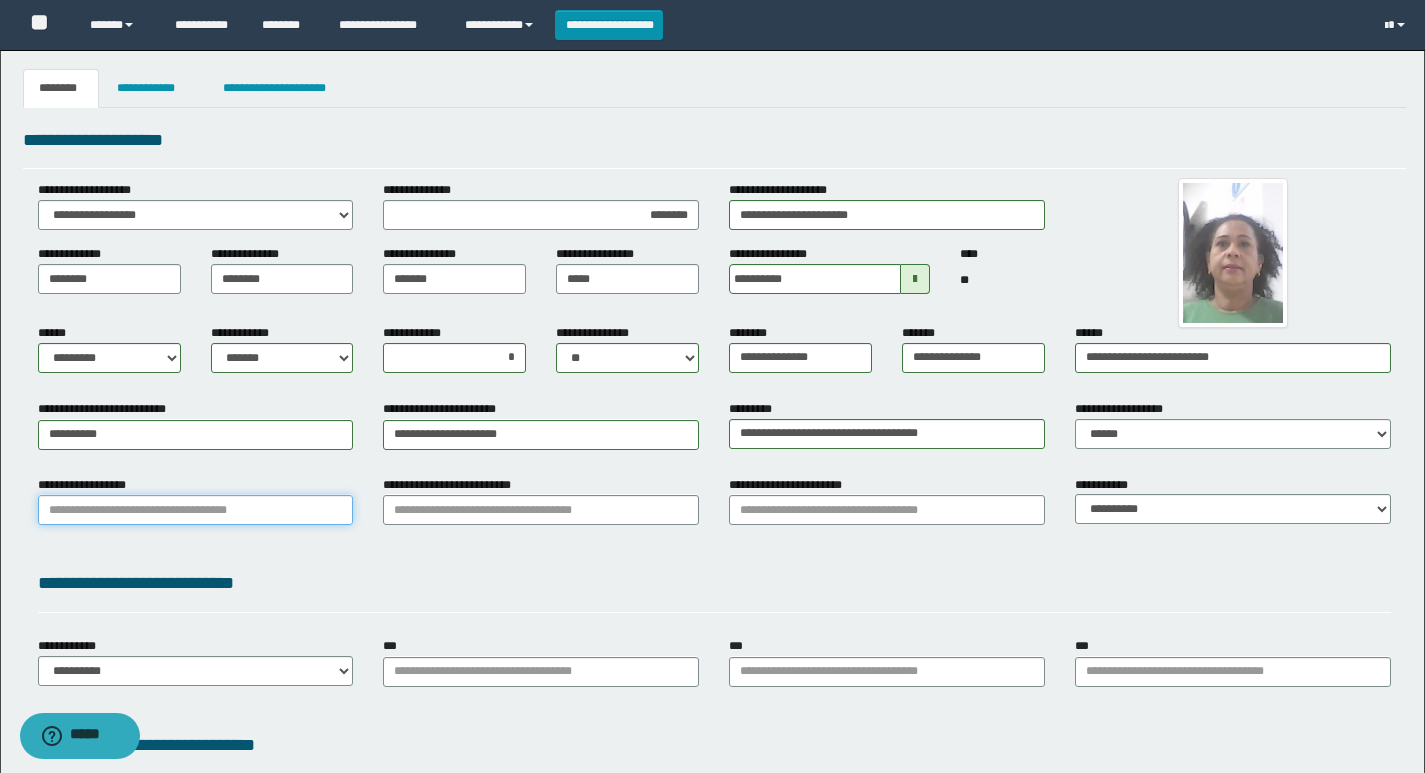 click on "**********" at bounding box center (196, 510) 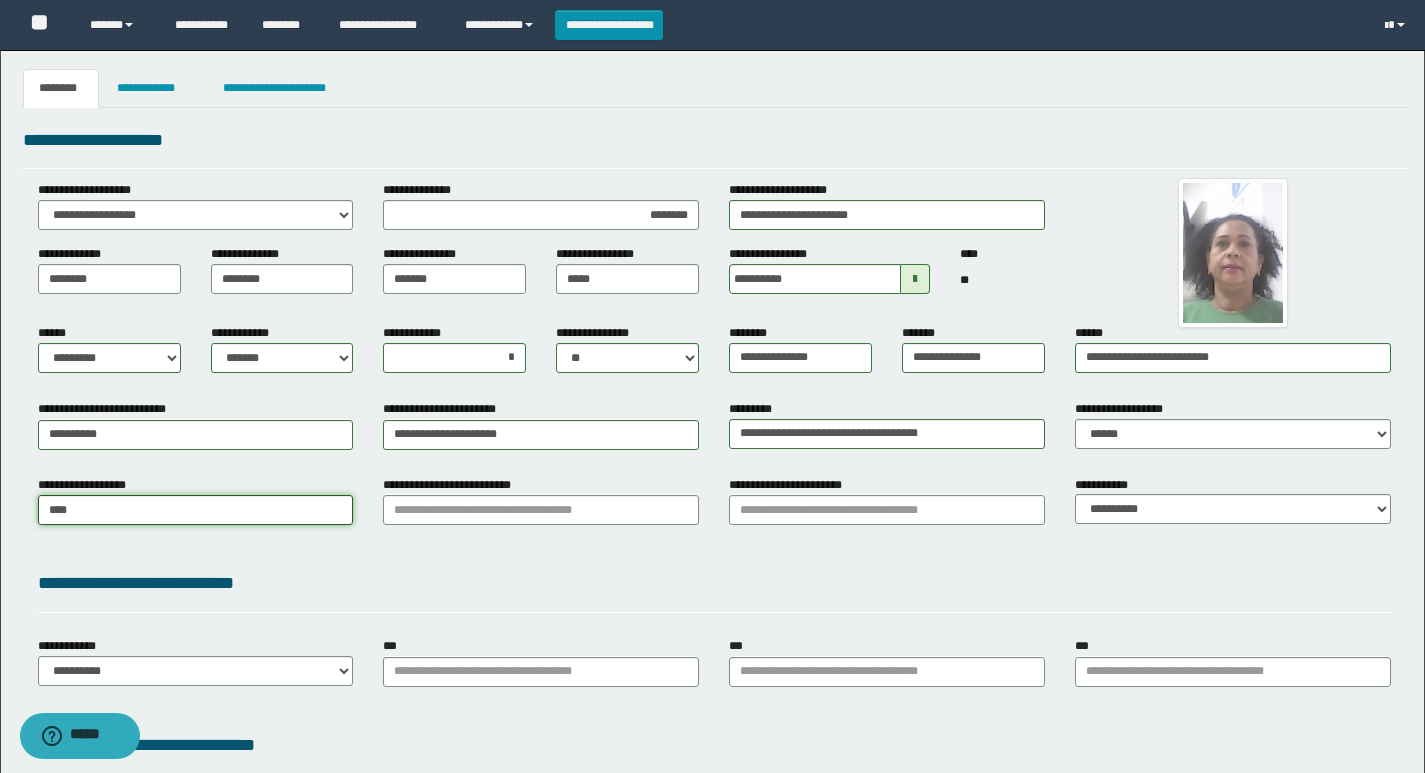 type on "*****" 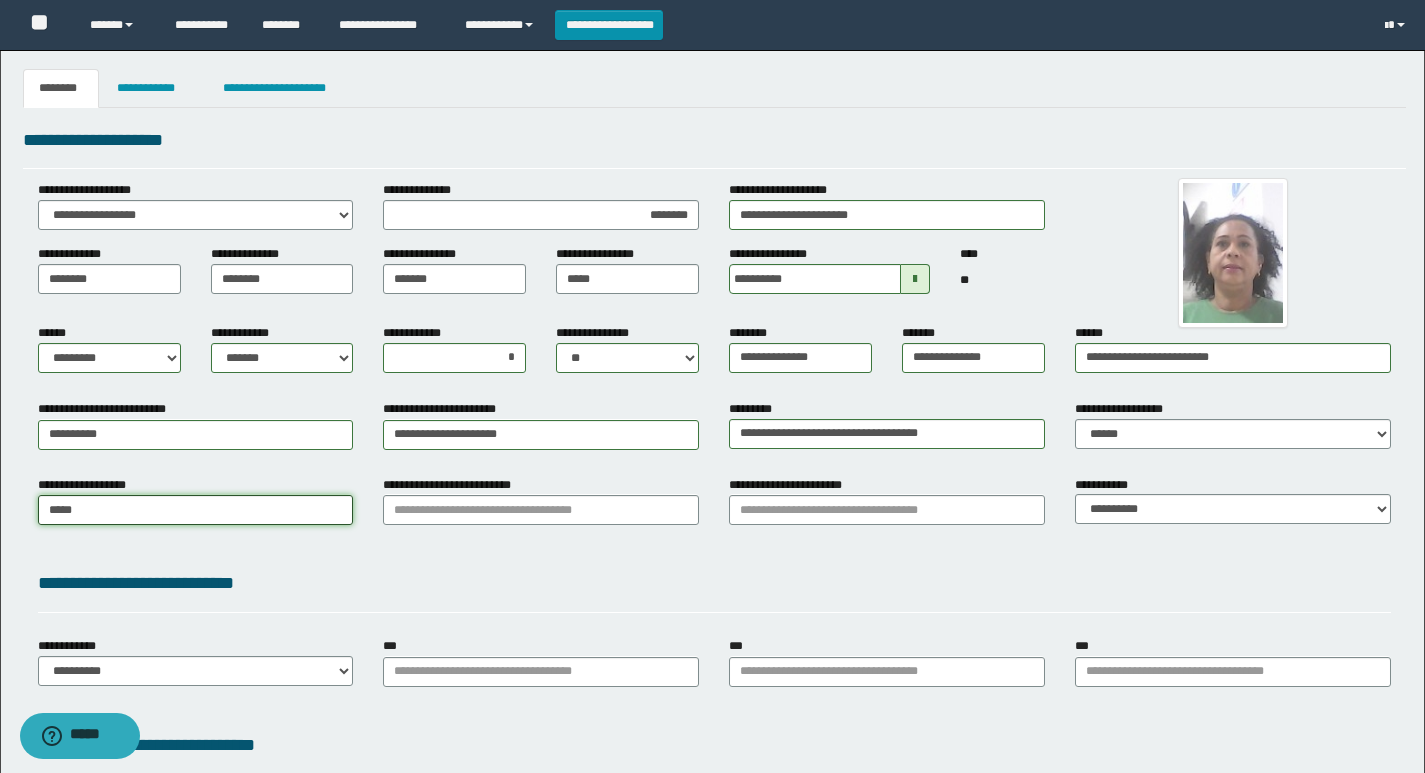 type on "********" 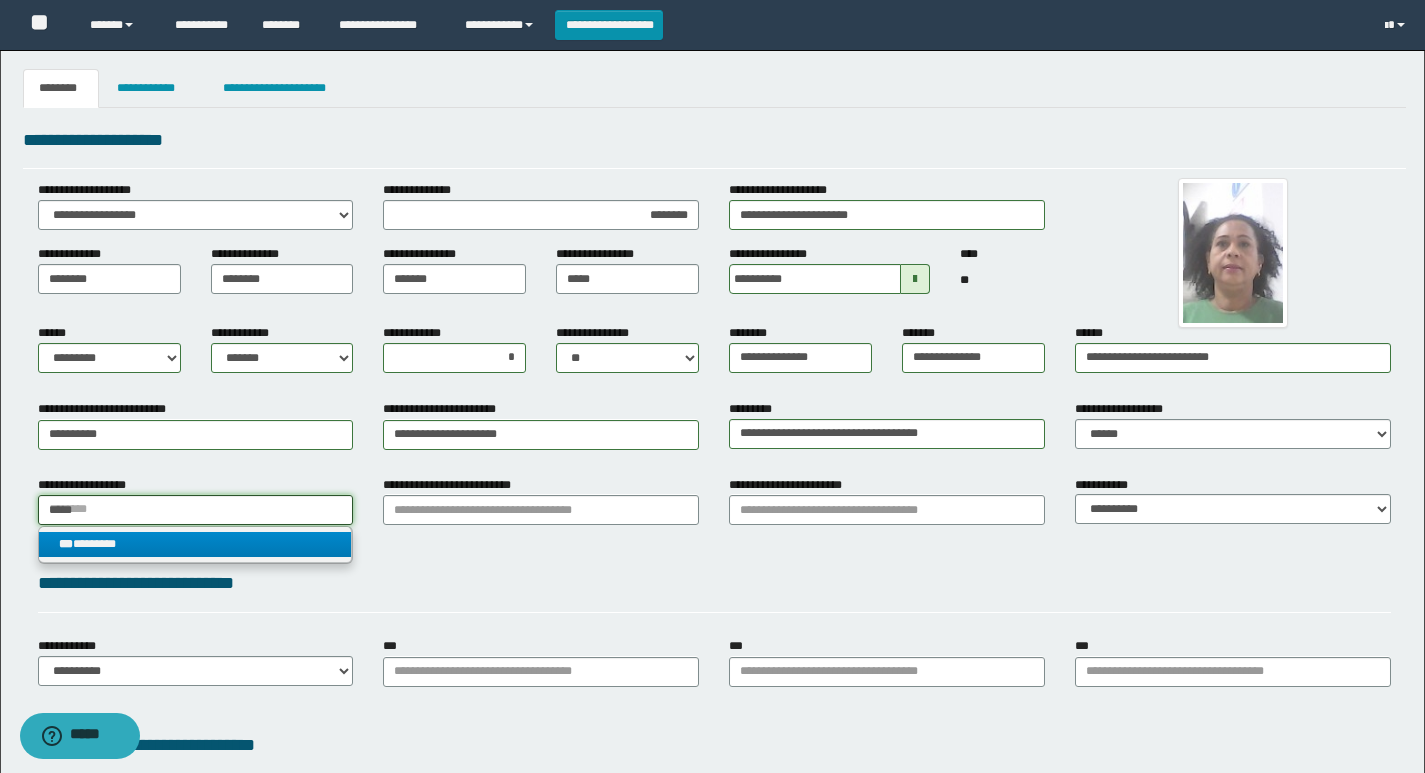 type on "*****" 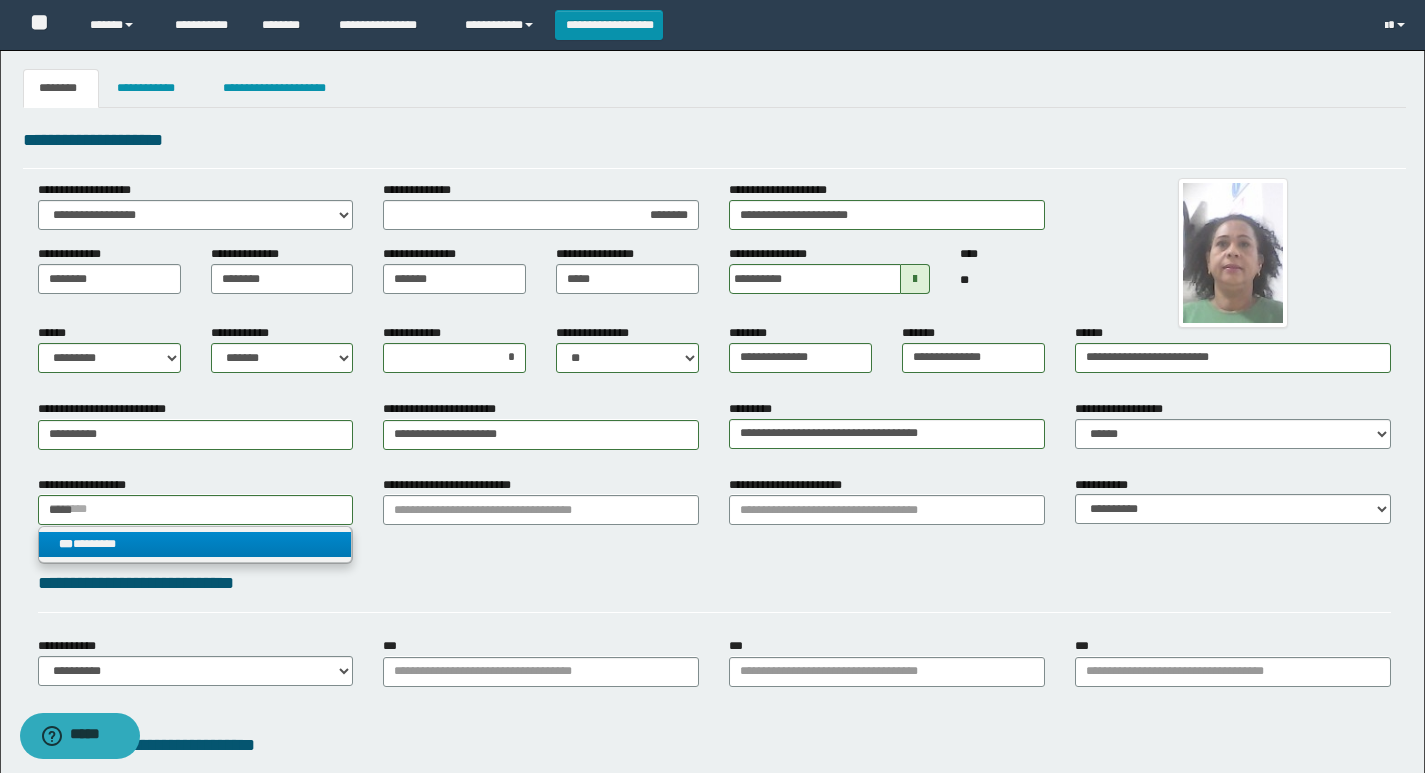 click on "*** ********" at bounding box center [195, 544] 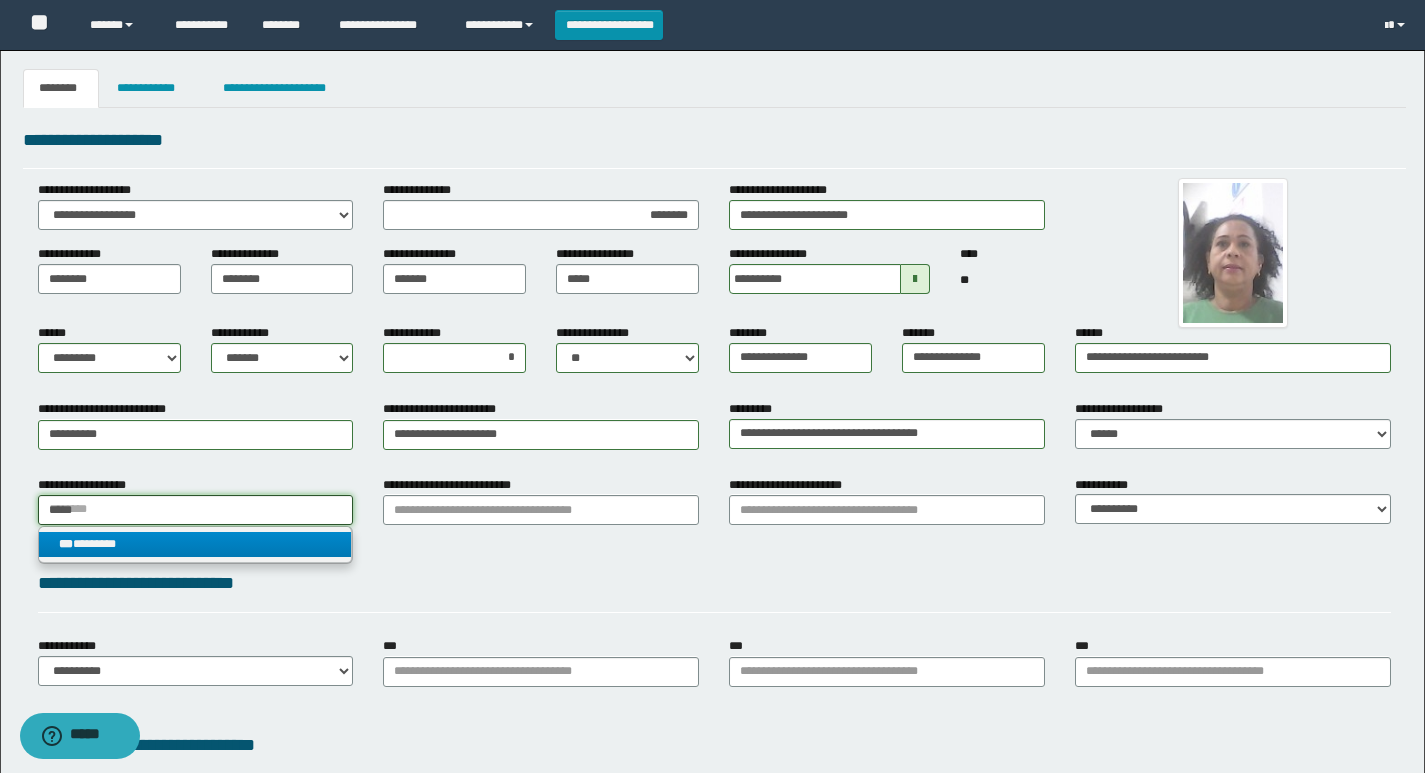 type 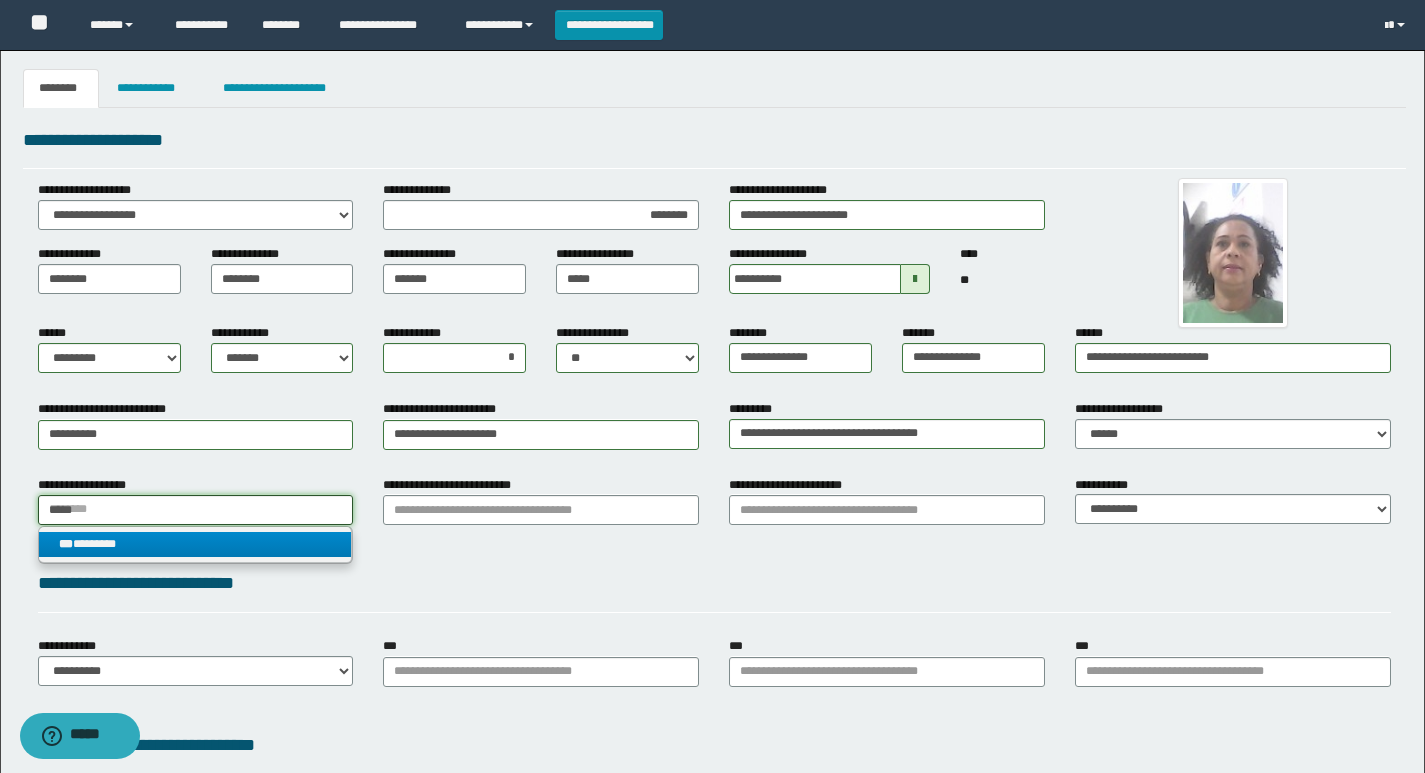 type on "********" 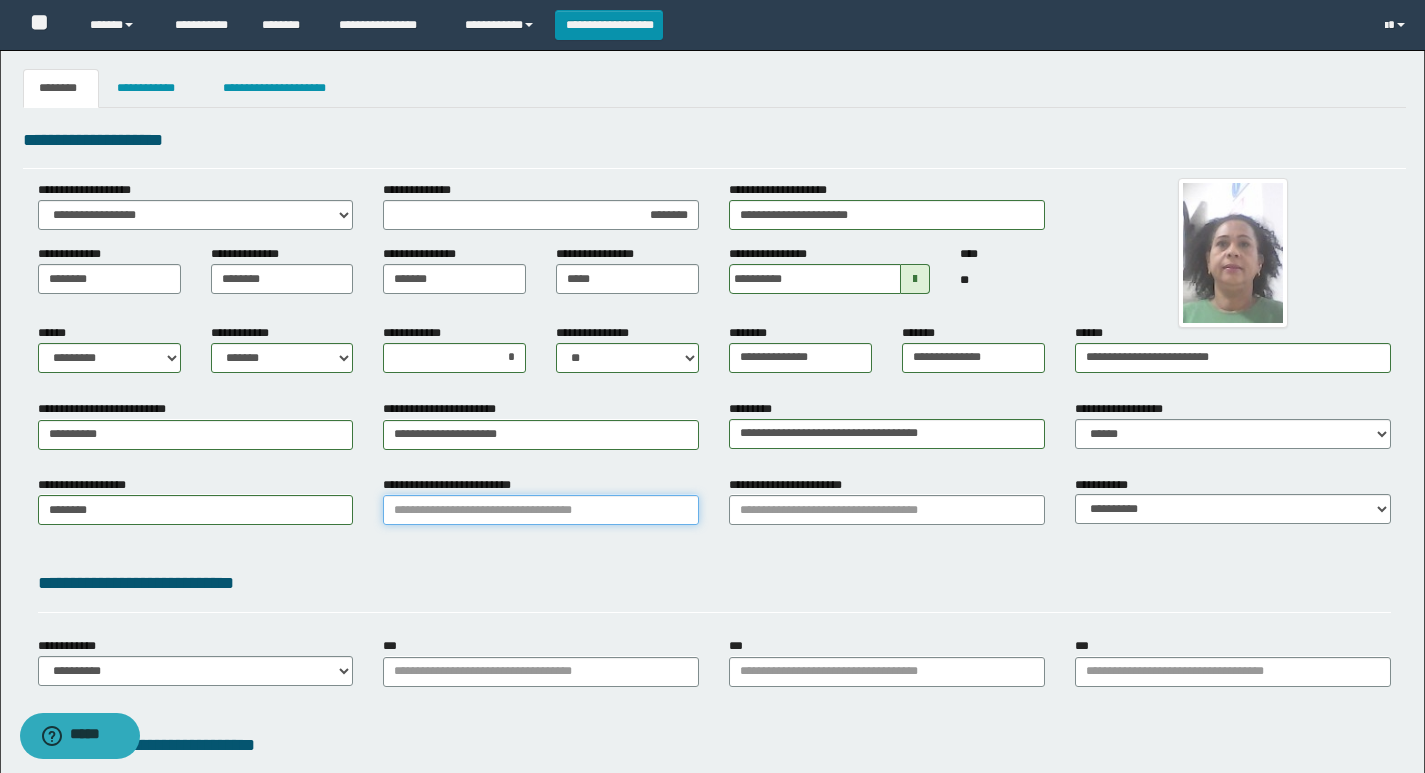click on "**********" at bounding box center [541, 510] 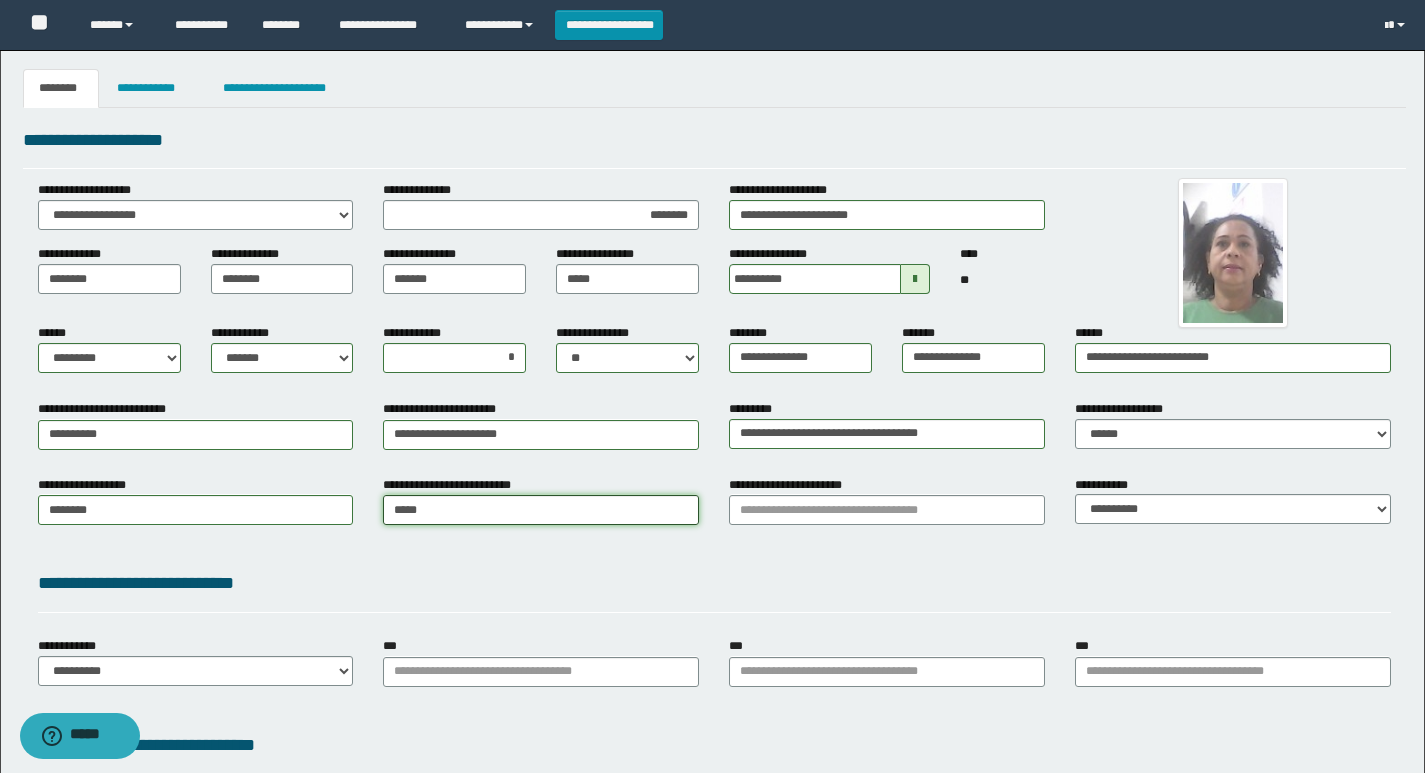 type on "******" 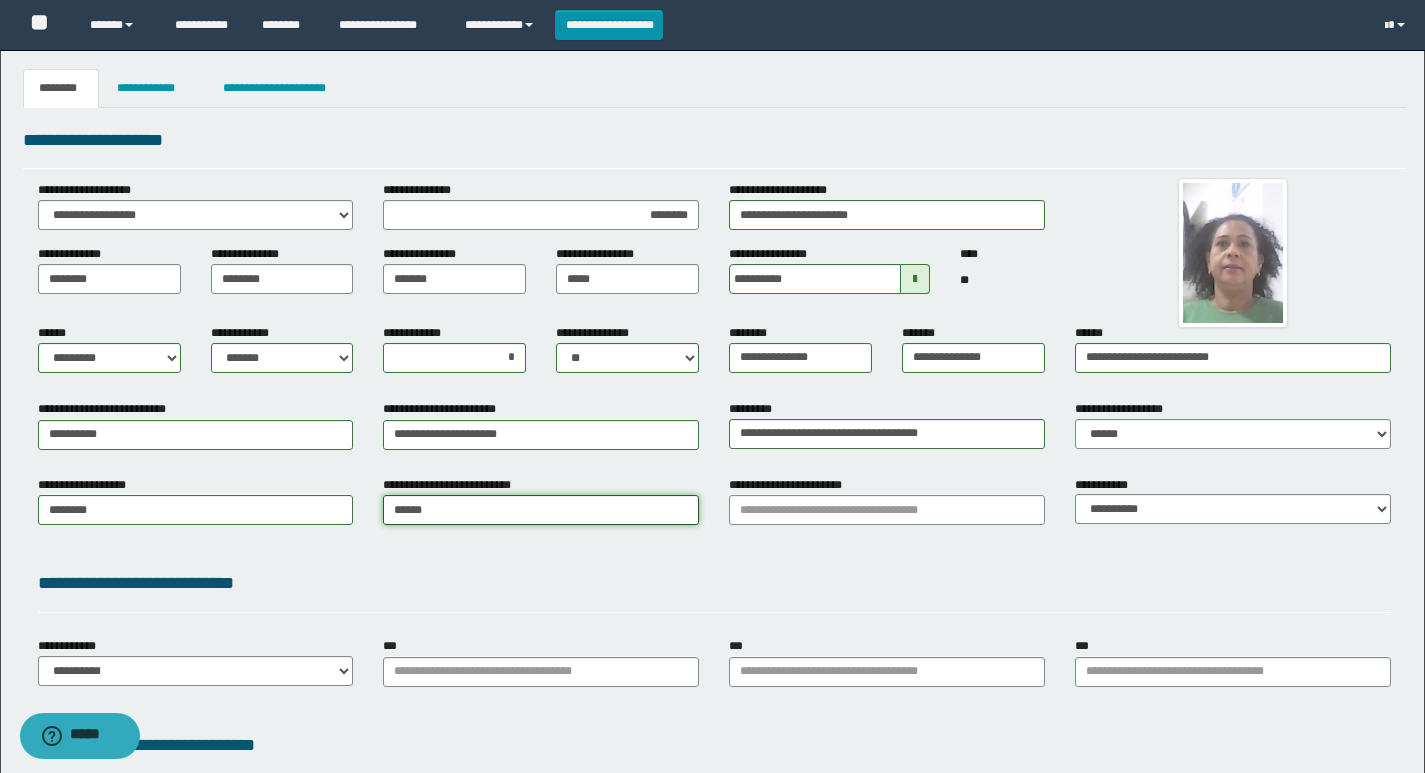 type on "**********" 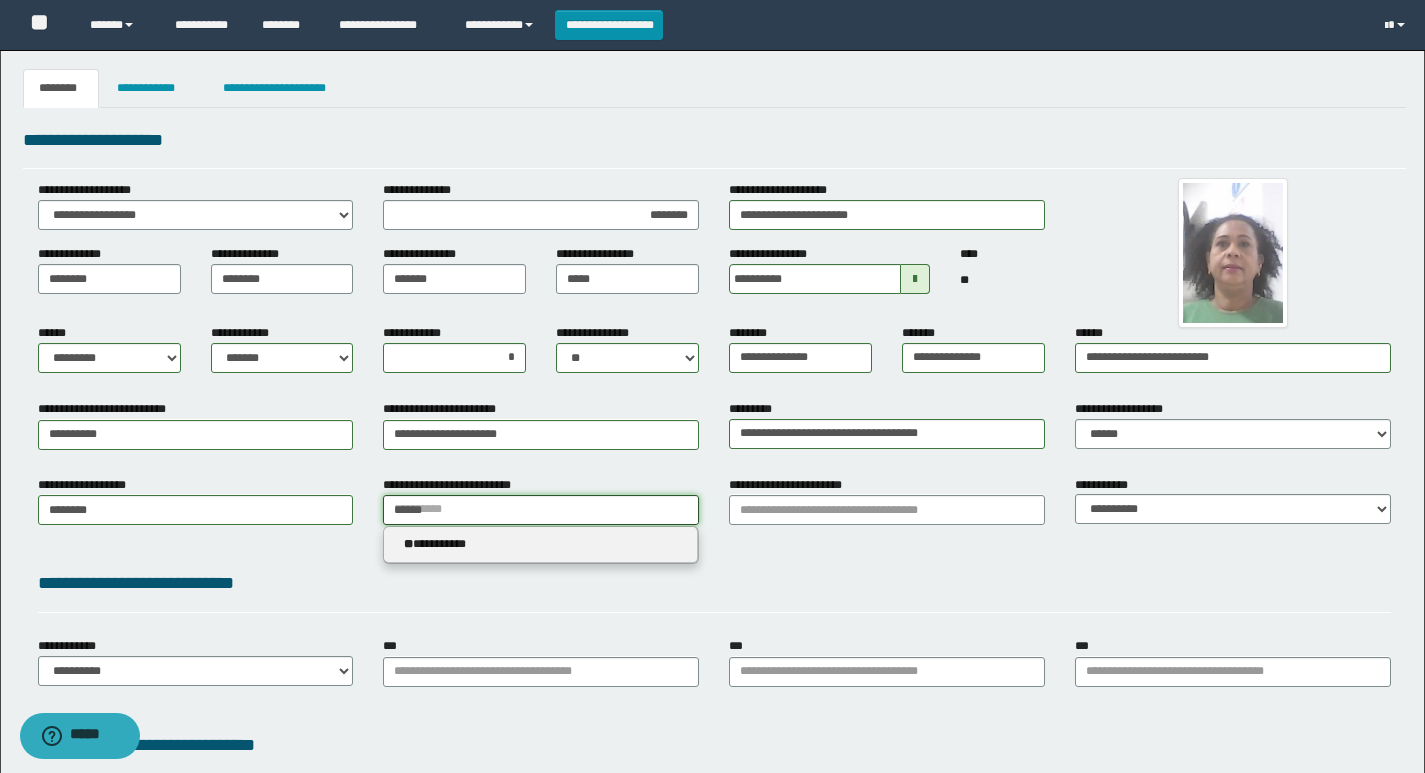 type on "******" 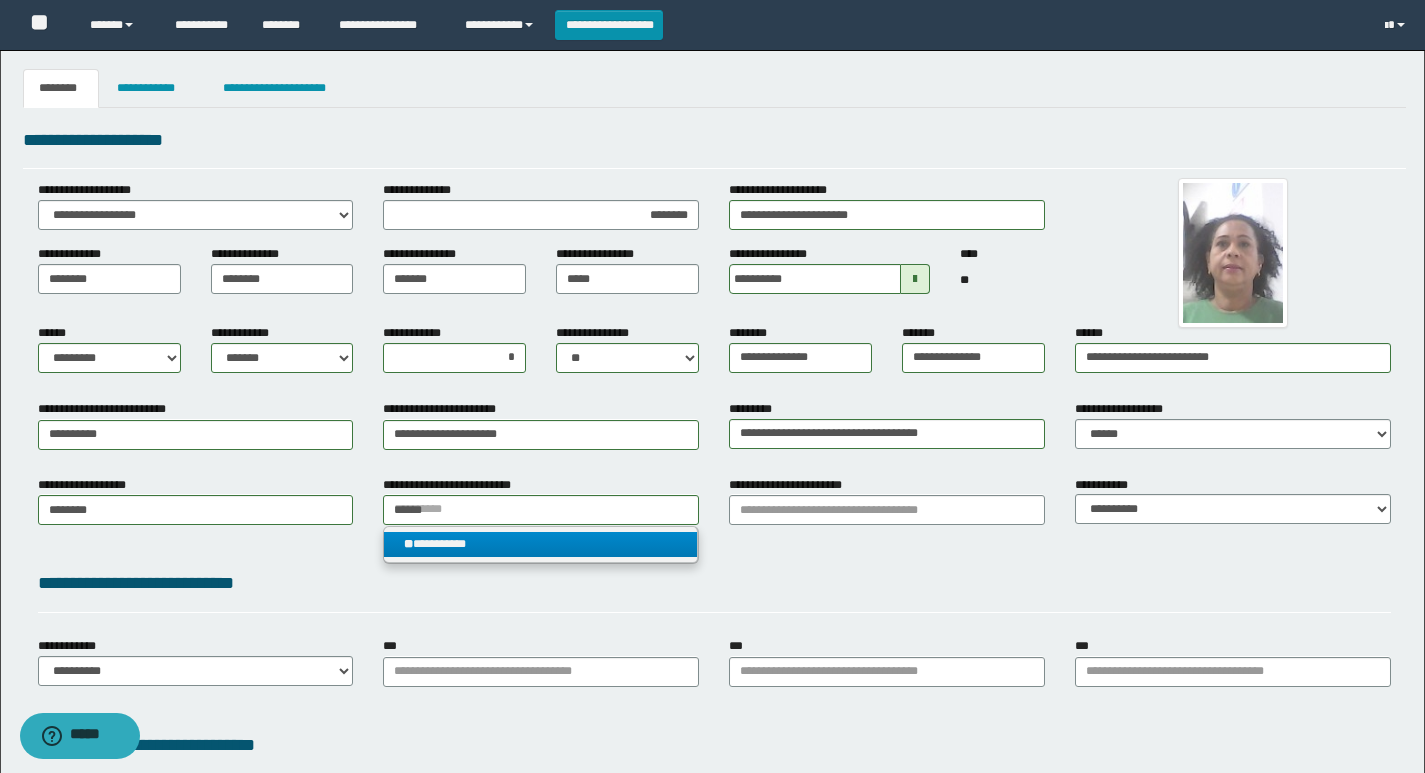 click on "**********" at bounding box center [540, 544] 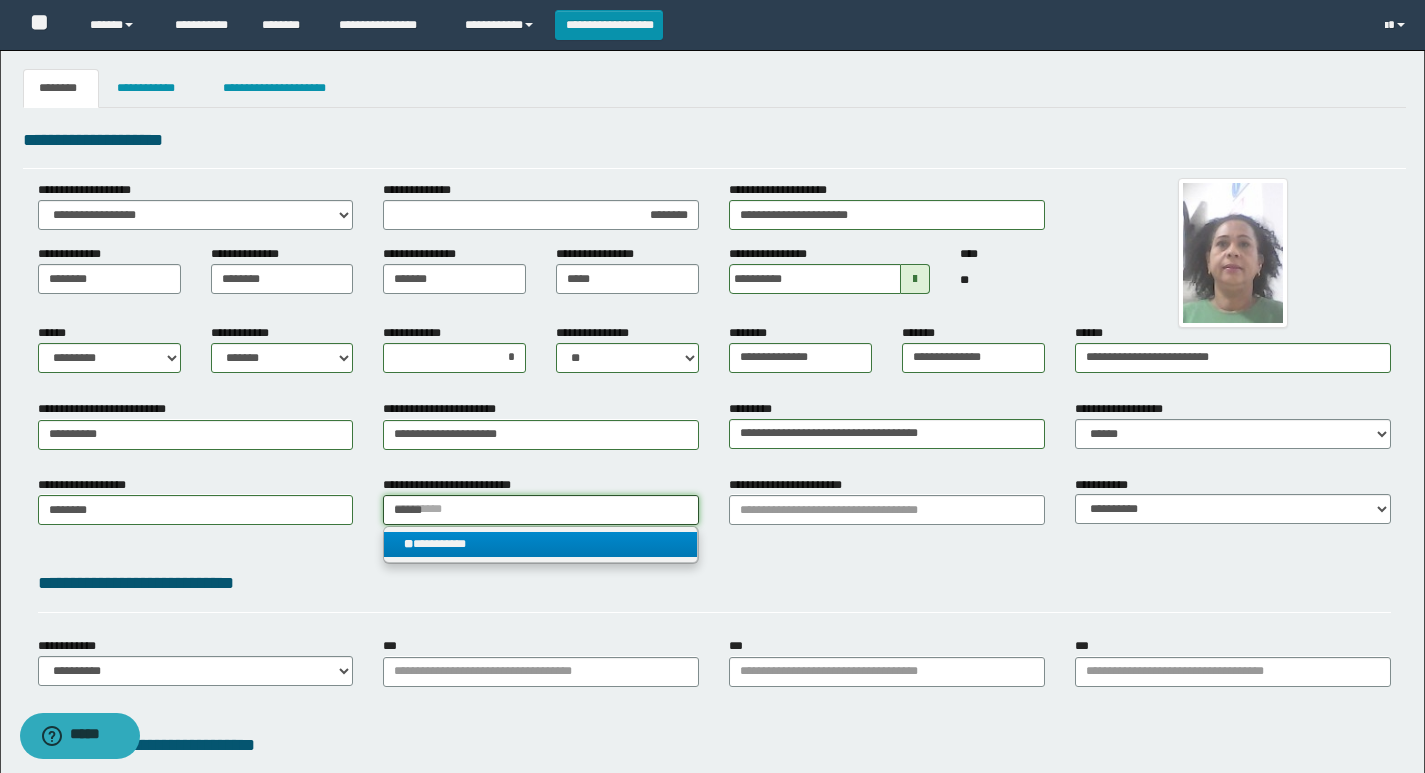 type 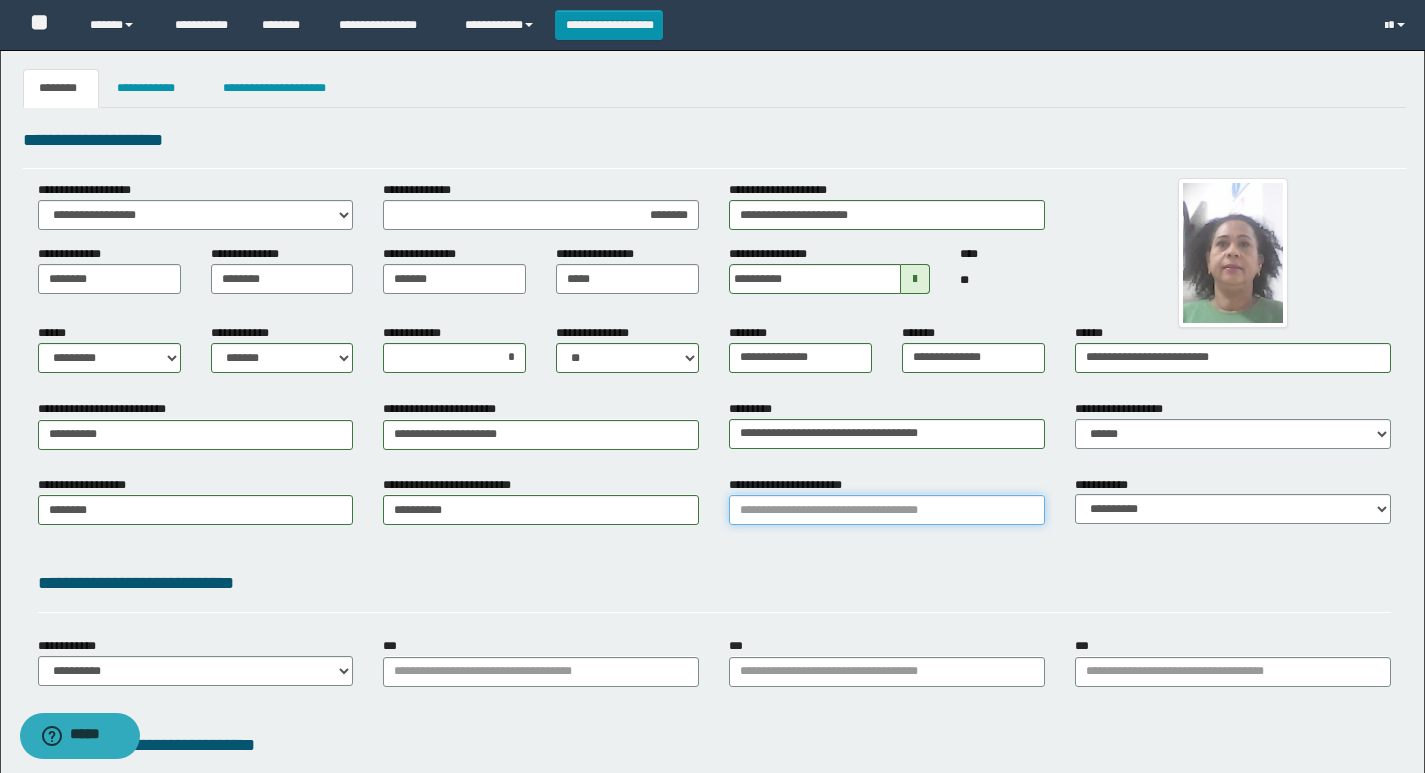 click on "**********" at bounding box center [887, 510] 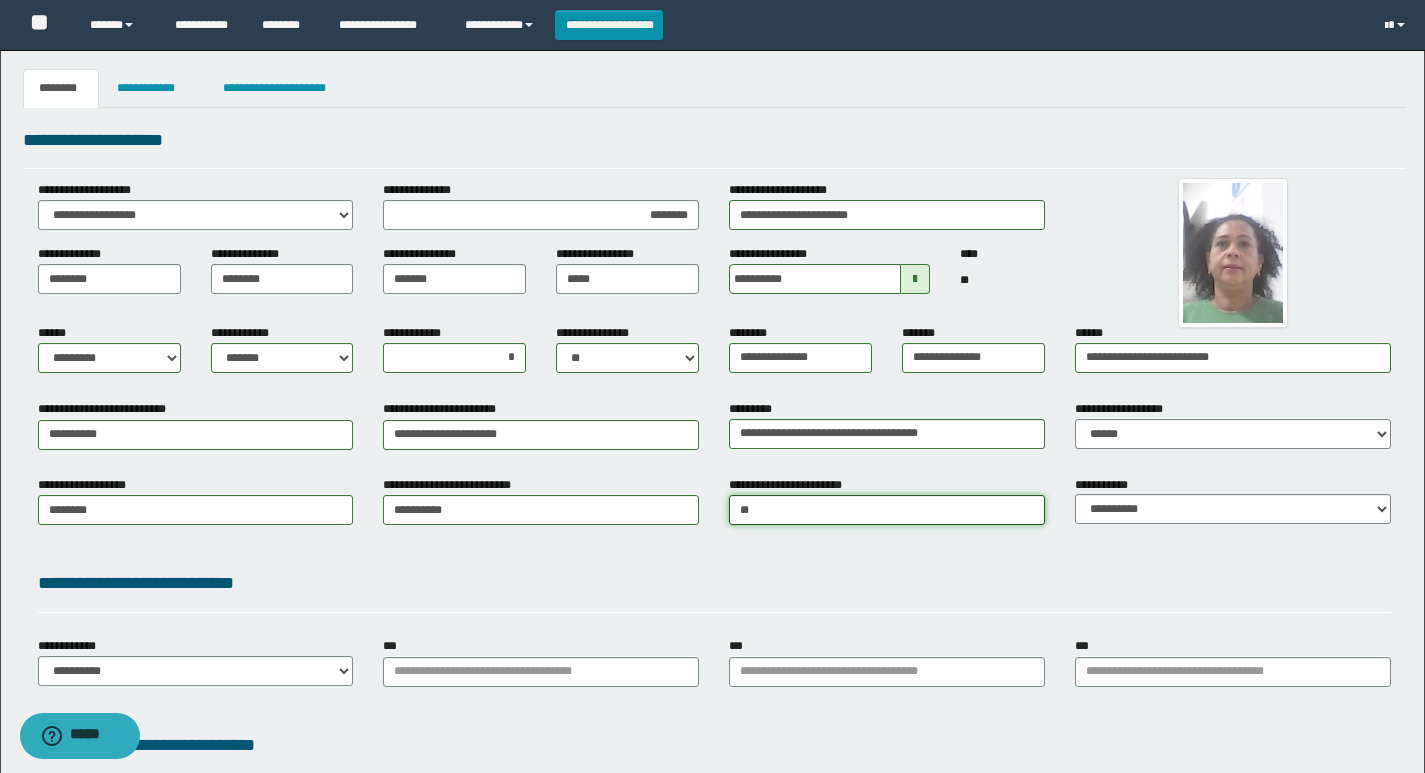 type on "***" 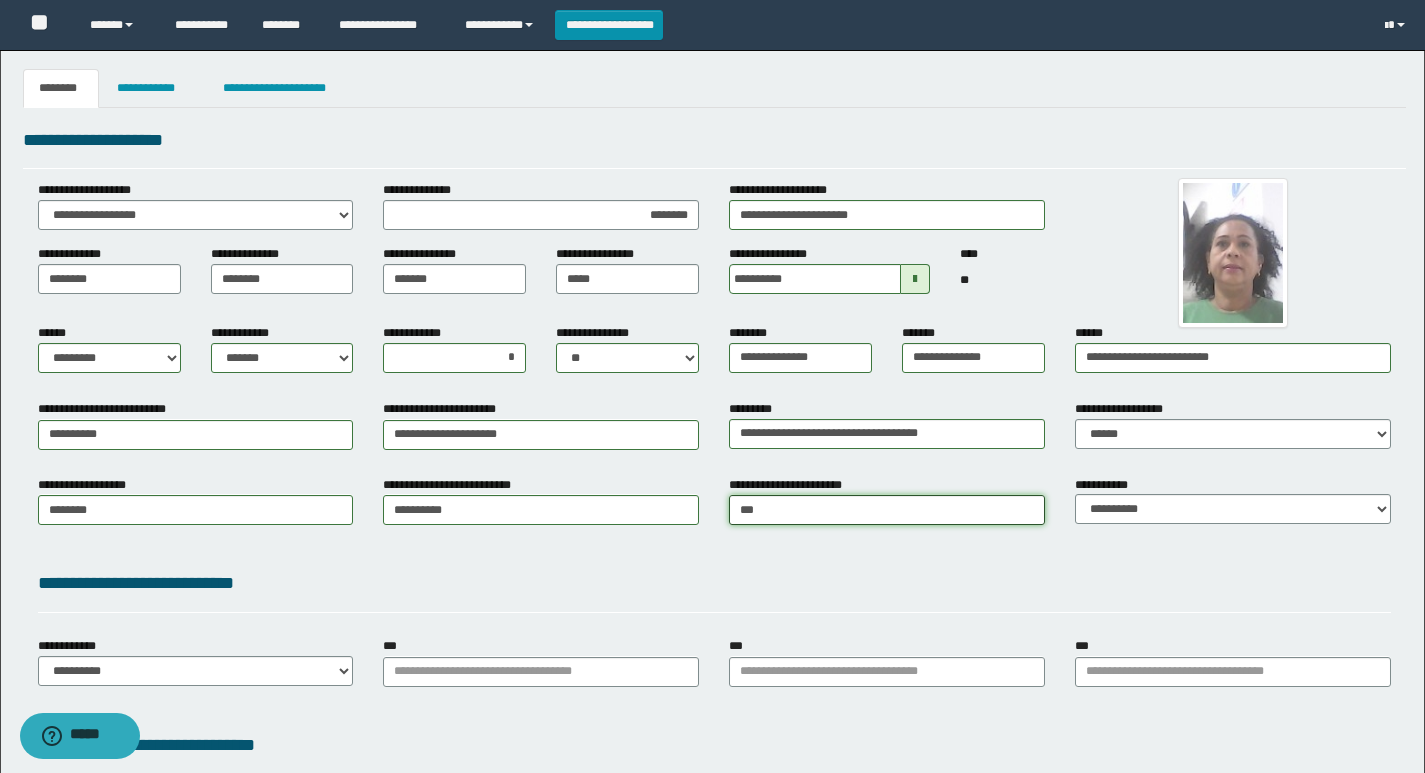 type on "***" 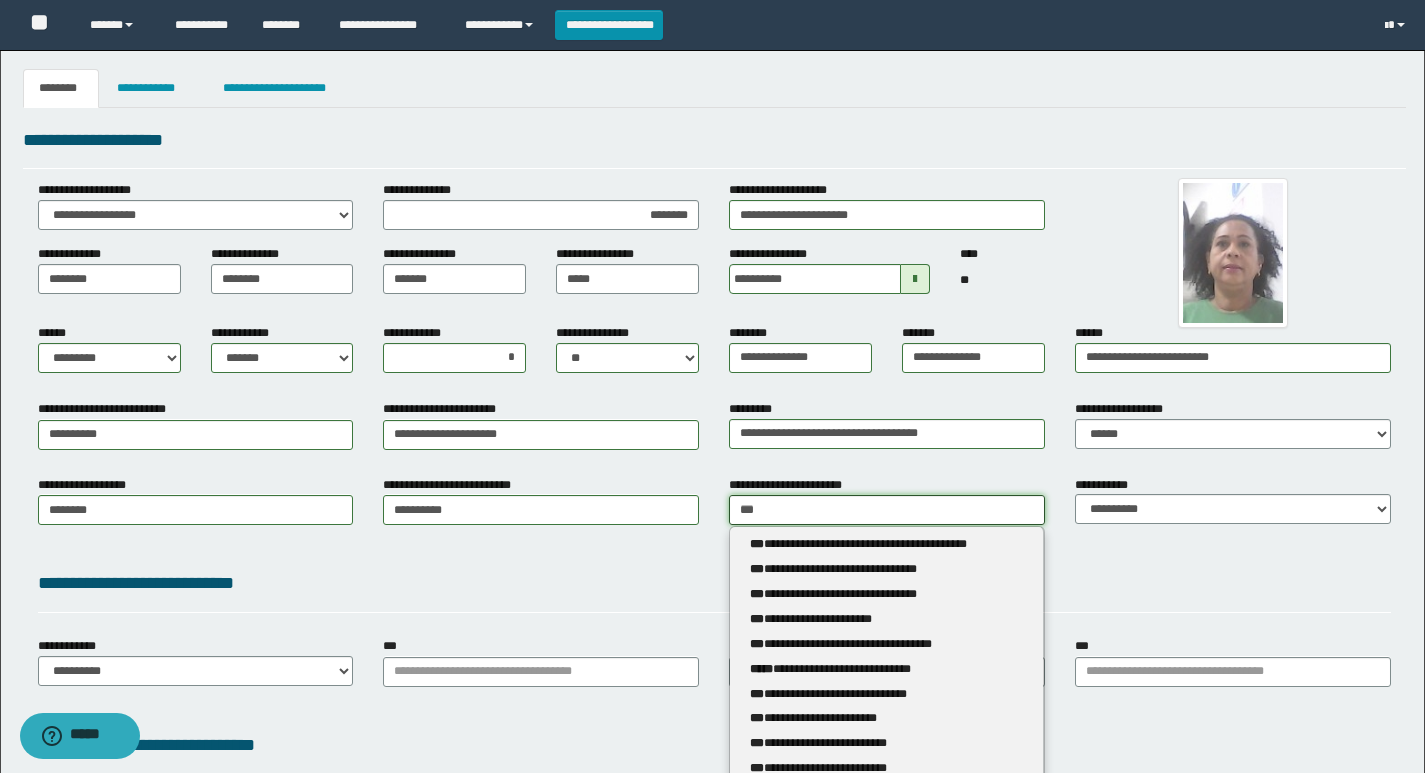 type 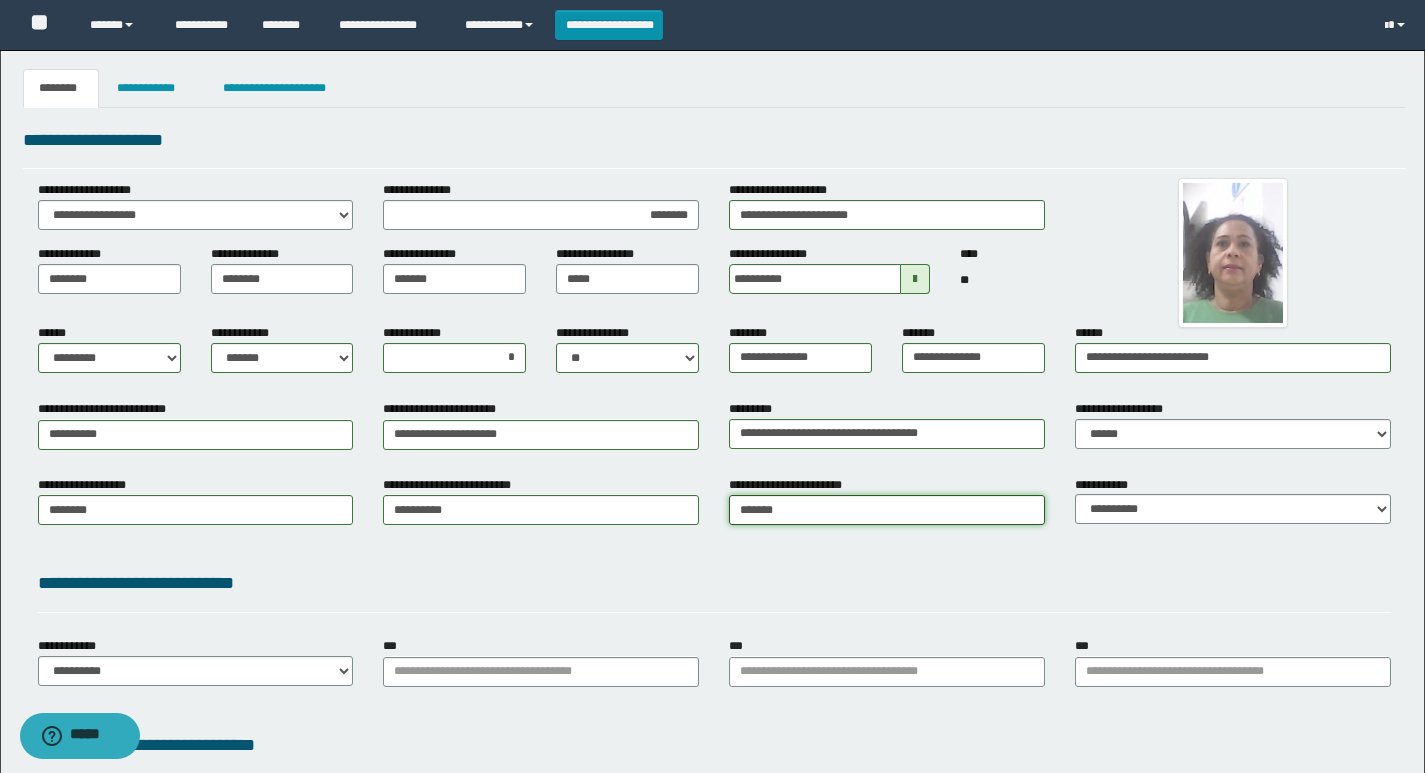 type on "********" 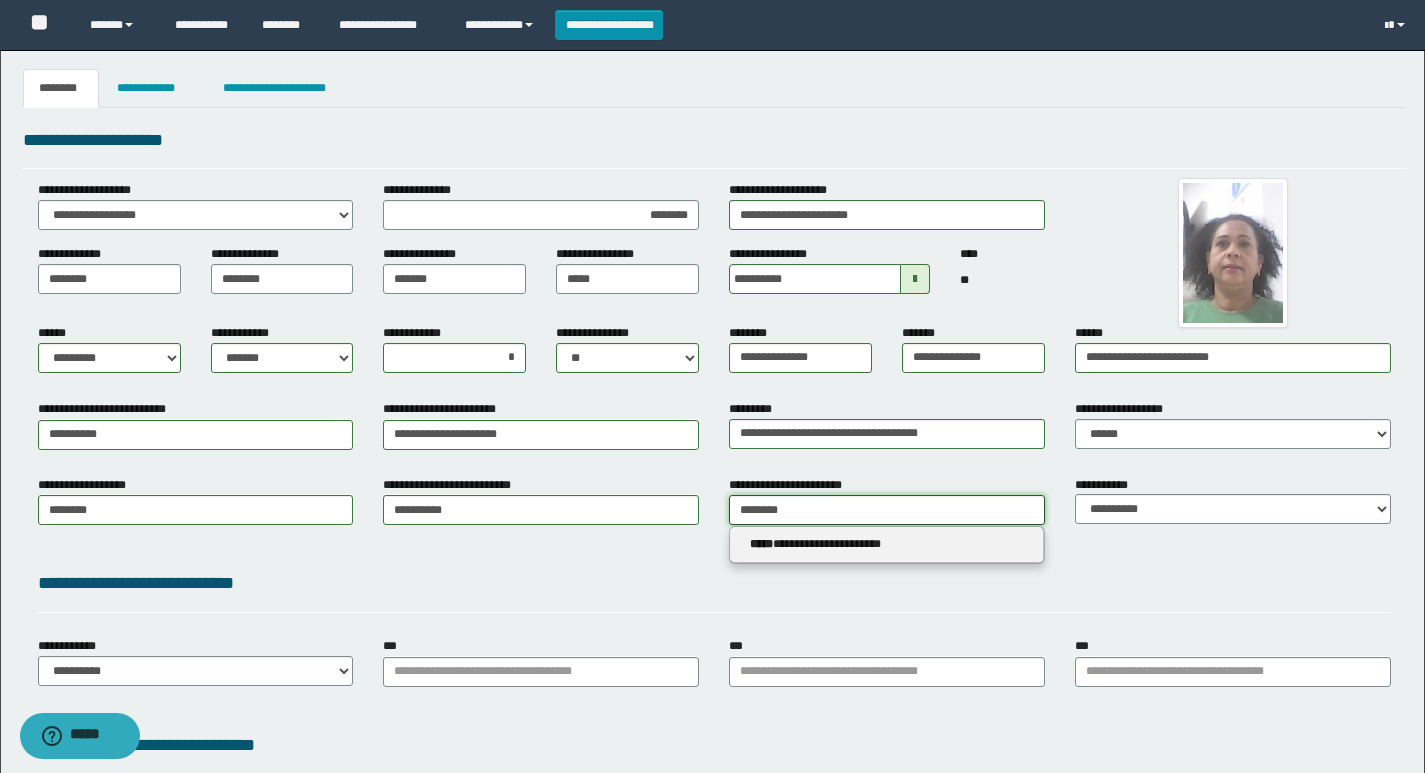type on "**********" 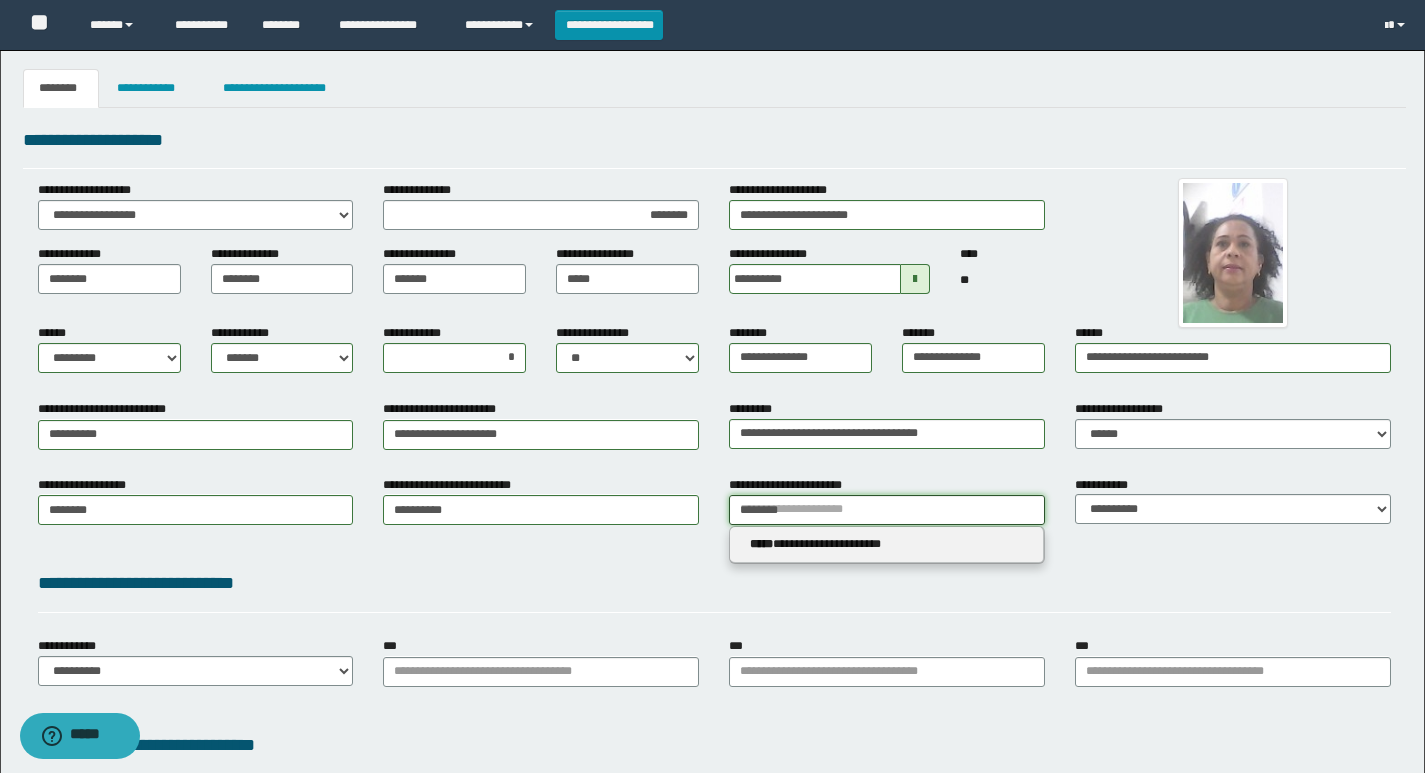 type on "********" 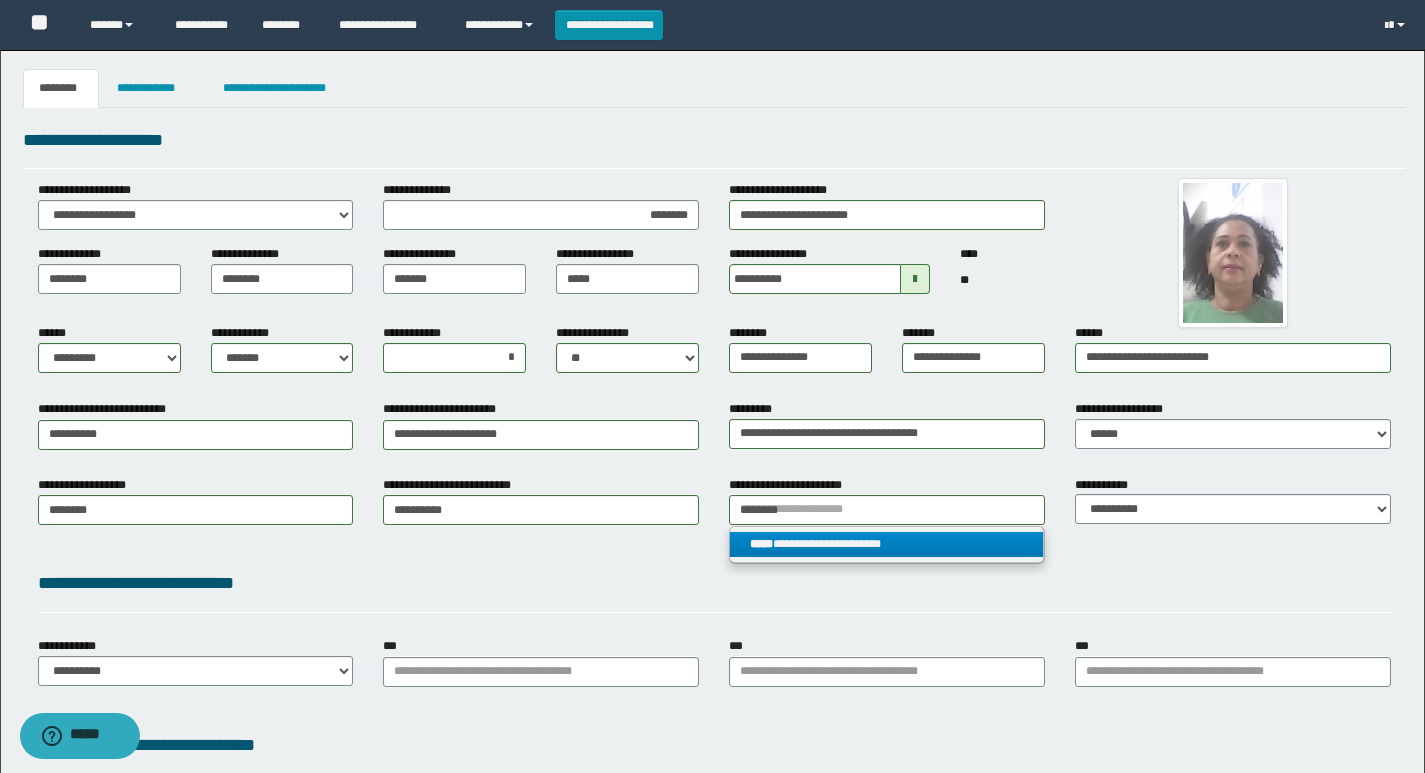 click on "**********" at bounding box center [886, 544] 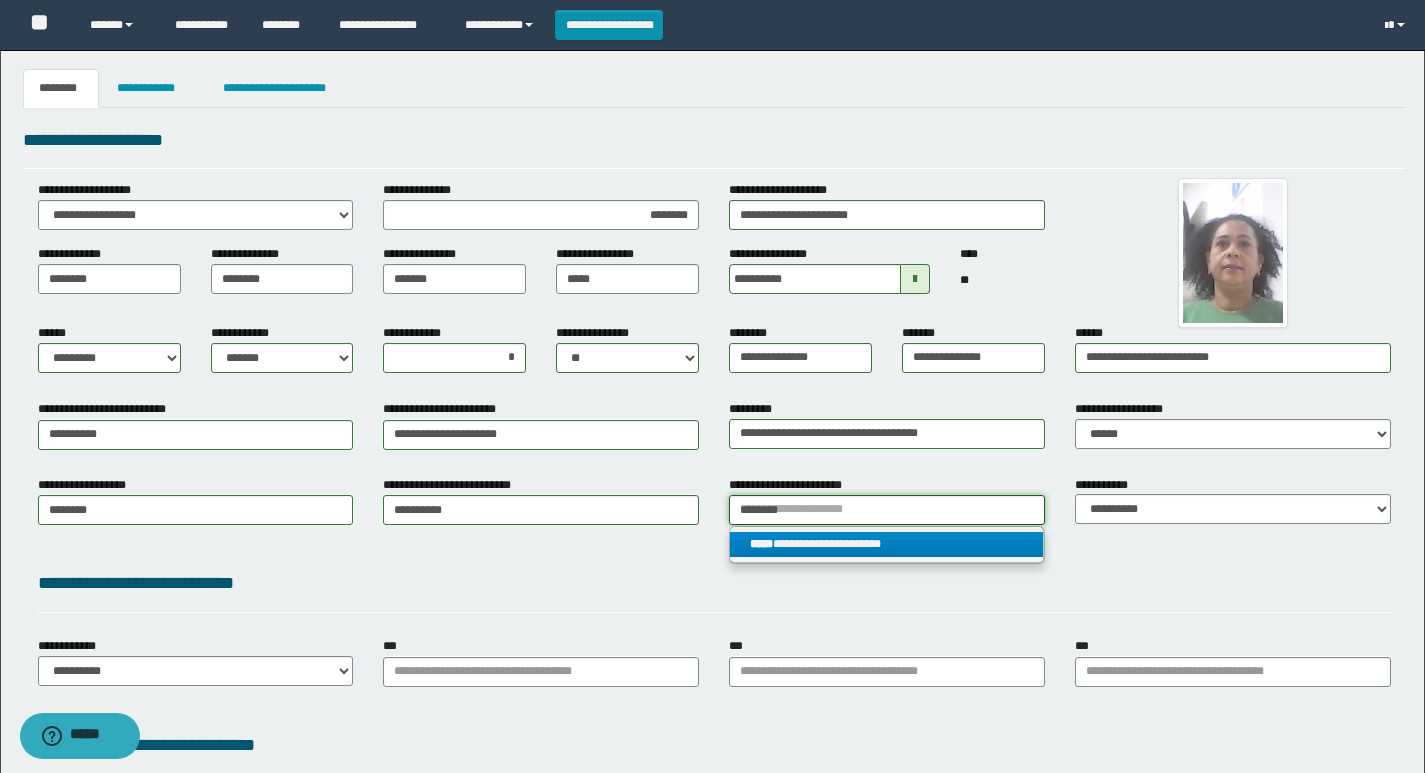 type 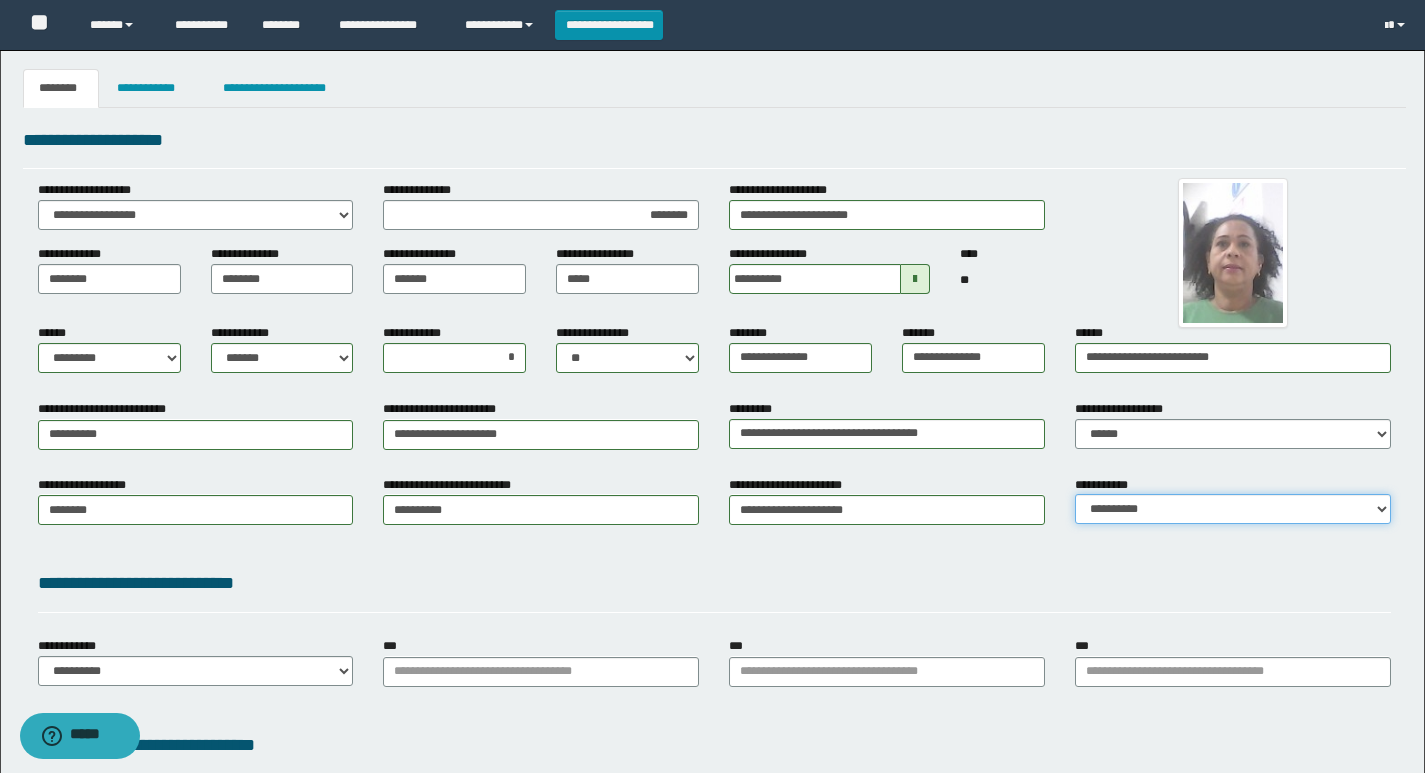 click on "**********" at bounding box center (1233, 509) 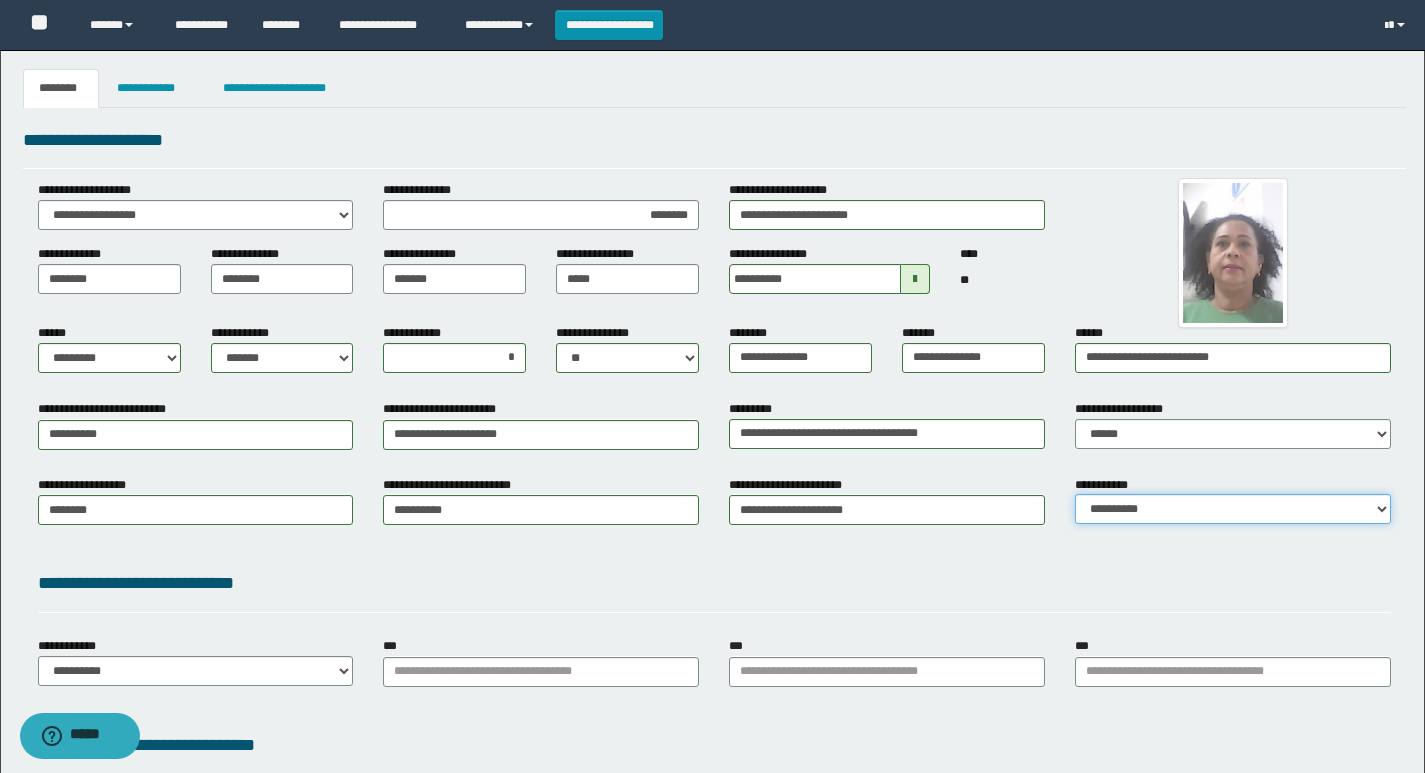 select on "*" 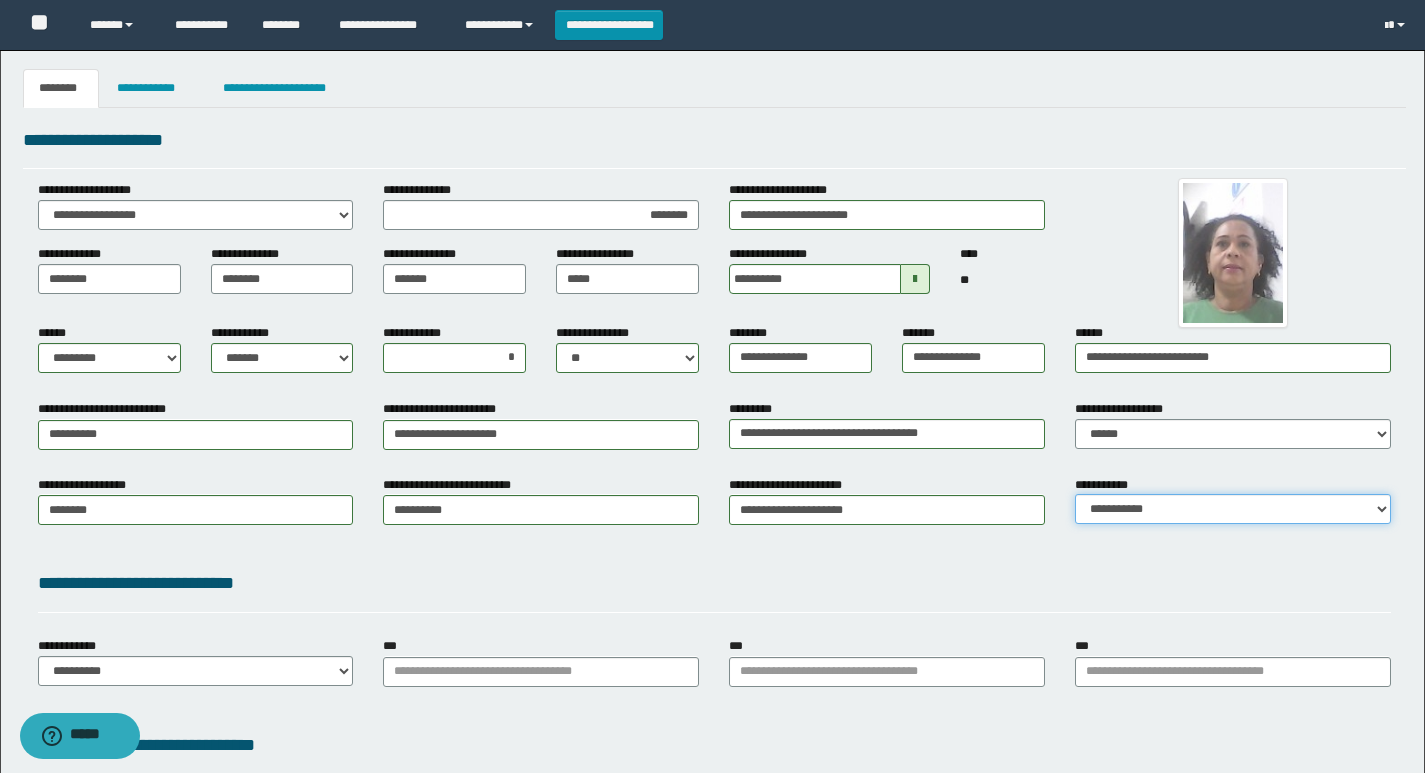 click on "**********" at bounding box center [1233, 509] 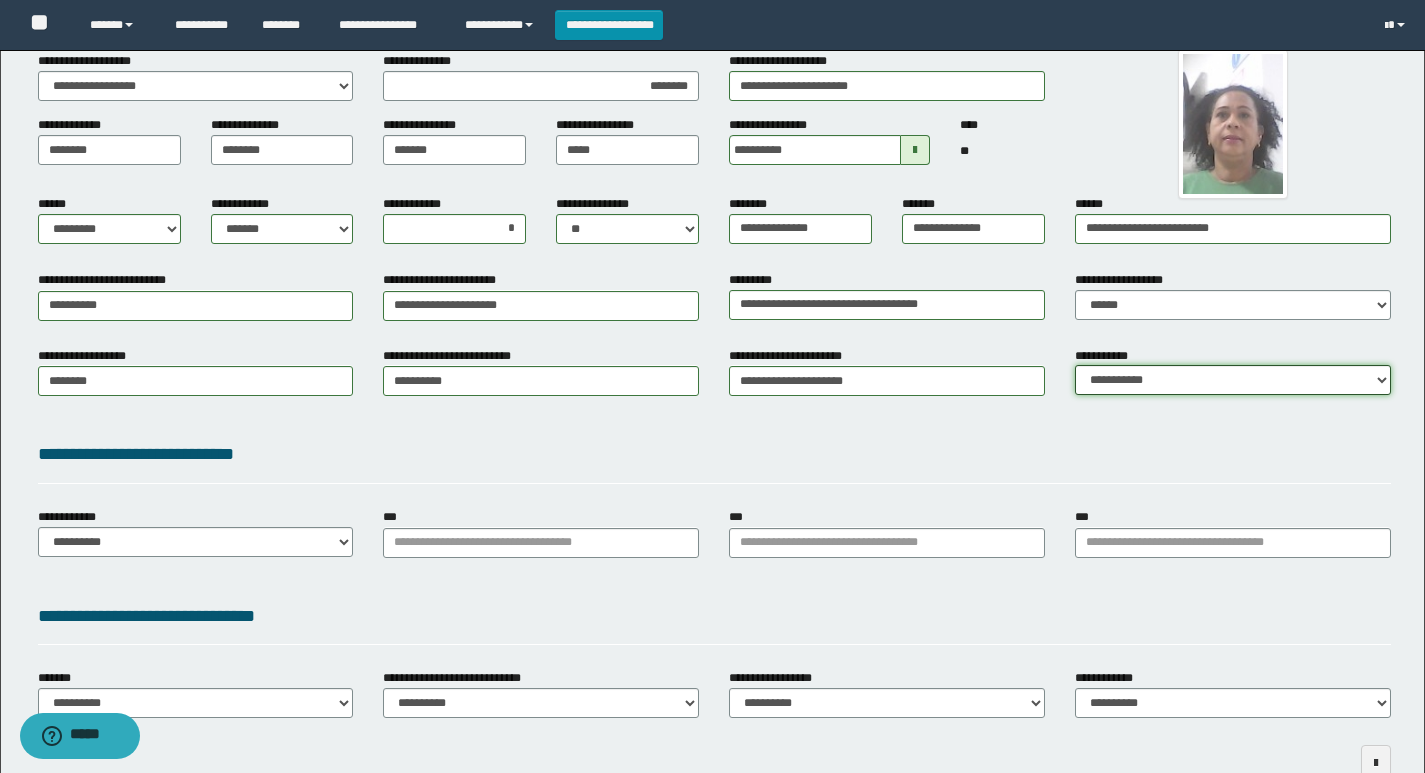 scroll, scrollTop: 243, scrollLeft: 0, axis: vertical 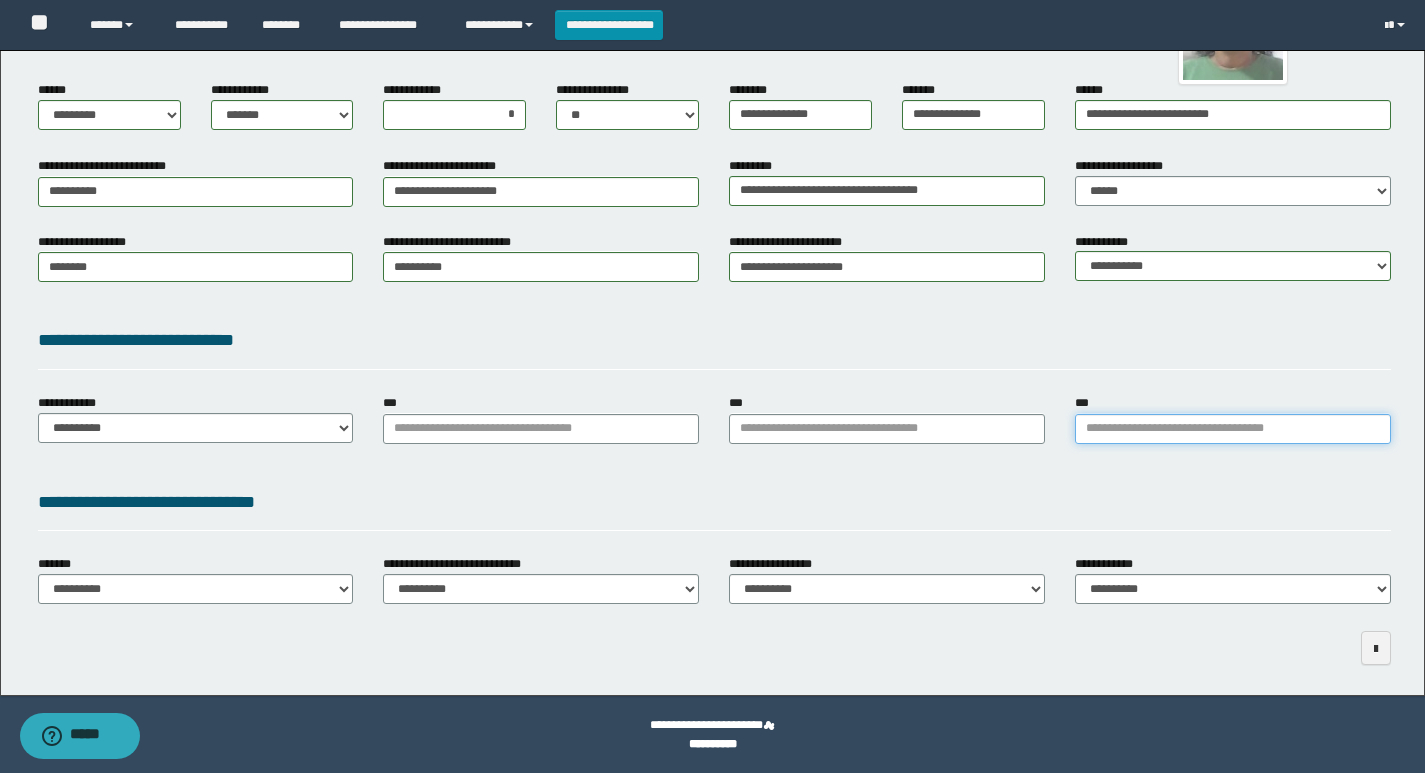 click on "***" at bounding box center (1233, 429) 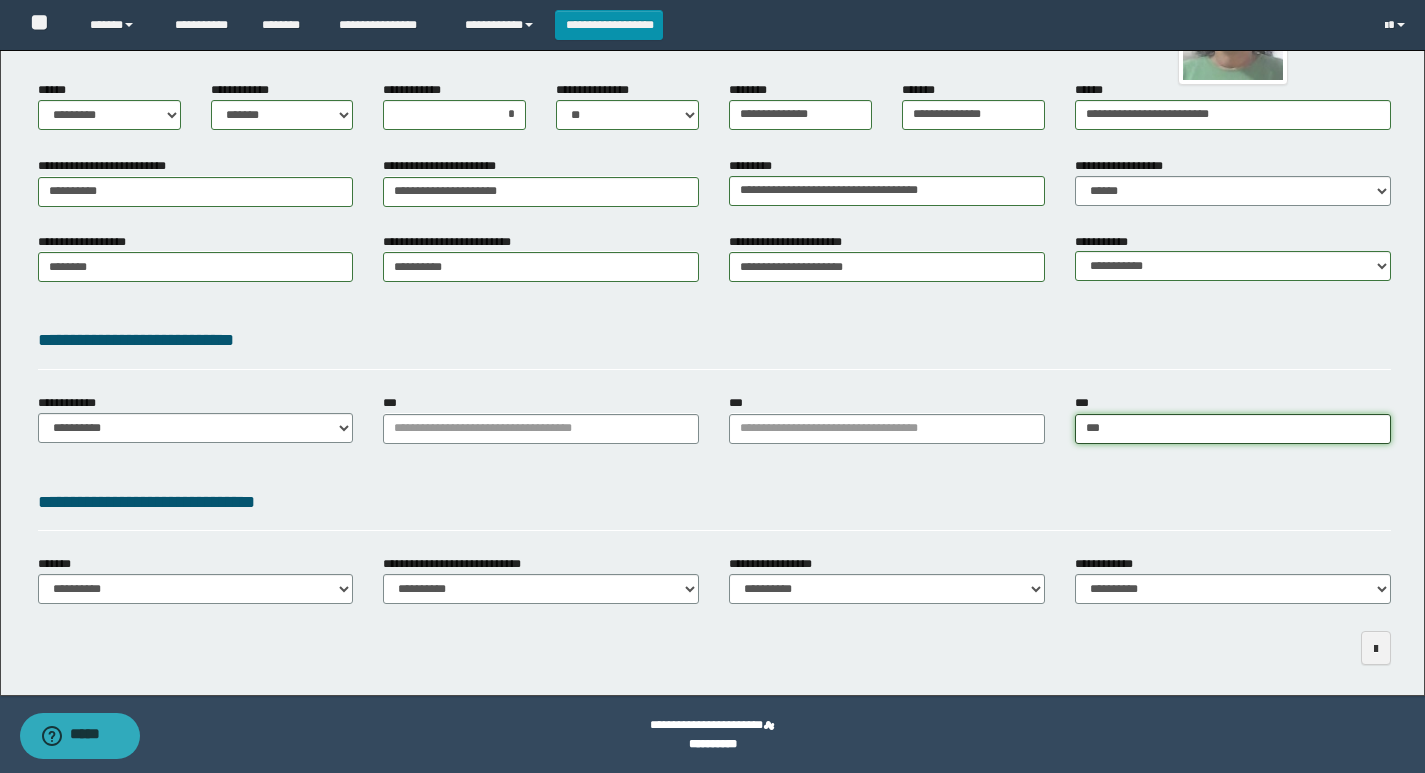 type on "****" 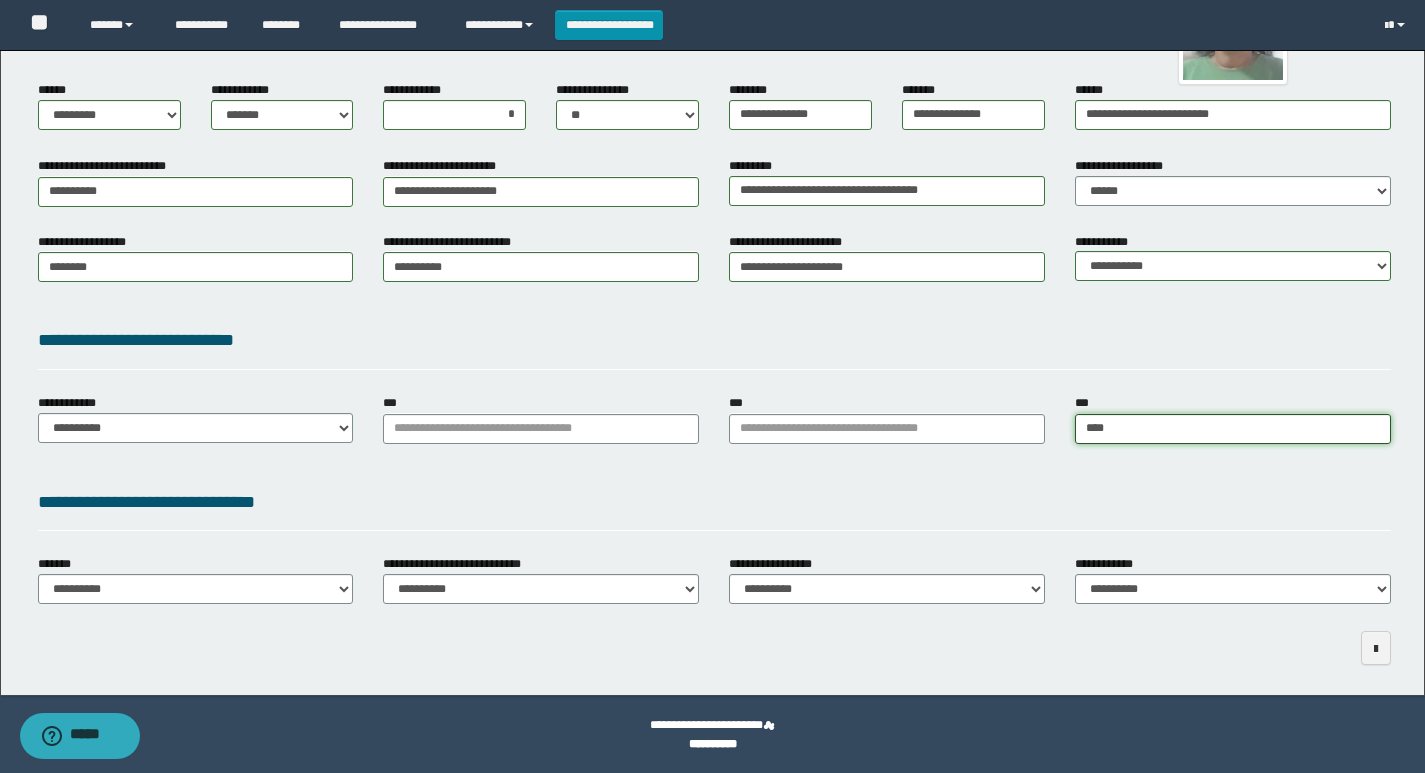 type on "**********" 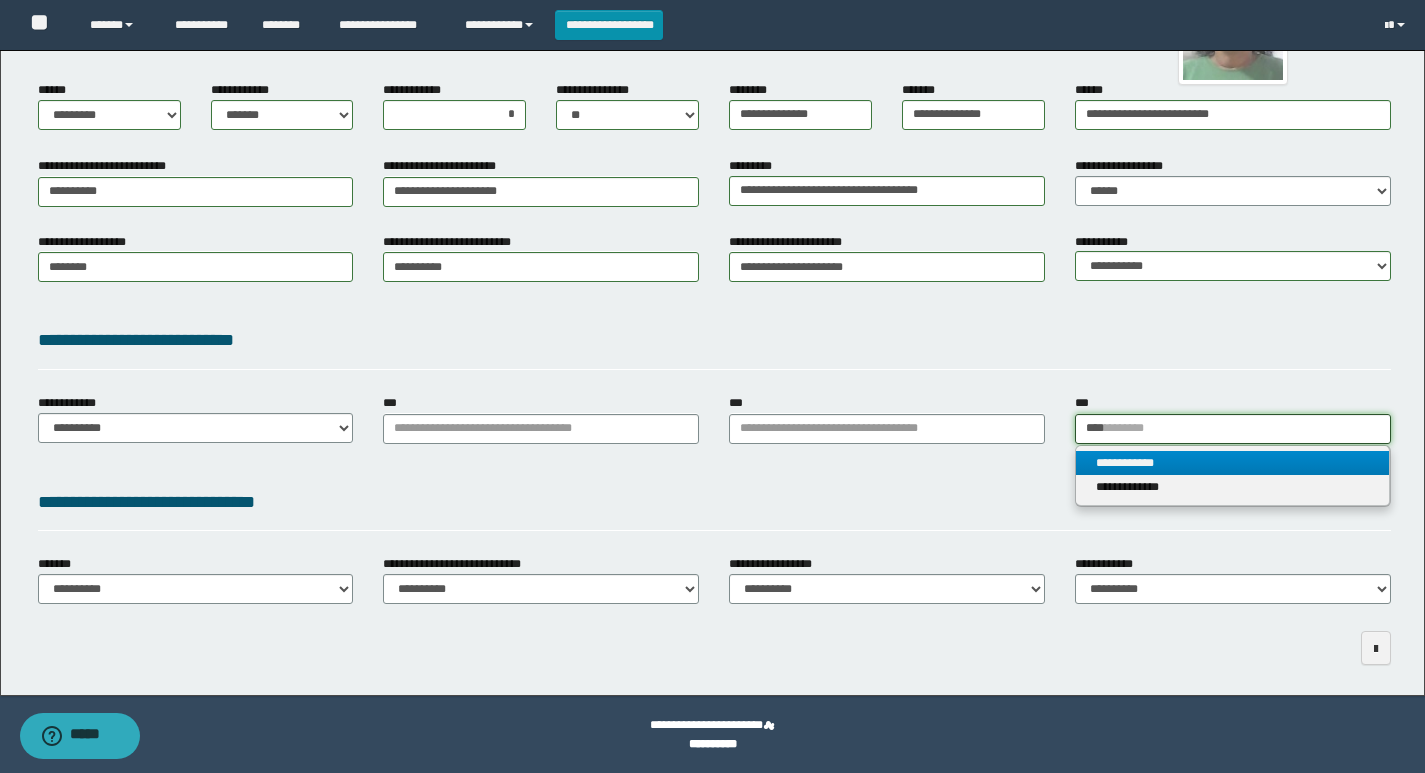 type on "****" 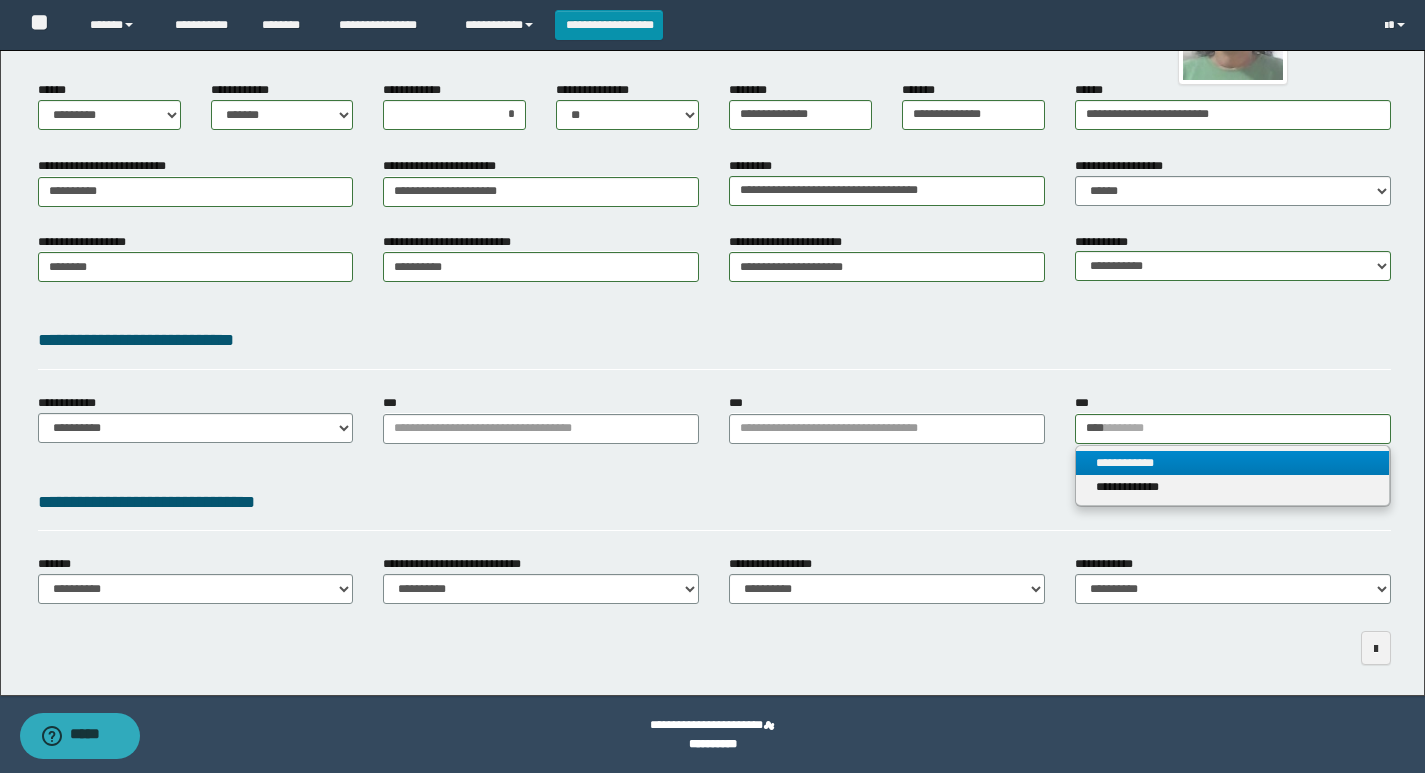 click on "**********" at bounding box center [1232, 463] 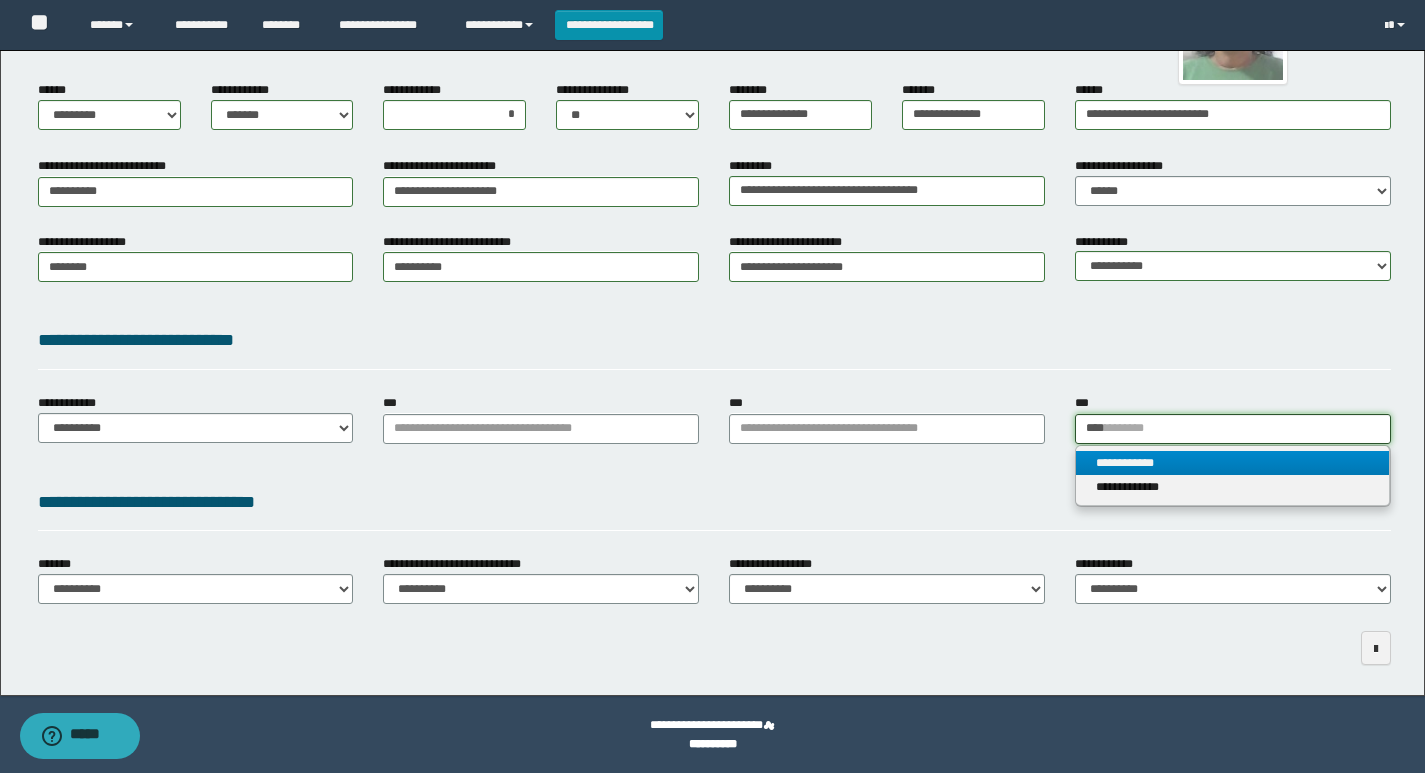type 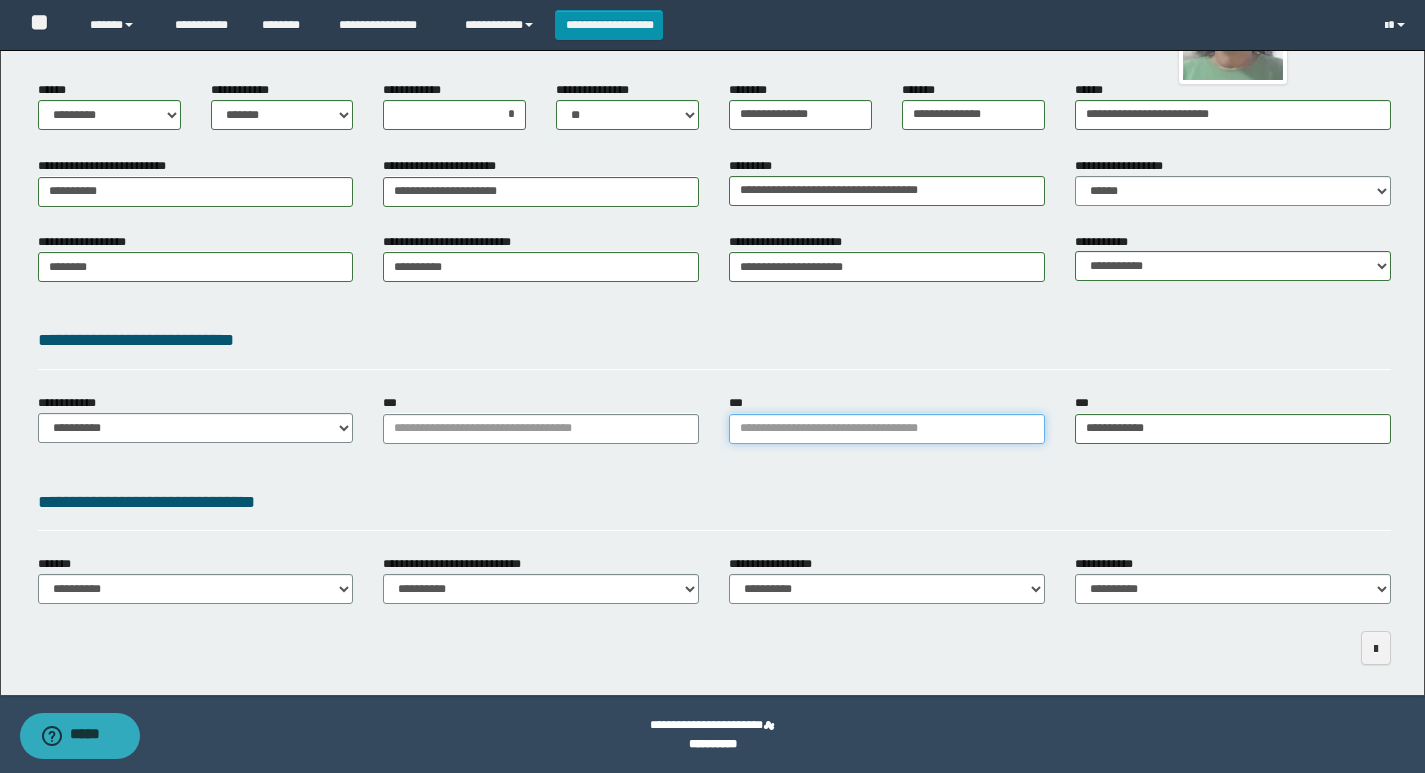click on "***" at bounding box center (887, 429) 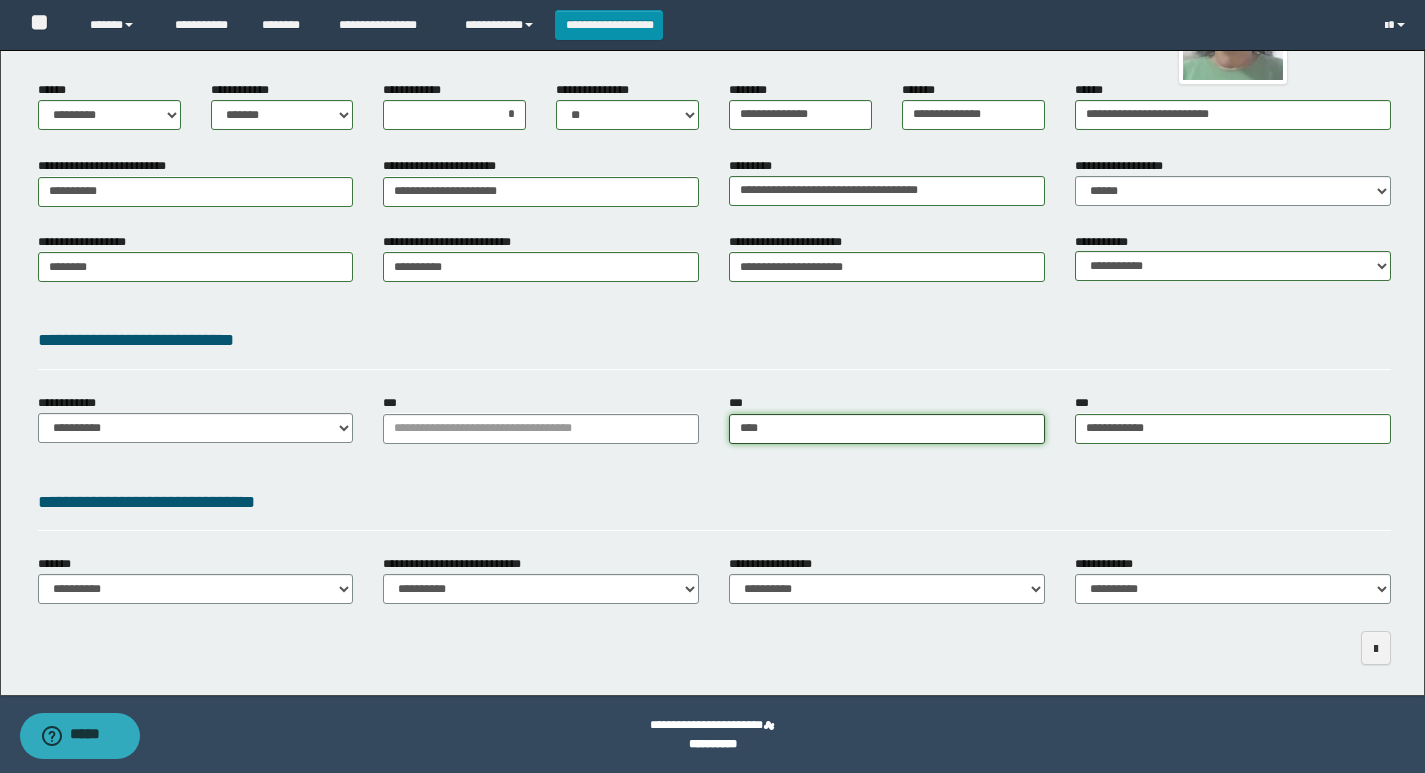 type on "*****" 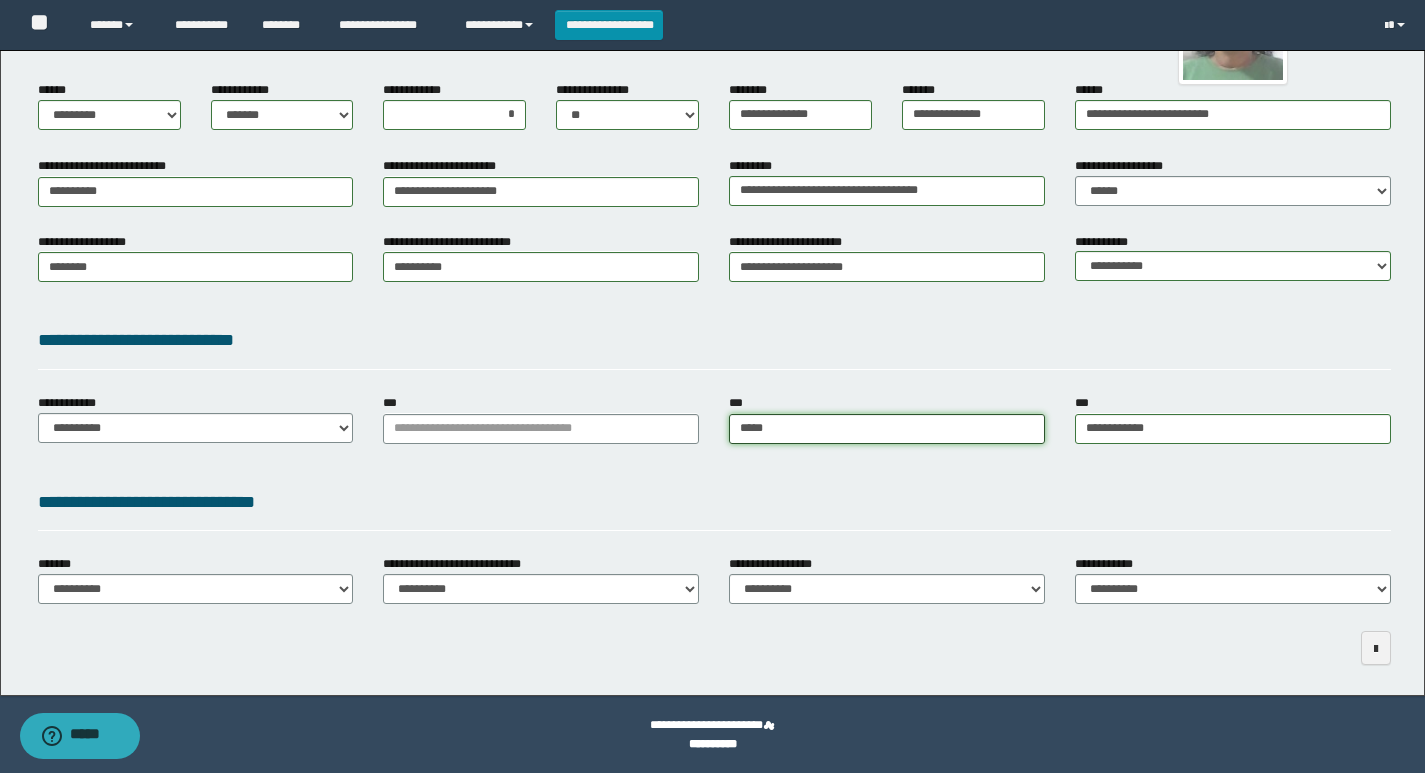 type on "**********" 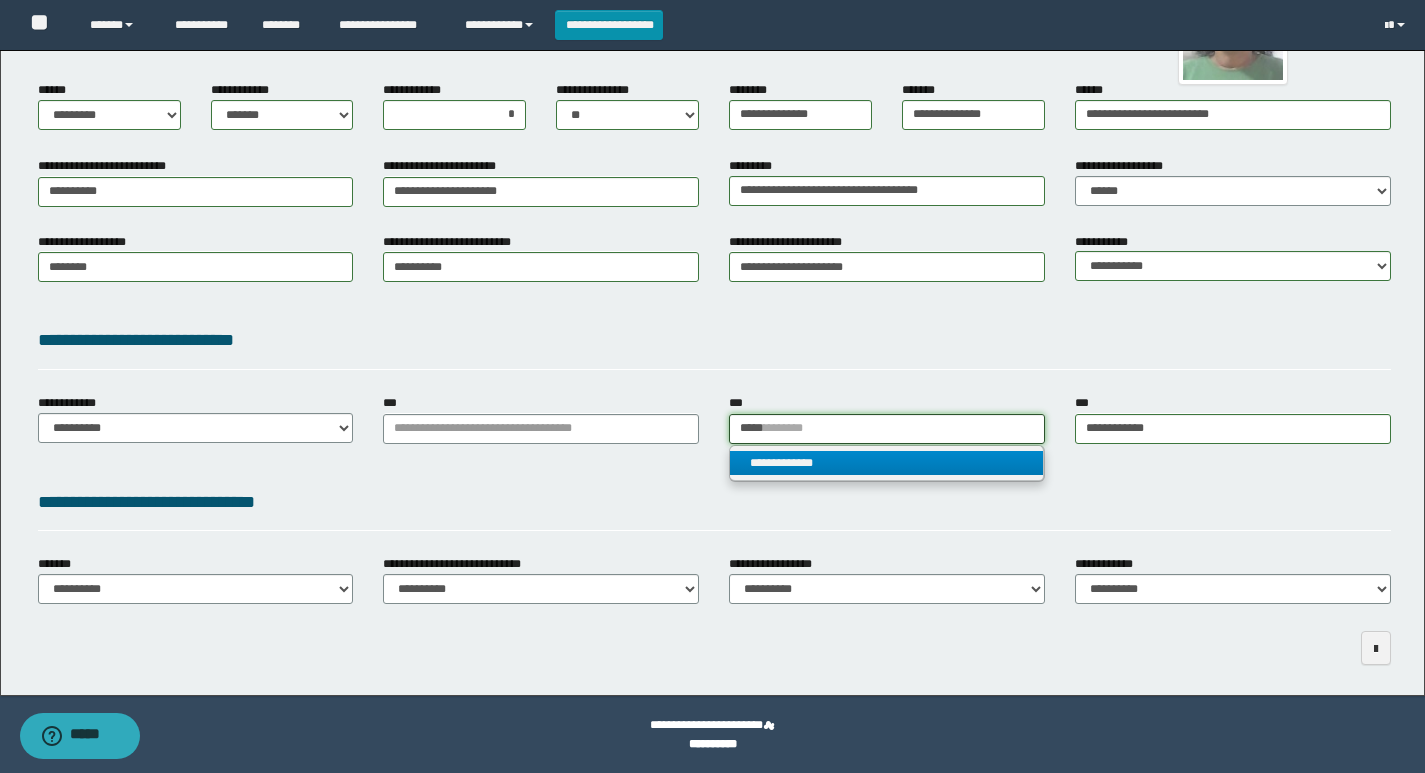 type on "*****" 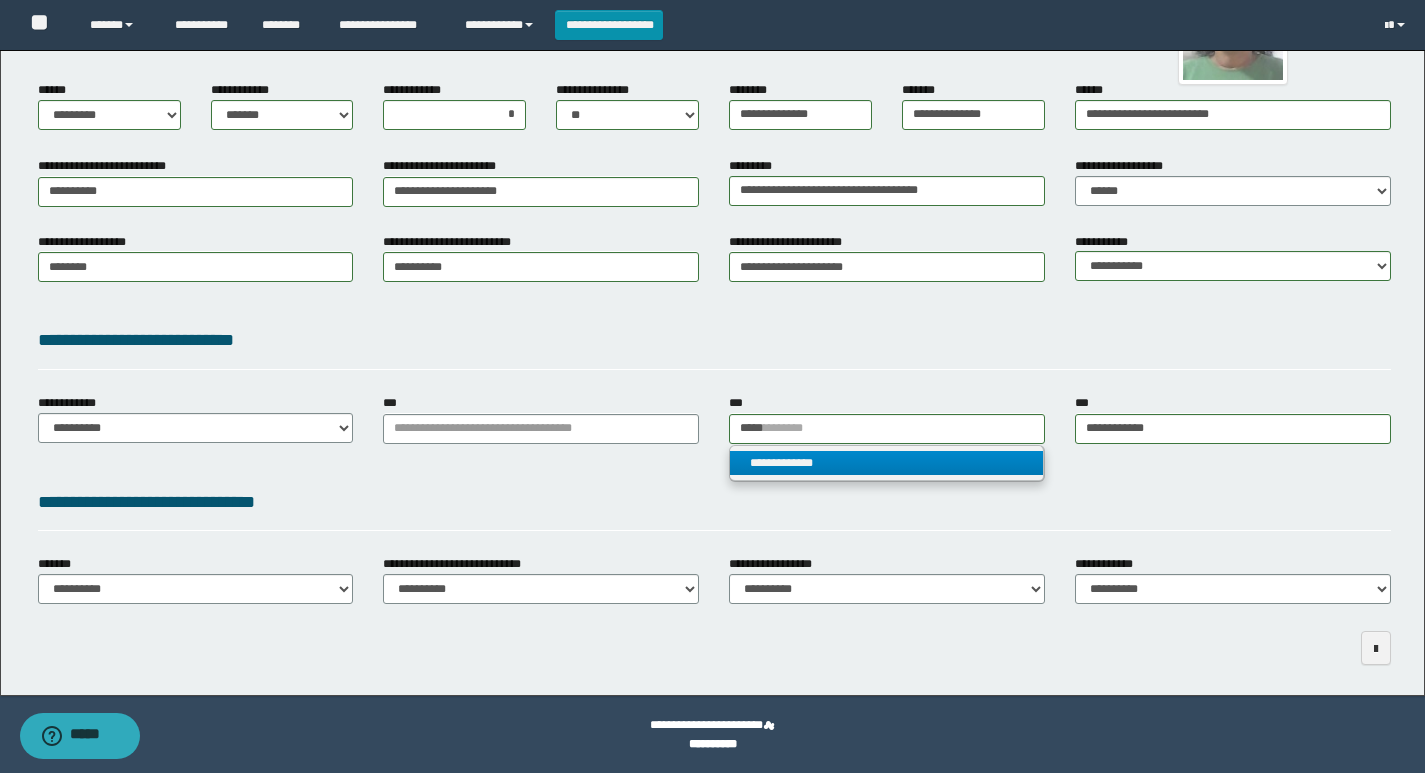 drag, startPoint x: 853, startPoint y: 463, endPoint x: 842, endPoint y: 461, distance: 11.18034 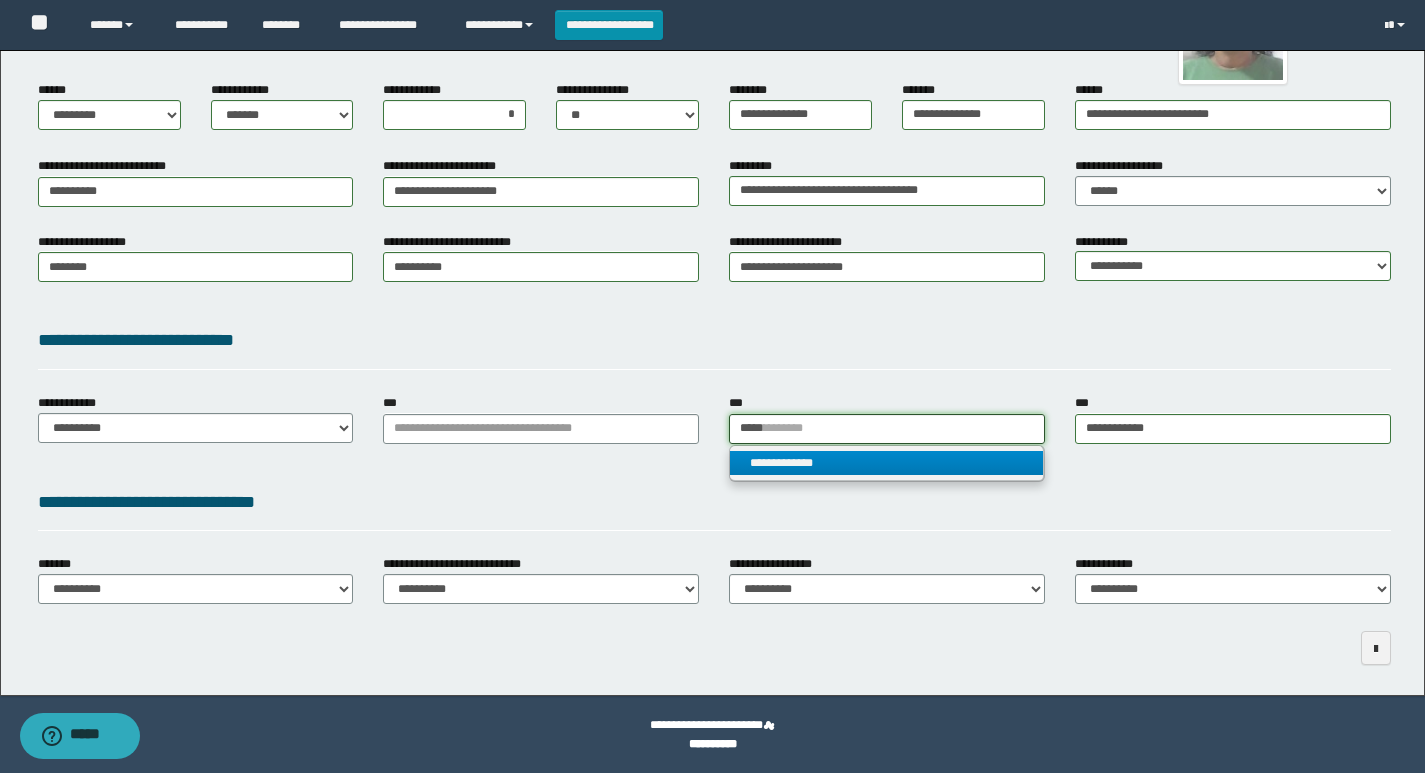 type 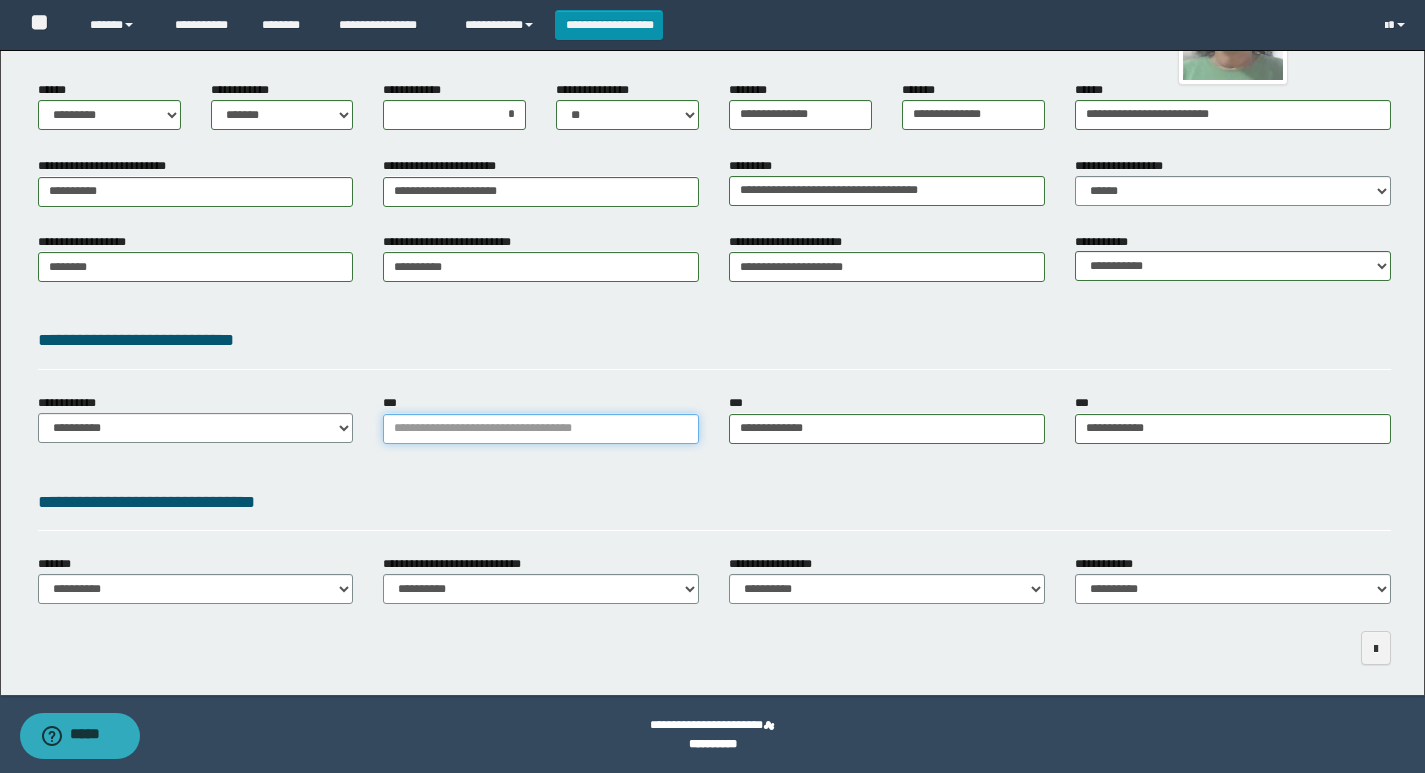 click on "***" at bounding box center [541, 429] 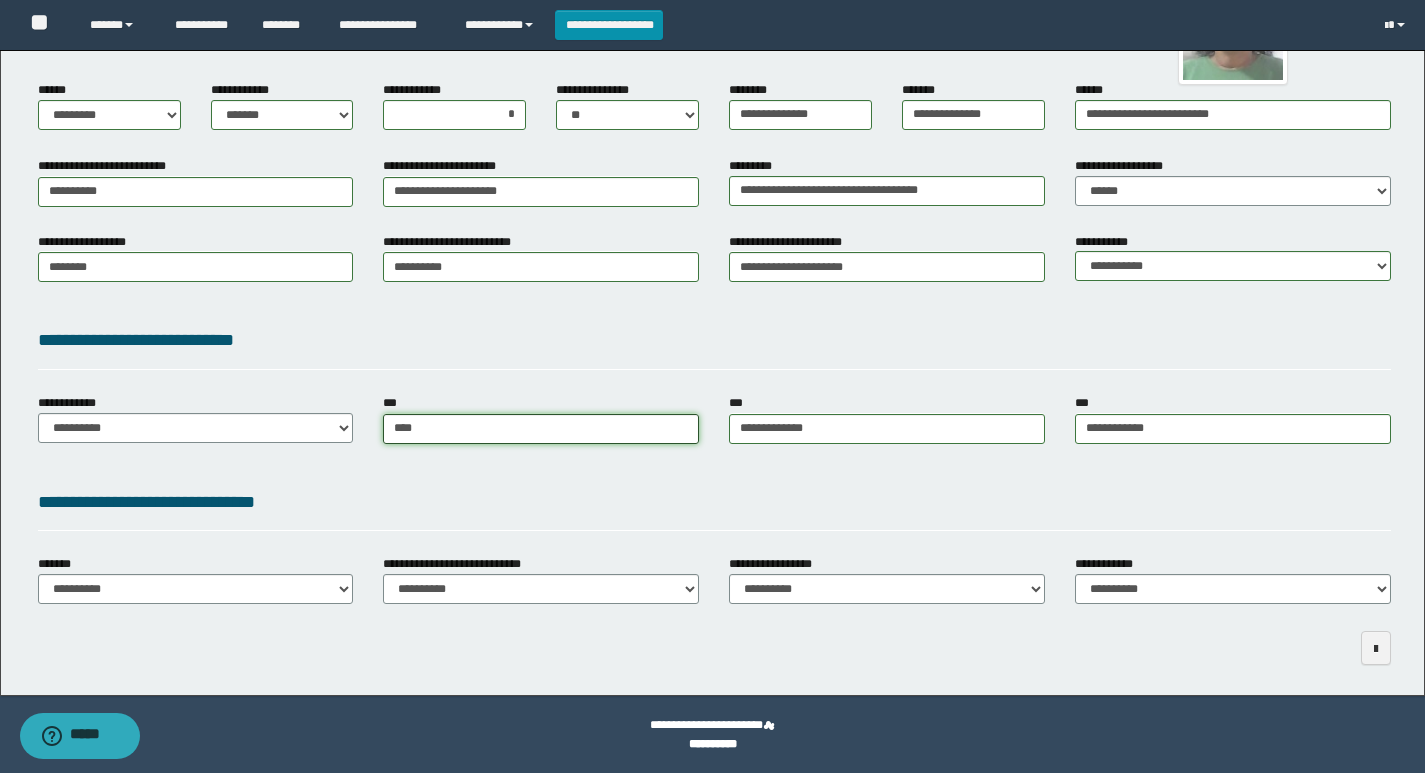 type on "*****" 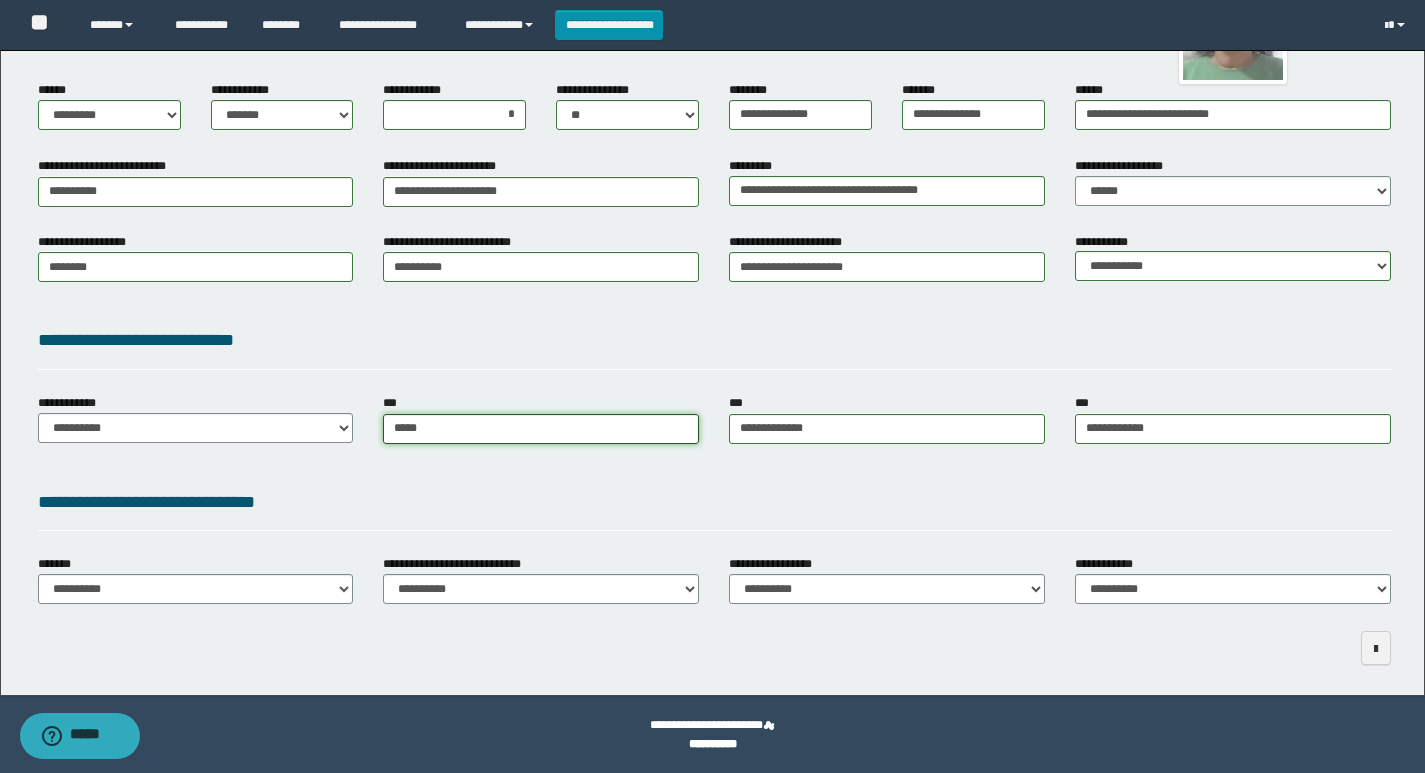type on "**********" 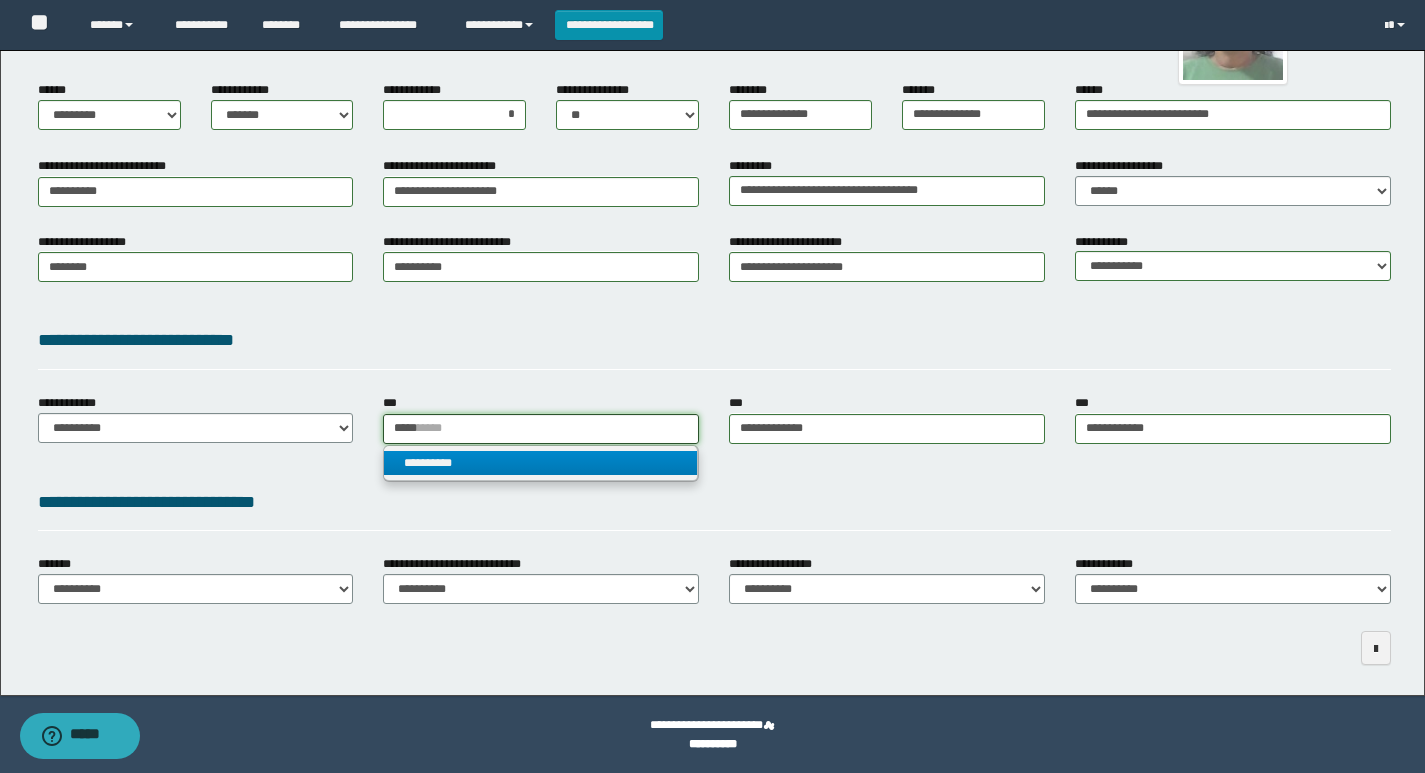type on "*****" 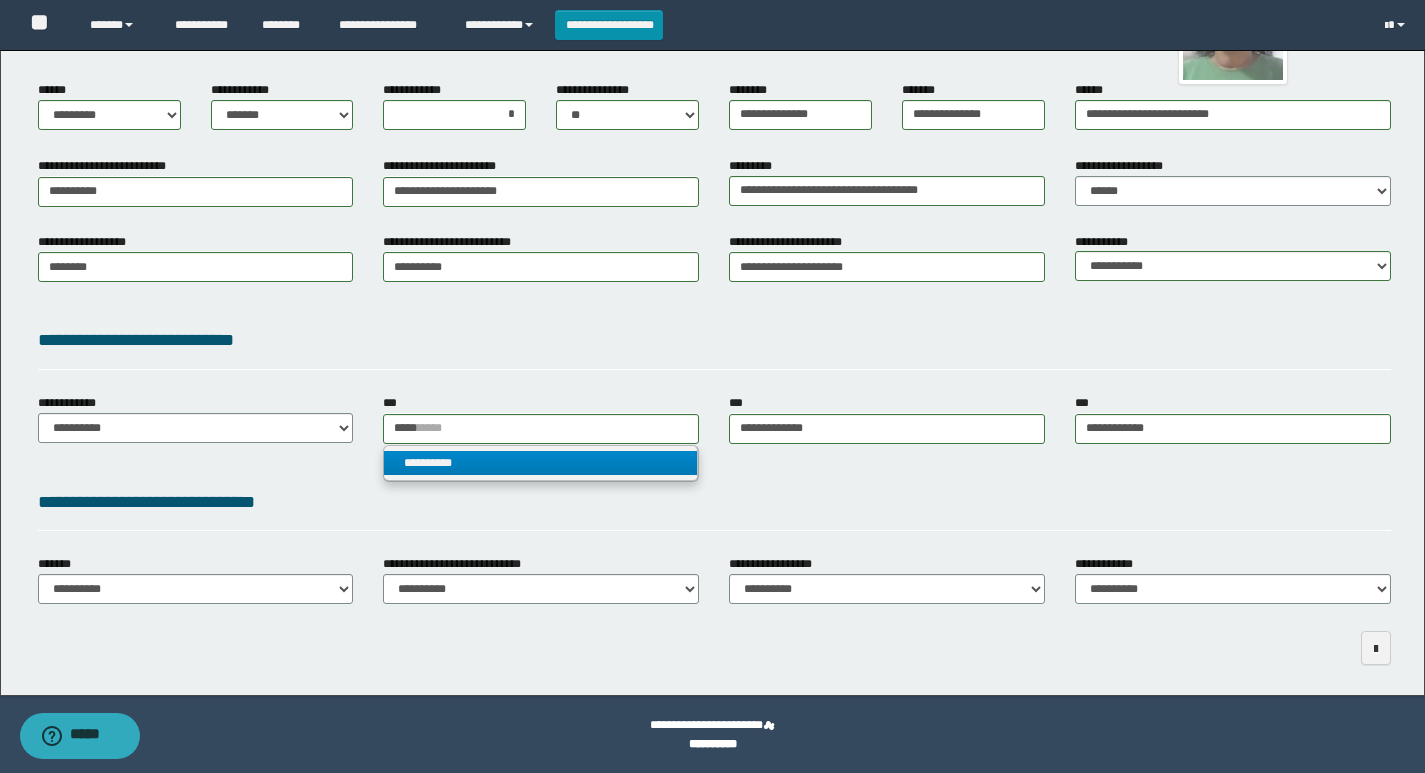click on "**********" at bounding box center [540, 463] 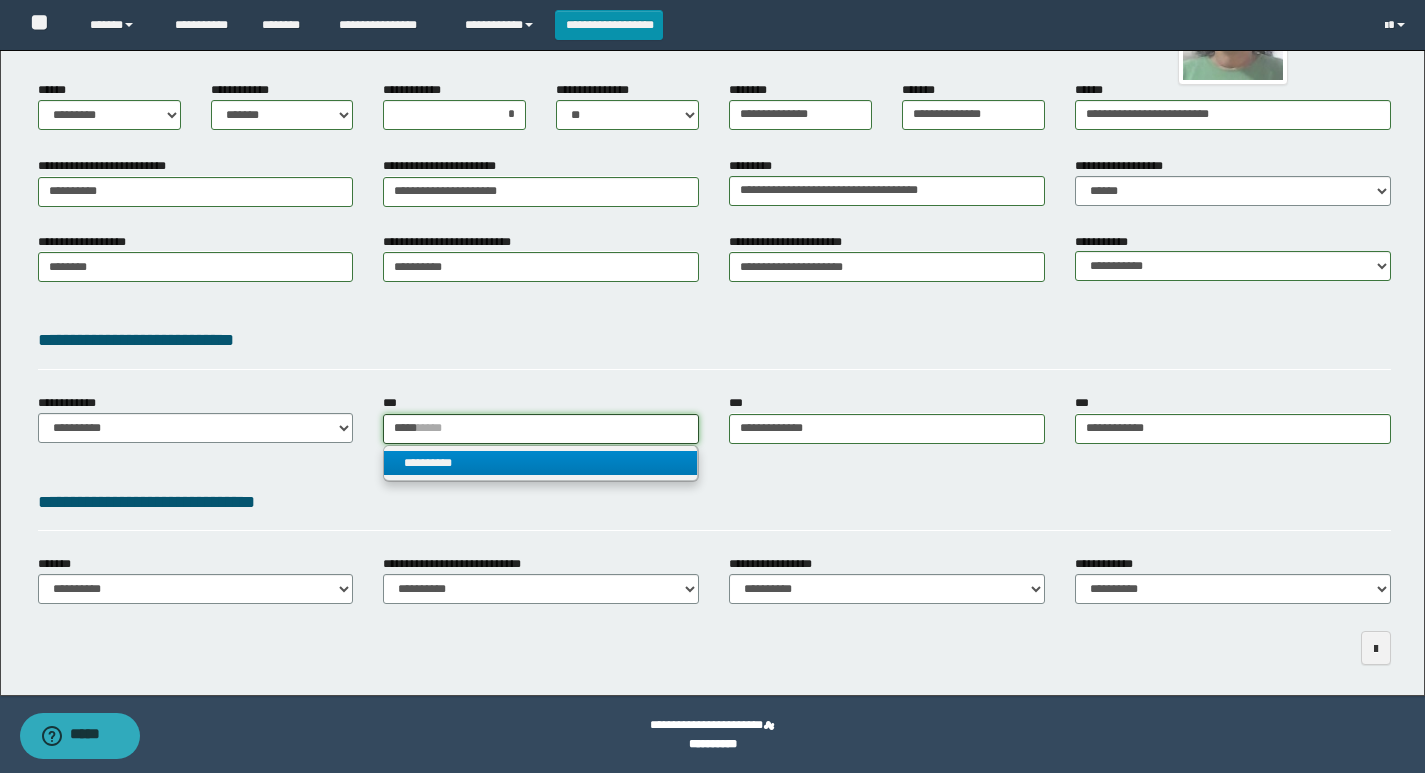 type 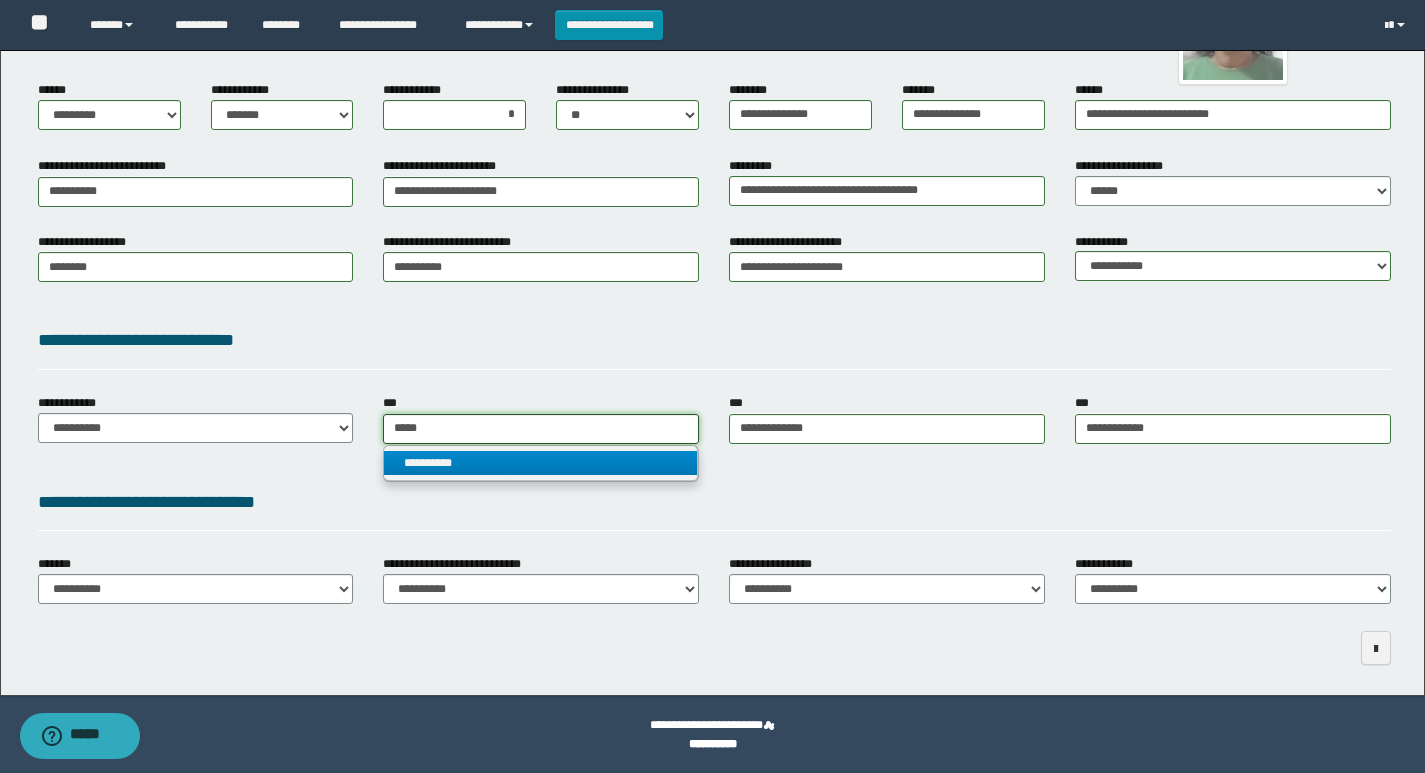 type on "**********" 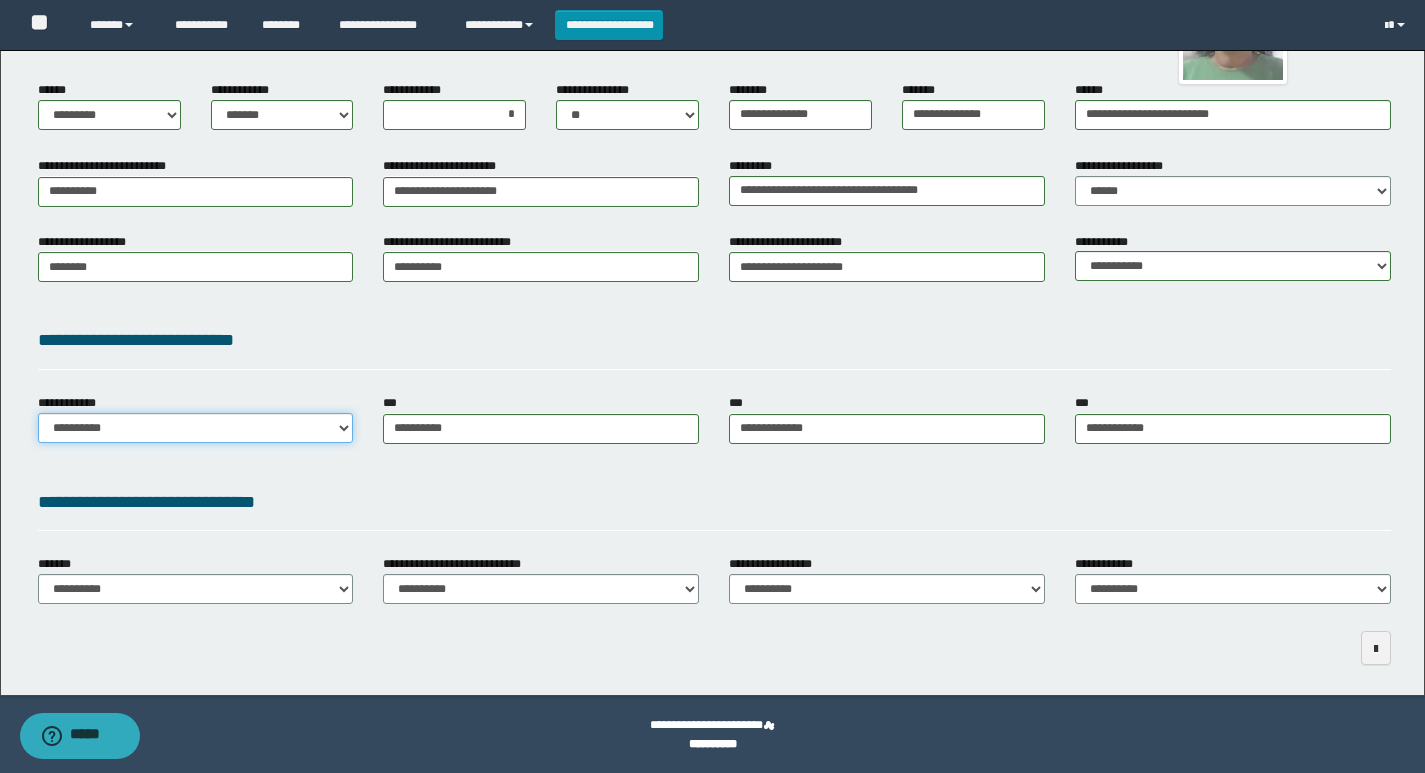 click on "**********" at bounding box center (196, 428) 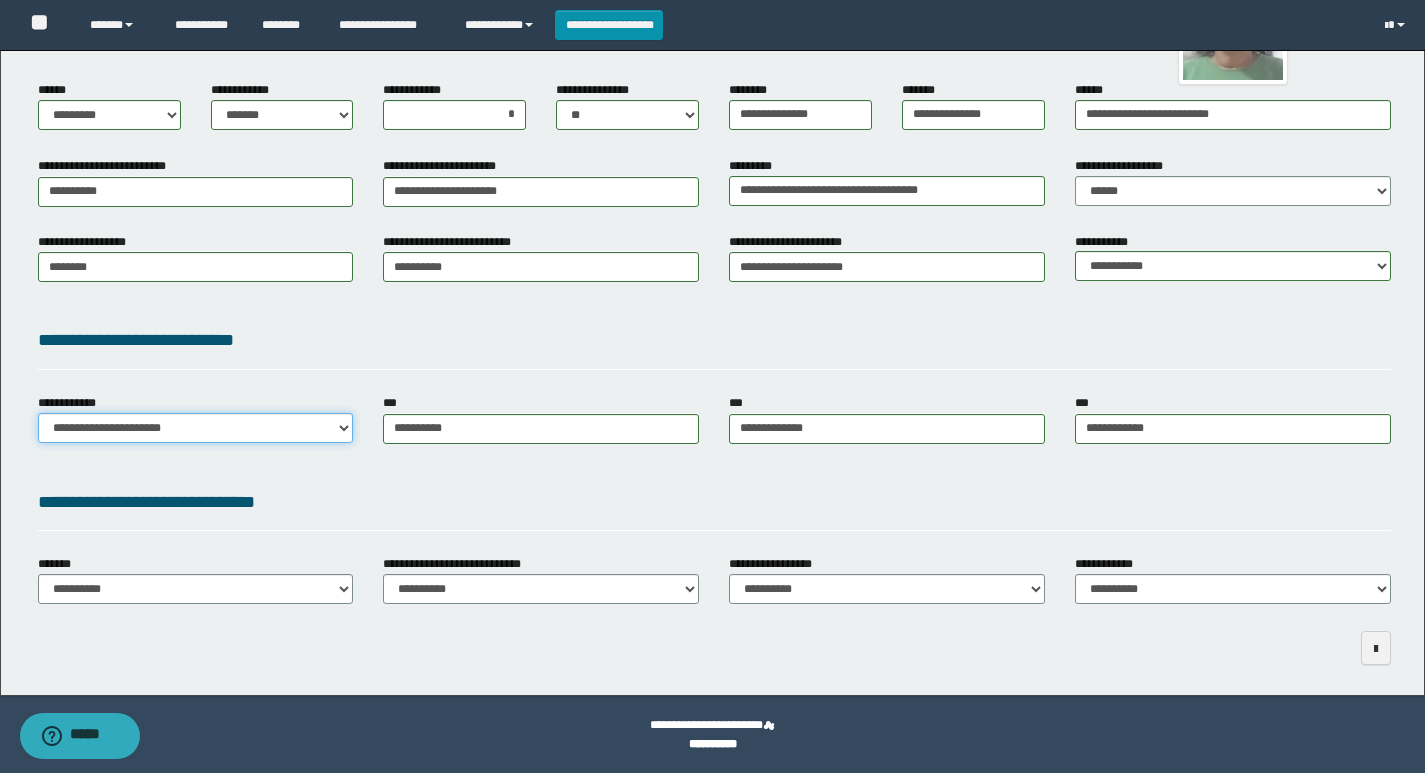 click on "**********" at bounding box center [196, 428] 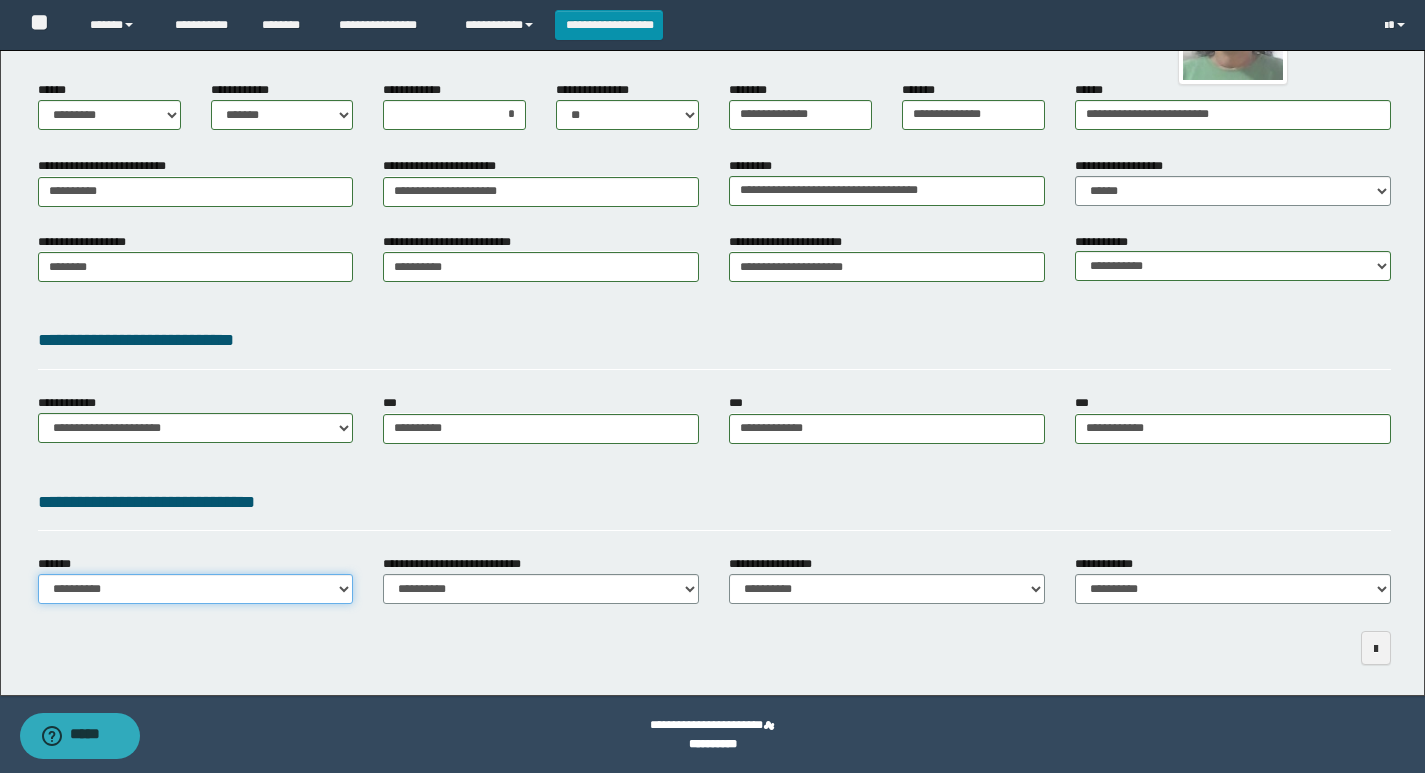 drag, startPoint x: 124, startPoint y: 592, endPoint x: 92, endPoint y: 574, distance: 36.71512 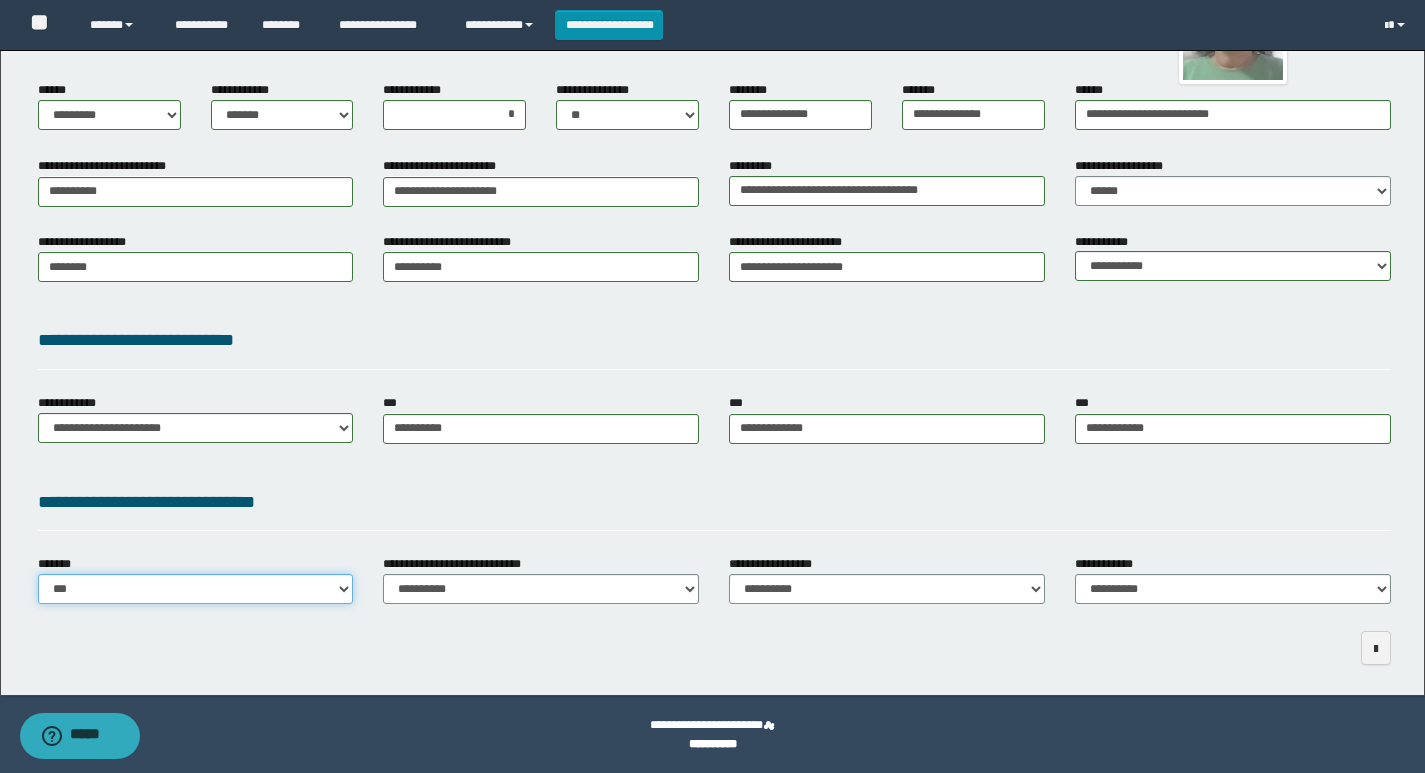 click on "**********" at bounding box center (196, 589) 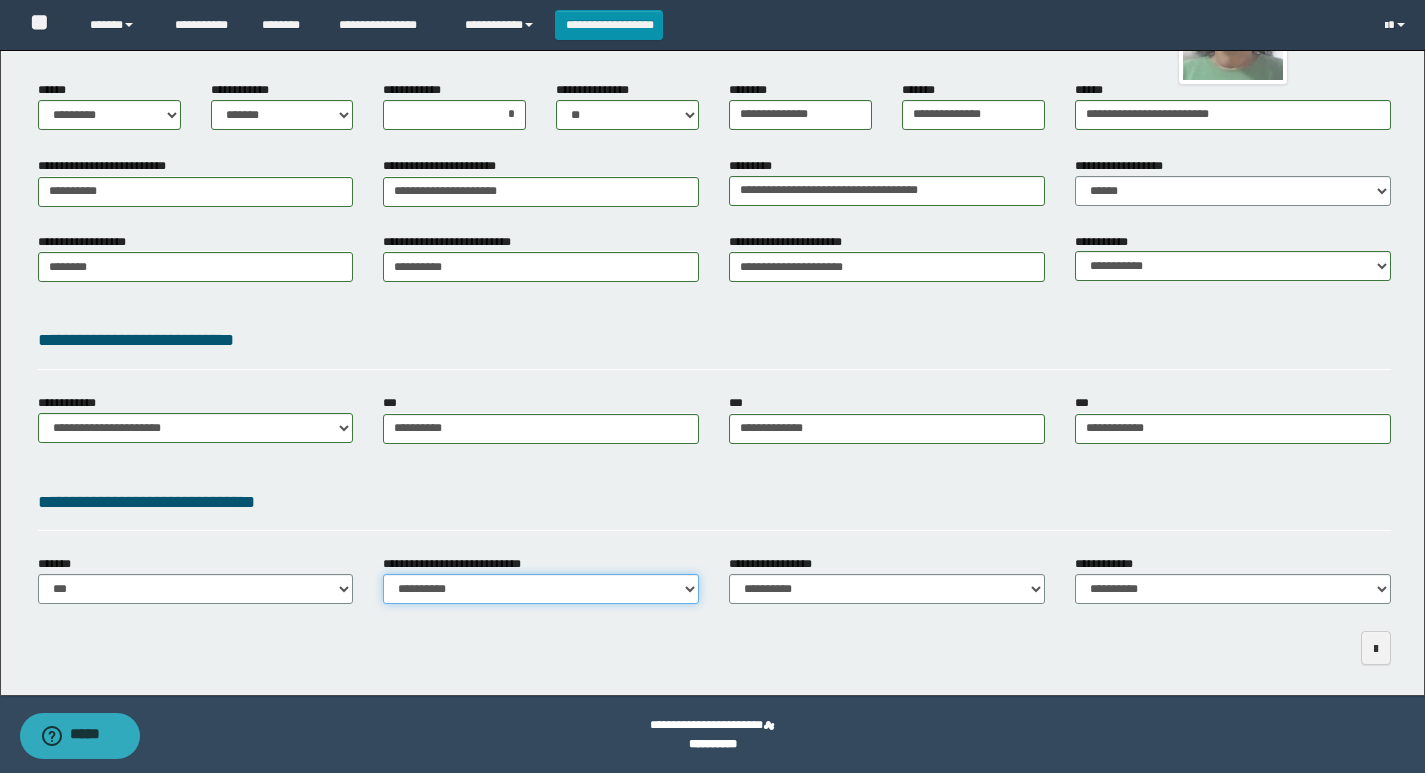 click on "**********" at bounding box center [541, 589] 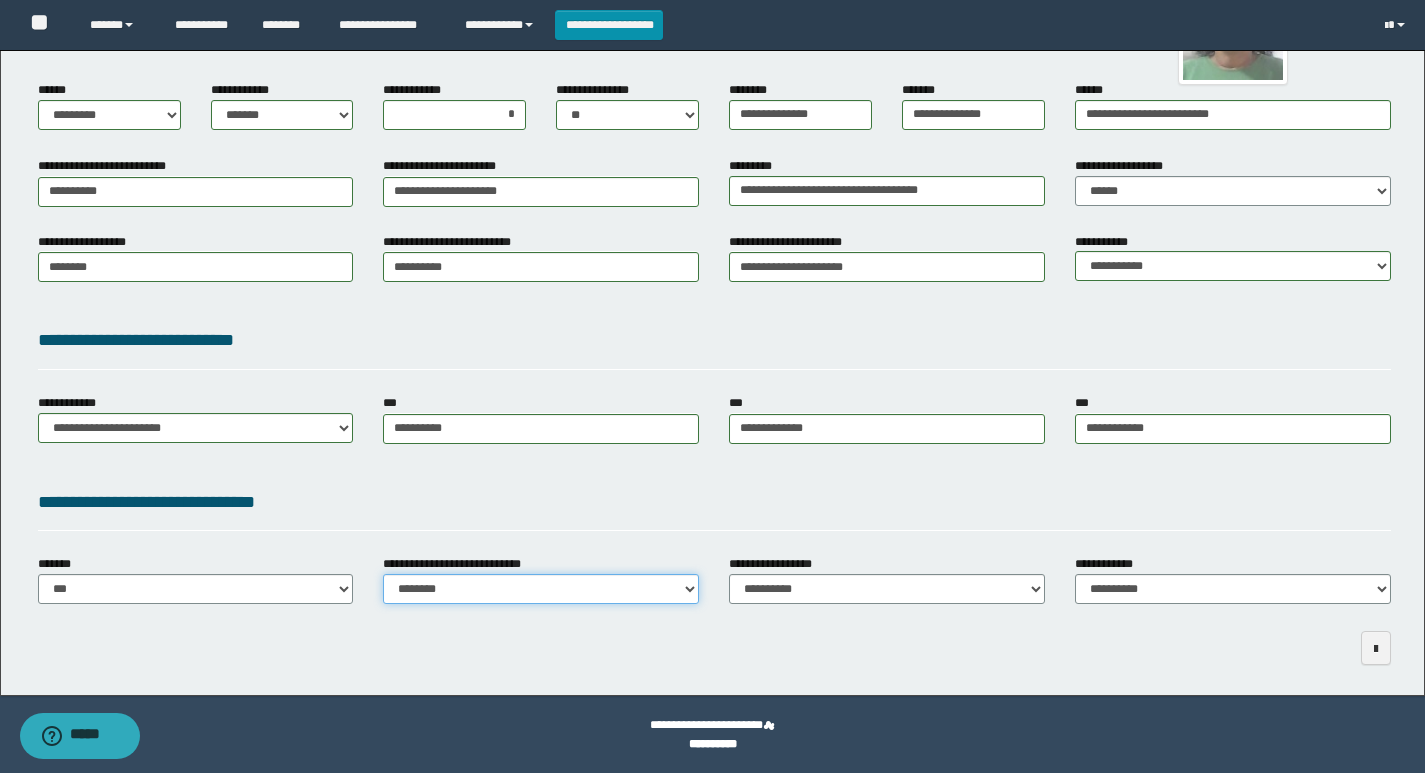 click on "**********" at bounding box center [541, 589] 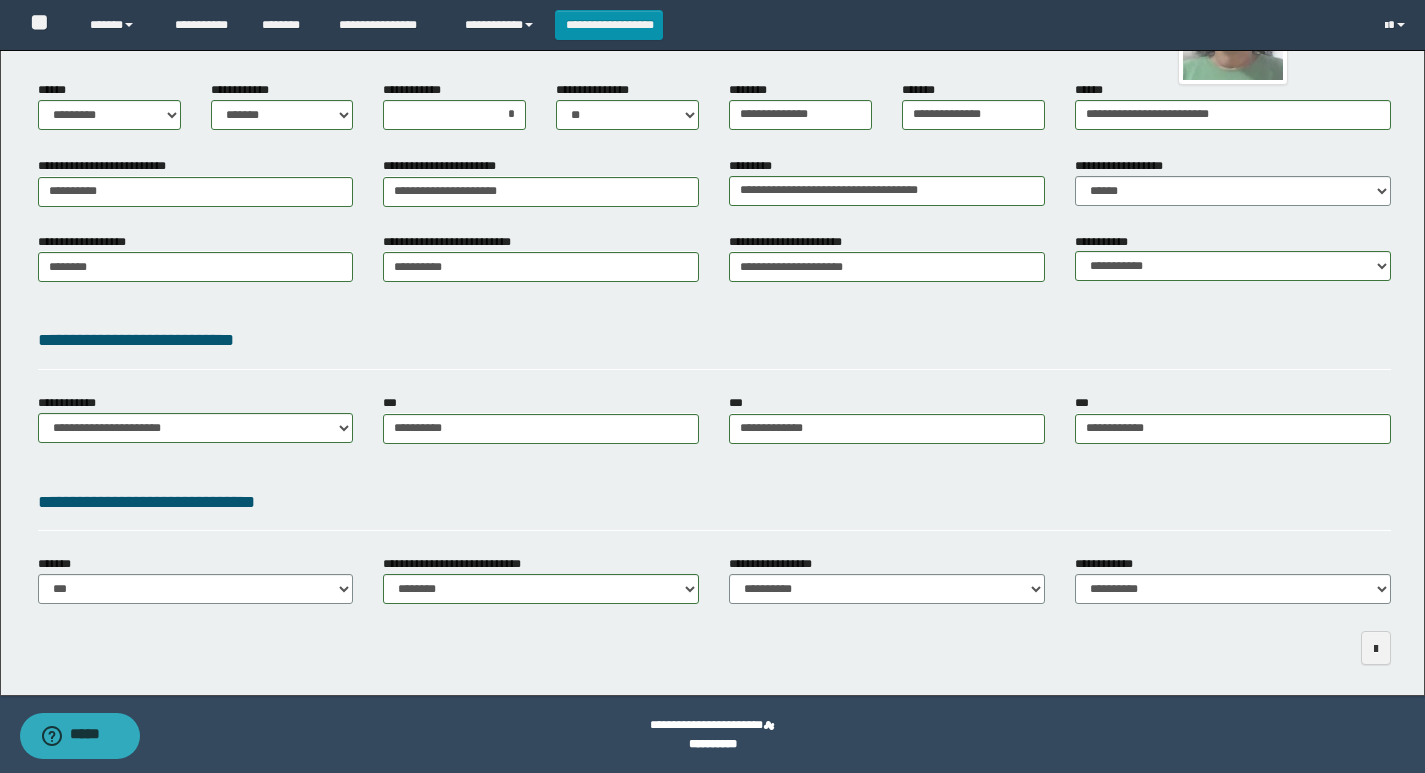 click on "**********" at bounding box center [714, 502] 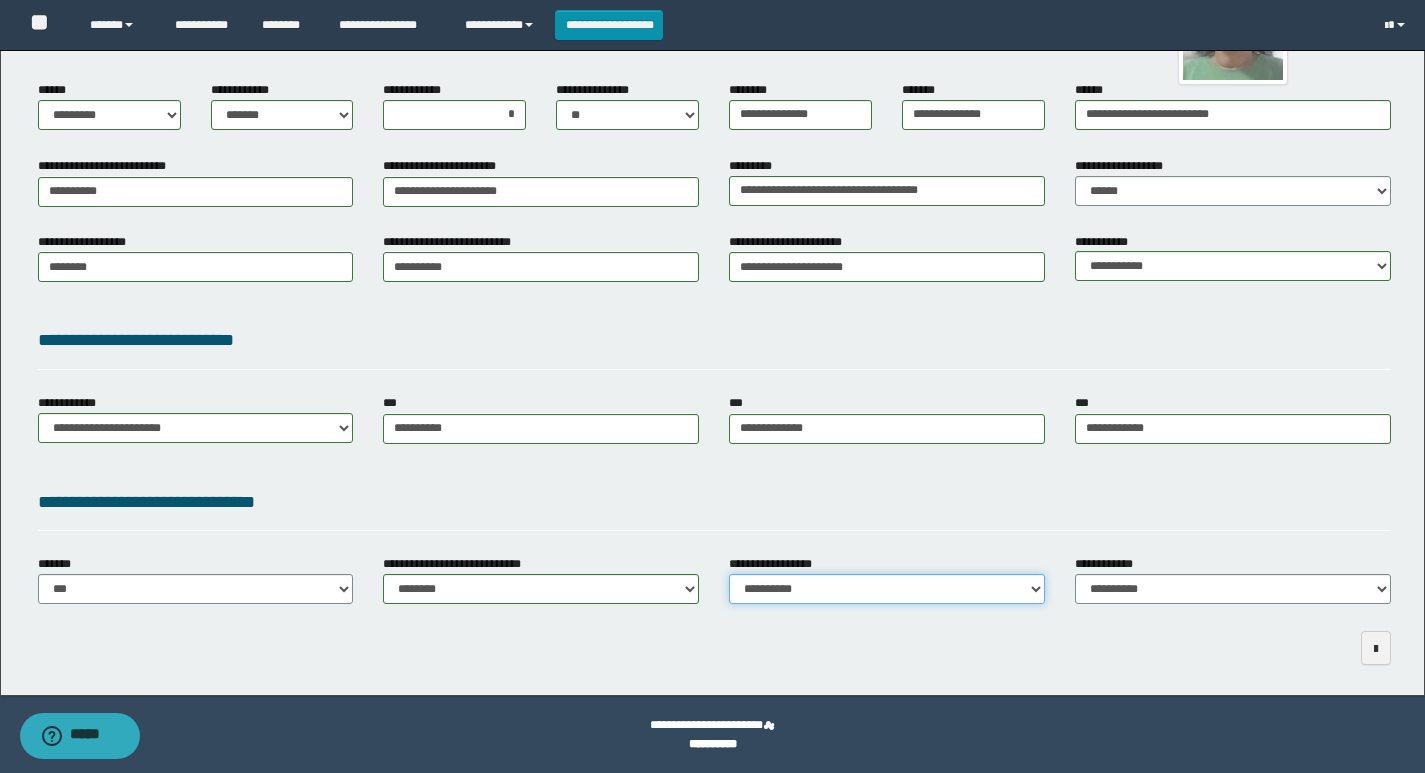 drag, startPoint x: 790, startPoint y: 595, endPoint x: 790, endPoint y: 574, distance: 21 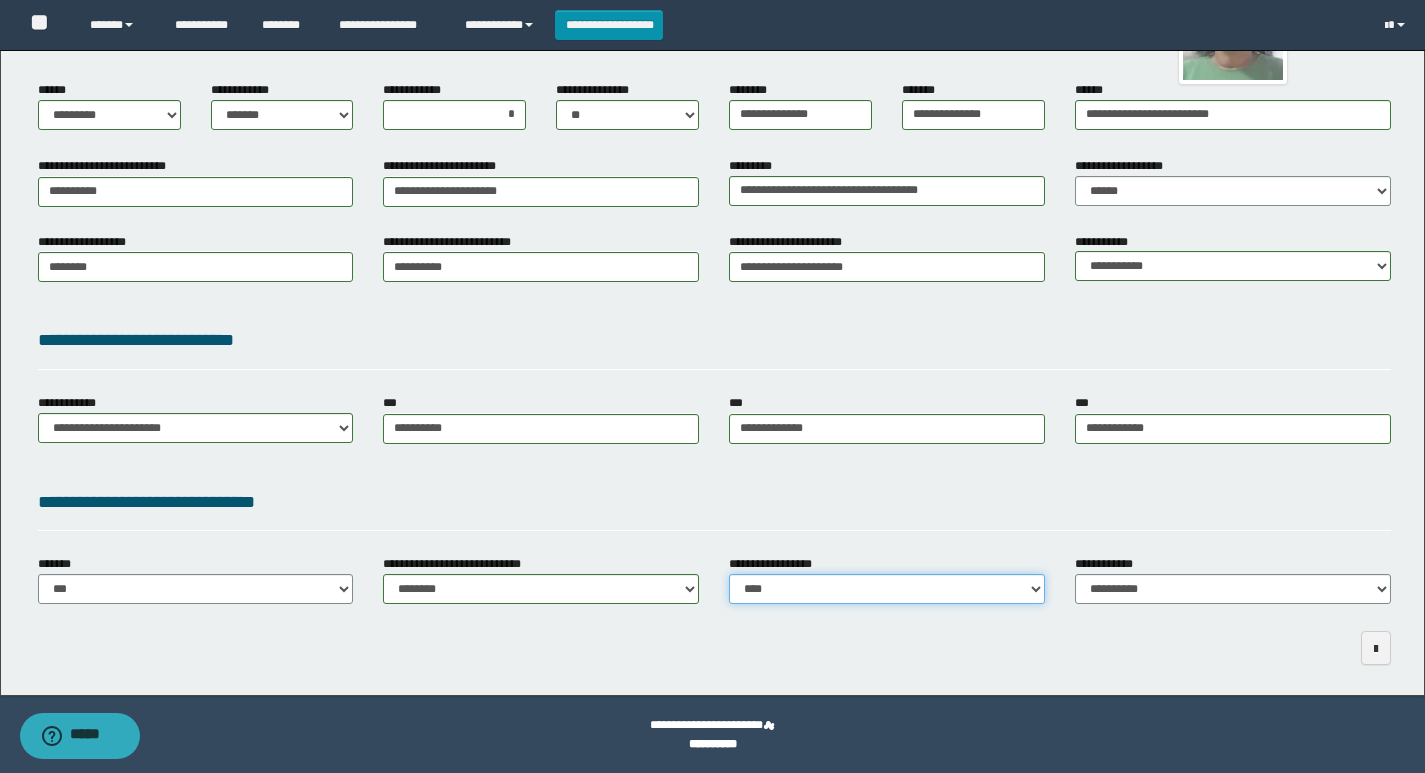 click on "**********" at bounding box center (887, 589) 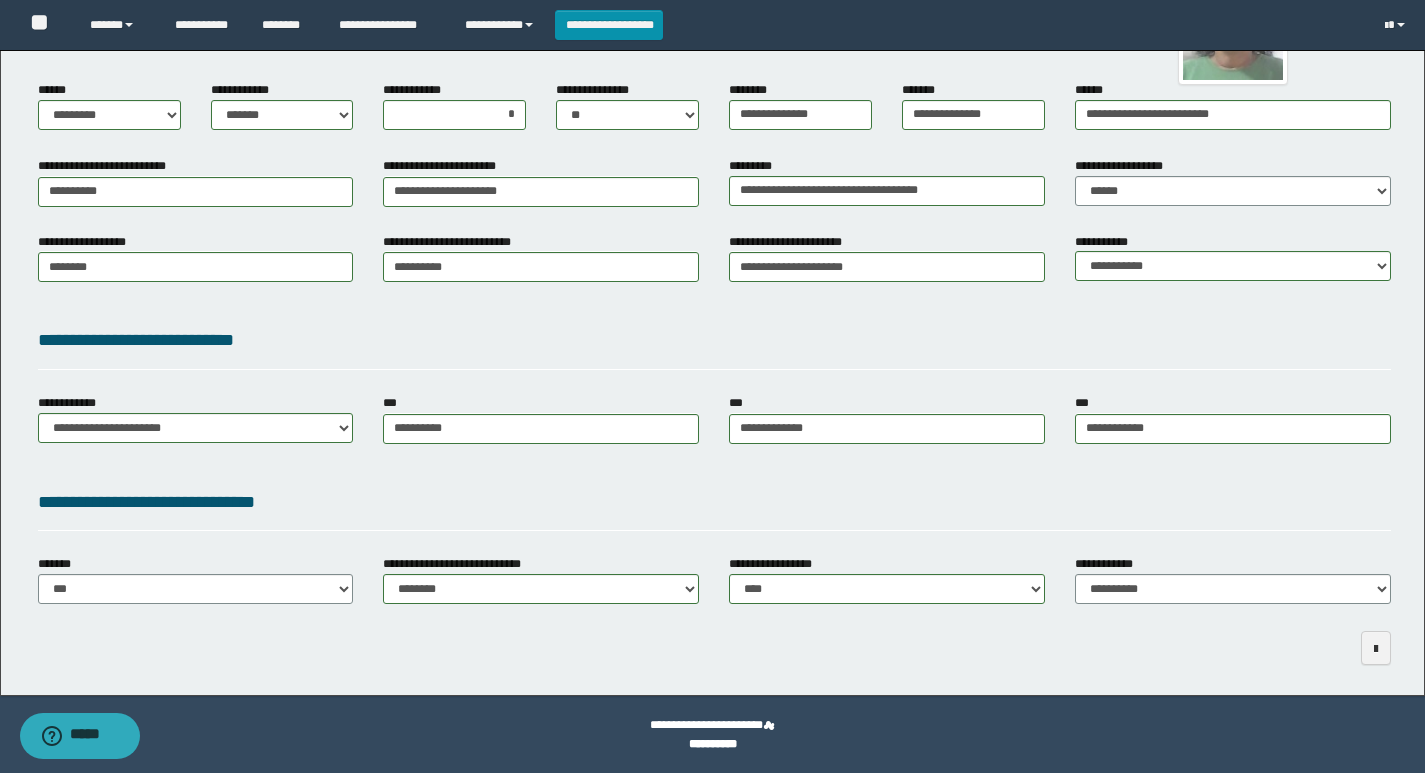 drag, startPoint x: 871, startPoint y: 507, endPoint x: 878, endPoint y: 519, distance: 13.892444 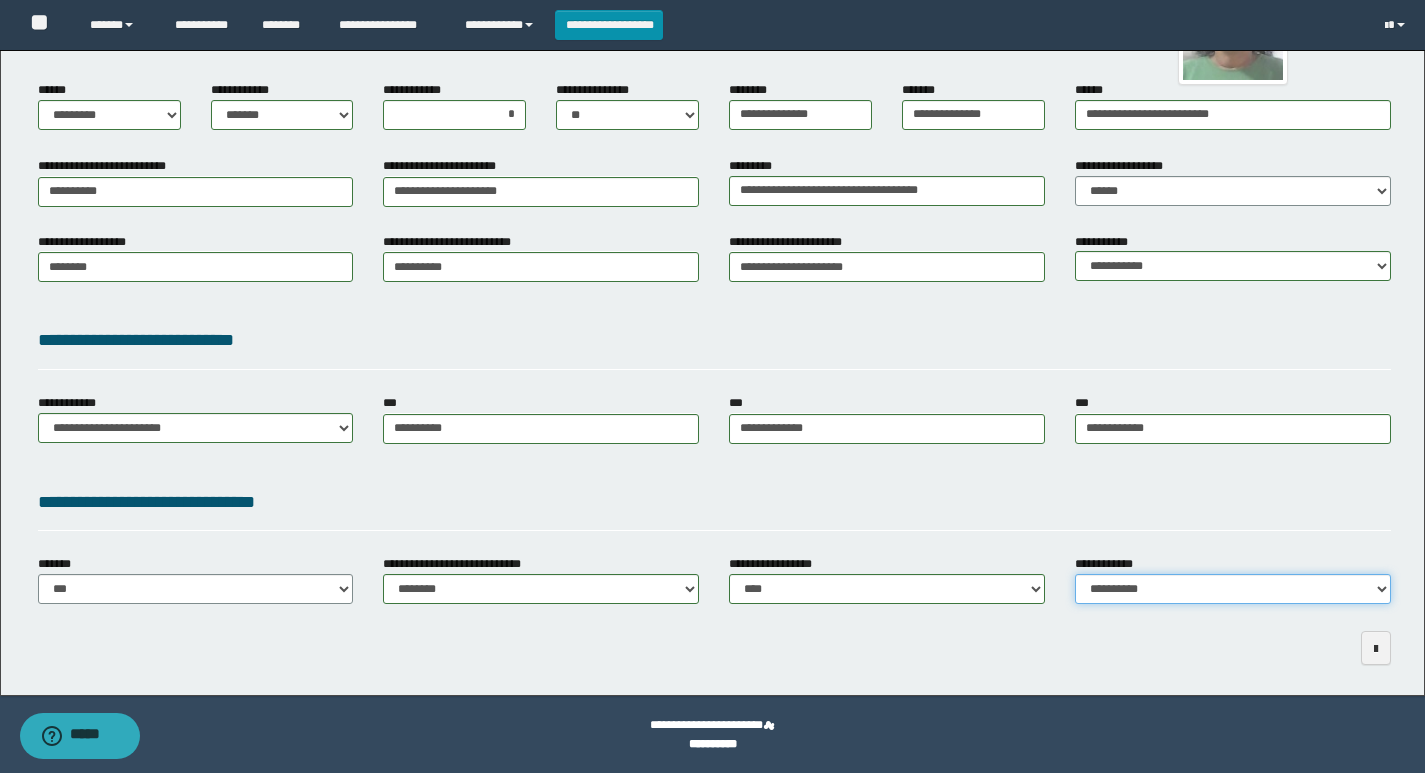 click on "**********" at bounding box center (1233, 589) 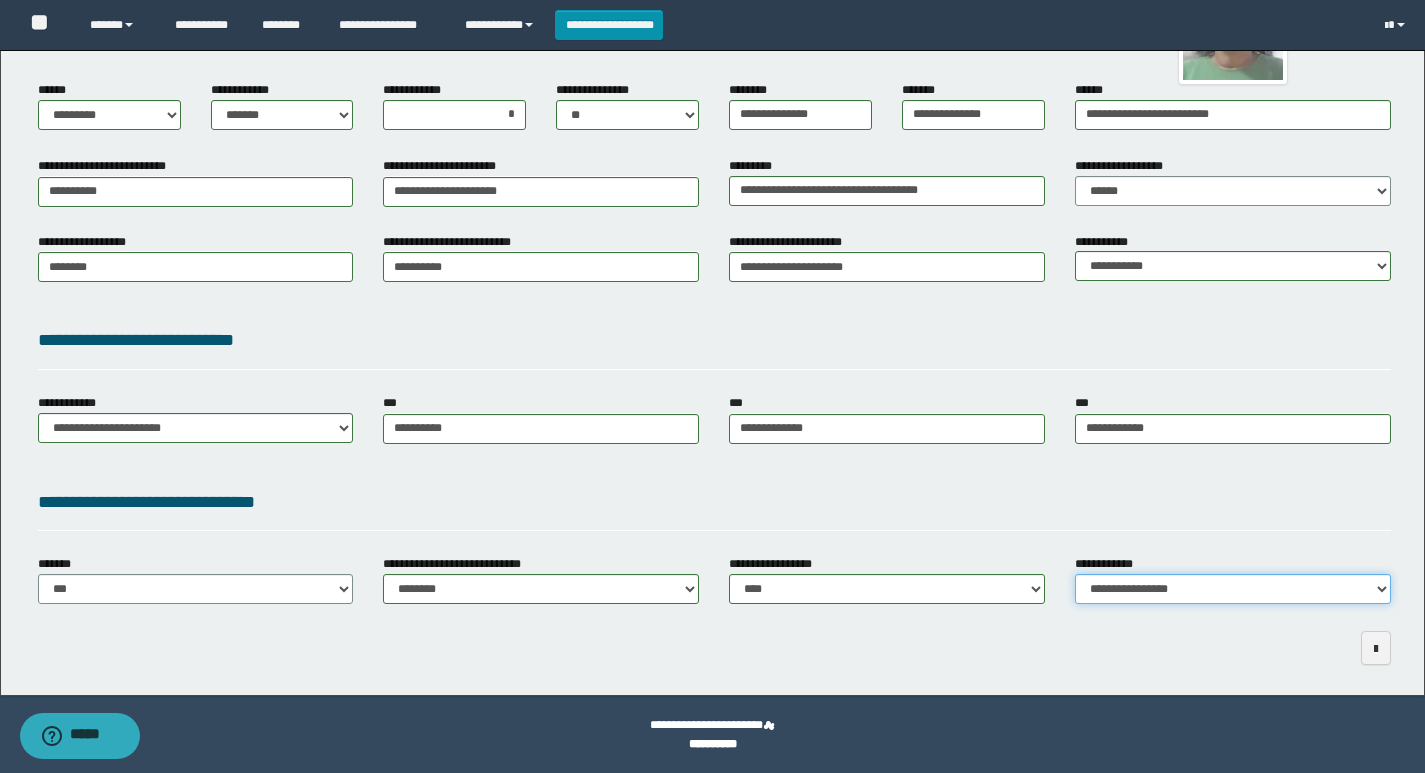 click on "**********" at bounding box center [1233, 589] 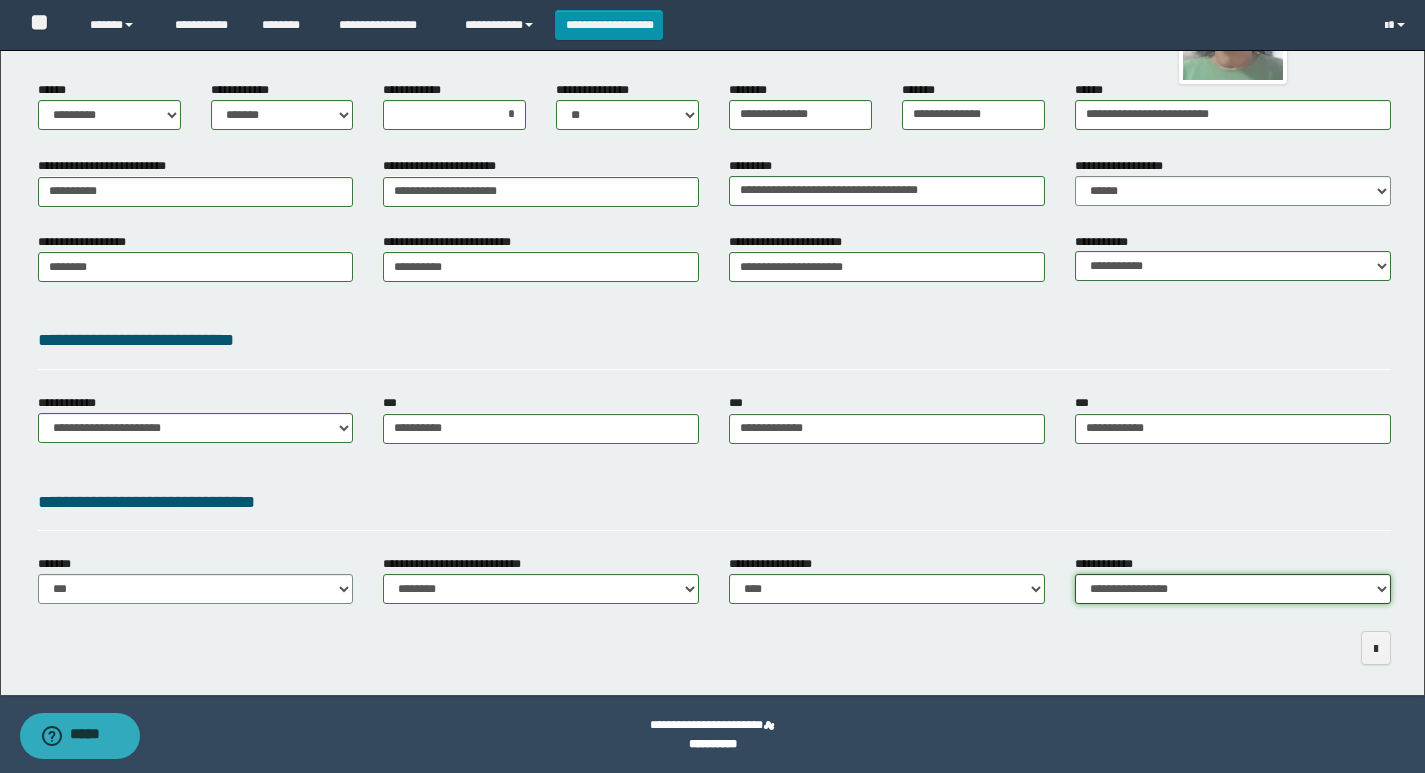 click on "**********" at bounding box center (1233, 589) 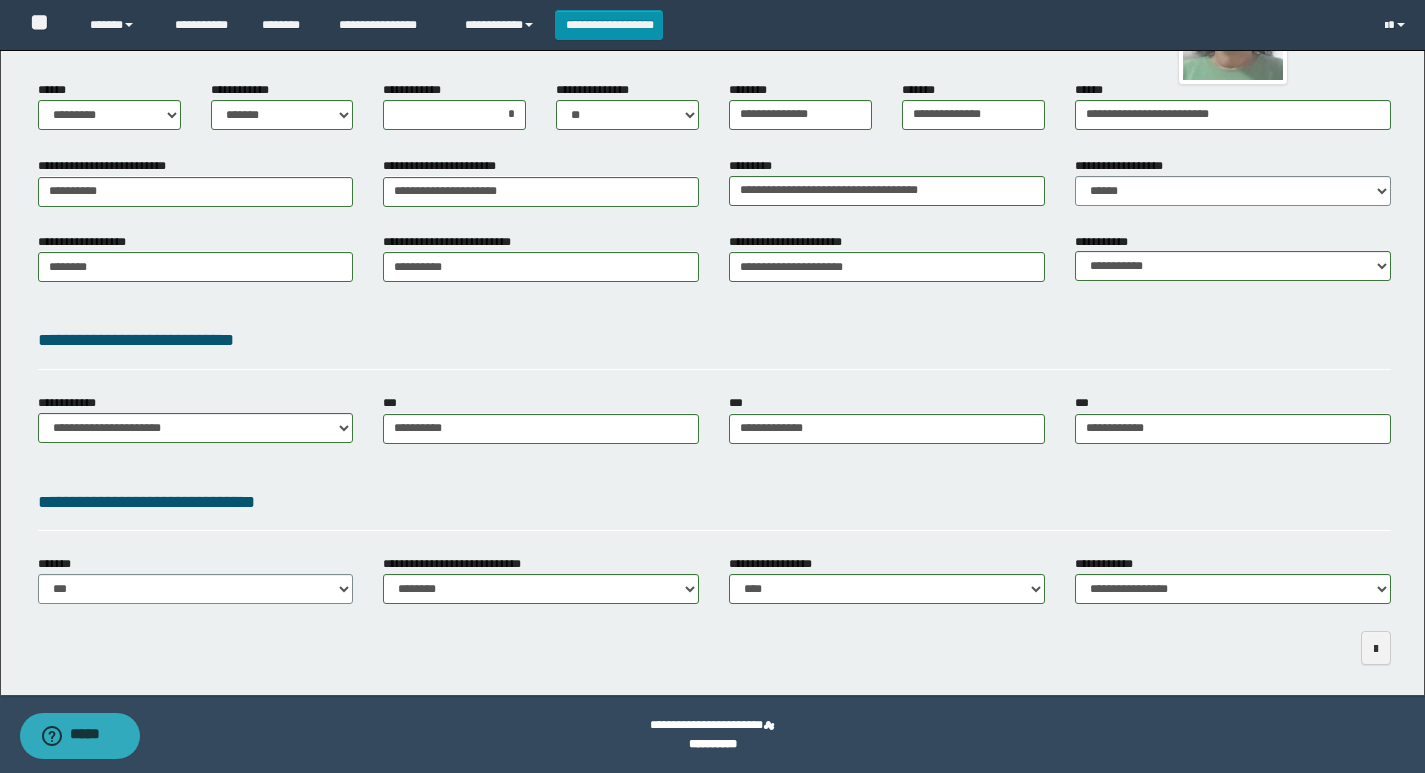 click on "**********" at bounding box center (714, 502) 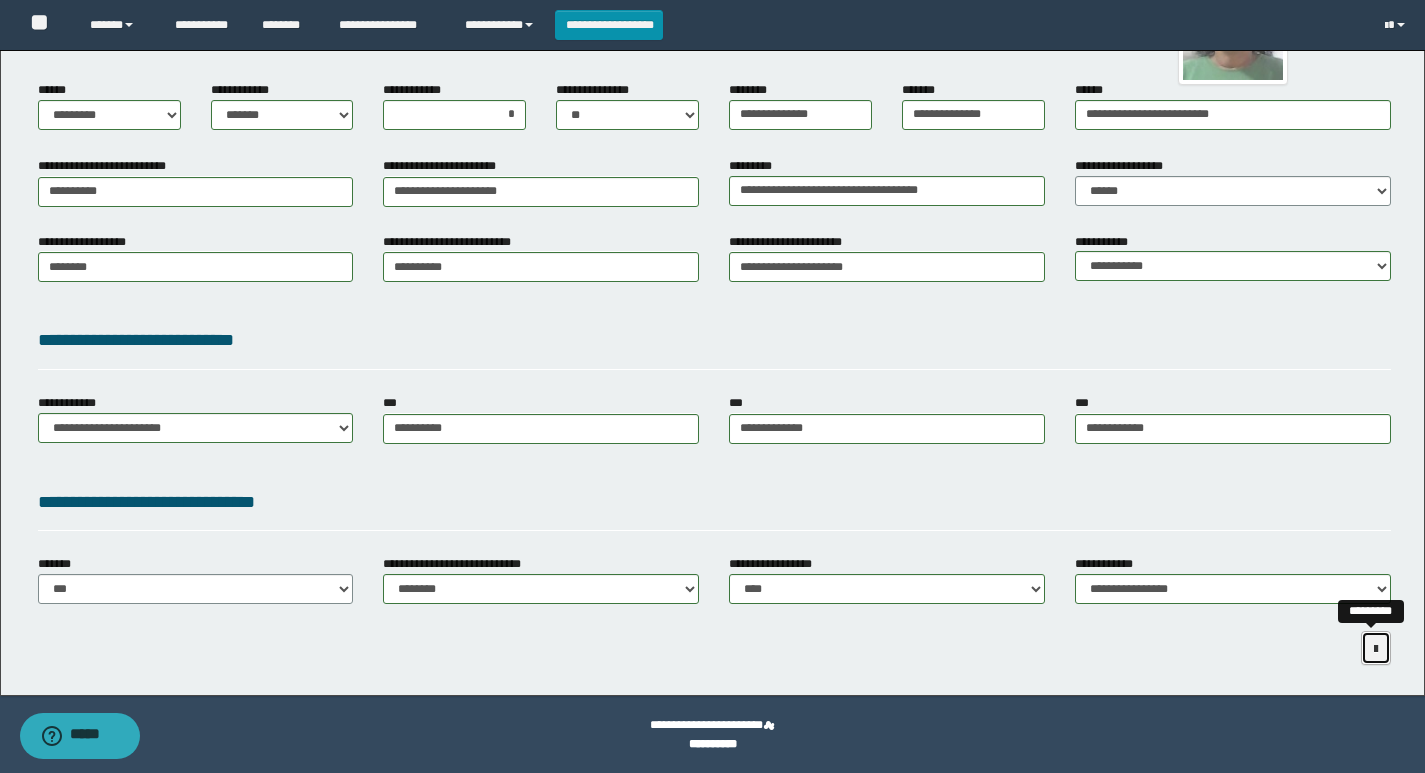 click at bounding box center [1376, 649] 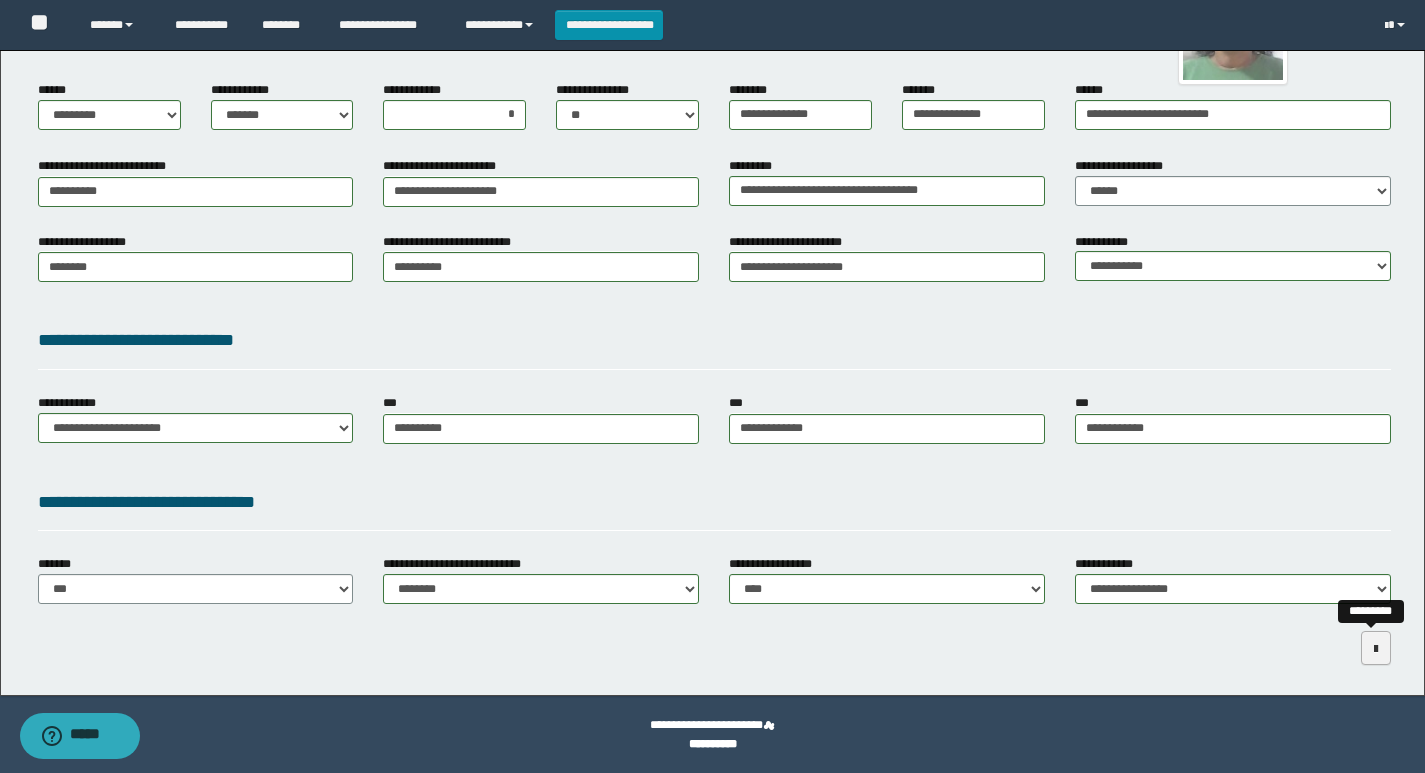 scroll, scrollTop: 0, scrollLeft: 0, axis: both 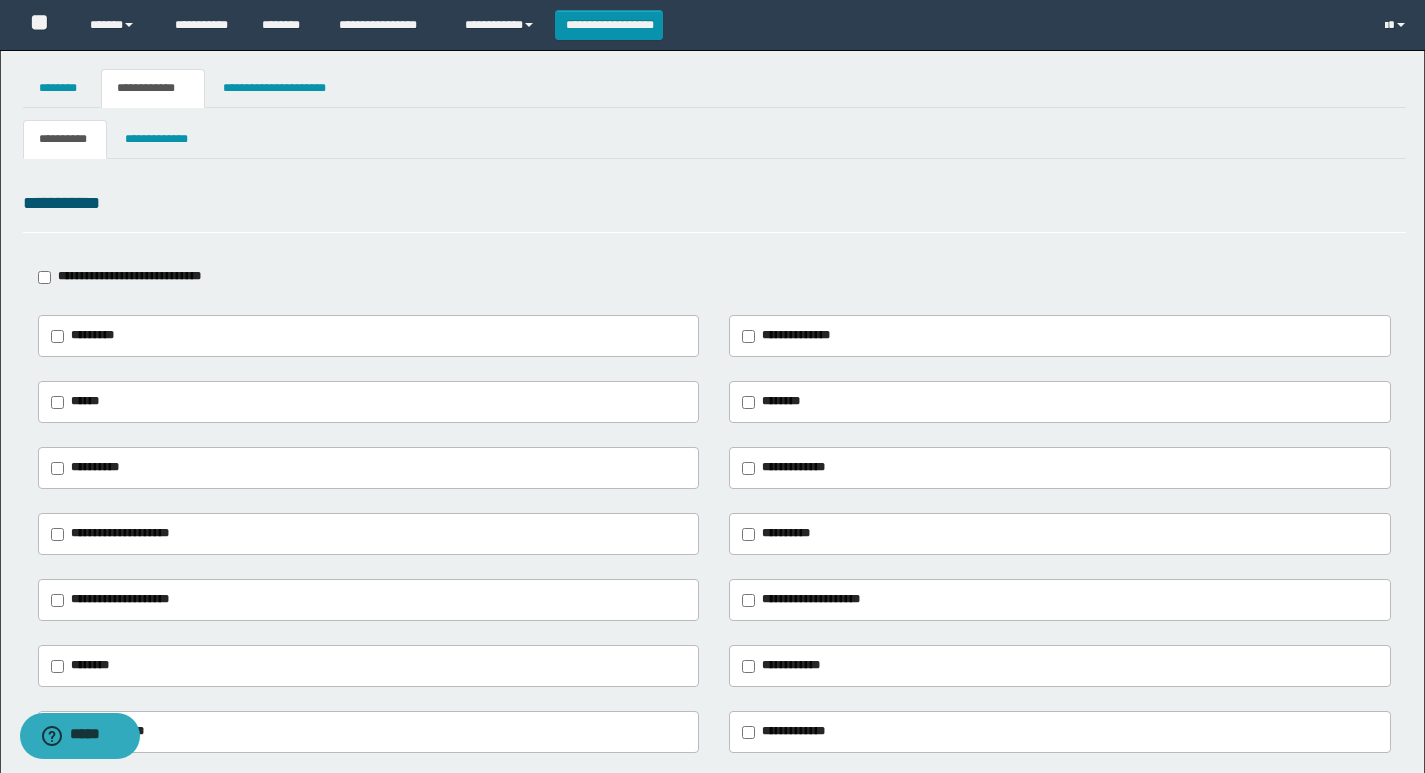 click on "**********" at bounding box center [129, 276] 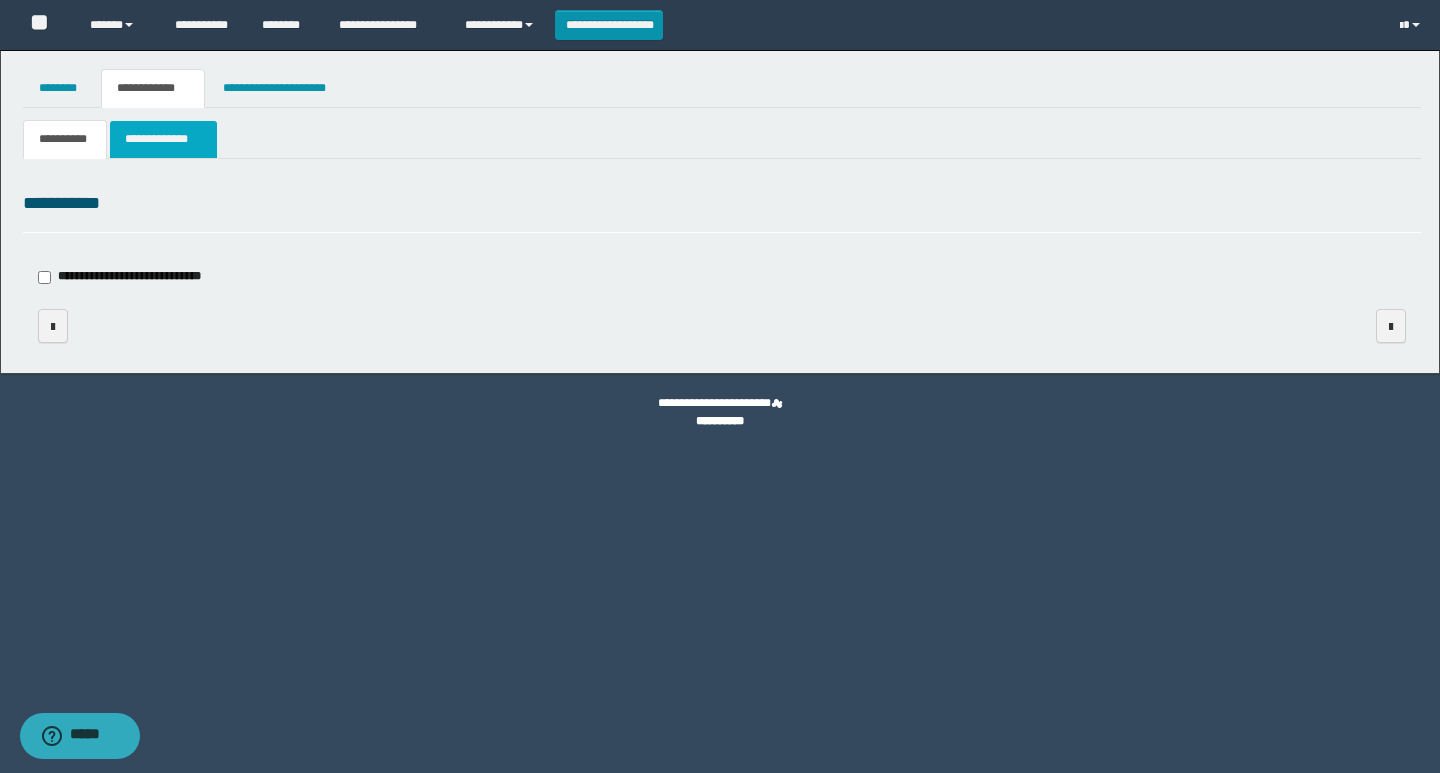 click on "**********" at bounding box center [163, 139] 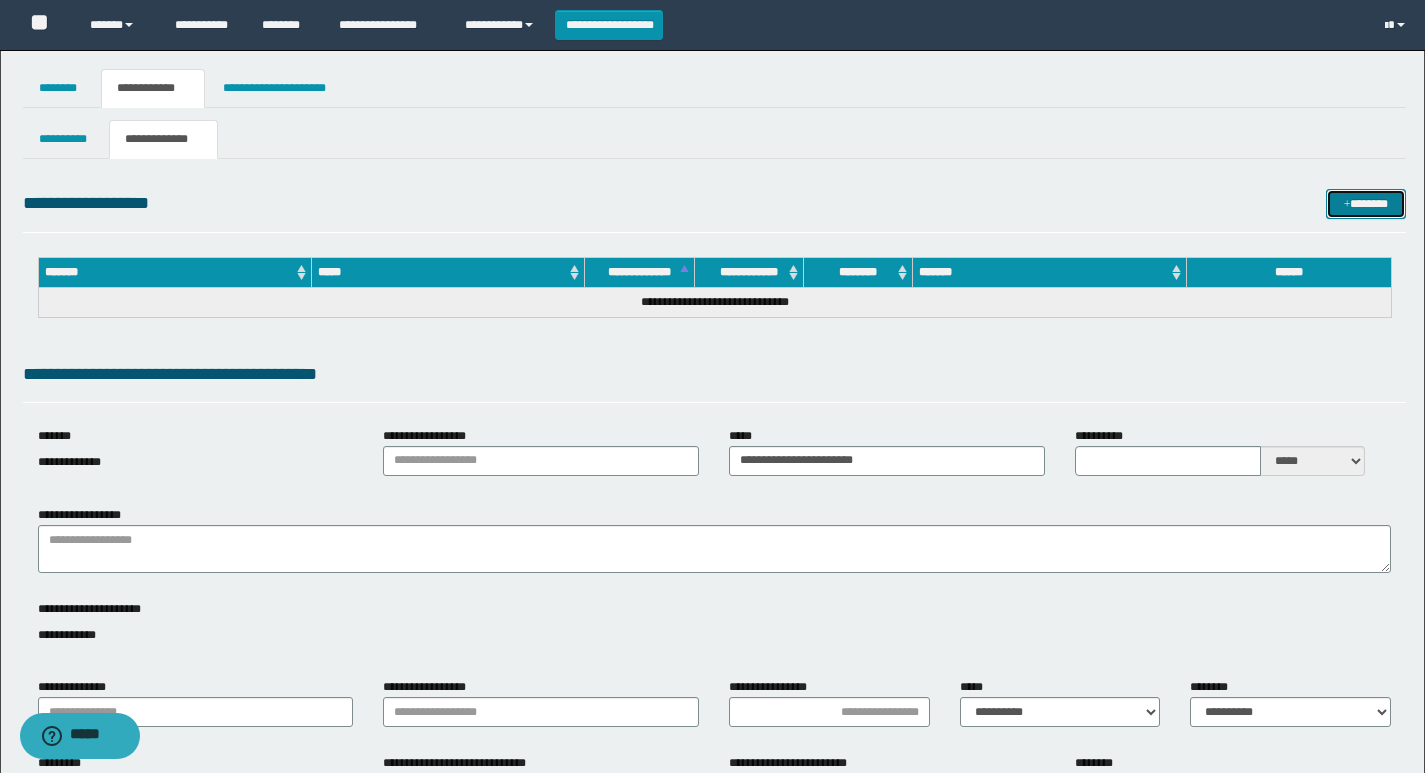 click on "*******" at bounding box center (1366, 204) 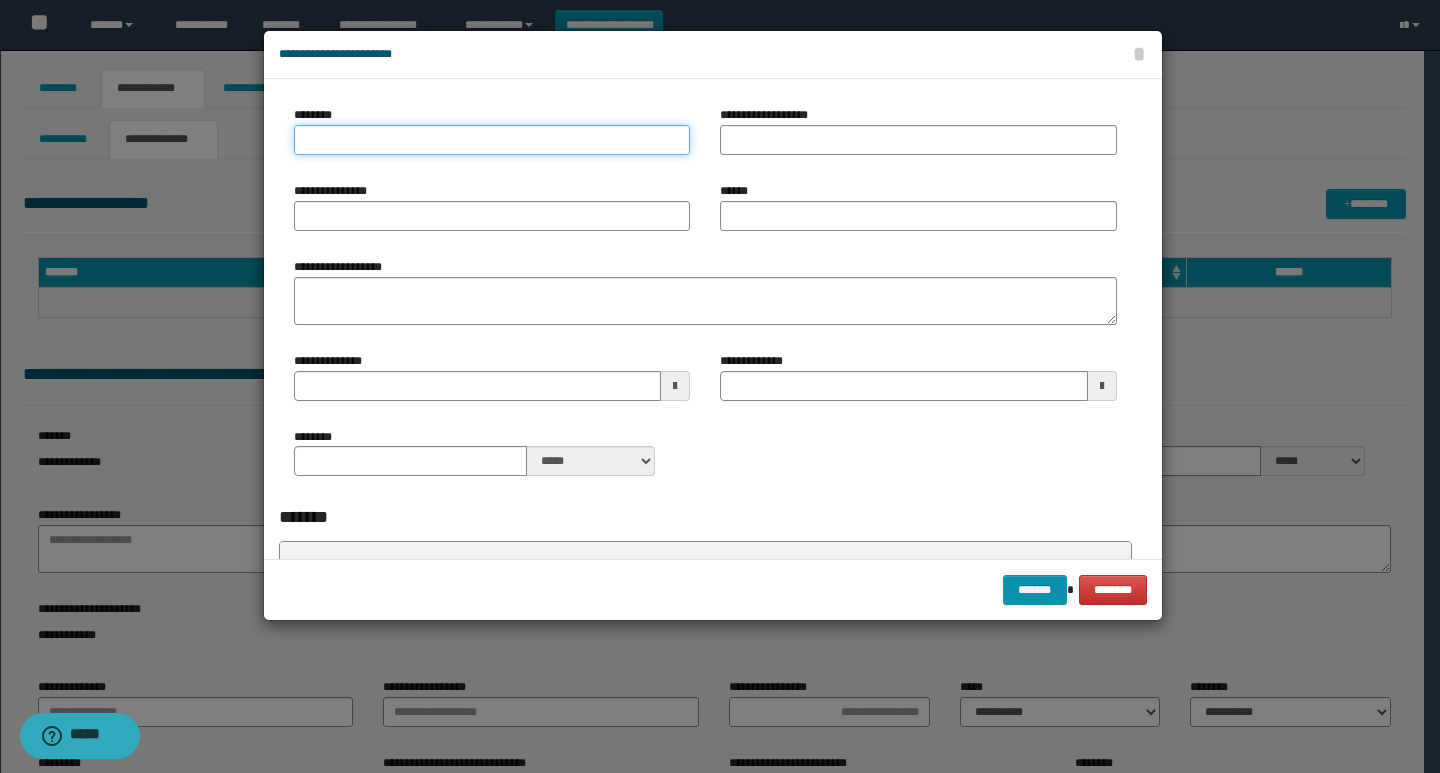 click on "********" at bounding box center (492, 140) 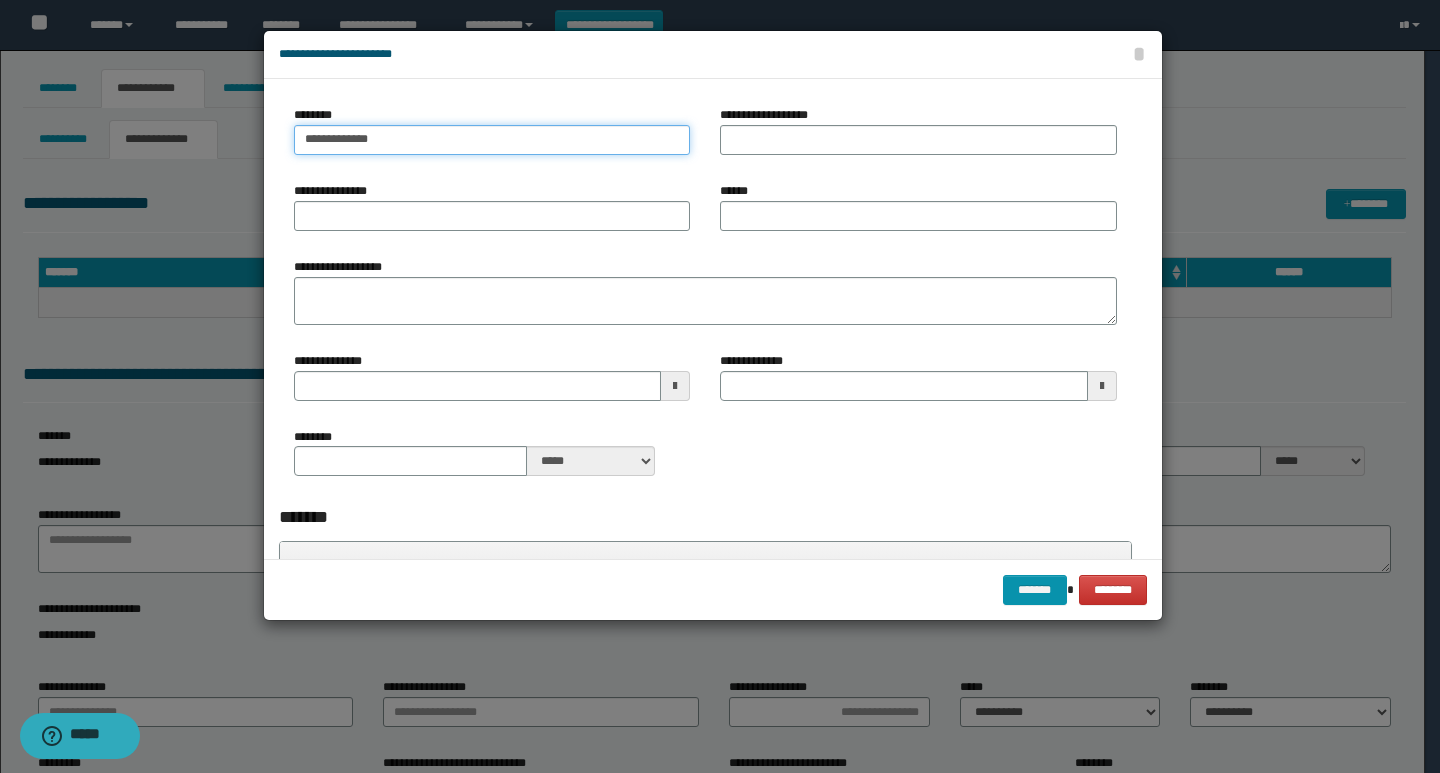 type on "**********" 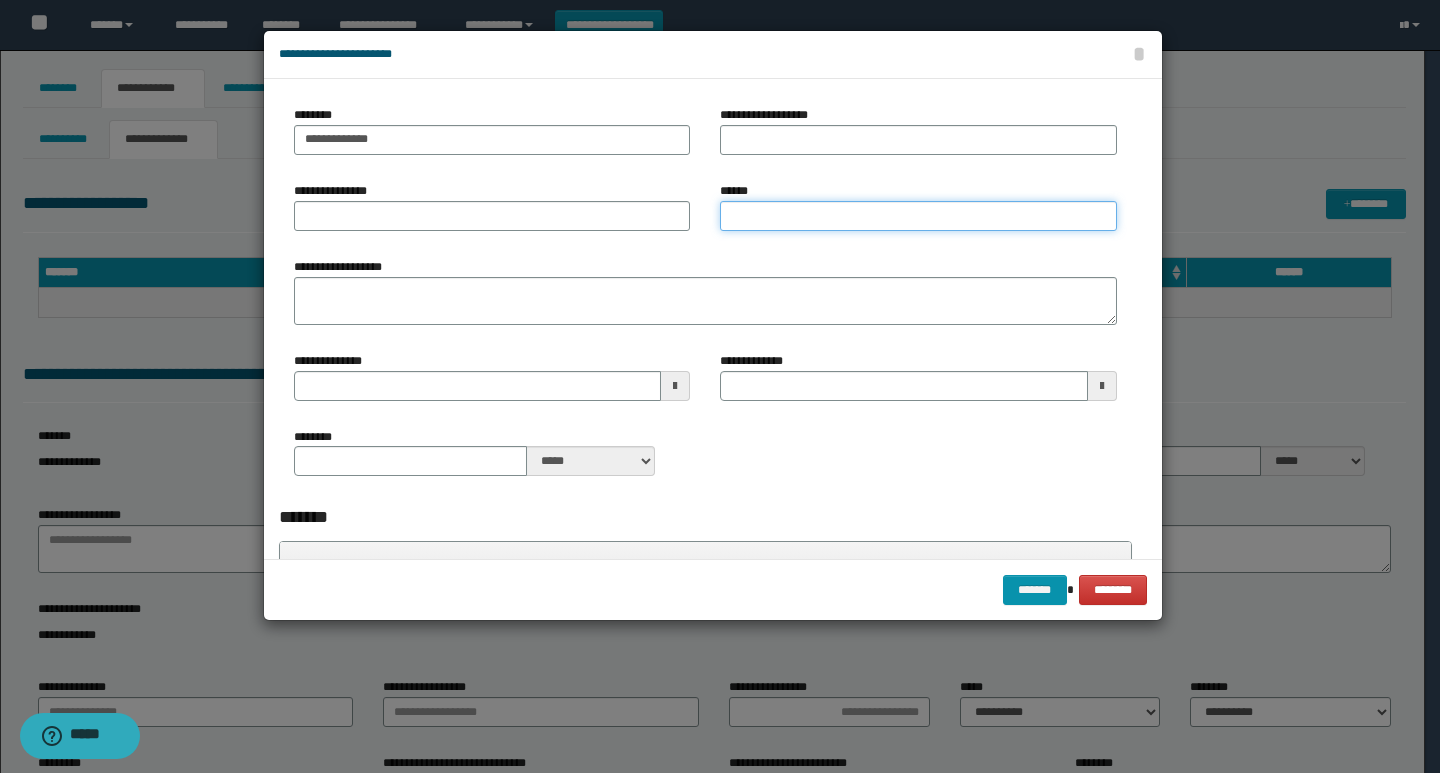 click on "******" at bounding box center (918, 216) 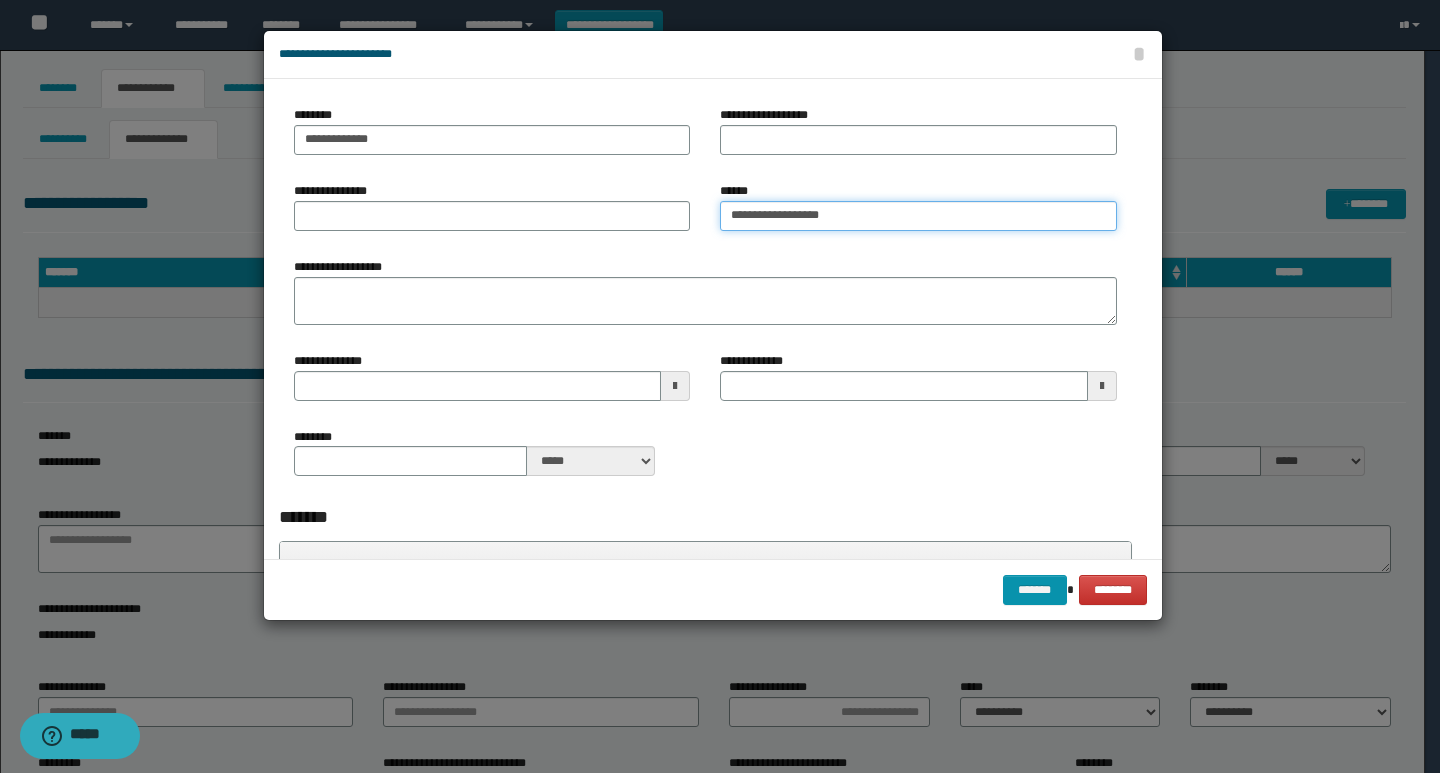 type on "**********" 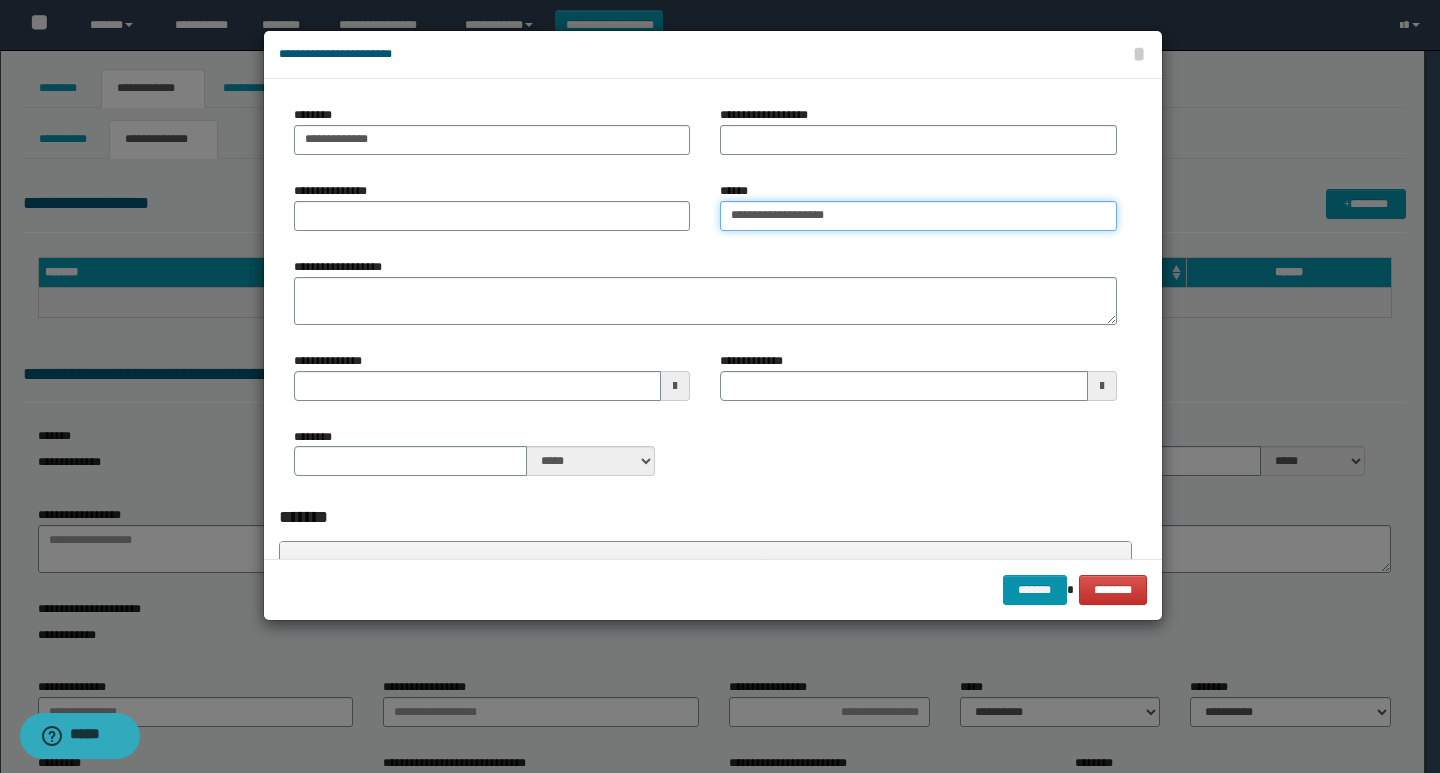 type 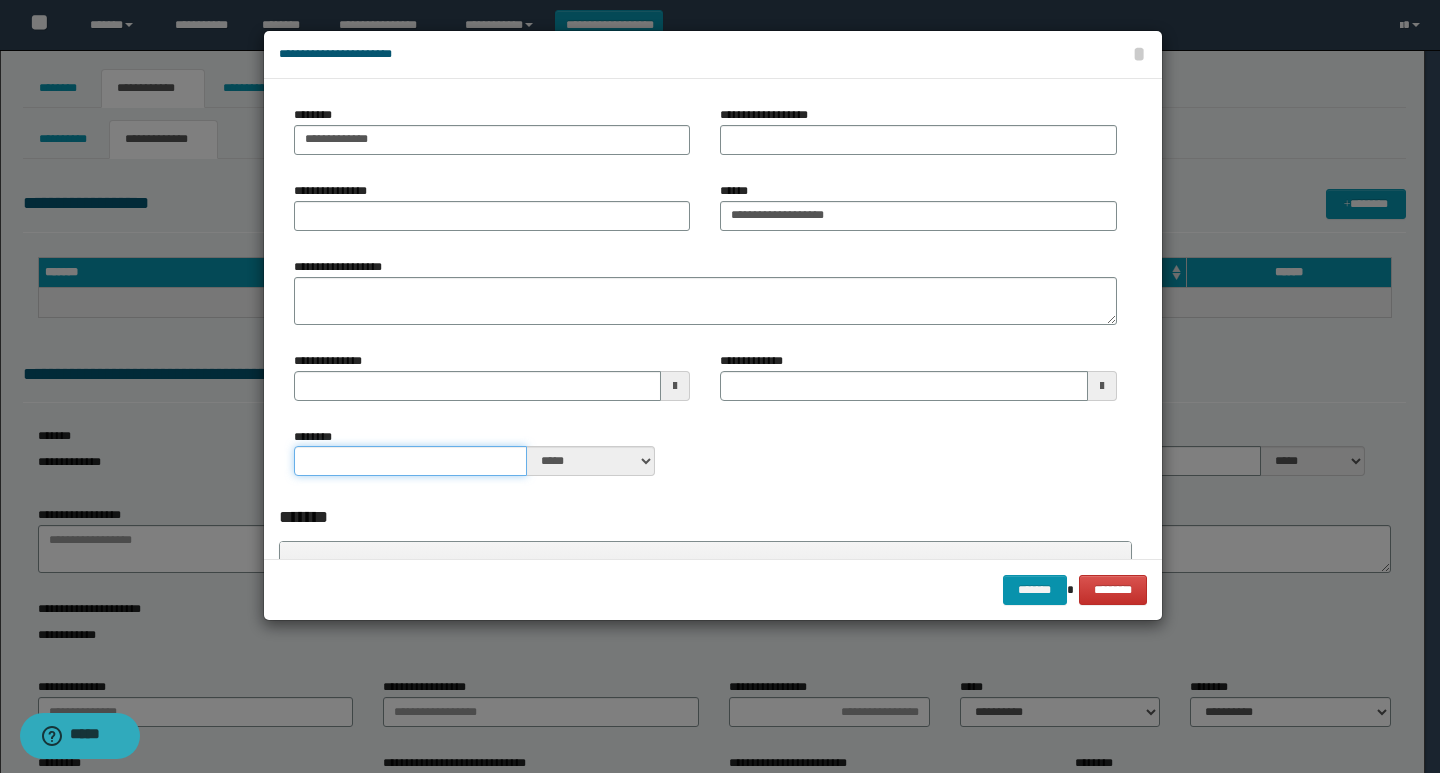 click on "********" at bounding box center [411, 461] 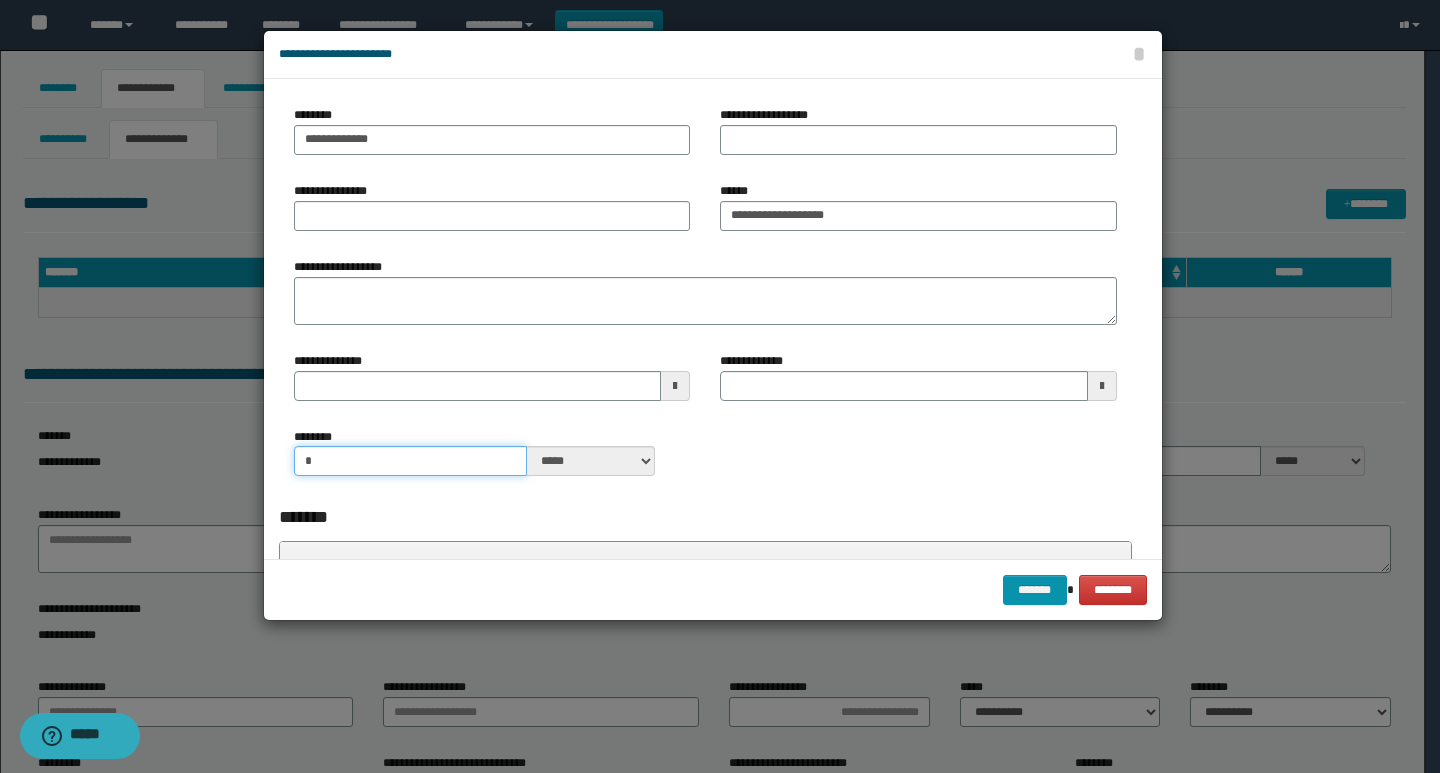 drag, startPoint x: 385, startPoint y: 468, endPoint x: 272, endPoint y: 470, distance: 113.0177 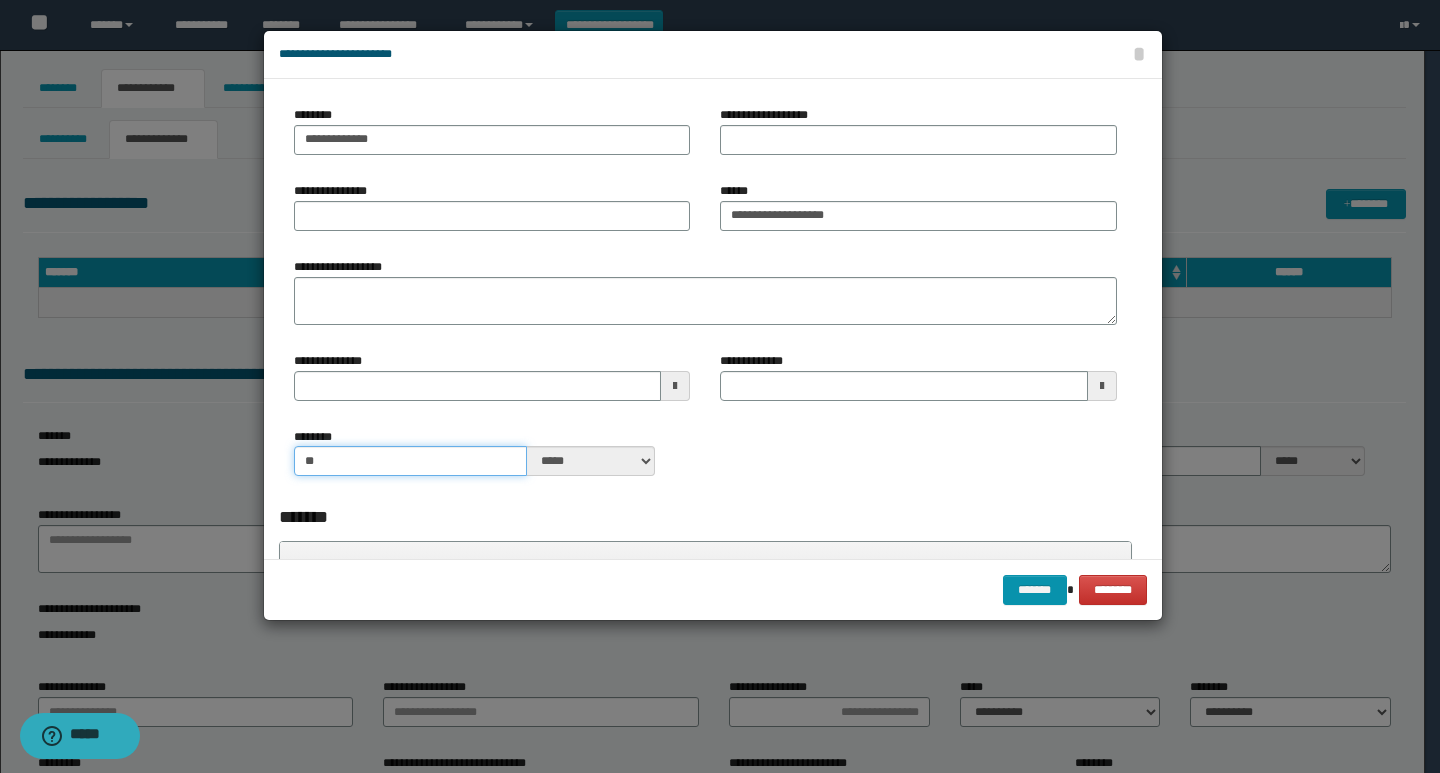 type on "**" 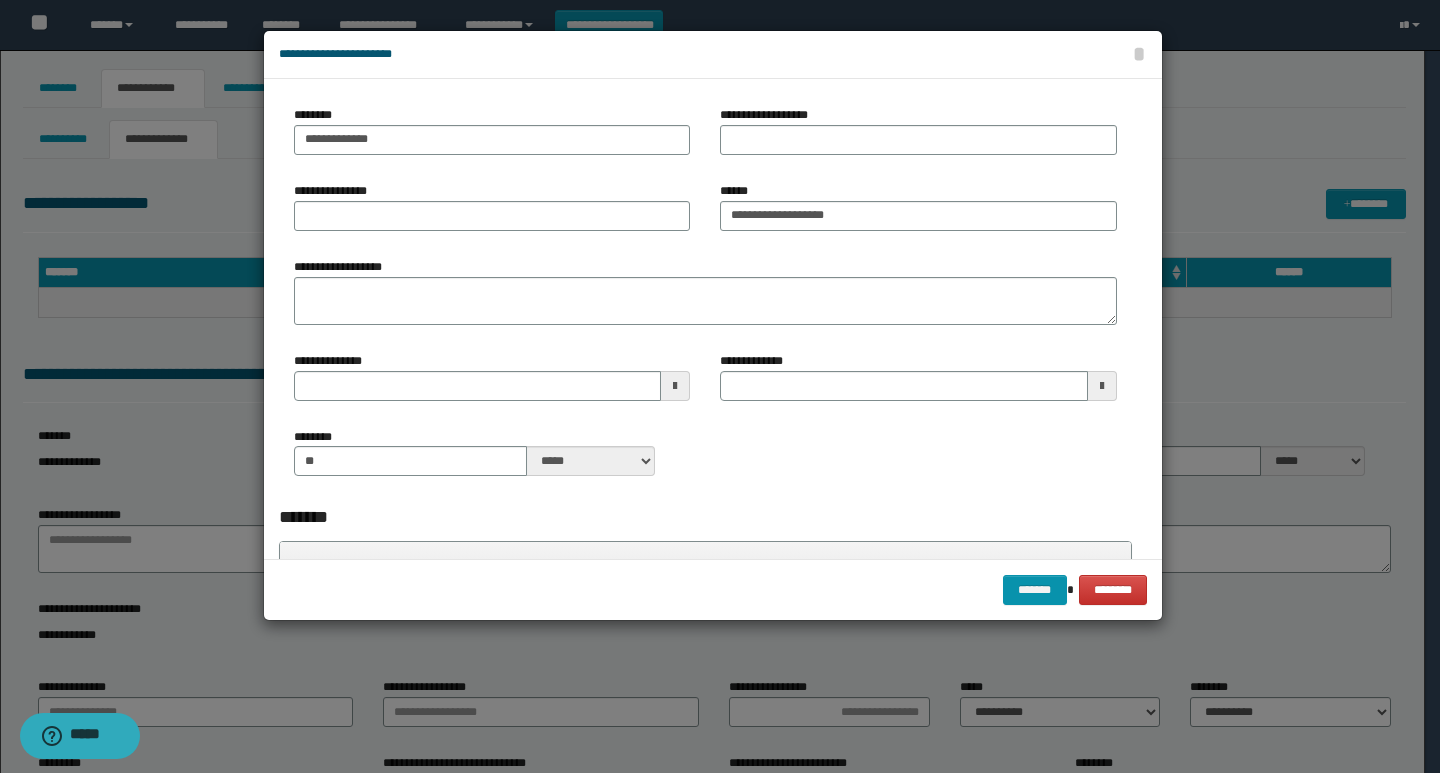 click on "*******" at bounding box center [705, 517] 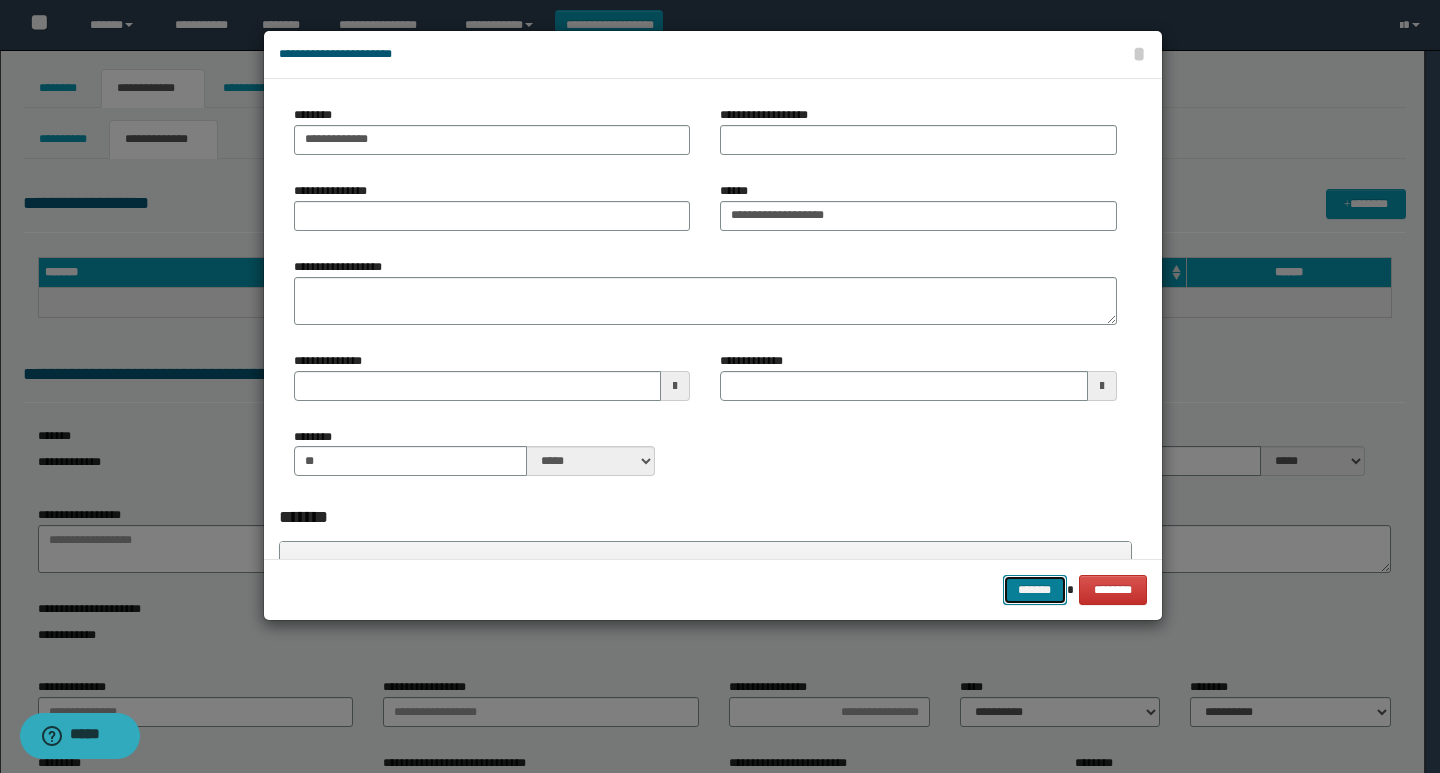 click on "*******" at bounding box center [1035, 590] 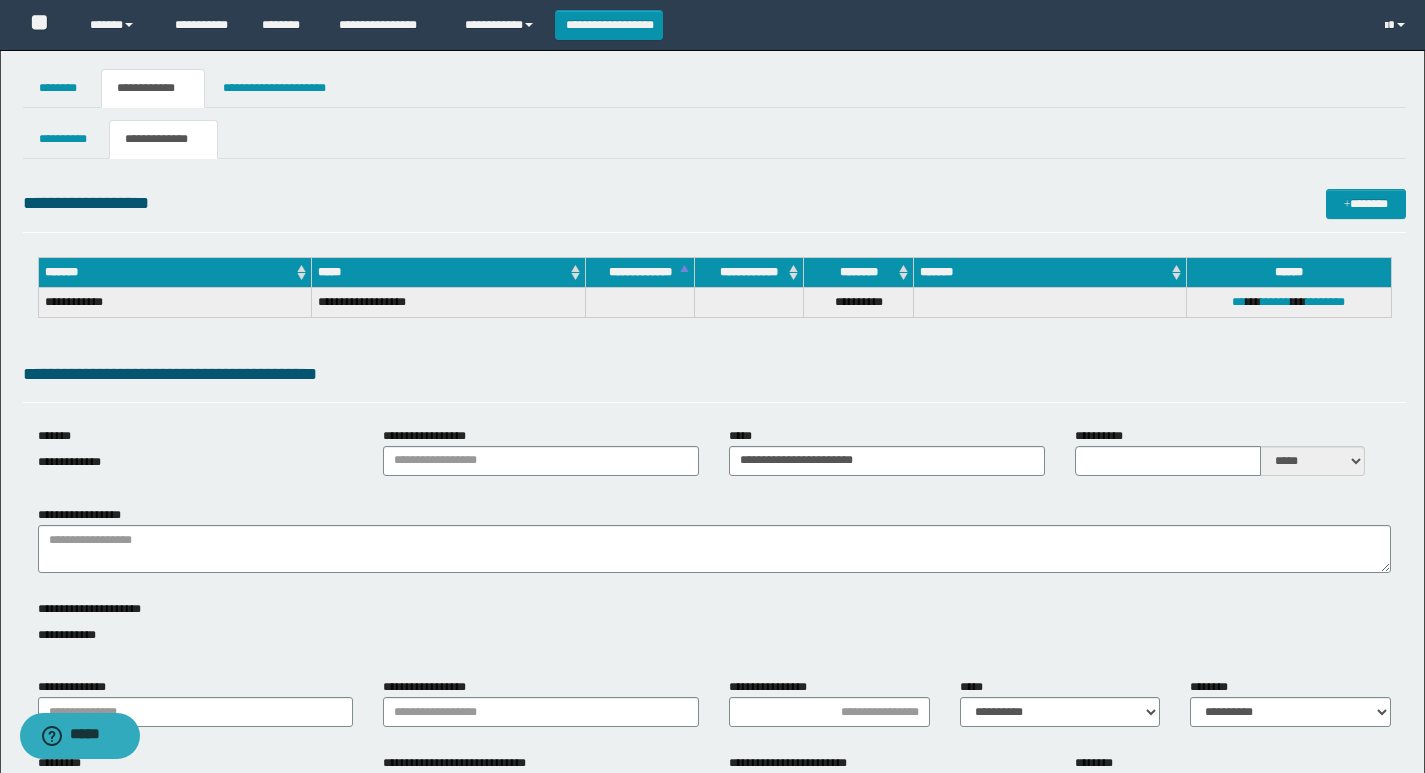 click on "**********" at bounding box center (714, 207) 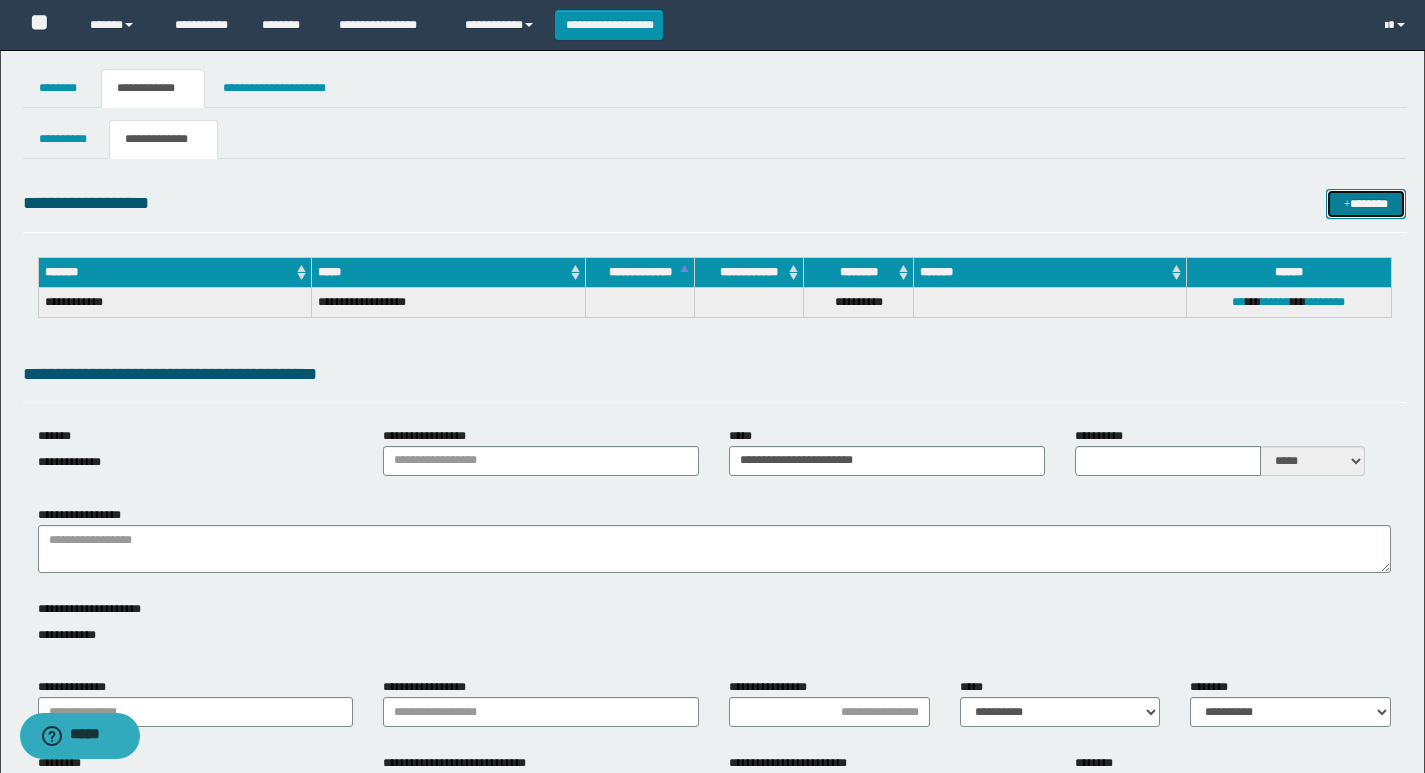 click on "*******" at bounding box center (1366, 204) 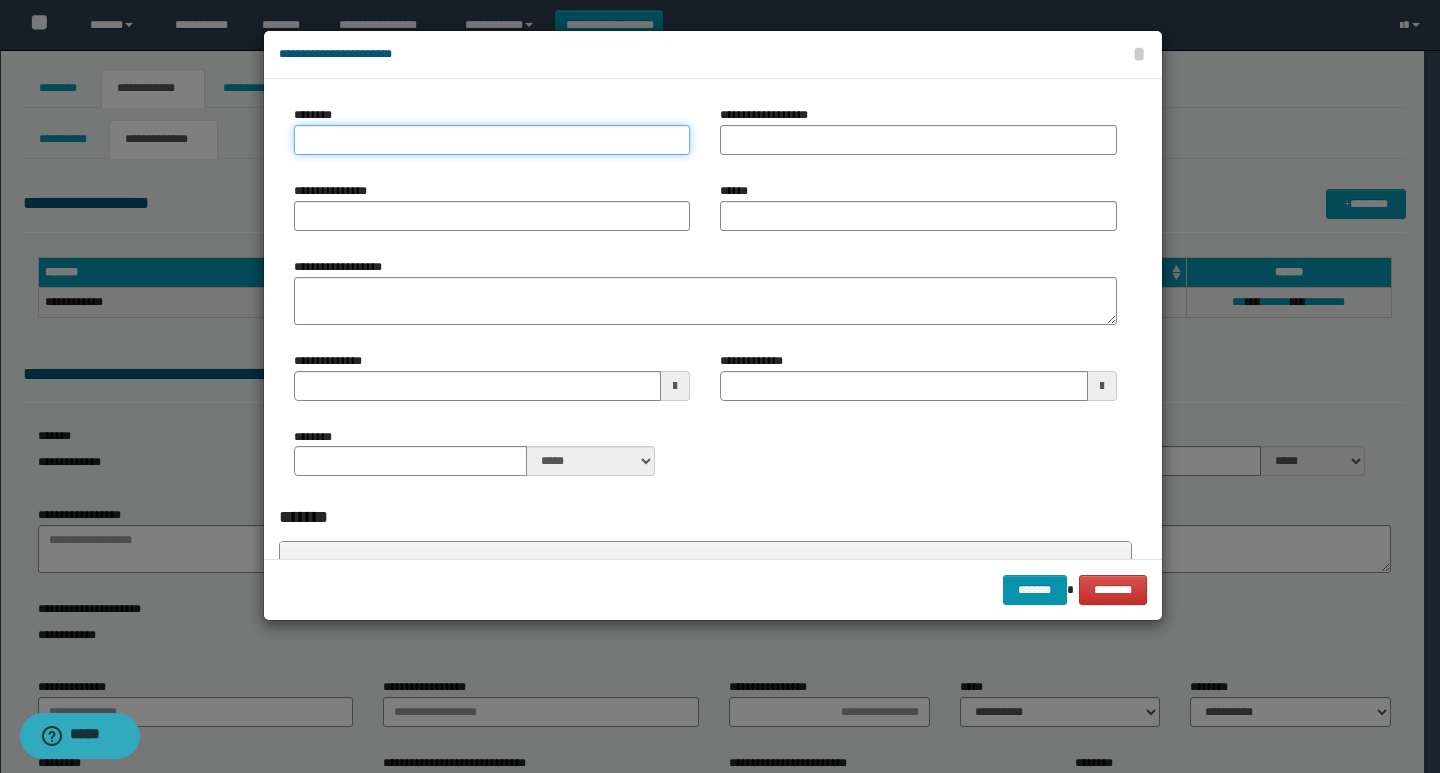 click on "********" at bounding box center [492, 140] 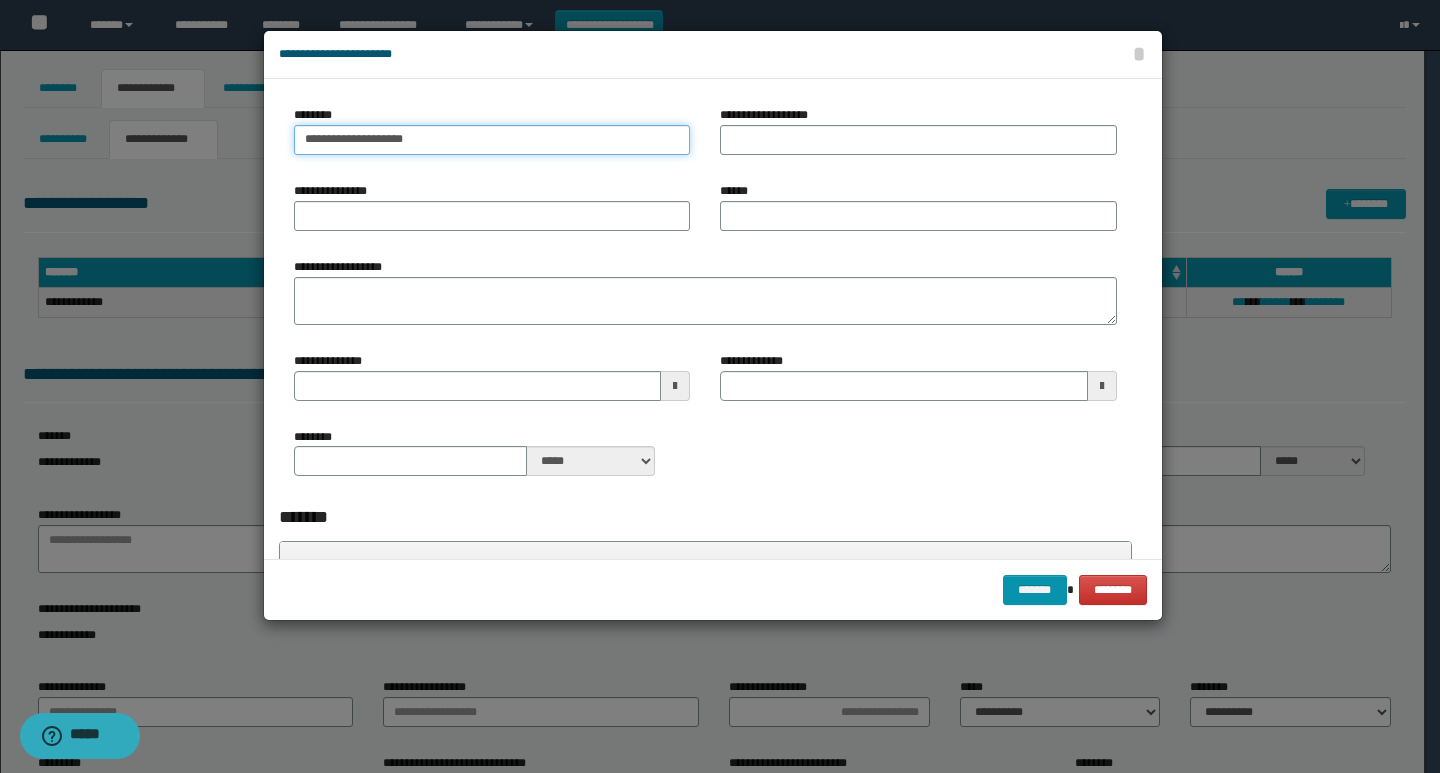 type on "**********" 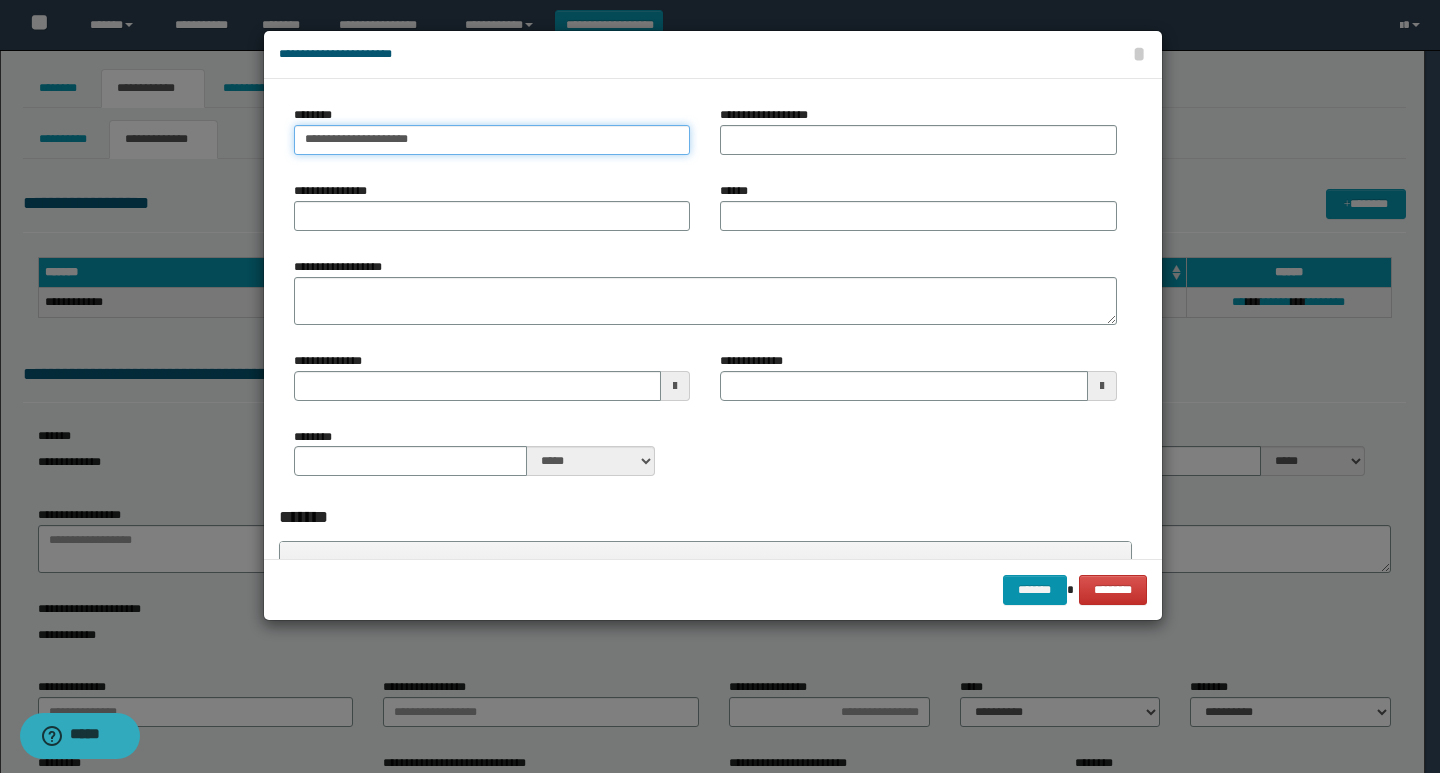 type 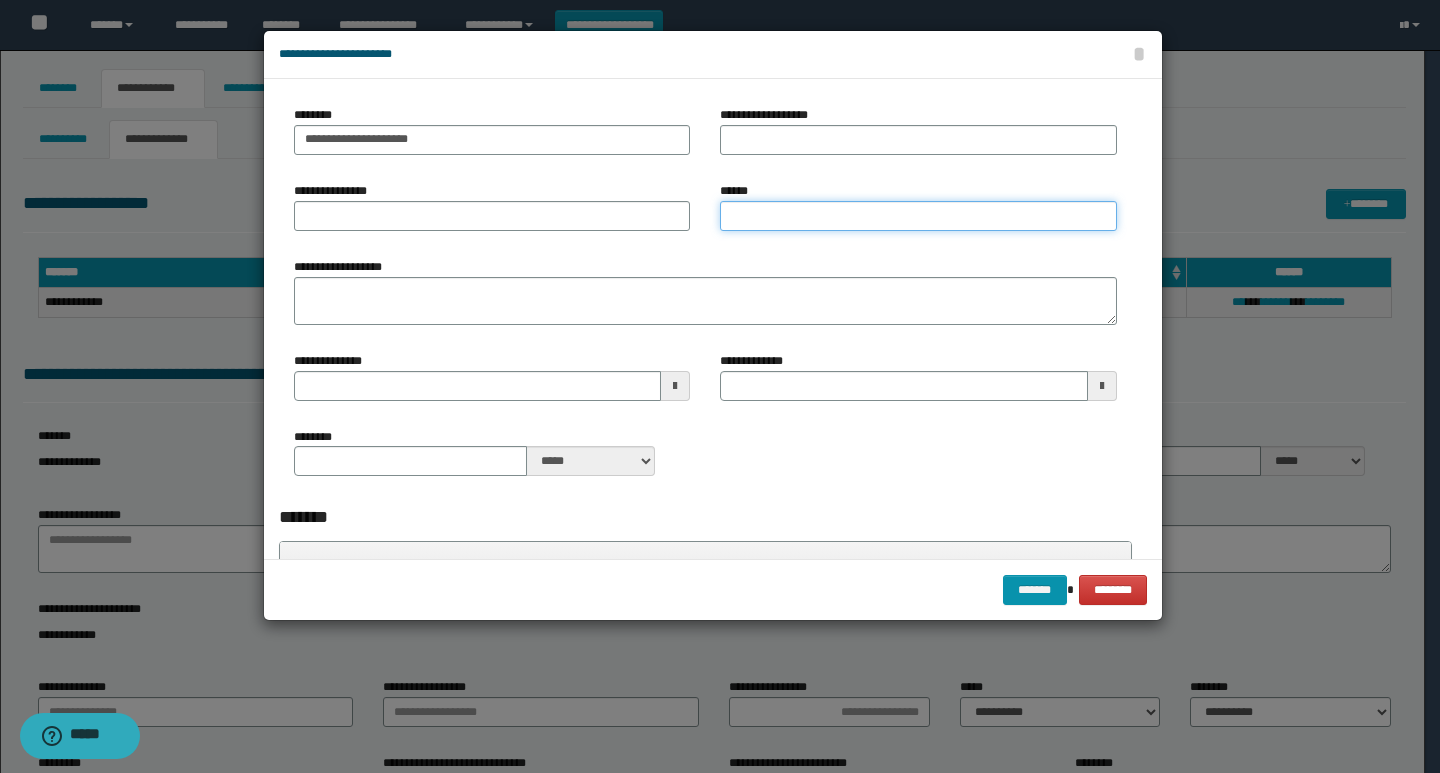 click on "******" at bounding box center (918, 216) 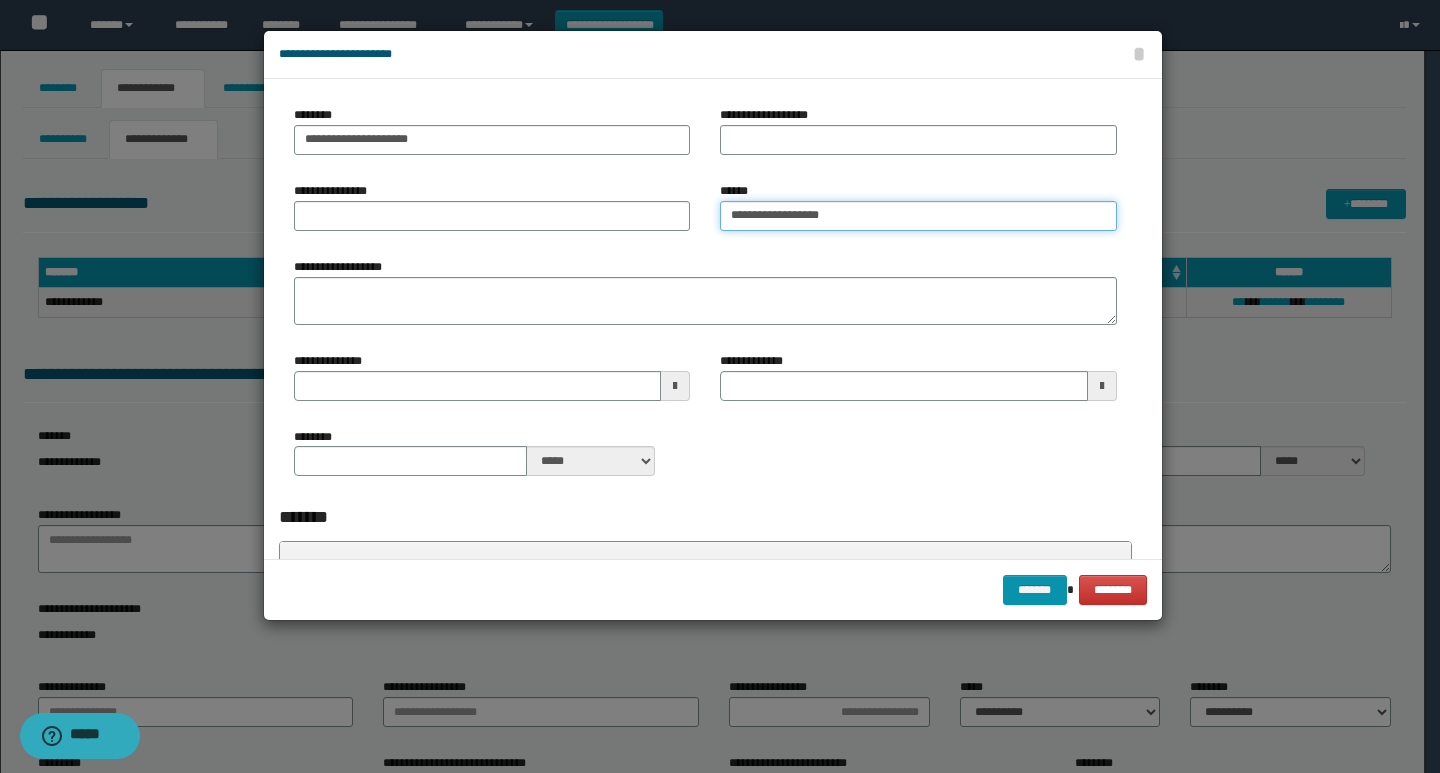 type on "**********" 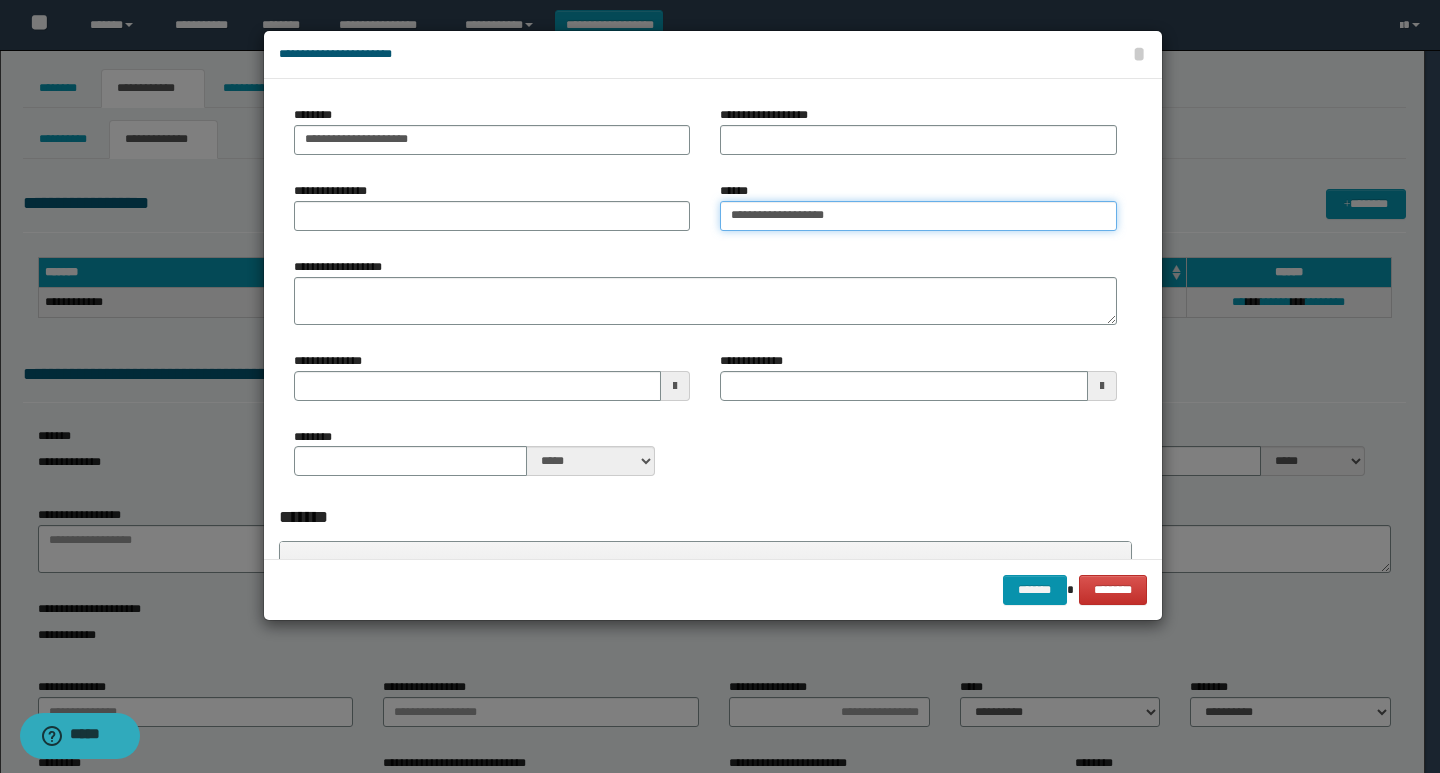 type 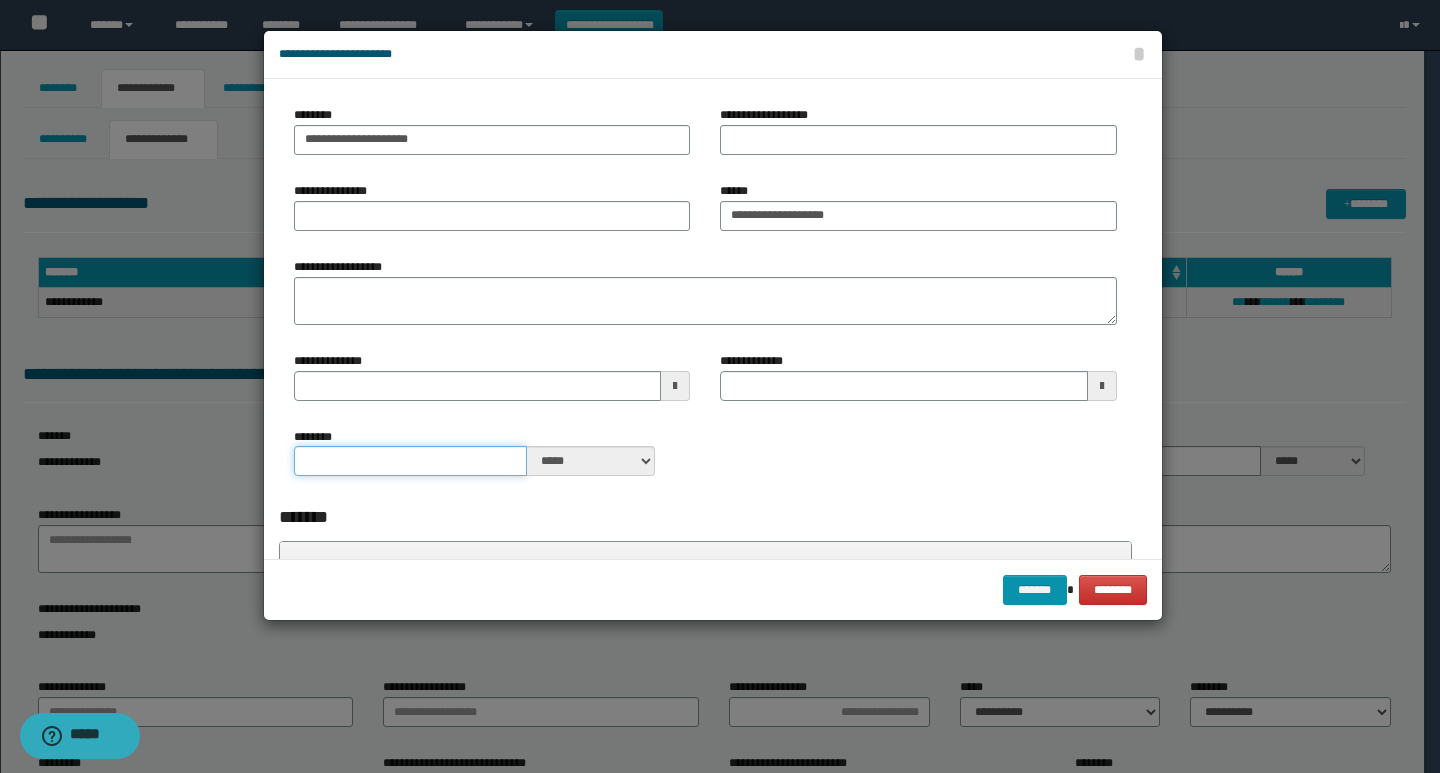 click on "********" at bounding box center [411, 461] 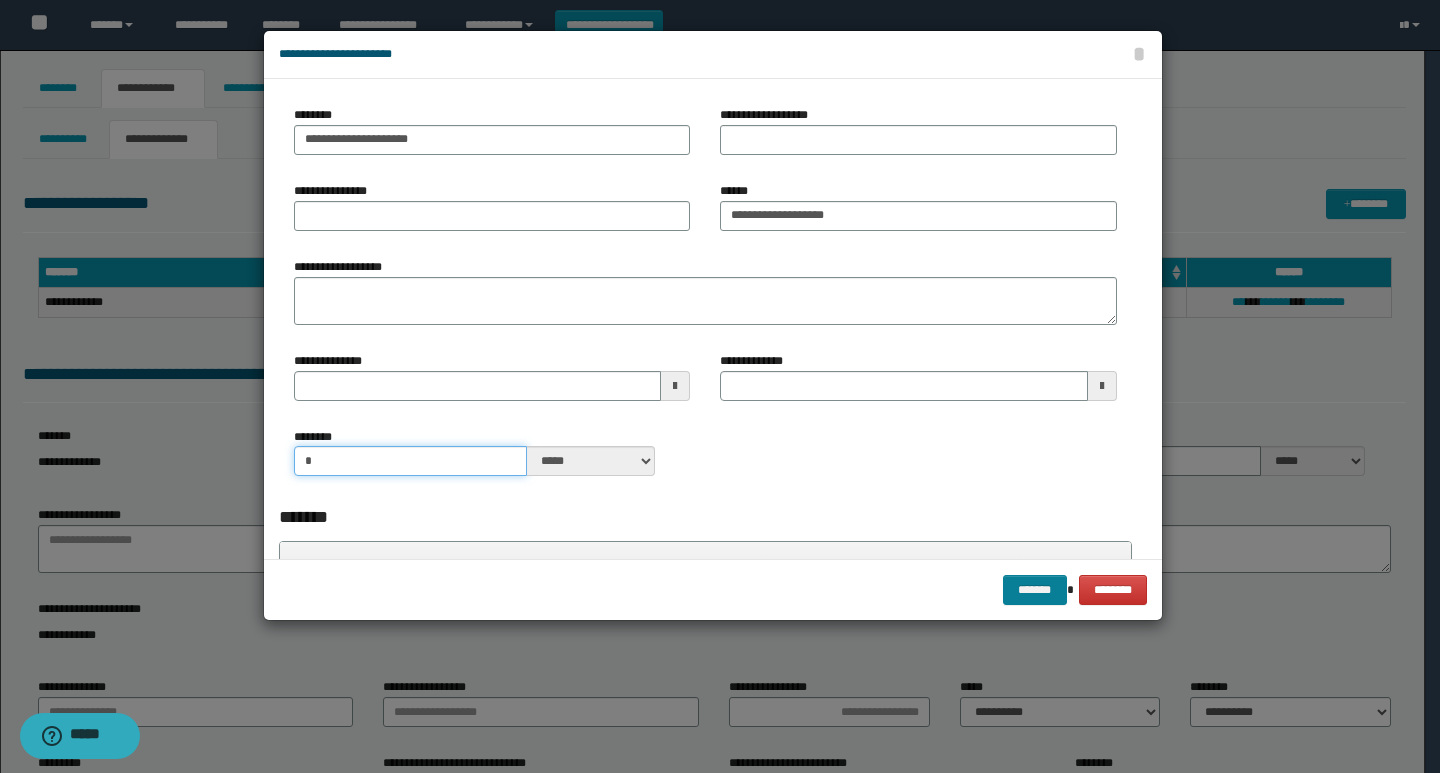 type on "*" 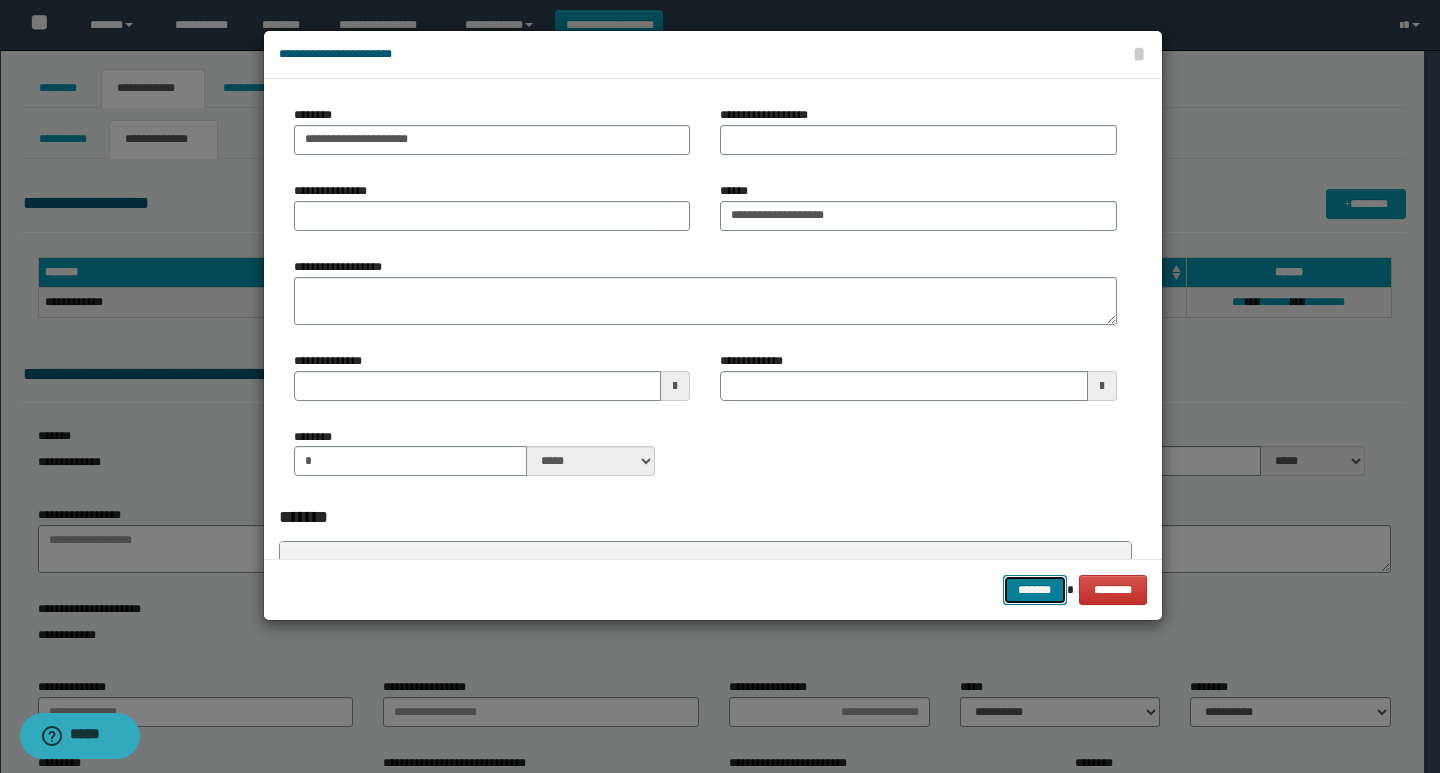 click on "*******" at bounding box center [1035, 590] 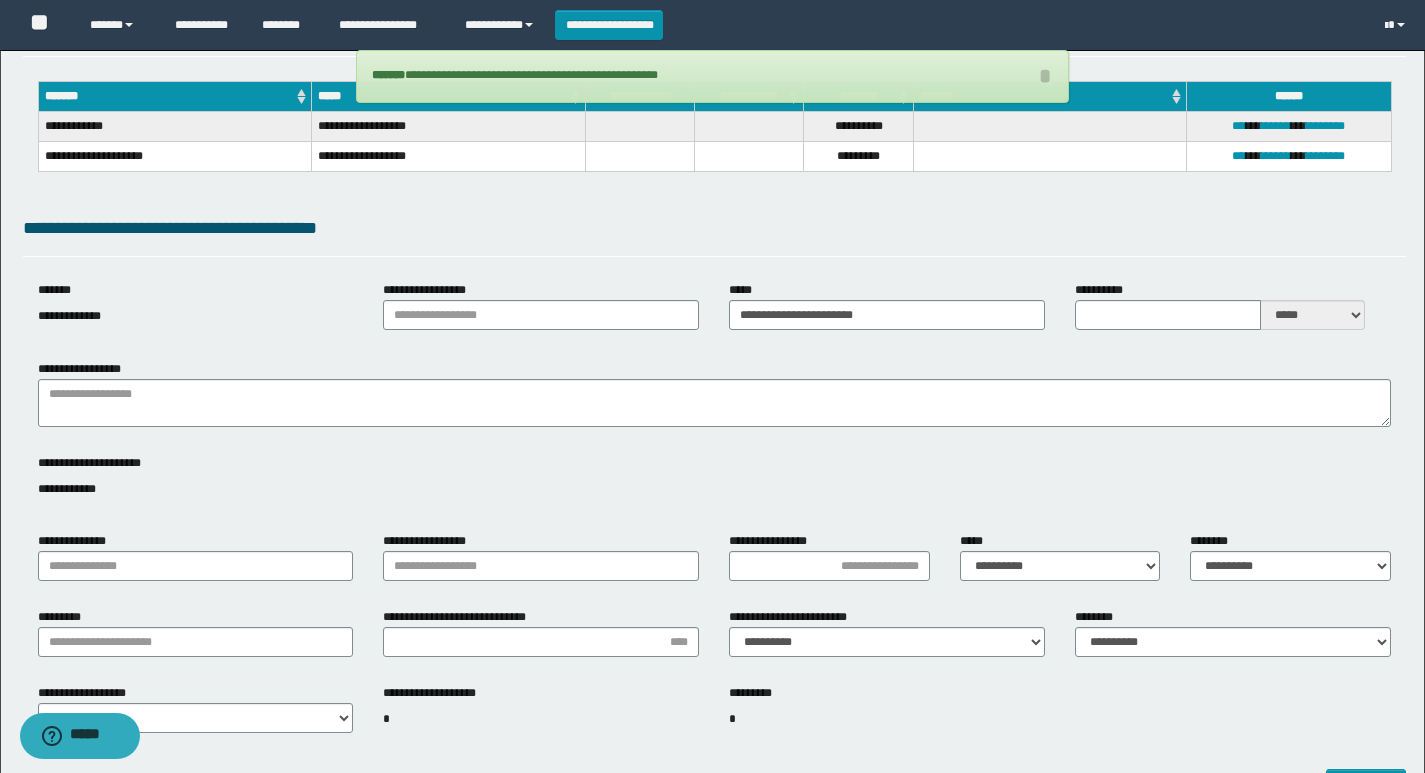 scroll, scrollTop: 200, scrollLeft: 0, axis: vertical 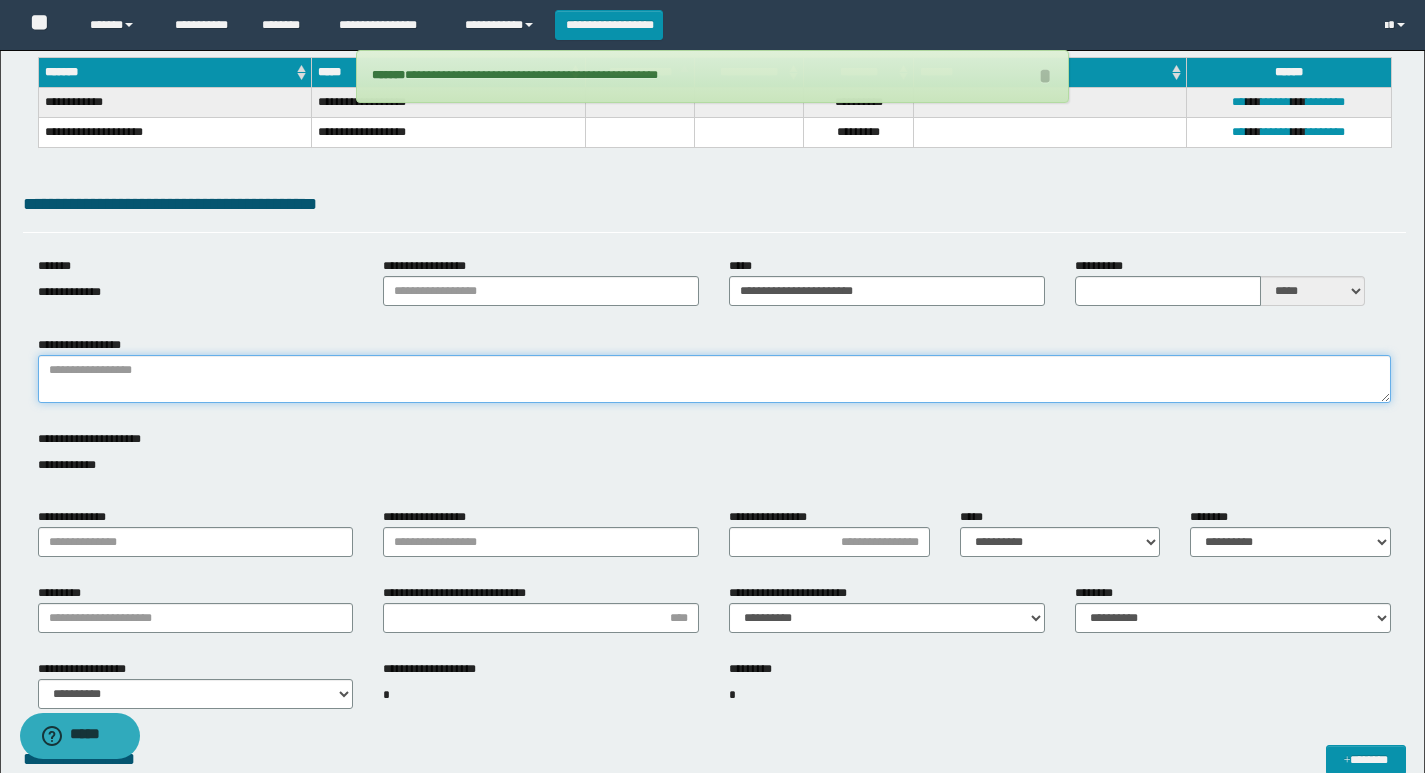 click on "**********" at bounding box center [714, 379] 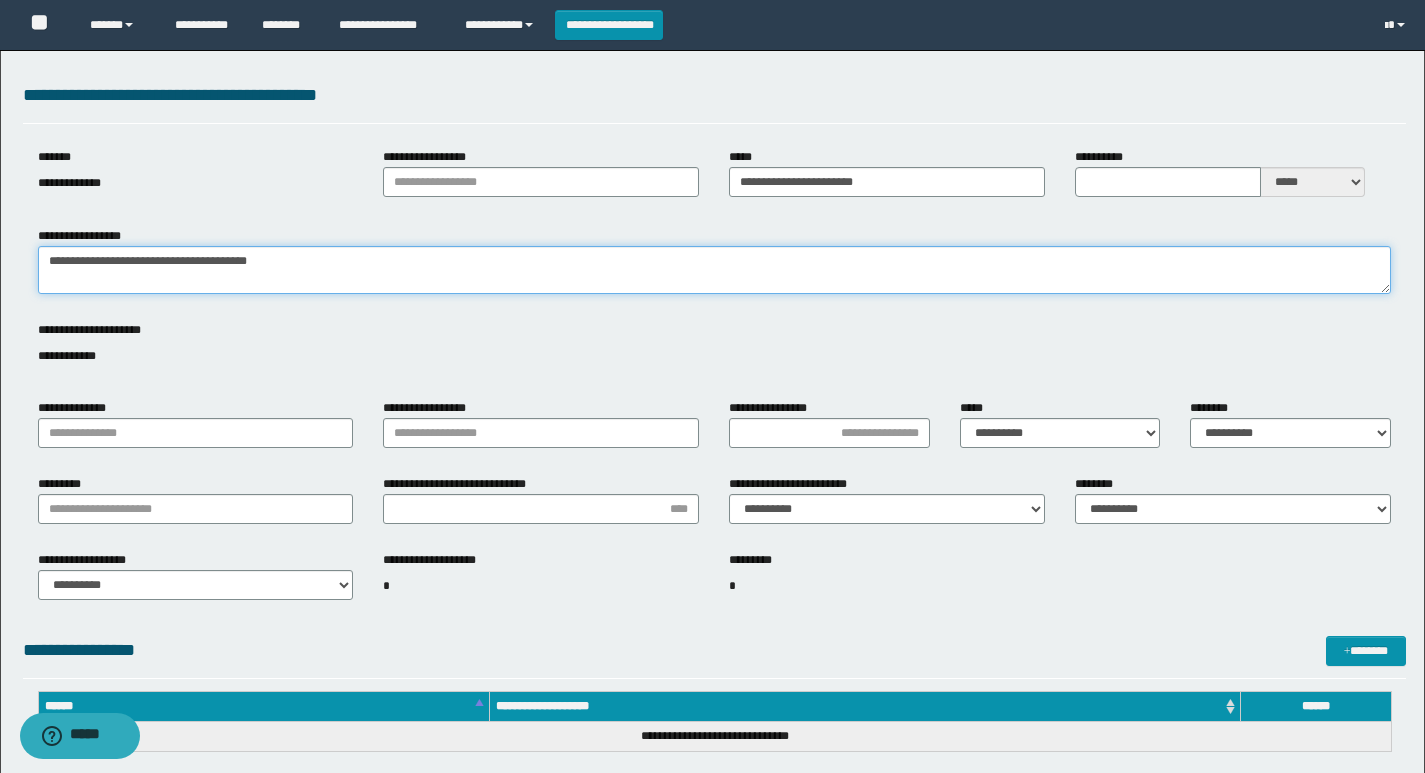 scroll, scrollTop: 500, scrollLeft: 0, axis: vertical 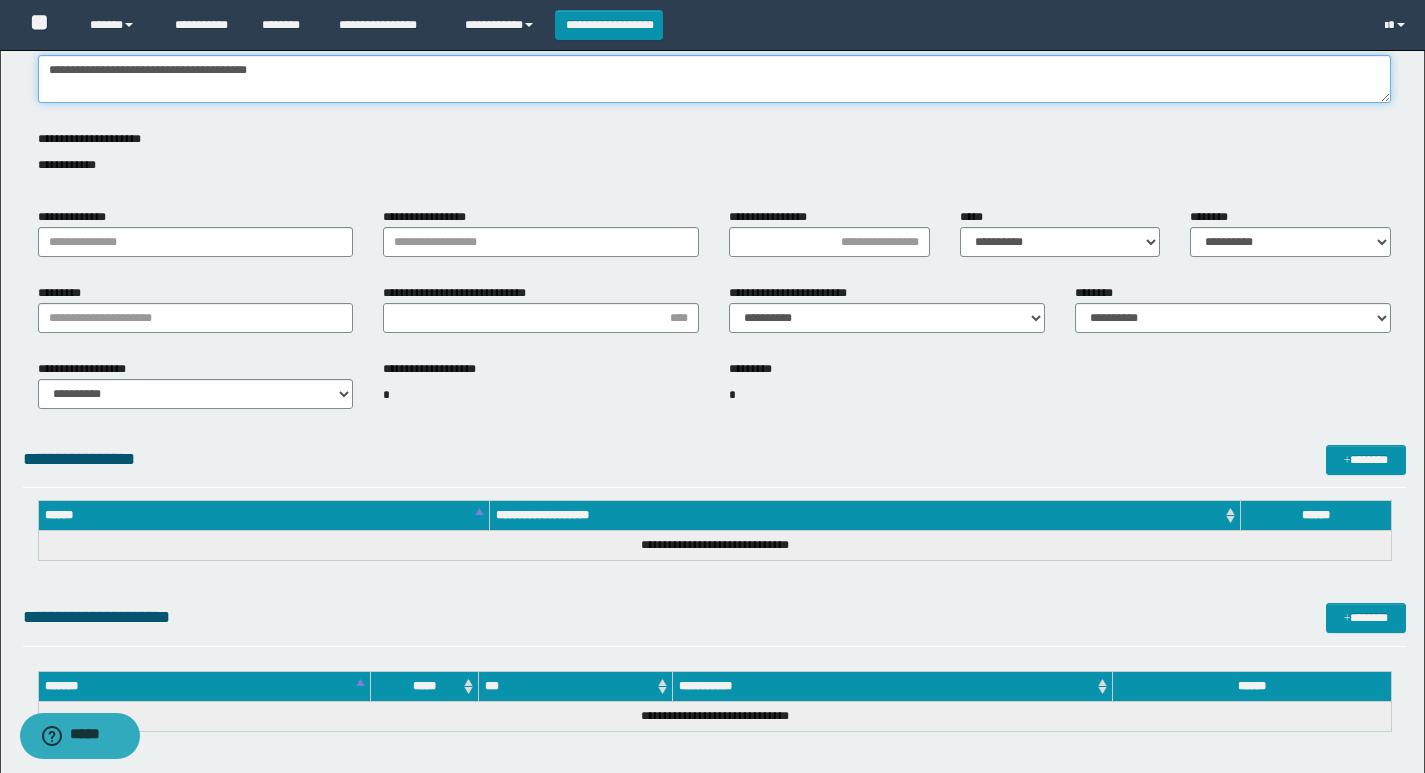 type on "**********" 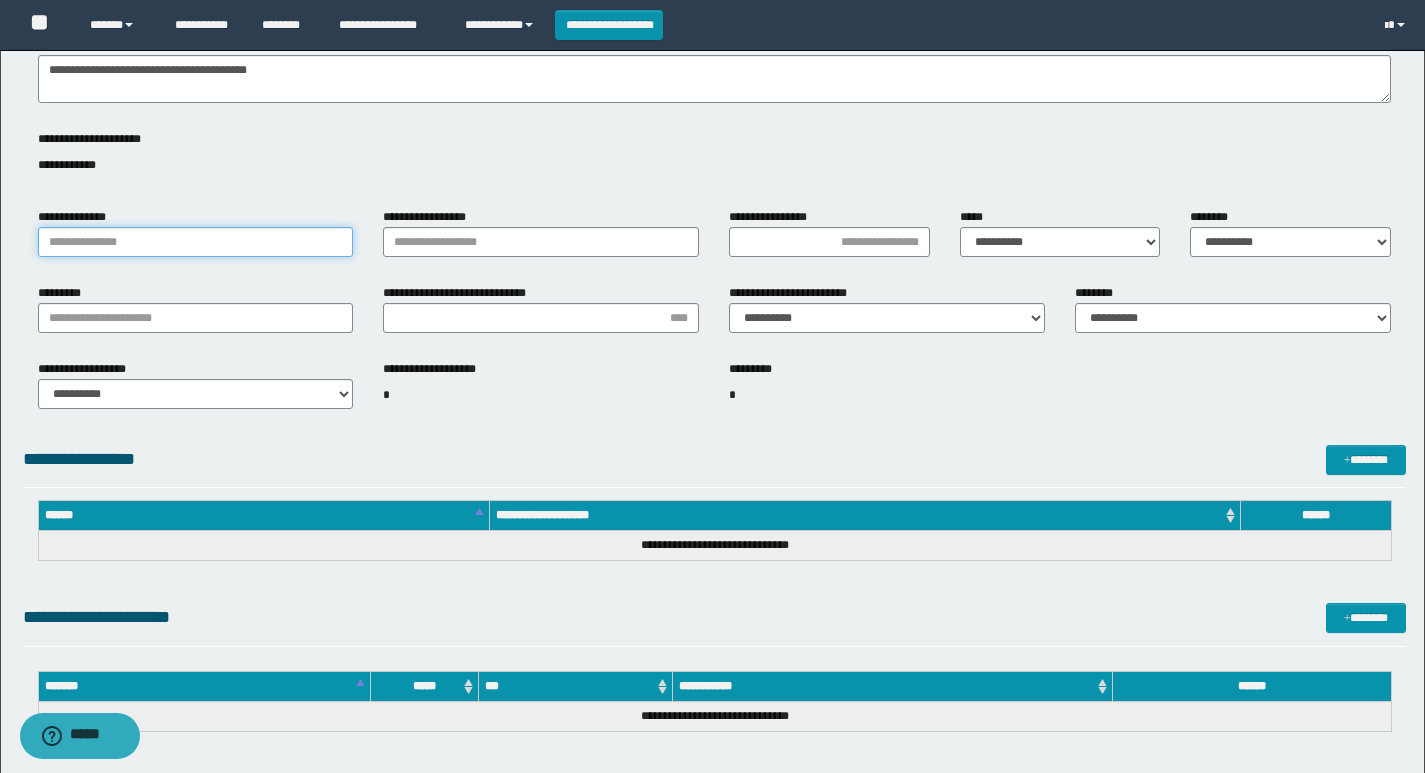 drag, startPoint x: 134, startPoint y: 244, endPoint x: 162, endPoint y: 254, distance: 29.732138 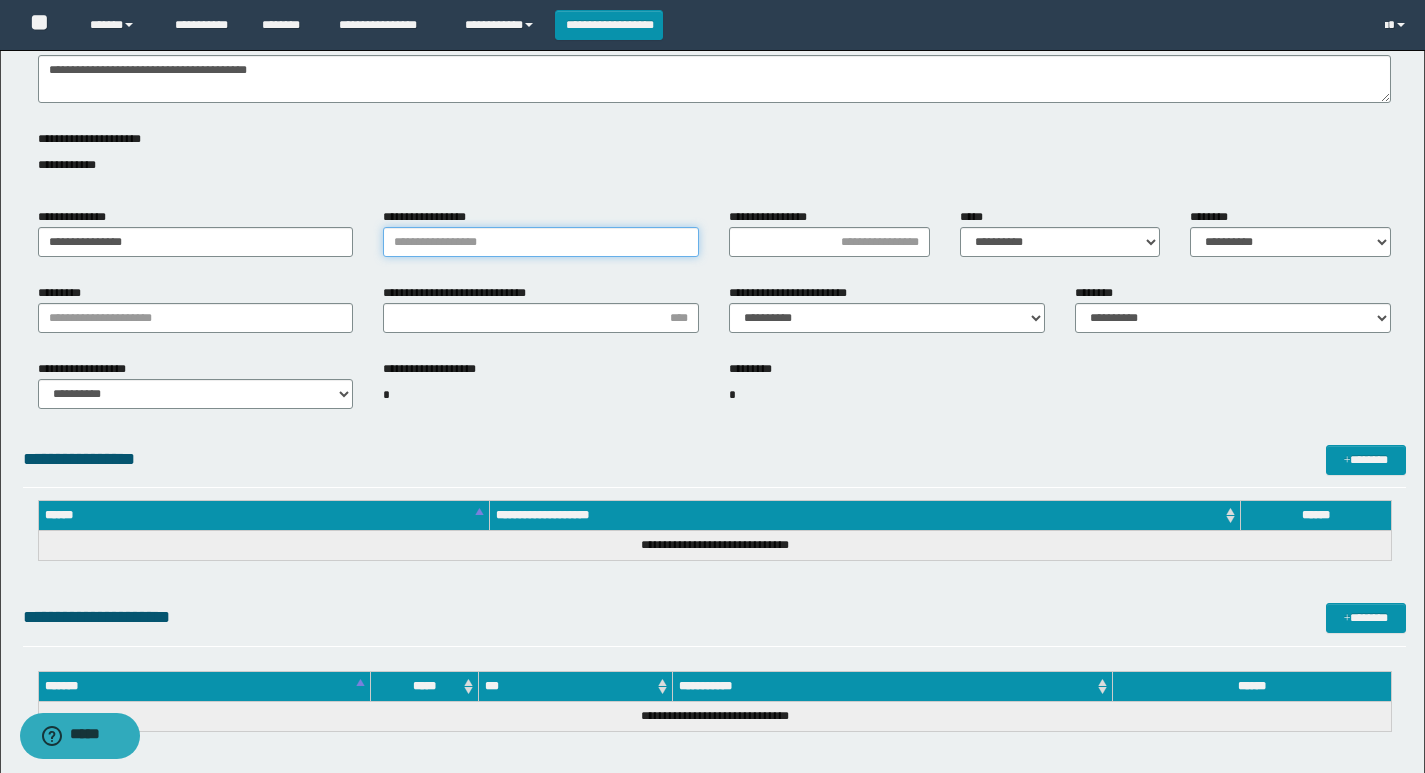 click on "**********" at bounding box center (541, 242) 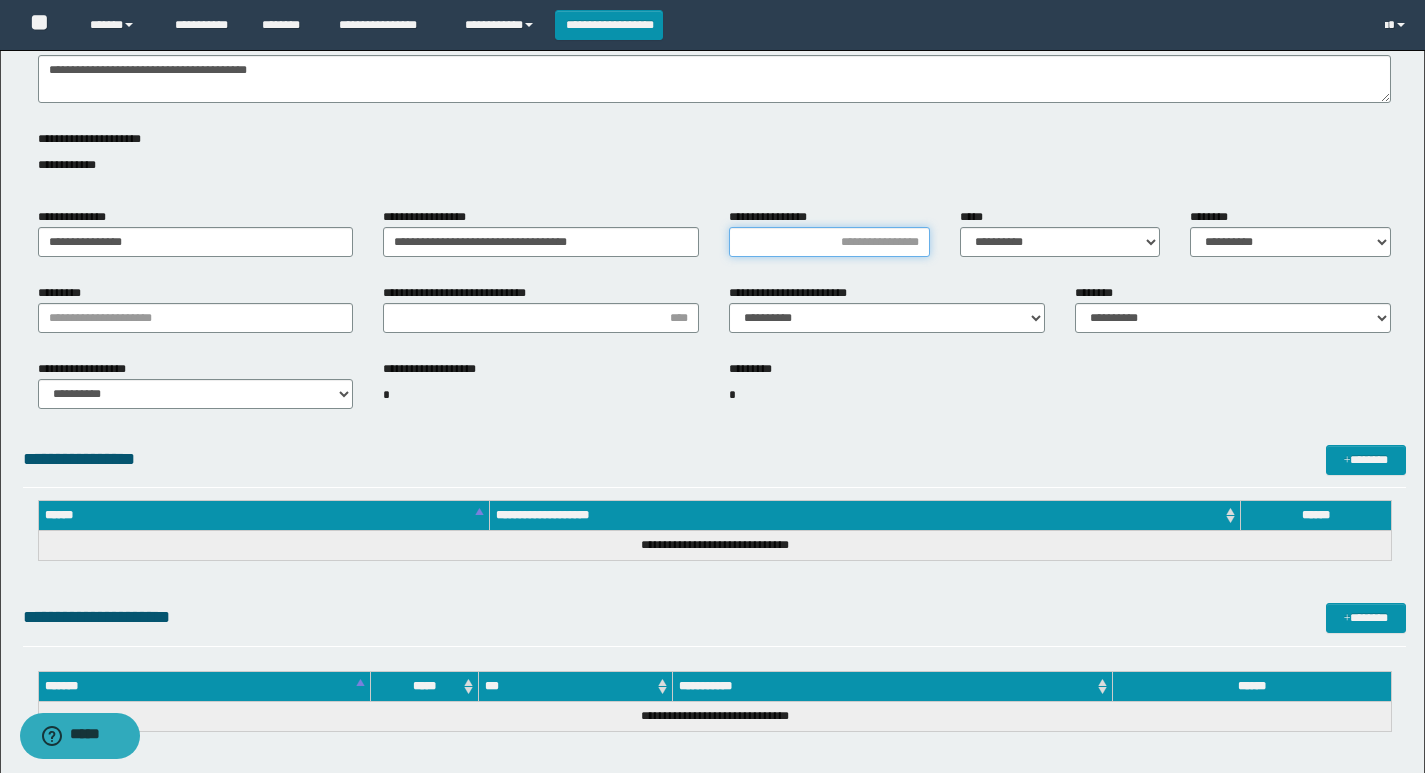 click on "**********" at bounding box center (829, 242) 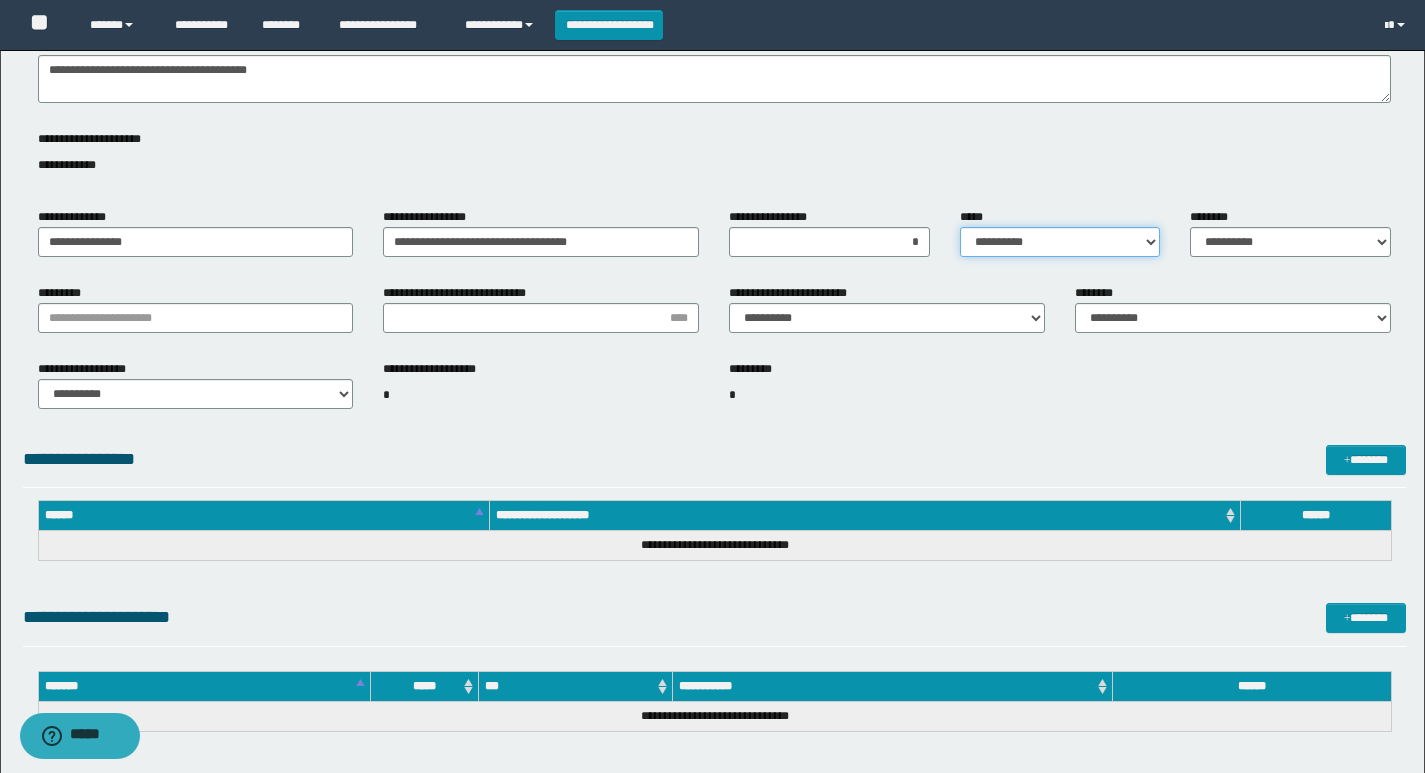 drag, startPoint x: 1034, startPoint y: 242, endPoint x: 1034, endPoint y: 254, distance: 12 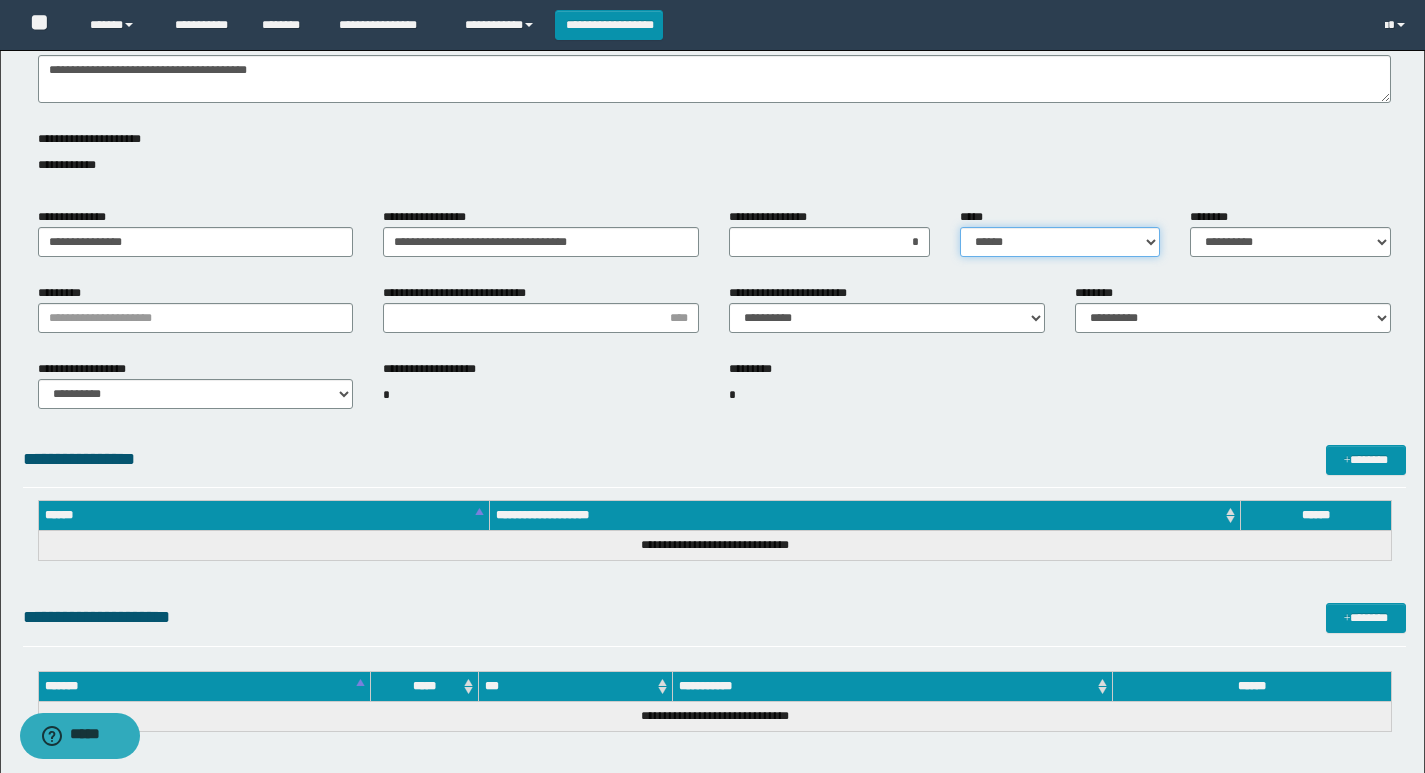 click on "**********" at bounding box center [1060, 242] 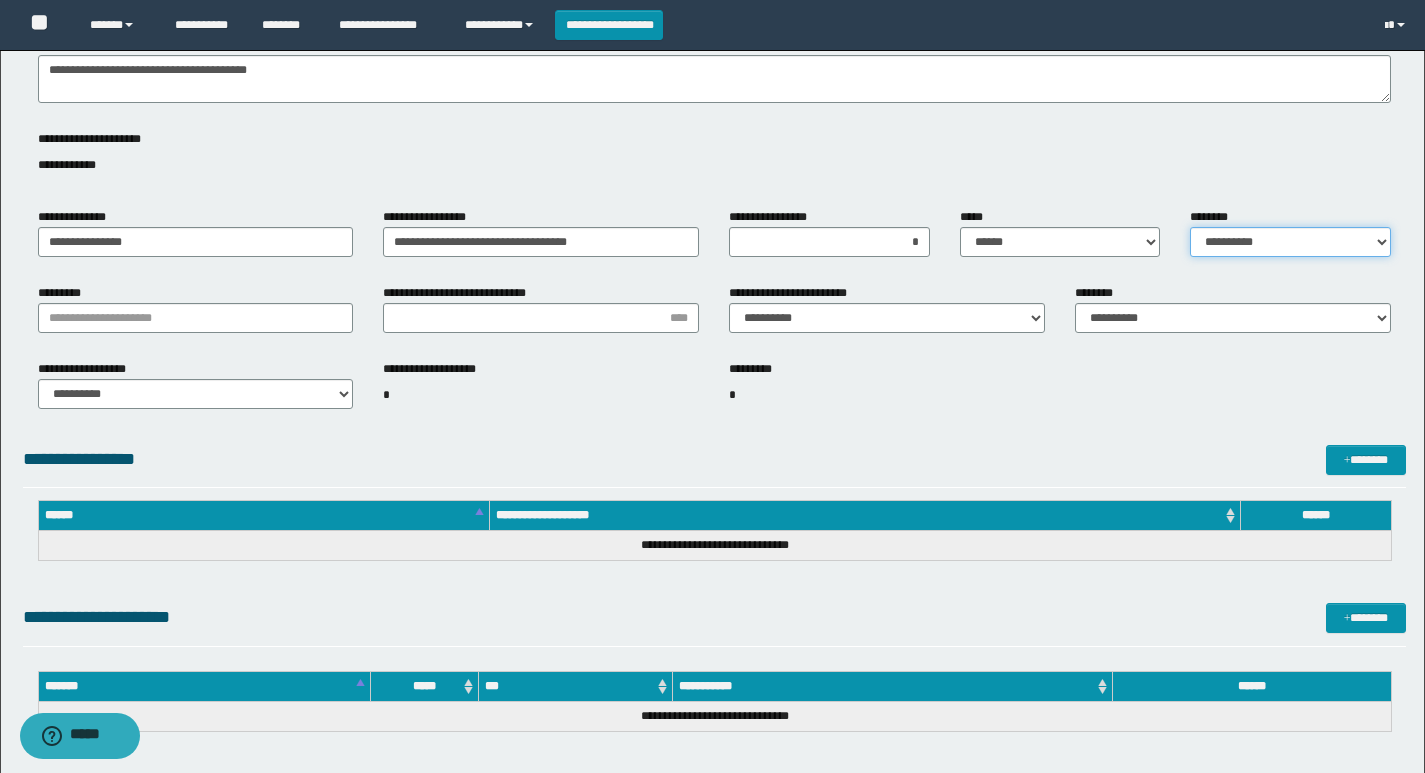 click on "**********" at bounding box center (1290, 242) 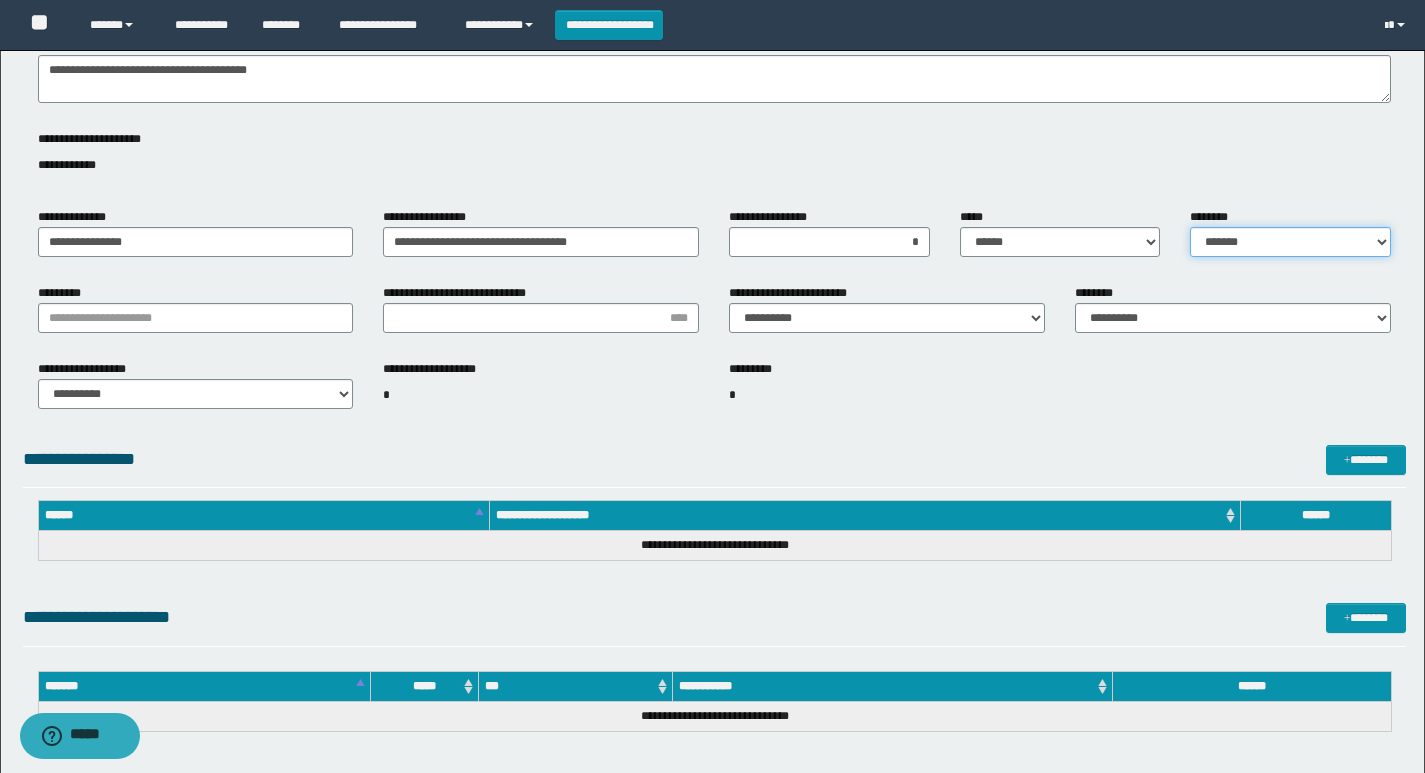 click on "**********" at bounding box center (1290, 242) 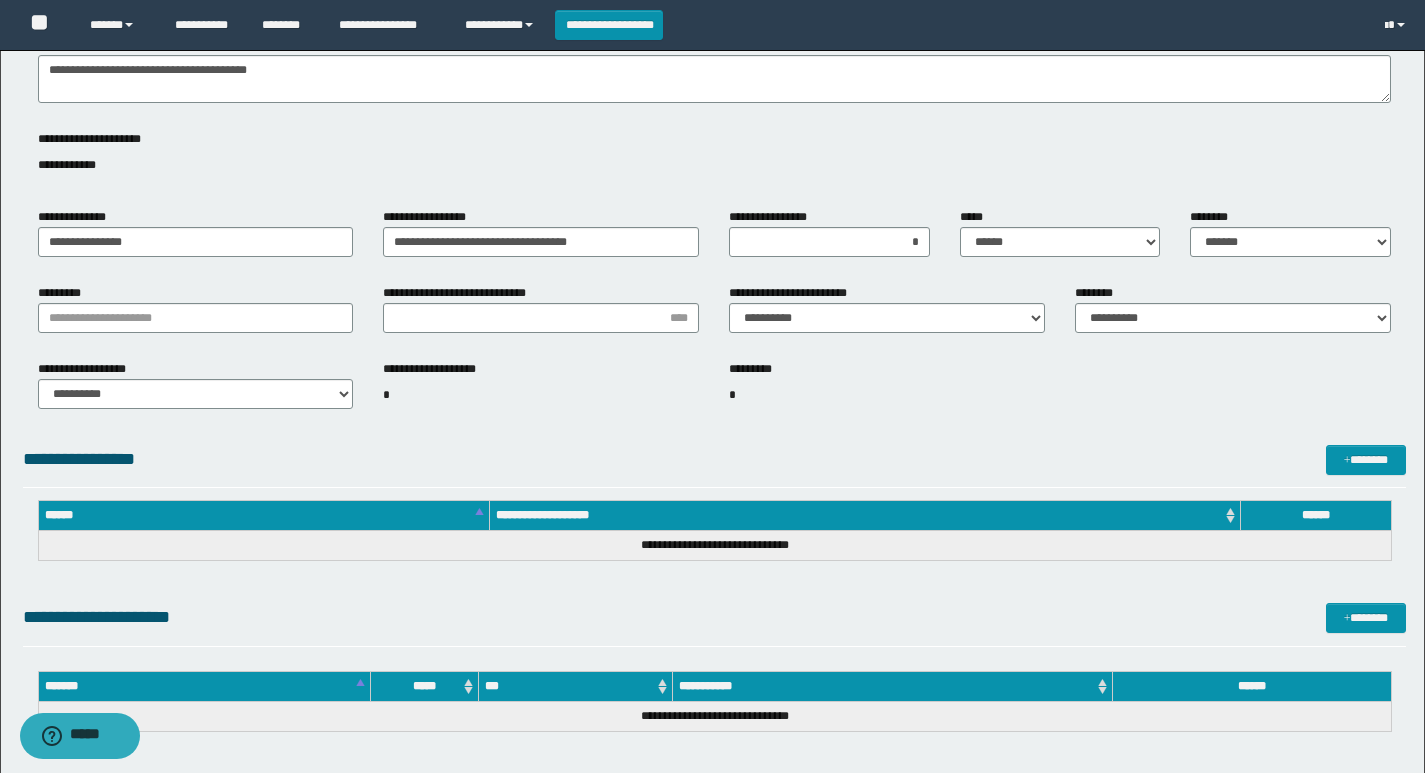 drag, startPoint x: 1075, startPoint y: 411, endPoint x: 729, endPoint y: 374, distance: 347.9727 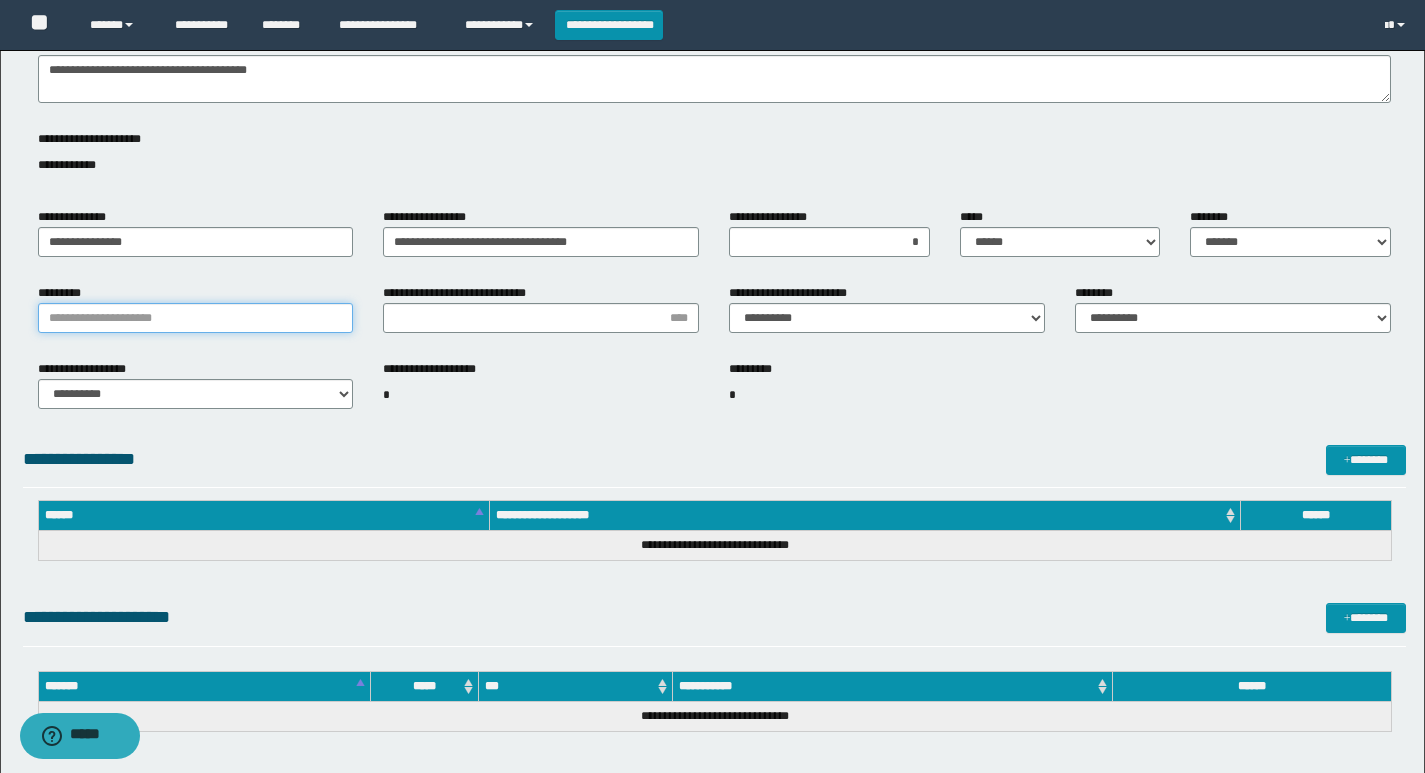 click on "*********" at bounding box center (196, 318) 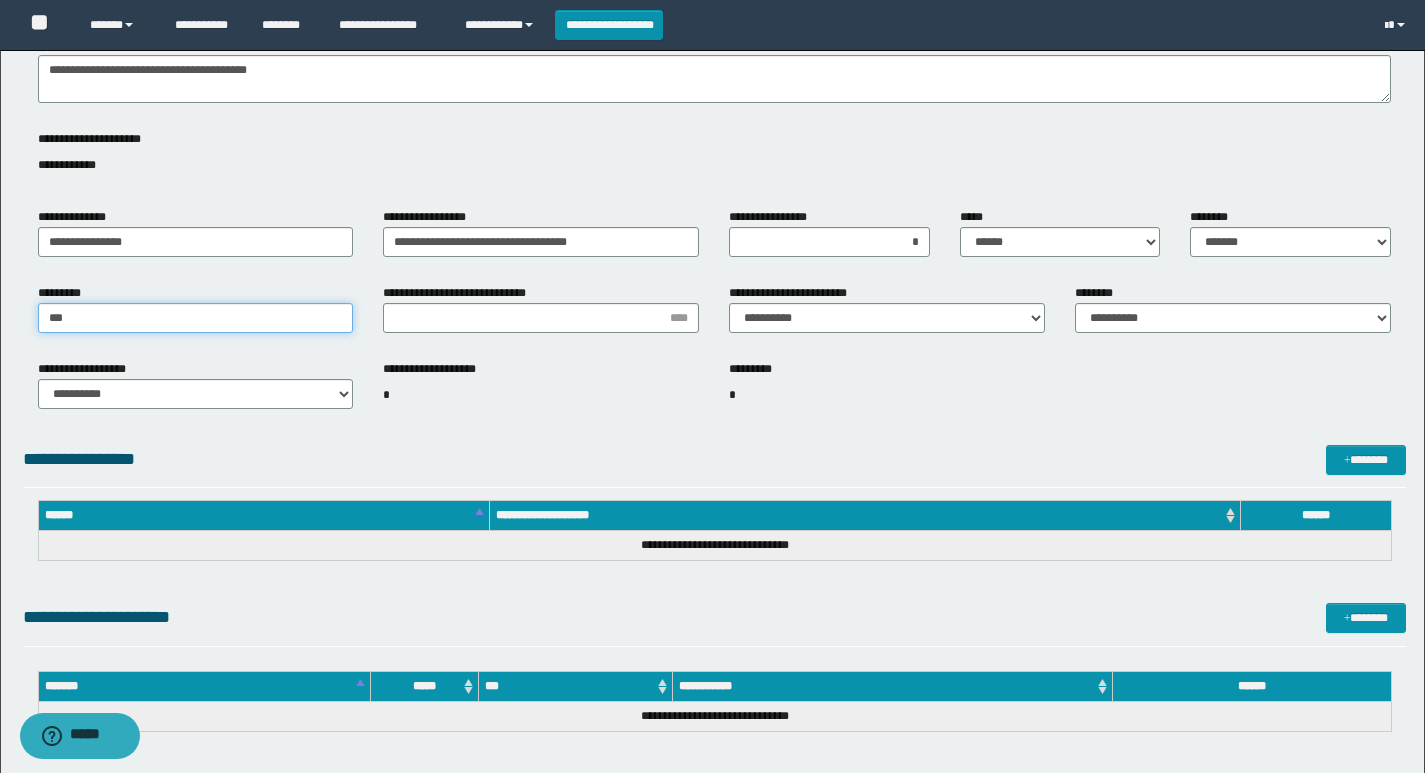 type on "**********" 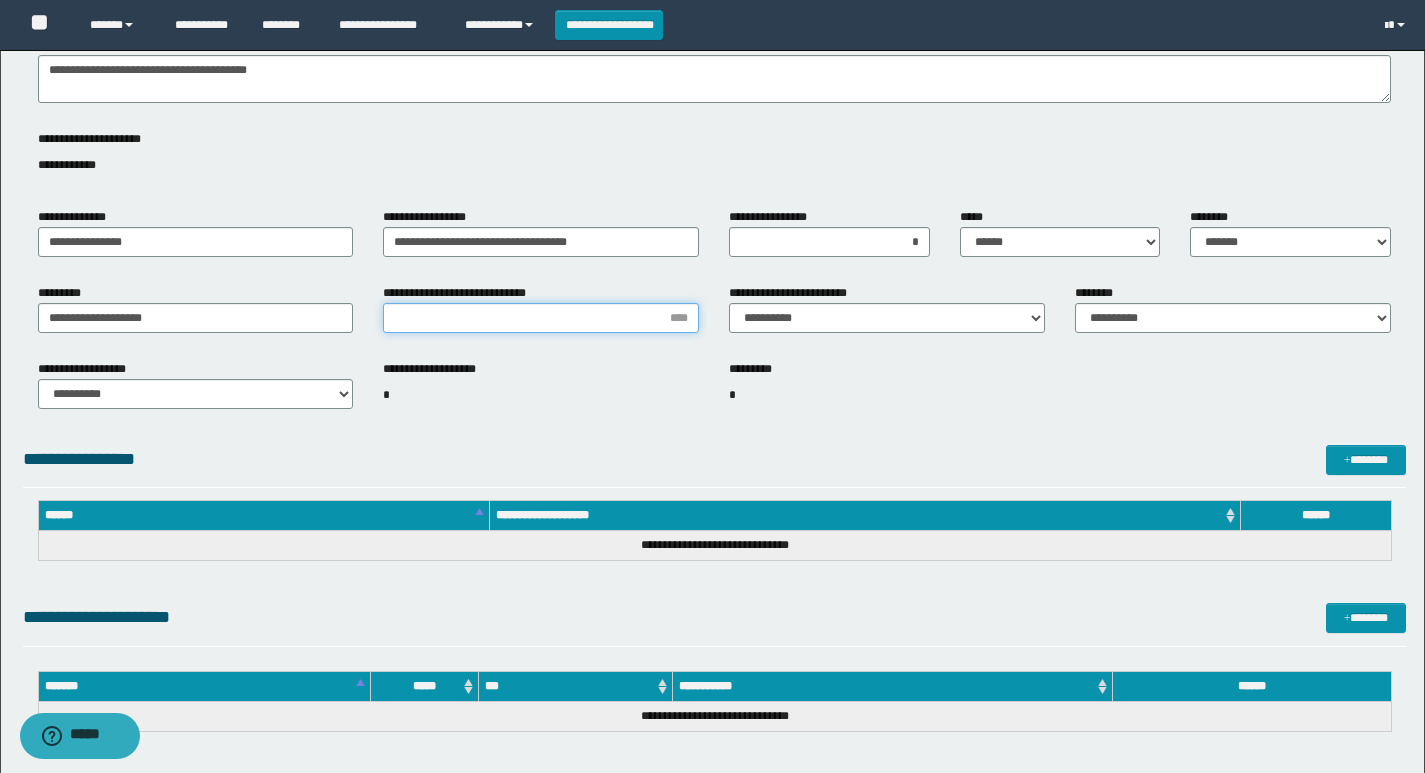 click on "**********" at bounding box center [541, 318] 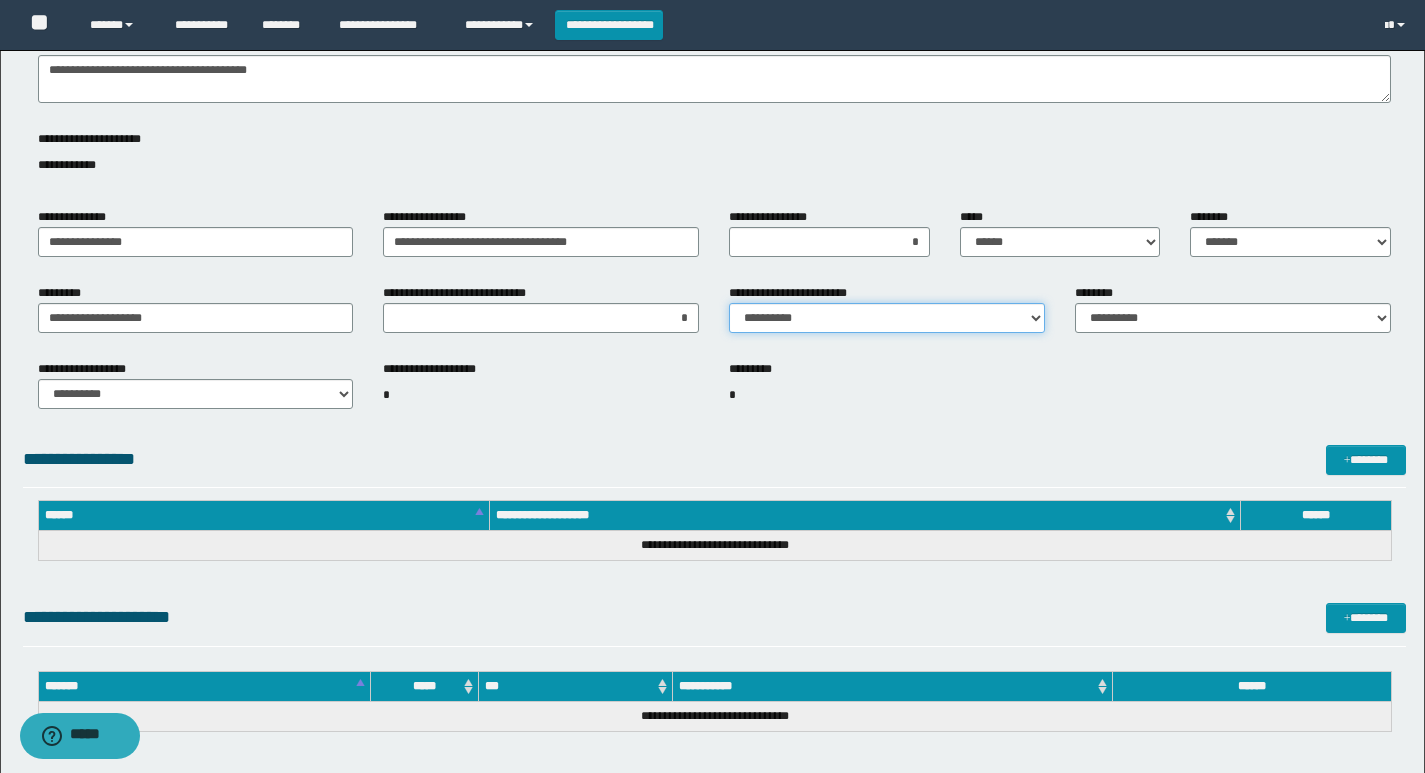drag, startPoint x: 792, startPoint y: 318, endPoint x: 797, endPoint y: 331, distance: 13.928389 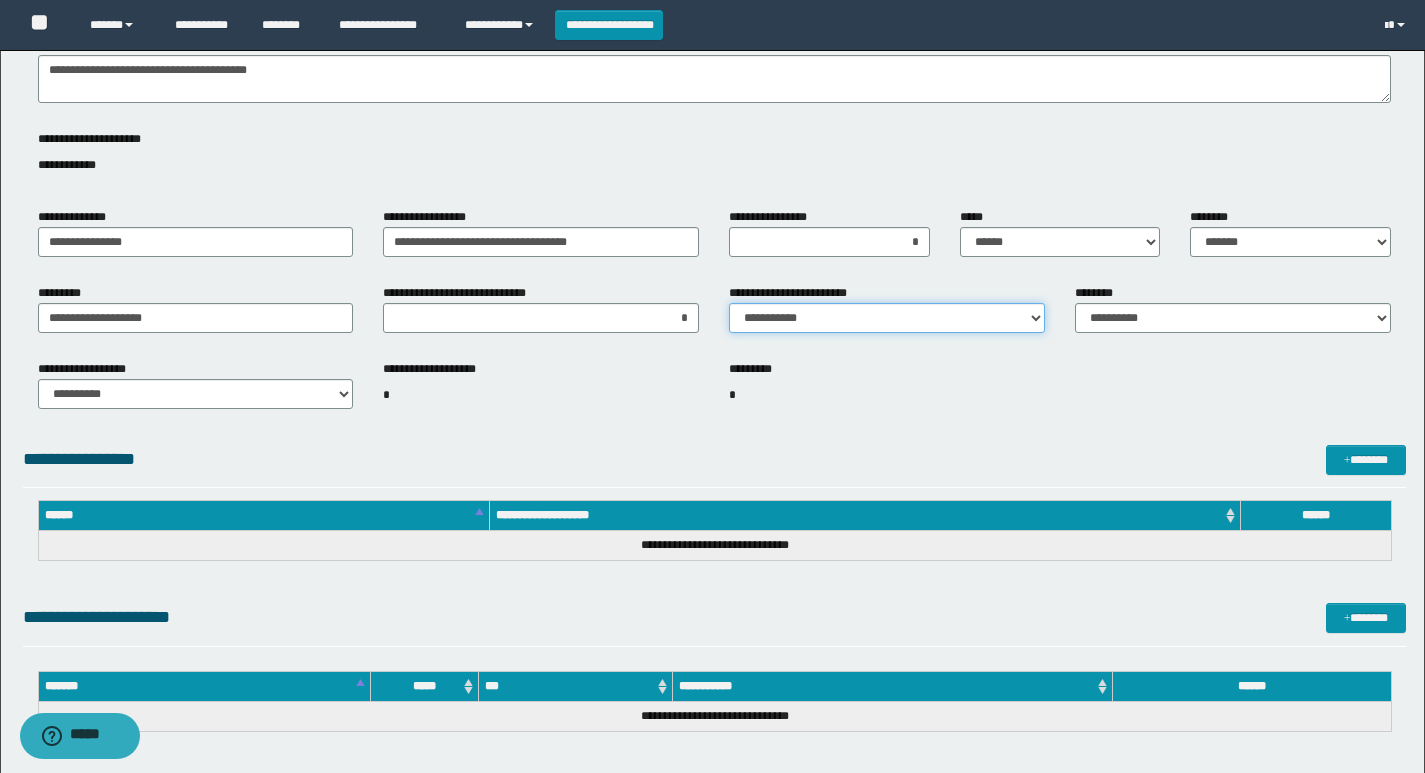 click on "**********" at bounding box center (887, 318) 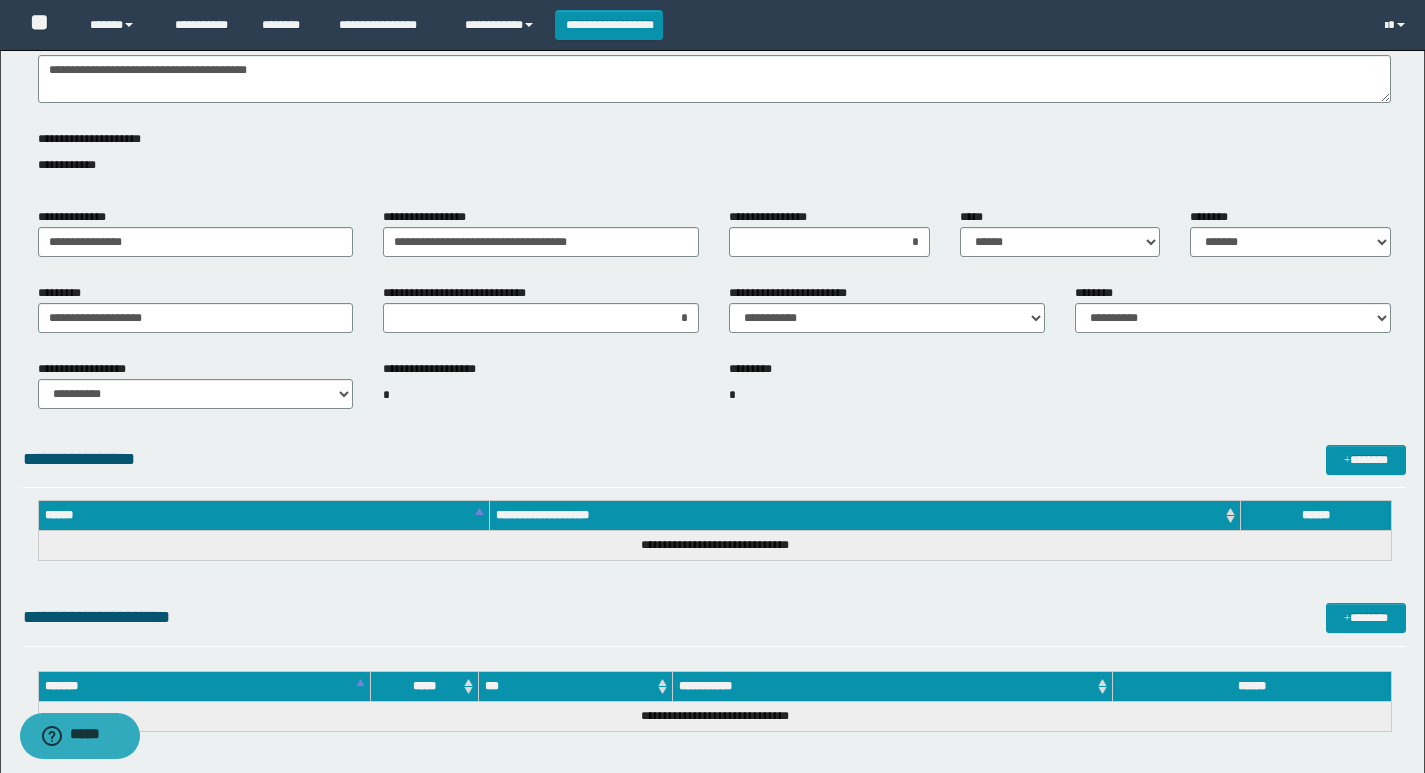 click on "**********" at bounding box center (541, 393) 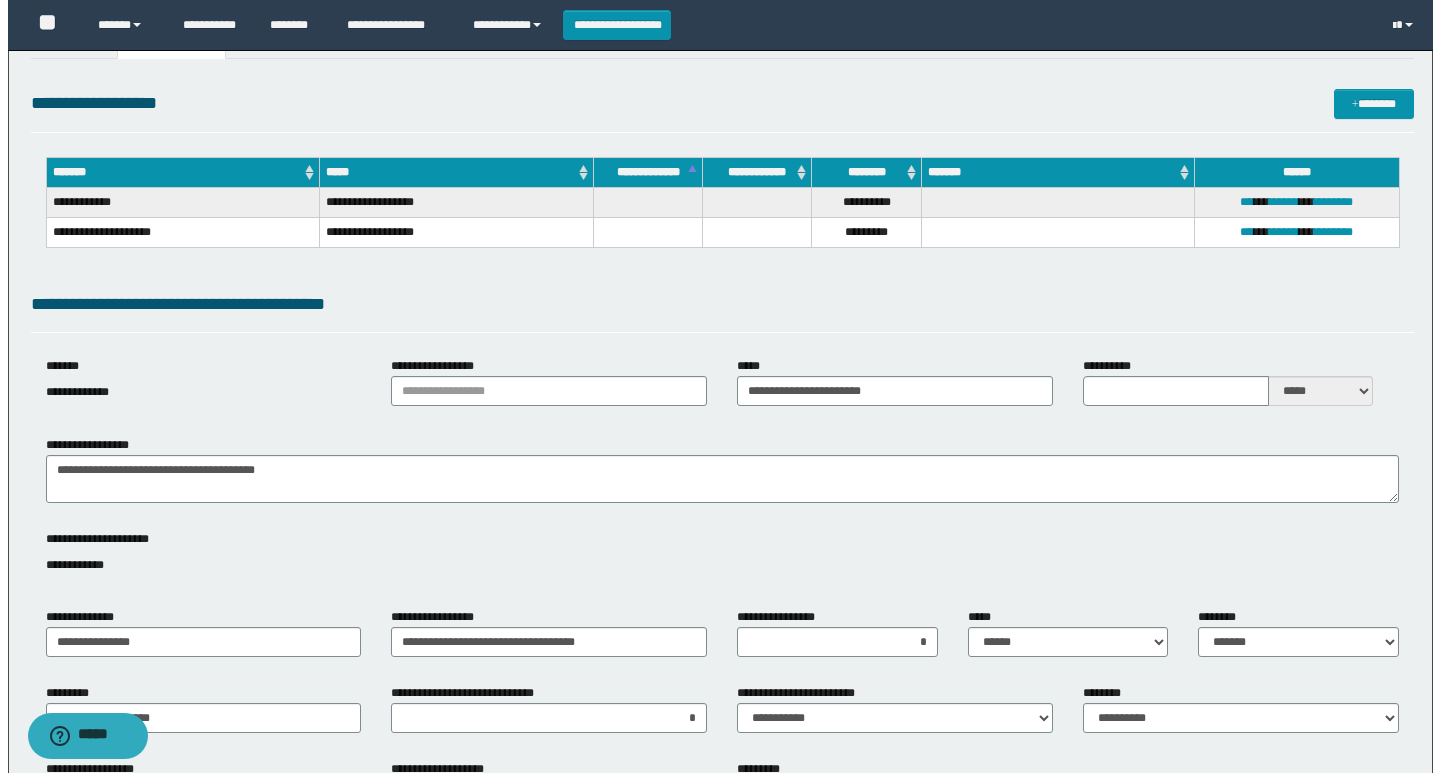 scroll, scrollTop: 0, scrollLeft: 0, axis: both 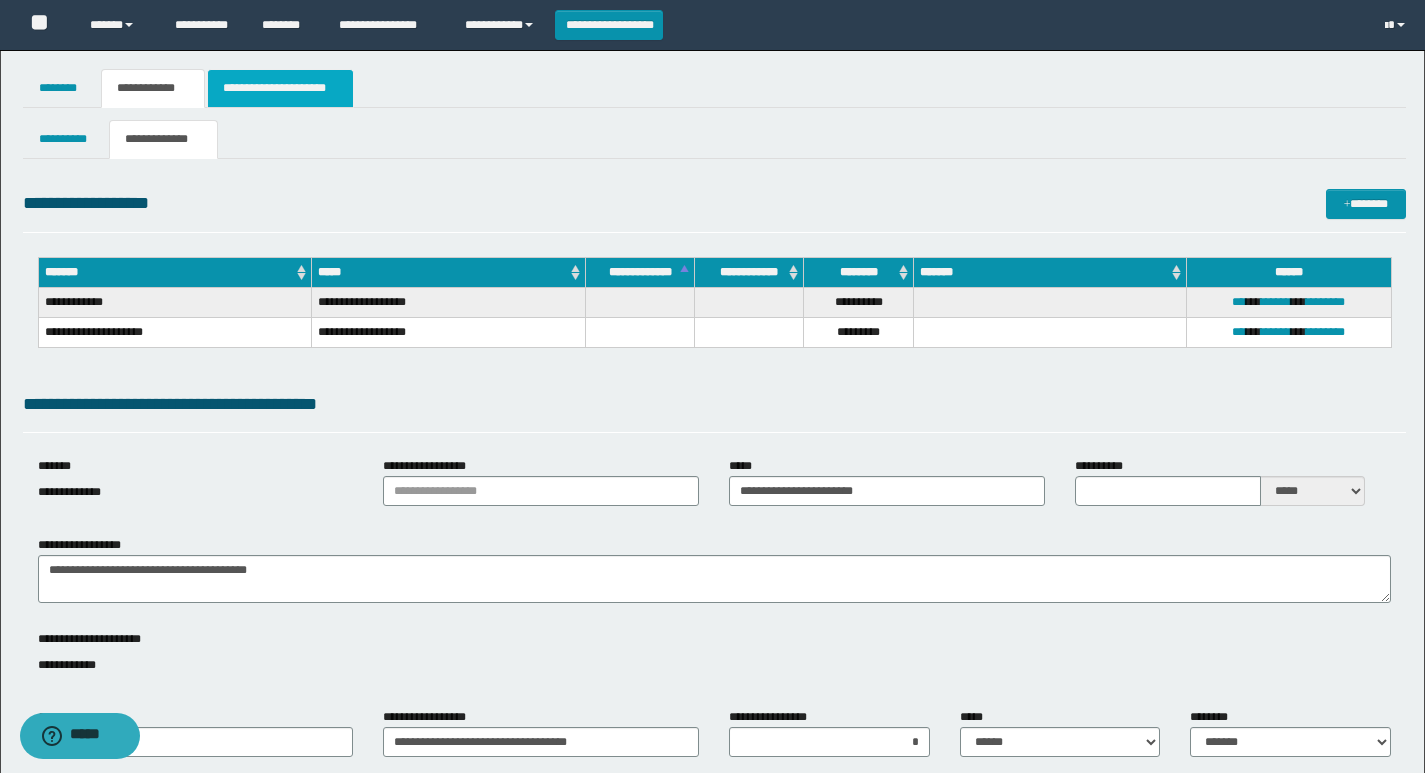 click on "**********" at bounding box center [280, 88] 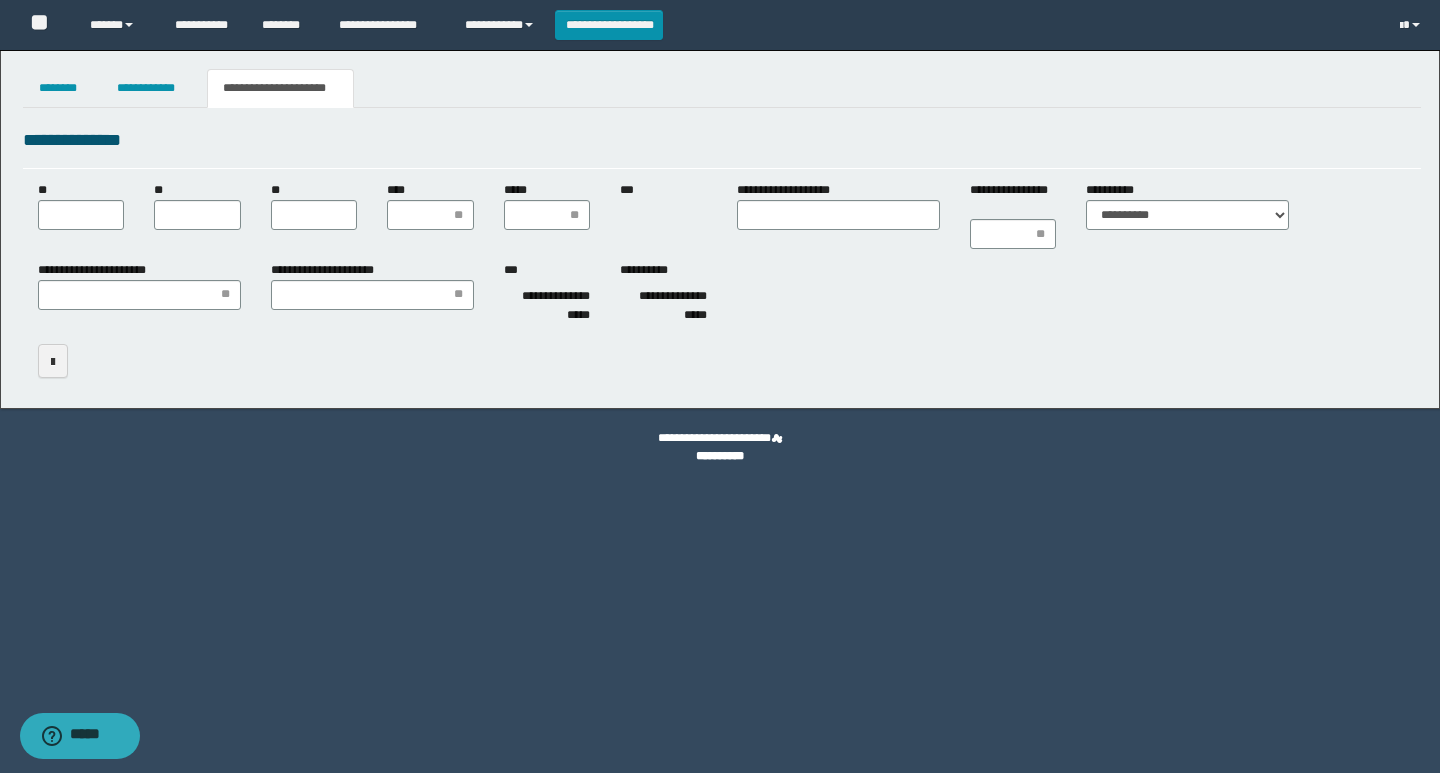 click at bounding box center [722, 361] 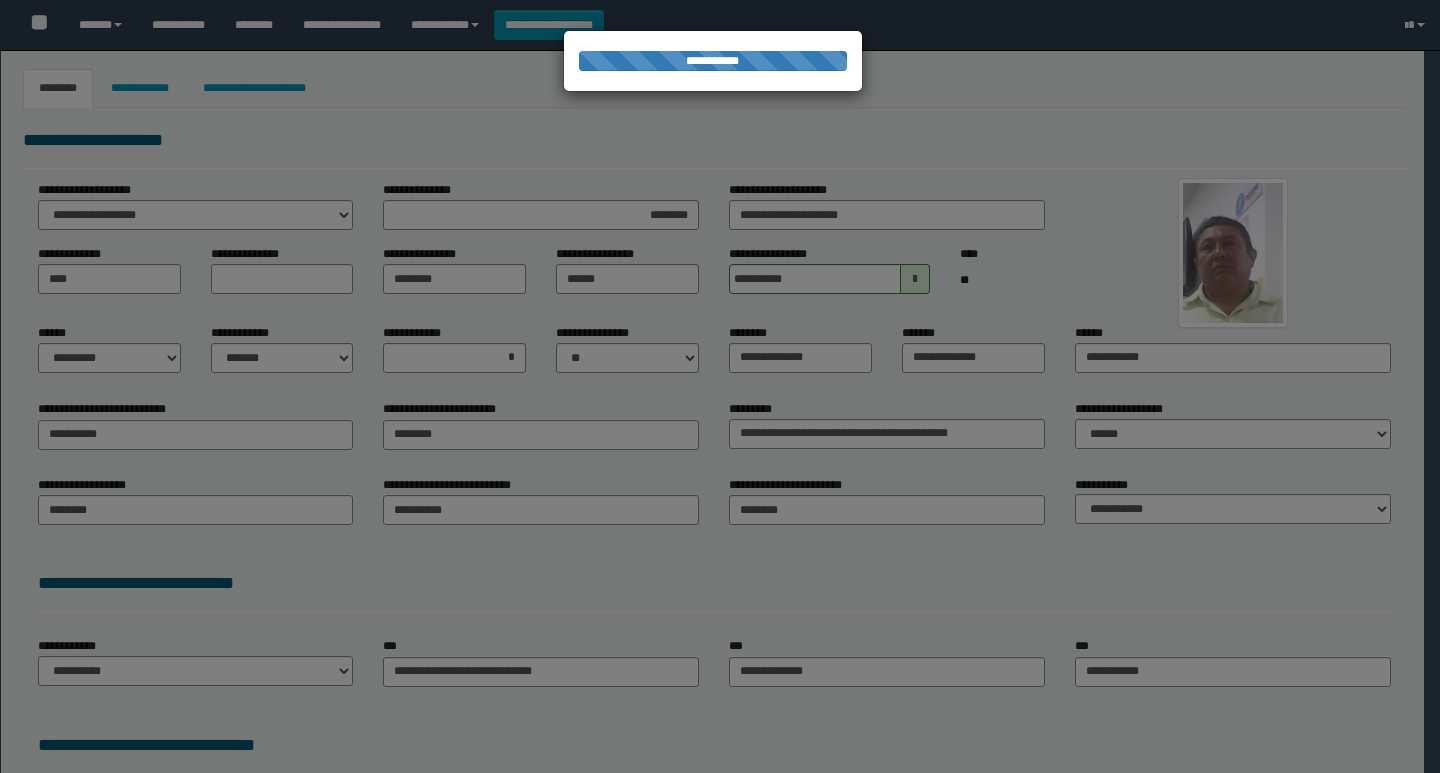 select on "*" 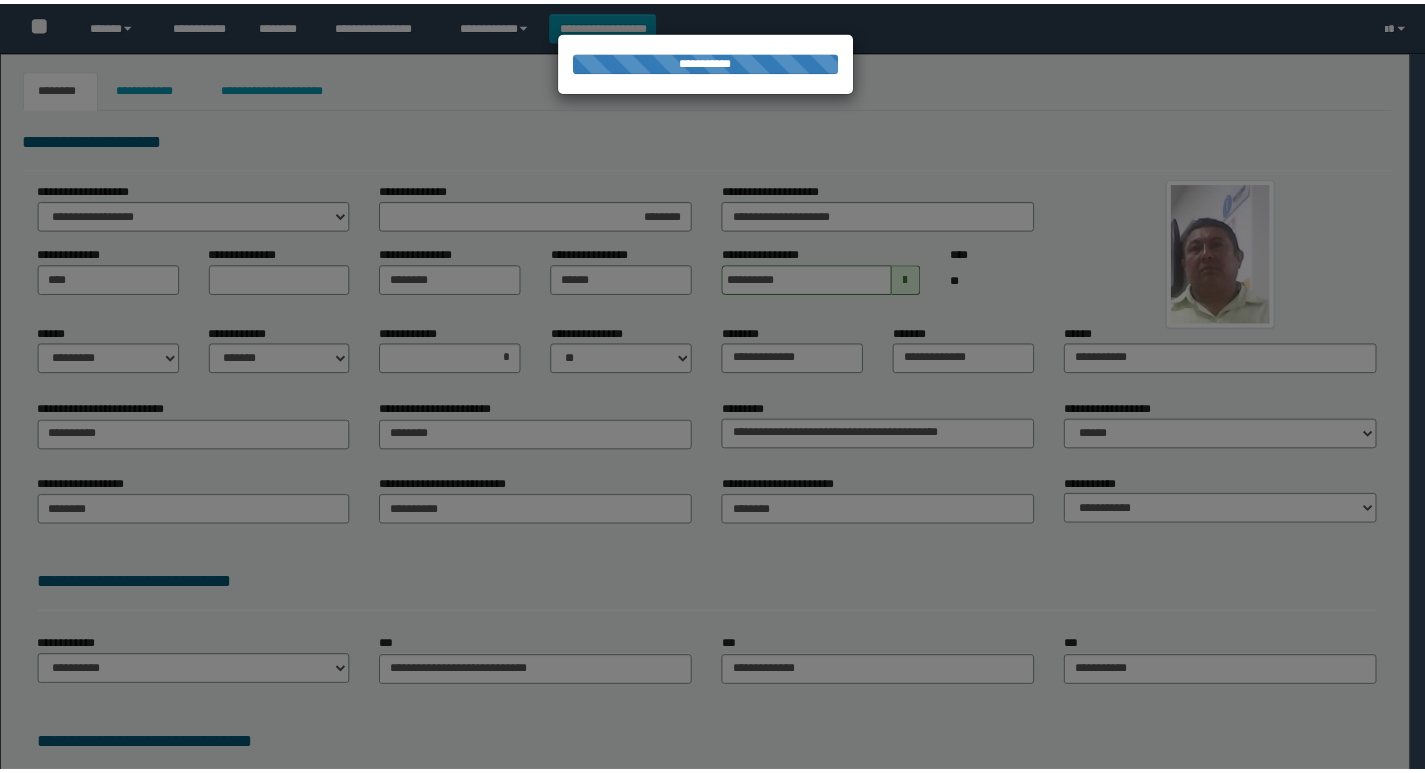 scroll, scrollTop: 0, scrollLeft: 0, axis: both 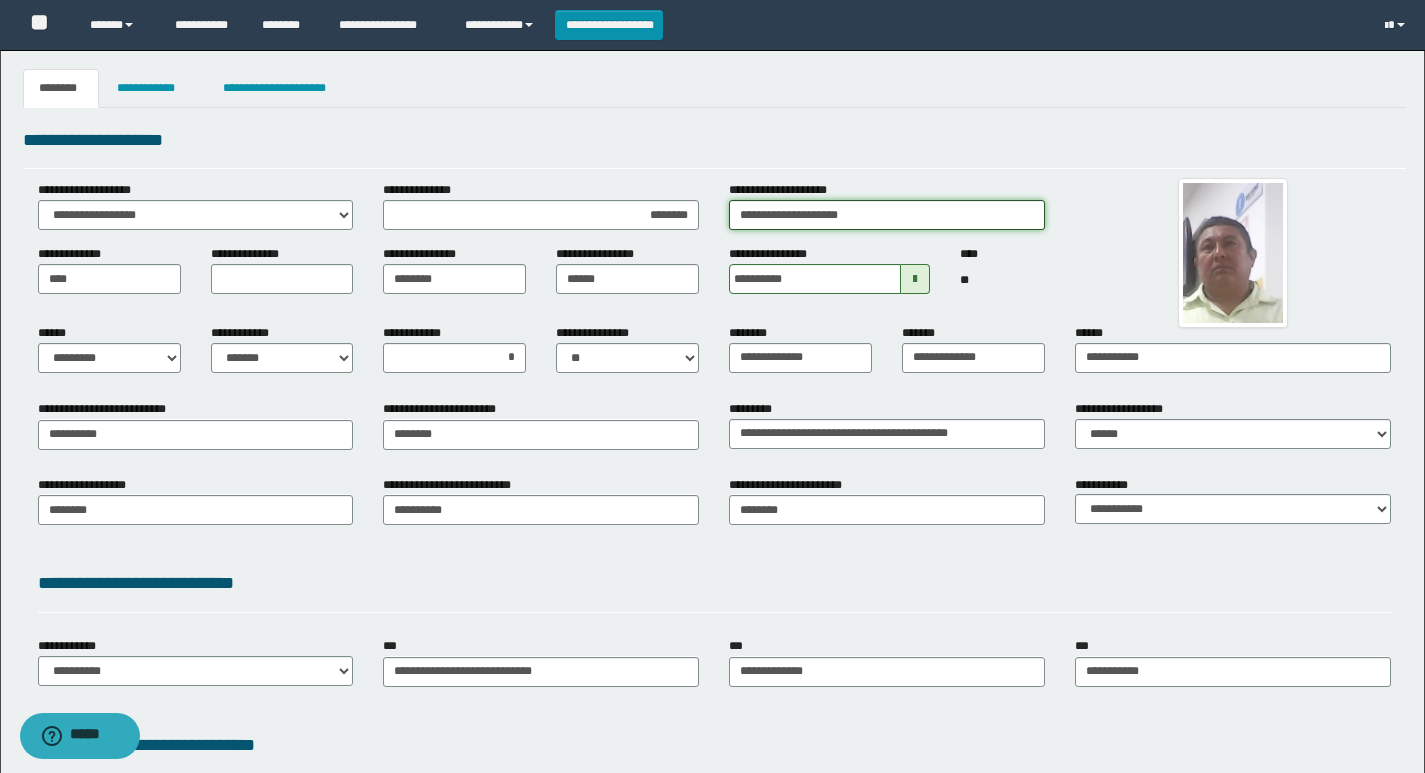 click on "**********" at bounding box center [887, 215] 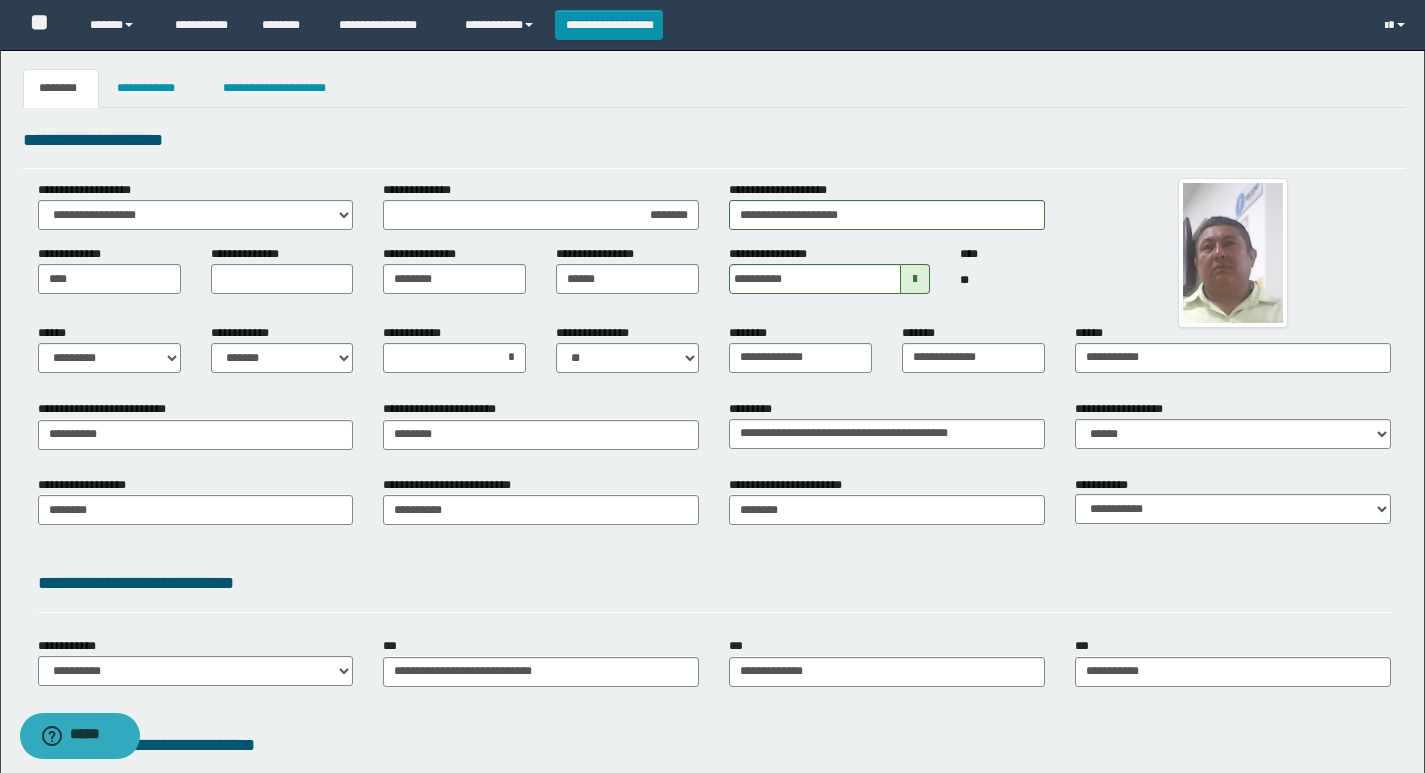 click on "**********" at bounding box center (714, 583) 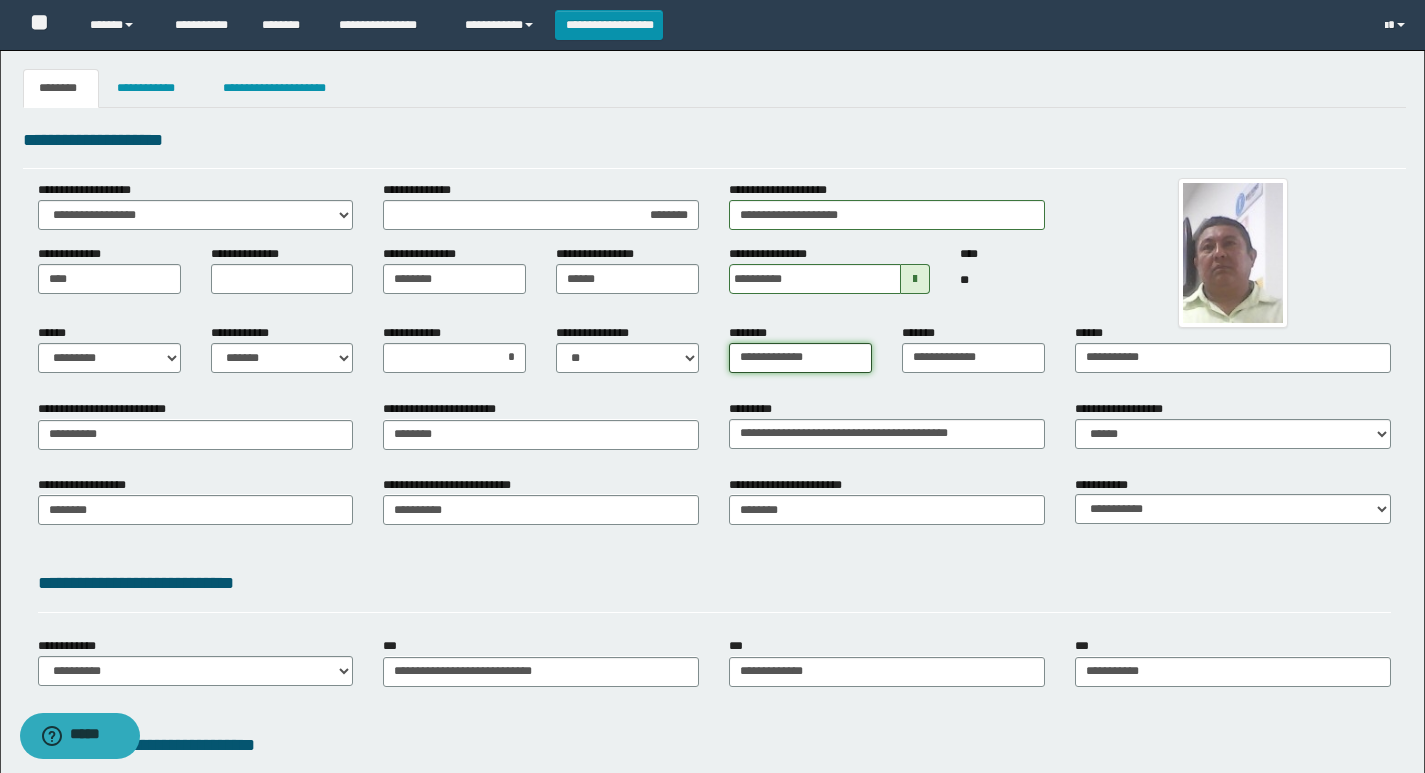 drag, startPoint x: 845, startPoint y: 358, endPoint x: 731, endPoint y: 369, distance: 114.52947 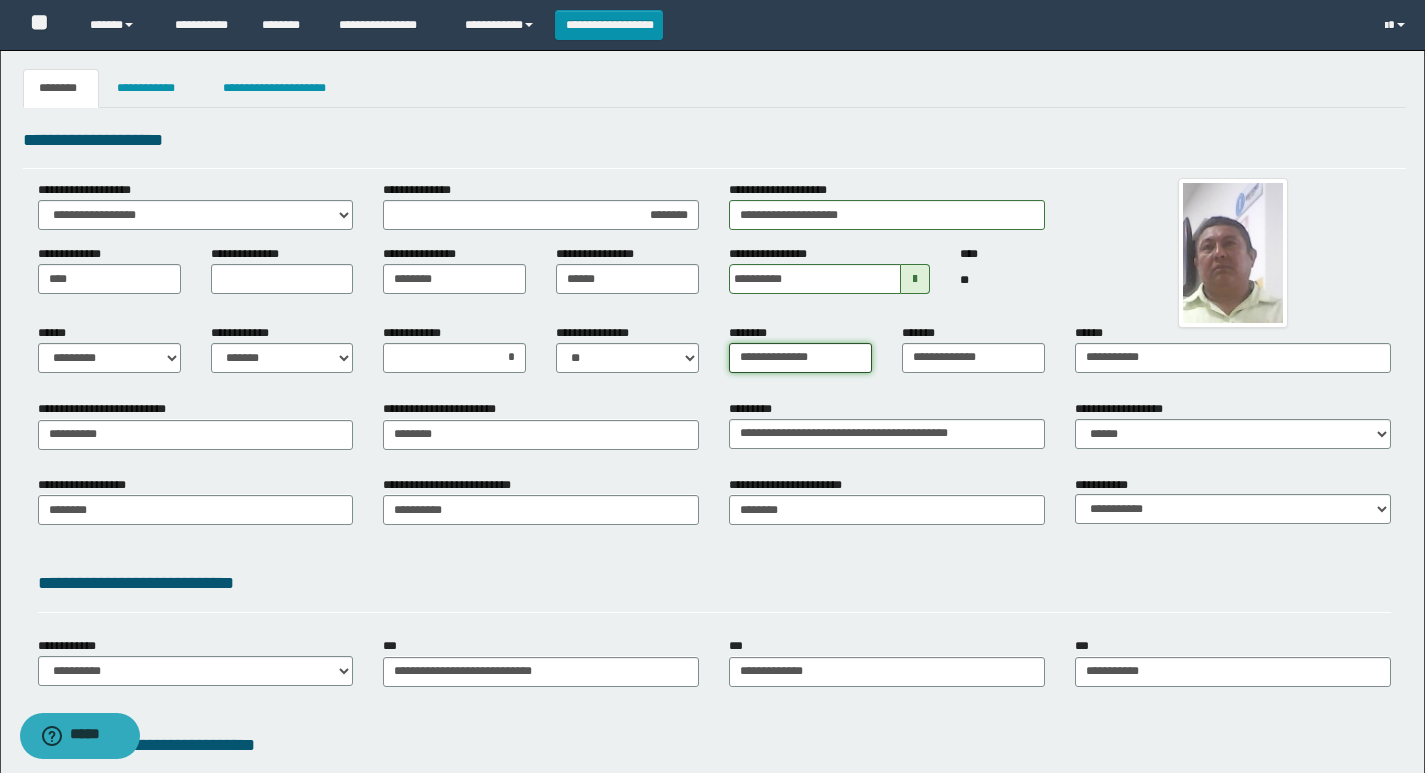 drag, startPoint x: 847, startPoint y: 363, endPoint x: 622, endPoint y: 382, distance: 225.8008 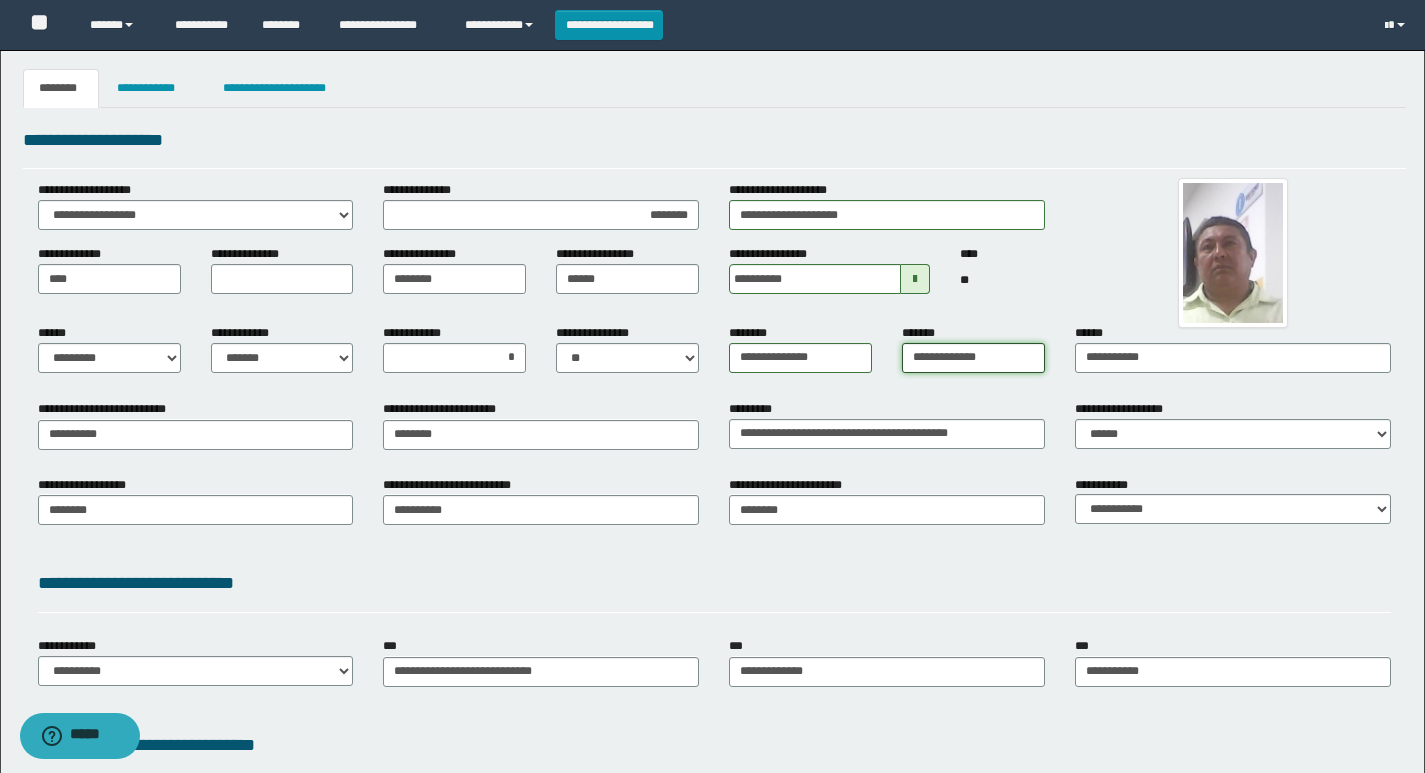 drag, startPoint x: 1022, startPoint y: 354, endPoint x: 849, endPoint y: 359, distance: 173.07224 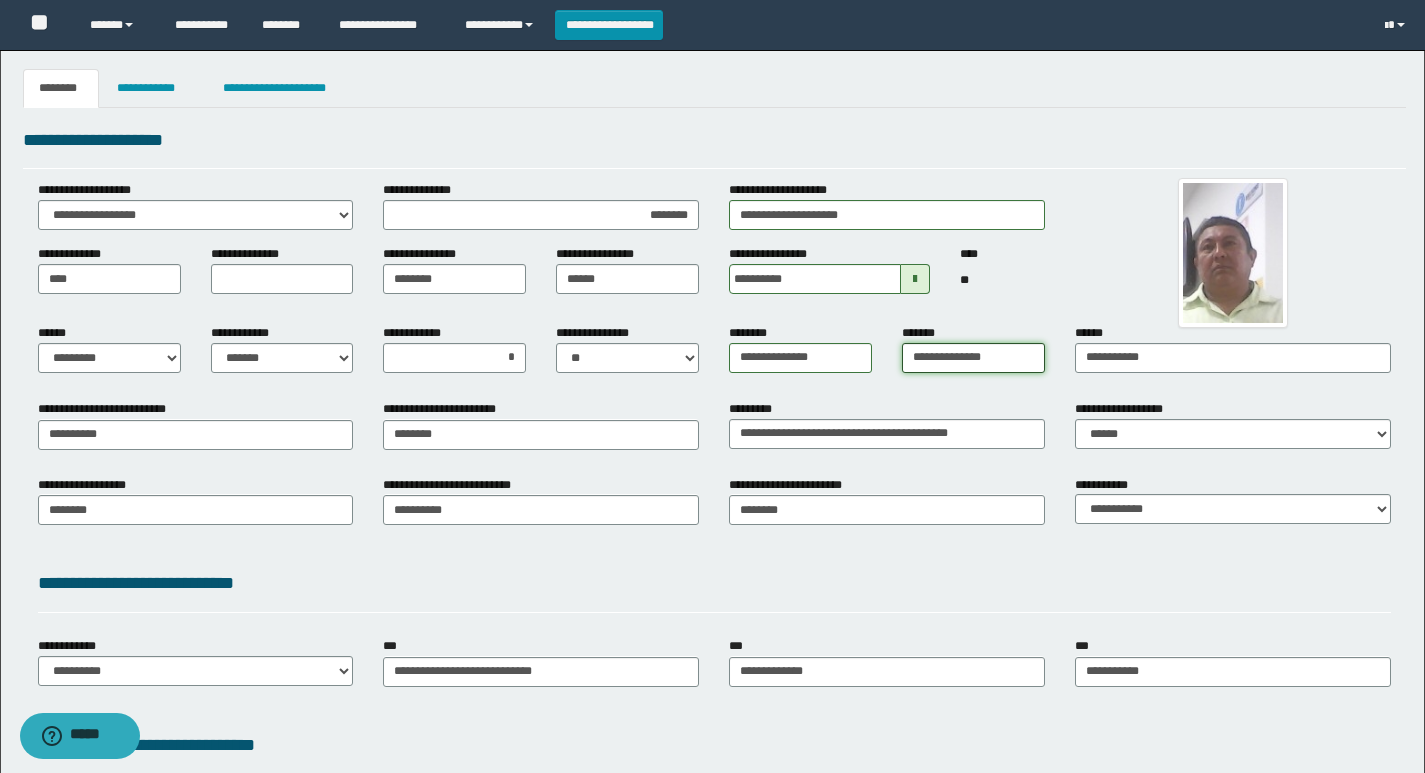 type on "**********" 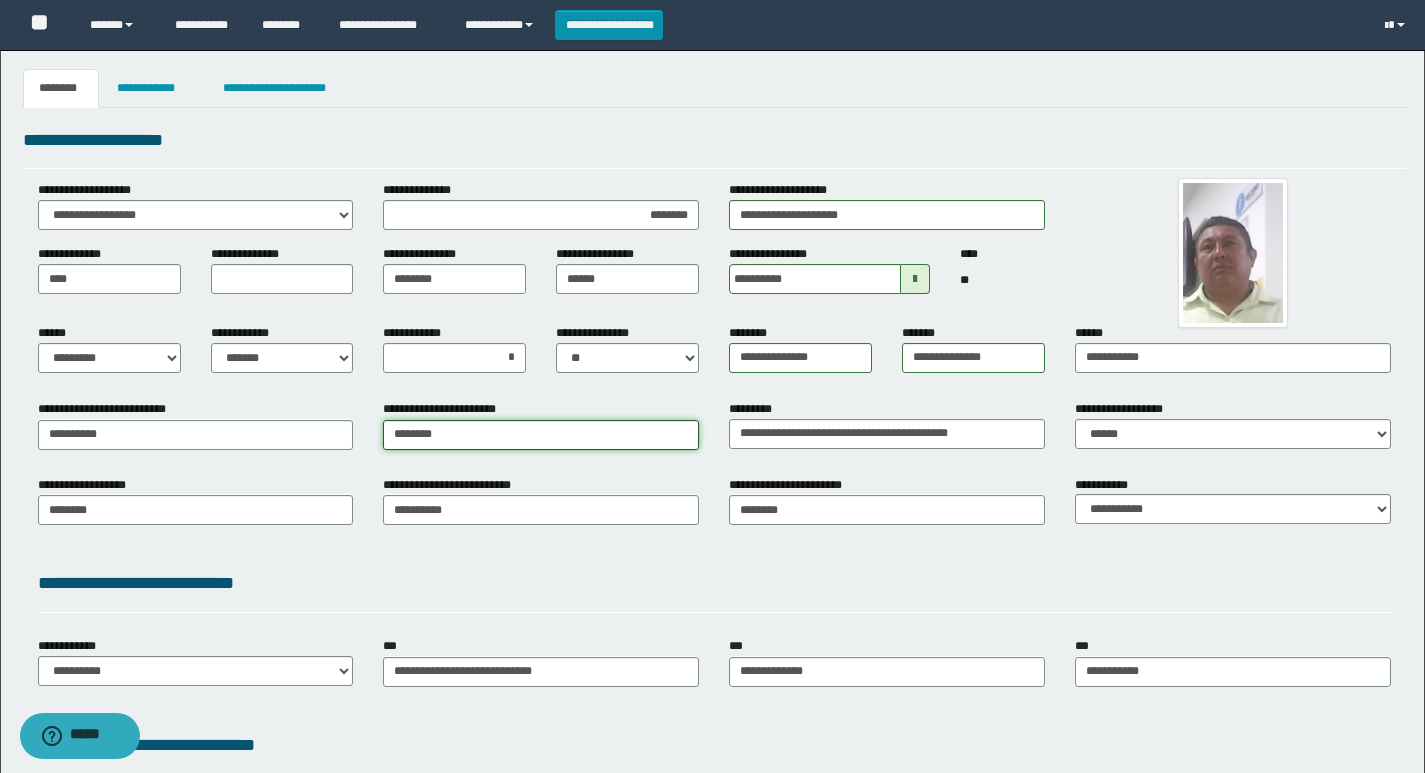 click on "********" at bounding box center [541, 435] 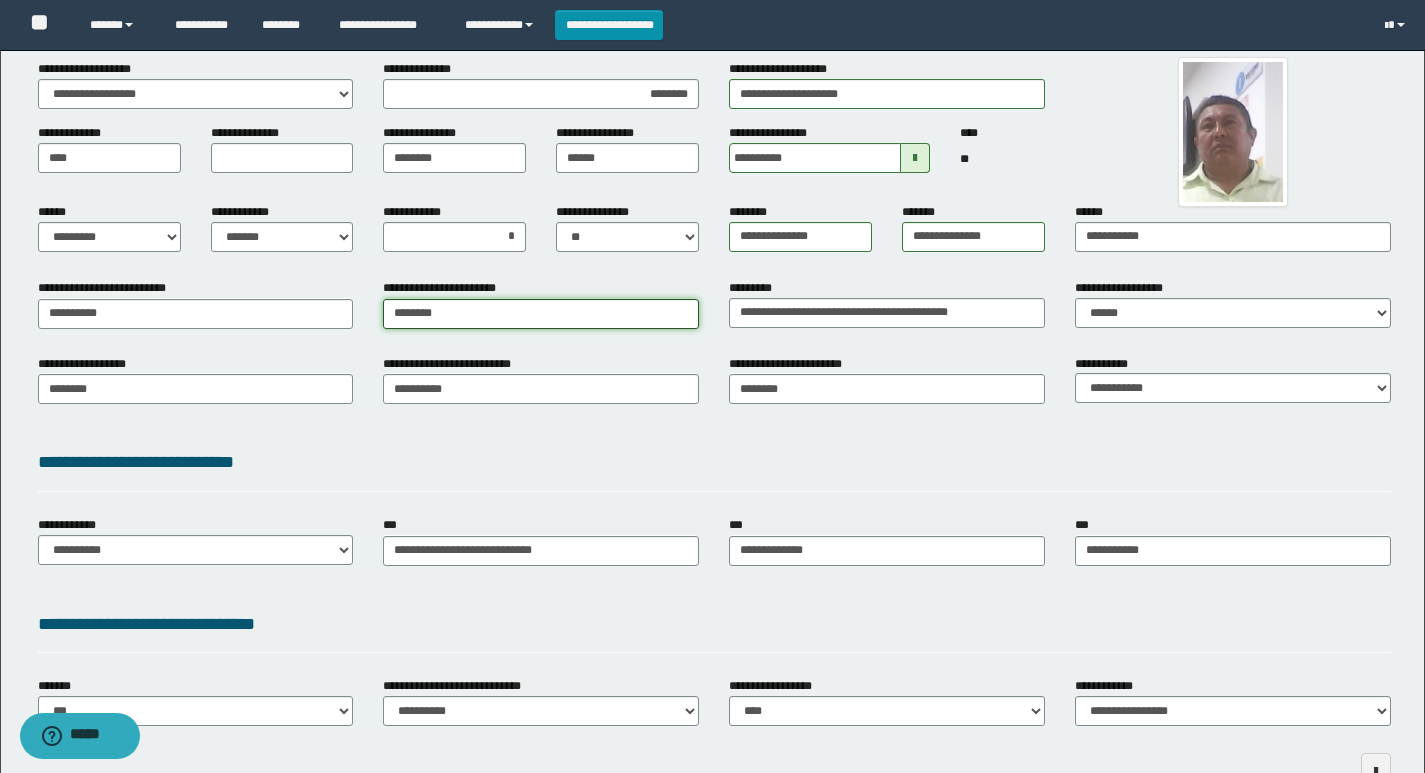 scroll, scrollTop: 200, scrollLeft: 0, axis: vertical 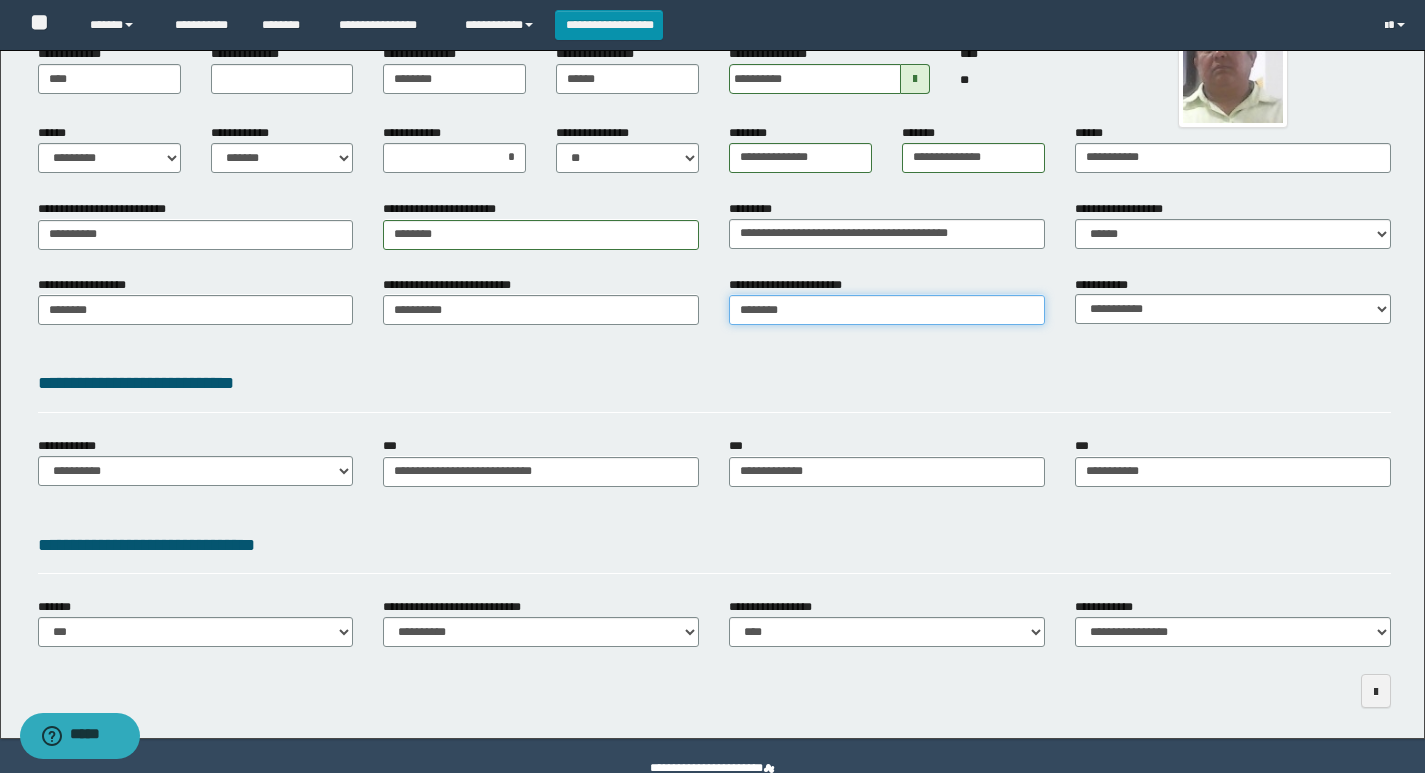 type on "**********" 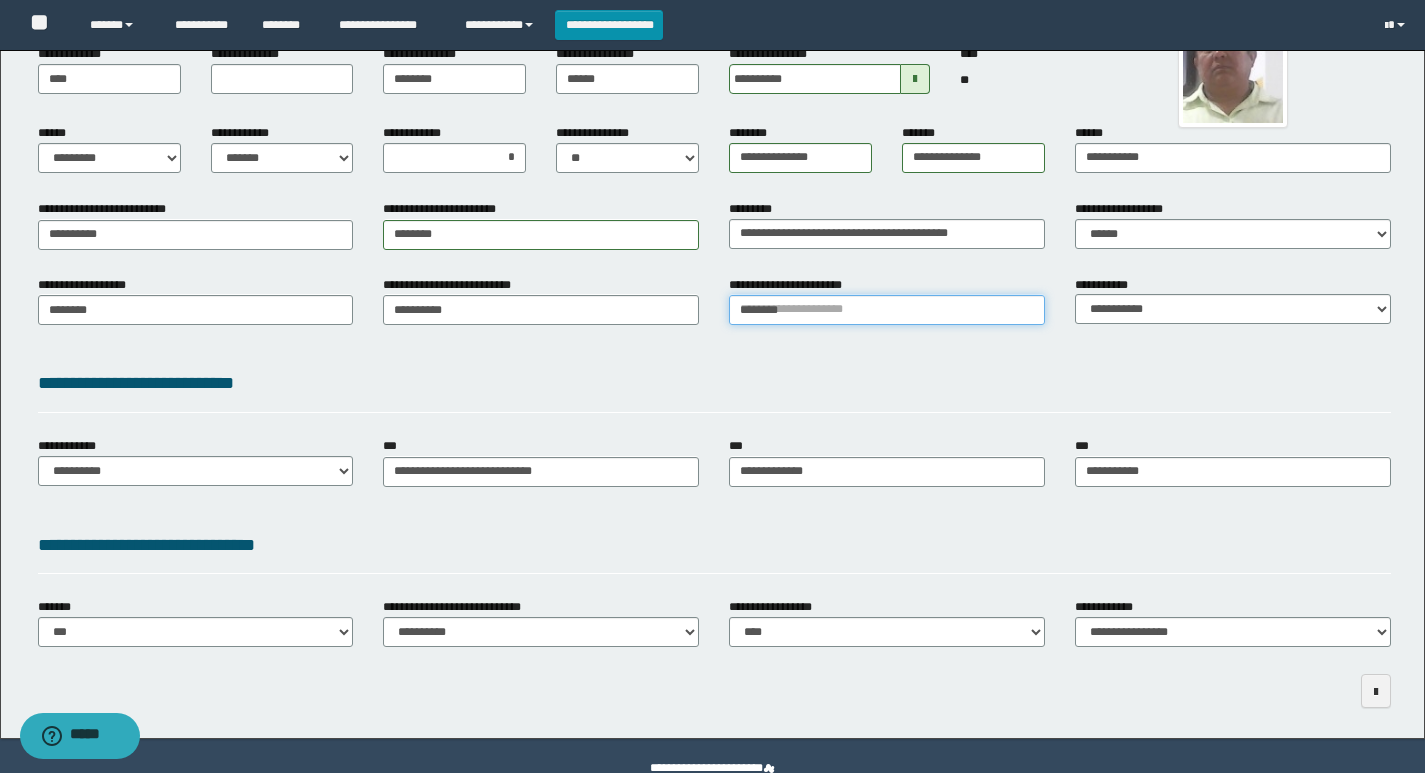 click on "********" at bounding box center (887, 310) 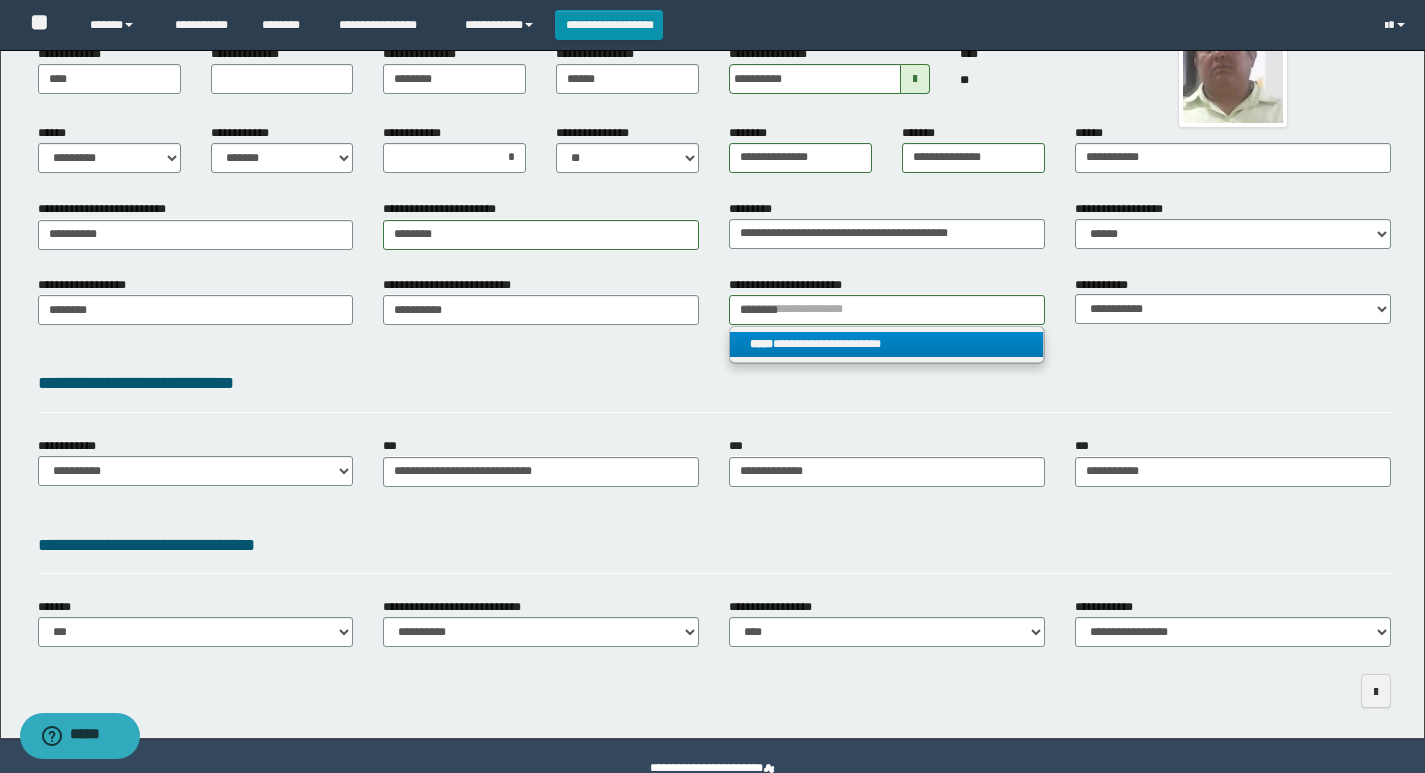 click on "**********" at bounding box center (886, 344) 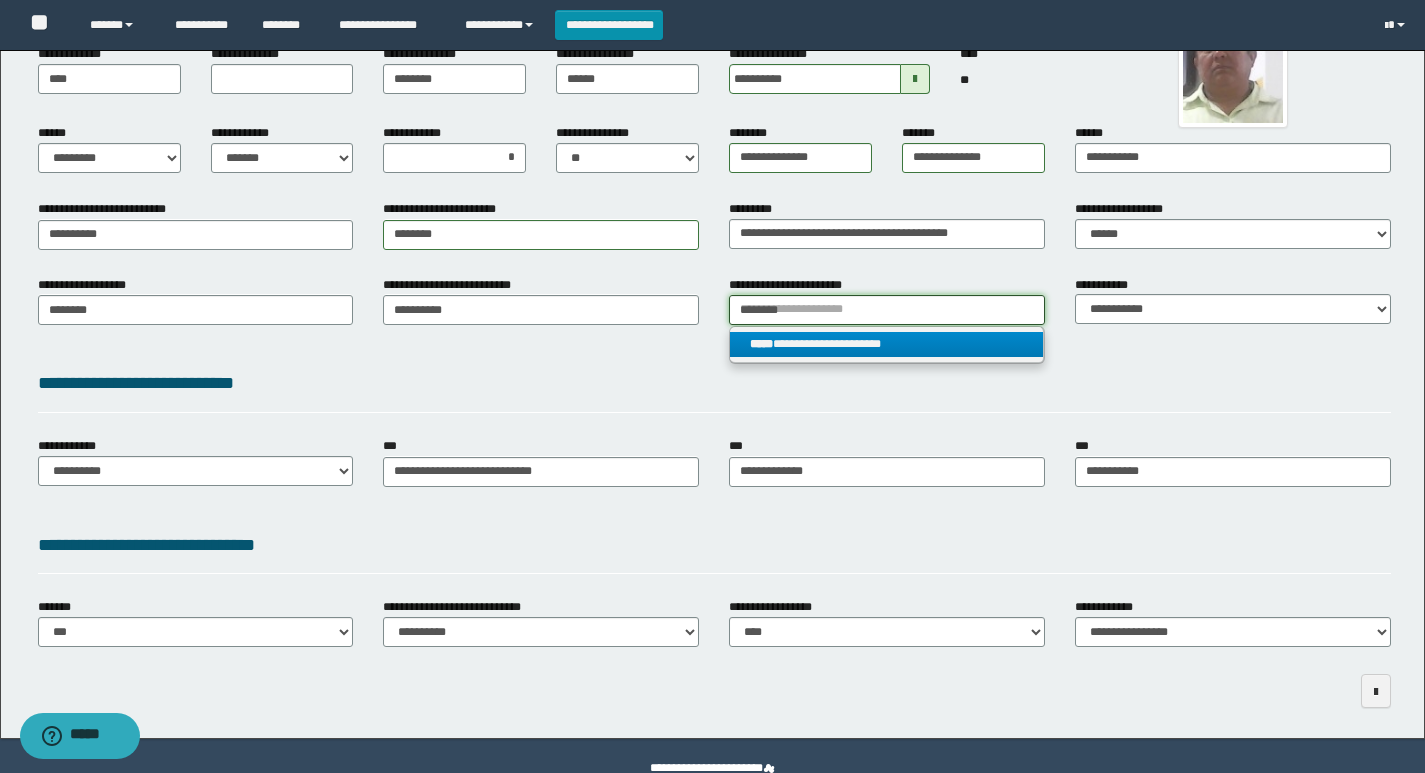 type 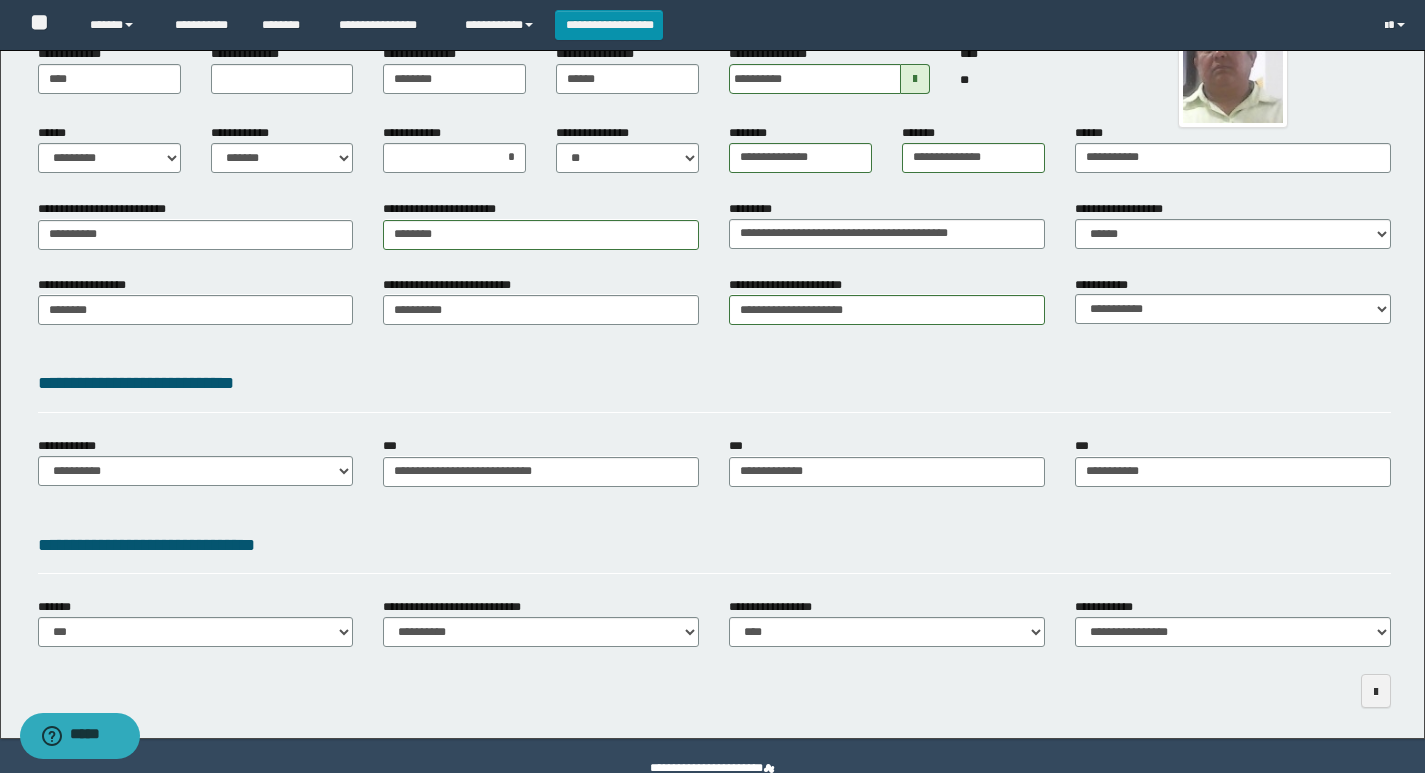 click on "**********" at bounding box center [714, 383] 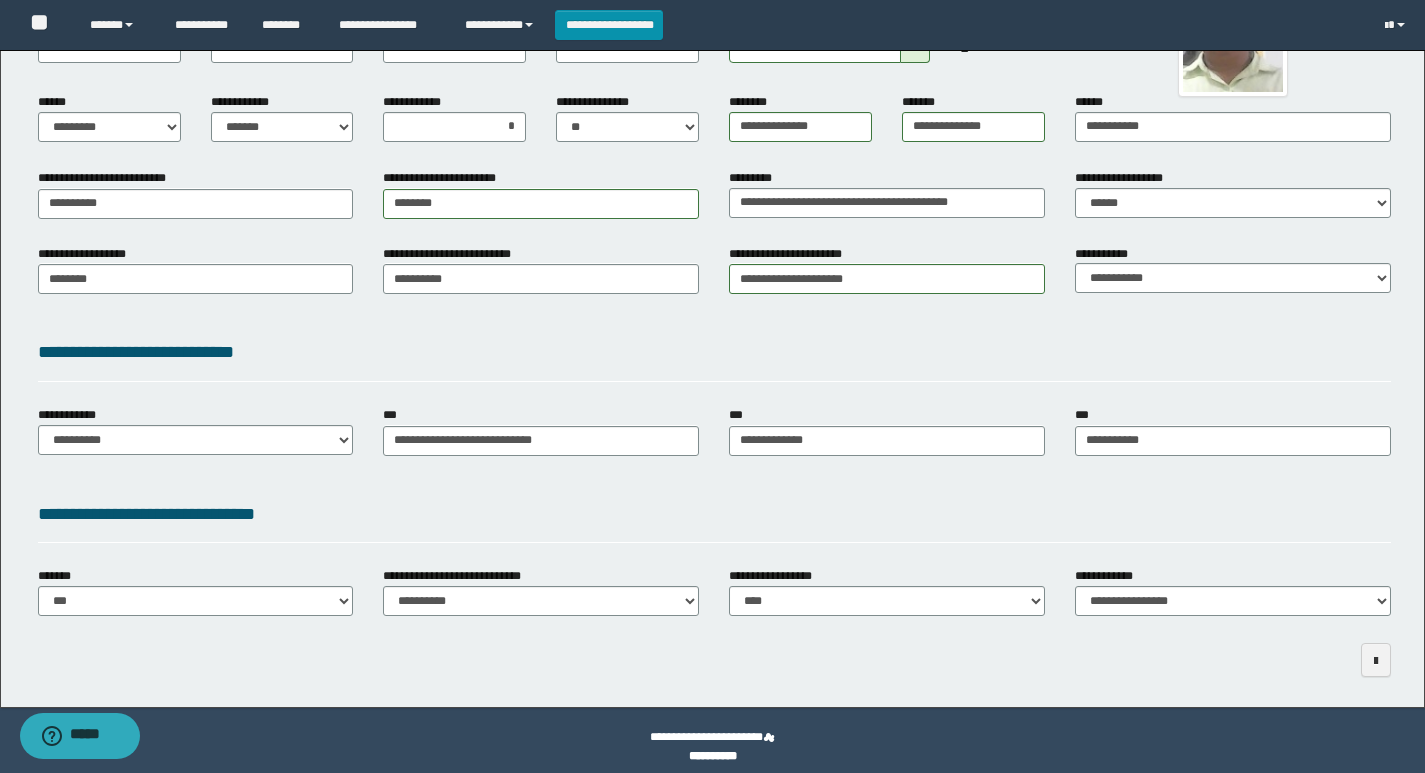 scroll, scrollTop: 243, scrollLeft: 0, axis: vertical 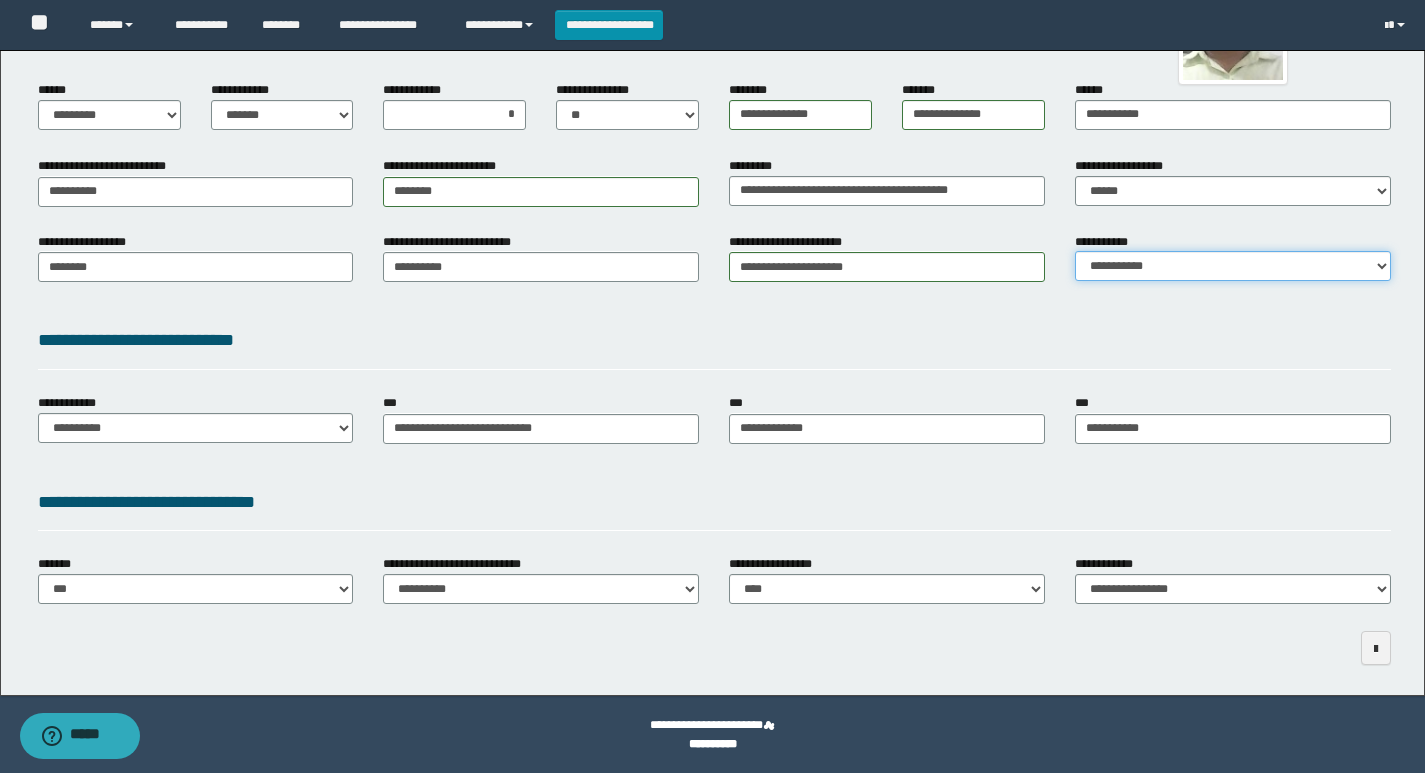click on "**********" at bounding box center (1233, 266) 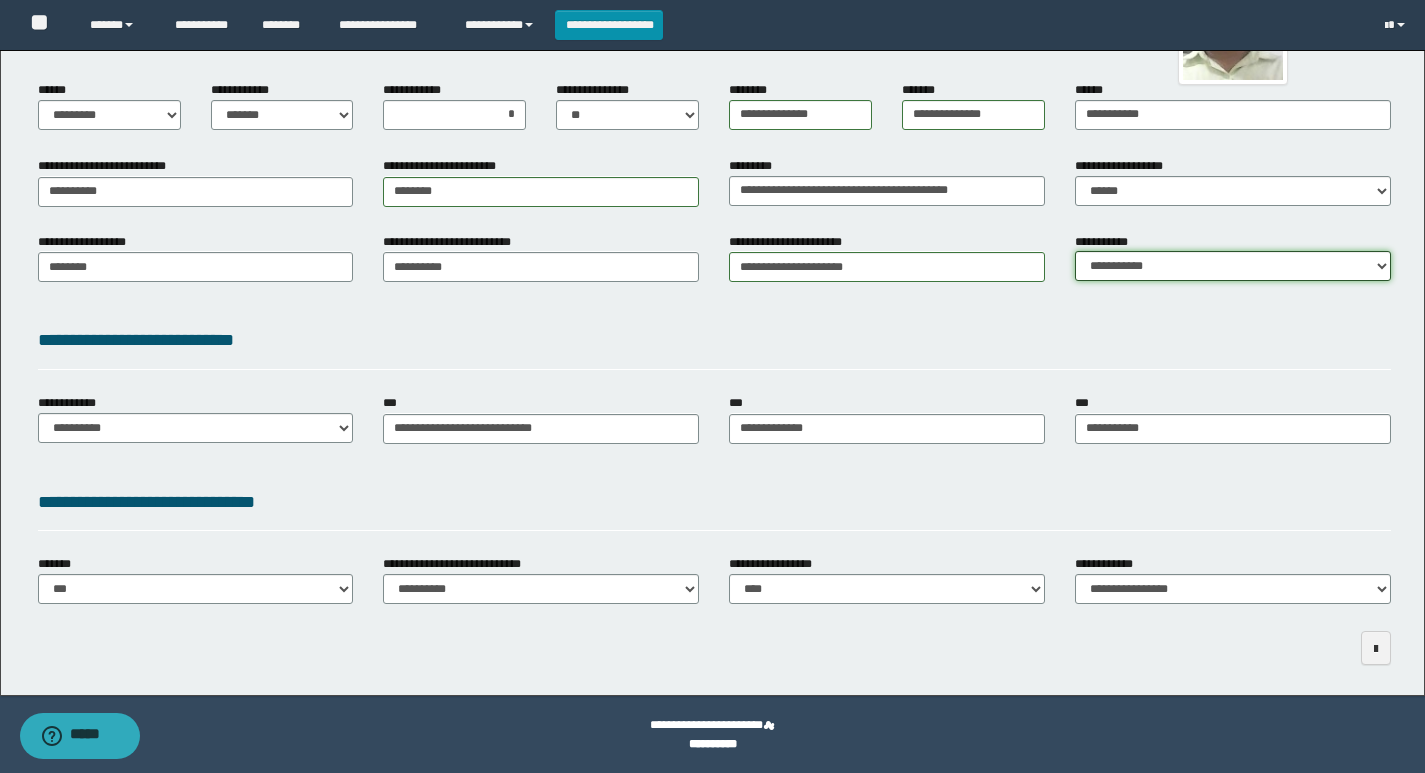 select on "*" 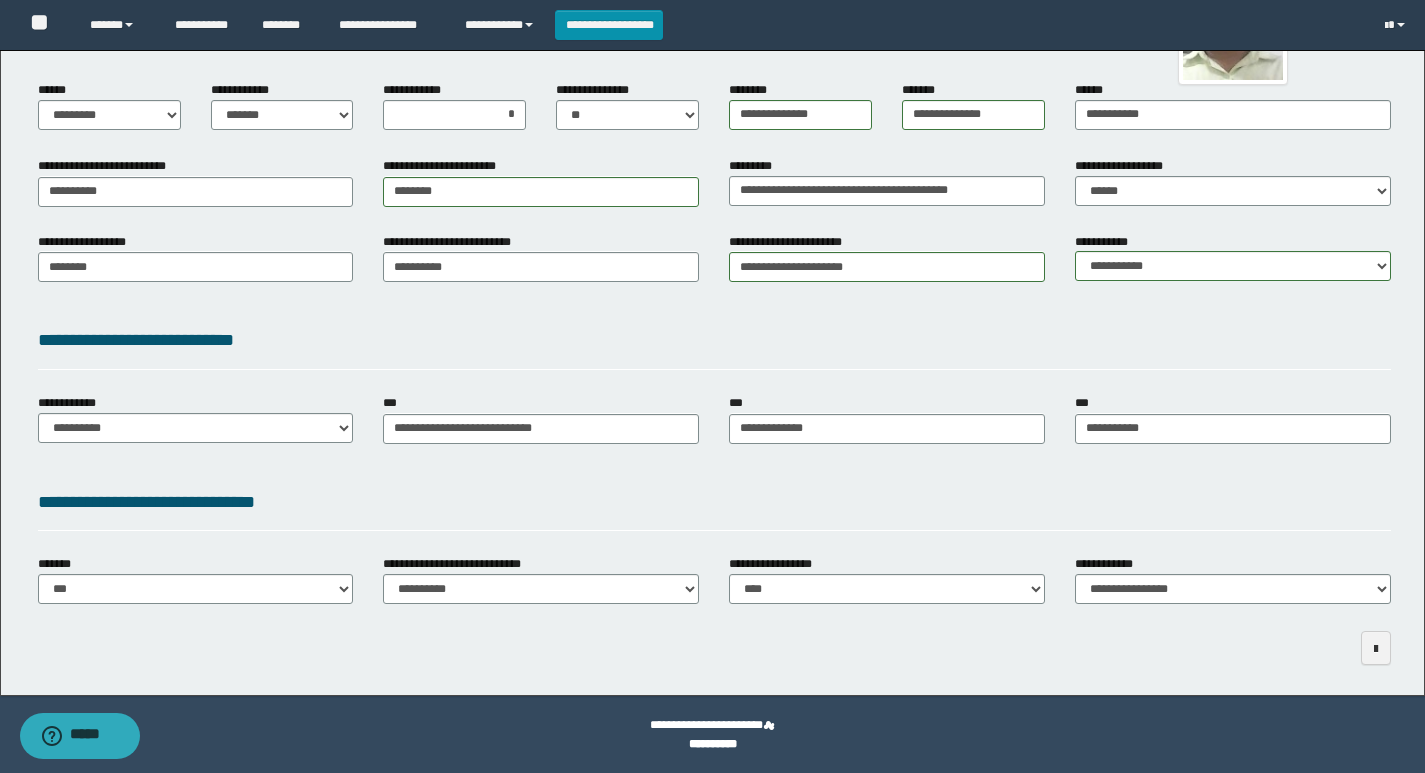click on "**********" at bounding box center (714, 344) 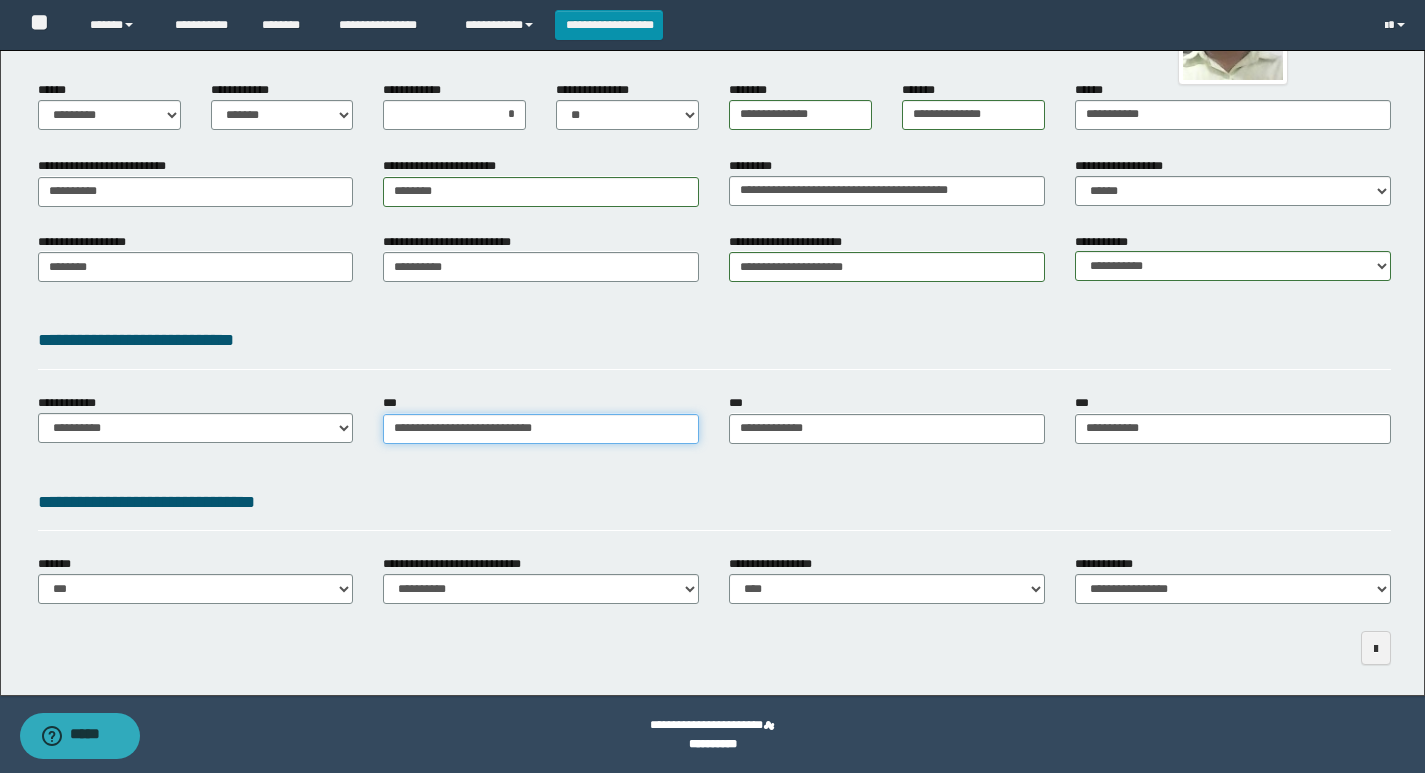 type on "**********" 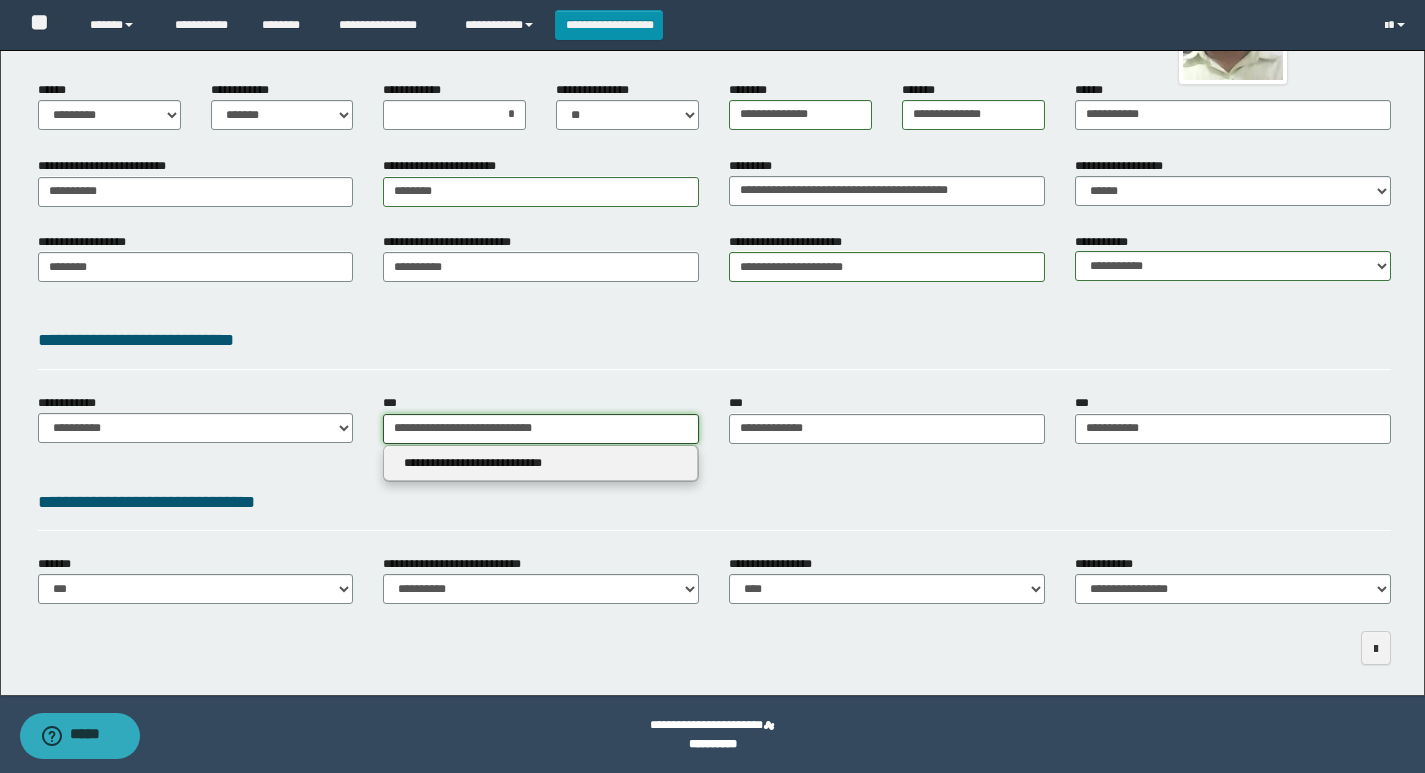 click on "**********" at bounding box center [541, 429] 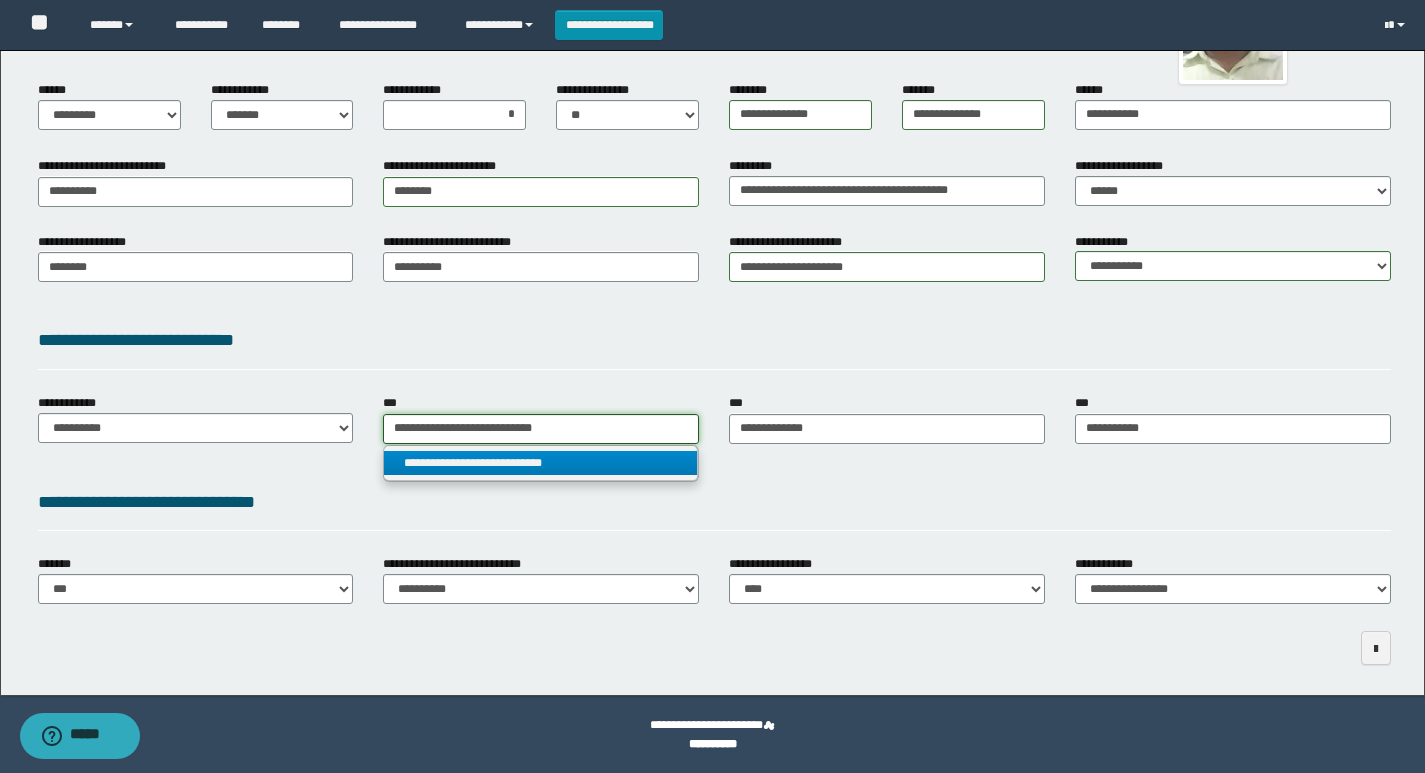 drag, startPoint x: 353, startPoint y: 417, endPoint x: 266, endPoint y: 419, distance: 87.02299 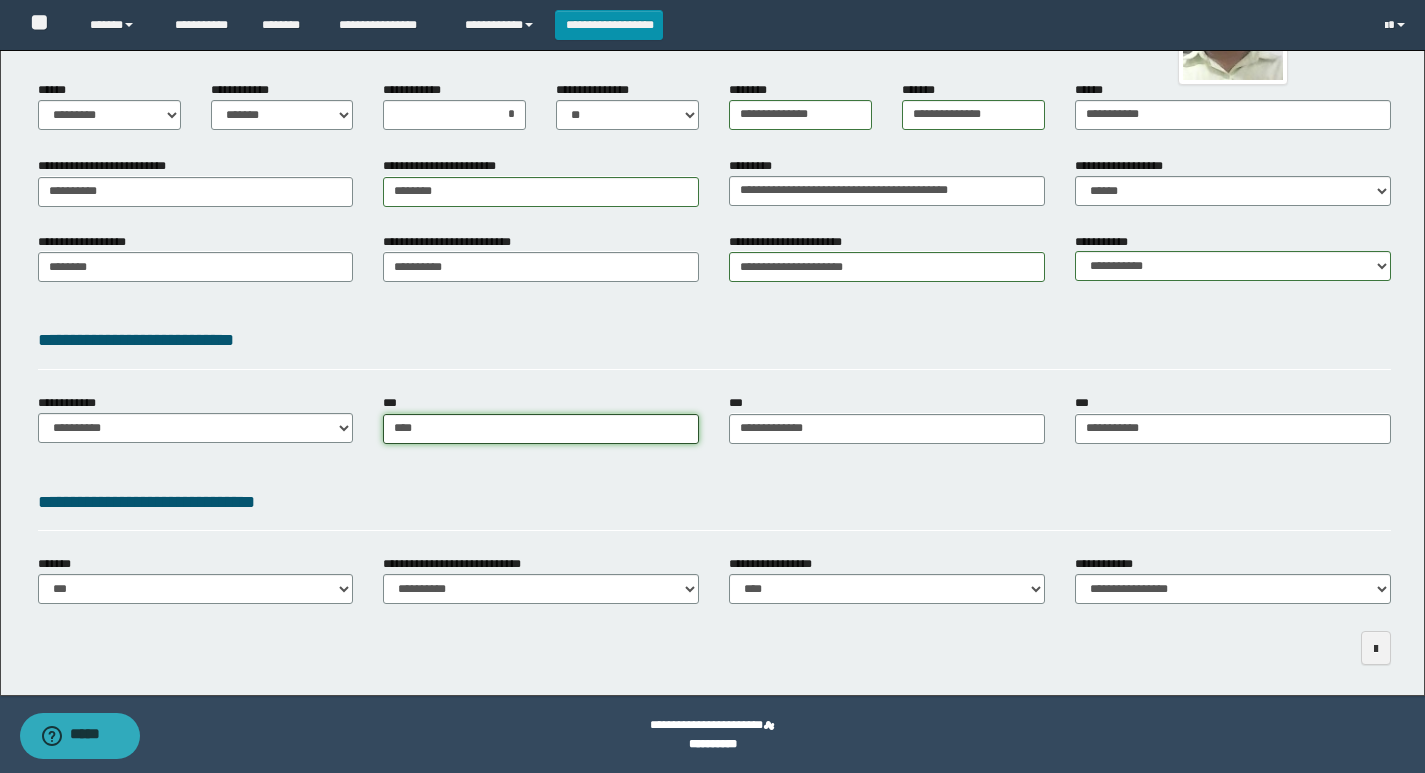 type on "*****" 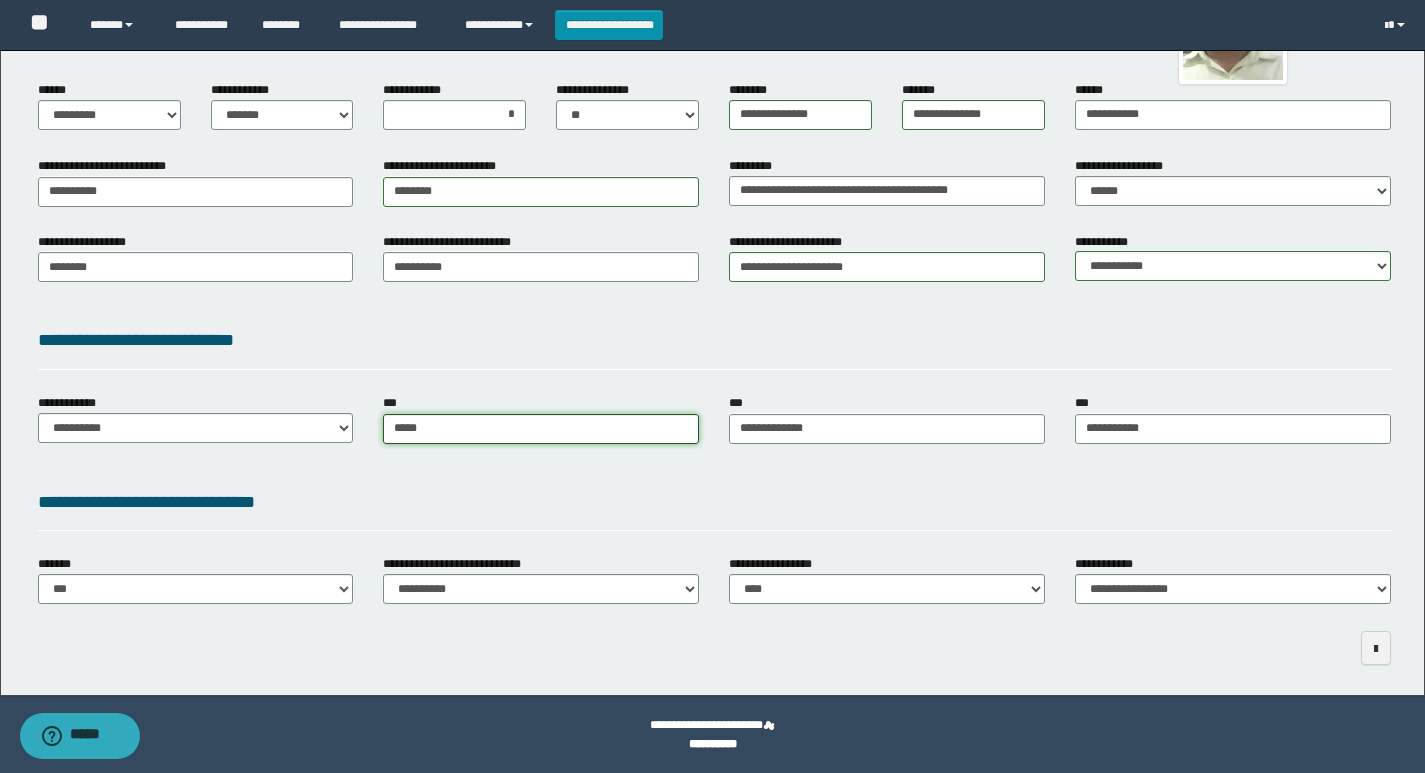 type on "**********" 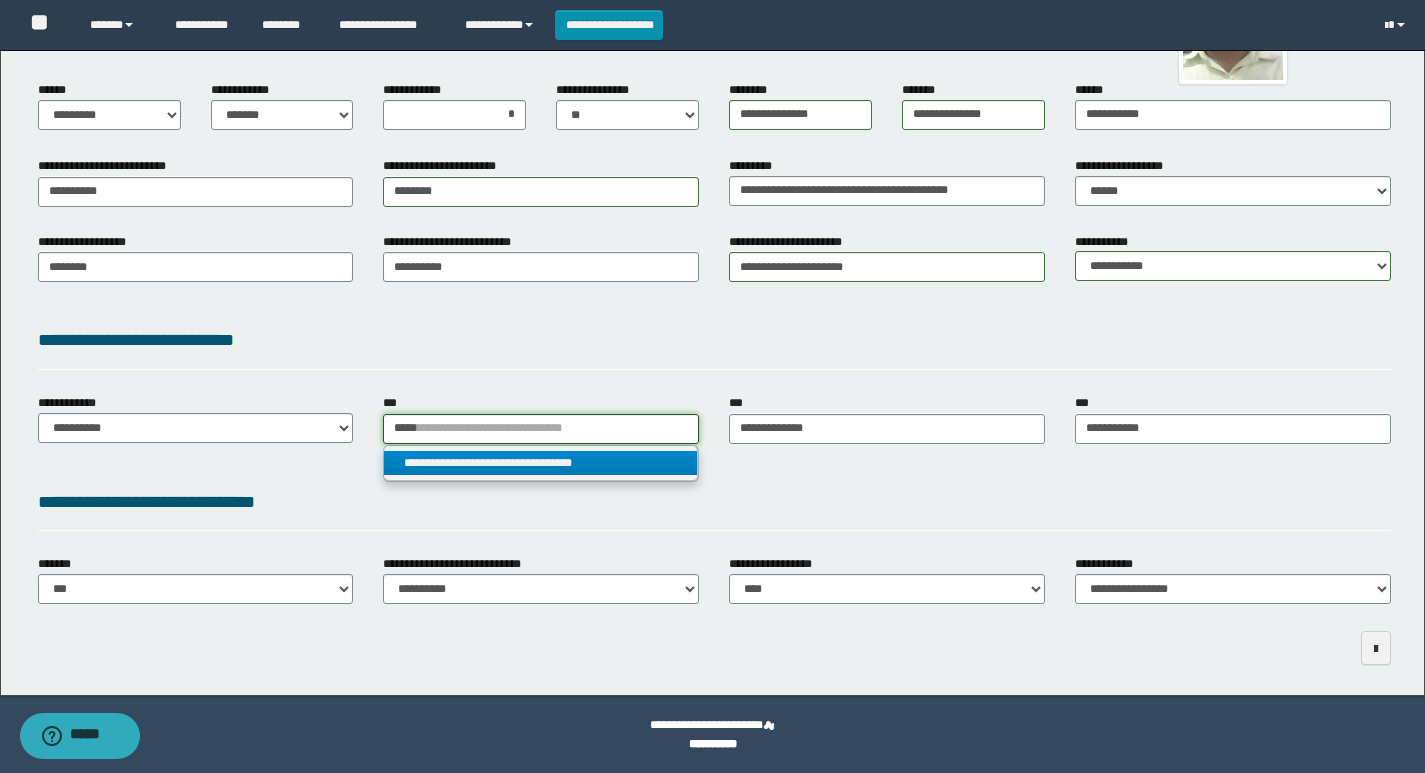 type on "*****" 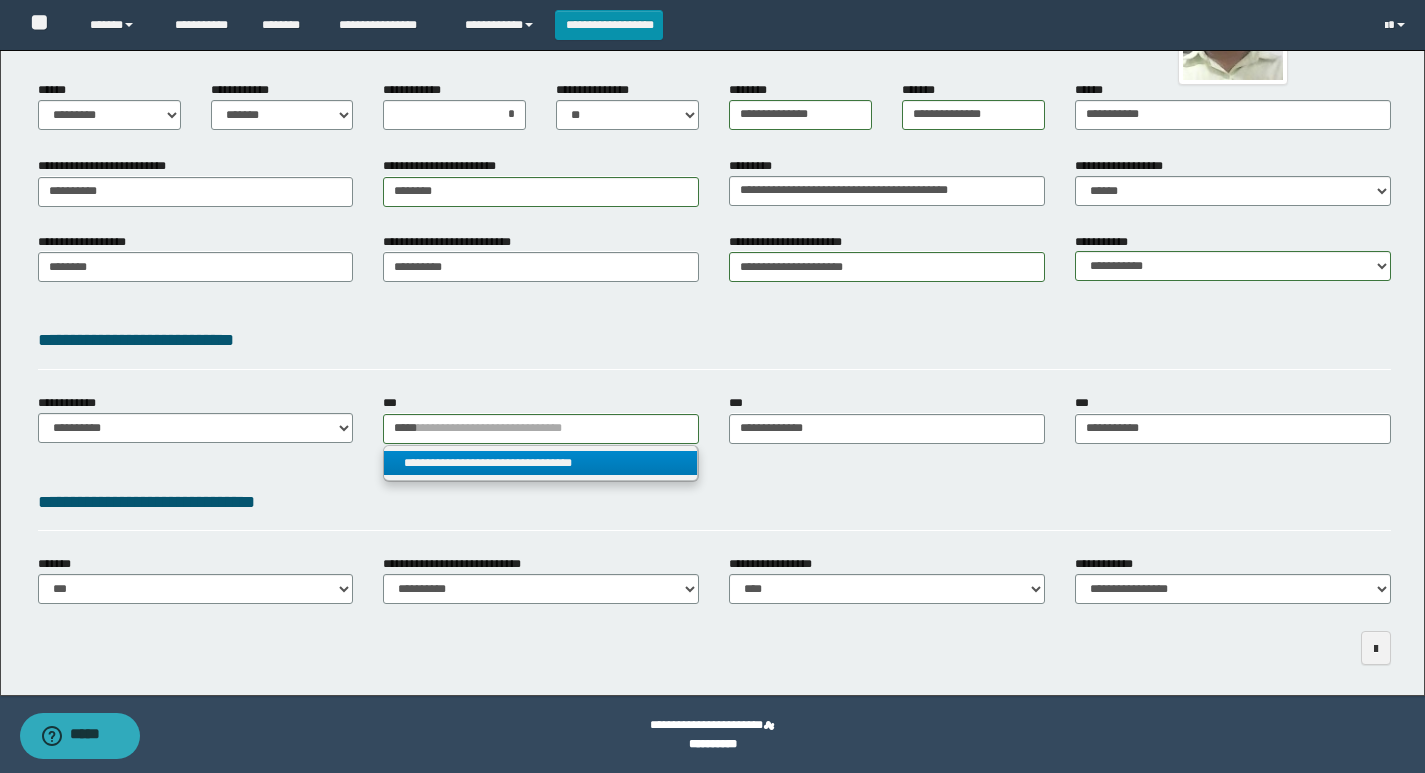 click on "**********" at bounding box center (540, 463) 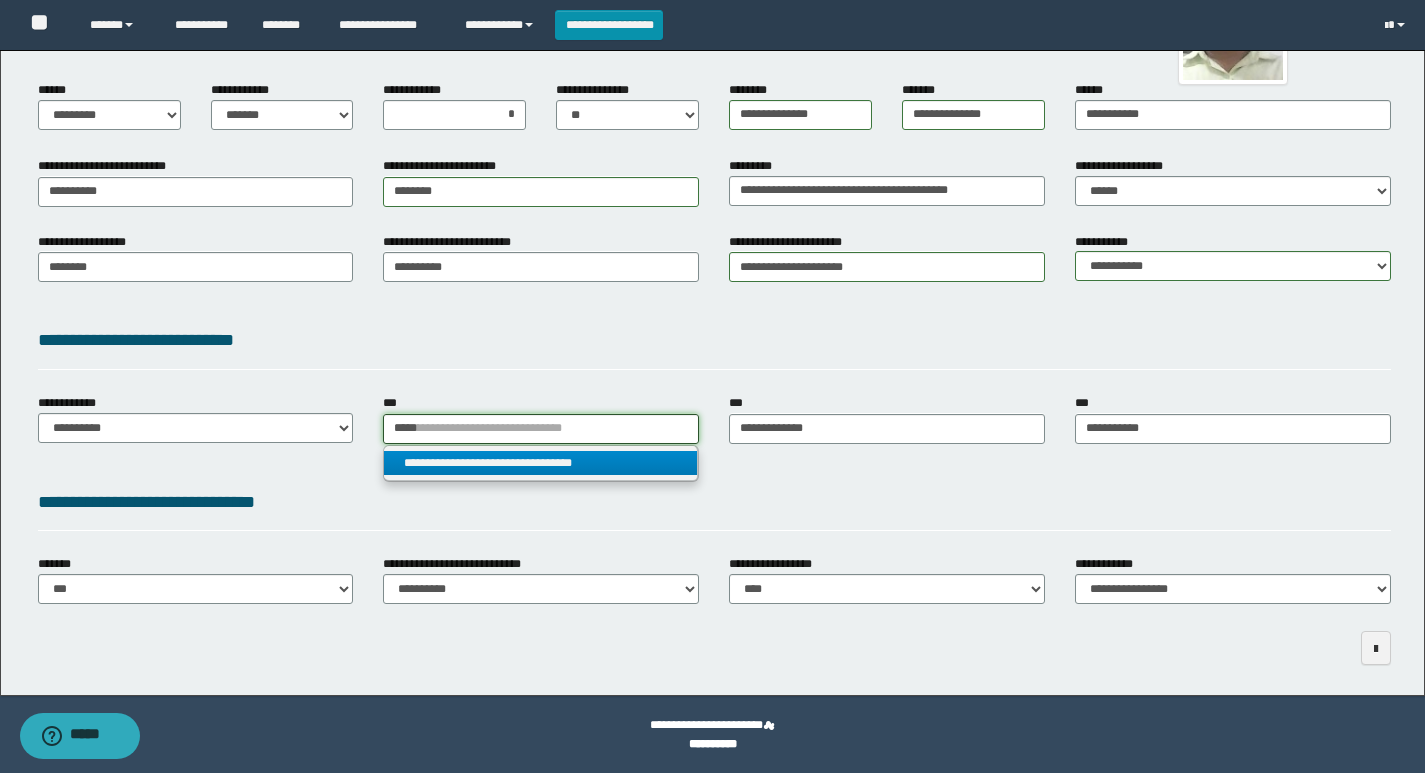 type 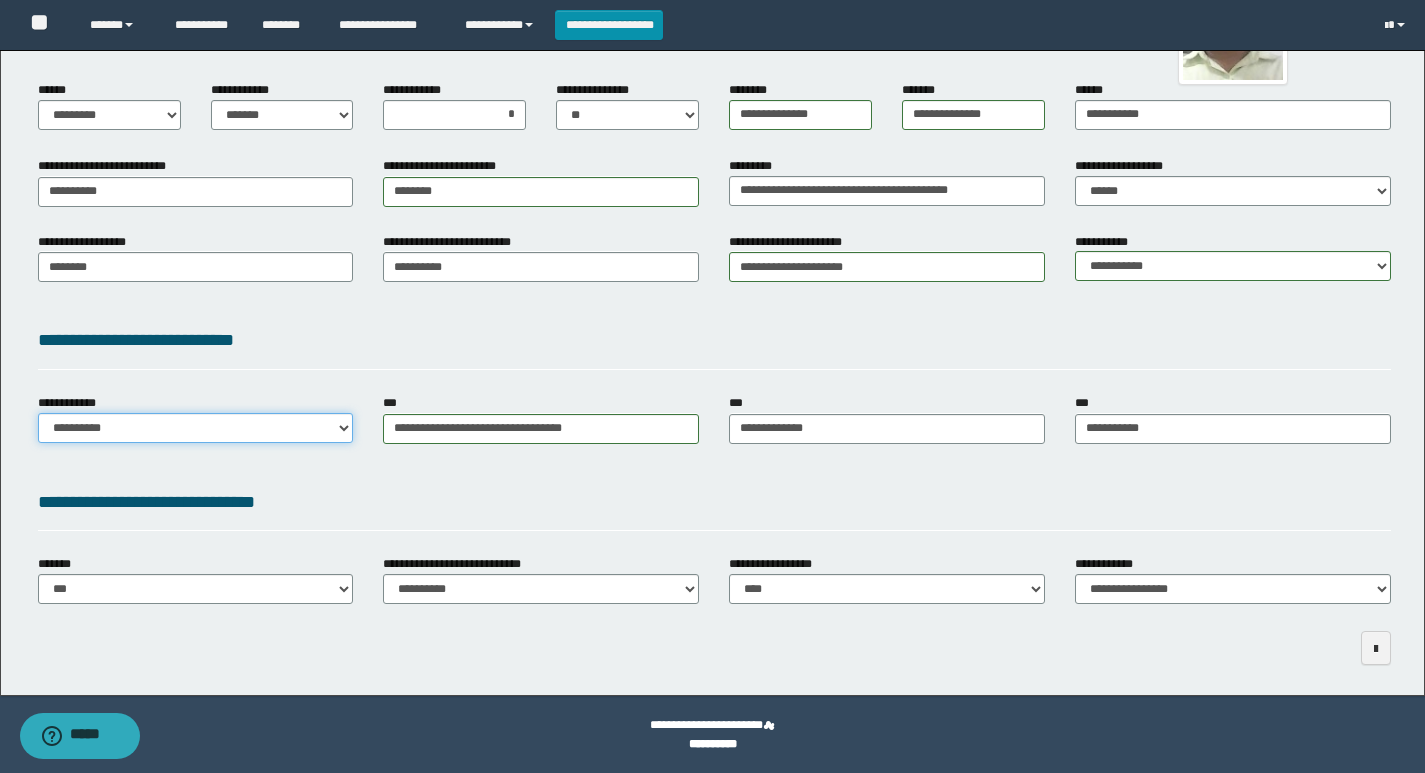 click on "**********" at bounding box center (196, 428) 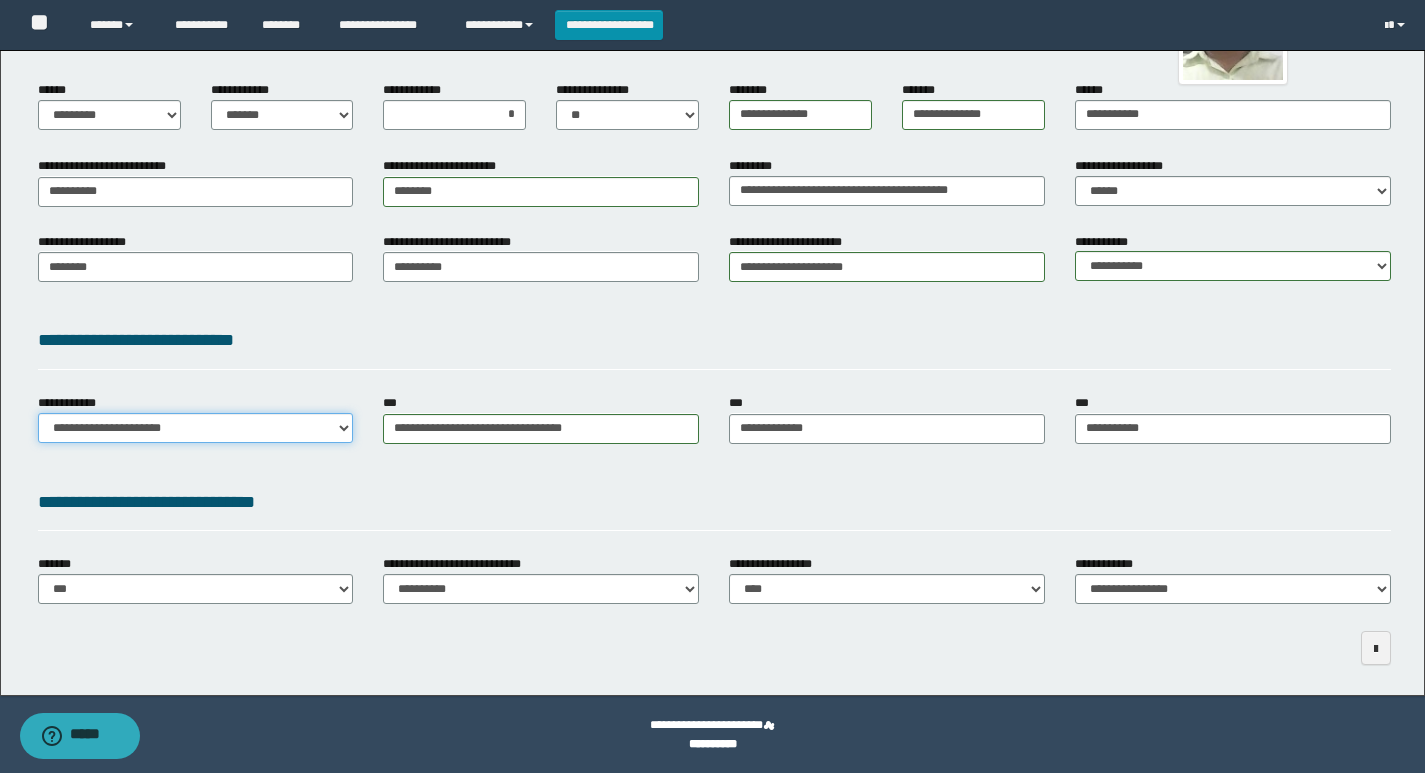 click on "**********" at bounding box center [196, 428] 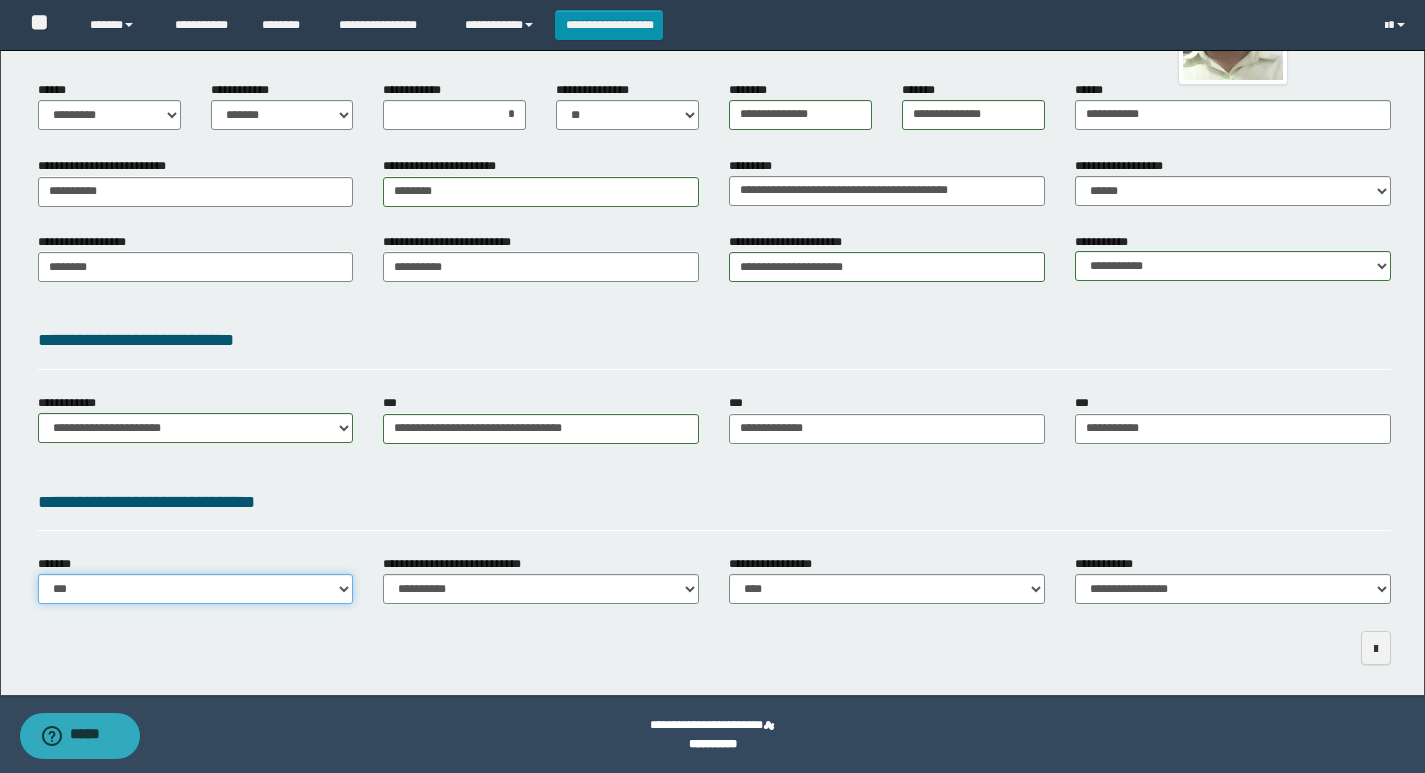 click on "**********" at bounding box center [196, 589] 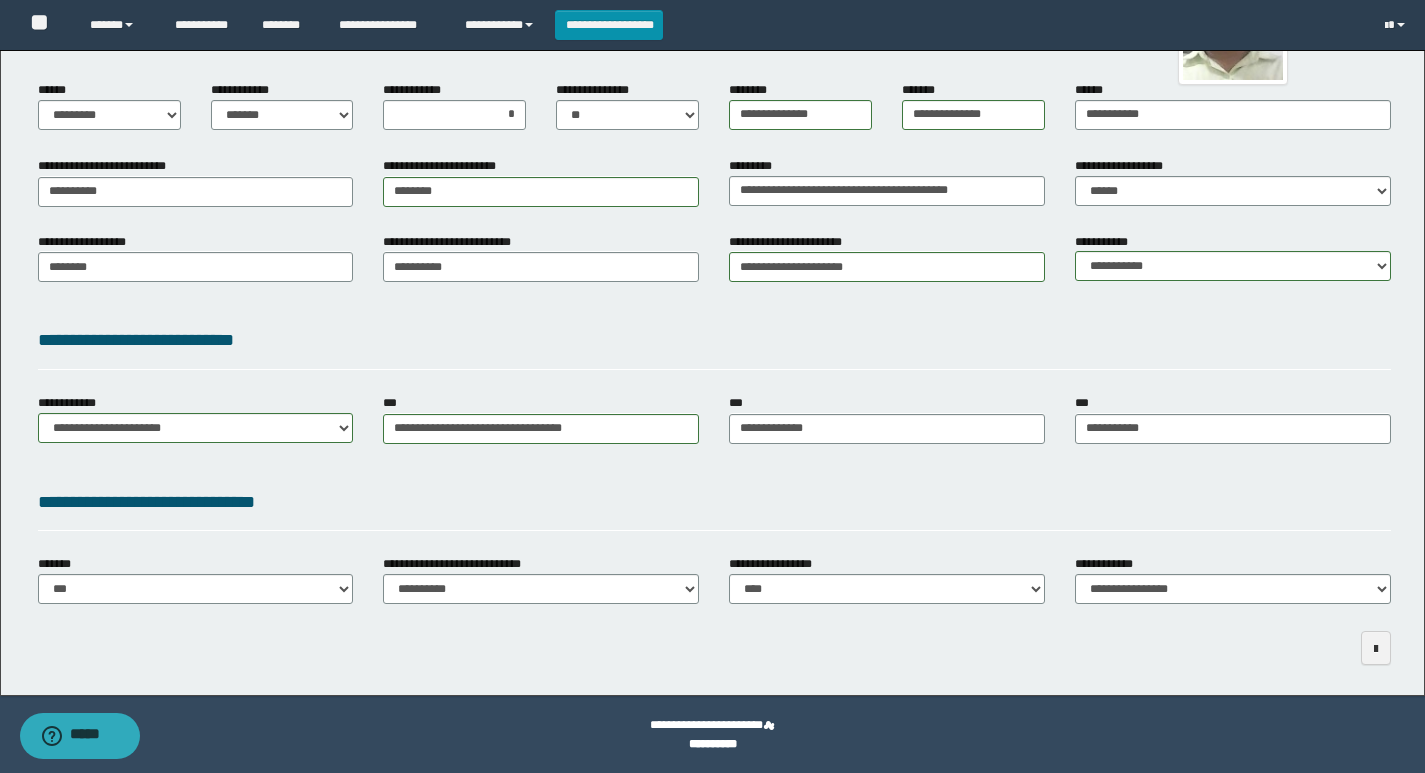 drag, startPoint x: 543, startPoint y: 522, endPoint x: 543, endPoint y: 540, distance: 18 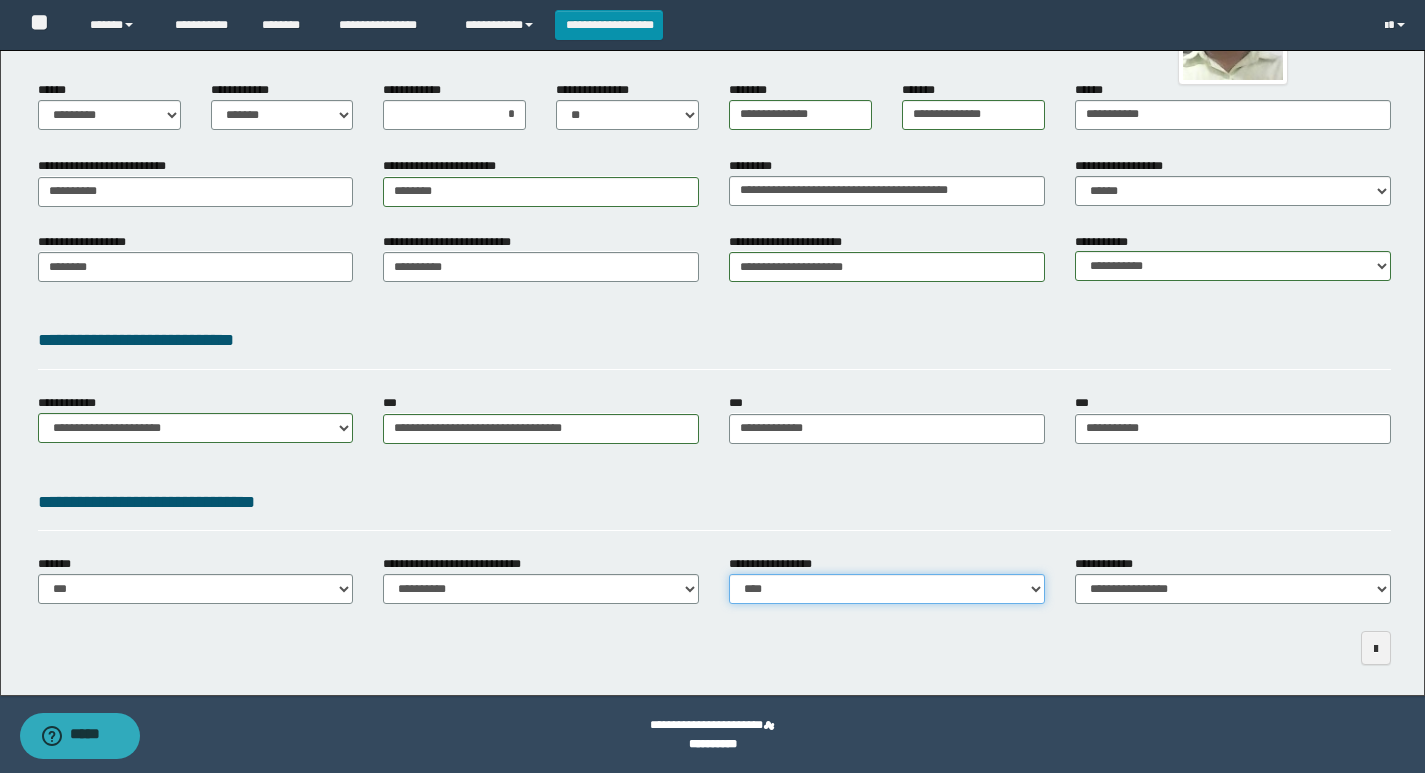 drag, startPoint x: 765, startPoint y: 591, endPoint x: 795, endPoint y: 619, distance: 41.036568 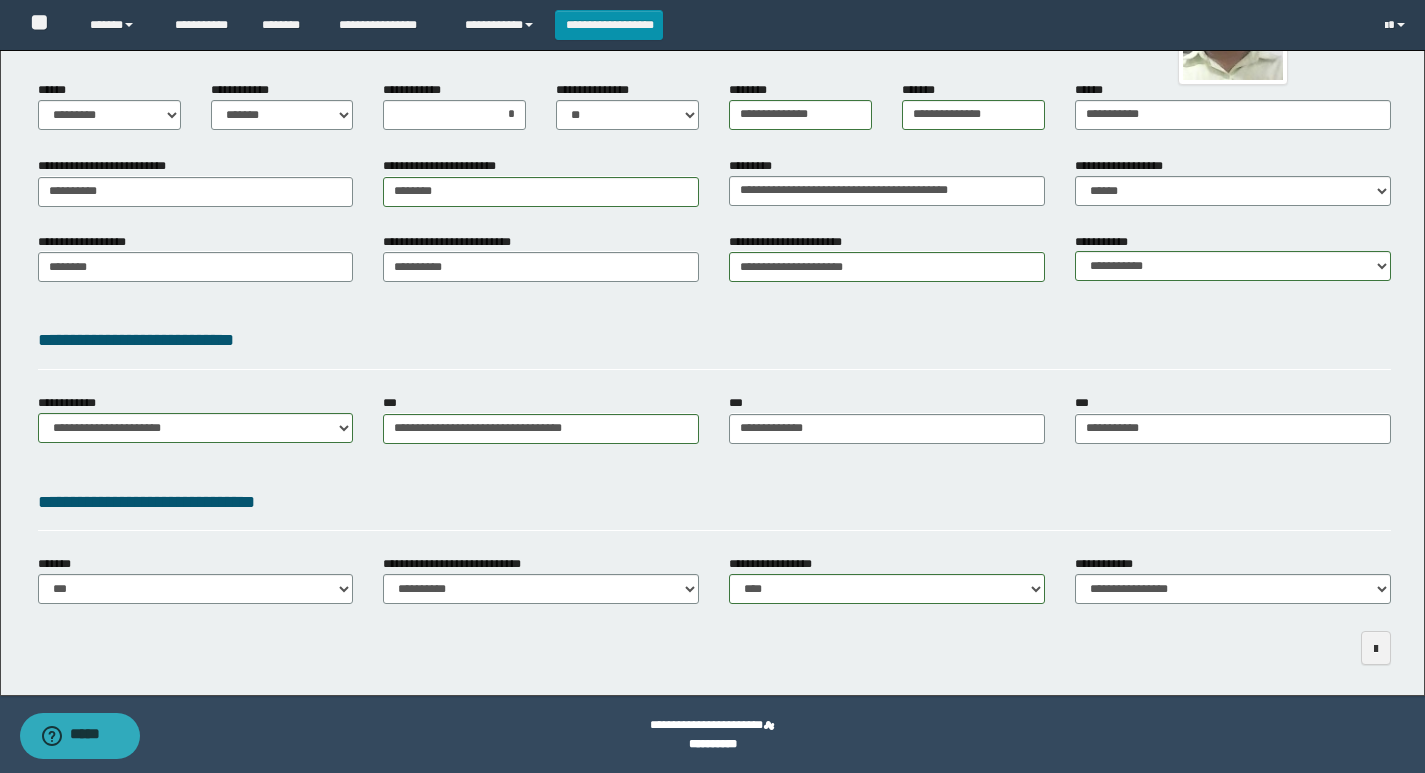 drag, startPoint x: 846, startPoint y: 654, endPoint x: 934, endPoint y: 673, distance: 90.02777 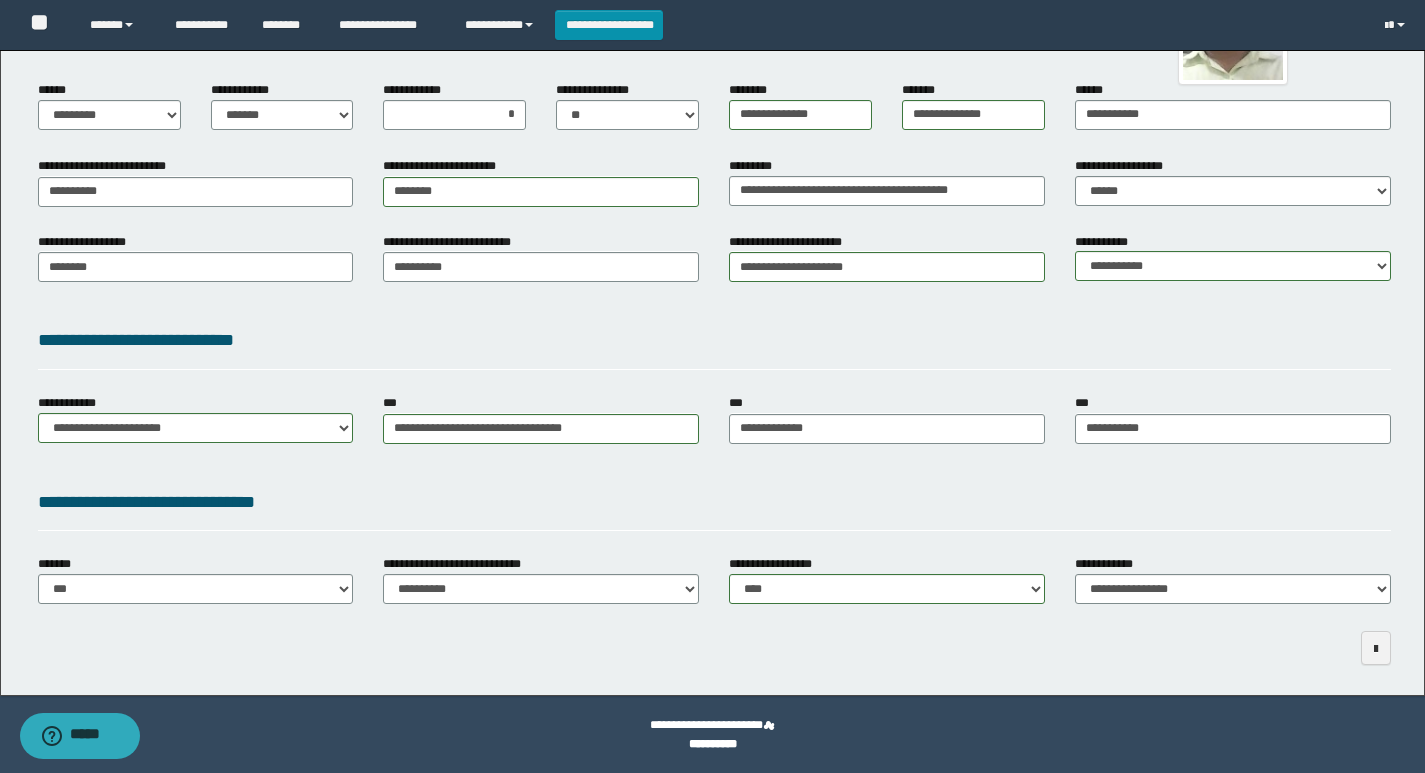 scroll, scrollTop: 143, scrollLeft: 0, axis: vertical 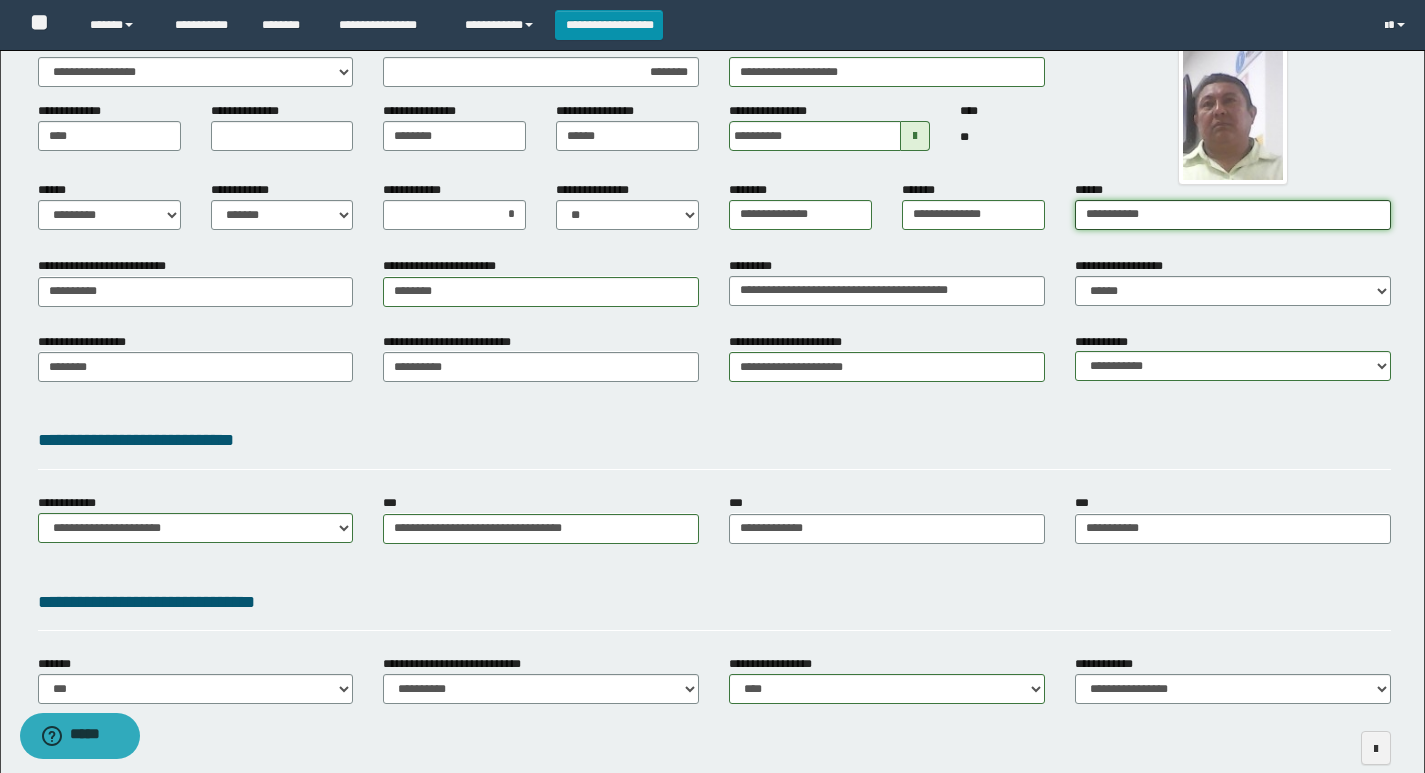 drag, startPoint x: 1013, startPoint y: 208, endPoint x: 997, endPoint y: 208, distance: 16 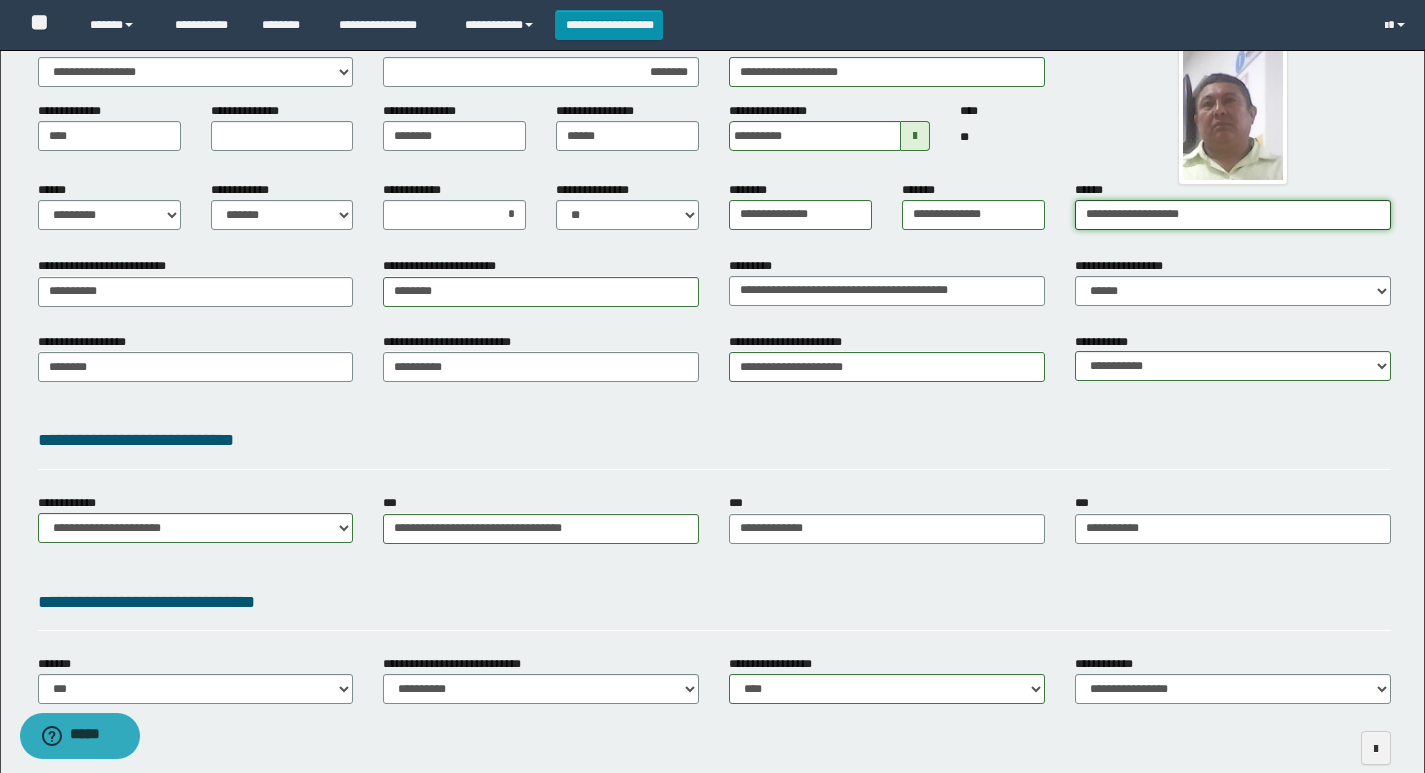 type on "**********" 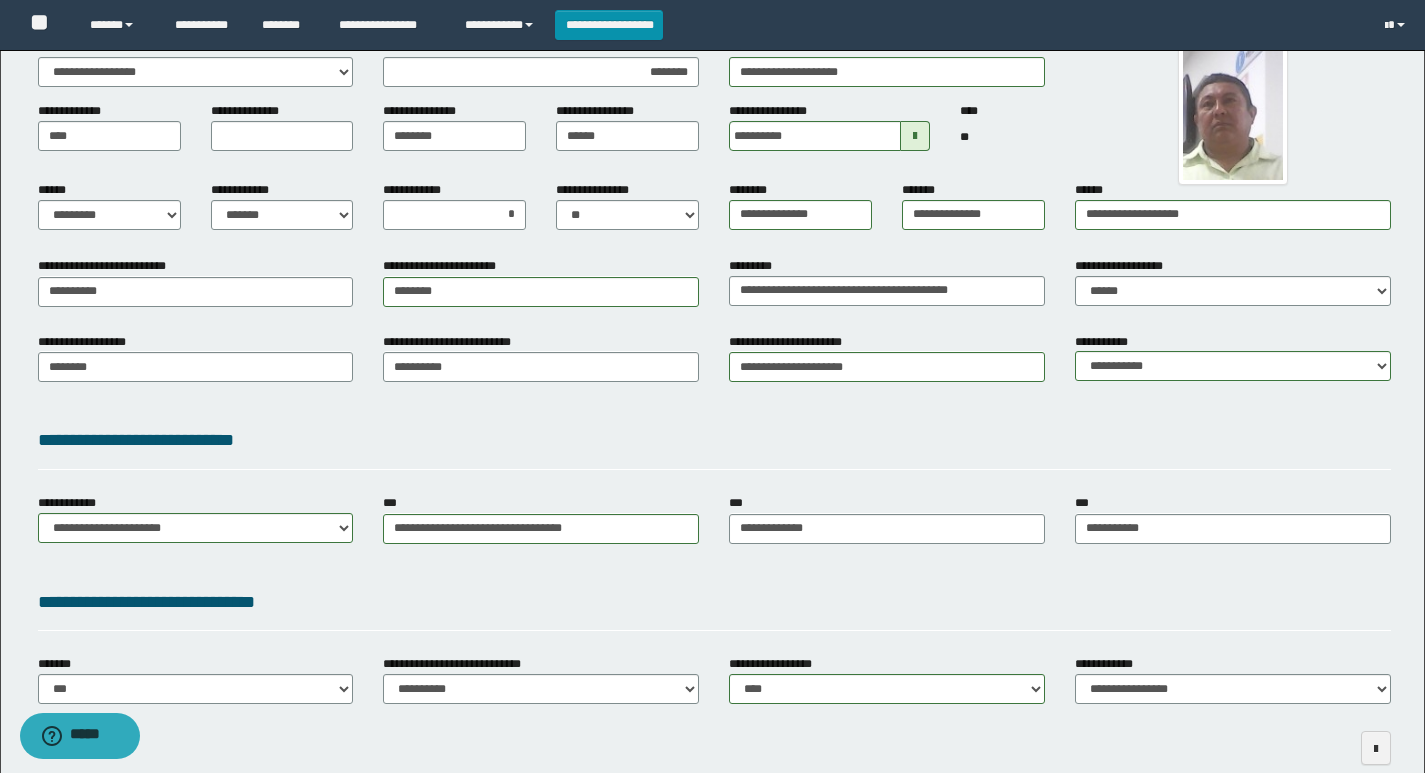 click on "**********" at bounding box center (714, 444) 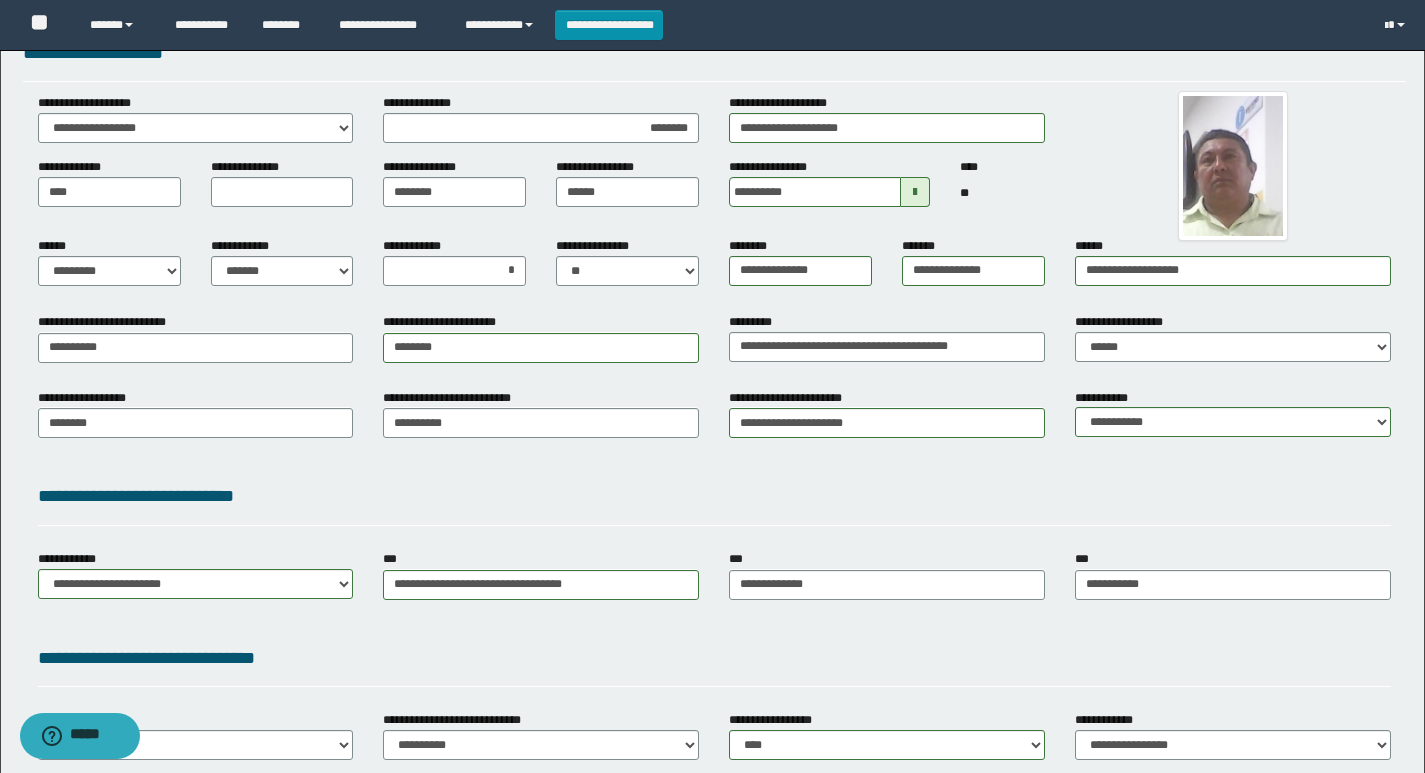 scroll, scrollTop: 0, scrollLeft: 0, axis: both 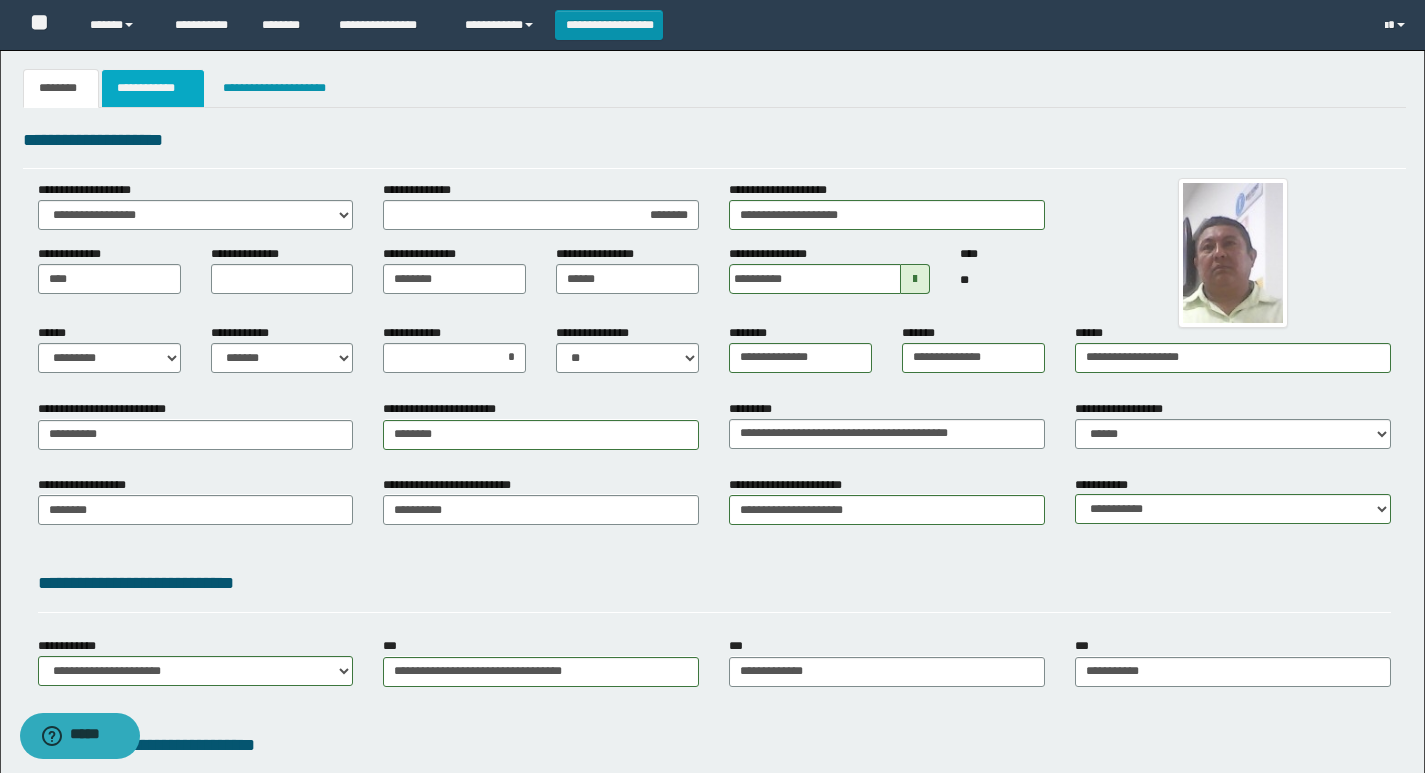 click on "**********" at bounding box center (153, 88) 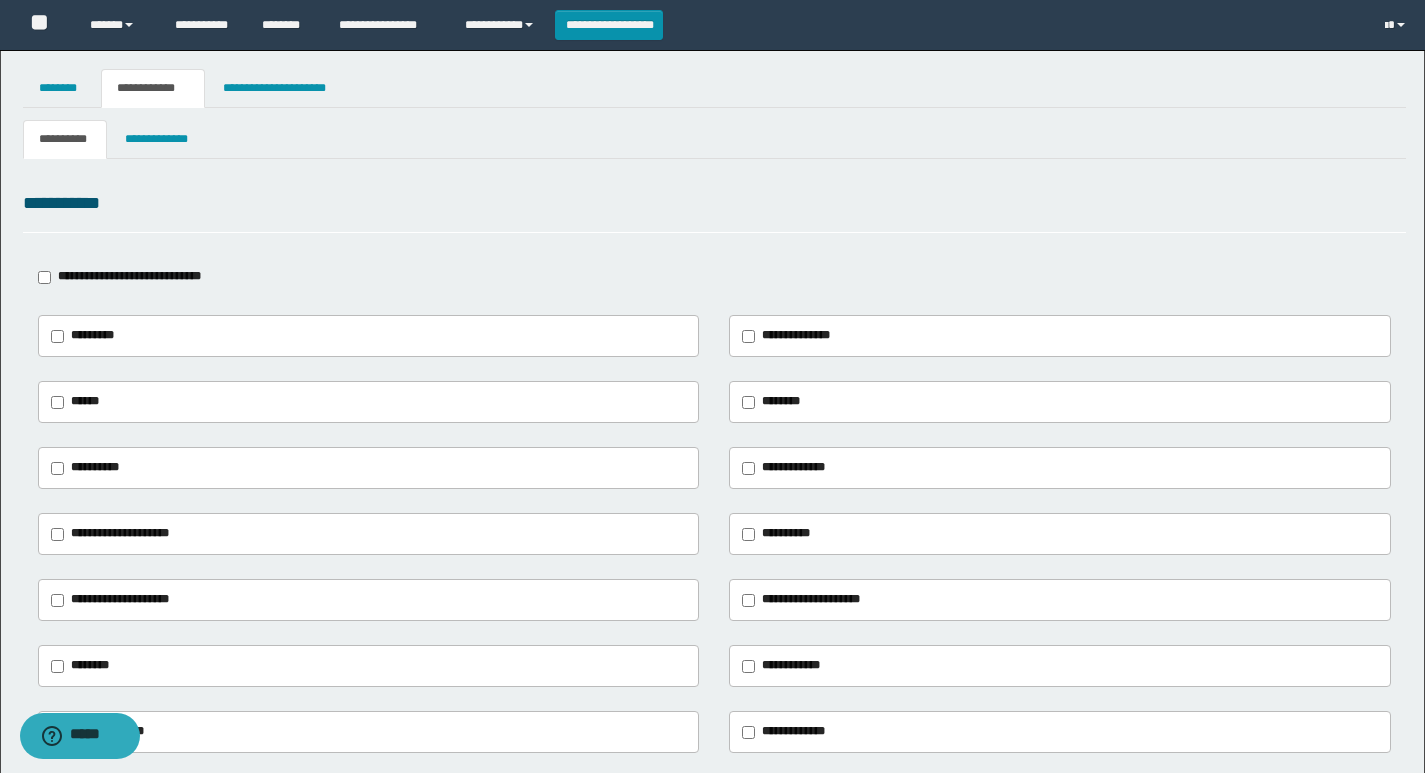 click on "**********" at bounding box center [129, 276] 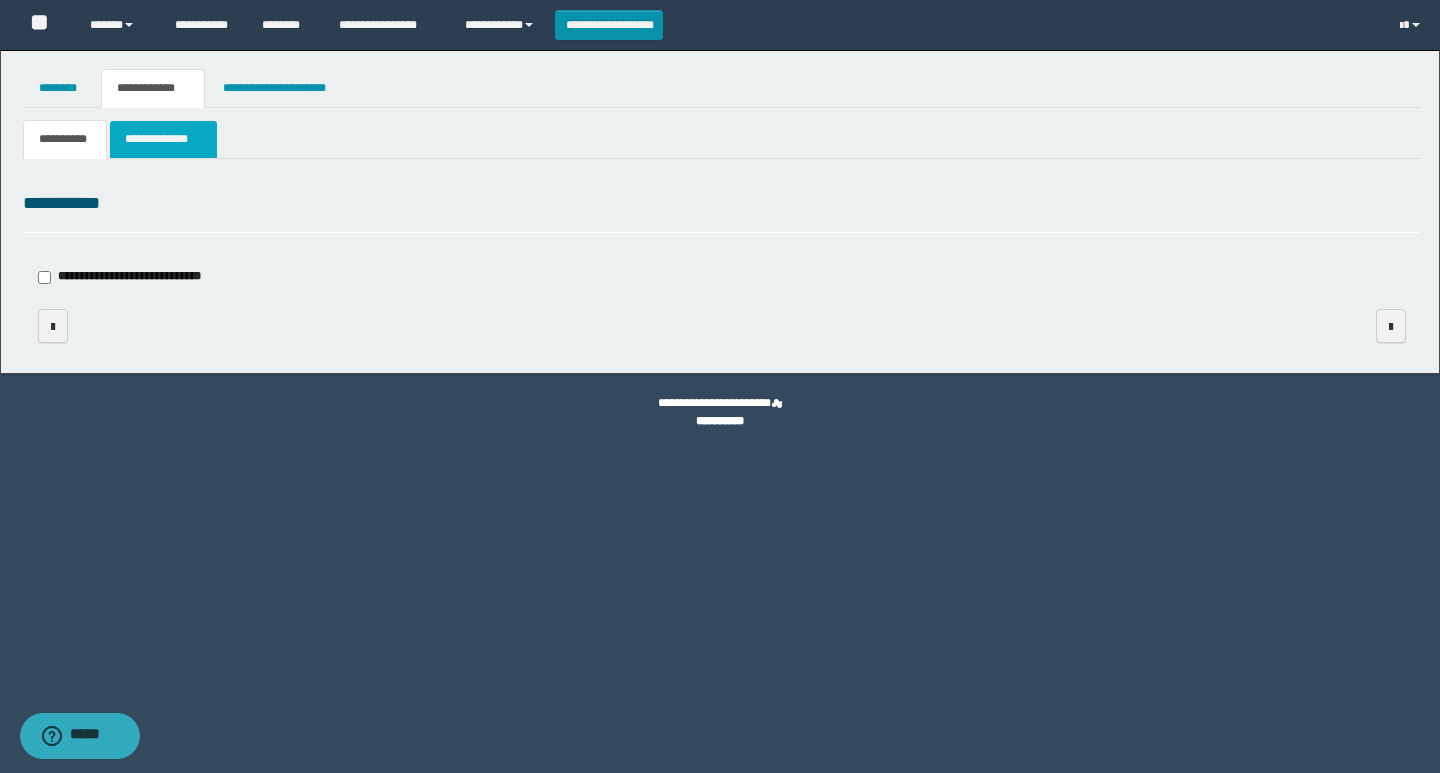 click on "**********" at bounding box center (163, 139) 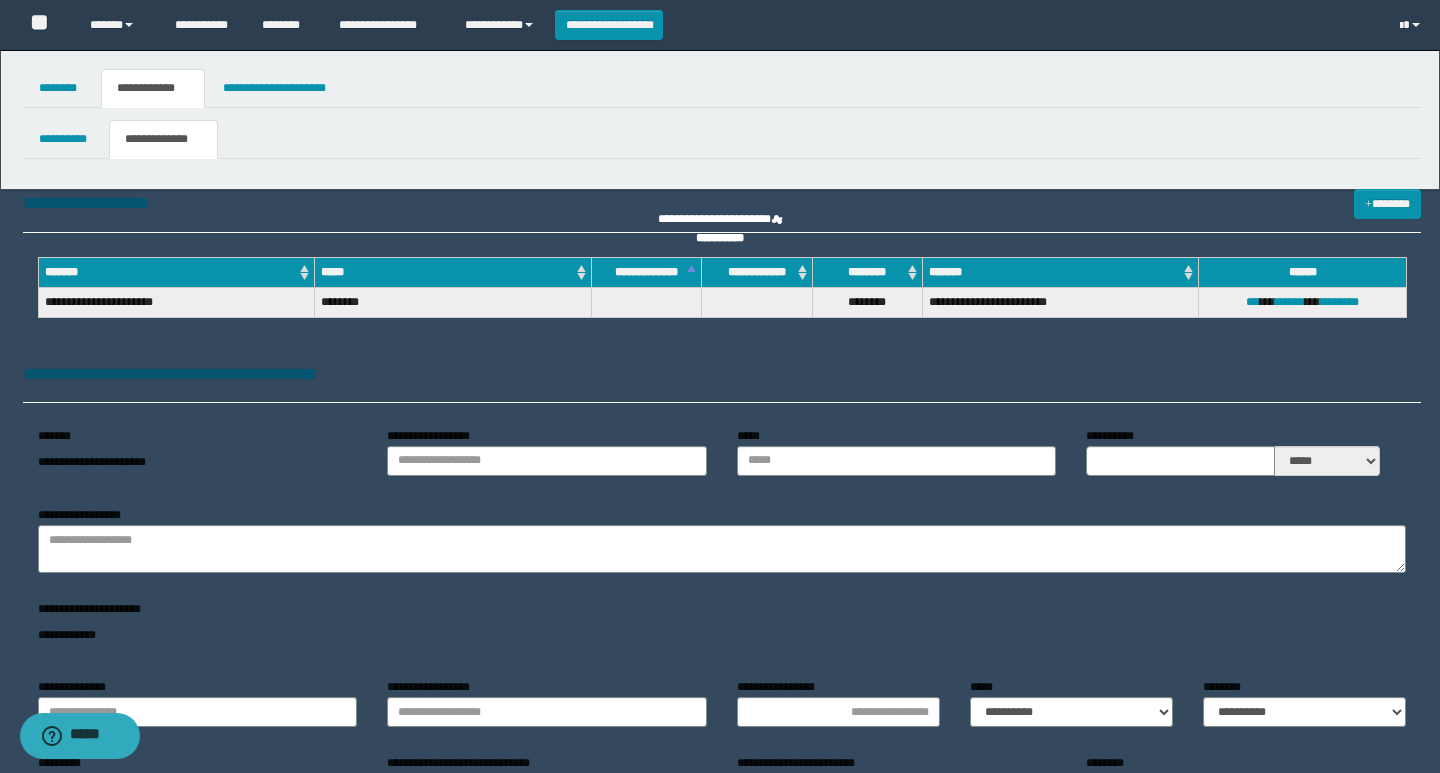 type on "**********" 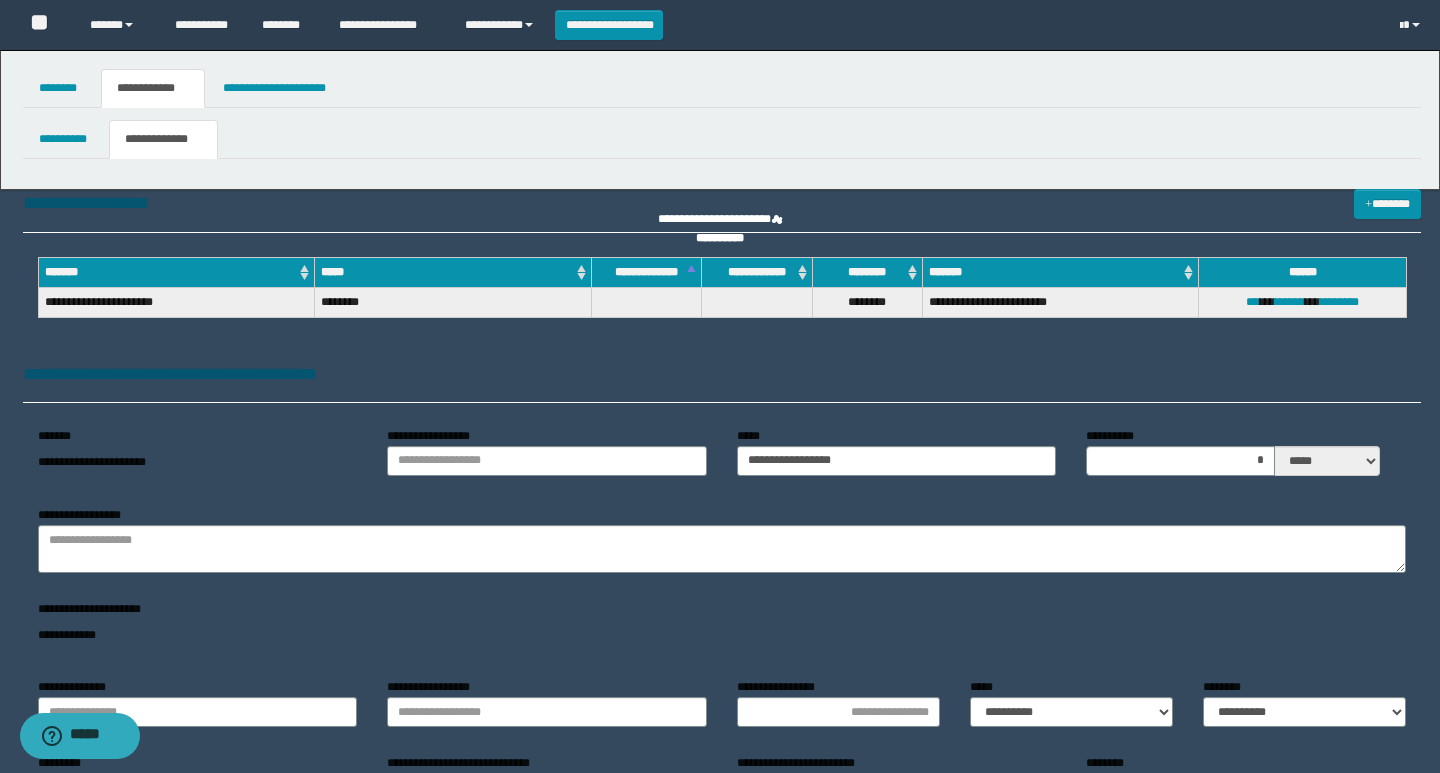 type on "**********" 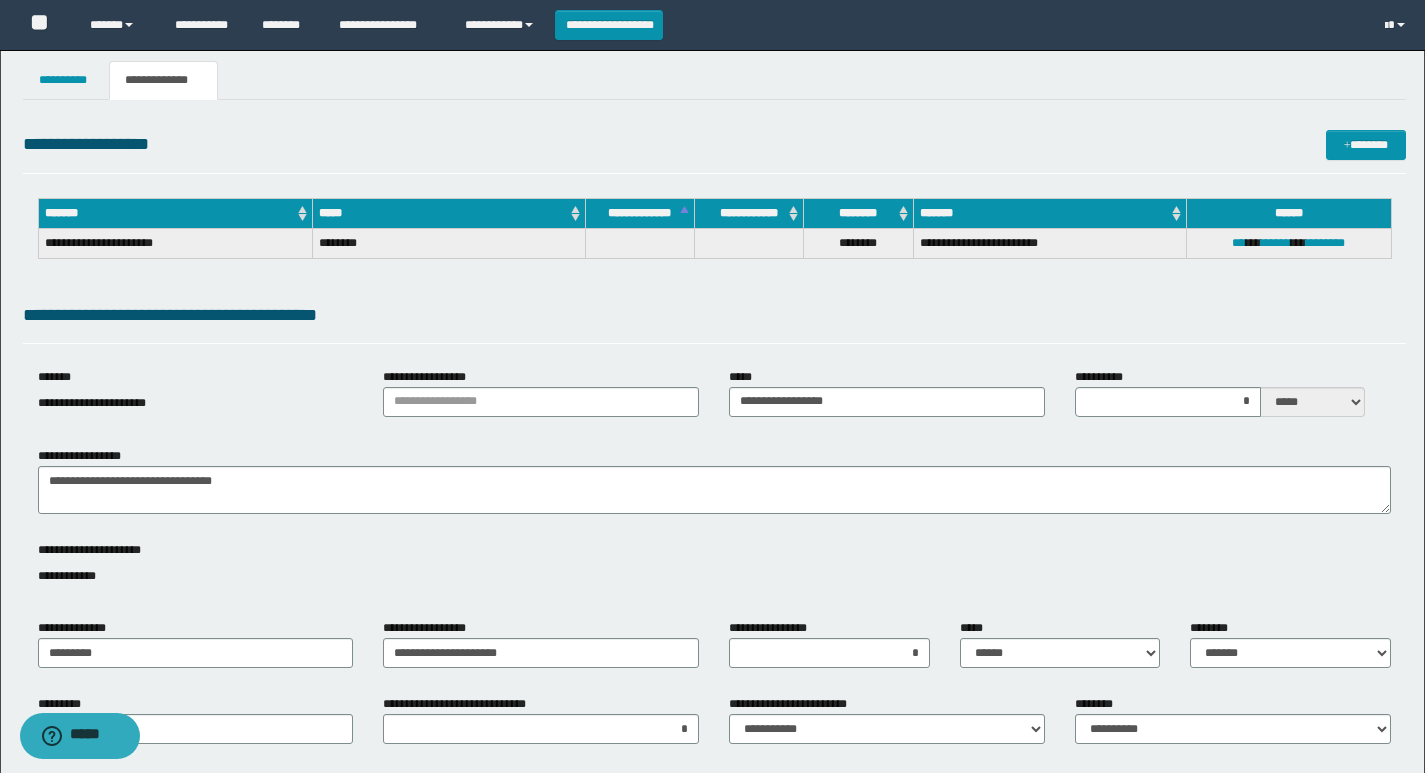 scroll, scrollTop: 100, scrollLeft: 0, axis: vertical 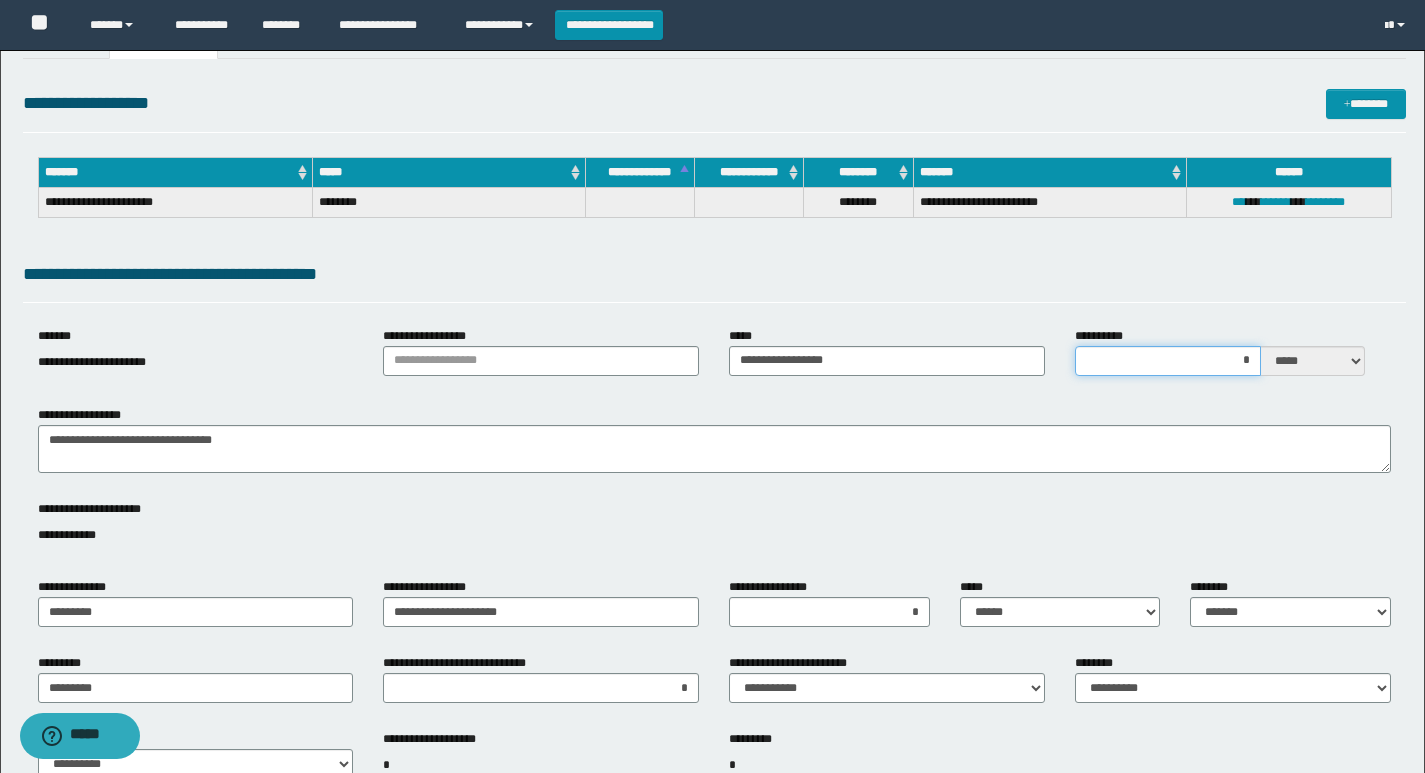 drag, startPoint x: 1212, startPoint y: 354, endPoint x: 1276, endPoint y: 355, distance: 64.00781 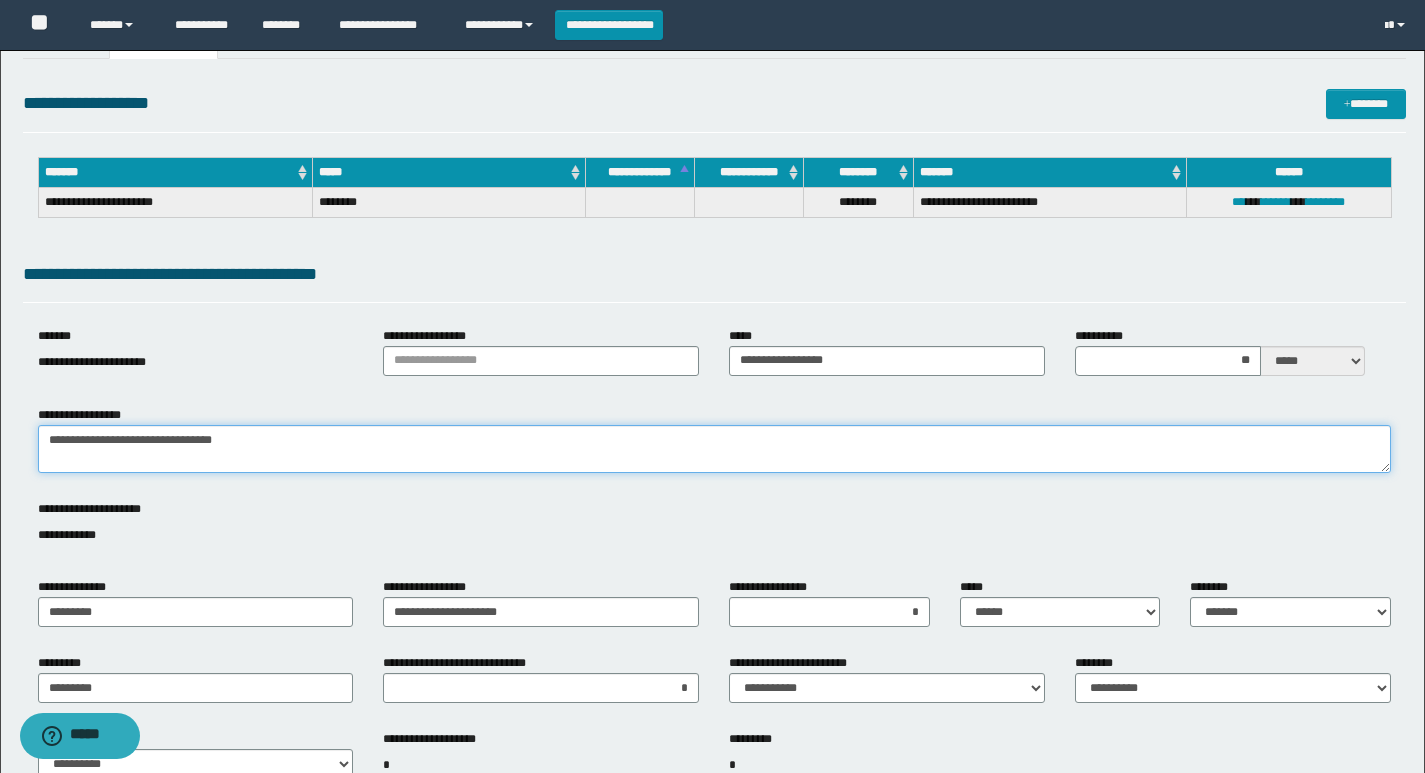 click on "**********" at bounding box center (714, 449) 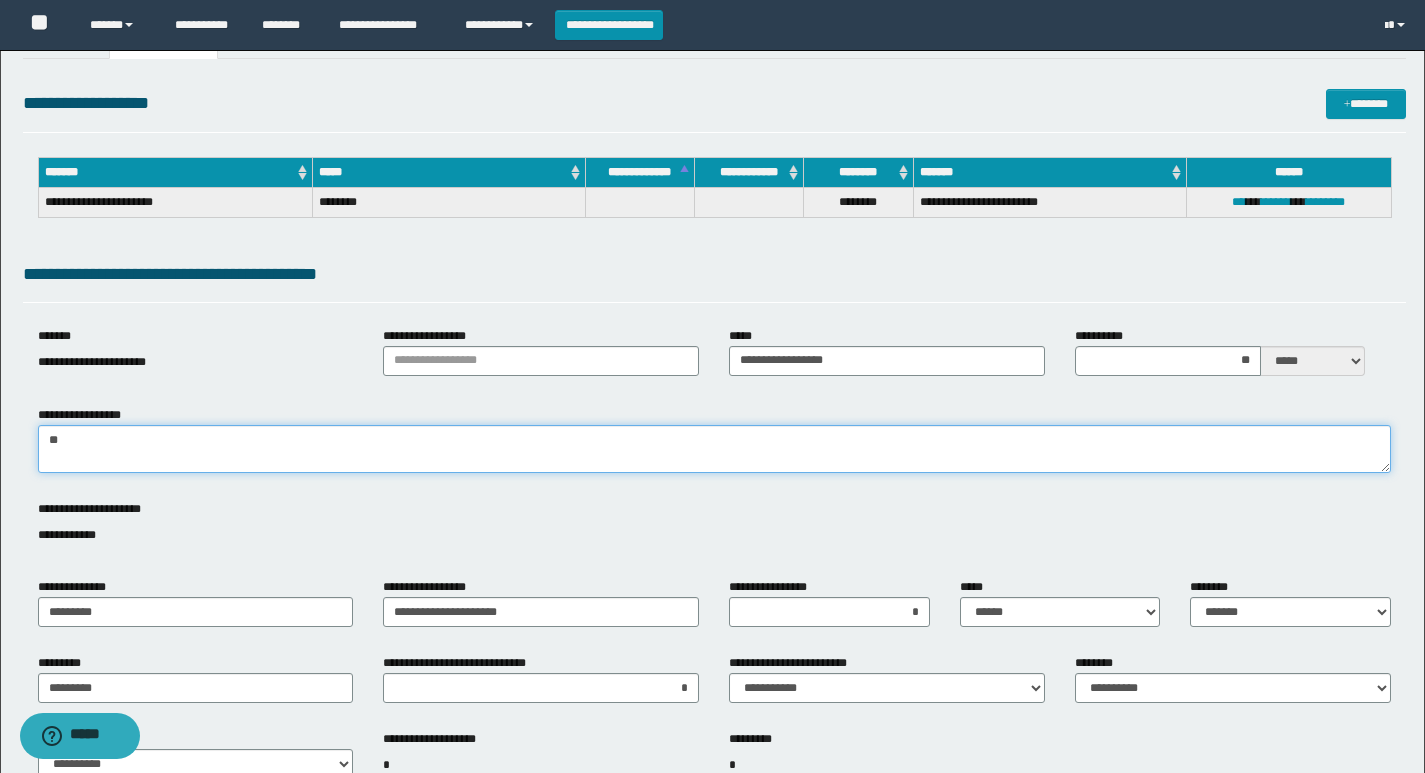 type on "*" 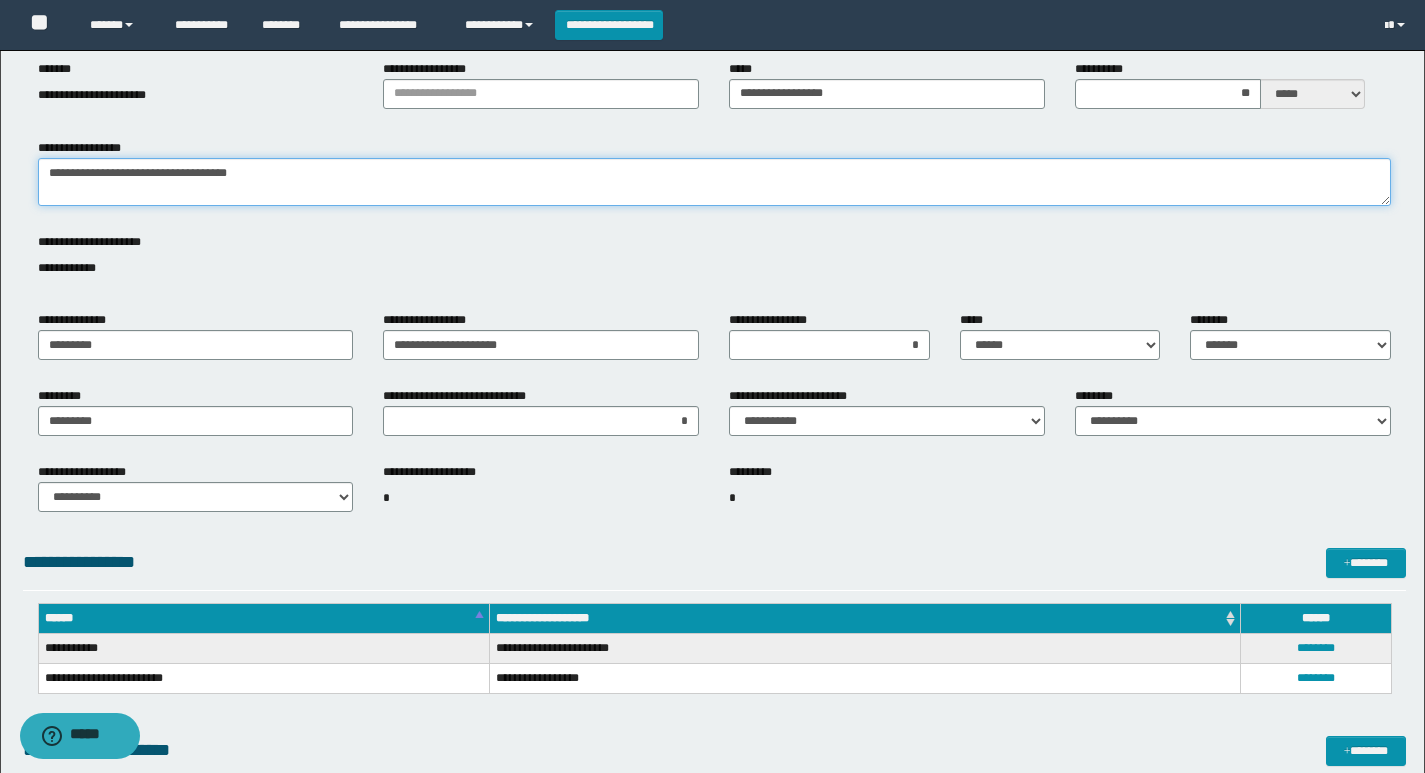 scroll, scrollTop: 500, scrollLeft: 0, axis: vertical 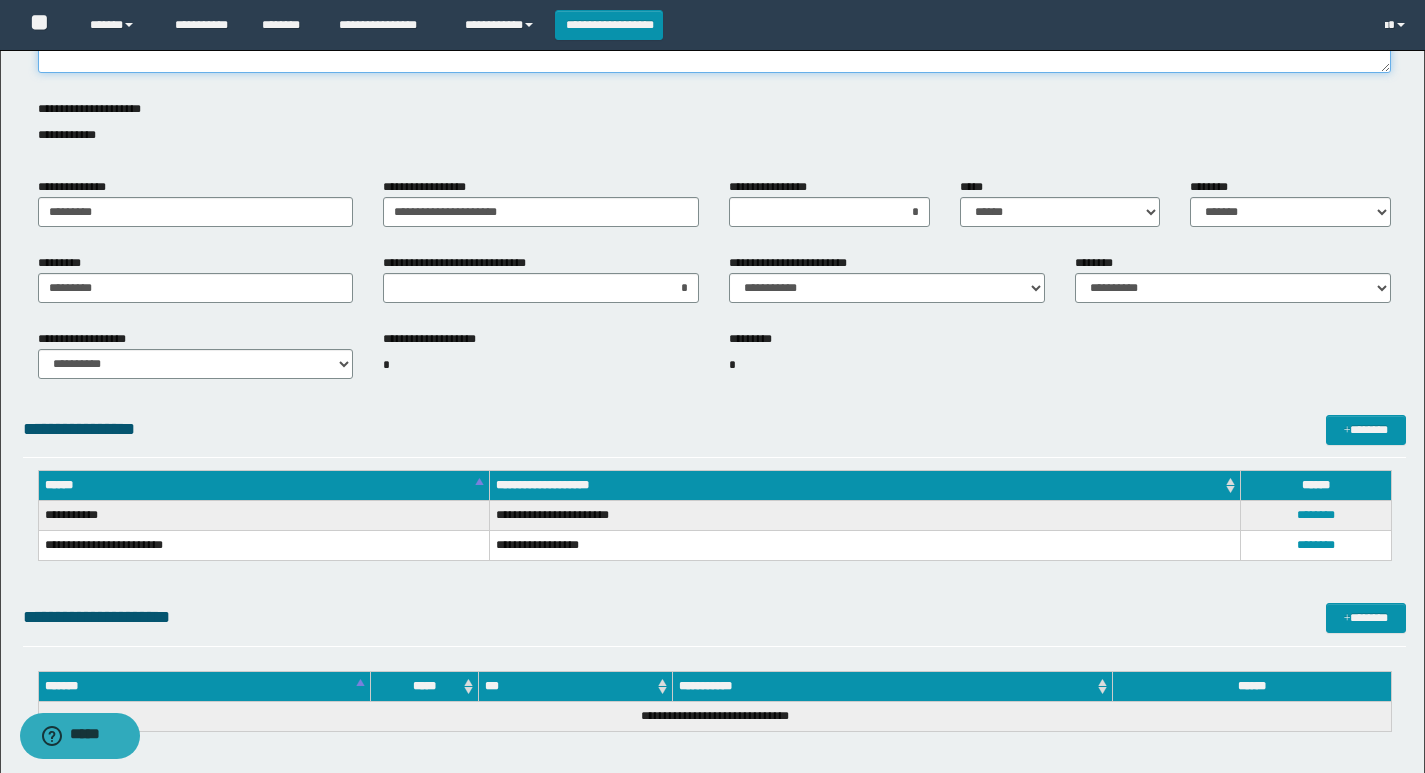 type on "**********" 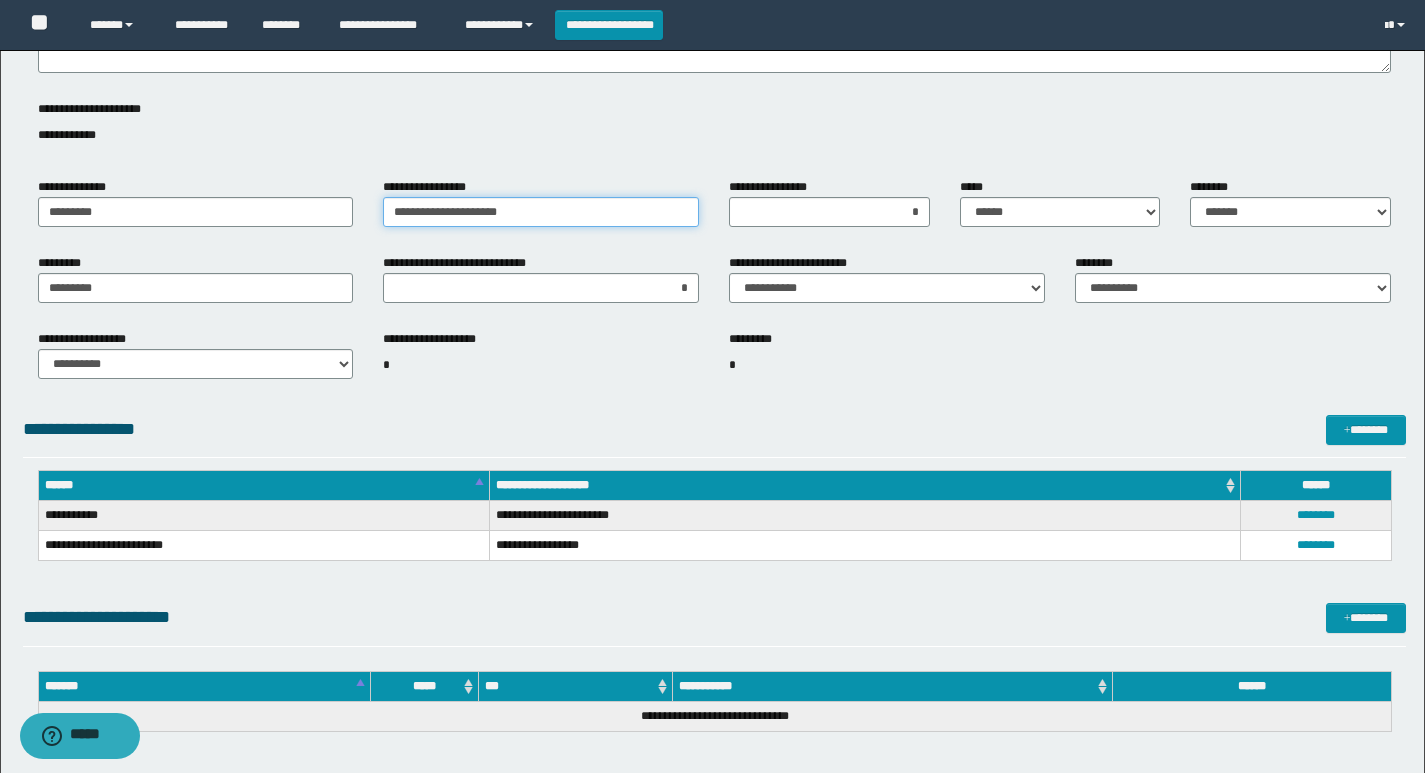 click on "**********" at bounding box center [541, 212] 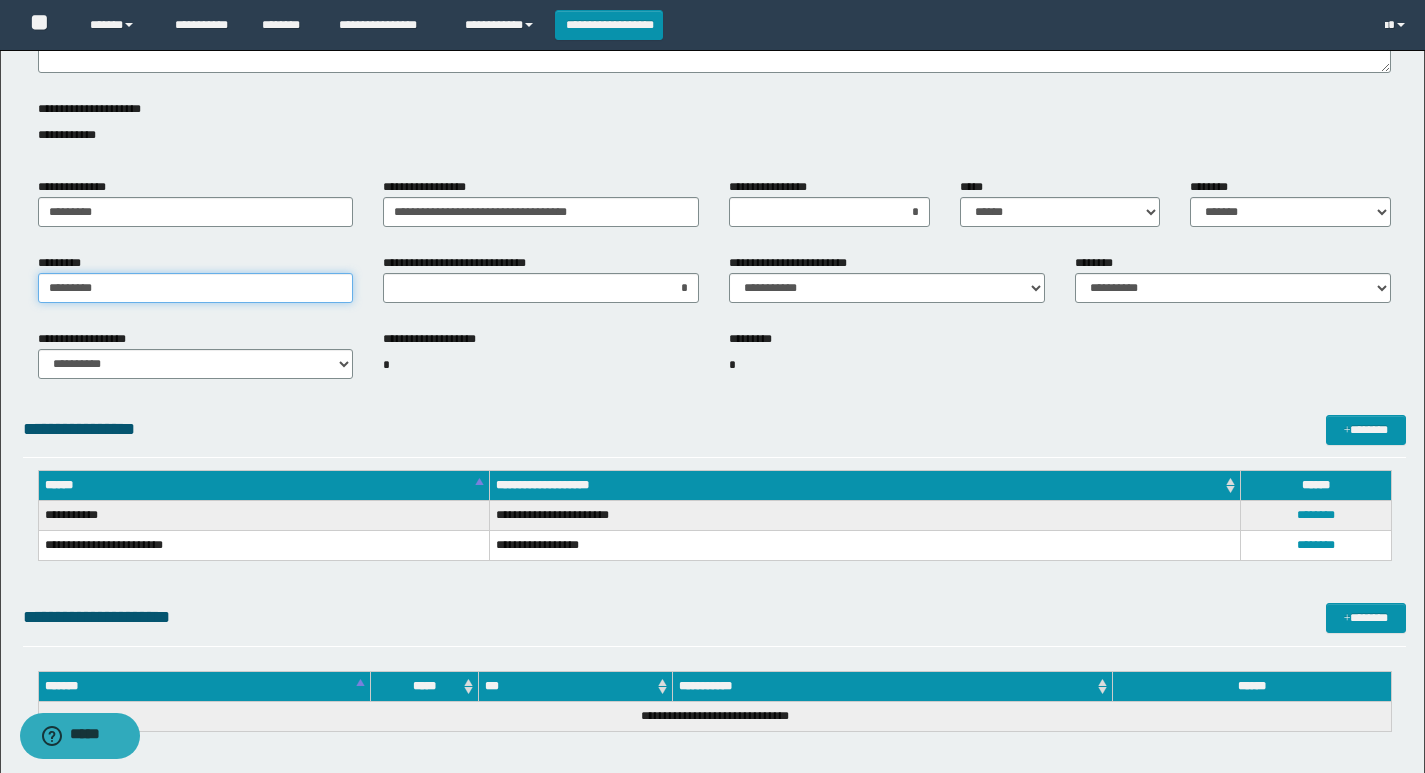 click on "*********" at bounding box center [196, 288] 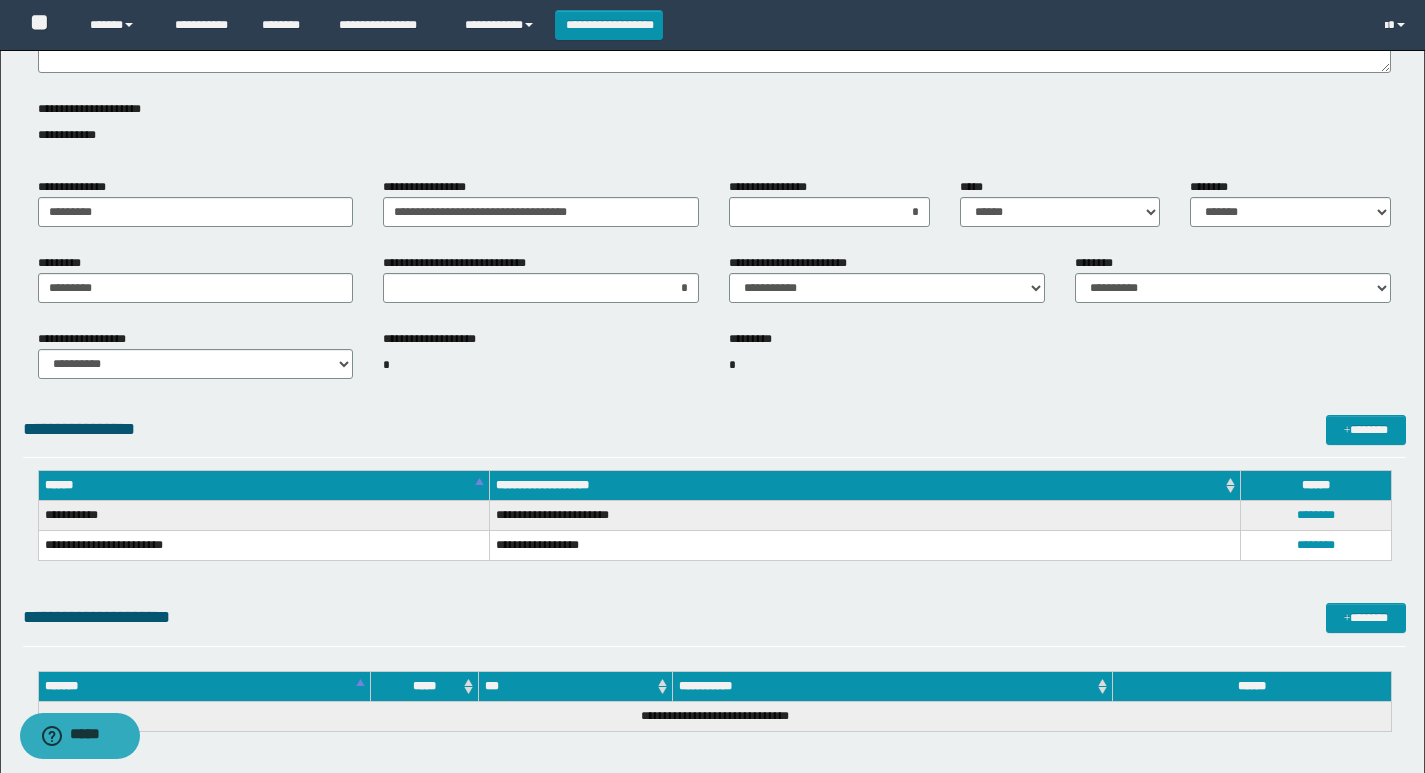 drag, startPoint x: 581, startPoint y: 372, endPoint x: 604, endPoint y: 361, distance: 25.495098 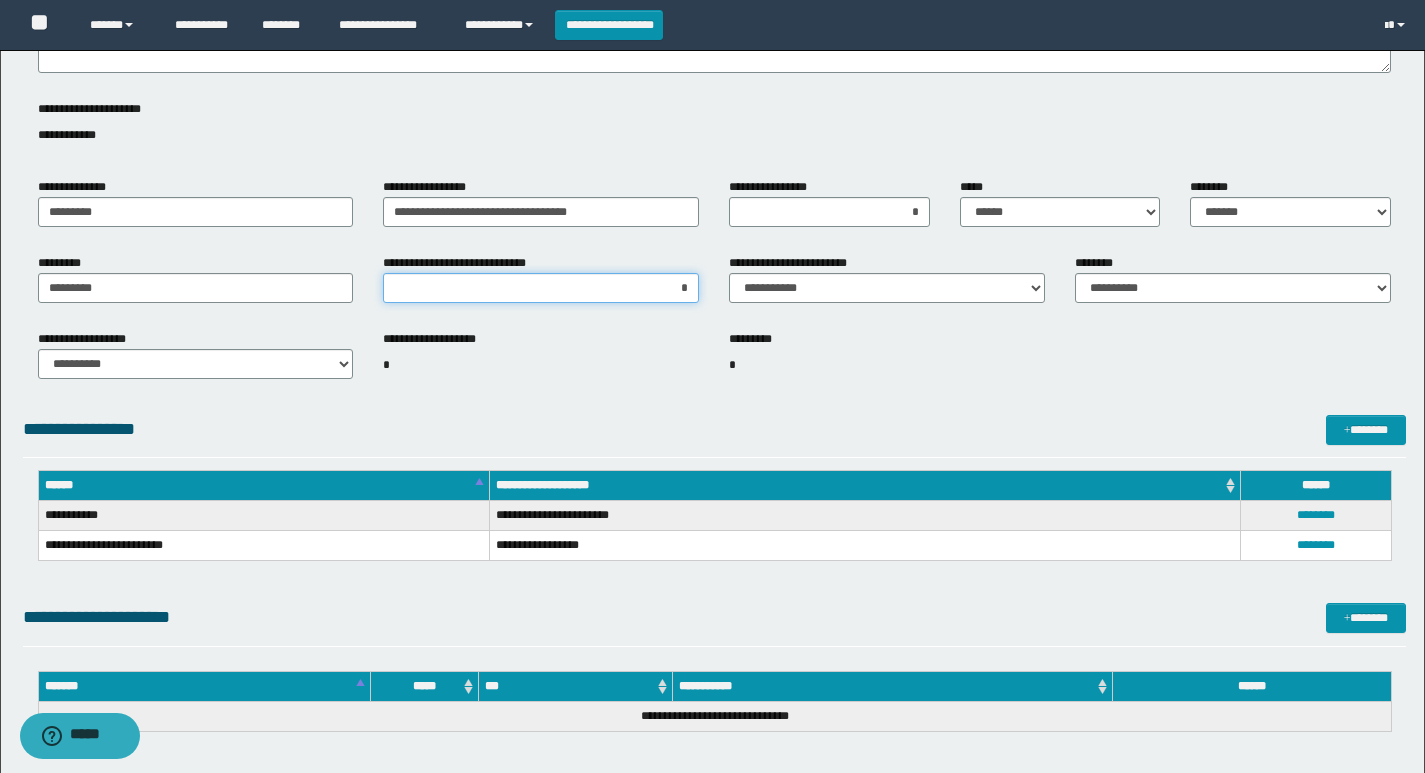 drag, startPoint x: 625, startPoint y: 295, endPoint x: 691, endPoint y: 295, distance: 66 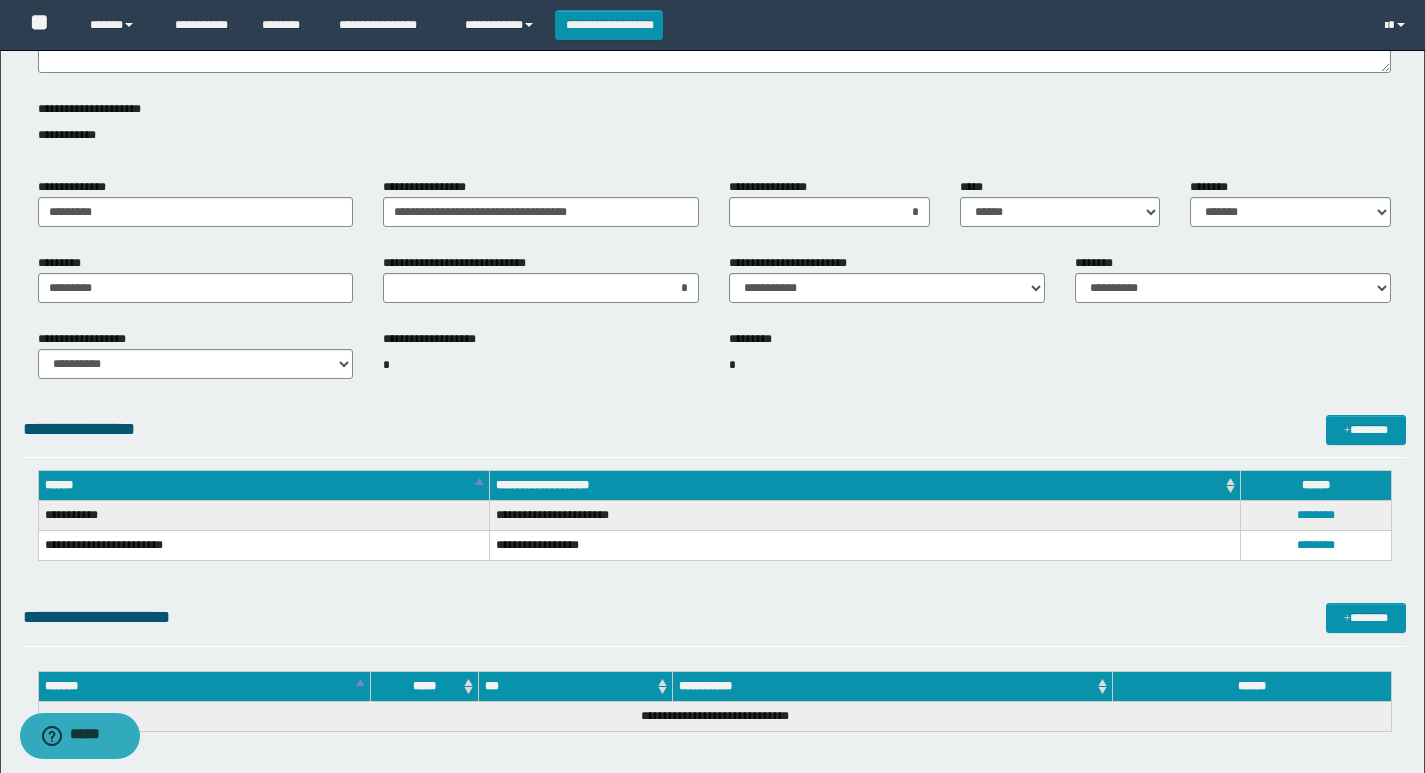 click on "*" at bounding box center [541, 365] 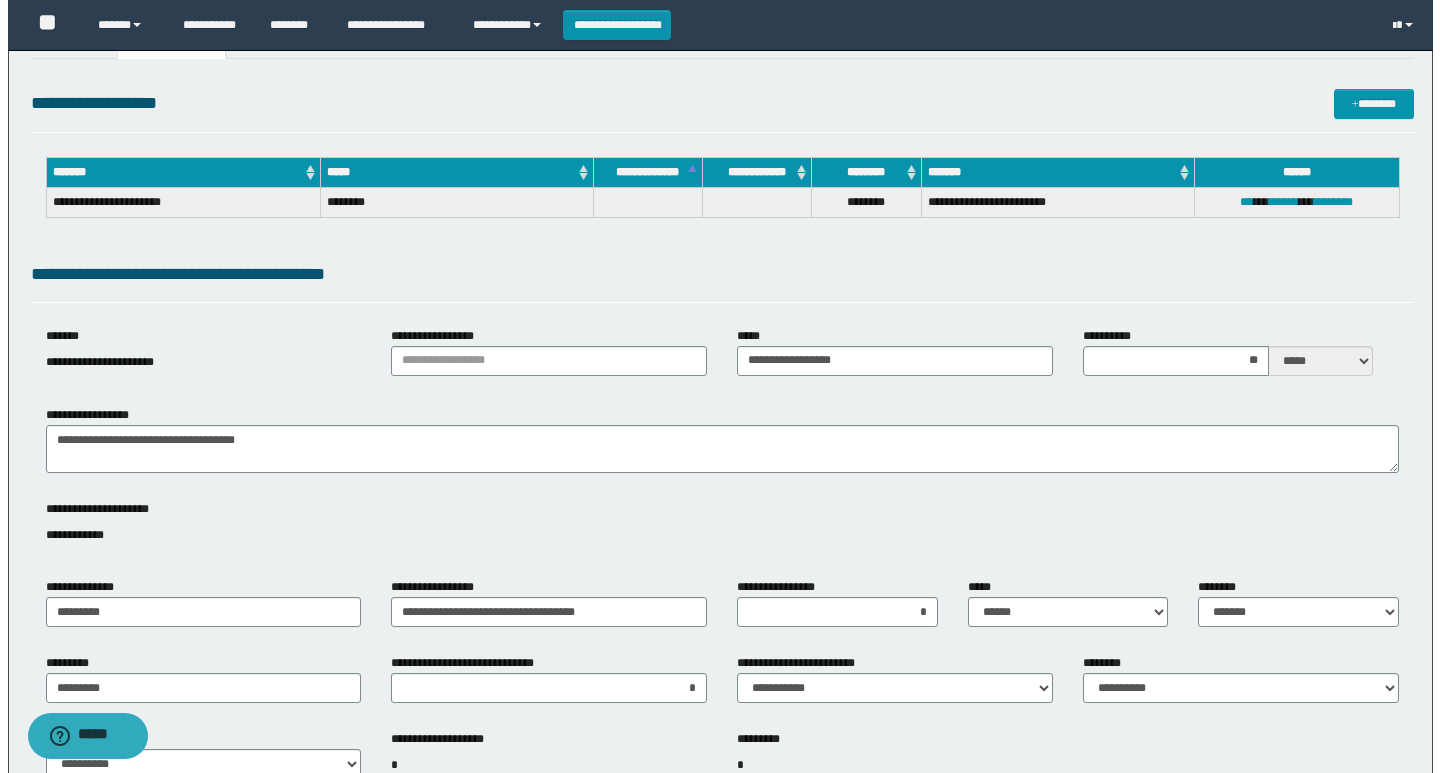 scroll, scrollTop: 0, scrollLeft: 0, axis: both 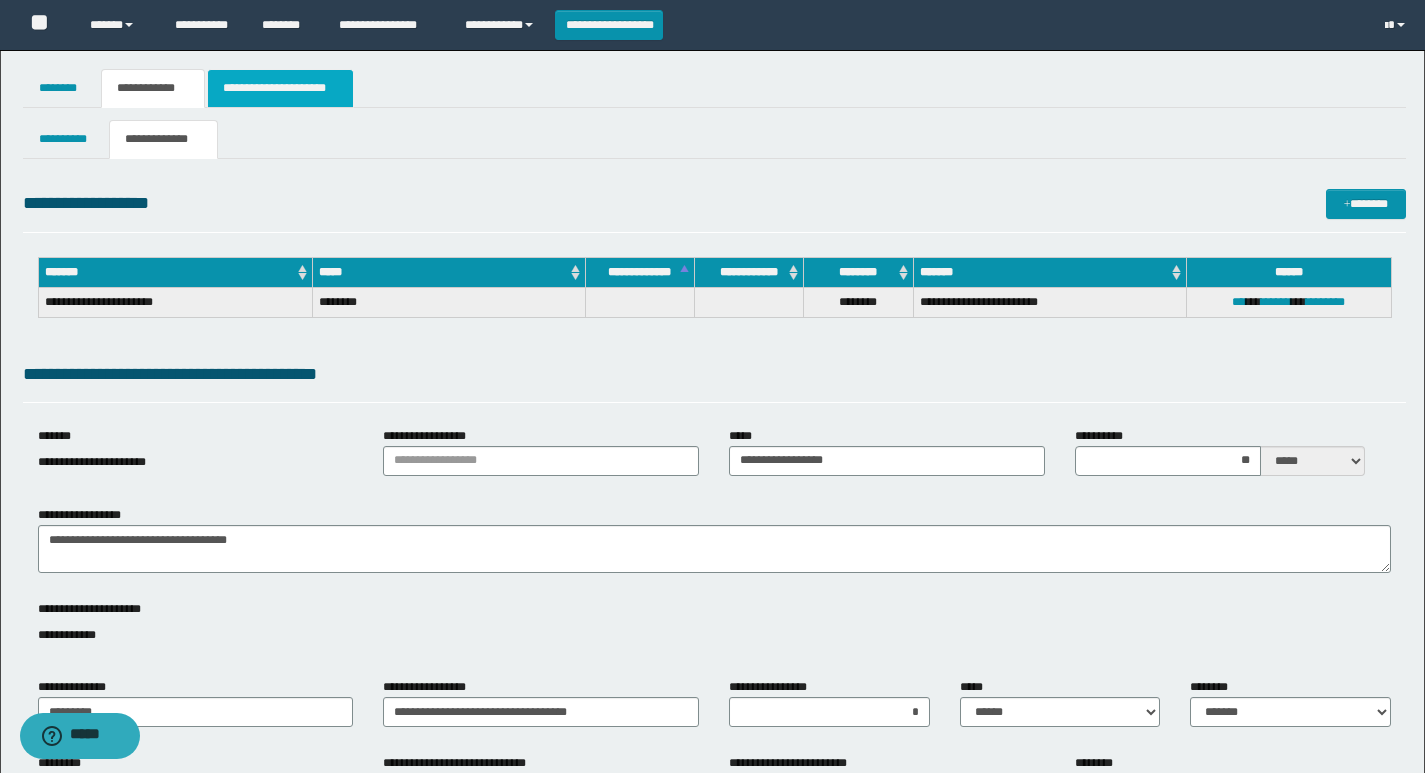 click on "**********" at bounding box center (280, 88) 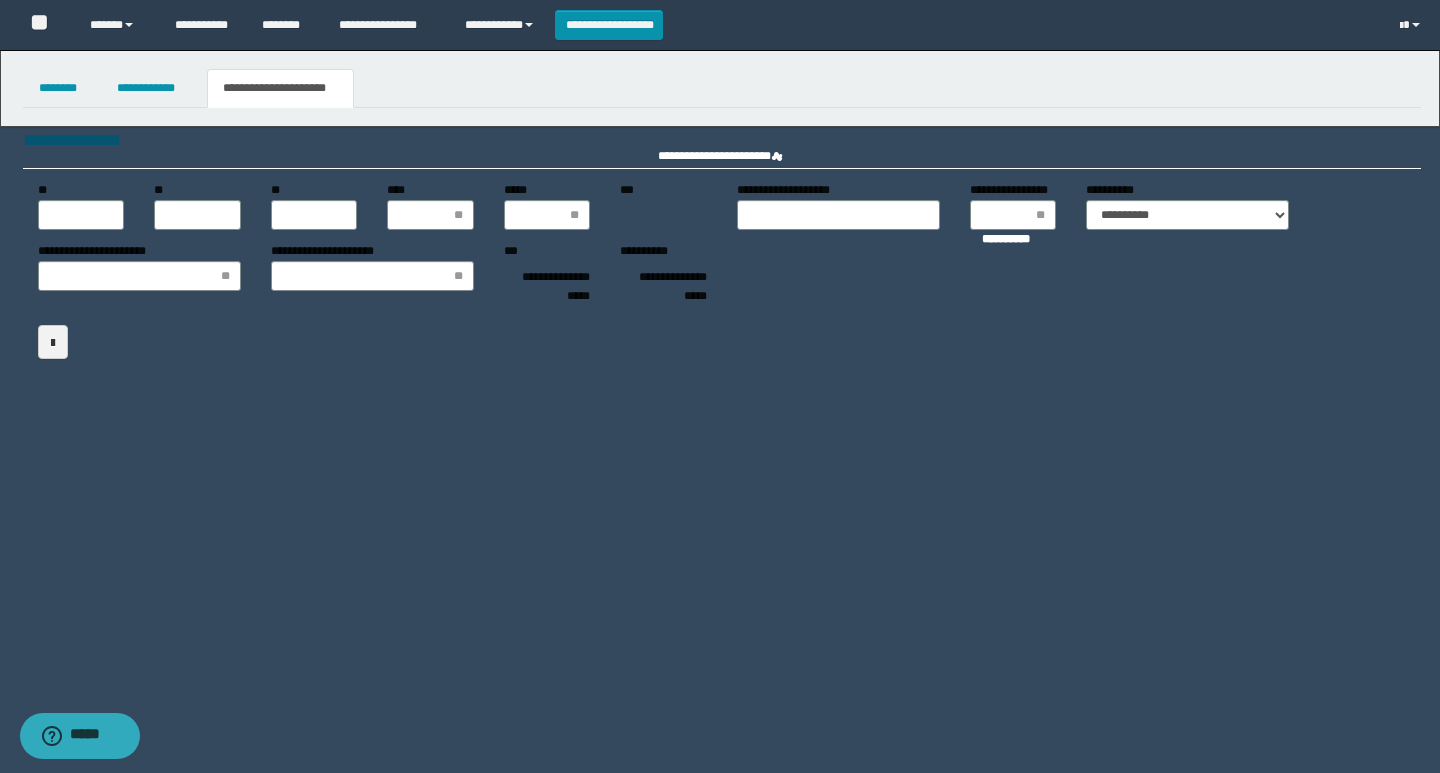 click at bounding box center [722, 342] 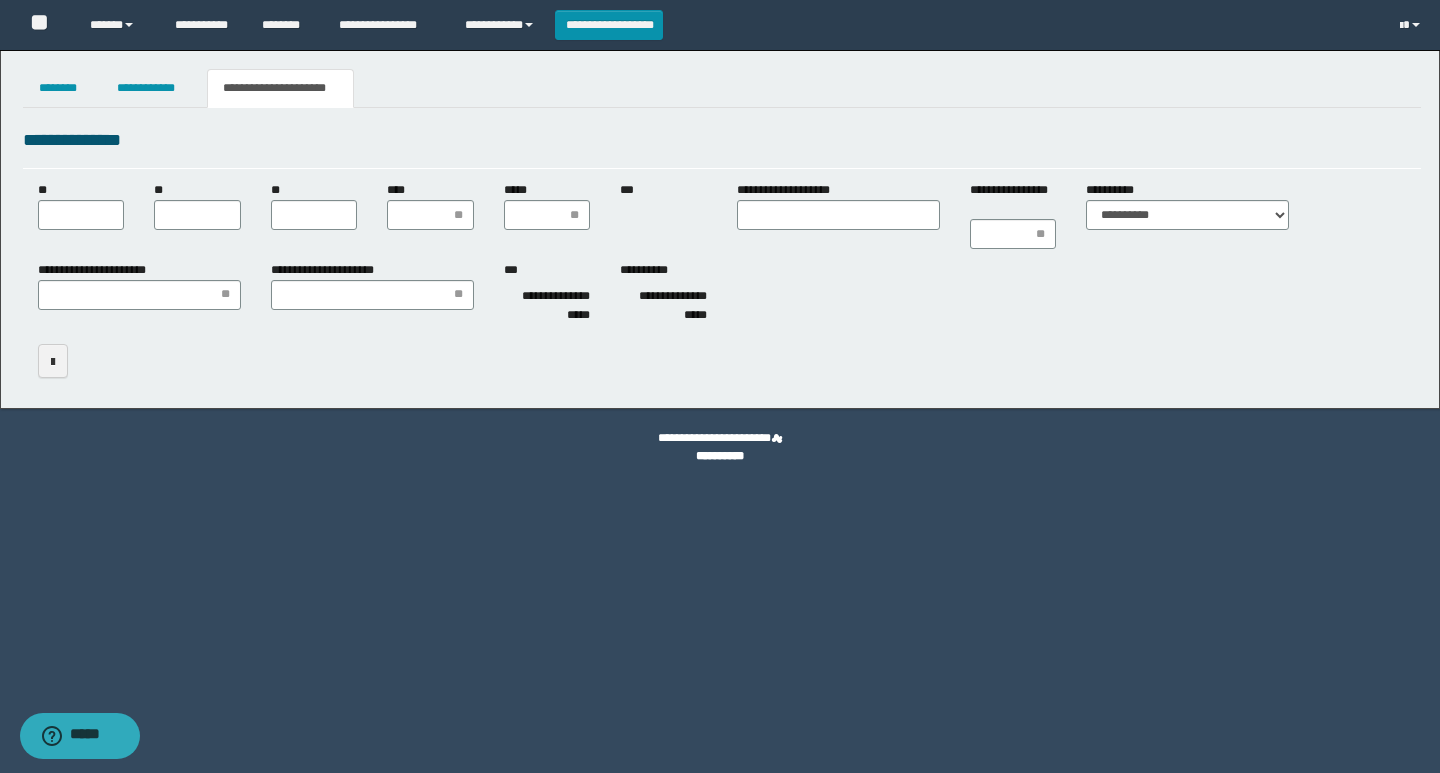 scroll, scrollTop: 0, scrollLeft: 0, axis: both 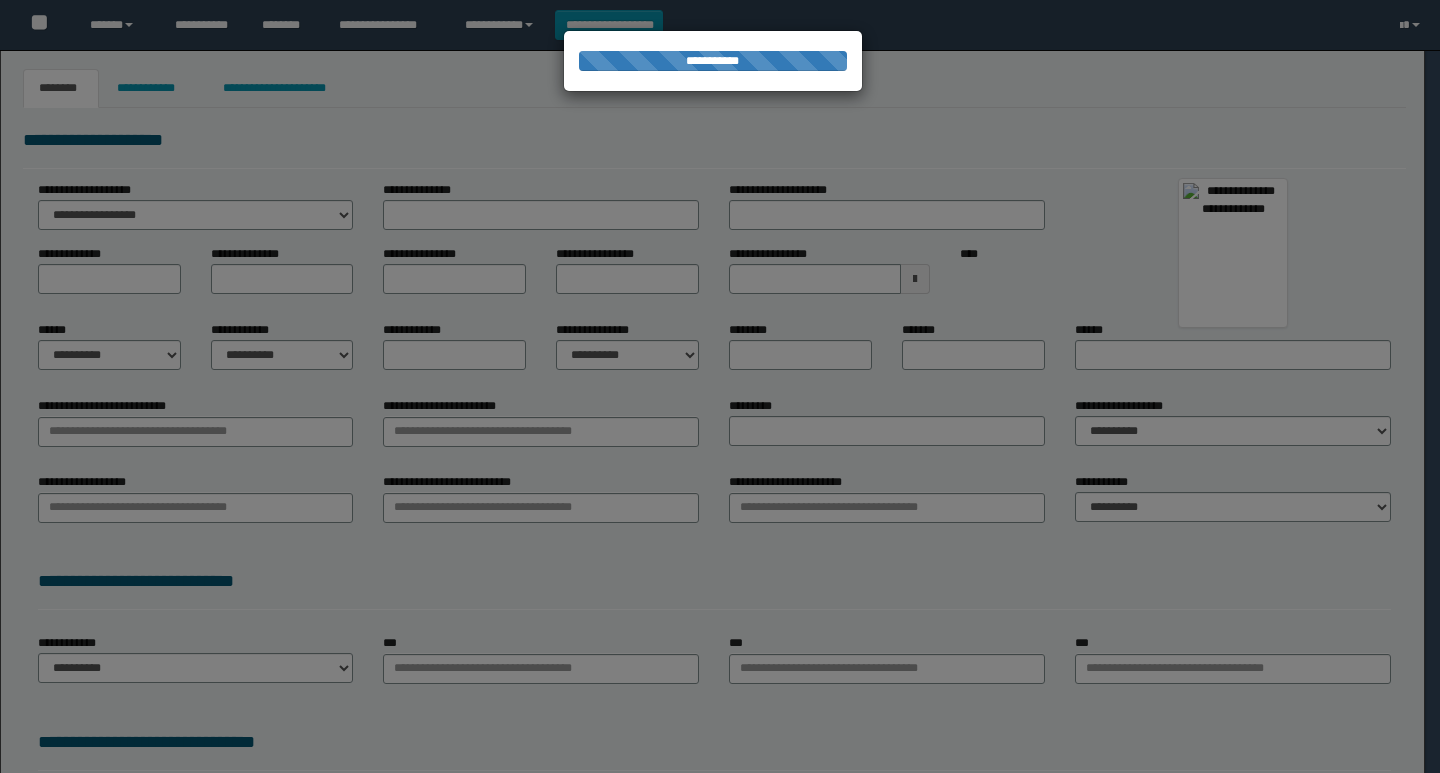 type on "**********" 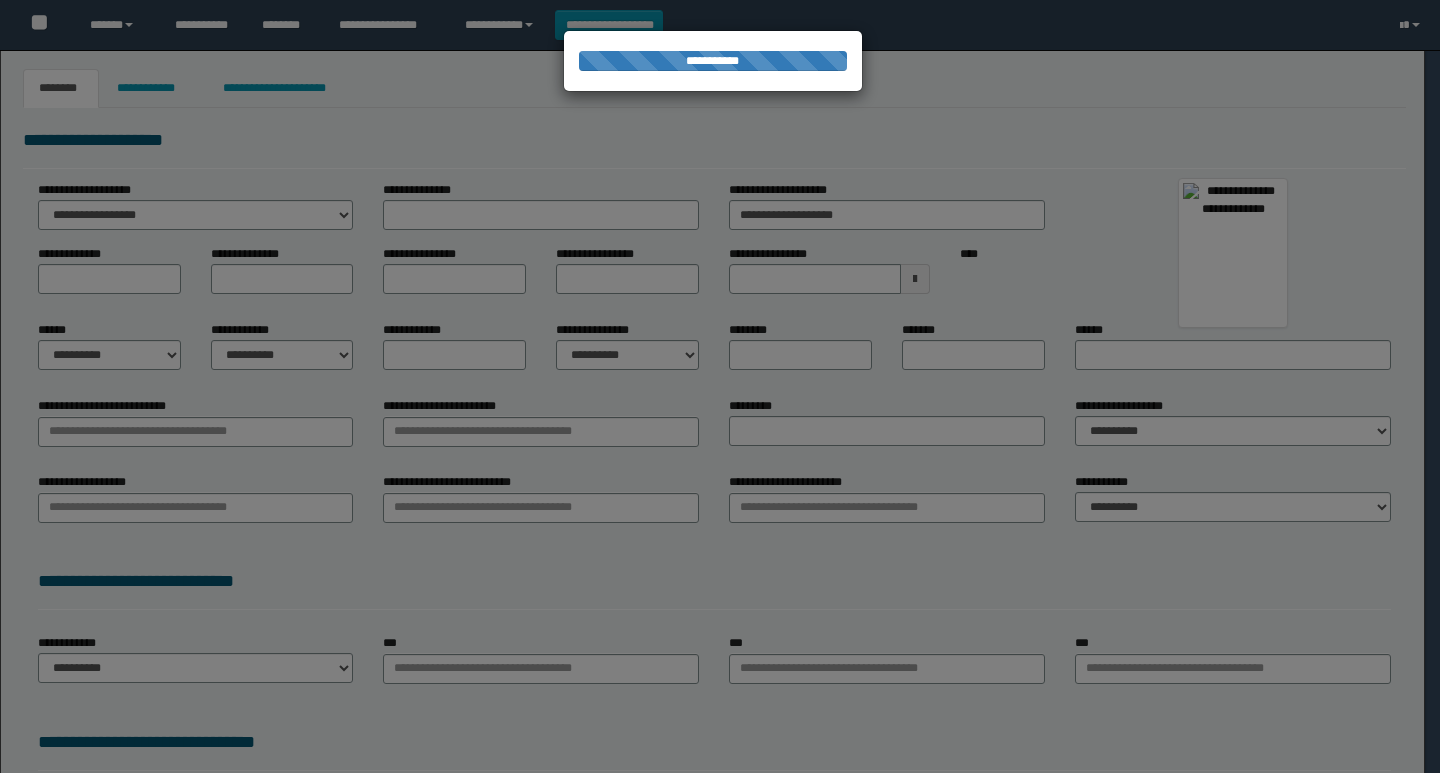 type on "*********" 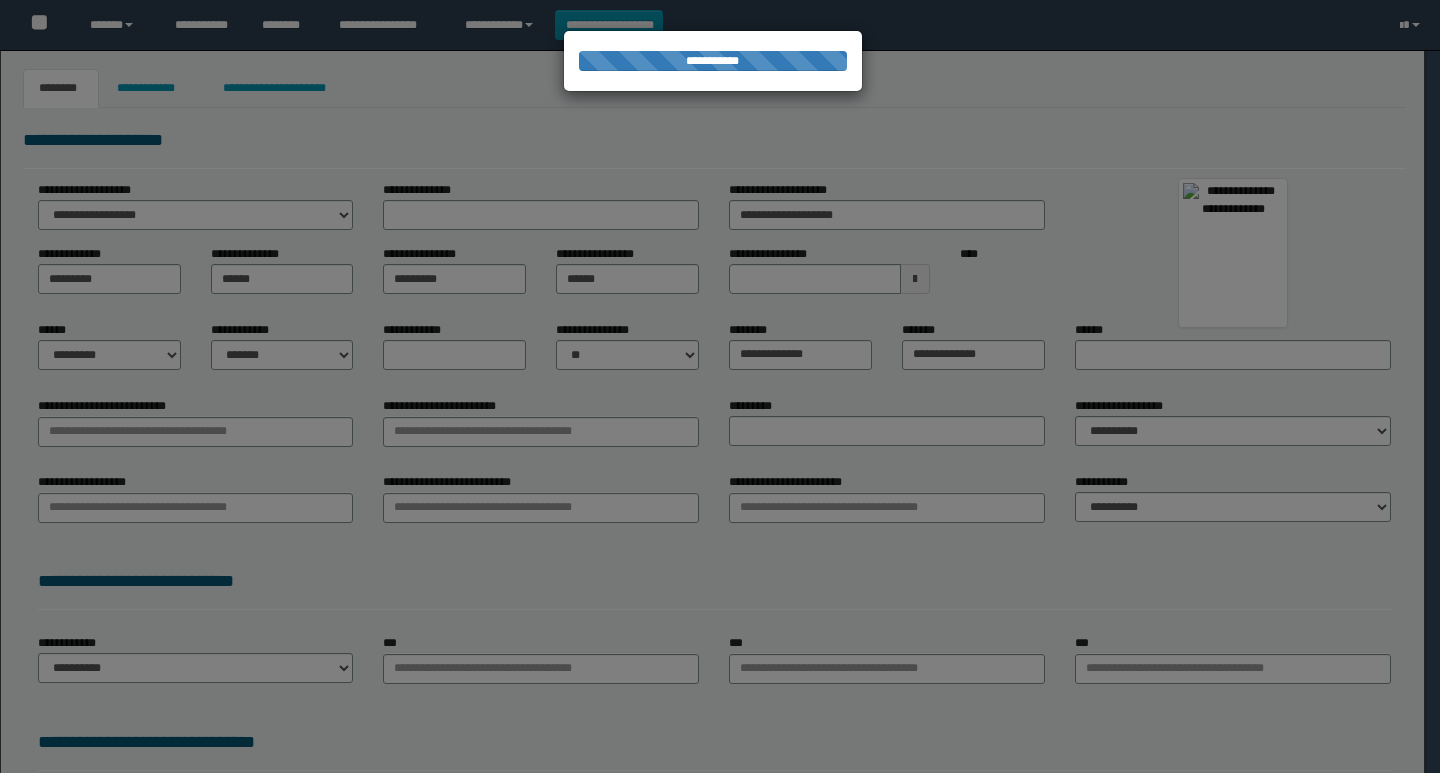 type on "**********" 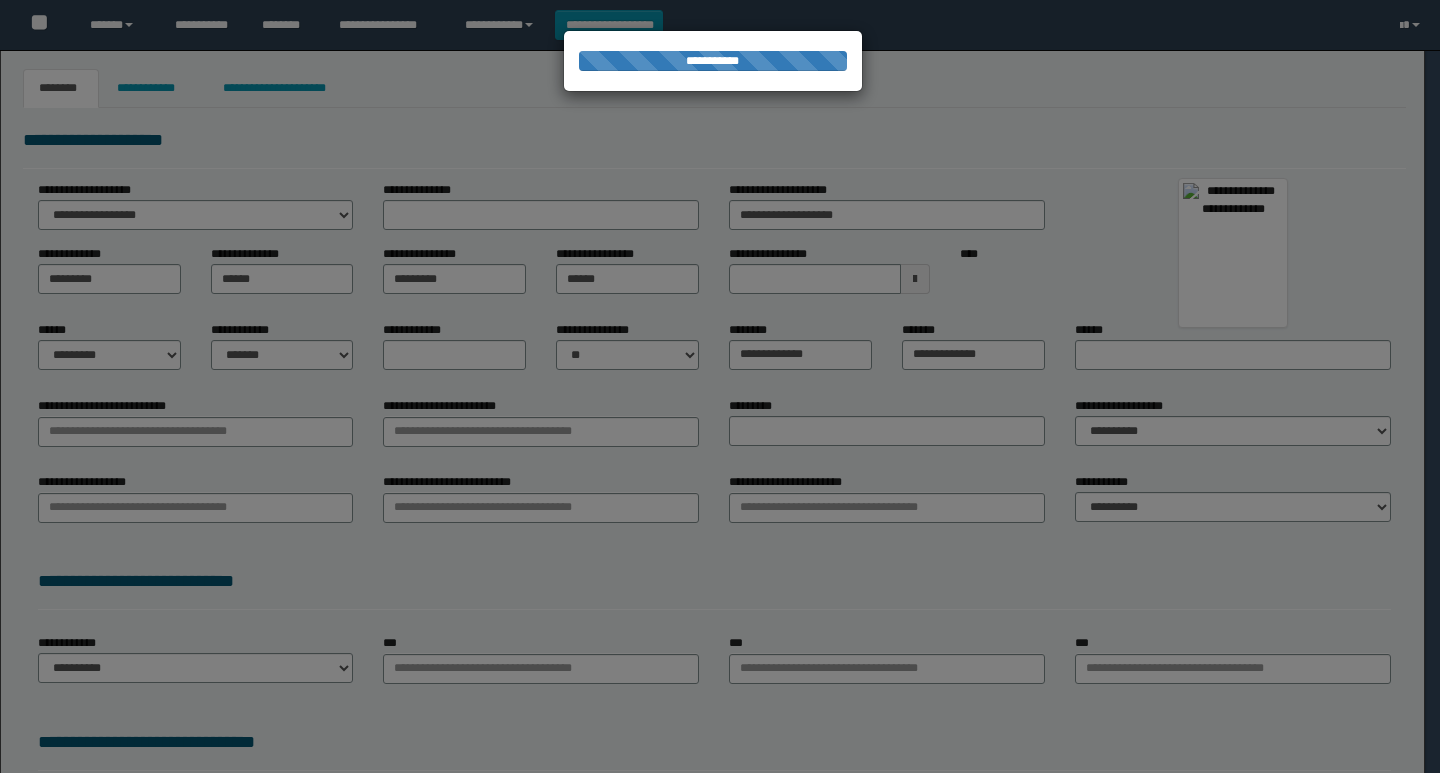 type on "**********" 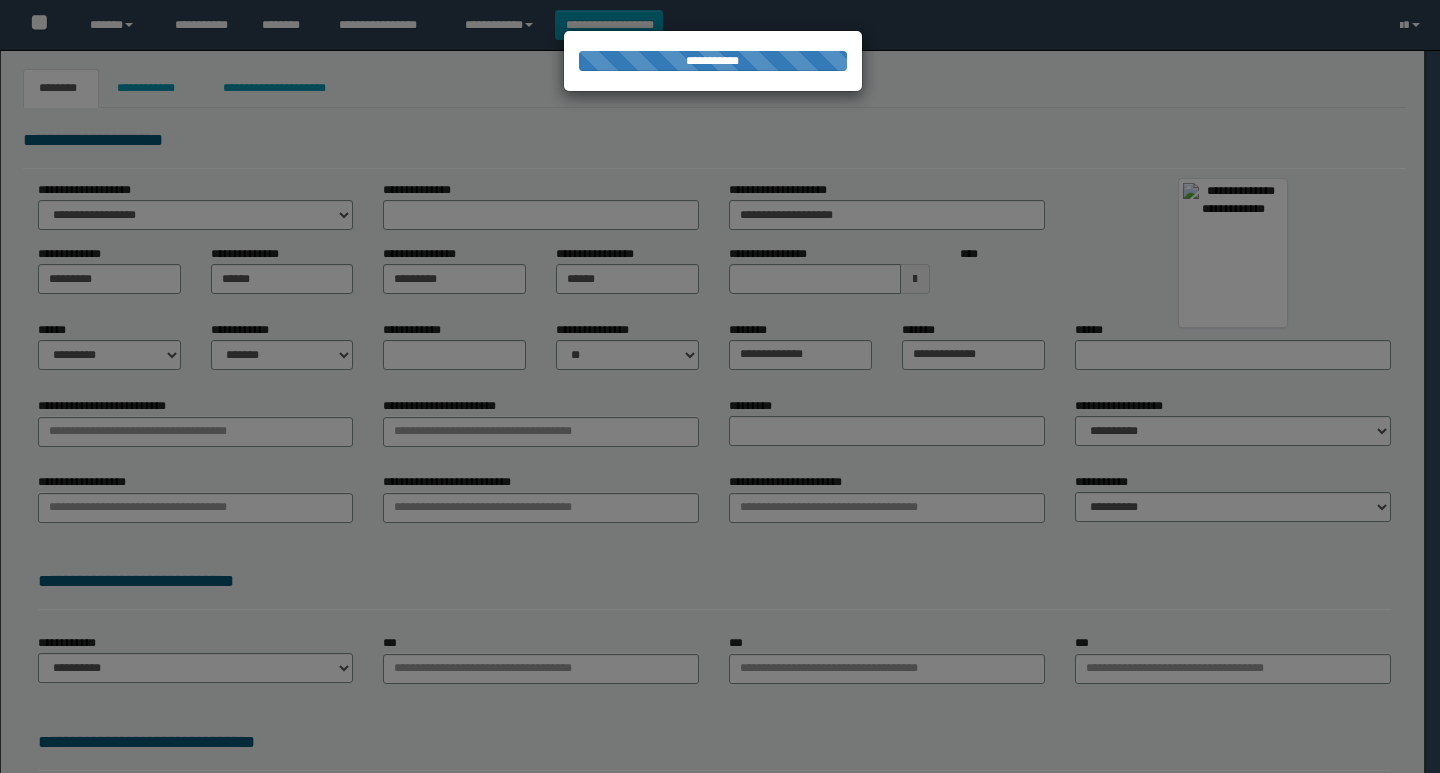 type on "**********" 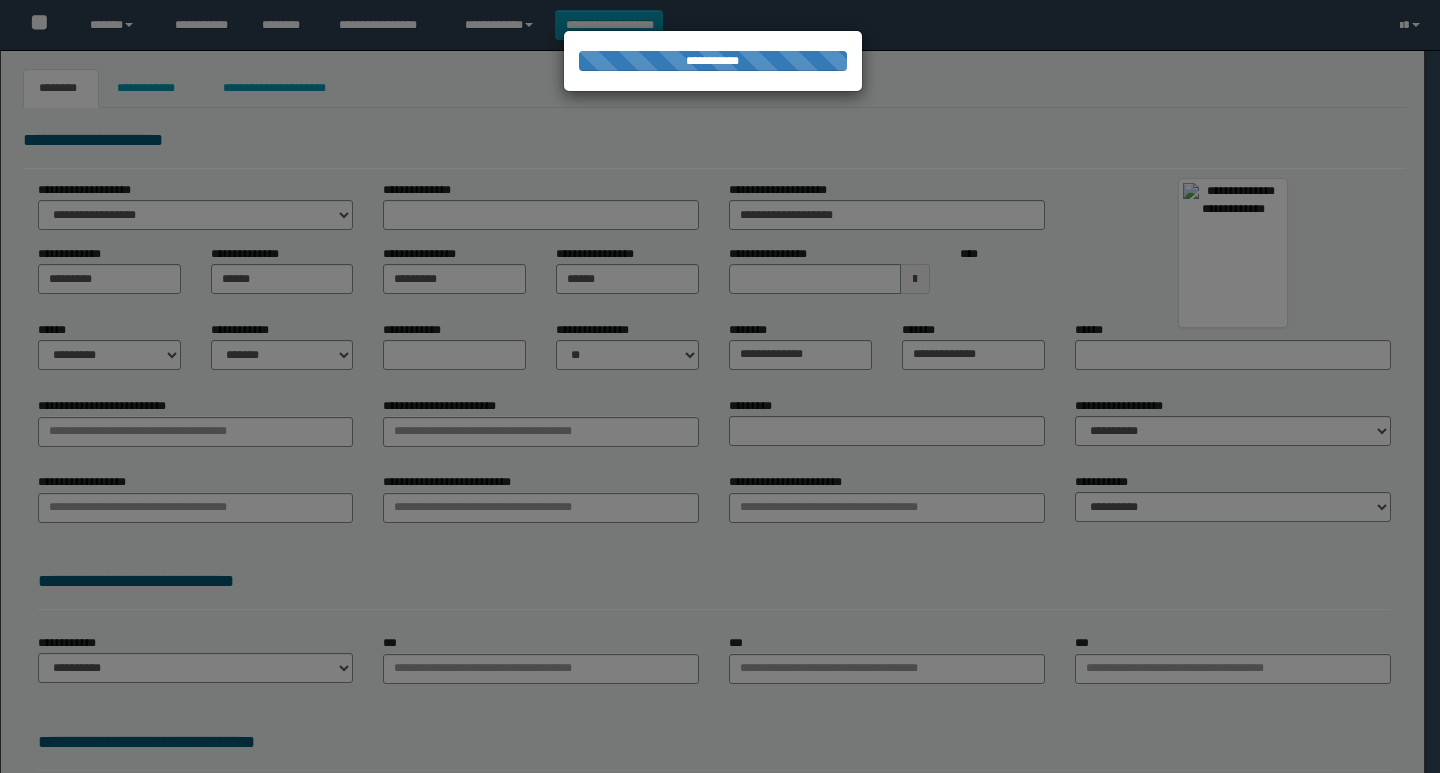 type on "********" 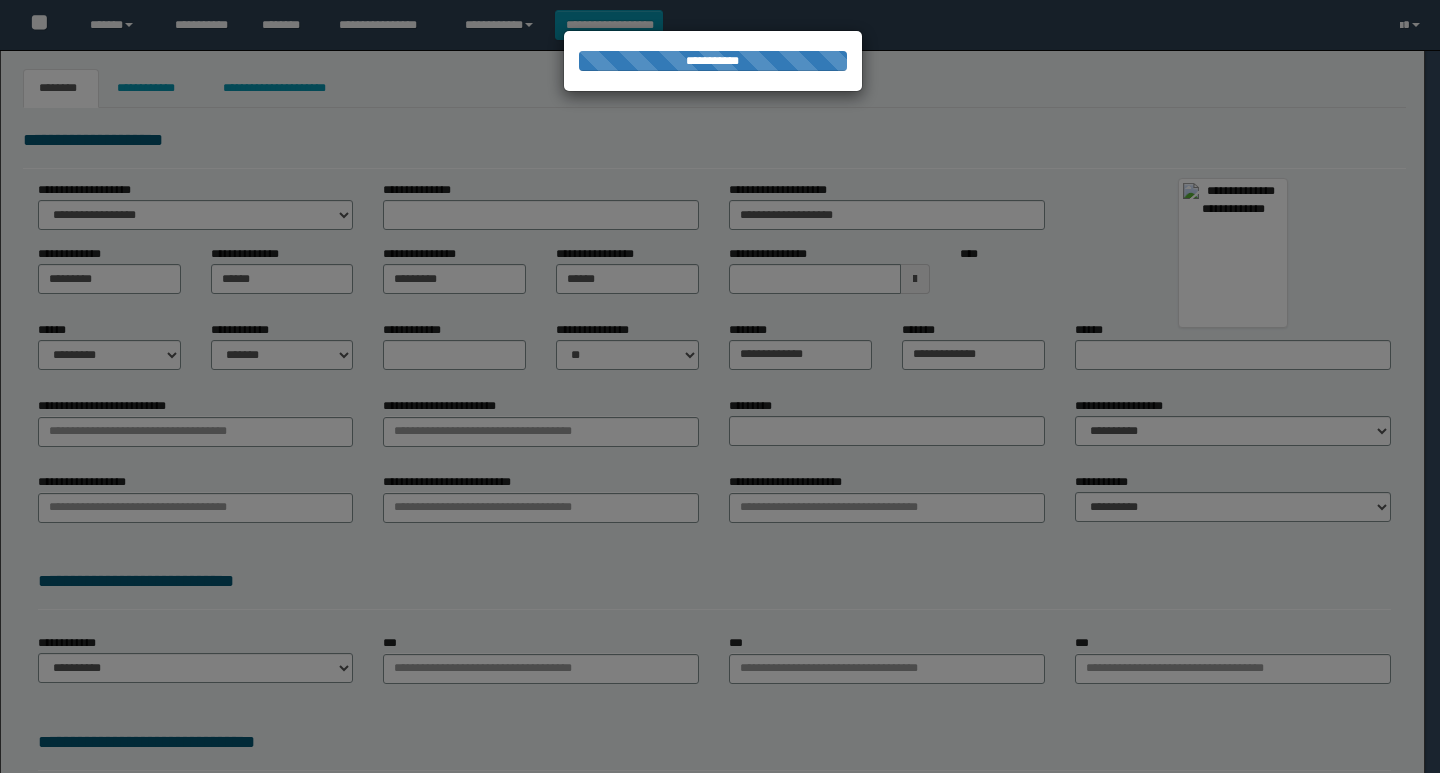 select on "*" 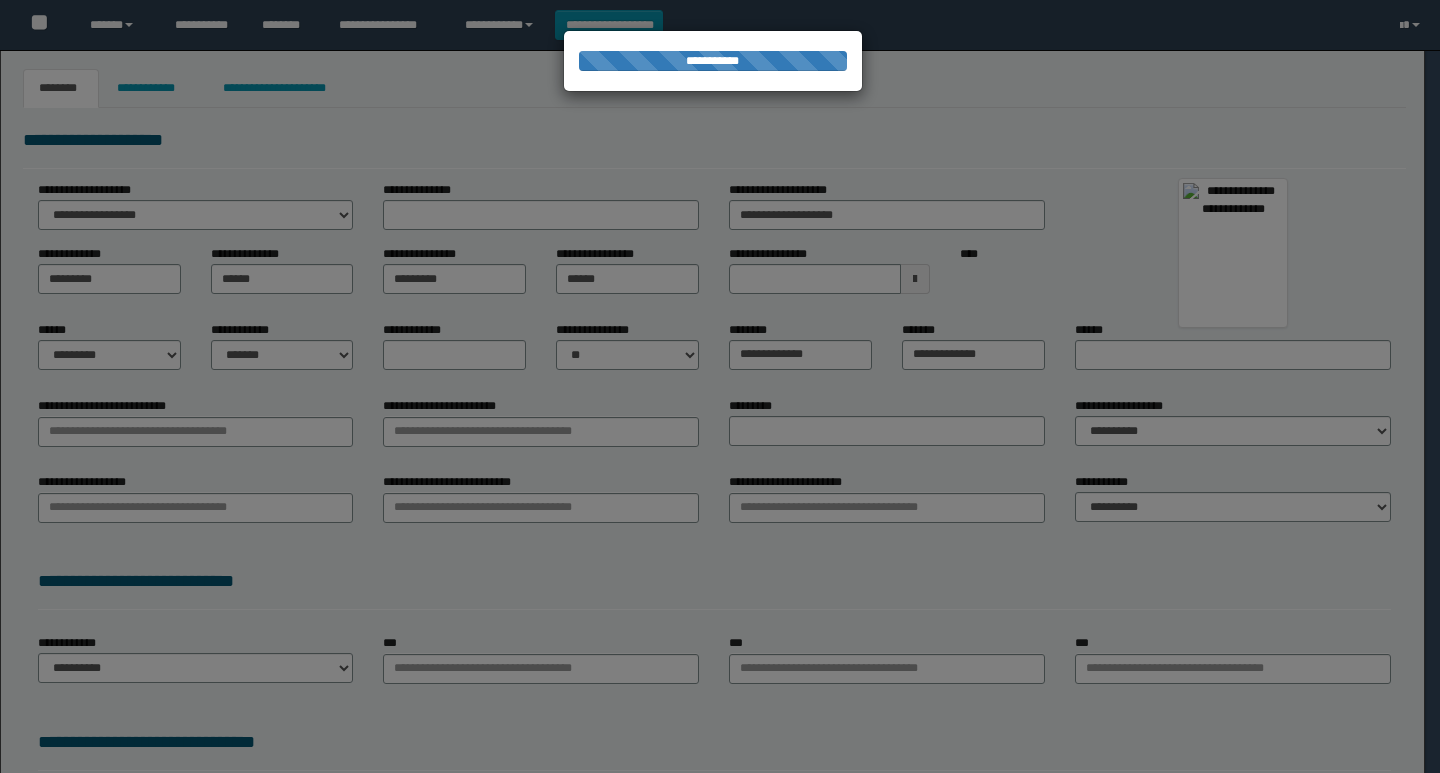 select 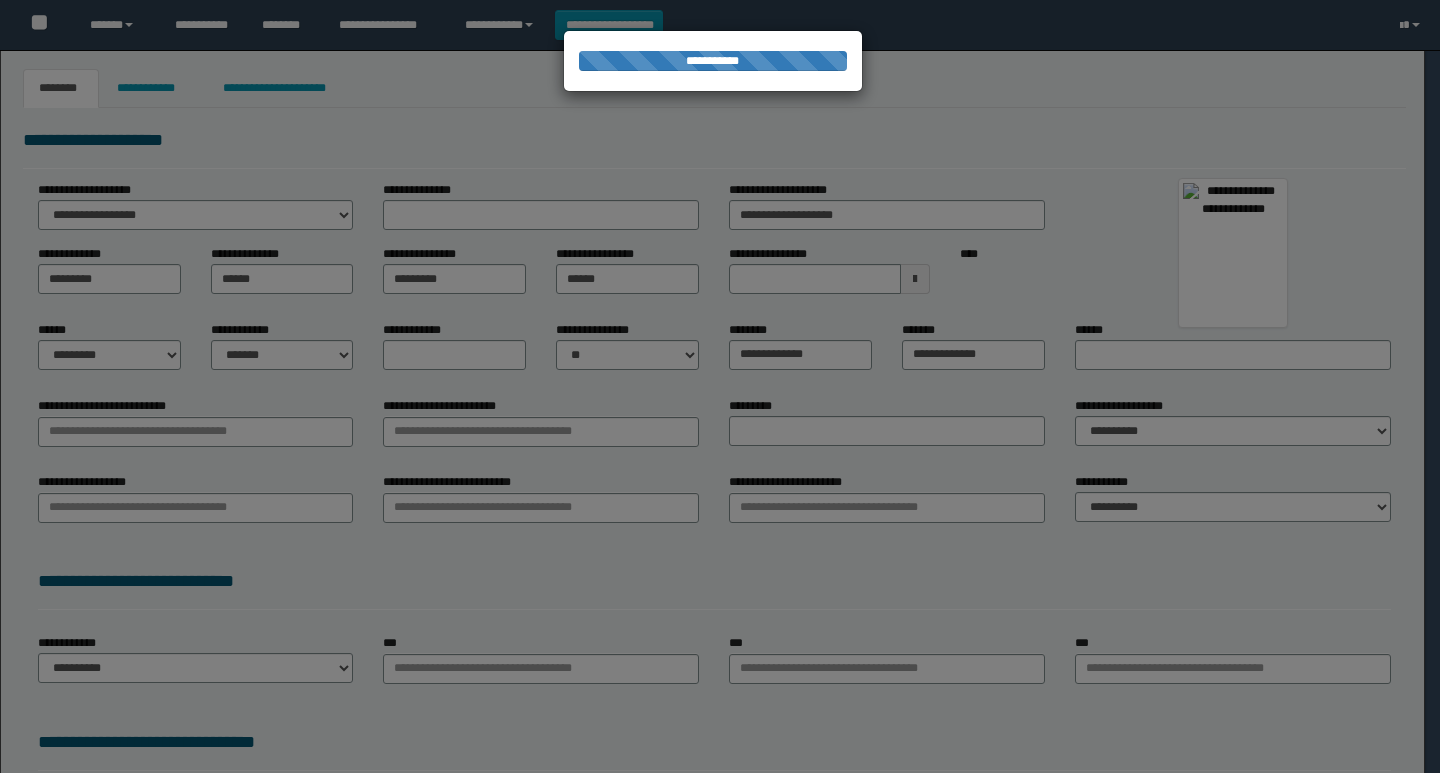 type on "**********" 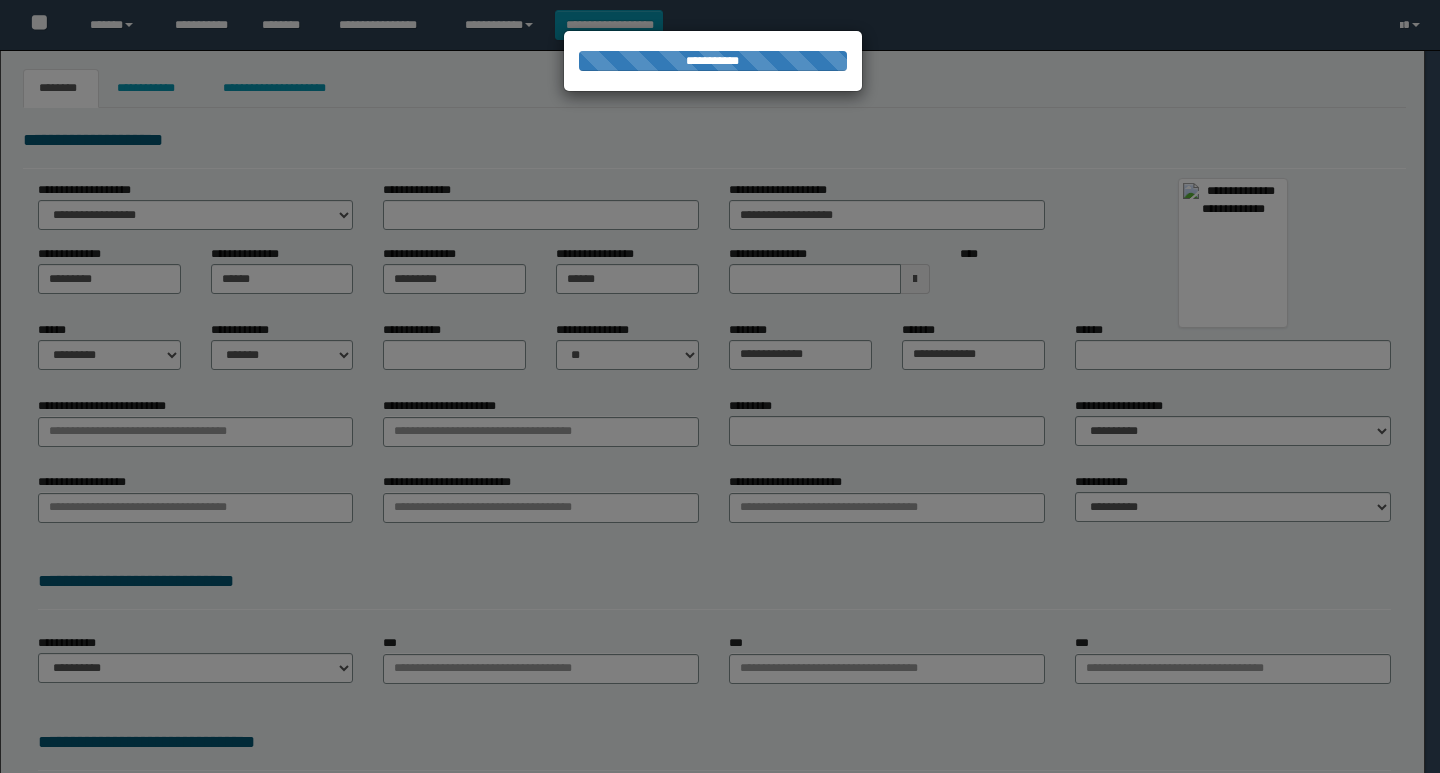 type on "*********" 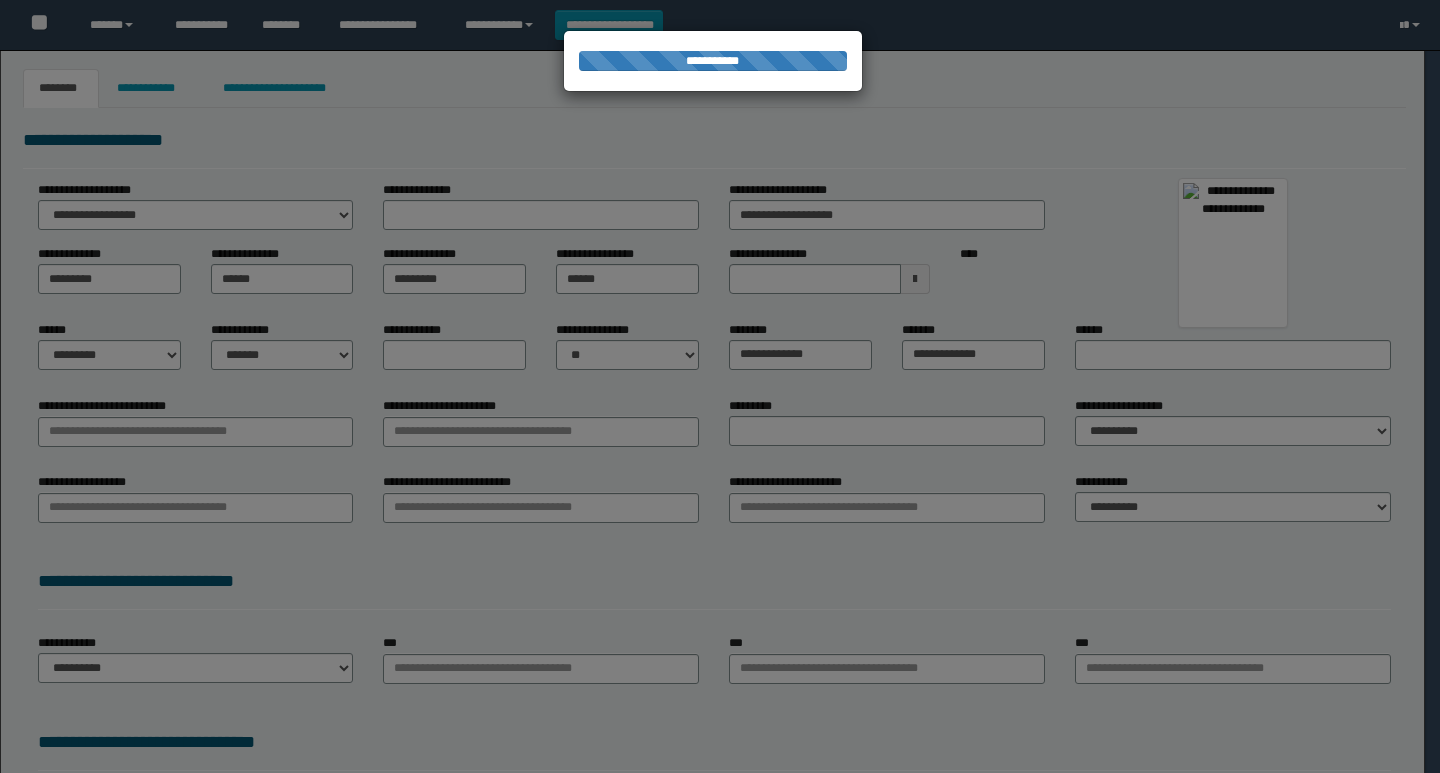 select on "*" 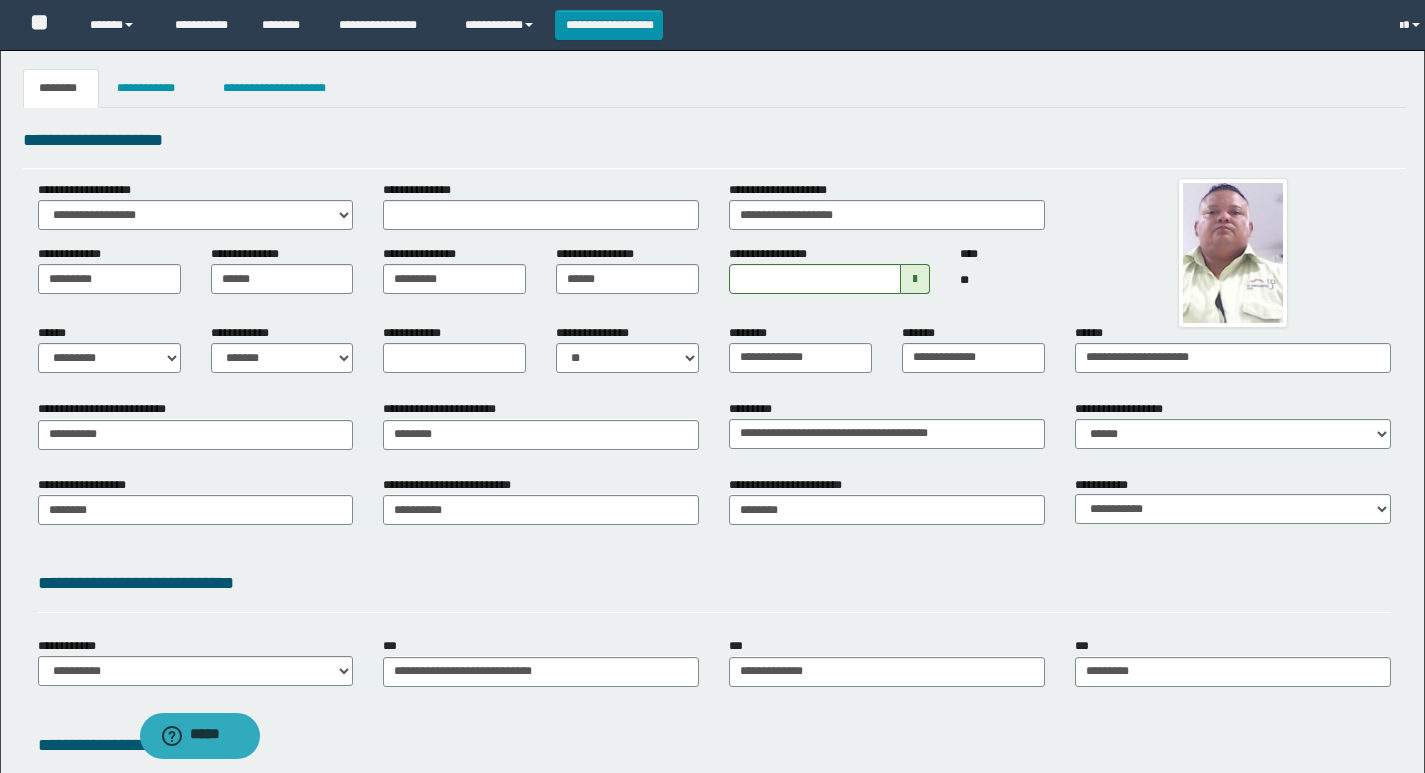 scroll, scrollTop: 0, scrollLeft: 0, axis: both 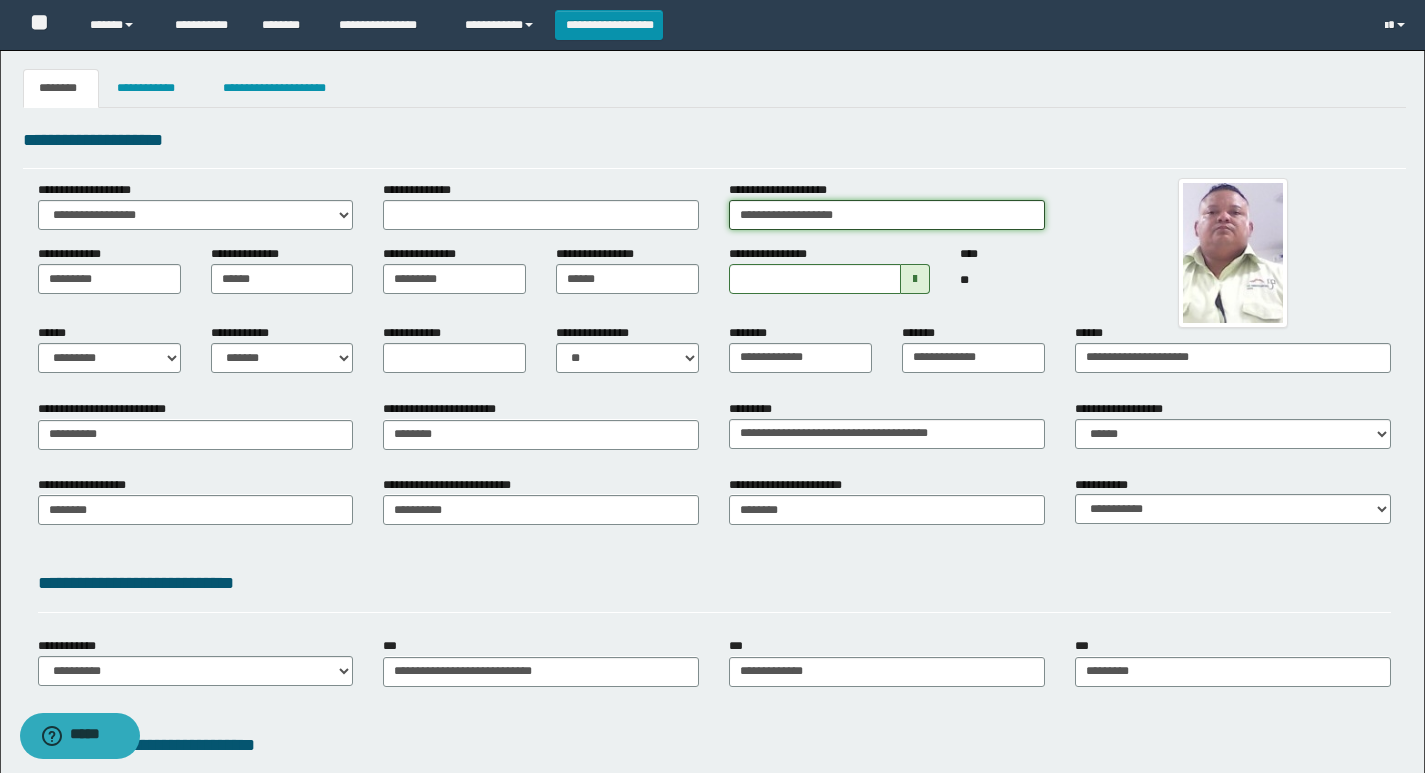 click on "**********" at bounding box center [887, 215] 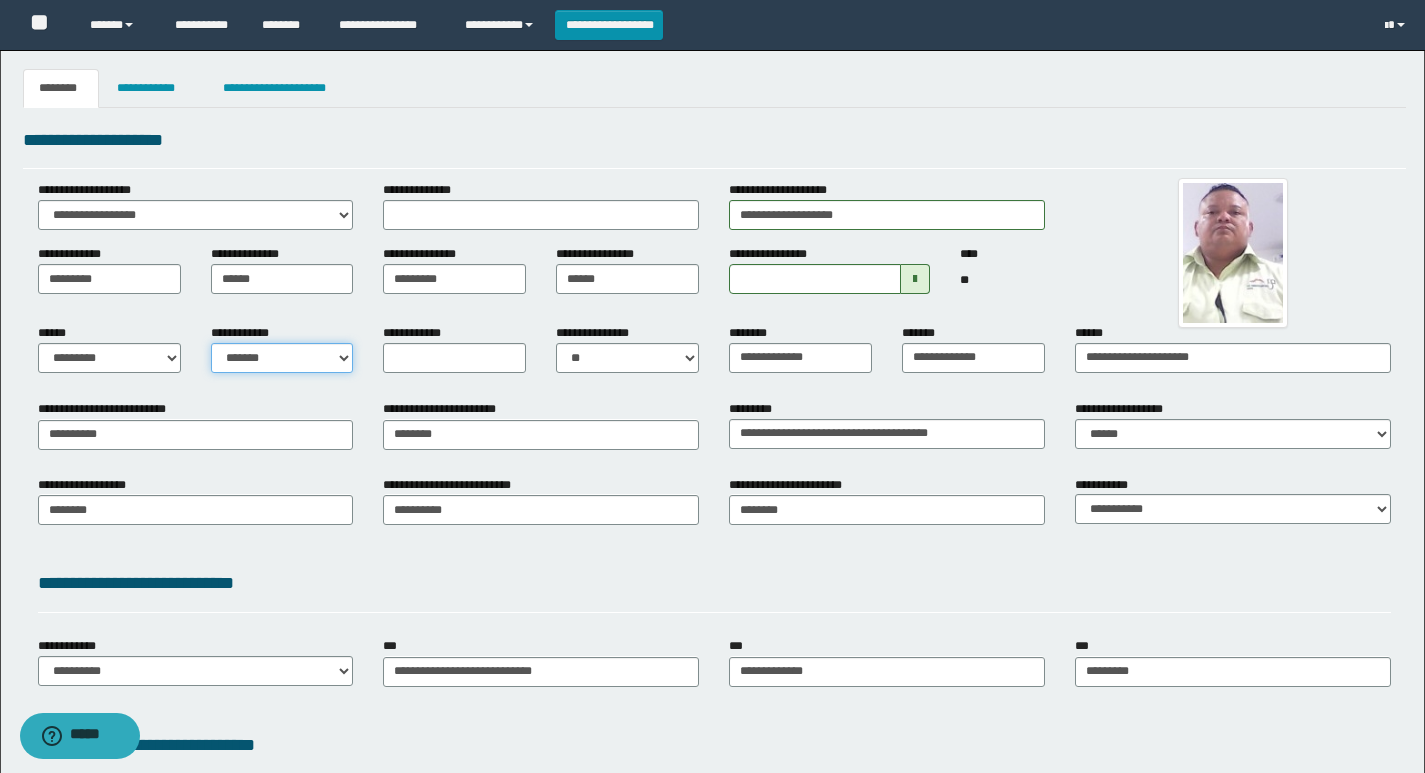click on "**********" at bounding box center (282, 358) 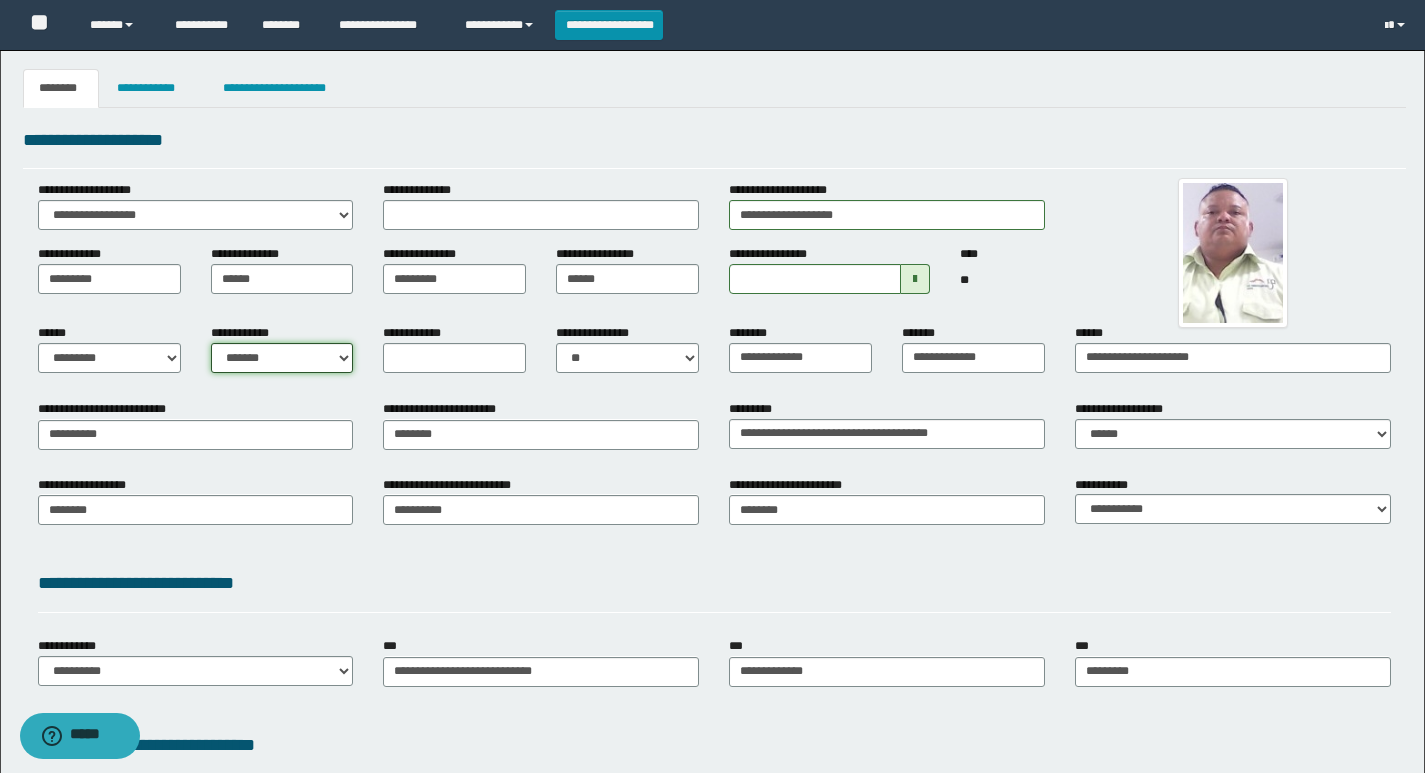 select on "*" 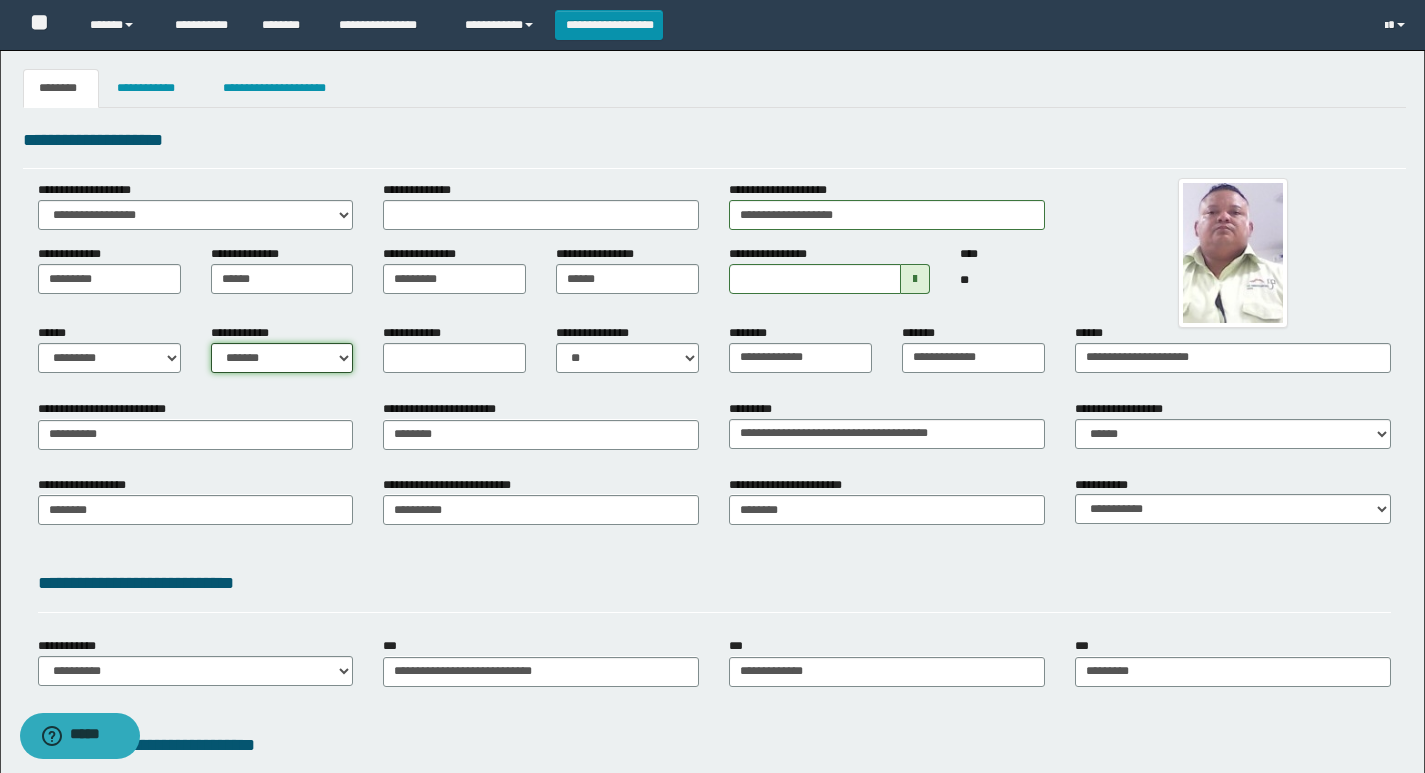 click on "**********" at bounding box center (282, 358) 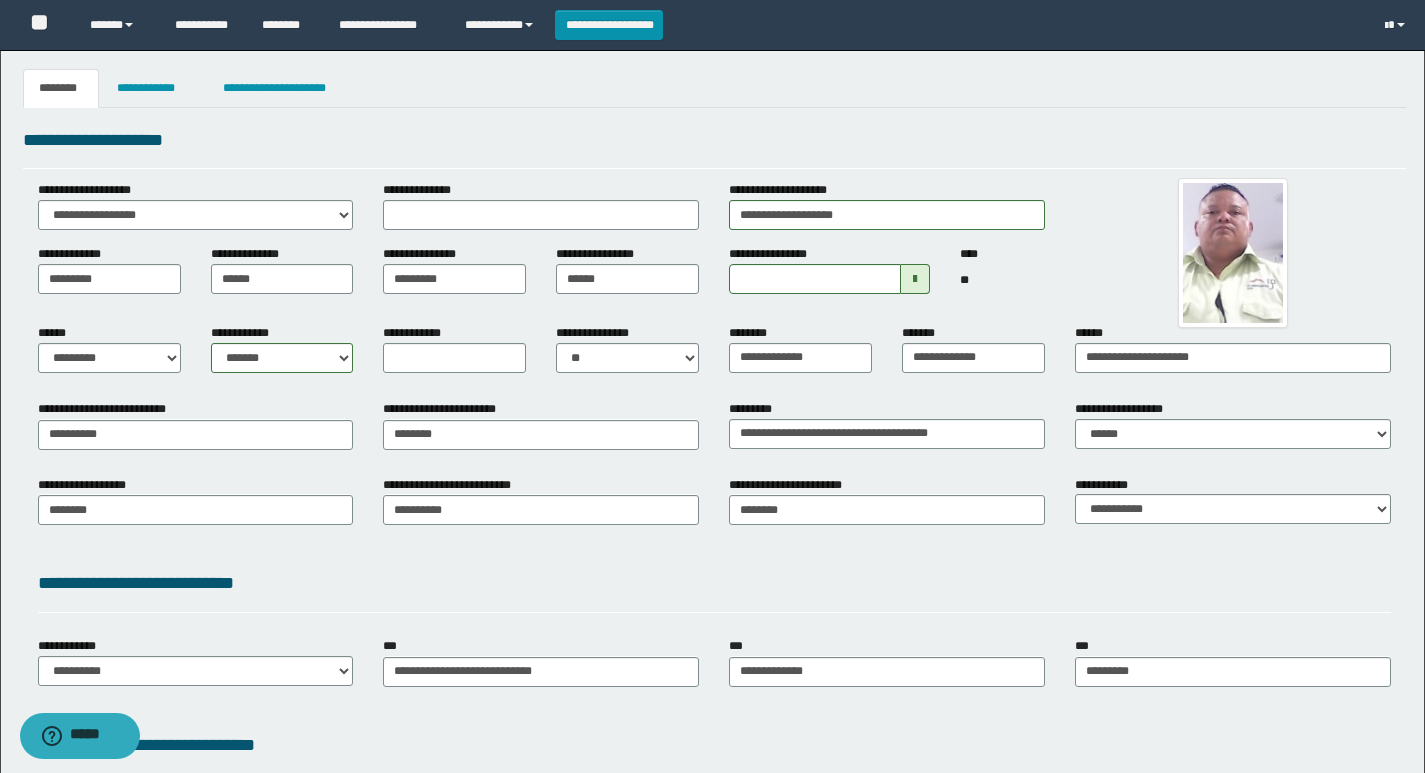 drag, startPoint x: 615, startPoint y: 398, endPoint x: 626, endPoint y: 396, distance: 11.18034 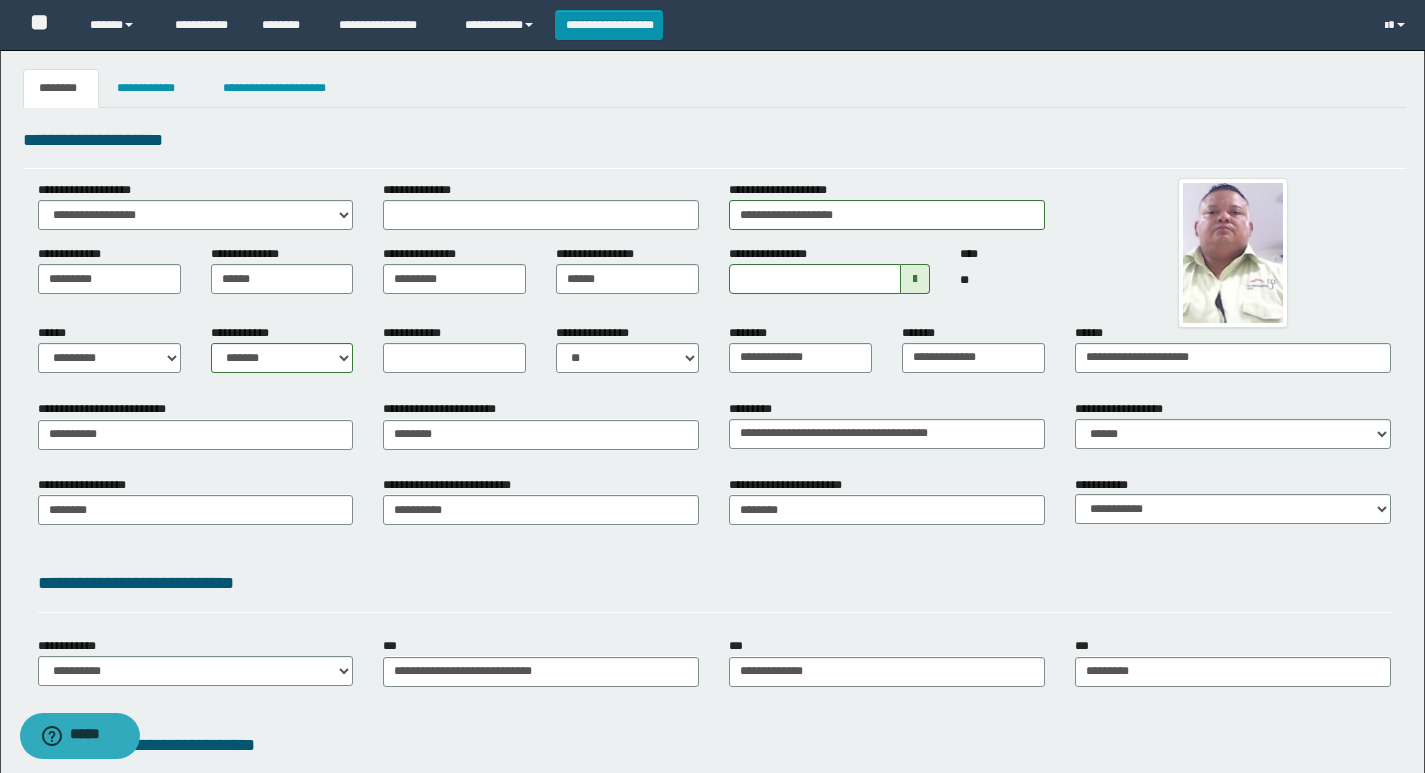 click on "**********" at bounding box center (714, 517) 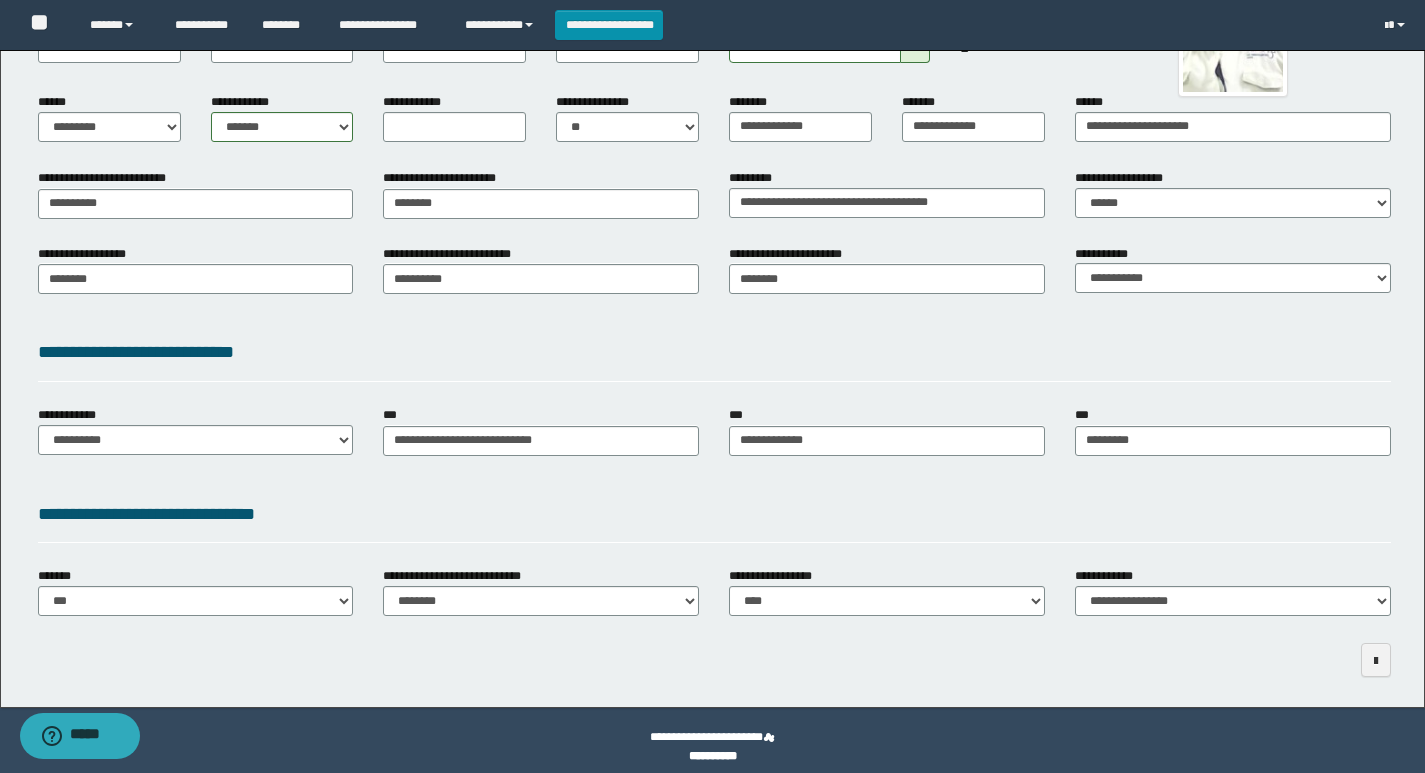 scroll, scrollTop: 243, scrollLeft: 0, axis: vertical 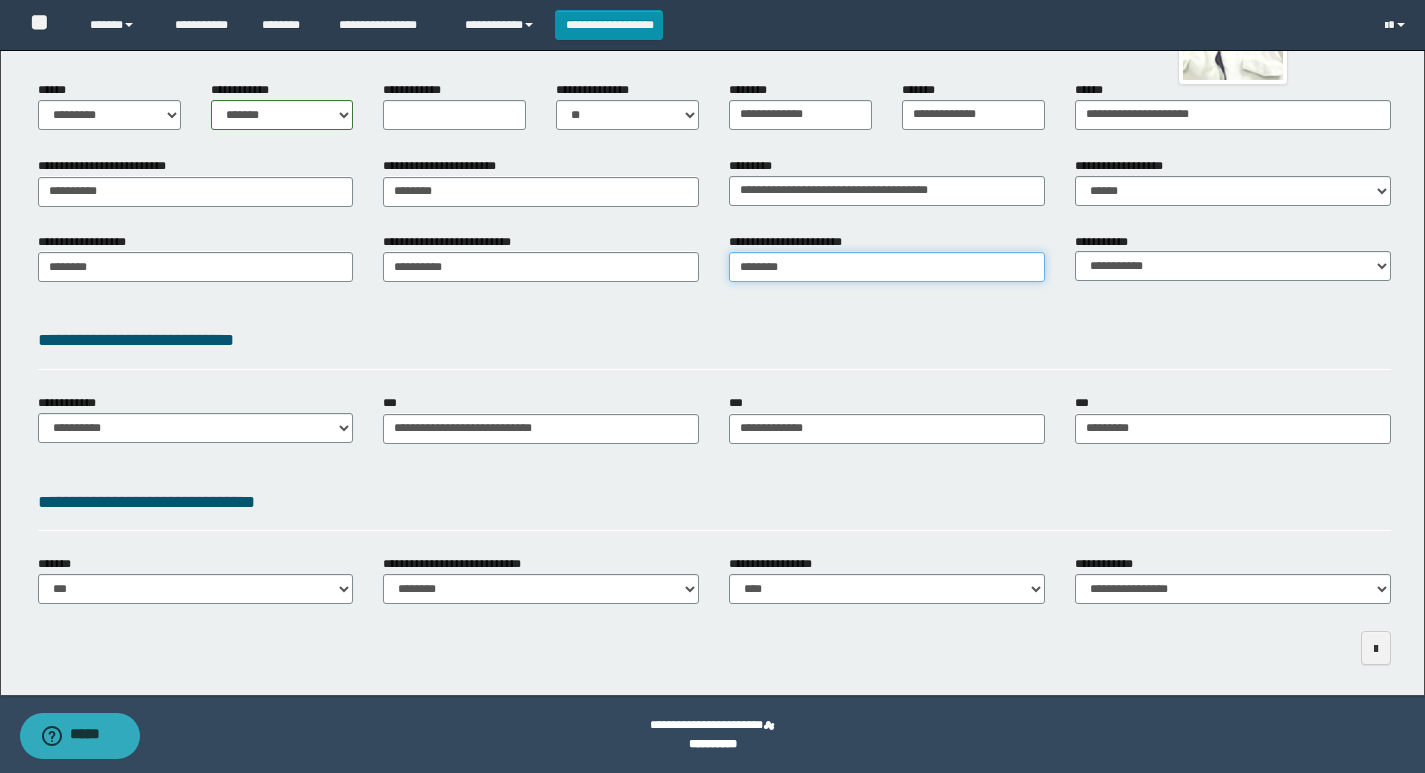 type on "**********" 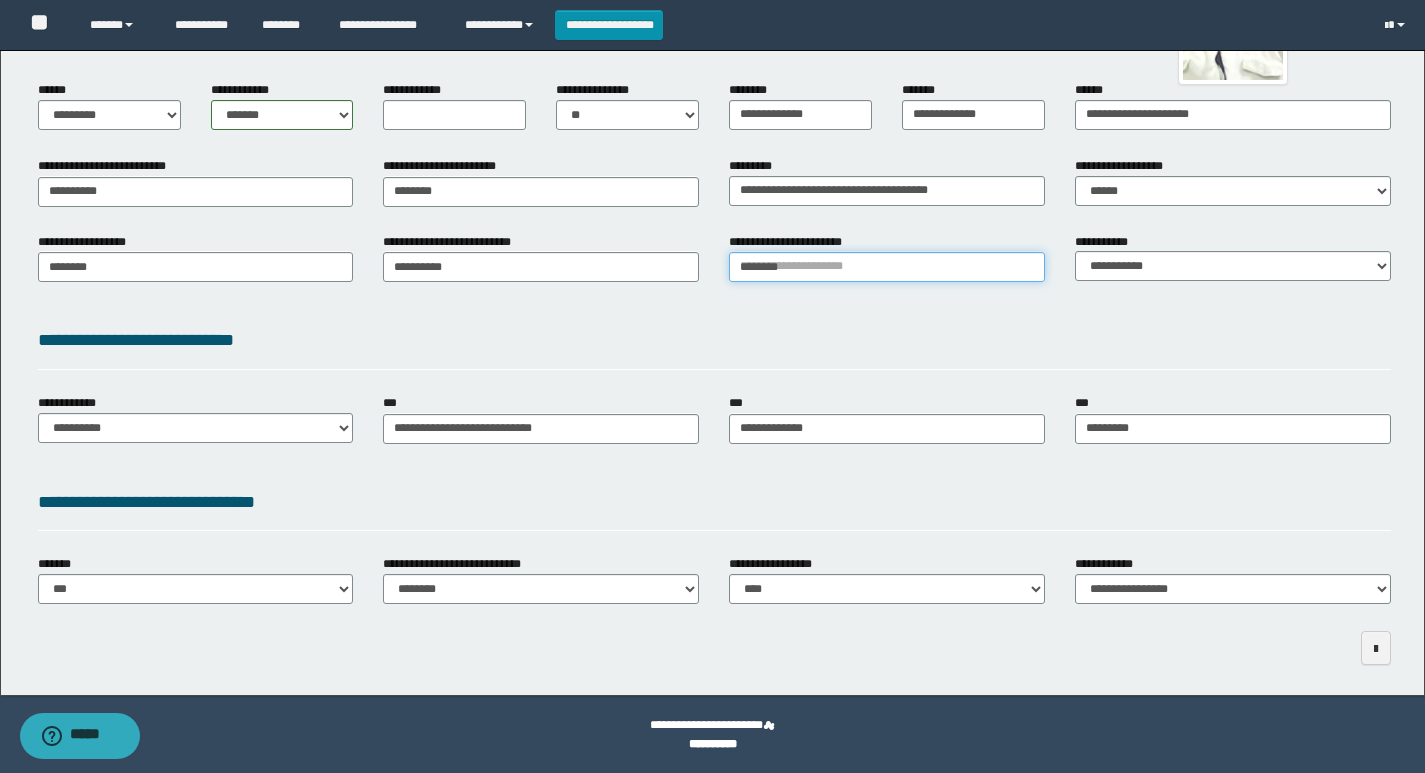 click on "********" at bounding box center (887, 267) 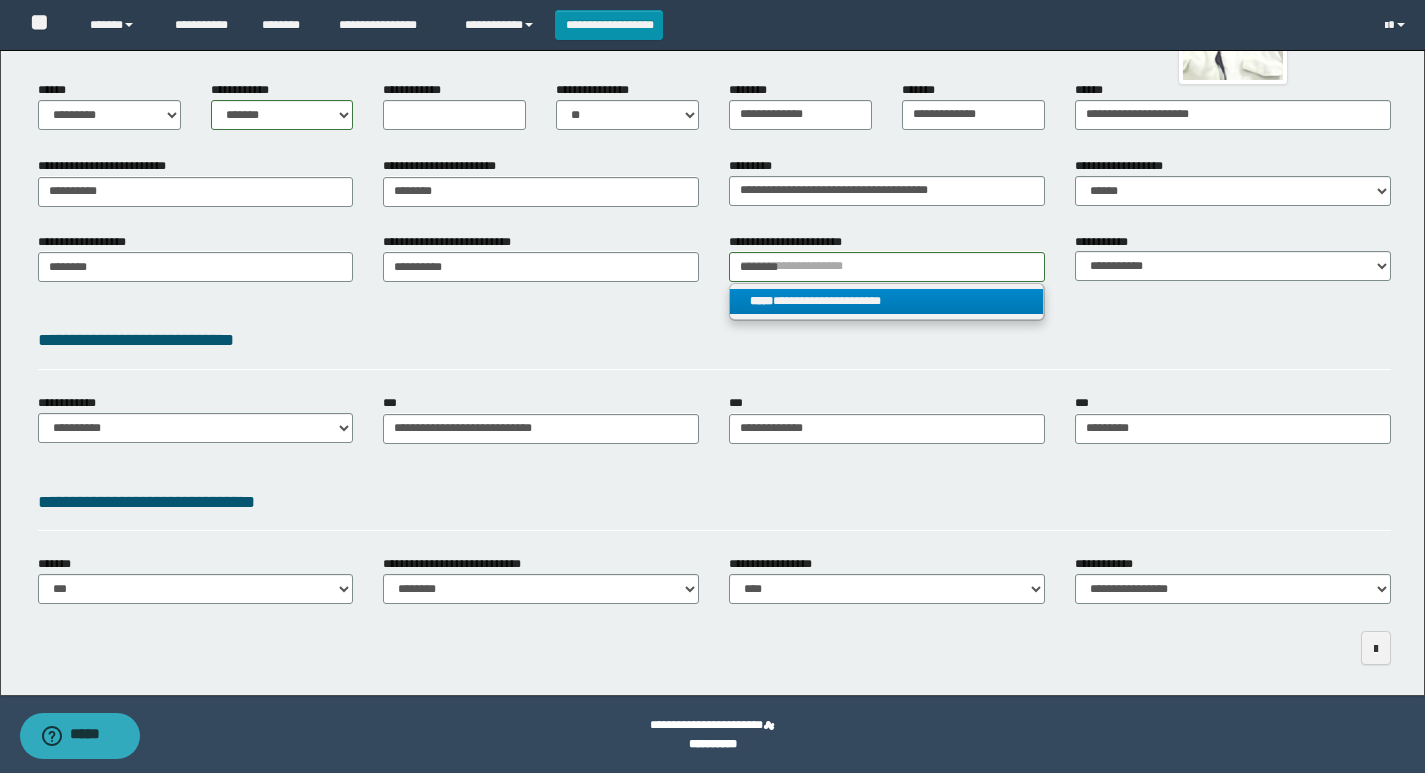 click on "**********" at bounding box center [886, 301] 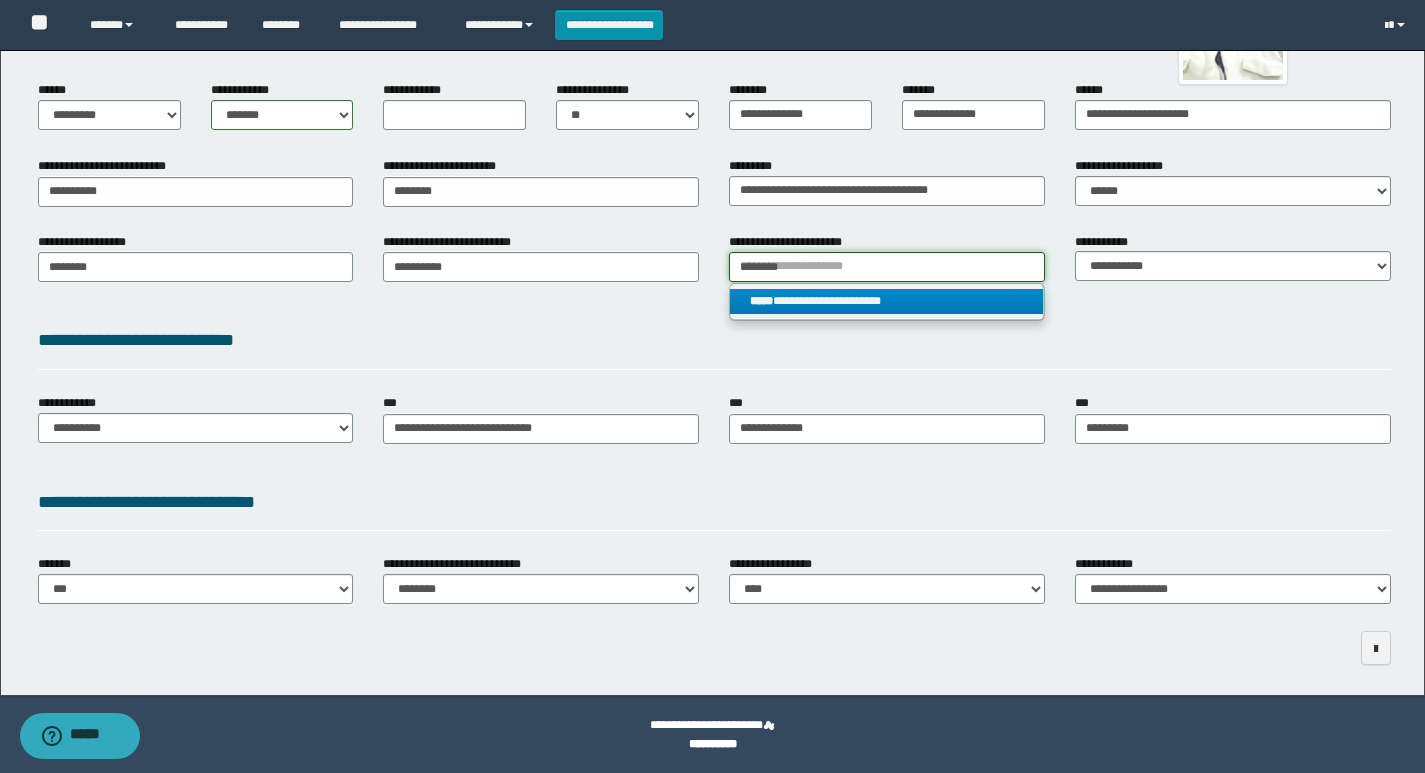 type 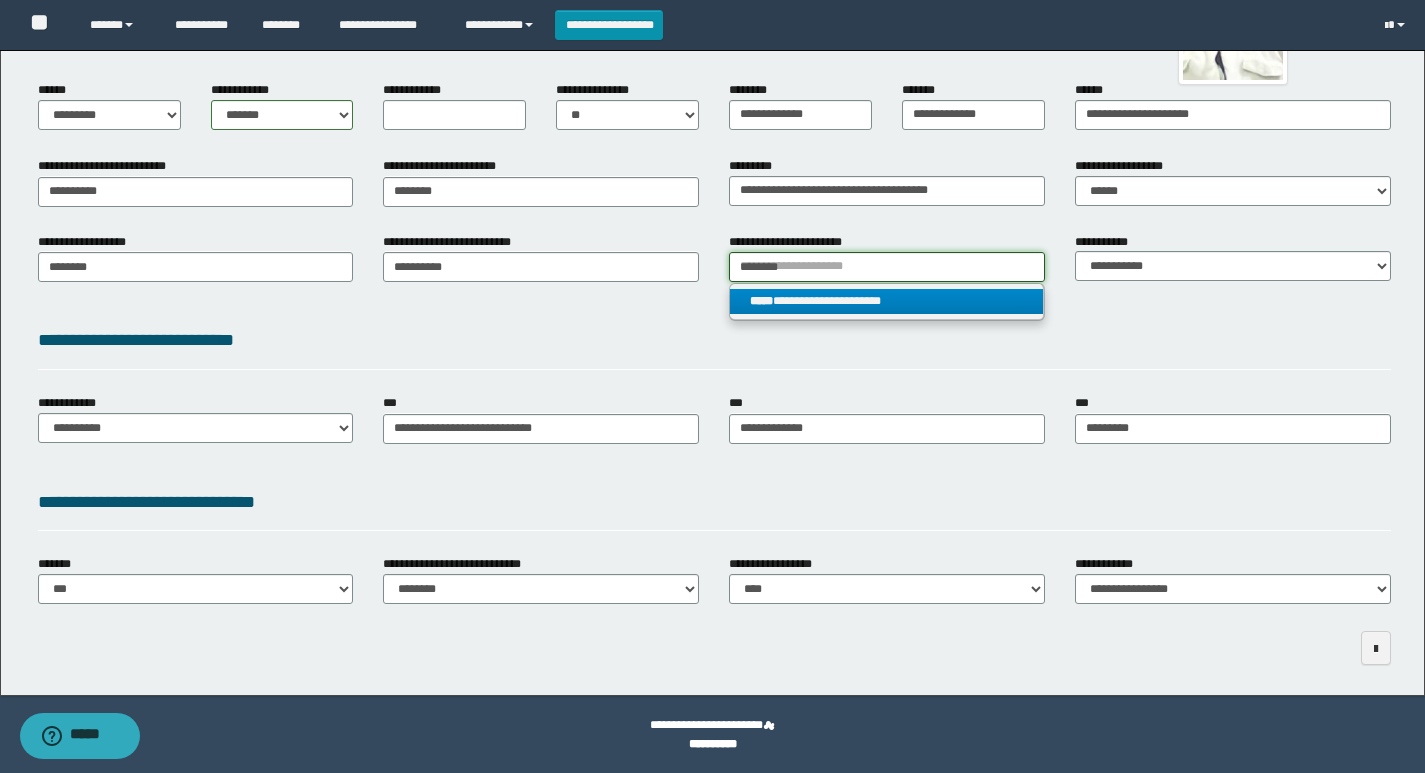 type on "**********" 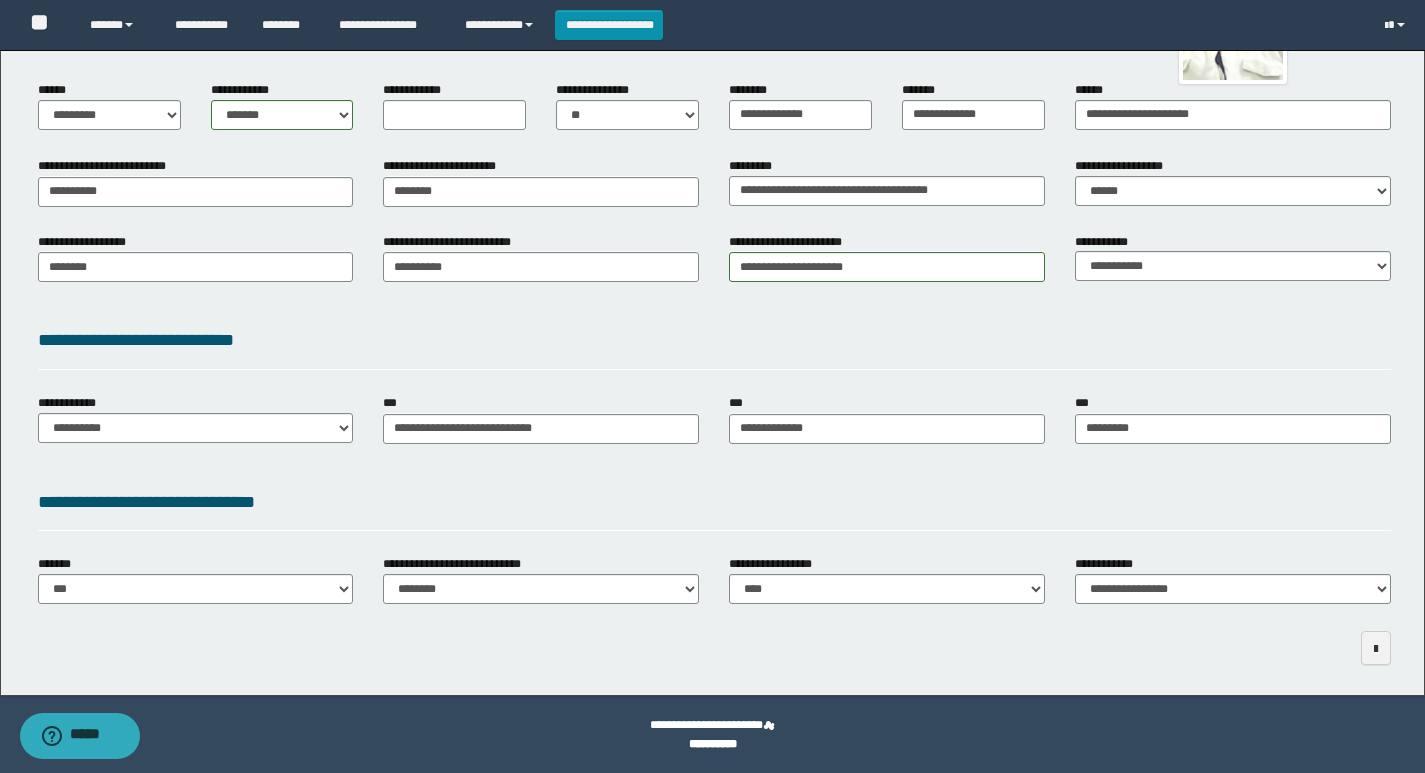 click on "**********" at bounding box center [714, 347] 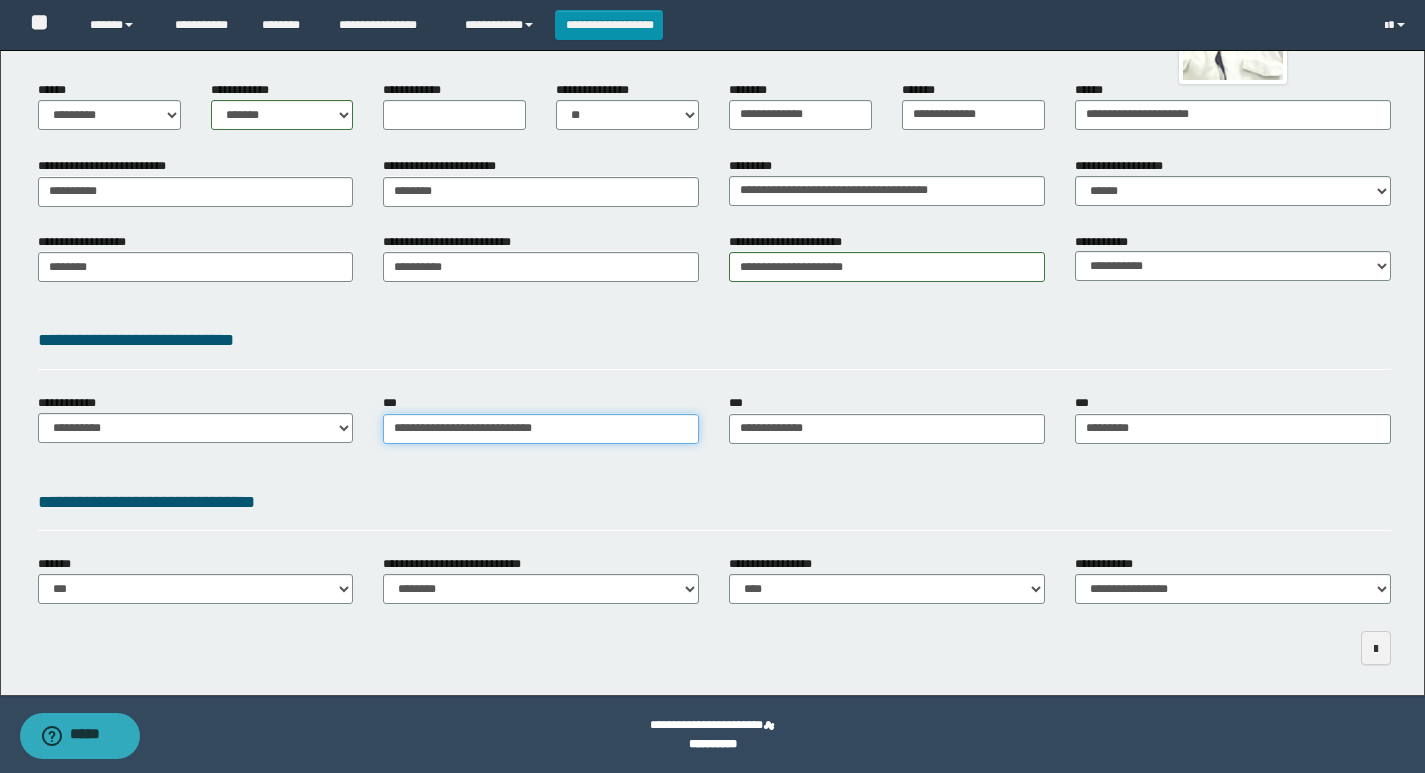 type on "**********" 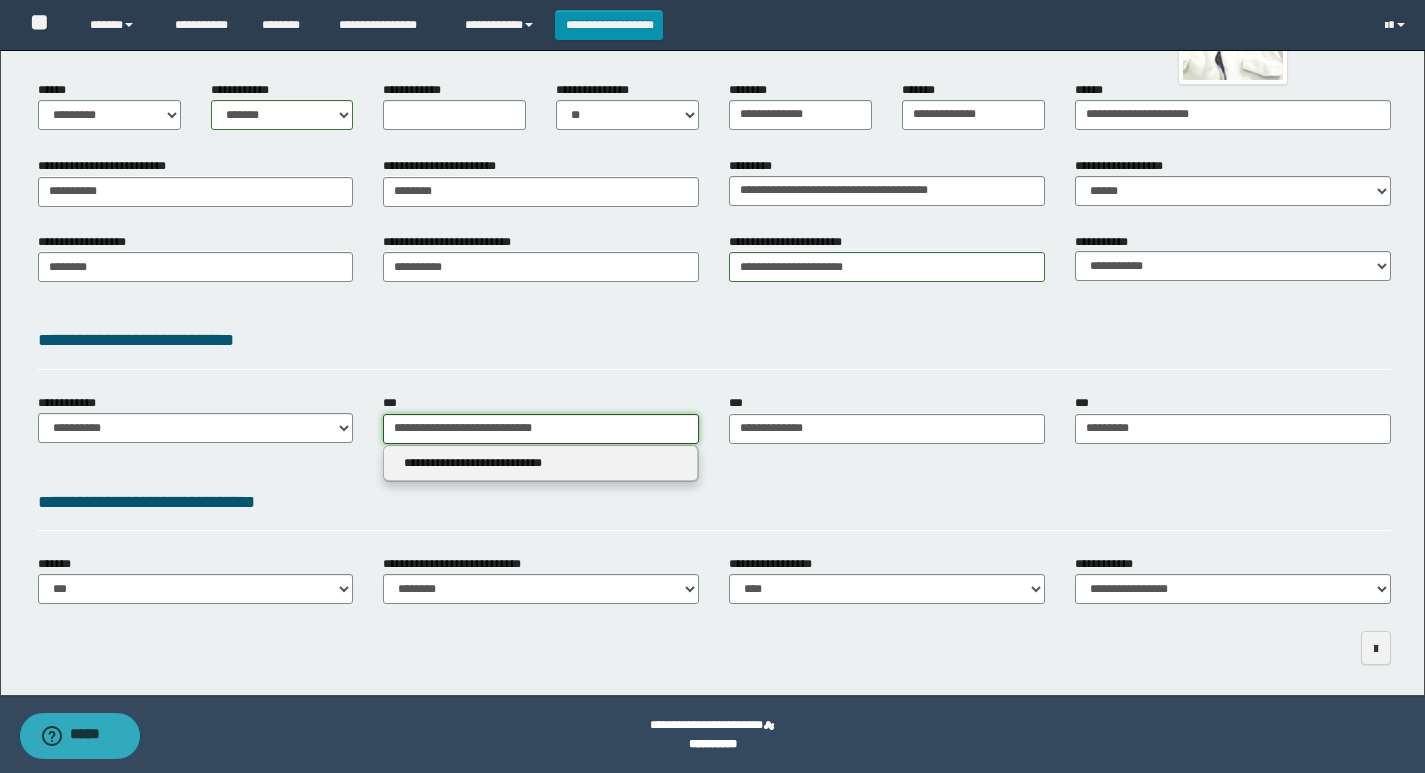 drag, startPoint x: 584, startPoint y: 430, endPoint x: 307, endPoint y: 433, distance: 277.01624 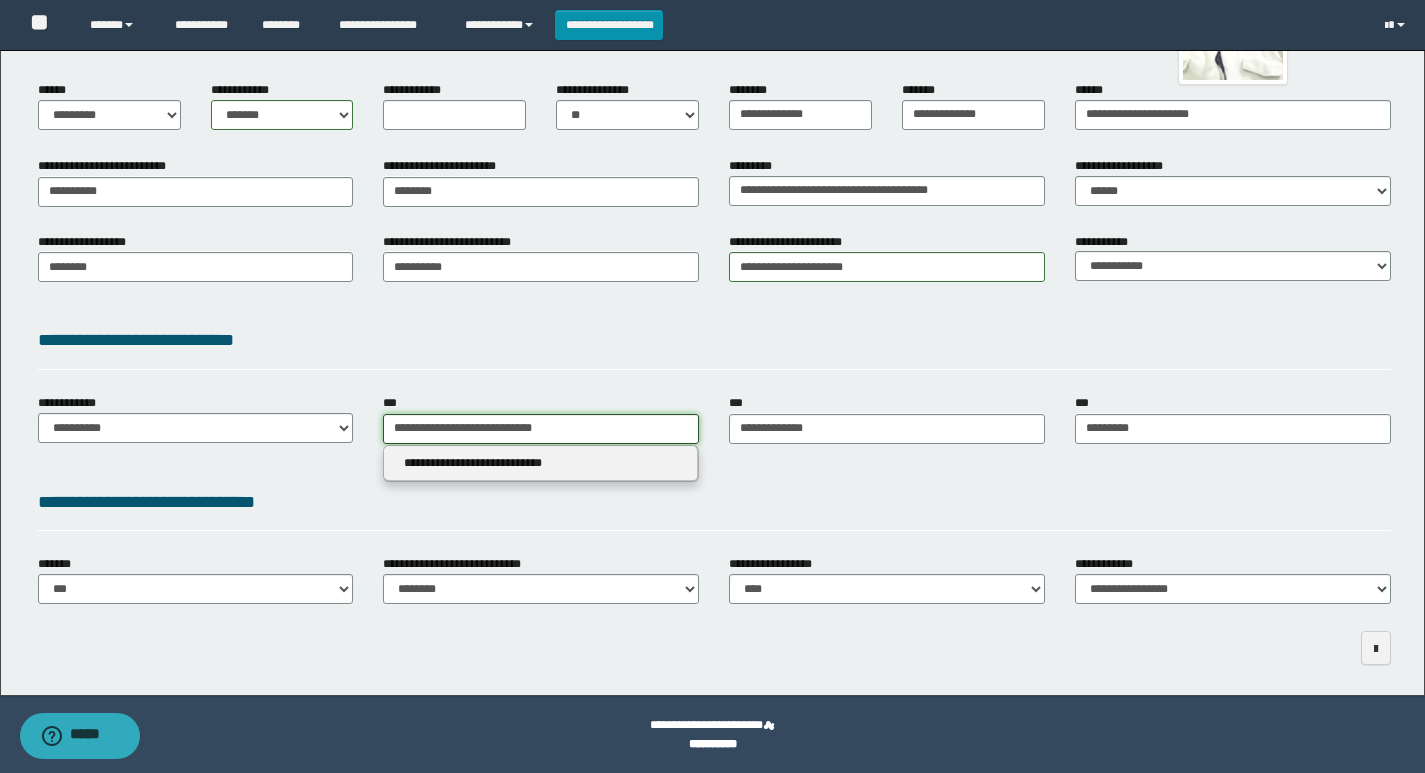 click on "**********" at bounding box center [714, 426] 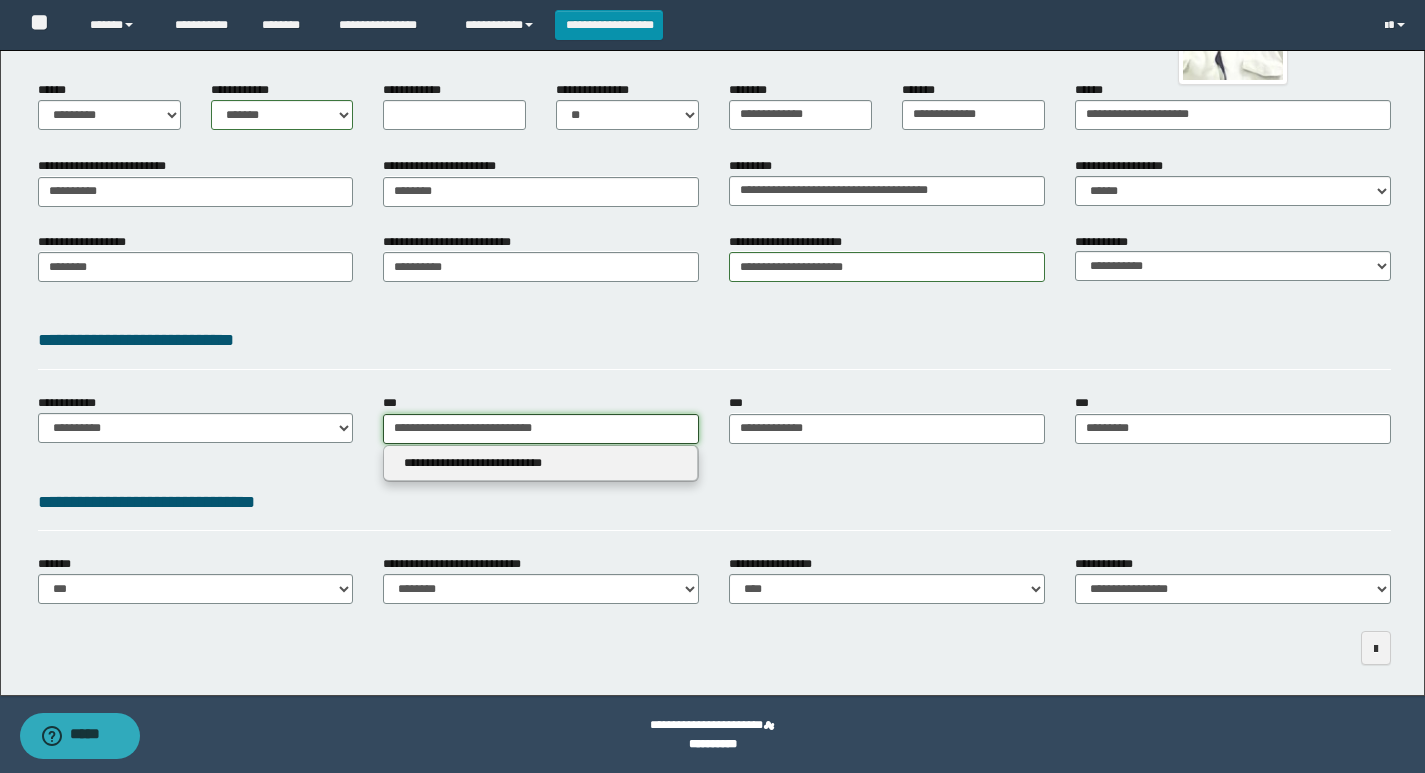 type 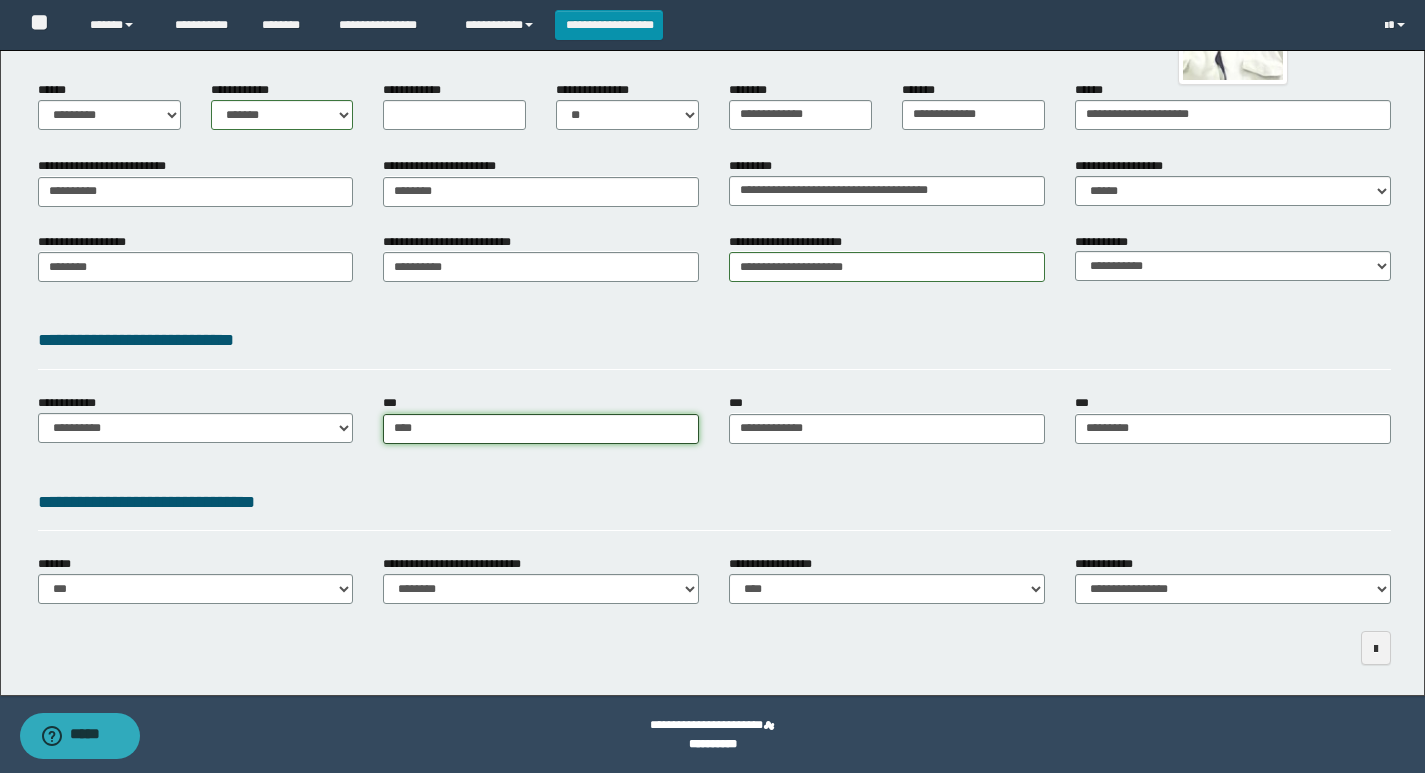 type on "*****" 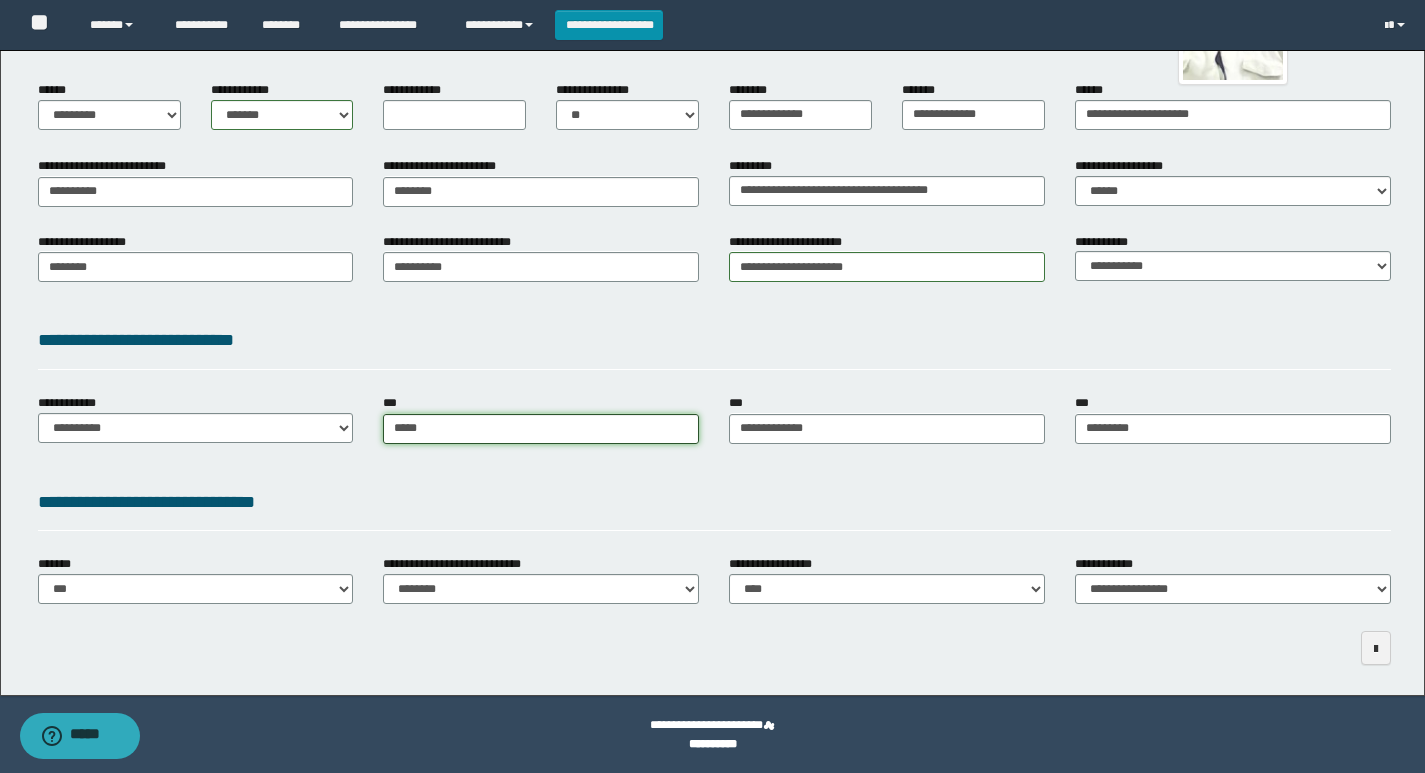 type on "**********" 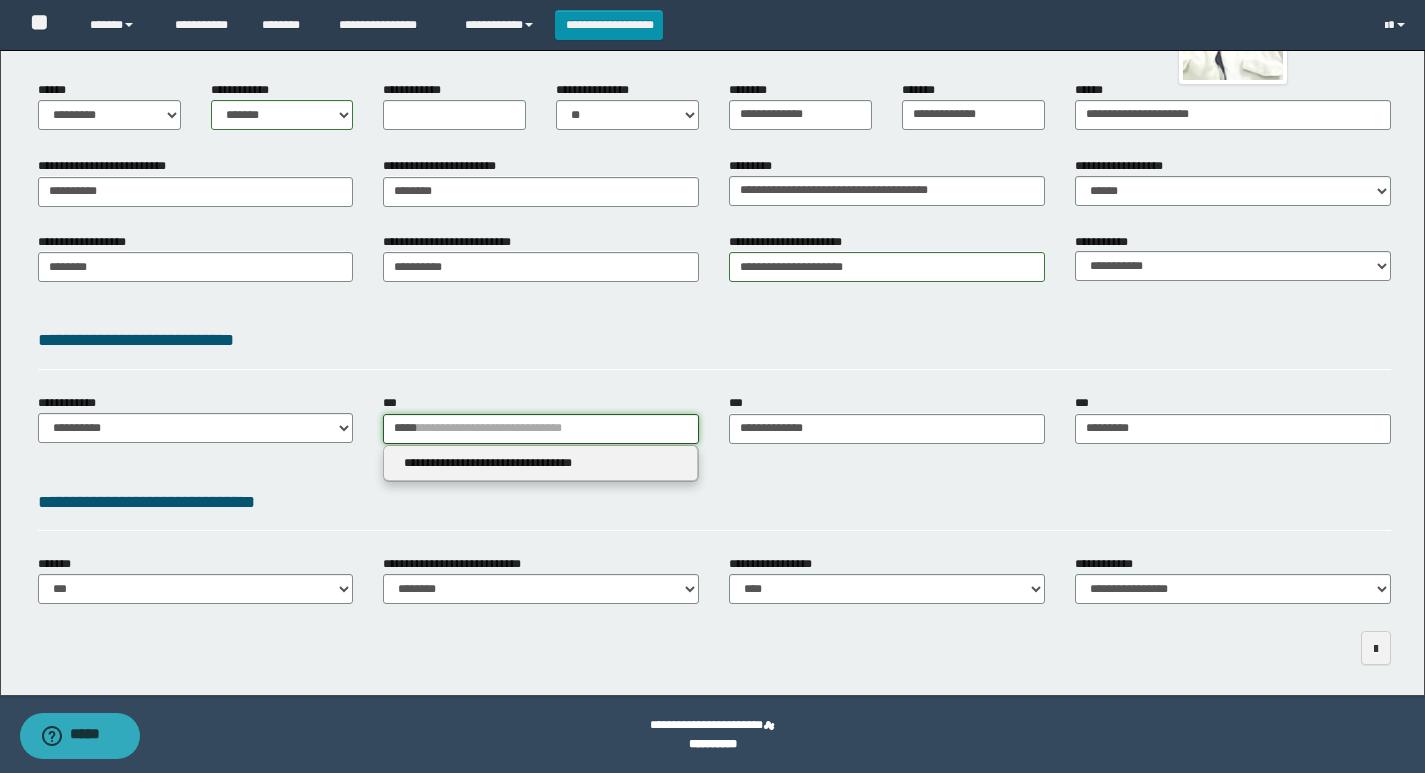type on "*****" 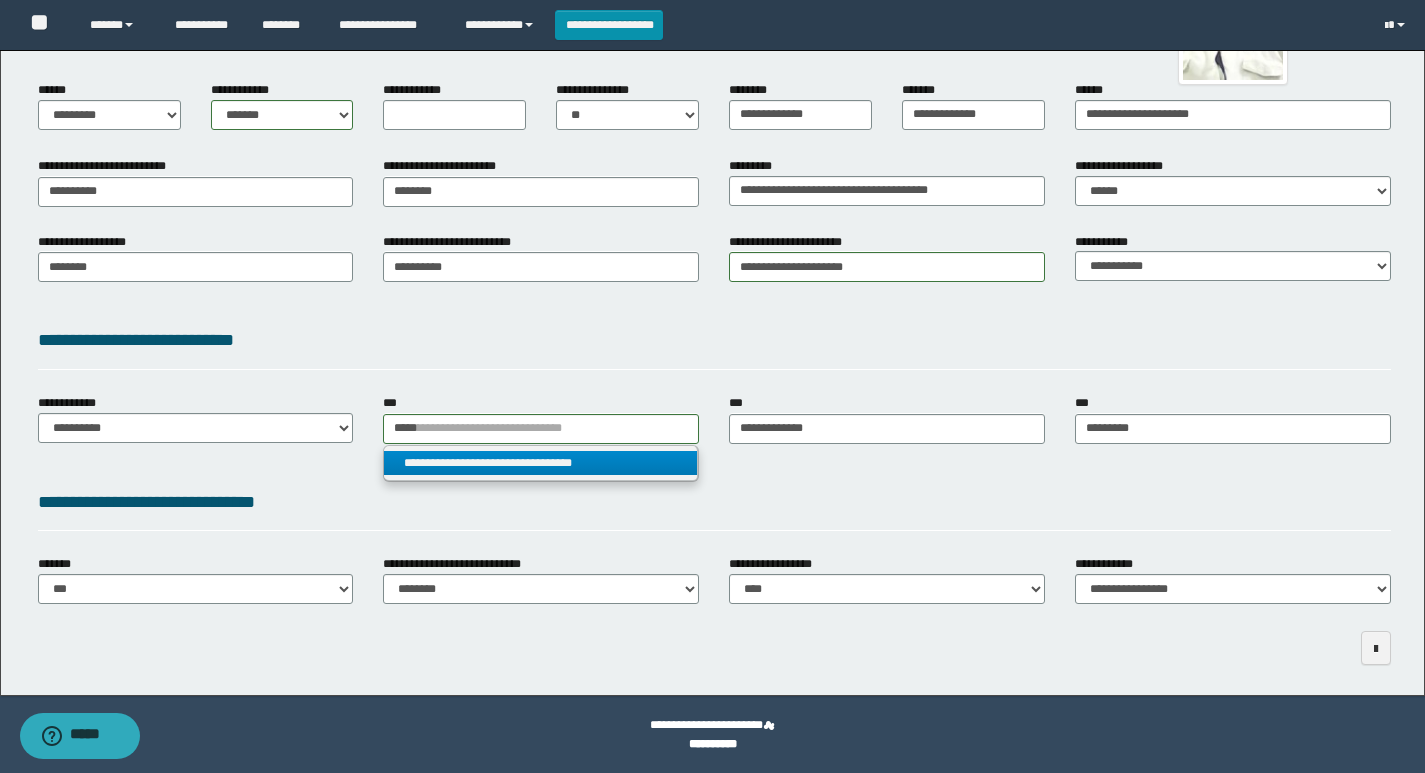 click on "**********" at bounding box center [540, 463] 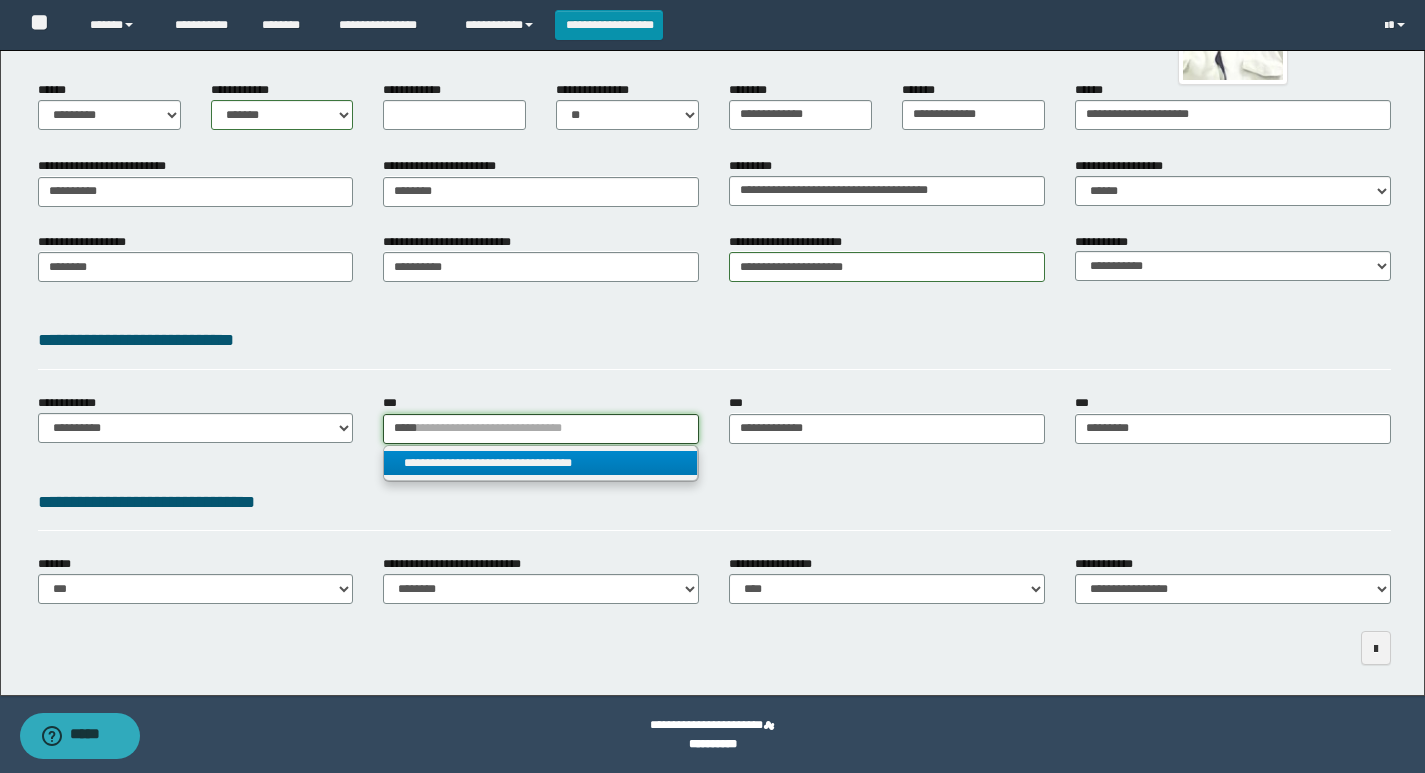 type 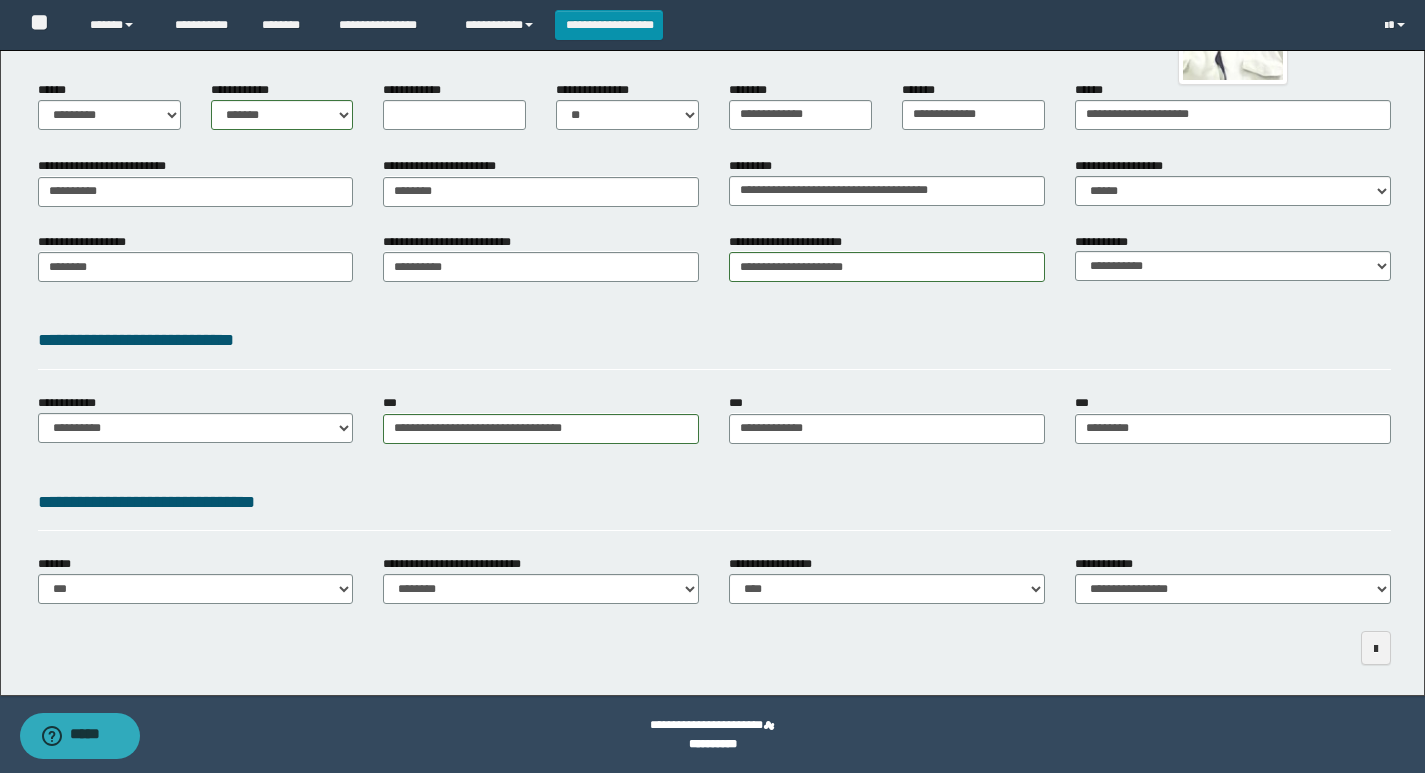 click on "**********" at bounding box center [714, 502] 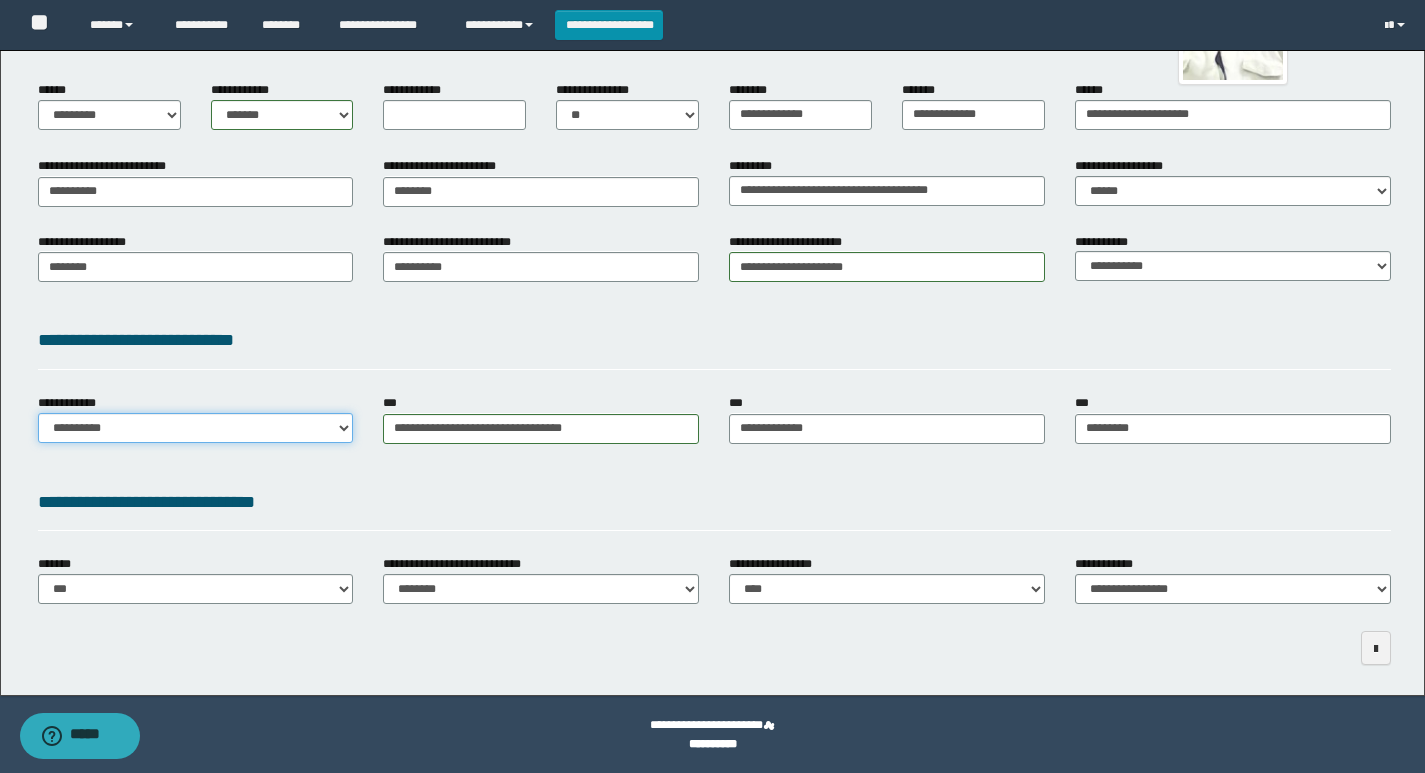 click on "**********" at bounding box center (196, 428) 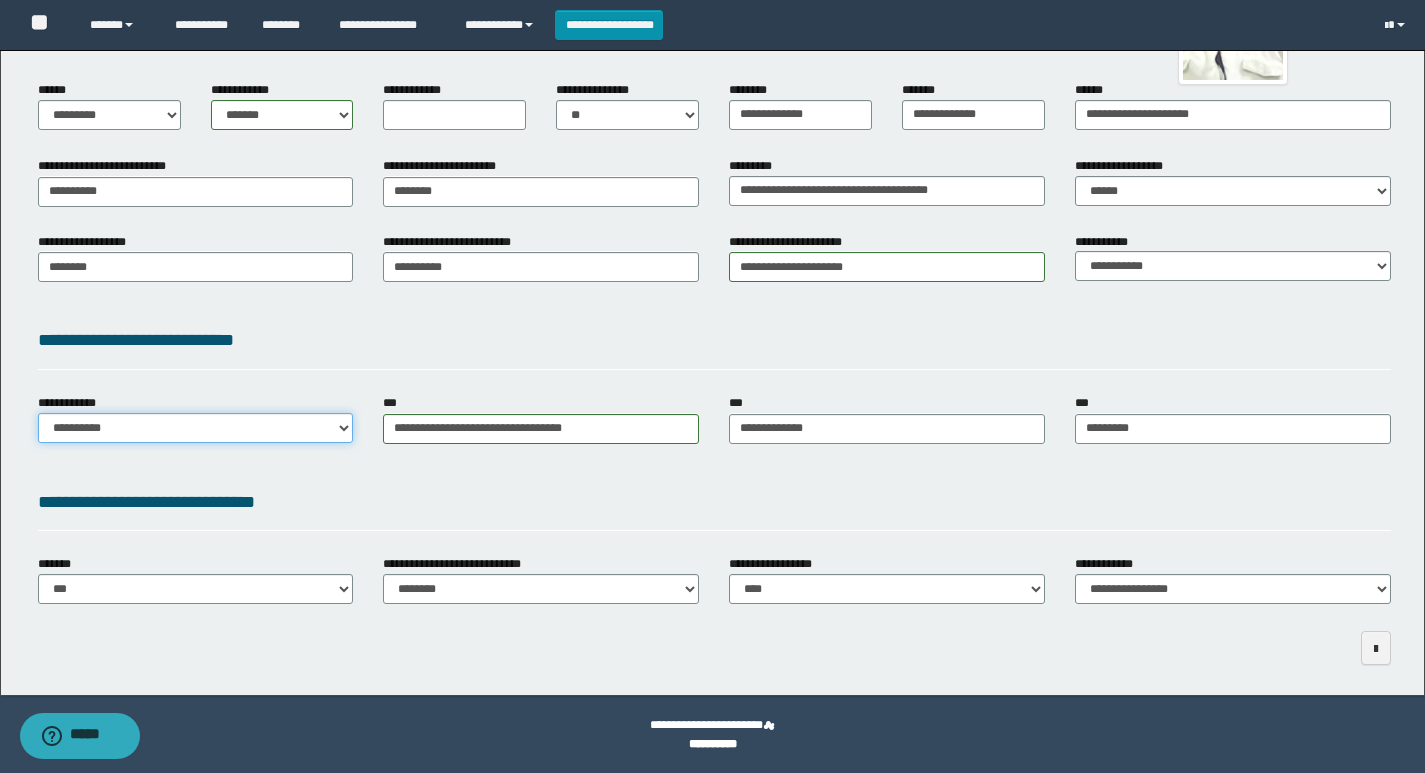 select on "**" 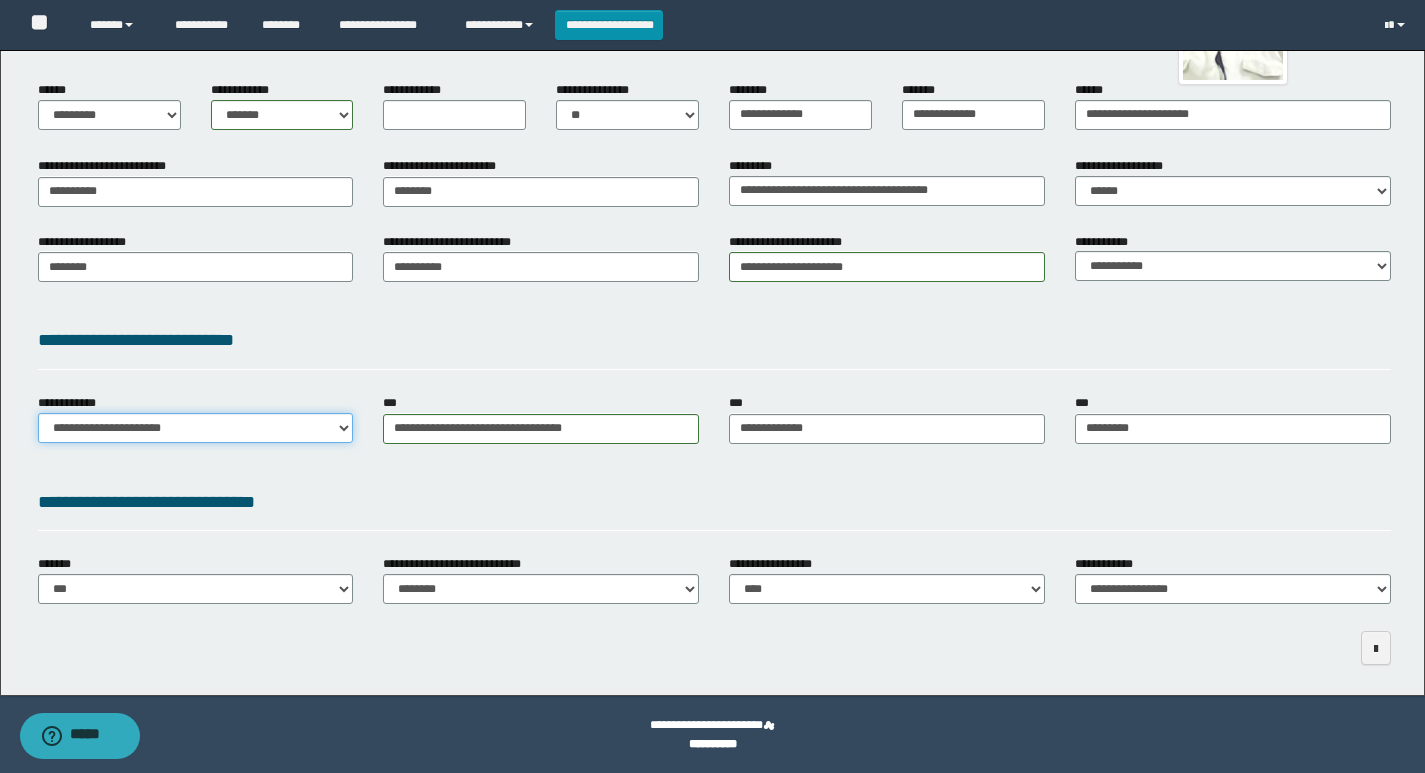 click on "**********" at bounding box center (196, 428) 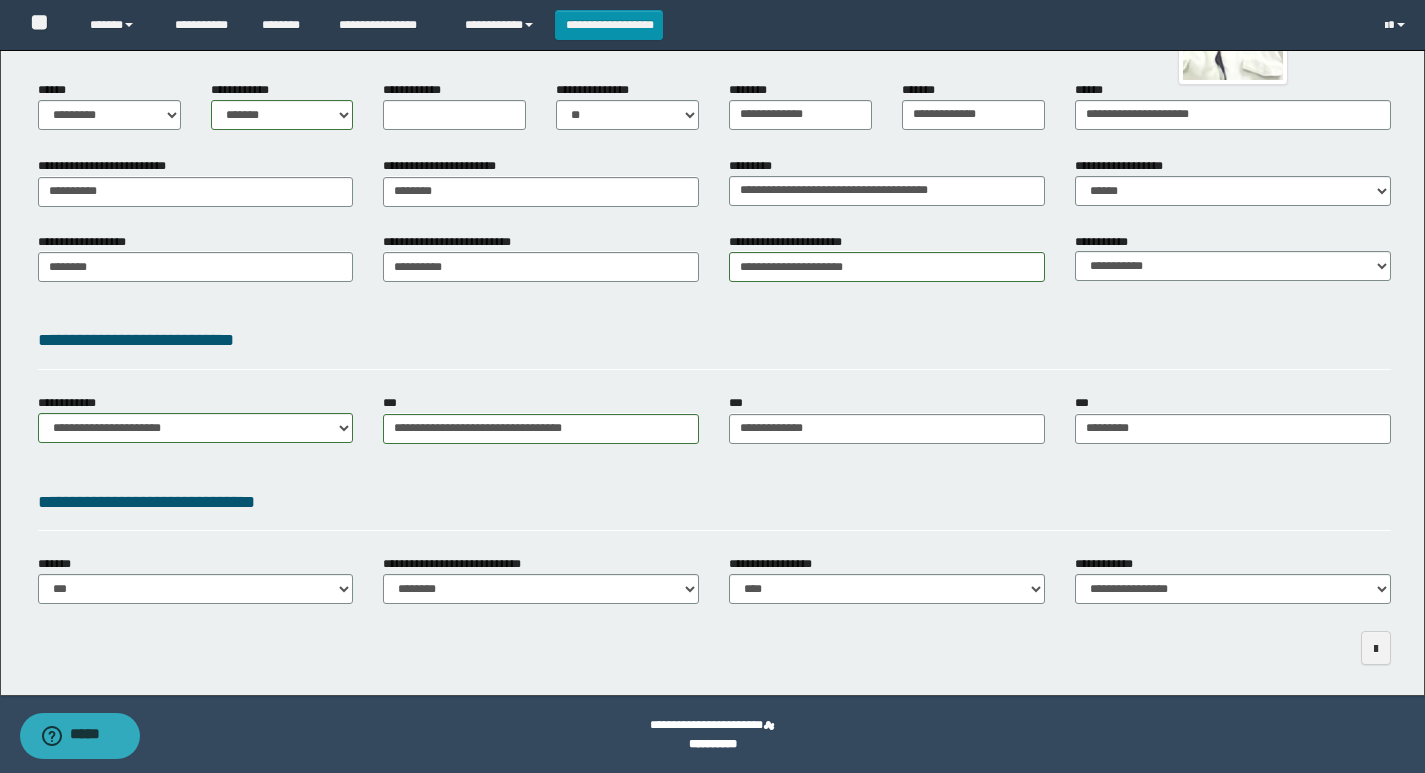 click on "**********" at bounding box center (714, 502) 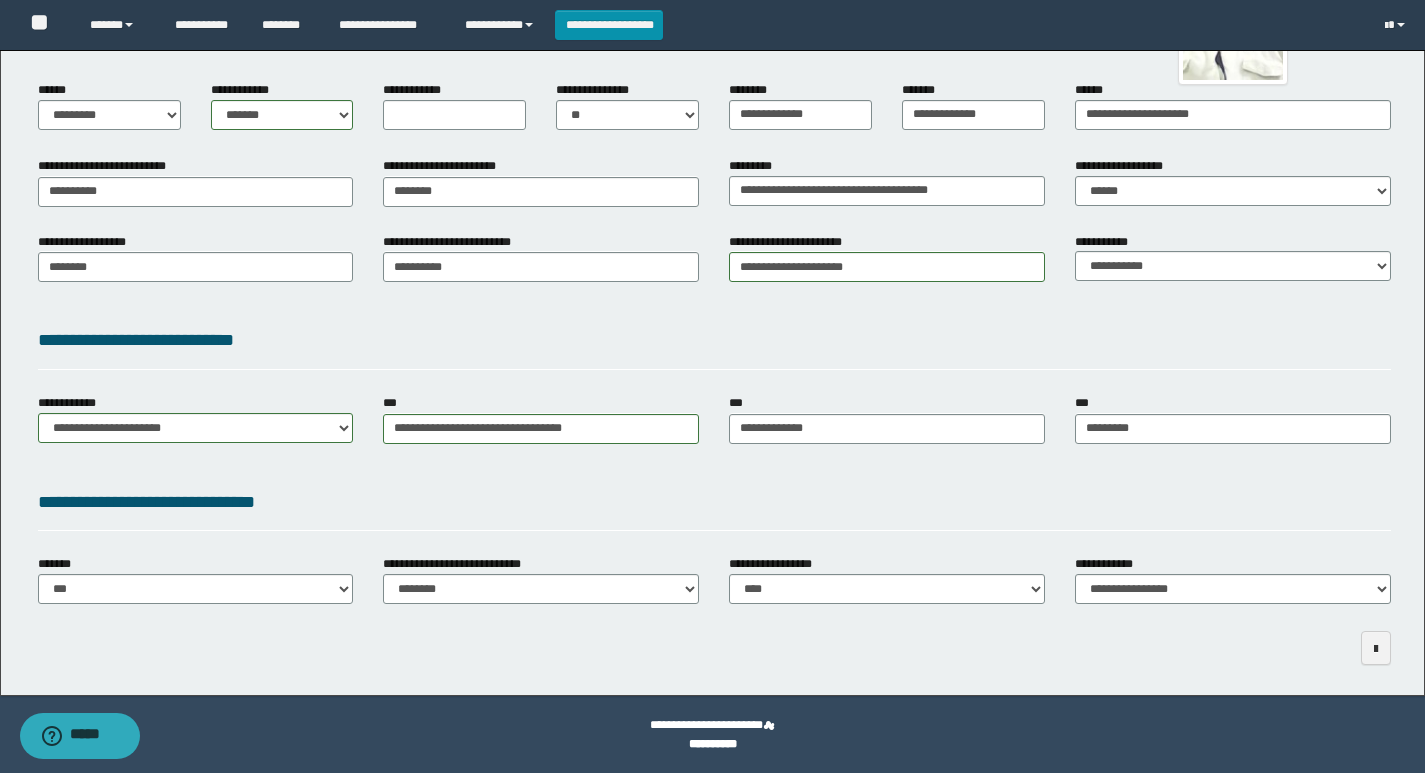 click on "**********" at bounding box center [712, 251] 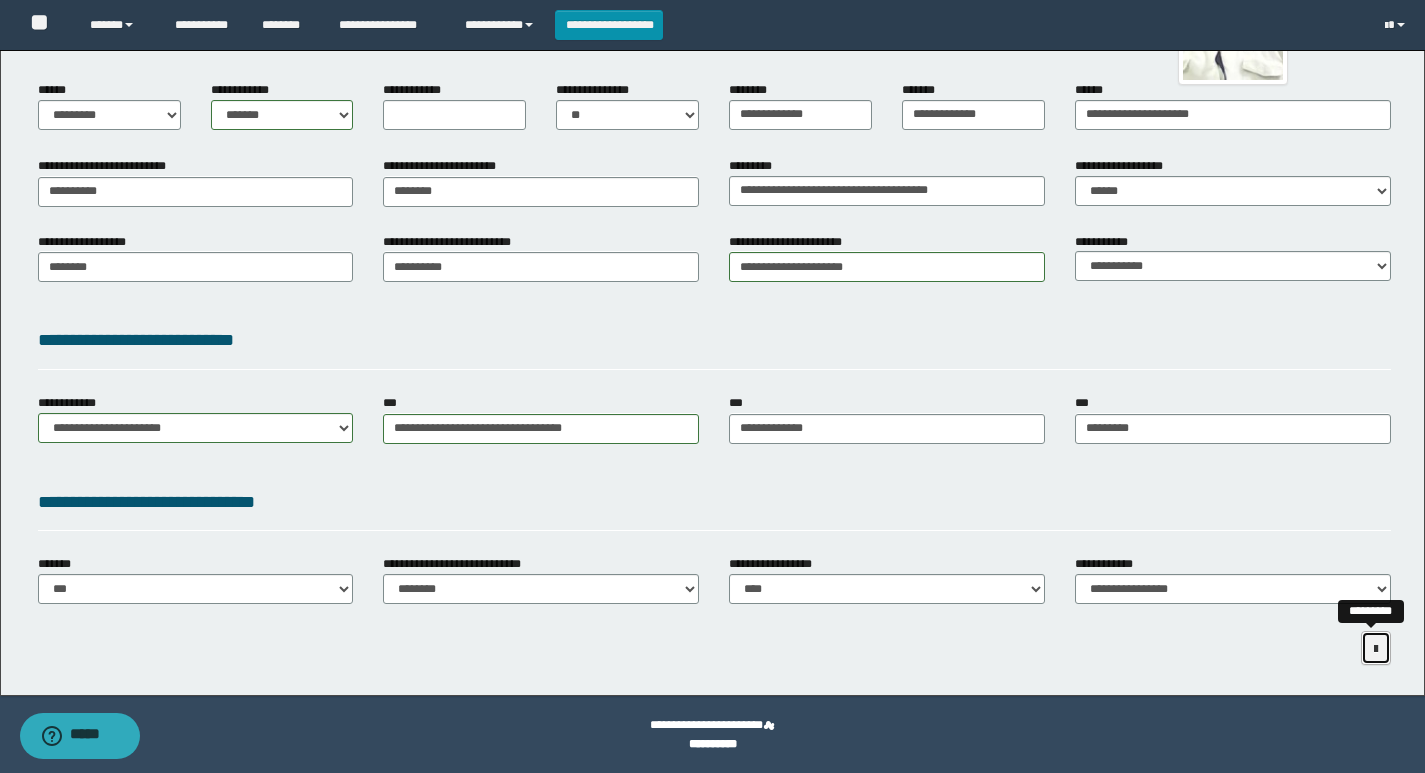 click at bounding box center [1376, 649] 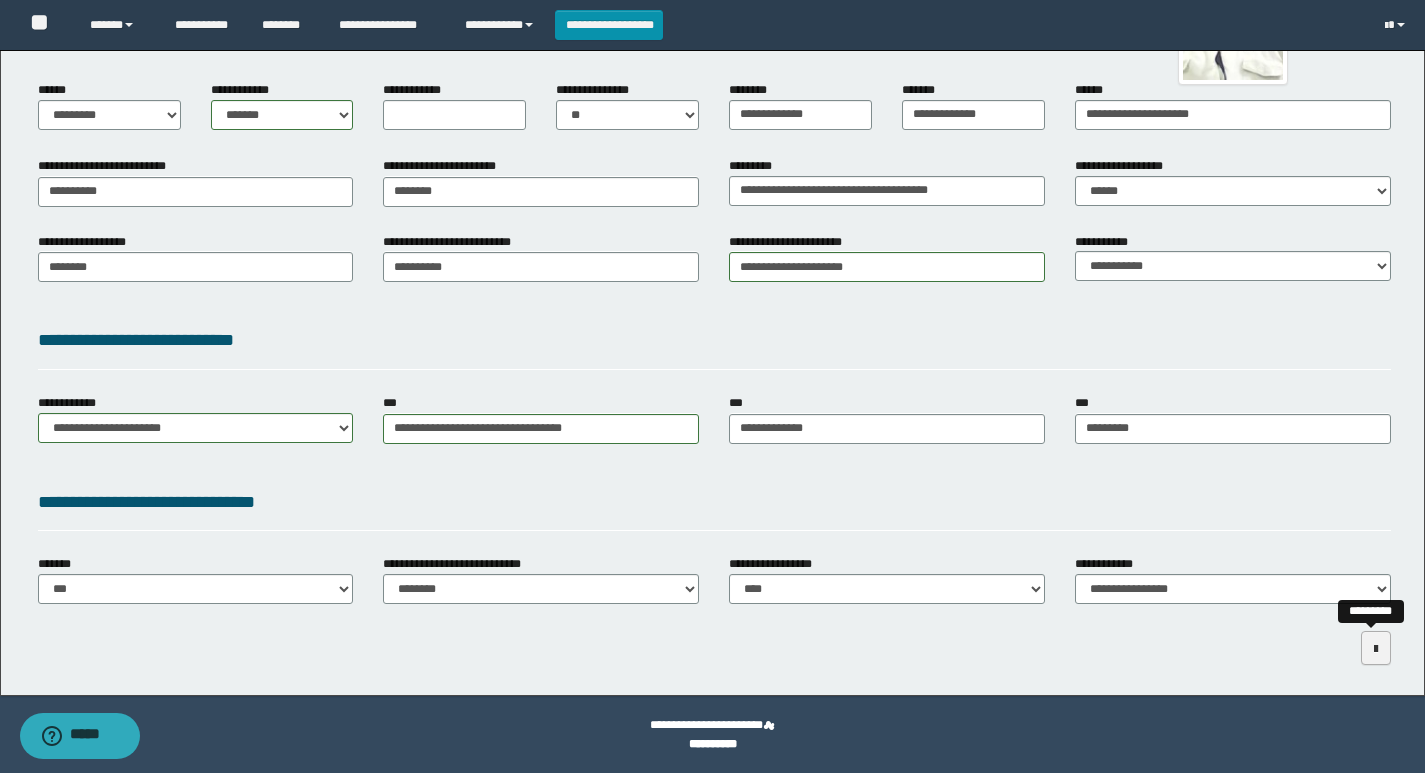 scroll, scrollTop: 0, scrollLeft: 0, axis: both 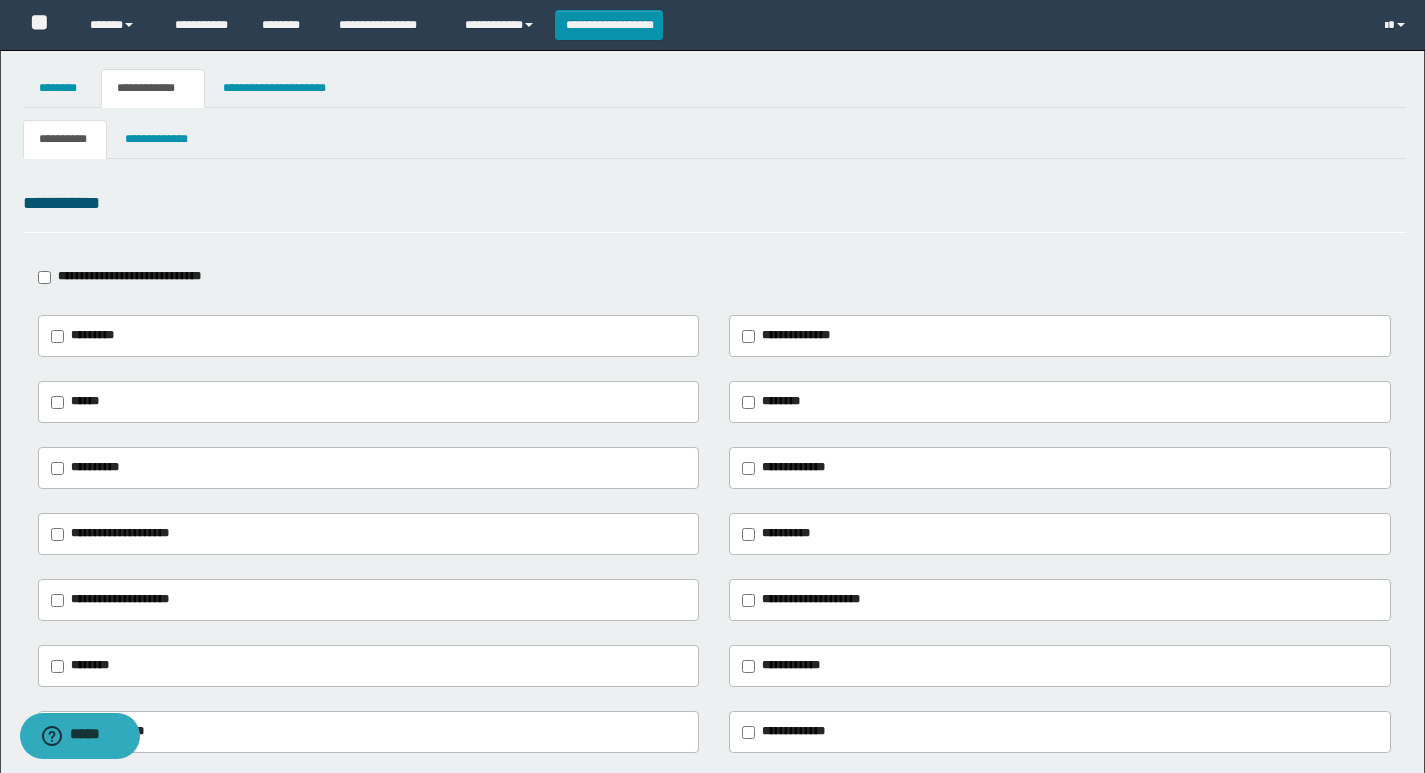 click on "**********" at bounding box center (129, 276) 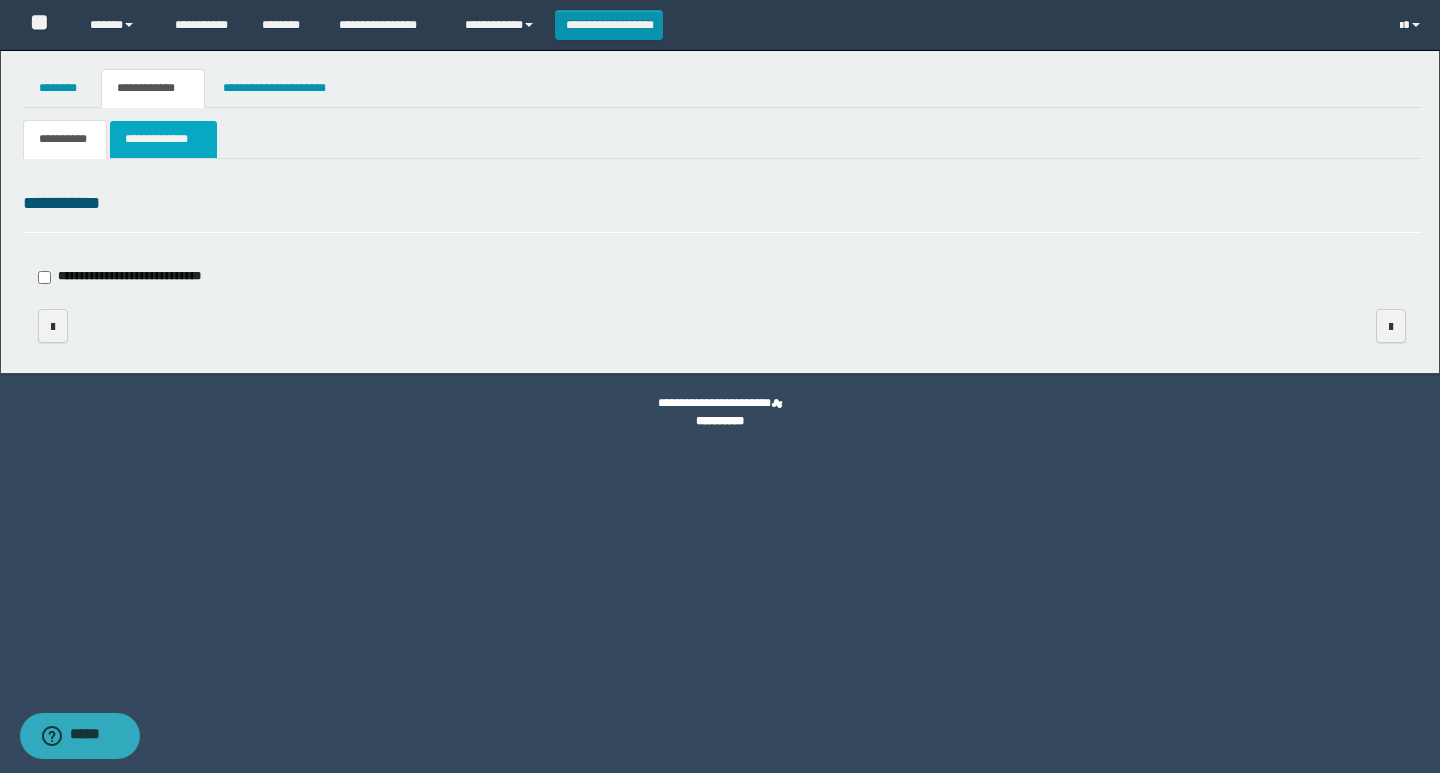 click on "**********" at bounding box center [163, 139] 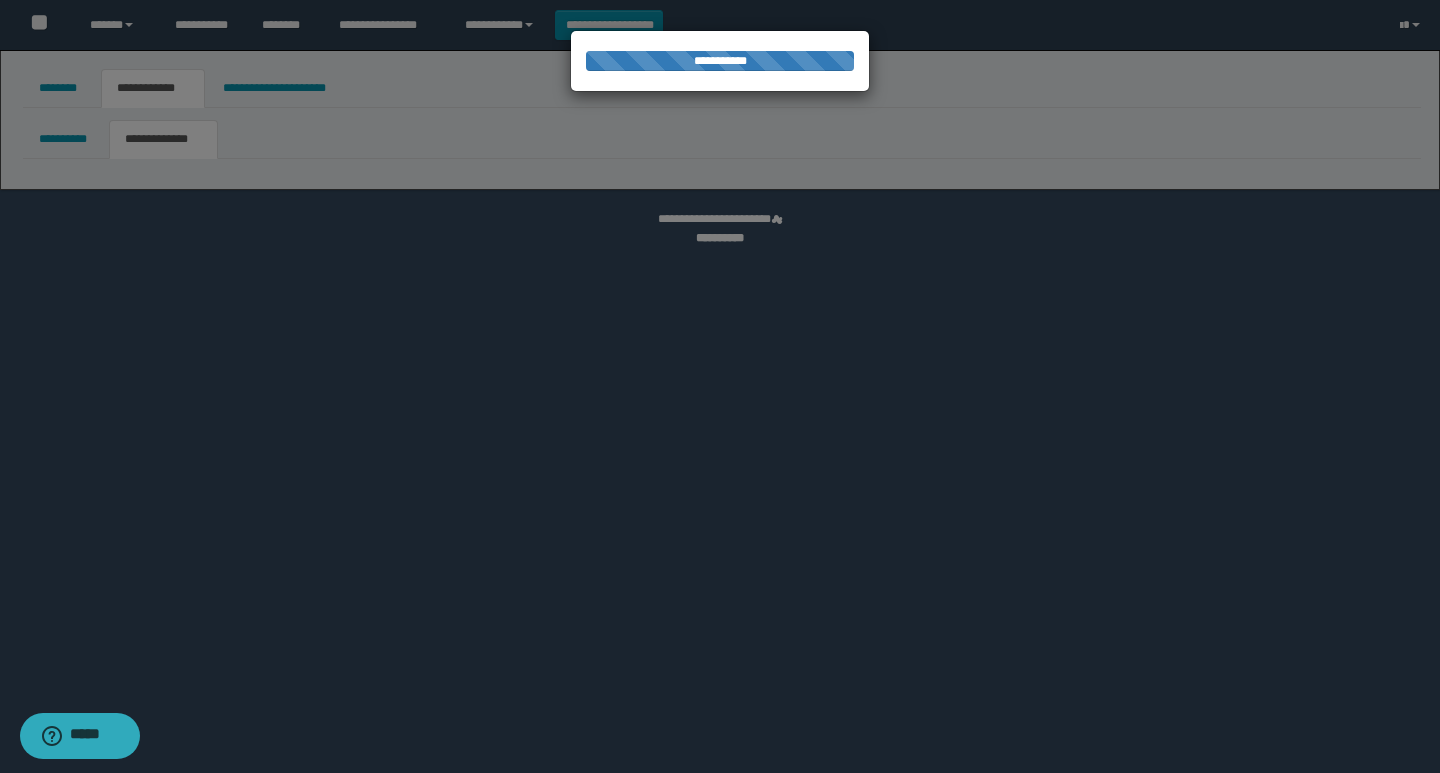 select on "*" 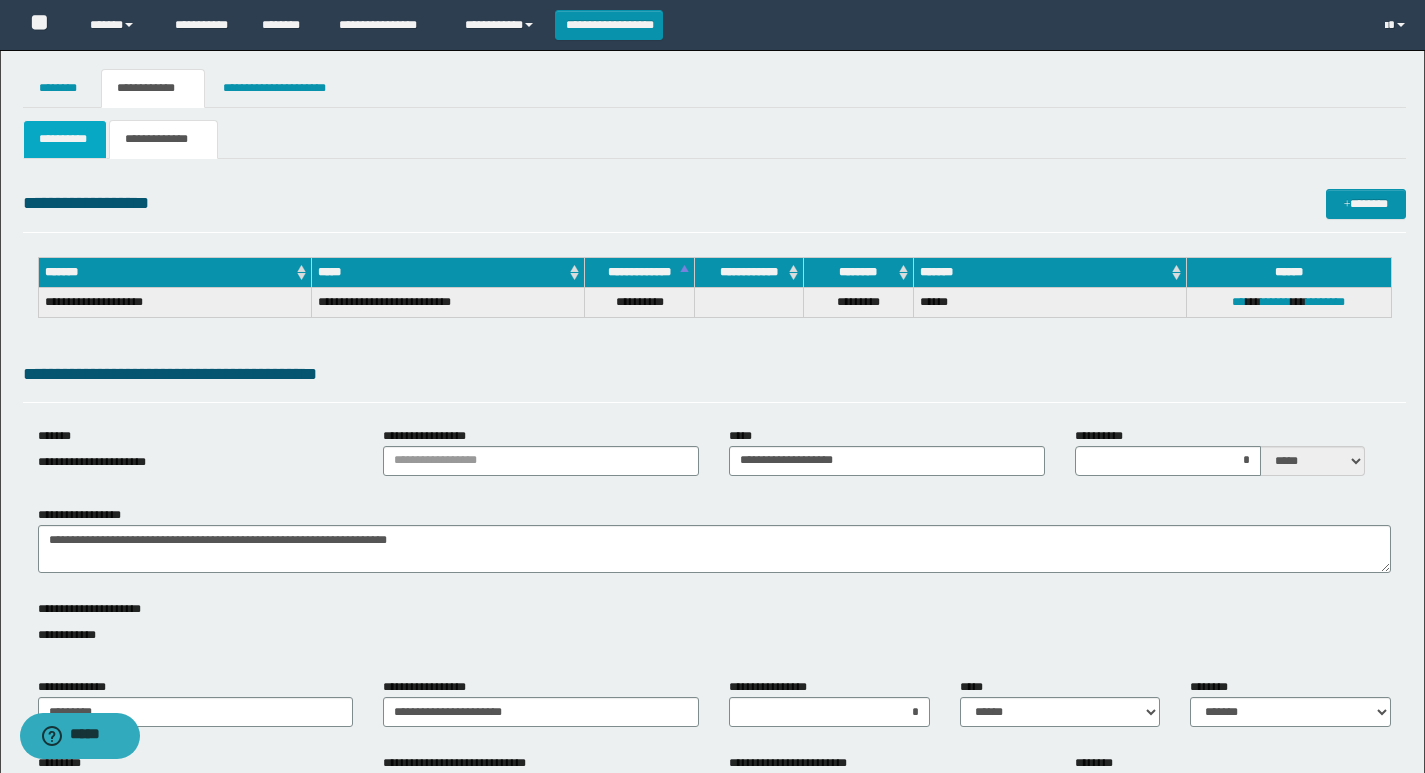 click on "**********" at bounding box center (65, 139) 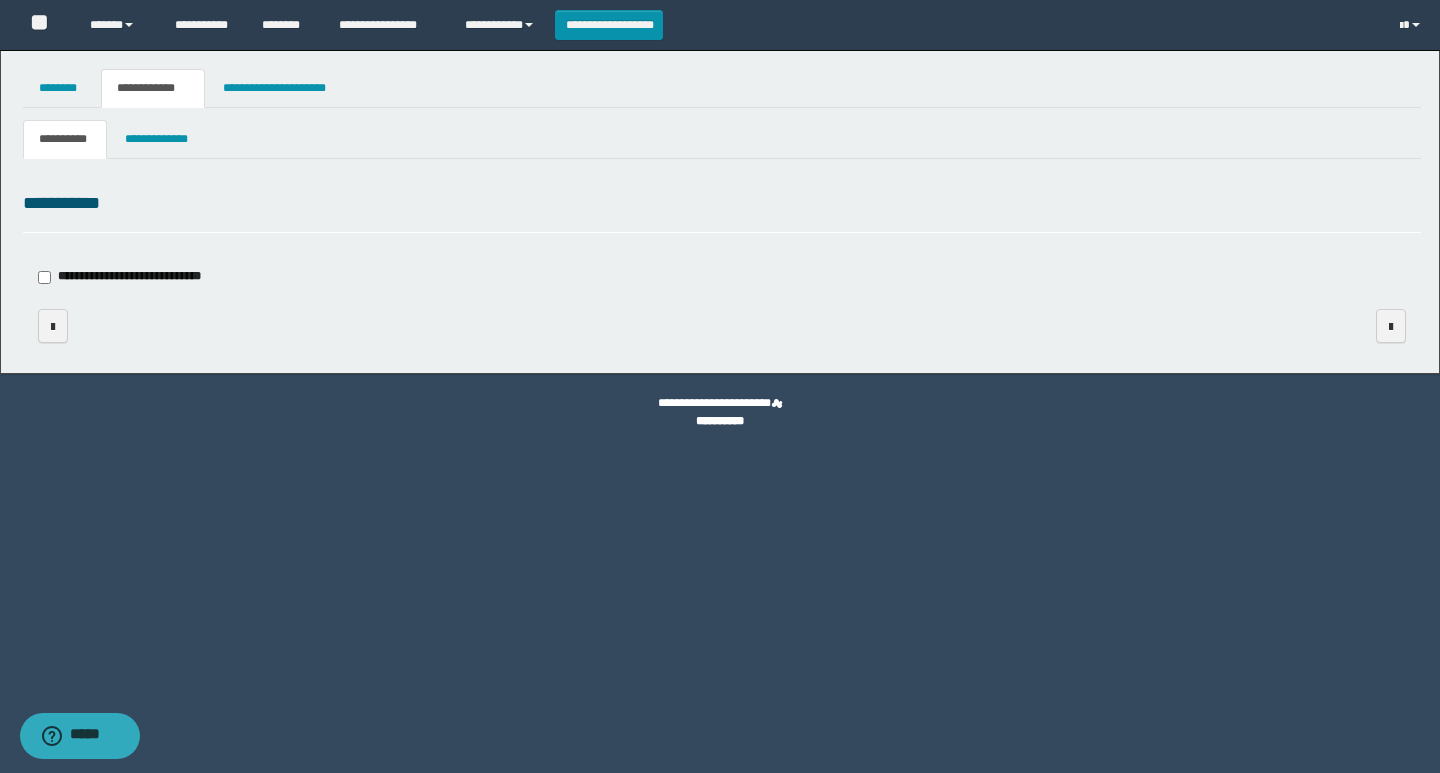 click on "**********" at bounding box center (129, 276) 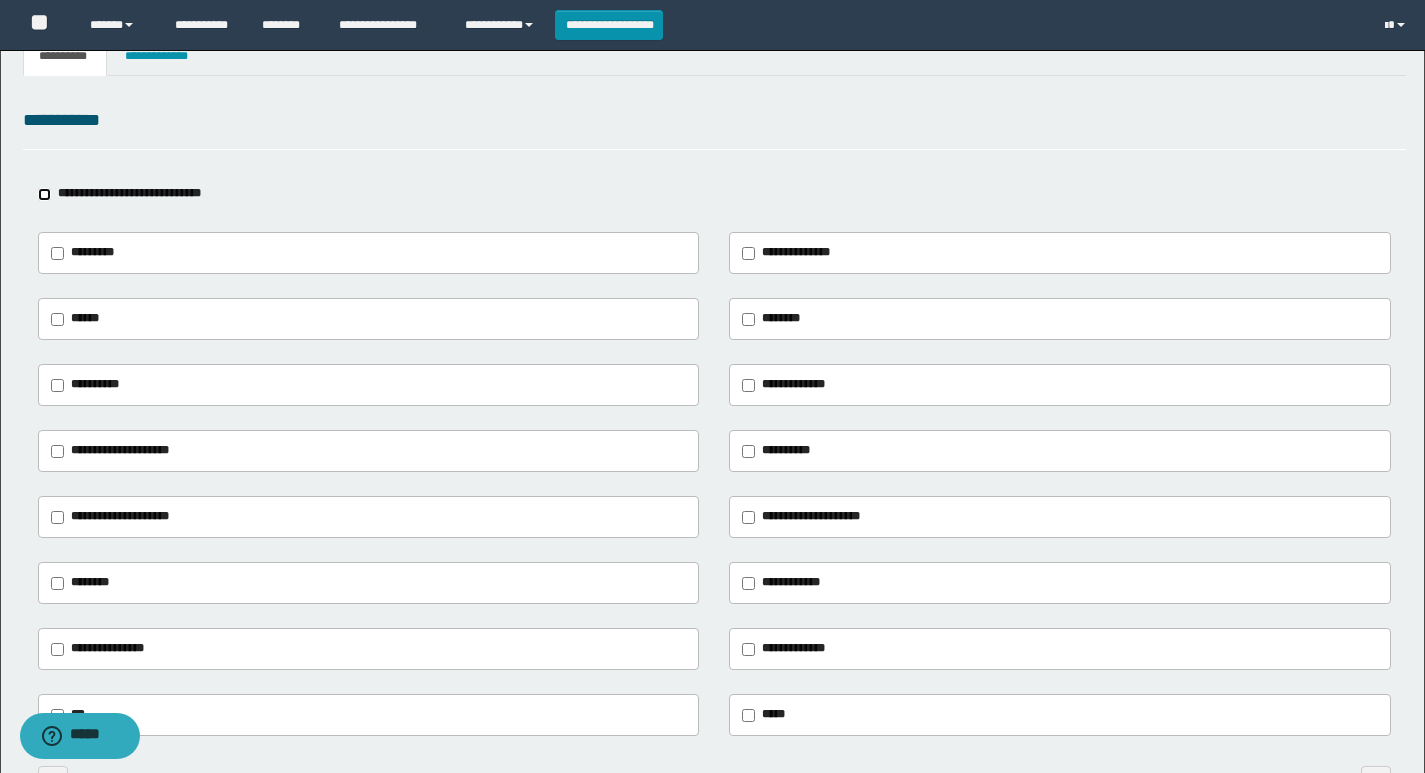 scroll, scrollTop: 200, scrollLeft: 0, axis: vertical 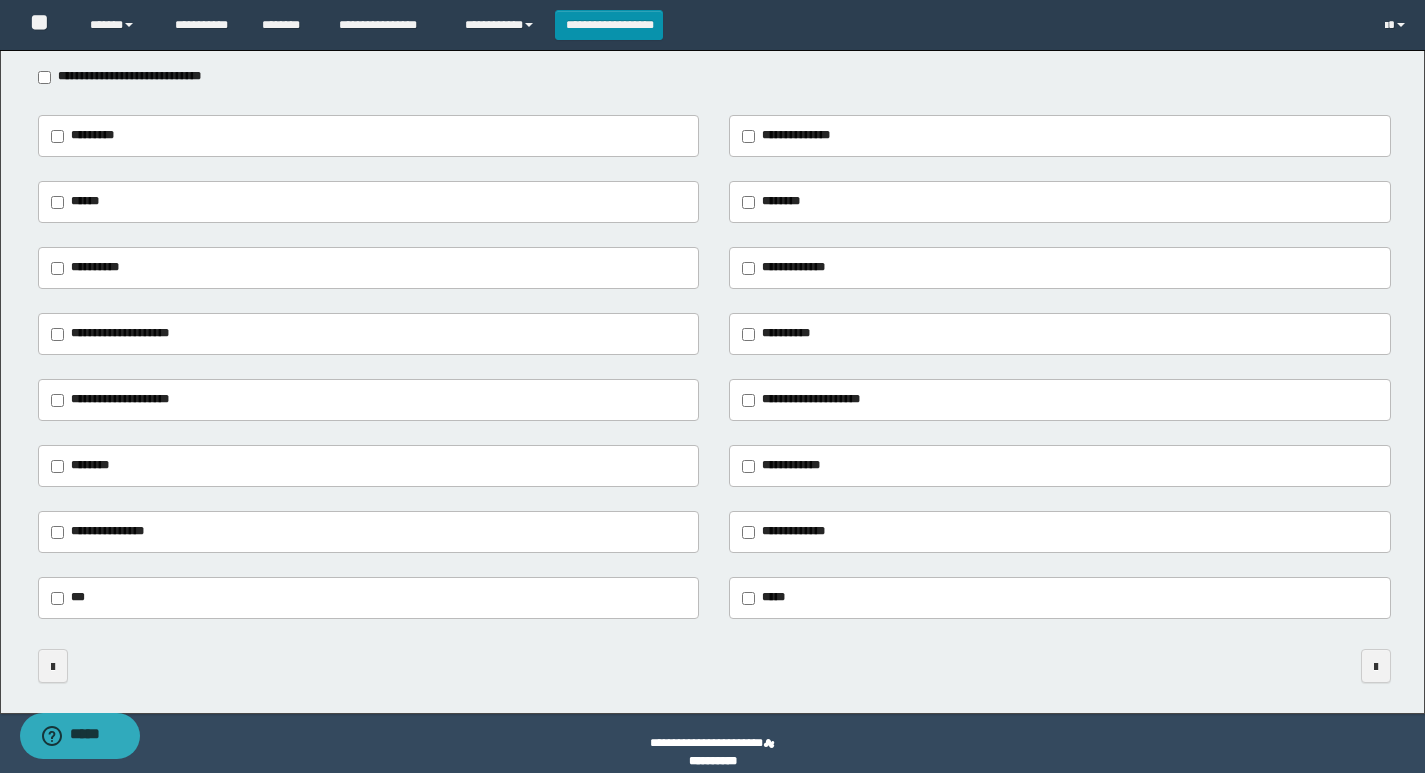 click on "**********" at bounding box center (120, 333) 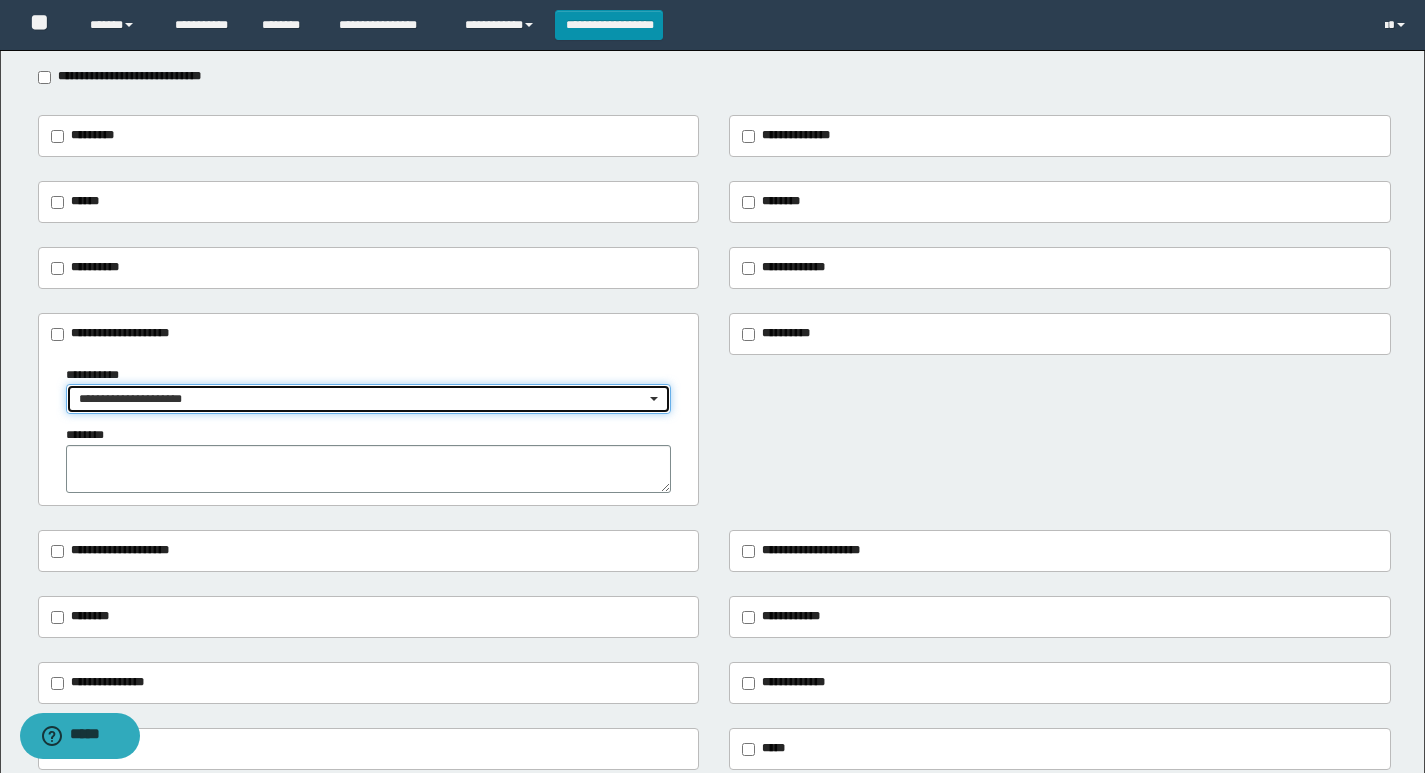 click on "**********" at bounding box center (362, 399) 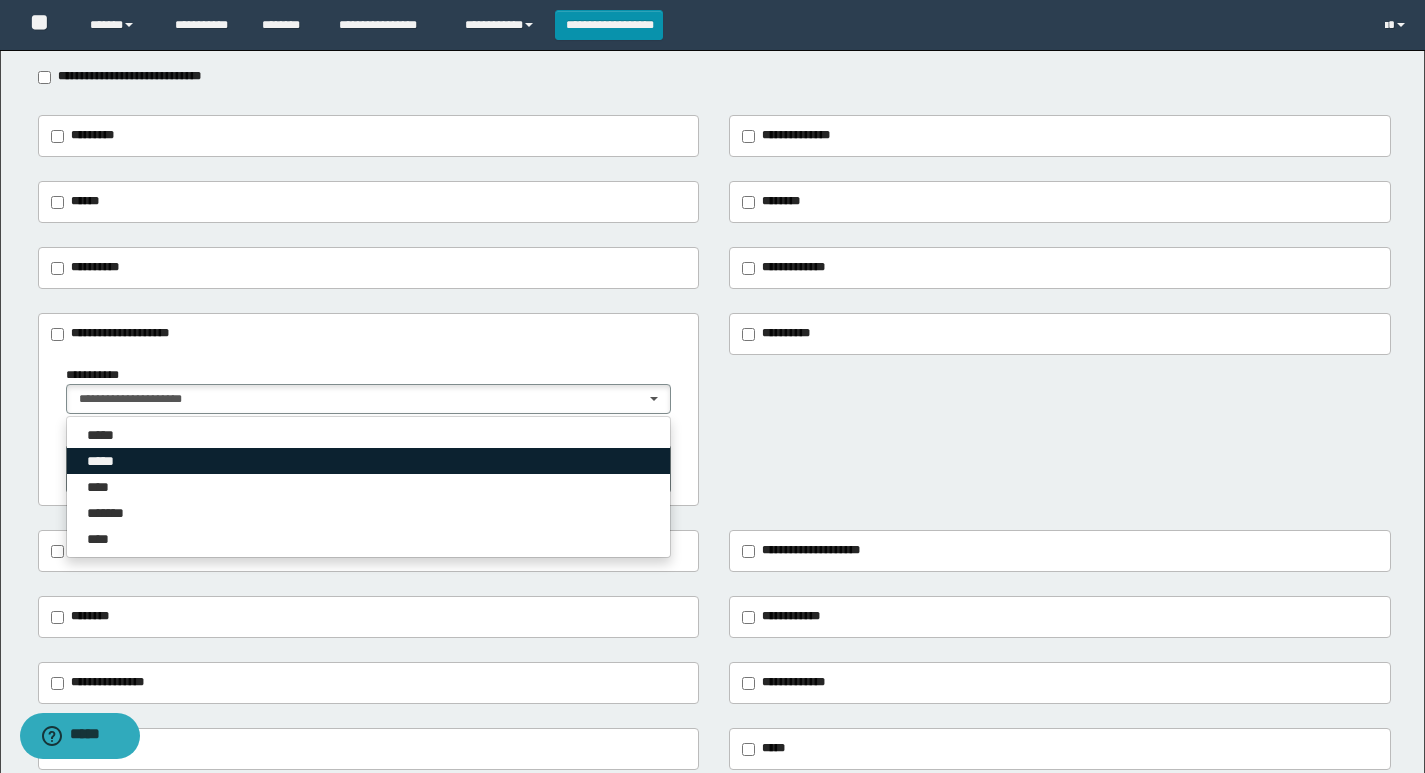 click on "*****" at bounding box center [107, 461] 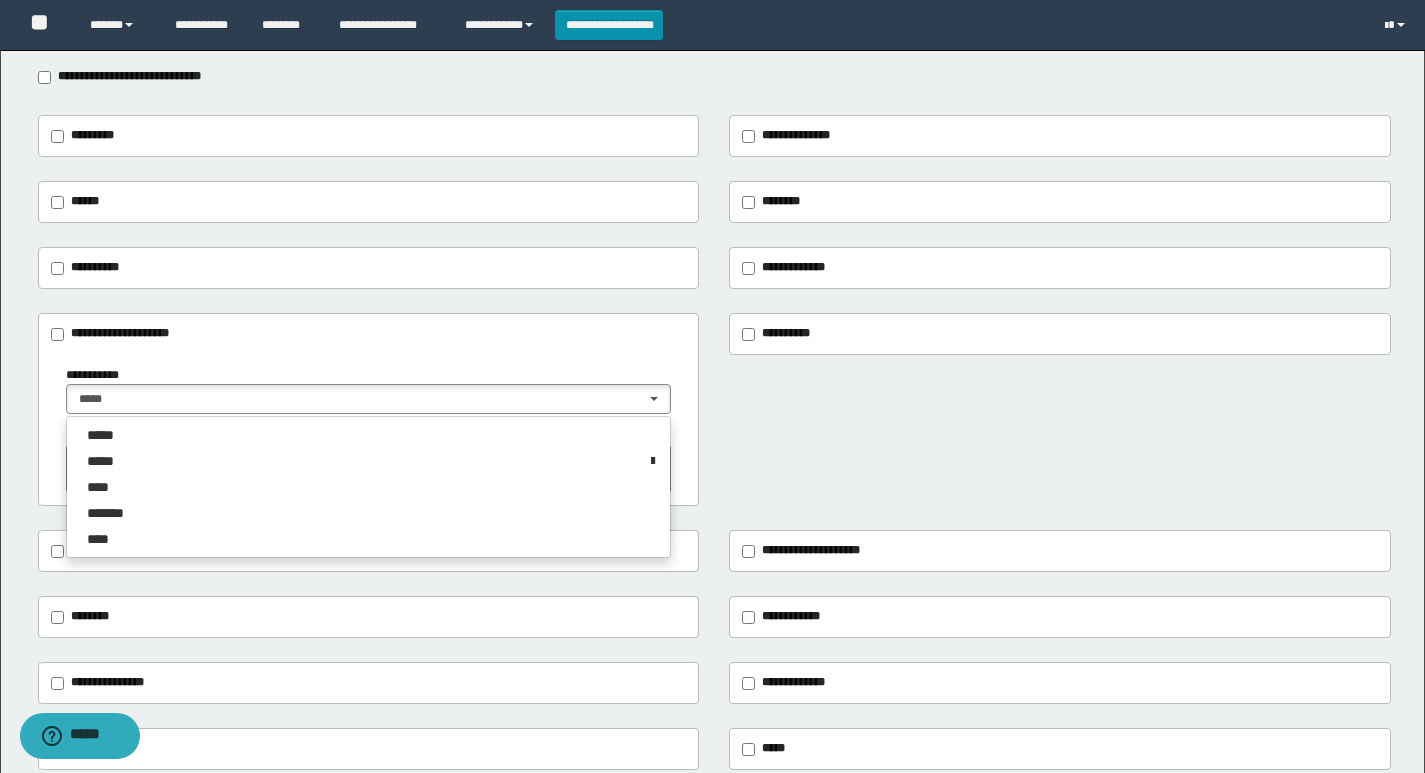 click on "**********" at bounding box center [714, 410] 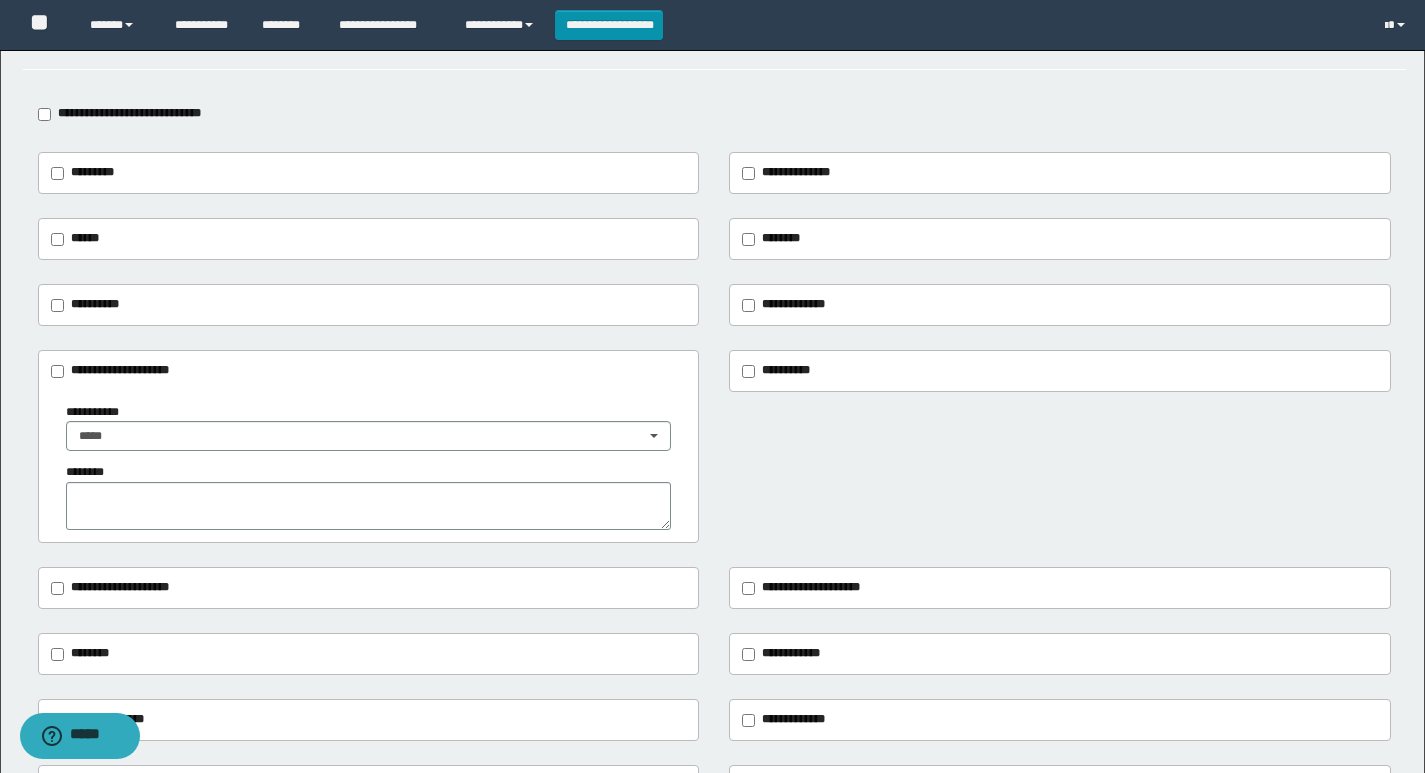 scroll, scrollTop: 0, scrollLeft: 0, axis: both 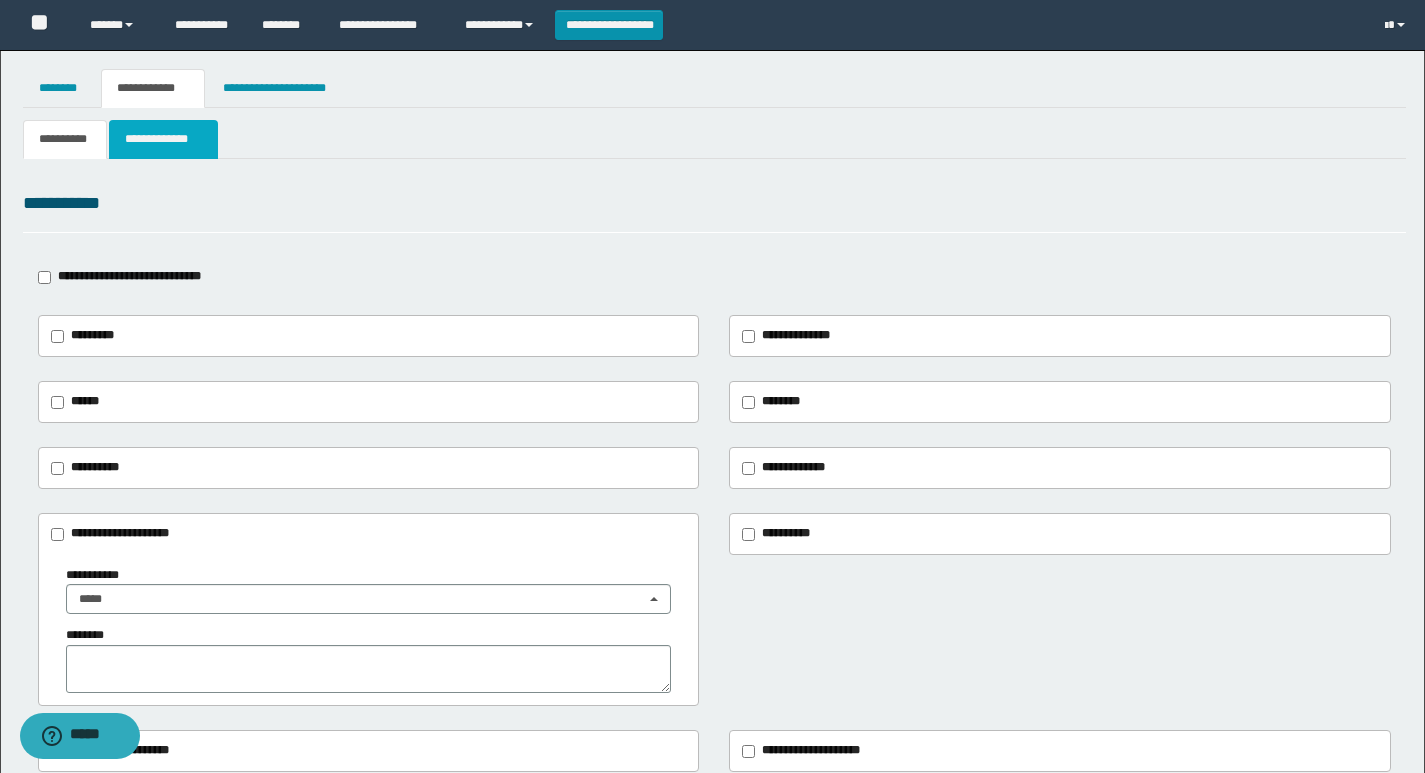 drag, startPoint x: 159, startPoint y: 139, endPoint x: 226, endPoint y: 171, distance: 74.24958 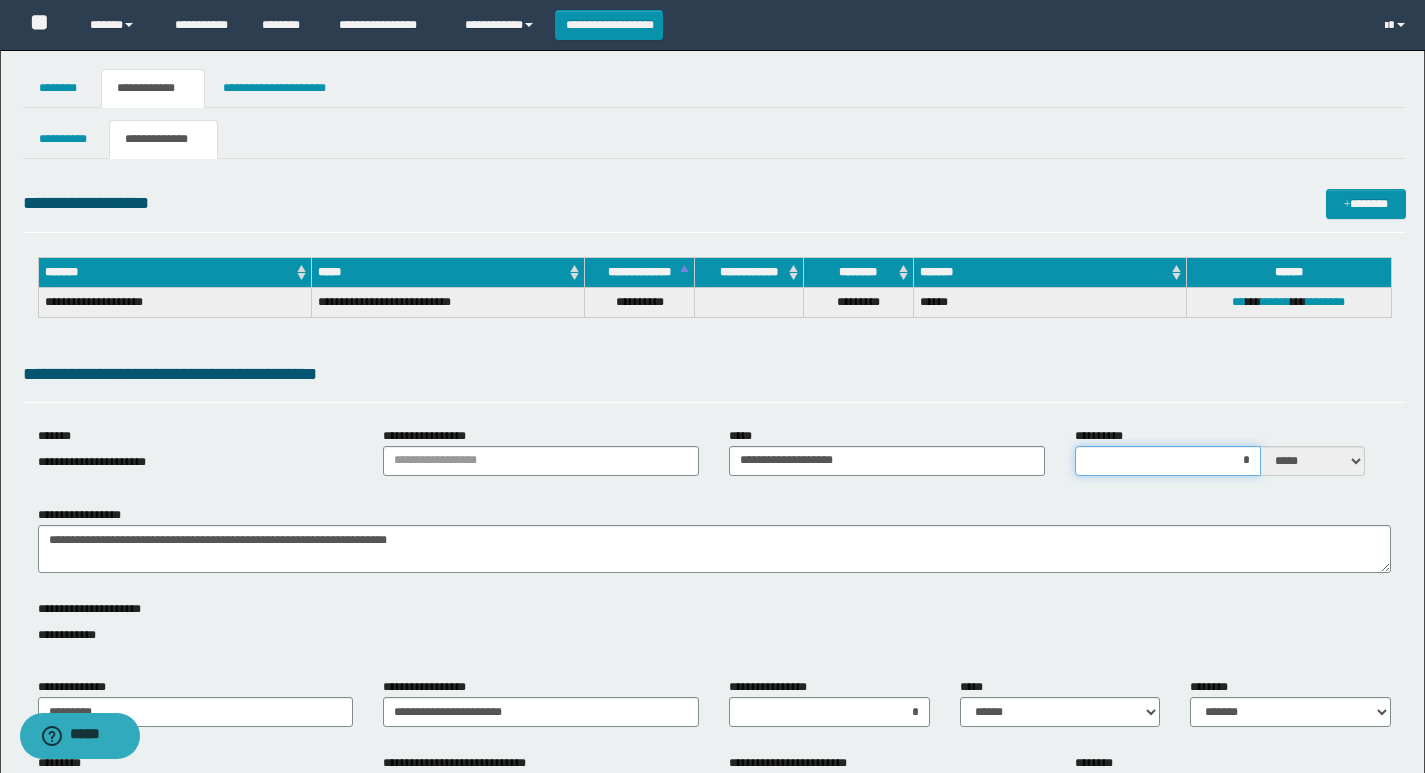 drag, startPoint x: 1176, startPoint y: 468, endPoint x: 1260, endPoint y: 461, distance: 84.29116 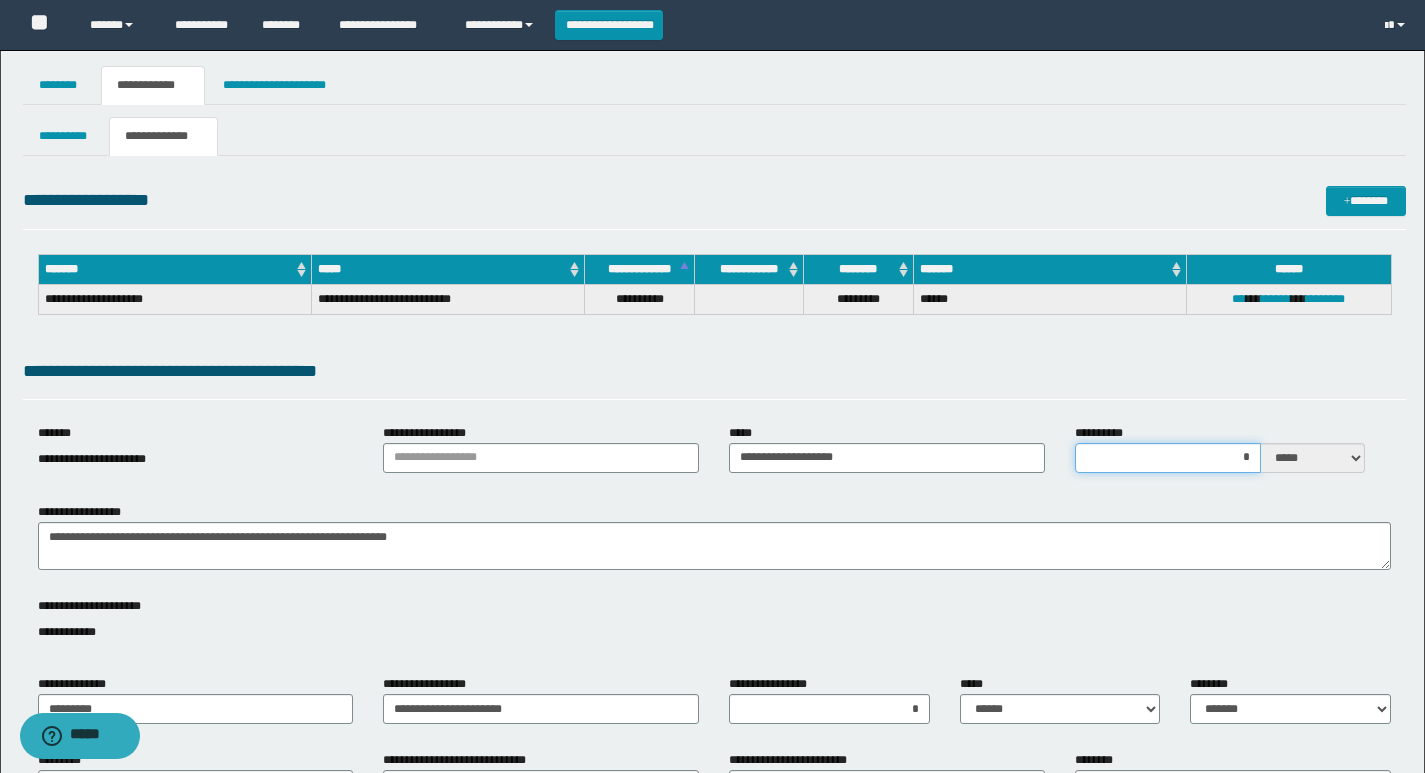 scroll, scrollTop: 0, scrollLeft: 0, axis: both 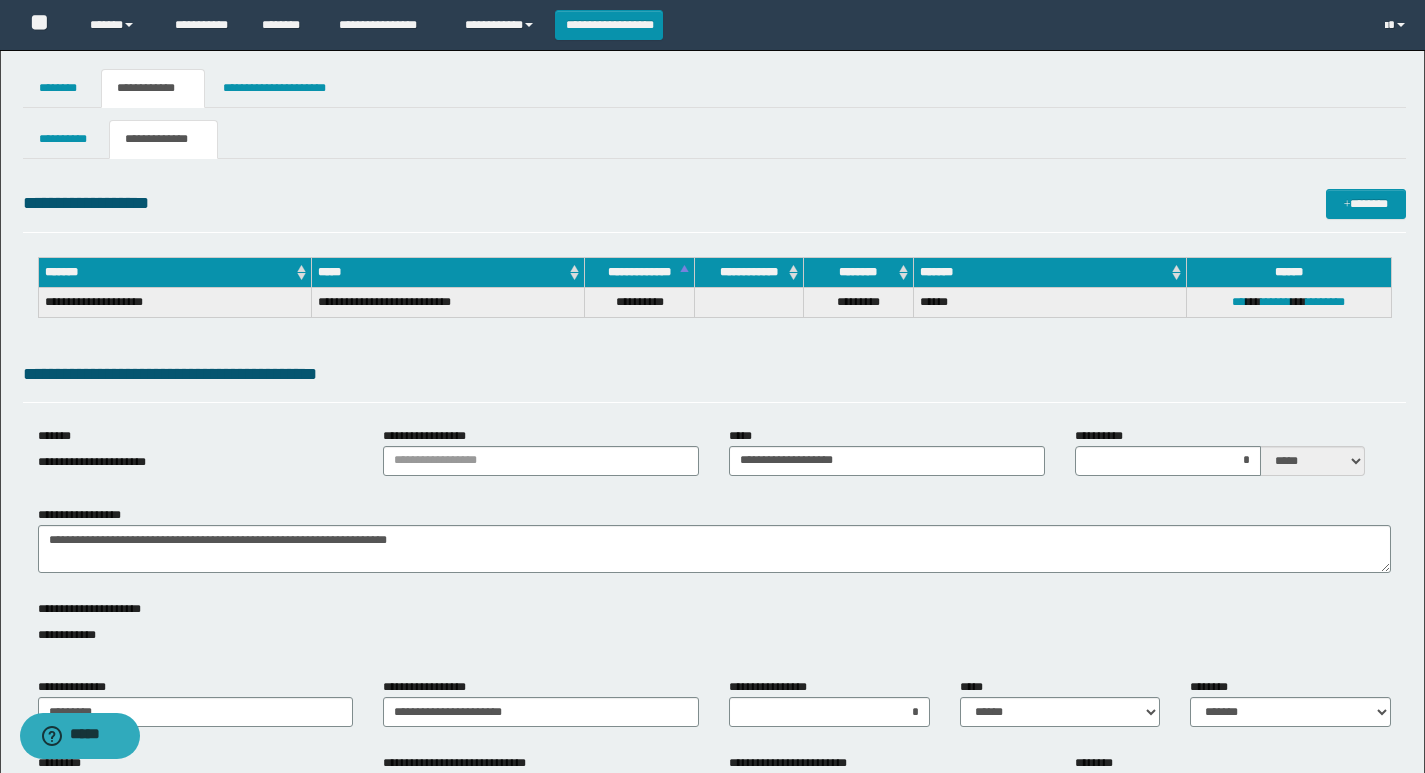 click on "**********" at bounding box center [714, 378] 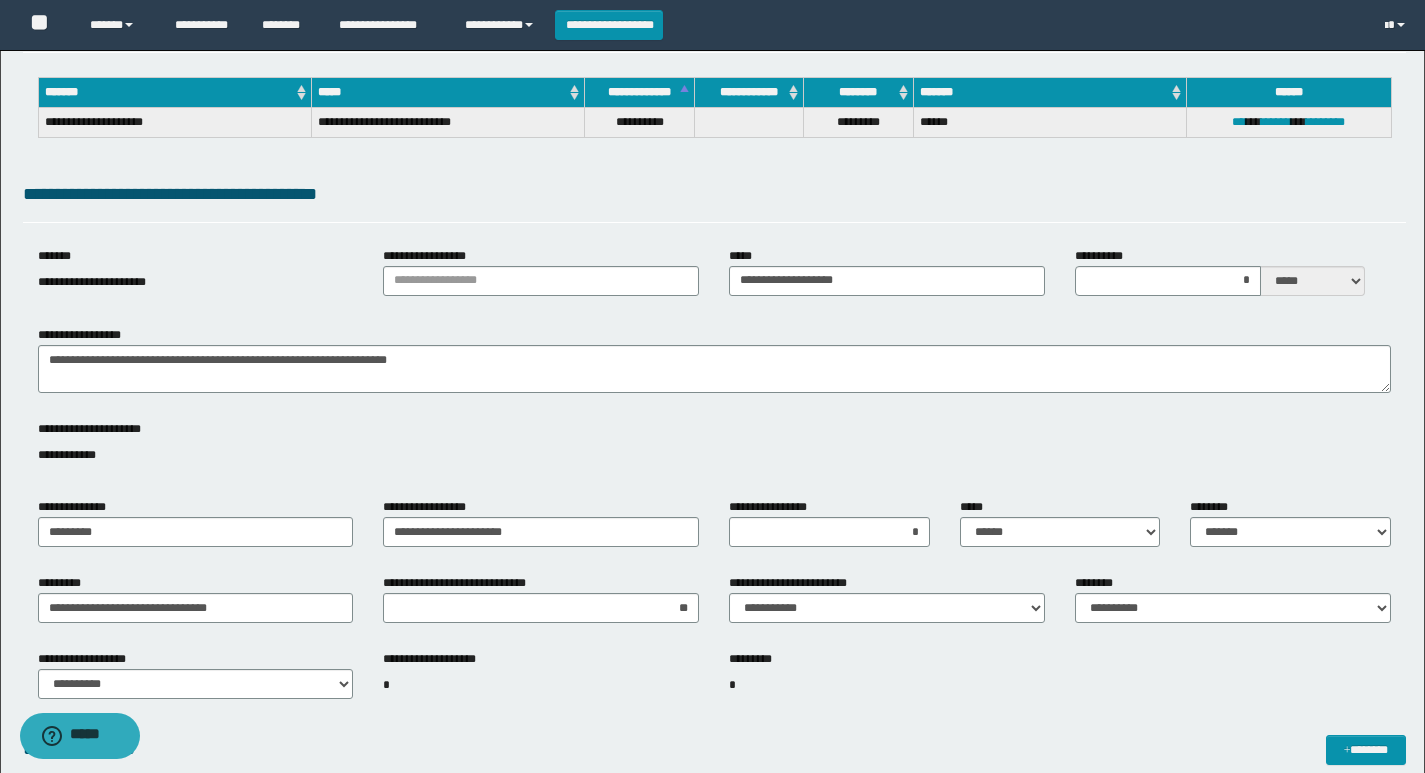 scroll, scrollTop: 300, scrollLeft: 0, axis: vertical 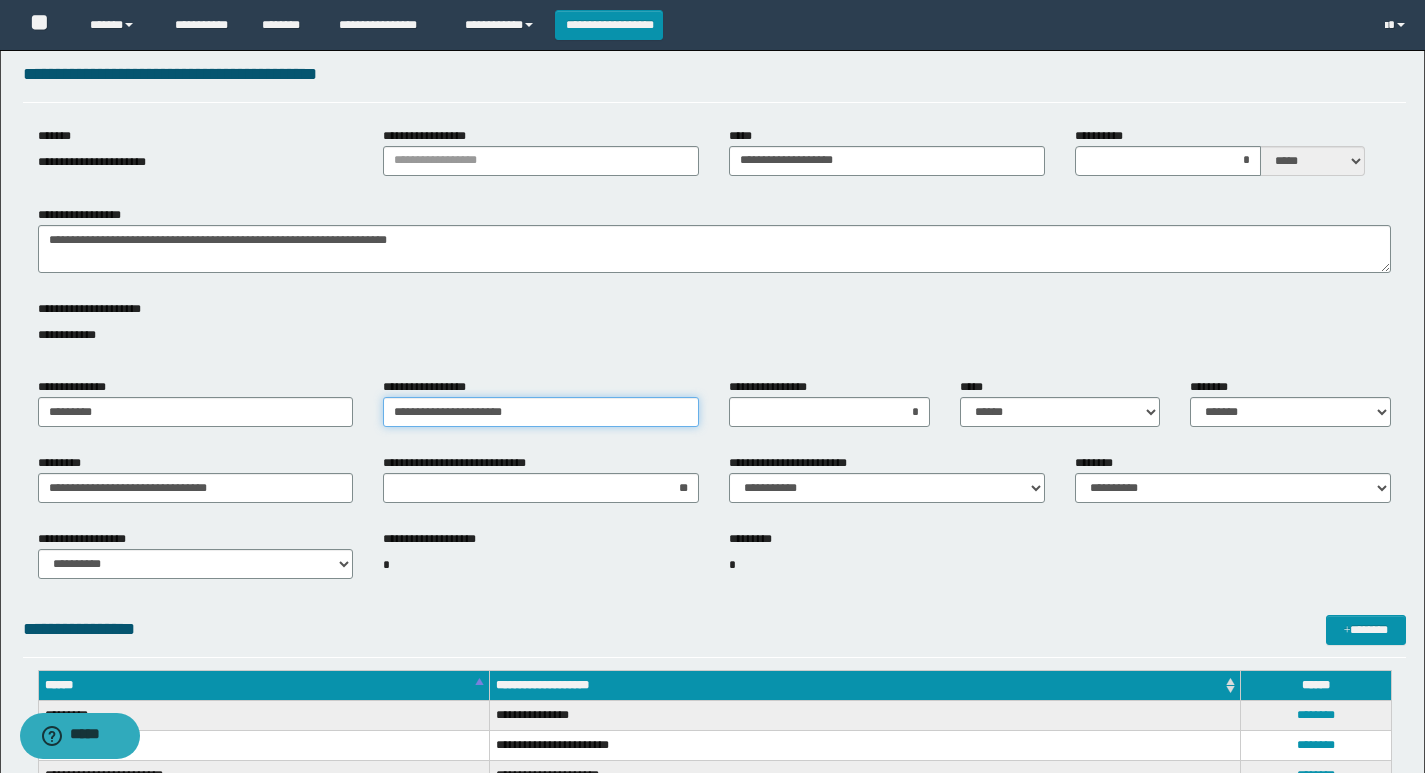 click on "**********" at bounding box center [541, 412] 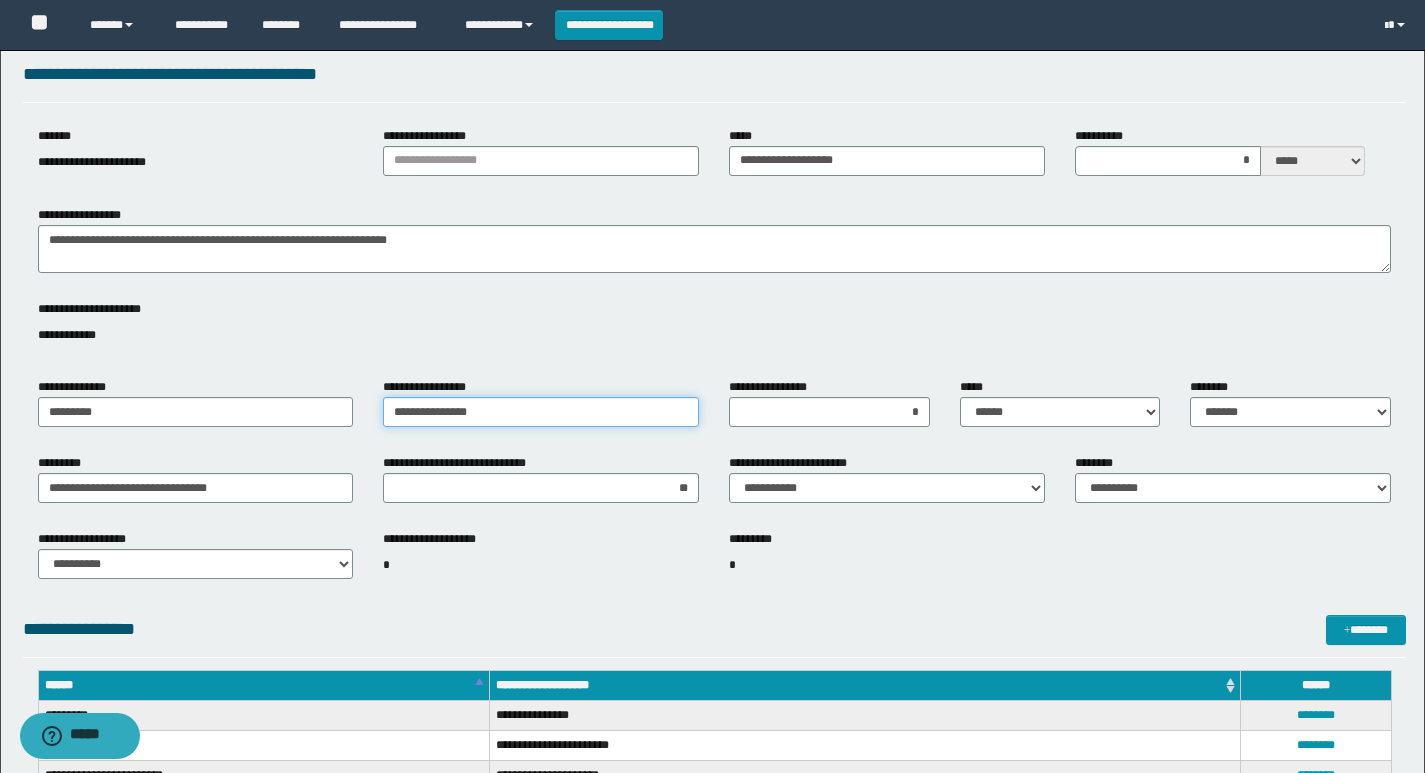 type on "**********" 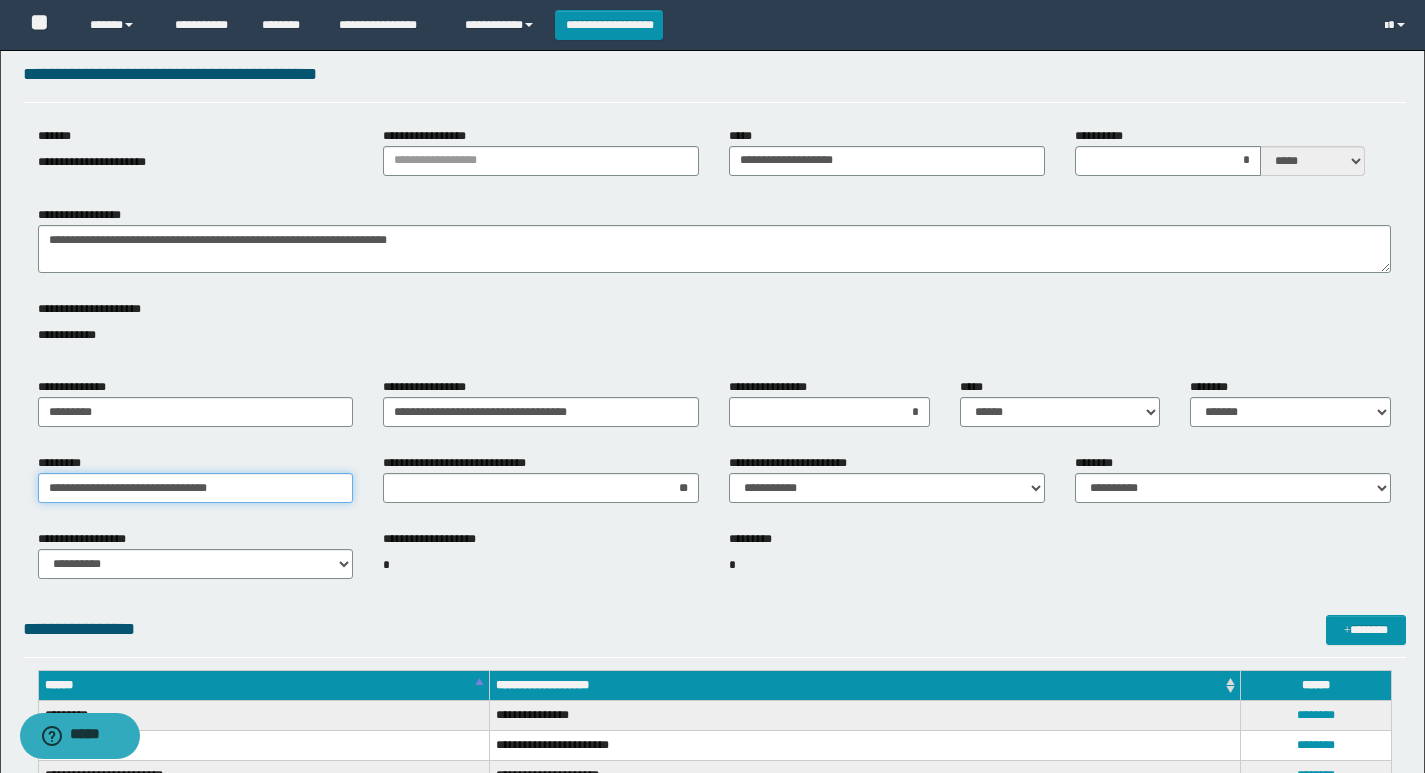 click on "**********" at bounding box center (196, 488) 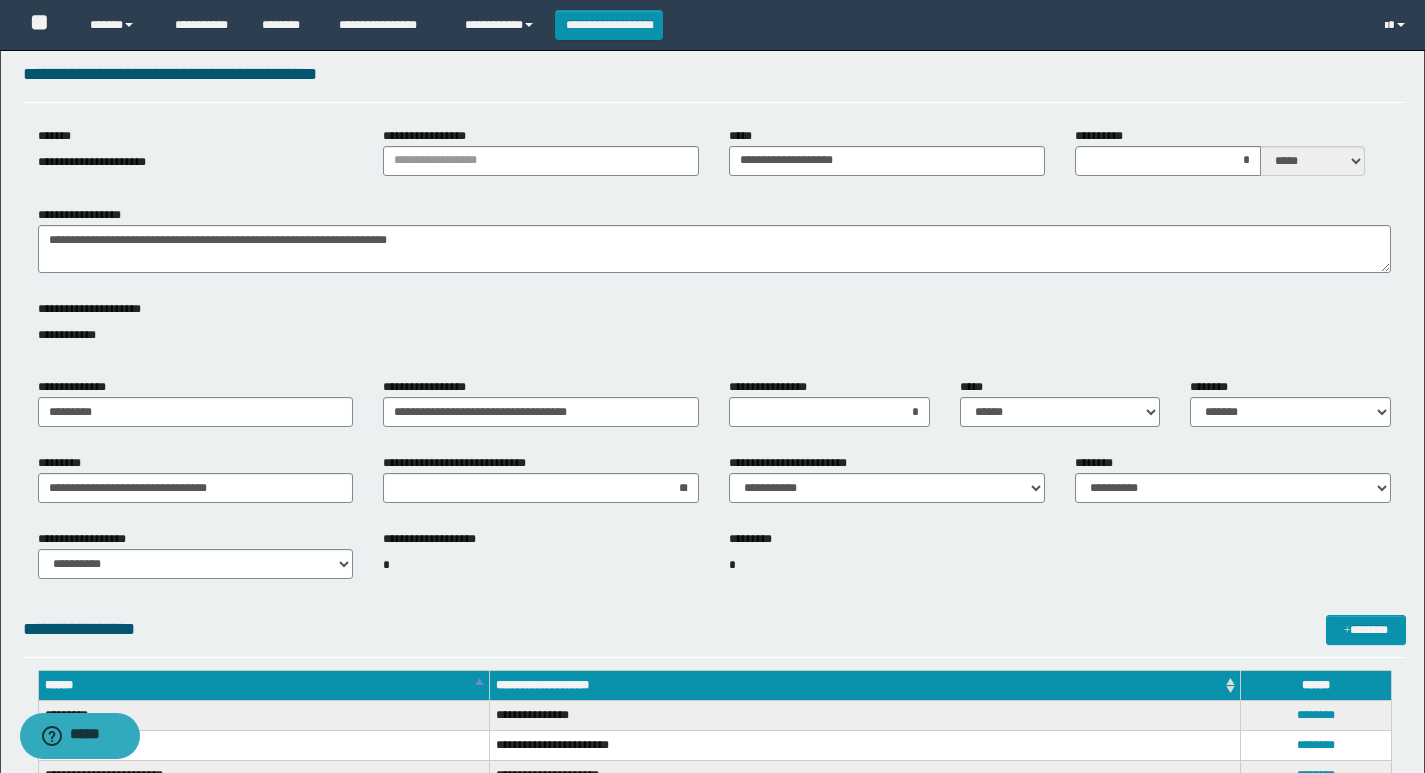 click on "**********" at bounding box center (714, 652) 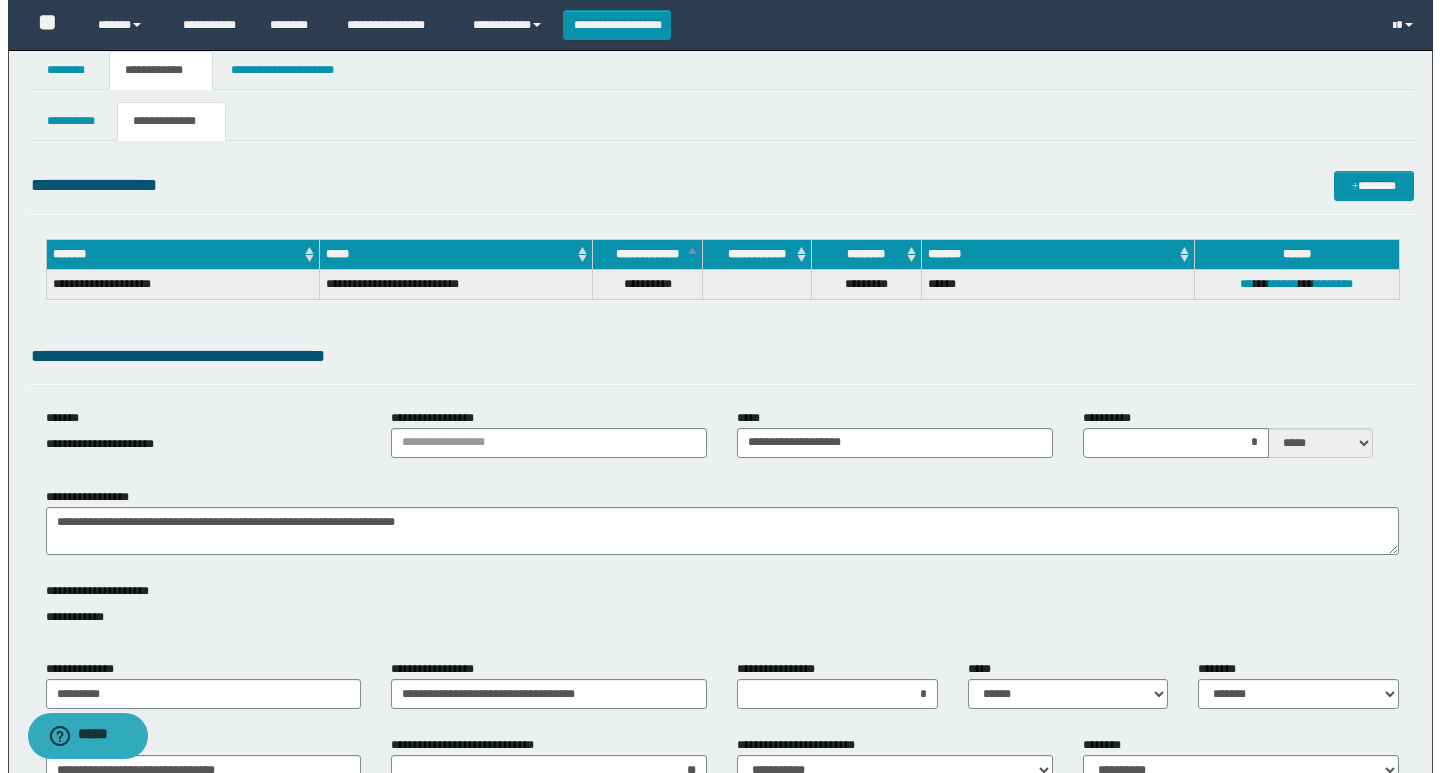 scroll, scrollTop: 0, scrollLeft: 0, axis: both 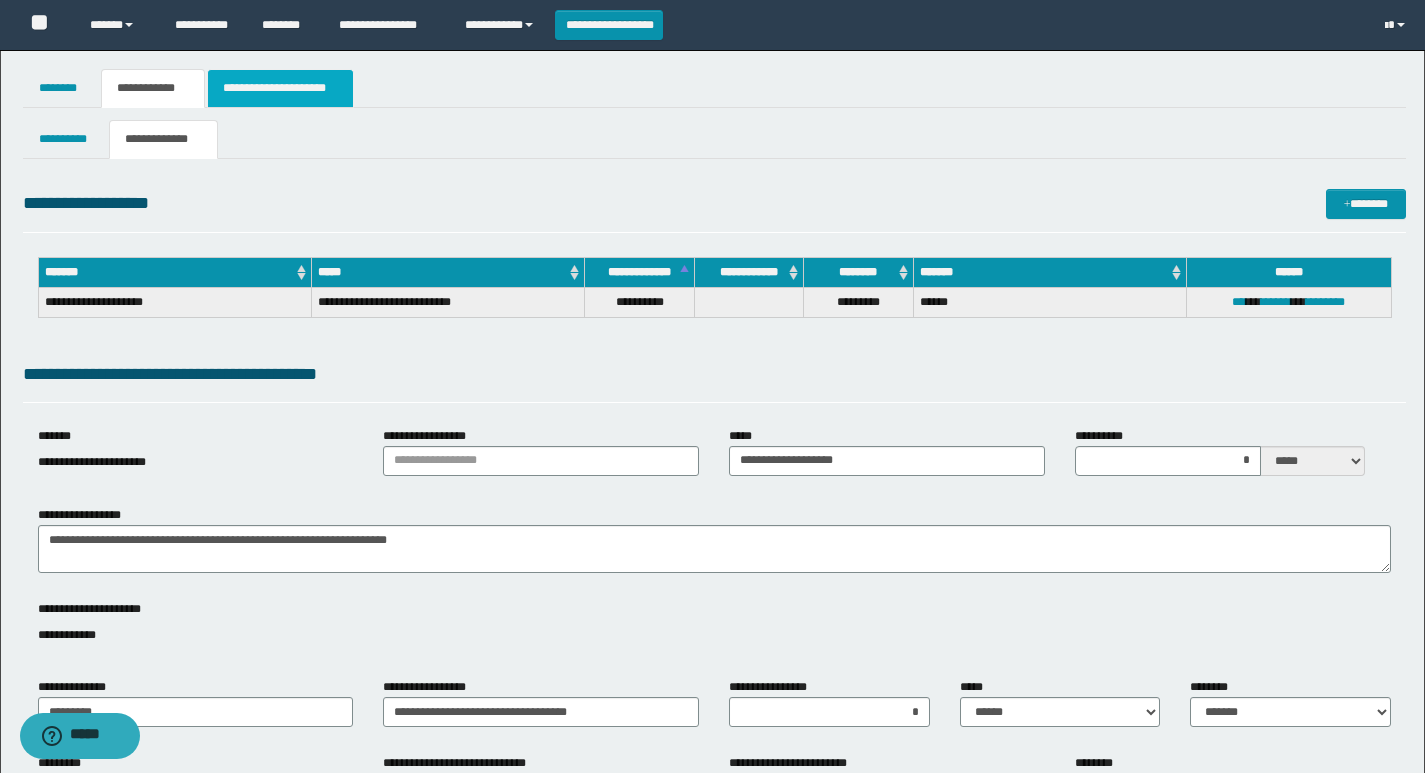 click on "**********" at bounding box center [280, 88] 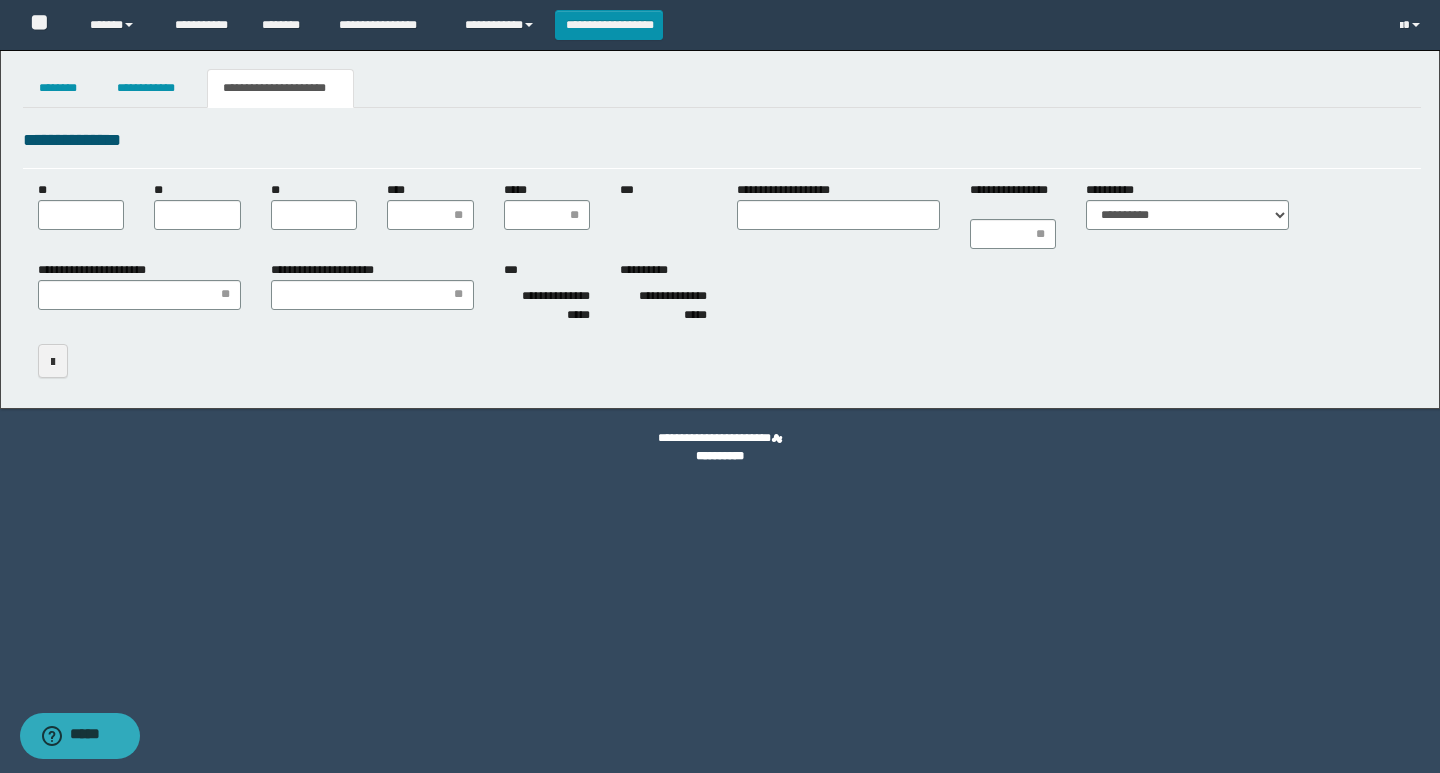 drag, startPoint x: 950, startPoint y: 313, endPoint x: 708, endPoint y: 12, distance: 386.21884 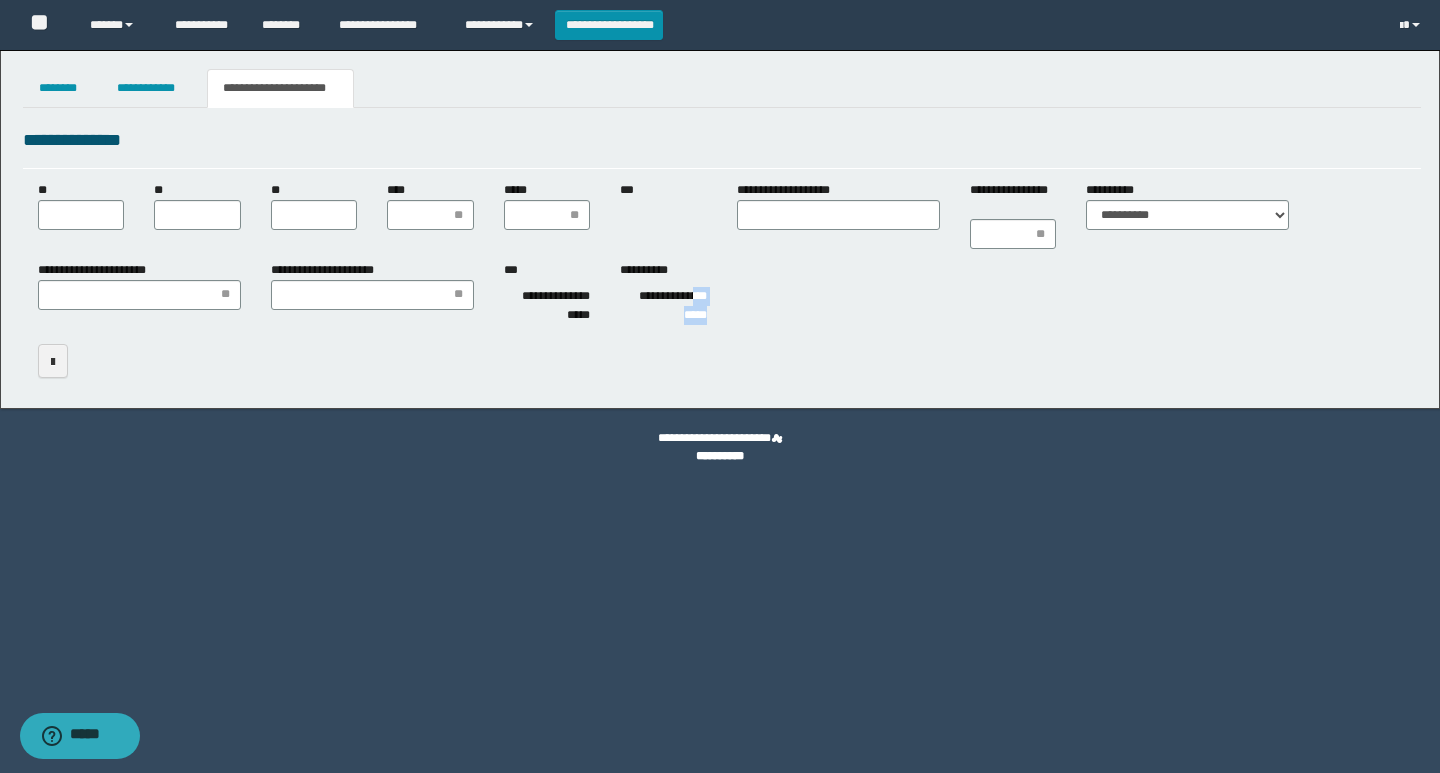 scroll, scrollTop: 0, scrollLeft: 0, axis: both 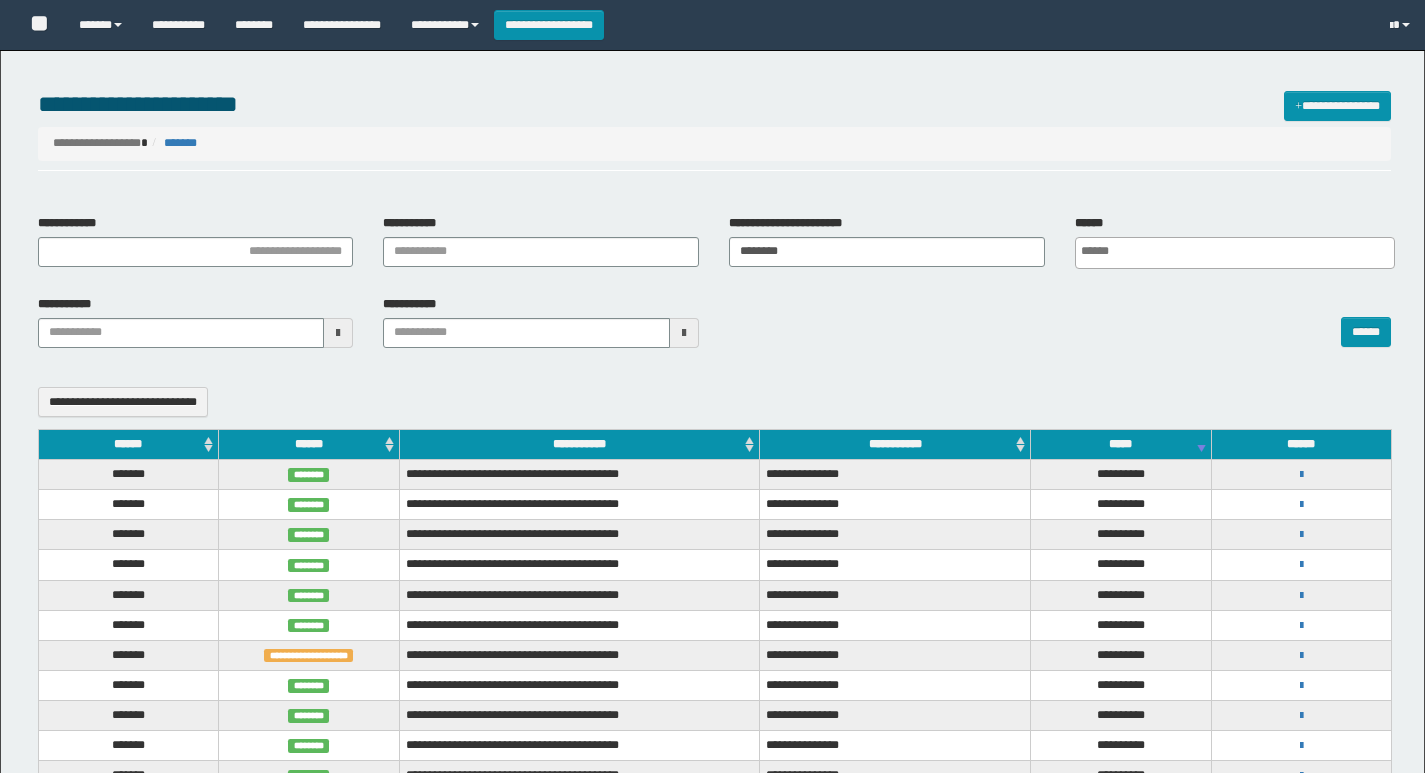 select 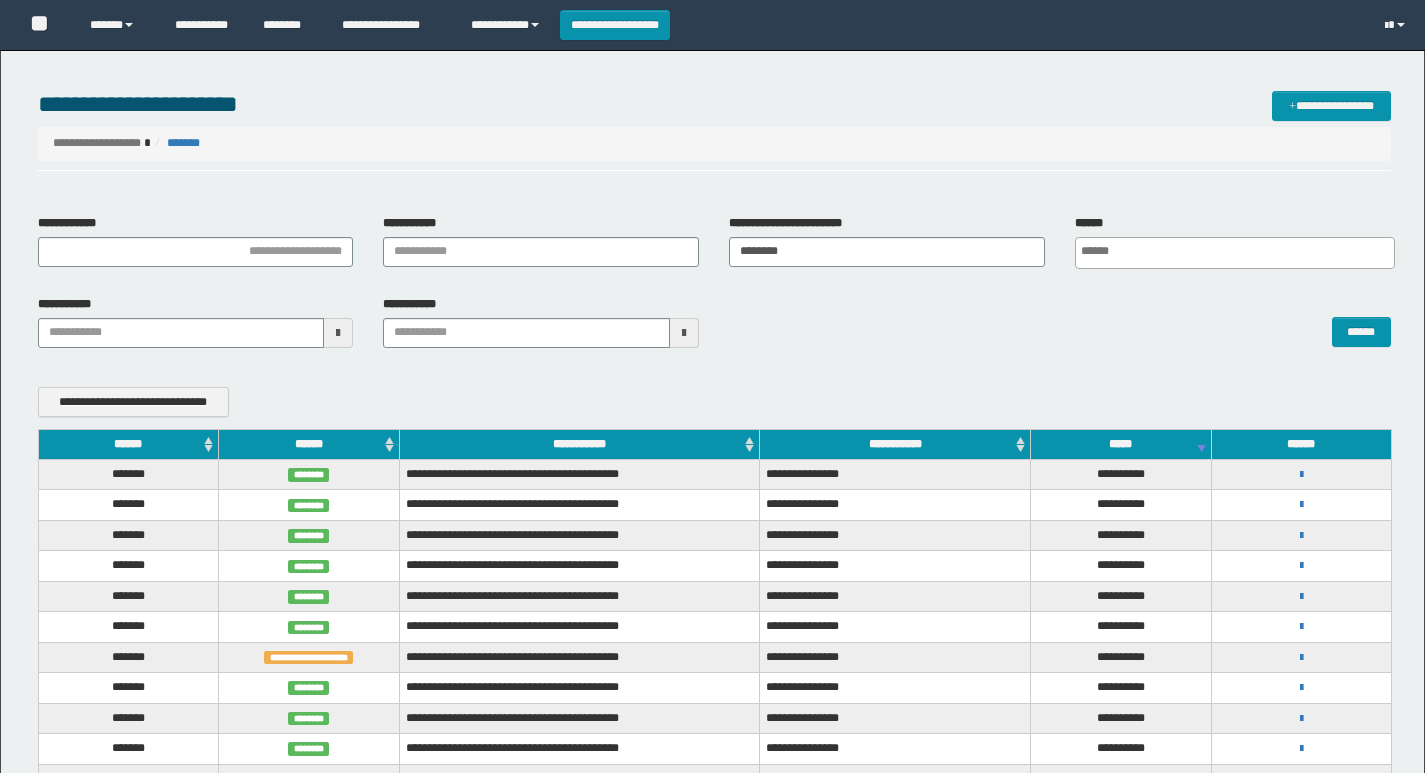 scroll, scrollTop: 0, scrollLeft: 0, axis: both 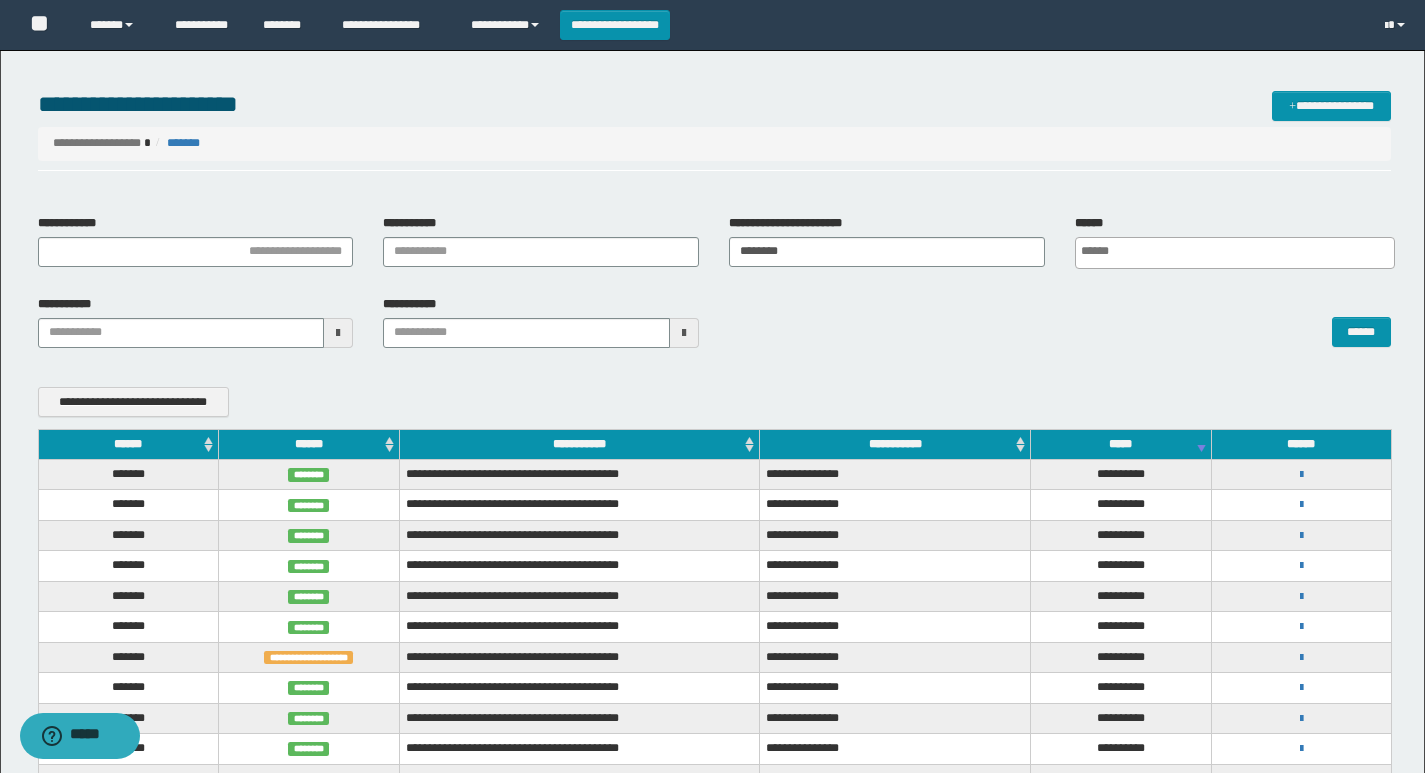 drag, startPoint x: 692, startPoint y: 253, endPoint x: 665, endPoint y: 257, distance: 27.294687 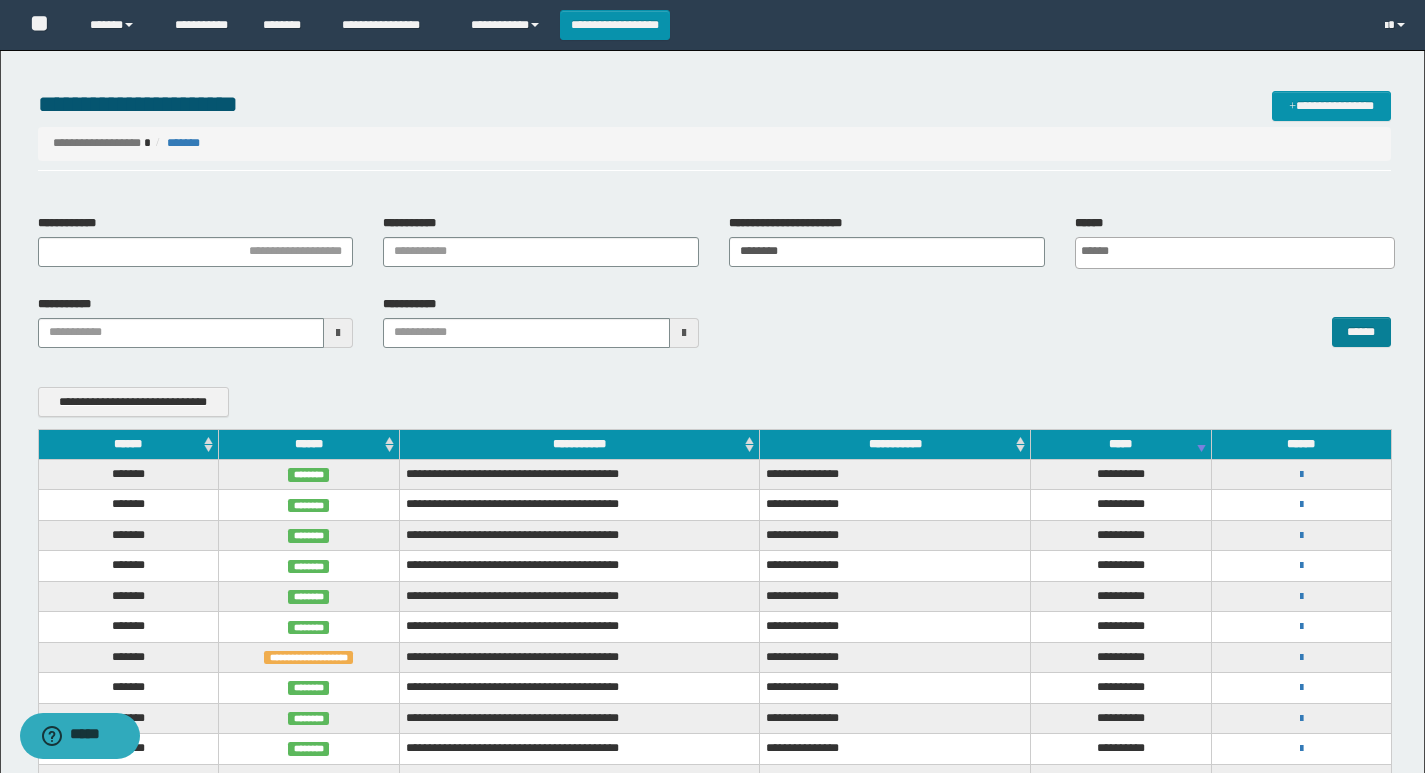 type on "********" 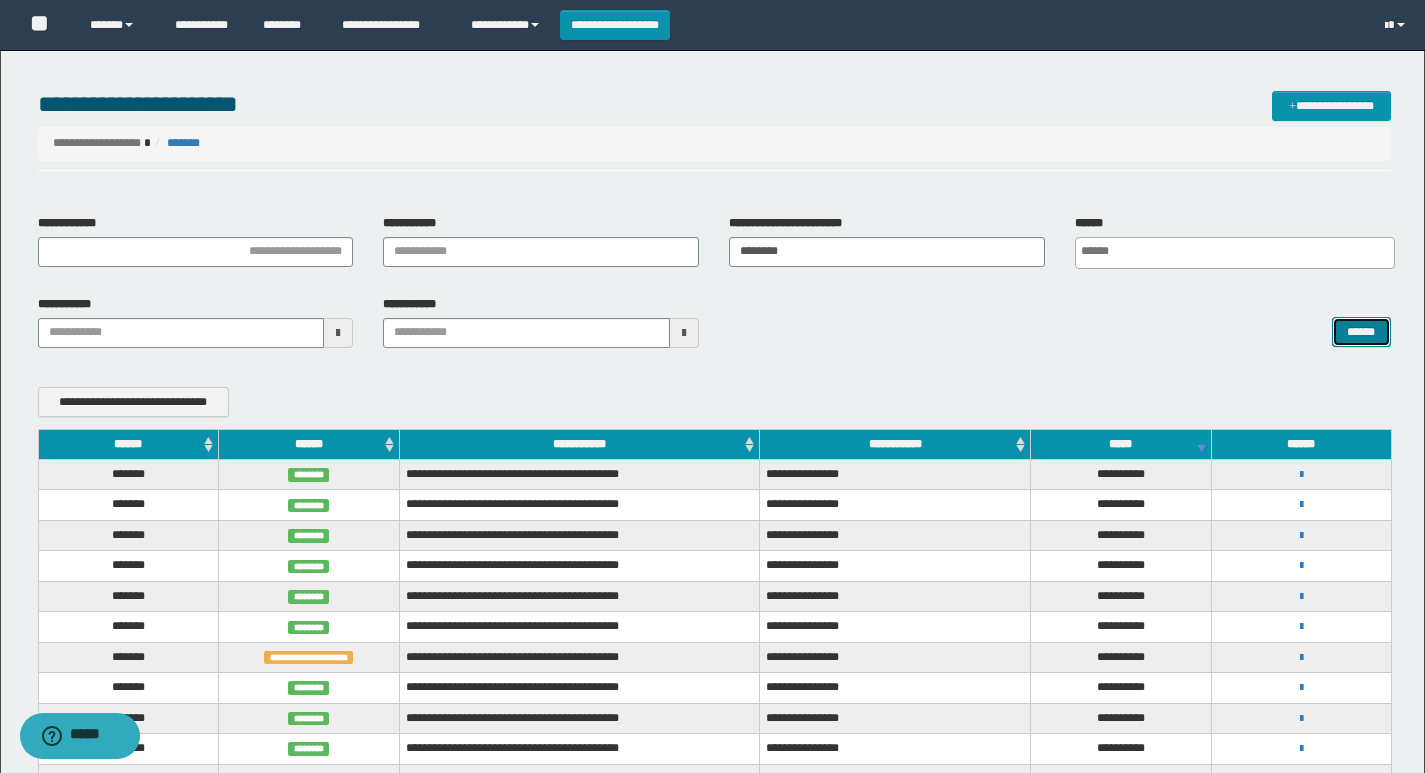 click on "******" at bounding box center [1361, 332] 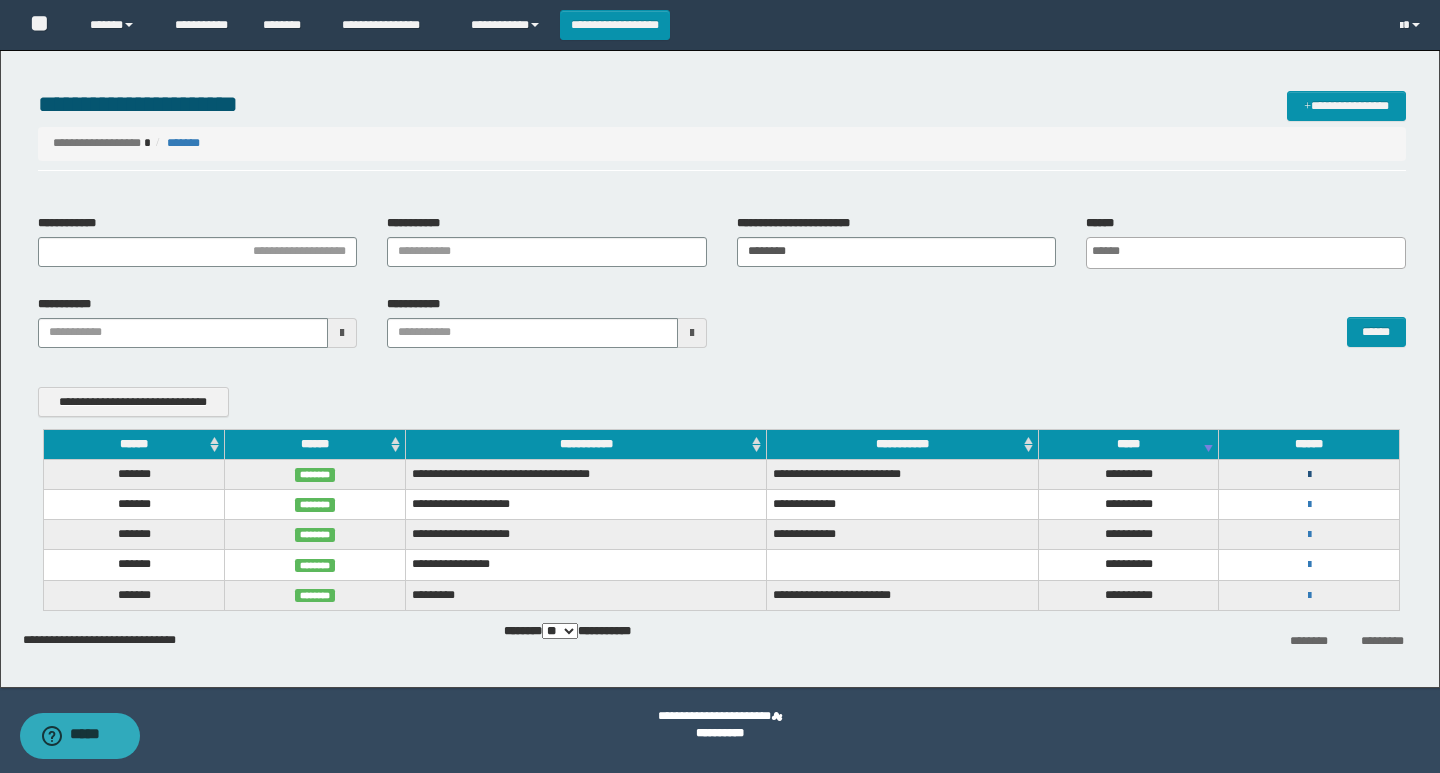 click at bounding box center [1309, 475] 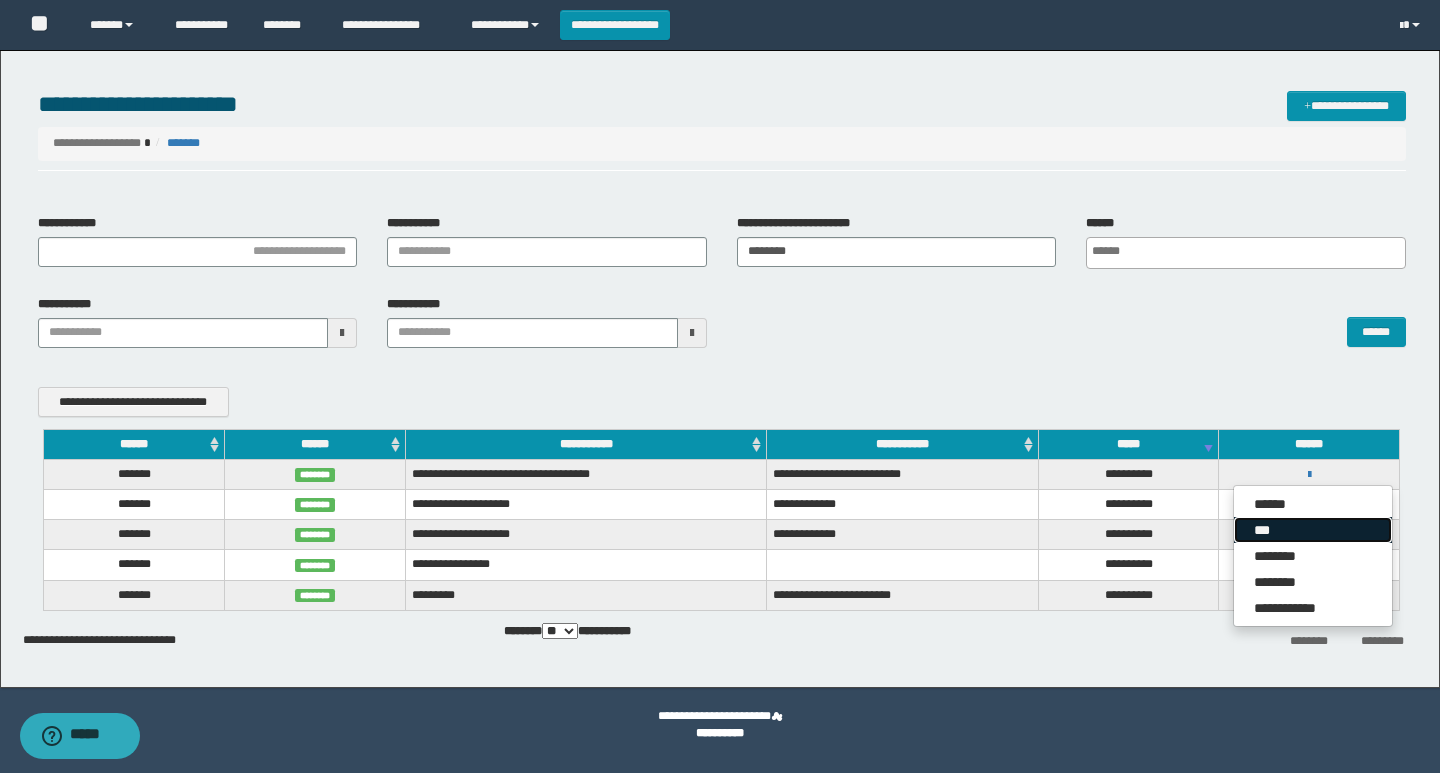 click on "***" at bounding box center (1313, 530) 